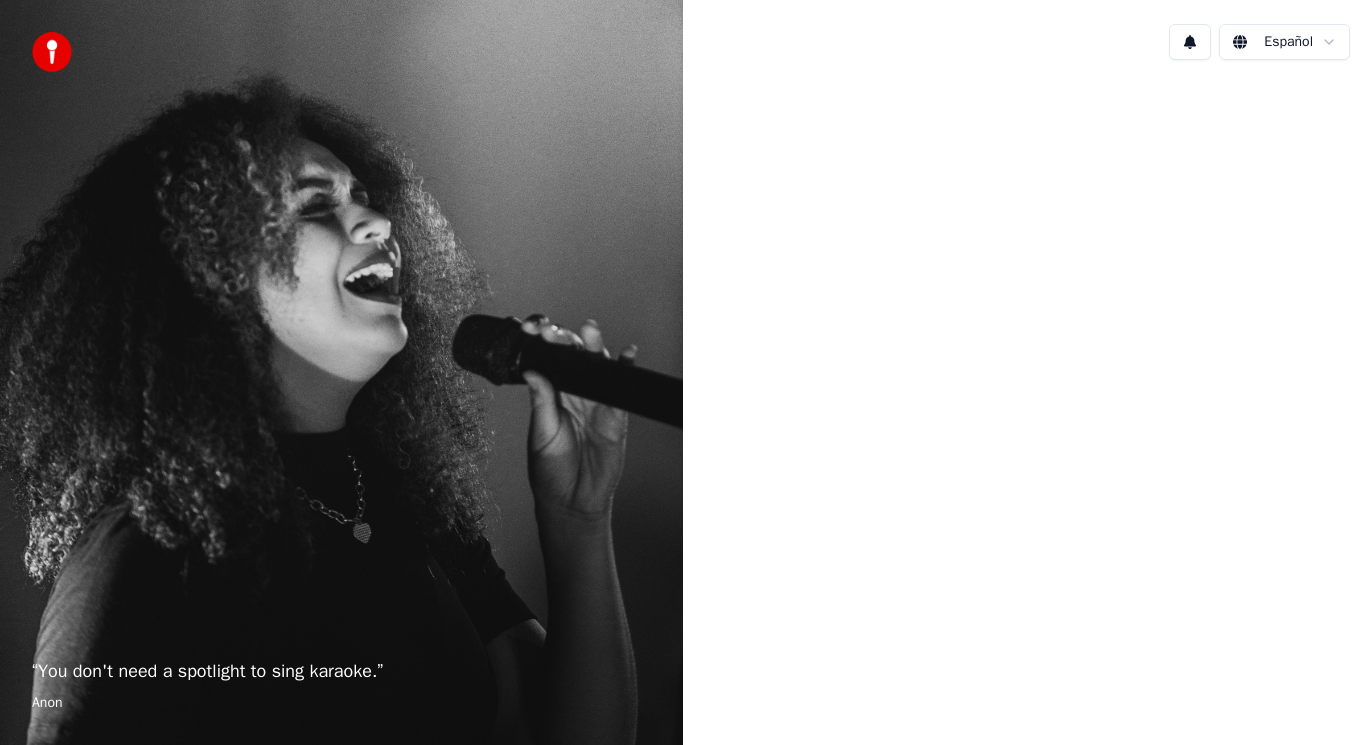 scroll, scrollTop: 0, scrollLeft: 0, axis: both 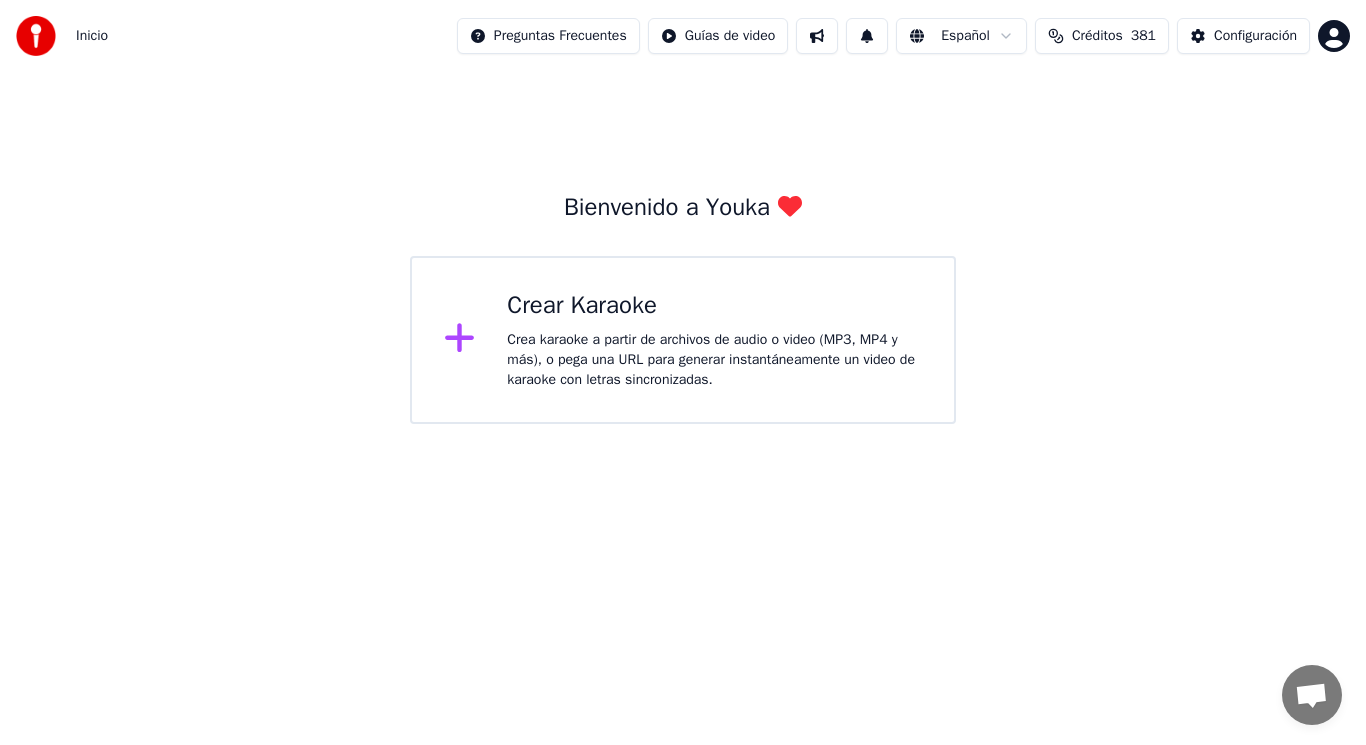 click on "Crea karaoke a partir de archivos de audio o video (MP3, MP4 y más), o pega una URL para generar instantáneamente un video de karaoke con letras sincronizadas." at bounding box center [714, 360] 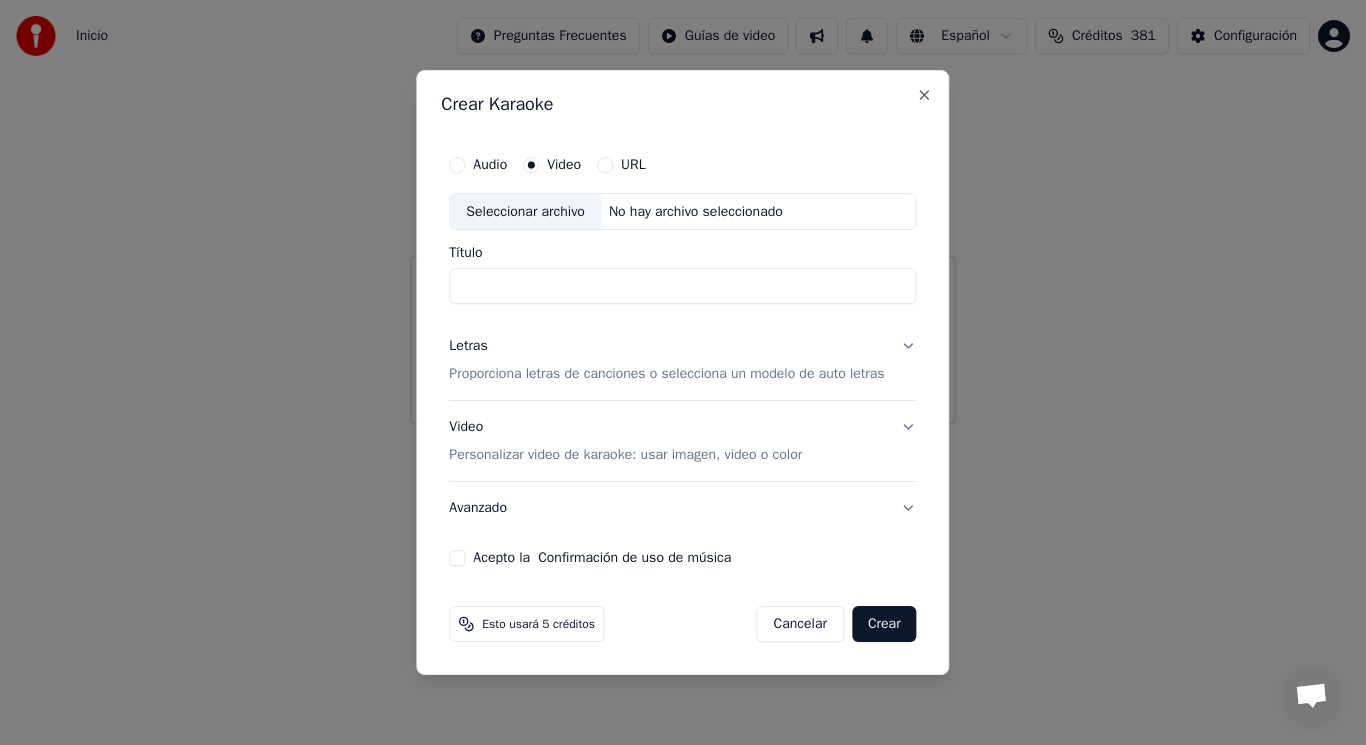 click on "Seleccionar archivo" at bounding box center [525, 212] 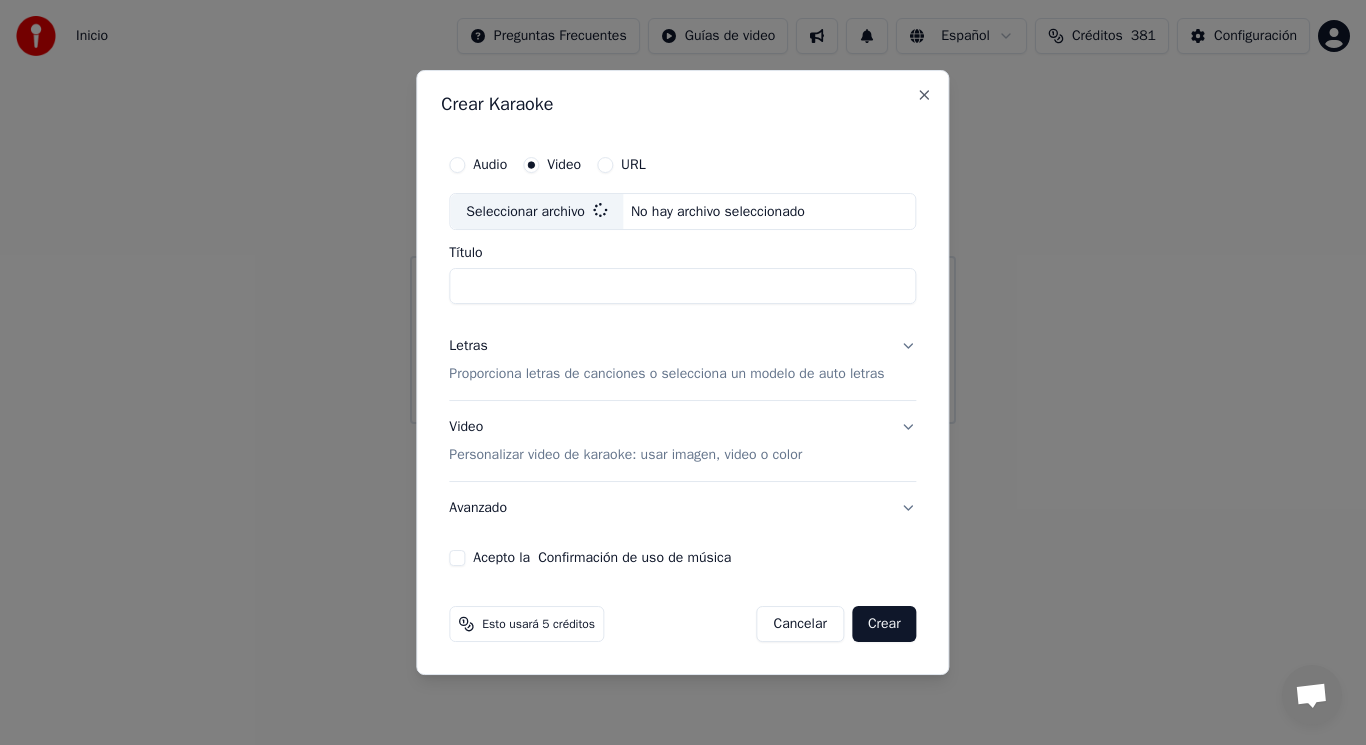 type on "**********" 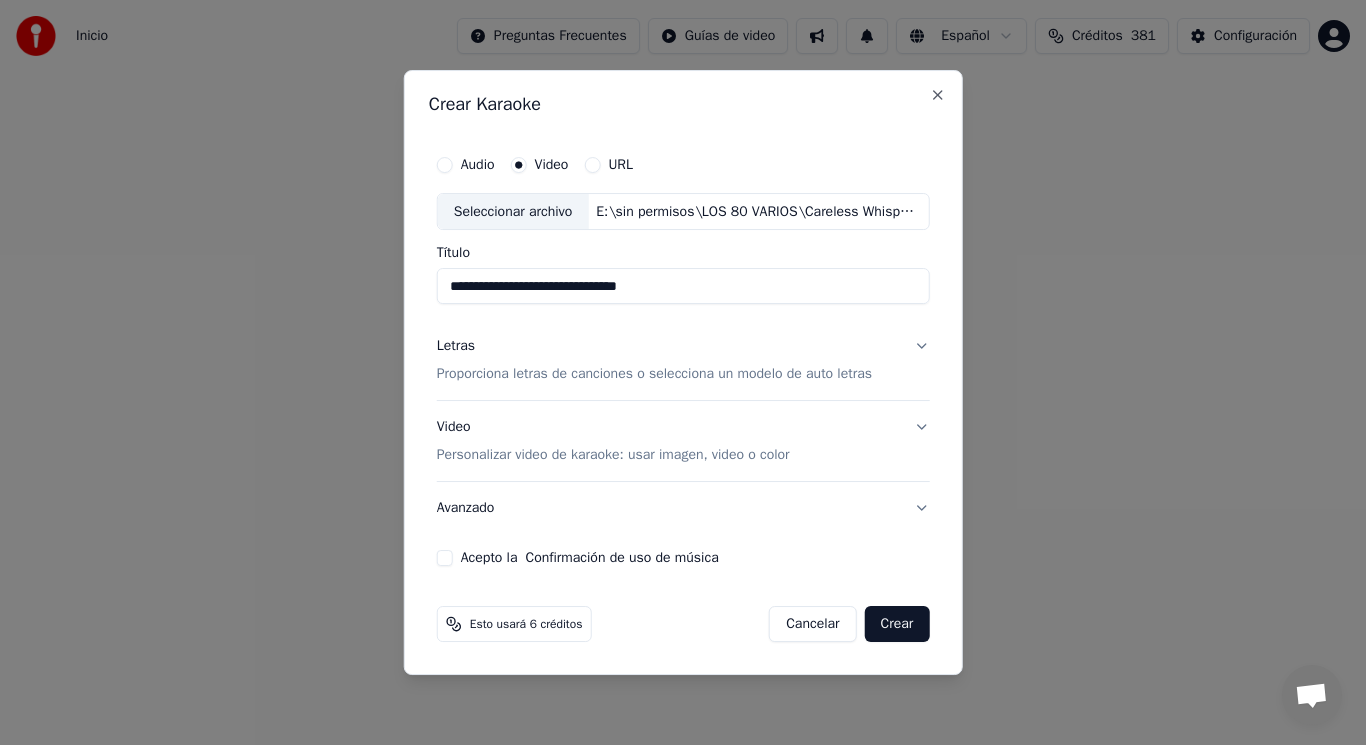 click on "Letras Proporciona letras de canciones o selecciona un modelo de auto letras" at bounding box center (683, 361) 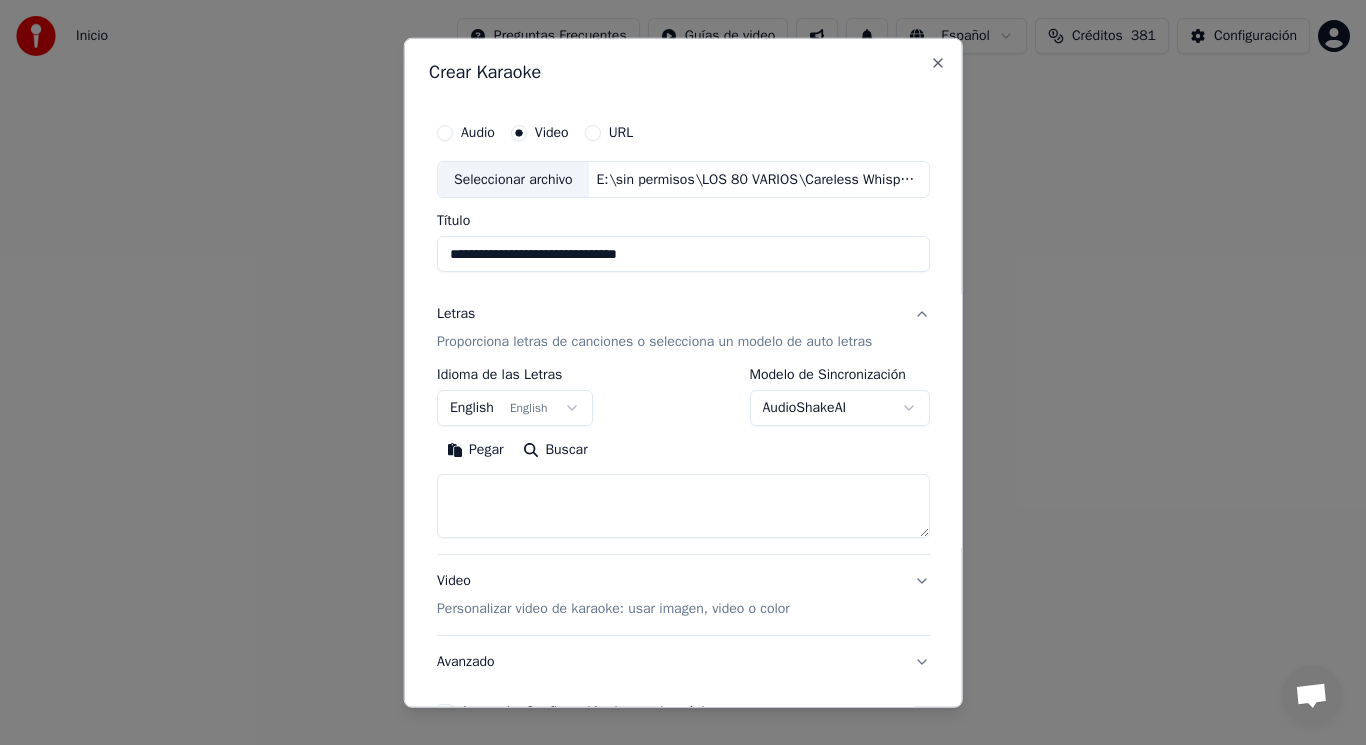 click at bounding box center [683, 506] 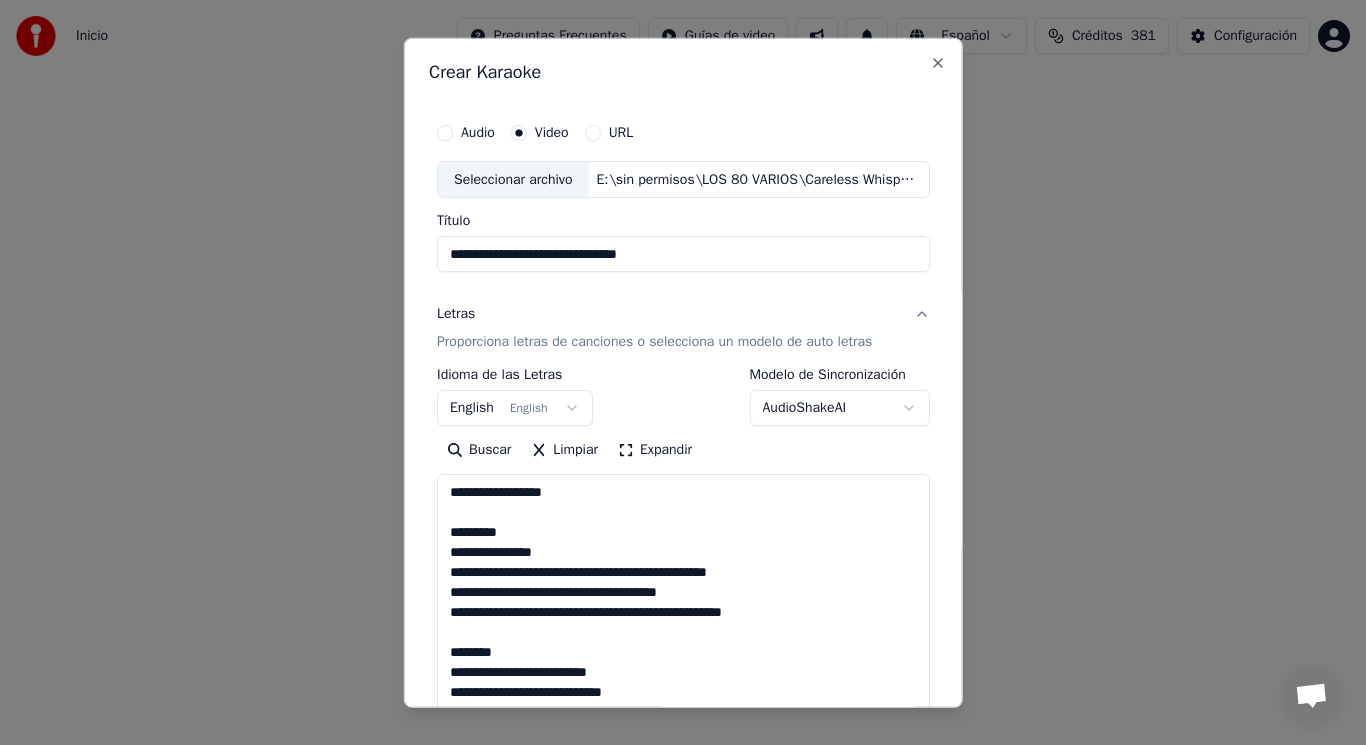 scroll, scrollTop: 625, scrollLeft: 0, axis: vertical 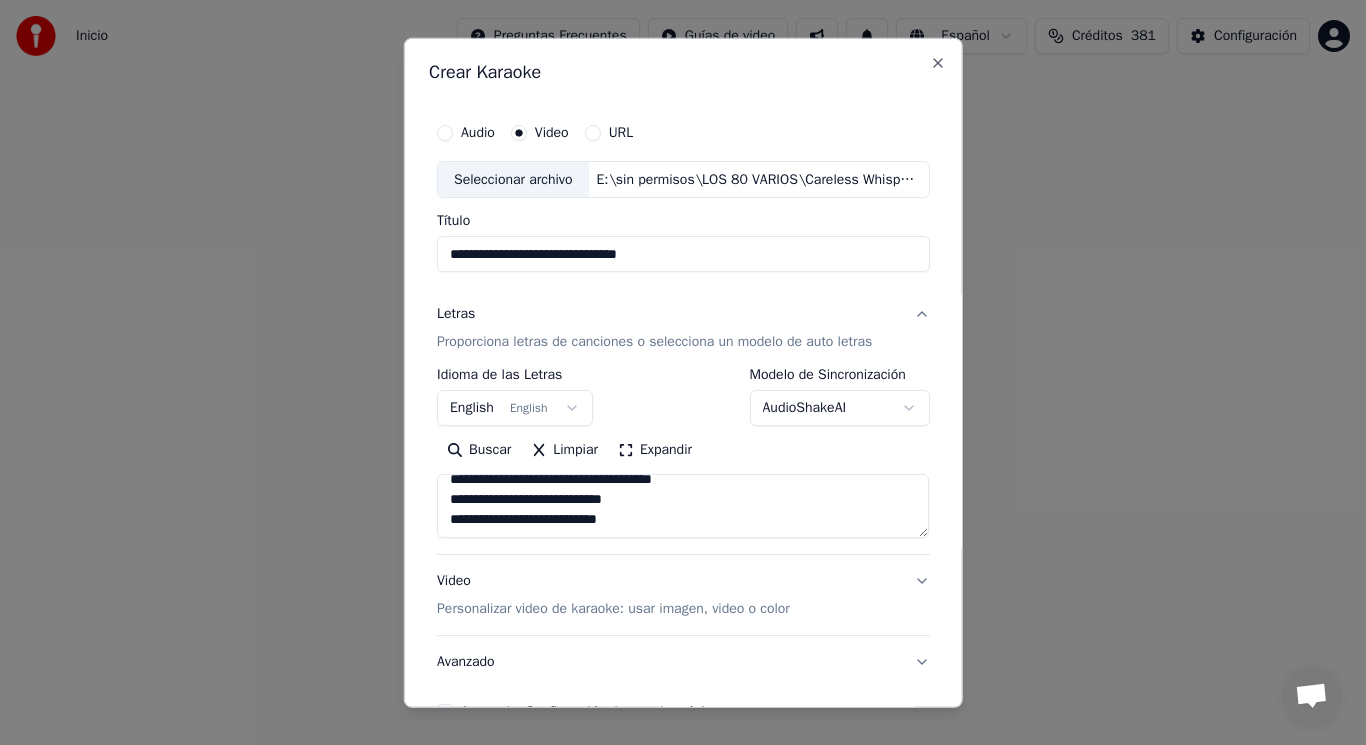 type on "**********" 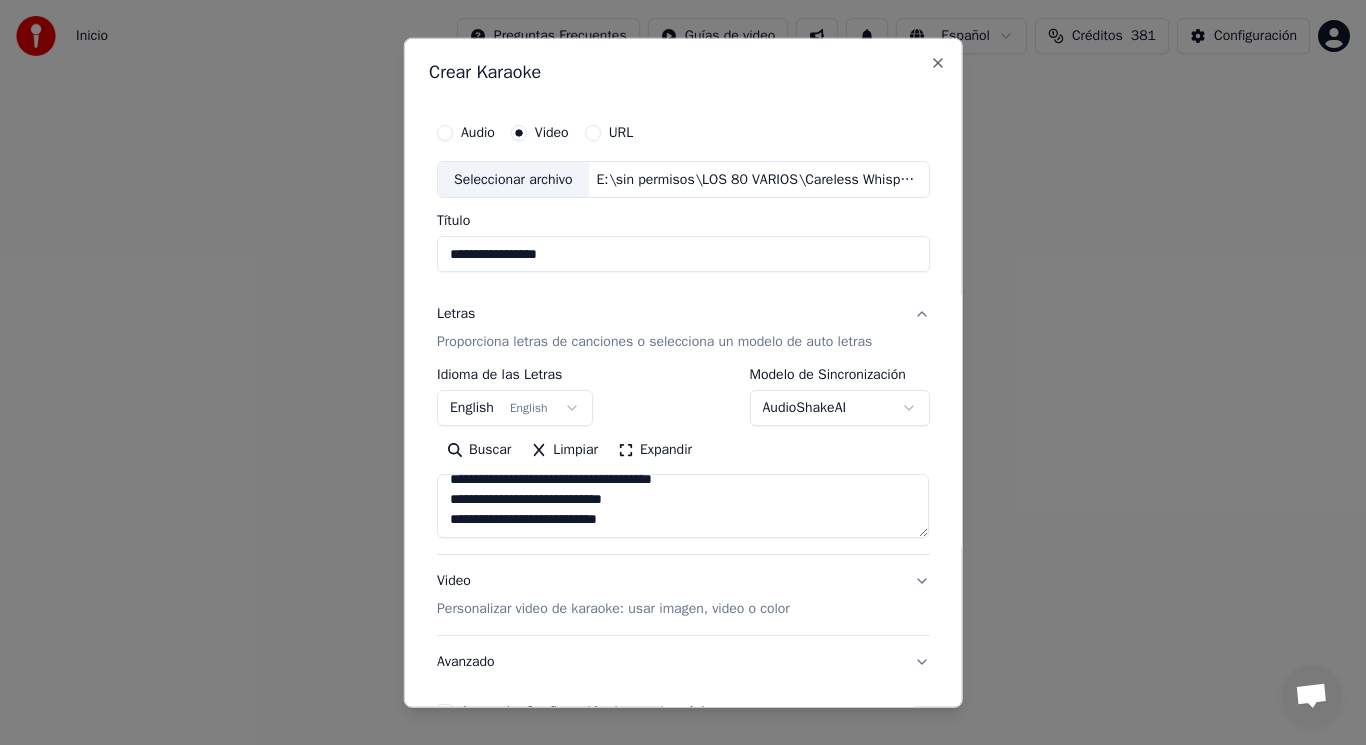 paste on "**********" 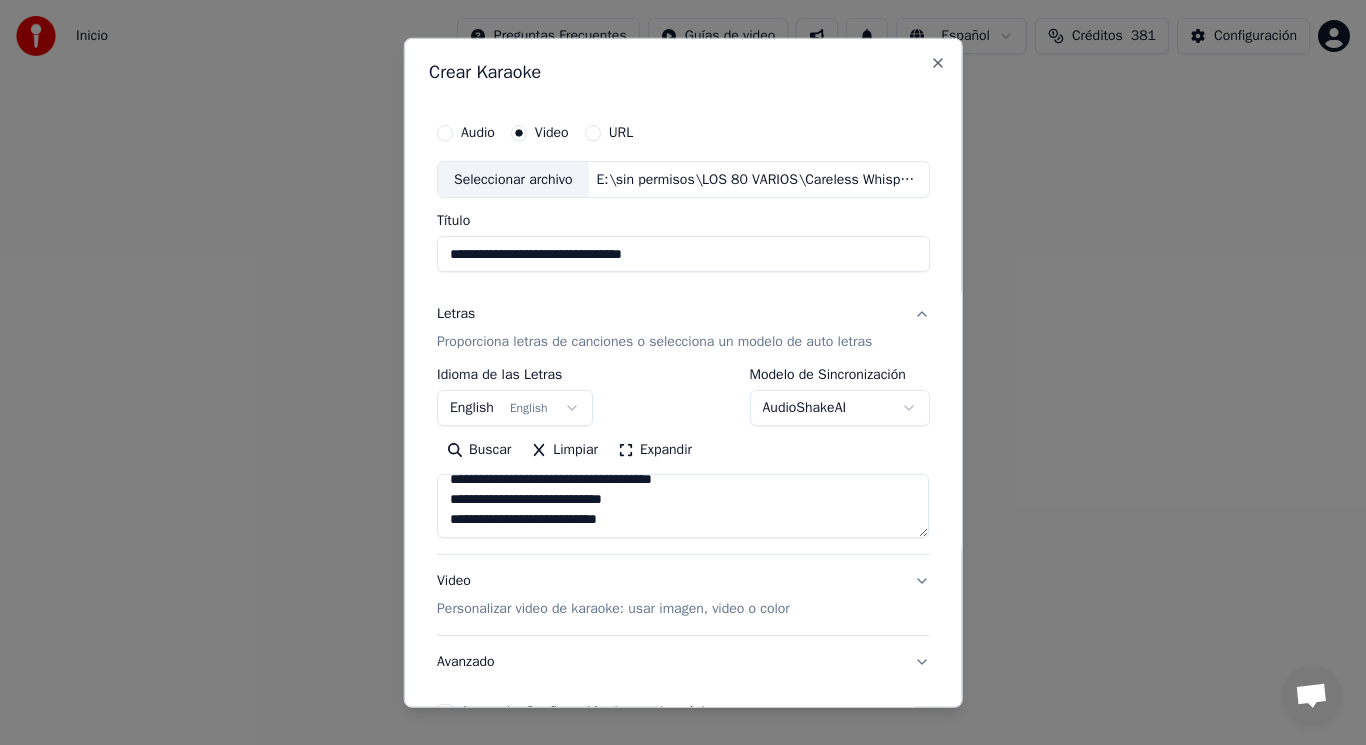 type on "**********" 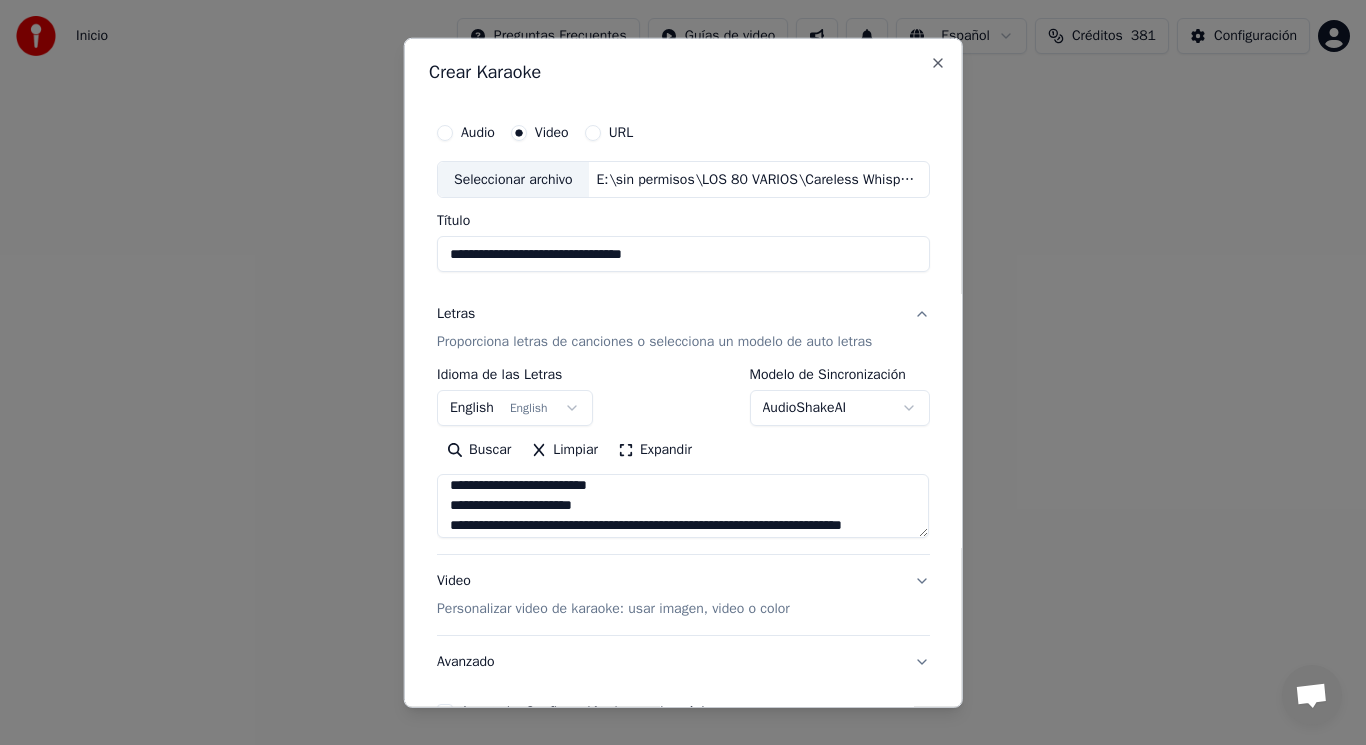 scroll, scrollTop: 545, scrollLeft: 0, axis: vertical 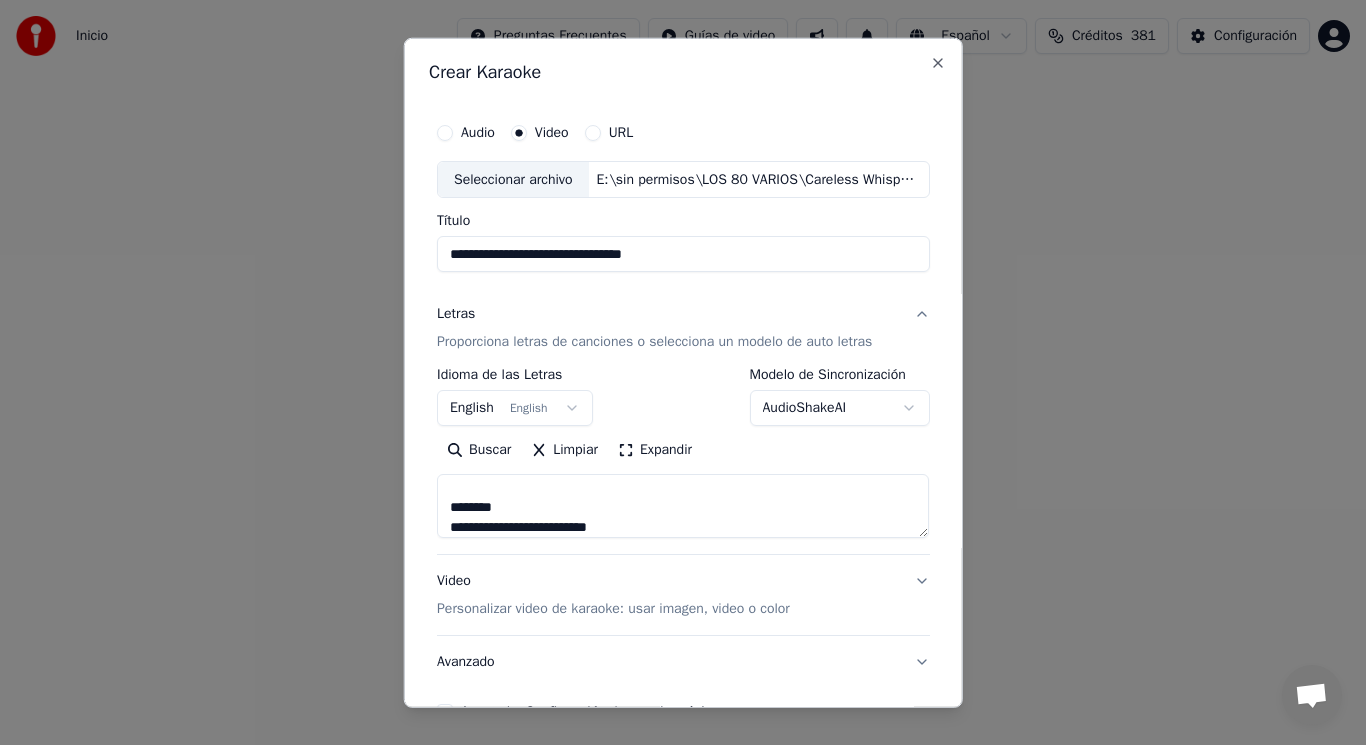 click on "**********" at bounding box center [683, 506] 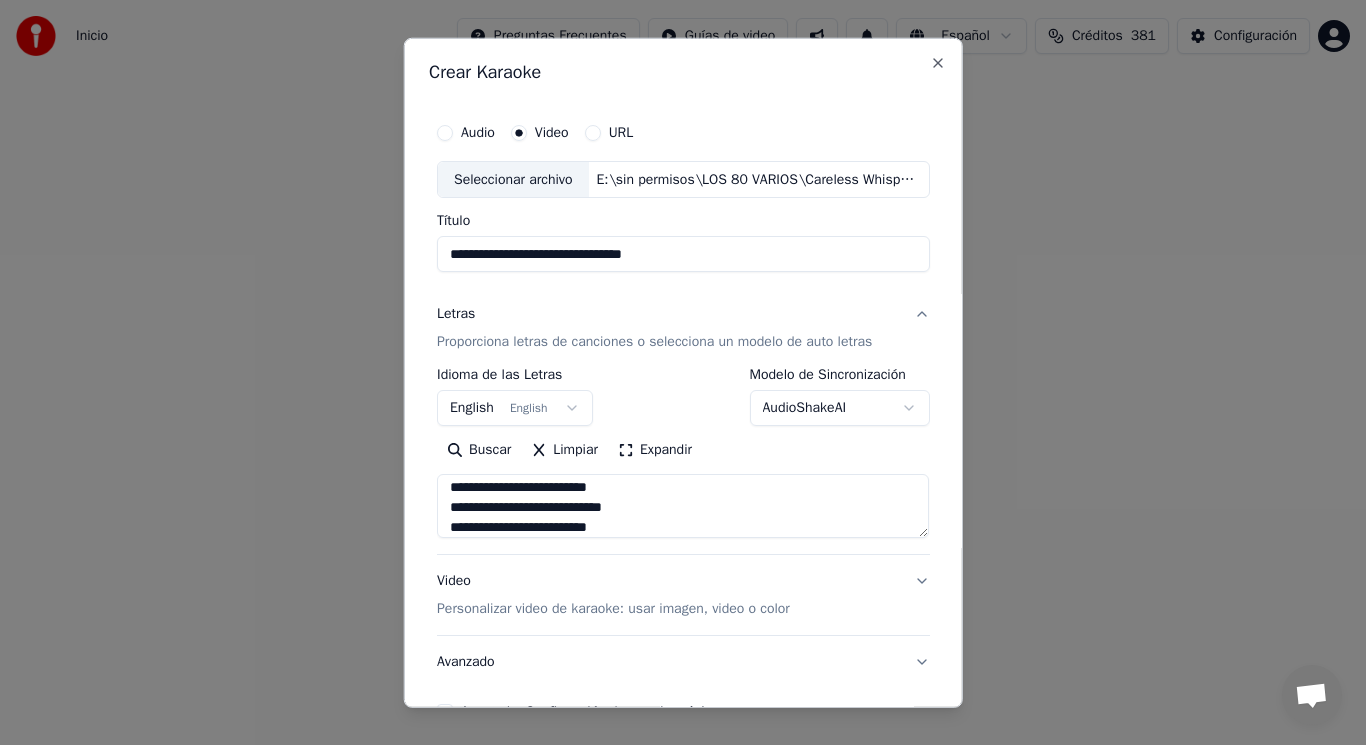 scroll, scrollTop: 447, scrollLeft: 0, axis: vertical 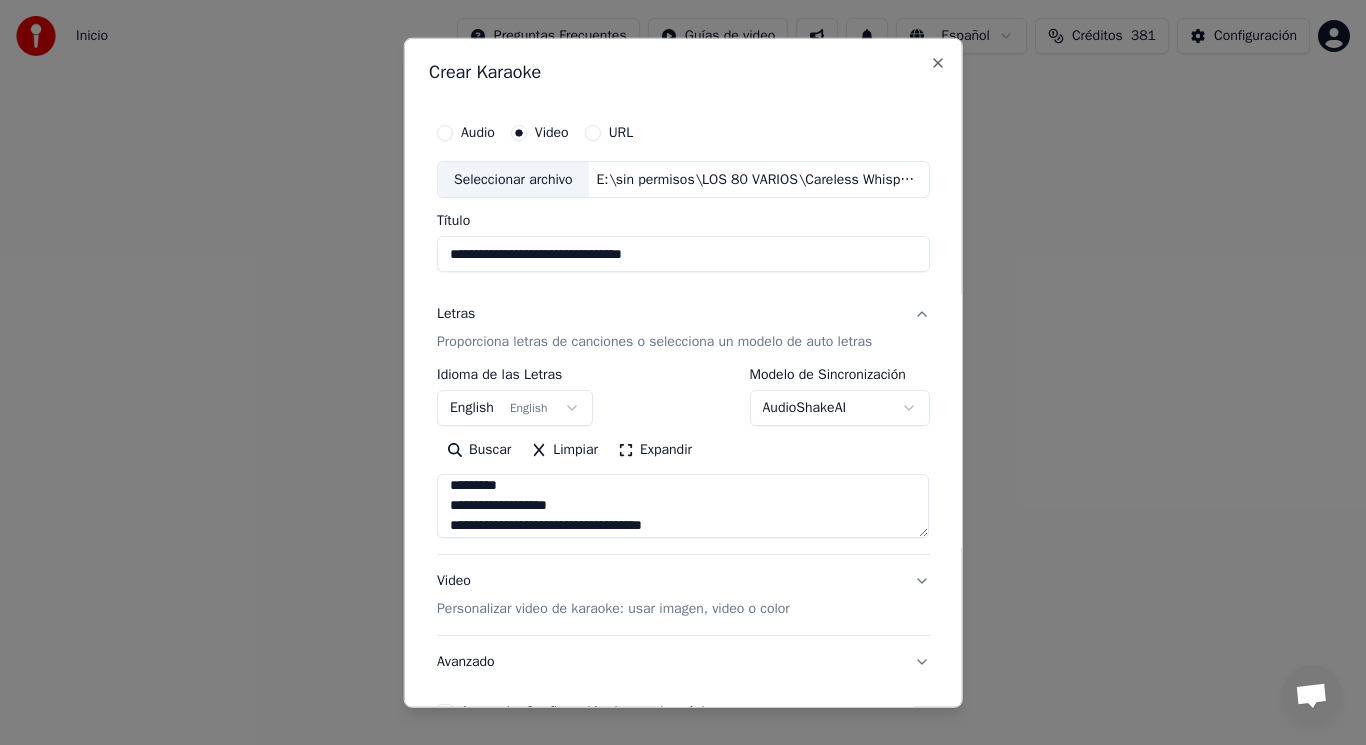 click on "**********" at bounding box center [683, 506] 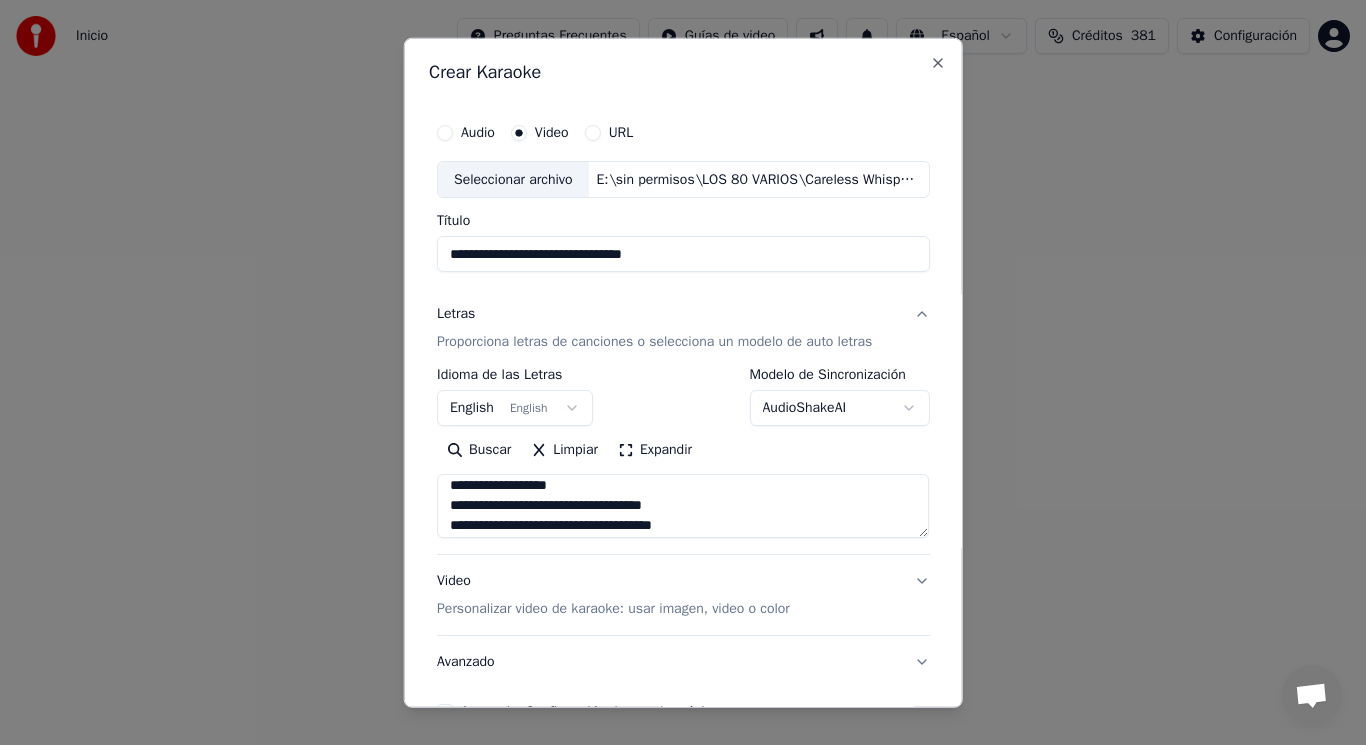 scroll, scrollTop: 327, scrollLeft: 0, axis: vertical 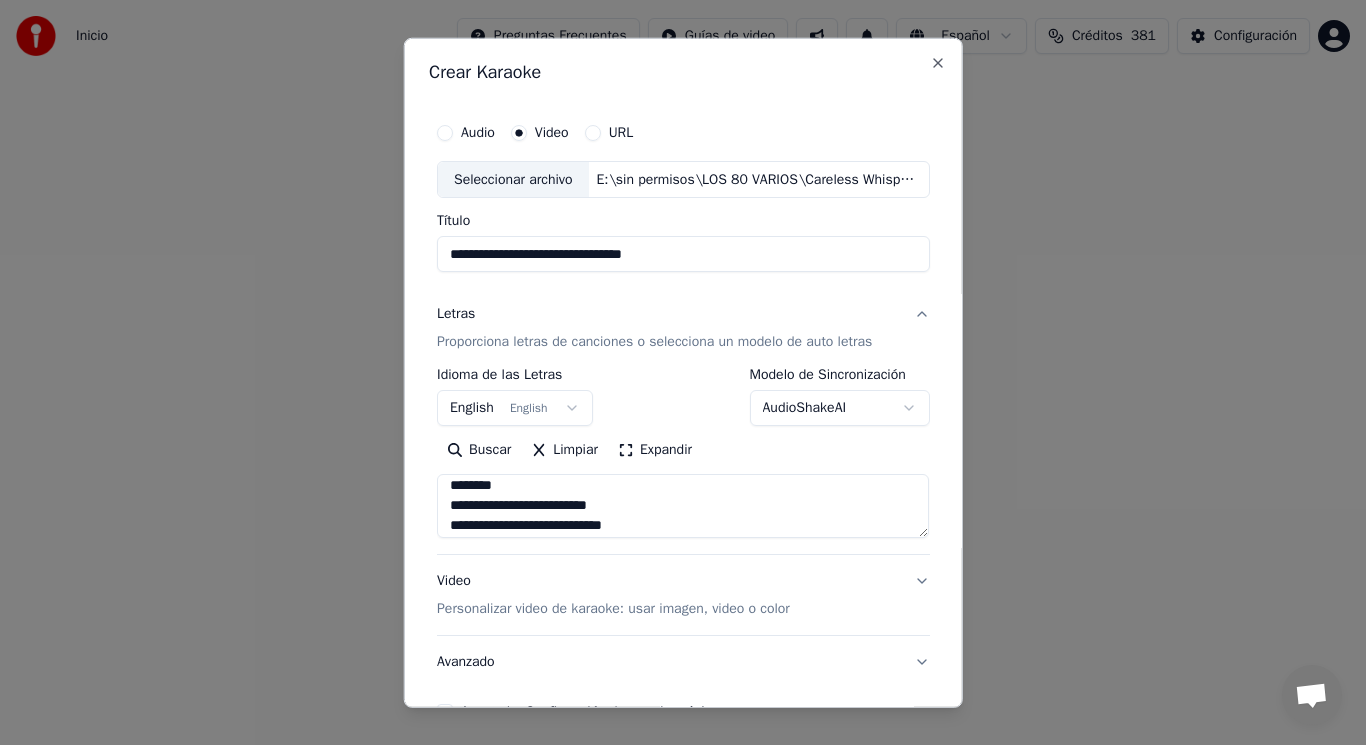 click on "**********" at bounding box center [683, 506] 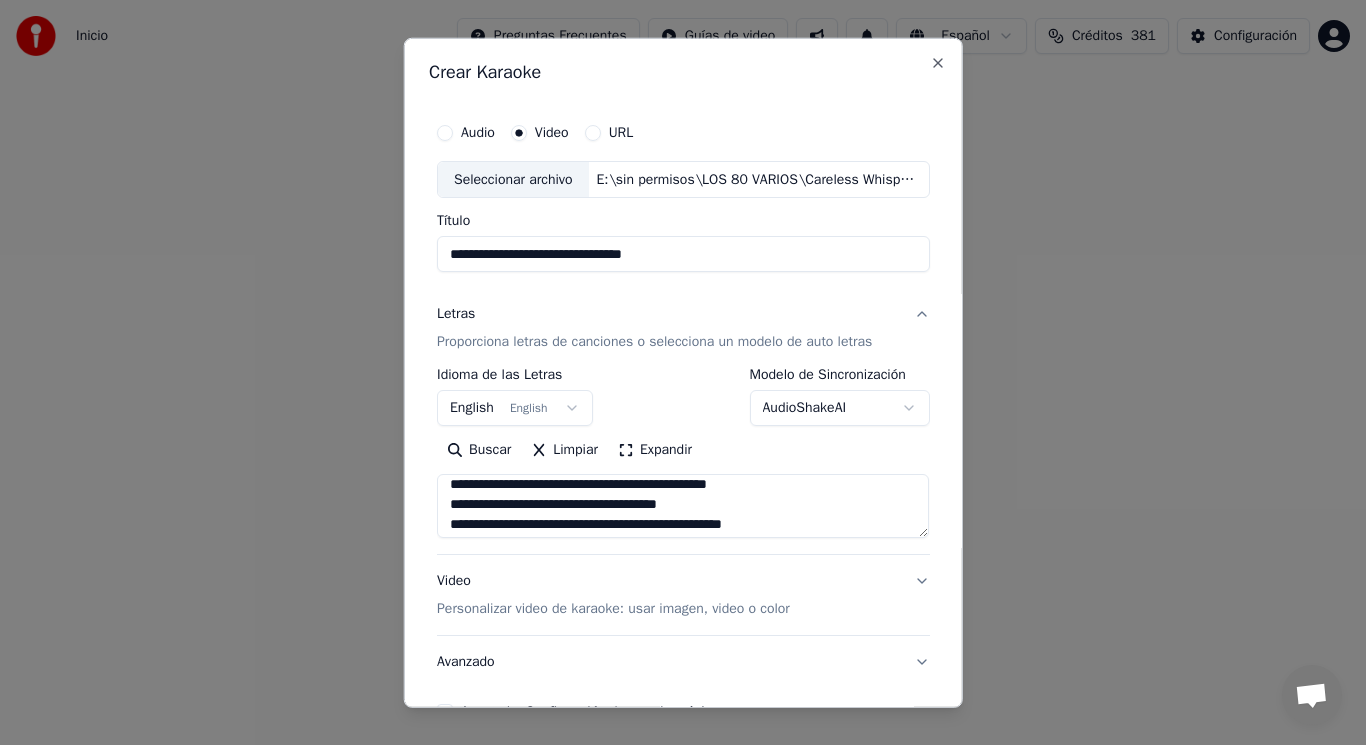 scroll, scrollTop: 48, scrollLeft: 0, axis: vertical 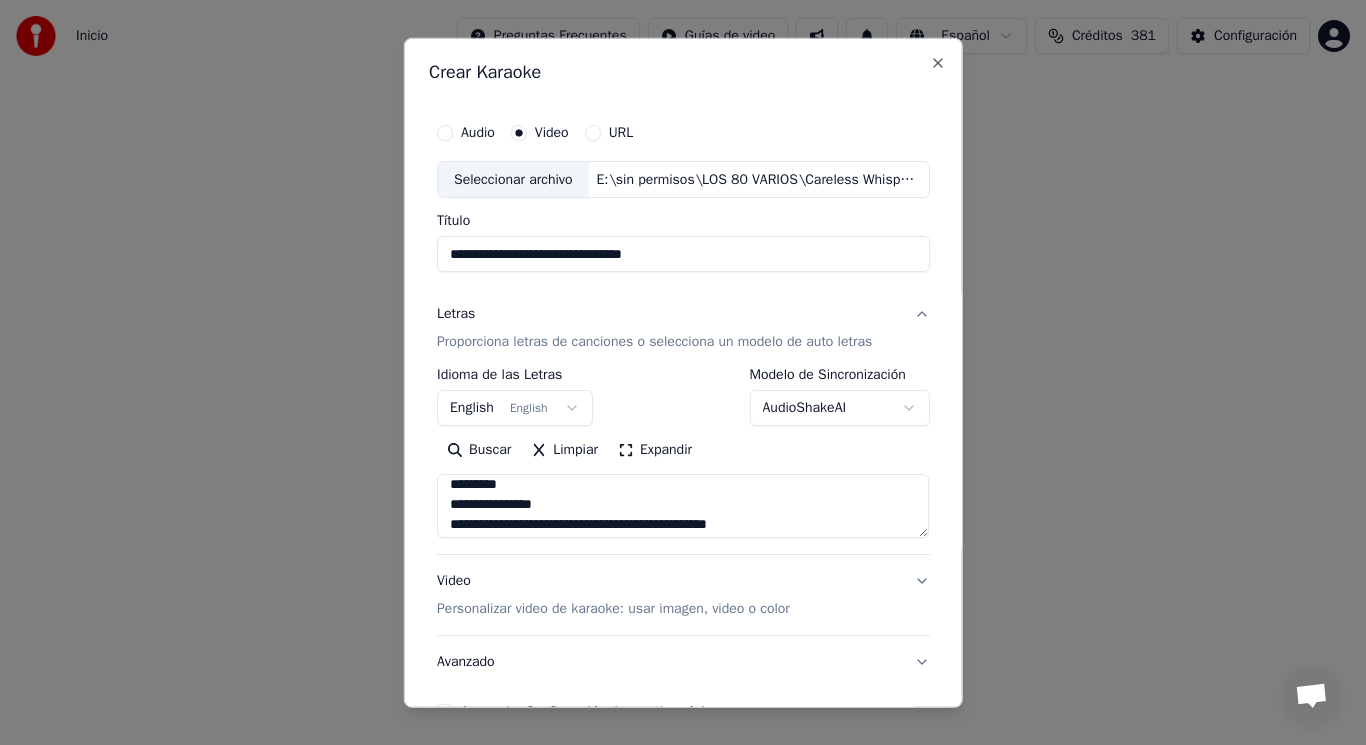 click on "**********" at bounding box center [683, 506] 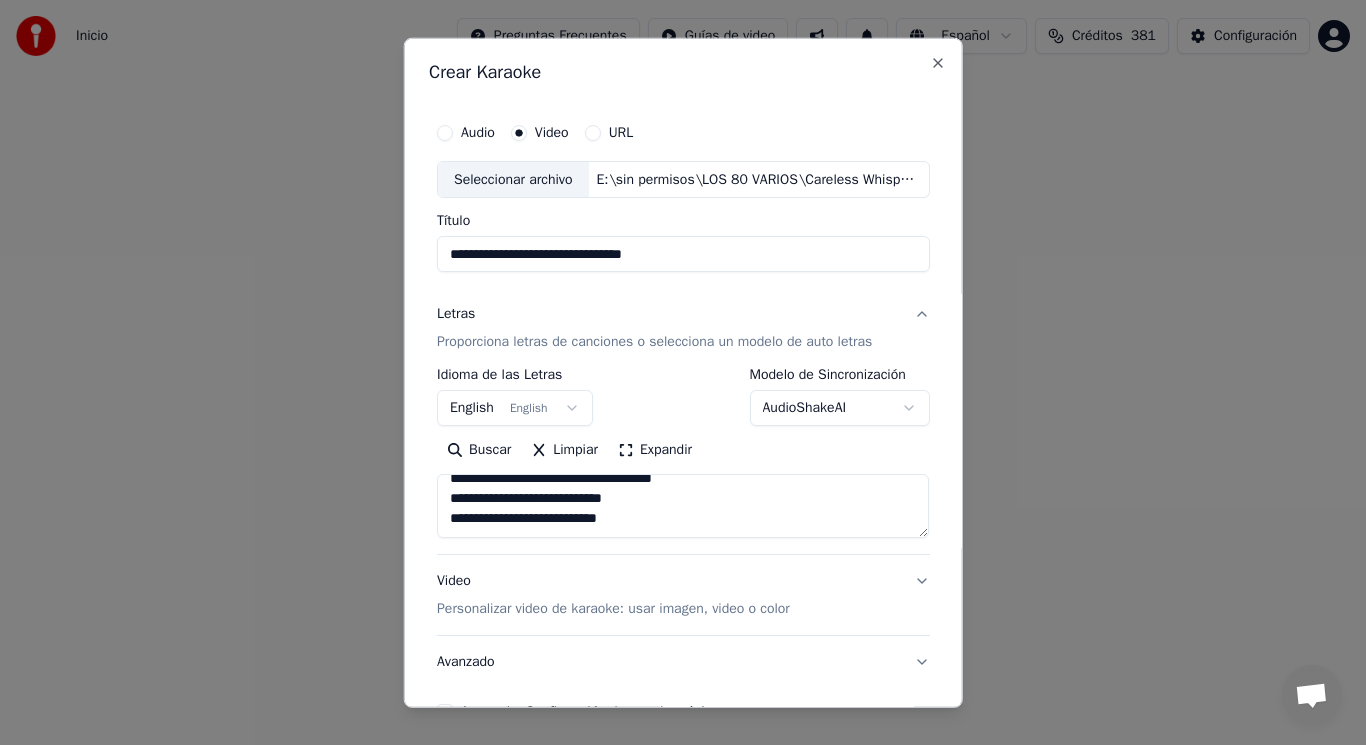 scroll, scrollTop: 474, scrollLeft: 0, axis: vertical 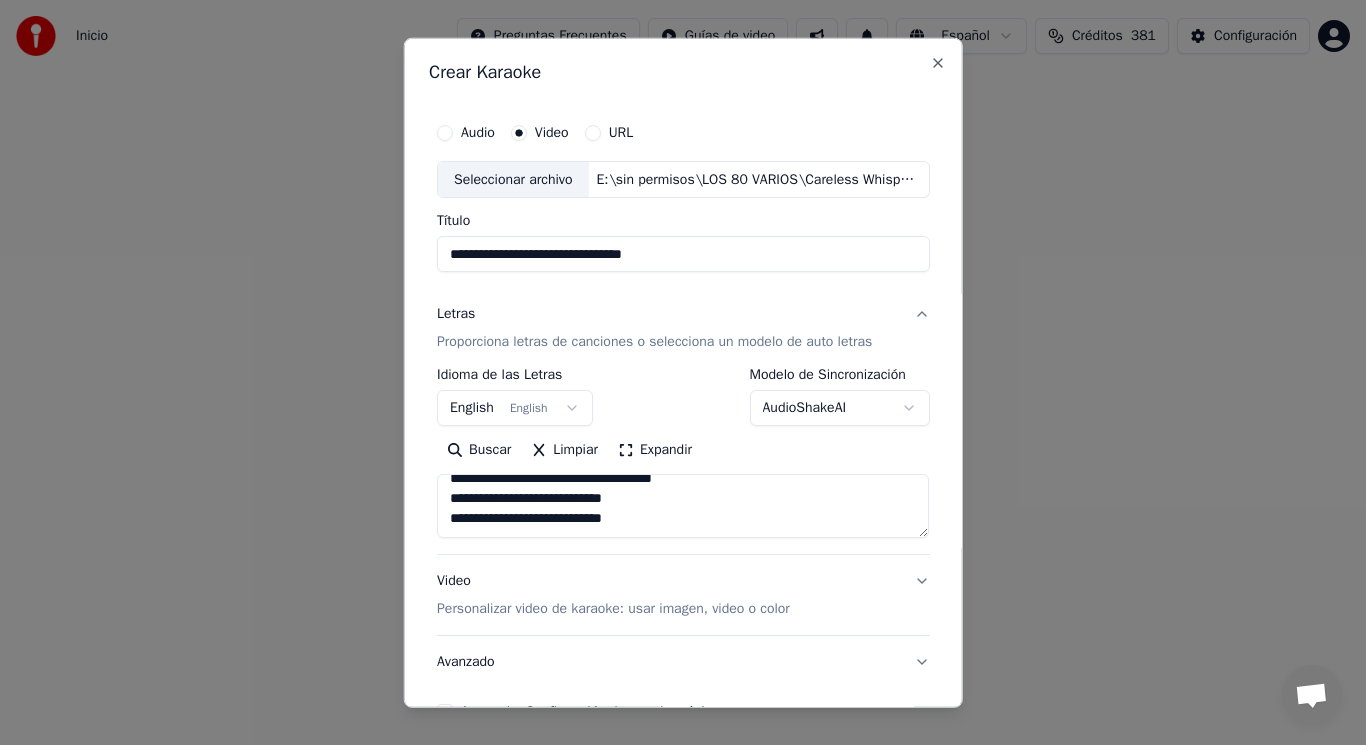 paste on "**********" 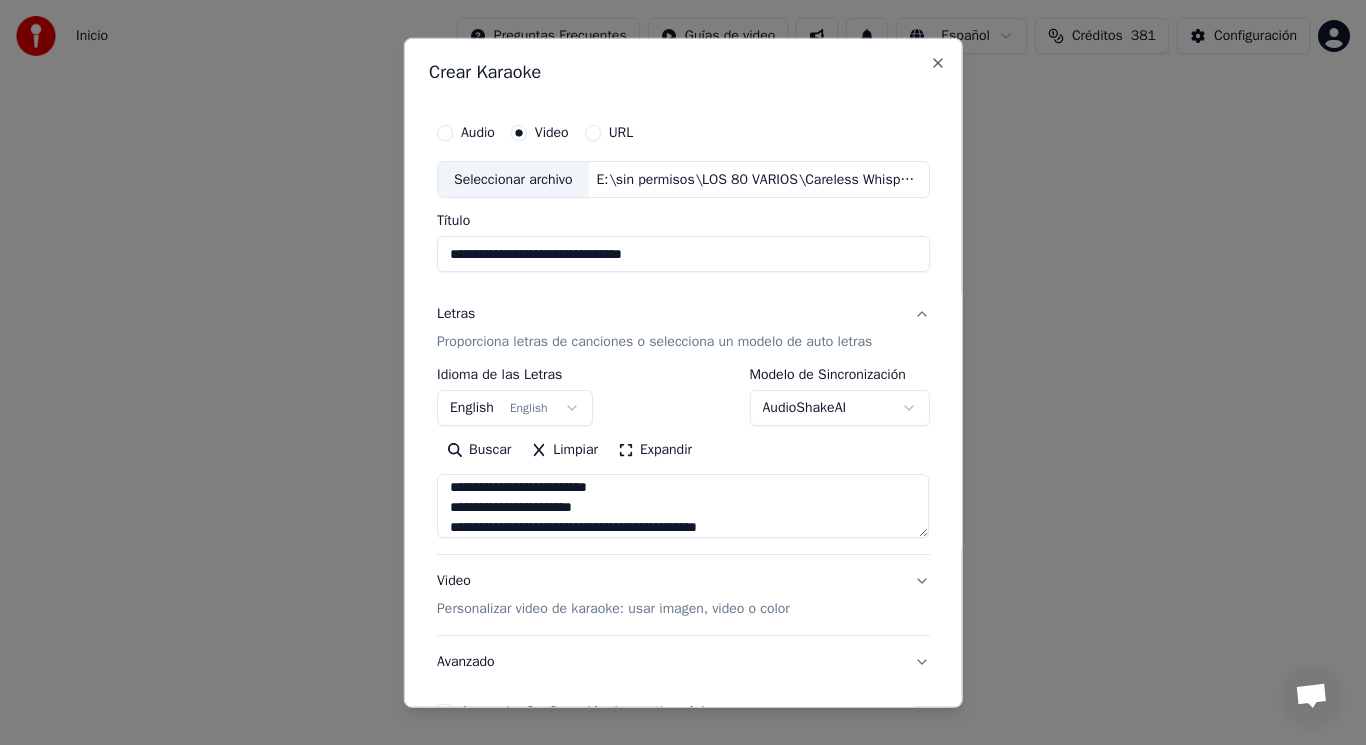 scroll, scrollTop: 805, scrollLeft: 0, axis: vertical 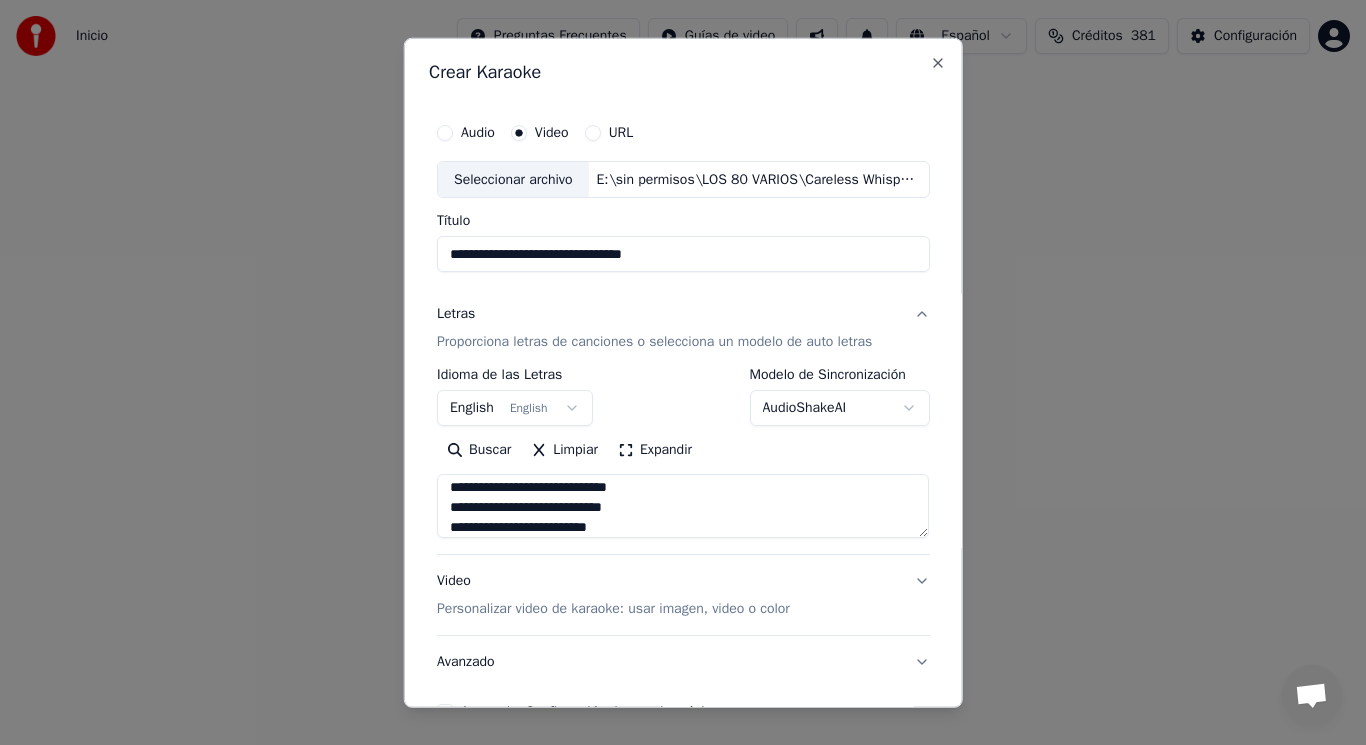 click at bounding box center (683, 506) 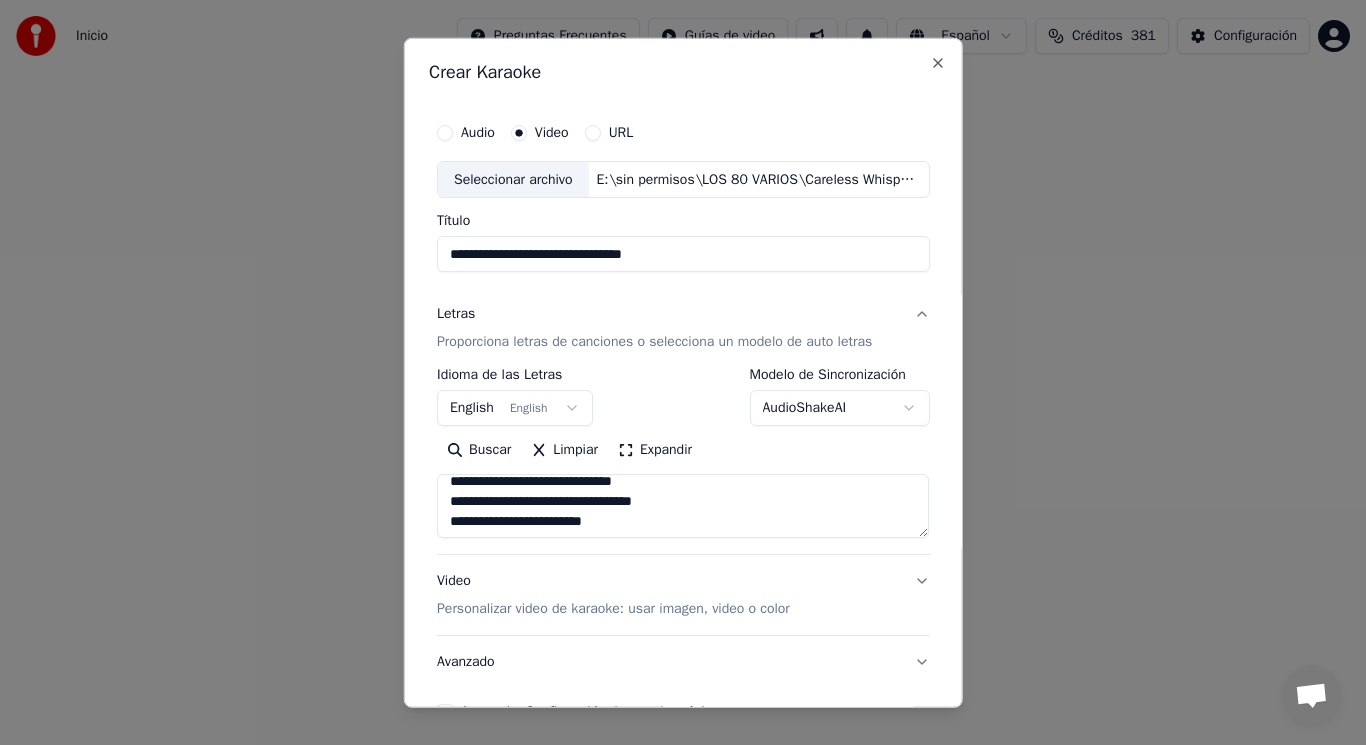 scroll, scrollTop: 607, scrollLeft: 0, axis: vertical 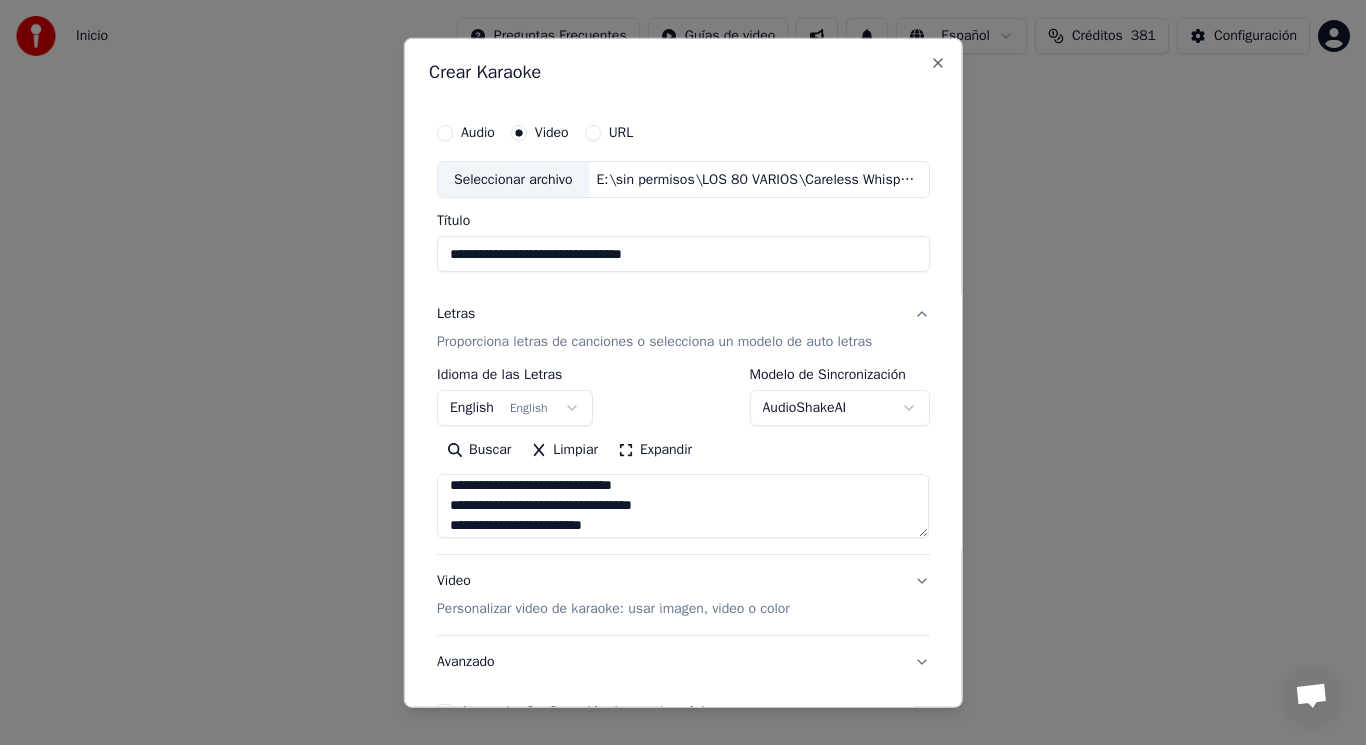 click at bounding box center (683, 506) 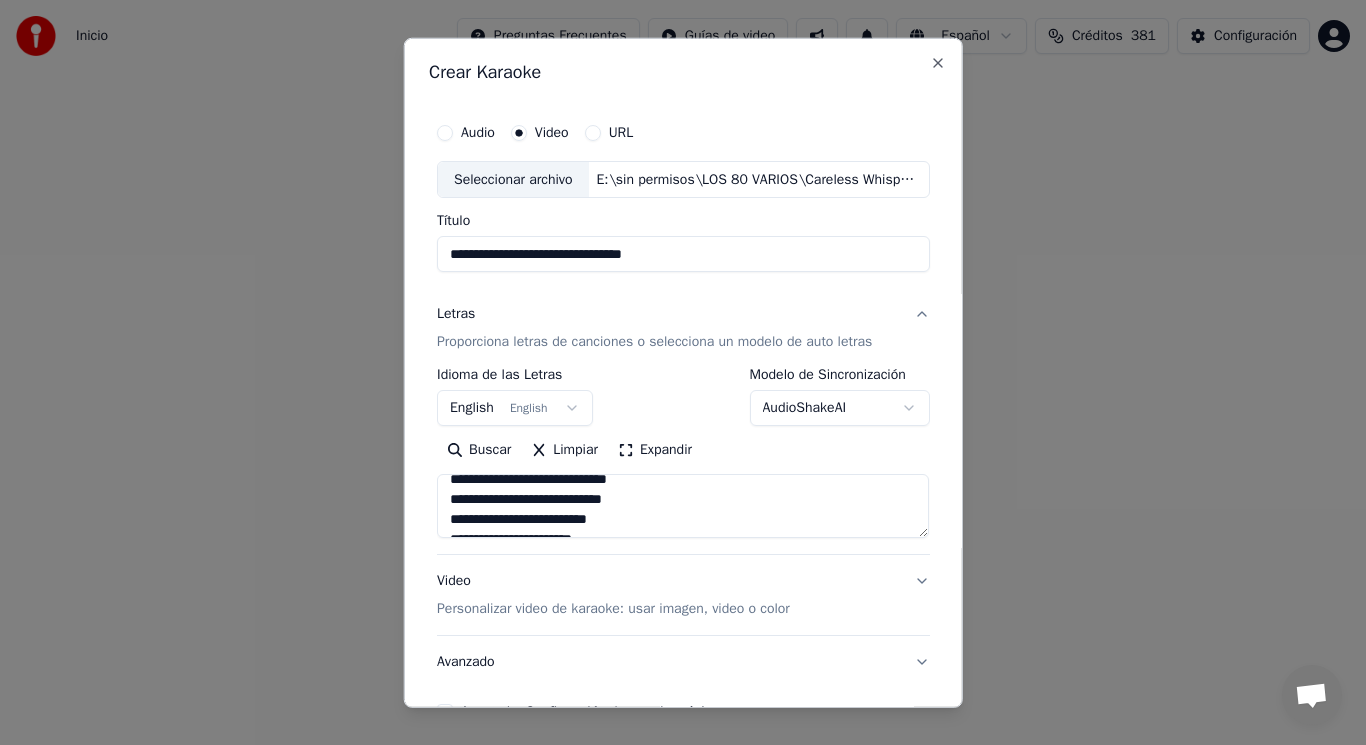 scroll, scrollTop: 813, scrollLeft: 0, axis: vertical 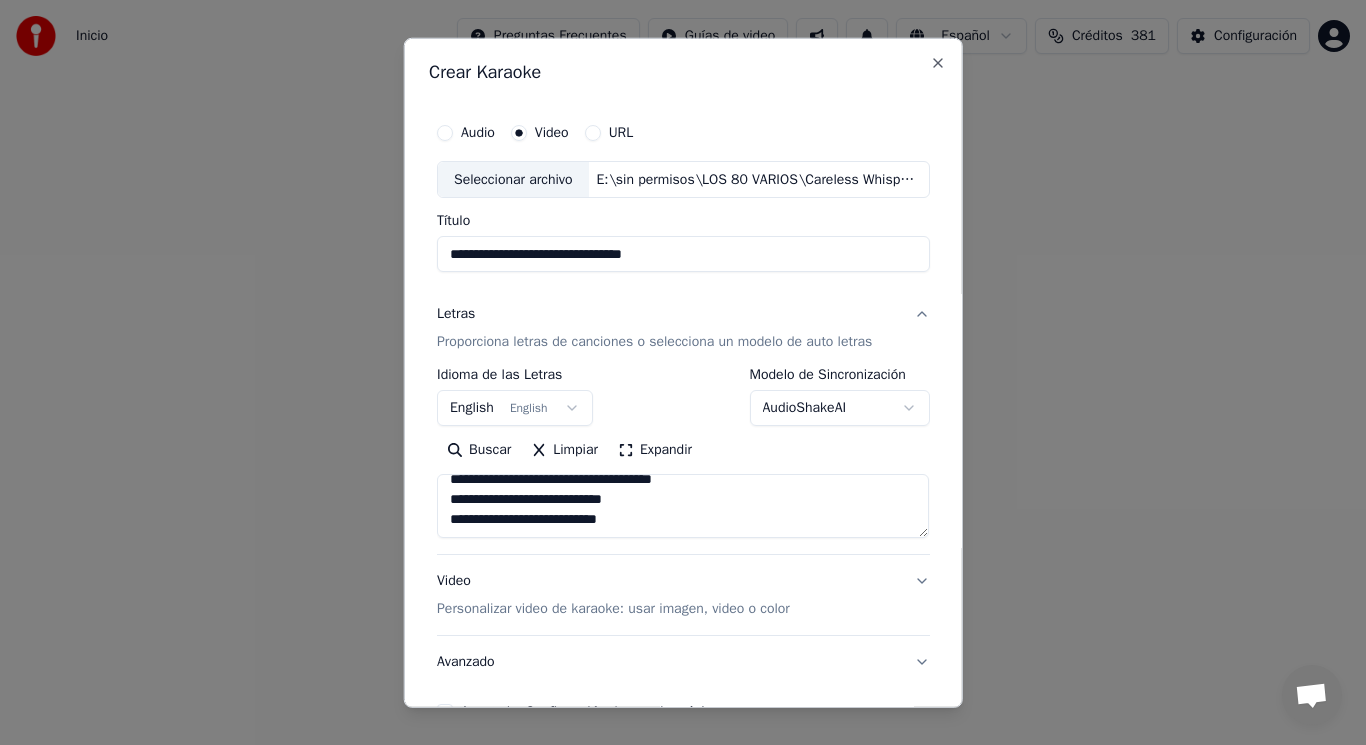 click at bounding box center [683, 506] 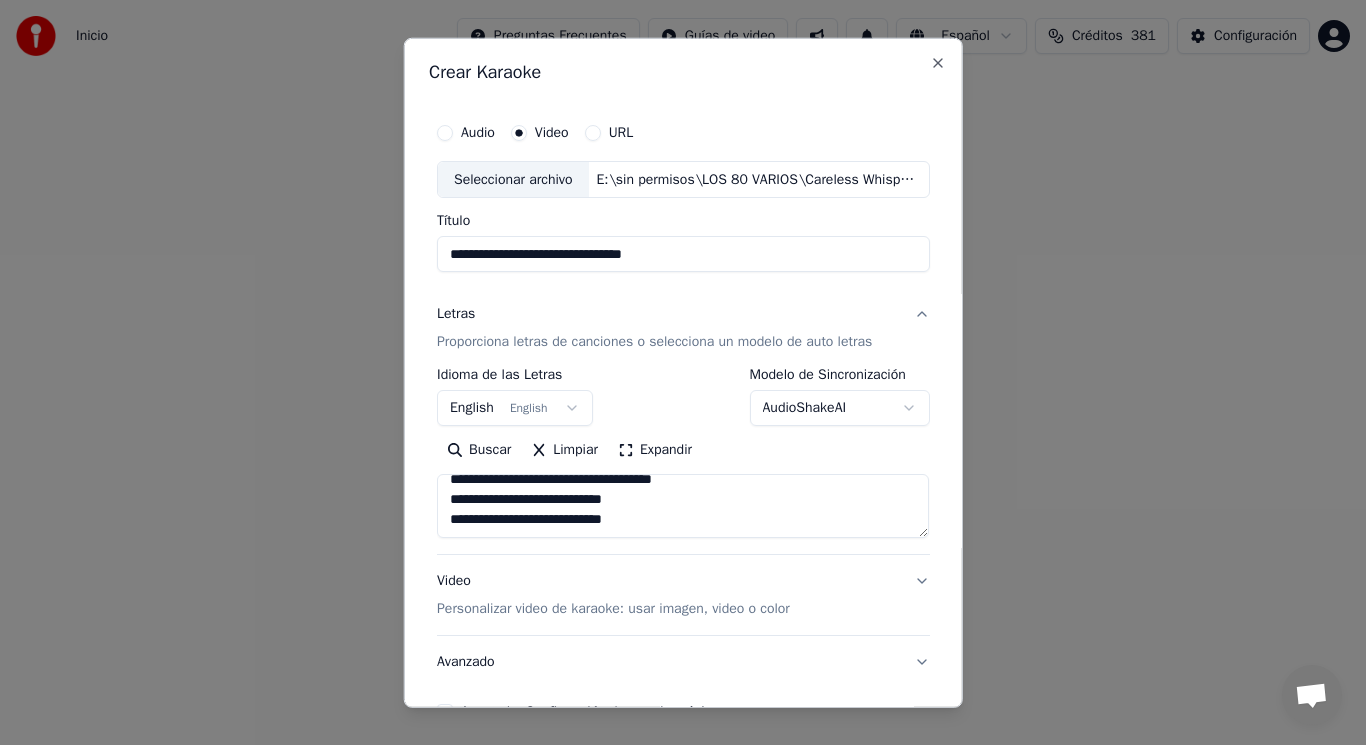 scroll, scrollTop: 825, scrollLeft: 0, axis: vertical 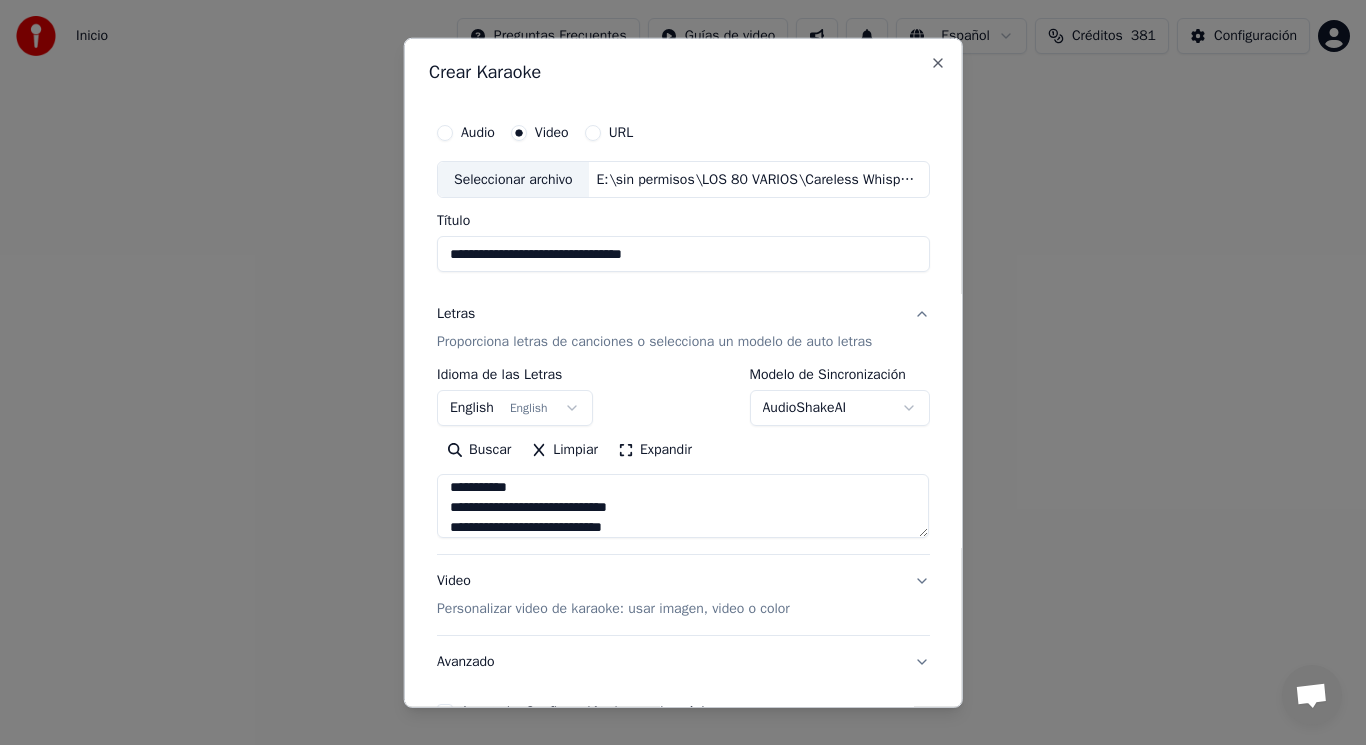 click at bounding box center (683, 506) 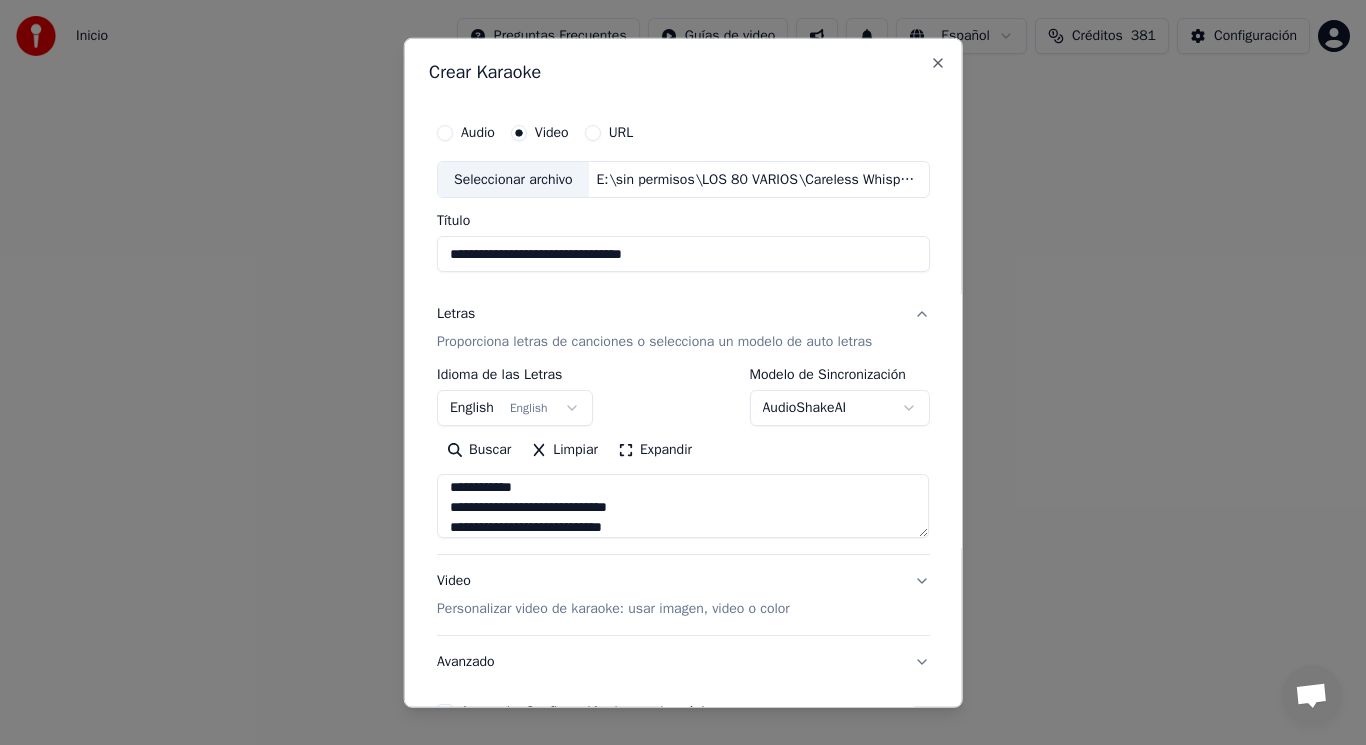 click at bounding box center (683, 506) 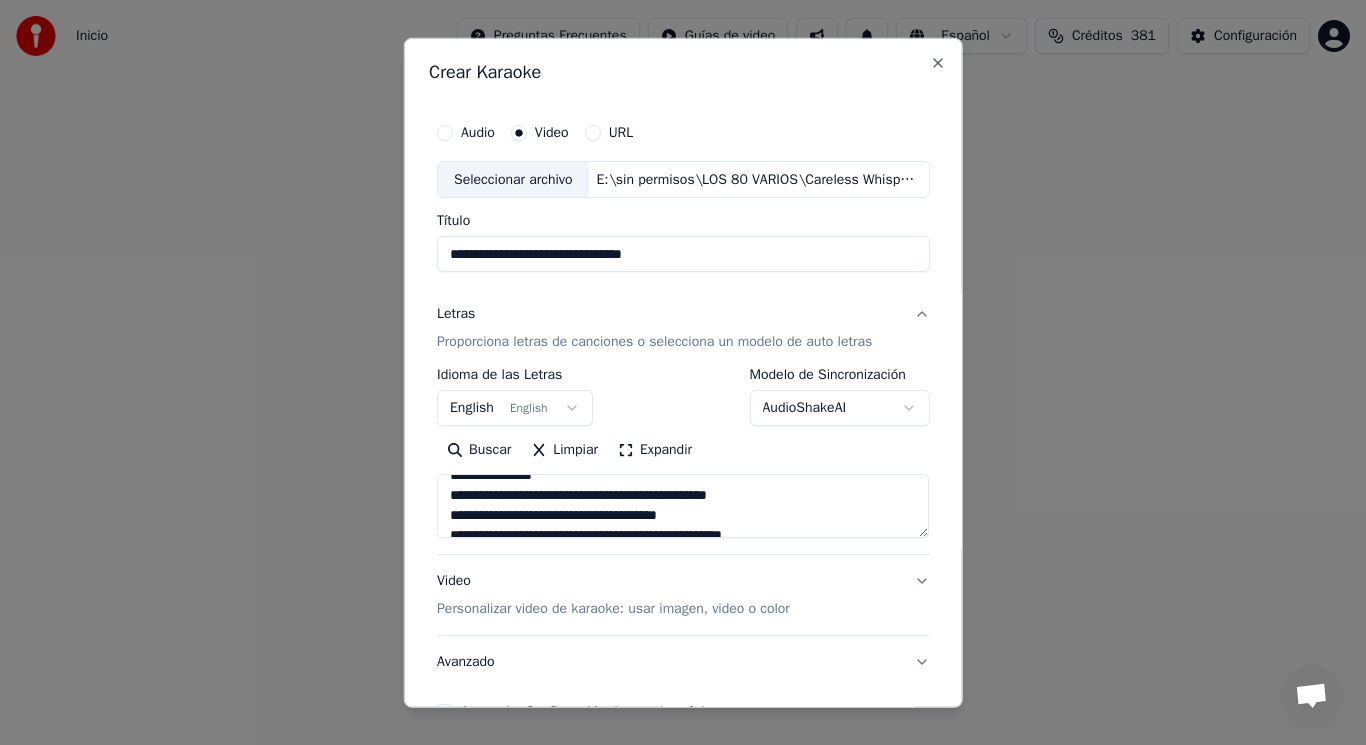 scroll, scrollTop: 0, scrollLeft: 0, axis: both 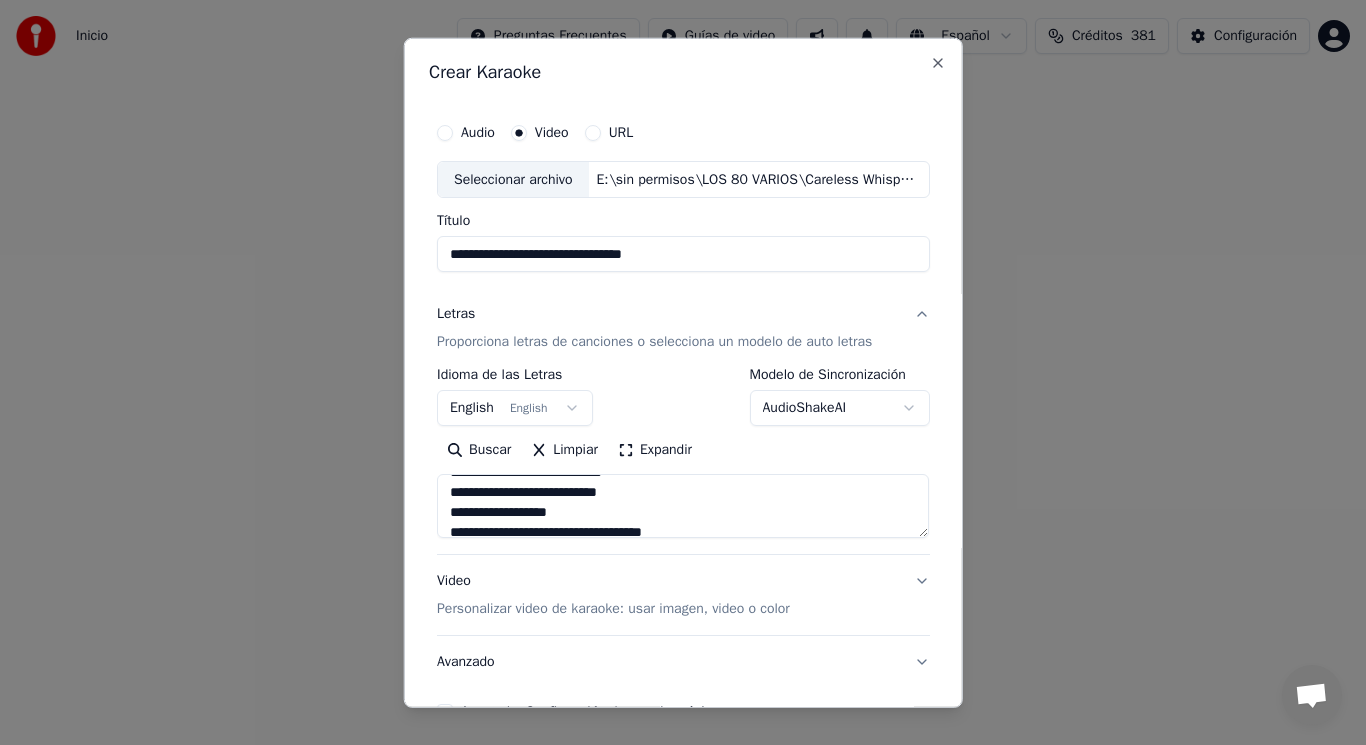 click at bounding box center [683, 506] 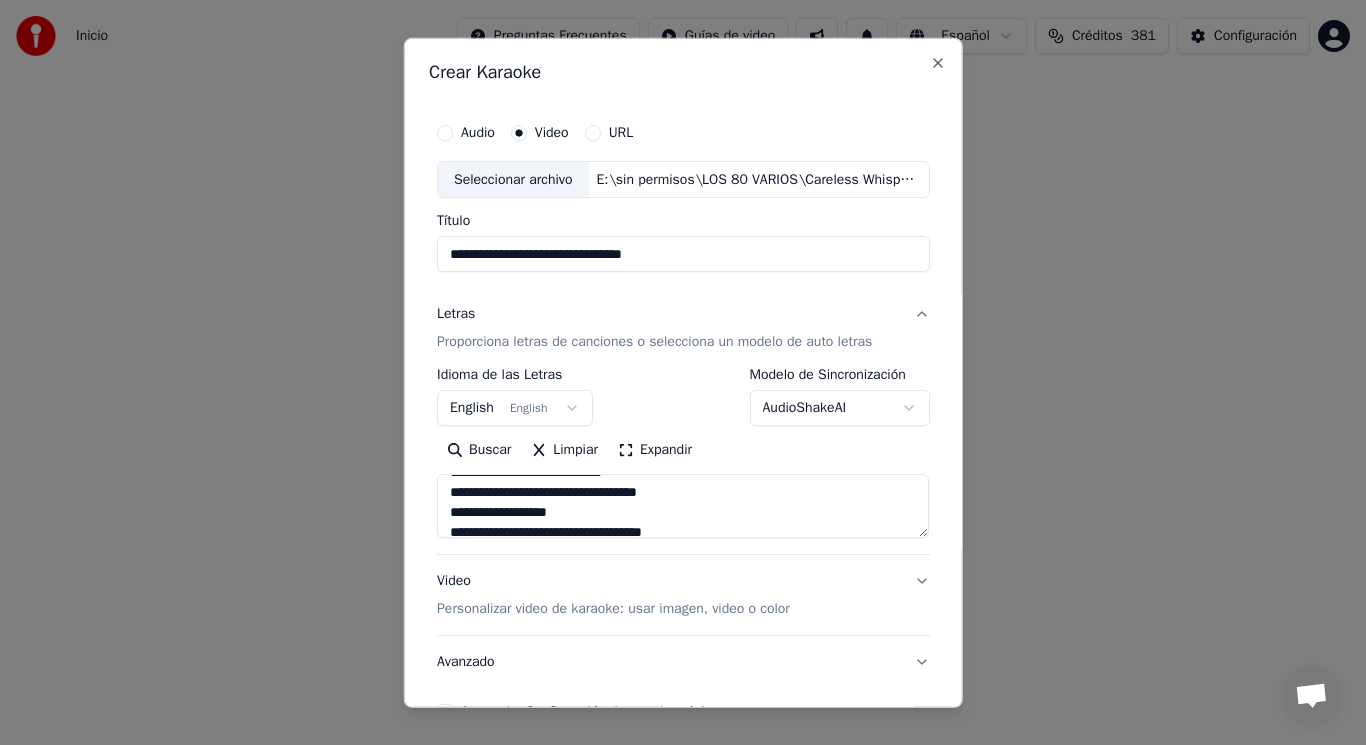 scroll, scrollTop: 280, scrollLeft: 0, axis: vertical 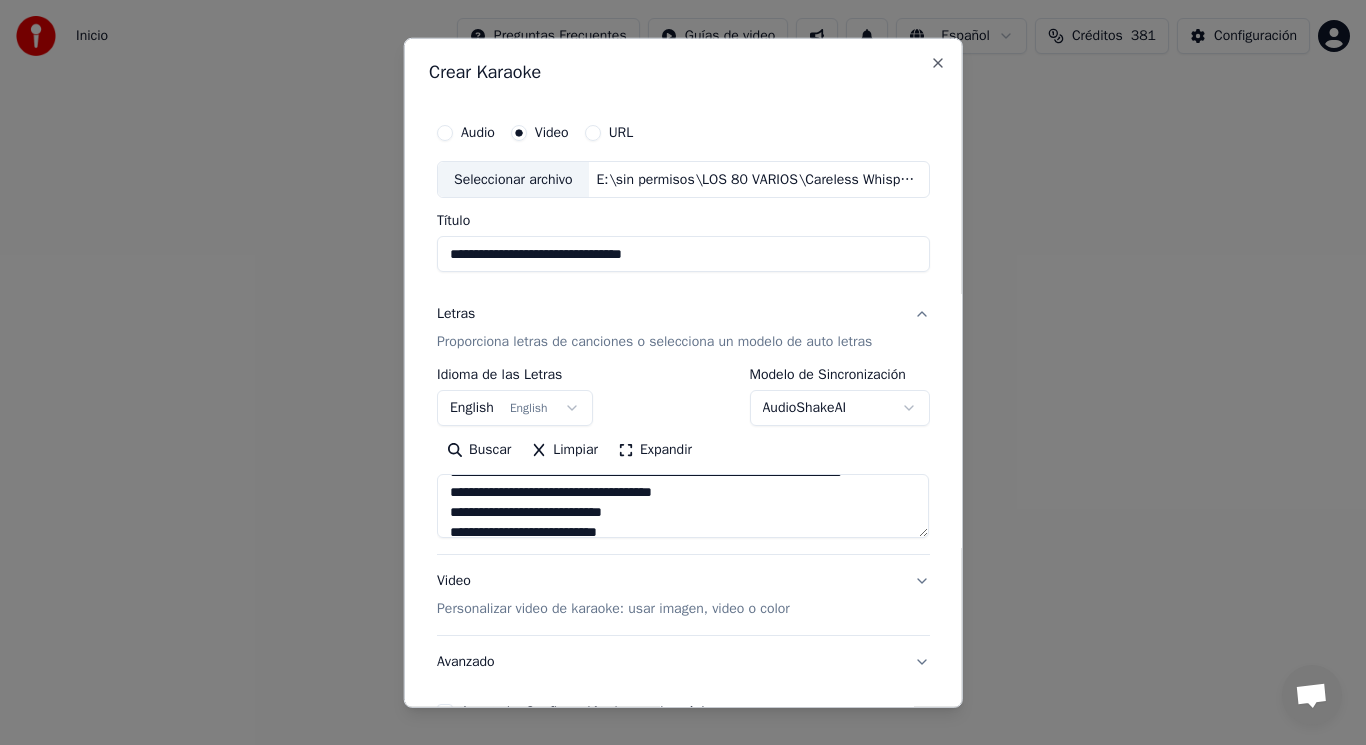 click at bounding box center [683, 506] 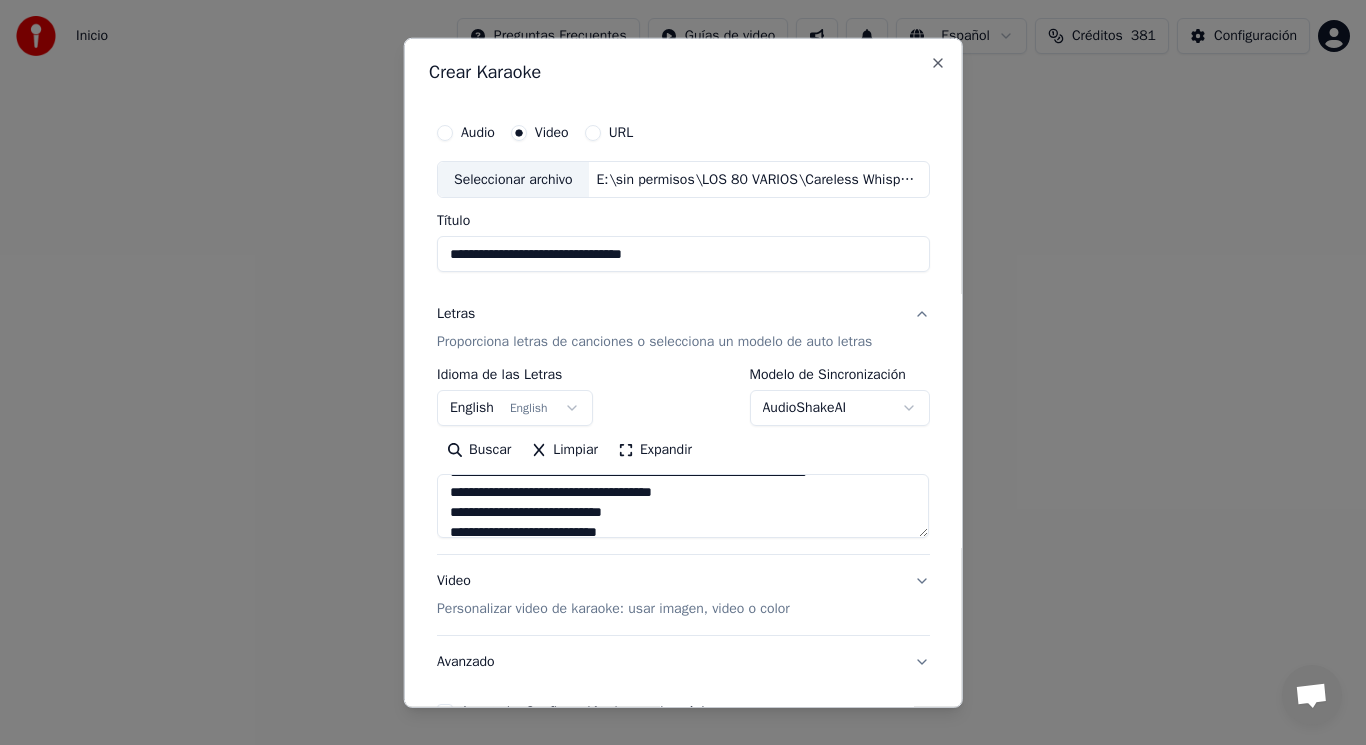 scroll, scrollTop: 427, scrollLeft: 0, axis: vertical 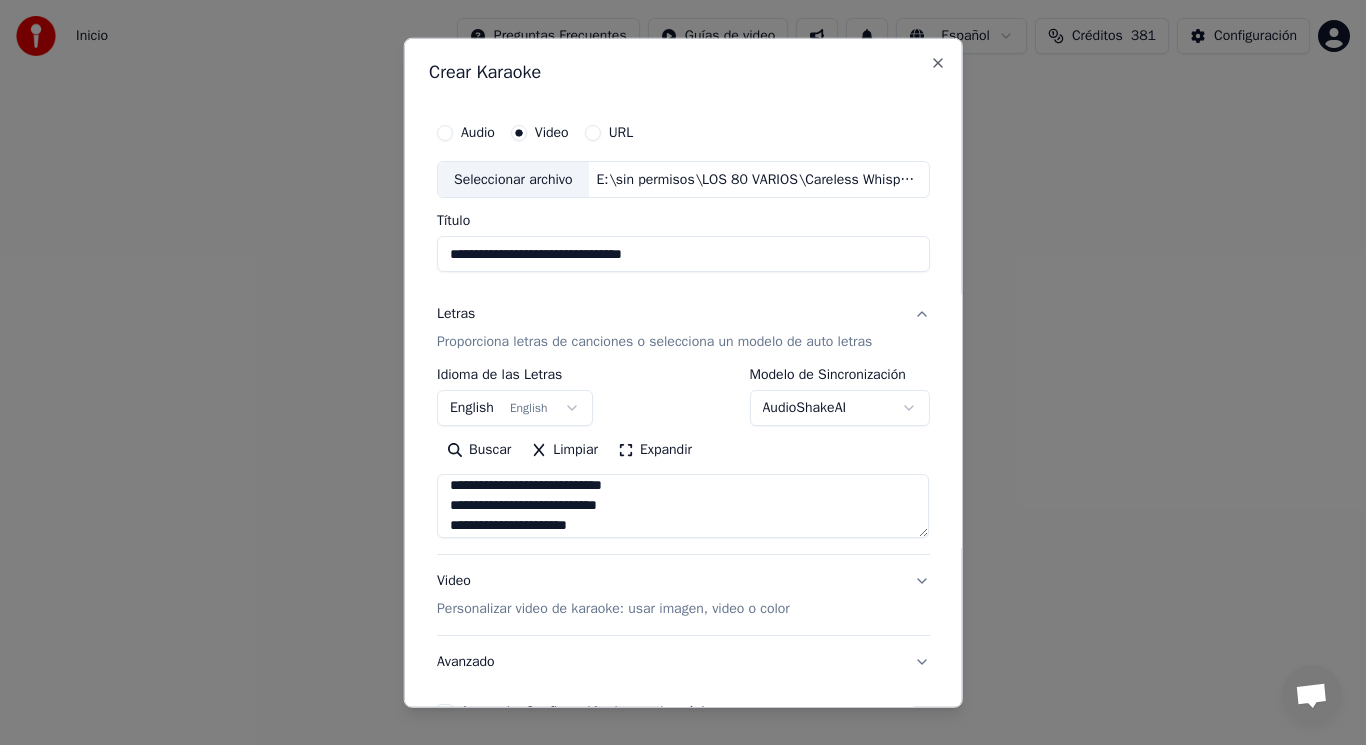 click at bounding box center (683, 506) 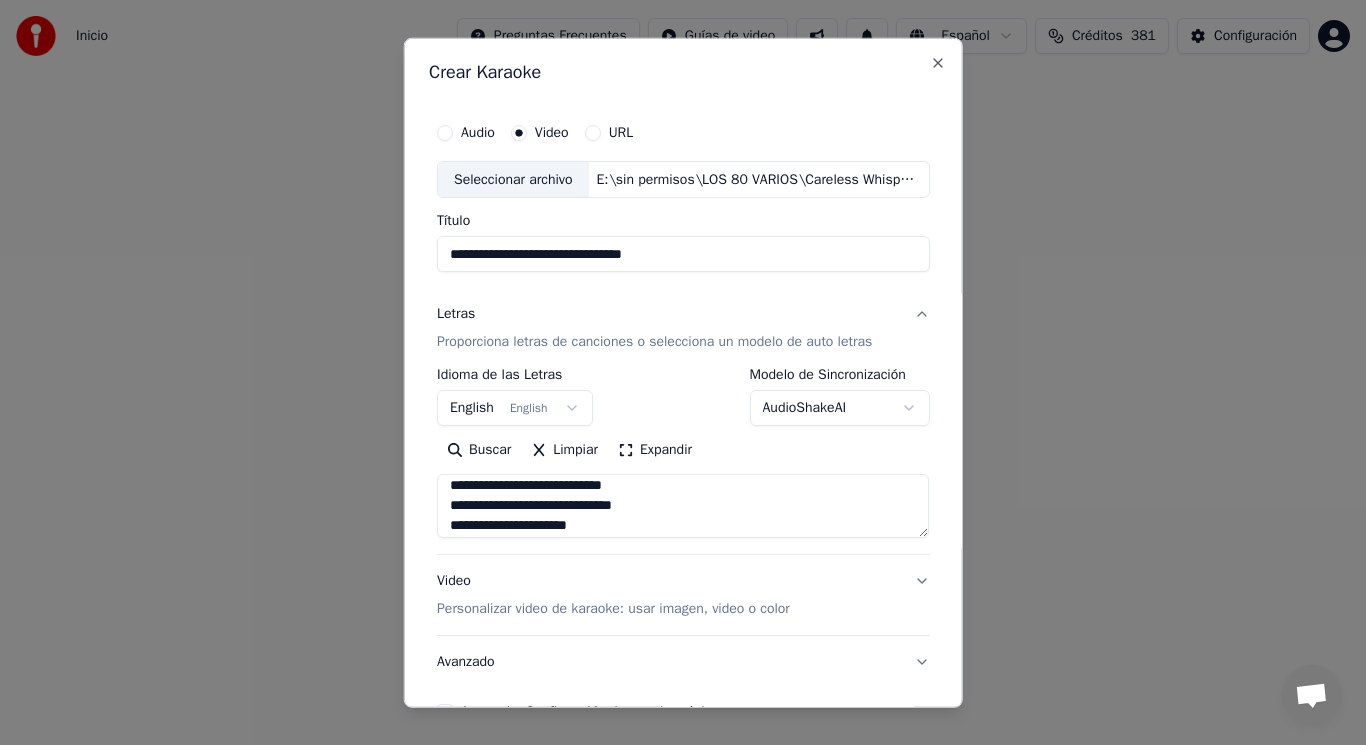 click at bounding box center (683, 506) 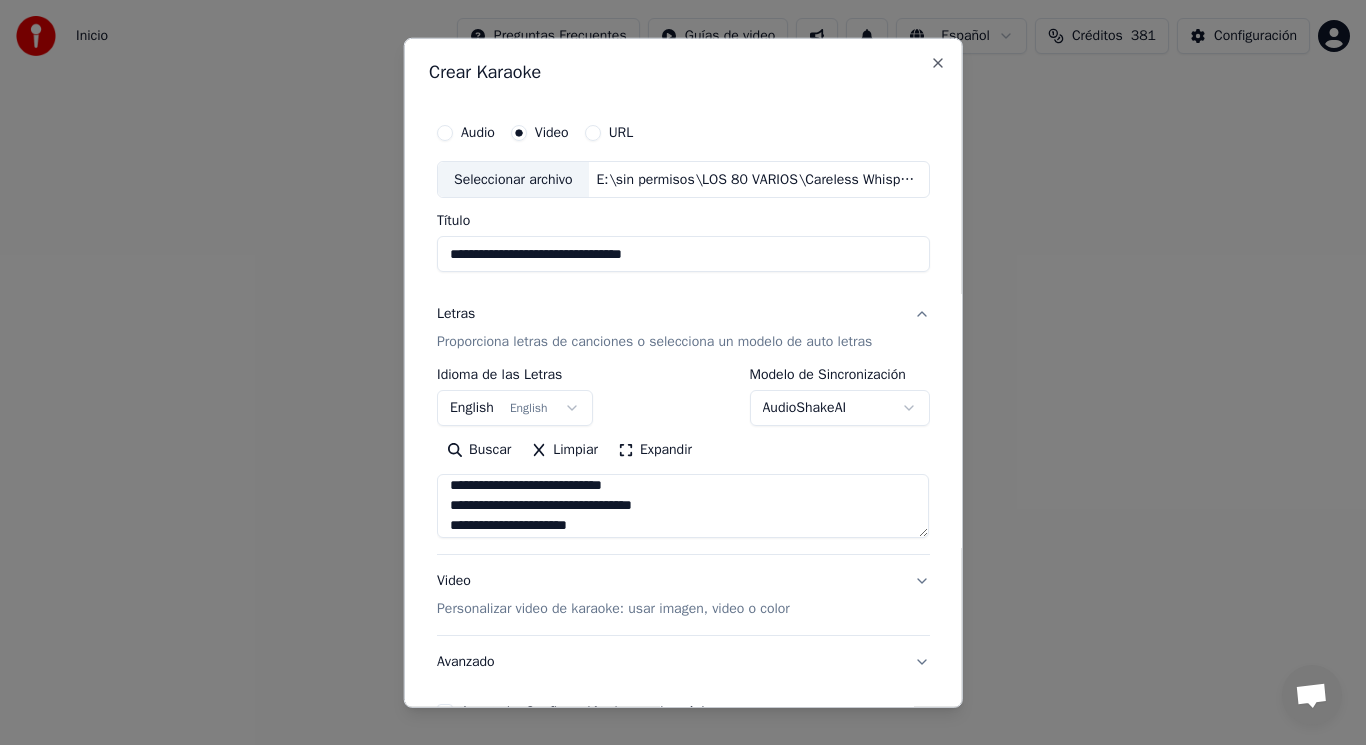 scroll, scrollTop: 507, scrollLeft: 0, axis: vertical 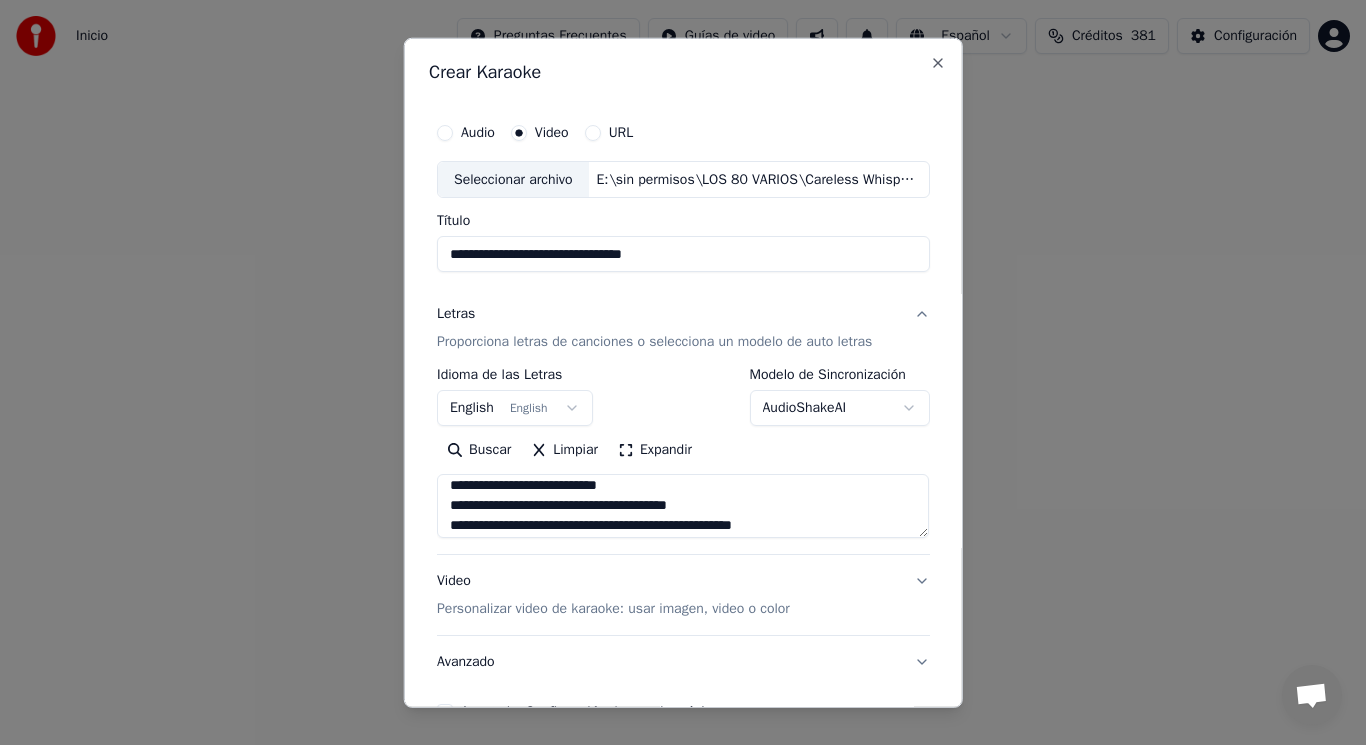 click at bounding box center [683, 506] 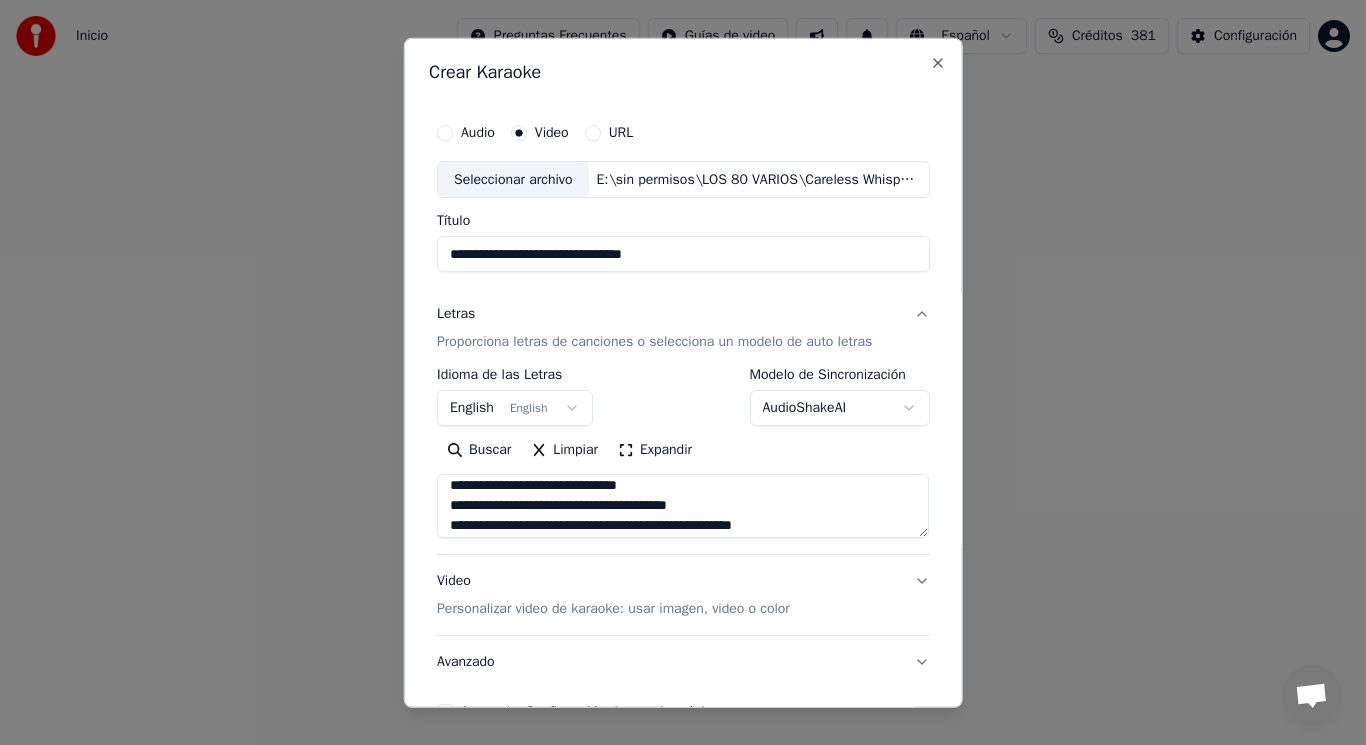 scroll, scrollTop: 853, scrollLeft: 0, axis: vertical 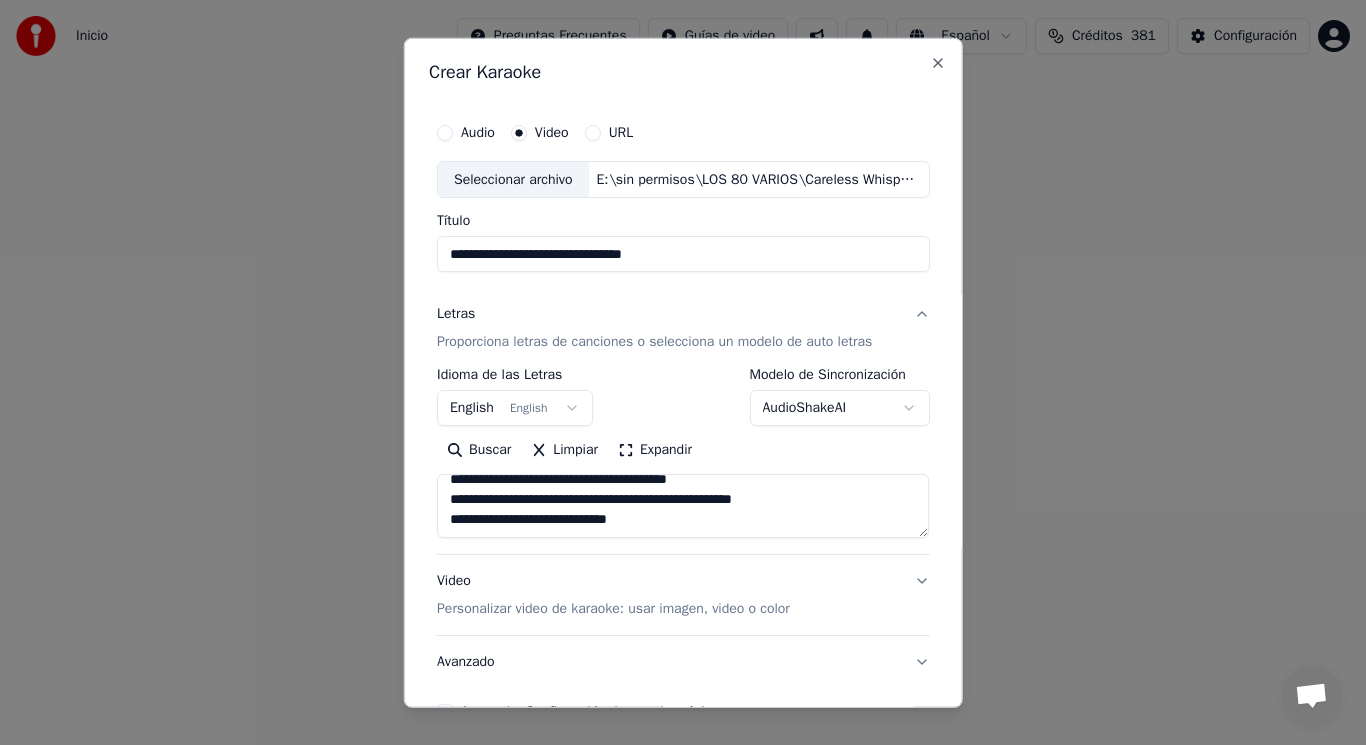 type on "**********" 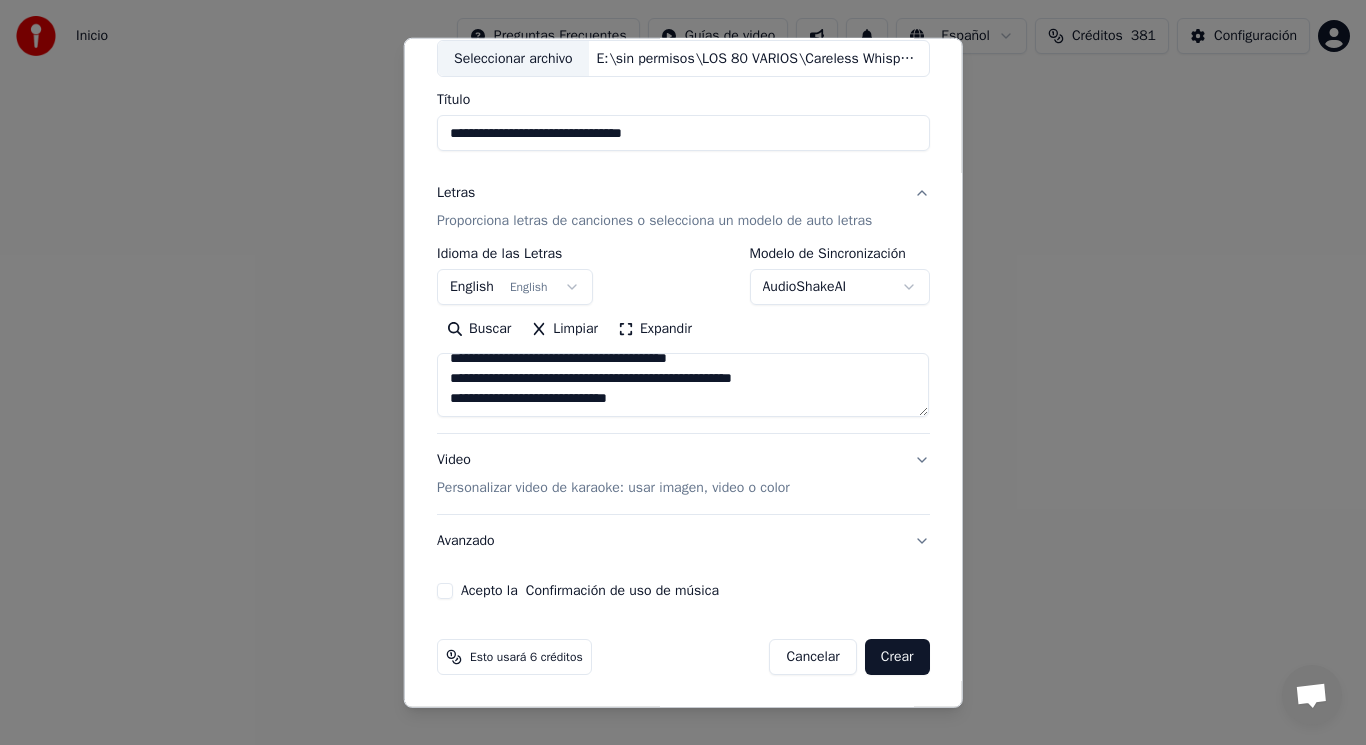 click on "Acepto la   Confirmación de uso de música" at bounding box center [445, 591] 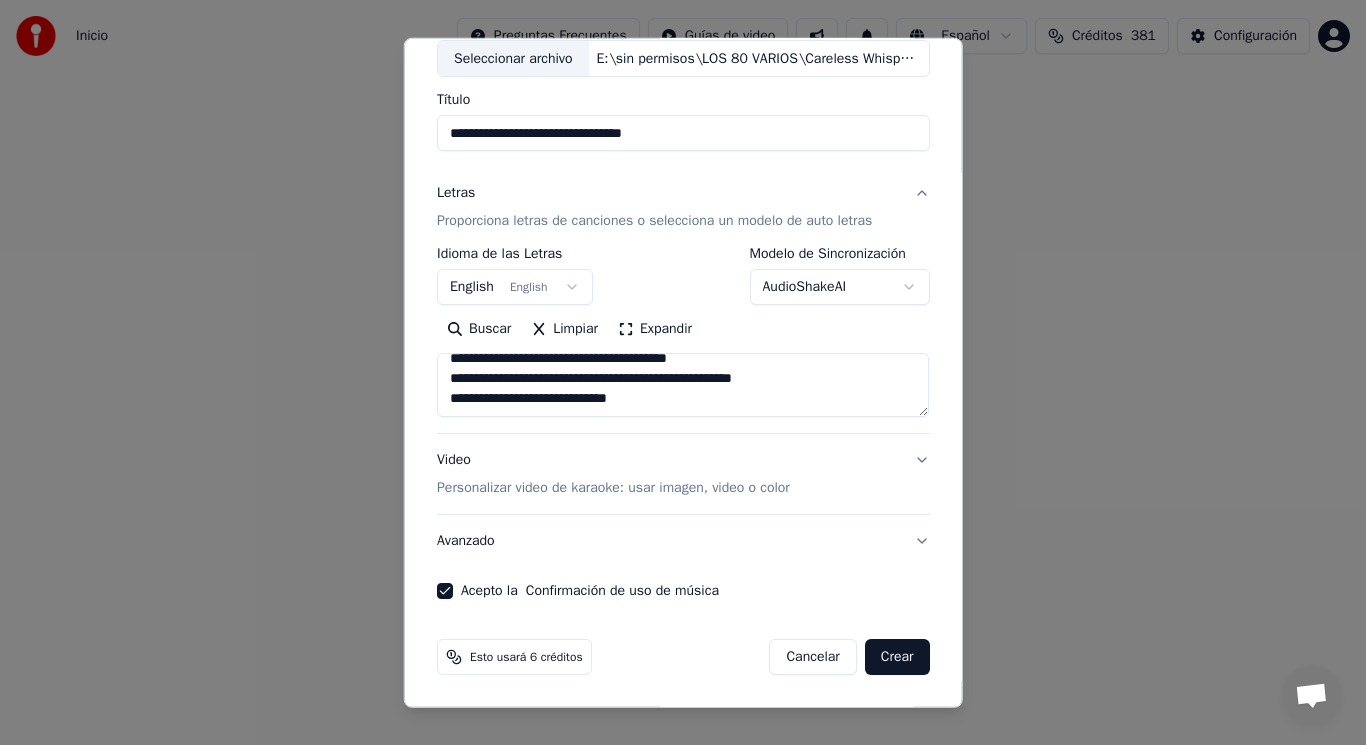 click on "Crear" at bounding box center (897, 657) 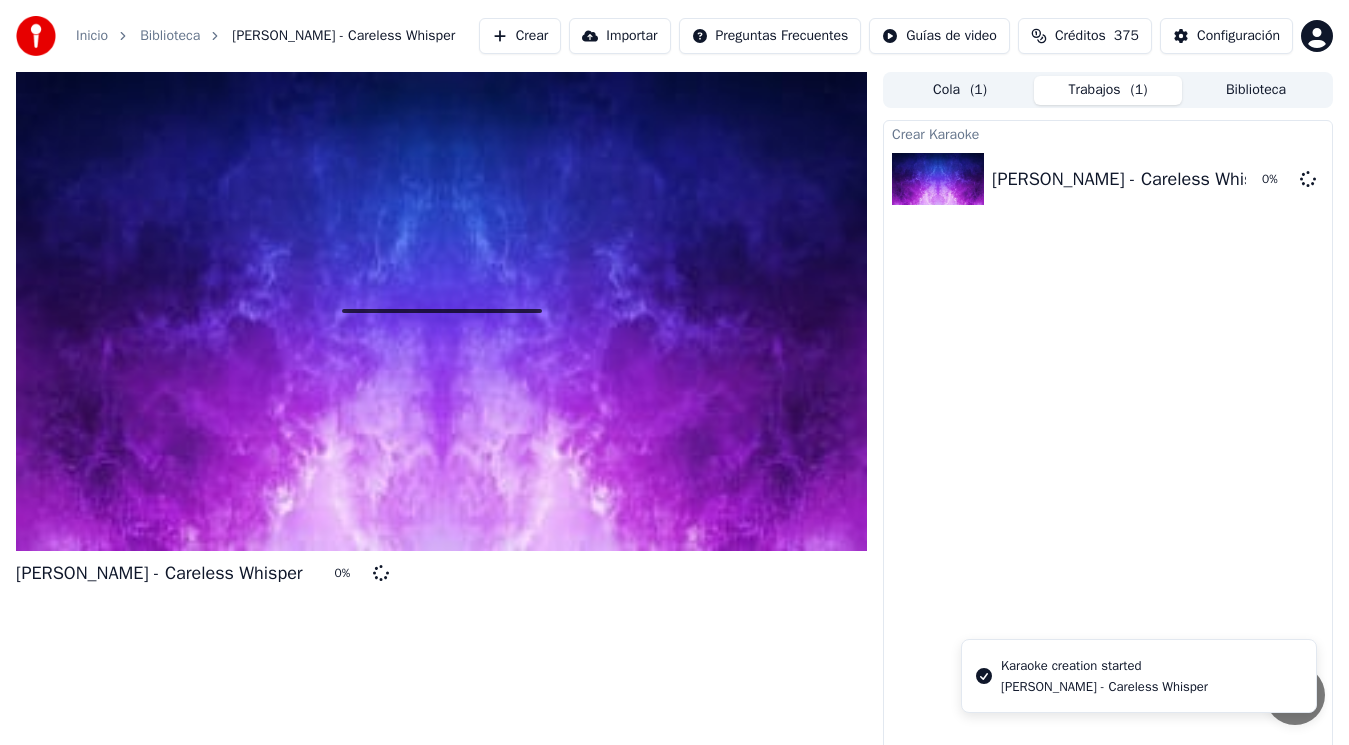 click on "[PERSON_NAME] Whisper  0 % Cola ( 1 ) Trabajos ( 1 ) Biblioteca Crear Karaoke [PERSON_NAME] Whisper  0 %" at bounding box center (674, 412) 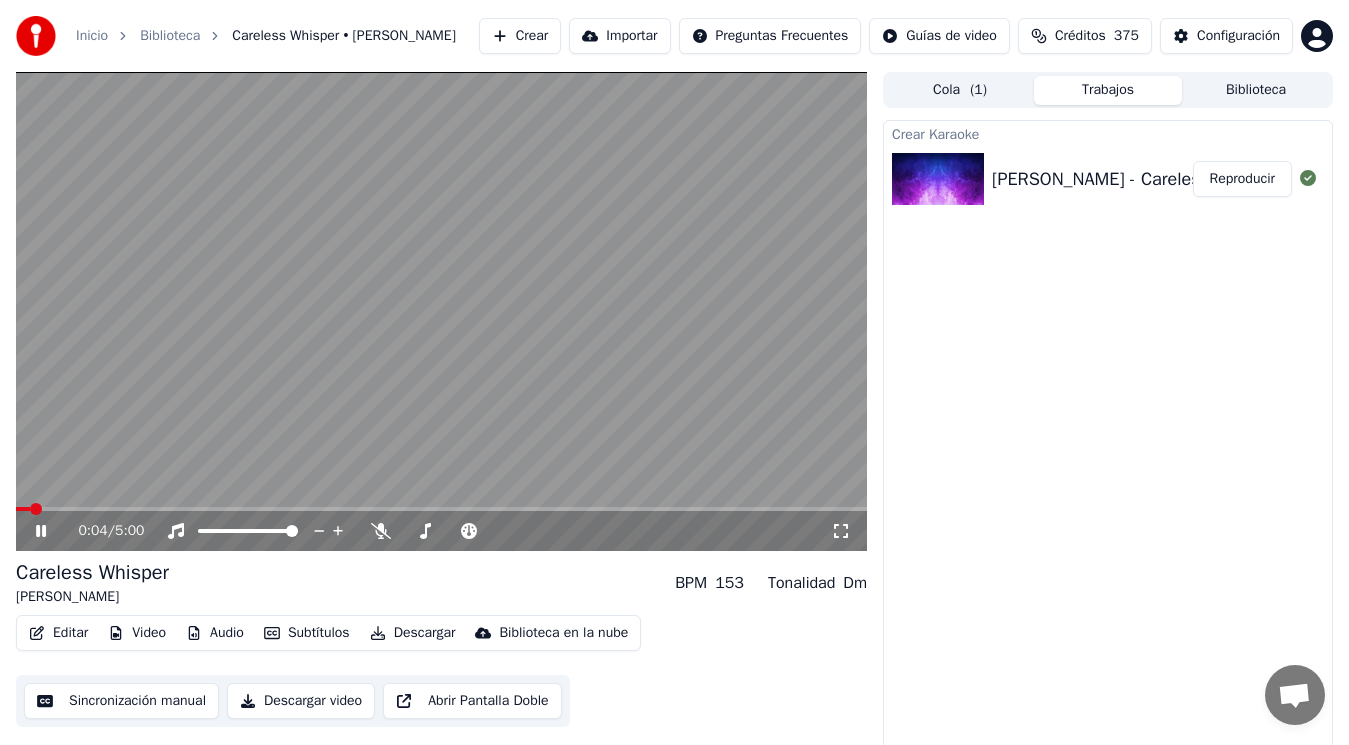 click 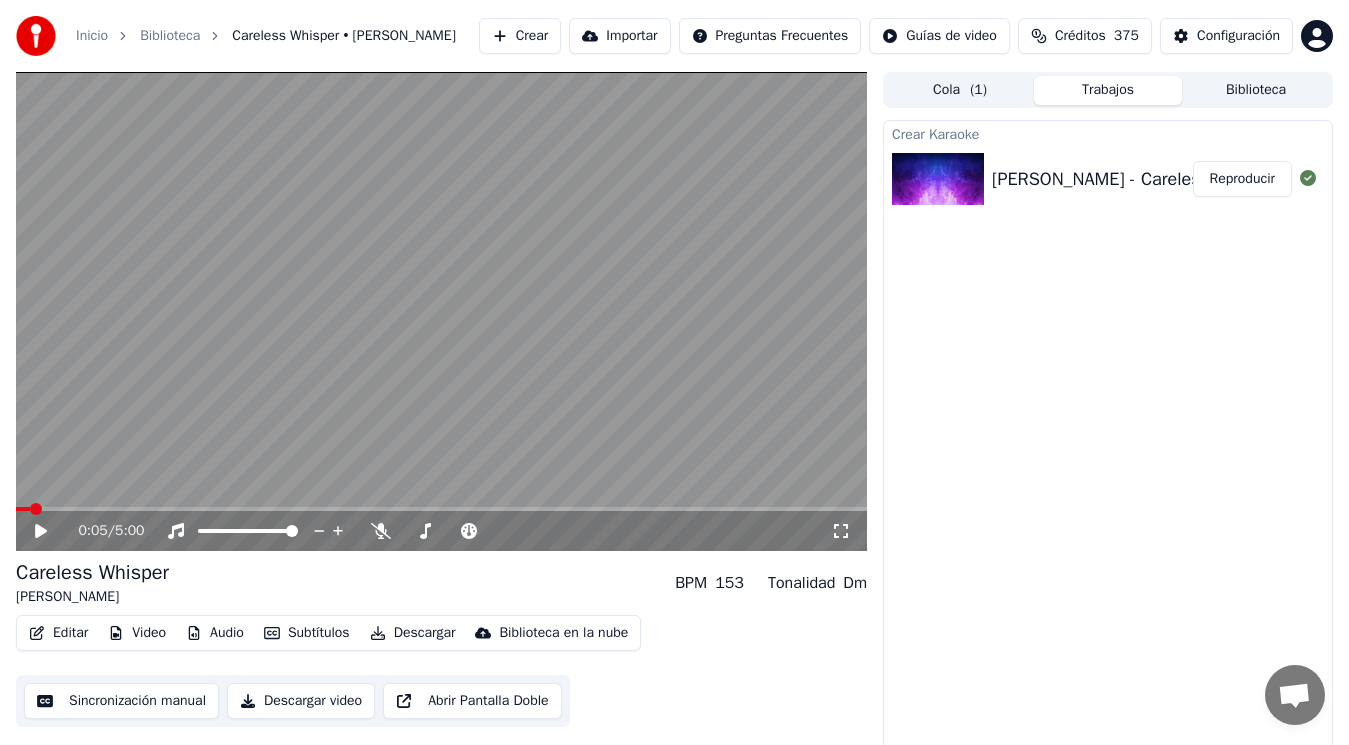 click on "Editar" at bounding box center [58, 633] 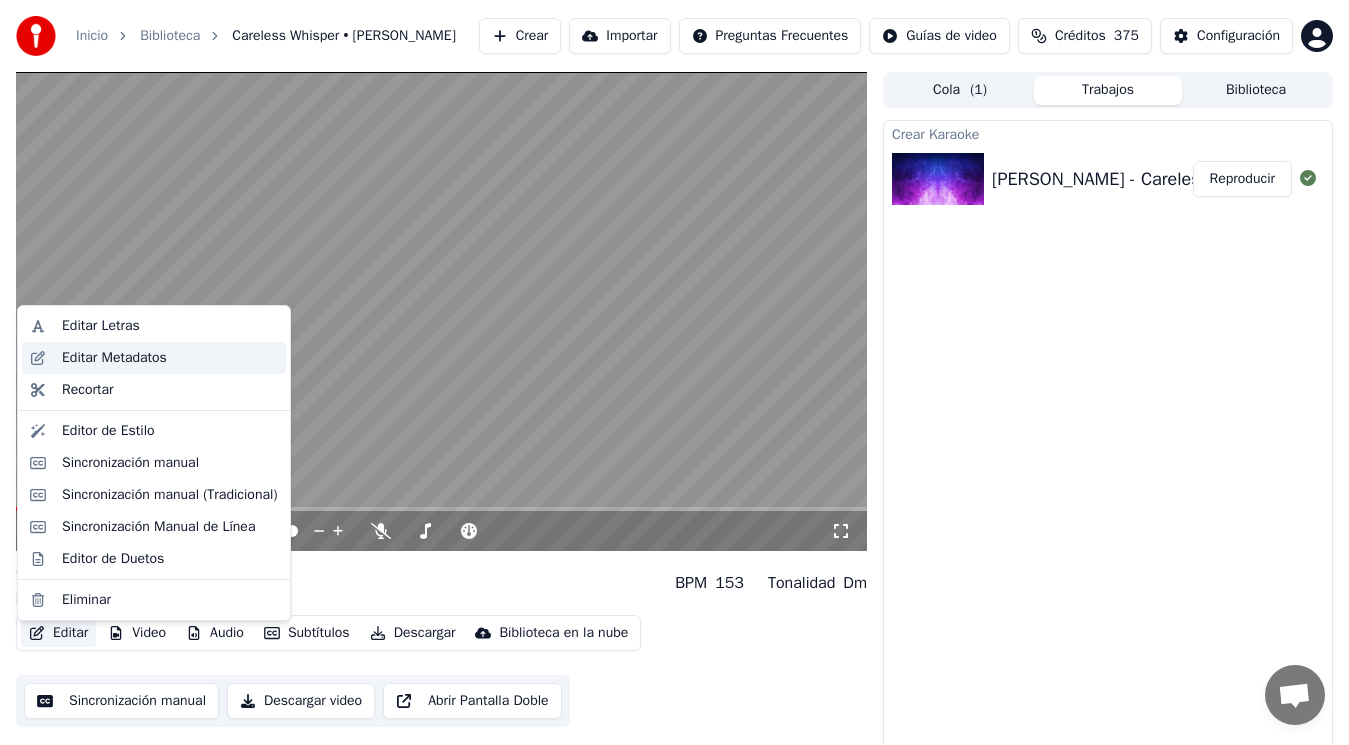 click on "Editar Metadatos" at bounding box center [114, 358] 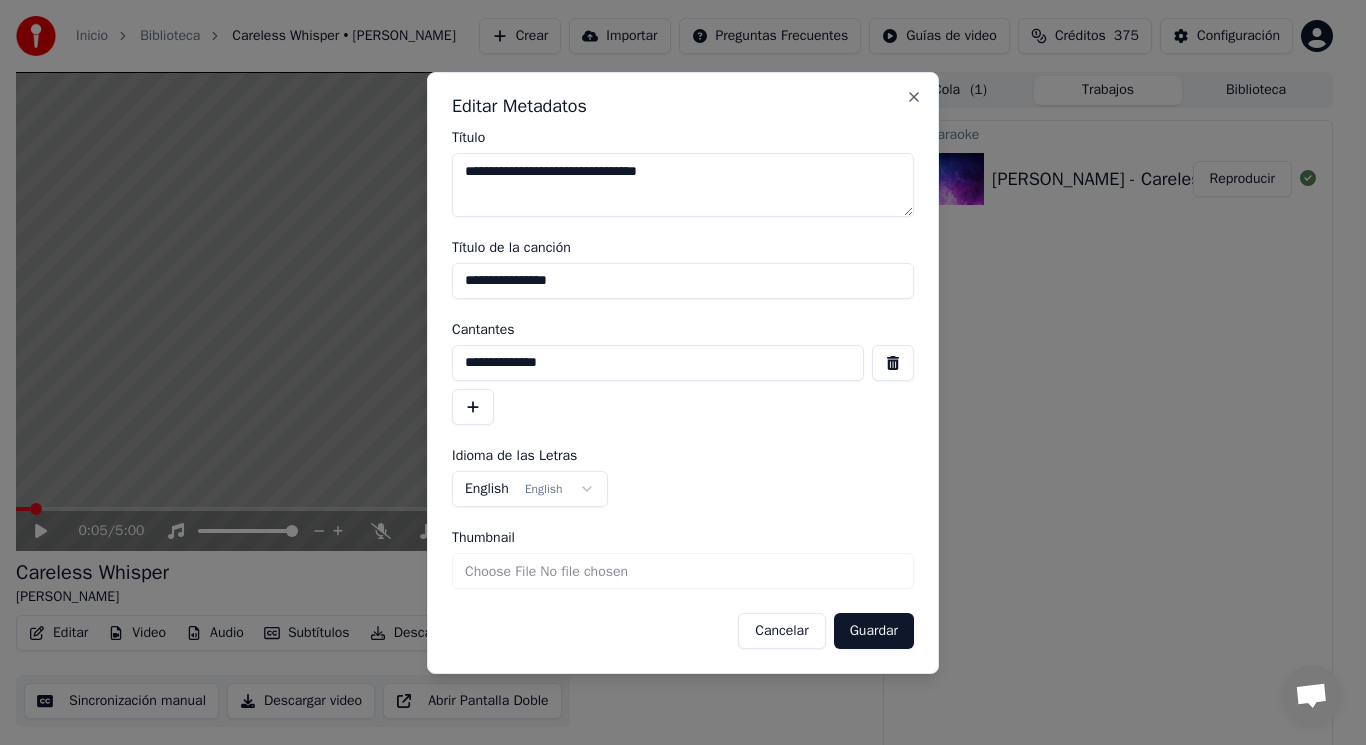 click at bounding box center [893, 363] 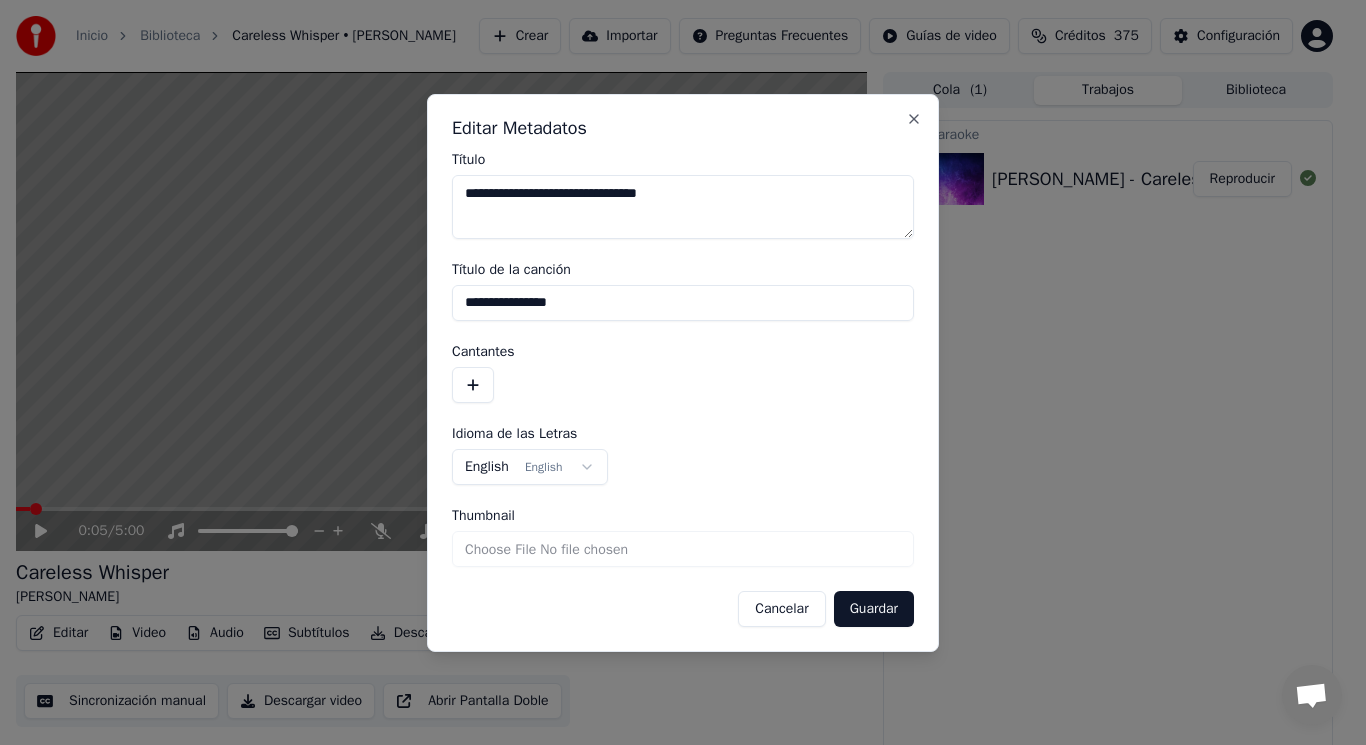 drag, startPoint x: 593, startPoint y: 304, endPoint x: 286, endPoint y: 286, distance: 307.52722 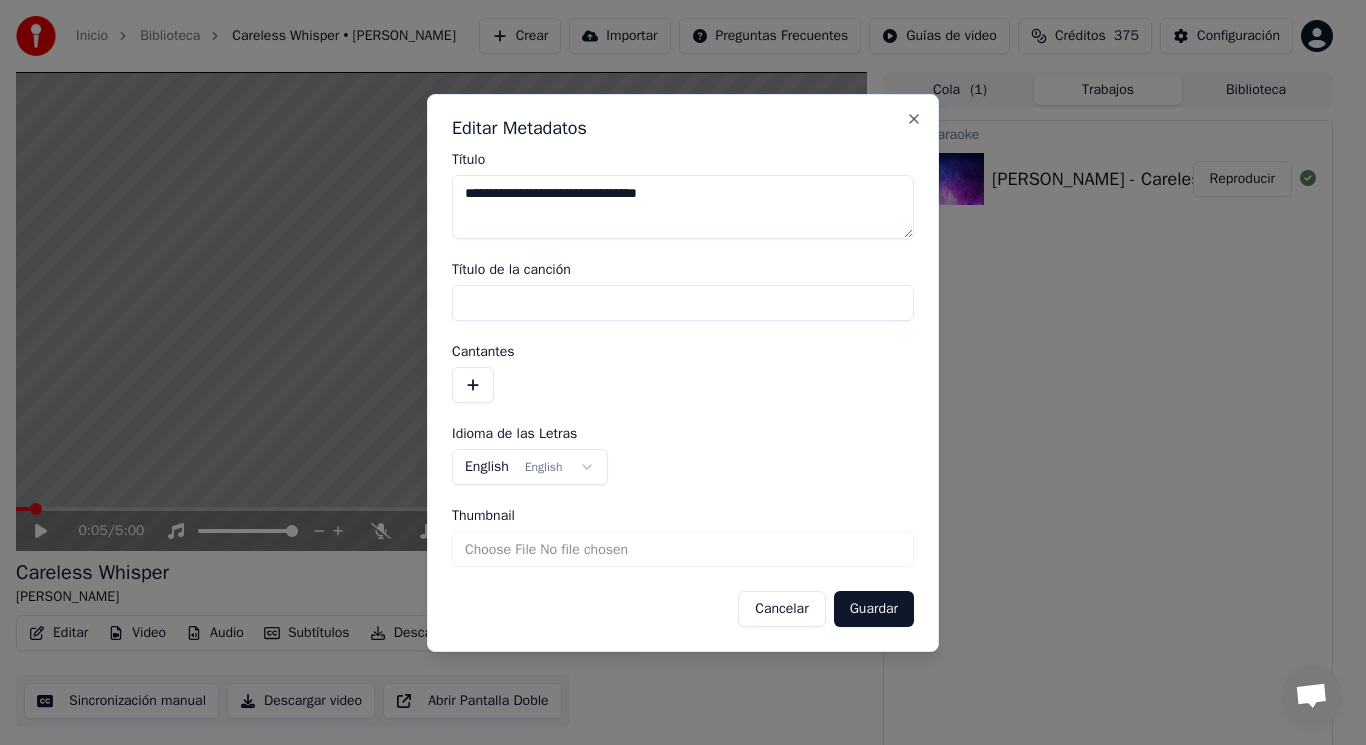 type 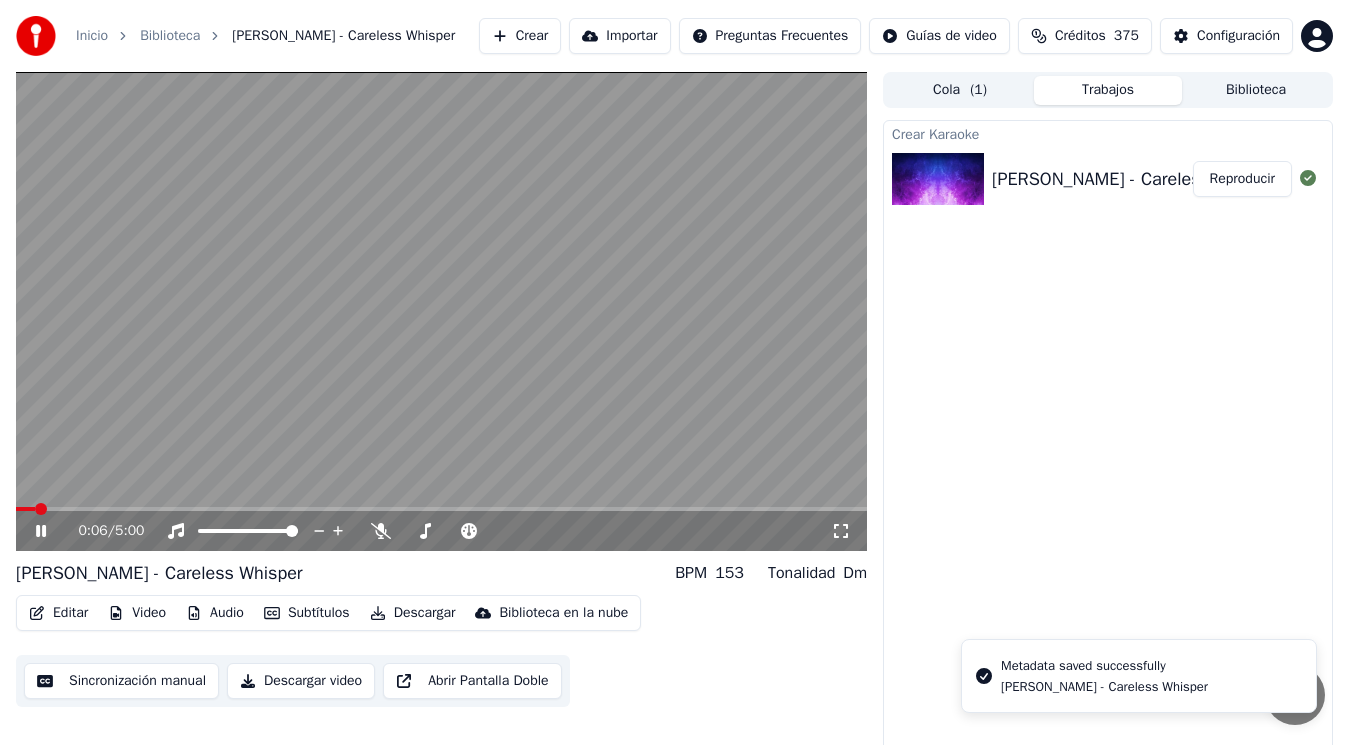click 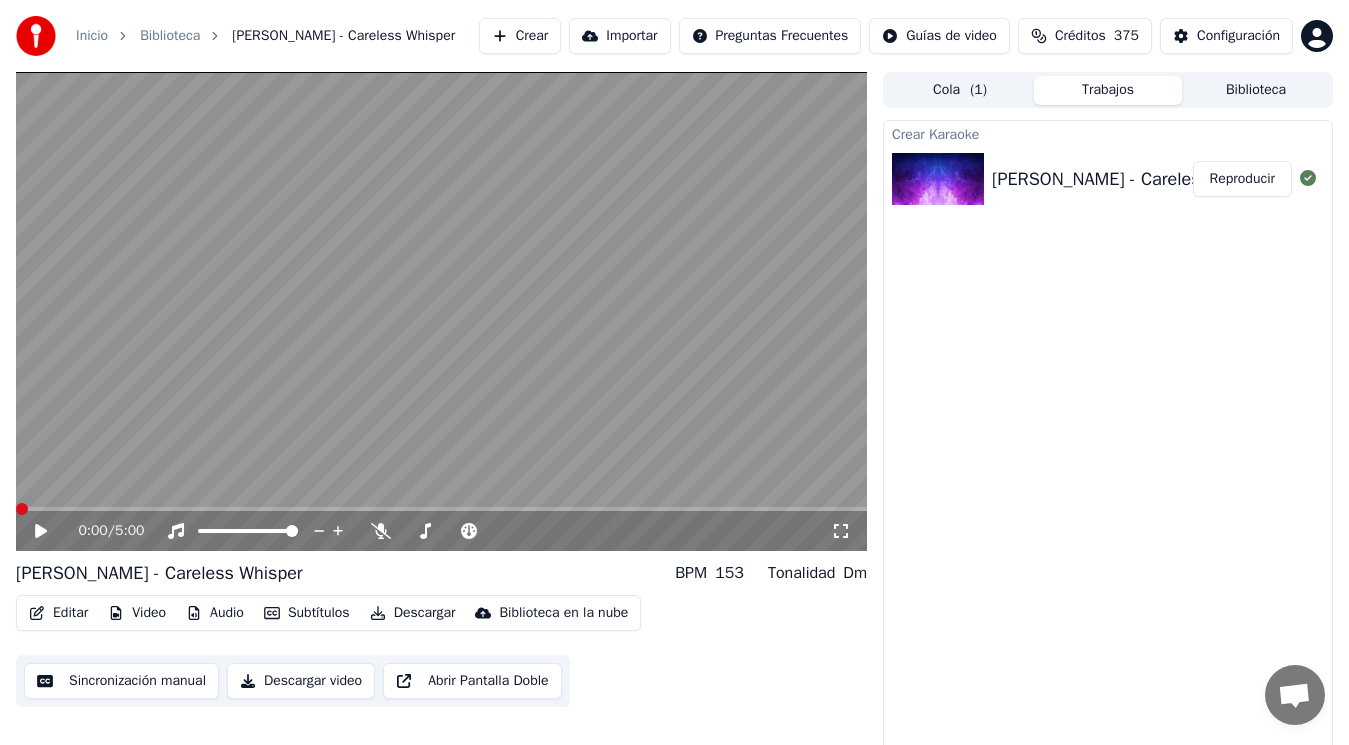 click at bounding box center (22, 509) 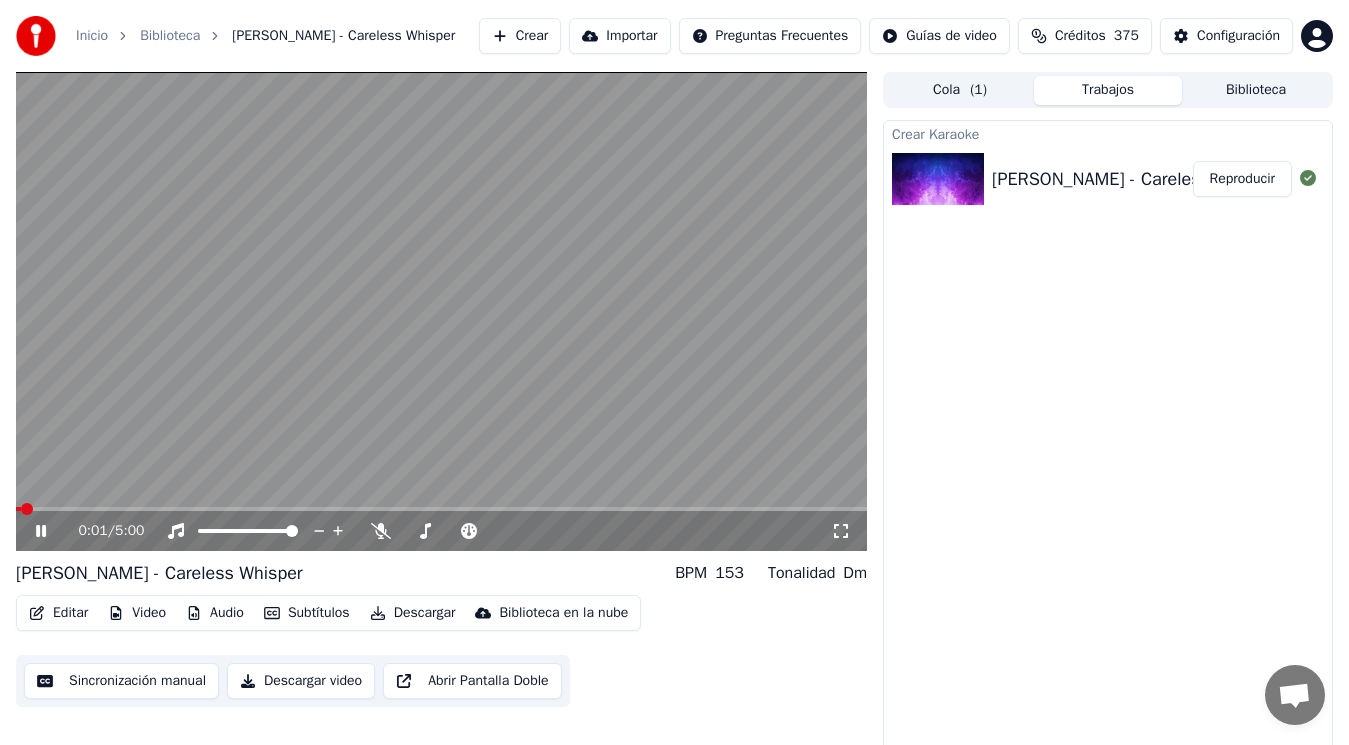 click 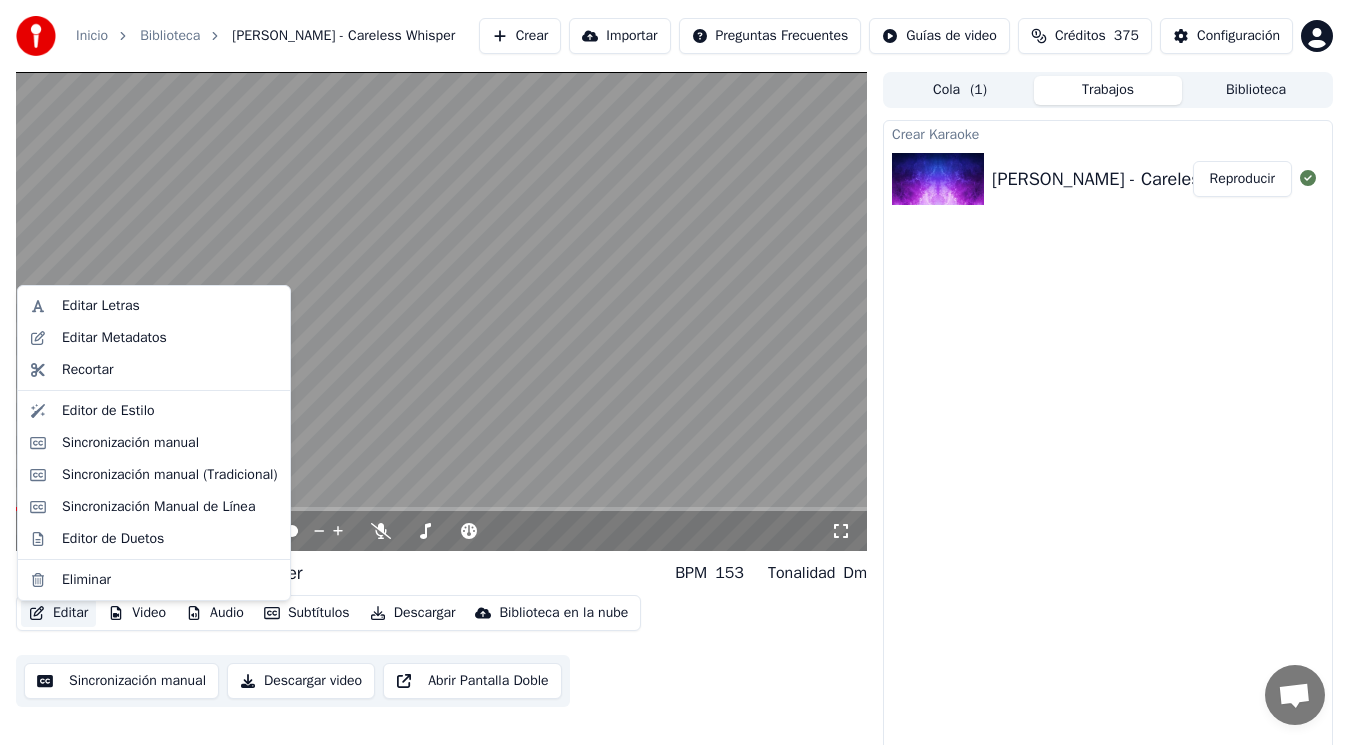 click on "Editar" at bounding box center (58, 613) 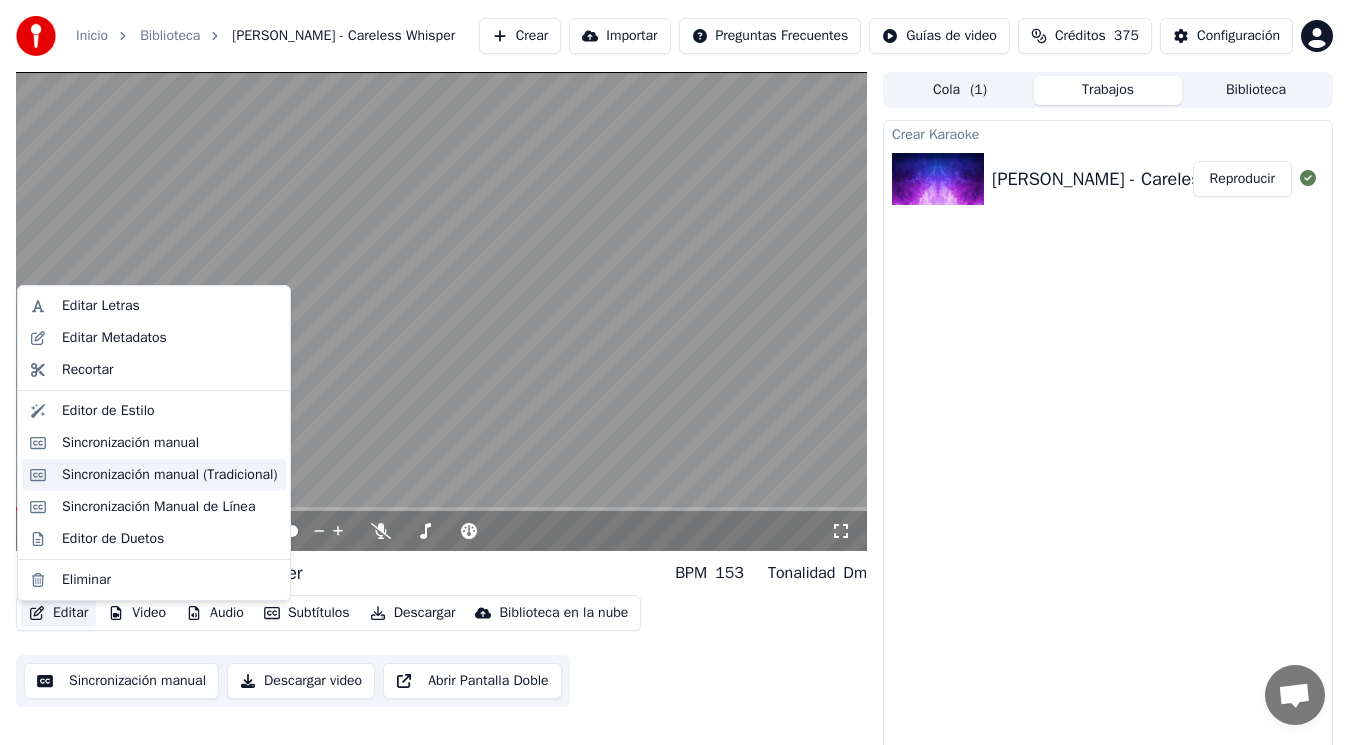 click on "Sincronización manual (Tradicional)" at bounding box center [170, 475] 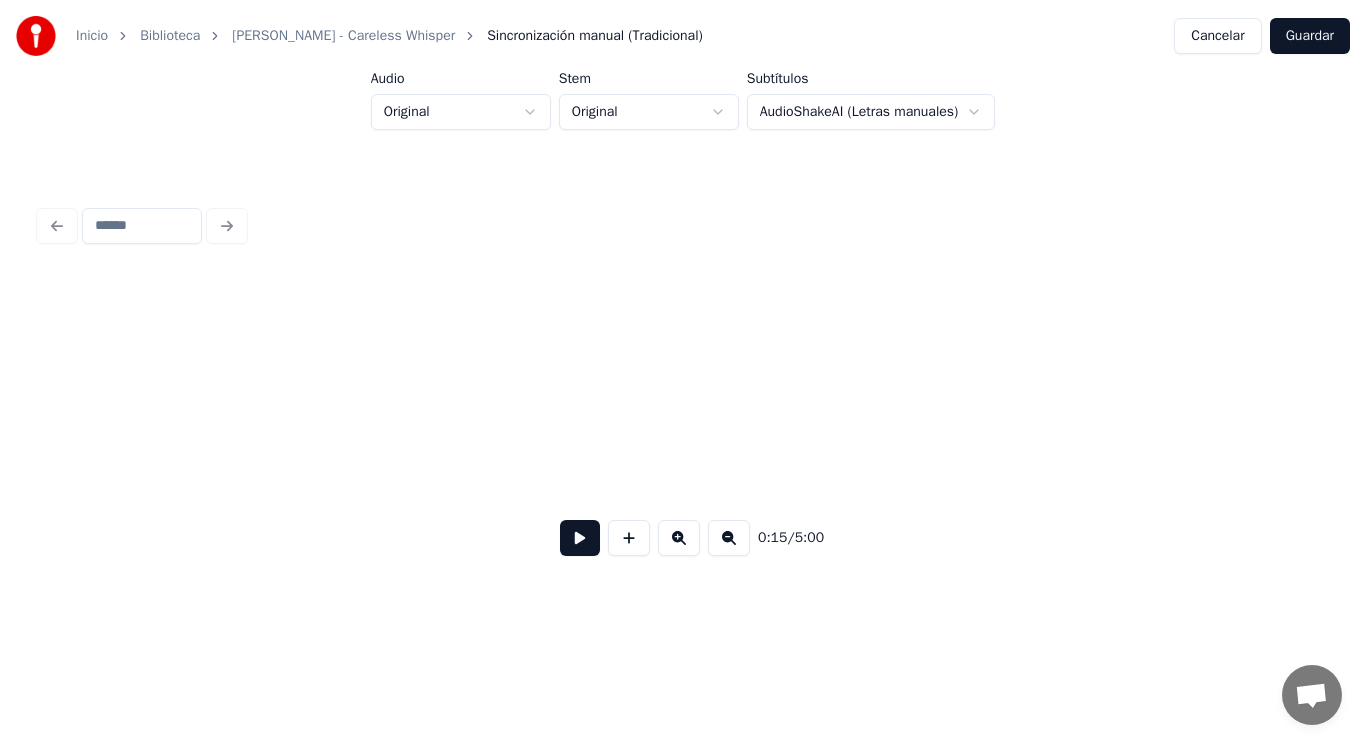 scroll, scrollTop: 0, scrollLeft: 21084, axis: horizontal 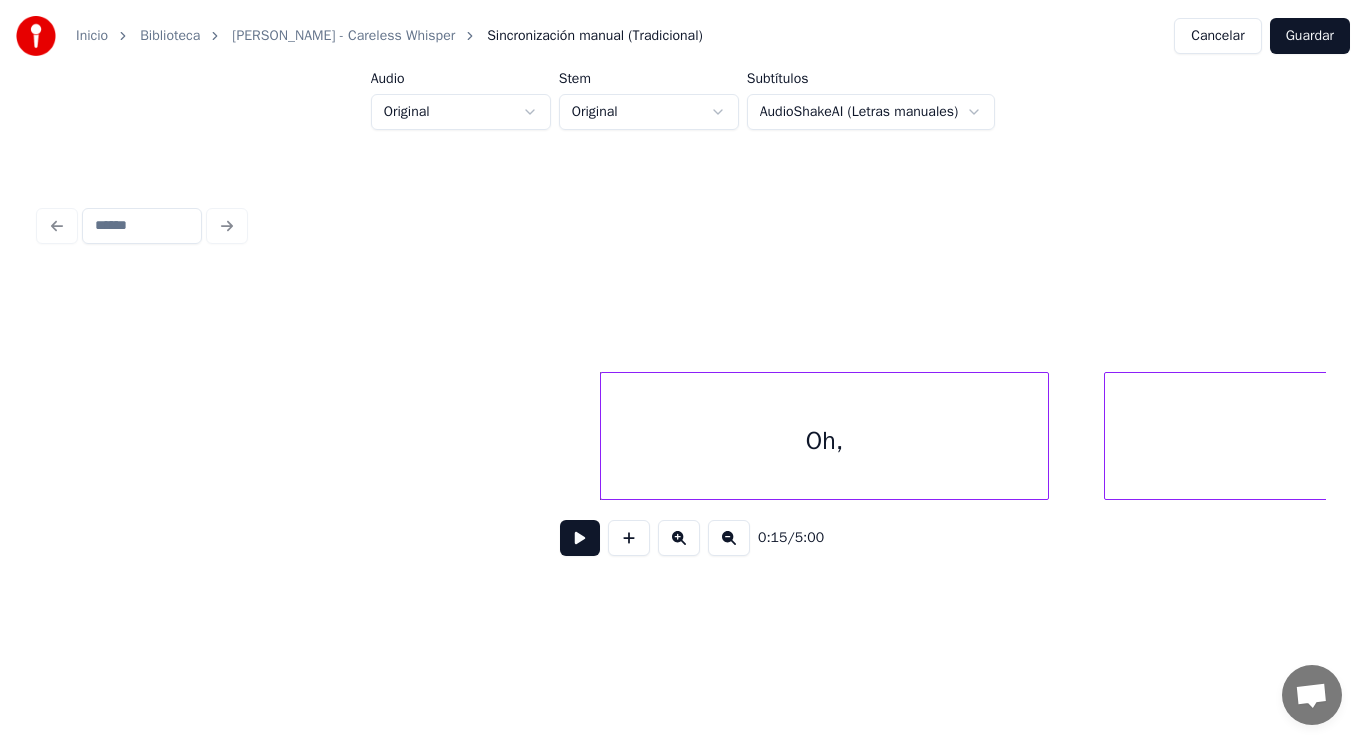 click on "Oh, woah," at bounding box center (190038, 436) 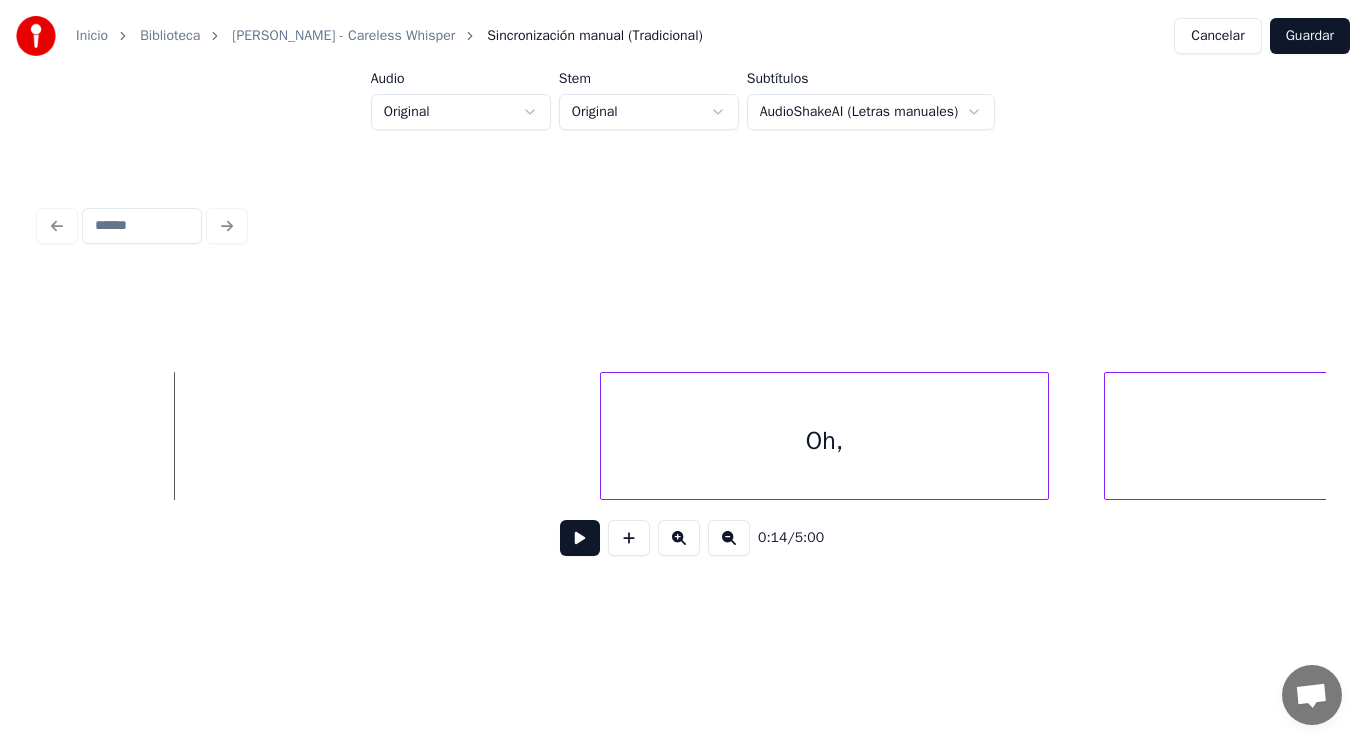 click at bounding box center [580, 538] 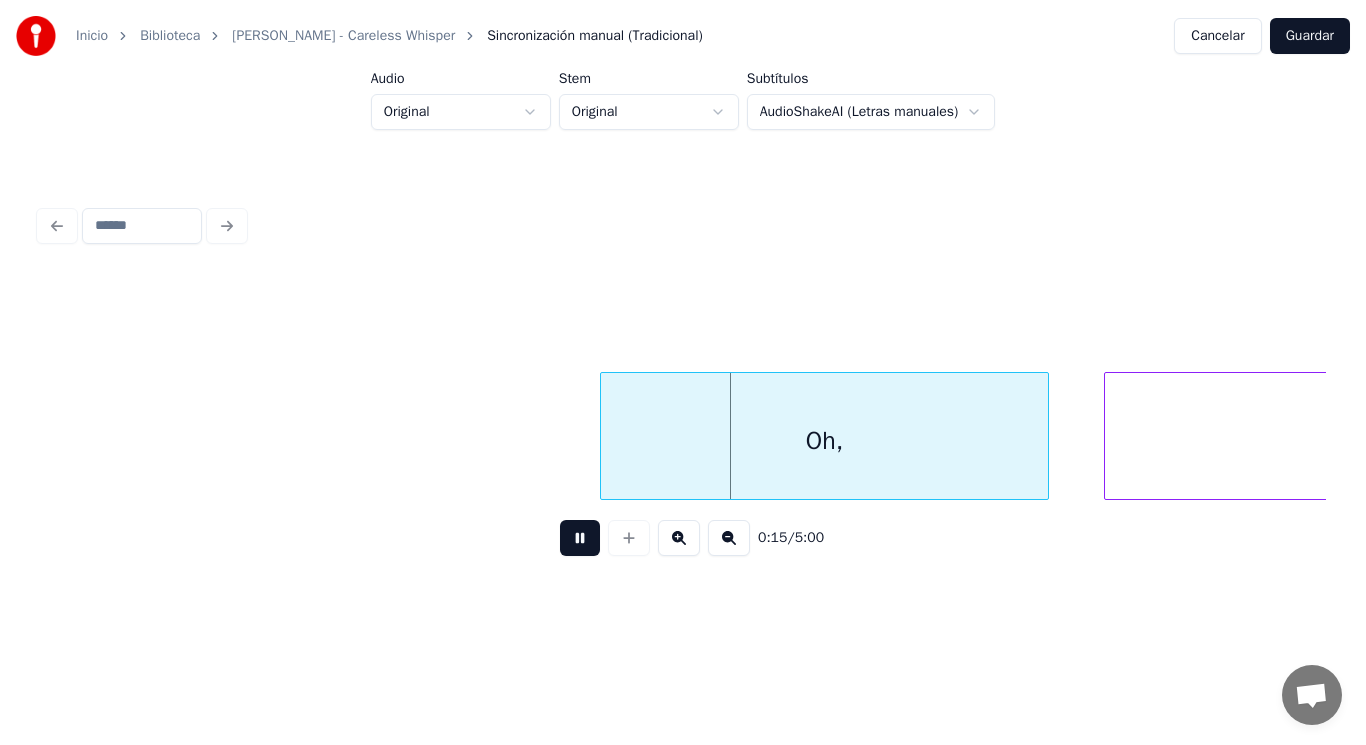 click at bounding box center (580, 538) 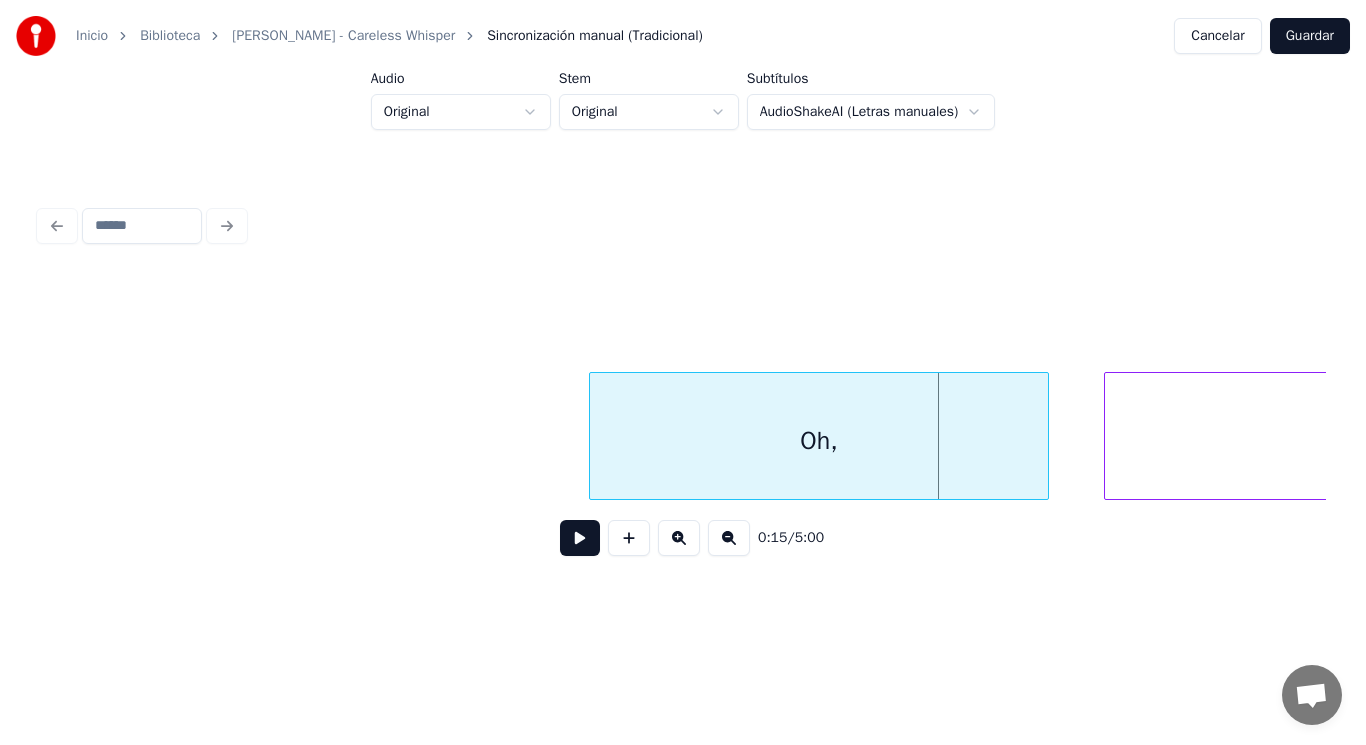 click at bounding box center (593, 436) 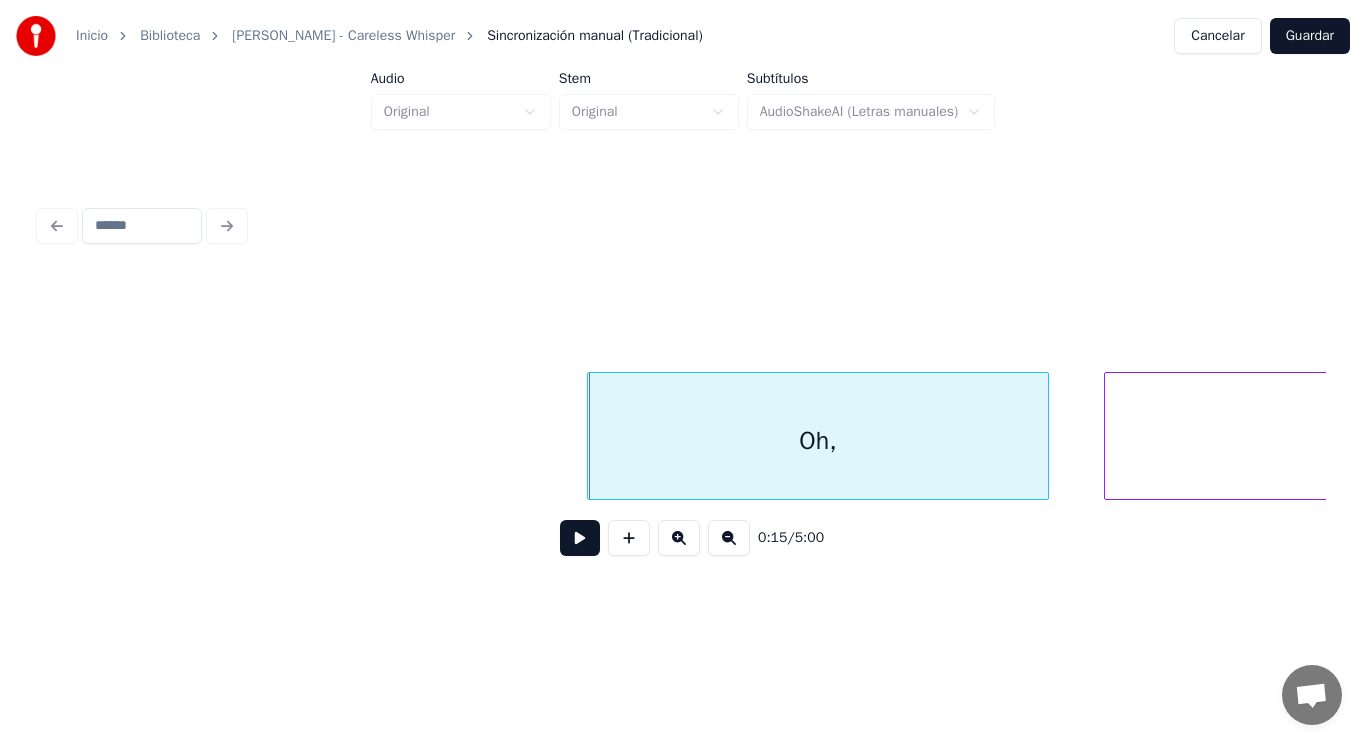 click at bounding box center [580, 538] 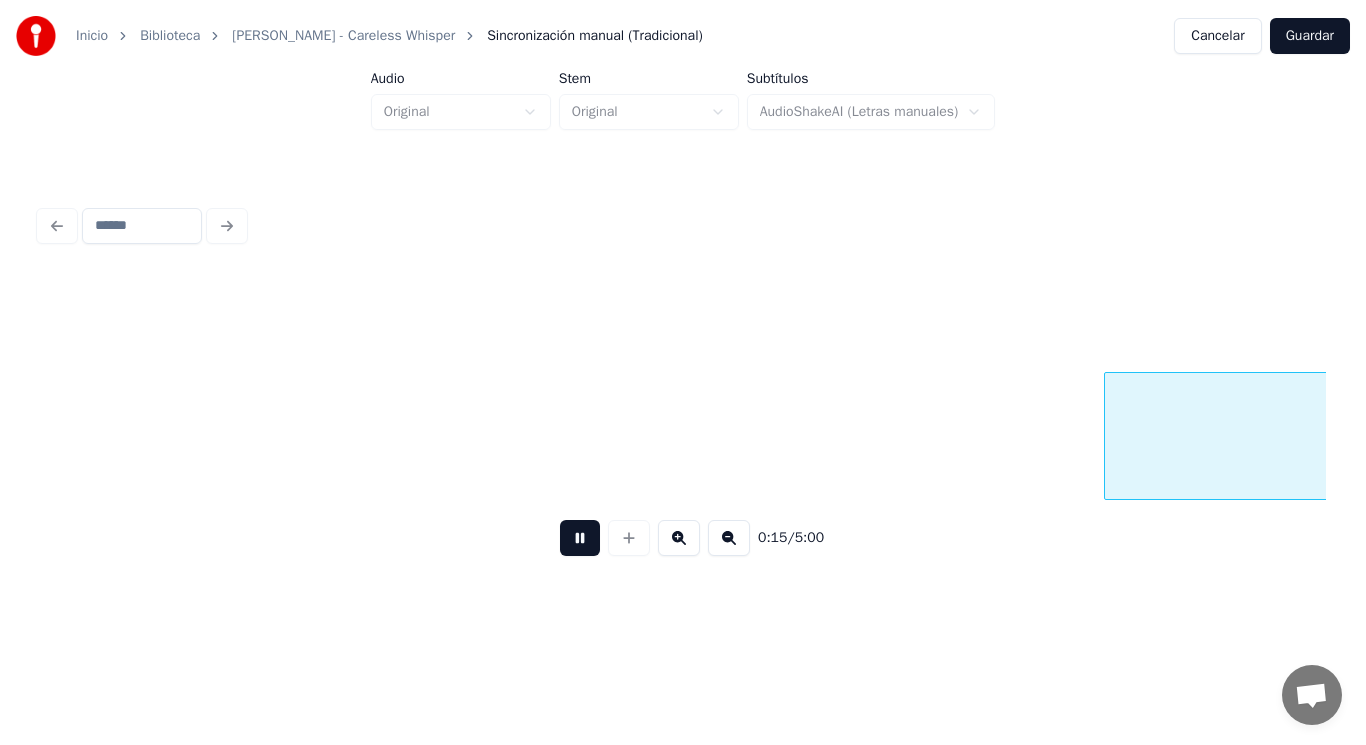 scroll, scrollTop: 0, scrollLeft: 21821, axis: horizontal 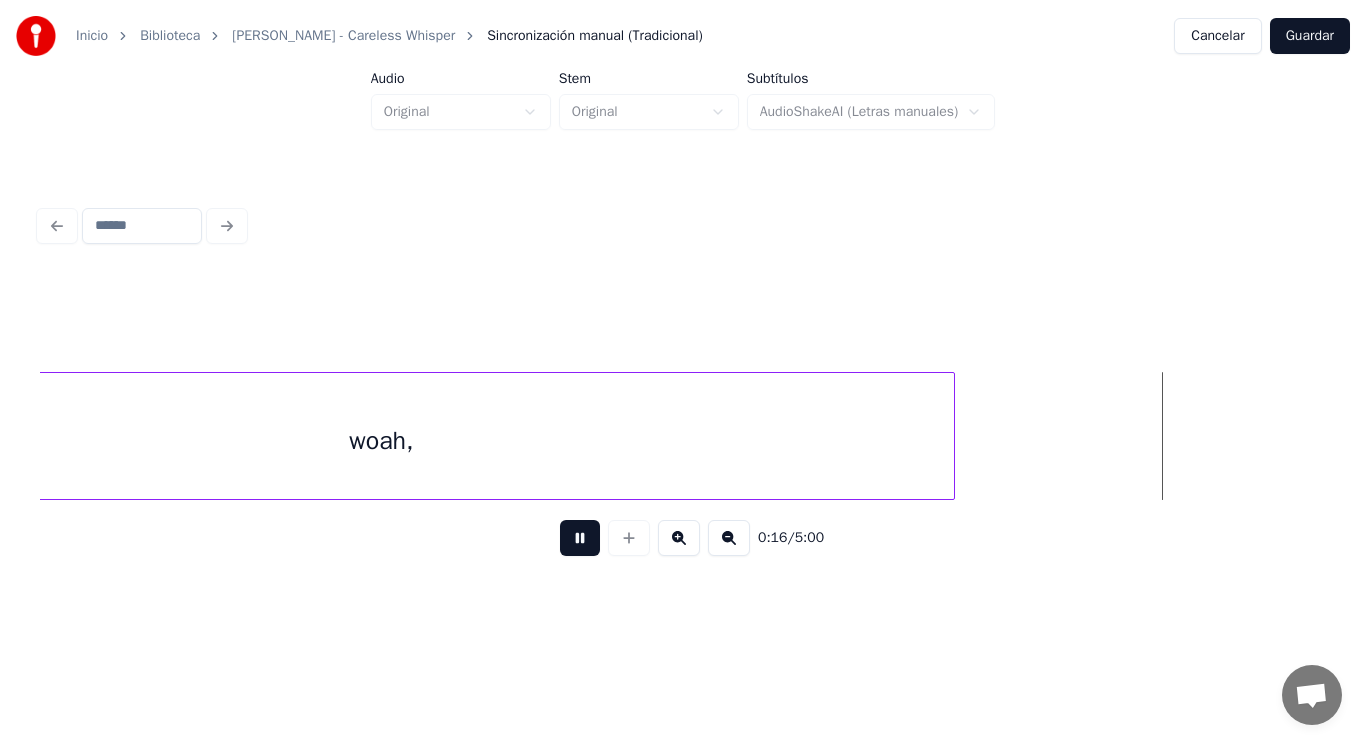 click at bounding box center (580, 538) 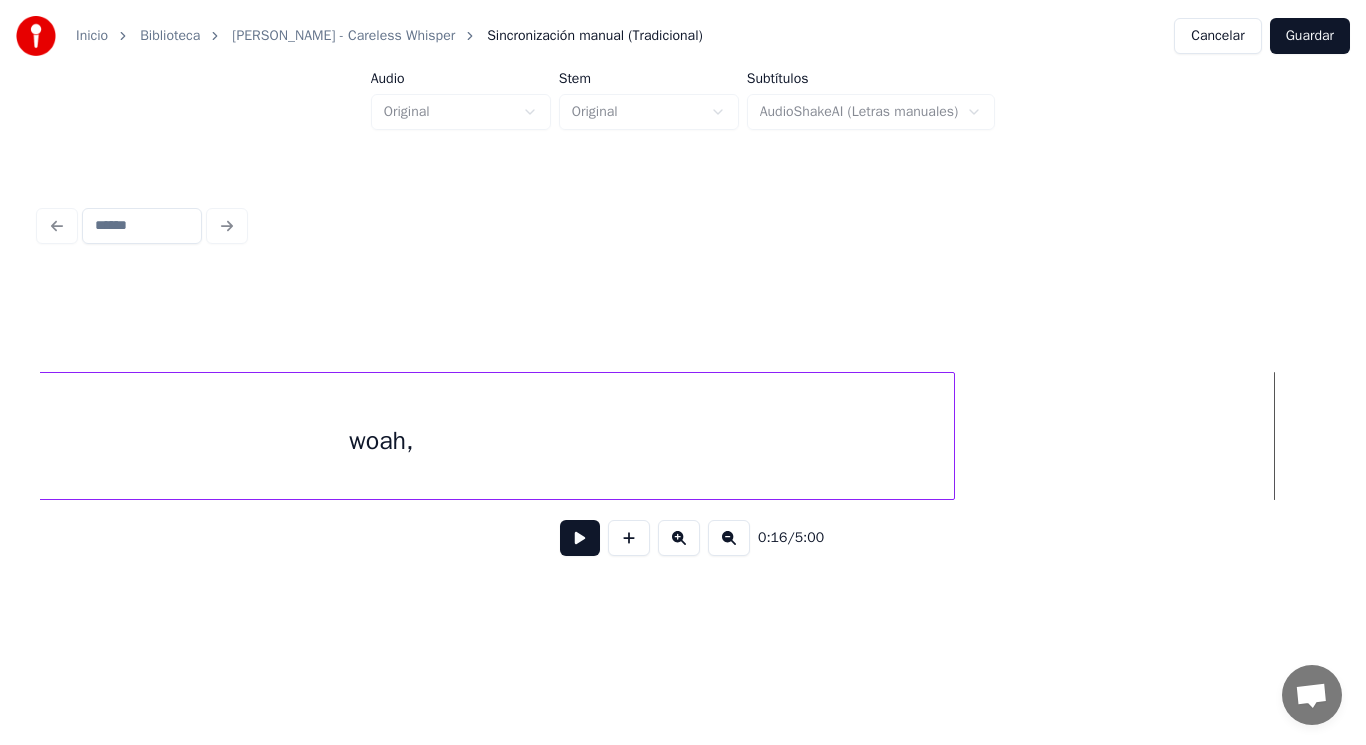 click on "woah," at bounding box center (381, 441) 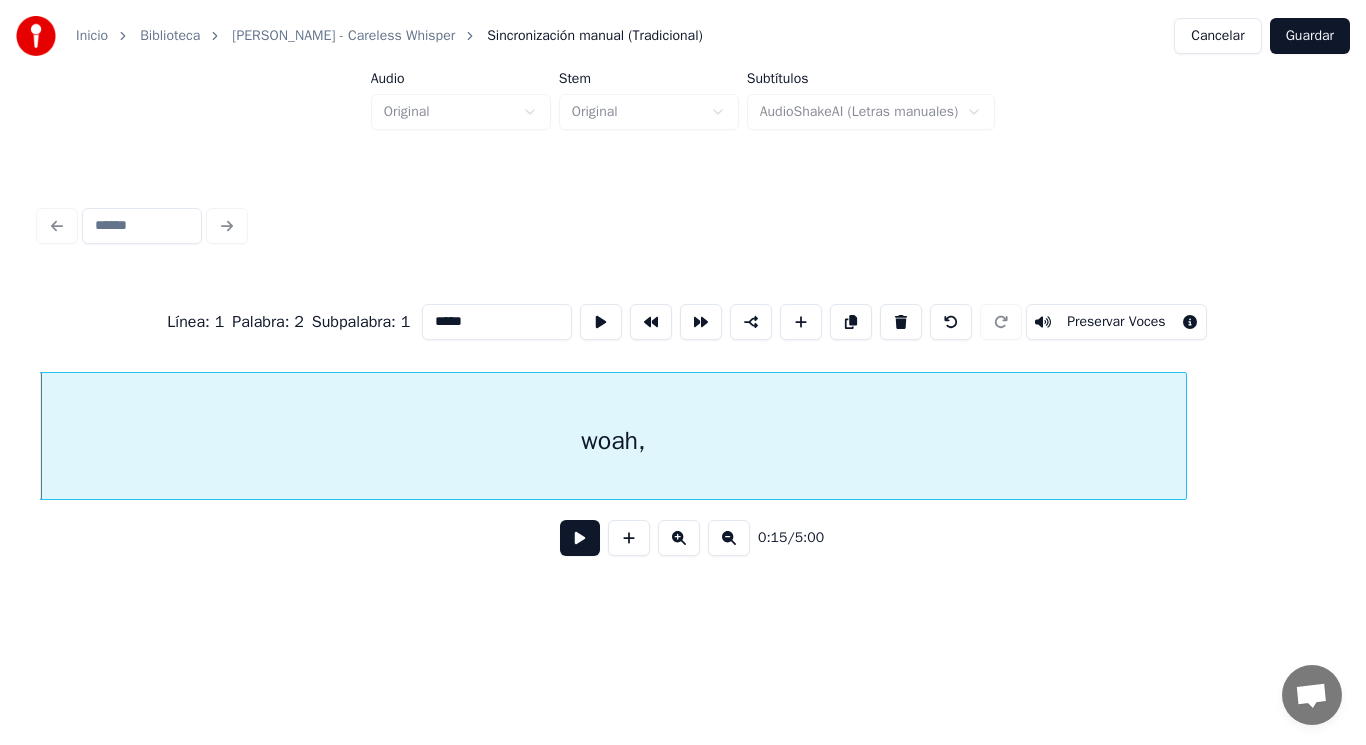 click at bounding box center [580, 538] 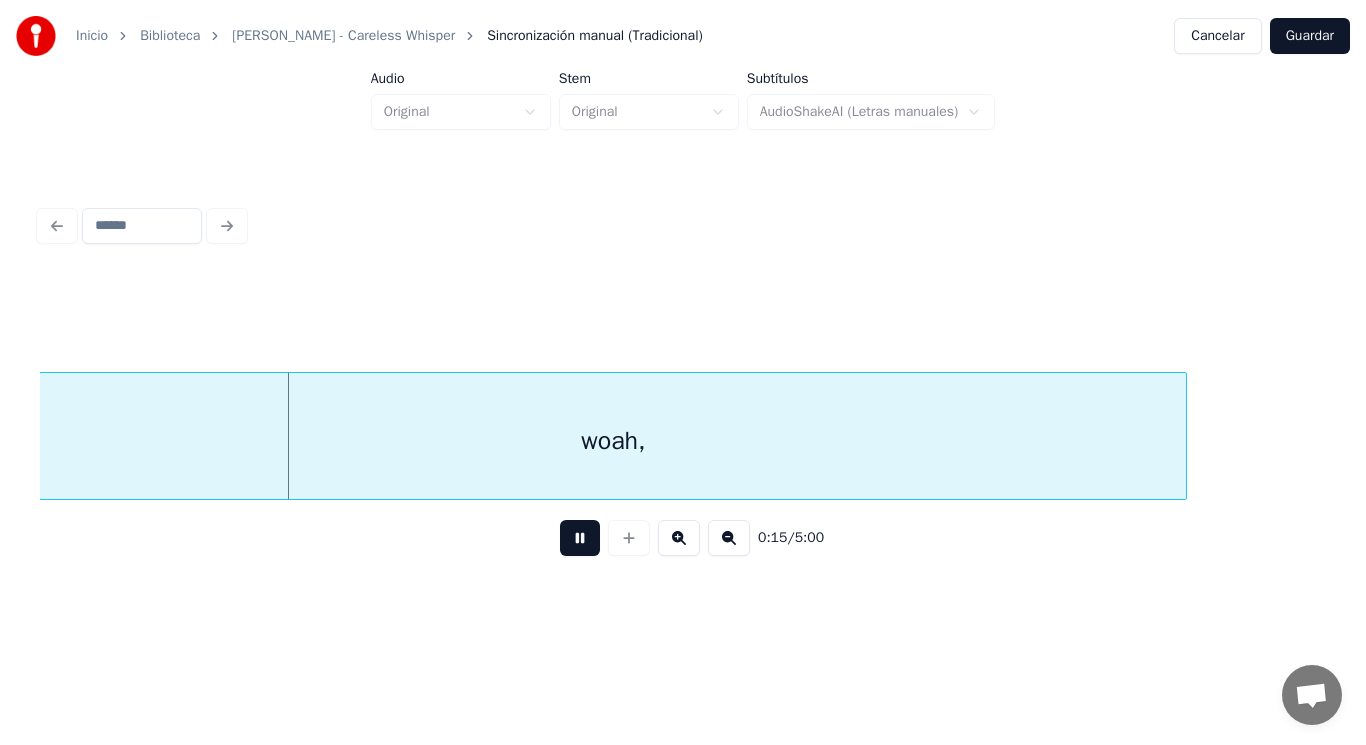 click at bounding box center (580, 538) 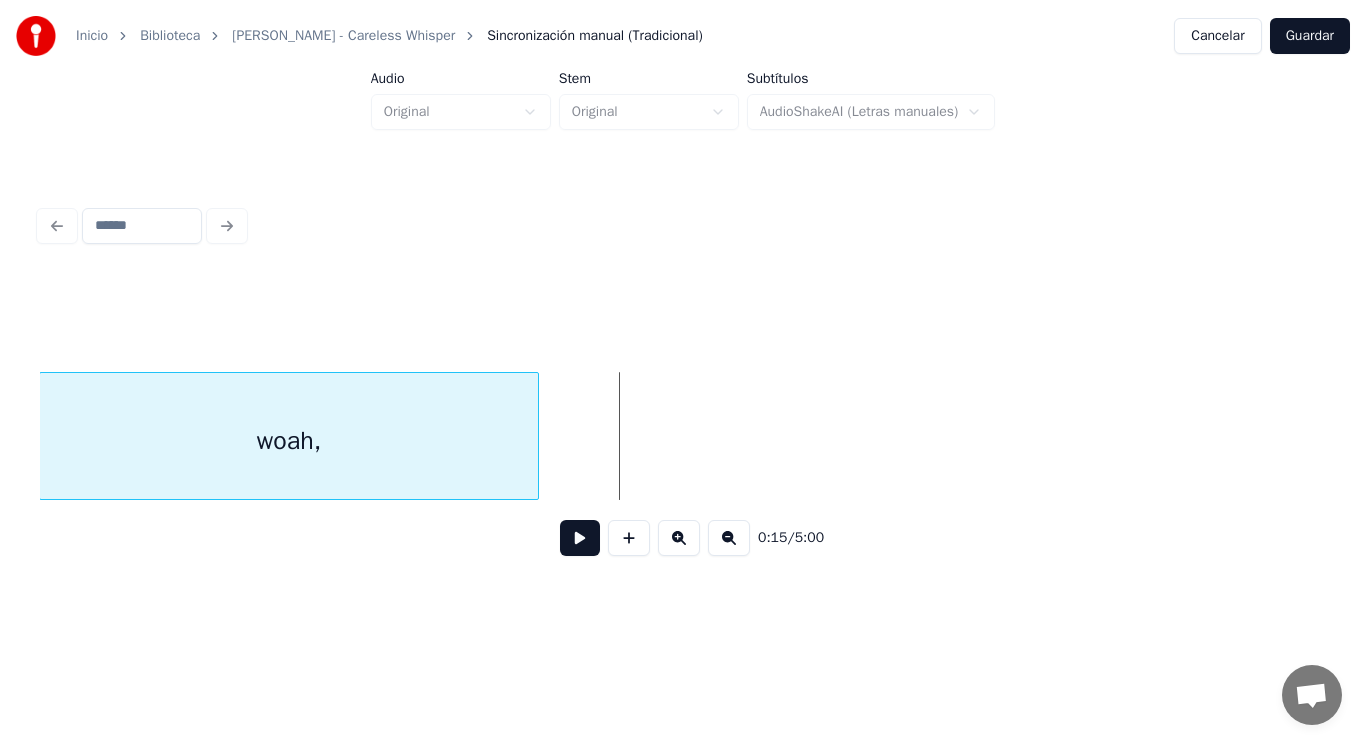 click at bounding box center (535, 436) 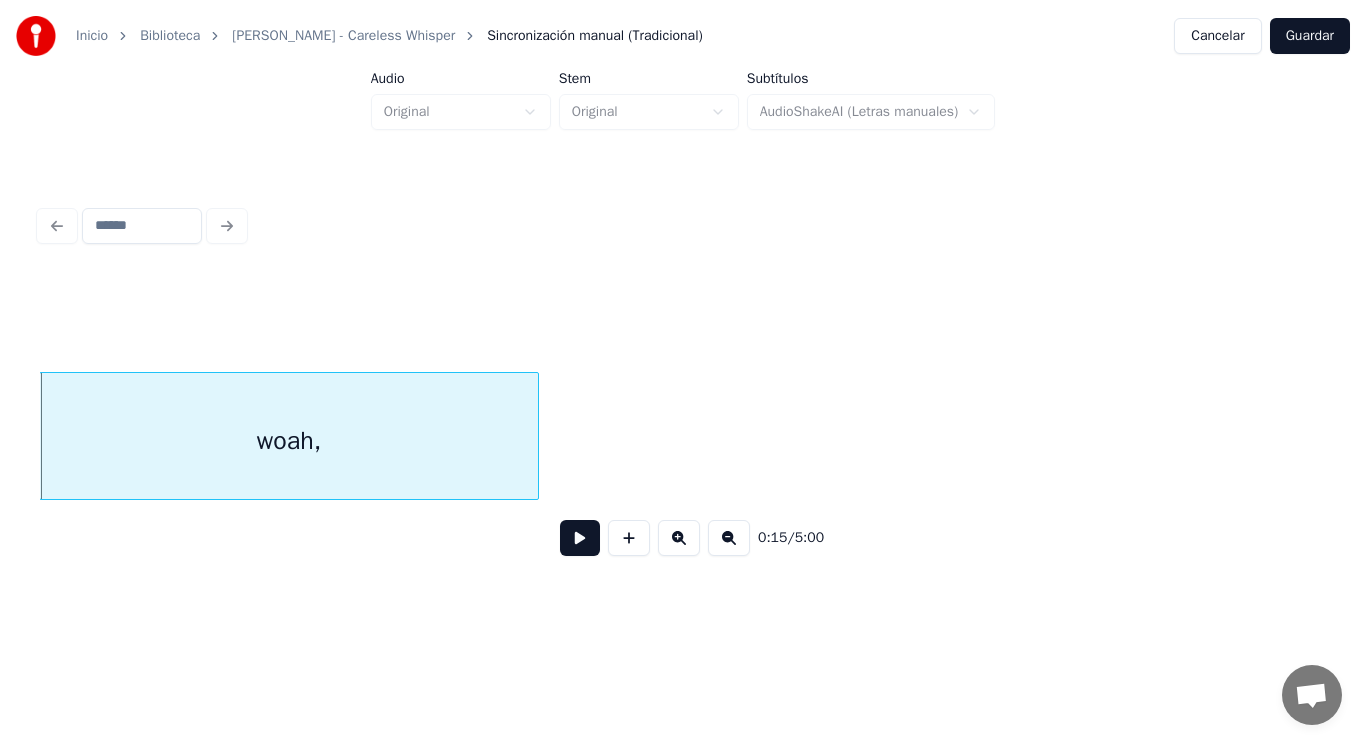 click at bounding box center [580, 538] 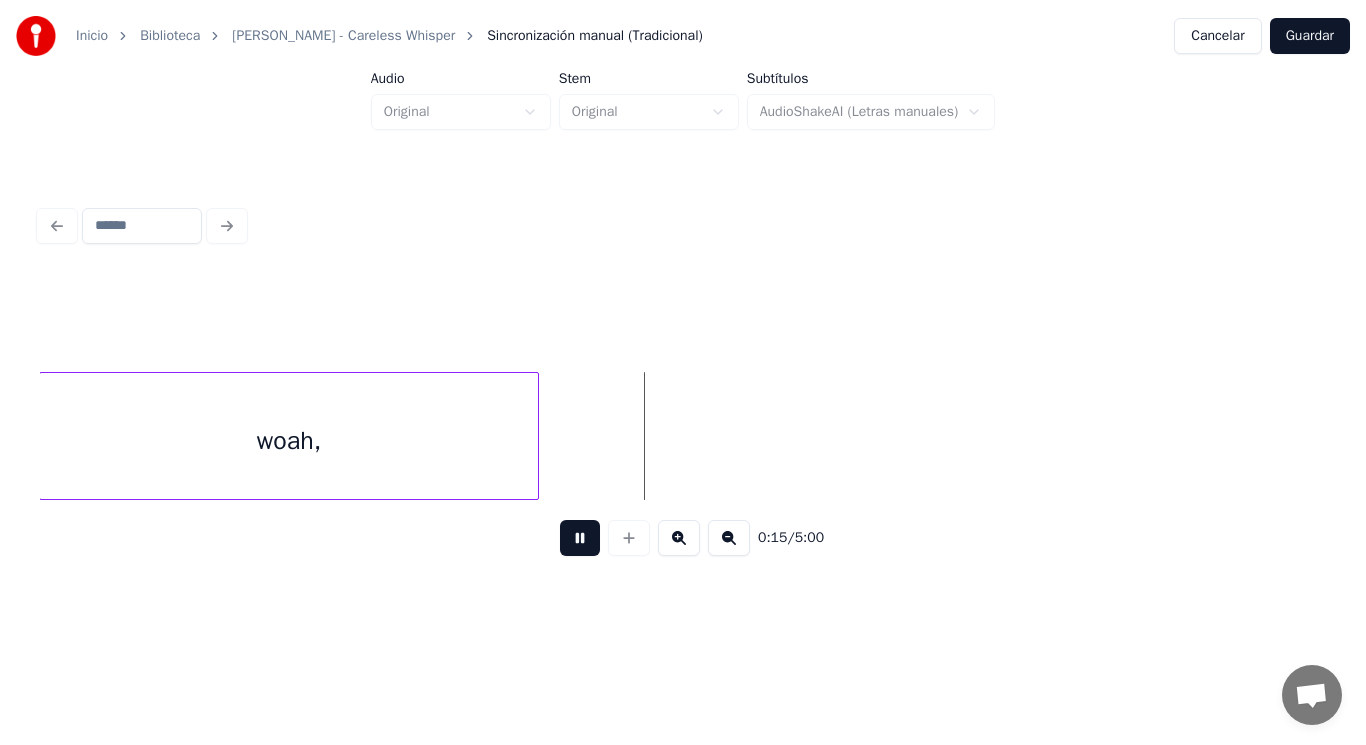 click at bounding box center [580, 538] 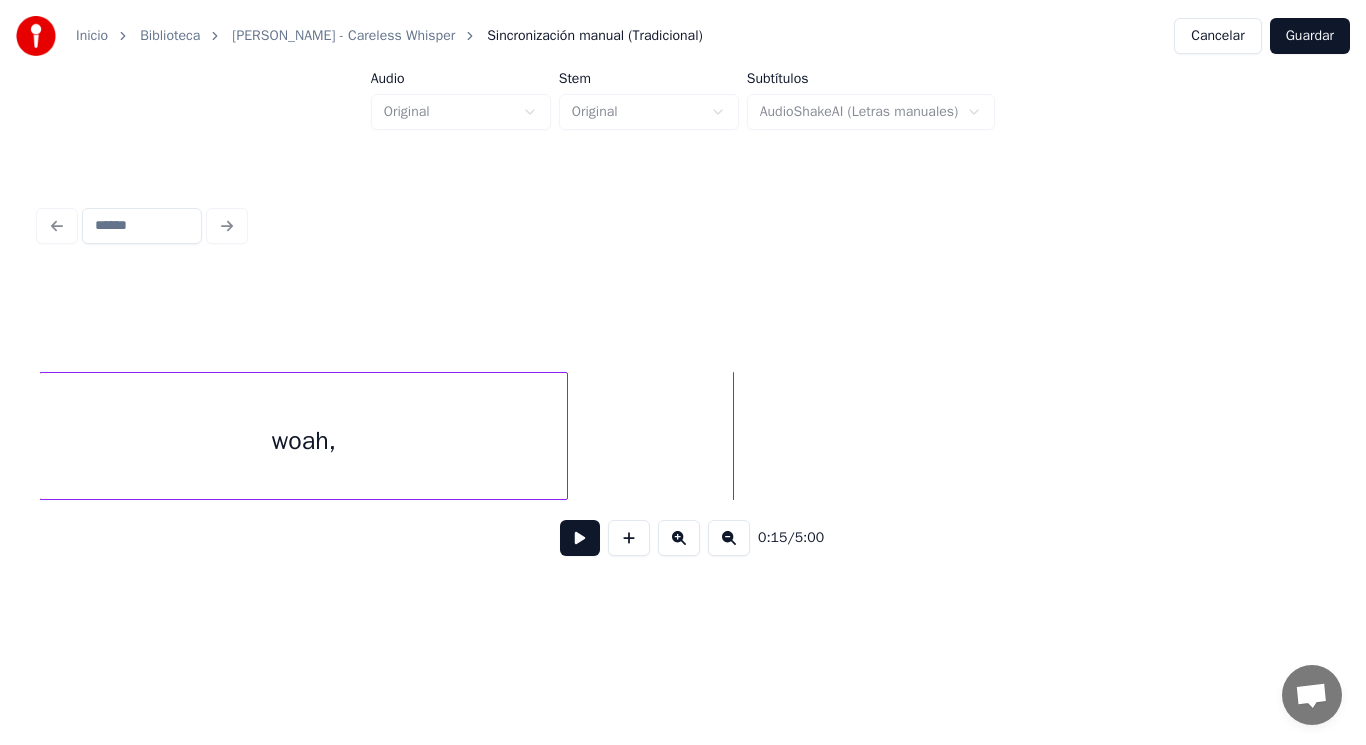 click at bounding box center [564, 436] 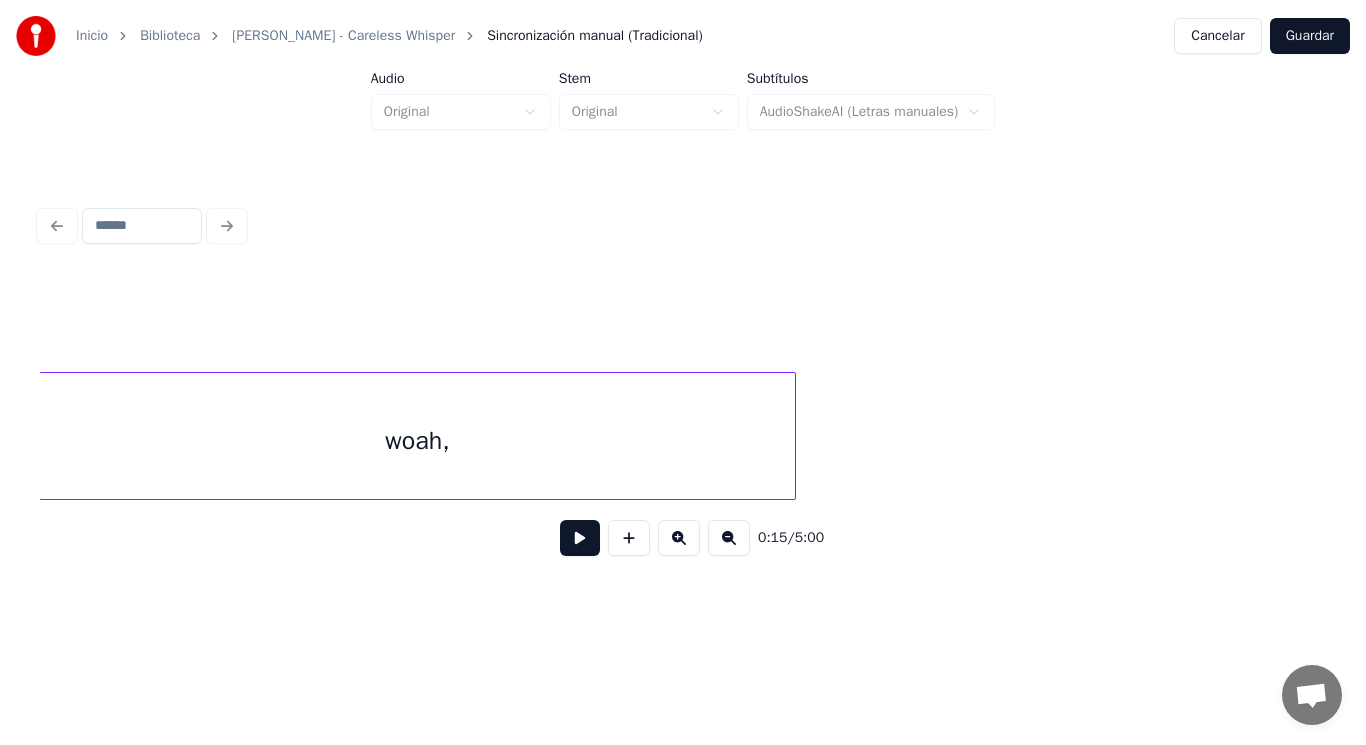 scroll, scrollTop: 0, scrollLeft: 22432, axis: horizontal 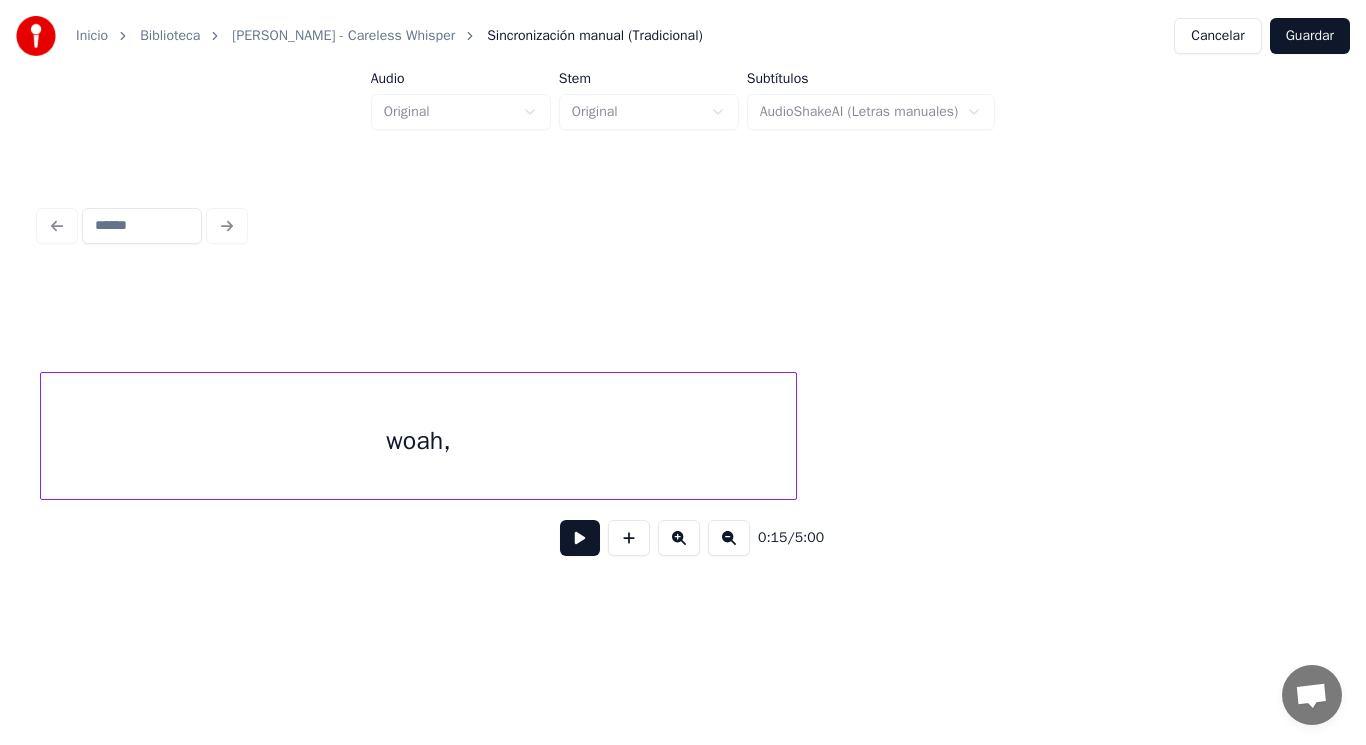 click on "woah," at bounding box center [418, 441] 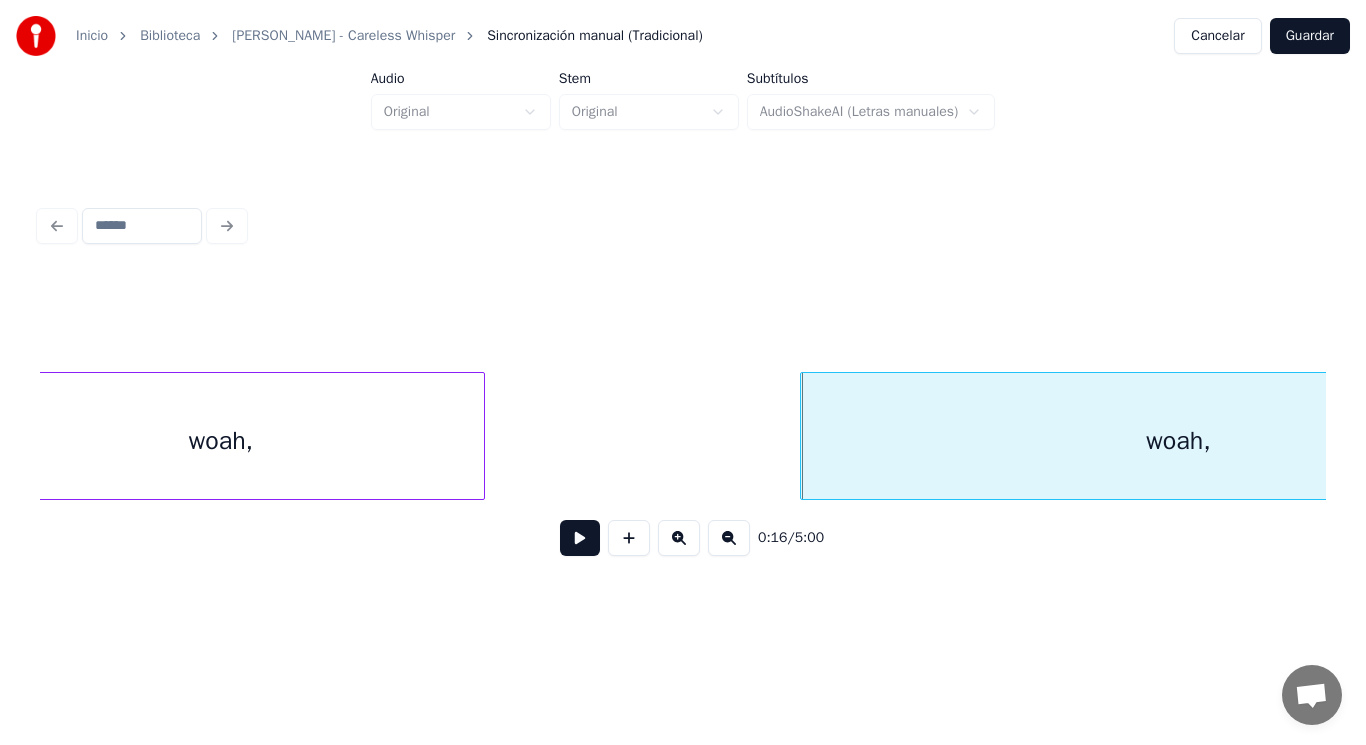 scroll, scrollTop: 0, scrollLeft: 21898, axis: horizontal 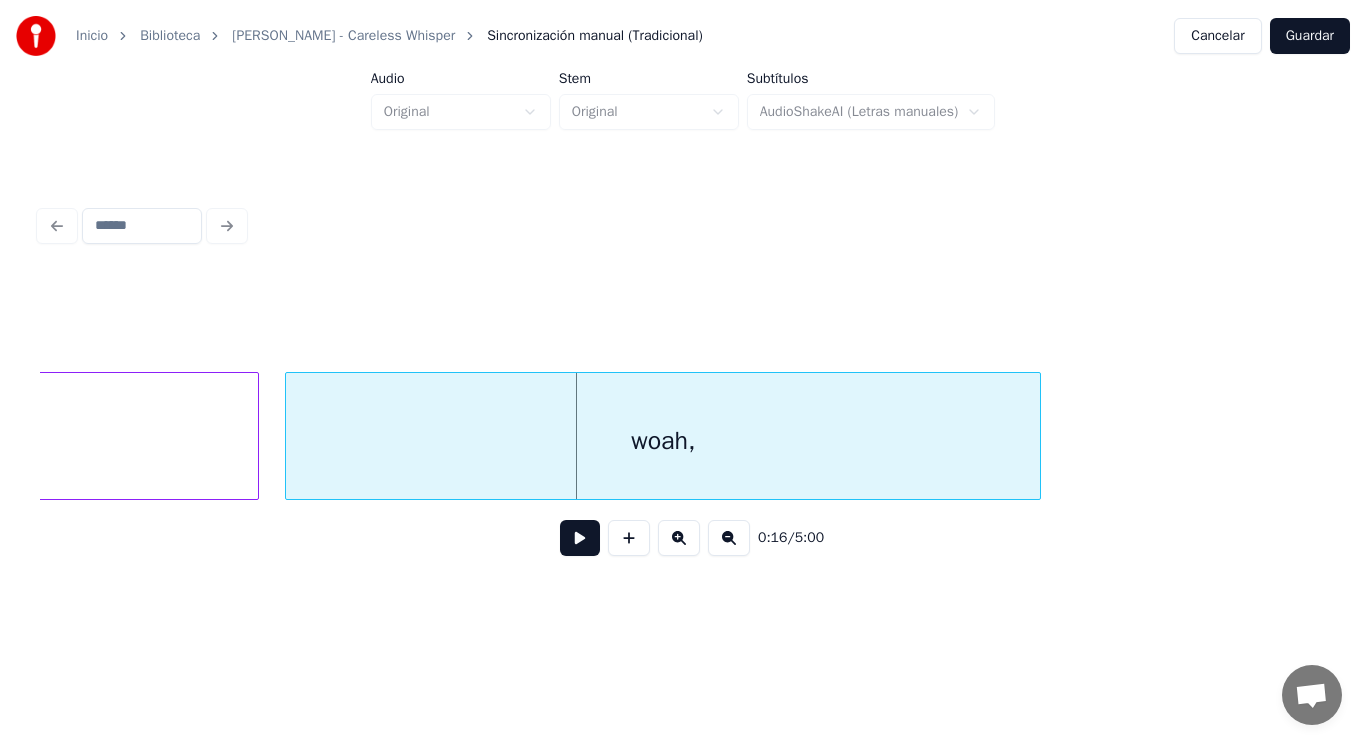 click on "woah," at bounding box center (663, 441) 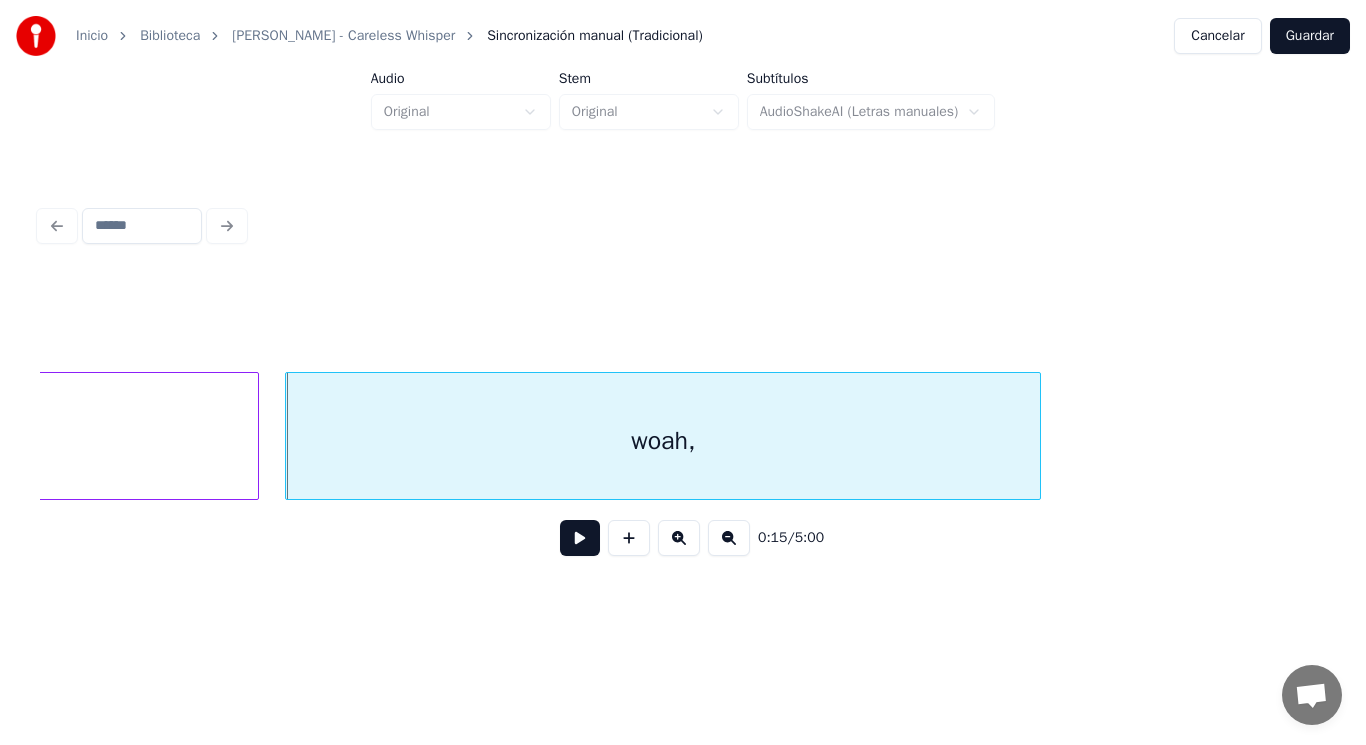 click at bounding box center (255, 436) 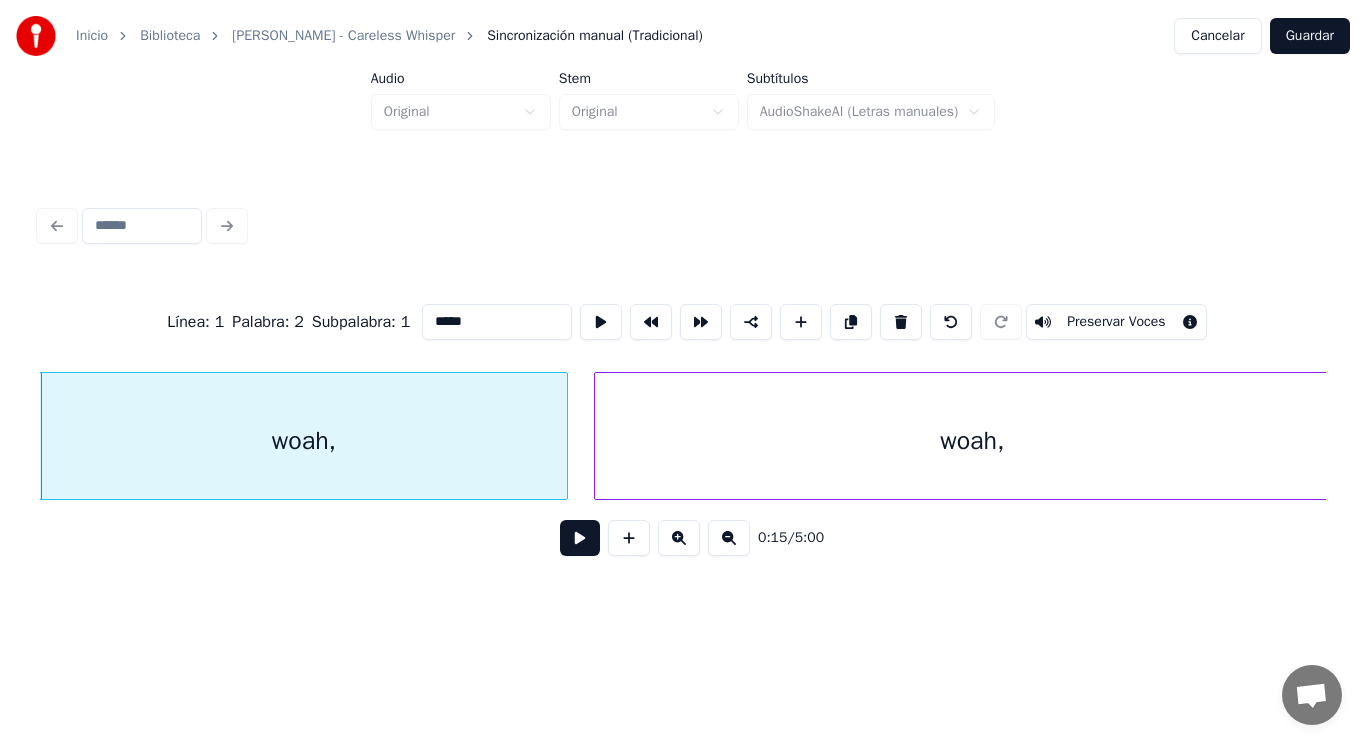 click at bounding box center [580, 538] 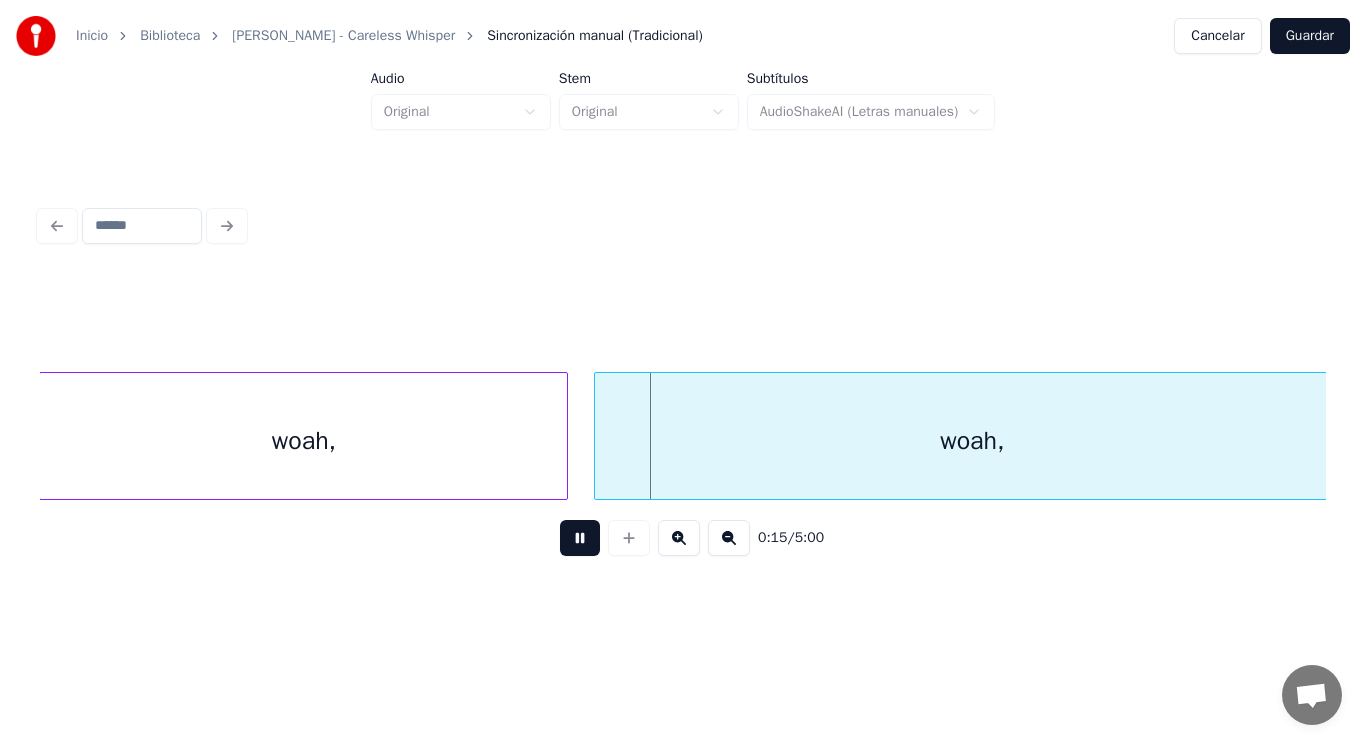 click at bounding box center [580, 538] 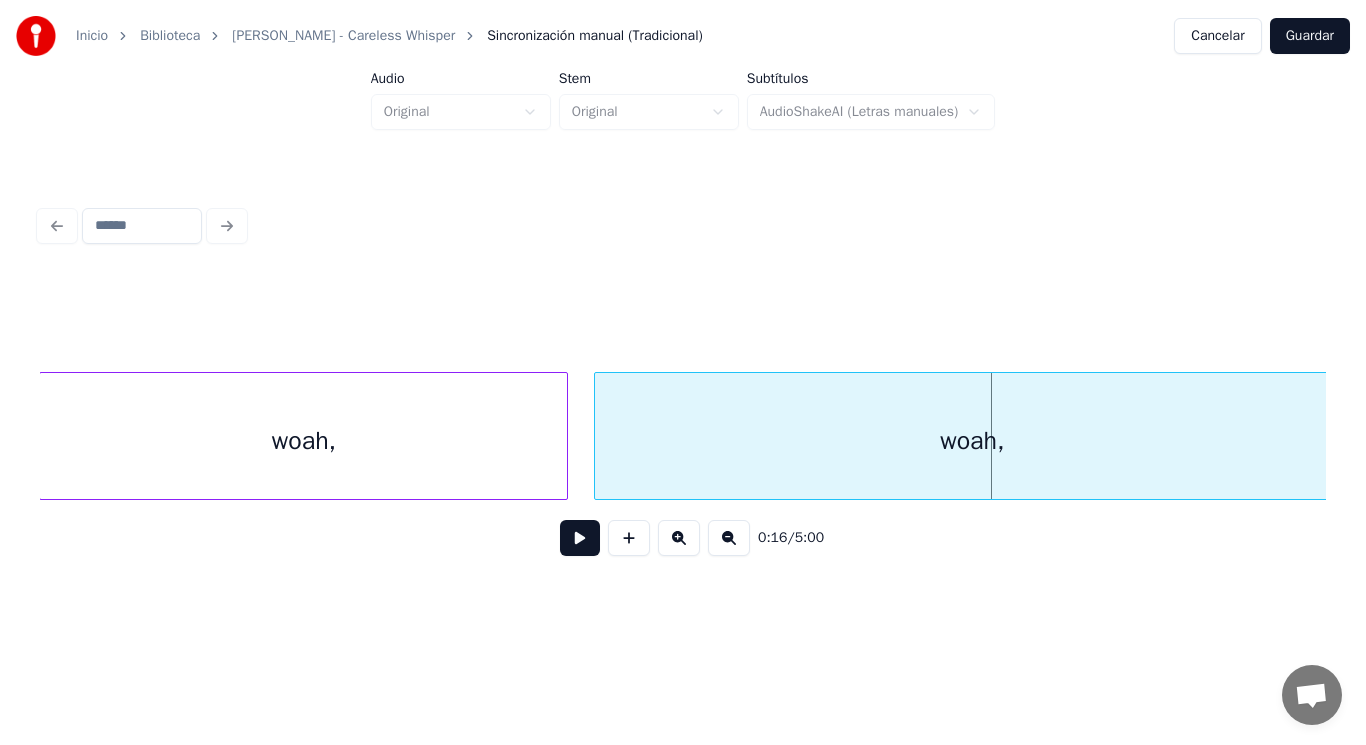 click on "woah," at bounding box center [303, 441] 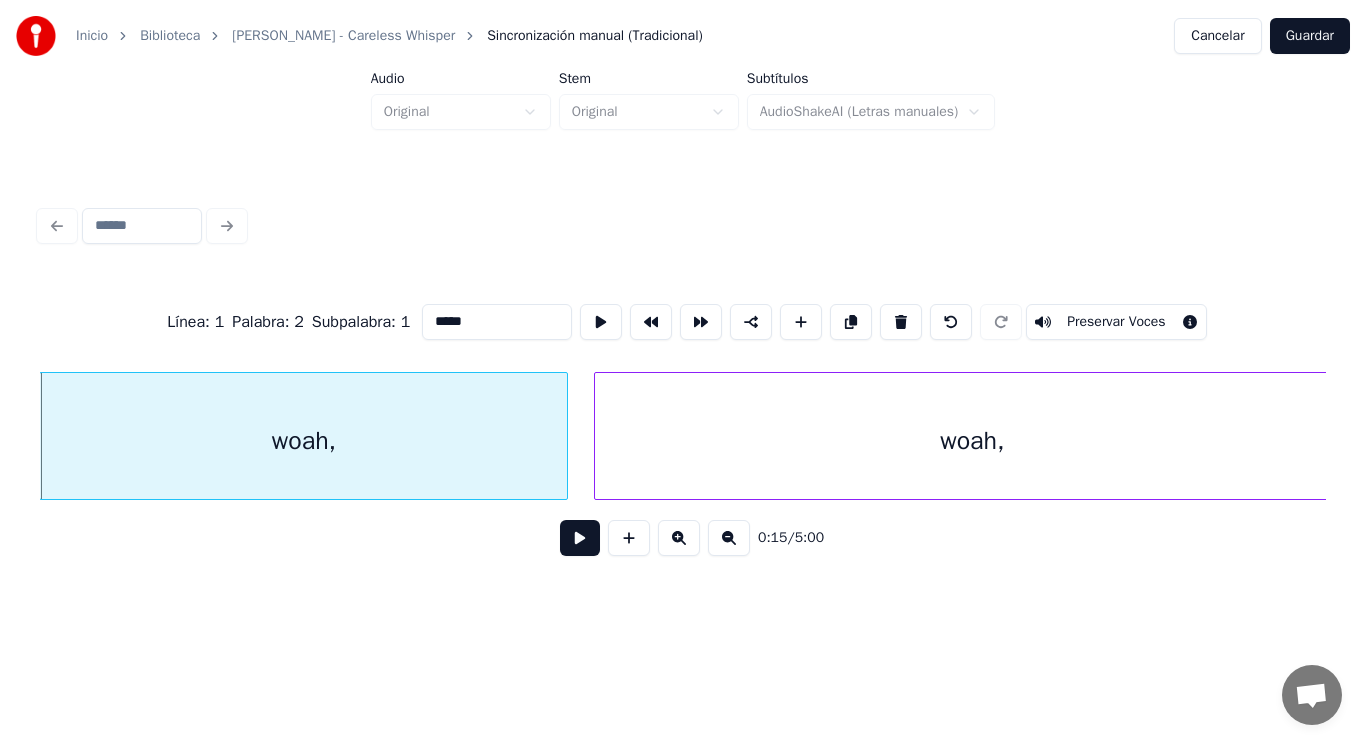 click on "*****" at bounding box center [497, 322] 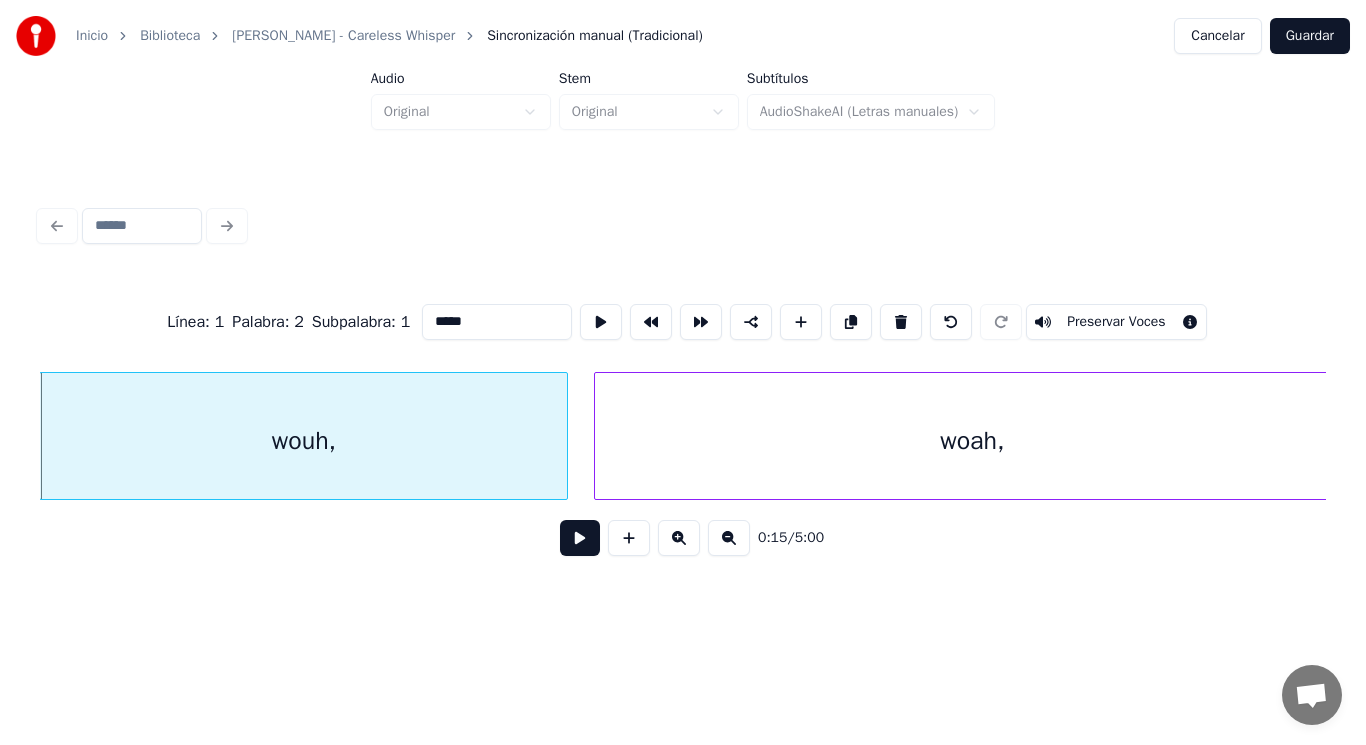 click on "wouh," at bounding box center [303, 441] 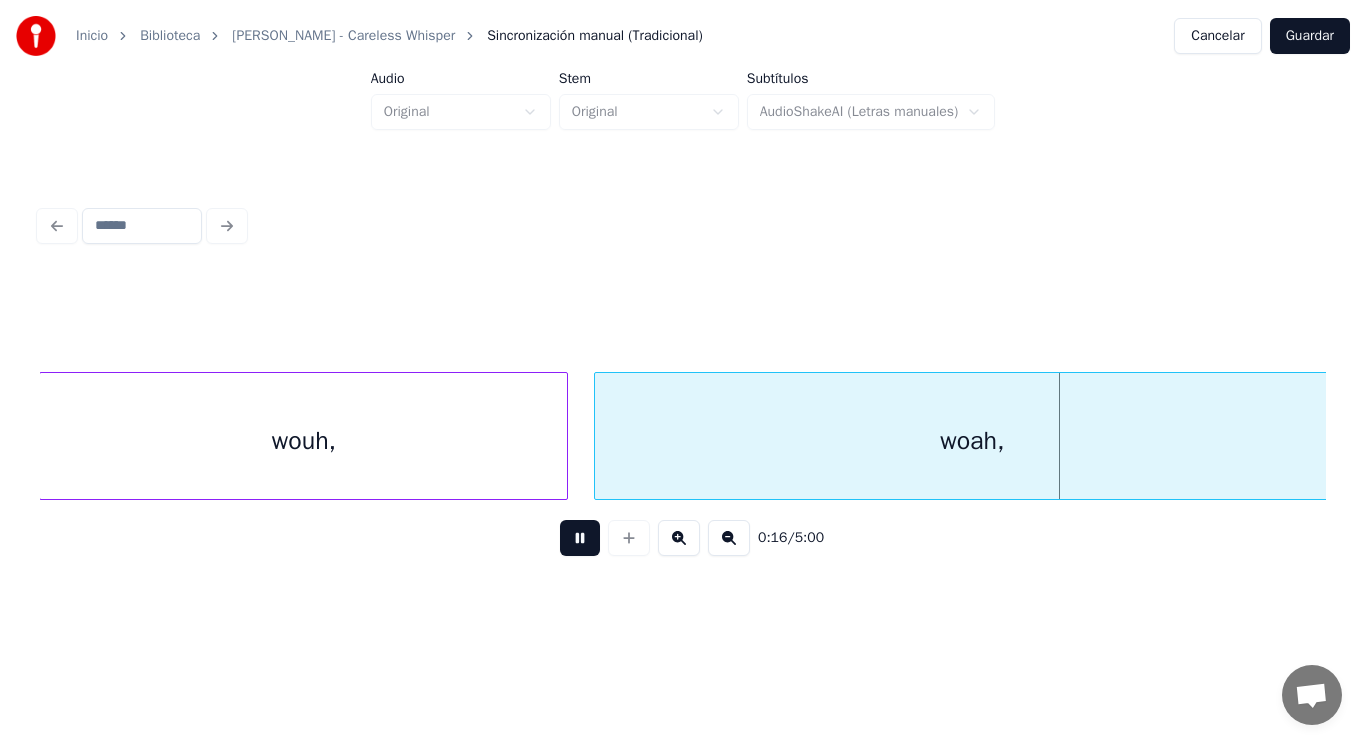 click at bounding box center (580, 538) 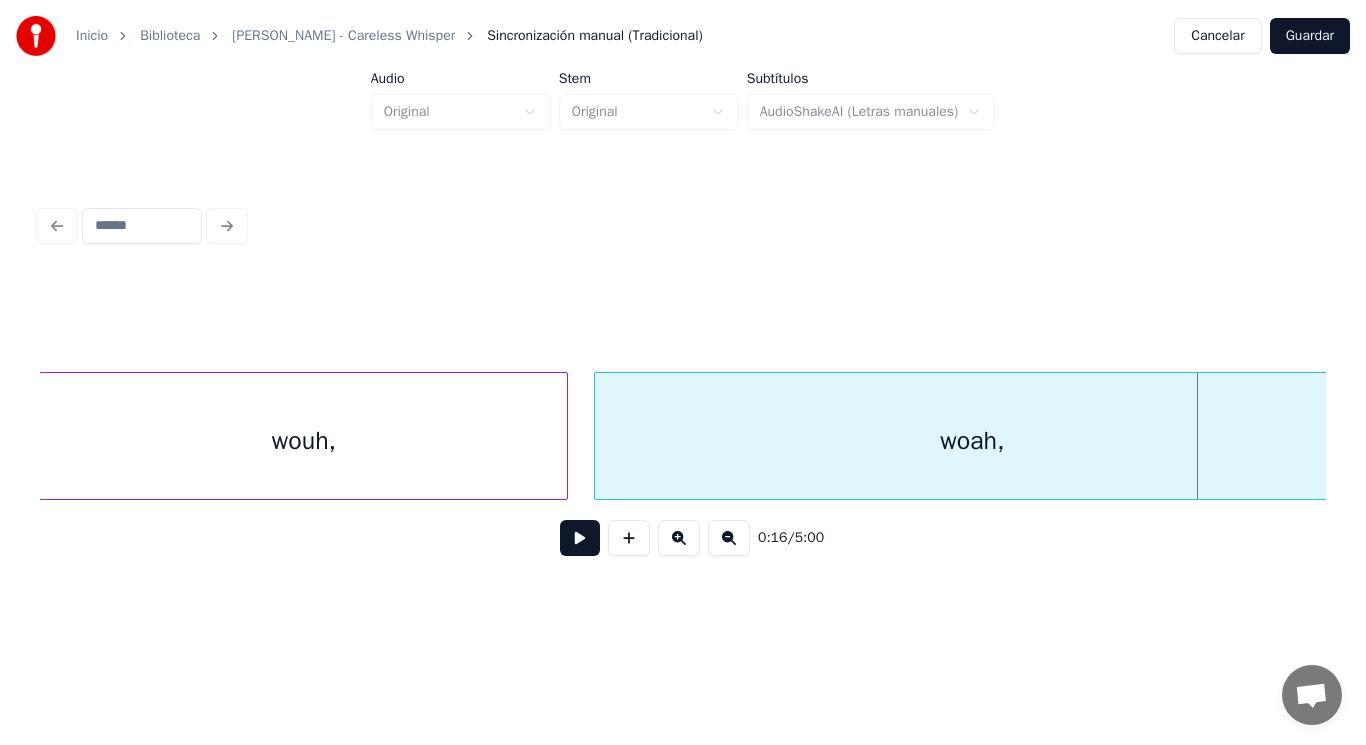 click on "woah," at bounding box center (972, 441) 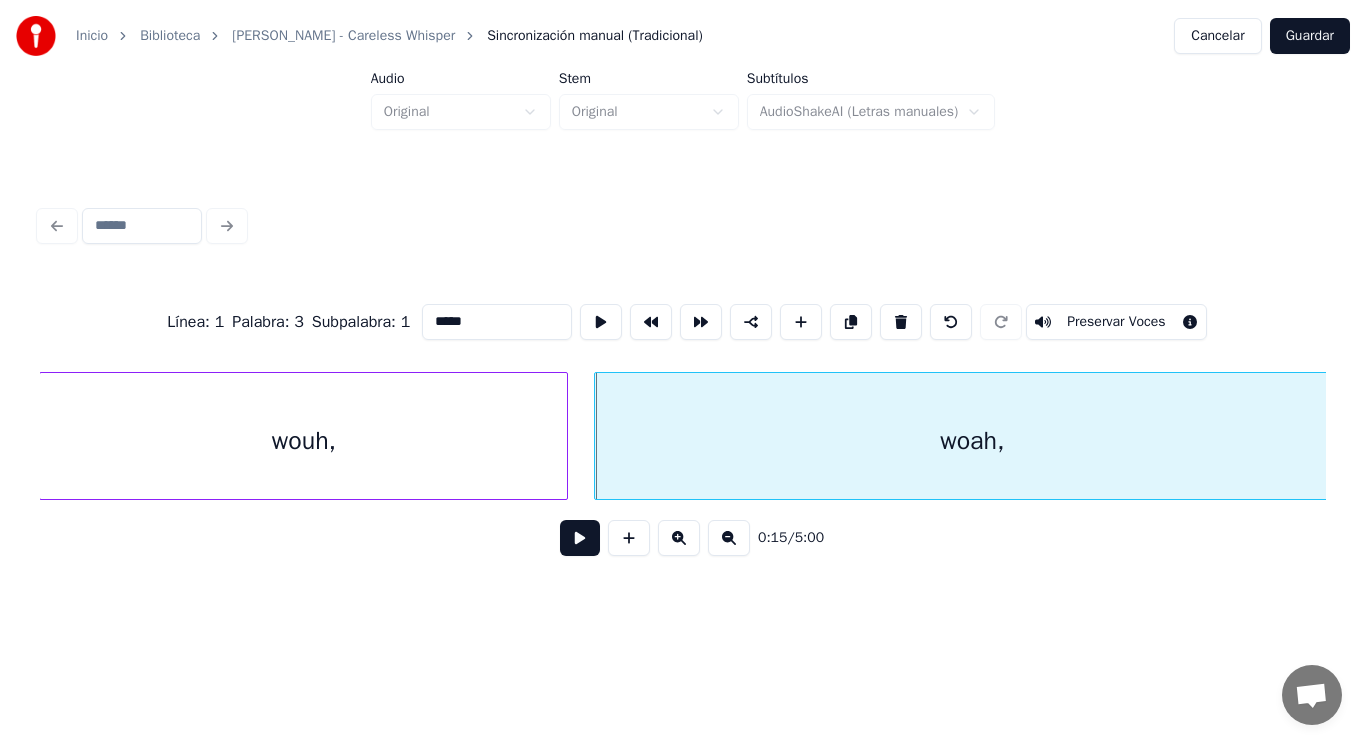 click at bounding box center (580, 538) 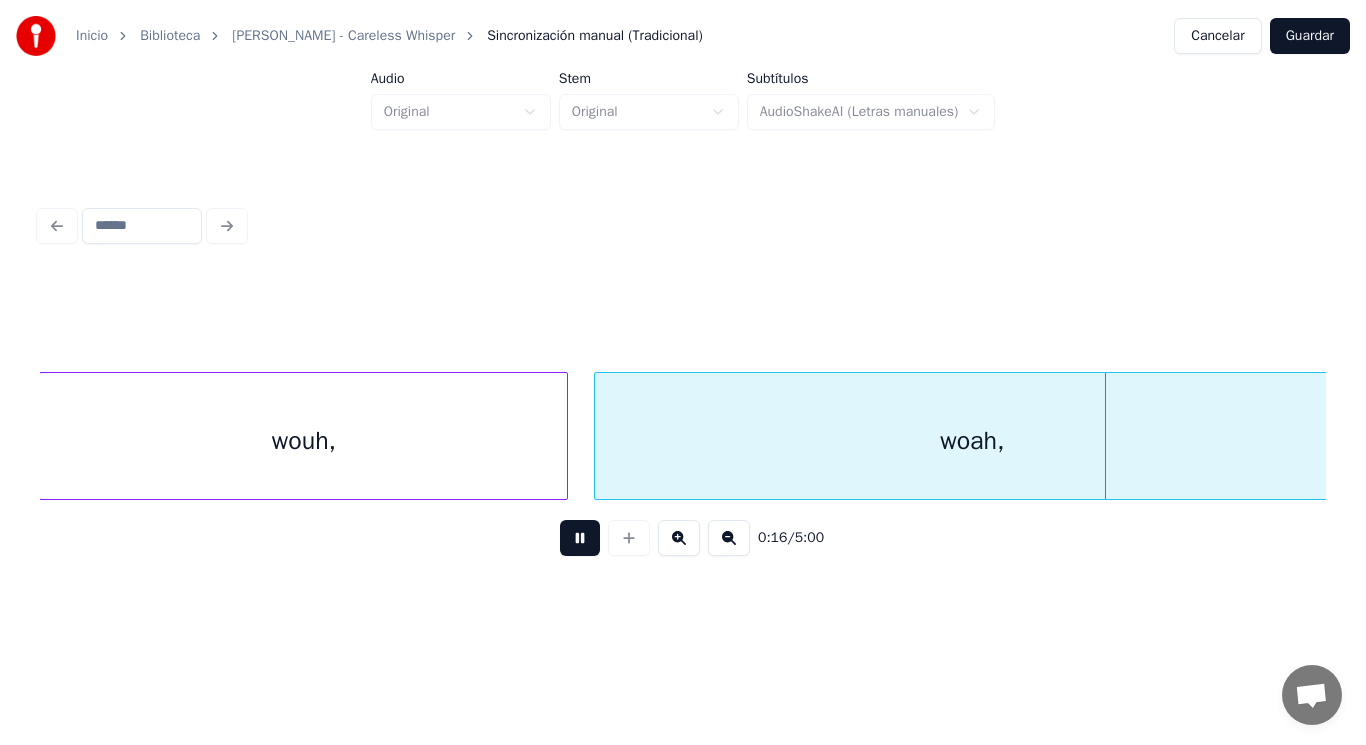 click at bounding box center [580, 538] 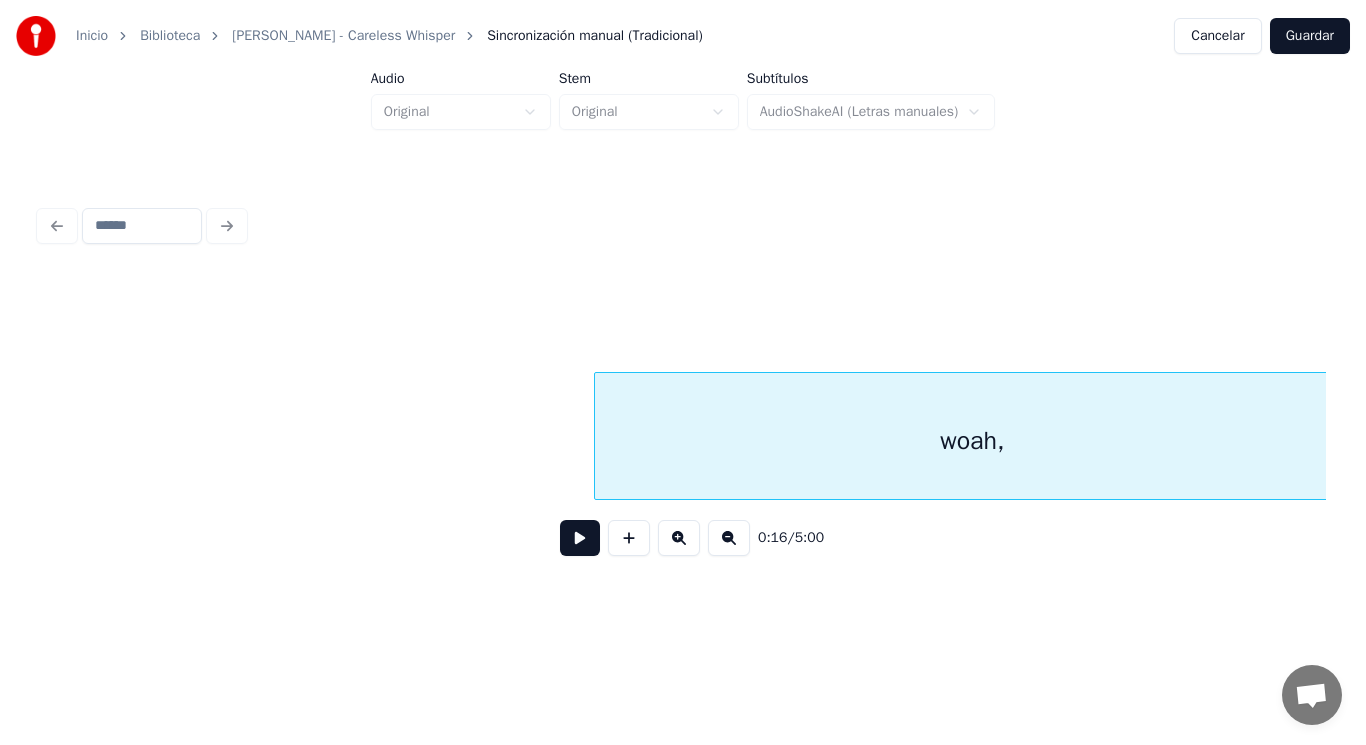scroll, scrollTop: 0, scrollLeft: 22890, axis: horizontal 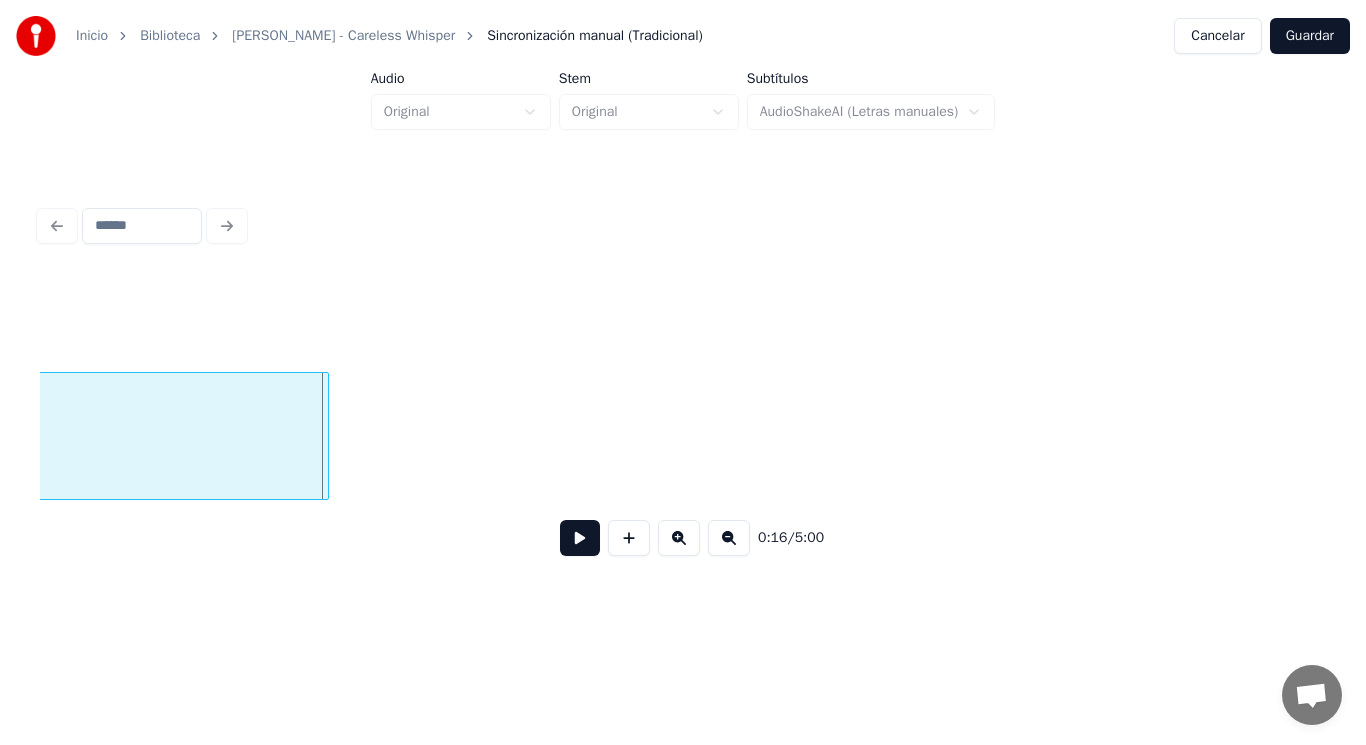click on "woah," at bounding box center [-49, 441] 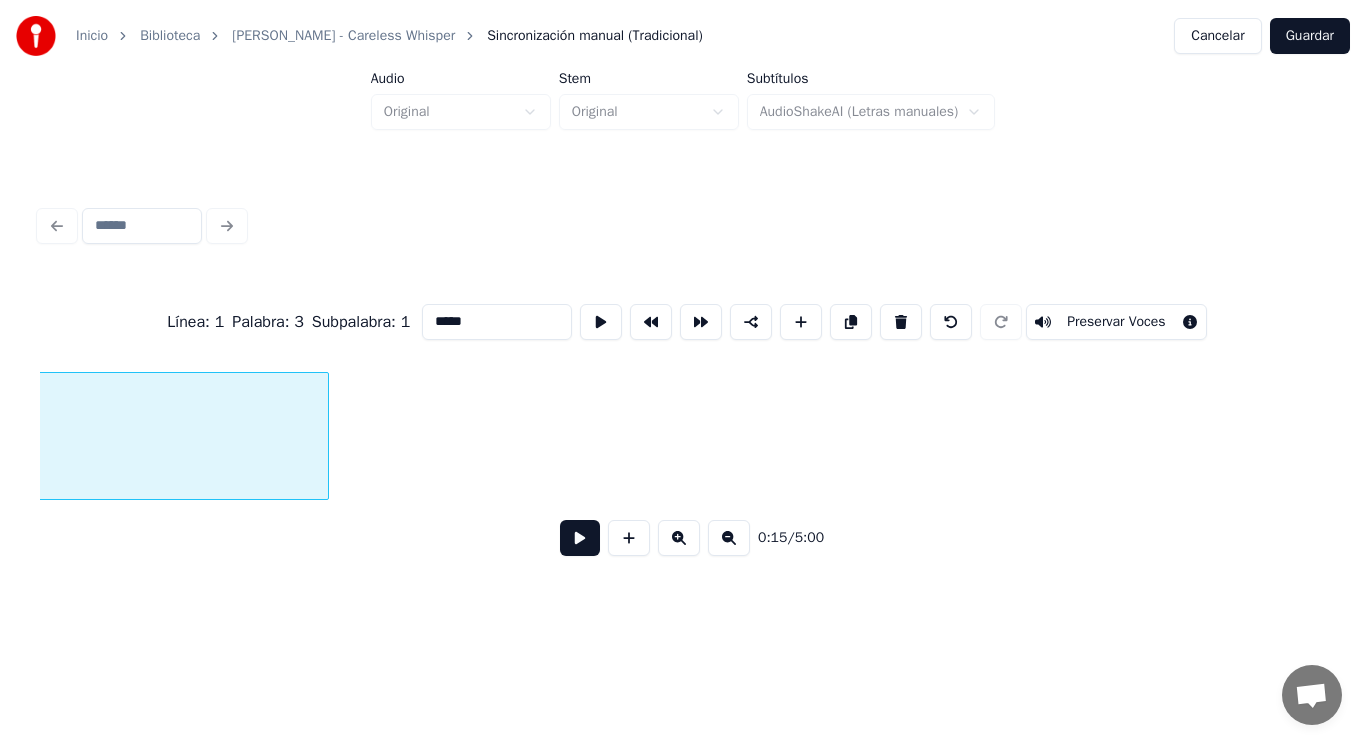 scroll, scrollTop: 0, scrollLeft: 22144, axis: horizontal 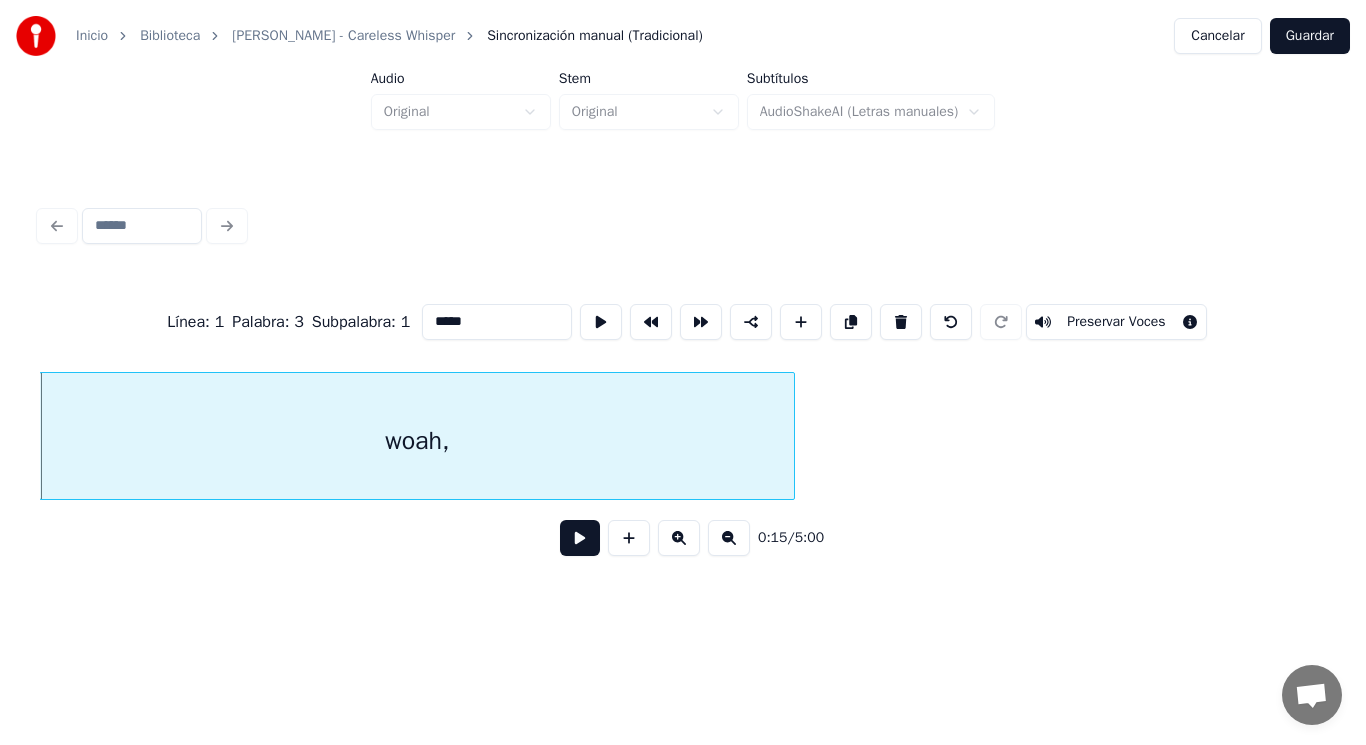click on "*****" at bounding box center (497, 322) 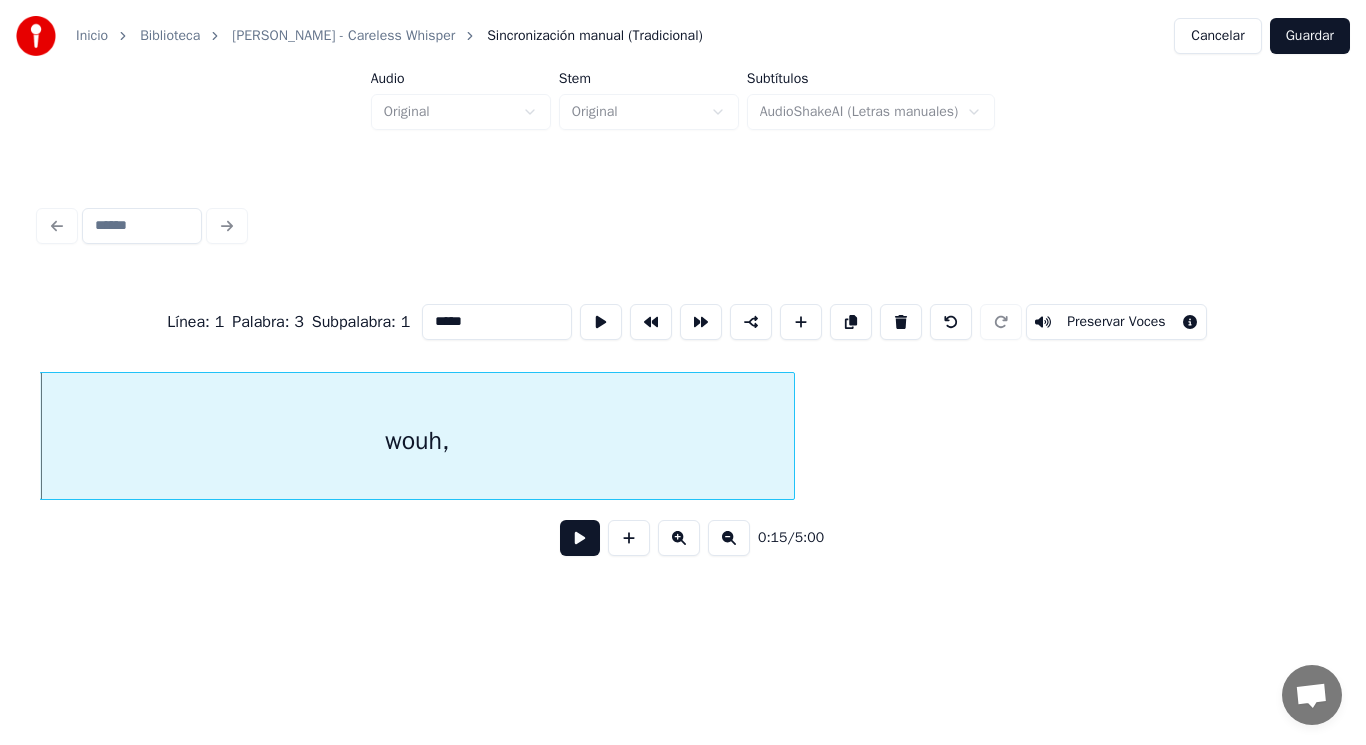 type on "*****" 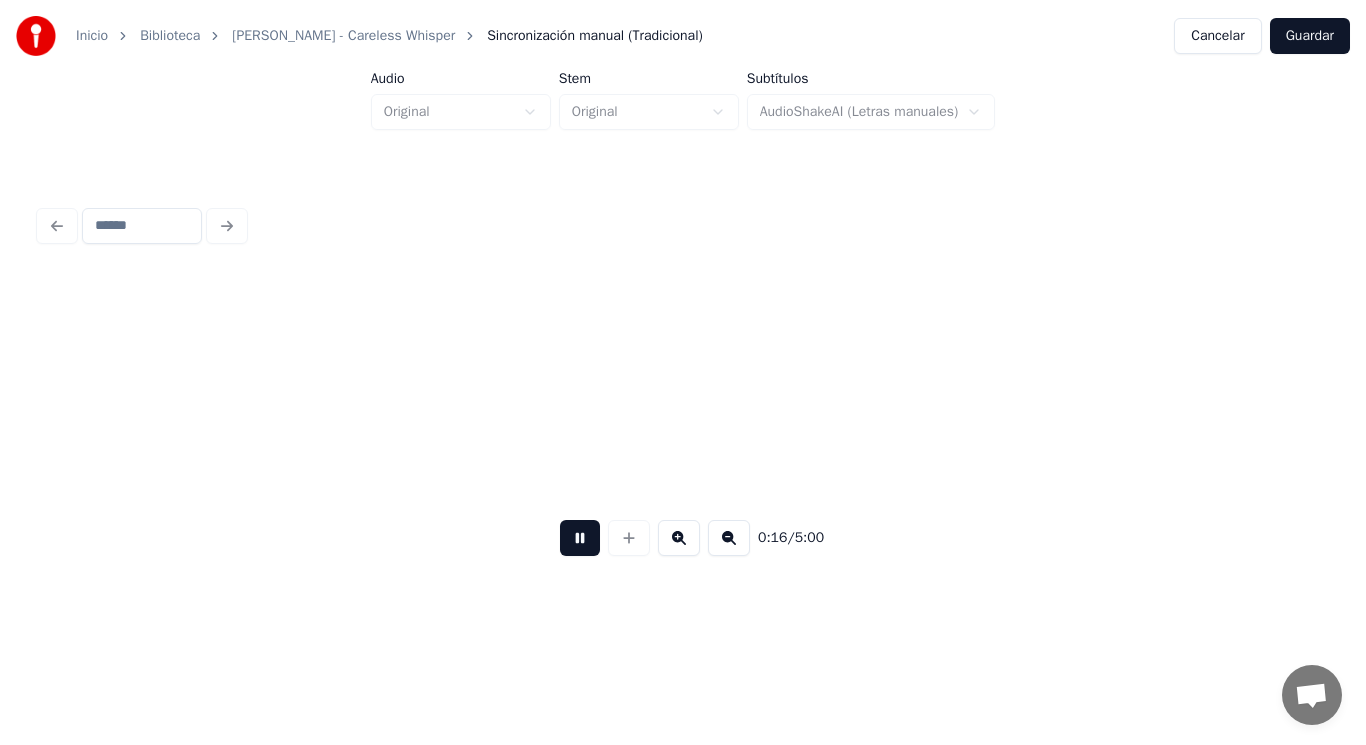 scroll, scrollTop: 0, scrollLeft: 23457, axis: horizontal 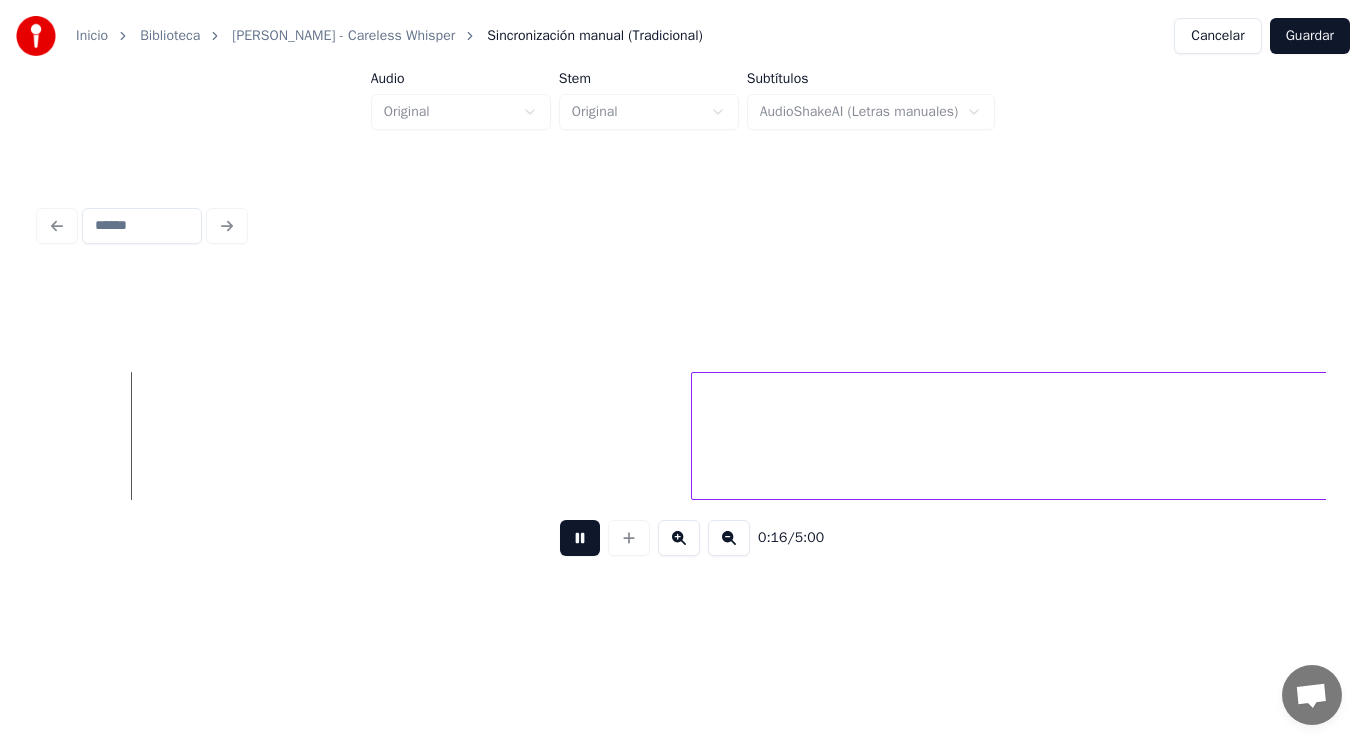 click at bounding box center (580, 538) 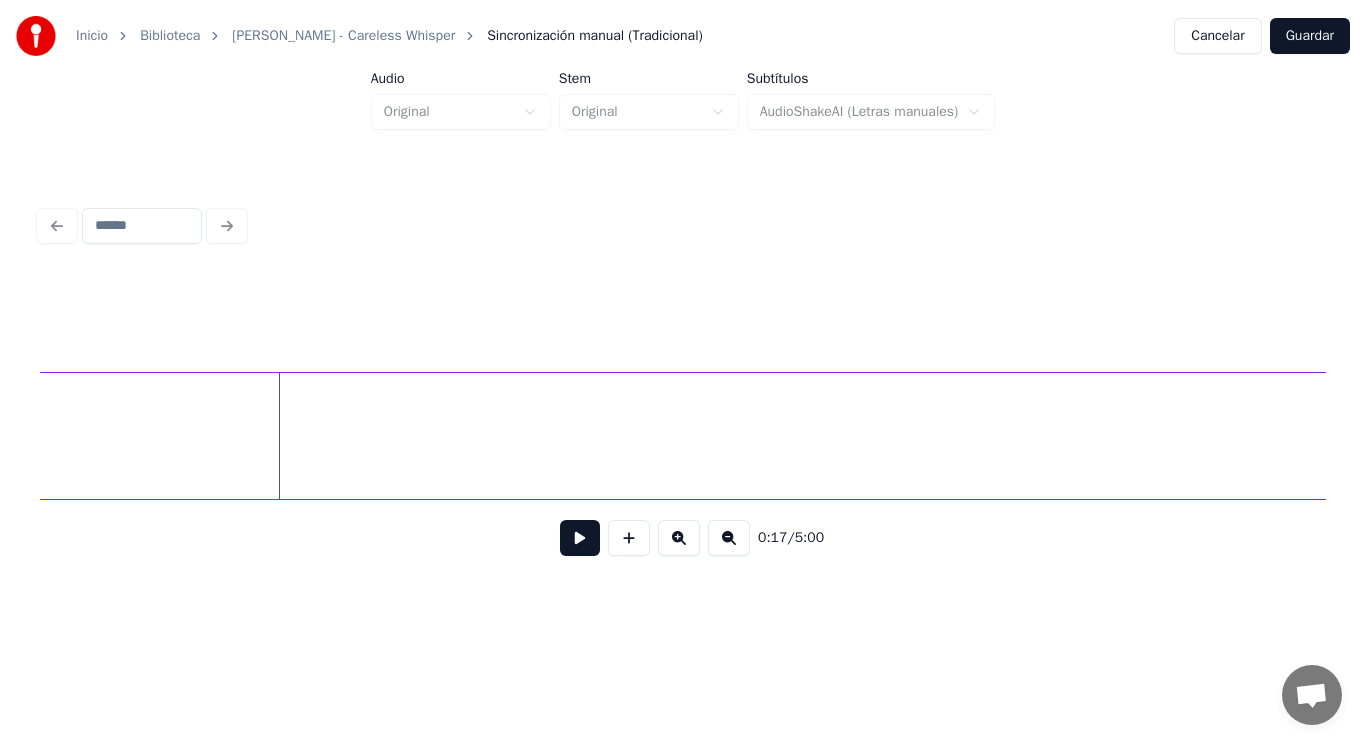 scroll, scrollTop: 0, scrollLeft: 23618, axis: horizontal 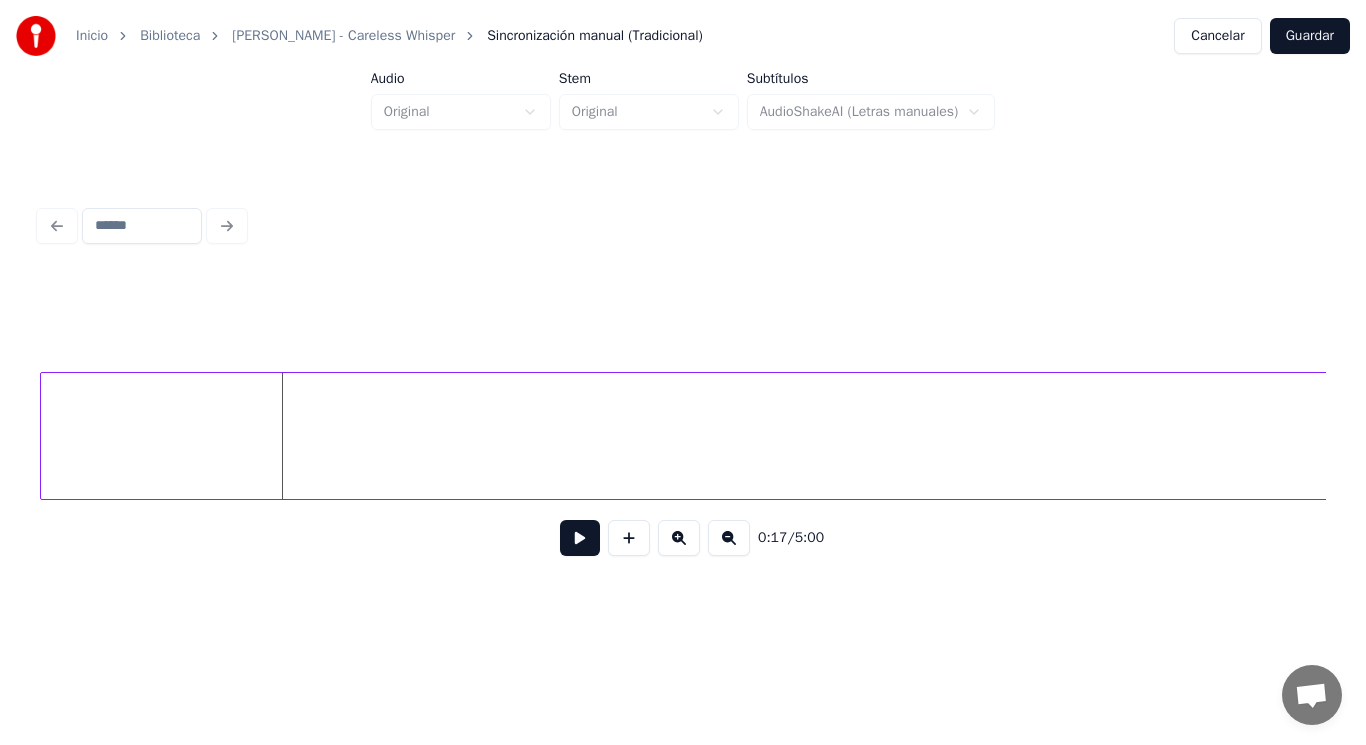 click on "oh" at bounding box center [2882, 441] 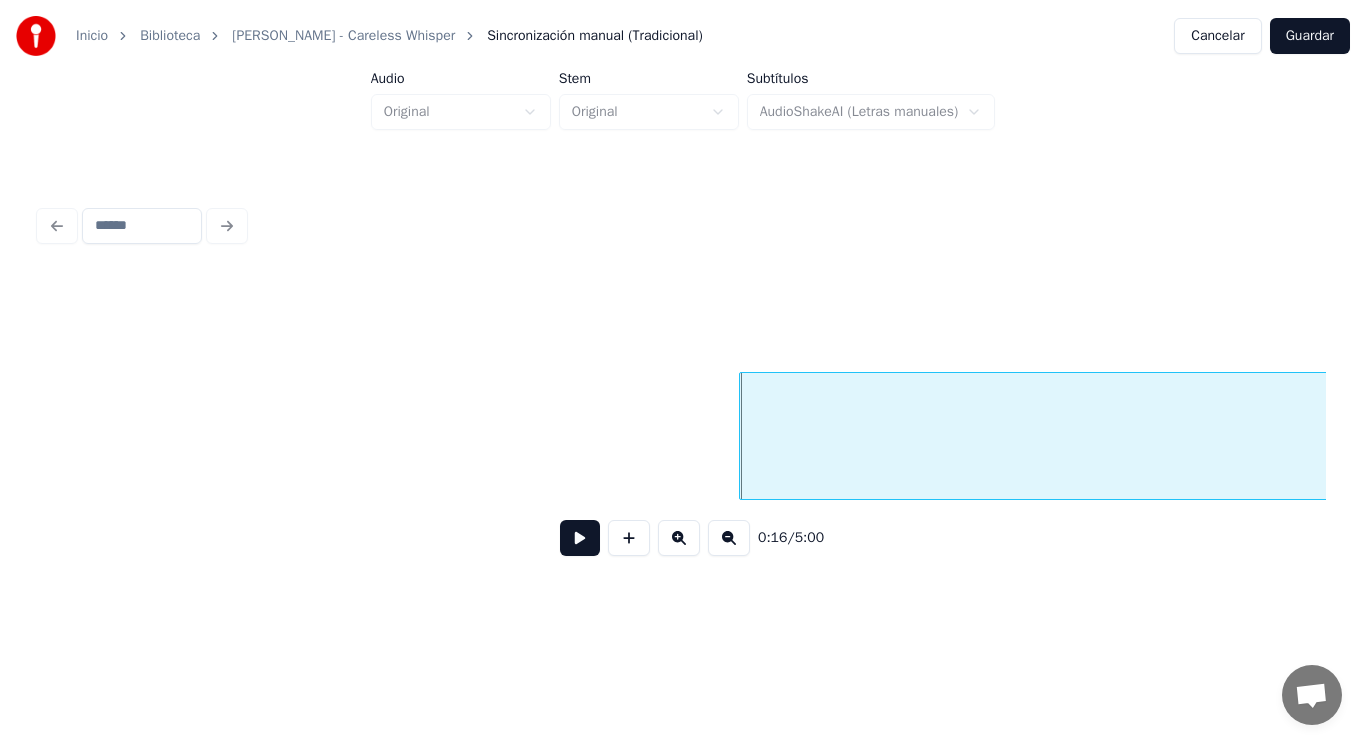 scroll, scrollTop: 0, scrollLeft: 22818, axis: horizontal 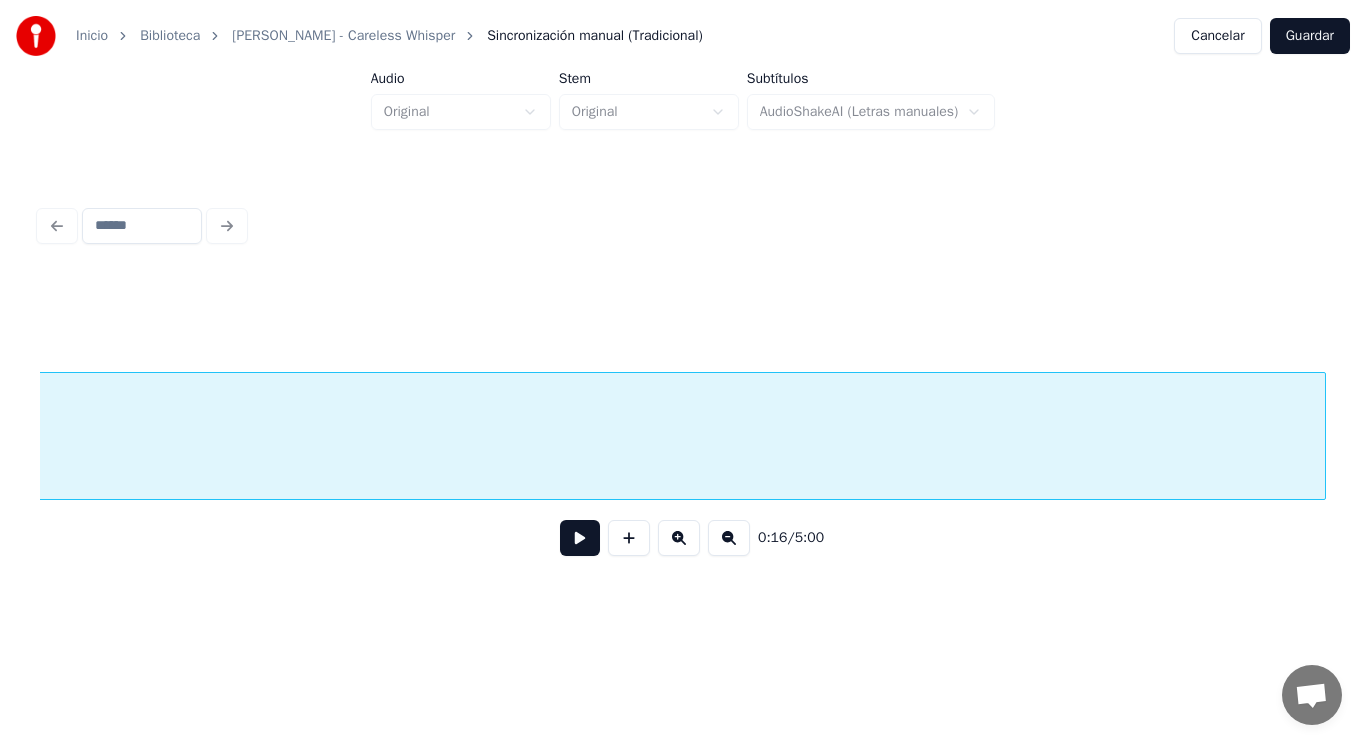 click on "oh" at bounding box center [-1517, 441] 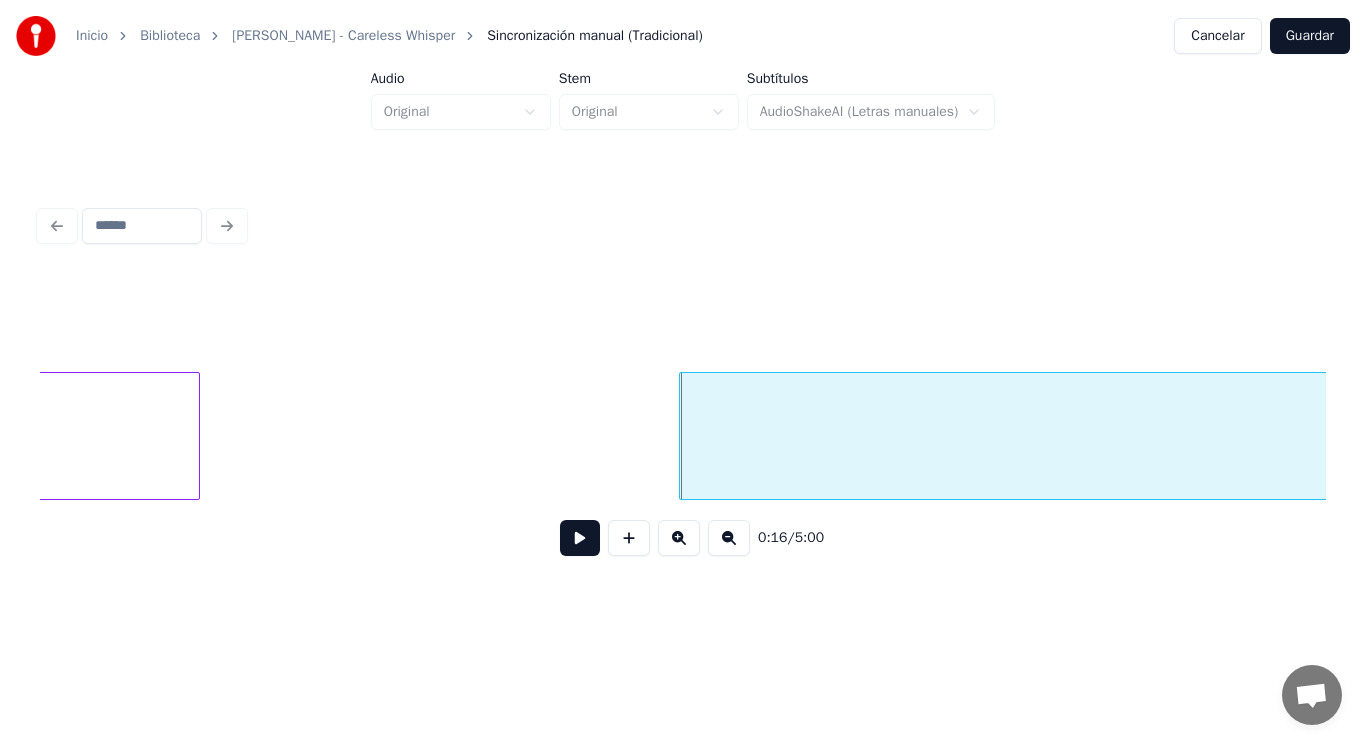 scroll, scrollTop: 0, scrollLeft: 22699, axis: horizontal 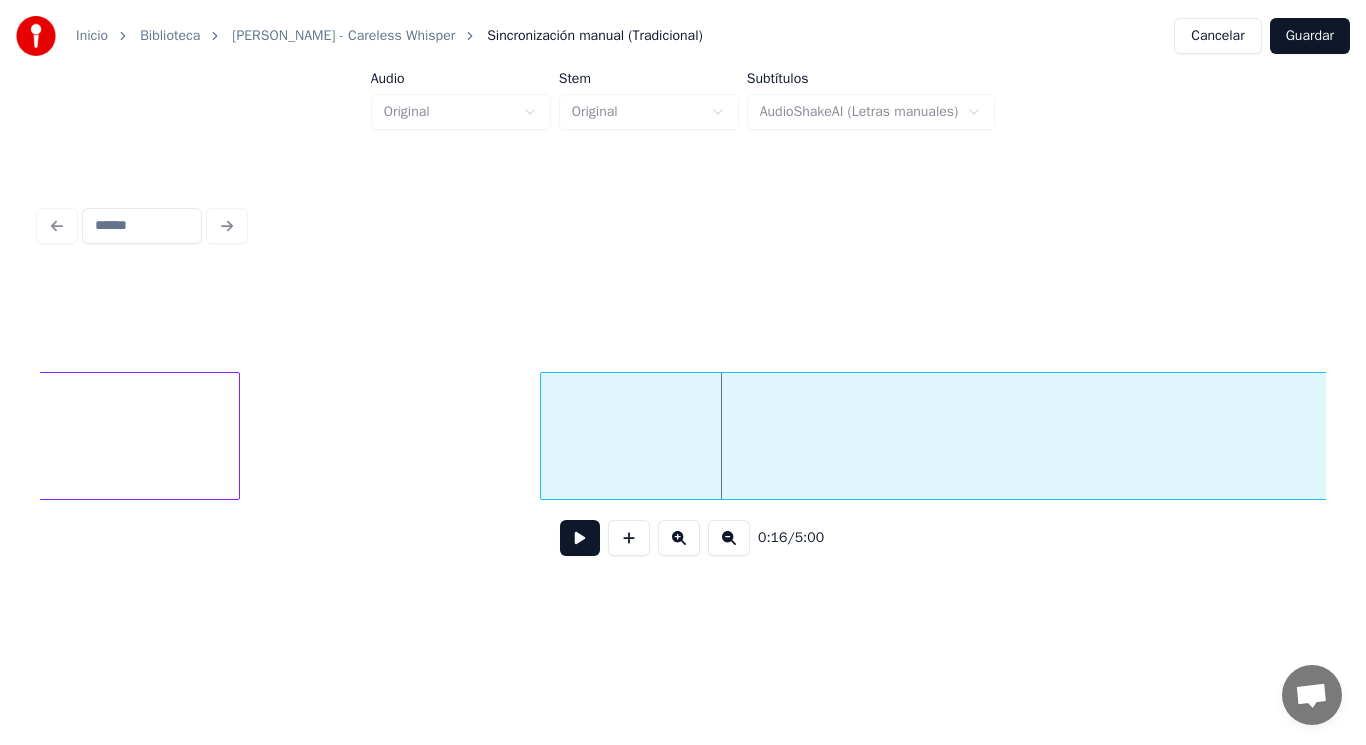 click at bounding box center [544, 436] 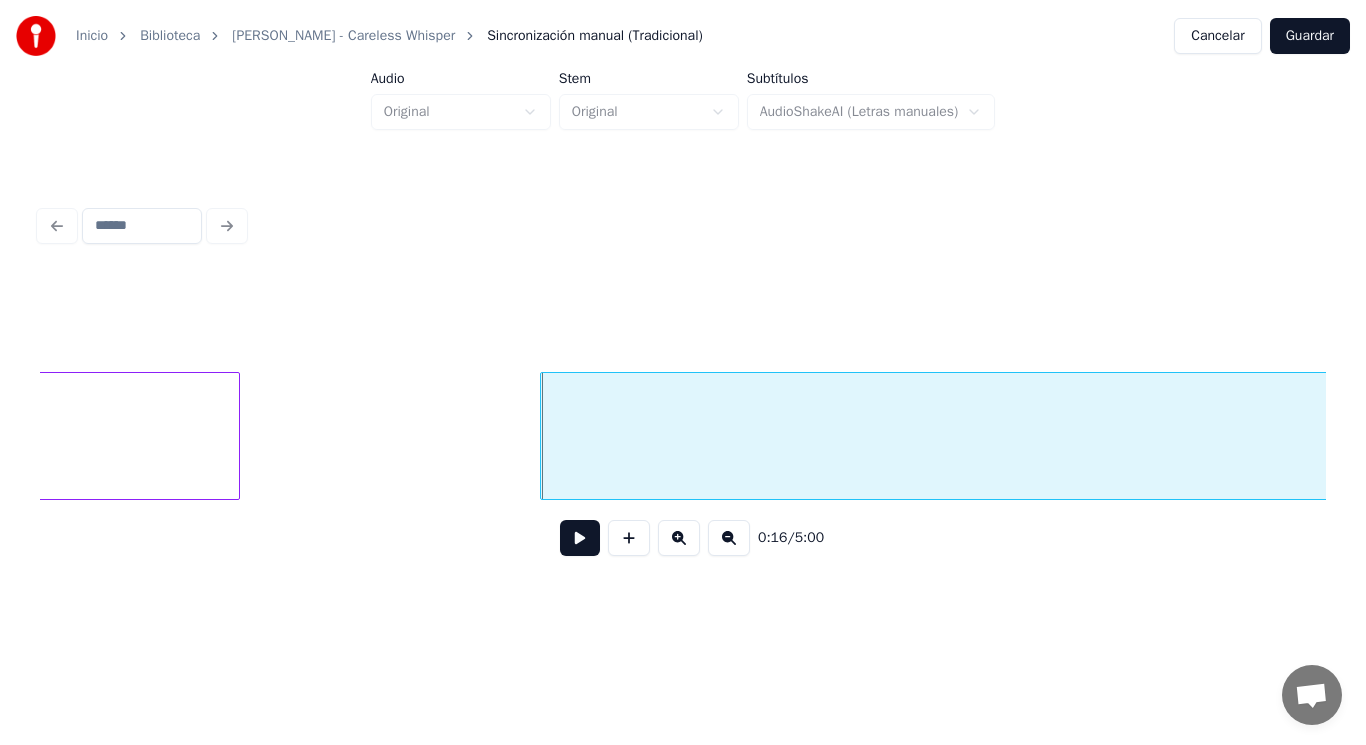 click at bounding box center (580, 538) 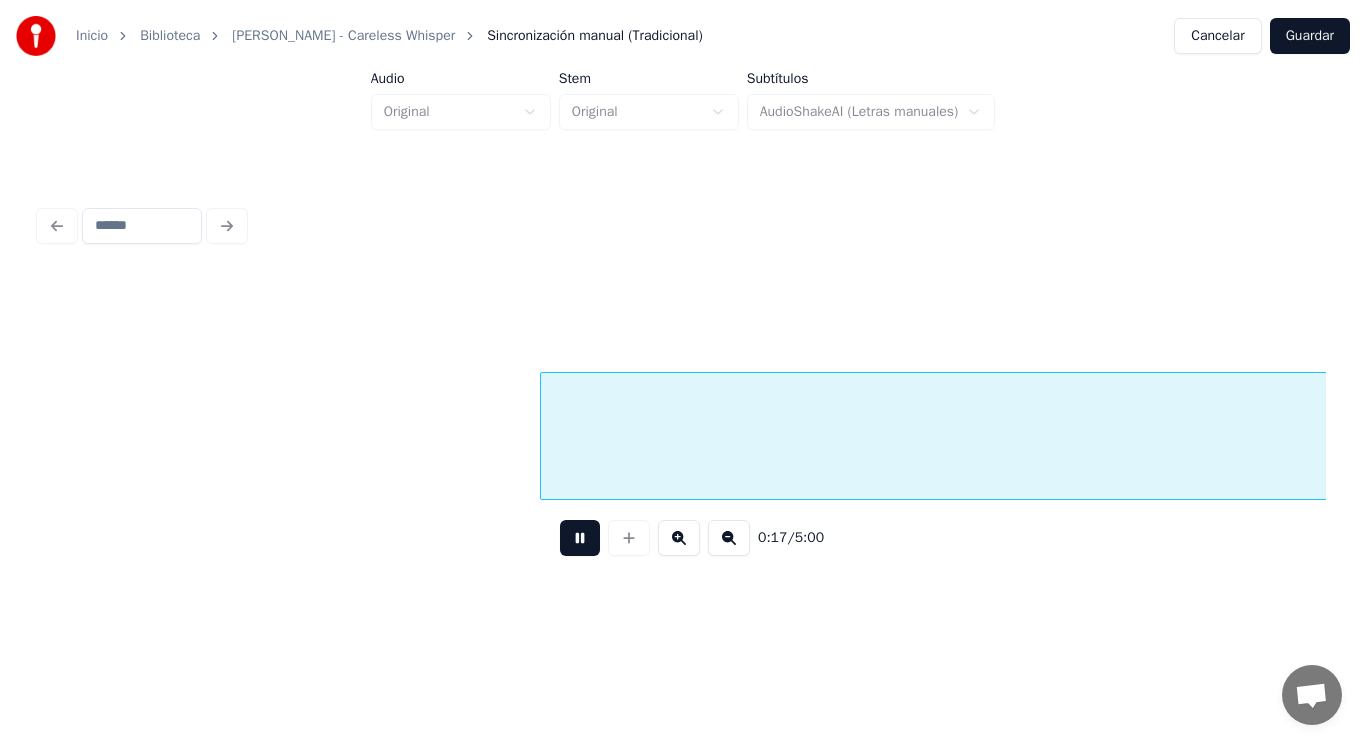 scroll, scrollTop: 0, scrollLeft: 24012, axis: horizontal 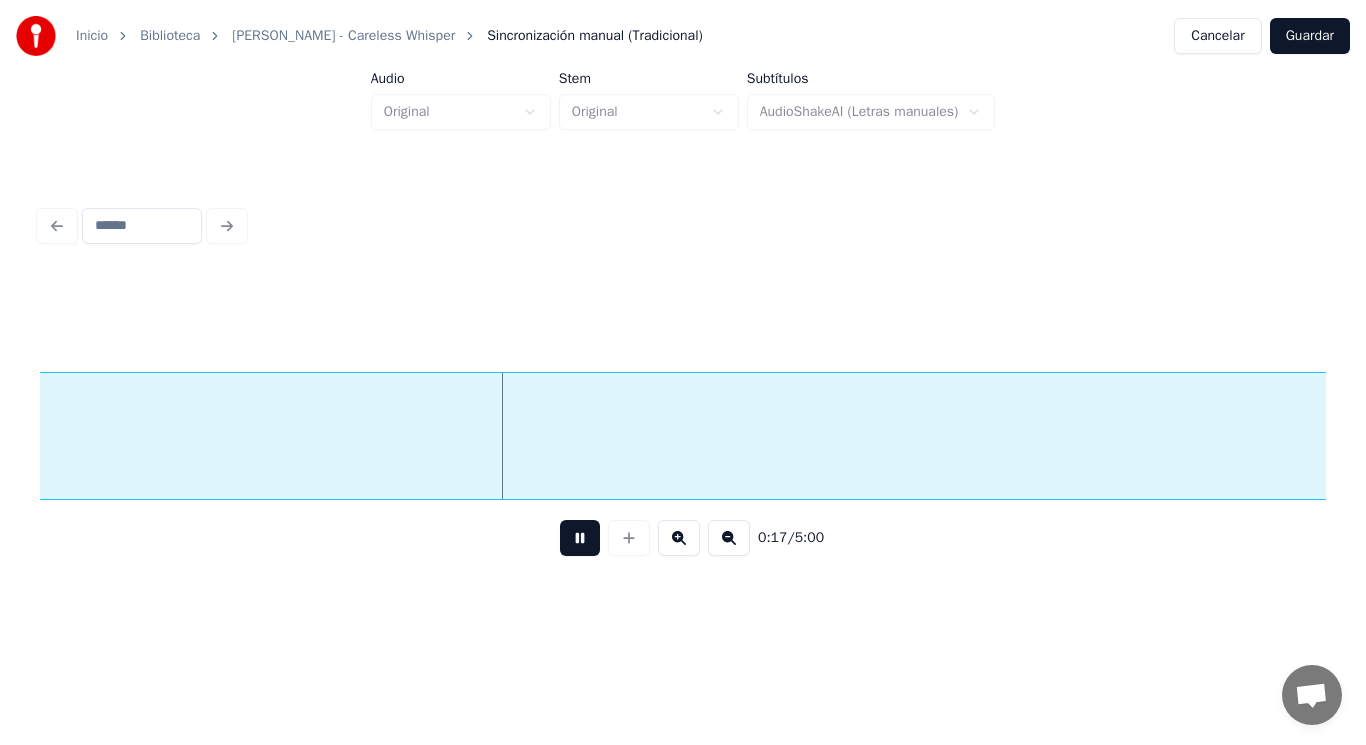 click at bounding box center [580, 538] 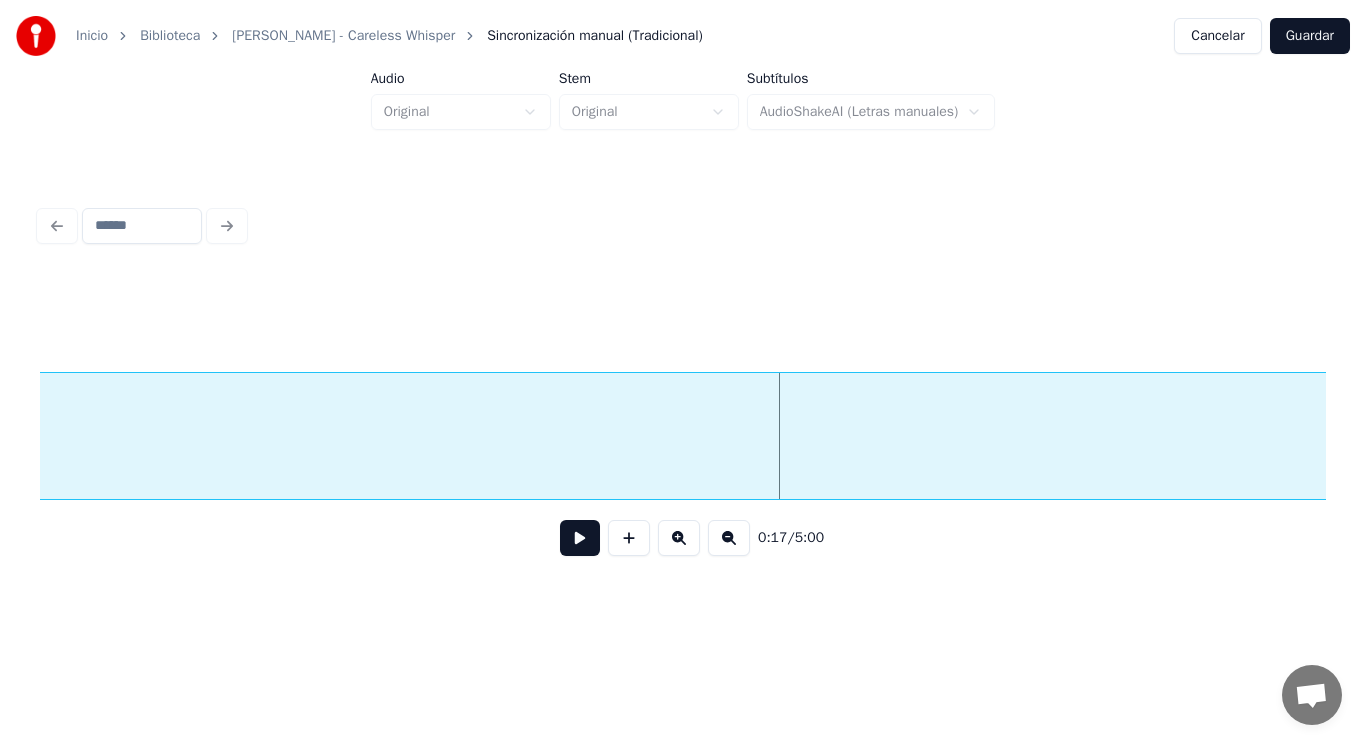 click on "oh" at bounding box center (2158, 441) 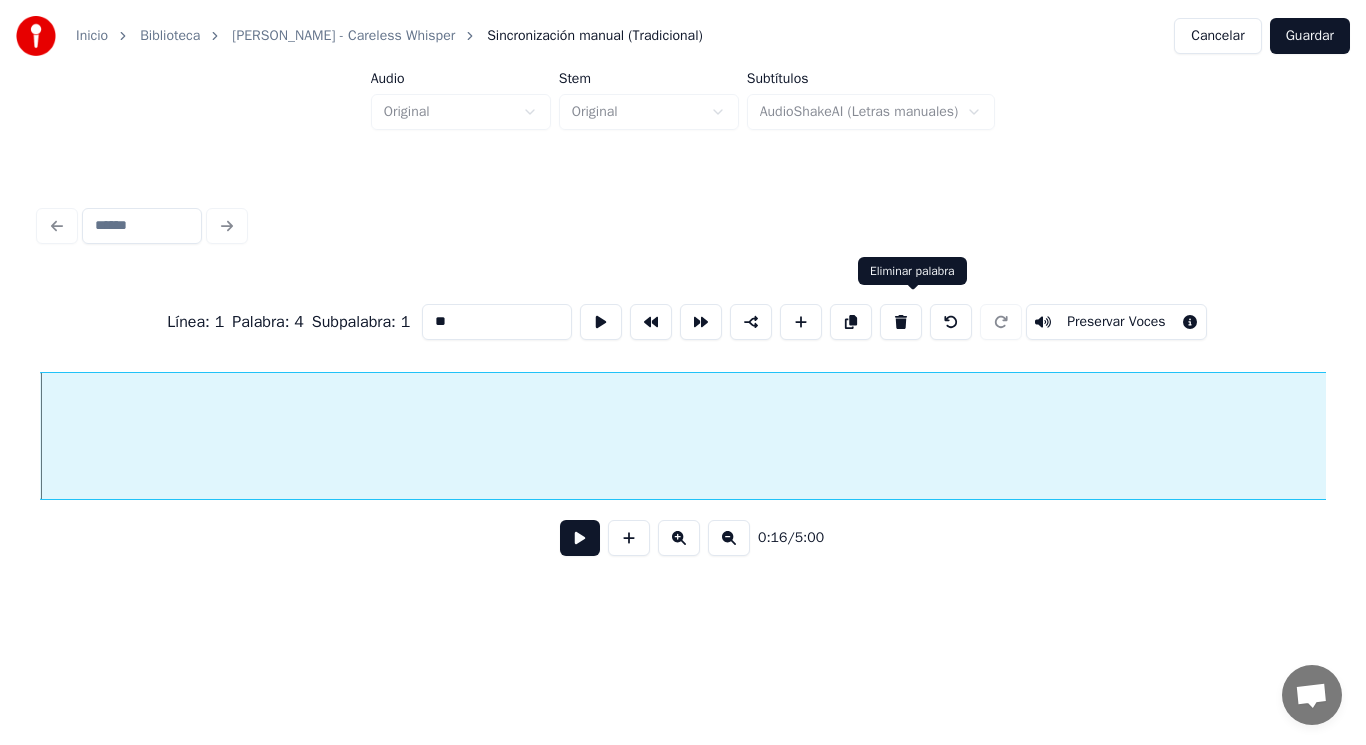 click at bounding box center [901, 322] 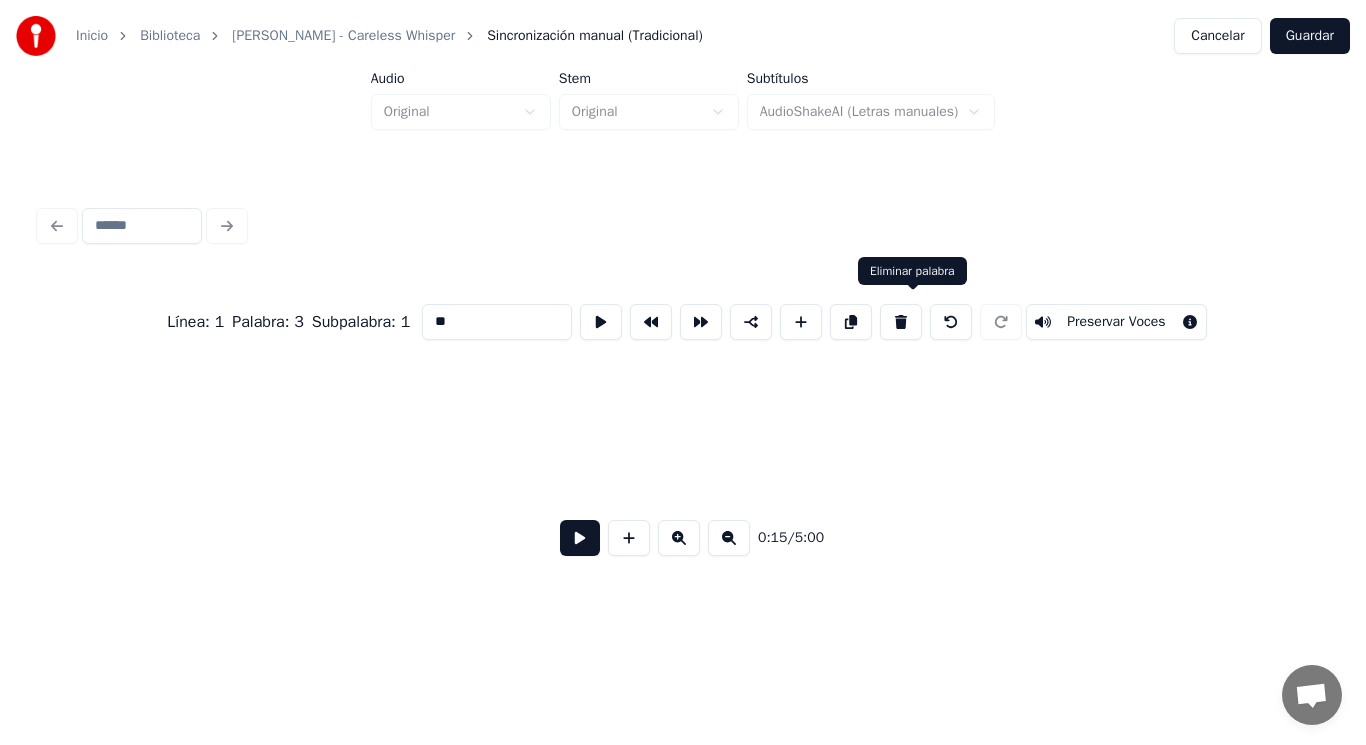 type on "*****" 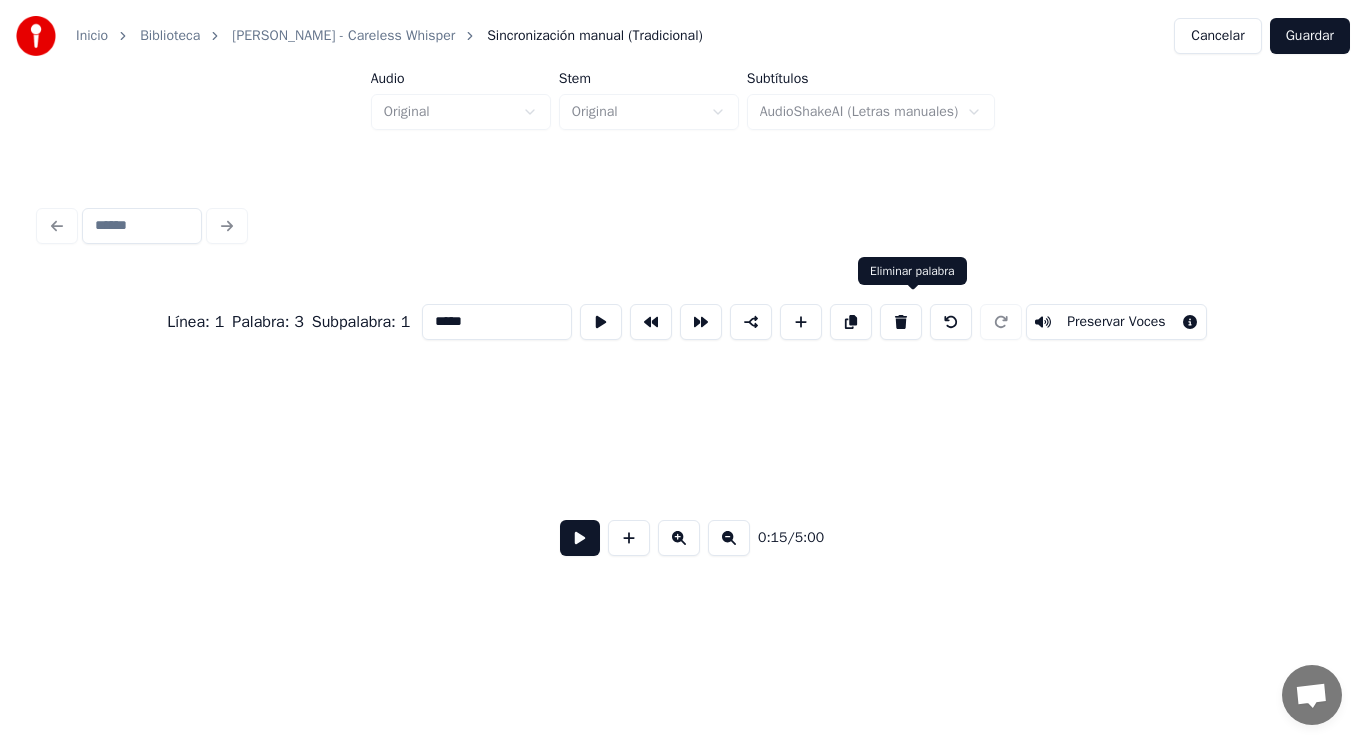 scroll, scrollTop: 0, scrollLeft: 22144, axis: horizontal 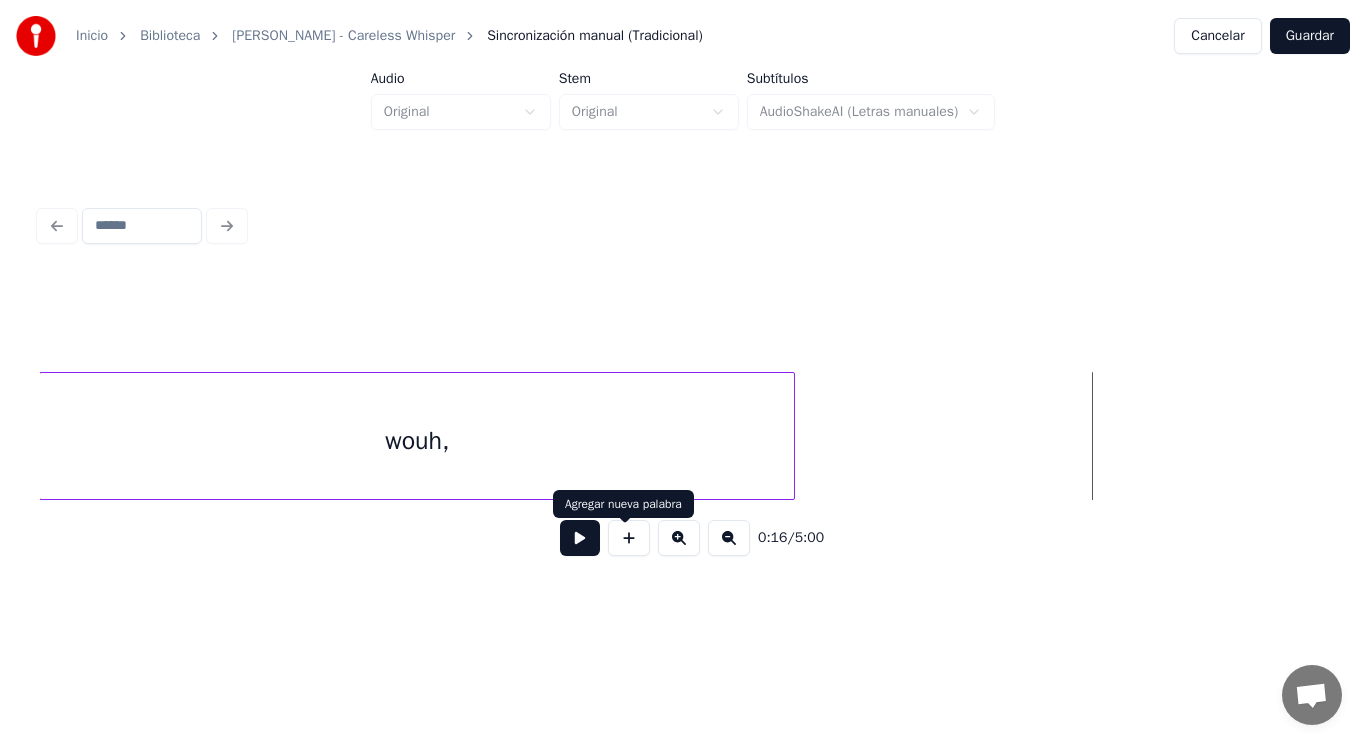 click at bounding box center (629, 538) 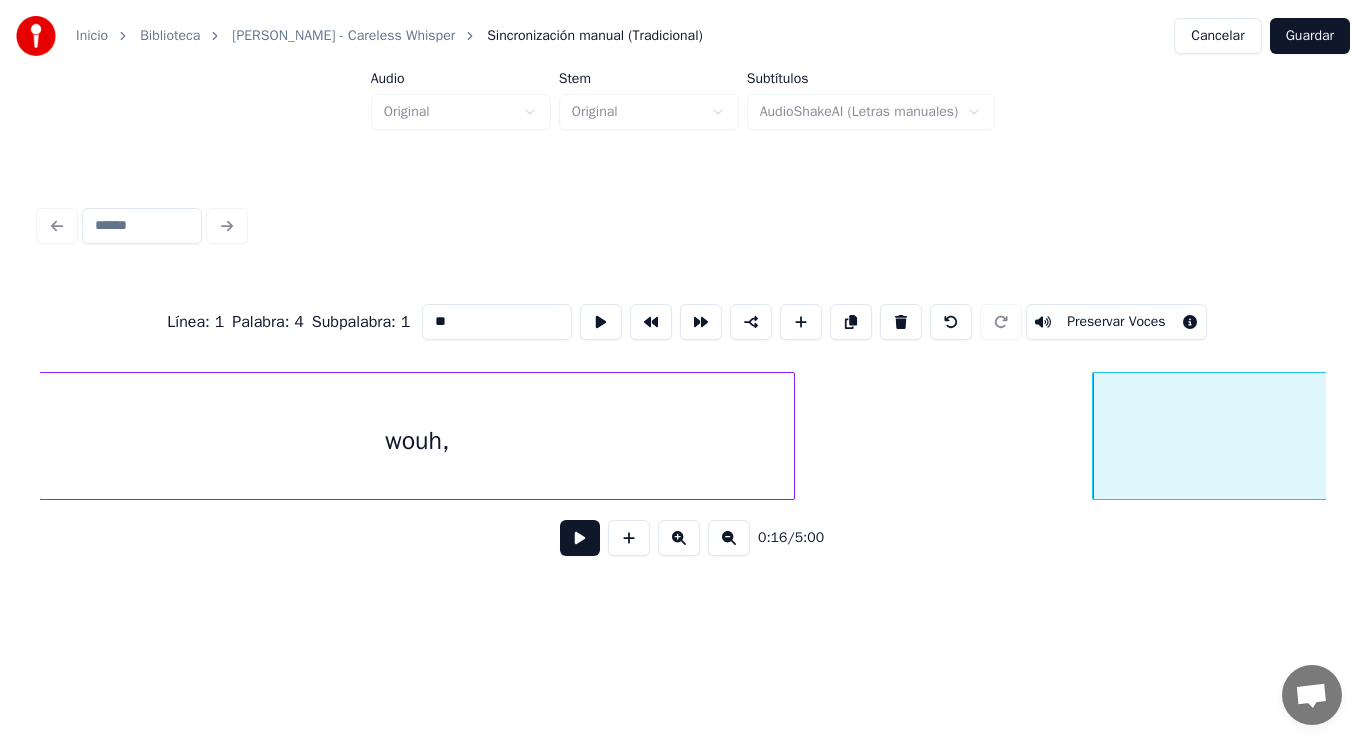 drag, startPoint x: 427, startPoint y: 307, endPoint x: 223, endPoint y: 296, distance: 204.29636 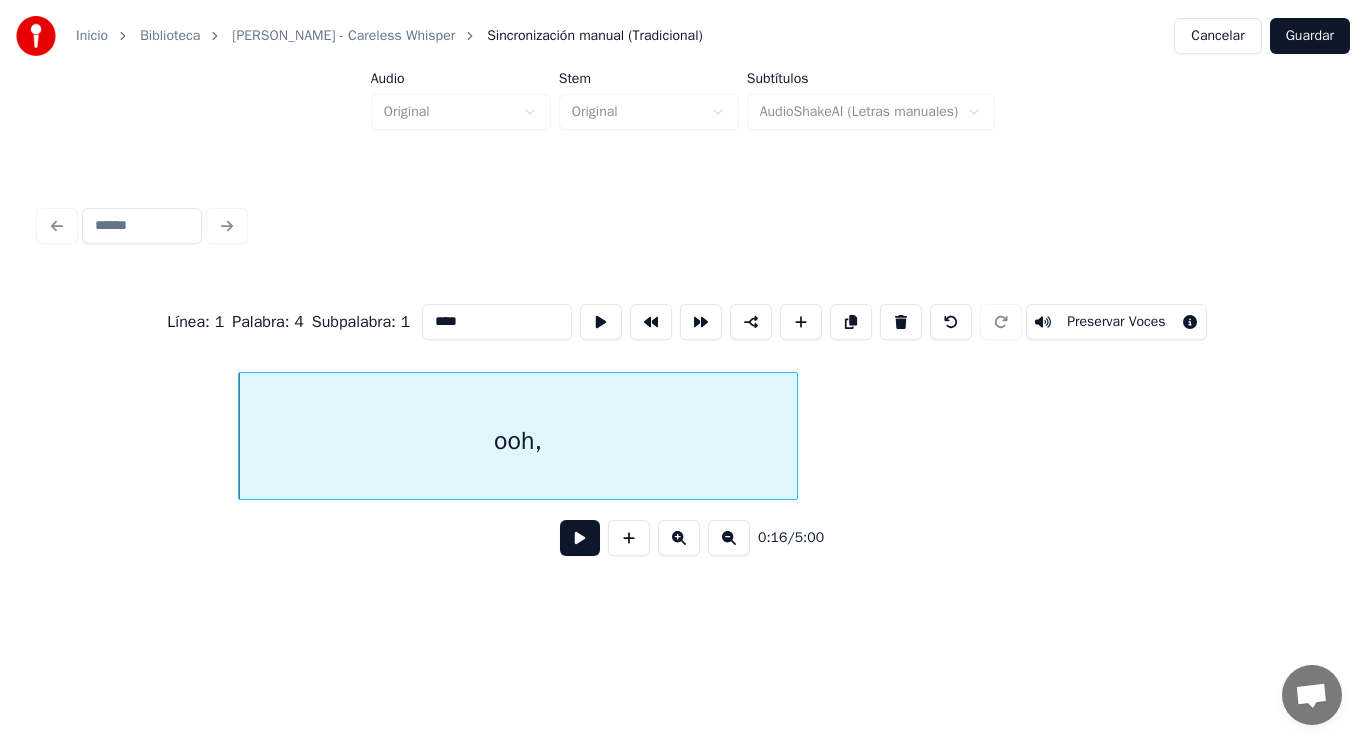 scroll, scrollTop: 0, scrollLeft: 23024, axis: horizontal 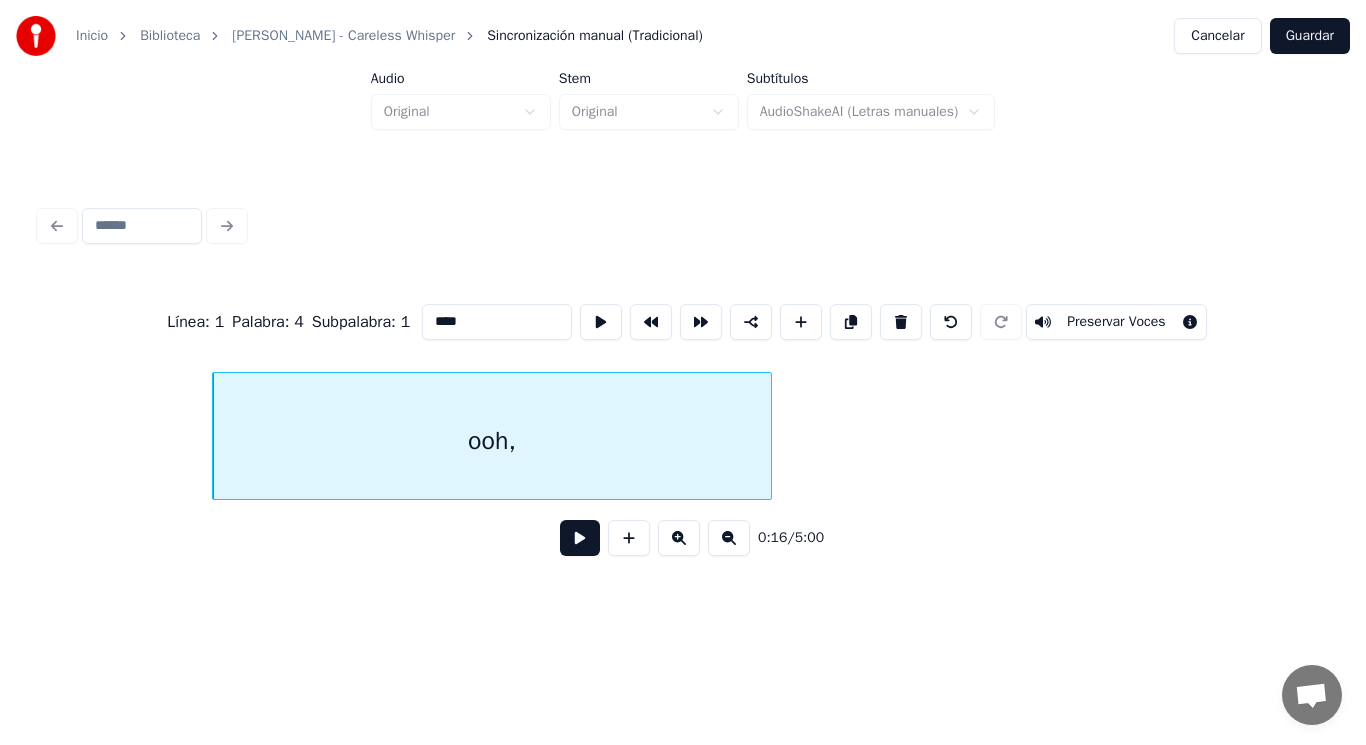 type on "****" 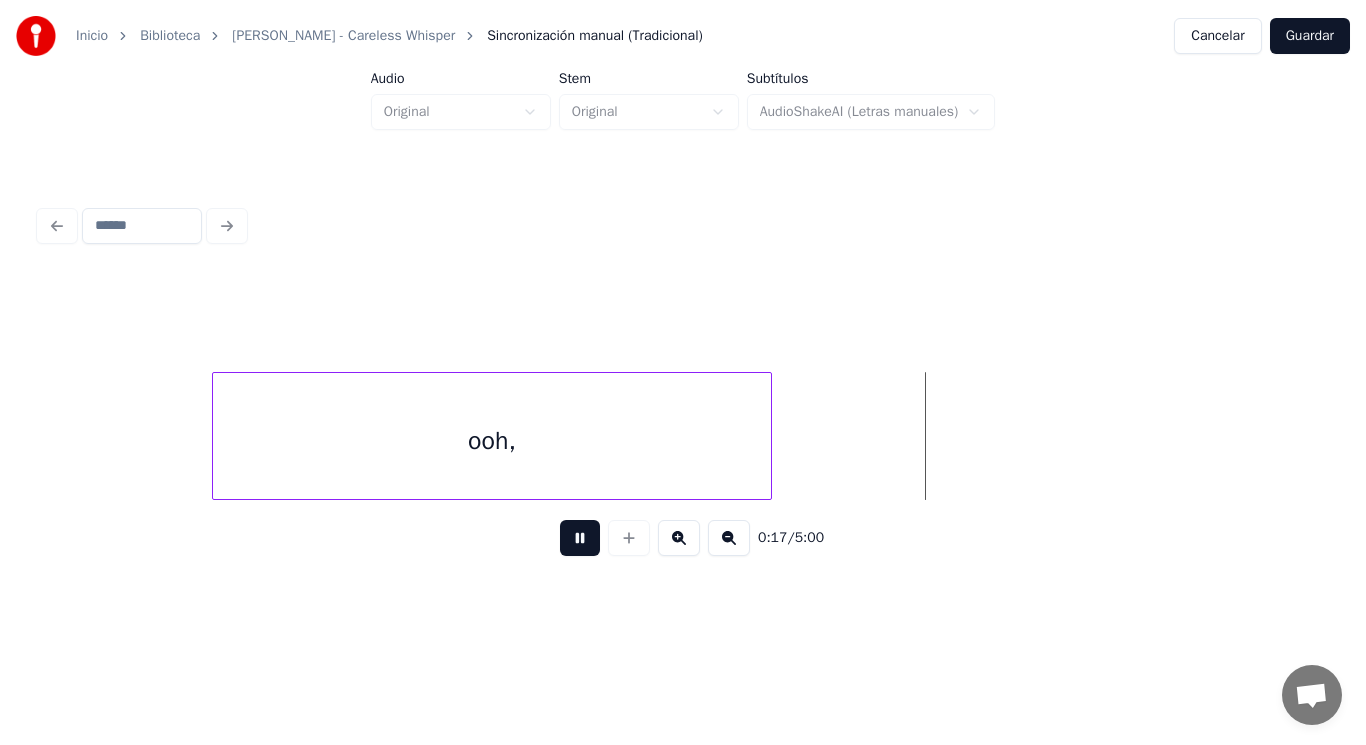 click at bounding box center (580, 538) 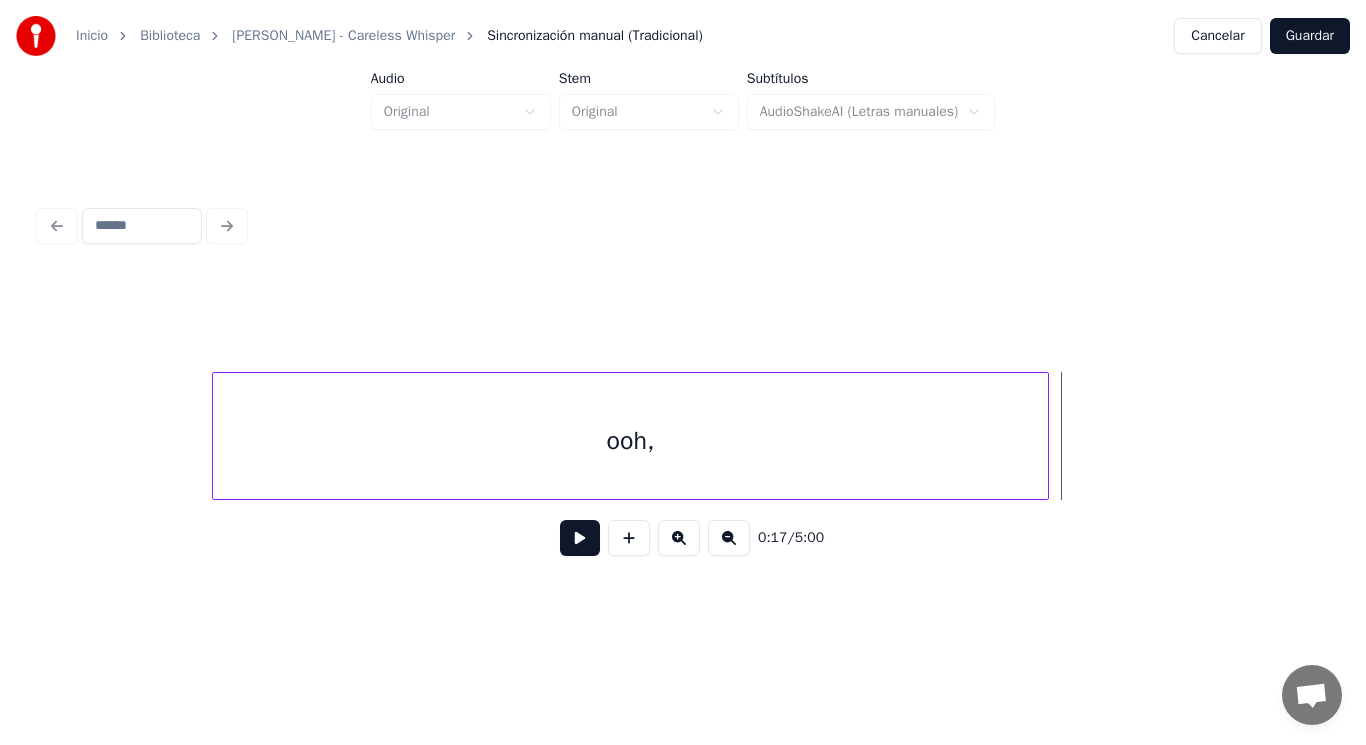 click at bounding box center (1045, 436) 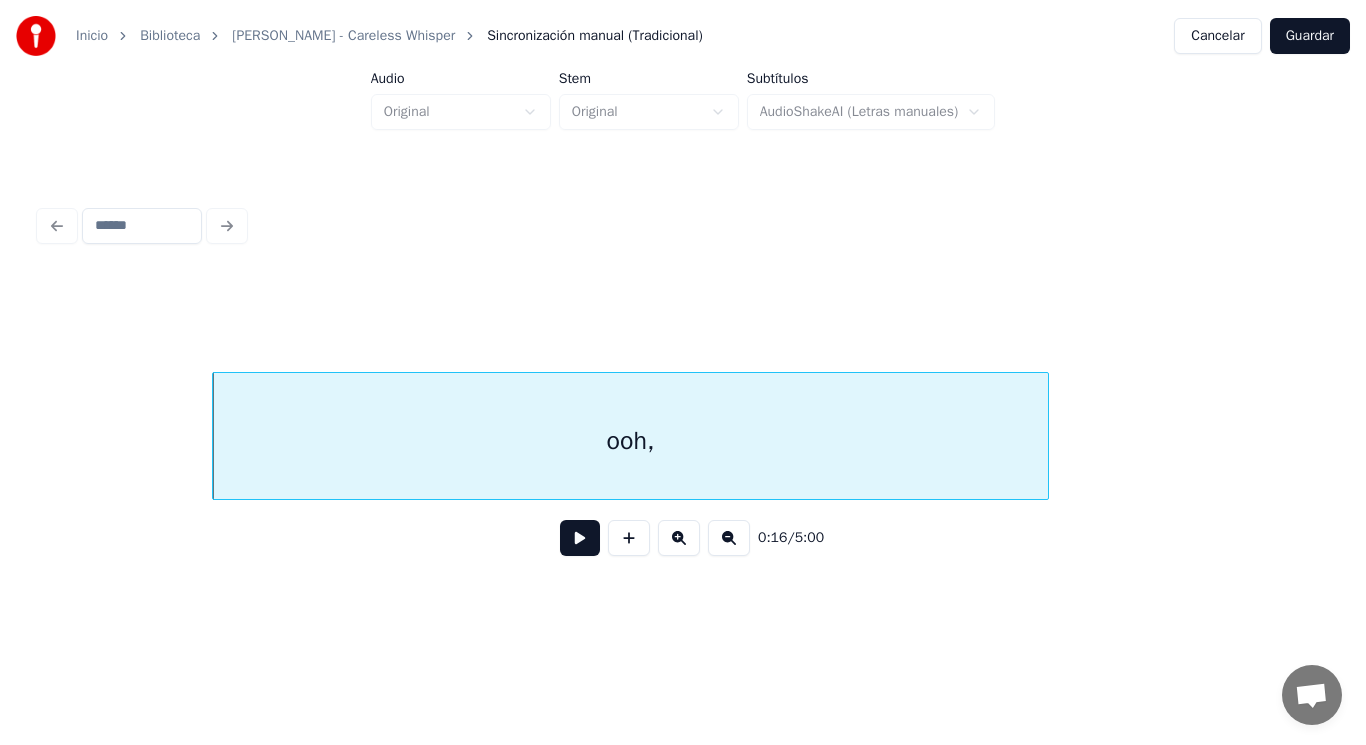 click at bounding box center [580, 538] 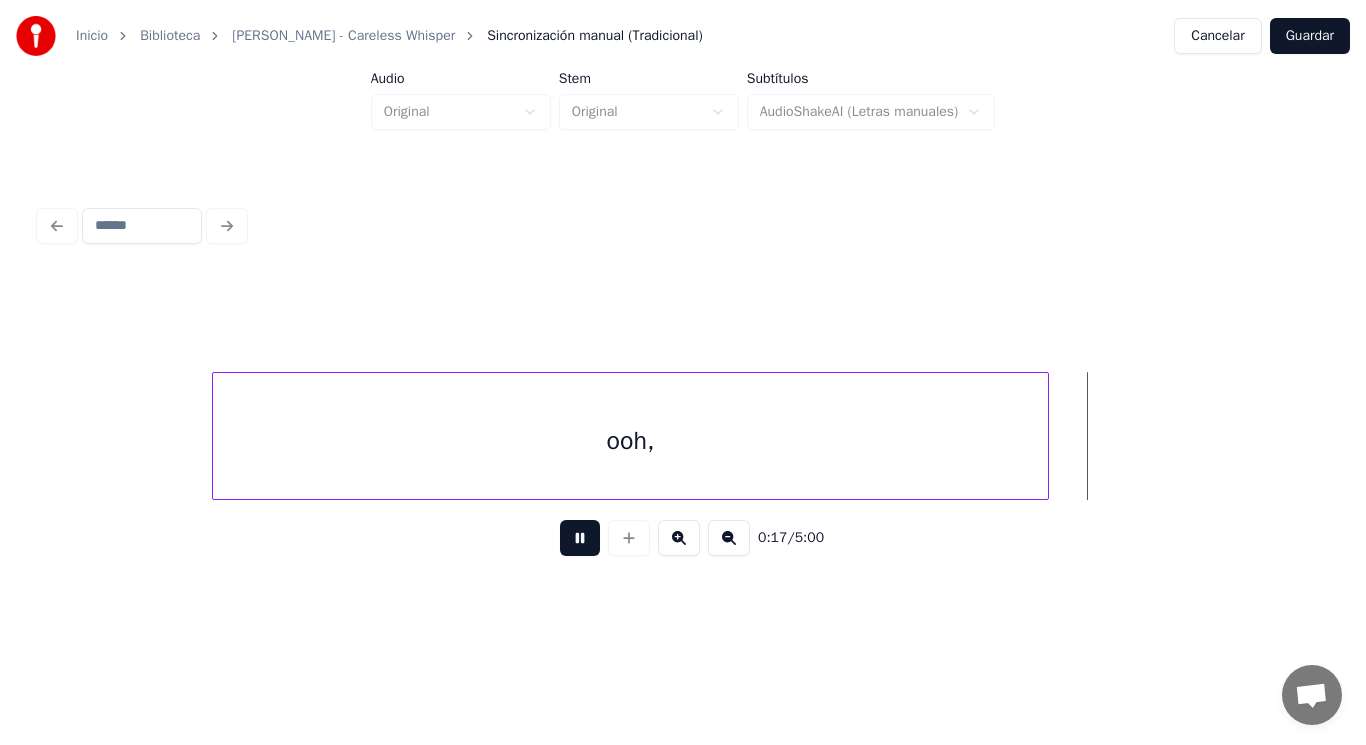 click at bounding box center (580, 538) 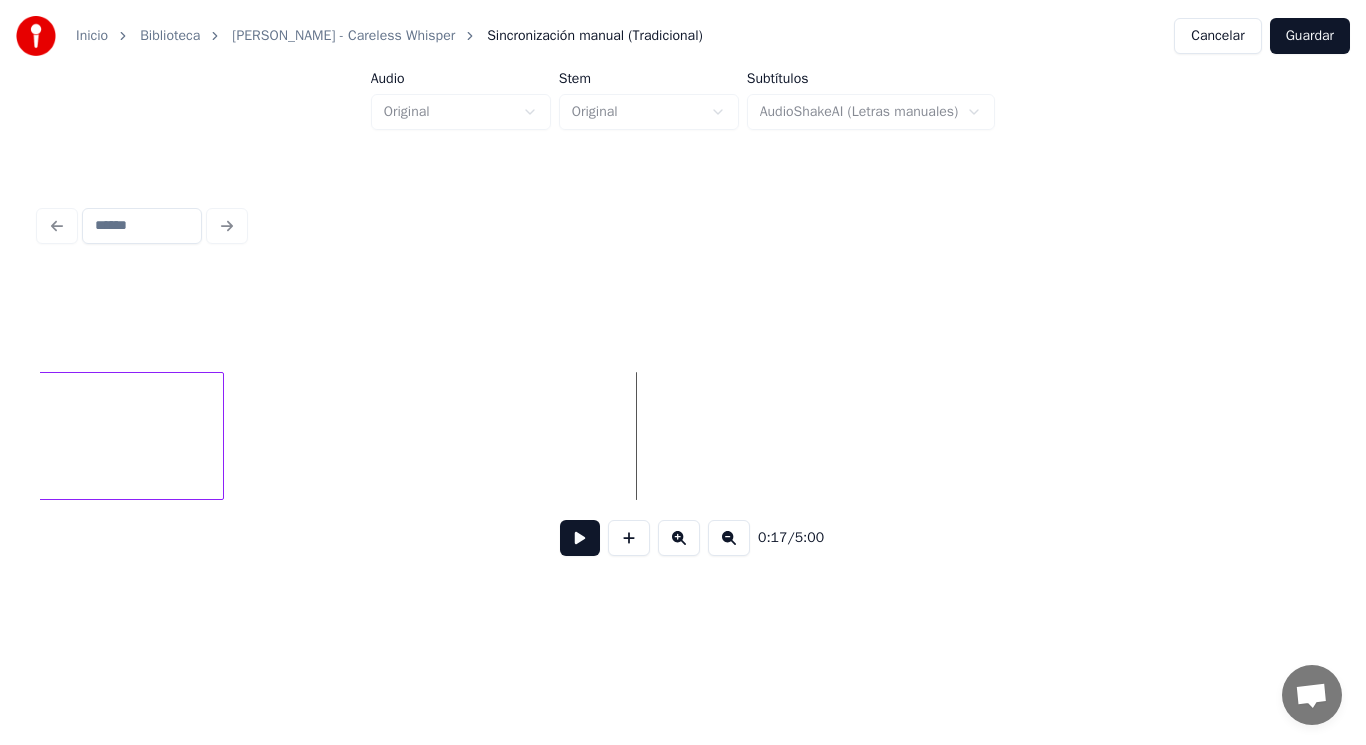 scroll, scrollTop: 0, scrollLeft: 23832, axis: horizontal 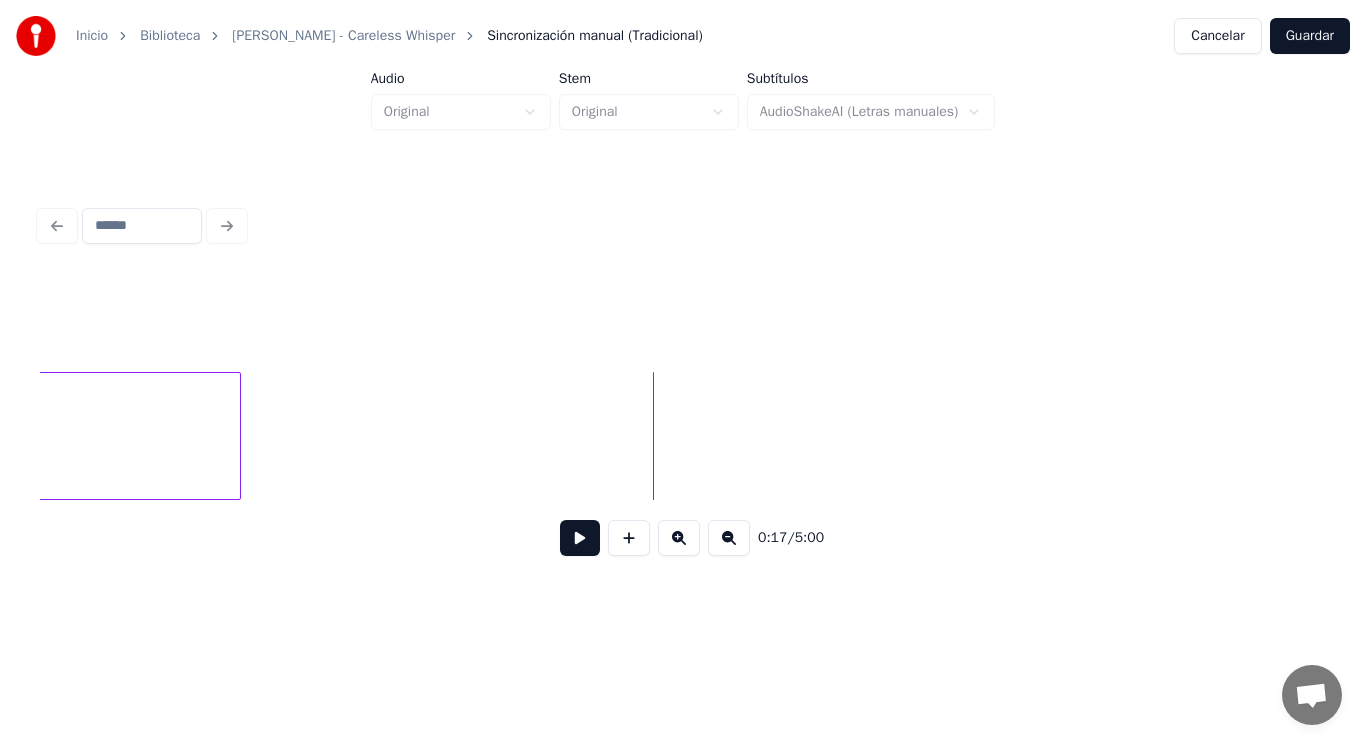 click on "ooh," at bounding box center [186730, 436] 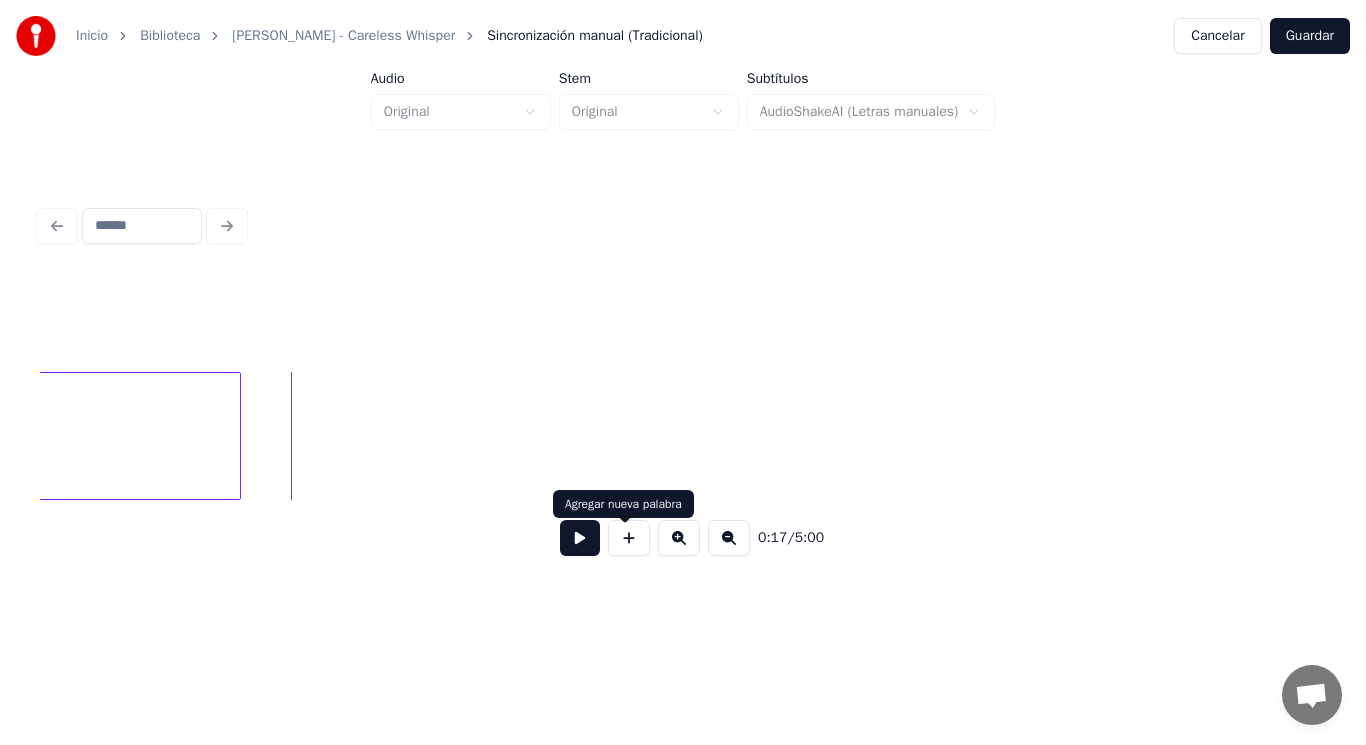 click at bounding box center [629, 538] 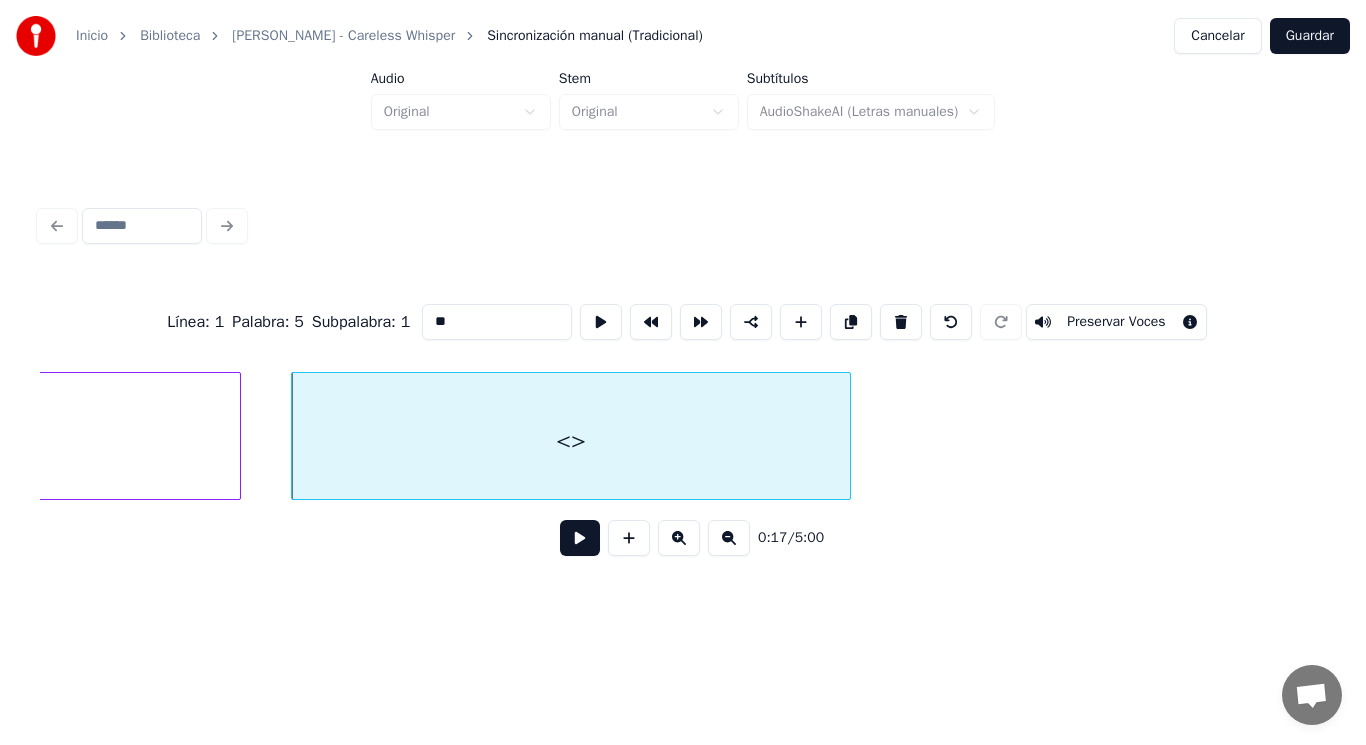 drag, startPoint x: 436, startPoint y: 324, endPoint x: 313, endPoint y: 321, distance: 123.03658 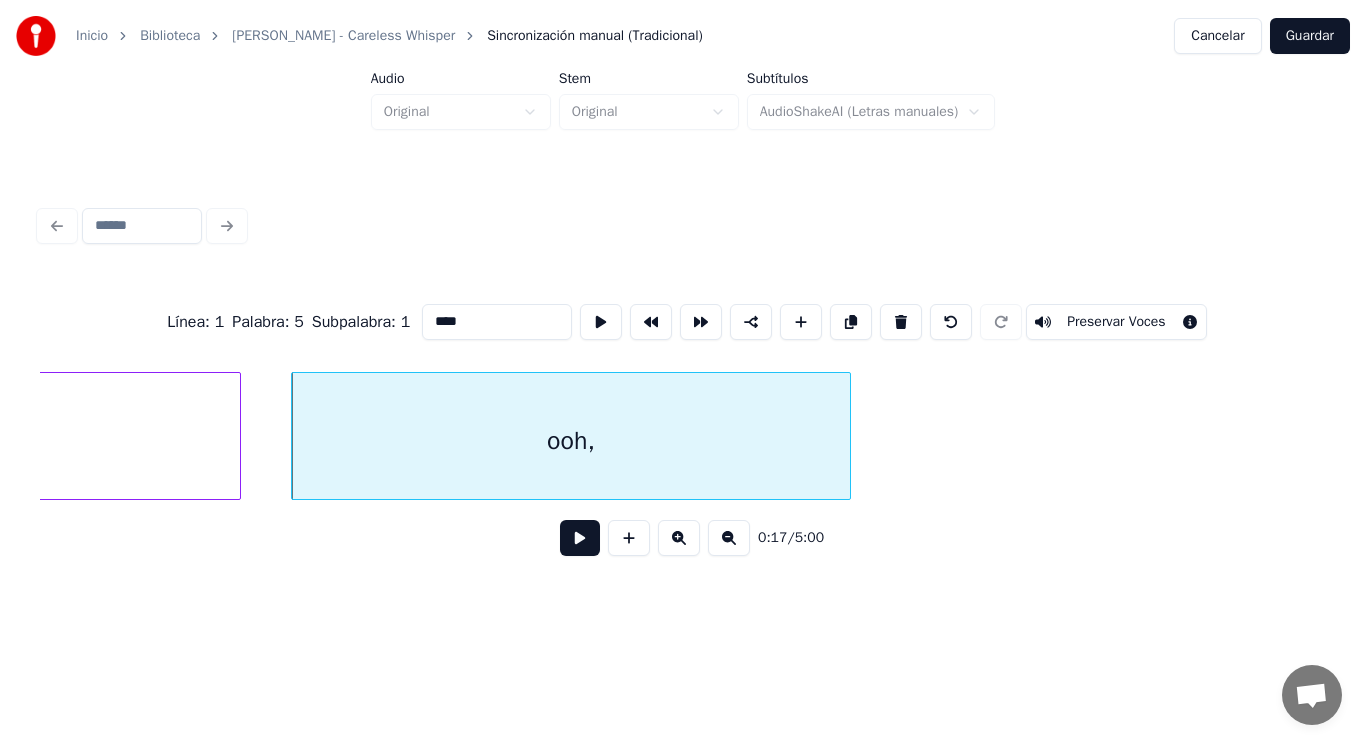 click on "ooh," at bounding box center (-178, 441) 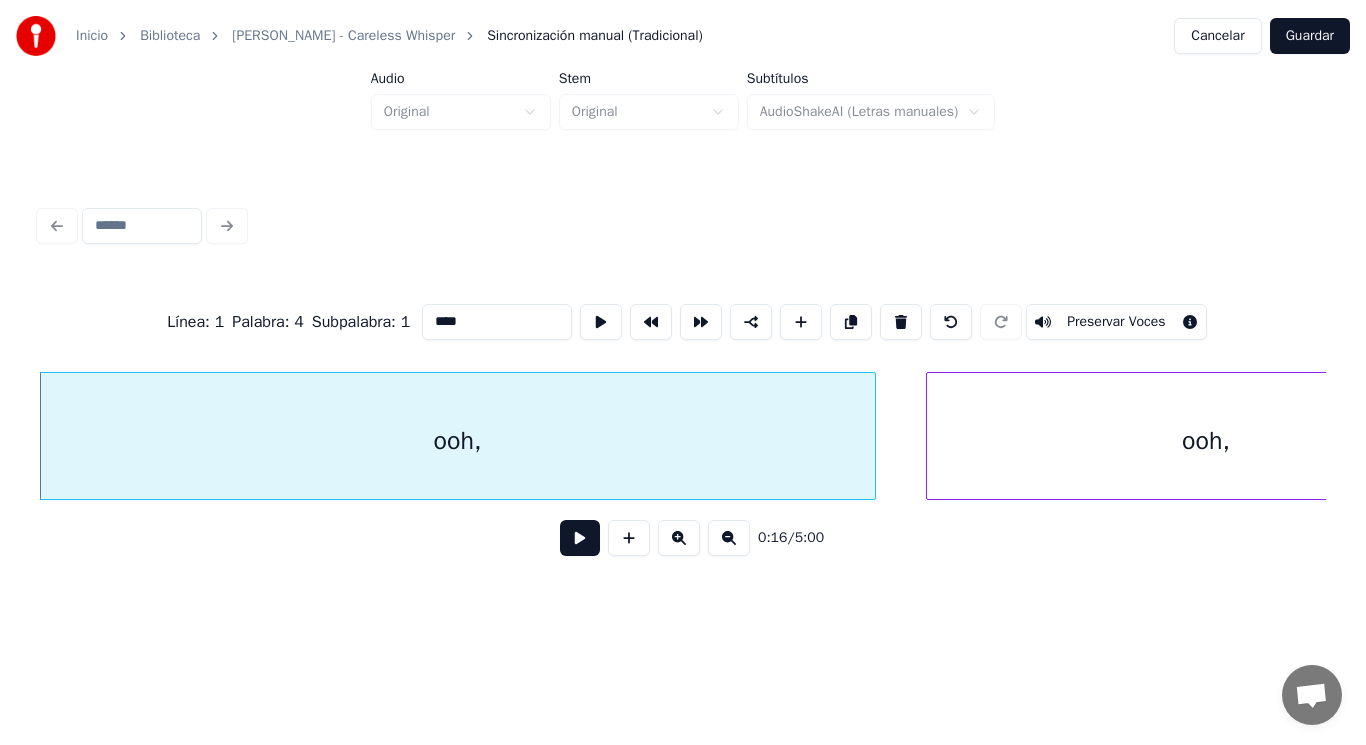 type on "****" 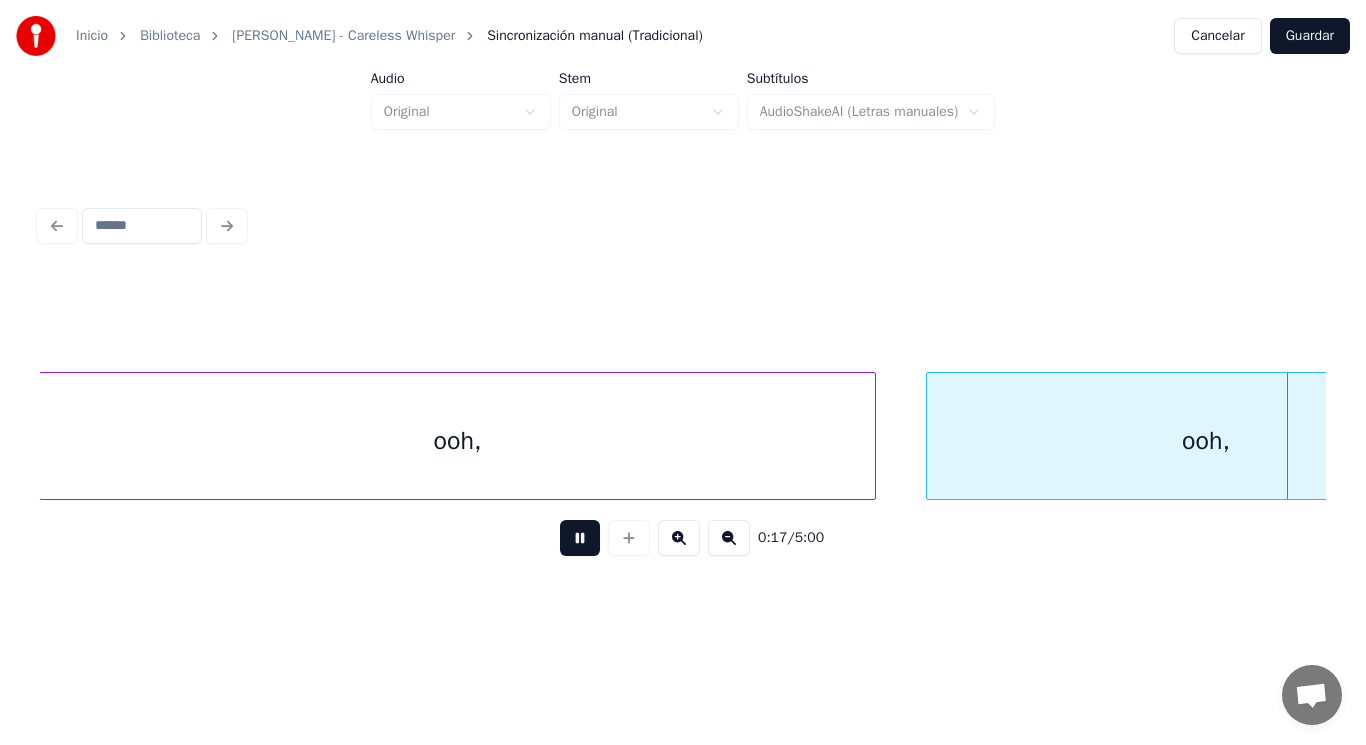 scroll, scrollTop: 0, scrollLeft: 24484, axis: horizontal 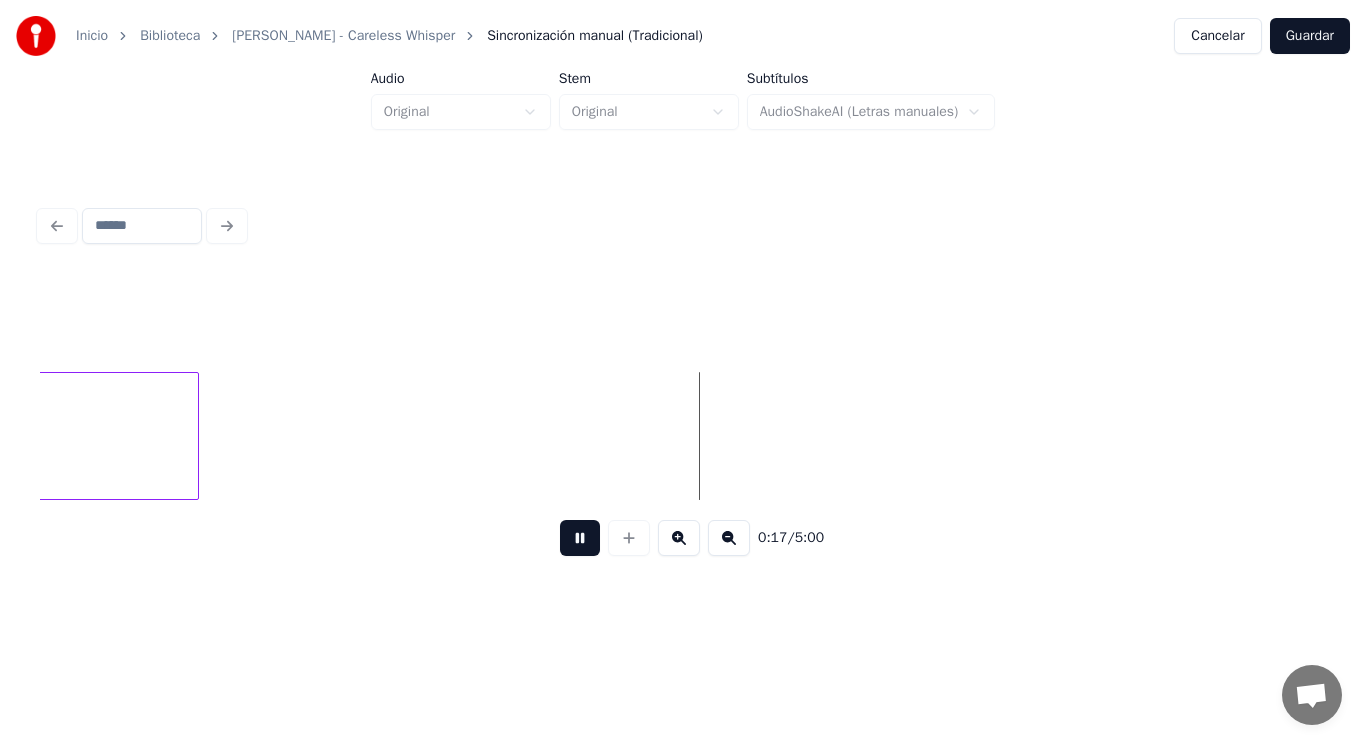 click at bounding box center (580, 538) 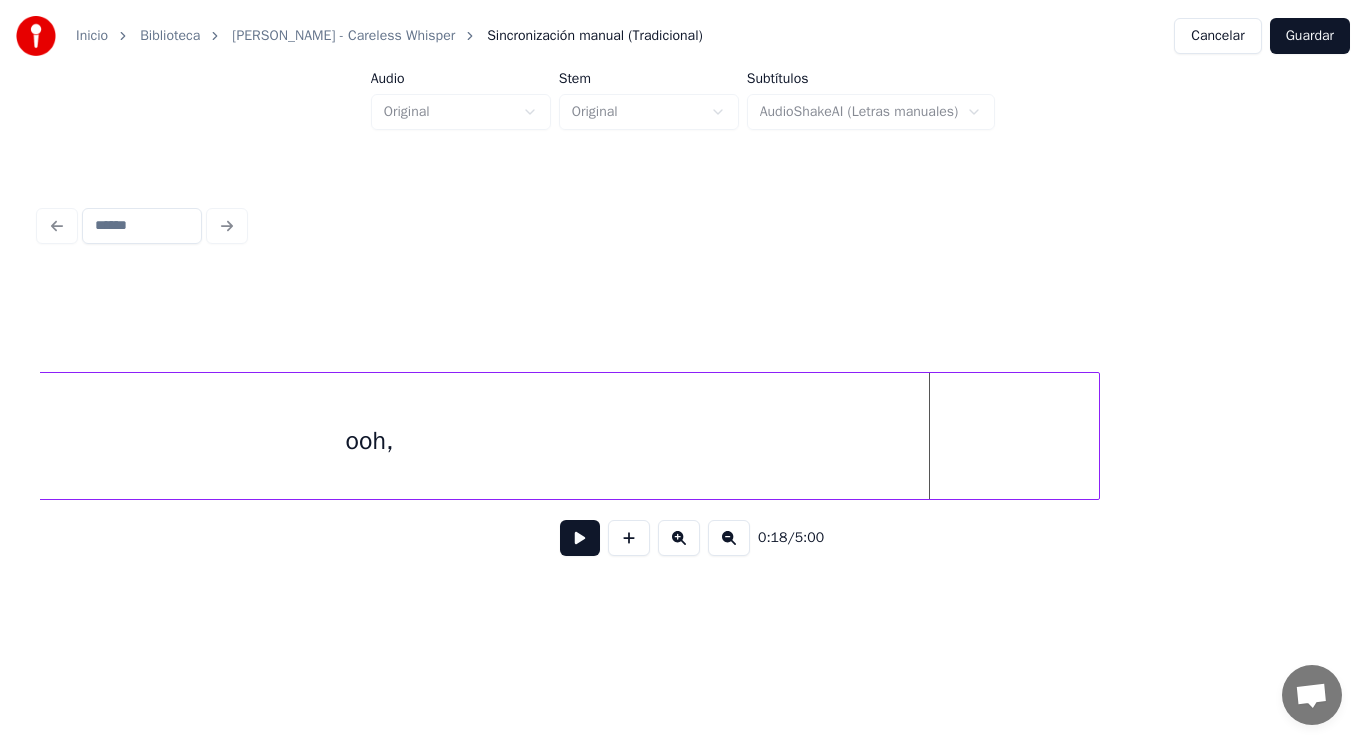 click at bounding box center (1096, 436) 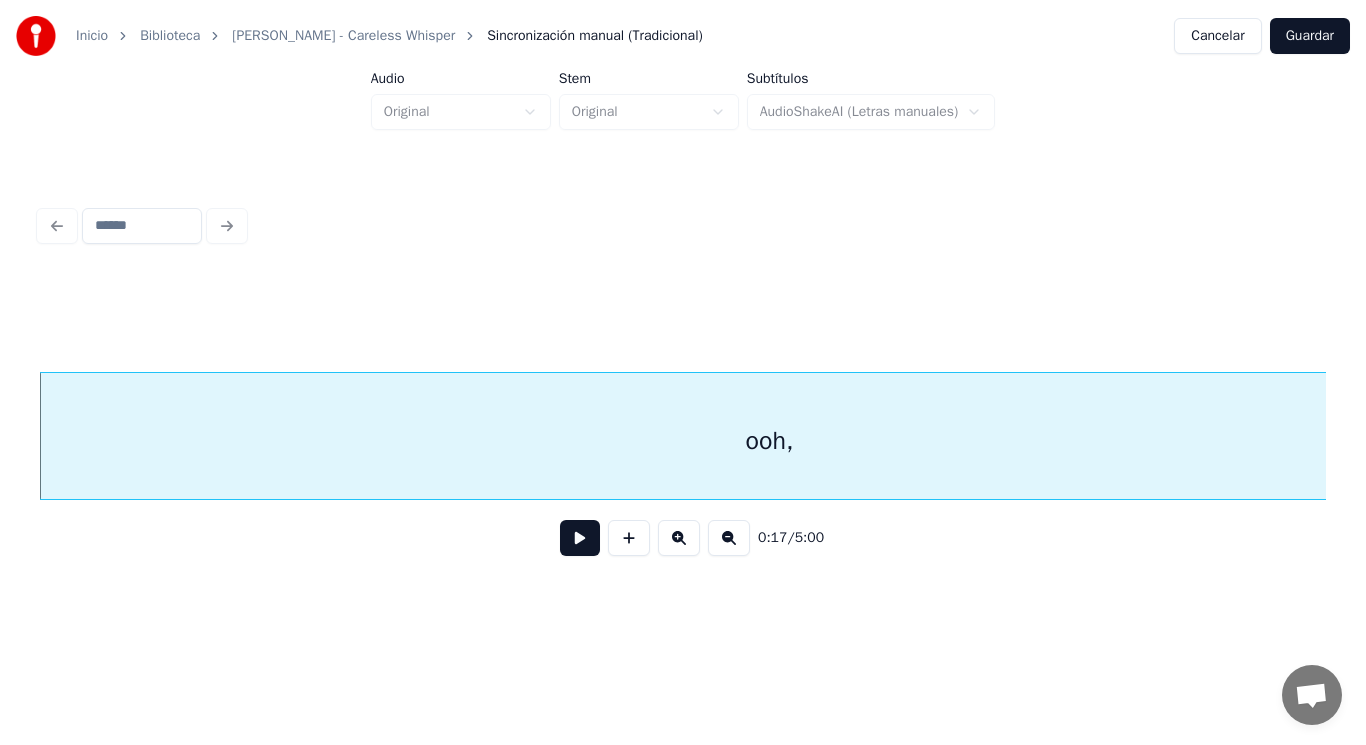 click on "ooh," at bounding box center [769, 441] 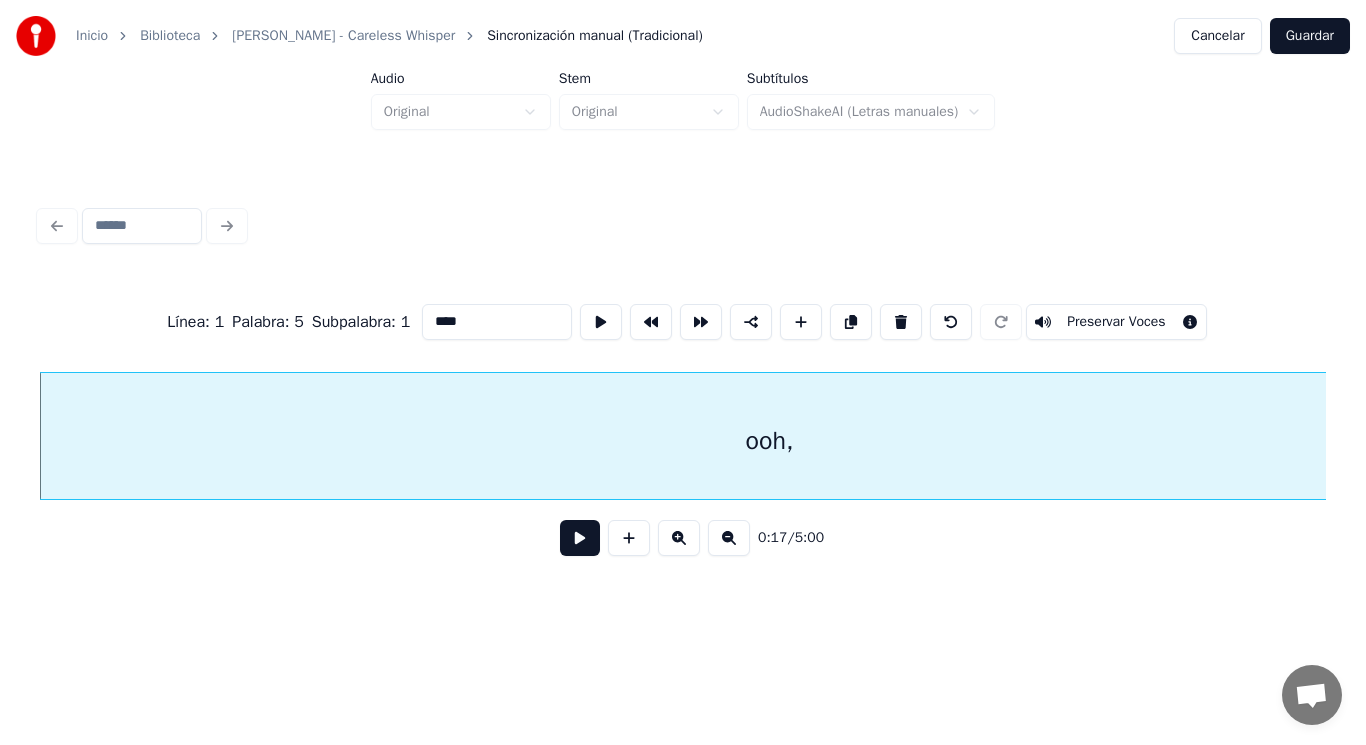 click on "****" at bounding box center [497, 322] 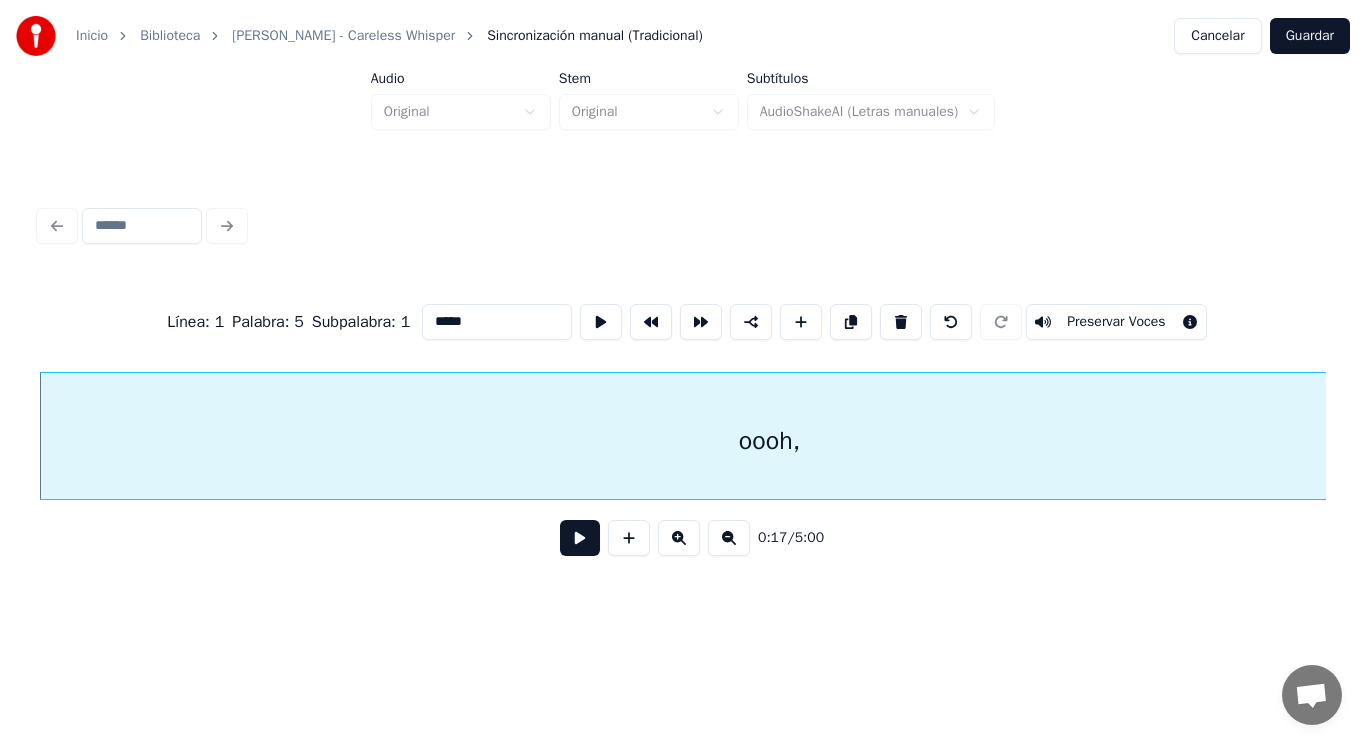 type on "*****" 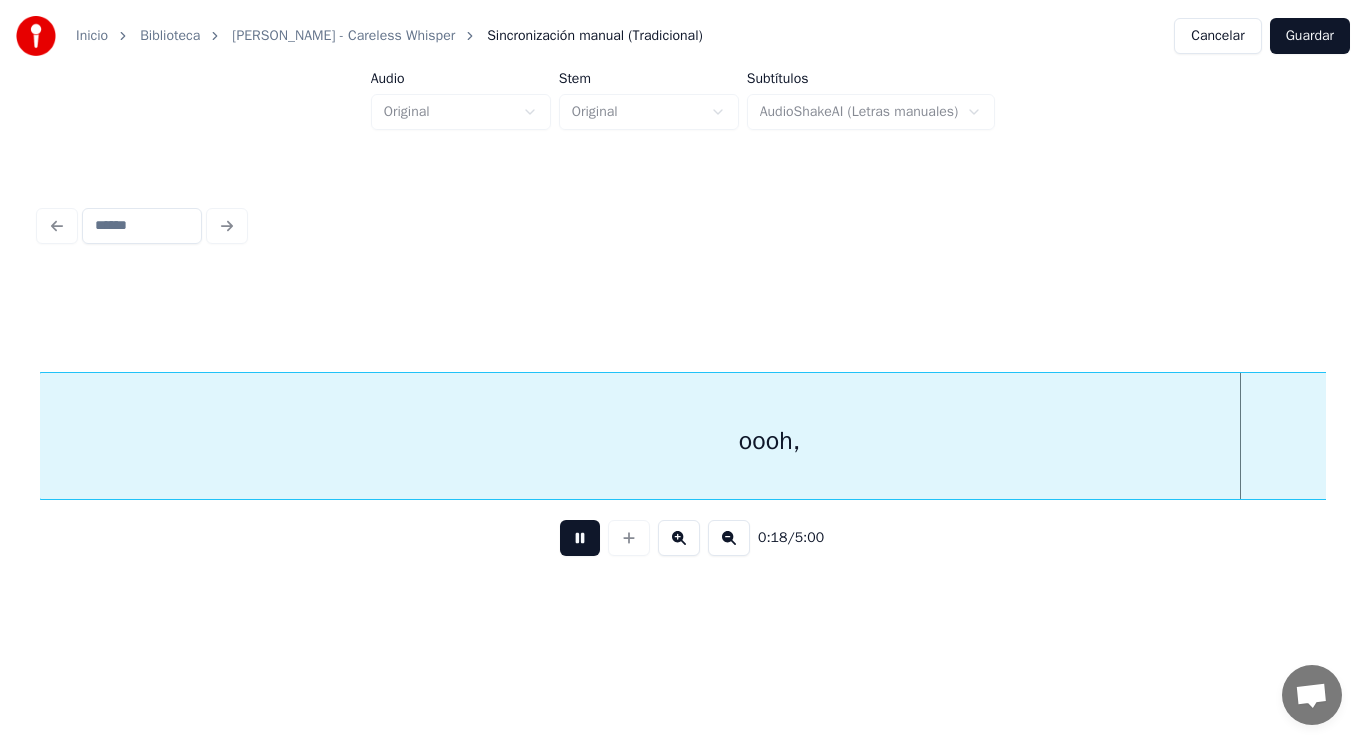 scroll, scrollTop: 0, scrollLeft: 25375, axis: horizontal 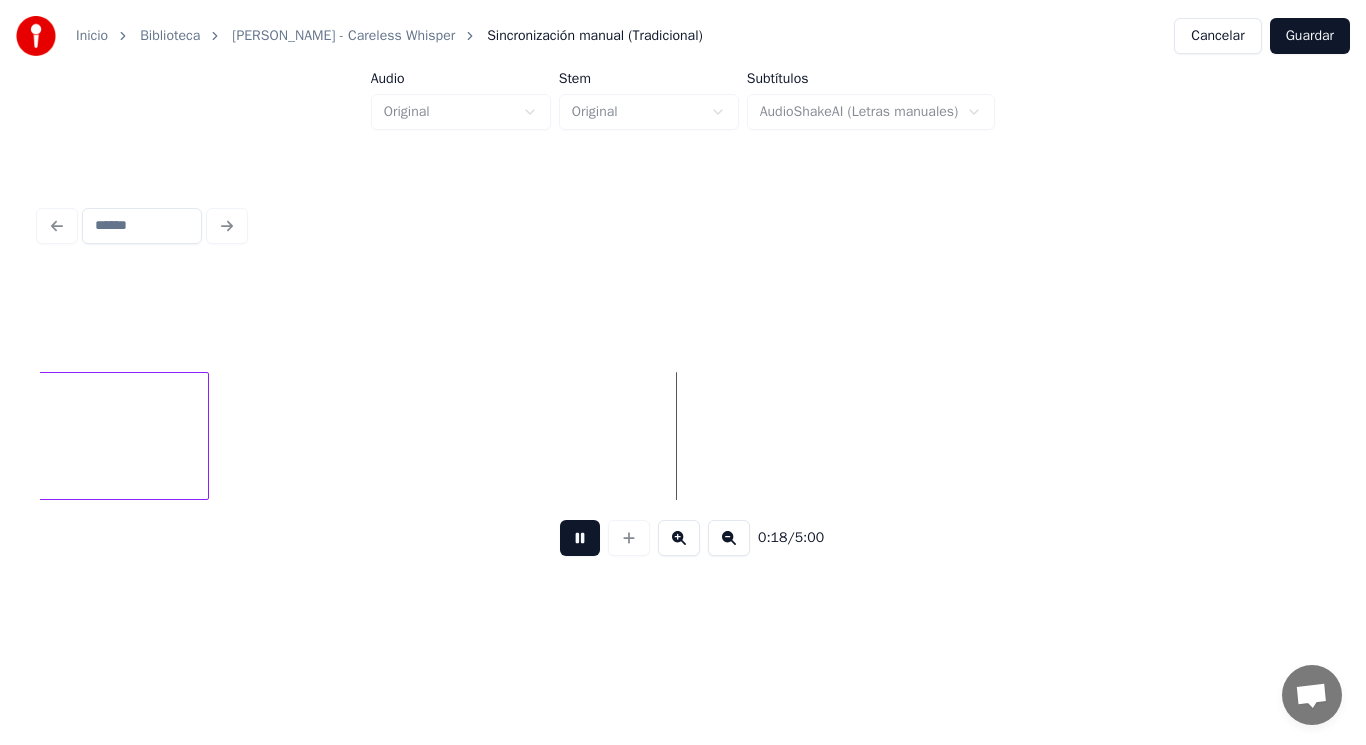 click at bounding box center [580, 538] 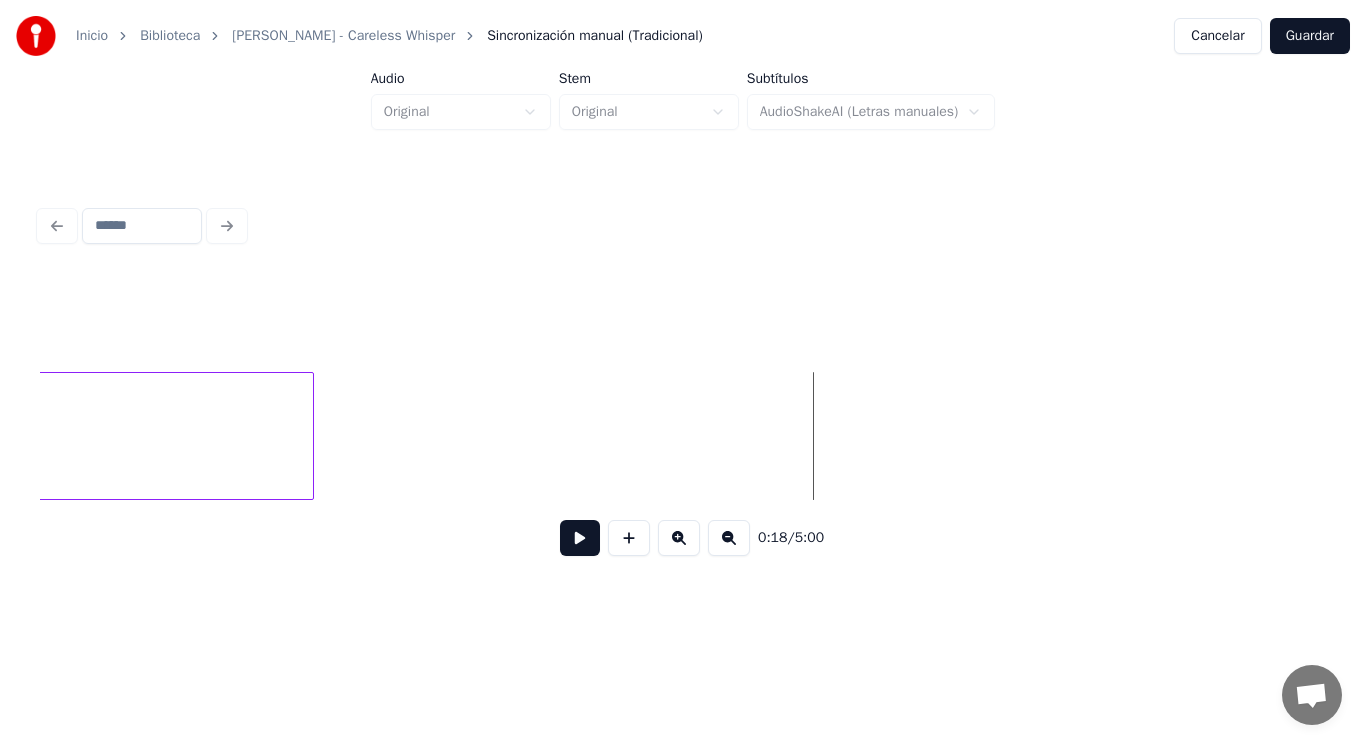 click at bounding box center (310, 436) 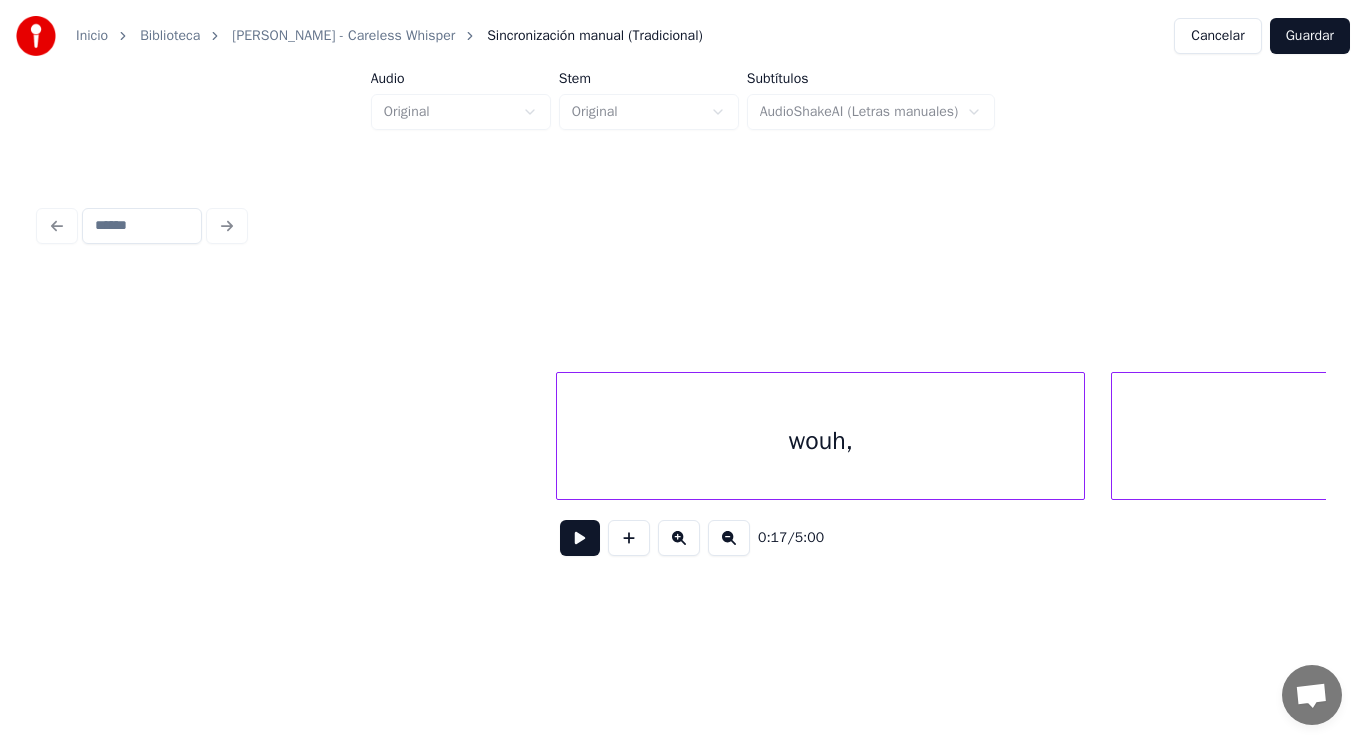 scroll, scrollTop: 0, scrollLeft: 19713, axis: horizontal 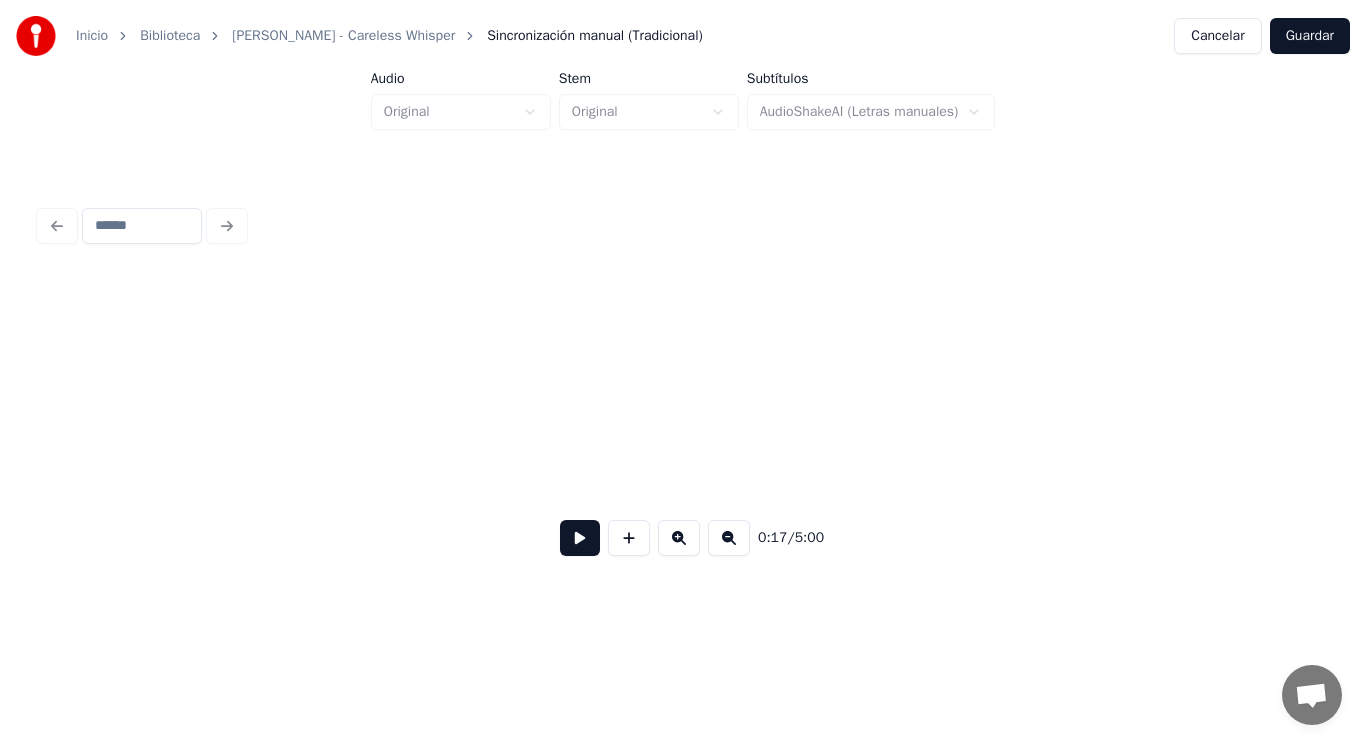 click at bounding box center (190849, 436) 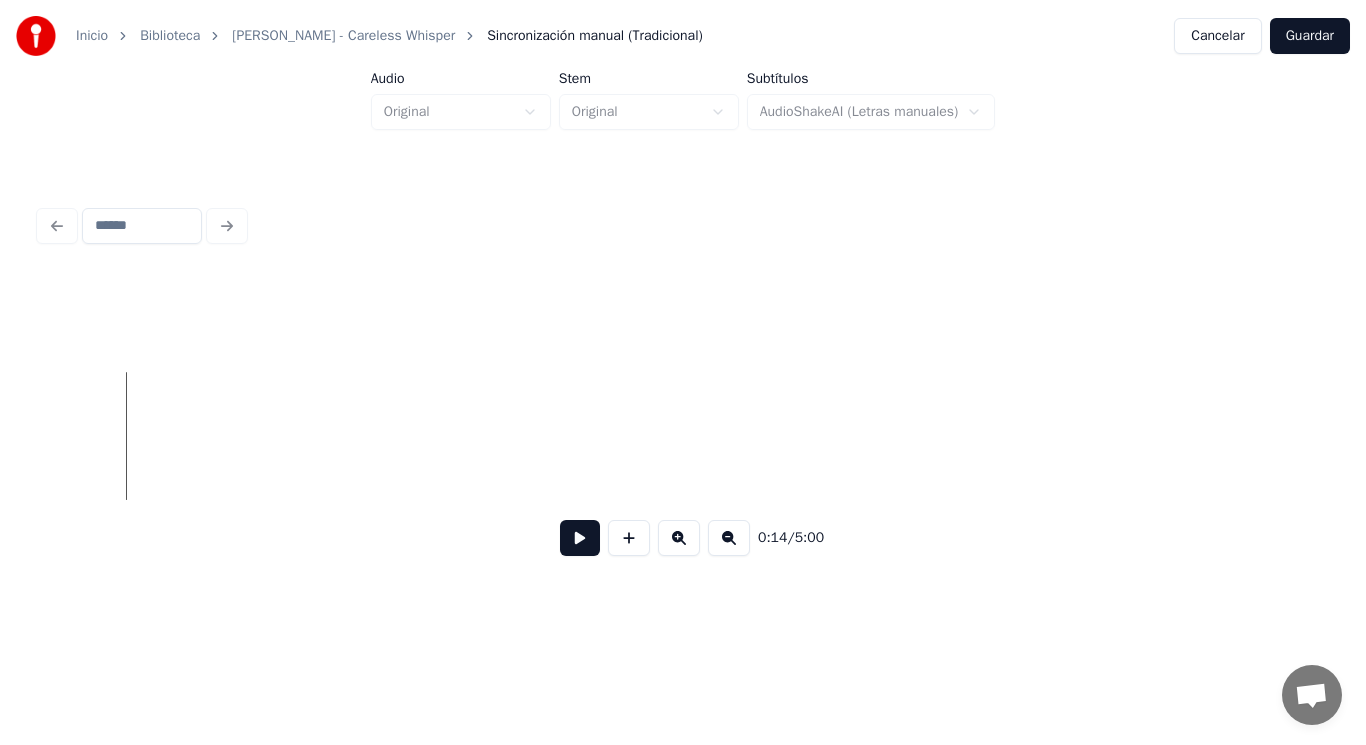 click at bounding box center (580, 538) 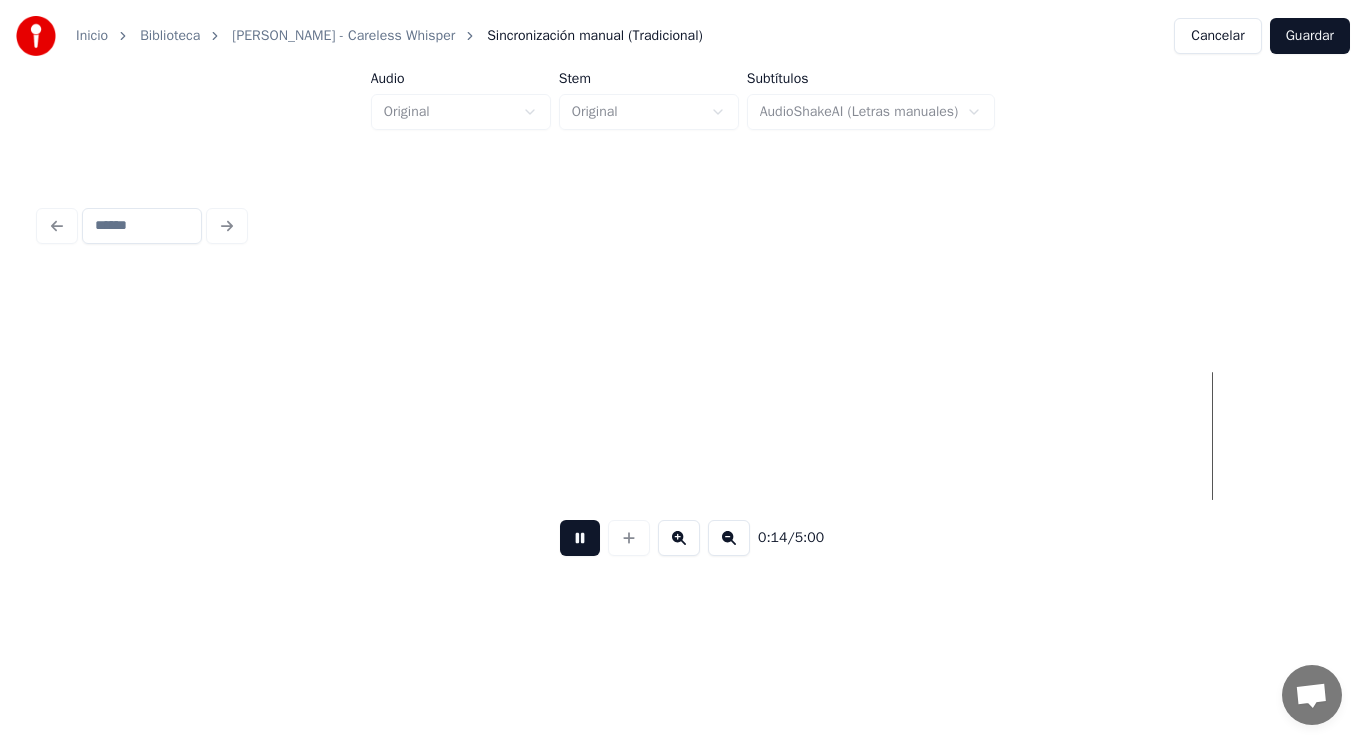 scroll, scrollTop: 0, scrollLeft: 21003, axis: horizontal 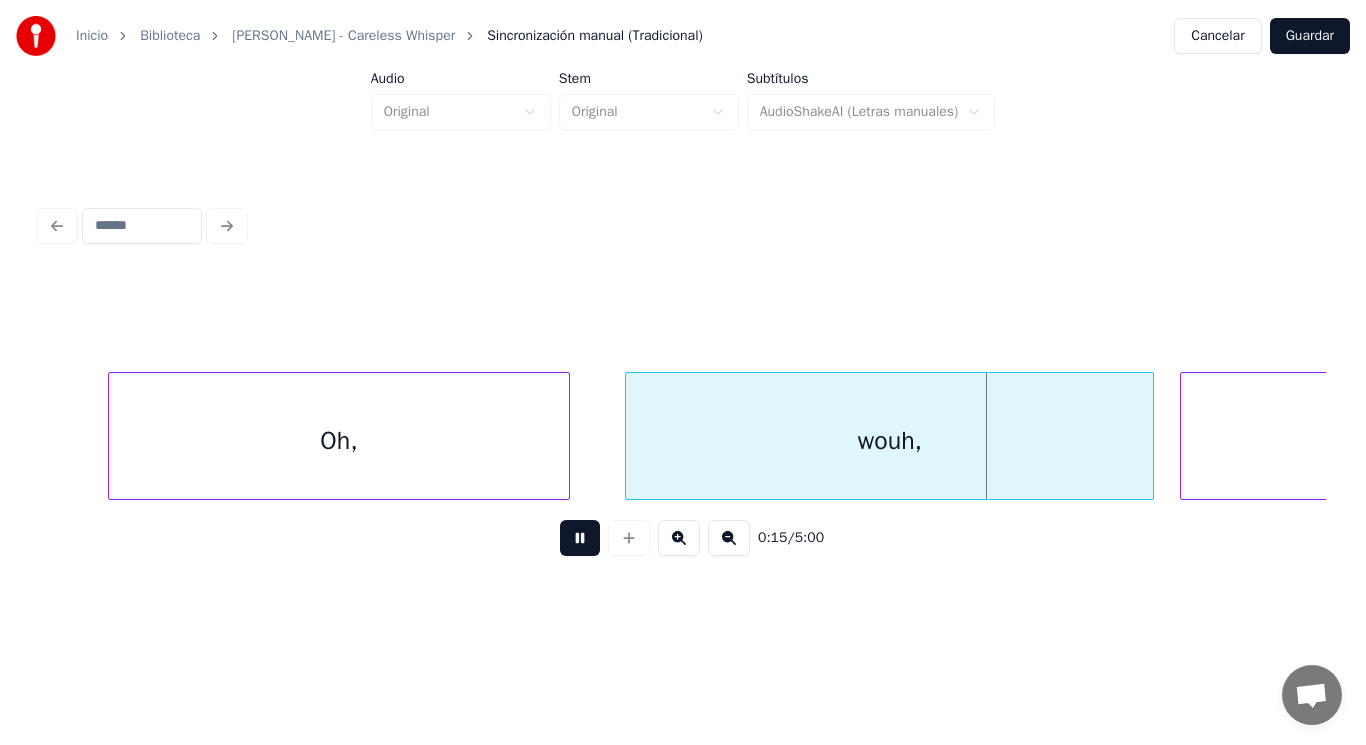 click at bounding box center (580, 538) 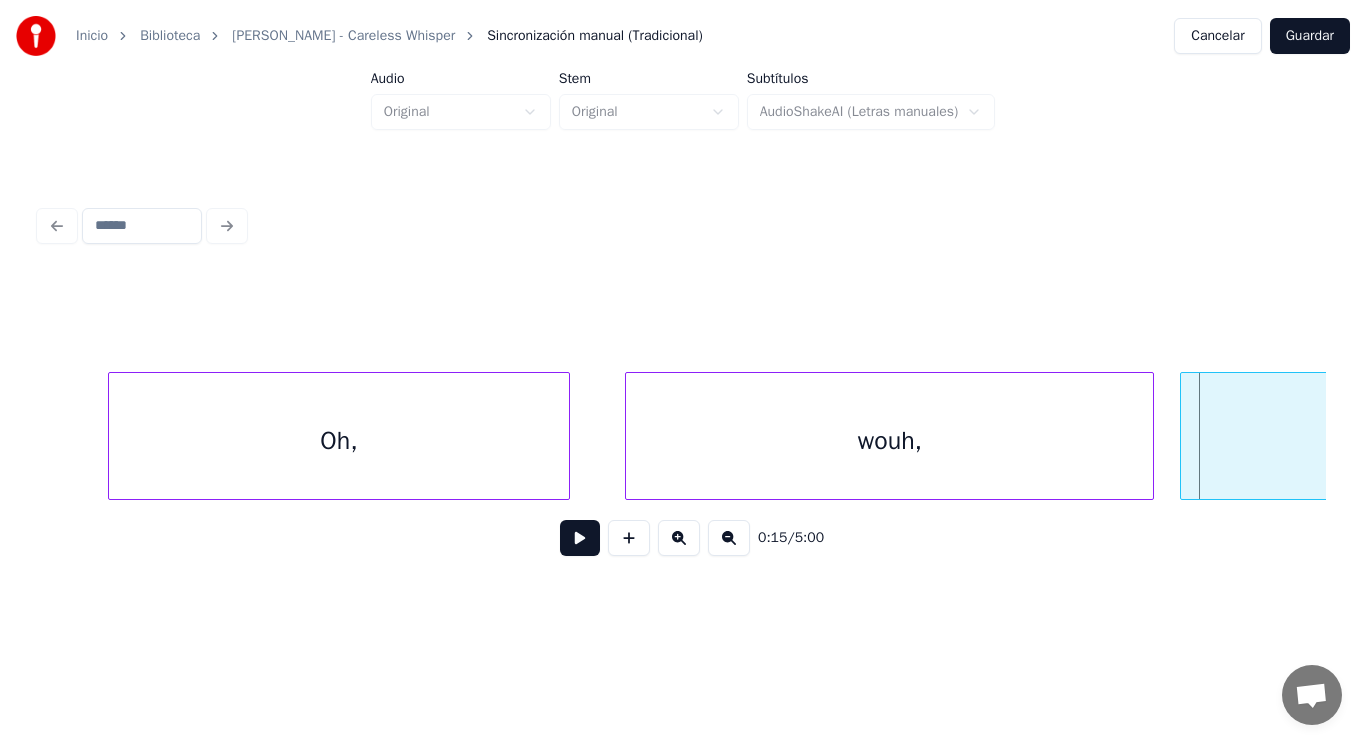click on "Oh," at bounding box center (338, 441) 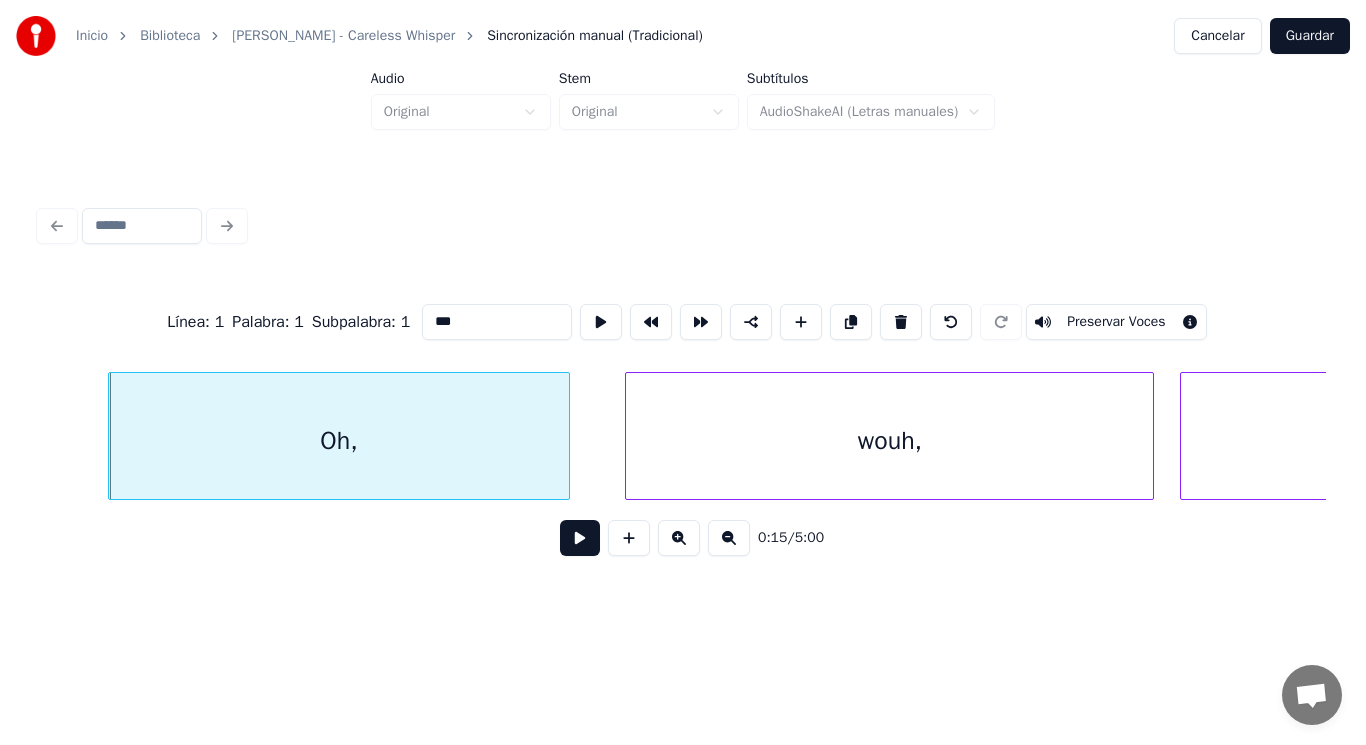 click at bounding box center [580, 538] 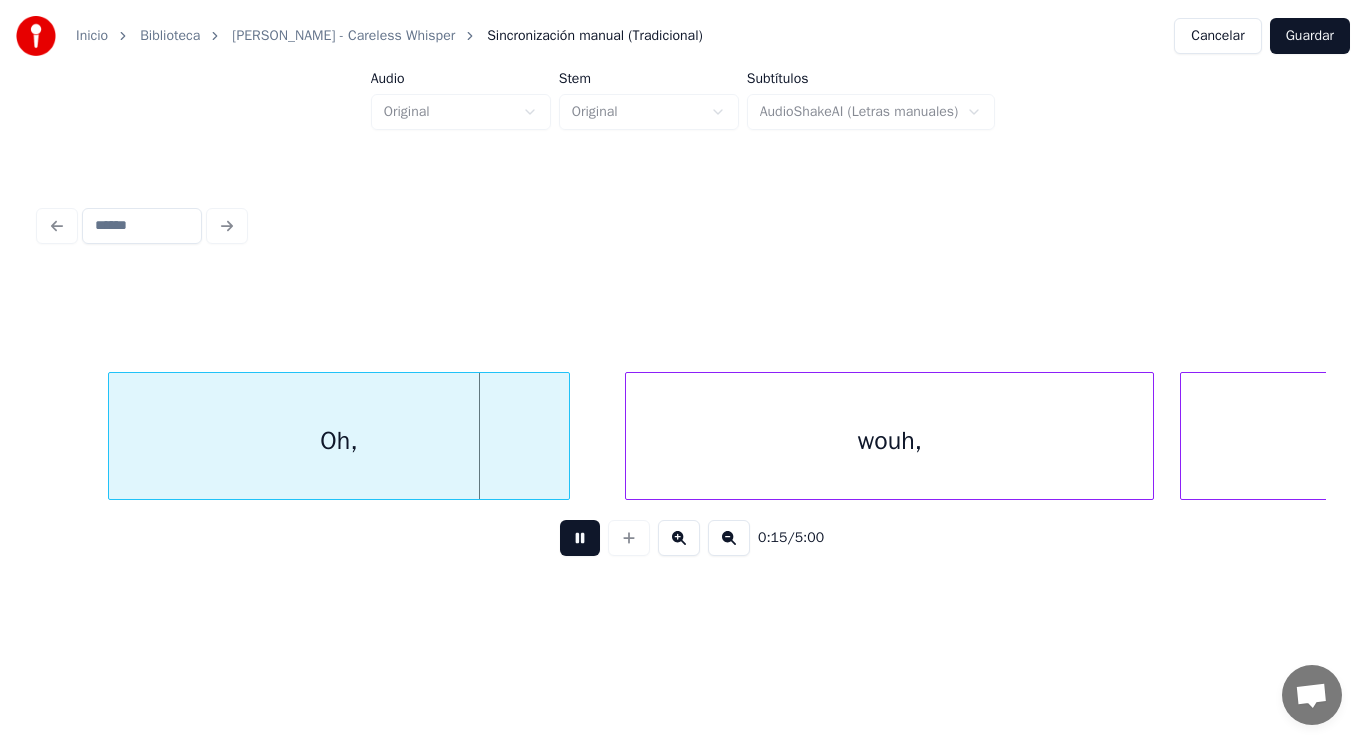 click at bounding box center [580, 538] 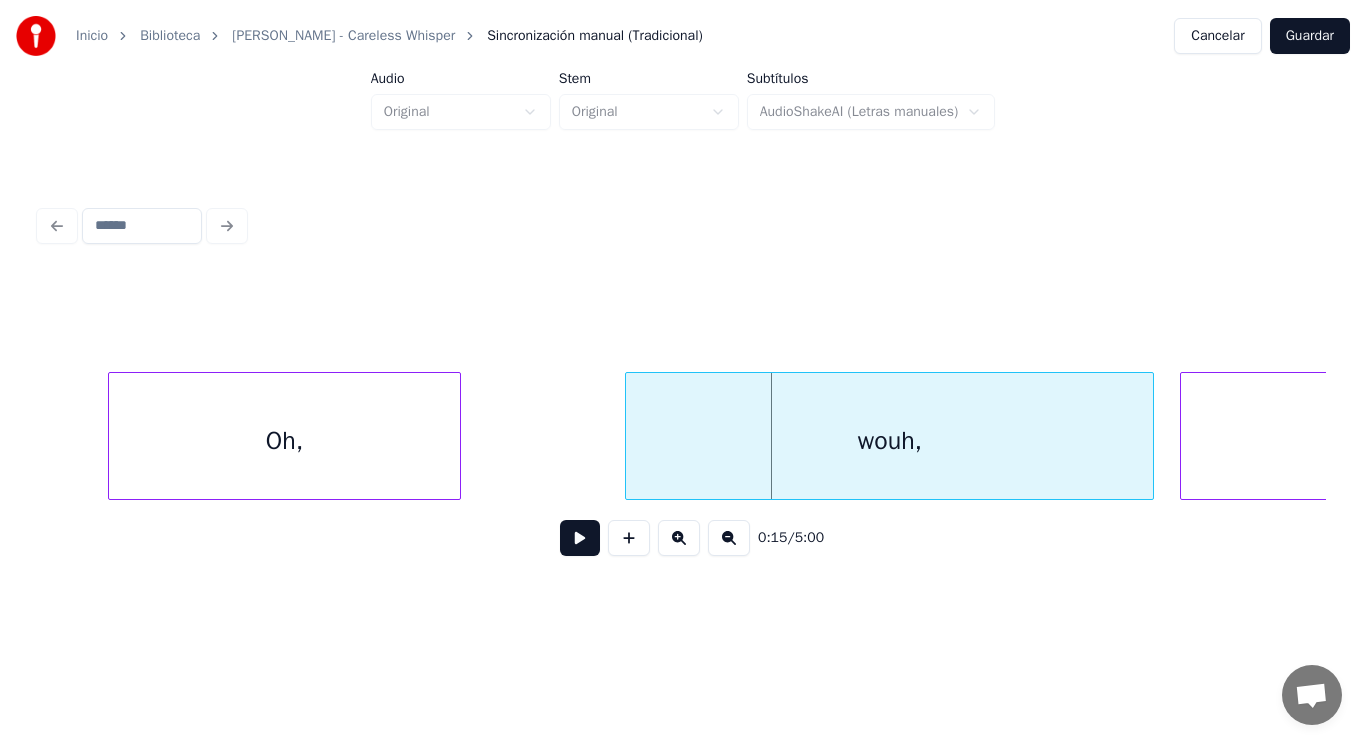 click at bounding box center (457, 436) 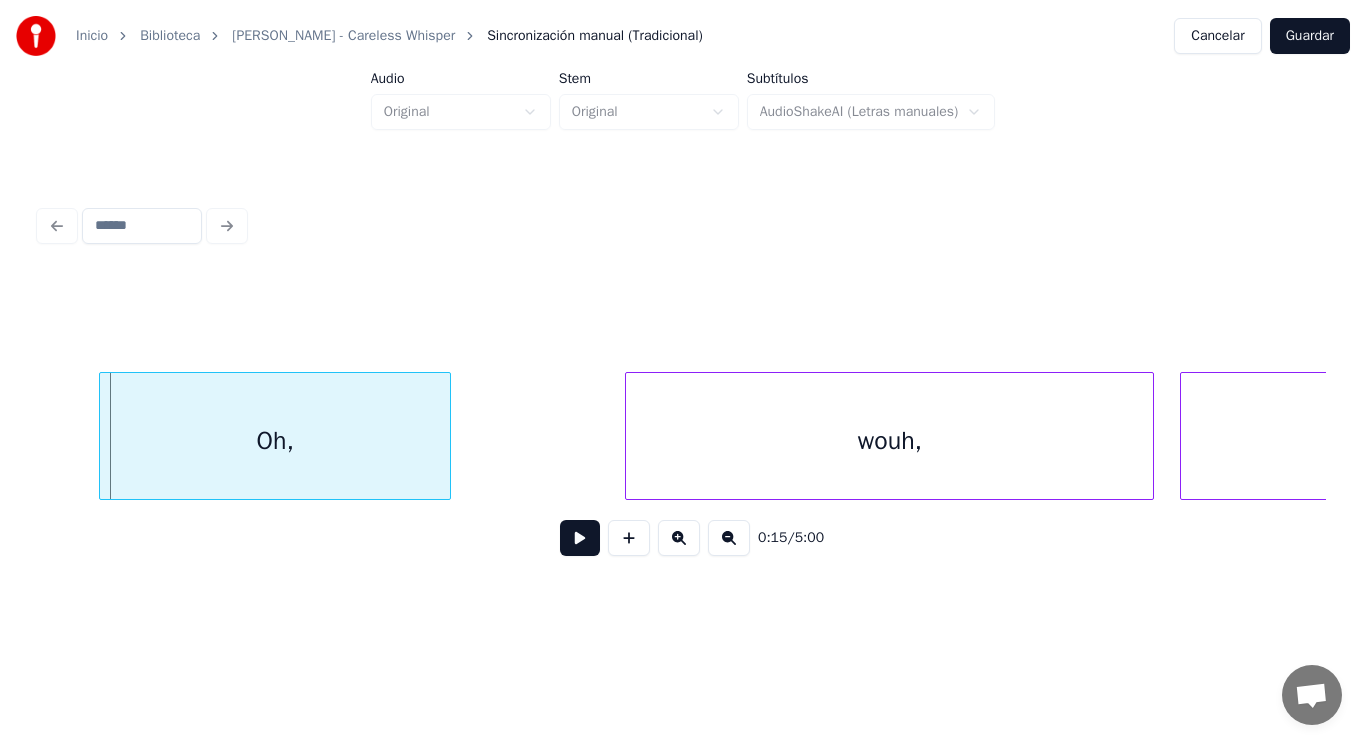 click on "Oh," at bounding box center (275, 441) 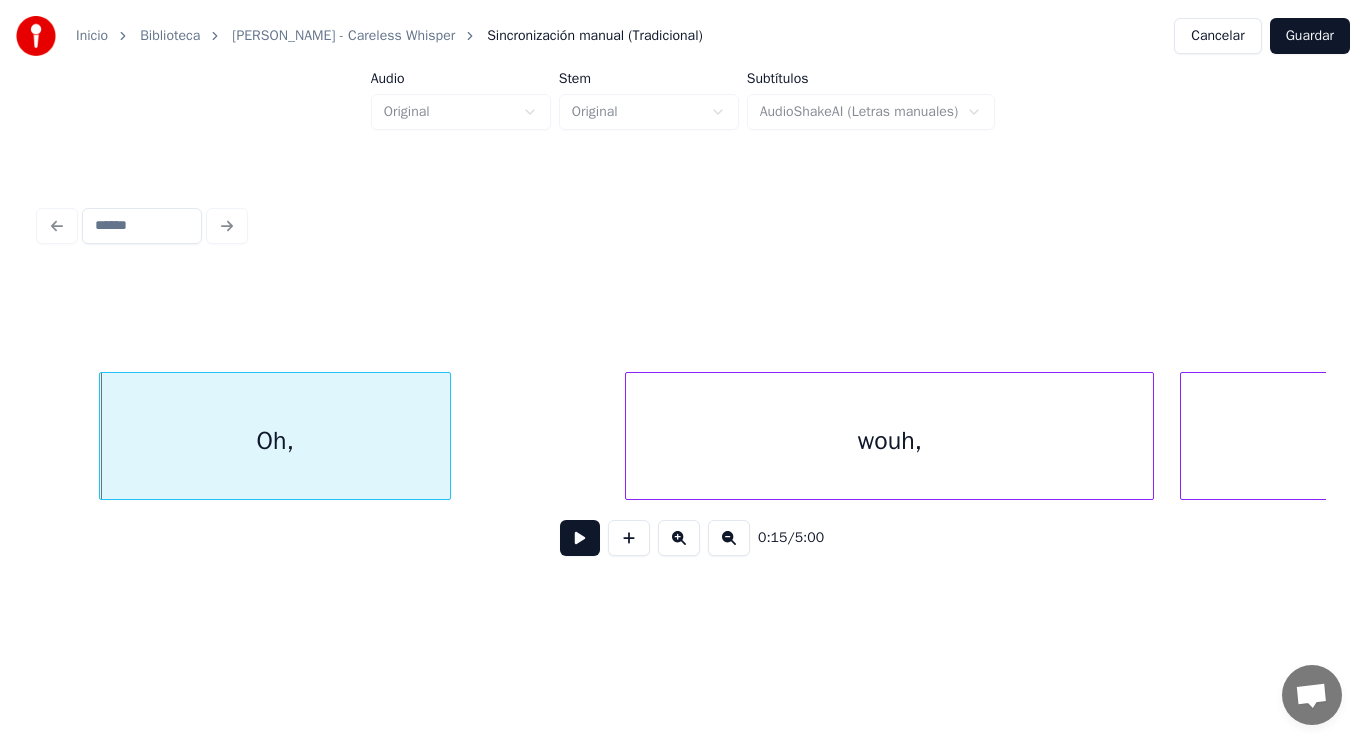 click at bounding box center [580, 538] 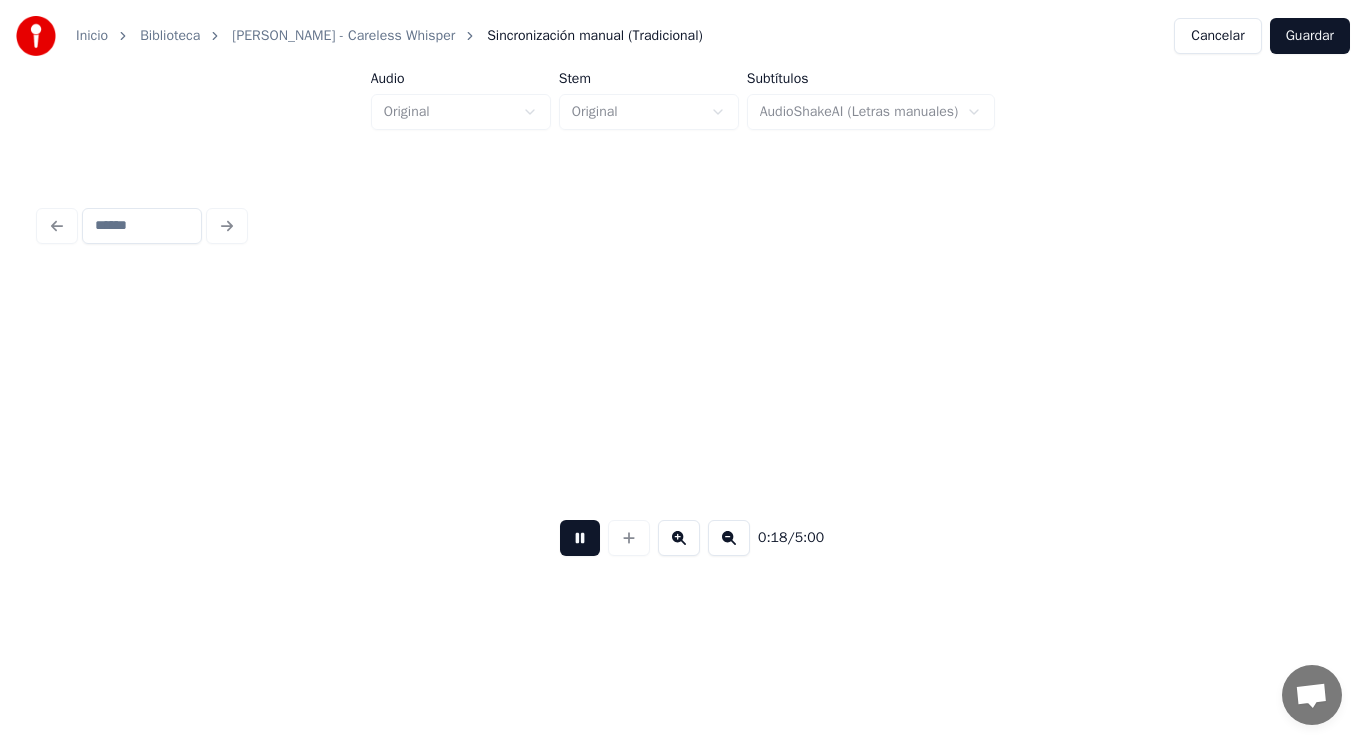 scroll, scrollTop: 0, scrollLeft: 26213, axis: horizontal 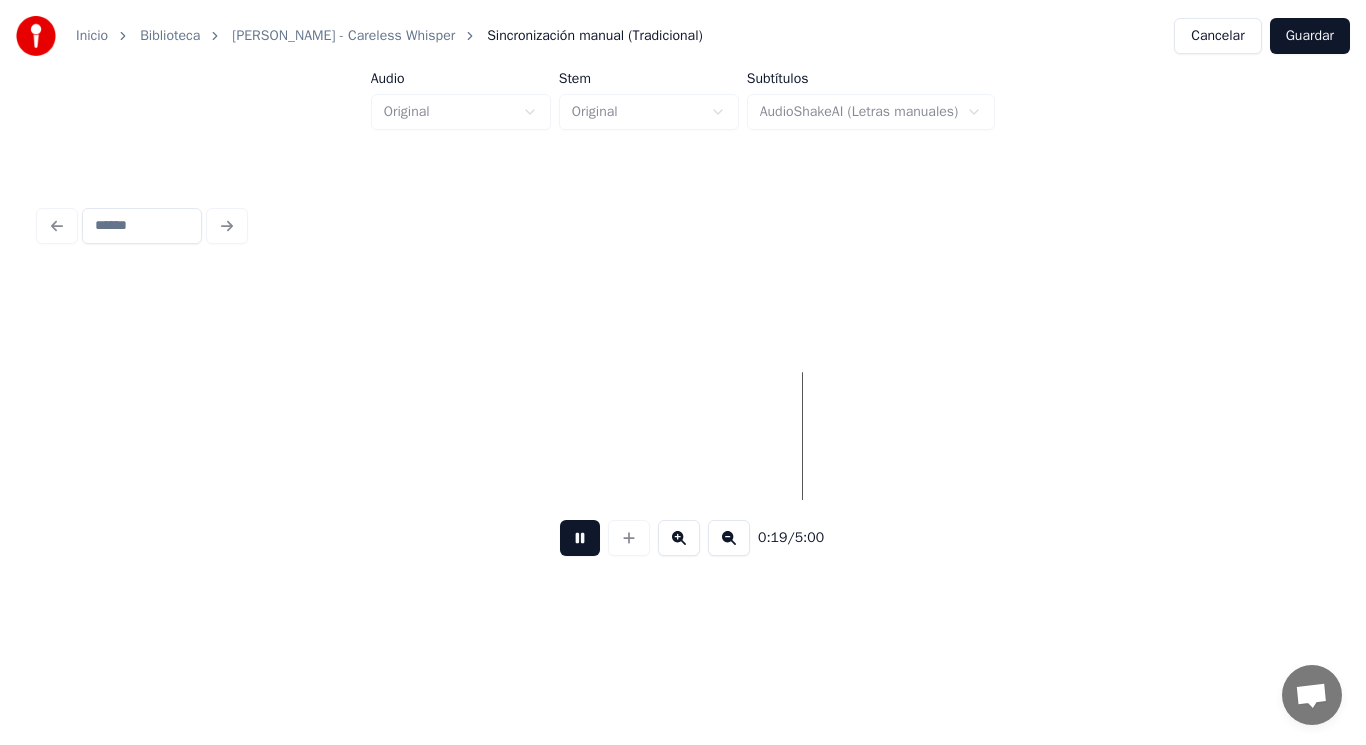 click at bounding box center (580, 538) 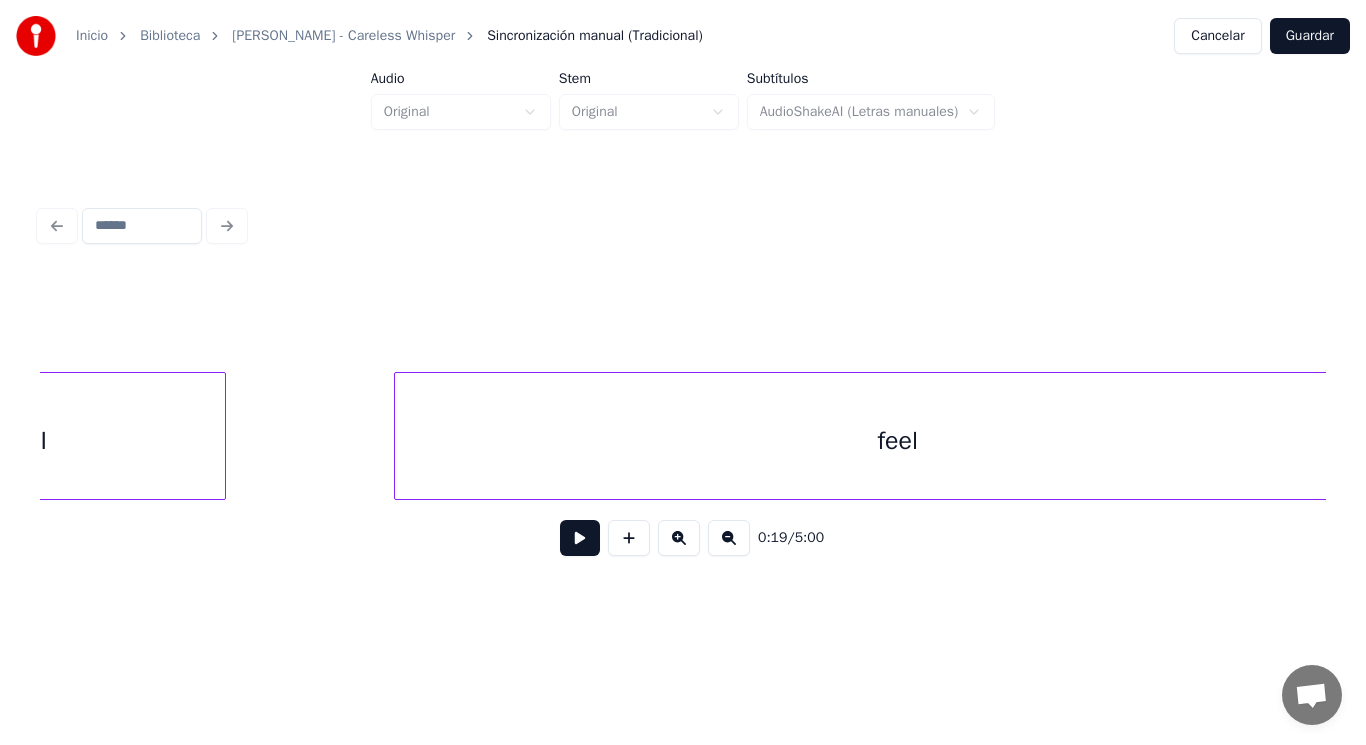 scroll, scrollTop: 0, scrollLeft: 37047, axis: horizontal 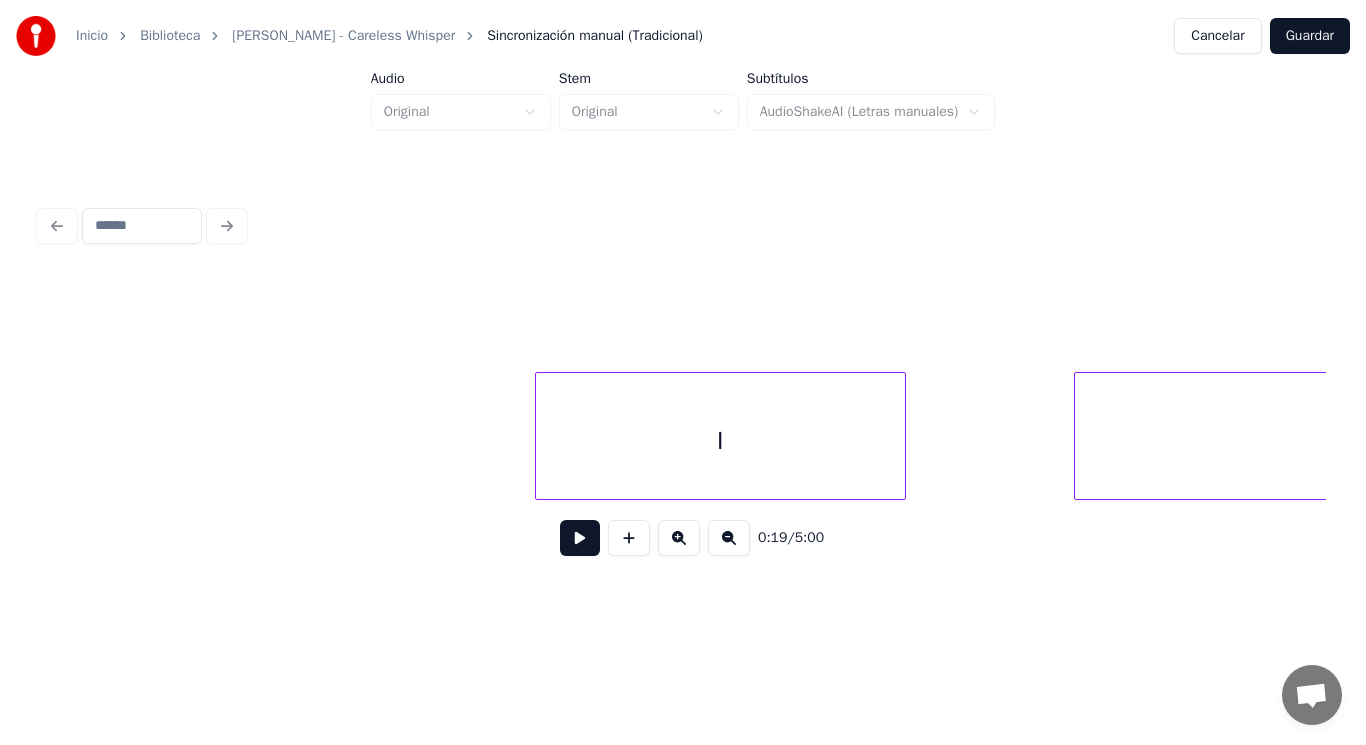 click at bounding box center (539, 436) 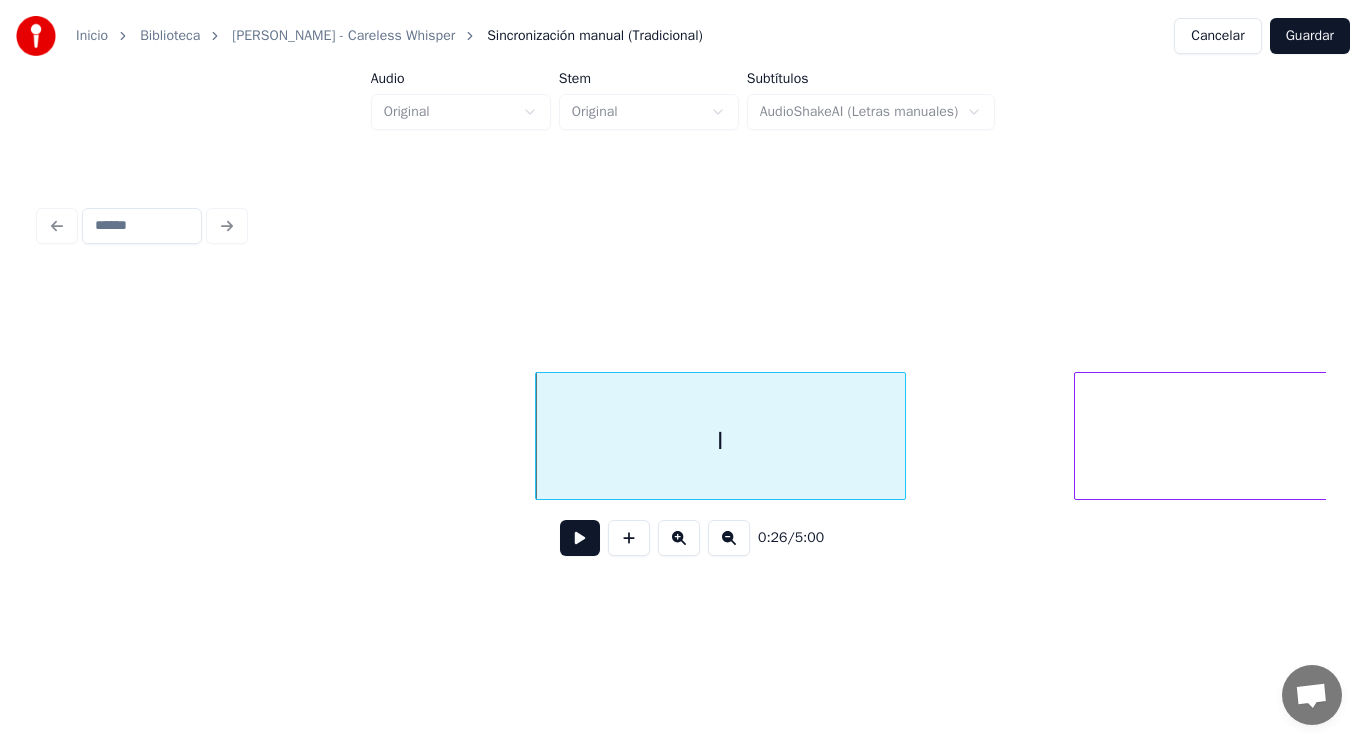 click on "I" at bounding box center (720, 441) 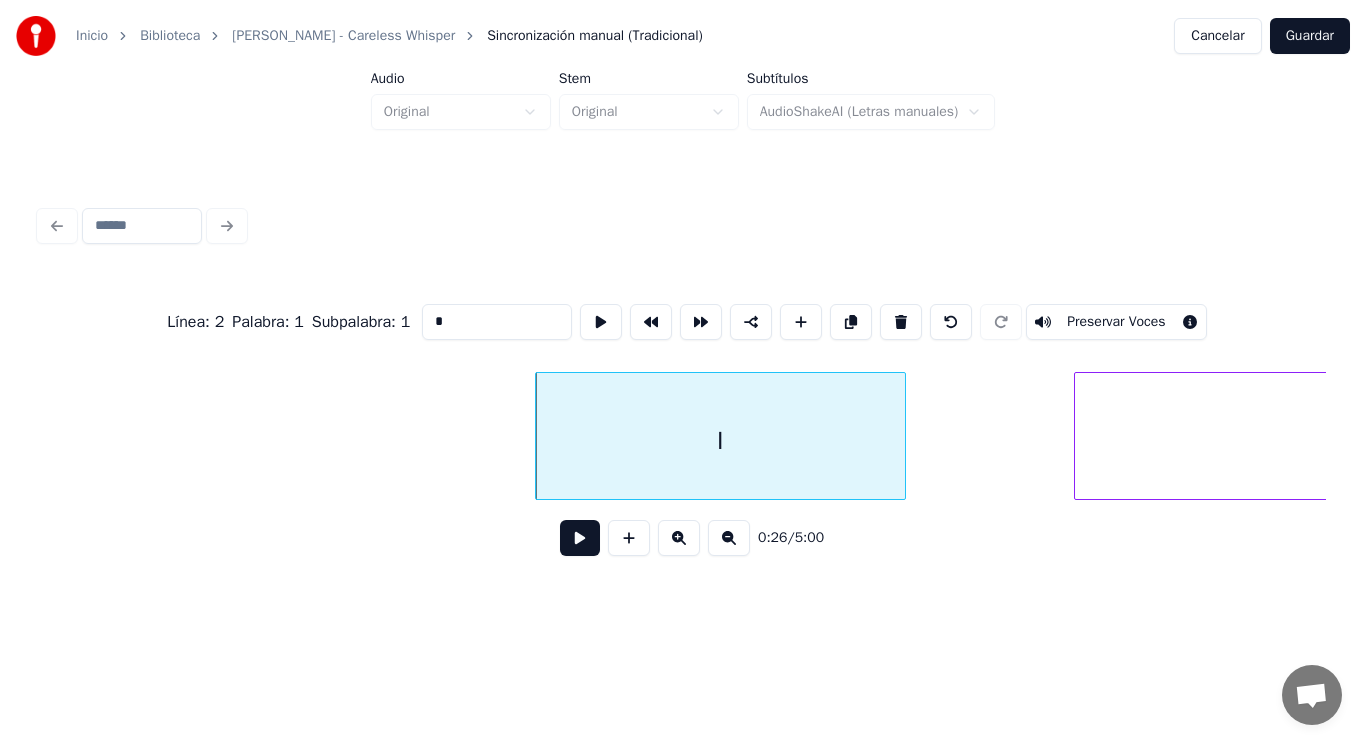 click at bounding box center [580, 538] 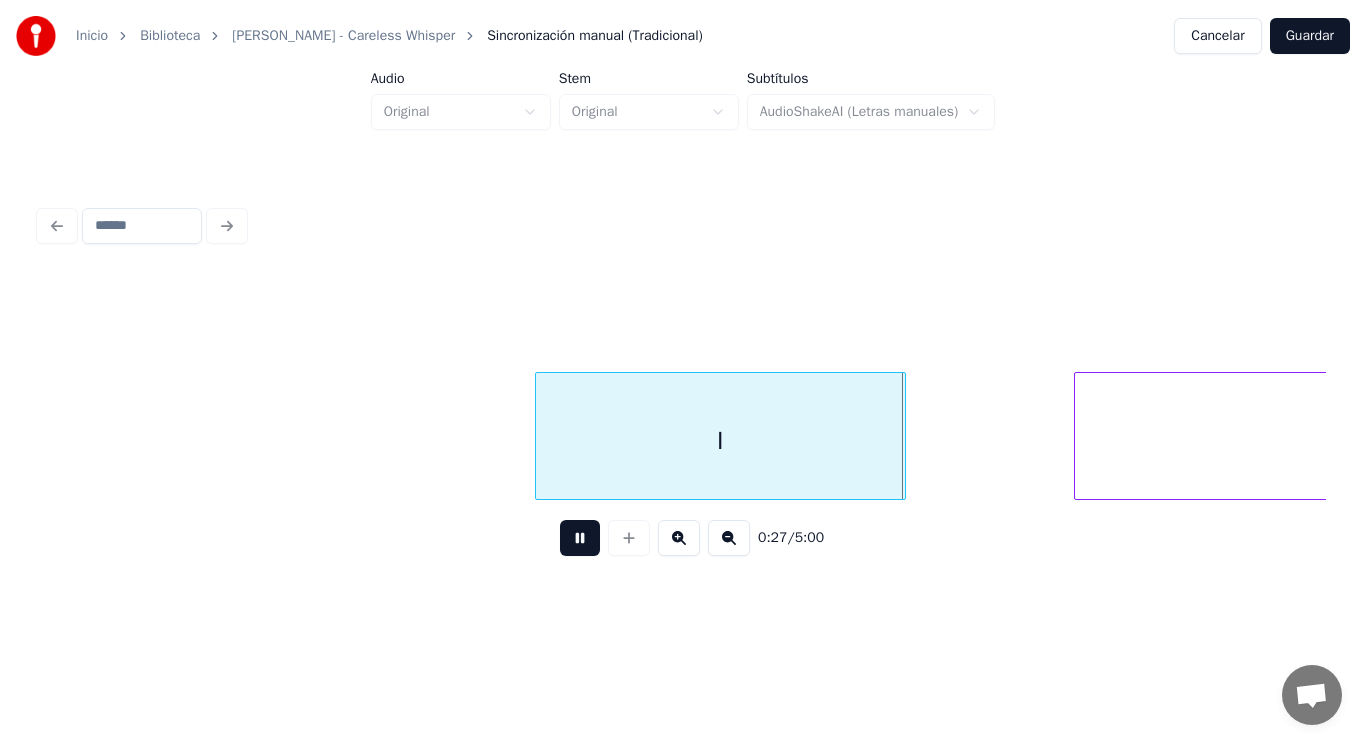 click at bounding box center (580, 538) 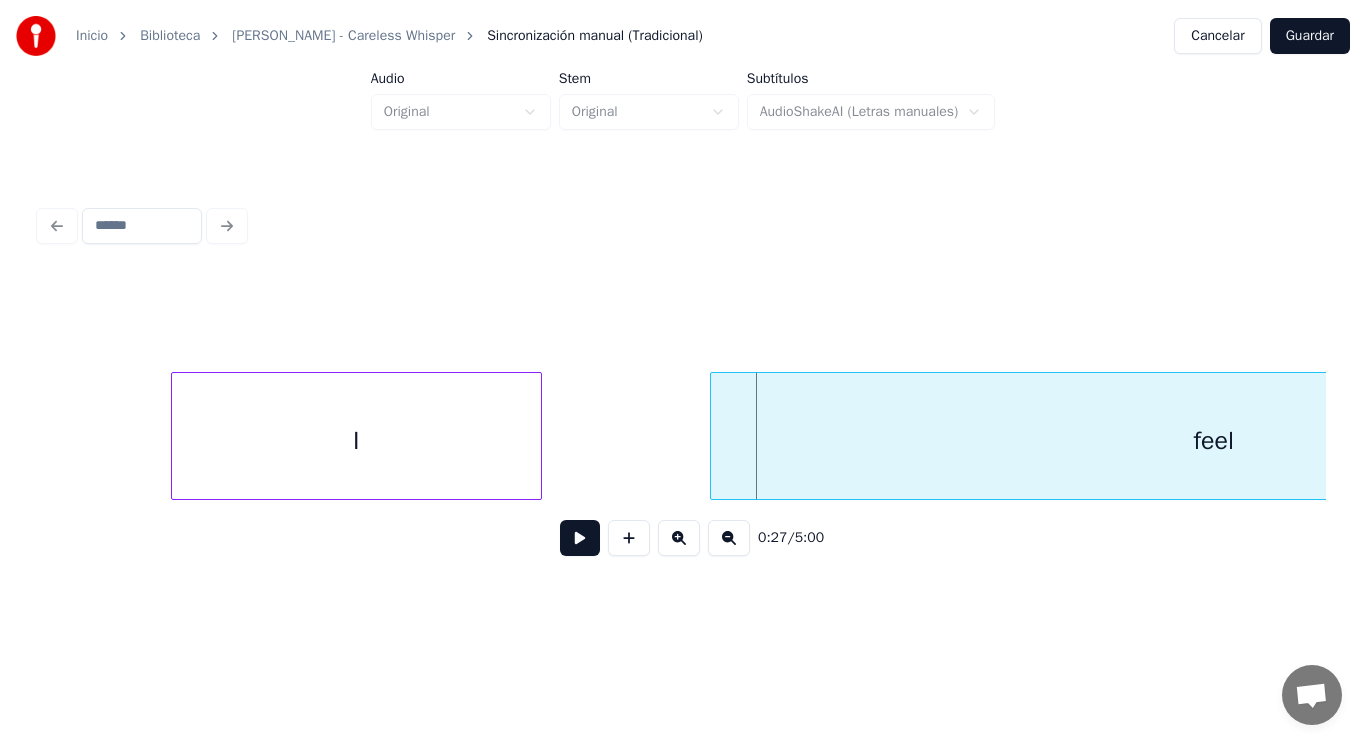 scroll, scrollTop: 0, scrollLeft: 37487, axis: horizontal 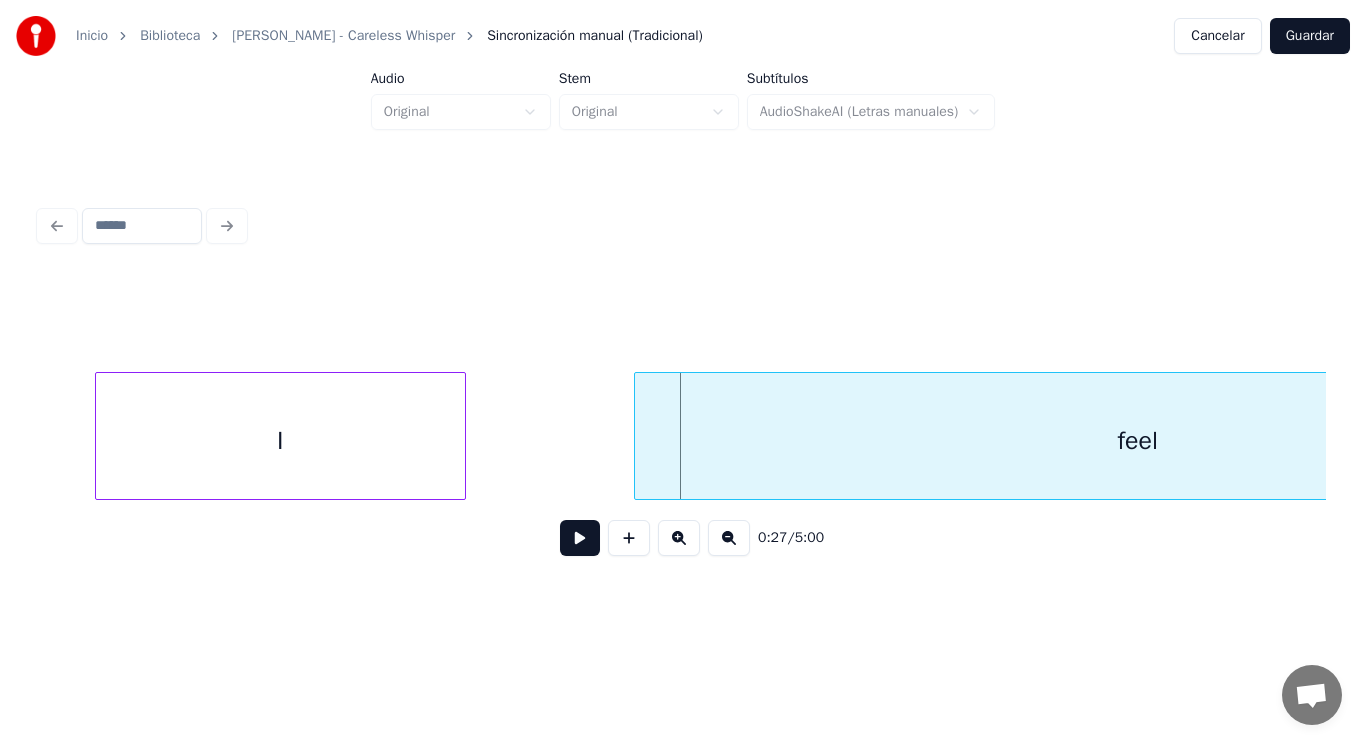 click on "feel" at bounding box center (1138, 441) 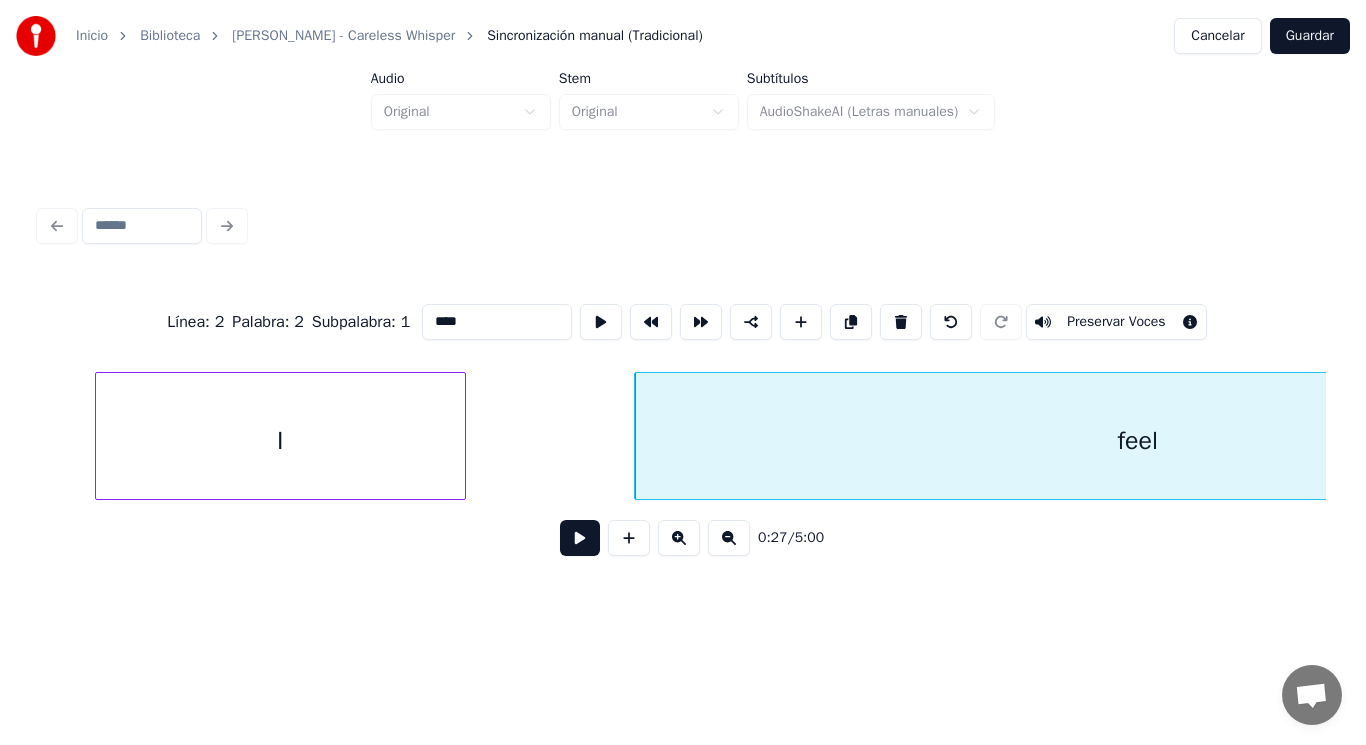 click at bounding box center [580, 538] 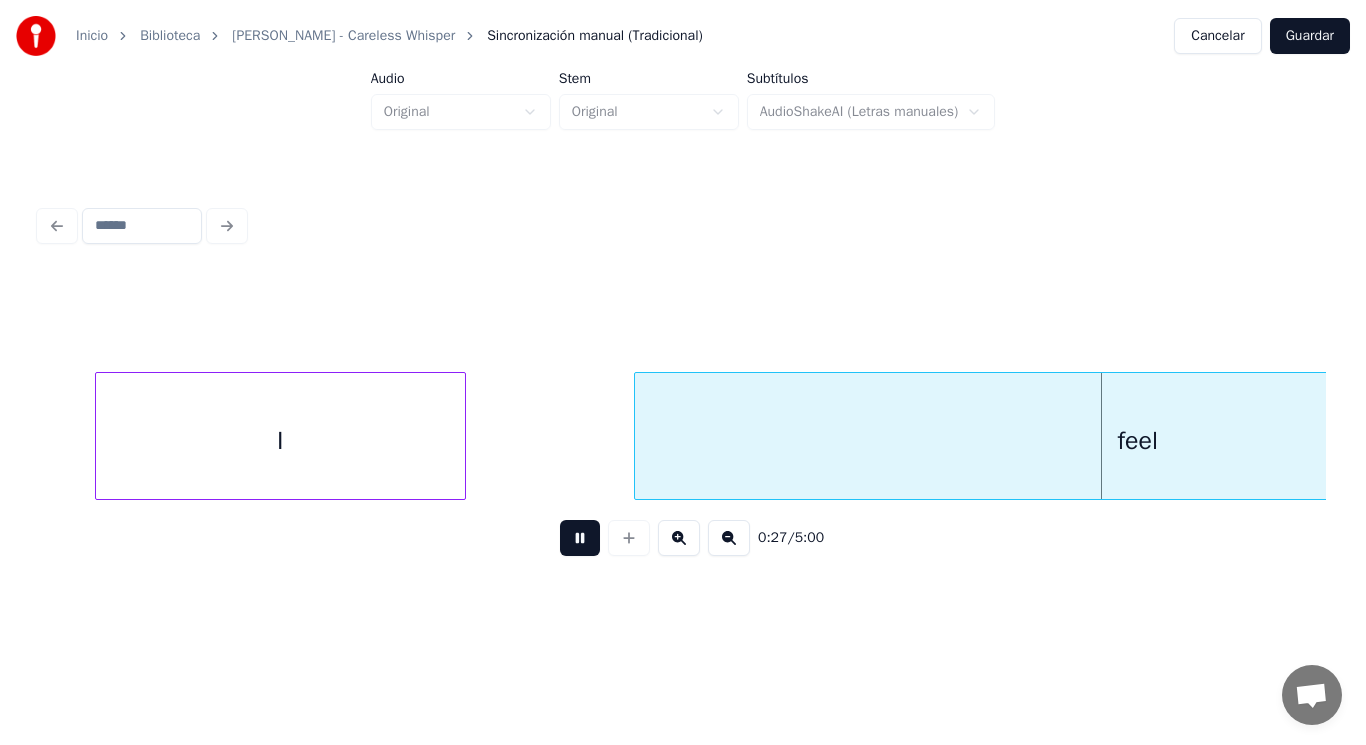 click at bounding box center (580, 538) 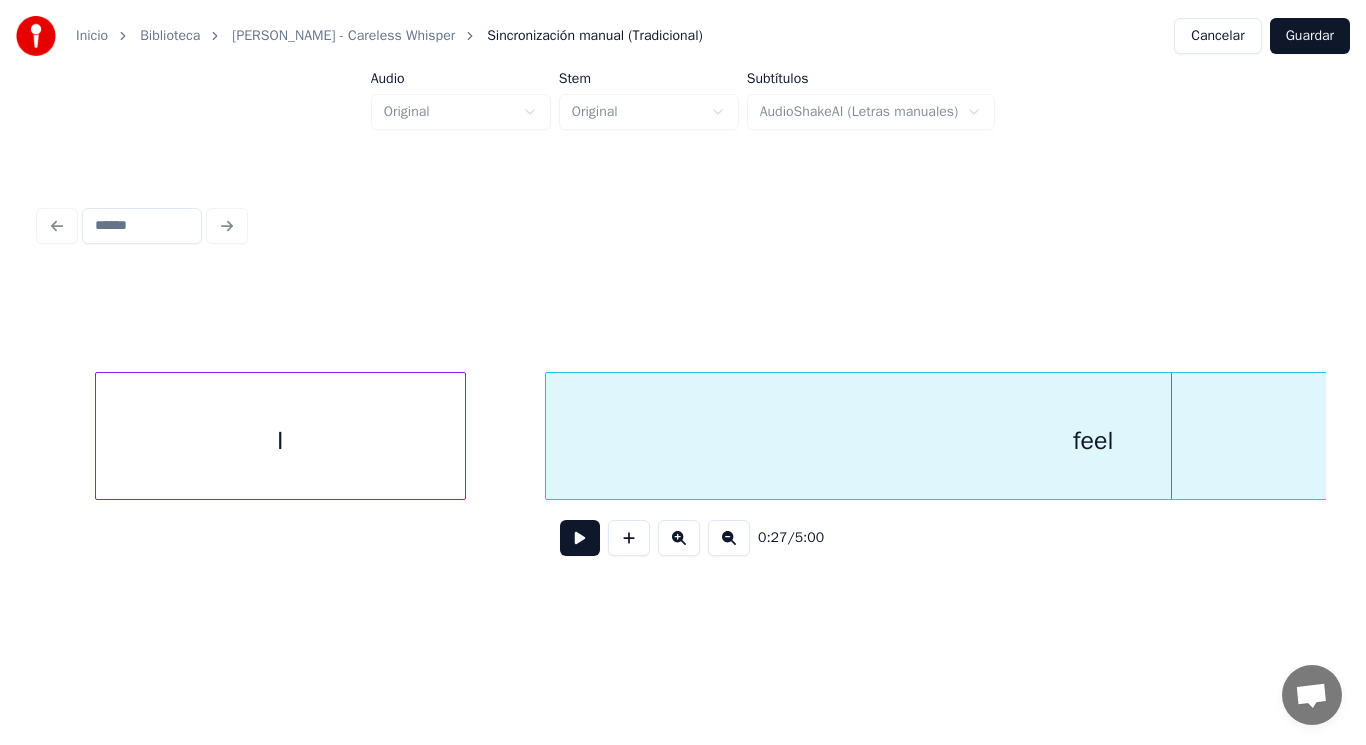 click at bounding box center (549, 436) 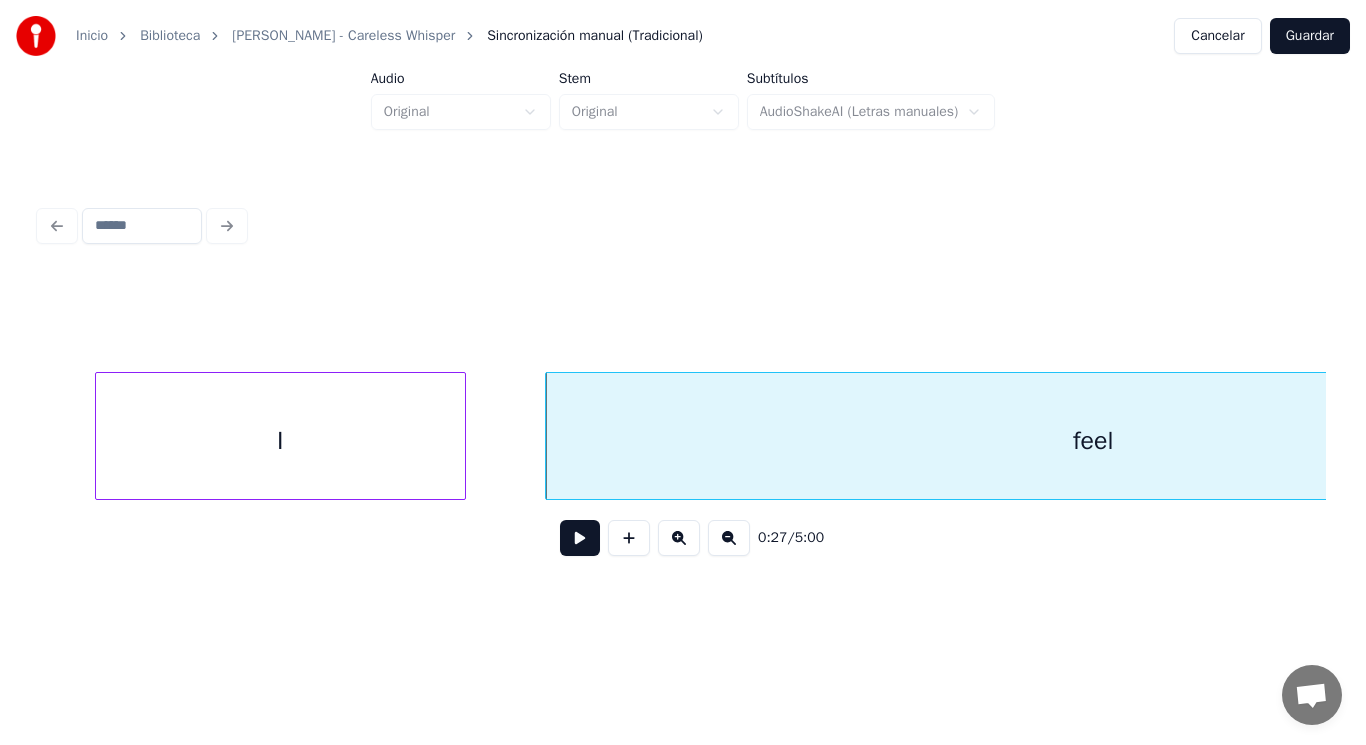 click at bounding box center [580, 538] 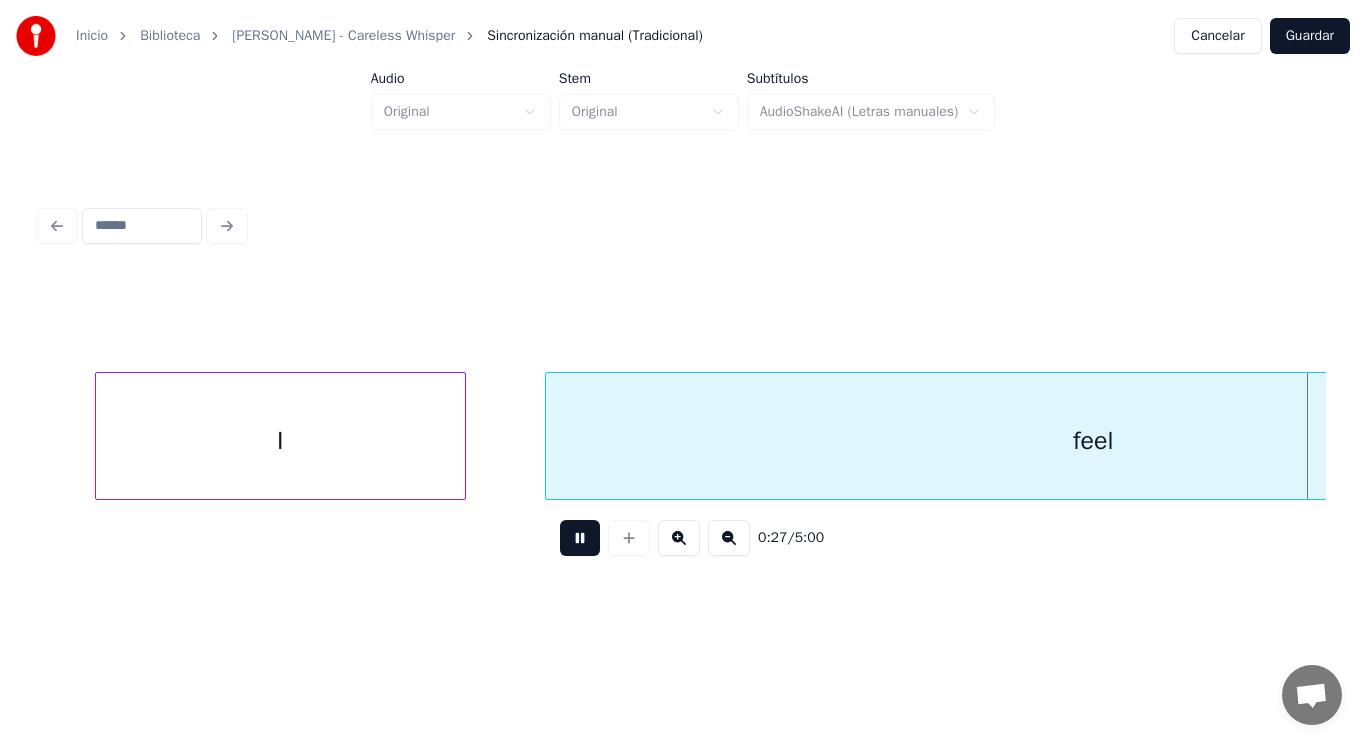 scroll, scrollTop: 0, scrollLeft: 38781, axis: horizontal 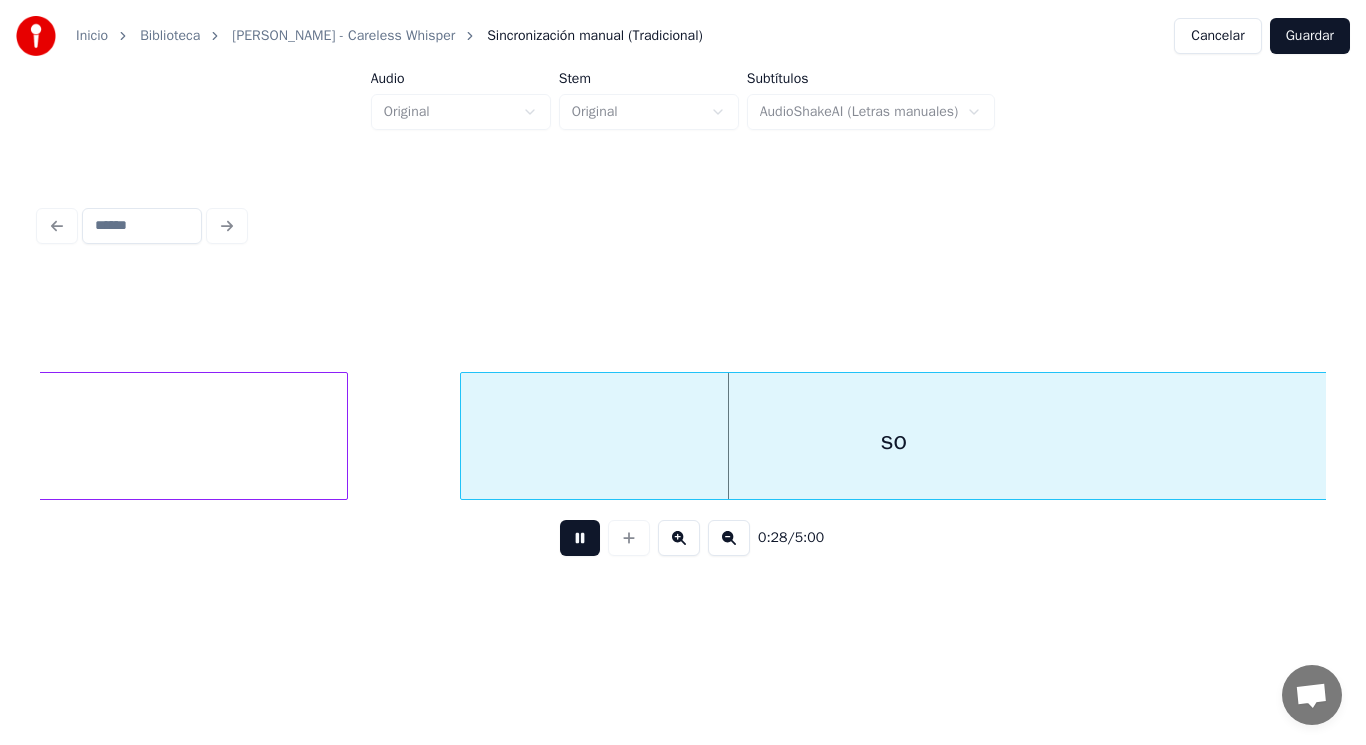 click at bounding box center [580, 538] 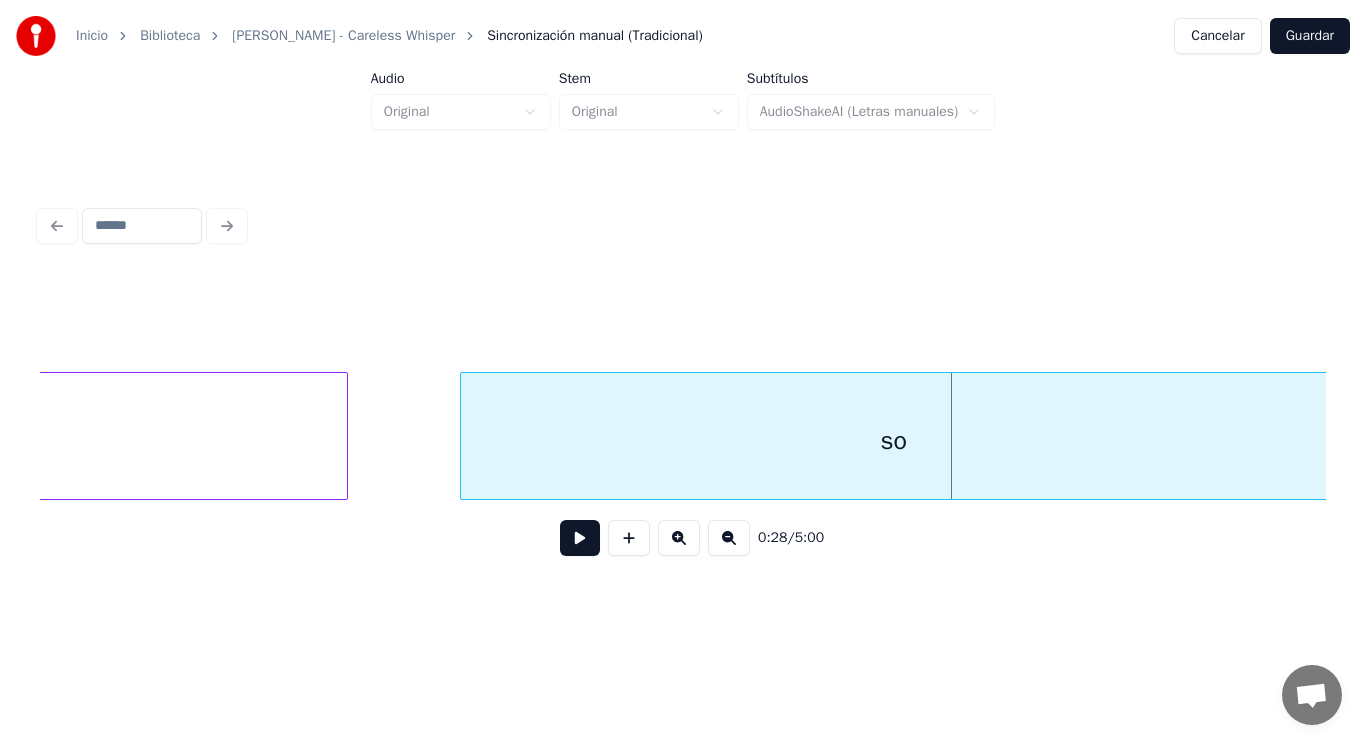click on "feel" at bounding box center [-201, 441] 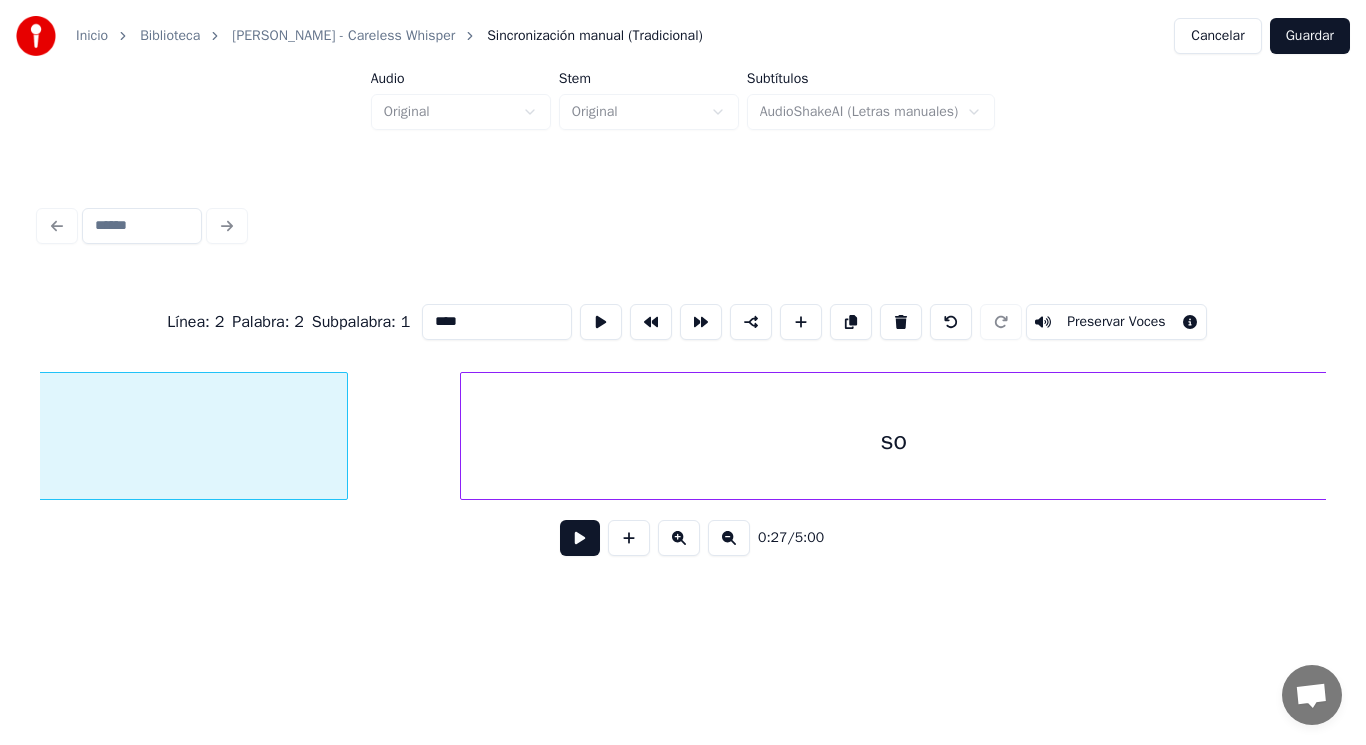 scroll, scrollTop: 0, scrollLeft: 37993, axis: horizontal 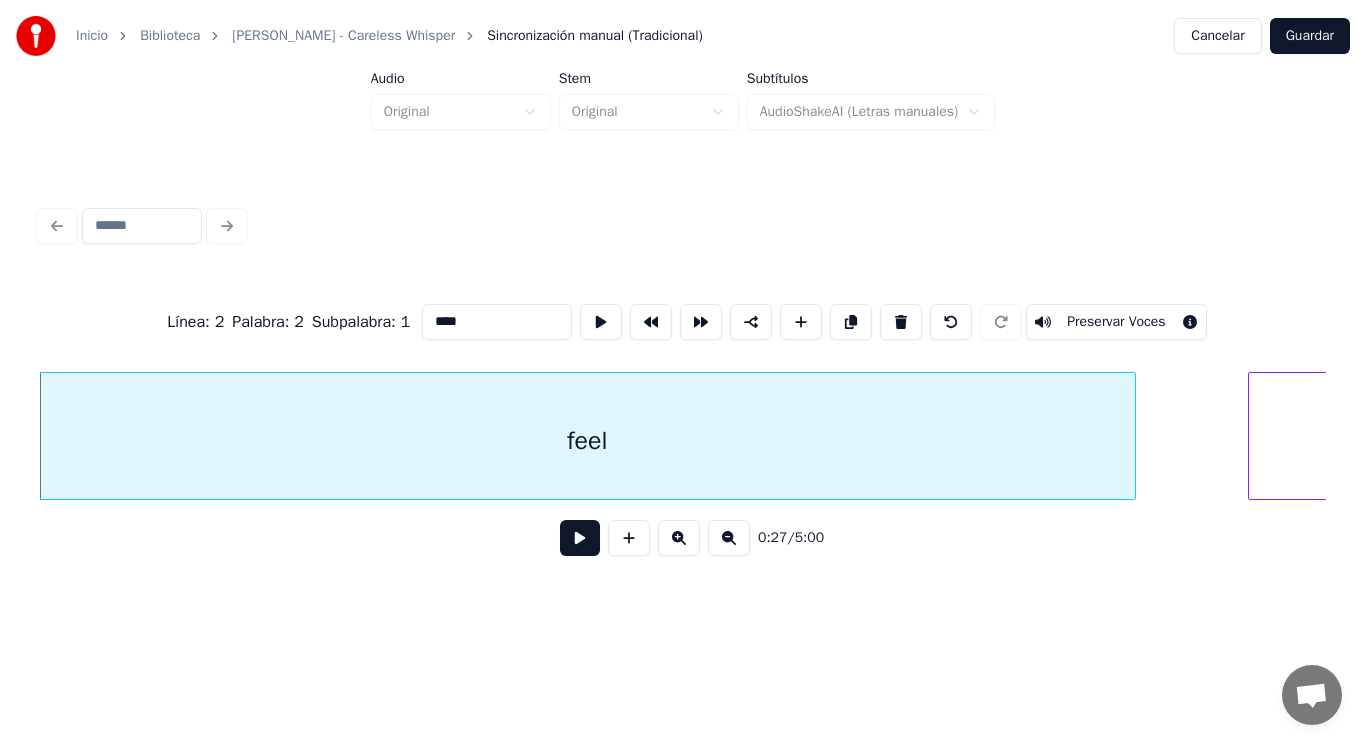 click at bounding box center (580, 538) 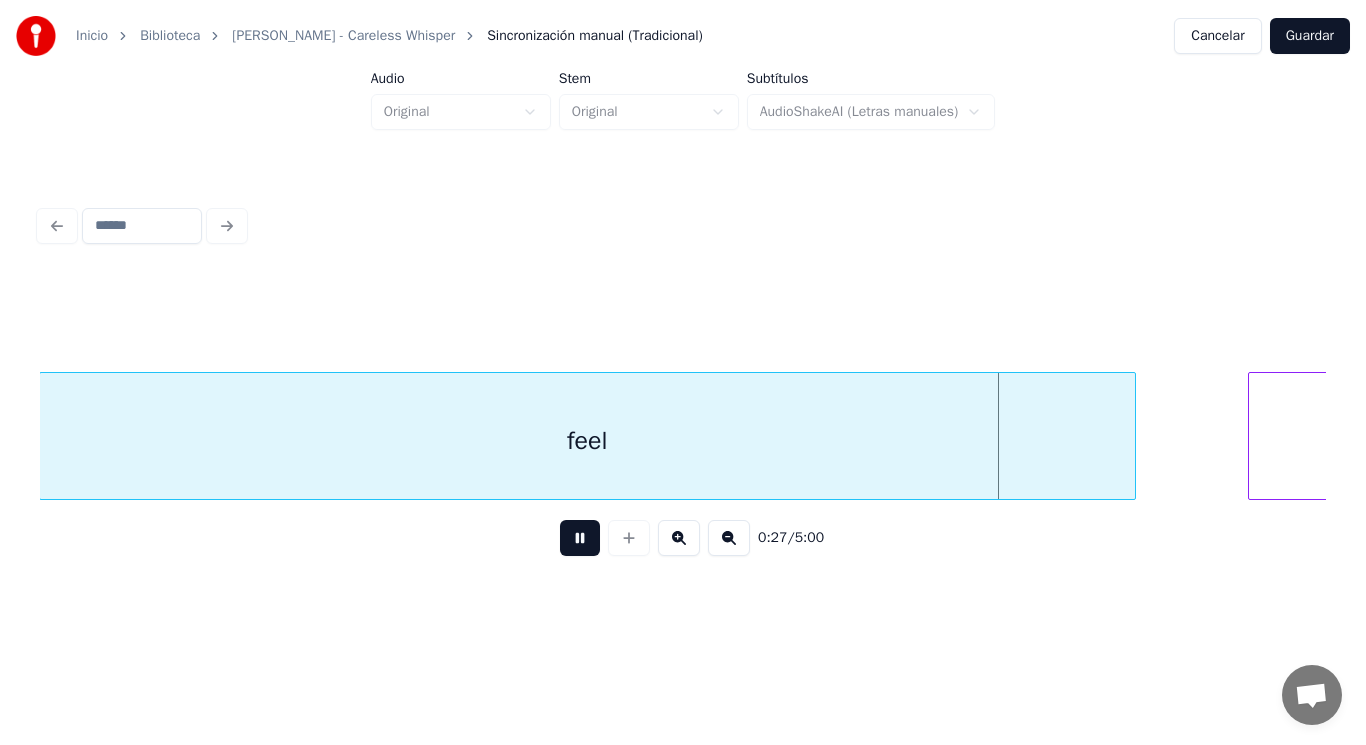 click at bounding box center (580, 538) 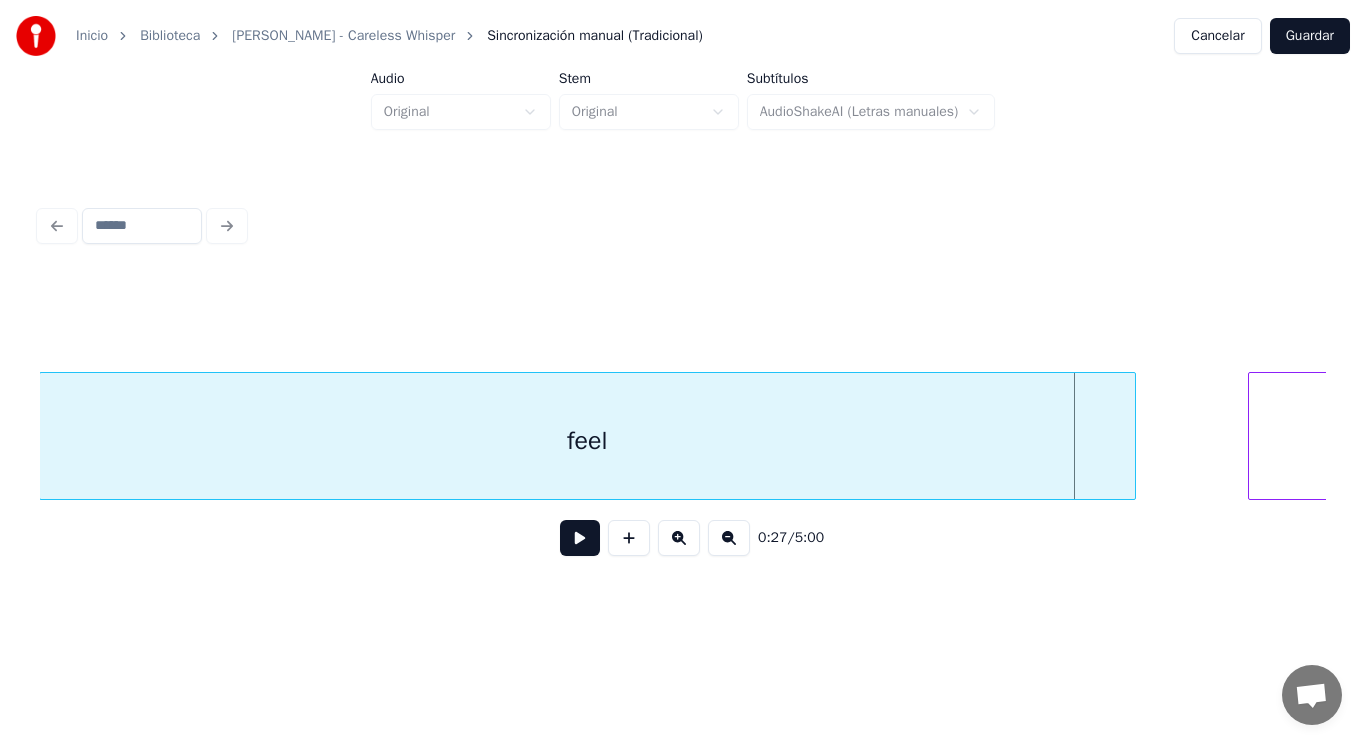 click on "feel" at bounding box center (587, 441) 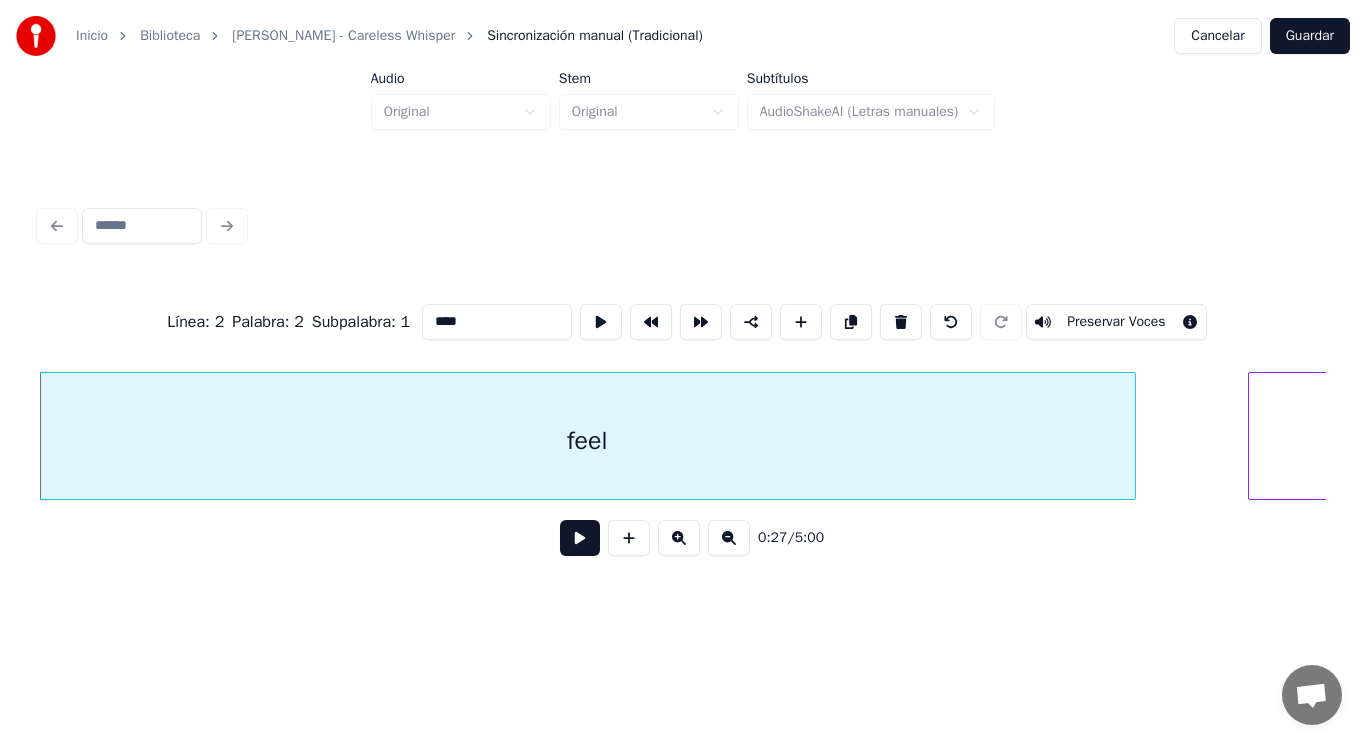 click at bounding box center (580, 538) 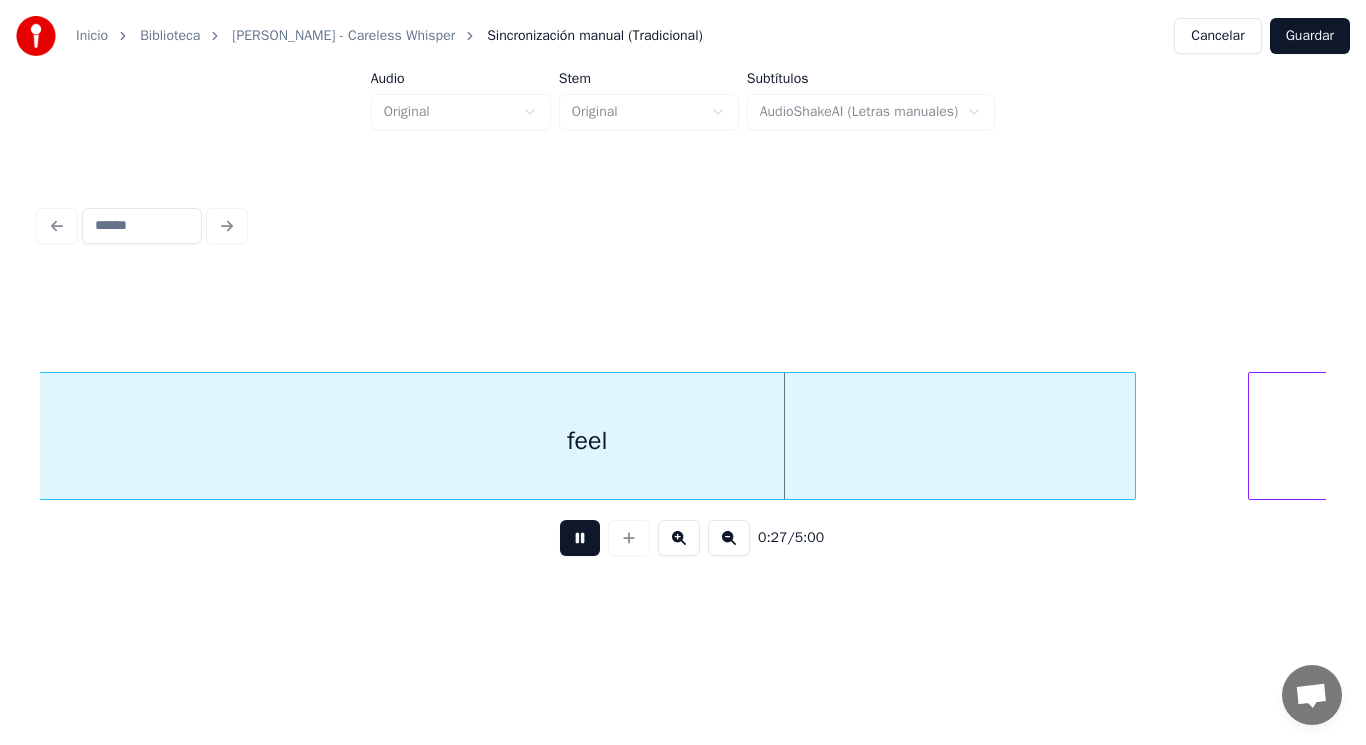 click at bounding box center (580, 538) 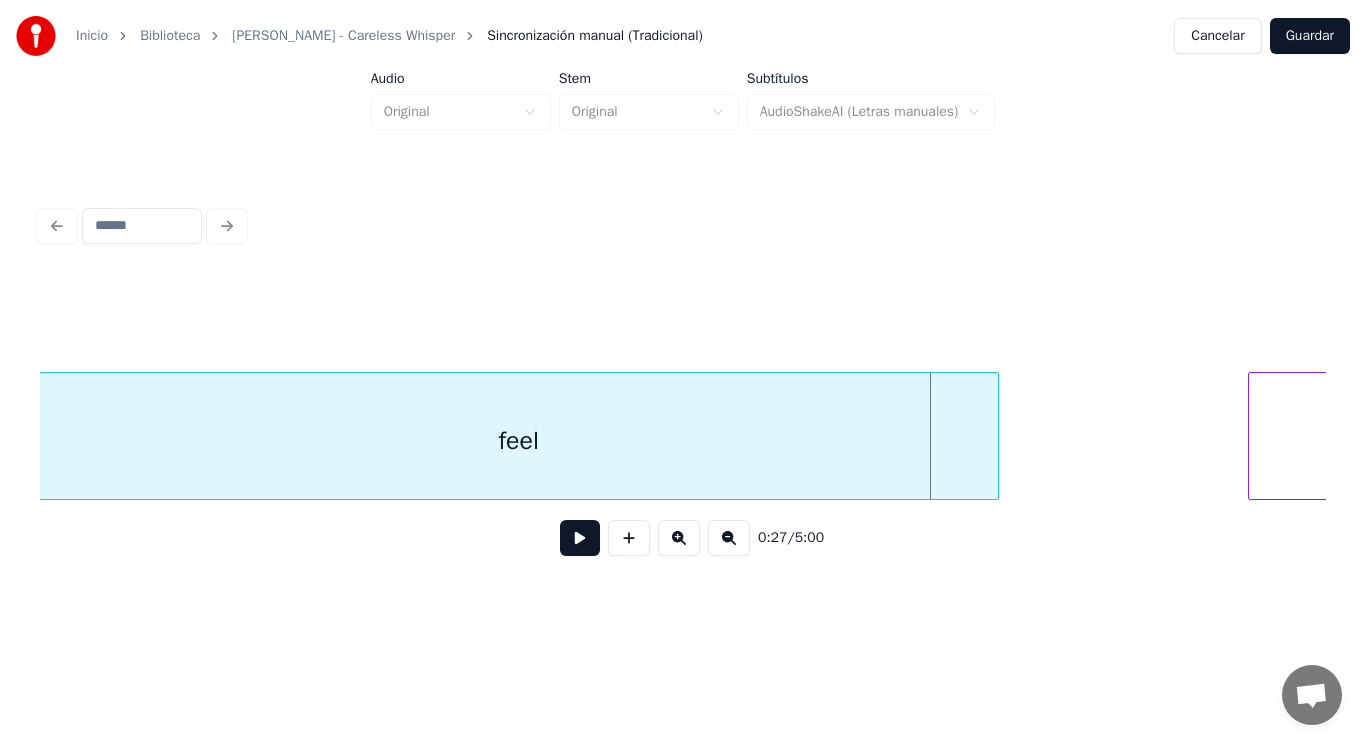click at bounding box center [995, 436] 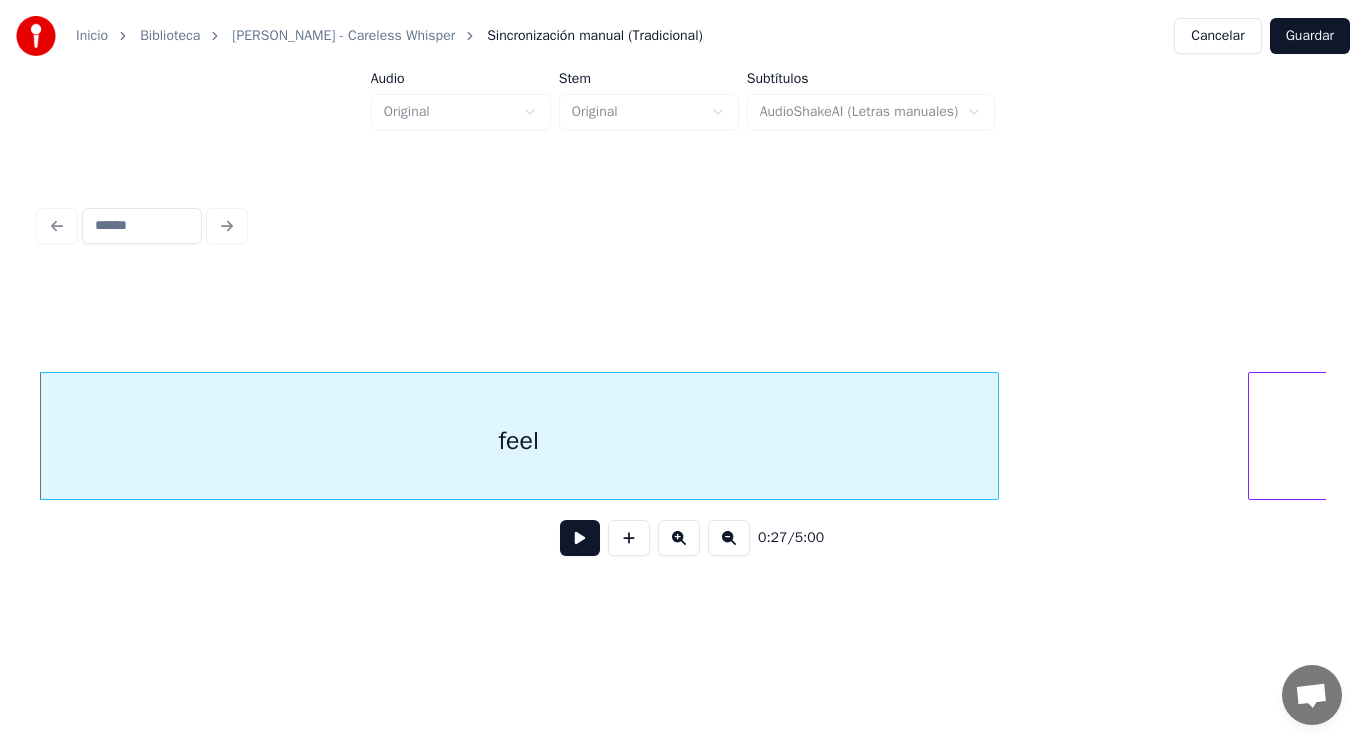click at bounding box center [580, 538] 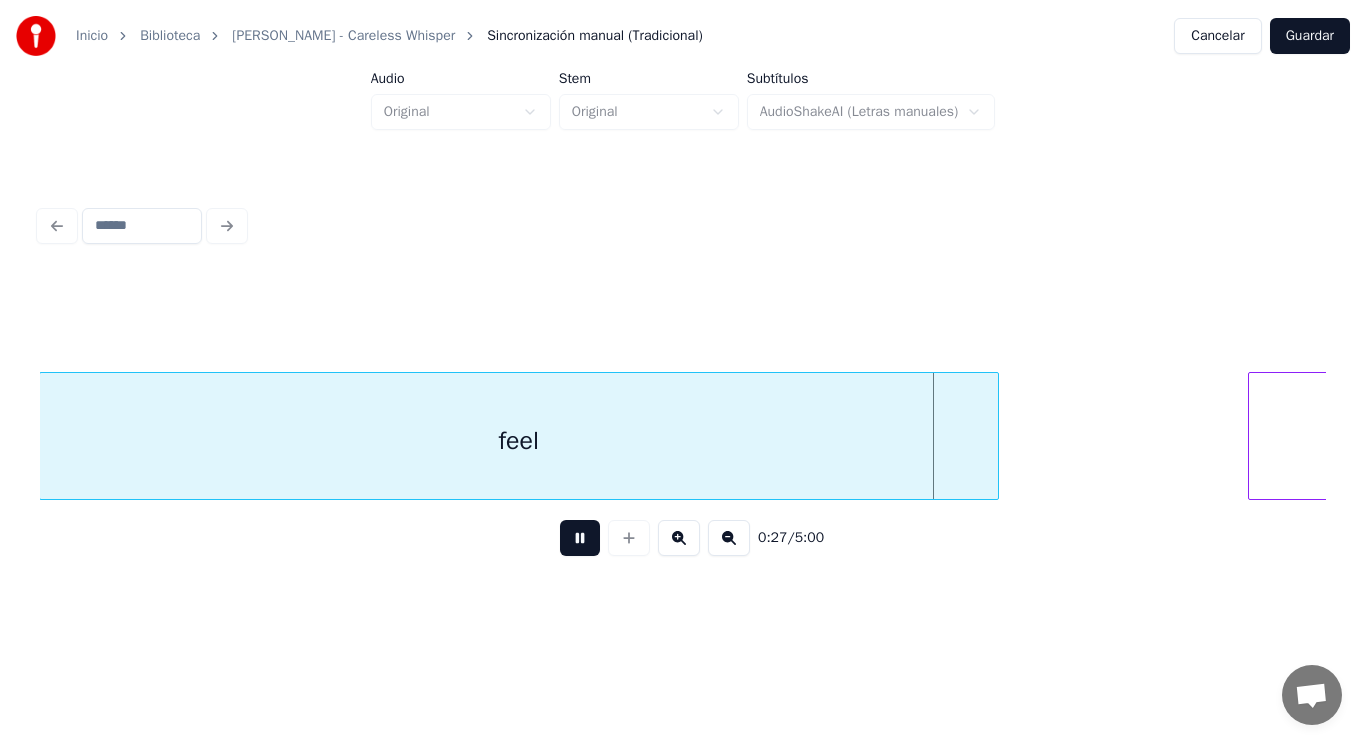 click at bounding box center [580, 538] 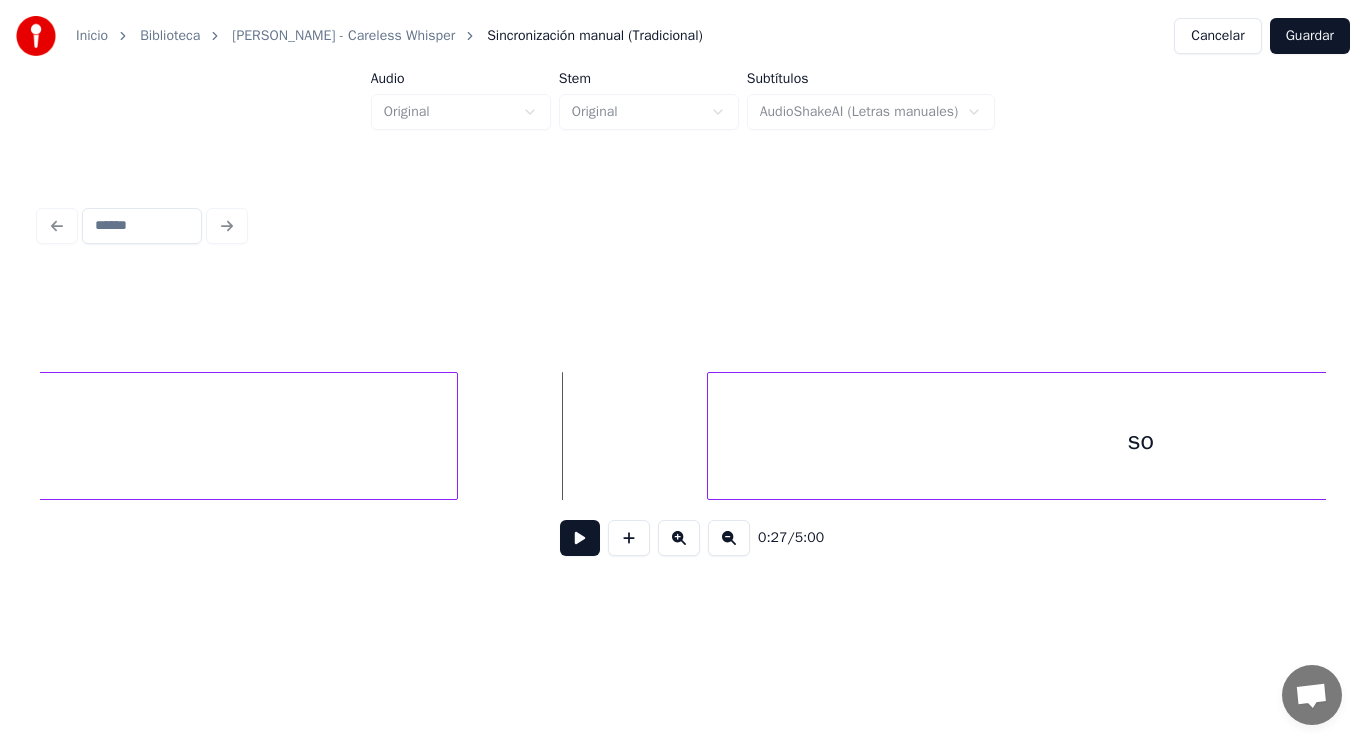 scroll, scrollTop: 0, scrollLeft: 38593, axis: horizontal 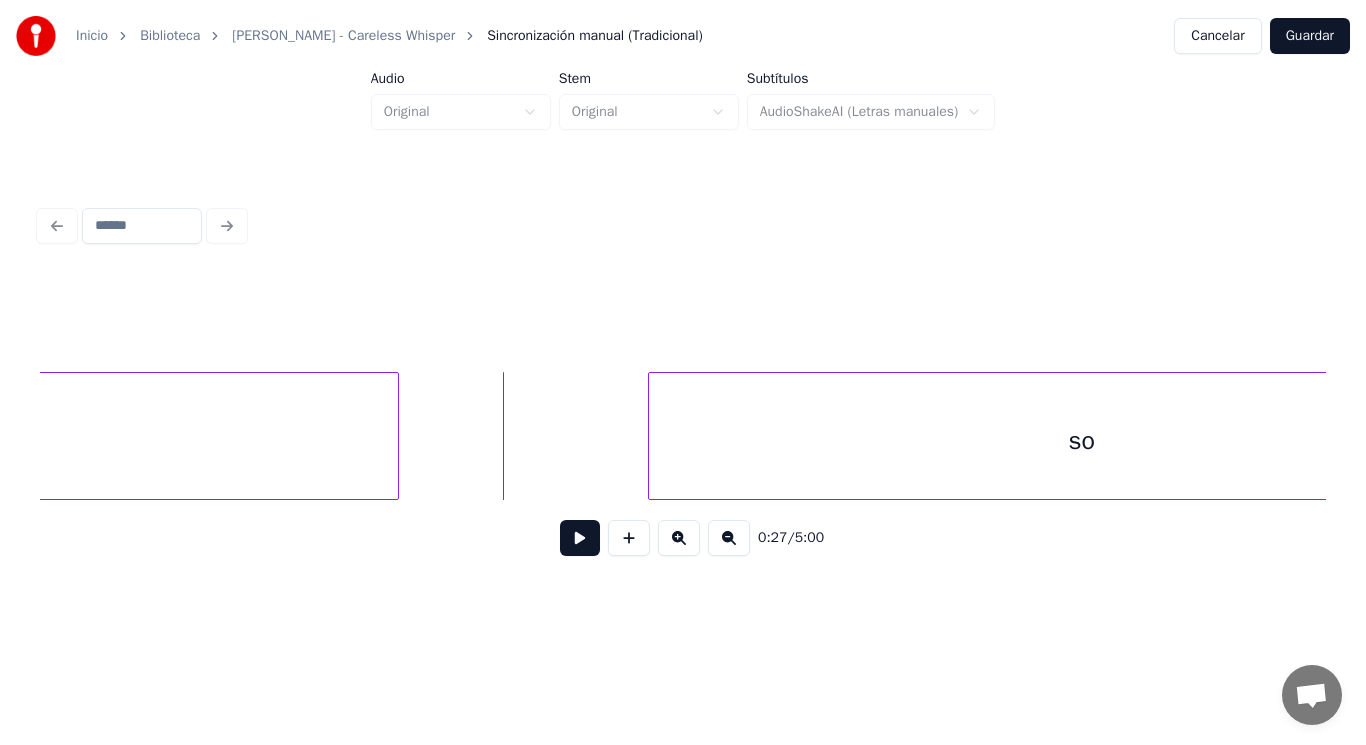 click on "feel so" at bounding box center (171969, 436) 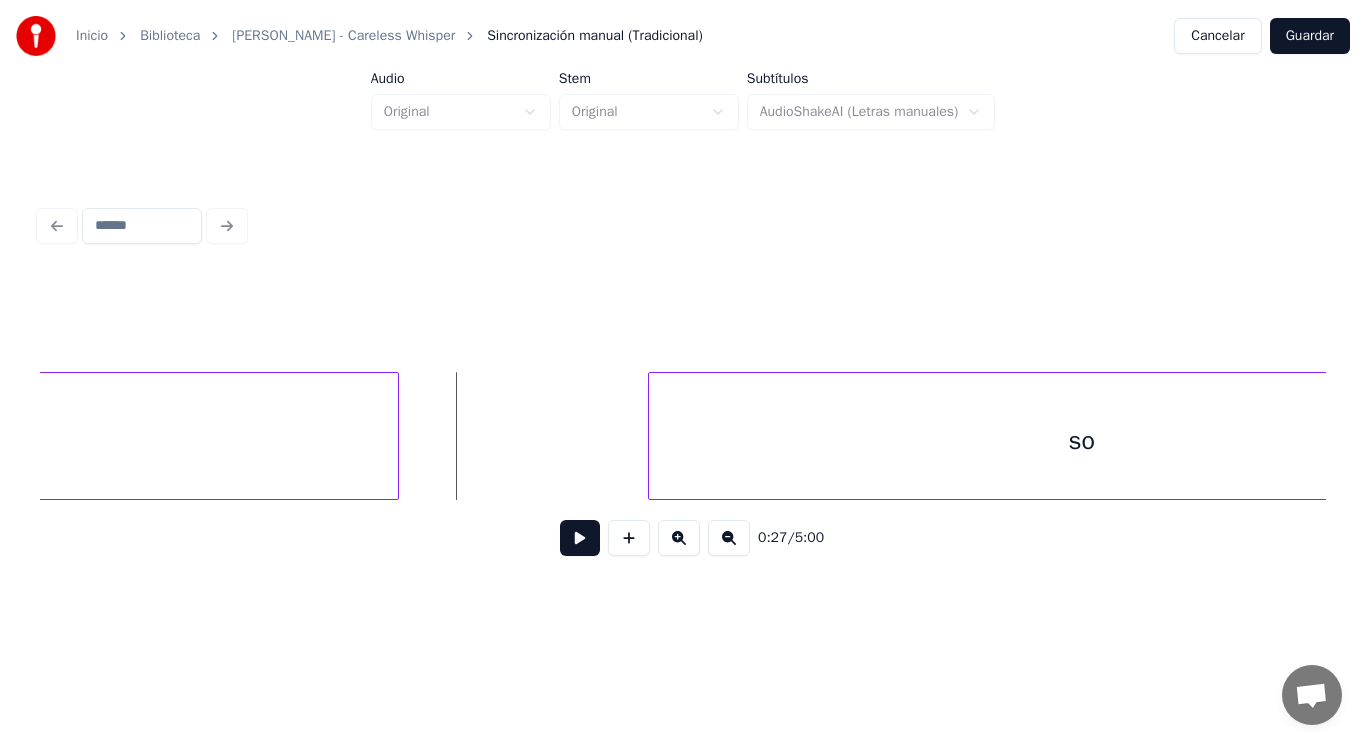click at bounding box center [580, 538] 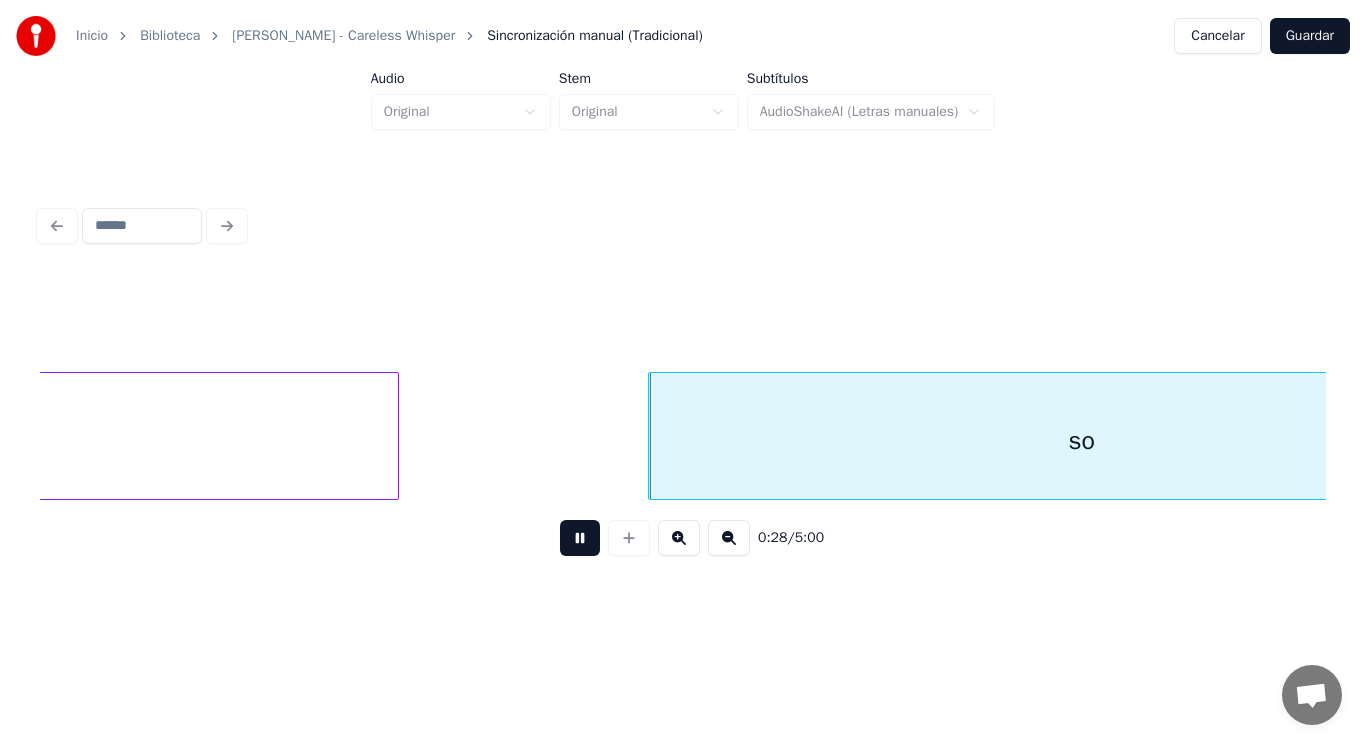 click at bounding box center [580, 538] 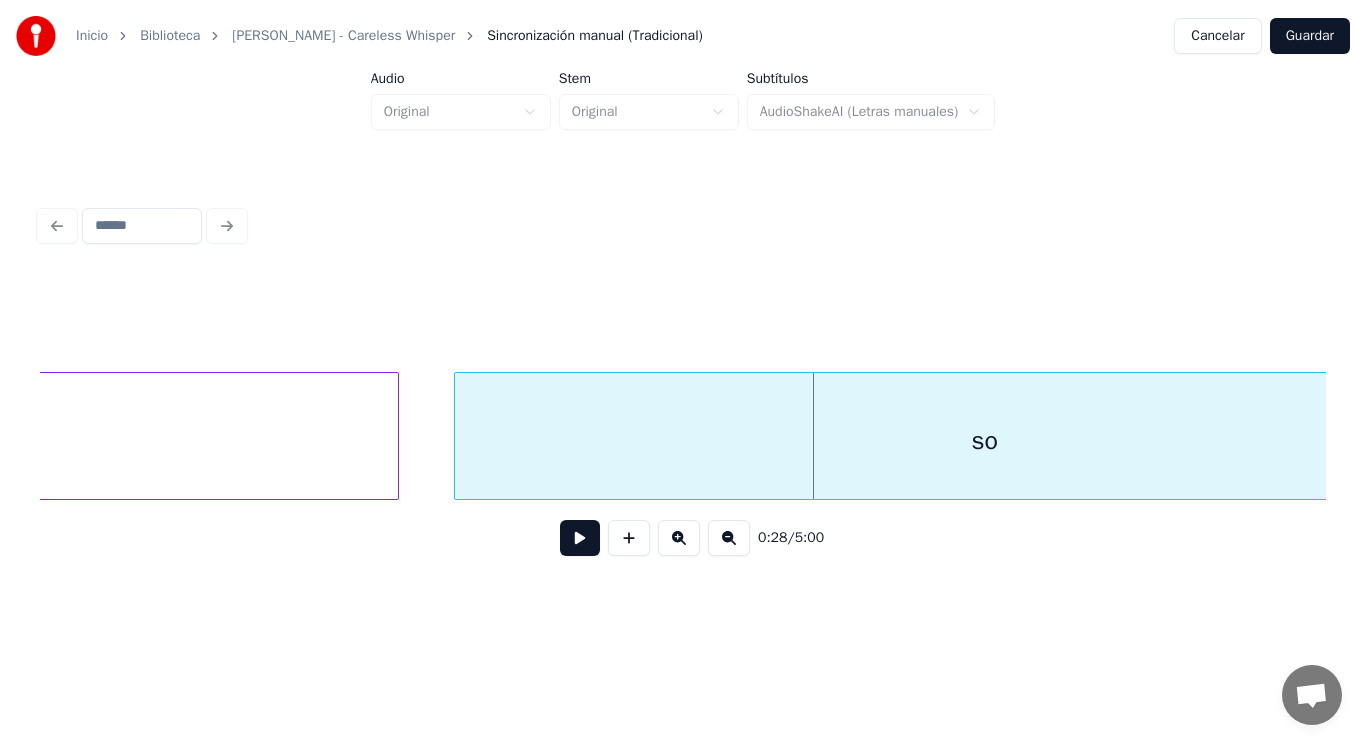 click at bounding box center (458, 436) 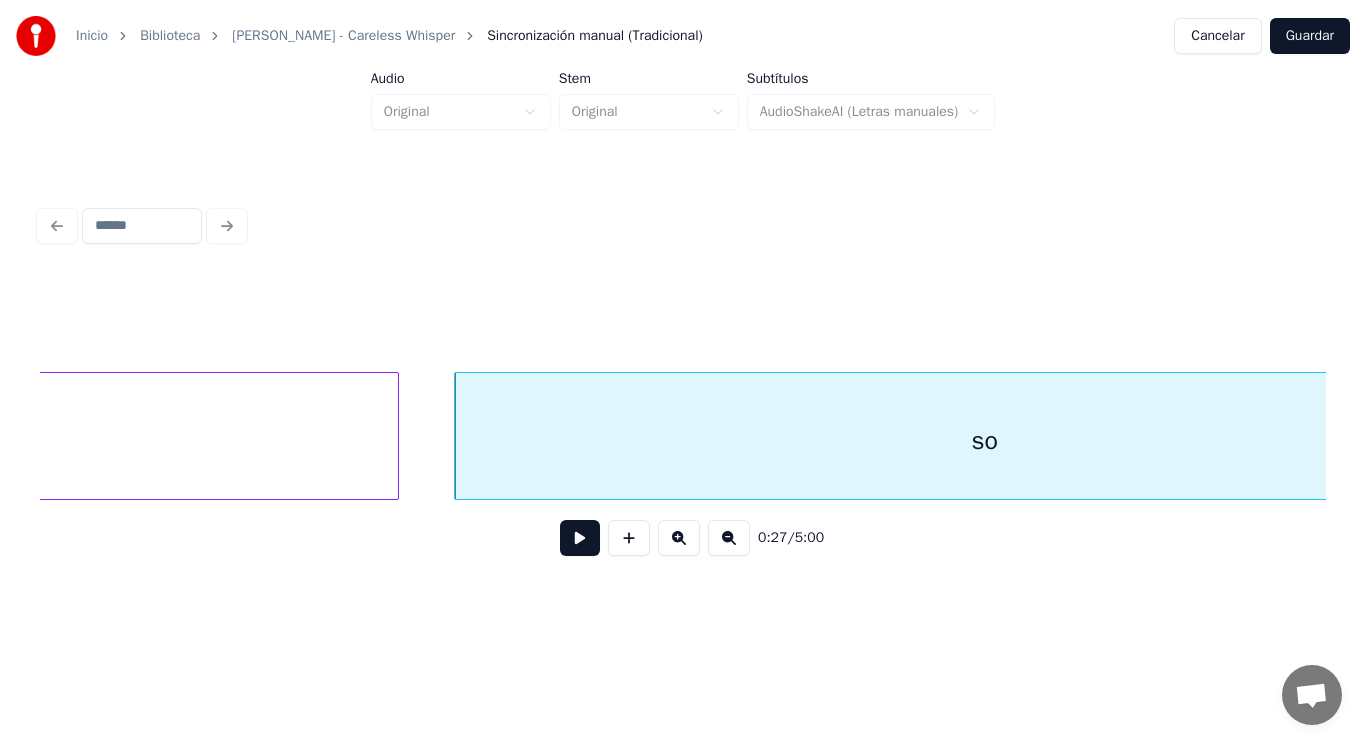click at bounding box center (580, 538) 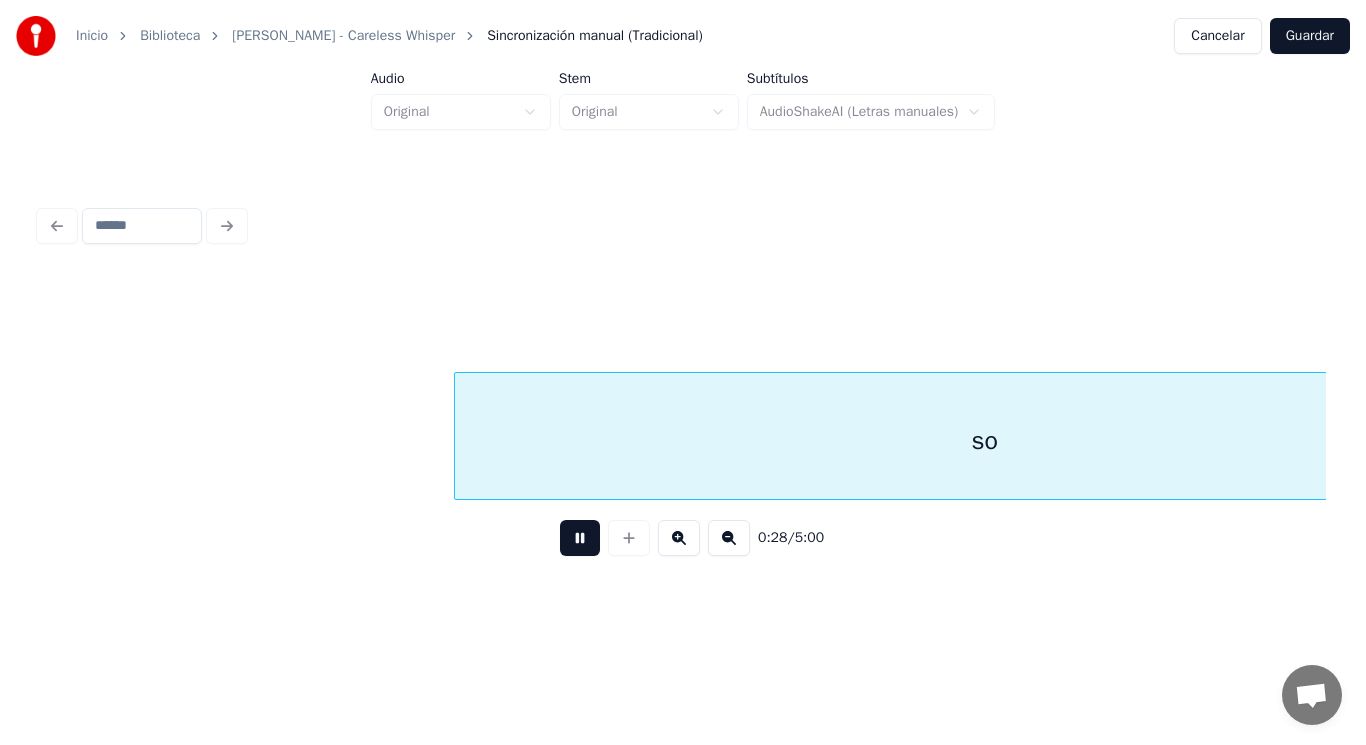 scroll, scrollTop: 0, scrollLeft: 39896, axis: horizontal 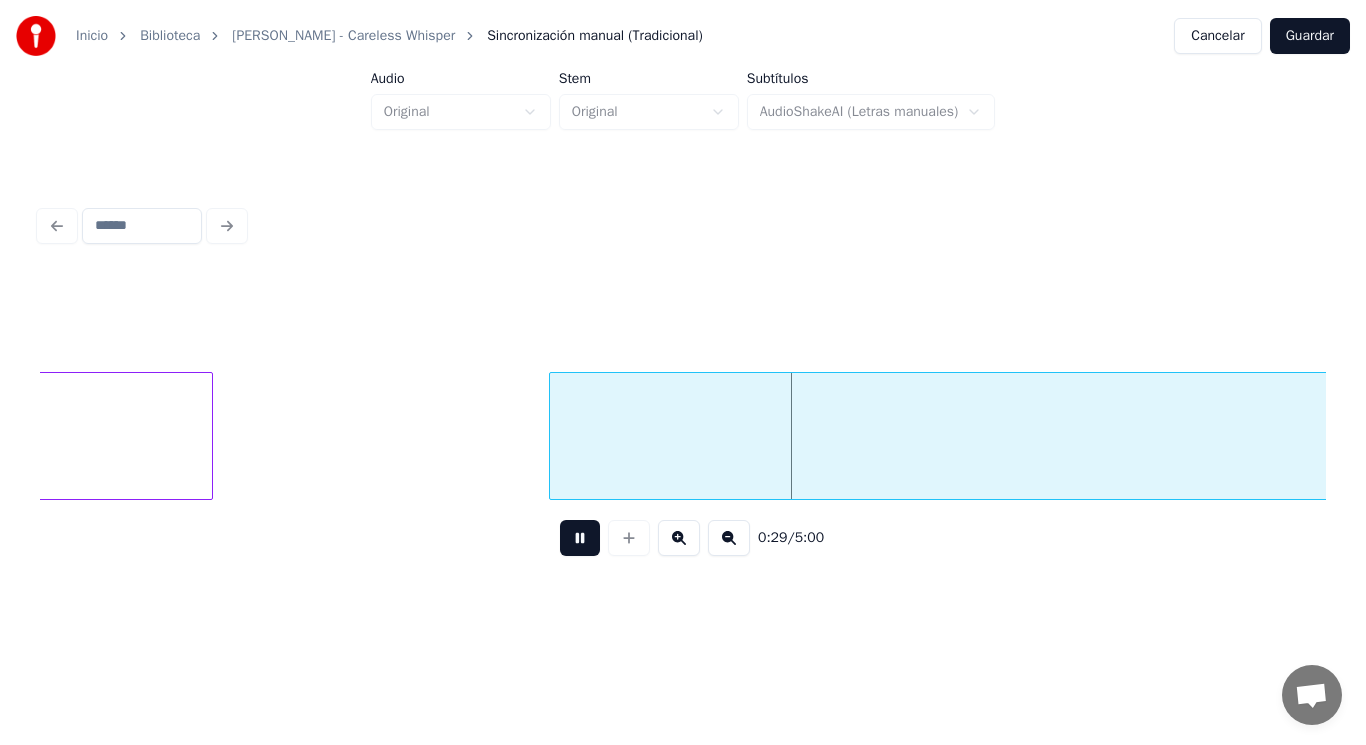 click at bounding box center [580, 538] 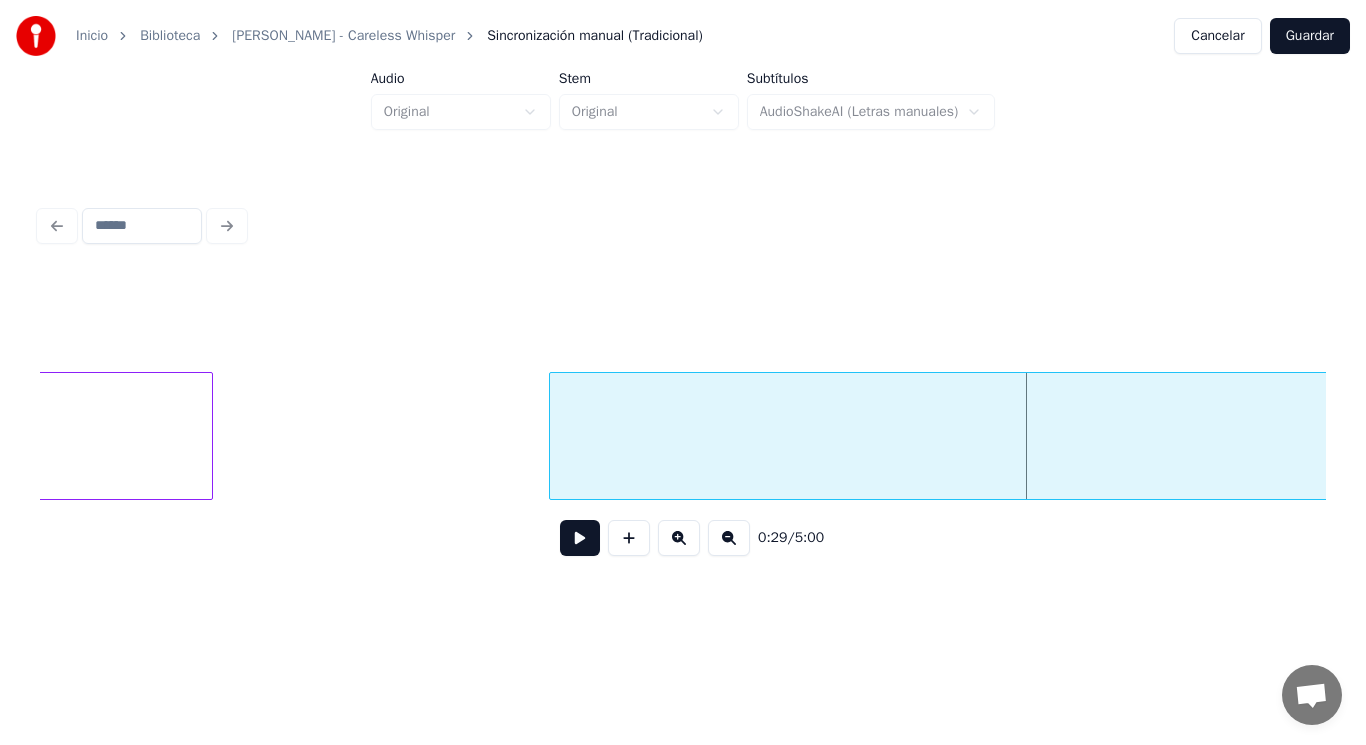 click at bounding box center [580, 538] 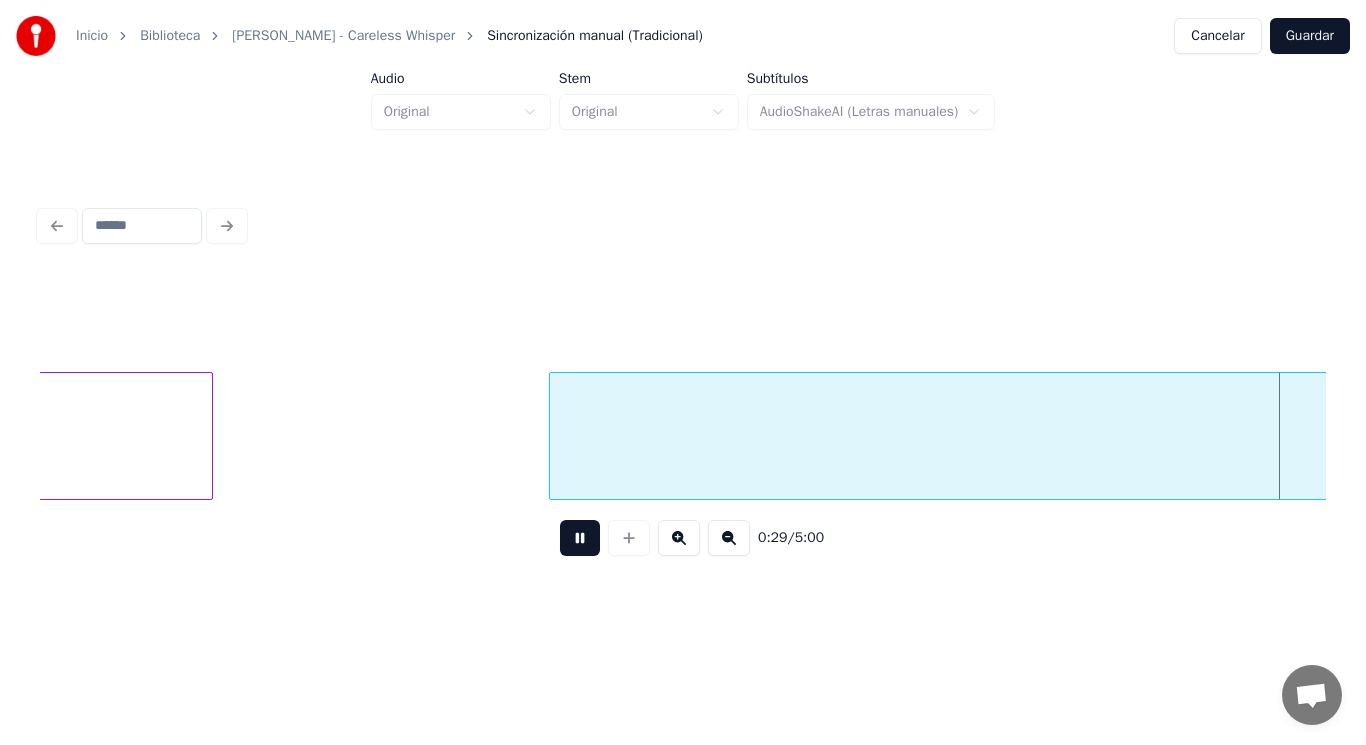 scroll, scrollTop: 0, scrollLeft: 41201, axis: horizontal 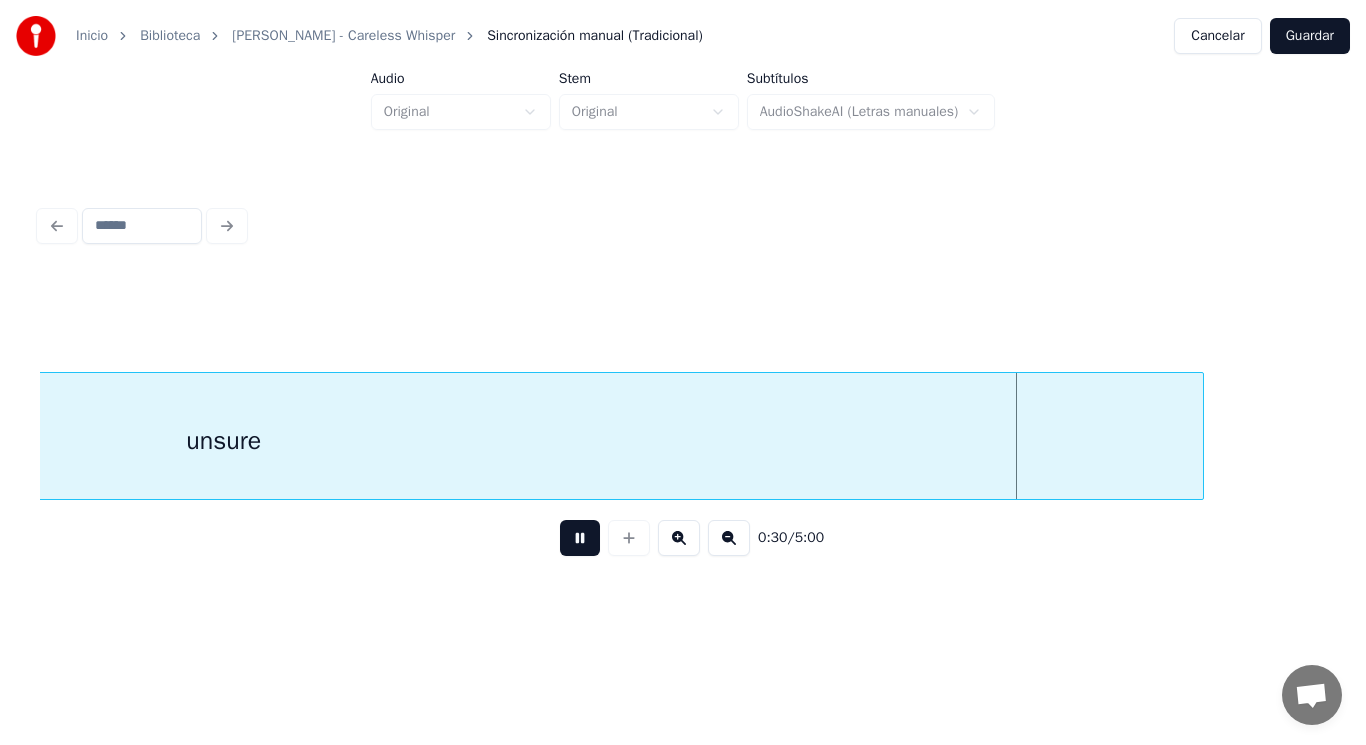 click at bounding box center [580, 538] 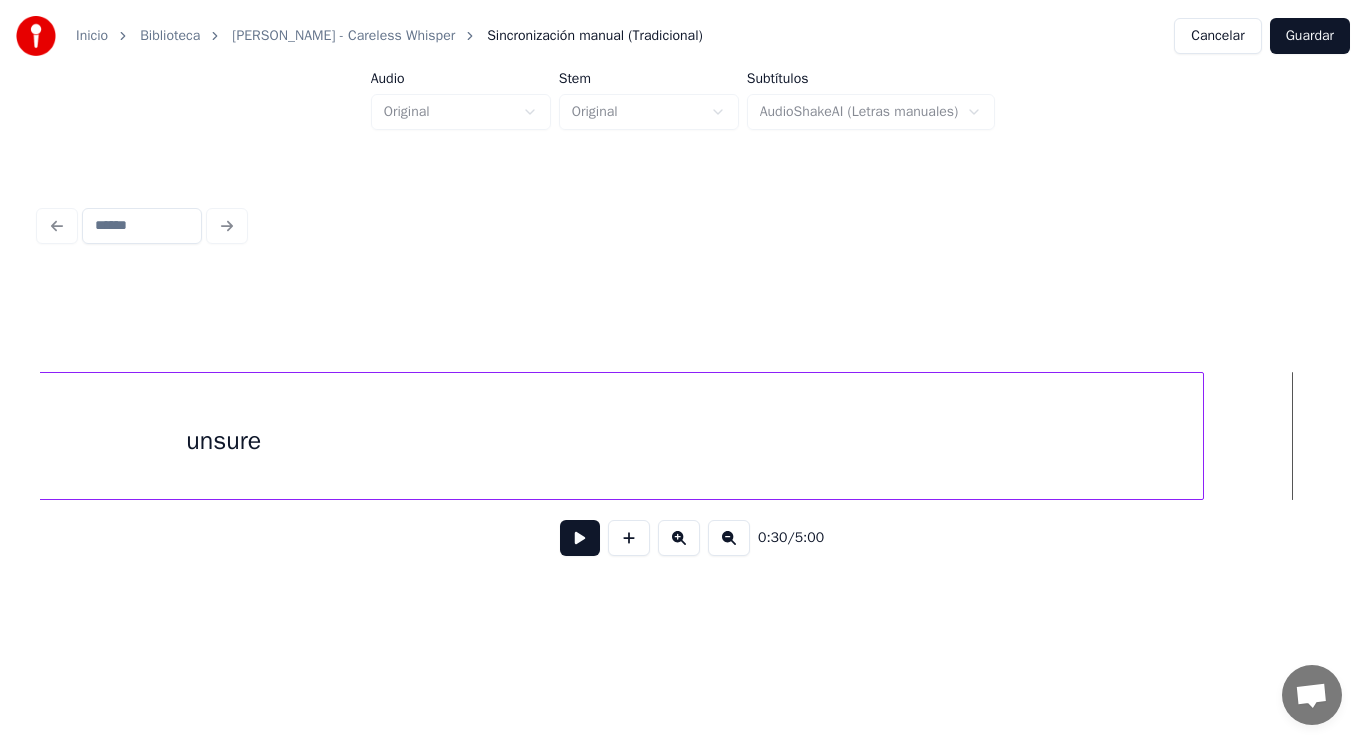 click on "unsure" at bounding box center (224, 441) 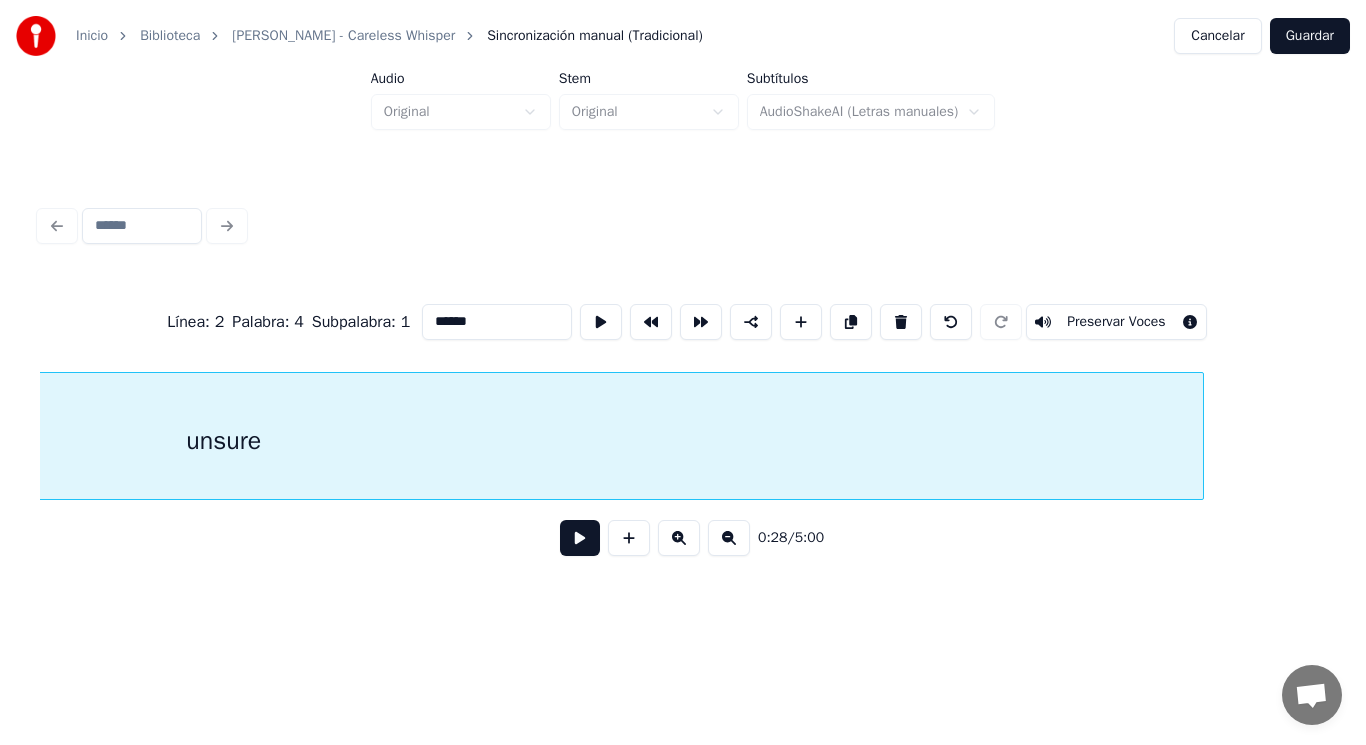 scroll, scrollTop: 0, scrollLeft: 40406, axis: horizontal 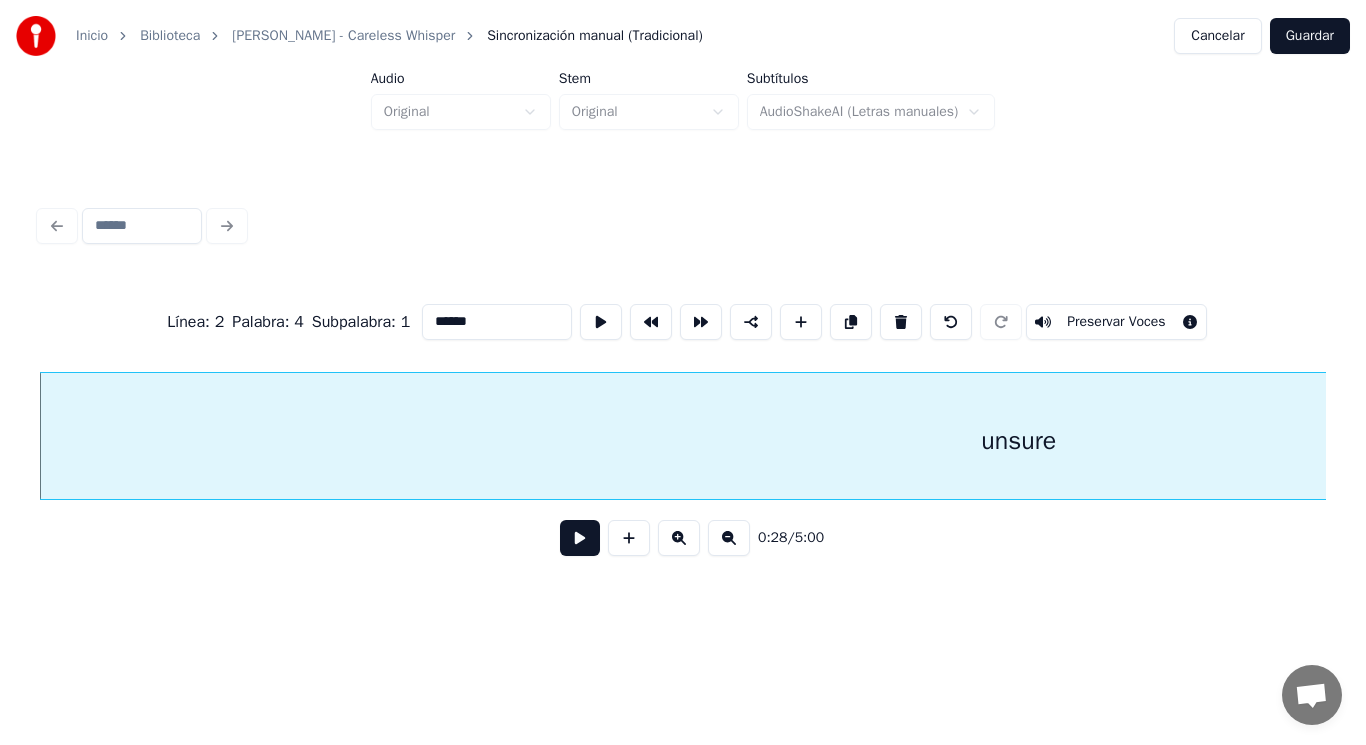 click at bounding box center [580, 538] 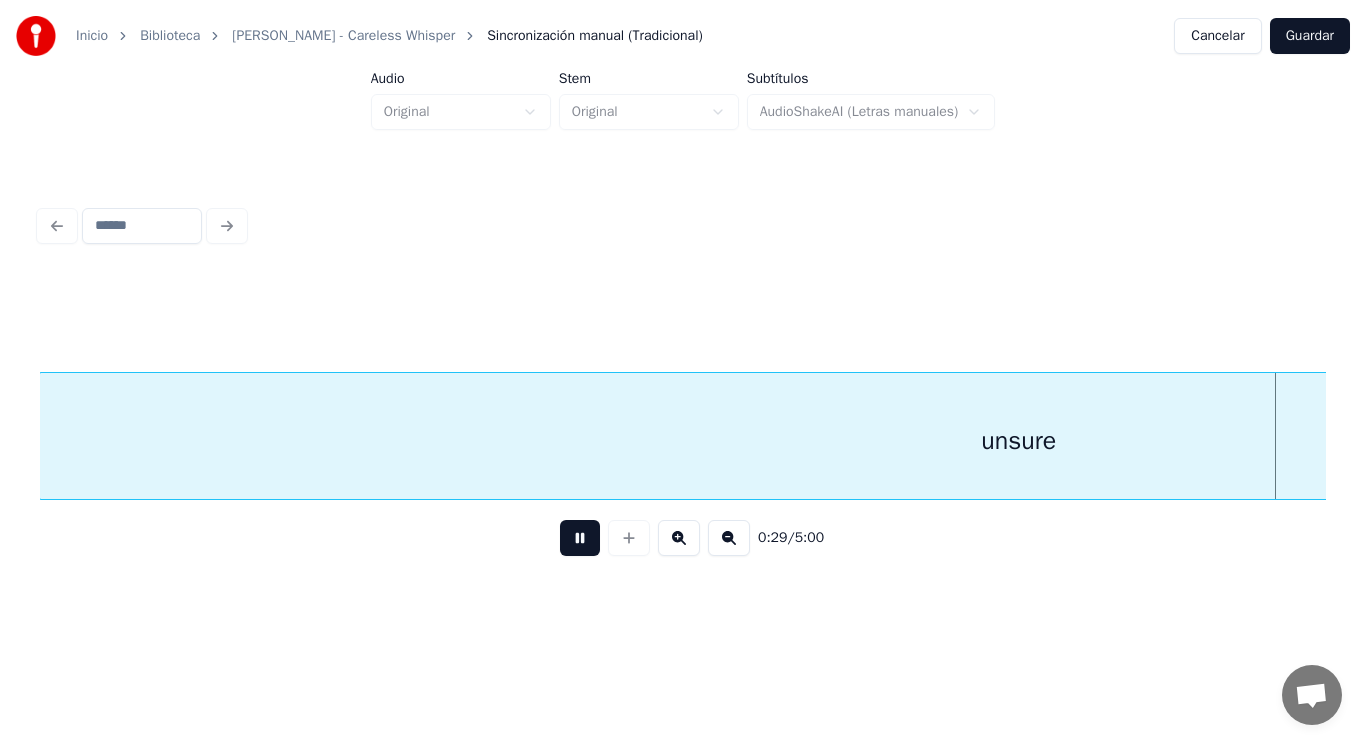 scroll, scrollTop: 0, scrollLeft: 41703, axis: horizontal 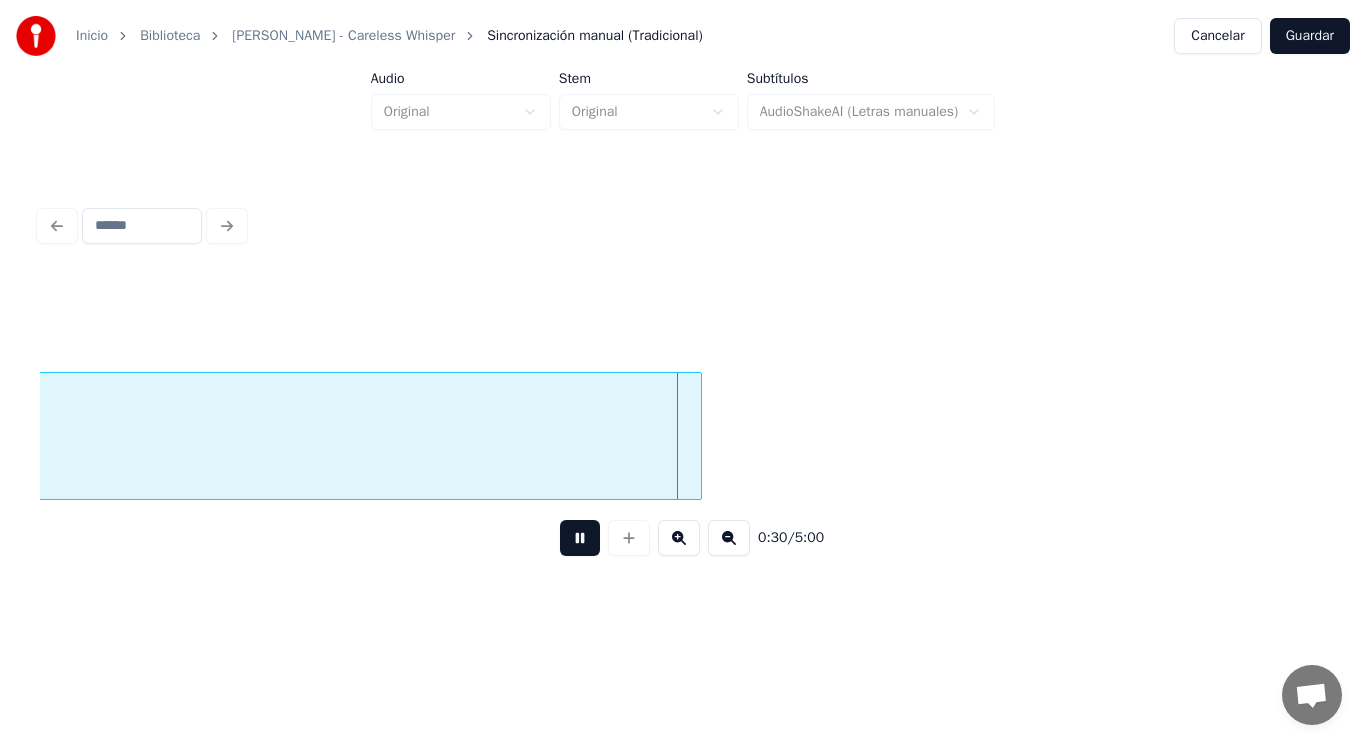 click at bounding box center [580, 538] 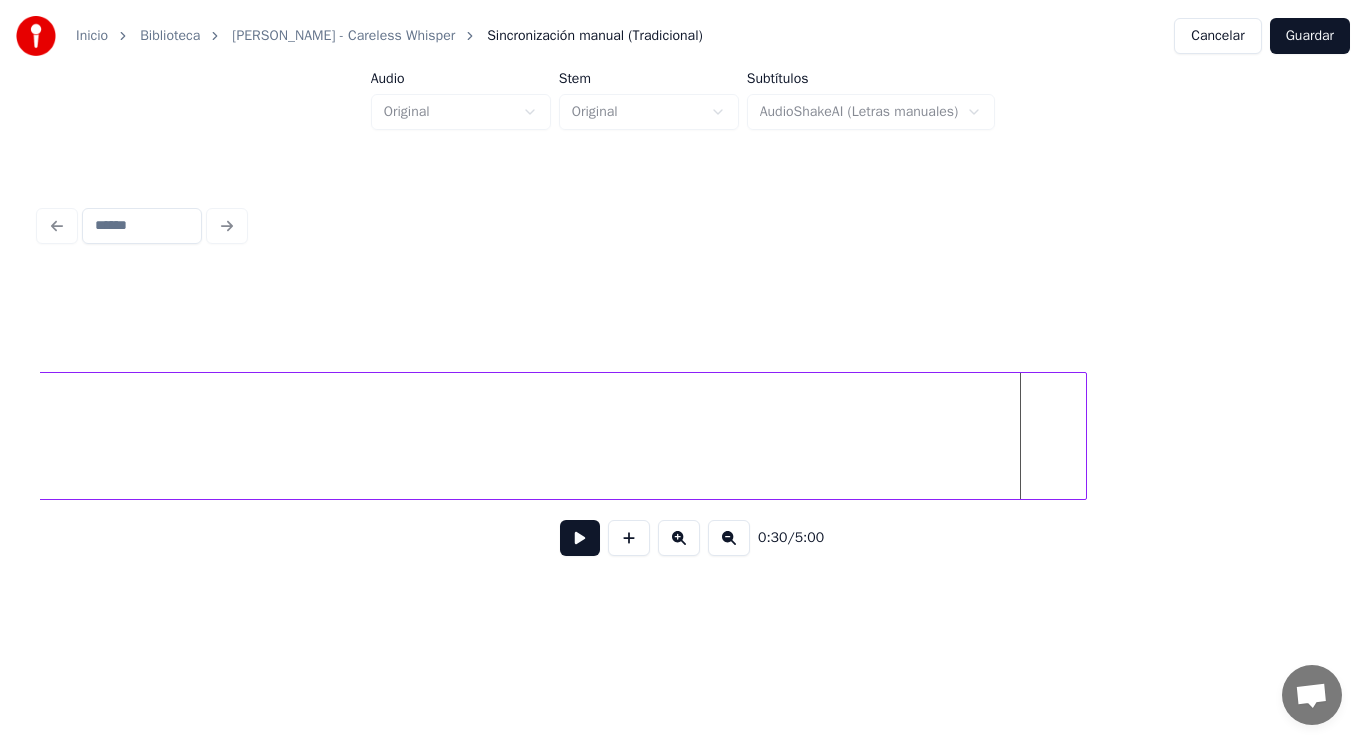 click at bounding box center [1083, 436] 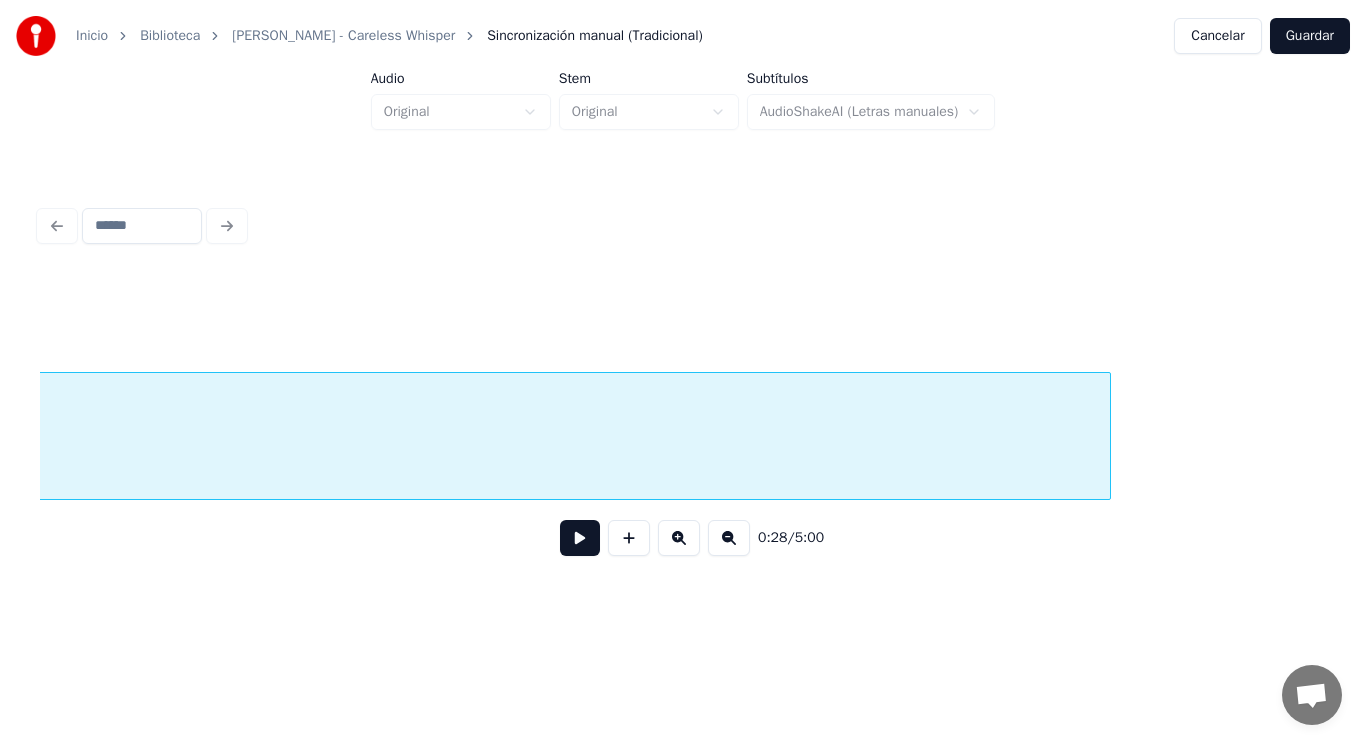 scroll, scrollTop: 0, scrollLeft: 40406, axis: horizontal 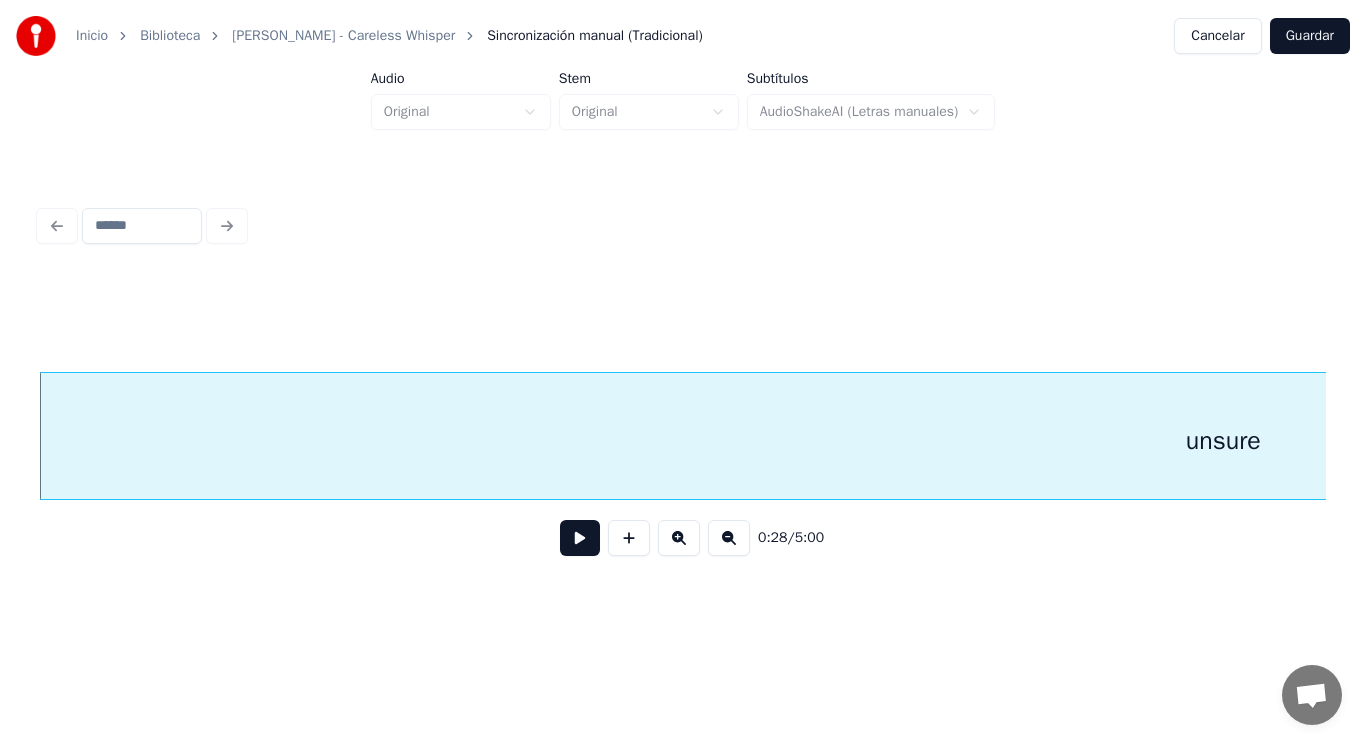 click at bounding box center [580, 538] 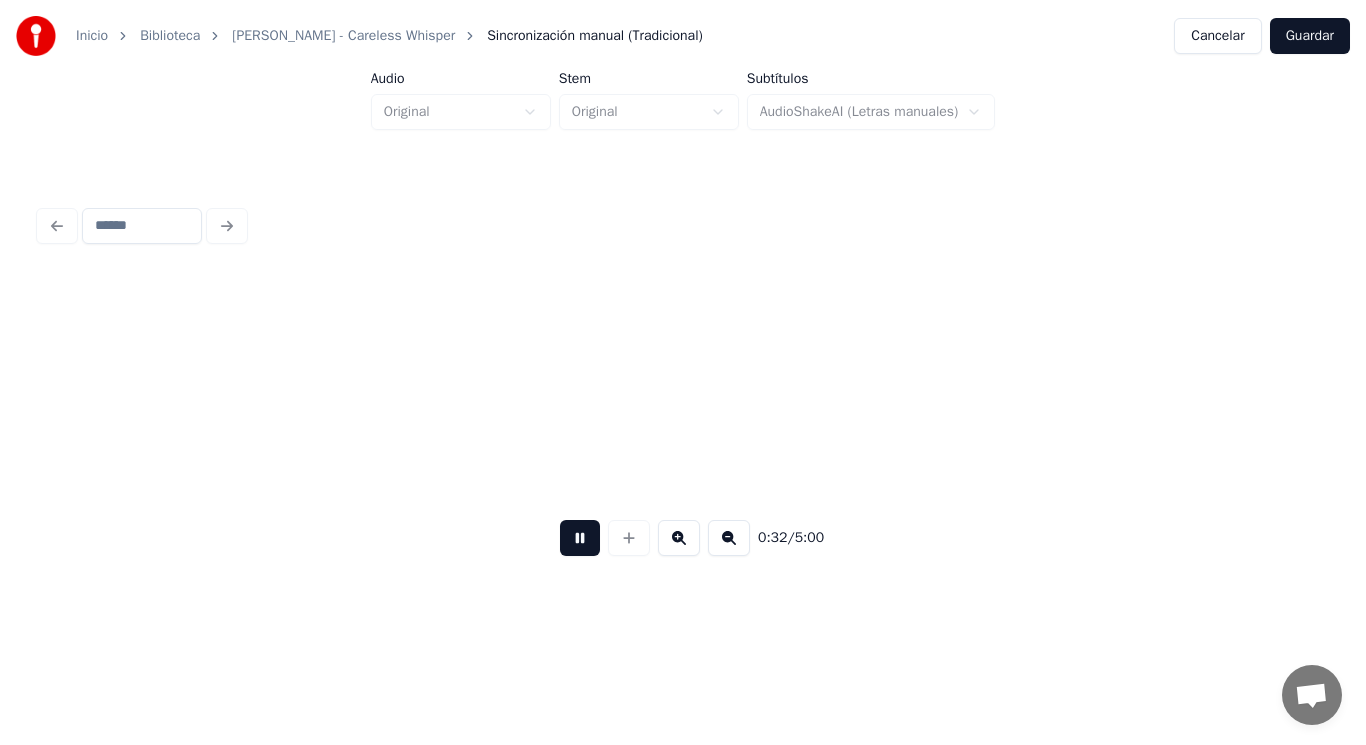 scroll, scrollTop: 0, scrollLeft: 45625, axis: horizontal 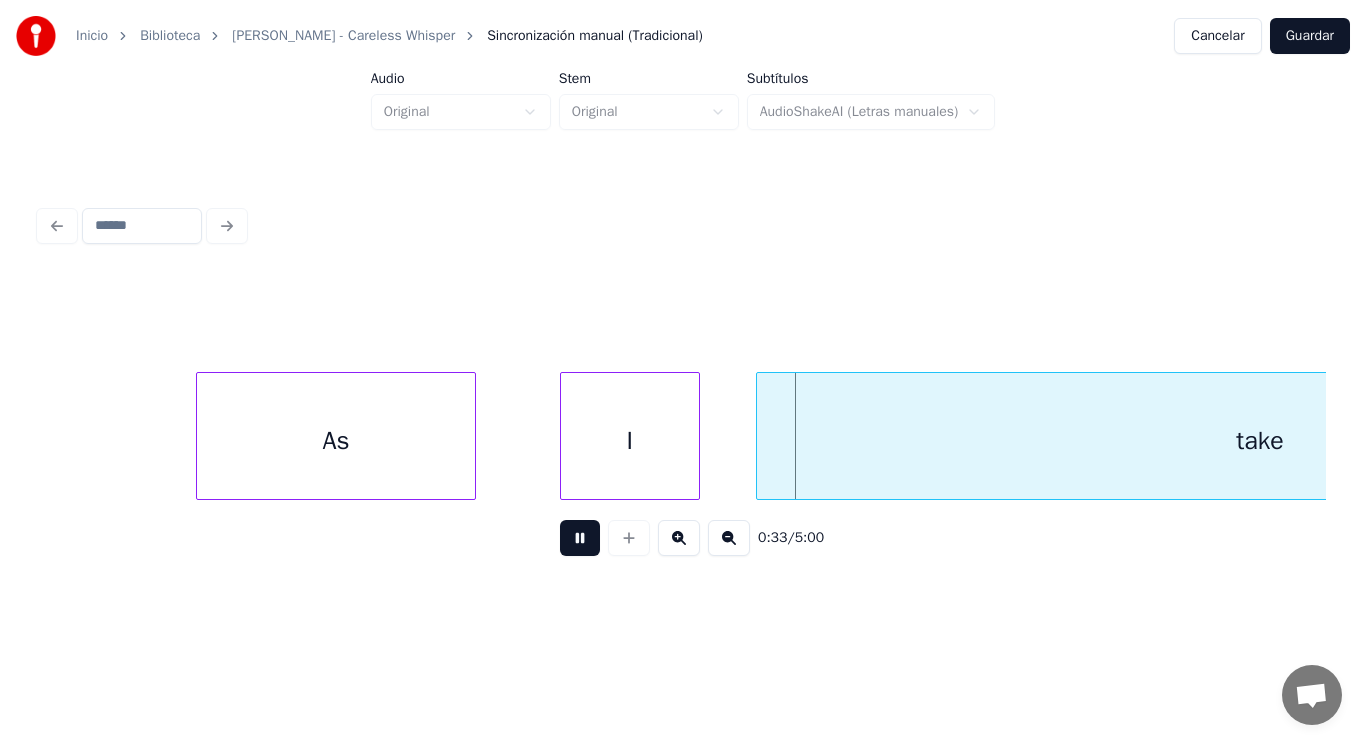 click at bounding box center (580, 538) 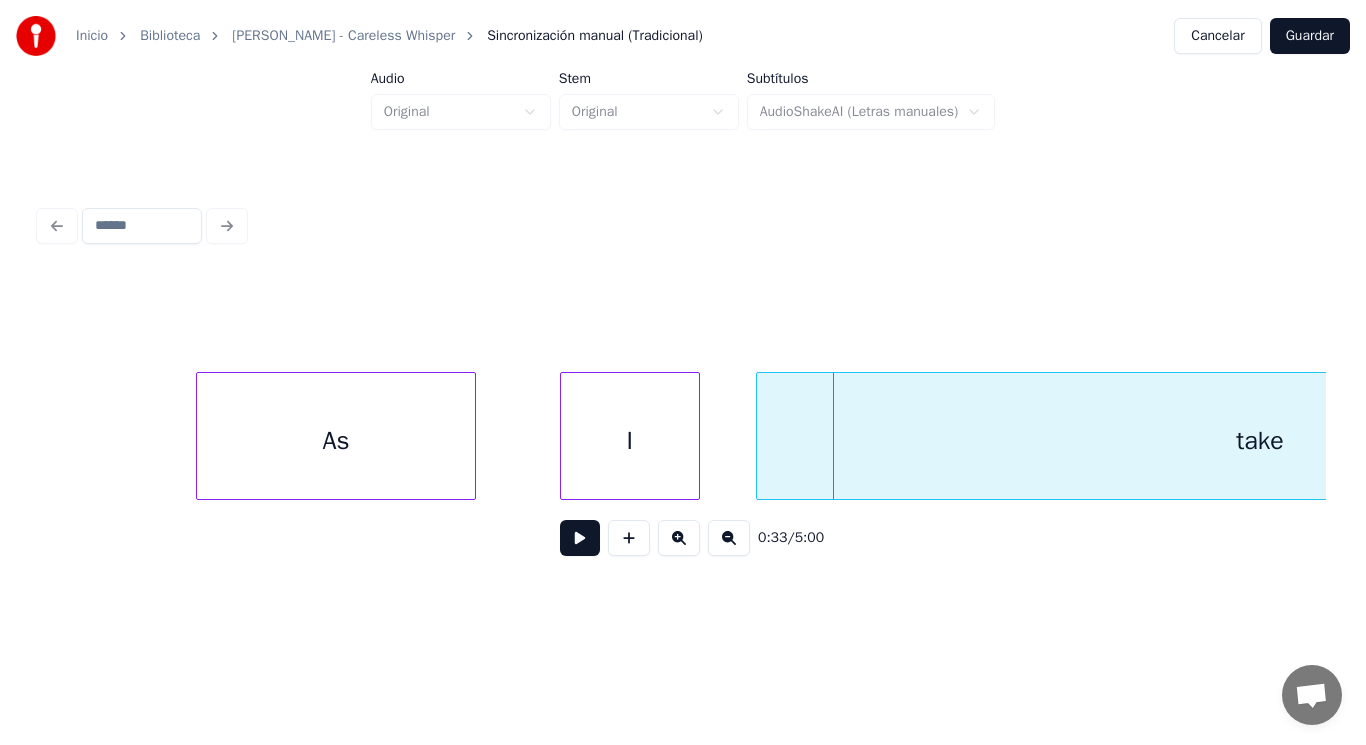 click on "As" at bounding box center [336, 441] 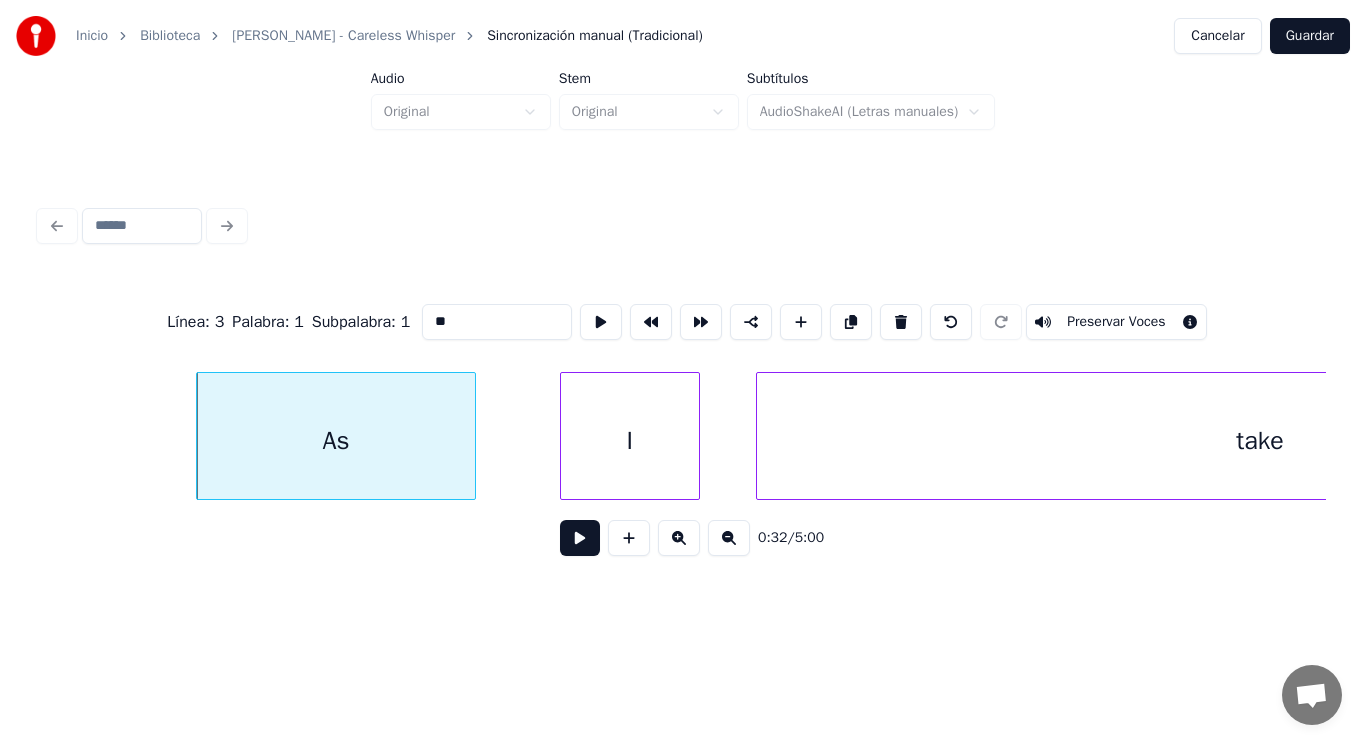 click at bounding box center [580, 538] 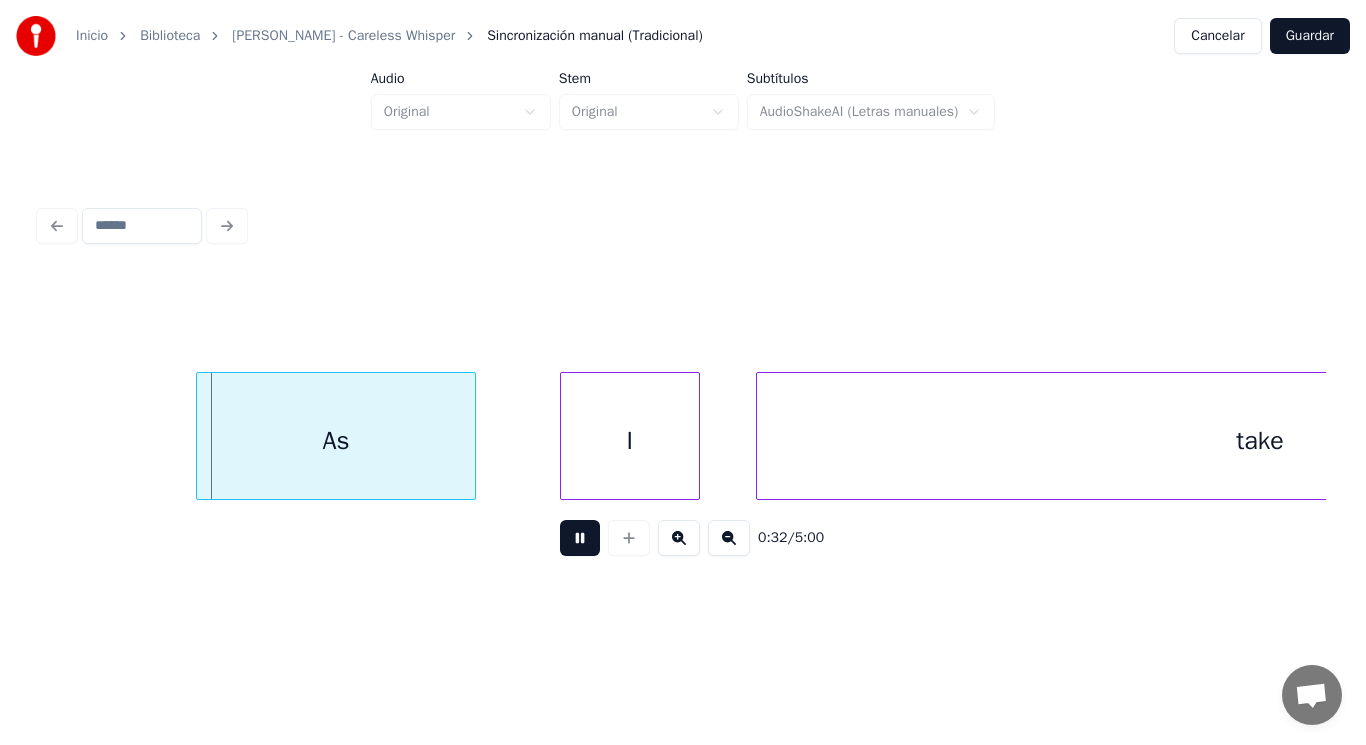 click at bounding box center (580, 538) 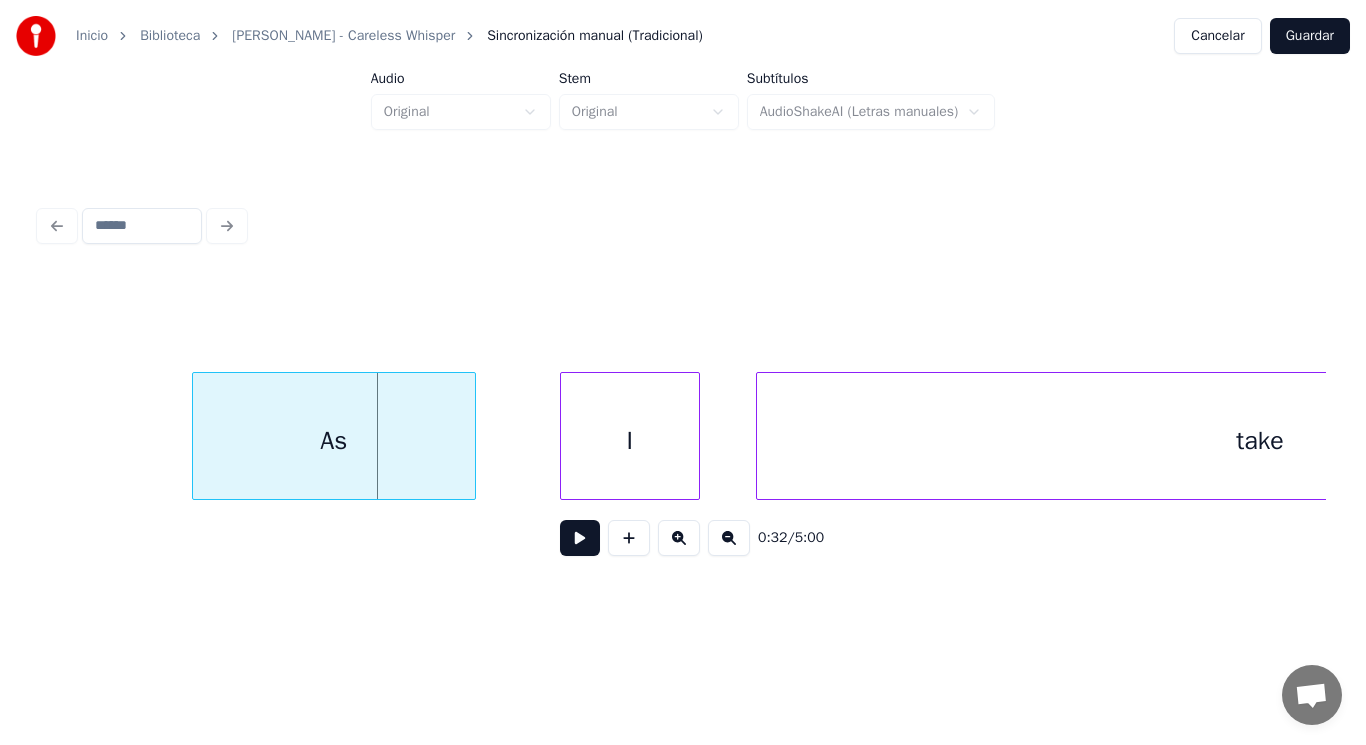 click at bounding box center [196, 436] 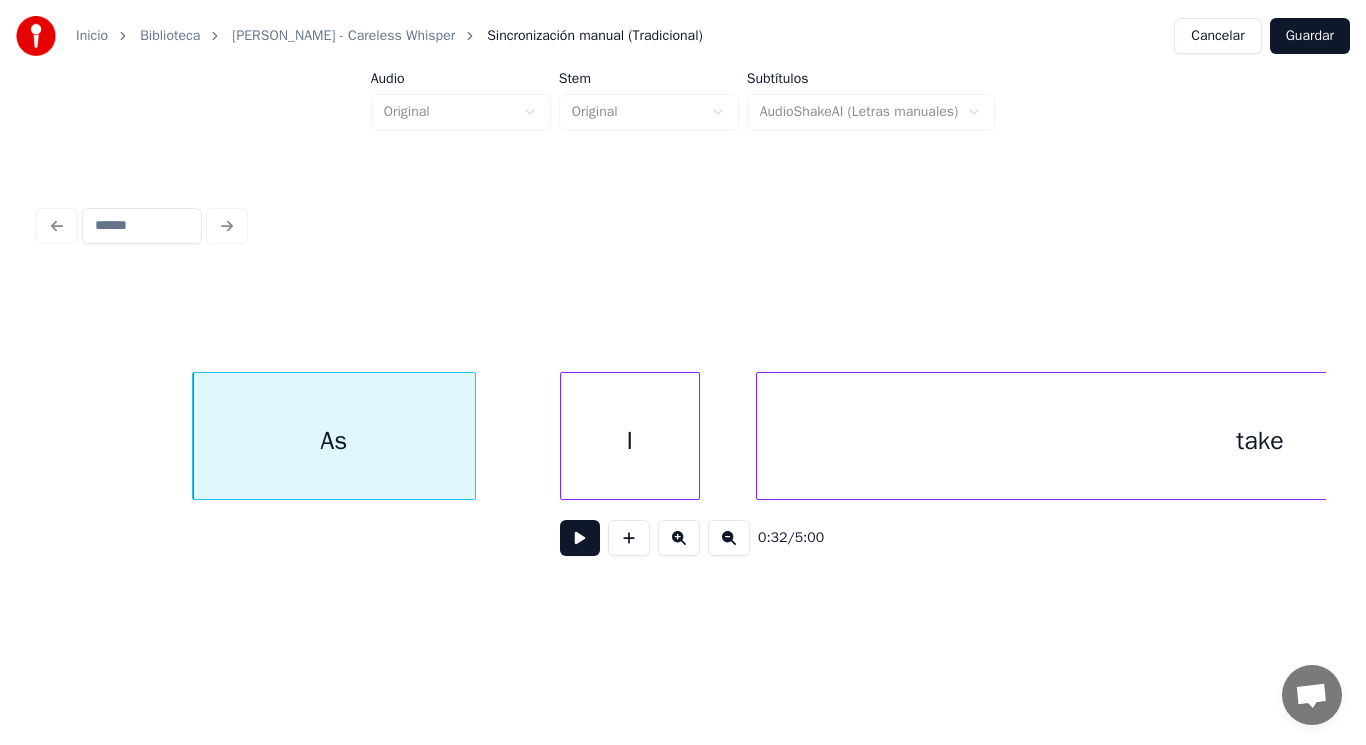click at bounding box center (580, 538) 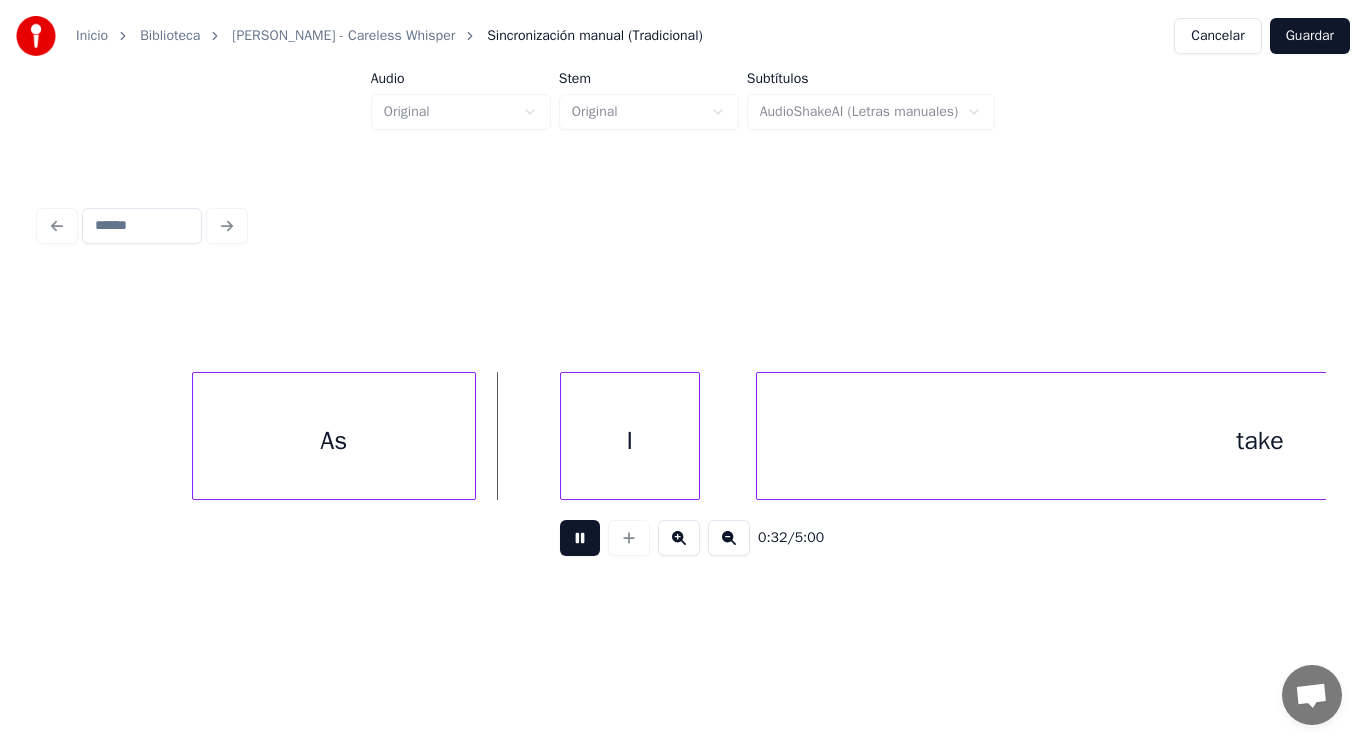 click at bounding box center [580, 538] 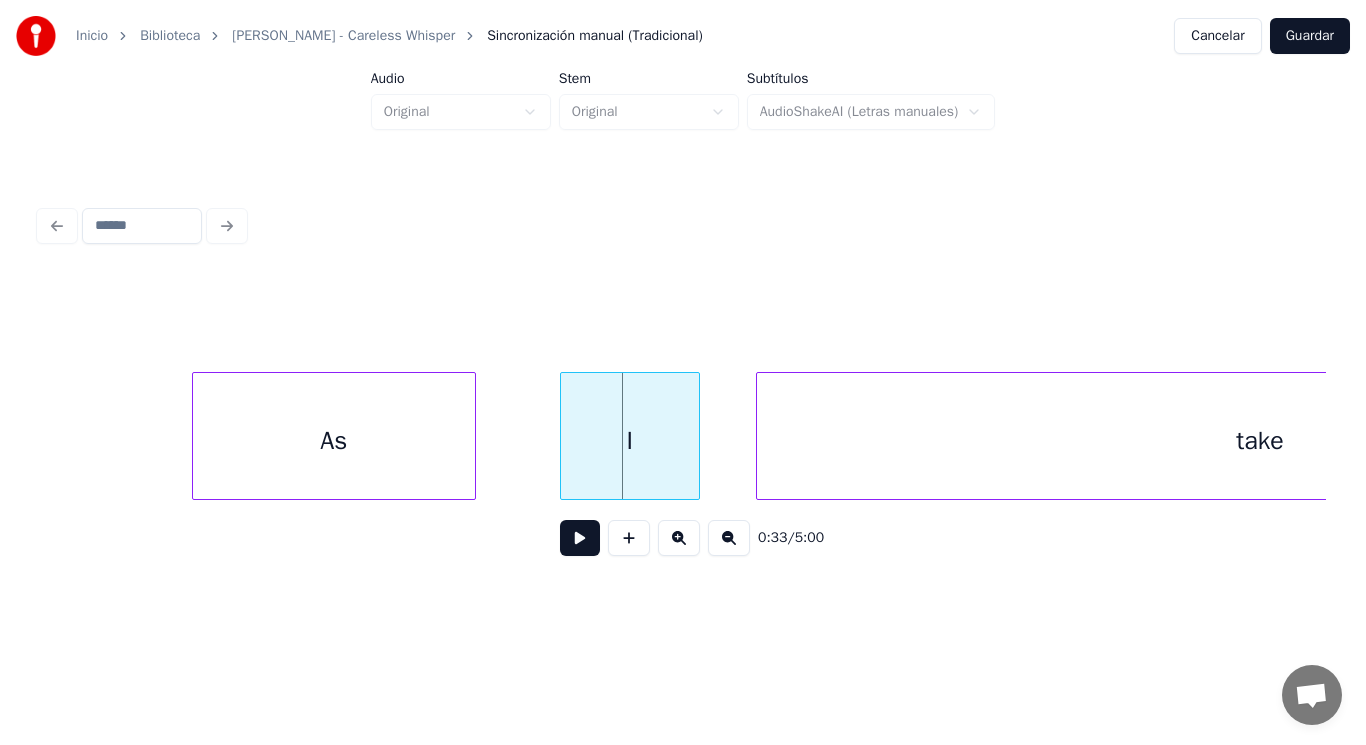 click on "As I take" at bounding box center [164937, 436] 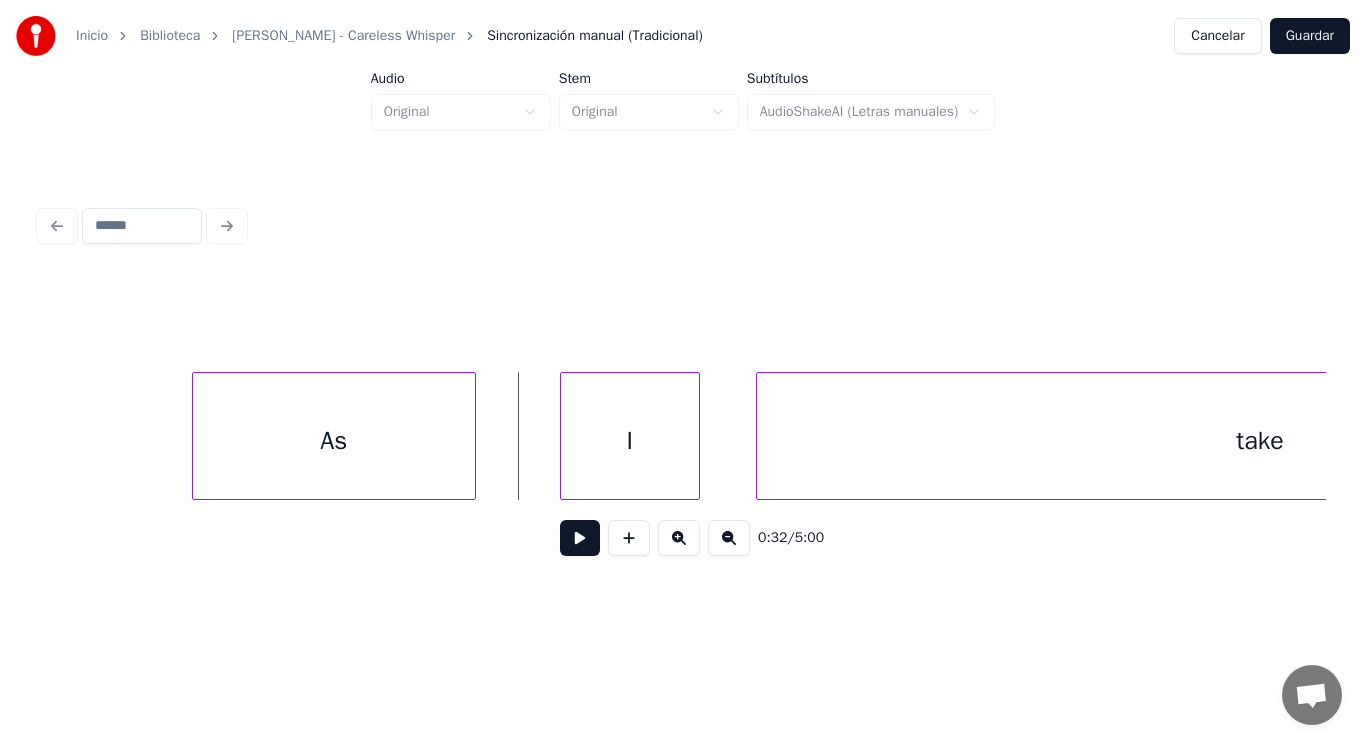 click at bounding box center [580, 538] 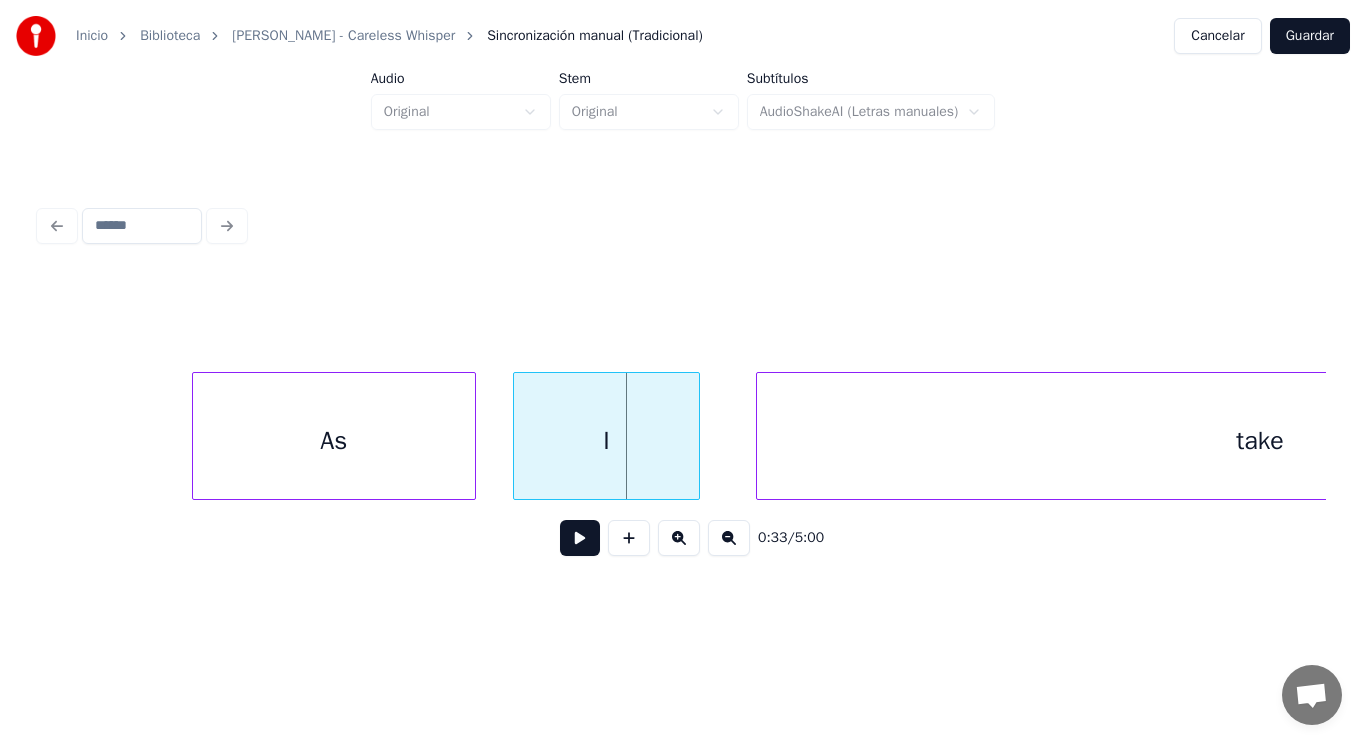 click at bounding box center (517, 436) 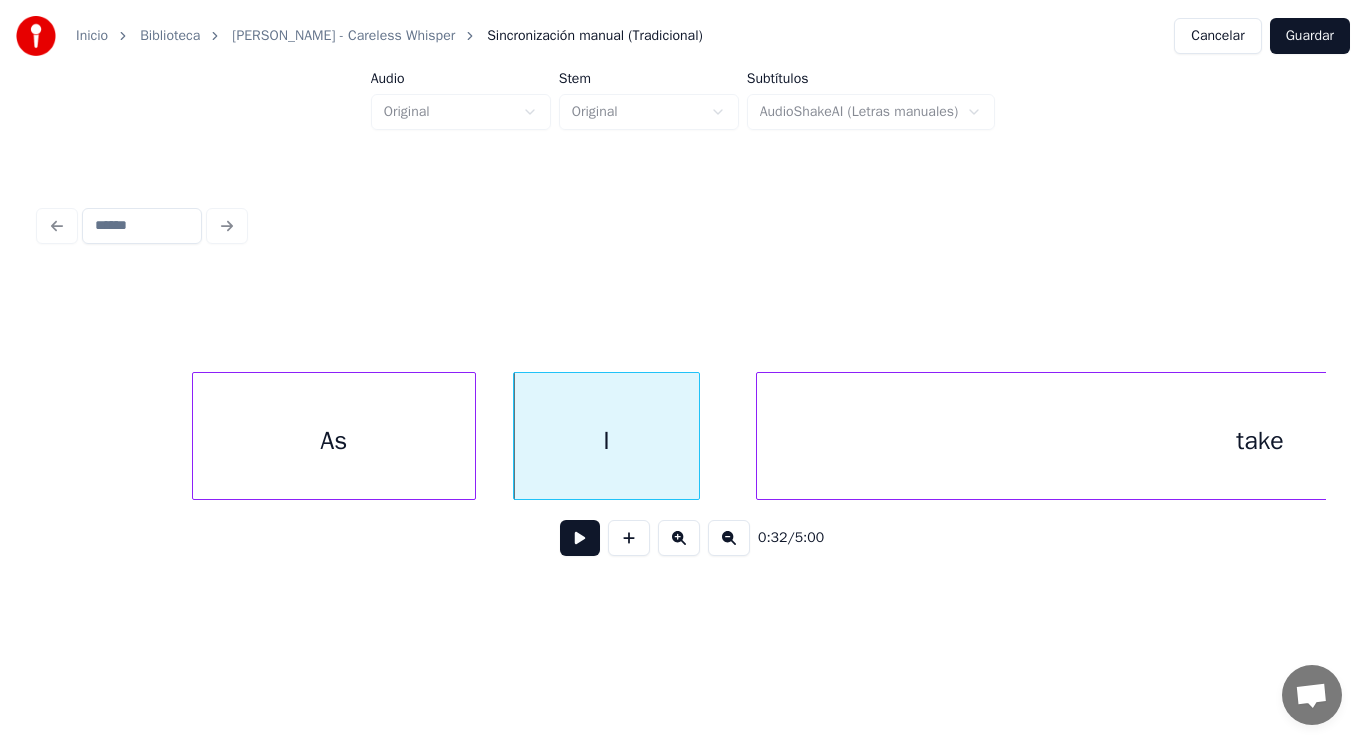 click on "0:32  /  5:00" at bounding box center [683, 538] 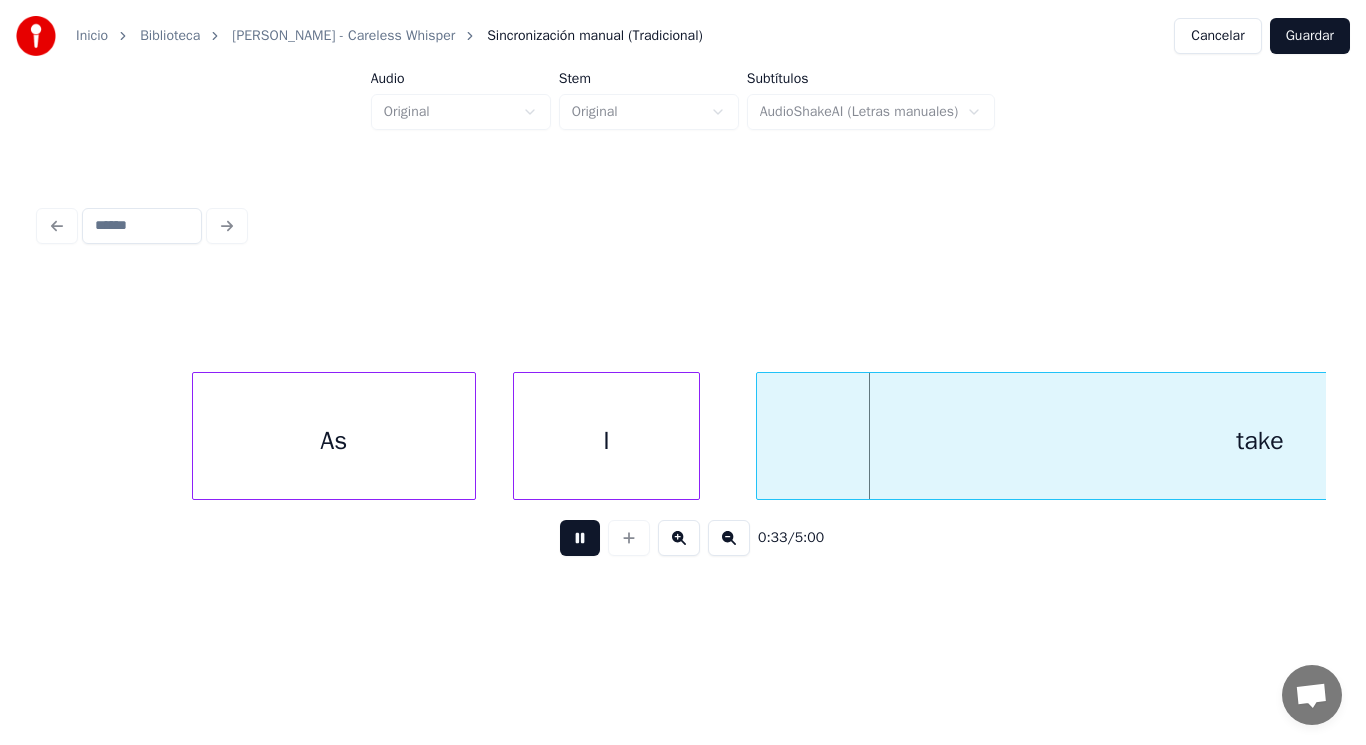 click at bounding box center [580, 538] 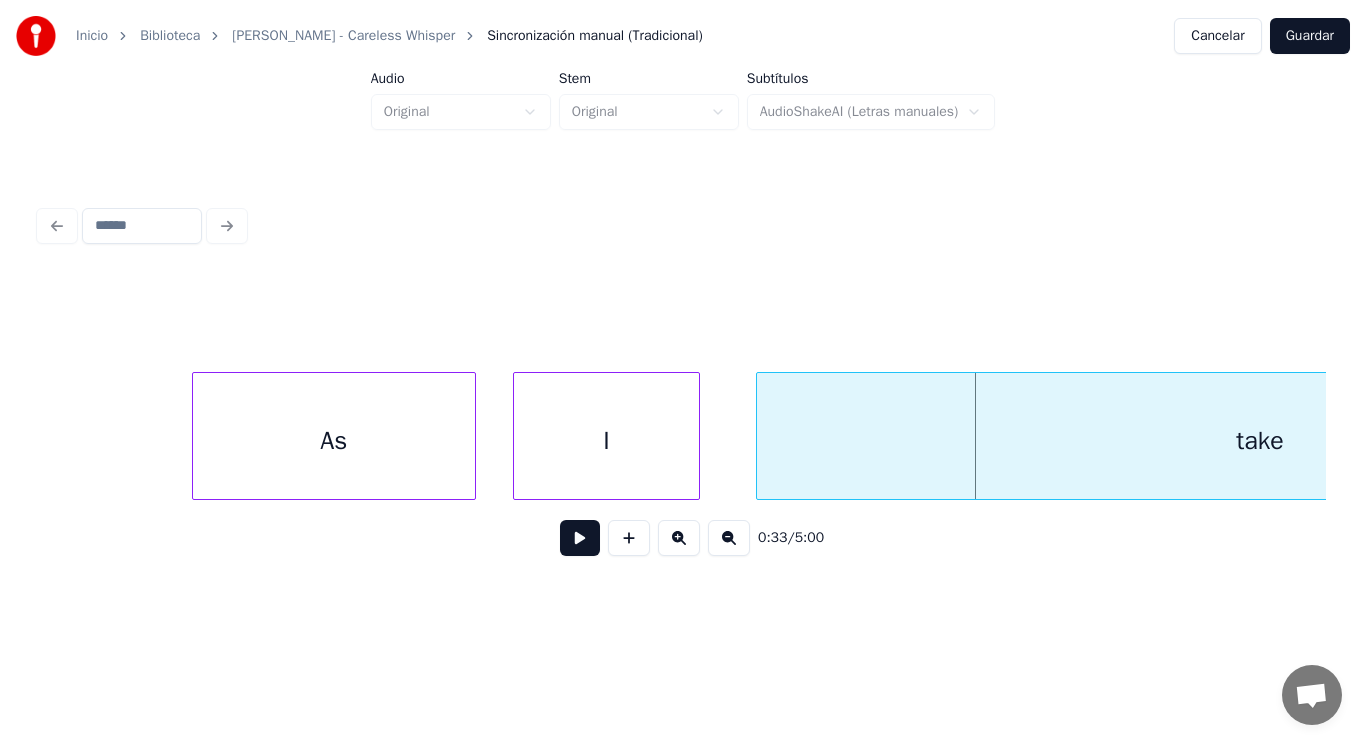 click on "take" at bounding box center [1260, 441] 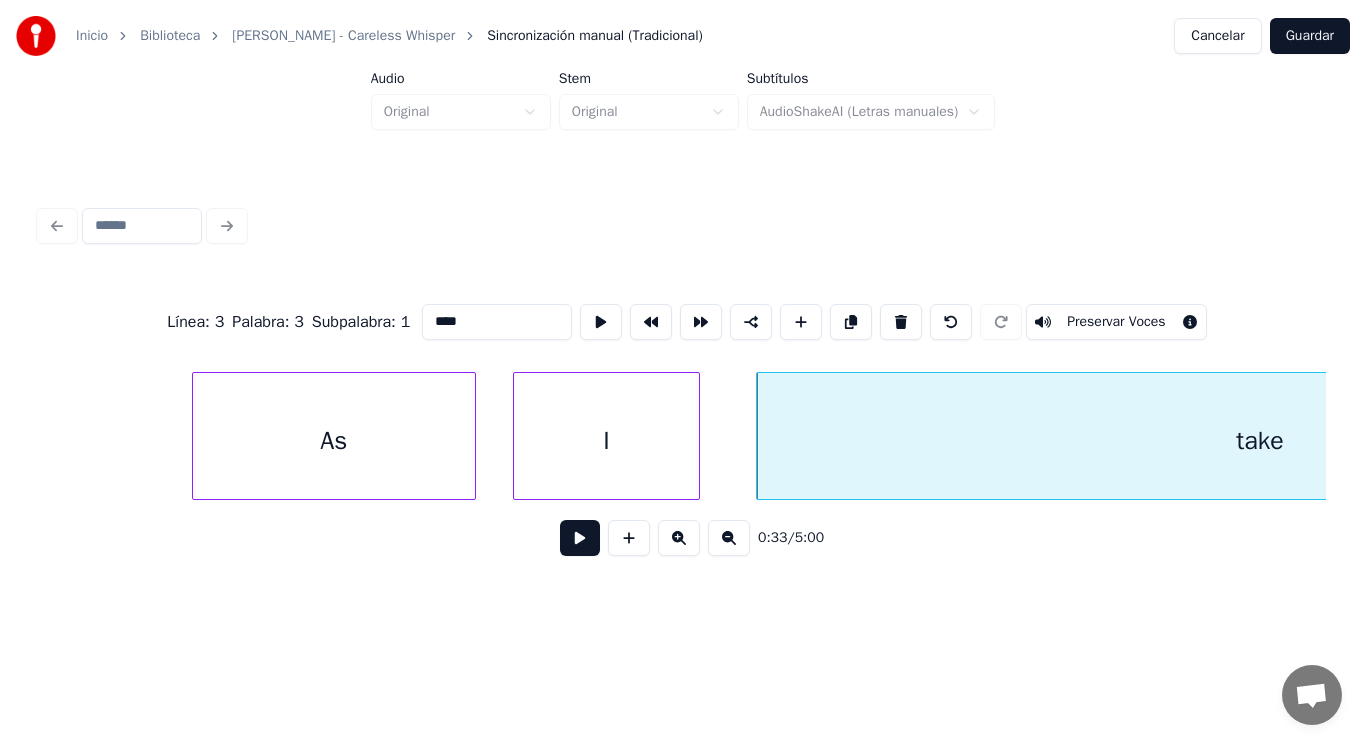 click at bounding box center (580, 538) 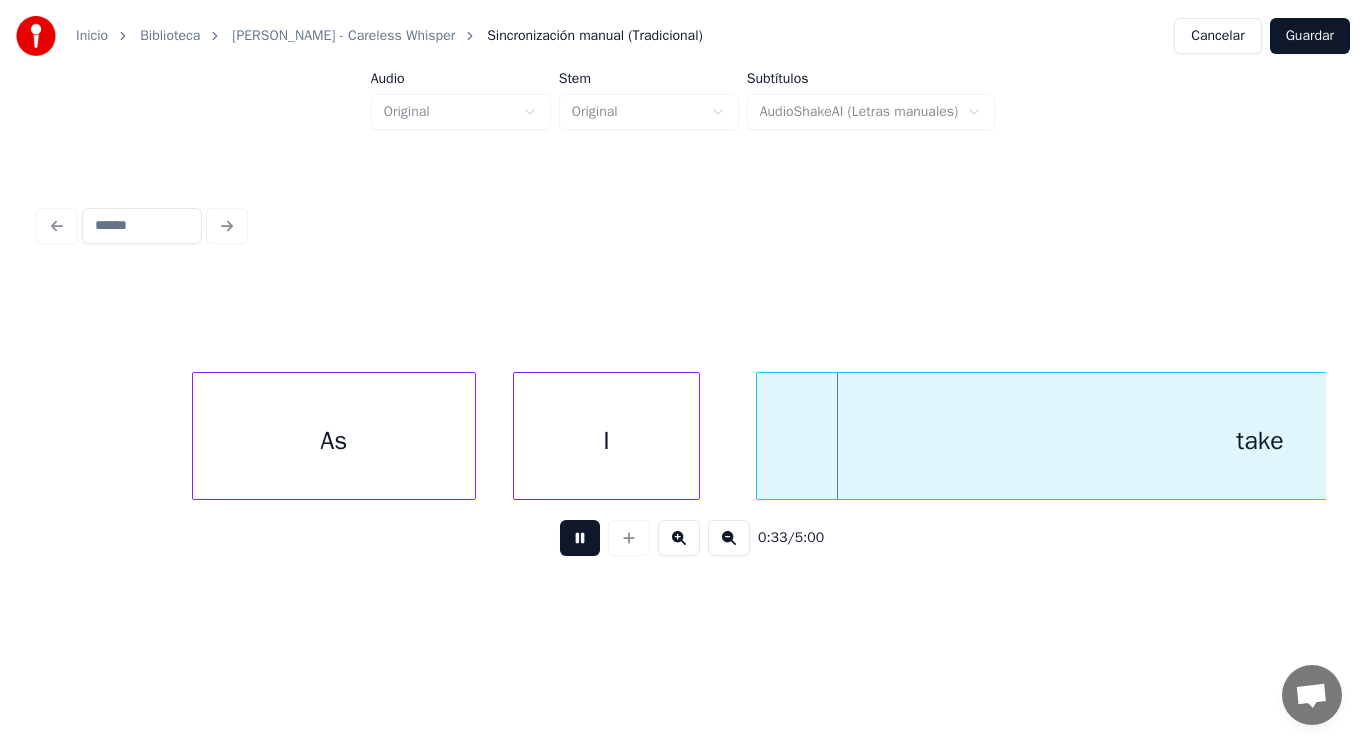 click at bounding box center [580, 538] 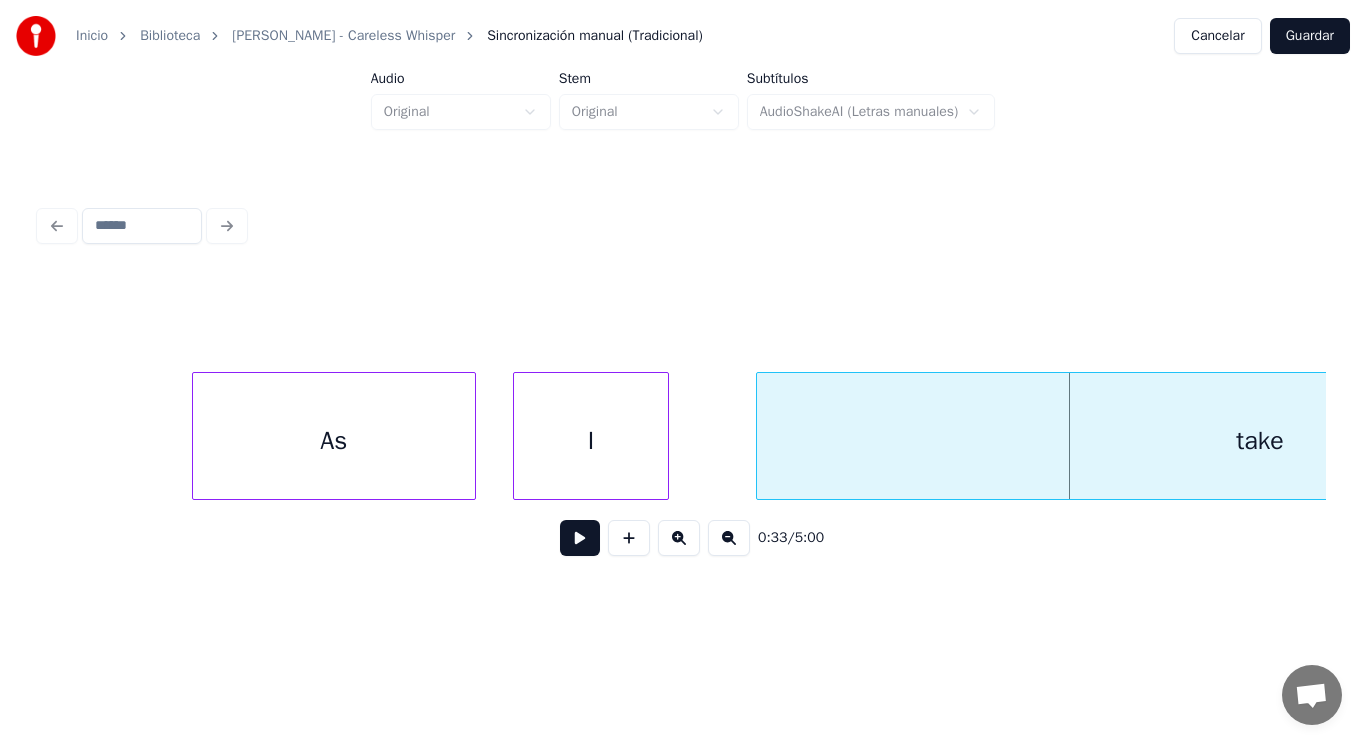 click at bounding box center (665, 436) 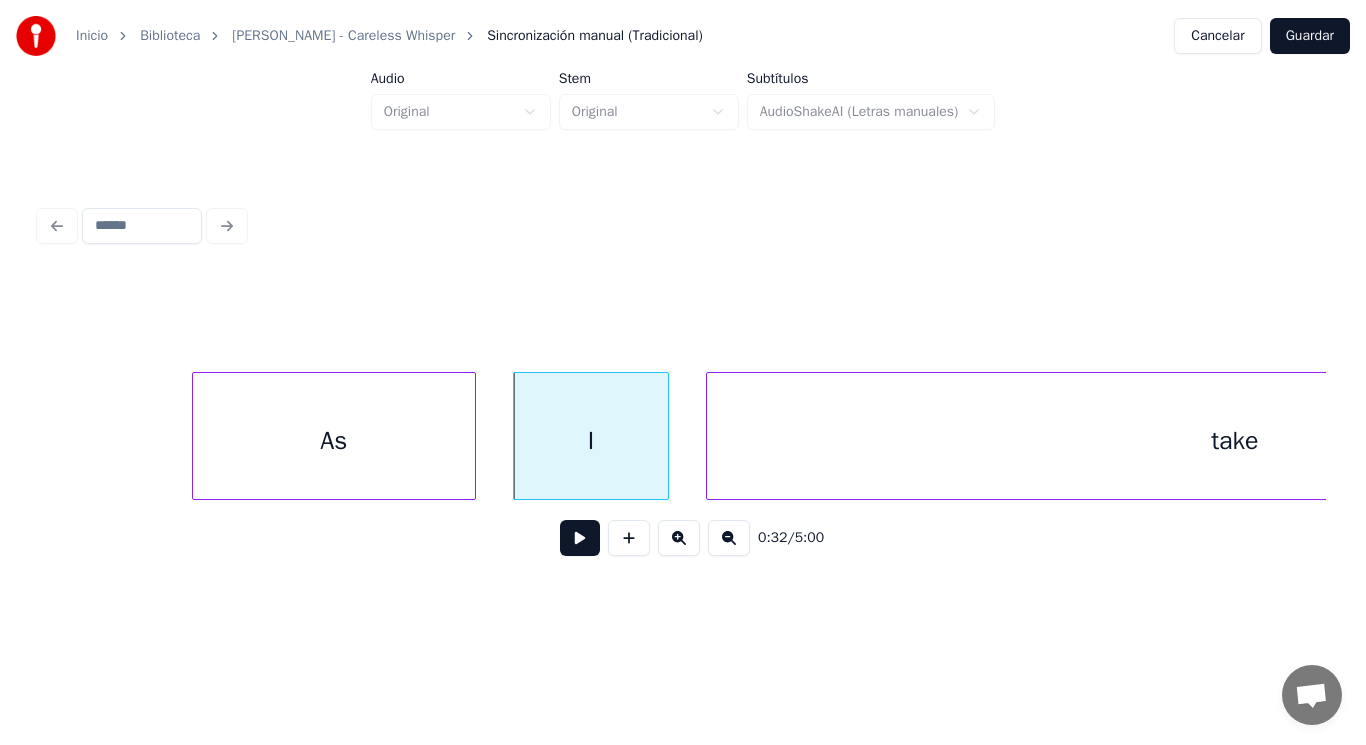 click at bounding box center [710, 436] 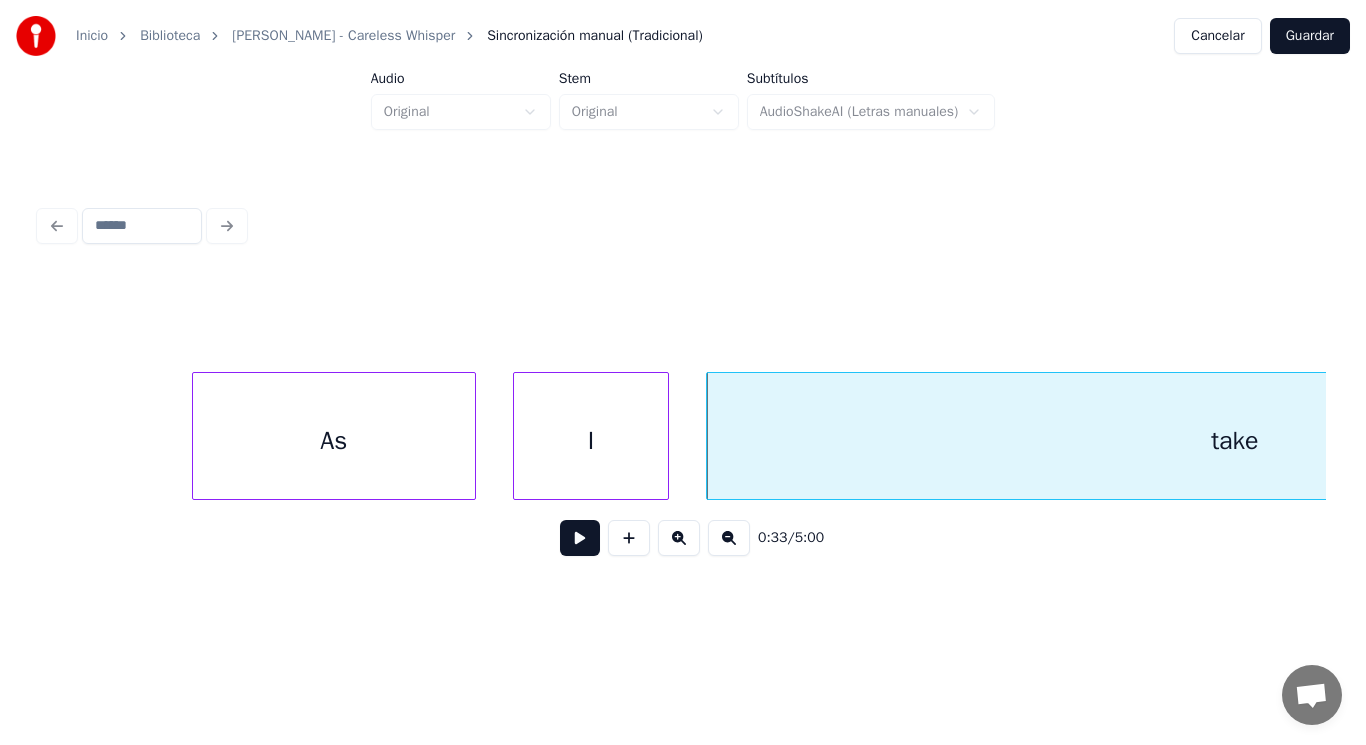 click at bounding box center [580, 538] 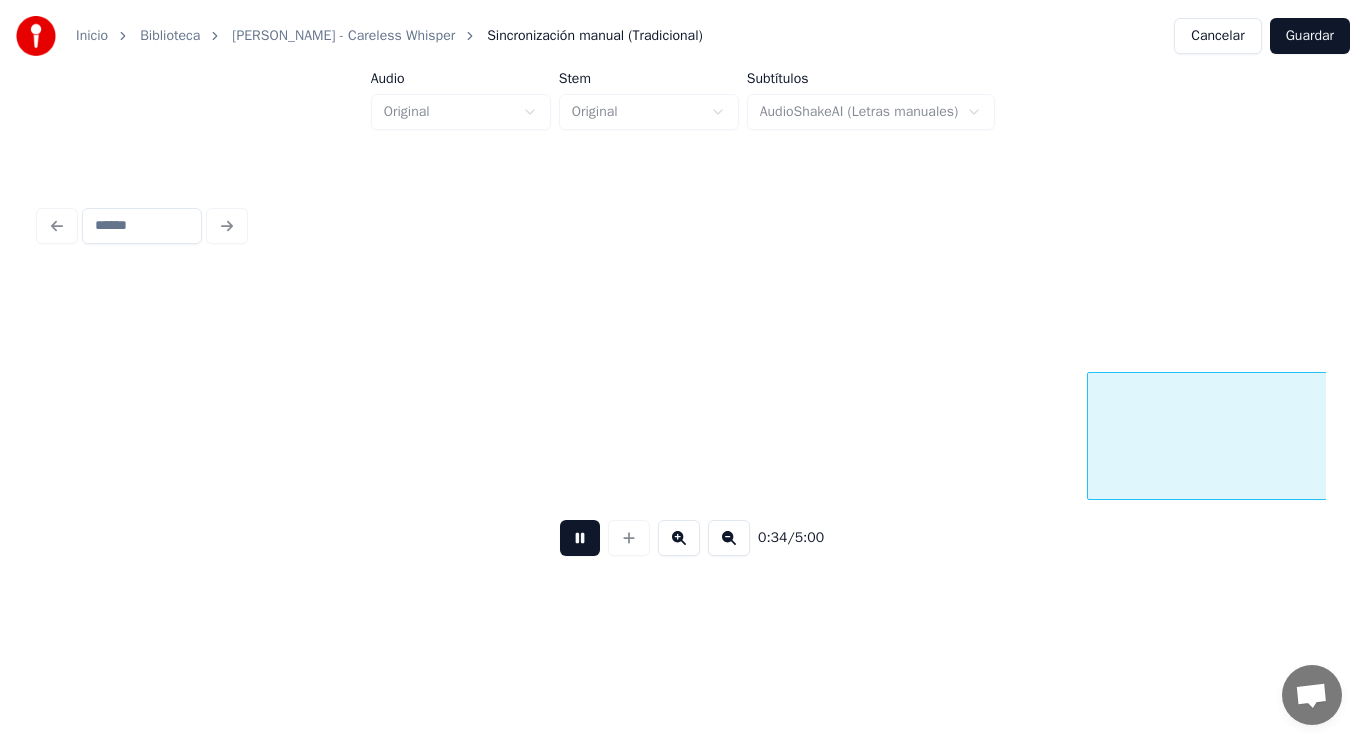 scroll, scrollTop: 0, scrollLeft: 48225, axis: horizontal 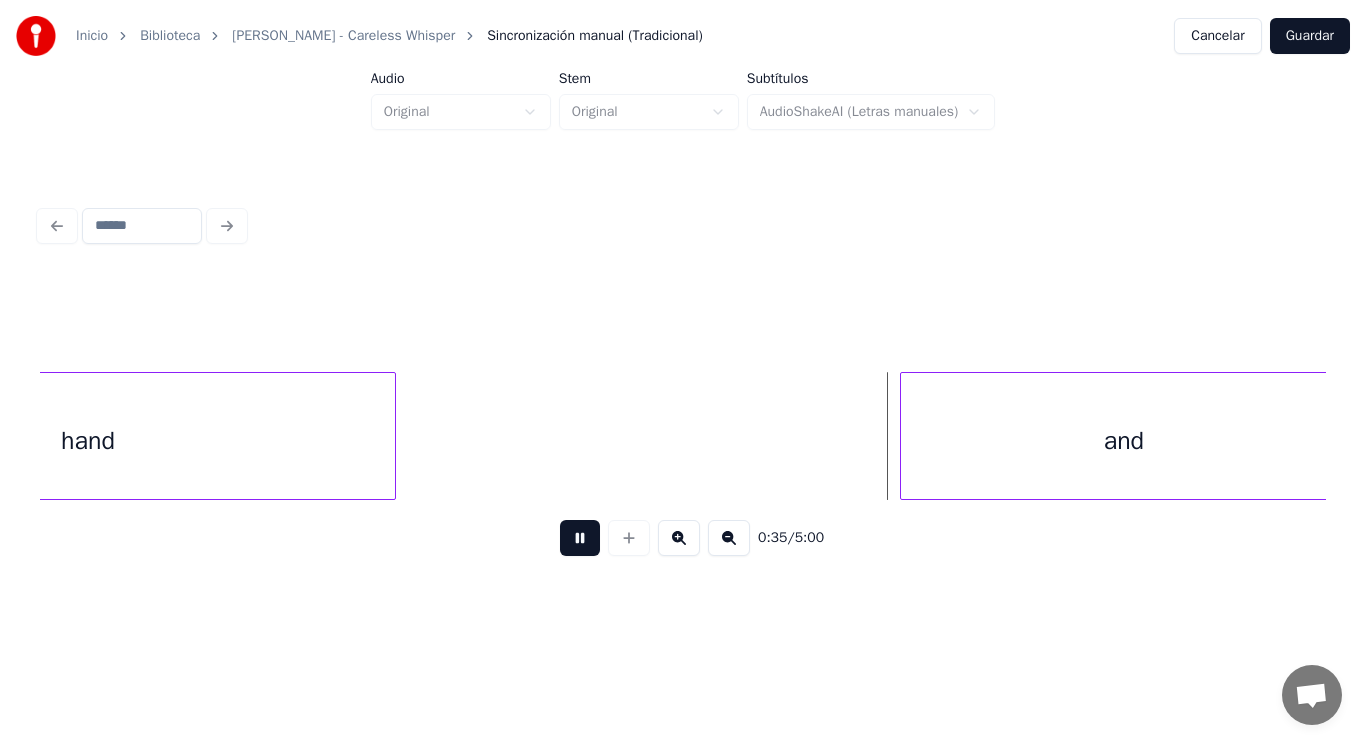 click at bounding box center [580, 538] 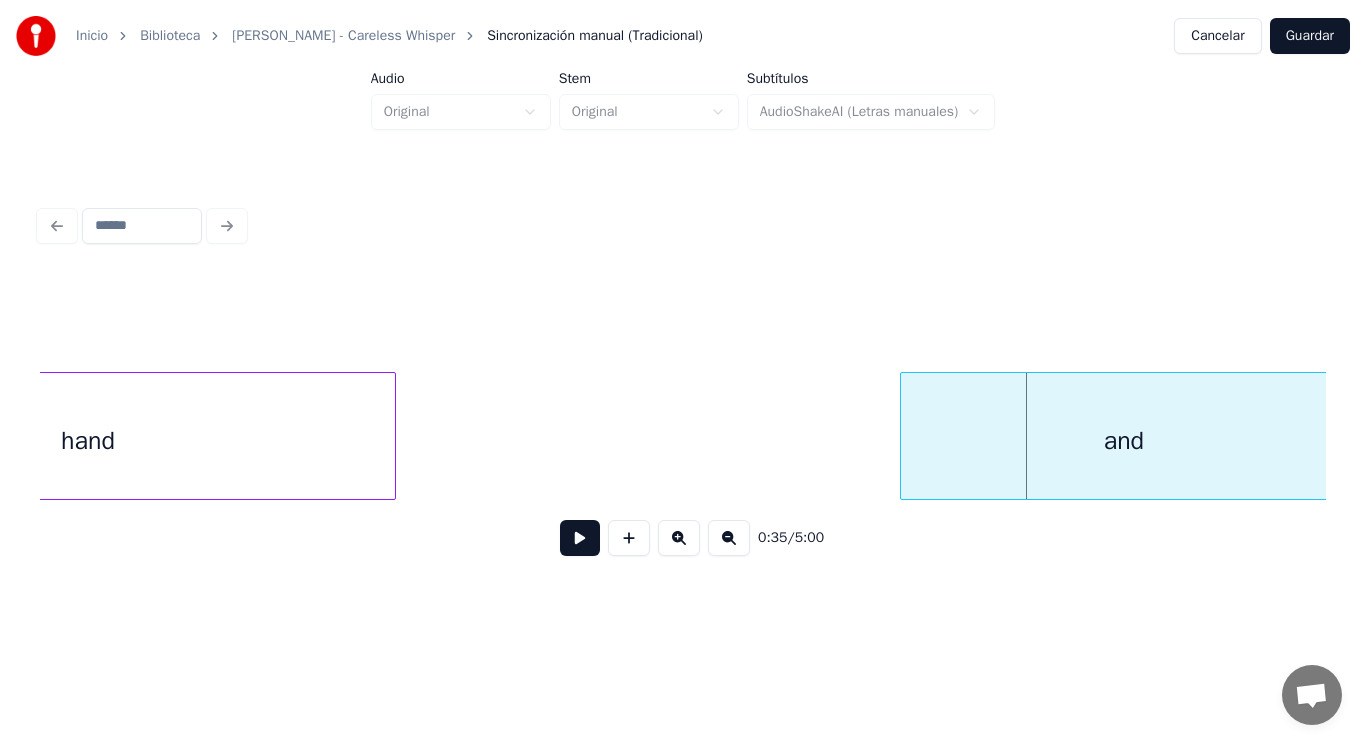 click on "hand" at bounding box center [88, 441] 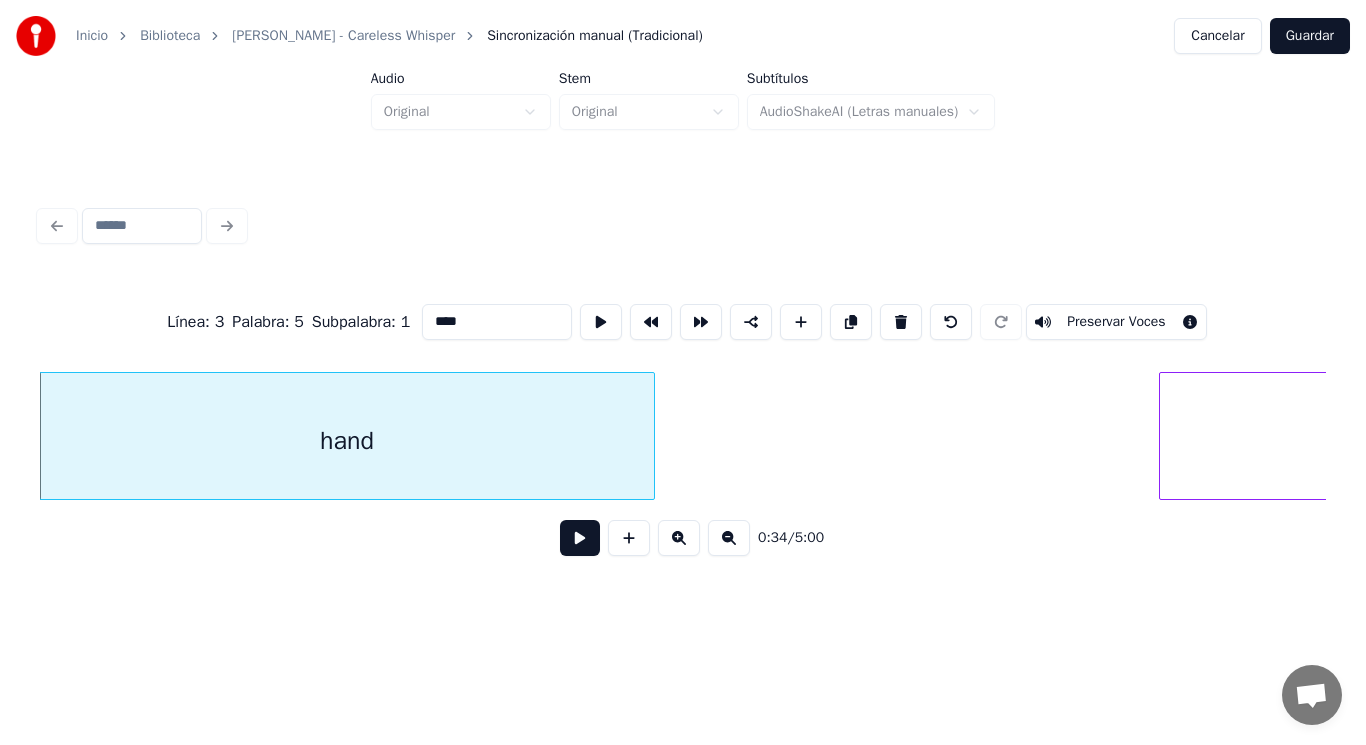 click at bounding box center [580, 538] 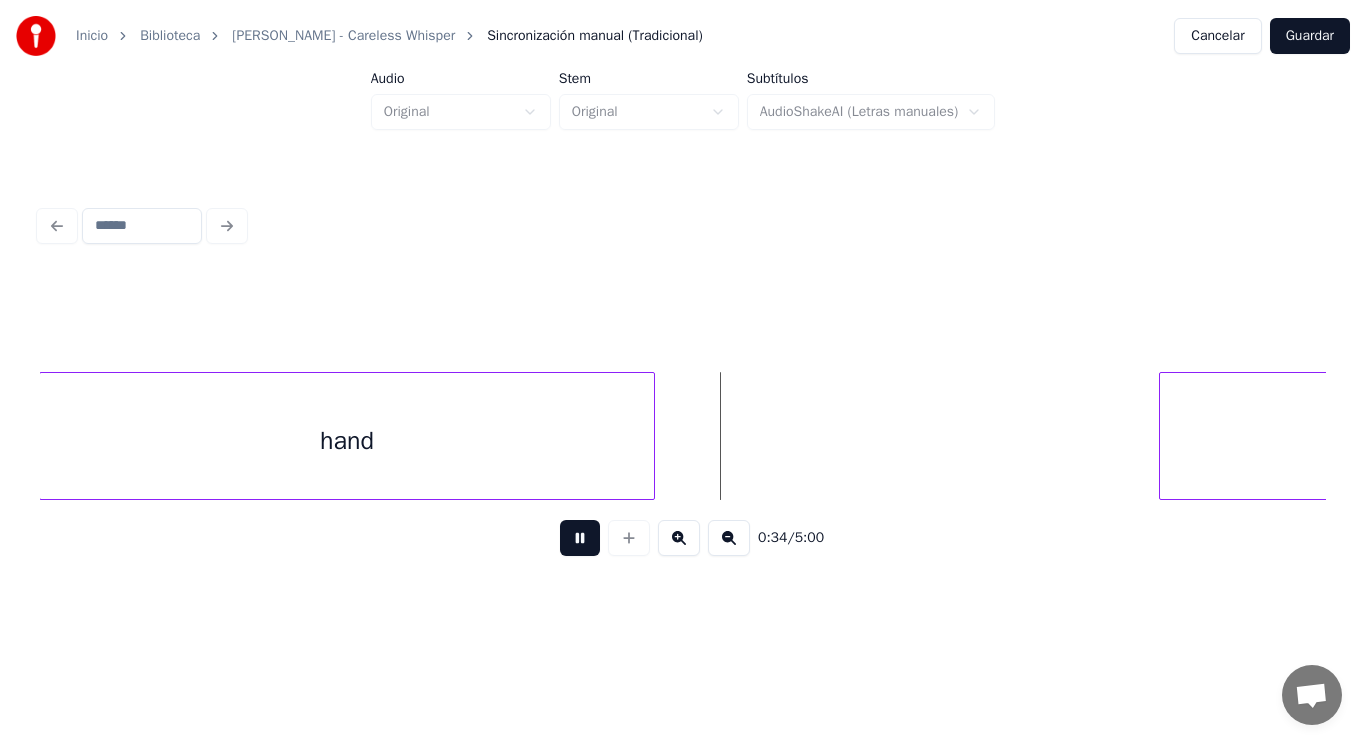 click at bounding box center [580, 538] 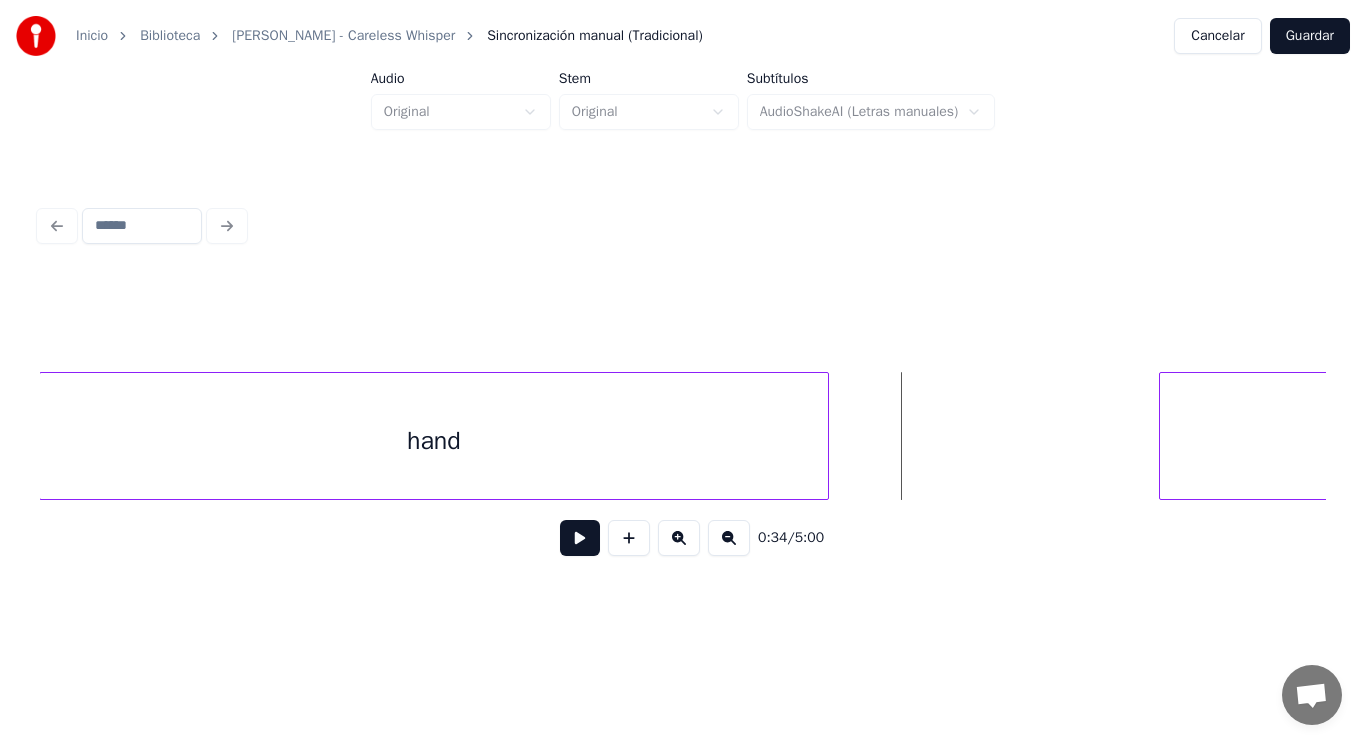 click at bounding box center (825, 436) 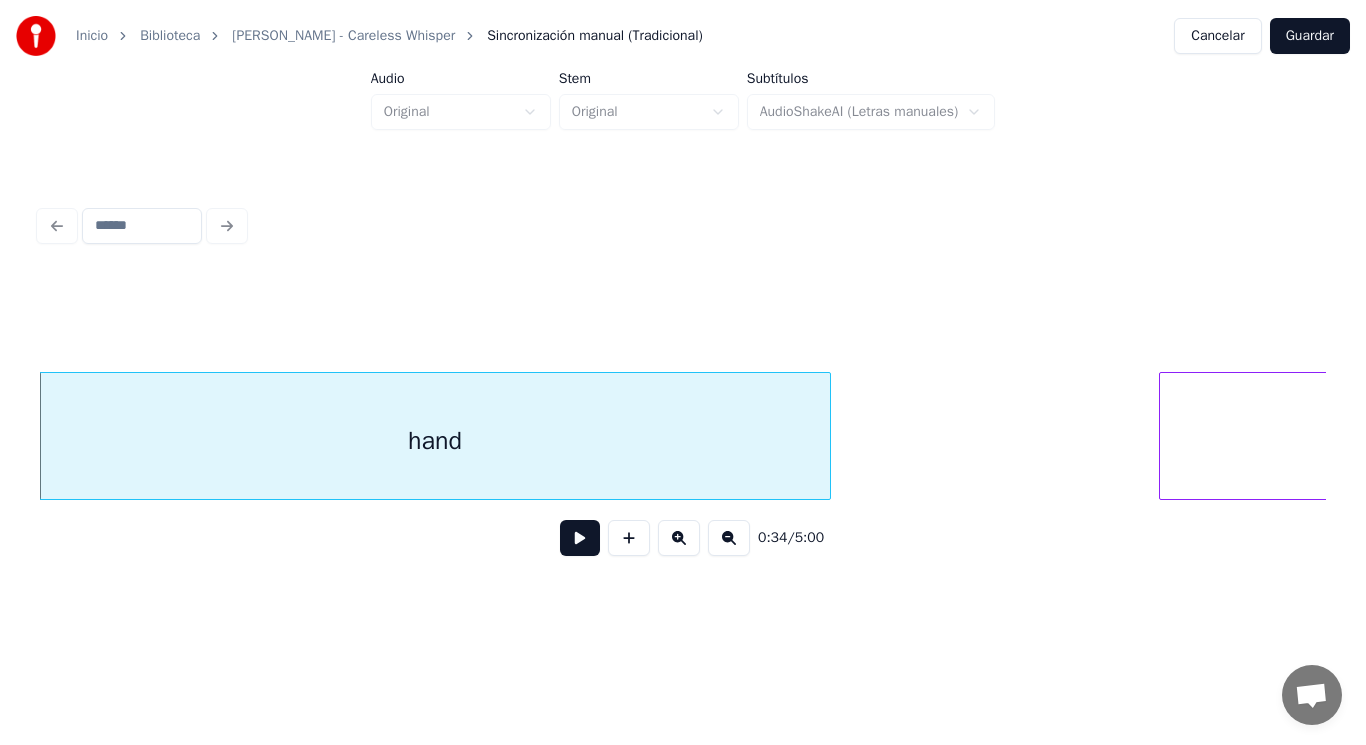 click at bounding box center (580, 538) 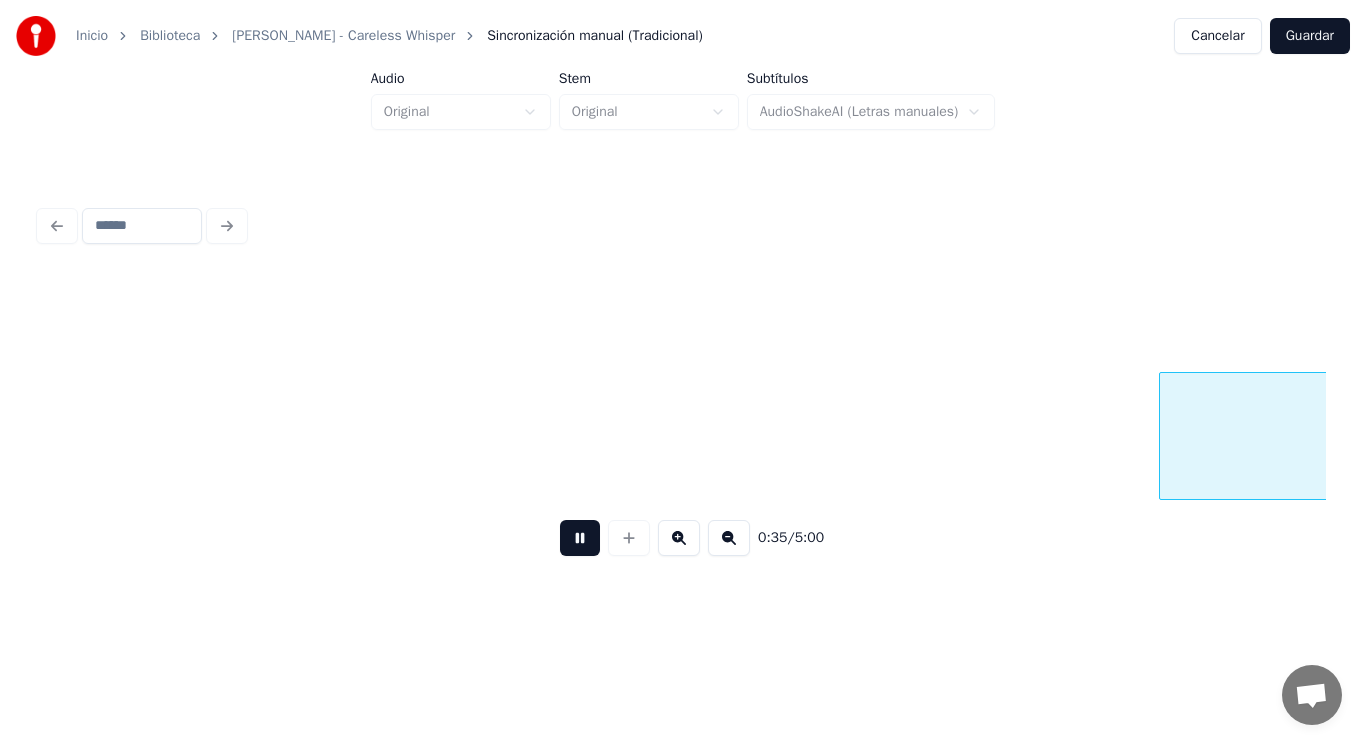 scroll, scrollTop: 0, scrollLeft: 49254, axis: horizontal 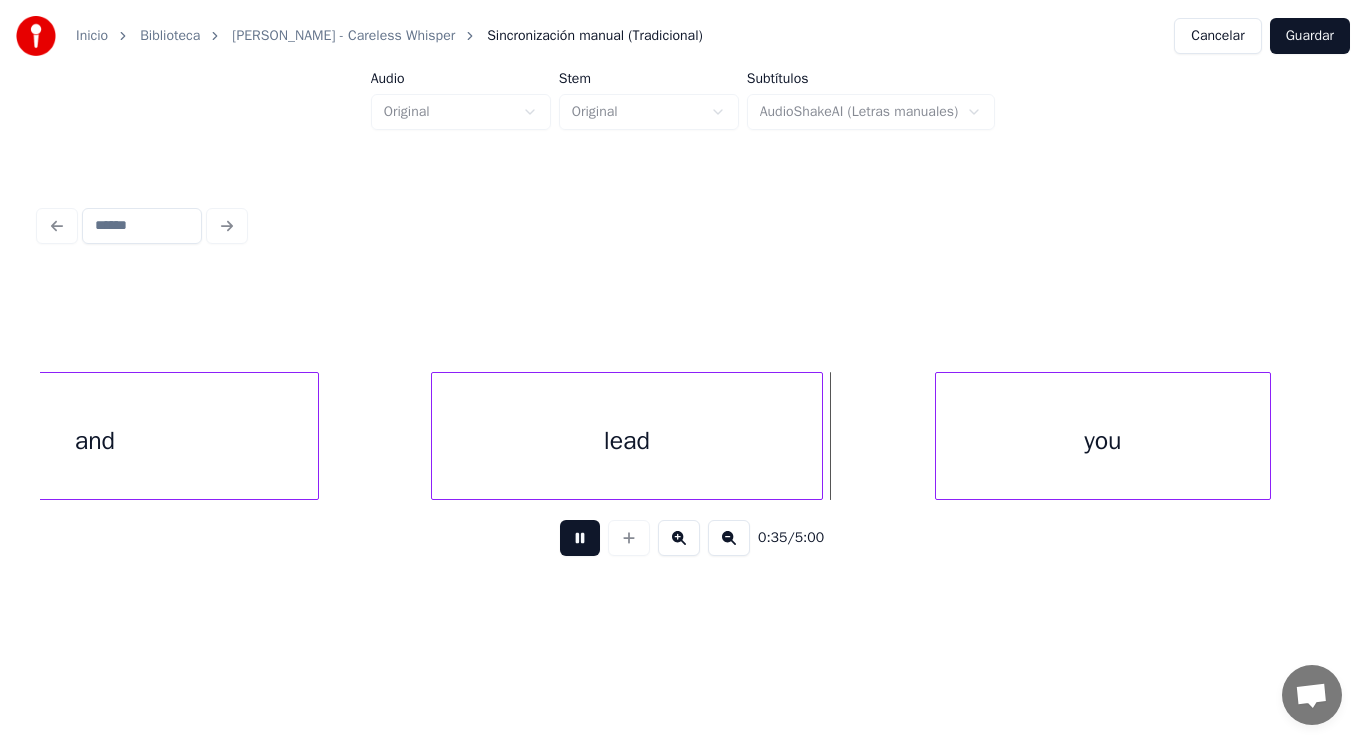 click at bounding box center [580, 538] 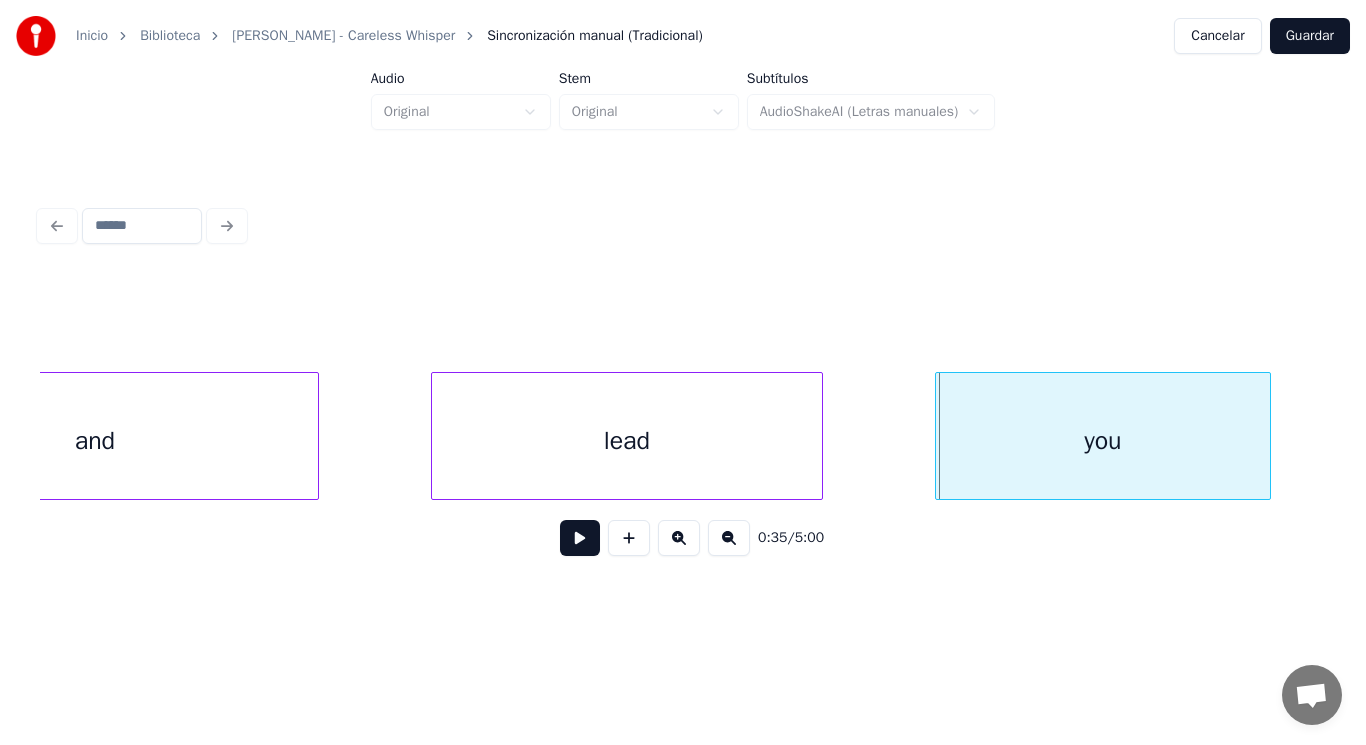click at bounding box center (315, 436) 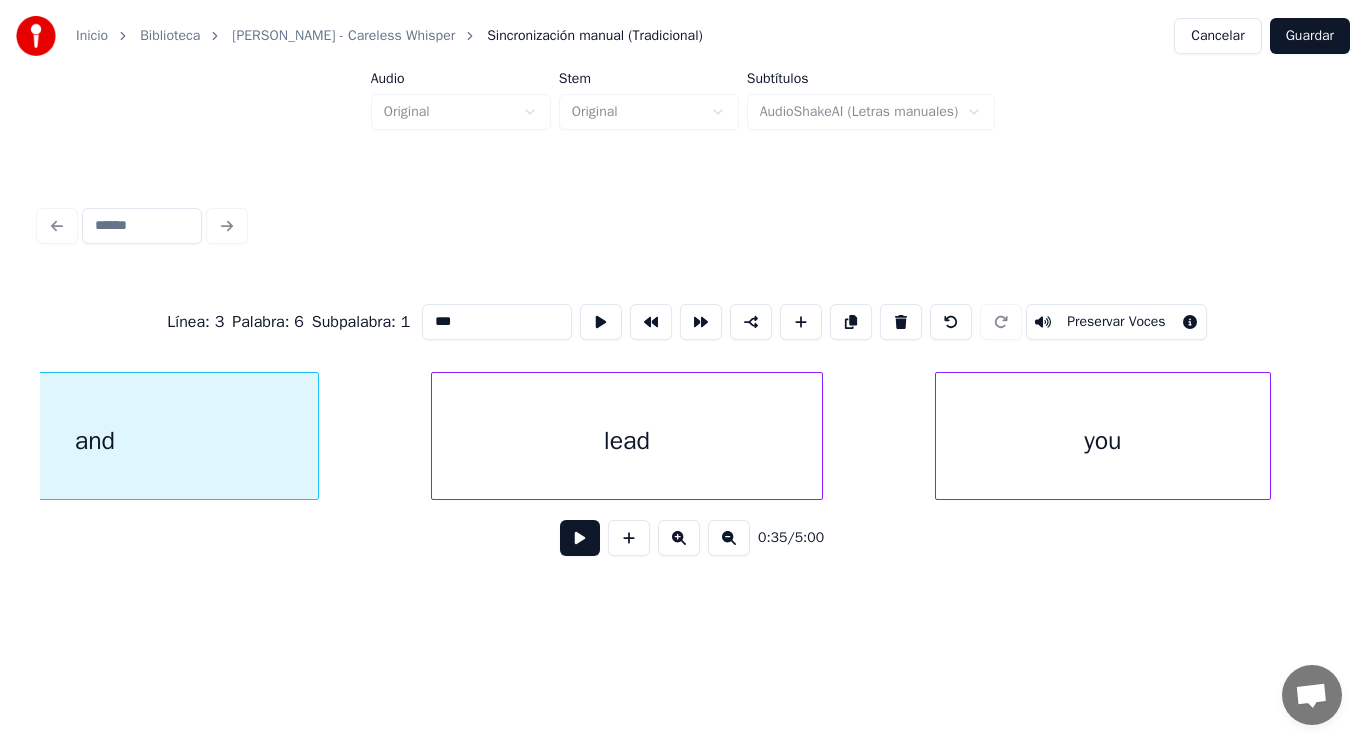 scroll, scrollTop: 0, scrollLeft: 49086, axis: horizontal 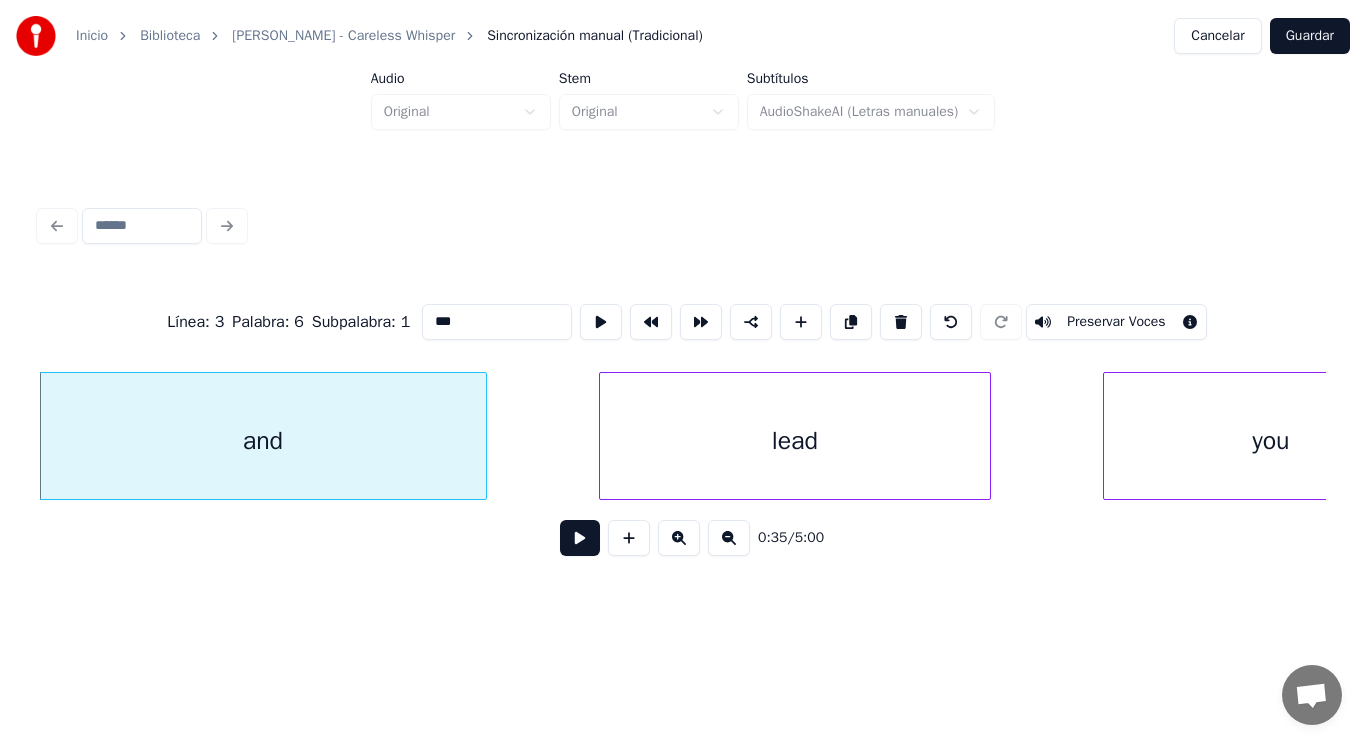 click at bounding box center [580, 538] 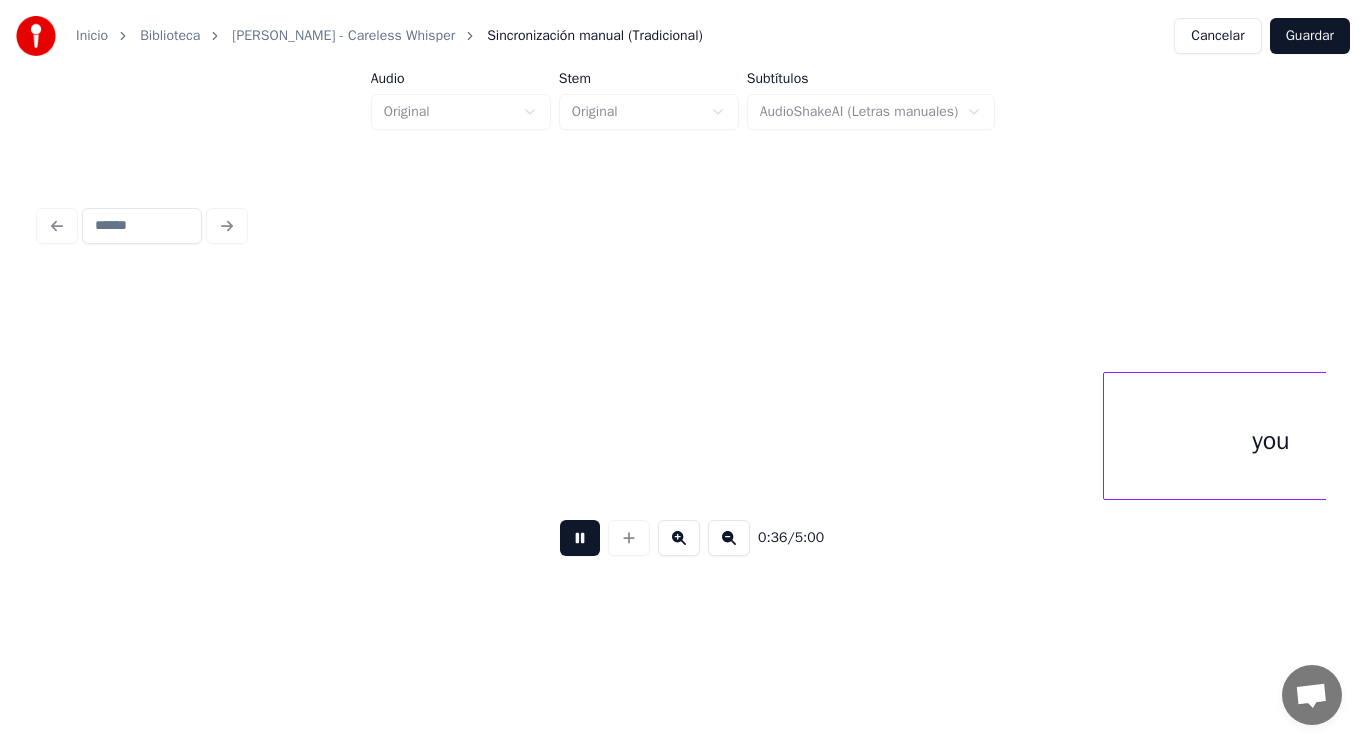 scroll, scrollTop: 0, scrollLeft: 50379, axis: horizontal 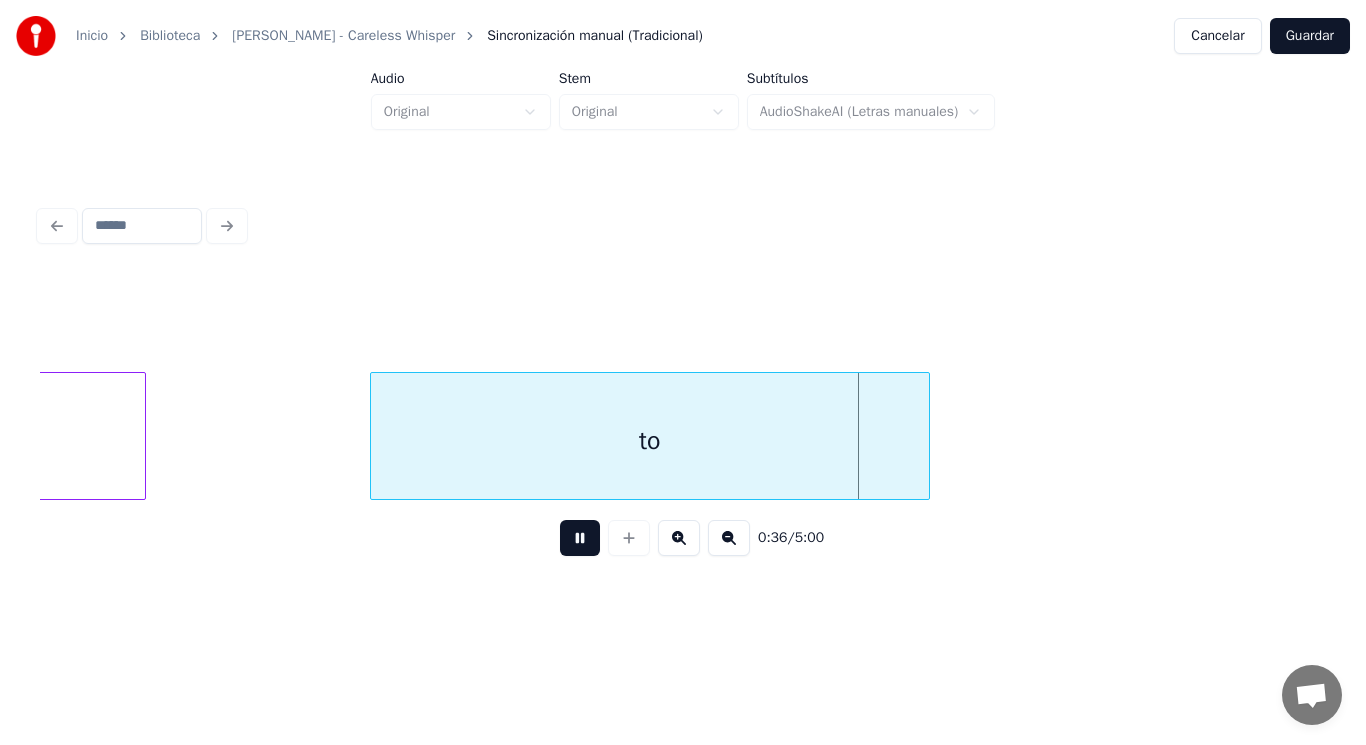 click at bounding box center (580, 538) 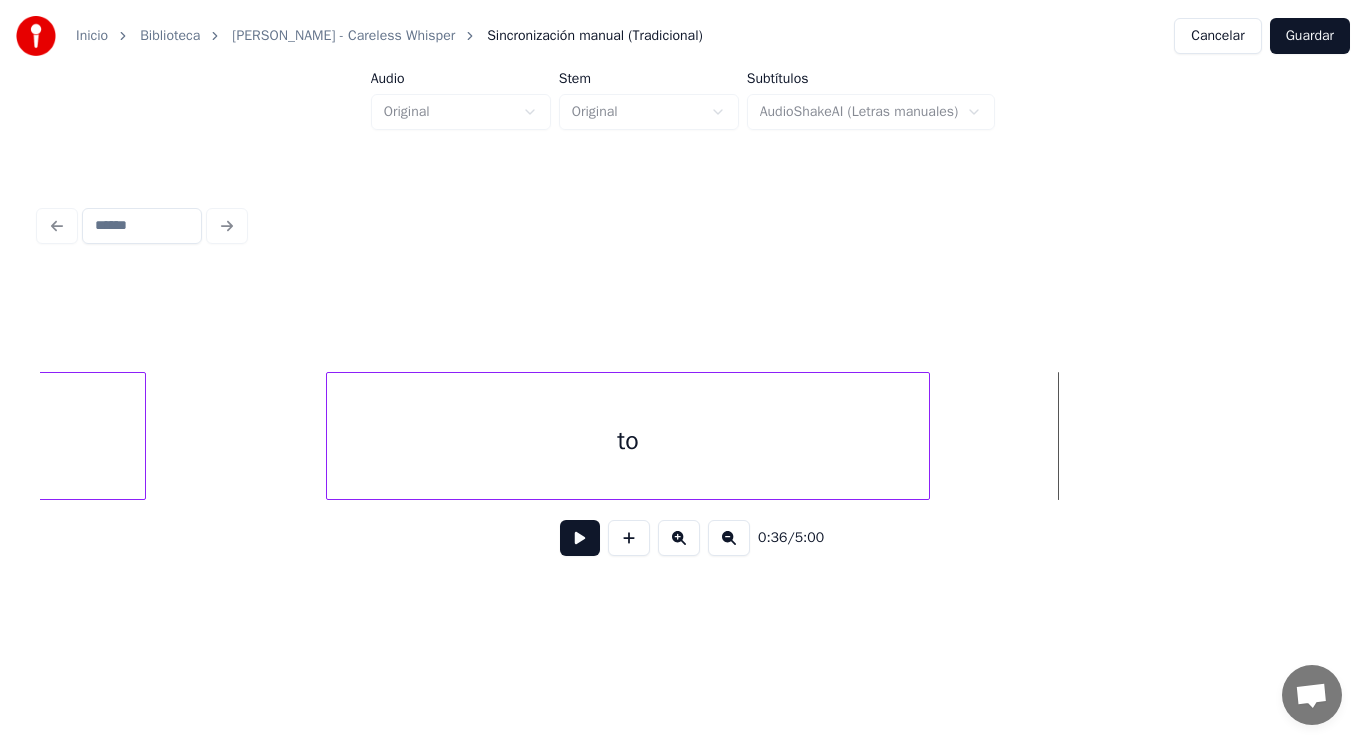 click at bounding box center [330, 436] 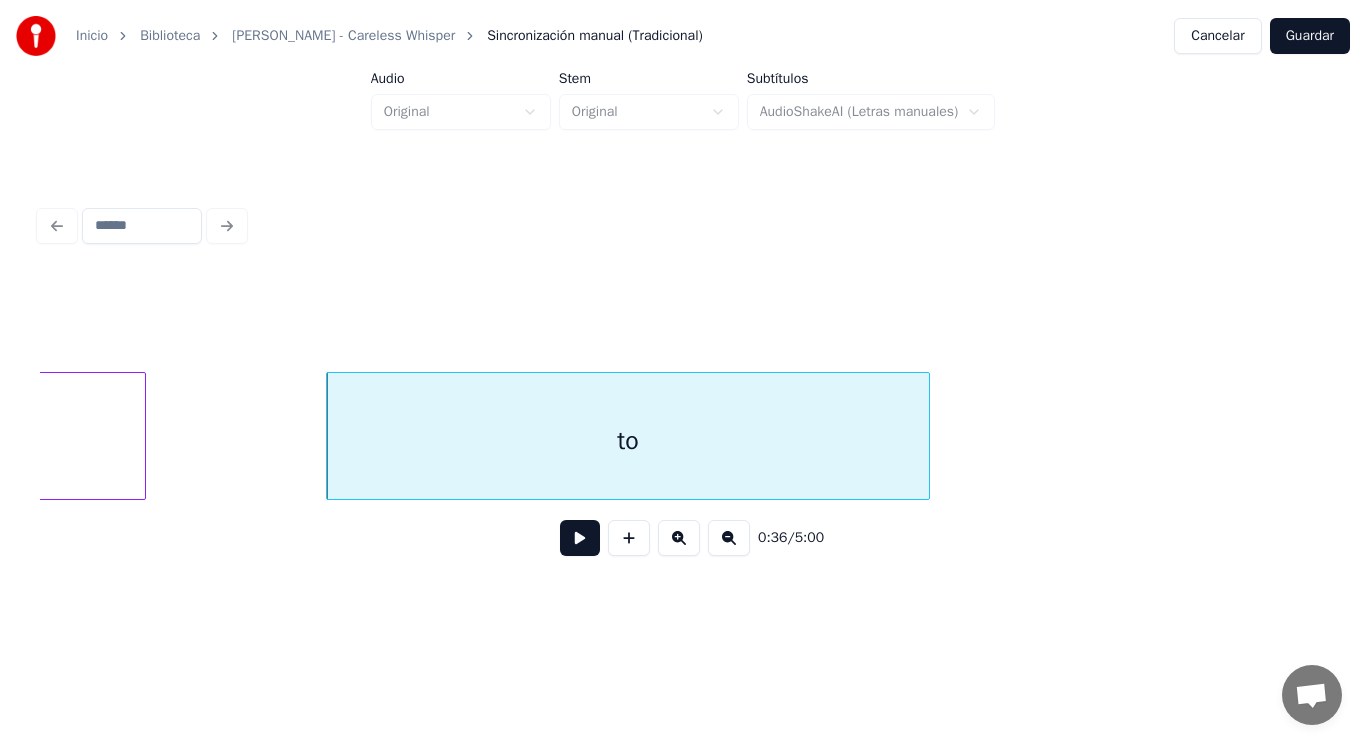 click at bounding box center (580, 538) 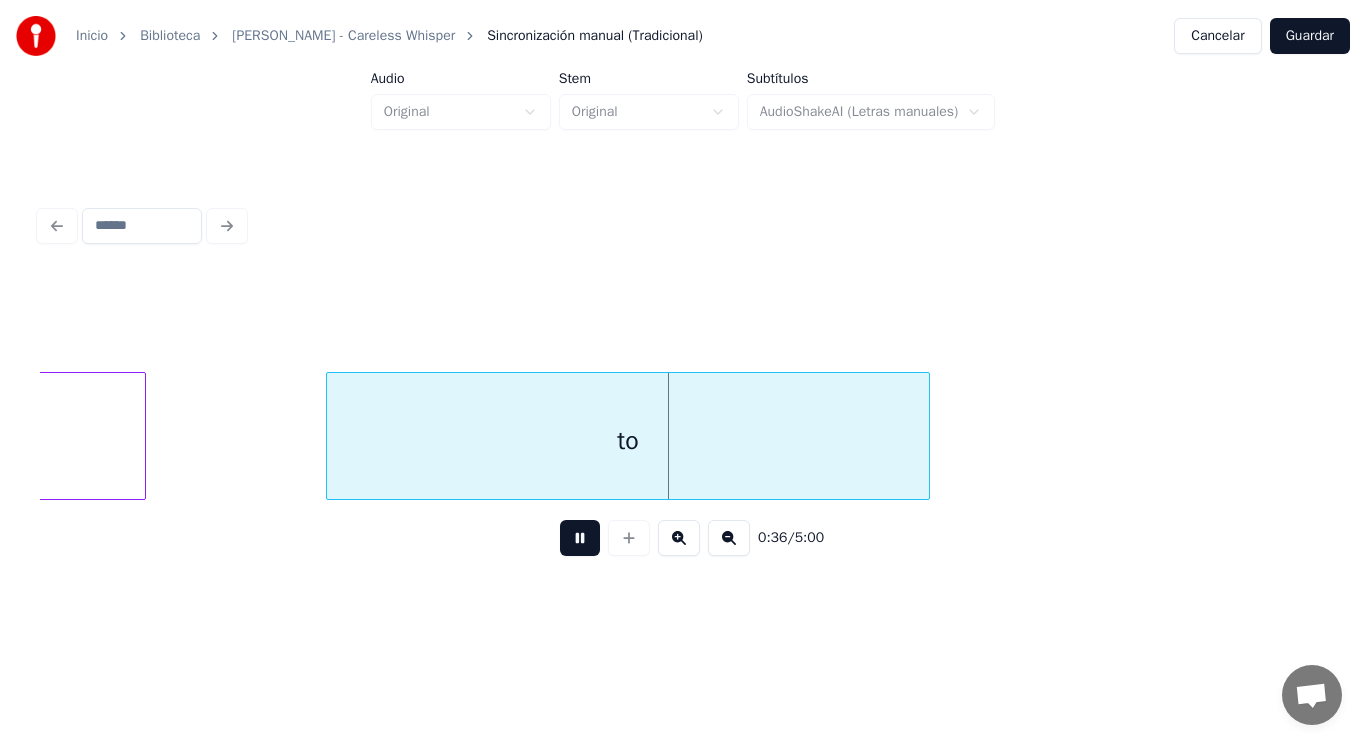 click at bounding box center (580, 538) 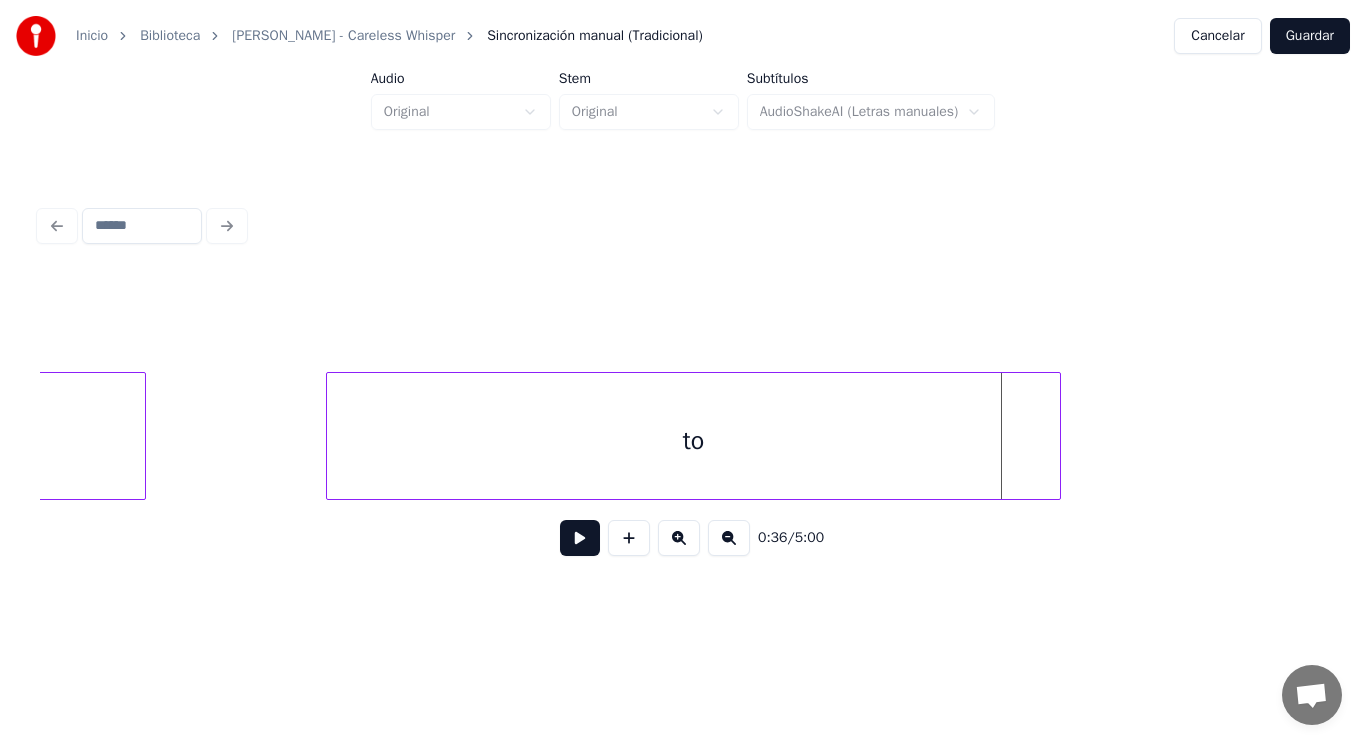 click at bounding box center (1057, 436) 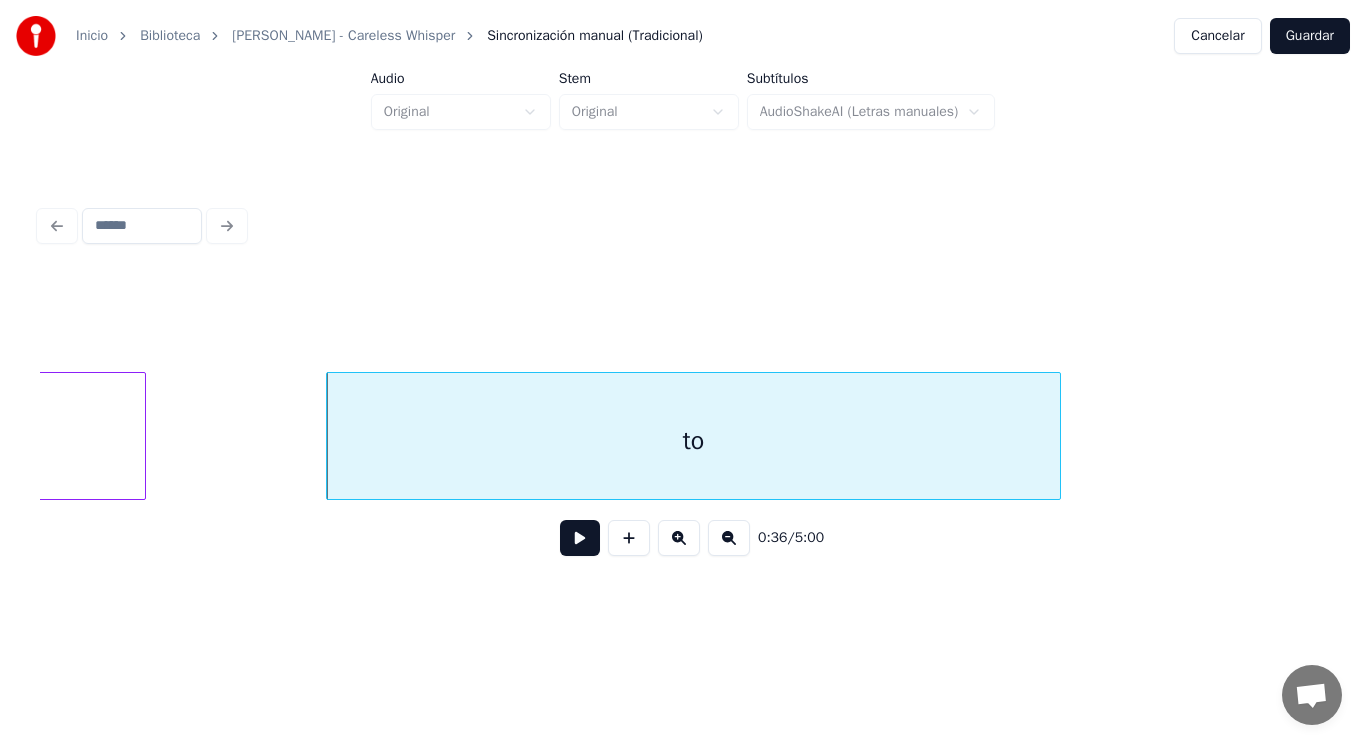 click at bounding box center [580, 538] 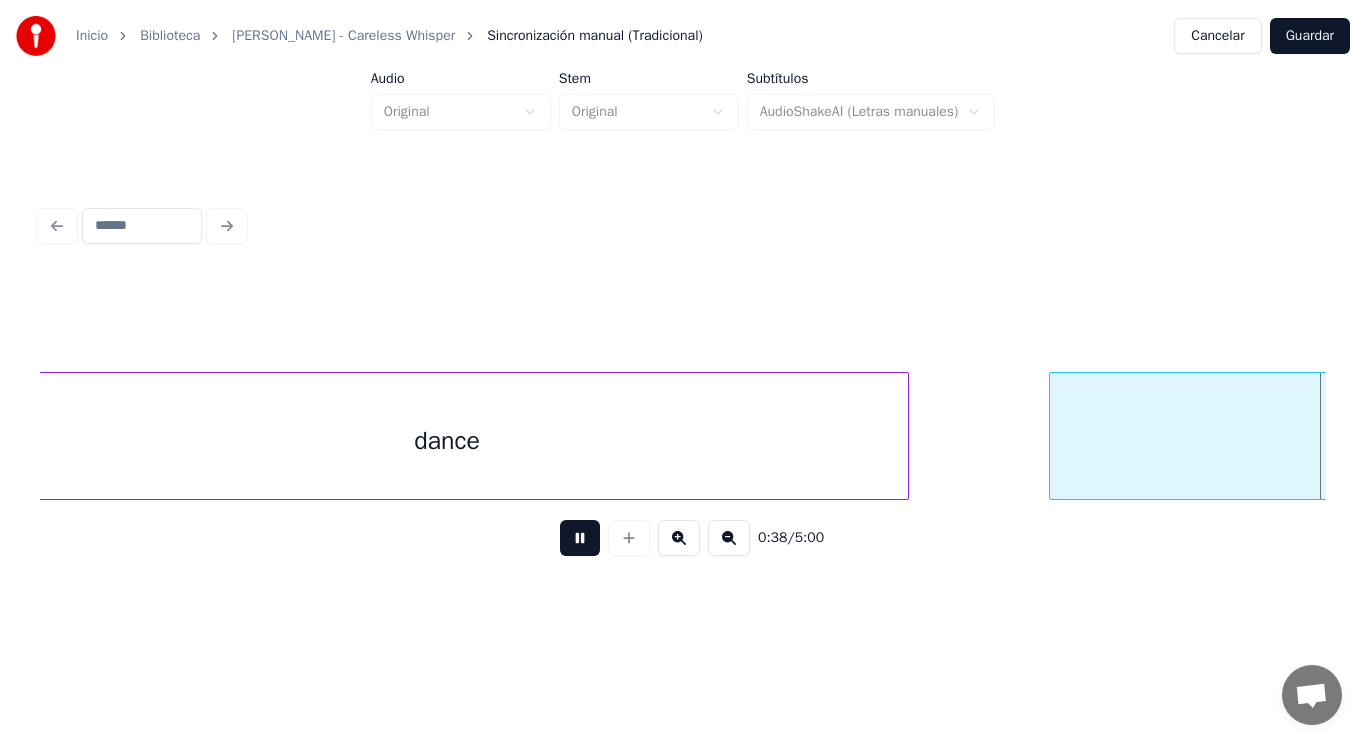 scroll, scrollTop: 0, scrollLeft: 54285, axis: horizontal 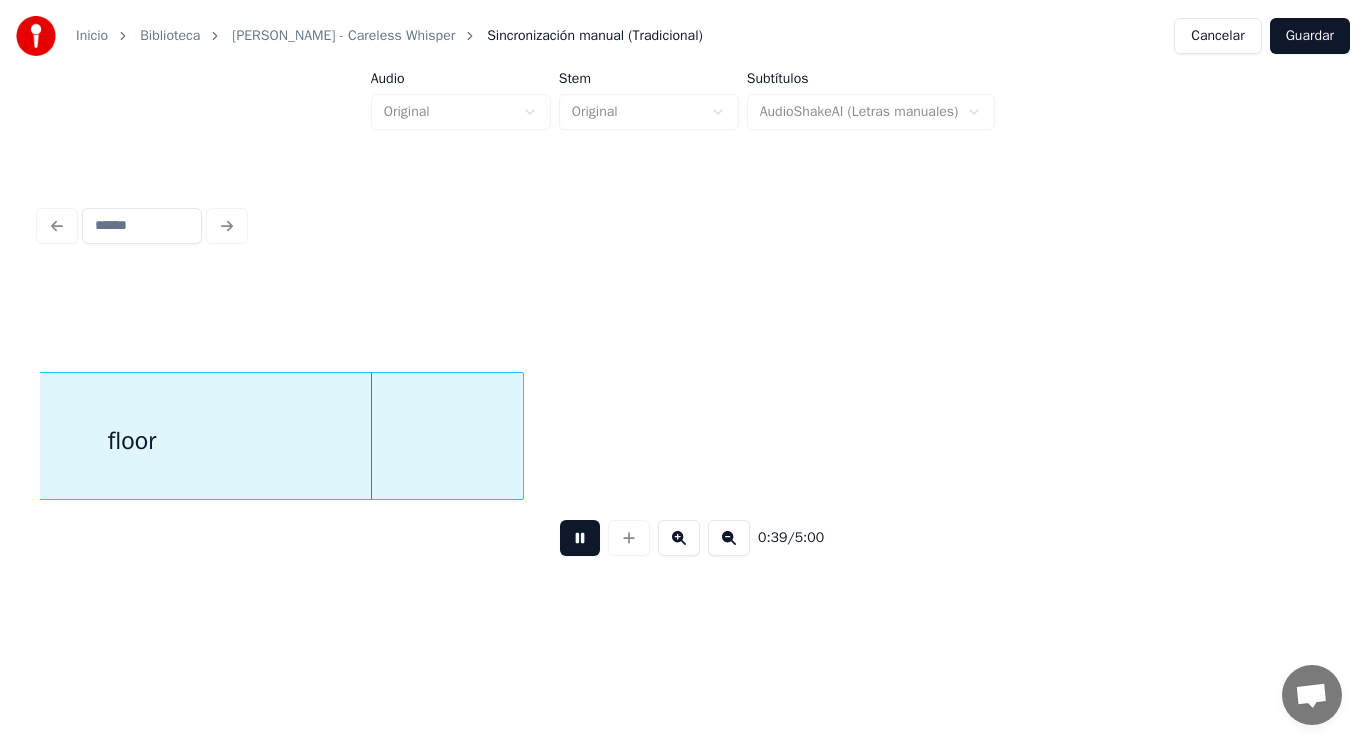 click at bounding box center (580, 538) 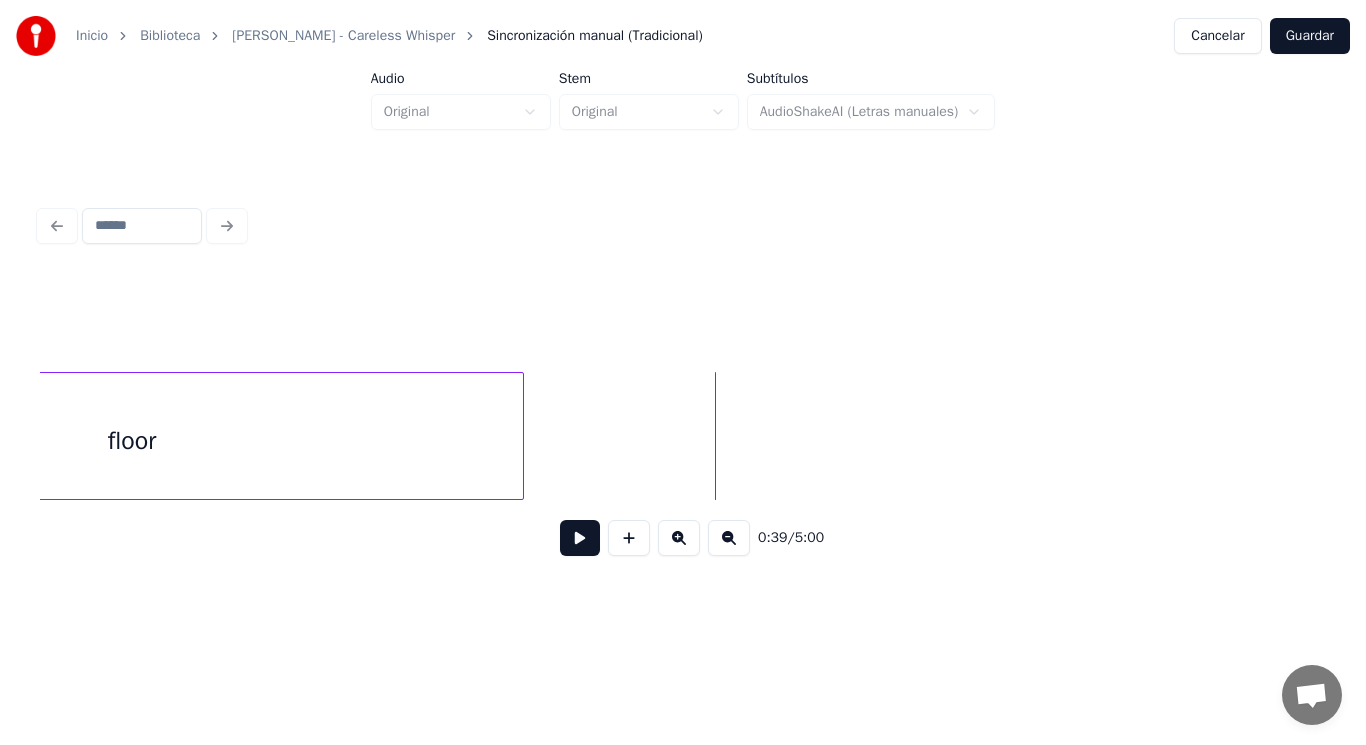 click on "floor" at bounding box center (132, 441) 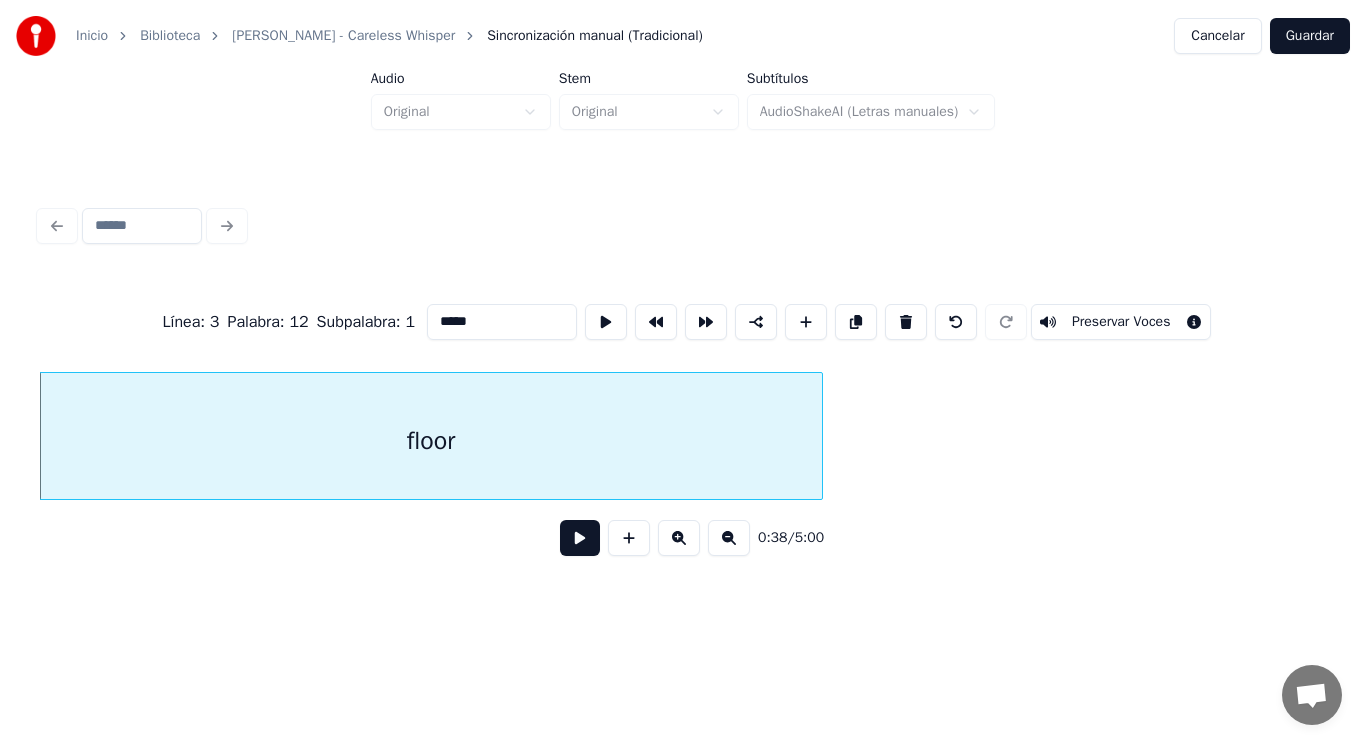 click at bounding box center [580, 538] 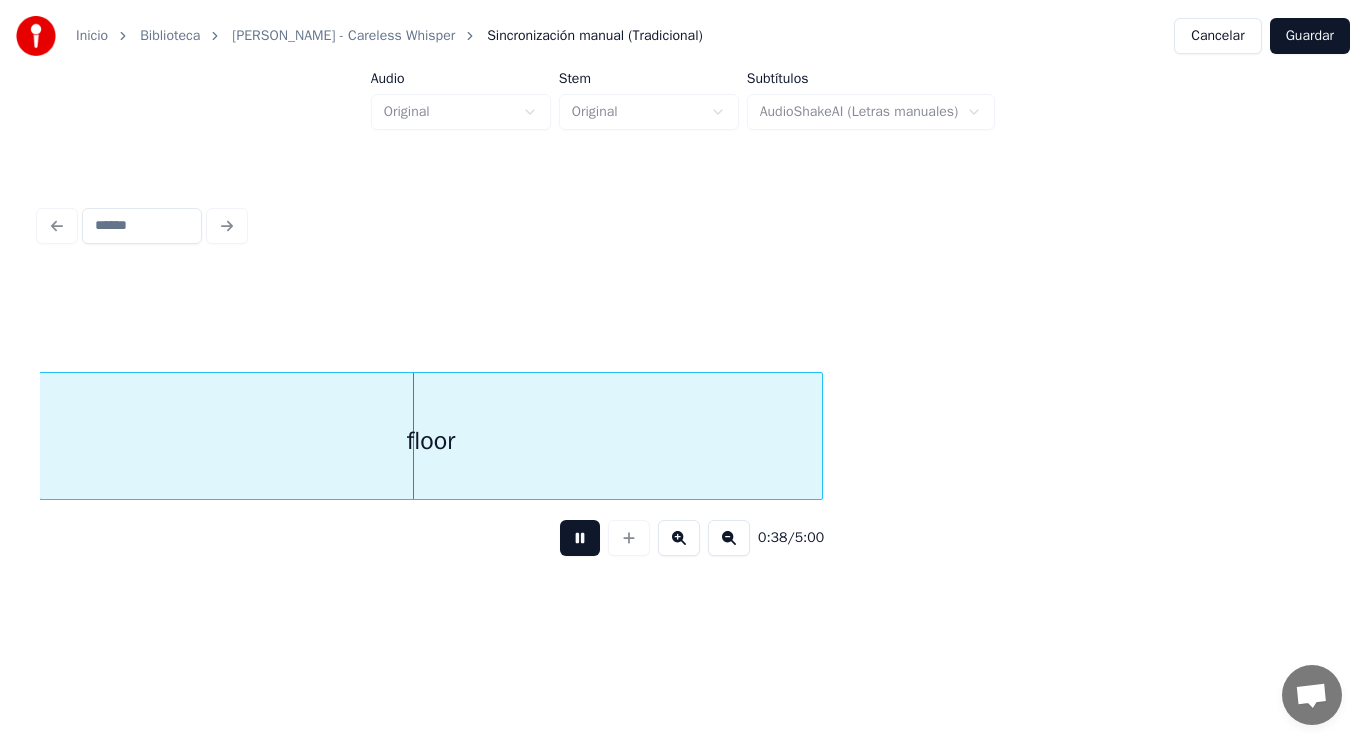 click at bounding box center (580, 538) 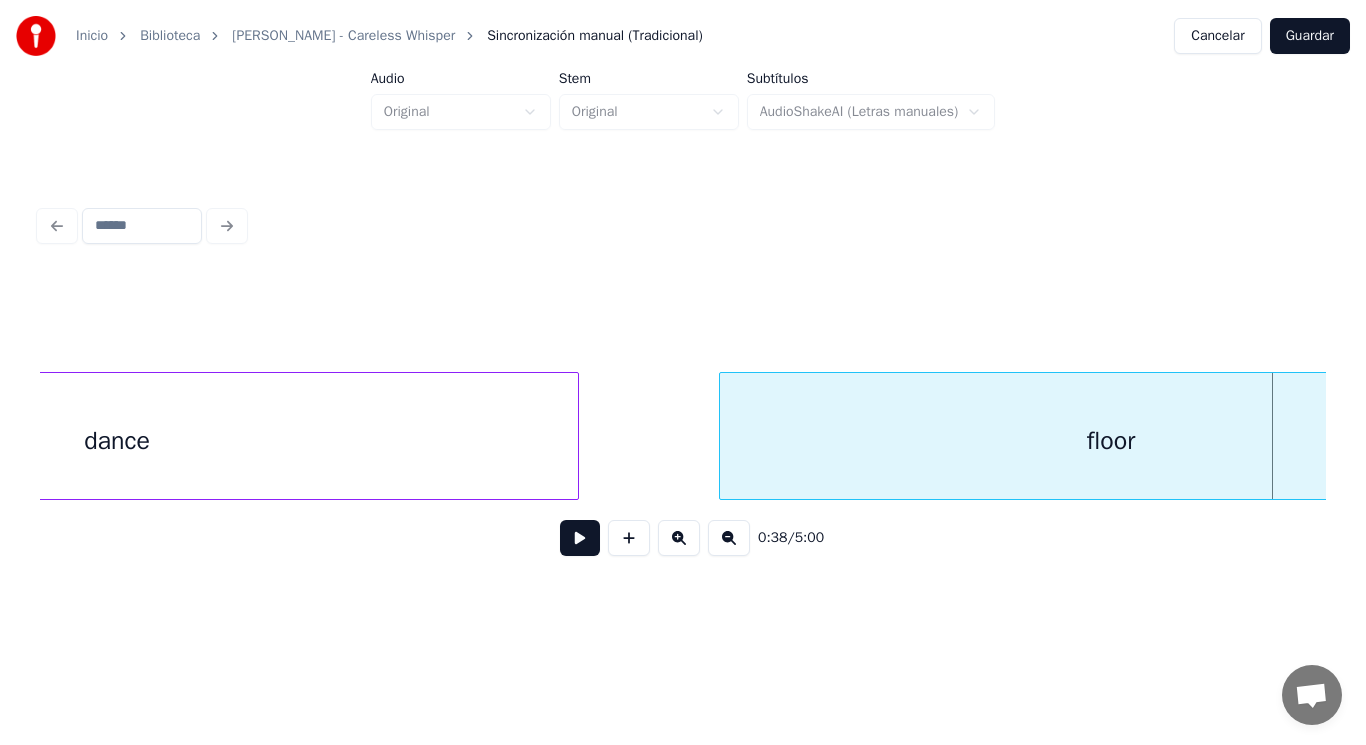 click on "dance" at bounding box center (117, 441) 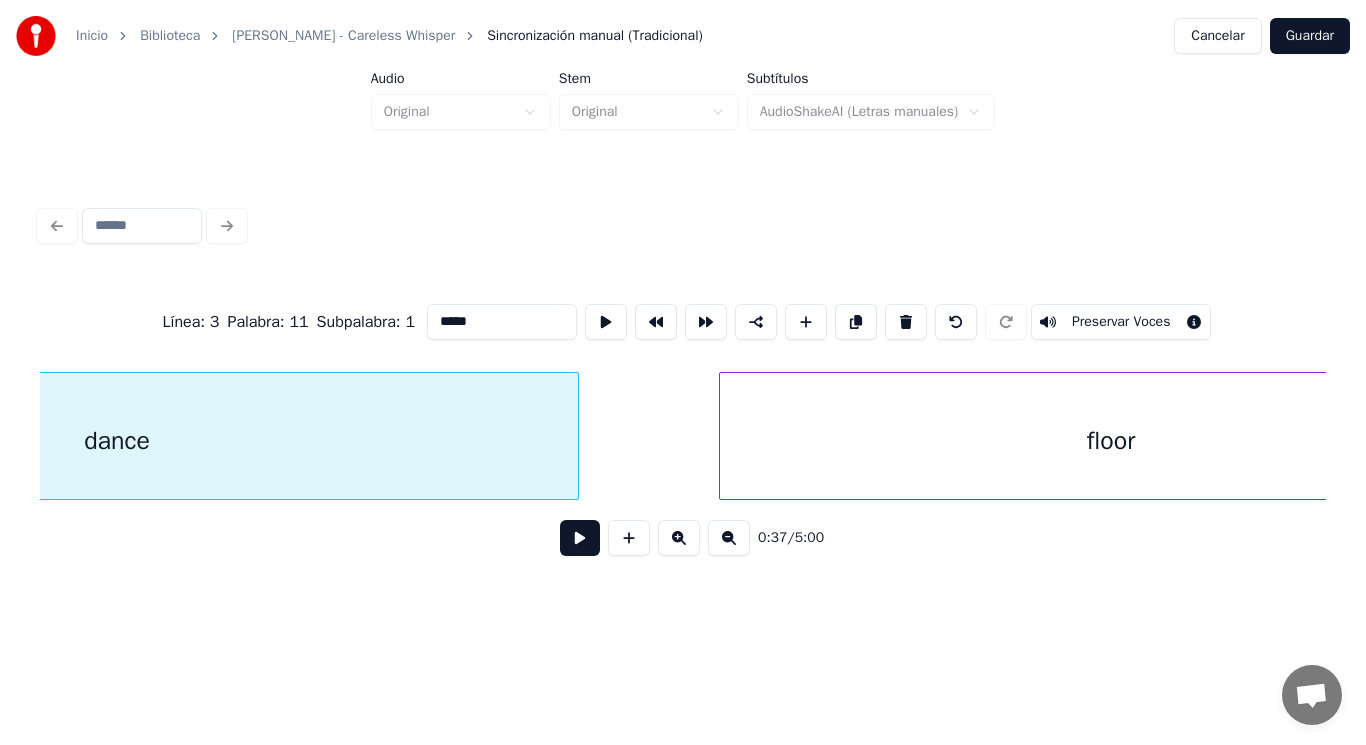 scroll, scrollTop: 0, scrollLeft: 52922, axis: horizontal 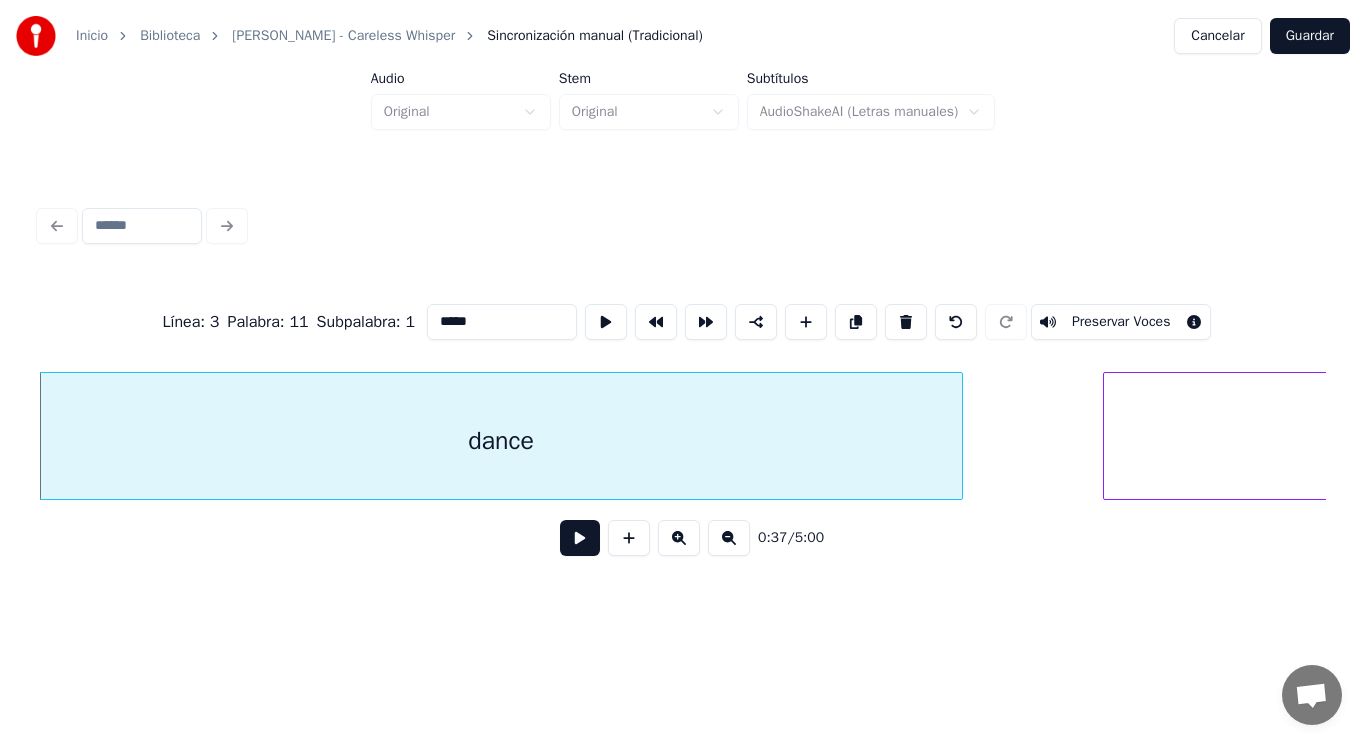 click at bounding box center (580, 538) 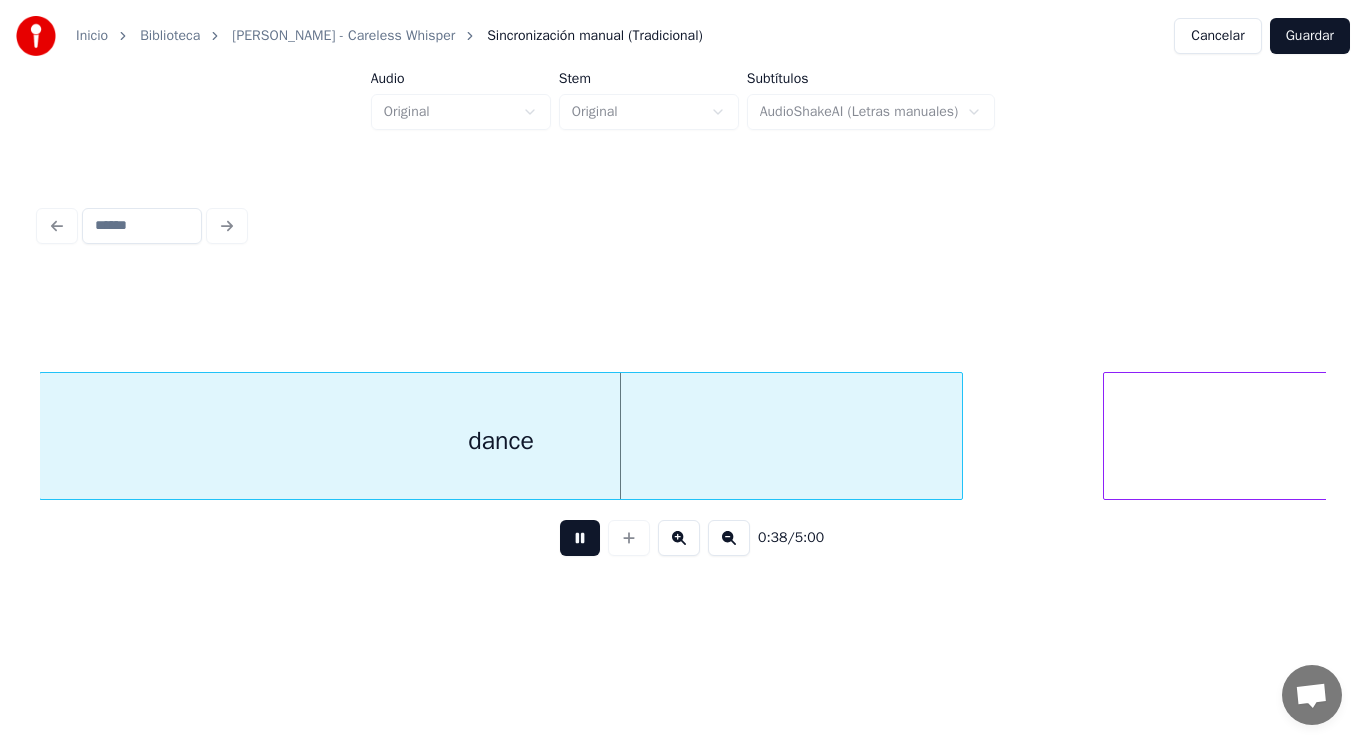 click at bounding box center (580, 538) 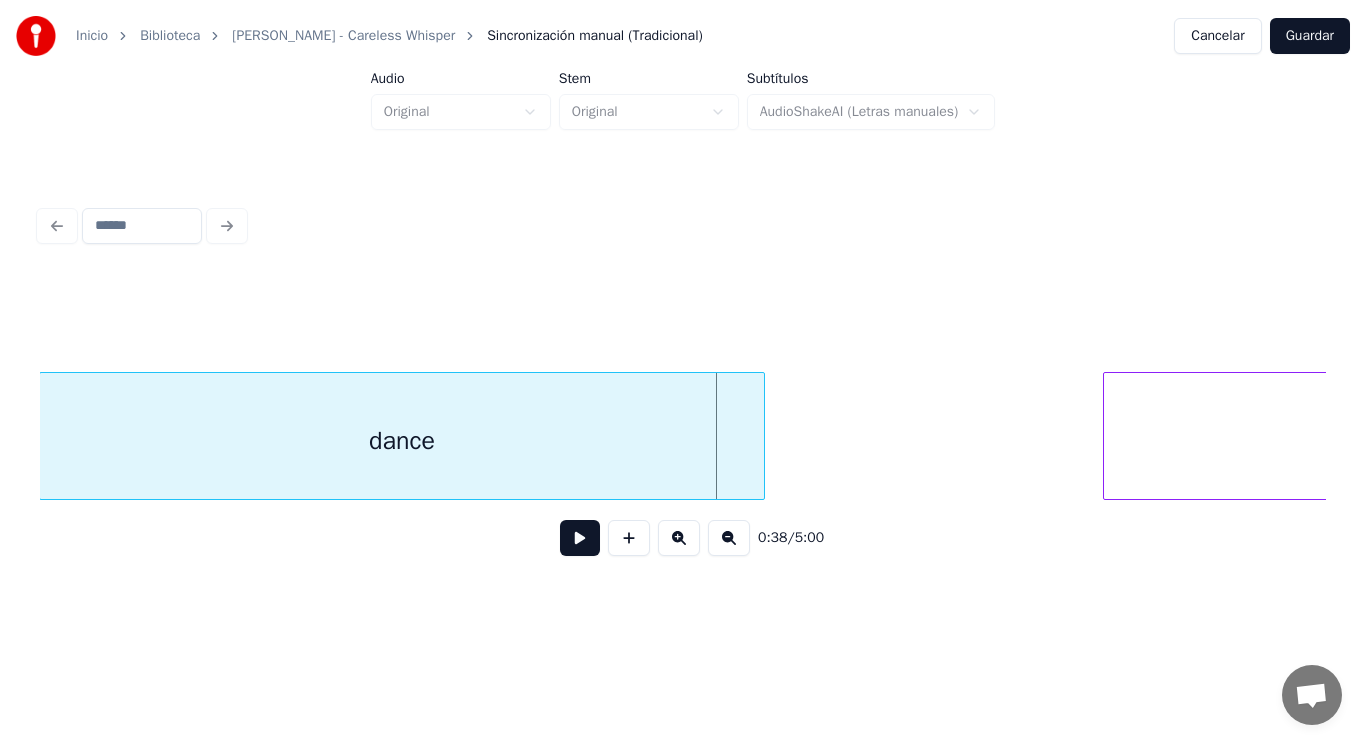 click at bounding box center [761, 436] 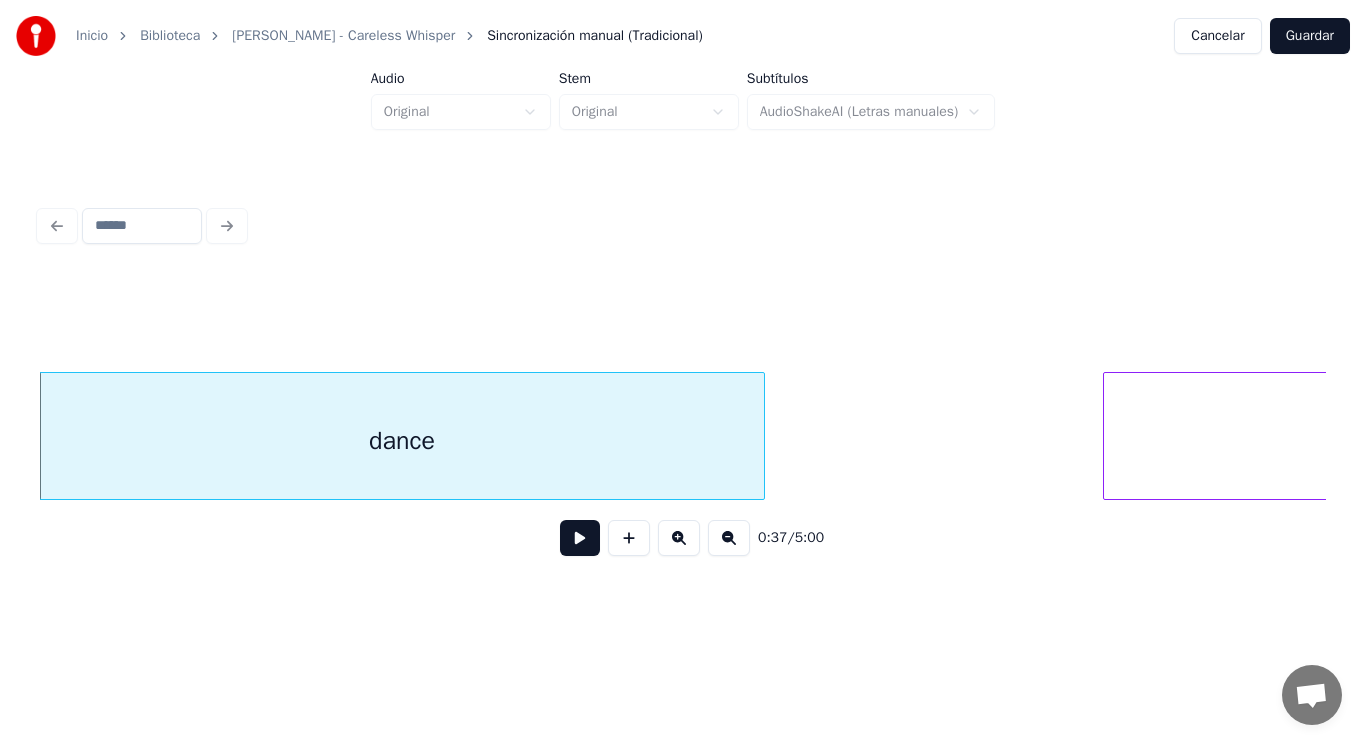 click at bounding box center [580, 538] 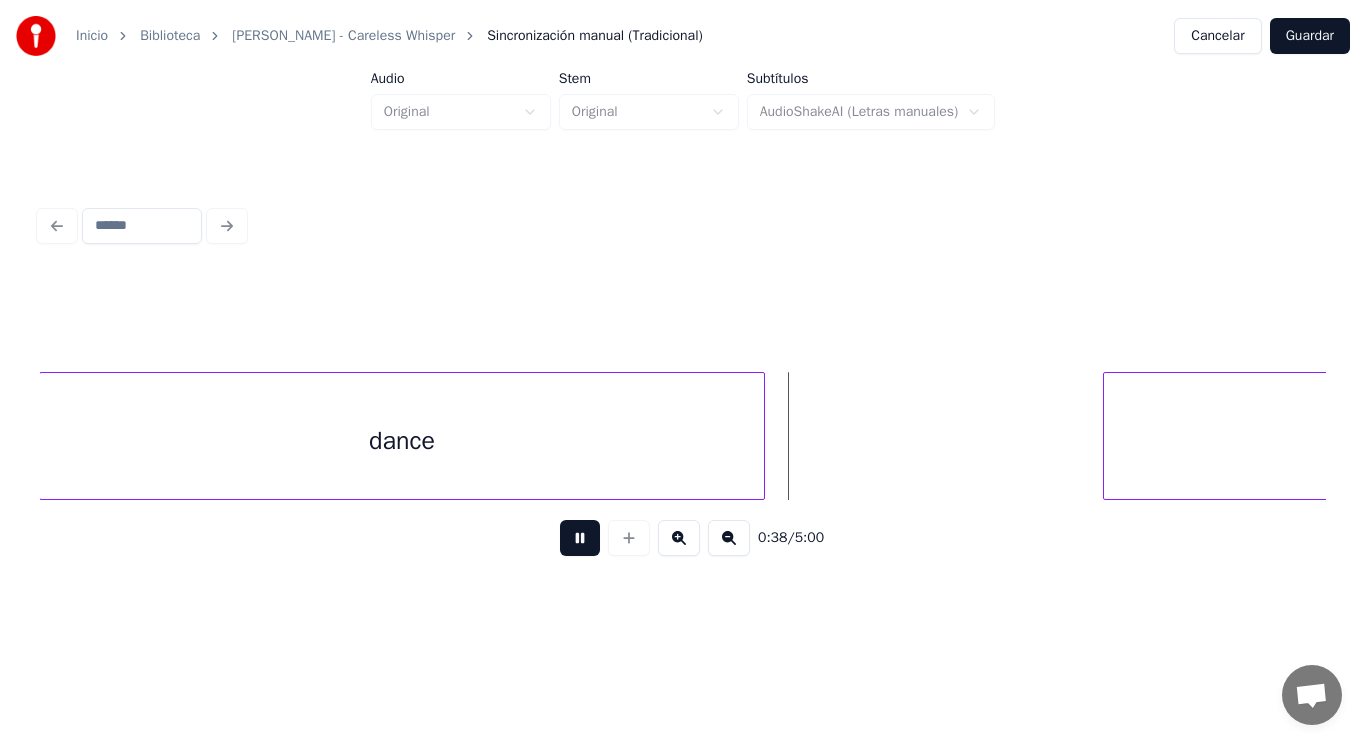 click at bounding box center [580, 538] 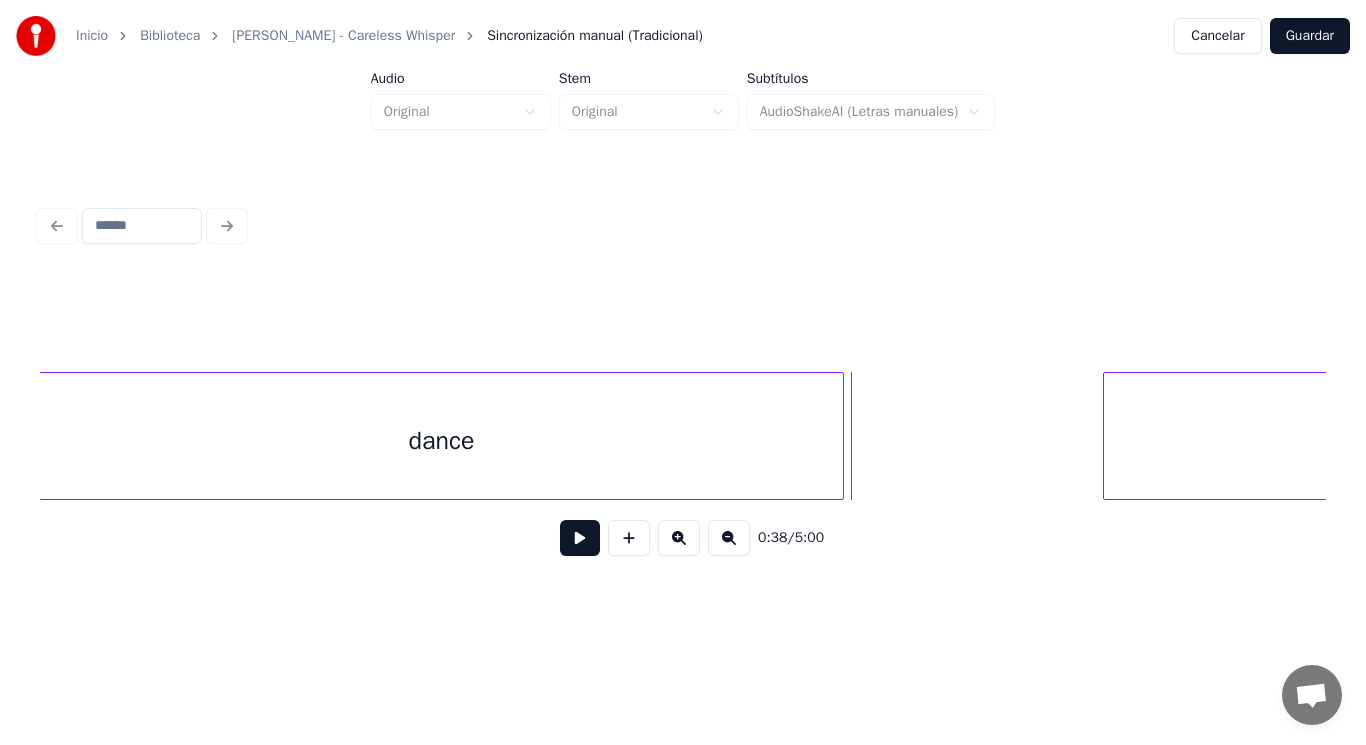 click at bounding box center (840, 436) 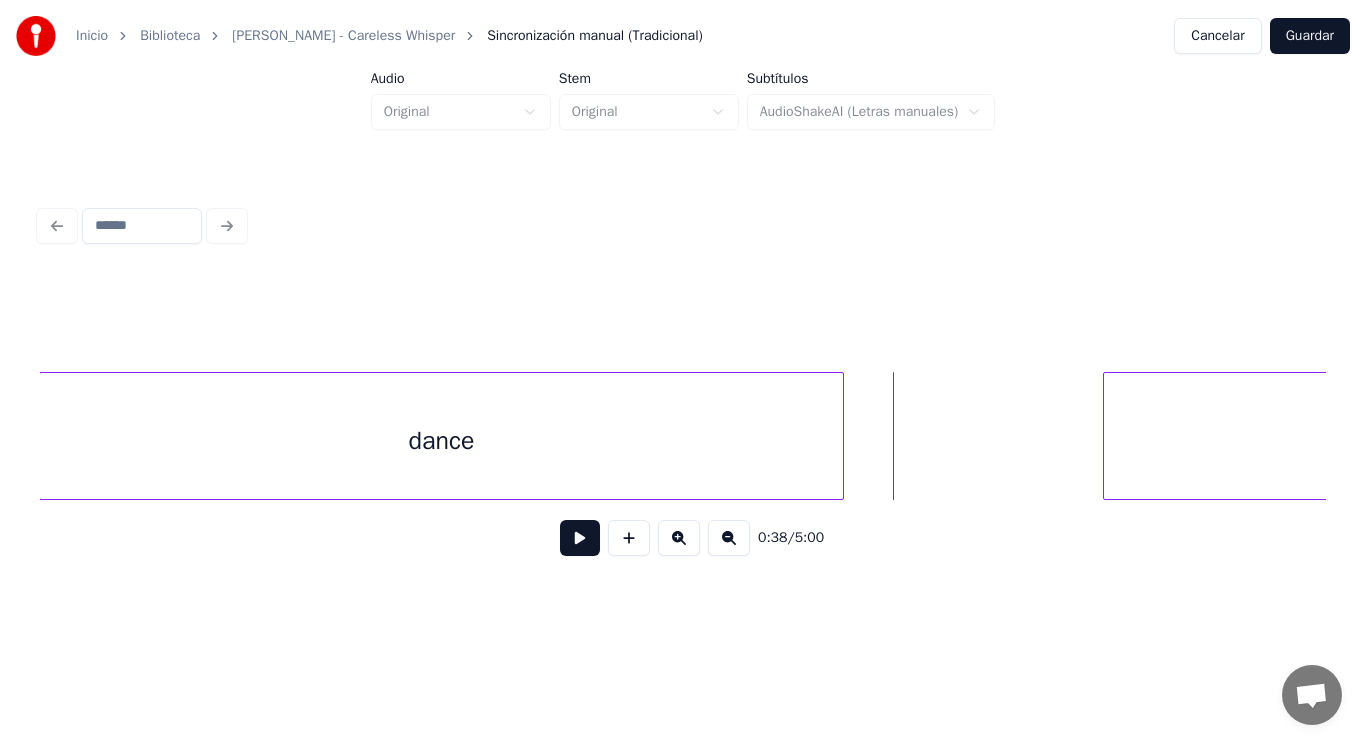 click at bounding box center (580, 538) 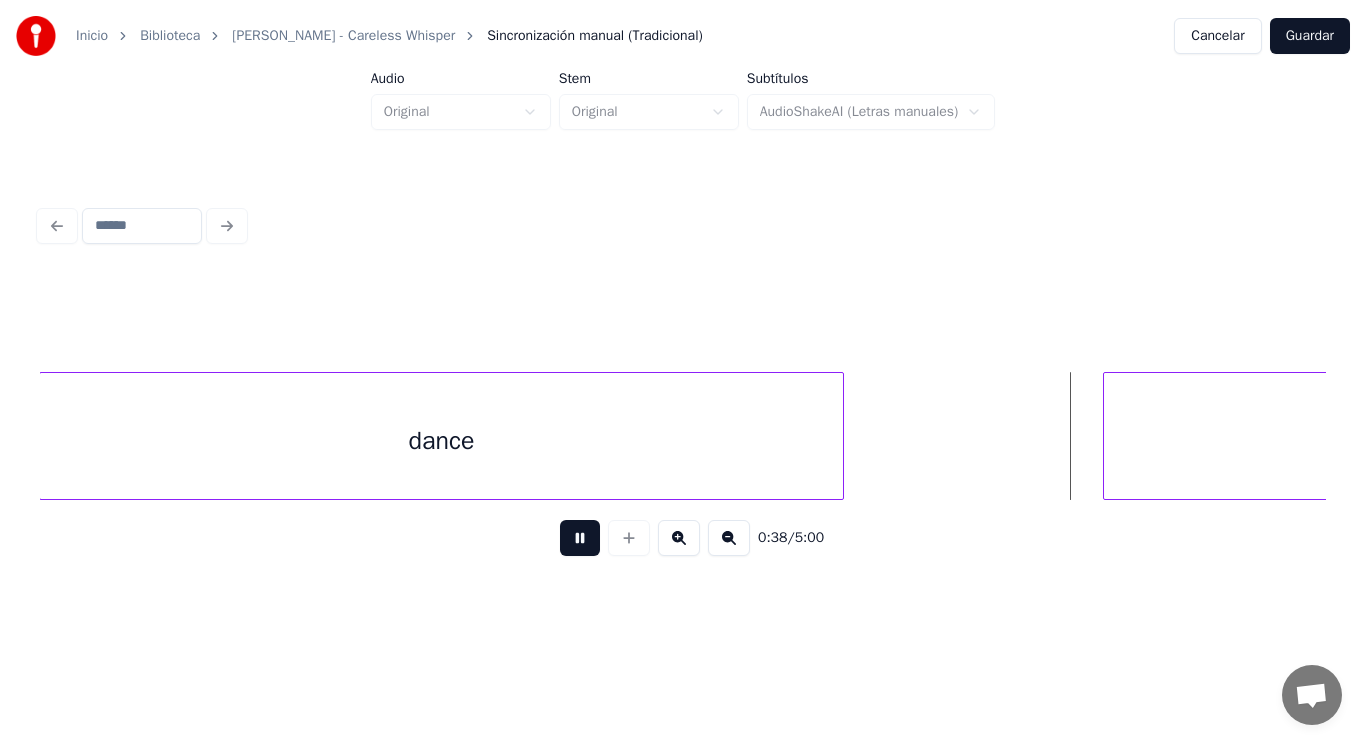 click at bounding box center (580, 538) 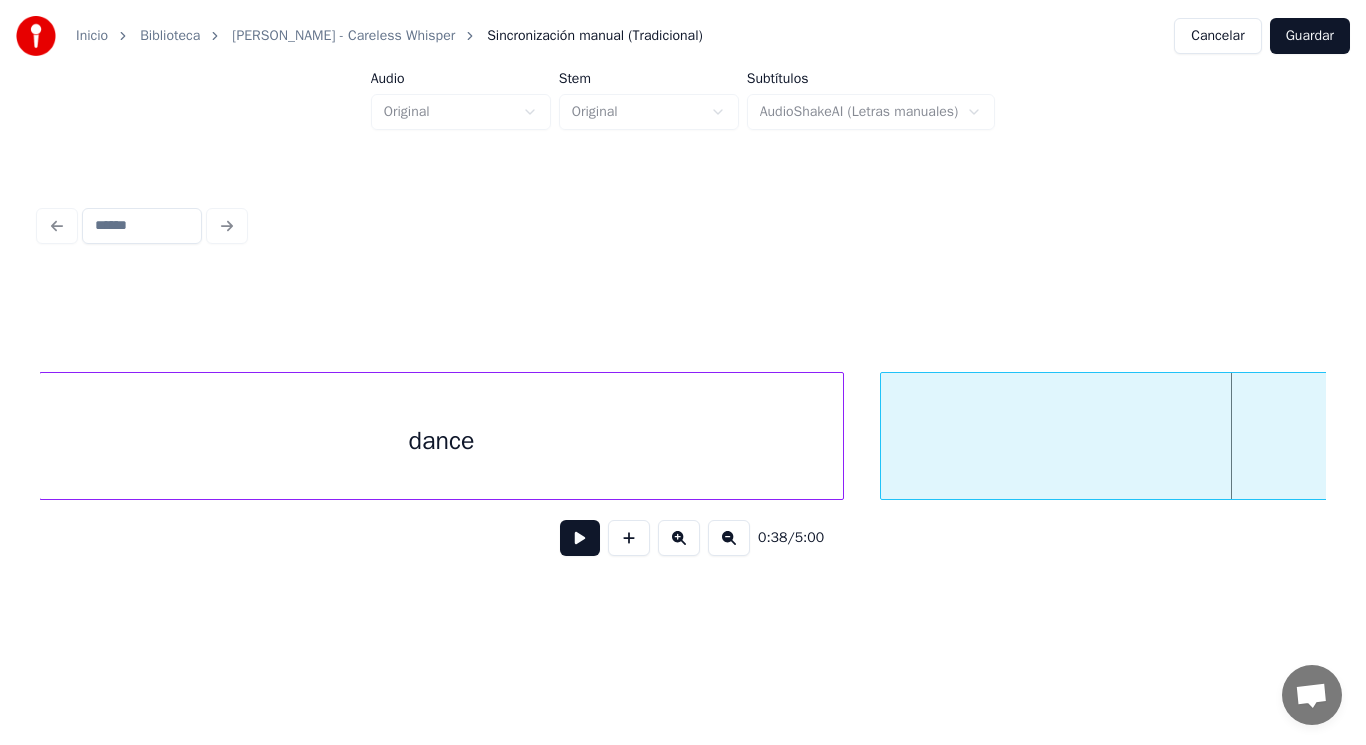 click at bounding box center (884, 436) 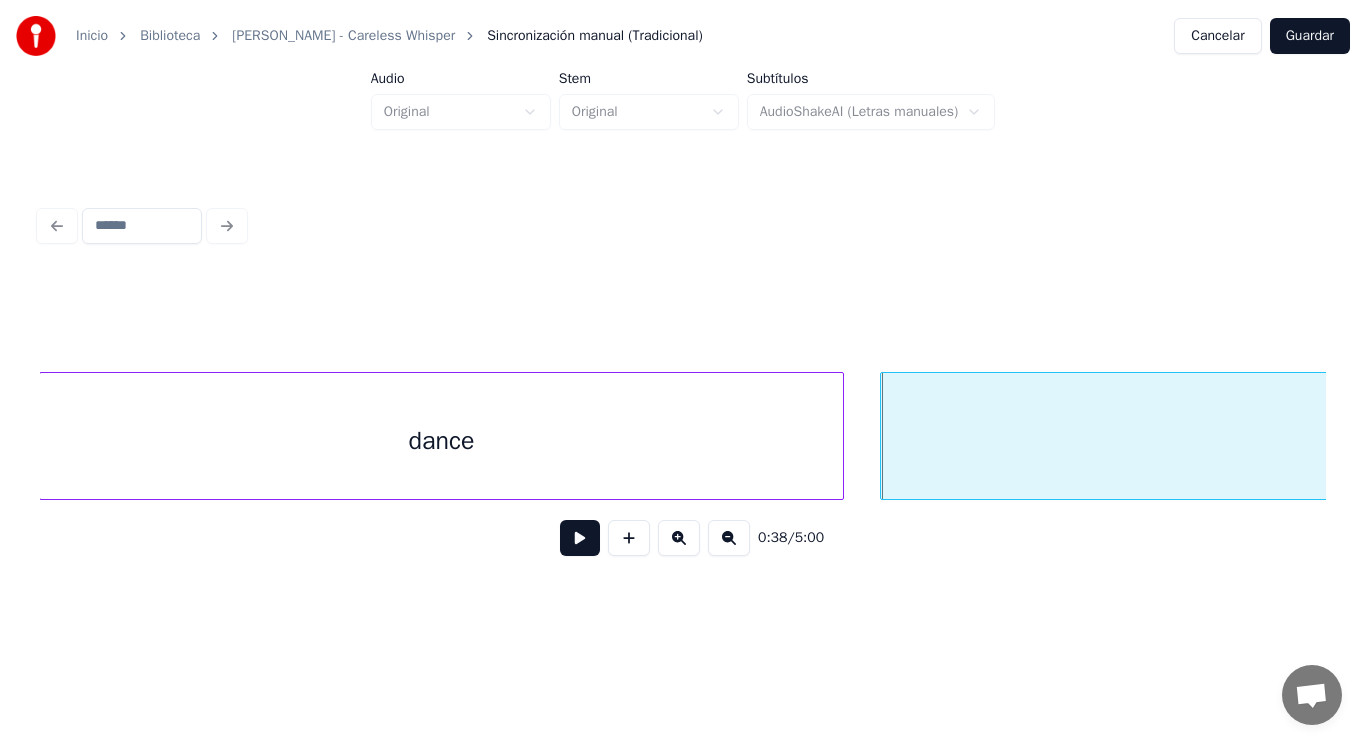 click on "dance" at bounding box center (441, 441) 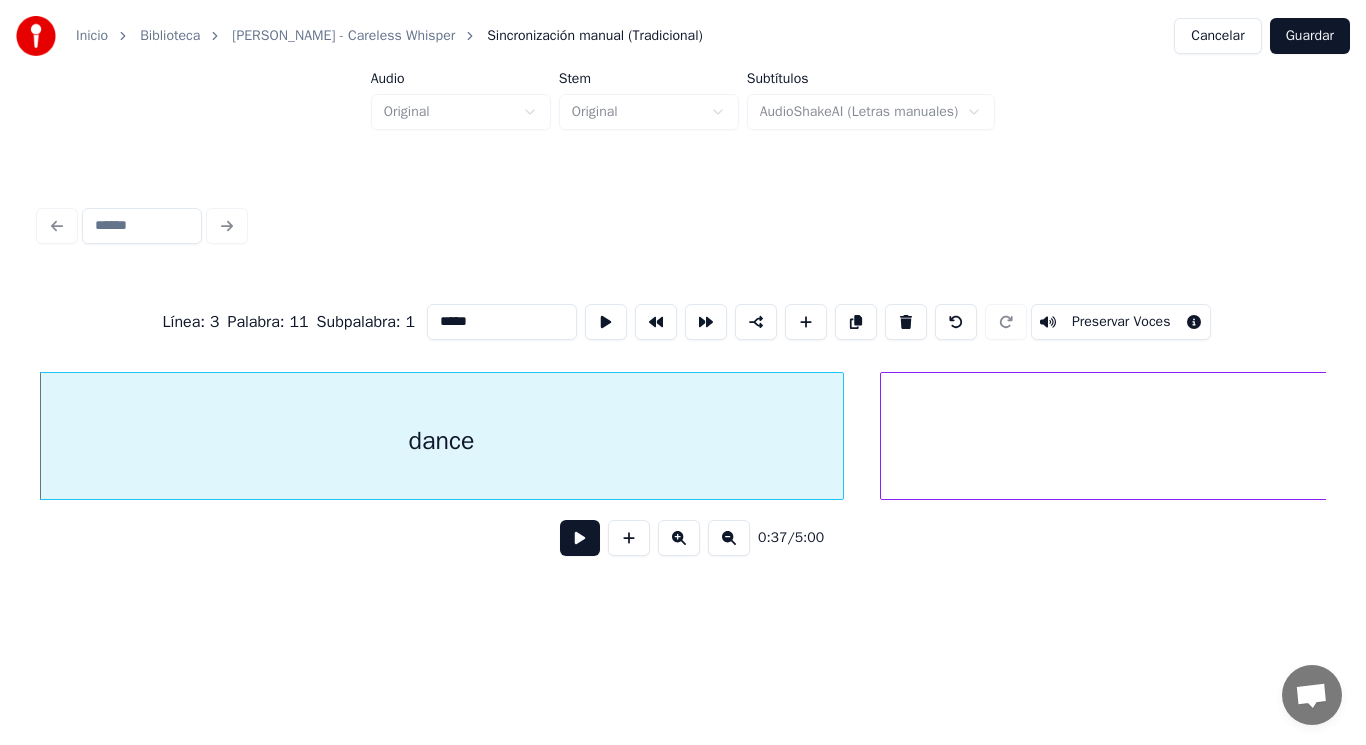 click at bounding box center [580, 538] 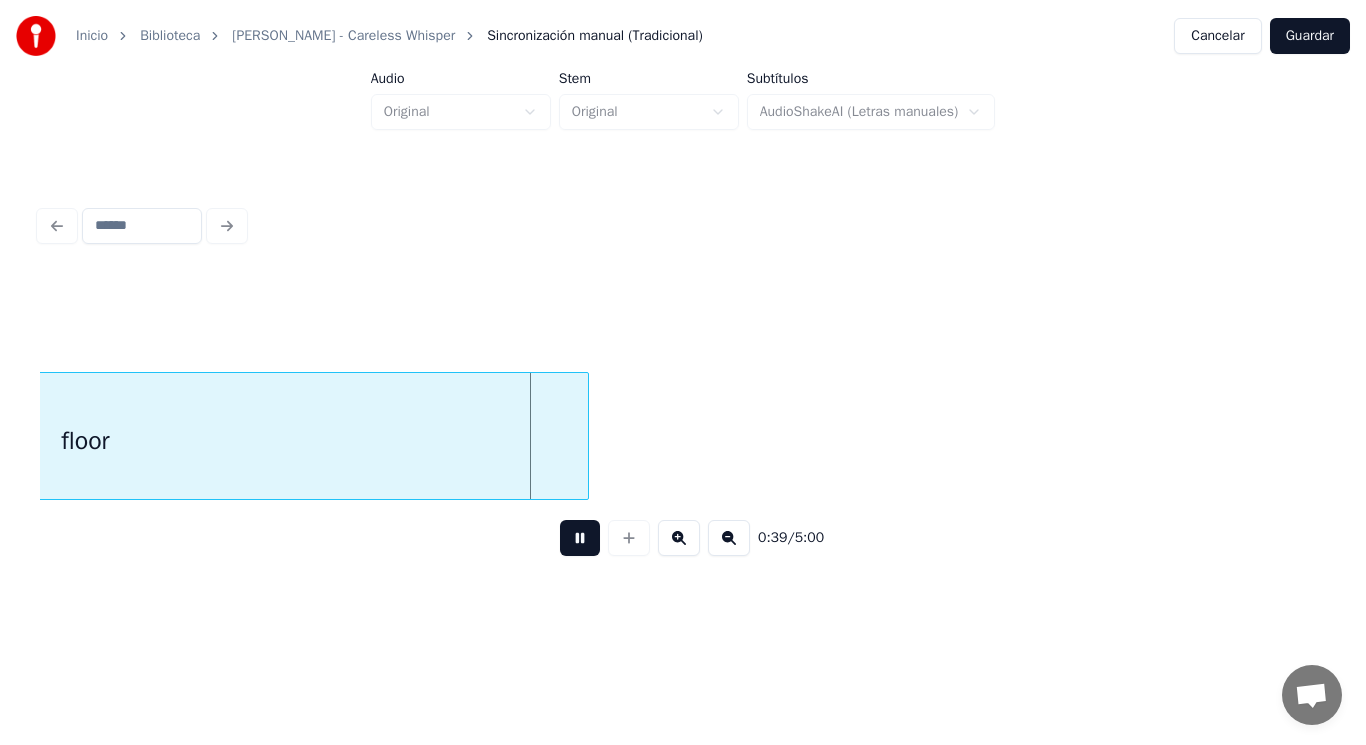 click at bounding box center (580, 538) 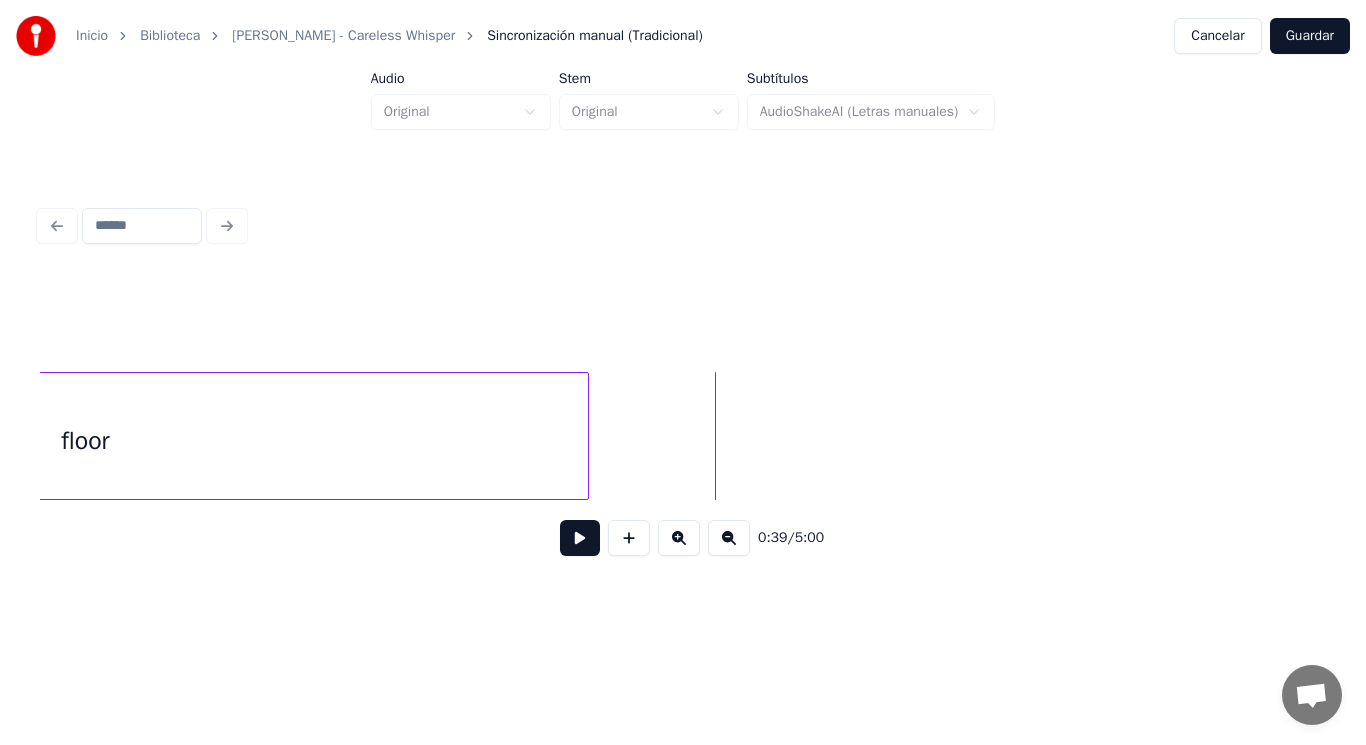 click on "floor" at bounding box center (85, 441) 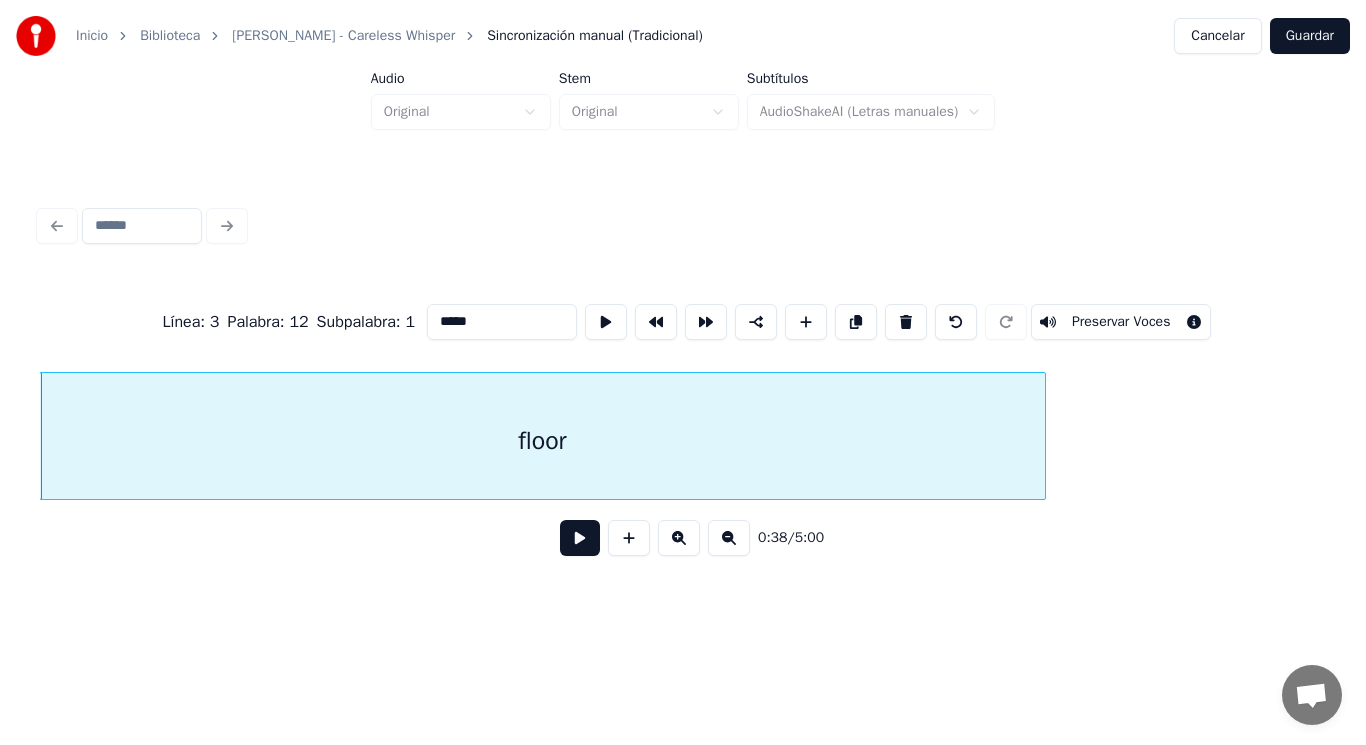 click at bounding box center (580, 538) 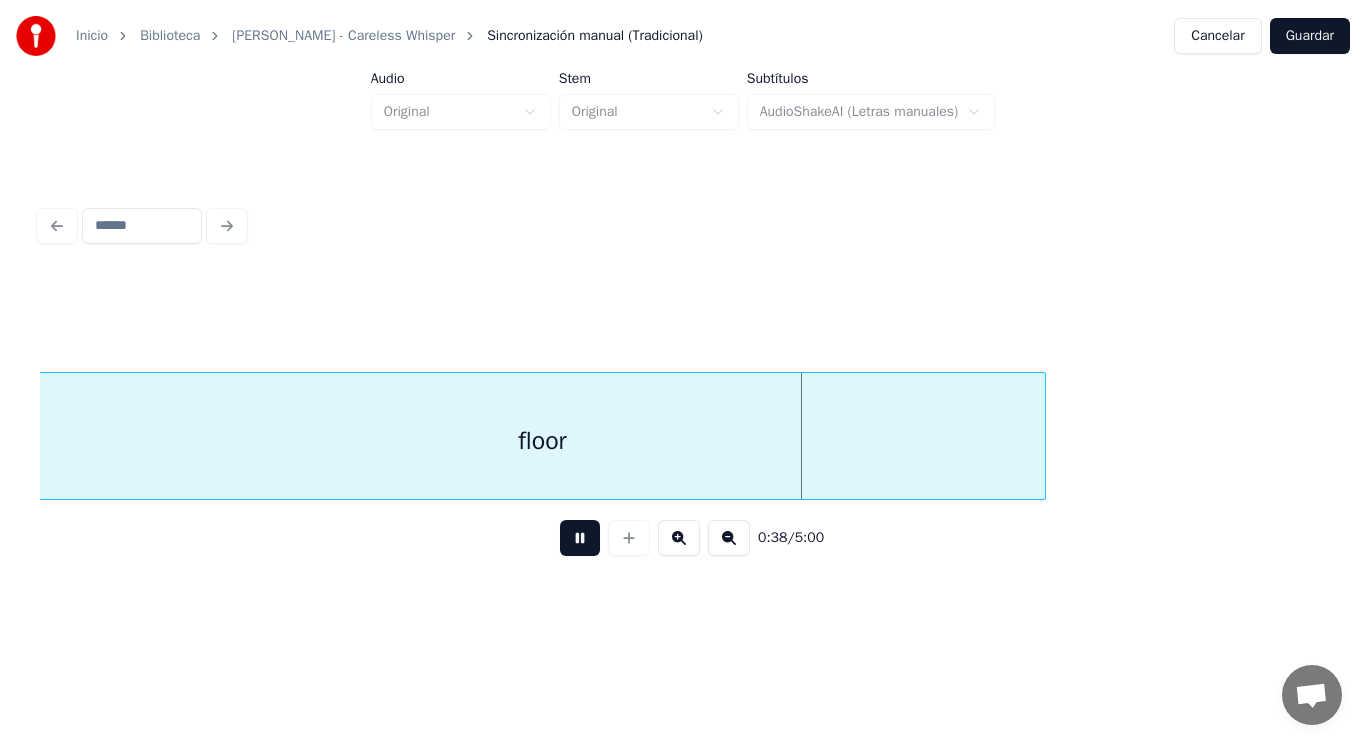 click at bounding box center (580, 538) 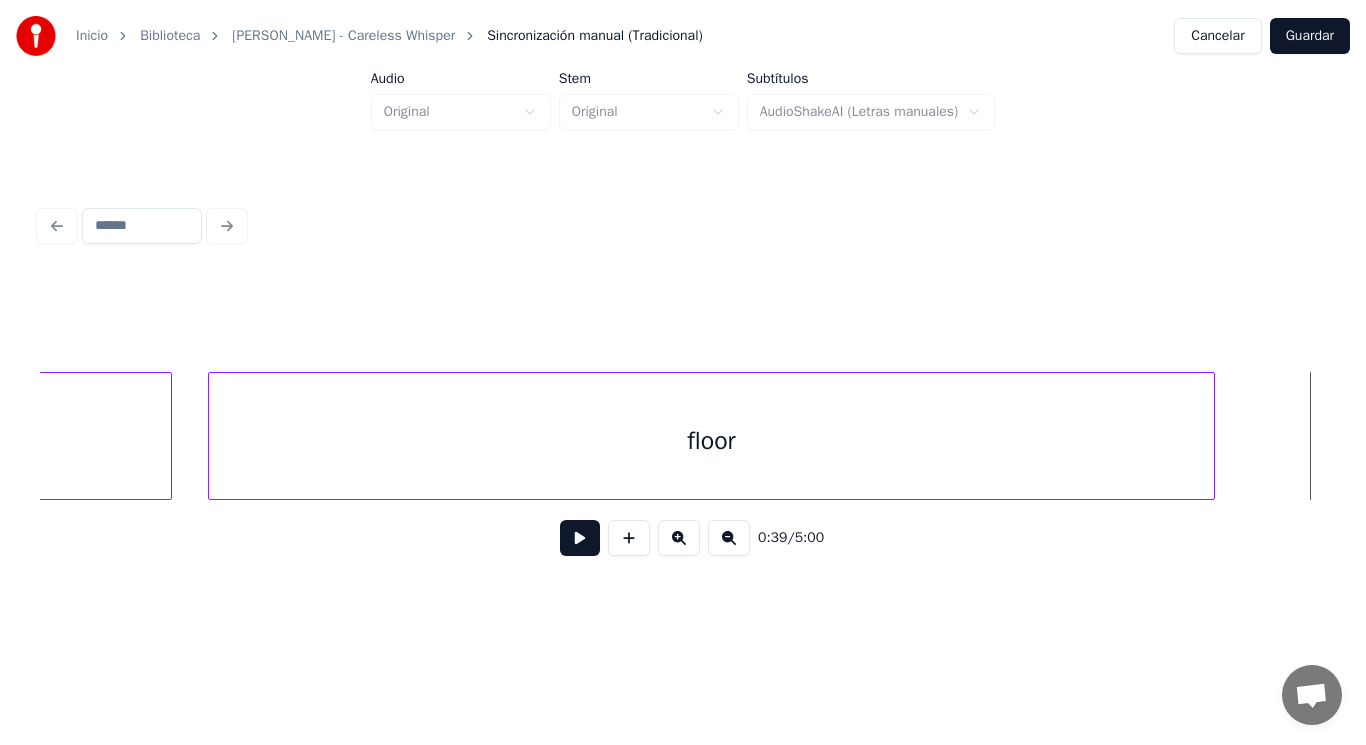 scroll, scrollTop: 0, scrollLeft: 53563, axis: horizontal 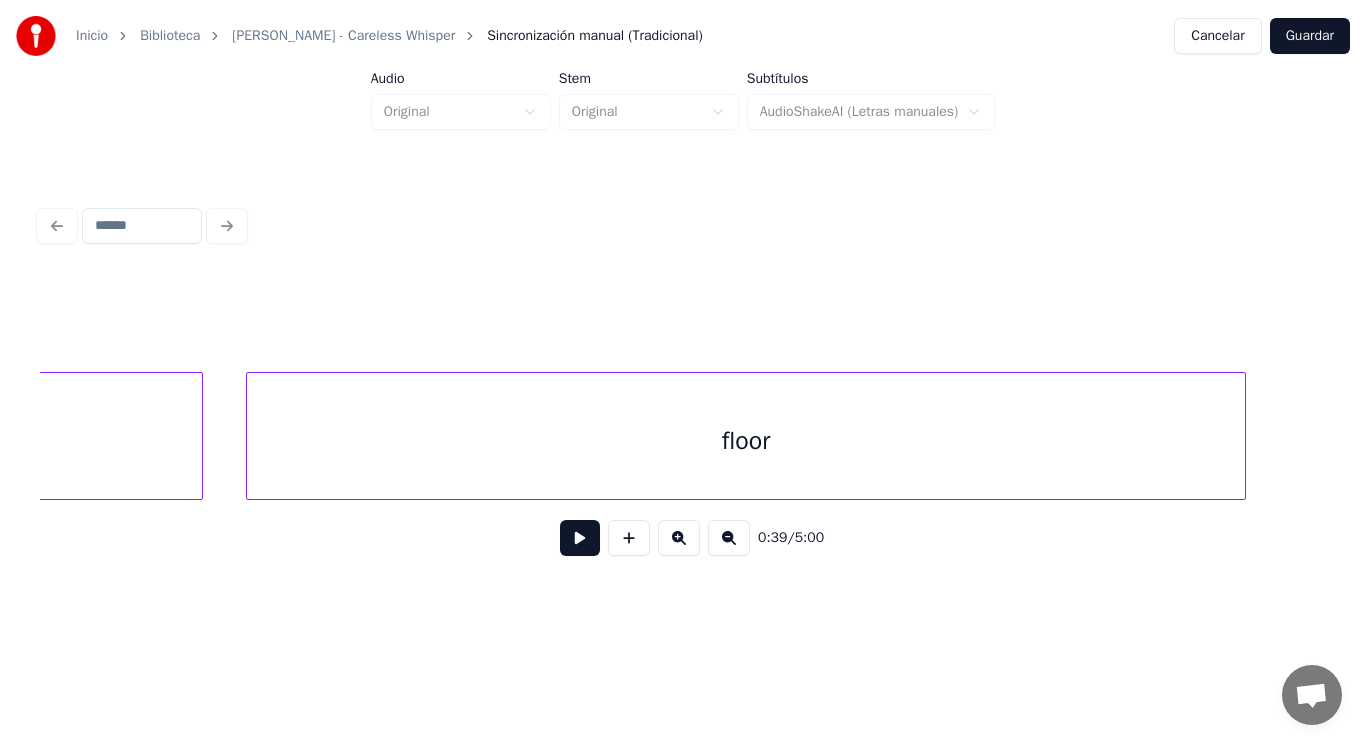click at bounding box center [250, 436] 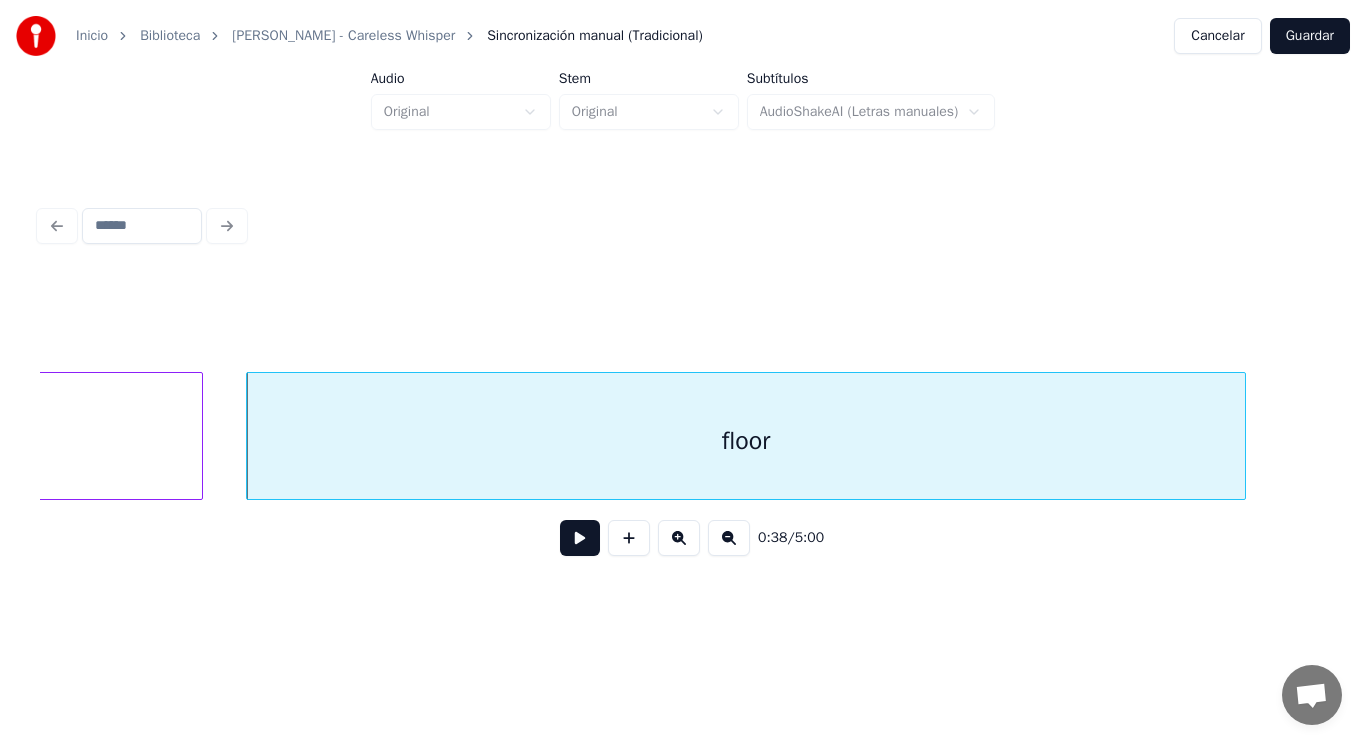 click at bounding box center [580, 538] 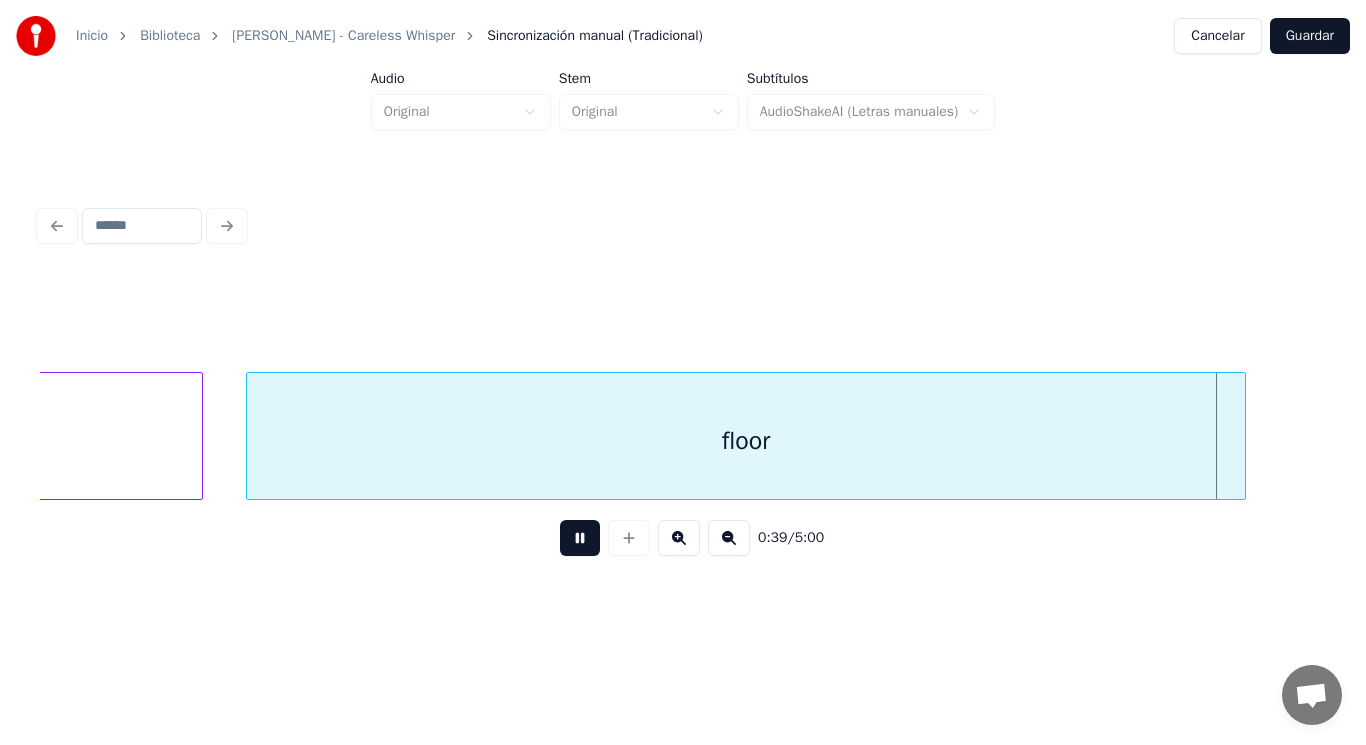 click at bounding box center [580, 538] 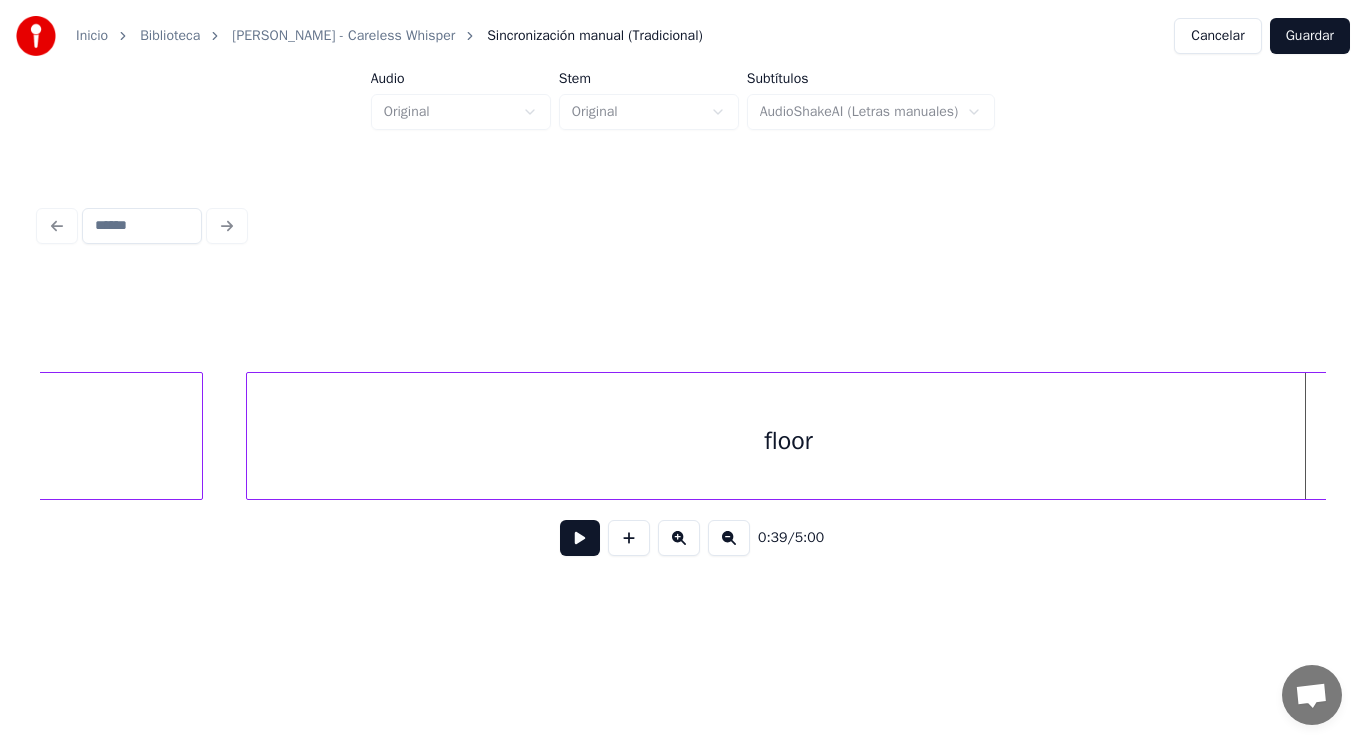 click on "0:39  /  5:00" at bounding box center (683, 386) 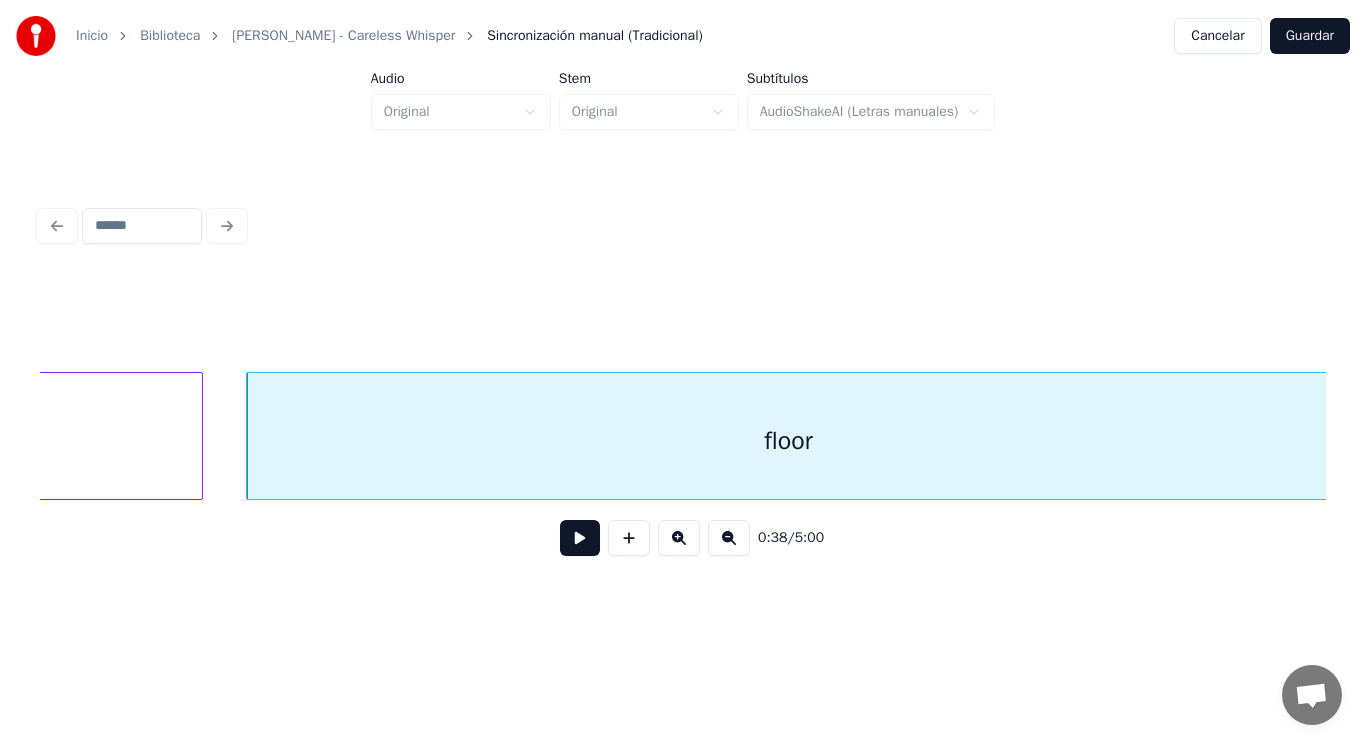 click at bounding box center [580, 538] 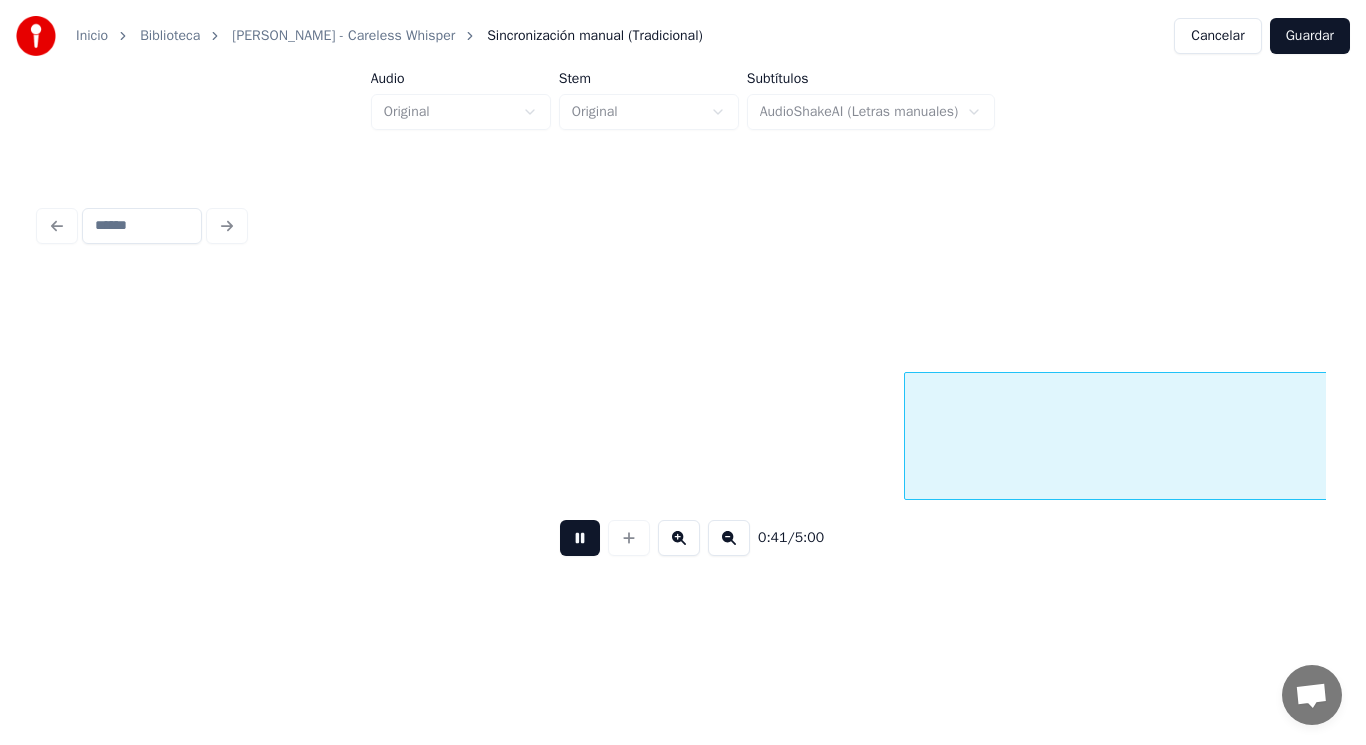 scroll, scrollTop: 0, scrollLeft: 57452, axis: horizontal 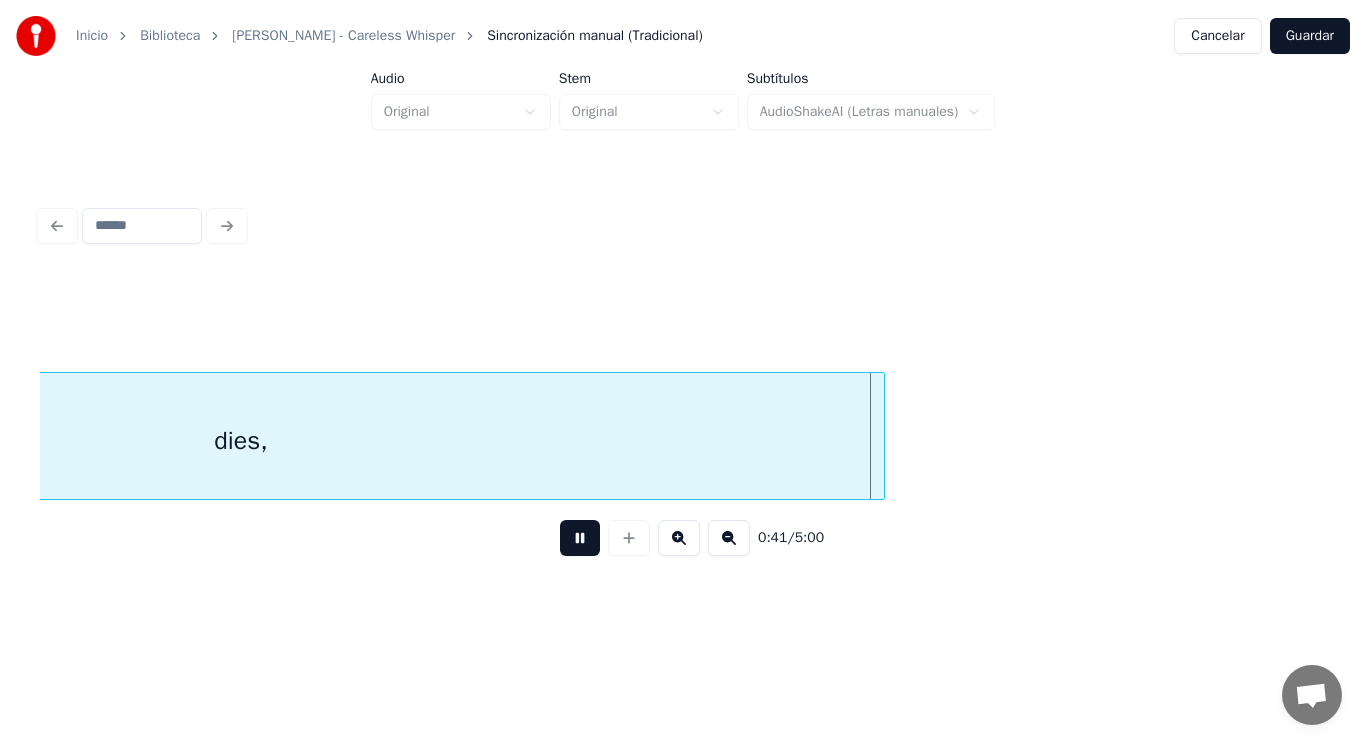 click at bounding box center [580, 538] 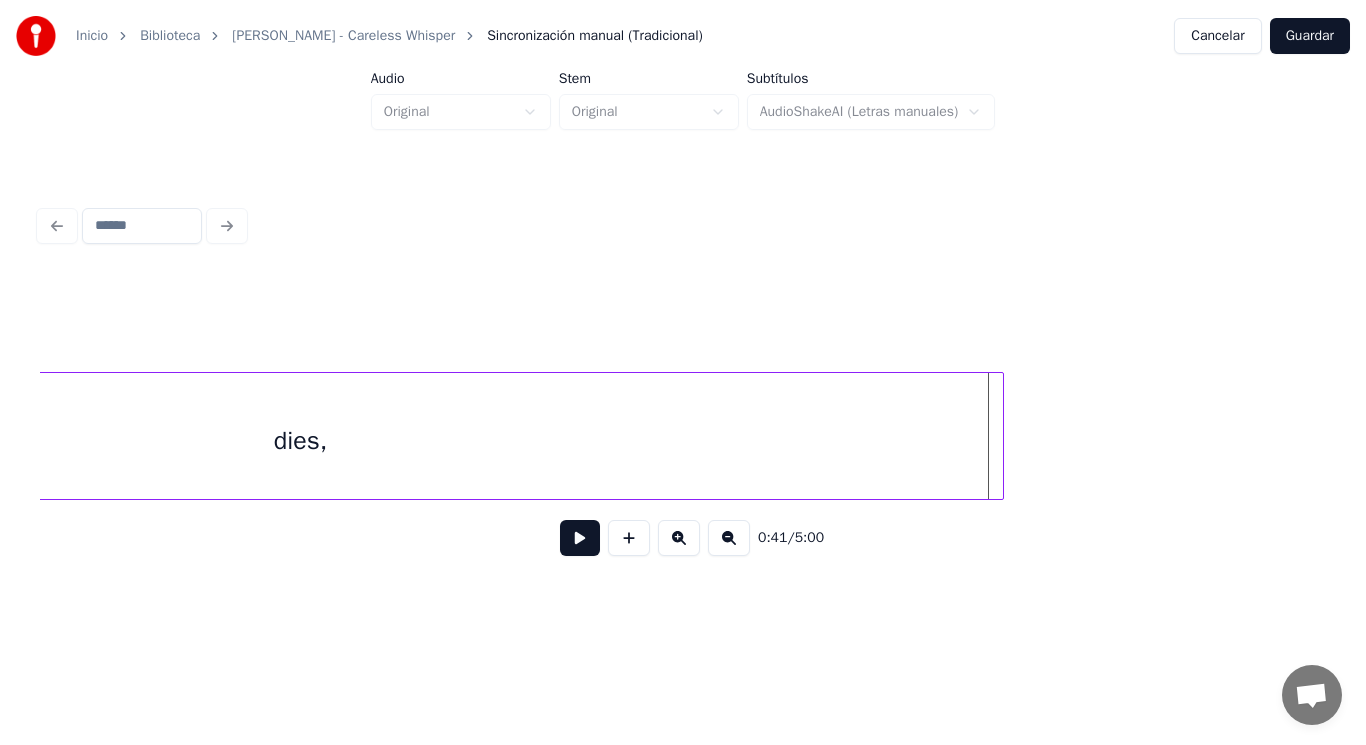 click at bounding box center [1000, 436] 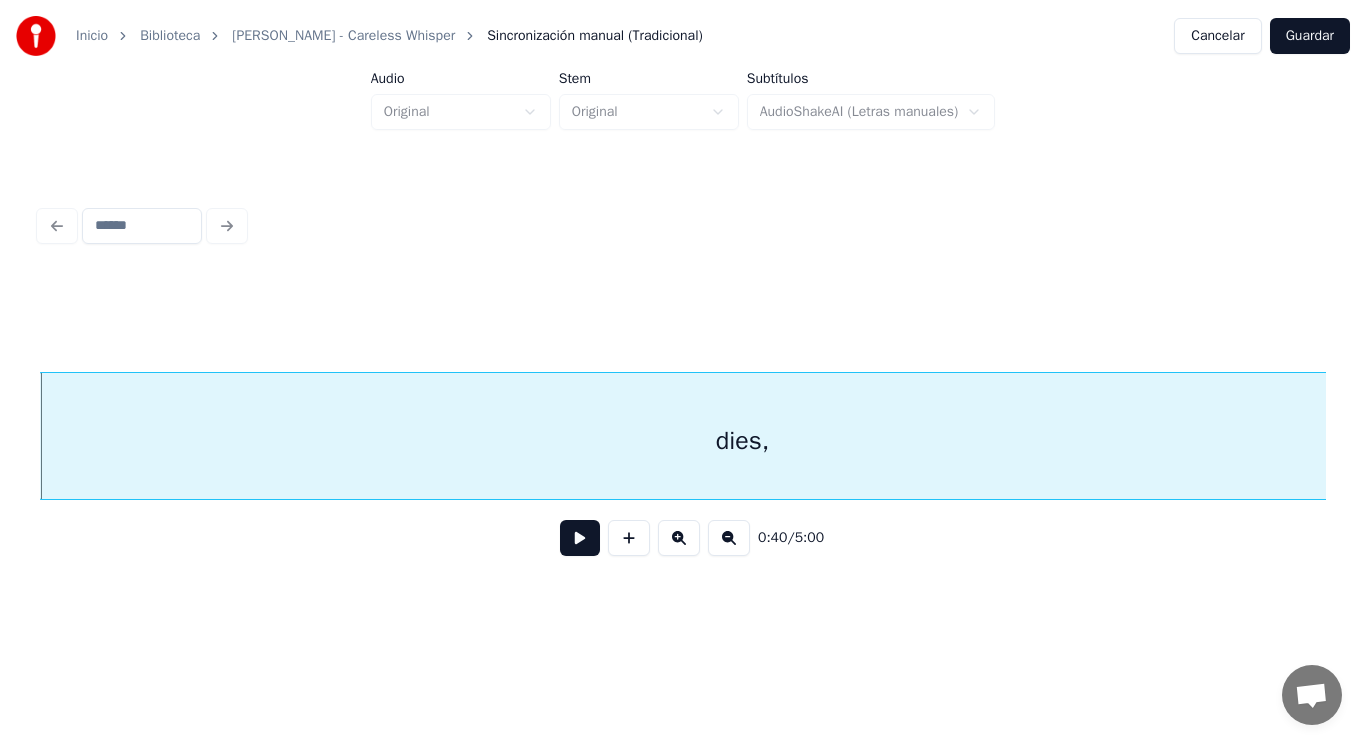 click at bounding box center [580, 538] 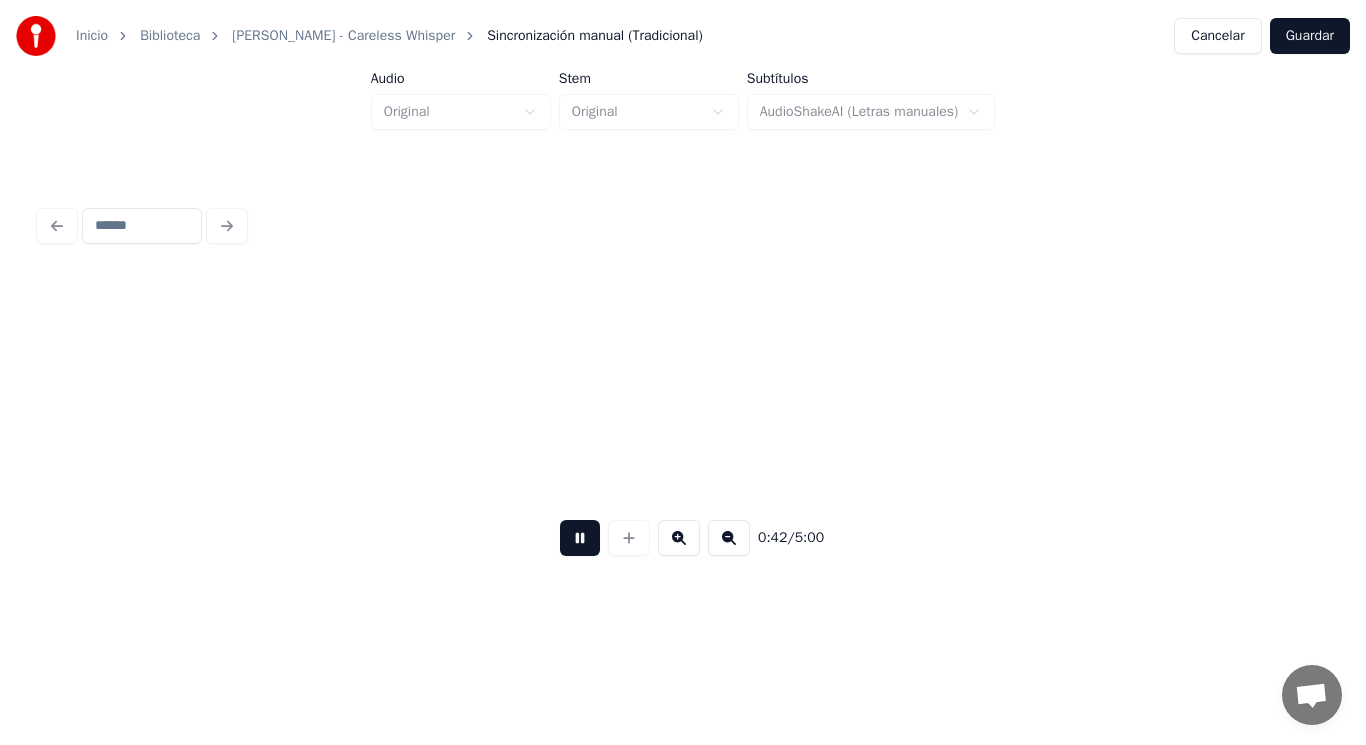 scroll, scrollTop: 0, scrollLeft: 59611, axis: horizontal 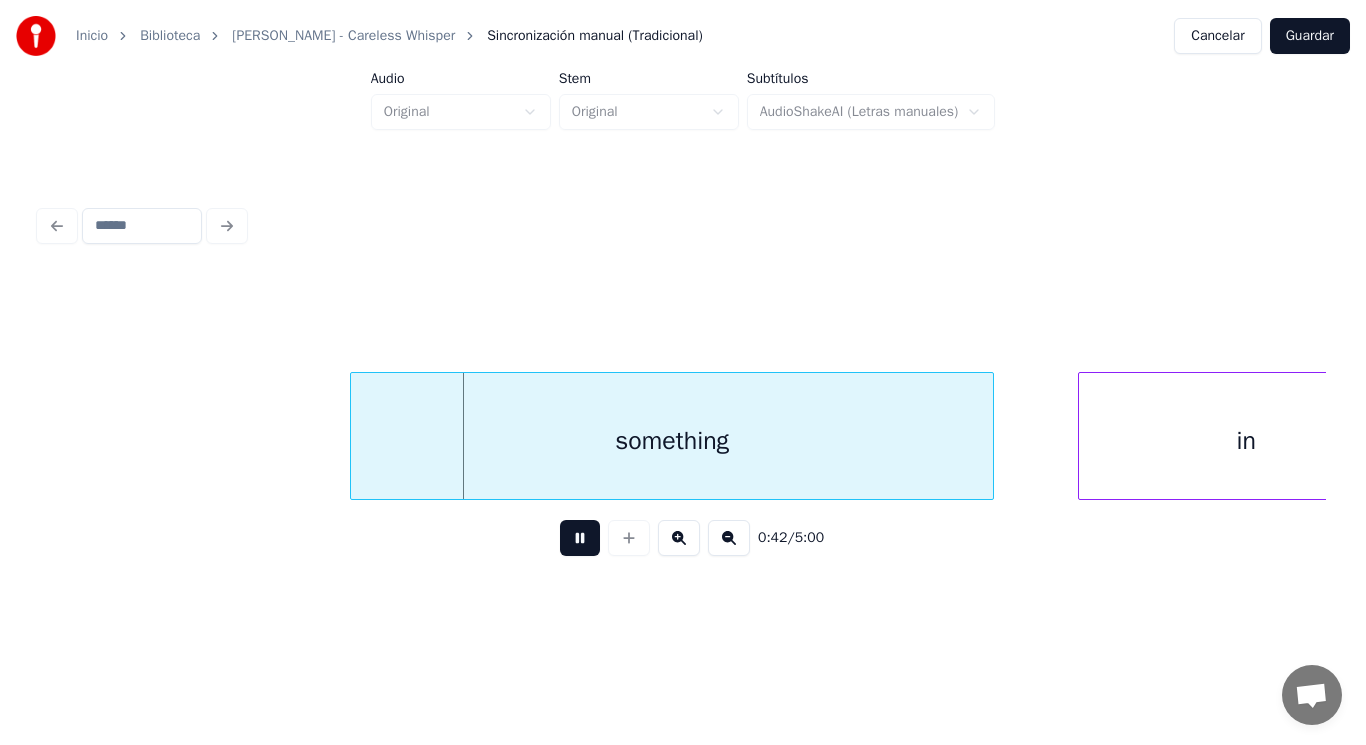 click at bounding box center (580, 538) 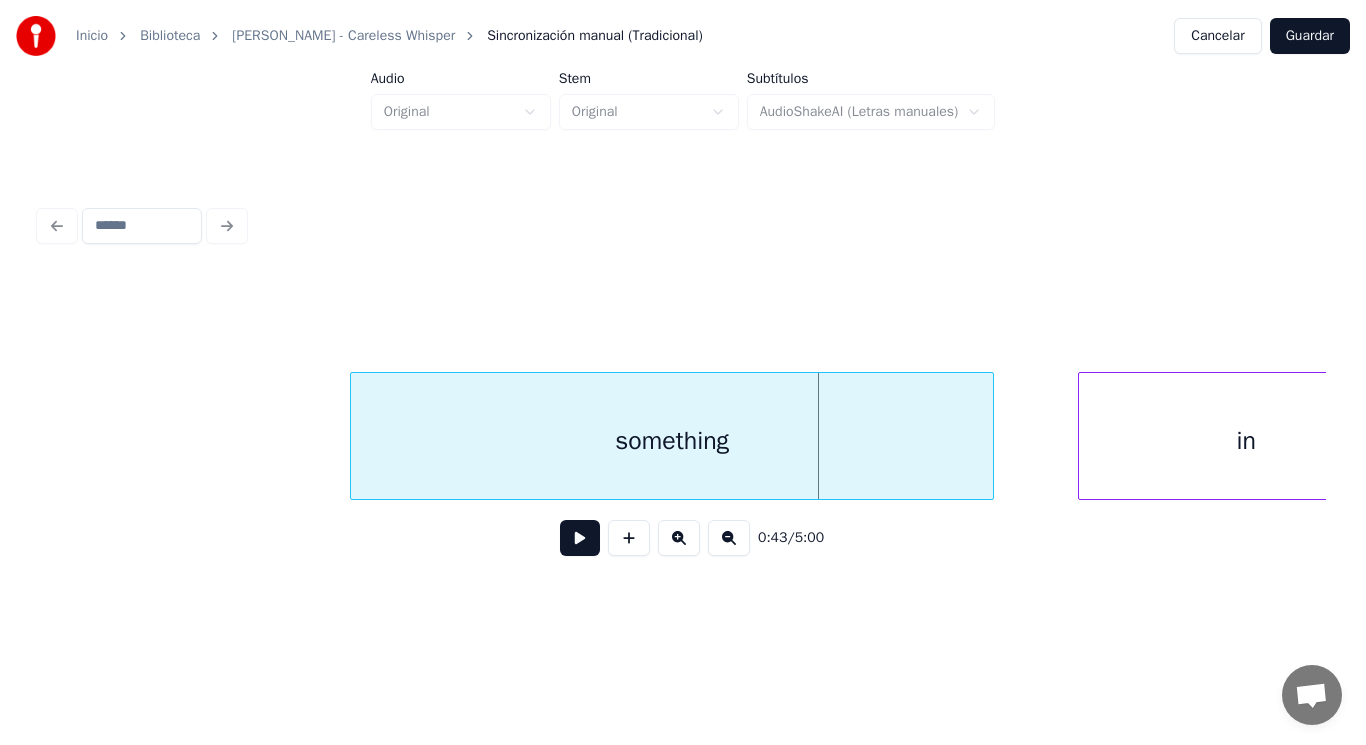 click on "something in" at bounding box center (150951, 436) 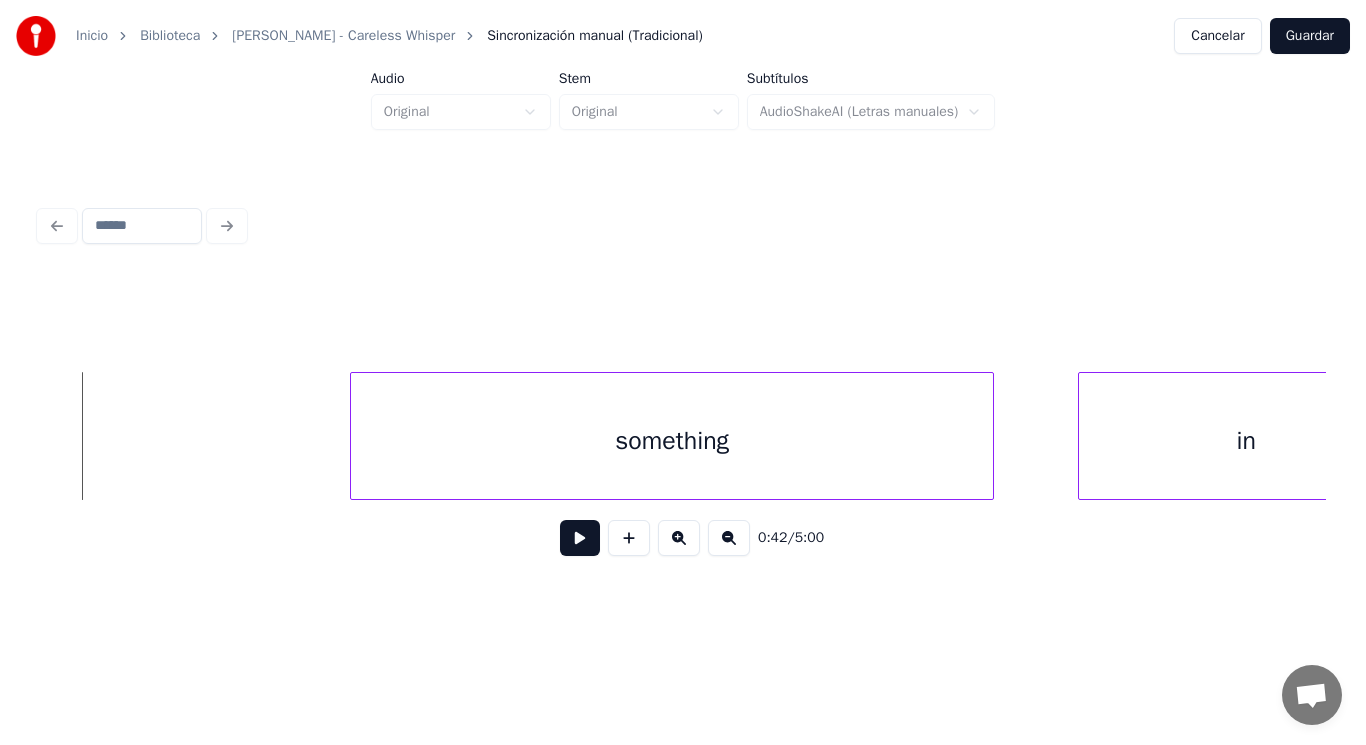 click at bounding box center (580, 538) 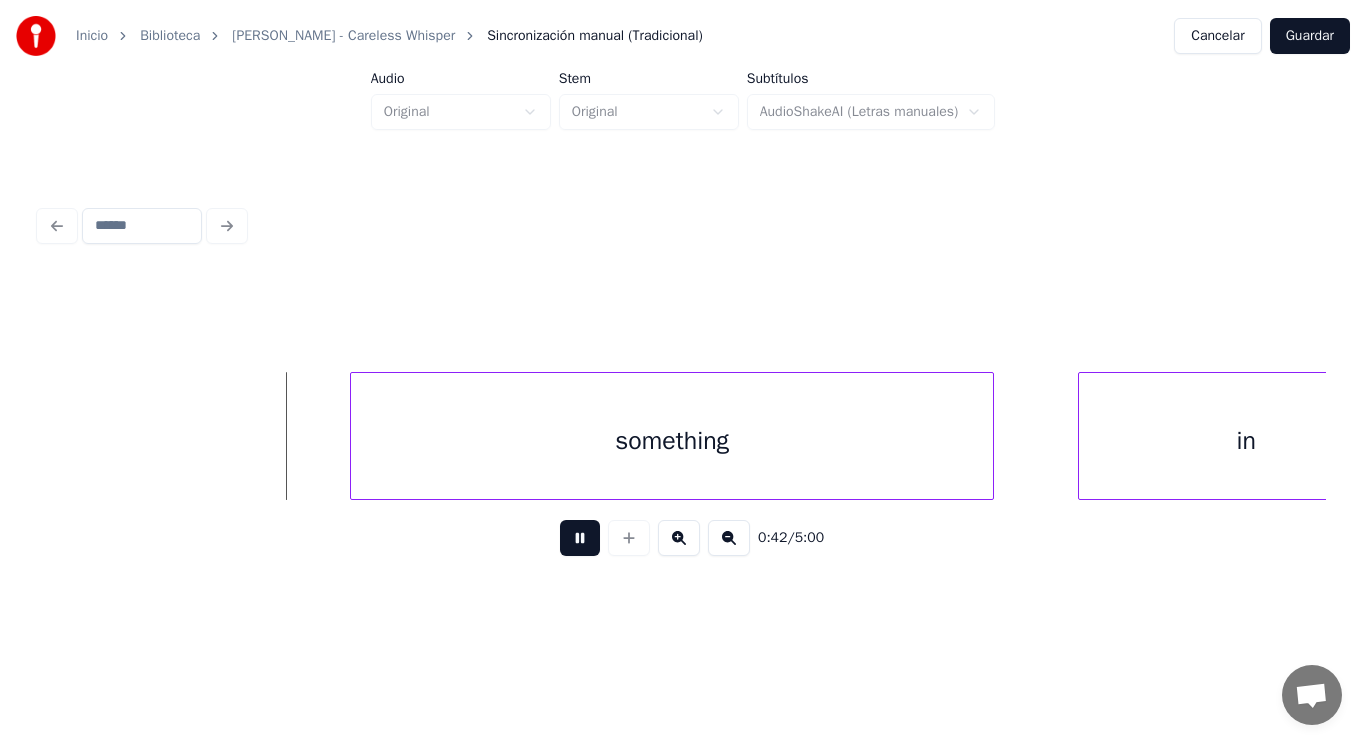 click at bounding box center (580, 538) 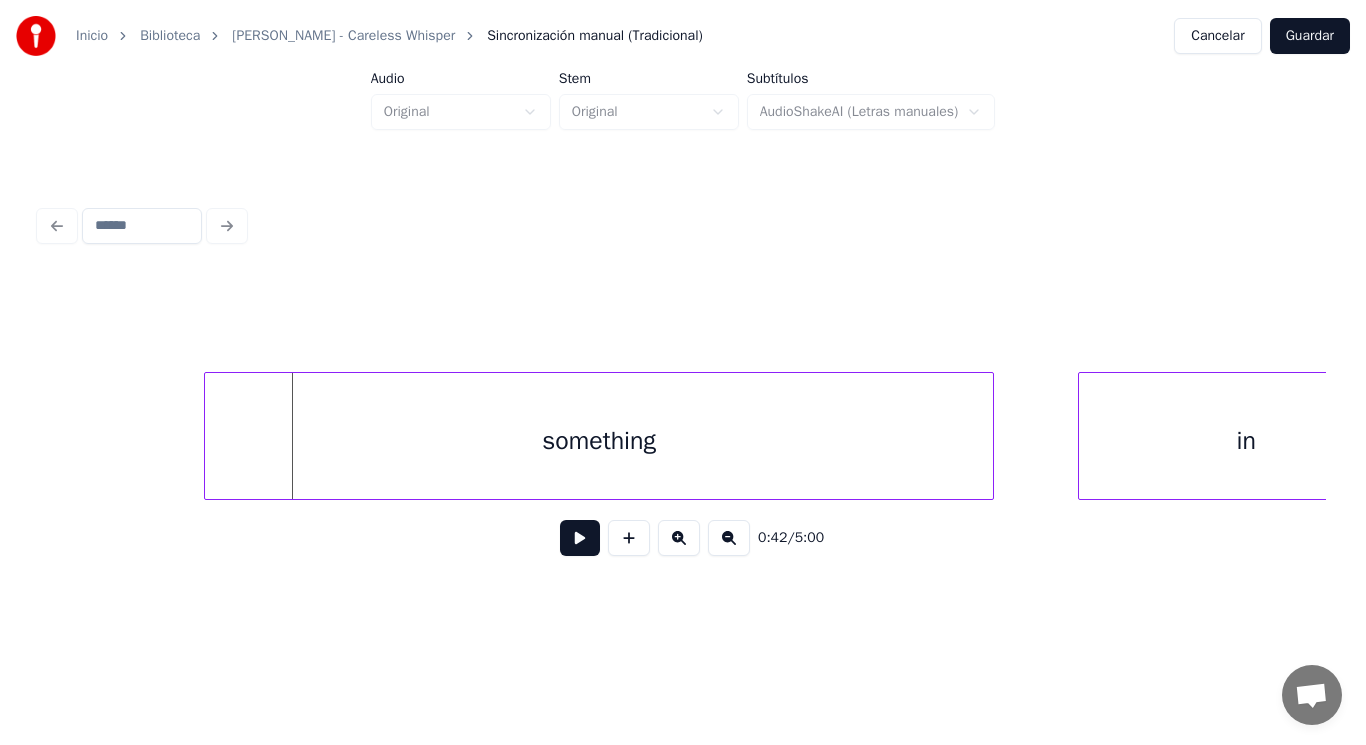 click at bounding box center (208, 436) 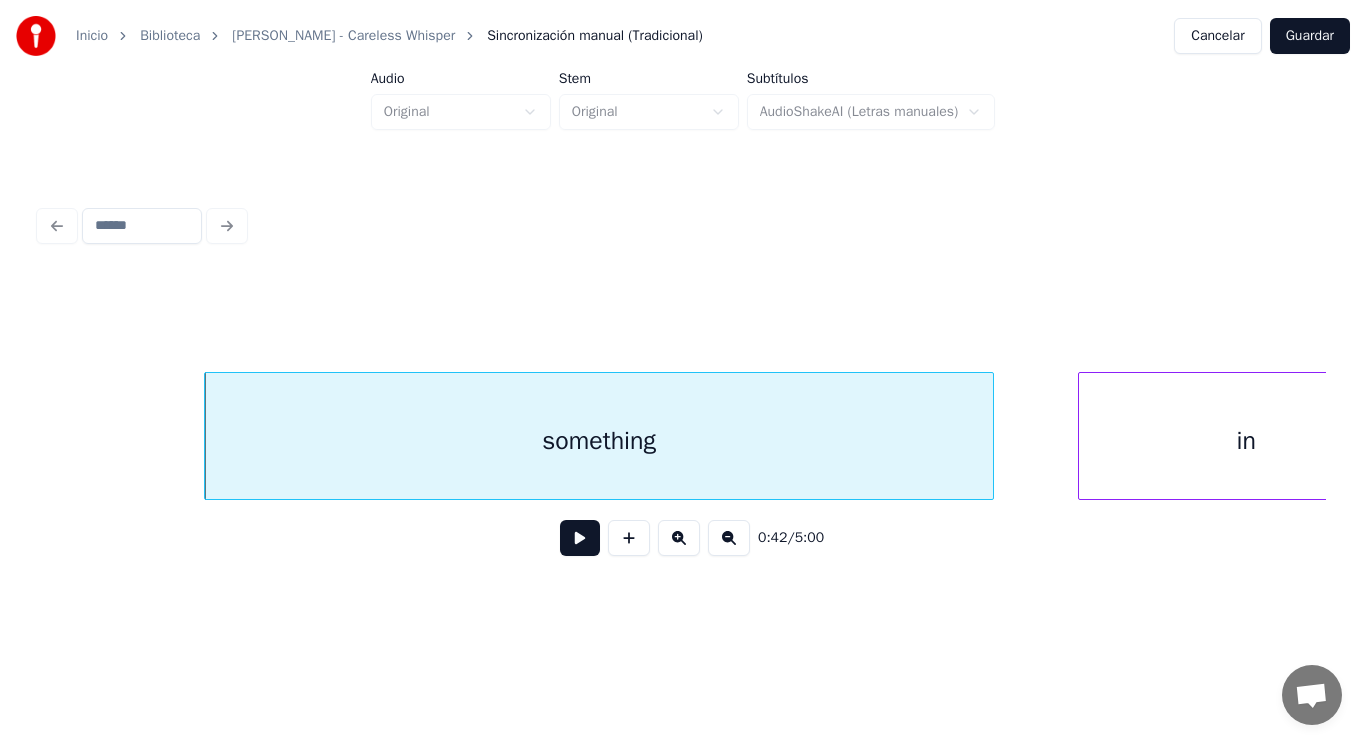 click at bounding box center (580, 538) 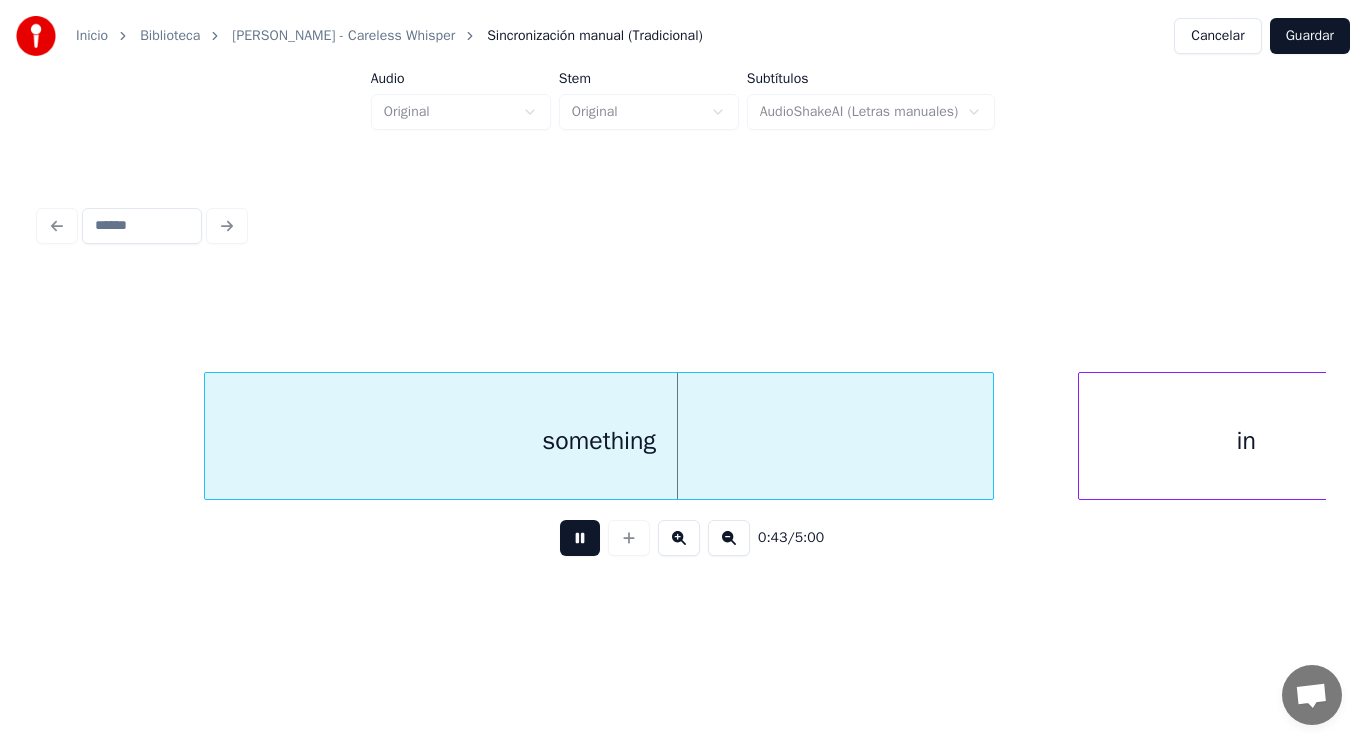 click at bounding box center [580, 538] 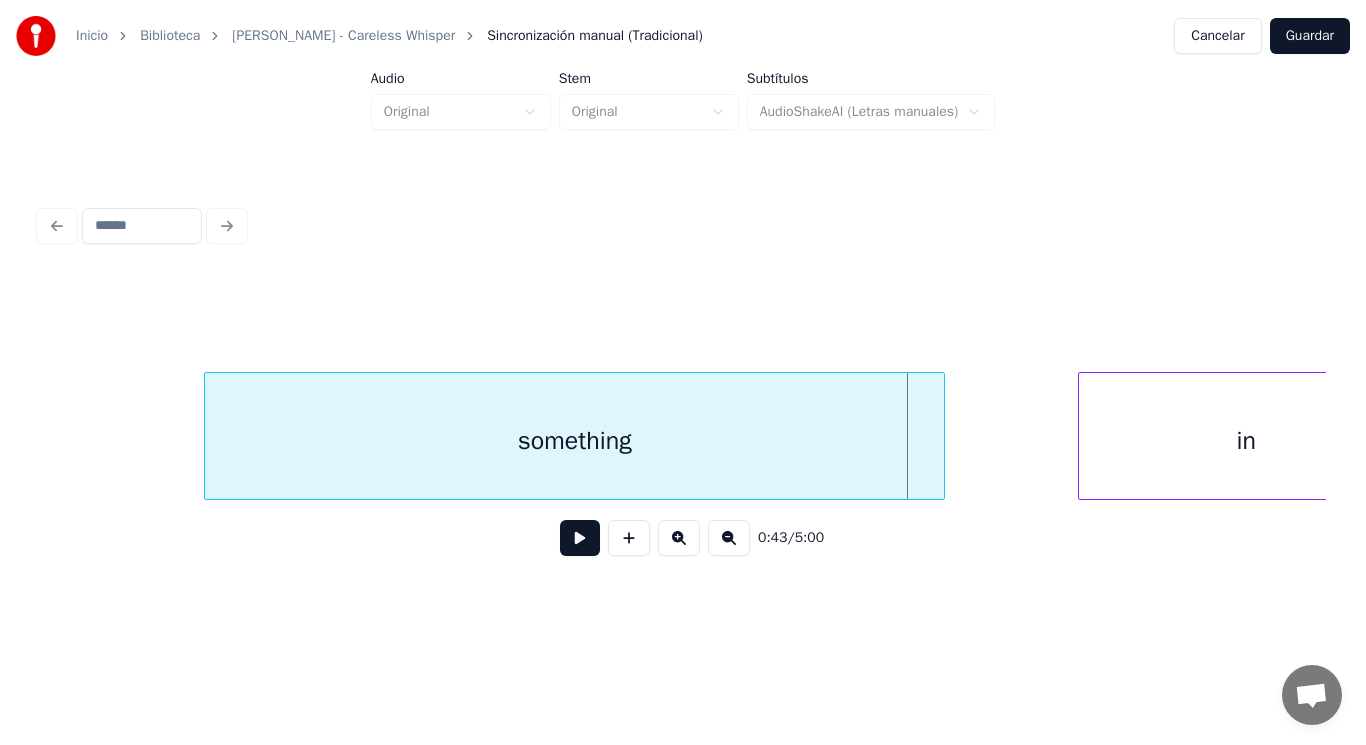 click at bounding box center (941, 436) 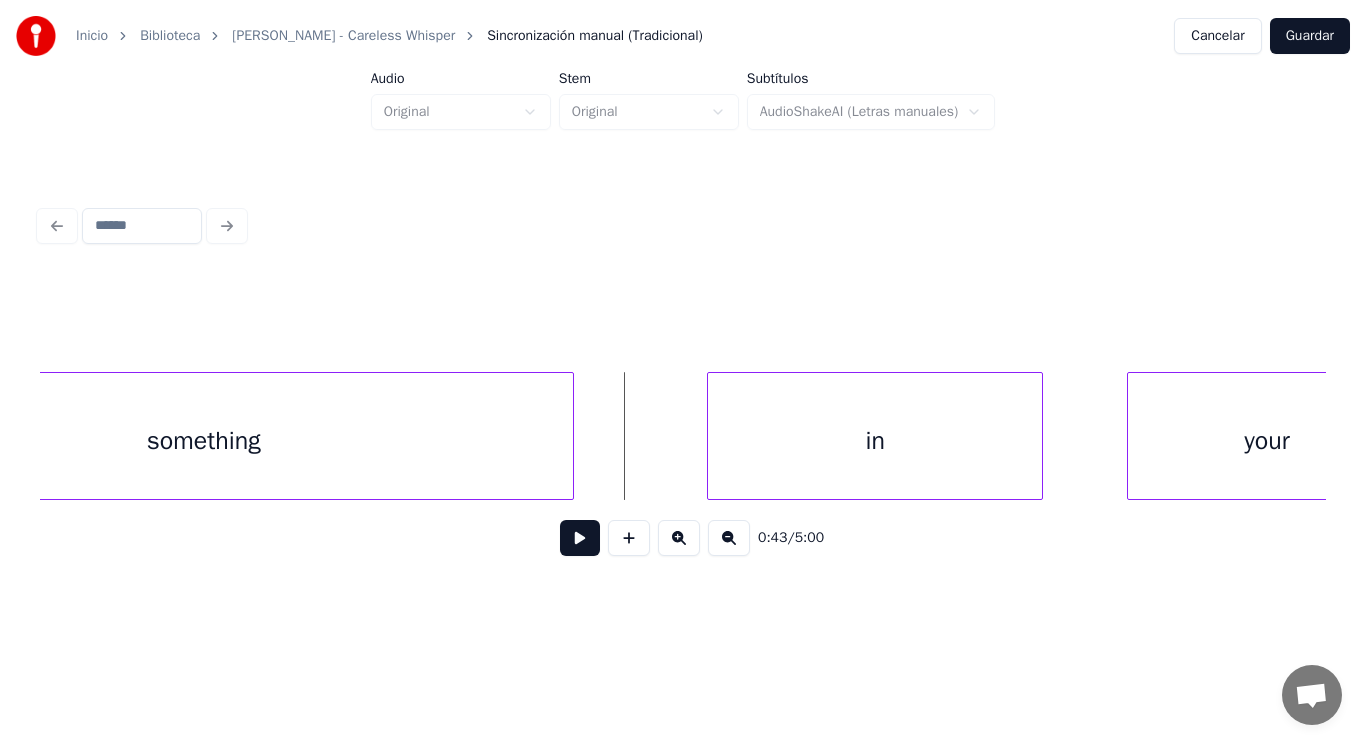 scroll, scrollTop: 0, scrollLeft: 60011, axis: horizontal 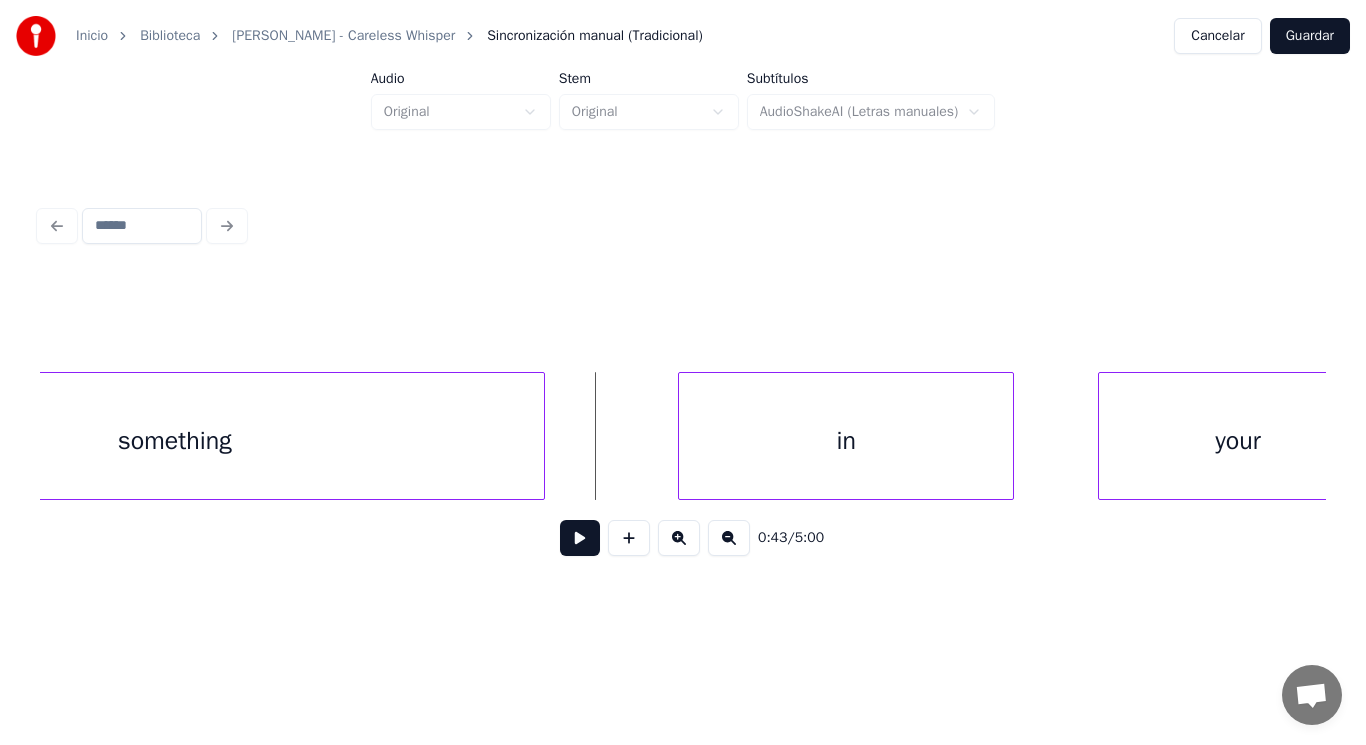 click at bounding box center [580, 538] 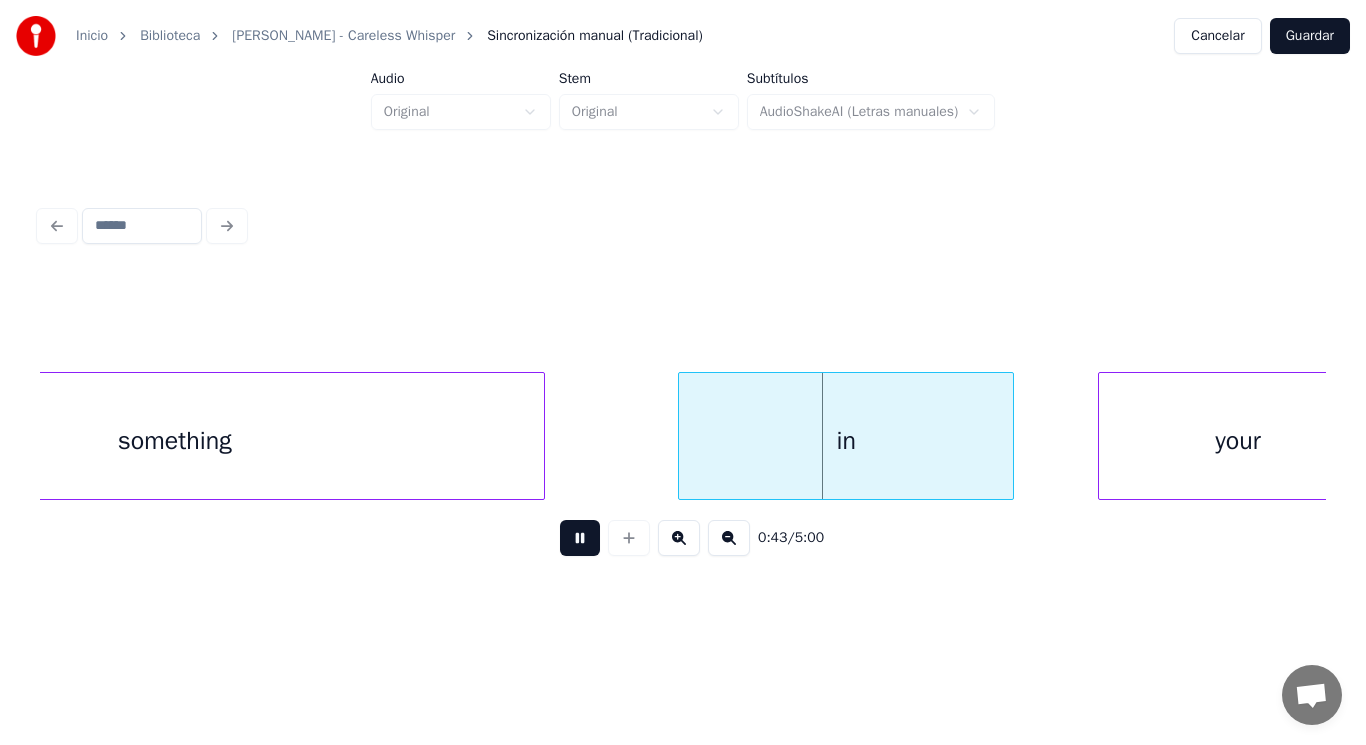 click at bounding box center (580, 538) 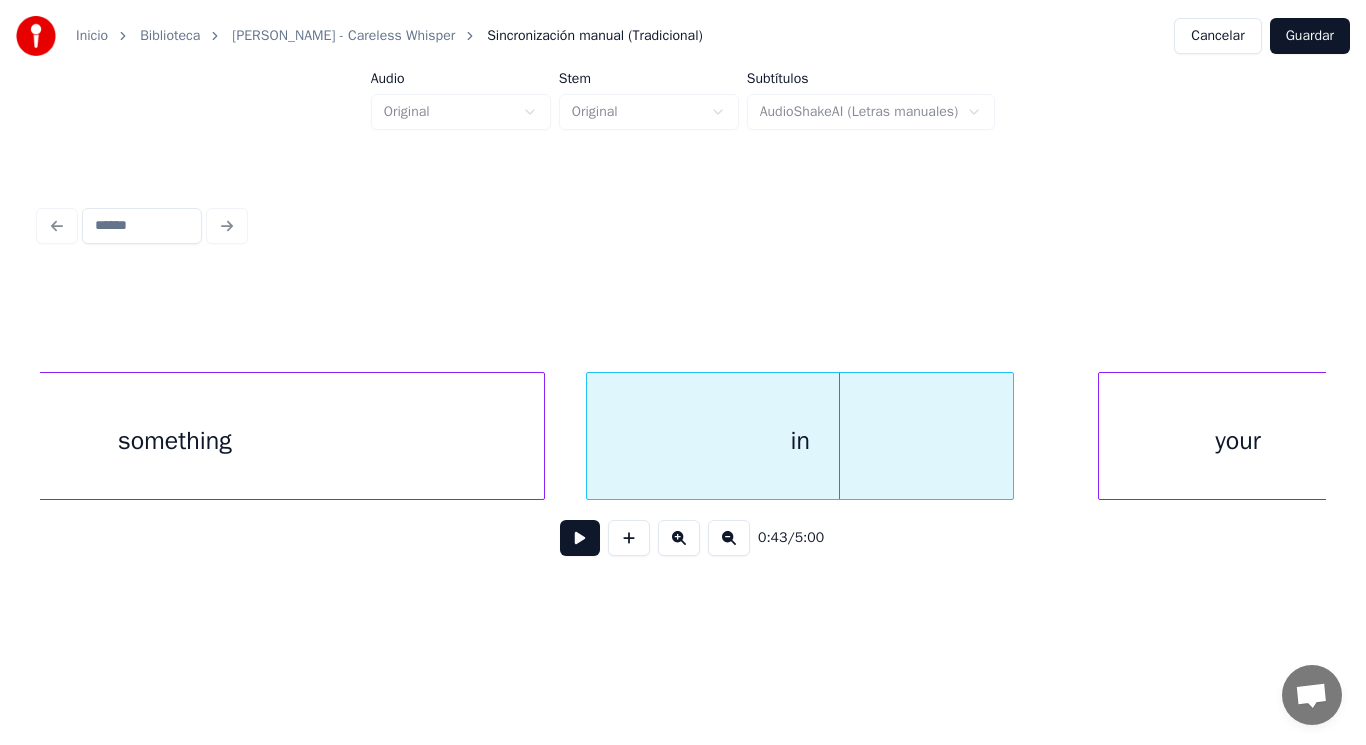 click at bounding box center (590, 436) 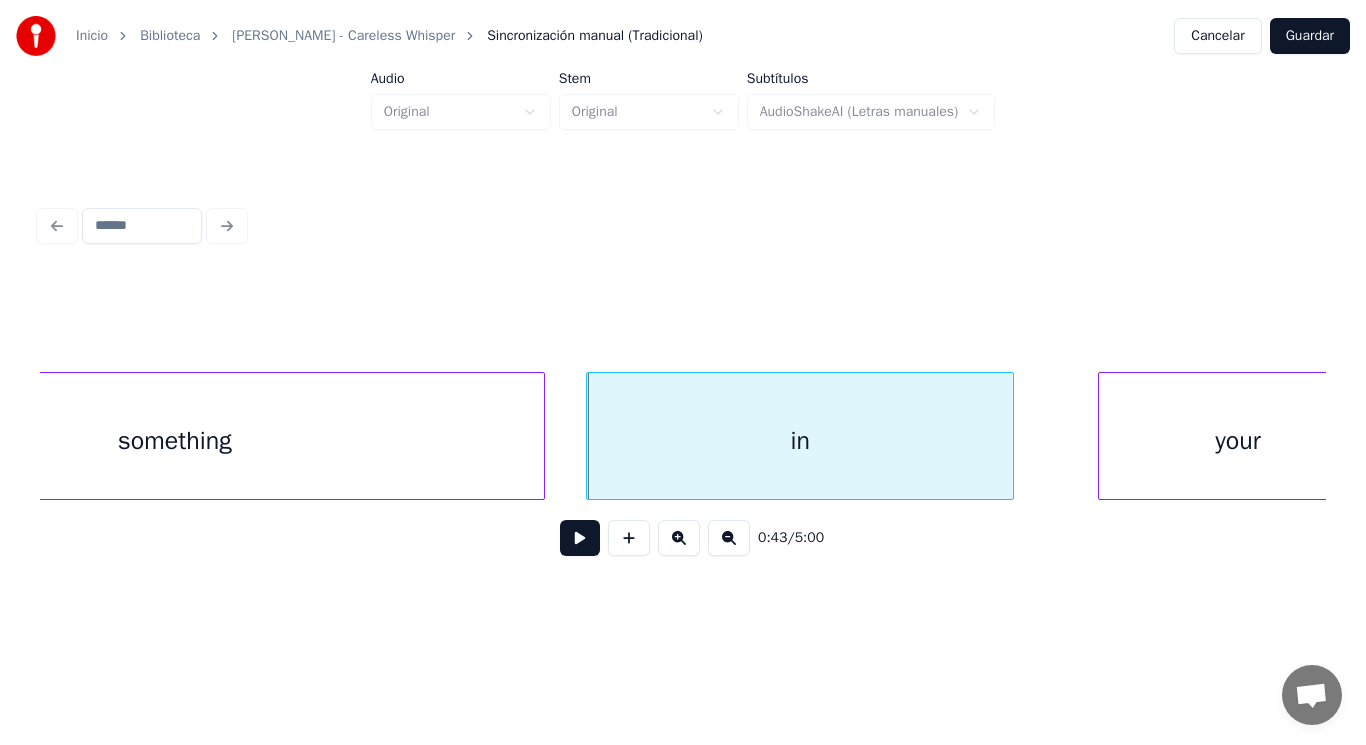click at bounding box center [580, 538] 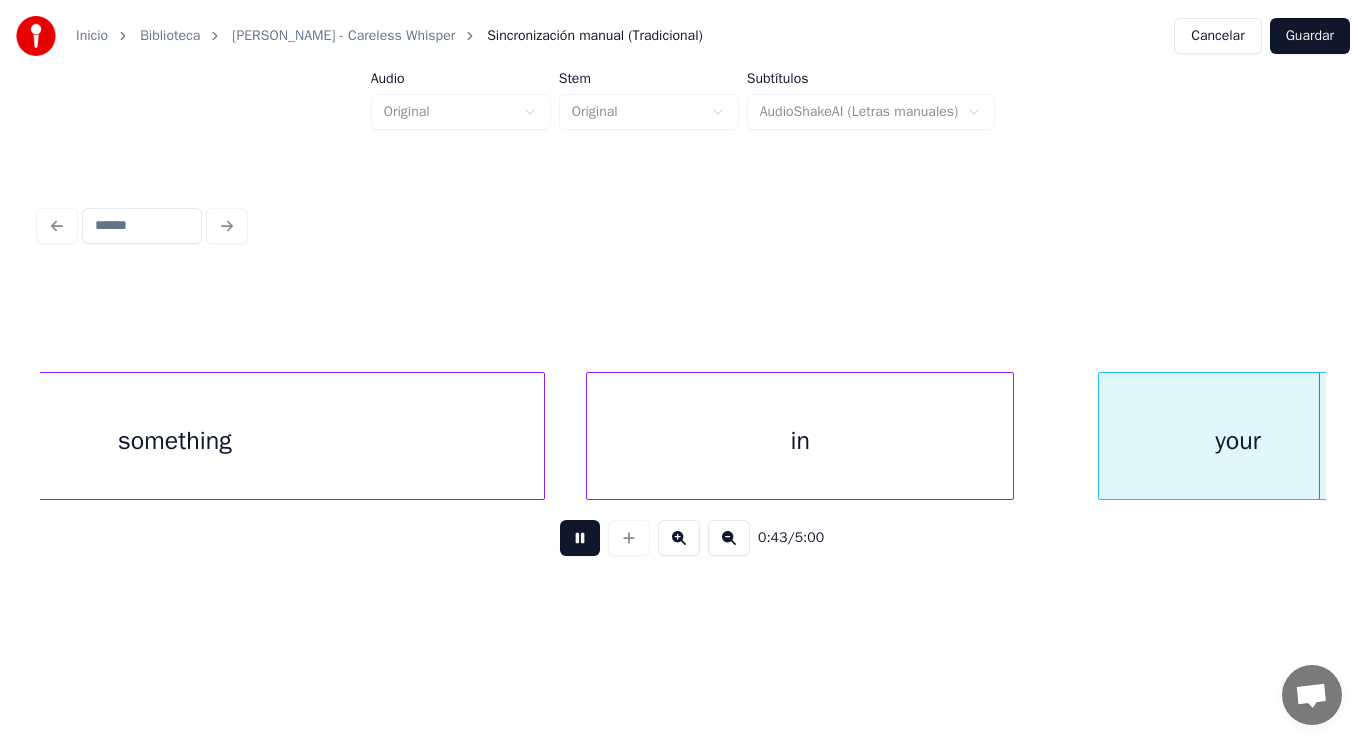 scroll, scrollTop: 0, scrollLeft: 61303, axis: horizontal 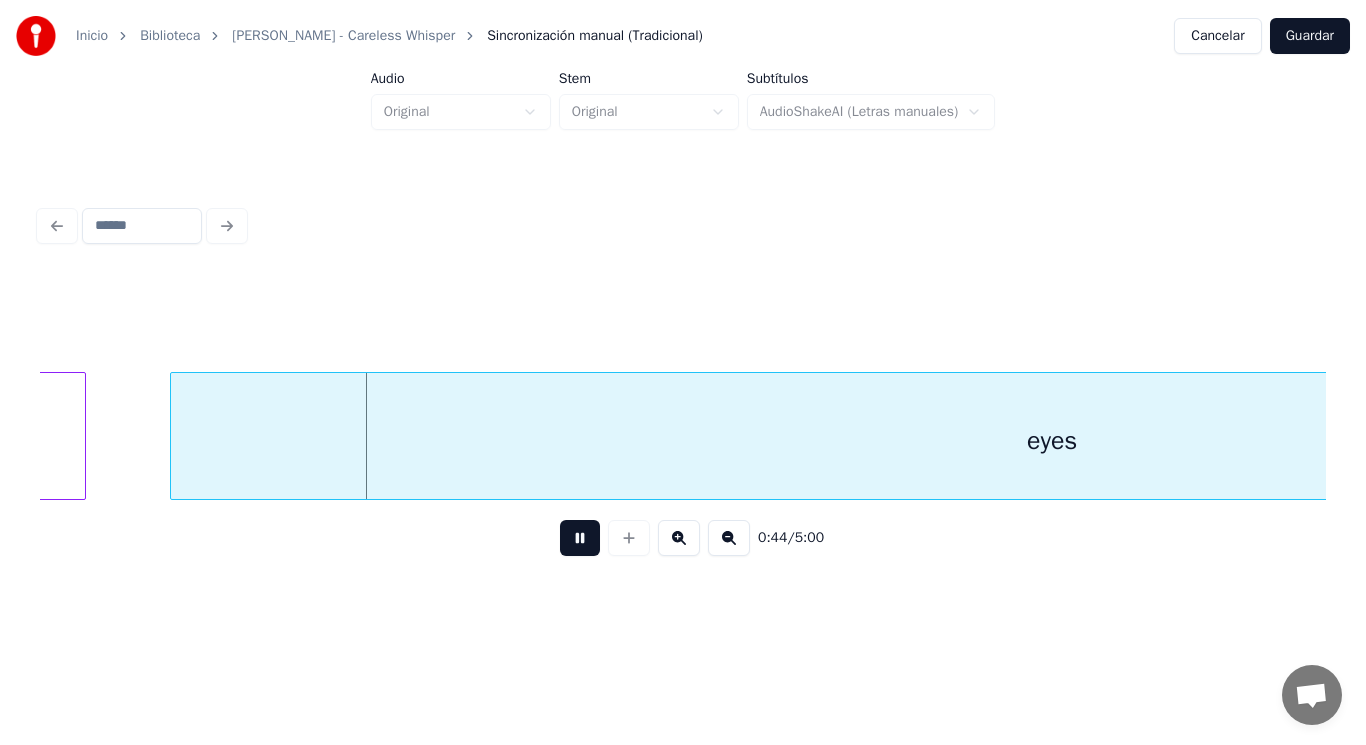 click at bounding box center (580, 538) 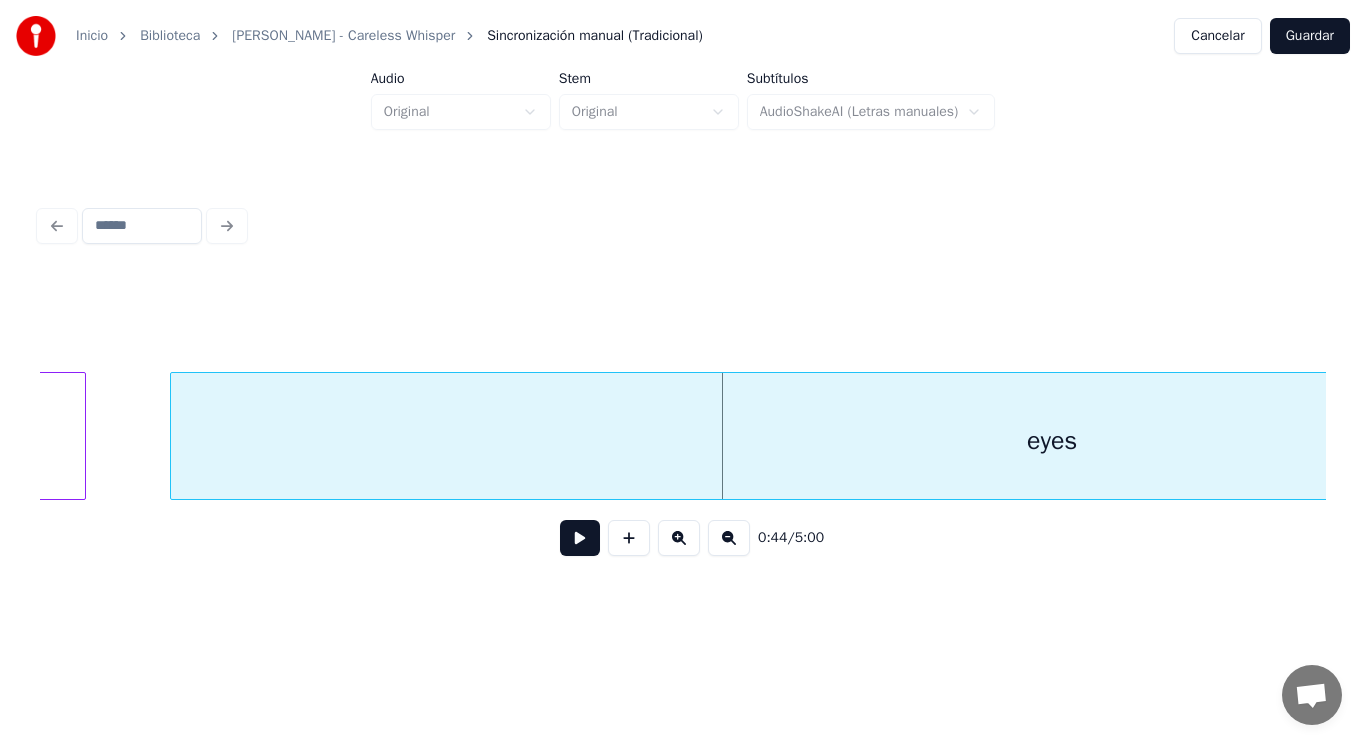 click on "eyes" at bounding box center (1052, 441) 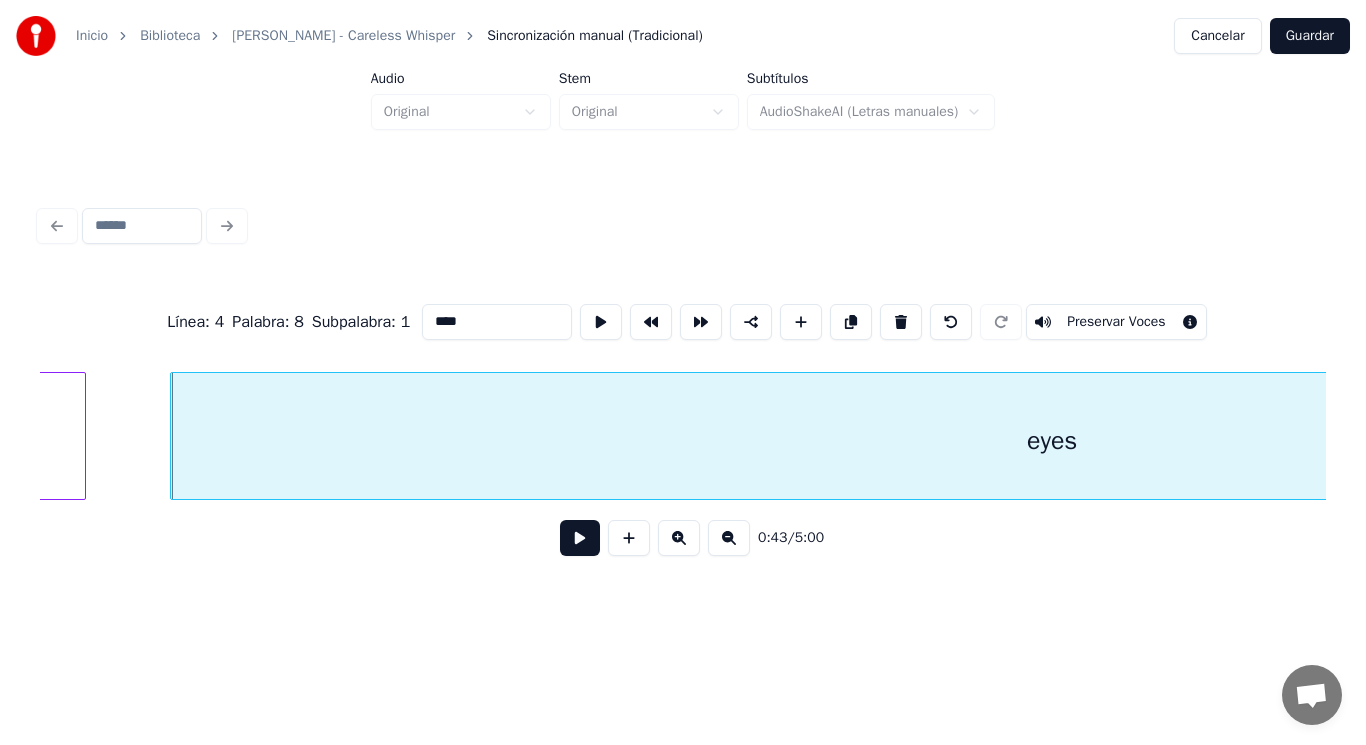 click at bounding box center [580, 538] 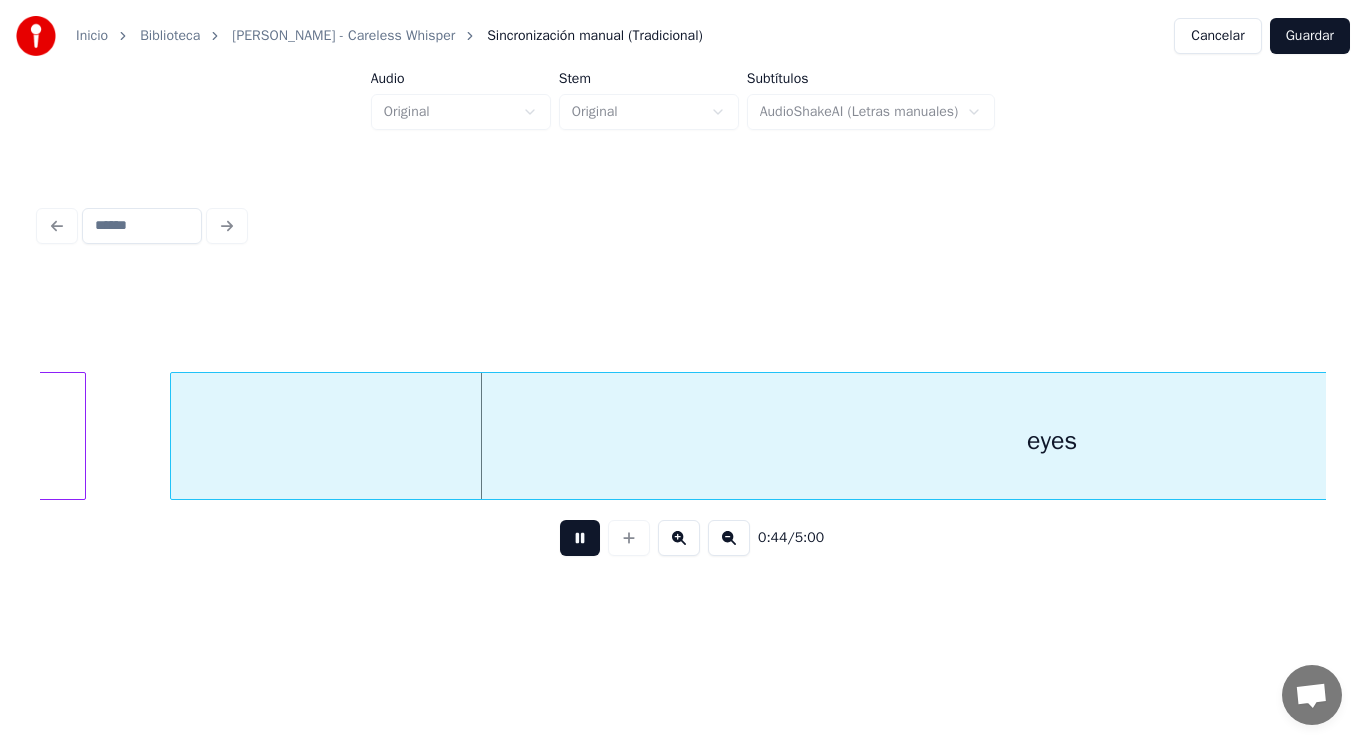 click at bounding box center [580, 538] 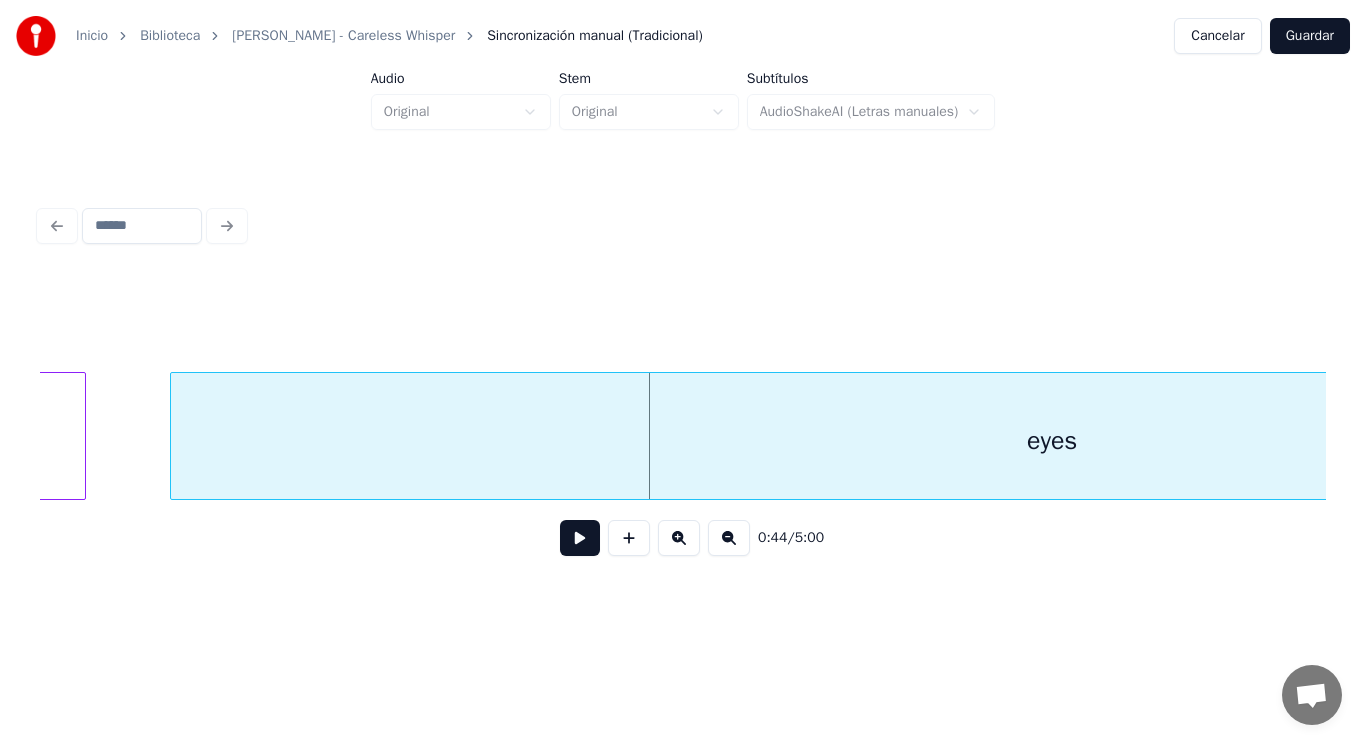 click on "your" at bounding box center [-54, 441] 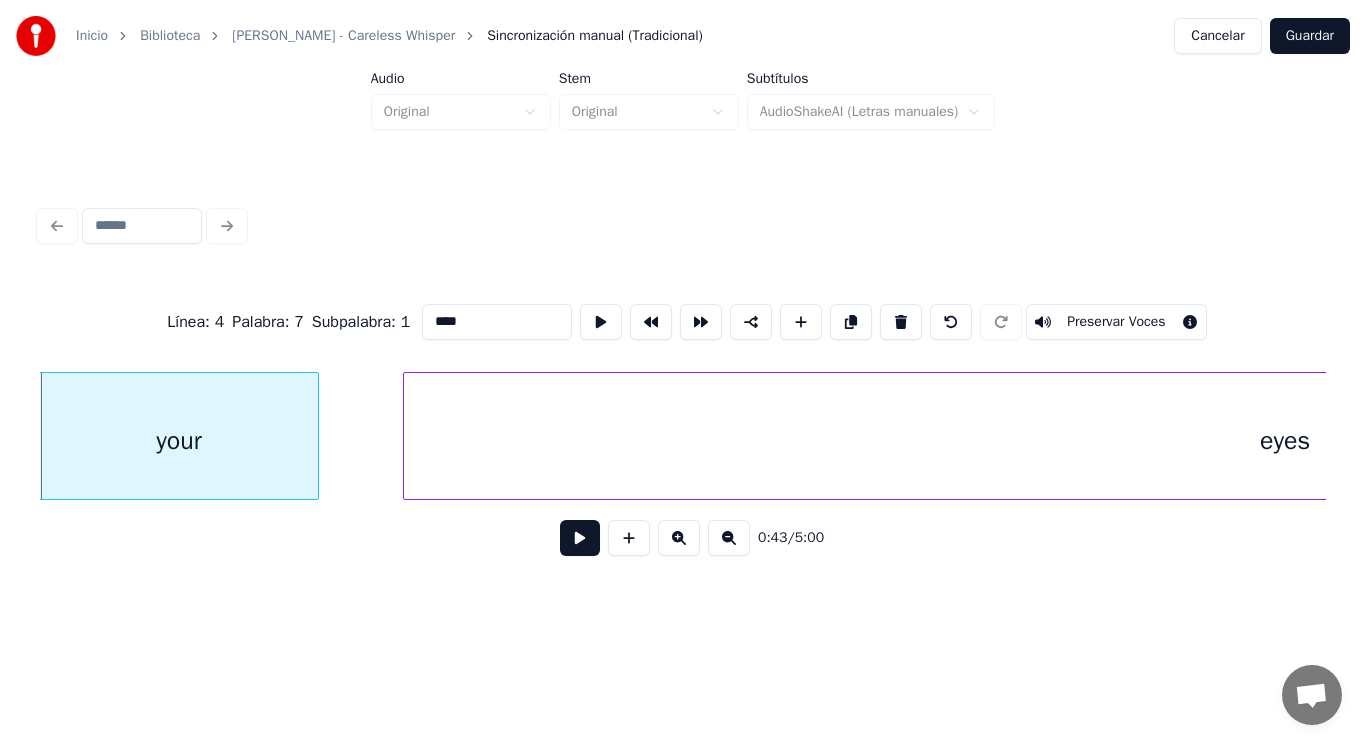 click at bounding box center [580, 538] 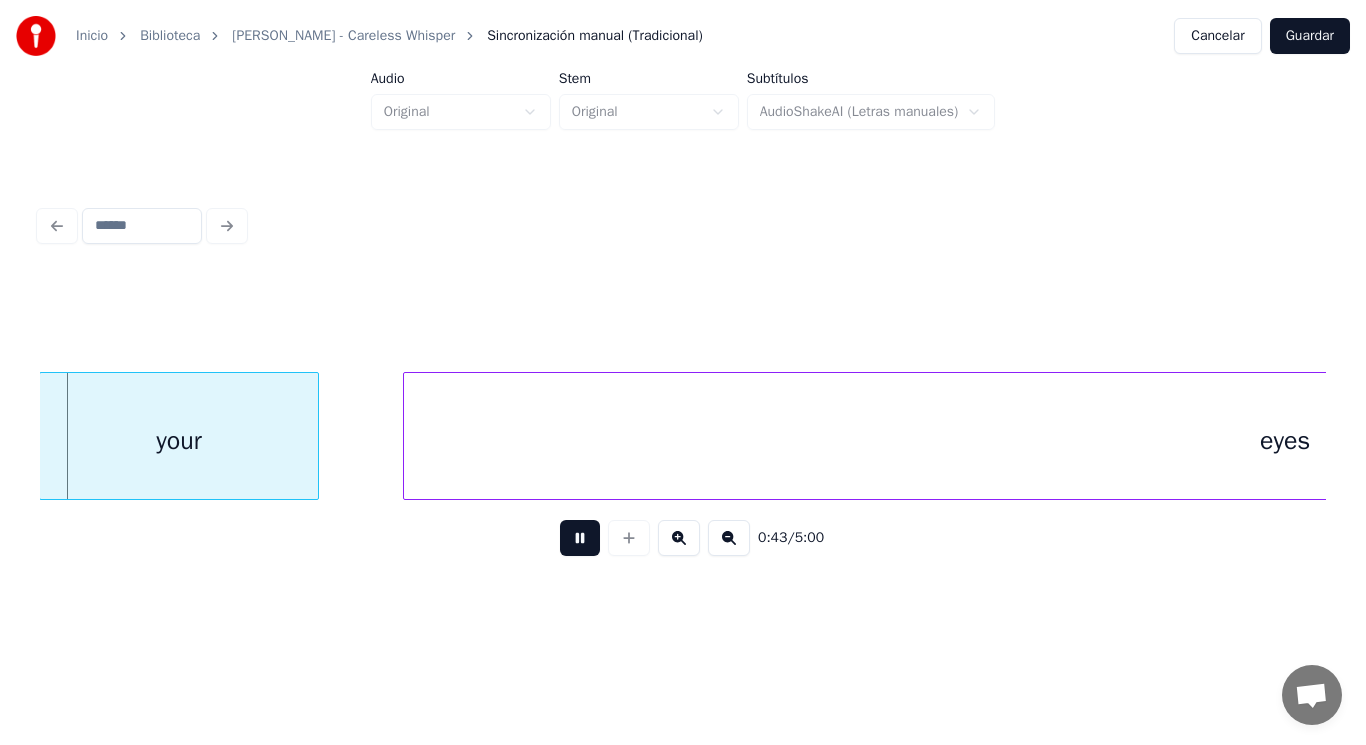 click at bounding box center (580, 538) 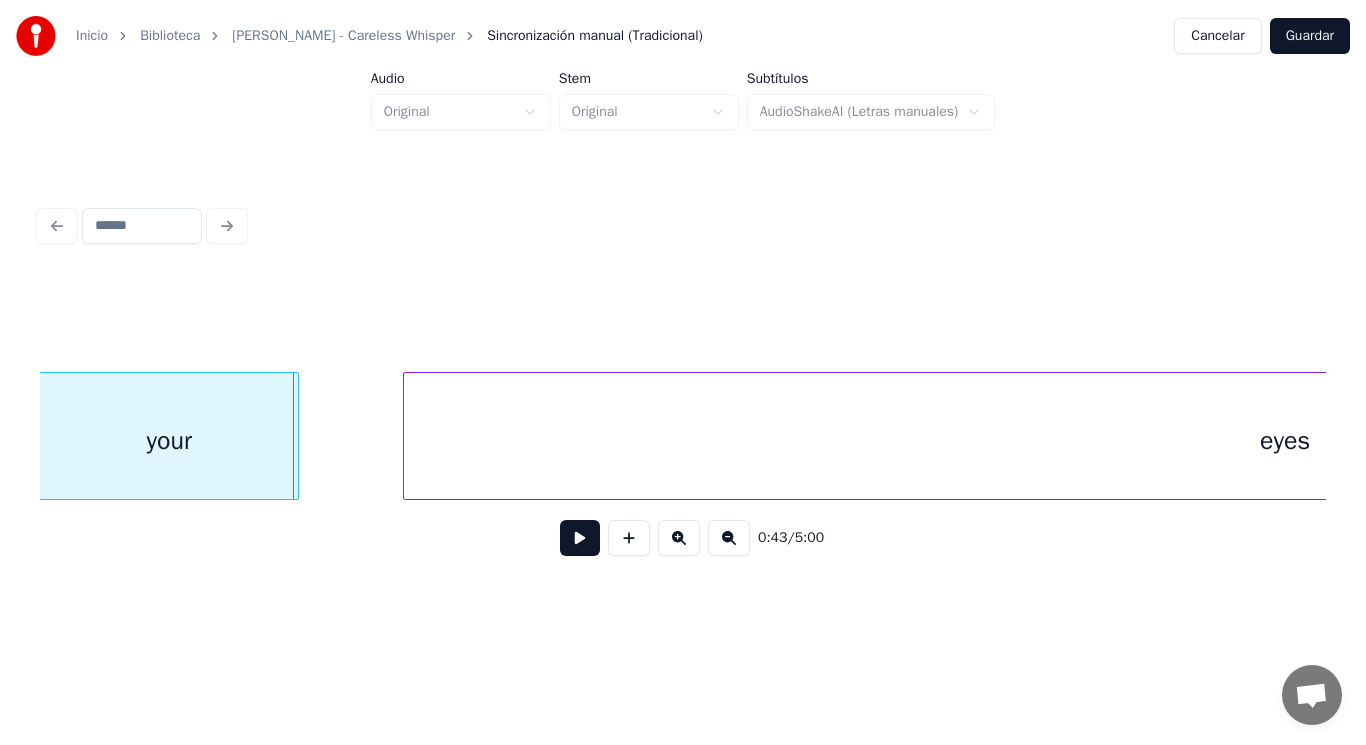 click at bounding box center (295, 436) 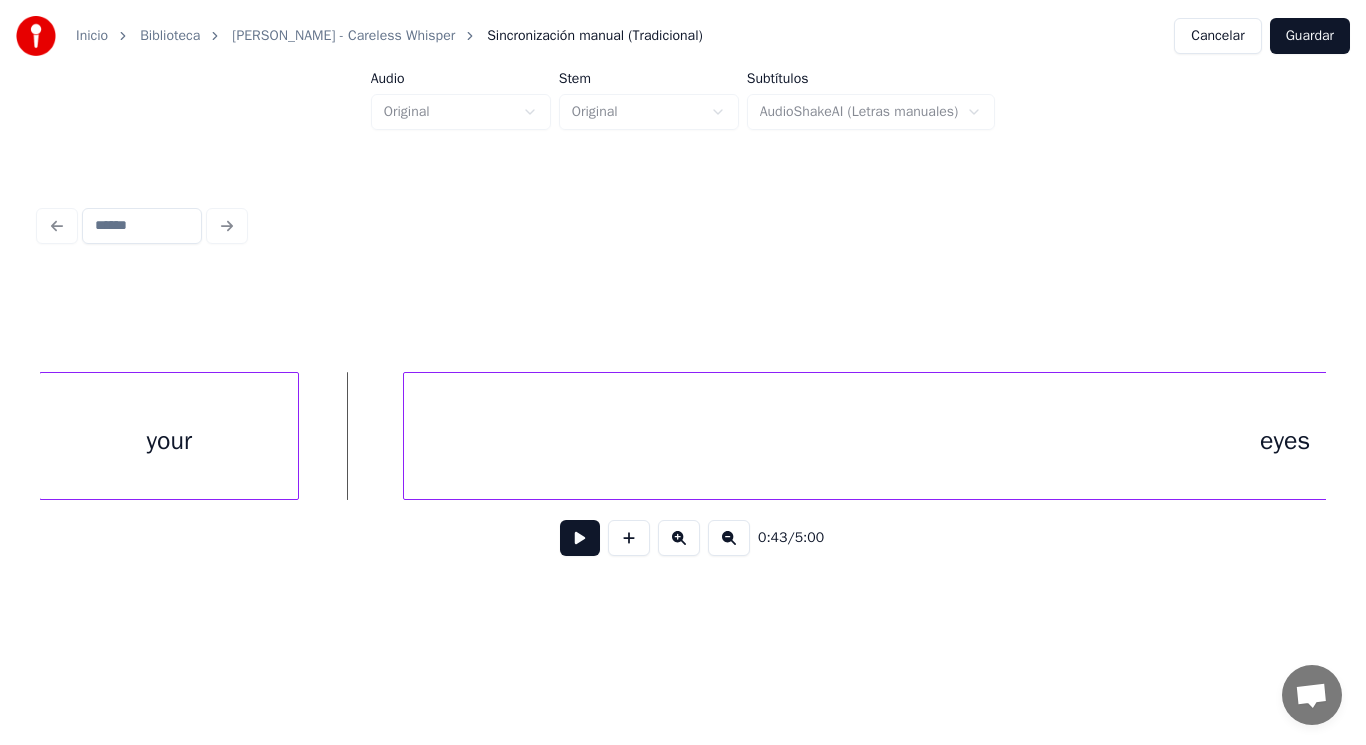 click at bounding box center [580, 538] 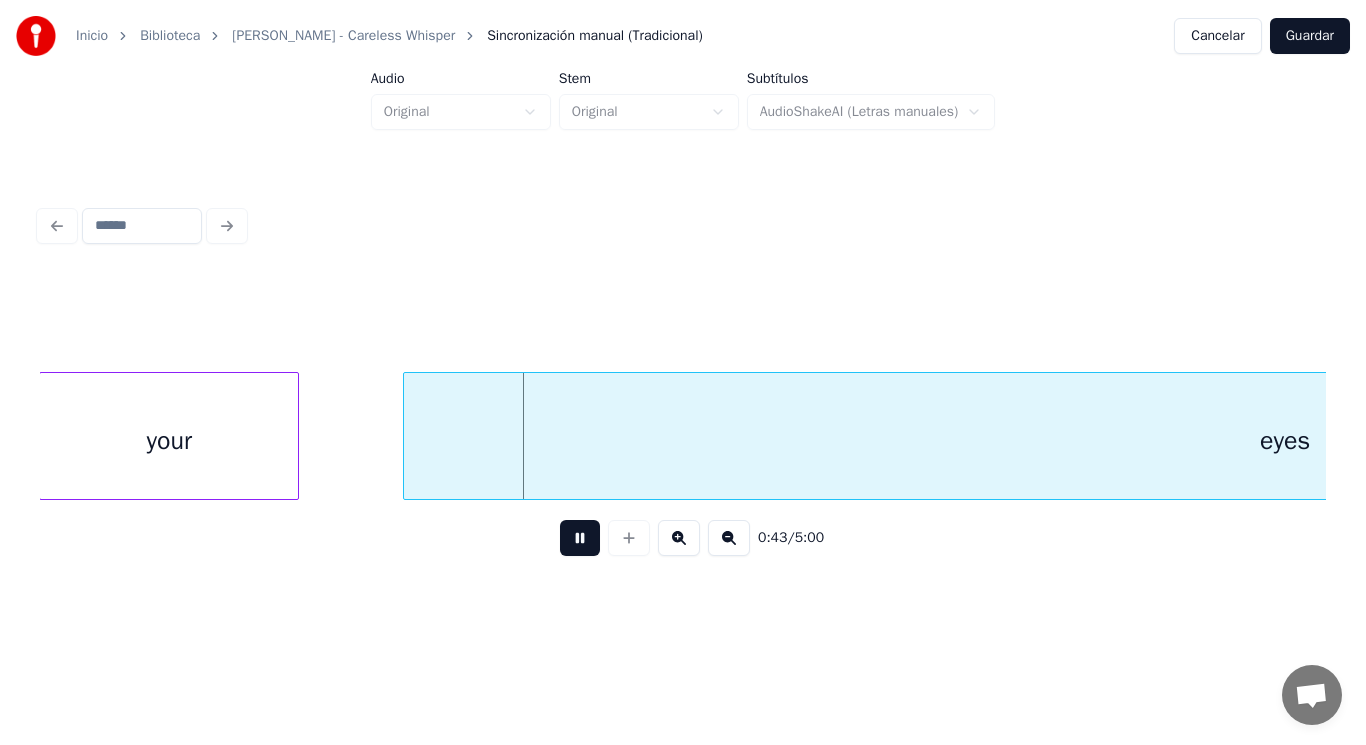click at bounding box center [580, 538] 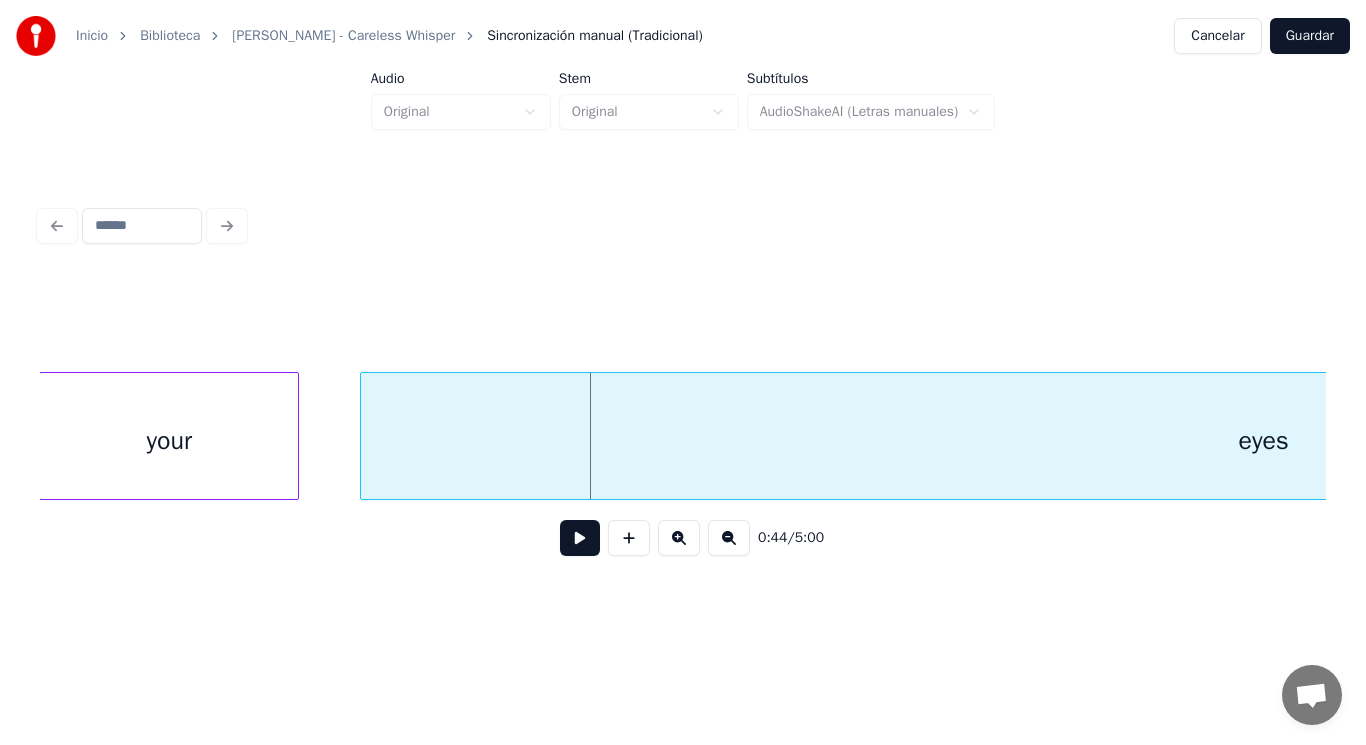 click at bounding box center (364, 436) 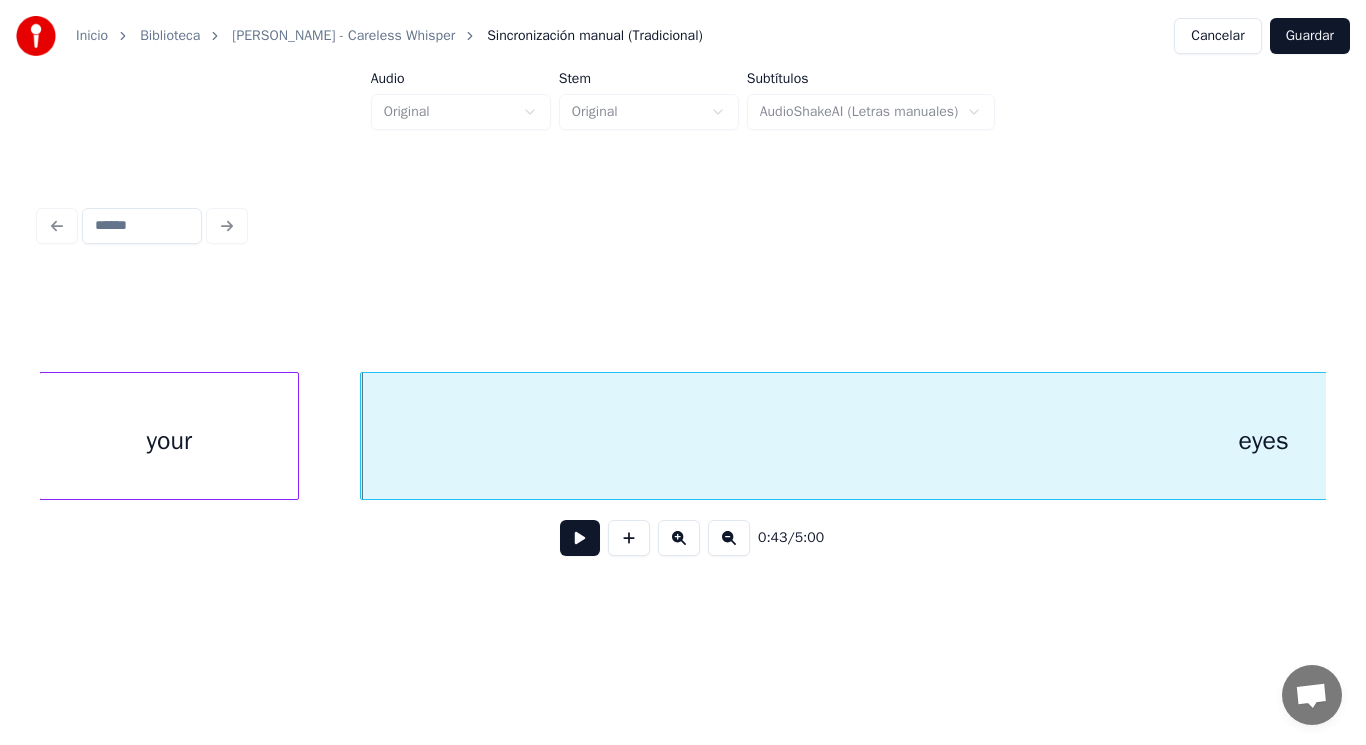 click at bounding box center (580, 538) 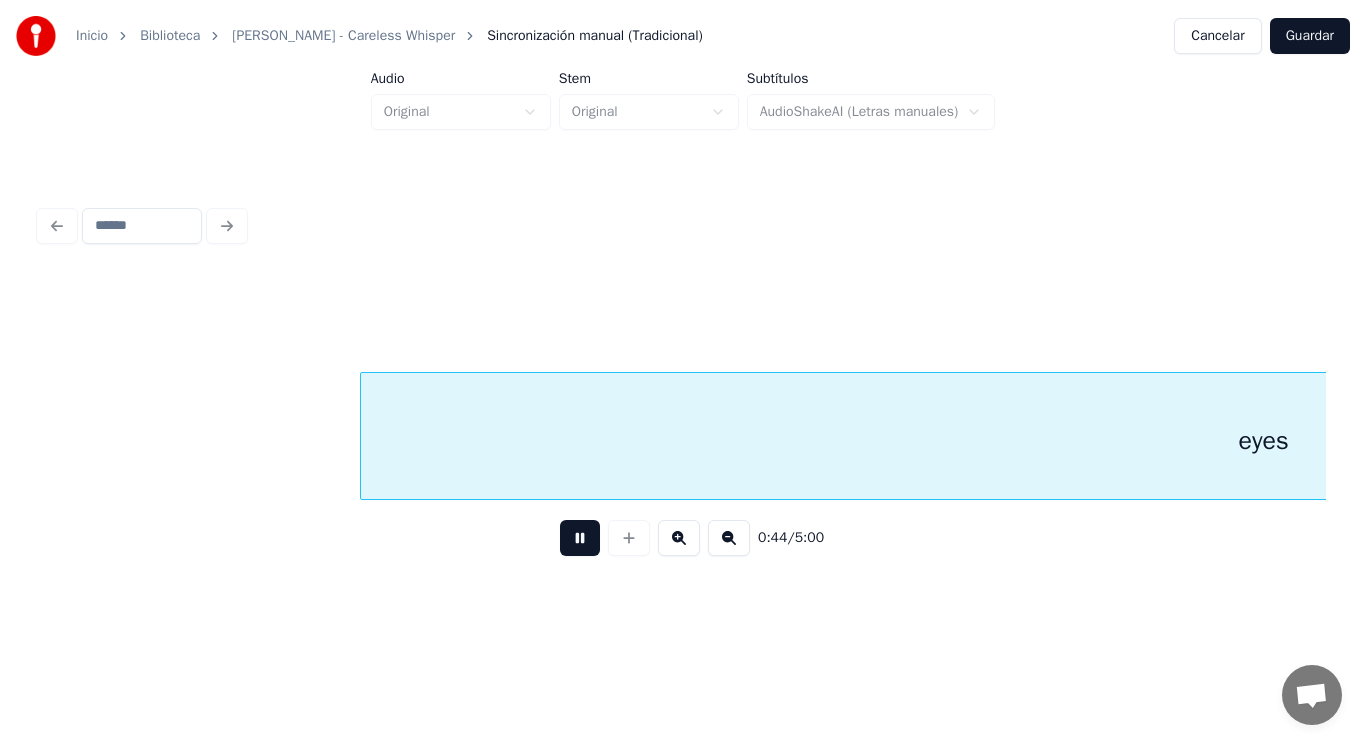 scroll, scrollTop: 0, scrollLeft: 62364, axis: horizontal 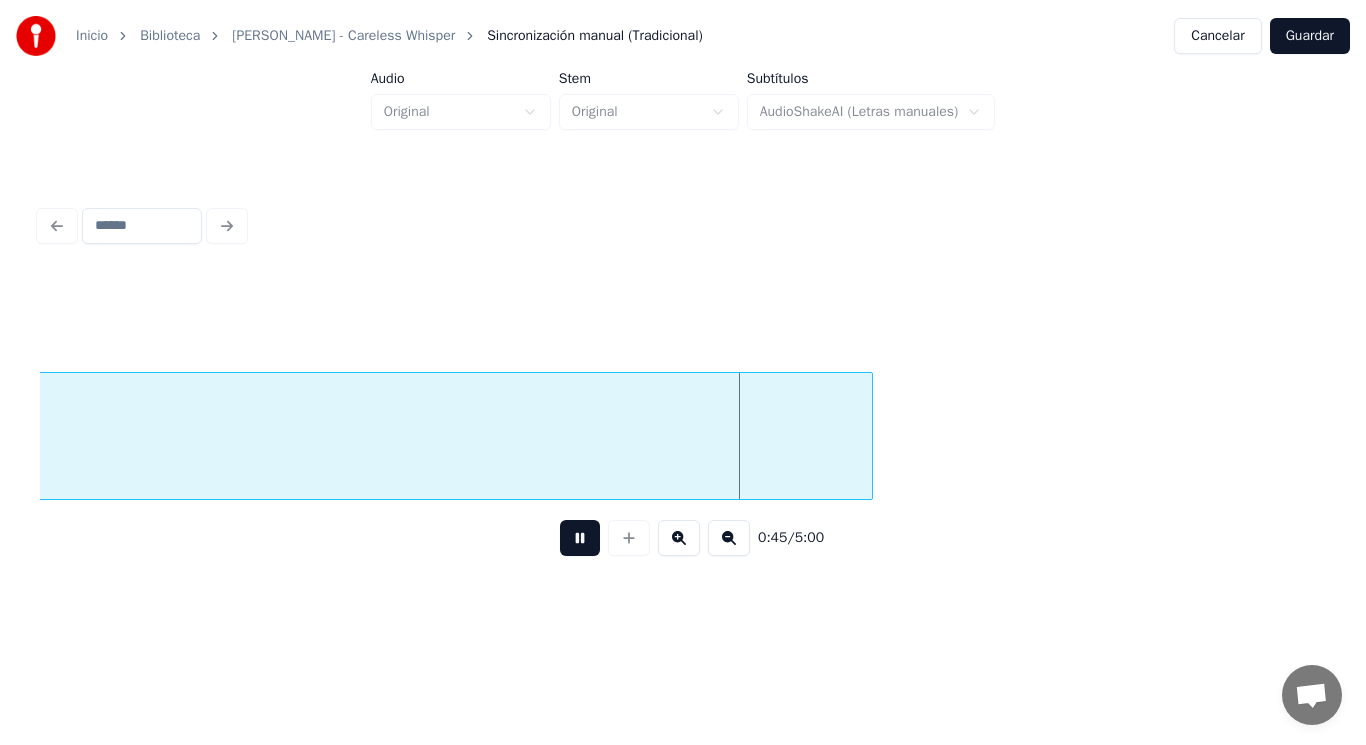 click at bounding box center [580, 538] 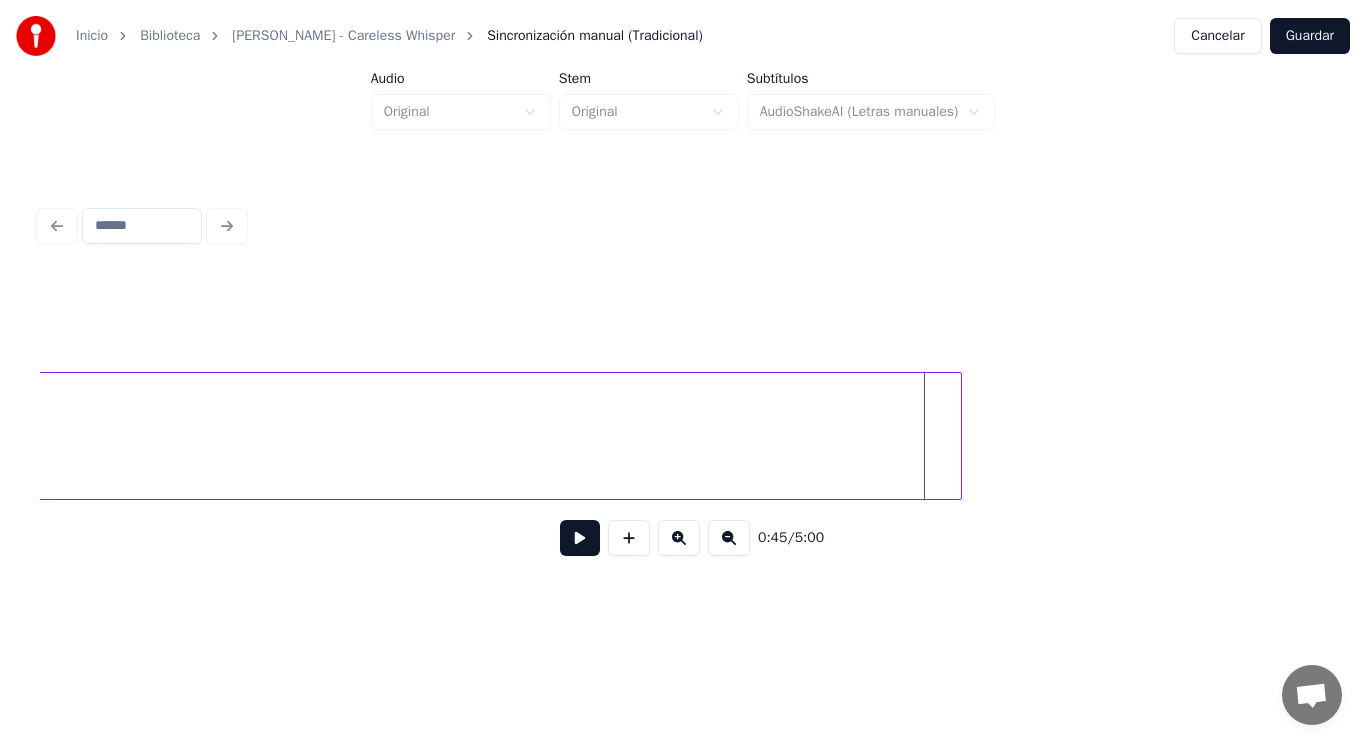 click at bounding box center [958, 436] 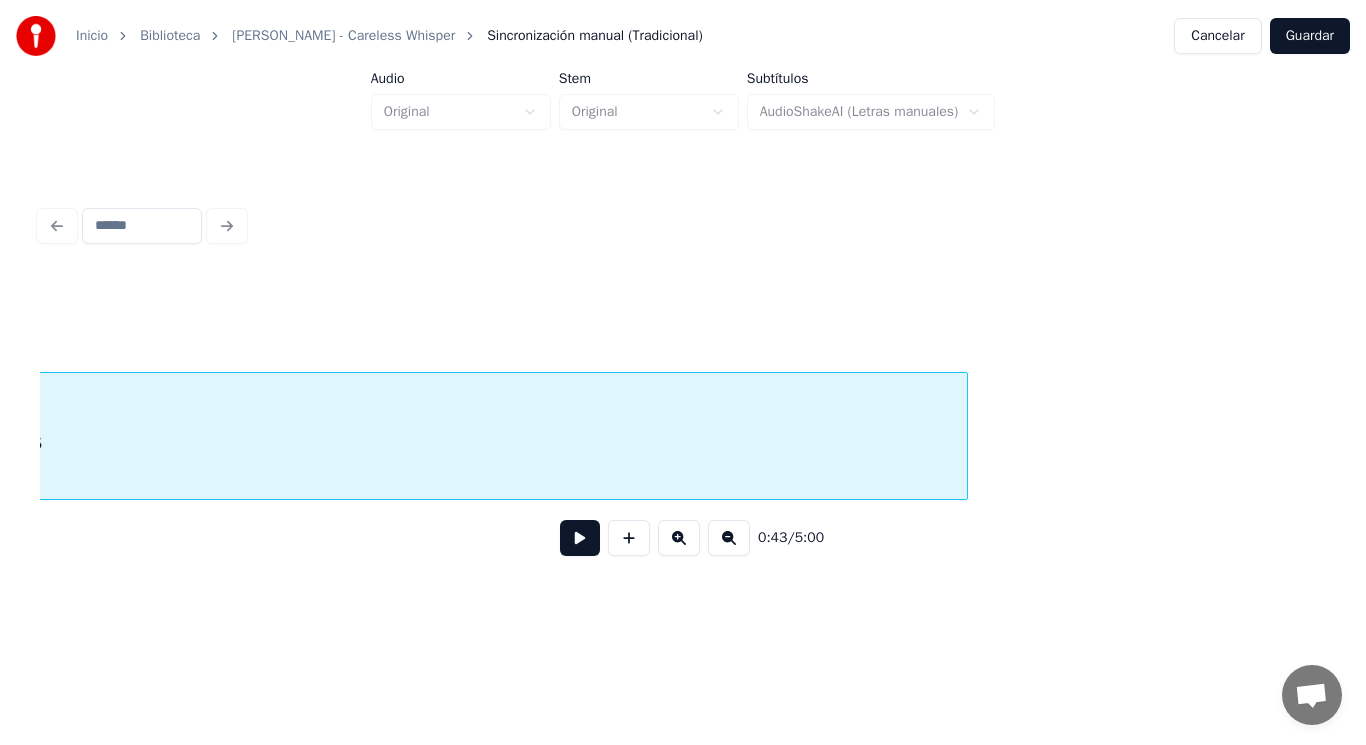 scroll, scrollTop: 0, scrollLeft: 61391, axis: horizontal 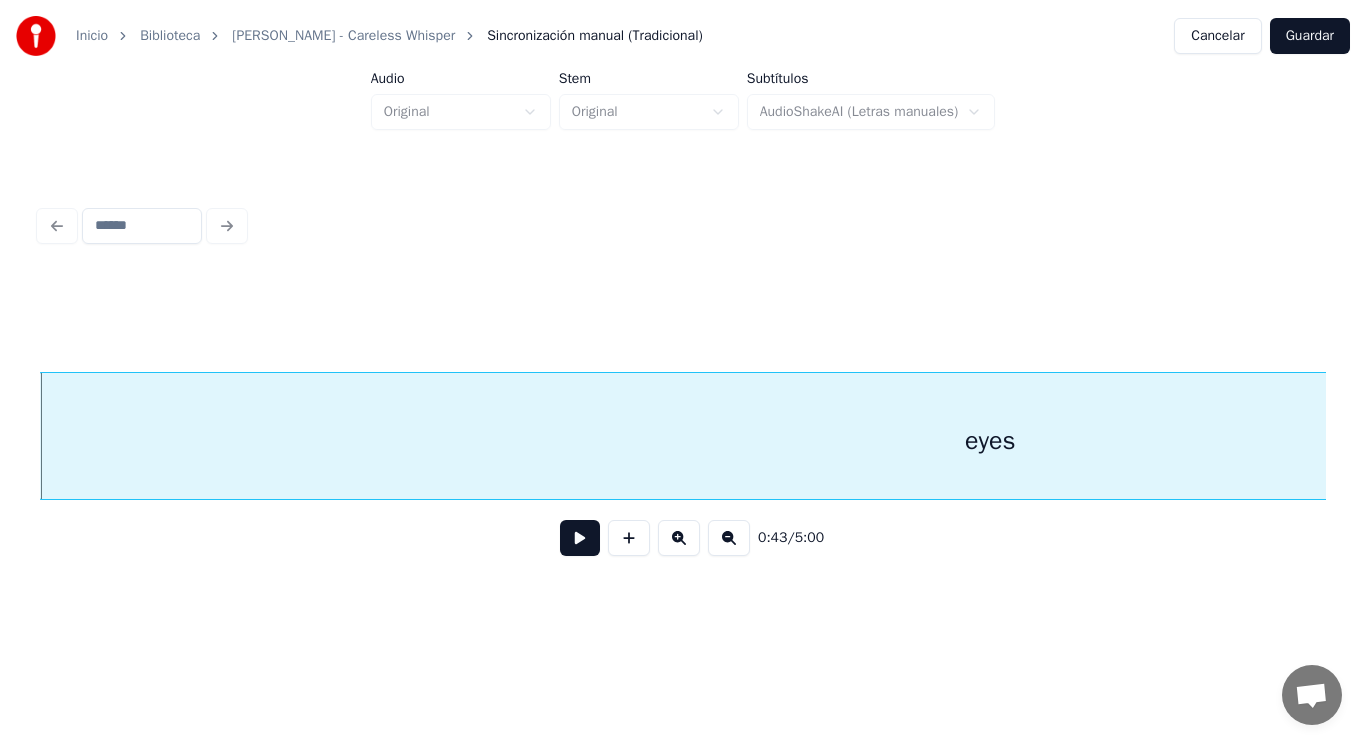 click at bounding box center (580, 538) 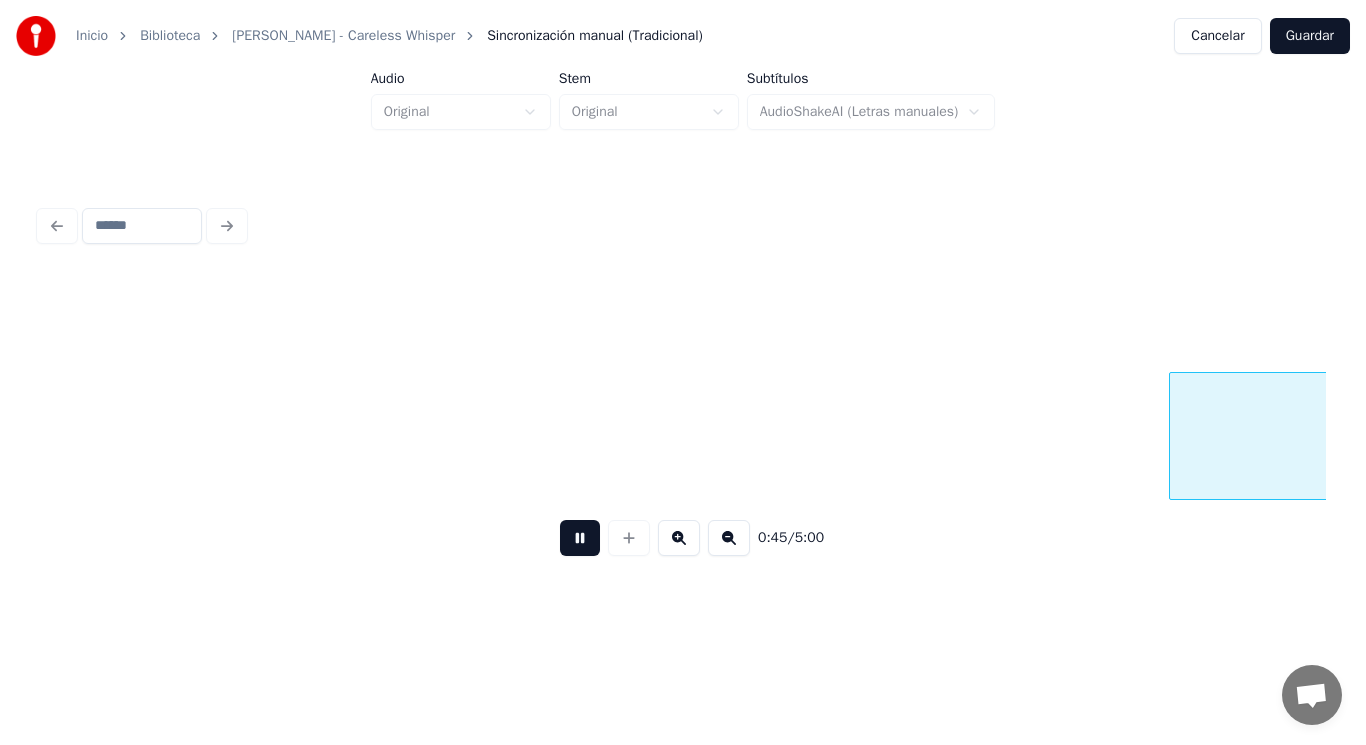 scroll, scrollTop: 0, scrollLeft: 63992, axis: horizontal 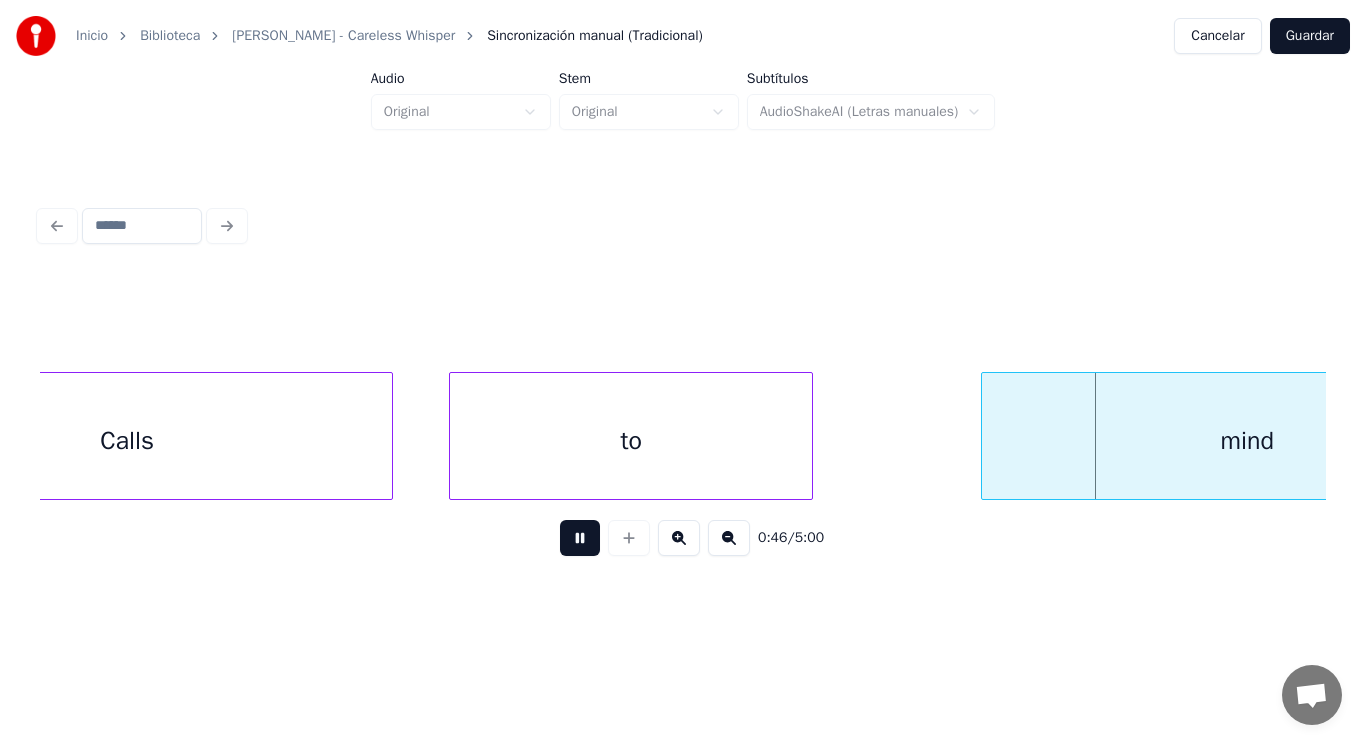 click at bounding box center (580, 538) 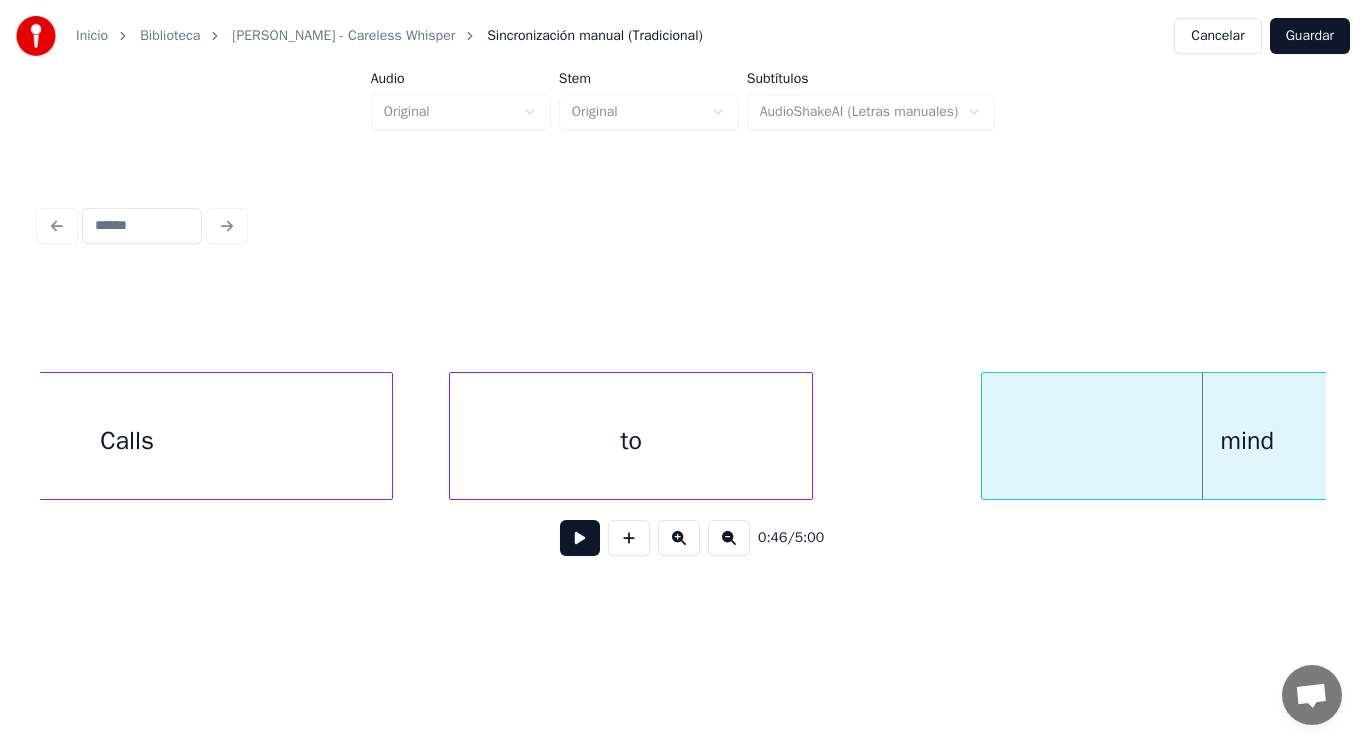 click on "Calls" at bounding box center [127, 441] 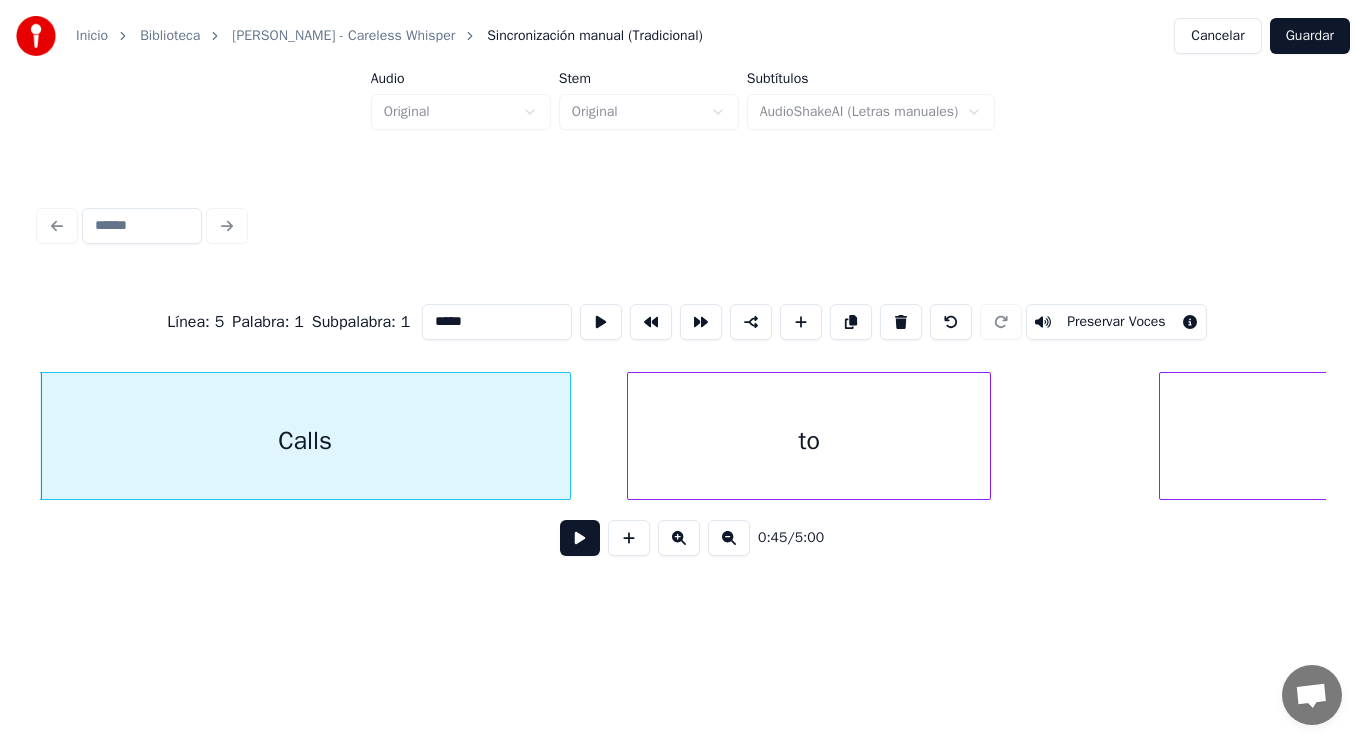 click at bounding box center [580, 538] 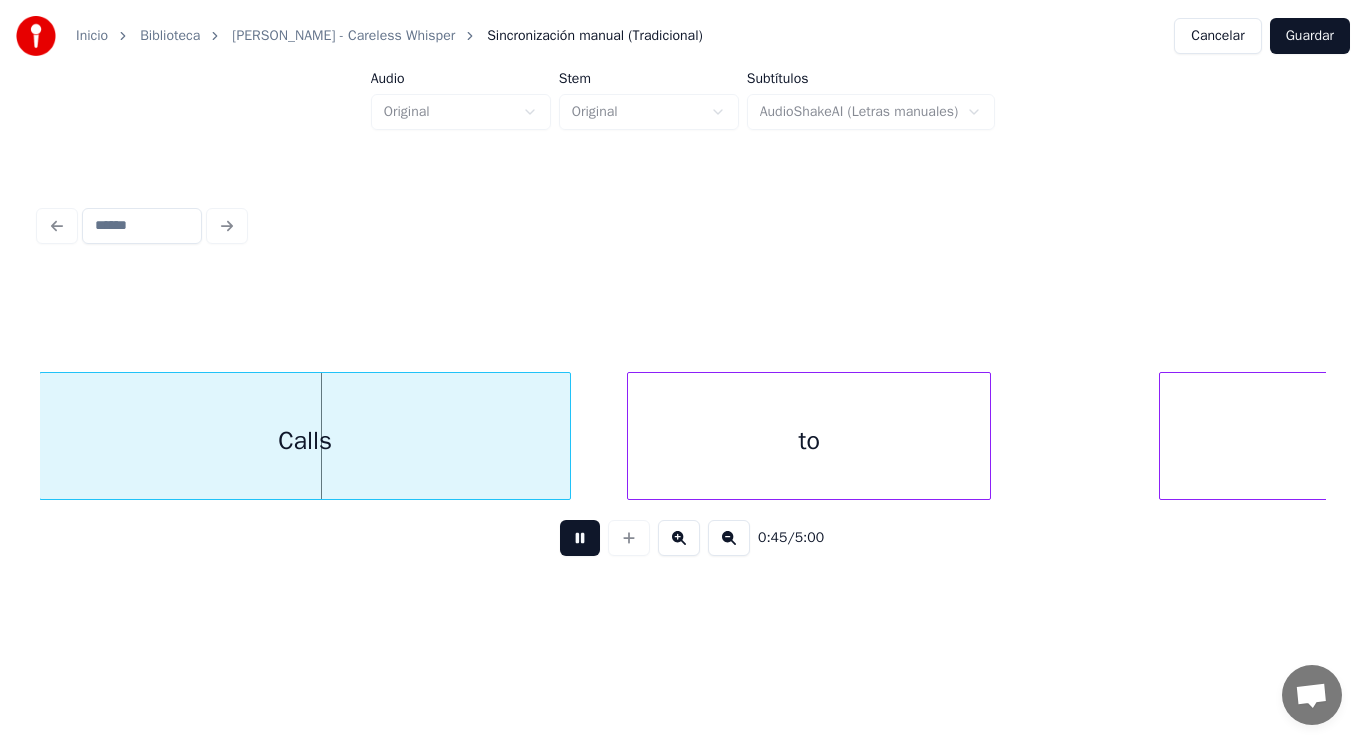 click at bounding box center [580, 538] 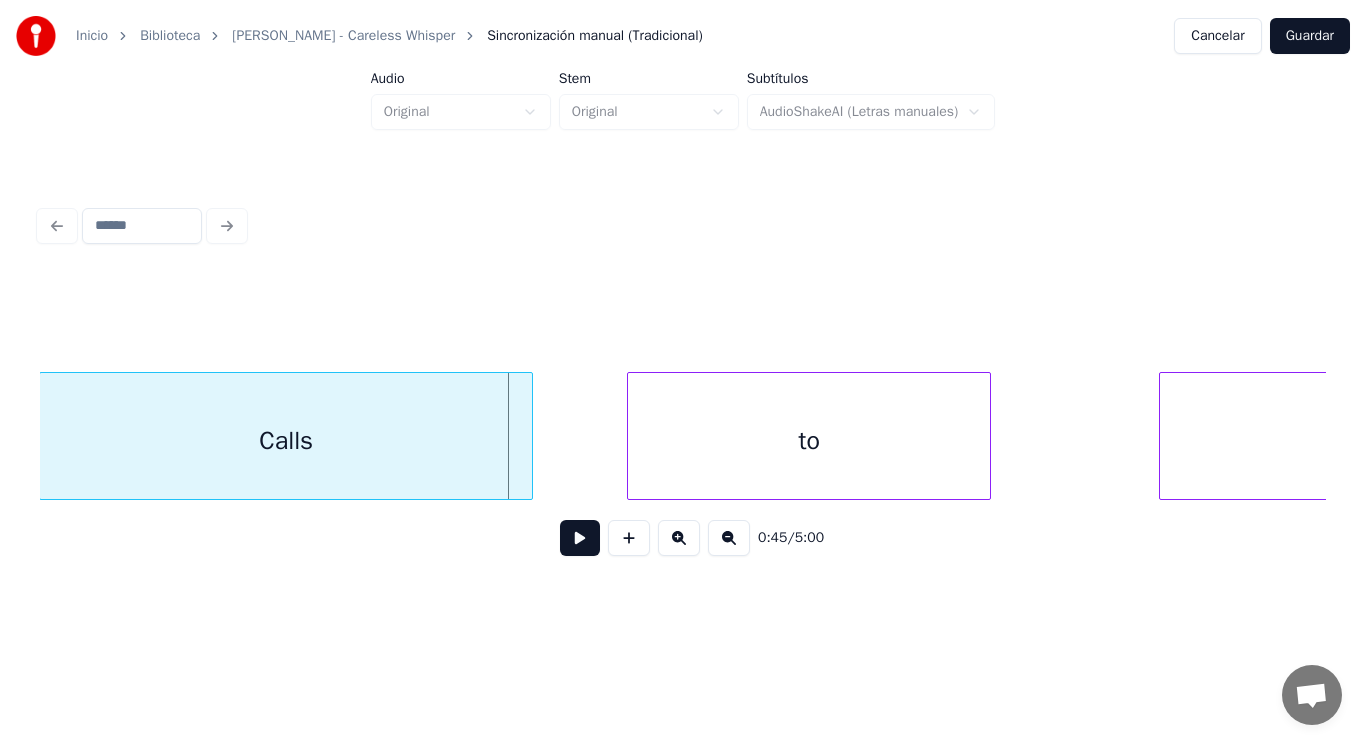 click at bounding box center (529, 436) 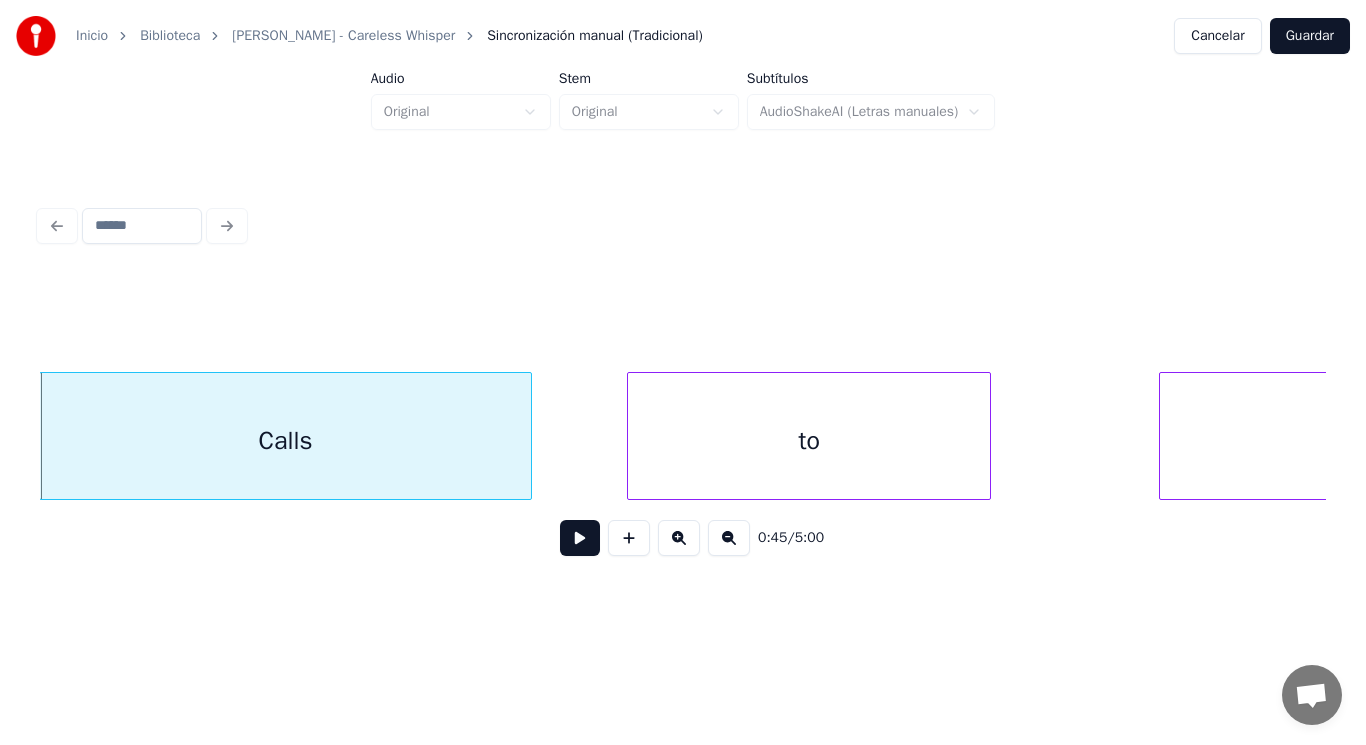 click at bounding box center [580, 538] 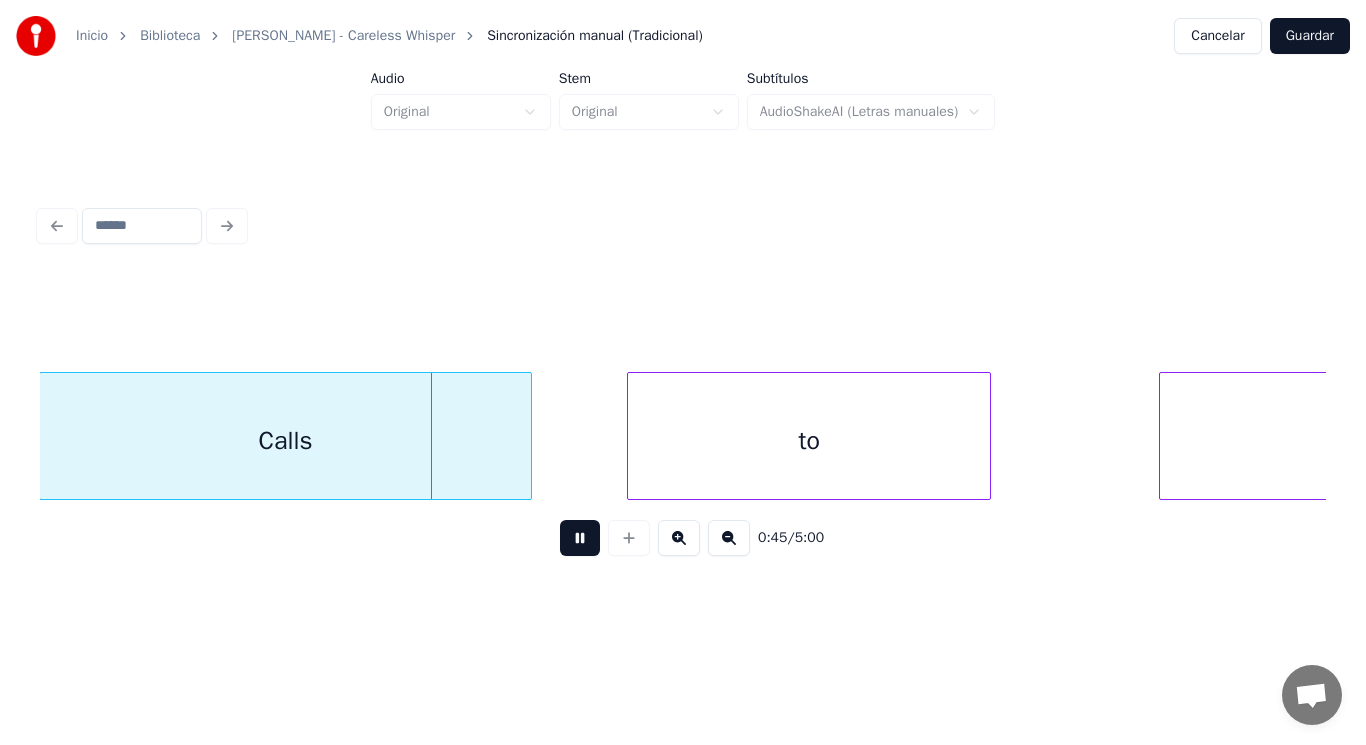 click at bounding box center (580, 538) 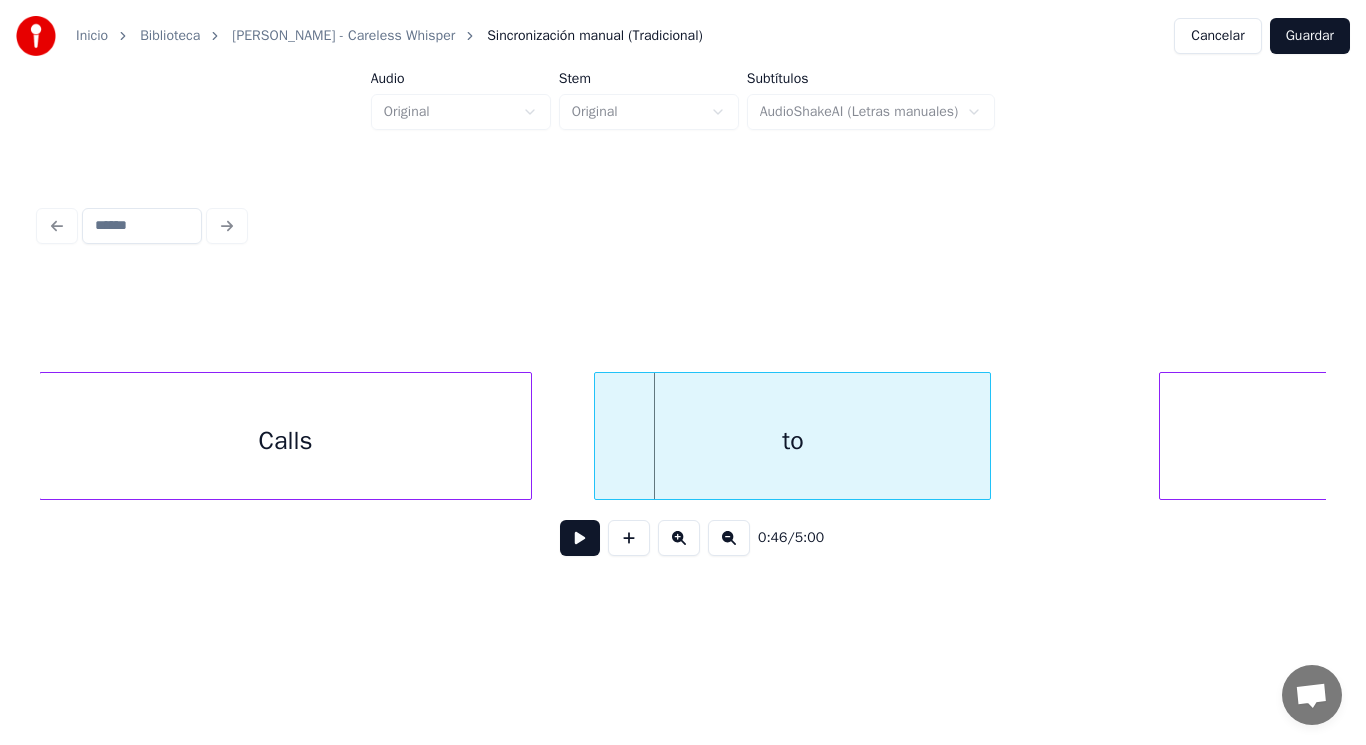 click at bounding box center (598, 436) 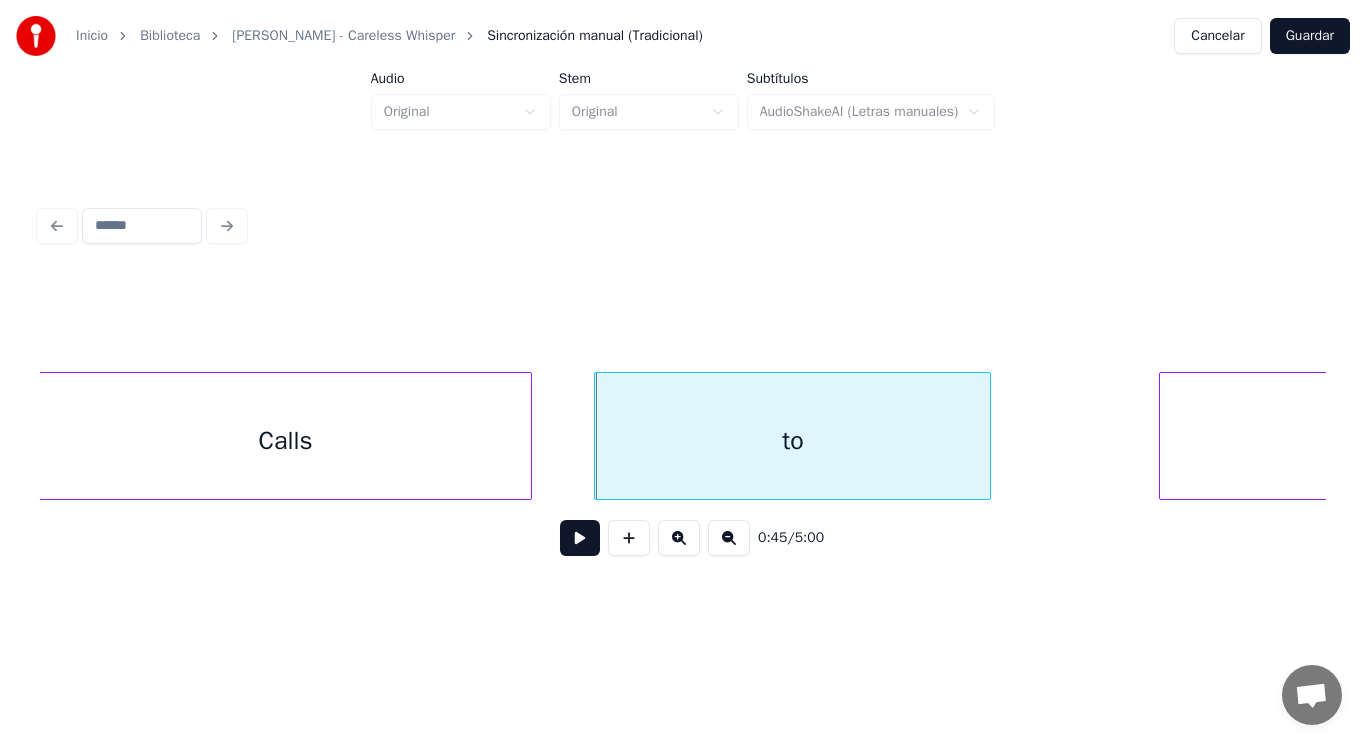 click at bounding box center (580, 538) 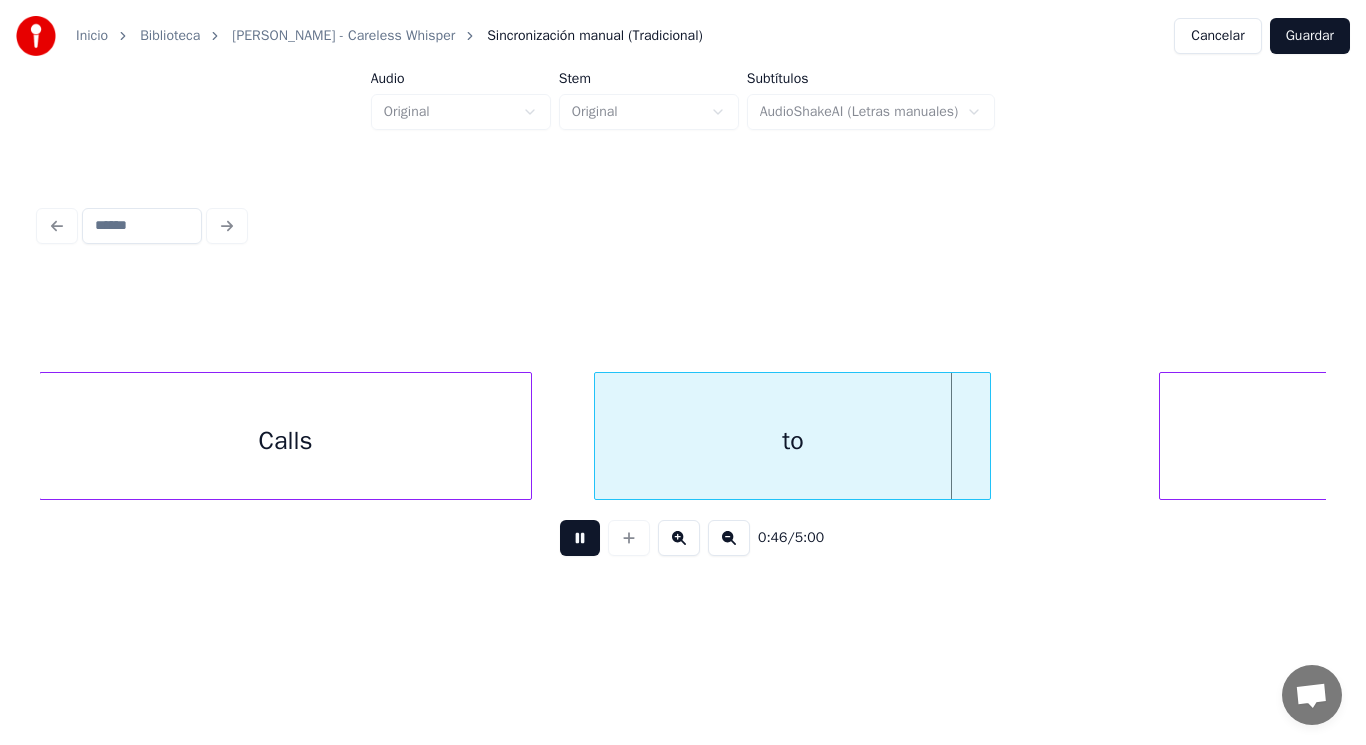 click at bounding box center [580, 538] 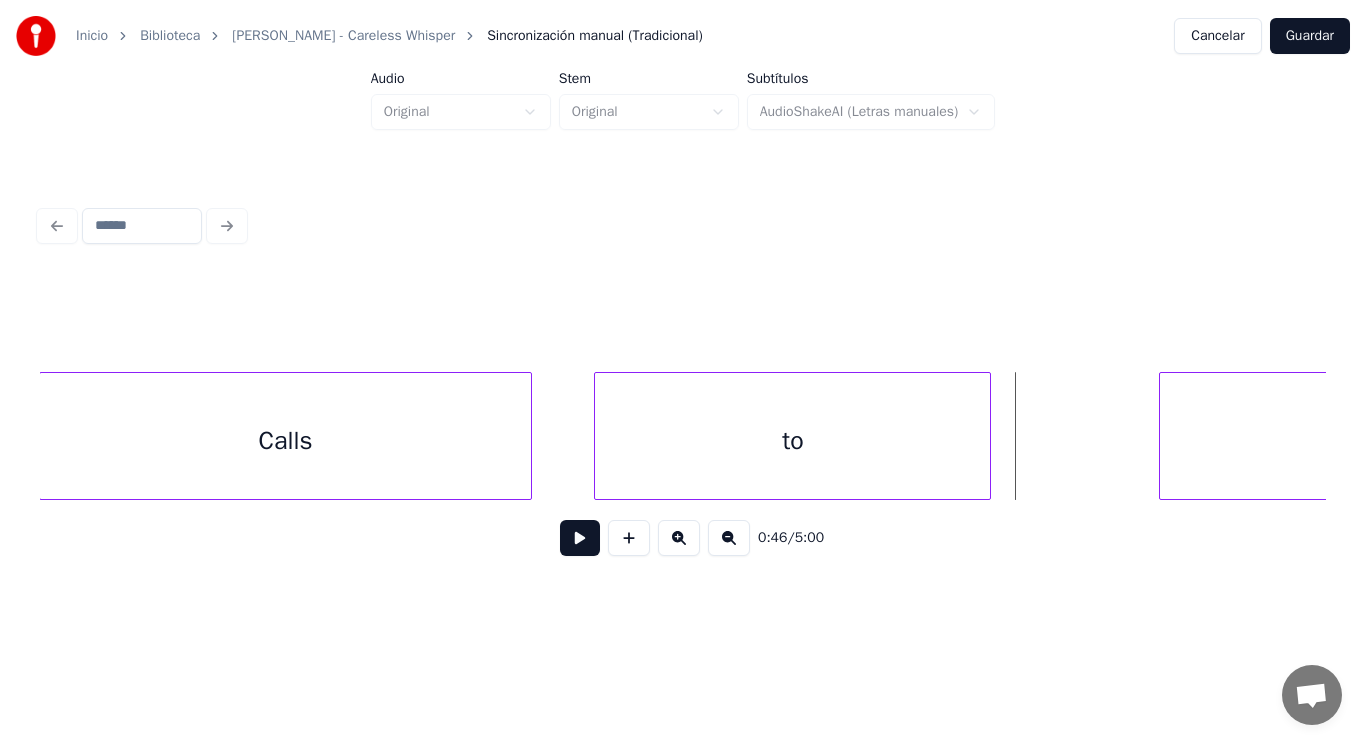 click on "to" at bounding box center [792, 441] 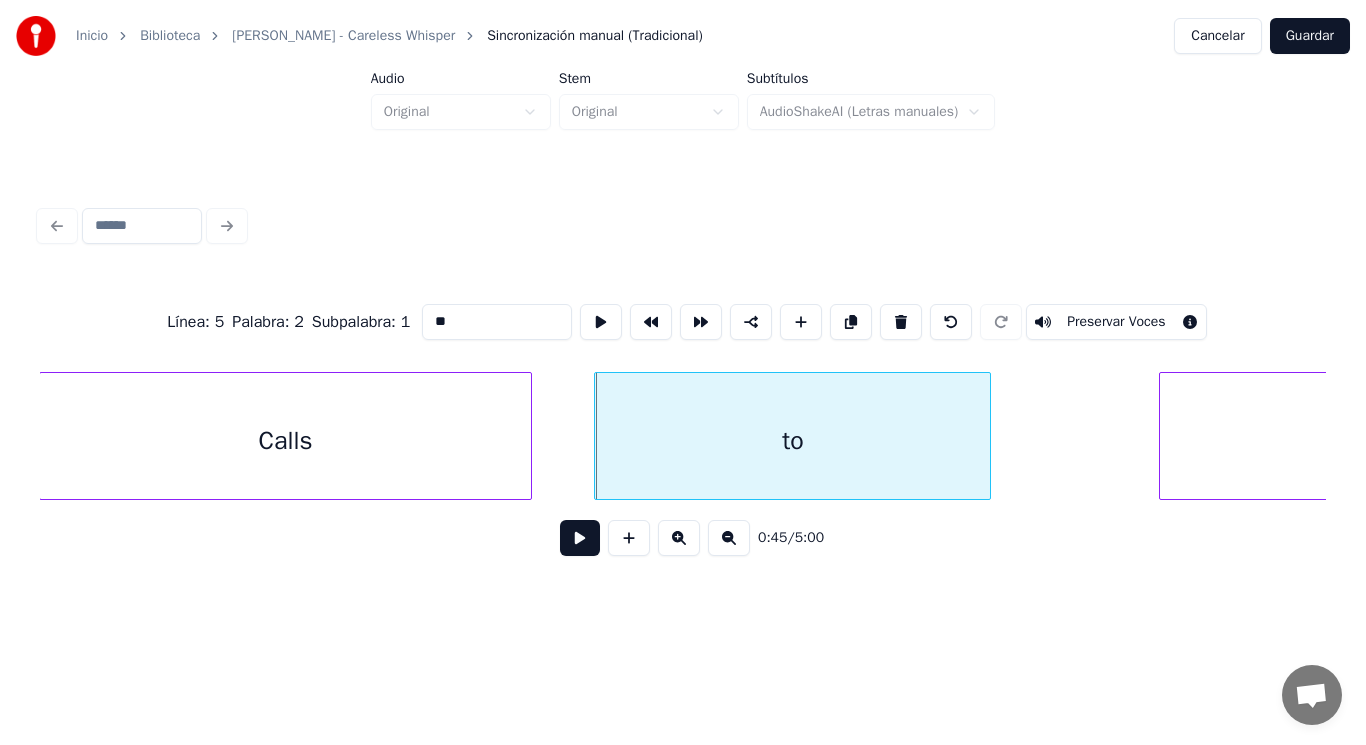 click at bounding box center (580, 538) 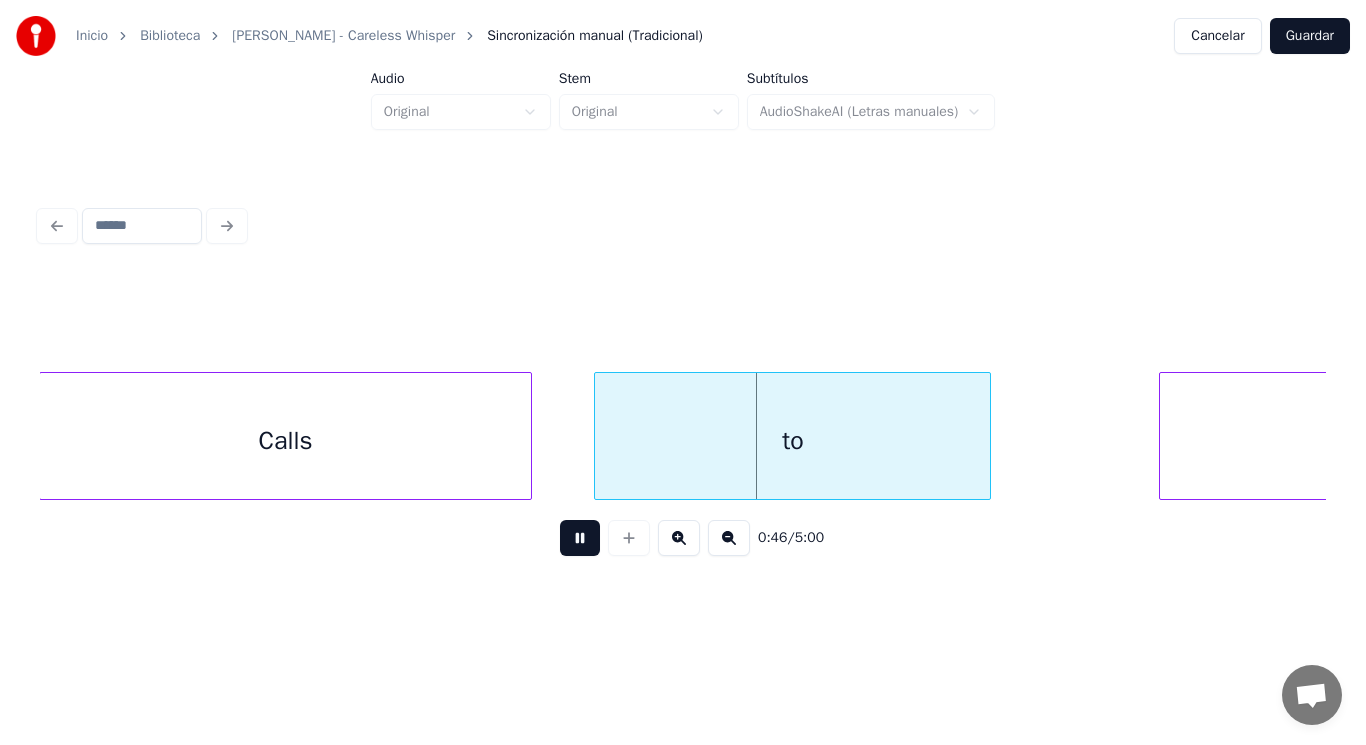 click at bounding box center (580, 538) 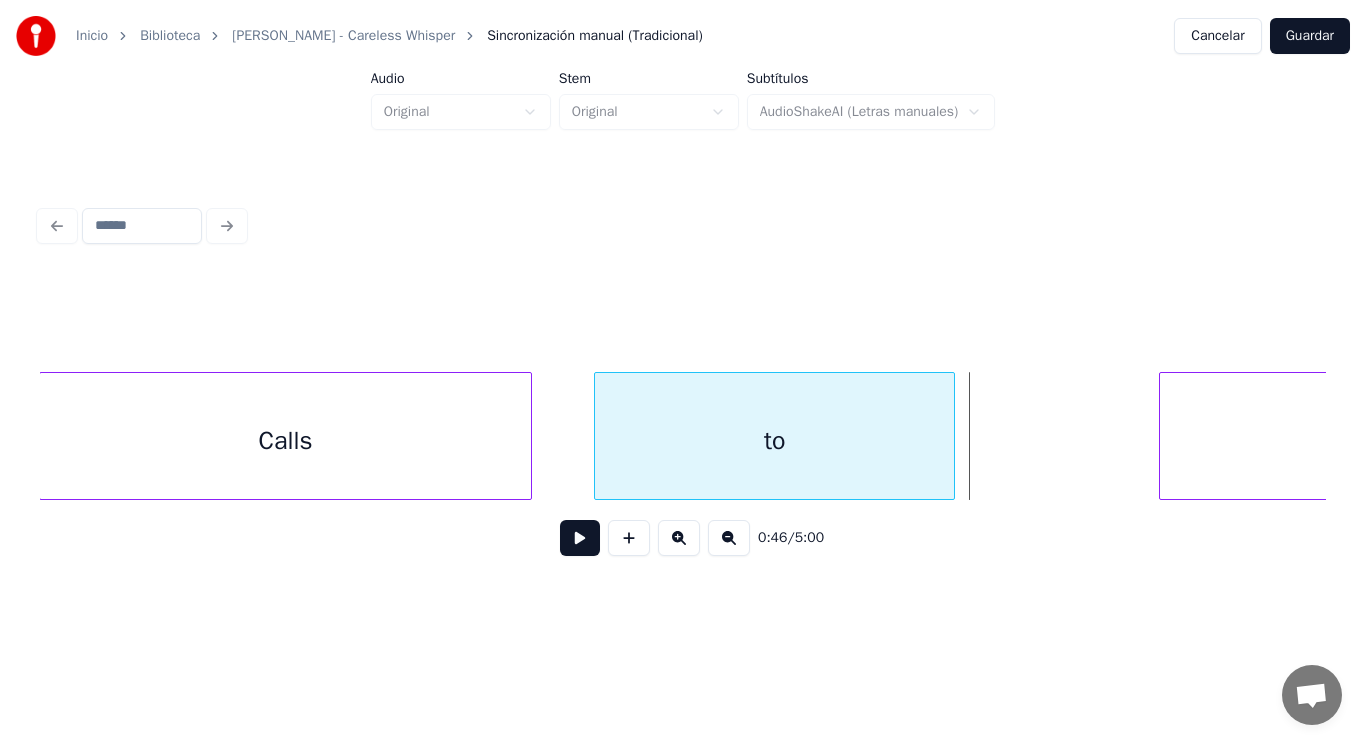 click at bounding box center (951, 436) 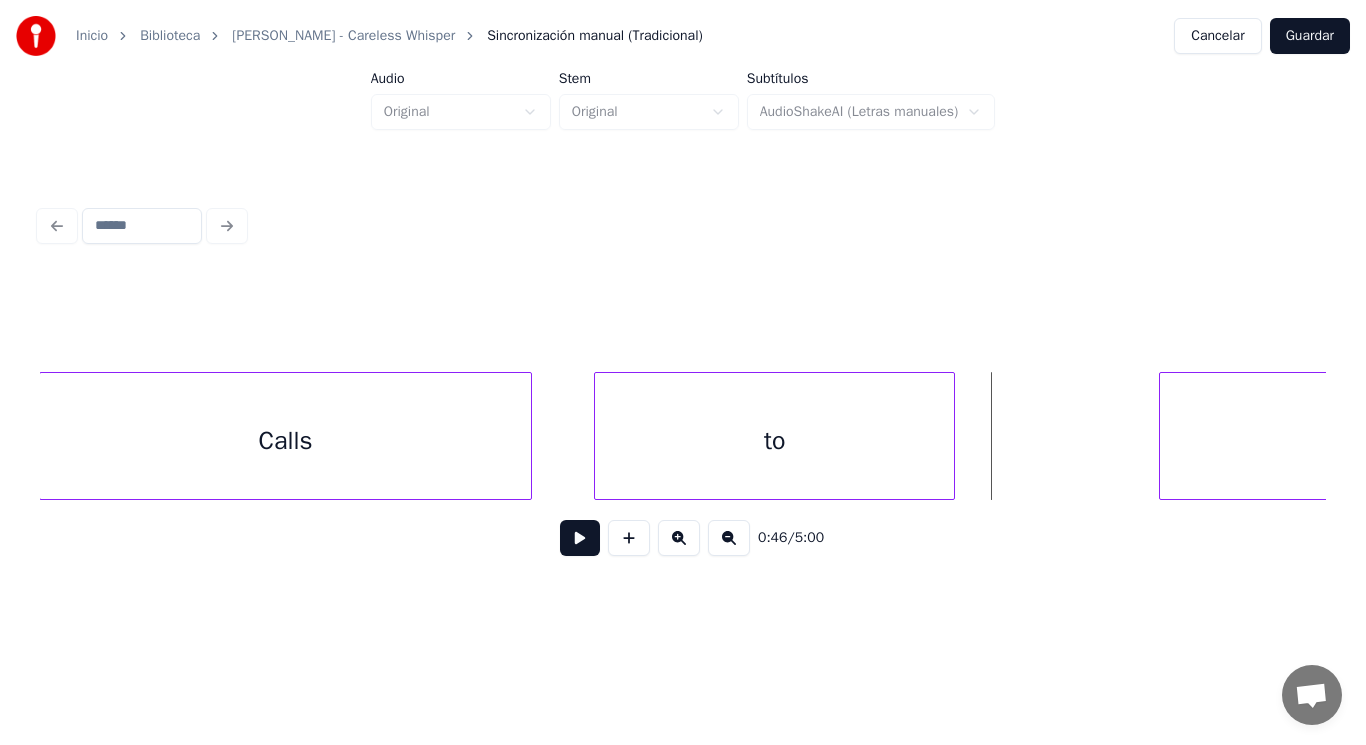 click at bounding box center (580, 538) 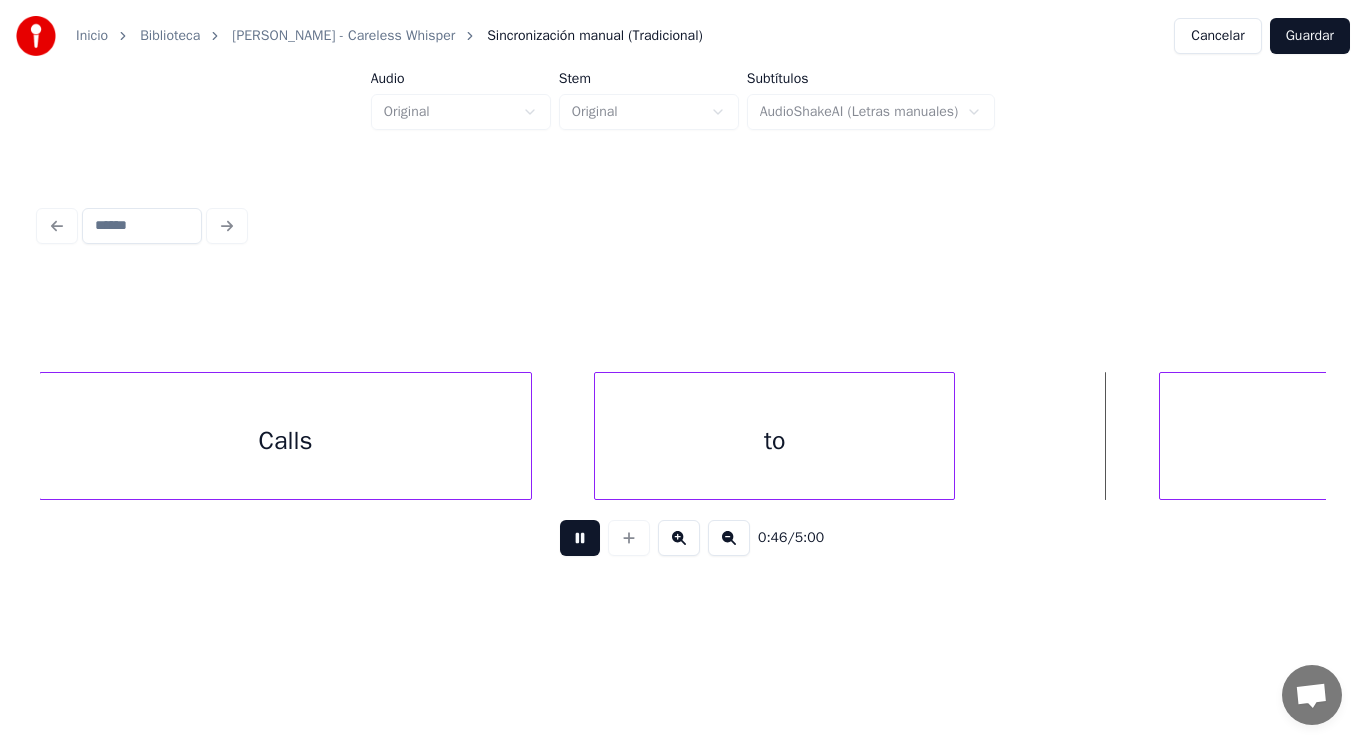 click at bounding box center (580, 538) 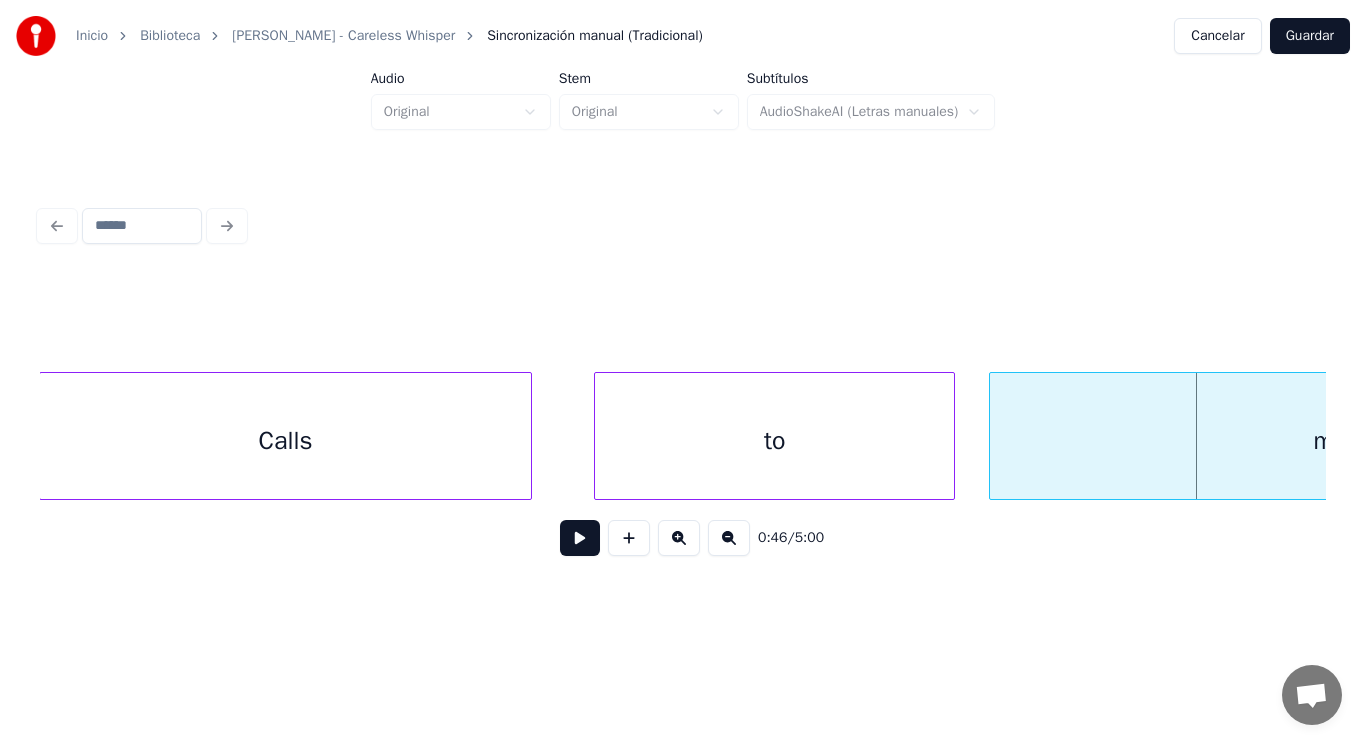 click at bounding box center [993, 436] 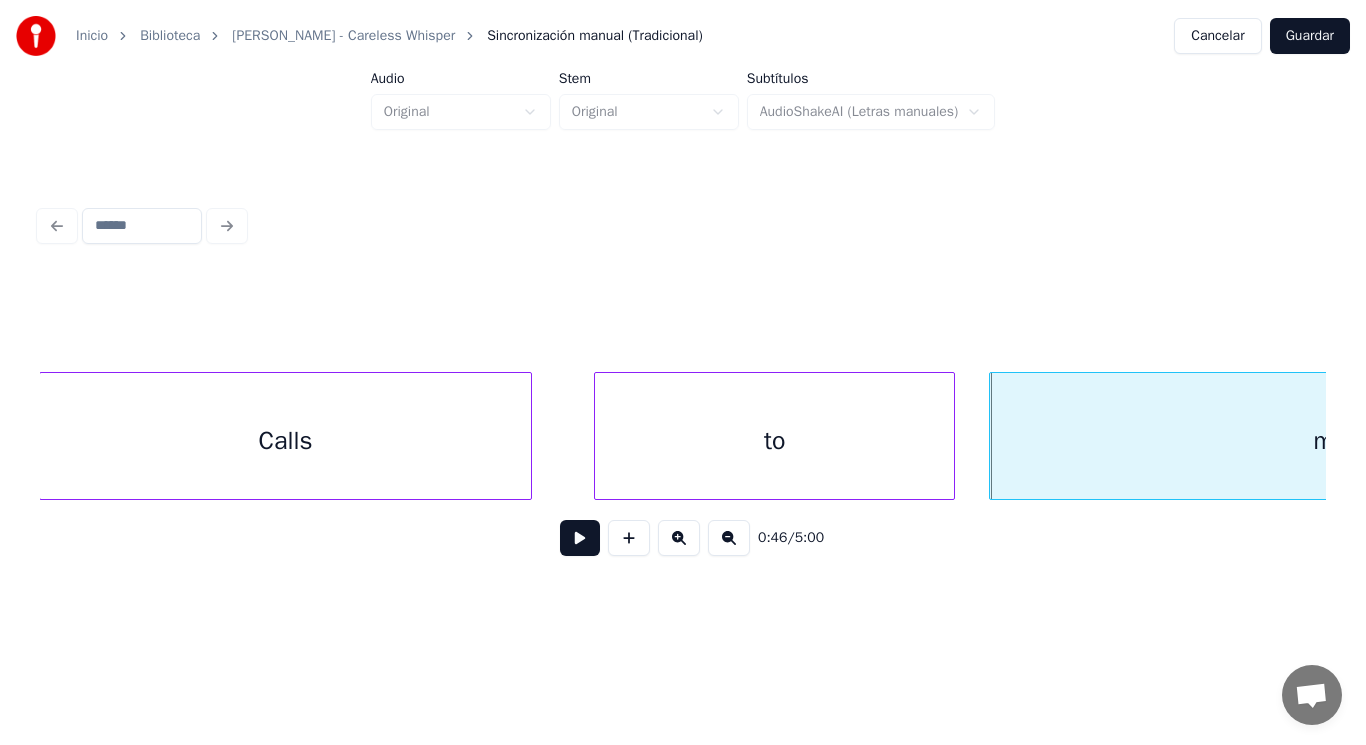 click at bounding box center (580, 538) 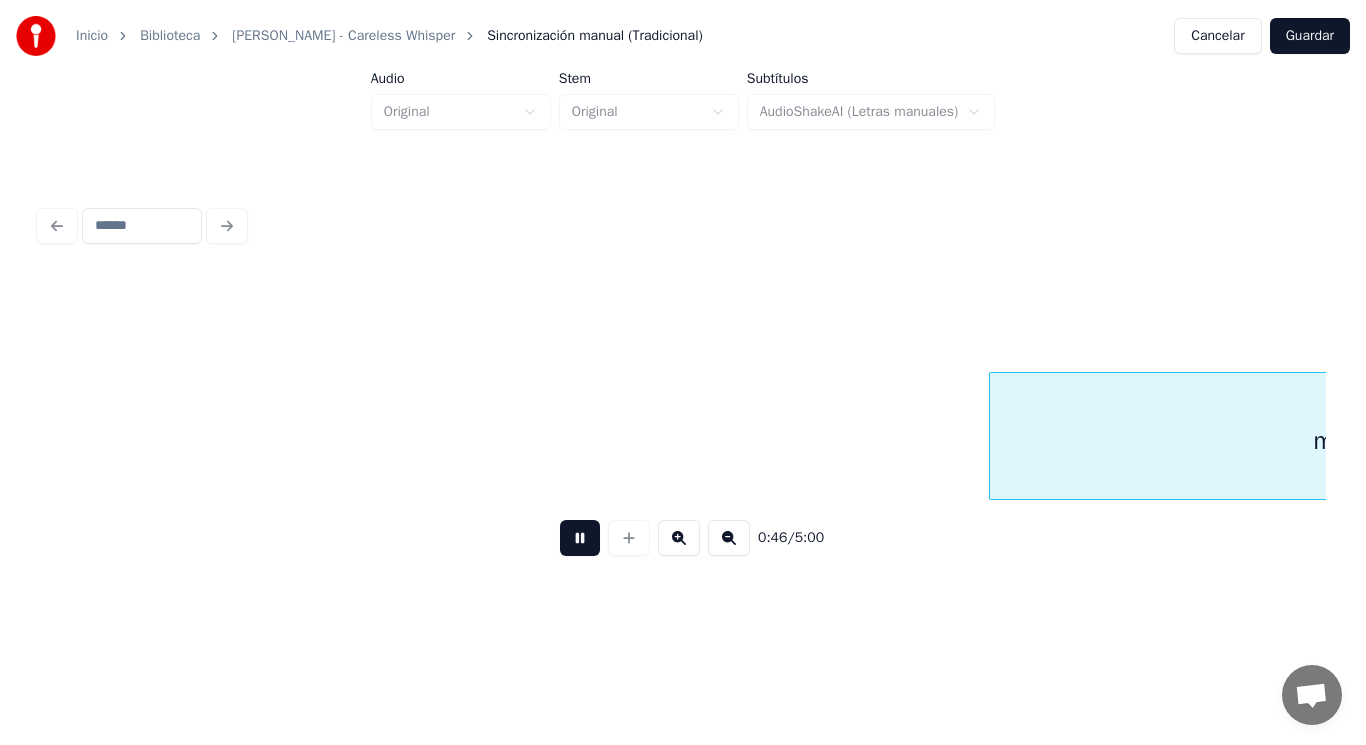 scroll, scrollTop: 0, scrollLeft: 65119, axis: horizontal 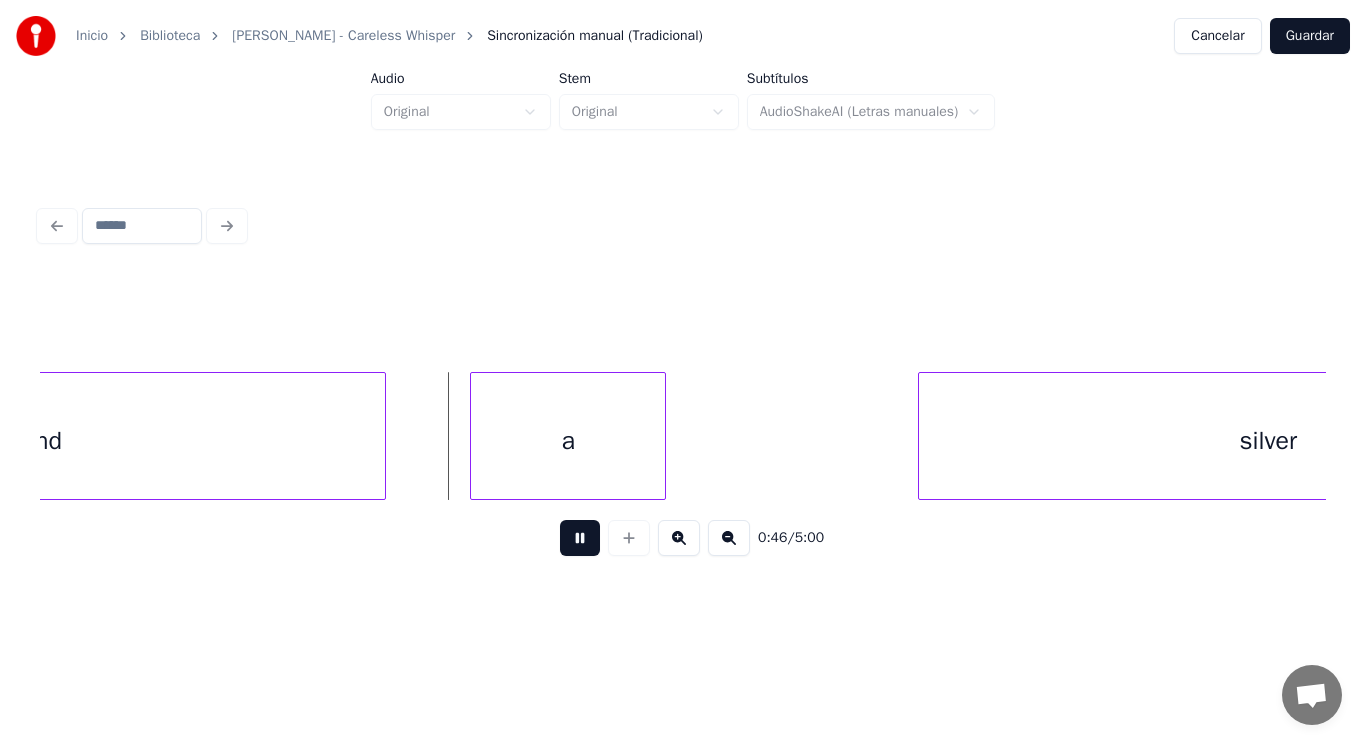 click at bounding box center [580, 538] 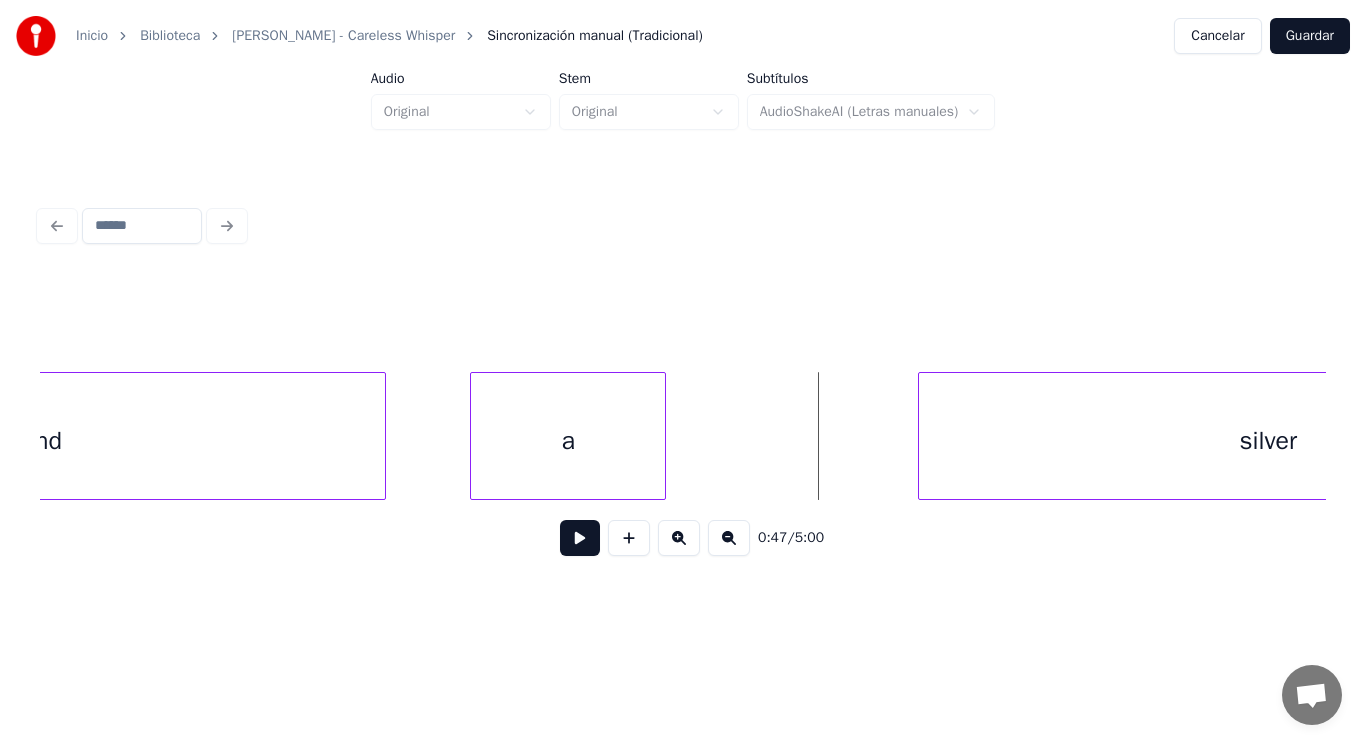 click on "mind" at bounding box center (35, 441) 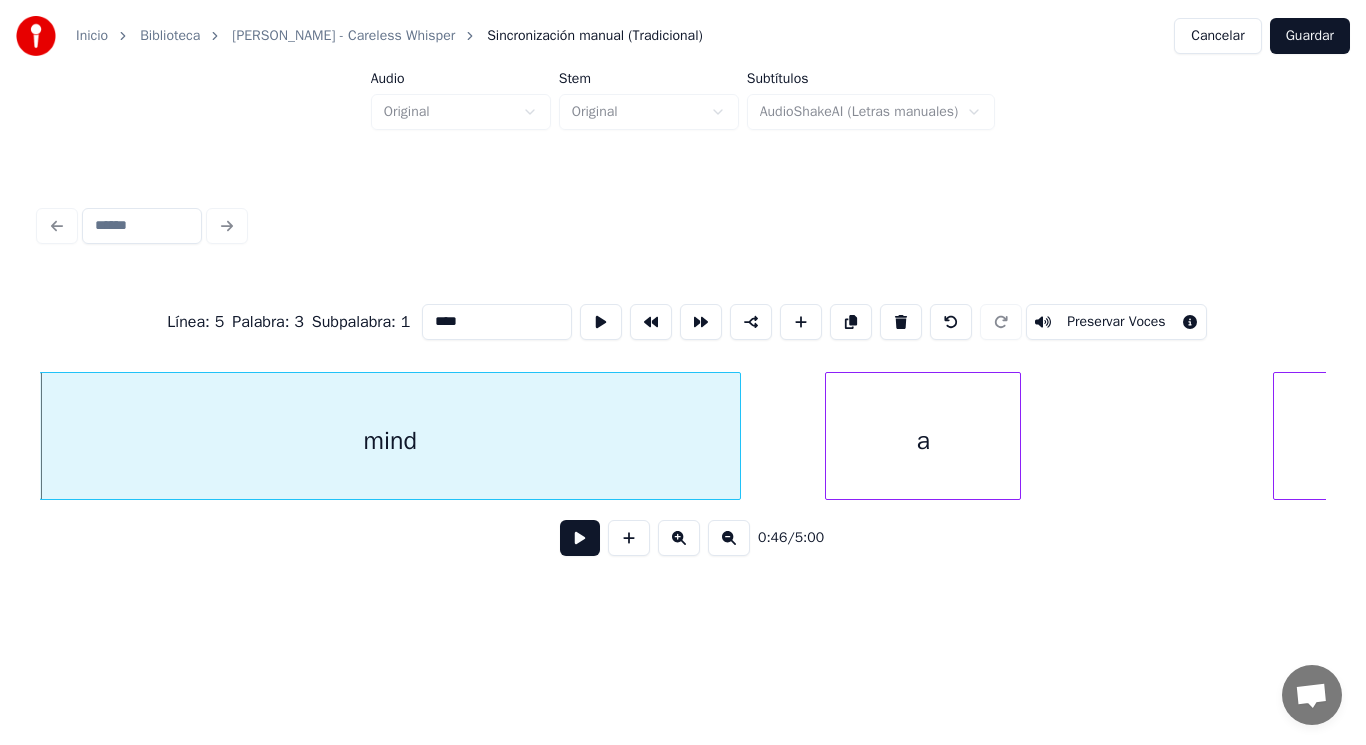 click at bounding box center [580, 538] 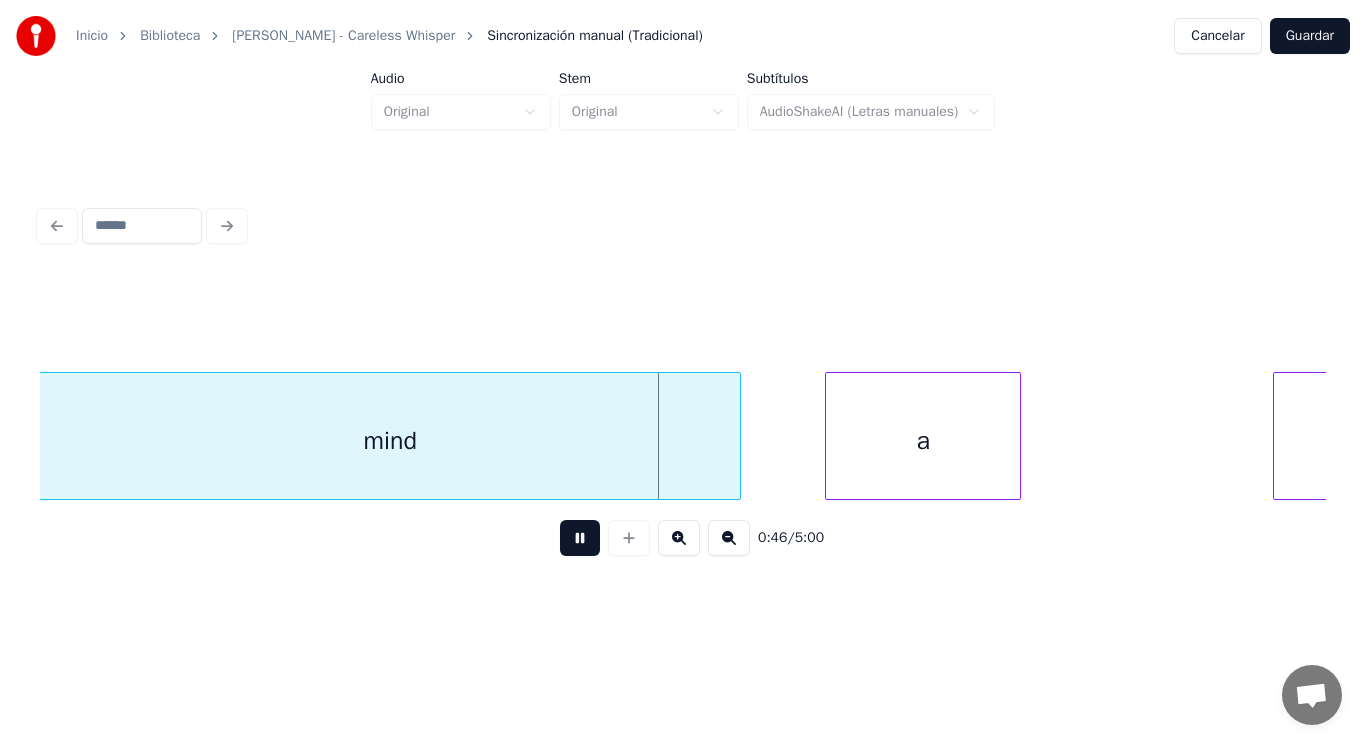click at bounding box center (580, 538) 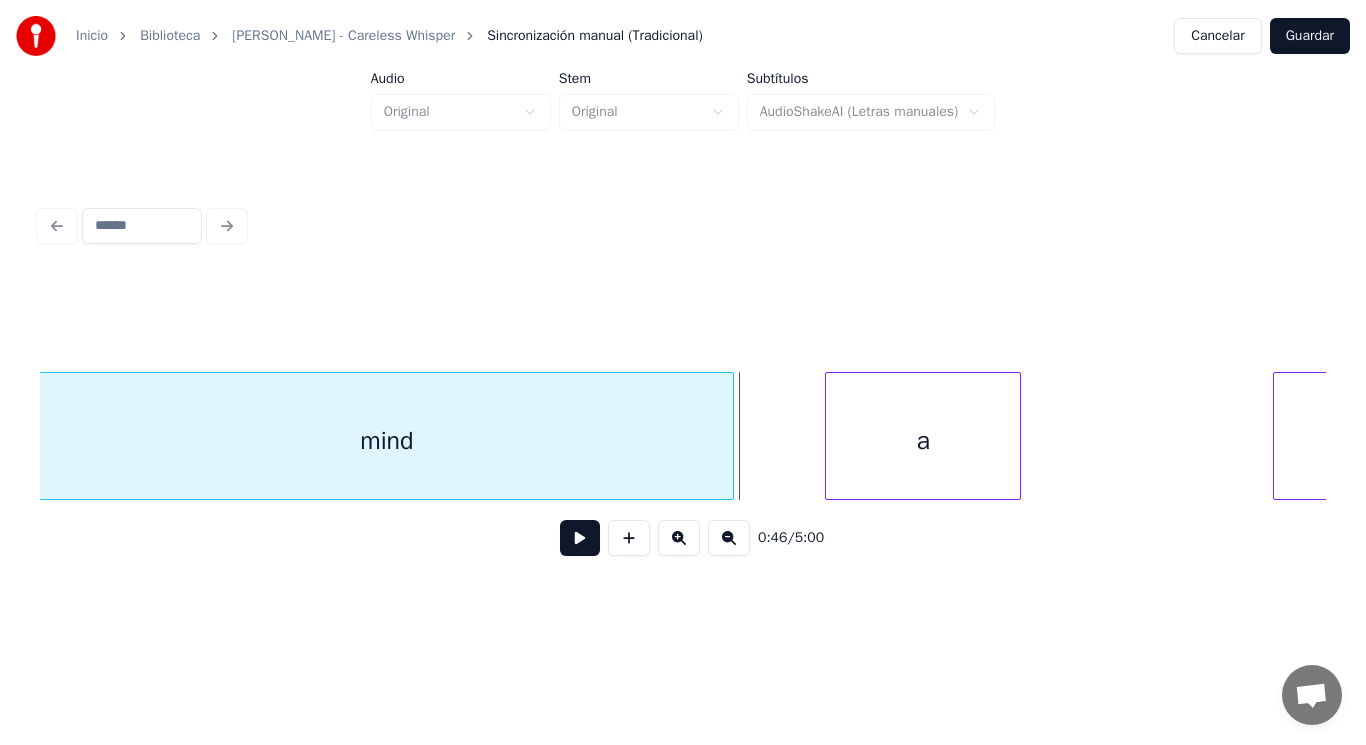 click at bounding box center [730, 436] 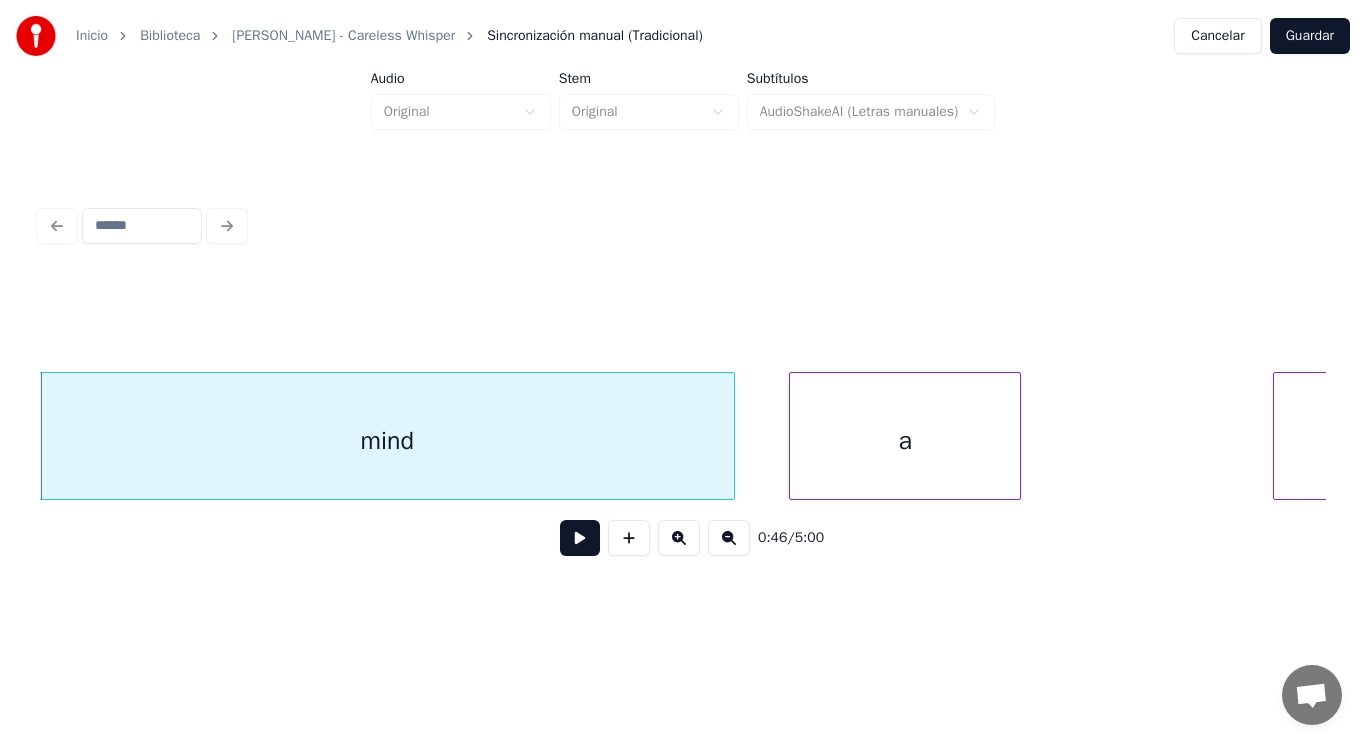 click at bounding box center [793, 436] 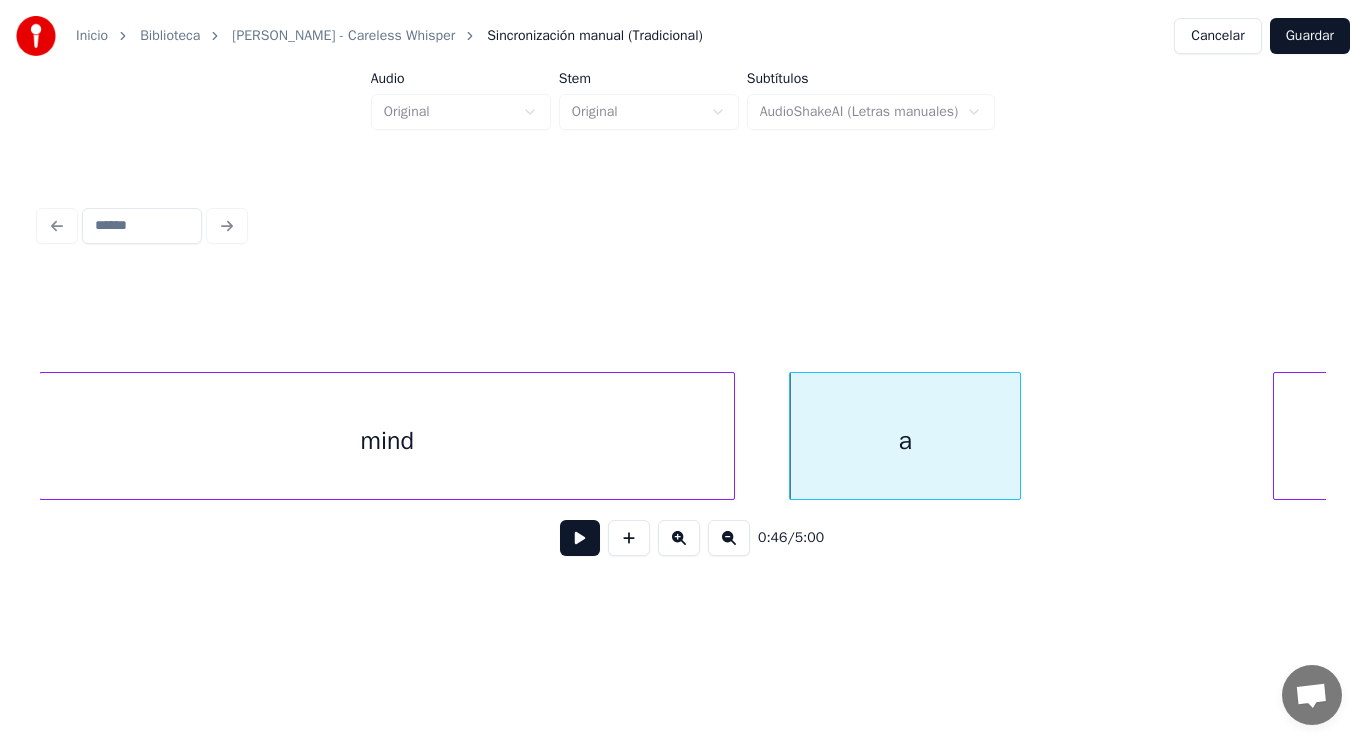 click at bounding box center (580, 538) 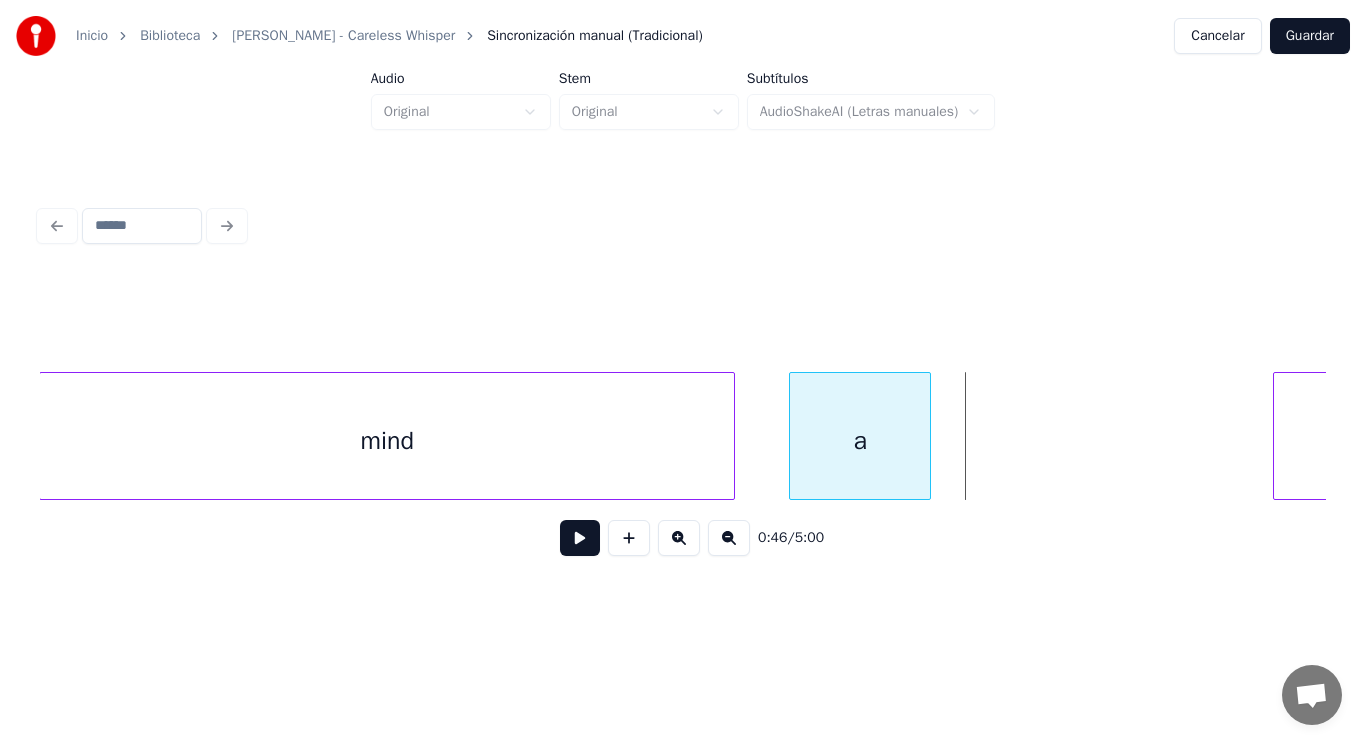 click at bounding box center [927, 436] 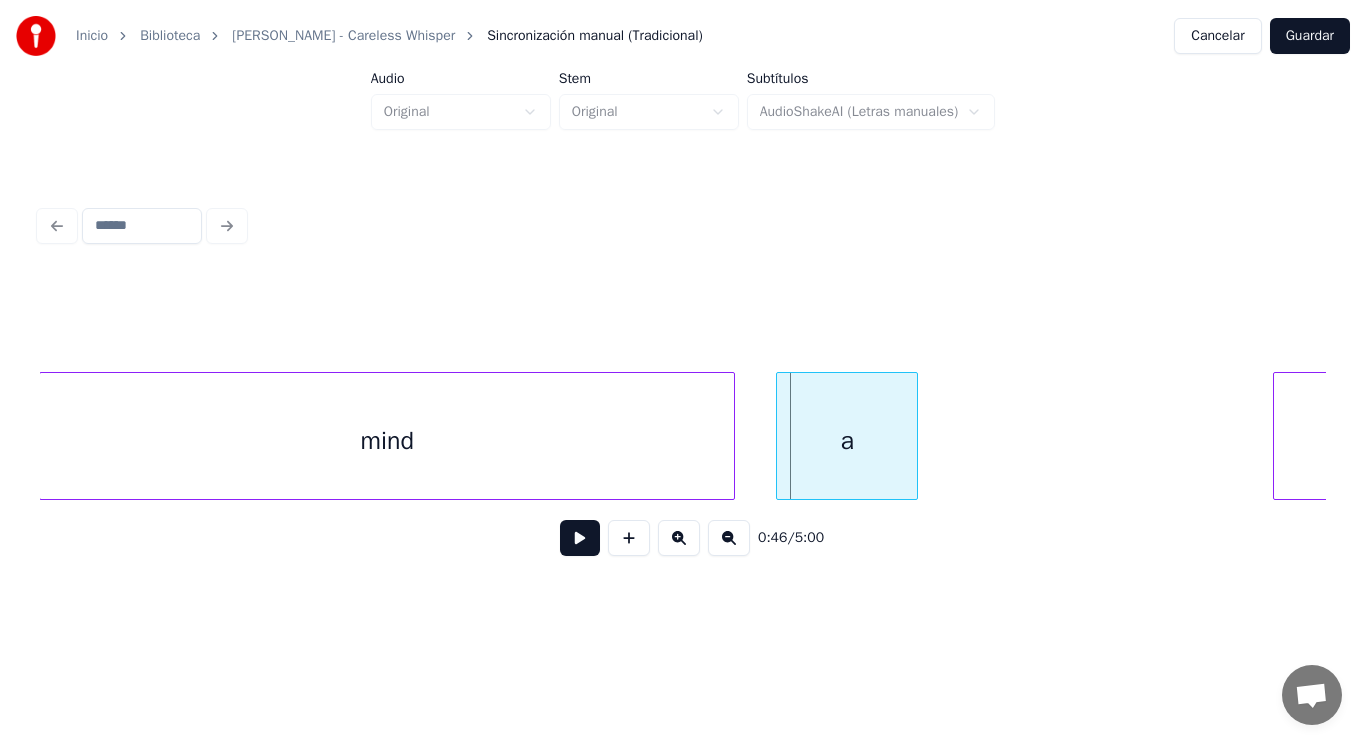 click on "a" at bounding box center (847, 441) 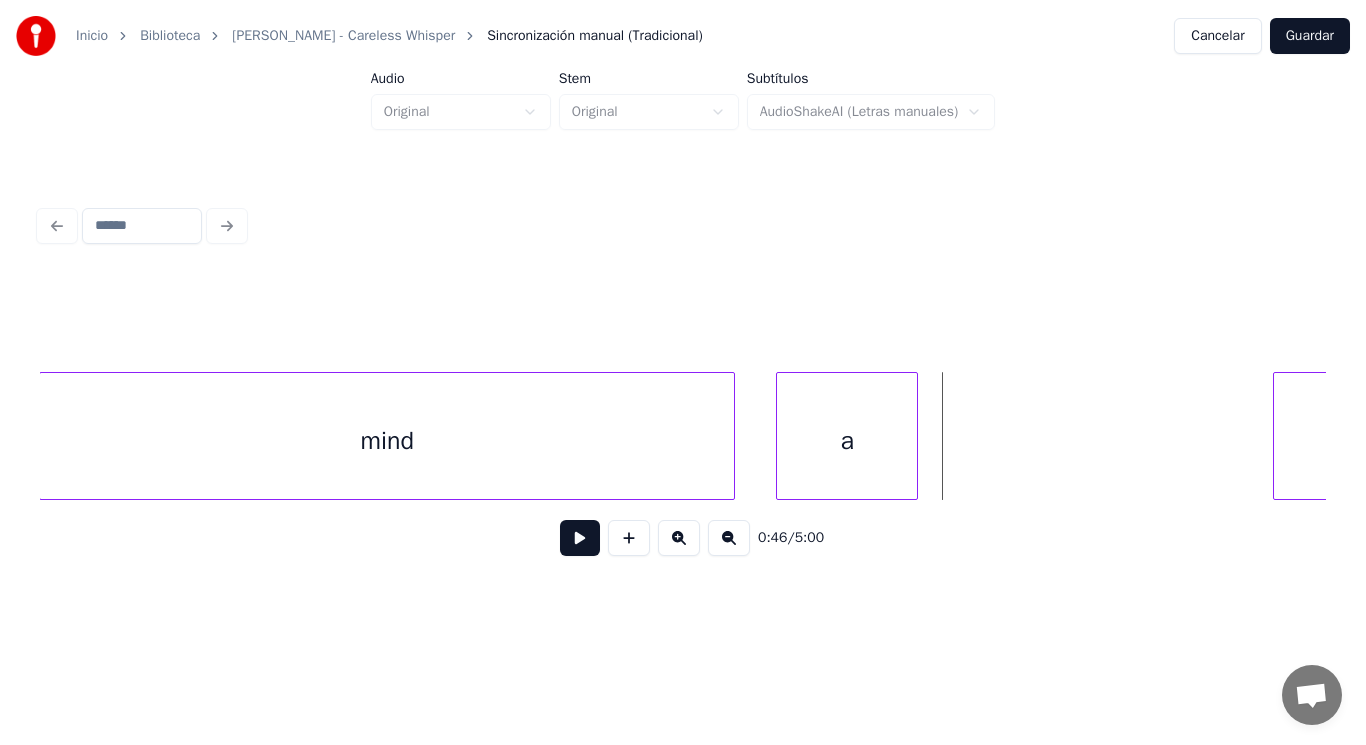 click at bounding box center (580, 538) 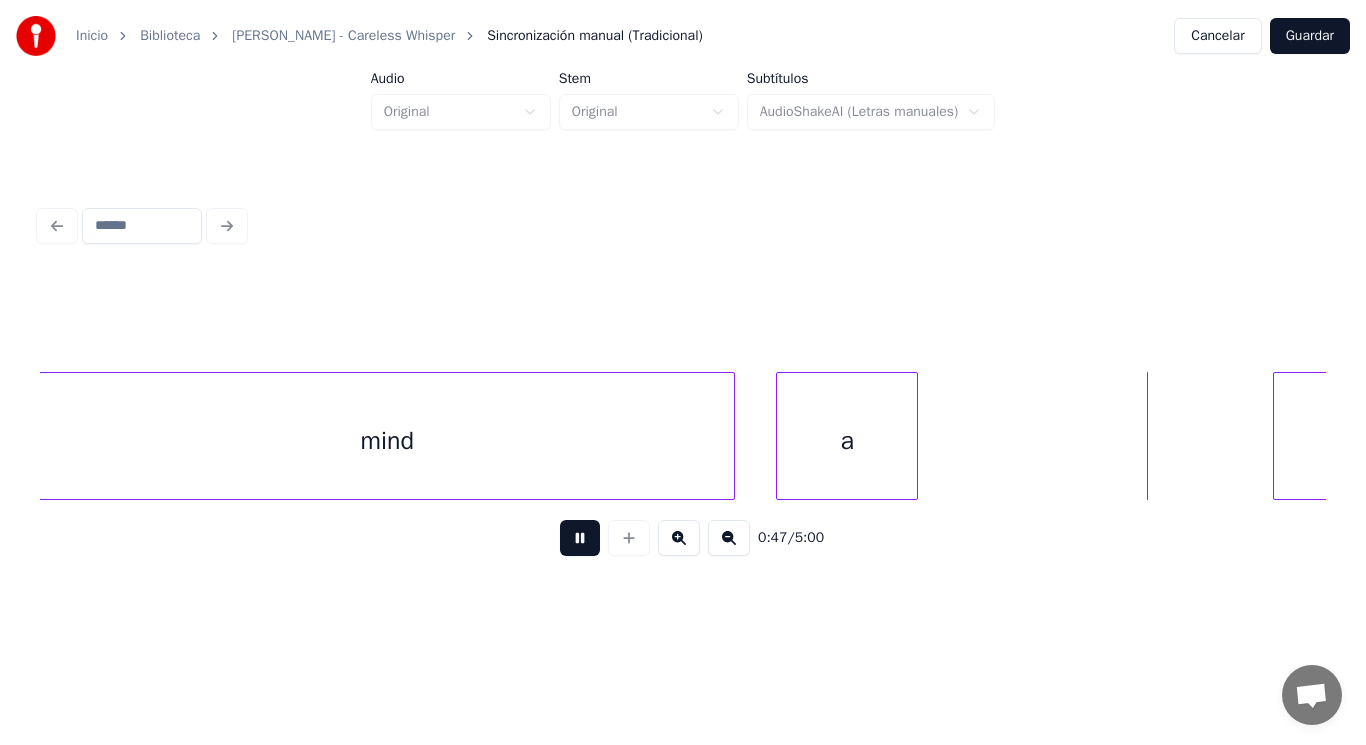 click at bounding box center (580, 538) 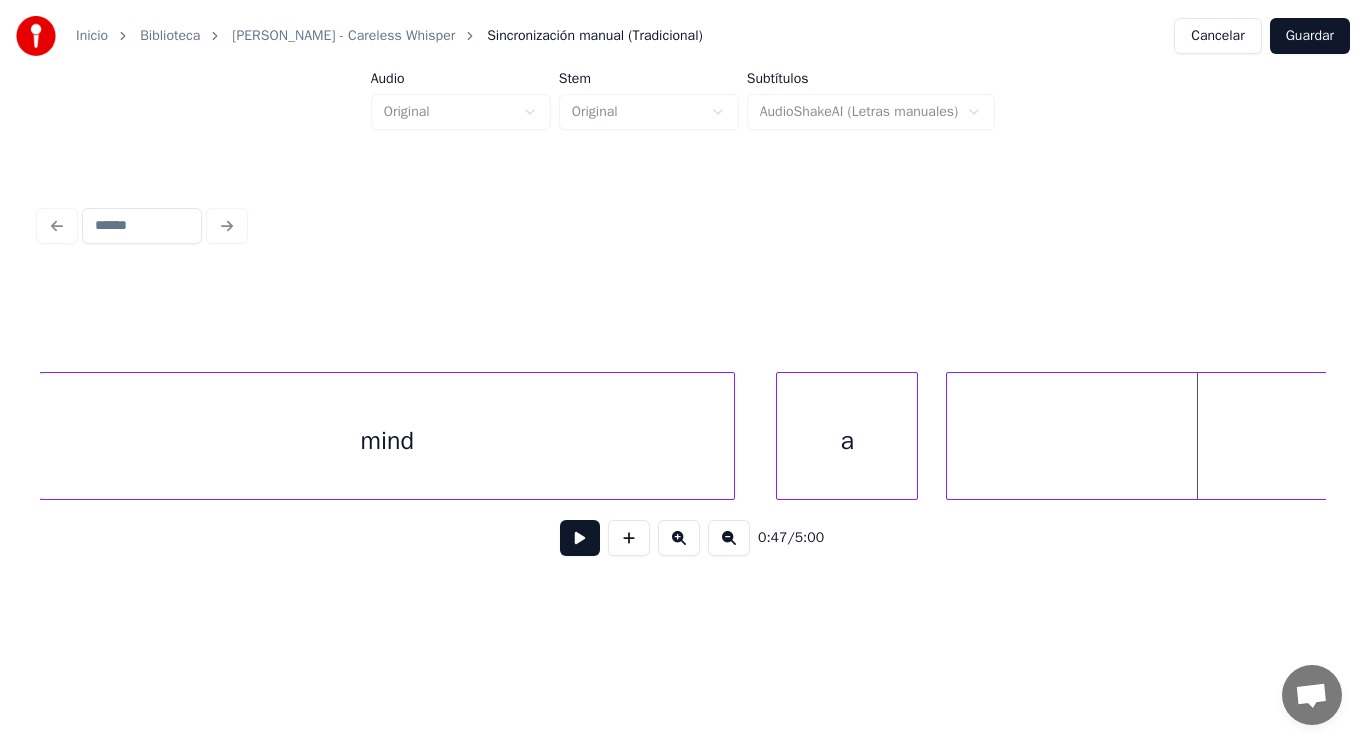 click at bounding box center [950, 436] 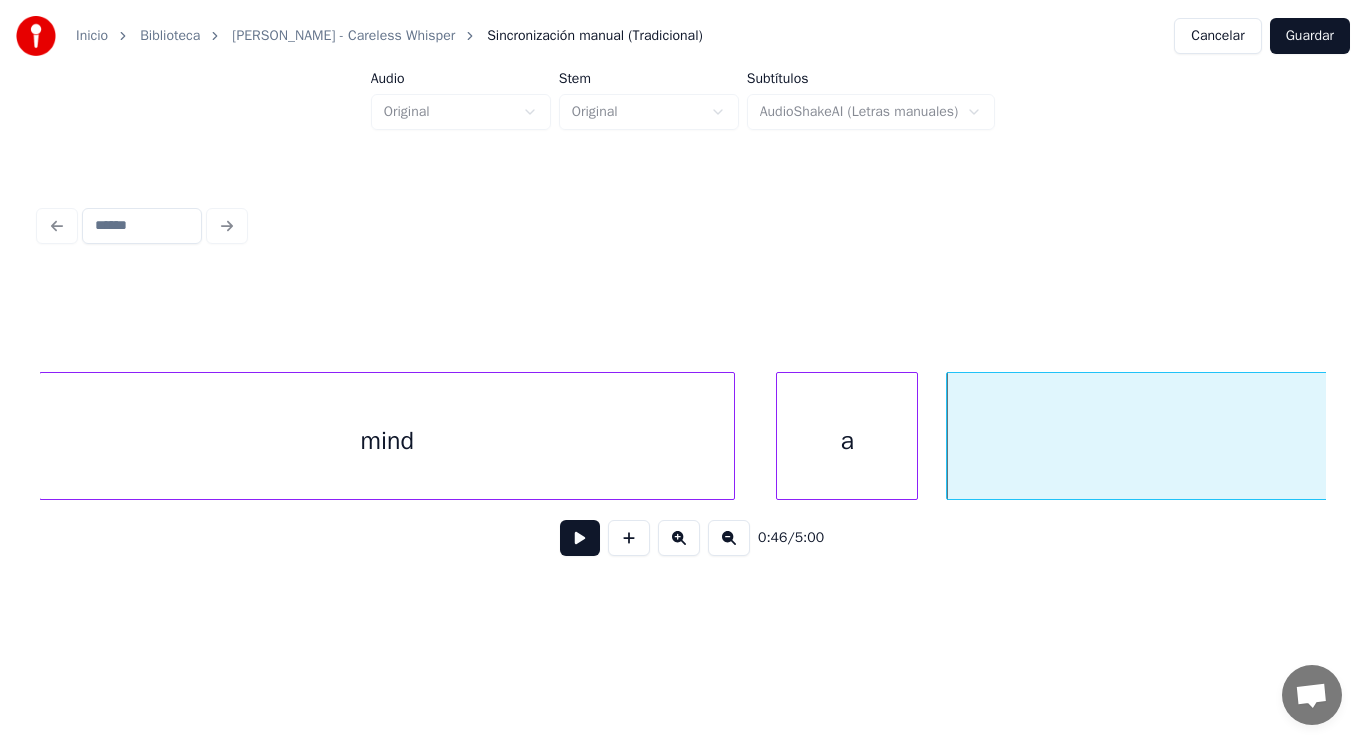 click at bounding box center [580, 538] 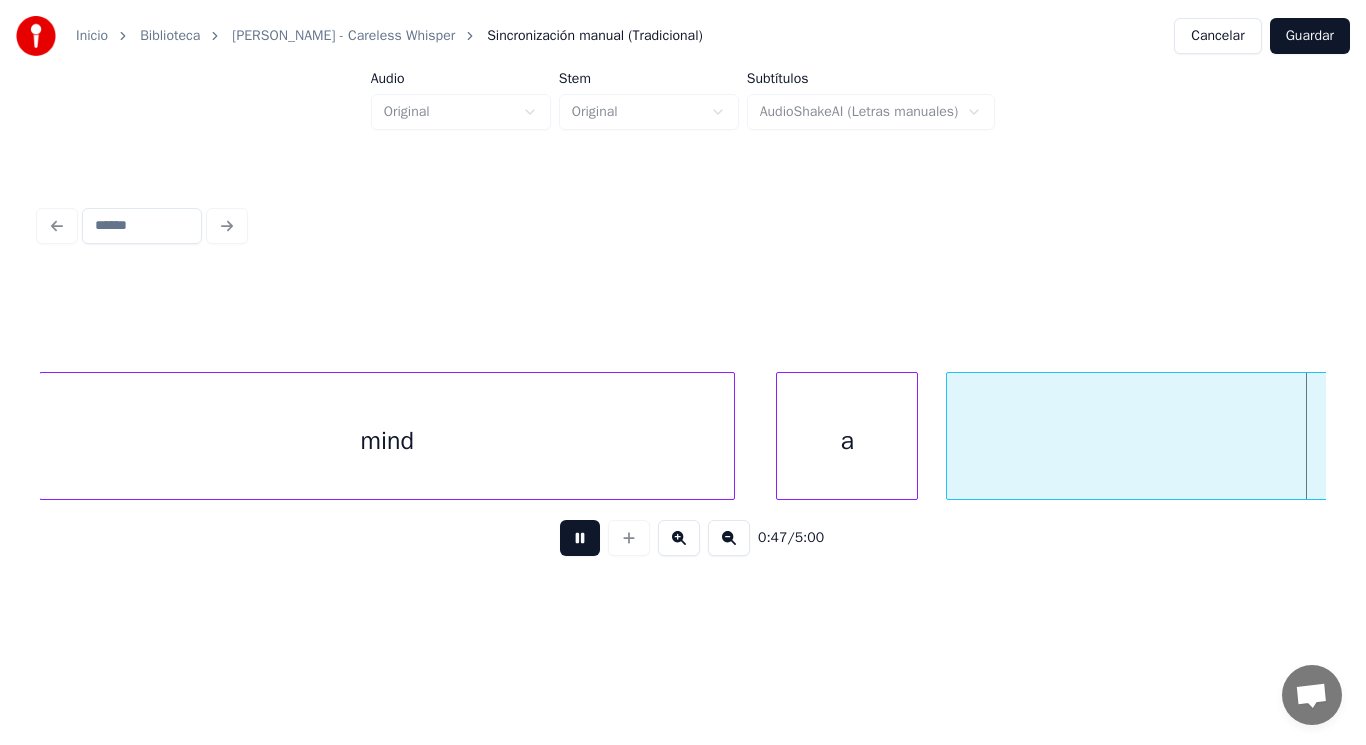 scroll, scrollTop: 0, scrollLeft: 66057, axis: horizontal 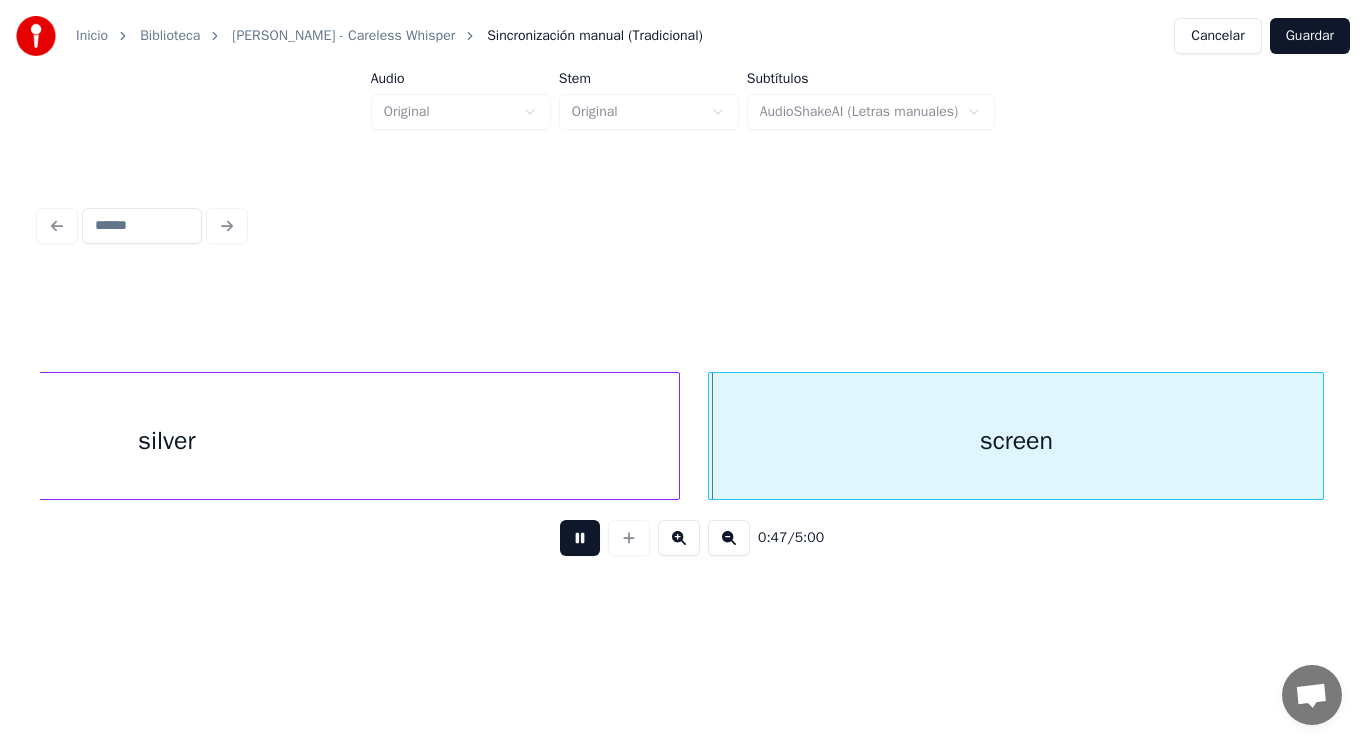 click at bounding box center [580, 538] 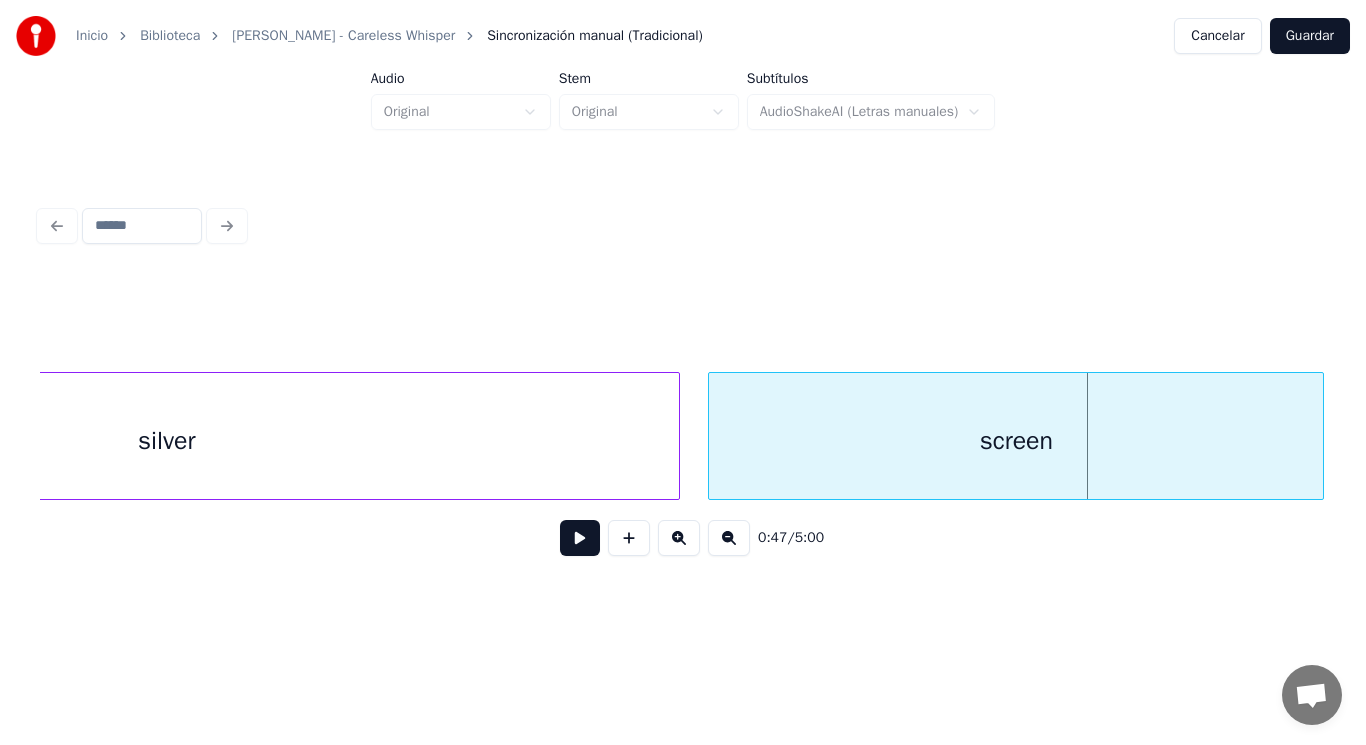 click on "silver" at bounding box center (166, 441) 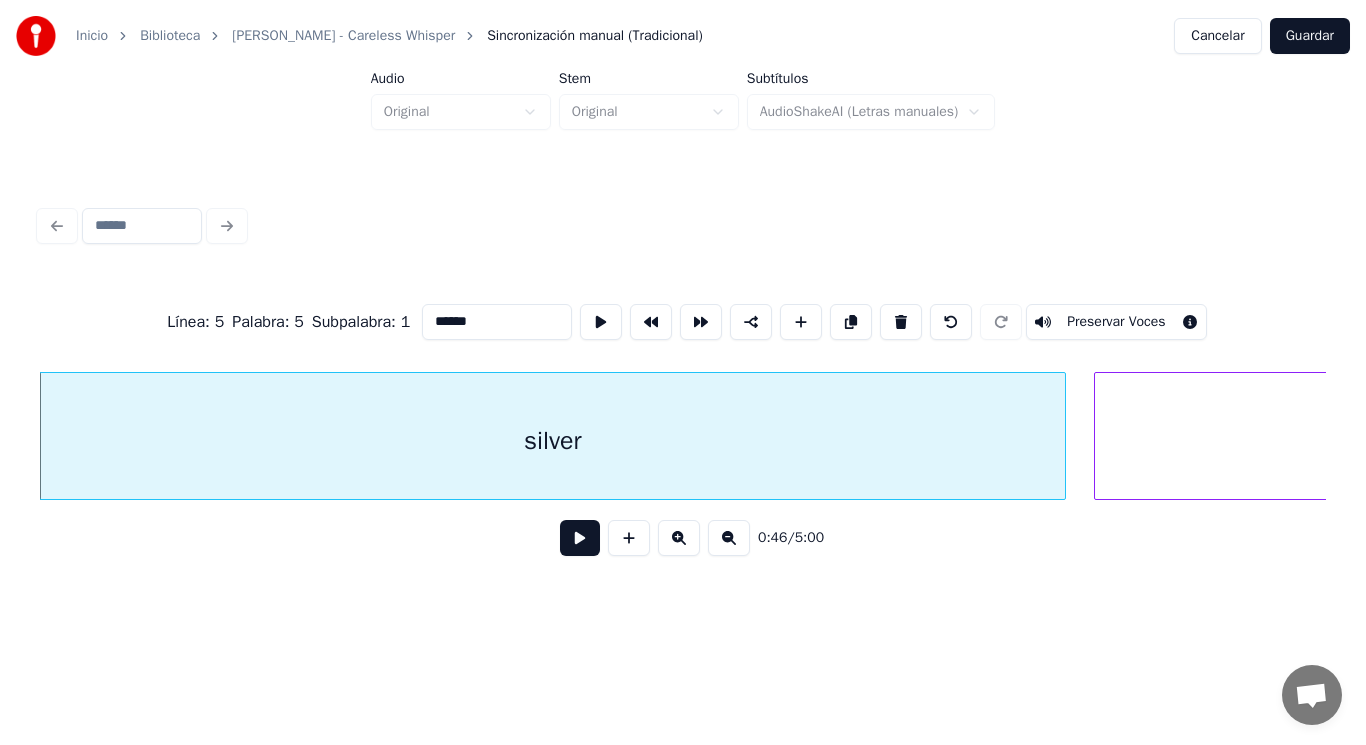 click at bounding box center [580, 538] 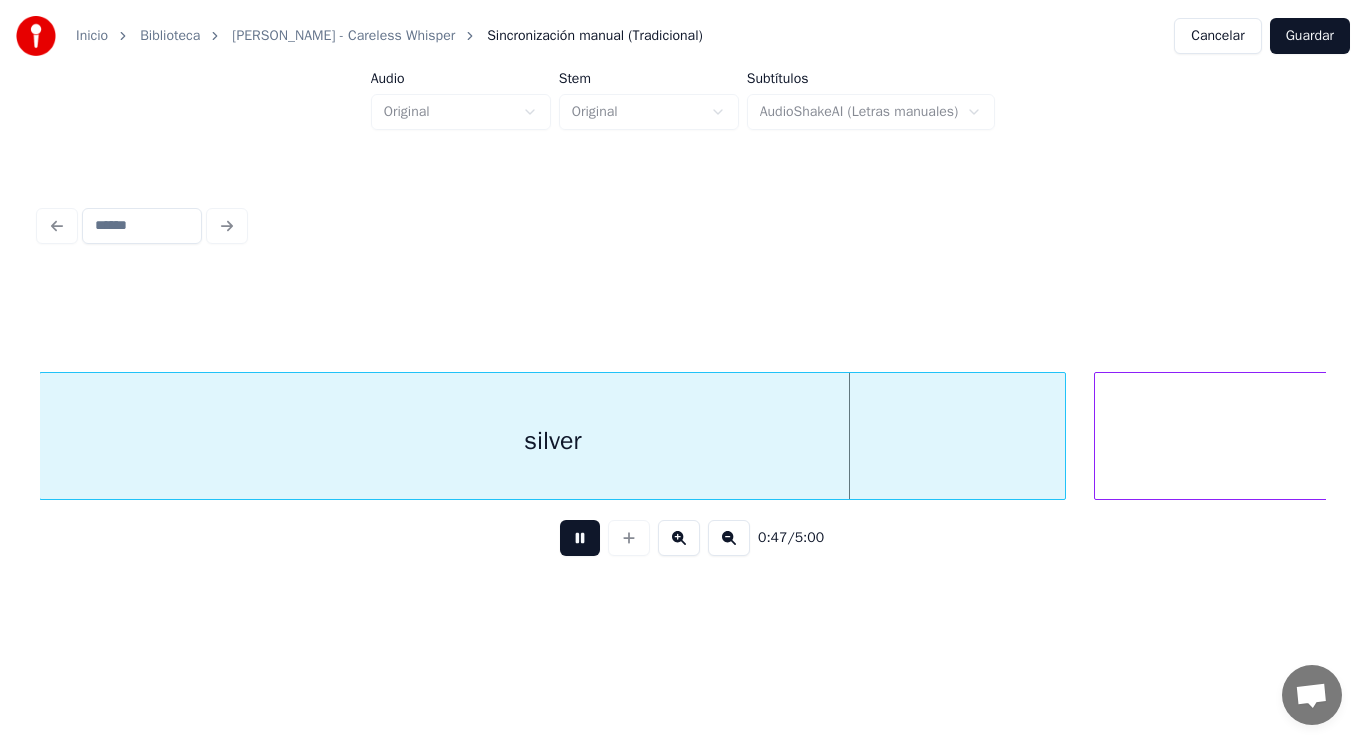 click at bounding box center [580, 538] 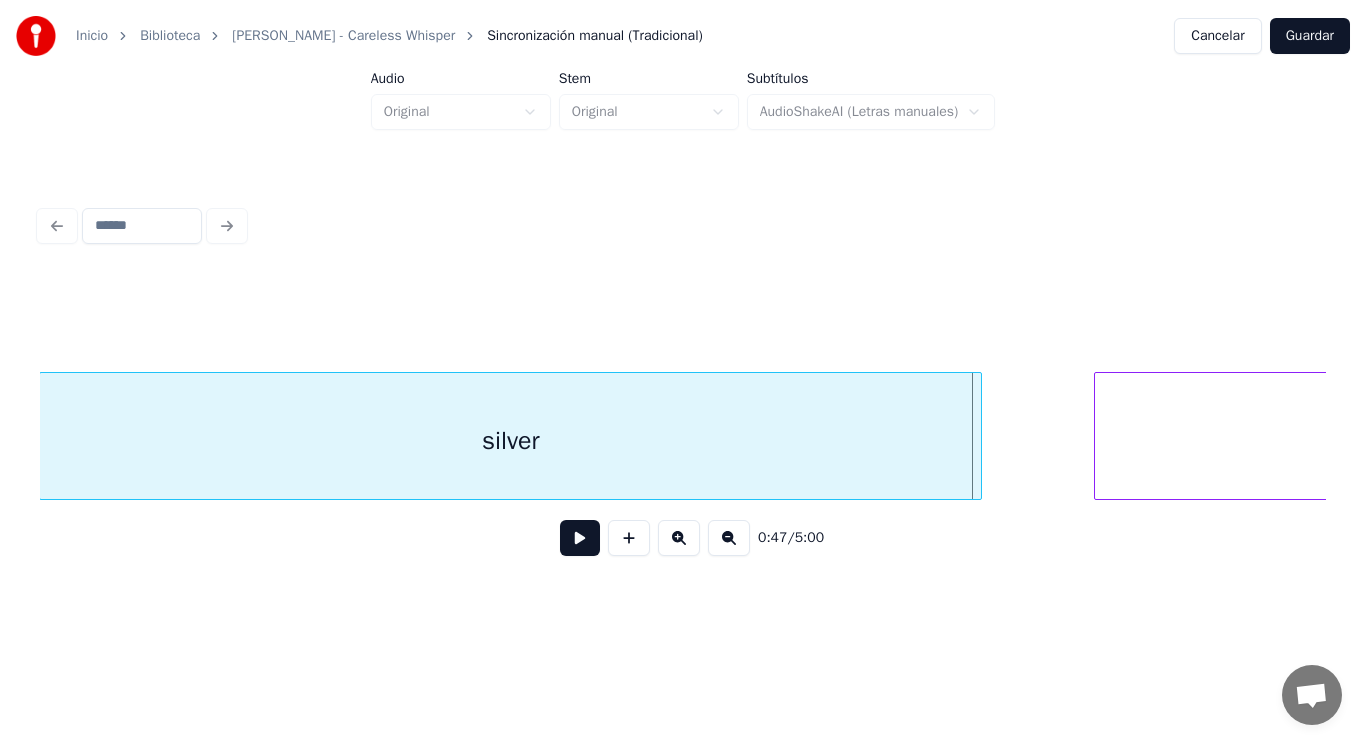 click at bounding box center (978, 436) 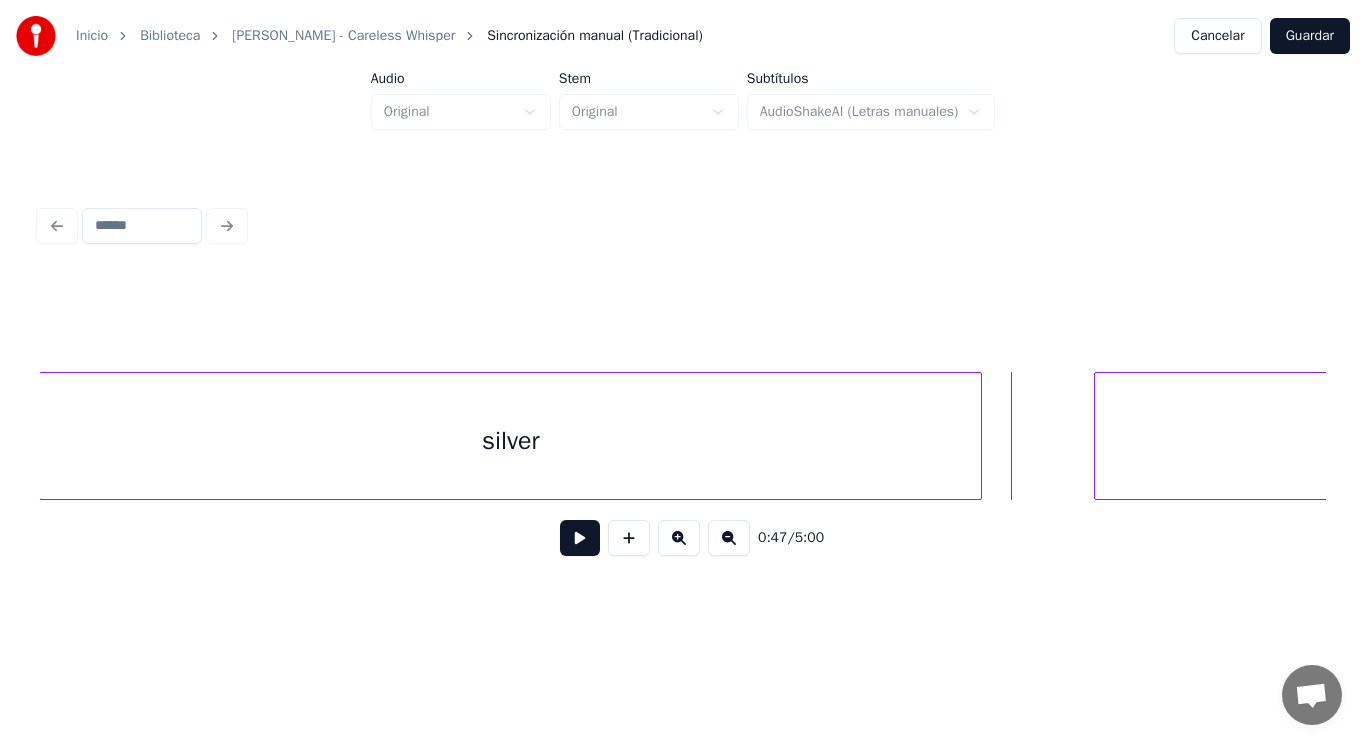 click at bounding box center [580, 538] 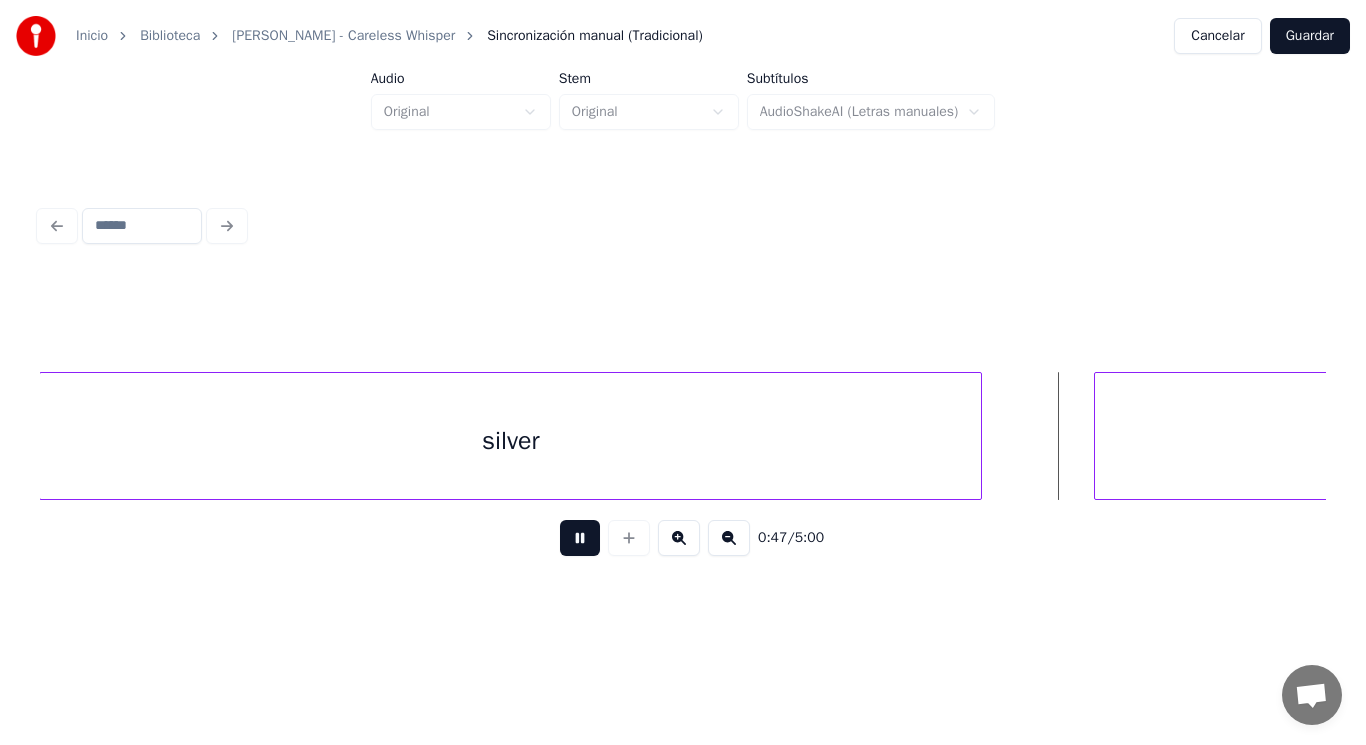 click at bounding box center (580, 538) 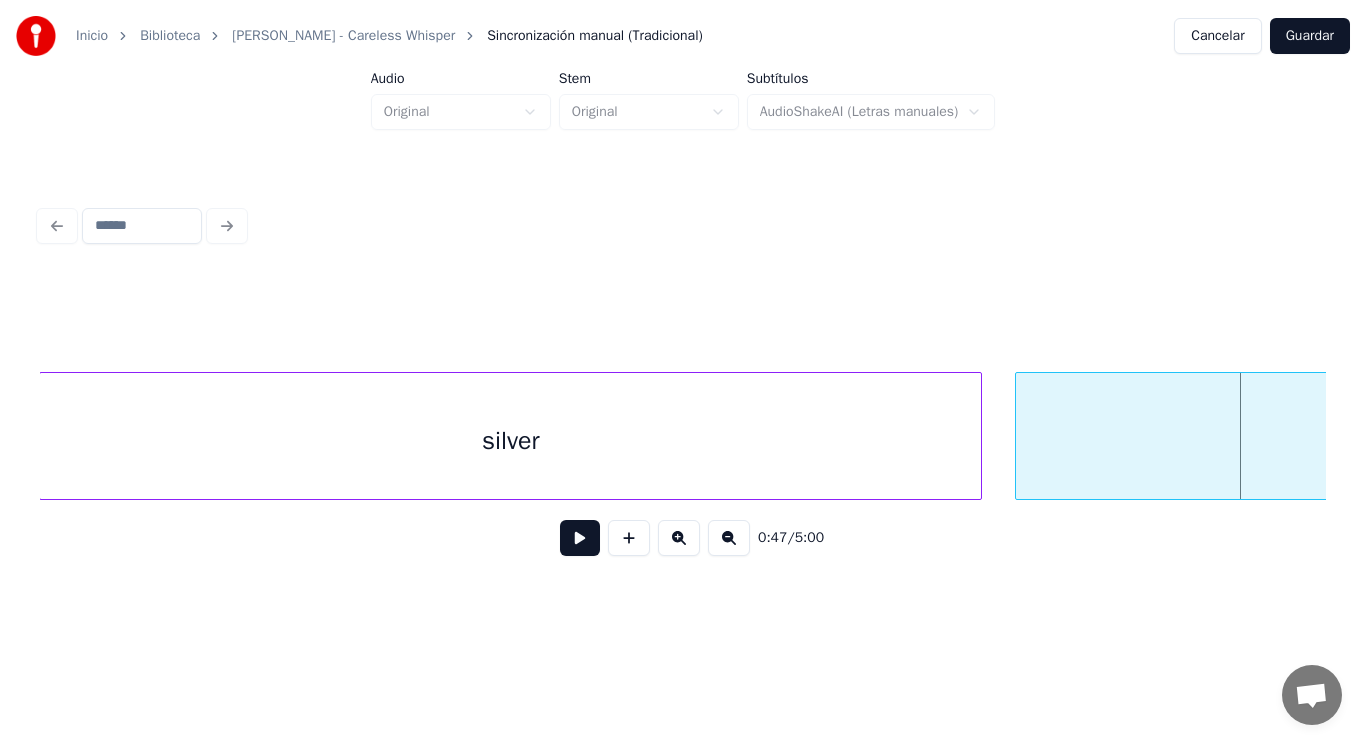 click at bounding box center (1019, 436) 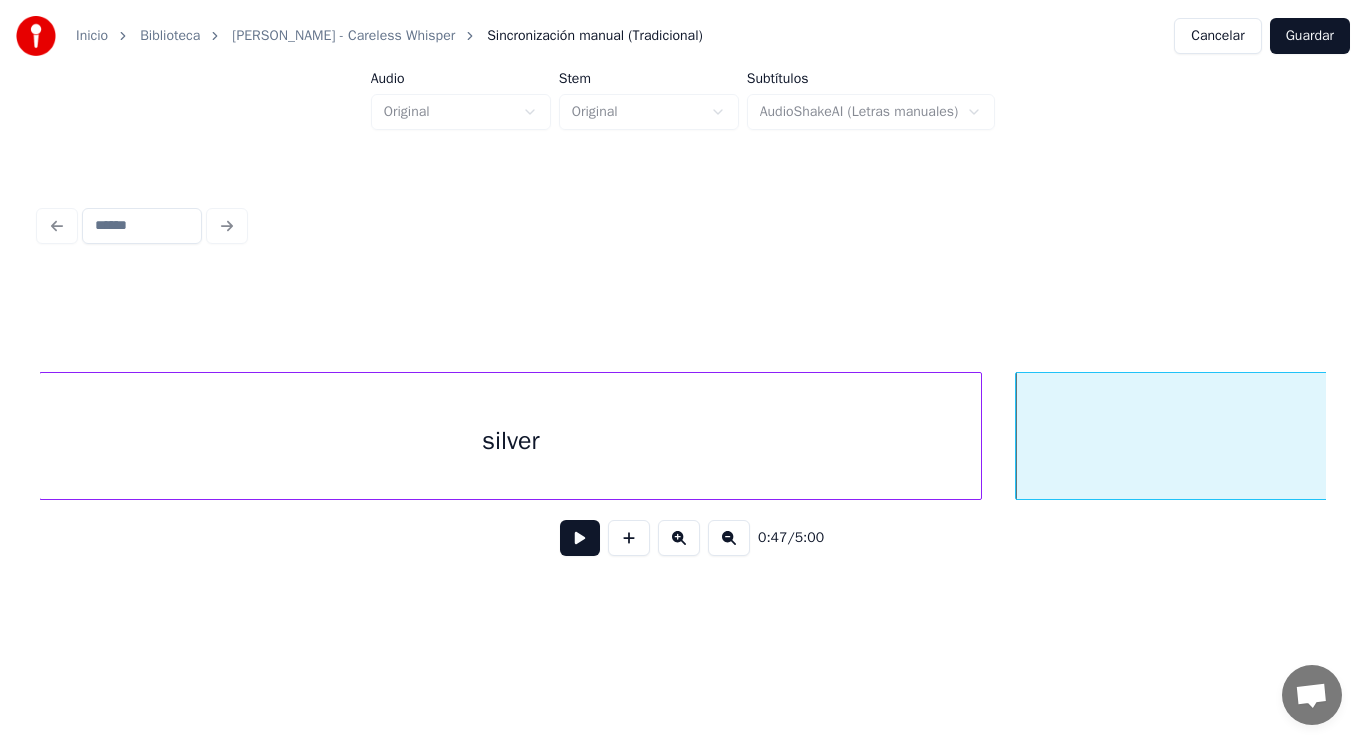 click on "silver" at bounding box center [510, 441] 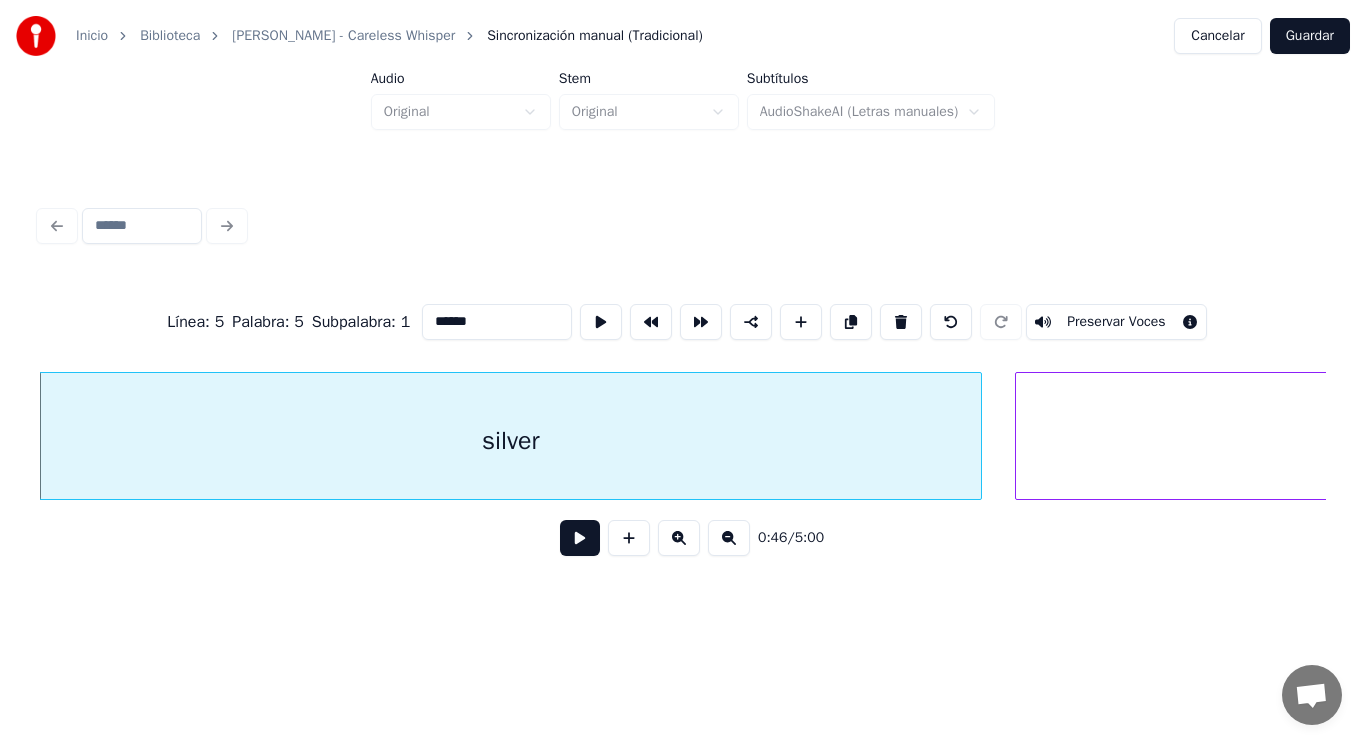 click at bounding box center (580, 538) 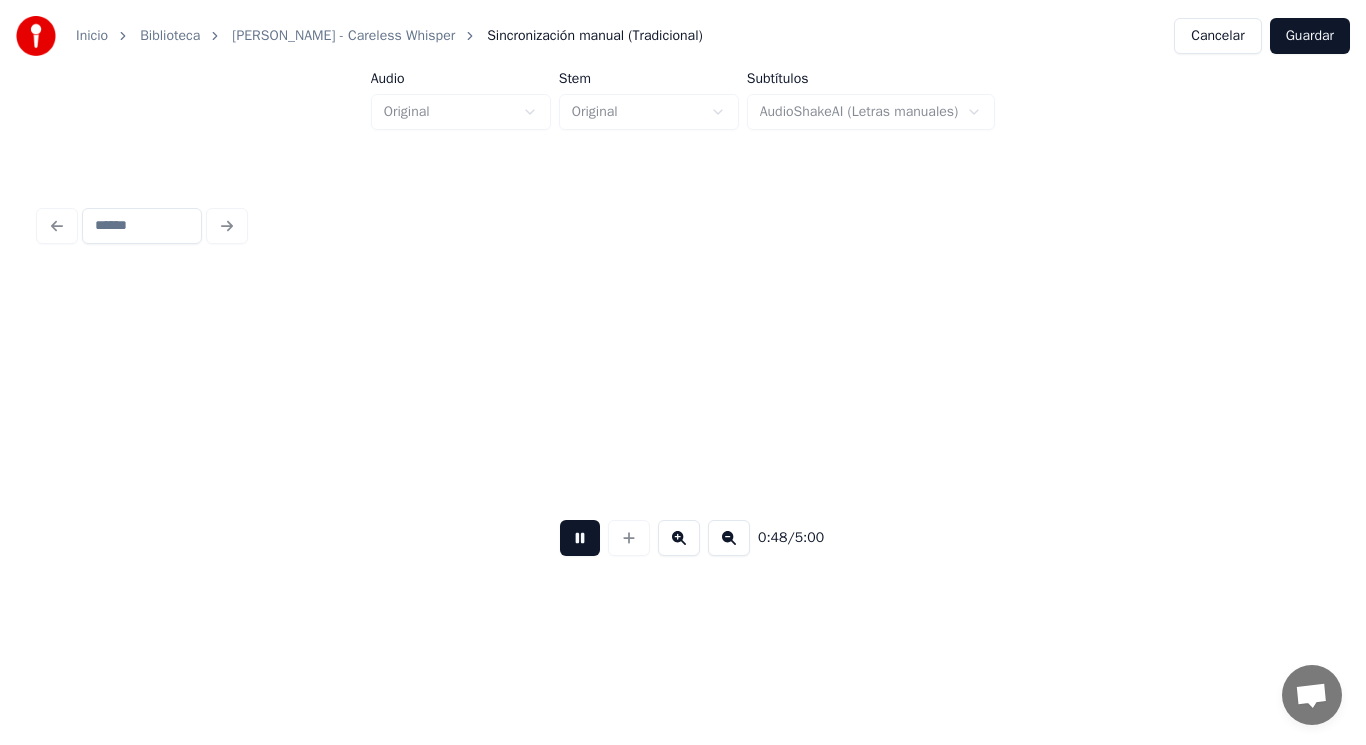 scroll, scrollTop: 0, scrollLeft: 68277, axis: horizontal 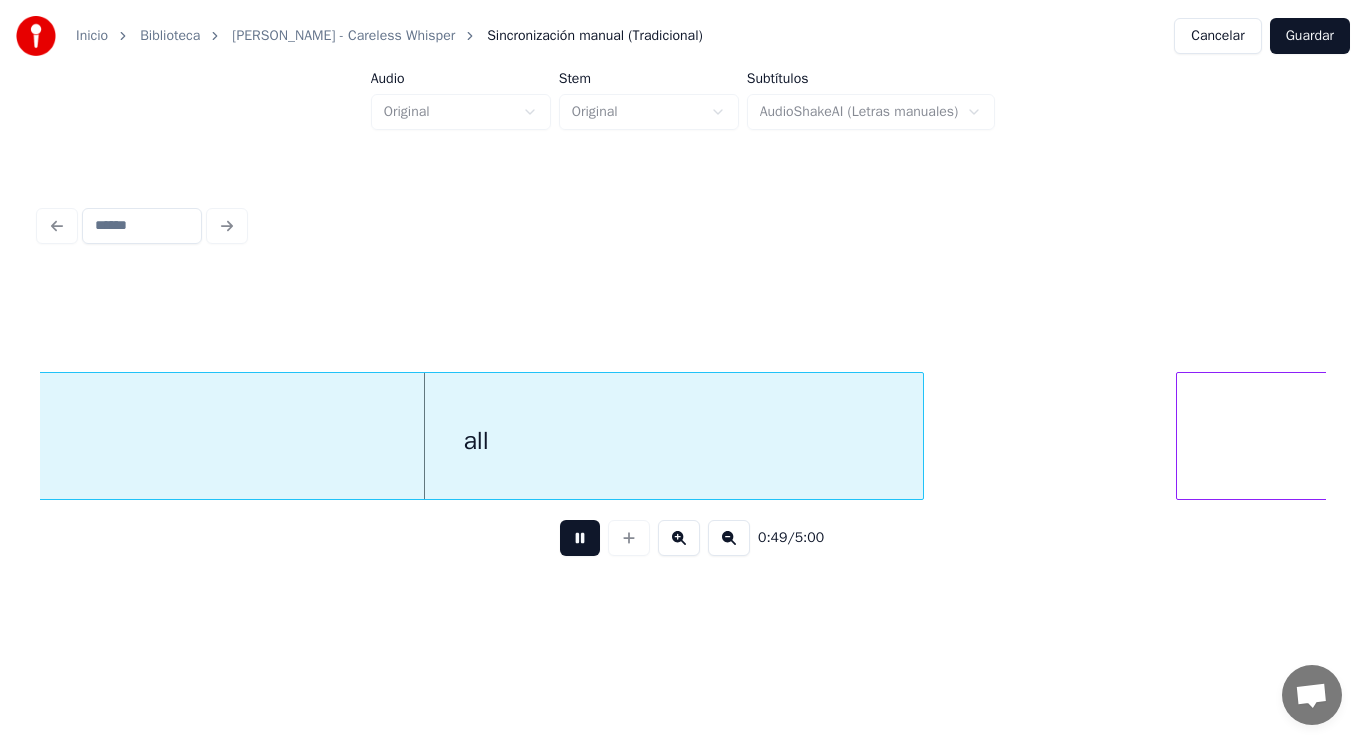 click at bounding box center [580, 538] 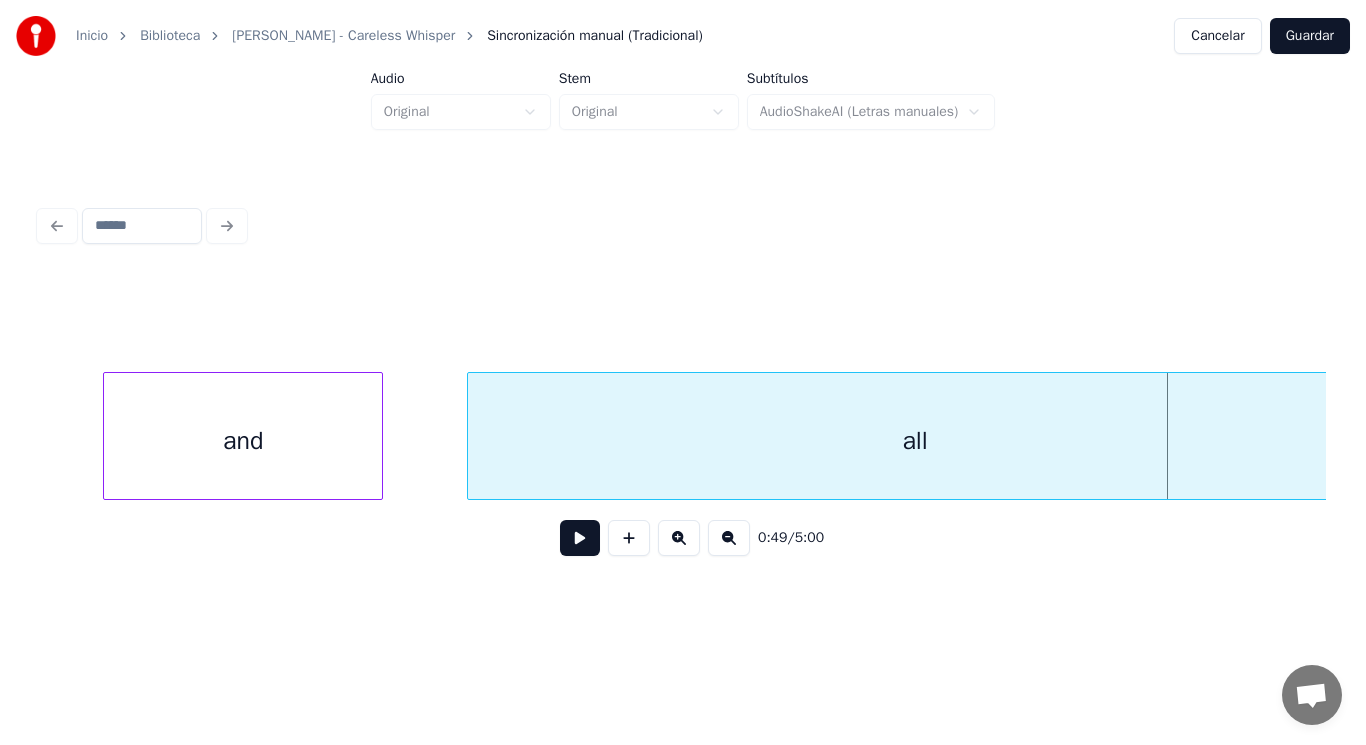 scroll, scrollTop: 0, scrollLeft: 67797, axis: horizontal 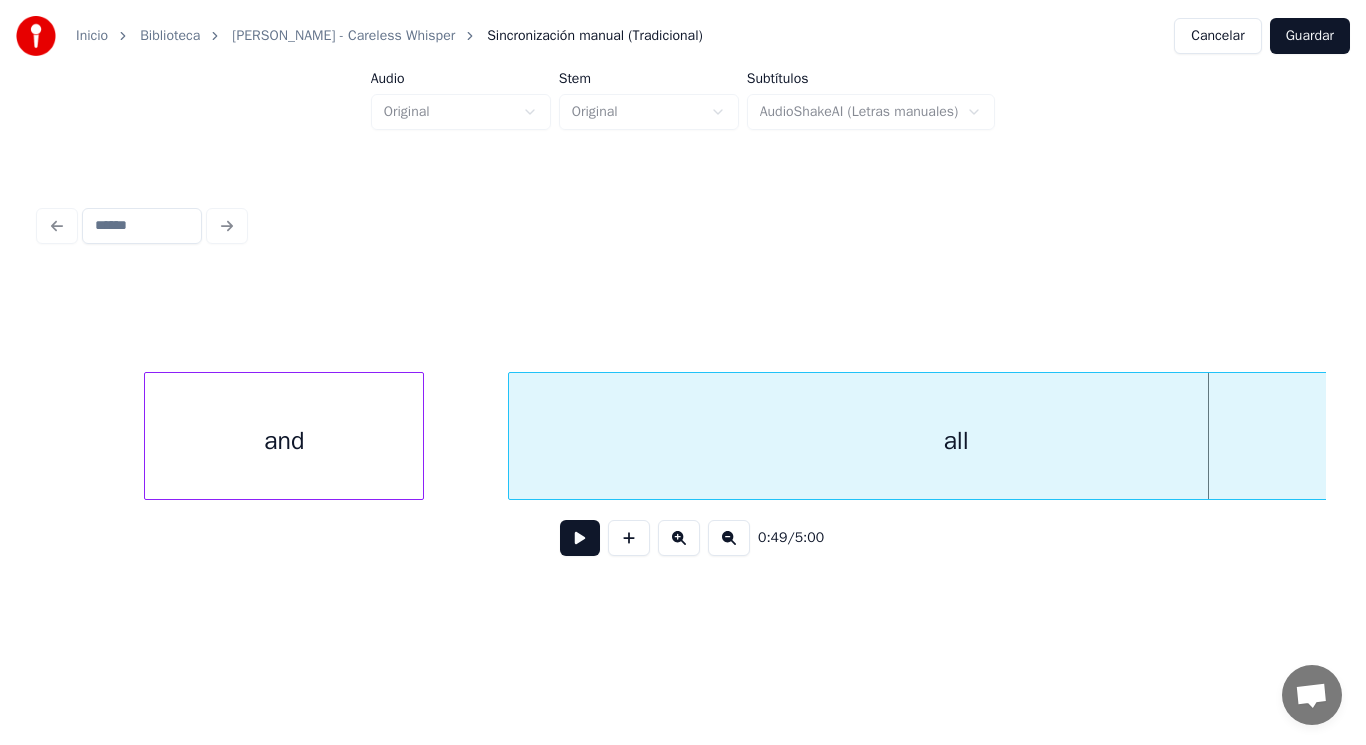 click on "and" at bounding box center [284, 441] 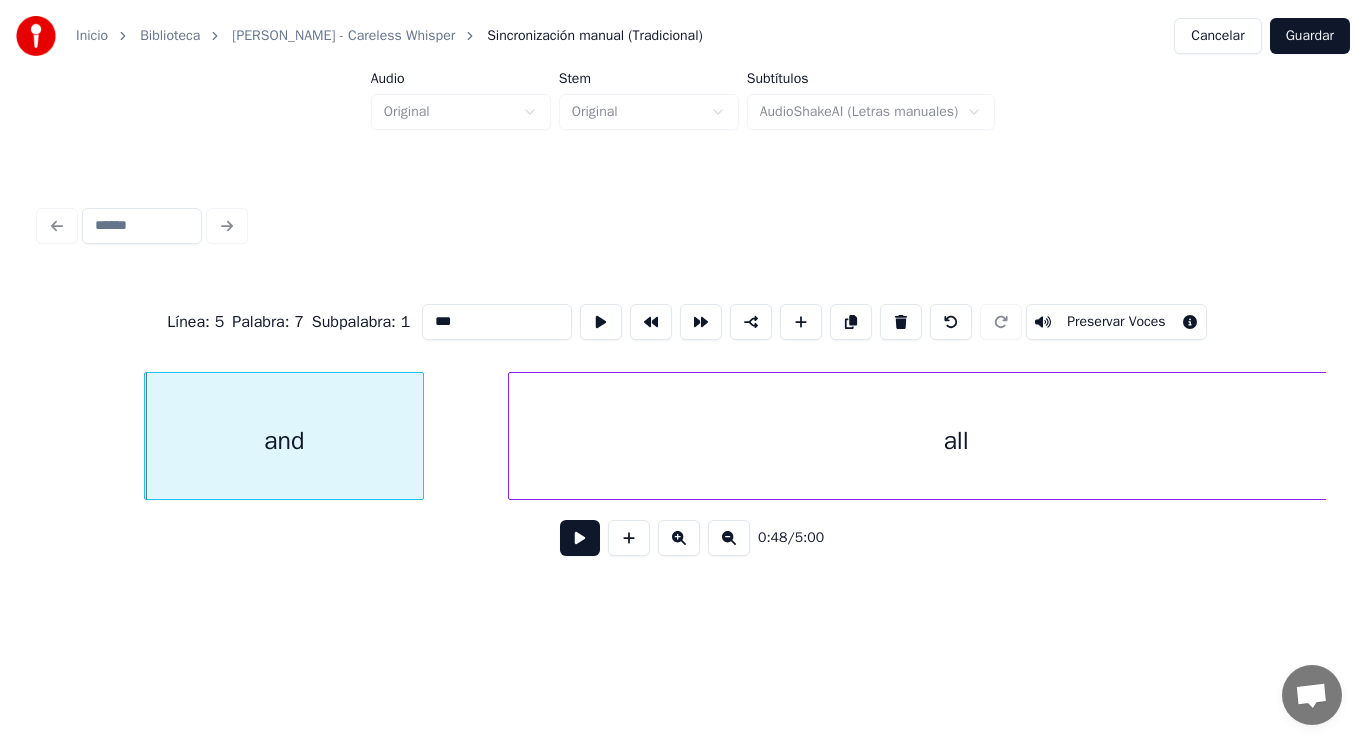 click at bounding box center [580, 538] 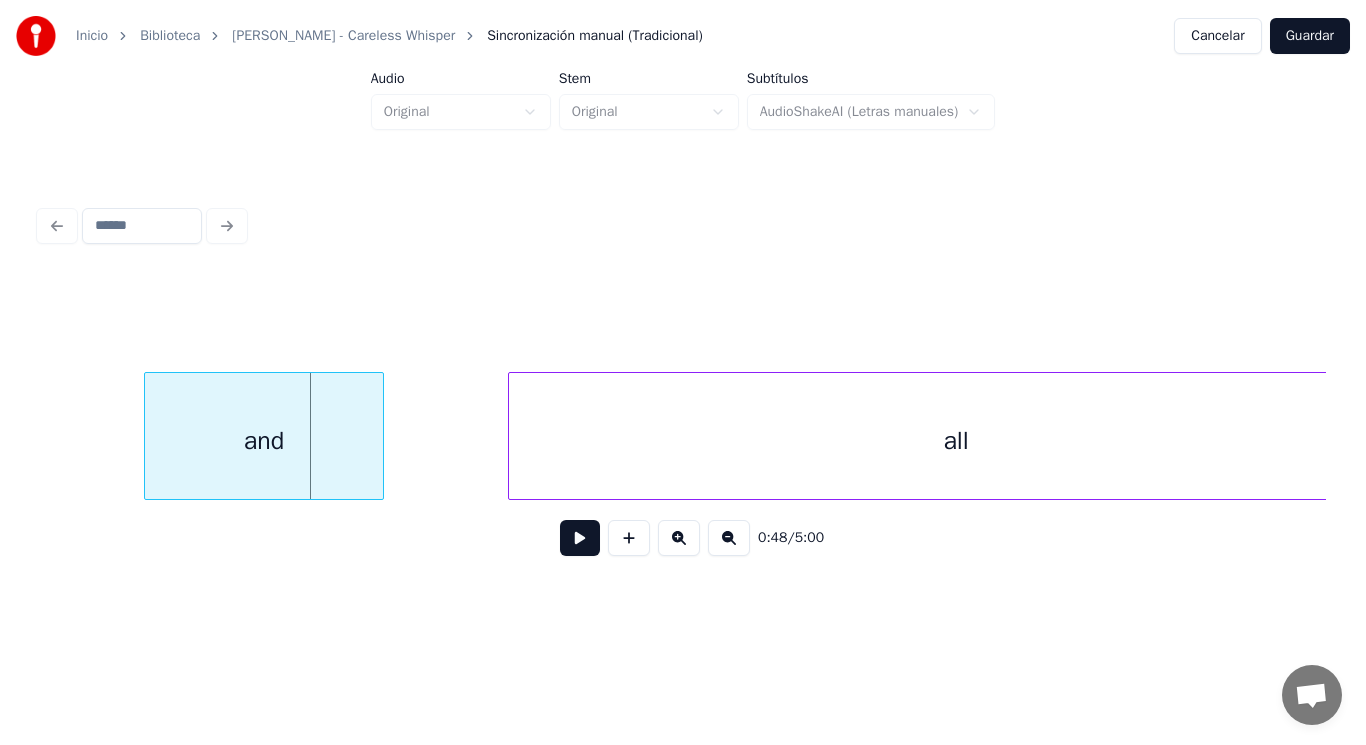 click at bounding box center (380, 436) 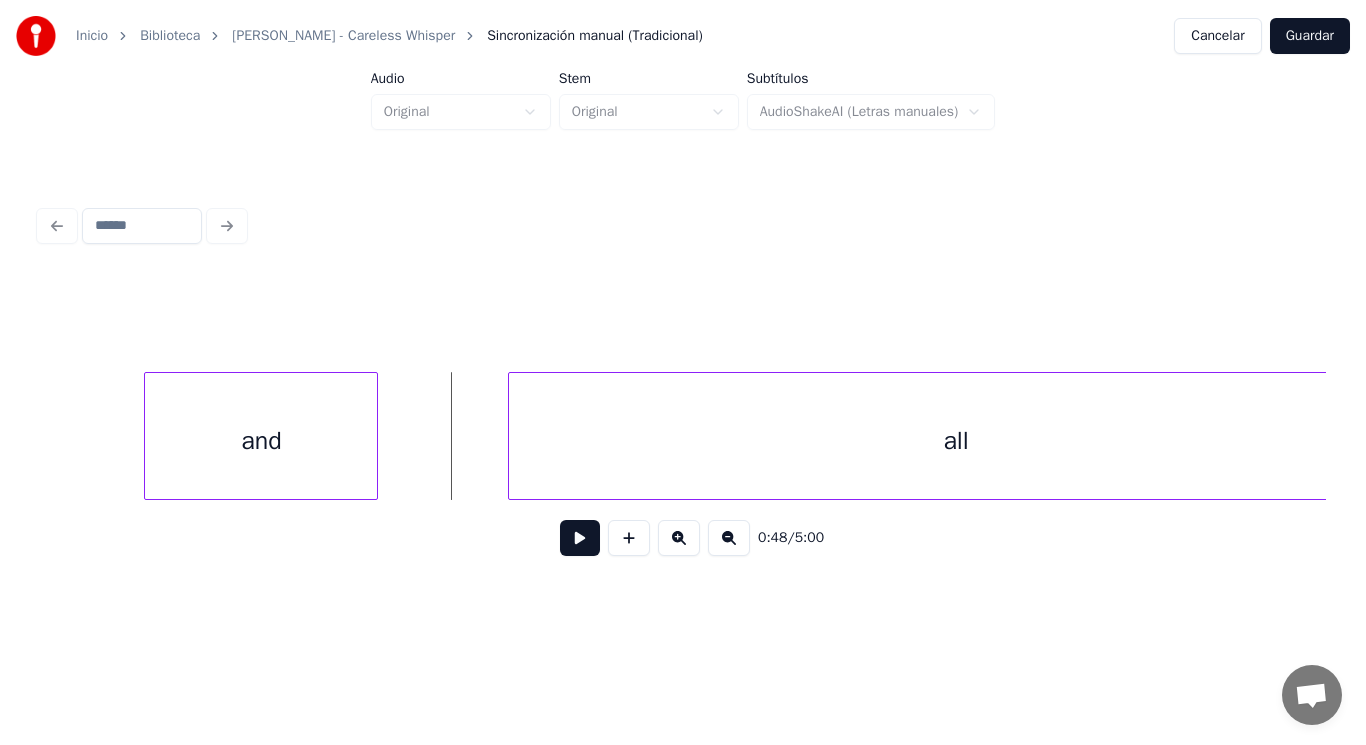 click at bounding box center [580, 538] 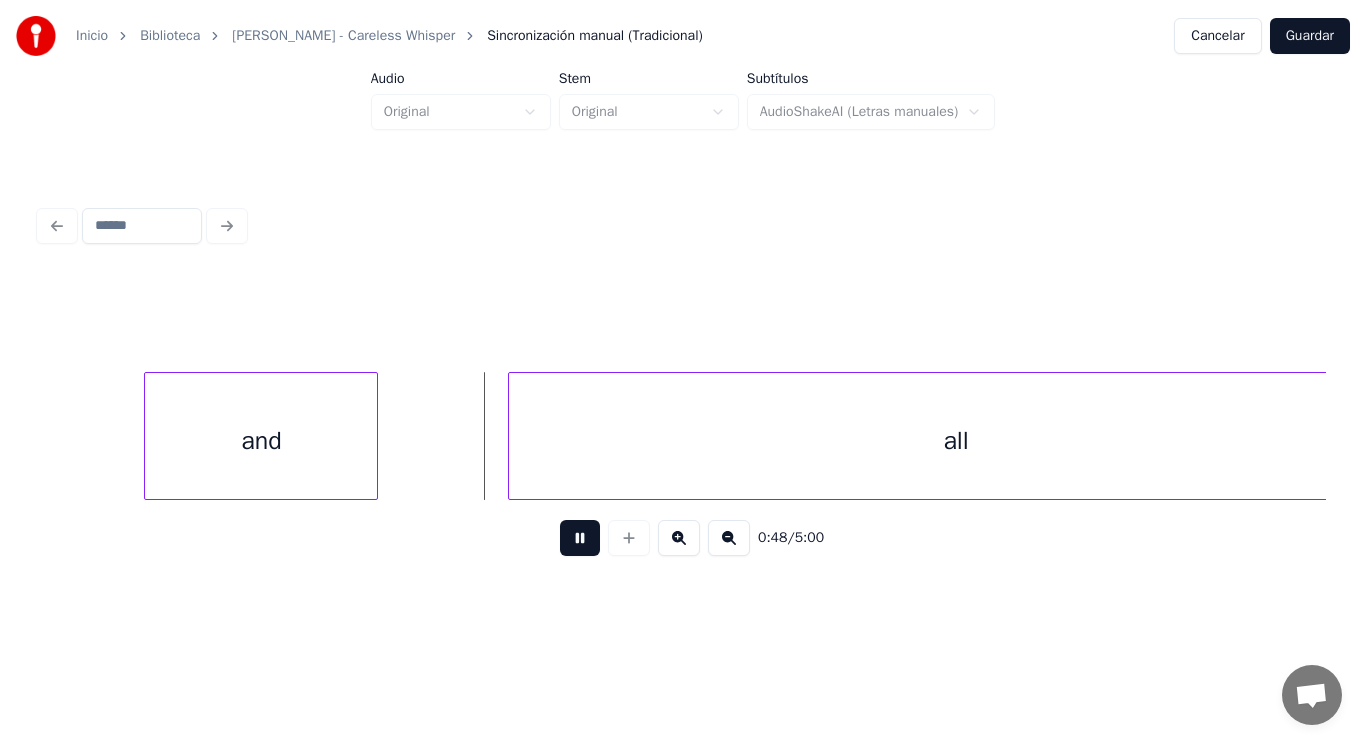 click at bounding box center (580, 538) 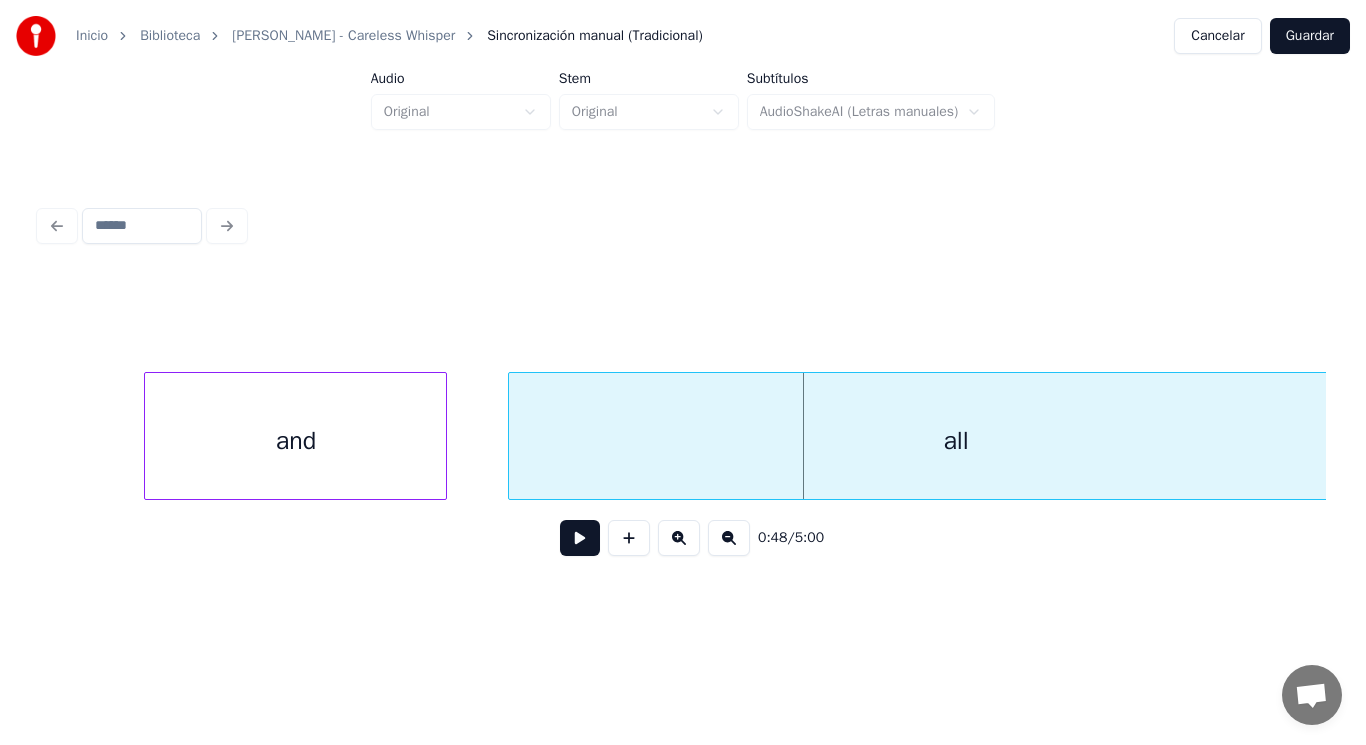 click at bounding box center (443, 436) 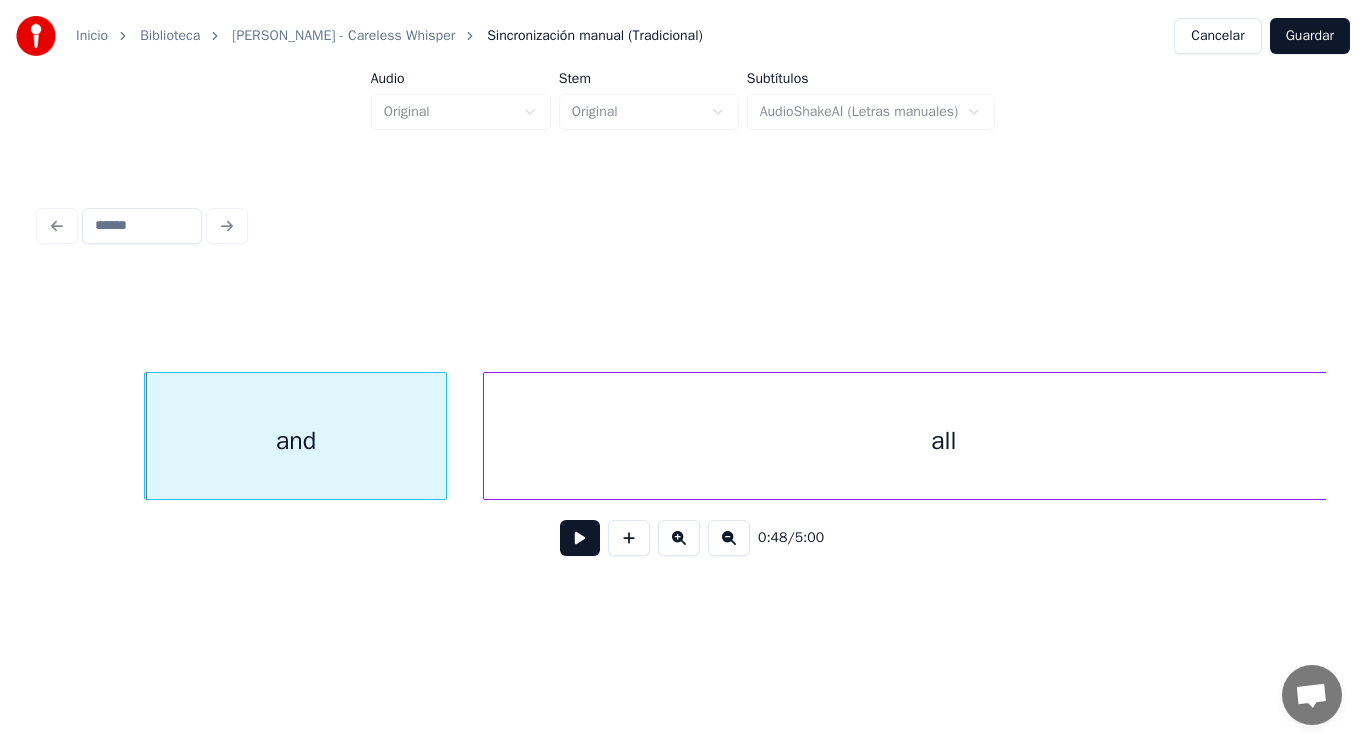 click at bounding box center (487, 436) 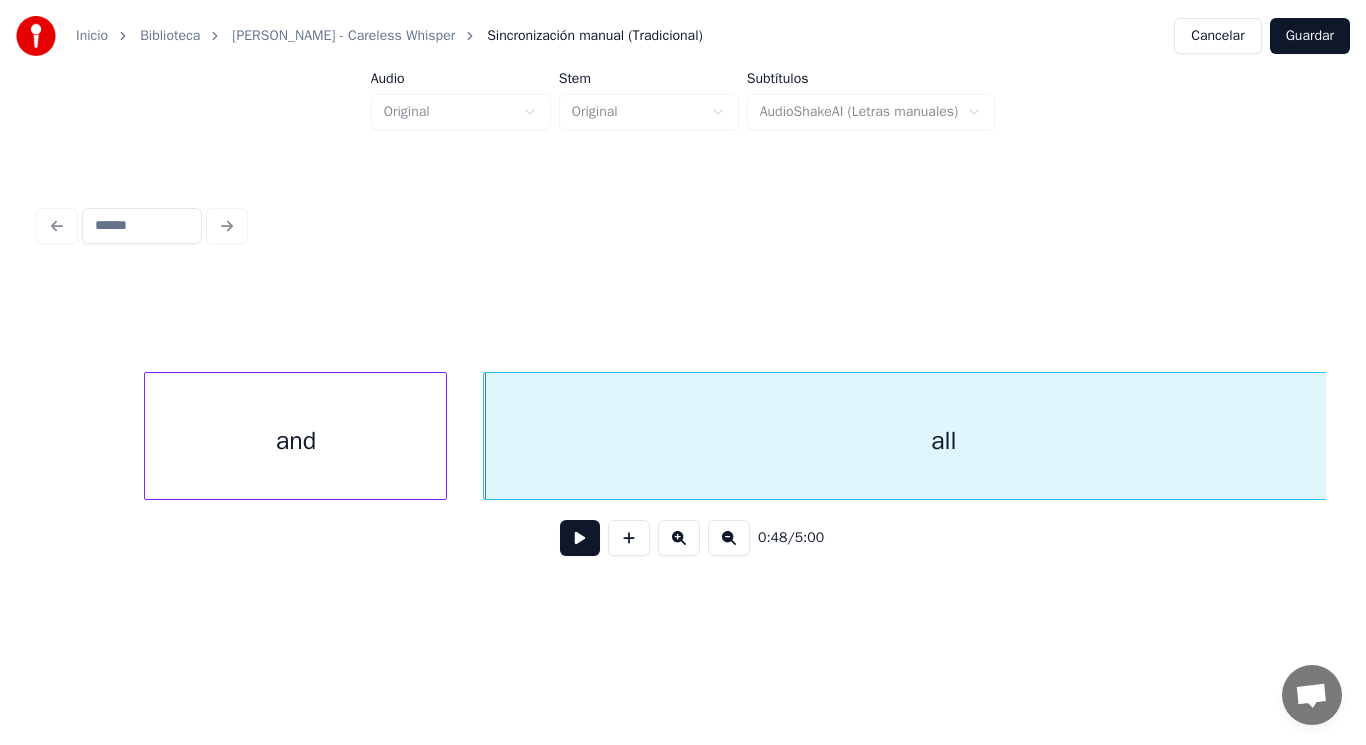 click at bounding box center [580, 538] 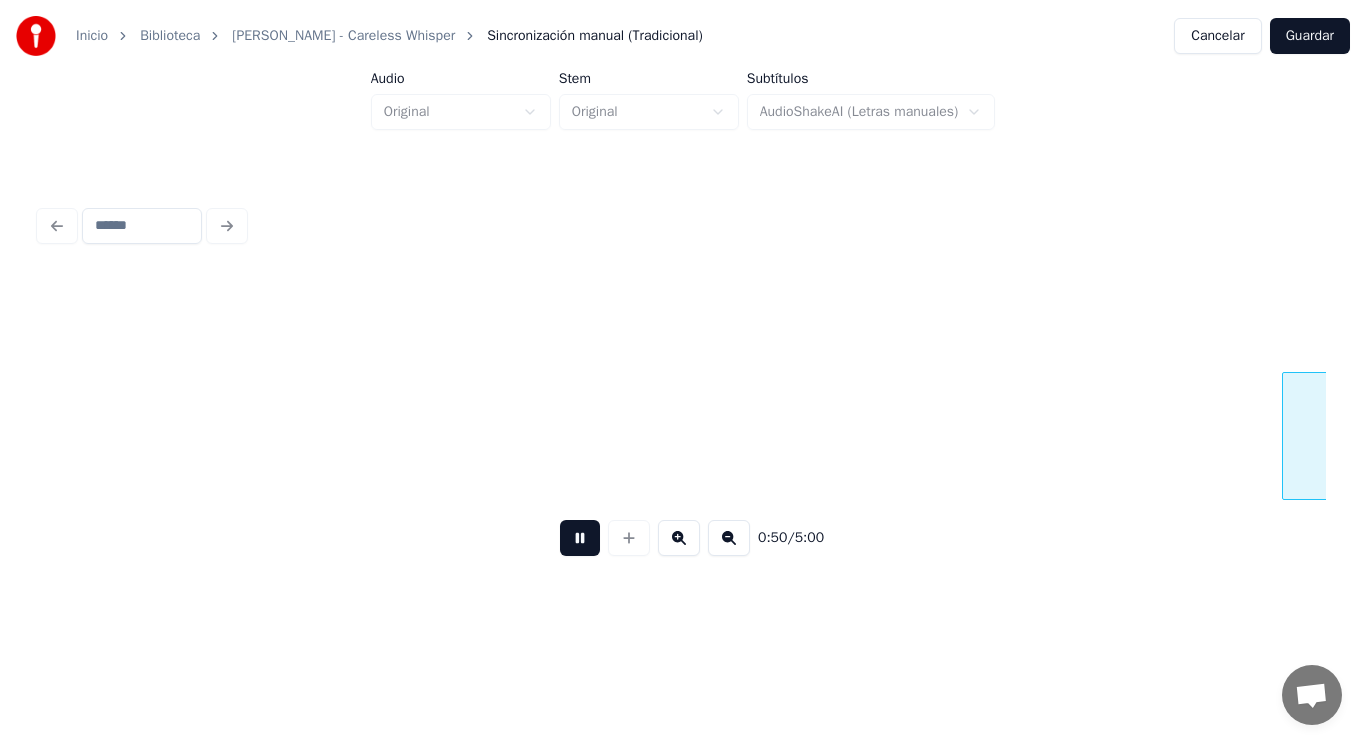 scroll, scrollTop: 0, scrollLeft: 70403, axis: horizontal 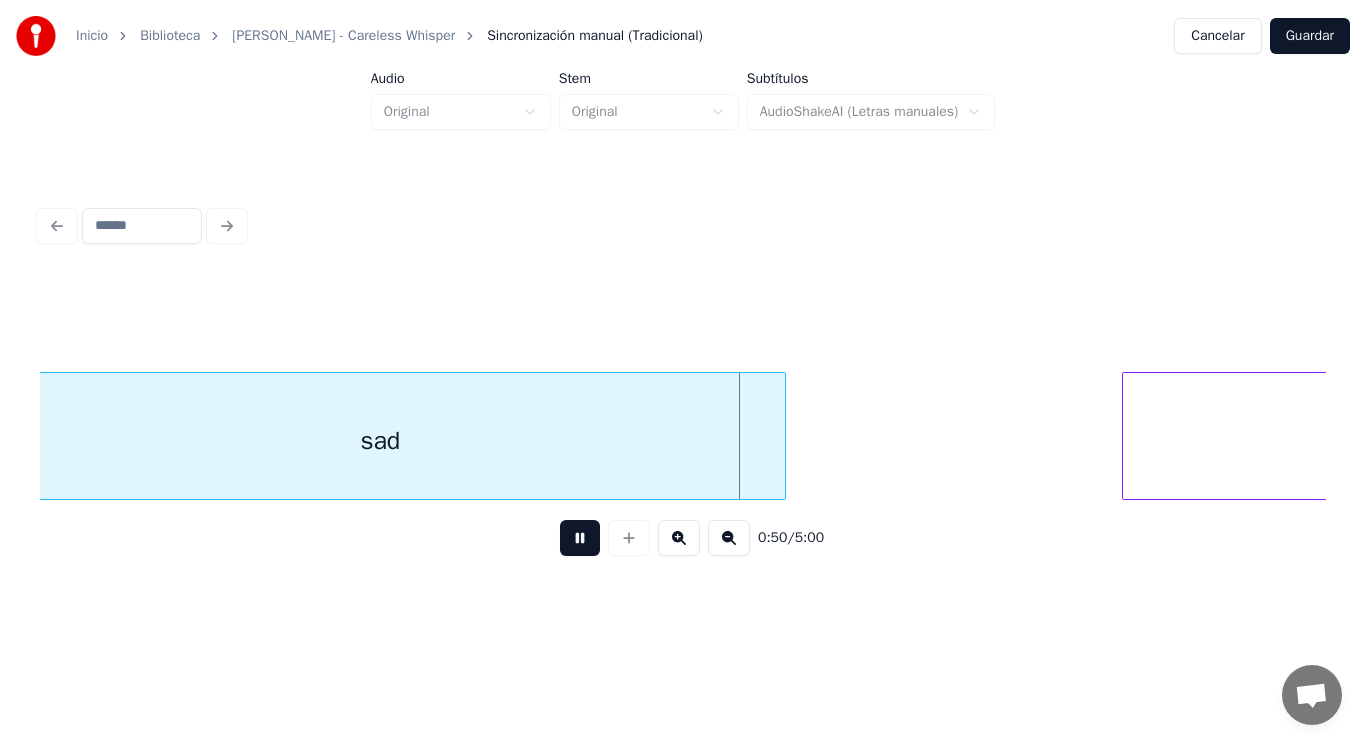 click at bounding box center [580, 538] 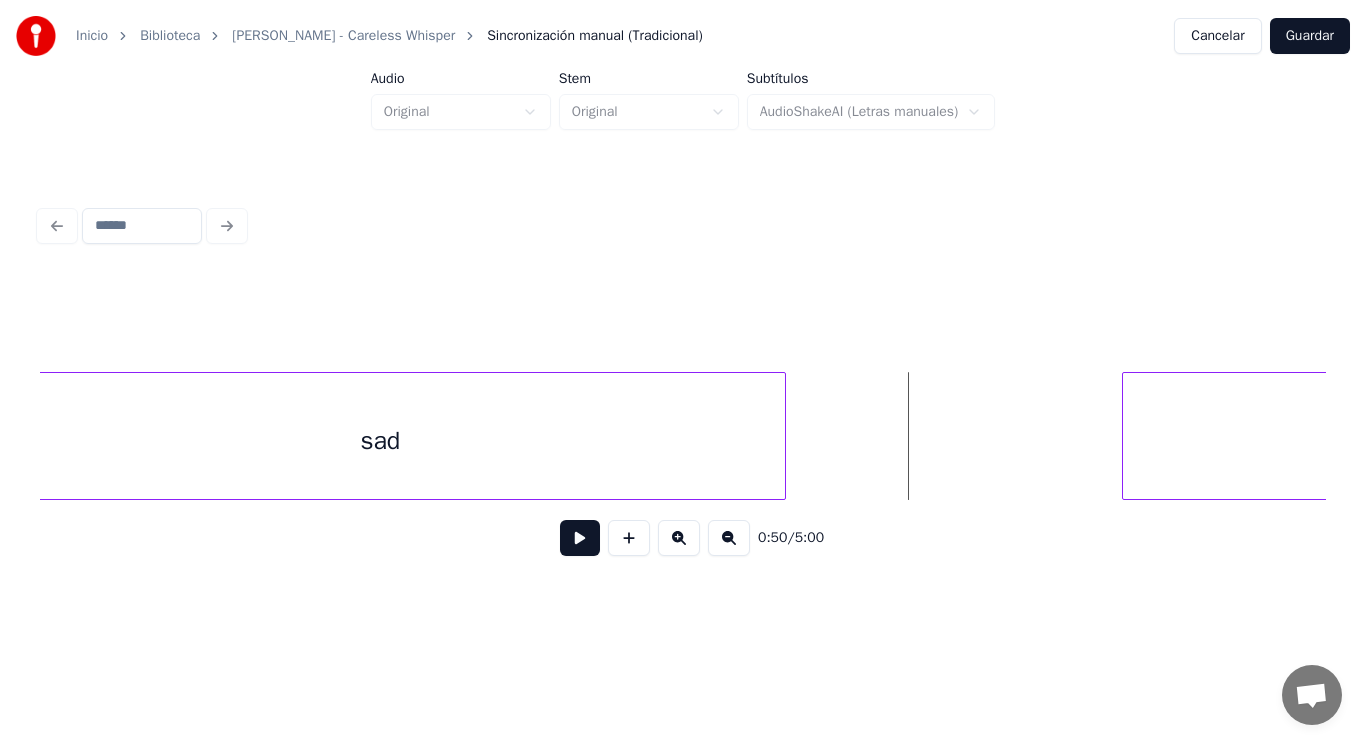 click on "sad" at bounding box center (381, 441) 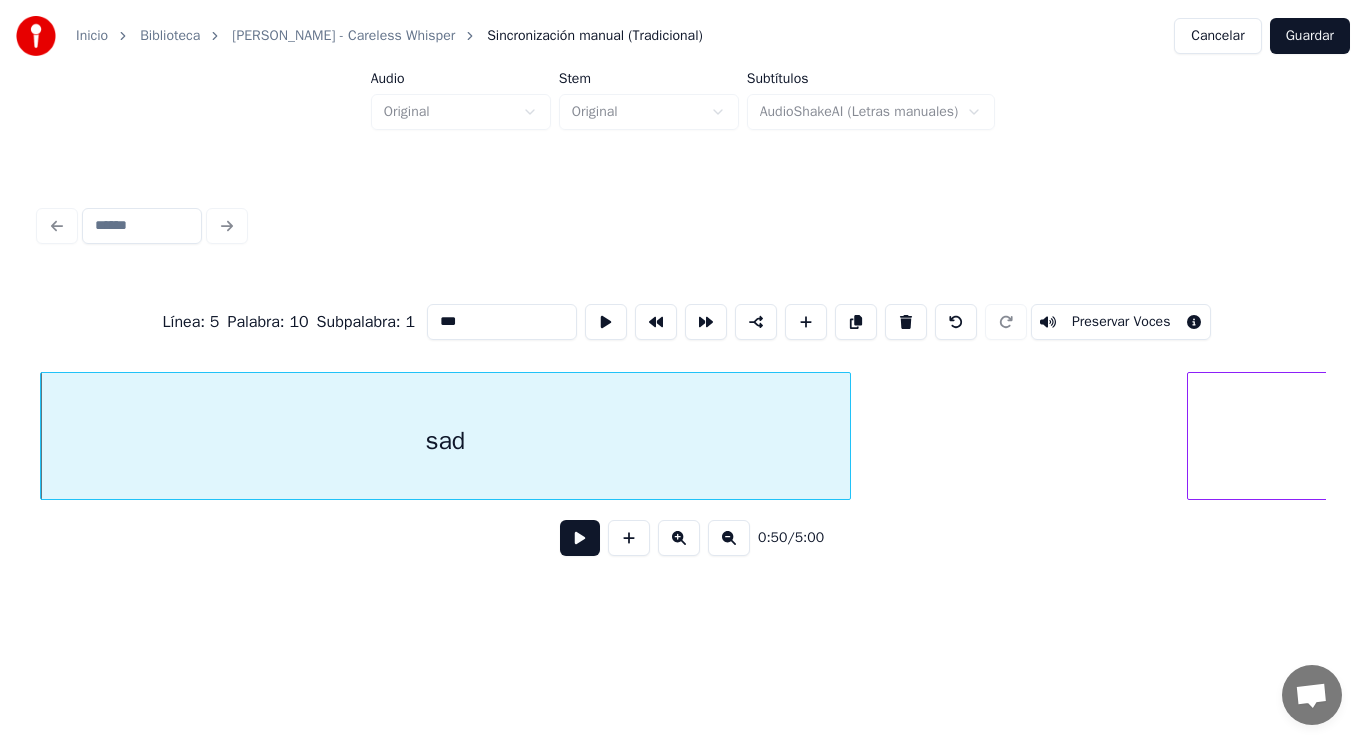 click at bounding box center [580, 538] 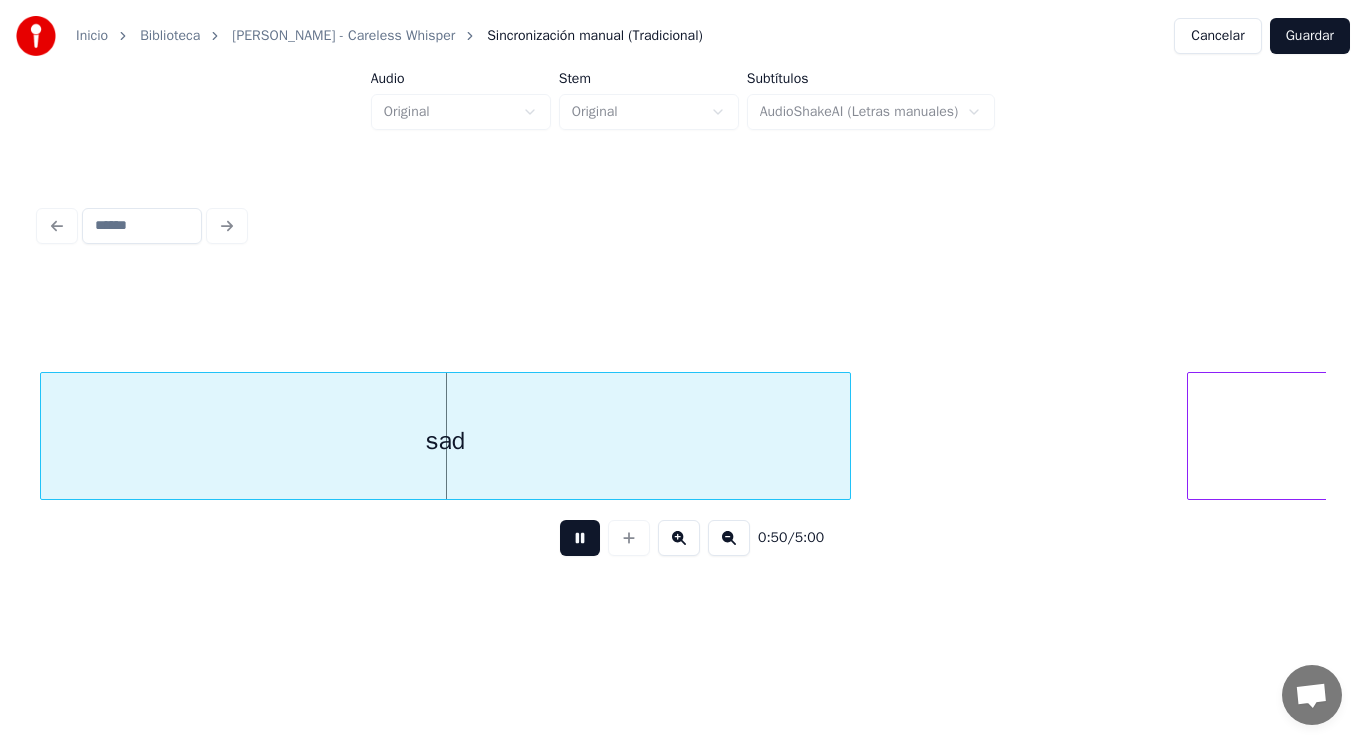 click at bounding box center [580, 538] 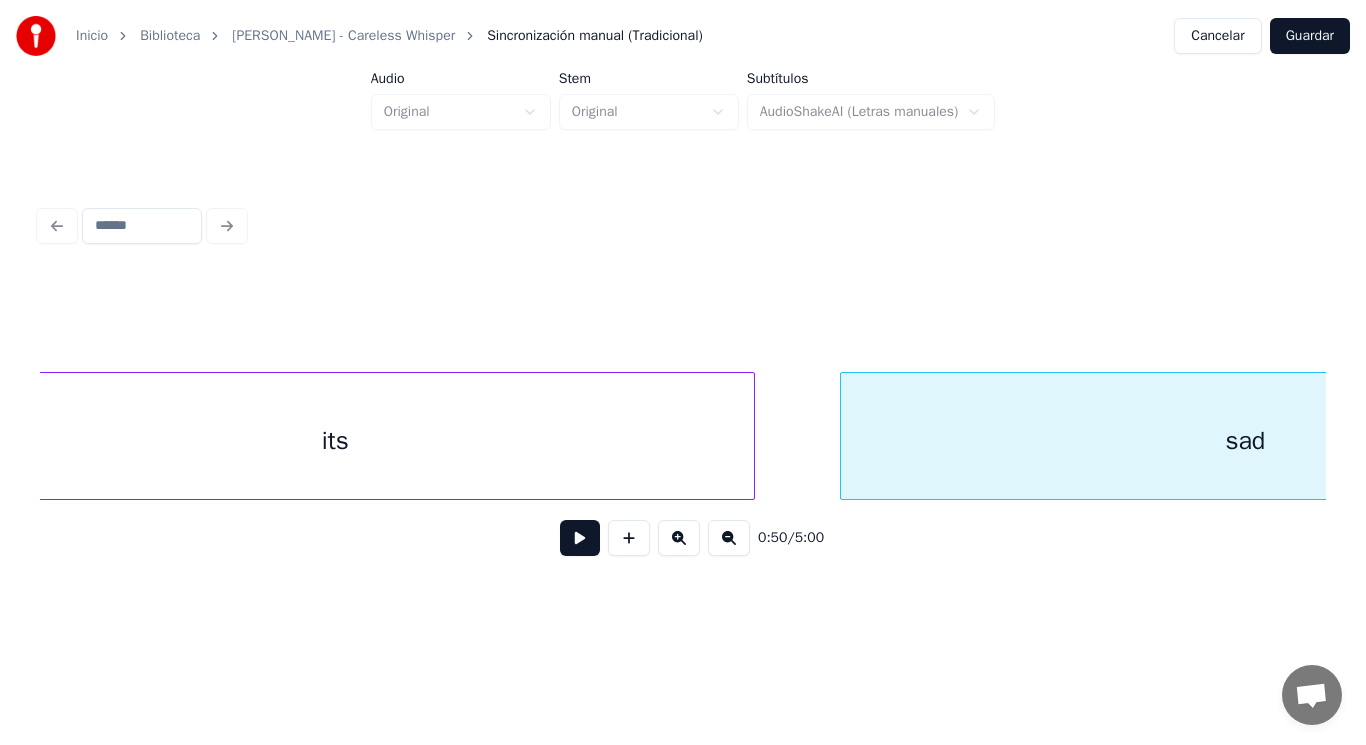 click on "its" at bounding box center [335, 441] 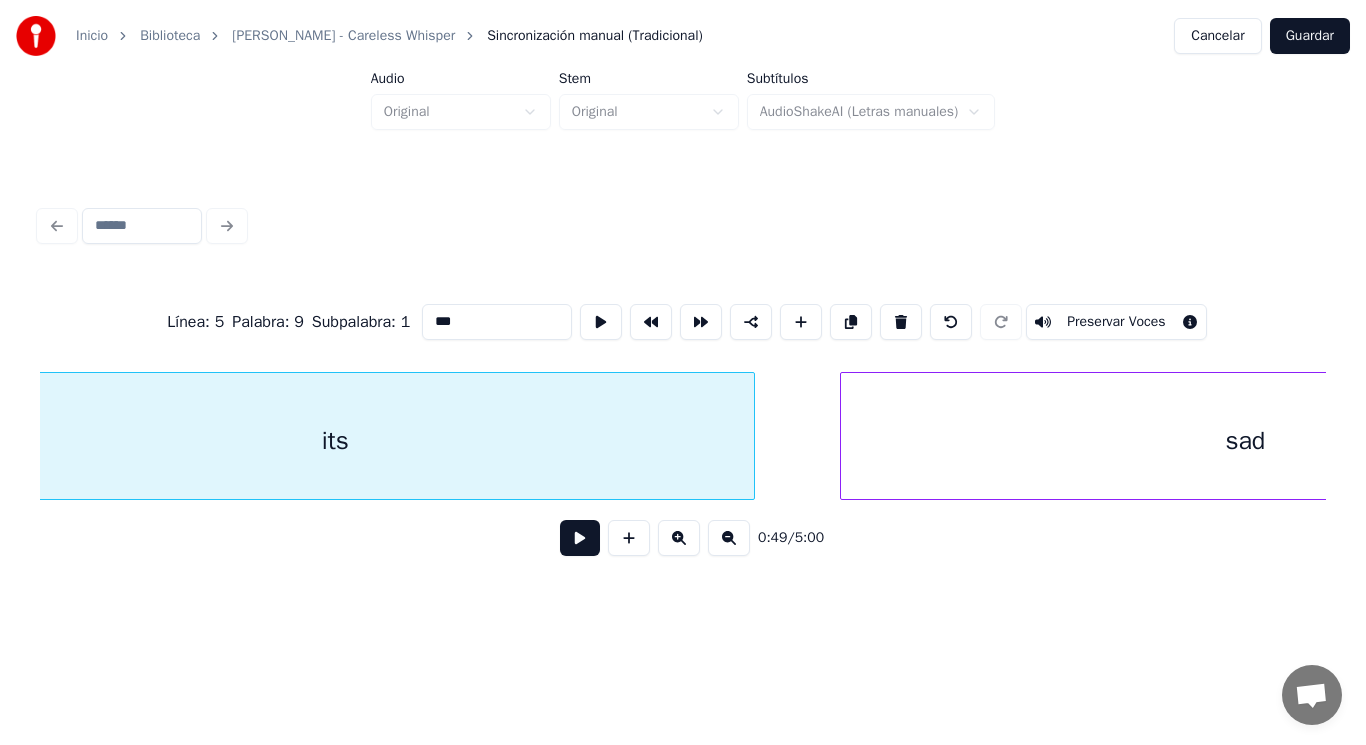 scroll, scrollTop: 0, scrollLeft: 69414, axis: horizontal 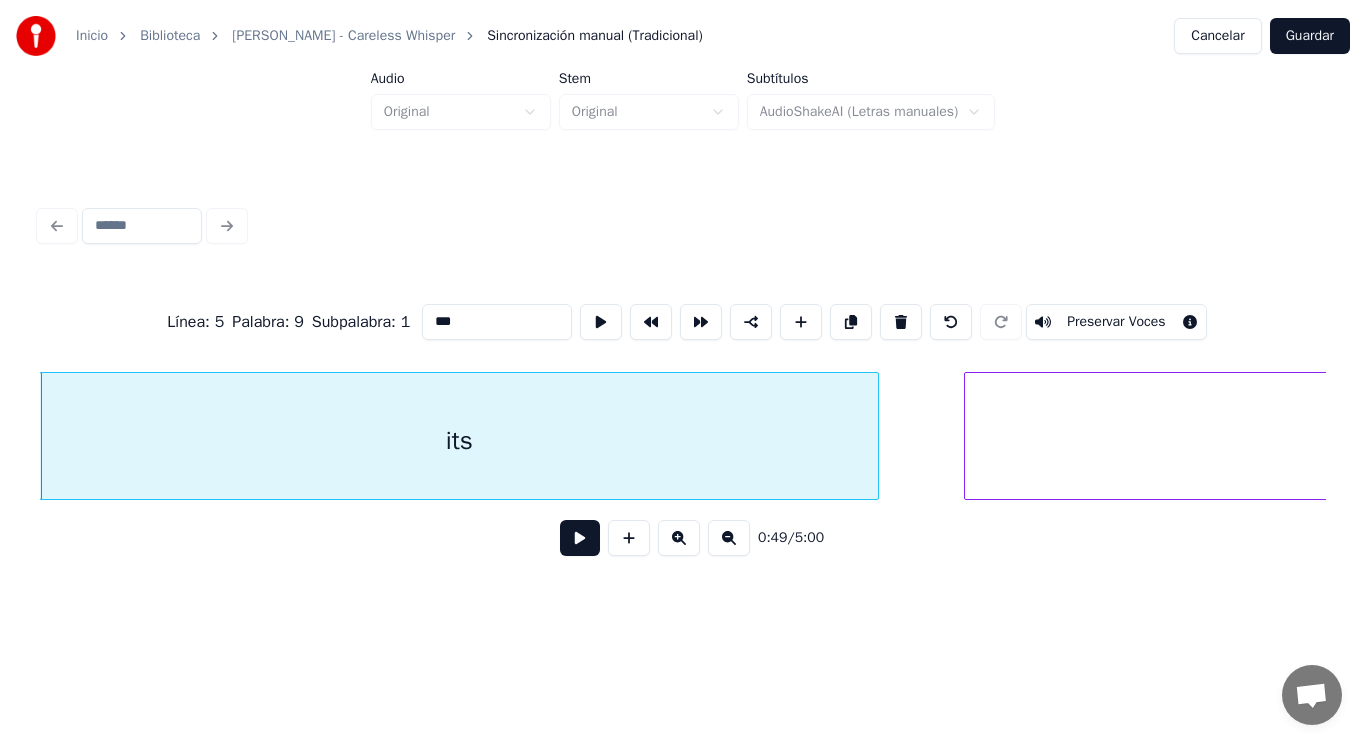 click at bounding box center (580, 538) 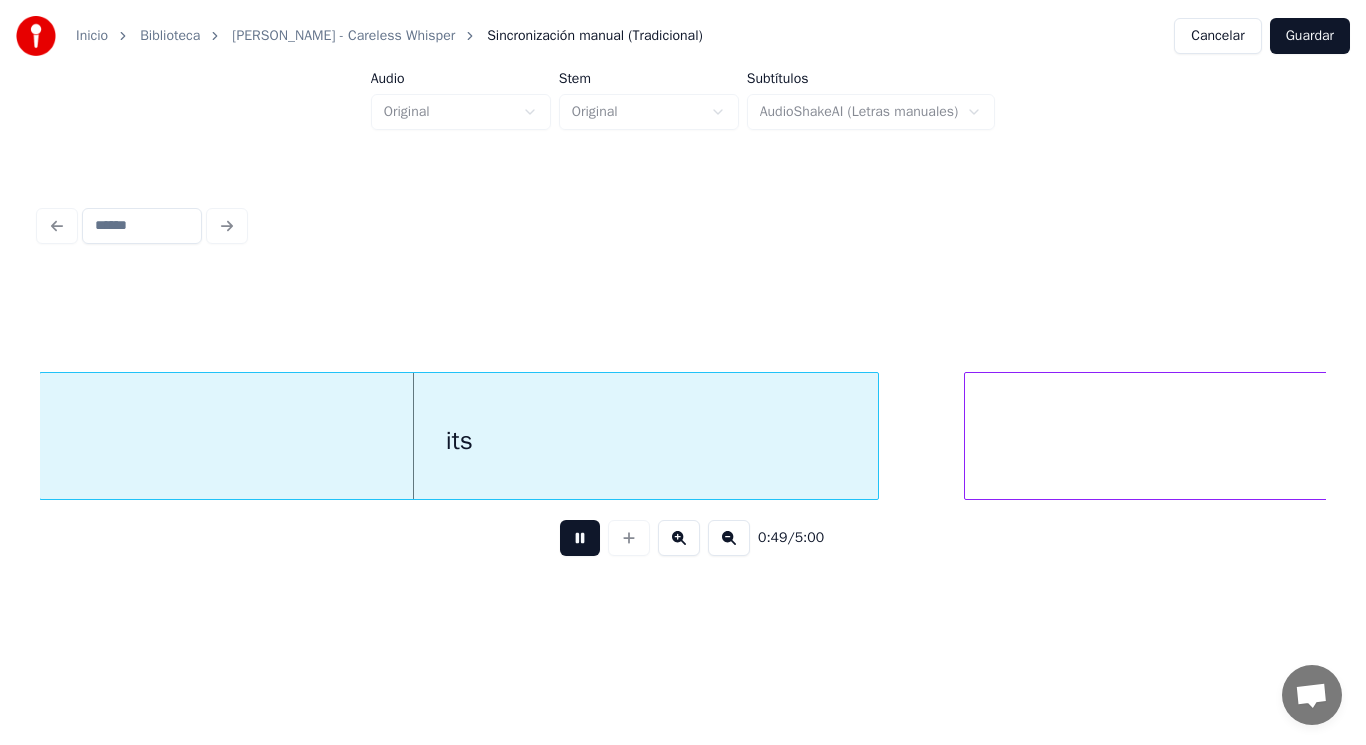 click at bounding box center (580, 538) 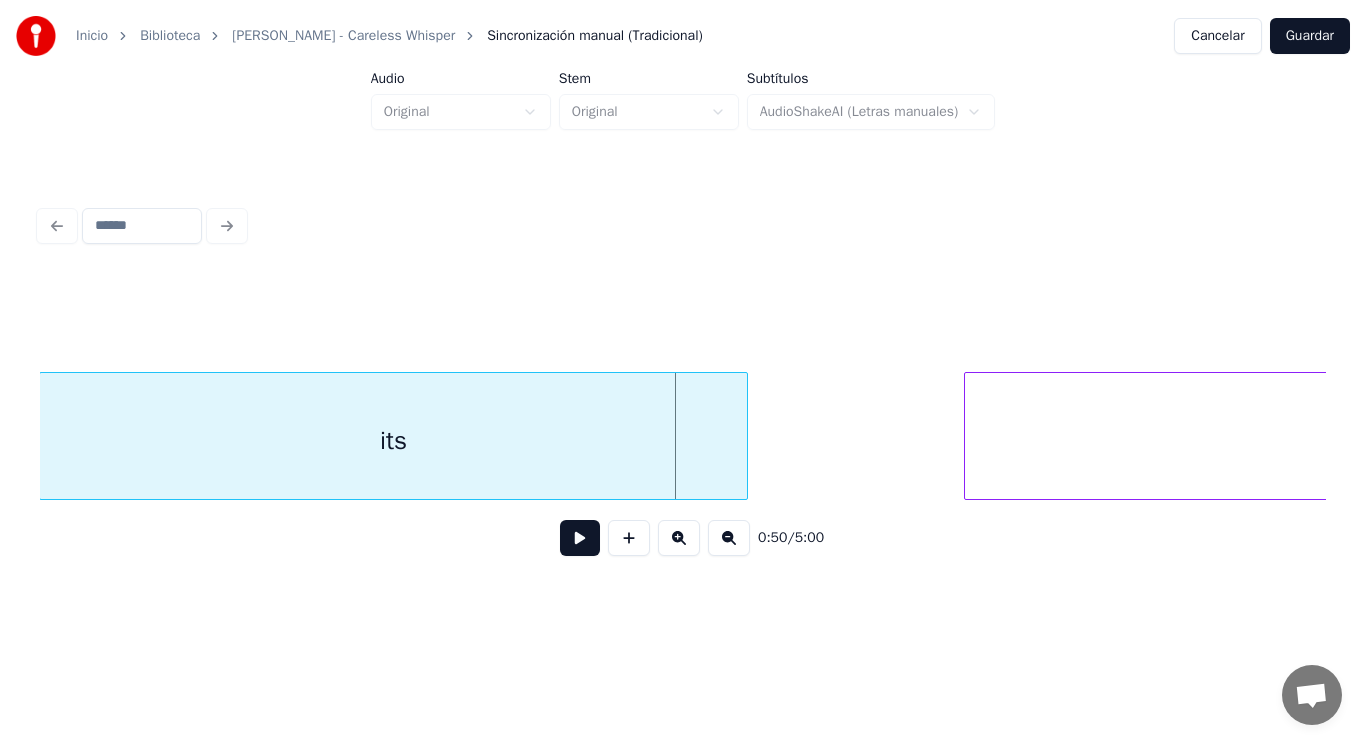 click at bounding box center [744, 436] 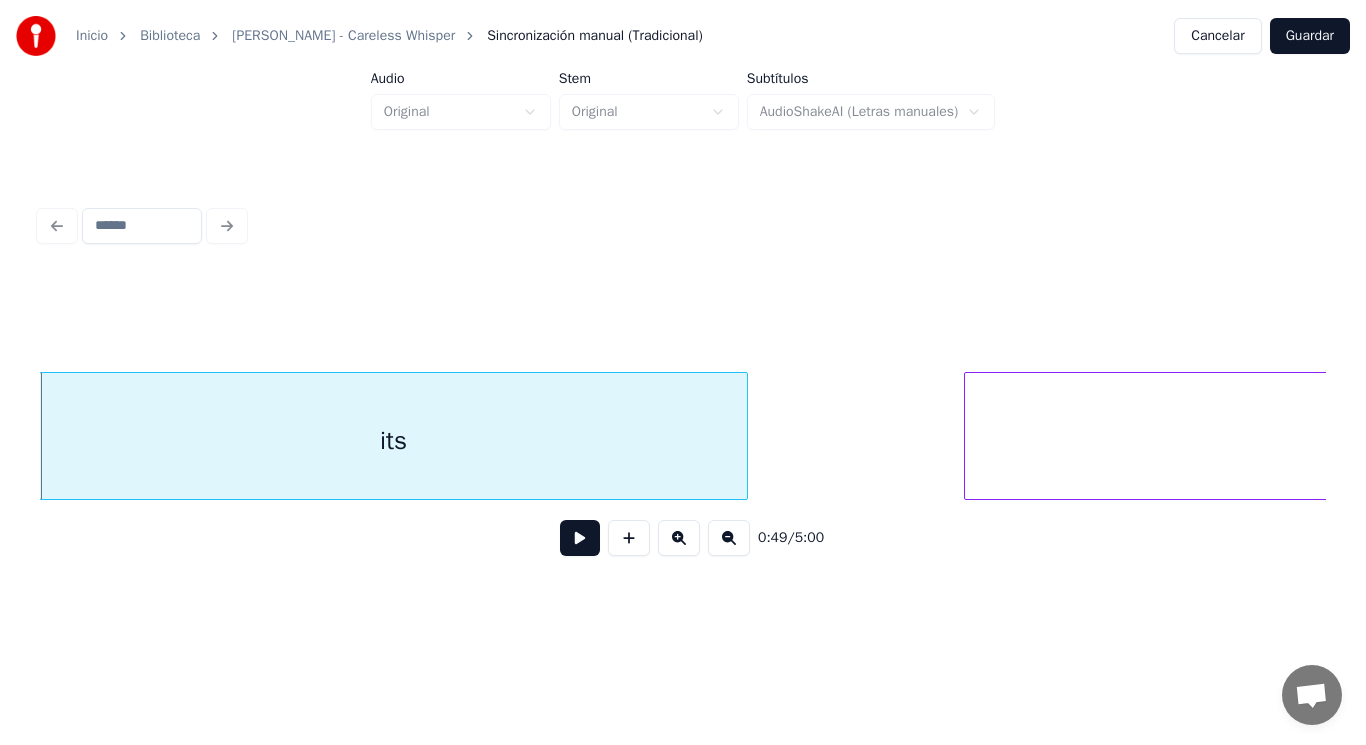 click at bounding box center (580, 538) 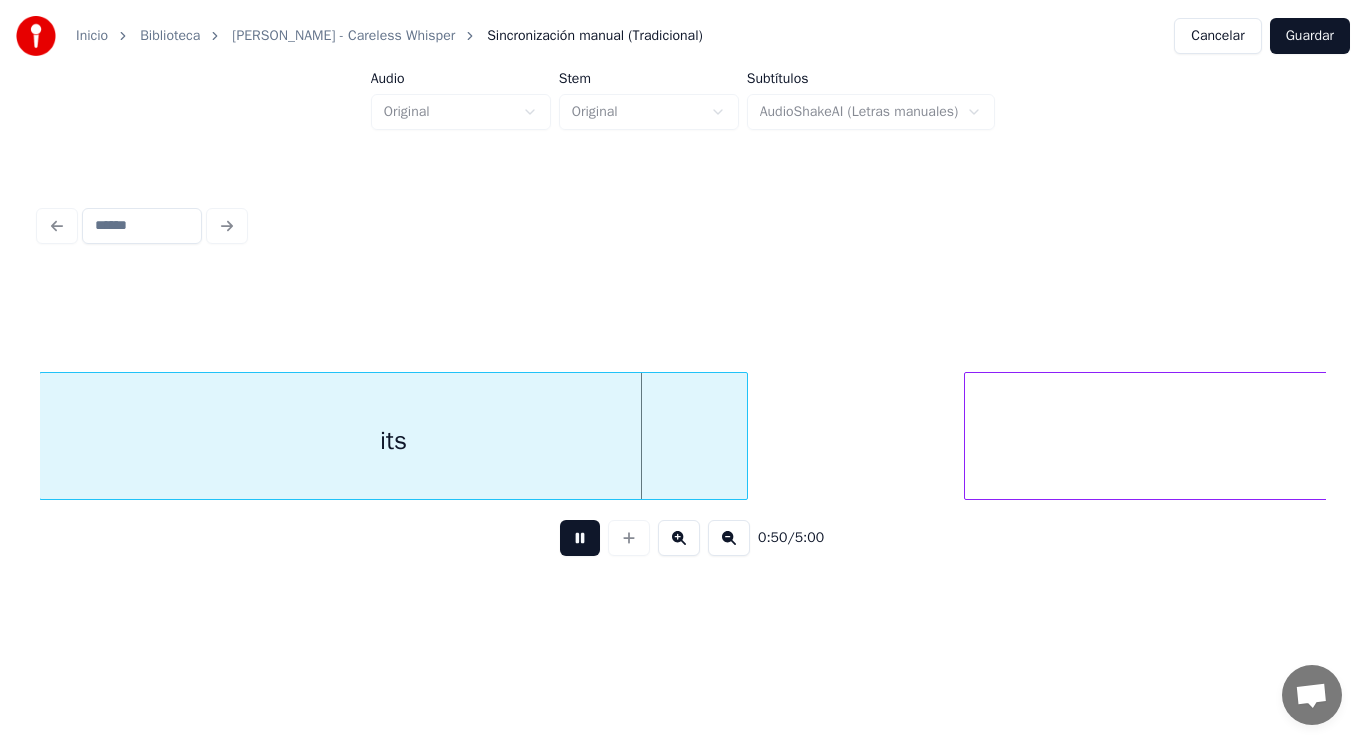 click at bounding box center [580, 538] 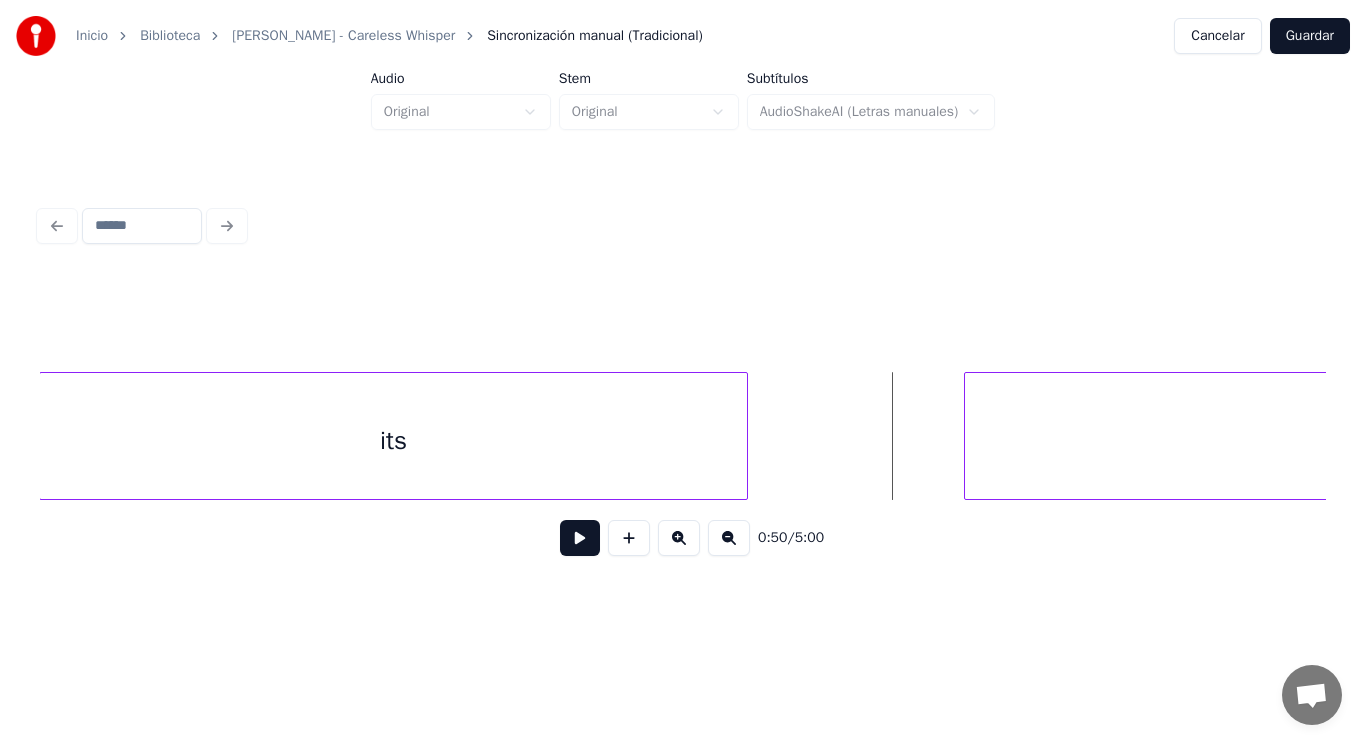 click on "sad its" at bounding box center [141148, 436] 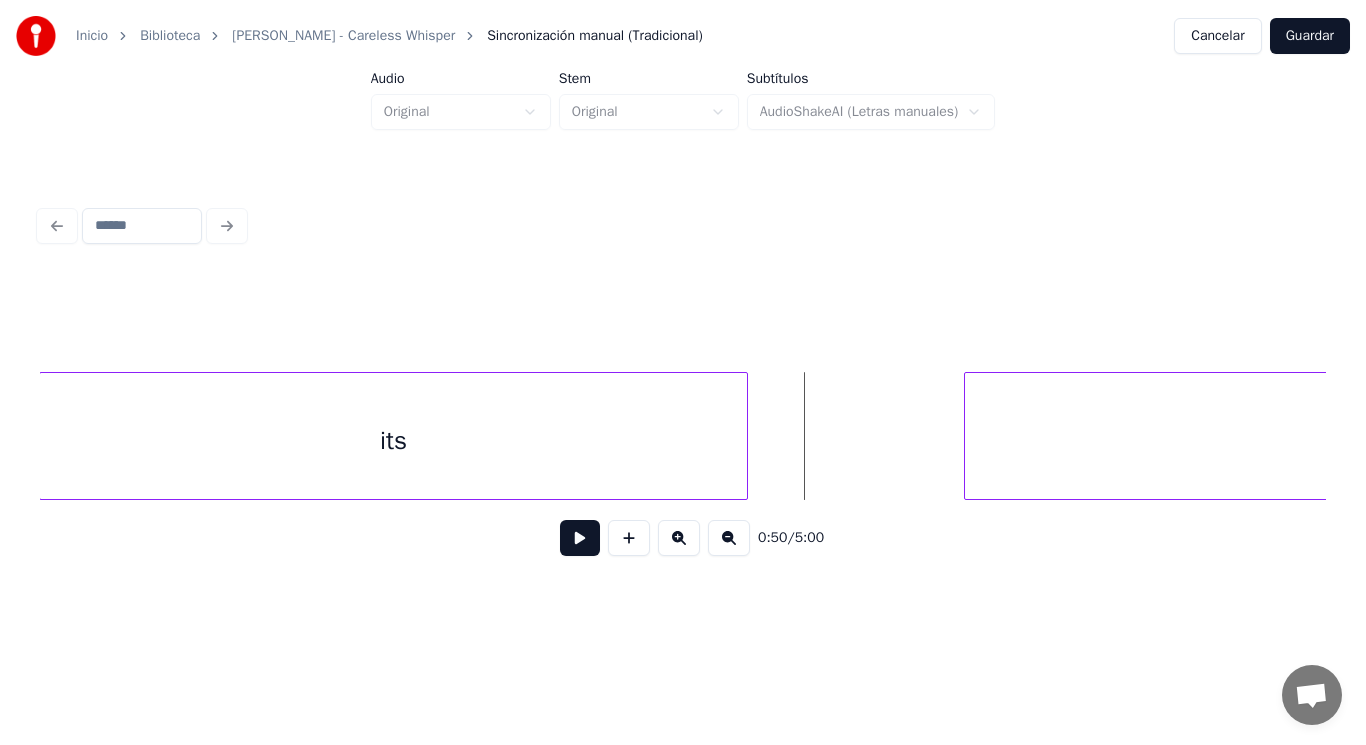 click at bounding box center (580, 538) 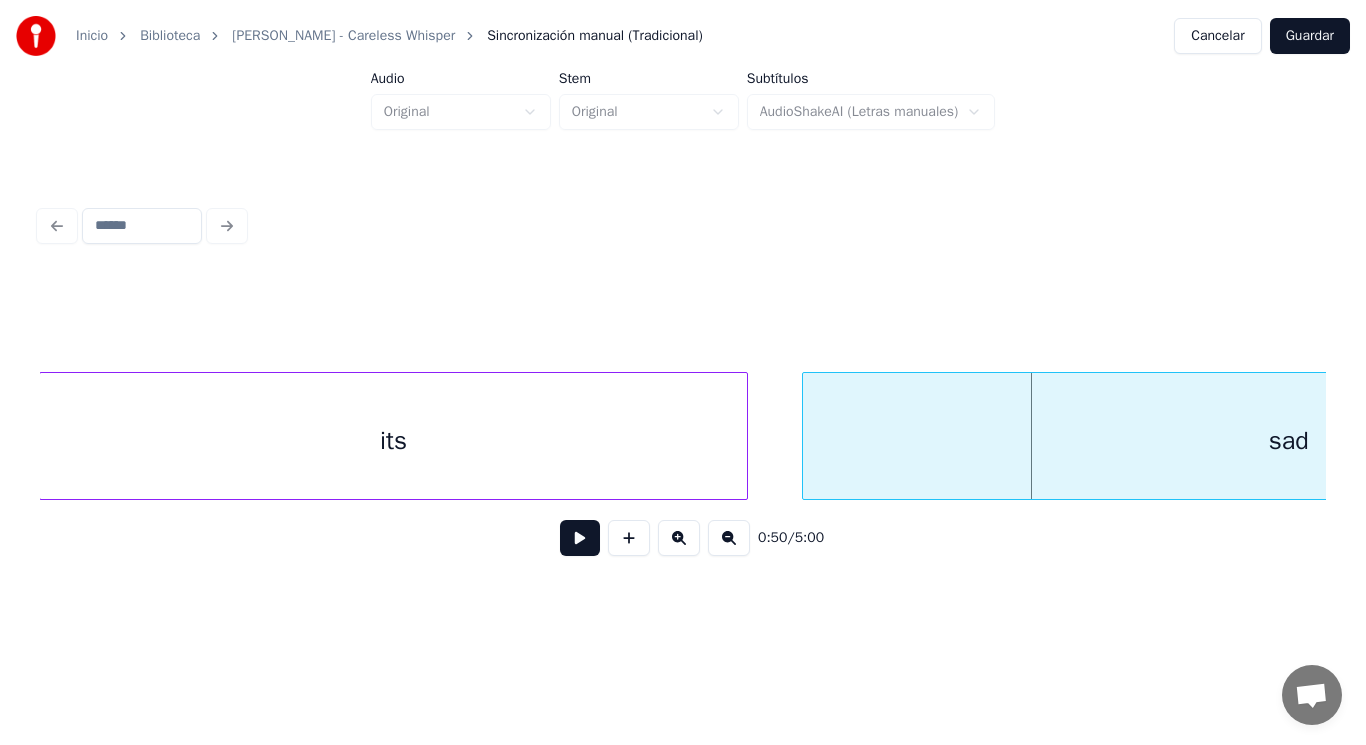 click at bounding box center (806, 436) 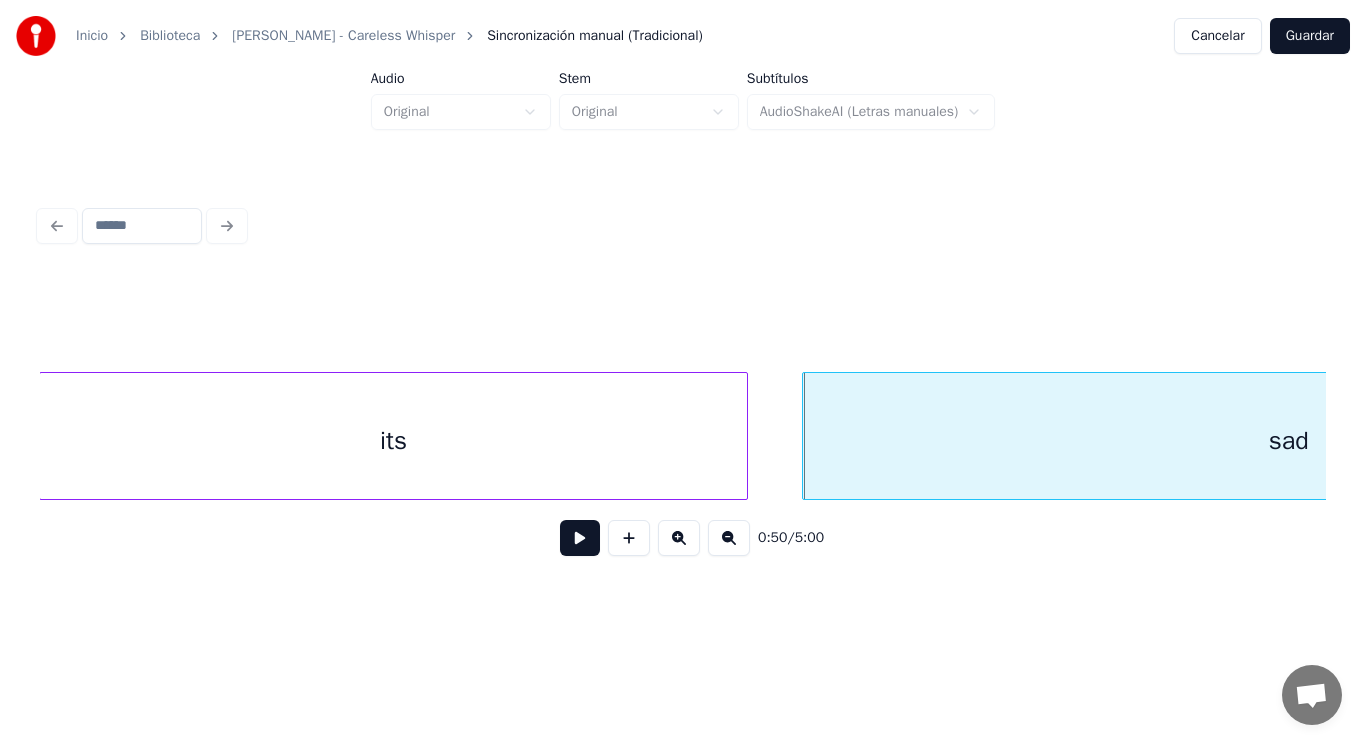 click at bounding box center [580, 538] 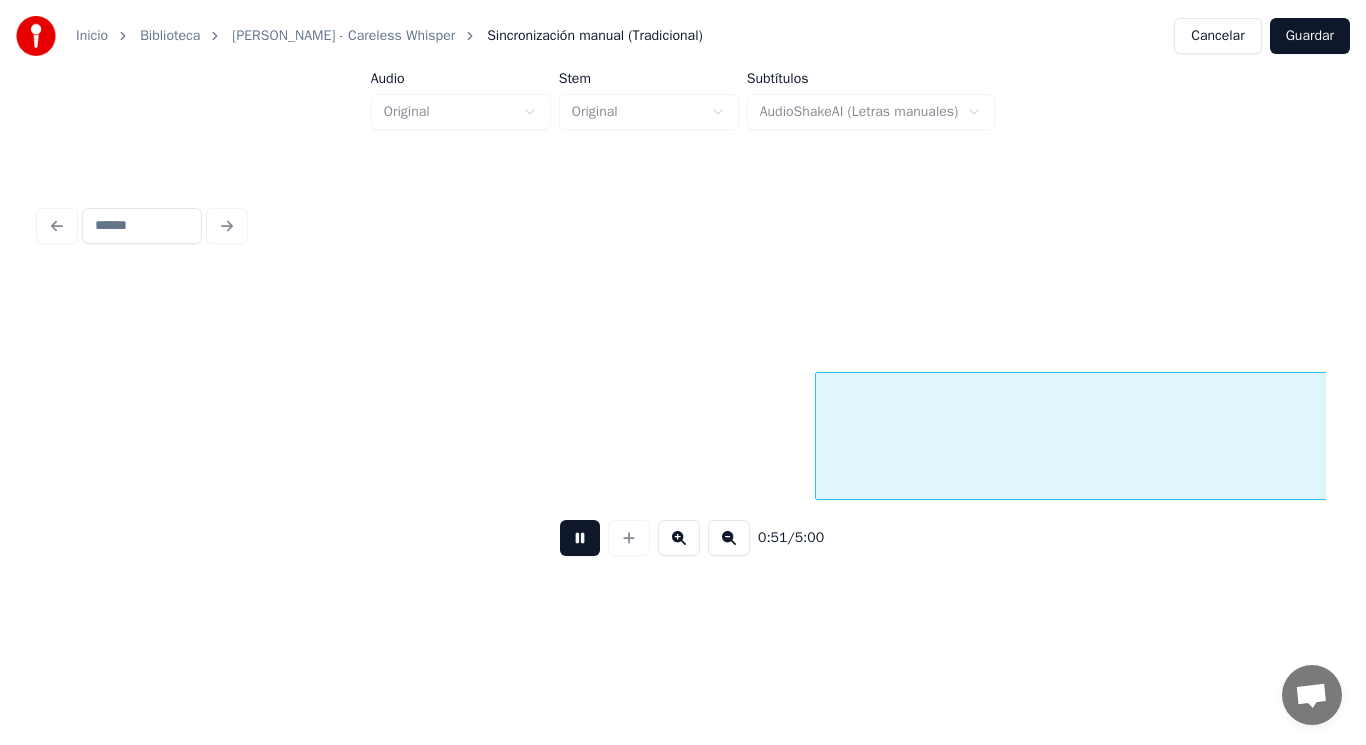scroll, scrollTop: 0, scrollLeft: 72012, axis: horizontal 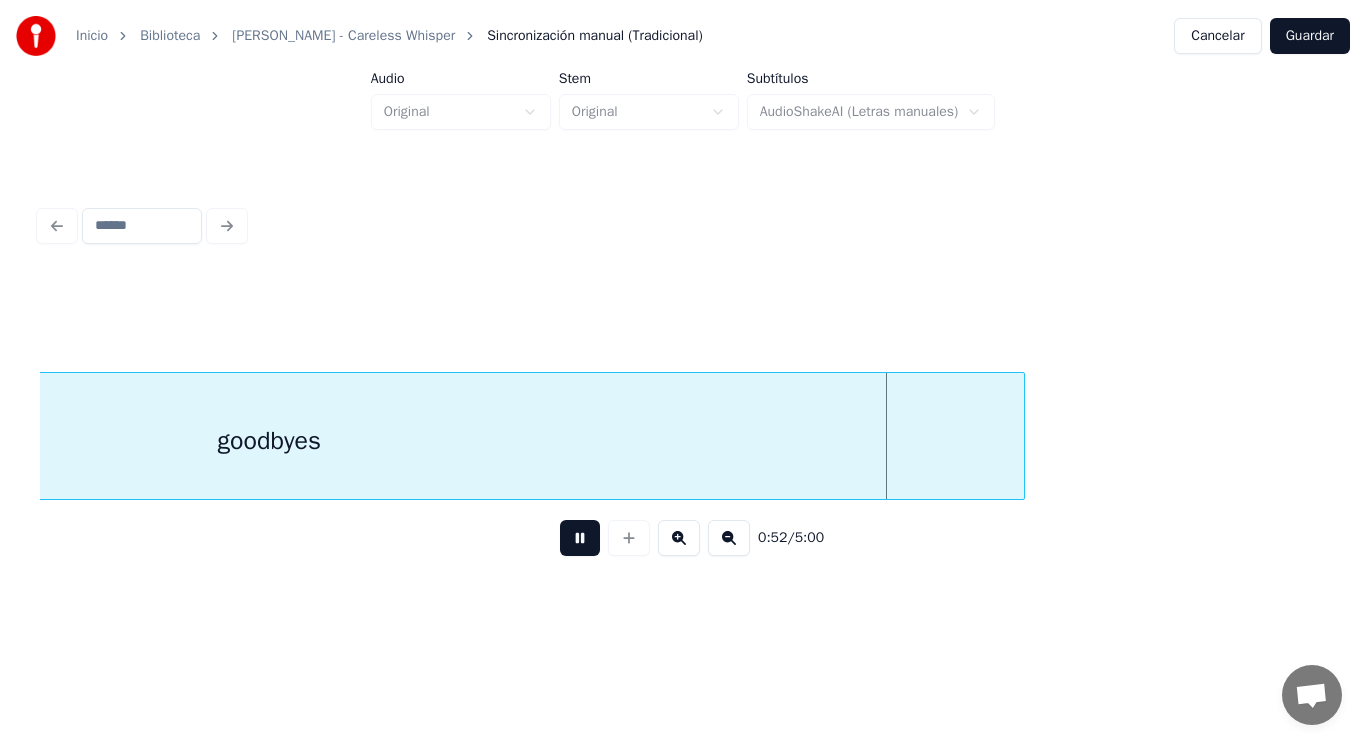 click at bounding box center (580, 538) 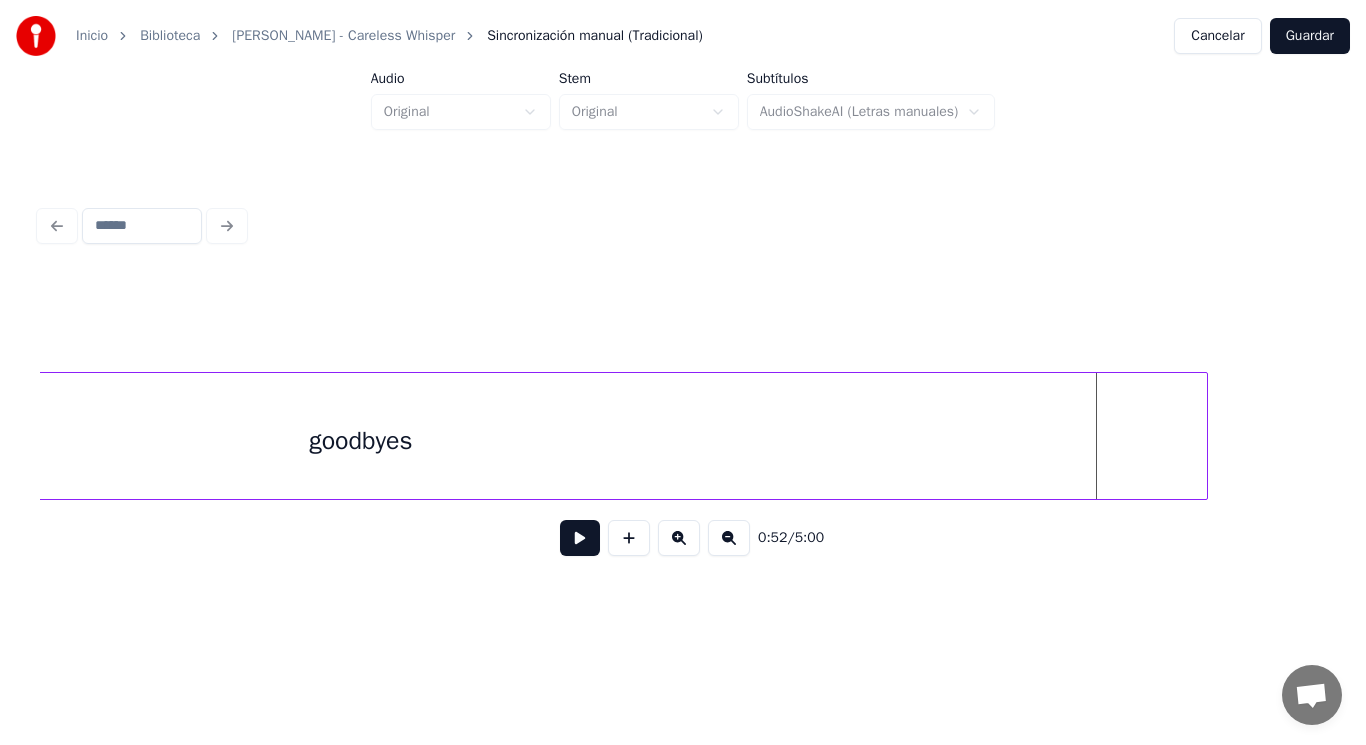 click at bounding box center (1204, 436) 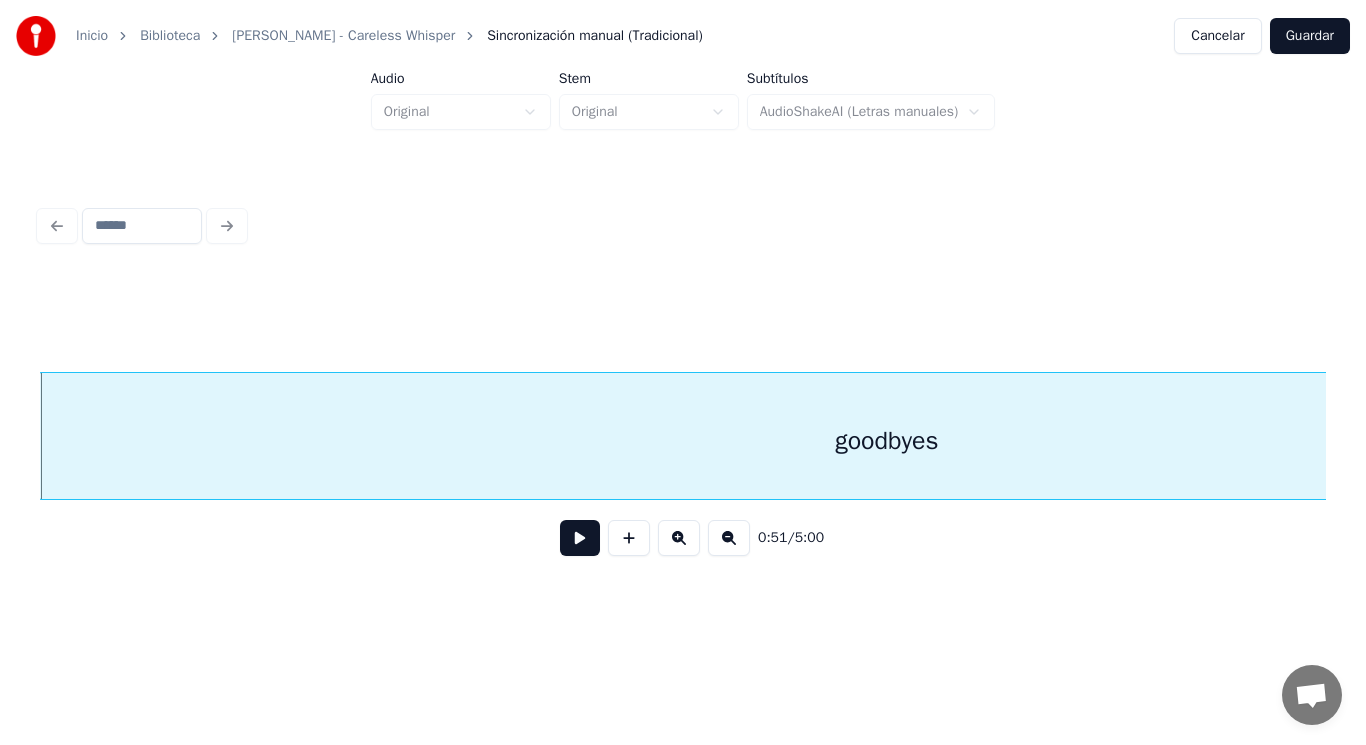 click at bounding box center [580, 538] 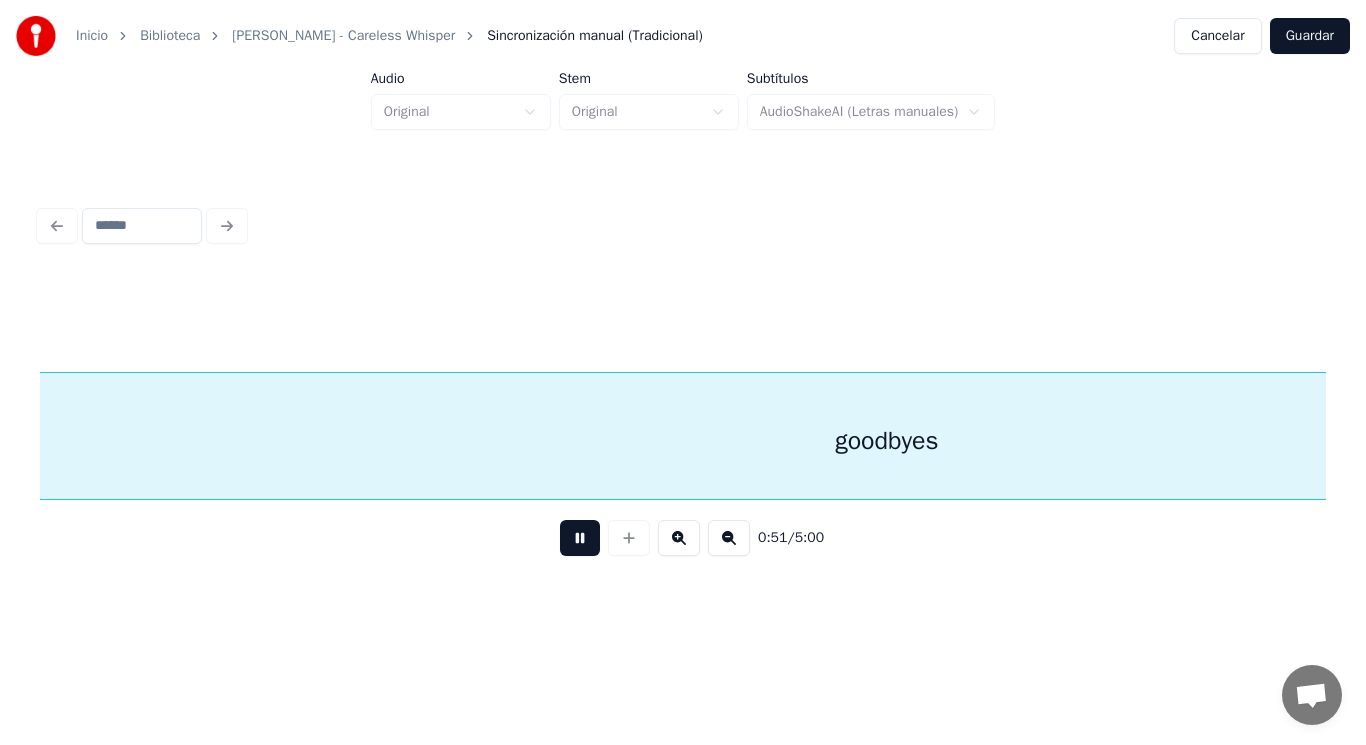 scroll, scrollTop: 0, scrollLeft: 72785, axis: horizontal 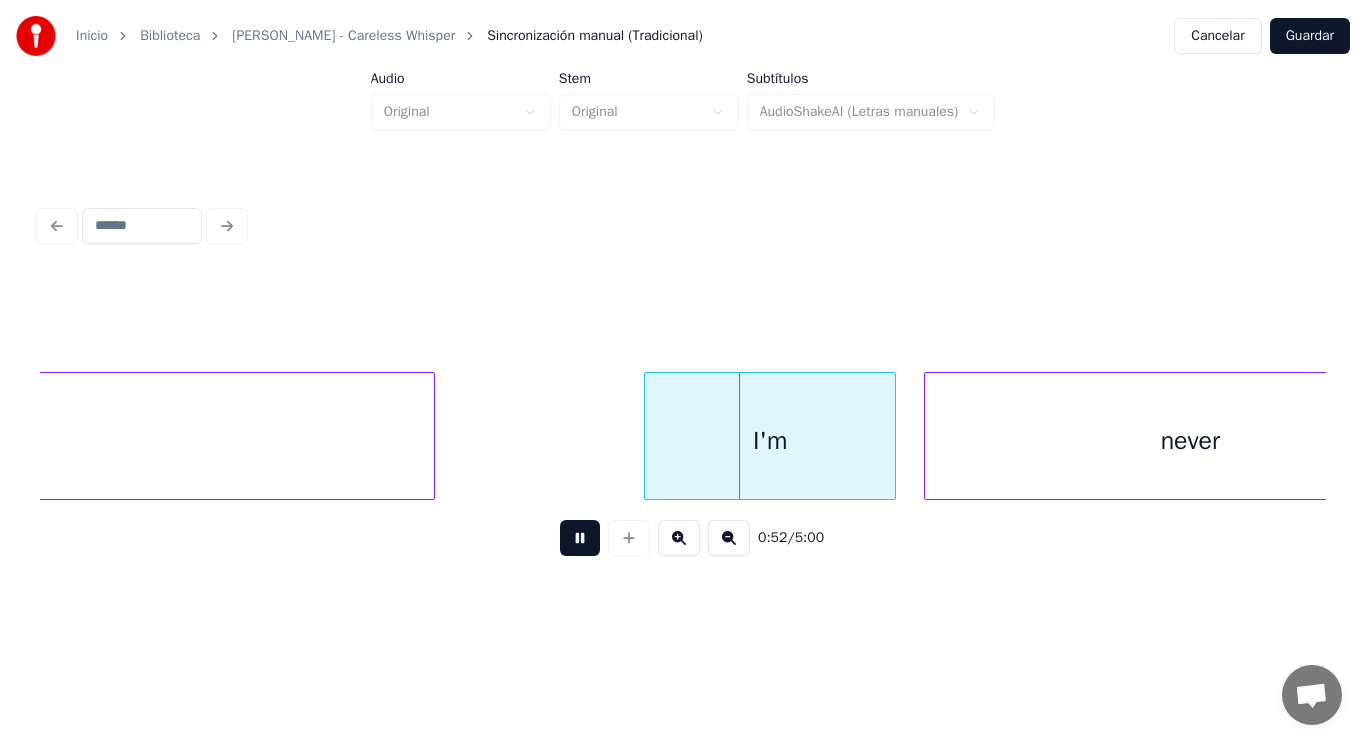click at bounding box center [580, 538] 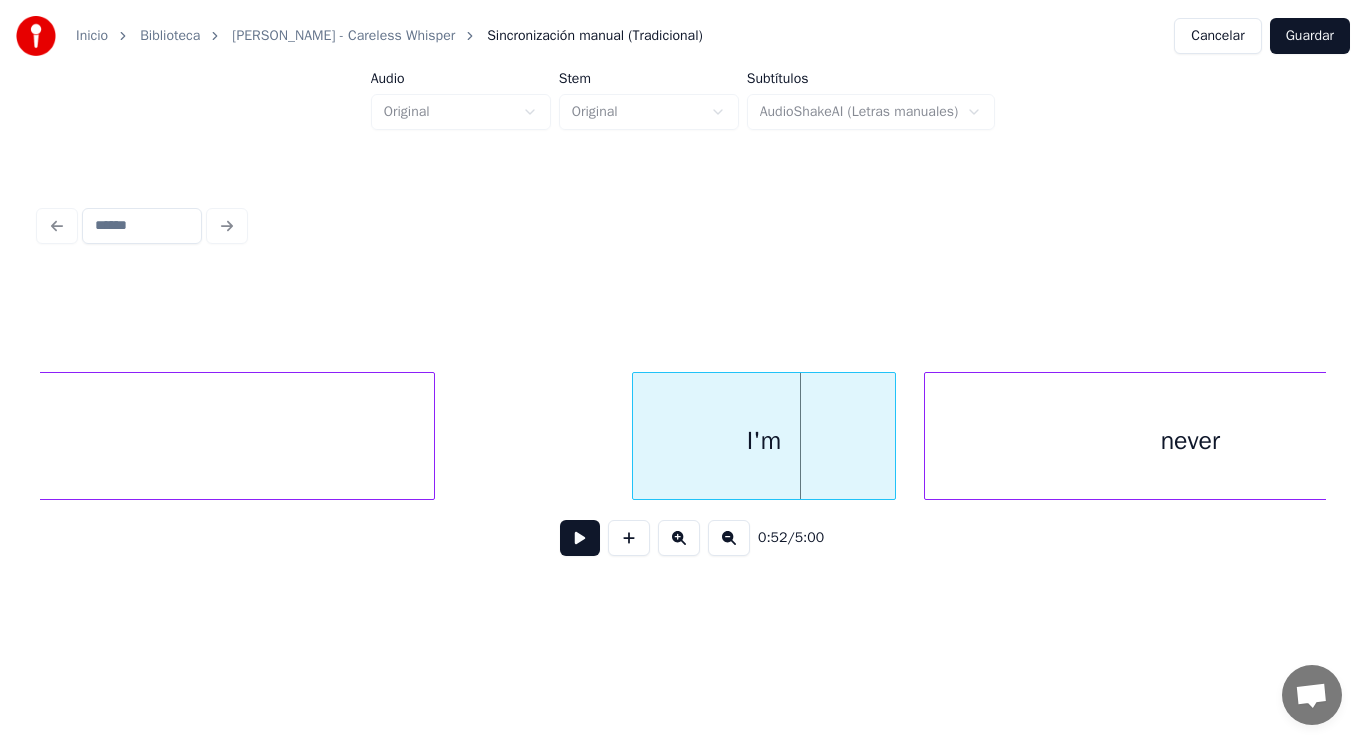 click at bounding box center [636, 436] 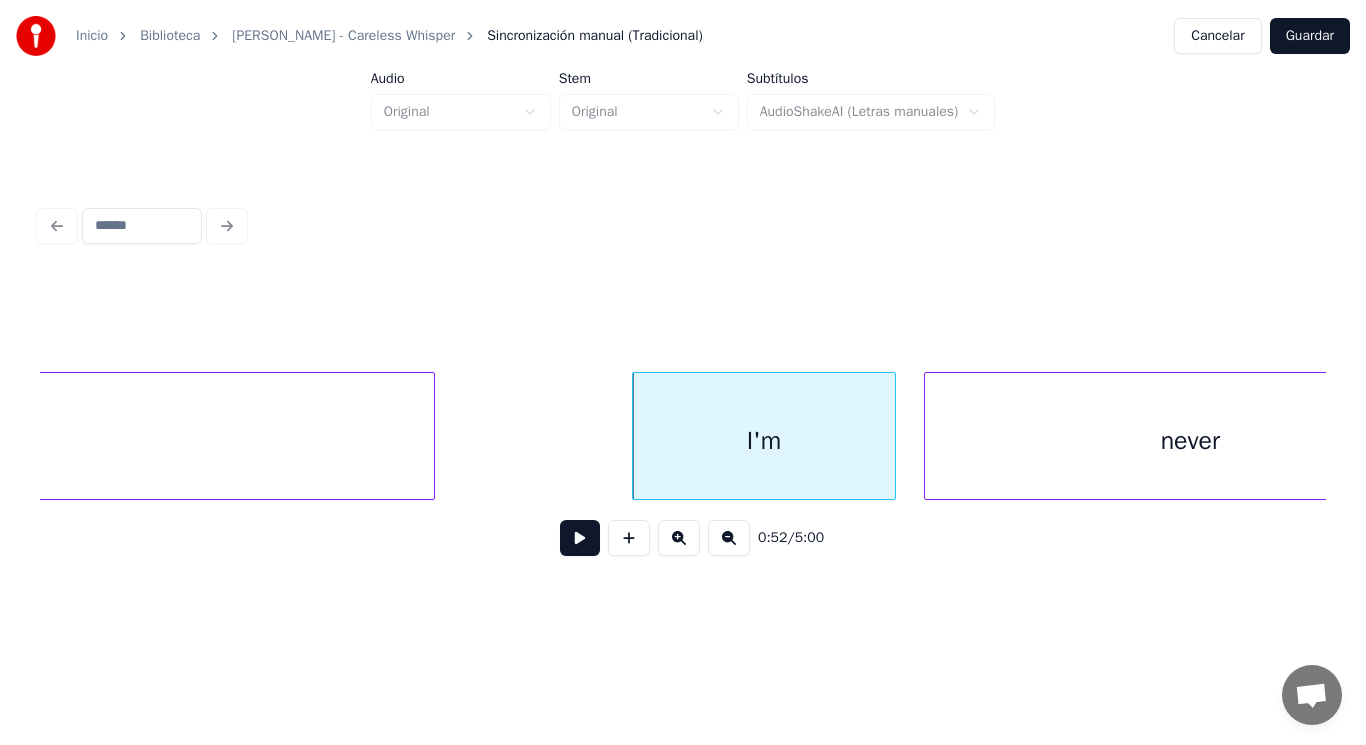 click at bounding box center (580, 538) 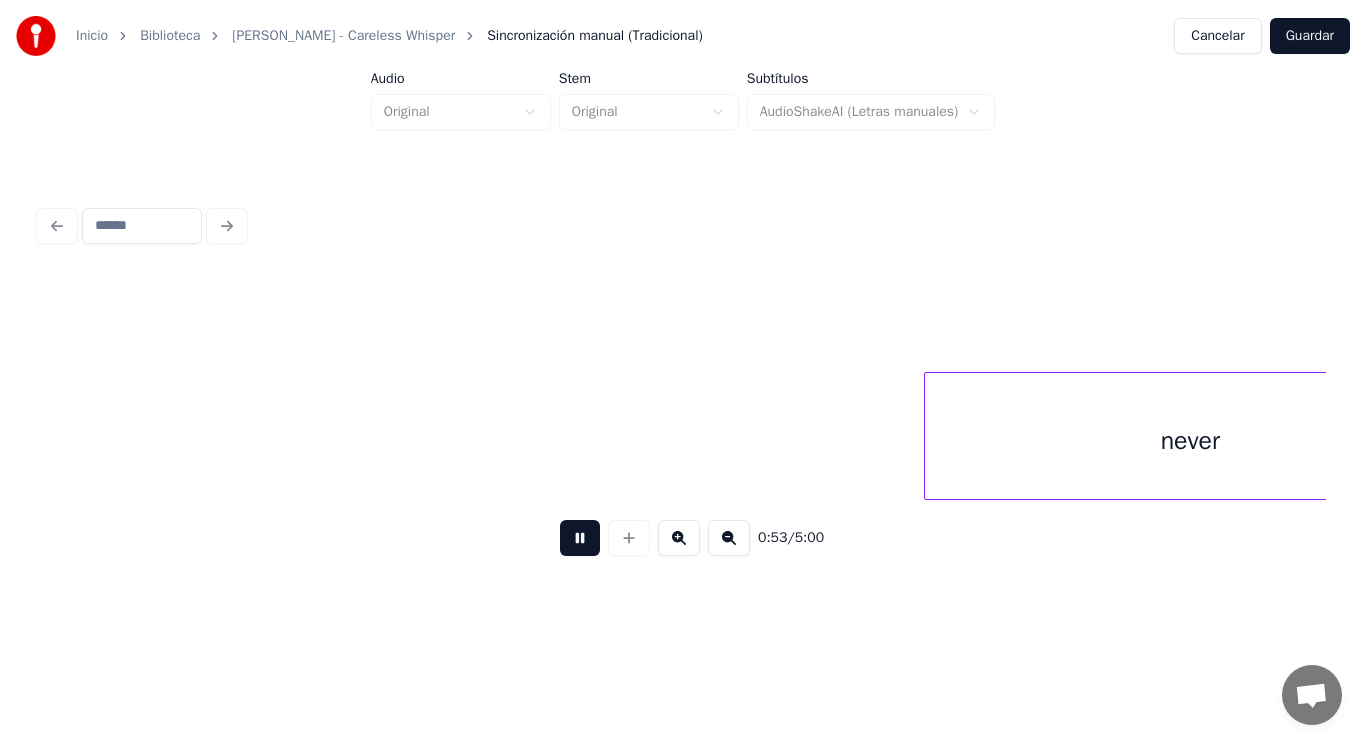 scroll, scrollTop: 0, scrollLeft: 74091, axis: horizontal 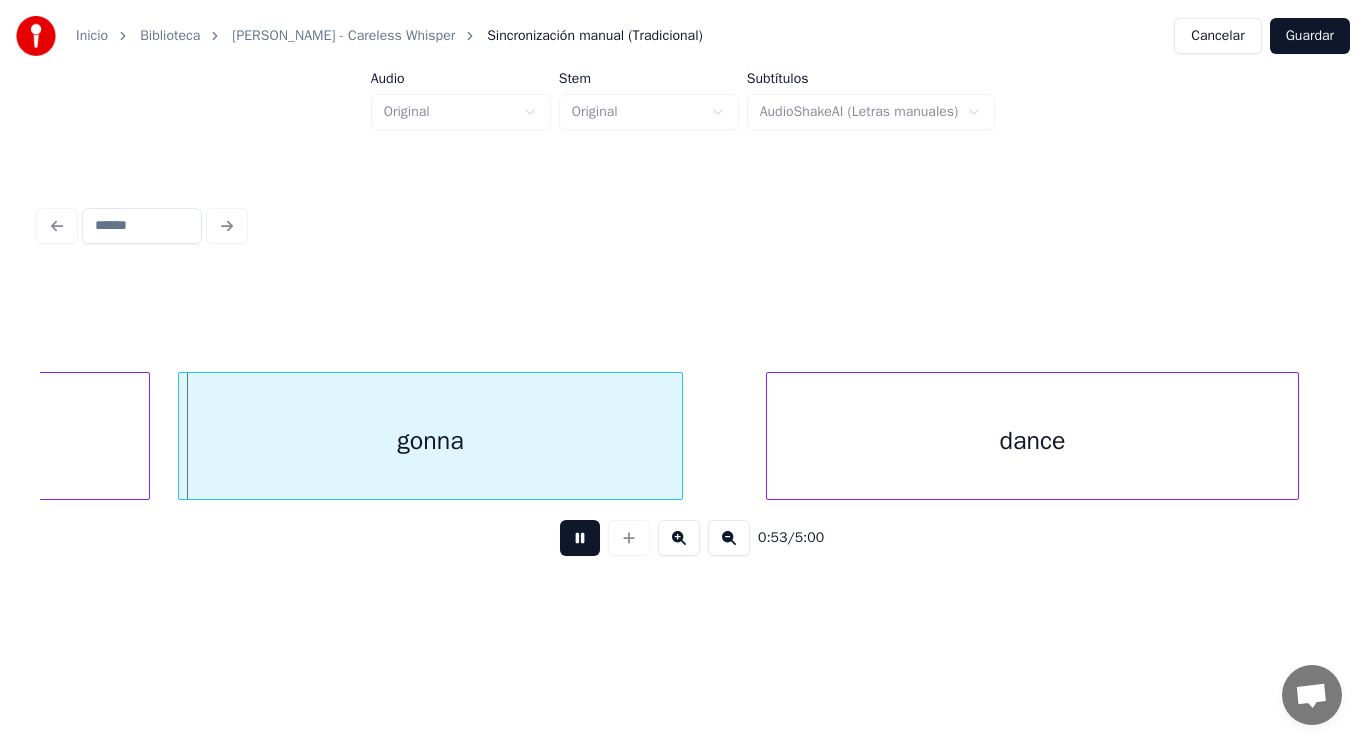 click at bounding box center (580, 538) 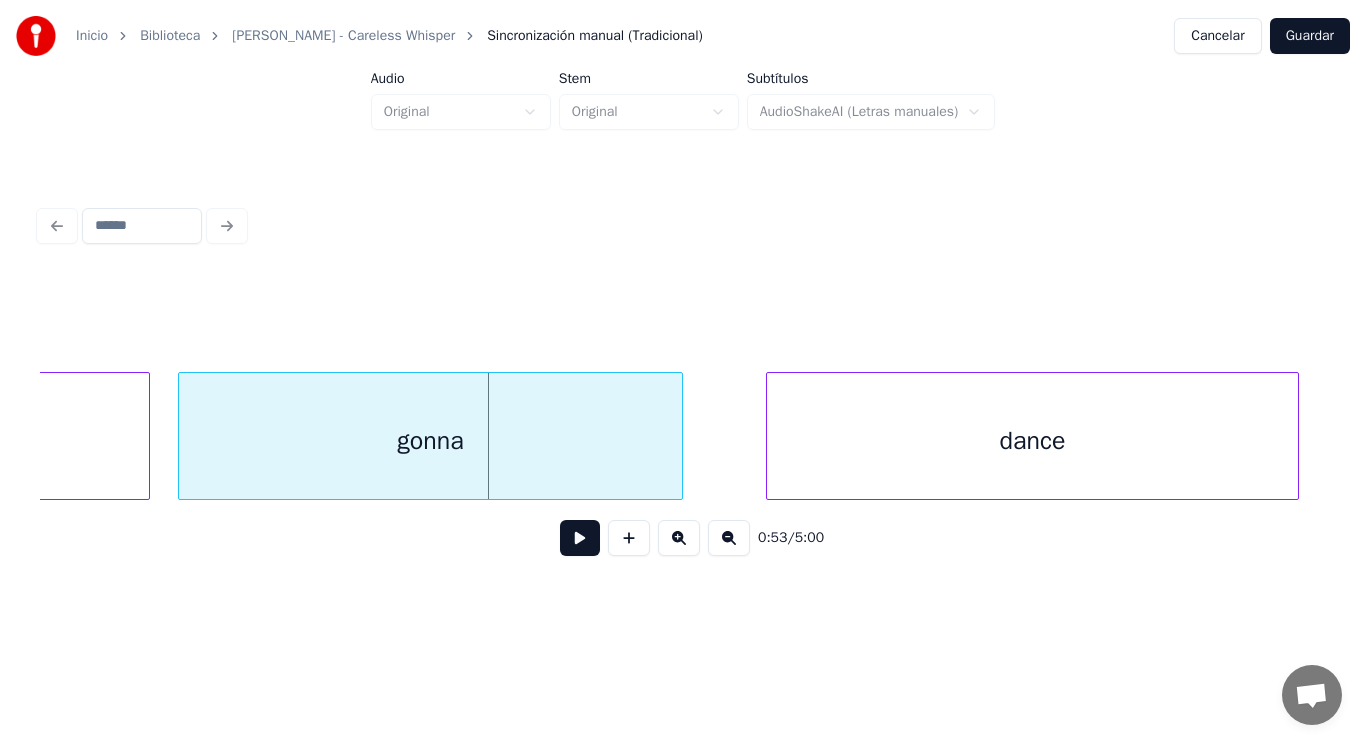 click on "gonna" at bounding box center [430, 441] 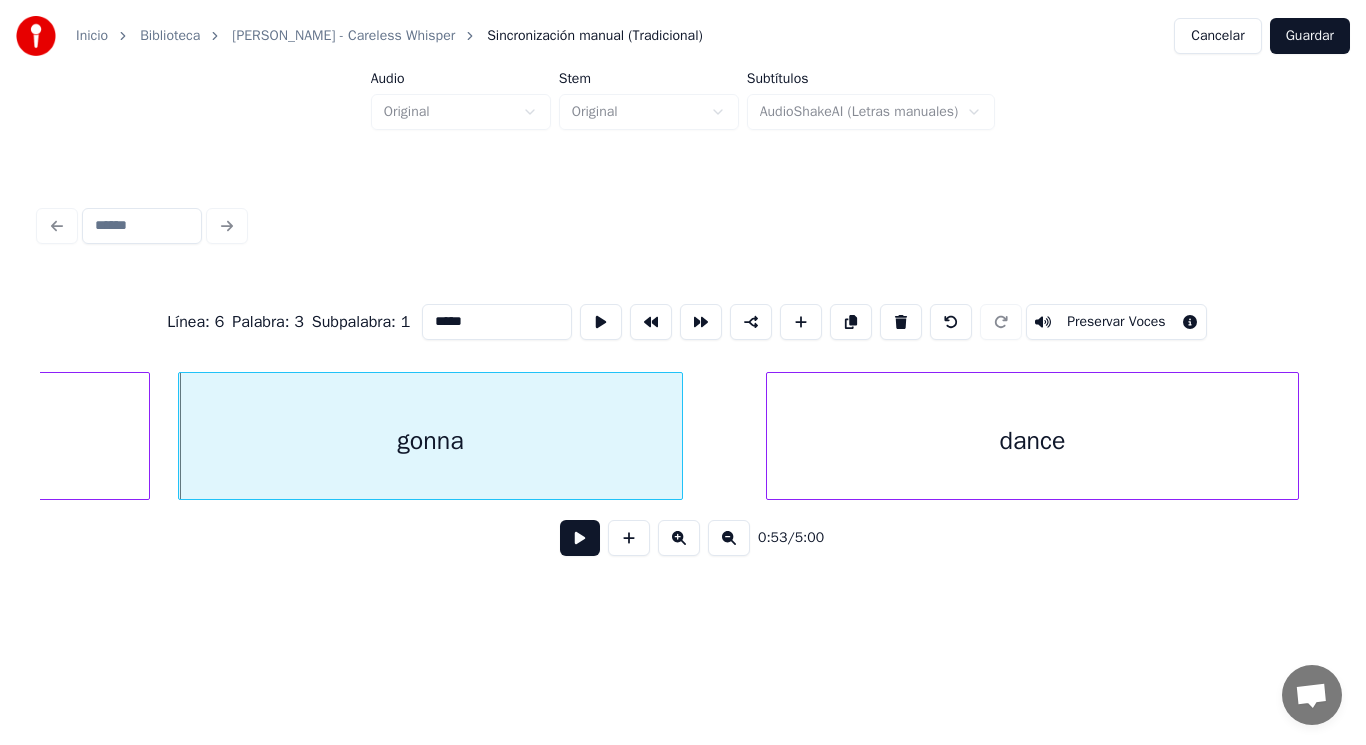 click at bounding box center [580, 538] 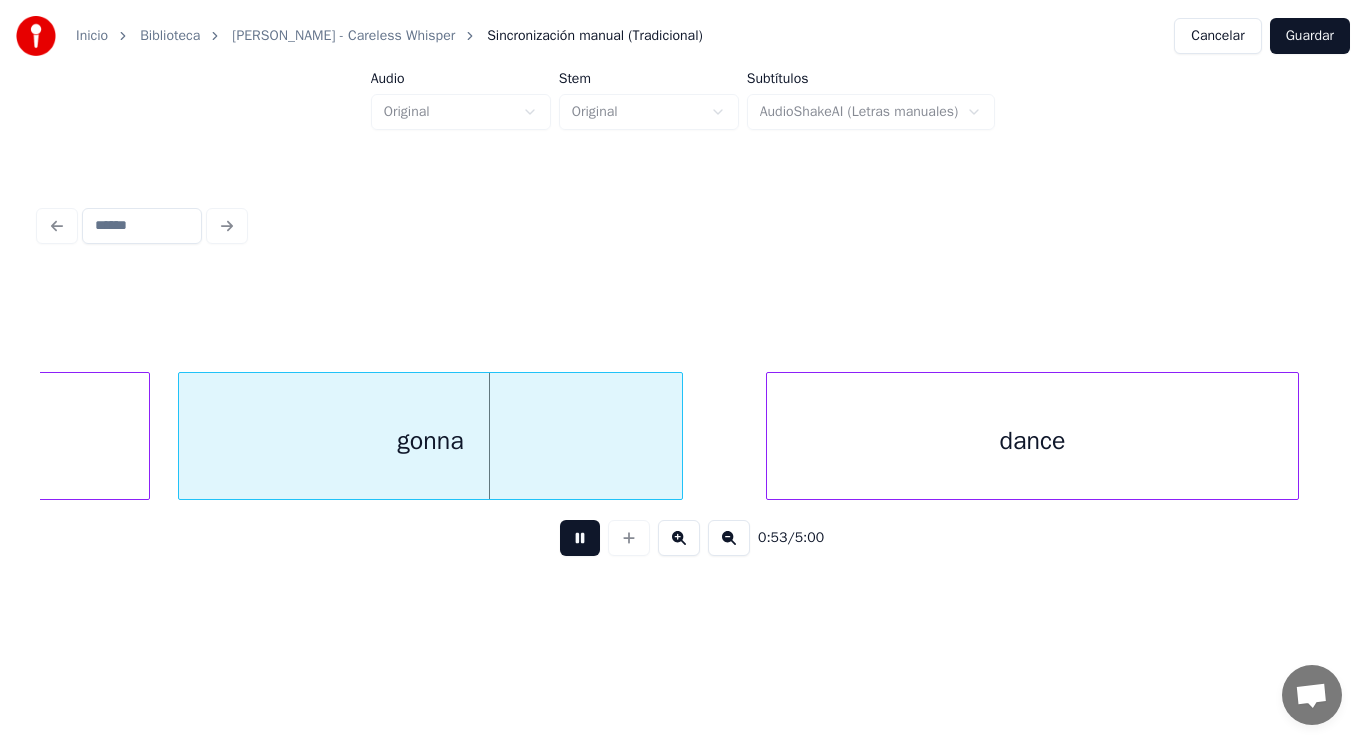 click at bounding box center [580, 538] 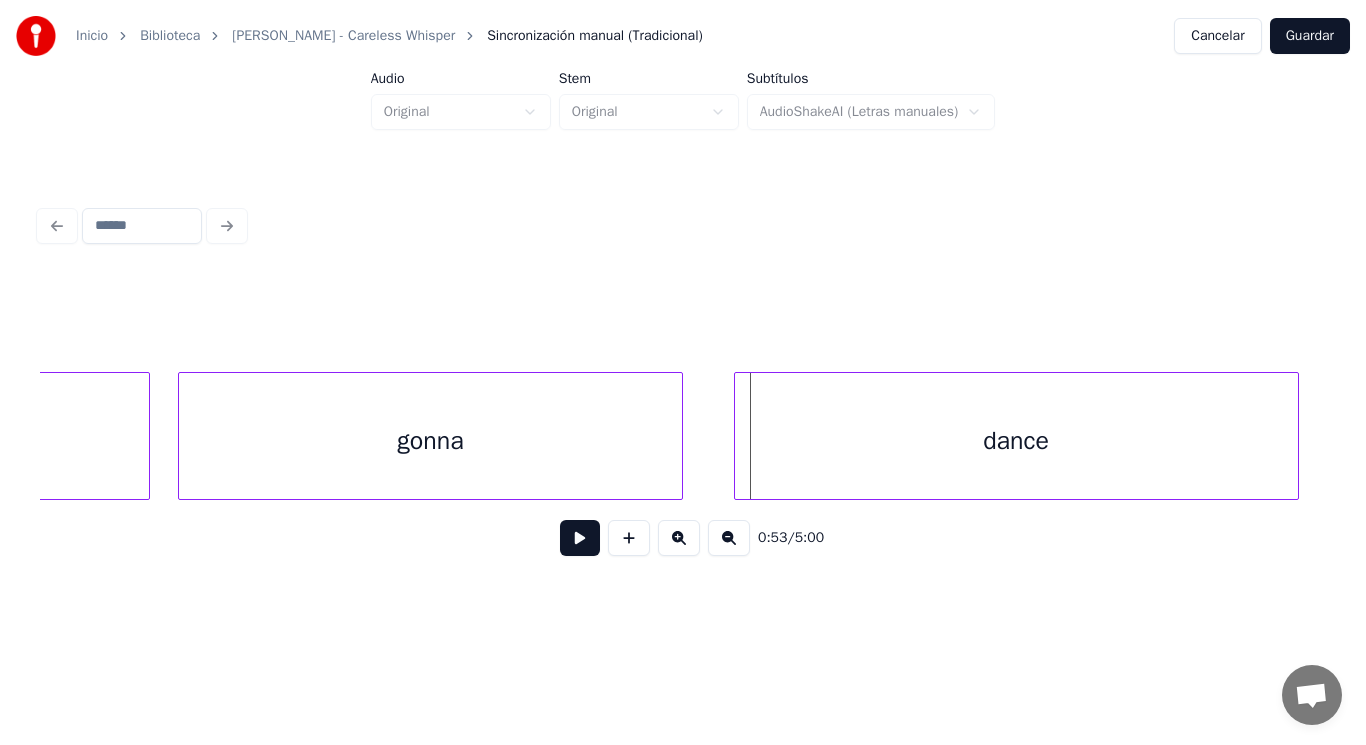 click at bounding box center (738, 436) 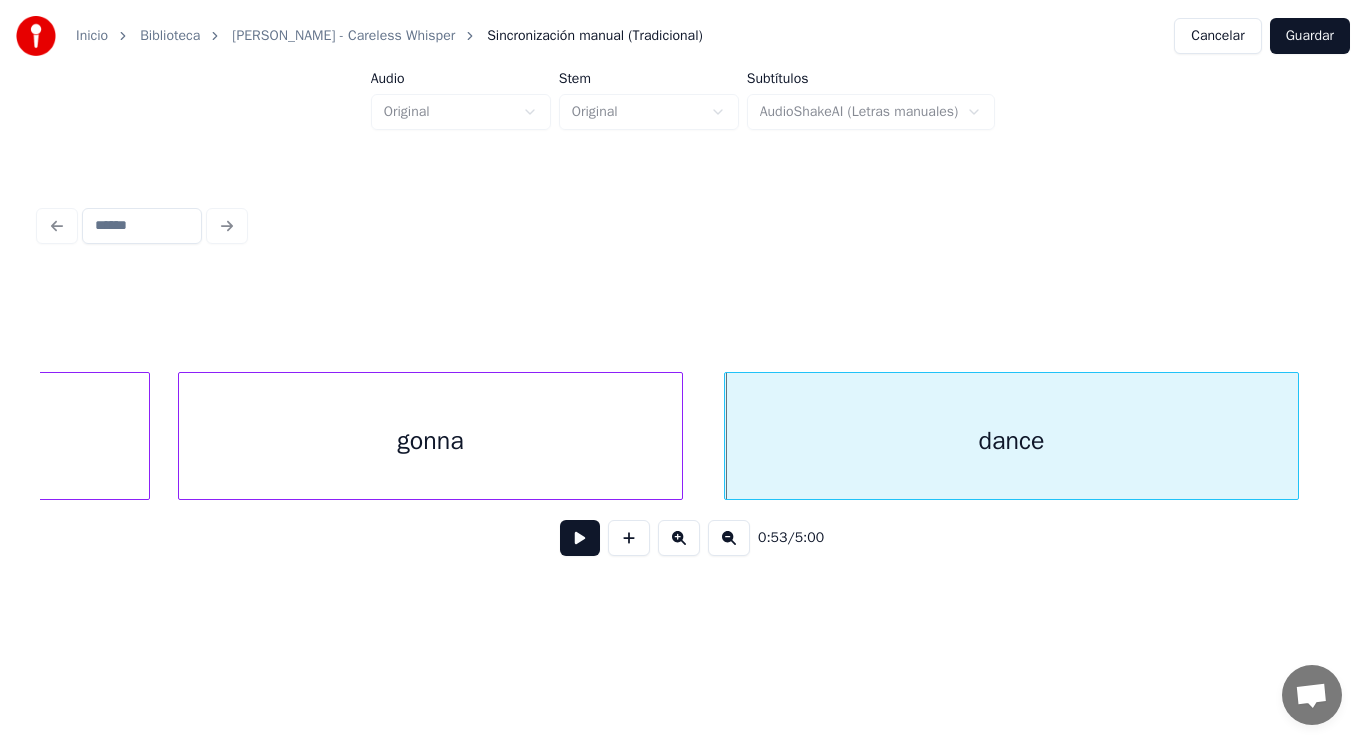 click at bounding box center (580, 538) 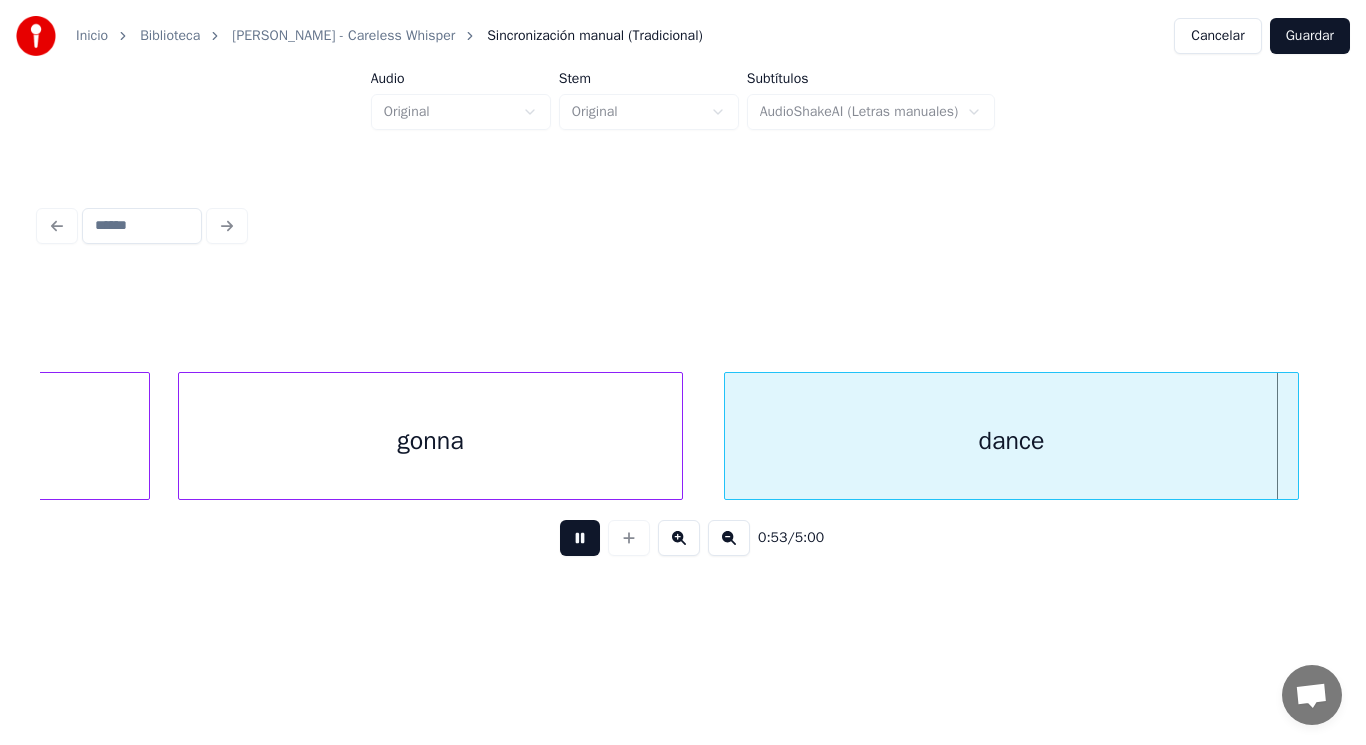 click at bounding box center [580, 538] 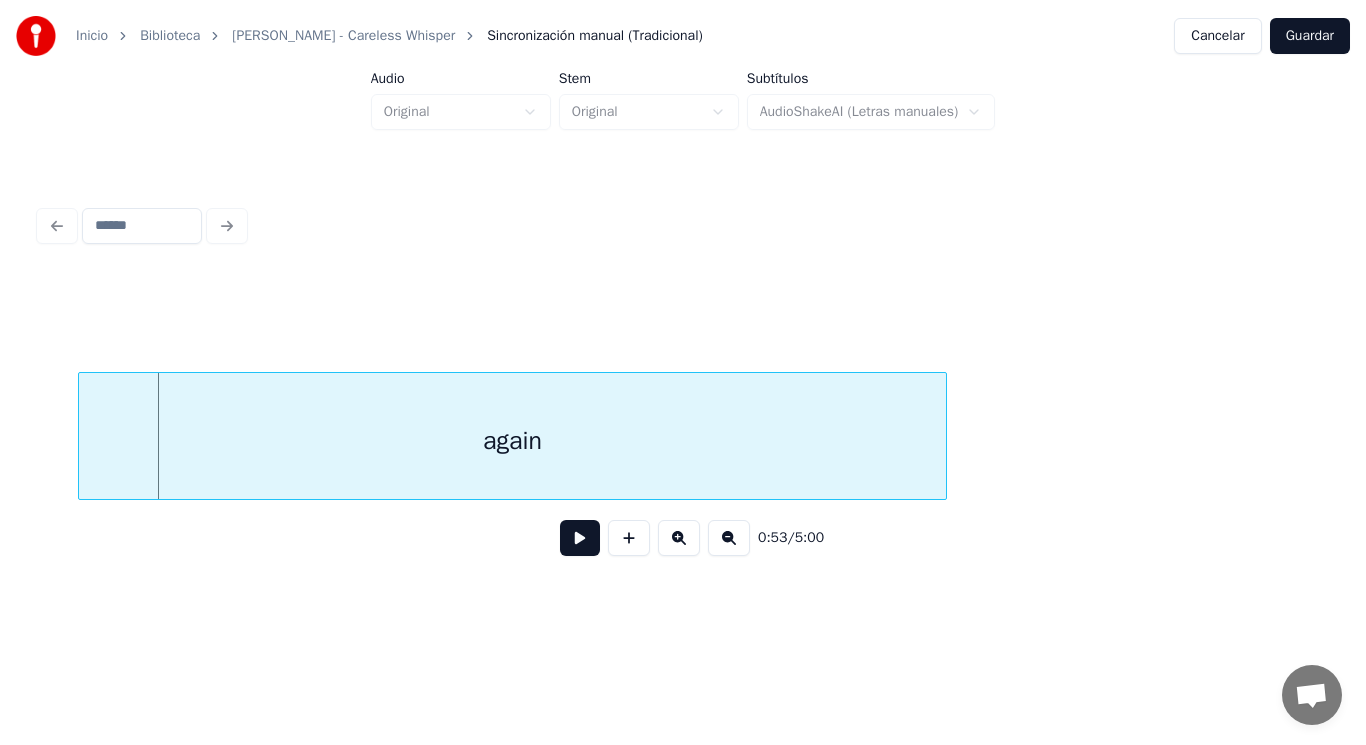 click on "again" at bounding box center [512, 441] 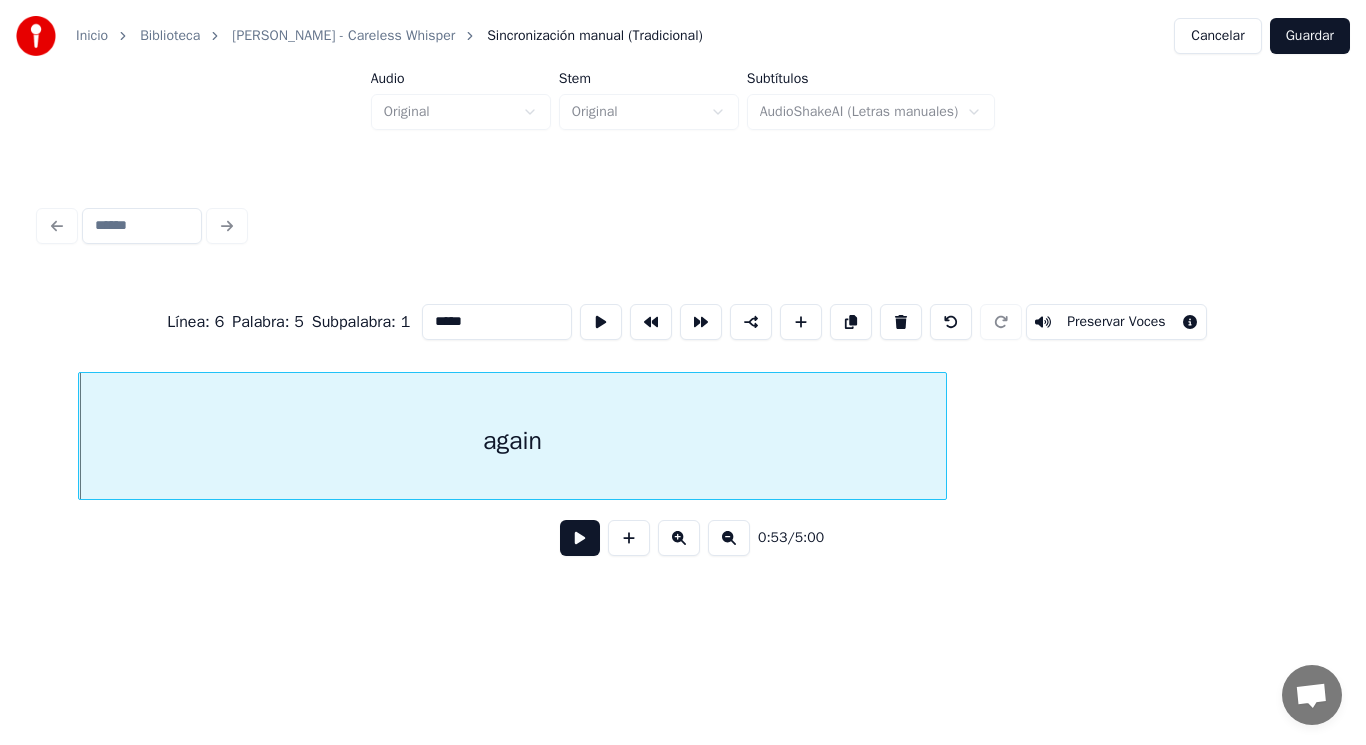 click at bounding box center [580, 538] 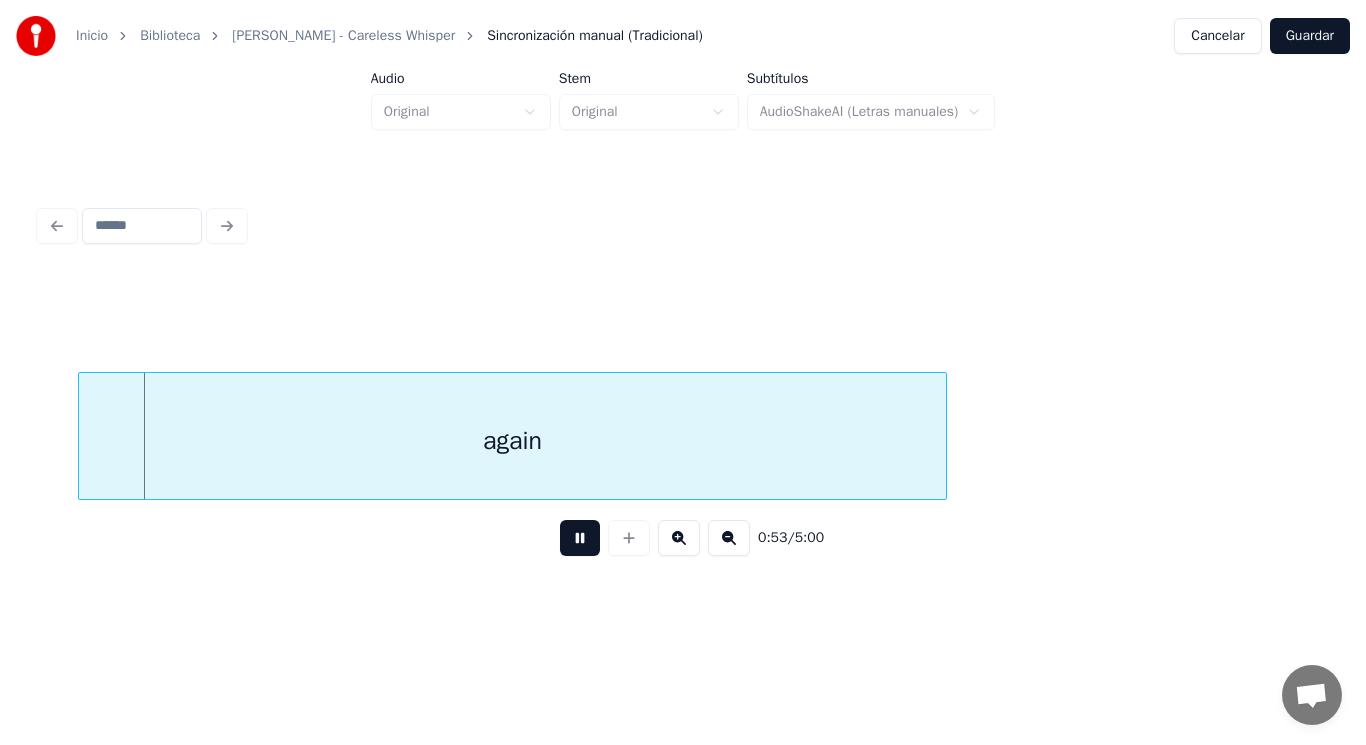 click at bounding box center [580, 538] 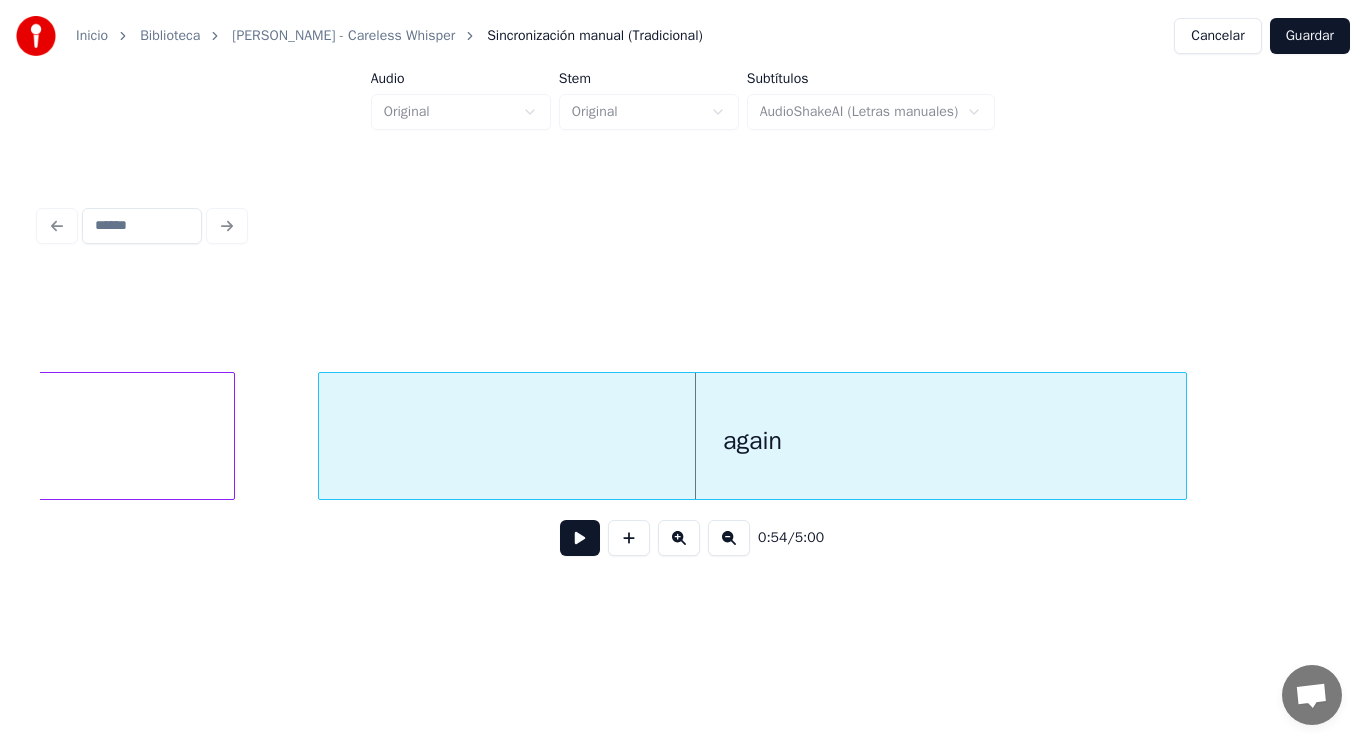 click on "dance" at bounding box center [-53, 441] 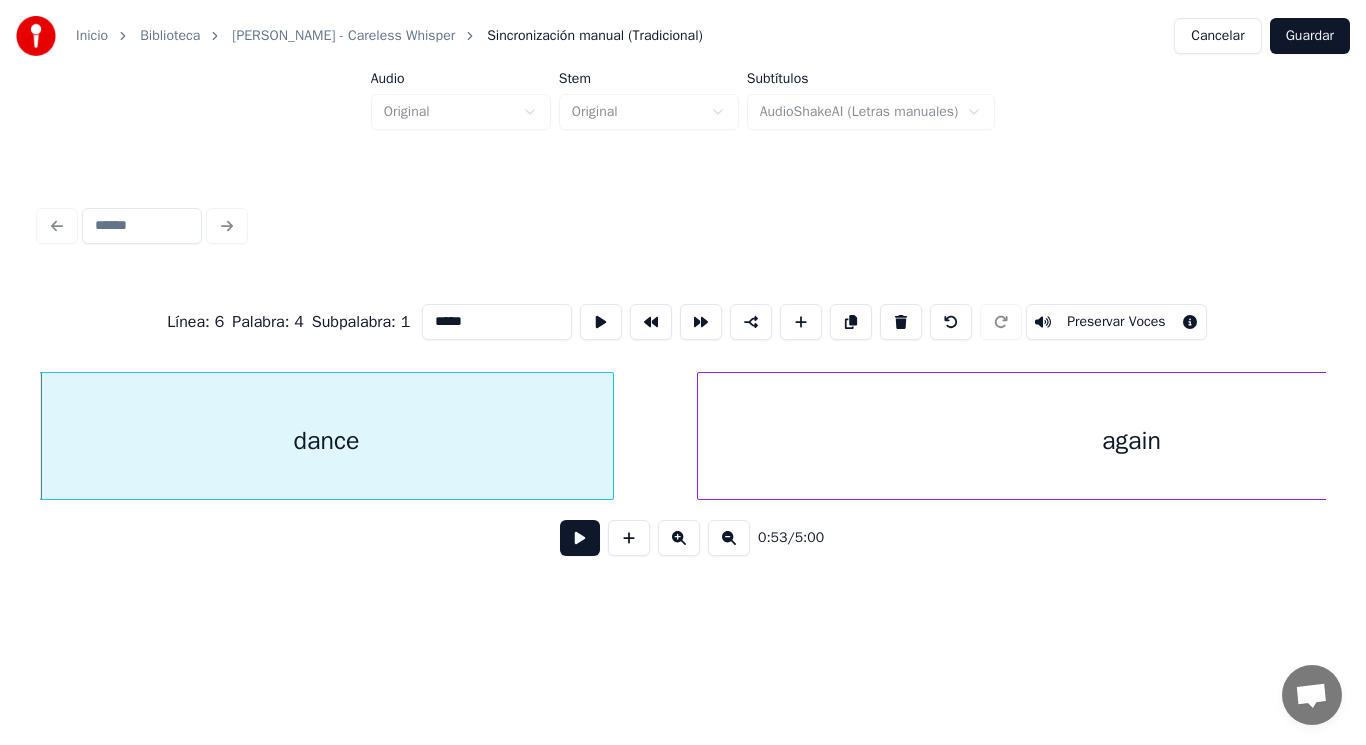 click at bounding box center (580, 538) 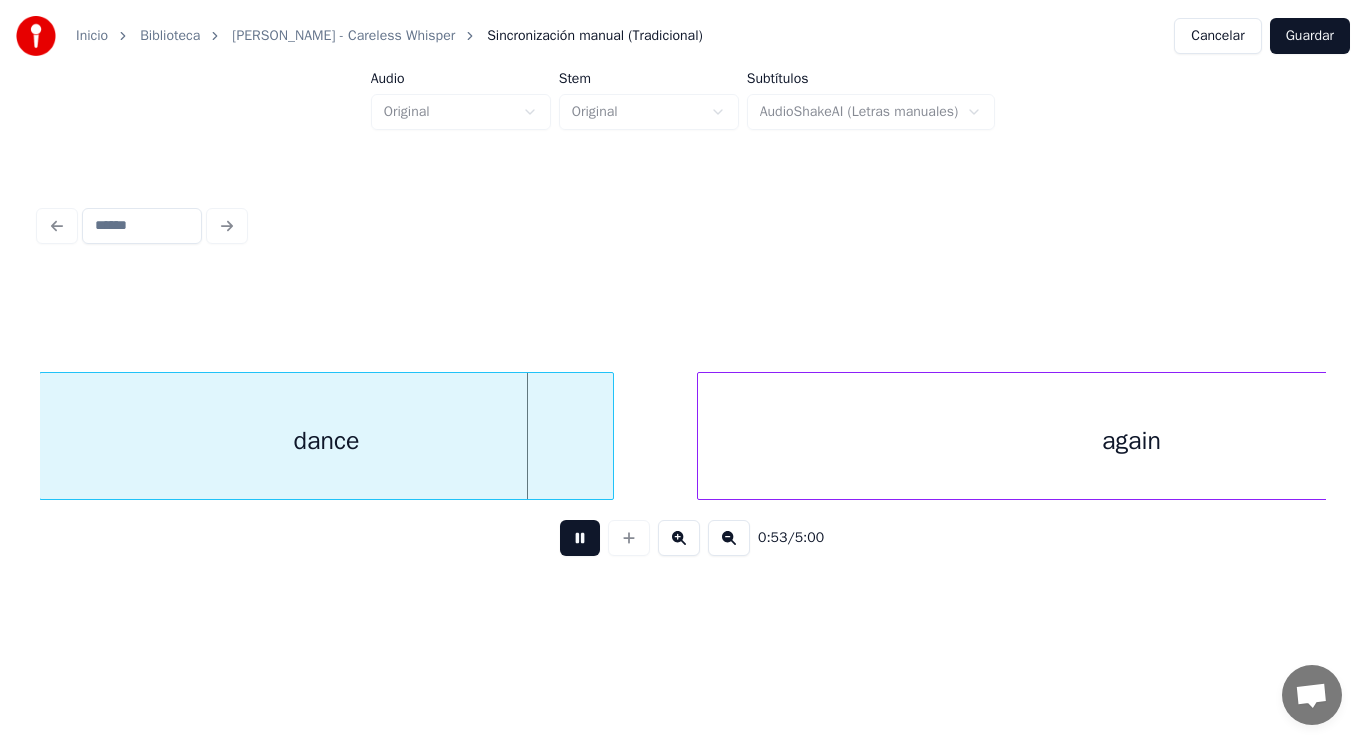click at bounding box center [580, 538] 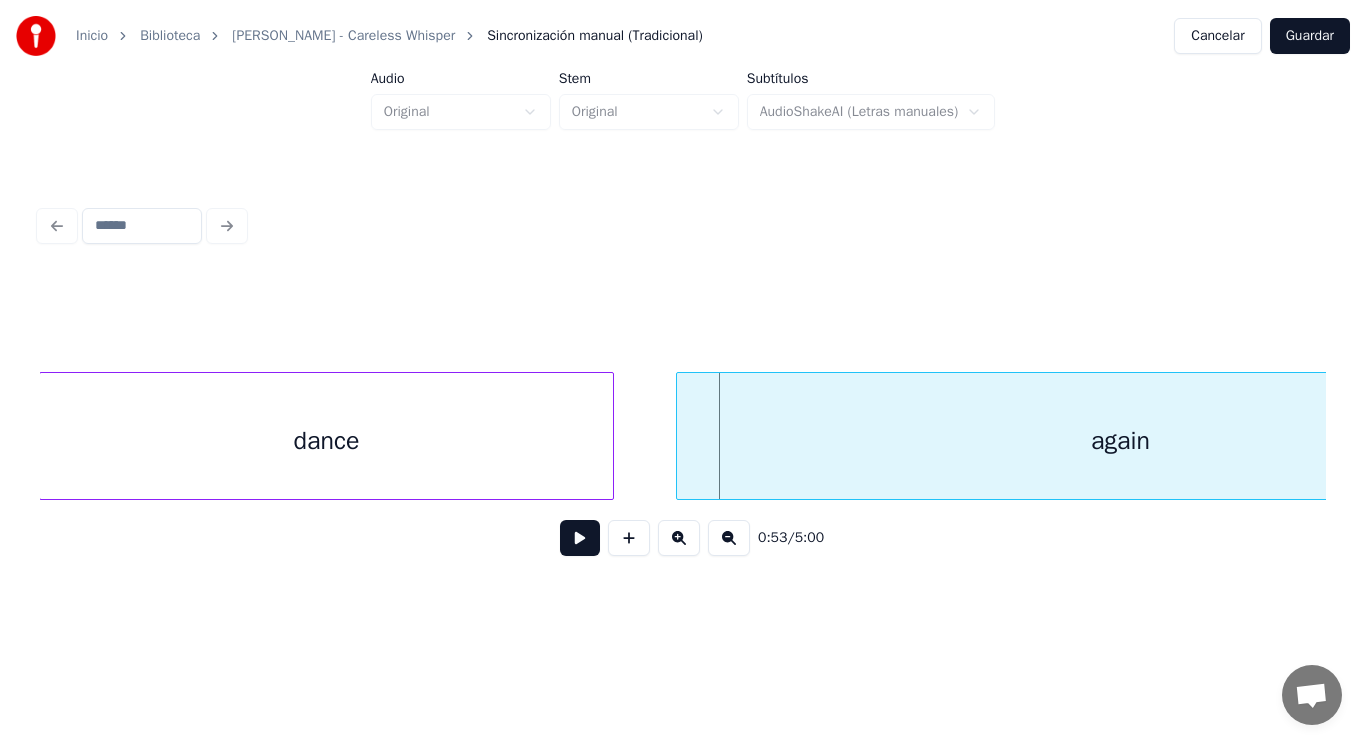 click at bounding box center [680, 436] 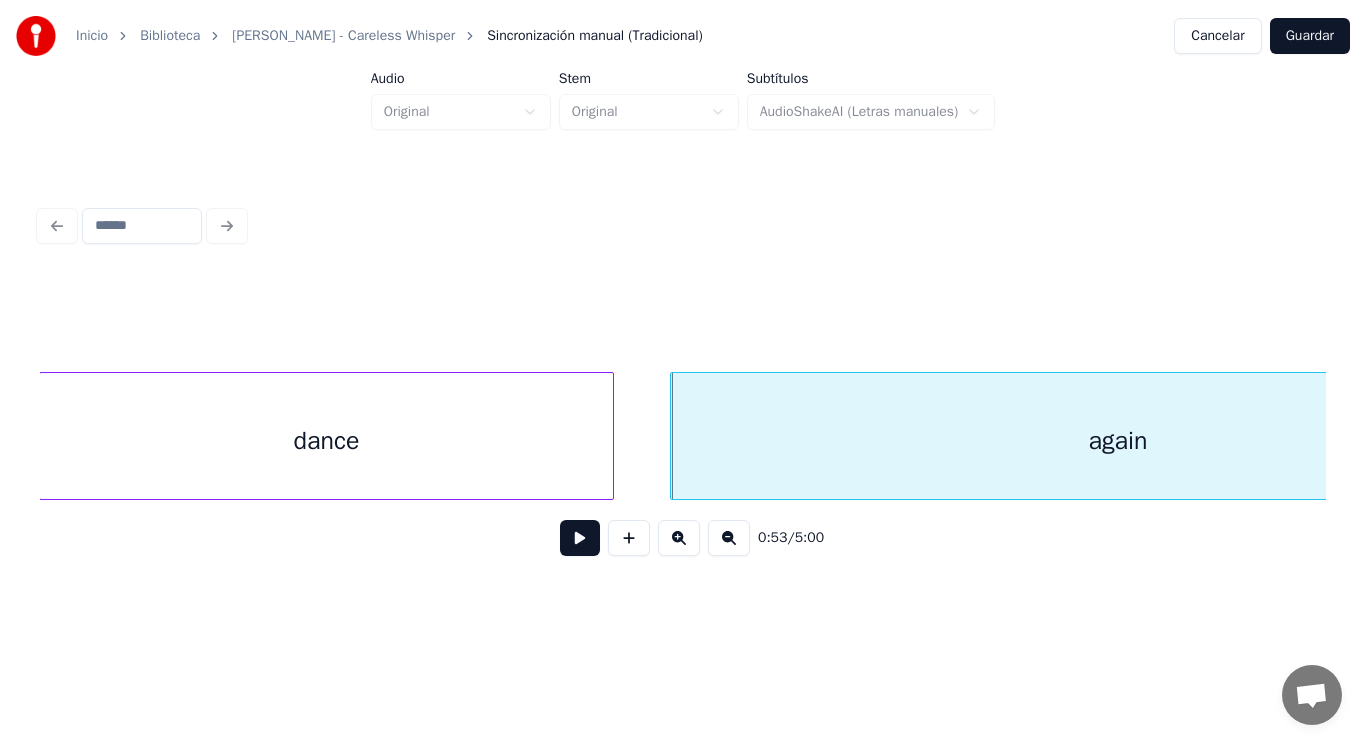 click at bounding box center [580, 538] 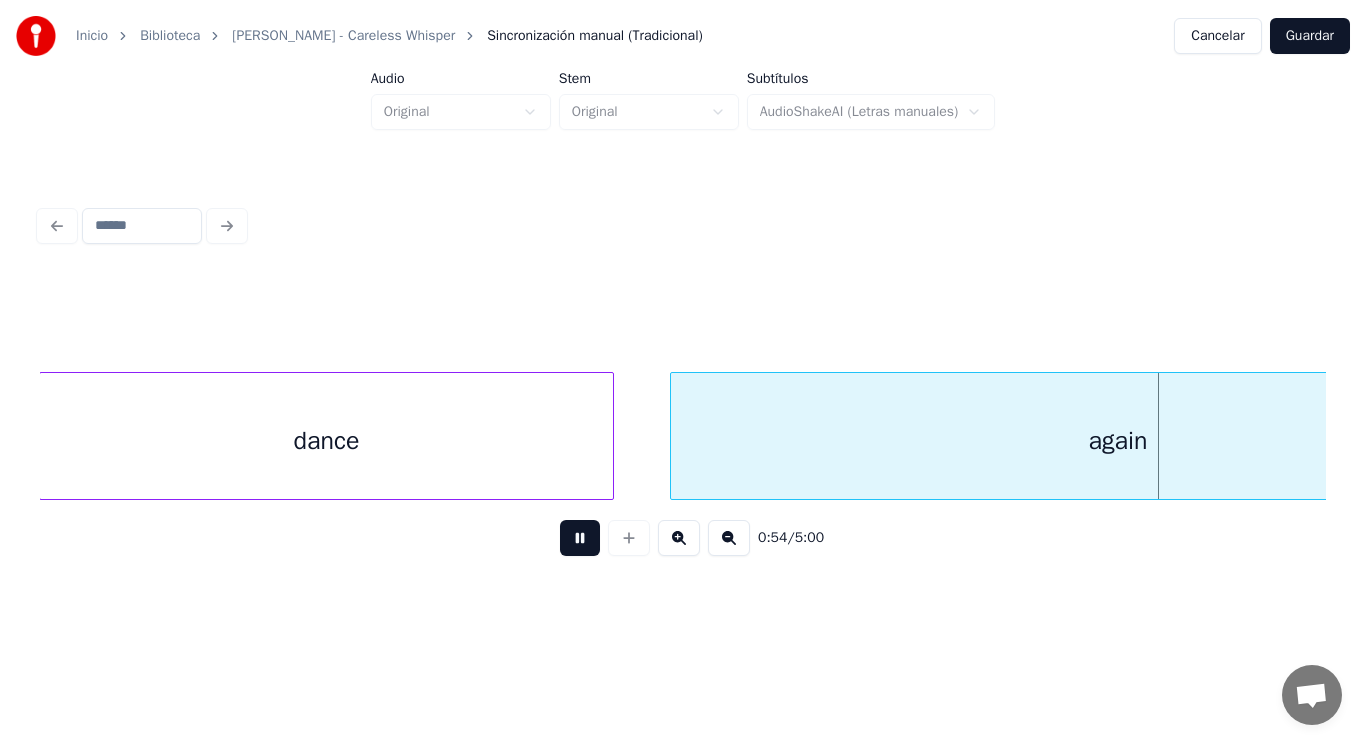 scroll, scrollTop: 0, scrollLeft: 76068, axis: horizontal 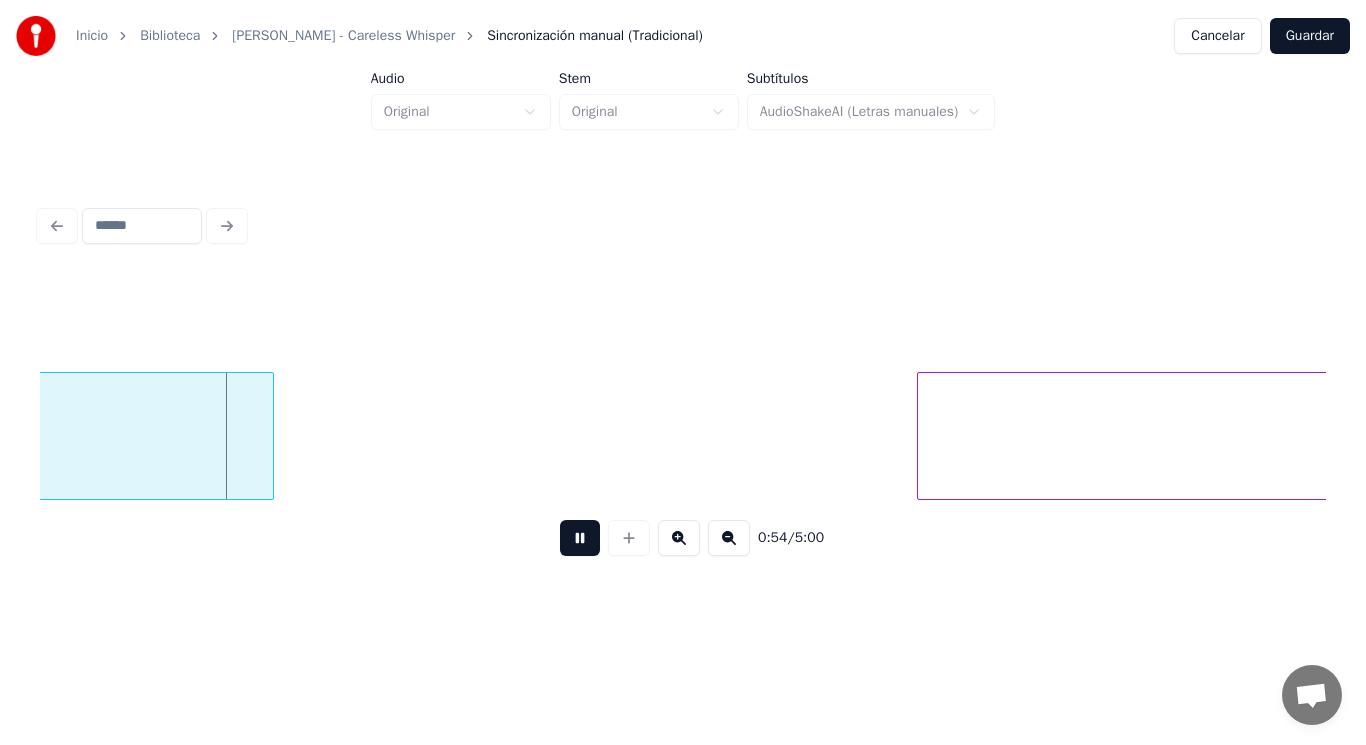 click at bounding box center [580, 538] 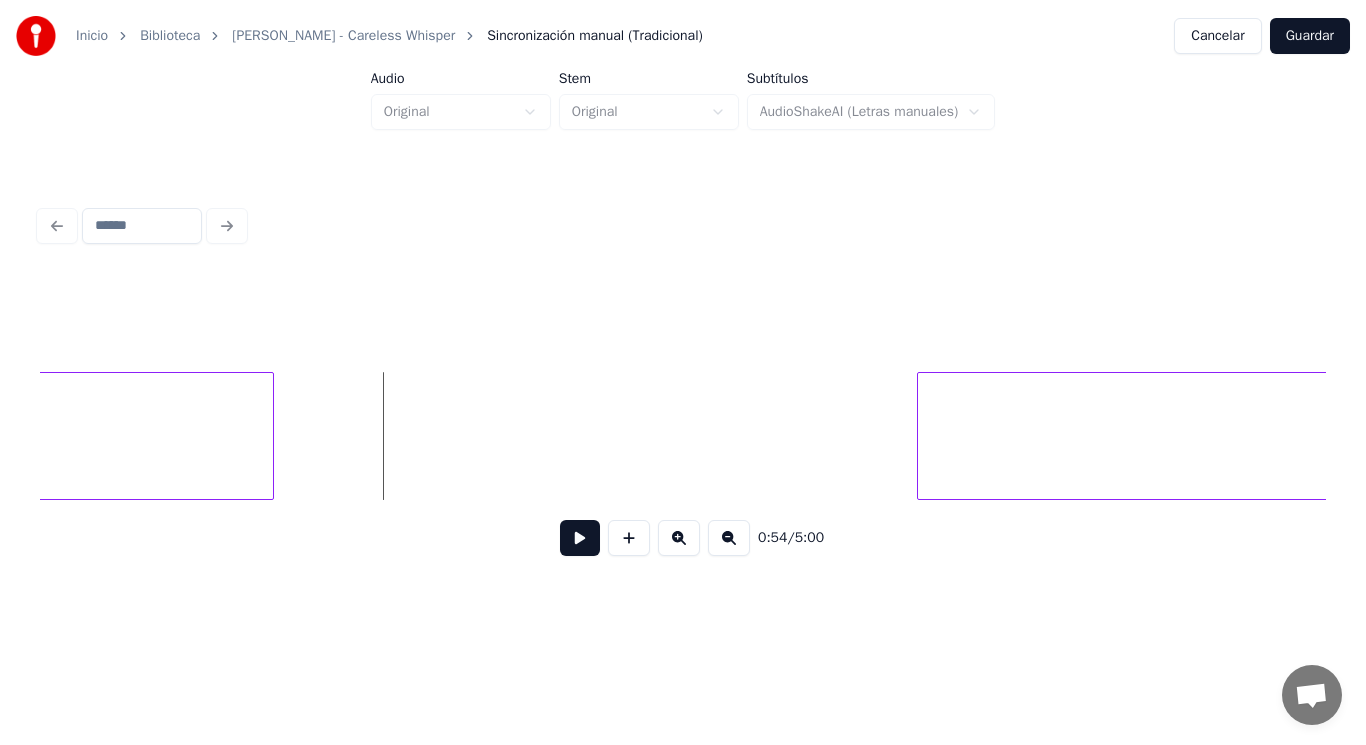 click on "again" at bounding box center [-175, 441] 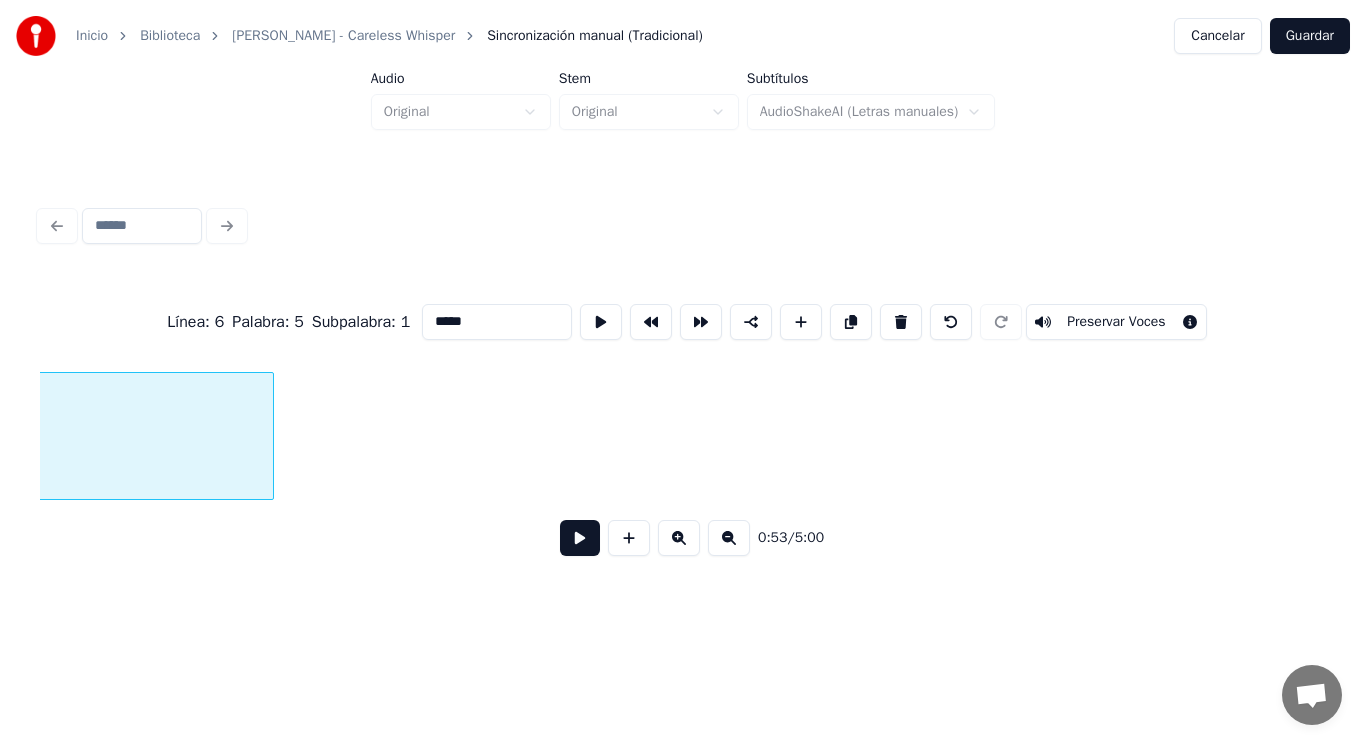 scroll, scrollTop: 0, scrollLeft: 75407, axis: horizontal 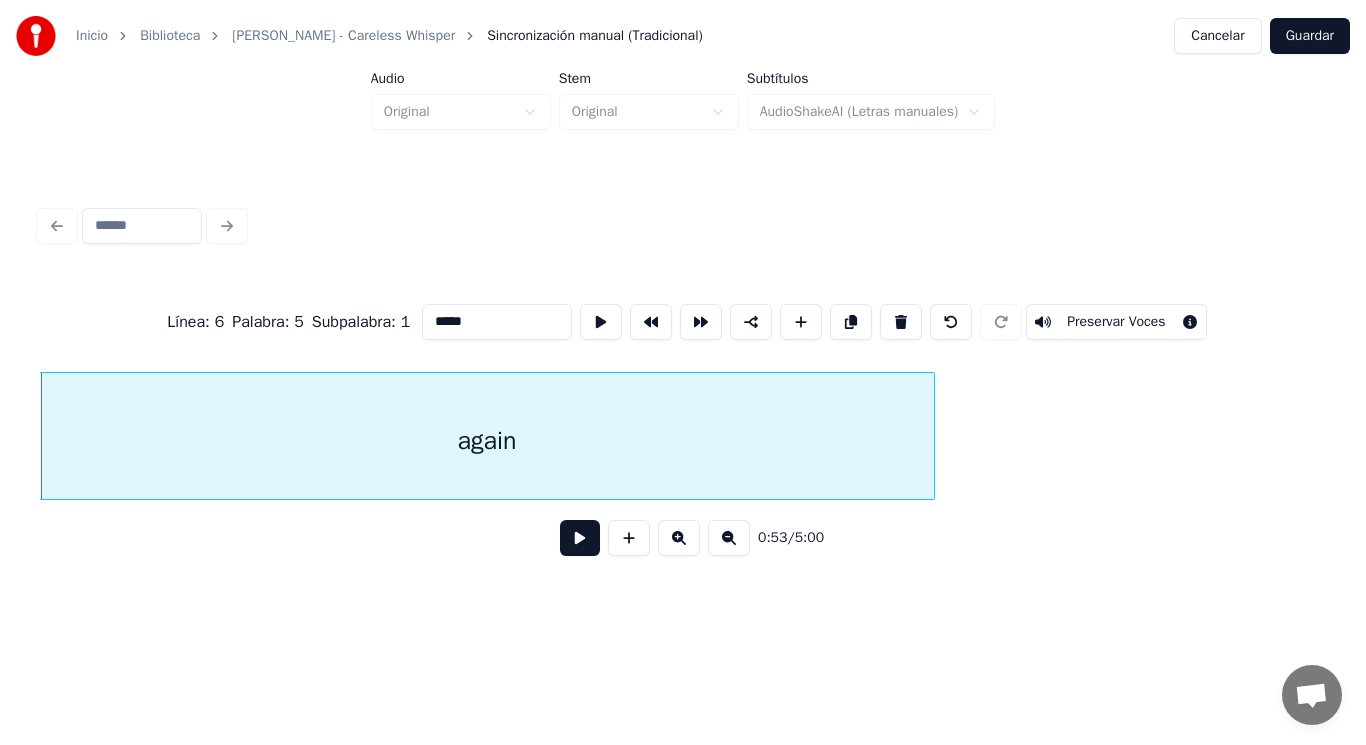 click at bounding box center (580, 538) 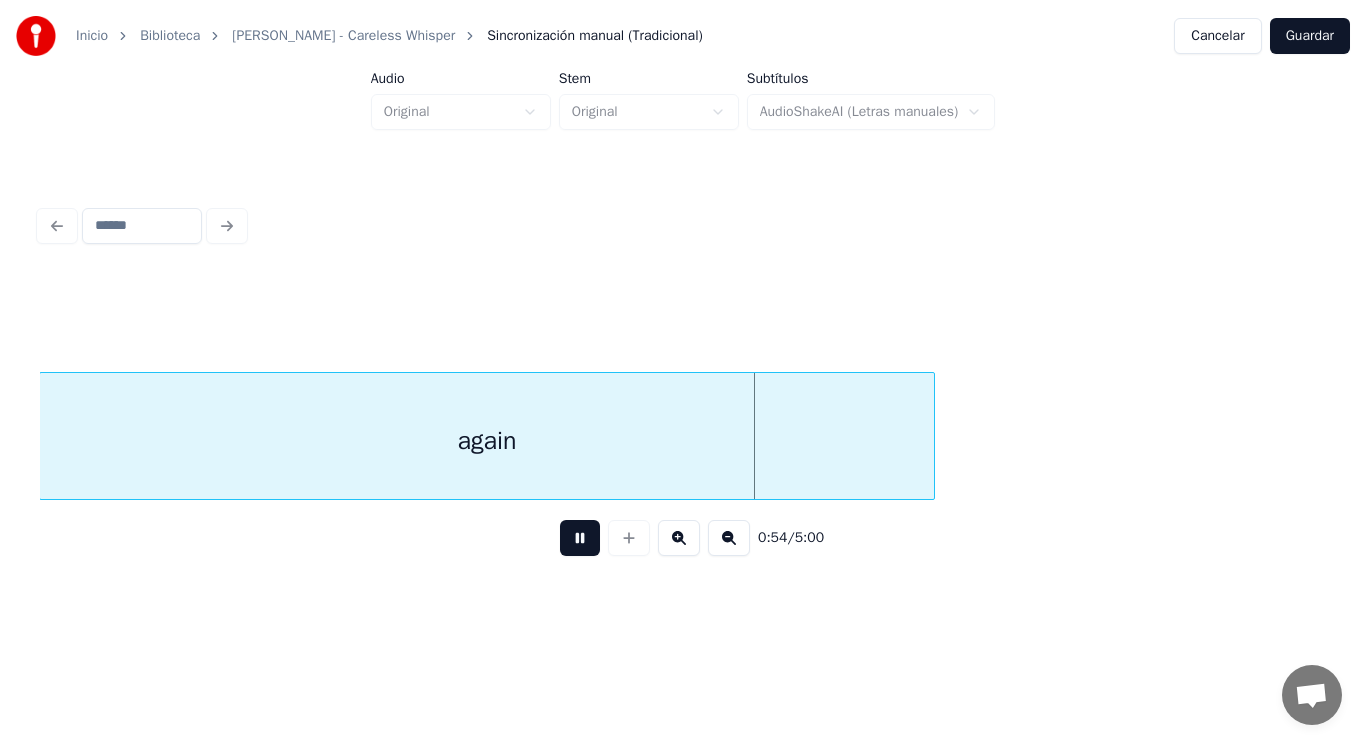 click at bounding box center (580, 538) 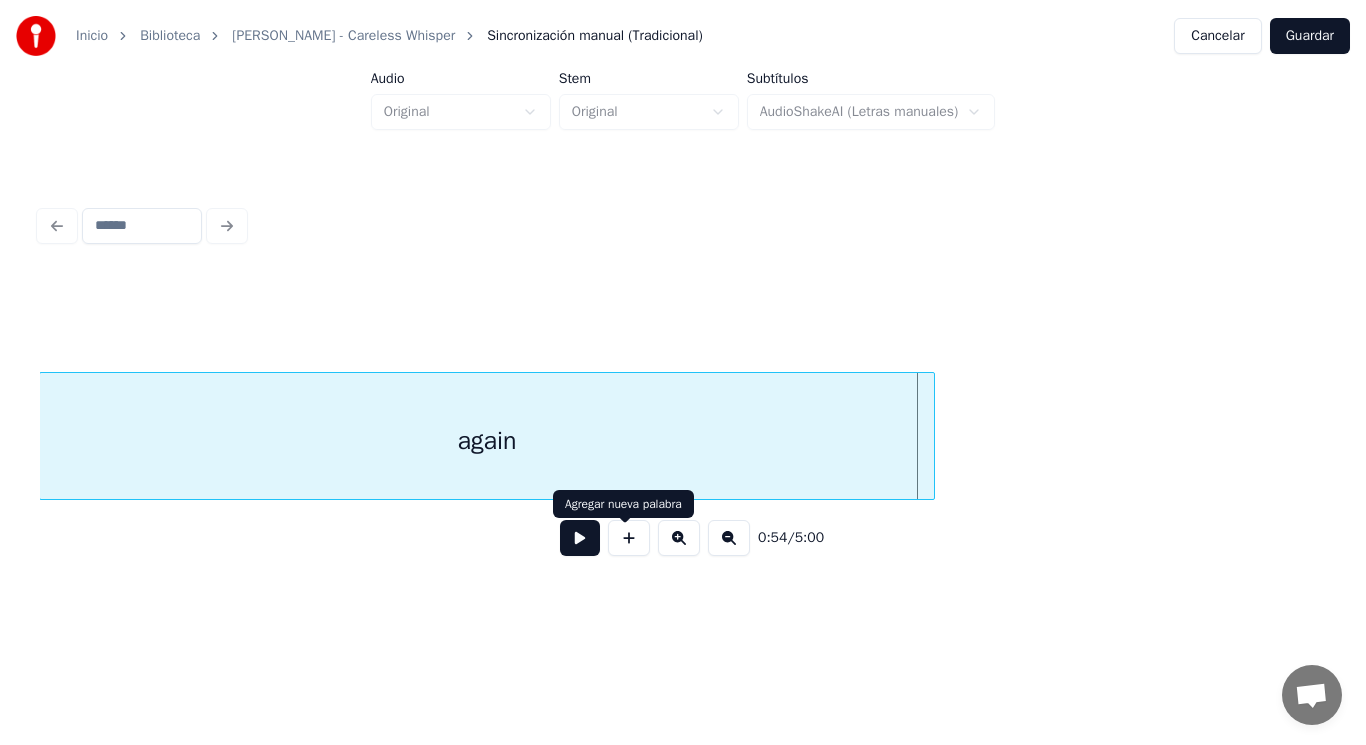 click at bounding box center [580, 538] 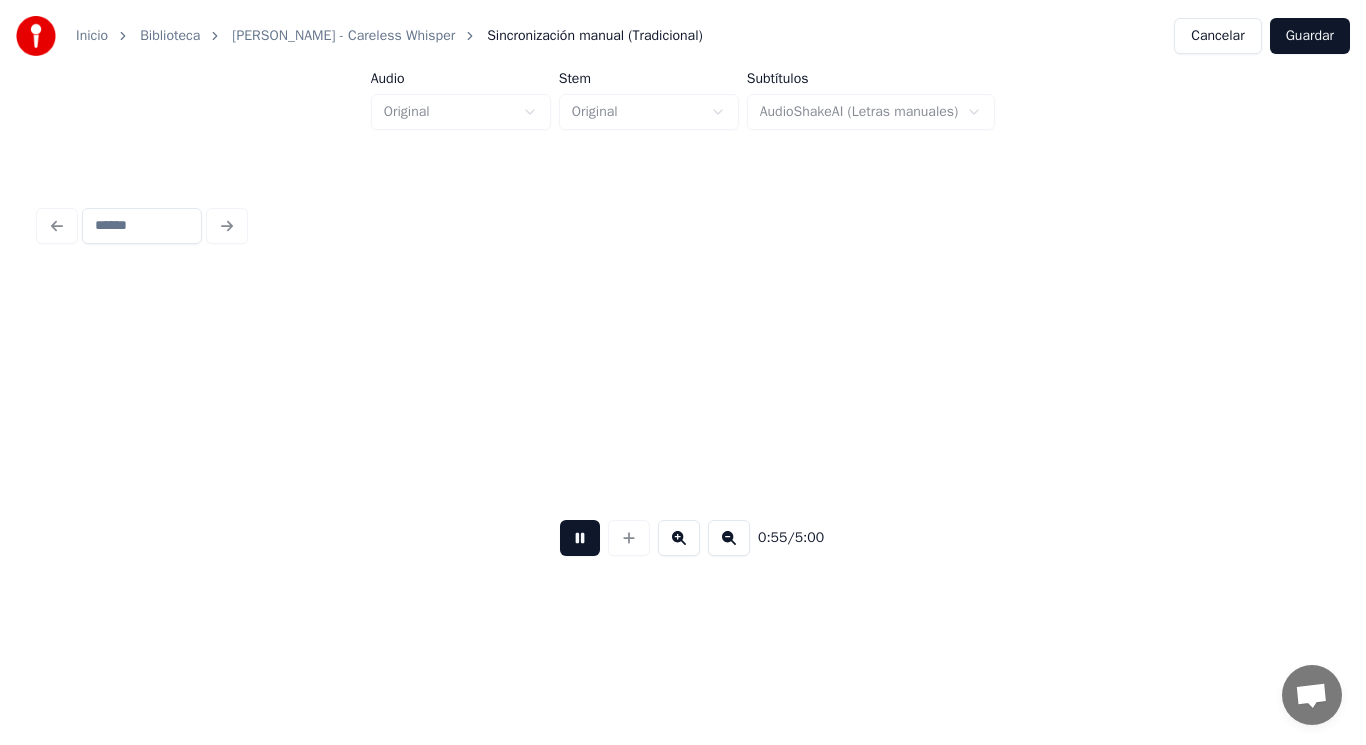 scroll, scrollTop: 0, scrollLeft: 78020, axis: horizontal 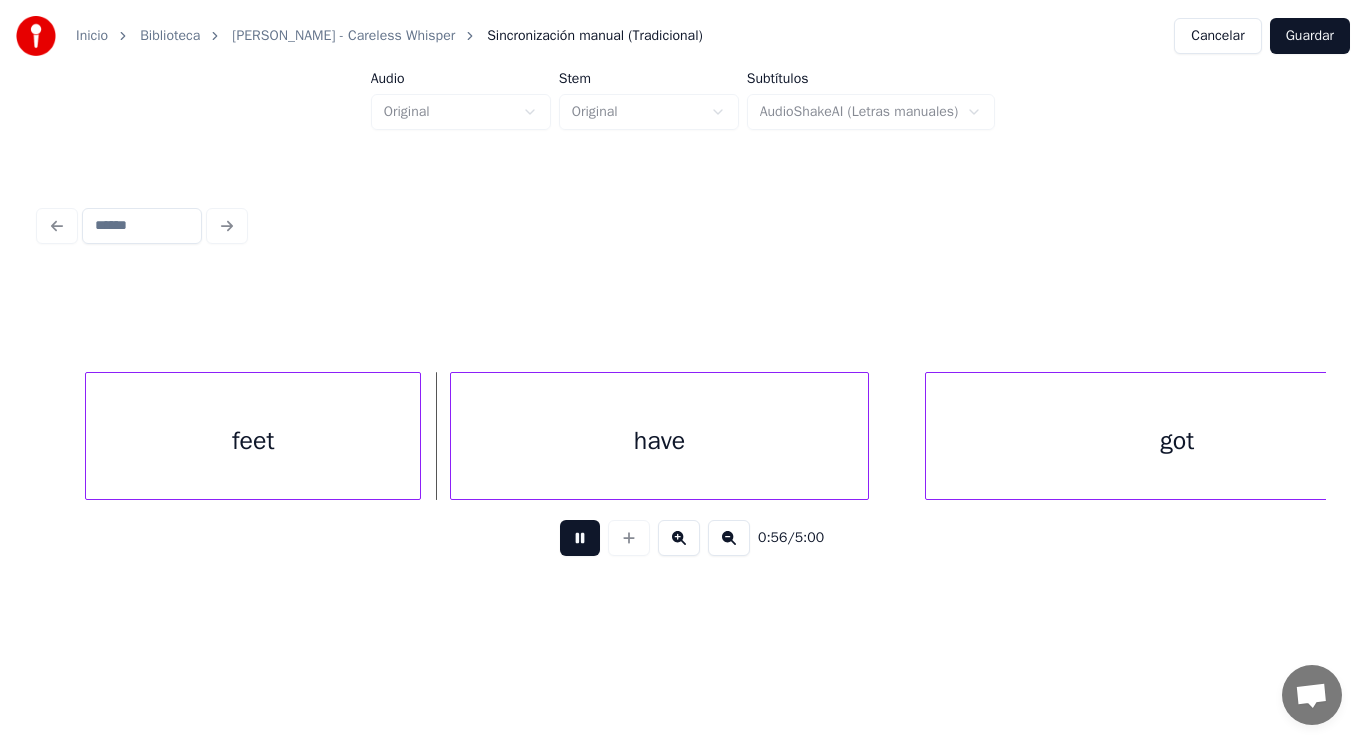 click at bounding box center [580, 538] 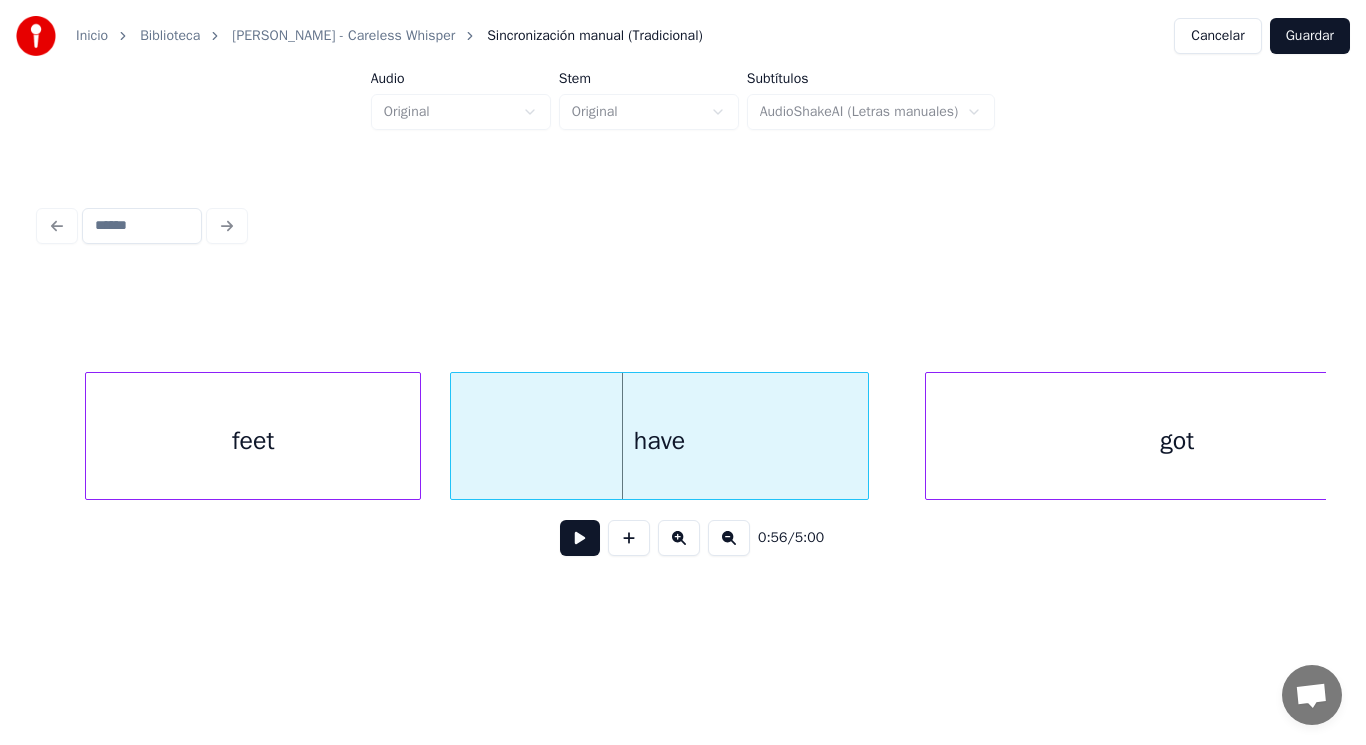 click on "feet" at bounding box center [253, 441] 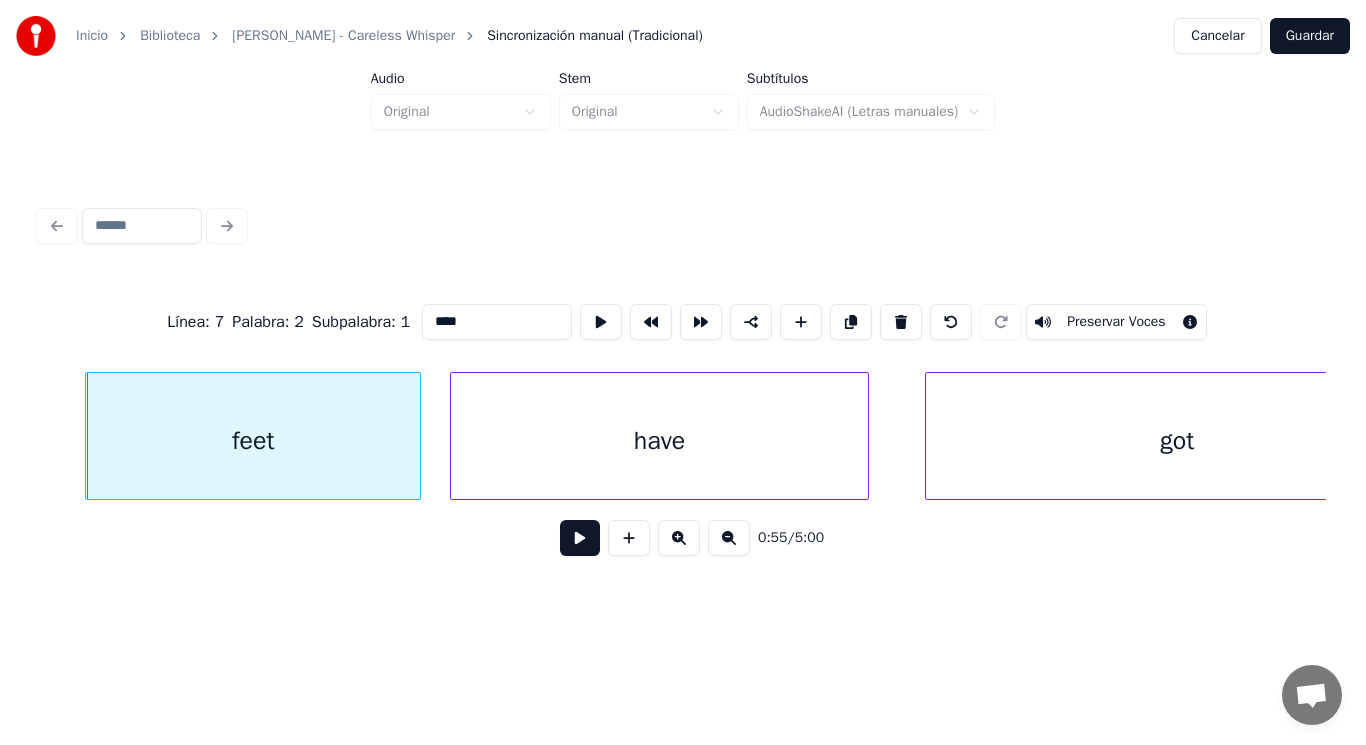 click at bounding box center (580, 538) 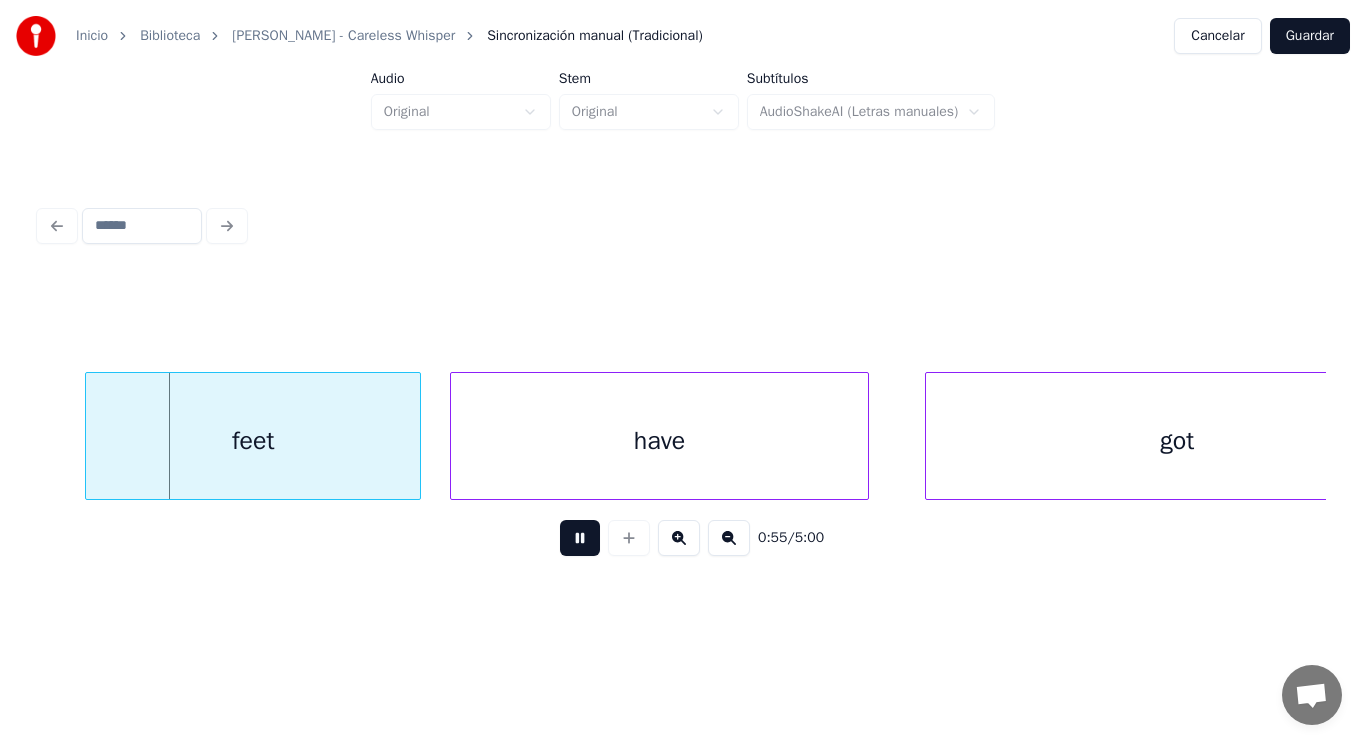 click at bounding box center [580, 538] 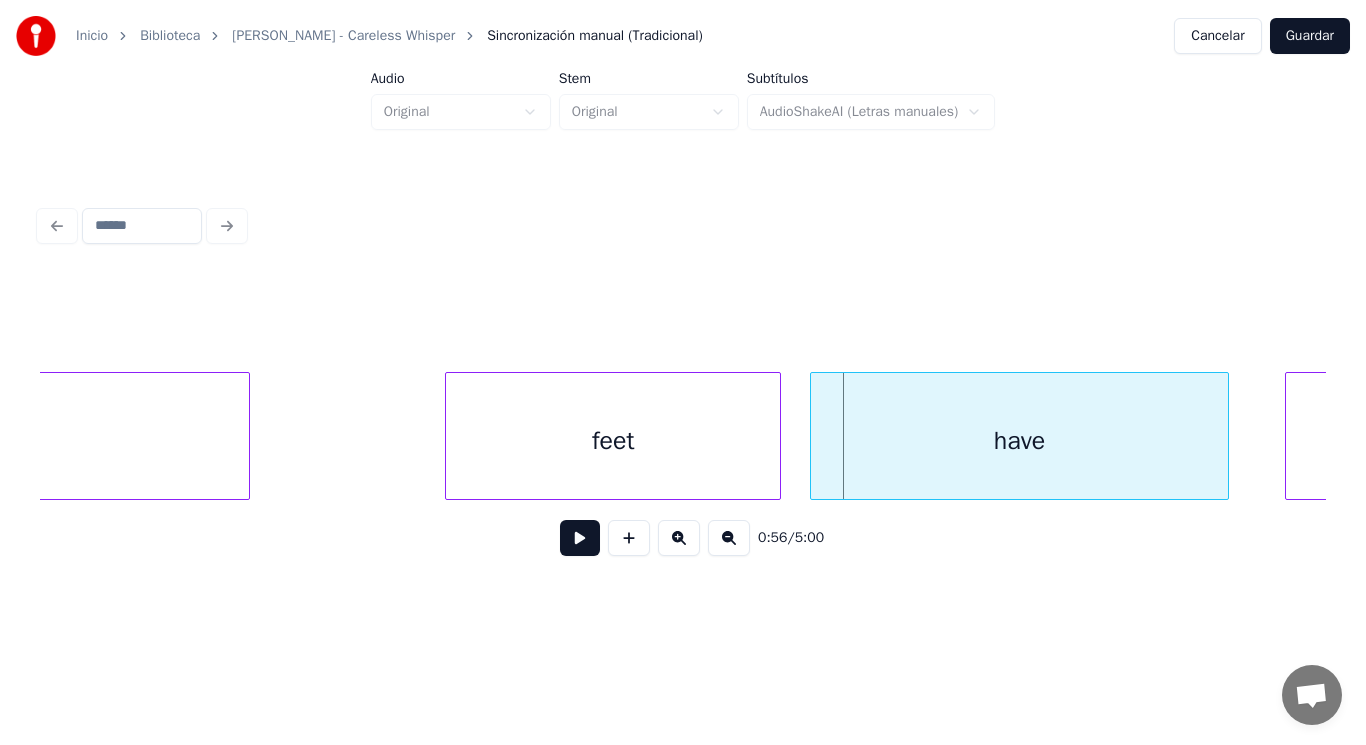 click on "Guilty" at bounding box center (-213, 441) 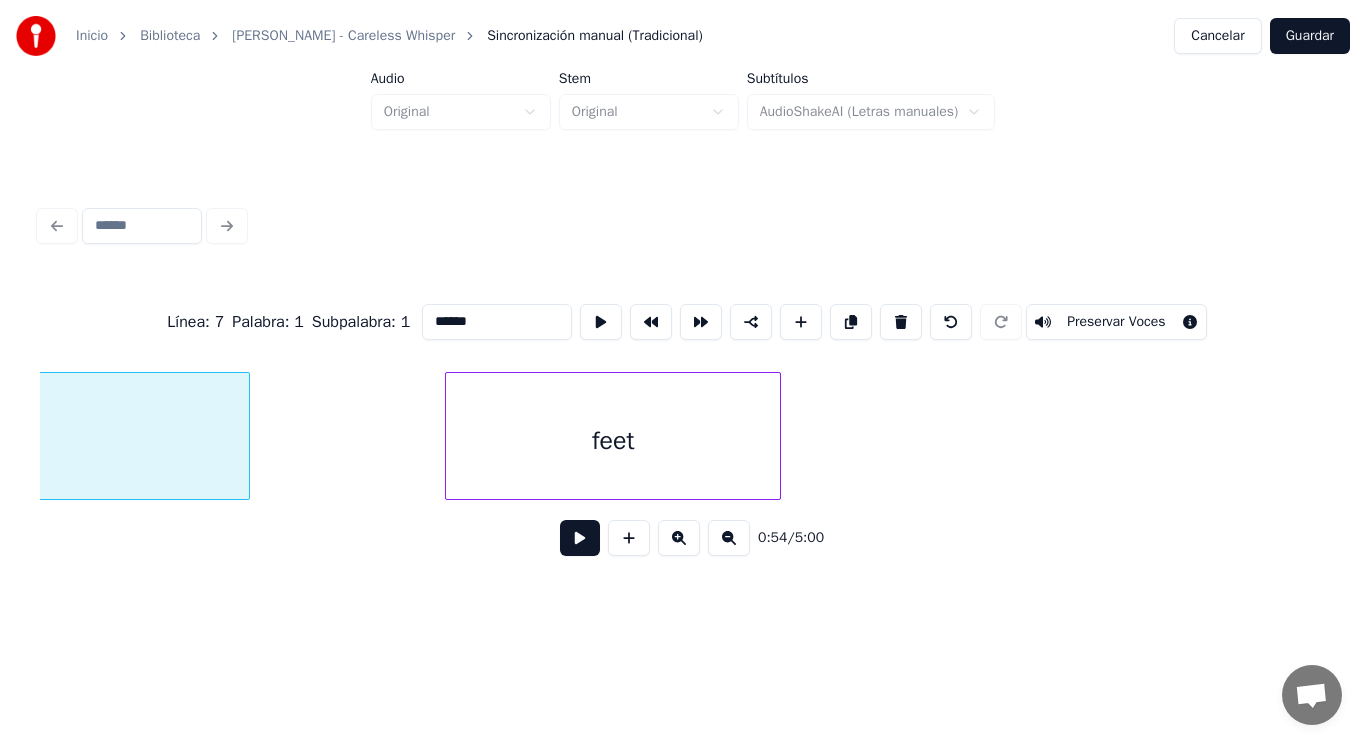 scroll, scrollTop: 0, scrollLeft: 76946, axis: horizontal 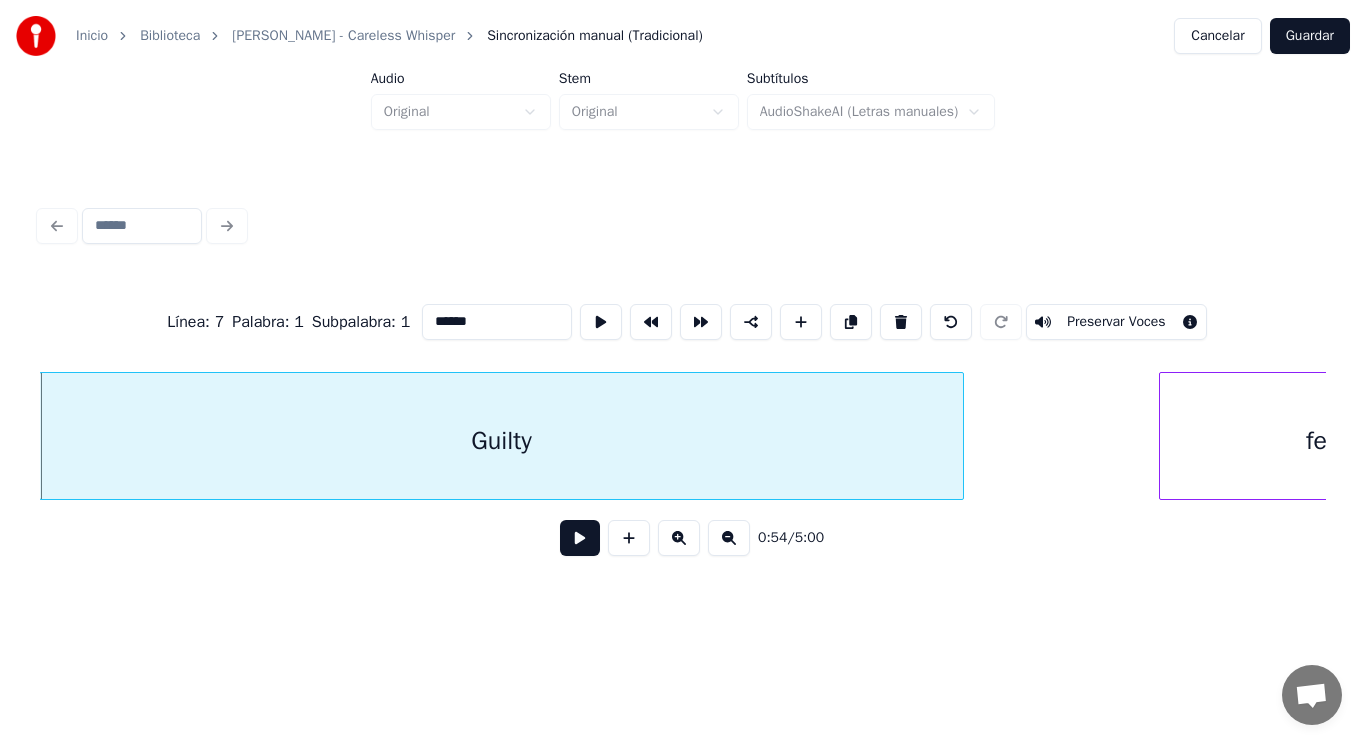 click at bounding box center (580, 538) 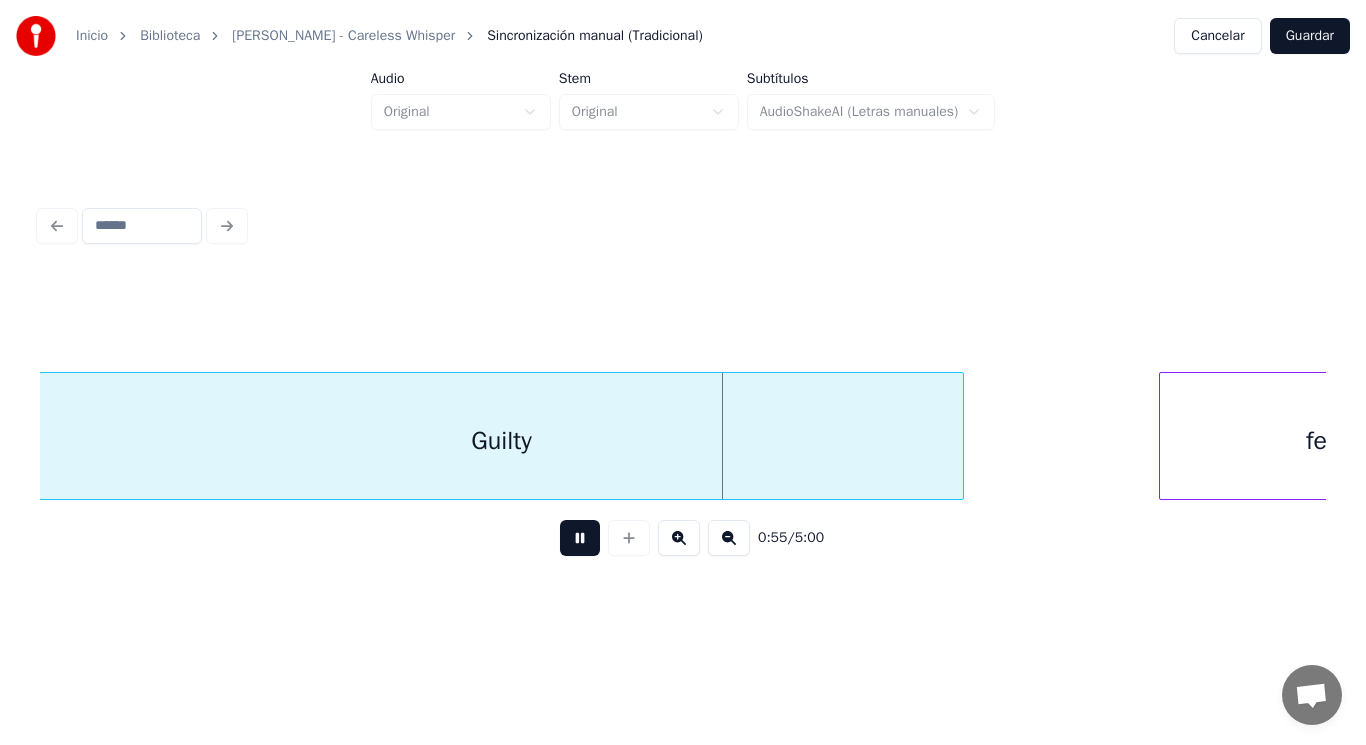 click at bounding box center [580, 538] 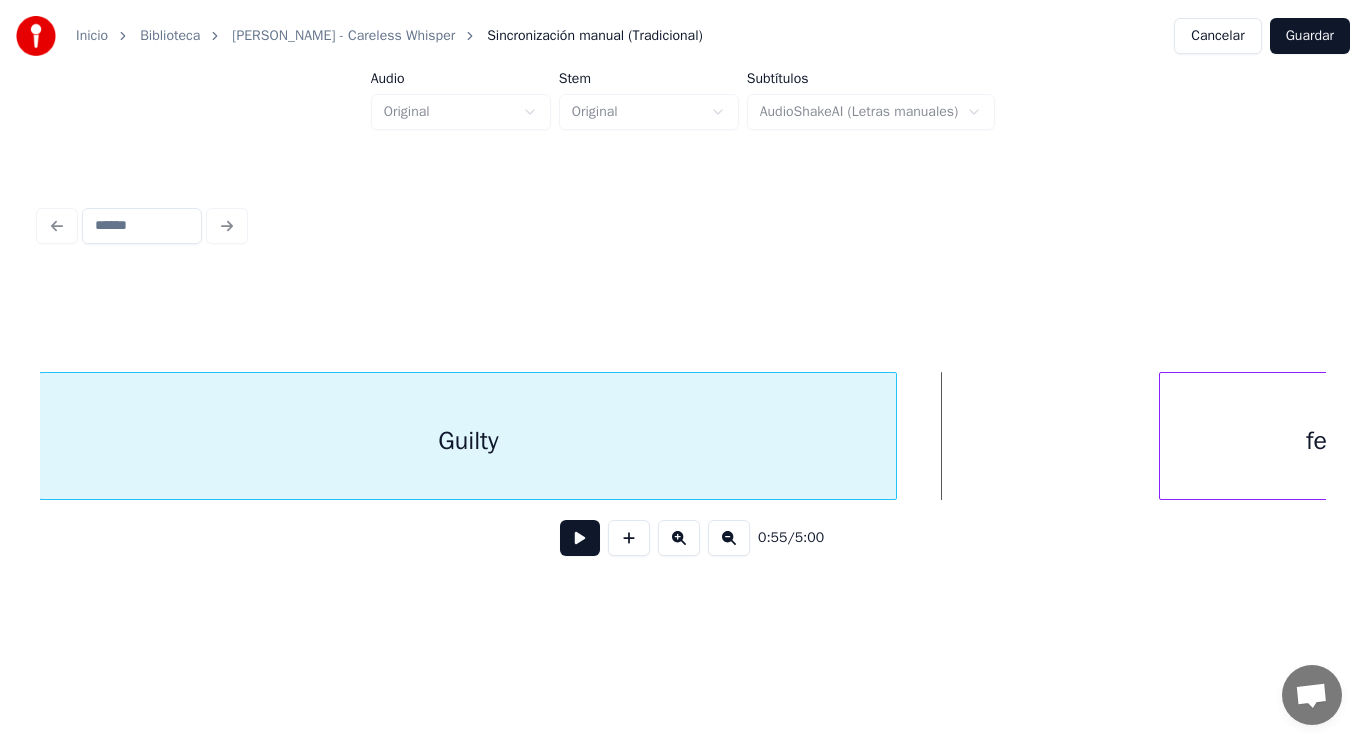 click at bounding box center [893, 436] 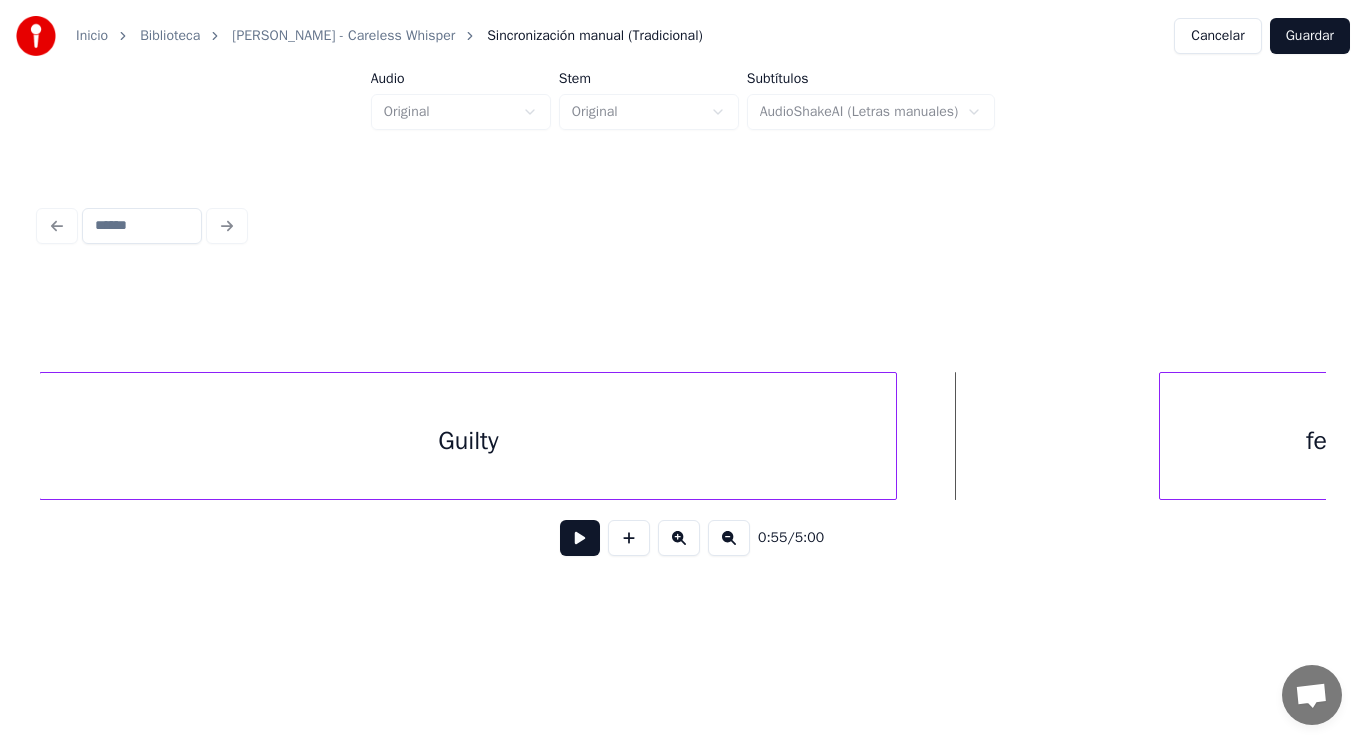click at bounding box center (580, 538) 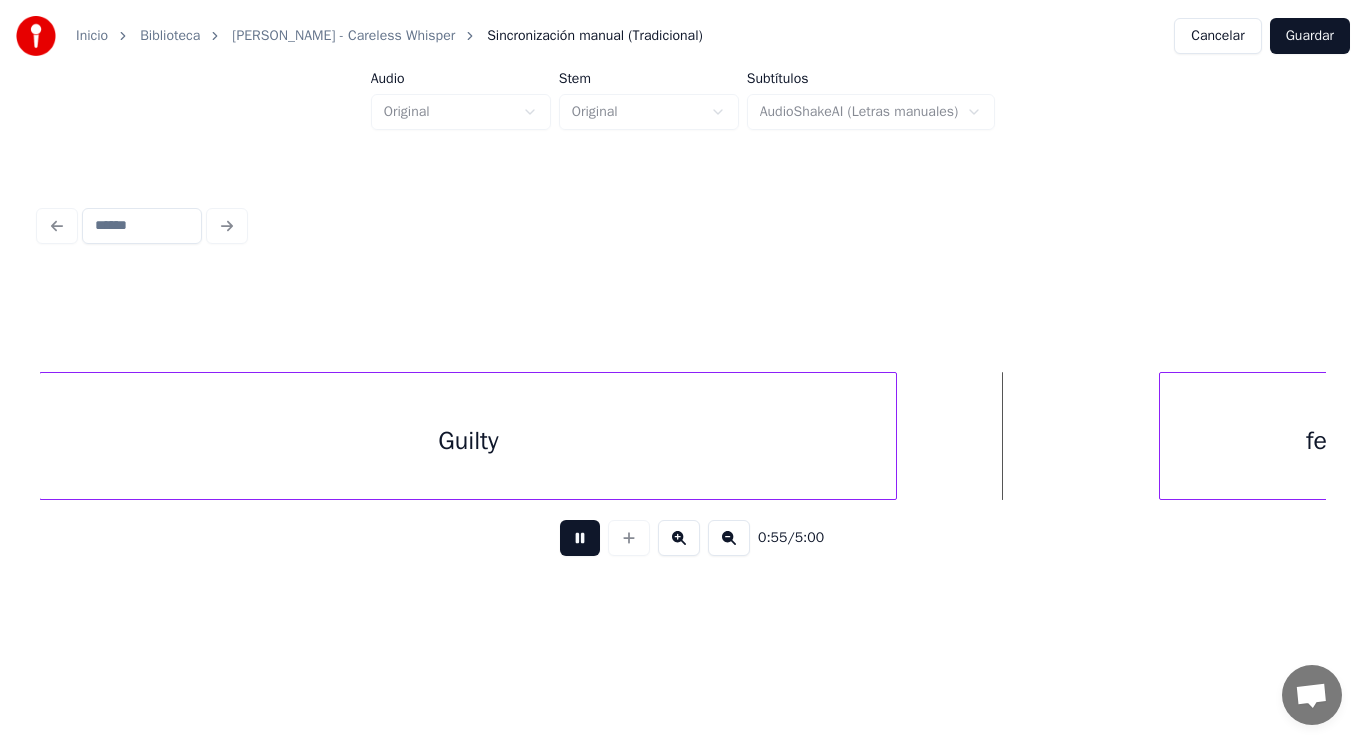 click at bounding box center [580, 538] 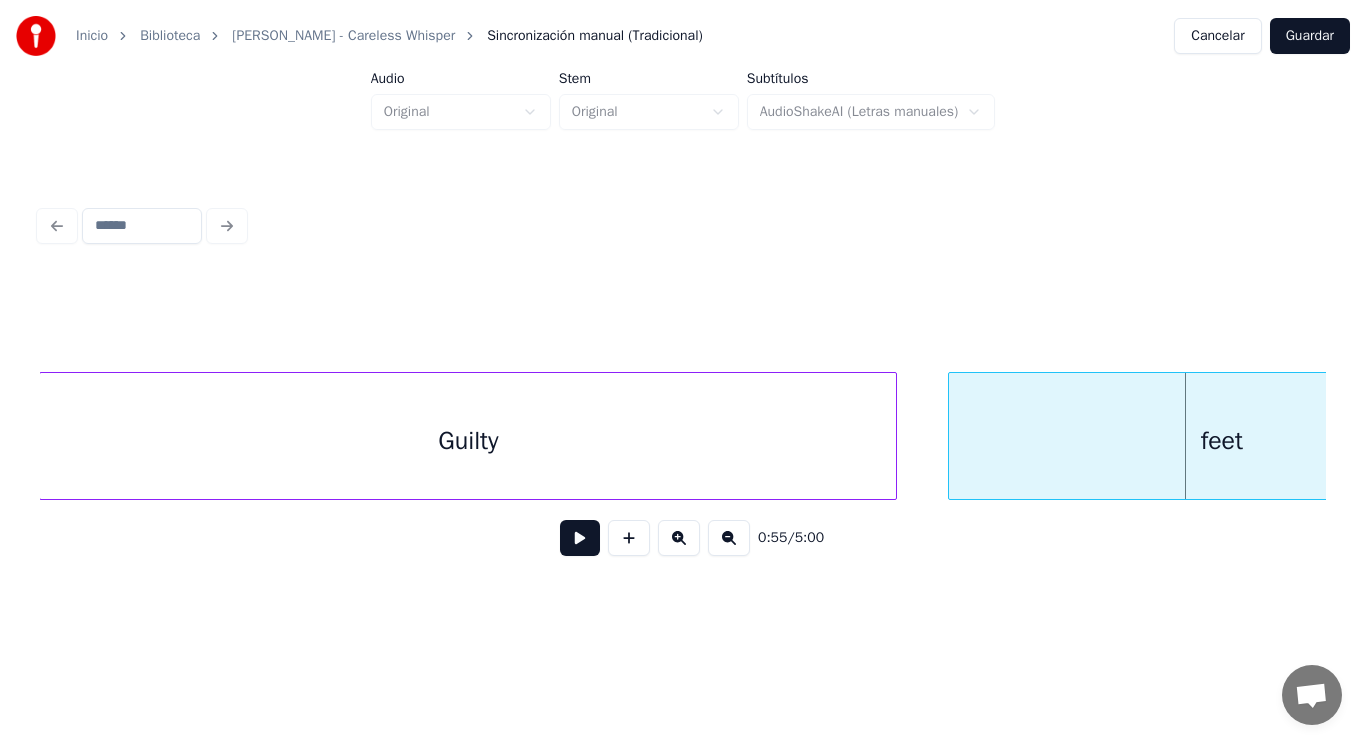 click at bounding box center [952, 436] 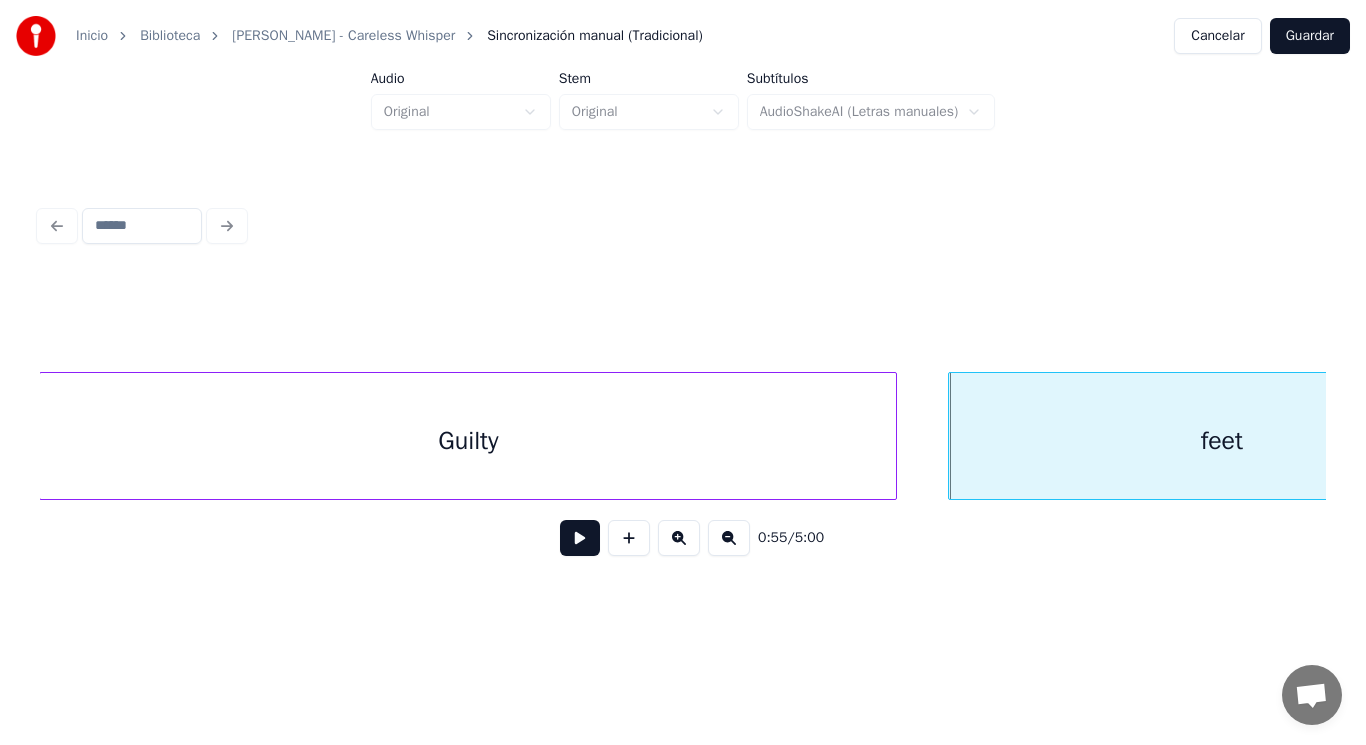 click at bounding box center (580, 538) 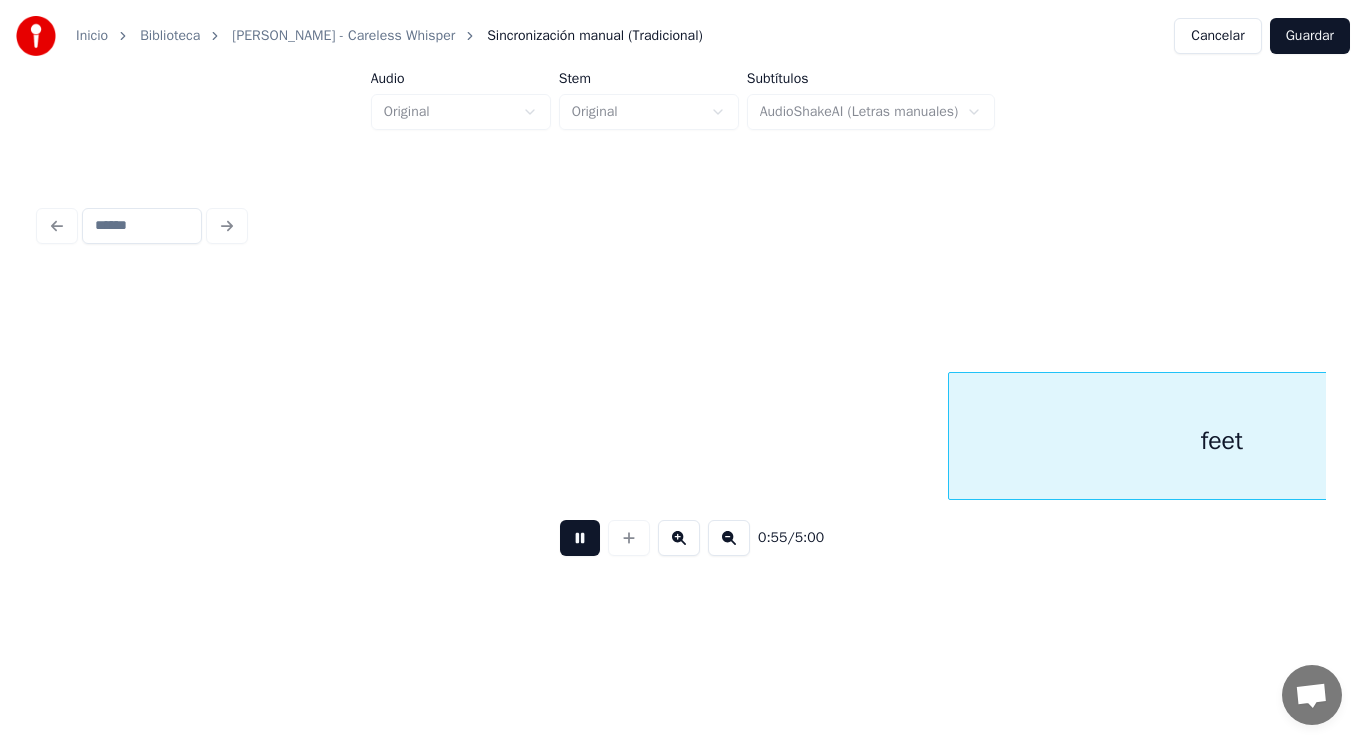 scroll, scrollTop: 0, scrollLeft: 78232, axis: horizontal 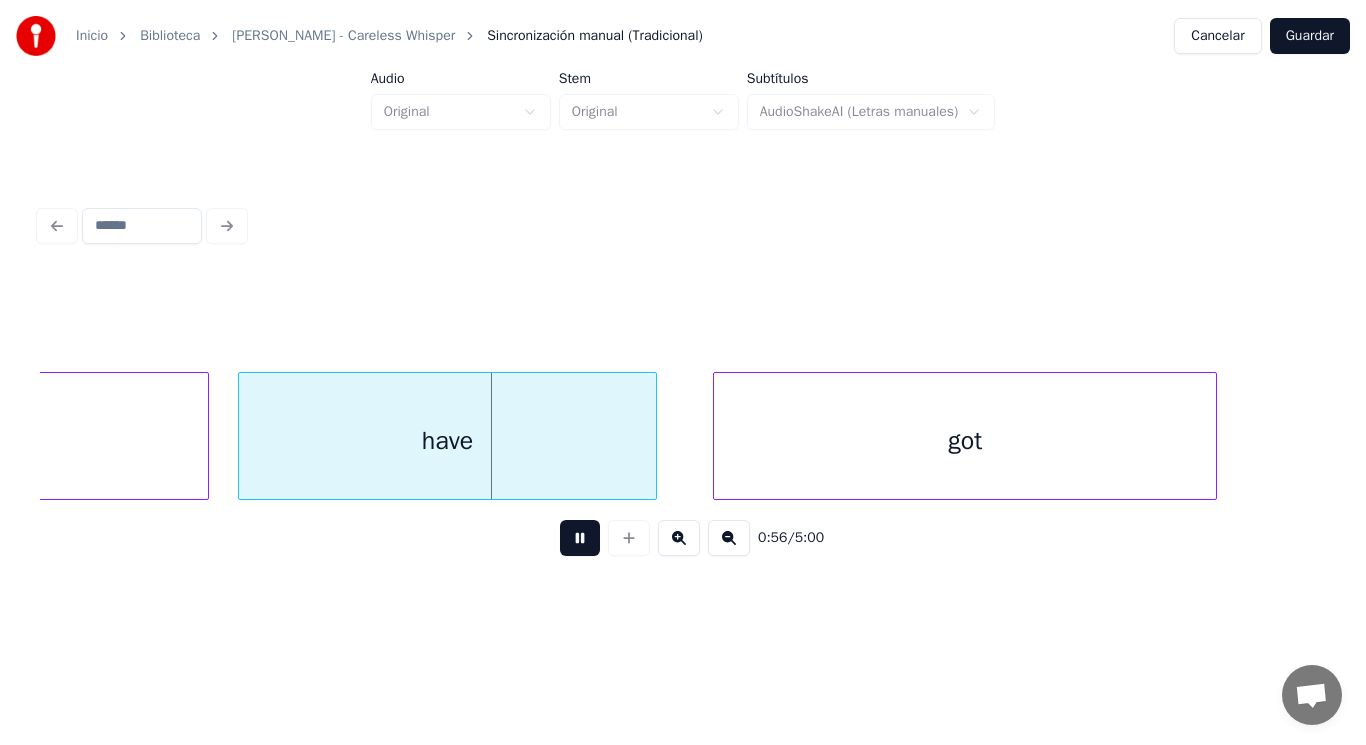 click at bounding box center (580, 538) 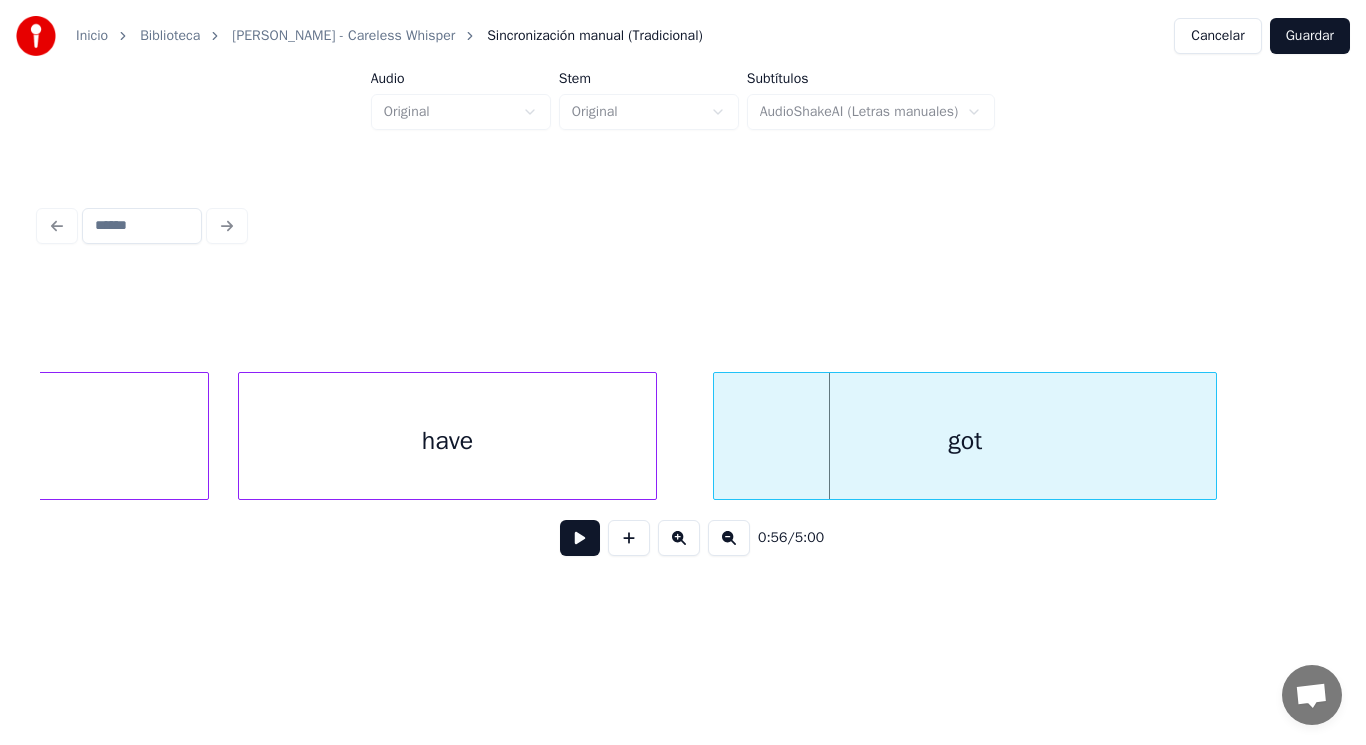 click on "have" at bounding box center (448, 441) 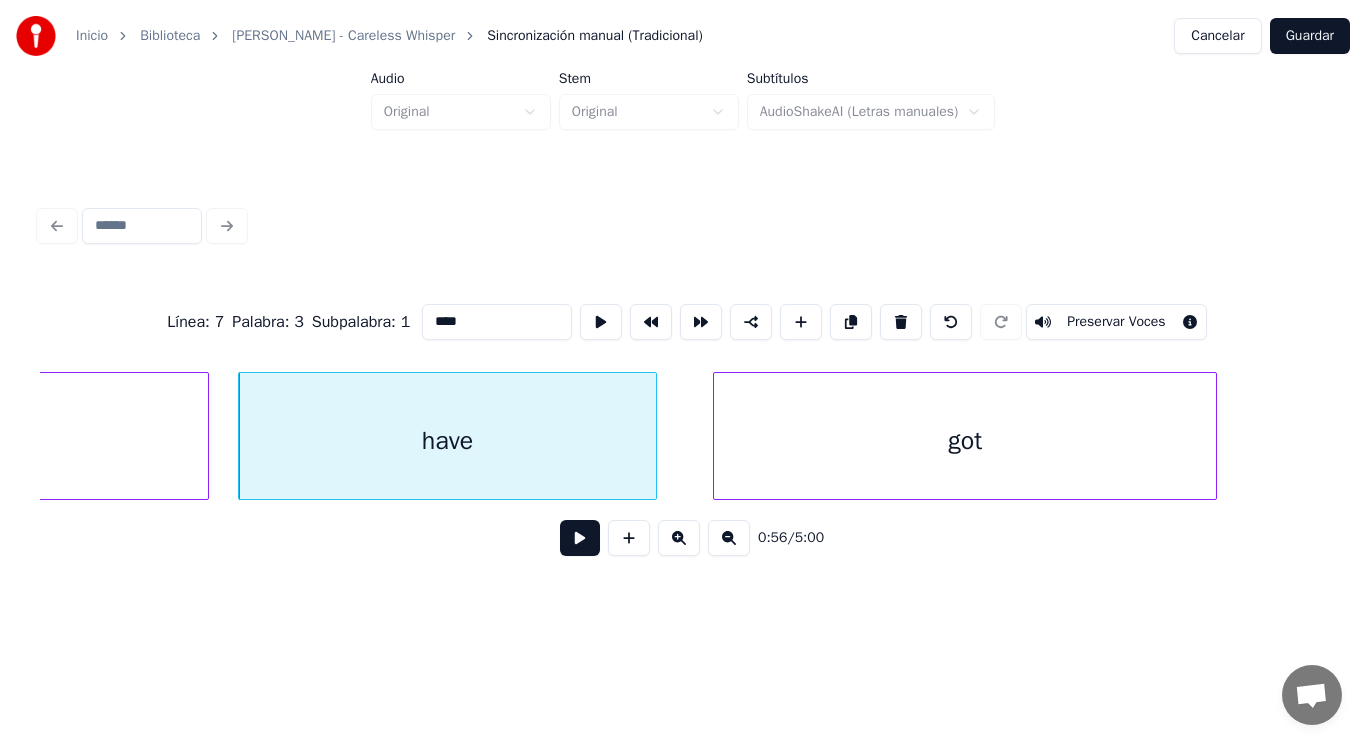 click at bounding box center (580, 538) 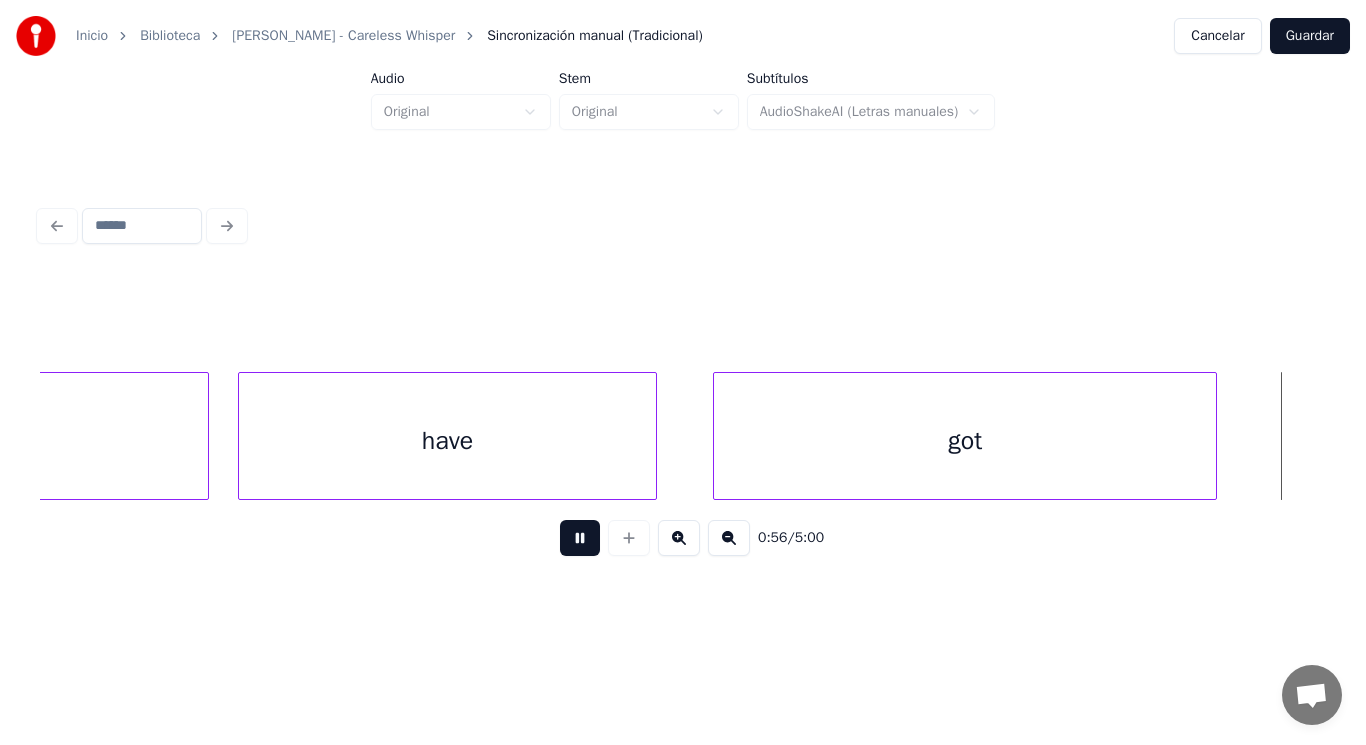 scroll, scrollTop: 0, scrollLeft: 79535, axis: horizontal 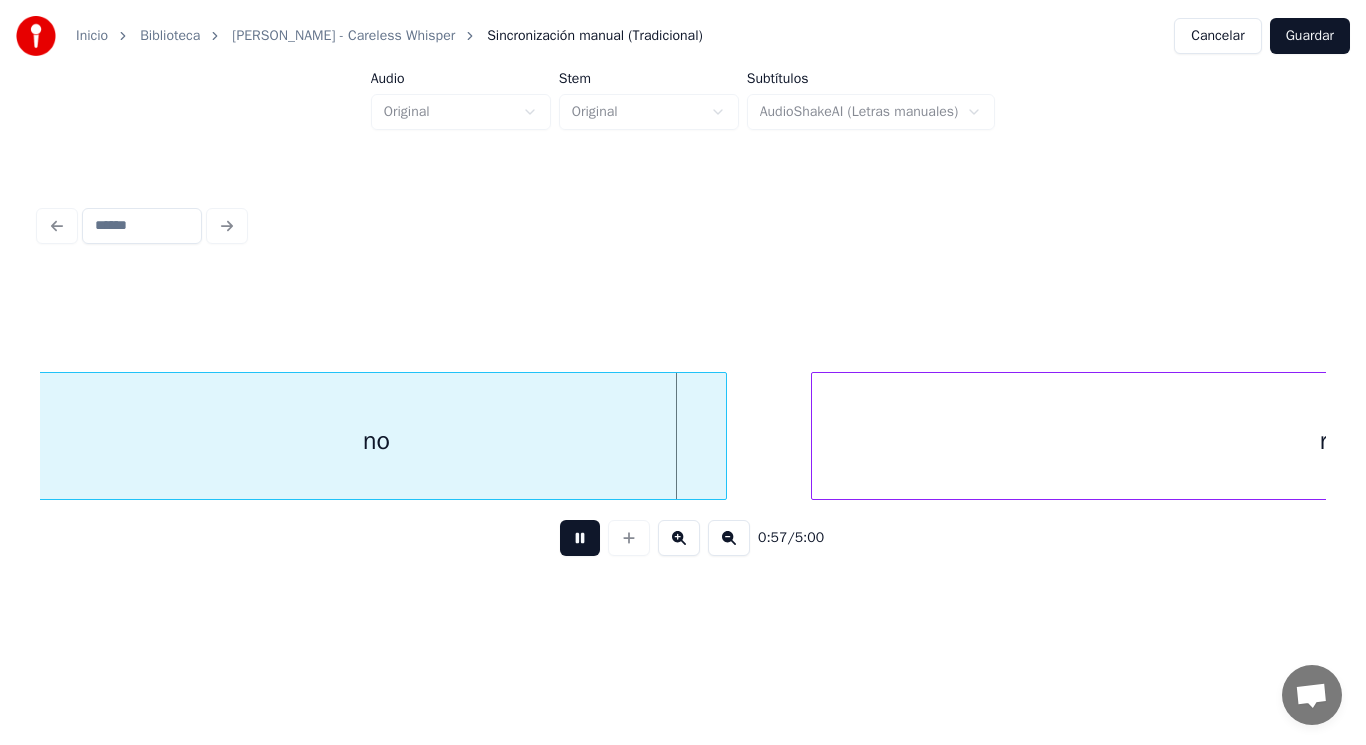 click at bounding box center [580, 538] 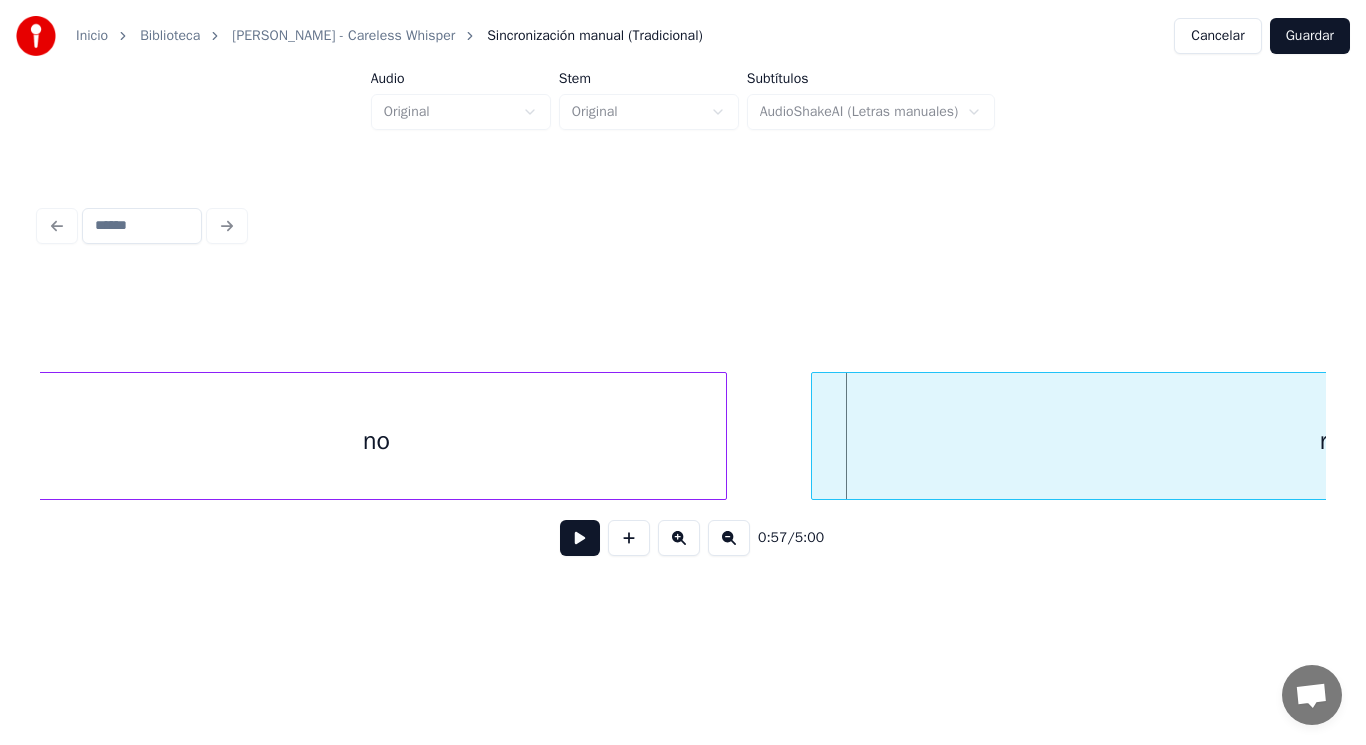 click on "no" at bounding box center (376, 441) 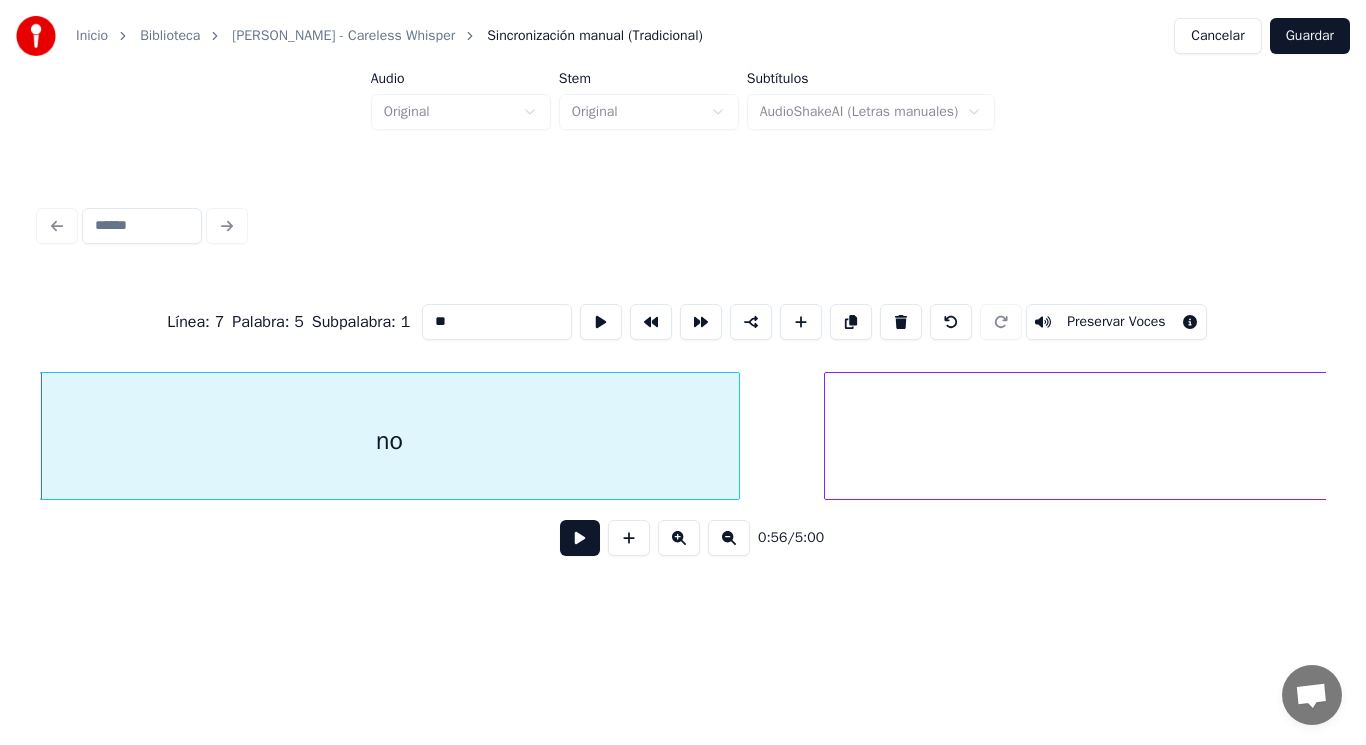 click at bounding box center (580, 538) 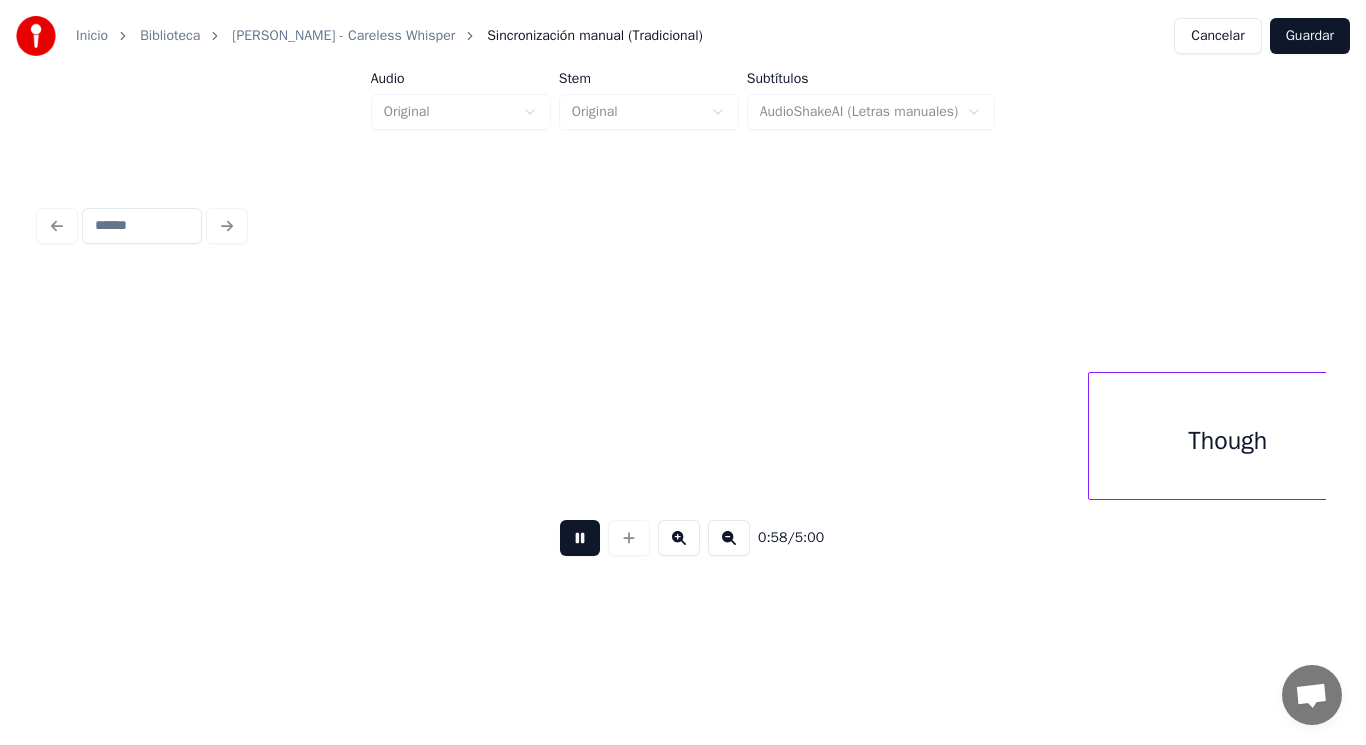 scroll, scrollTop: 0, scrollLeft: 82133, axis: horizontal 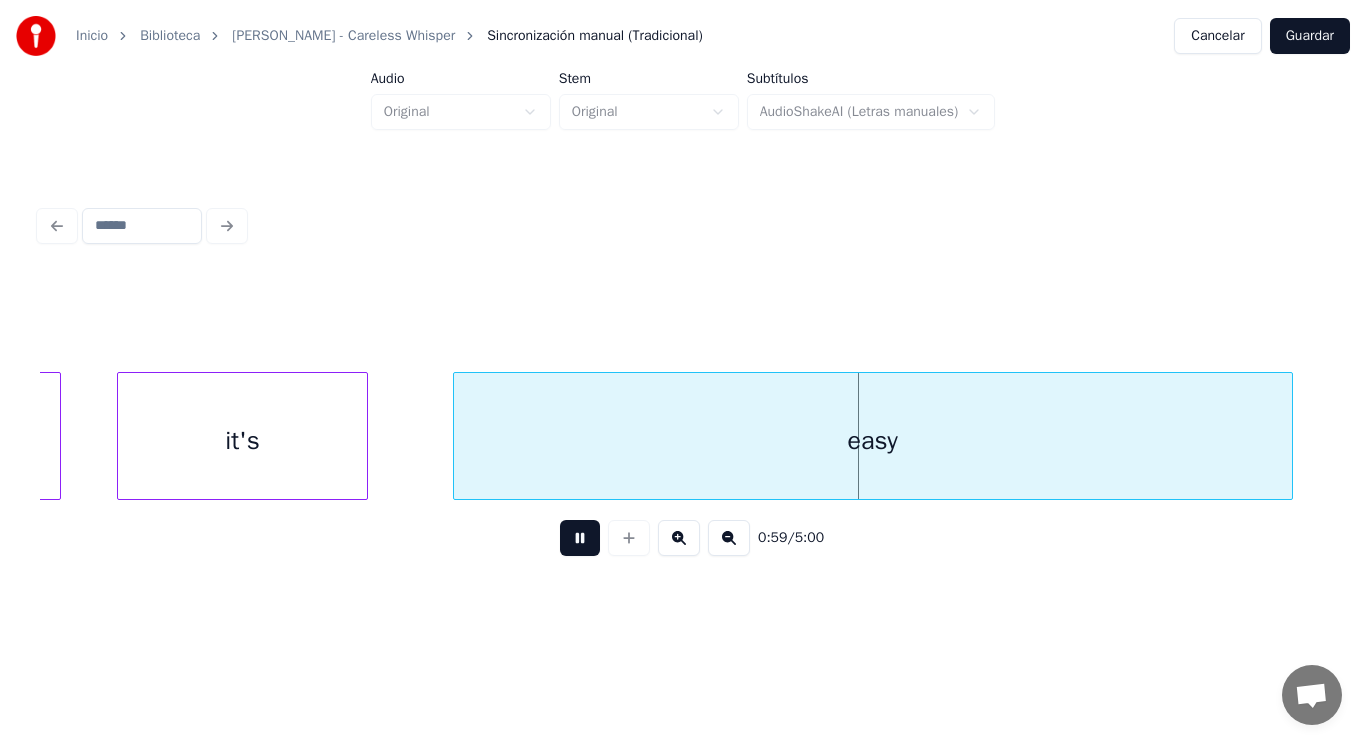 click at bounding box center (580, 538) 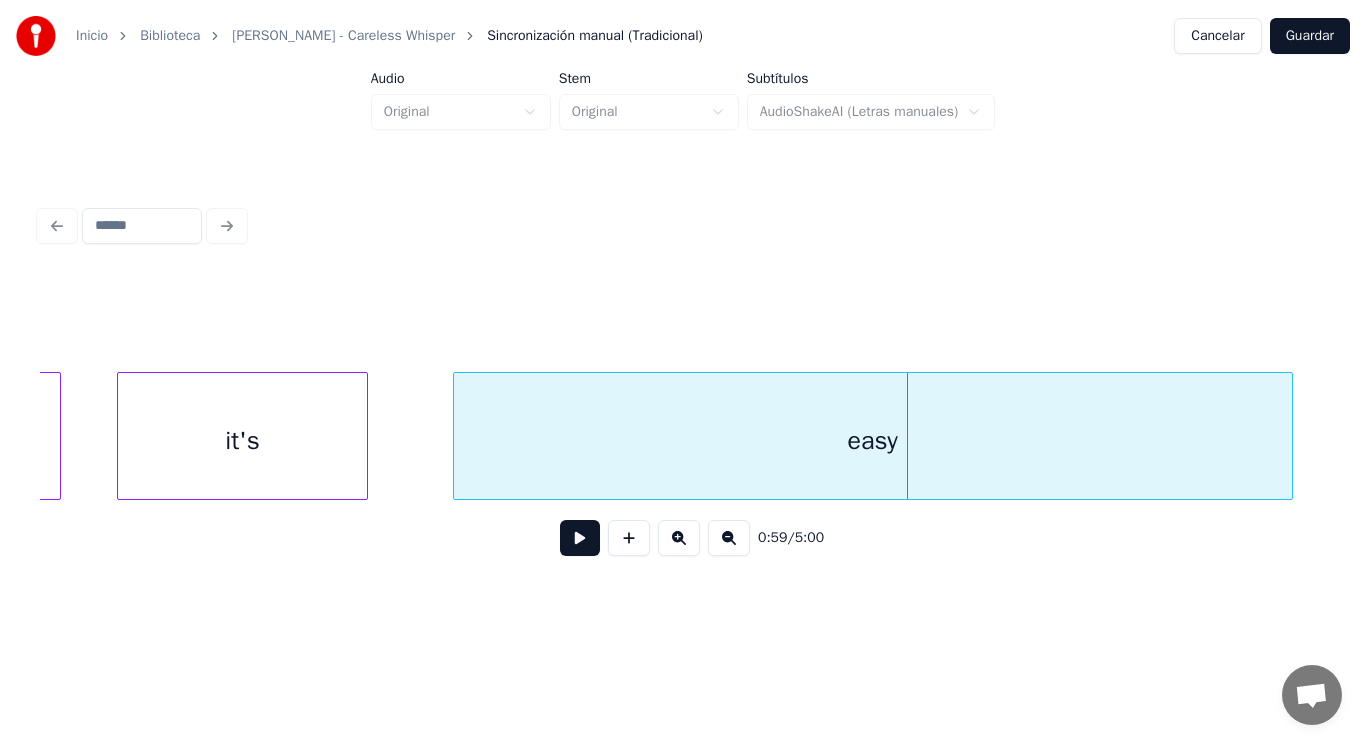 click on "it's" at bounding box center (243, 441) 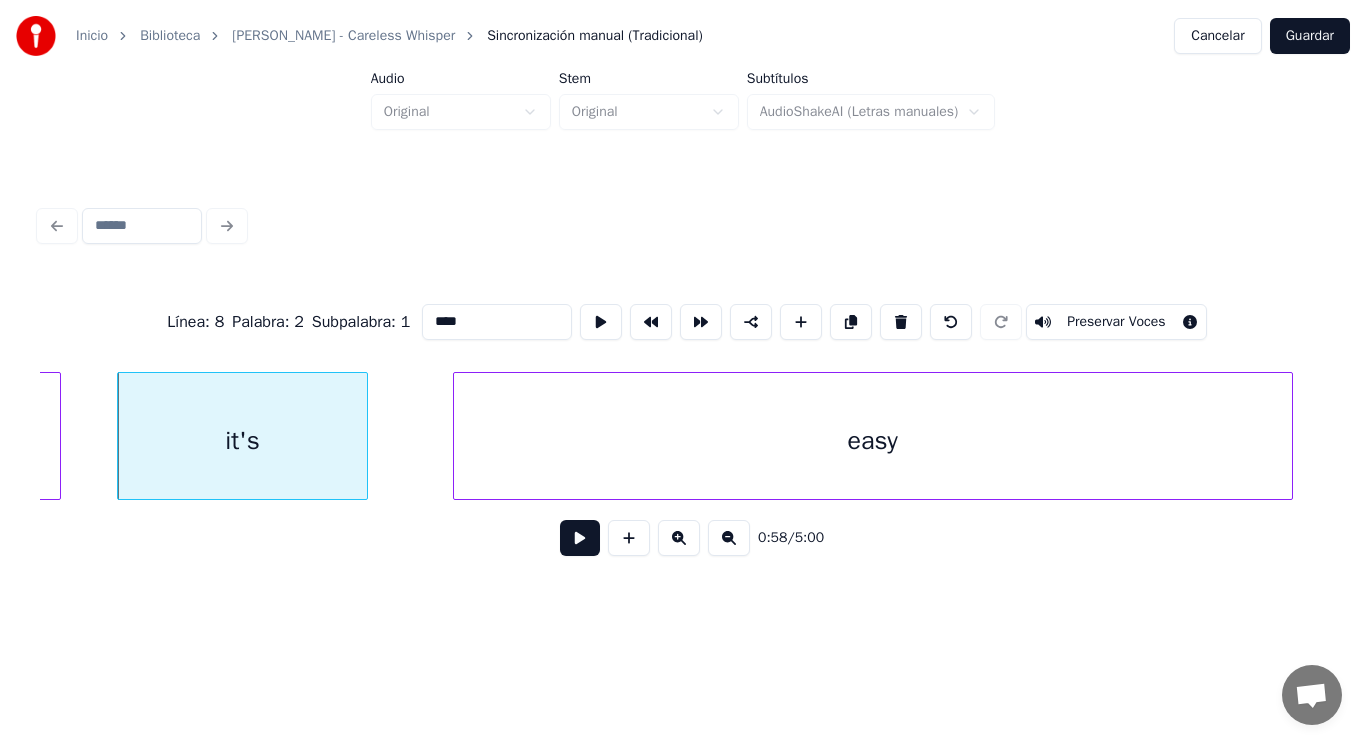 click at bounding box center (580, 538) 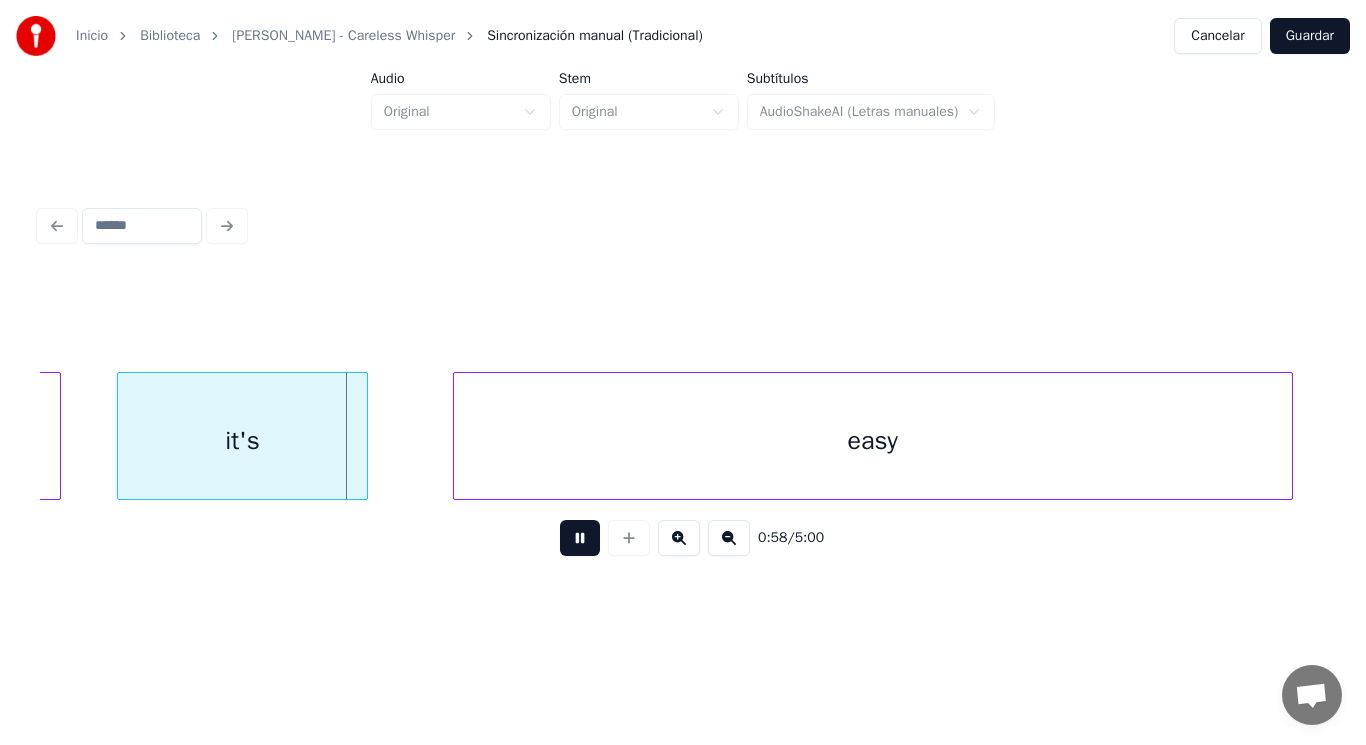 click at bounding box center (580, 538) 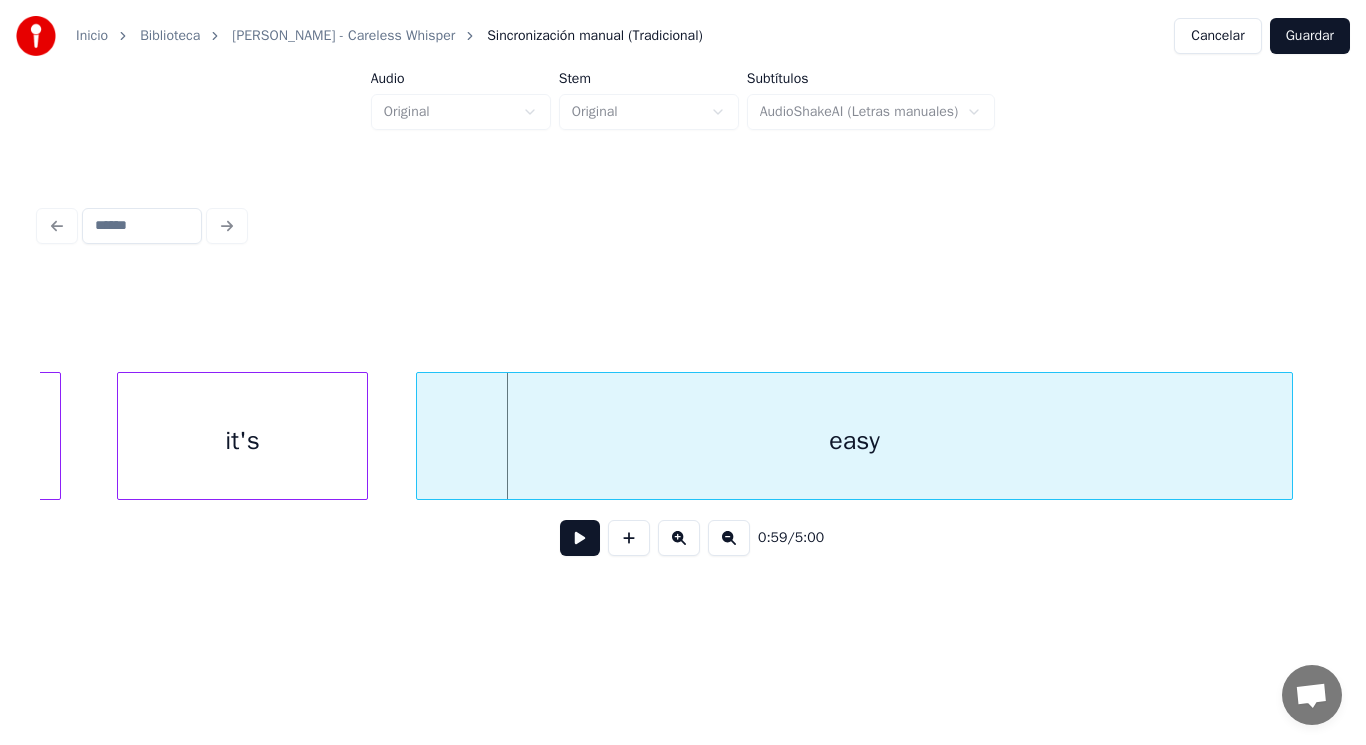 click at bounding box center (420, 436) 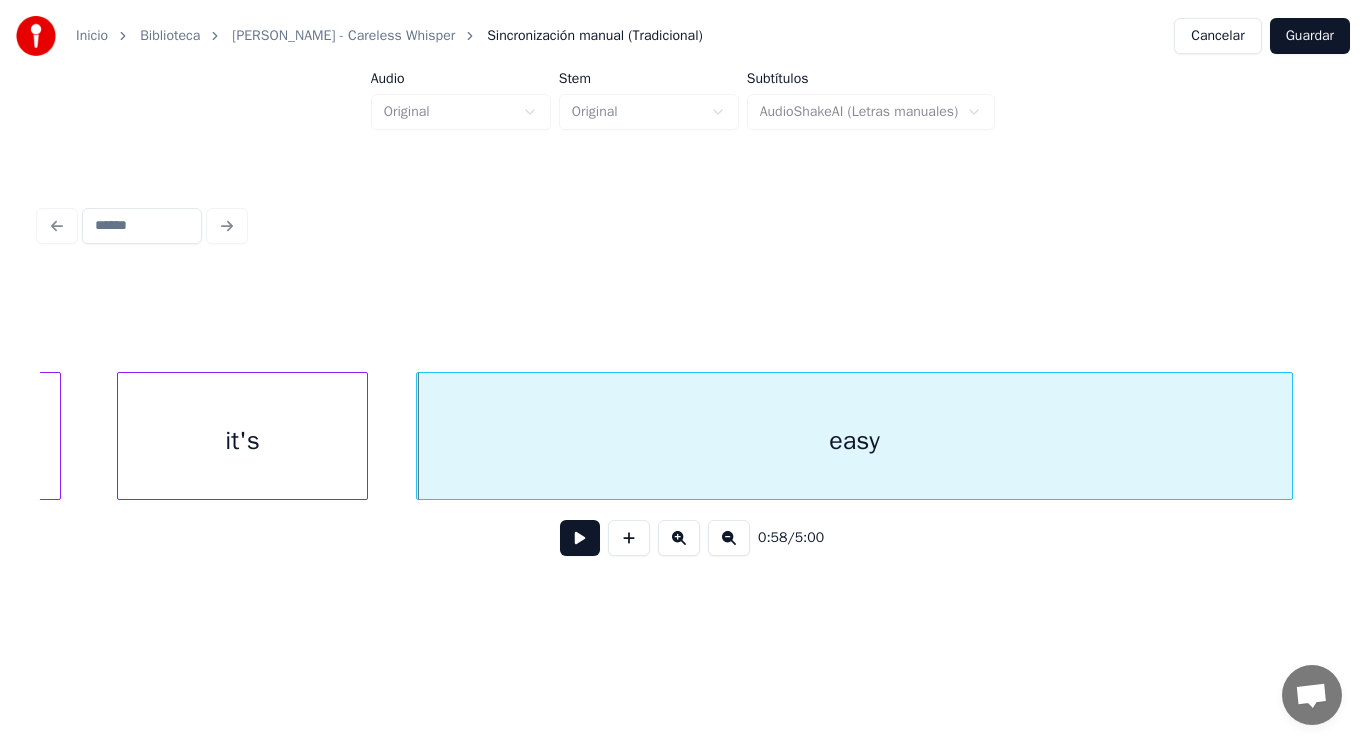 click at bounding box center [580, 538] 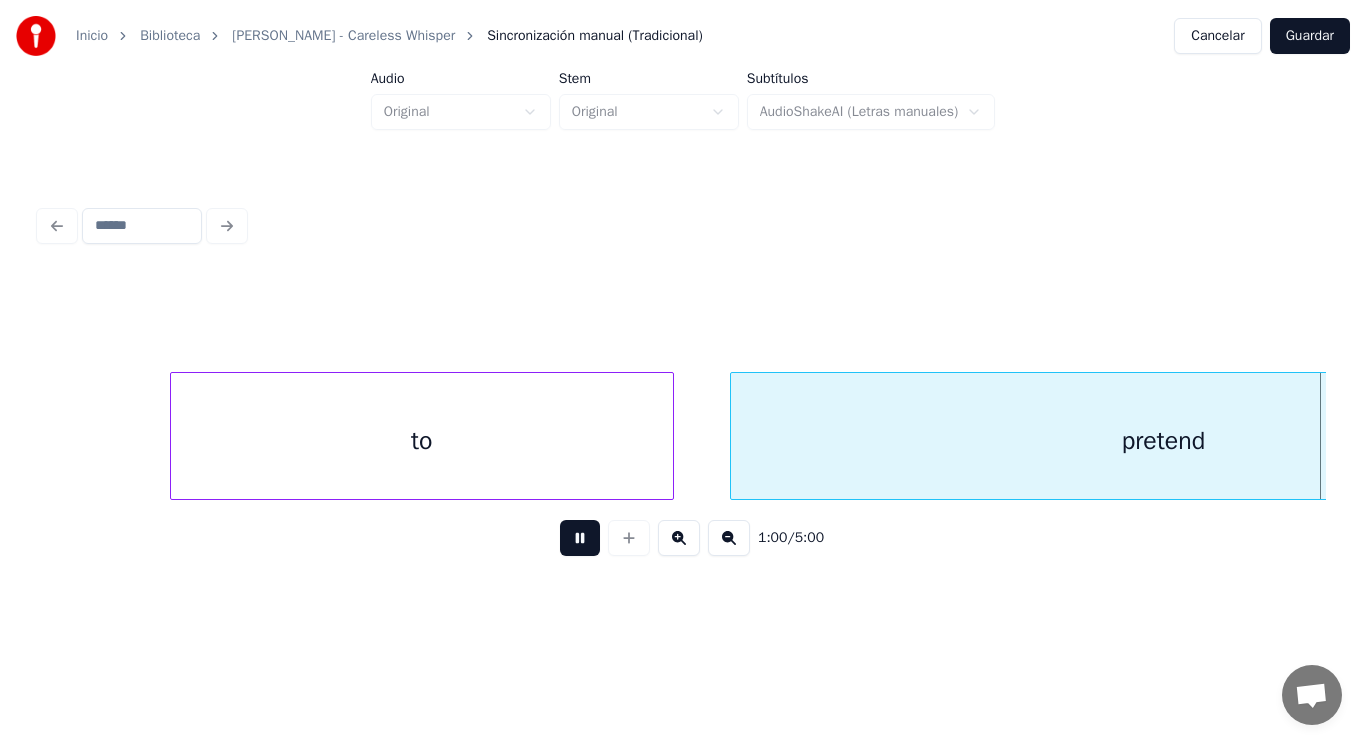 scroll, scrollTop: 0, scrollLeft: 84731, axis: horizontal 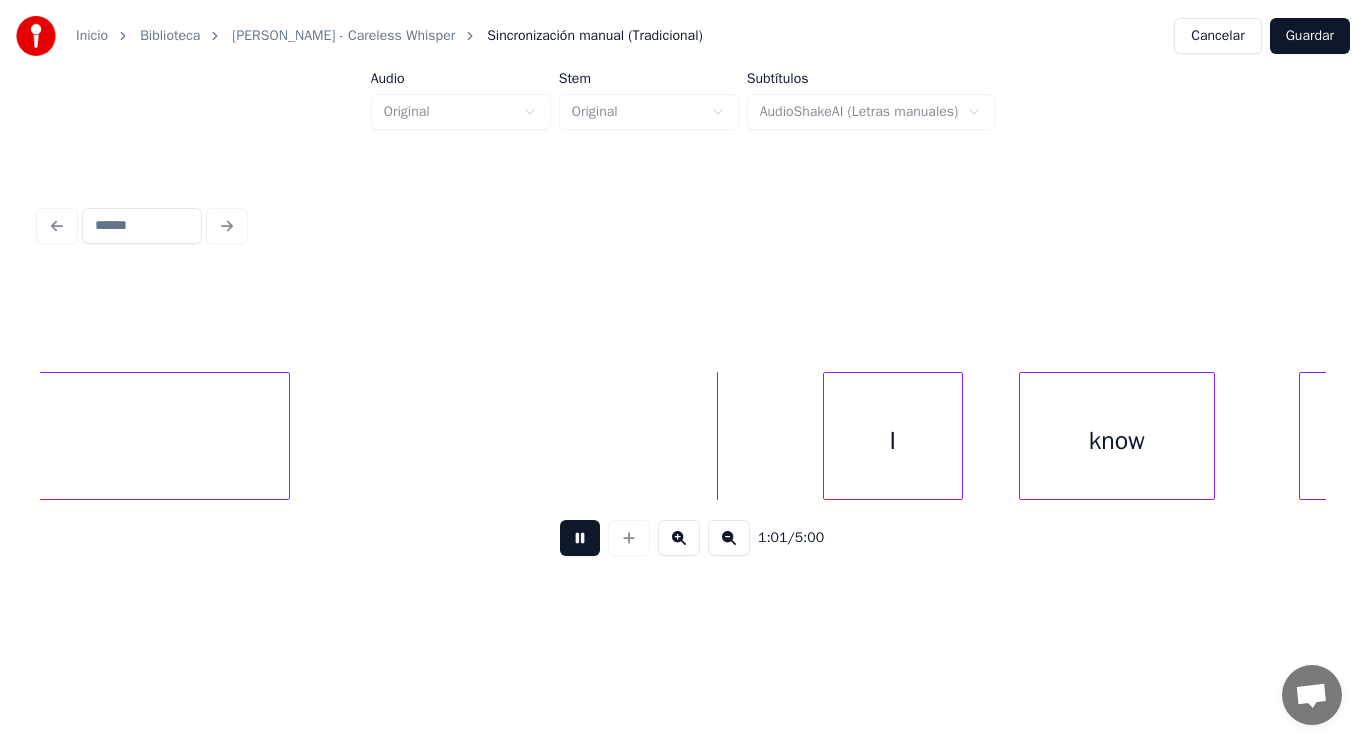 click at bounding box center (580, 538) 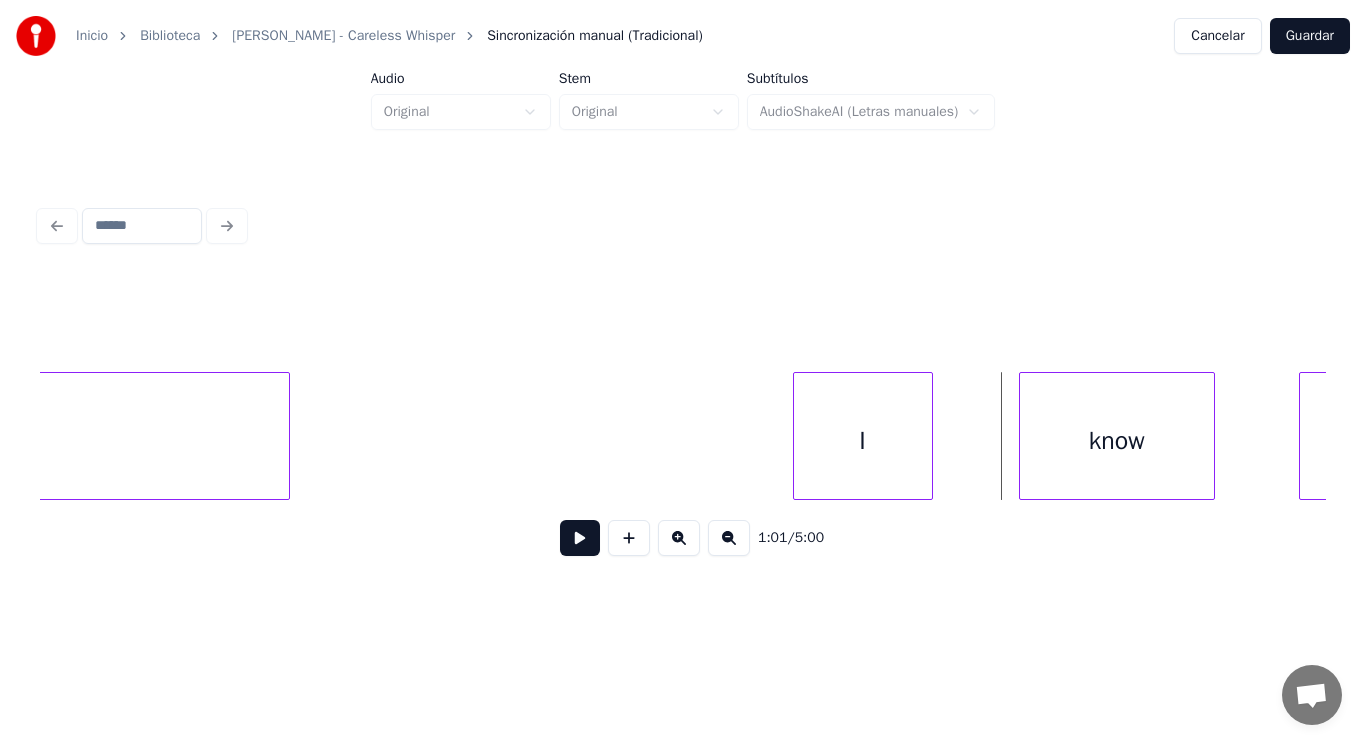 click on "I" at bounding box center [863, 441] 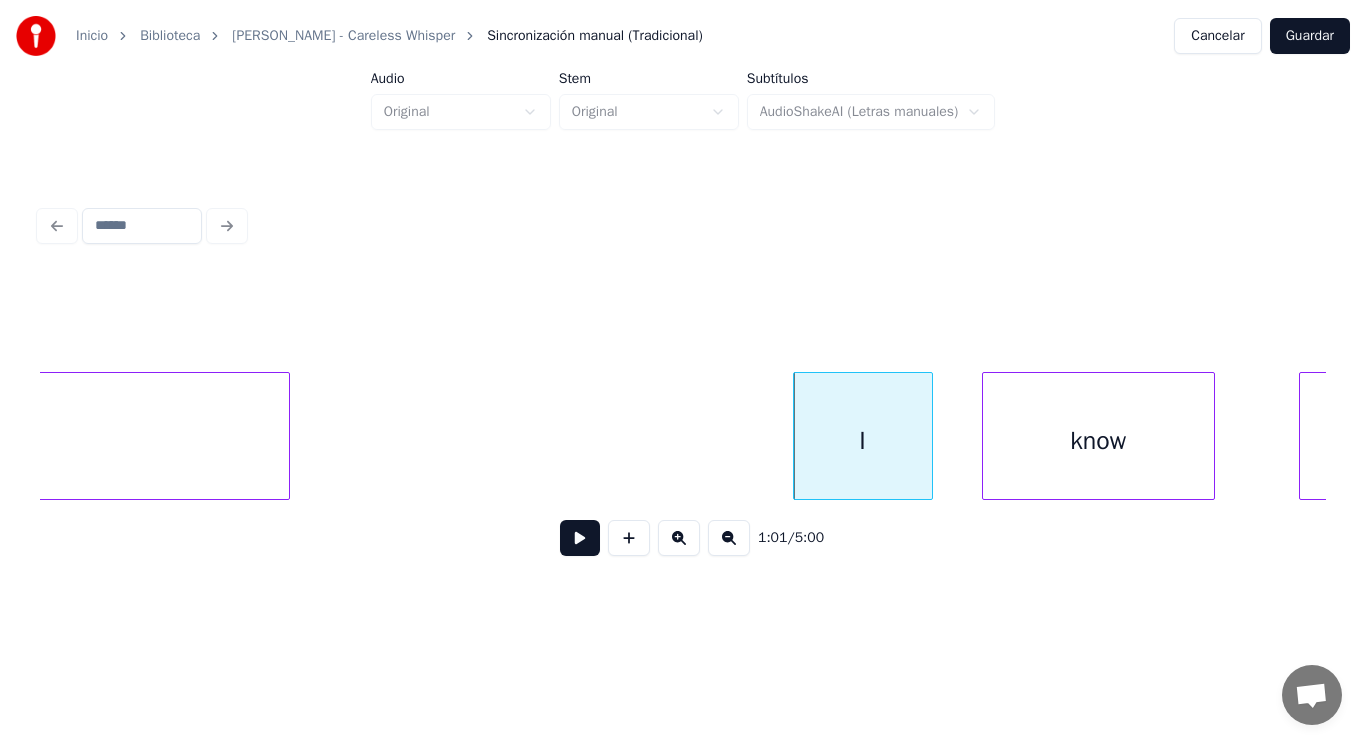 click at bounding box center (986, 436) 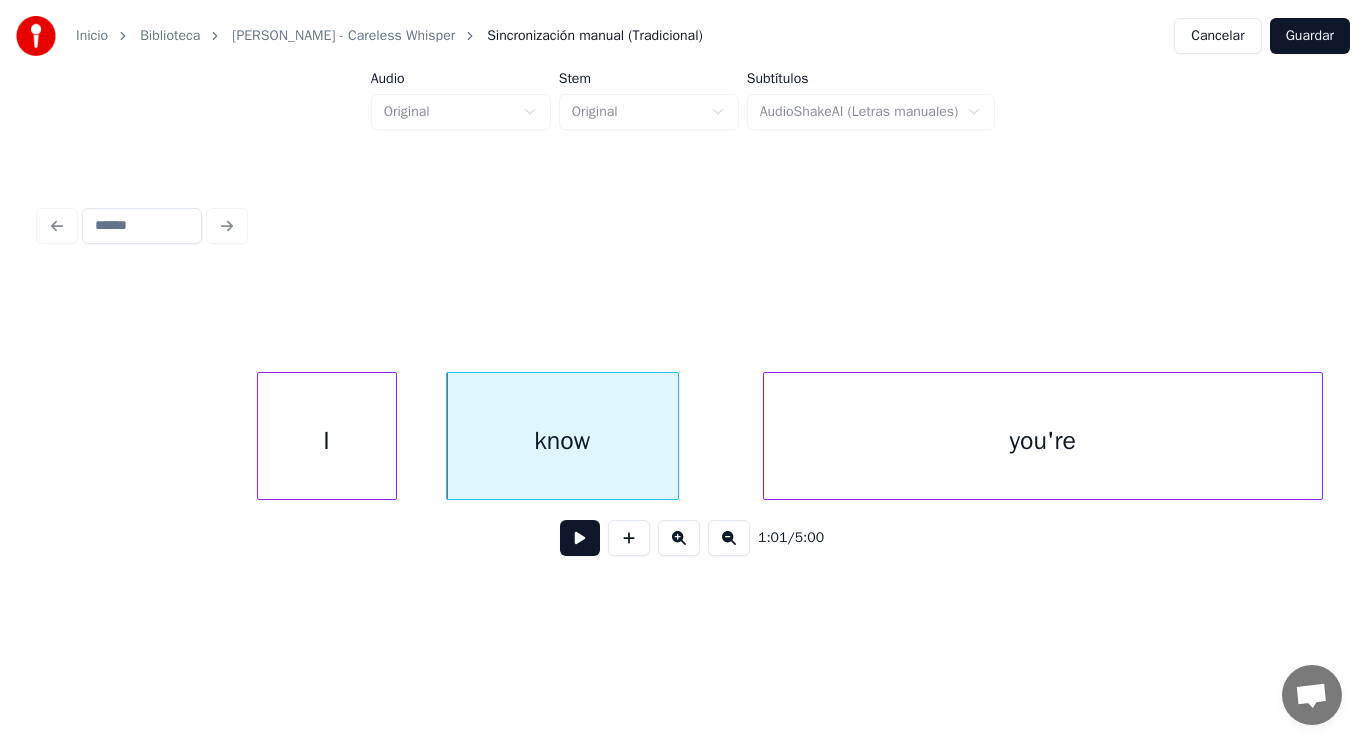 scroll, scrollTop: 0, scrollLeft: 85291, axis: horizontal 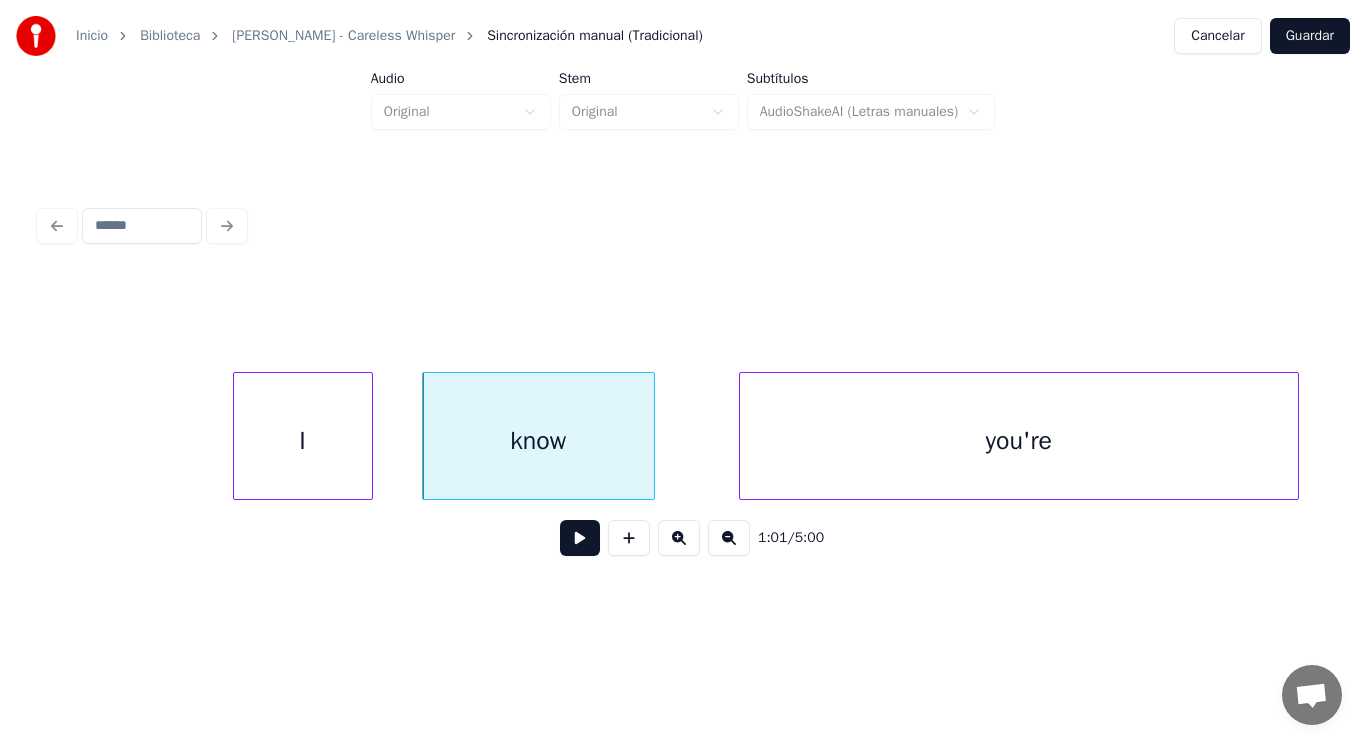 click on "I" at bounding box center [303, 441] 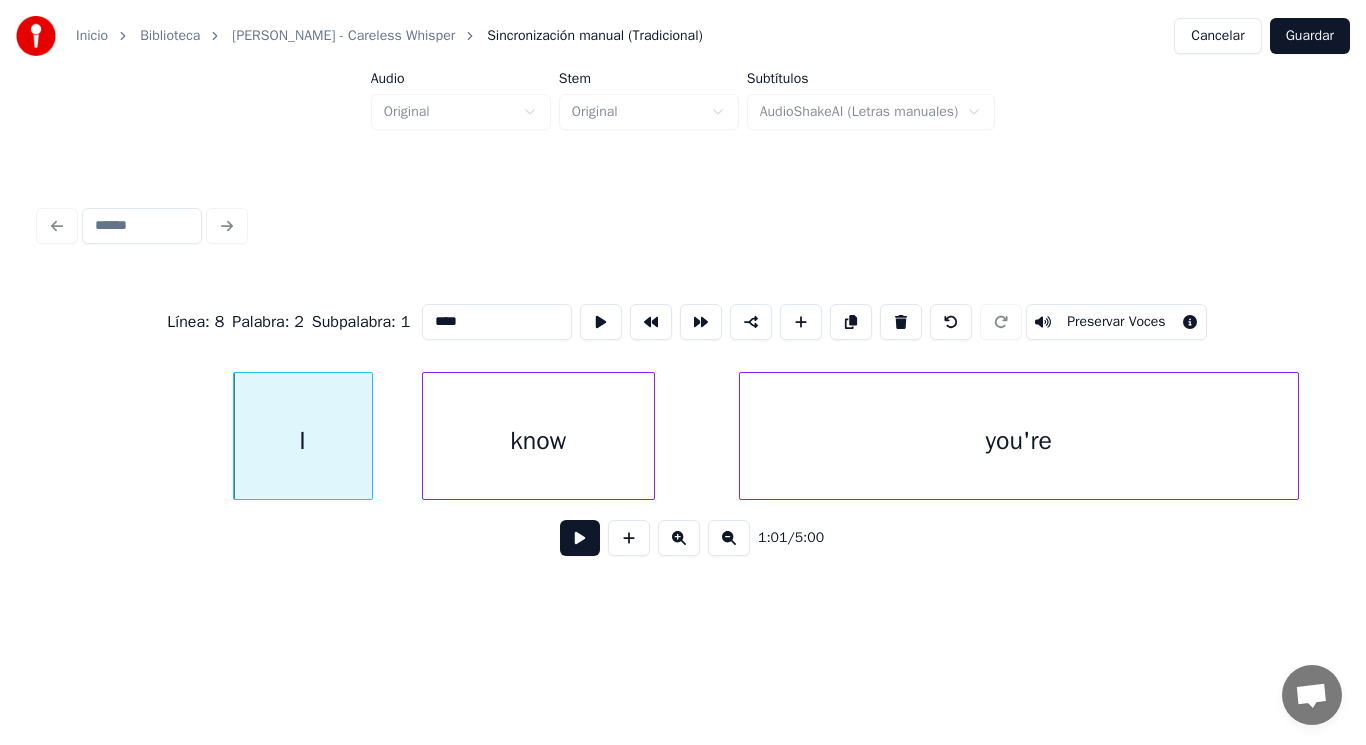 type on "*" 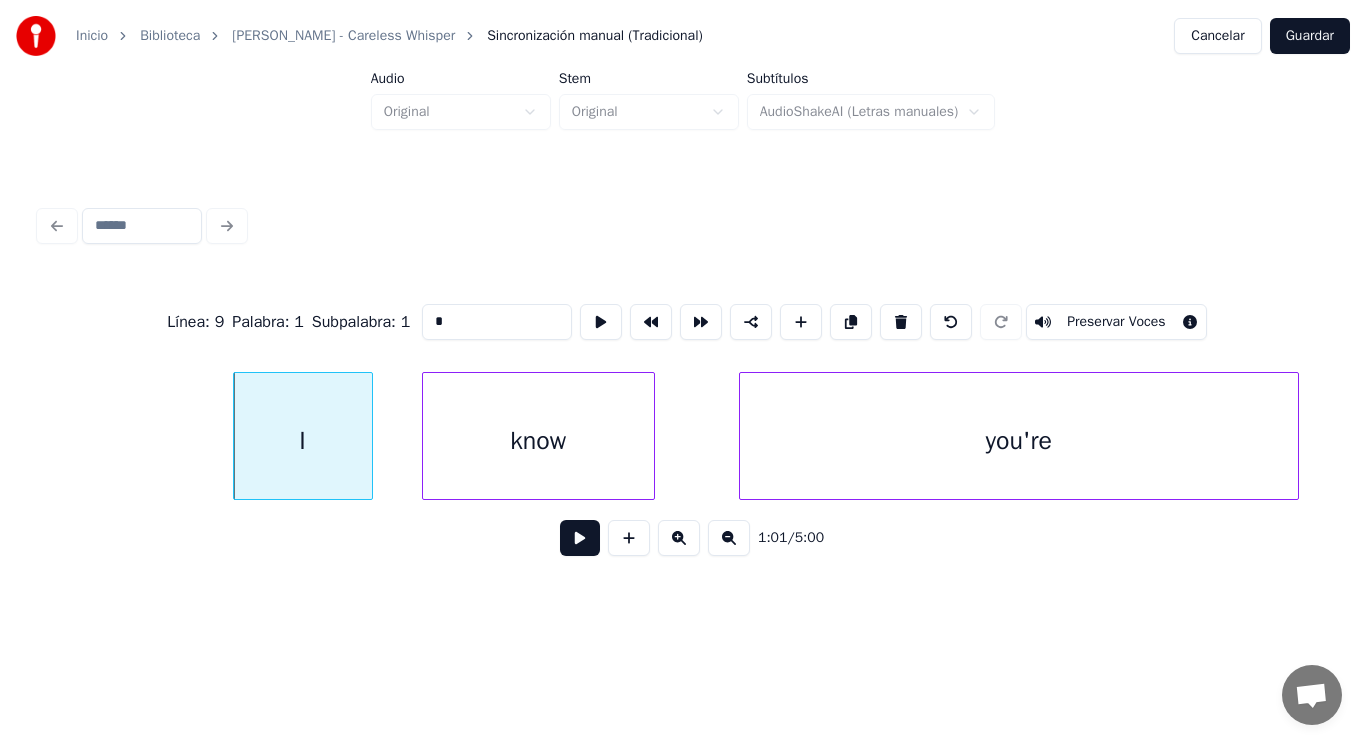 click at bounding box center (580, 538) 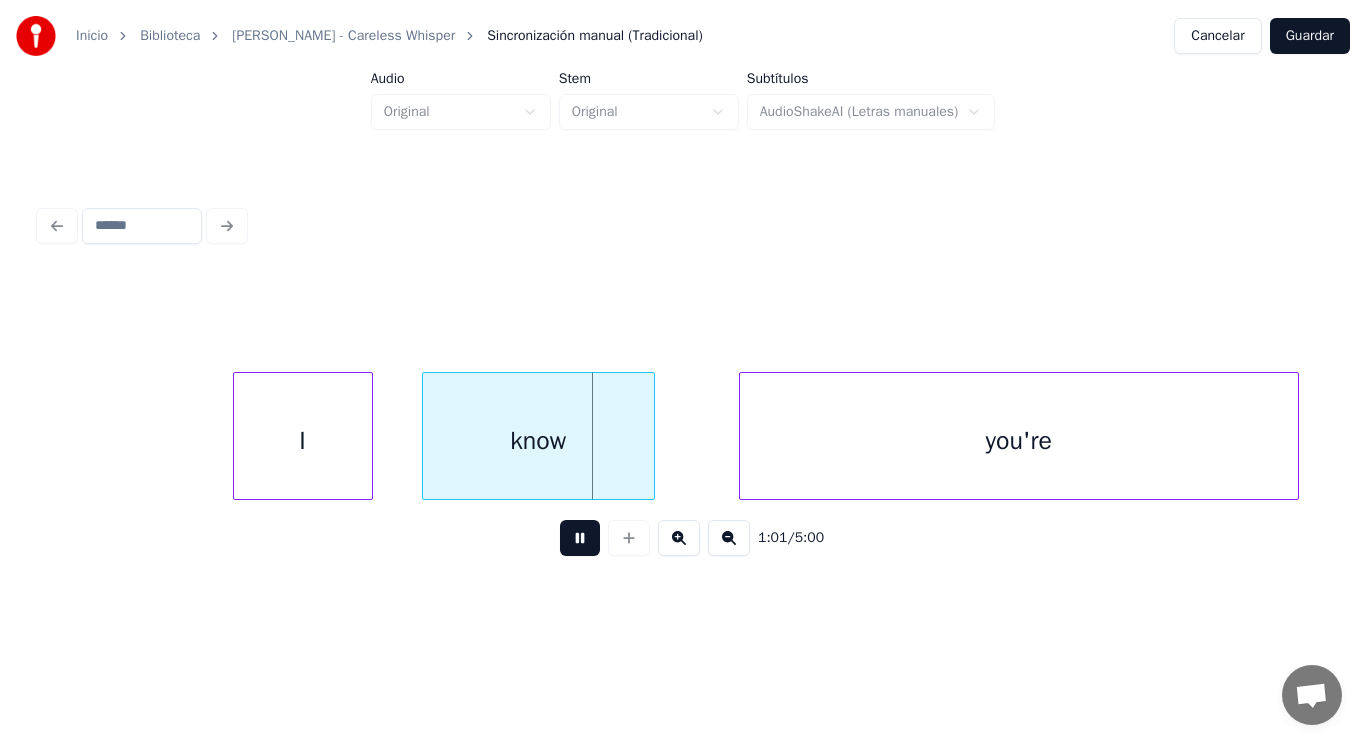 click at bounding box center [580, 538] 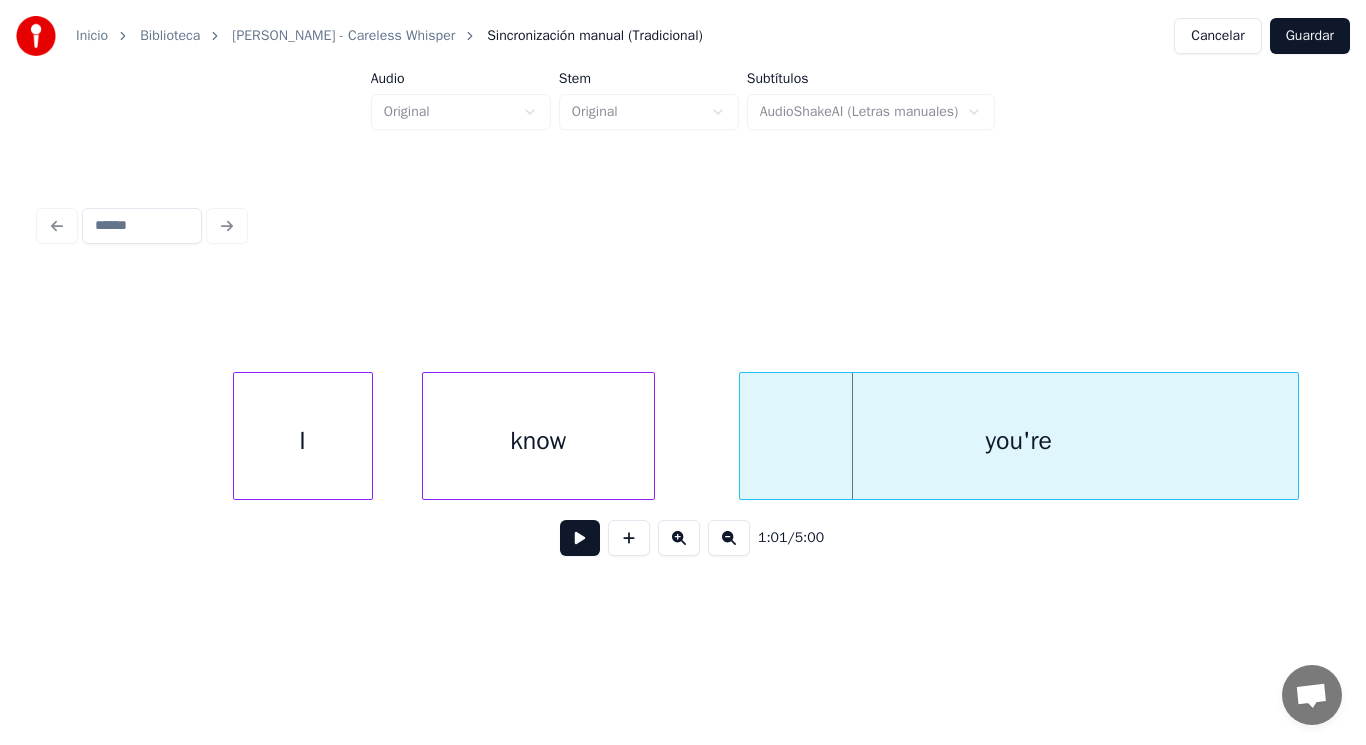 click on "know" at bounding box center [538, 441] 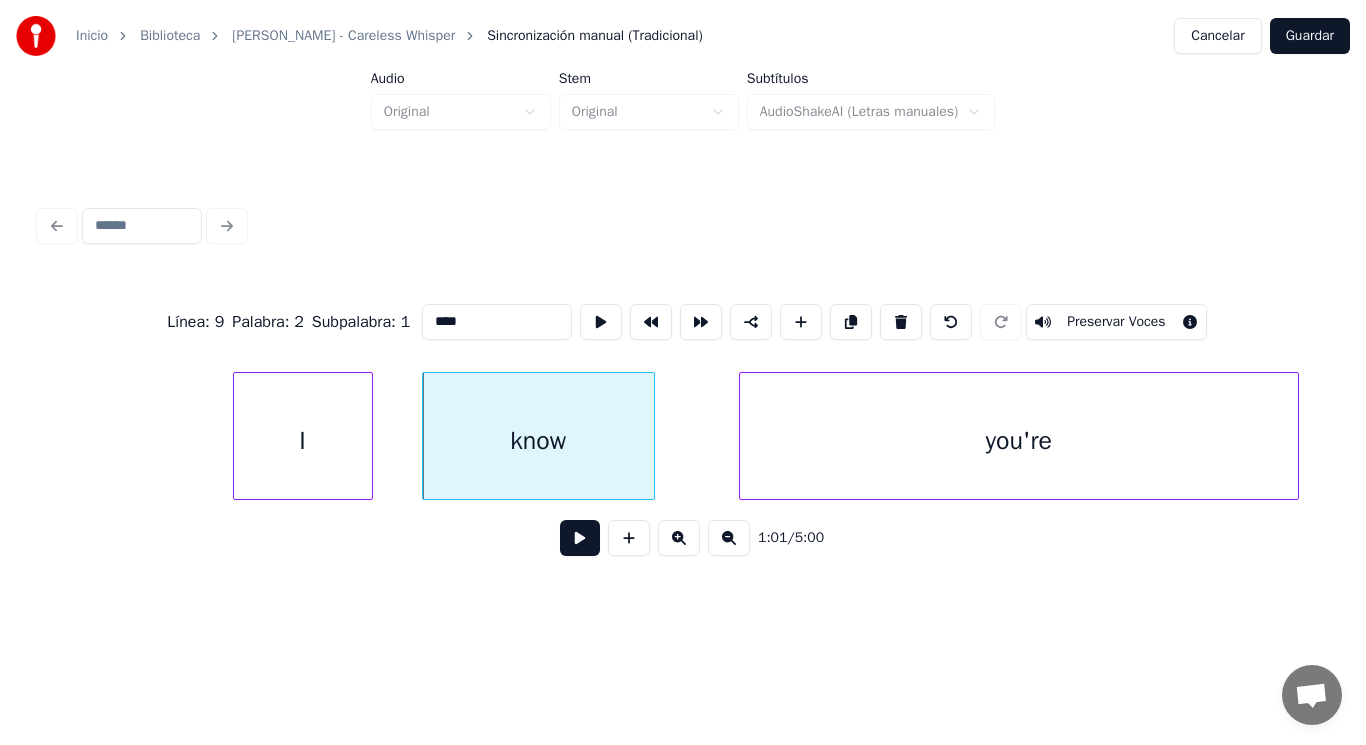 click at bounding box center [580, 538] 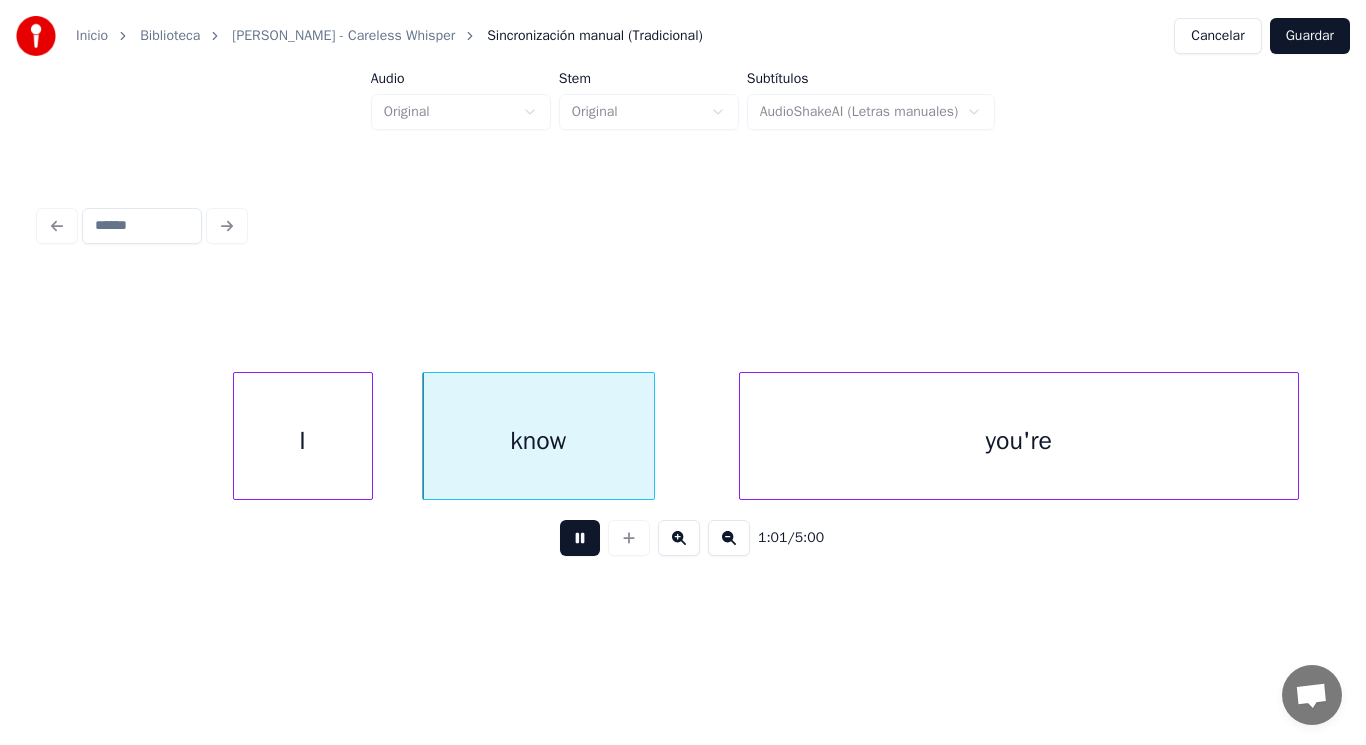 click at bounding box center (580, 538) 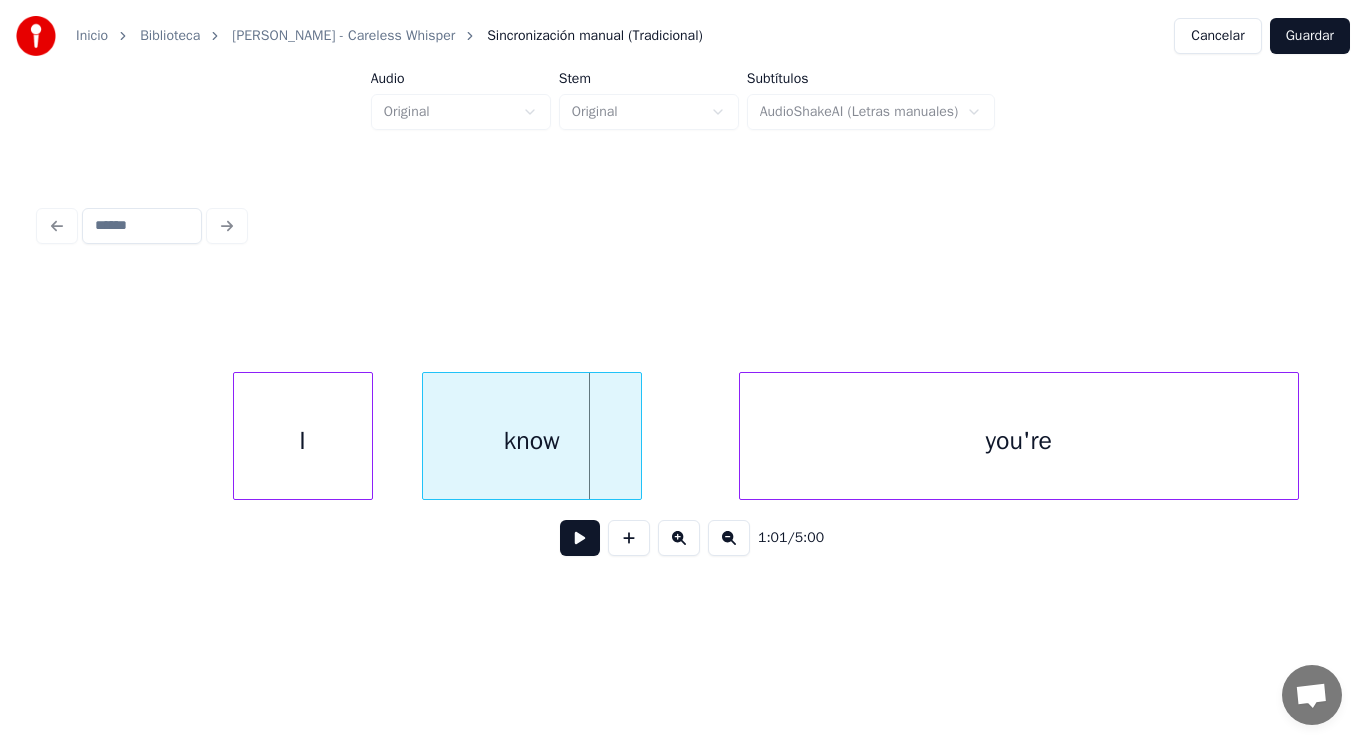 click at bounding box center [638, 436] 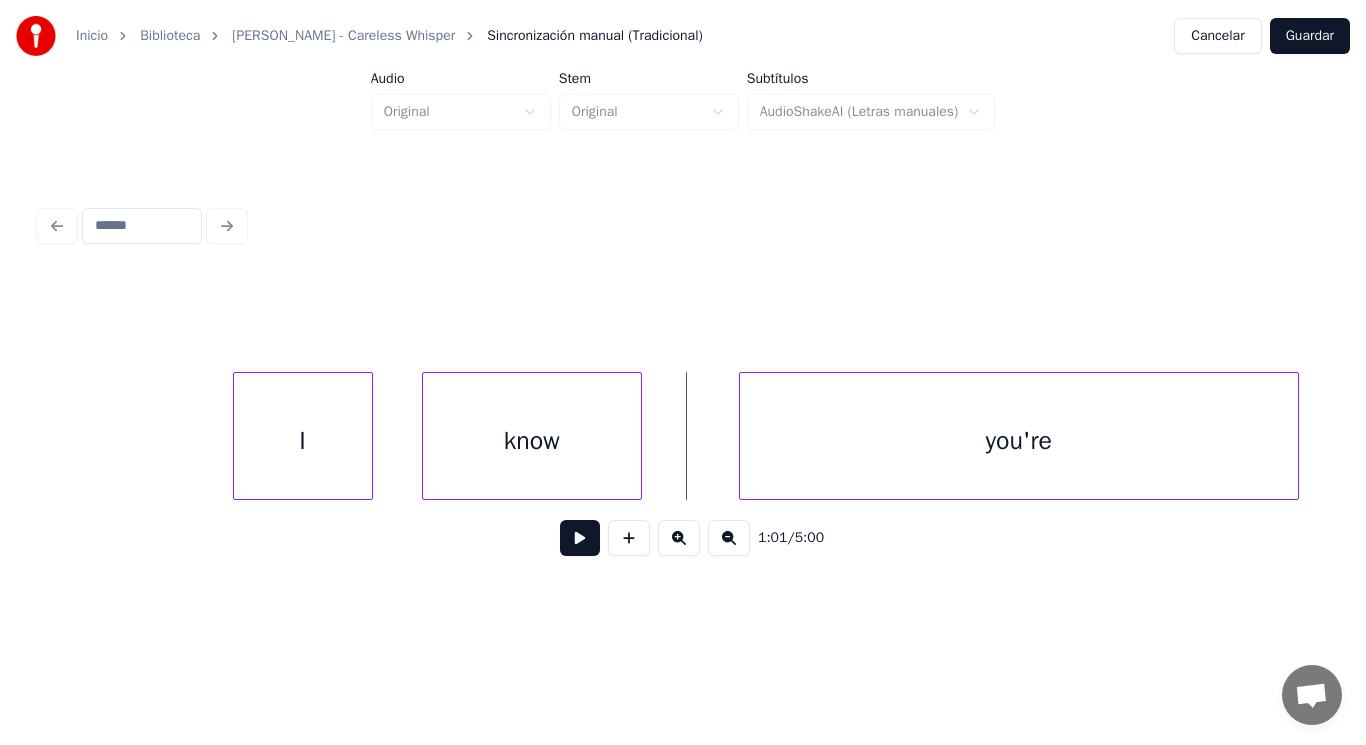 click at bounding box center (580, 538) 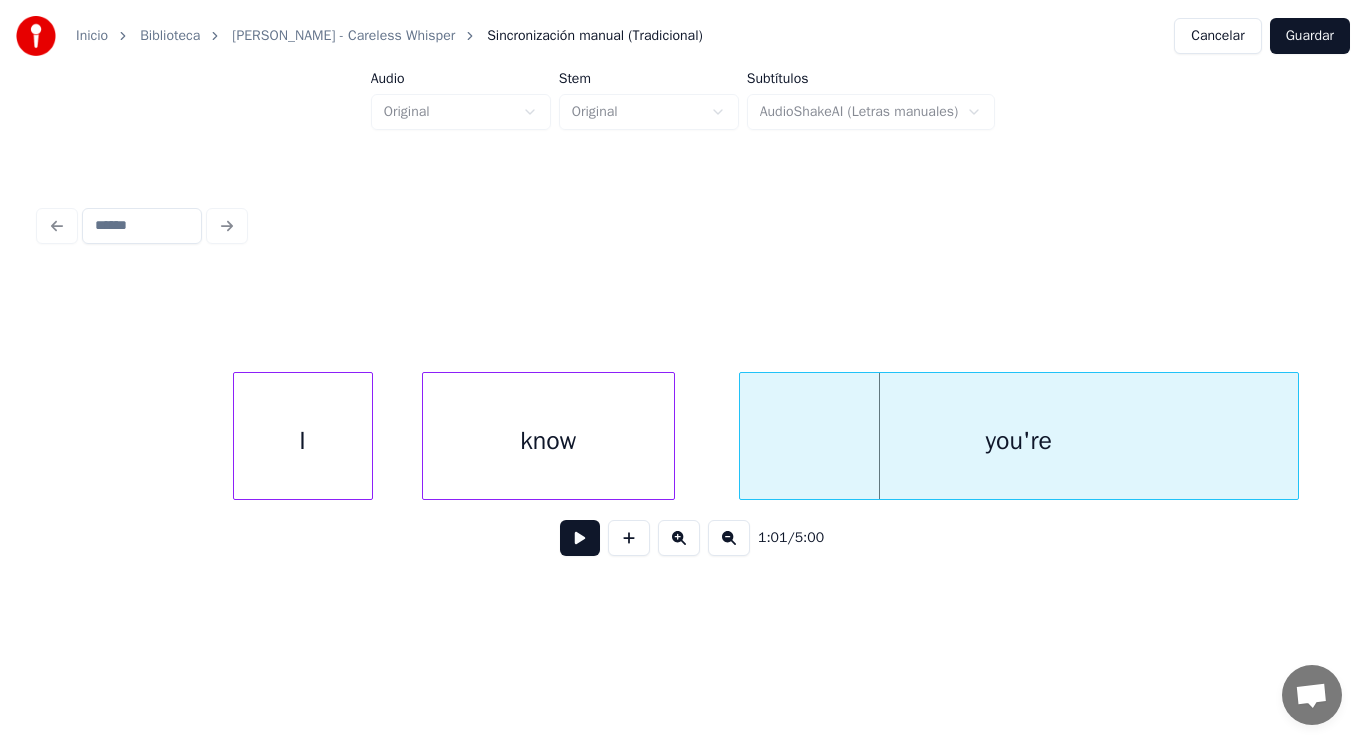 click at bounding box center [671, 436] 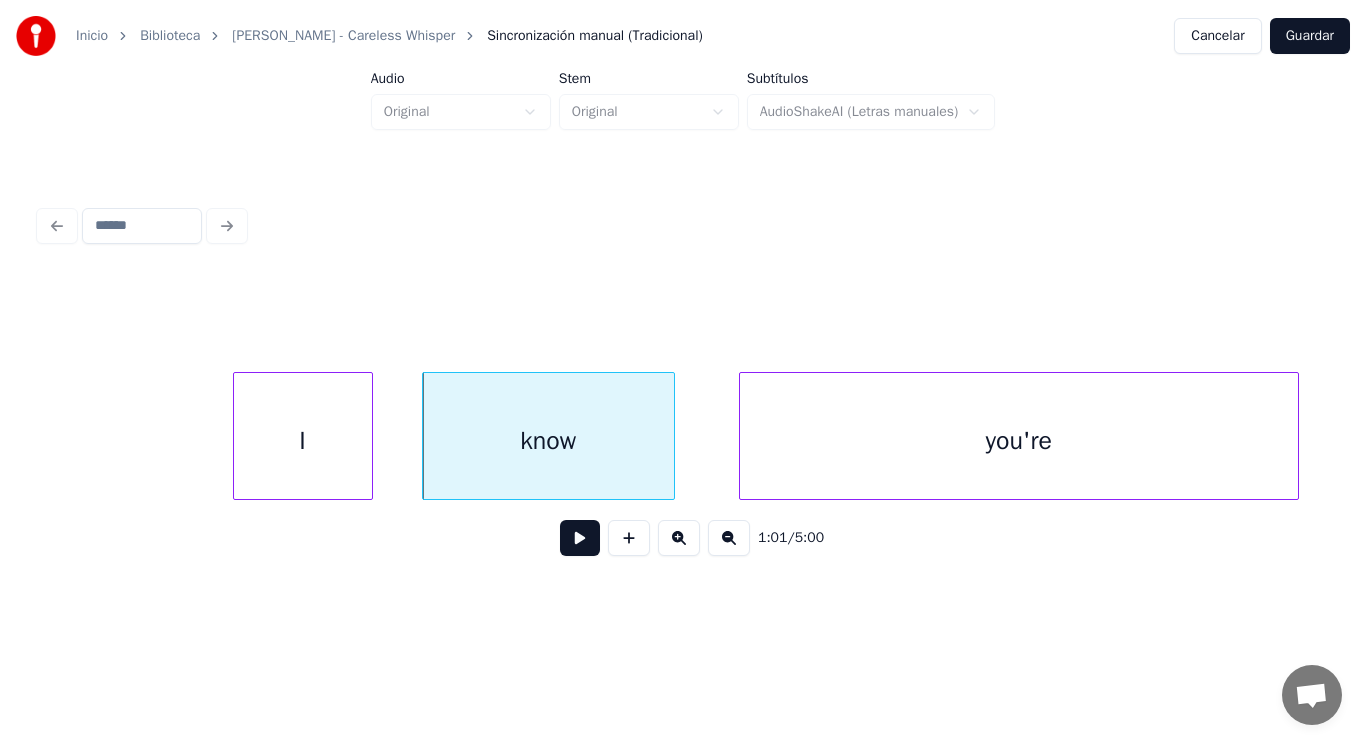 click at bounding box center [580, 538] 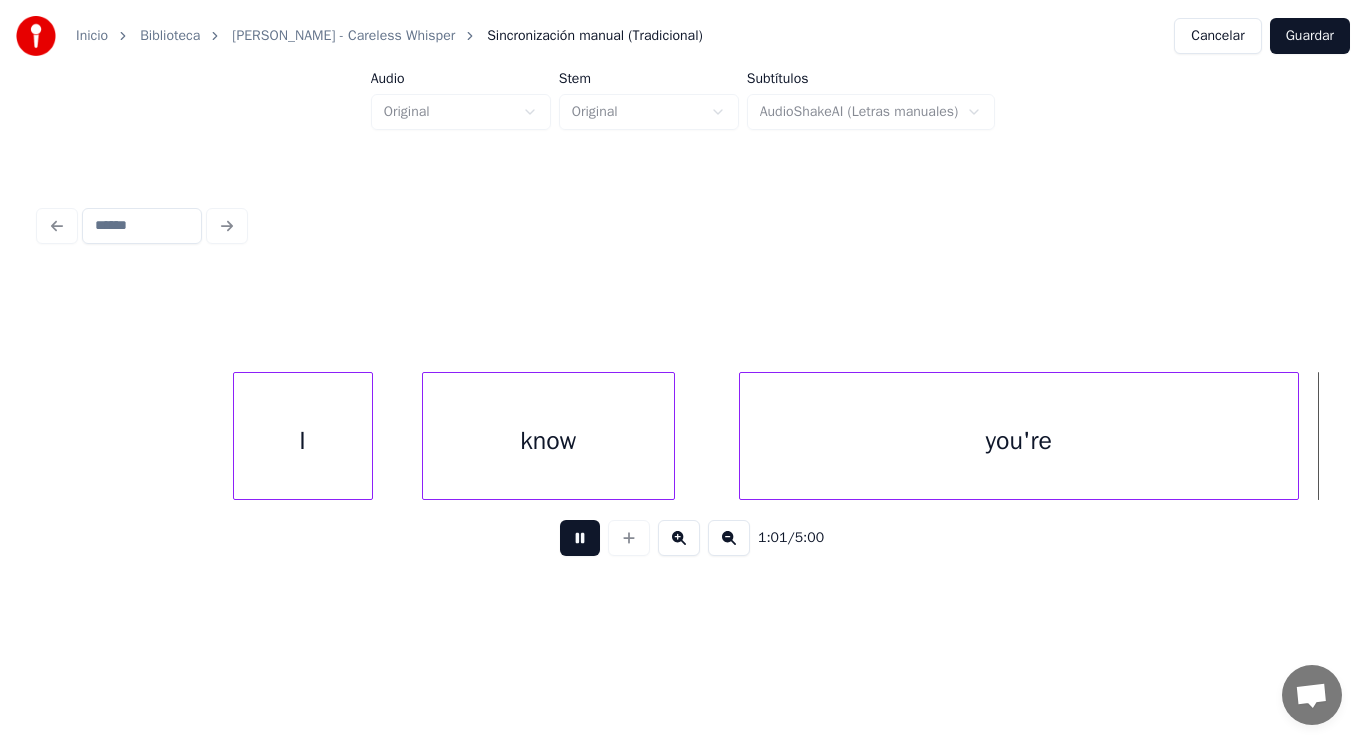 scroll, scrollTop: 0, scrollLeft: 86597, axis: horizontal 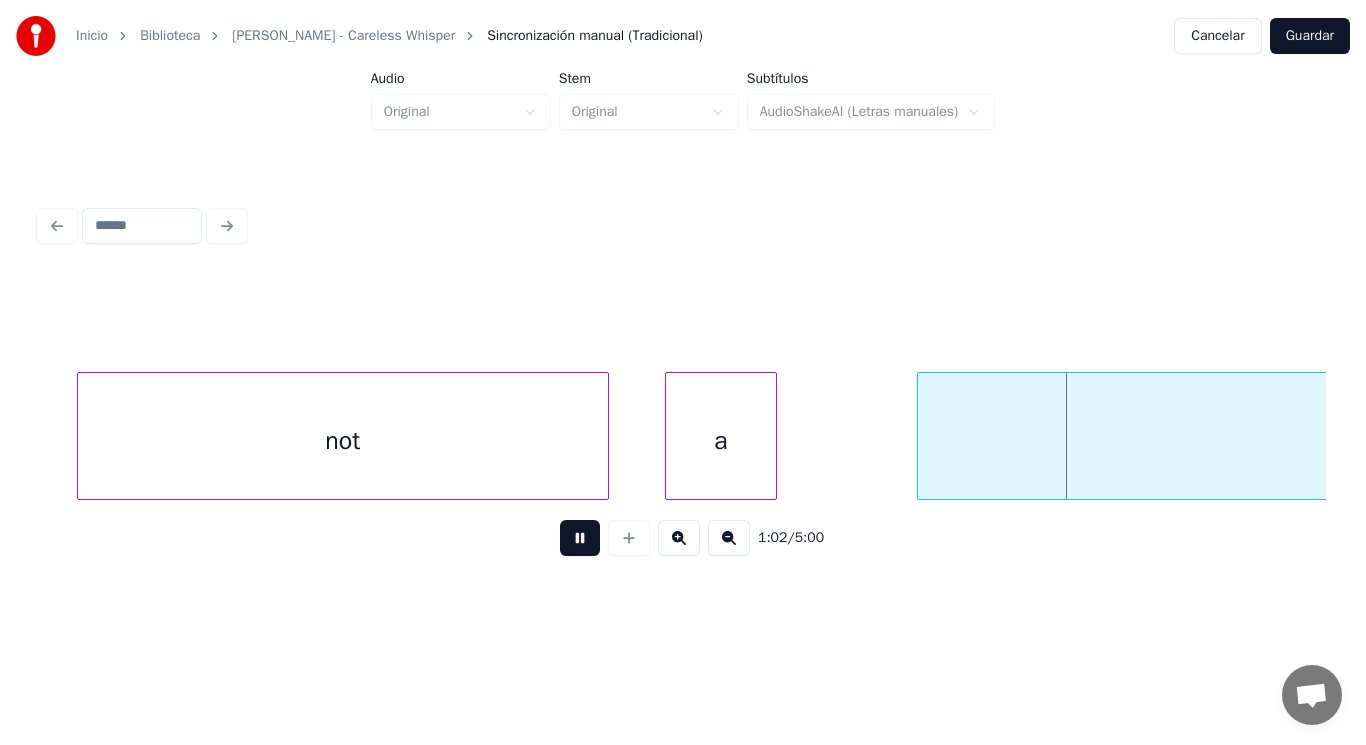 click at bounding box center (580, 538) 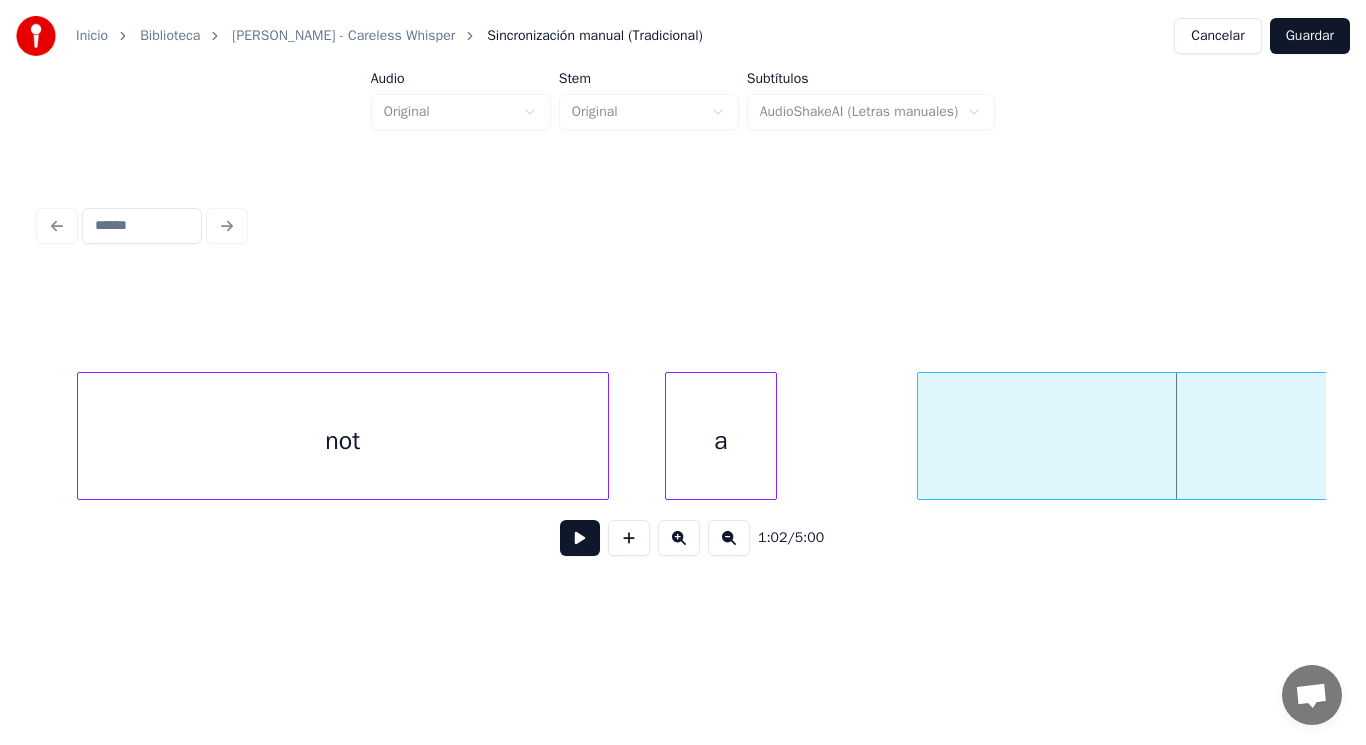 click on "not" at bounding box center (343, 441) 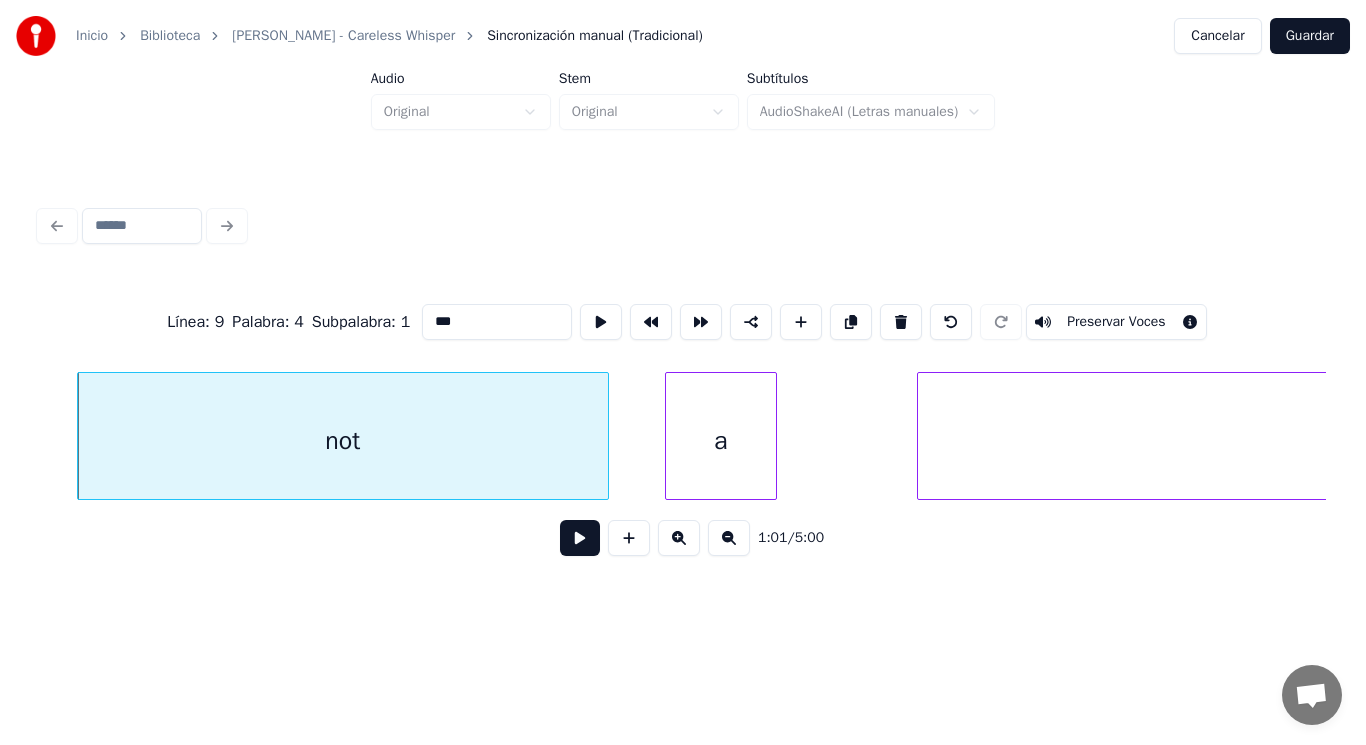 click at bounding box center [580, 538] 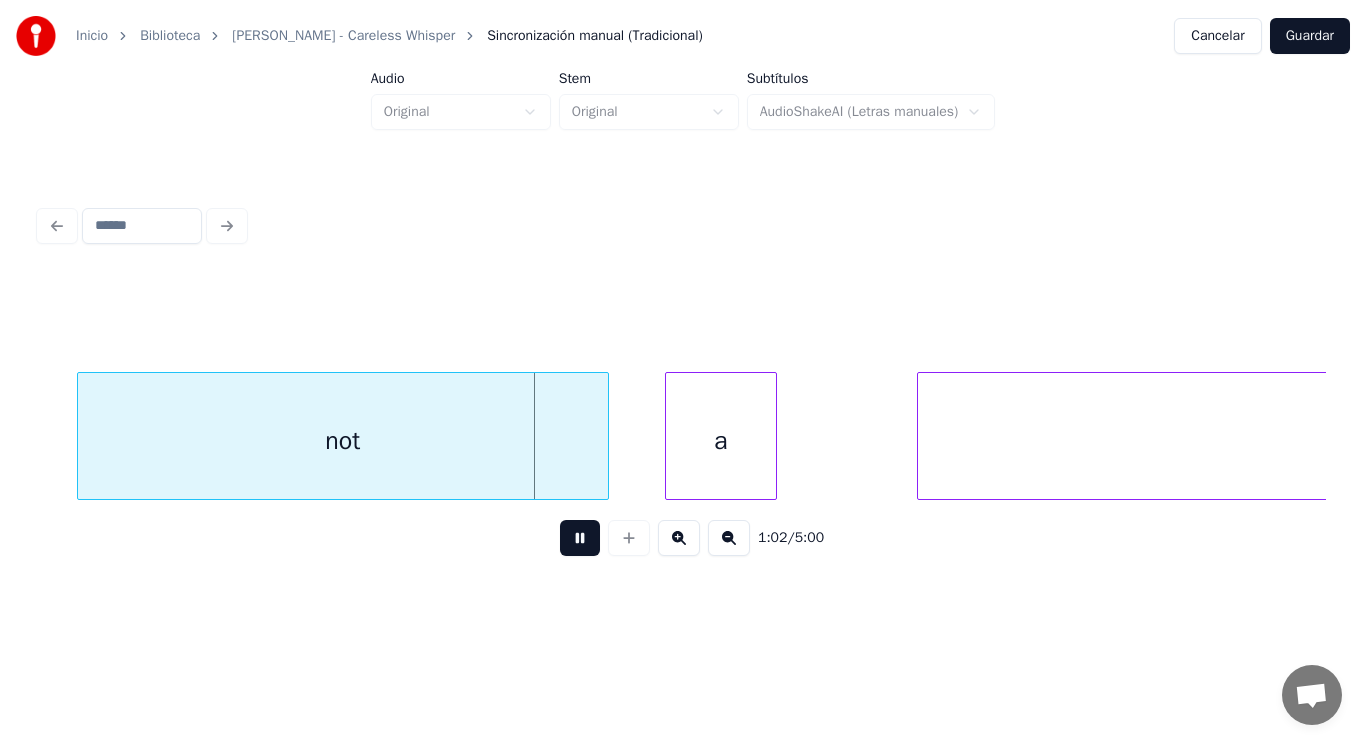 click at bounding box center (580, 538) 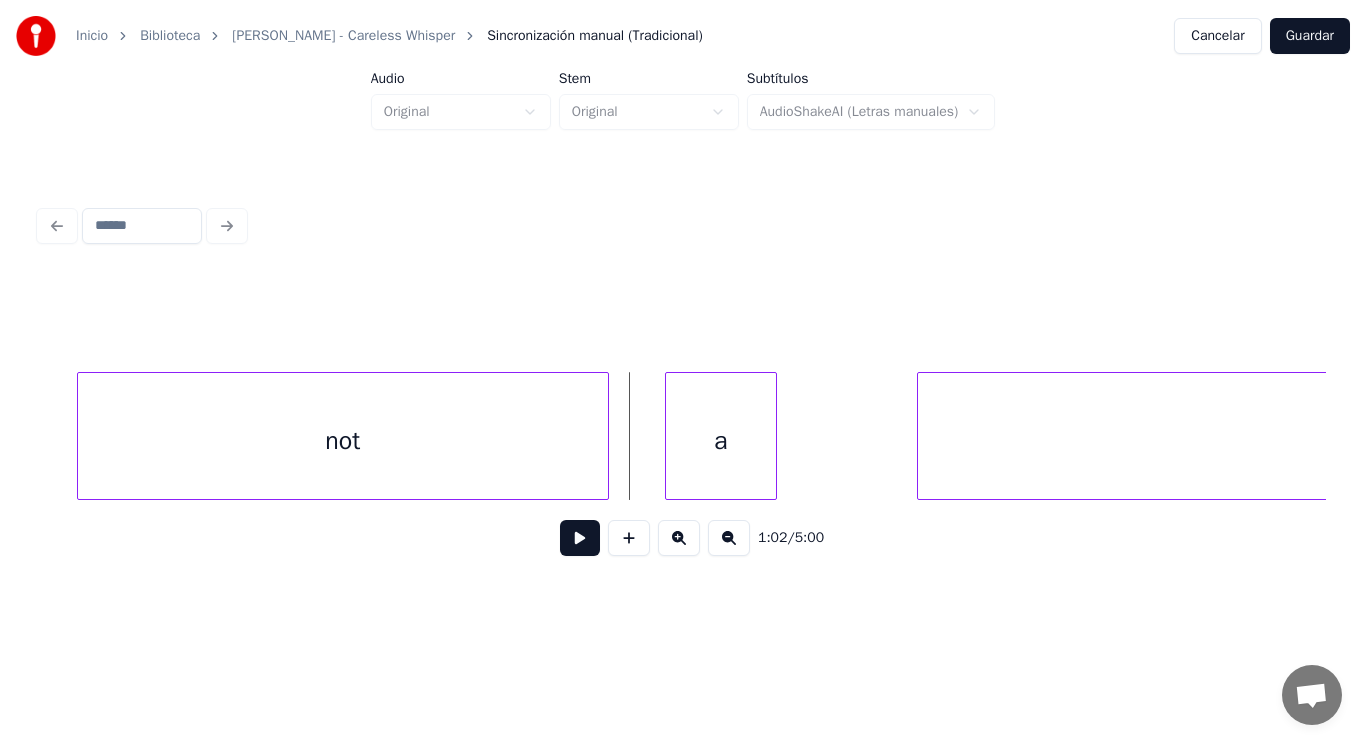 click on "not" at bounding box center (343, 441) 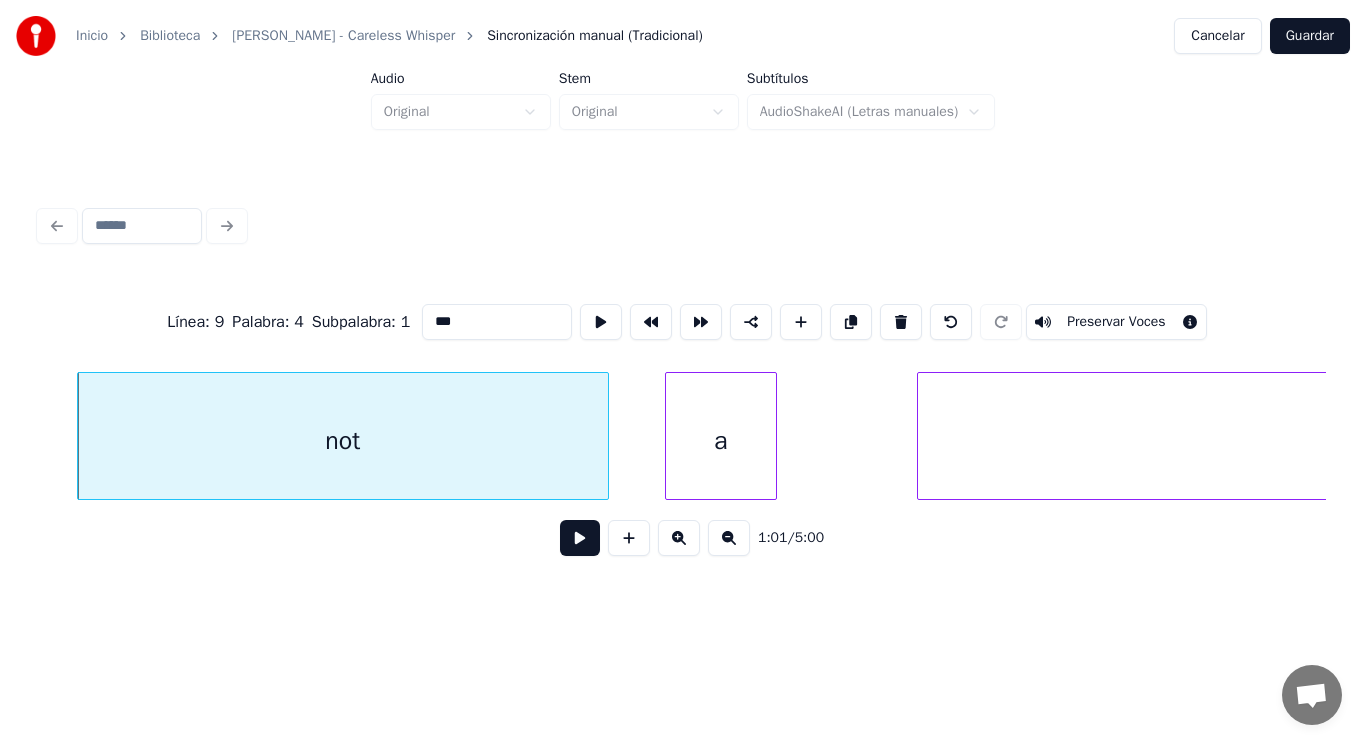 click at bounding box center (580, 538) 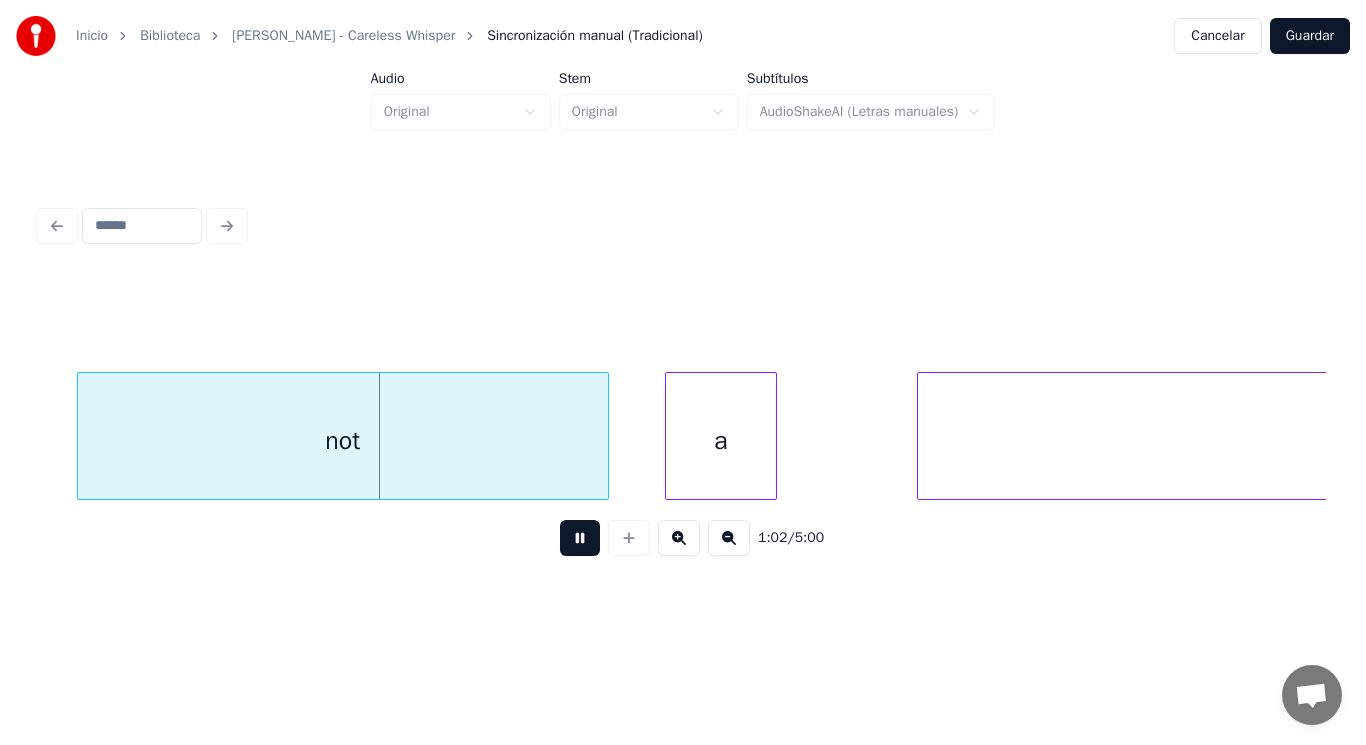 click at bounding box center [580, 538] 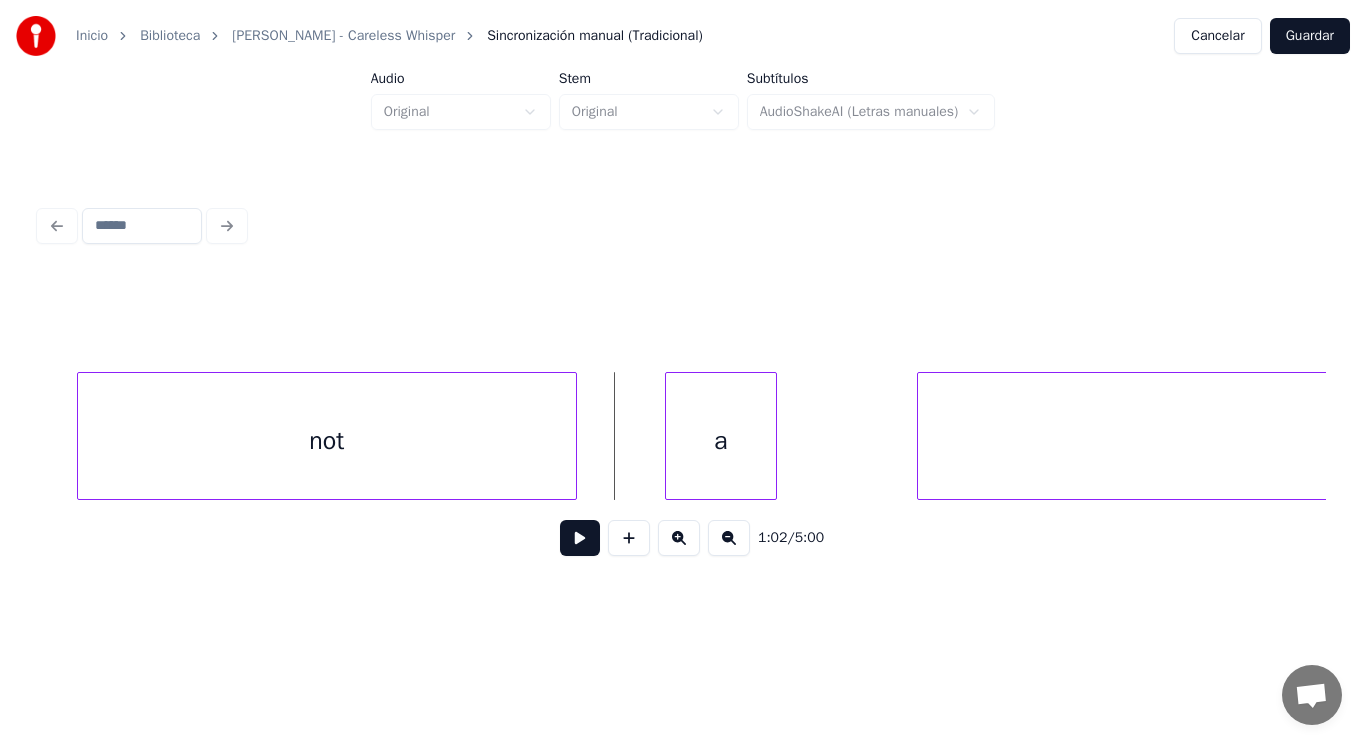 click at bounding box center (573, 436) 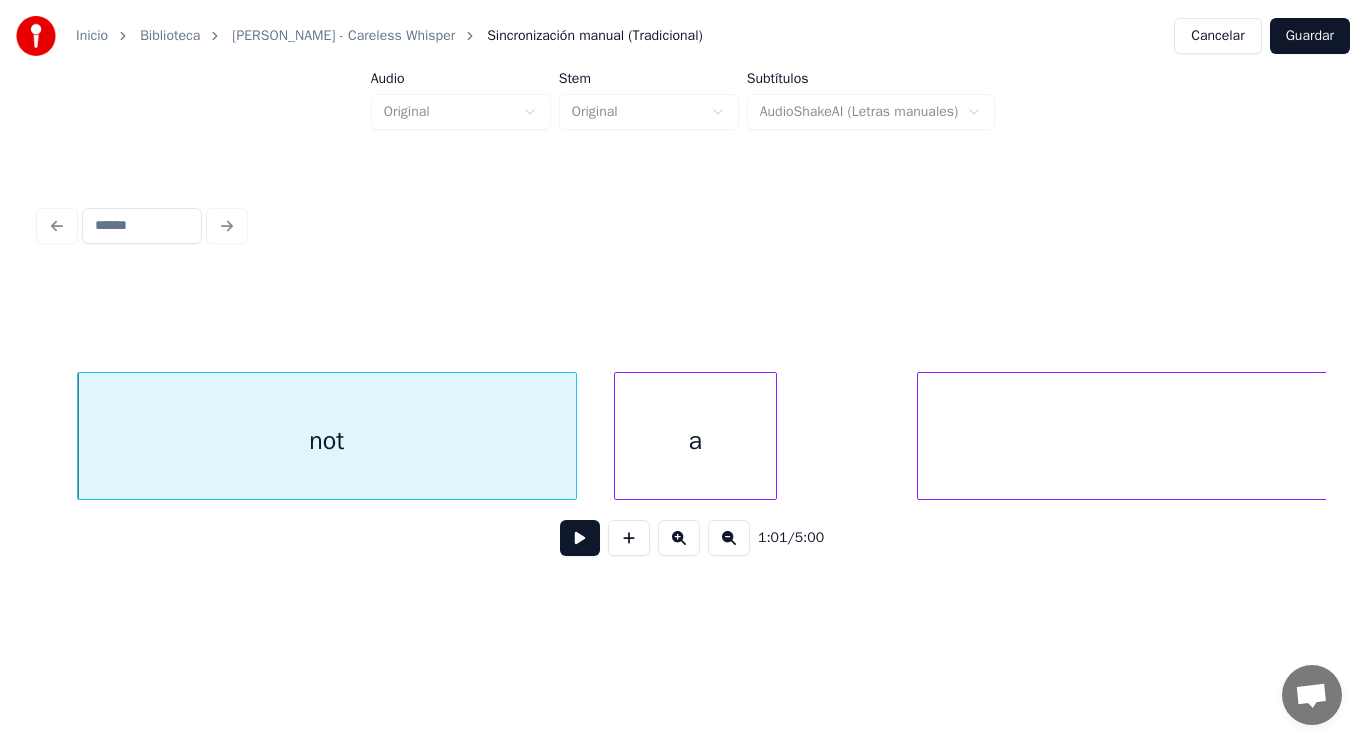 click at bounding box center (618, 436) 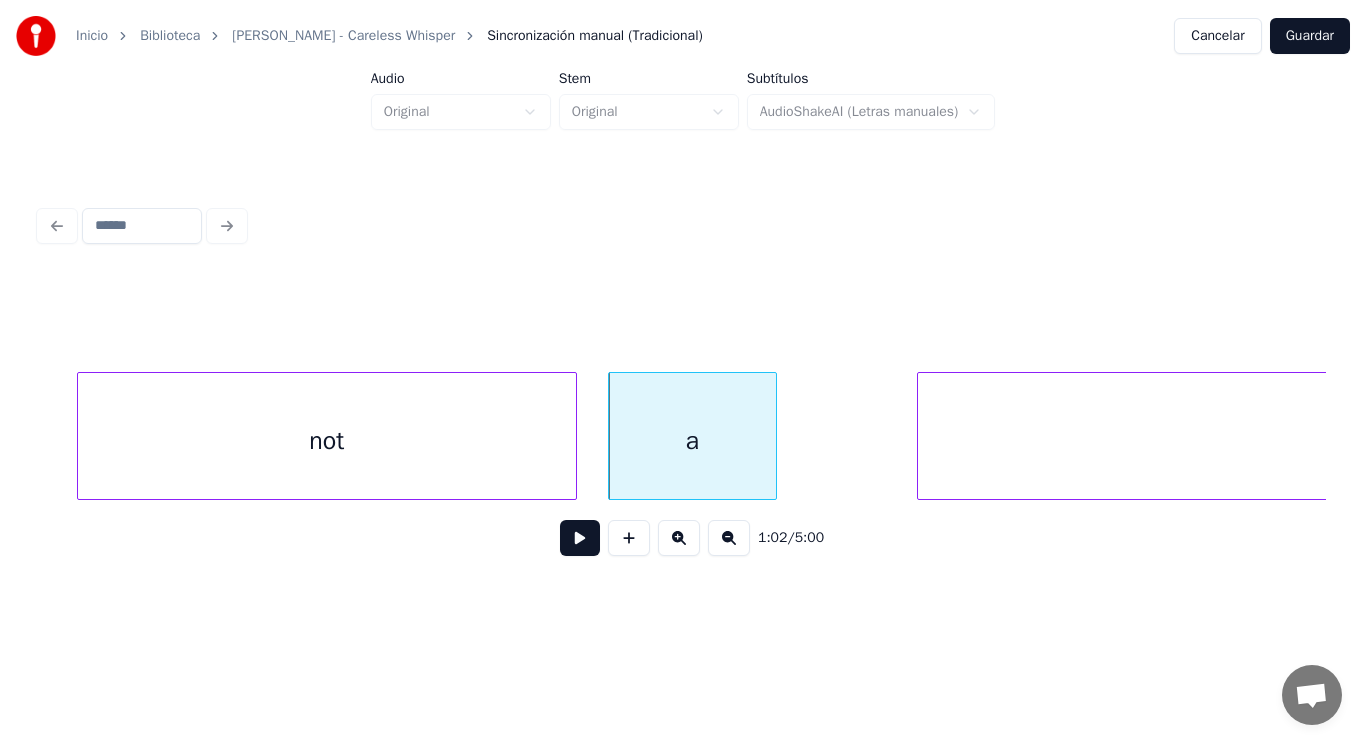 click at bounding box center [580, 538] 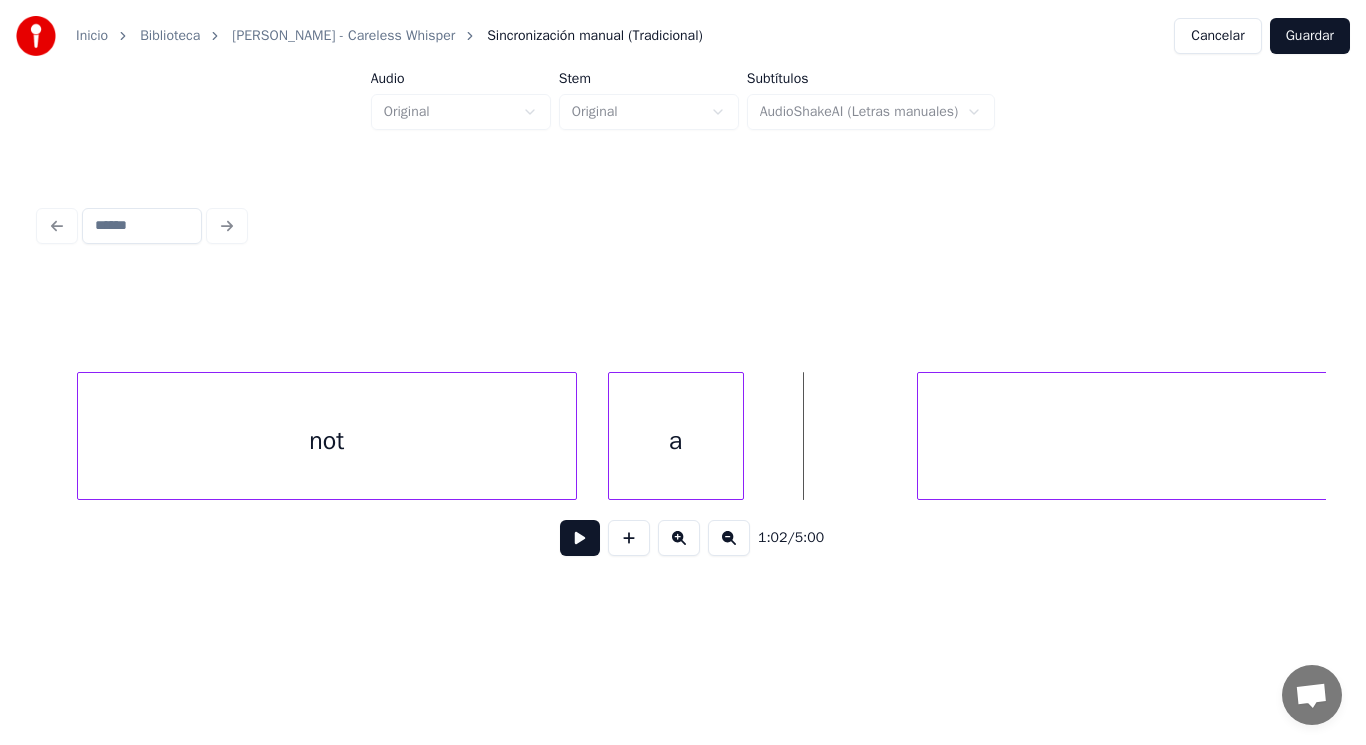 click at bounding box center (740, 436) 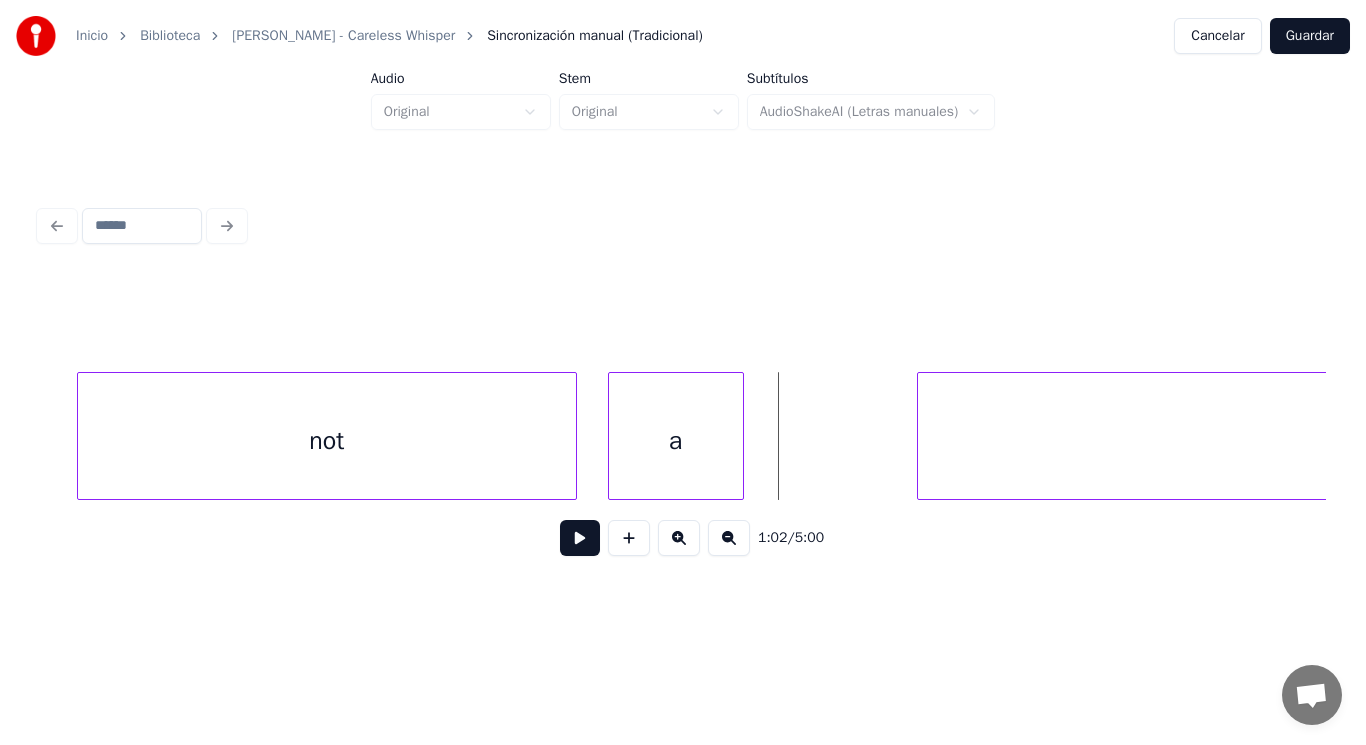 click at bounding box center [580, 538] 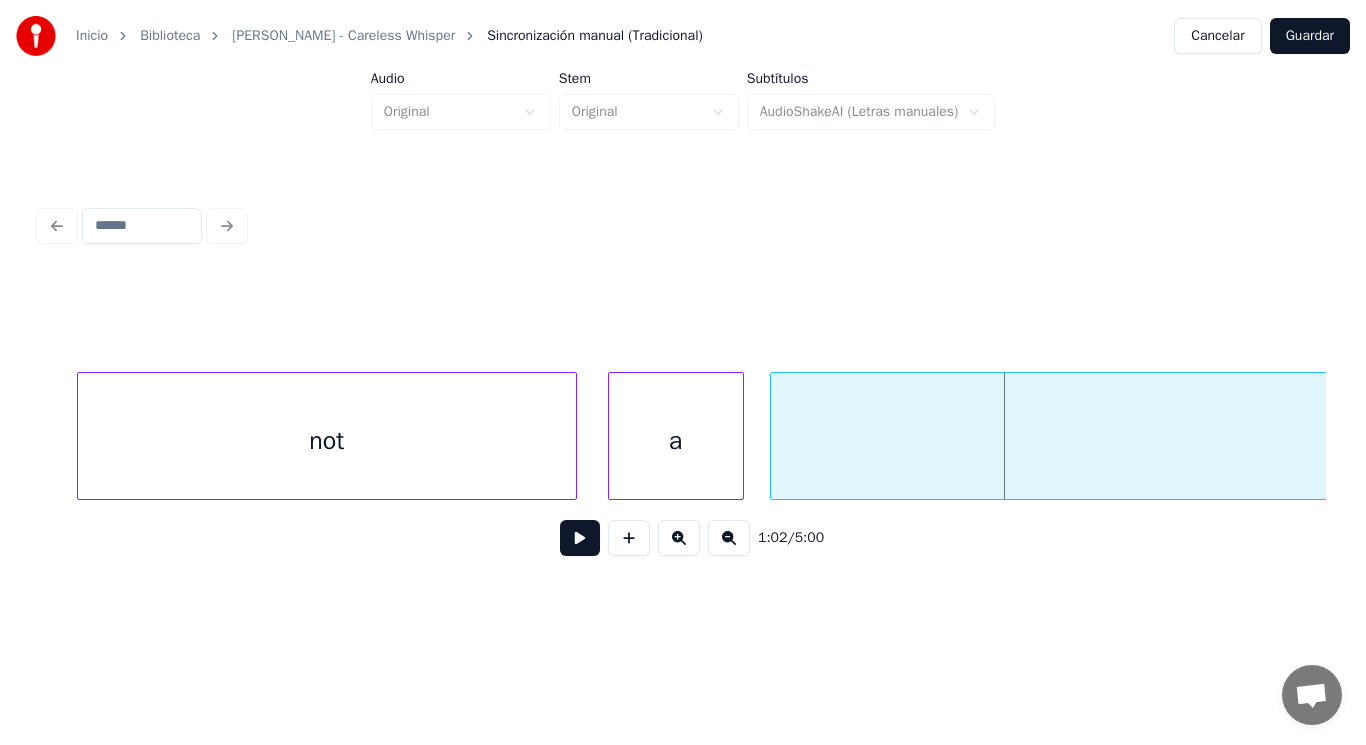 click at bounding box center (774, 436) 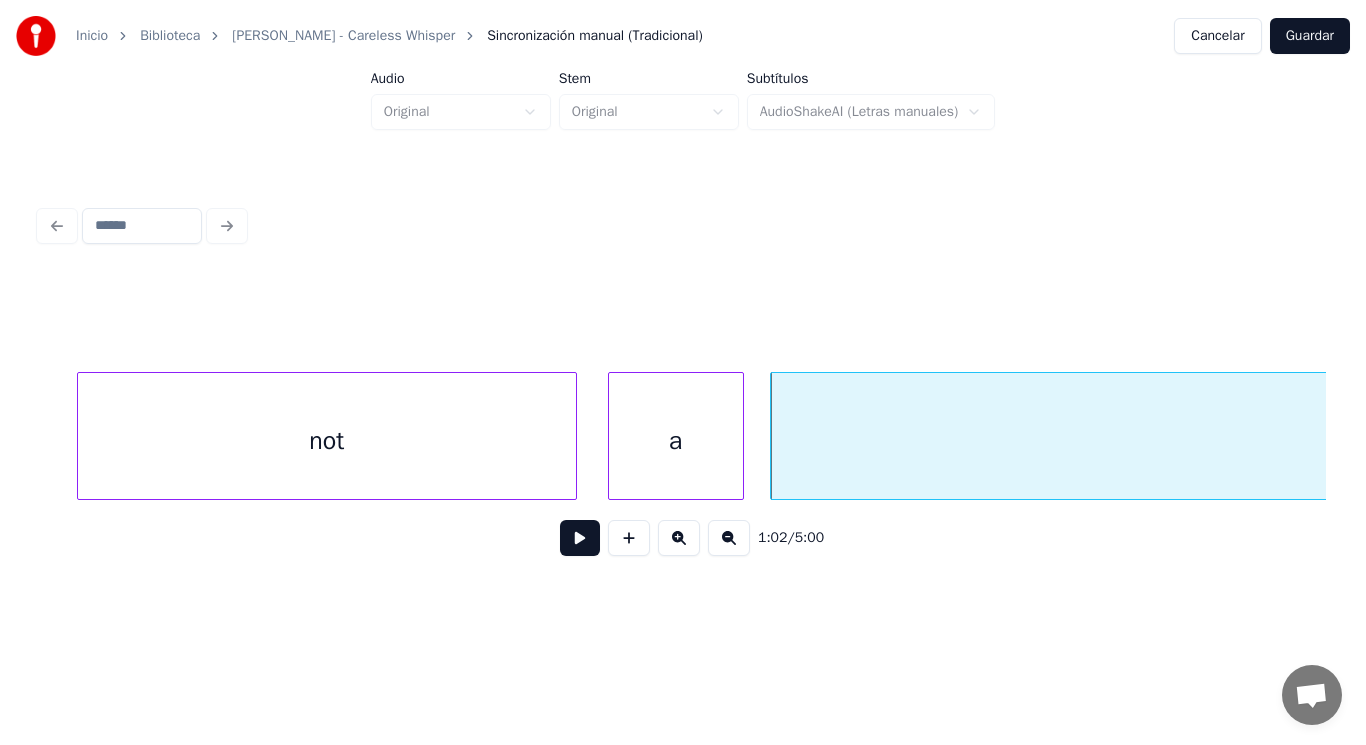 click at bounding box center [580, 538] 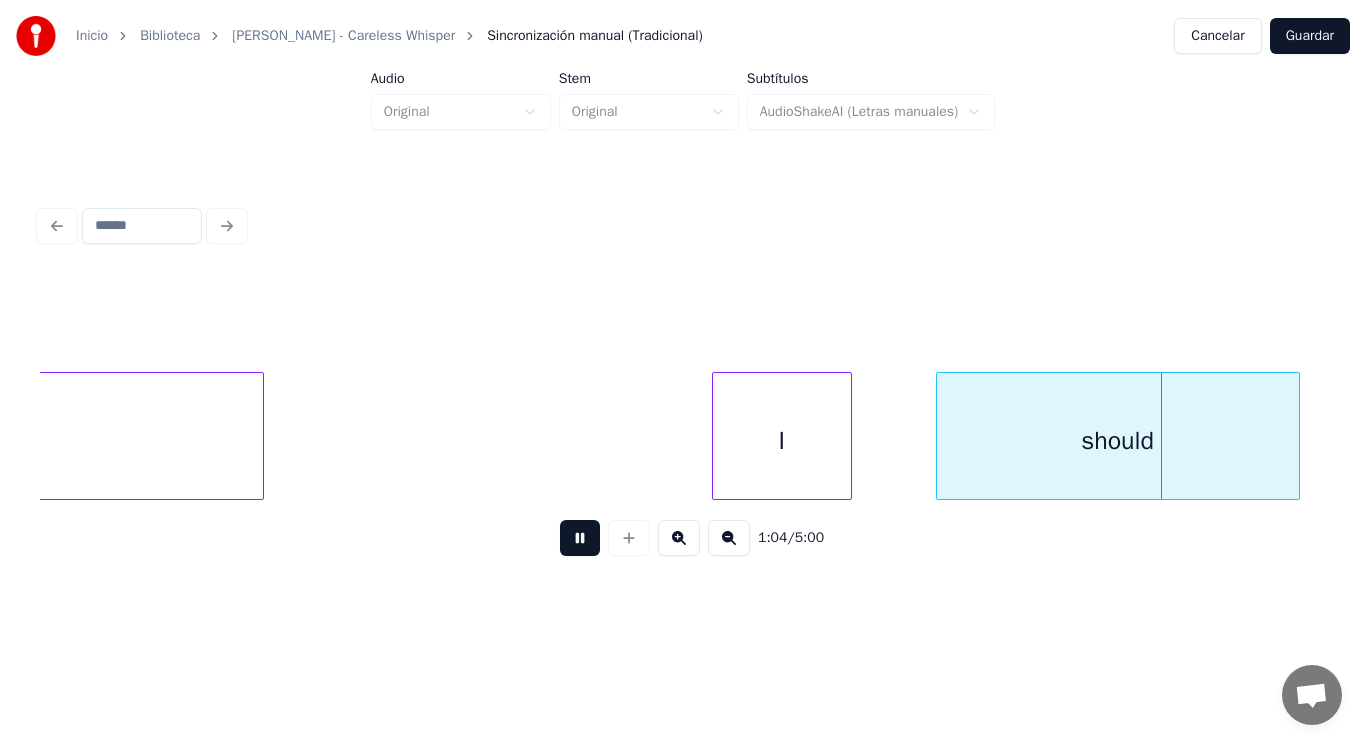 scroll, scrollTop: 0, scrollLeft: 90484, axis: horizontal 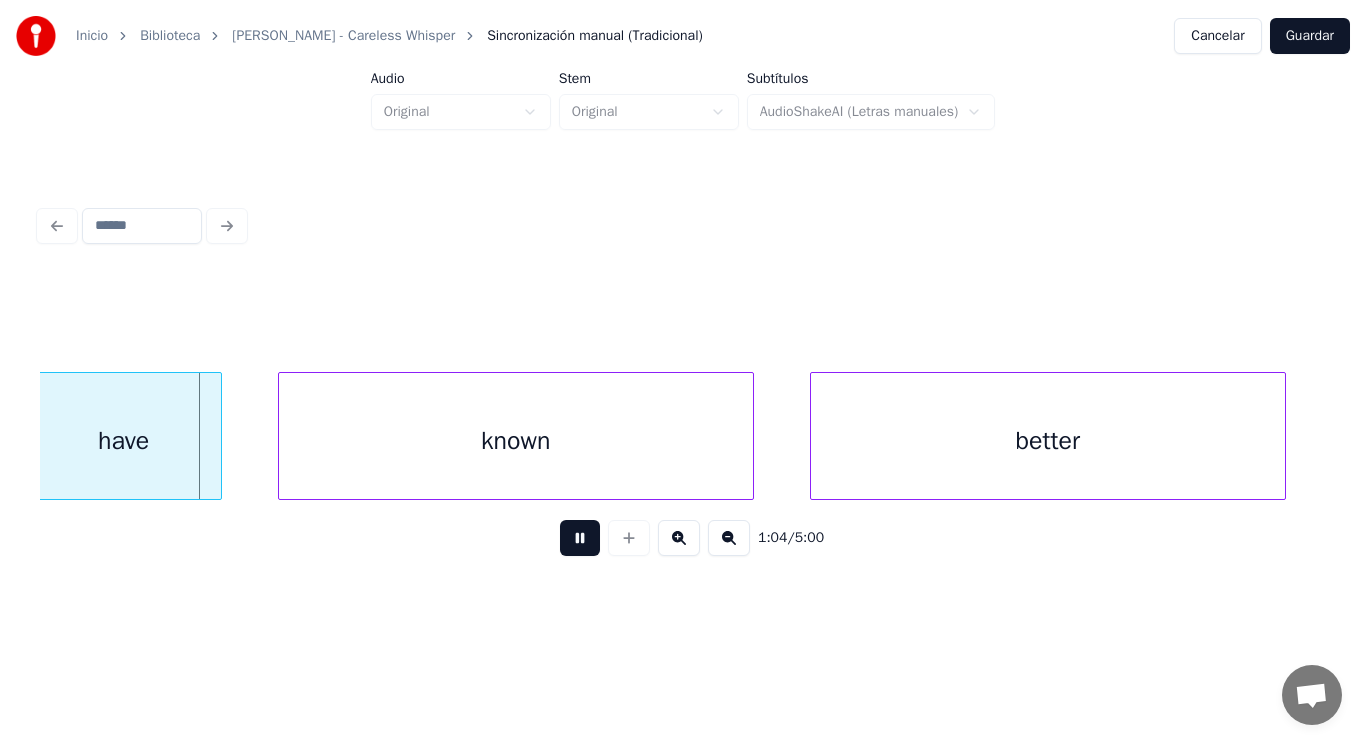 click at bounding box center [580, 538] 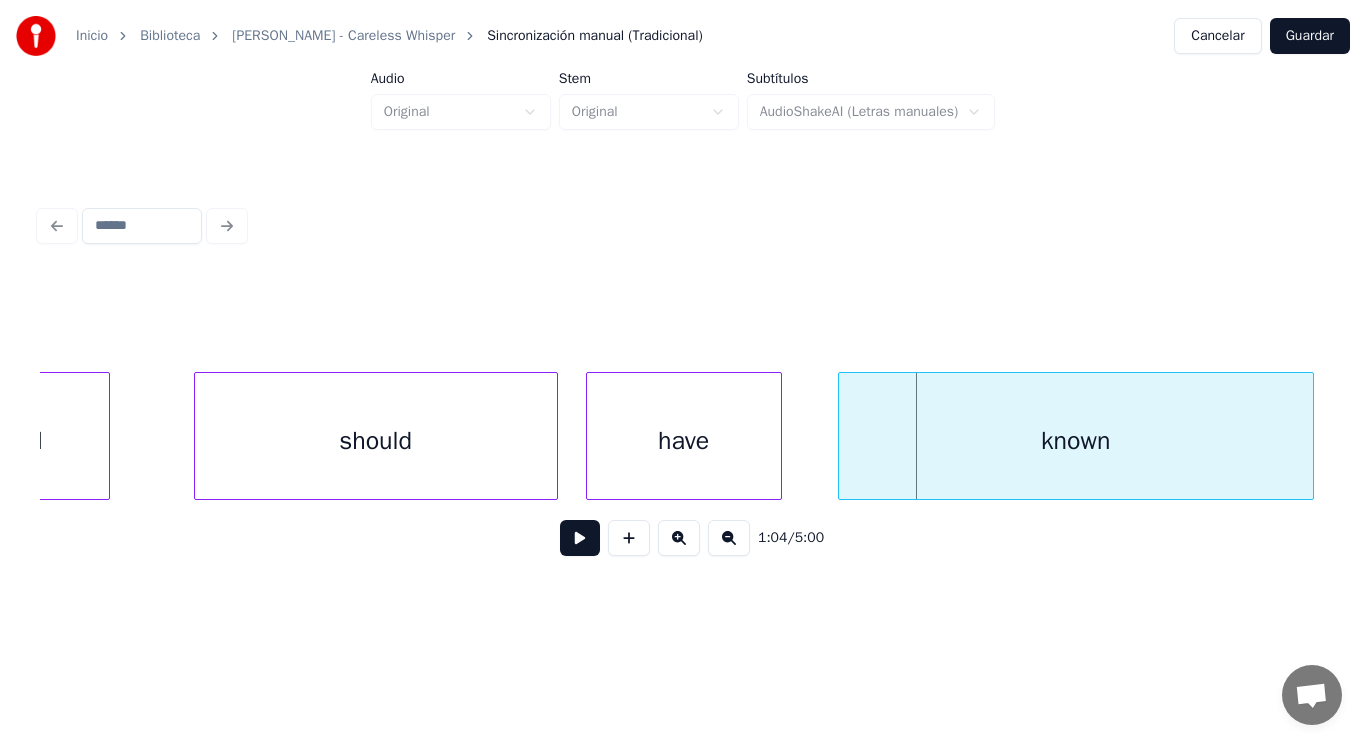 scroll, scrollTop: 0, scrollLeft: 89844, axis: horizontal 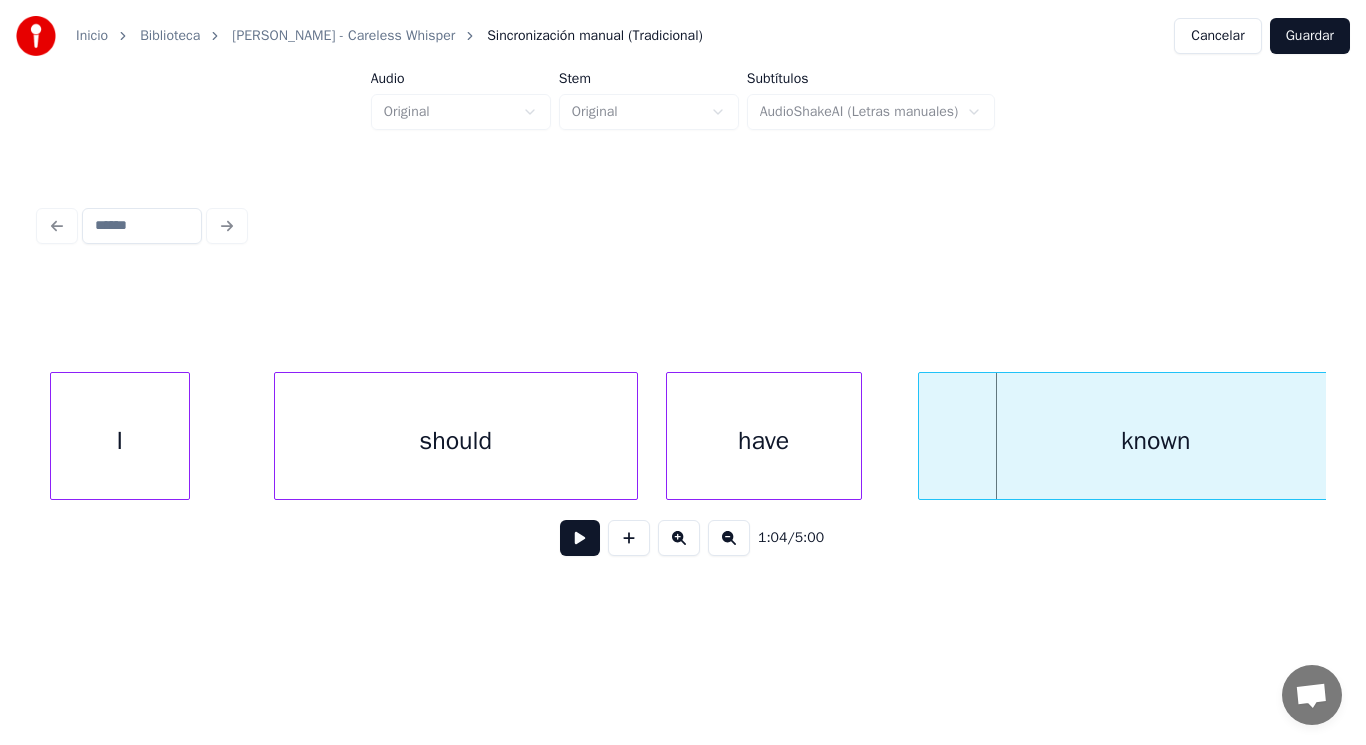 click on "should" at bounding box center [456, 441] 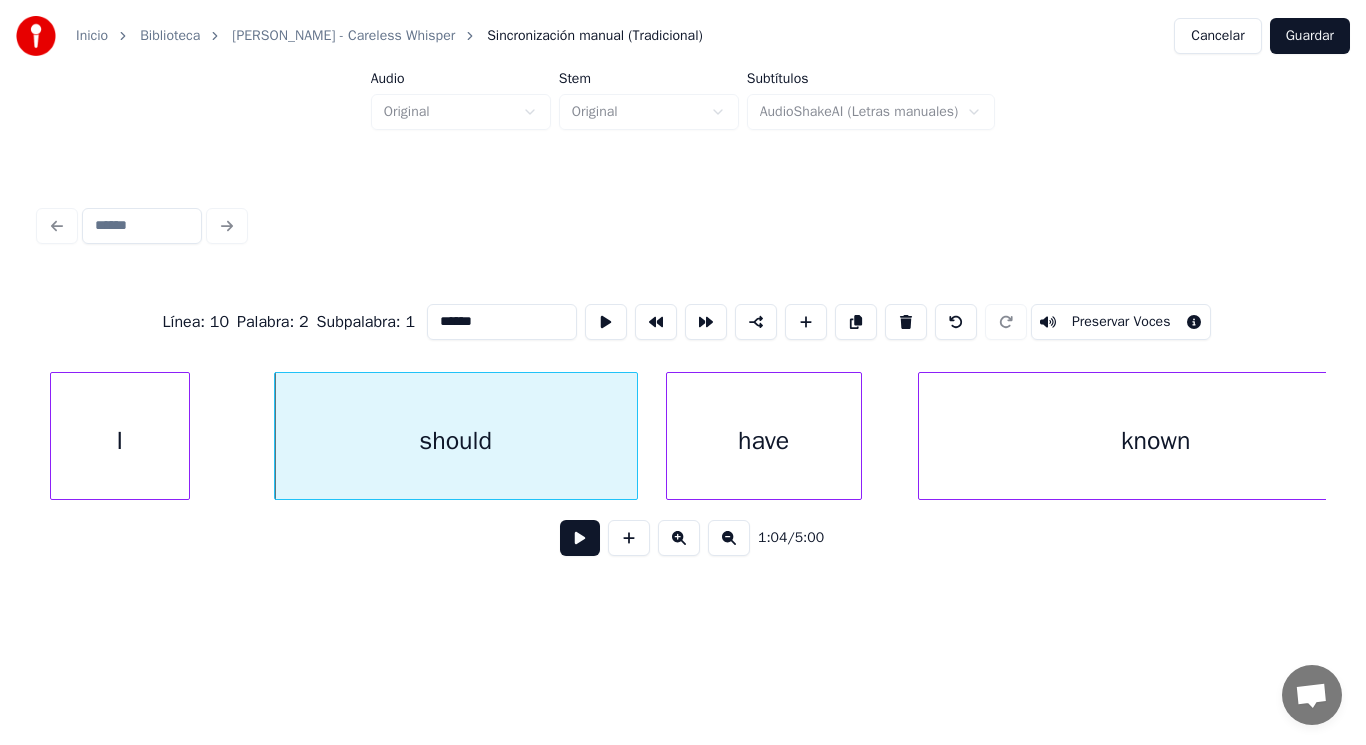 click at bounding box center (580, 538) 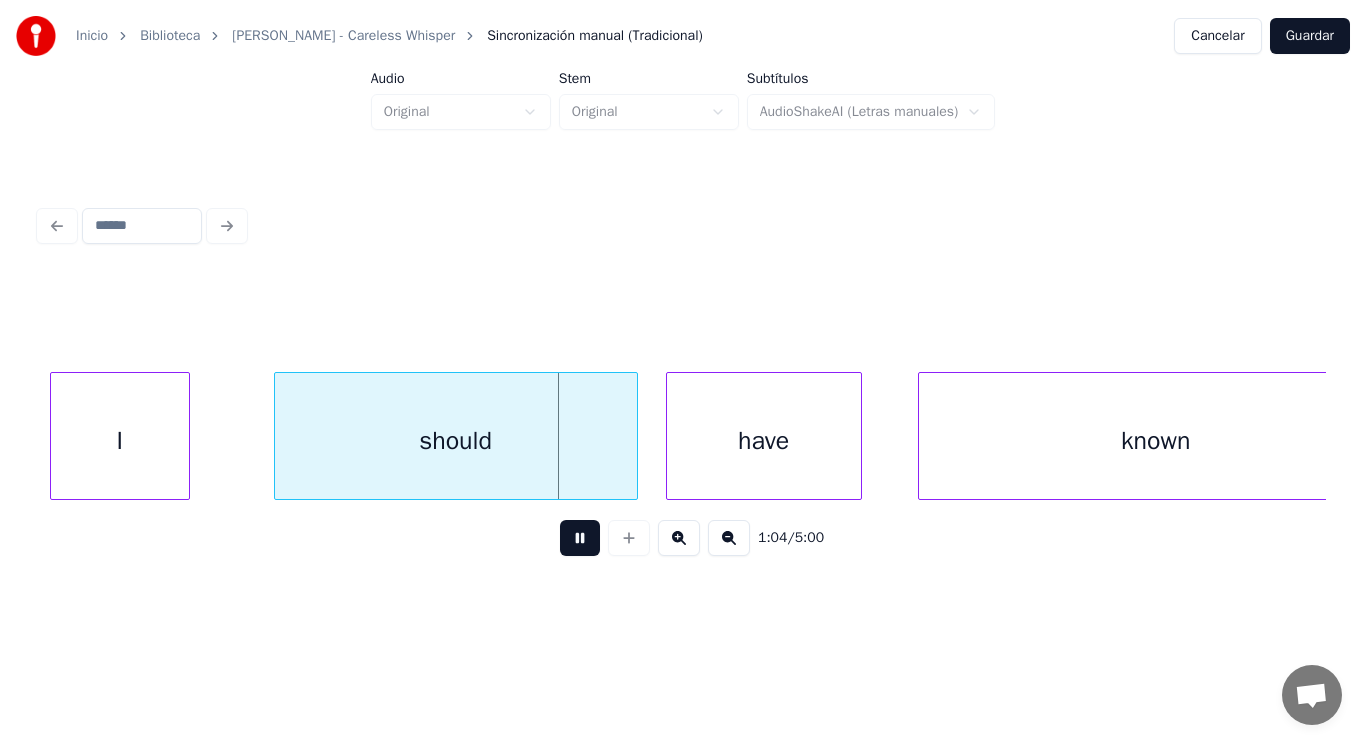 click at bounding box center (580, 538) 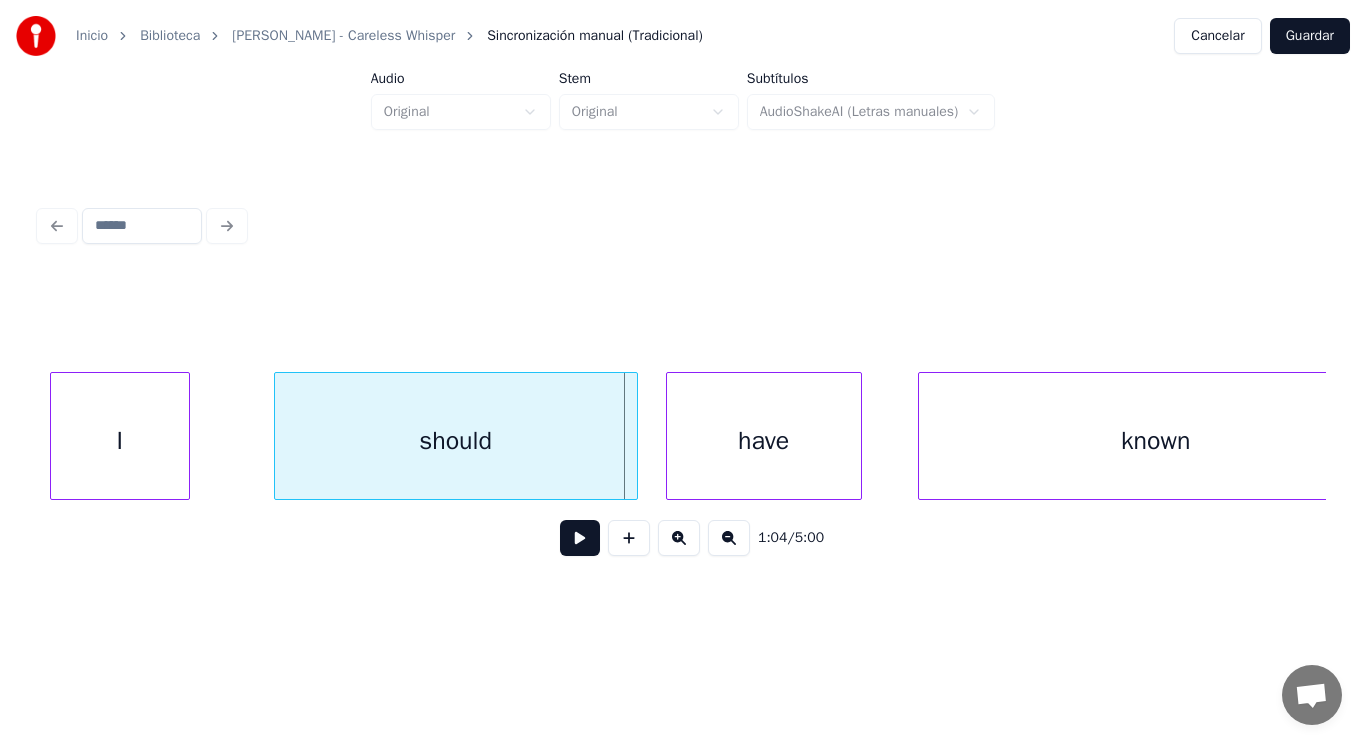 click on "I" at bounding box center [120, 441] 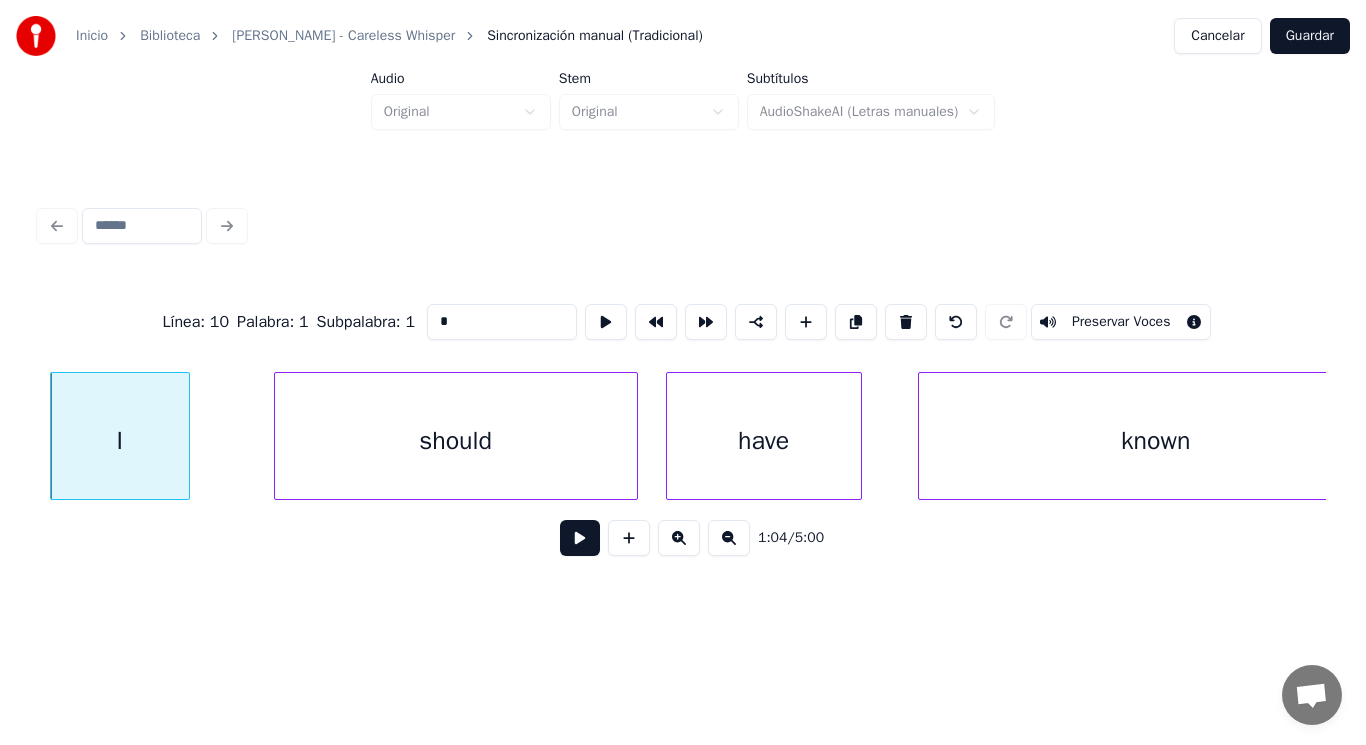 click at bounding box center [580, 538] 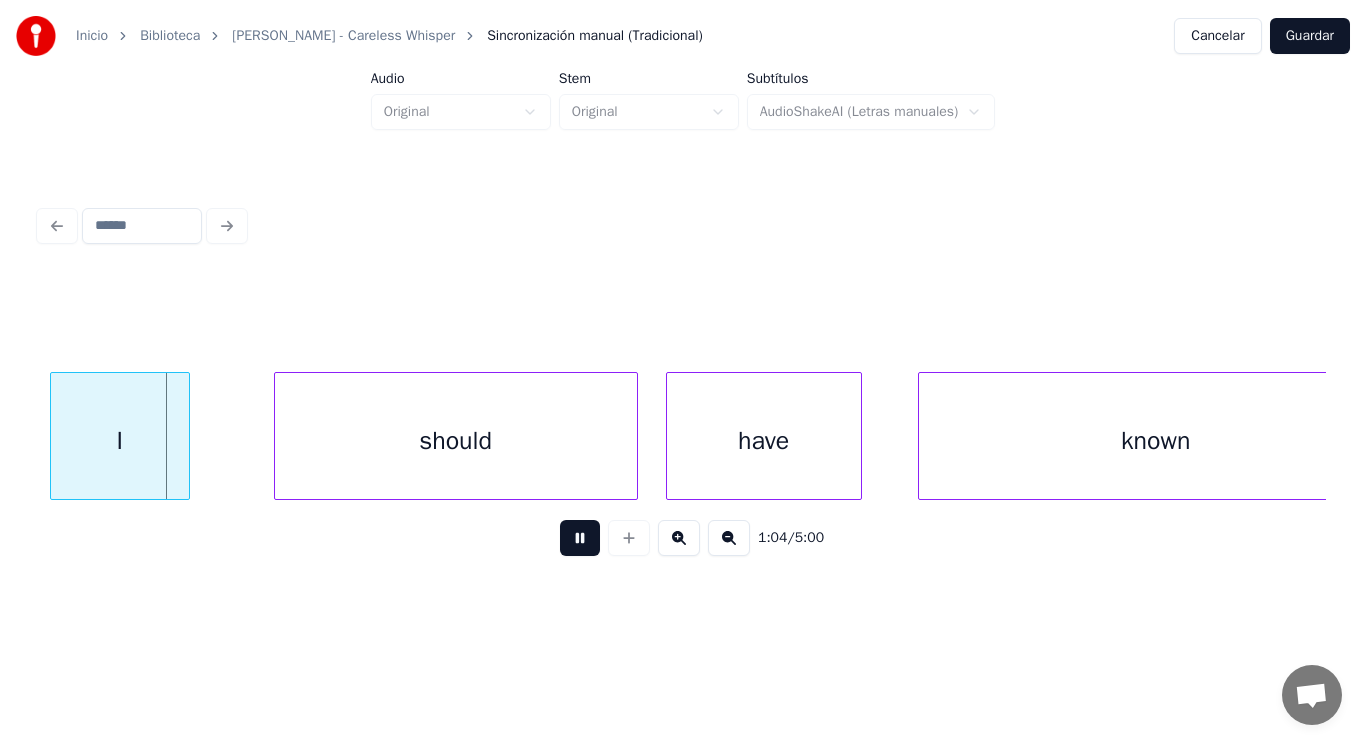 click at bounding box center [580, 538] 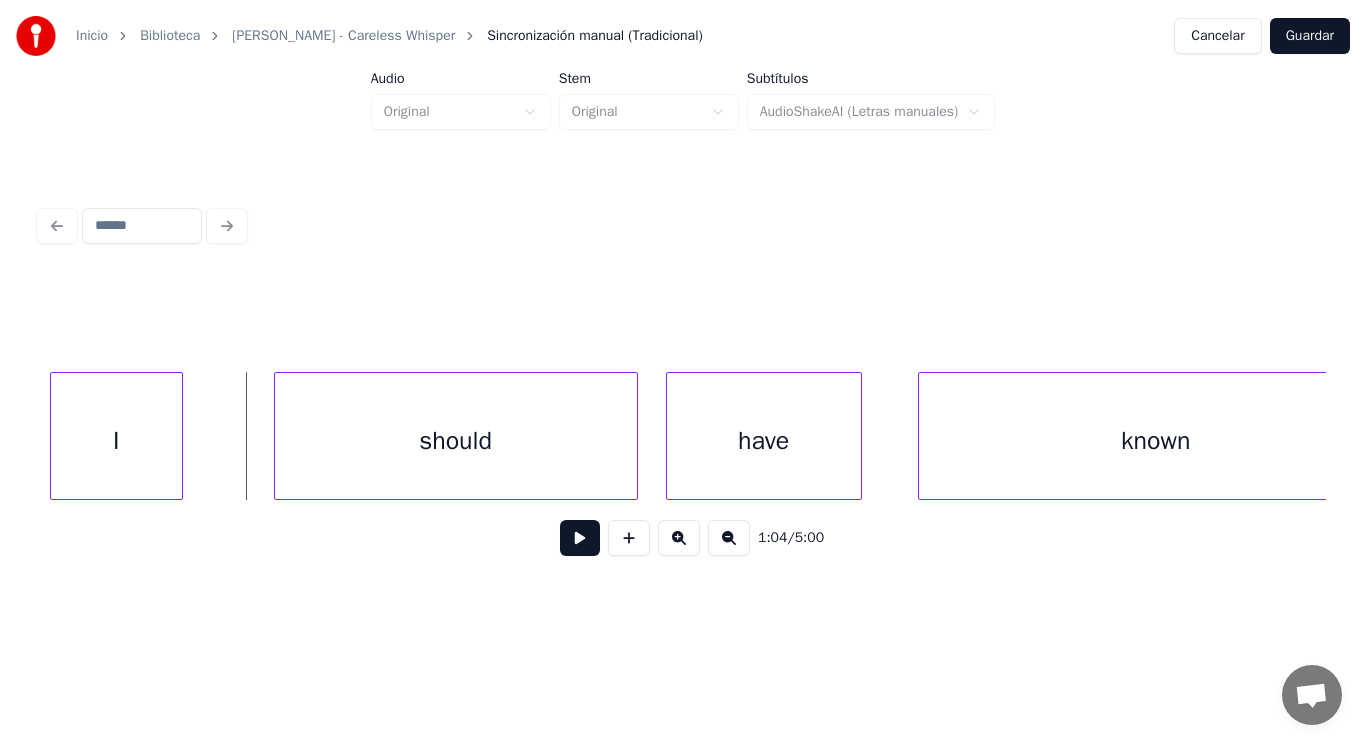 click at bounding box center [179, 436] 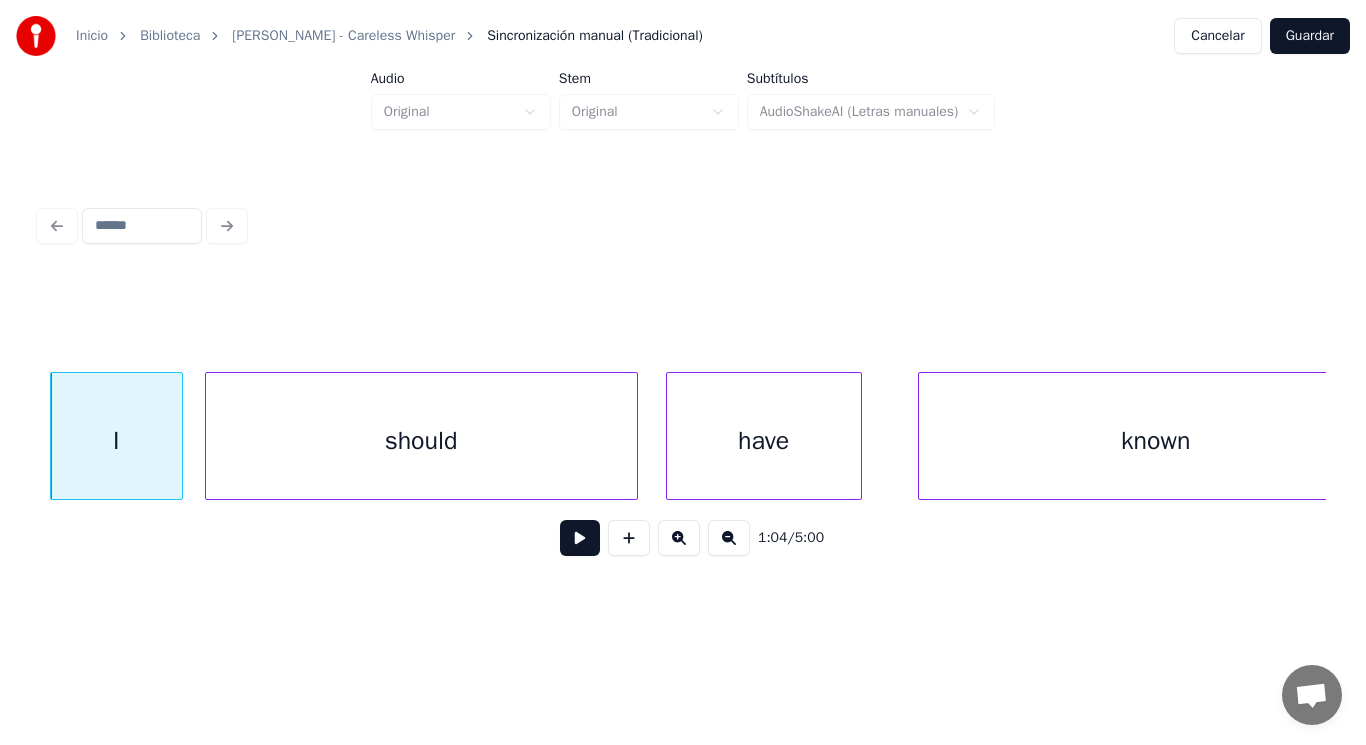 click at bounding box center [209, 436] 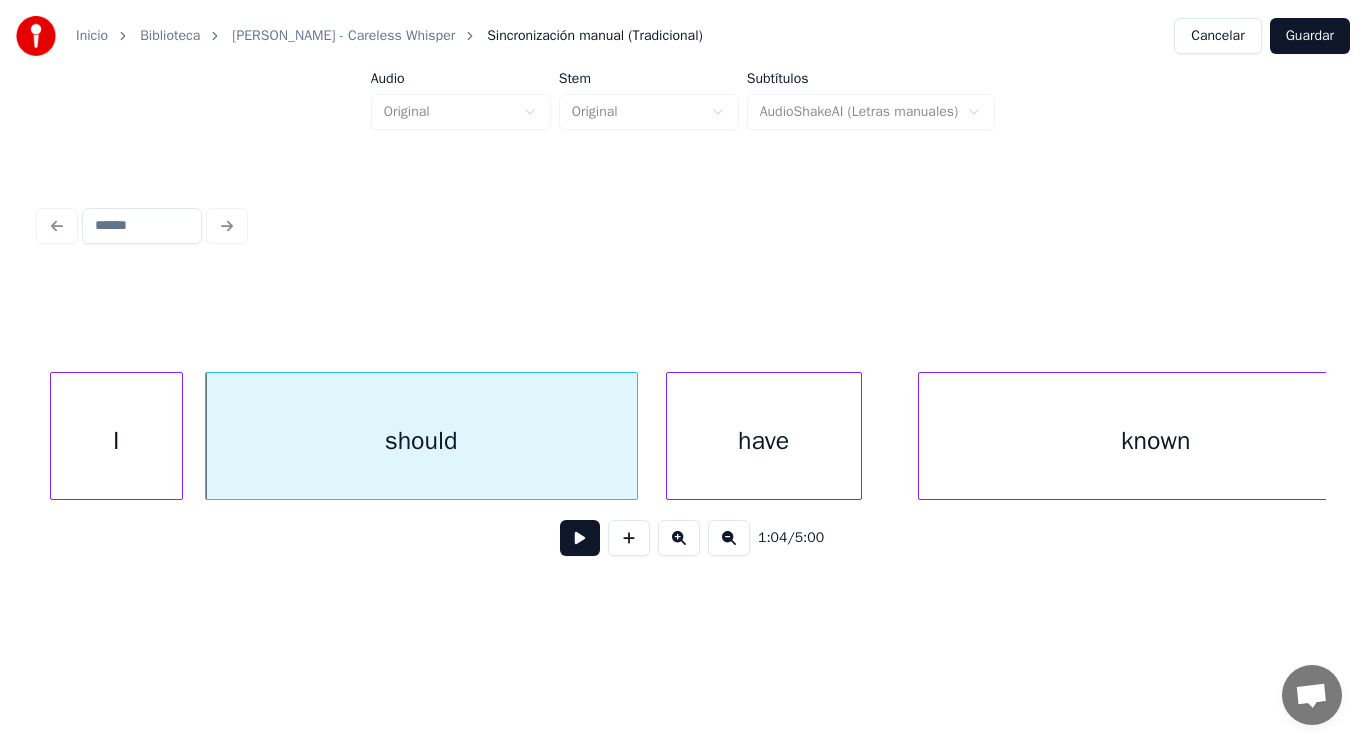 click at bounding box center (580, 538) 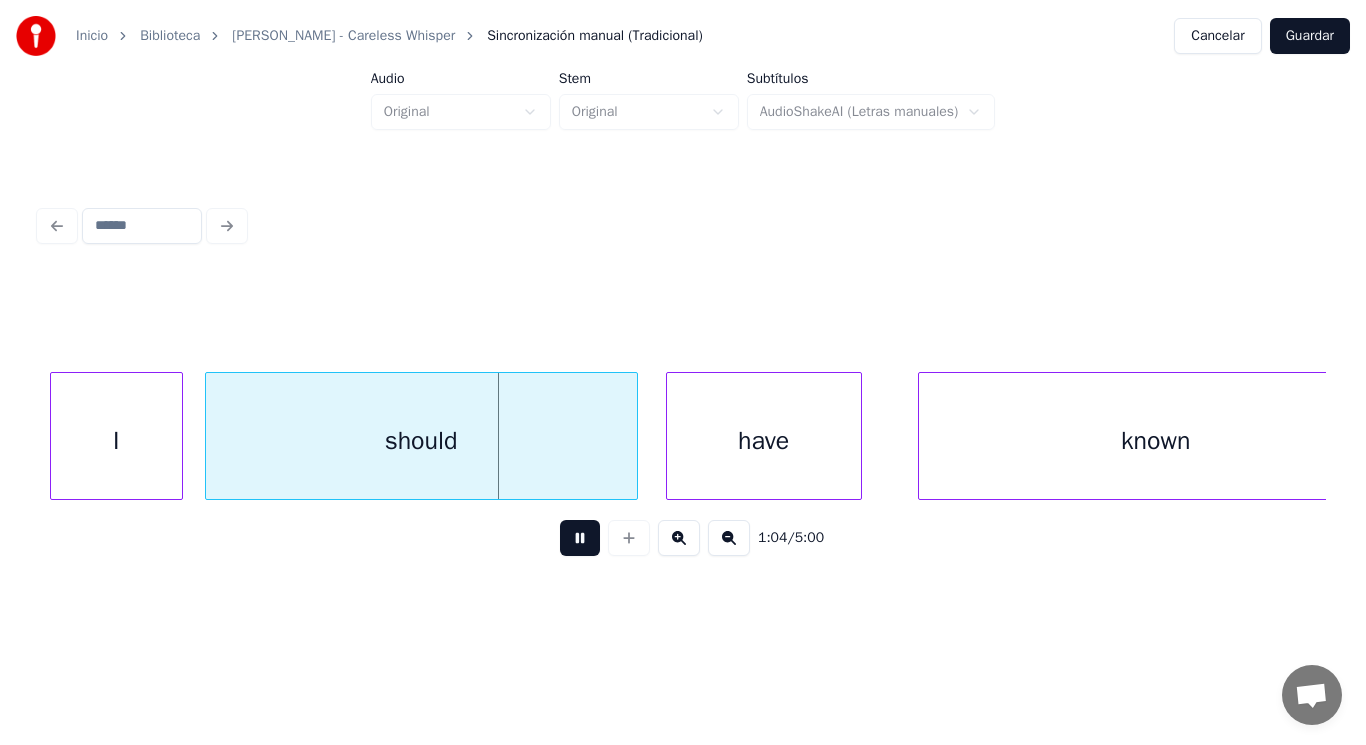 click at bounding box center (580, 538) 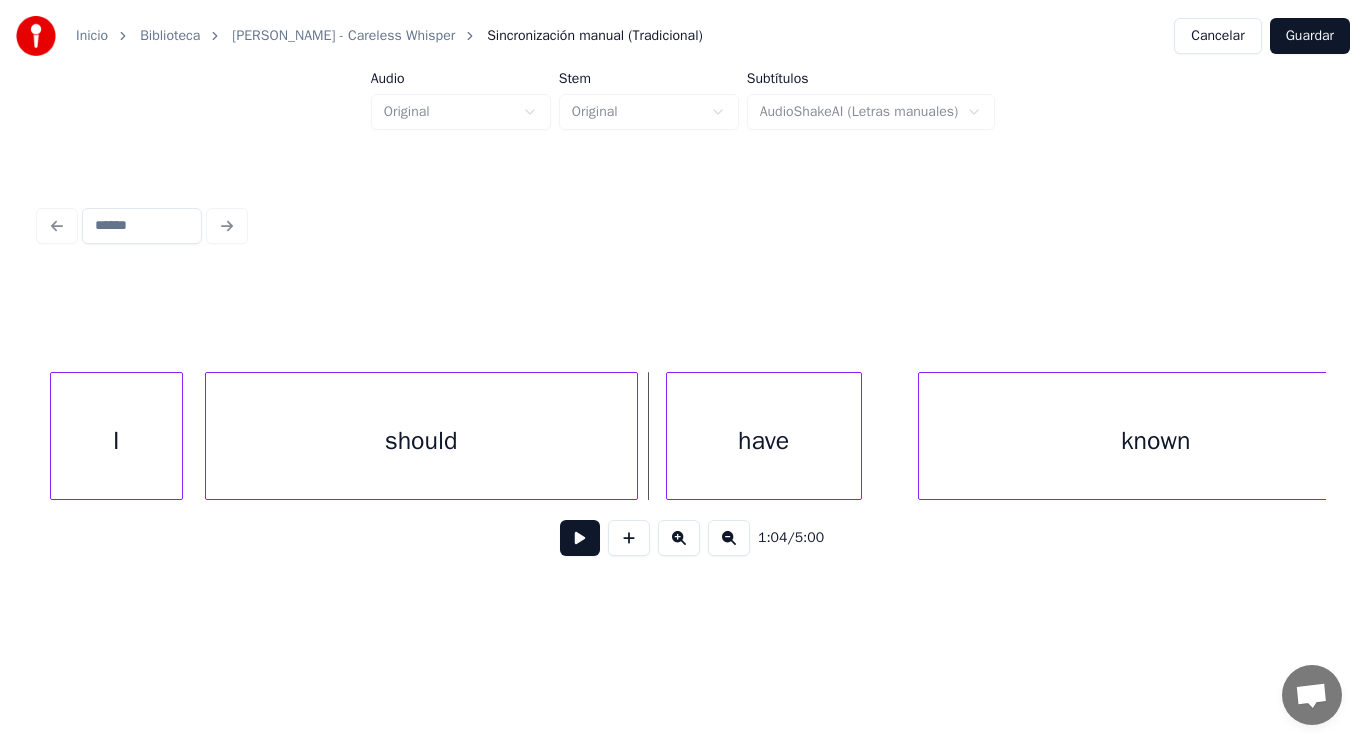 click on "should" at bounding box center [421, 441] 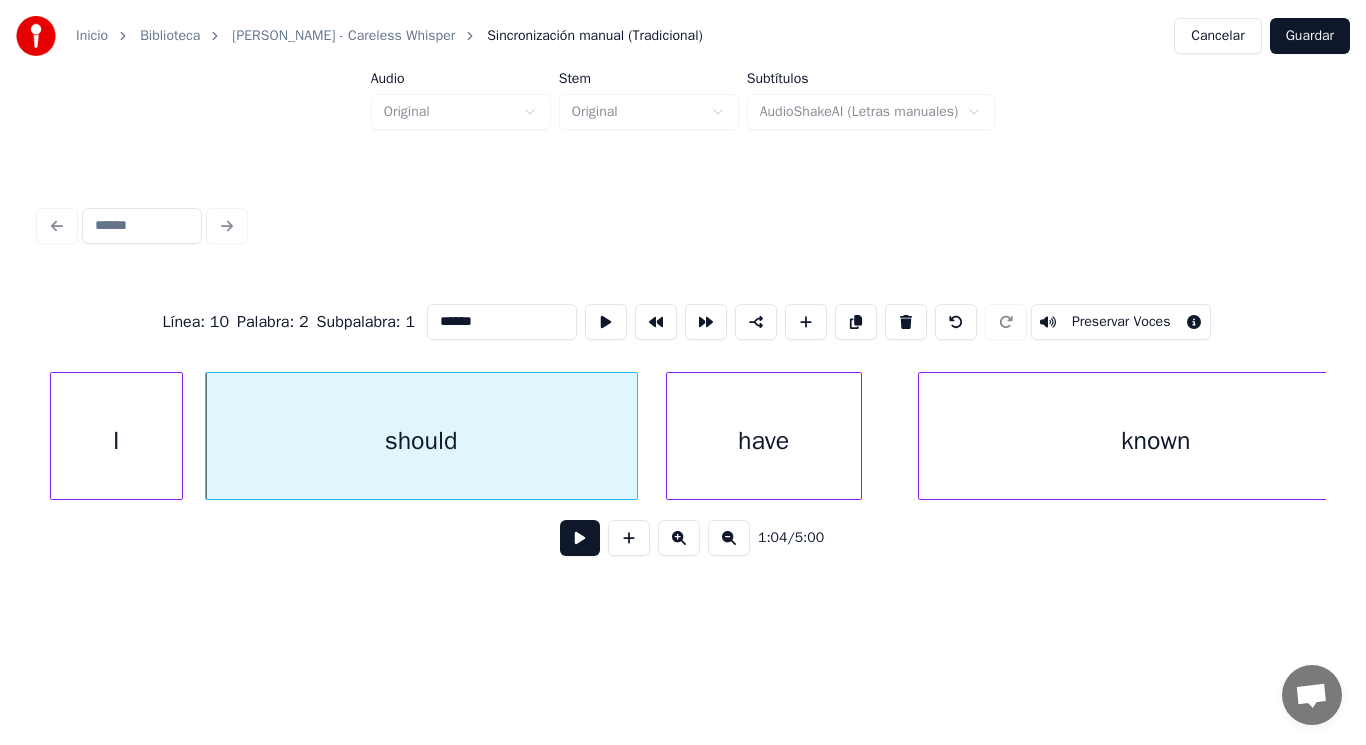 click at bounding box center [580, 538] 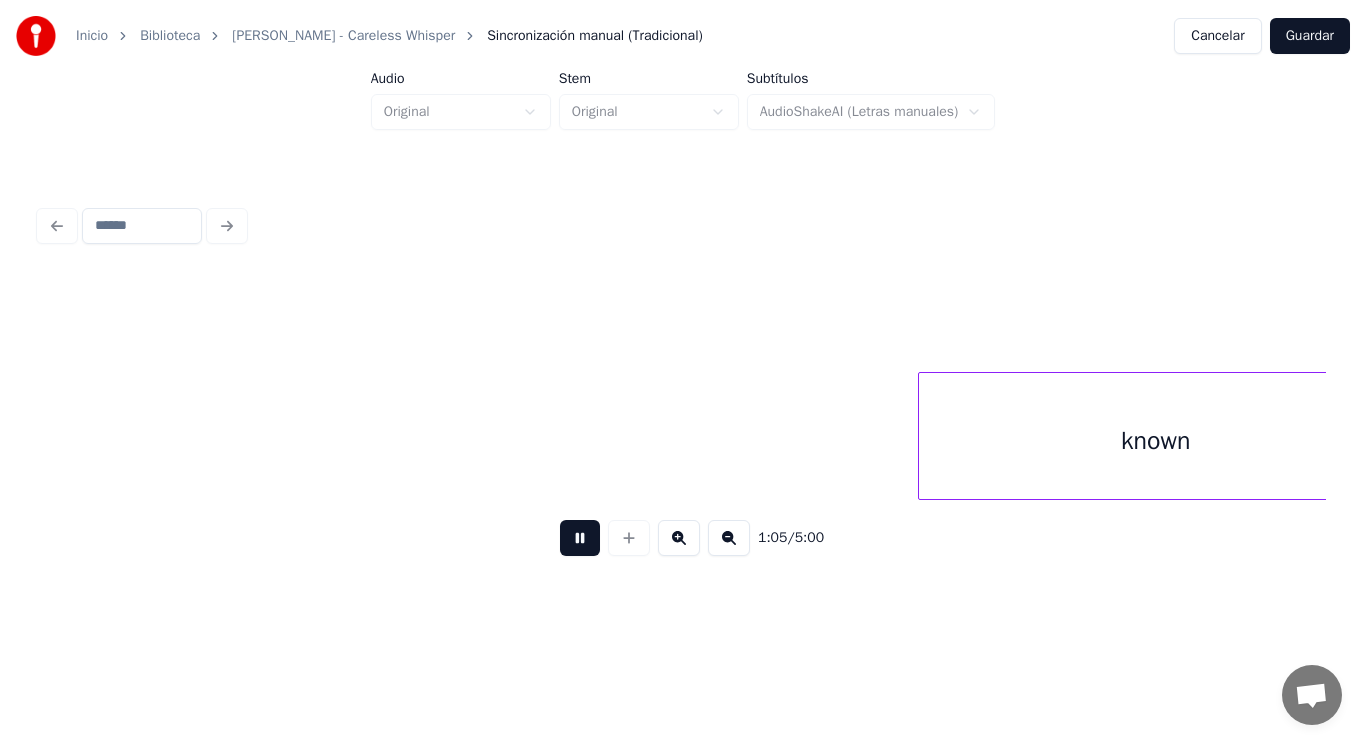 scroll, scrollTop: 0, scrollLeft: 91142, axis: horizontal 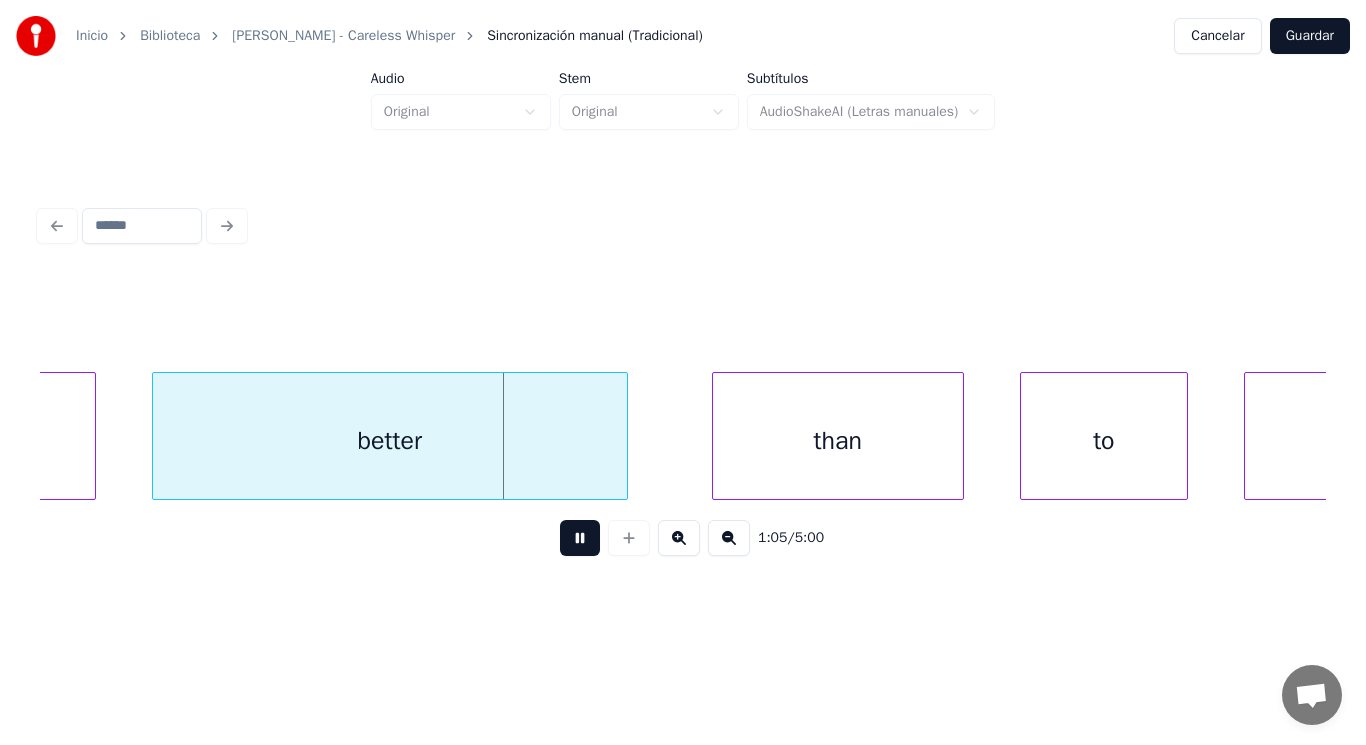 click at bounding box center (580, 538) 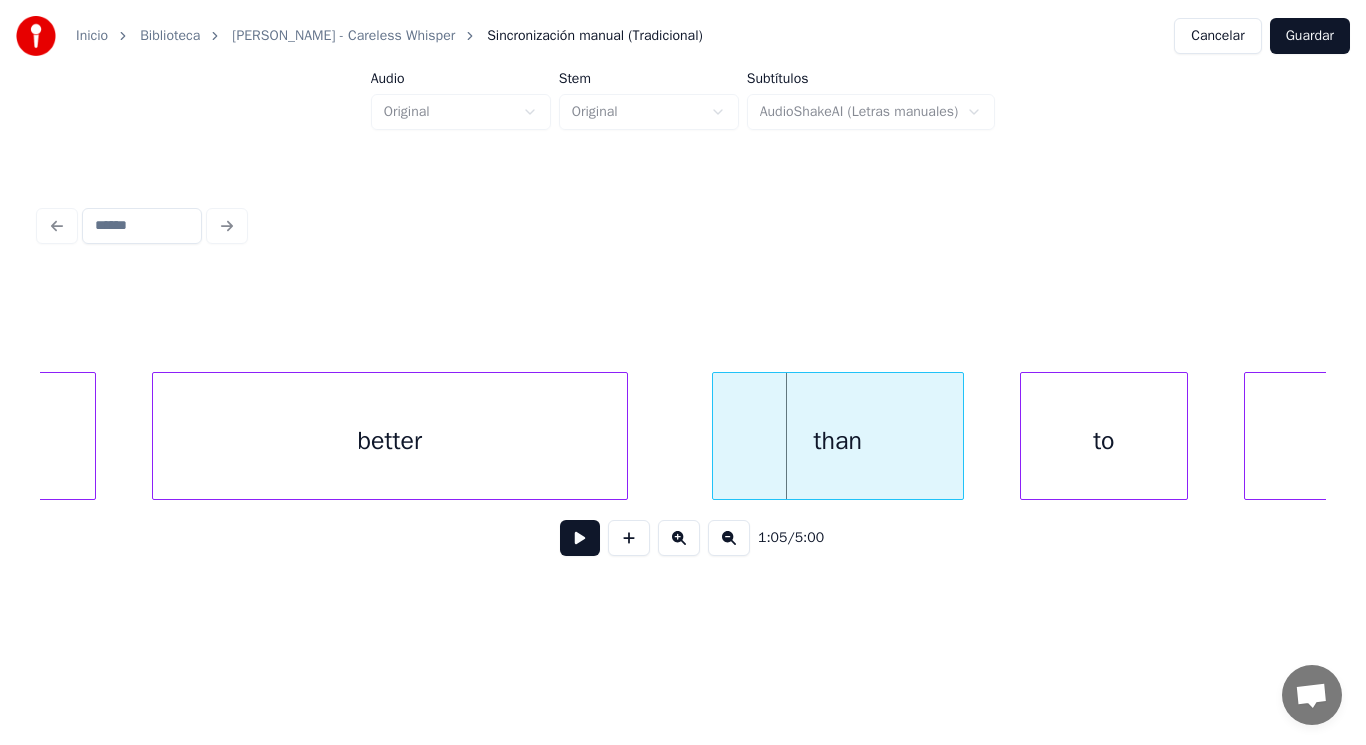 click at bounding box center (580, 538) 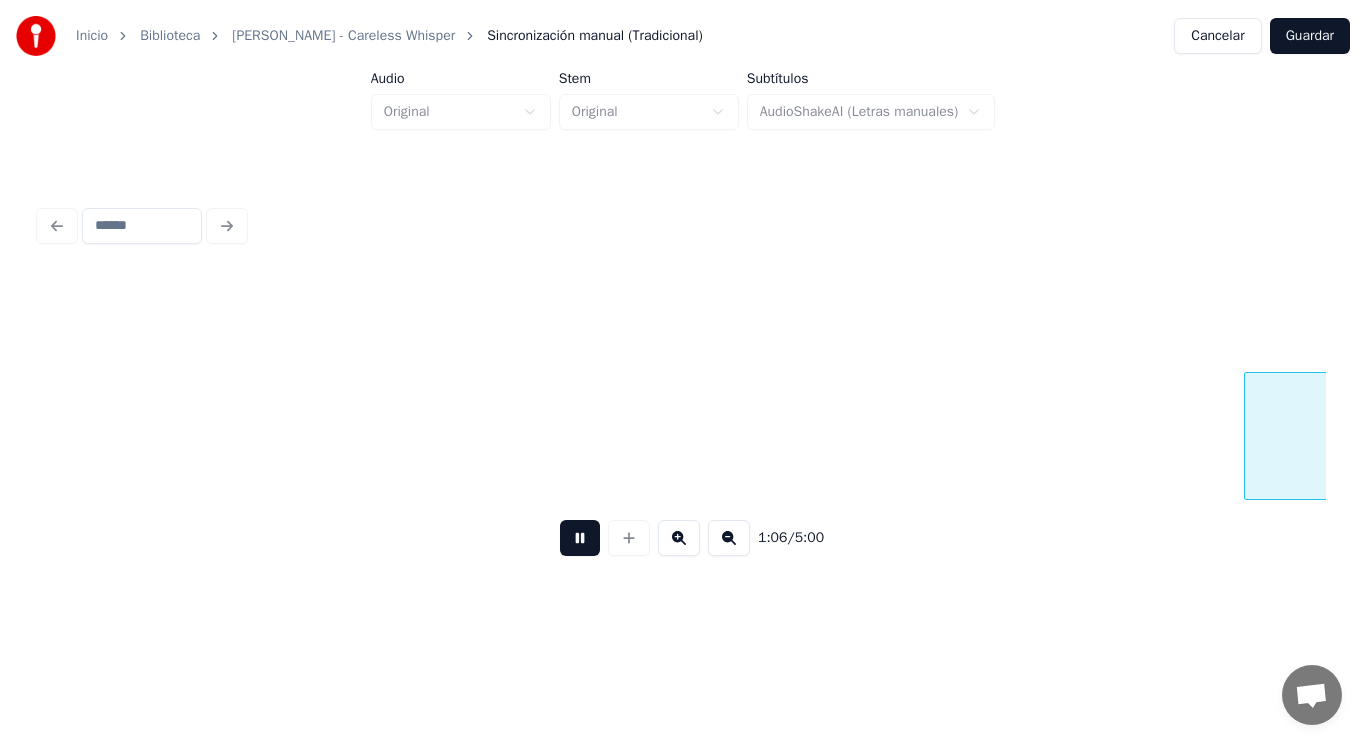 scroll, scrollTop: 0, scrollLeft: 92443, axis: horizontal 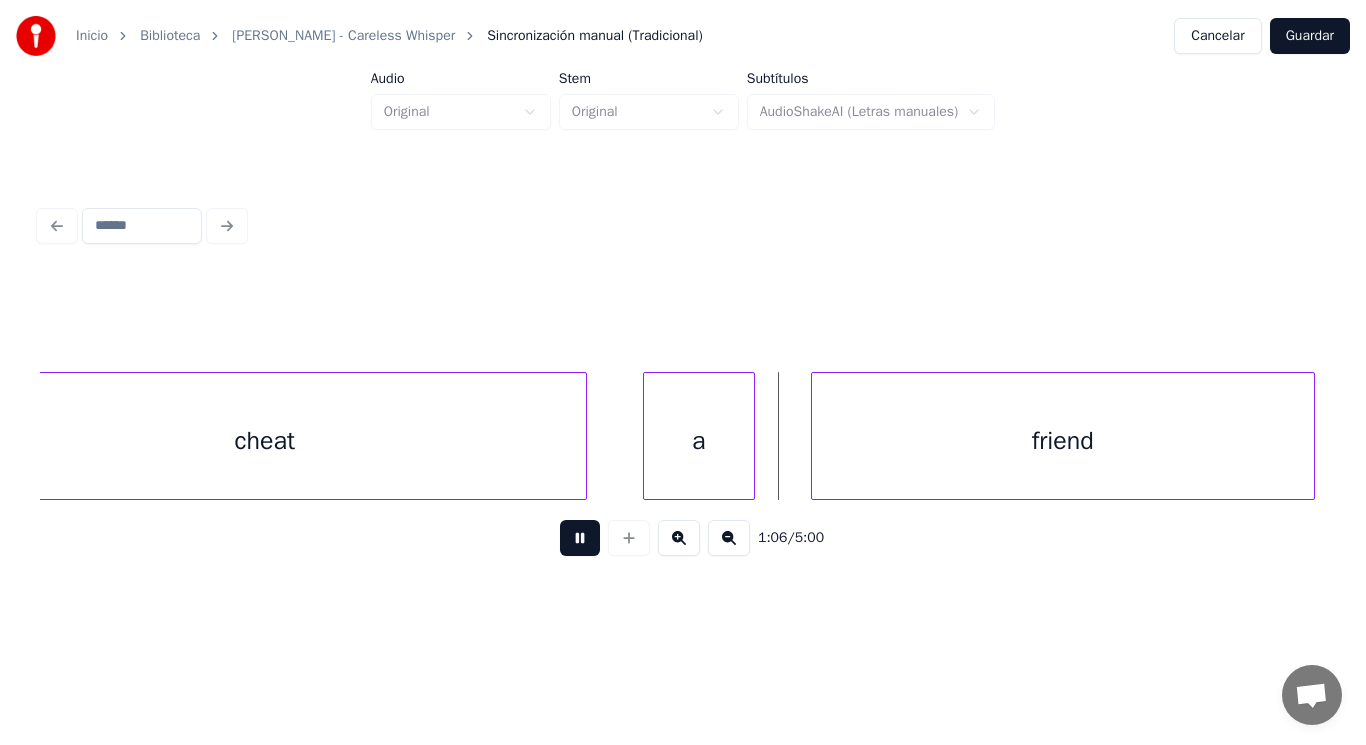 click at bounding box center (580, 538) 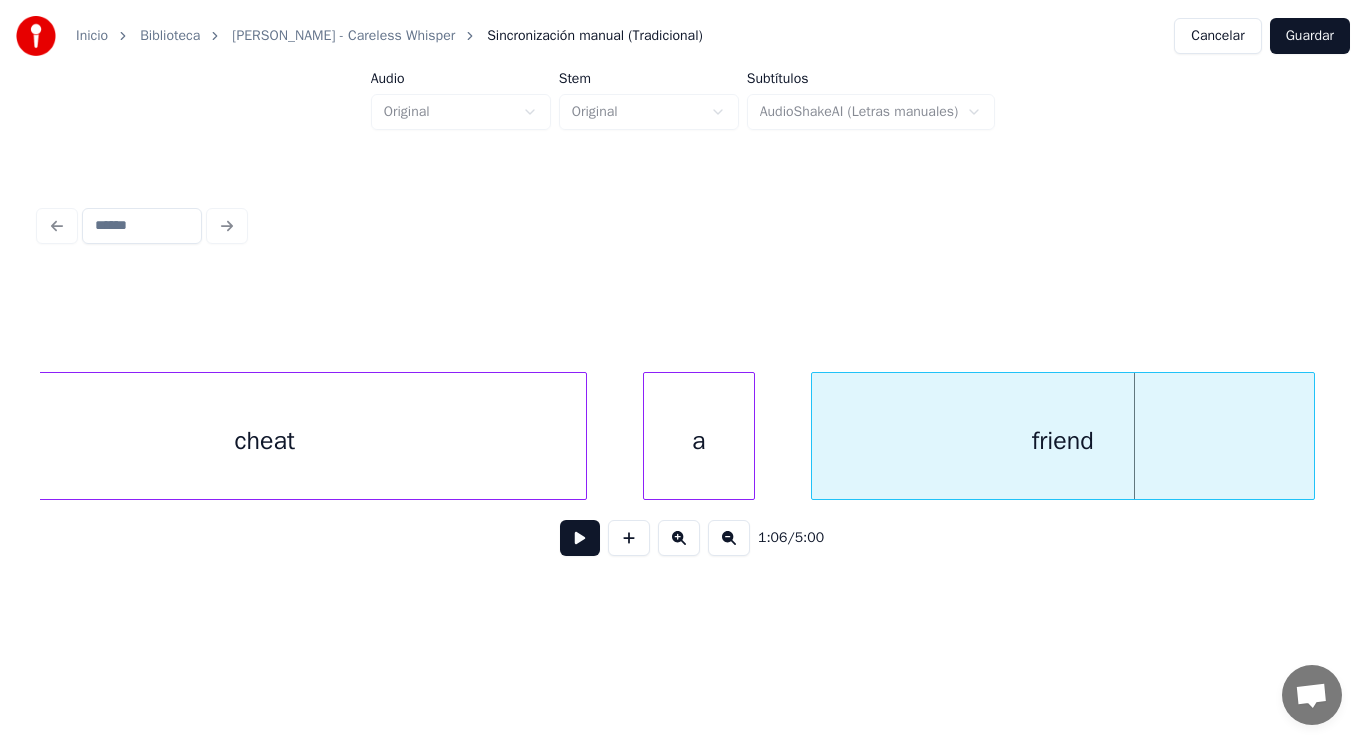 click on "cheat" at bounding box center (265, 441) 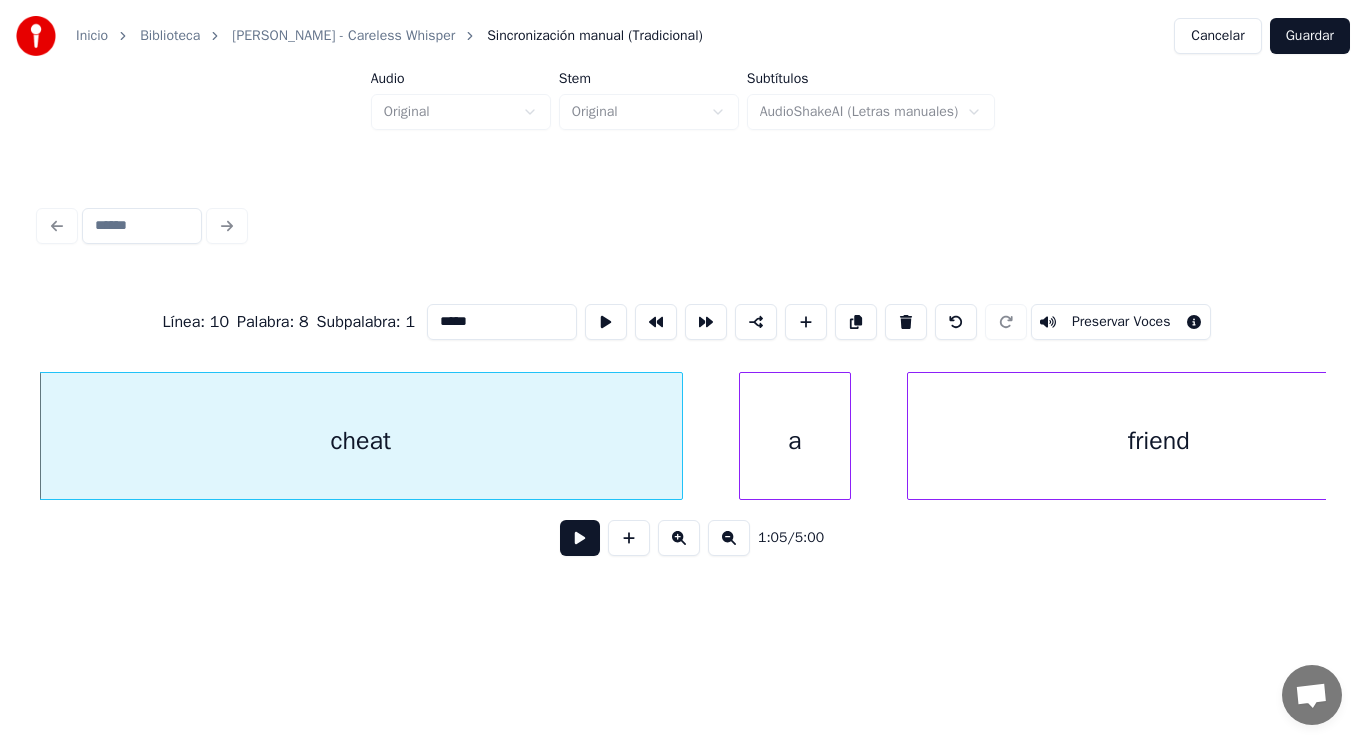 click at bounding box center (580, 538) 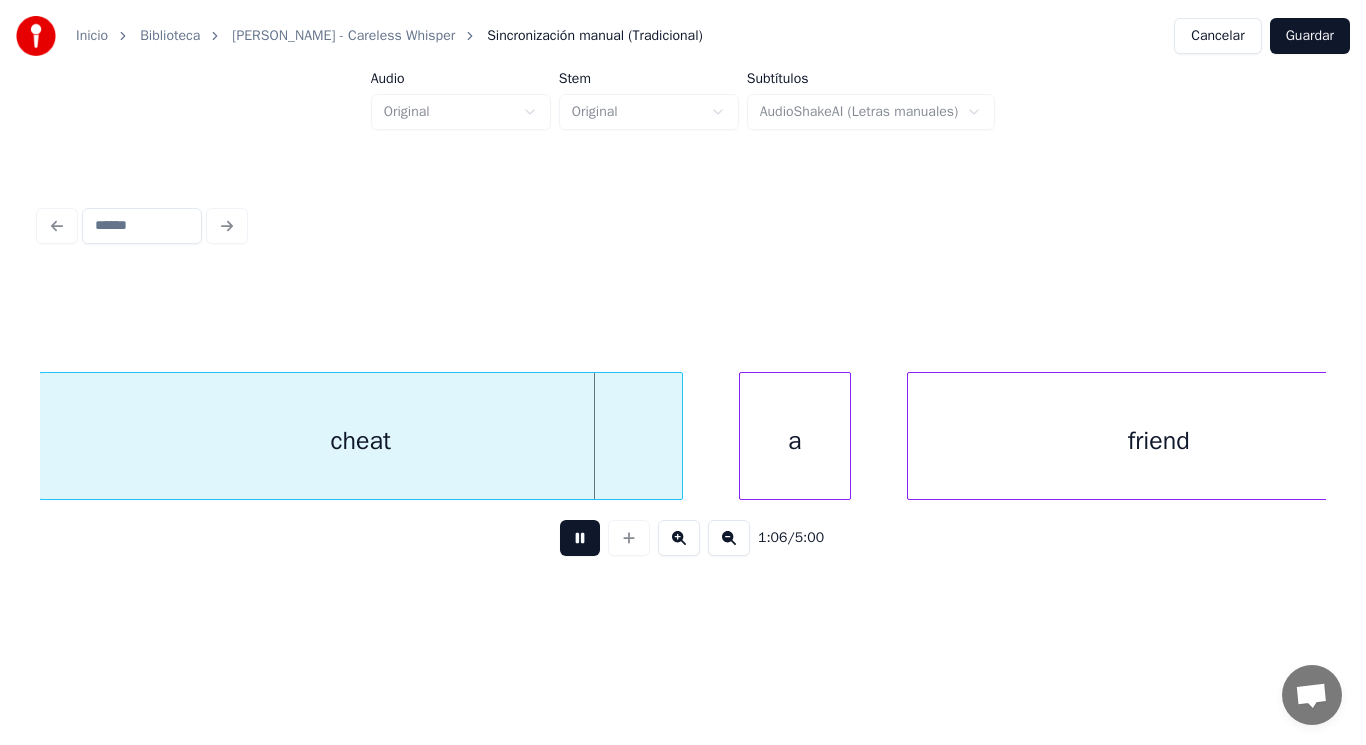 click at bounding box center [580, 538] 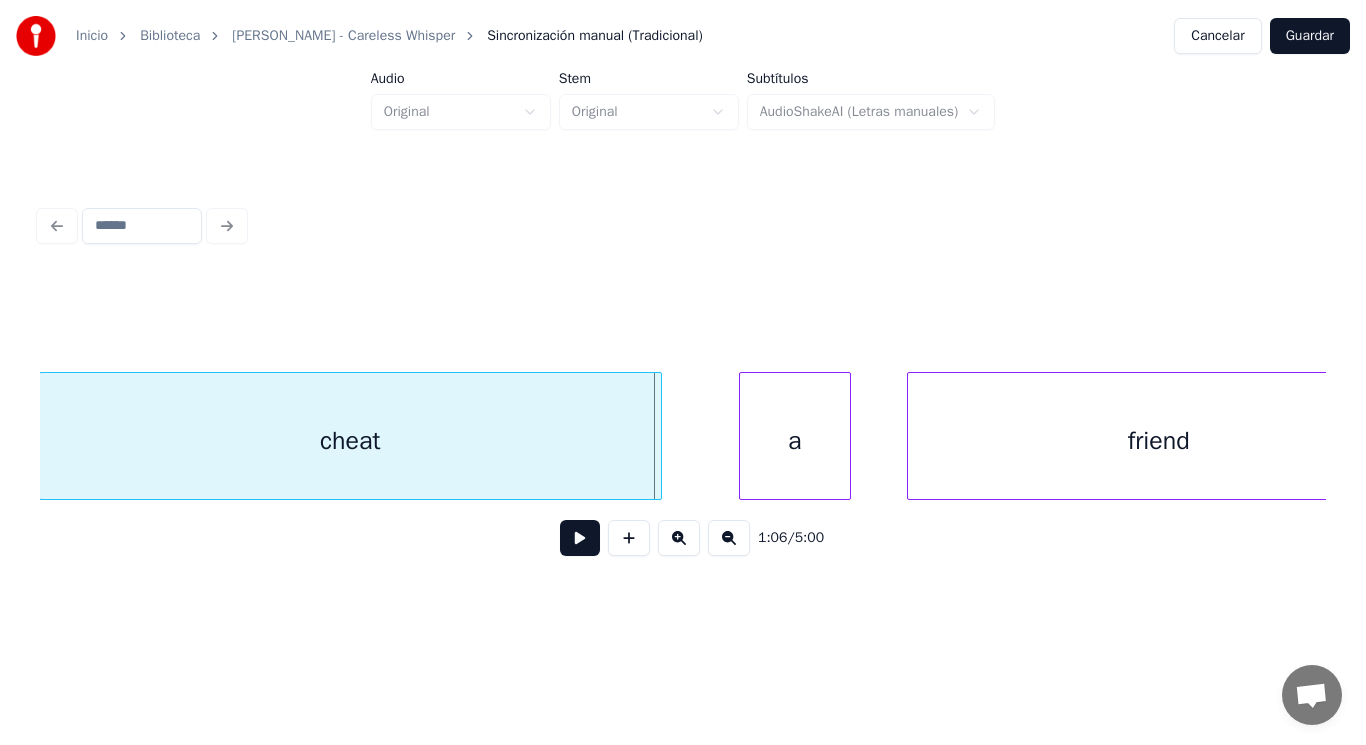 click at bounding box center [658, 436] 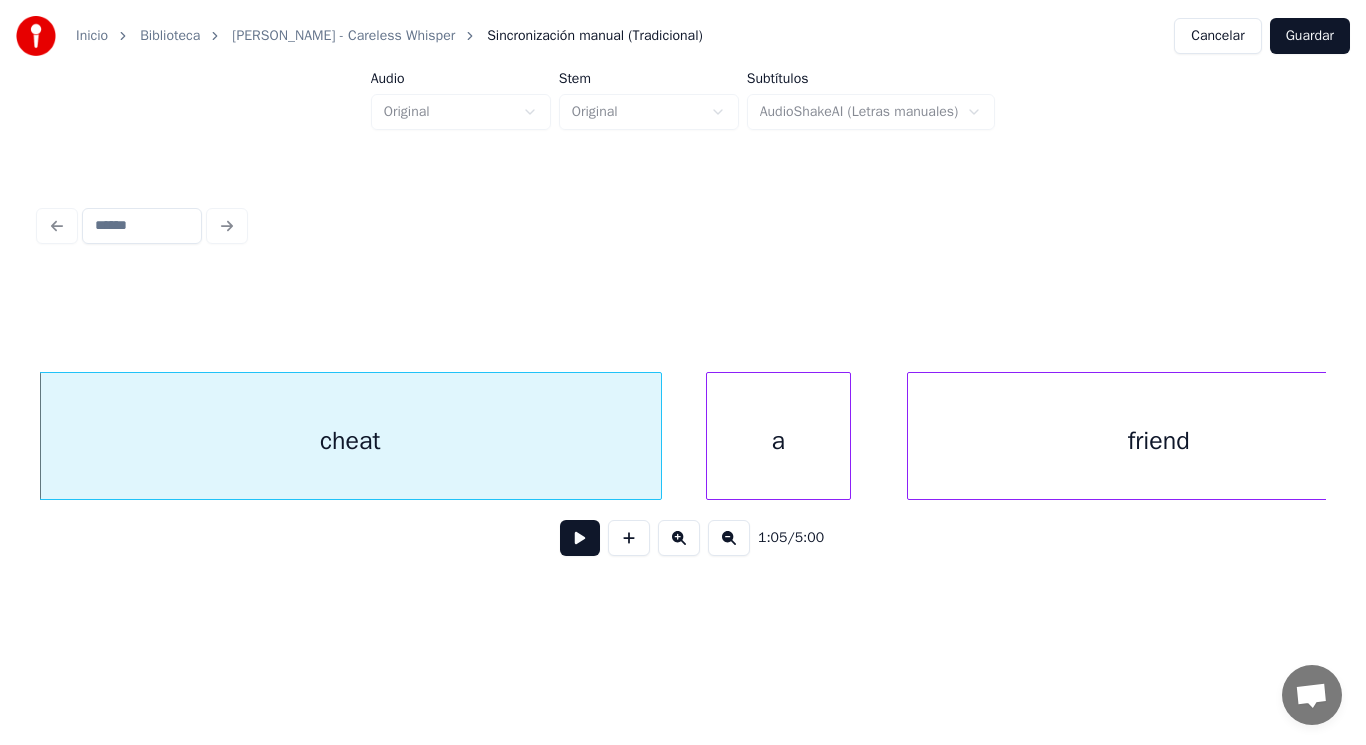 click at bounding box center [710, 436] 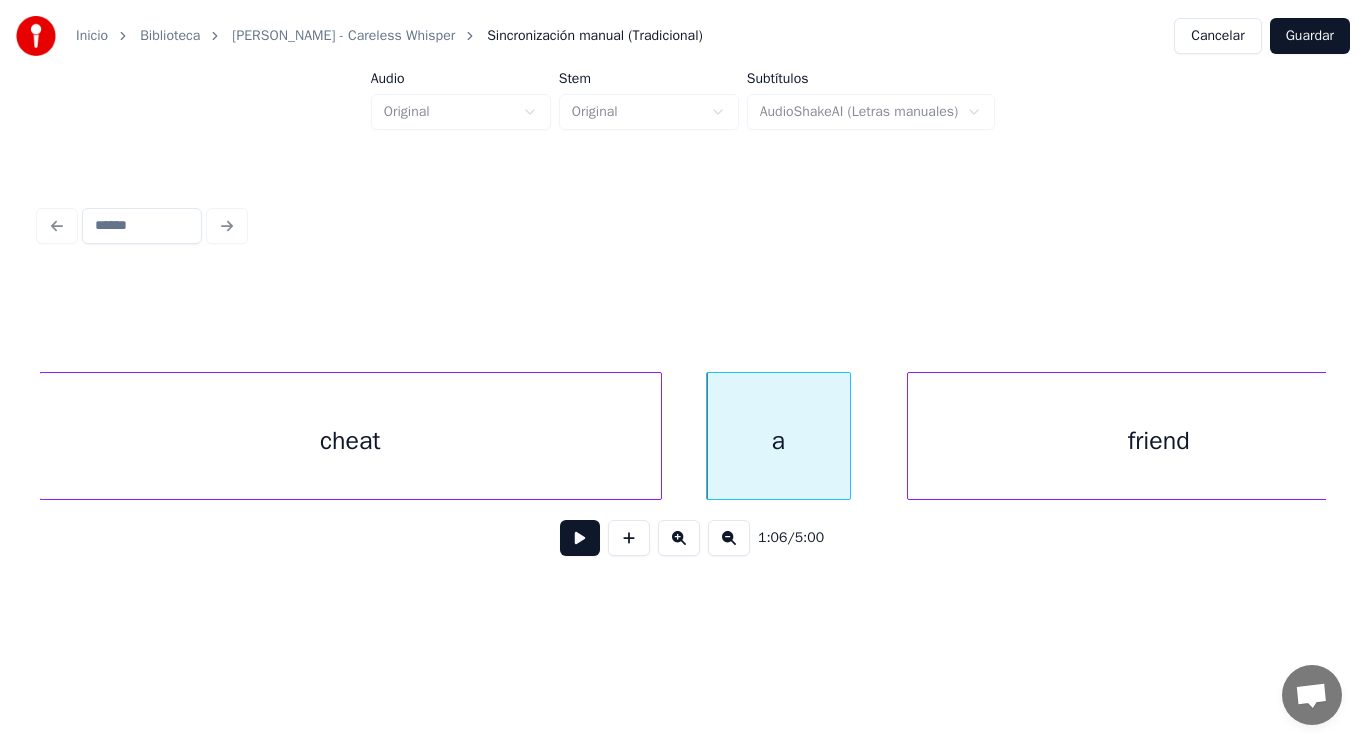 click at bounding box center [580, 538] 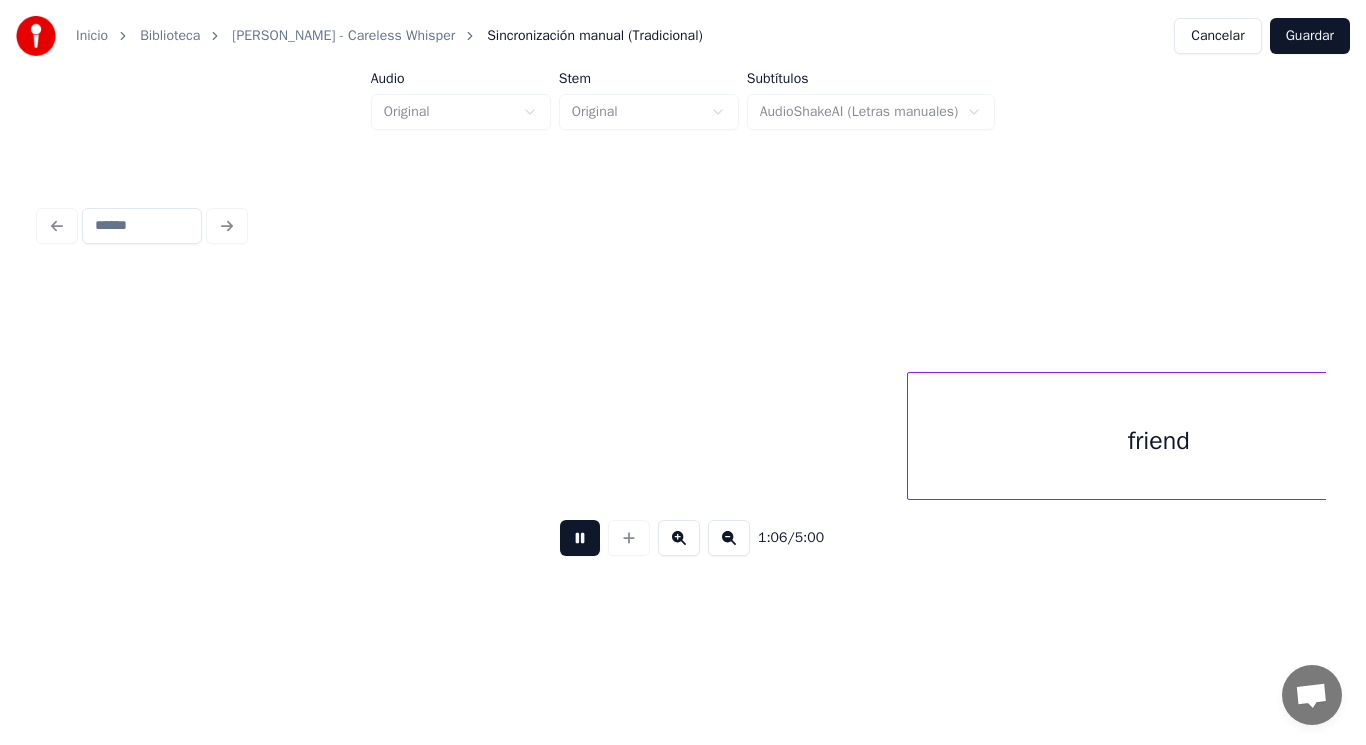 scroll, scrollTop: 0, scrollLeft: 93647, axis: horizontal 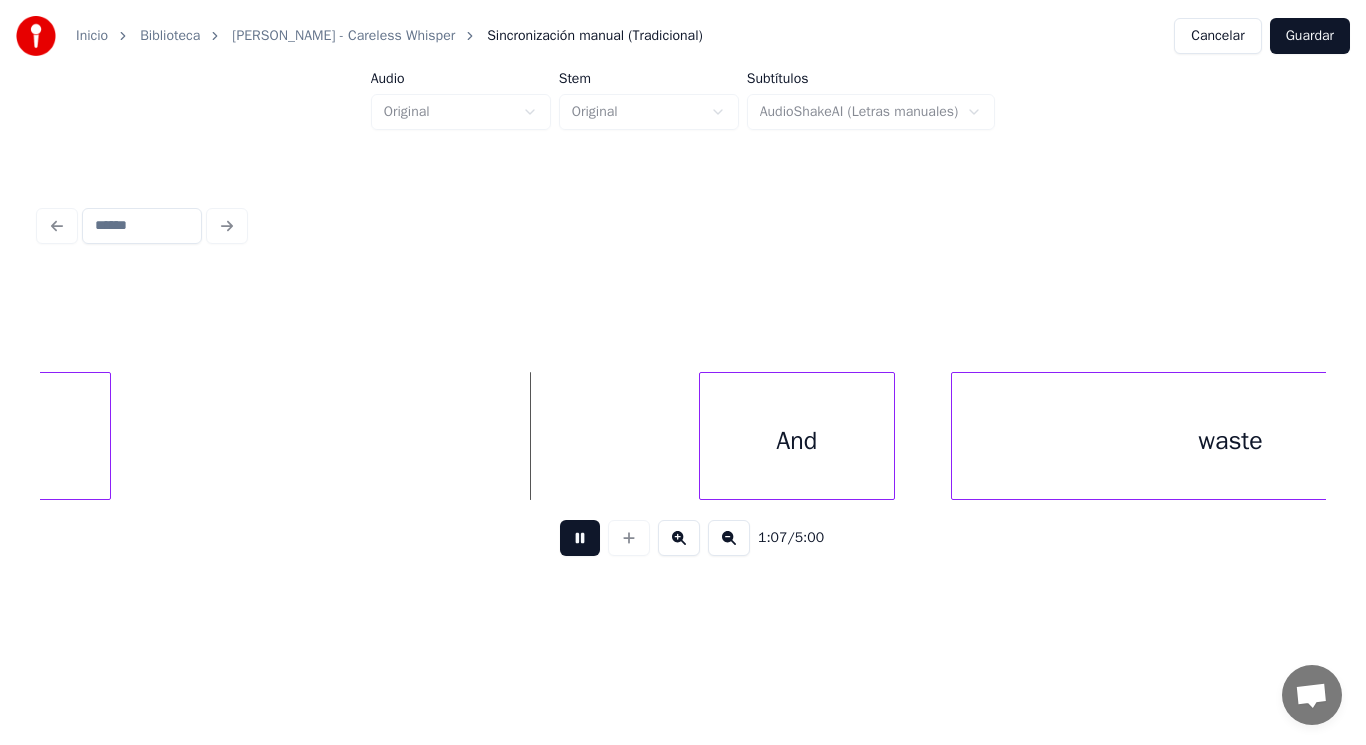 click at bounding box center [580, 538] 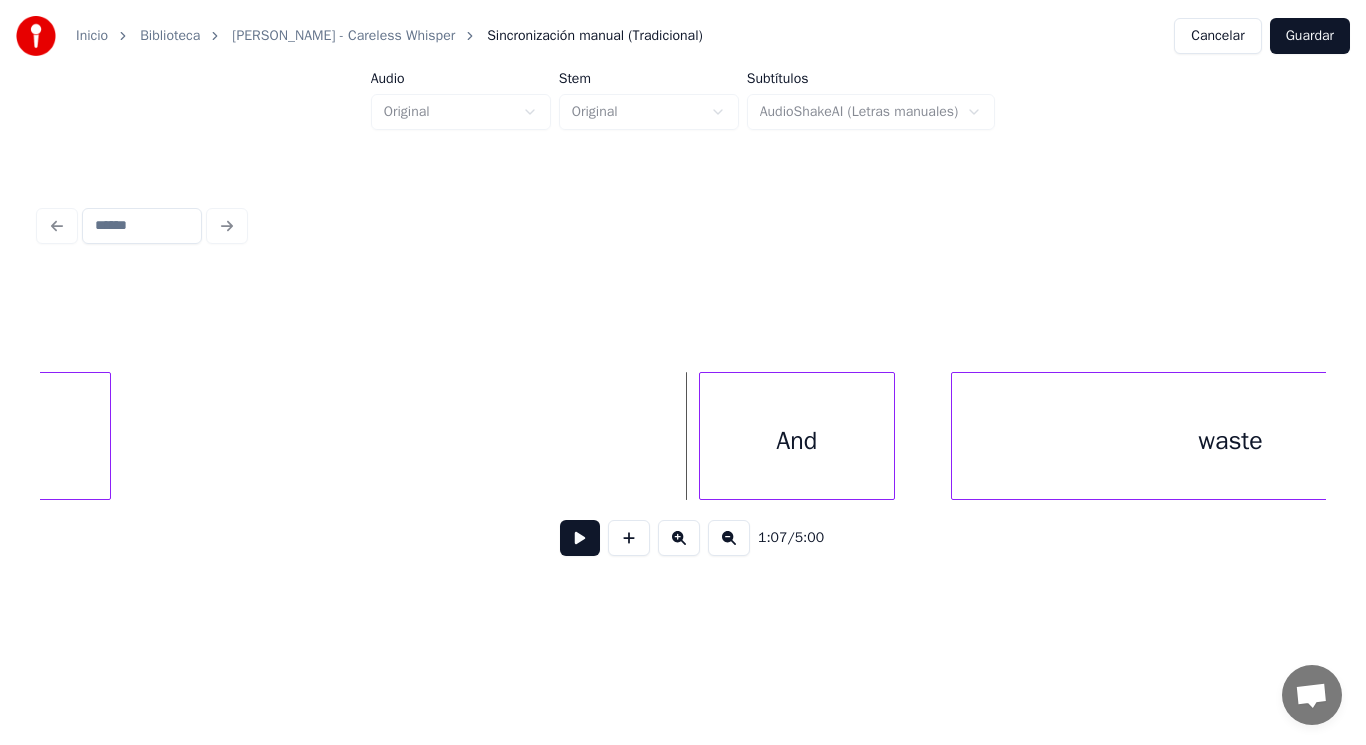 click on "friend" at bounding box center (-141, 441) 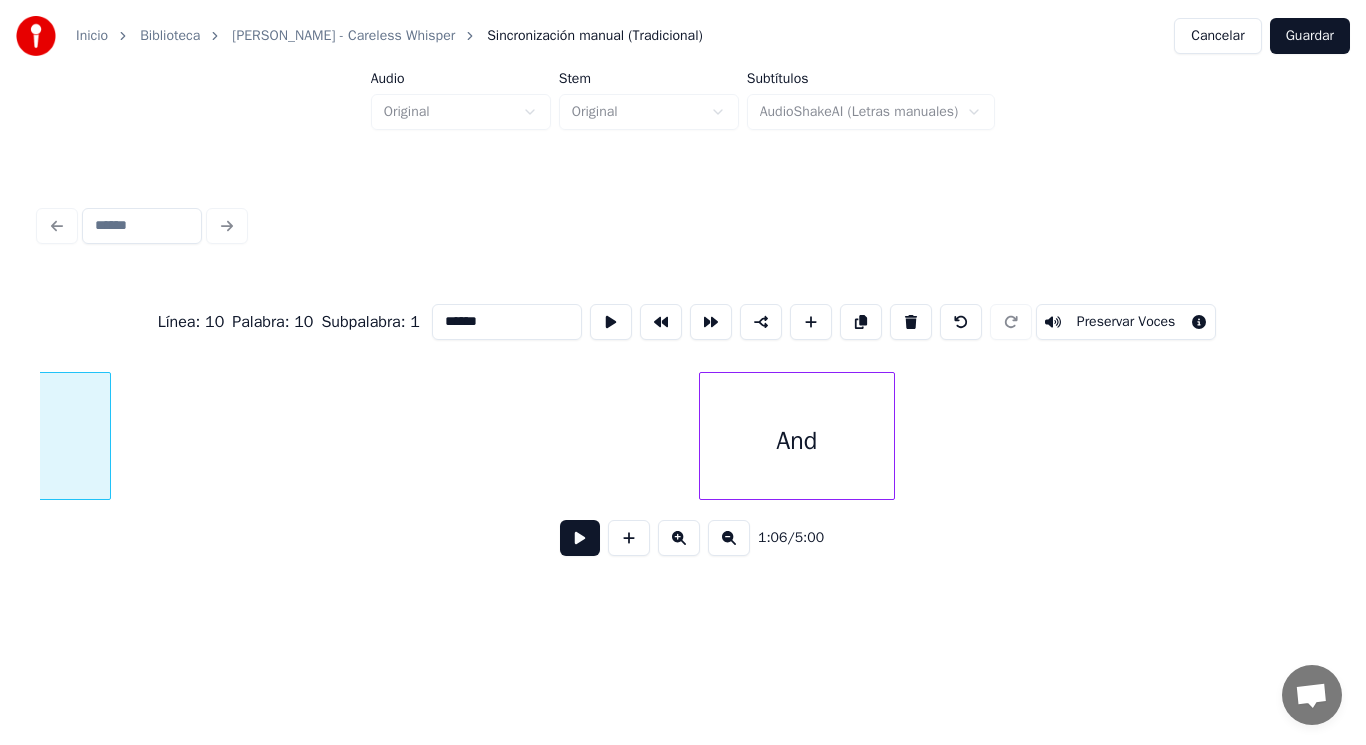 scroll, scrollTop: 0, scrollLeft: 93215, axis: horizontal 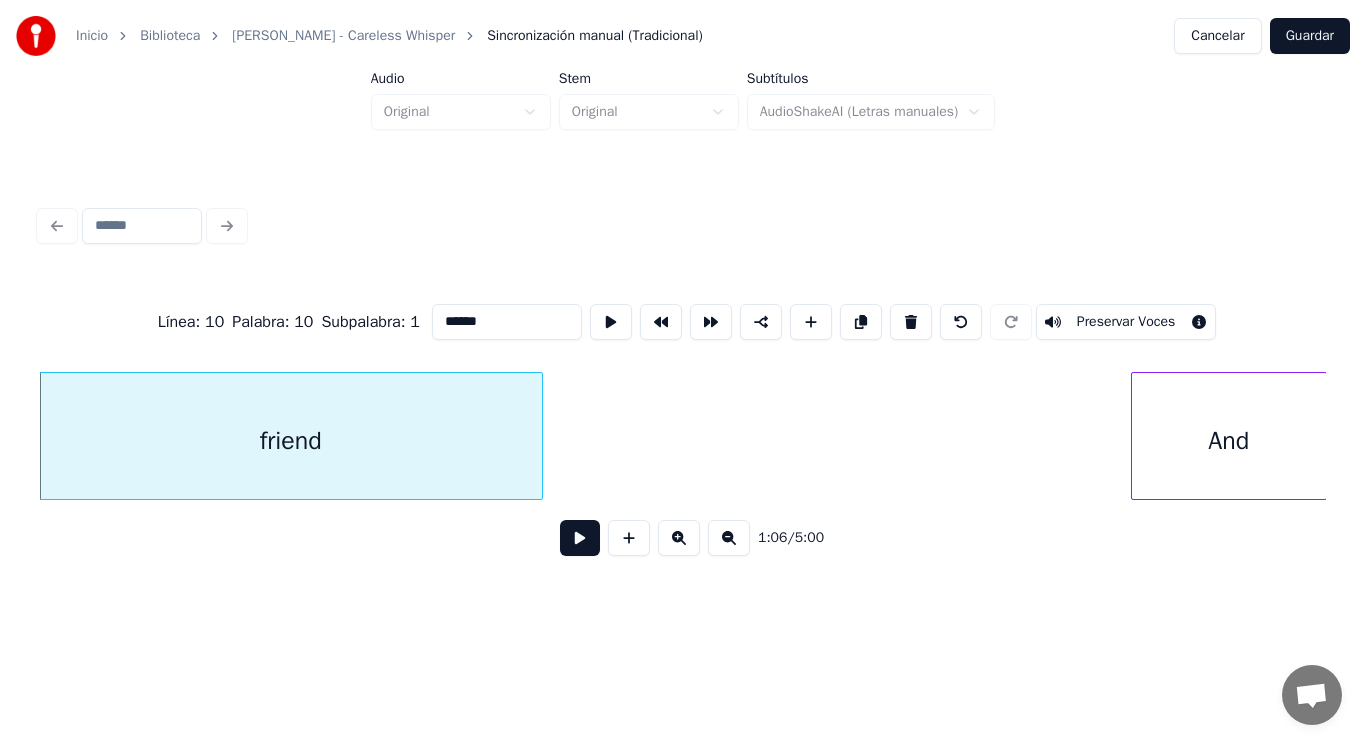 click at bounding box center (580, 538) 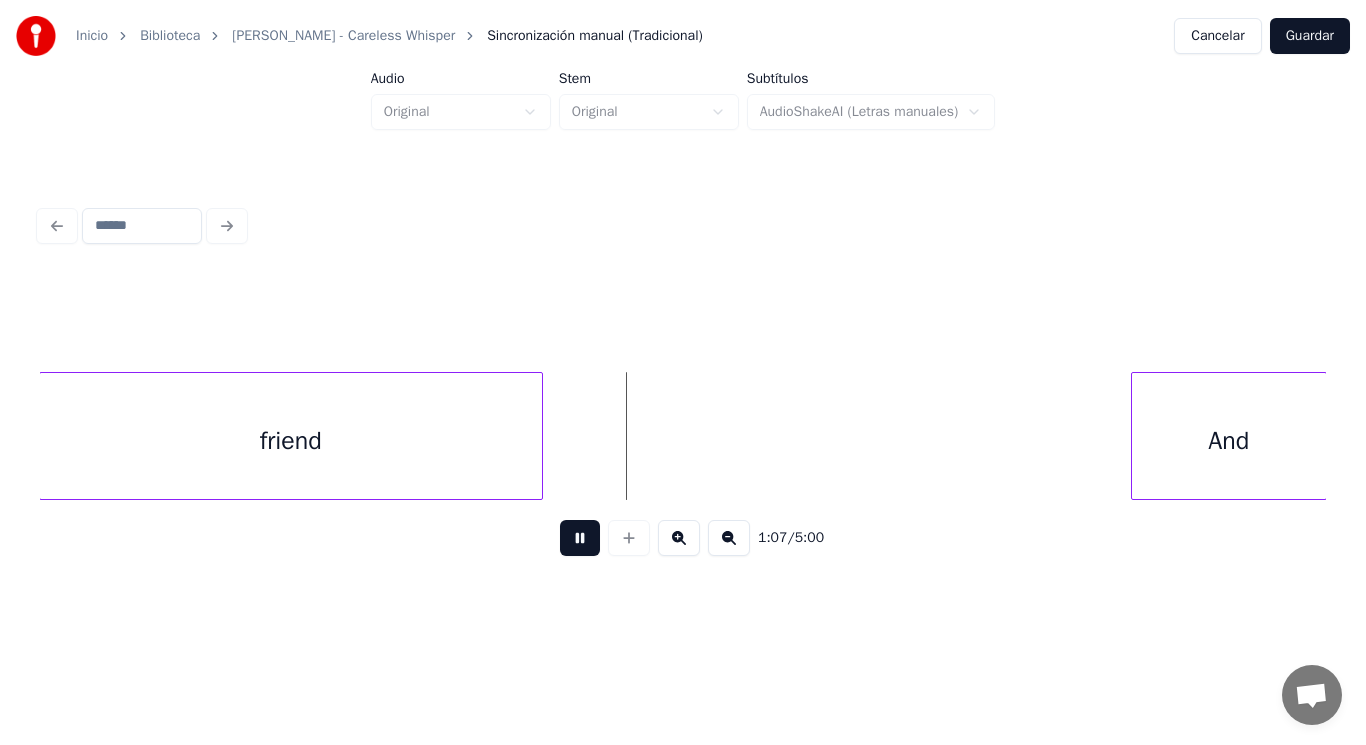 click at bounding box center (580, 538) 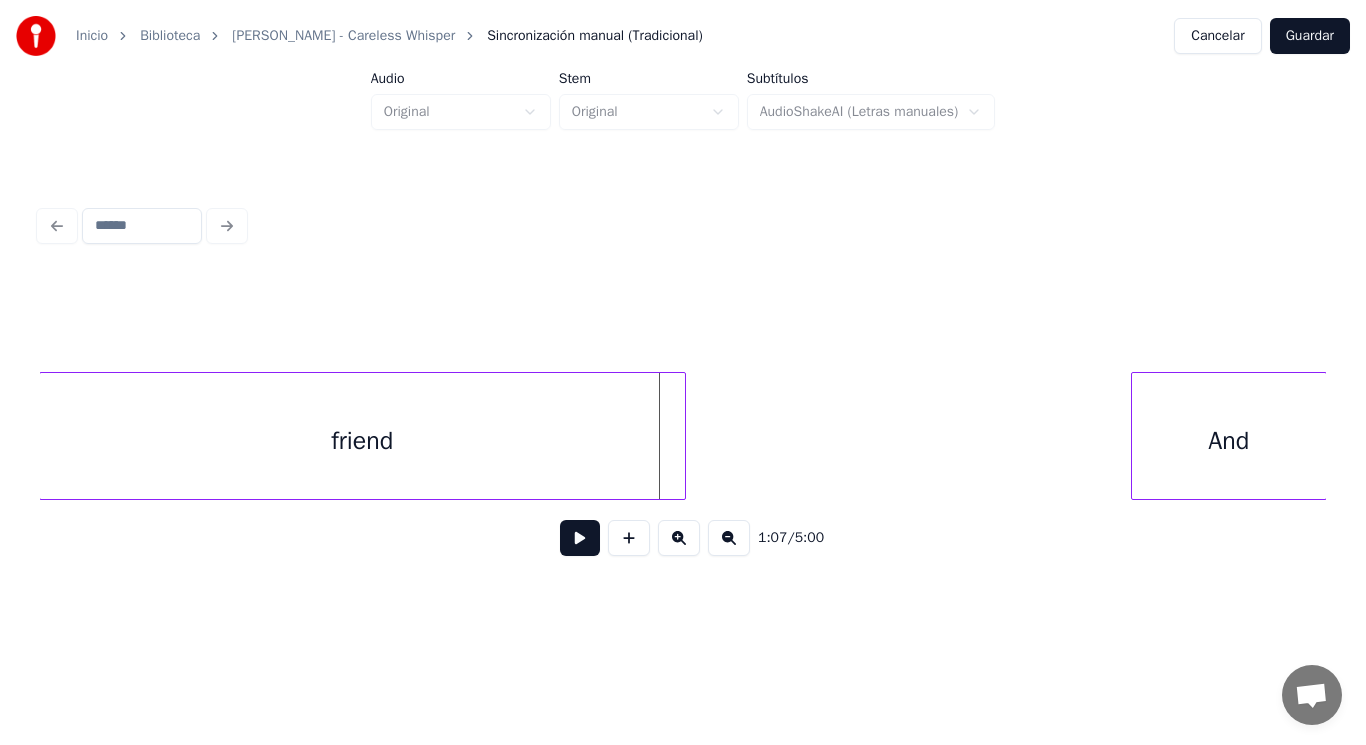 click at bounding box center [682, 436] 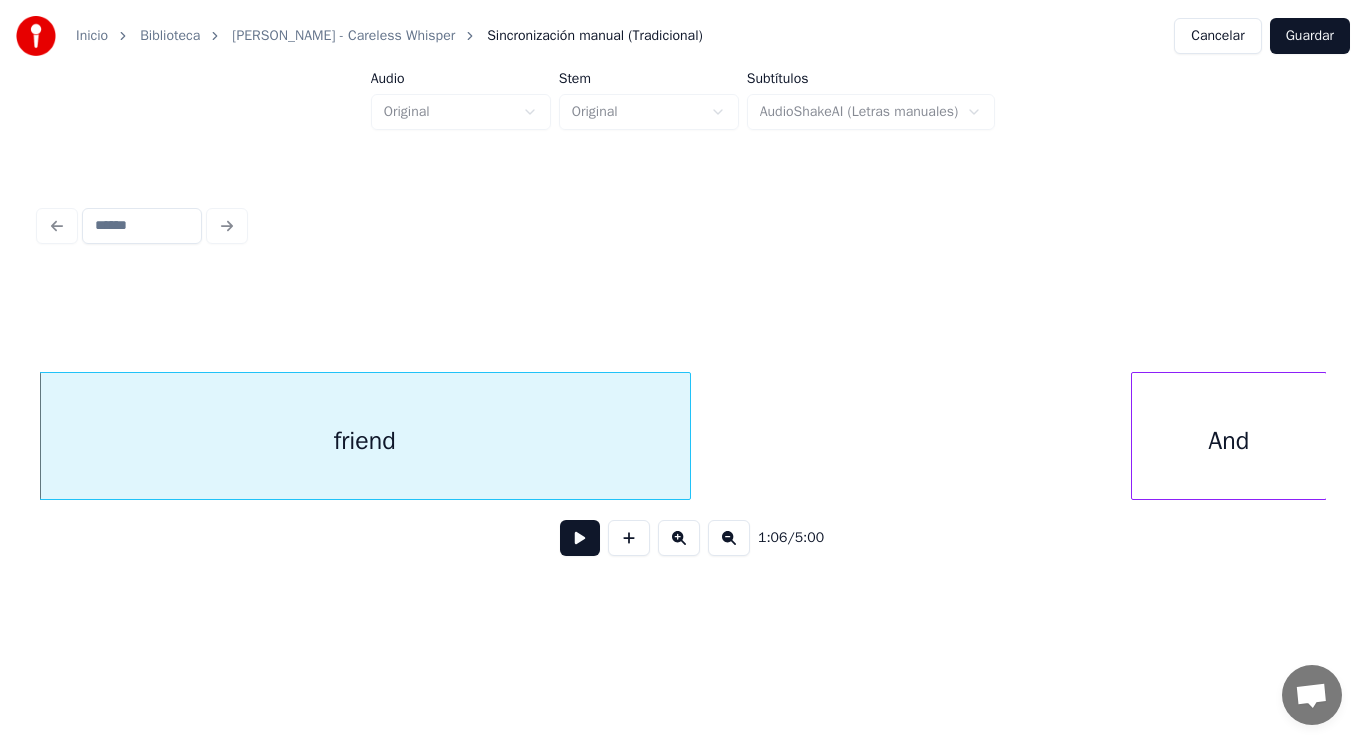 click at bounding box center (580, 538) 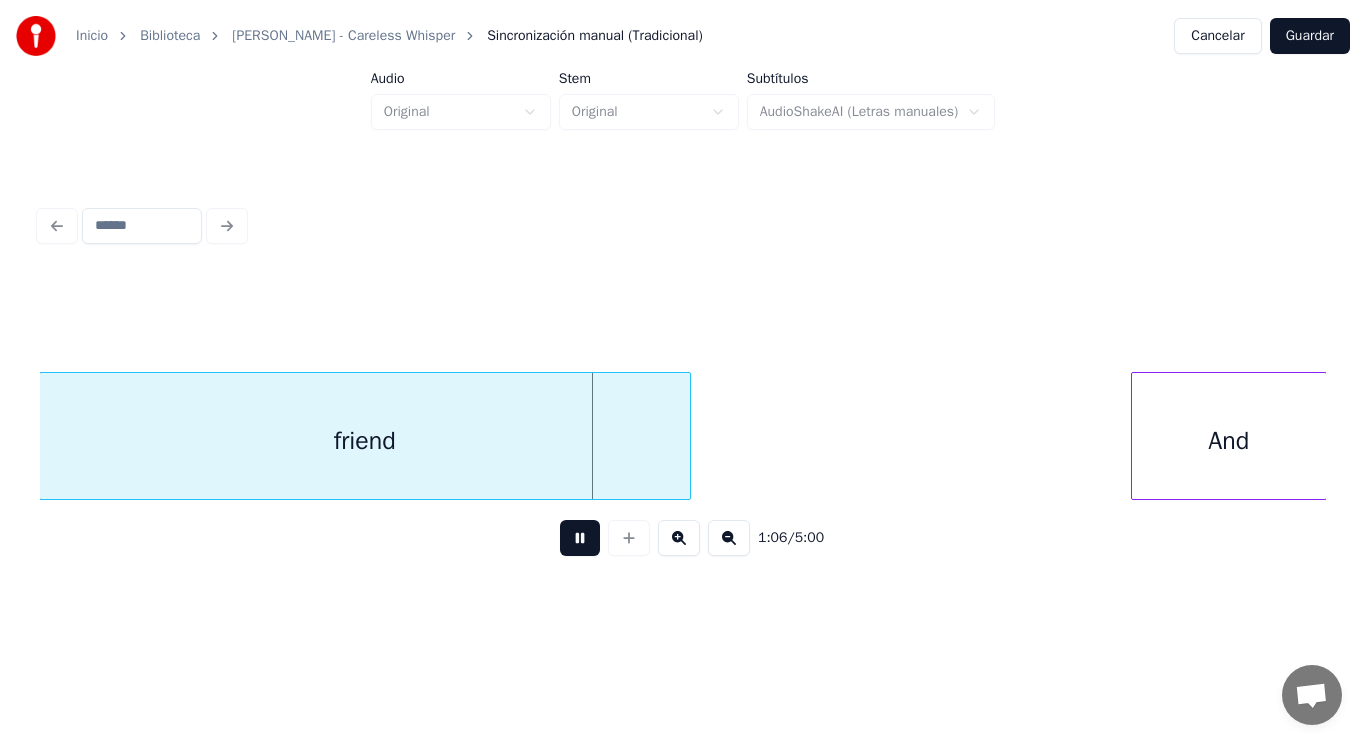 click at bounding box center [580, 538] 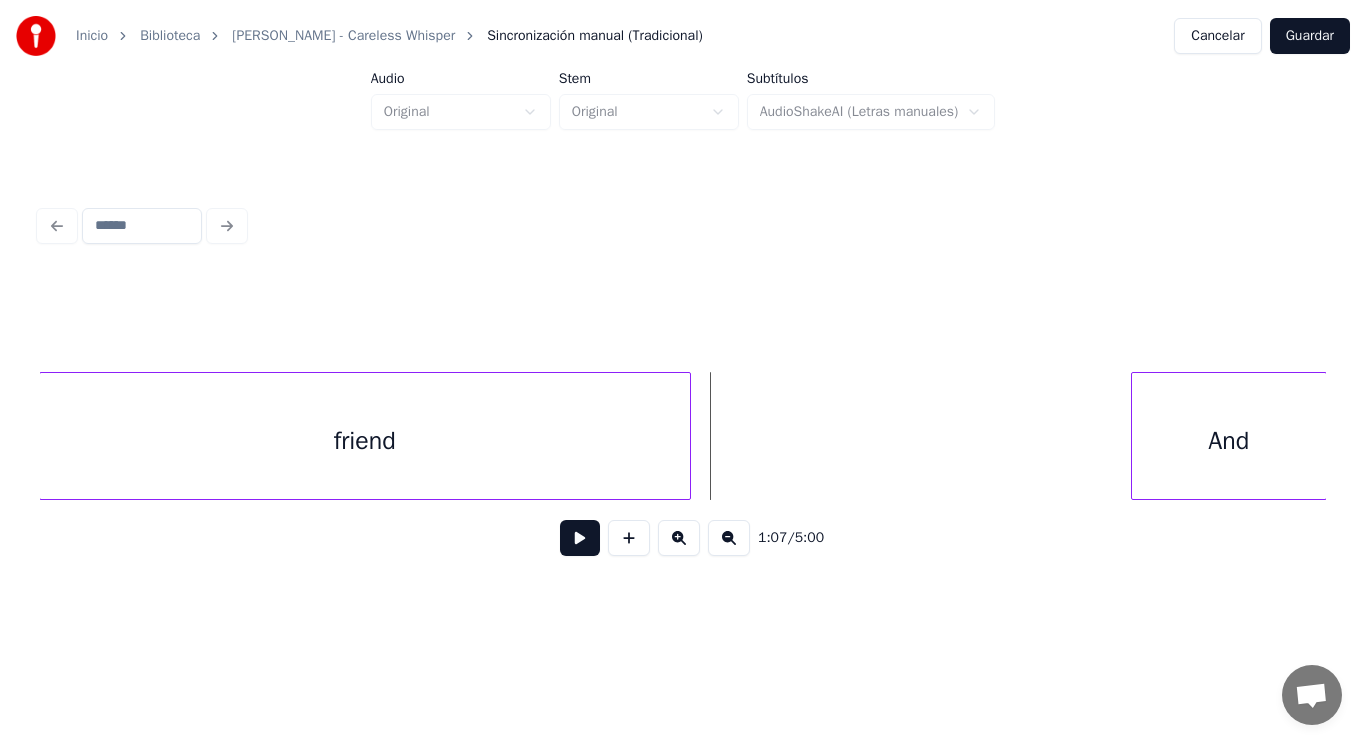 click at bounding box center (687, 436) 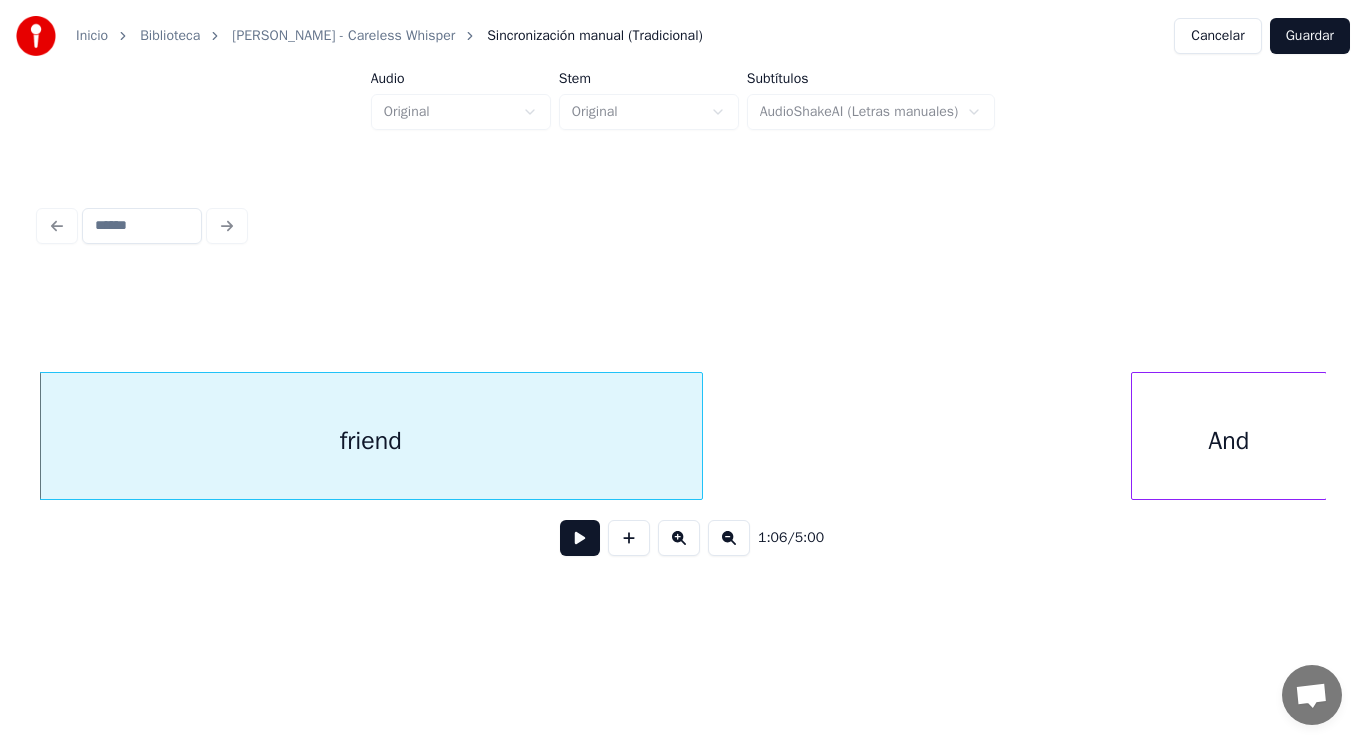 click at bounding box center (580, 538) 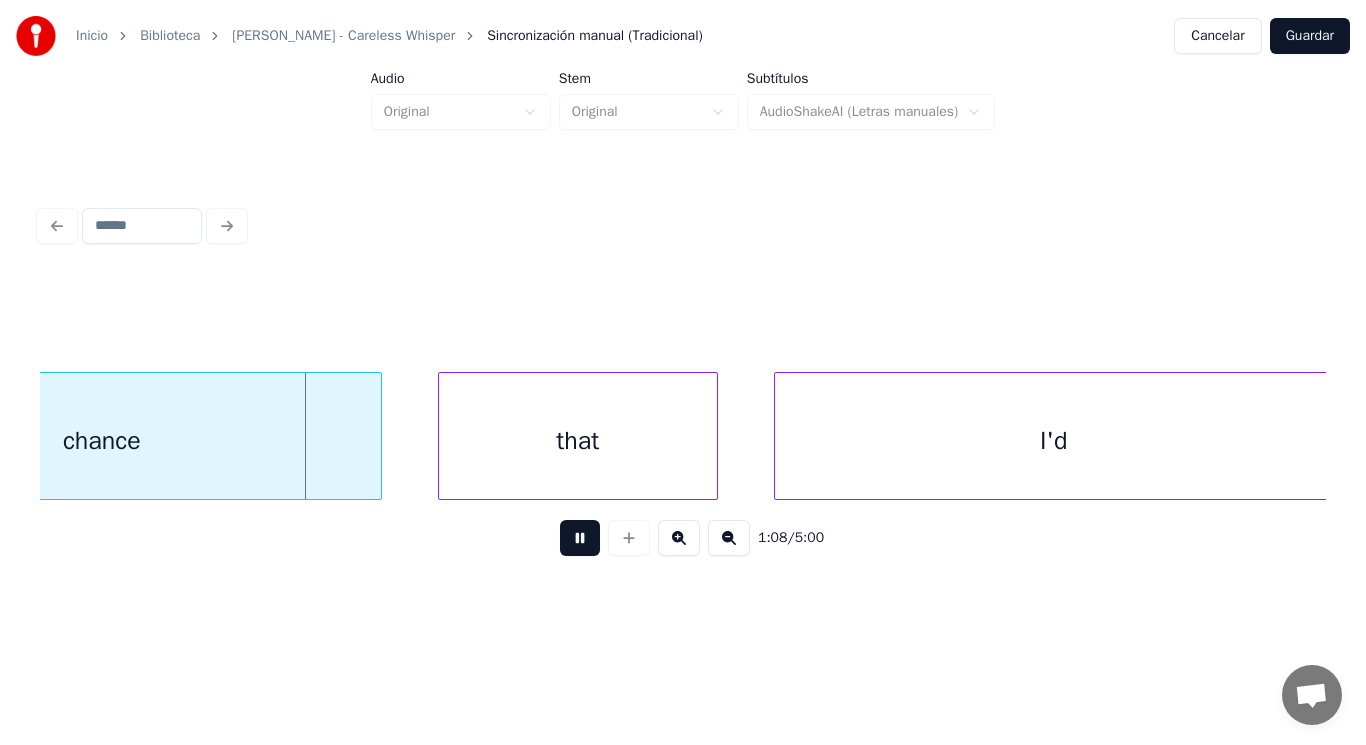click at bounding box center [580, 538] 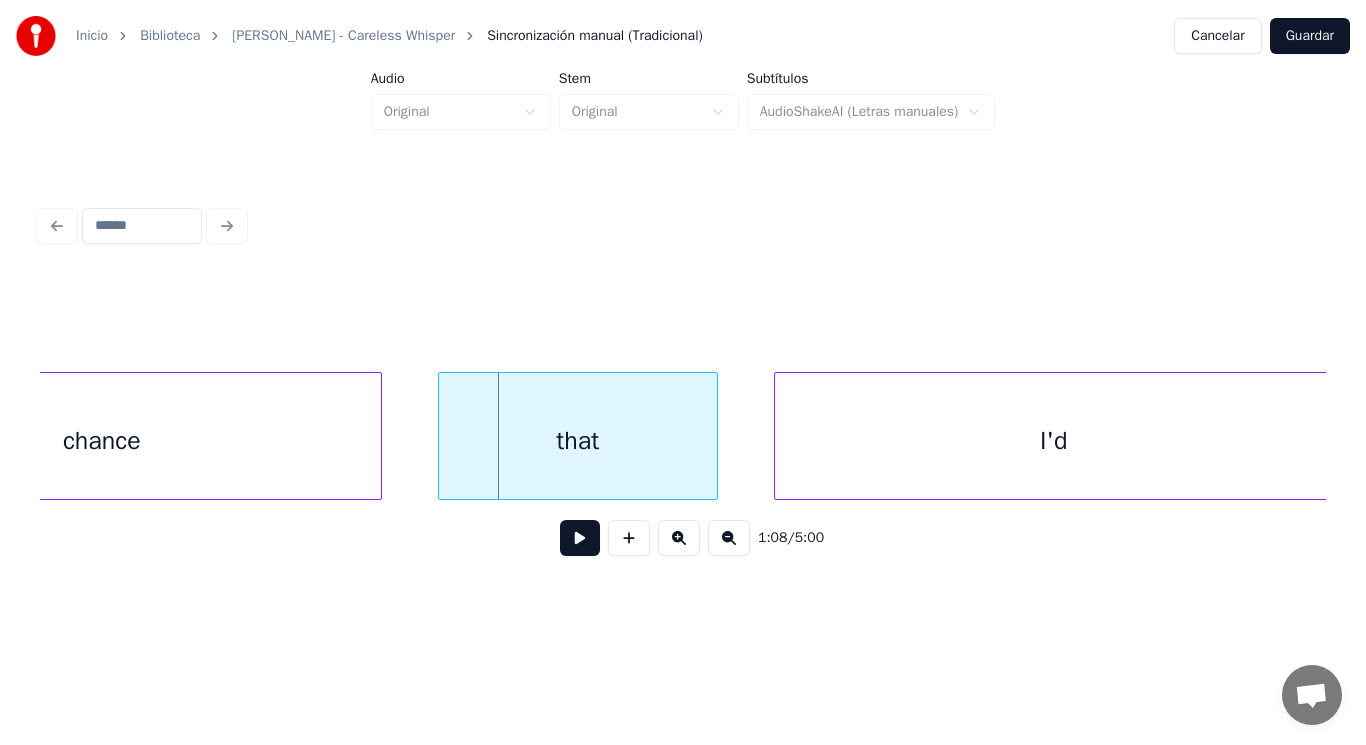click on "chance" at bounding box center (102, 441) 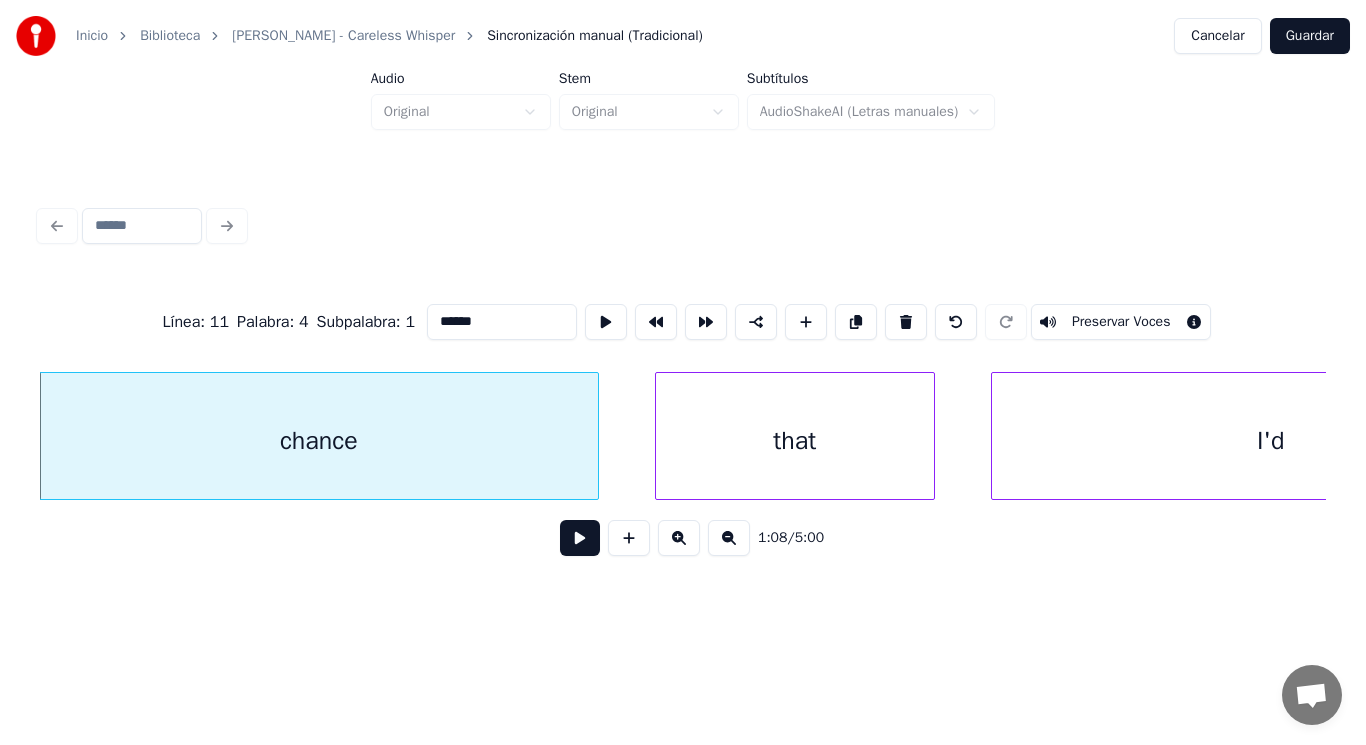 click at bounding box center (580, 538) 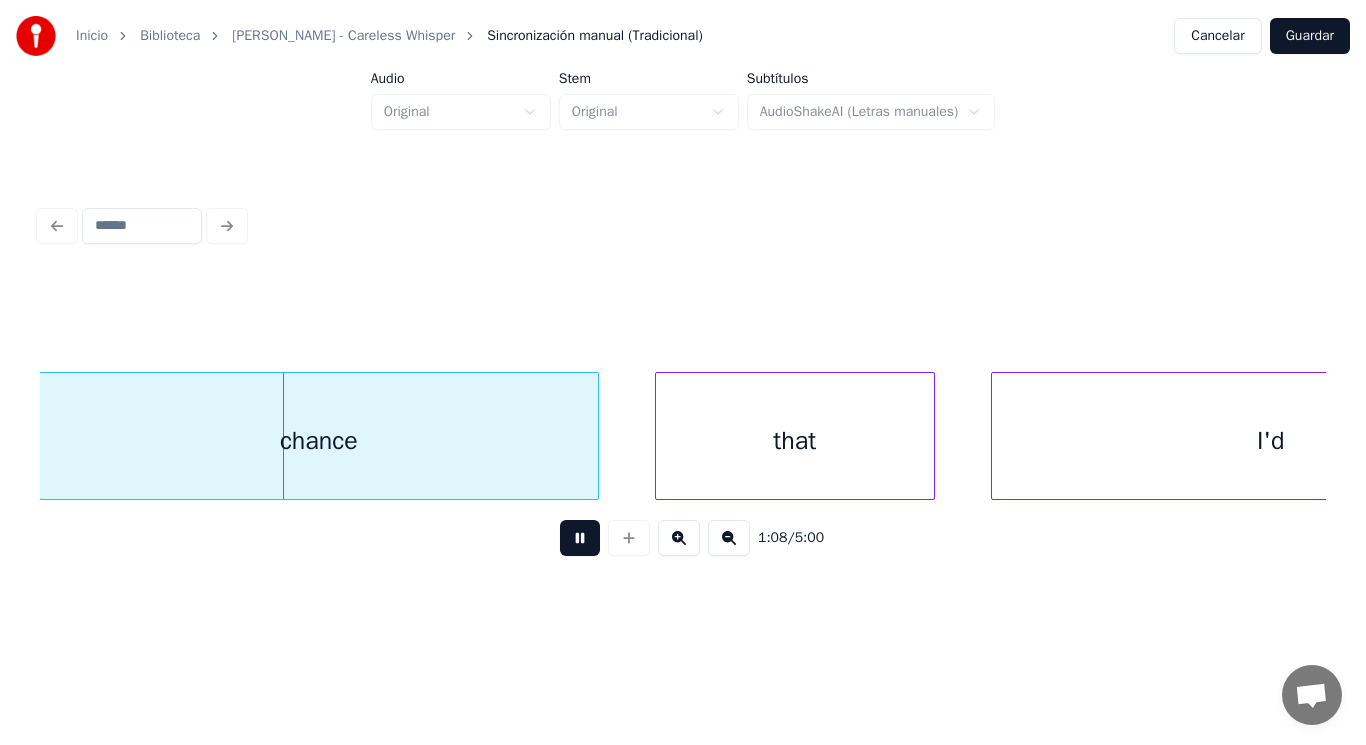 click at bounding box center (580, 538) 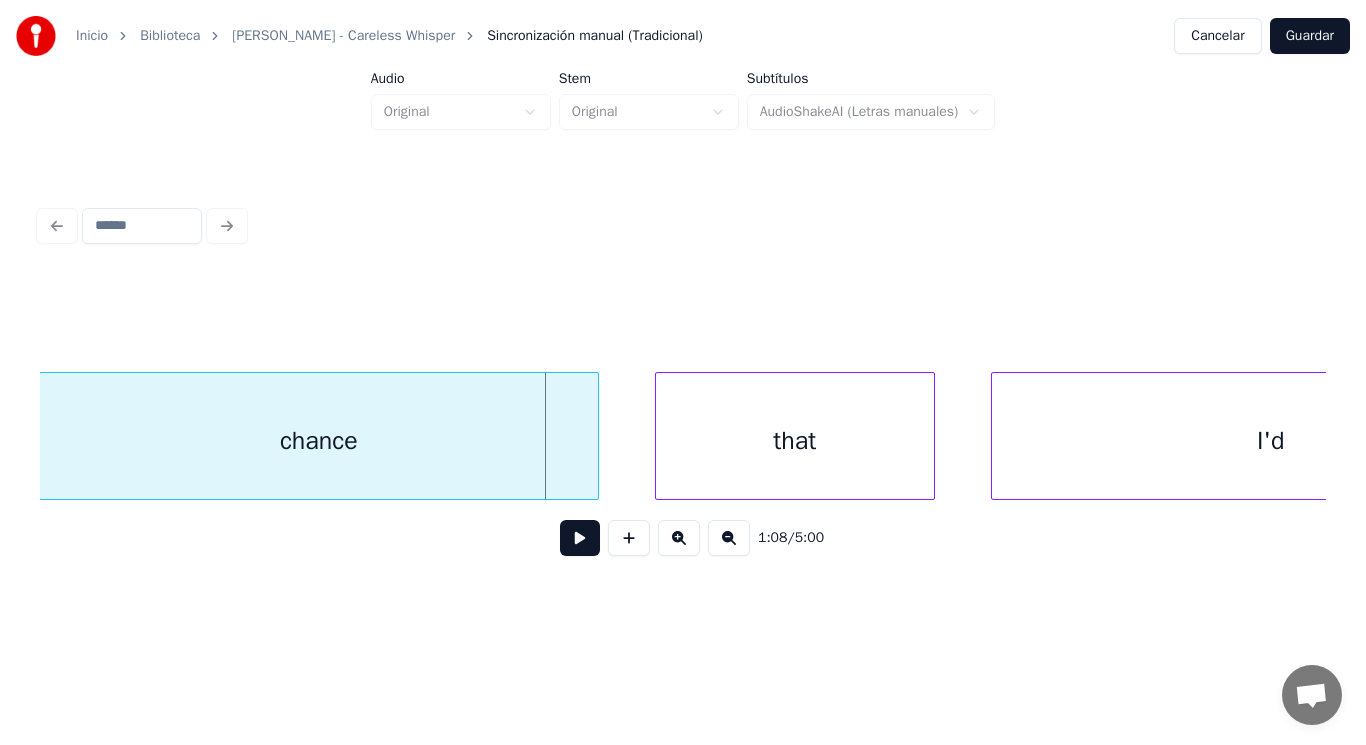 click at bounding box center (580, 538) 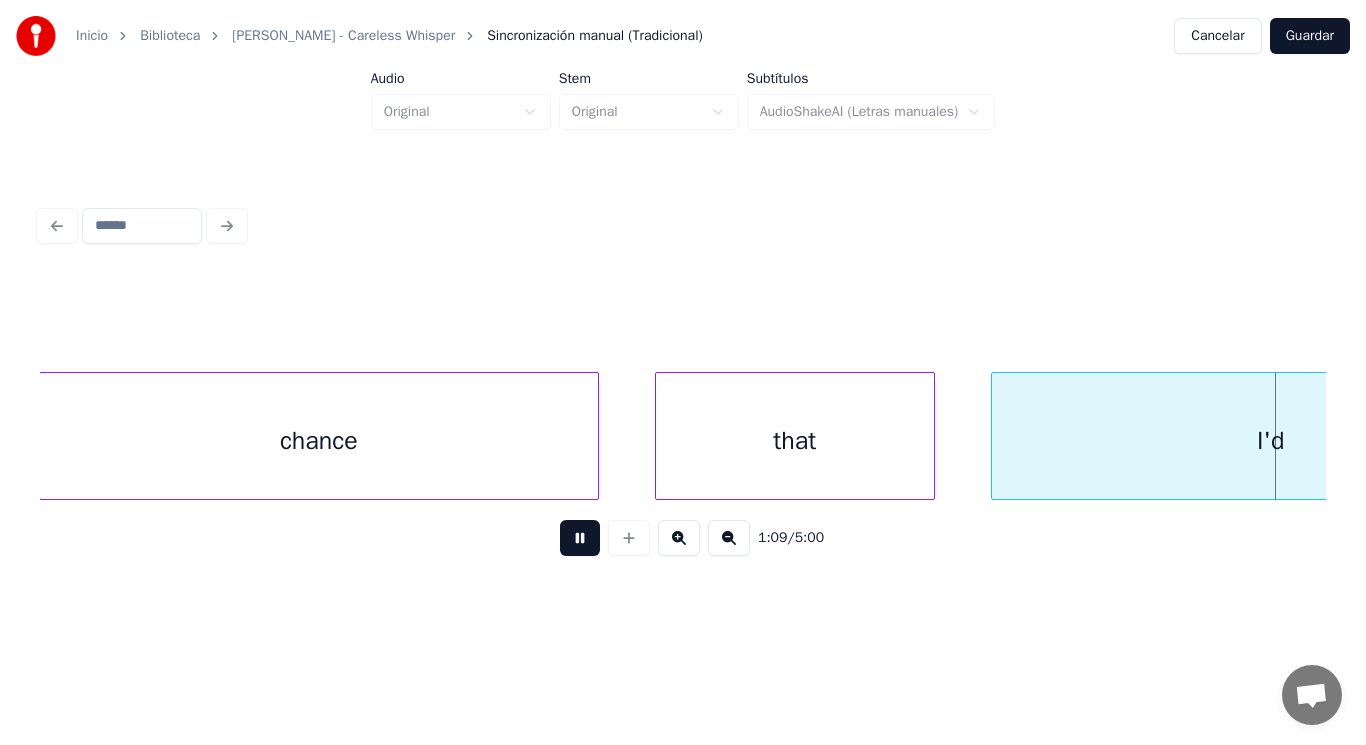 scroll, scrollTop: 0, scrollLeft: 96897, axis: horizontal 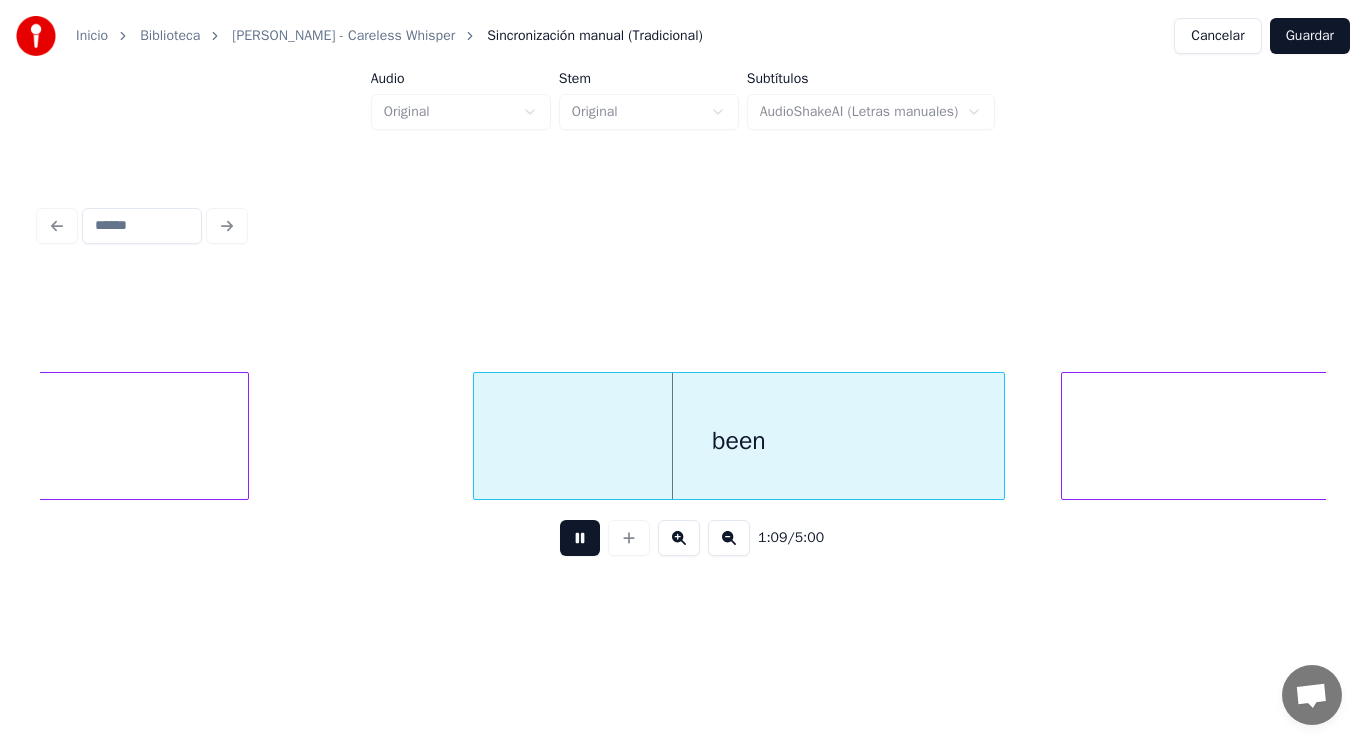click at bounding box center (580, 538) 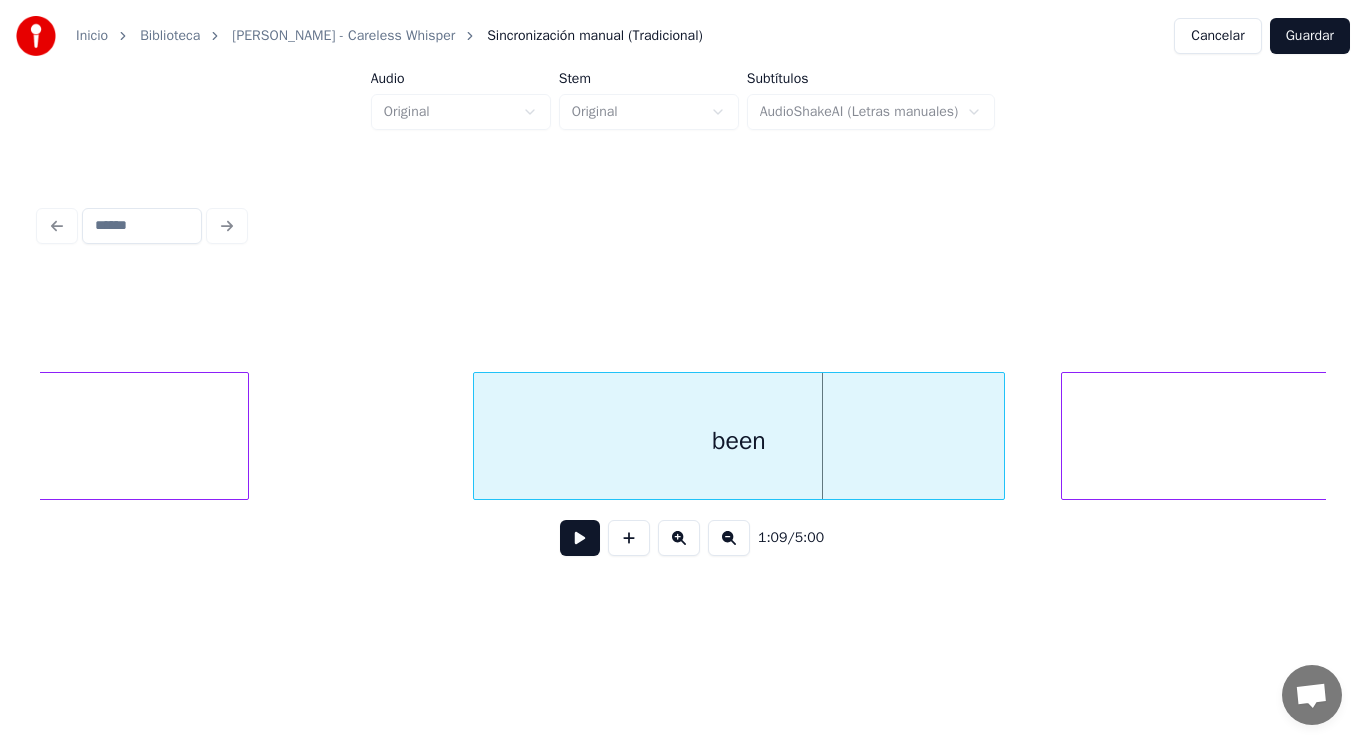 click on "been" at bounding box center [739, 441] 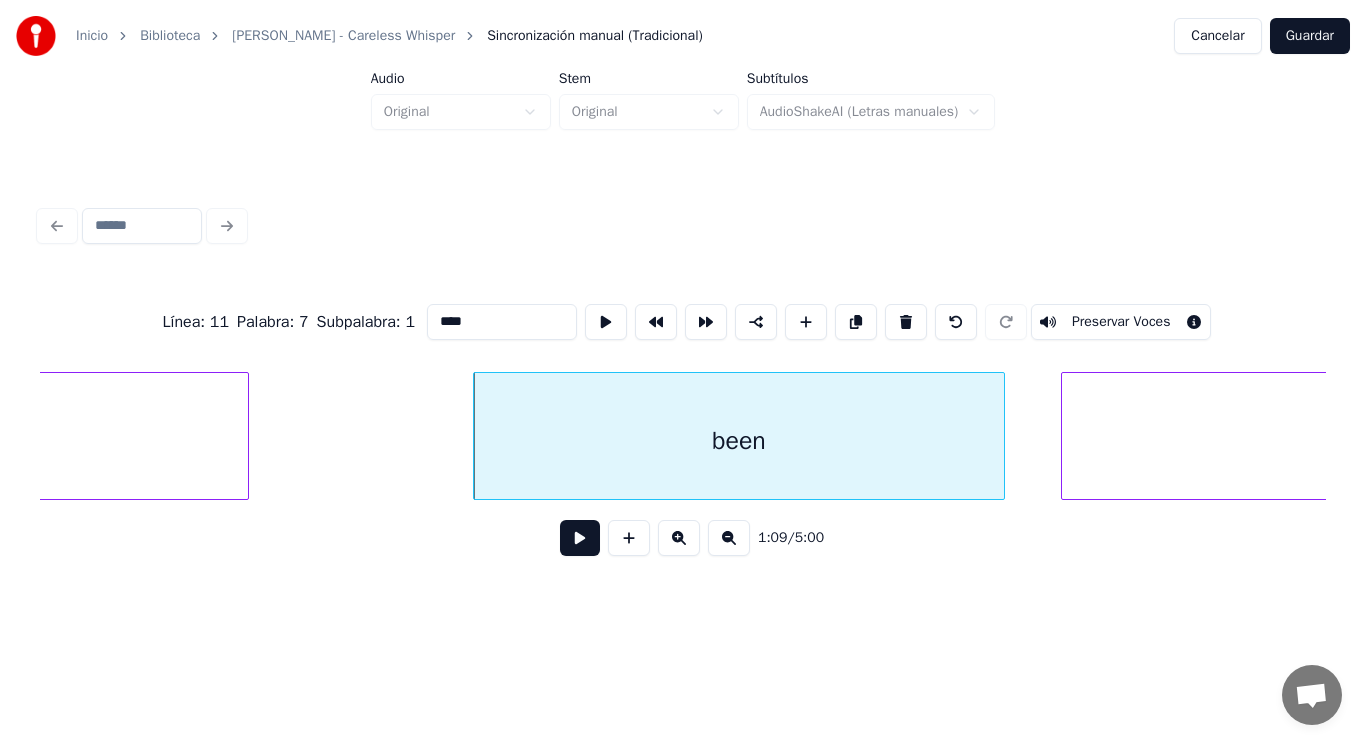 click at bounding box center (580, 538) 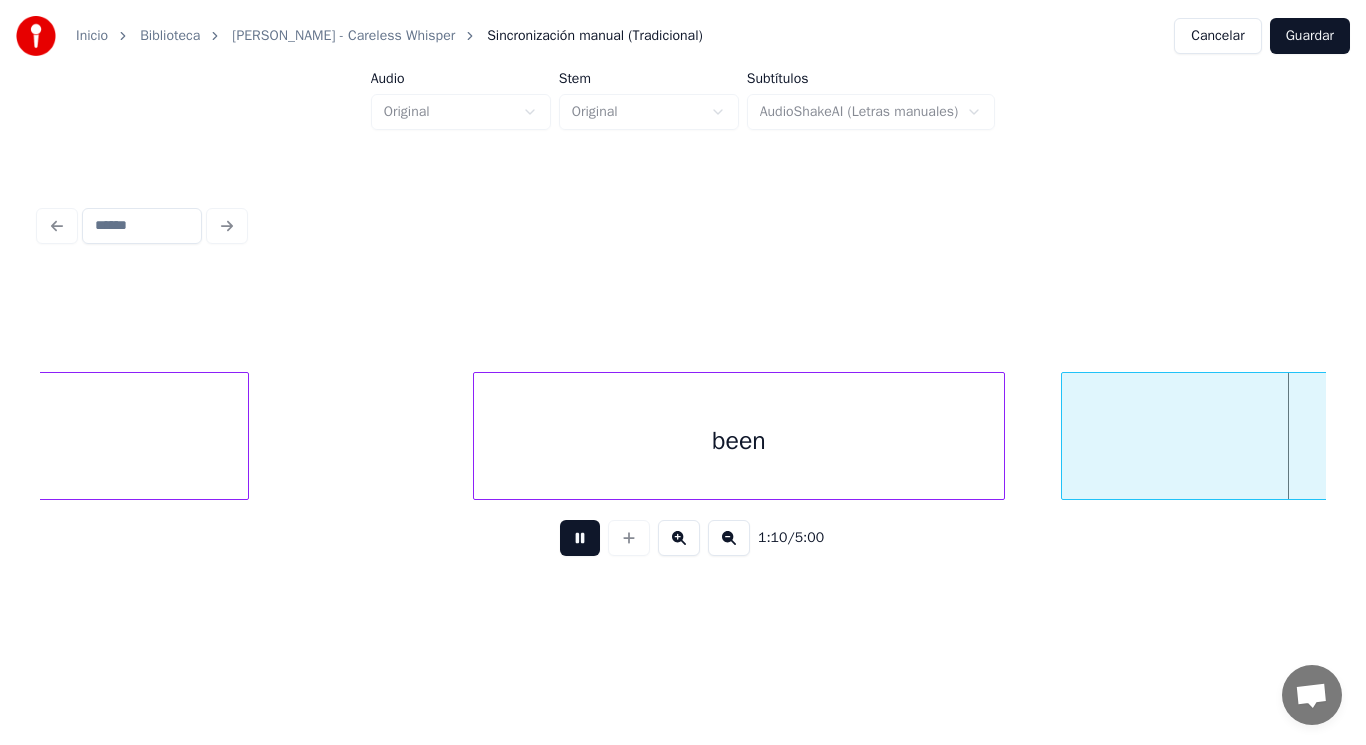 scroll, scrollTop: 0, scrollLeft: 98184, axis: horizontal 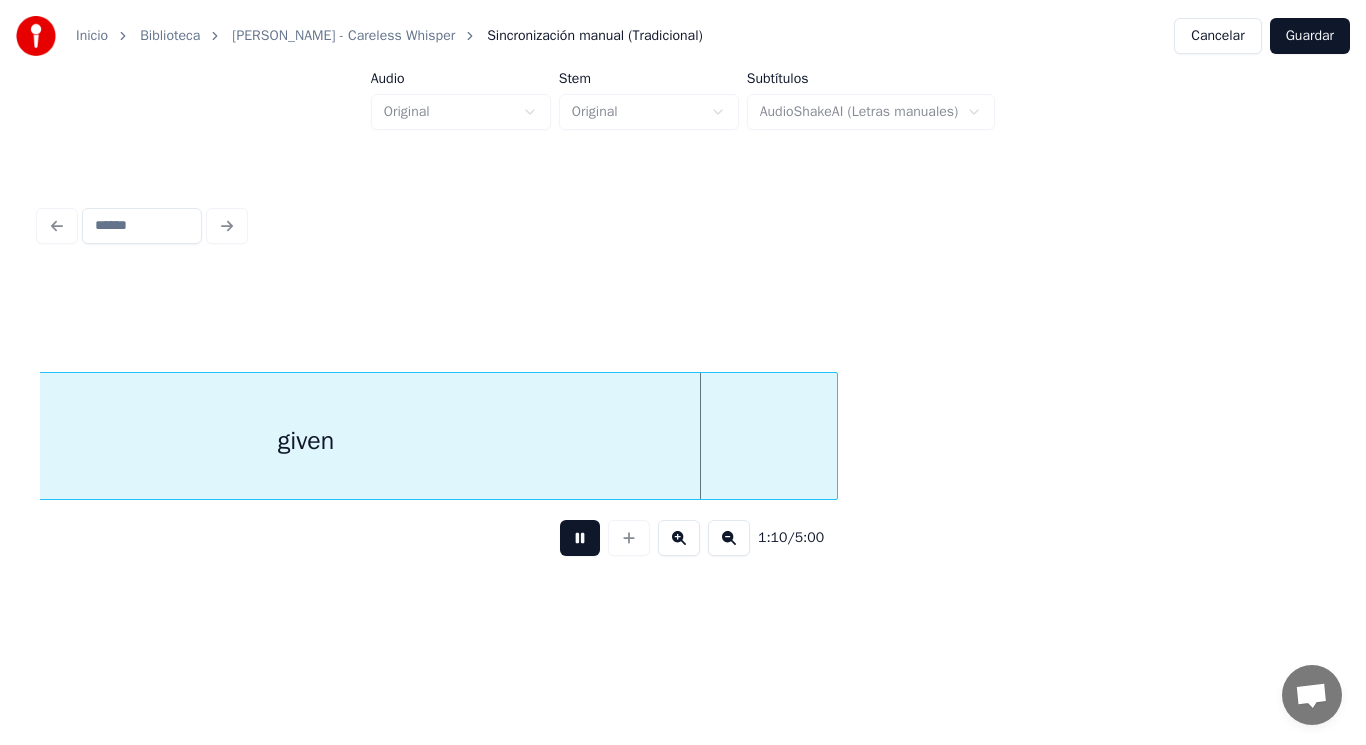 click at bounding box center (580, 538) 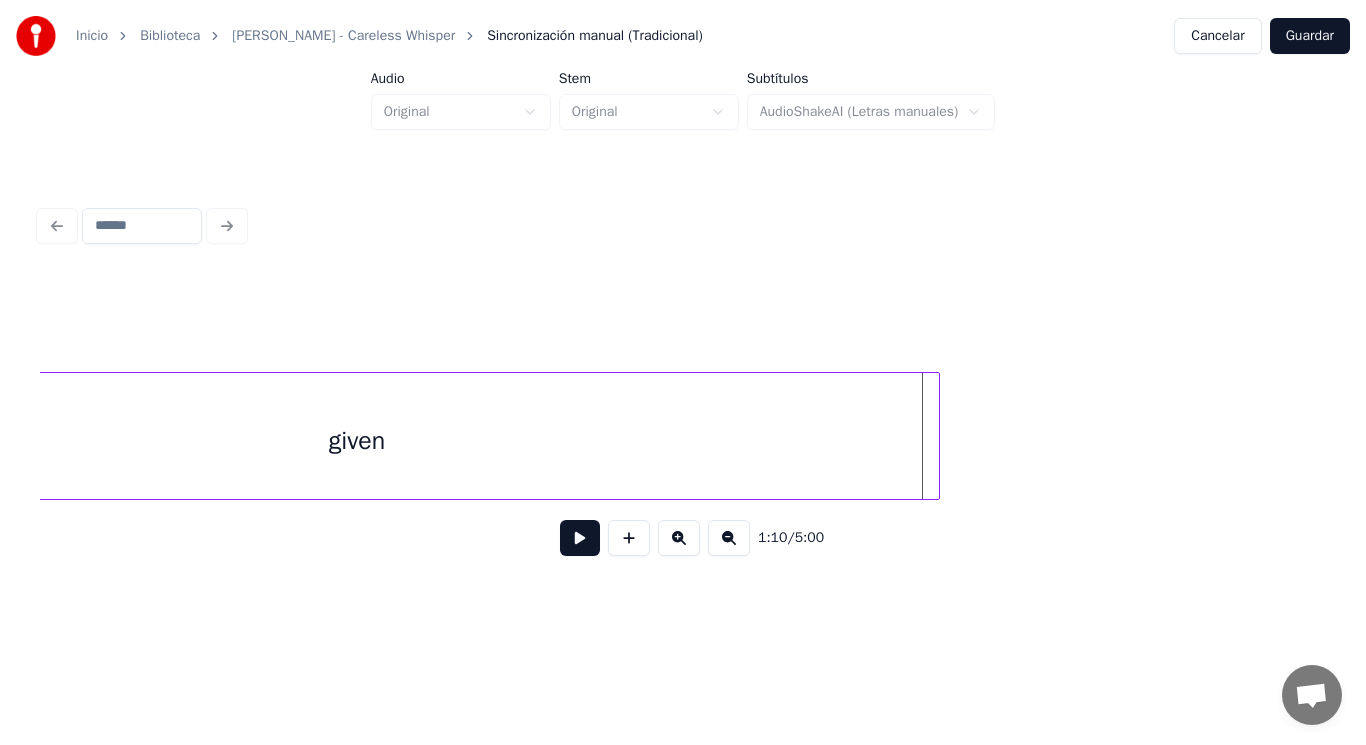 click at bounding box center (936, 436) 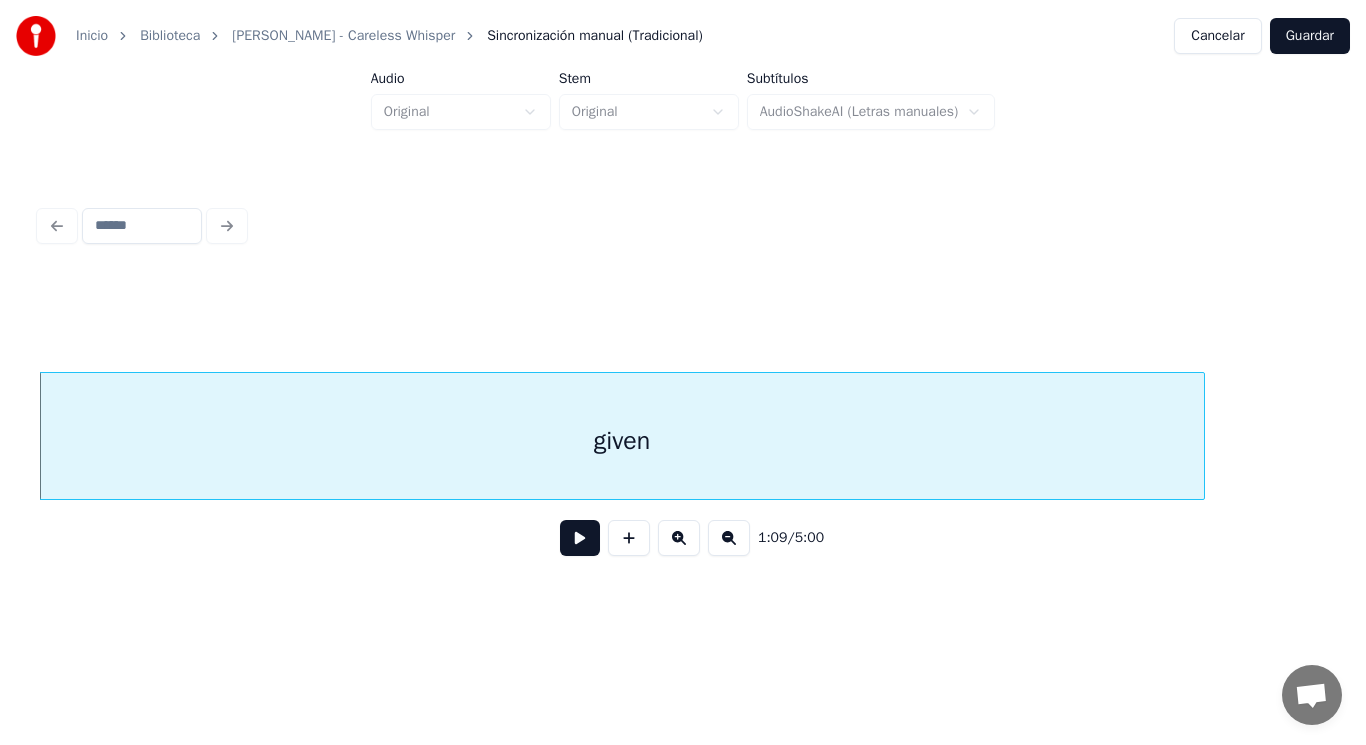click at bounding box center (580, 538) 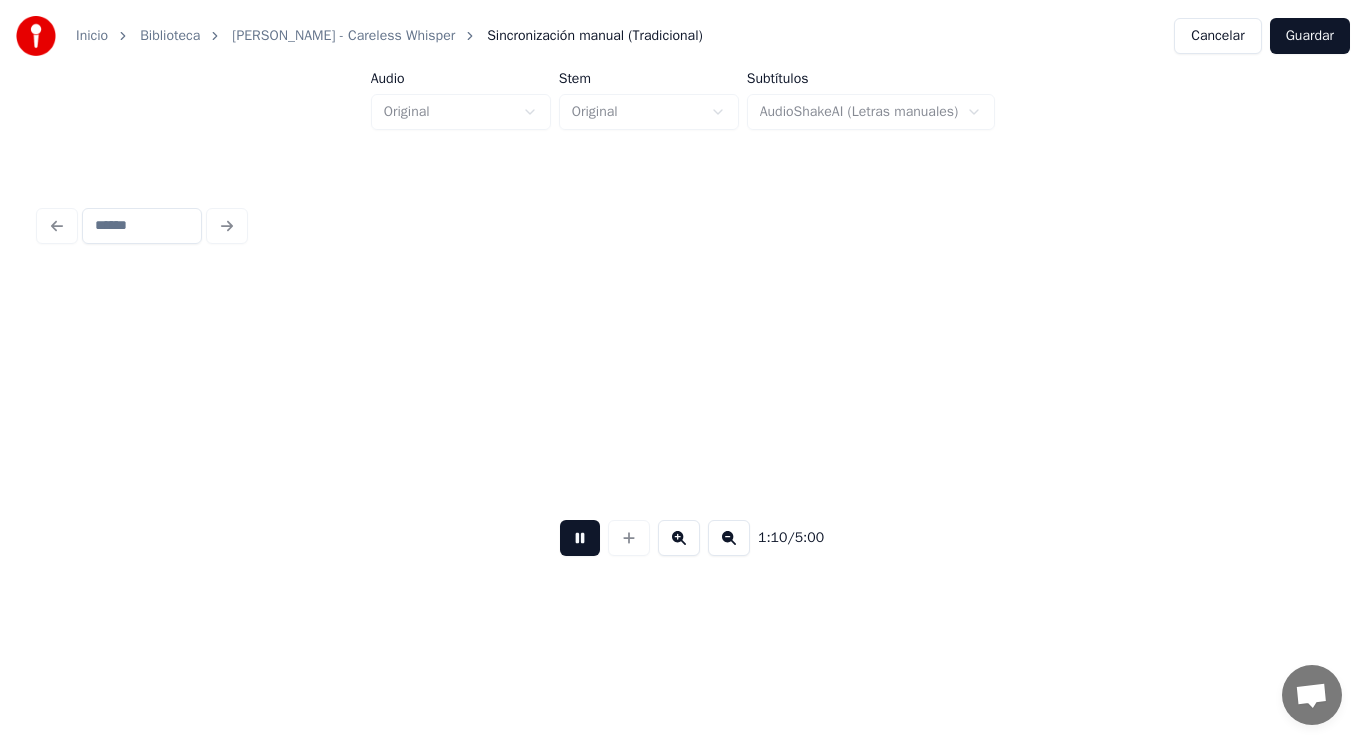 scroll, scrollTop: 0, scrollLeft: 99209, axis: horizontal 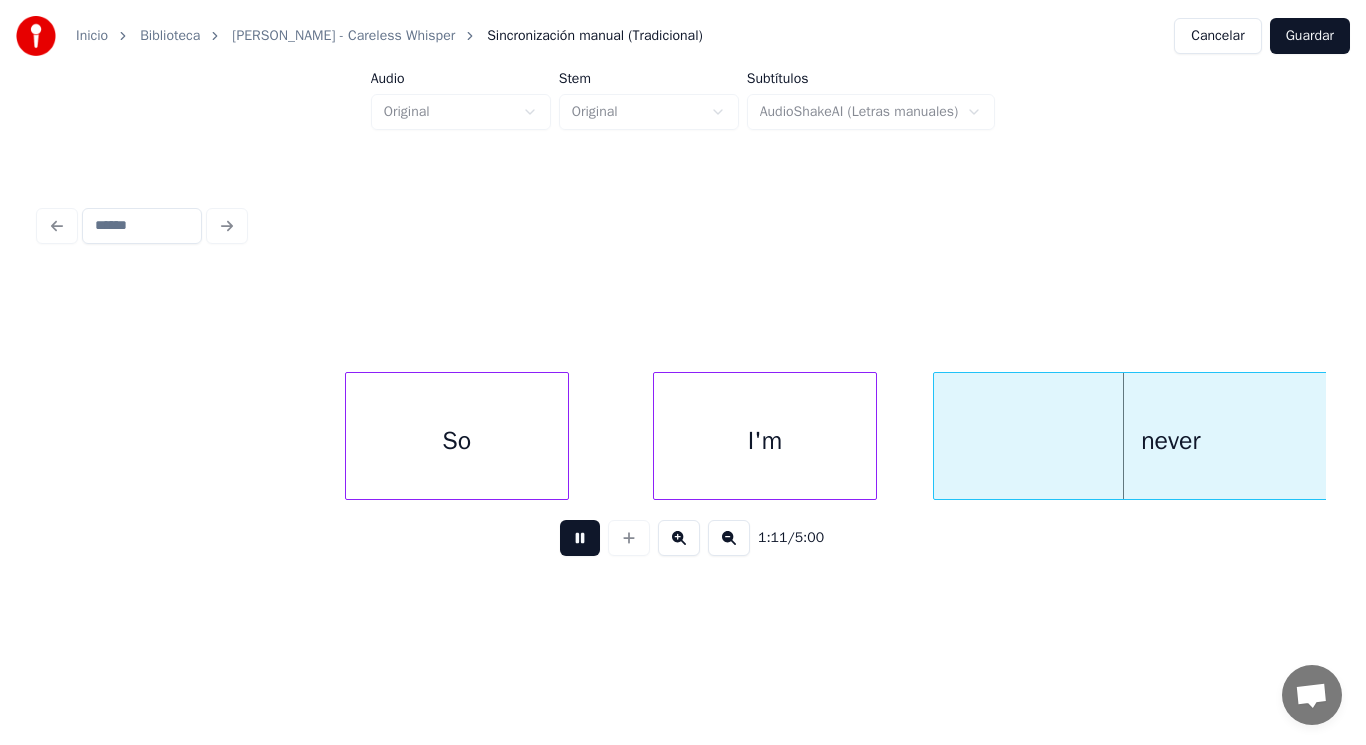 click at bounding box center (580, 538) 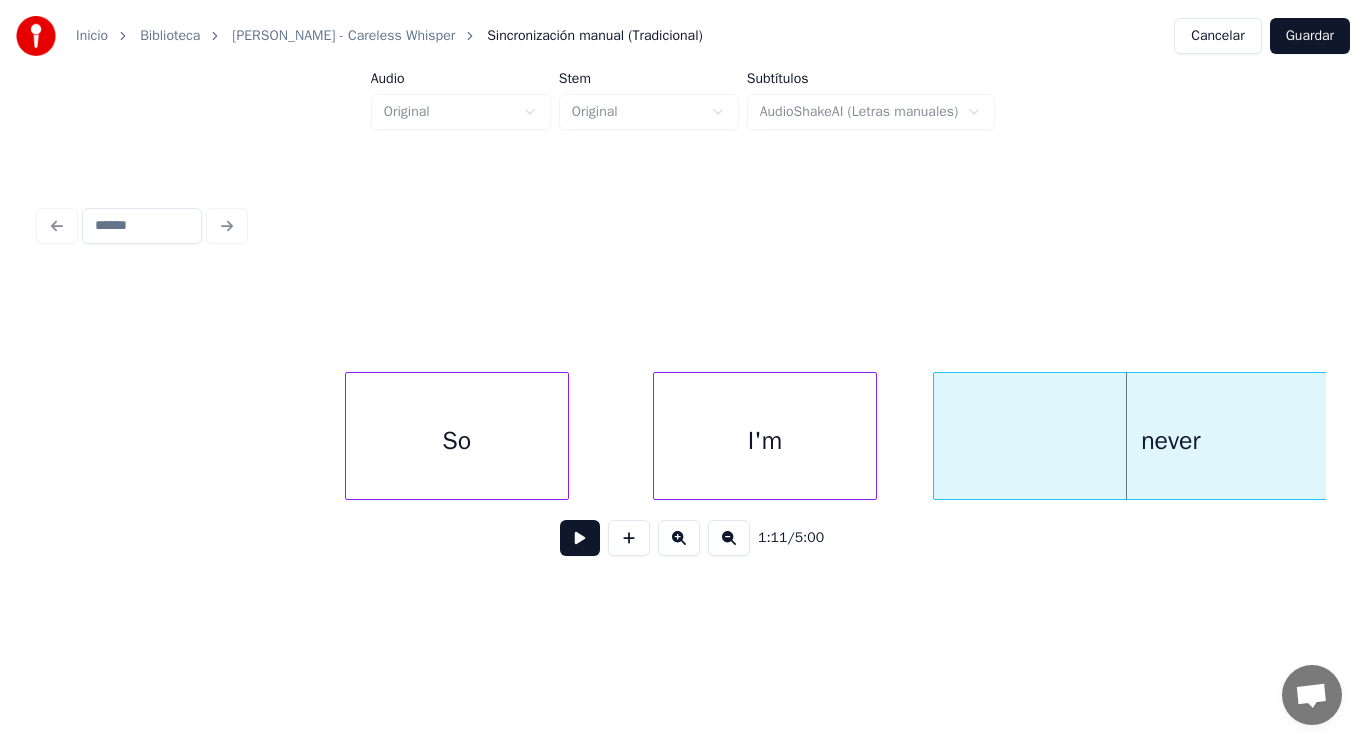 drag, startPoint x: 70, startPoint y: 454, endPoint x: 458, endPoint y: 584, distance: 409.19922 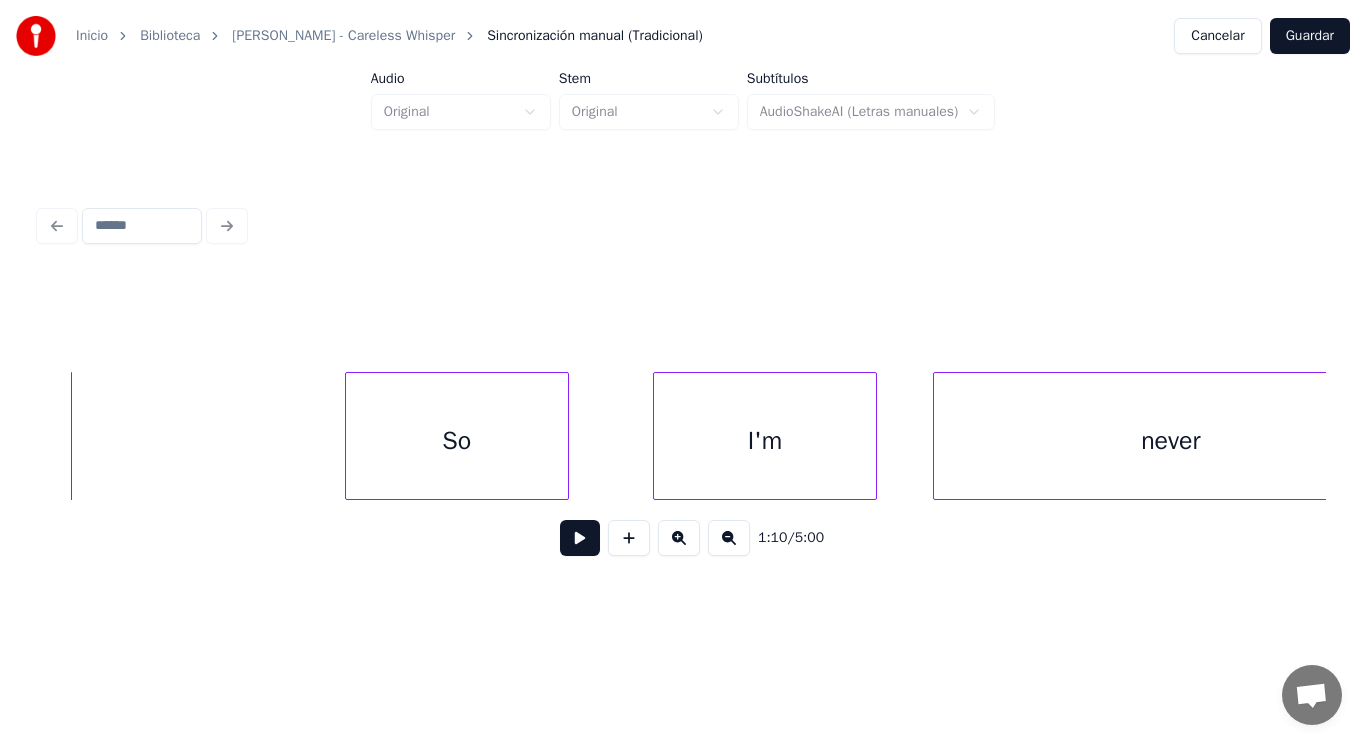 click at bounding box center (580, 538) 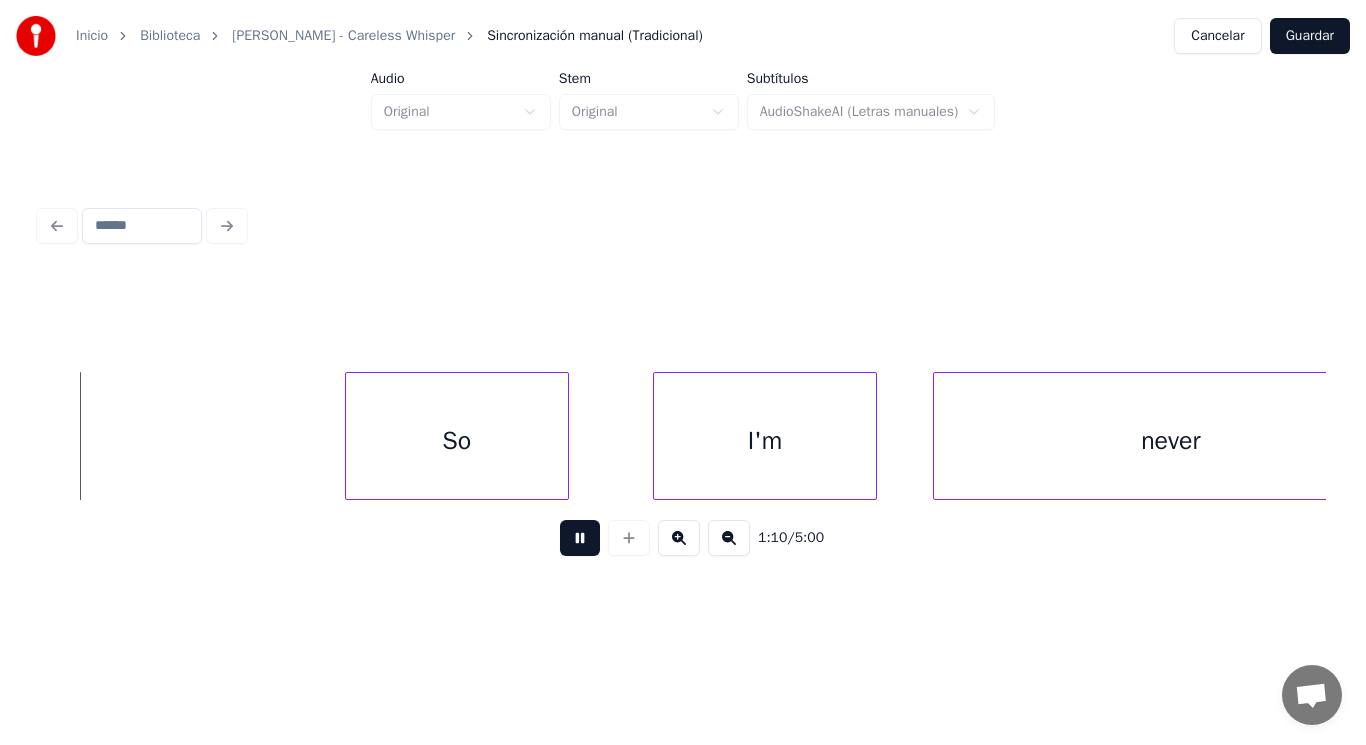 click at bounding box center (580, 538) 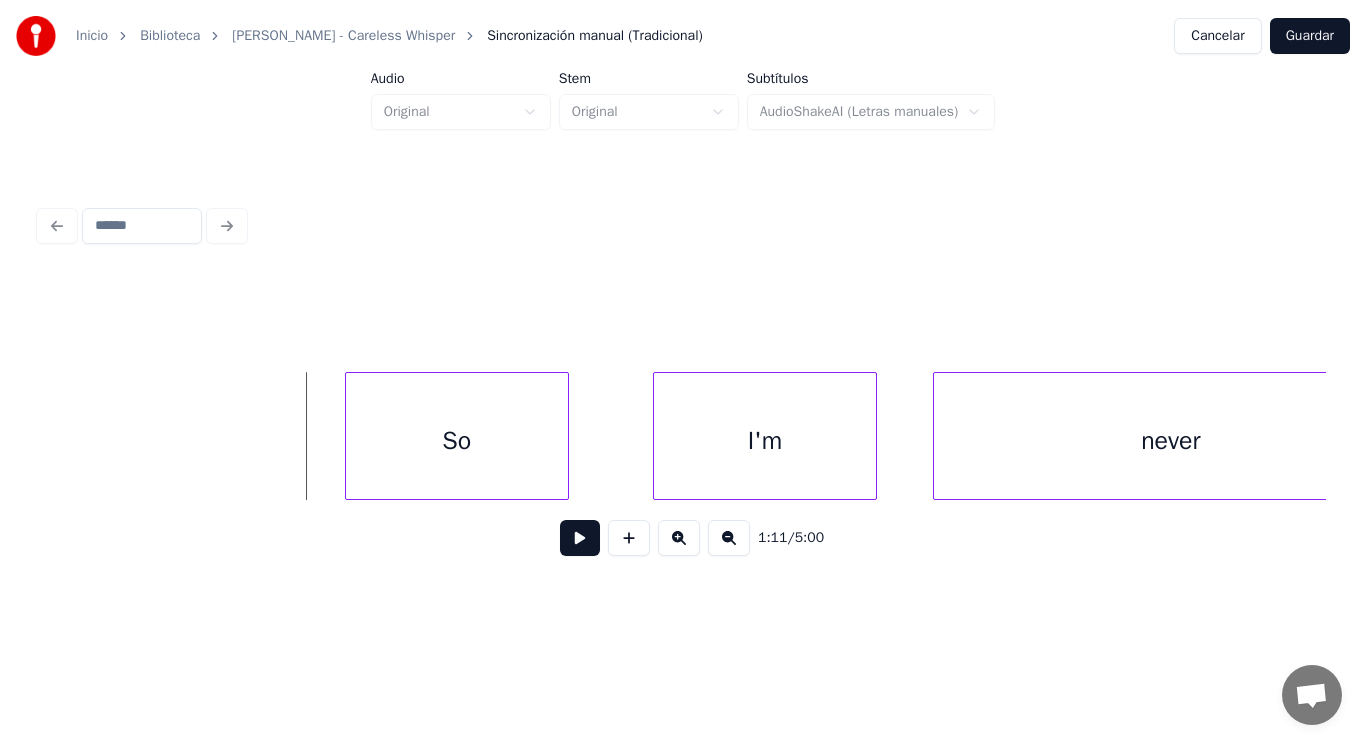 click on "So" at bounding box center (457, 436) 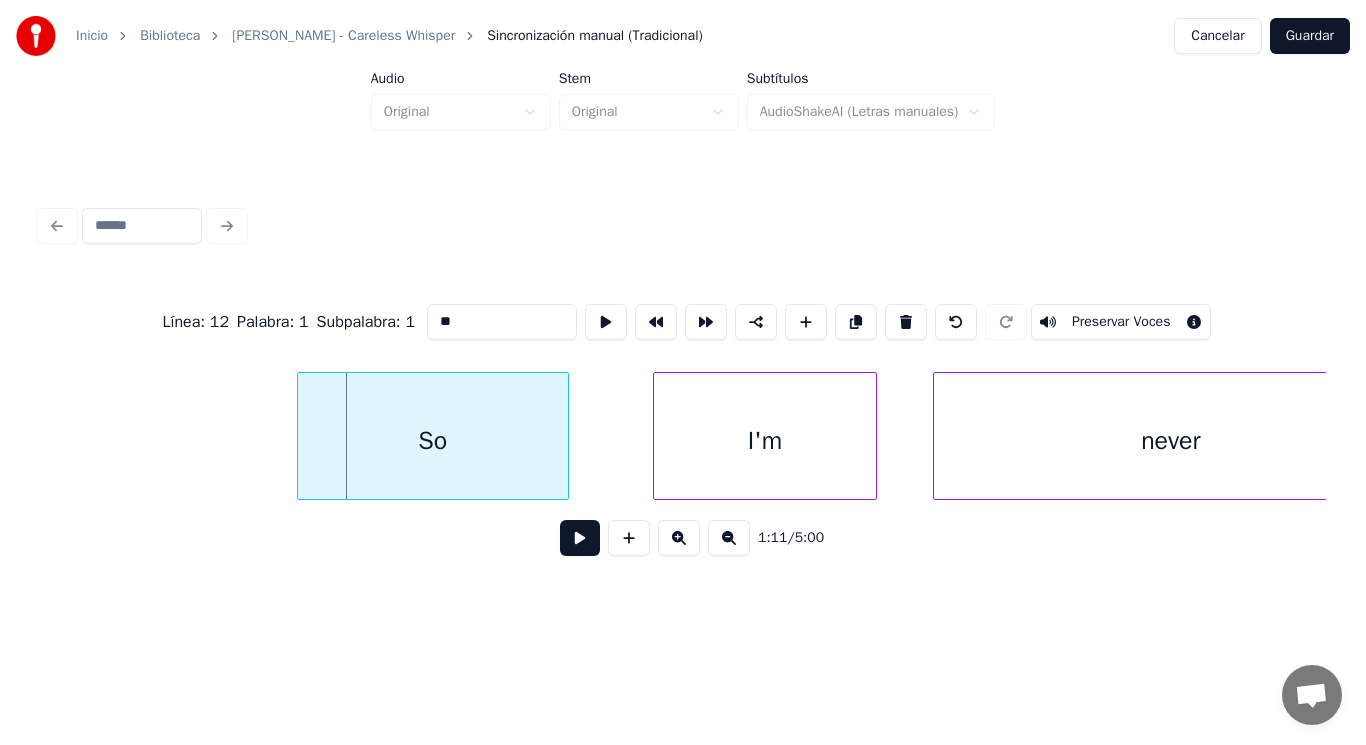 click at bounding box center (301, 436) 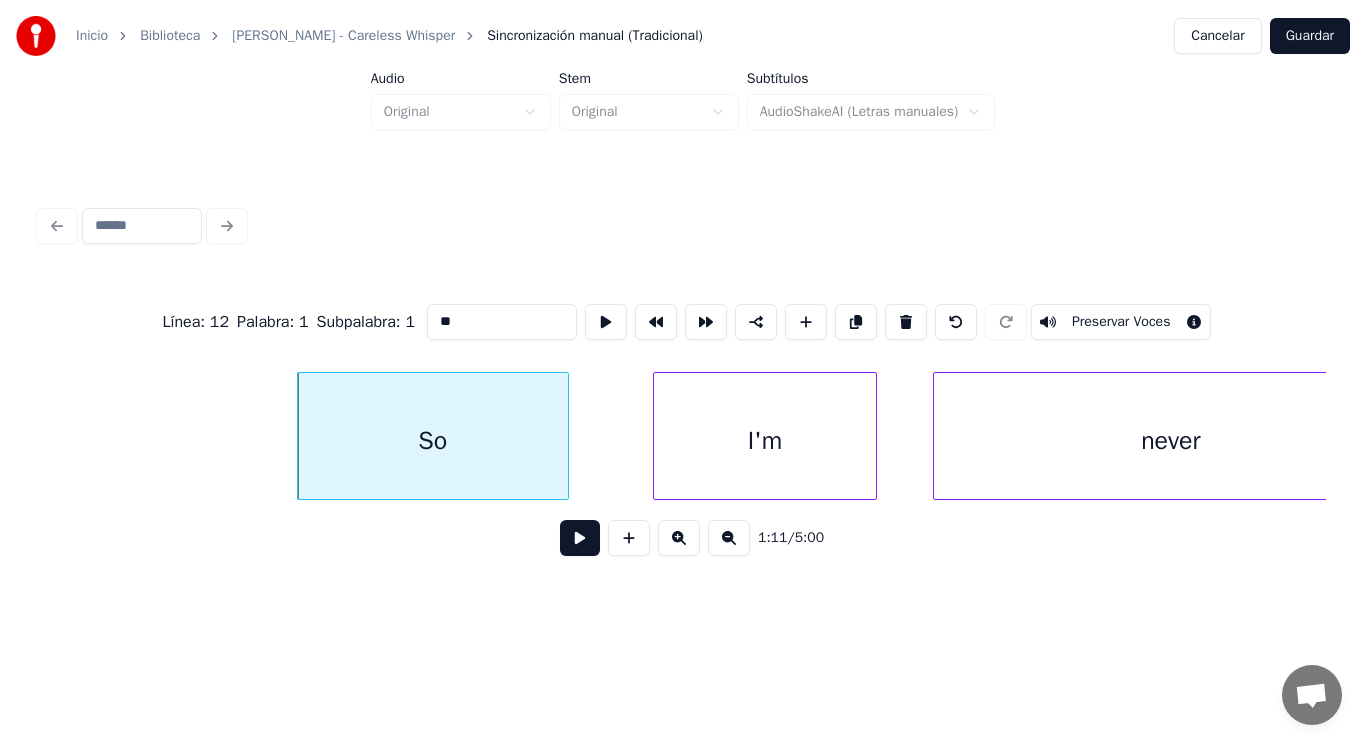 click at bounding box center [580, 538] 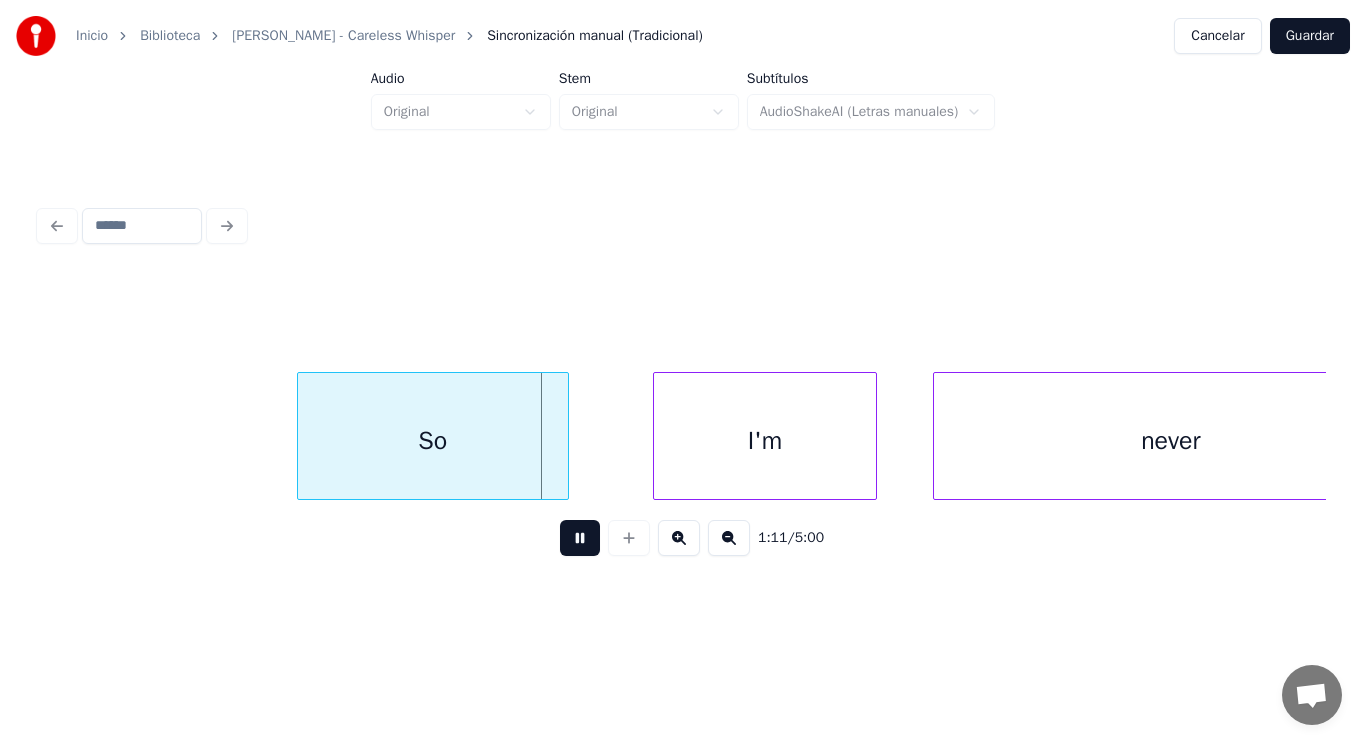 click at bounding box center [580, 538] 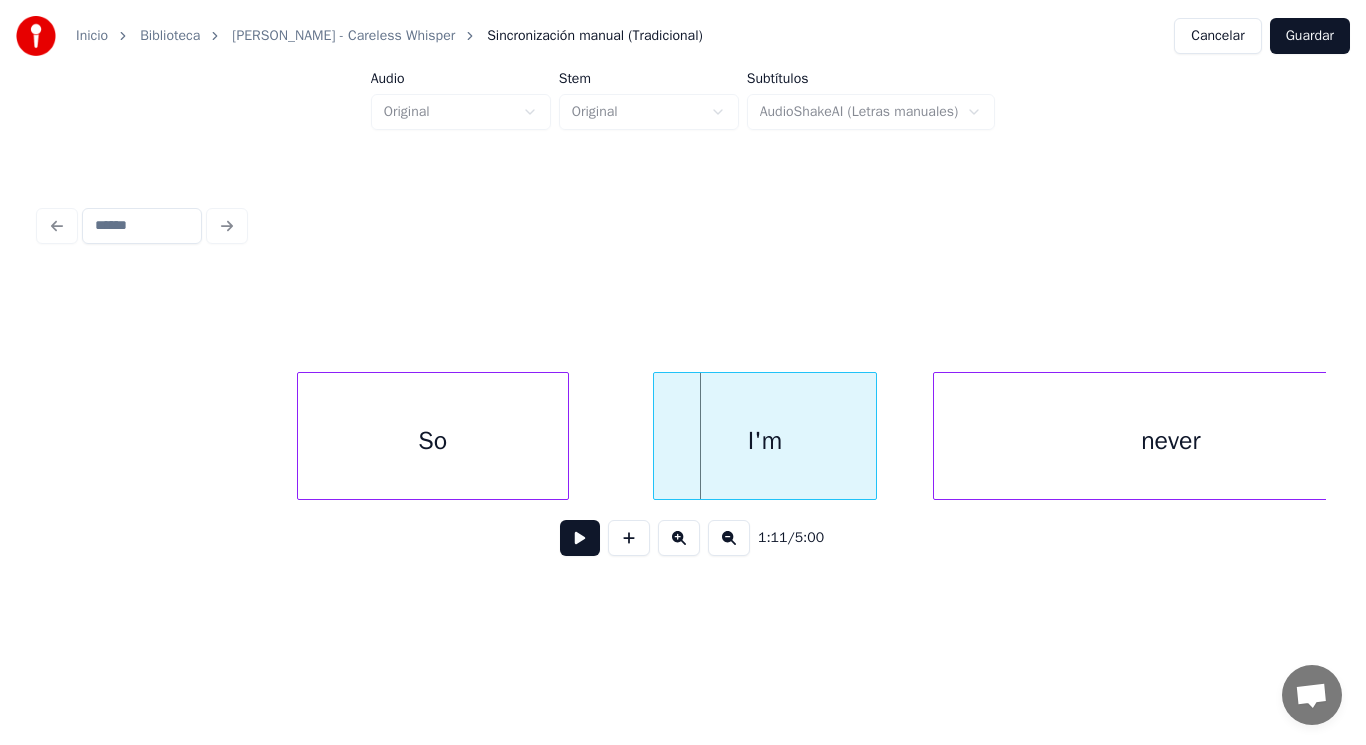 click on "I'm" at bounding box center [765, 441] 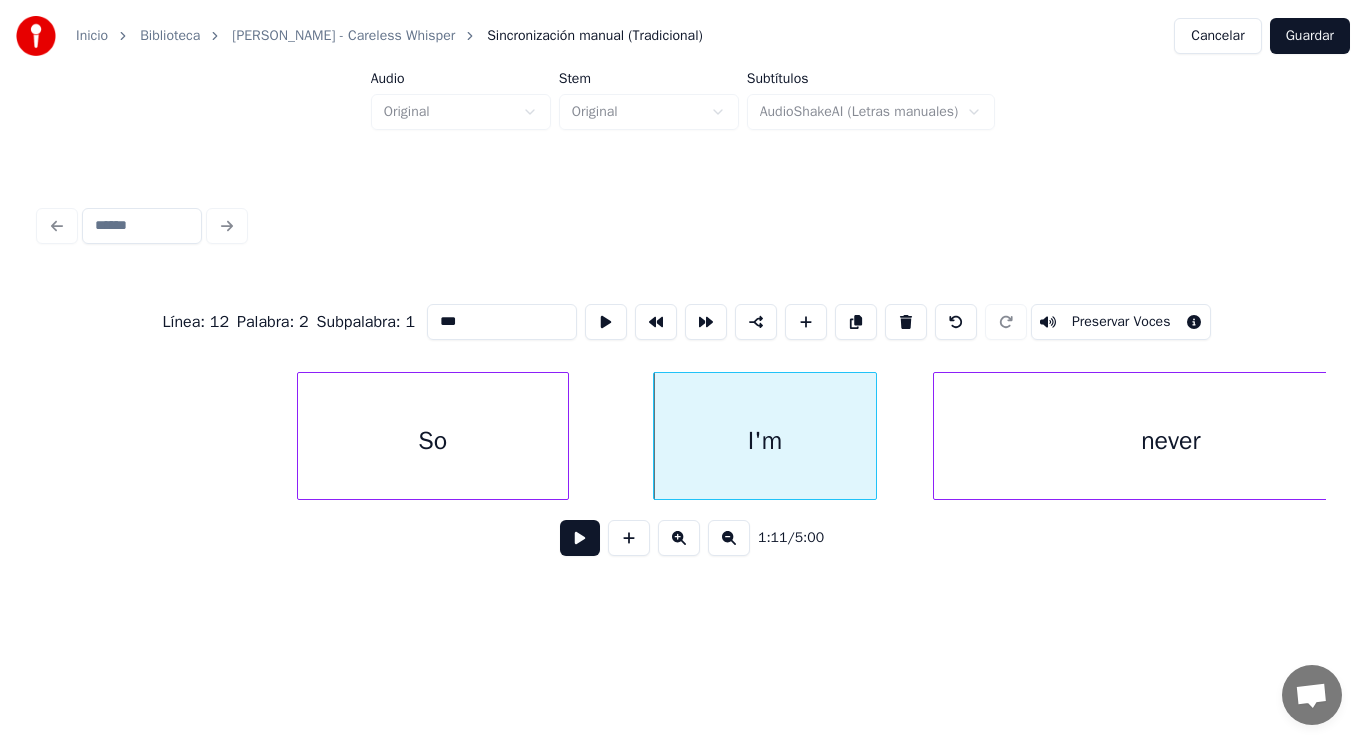 click at bounding box center (580, 538) 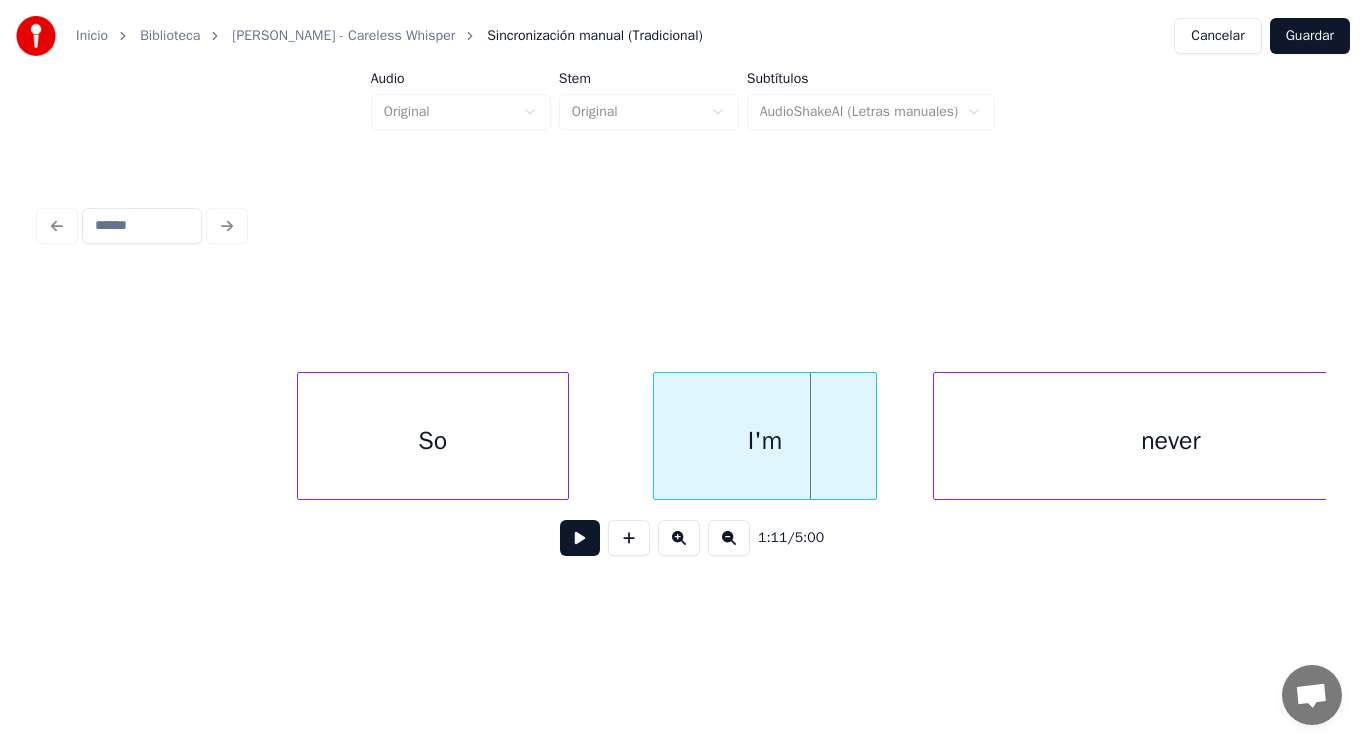 click on "So" at bounding box center [433, 441] 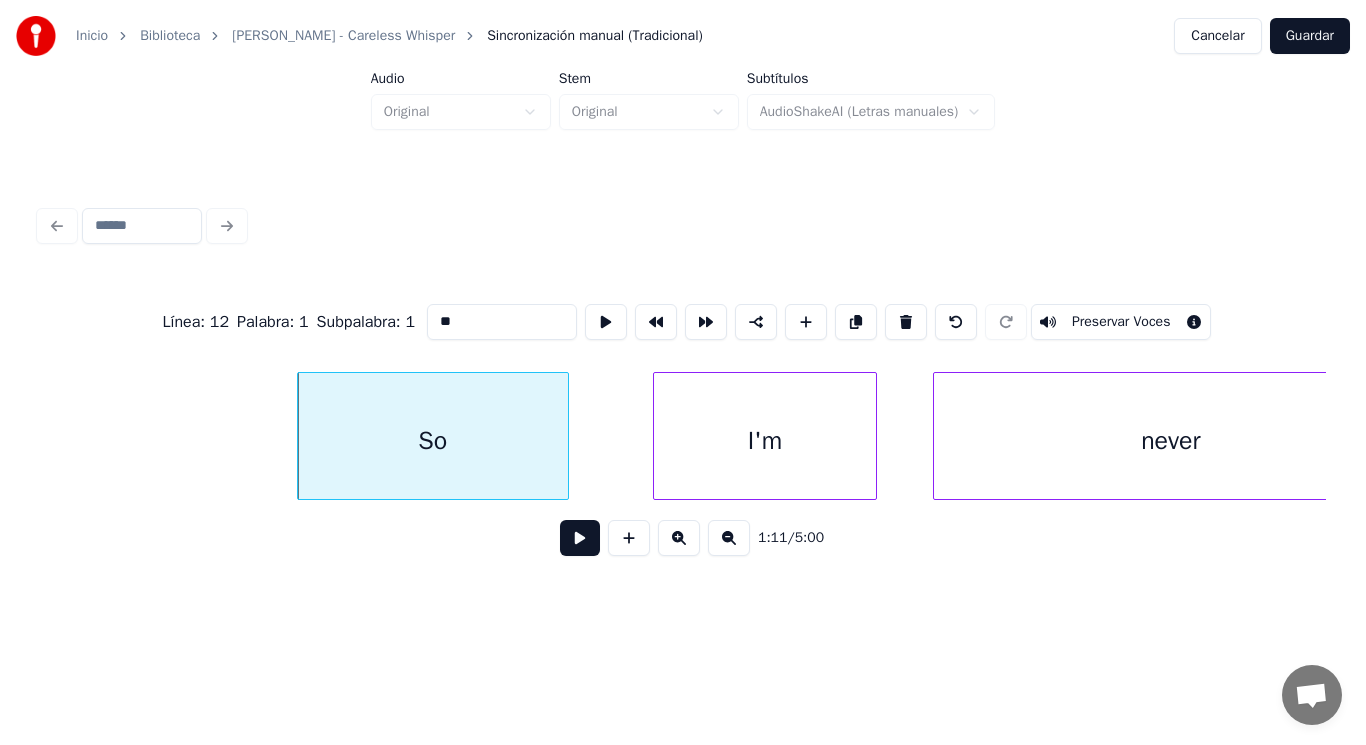 click at bounding box center (580, 538) 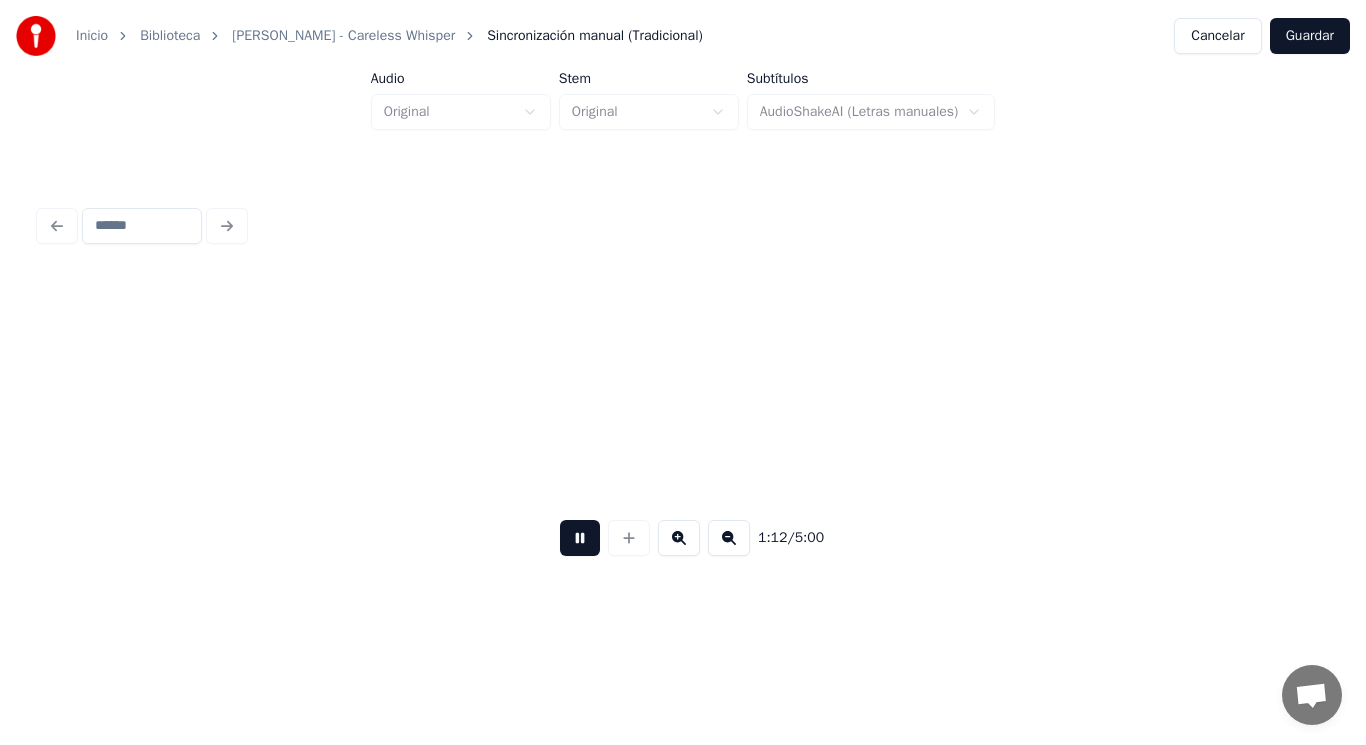 scroll, scrollTop: 0, scrollLeft: 101816, axis: horizontal 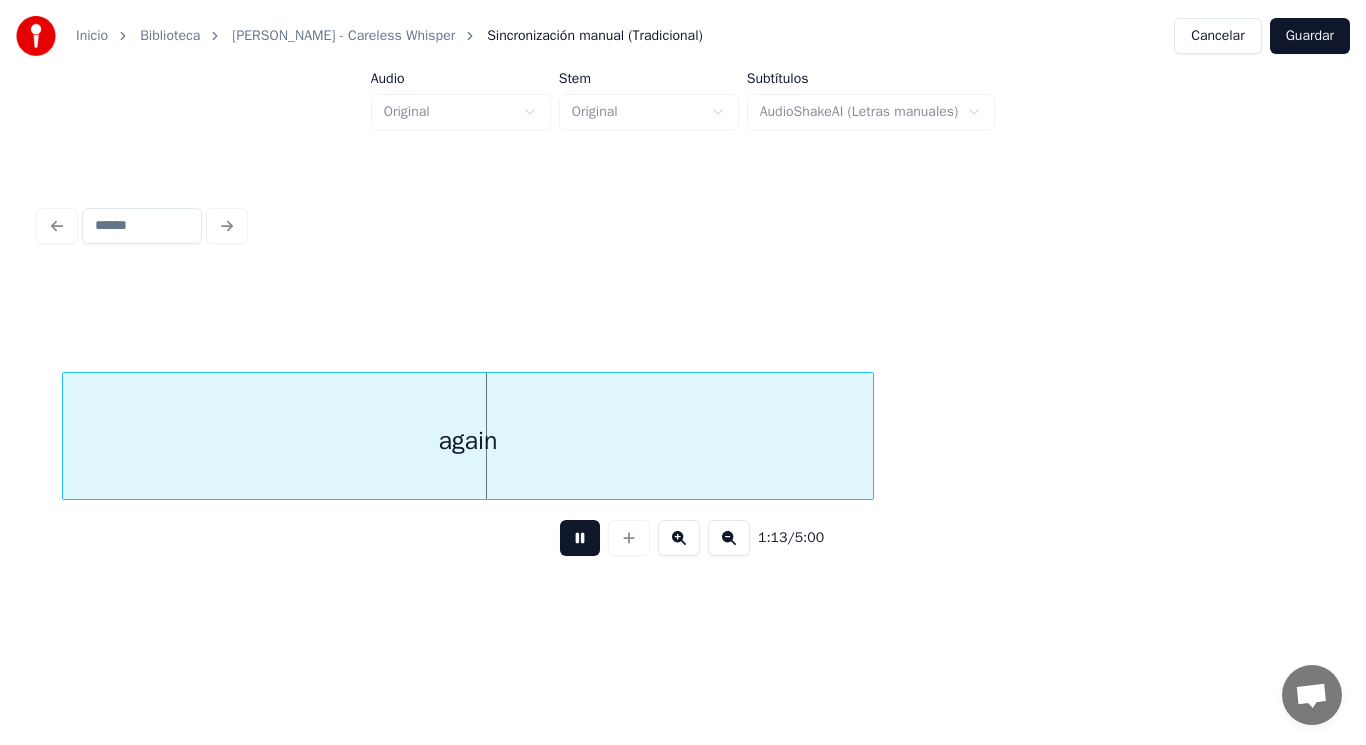 click at bounding box center [580, 538] 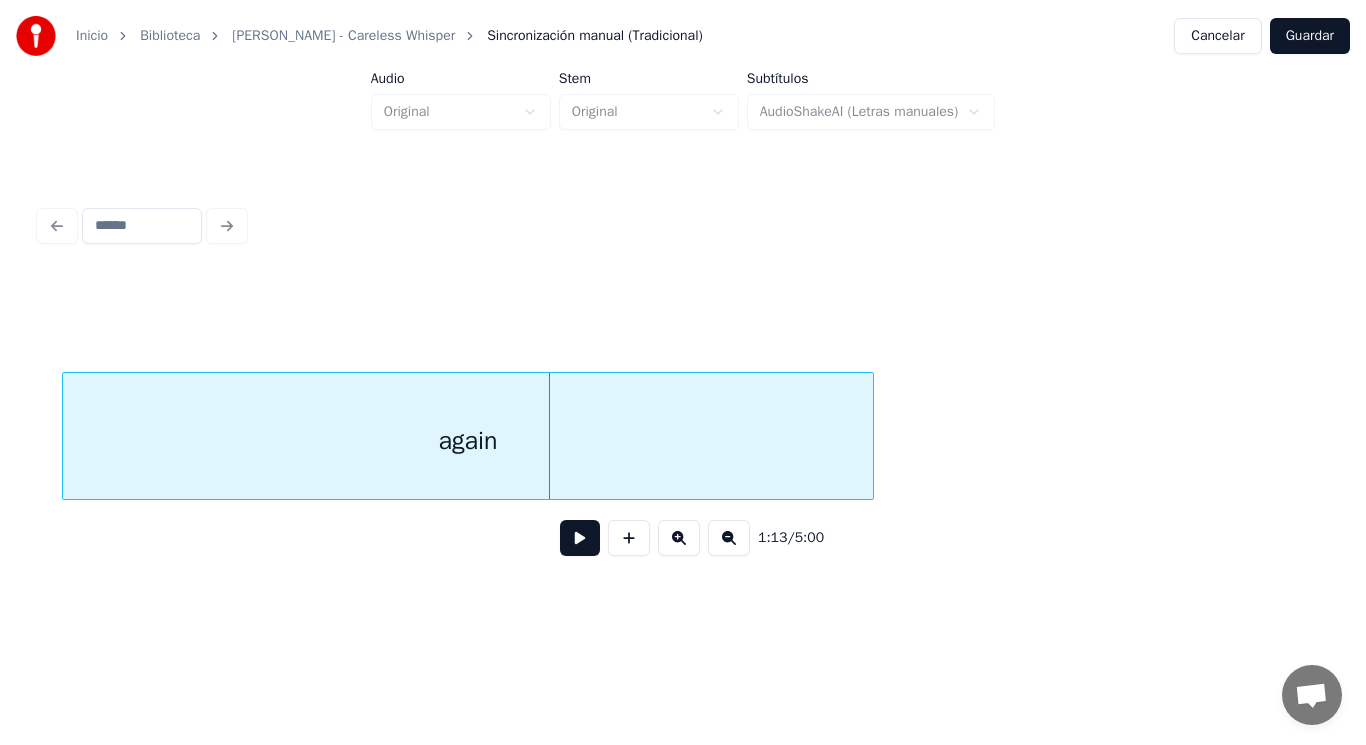click on "again" at bounding box center (468, 441) 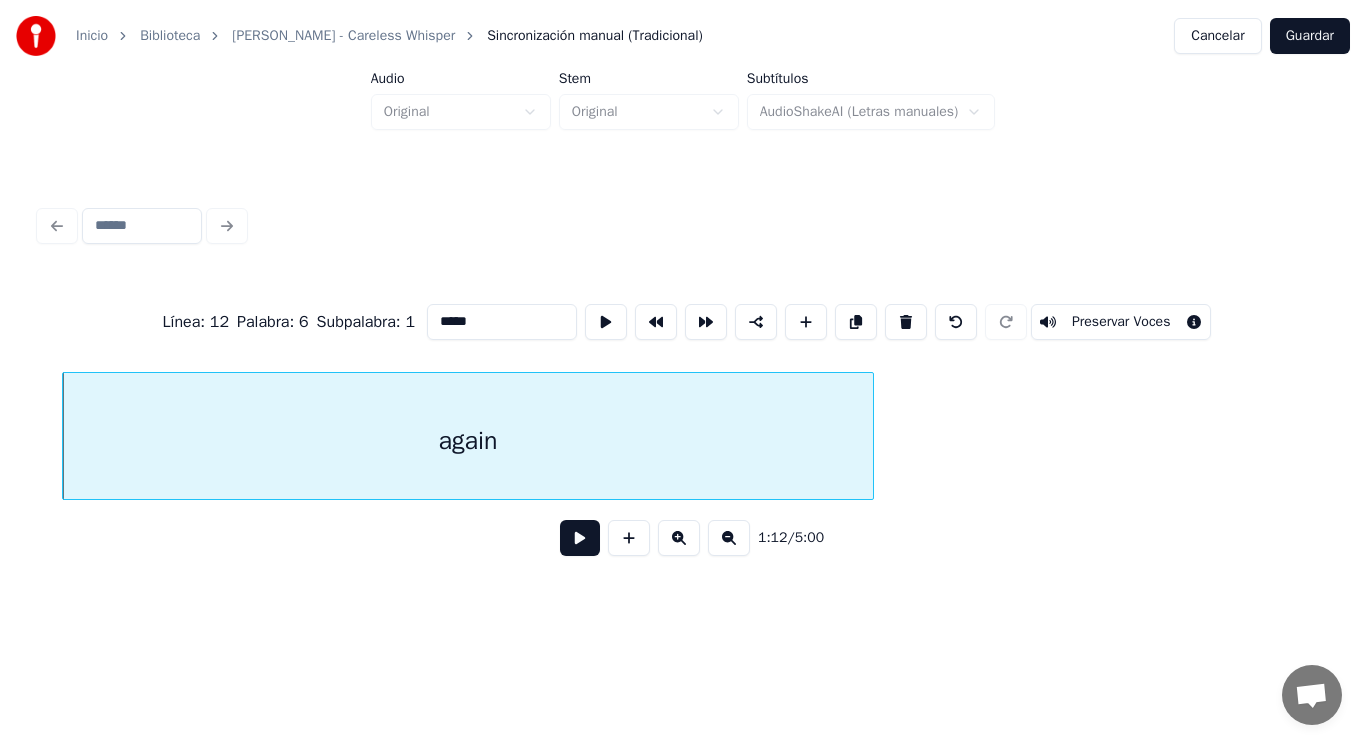click at bounding box center (580, 538) 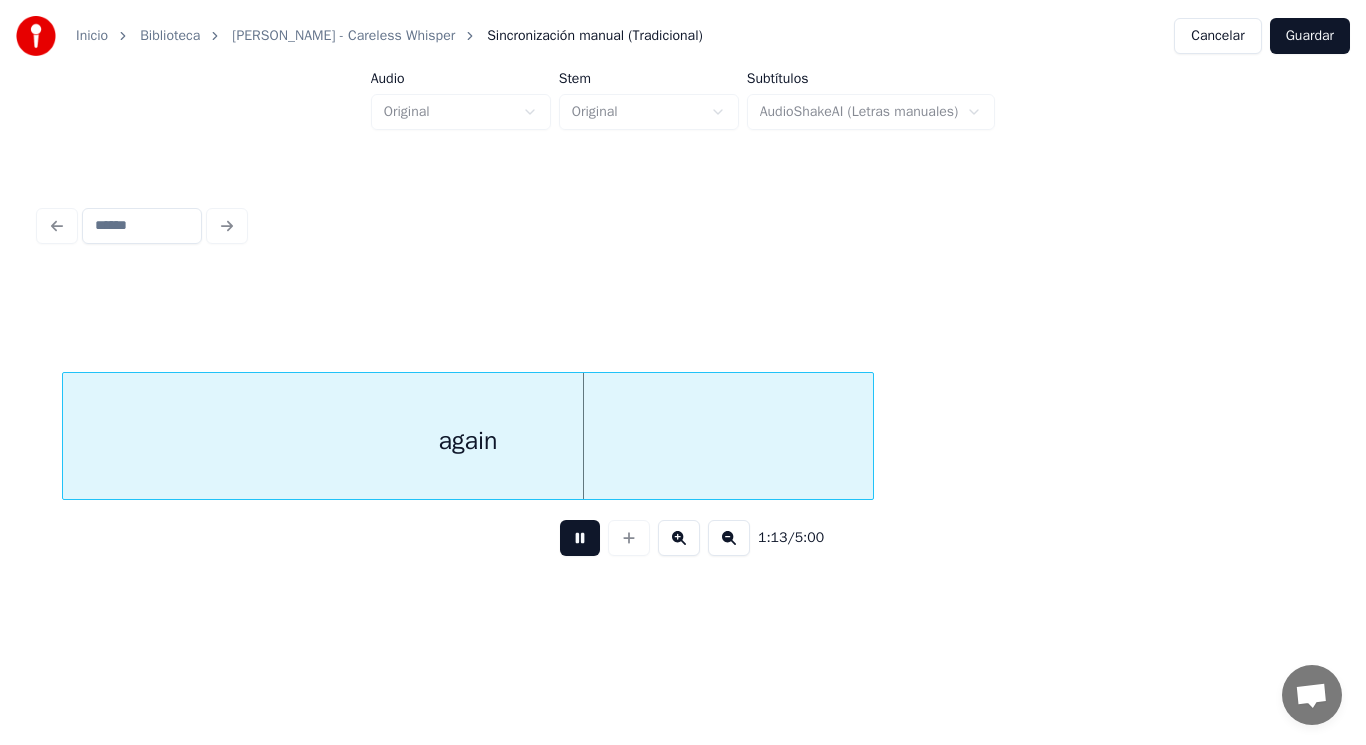 click at bounding box center [580, 538] 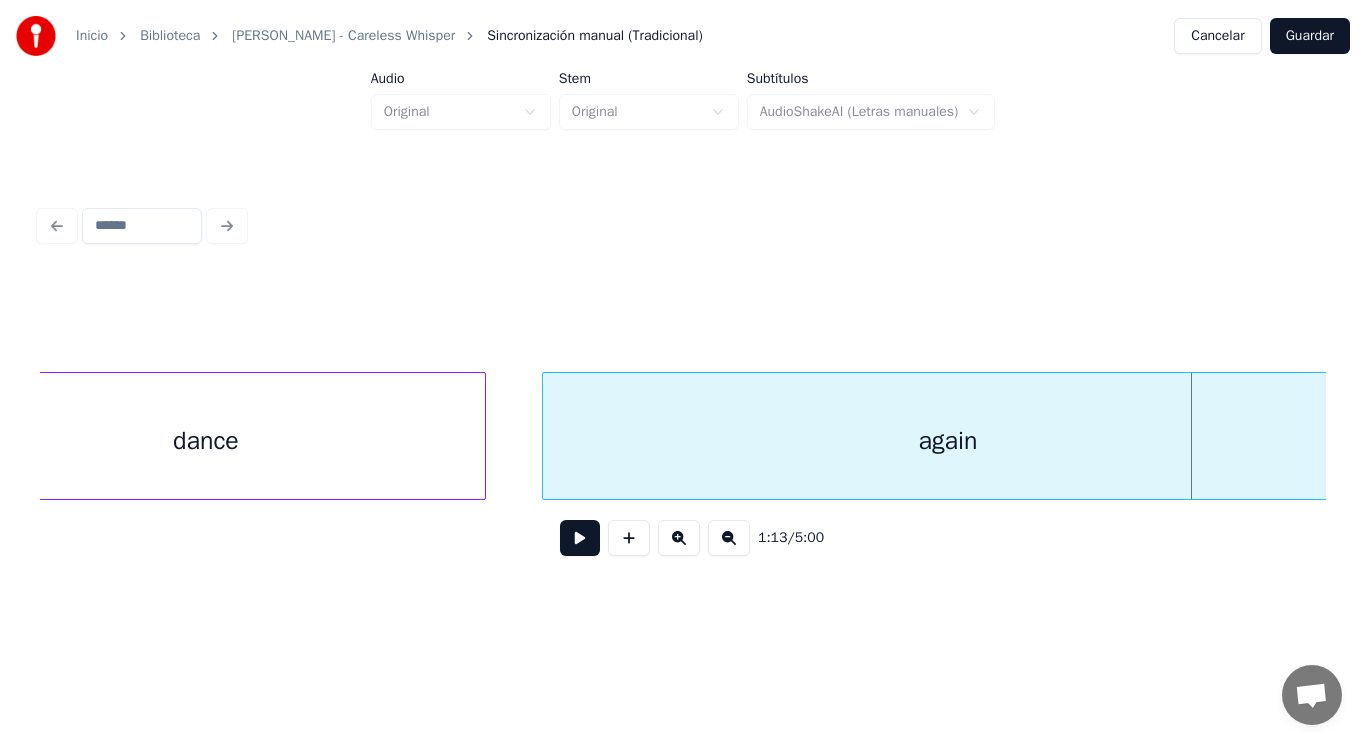 click on "dance" at bounding box center (206, 441) 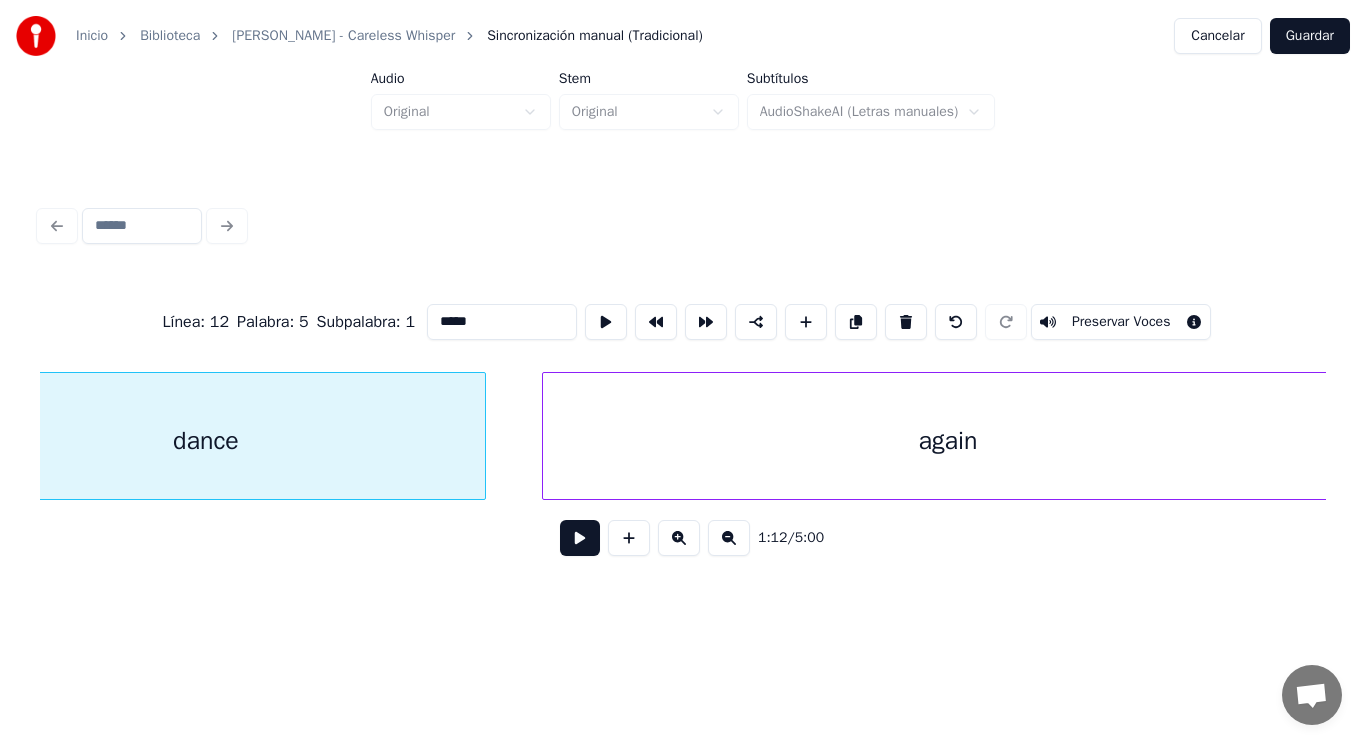 scroll, scrollTop: 0, scrollLeft: 101223, axis: horizontal 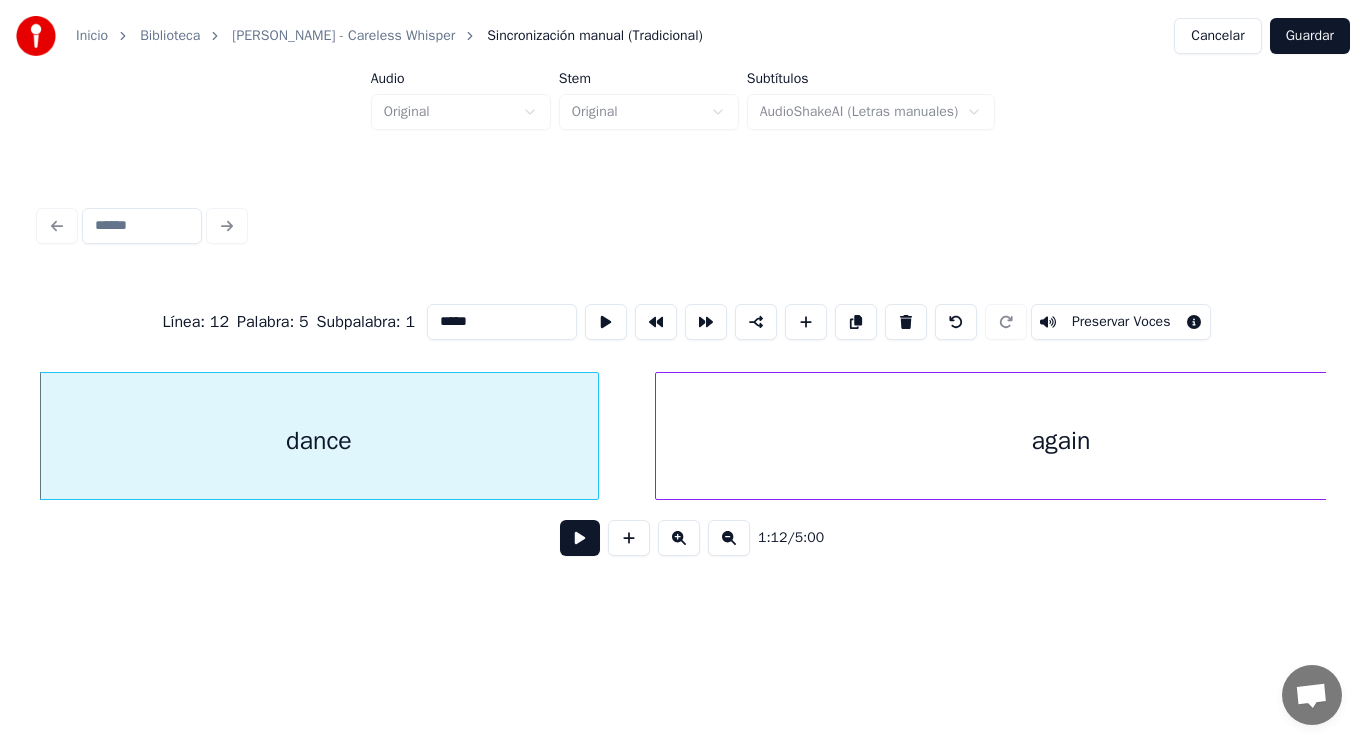 click at bounding box center [580, 538] 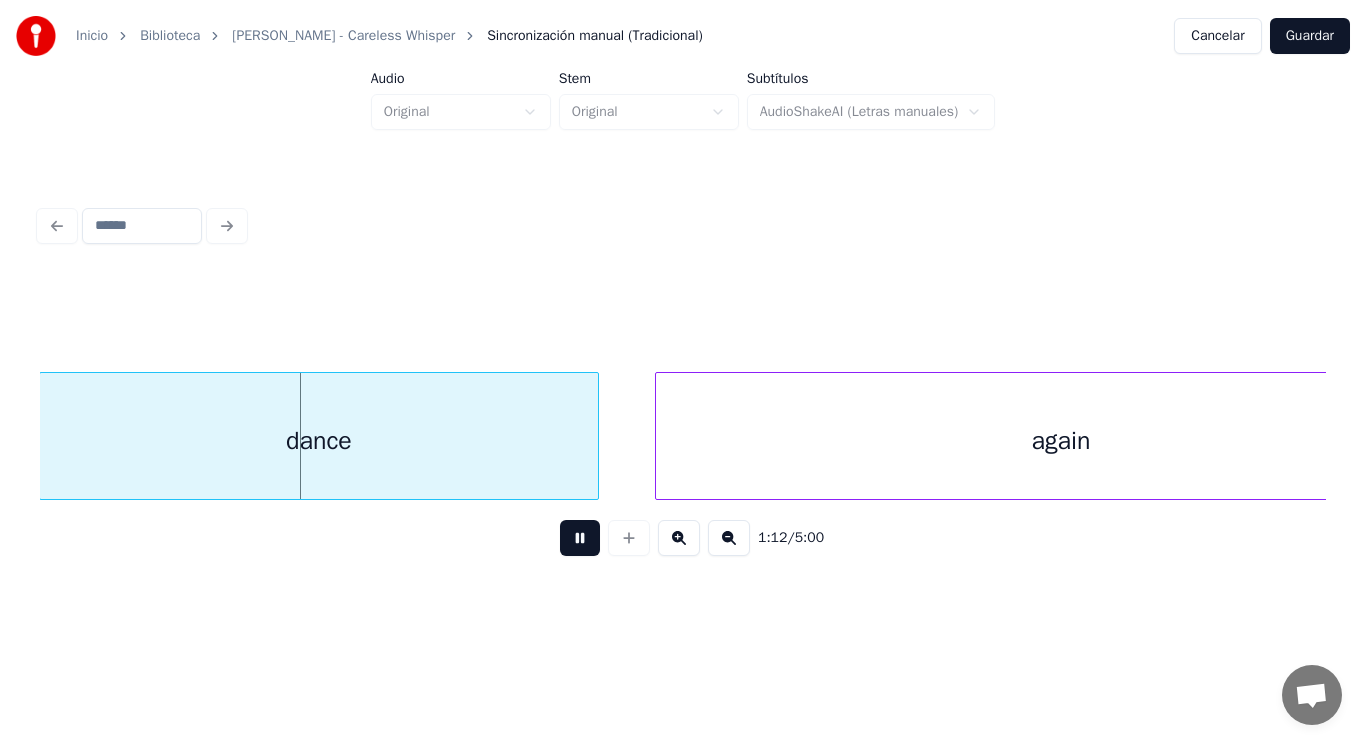 click at bounding box center (580, 538) 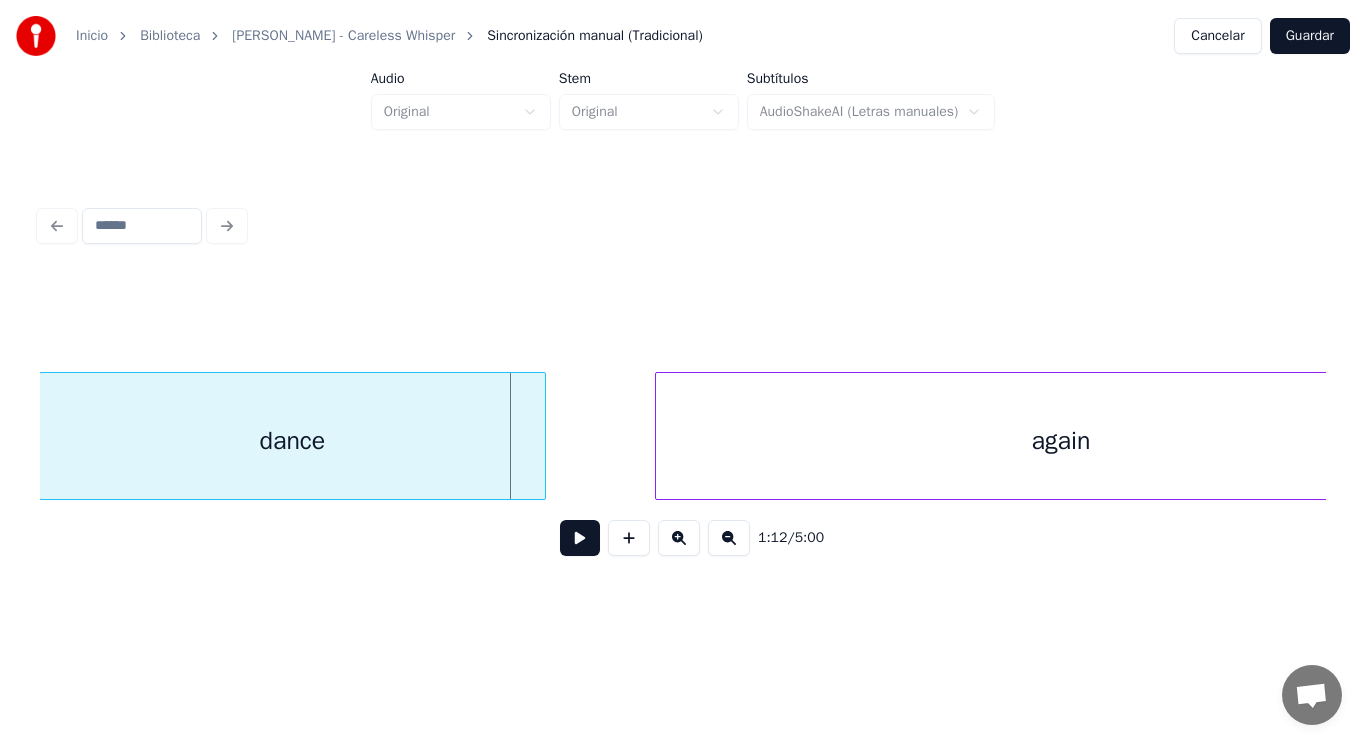 click at bounding box center [542, 436] 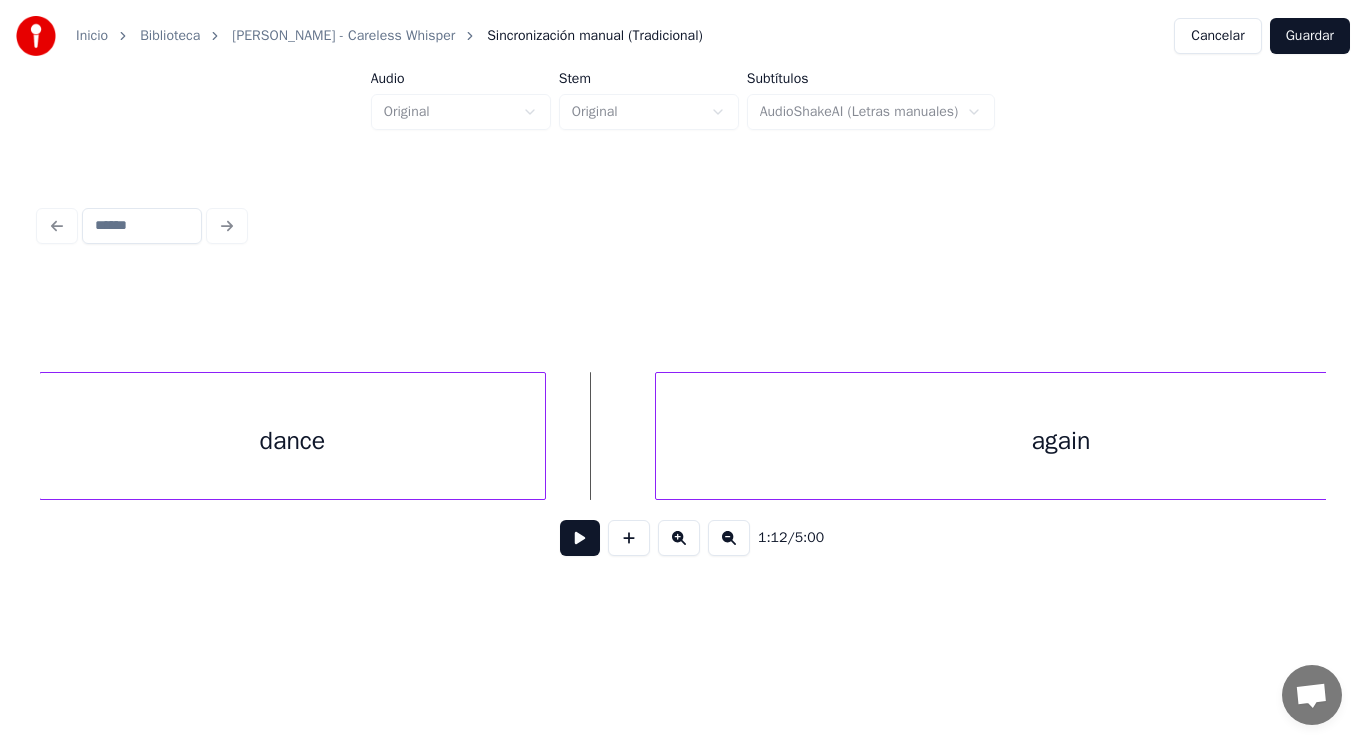click at bounding box center [580, 538] 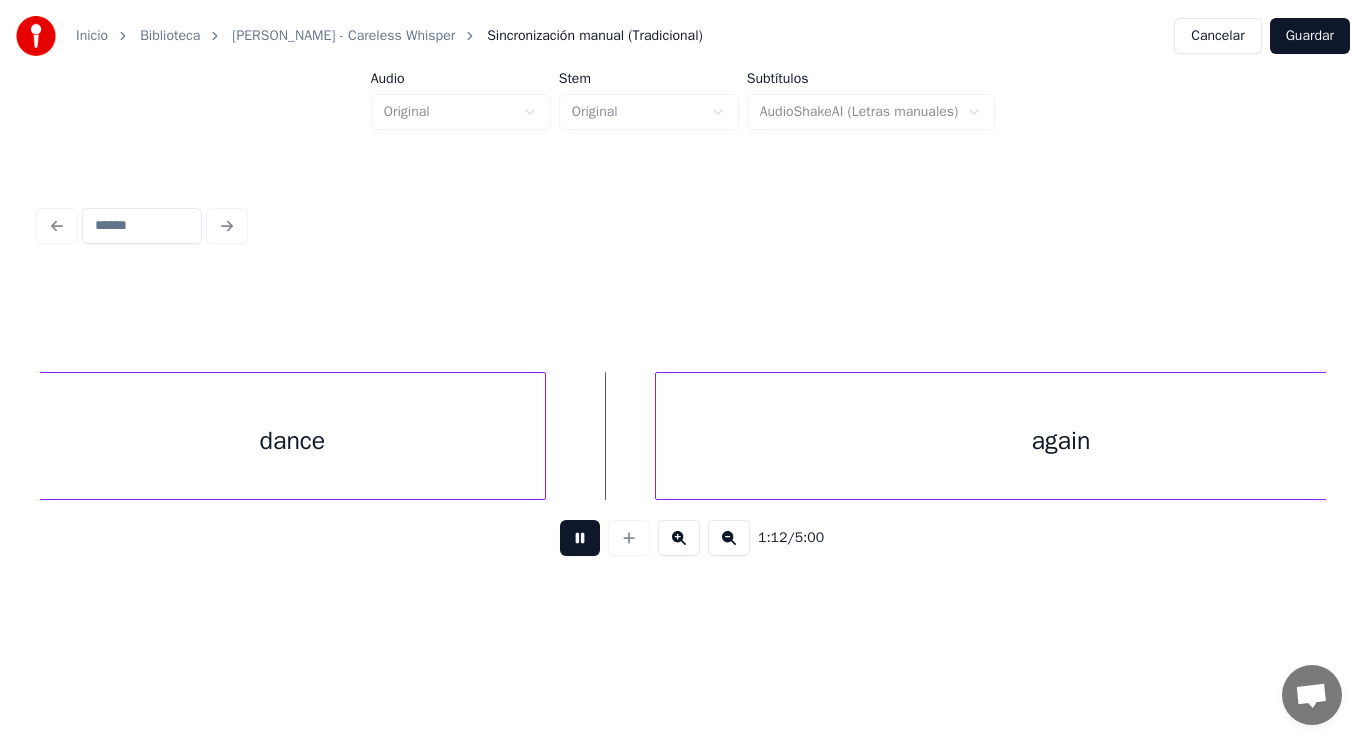 click at bounding box center [580, 538] 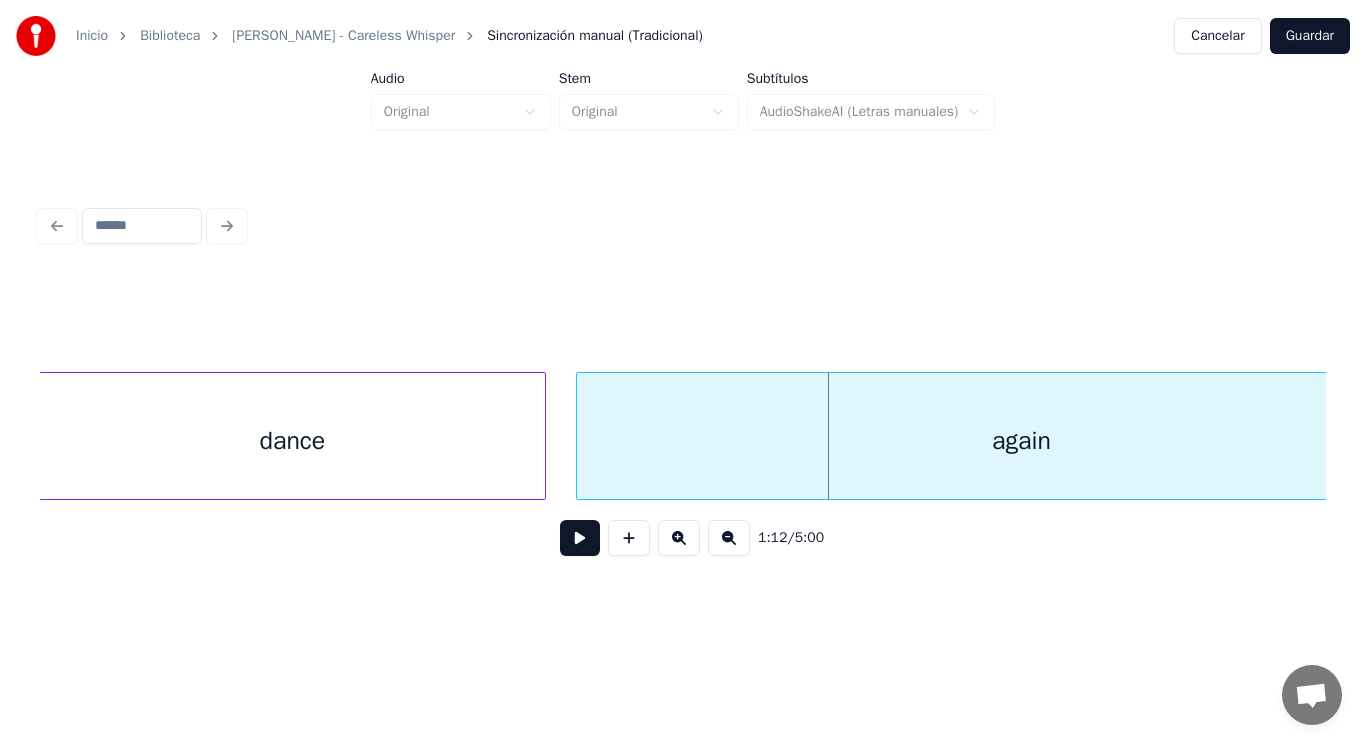 click at bounding box center (580, 436) 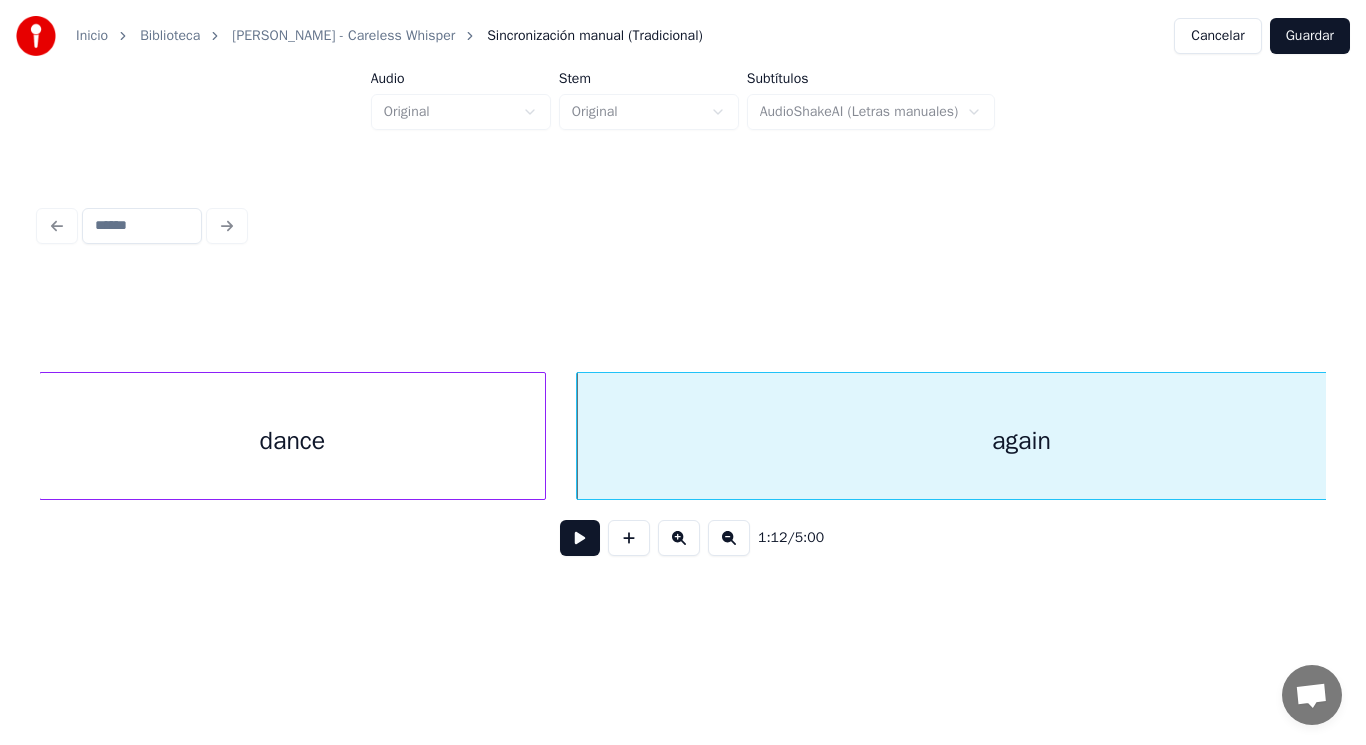 click at bounding box center [580, 538] 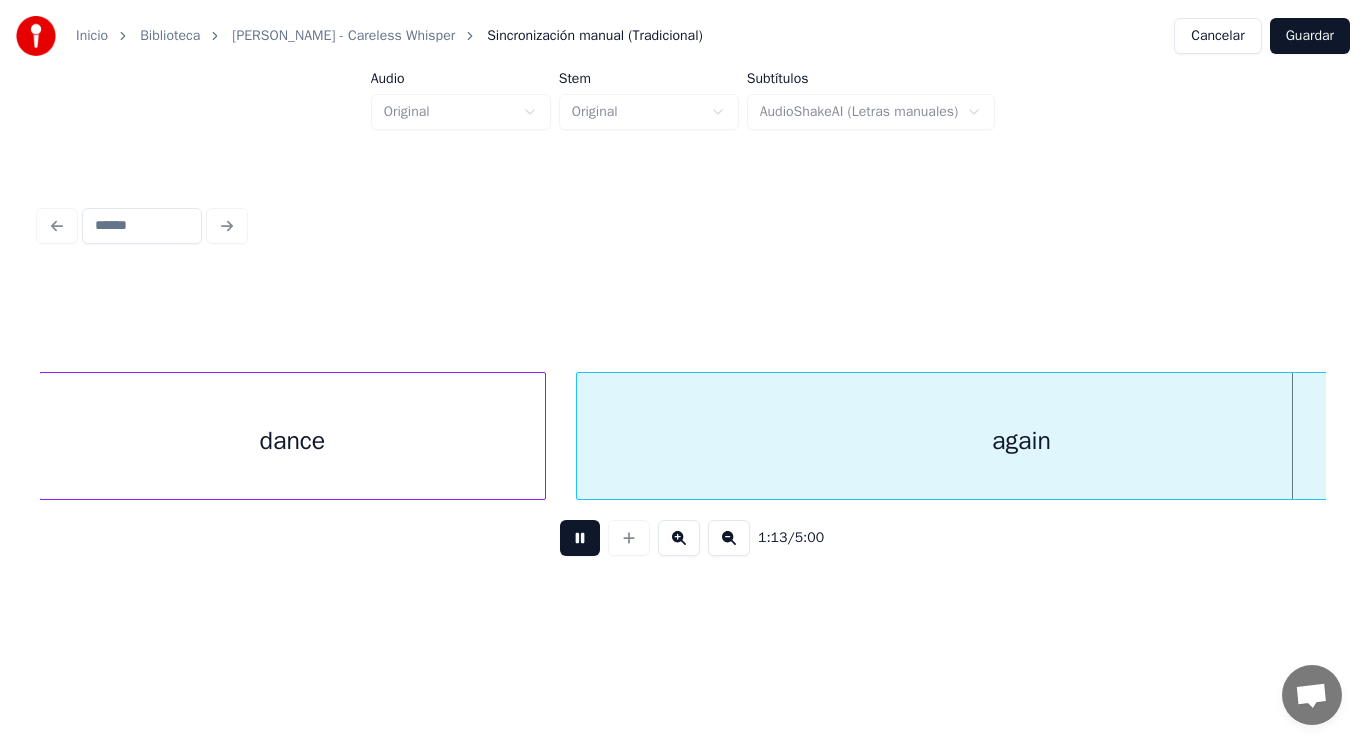 scroll, scrollTop: 0, scrollLeft: 102514, axis: horizontal 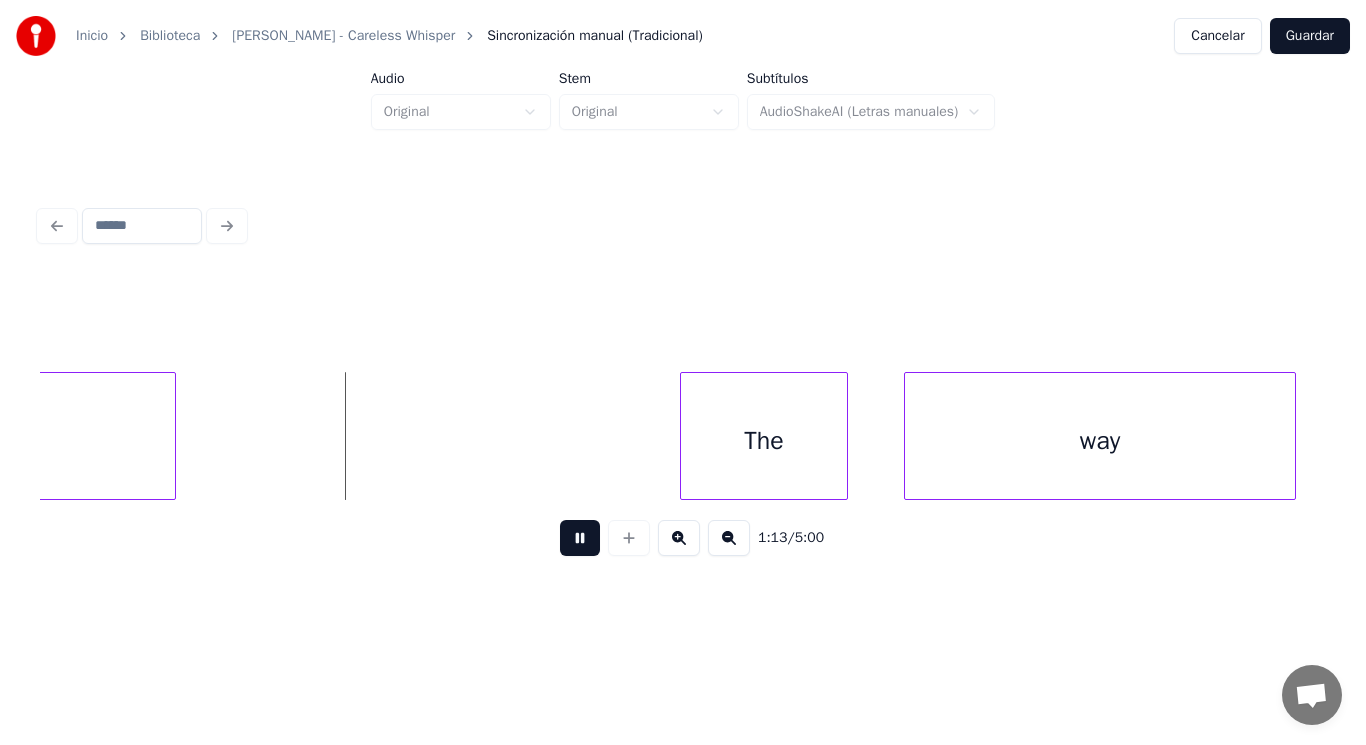 click at bounding box center (580, 538) 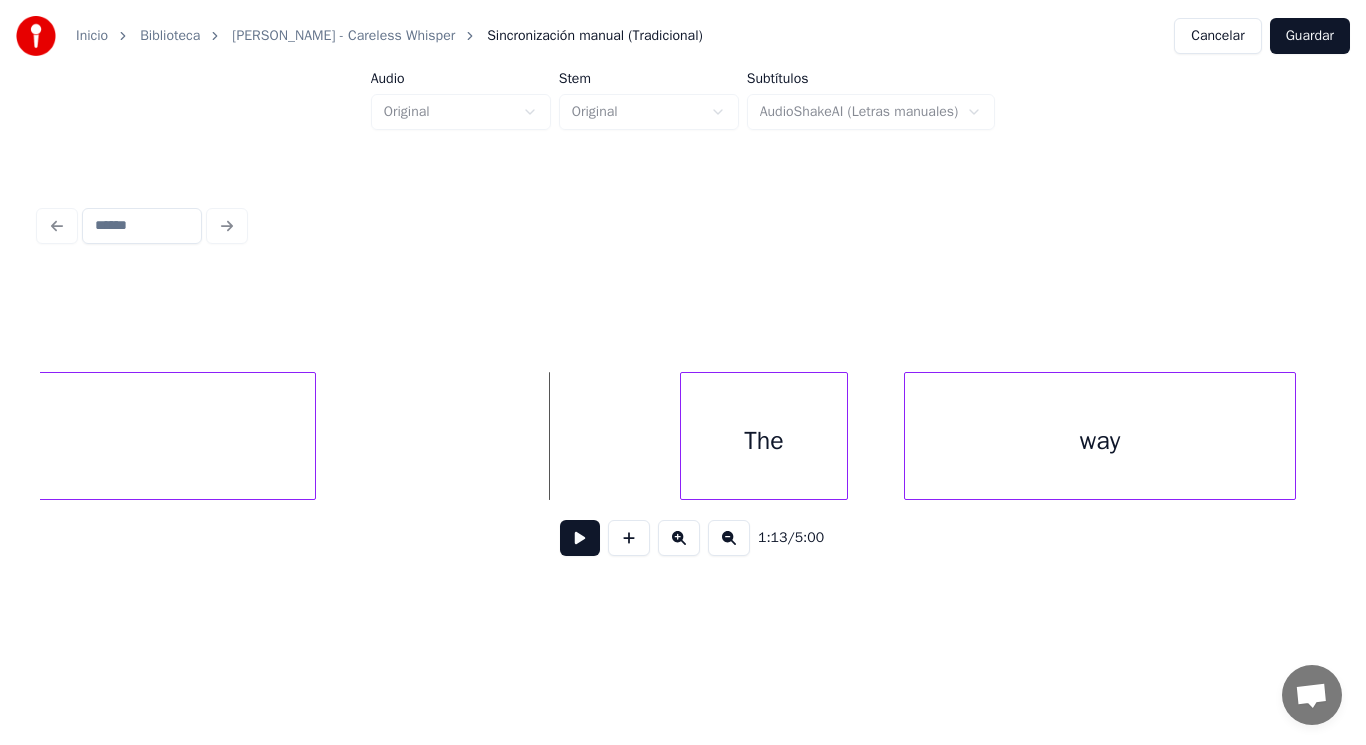 click at bounding box center [312, 436] 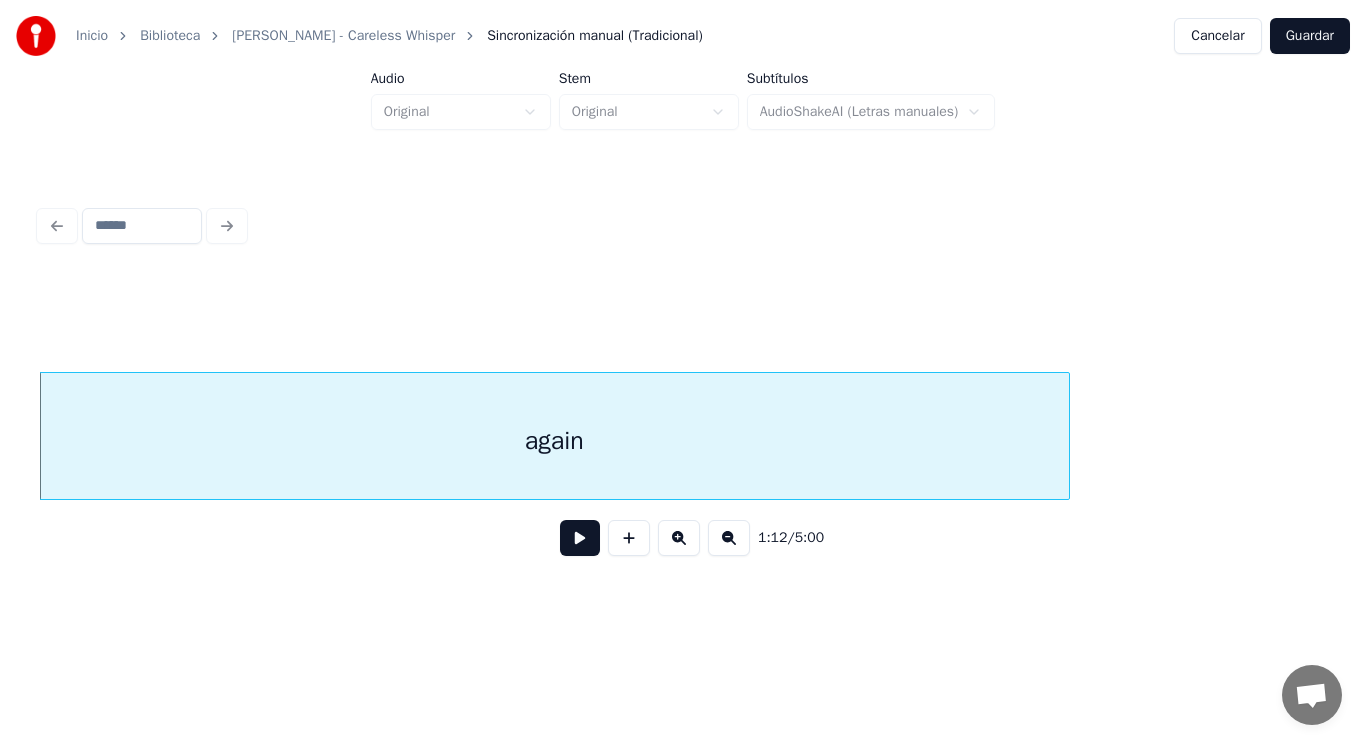 click at bounding box center (580, 538) 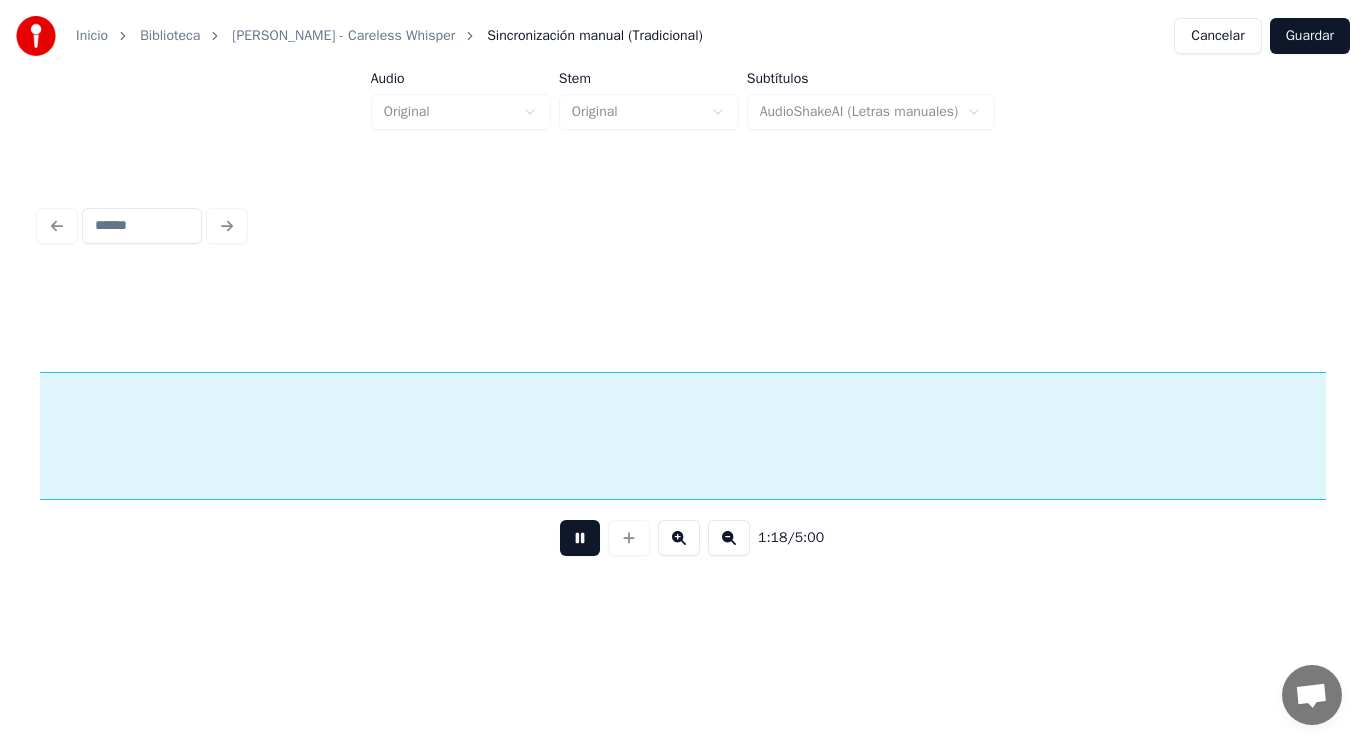 scroll, scrollTop: 0, scrollLeft: 109580, axis: horizontal 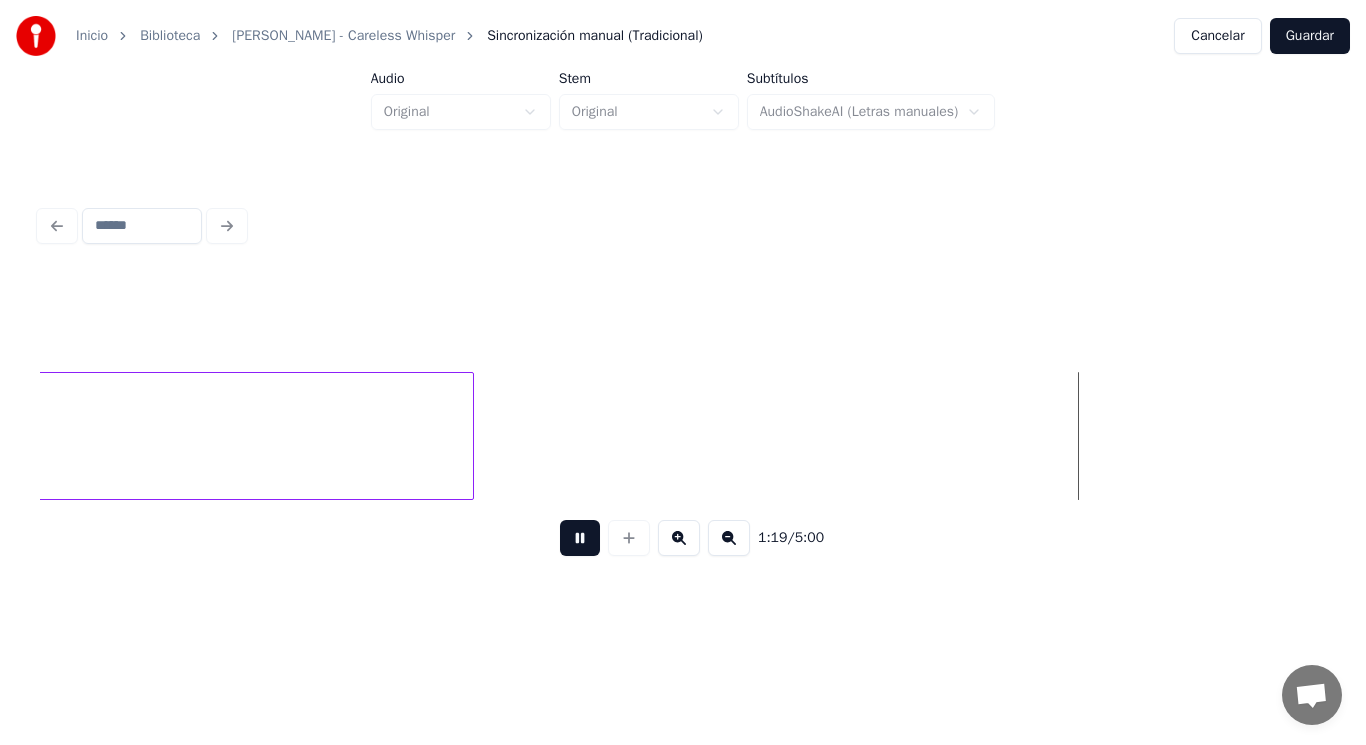 click at bounding box center (580, 538) 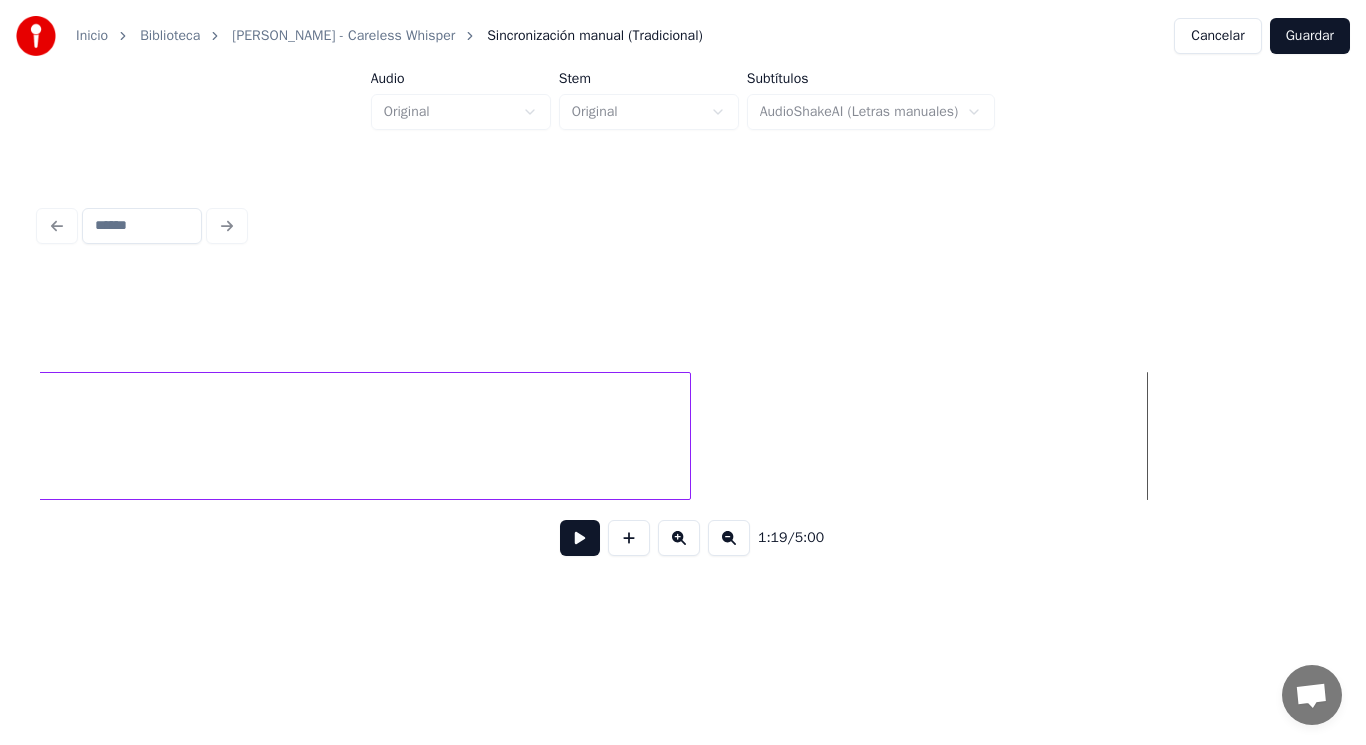 click at bounding box center [687, 436] 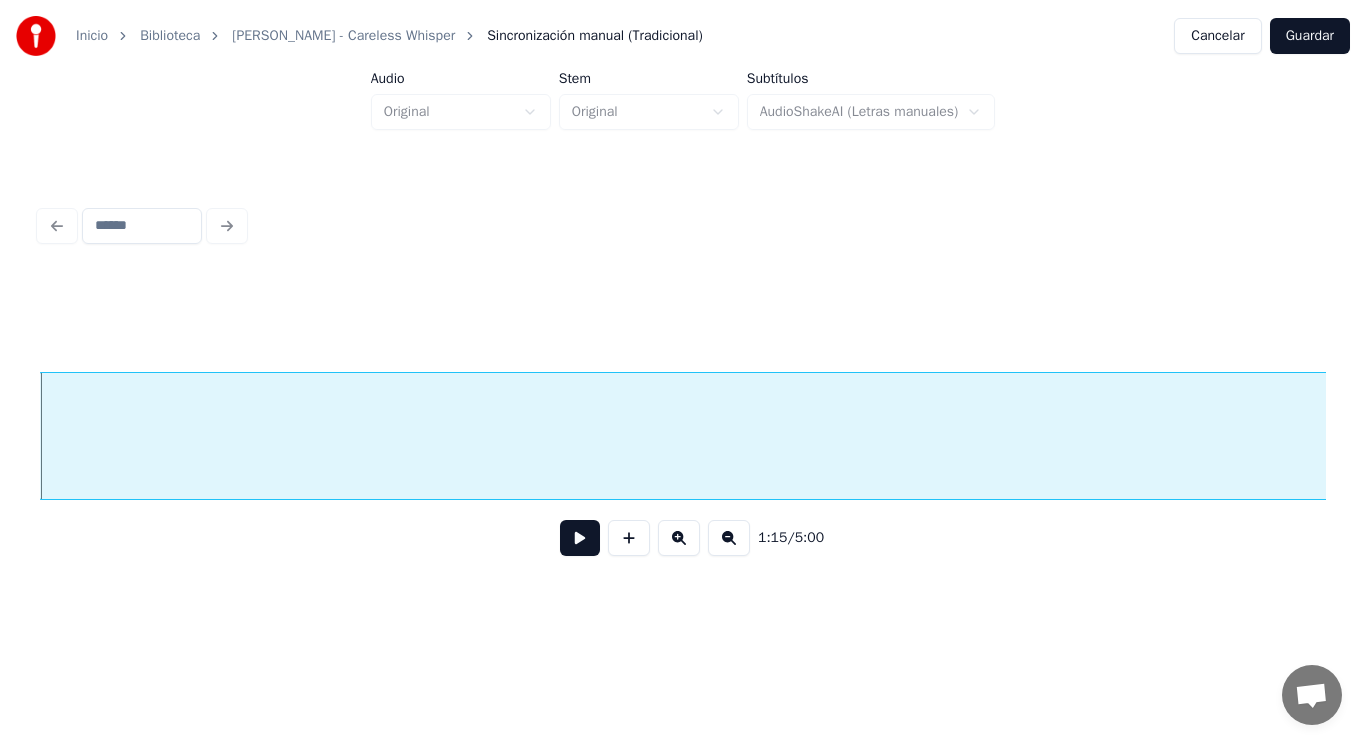 click at bounding box center [580, 538] 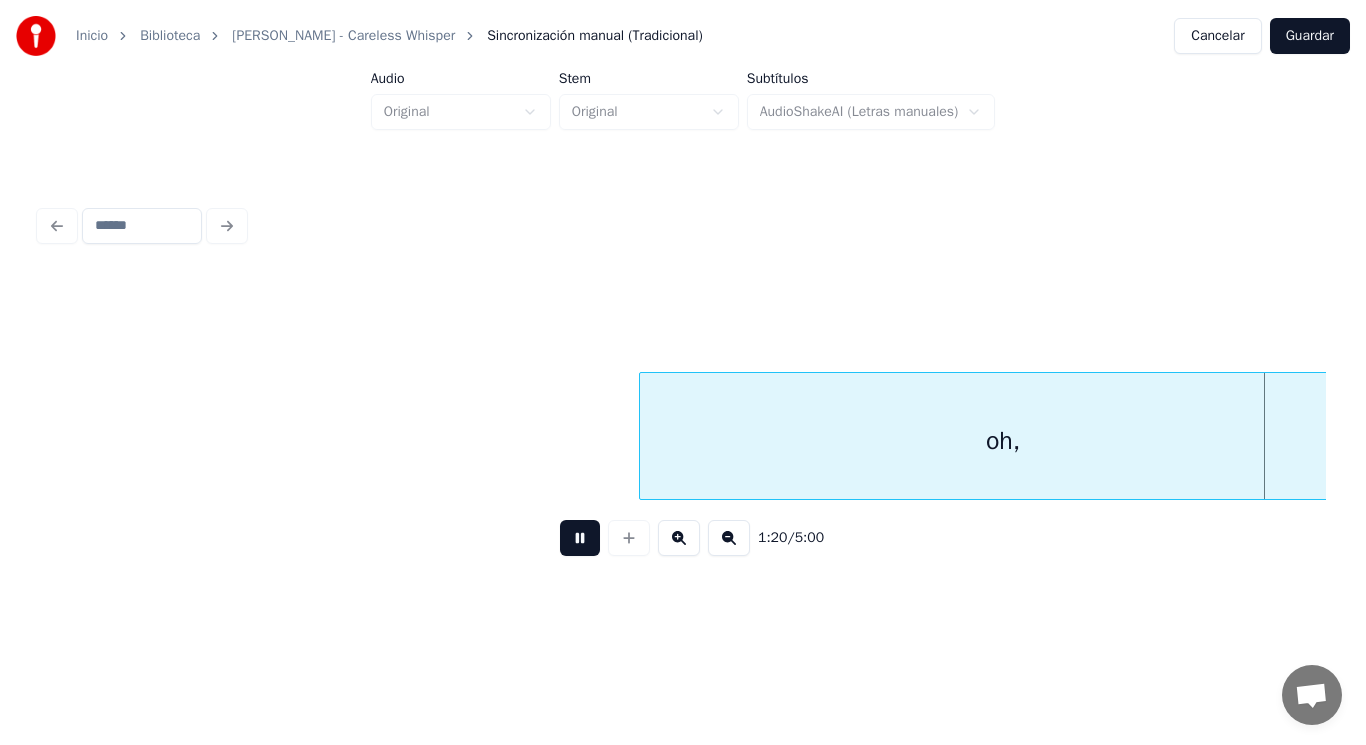 scroll, scrollTop: 0, scrollLeft: 112150, axis: horizontal 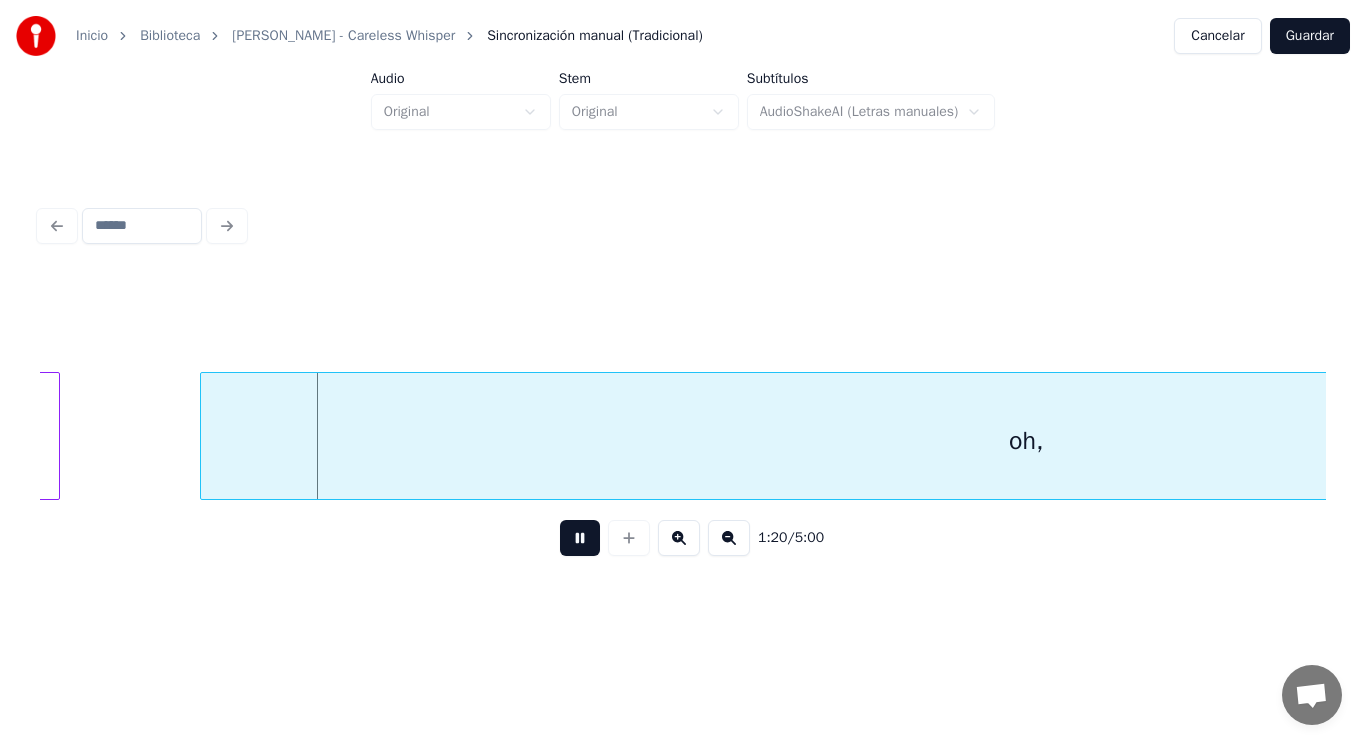 click at bounding box center (580, 538) 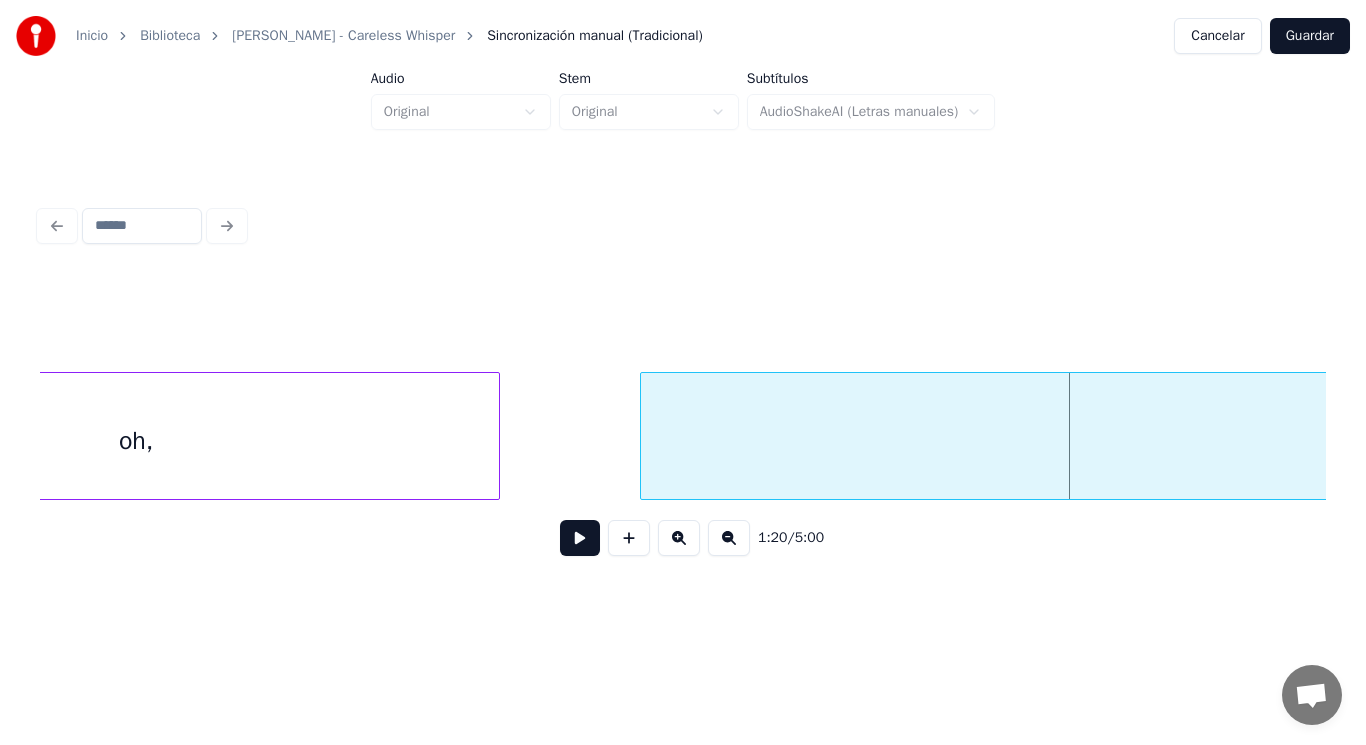 click on "oh," at bounding box center [136, 441] 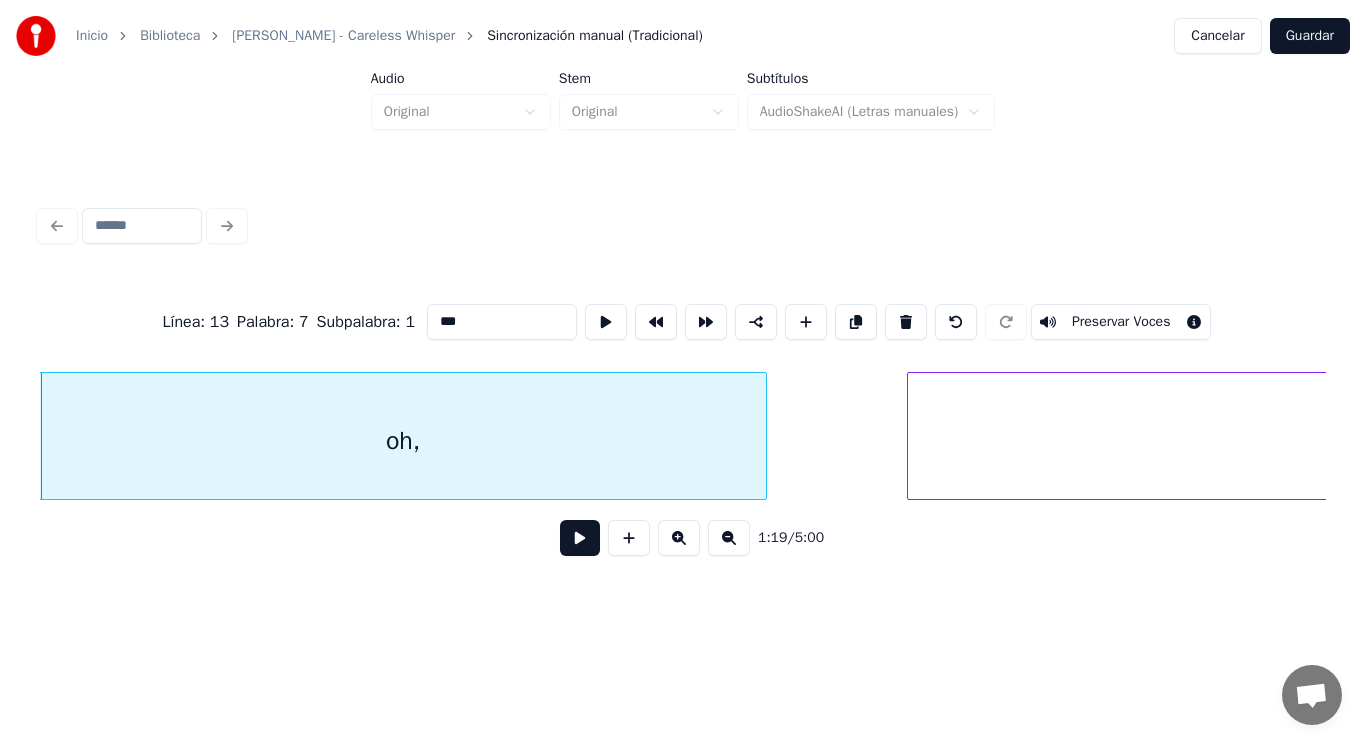 click on "***" at bounding box center [502, 322] 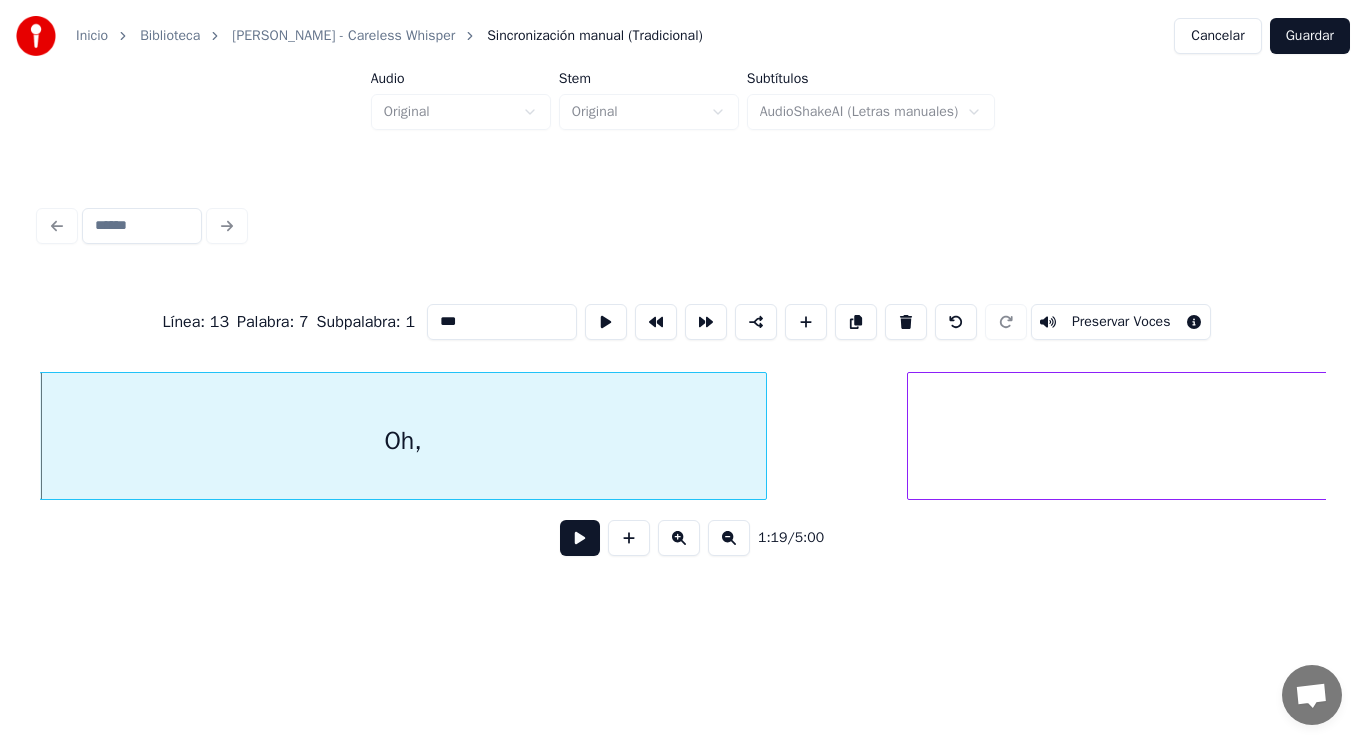 type on "***" 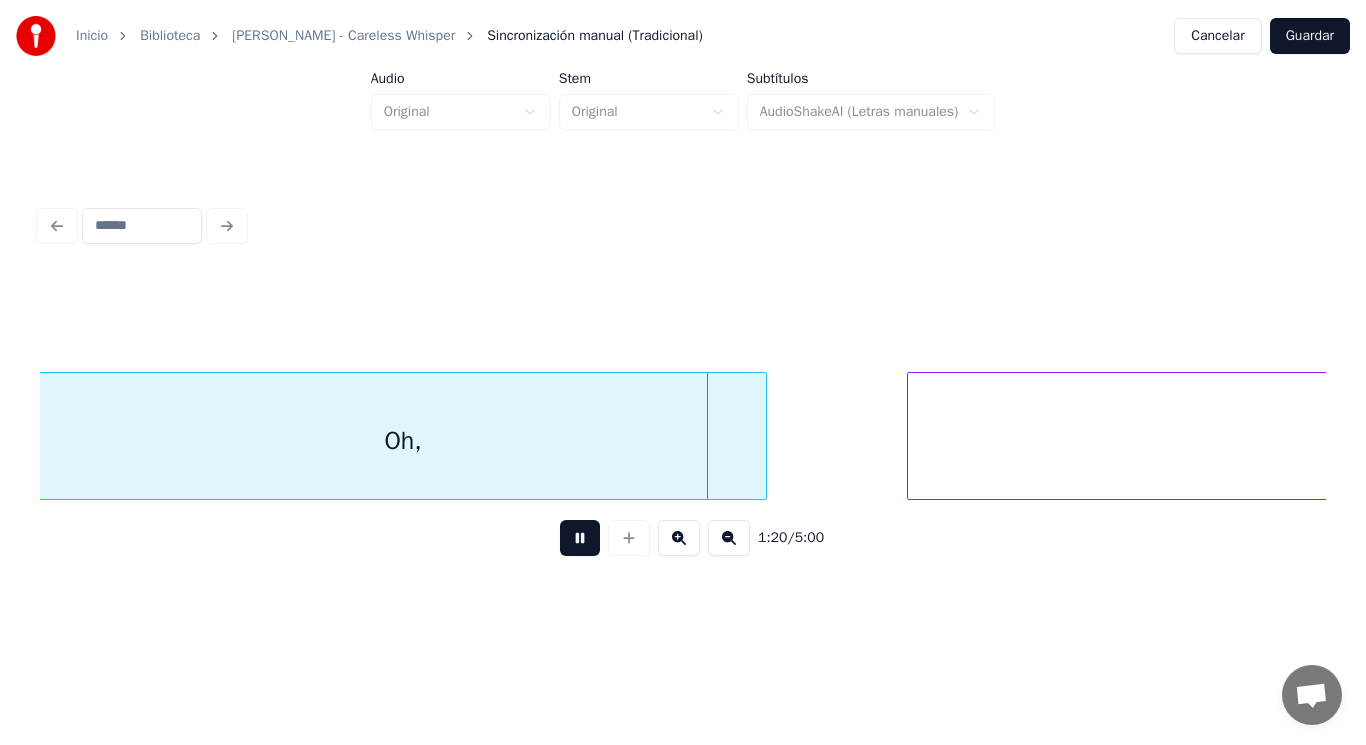 click at bounding box center (580, 538) 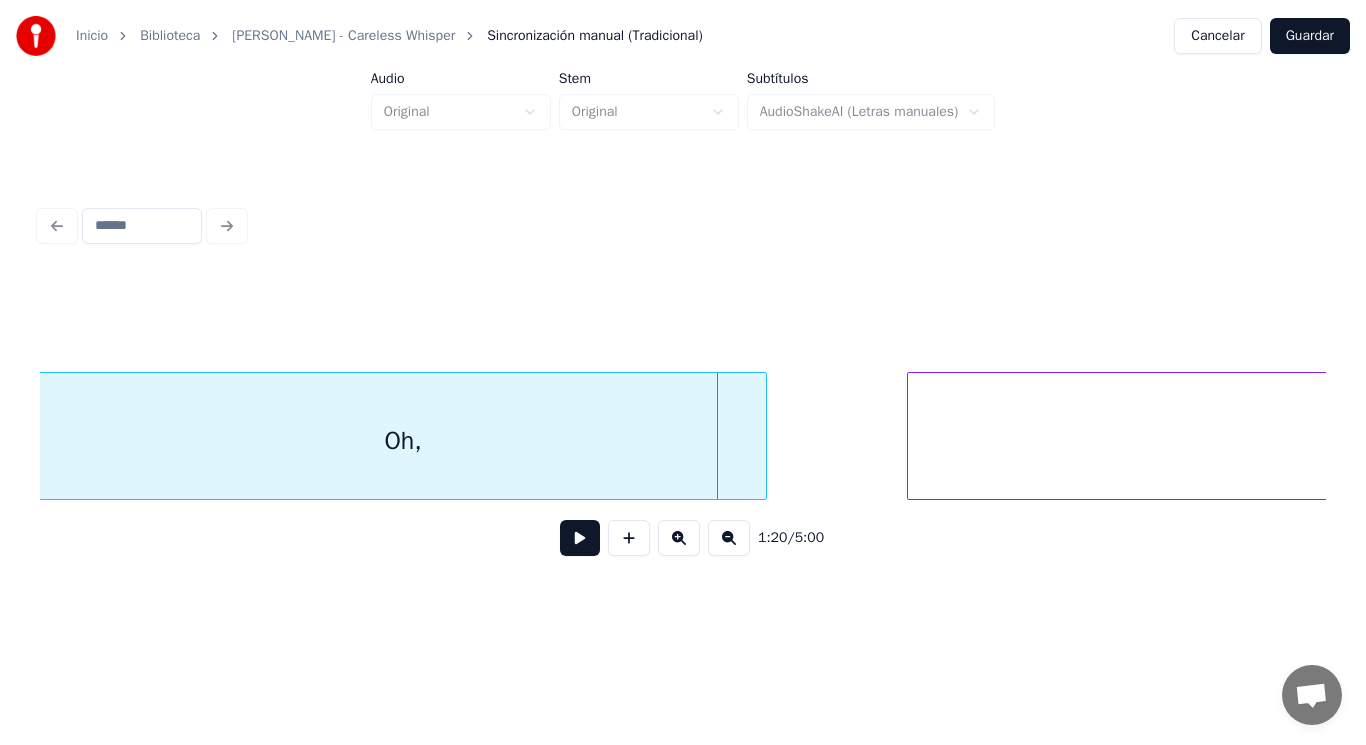 click on "Oh," at bounding box center [403, 441] 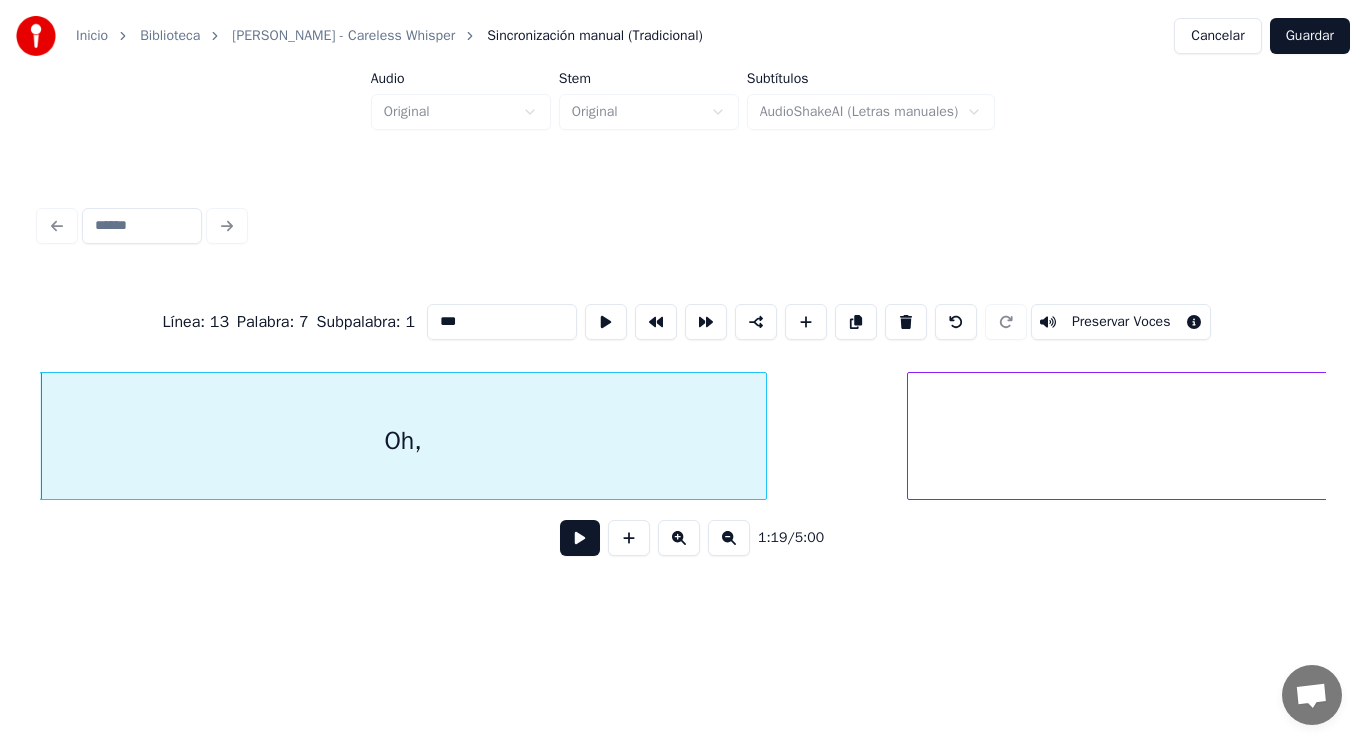 click on "Oh," at bounding box center [403, 441] 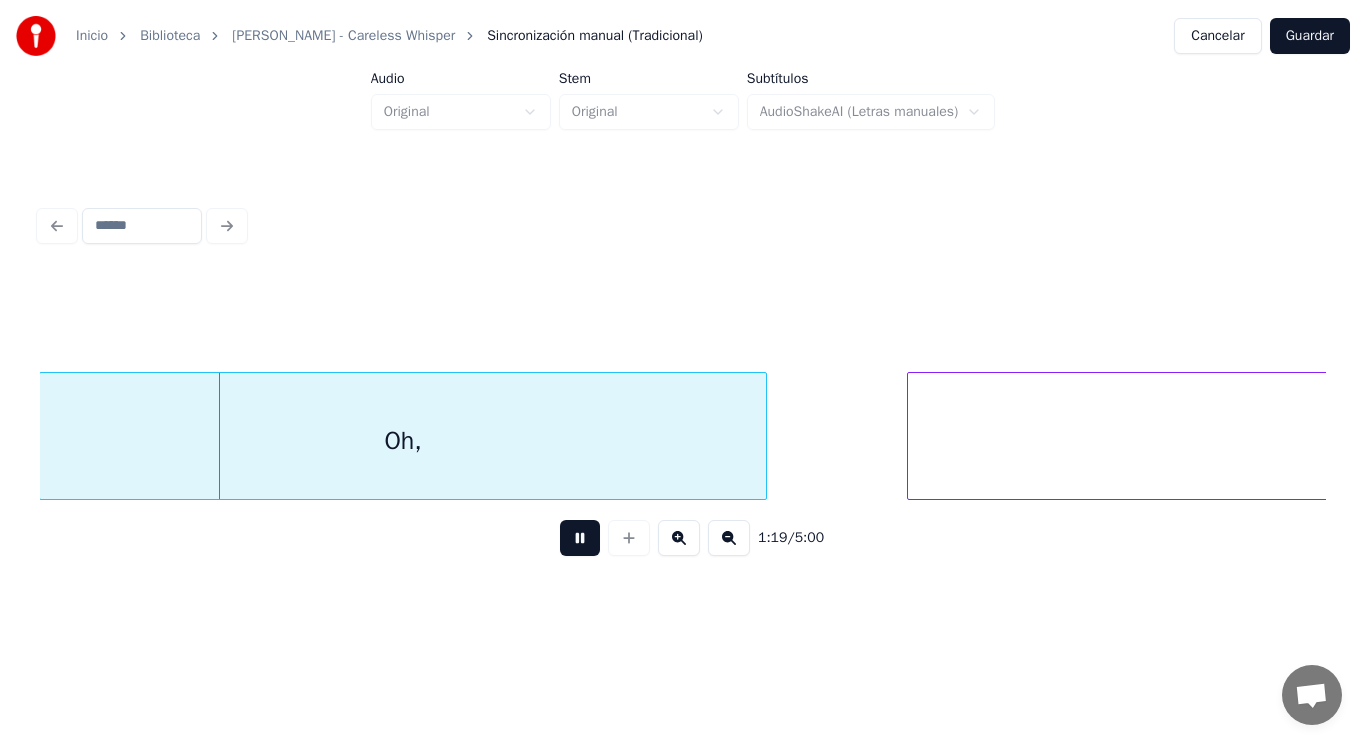 click at bounding box center [580, 538] 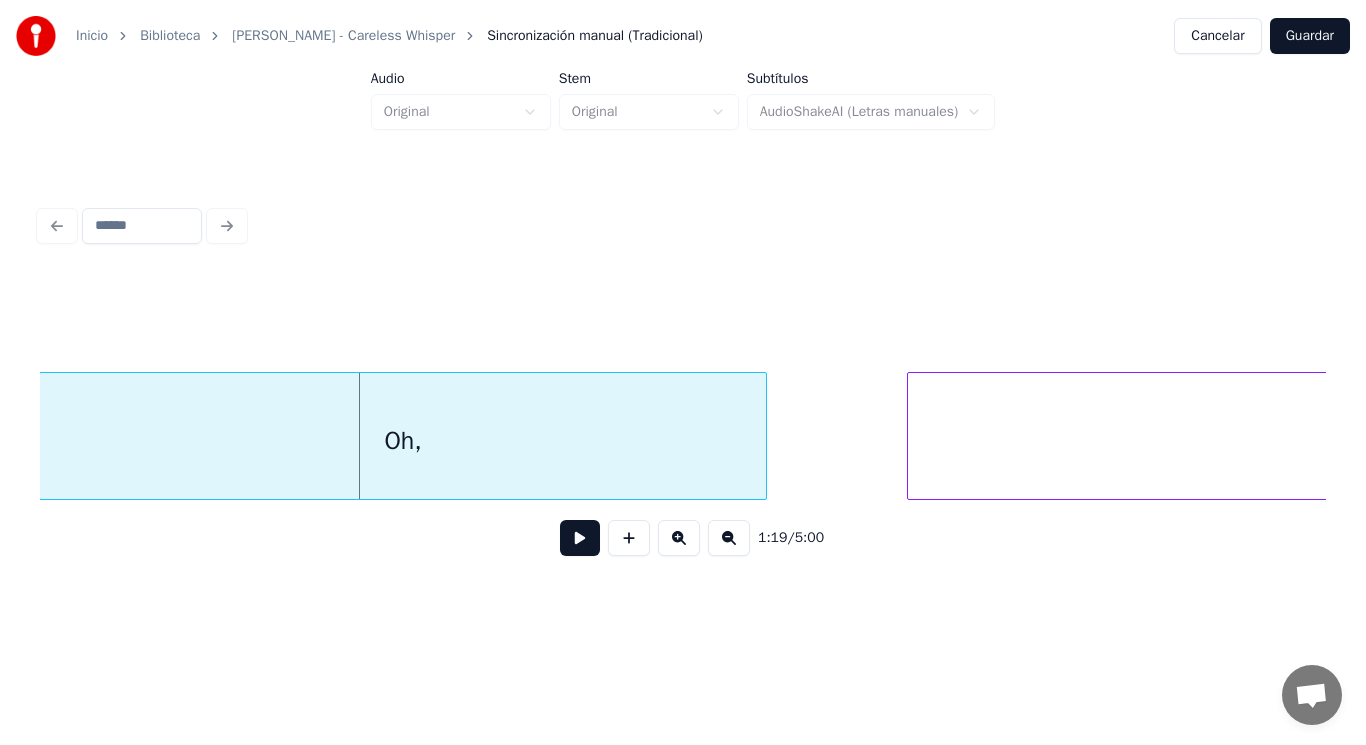 click on "Oh," at bounding box center [403, 441] 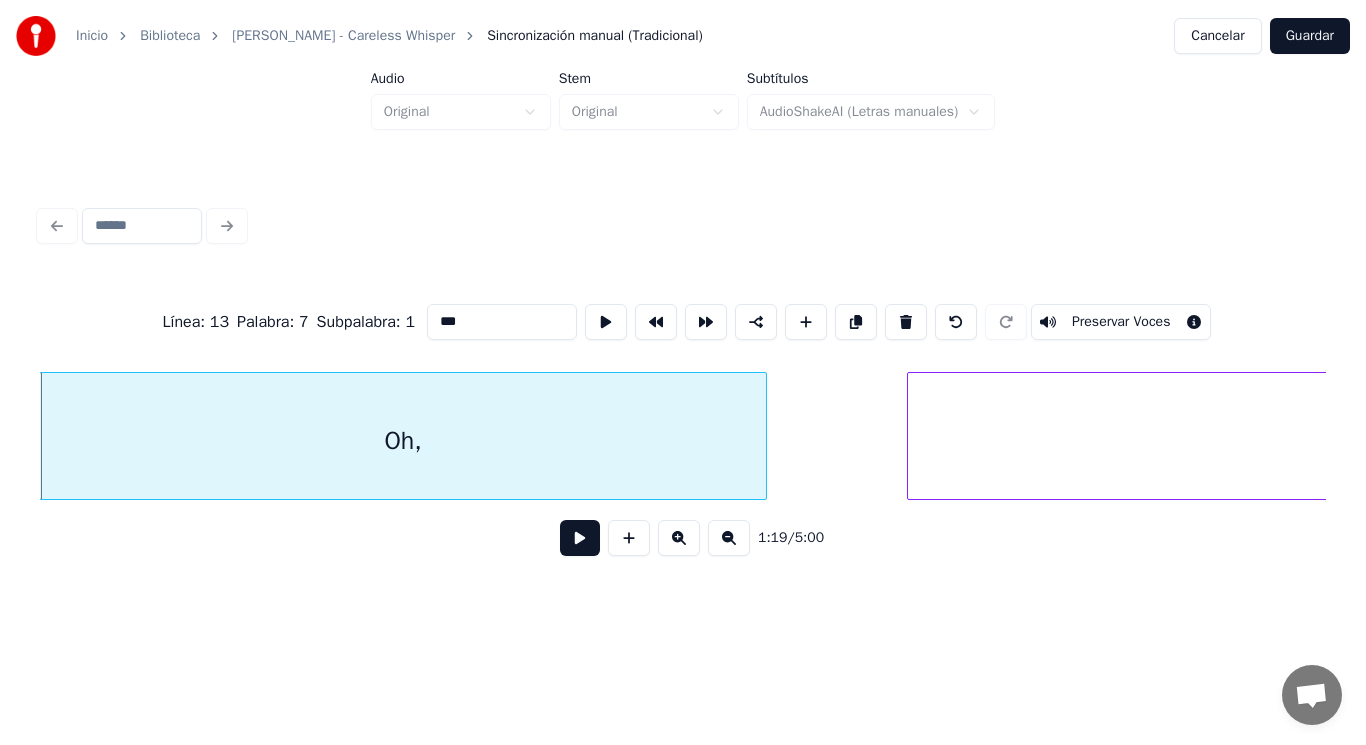 click at bounding box center (580, 538) 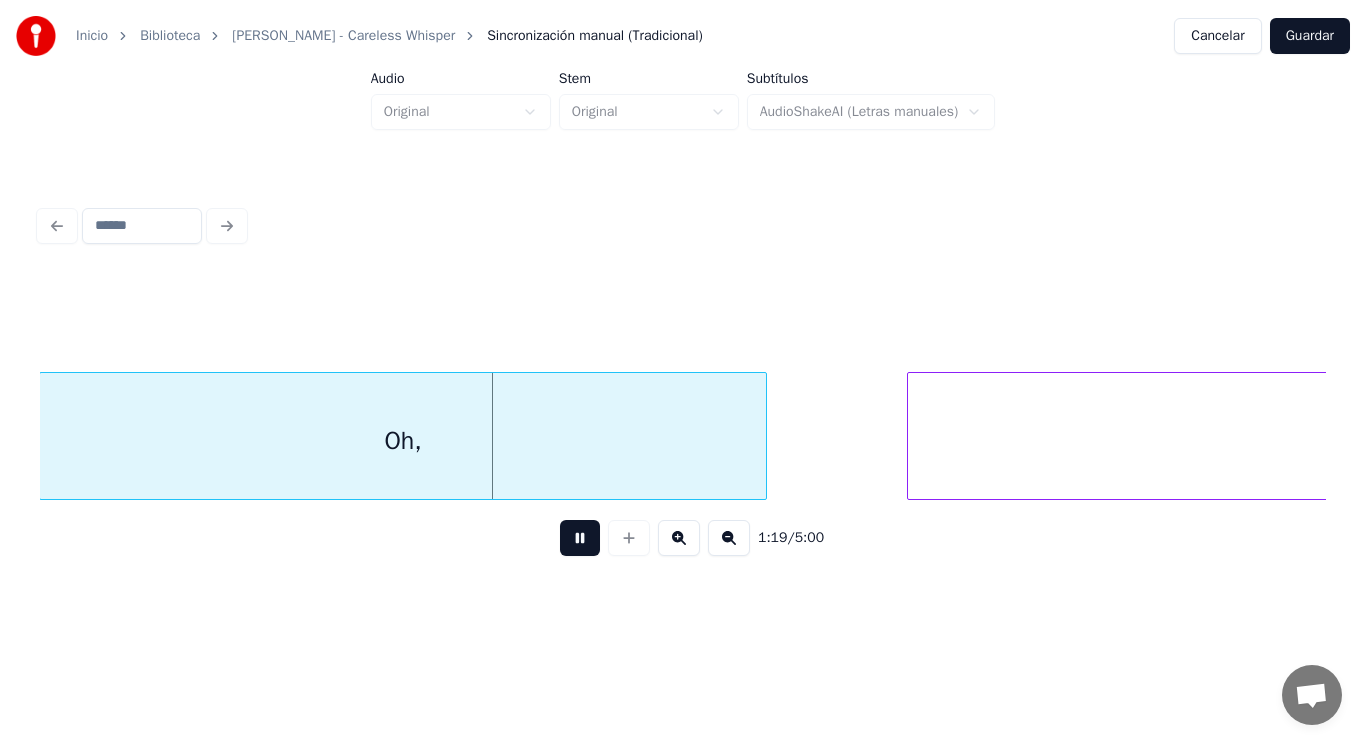 click at bounding box center (580, 538) 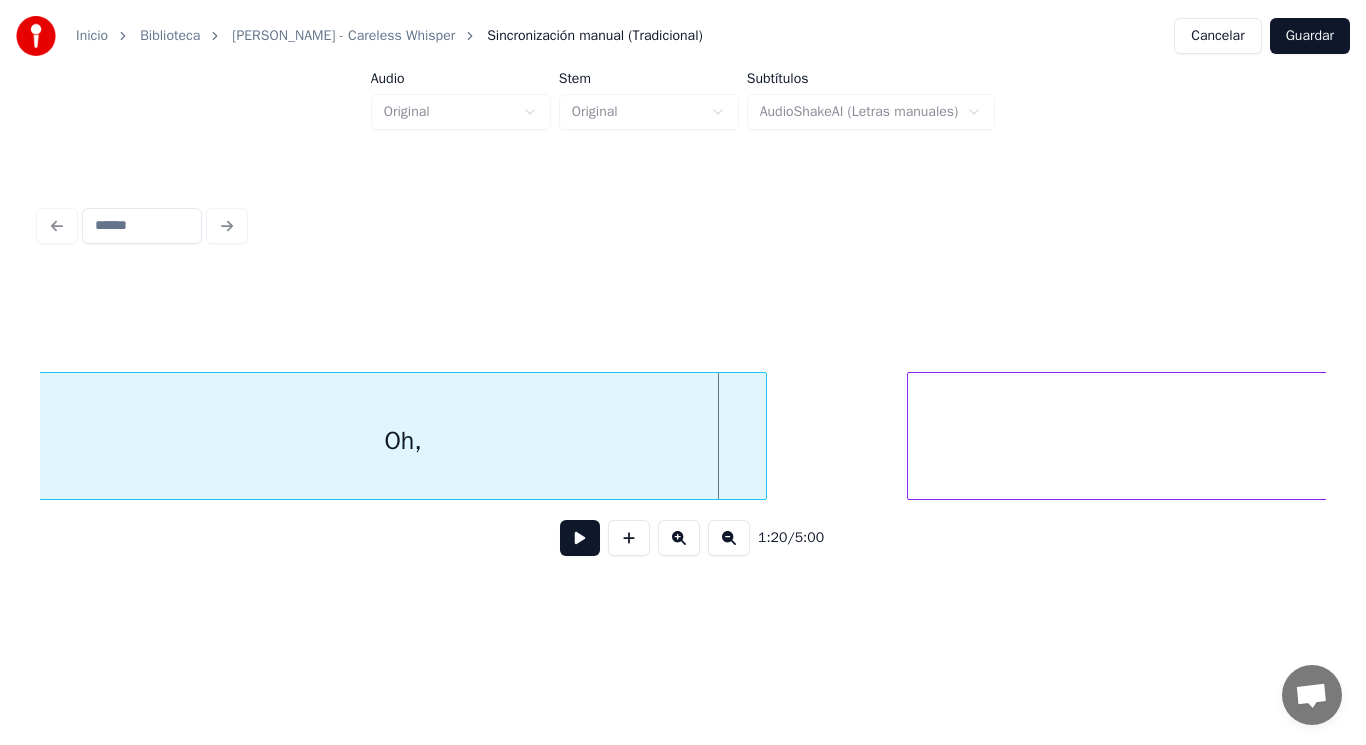 click on "Oh," at bounding box center [403, 441] 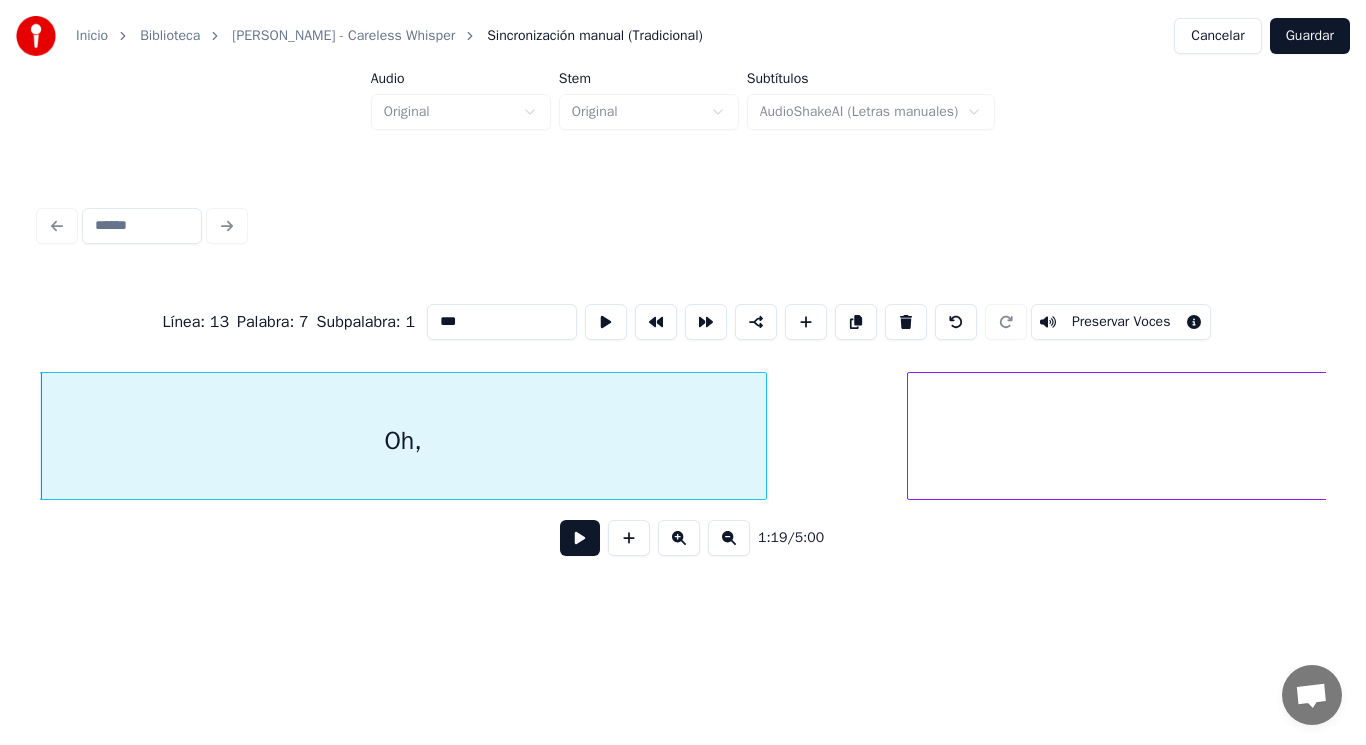 click at bounding box center (580, 538) 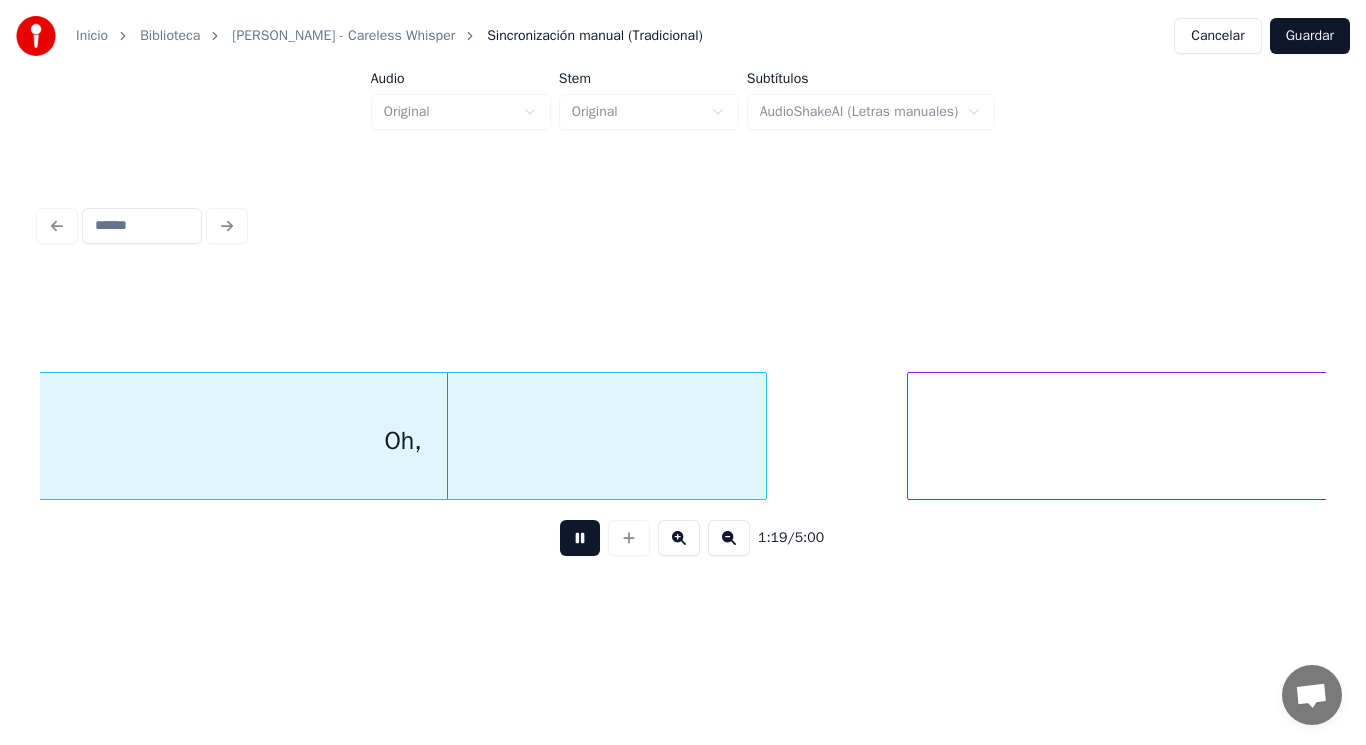 click at bounding box center [580, 538] 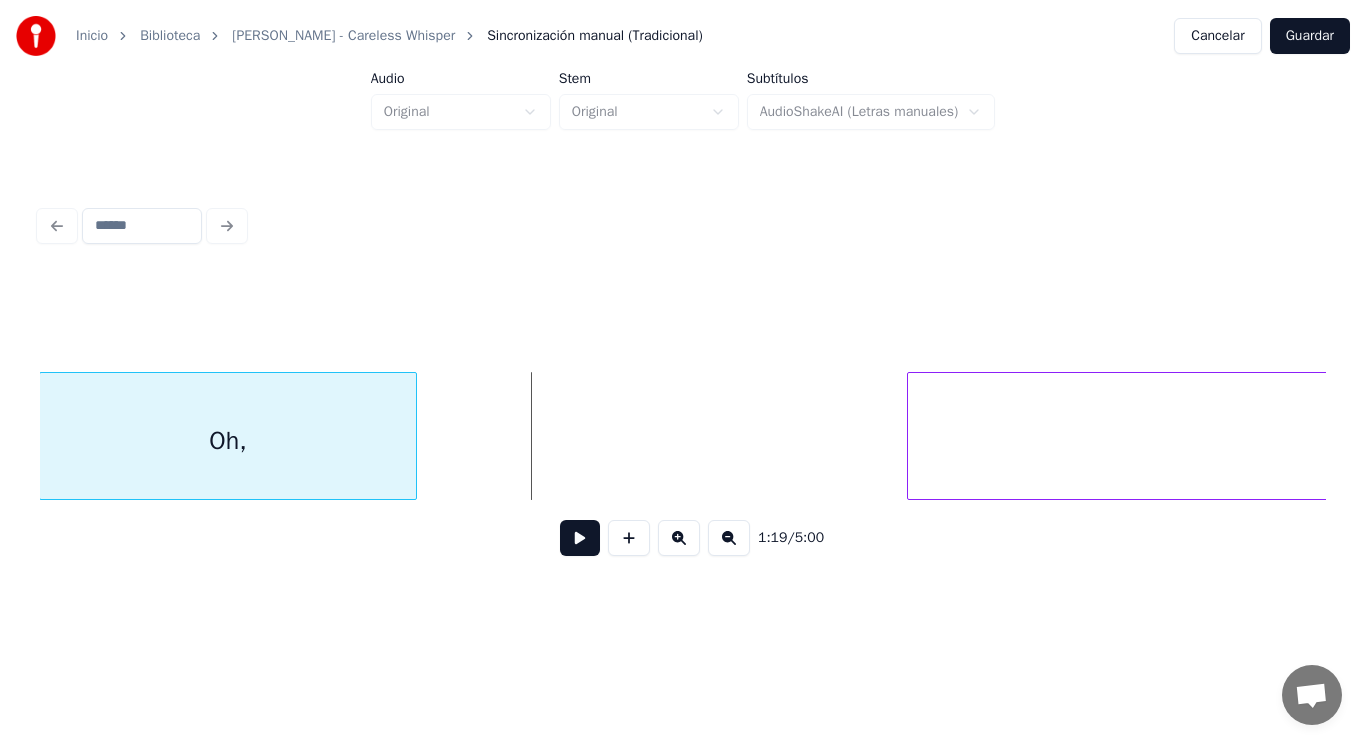 click at bounding box center (413, 436) 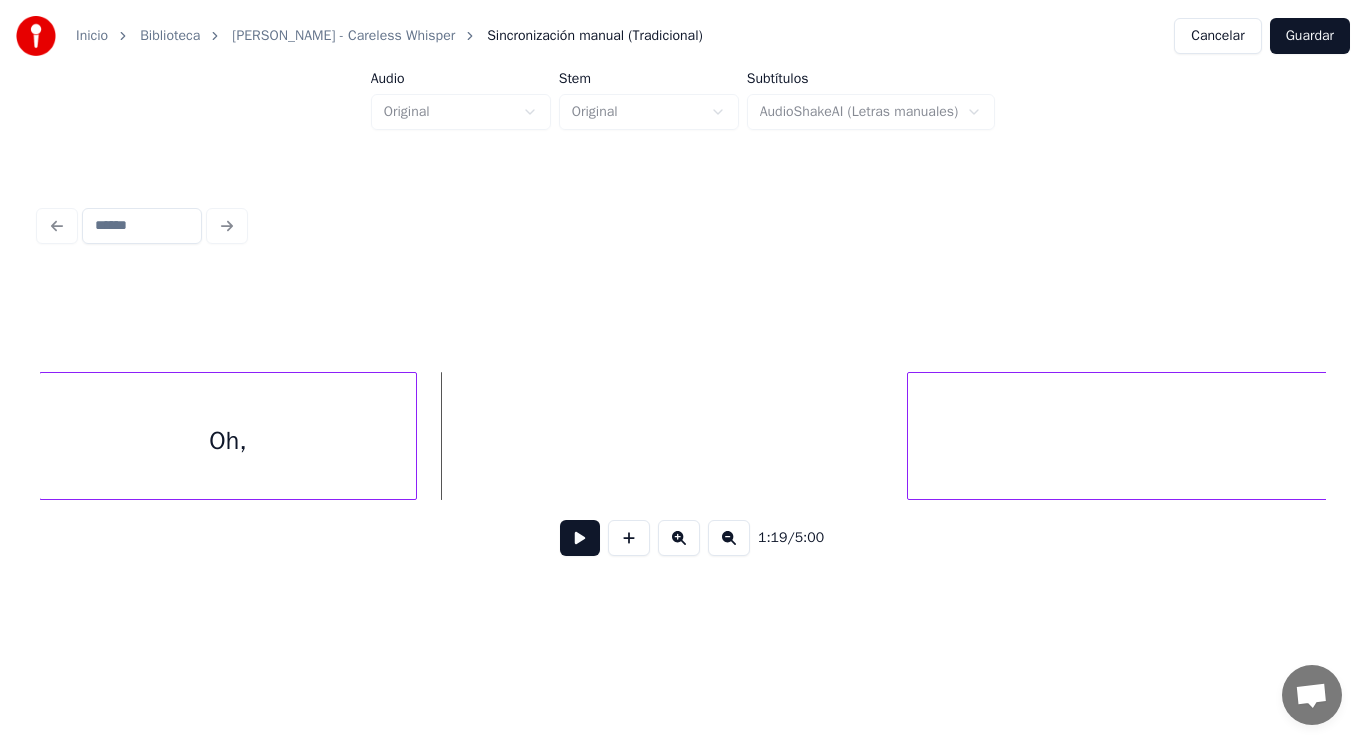 click at bounding box center (580, 538) 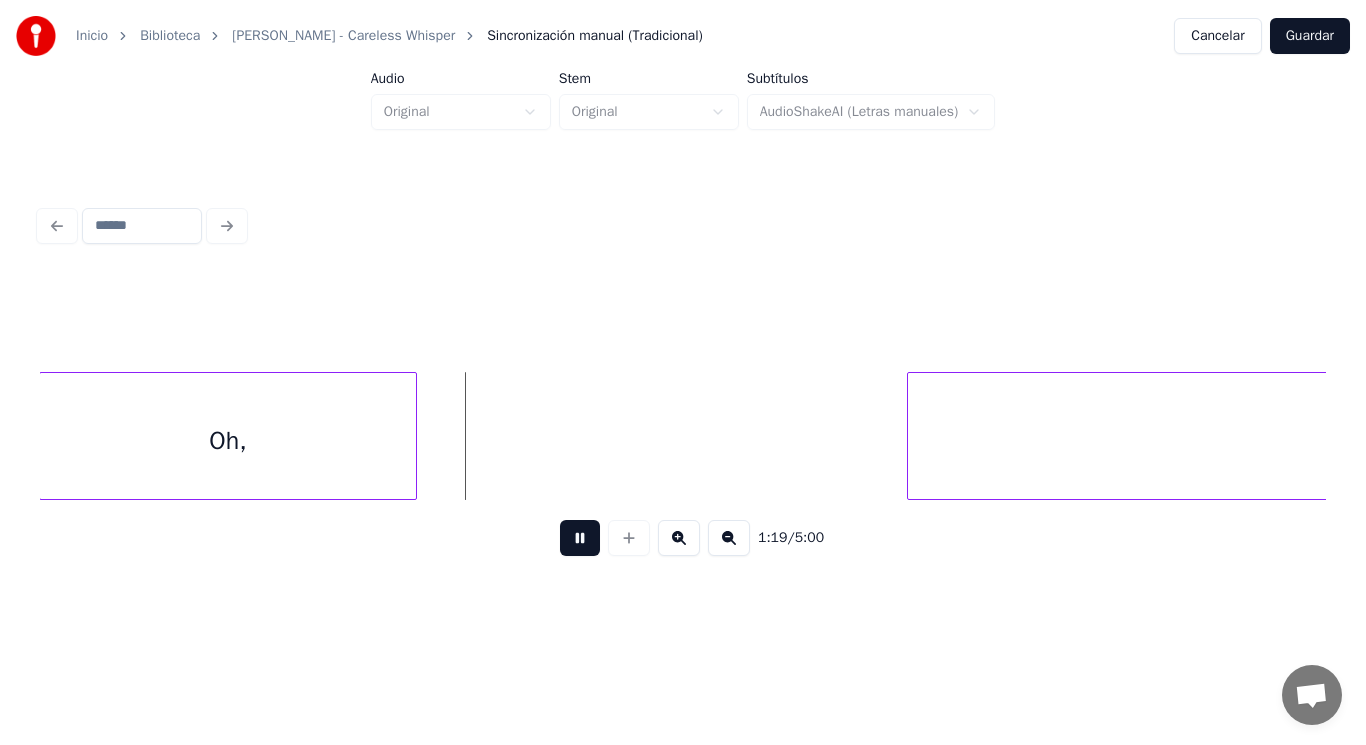 click at bounding box center (580, 538) 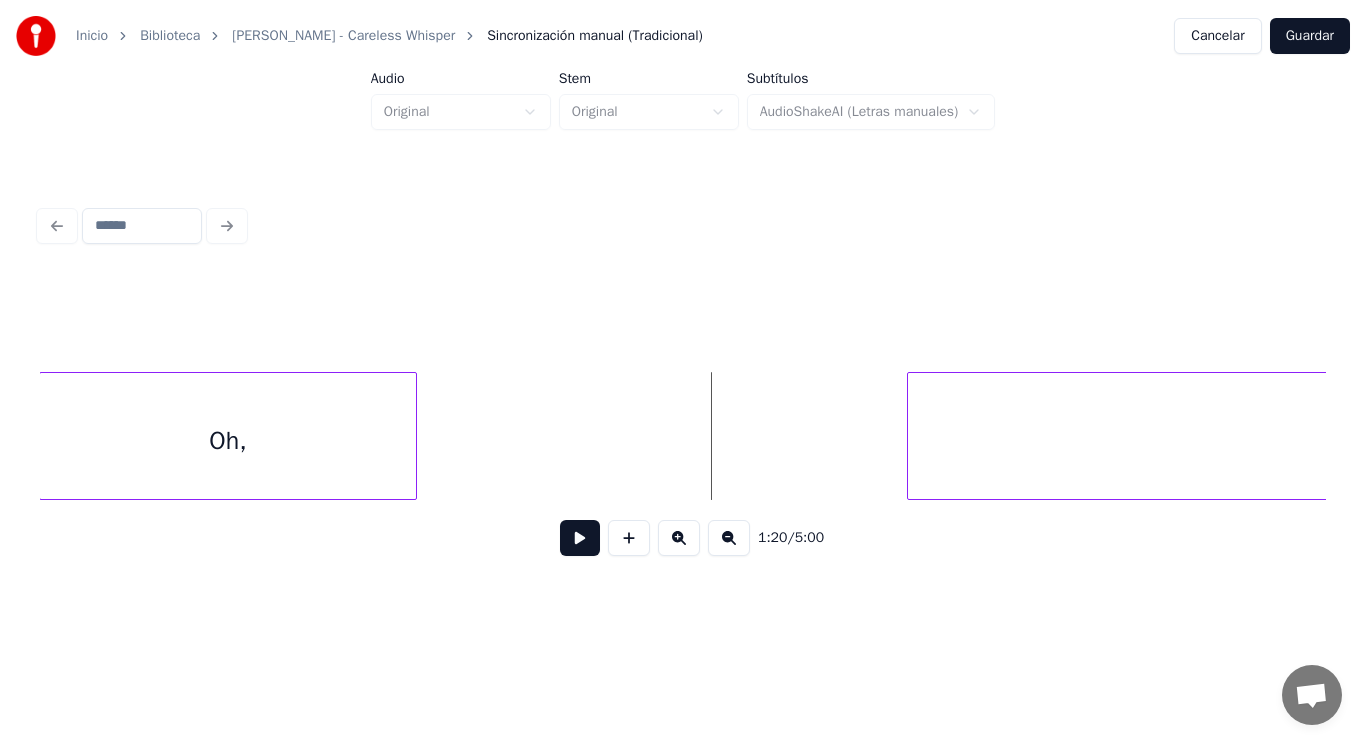 click on "Oh," at bounding box center [228, 441] 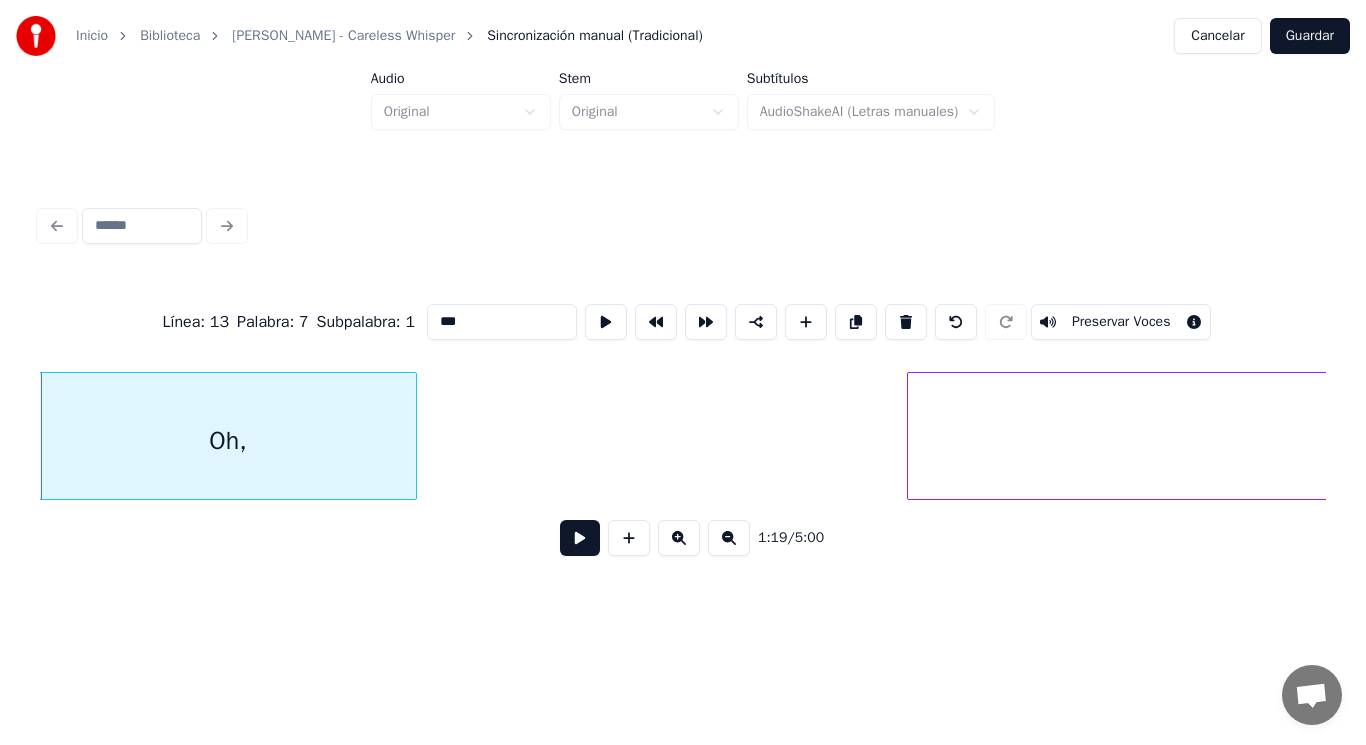 click at bounding box center [580, 538] 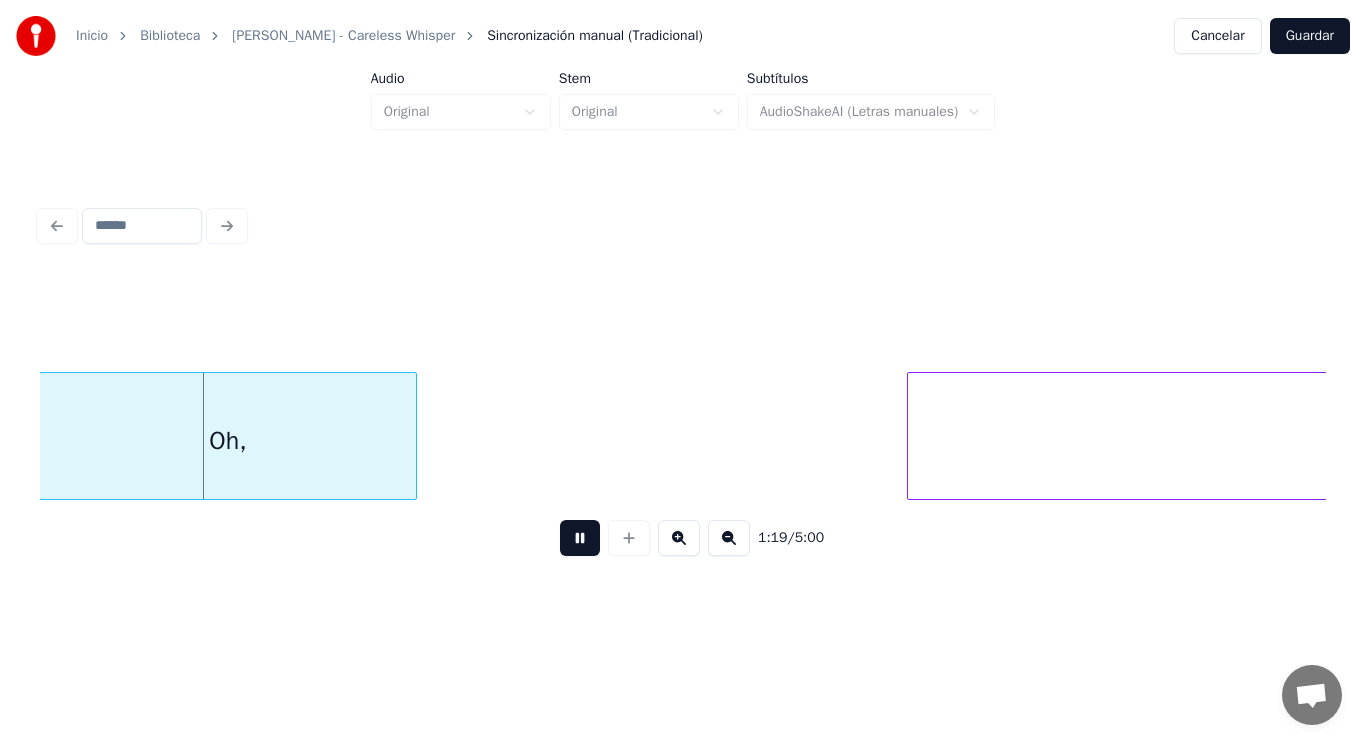 click at bounding box center [580, 538] 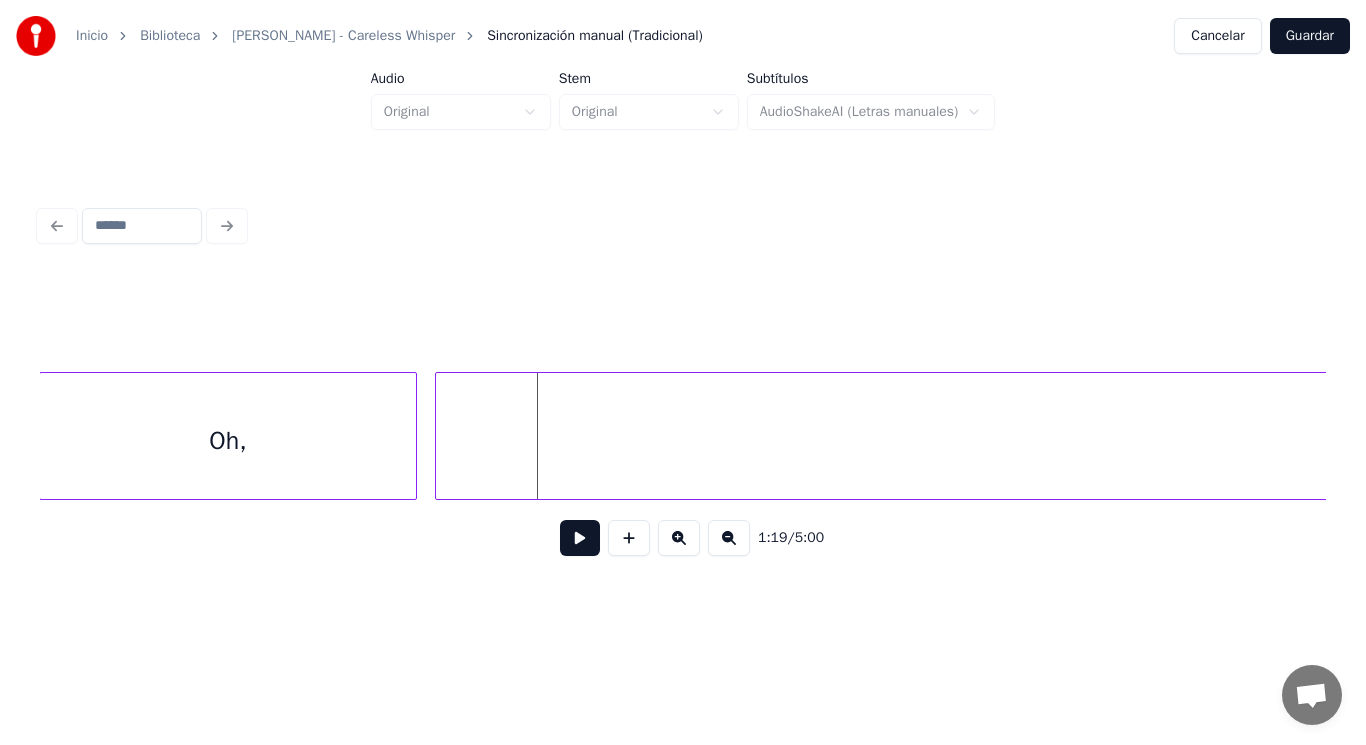 click at bounding box center [439, 436] 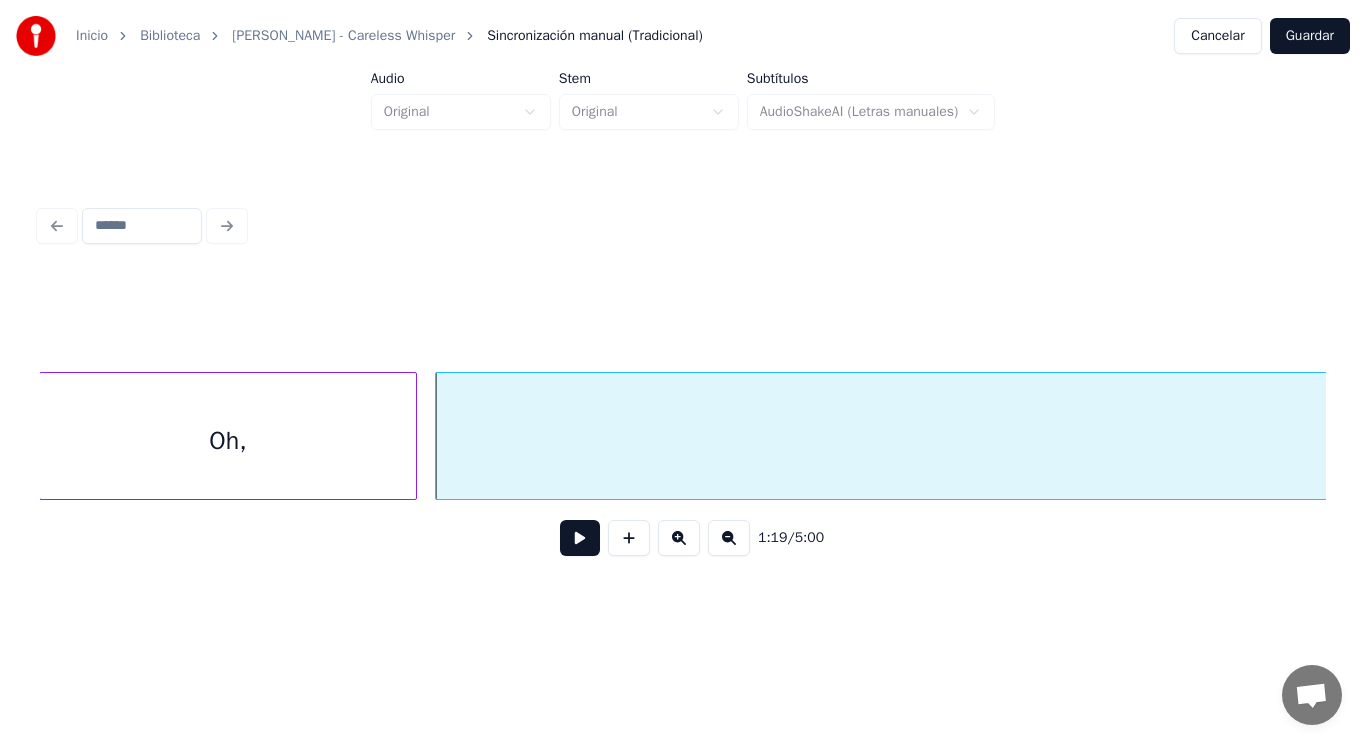click on "Oh," at bounding box center (228, 441) 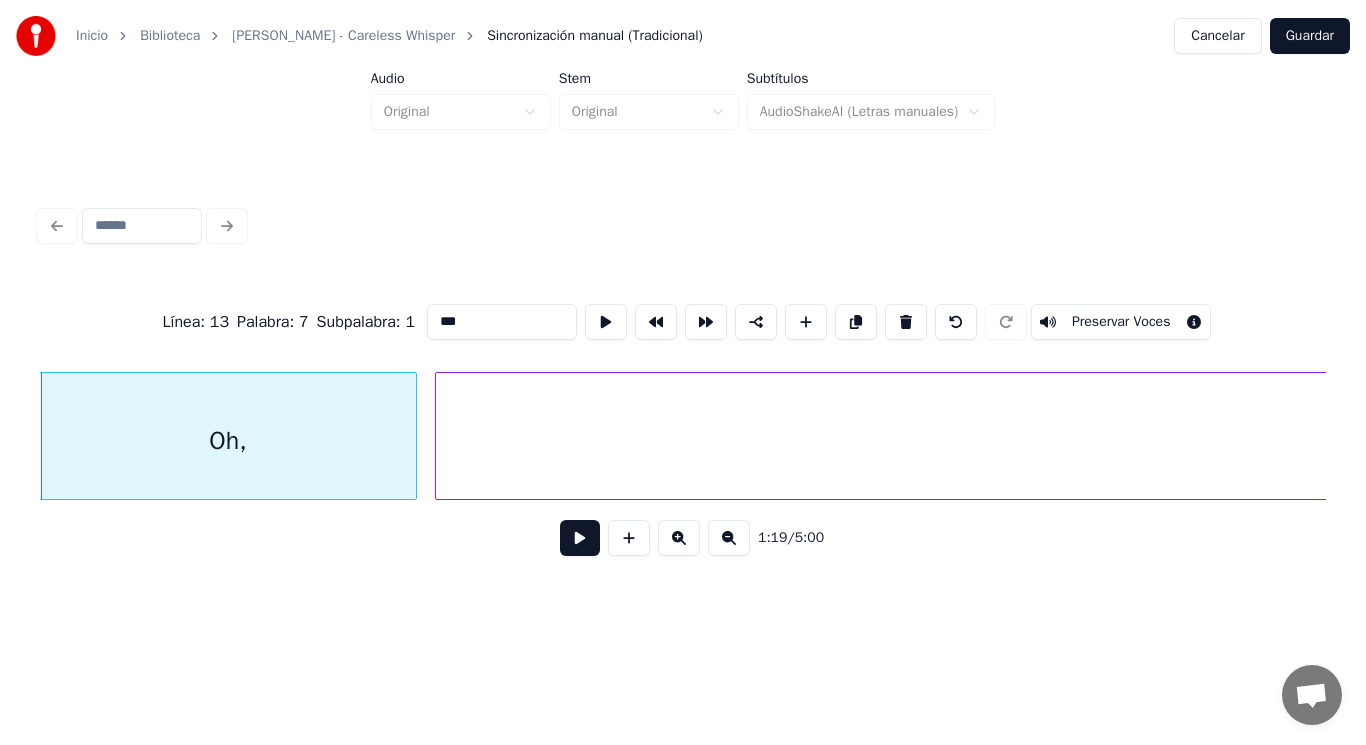 click at bounding box center [580, 538] 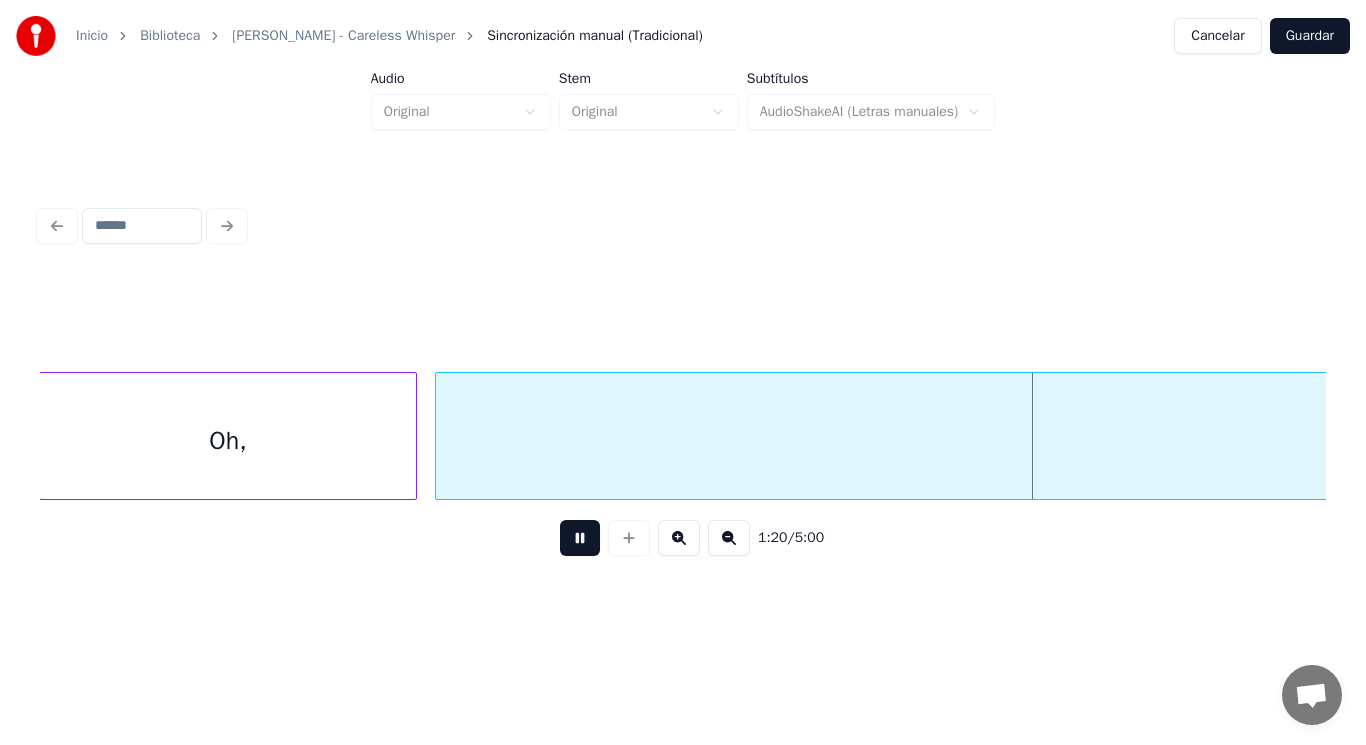 click at bounding box center (580, 538) 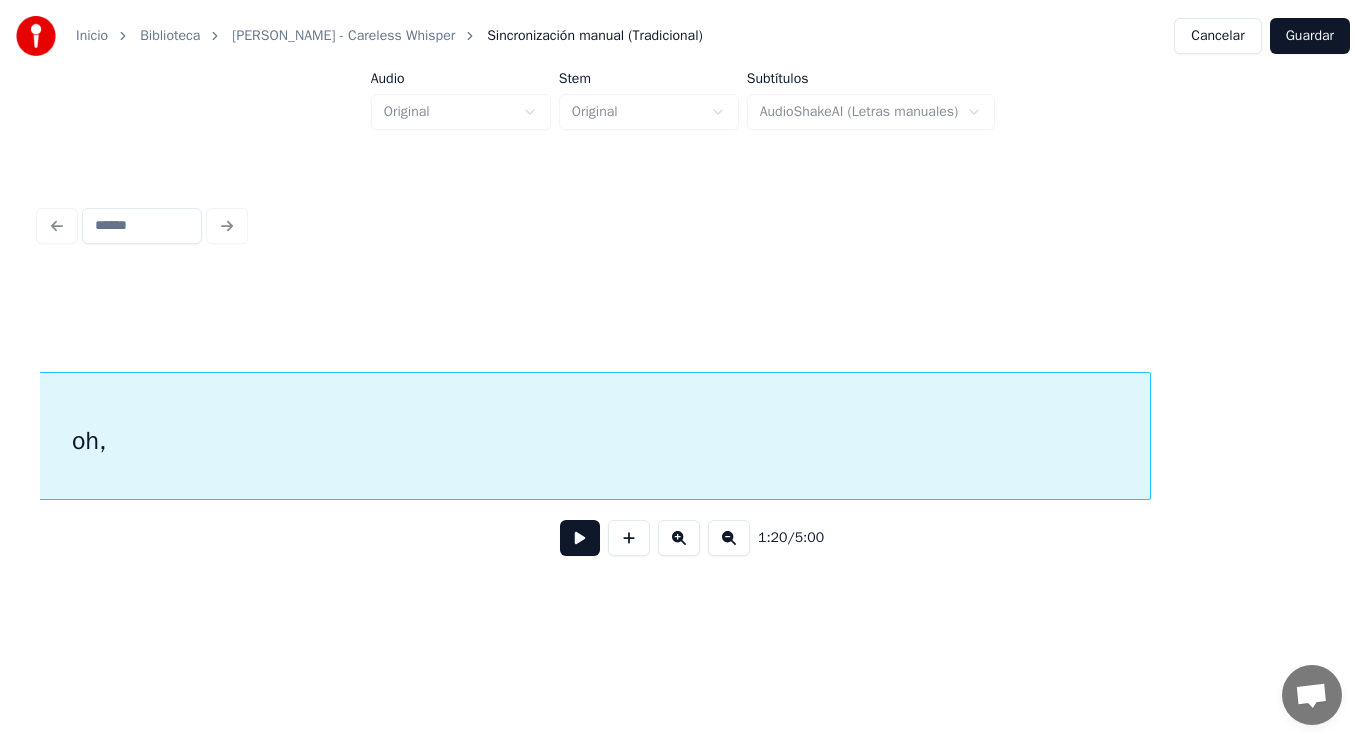 scroll, scrollTop: 0, scrollLeft: 112883, axis: horizontal 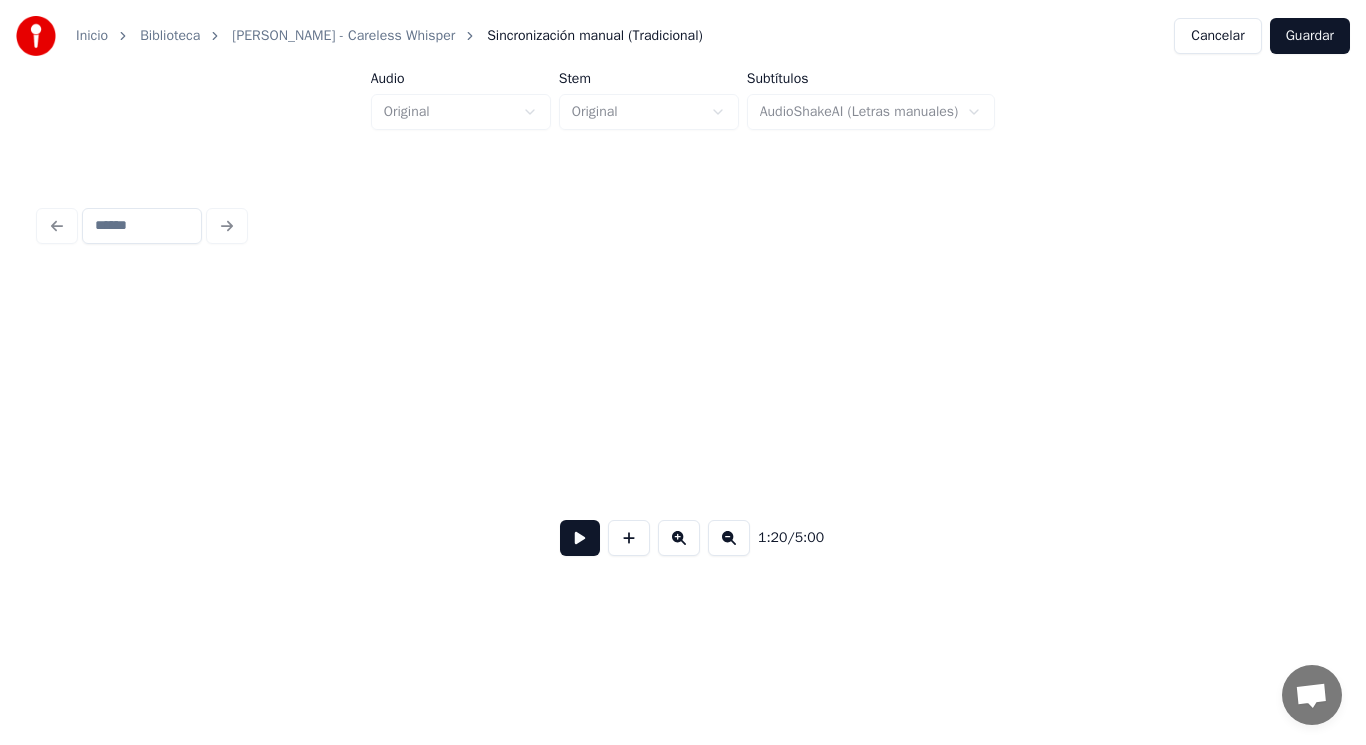 click on "Inicio Biblioteca [PERSON_NAME] - Careless Whisper  Sincronización manual (Tradicional) Cancelar Guardar Audio Original Stem Original Subtítulos AudioShakeAI (Letras manuales) 1:20  /  5:00" at bounding box center [683, 304] 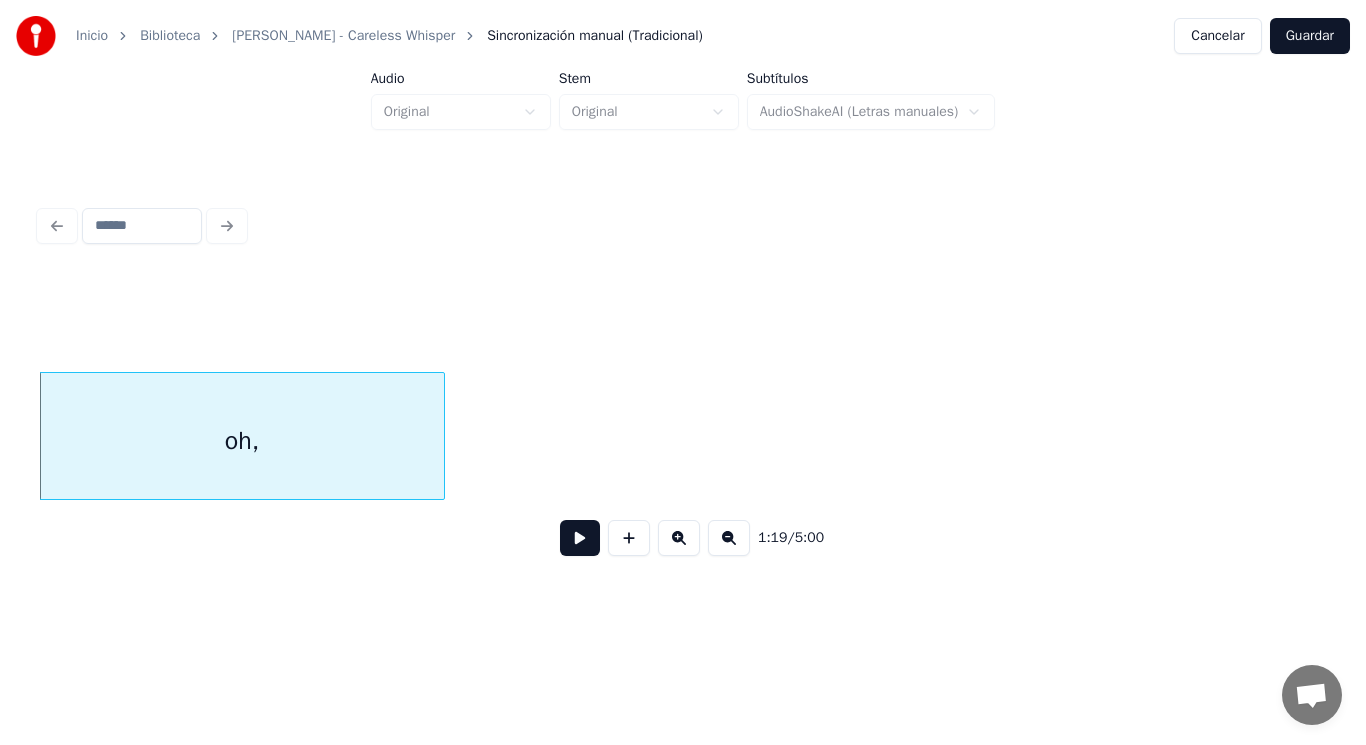 click at bounding box center (441, 436) 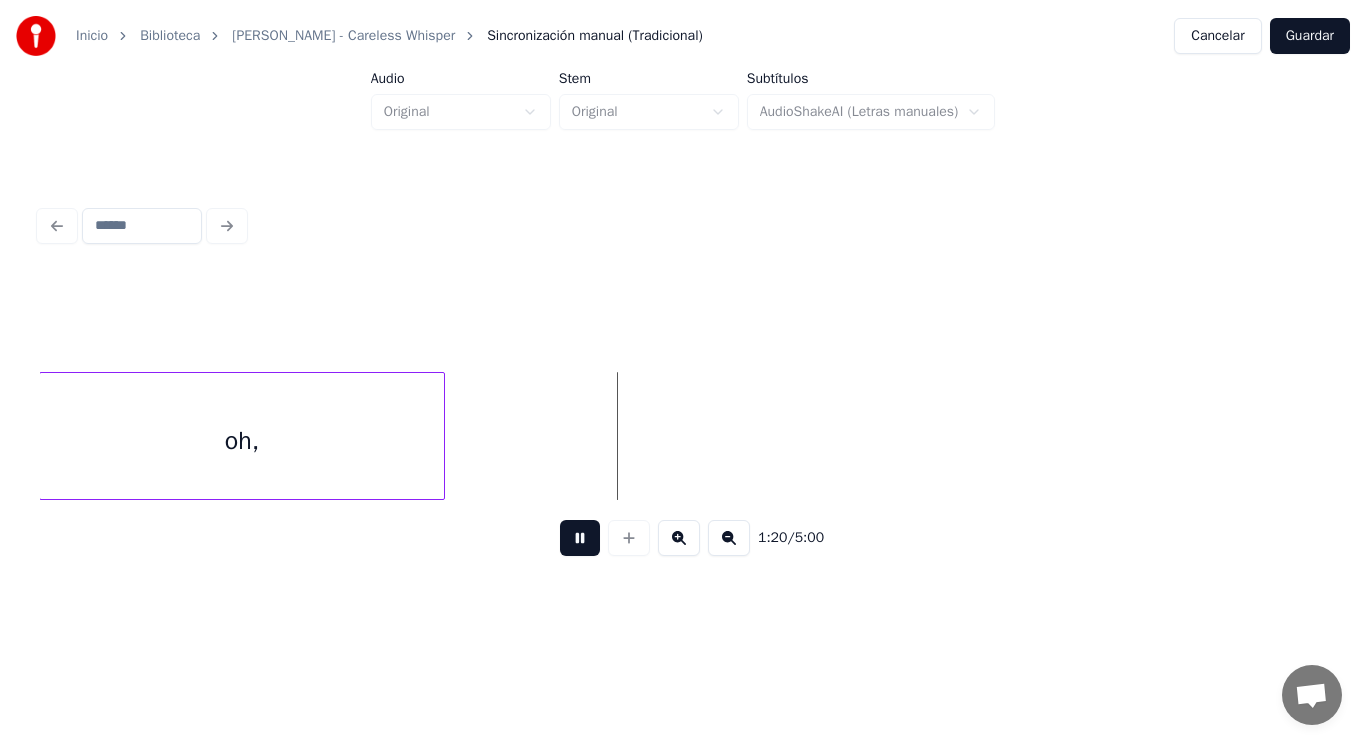 click at bounding box center [580, 538] 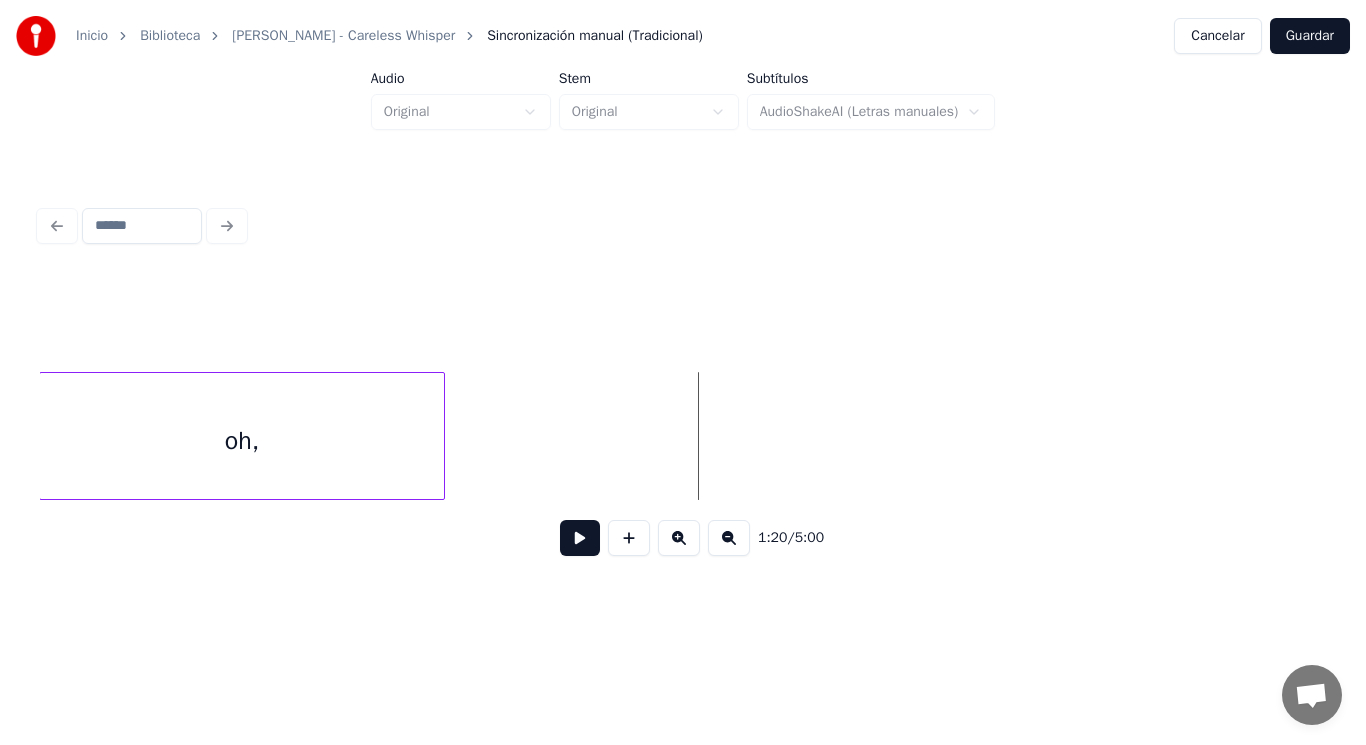 click on "oh," at bounding box center (98723, 436) 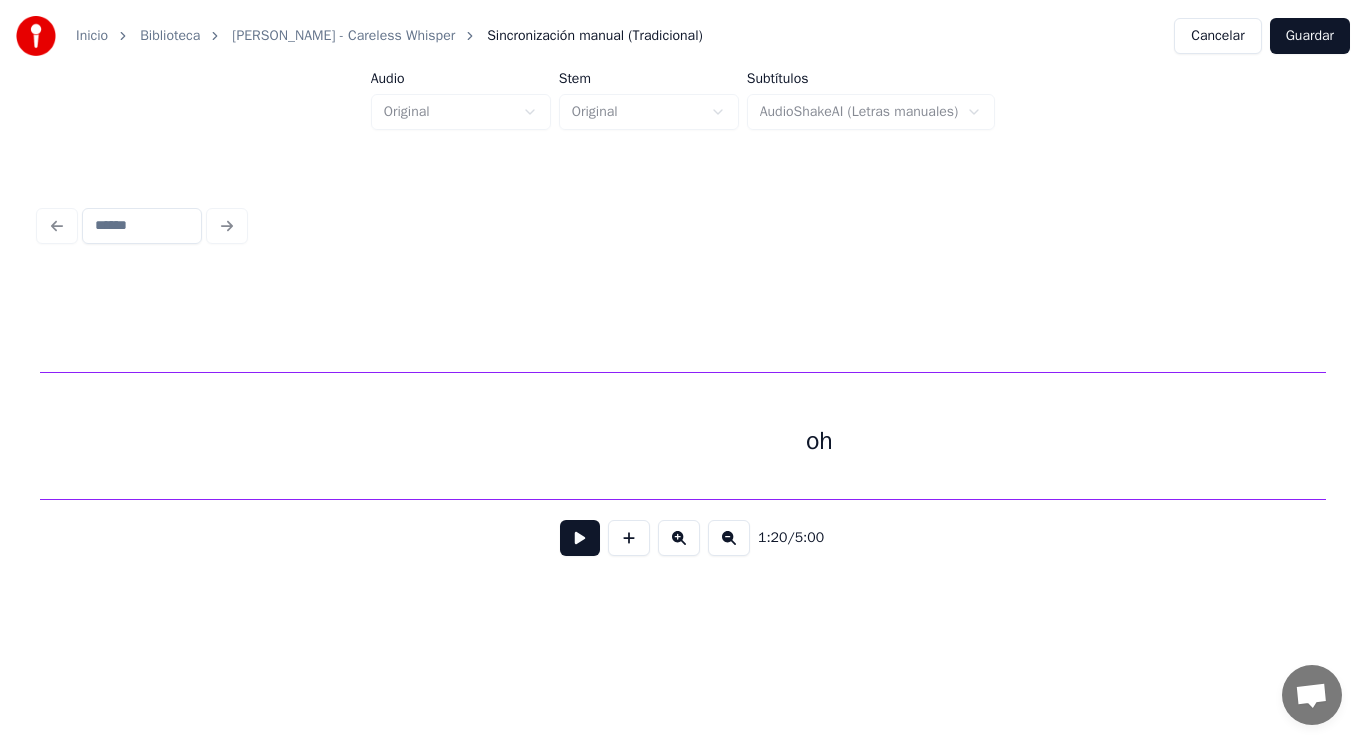 scroll, scrollTop: 0, scrollLeft: 120999, axis: horizontal 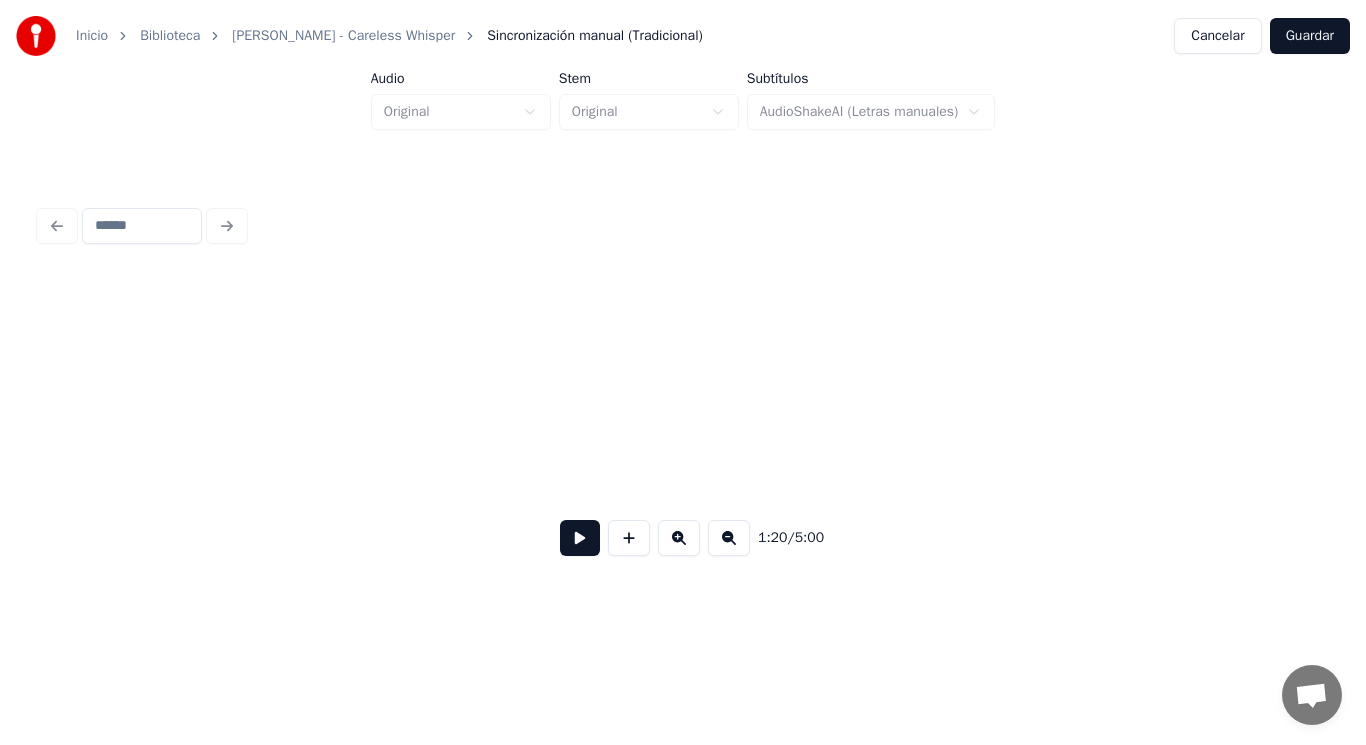 click on "Inicio Biblioteca [PERSON_NAME] - Careless Whisper  Sincronización manual (Tradicional) Cancelar Guardar Audio Original Stem Original Subtítulos AudioShakeAI (Letras manuales) 1:20  /  5:00" at bounding box center [683, 304] 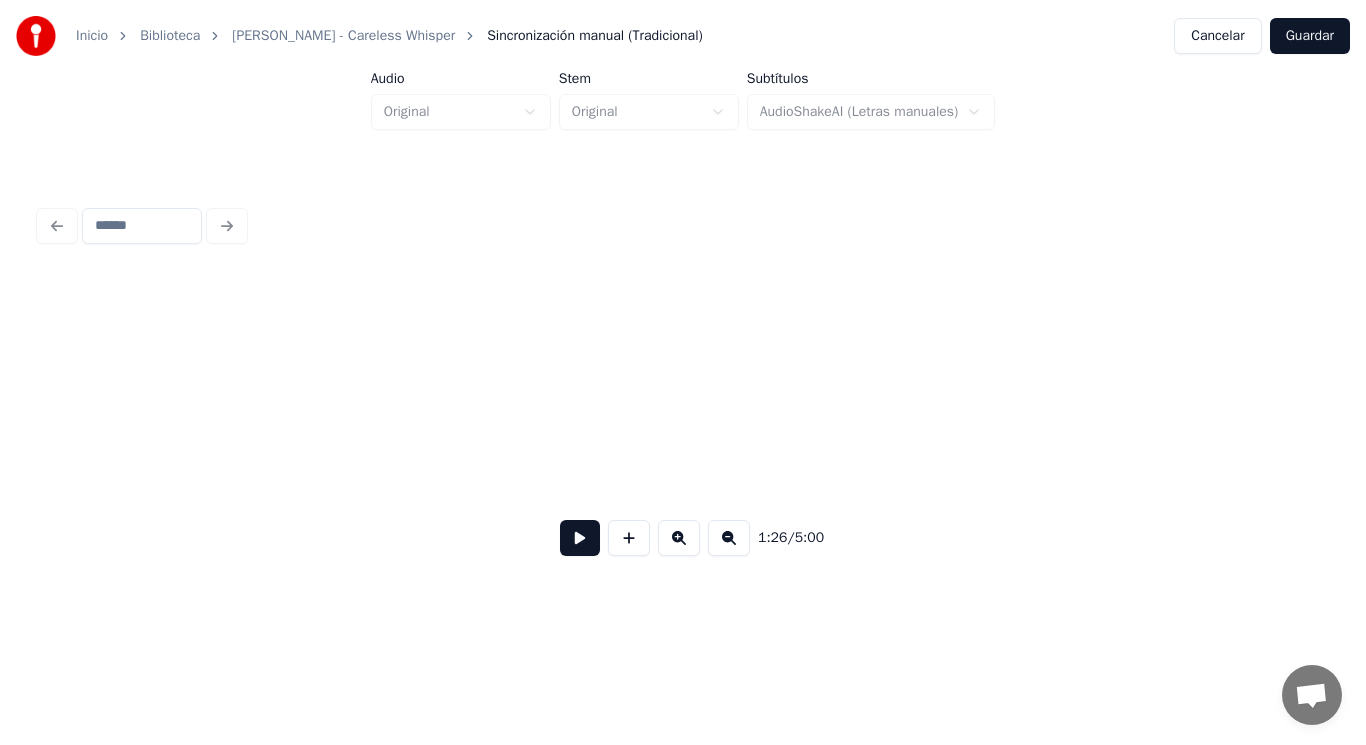 scroll, scrollTop: 0, scrollLeft: 120599, axis: horizontal 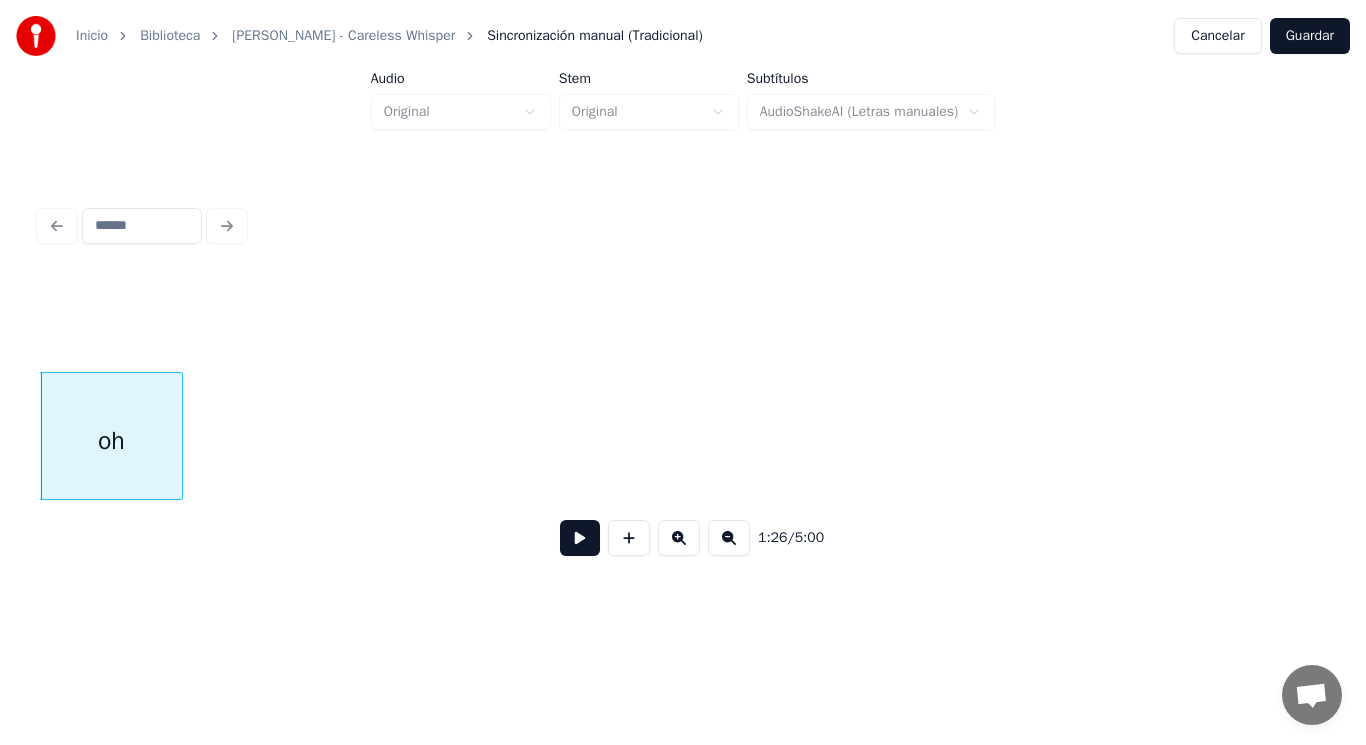 click at bounding box center (179, 436) 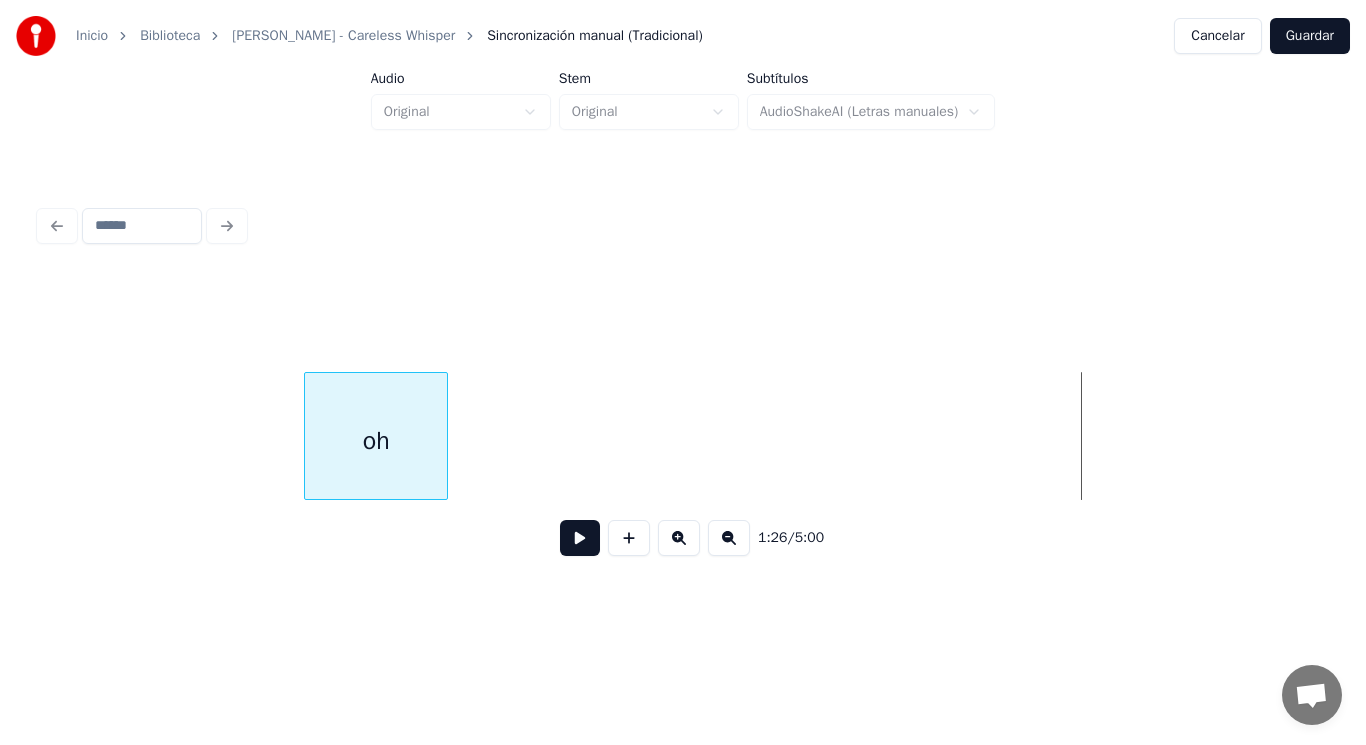 scroll, scrollTop: 0, scrollLeft: 119424, axis: horizontal 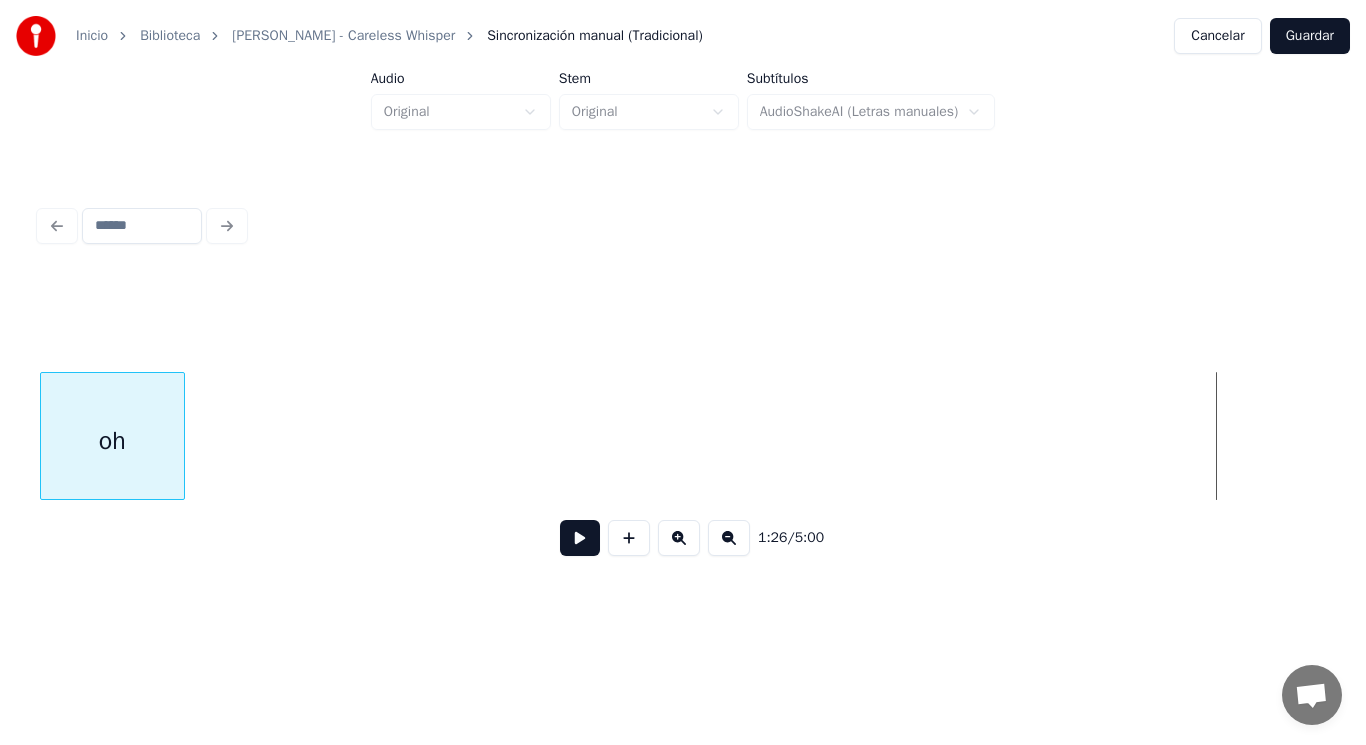 click on "Inicio Biblioteca [PERSON_NAME] - Careless Whisper  Sincronización manual (Tradicional) Cancelar Guardar Audio Original Stem Original Subtítulos AudioShakeAI (Letras manuales) 1:26  /  5:00" at bounding box center [683, 304] 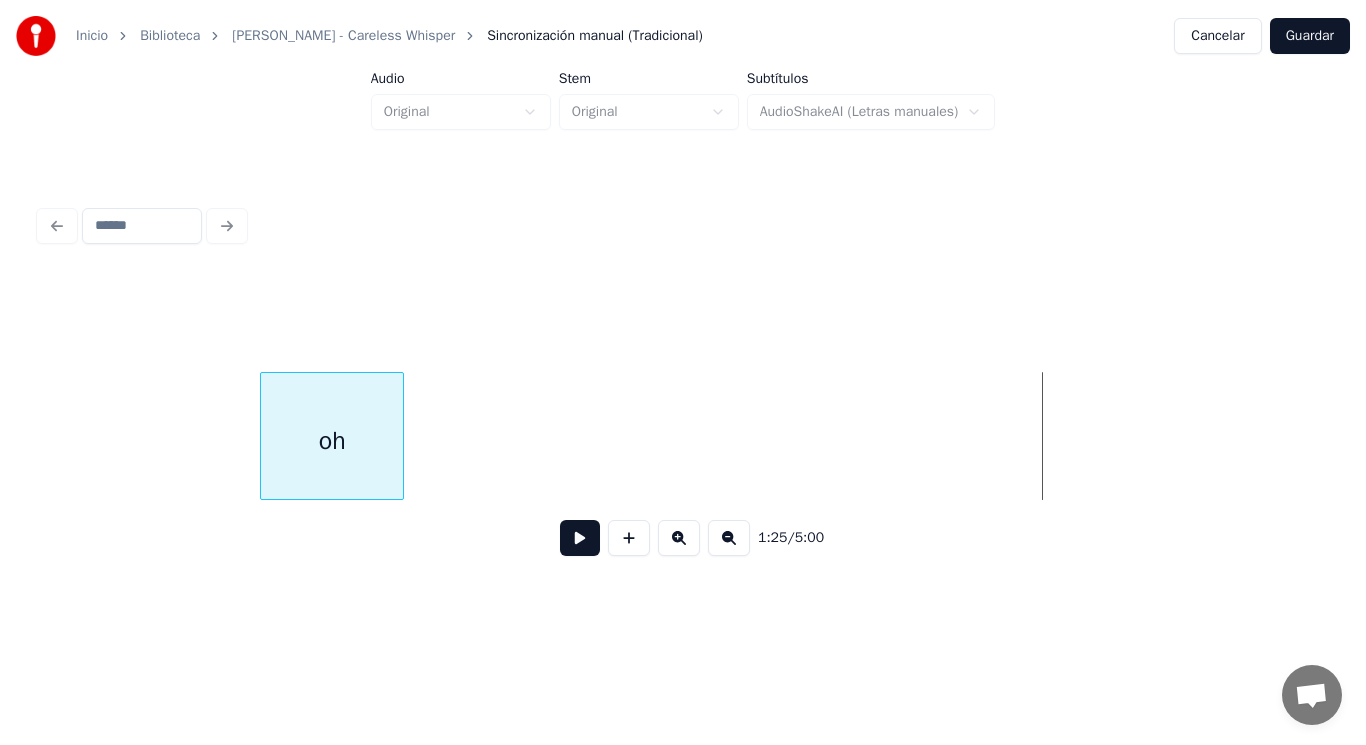 scroll, scrollTop: 0, scrollLeft: 118277, axis: horizontal 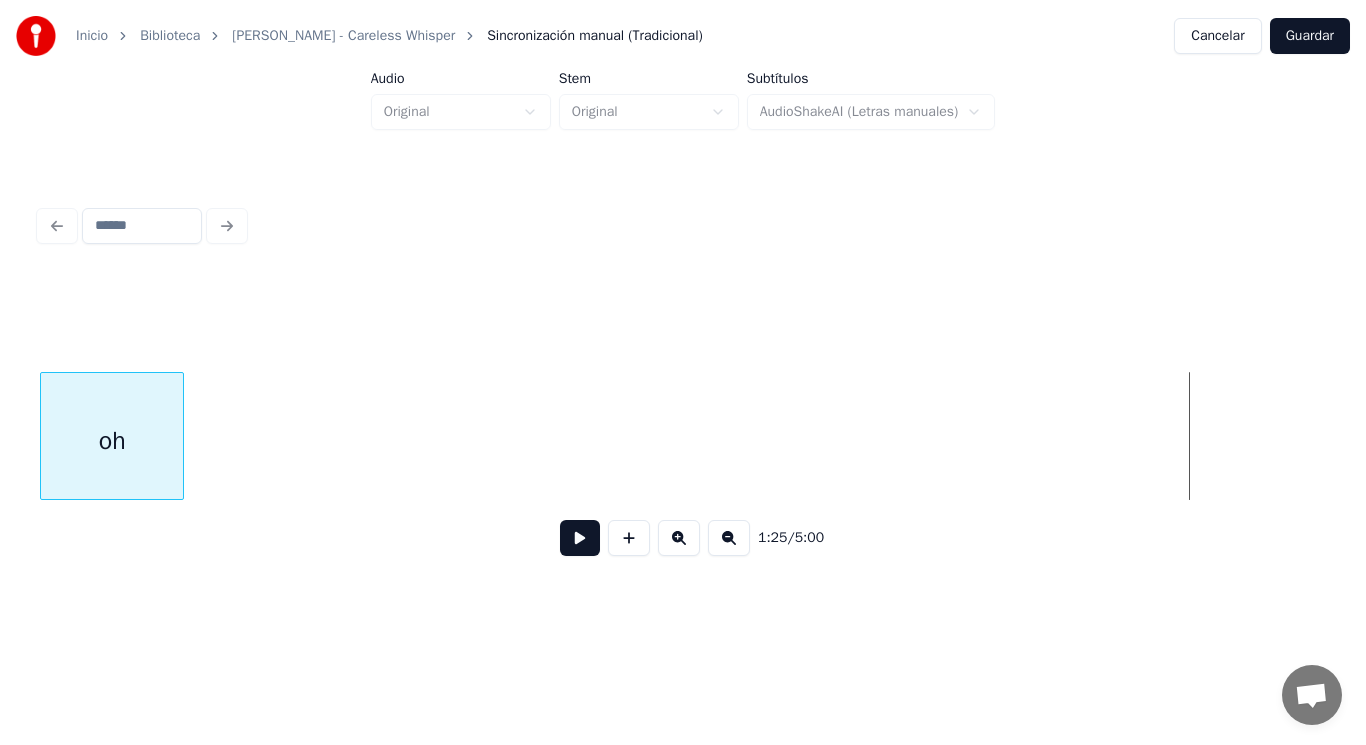 click on "Inicio Biblioteca [PERSON_NAME] - Careless Whisper  Sincronización manual (Tradicional) Cancelar Guardar Audio Original Stem Original Subtítulos AudioShakeAI (Letras manuales) 1:25  /  5:00" at bounding box center [683, 304] 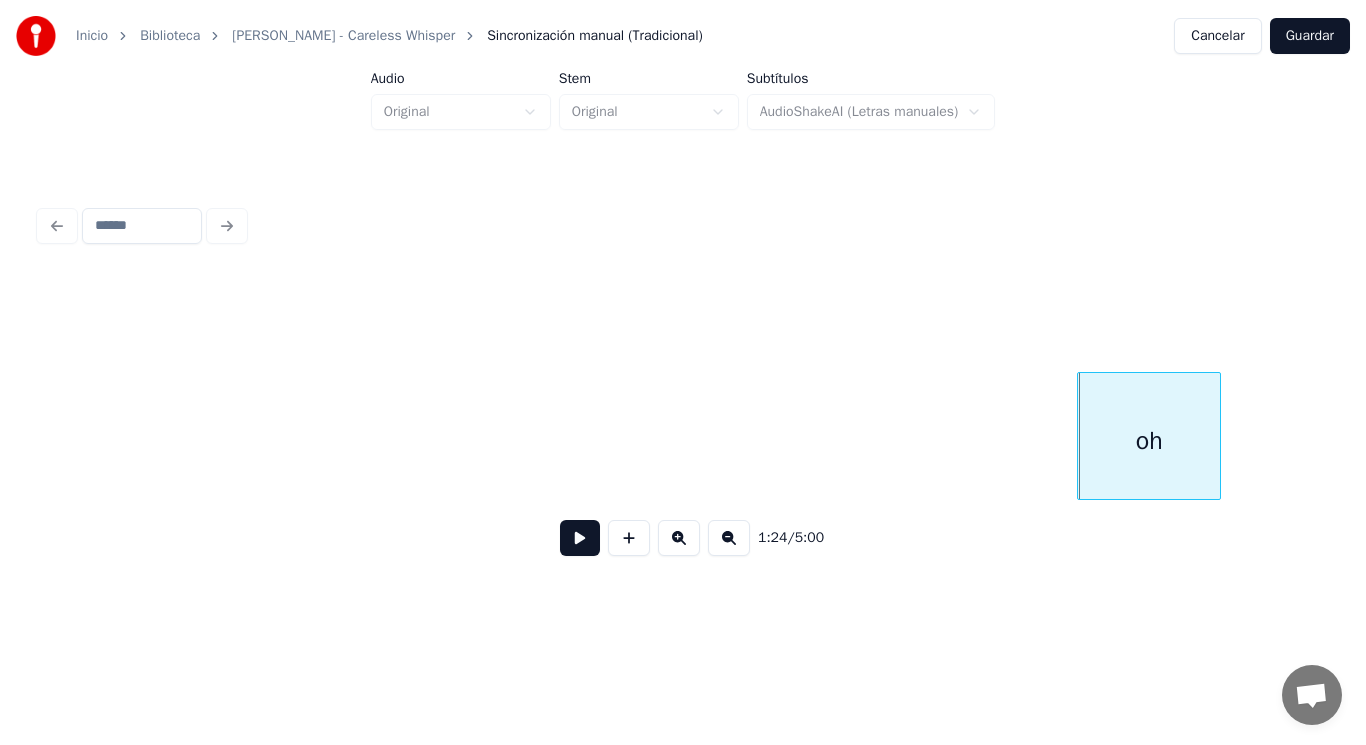 scroll, scrollTop: 0, scrollLeft: 117237, axis: horizontal 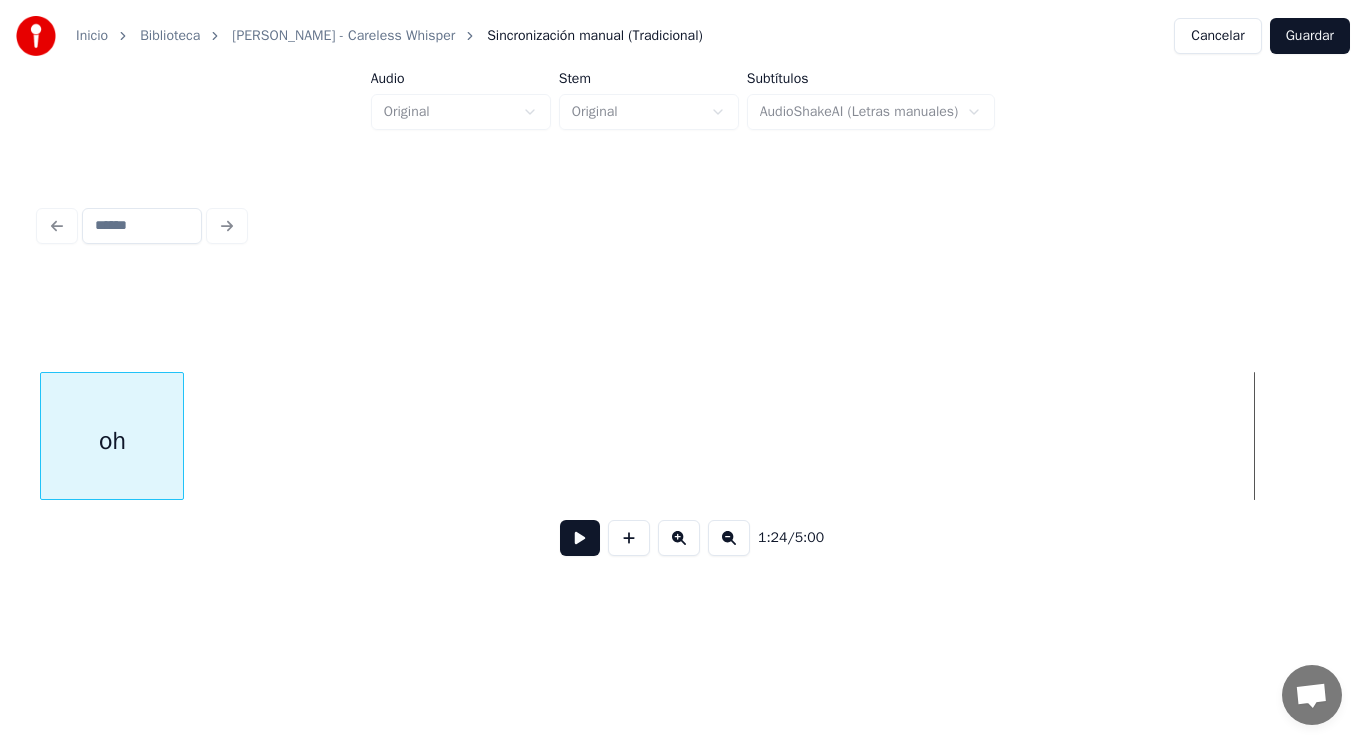 click on "Inicio Biblioteca [PERSON_NAME] - Careless Whisper  Sincronización manual (Tradicional) Cancelar Guardar Audio Original Stem Original Subtítulos AudioShakeAI (Letras manuales) 1:24  /  5:00" at bounding box center [683, 304] 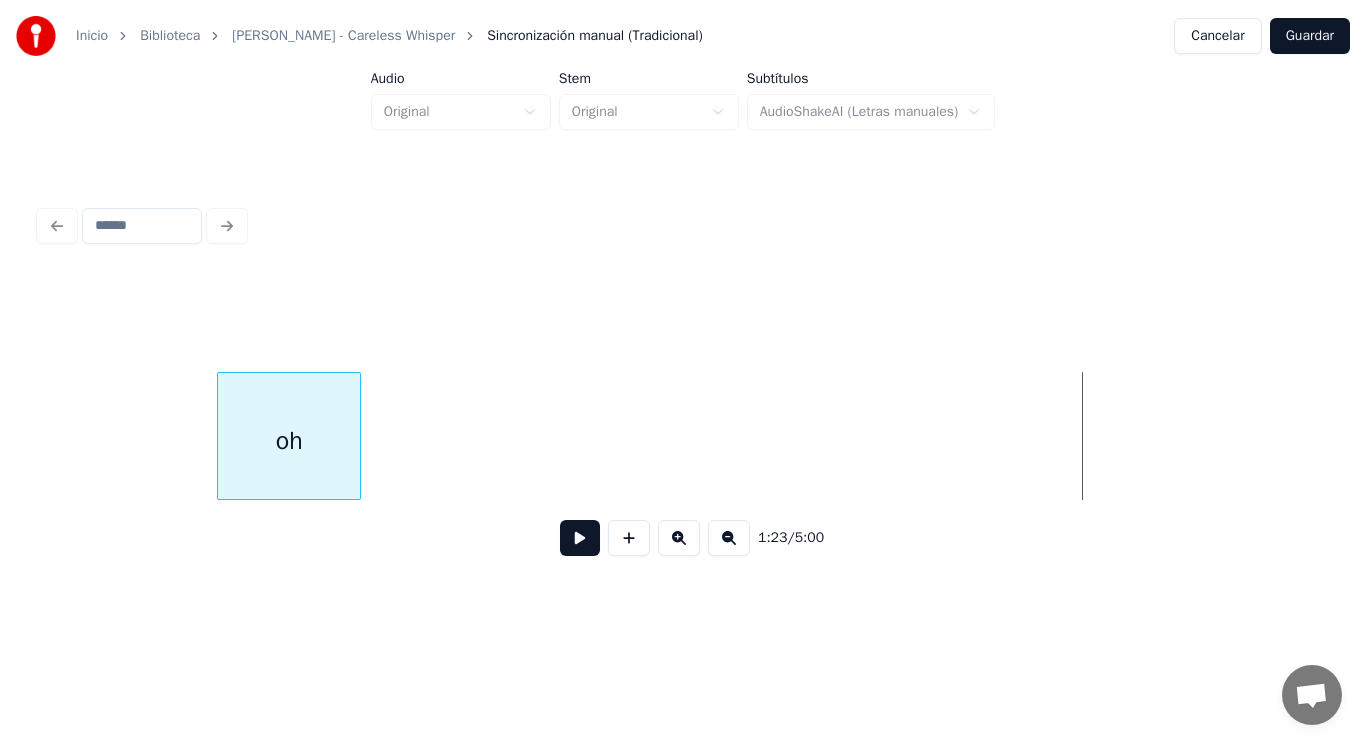 scroll, scrollTop: 0, scrollLeft: 115865, axis: horizontal 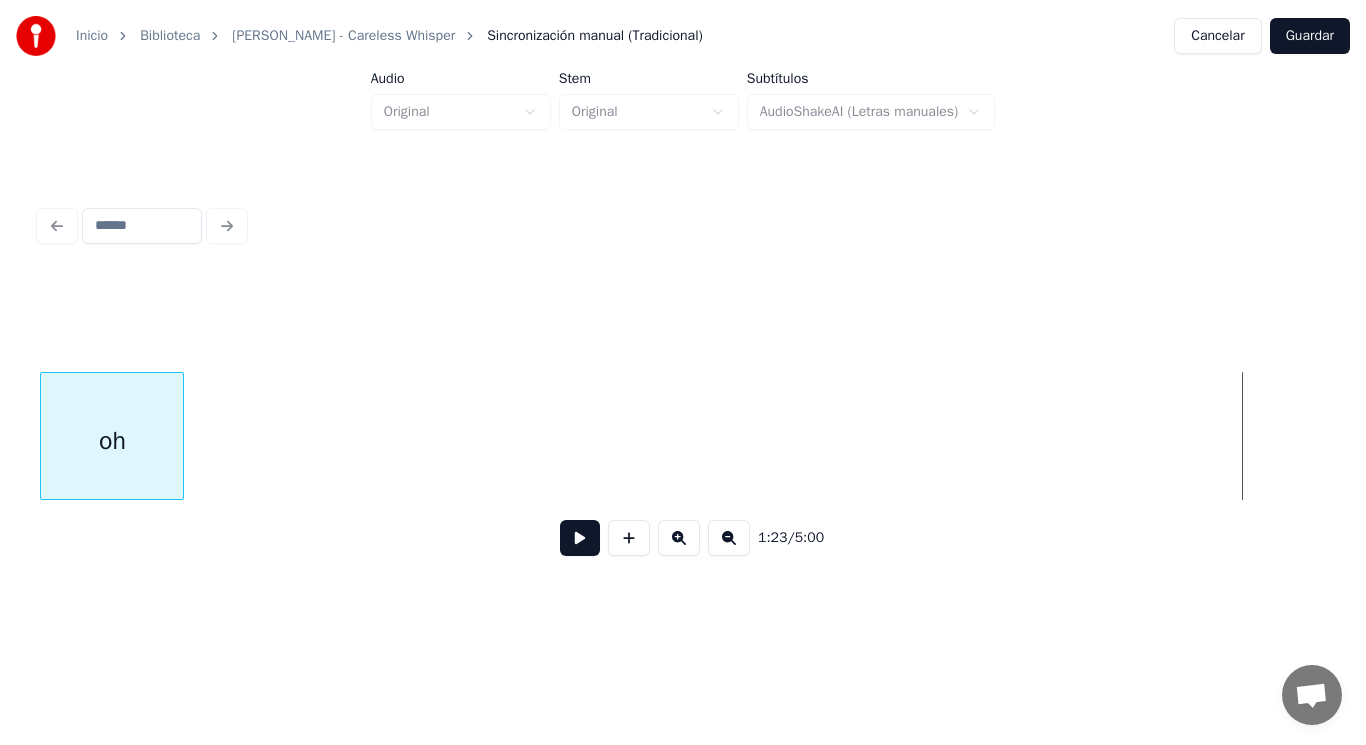 click on "Inicio Biblioteca [PERSON_NAME] - Careless Whisper  Sincronización manual (Tradicional) Cancelar Guardar Audio Original Stem Original Subtítulos AudioShakeAI (Letras manuales) 1:23  /  5:00" at bounding box center (683, 304) 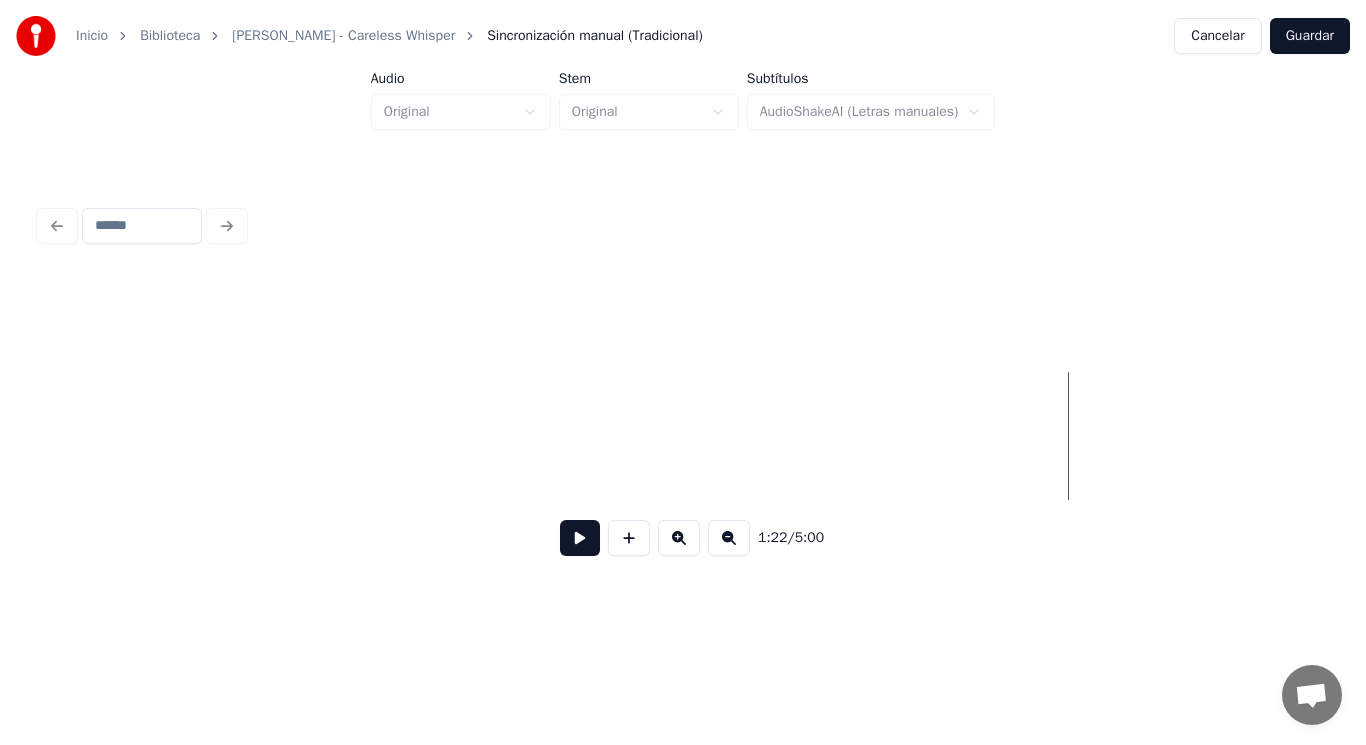 scroll, scrollTop: 0, scrollLeft: 114694, axis: horizontal 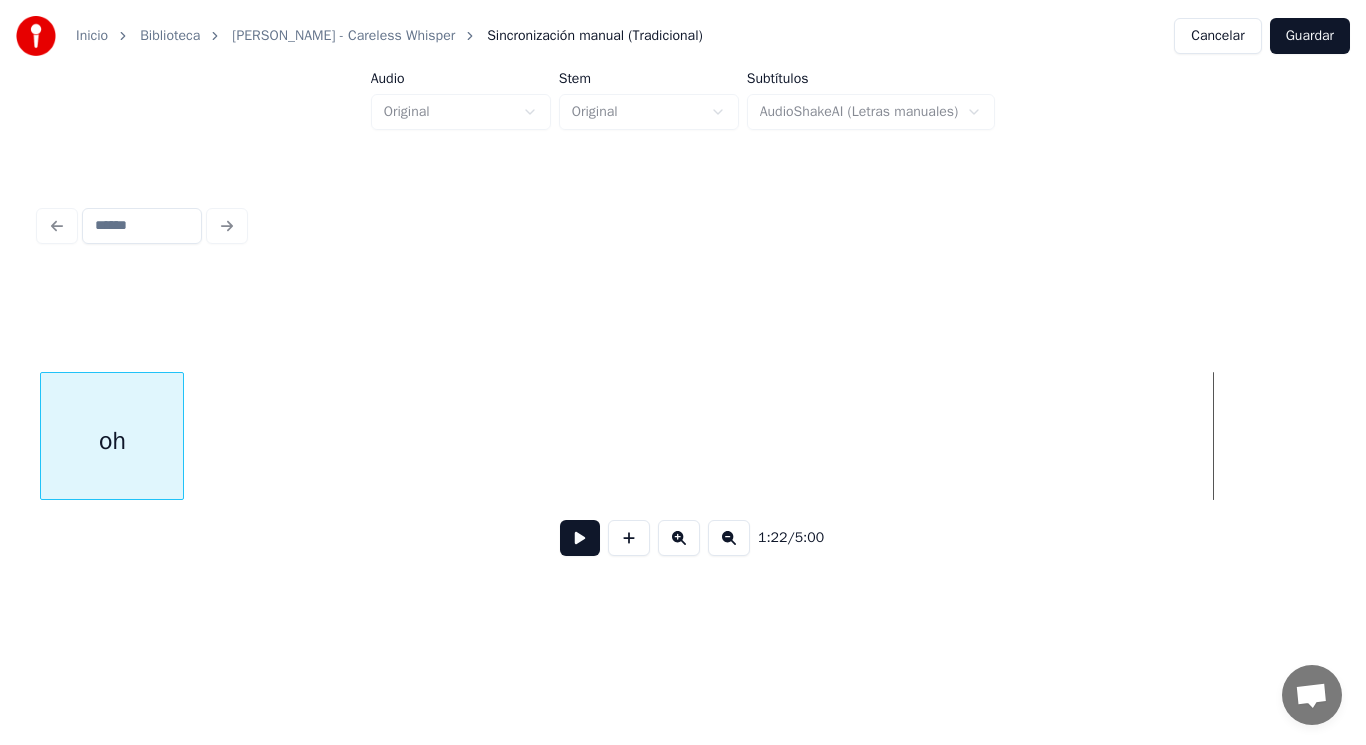 click on "Inicio Biblioteca [PERSON_NAME] - Careless Whisper  Sincronización manual (Tradicional) Cancelar Guardar Audio Original Stem Original Subtítulos AudioShakeAI (Letras manuales) 1:22  /  5:00" at bounding box center [683, 304] 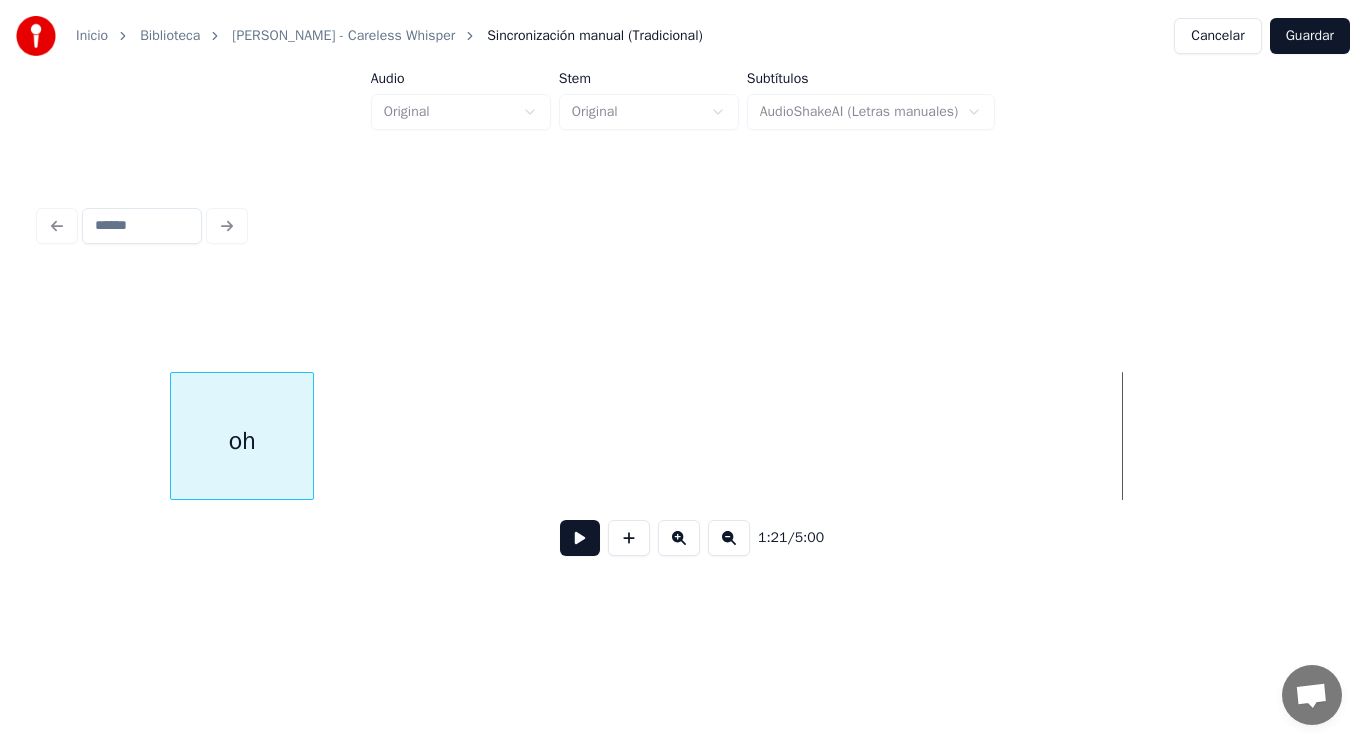 scroll, scrollTop: 0, scrollLeft: 113488, axis: horizontal 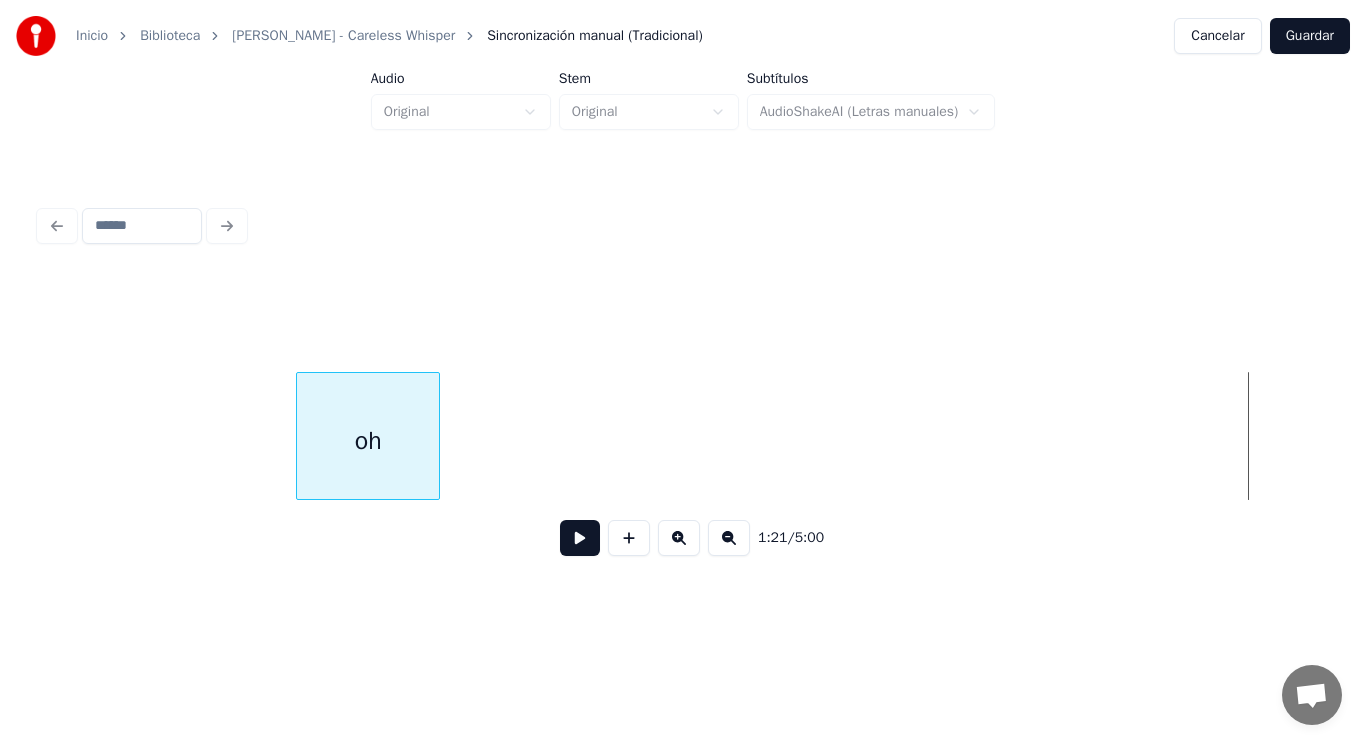 click on "Inicio Biblioteca [PERSON_NAME] - Careless Whisper  Sincronización manual (Tradicional) Cancelar Guardar Audio Original Stem Original Subtítulos AudioShakeAI (Letras manuales) 1:21  /  5:00" at bounding box center (683, 304) 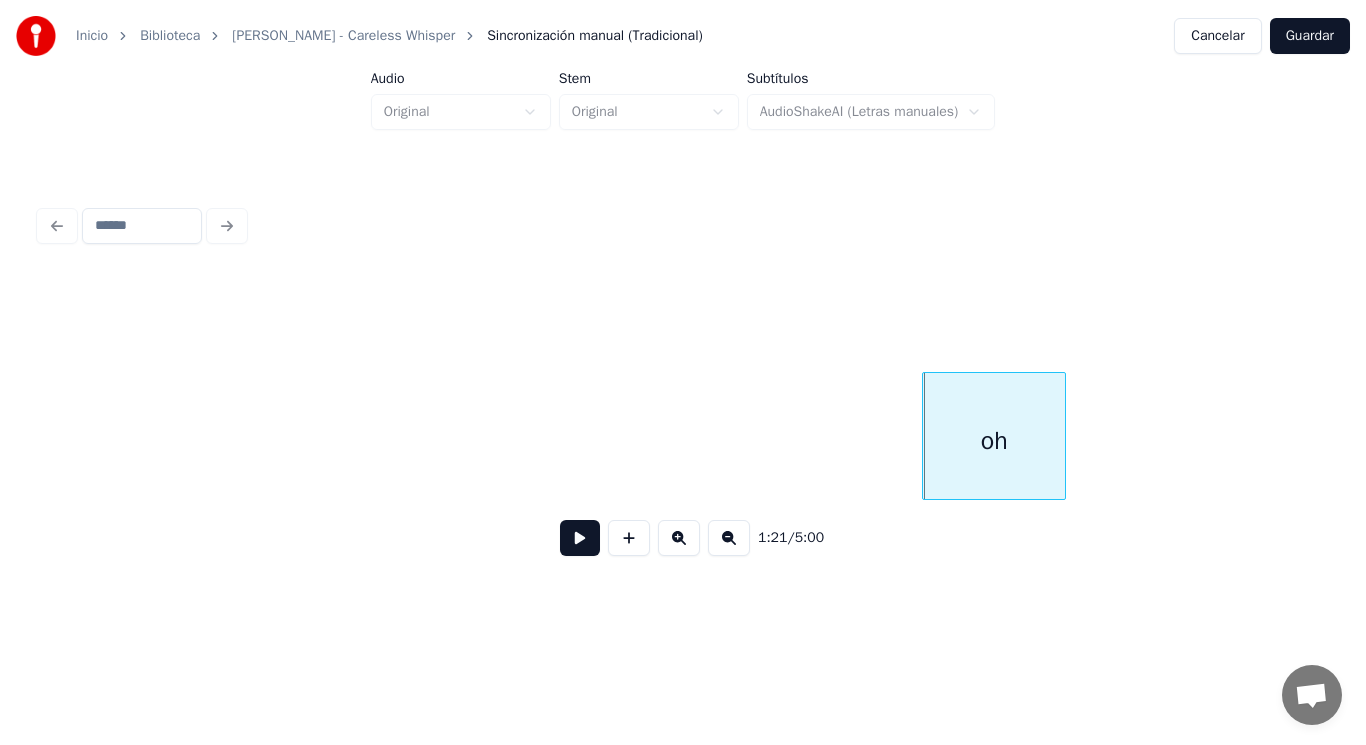 scroll, scrollTop: 0, scrollLeft: 112528, axis: horizontal 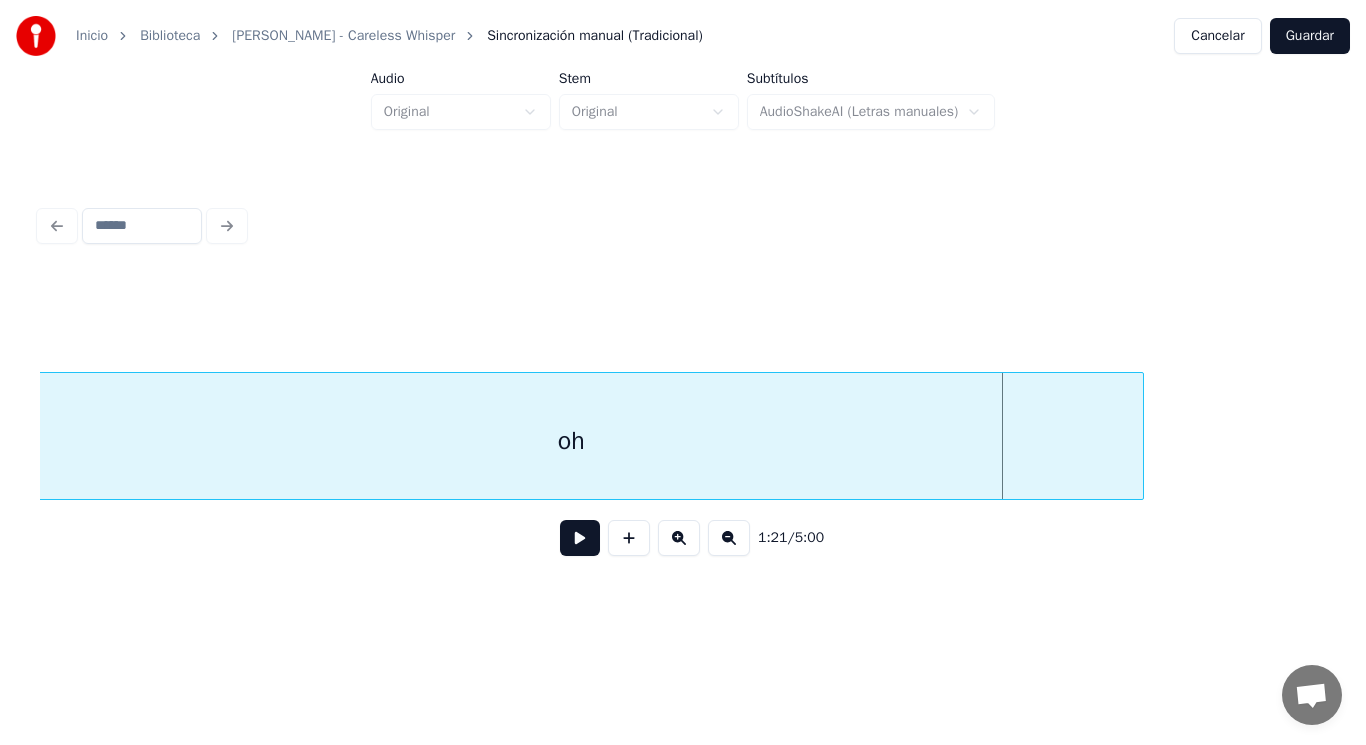 click on "Inicio Biblioteca [PERSON_NAME] - Careless Whisper  Sincronización manual (Tradicional) Cancelar Guardar Audio Original Stem Original Subtítulos AudioShakeAI (Letras manuales) 1:21  /  5:00" at bounding box center [683, 304] 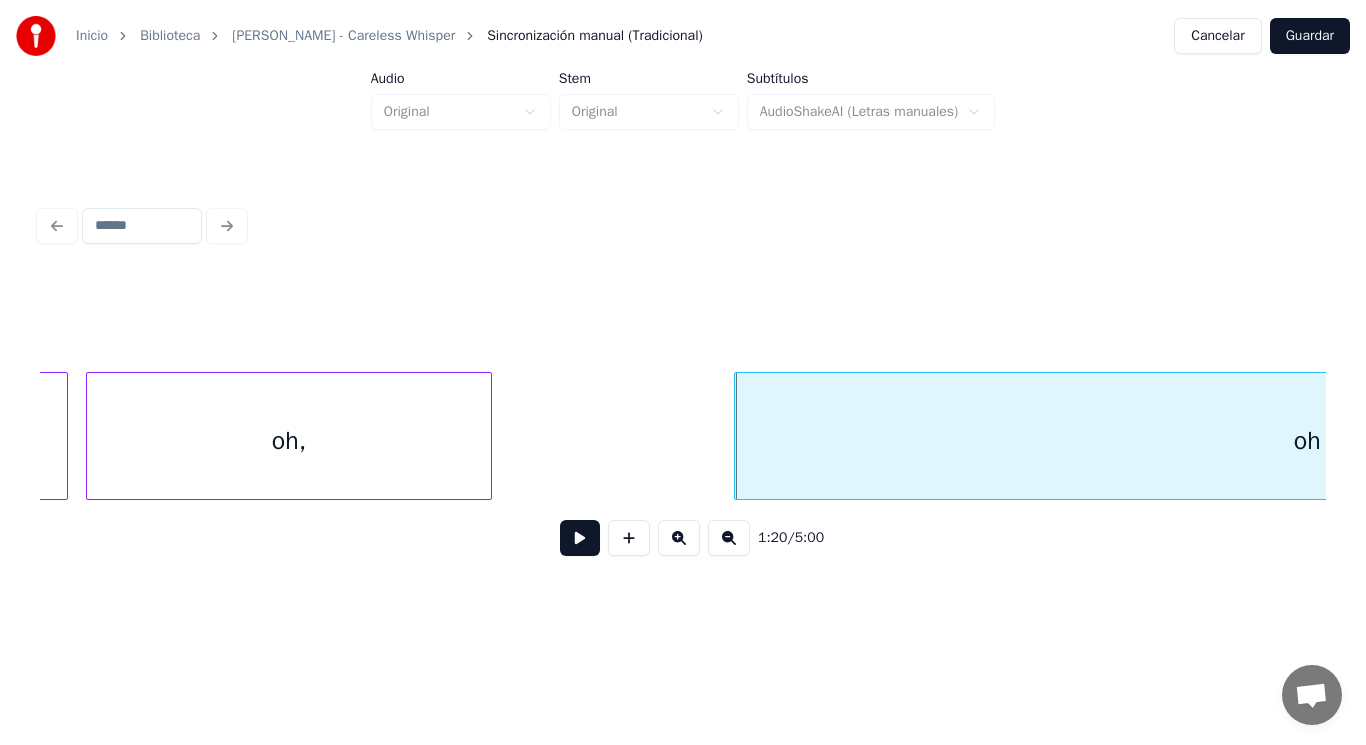 scroll, scrollTop: 0, scrollLeft: 111687, axis: horizontal 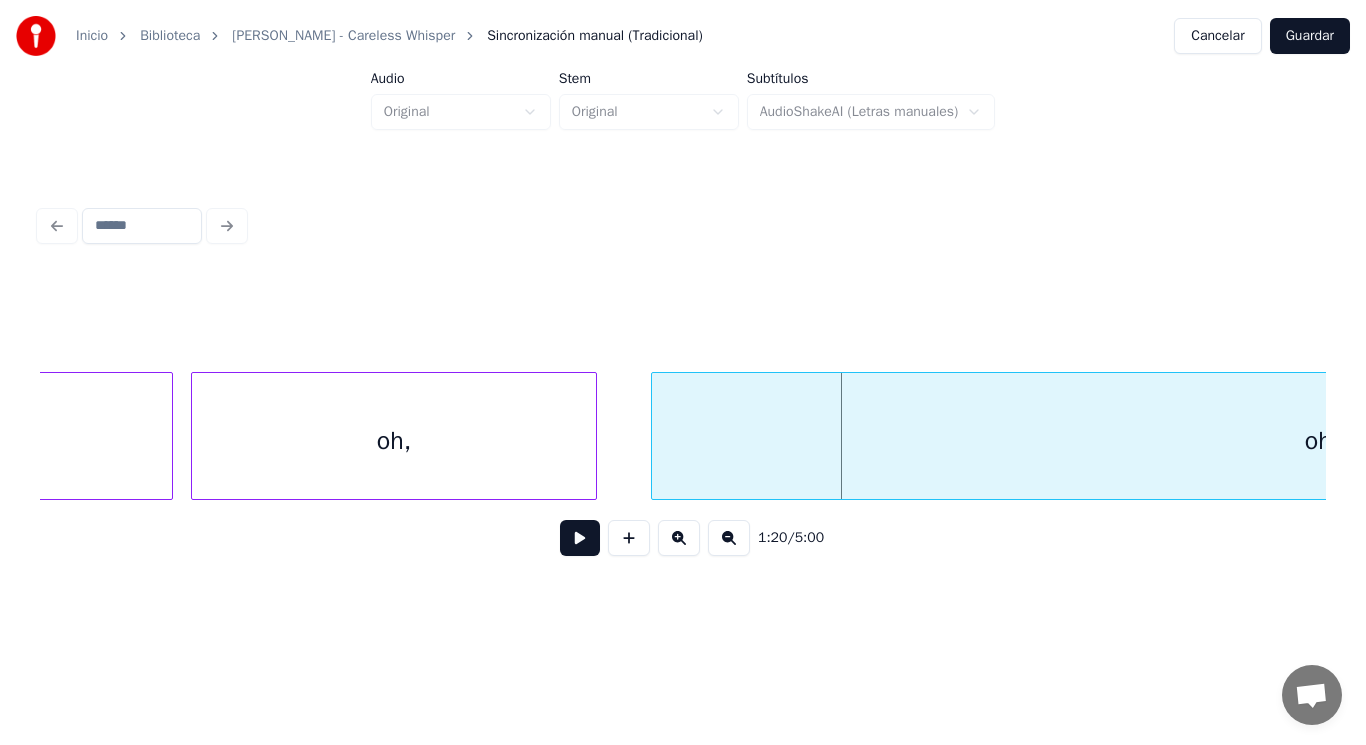 click at bounding box center (655, 436) 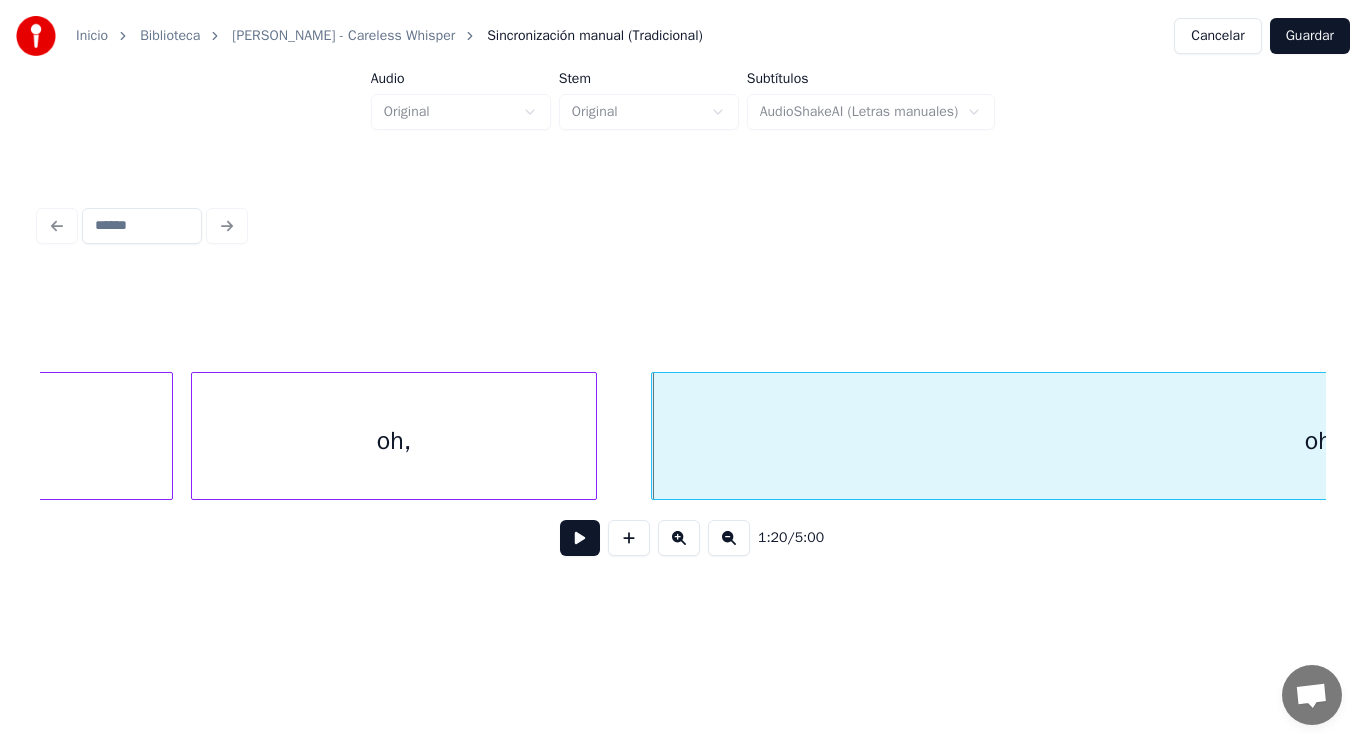 click on "1:20  /  5:00" at bounding box center [683, 386] 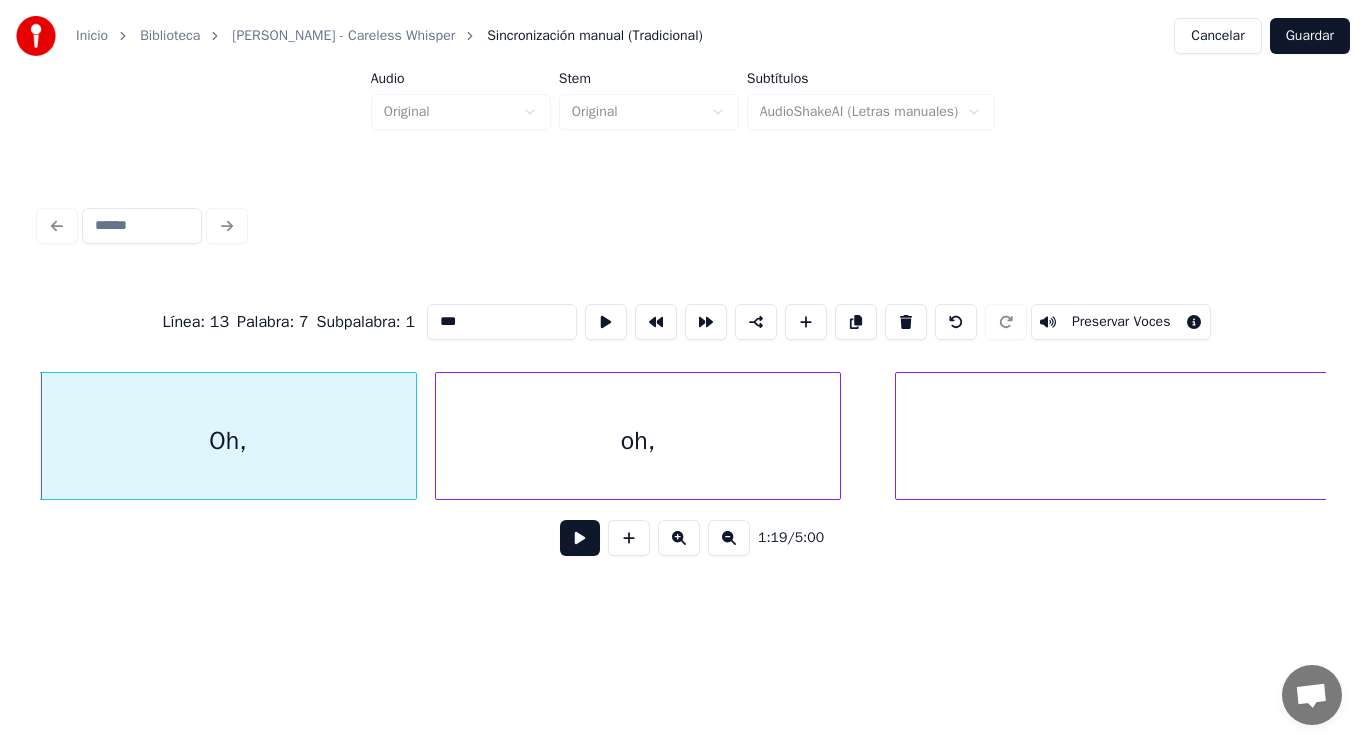 click at bounding box center [580, 538] 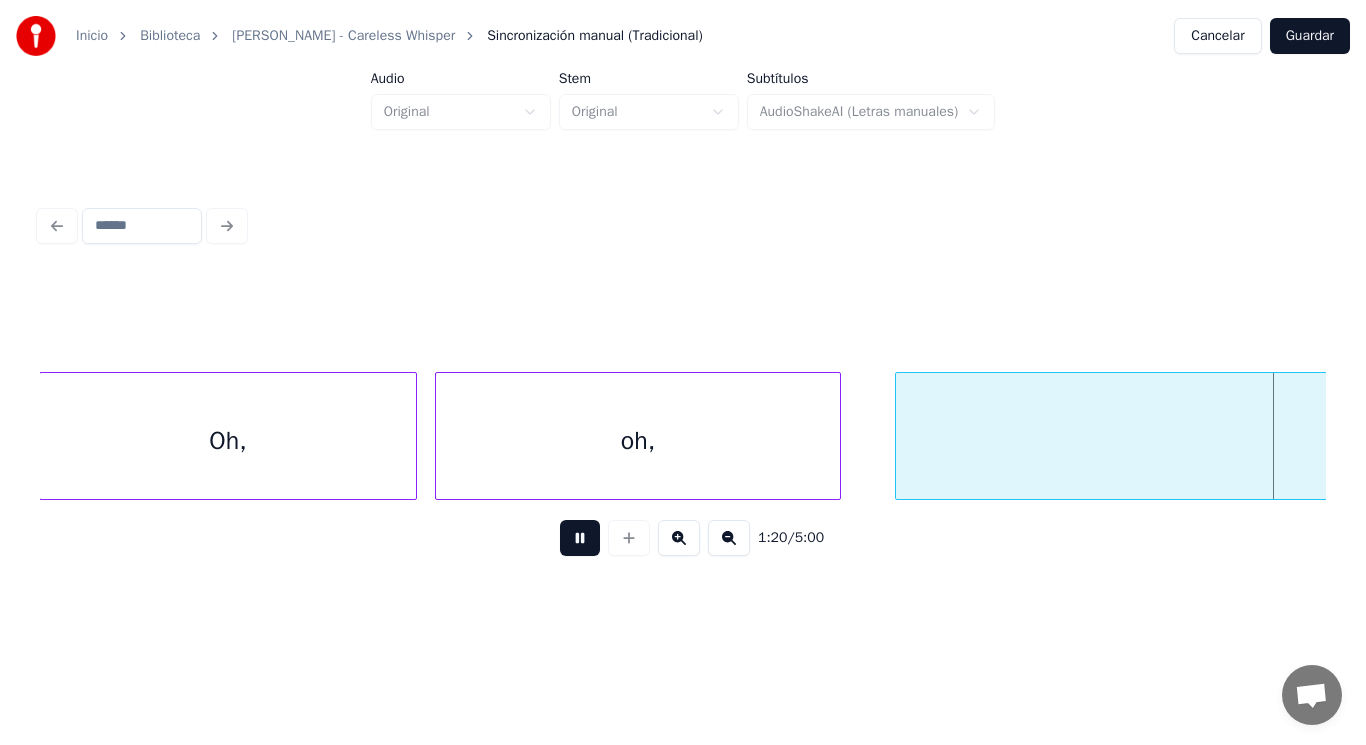 scroll, scrollTop: 0, scrollLeft: 112738, axis: horizontal 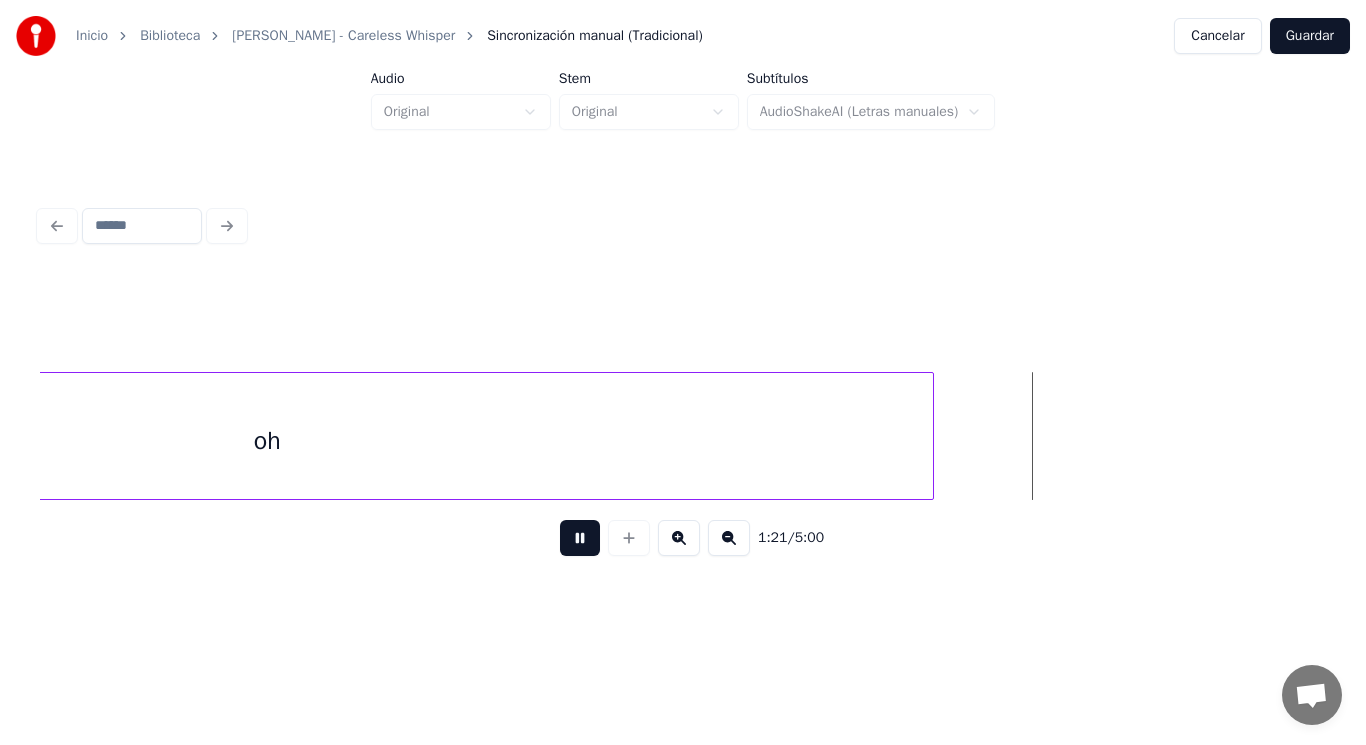 click at bounding box center [580, 538] 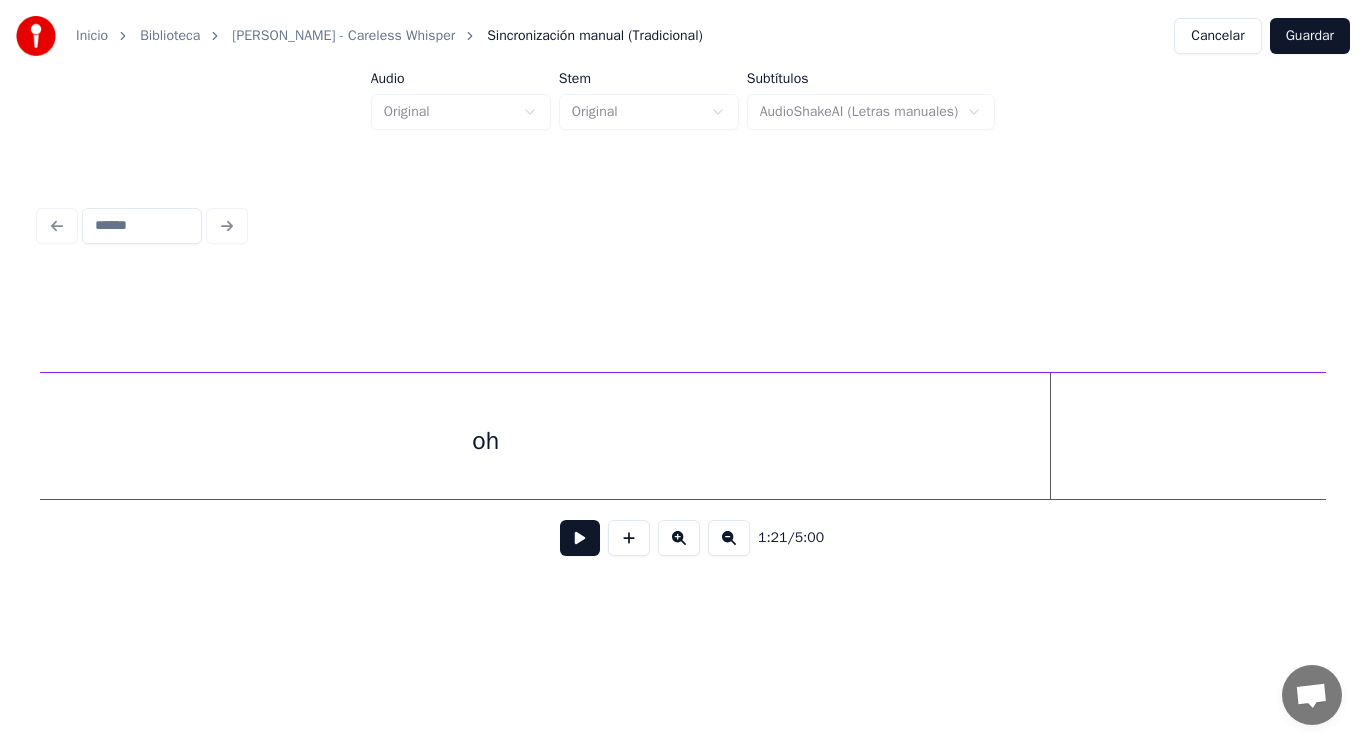 click on "Inicio Biblioteca [PERSON_NAME] - Careless Whisper  Sincronización manual (Tradicional) Cancelar Guardar Audio Original Stem Original Subtítulos AudioShakeAI (Letras manuales) 1:21  /  5:00" at bounding box center (683, 304) 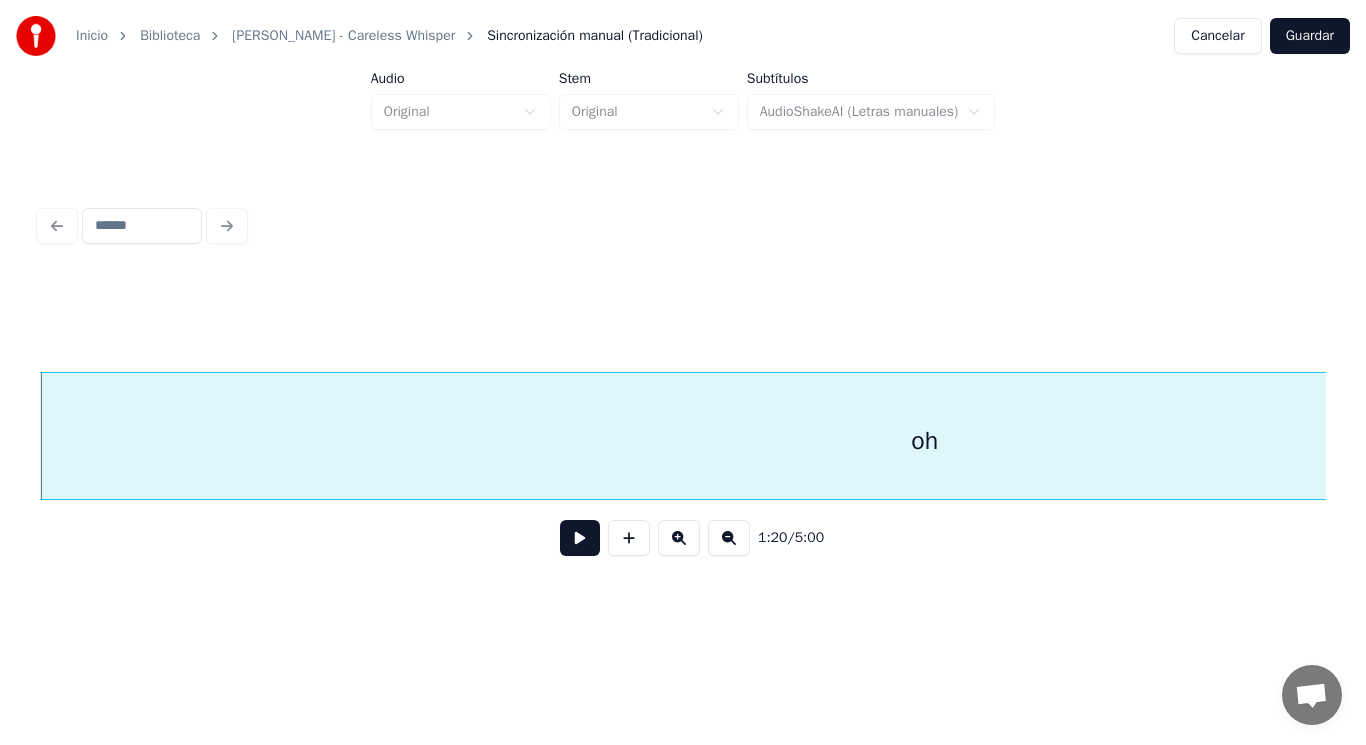 click on "oh" at bounding box center (924, 441) 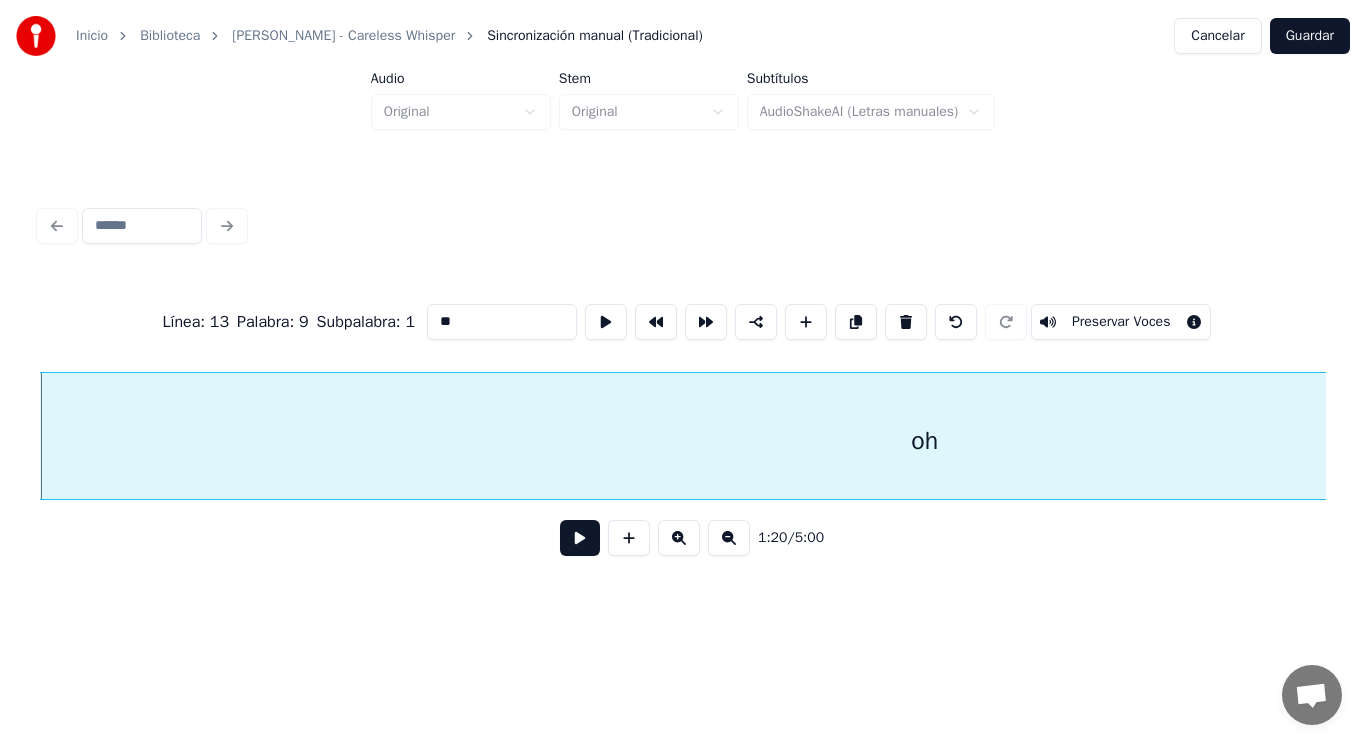 click on "**" at bounding box center (502, 322) 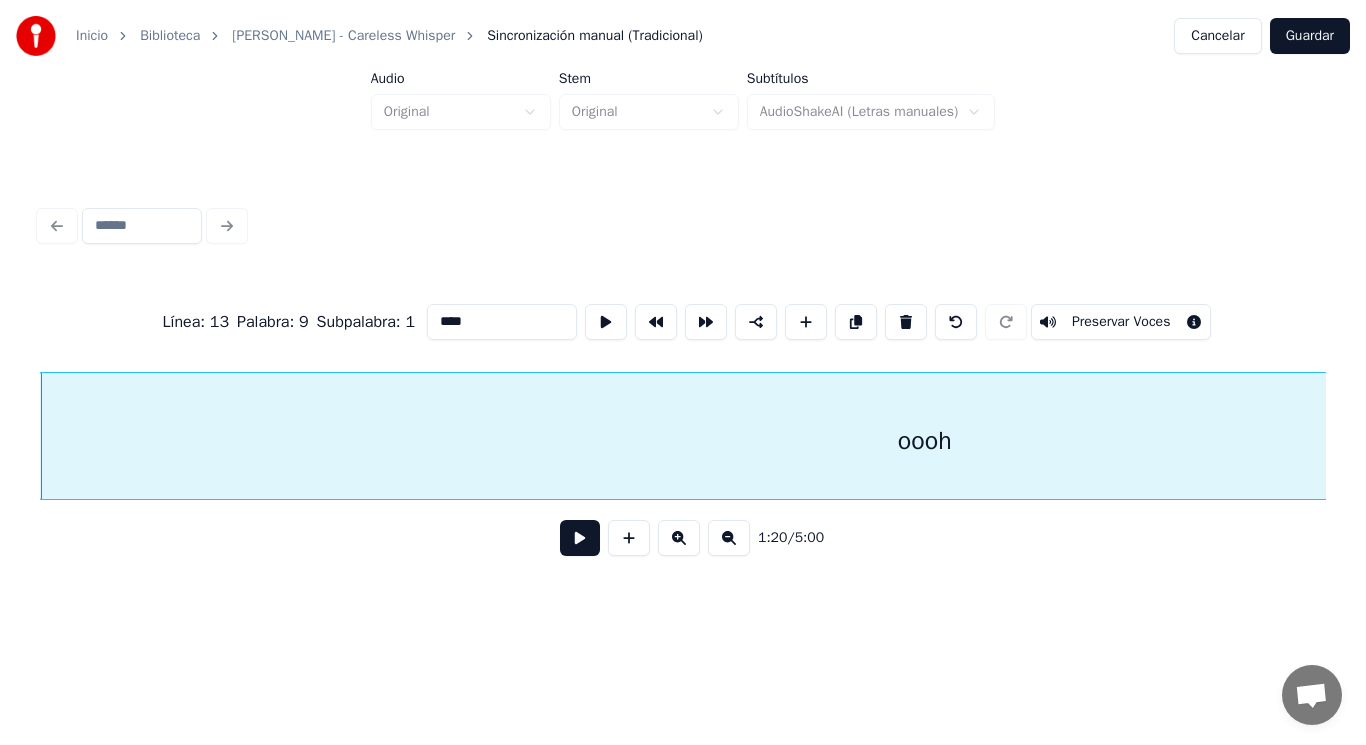 click on "****" at bounding box center (502, 322) 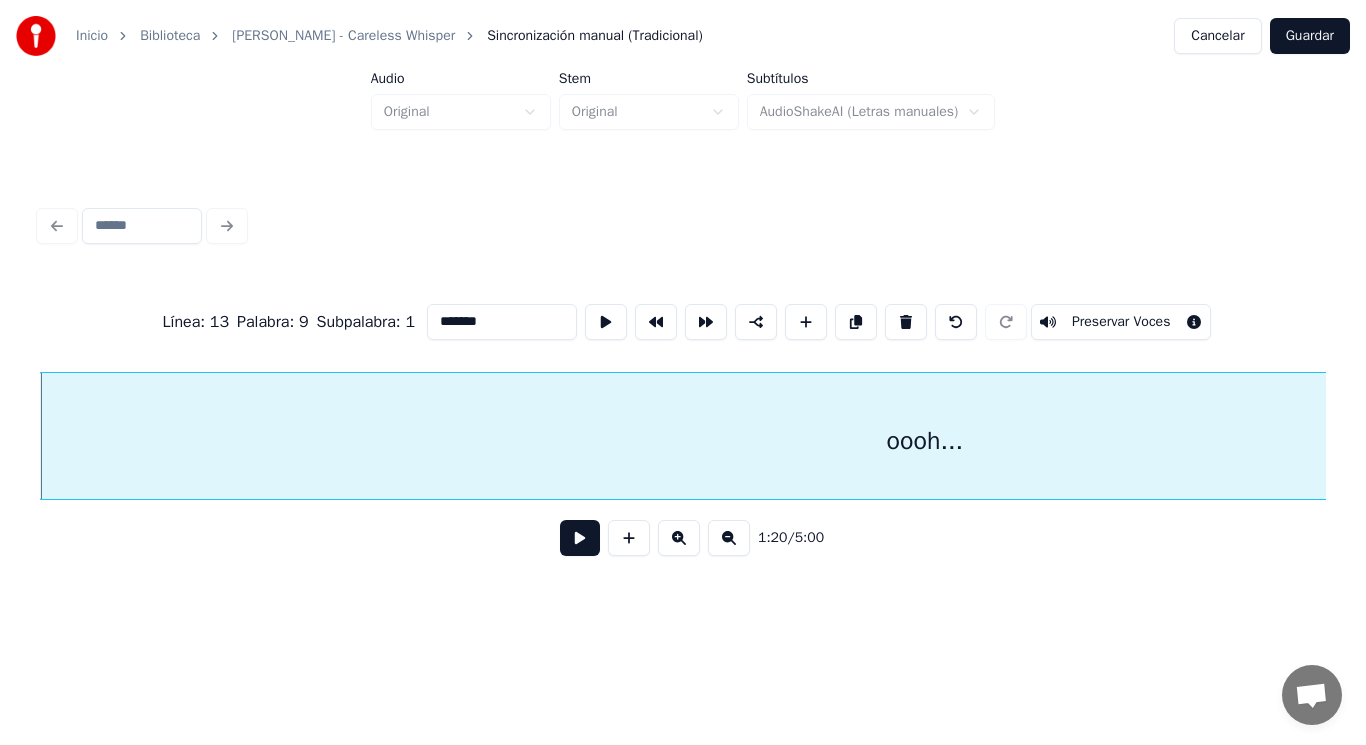 type on "*******" 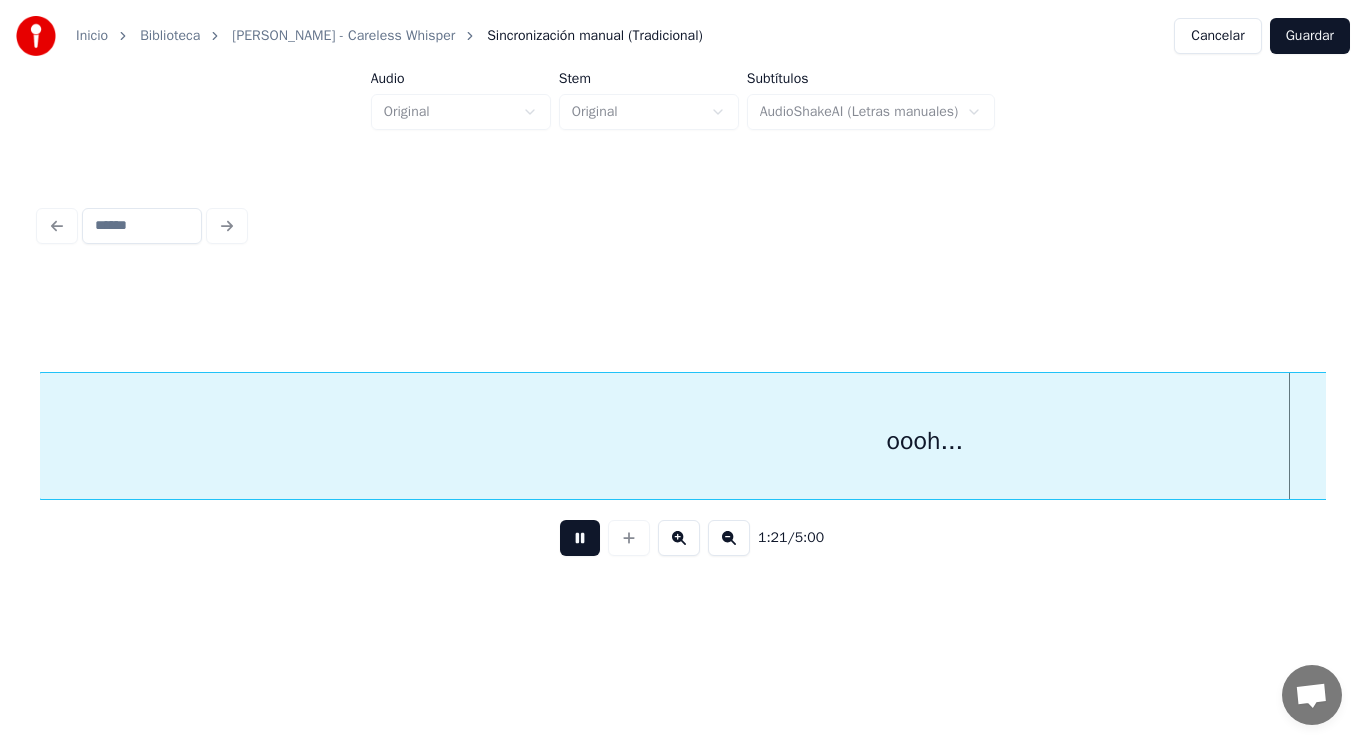 scroll, scrollTop: 0, scrollLeft: 113599, axis: horizontal 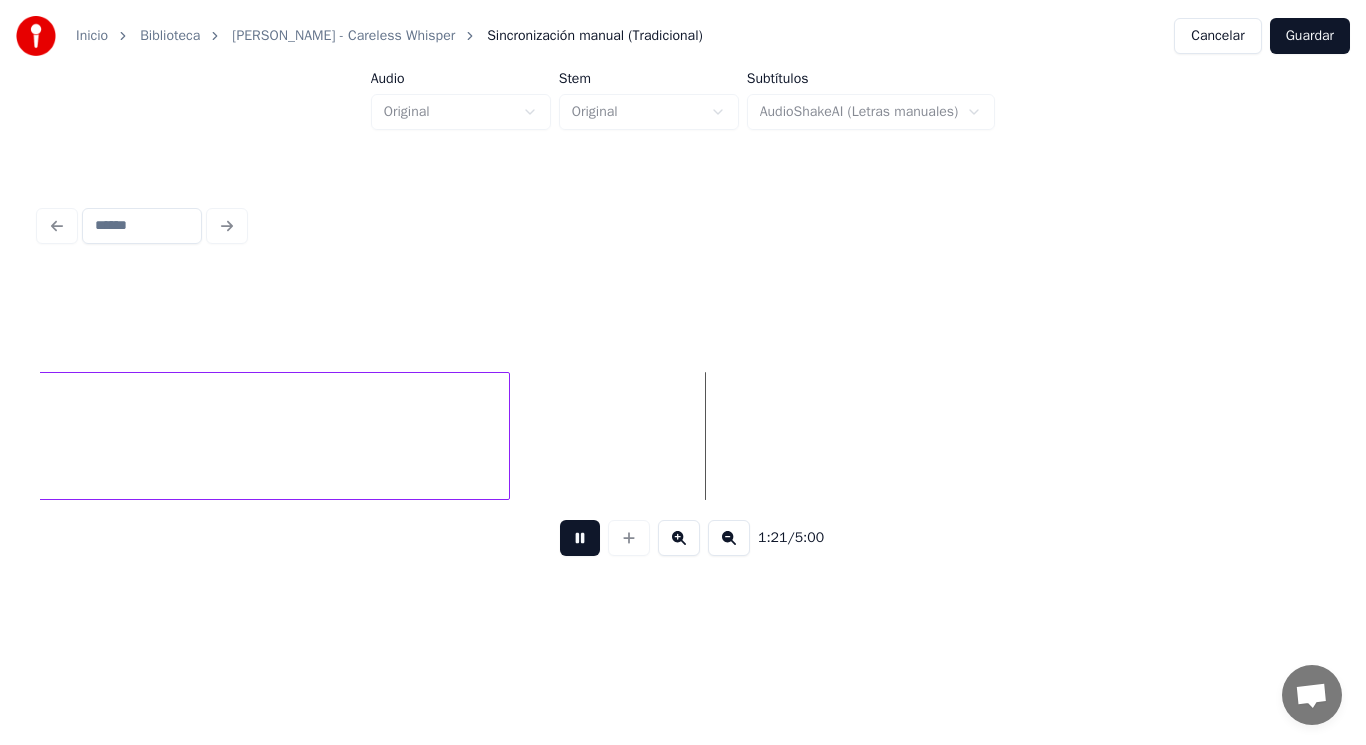 click at bounding box center (580, 538) 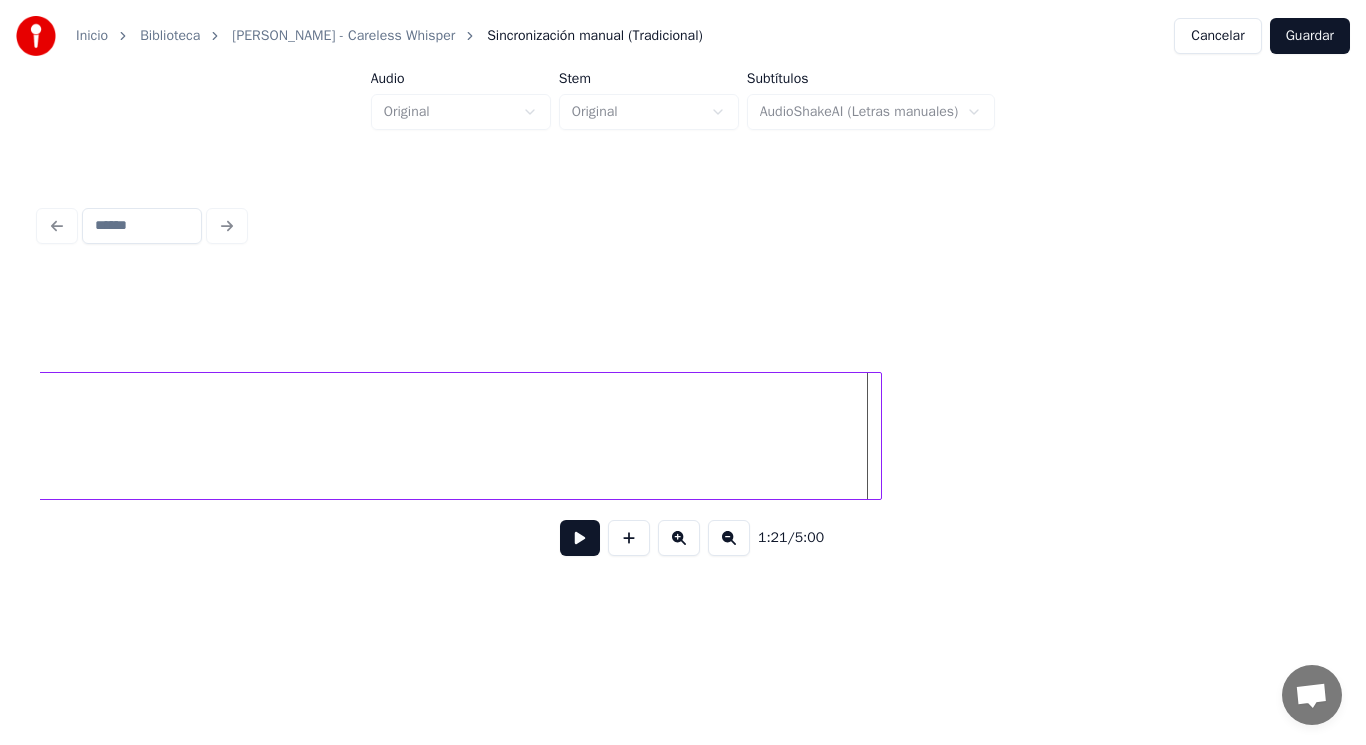 click at bounding box center [878, 436] 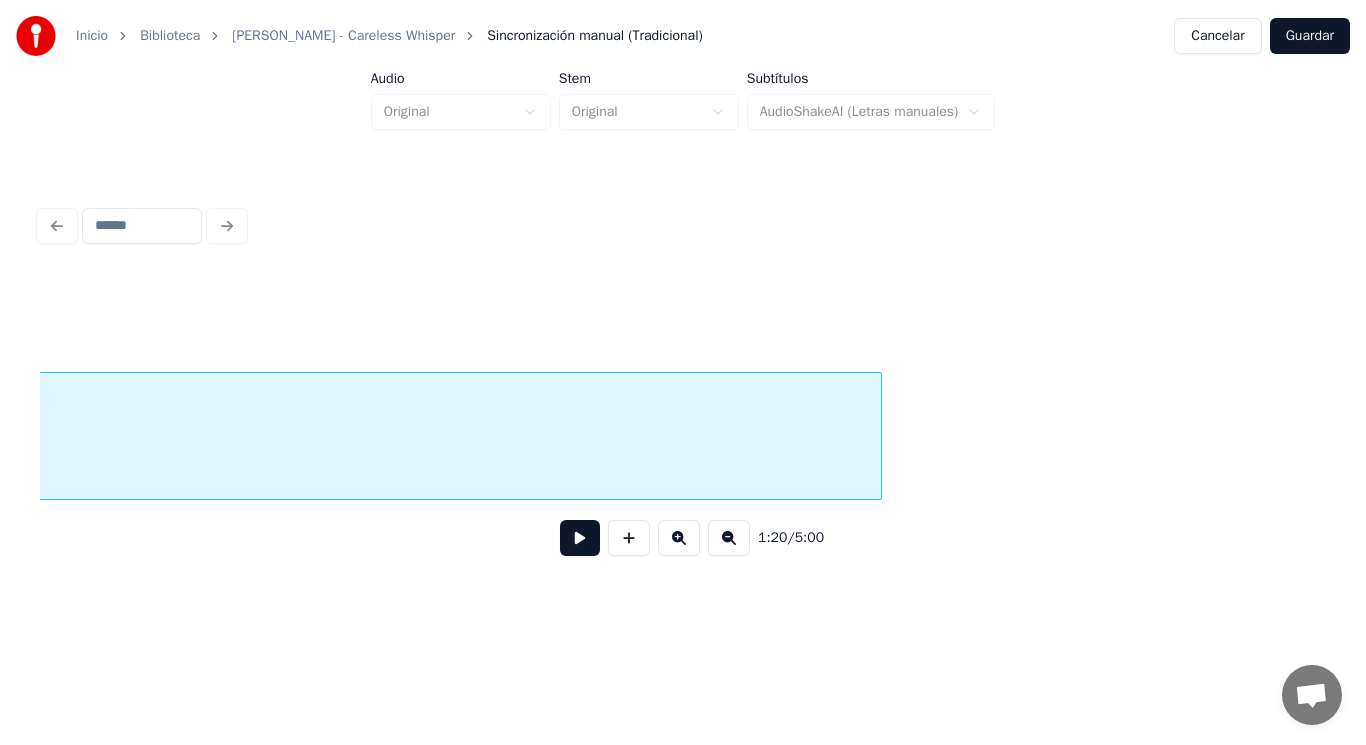 scroll, scrollTop: 0, scrollLeft: 112299, axis: horizontal 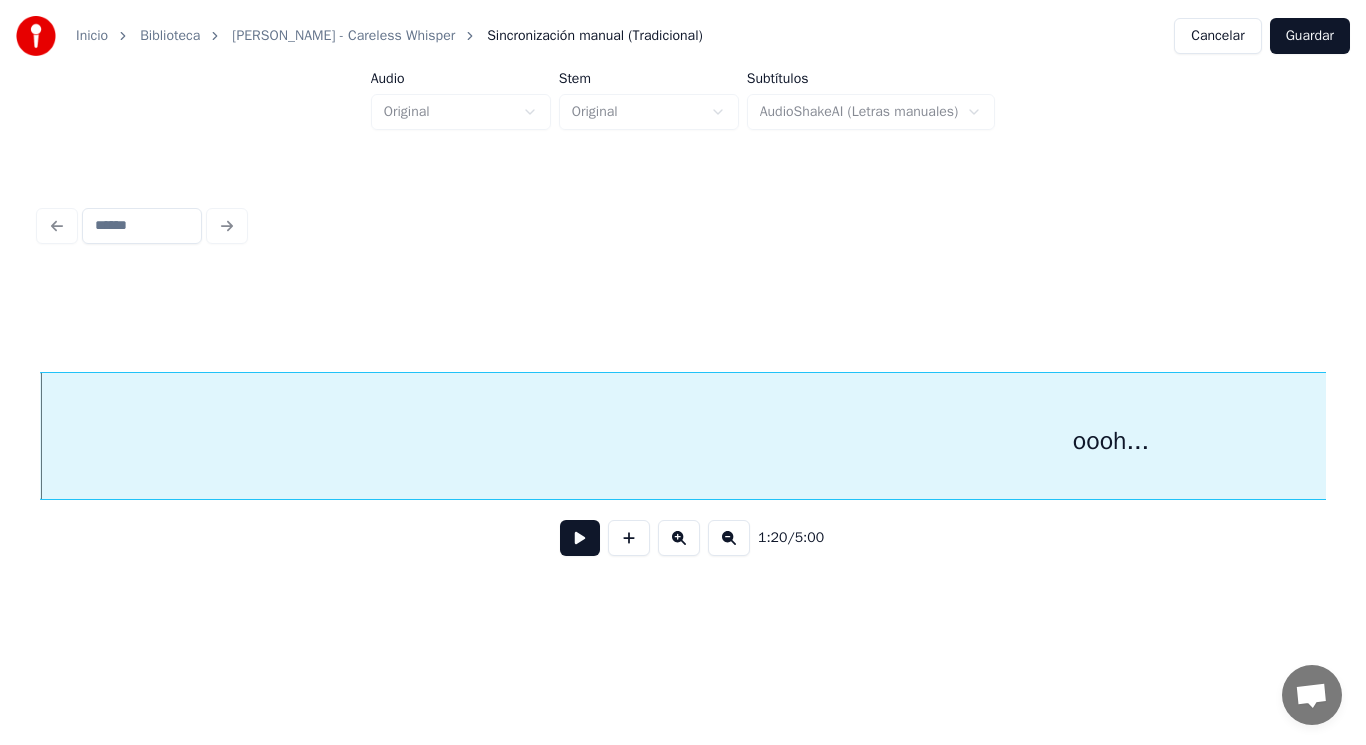 click at bounding box center [580, 538] 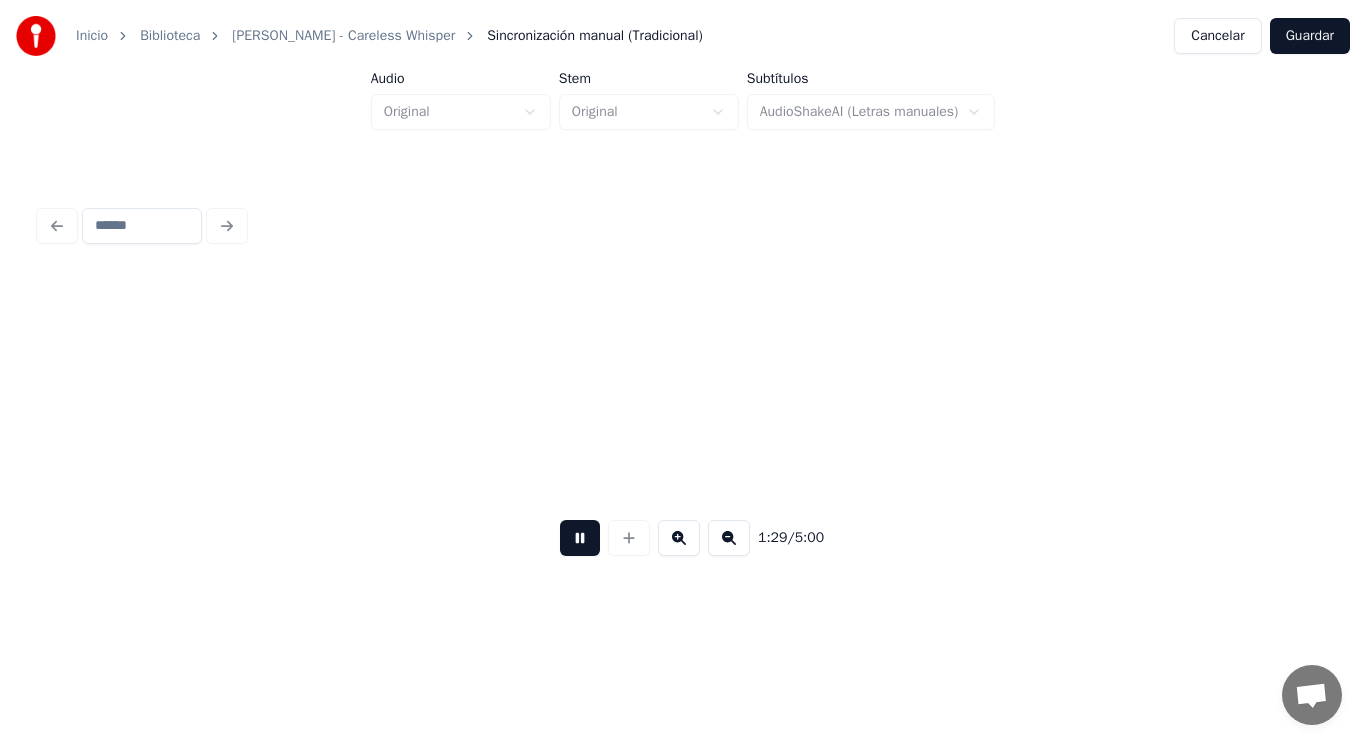 scroll, scrollTop: 0, scrollLeft: 125325, axis: horizontal 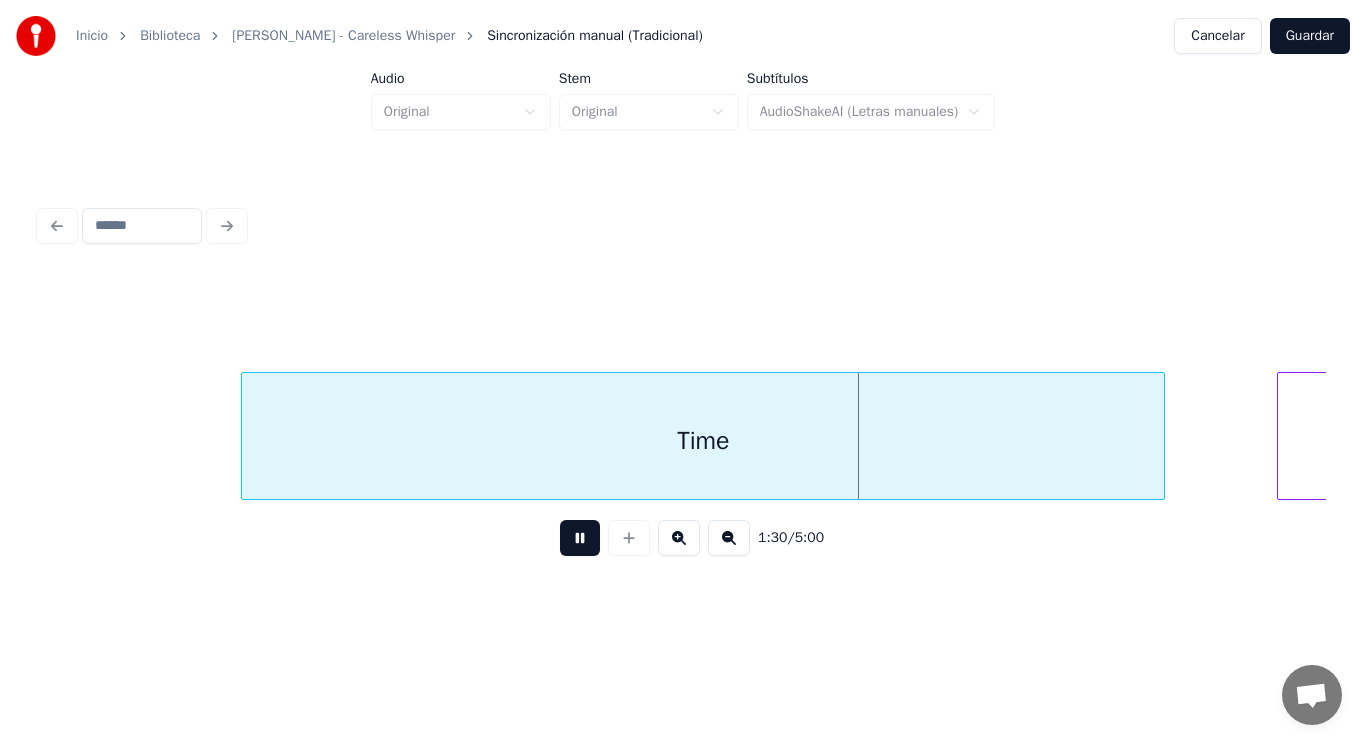 click at bounding box center (580, 538) 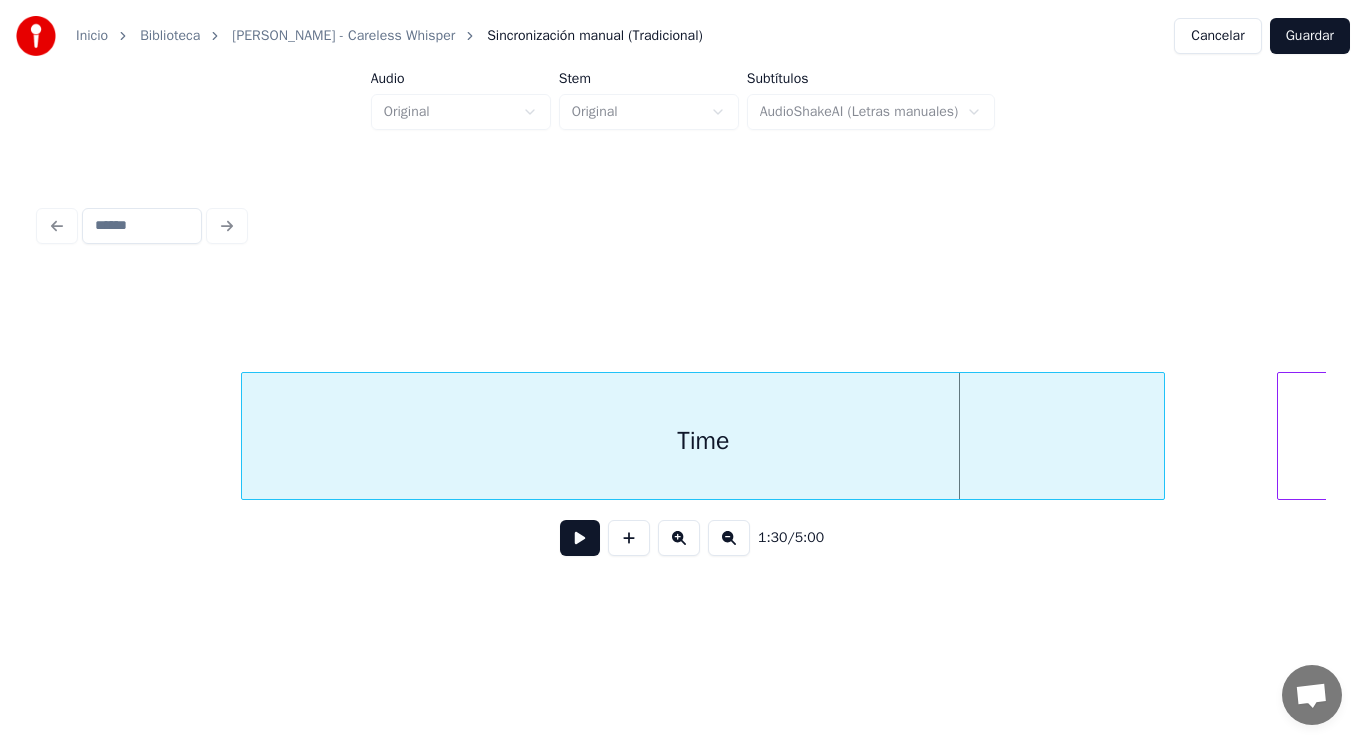 click on "Time" at bounding box center (703, 441) 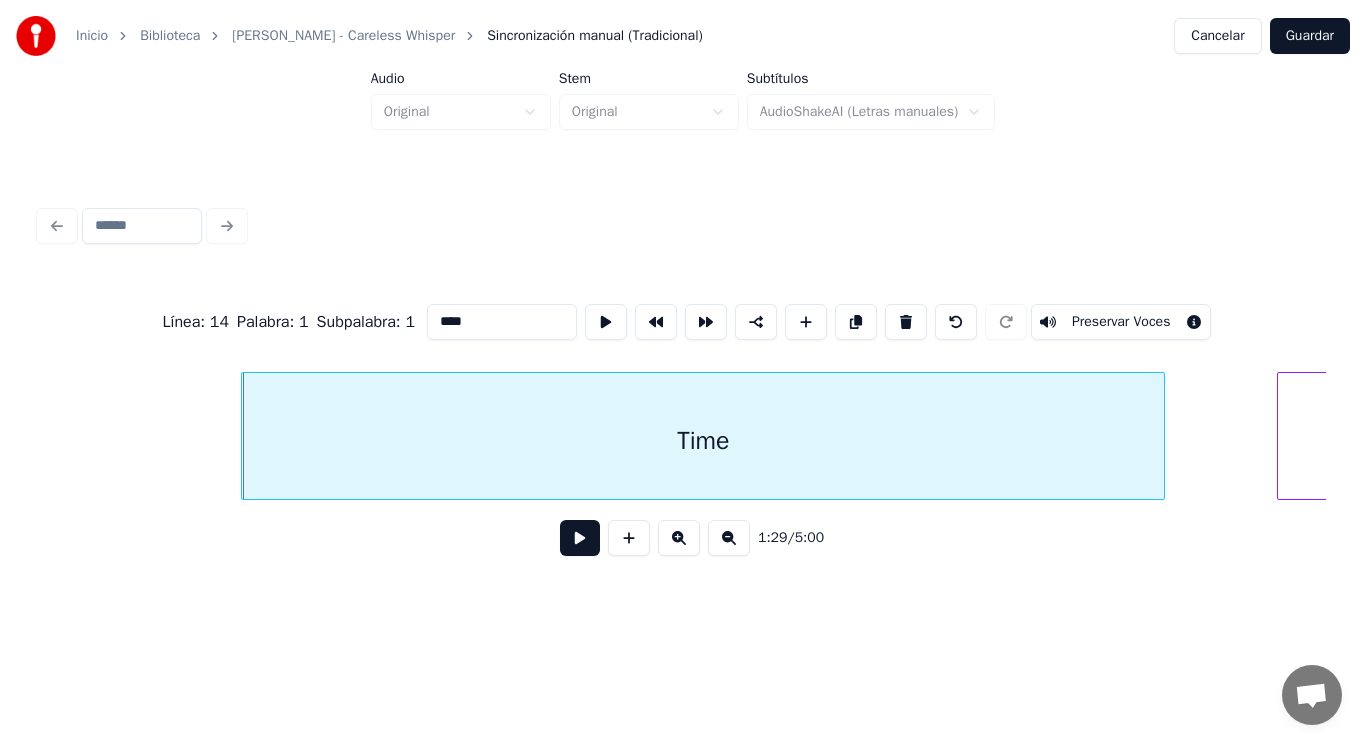 click at bounding box center (580, 538) 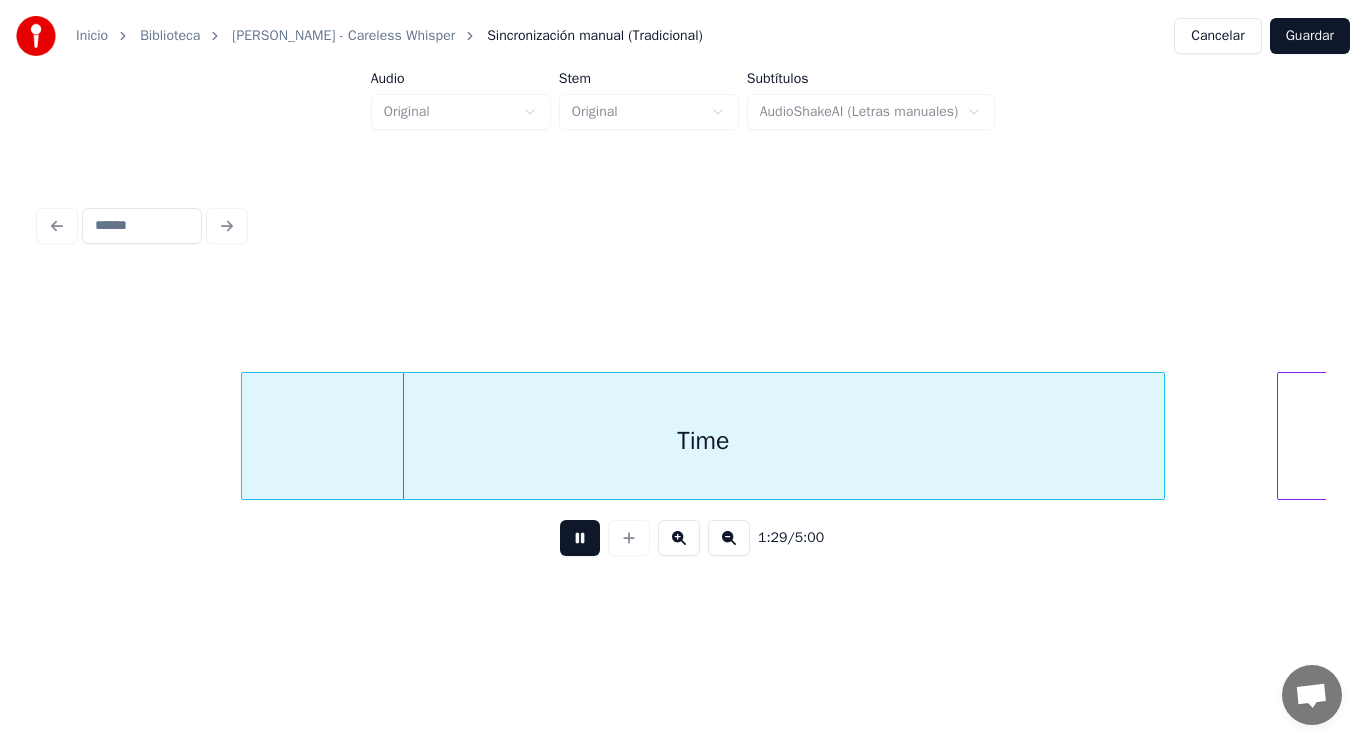 click at bounding box center (580, 538) 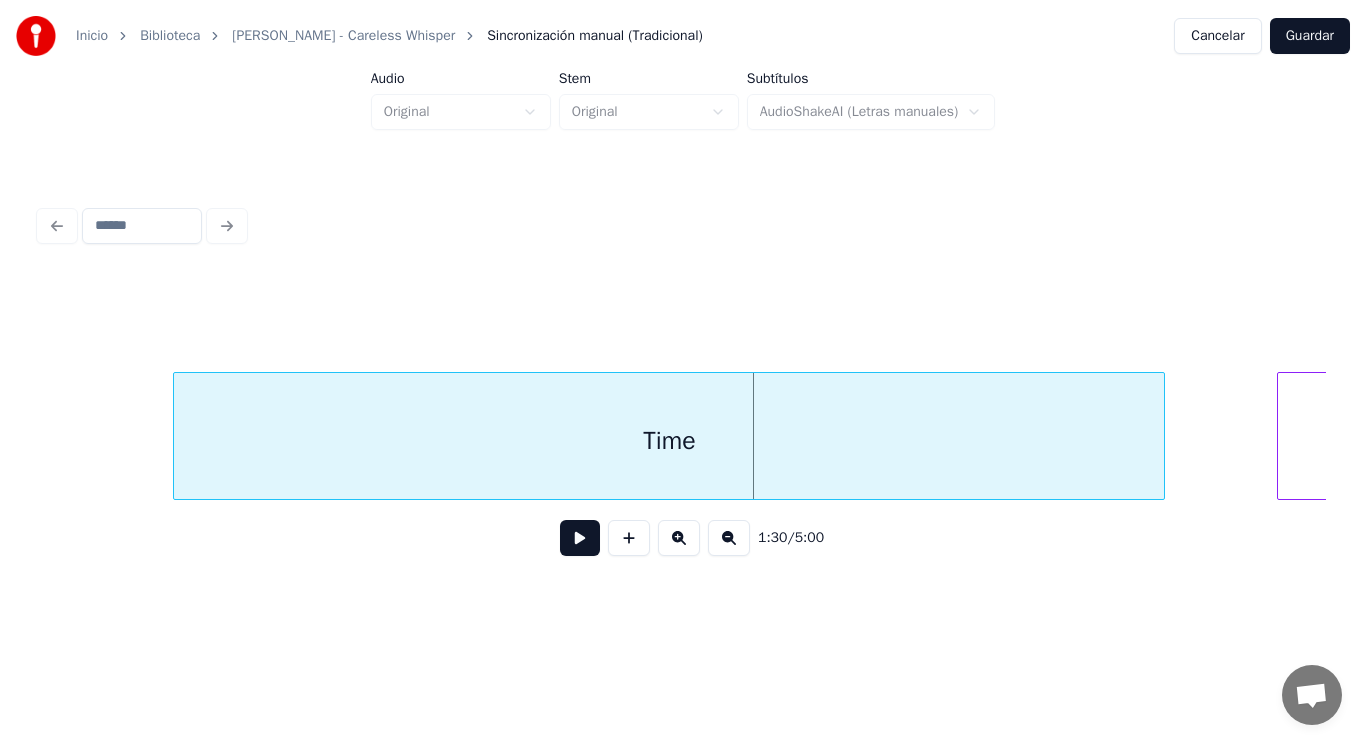 click at bounding box center (177, 436) 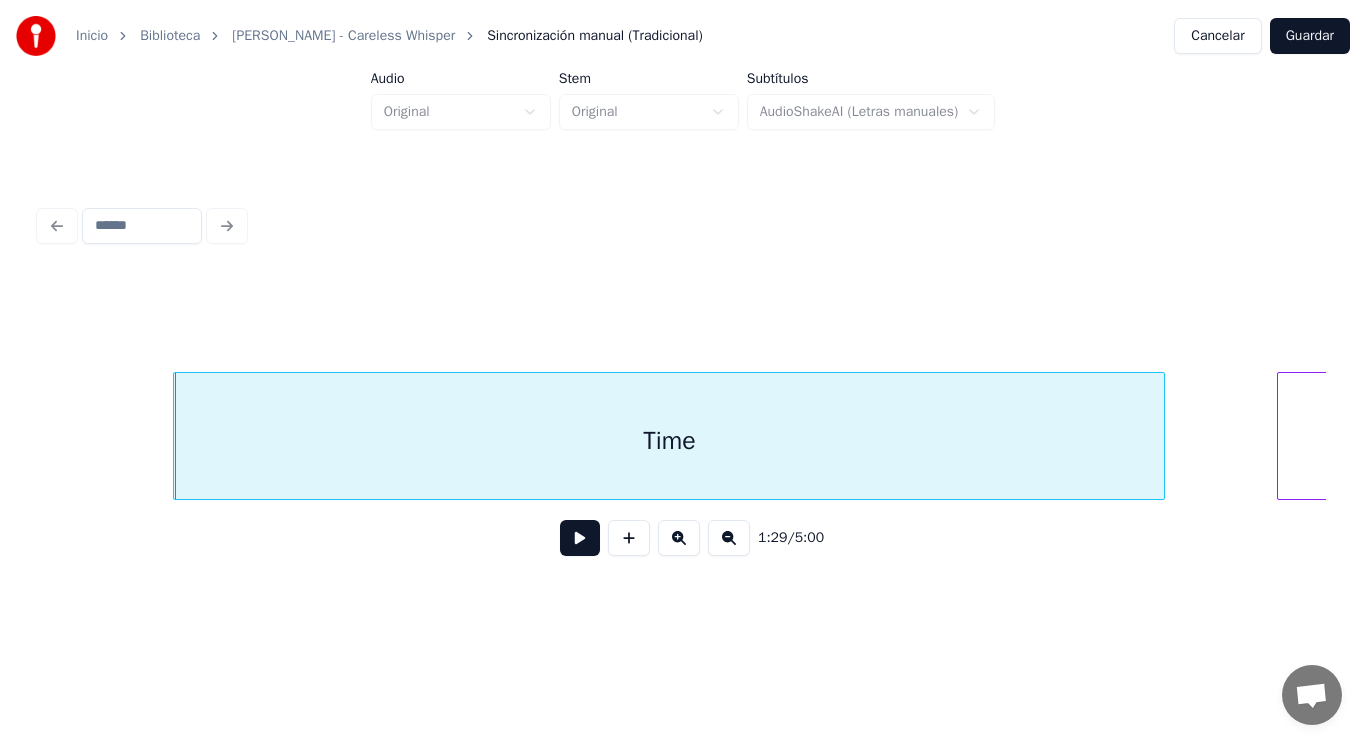 click at bounding box center [580, 538] 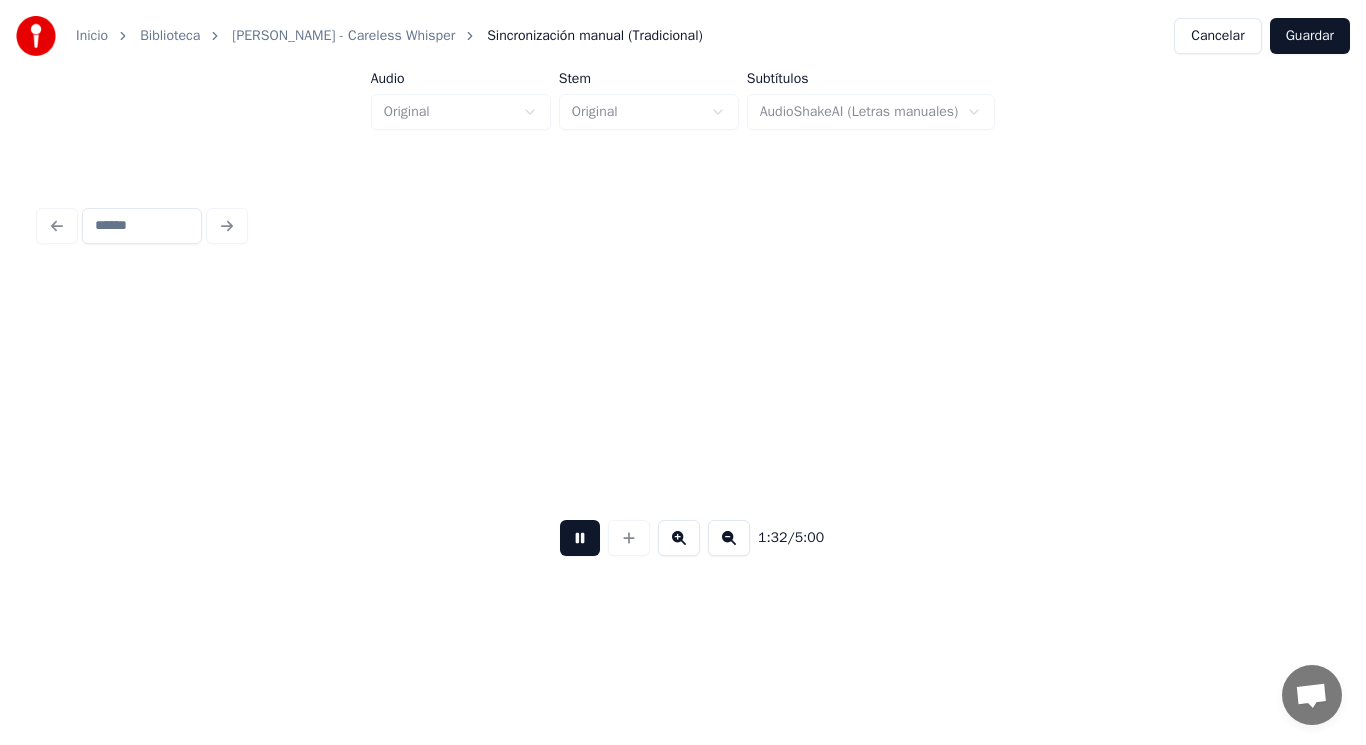 scroll, scrollTop: 0, scrollLeft: 129244, axis: horizontal 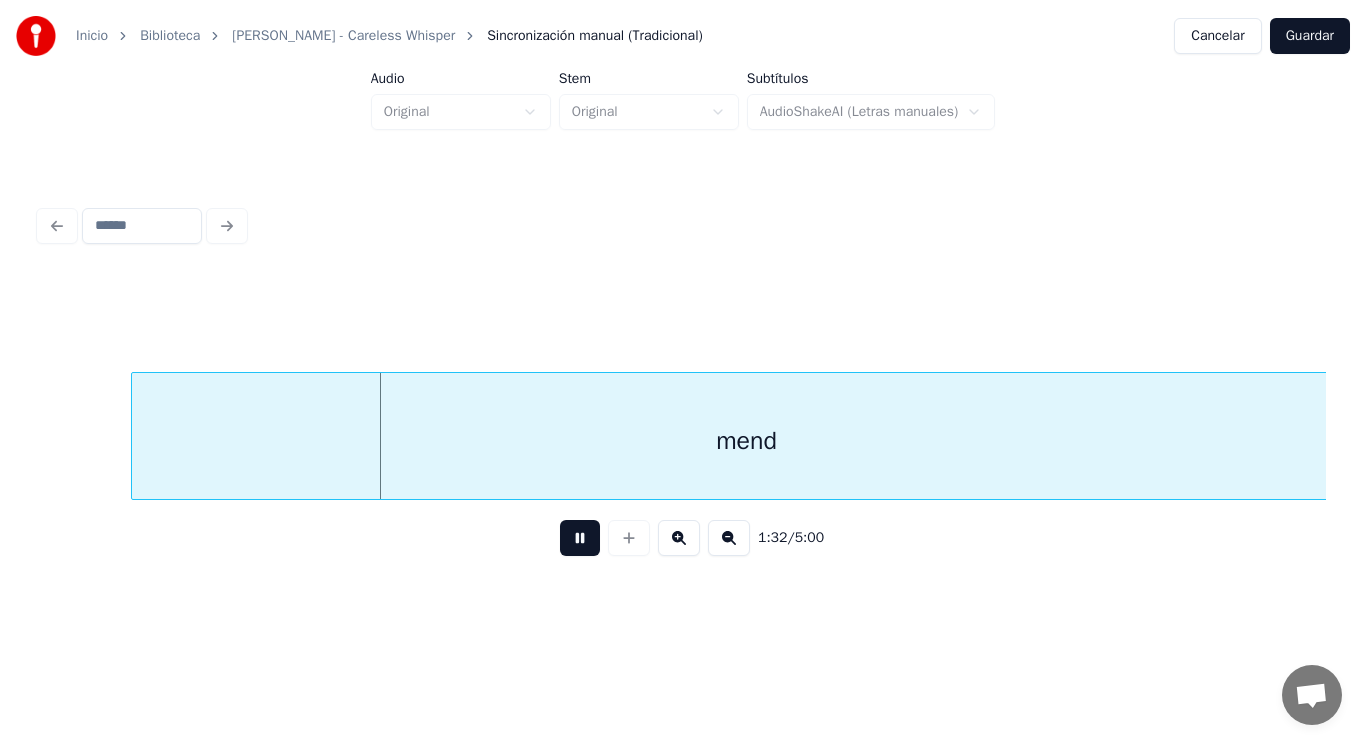 click at bounding box center (580, 538) 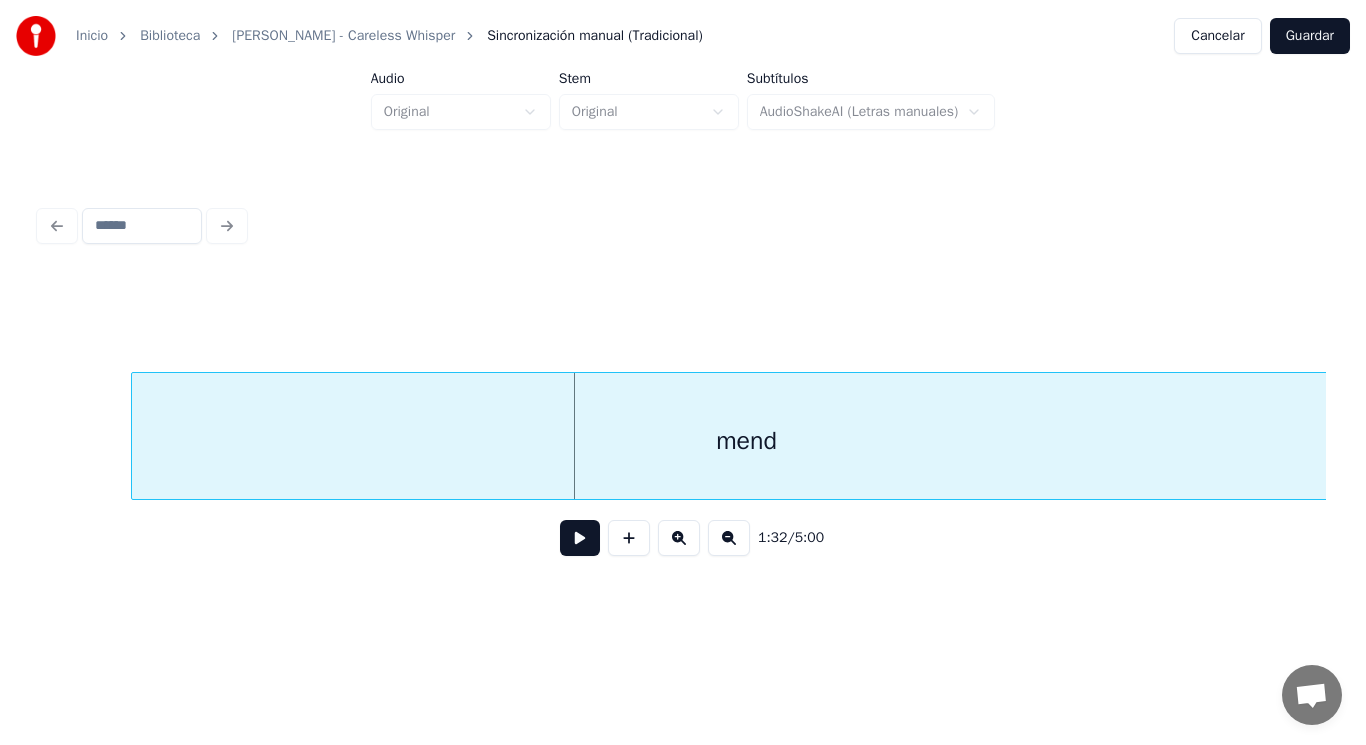 click on "mend" at bounding box center (747, 441) 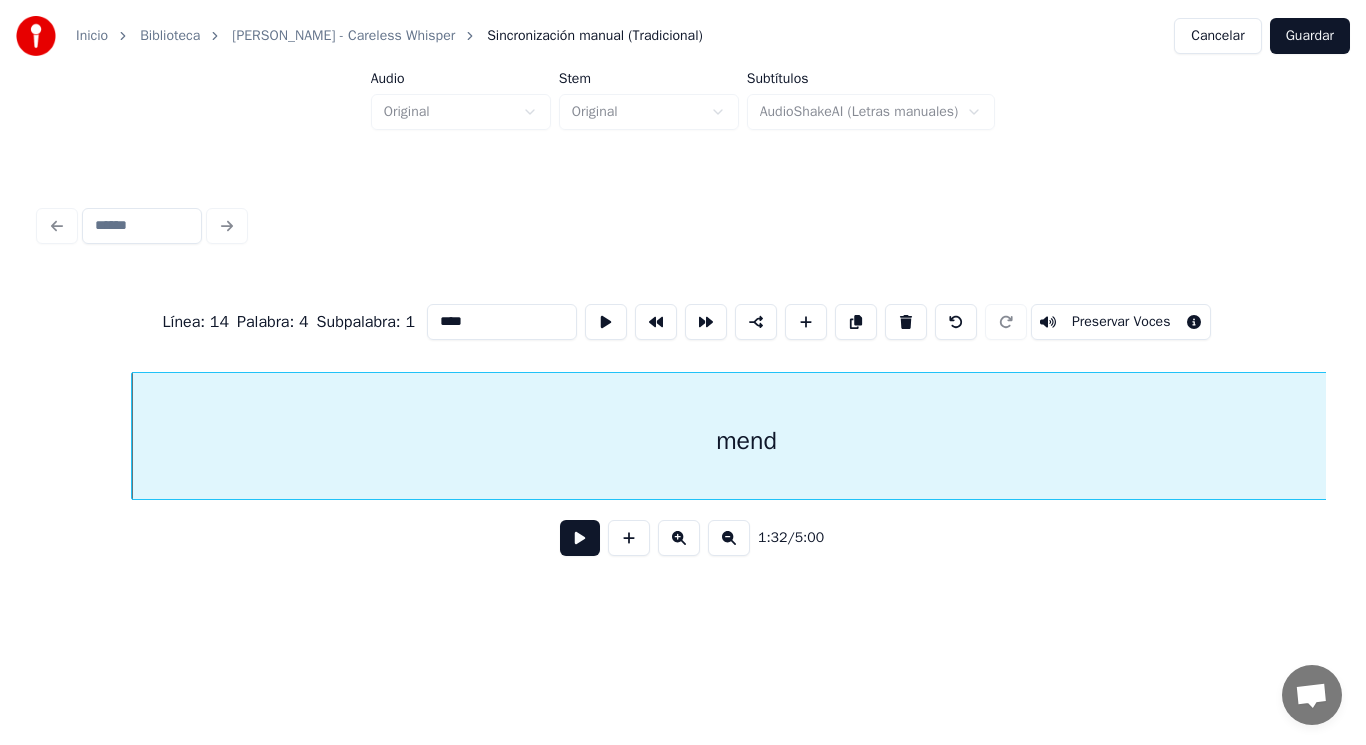 click at bounding box center (580, 538) 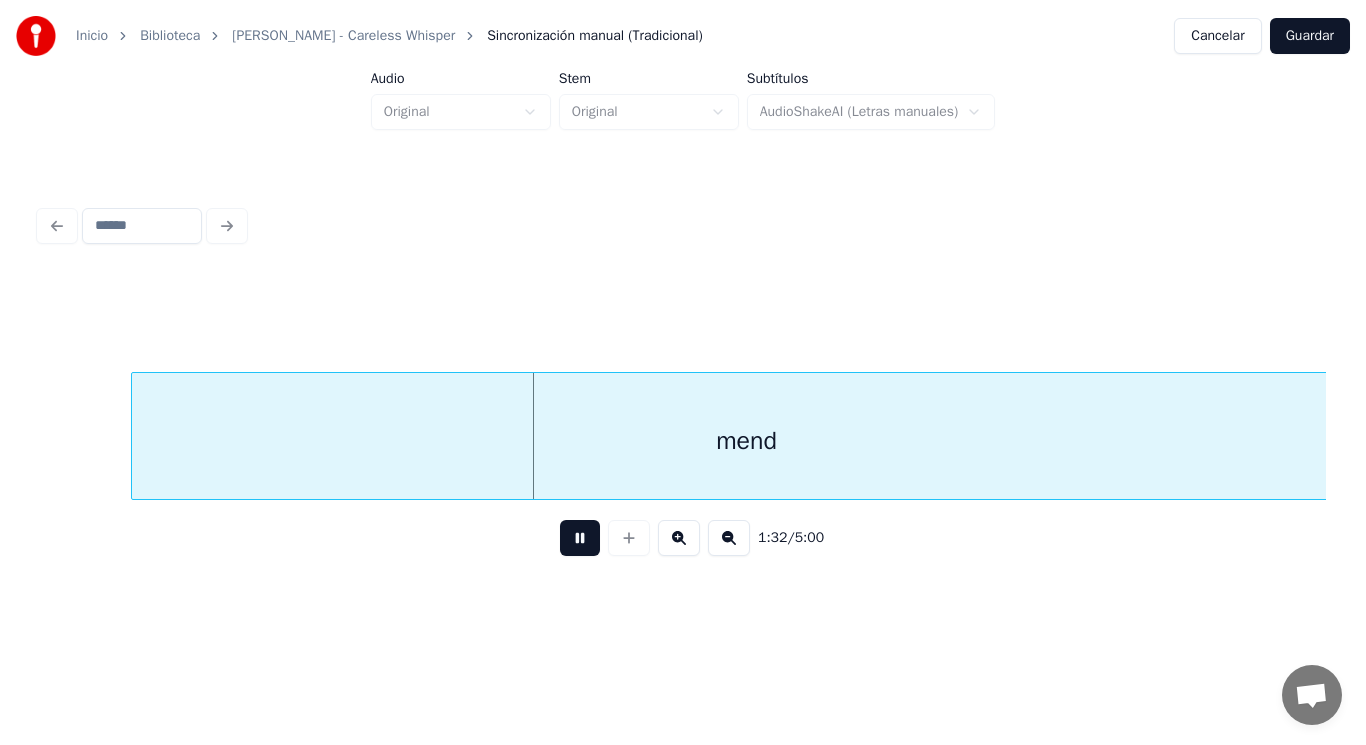 click at bounding box center [580, 538] 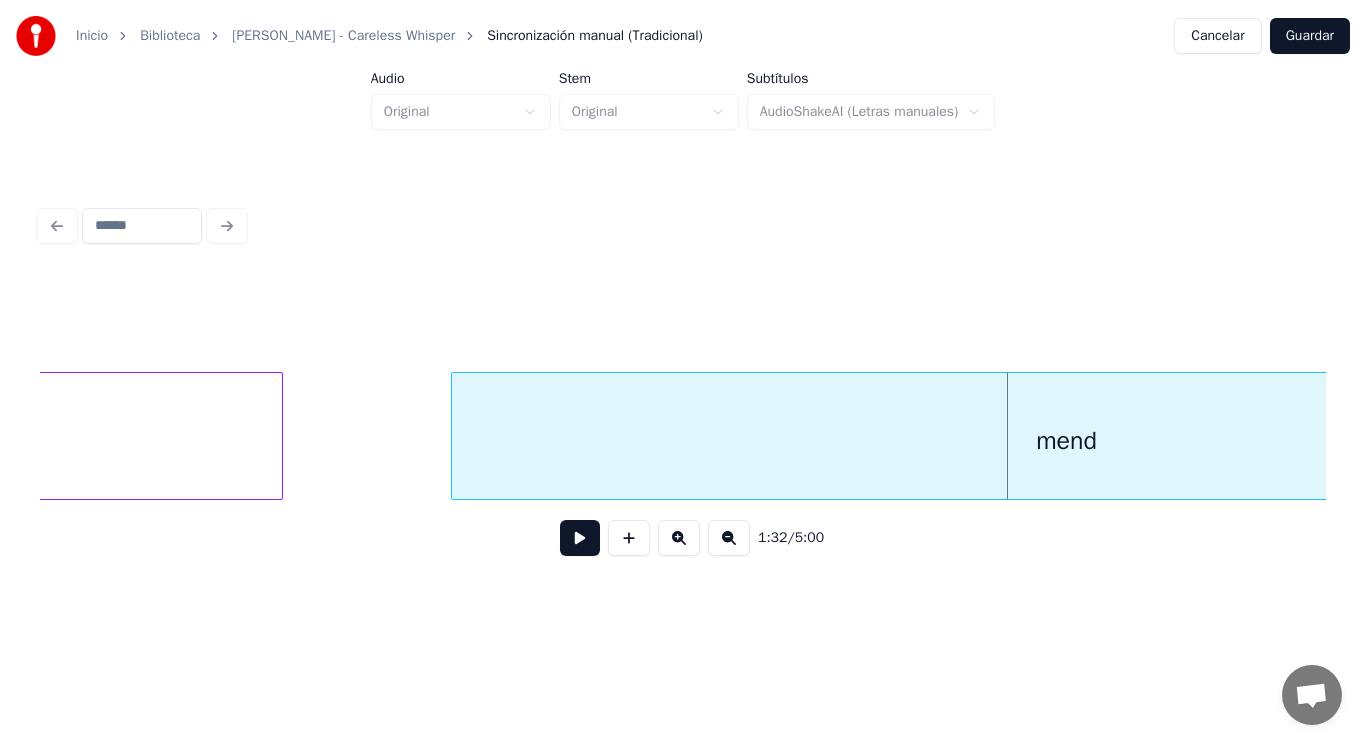 click on "never" at bounding box center (-712, 441) 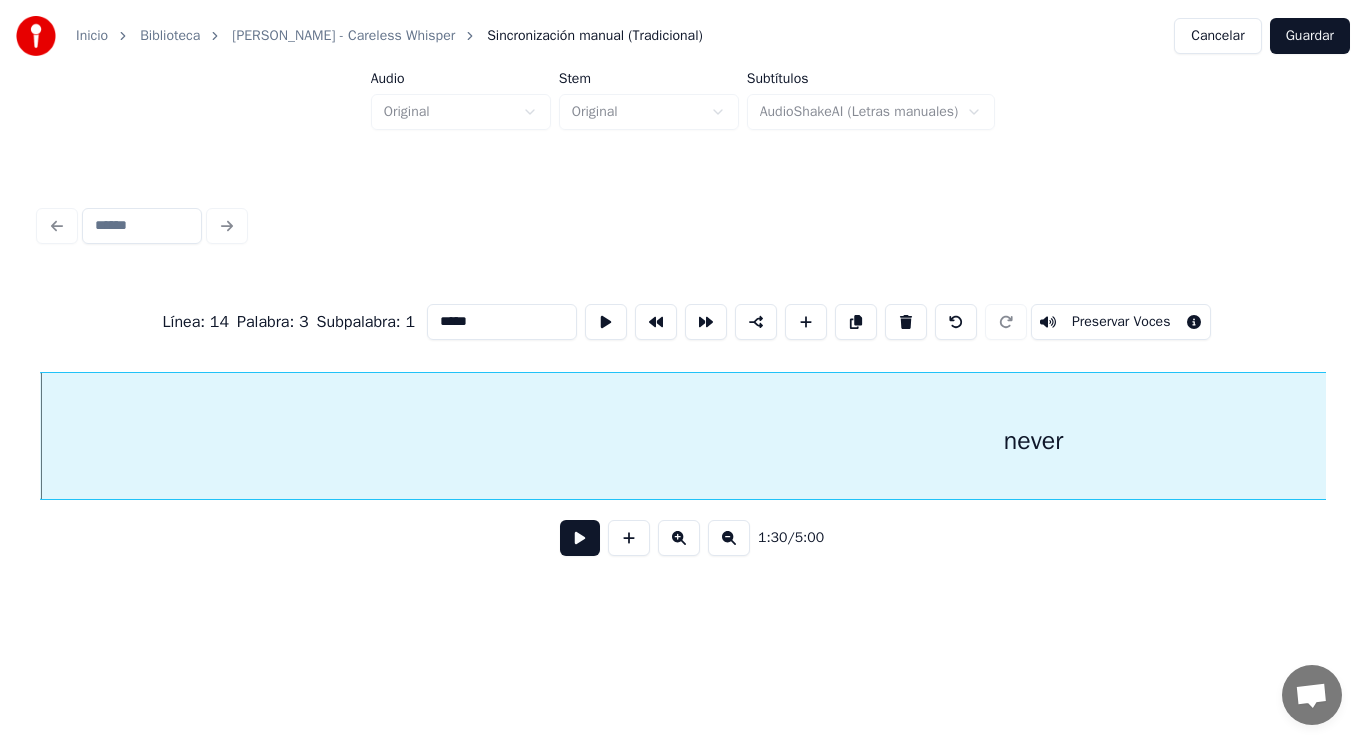 click at bounding box center (580, 538) 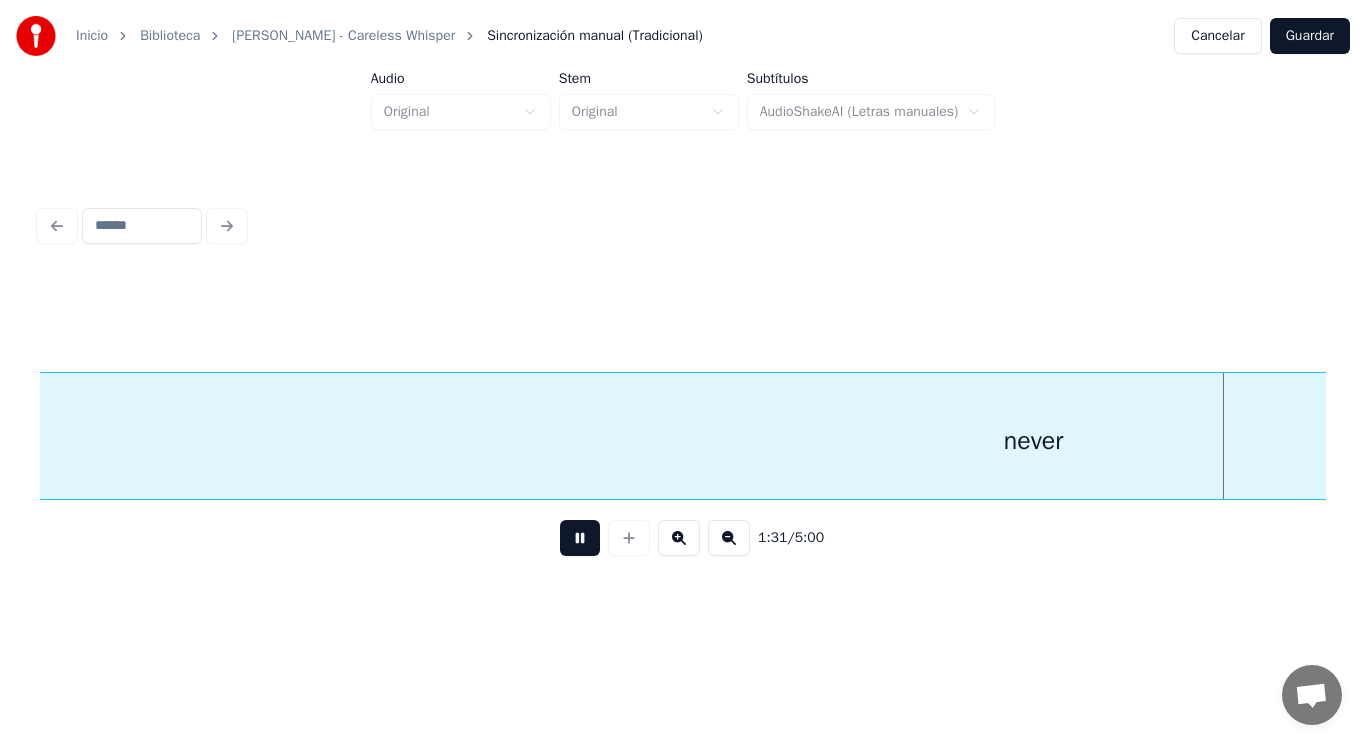 scroll, scrollTop: 0, scrollLeft: 128480, axis: horizontal 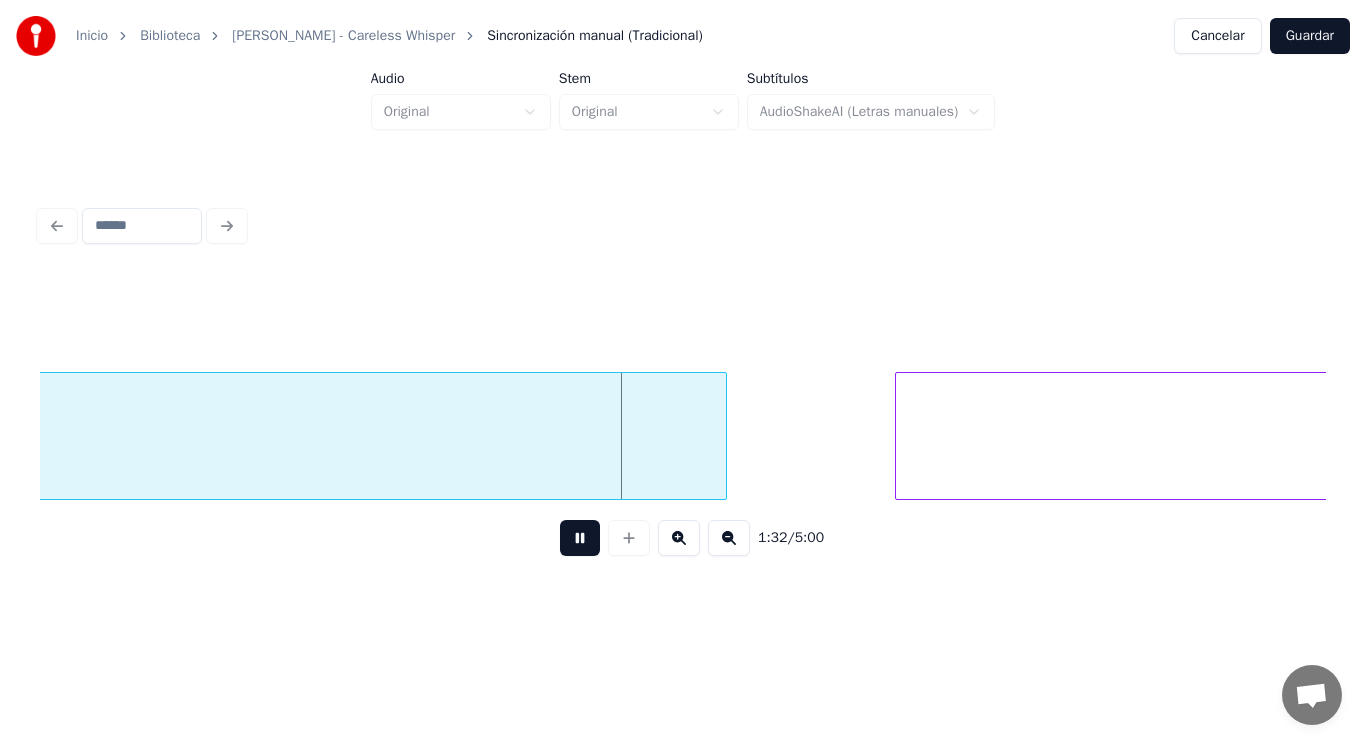 click at bounding box center [580, 538] 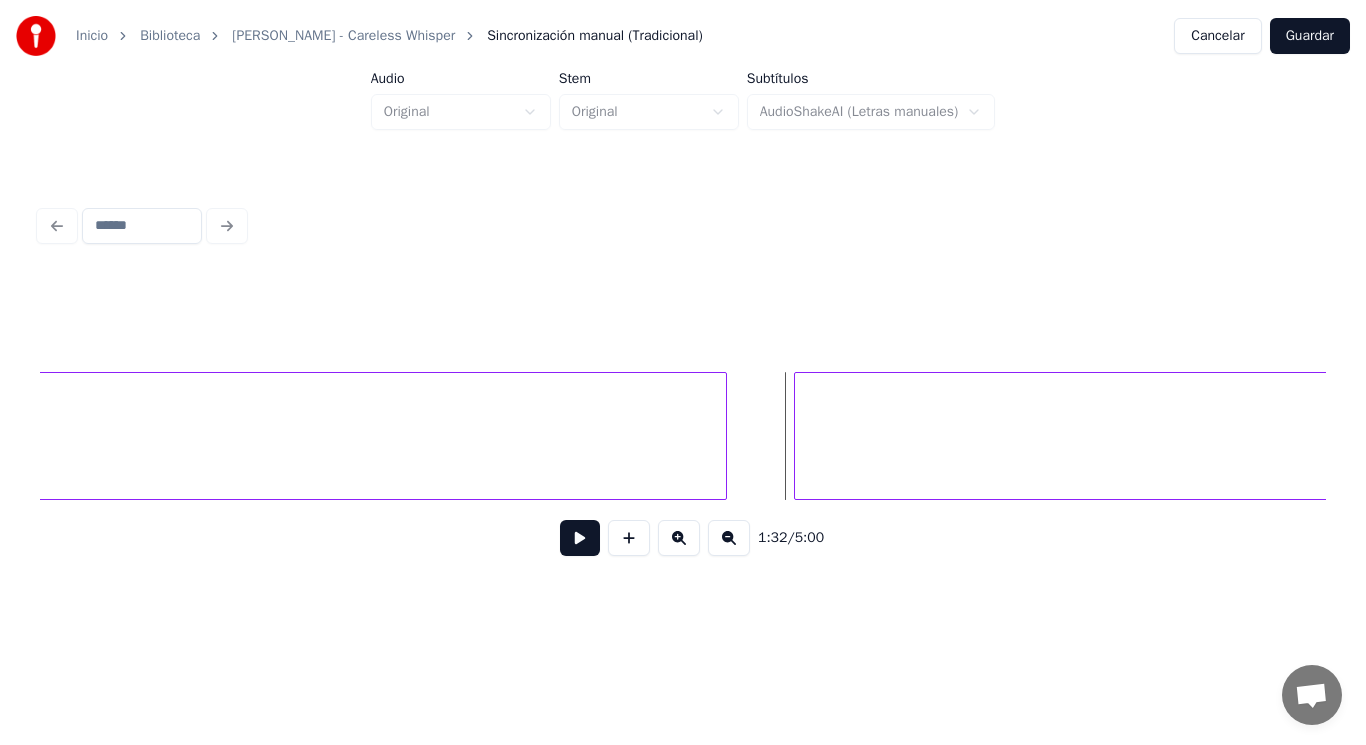 click at bounding box center [798, 436] 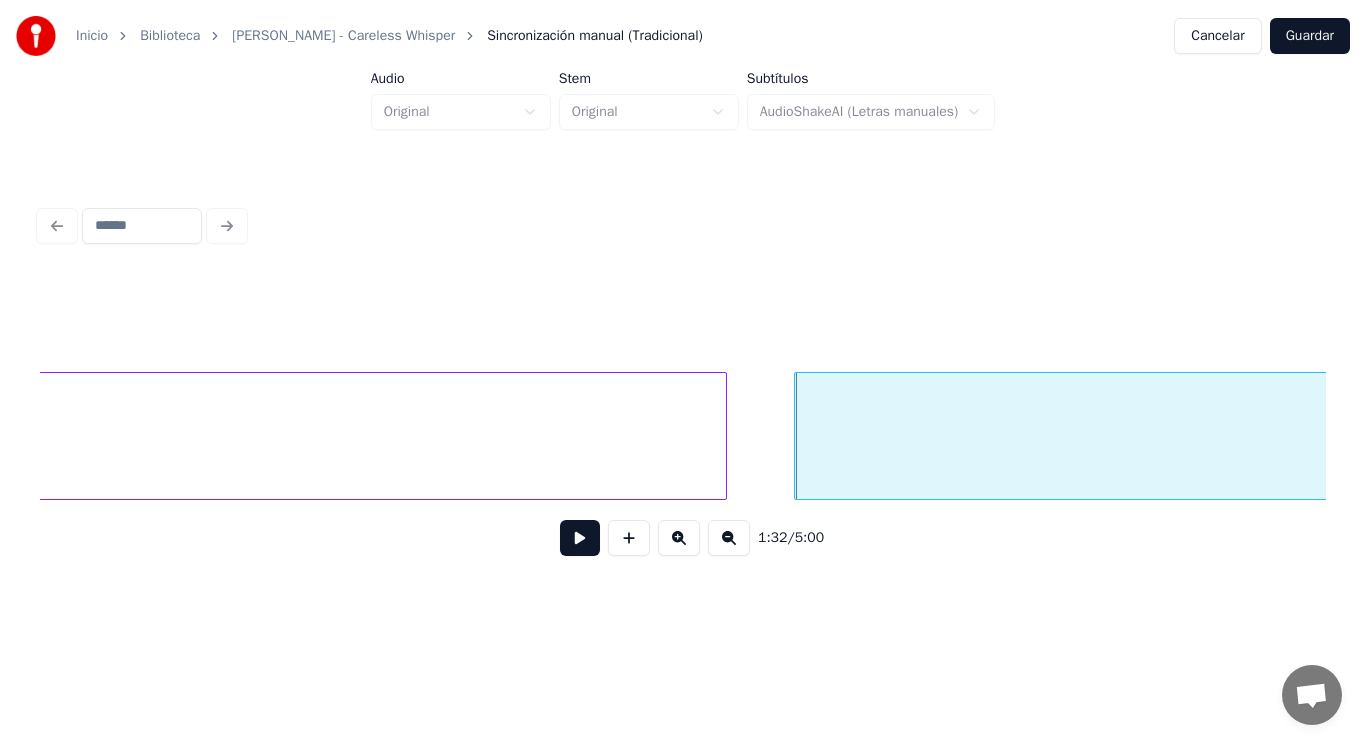 click at bounding box center [580, 538] 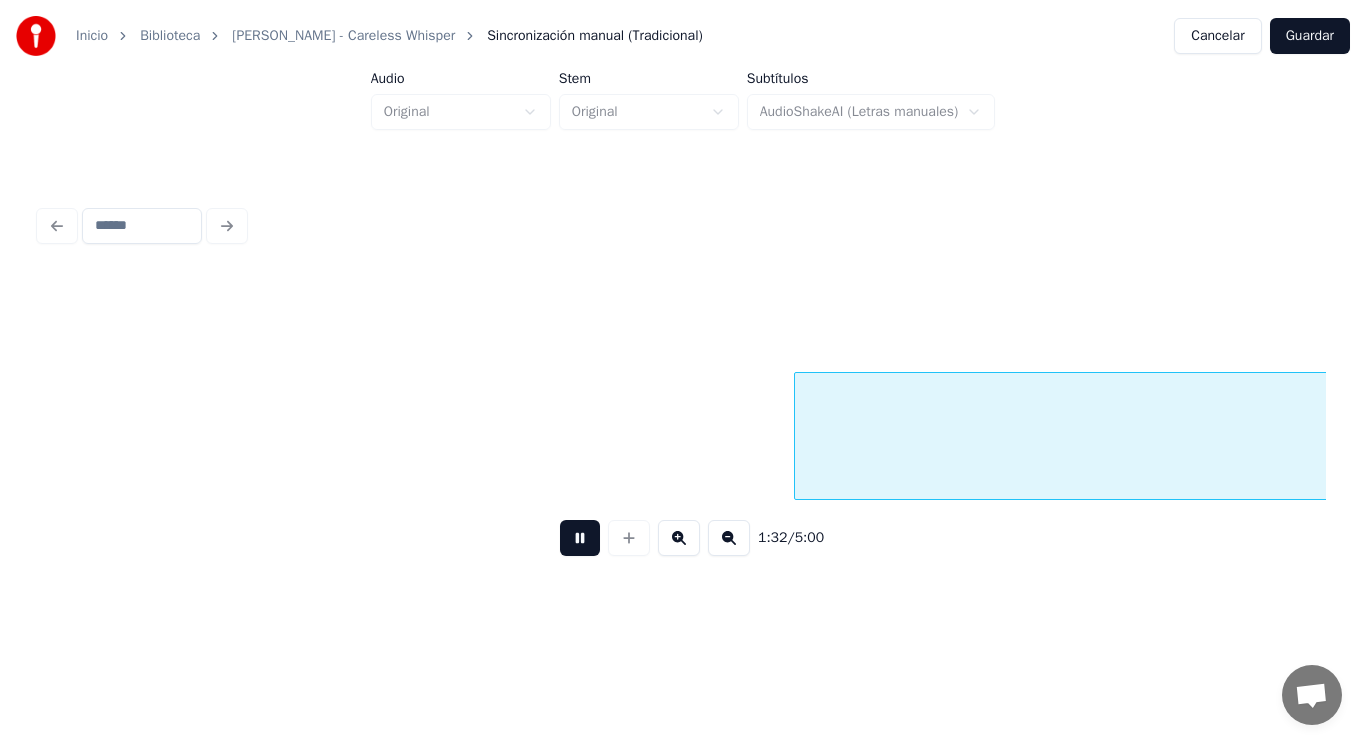 scroll, scrollTop: 0, scrollLeft: 129783, axis: horizontal 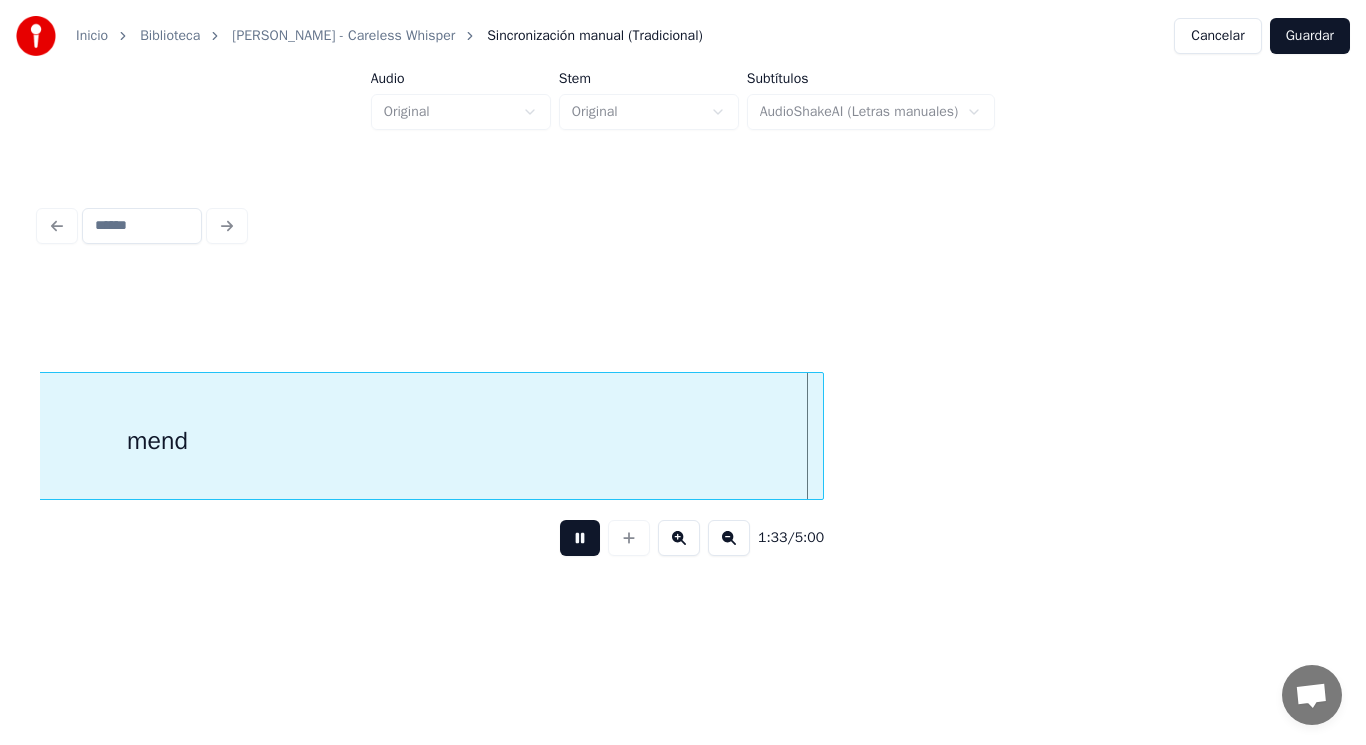 click at bounding box center (580, 538) 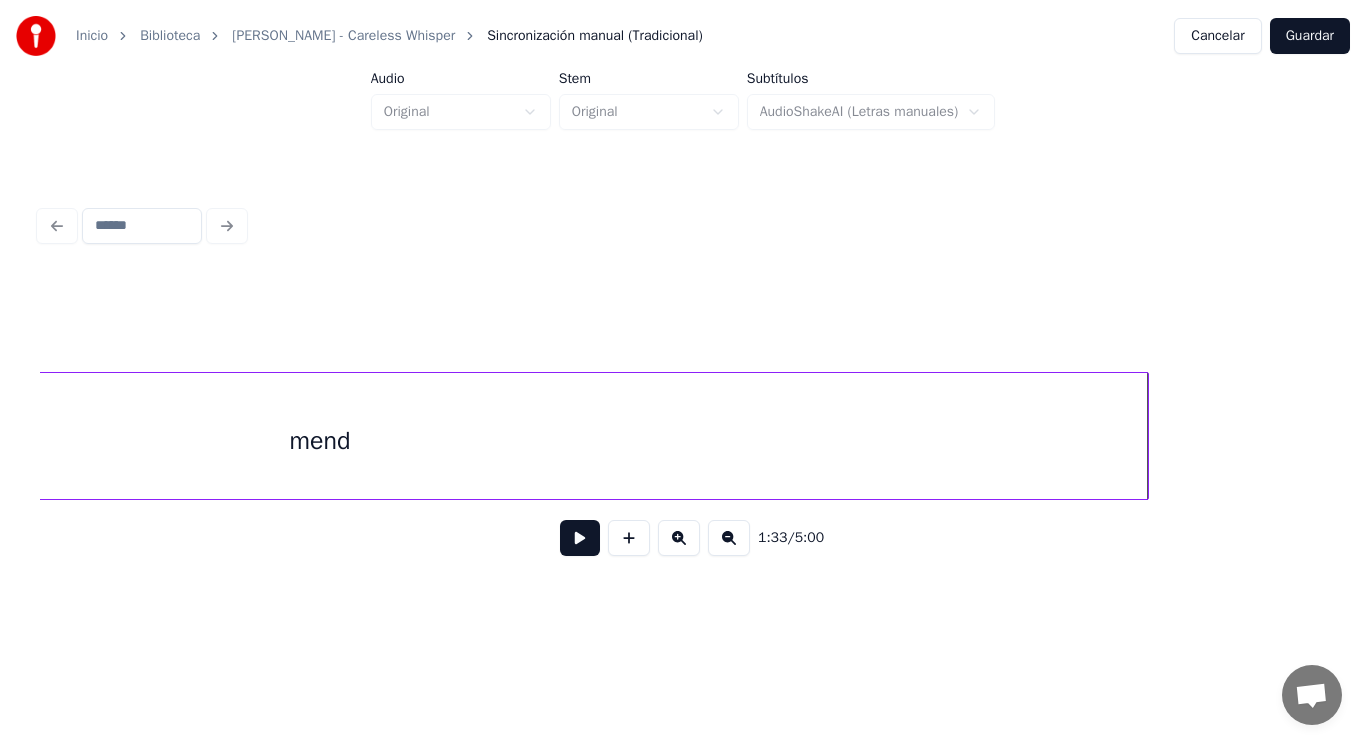 click at bounding box center [1145, 436] 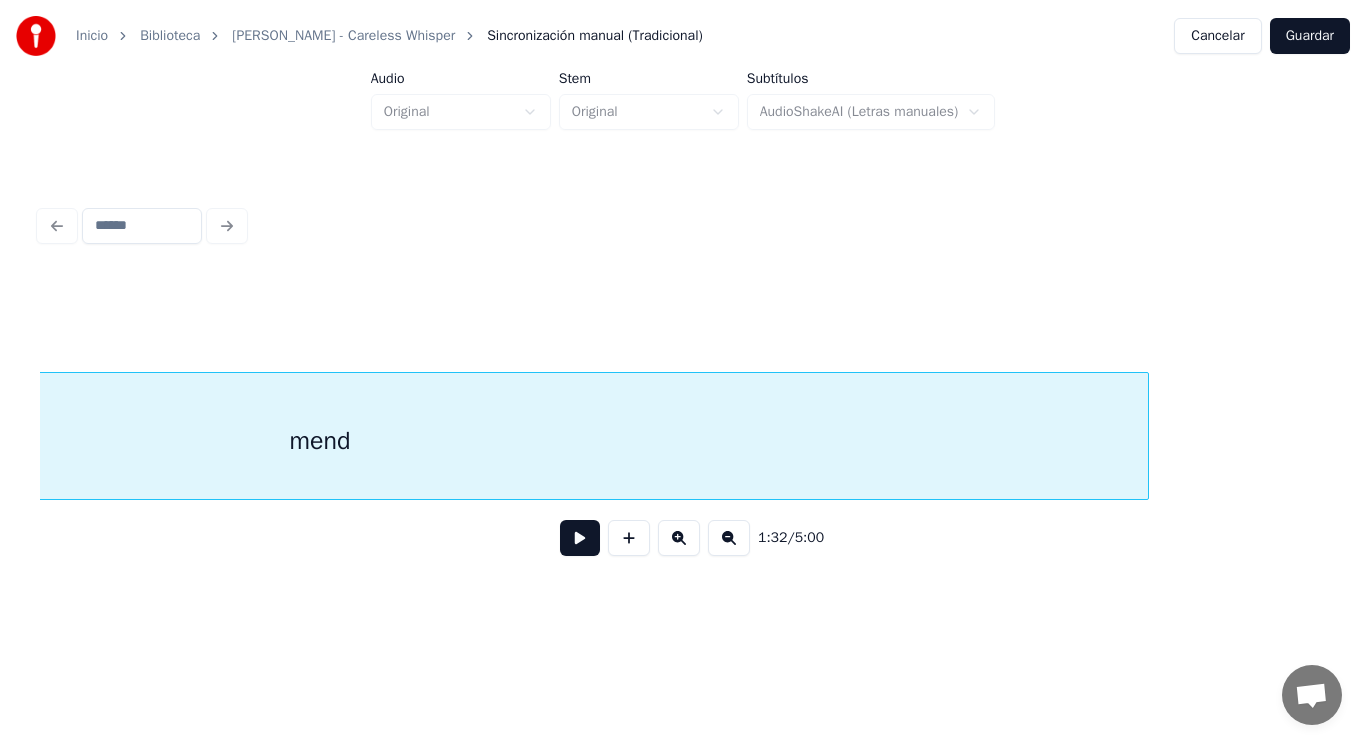 scroll, scrollTop: 0, scrollLeft: 129235, axis: horizontal 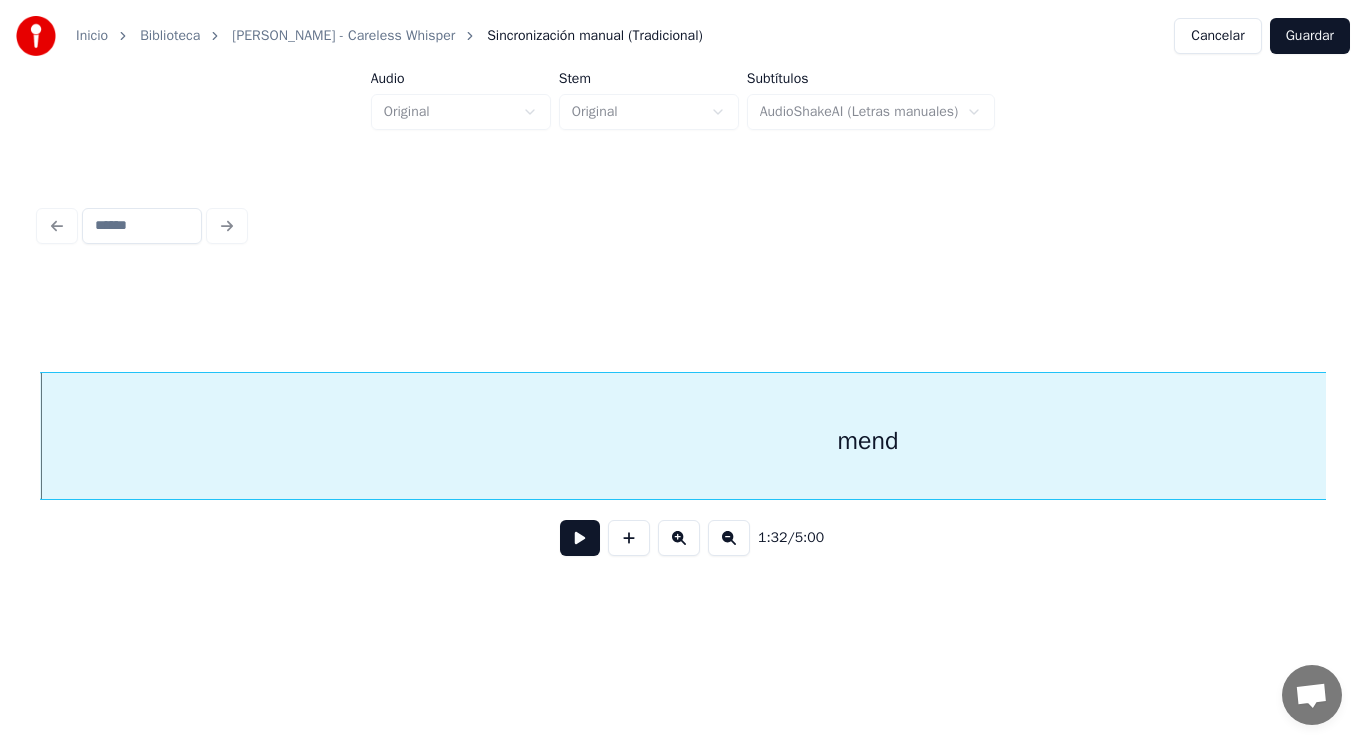 click at bounding box center [580, 538] 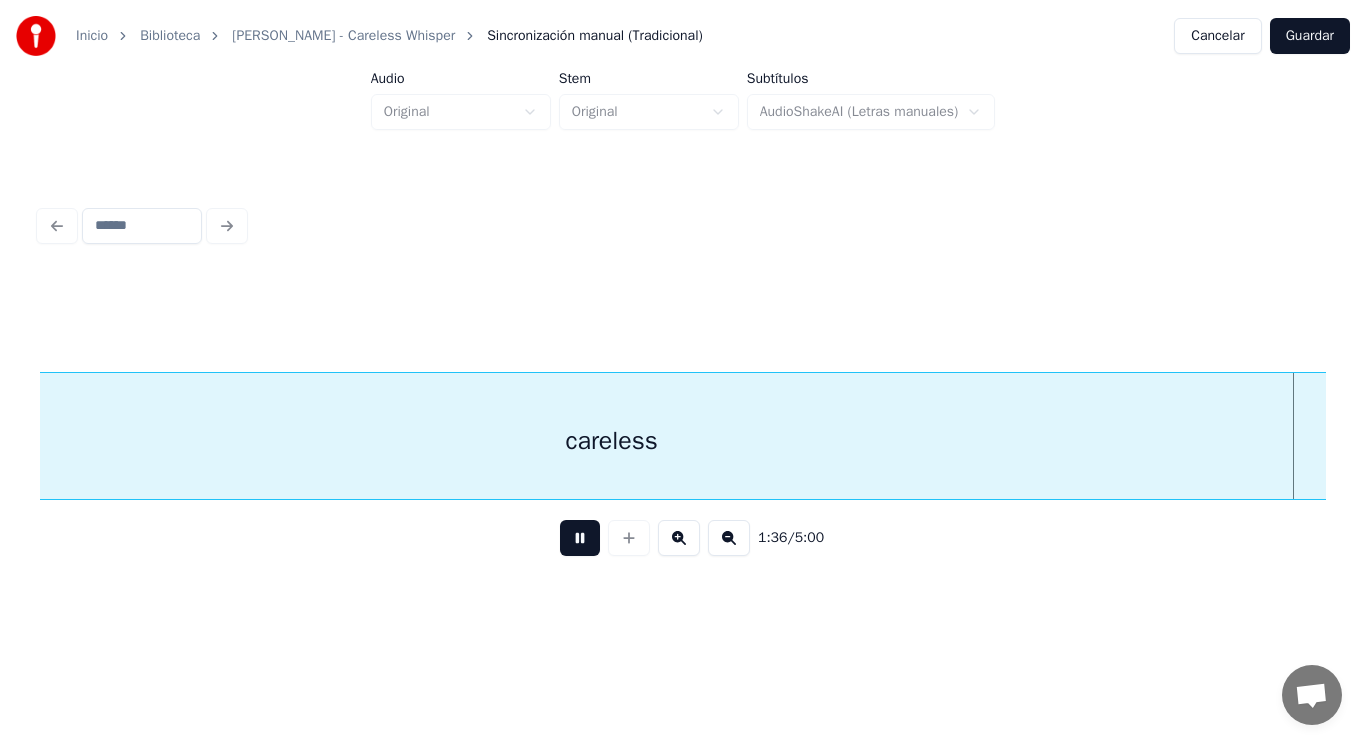 scroll, scrollTop: 0, scrollLeft: 135739, axis: horizontal 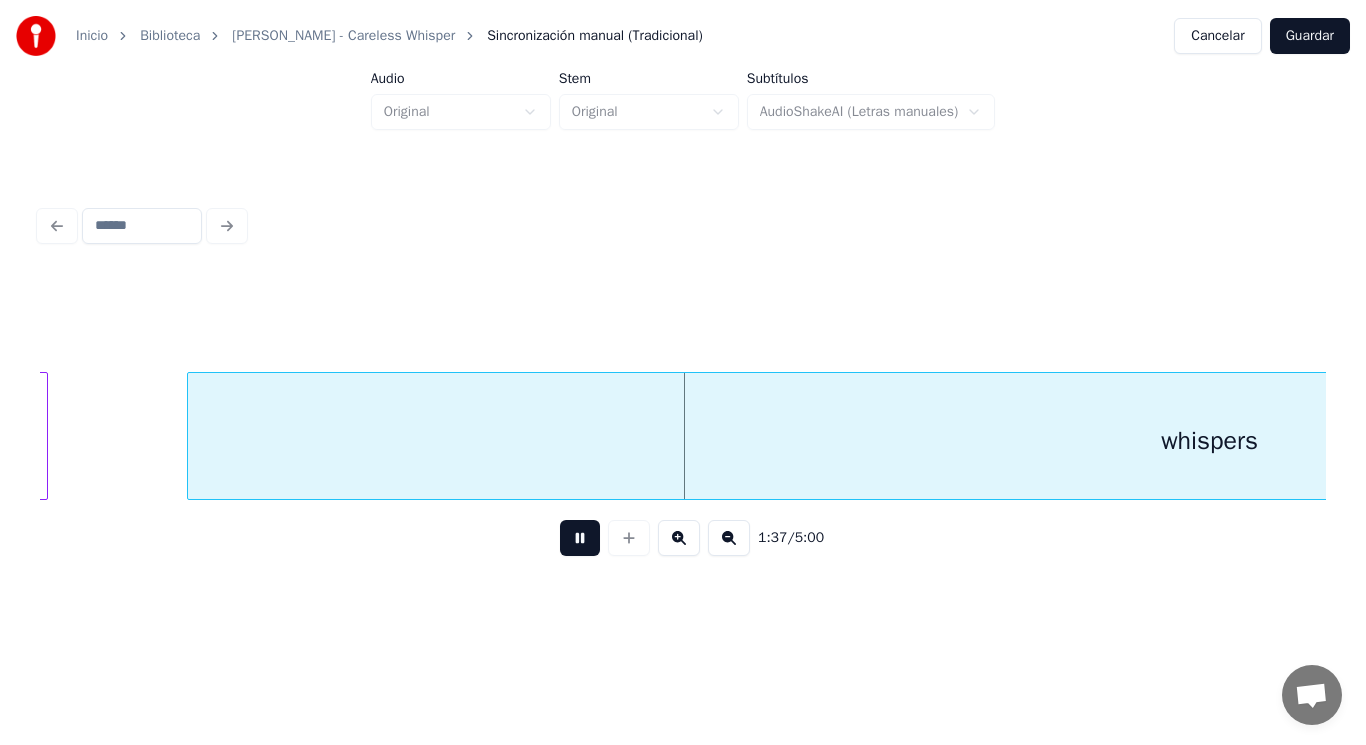 click at bounding box center [580, 538] 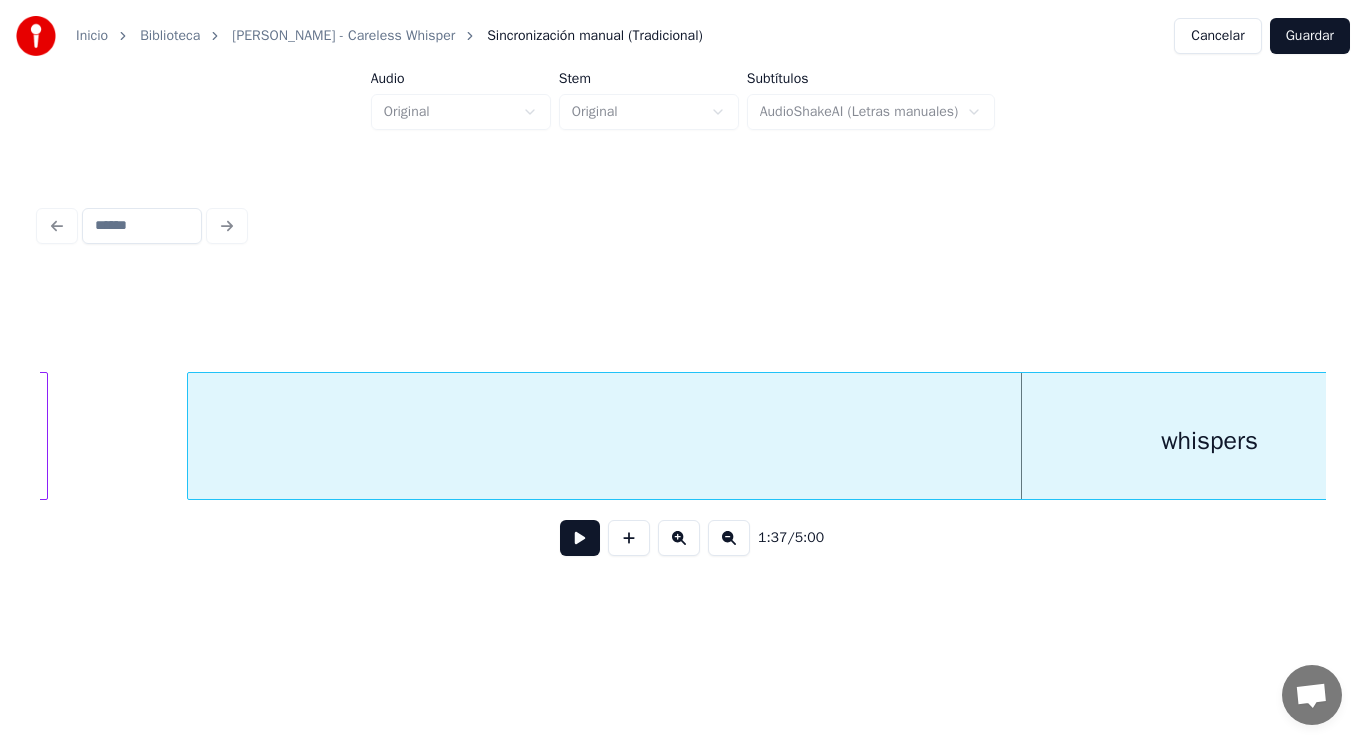 click on "whispers" at bounding box center [1209, 441] 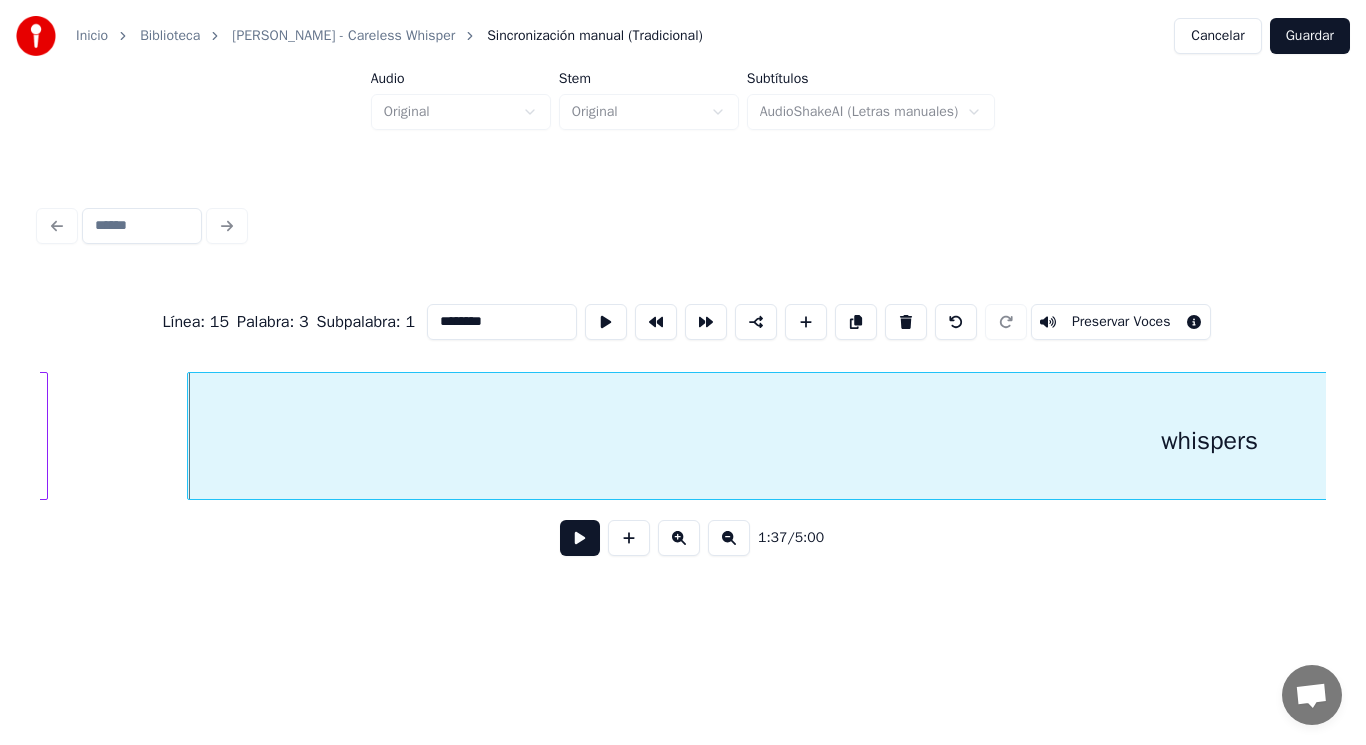 click at bounding box center (580, 538) 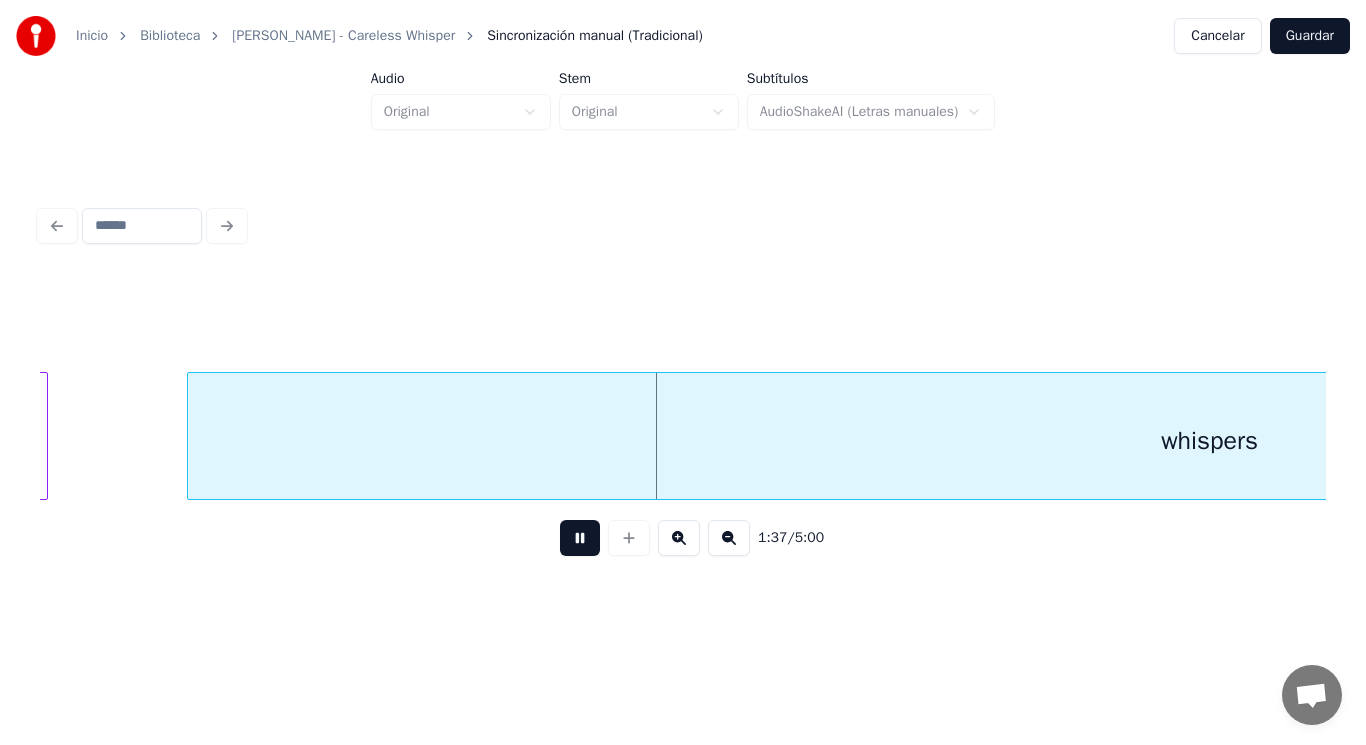 click at bounding box center [580, 538] 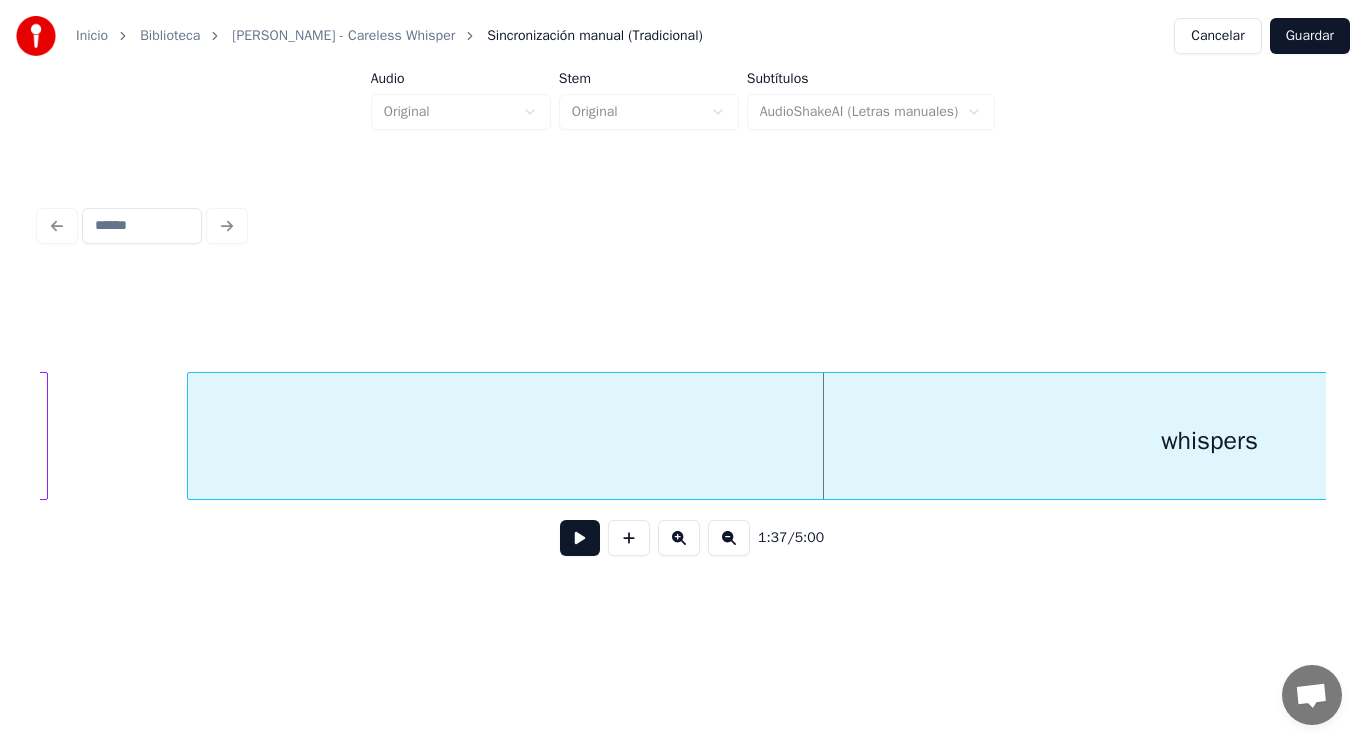 click at bounding box center (580, 538) 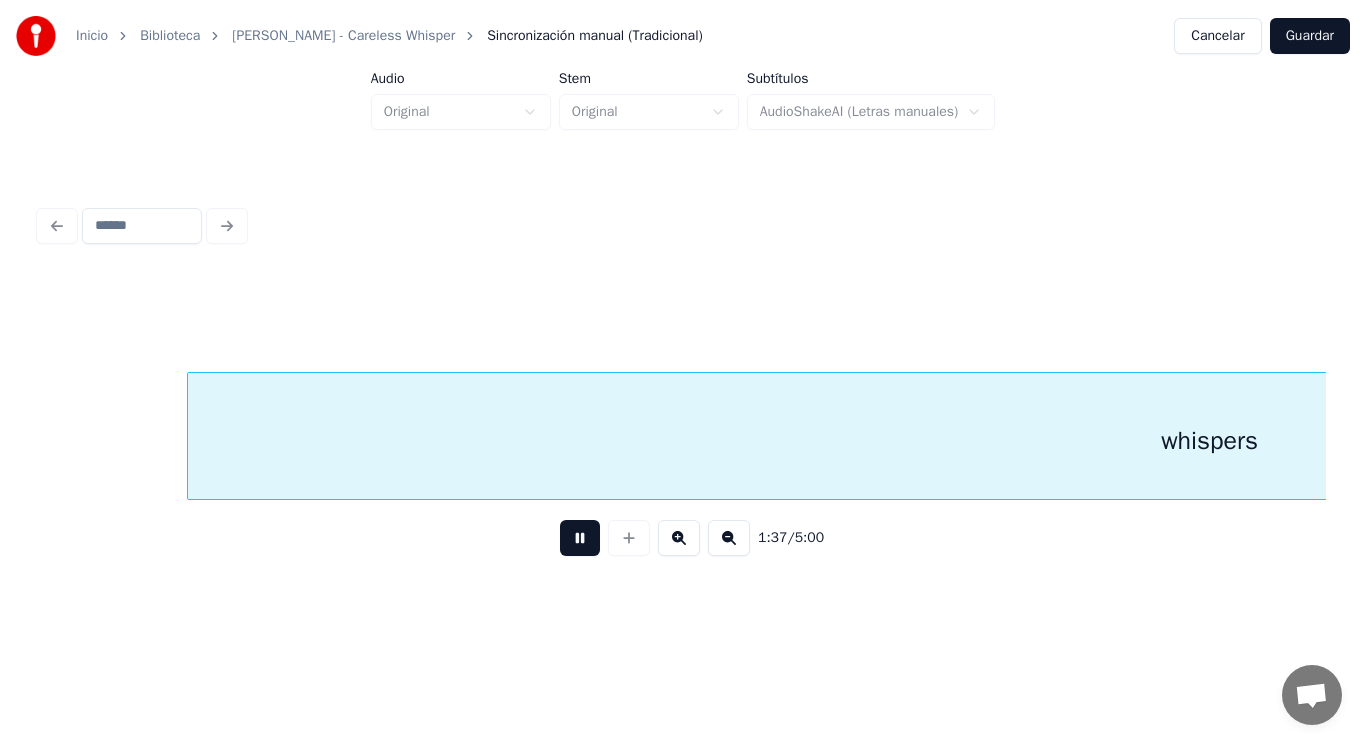 scroll, scrollTop: 0, scrollLeft: 137042, axis: horizontal 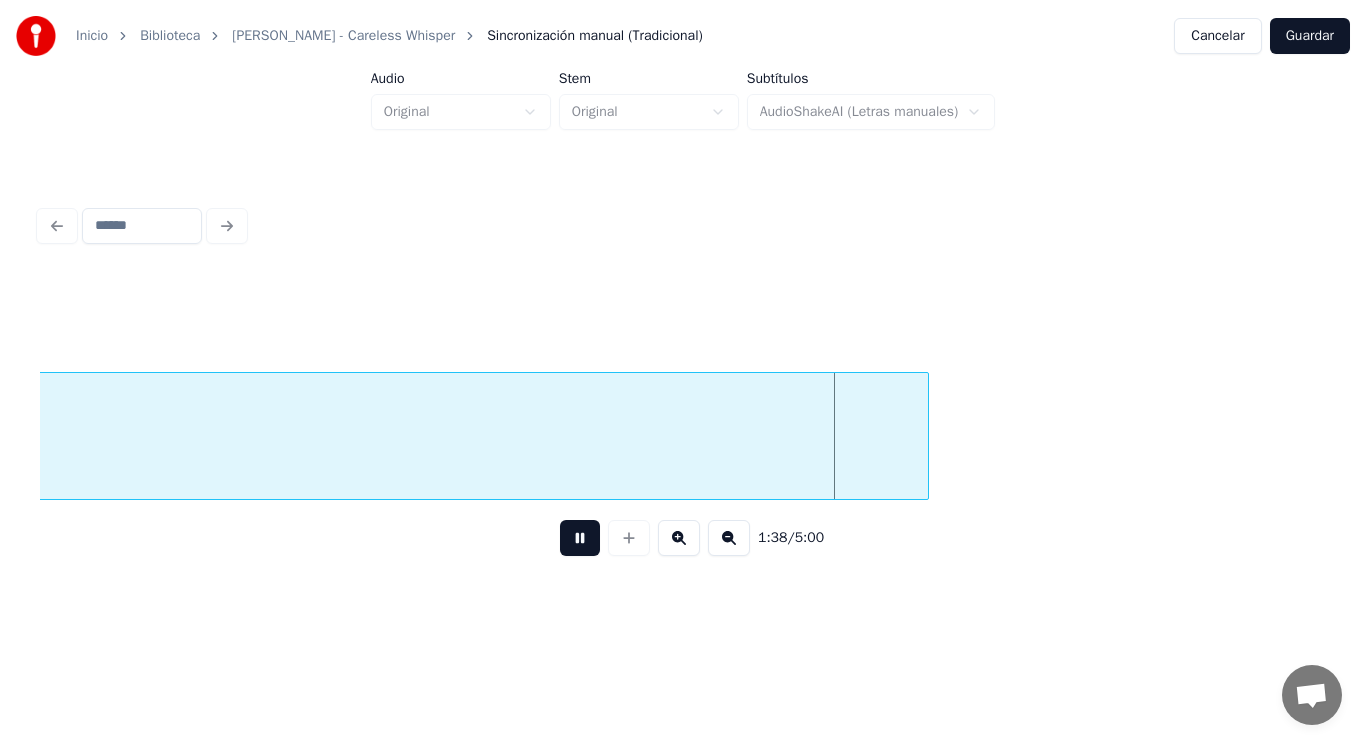click at bounding box center [580, 538] 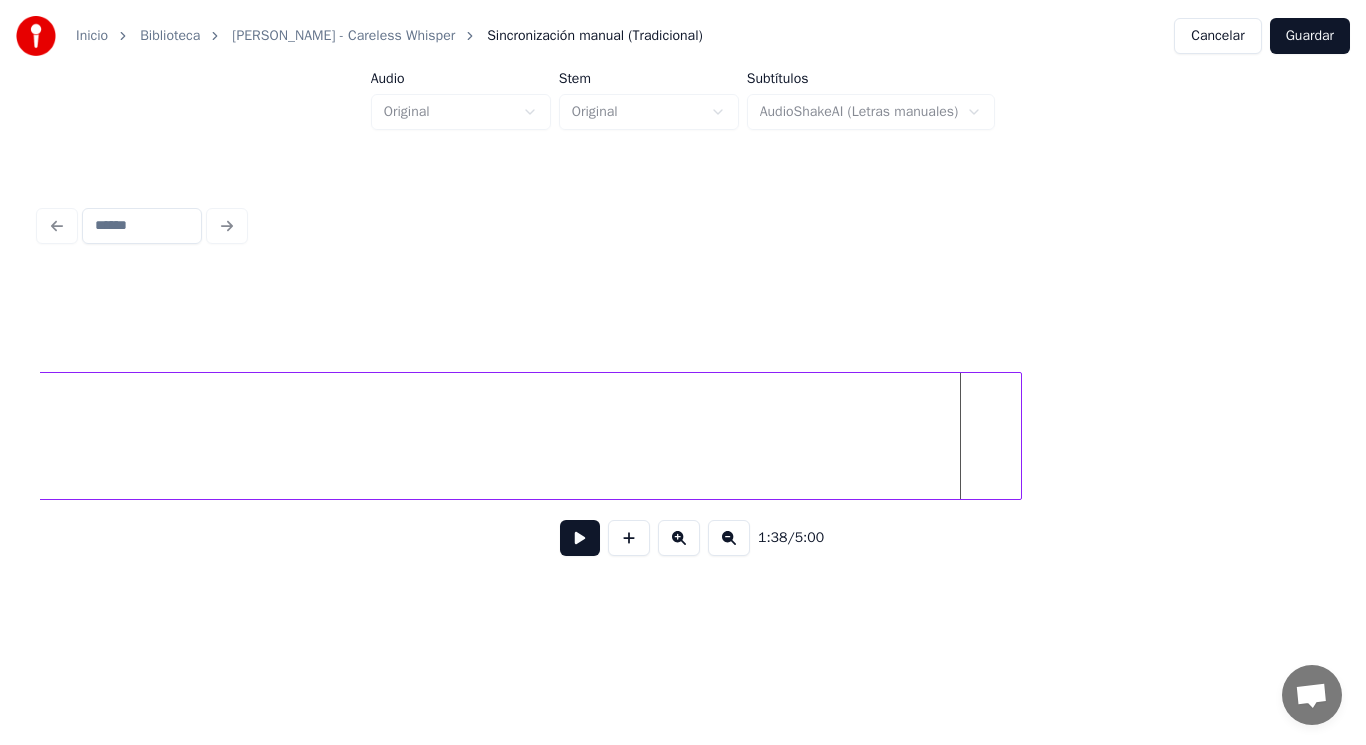 click at bounding box center (1018, 436) 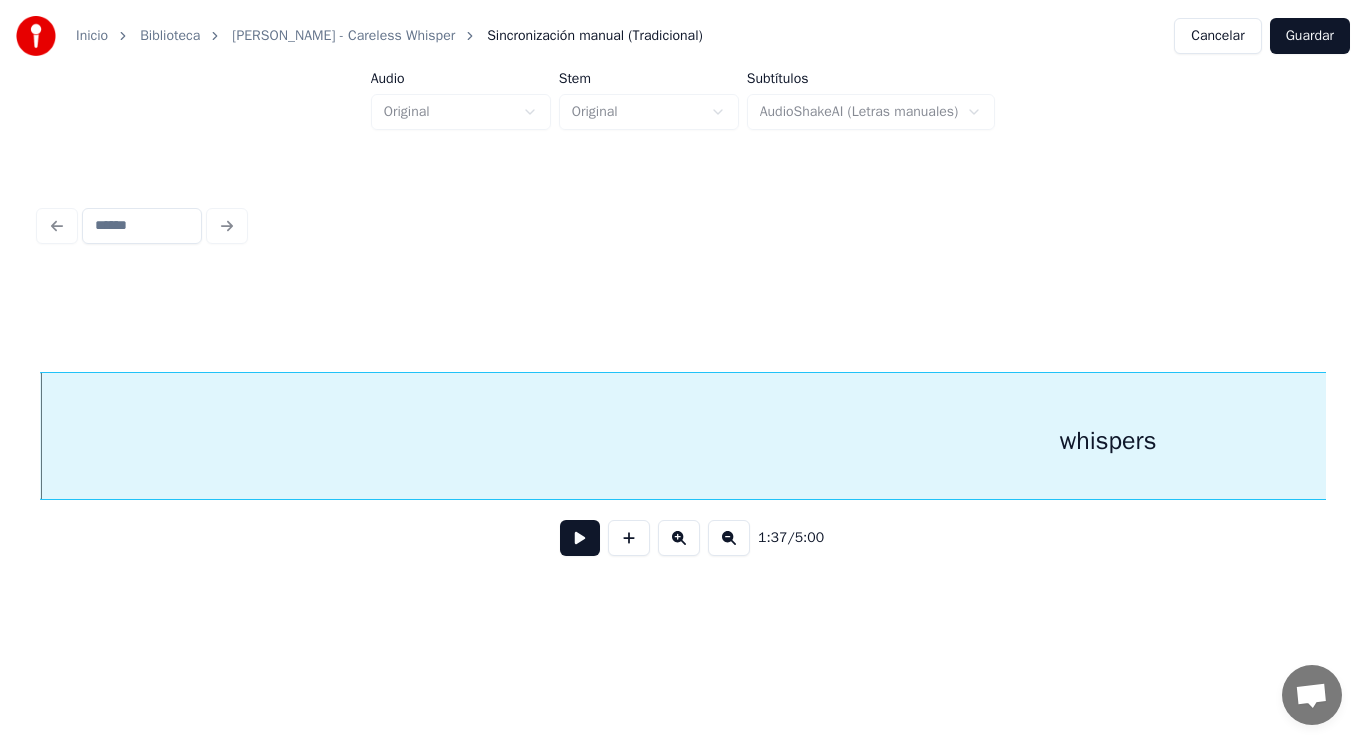 click at bounding box center [580, 538] 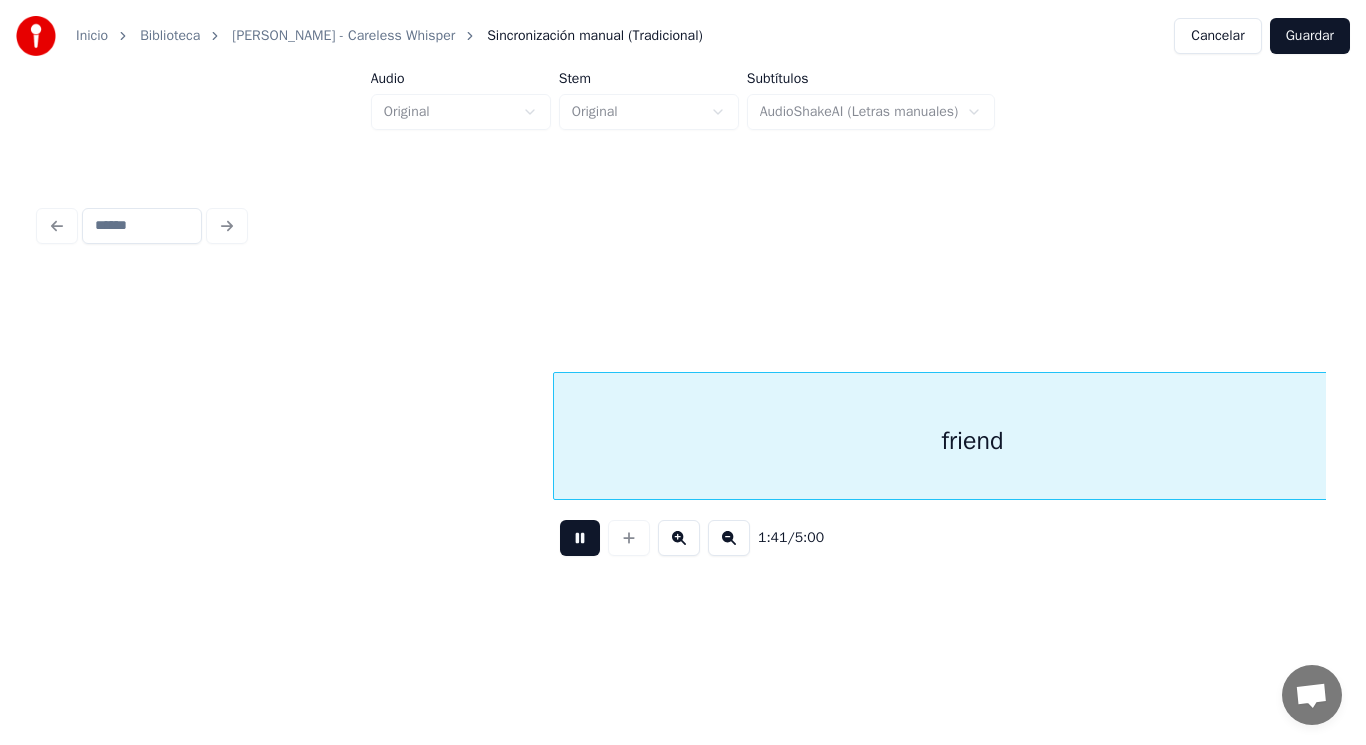 scroll, scrollTop: 0, scrollLeft: 142405, axis: horizontal 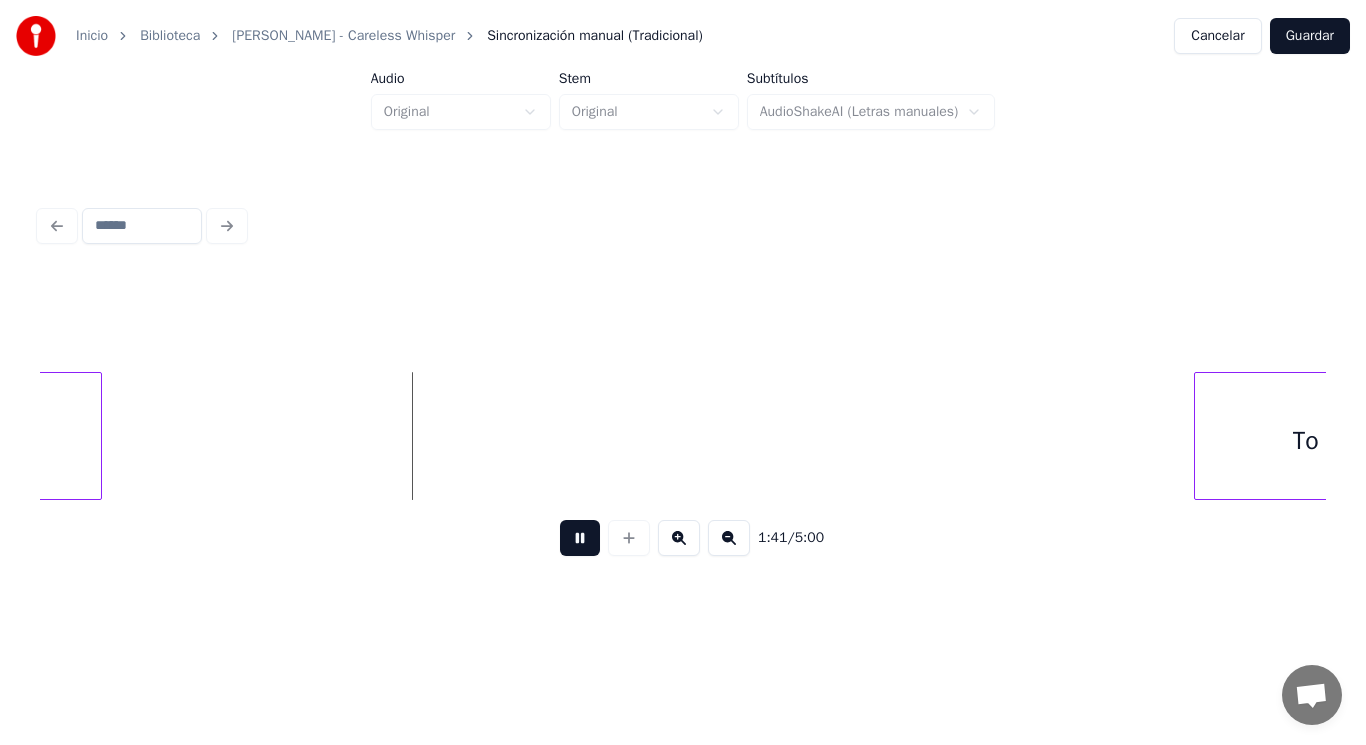 click at bounding box center (580, 538) 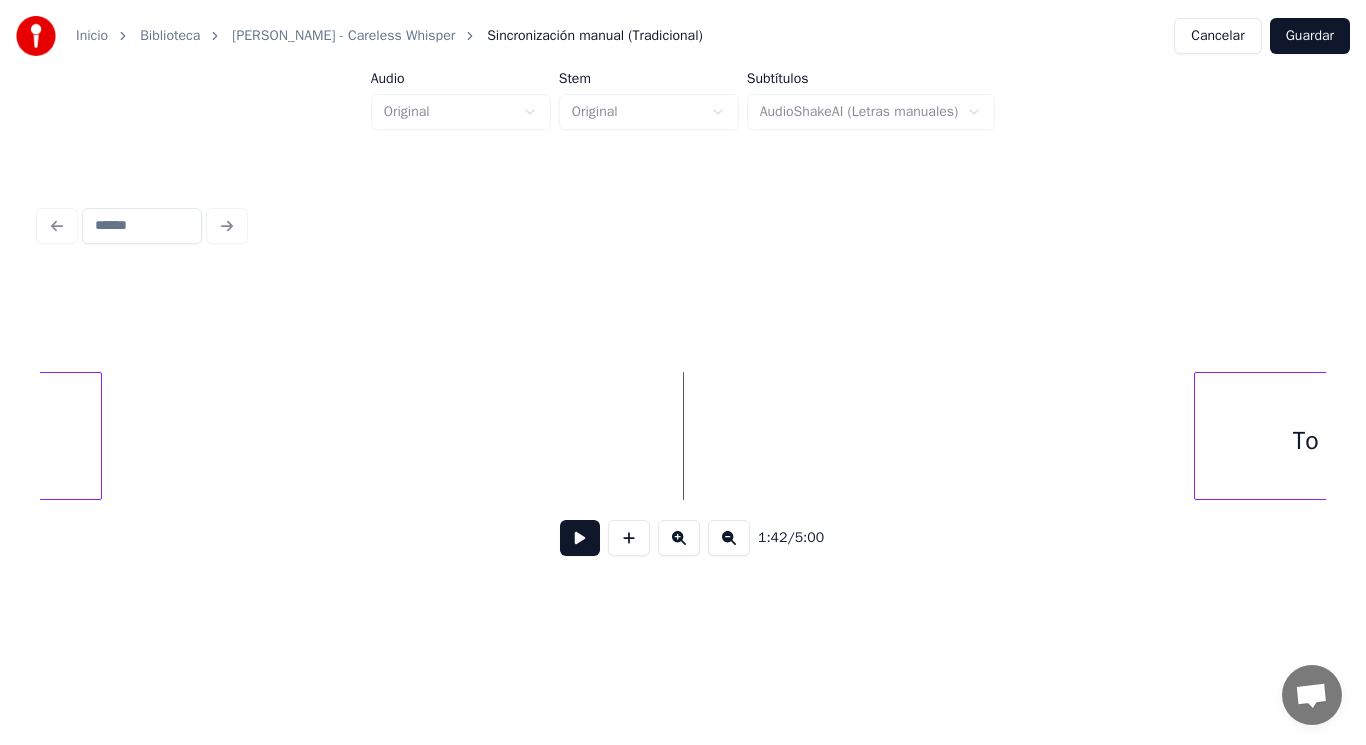 click on "friend" at bounding box center [-318, 441] 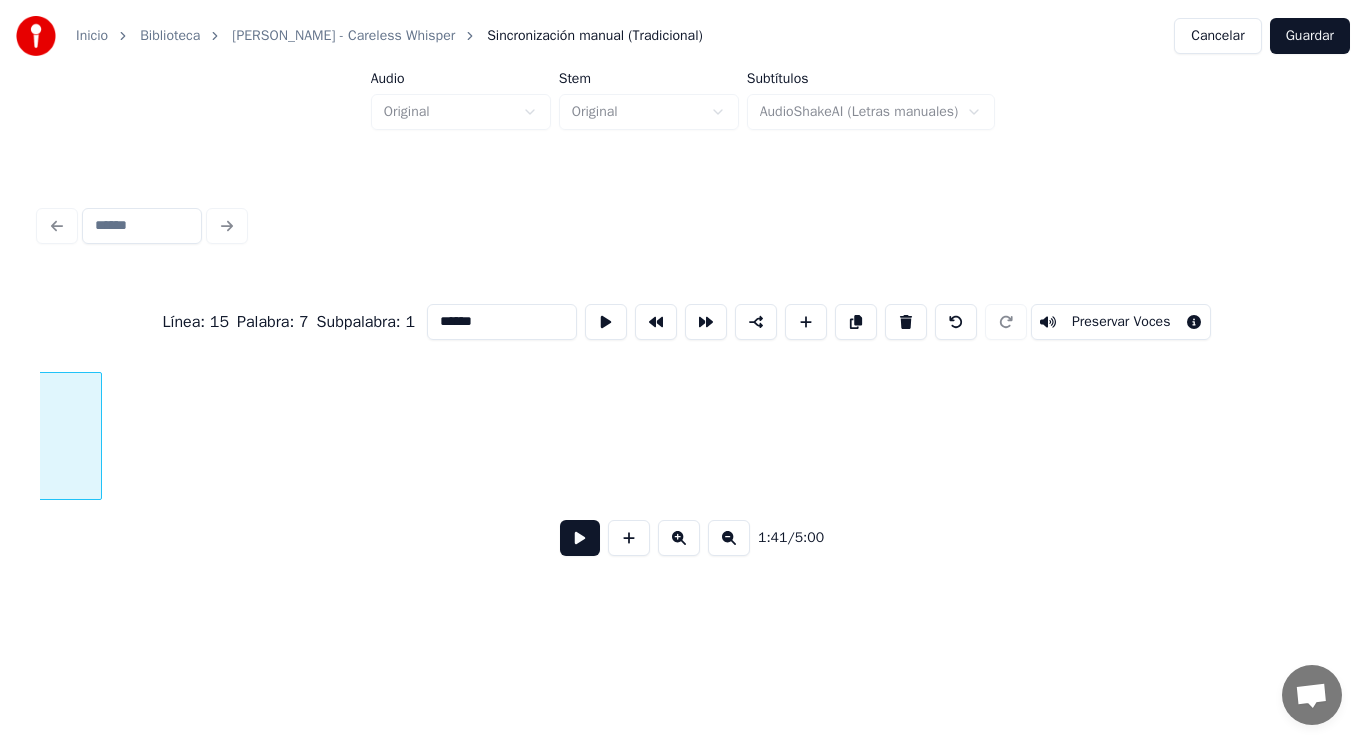 scroll, scrollTop: 0, scrollLeft: 141628, axis: horizontal 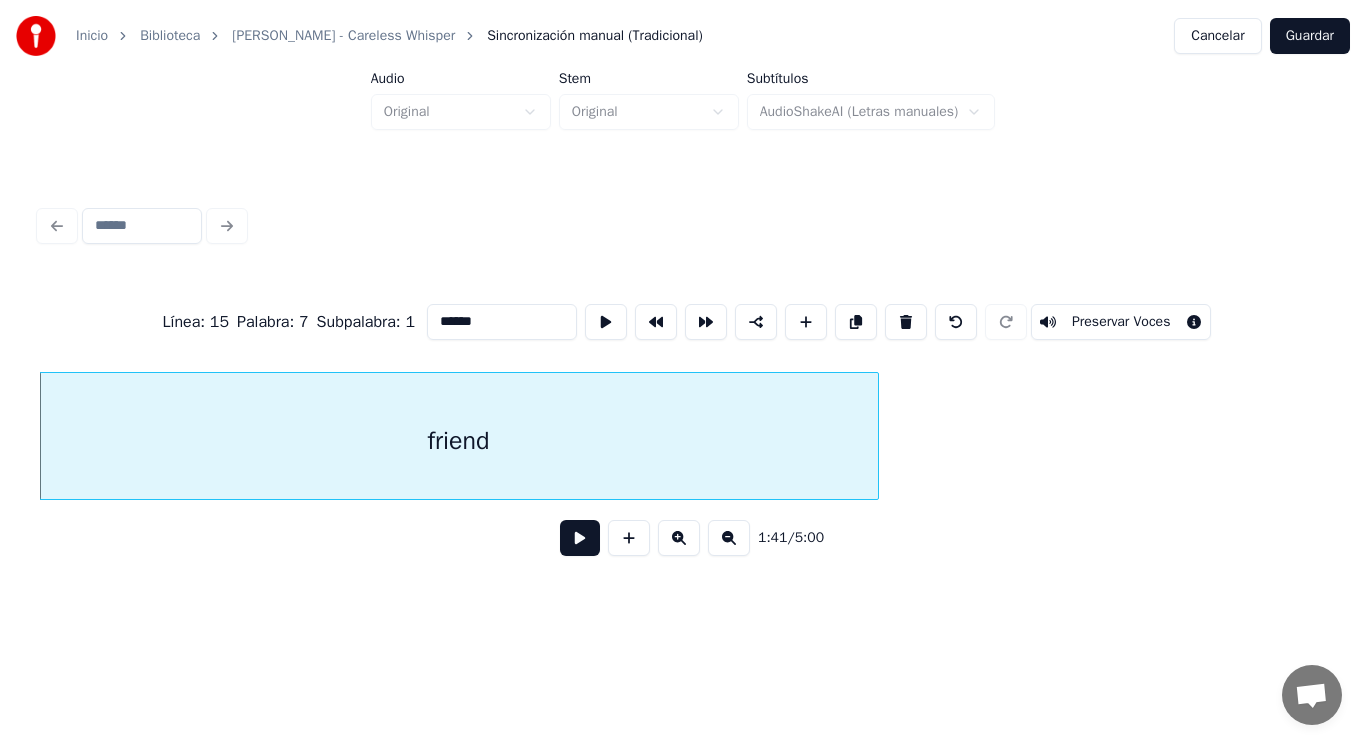 click at bounding box center [580, 538] 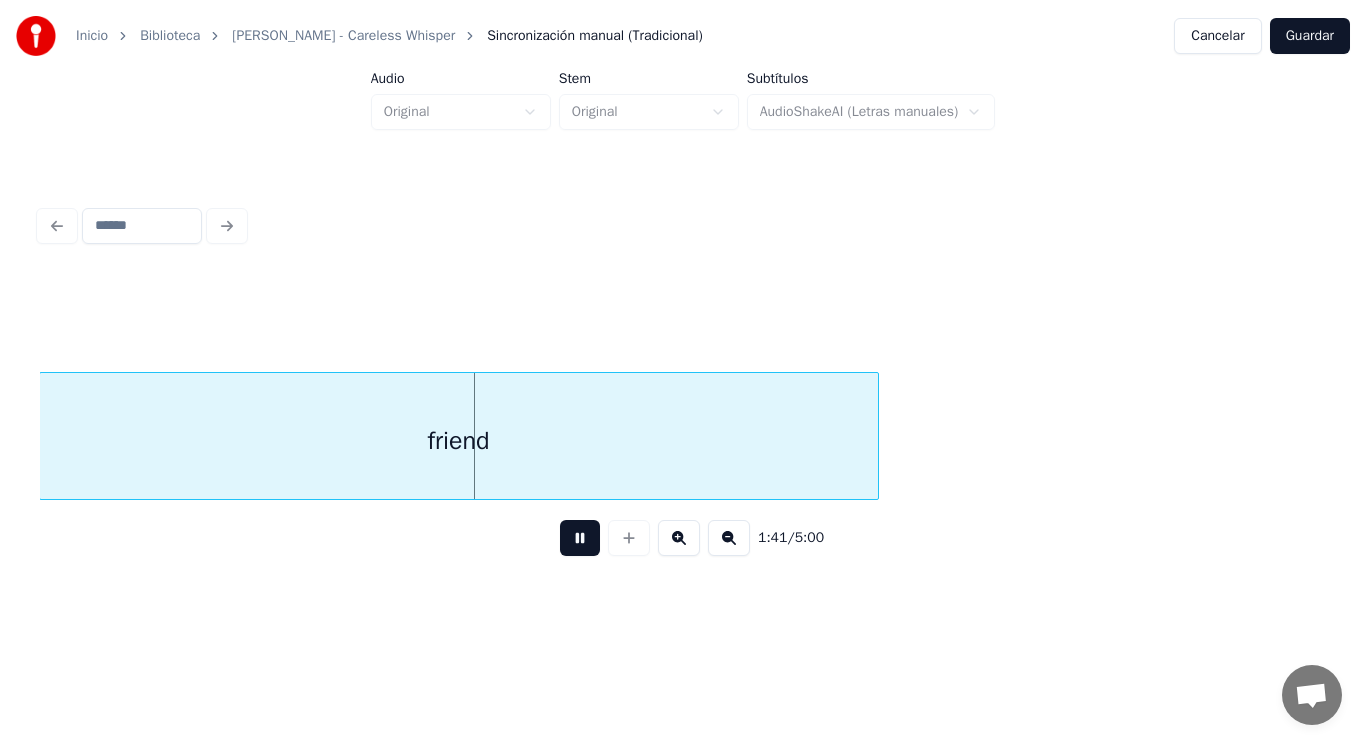 click at bounding box center (580, 538) 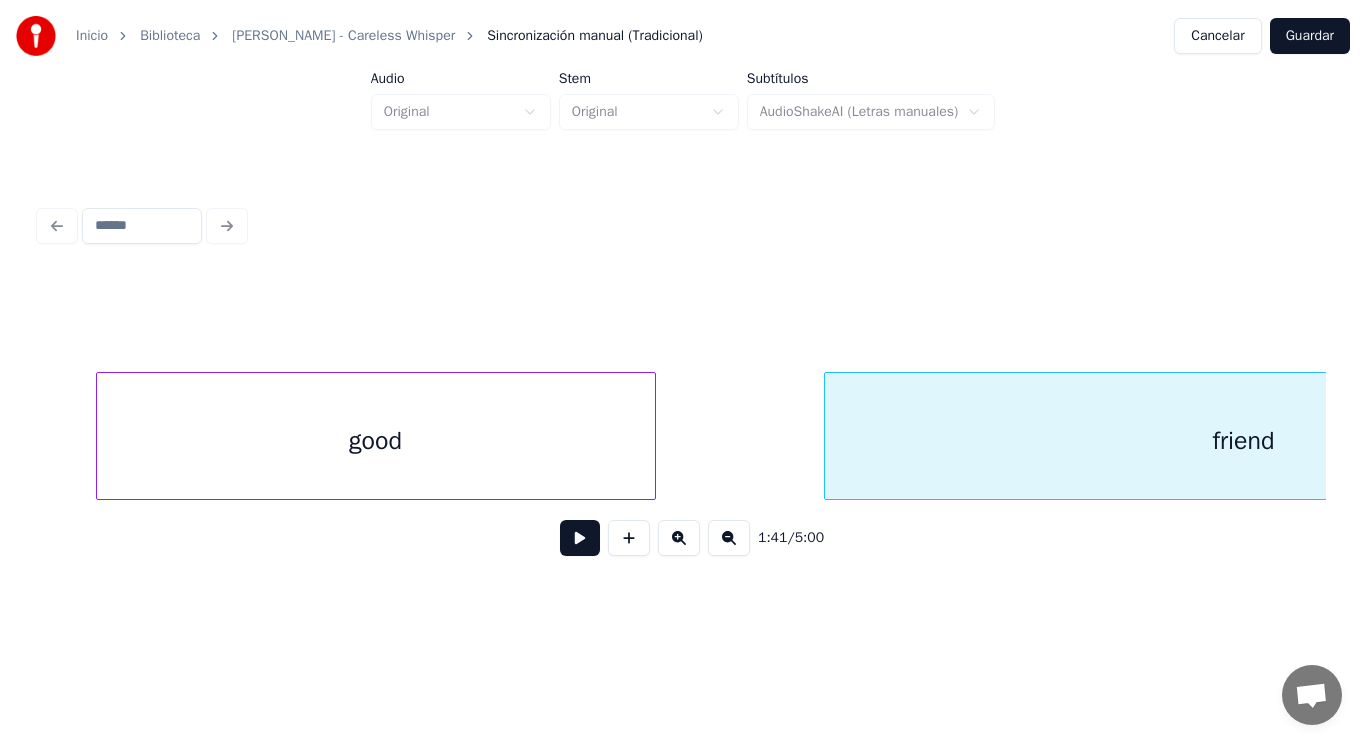 scroll, scrollTop: 0, scrollLeft: 140828, axis: horizontal 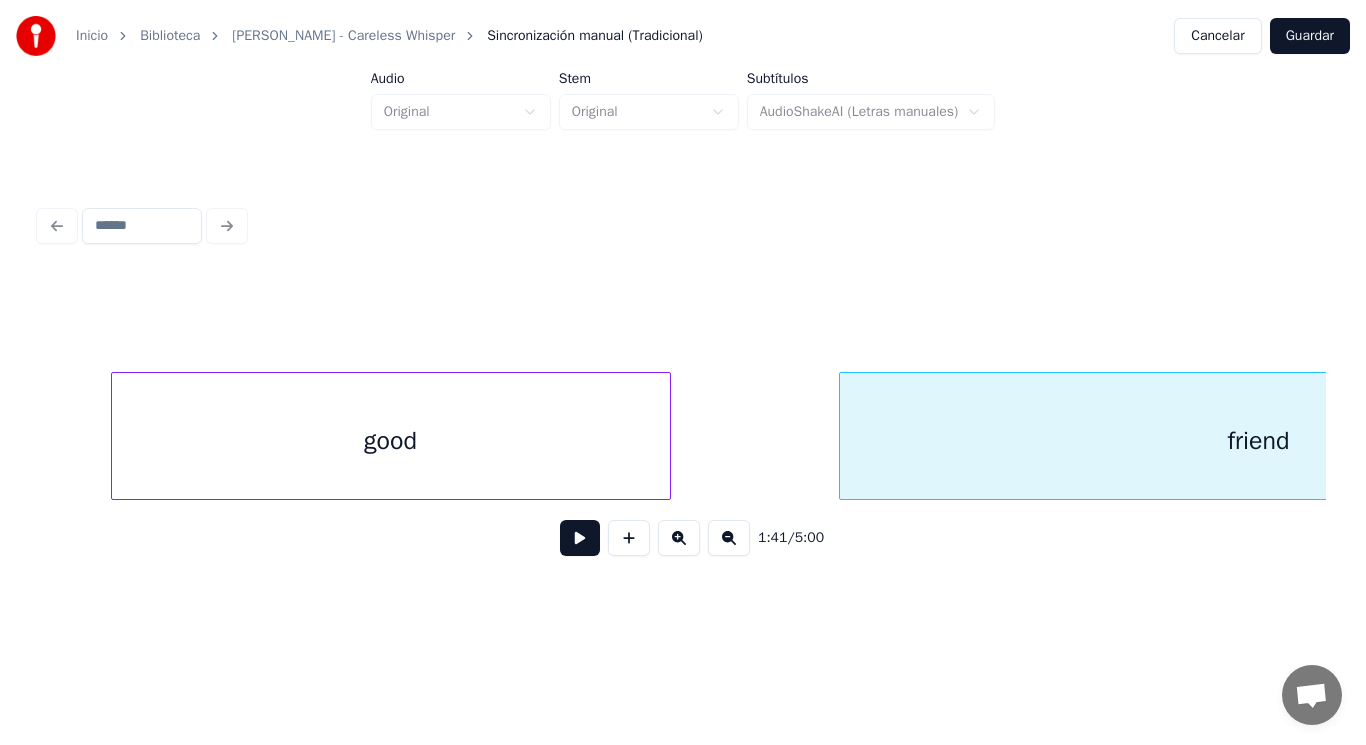 click on "good" at bounding box center (391, 441) 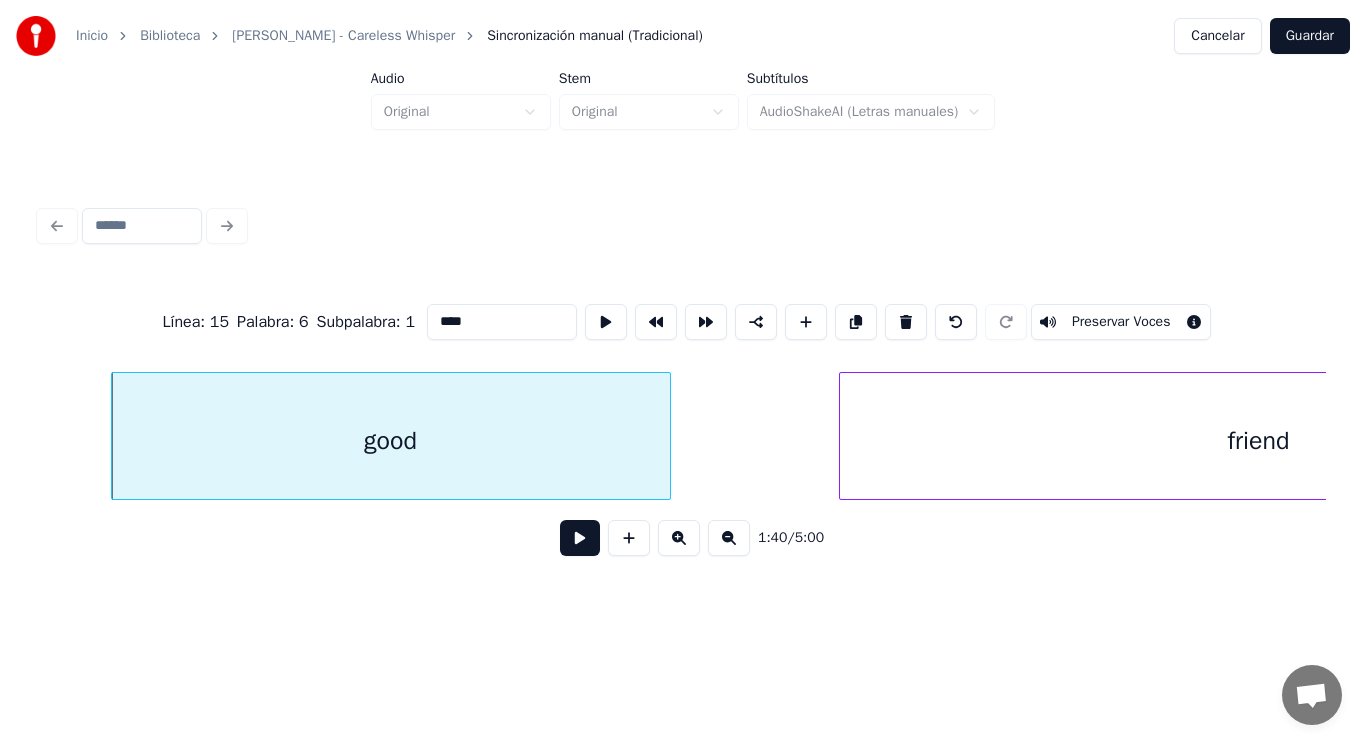 click at bounding box center (580, 538) 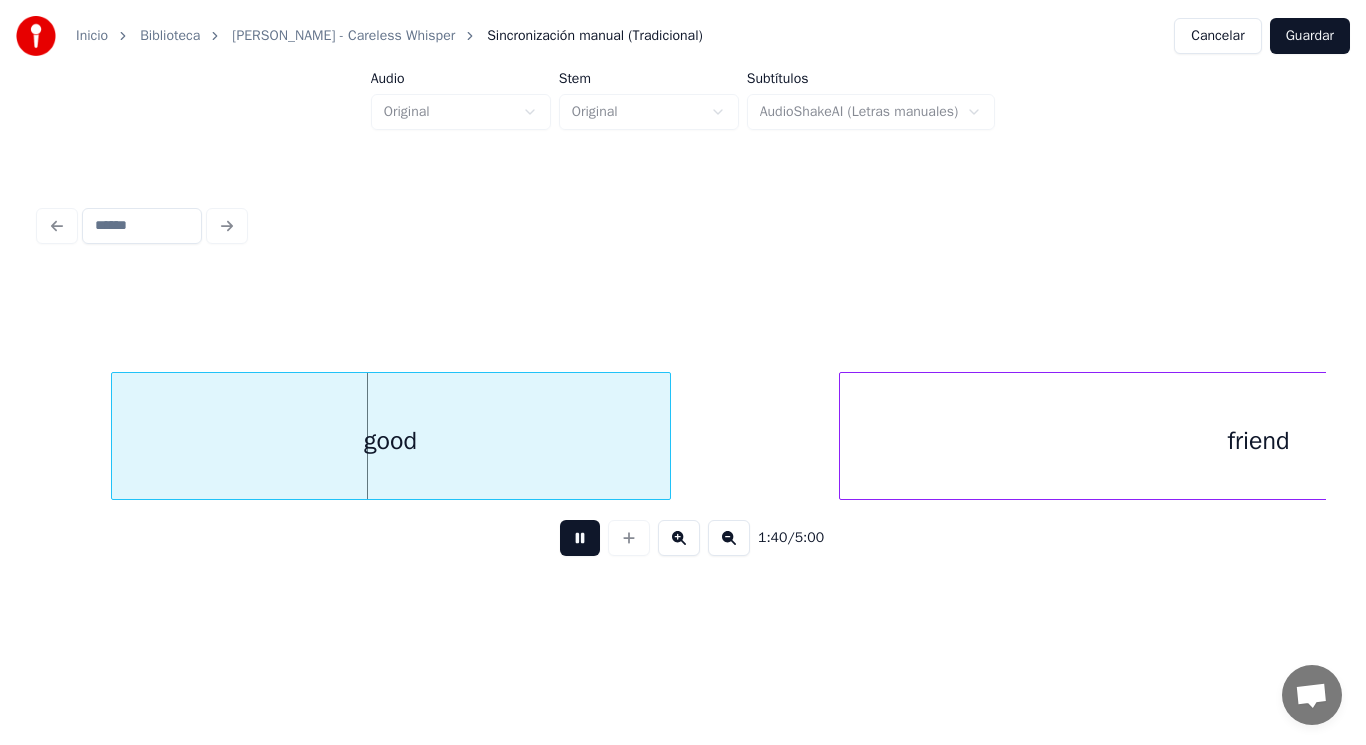 click at bounding box center (580, 538) 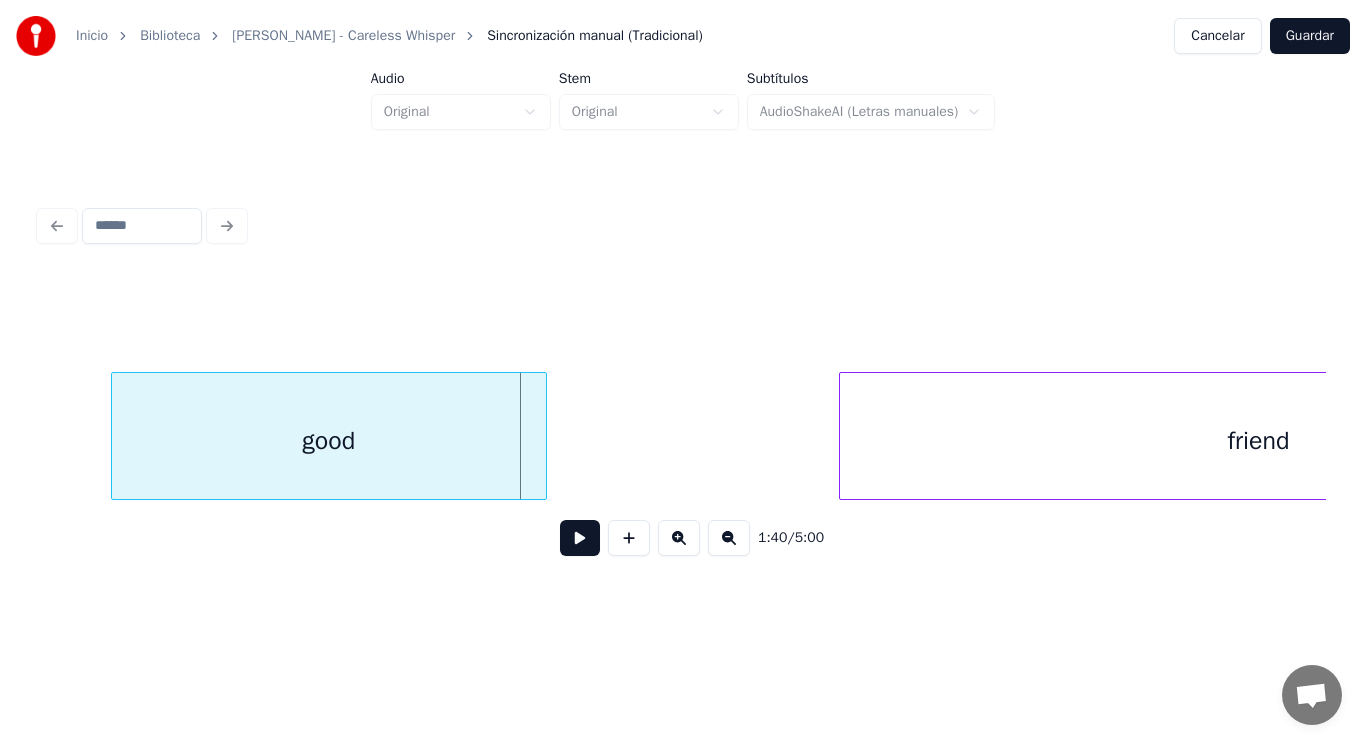 click at bounding box center (543, 436) 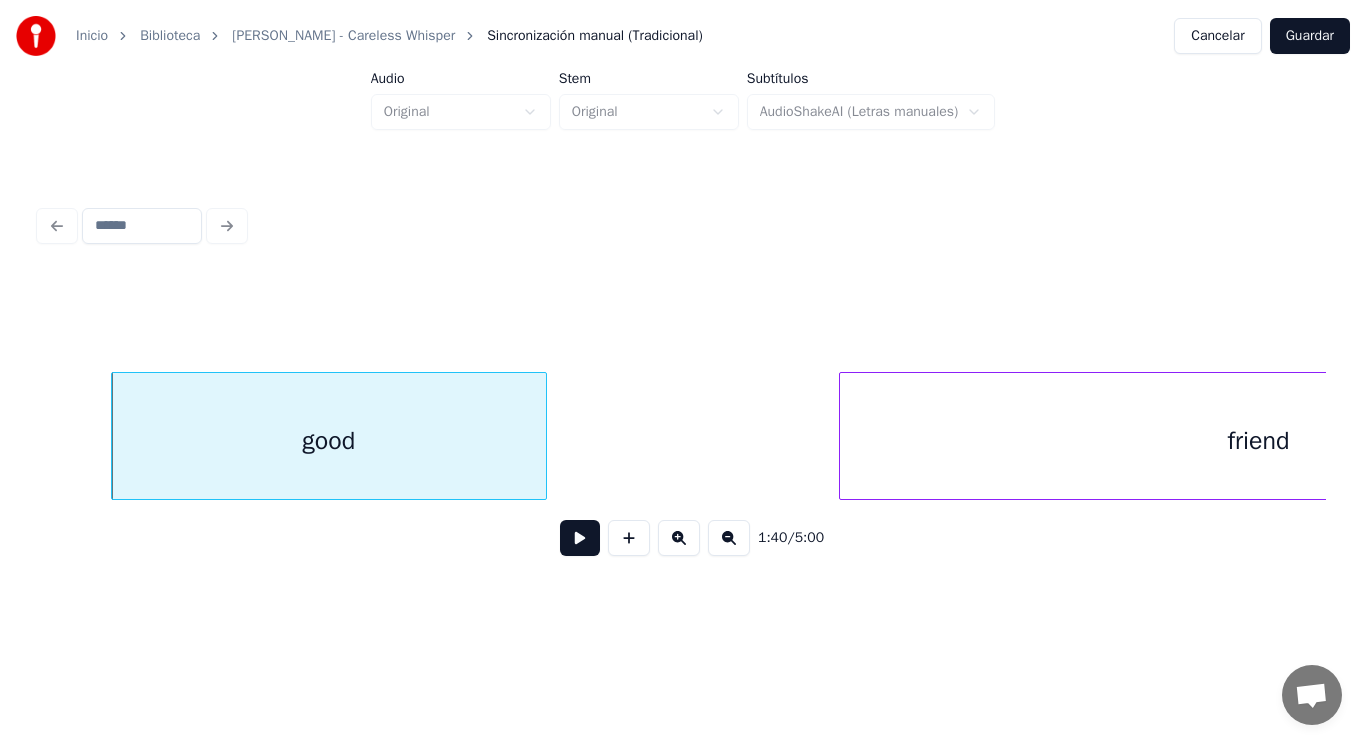 click at bounding box center [580, 538] 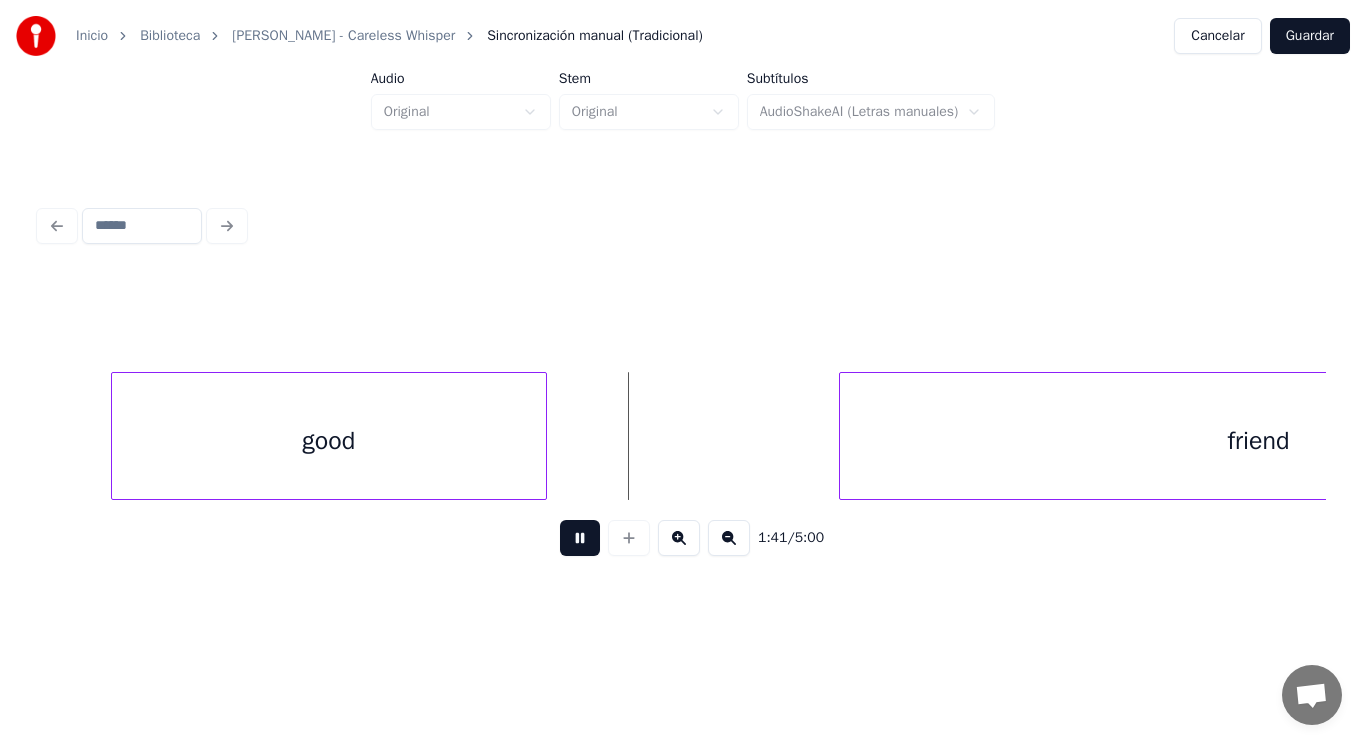 click at bounding box center (580, 538) 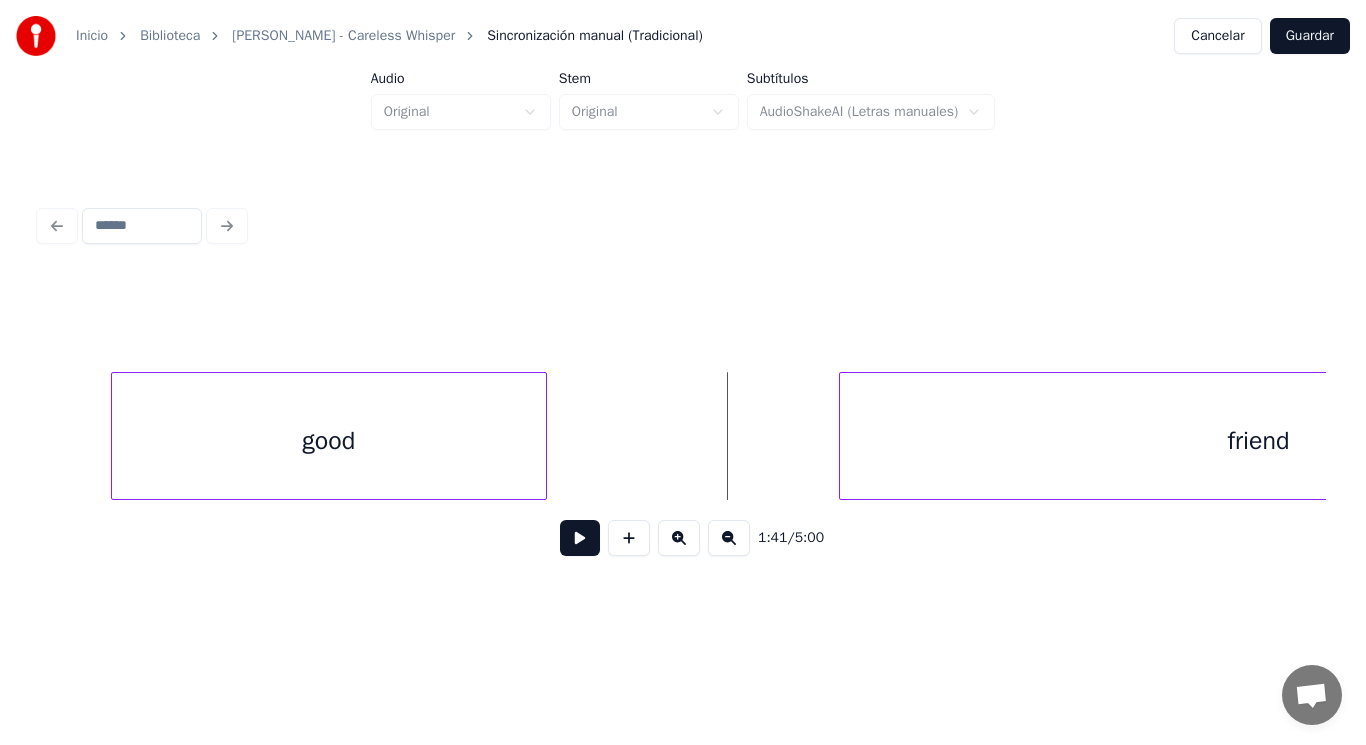 click on "good" at bounding box center (329, 441) 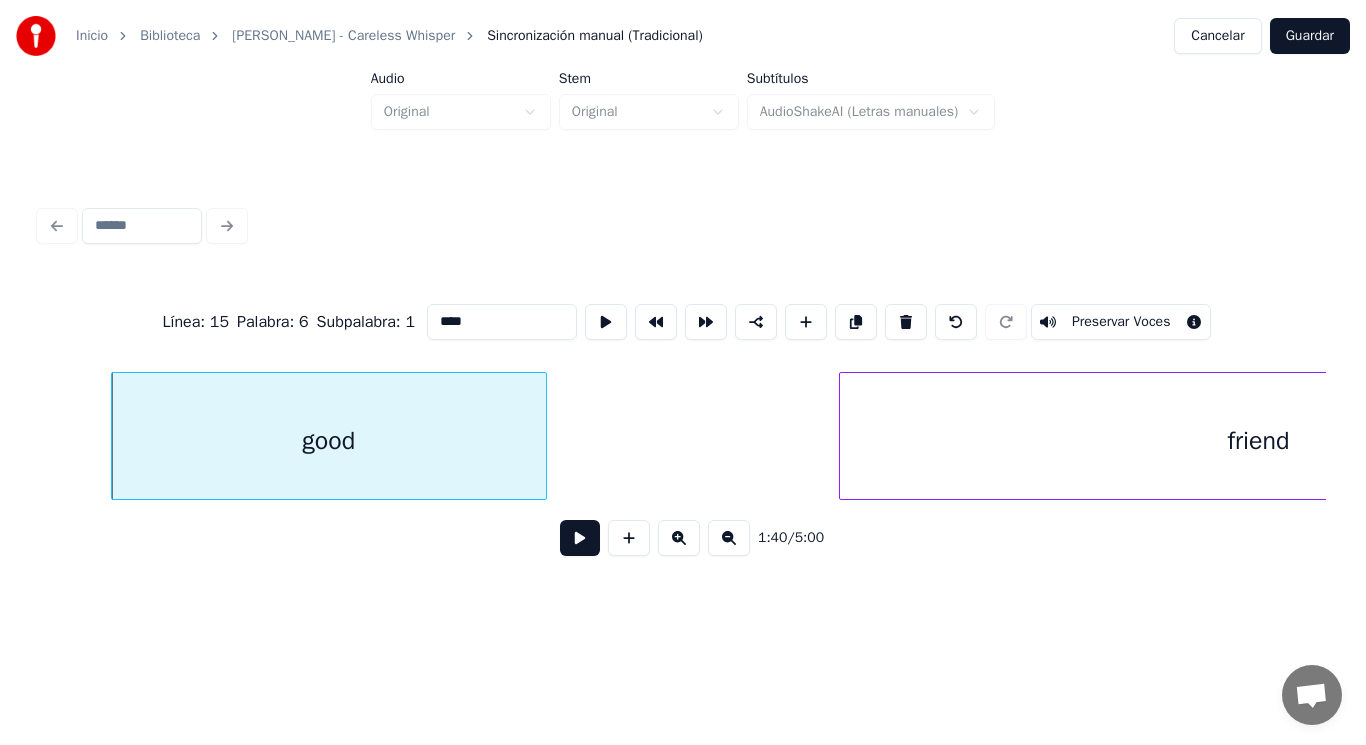 click at bounding box center [580, 538] 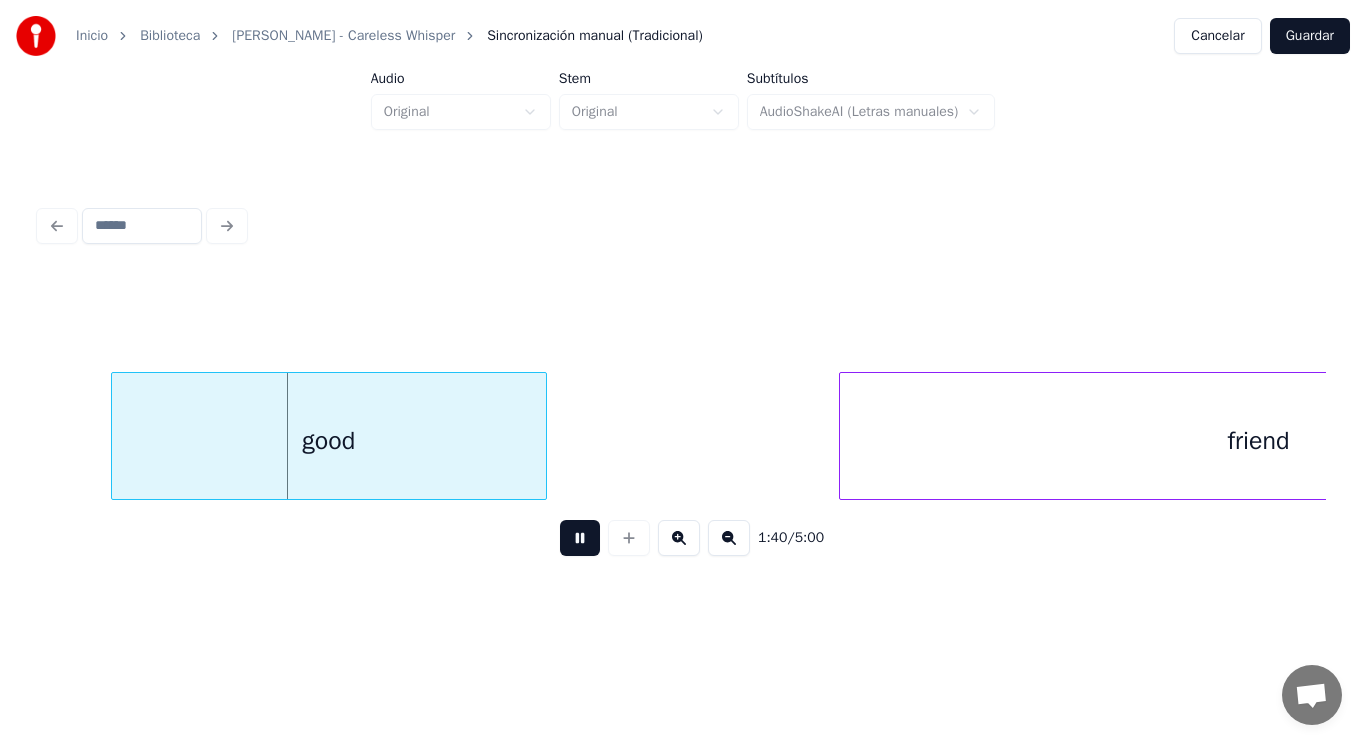 click at bounding box center [580, 538] 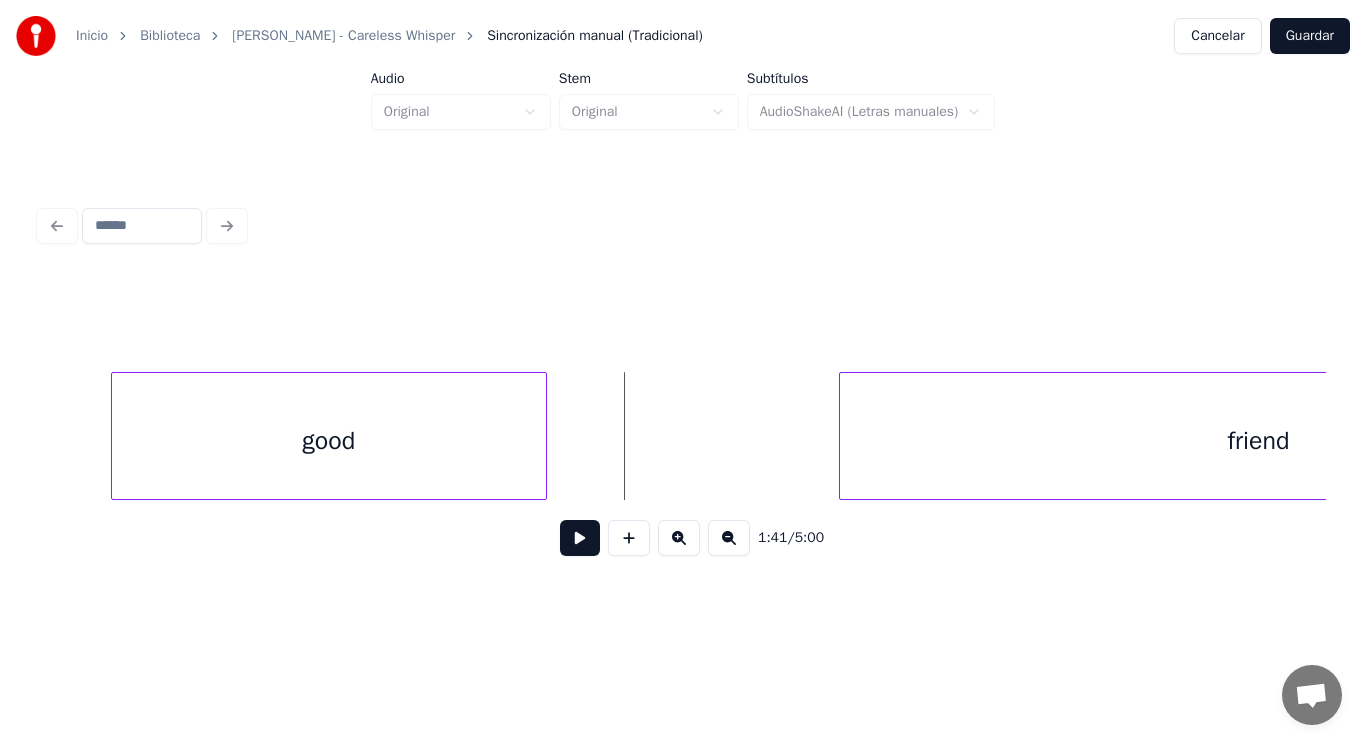 click at bounding box center [580, 538] 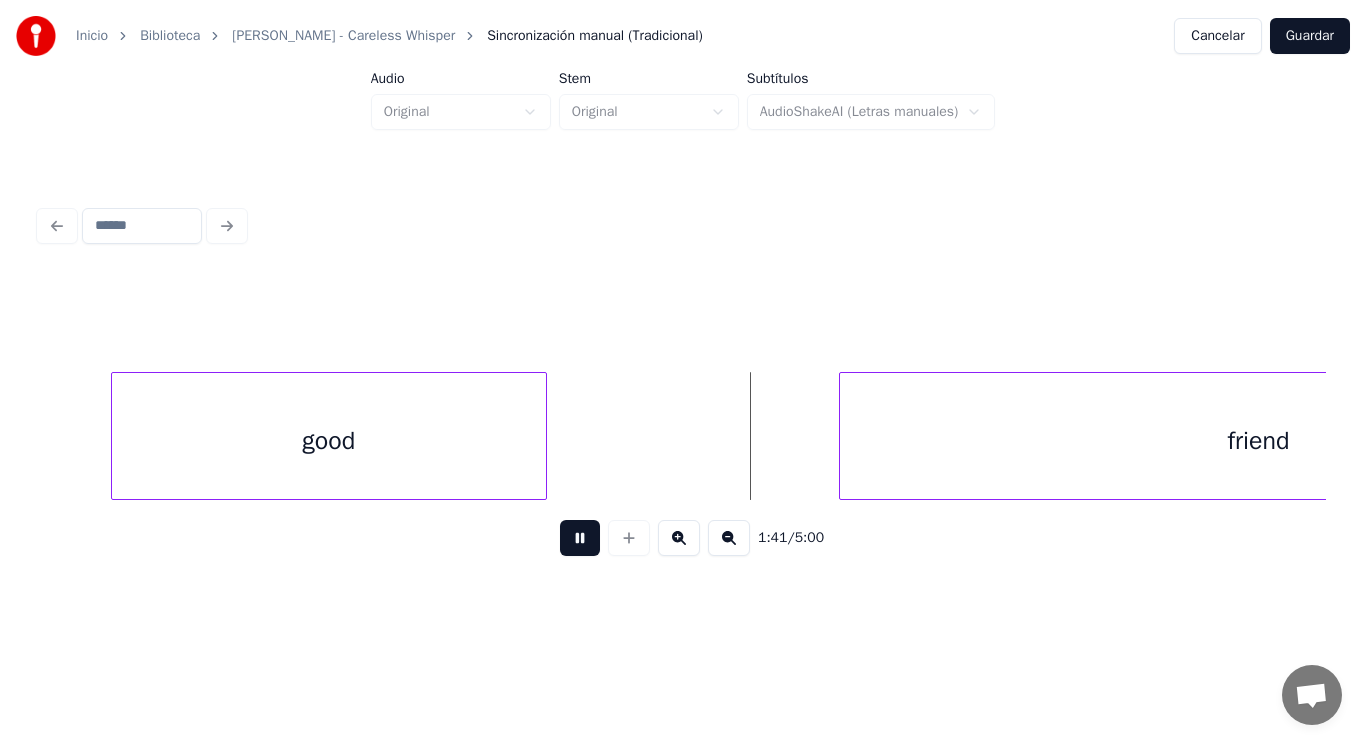 click at bounding box center [580, 538] 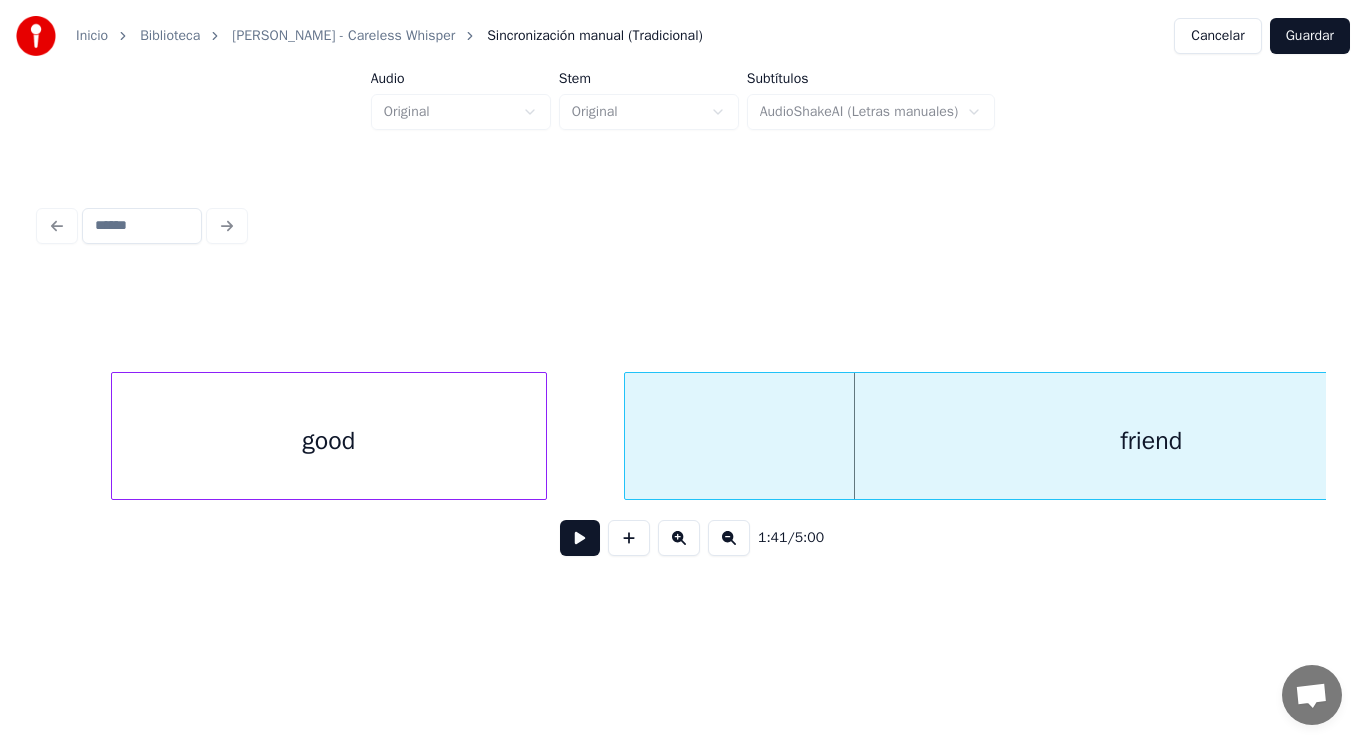 click at bounding box center (628, 436) 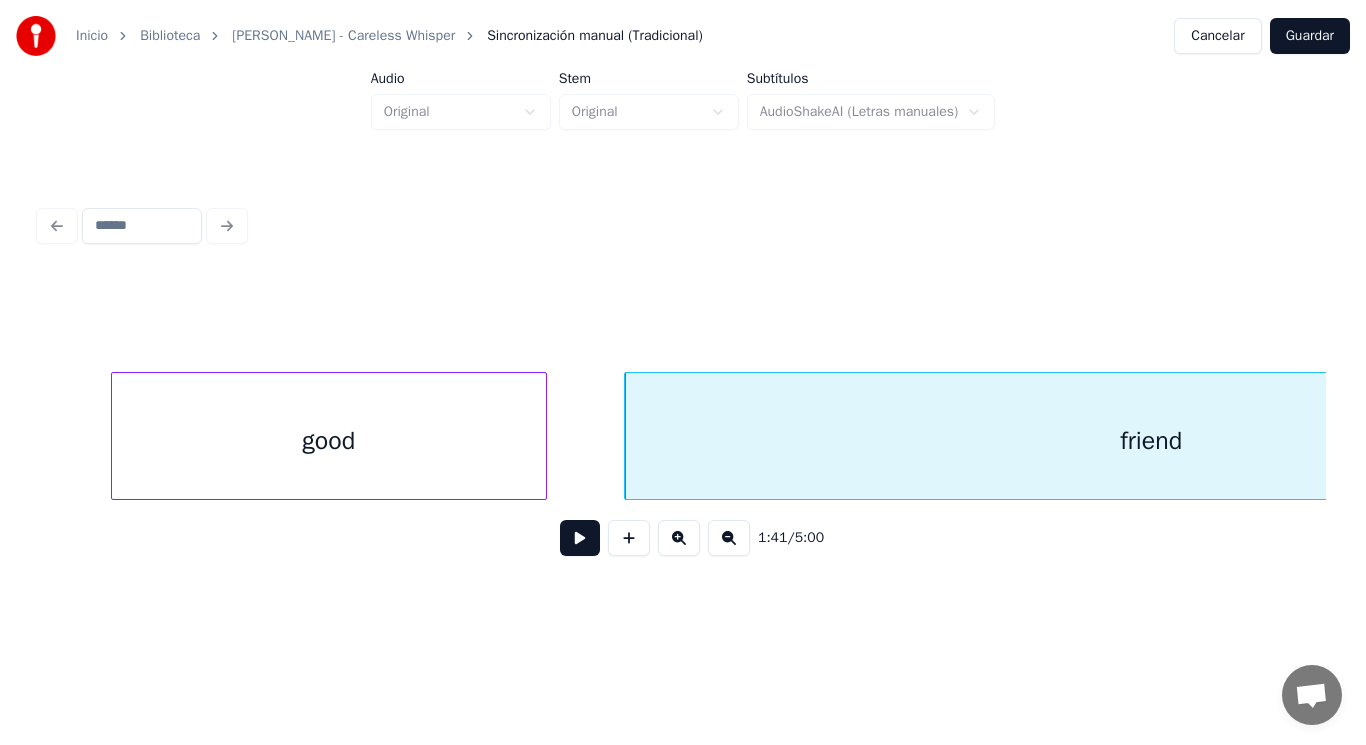 click at bounding box center [580, 538] 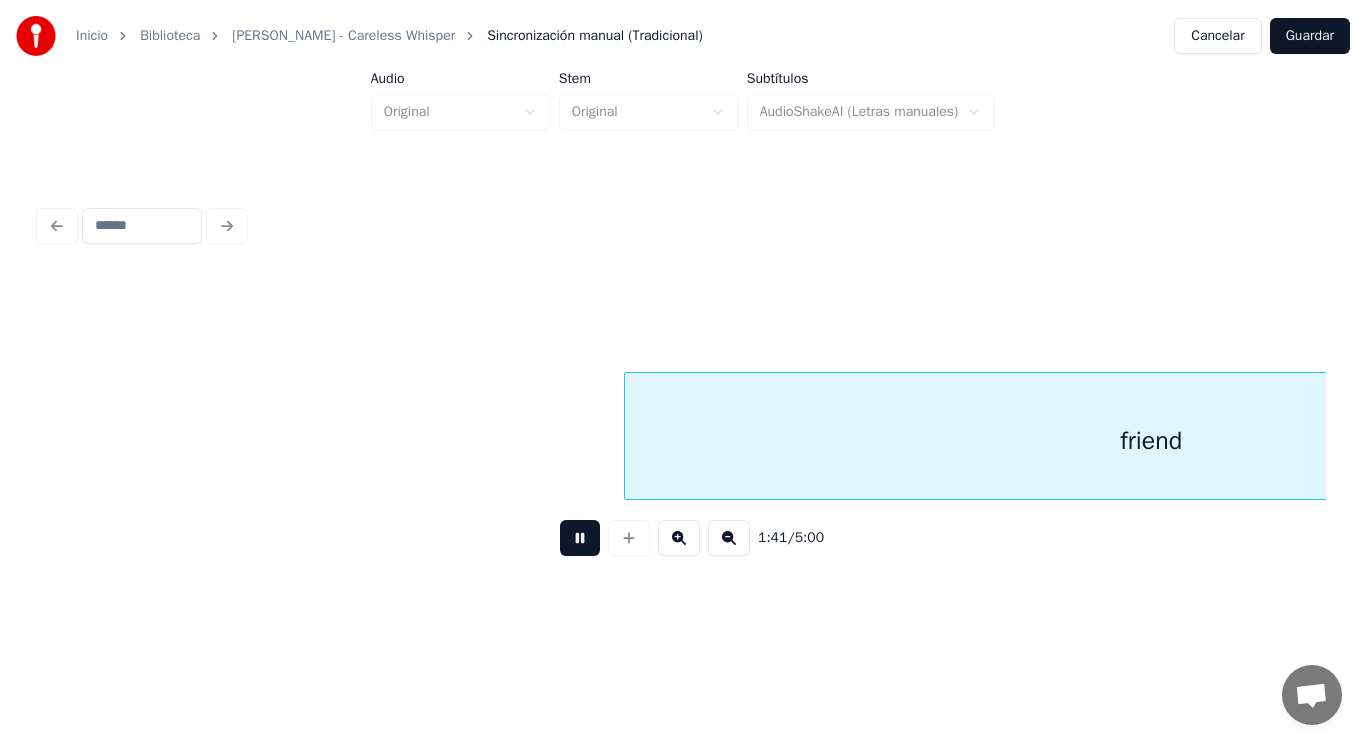 scroll, scrollTop: 0, scrollLeft: 142123, axis: horizontal 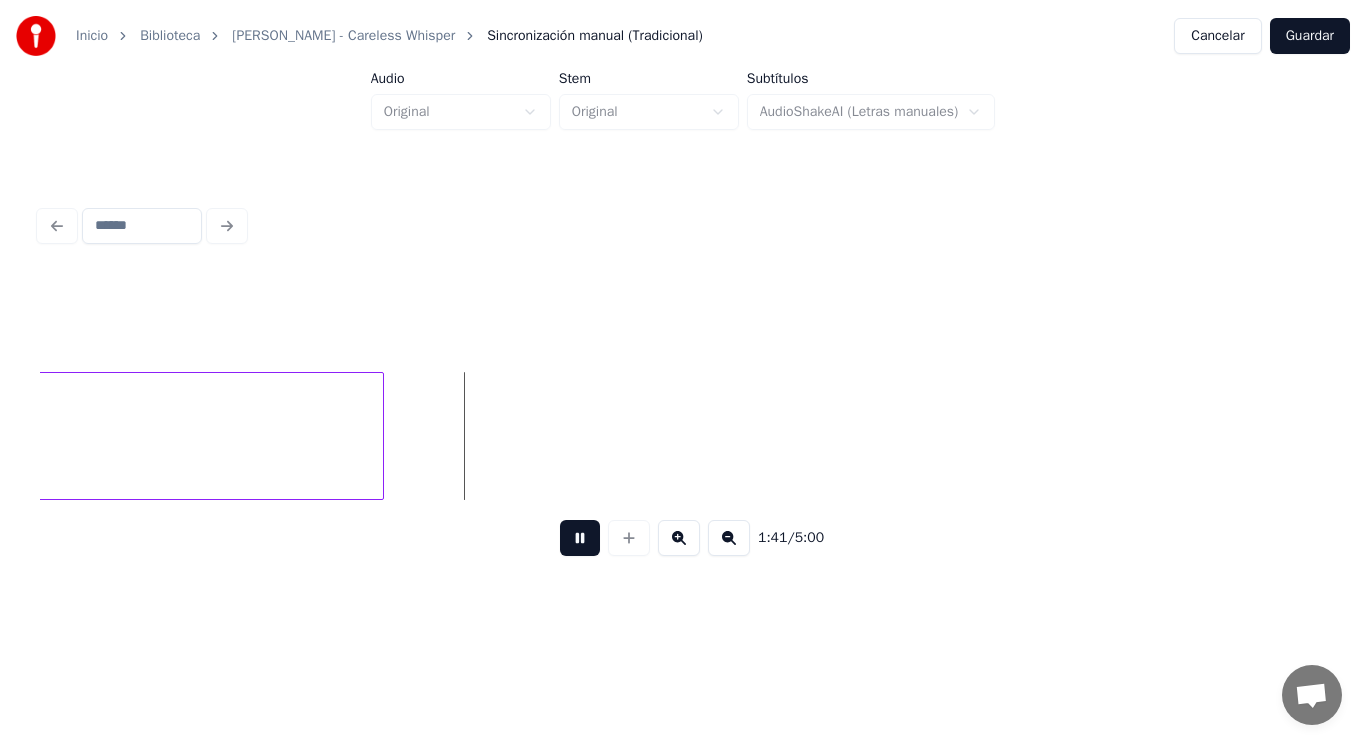 click at bounding box center (580, 538) 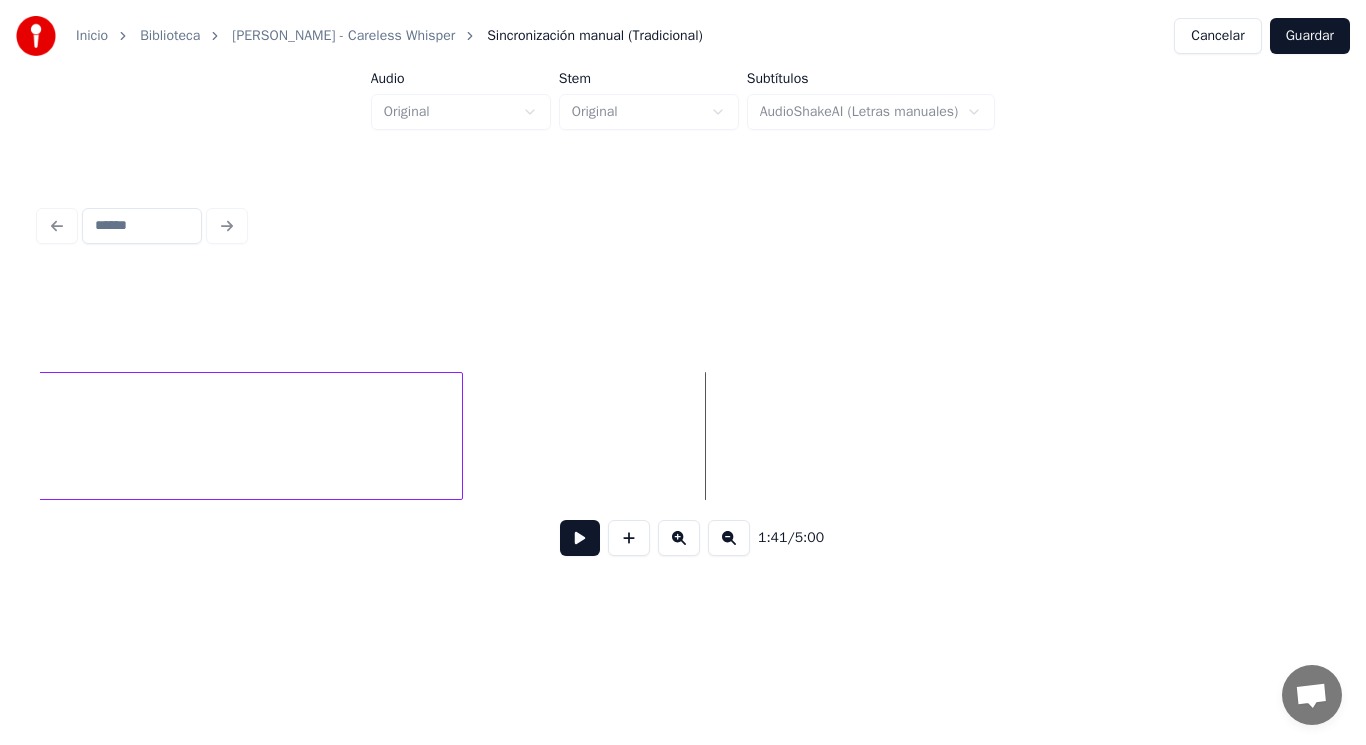 click at bounding box center [459, 436] 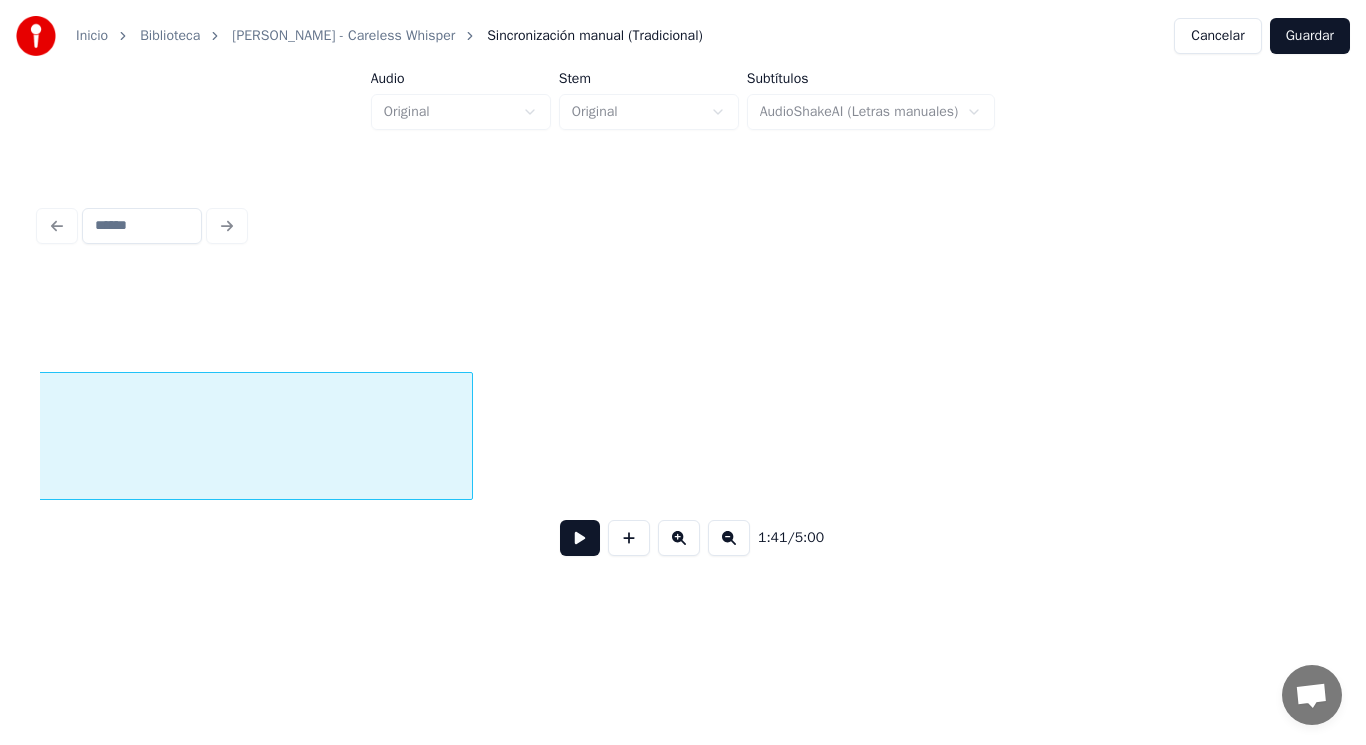 scroll, scrollTop: 0, scrollLeft: 141413, axis: horizontal 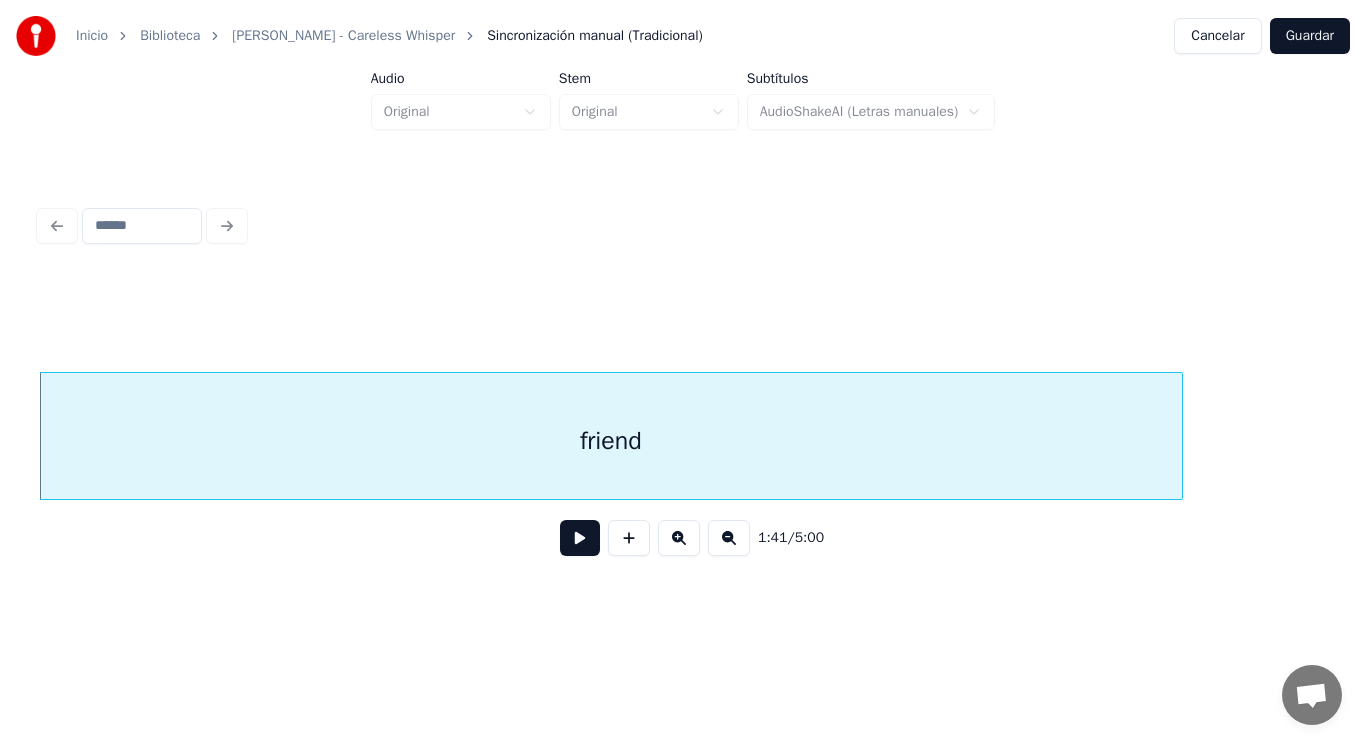 click at bounding box center [580, 538] 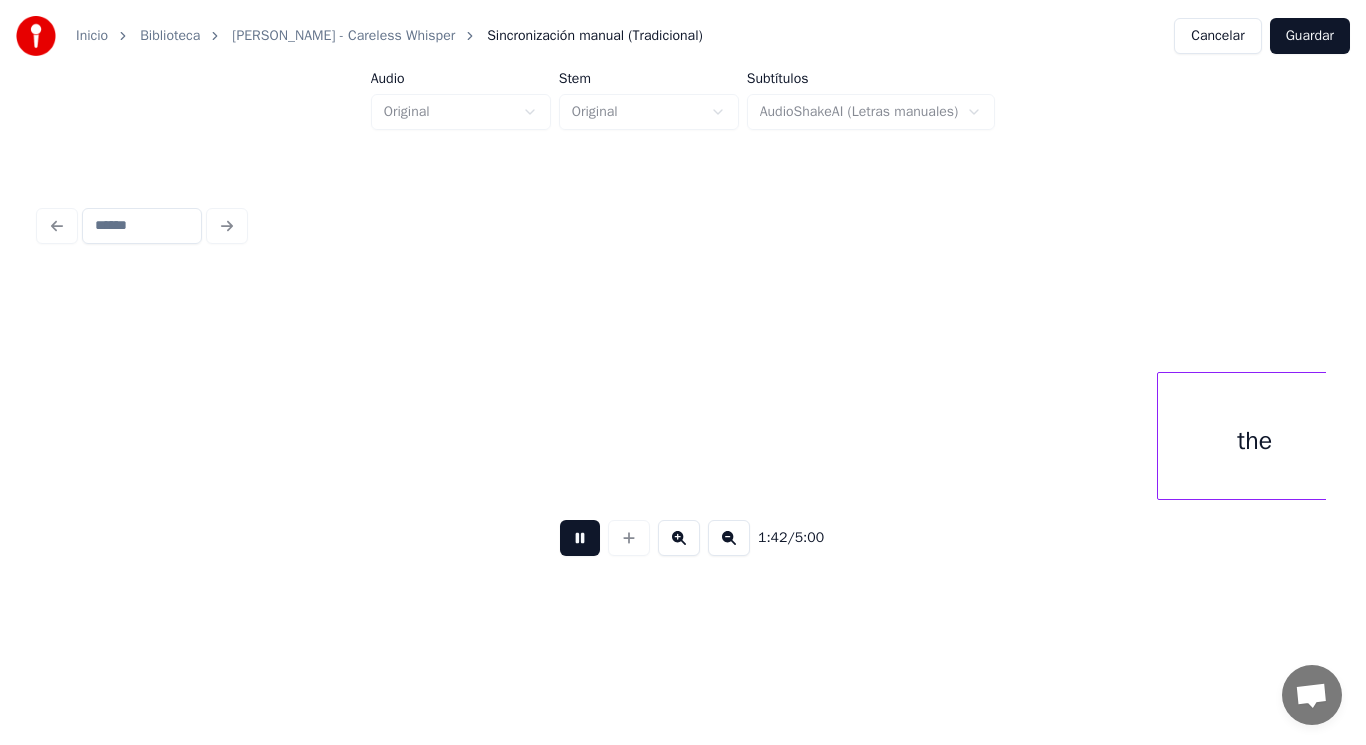 scroll, scrollTop: 0, scrollLeft: 144025, axis: horizontal 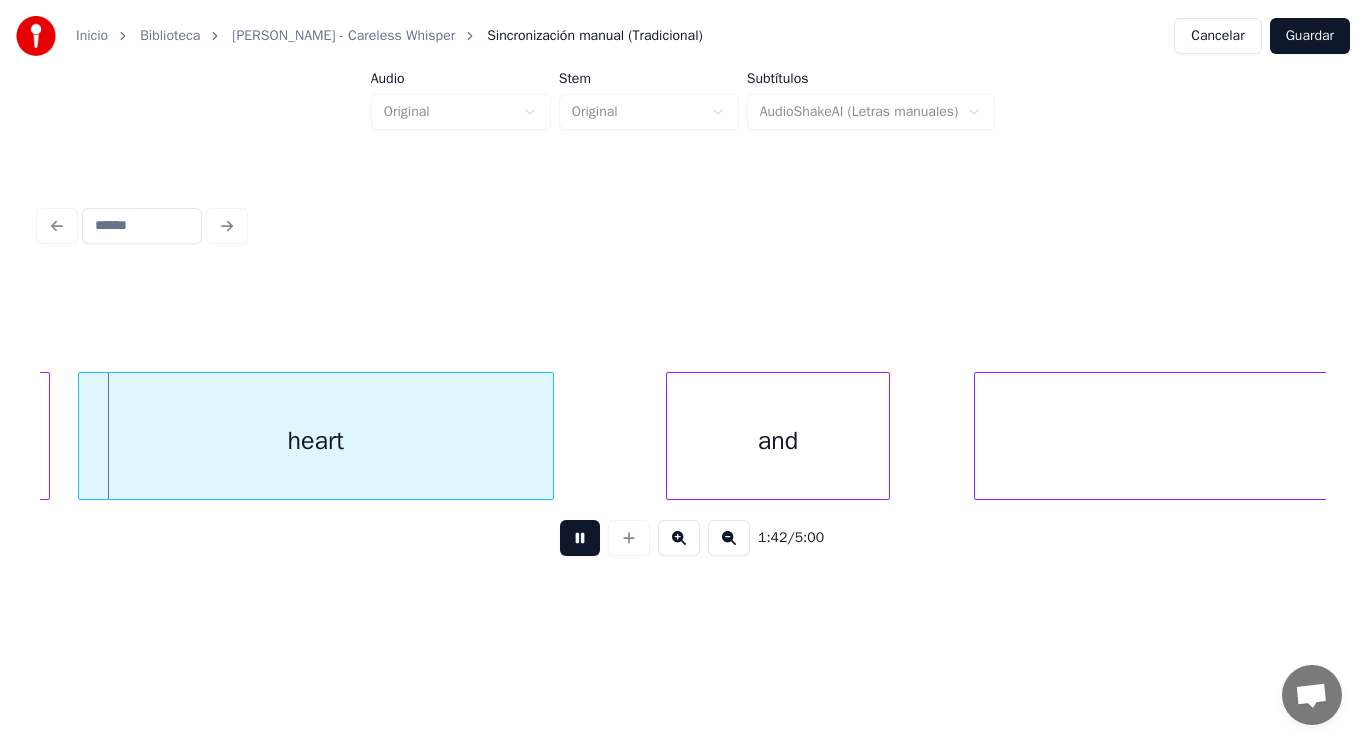 click at bounding box center [580, 538] 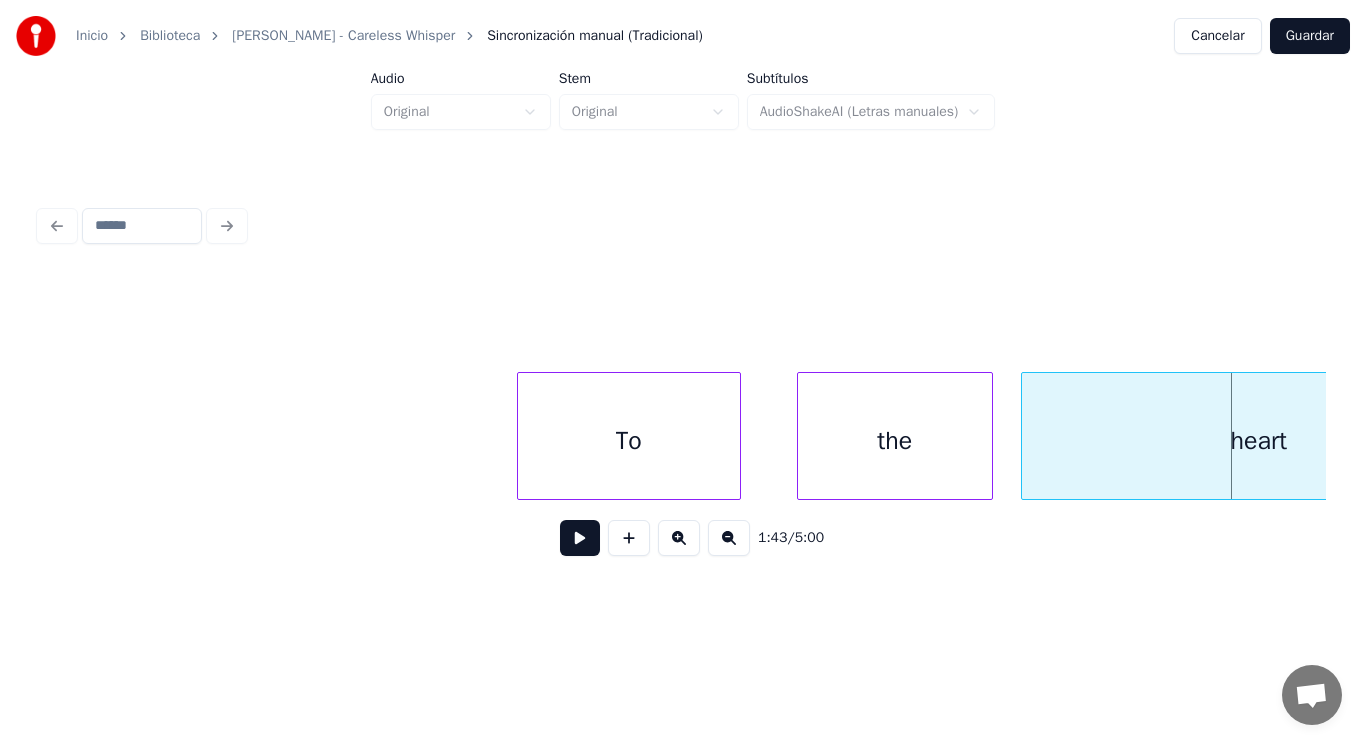 scroll, scrollTop: 0, scrollLeft: 143065, axis: horizontal 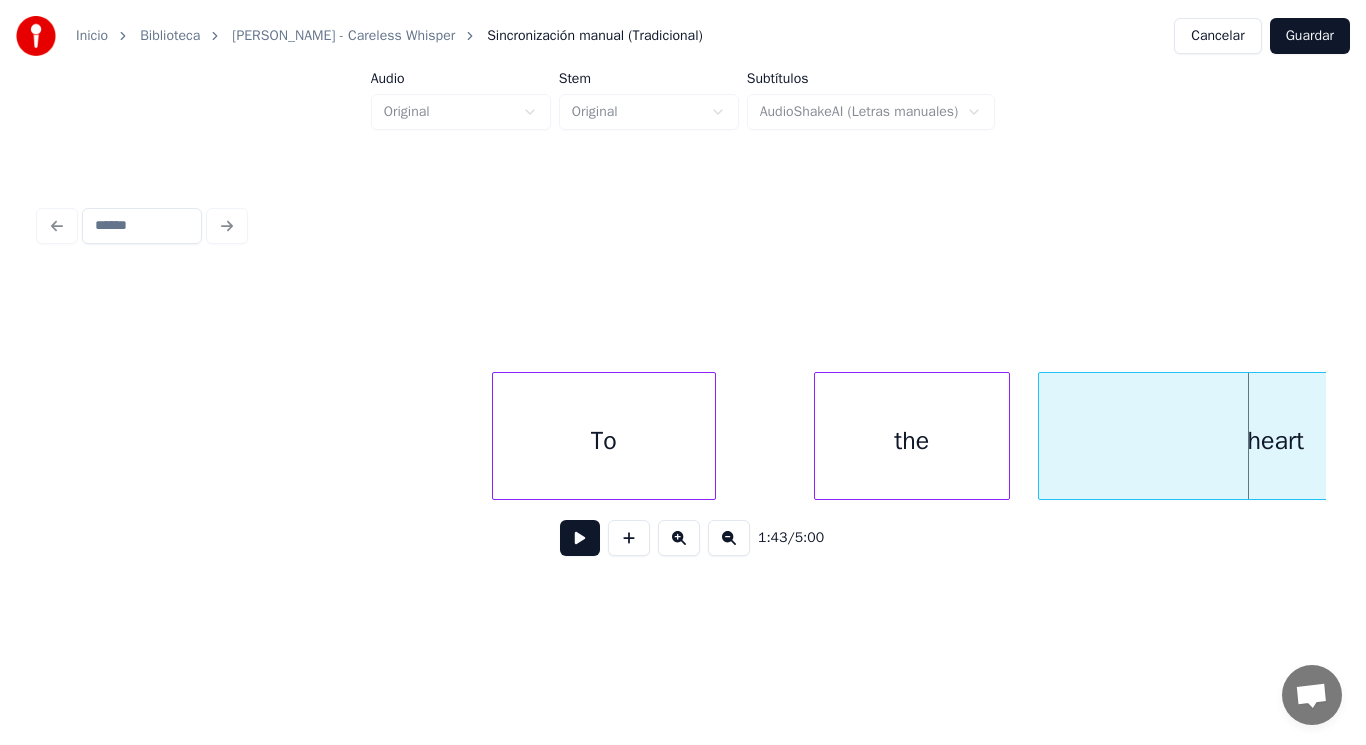click on "To" at bounding box center [604, 441] 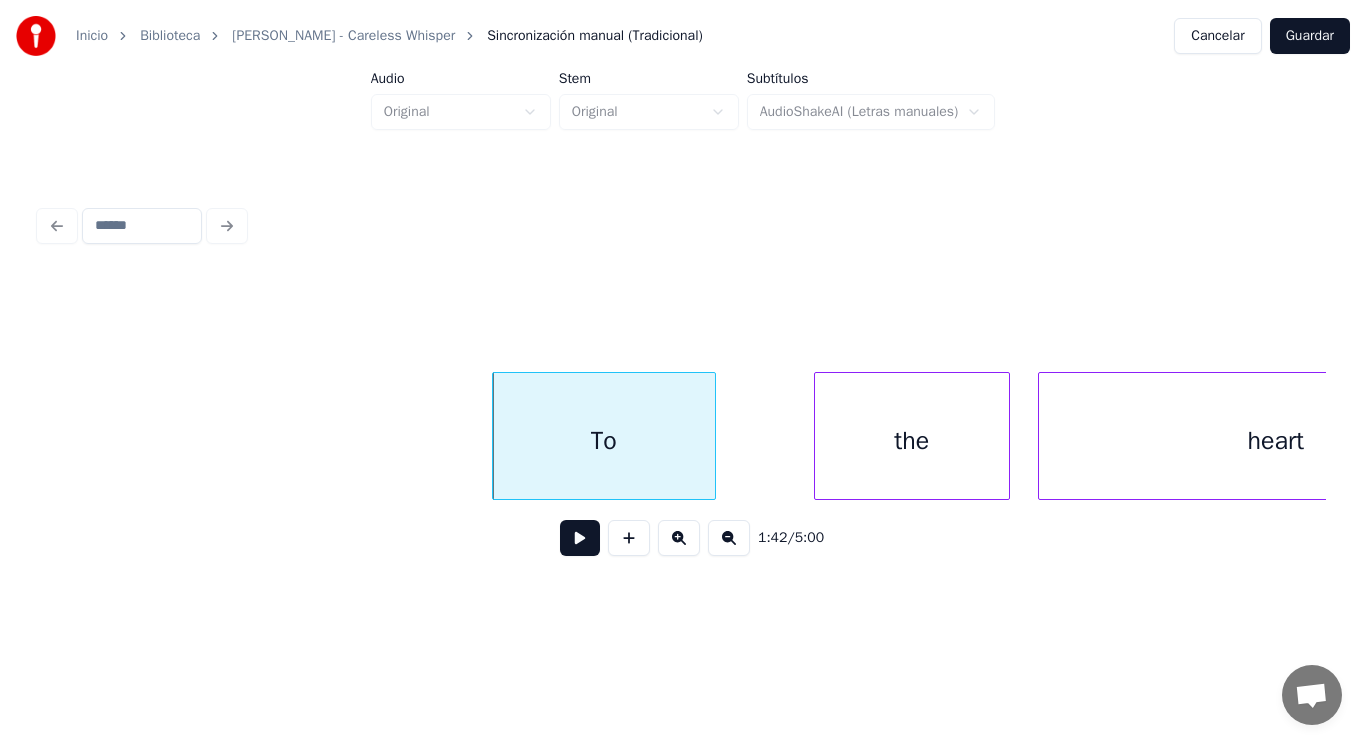 click at bounding box center (580, 538) 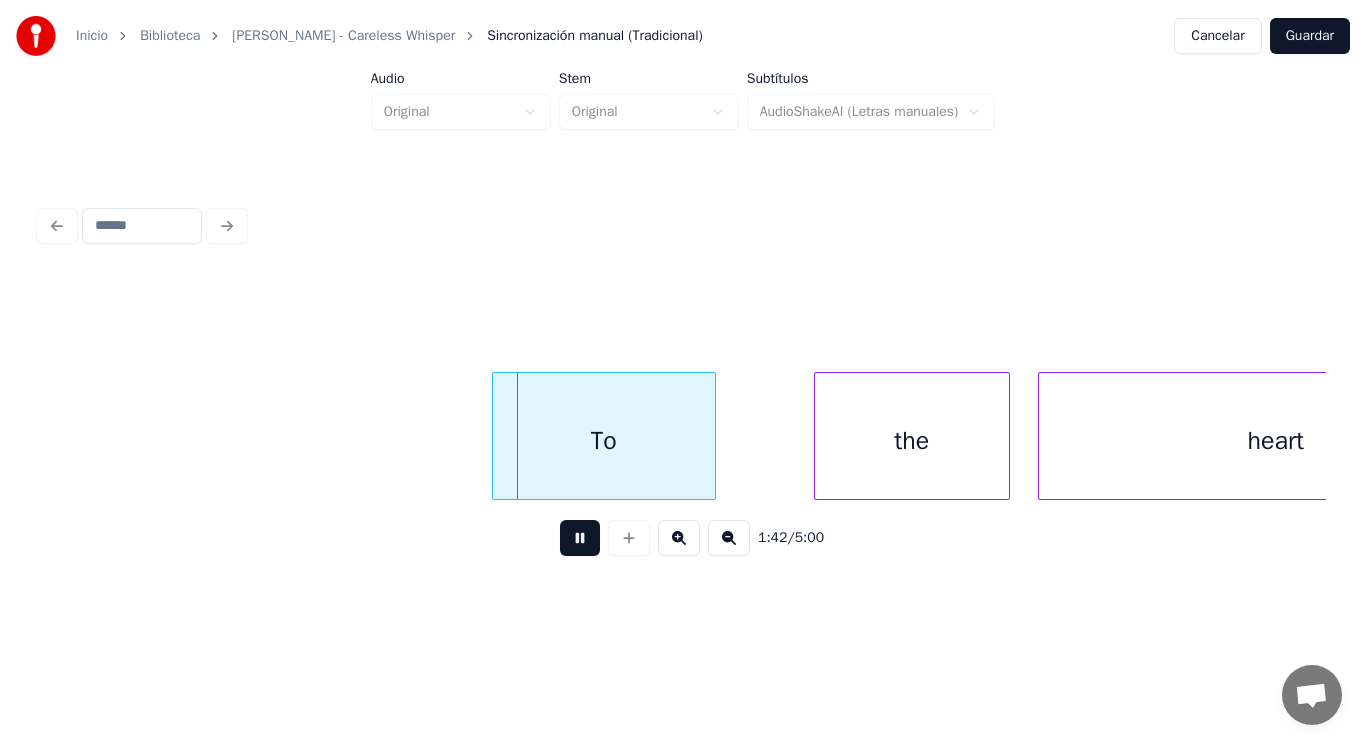 click at bounding box center [580, 538] 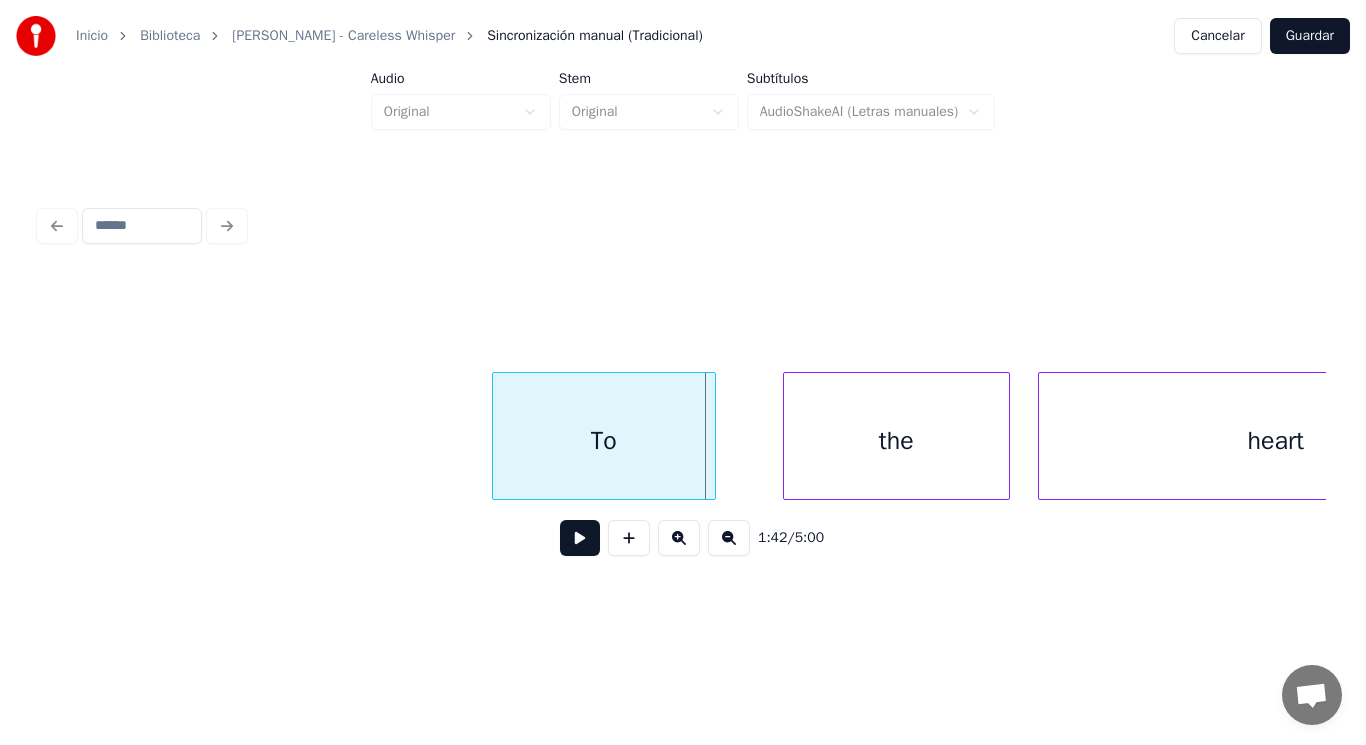 click at bounding box center [787, 436] 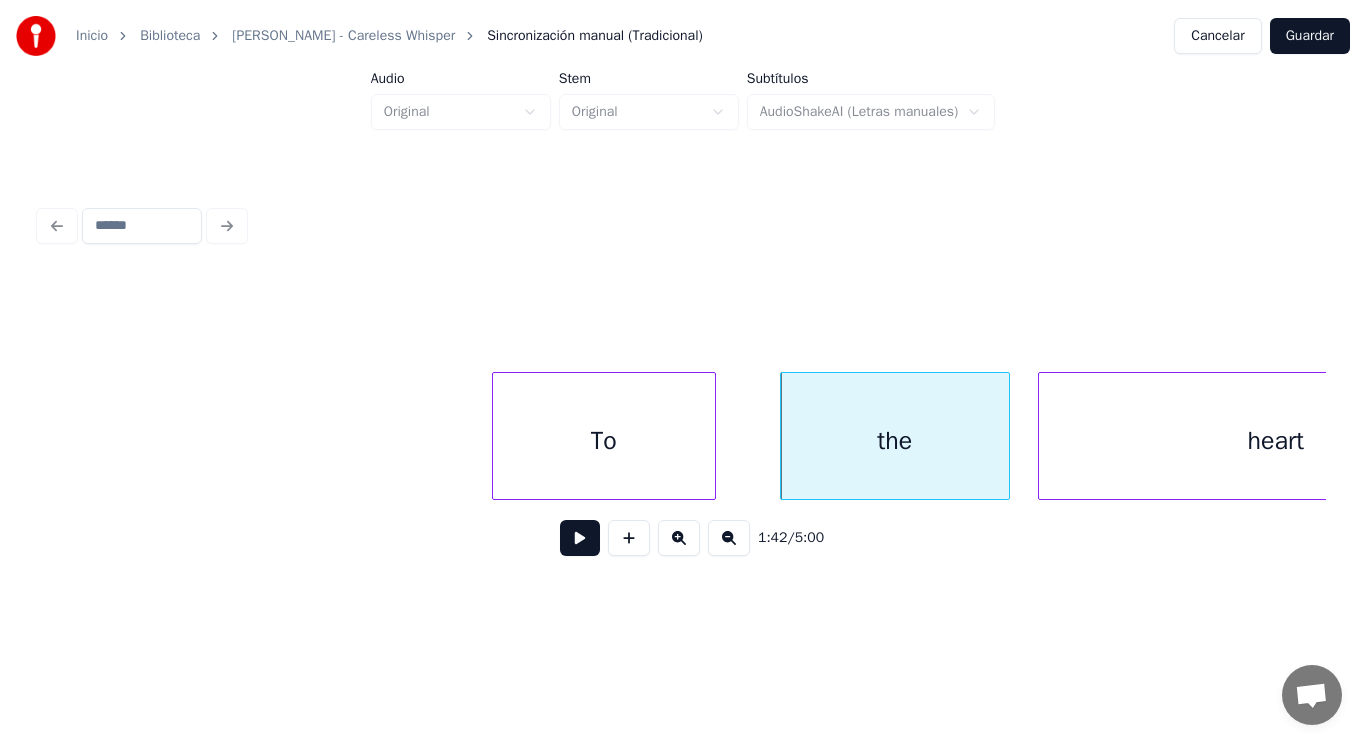 click at bounding box center [580, 538] 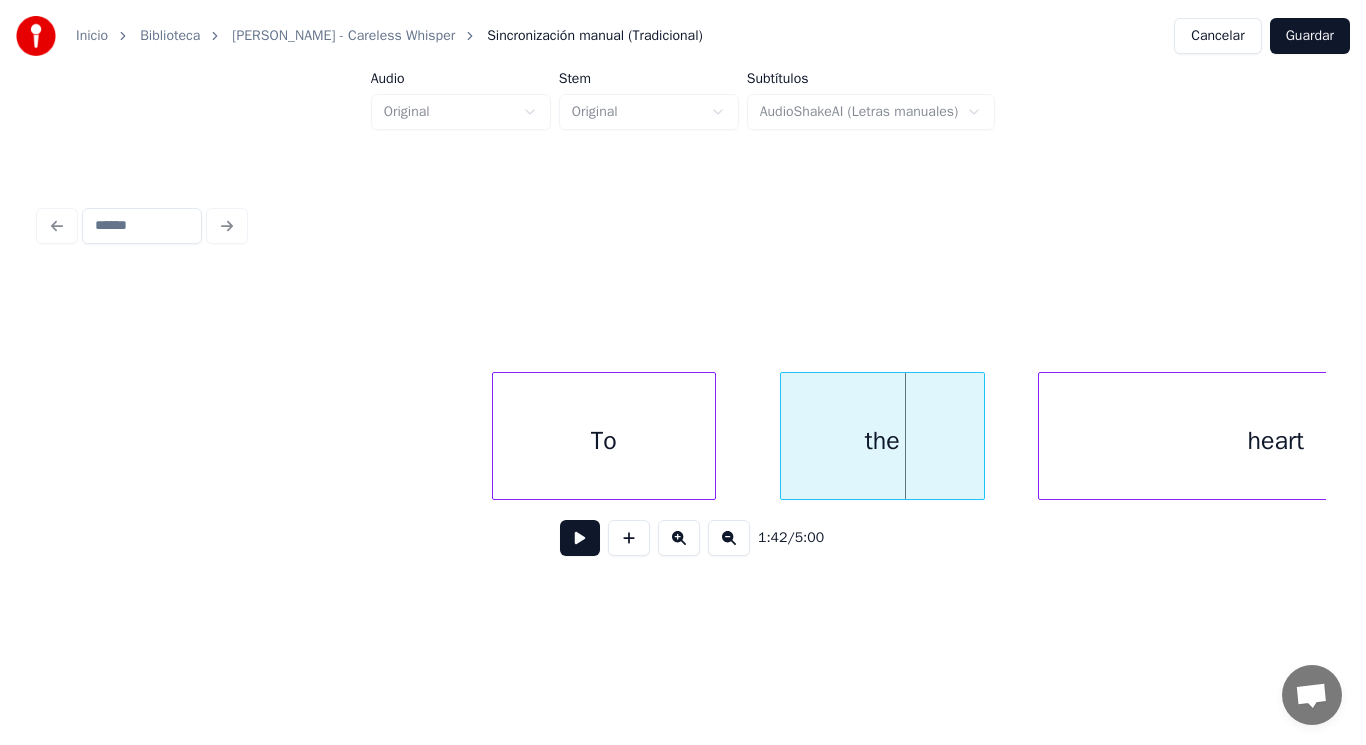 click at bounding box center [981, 436] 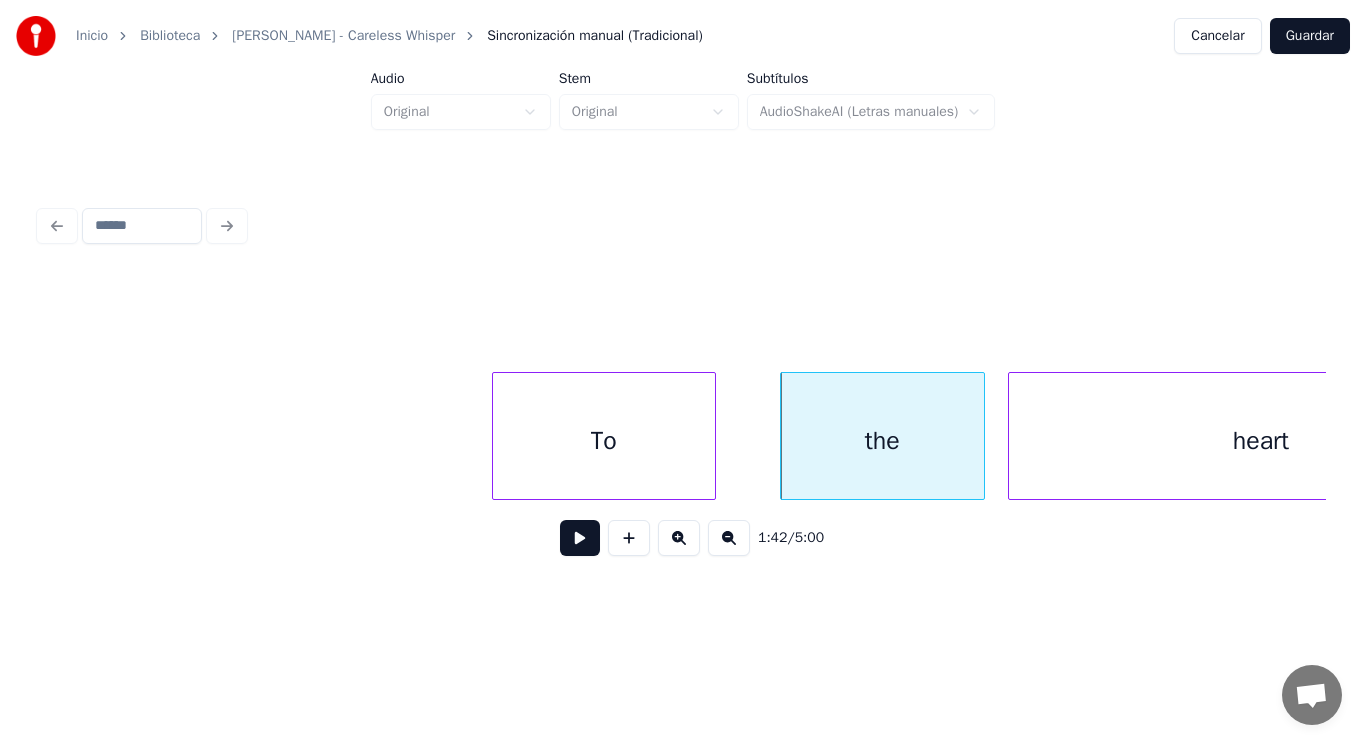 click at bounding box center [1012, 436] 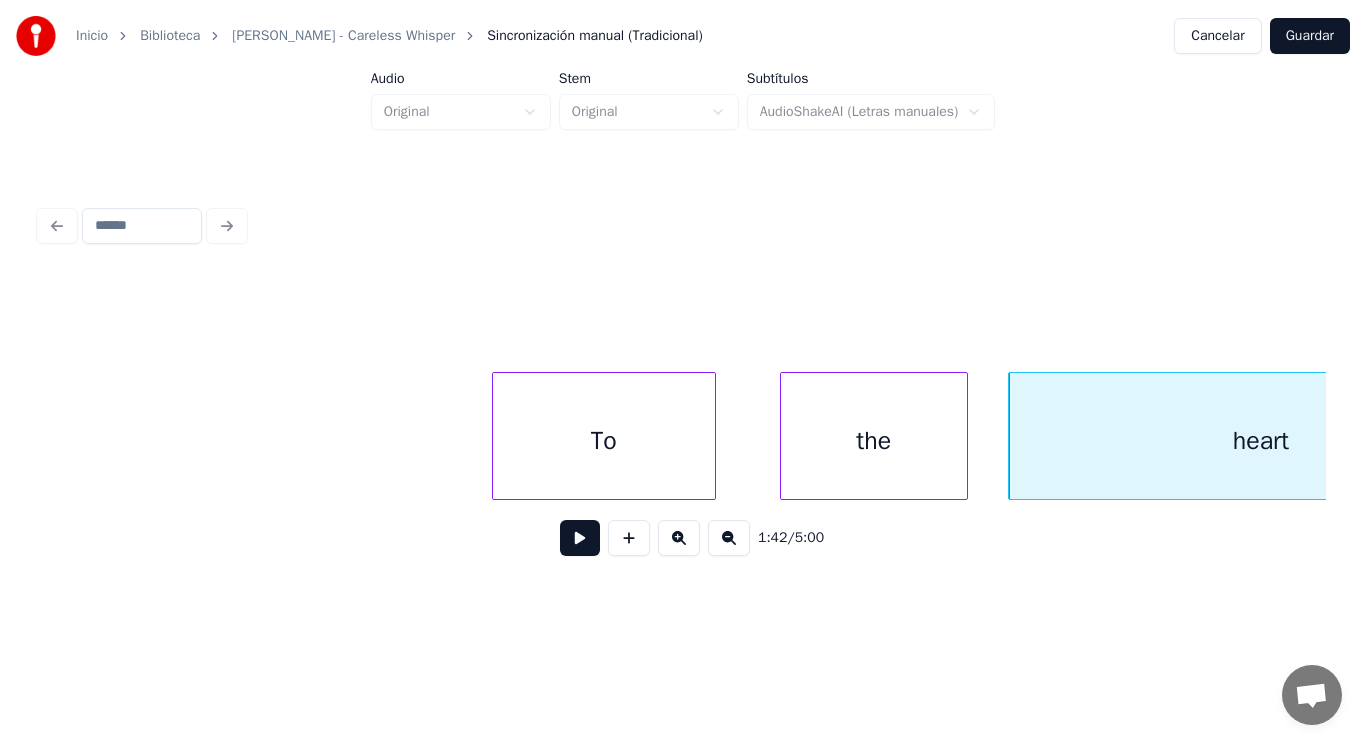 click at bounding box center (964, 436) 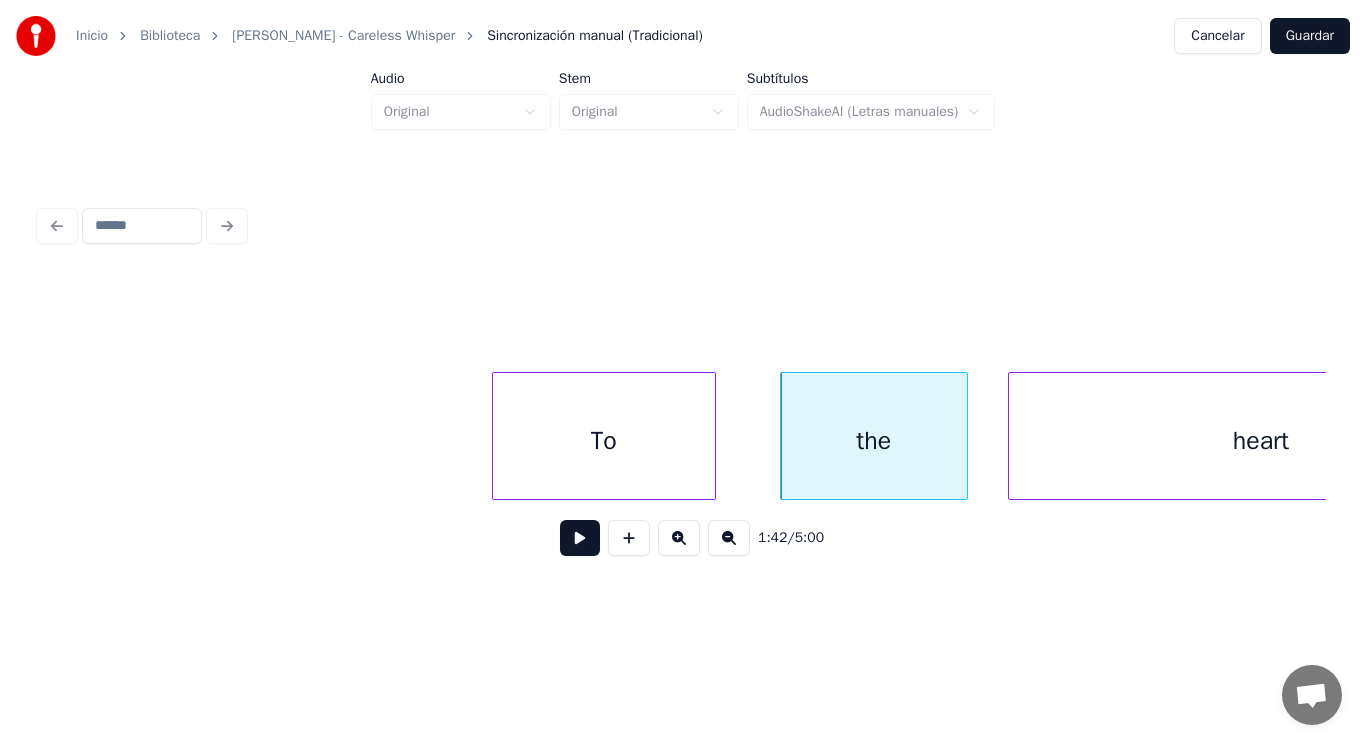 click on "heart" at bounding box center (1261, 441) 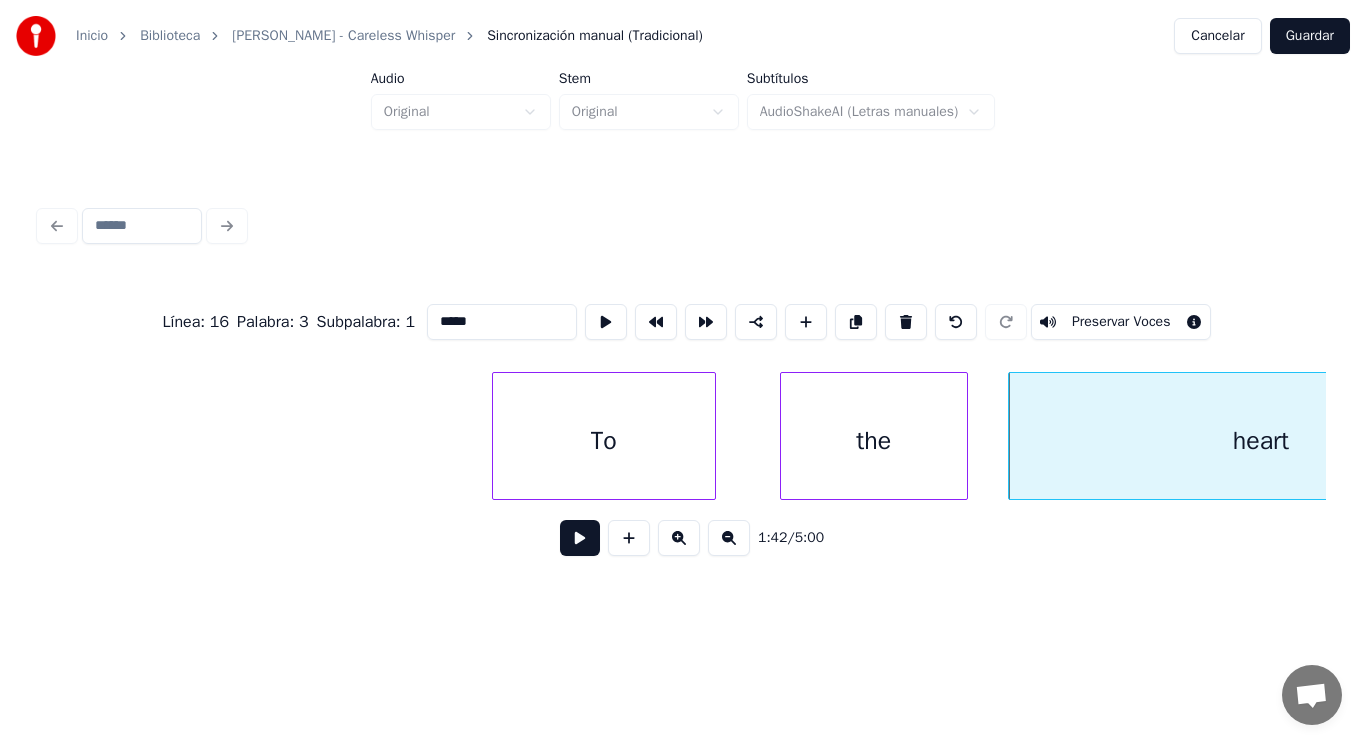 click at bounding box center [580, 538] 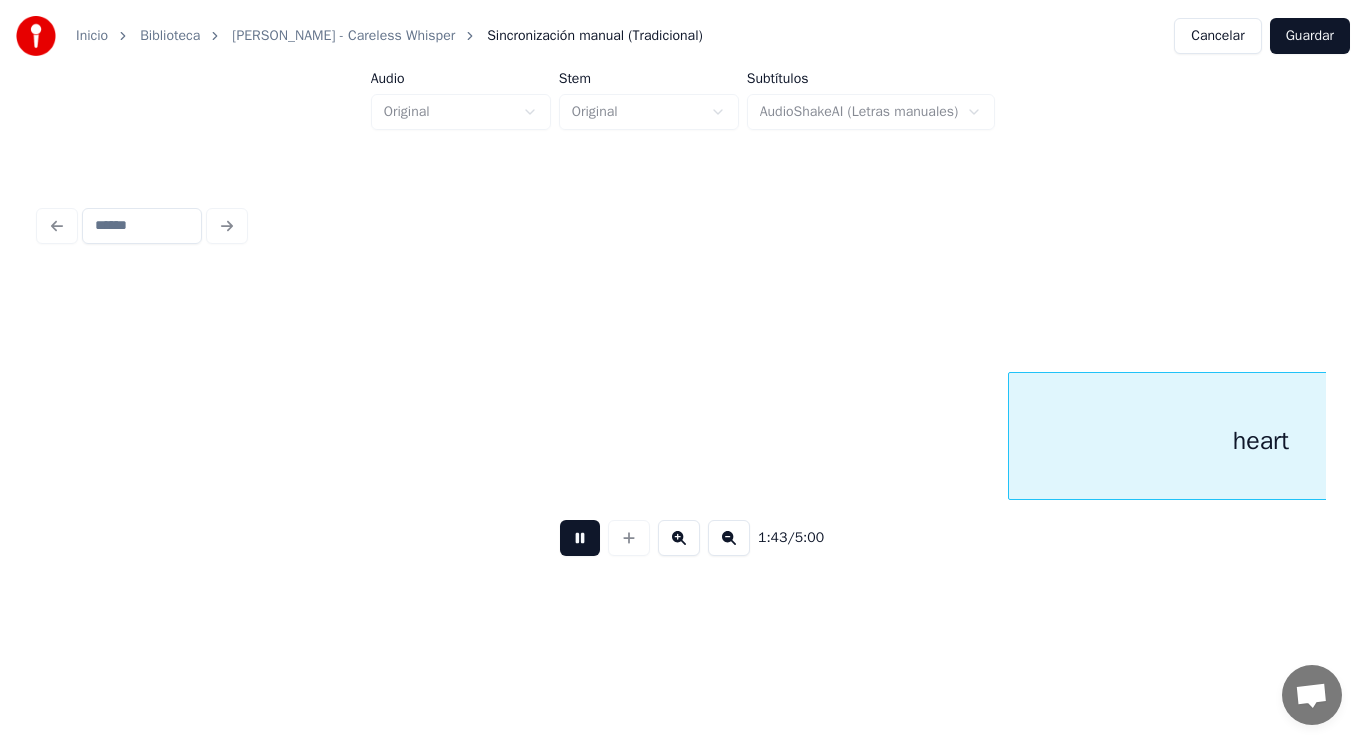 scroll, scrollTop: 0, scrollLeft: 144355, axis: horizontal 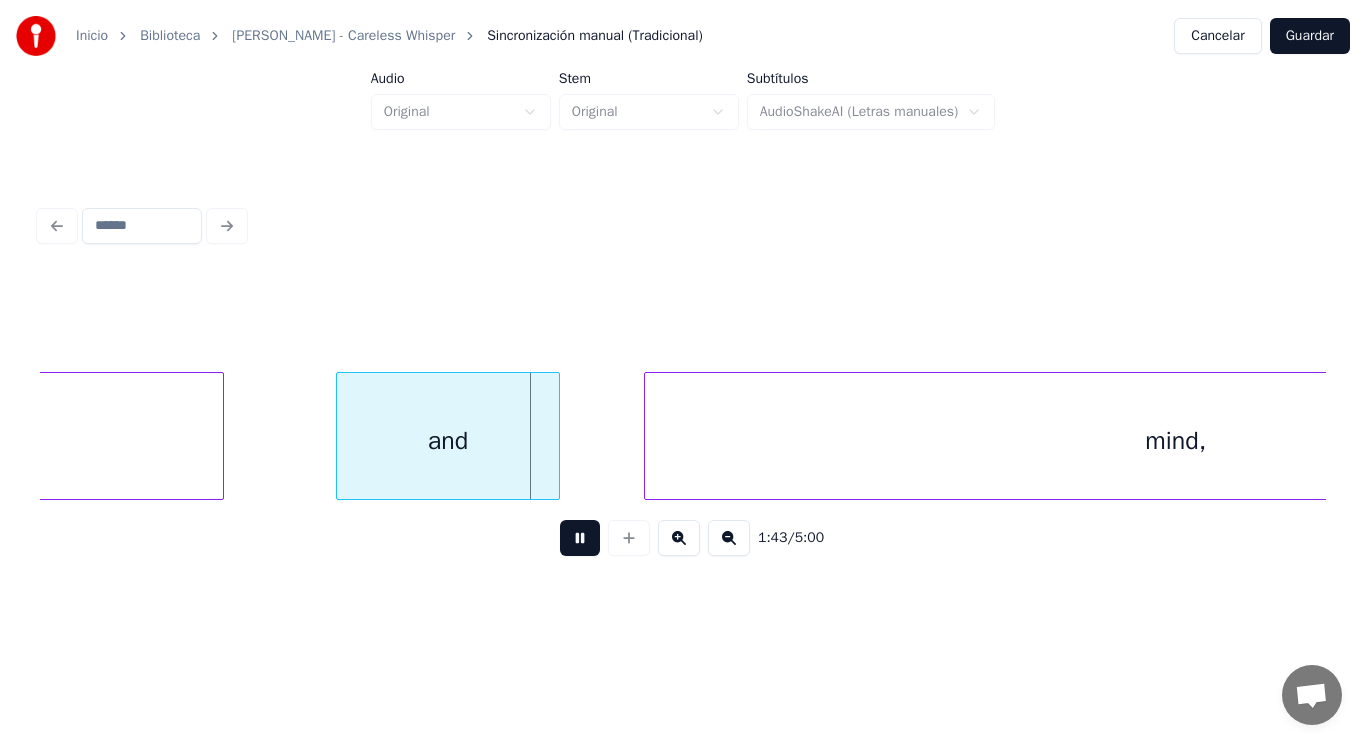 click at bounding box center (580, 538) 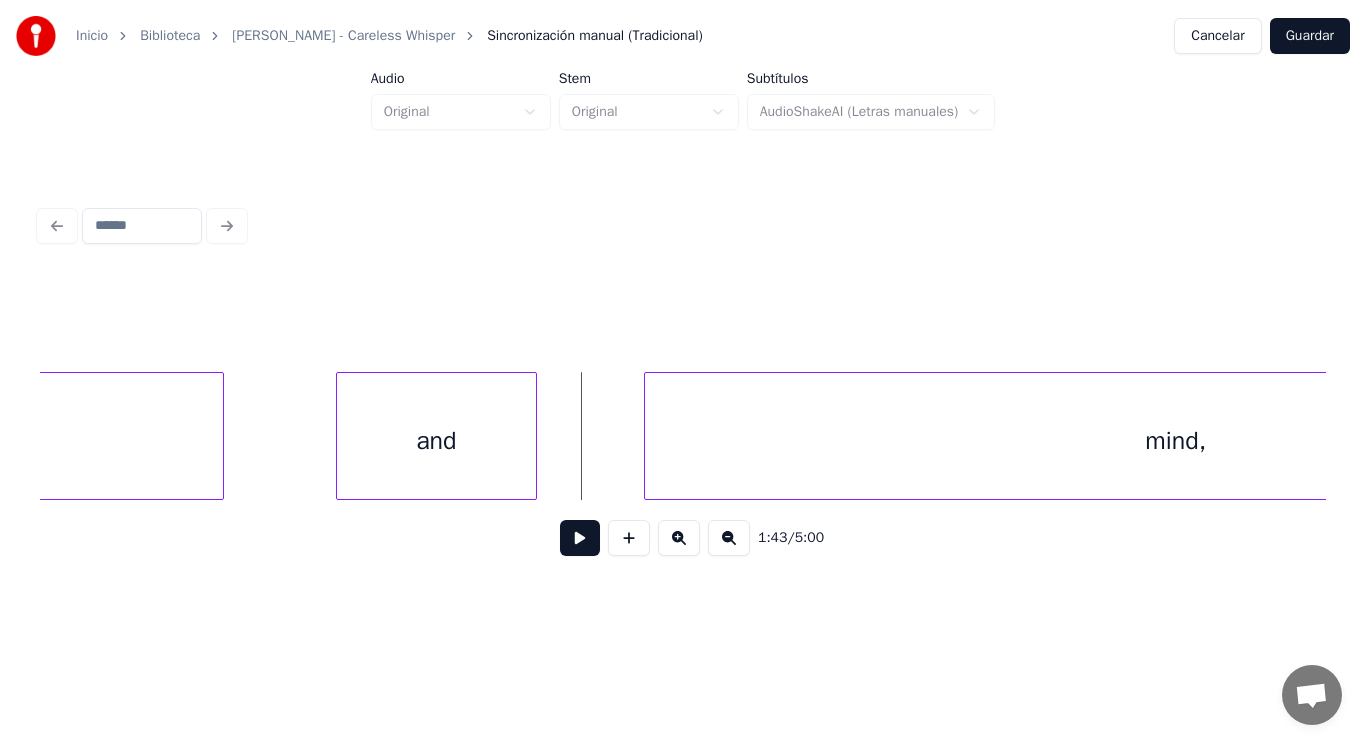 click at bounding box center [533, 436] 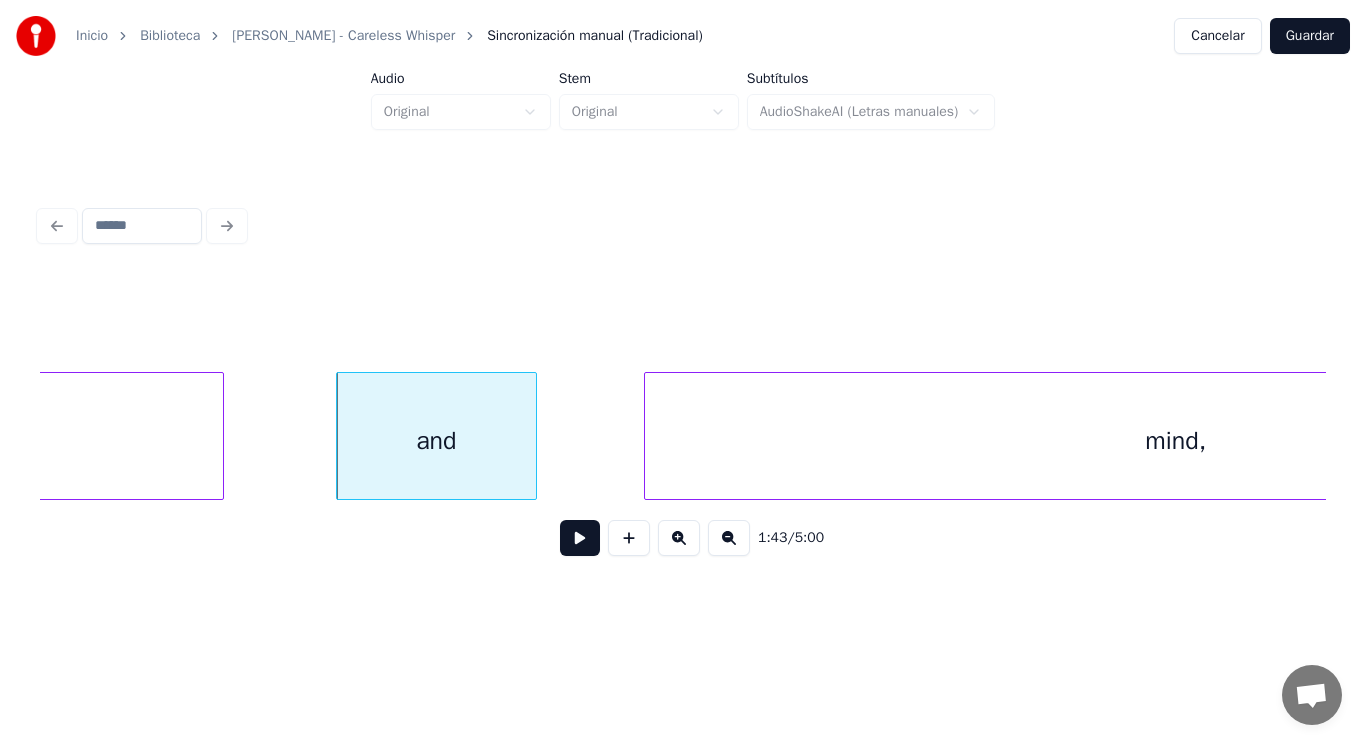 click at bounding box center (580, 538) 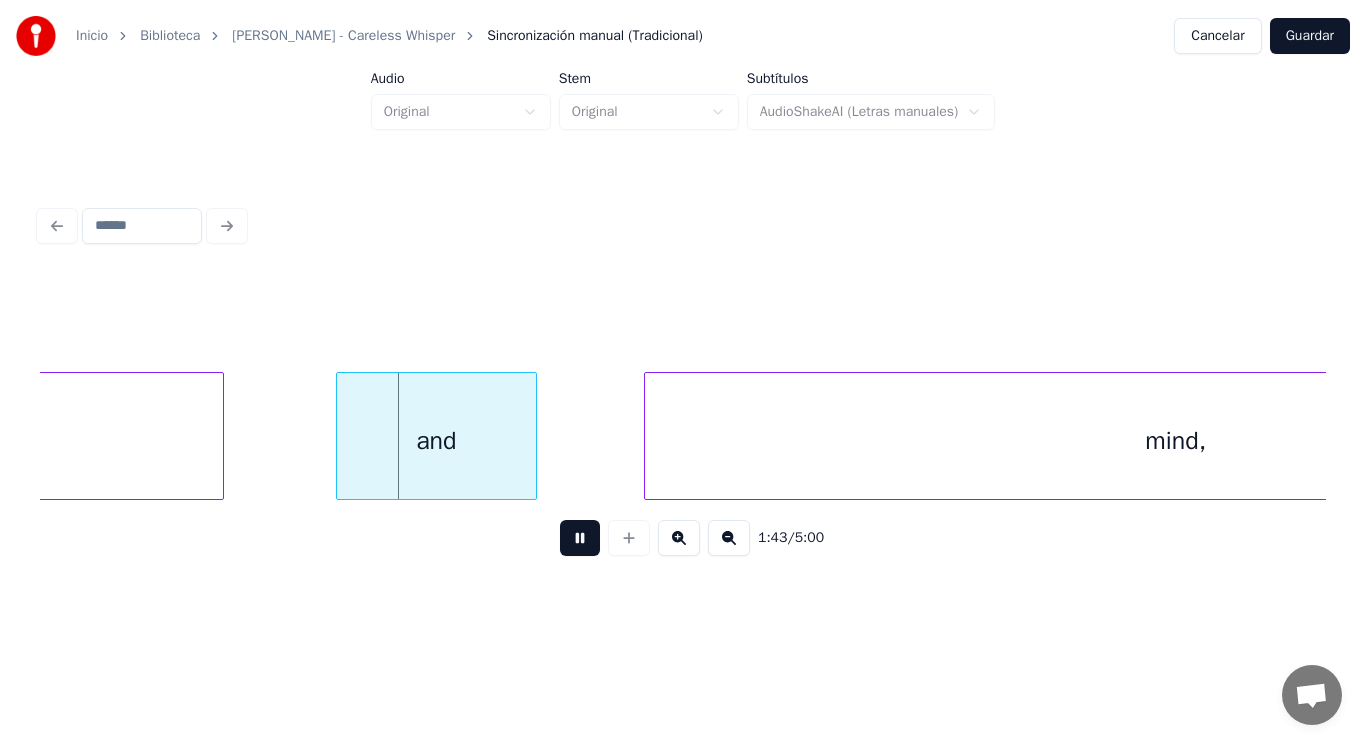 click at bounding box center [580, 538] 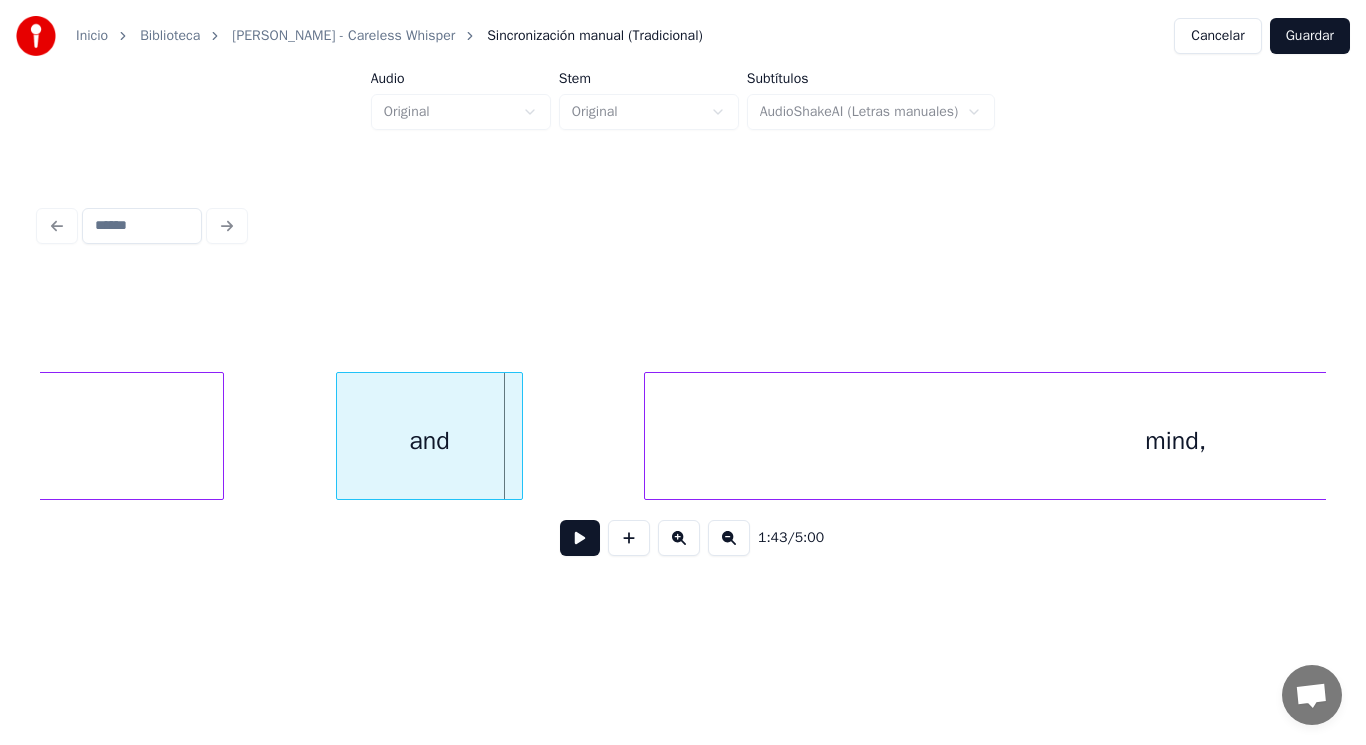 click at bounding box center (519, 436) 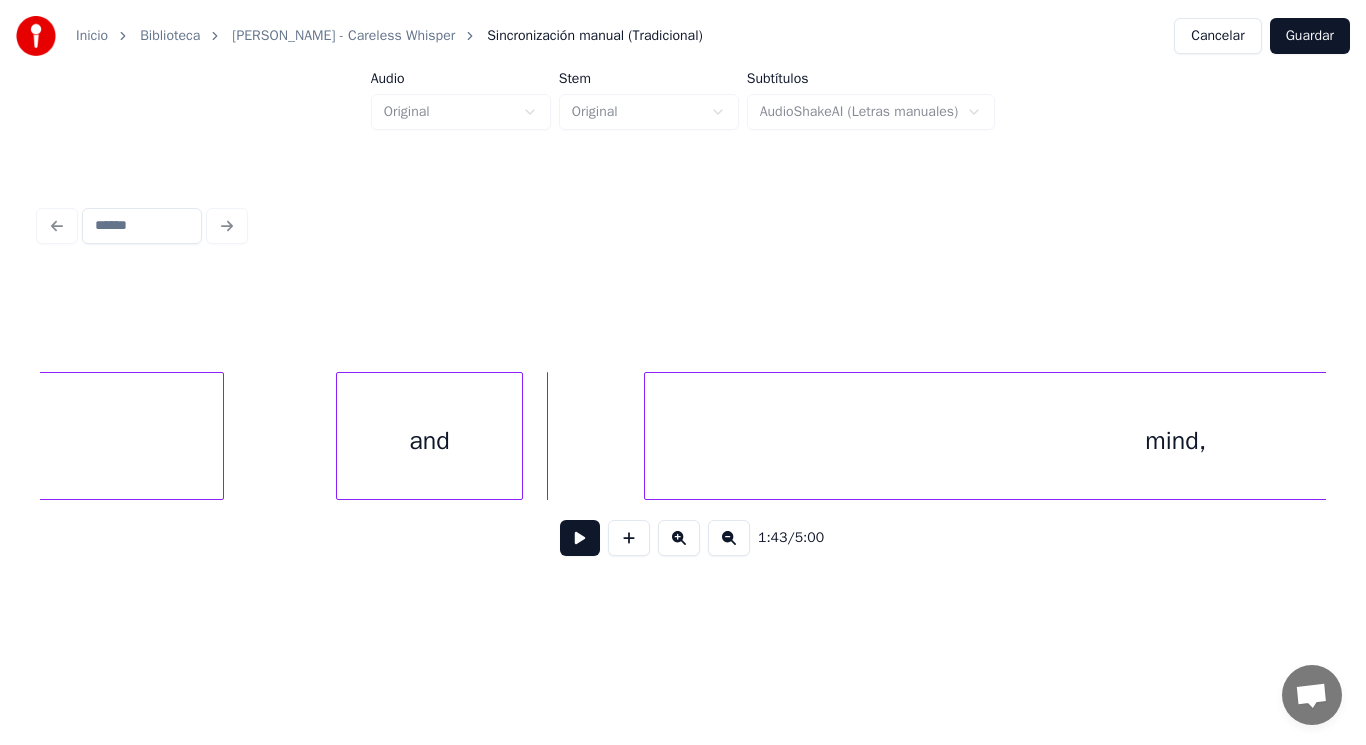 click at bounding box center [580, 538] 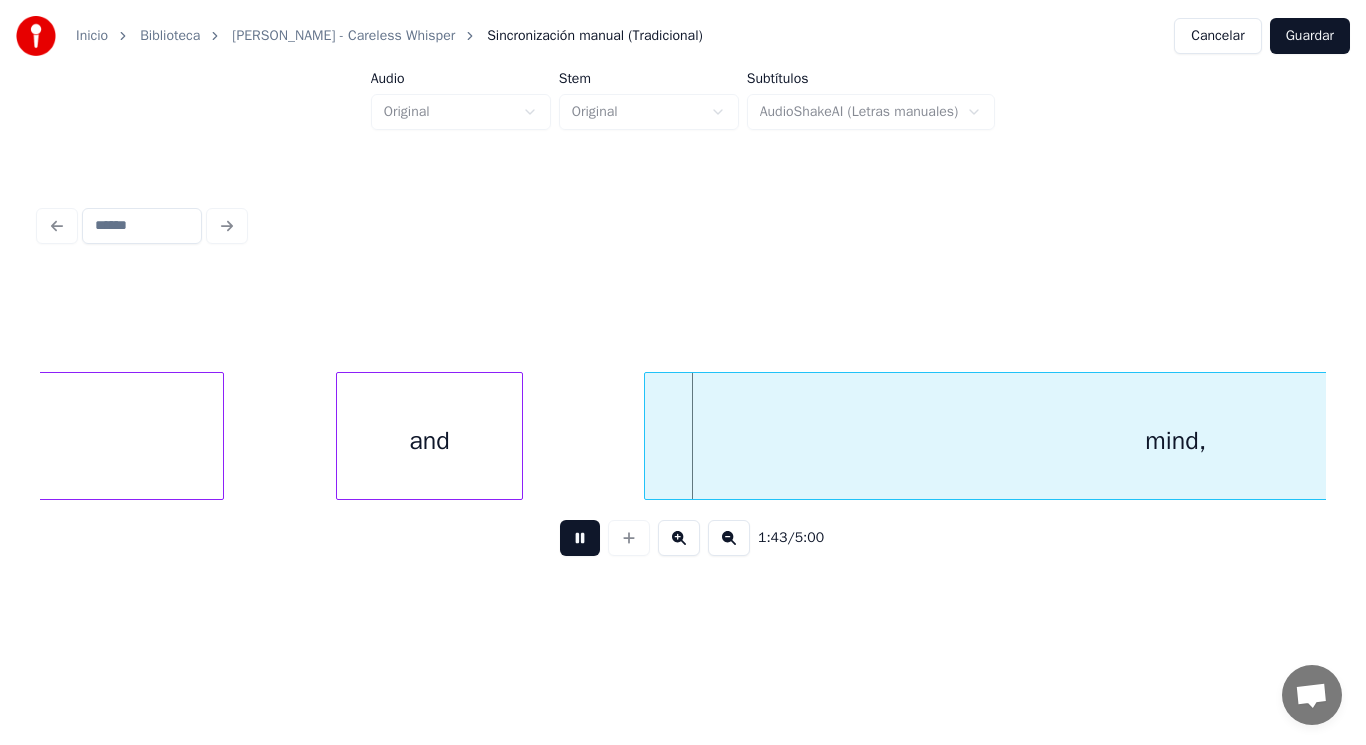 click at bounding box center [580, 538] 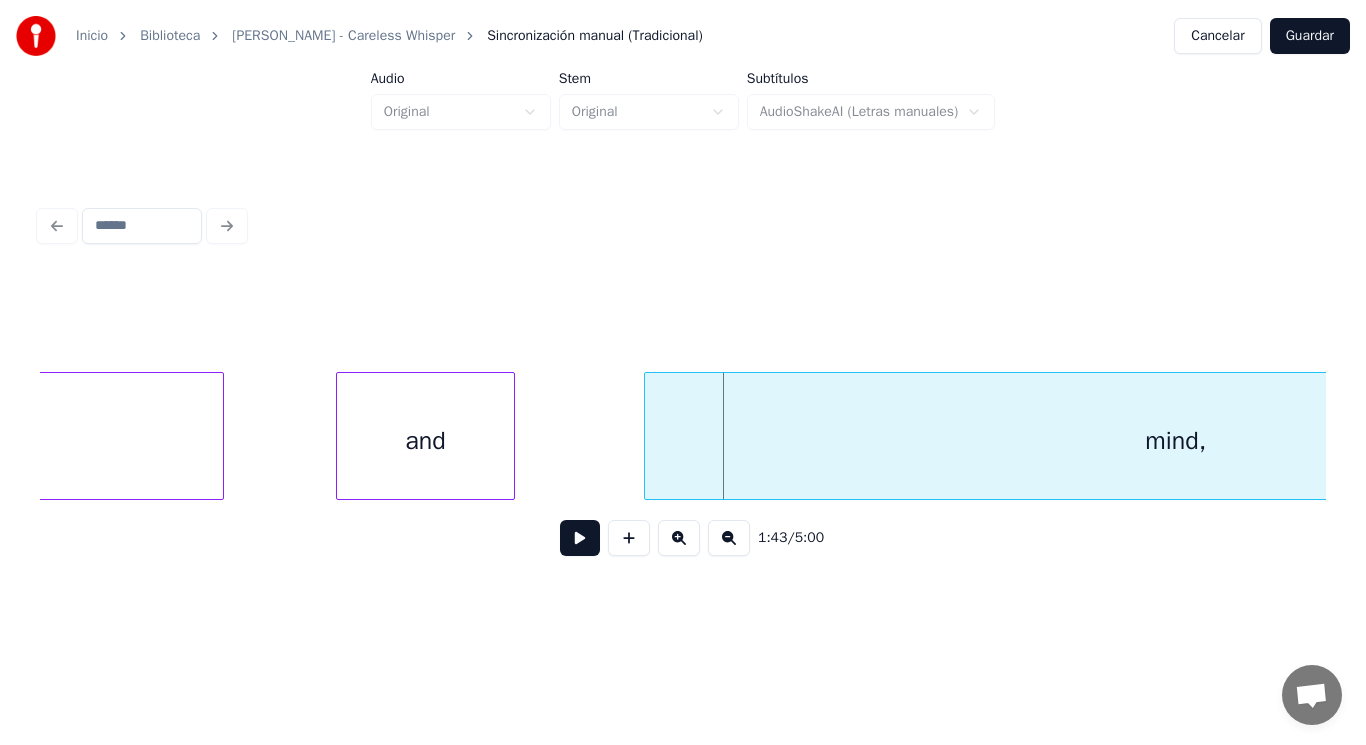 click at bounding box center [511, 436] 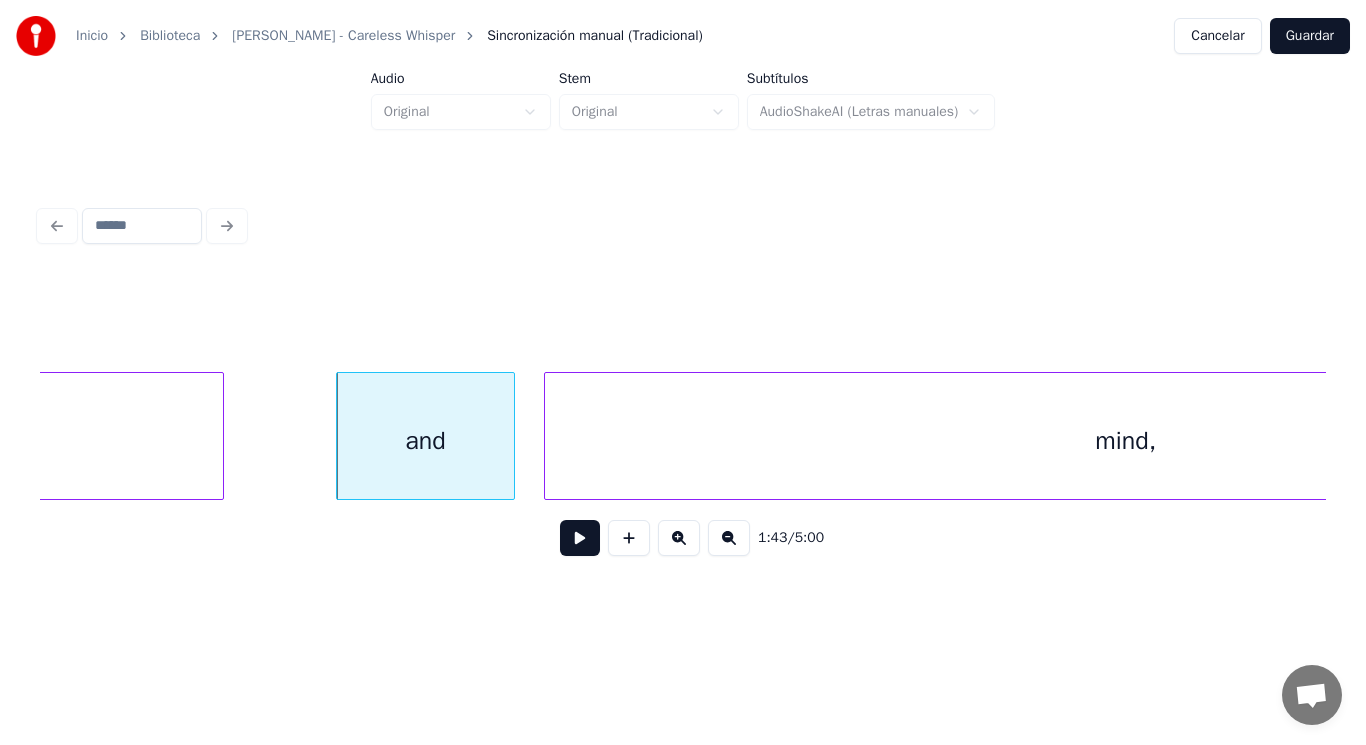 click at bounding box center (548, 436) 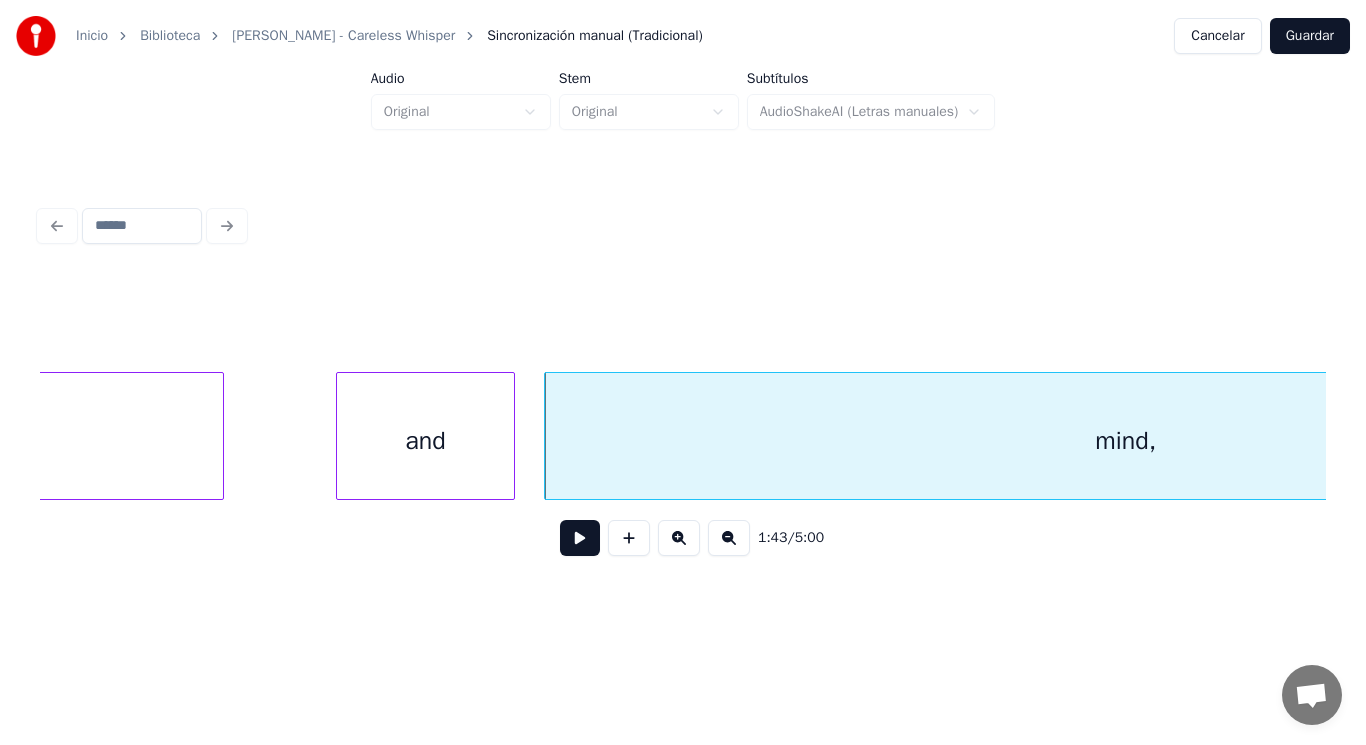 click at bounding box center (580, 538) 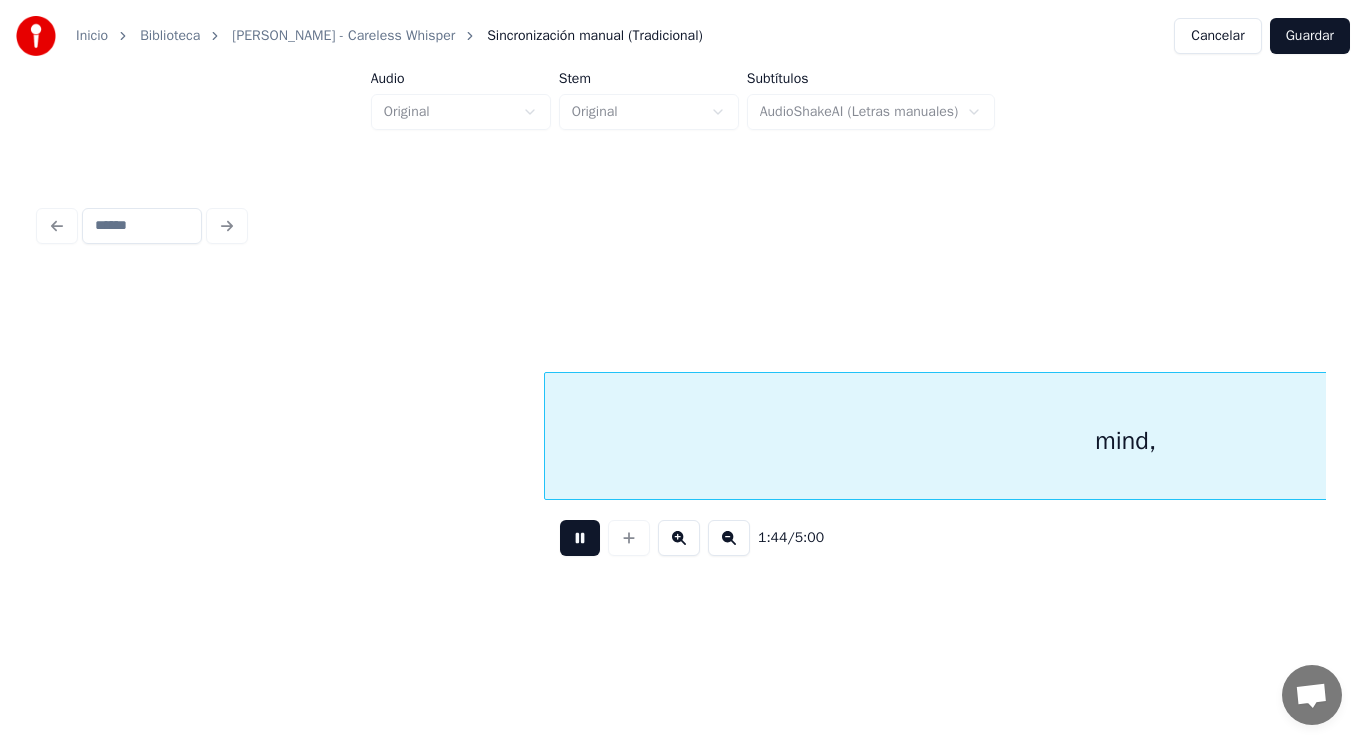 scroll, scrollTop: 0, scrollLeft: 145647, axis: horizontal 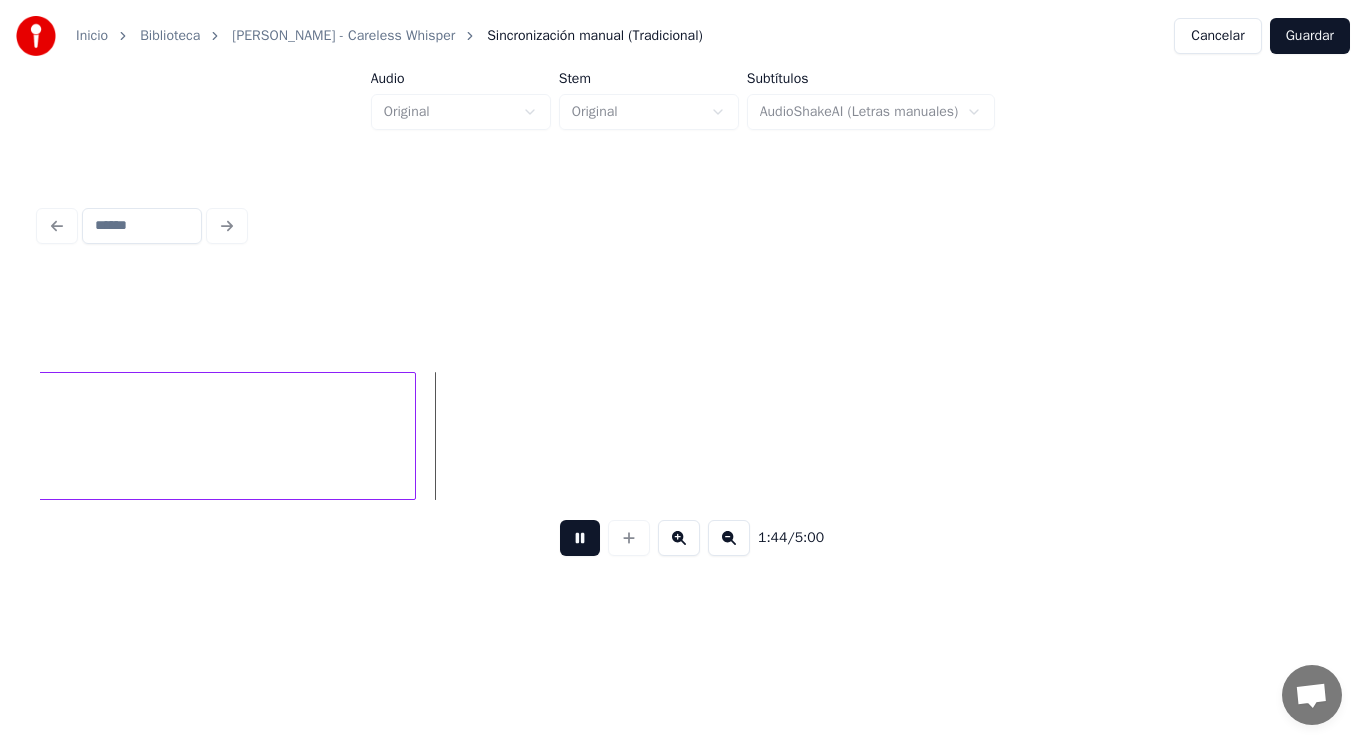click at bounding box center (580, 538) 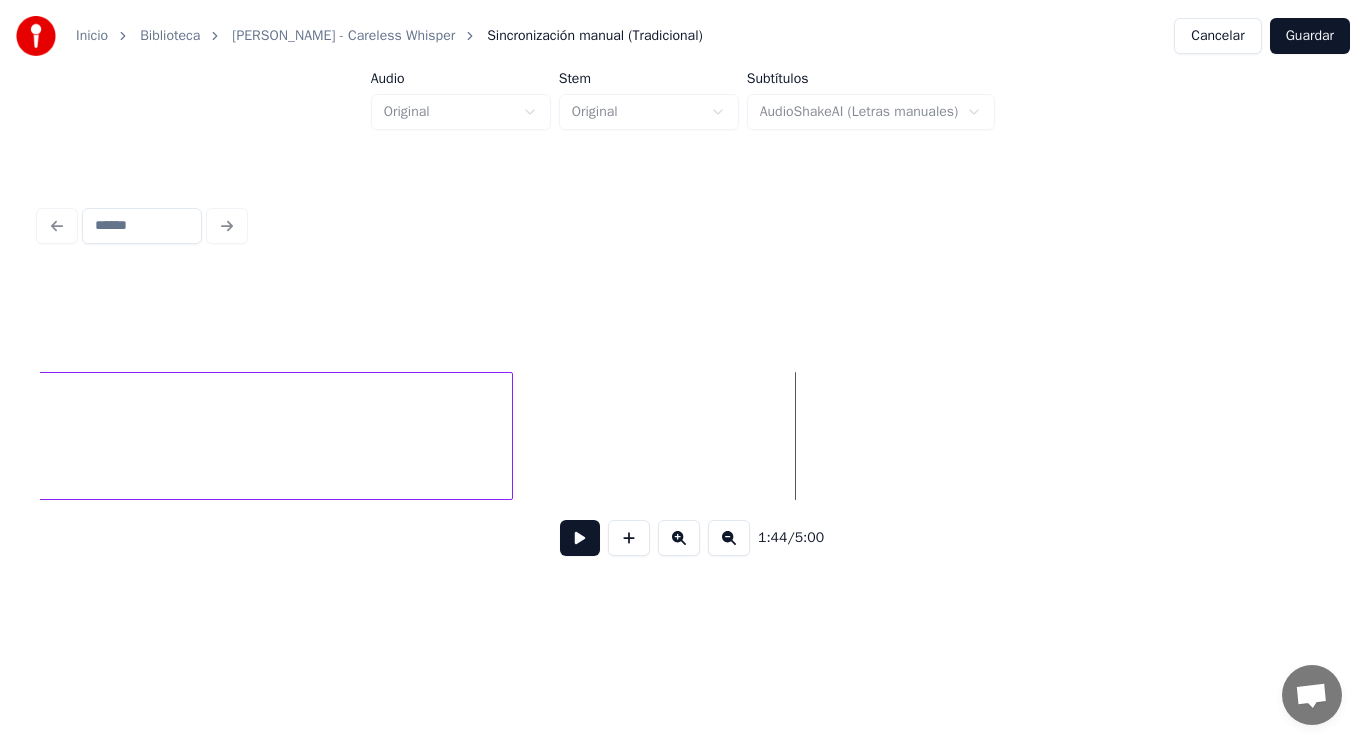click at bounding box center (509, 436) 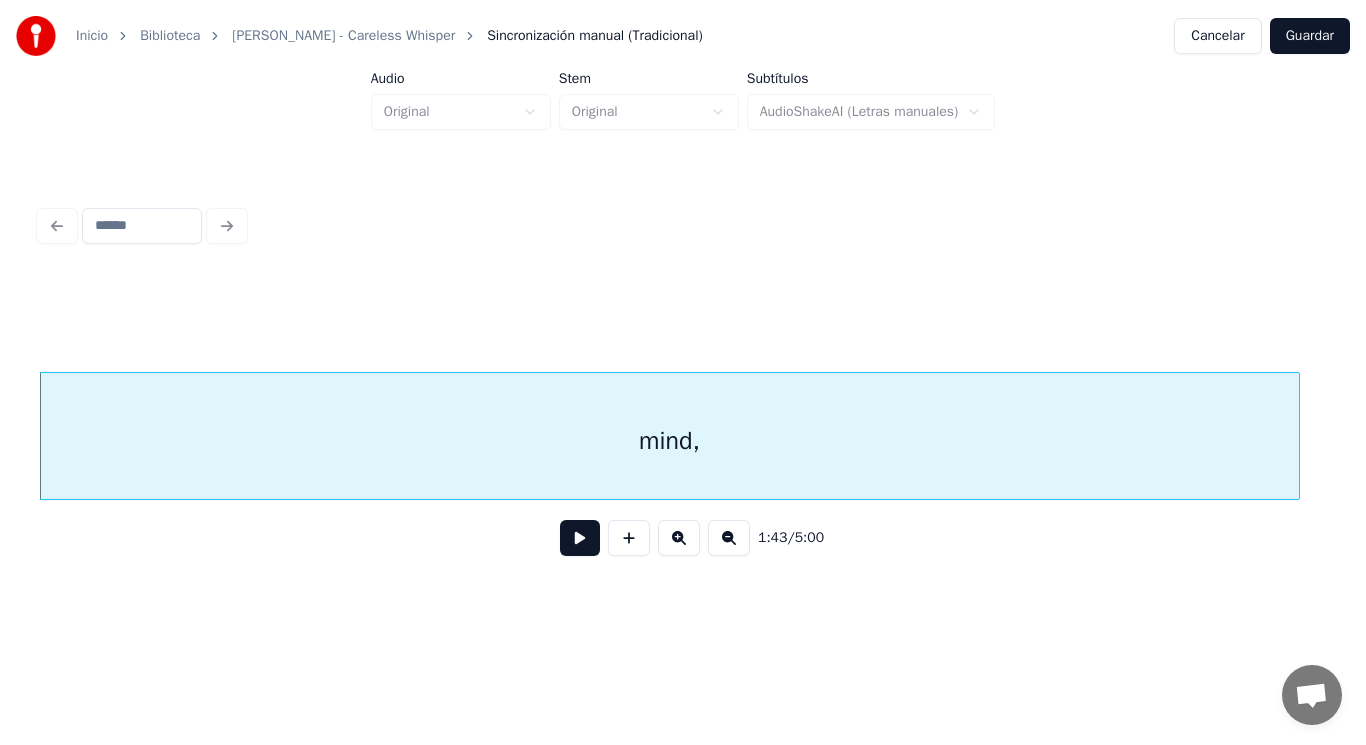 click at bounding box center [580, 538] 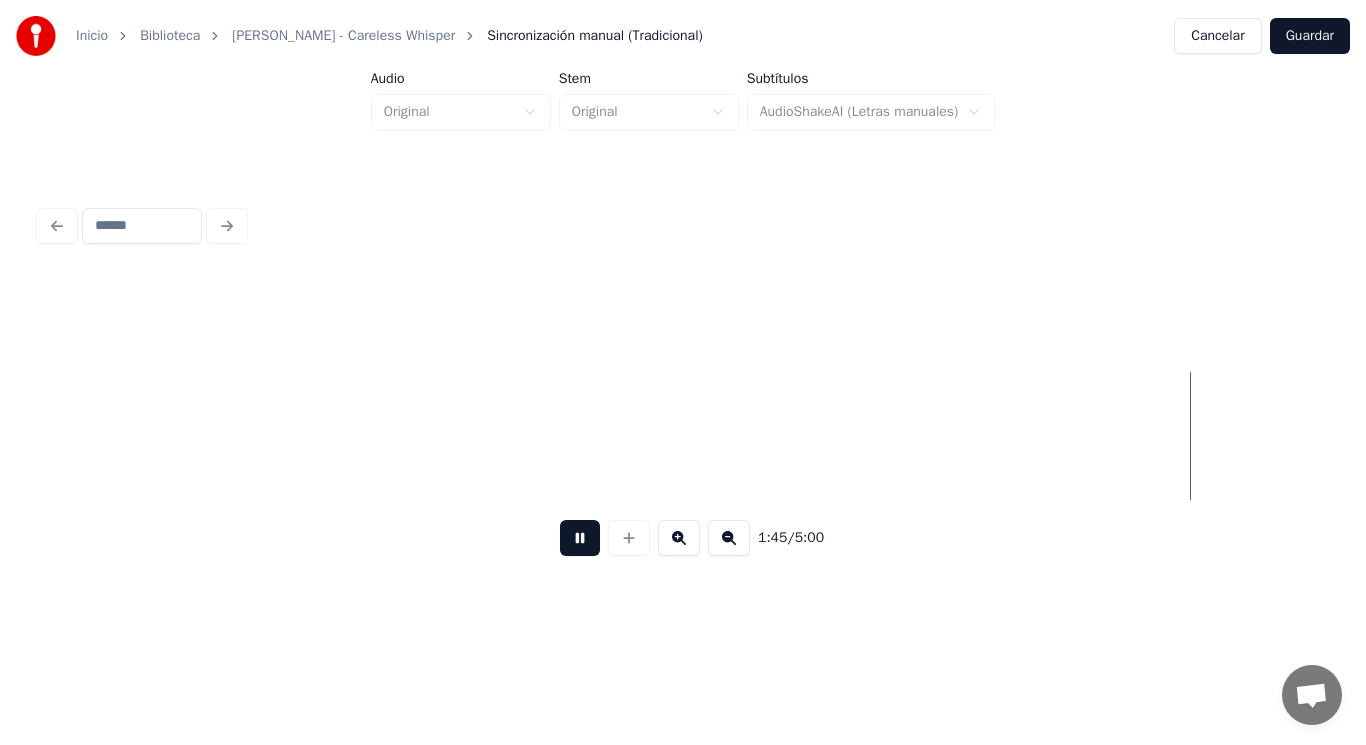scroll, scrollTop: 0, scrollLeft: 147468, axis: horizontal 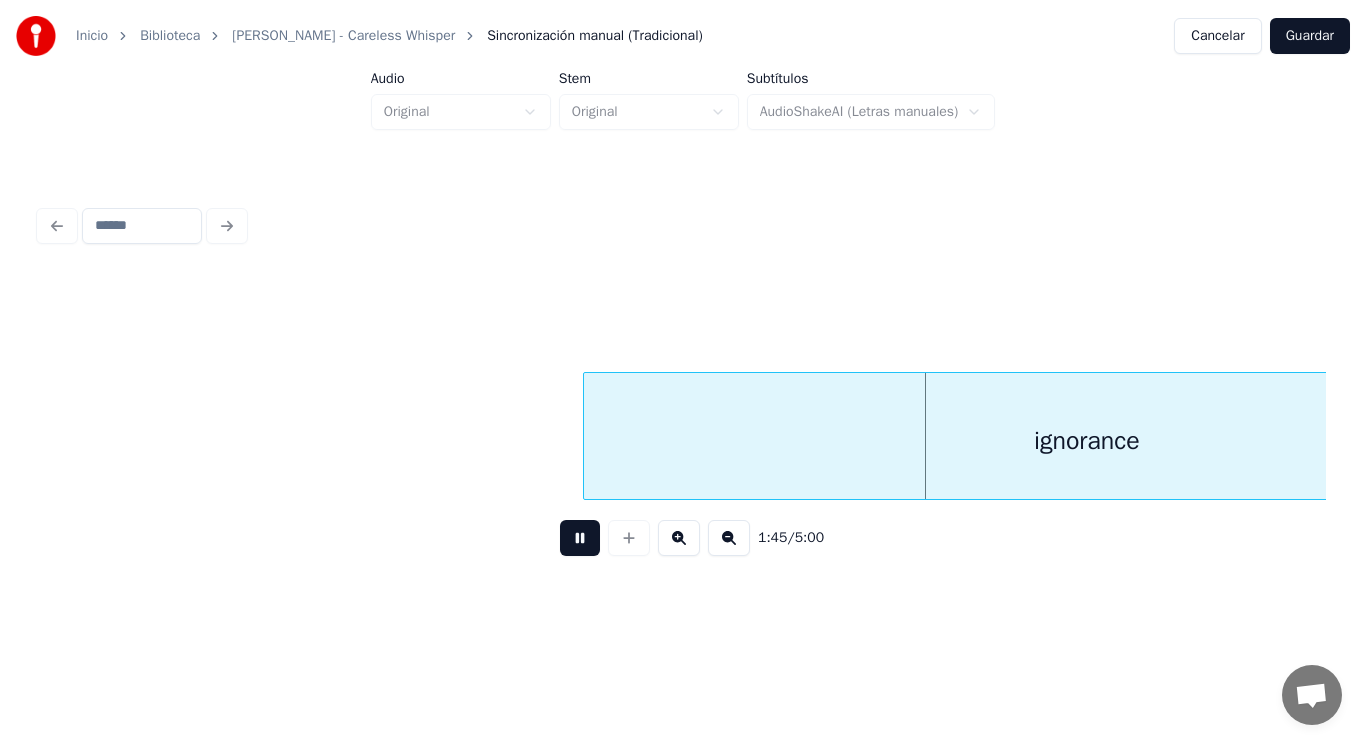 click at bounding box center (580, 538) 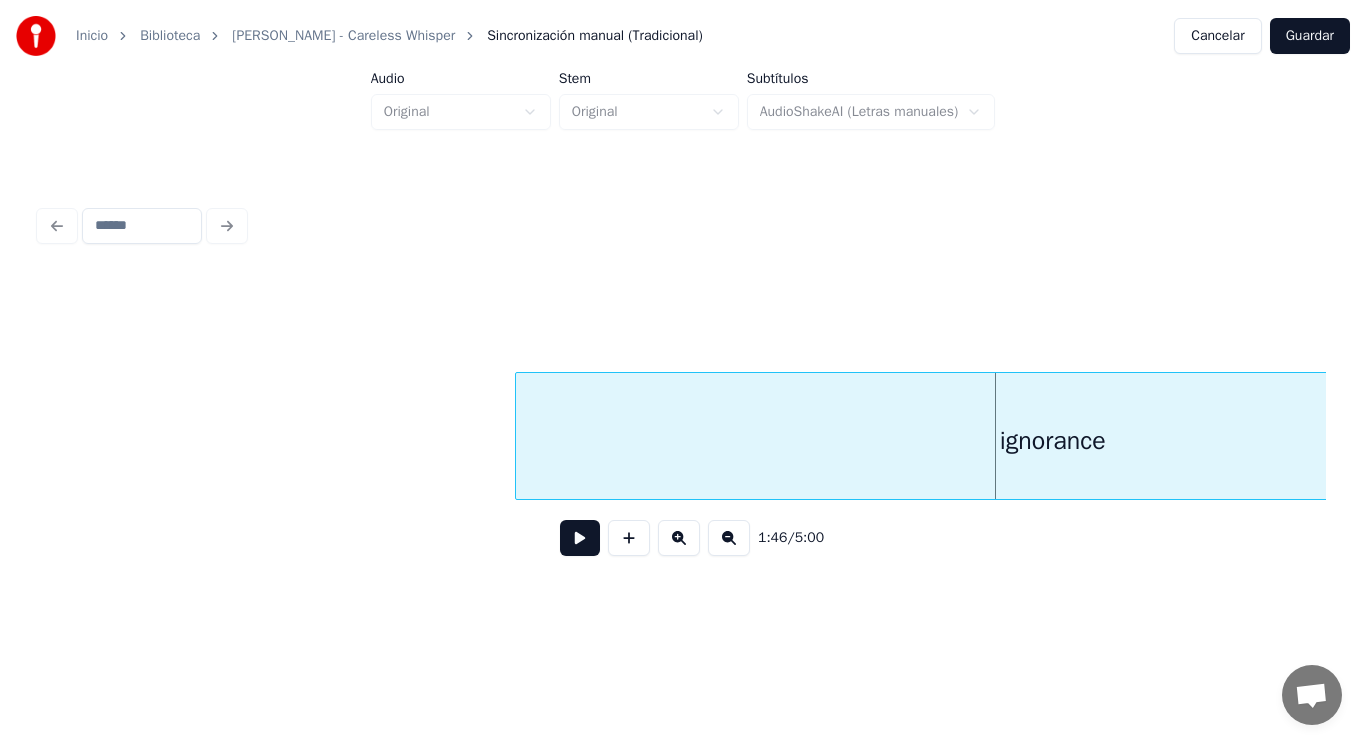 click at bounding box center (519, 436) 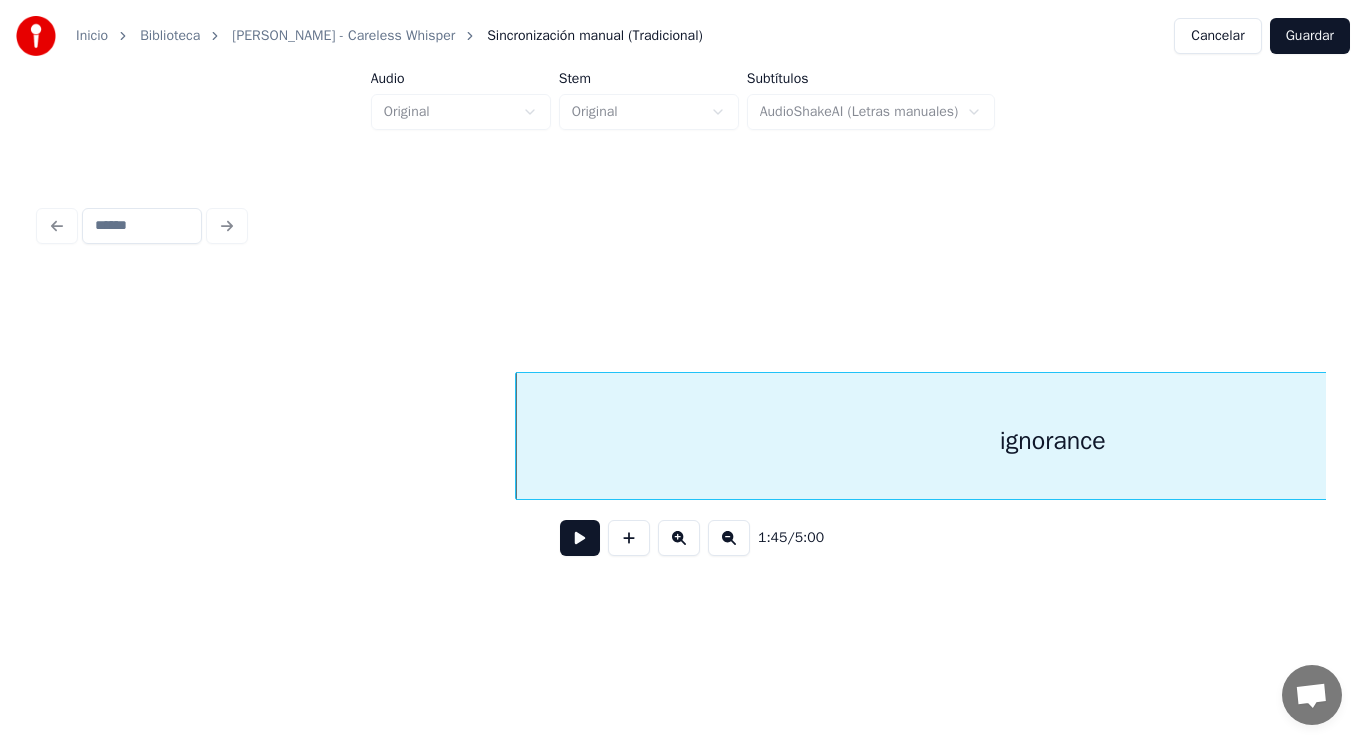 click at bounding box center (580, 538) 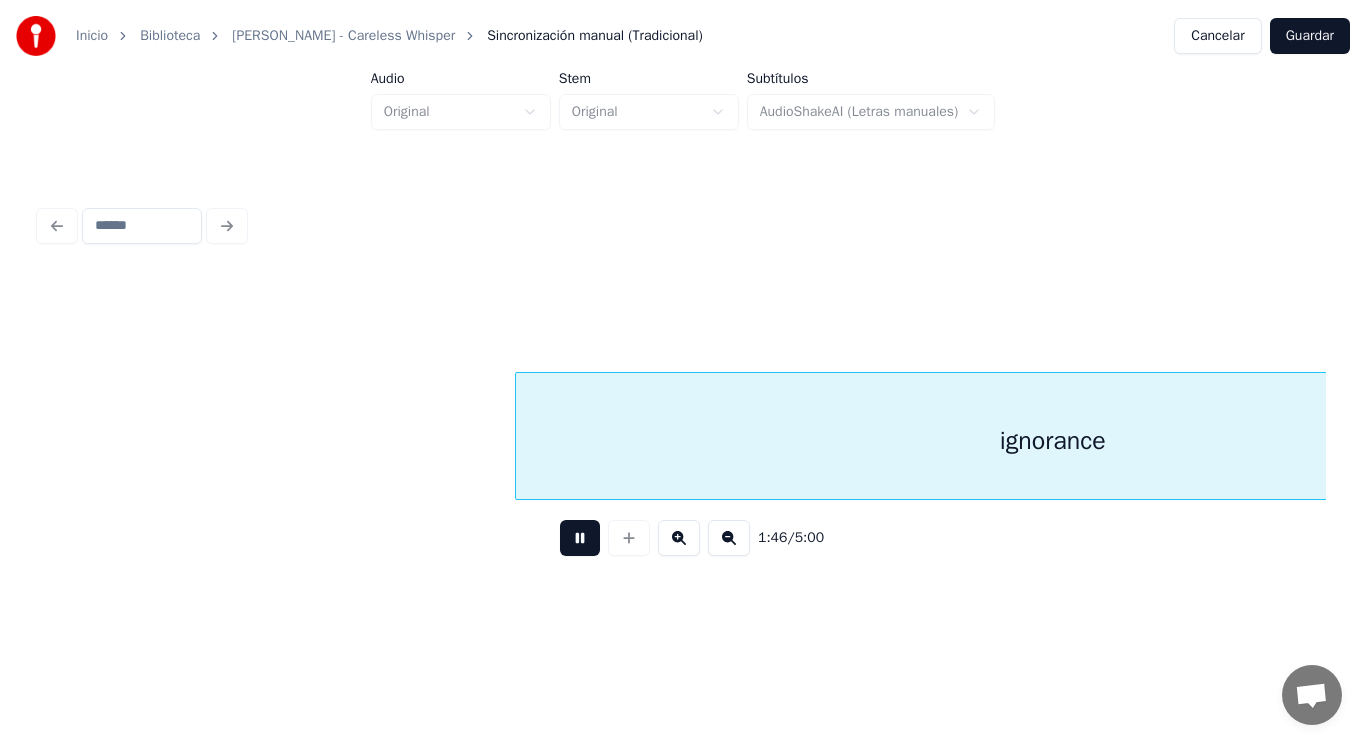 scroll, scrollTop: 0, scrollLeft: 148773, axis: horizontal 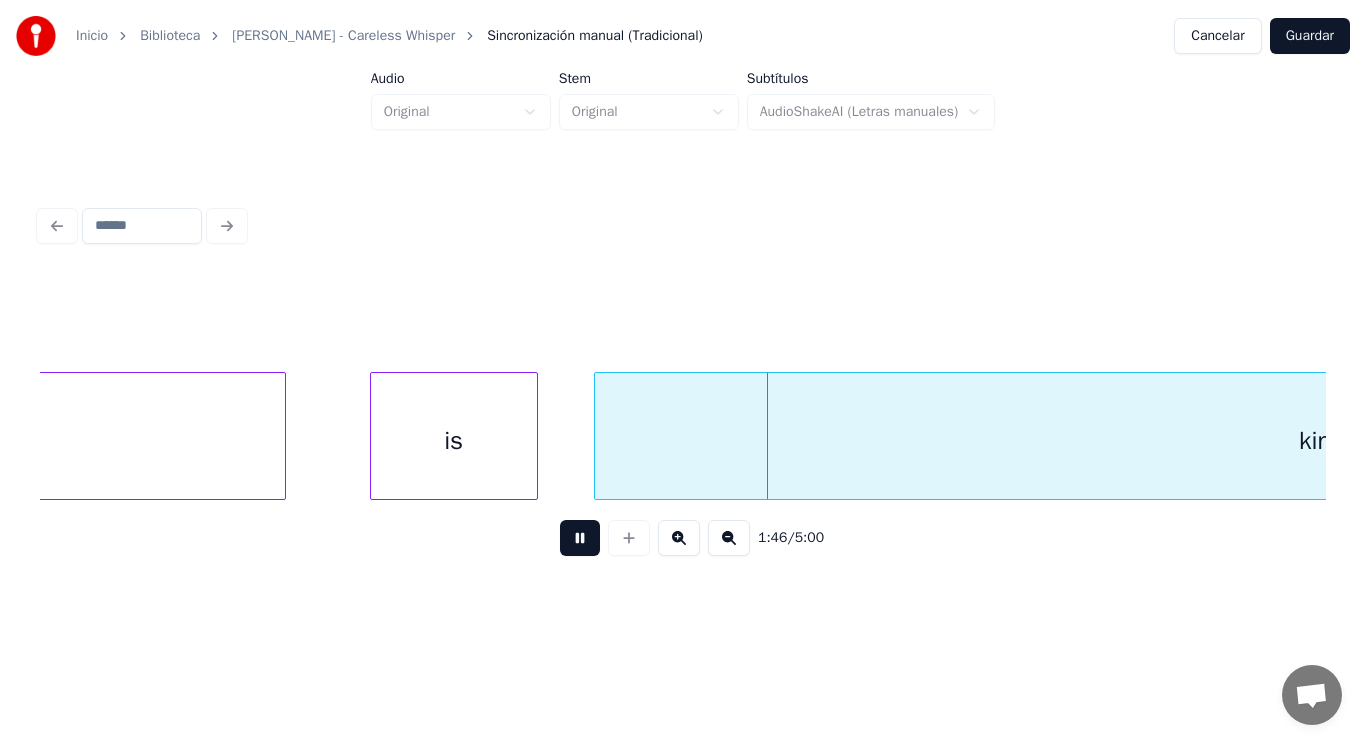 click at bounding box center [580, 538] 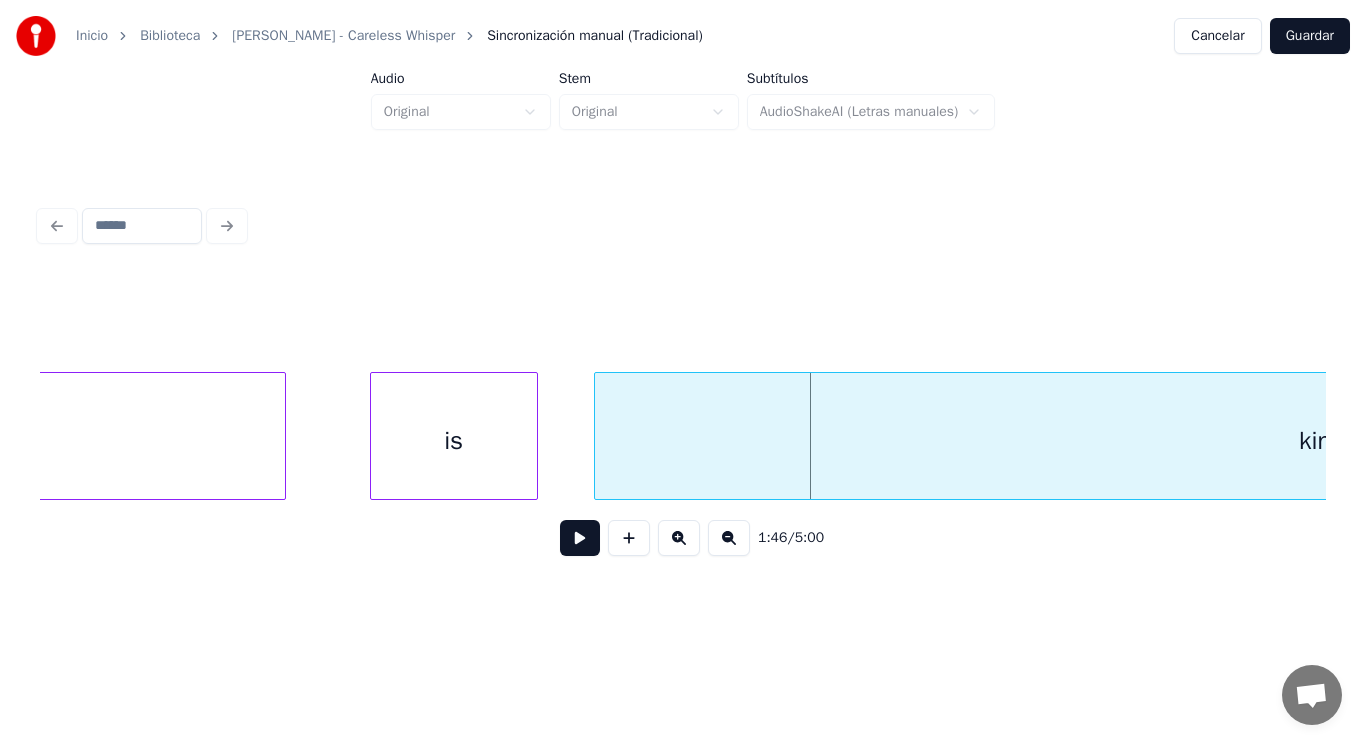 click on "is" at bounding box center (454, 441) 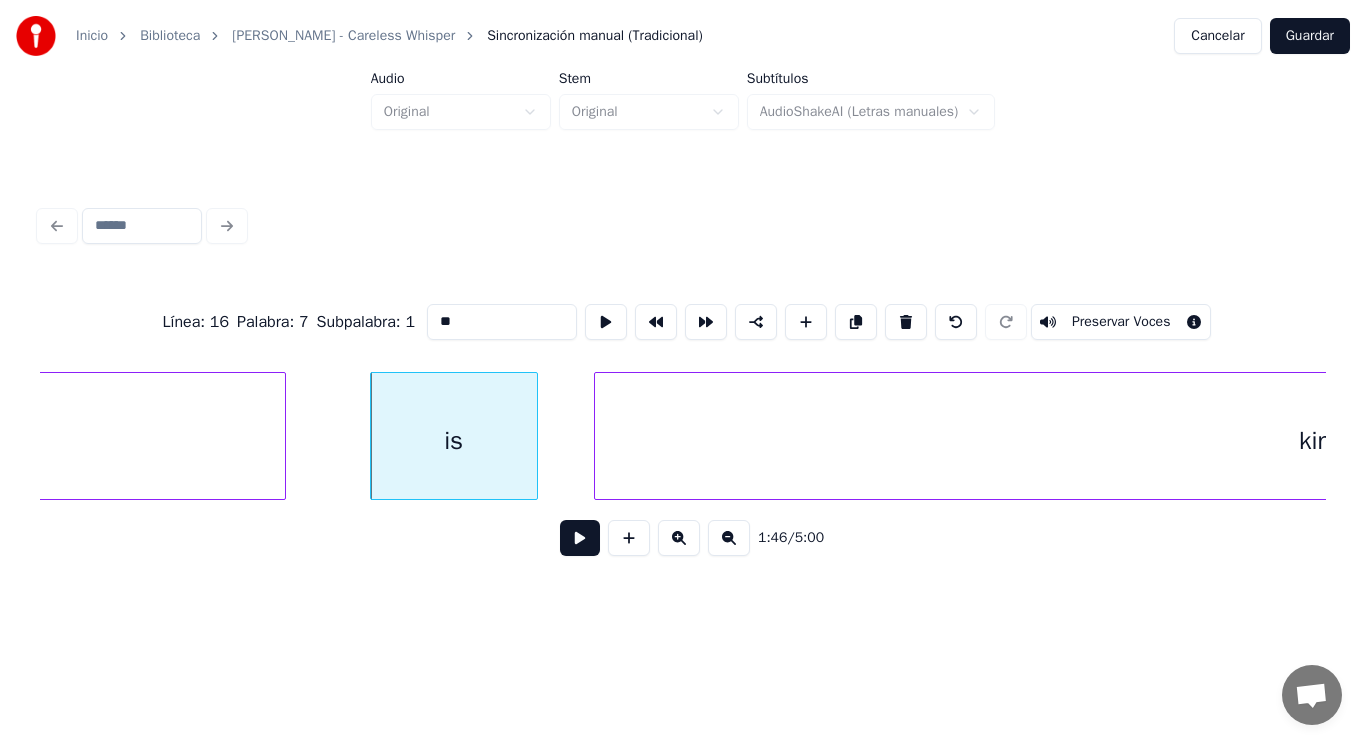 click at bounding box center [580, 538] 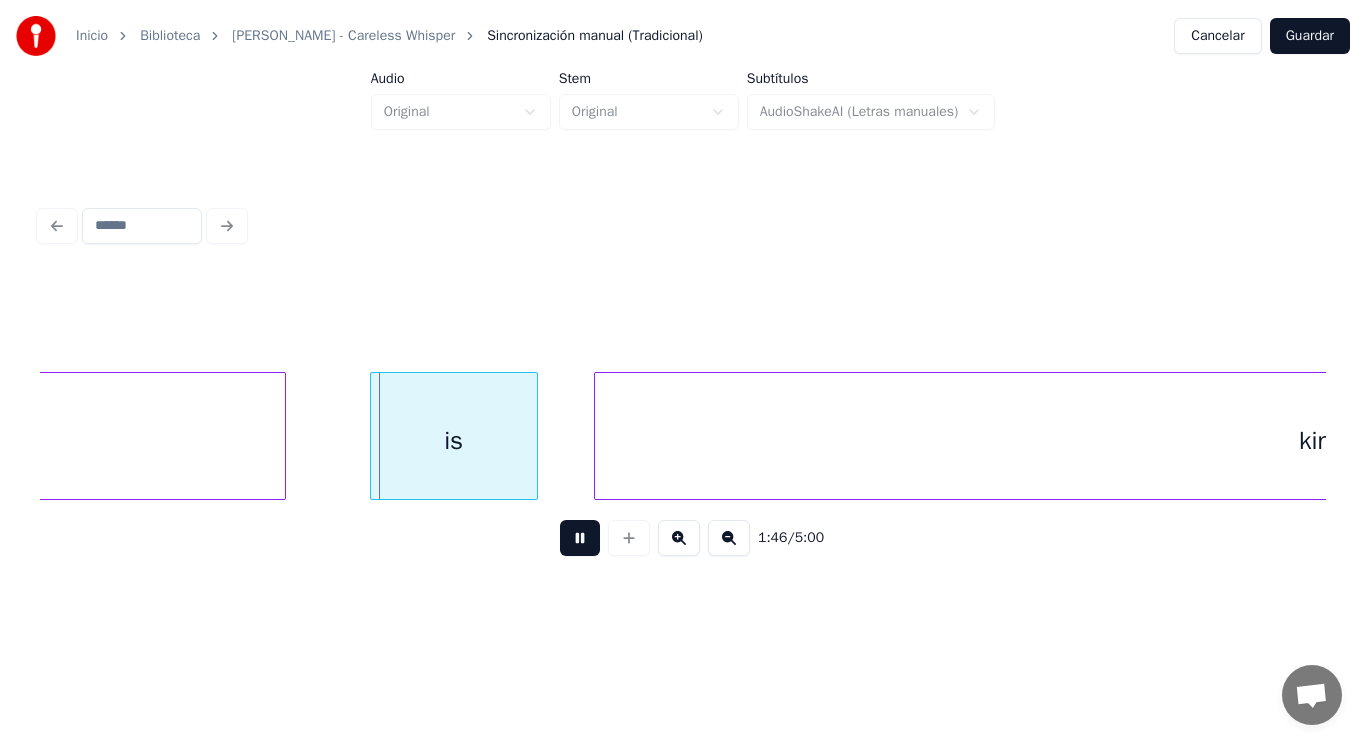 click at bounding box center (580, 538) 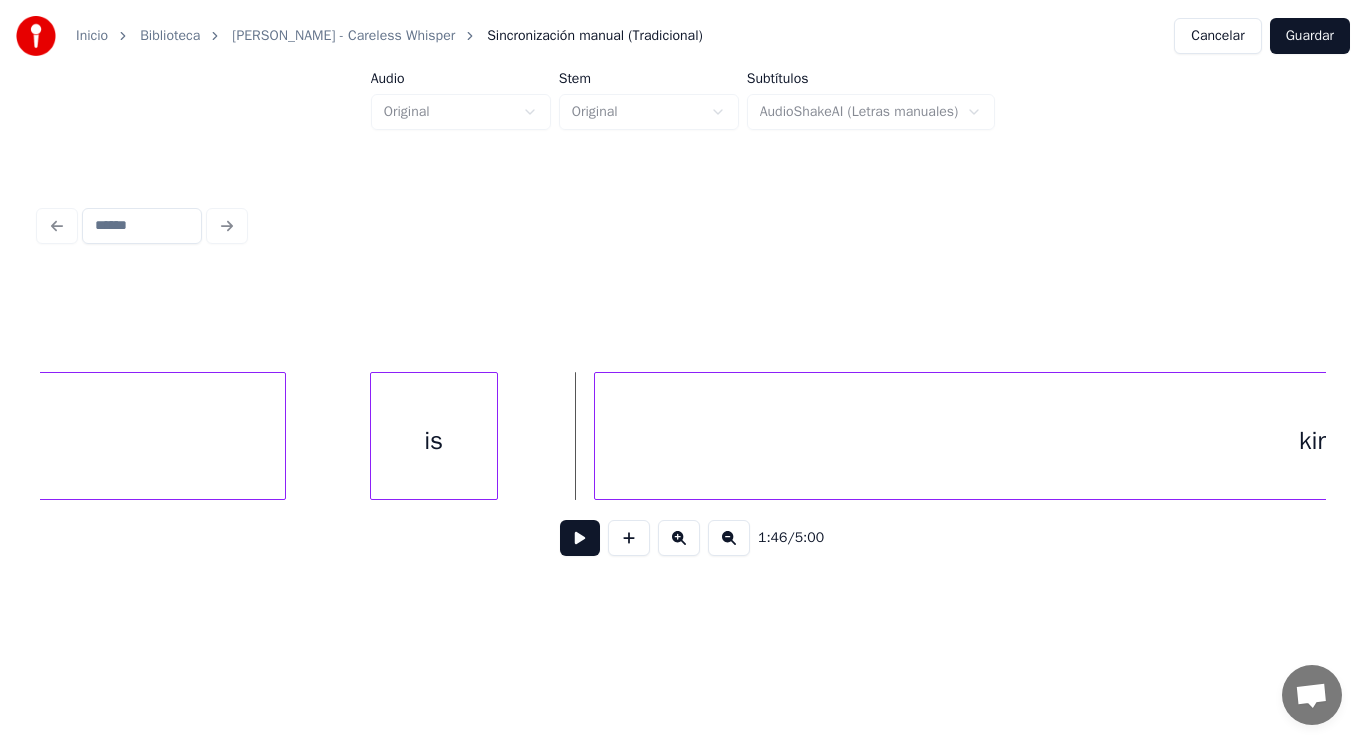 click at bounding box center [494, 436] 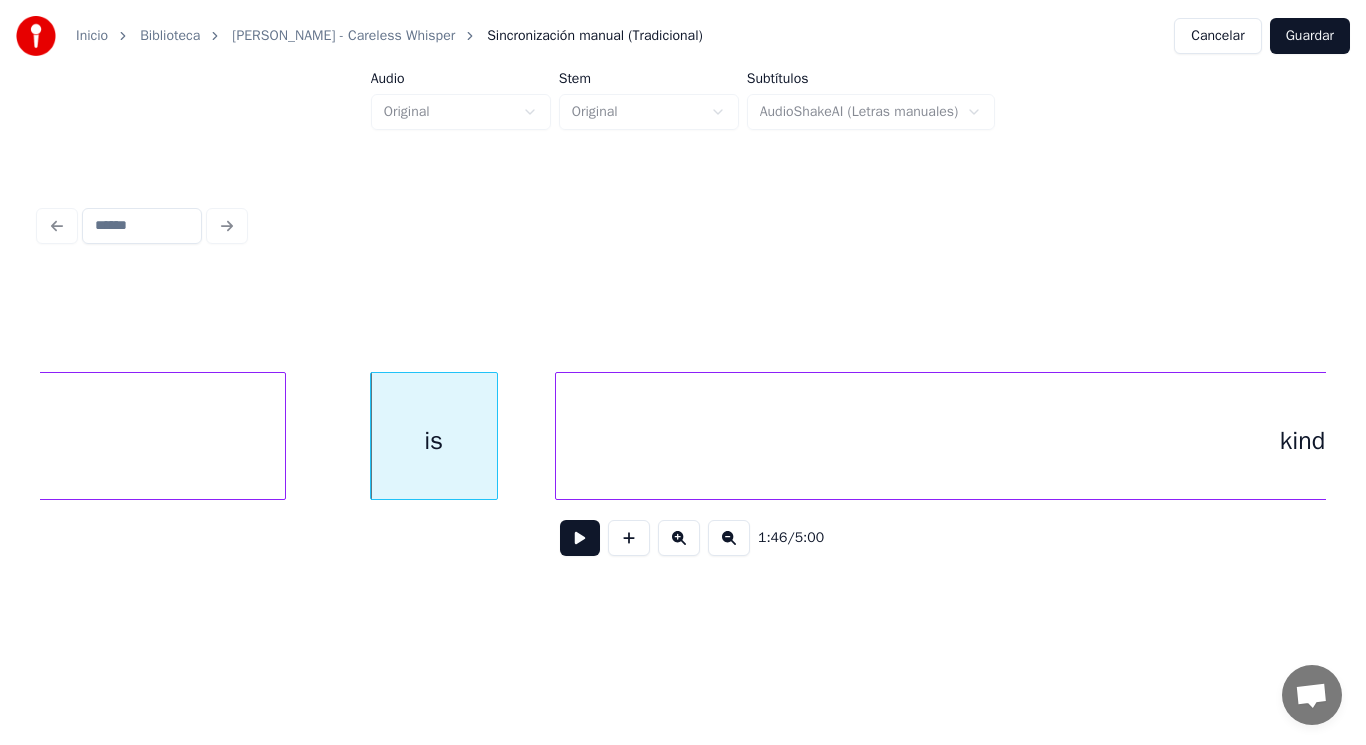 click at bounding box center [559, 436] 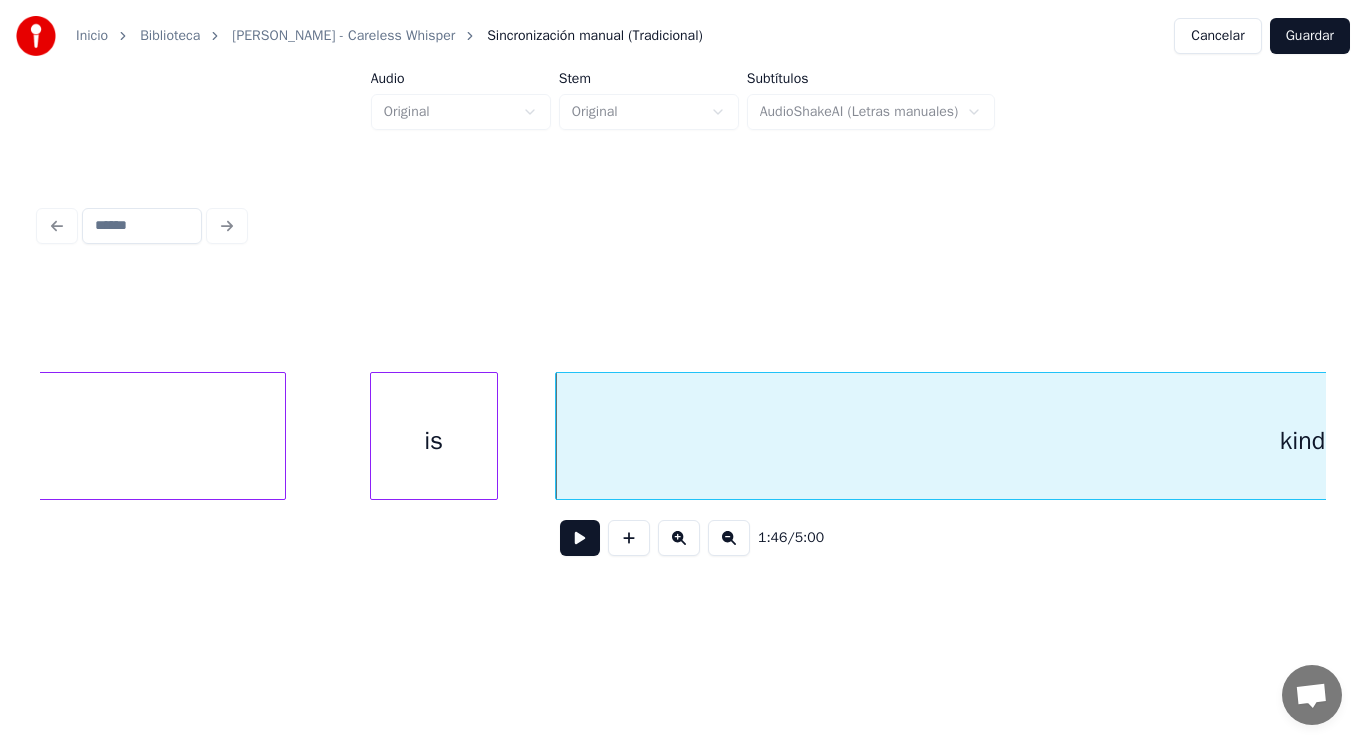 click on "is" at bounding box center (434, 441) 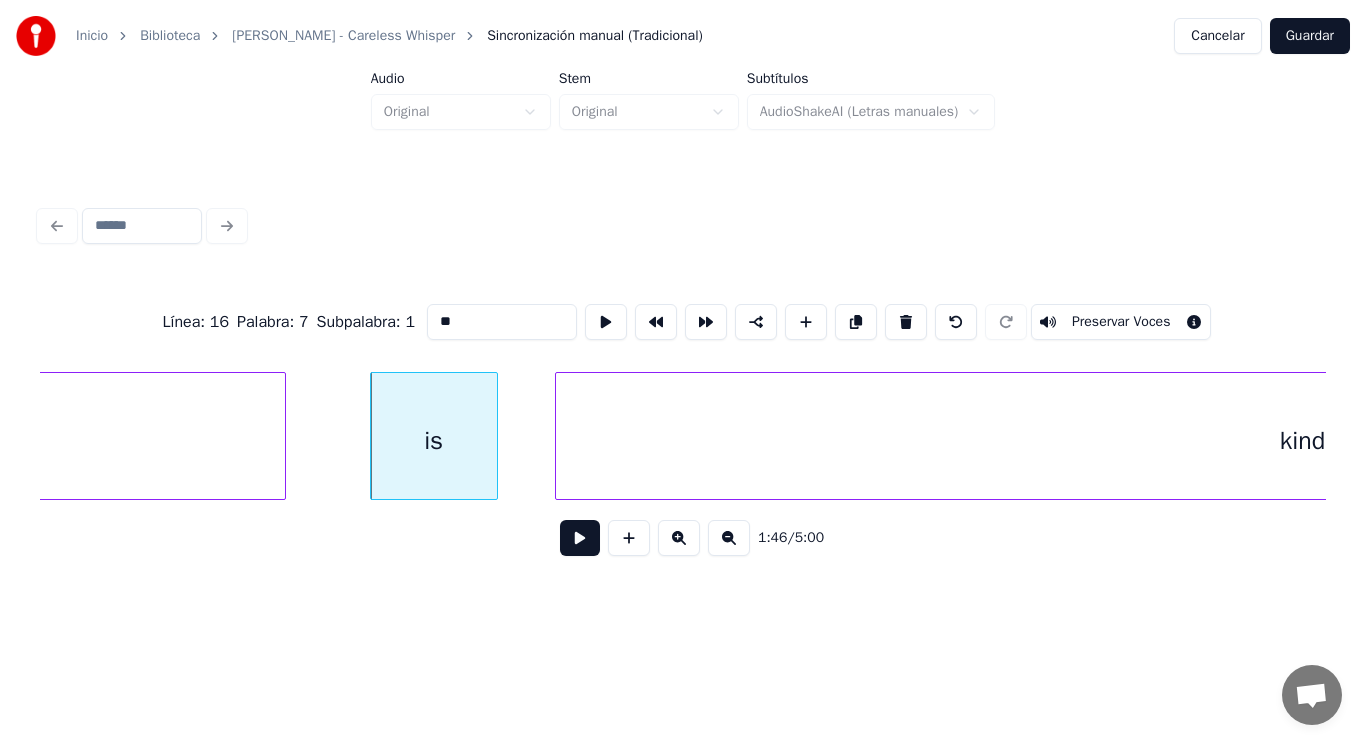 click at bounding box center [580, 538] 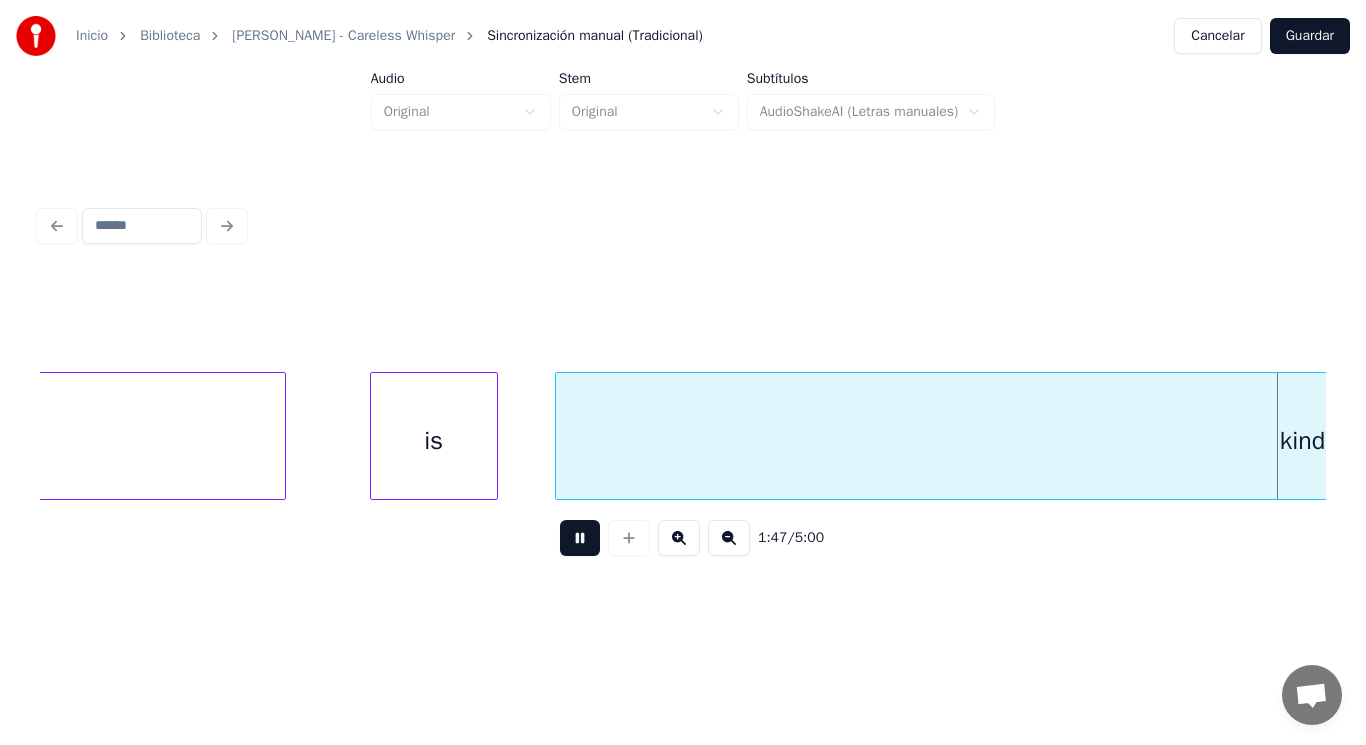 scroll, scrollTop: 0, scrollLeft: 150066, axis: horizontal 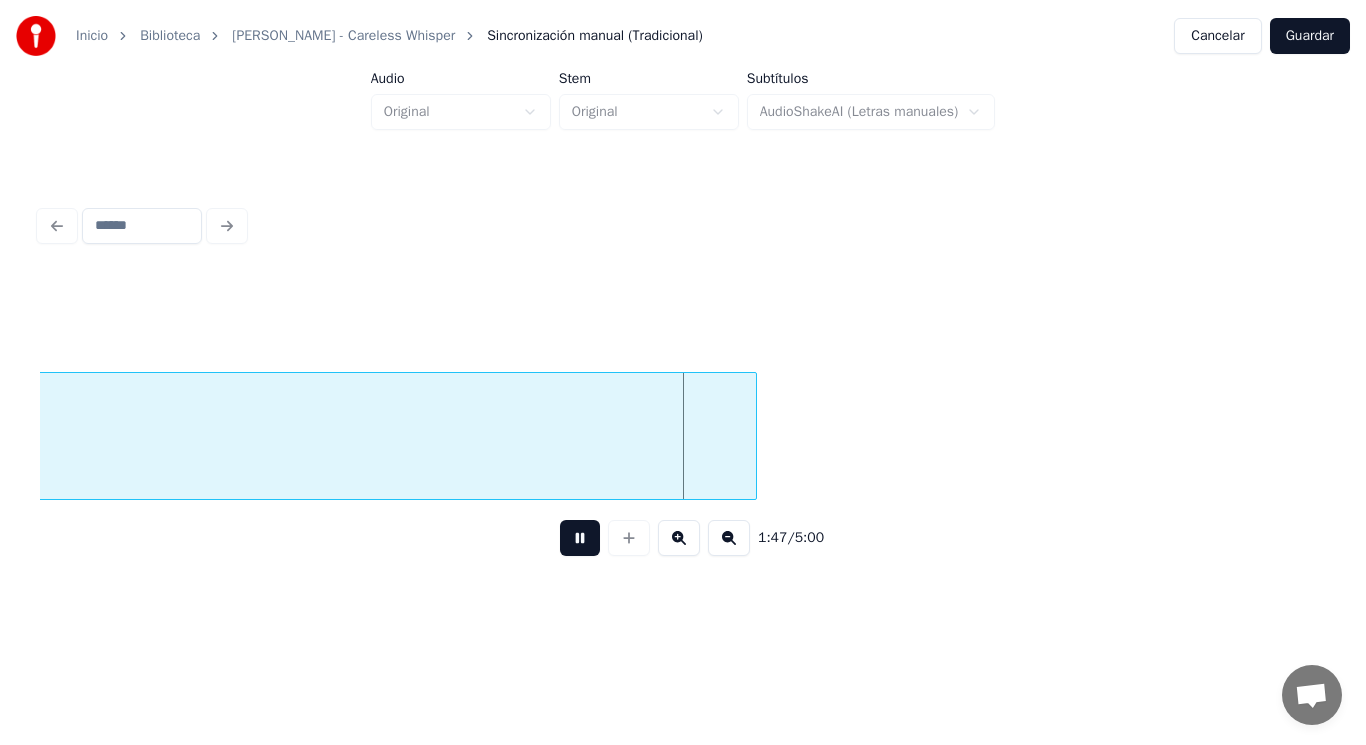 click at bounding box center (580, 538) 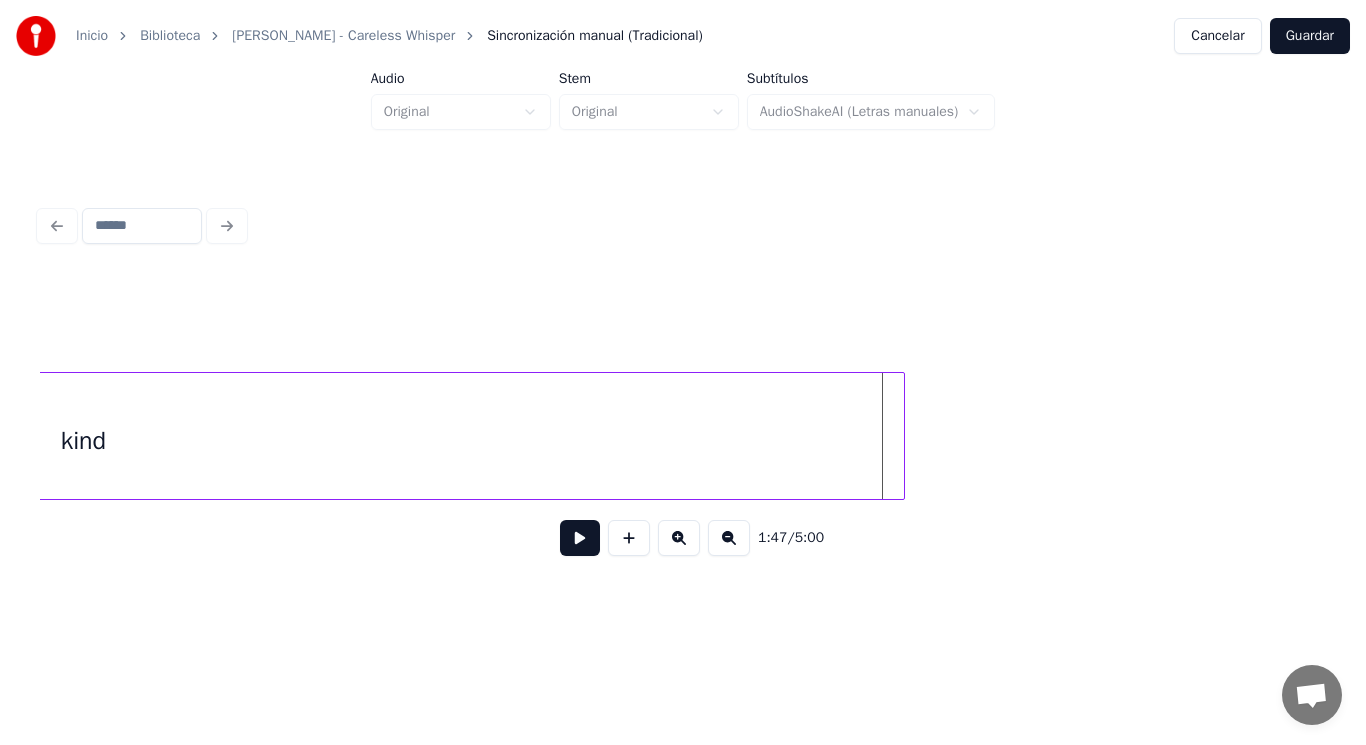 click at bounding box center [901, 436] 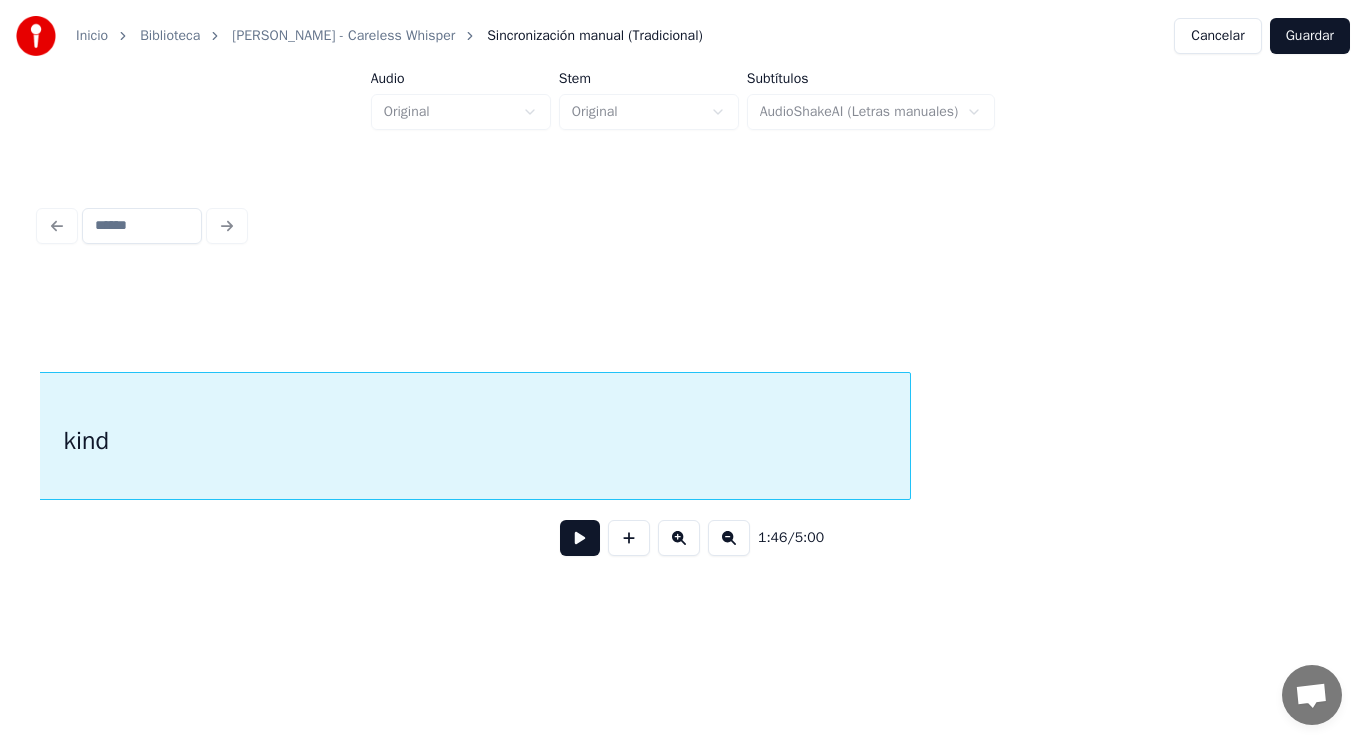 scroll, scrollTop: 0, scrollLeft: 149289, axis: horizontal 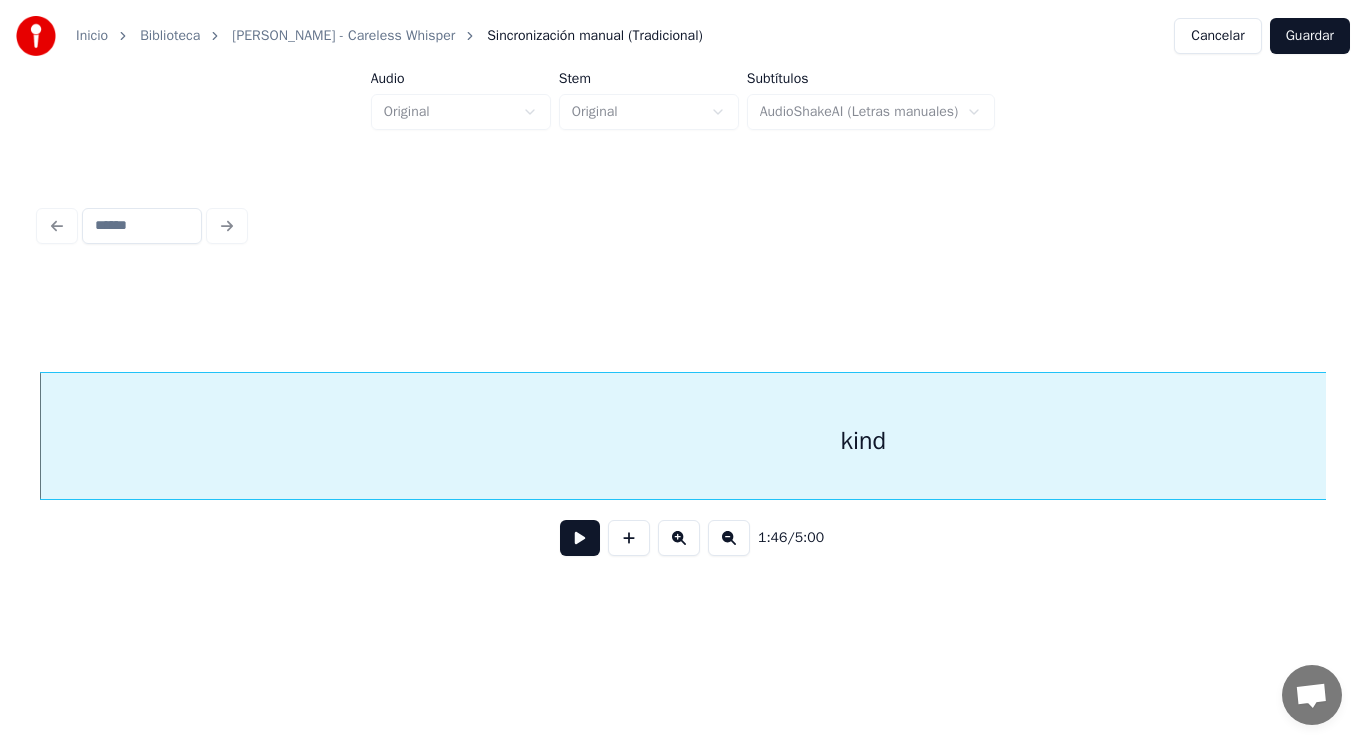 click at bounding box center (580, 538) 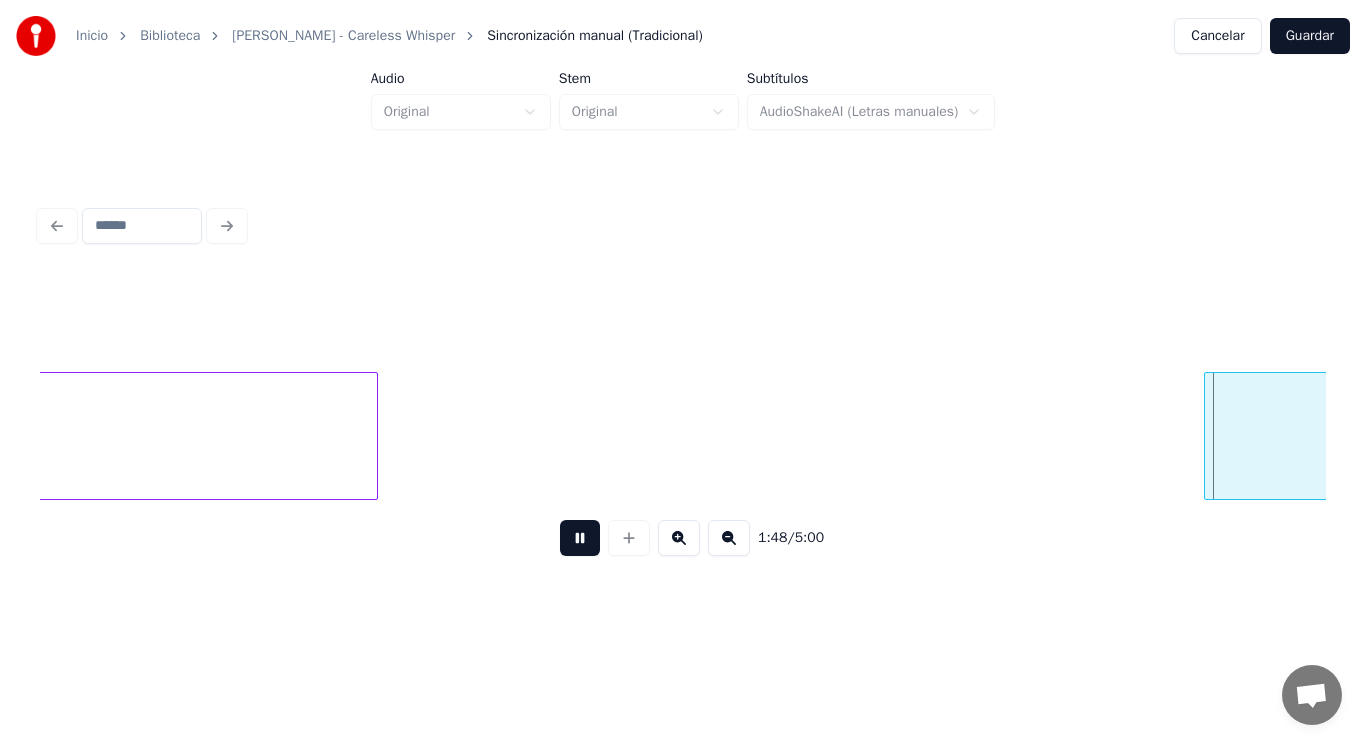 scroll, scrollTop: 0, scrollLeft: 151902, axis: horizontal 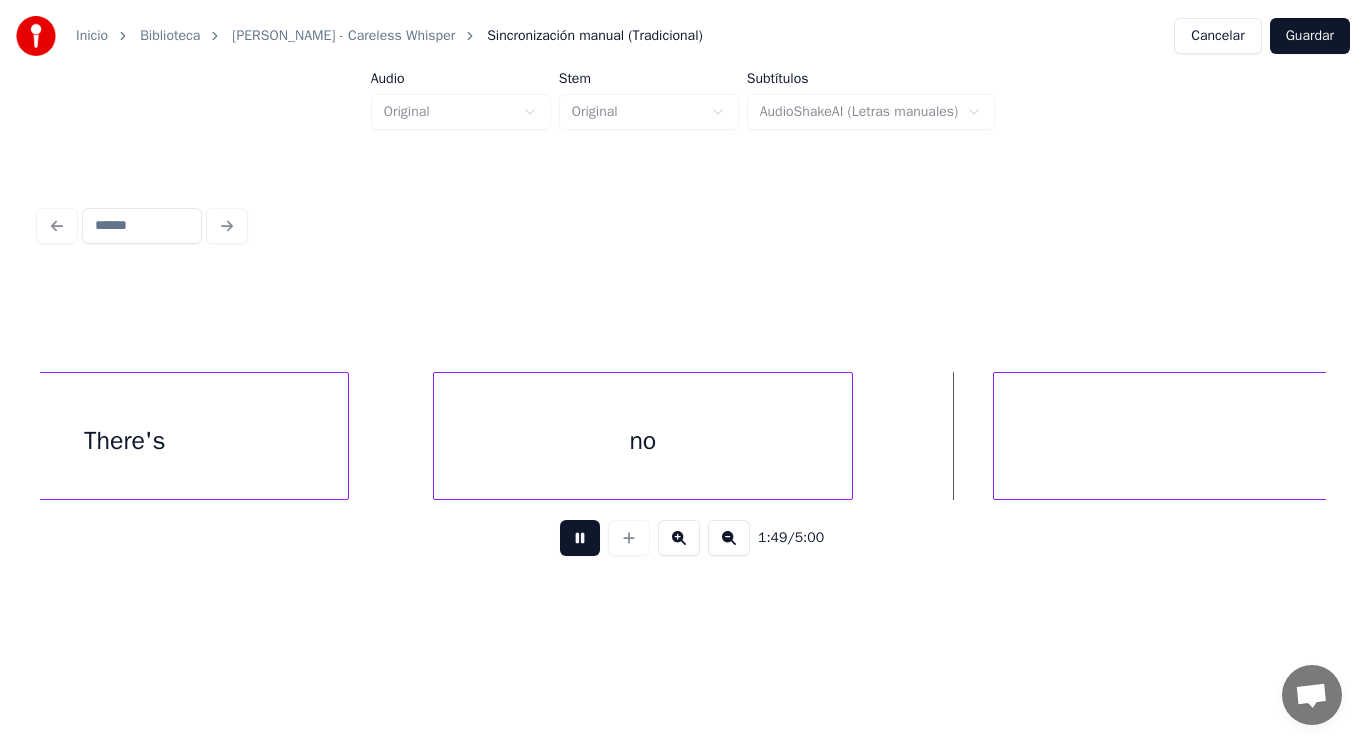 click at bounding box center (580, 538) 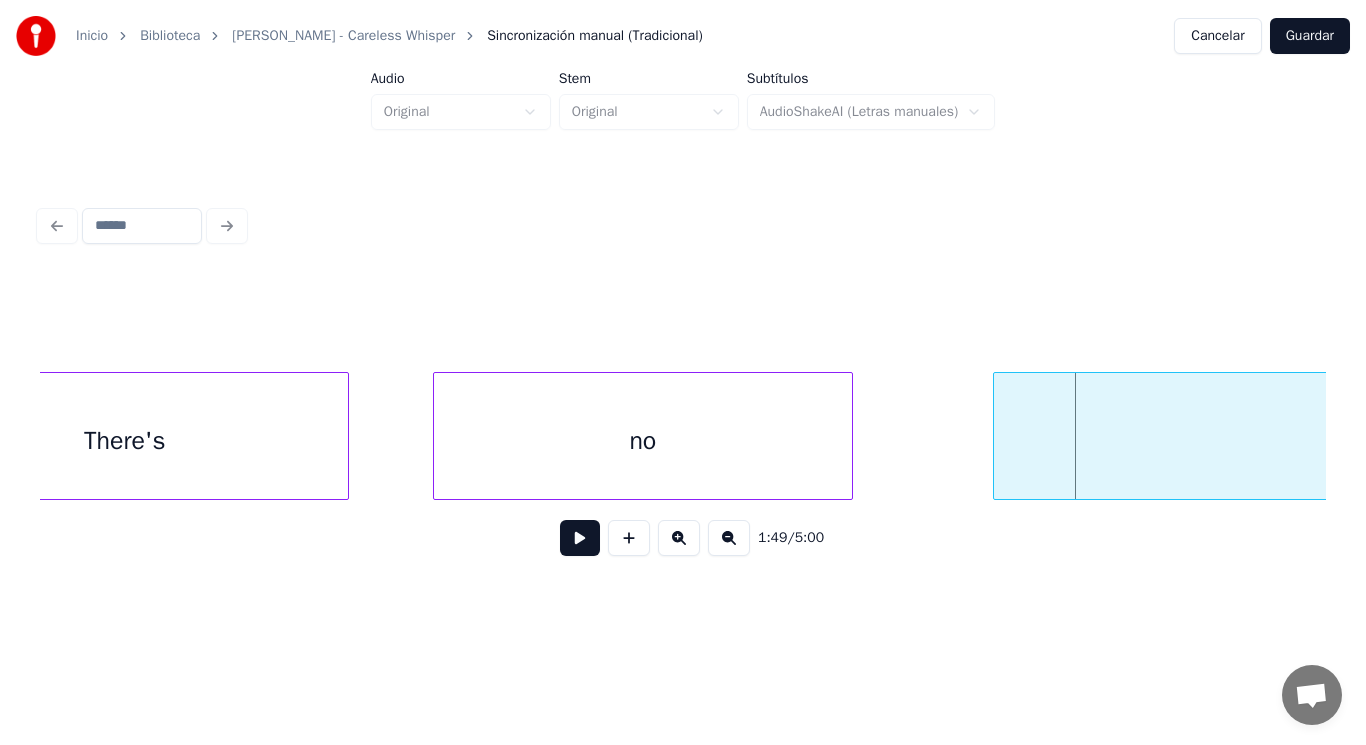click on "no" at bounding box center [643, 441] 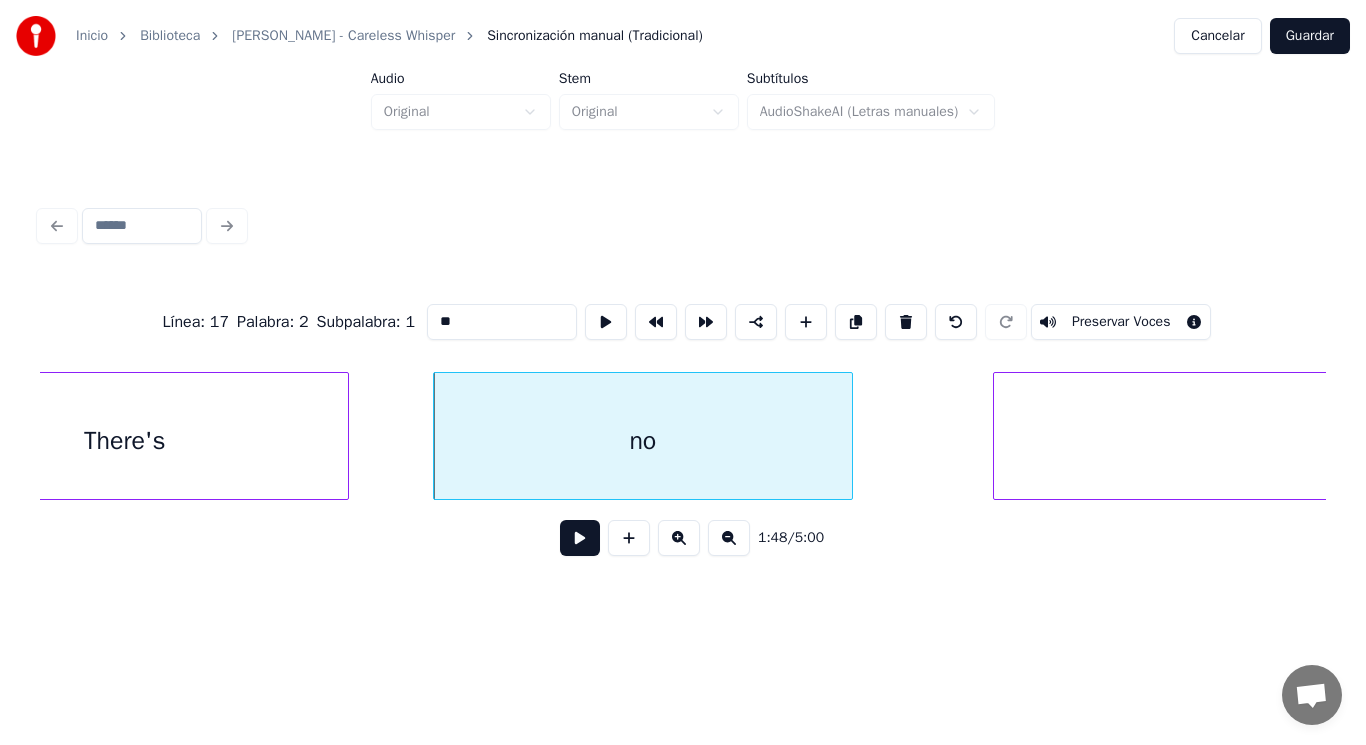 click at bounding box center [580, 538] 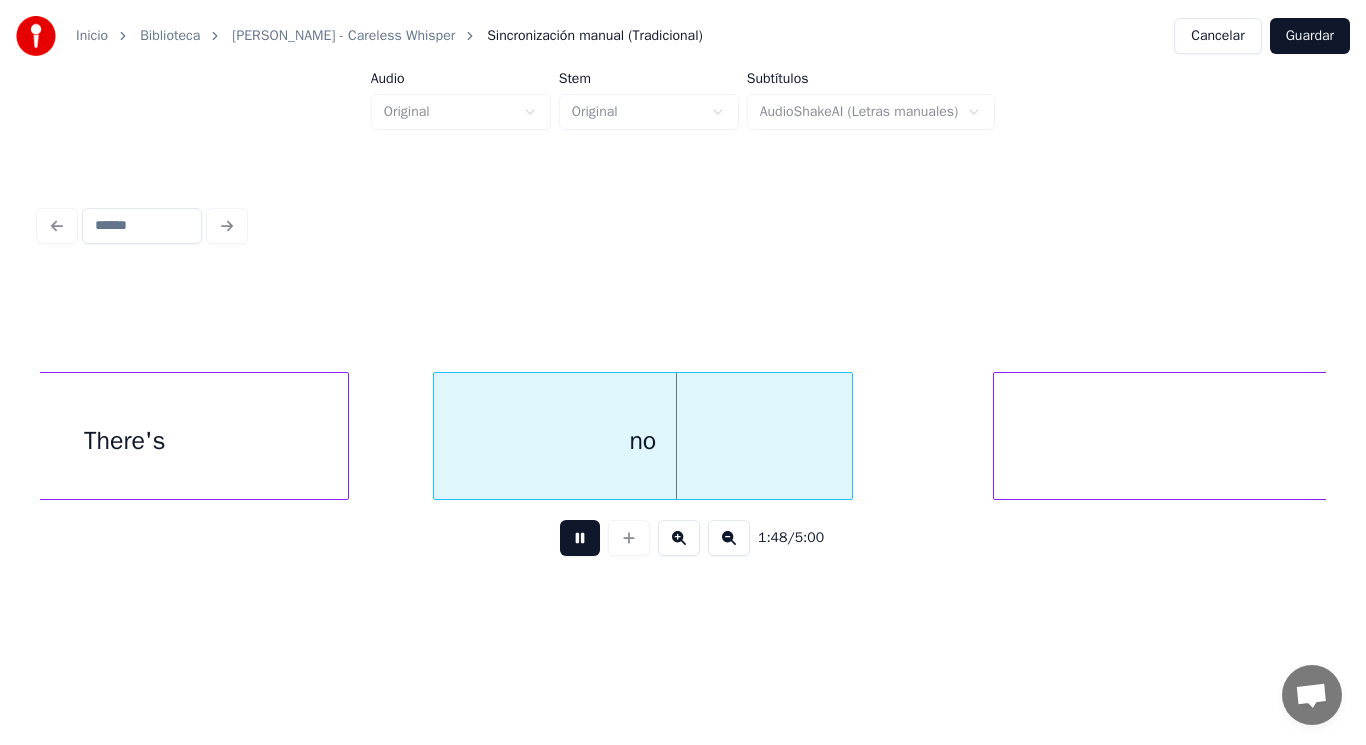 click at bounding box center (580, 538) 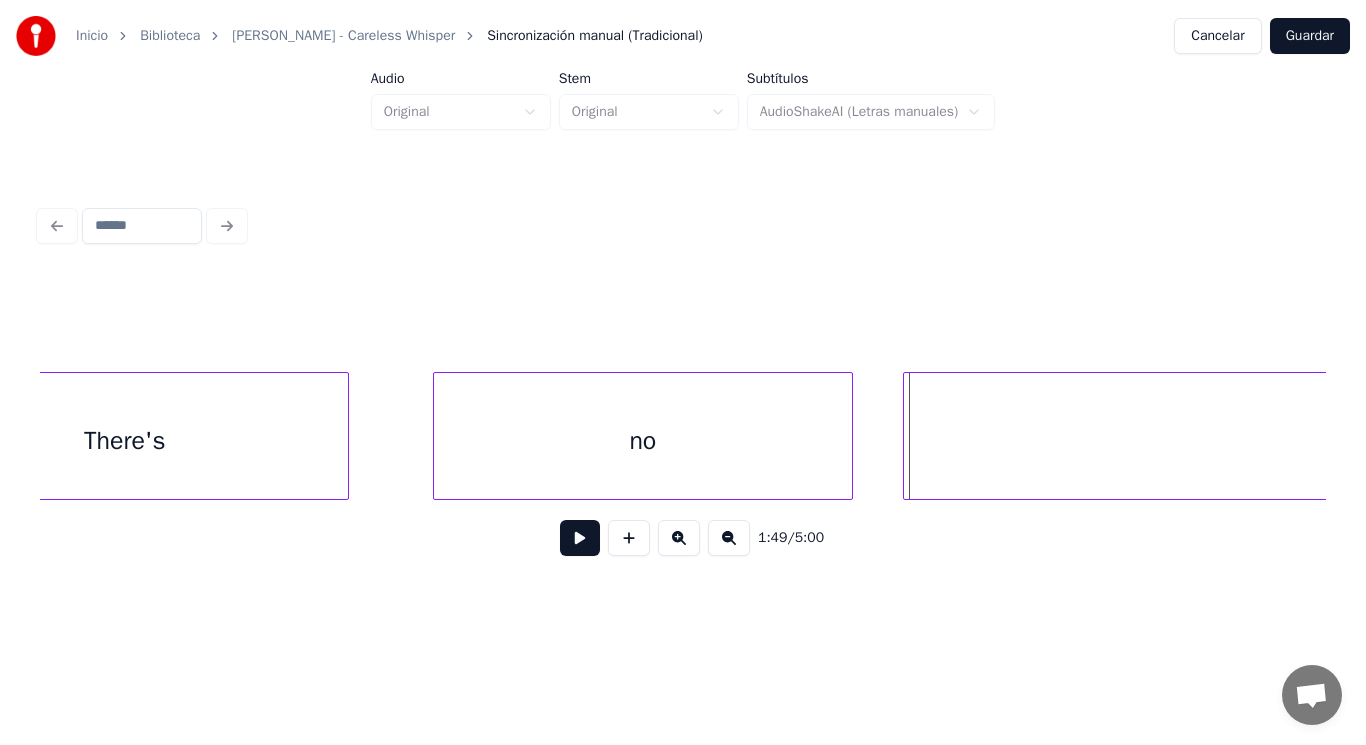 click at bounding box center [907, 436] 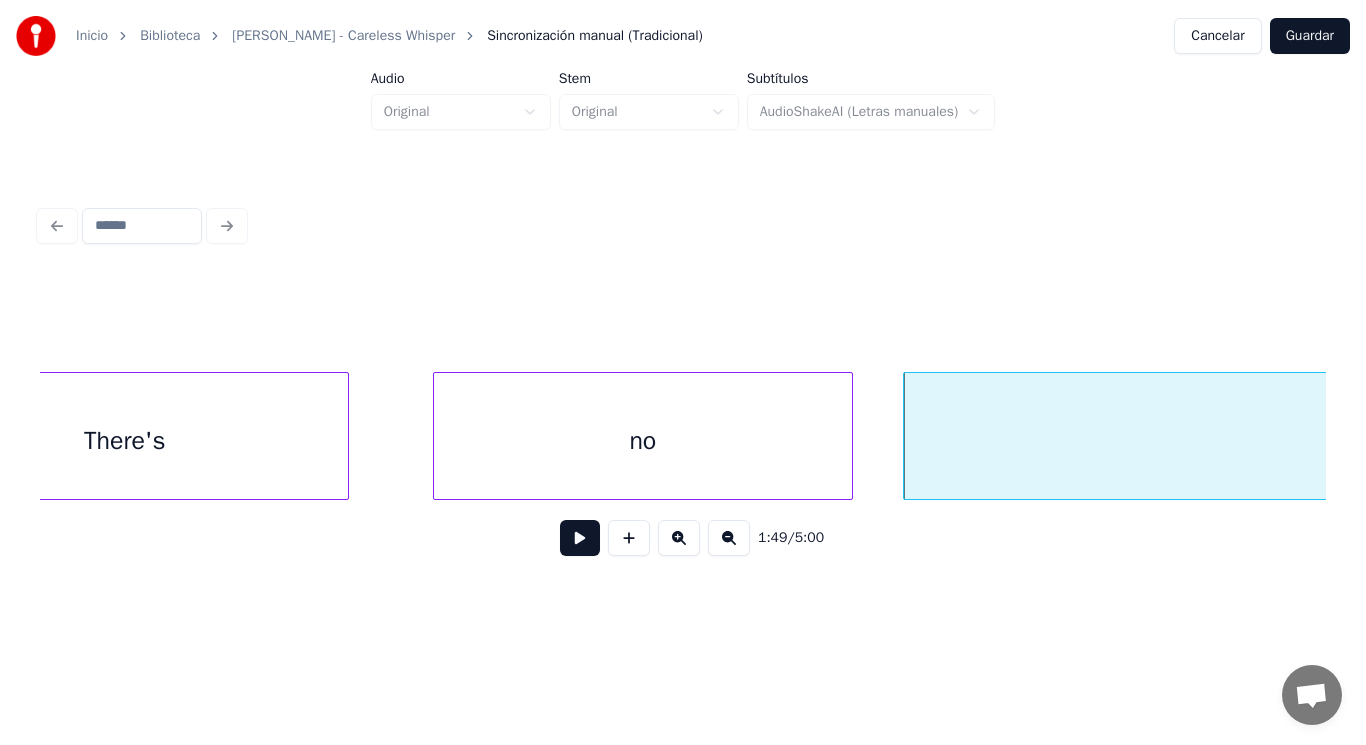 click at bounding box center [580, 538] 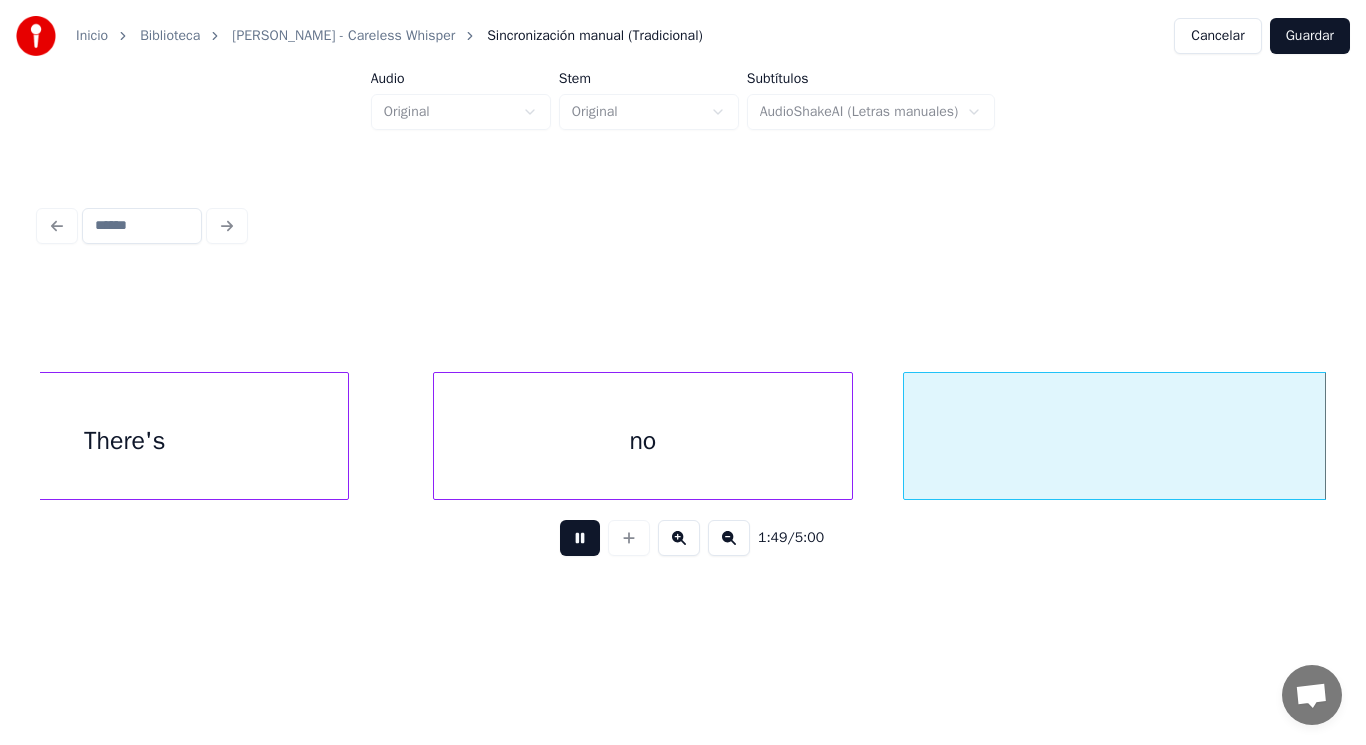 scroll, scrollTop: 0, scrollLeft: 153214, axis: horizontal 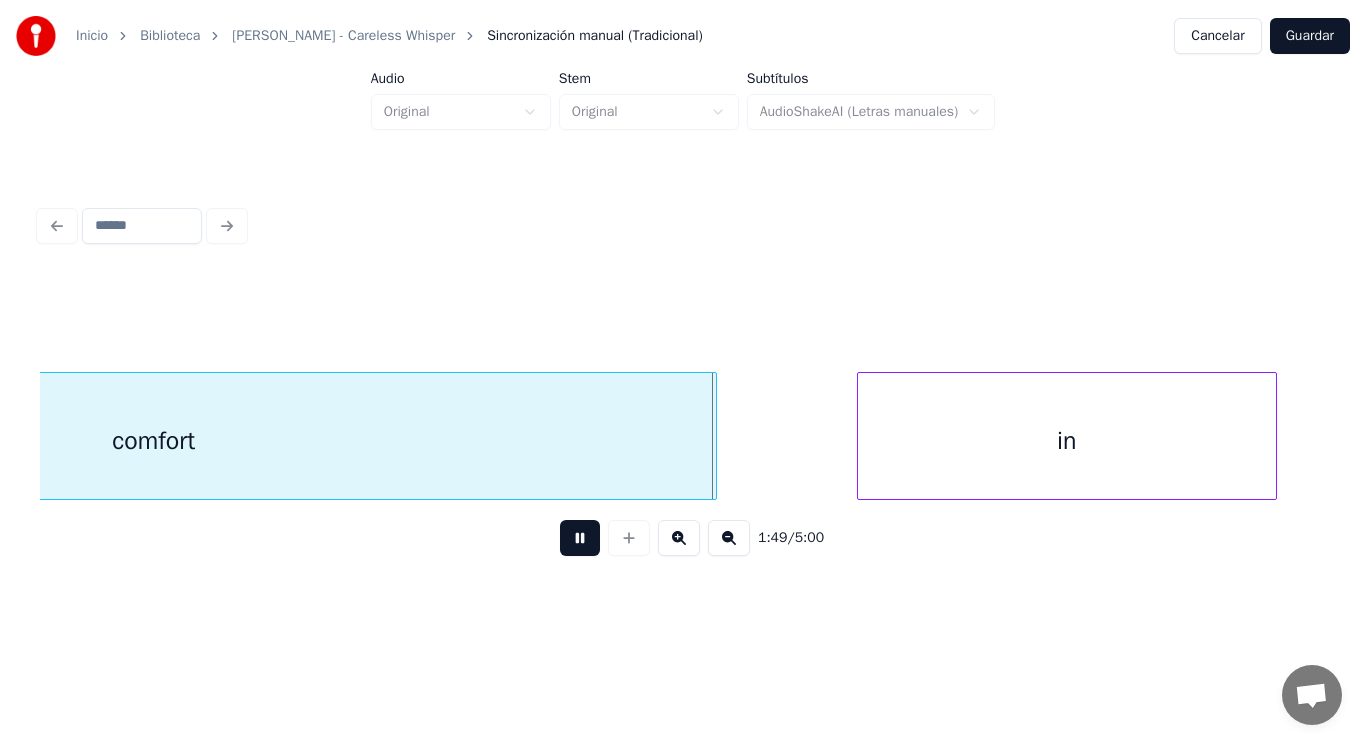 click at bounding box center [580, 538] 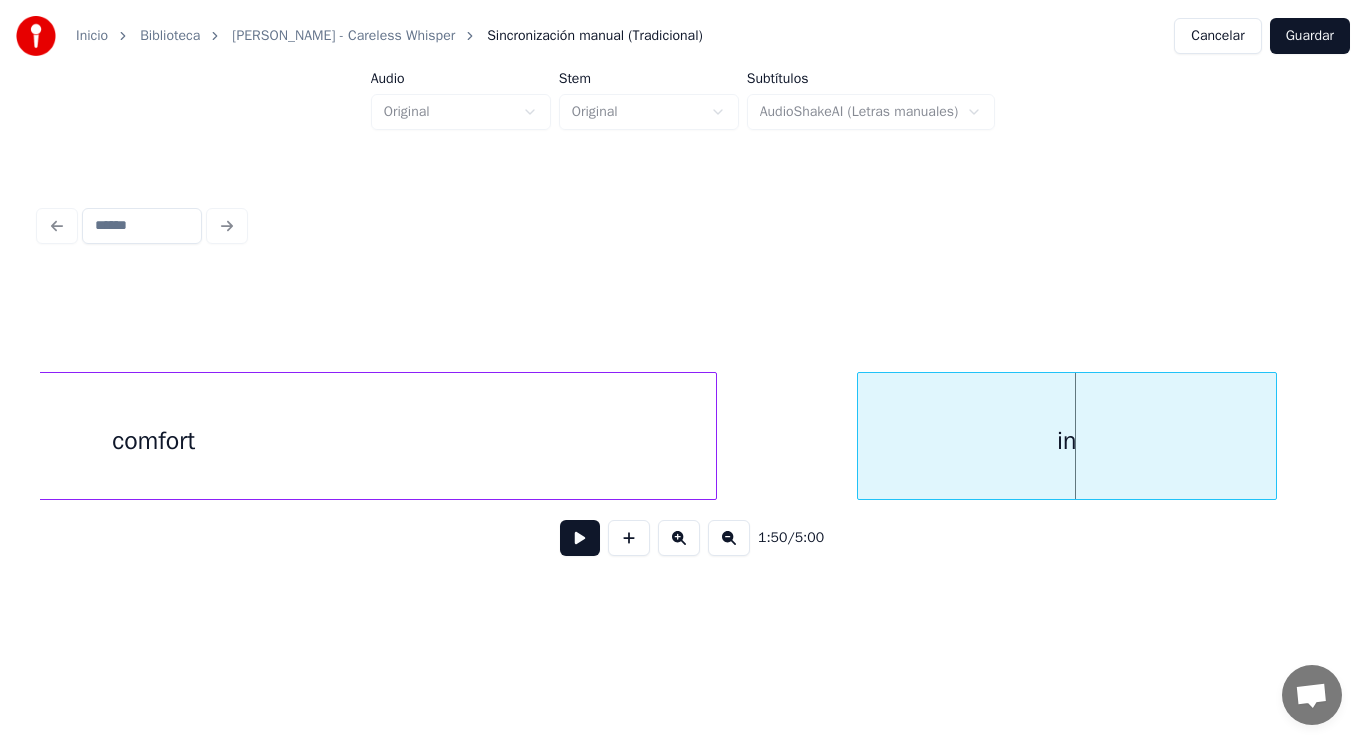 click on "in" at bounding box center (1067, 441) 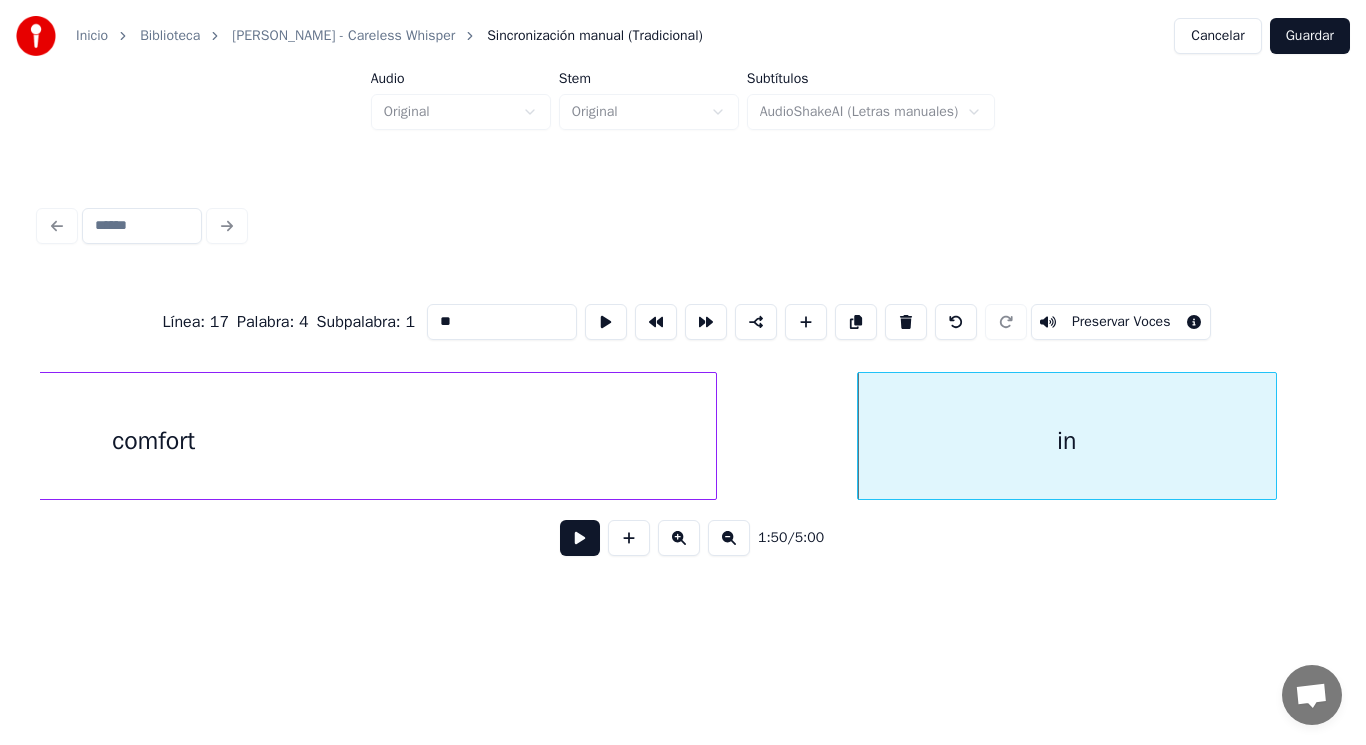 click at bounding box center [580, 538] 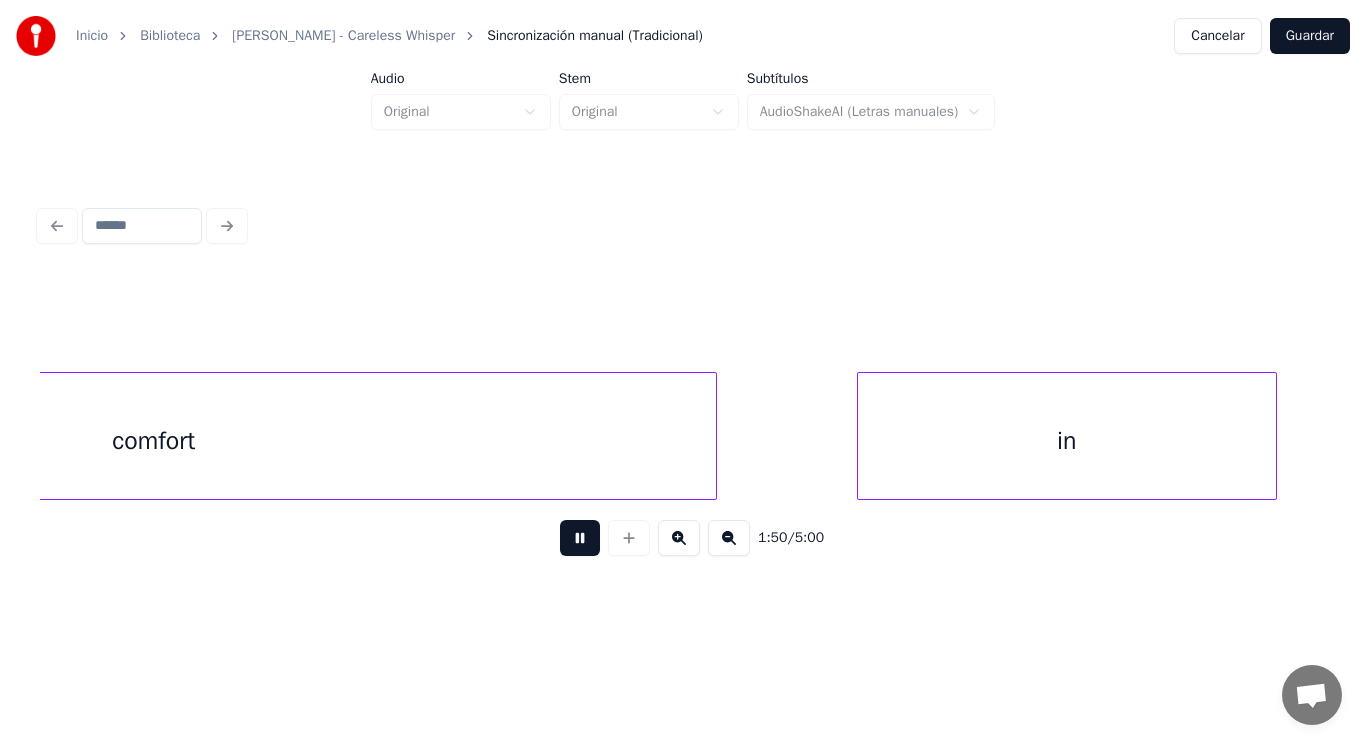 scroll, scrollTop: 0, scrollLeft: 154510, axis: horizontal 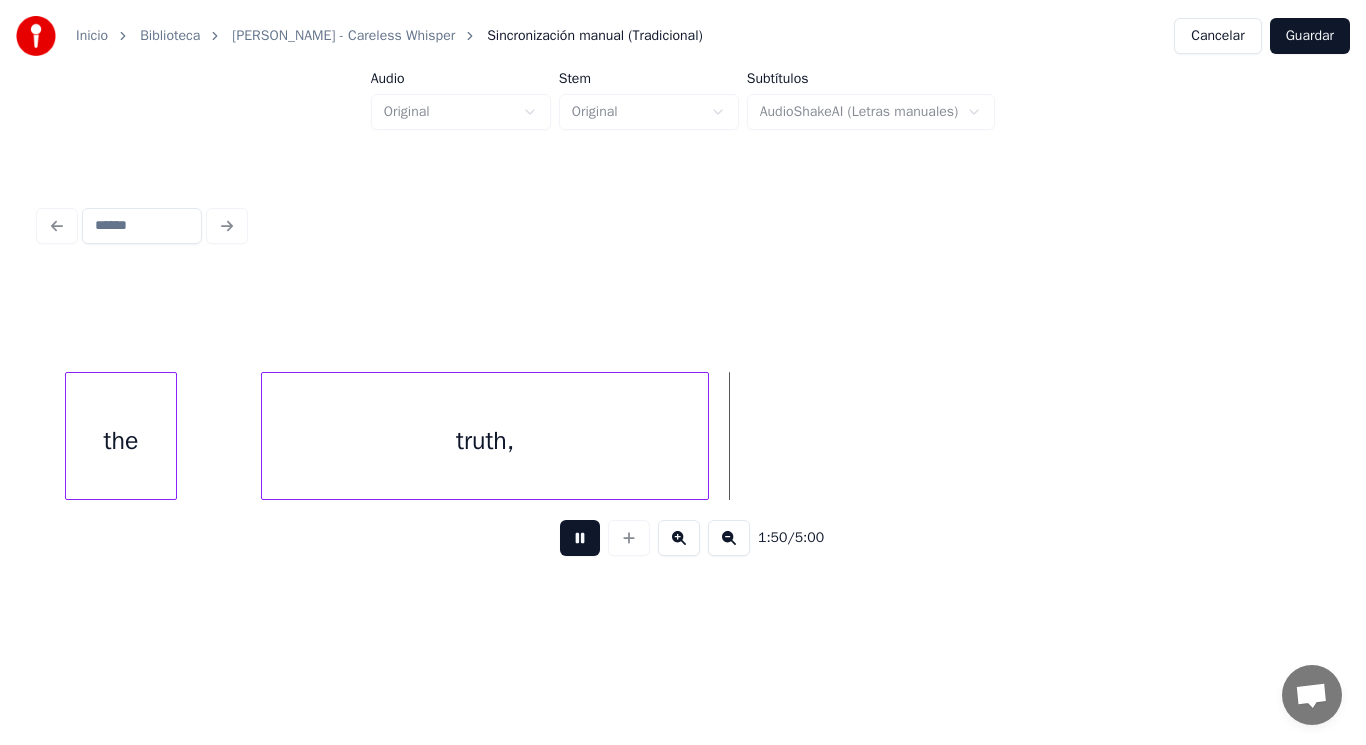 click at bounding box center [580, 538] 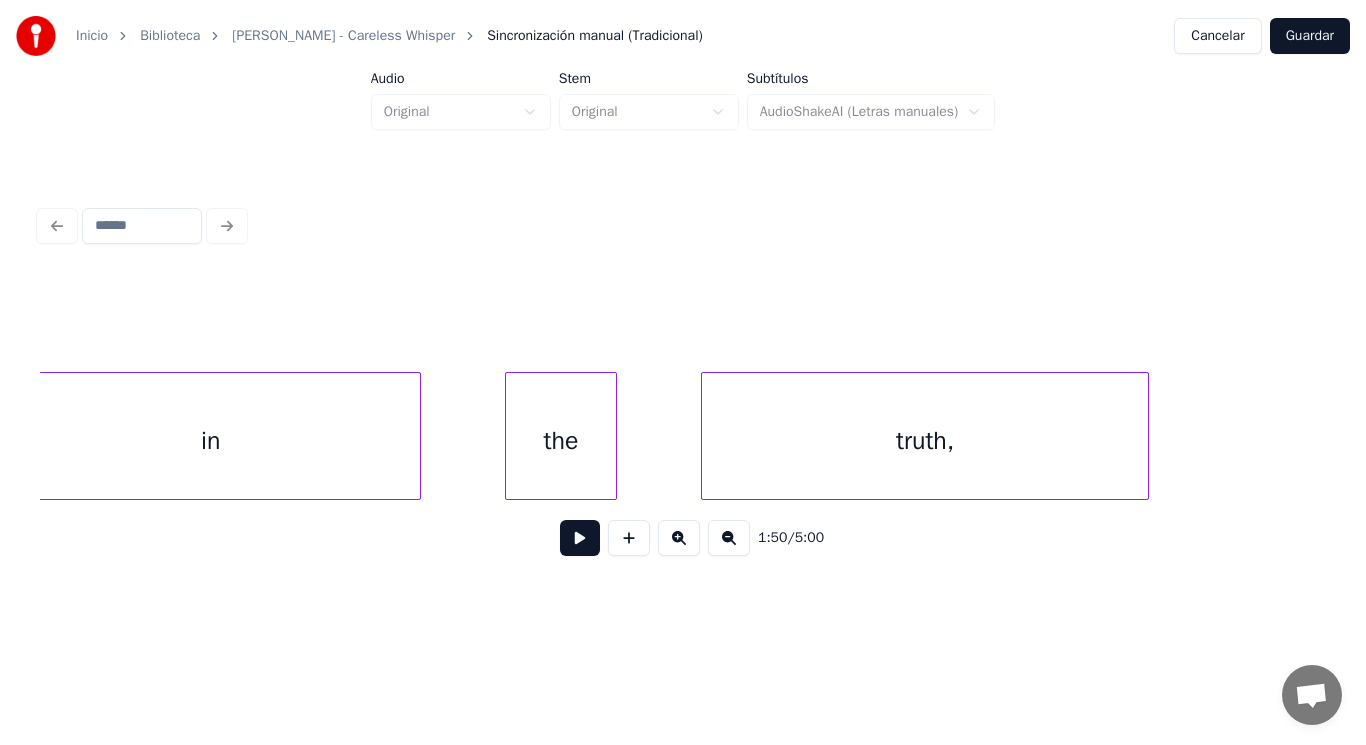 click on "in" at bounding box center [211, 441] 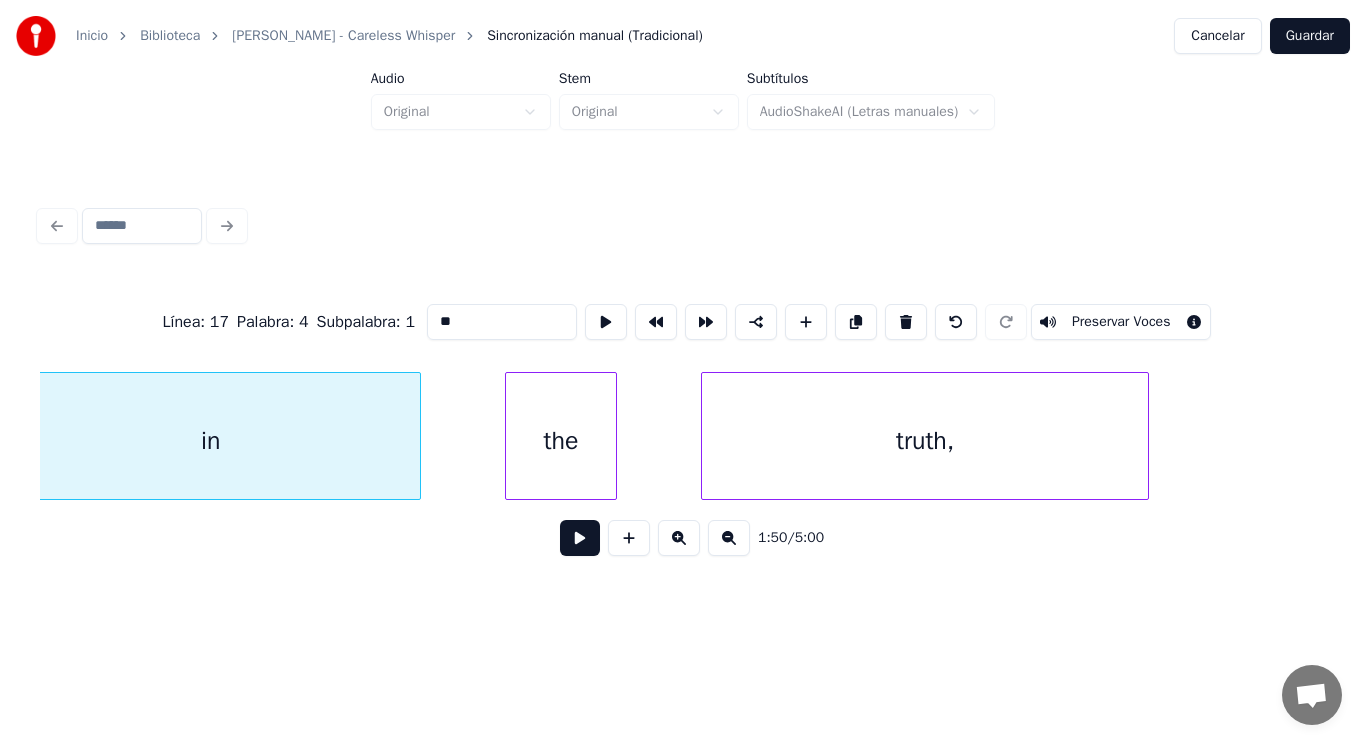 scroll, scrollTop: 0, scrollLeft: 154032, axis: horizontal 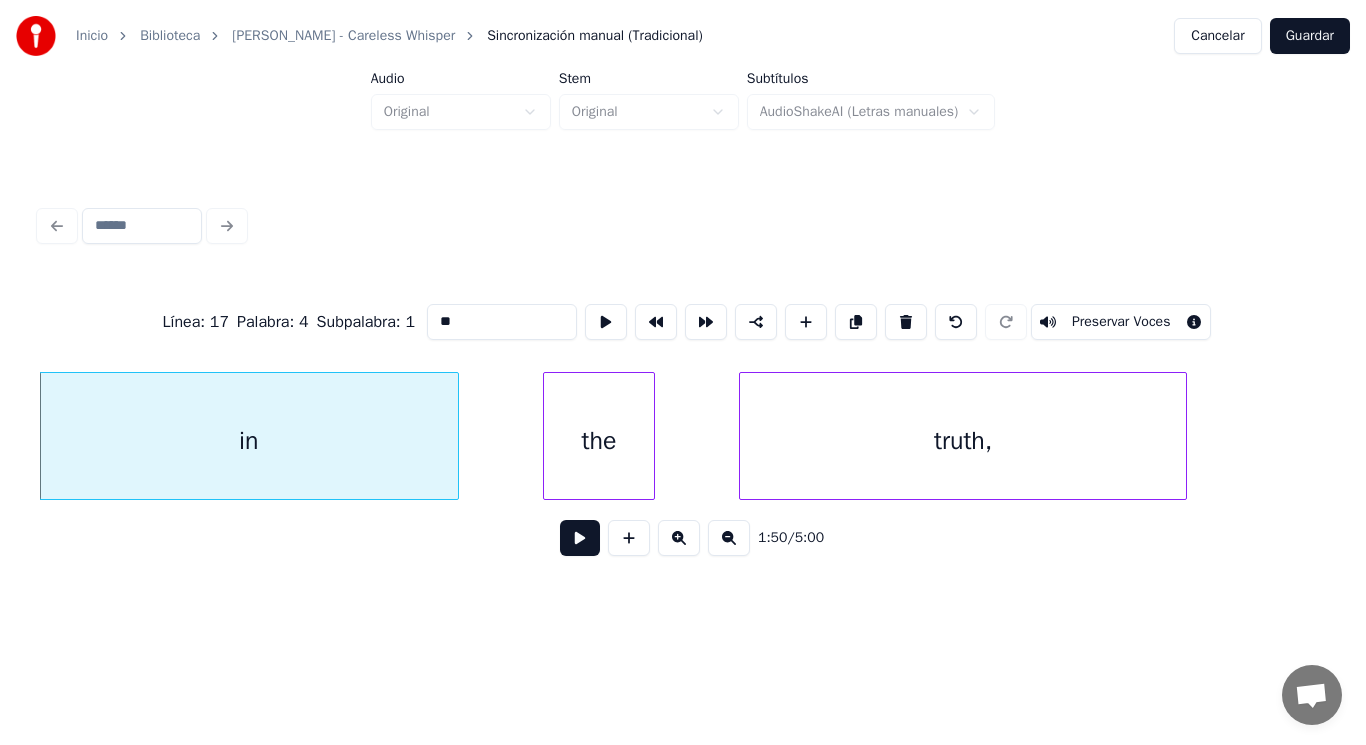 click at bounding box center (580, 538) 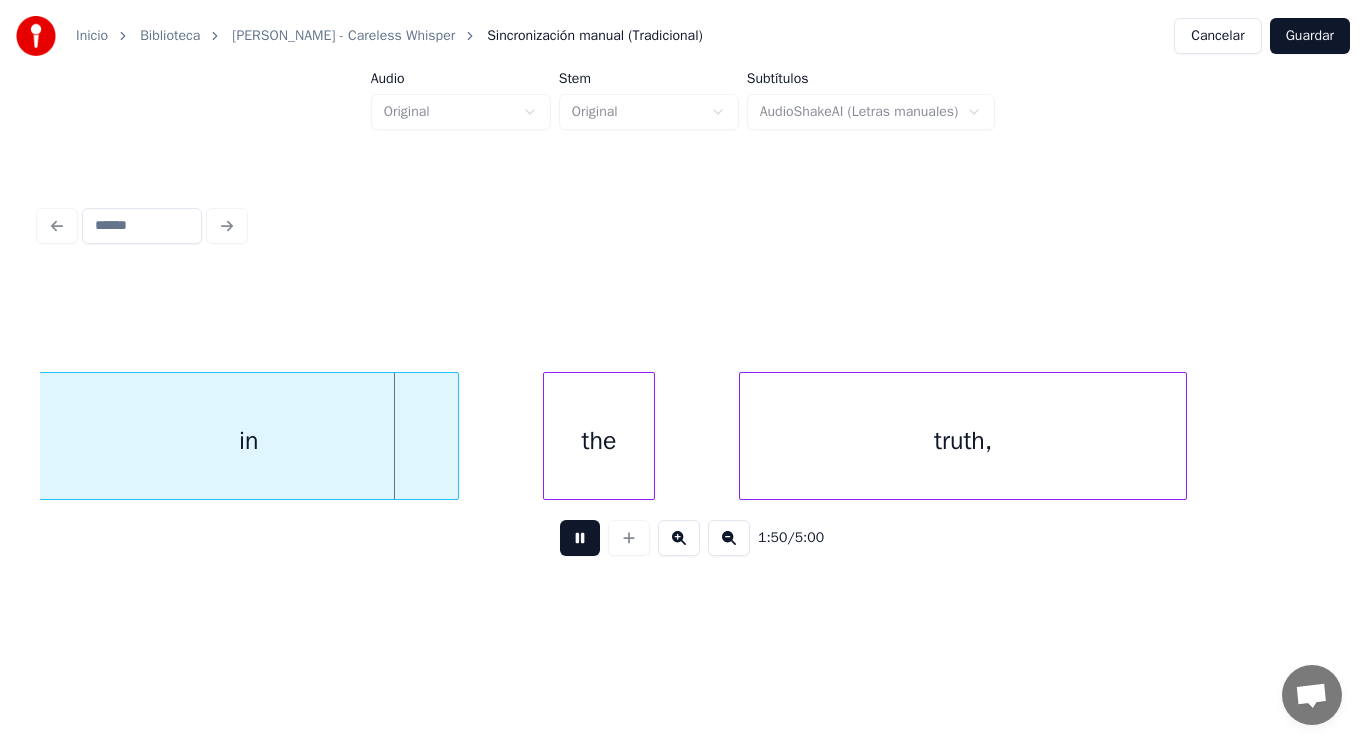 click at bounding box center [580, 538] 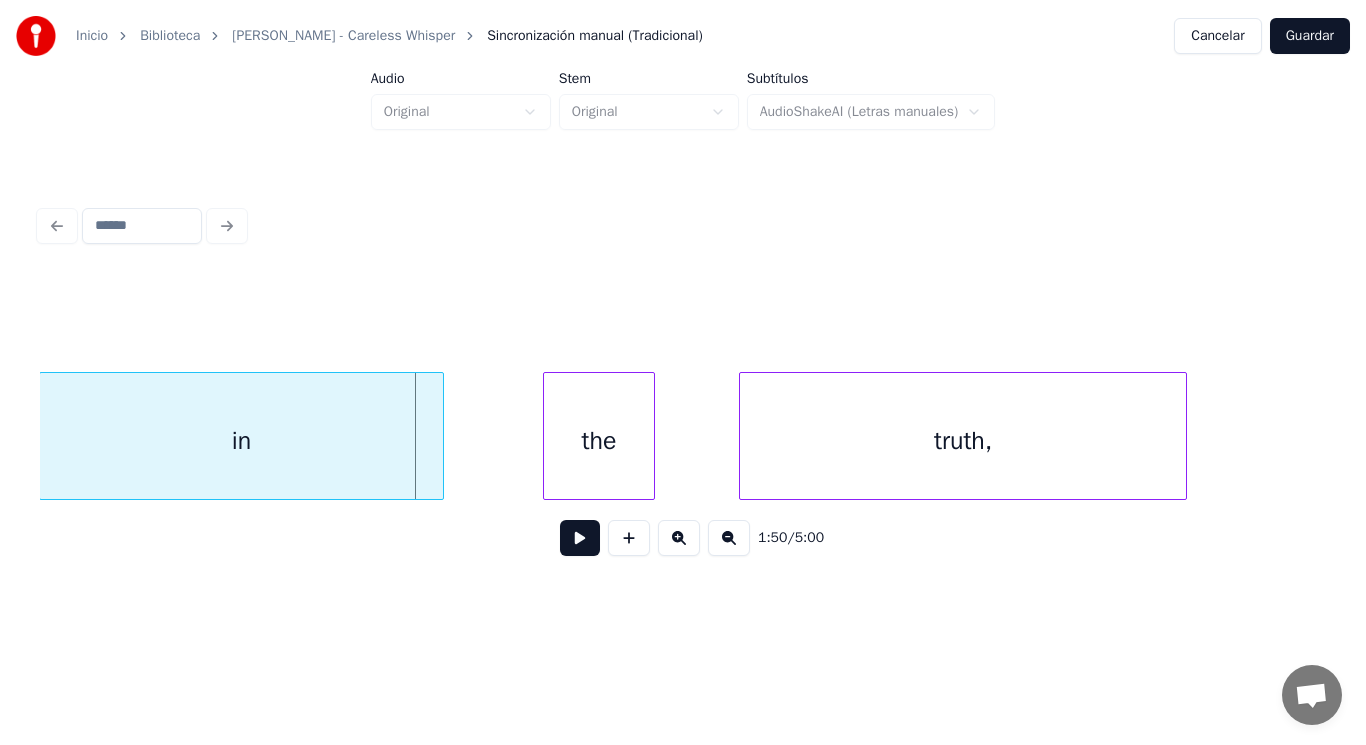 click at bounding box center [440, 436] 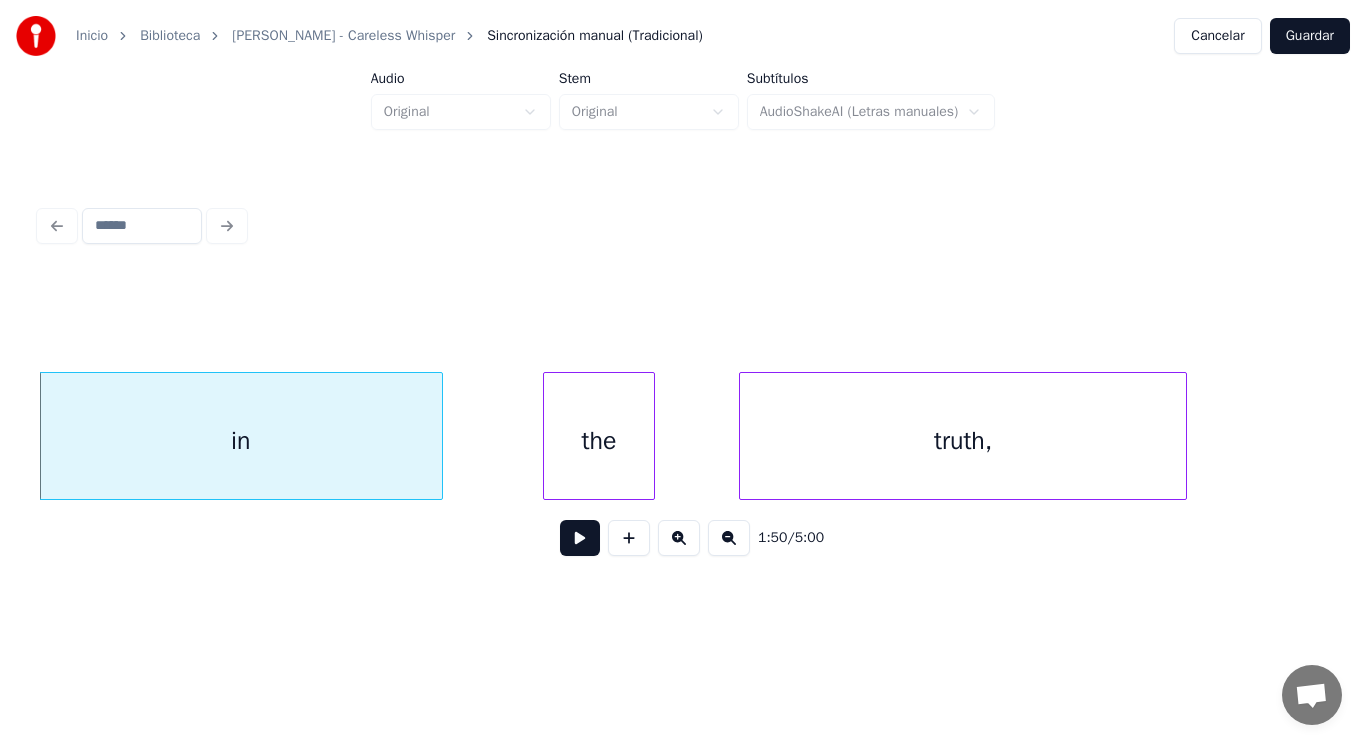 click at bounding box center (580, 538) 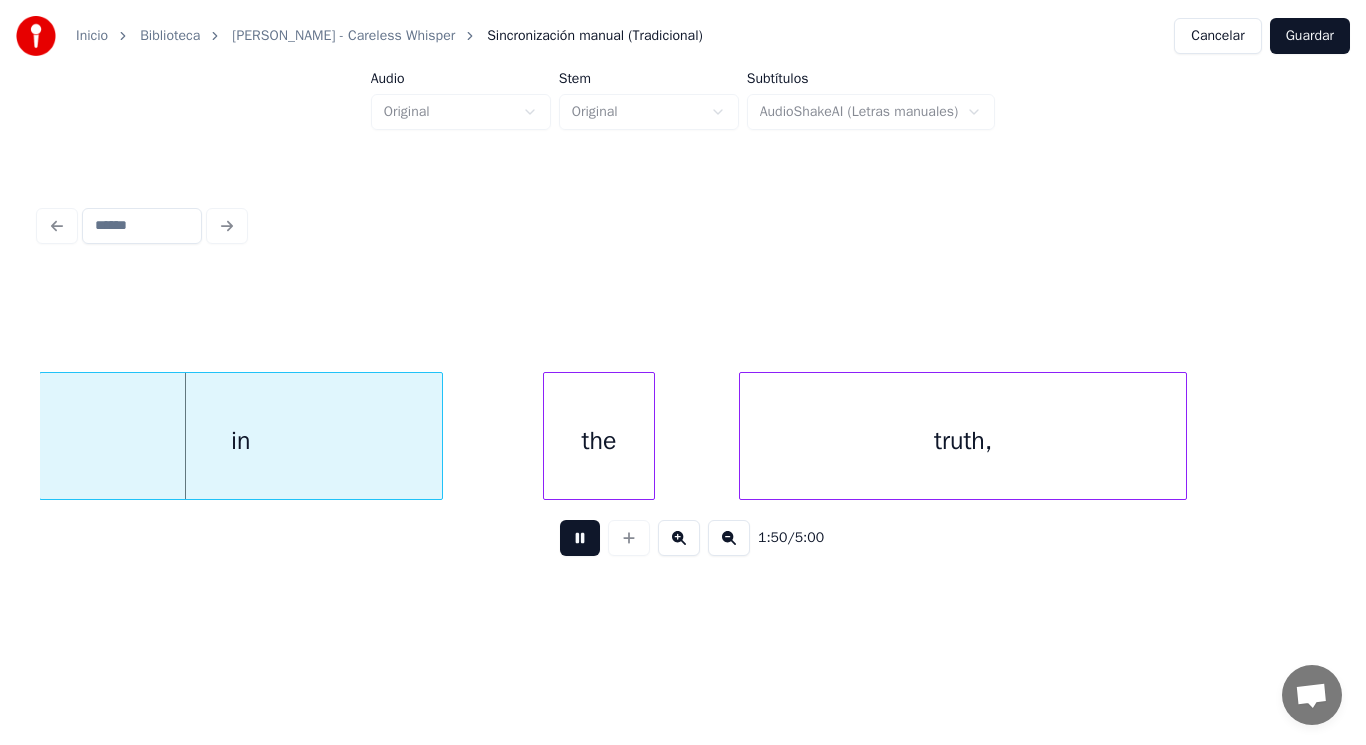 click at bounding box center [580, 538] 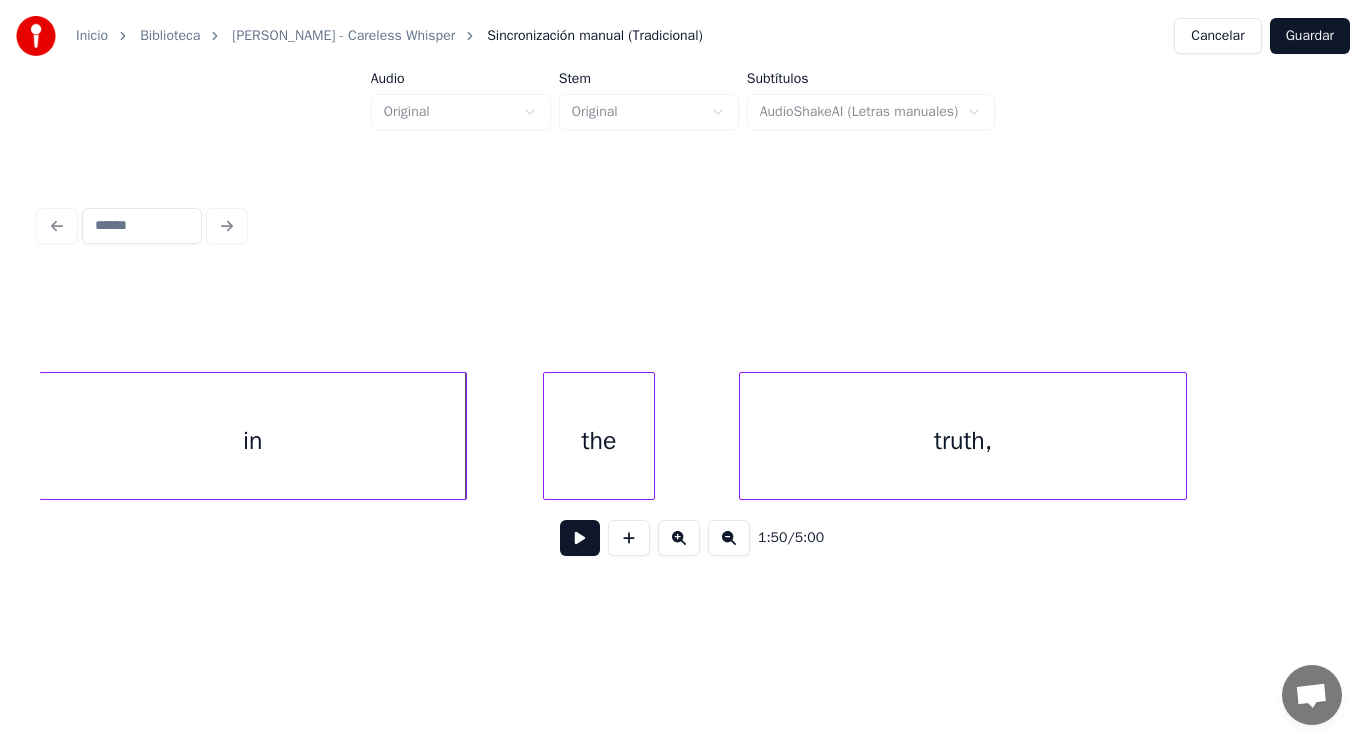 click at bounding box center [463, 436] 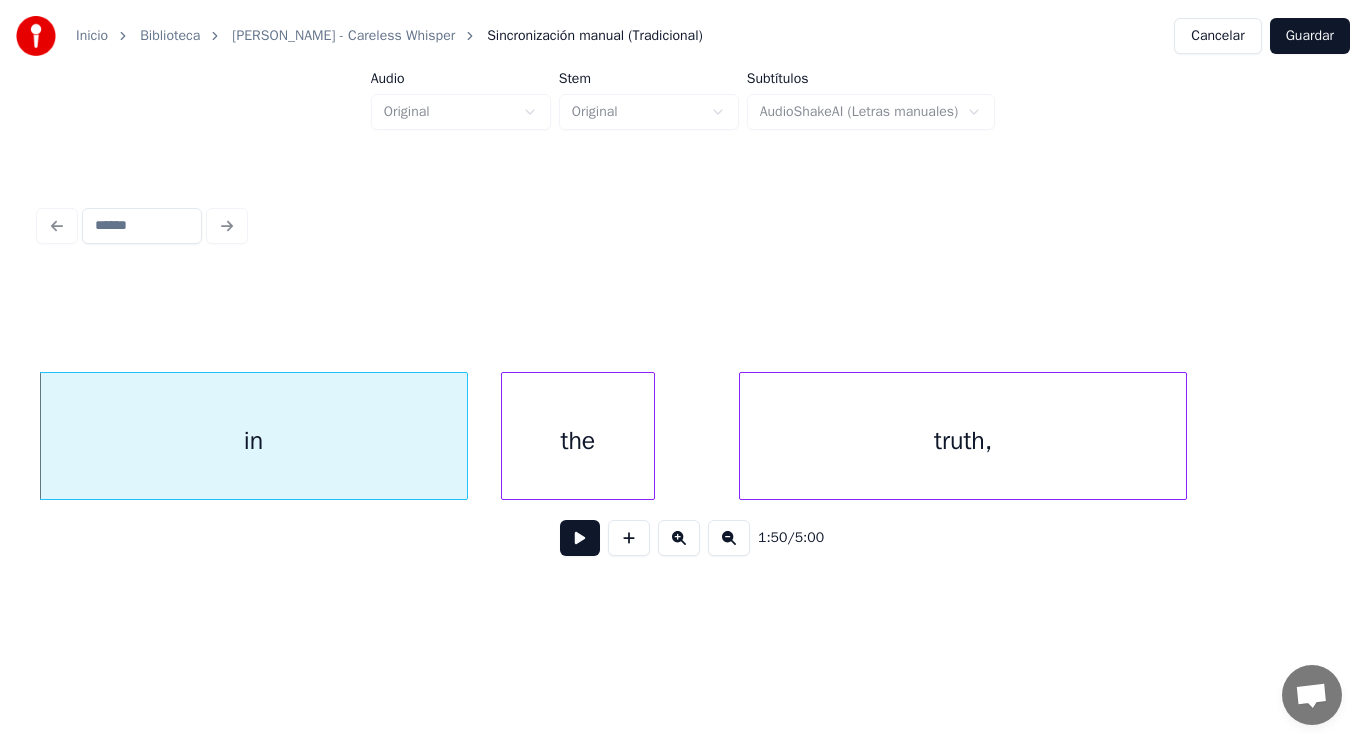 click at bounding box center (505, 436) 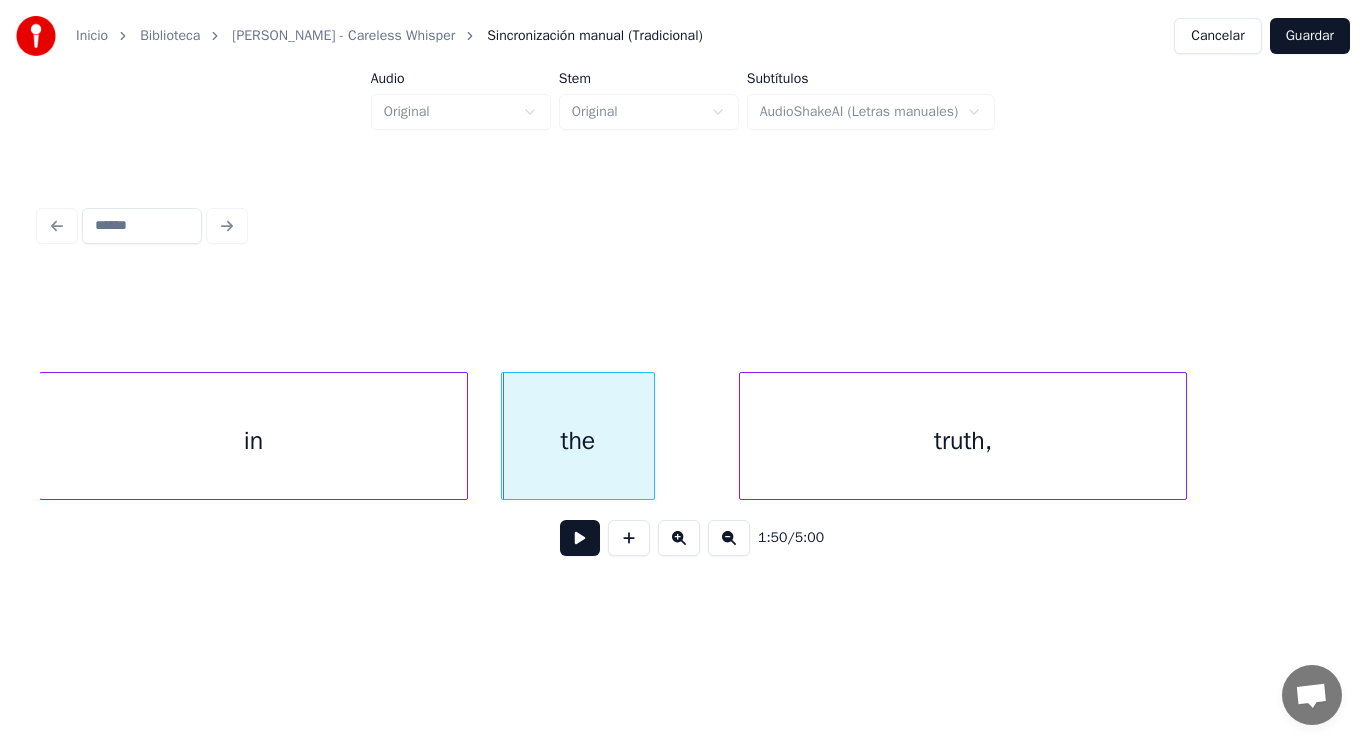 click at bounding box center [580, 538] 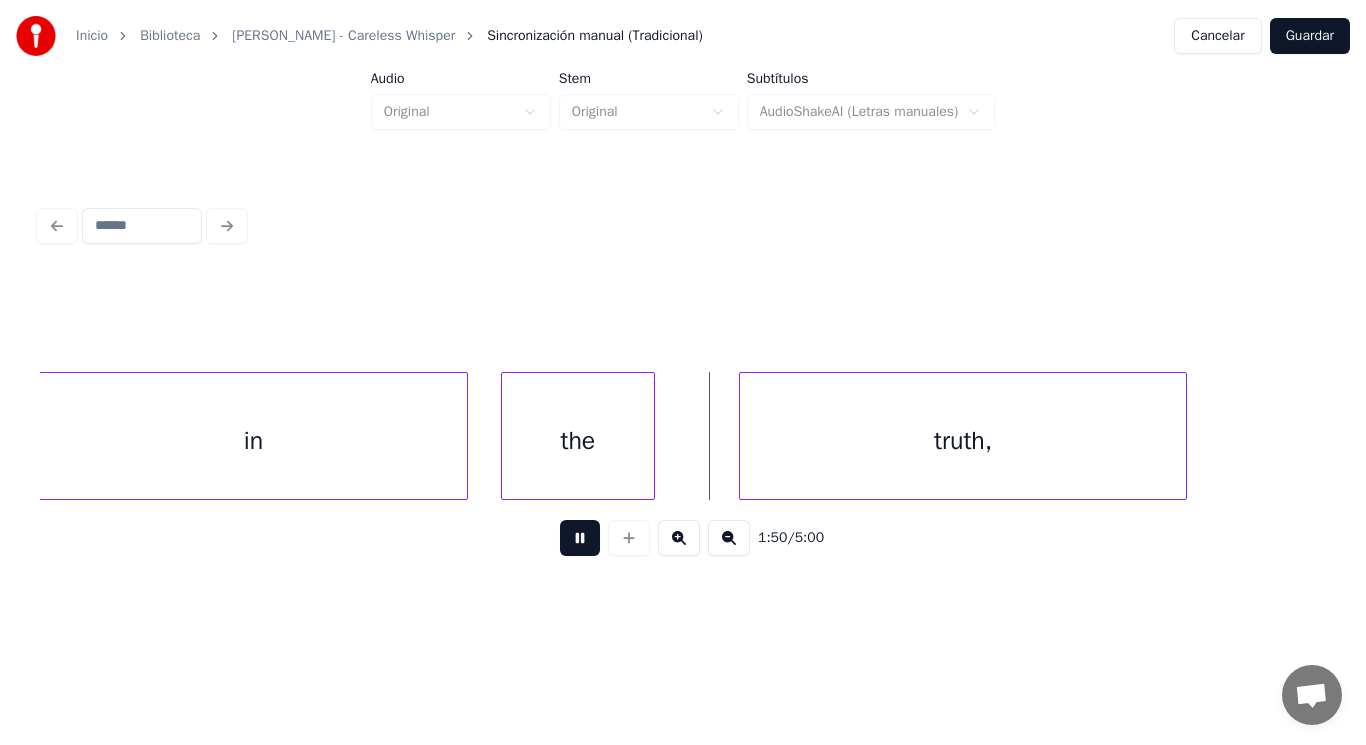 click at bounding box center (580, 538) 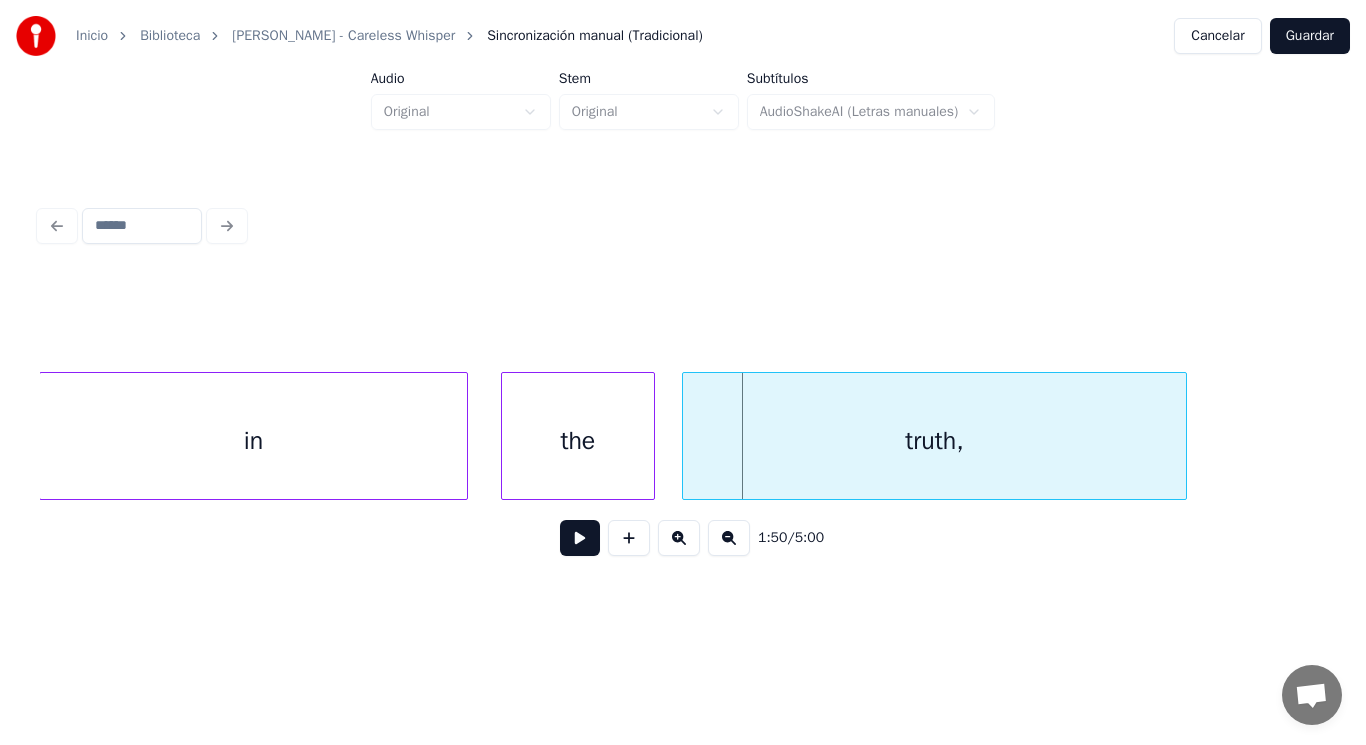 click at bounding box center (686, 436) 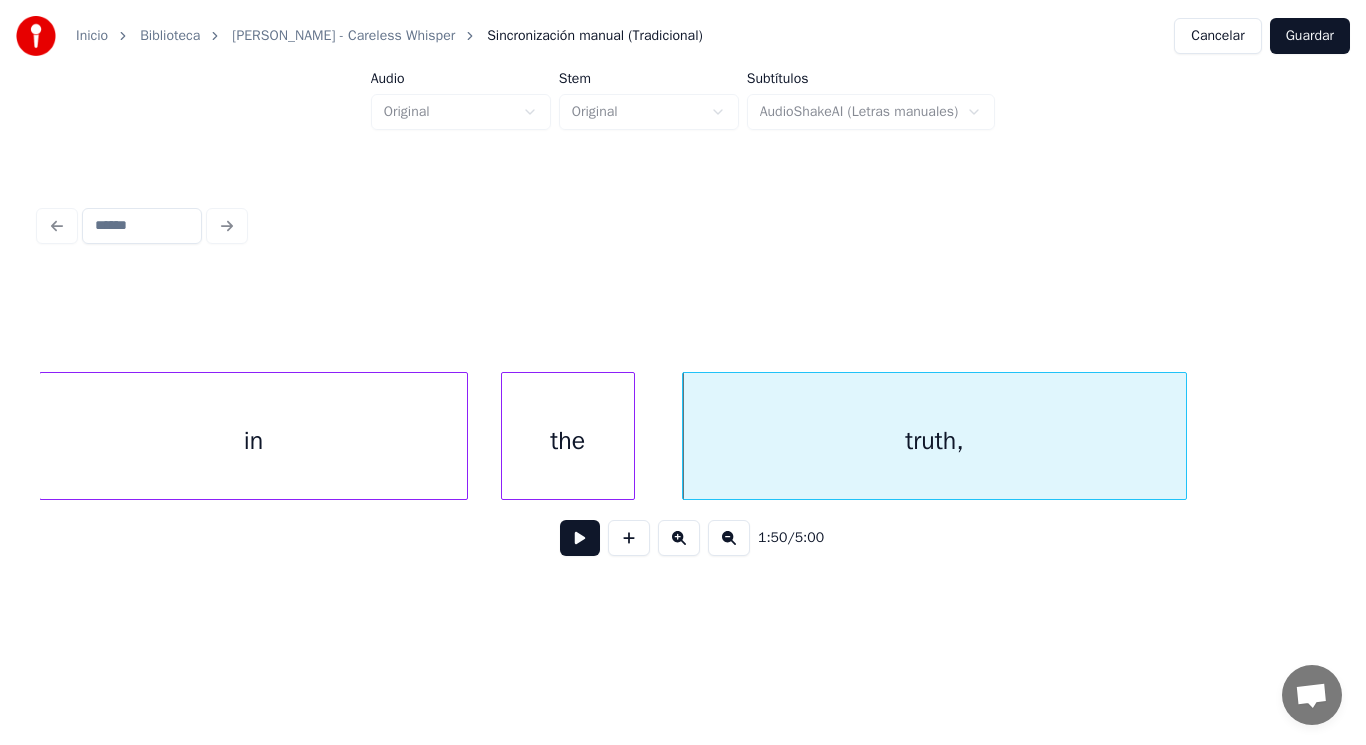 click at bounding box center [631, 436] 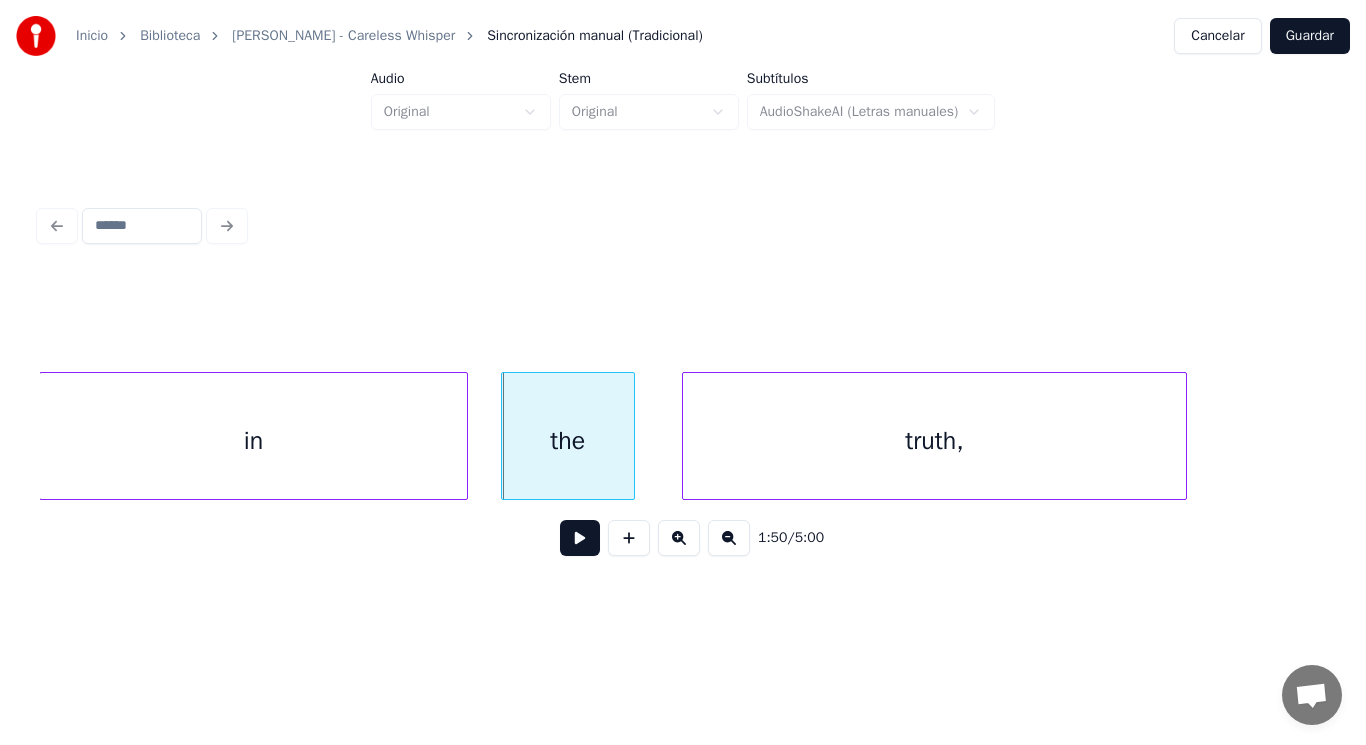 click on "truth," at bounding box center (934, 441) 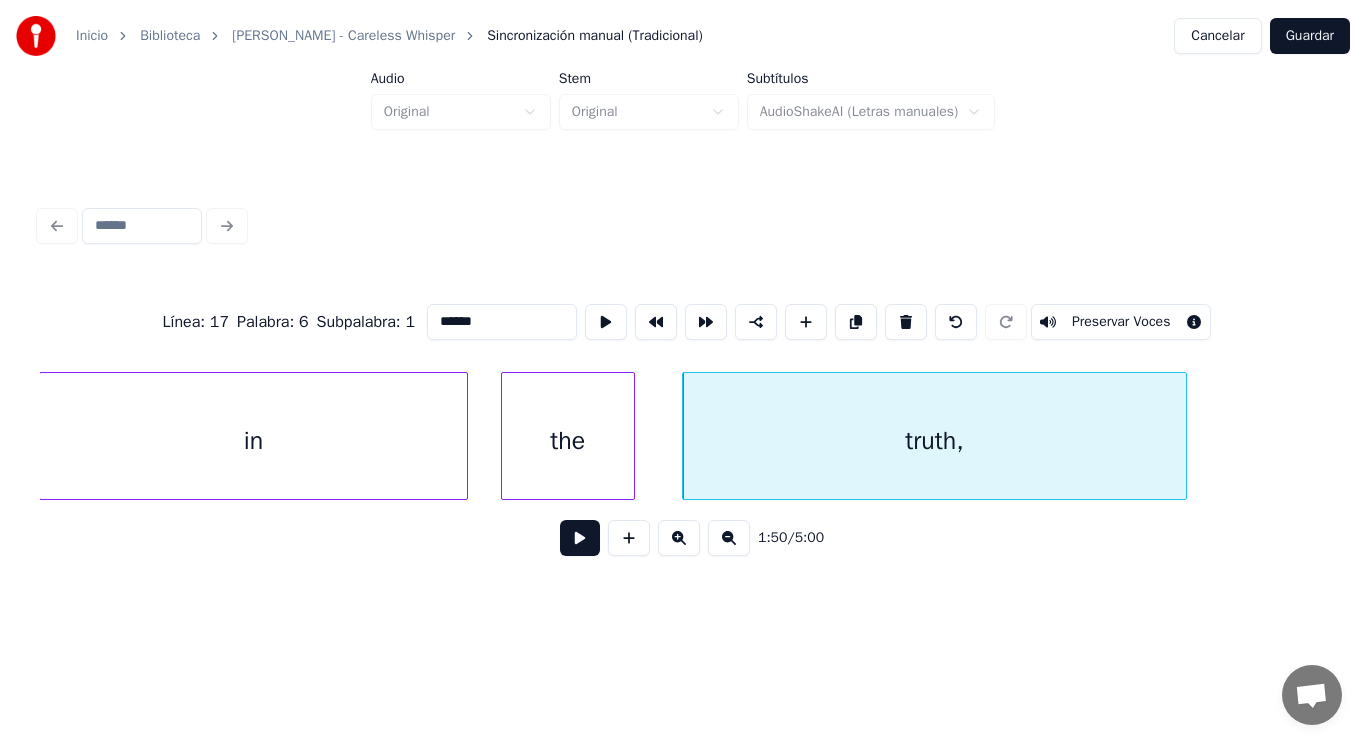 click at bounding box center (580, 538) 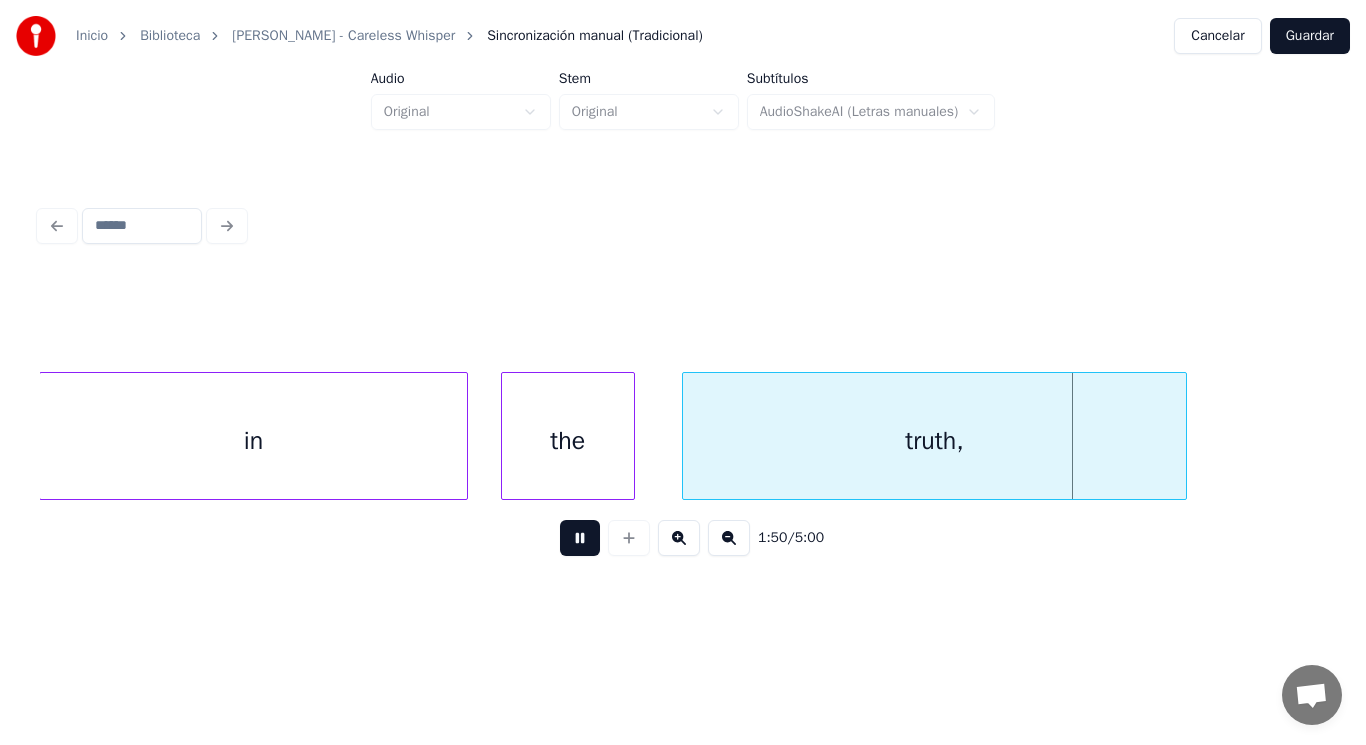 click at bounding box center [580, 538] 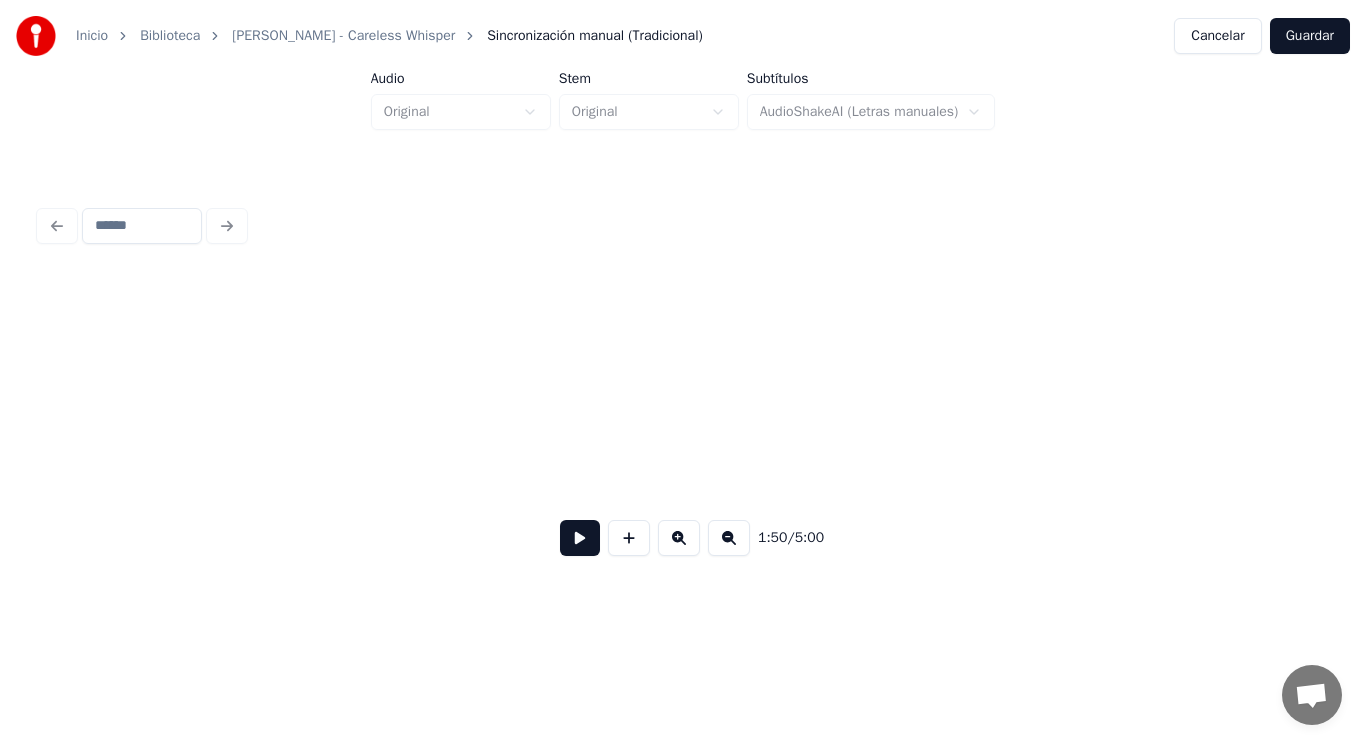 scroll, scrollTop: 0, scrollLeft: 155329, axis: horizontal 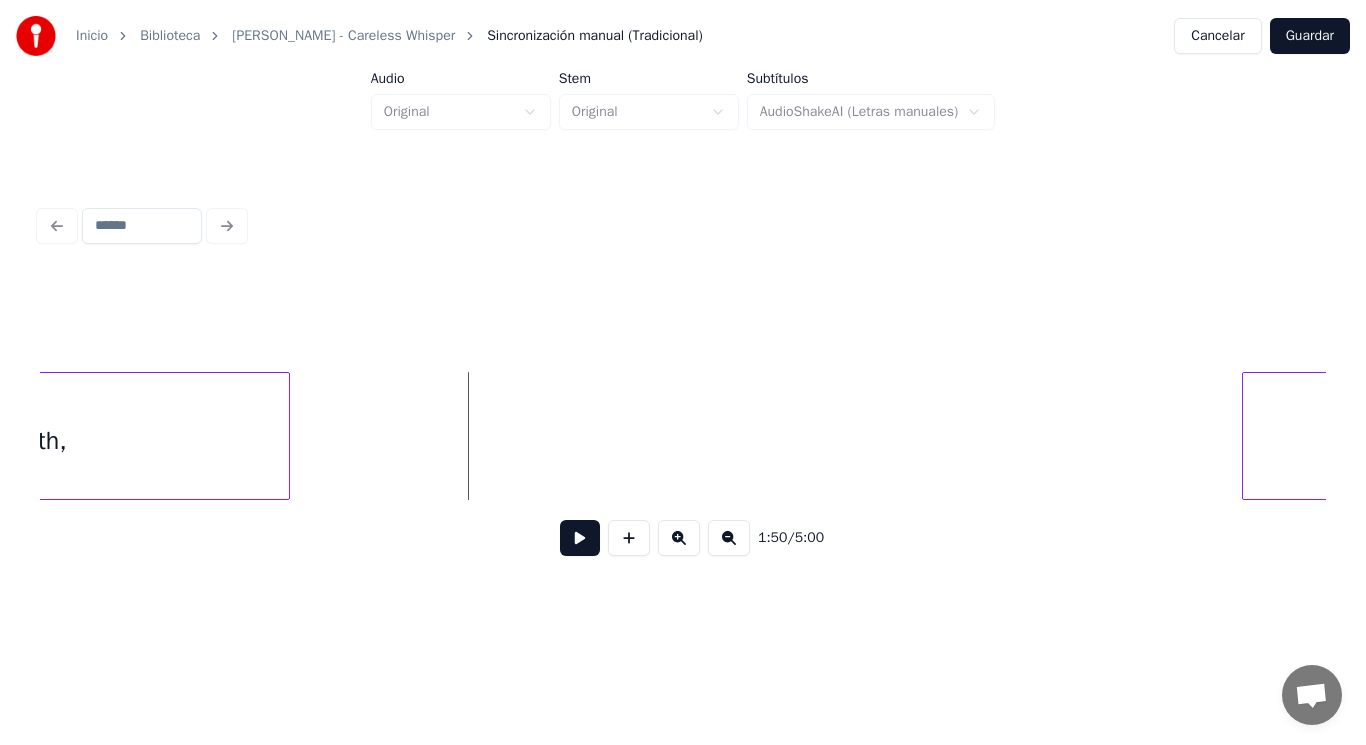 click on "truth," at bounding box center (37, 441) 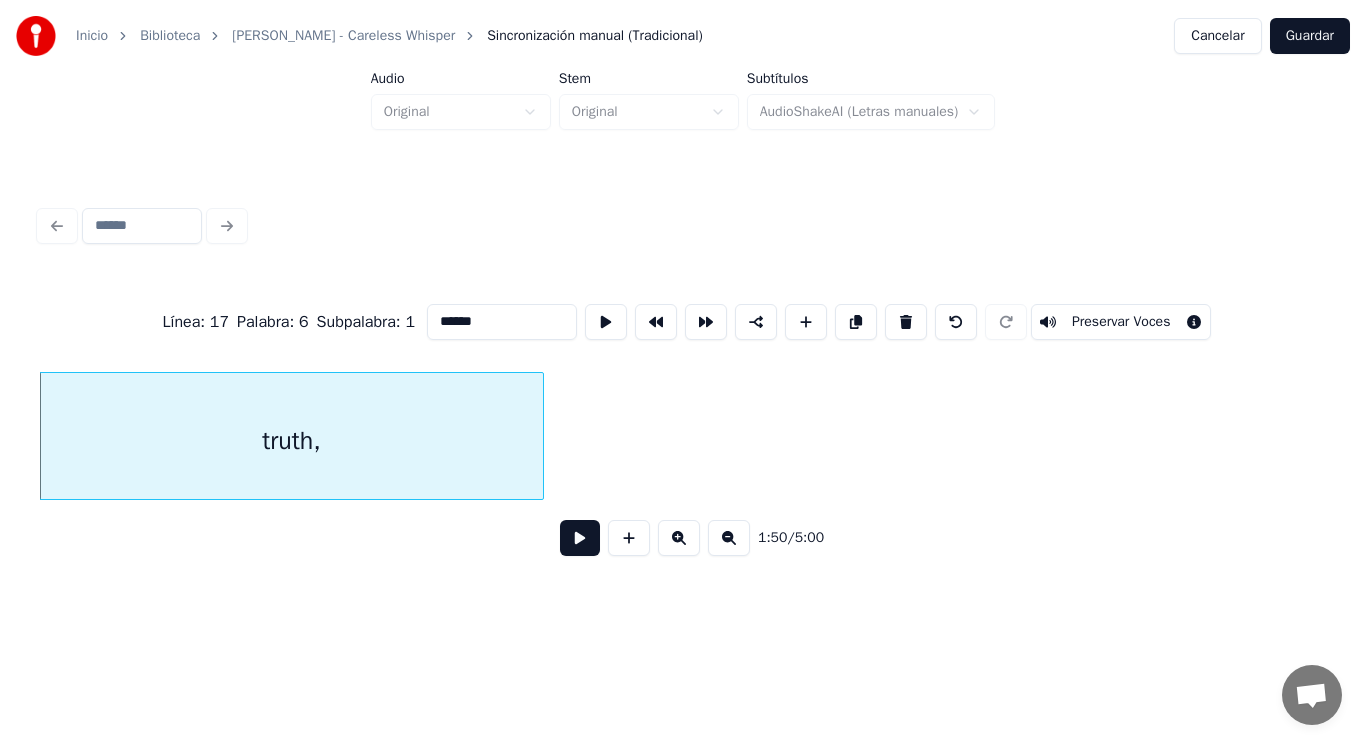 click at bounding box center (580, 538) 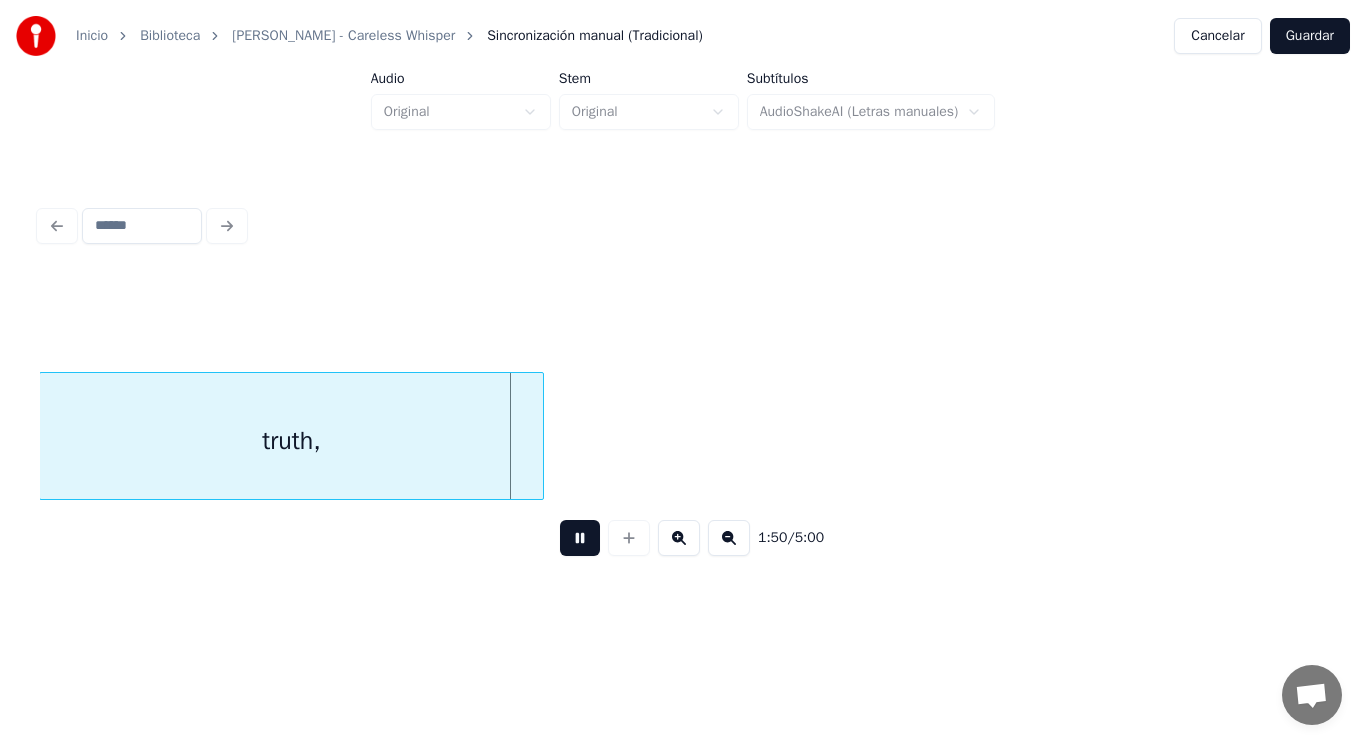 click at bounding box center (580, 538) 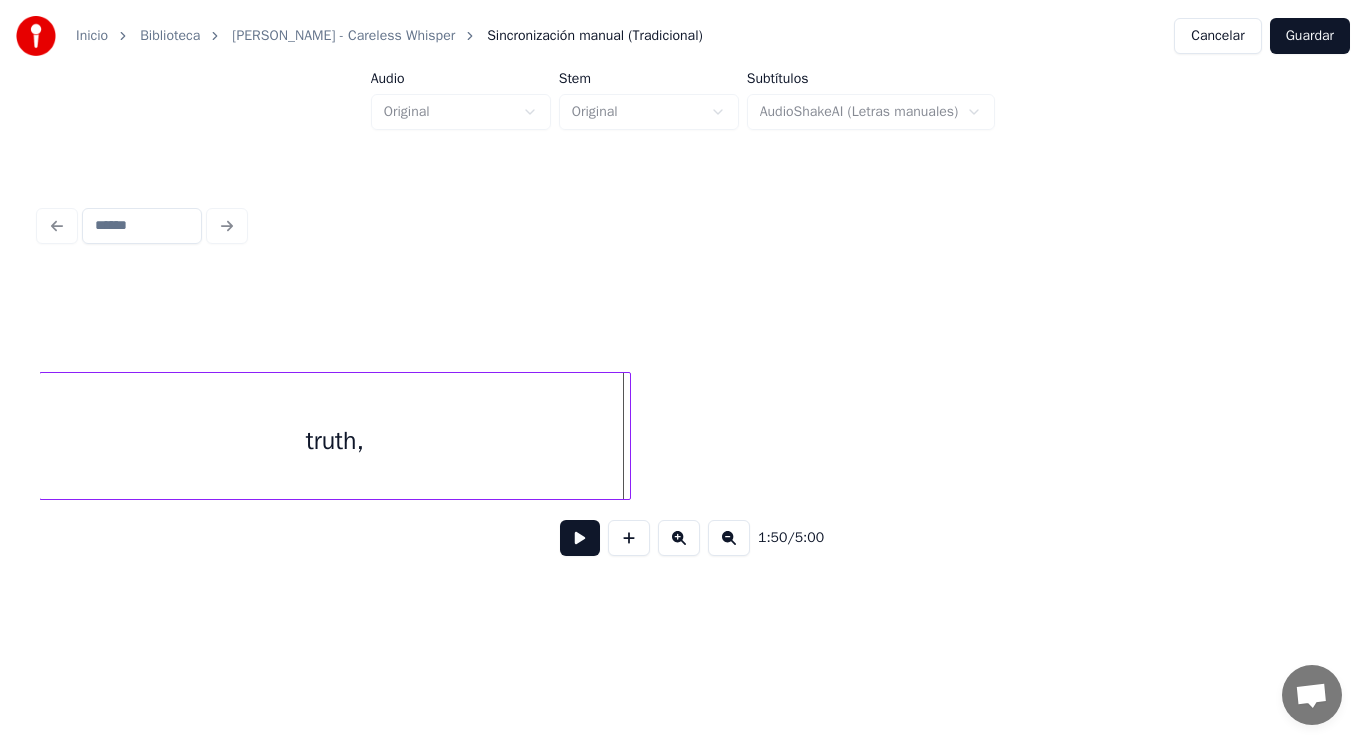 click at bounding box center [627, 436] 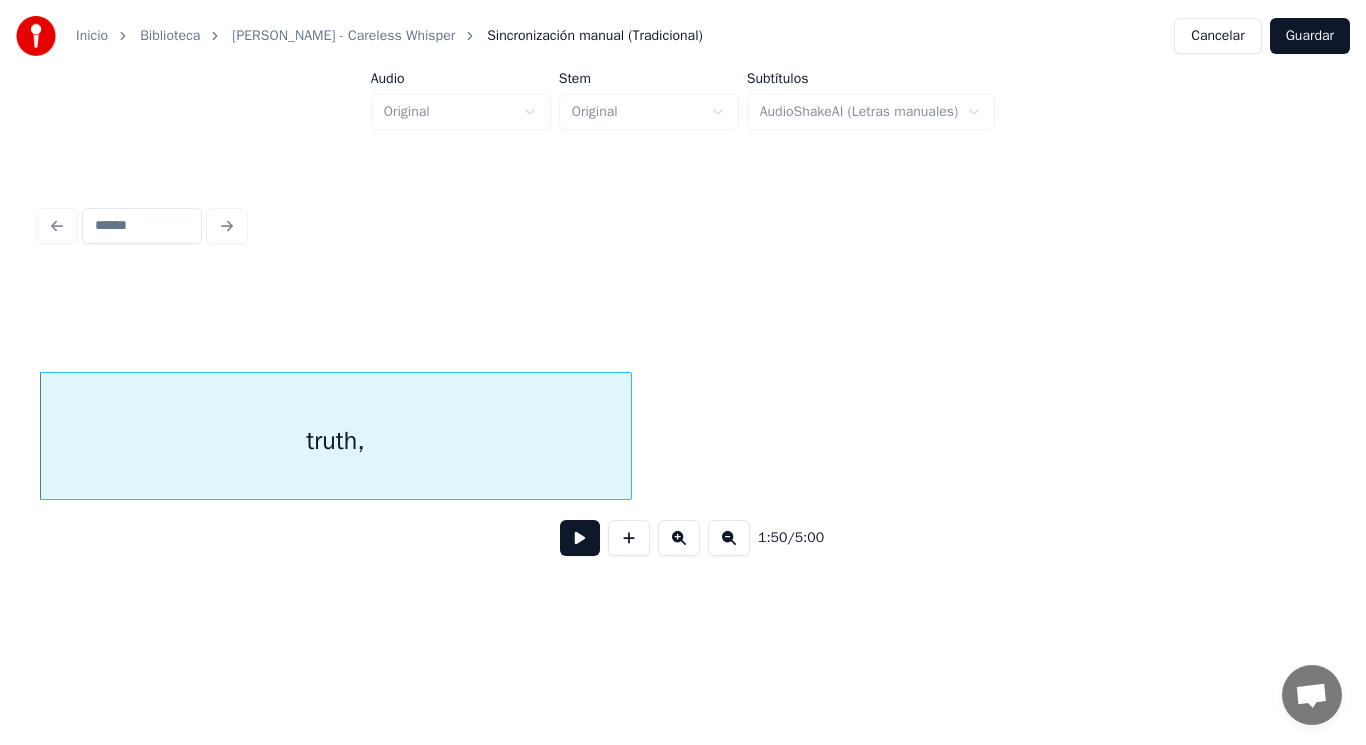 click at bounding box center [580, 538] 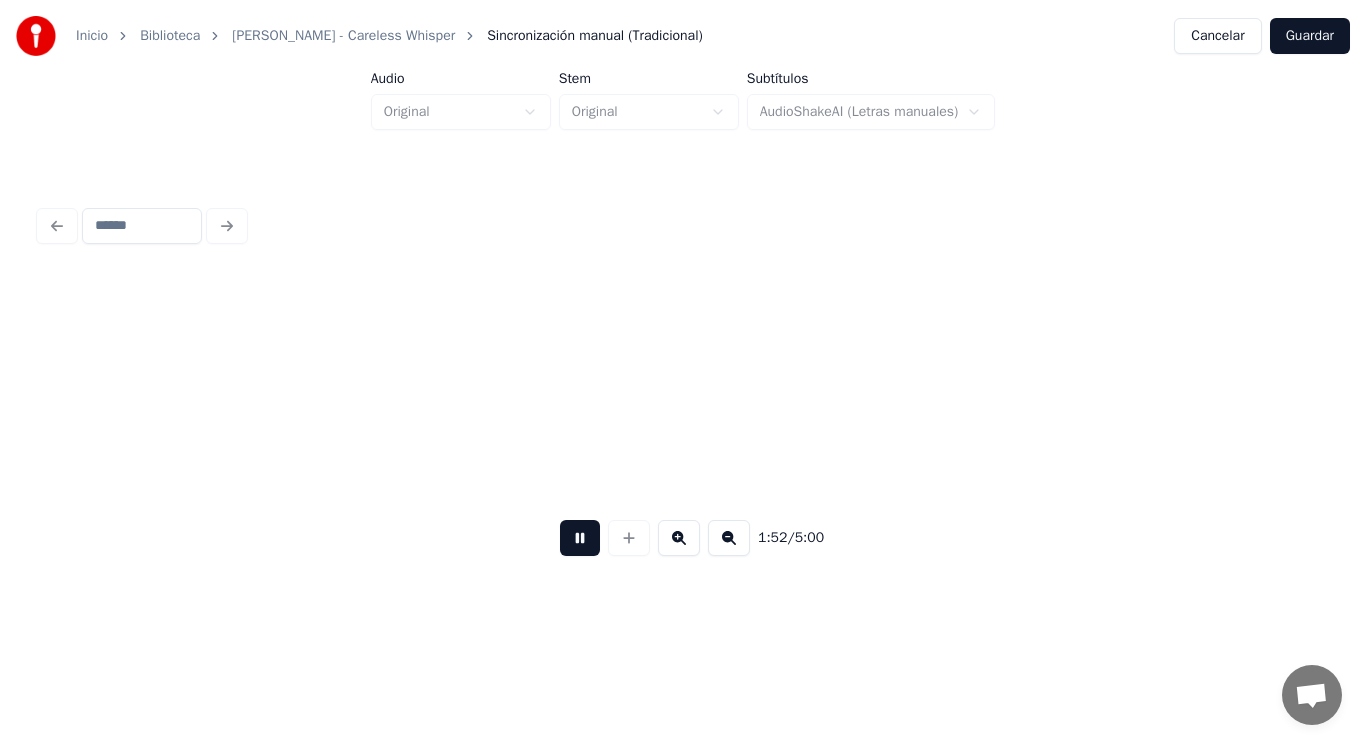 scroll, scrollTop: 0, scrollLeft: 157274, axis: horizontal 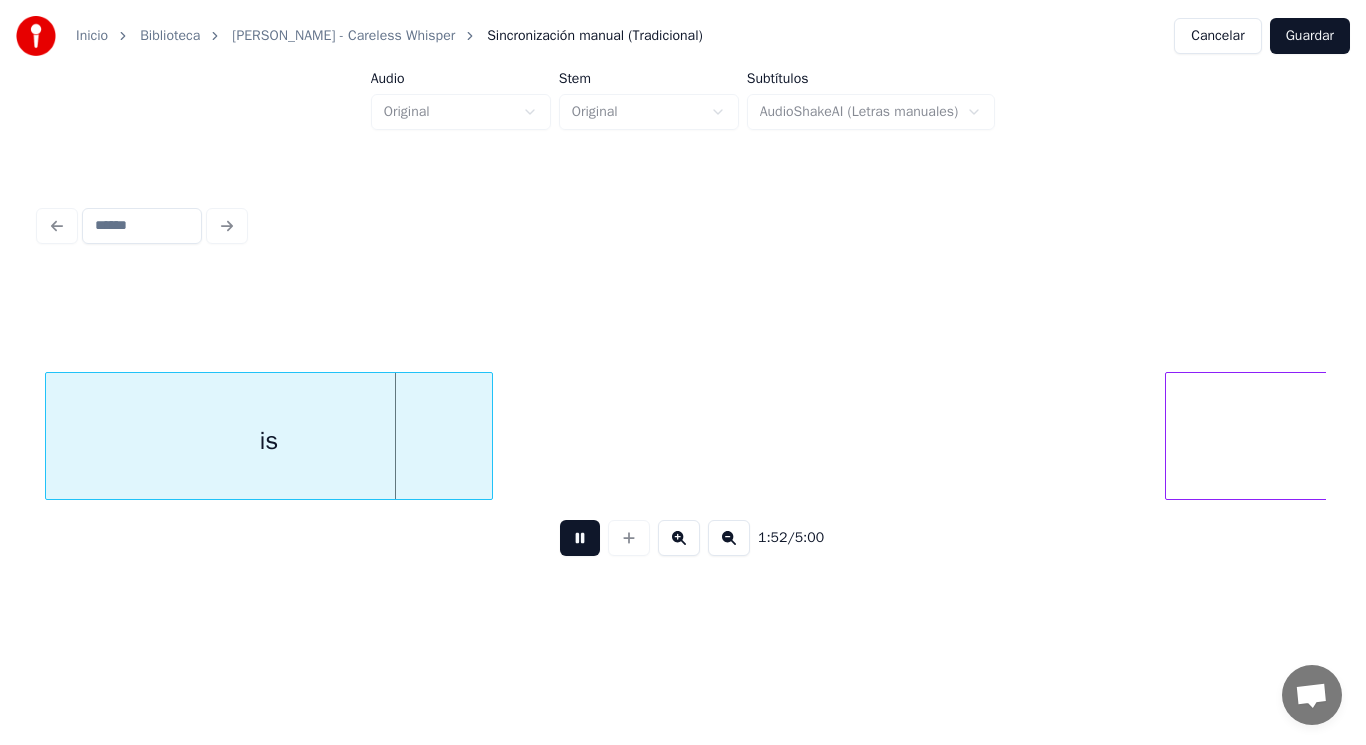 click at bounding box center (580, 538) 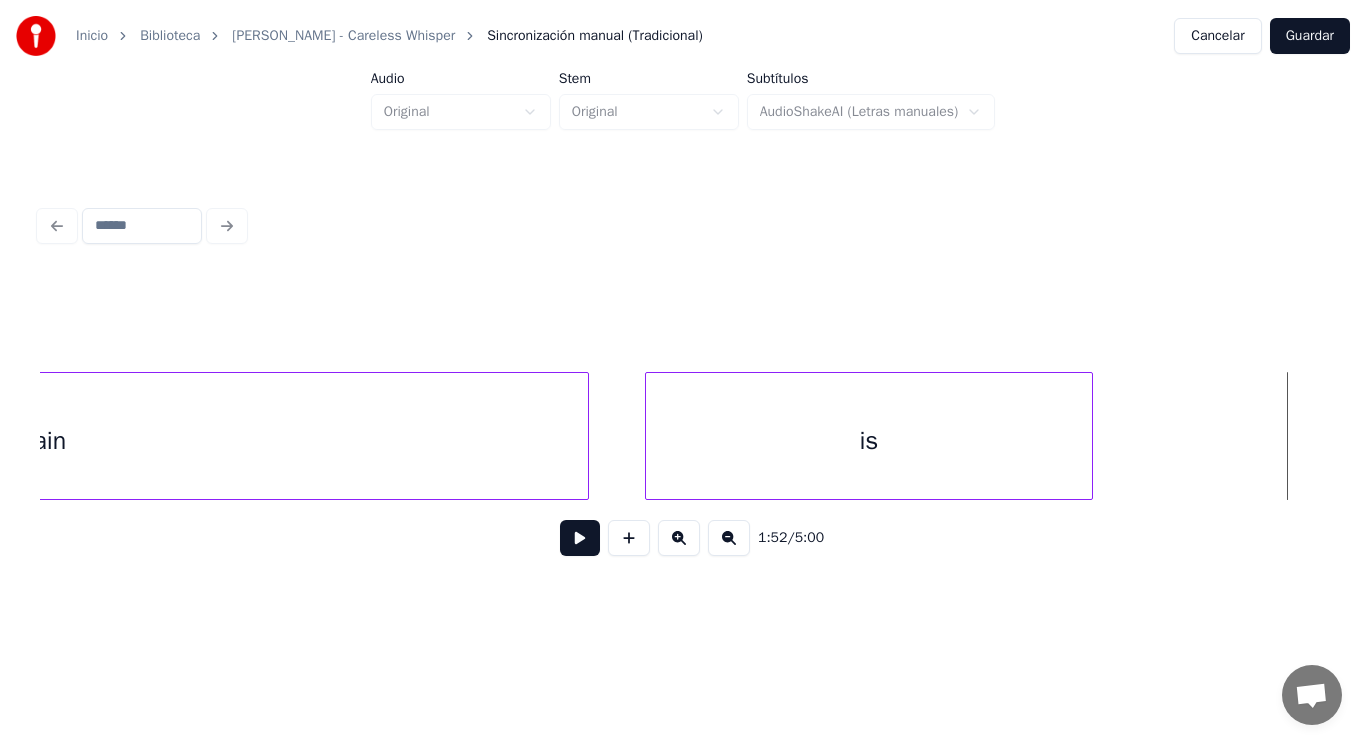 click on "pain" at bounding box center [43, 441] 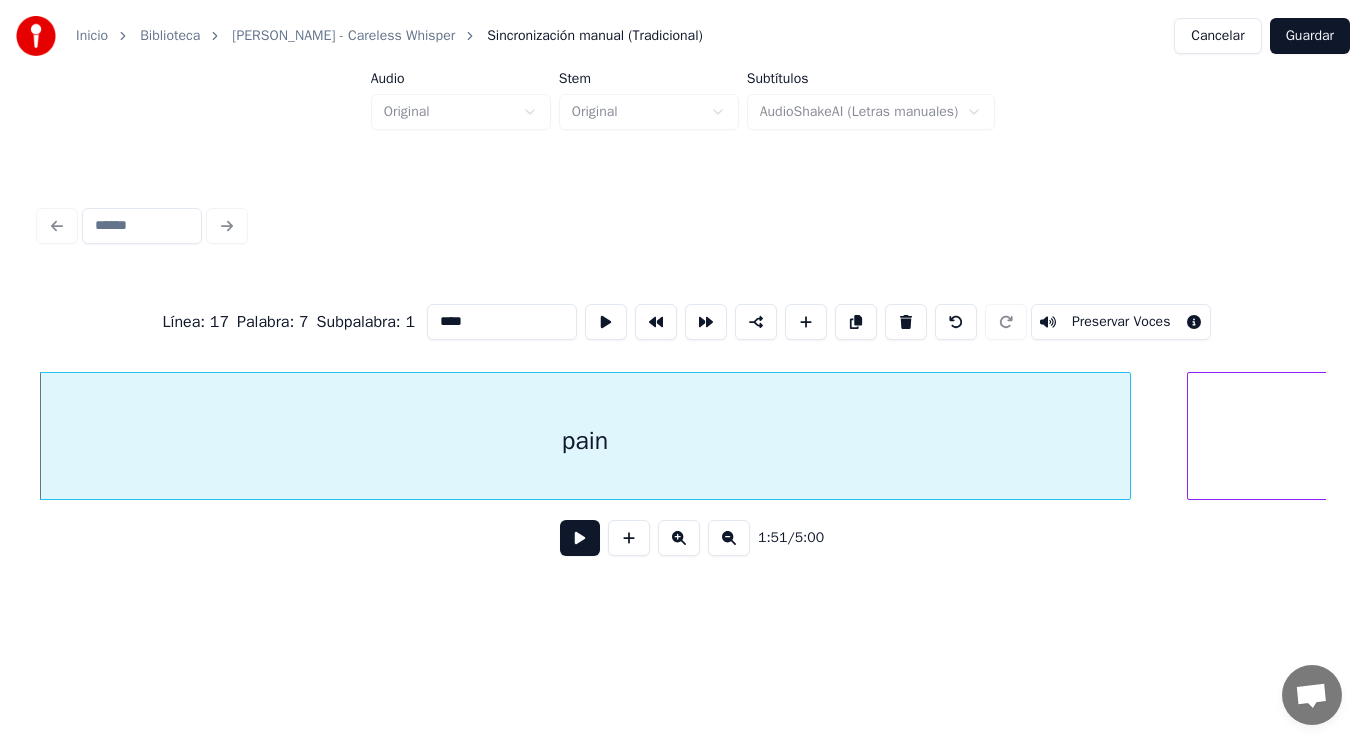 click at bounding box center (580, 538) 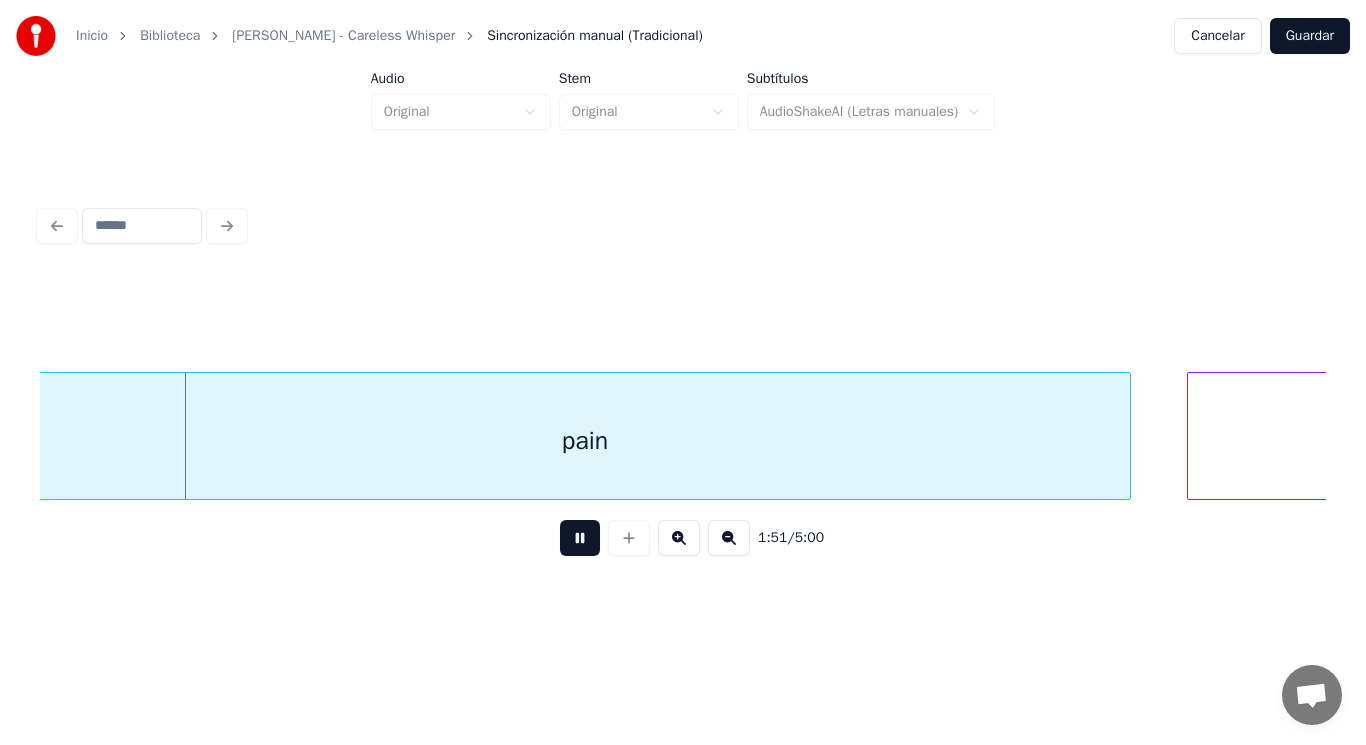 click at bounding box center (580, 538) 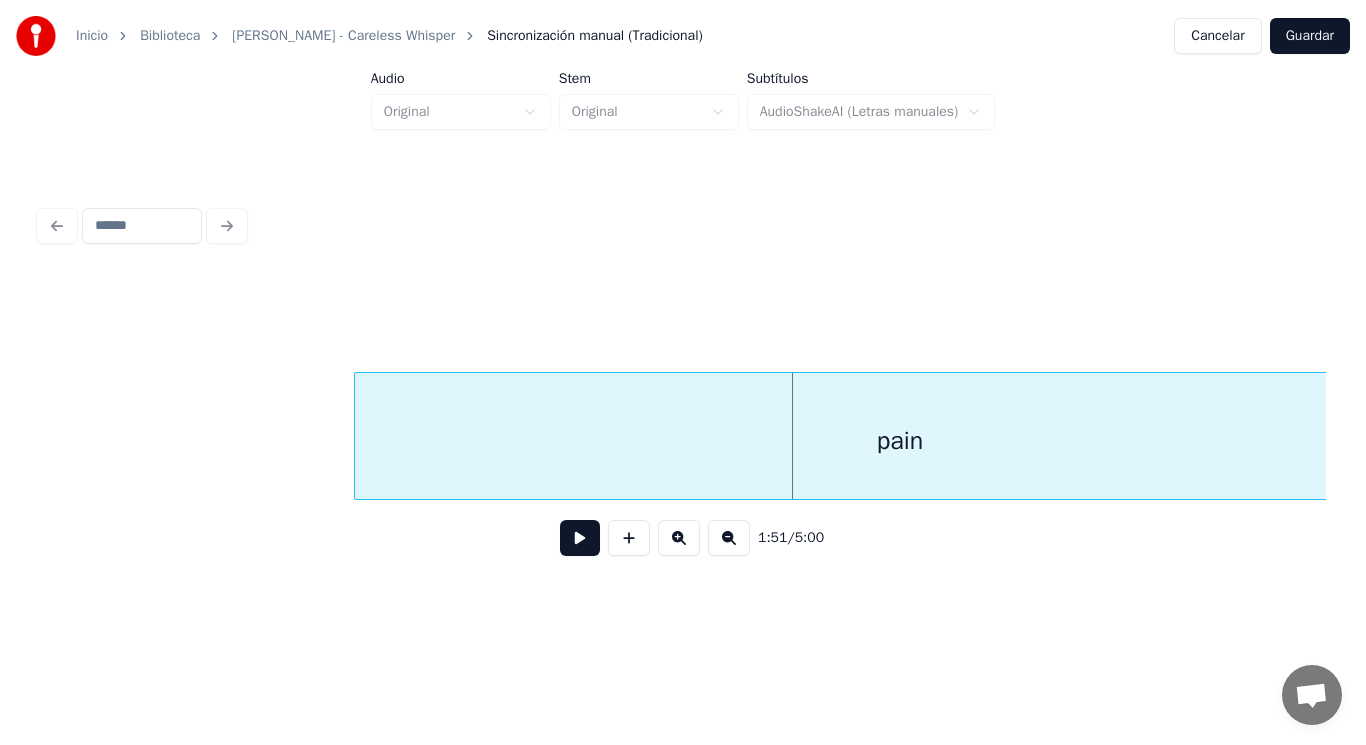 scroll, scrollTop: 0, scrollLeft: 155812, axis: horizontal 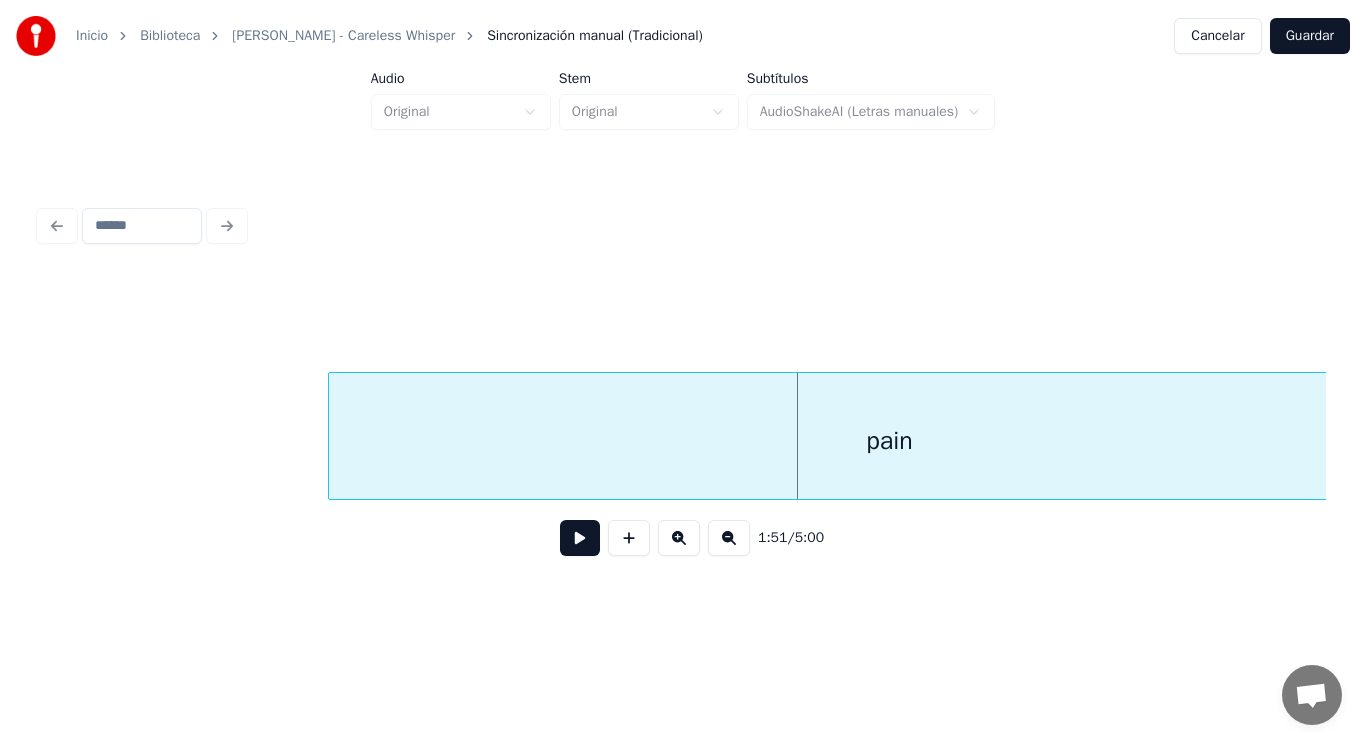 click at bounding box center (332, 436) 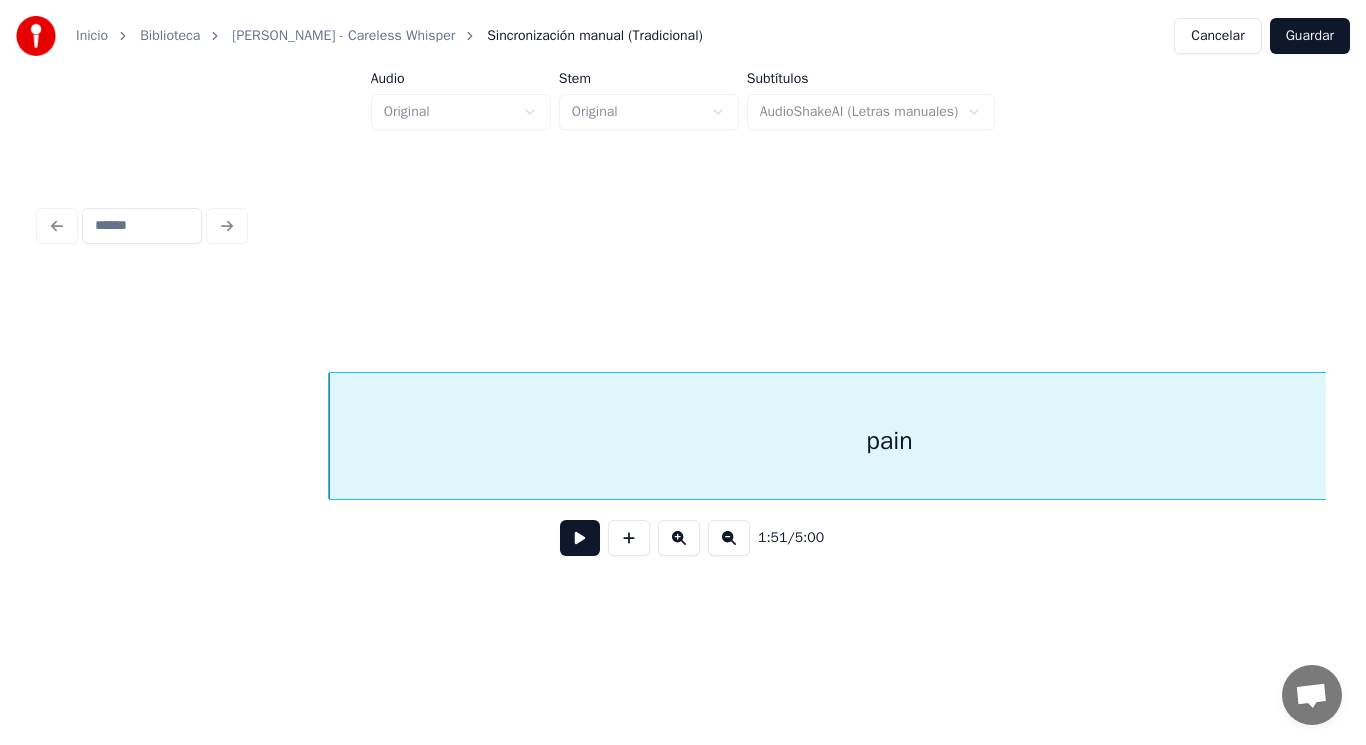 click at bounding box center (580, 538) 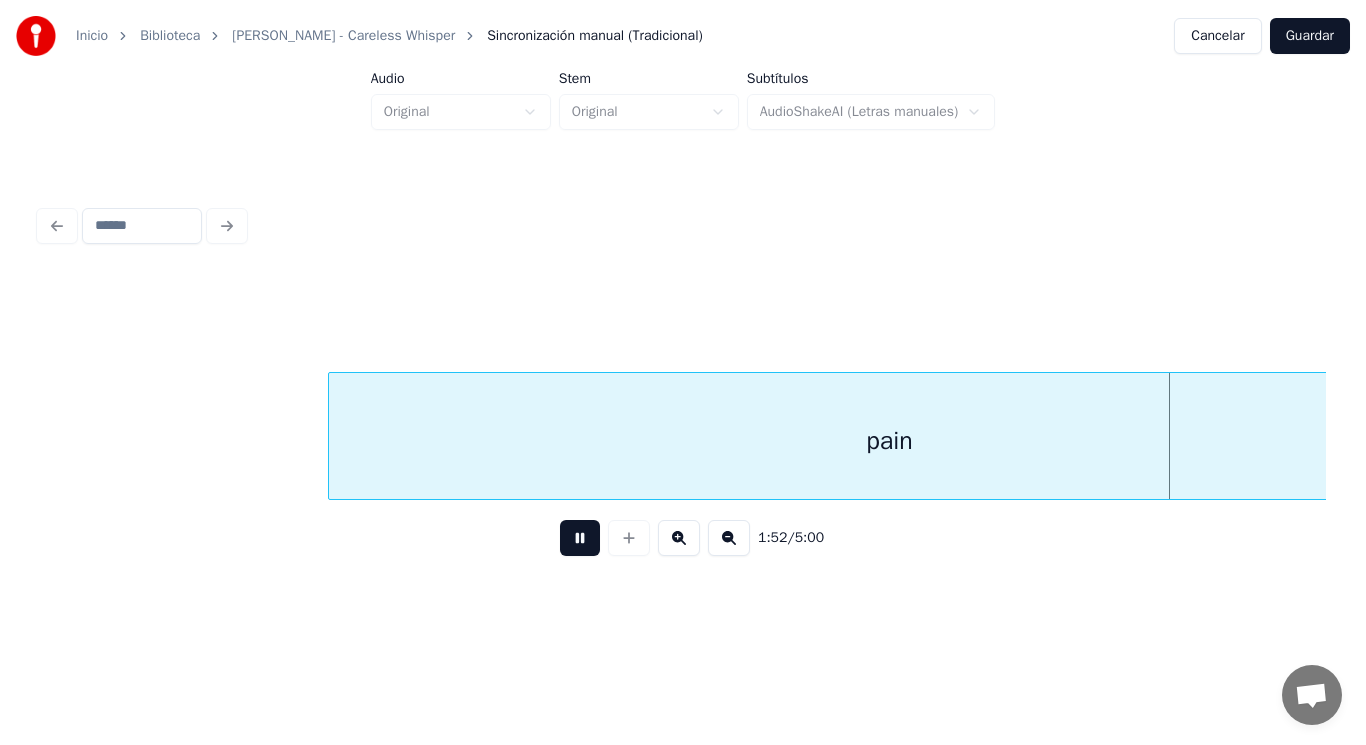 click at bounding box center (580, 538) 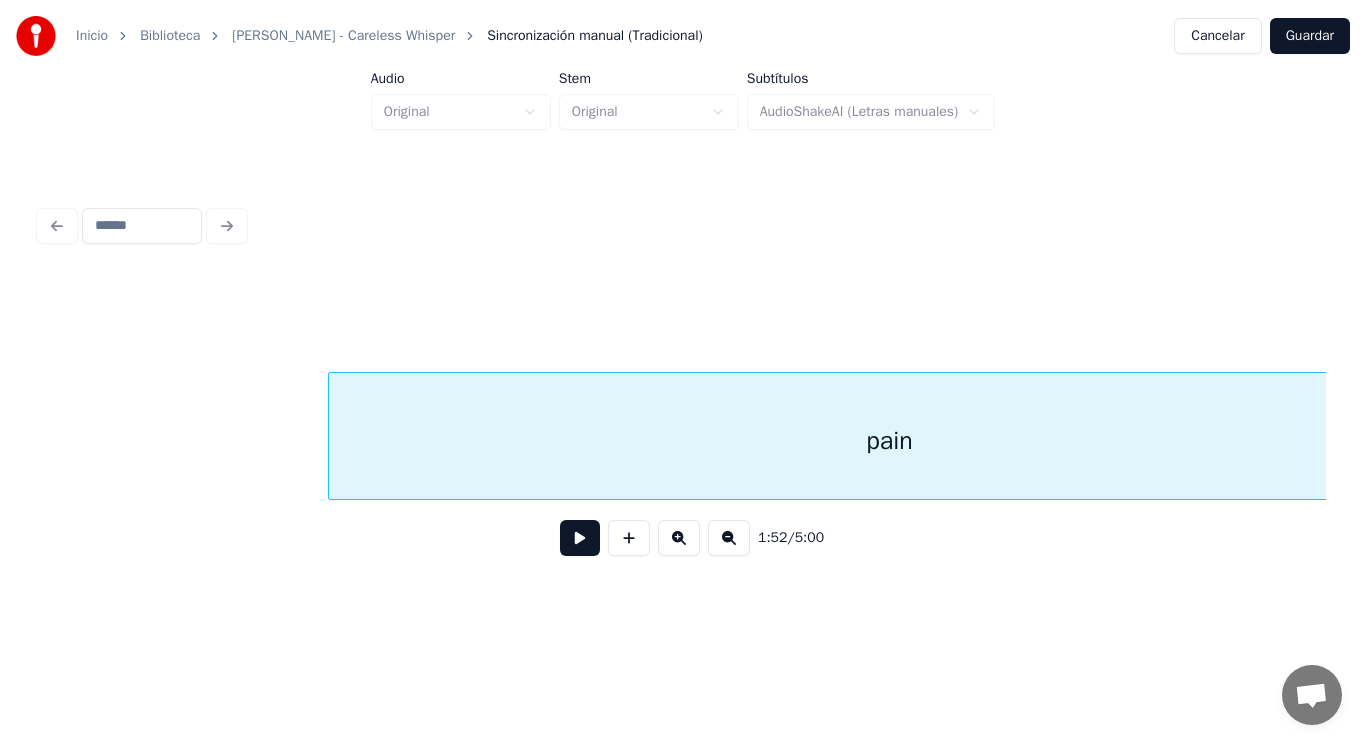 scroll, scrollTop: 0, scrollLeft: 157108, axis: horizontal 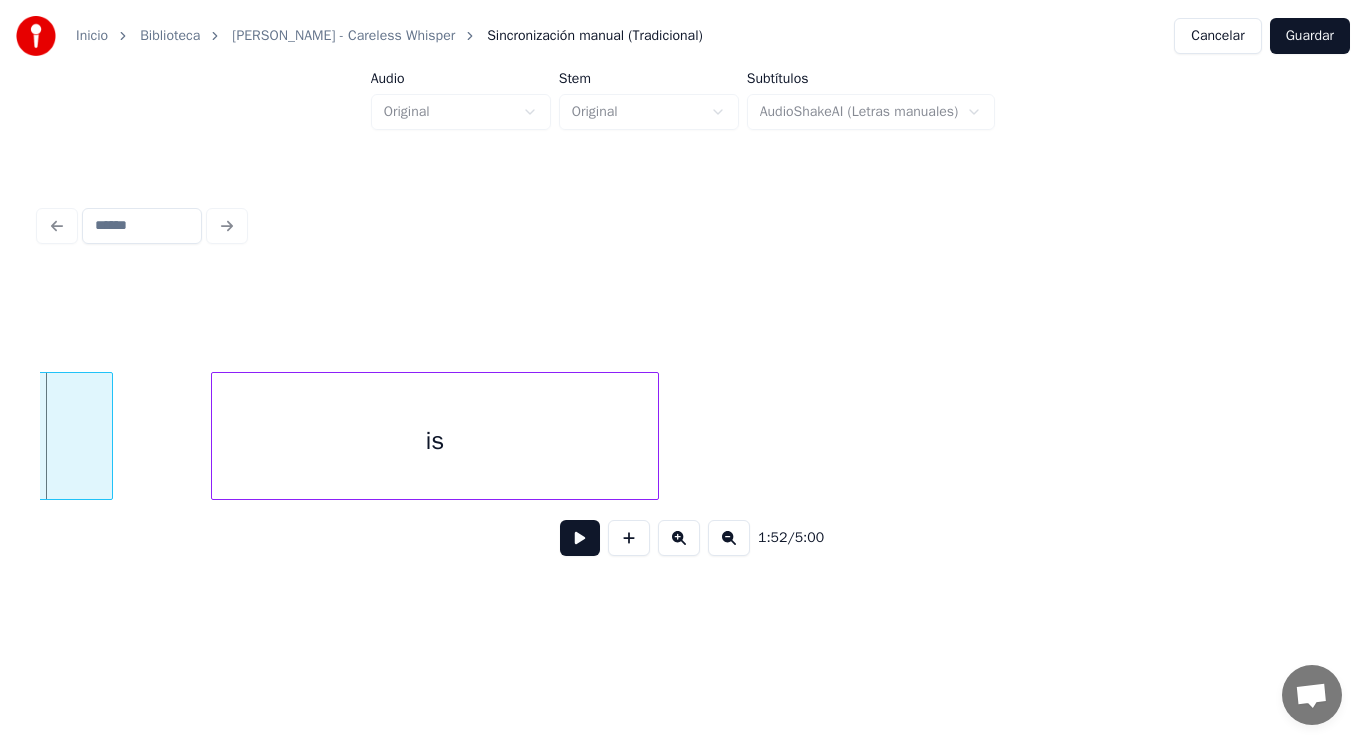 click at bounding box center [109, 436] 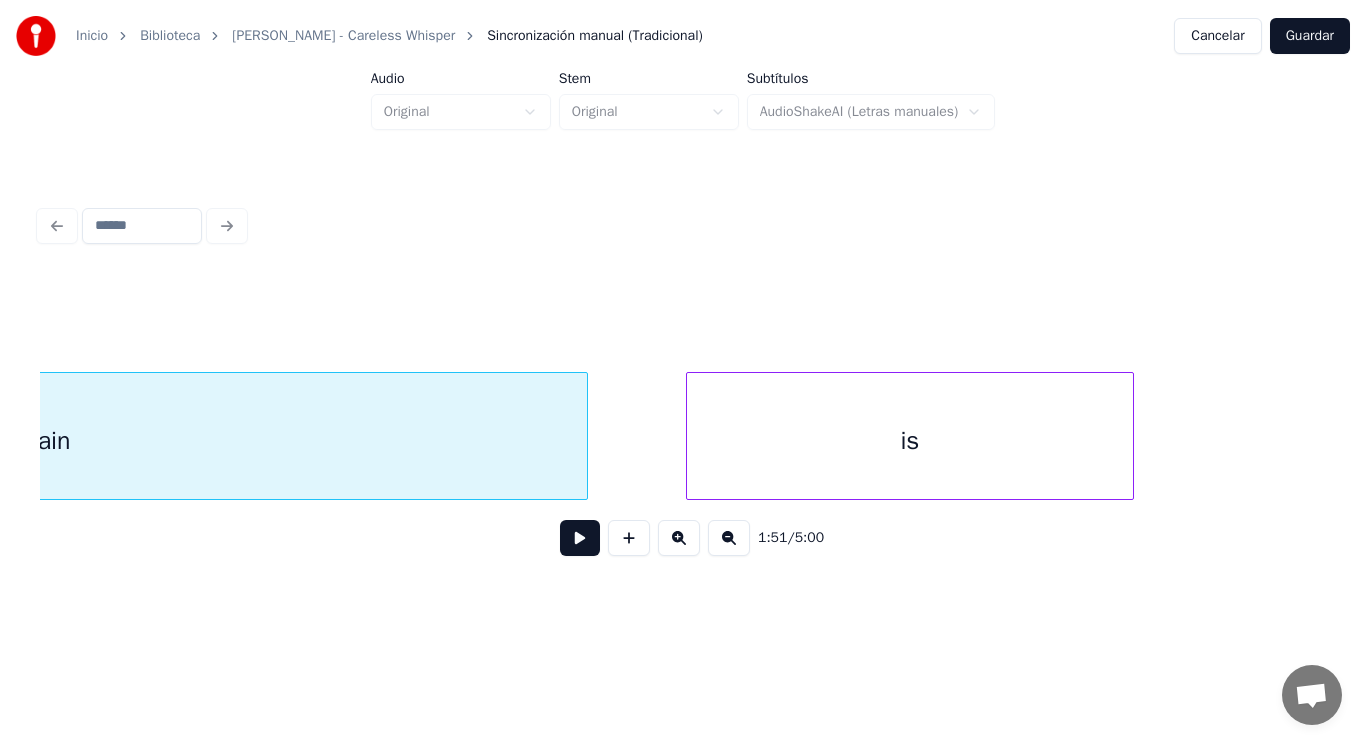 scroll, scrollTop: 0, scrollLeft: 156661, axis: horizontal 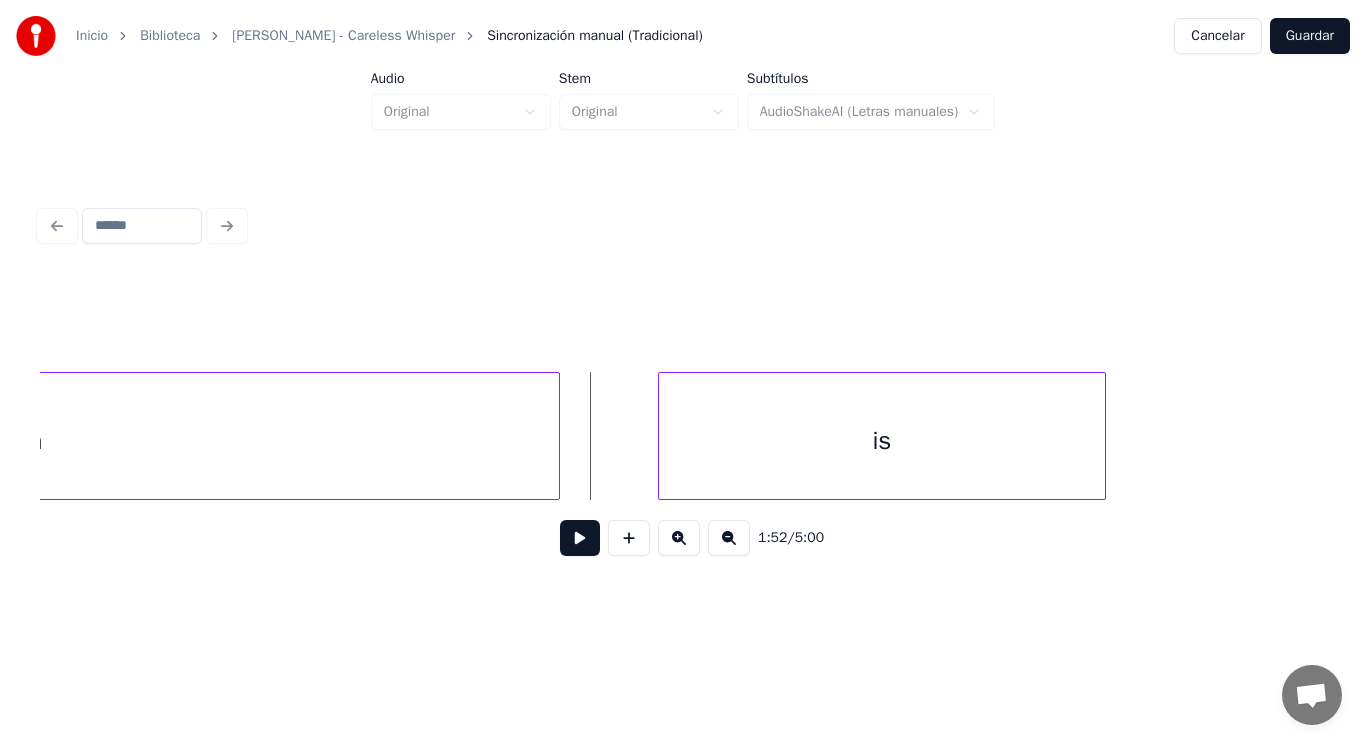 click at bounding box center (580, 538) 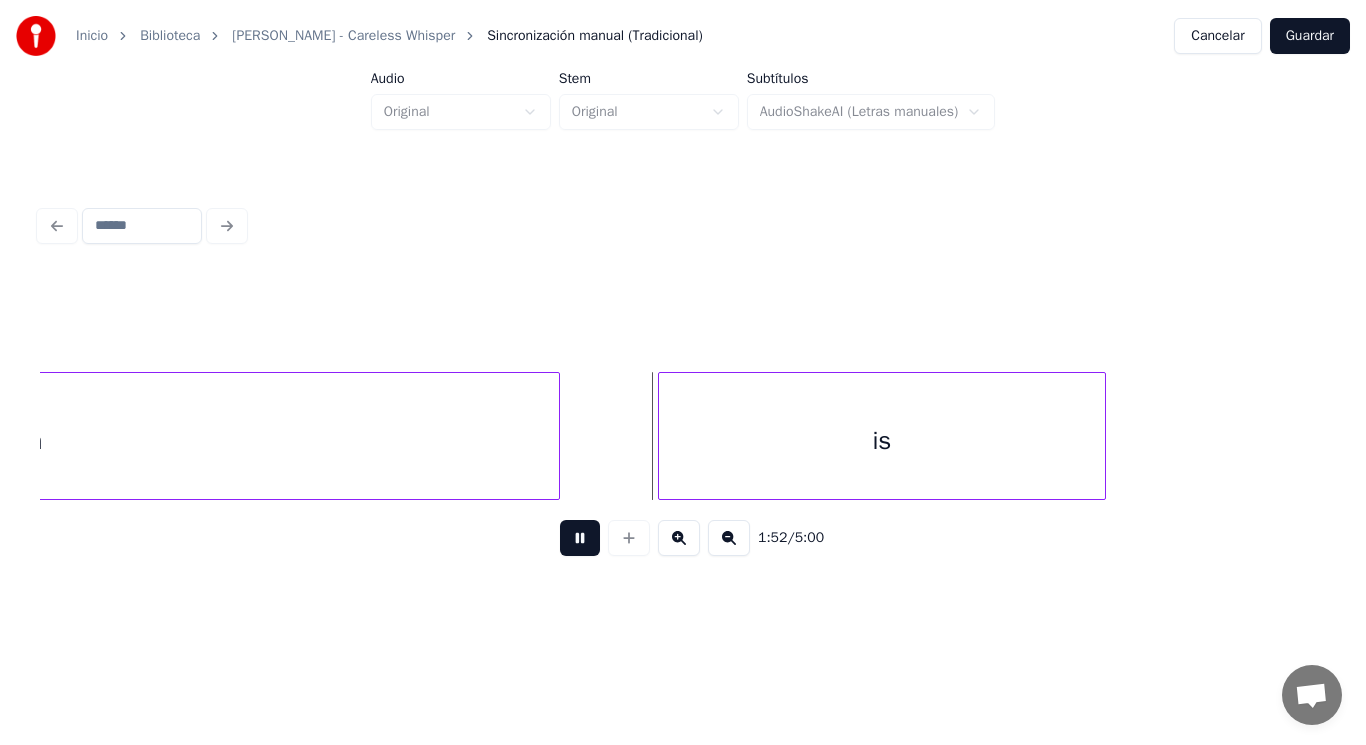 click at bounding box center [580, 538] 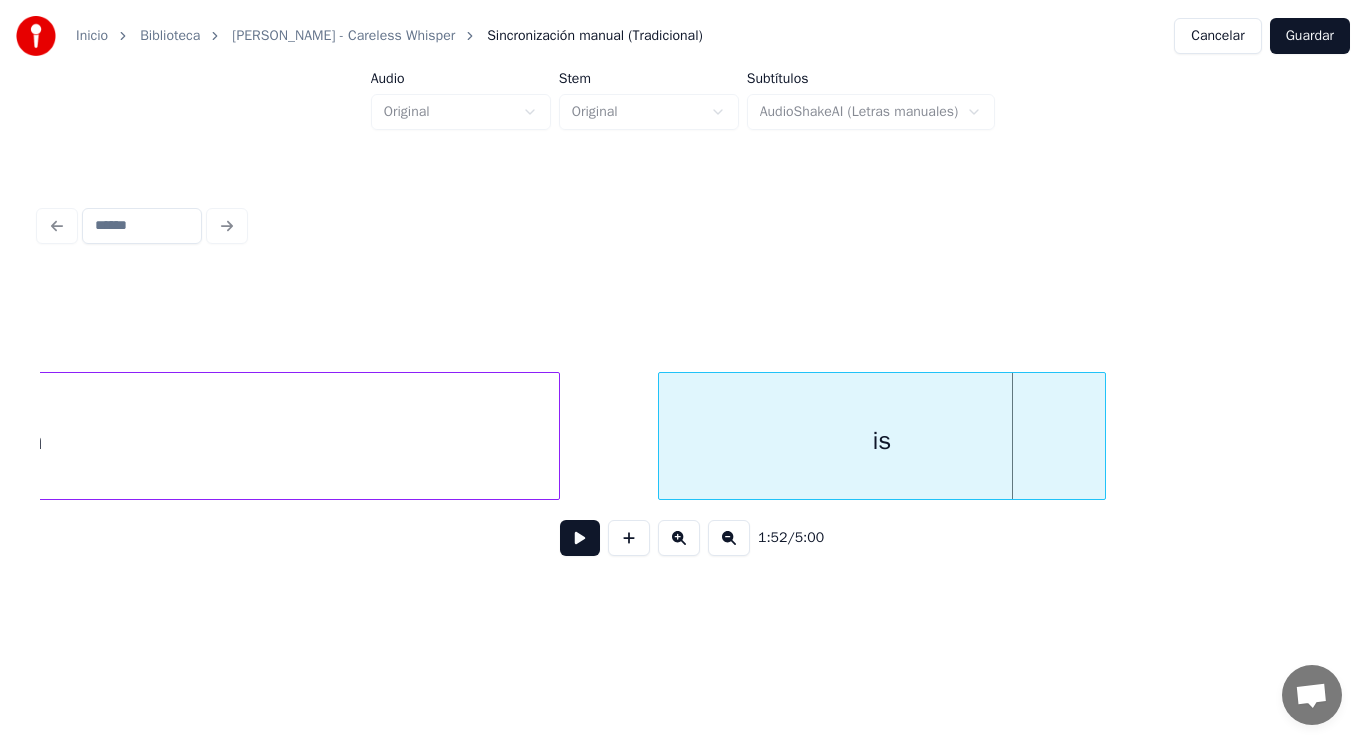 click on "pain" at bounding box center (19, 441) 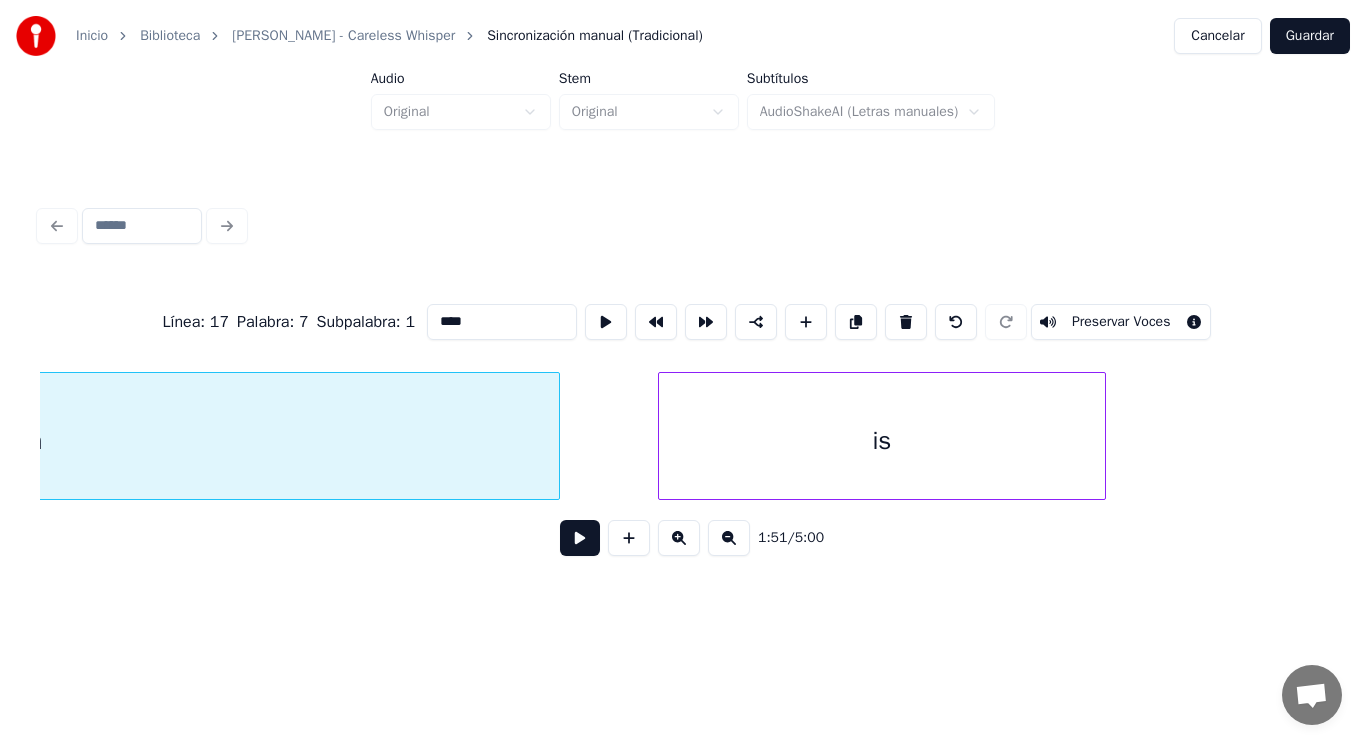 scroll, scrollTop: 0, scrollLeft: 156101, axis: horizontal 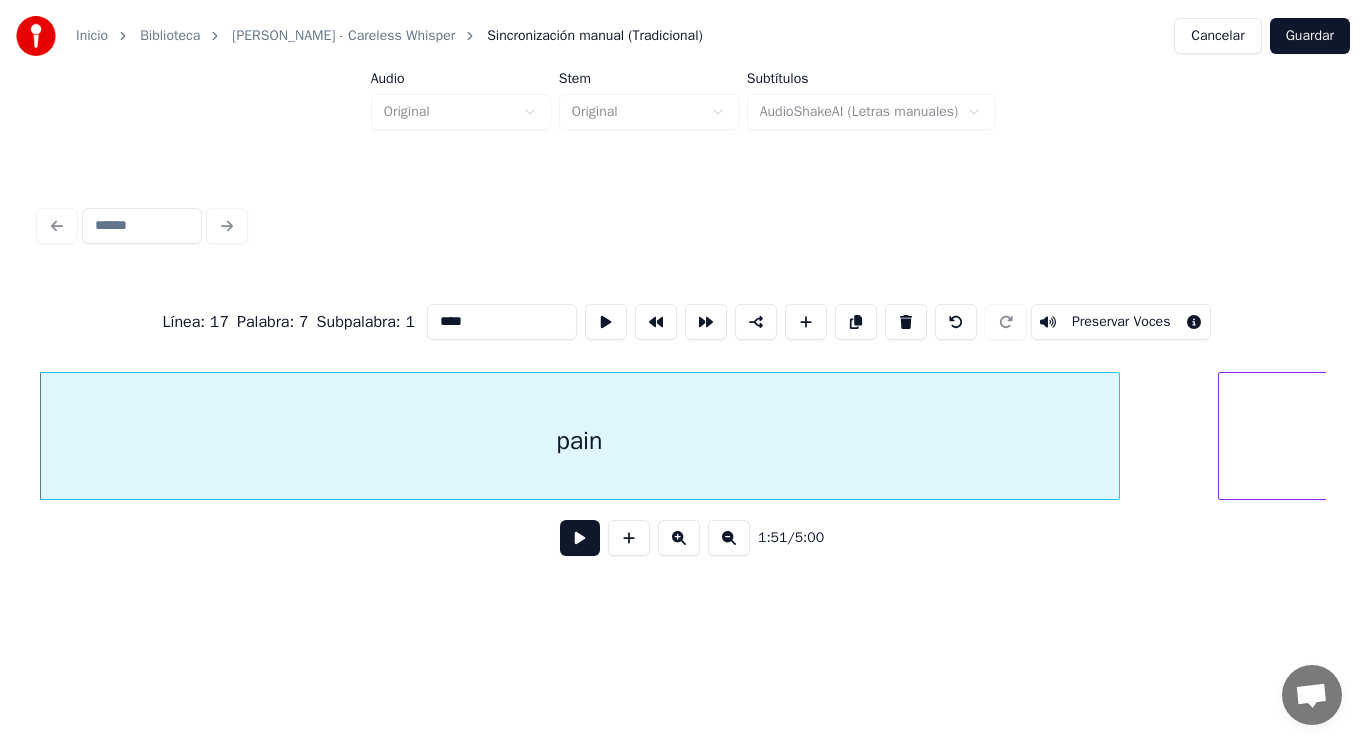 click at bounding box center [580, 538] 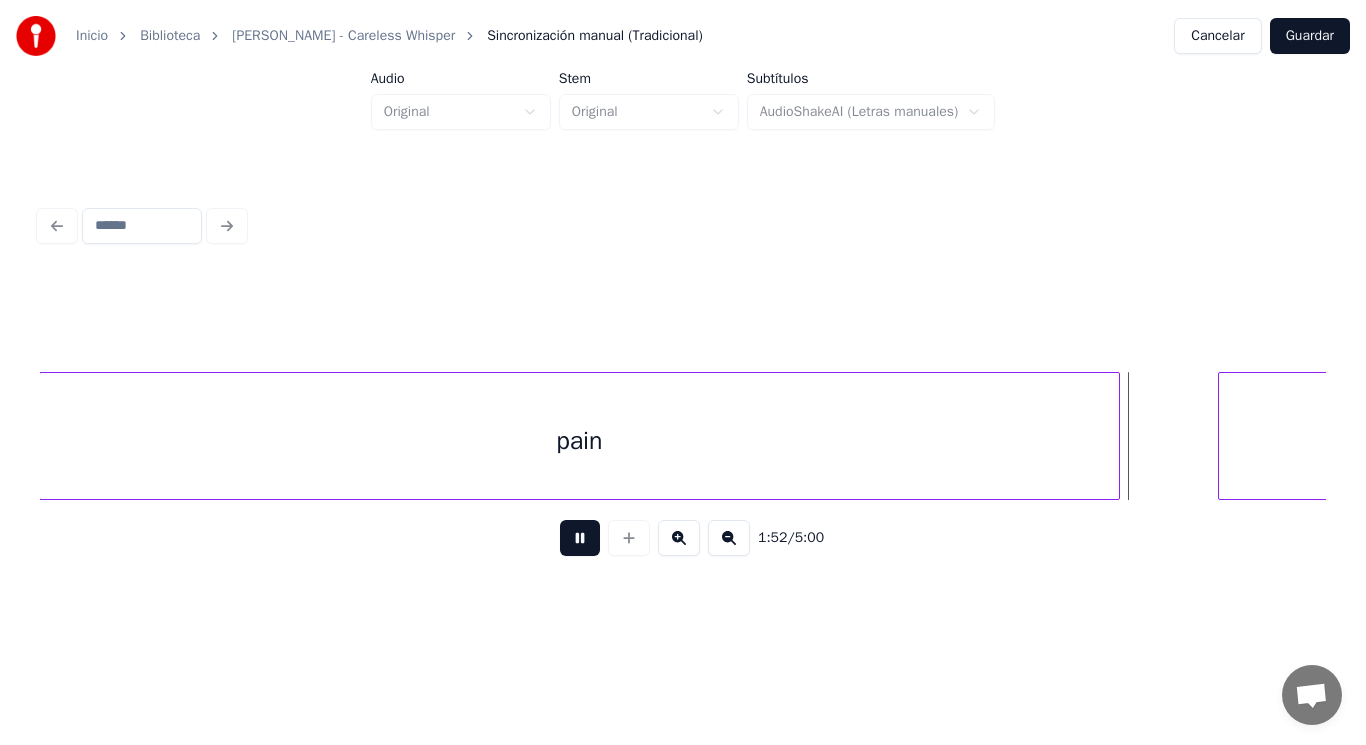click at bounding box center [580, 538] 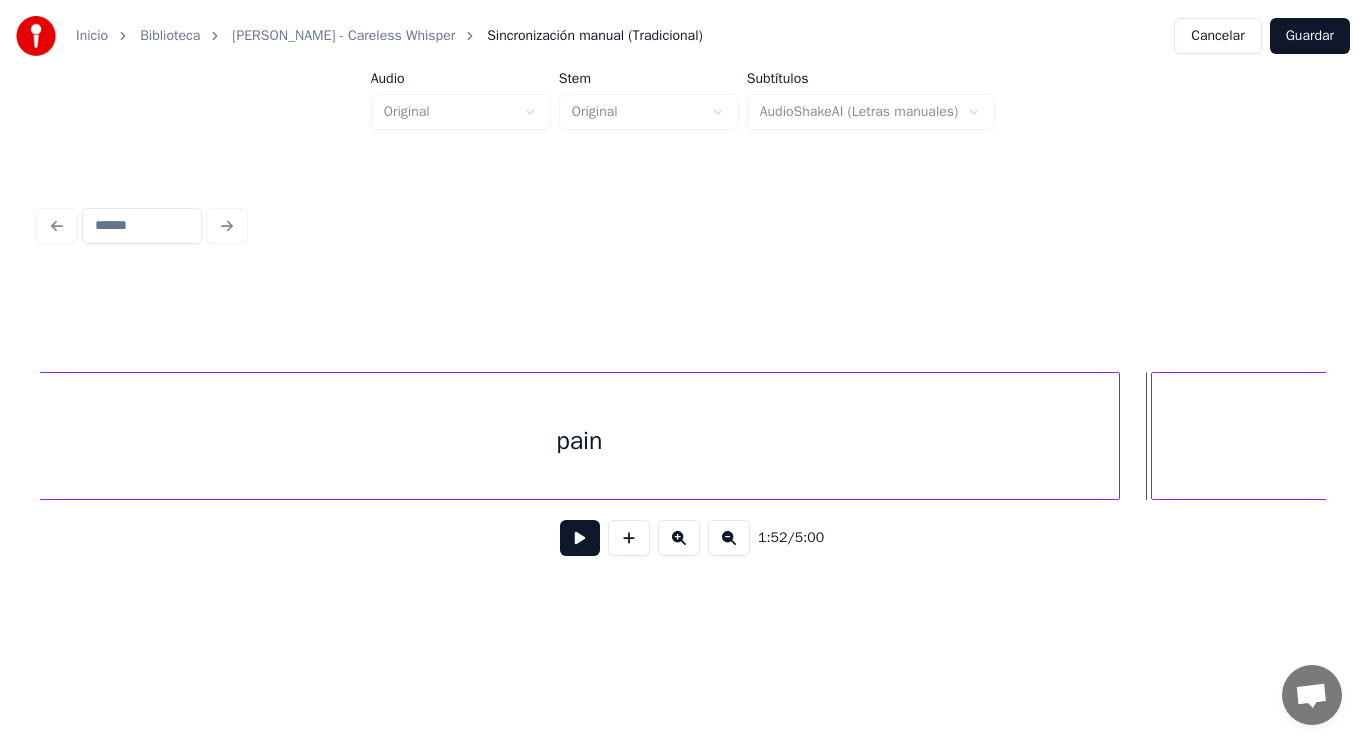 click at bounding box center (1155, 436) 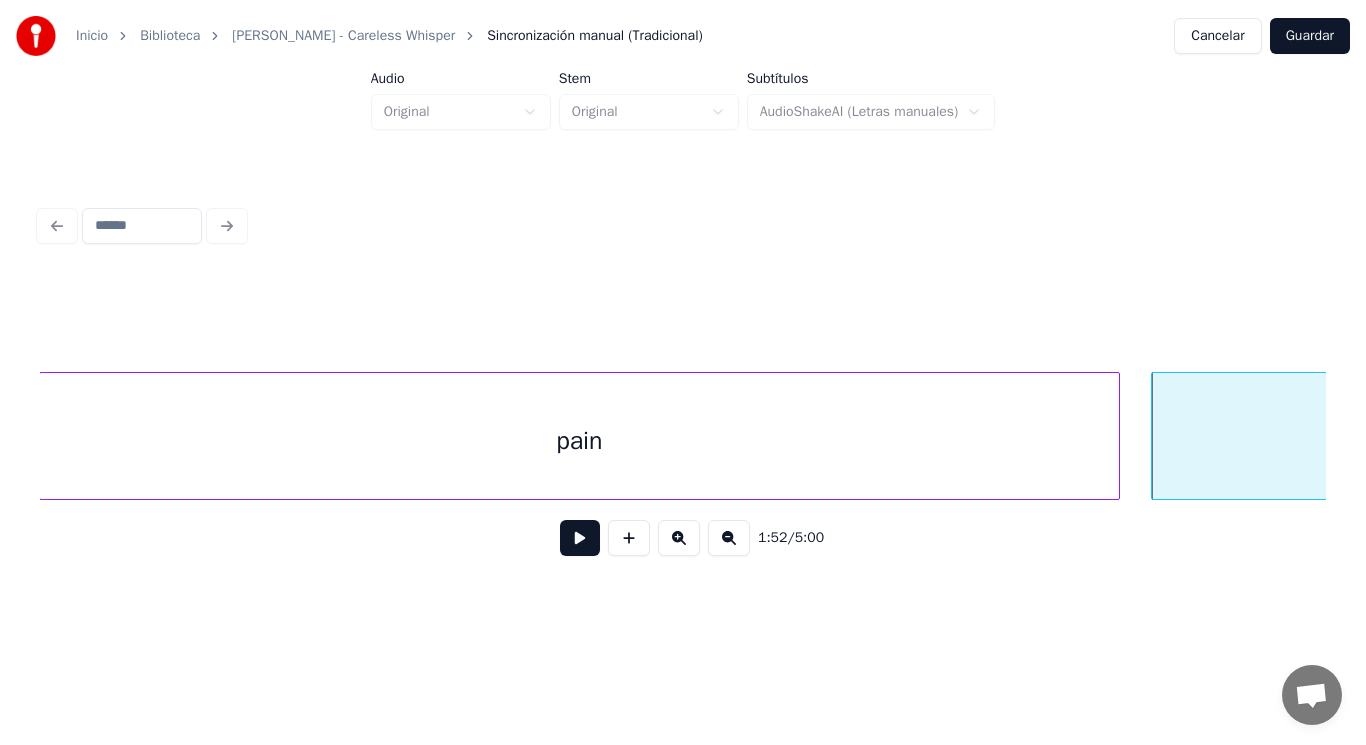 click at bounding box center [580, 538] 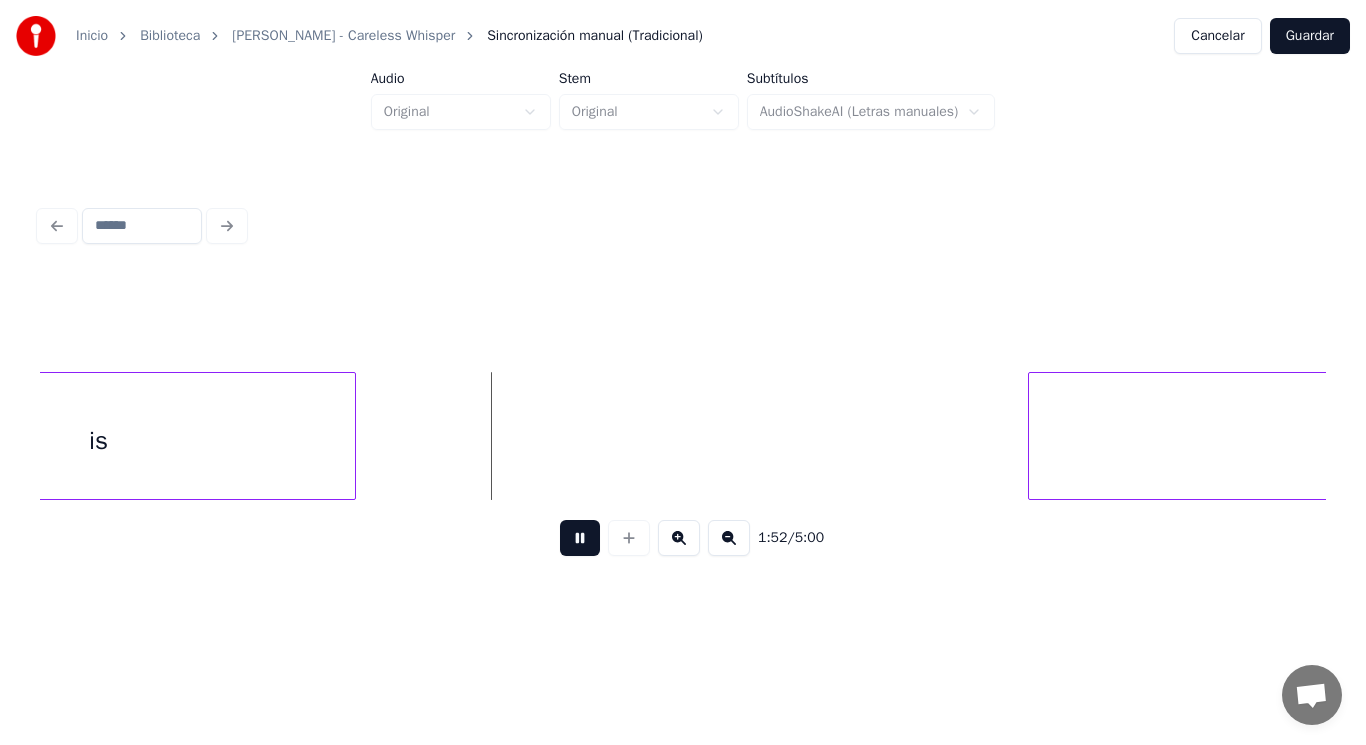 click at bounding box center [580, 538] 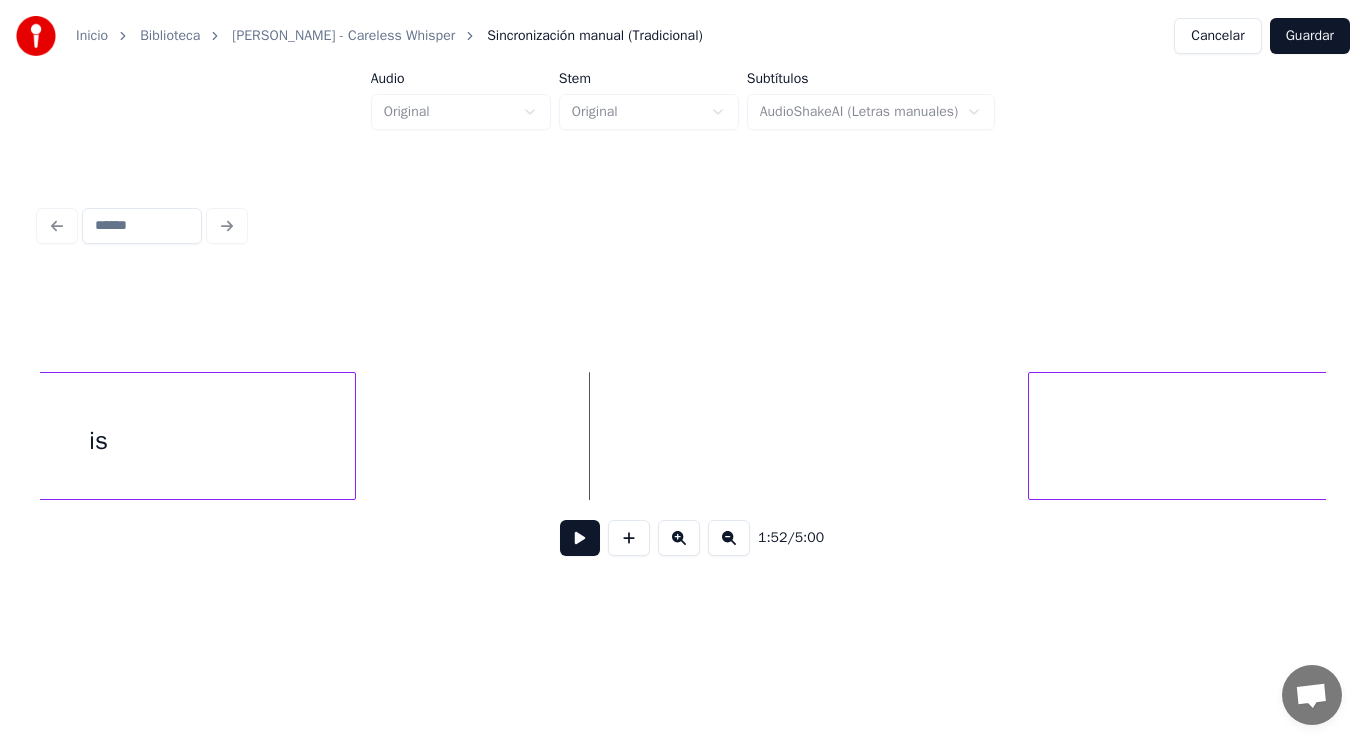 click on "is" at bounding box center (98, 441) 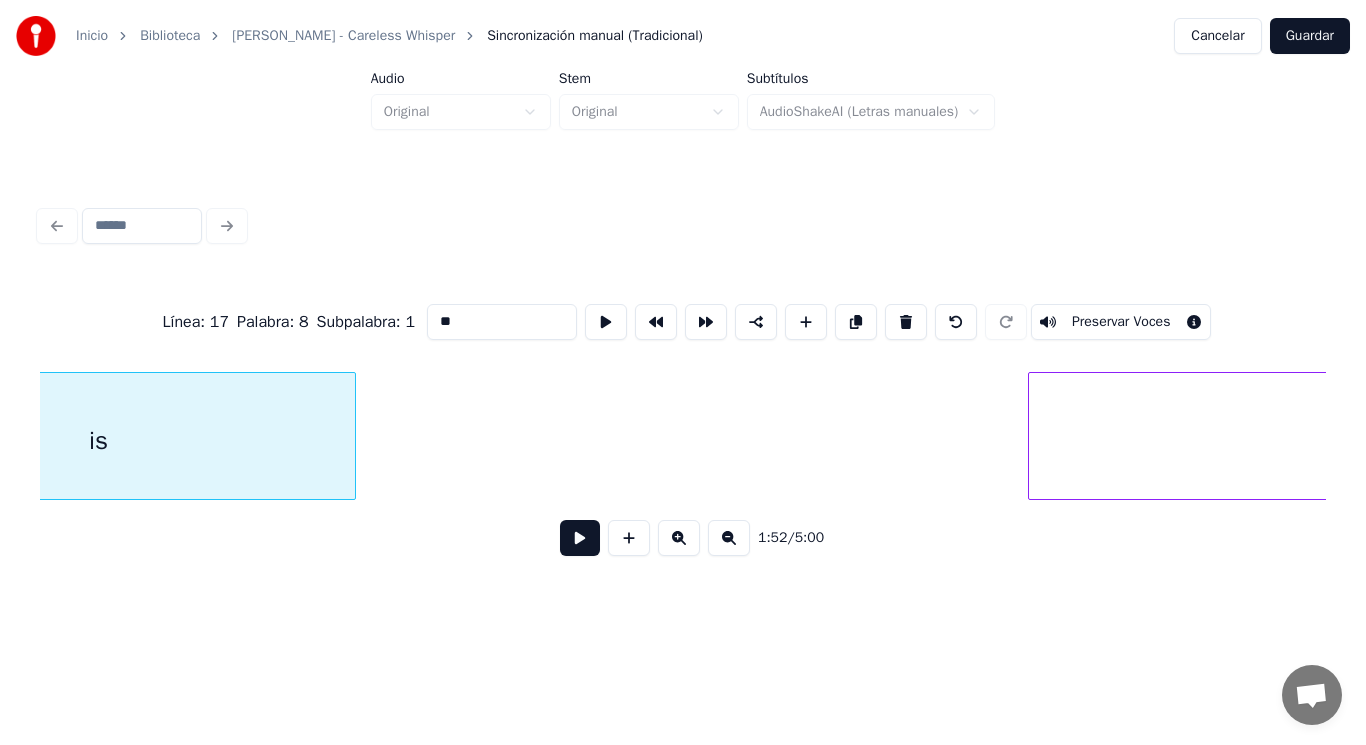 scroll, scrollTop: 0, scrollLeft: 157213, axis: horizontal 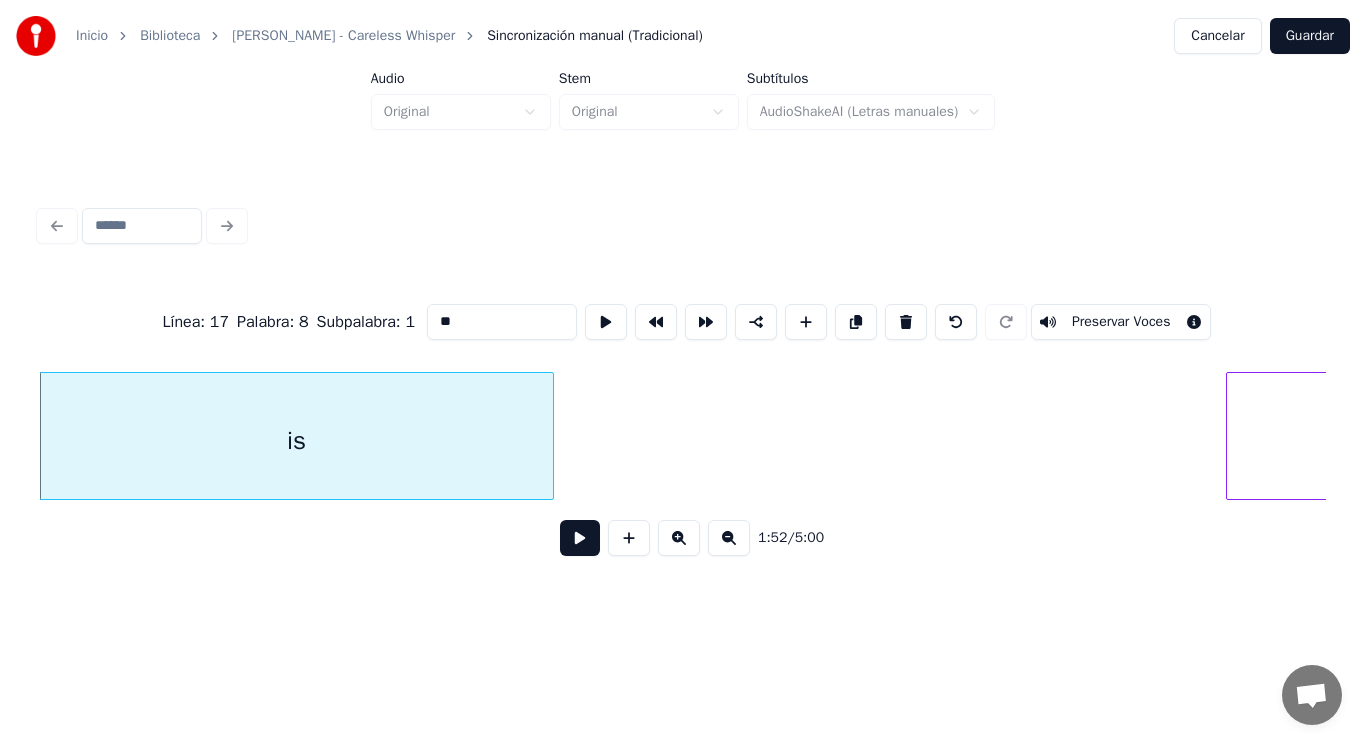 click at bounding box center (580, 538) 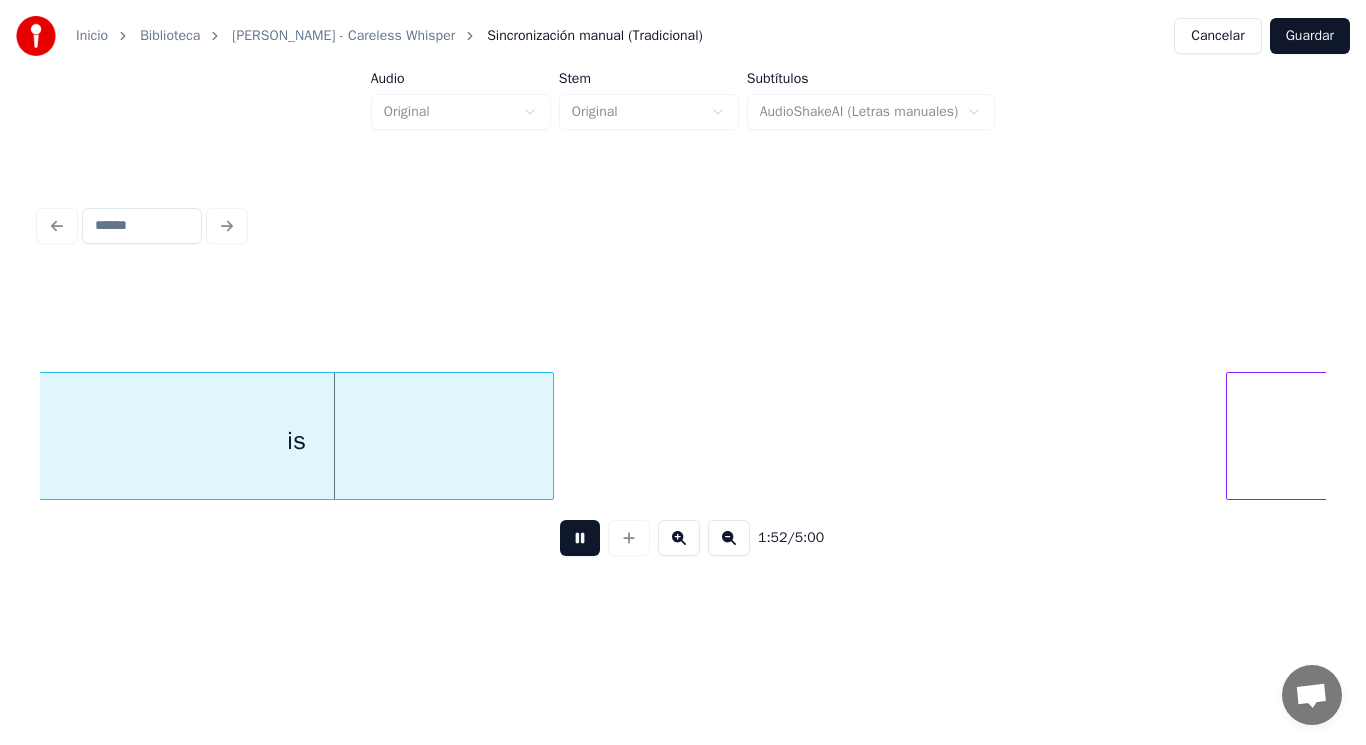 click at bounding box center (580, 538) 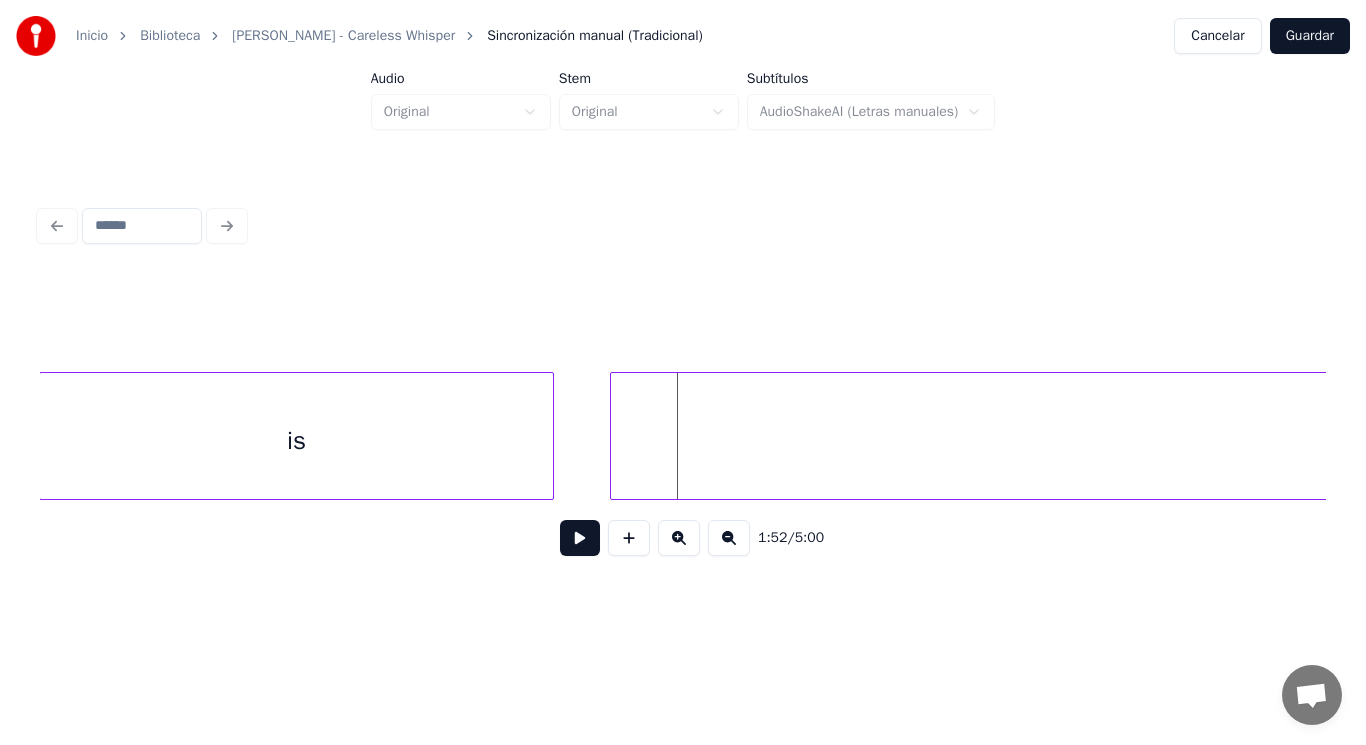 click at bounding box center [614, 436] 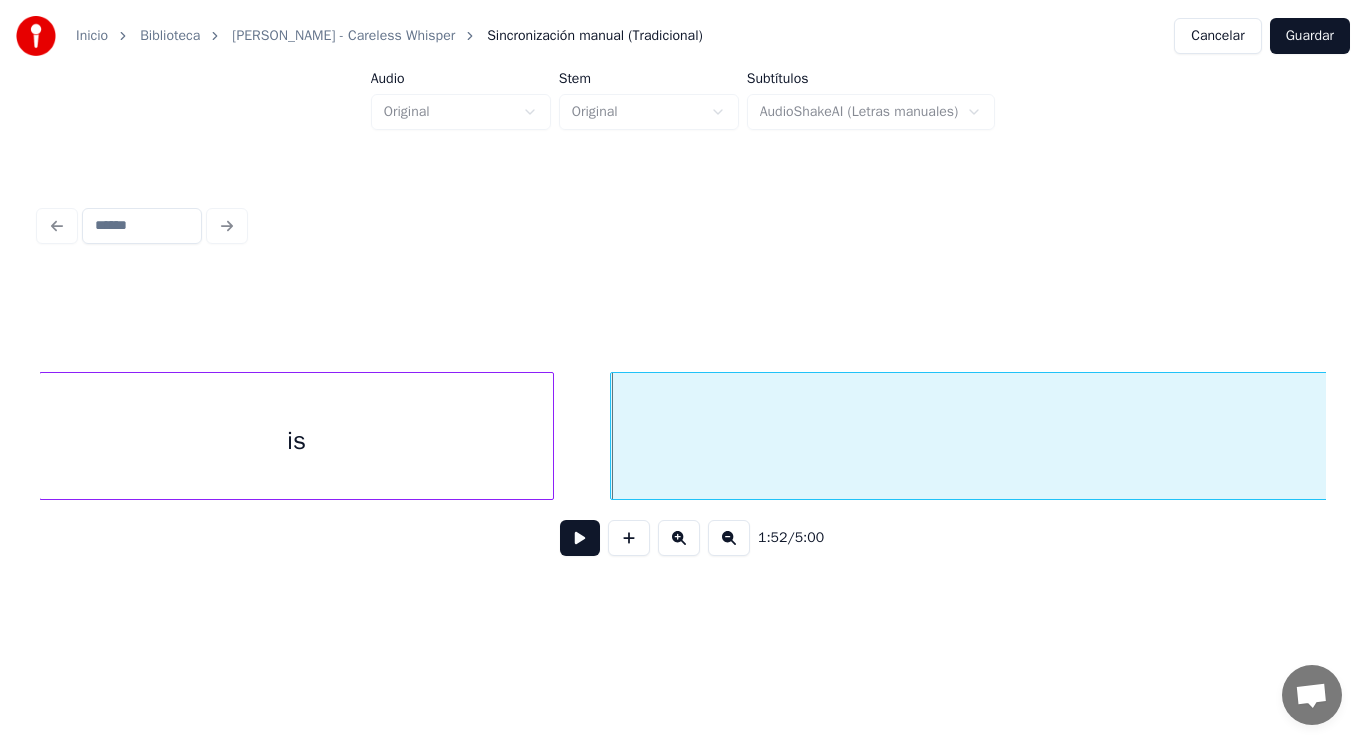 click on "all" at bounding box center (1436, 441) 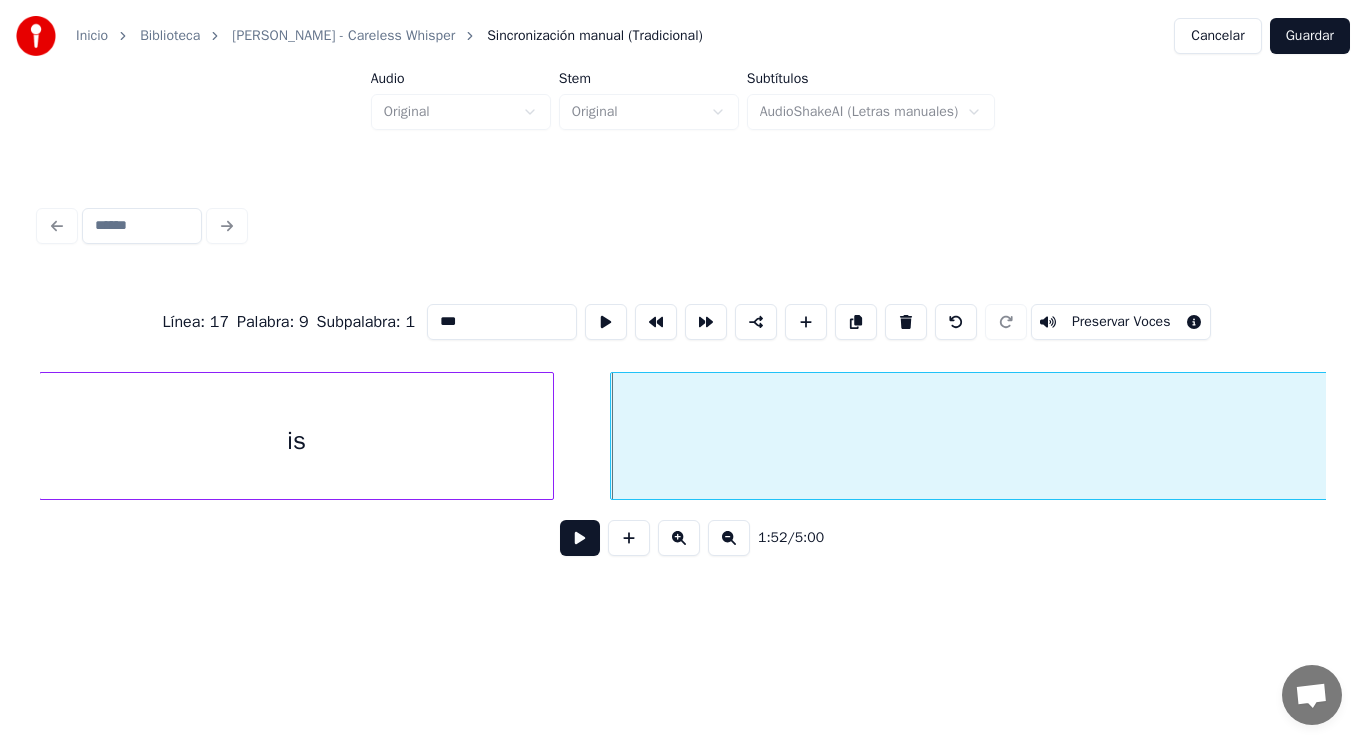 click at bounding box center [580, 538] 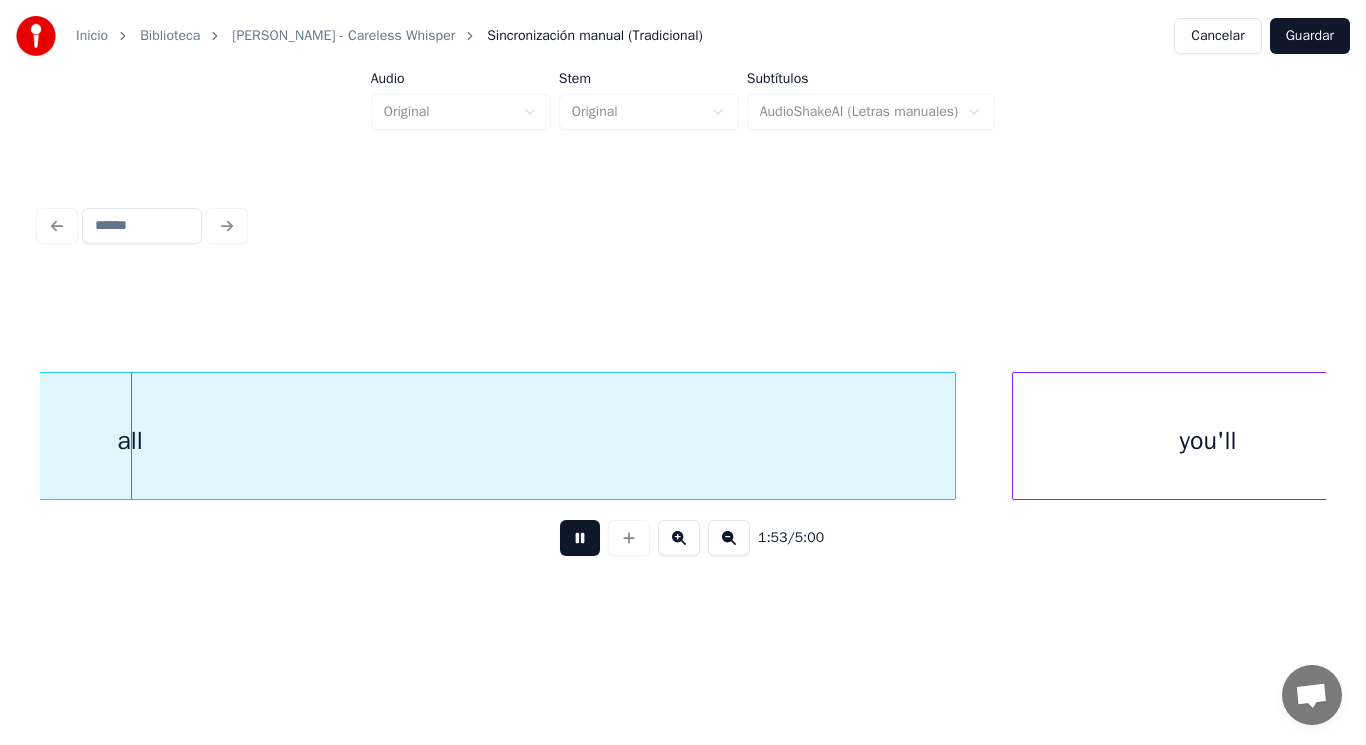 click at bounding box center [580, 538] 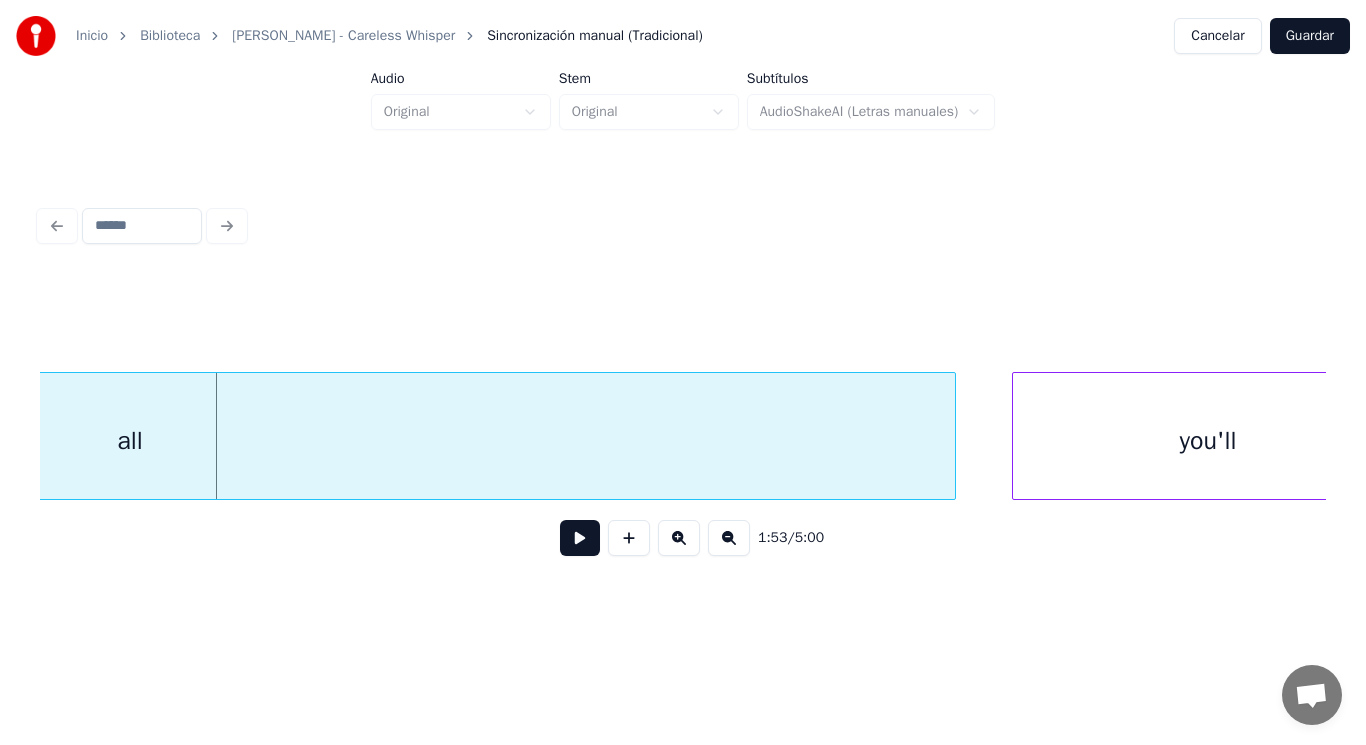 click on "all" at bounding box center [130, 441] 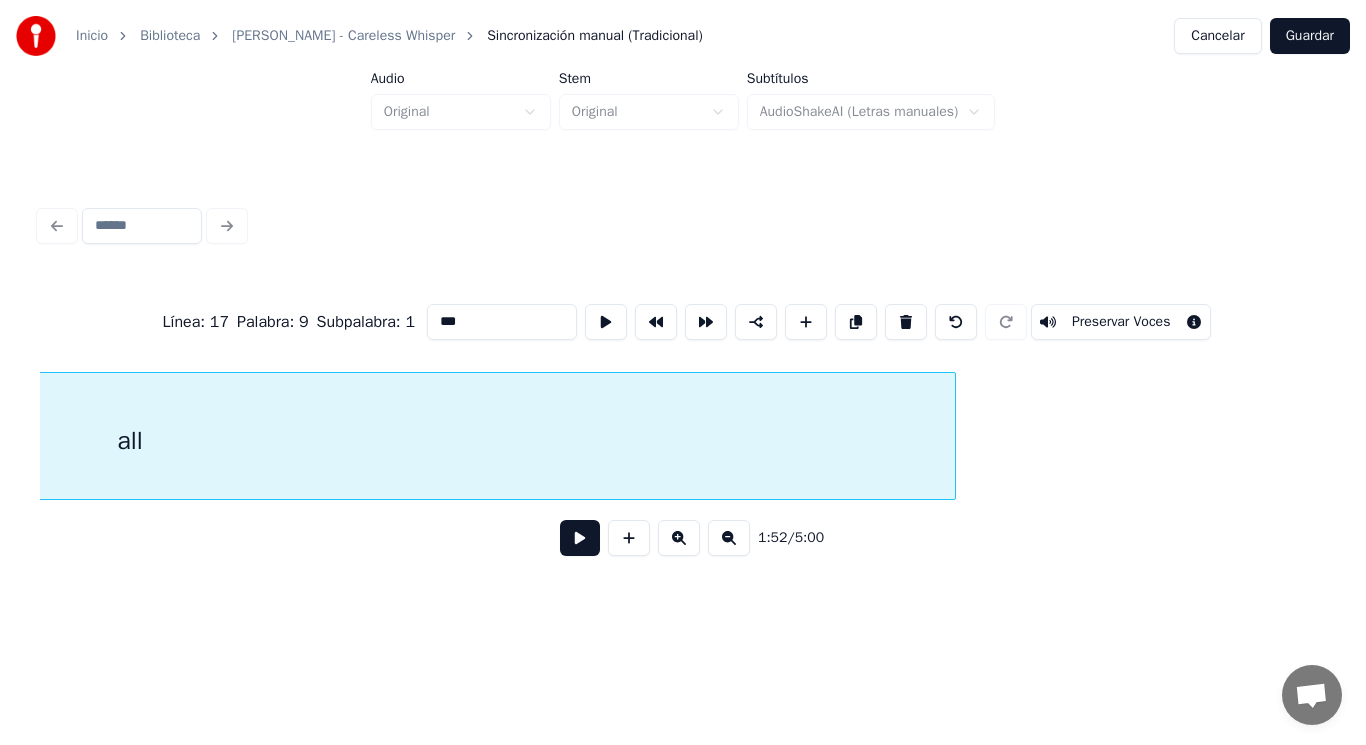 scroll, scrollTop: 0, scrollLeft: 157784, axis: horizontal 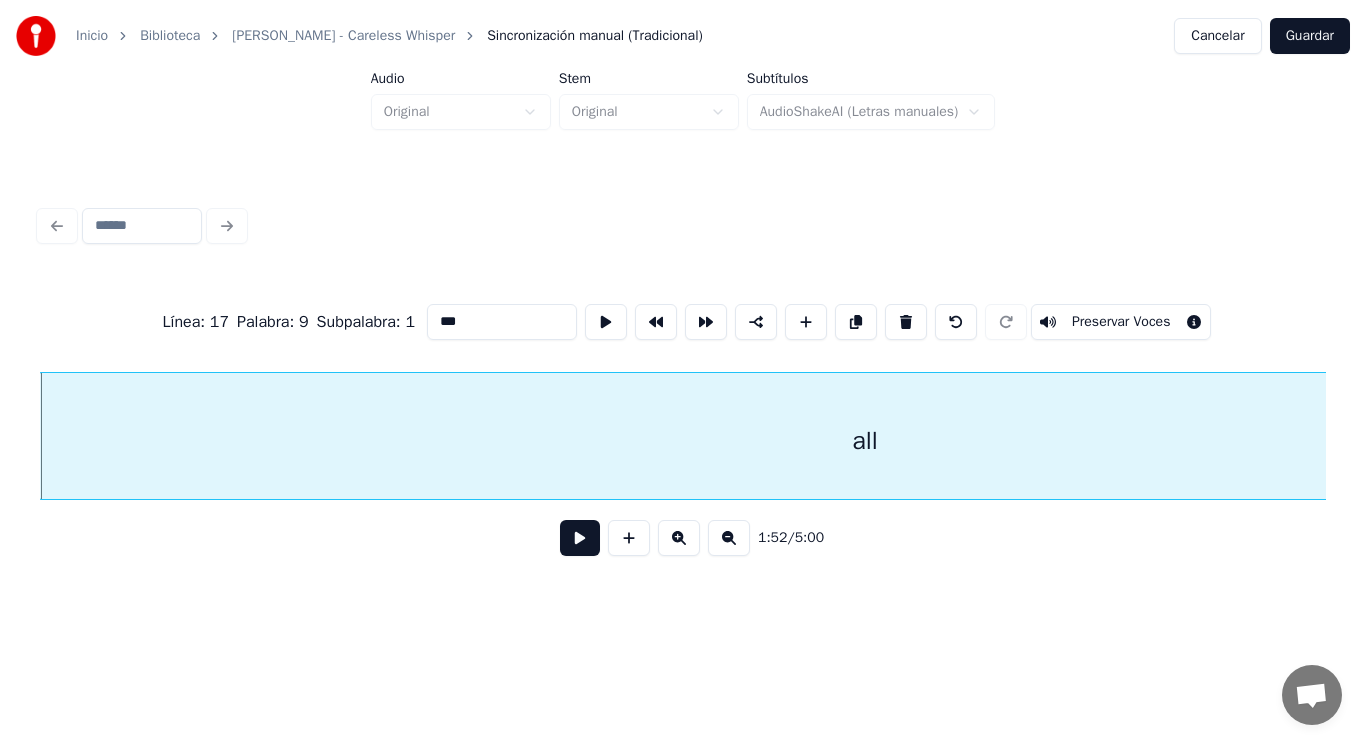 click at bounding box center (580, 538) 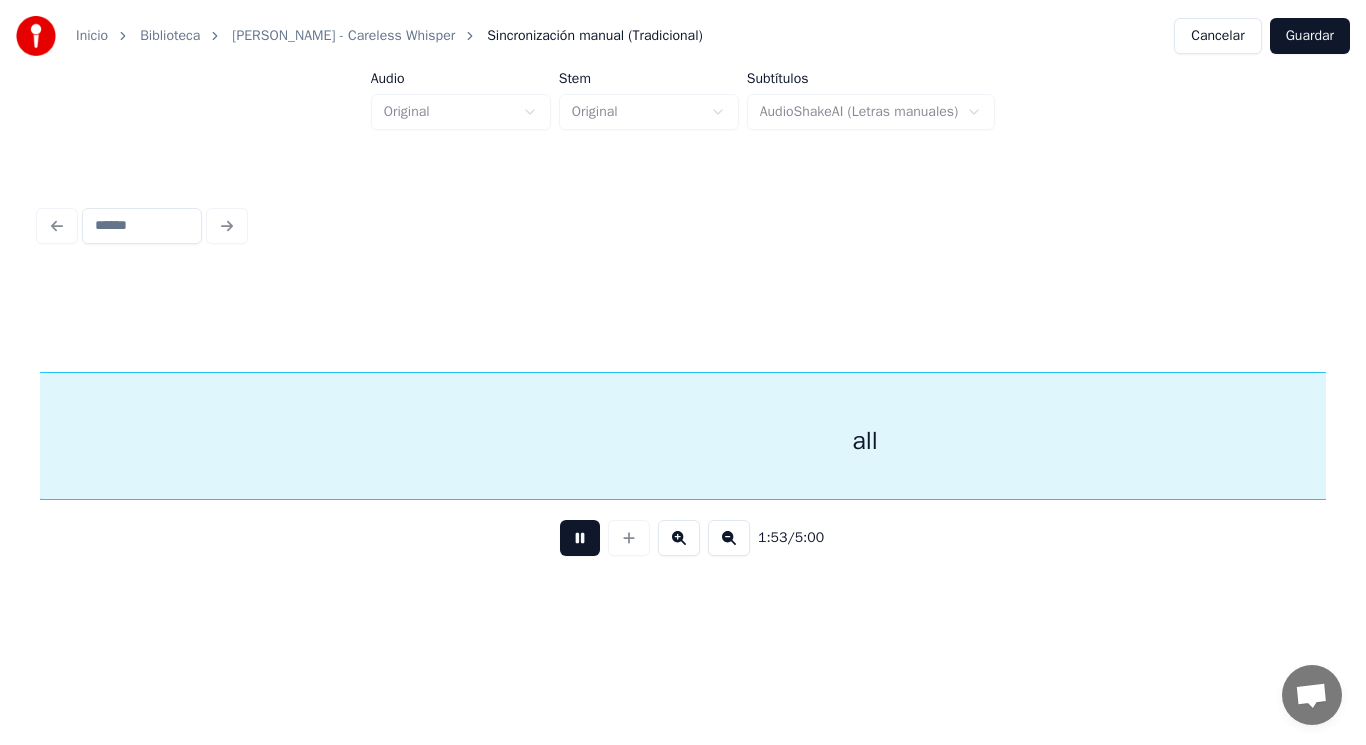 scroll, scrollTop: 0, scrollLeft: 159071, axis: horizontal 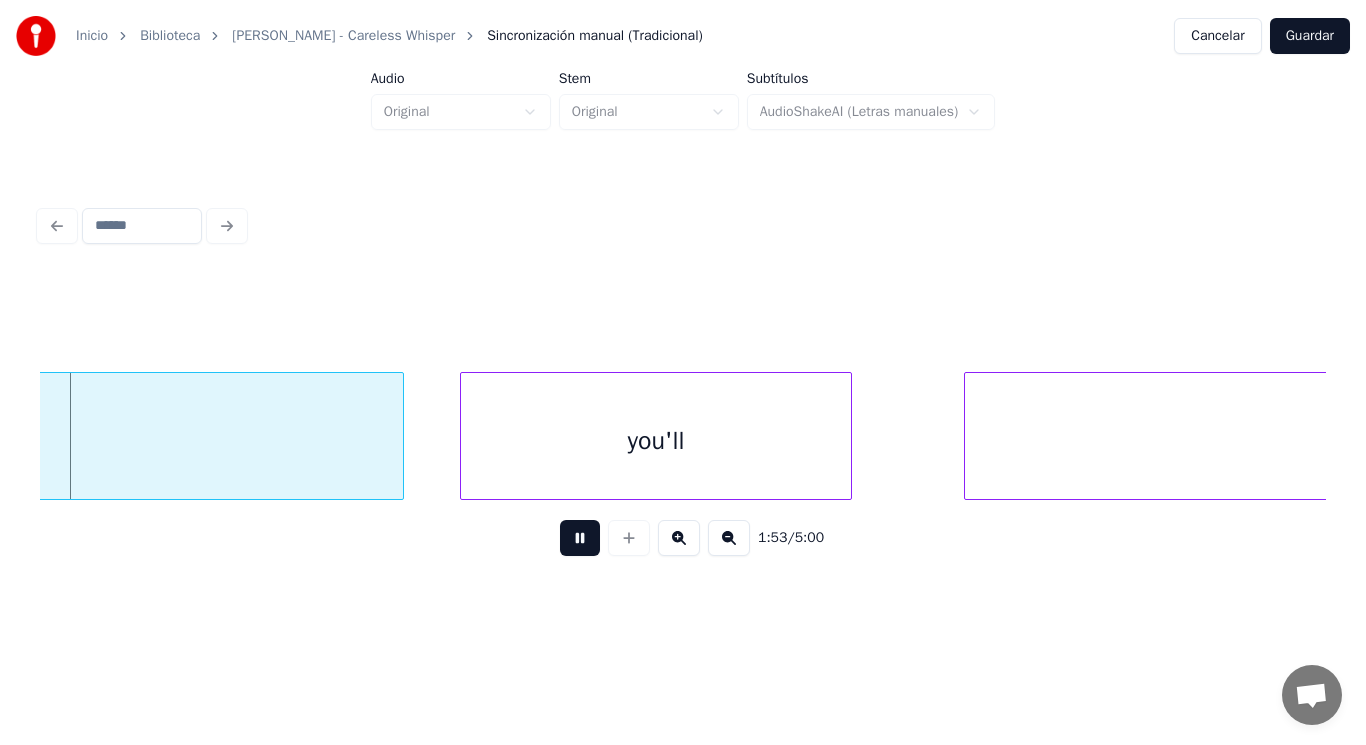 click at bounding box center [580, 538] 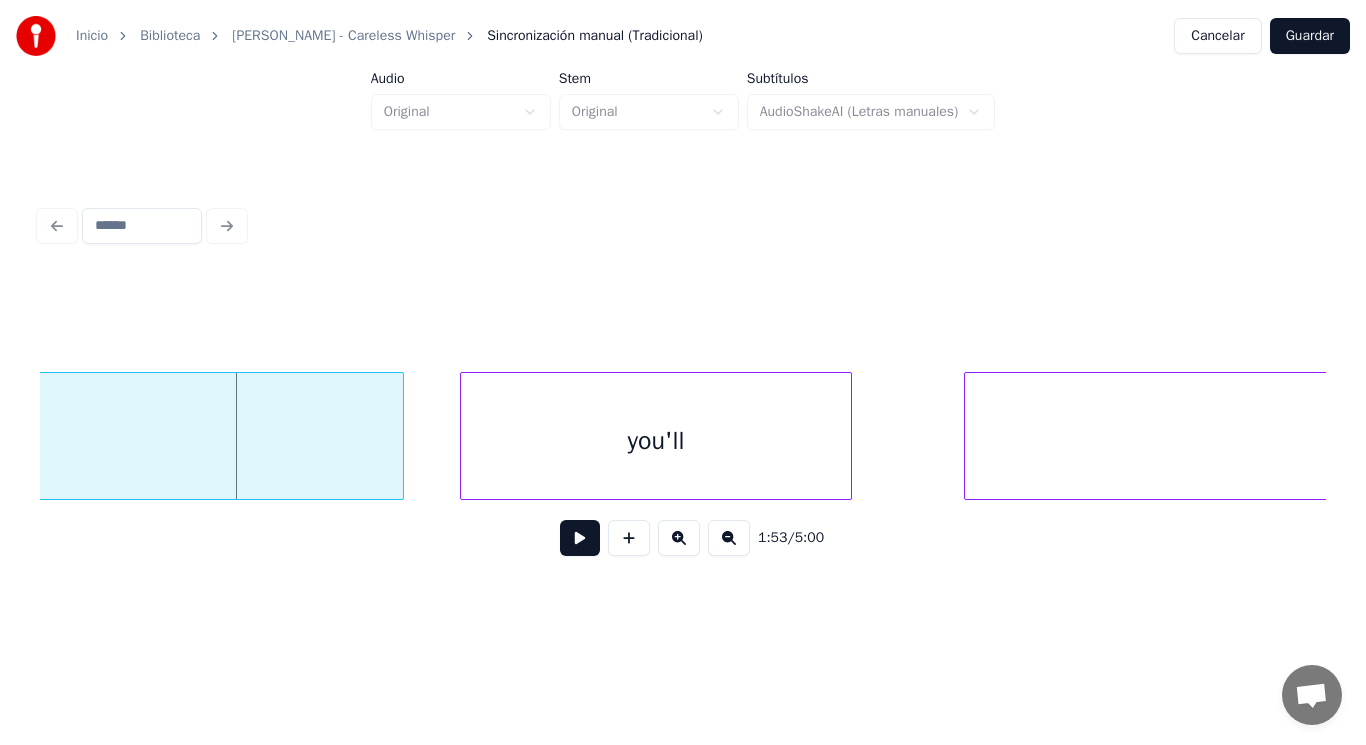 click on "all" at bounding box center [-422, 441] 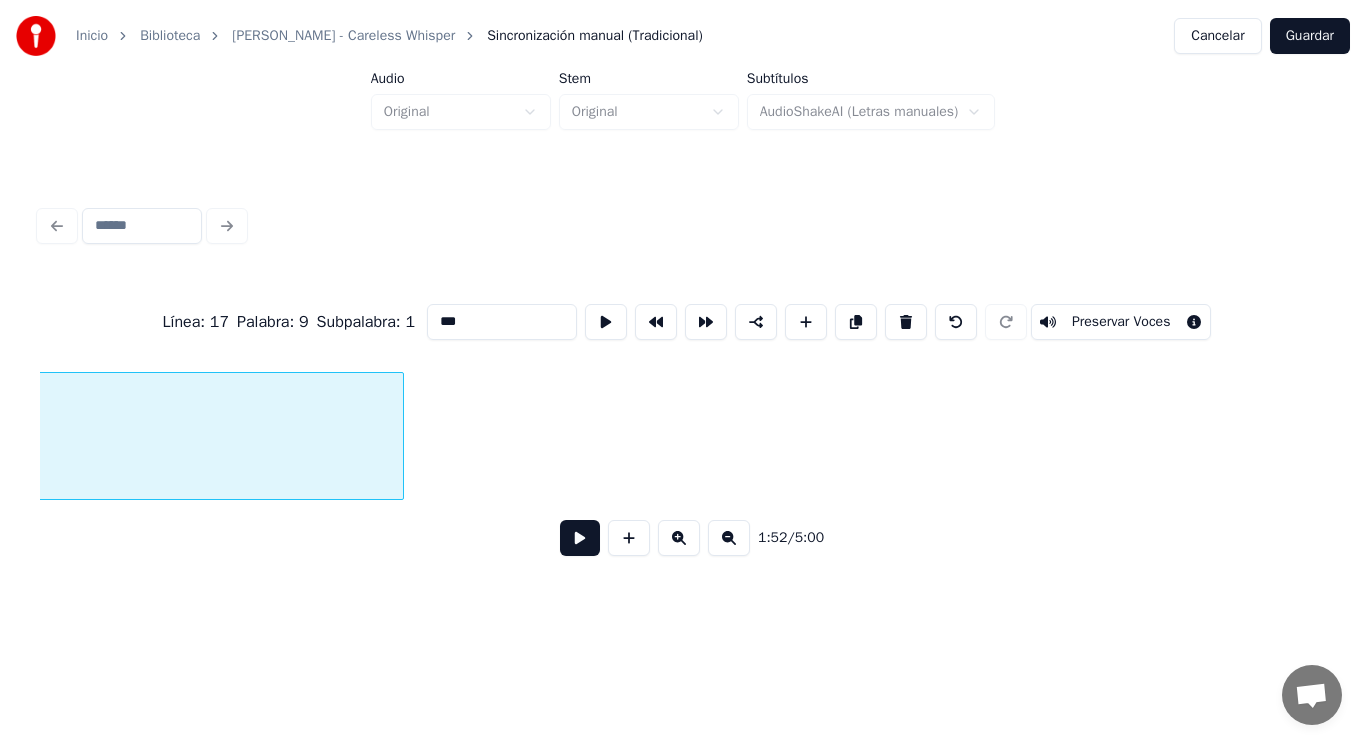 scroll, scrollTop: 0, scrollLeft: 157784, axis: horizontal 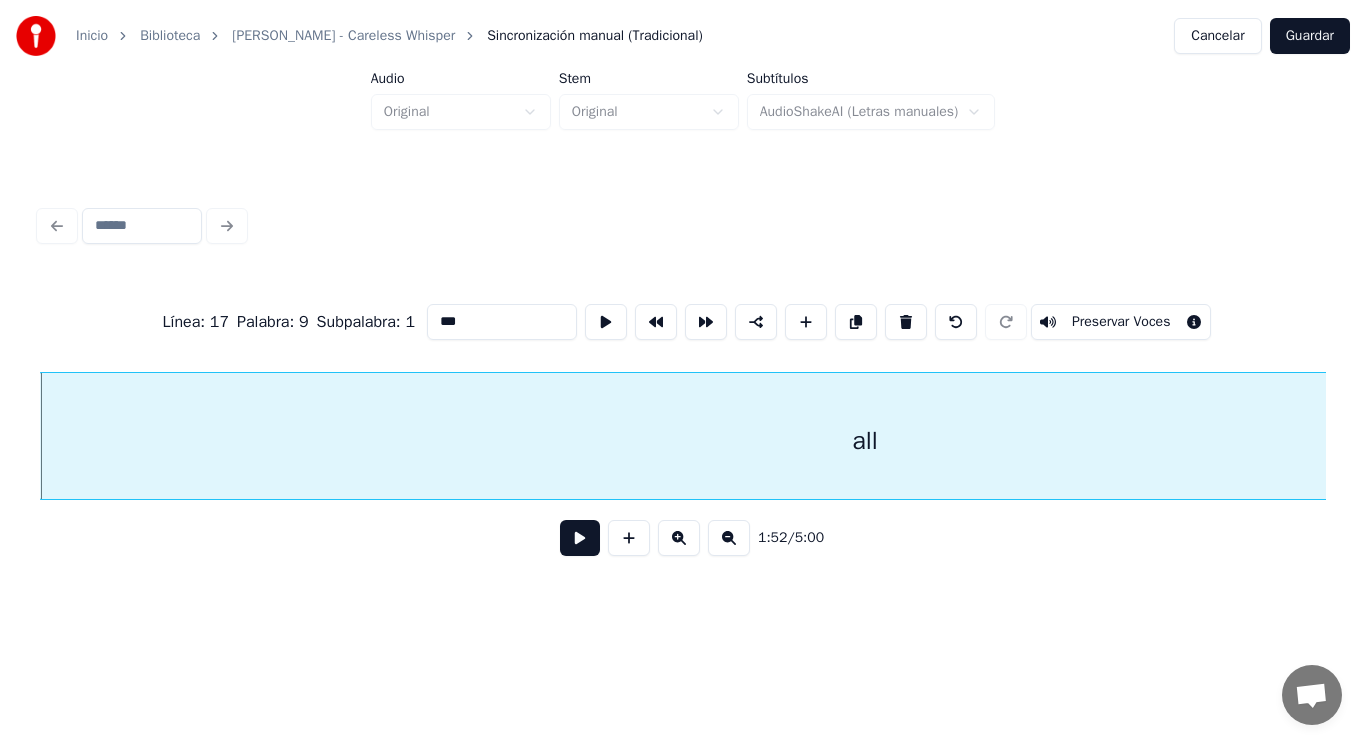 click at bounding box center [580, 538] 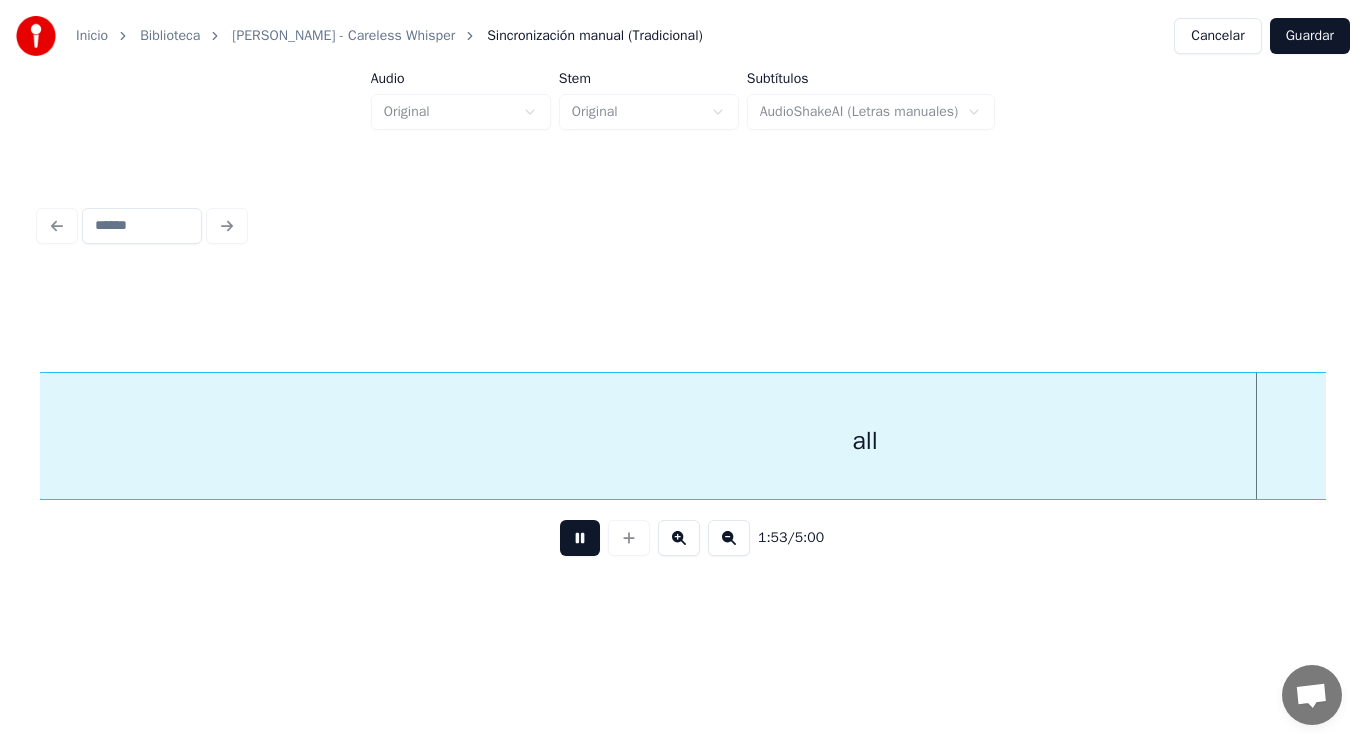 scroll, scrollTop: 0, scrollLeft: 159094, axis: horizontal 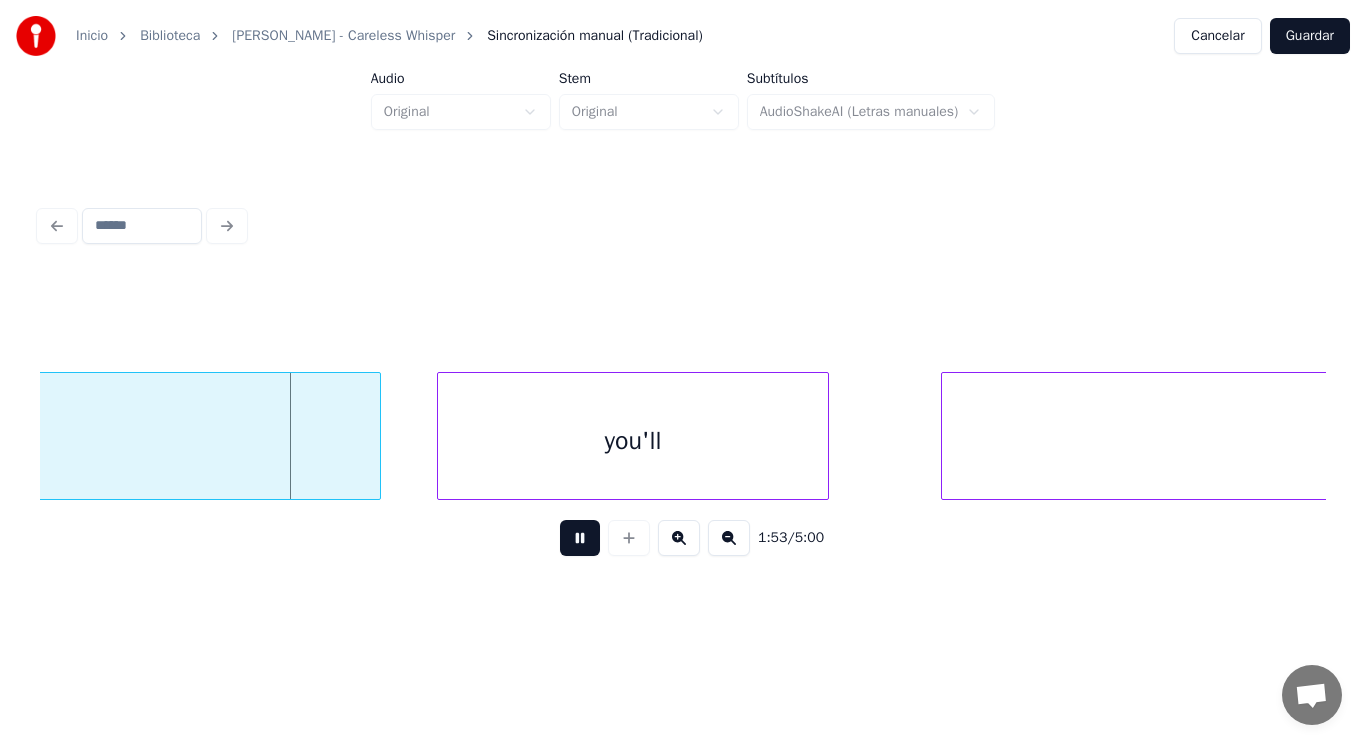 click at bounding box center (580, 538) 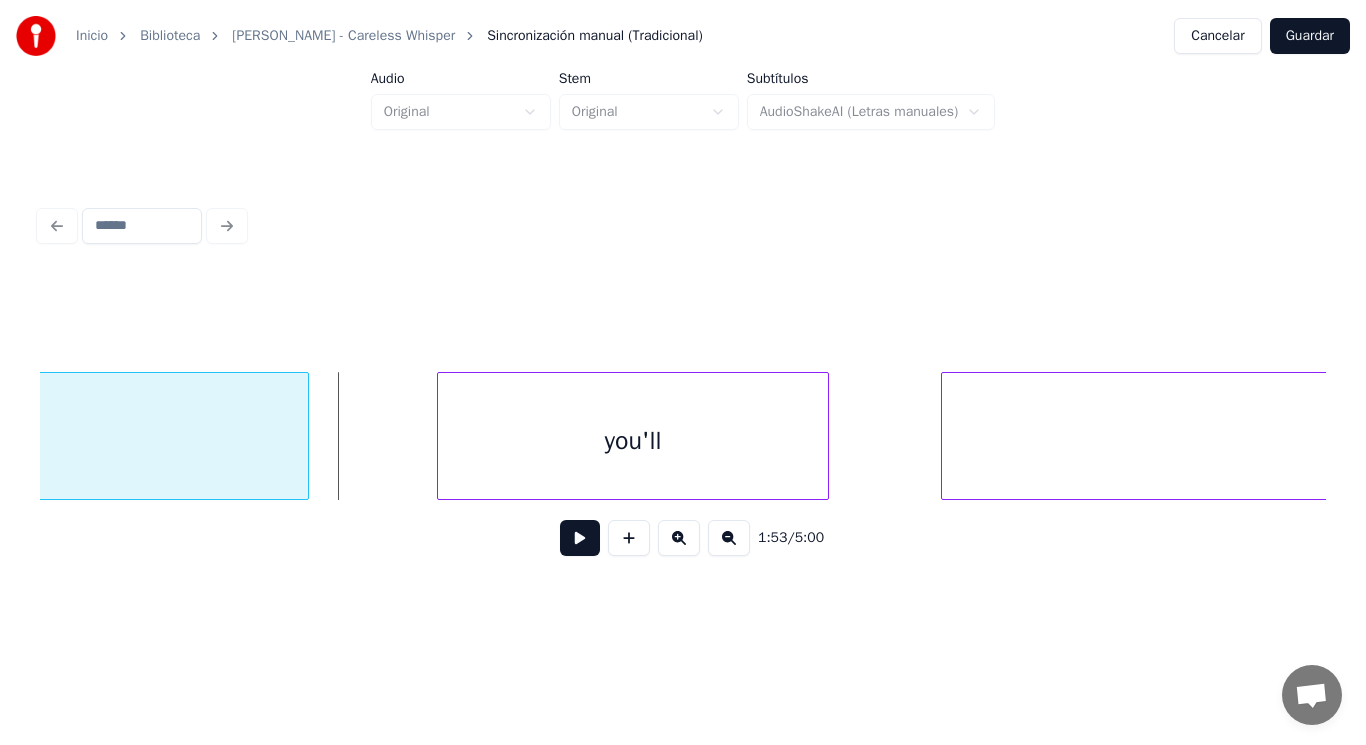 click at bounding box center (305, 436) 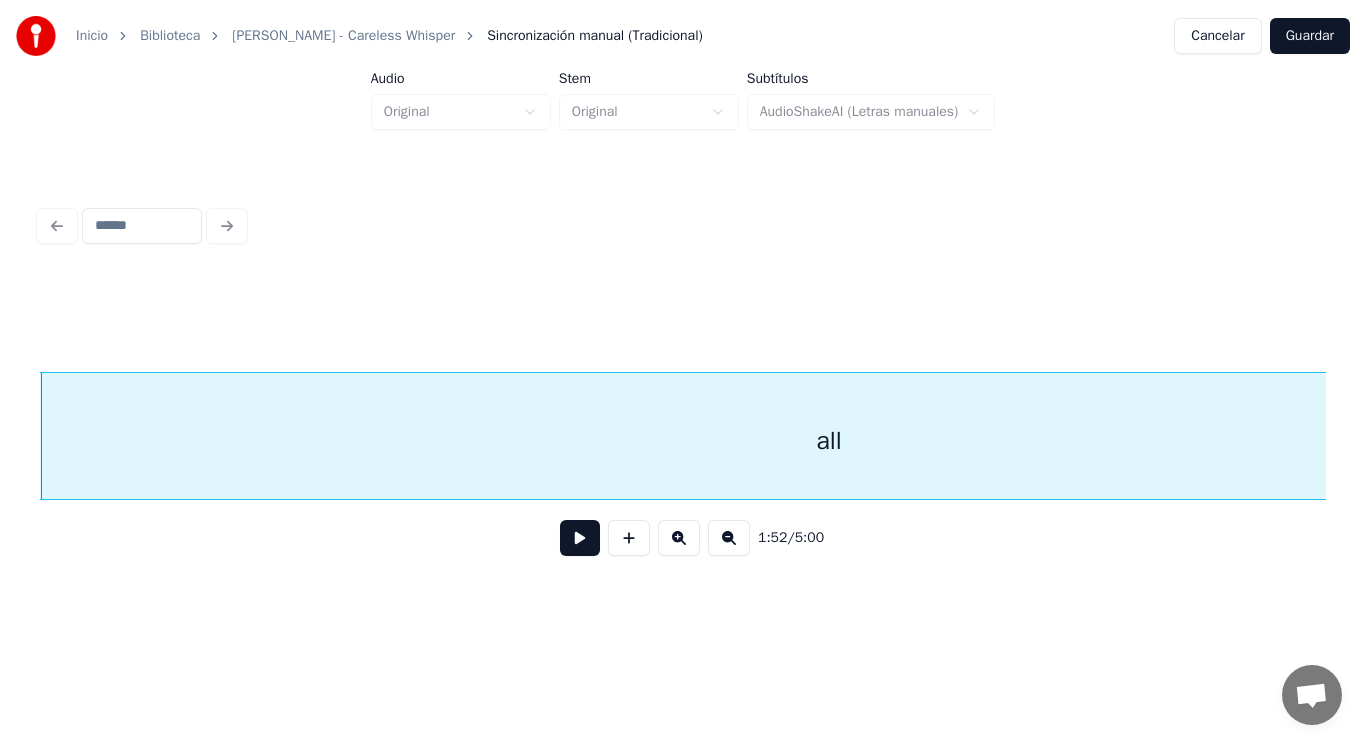 click at bounding box center (580, 538) 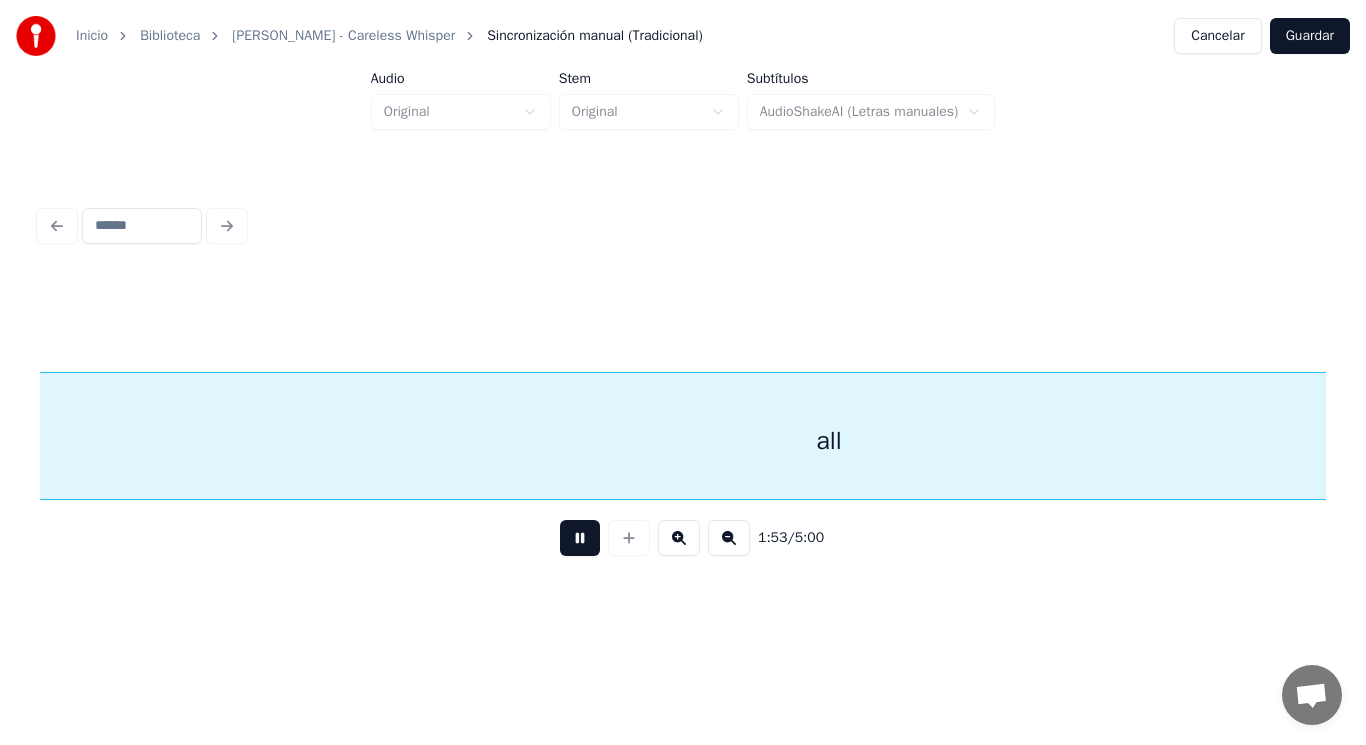 scroll, scrollTop: 0, scrollLeft: 159081, axis: horizontal 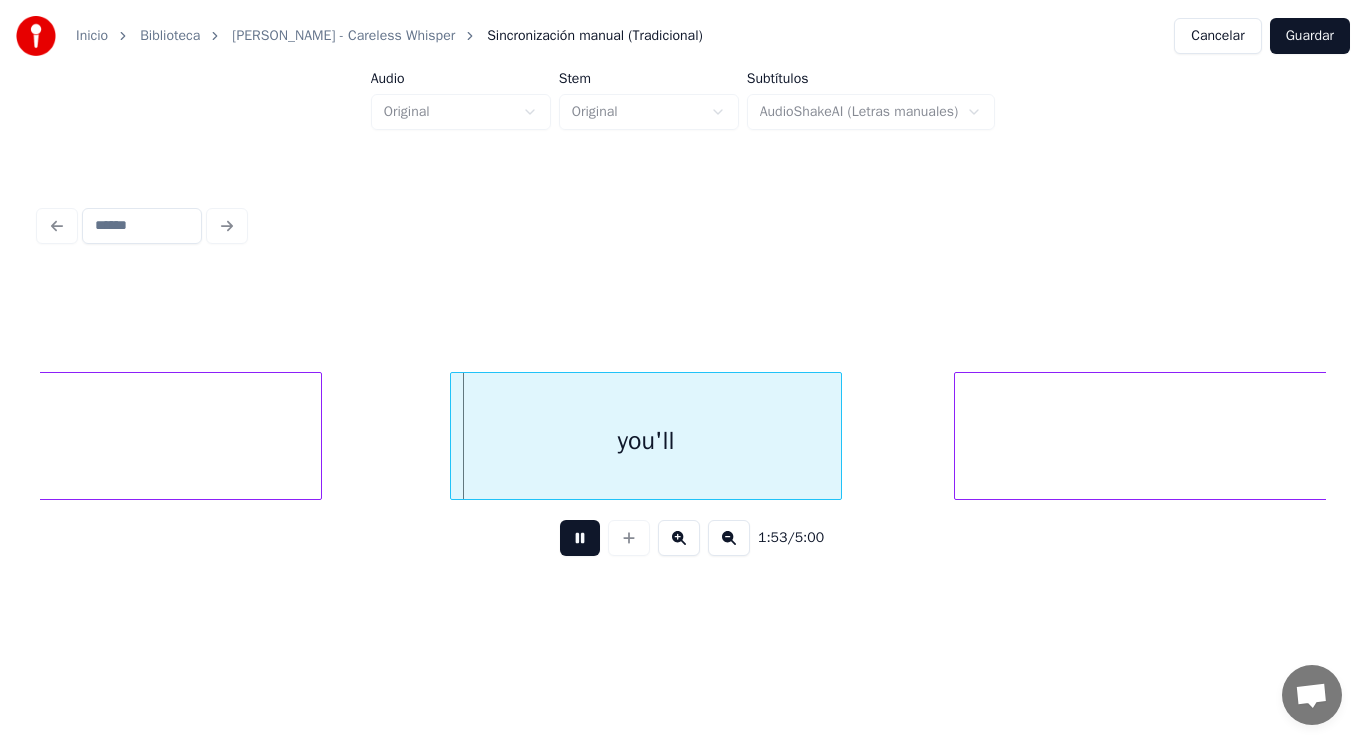 click at bounding box center [580, 538] 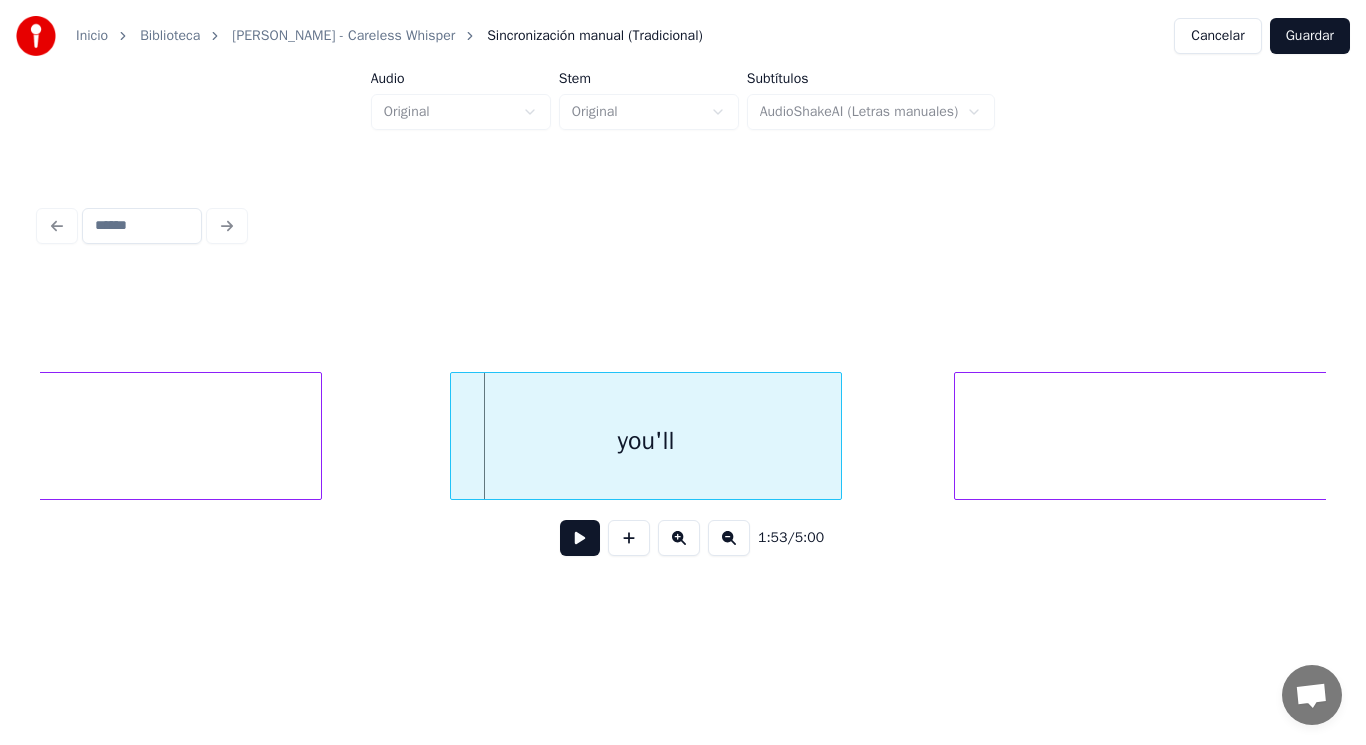 click on "all you'll find" at bounding box center [51481, 436] 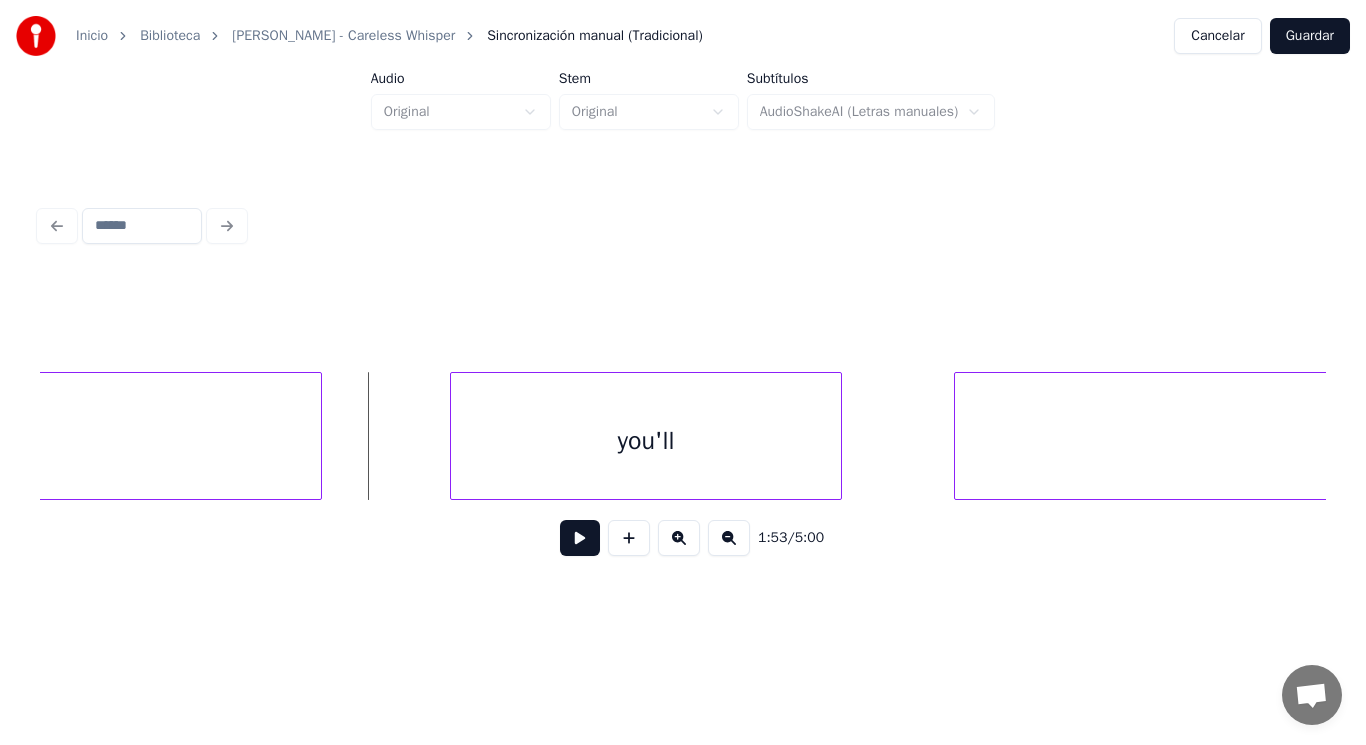 click at bounding box center [580, 538] 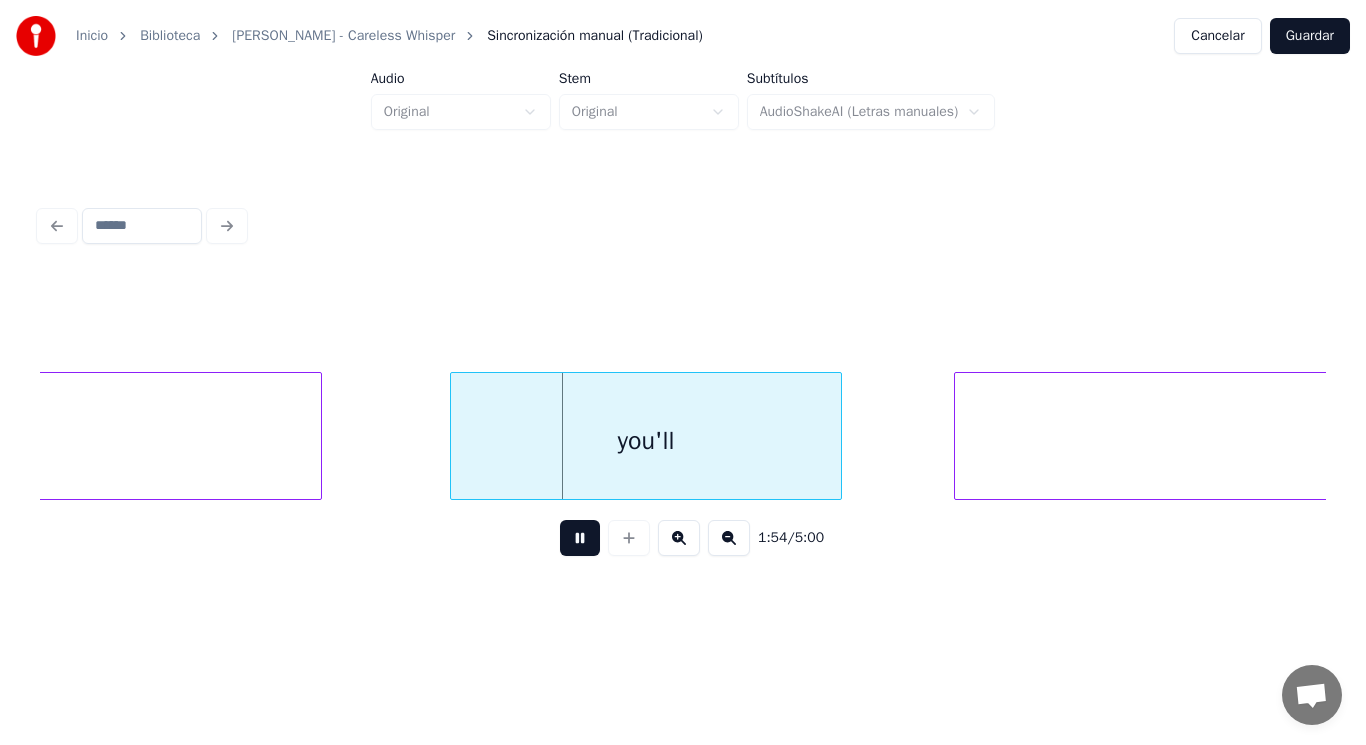 click at bounding box center [580, 538] 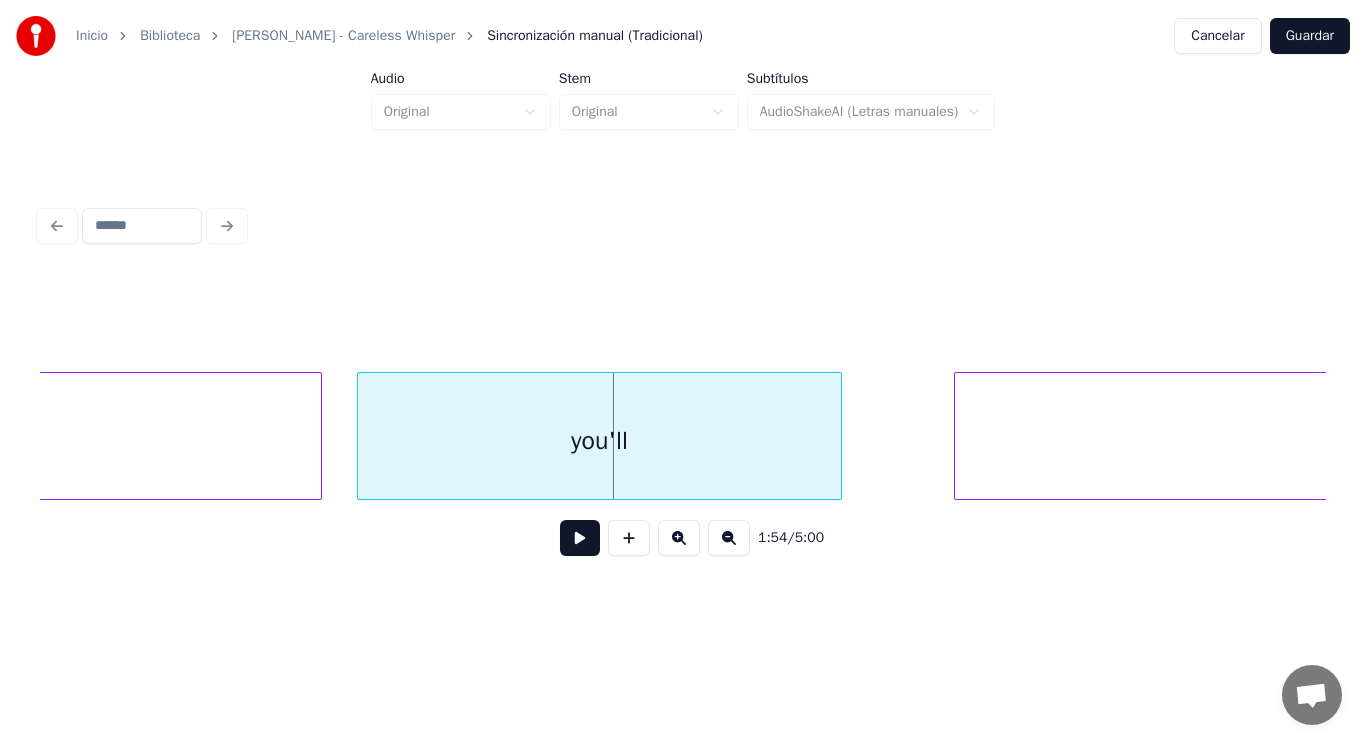 click at bounding box center (361, 436) 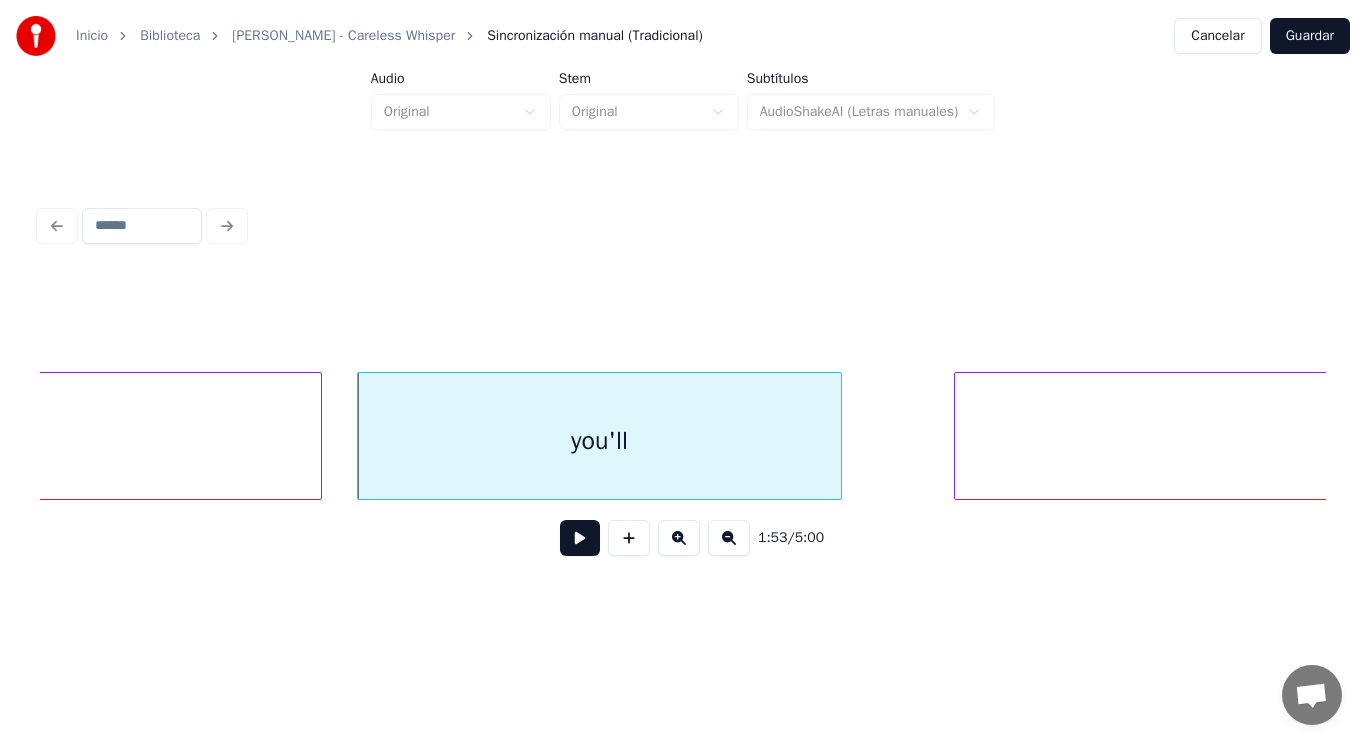 click at bounding box center [580, 538] 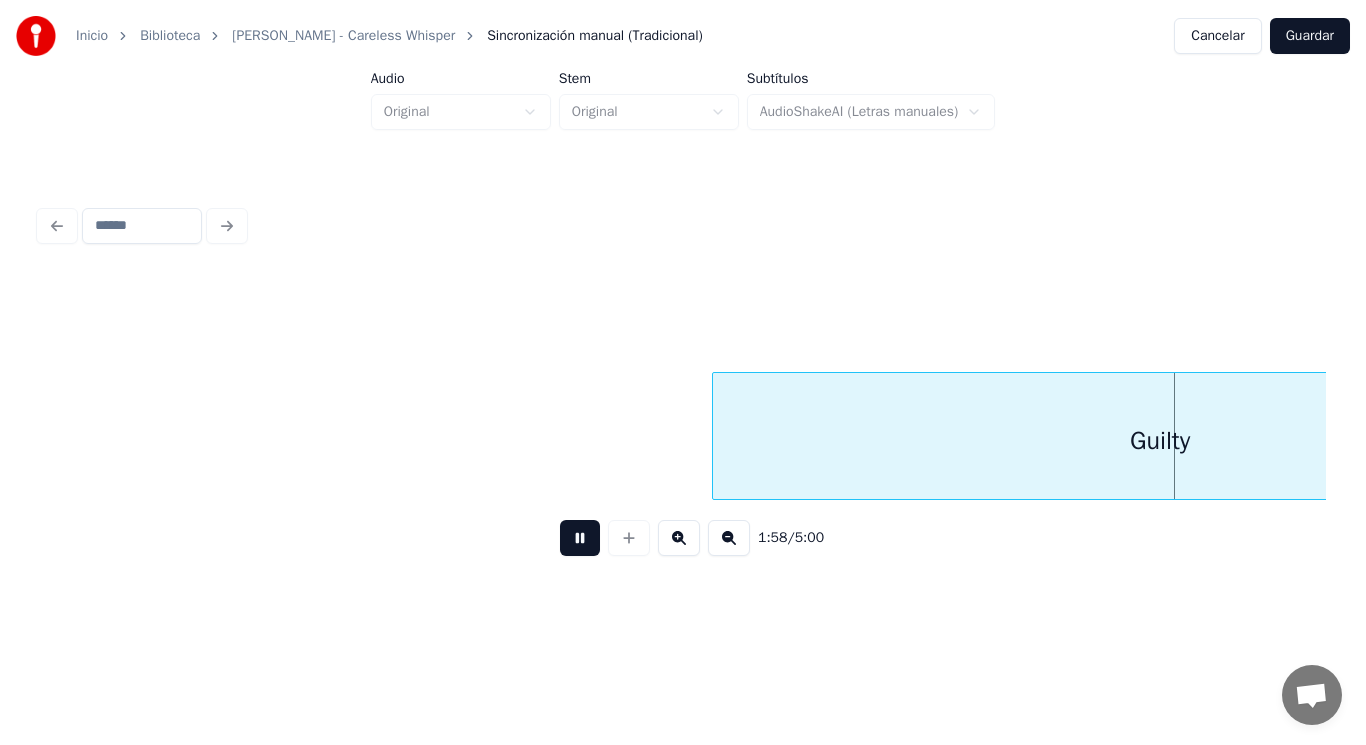 scroll, scrollTop: 0, scrollLeft: 165586, axis: horizontal 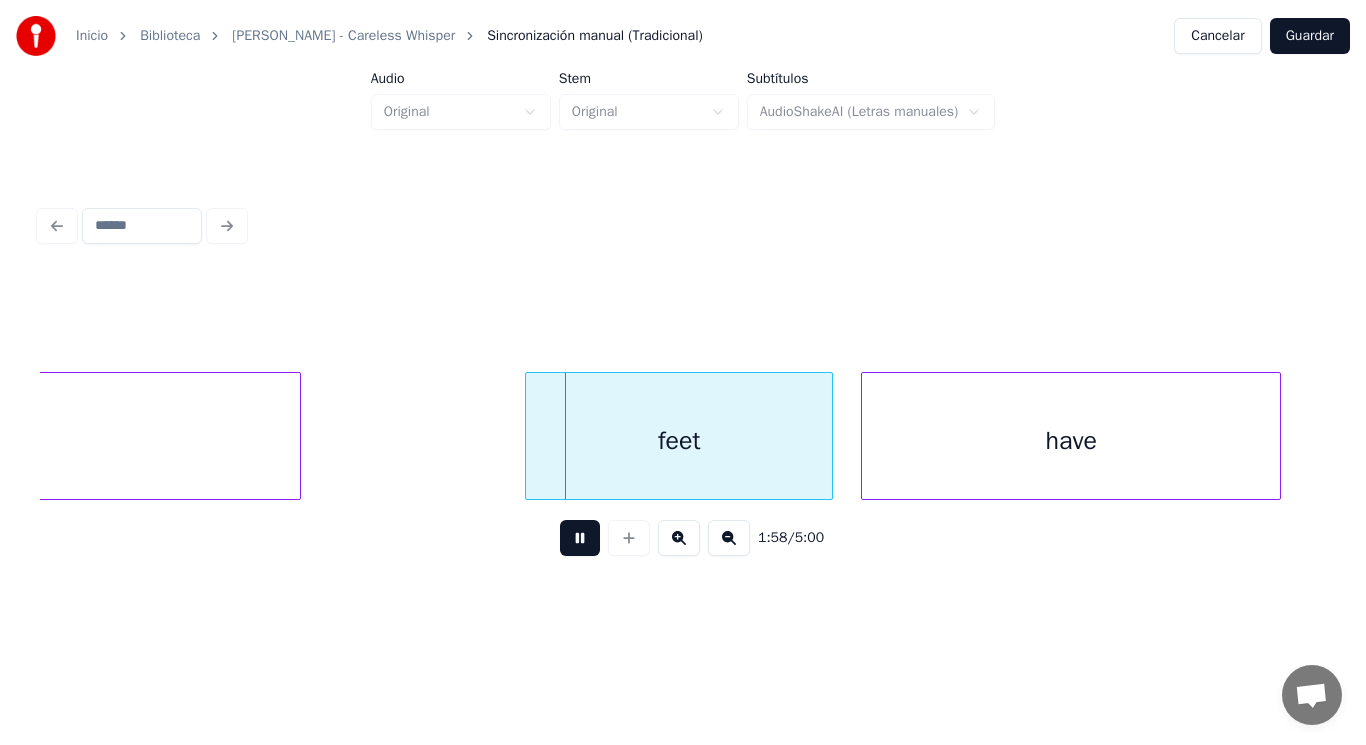 click at bounding box center (580, 538) 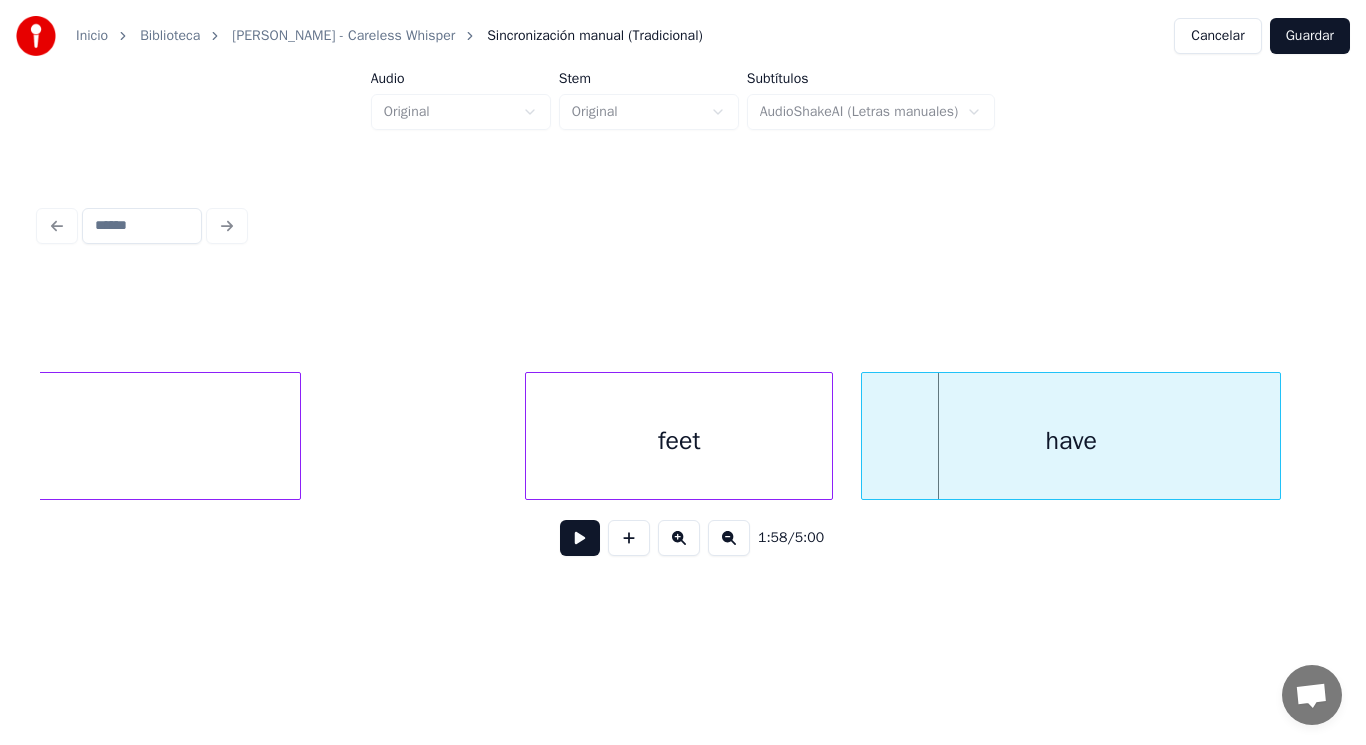 click on "Guilty" at bounding box center (-147, 441) 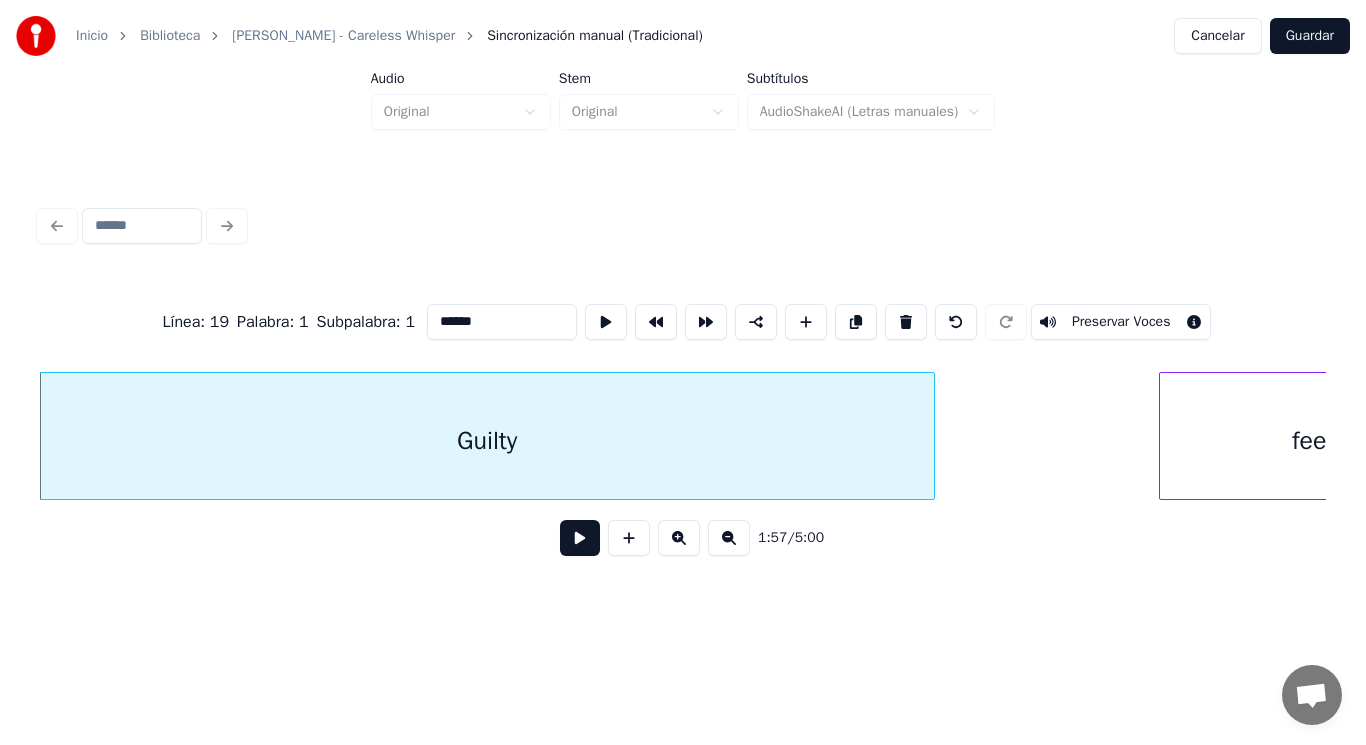 click at bounding box center [580, 538] 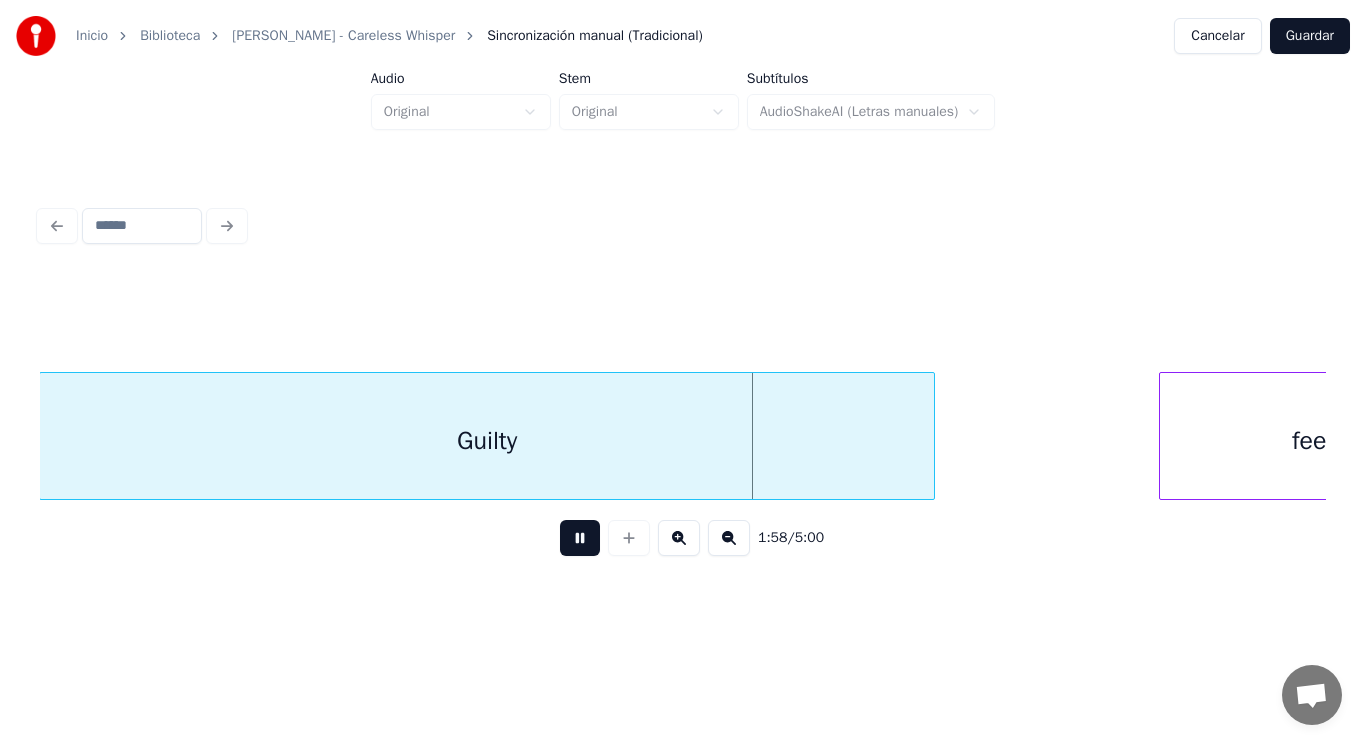 click at bounding box center [580, 538] 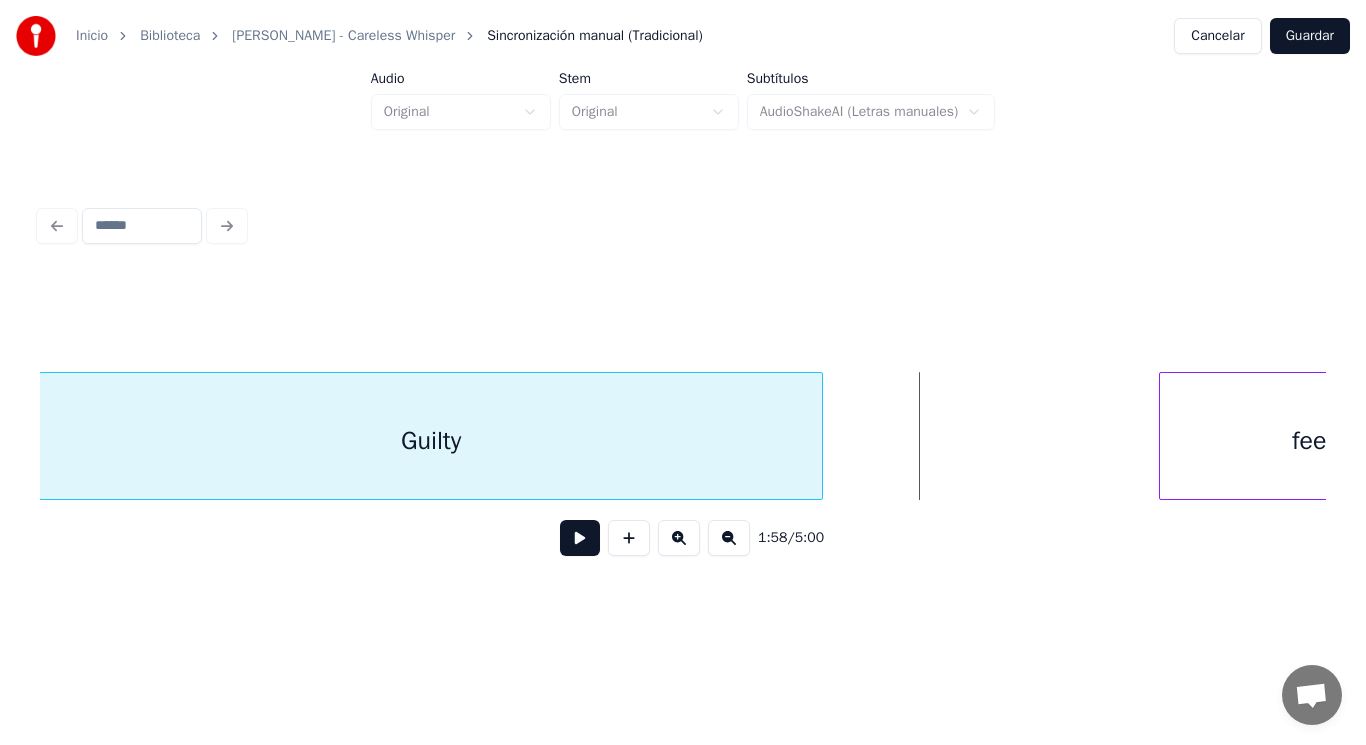 click at bounding box center (819, 436) 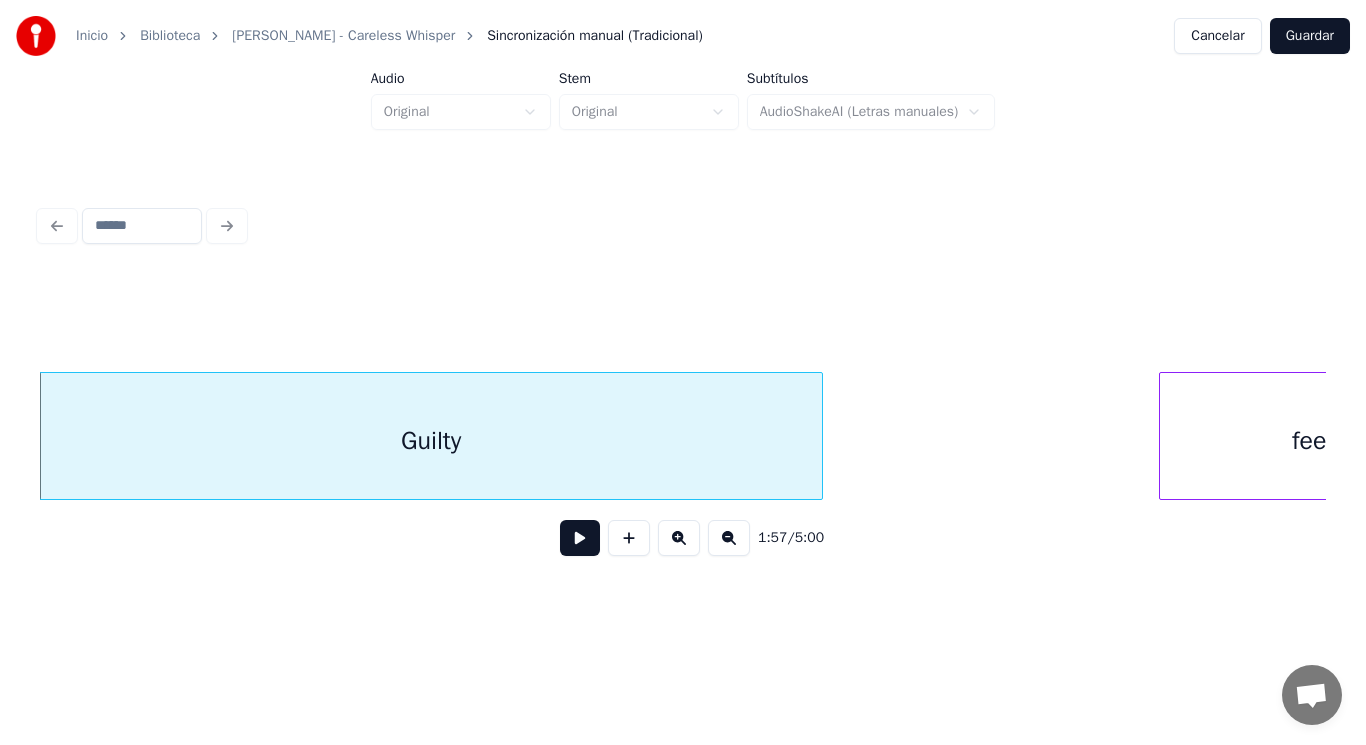 click at bounding box center (580, 538) 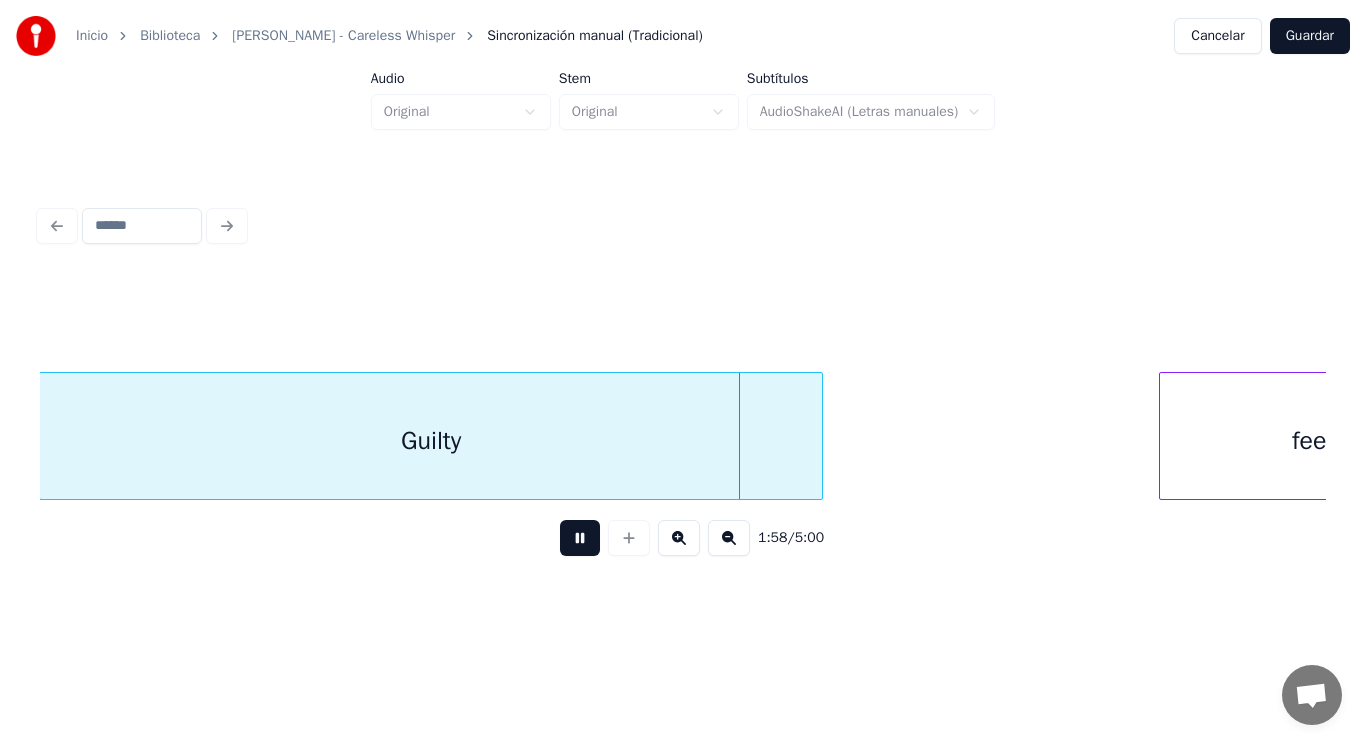 click at bounding box center [580, 538] 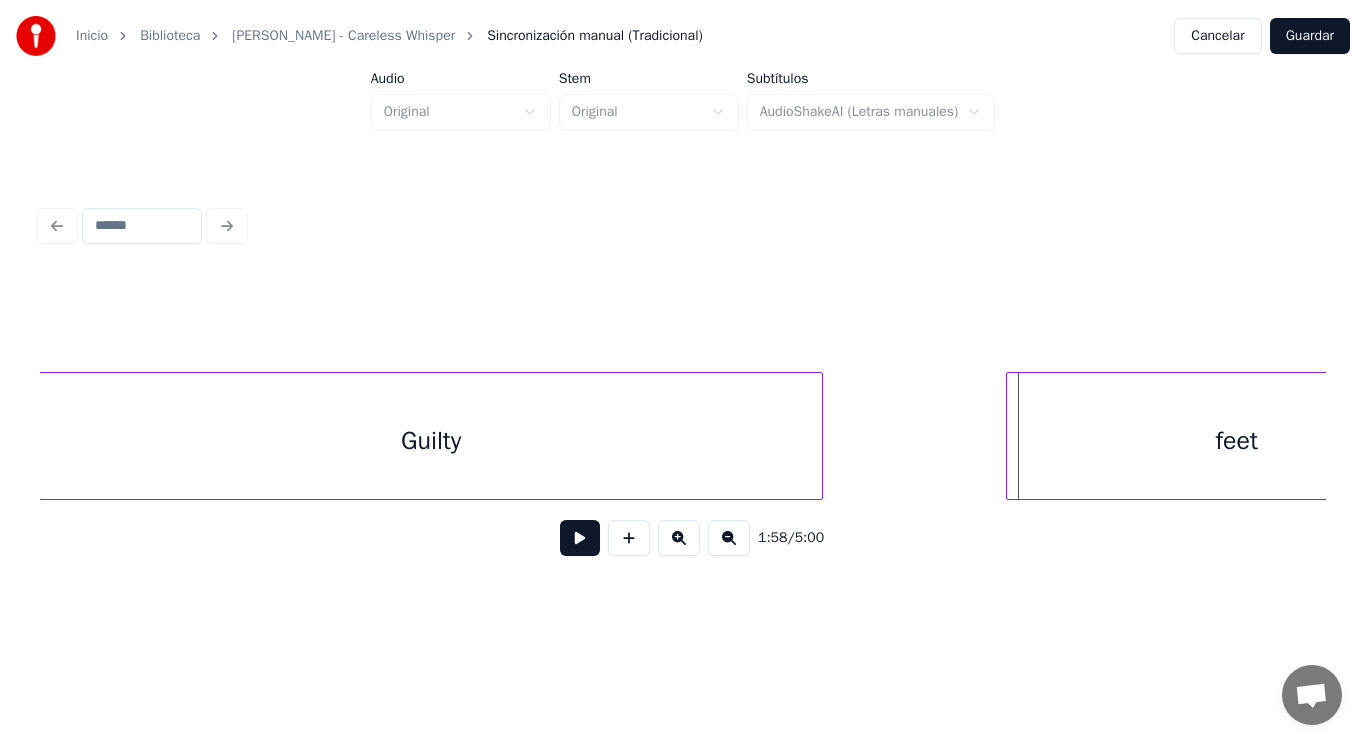 click at bounding box center (1010, 436) 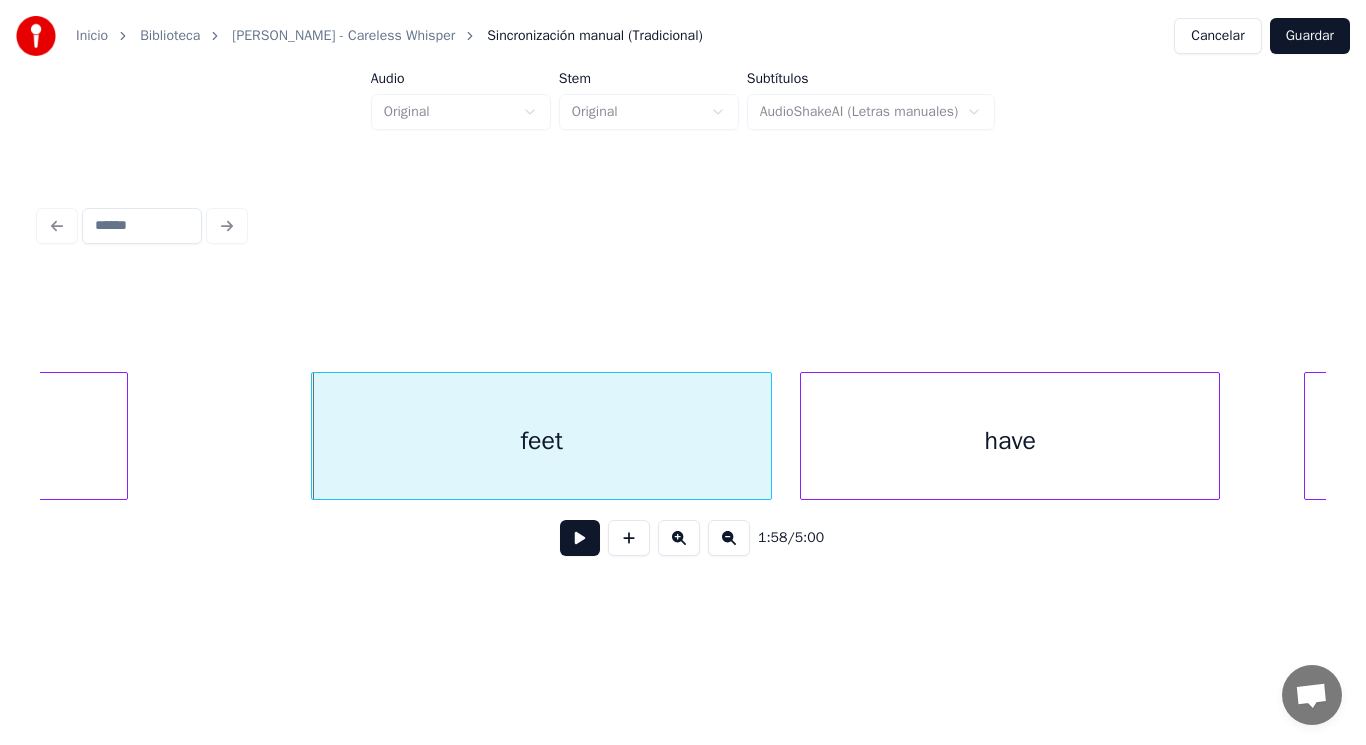 scroll, scrollTop: 0, scrollLeft: 165792, axis: horizontal 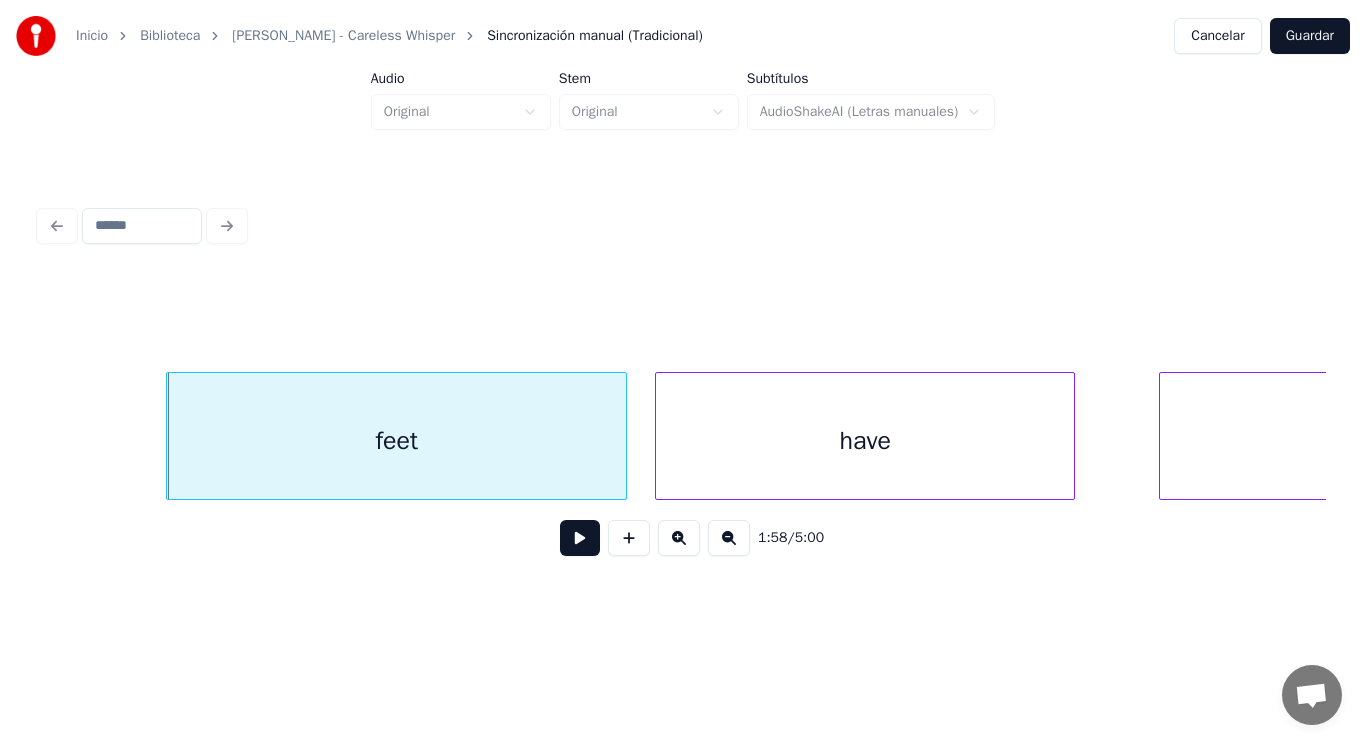click at bounding box center [580, 538] 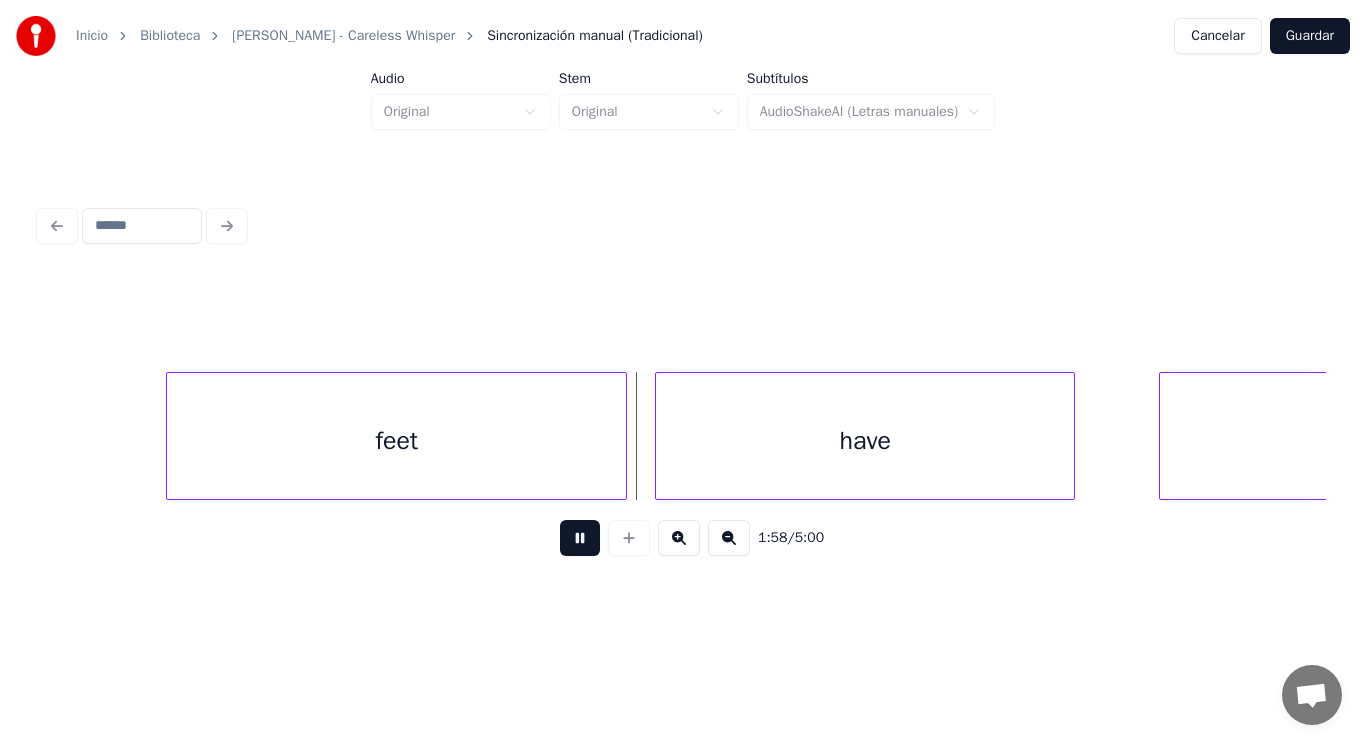 click at bounding box center (580, 538) 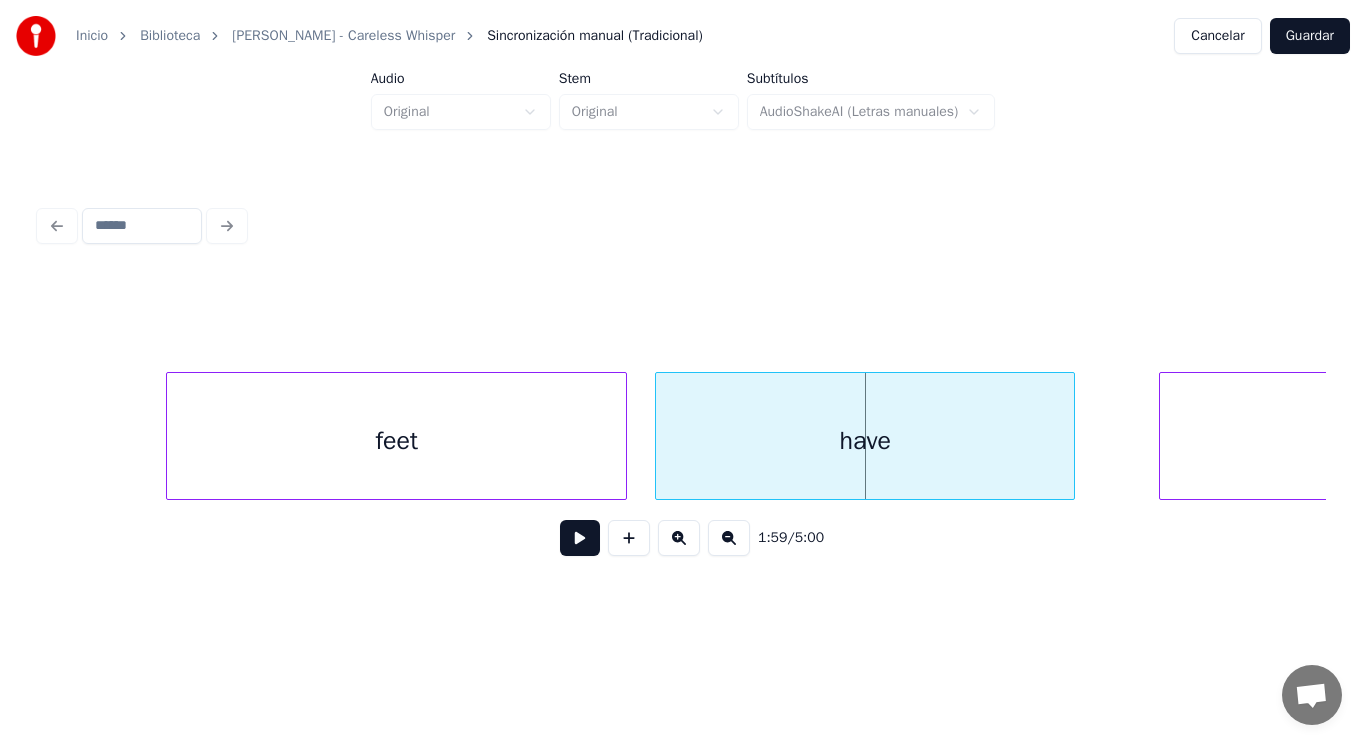click on "feet" at bounding box center (396, 441) 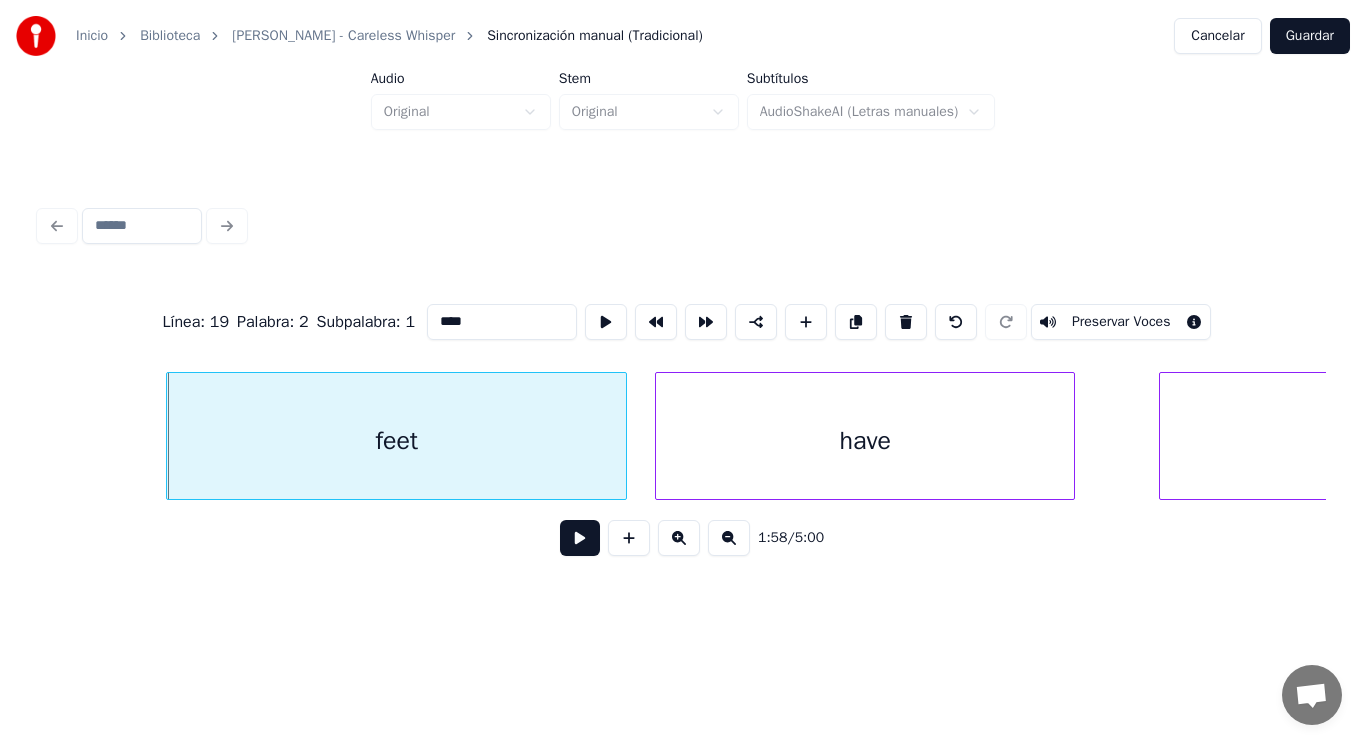 click at bounding box center (580, 538) 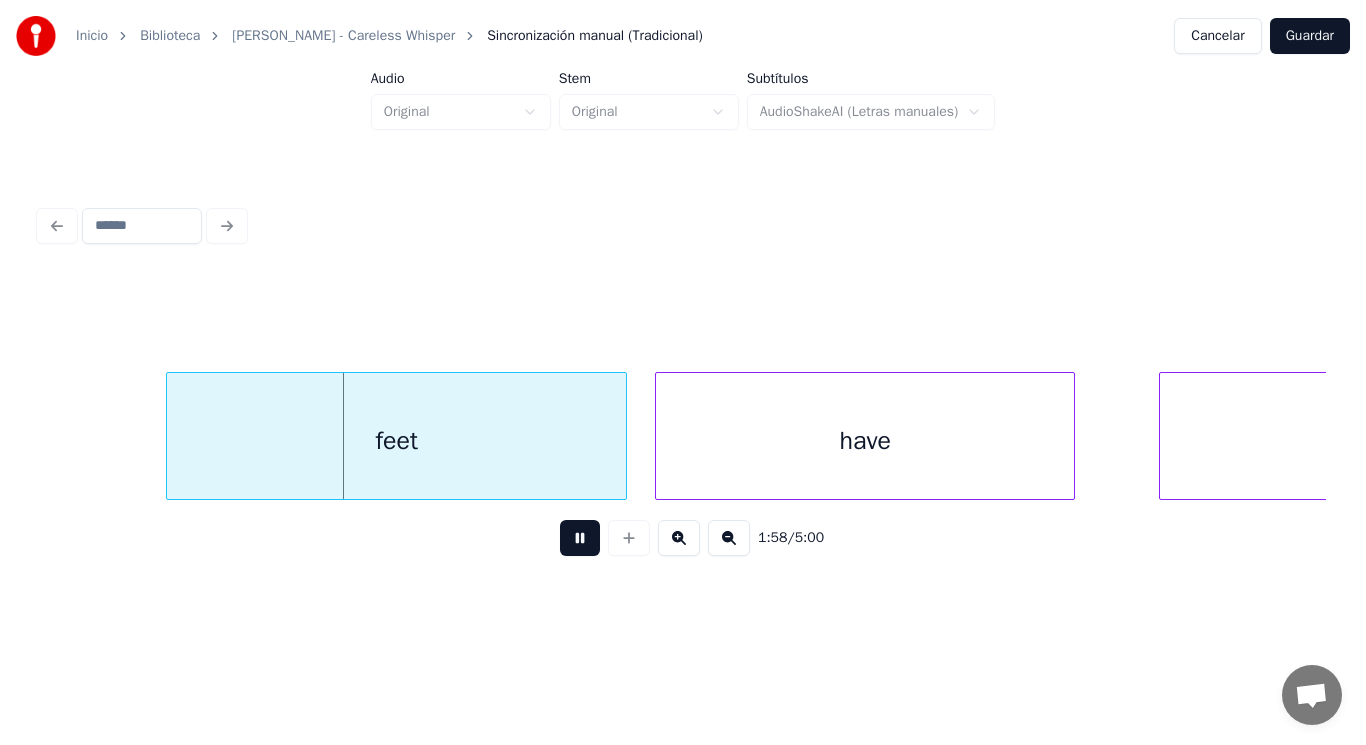 click at bounding box center [580, 538] 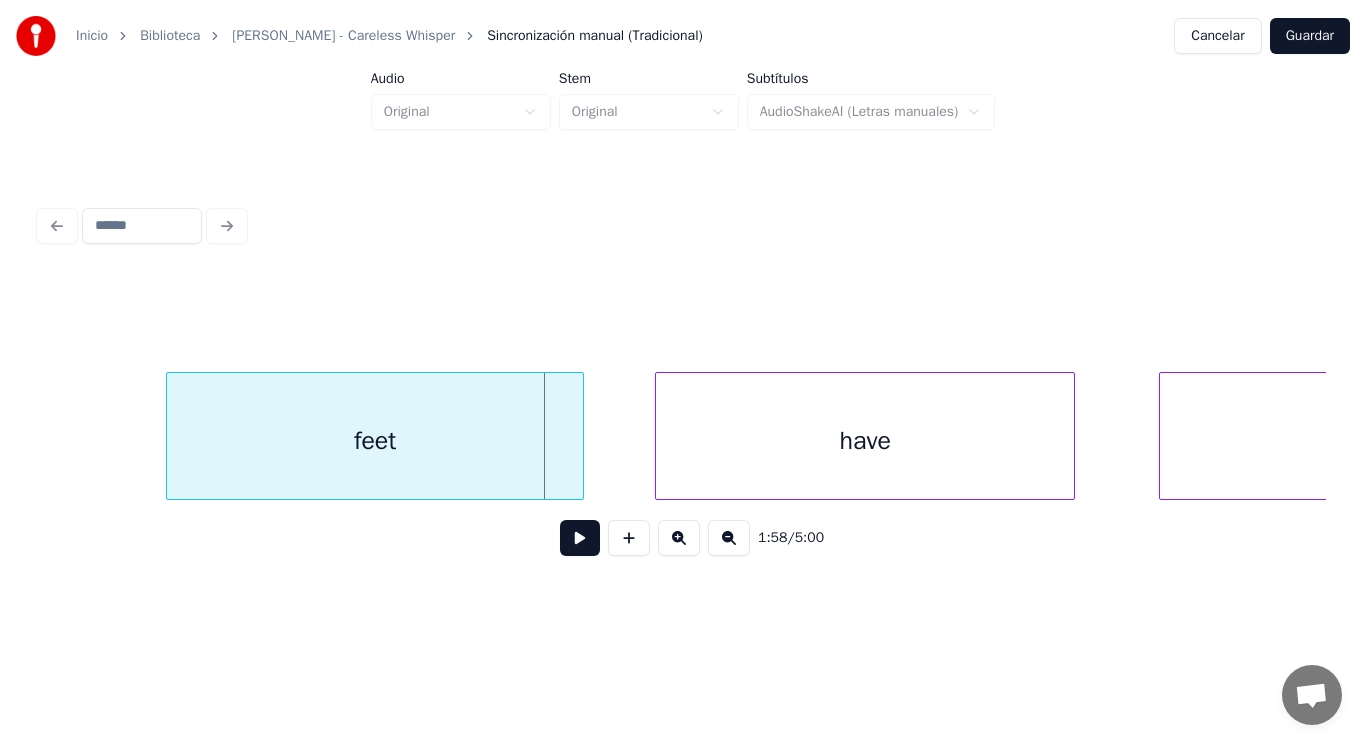 click at bounding box center (580, 436) 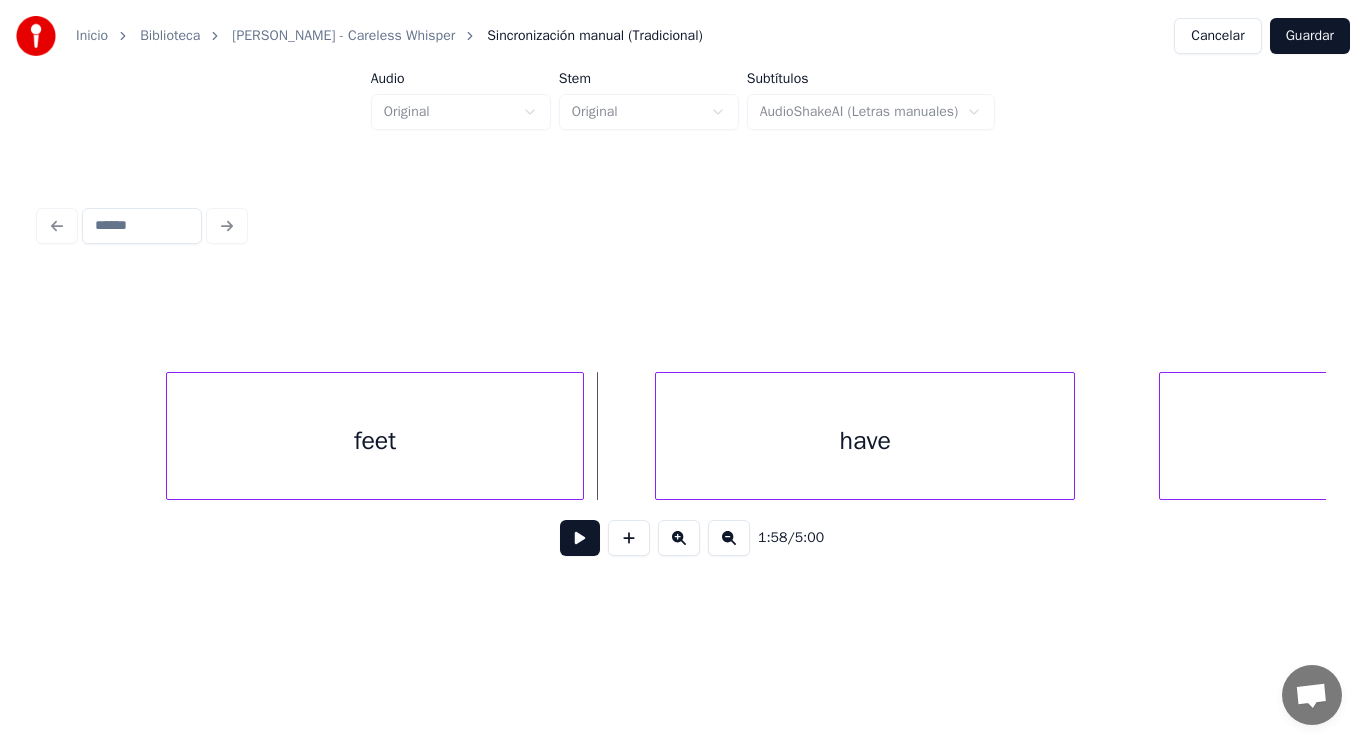 click at bounding box center [580, 538] 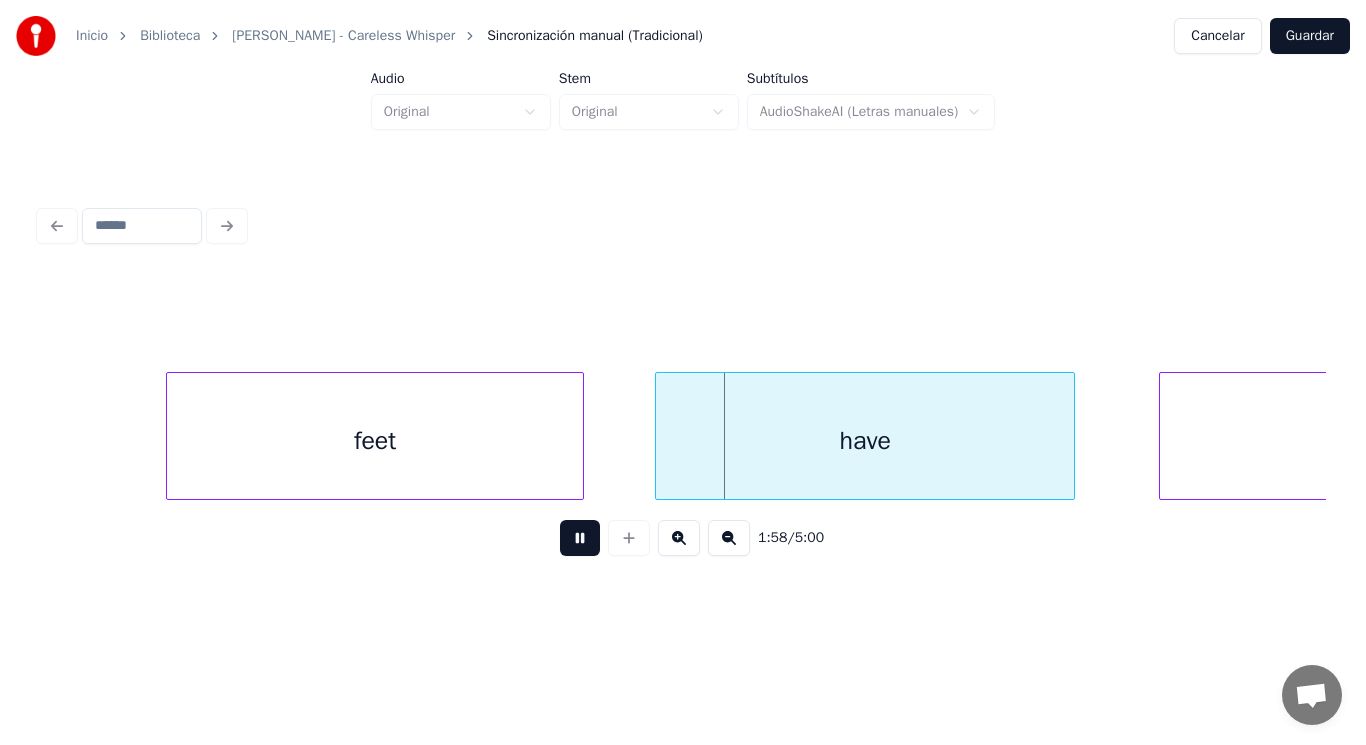 click at bounding box center [580, 538] 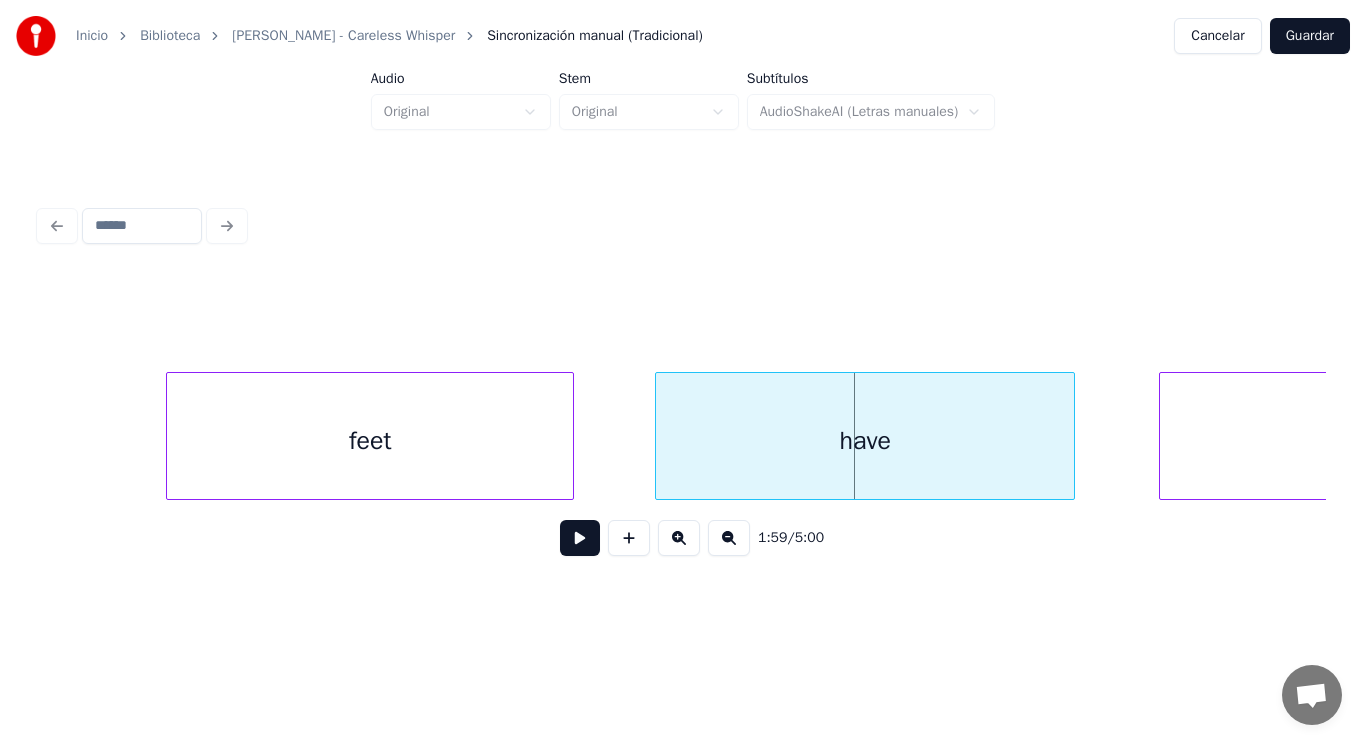 click at bounding box center [570, 436] 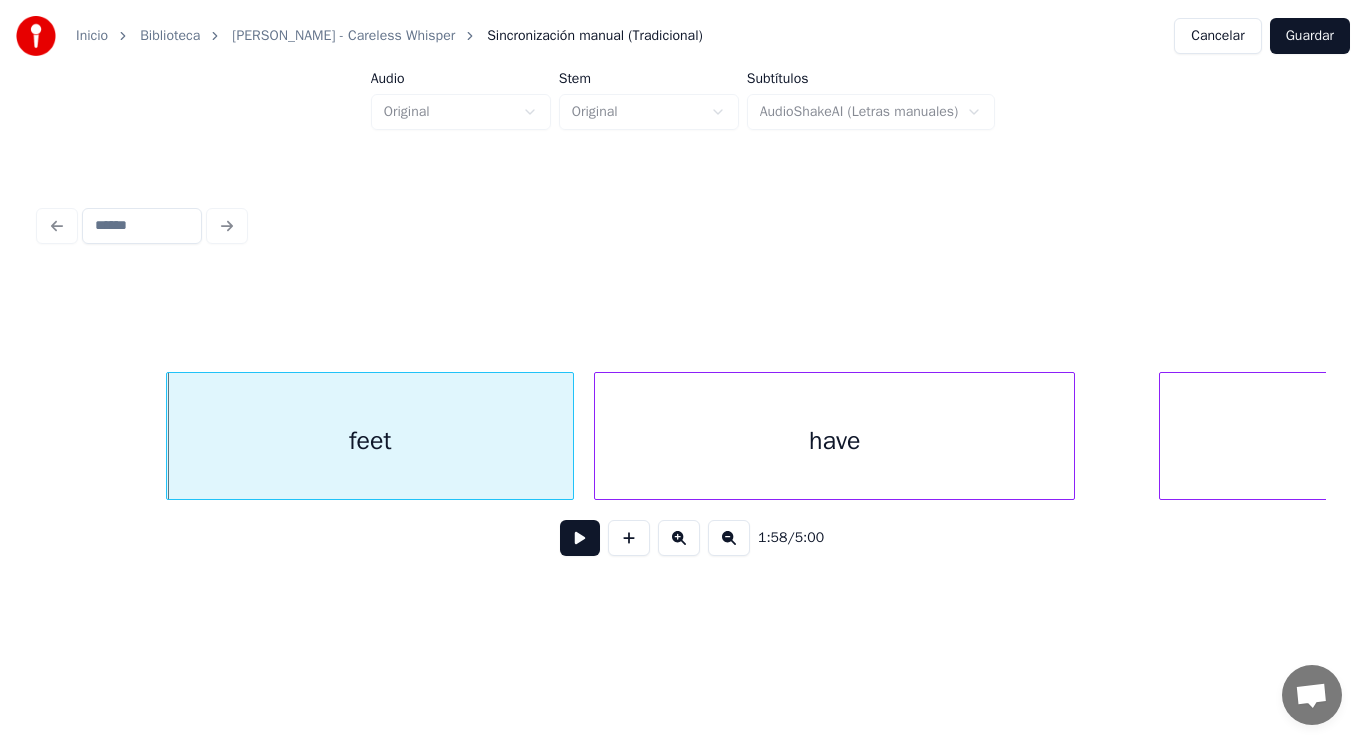click at bounding box center (598, 436) 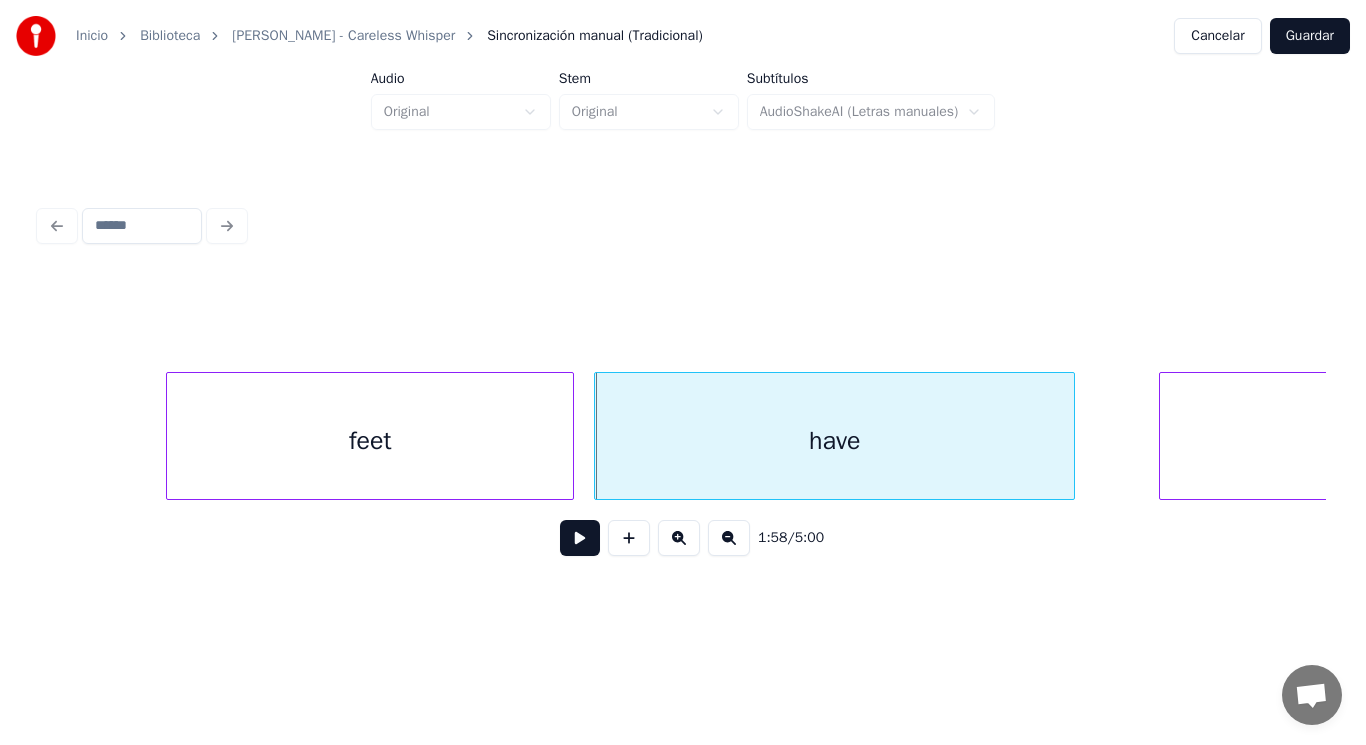 click on "feet" at bounding box center [370, 441] 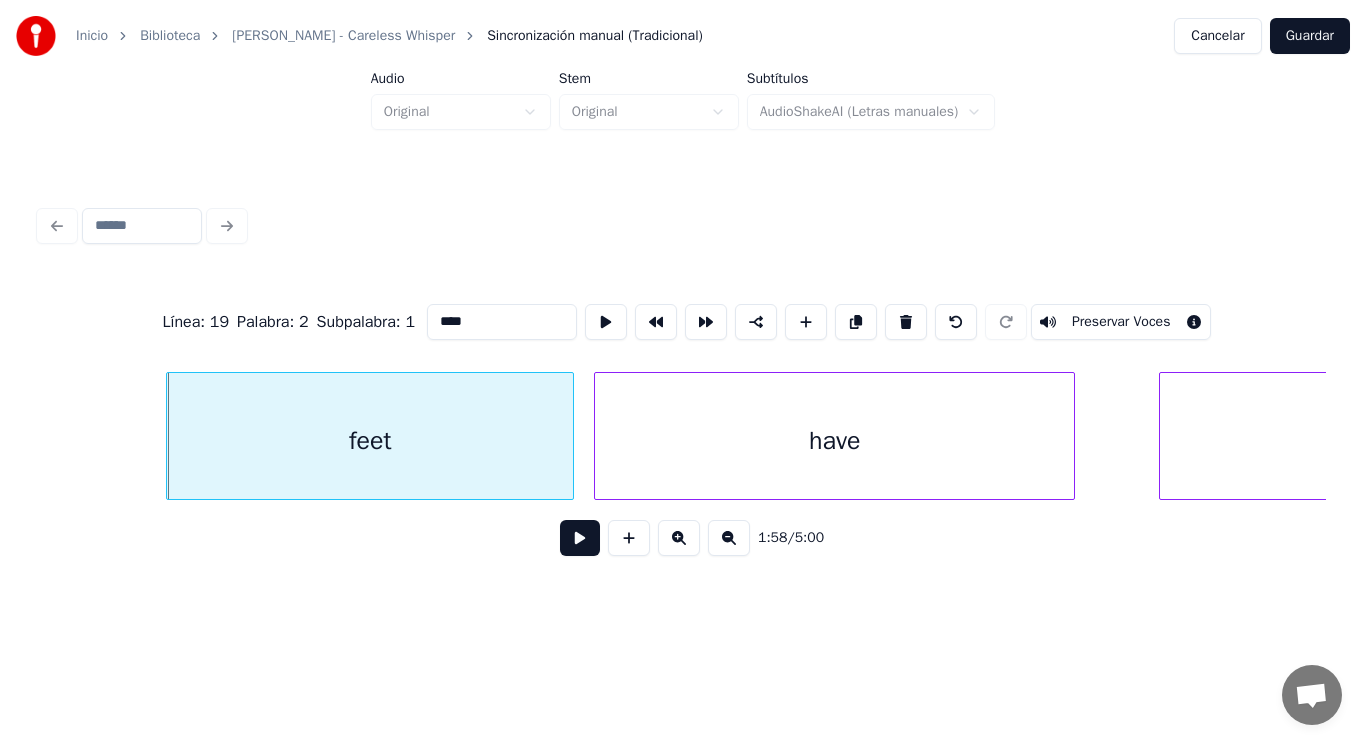 click at bounding box center (580, 538) 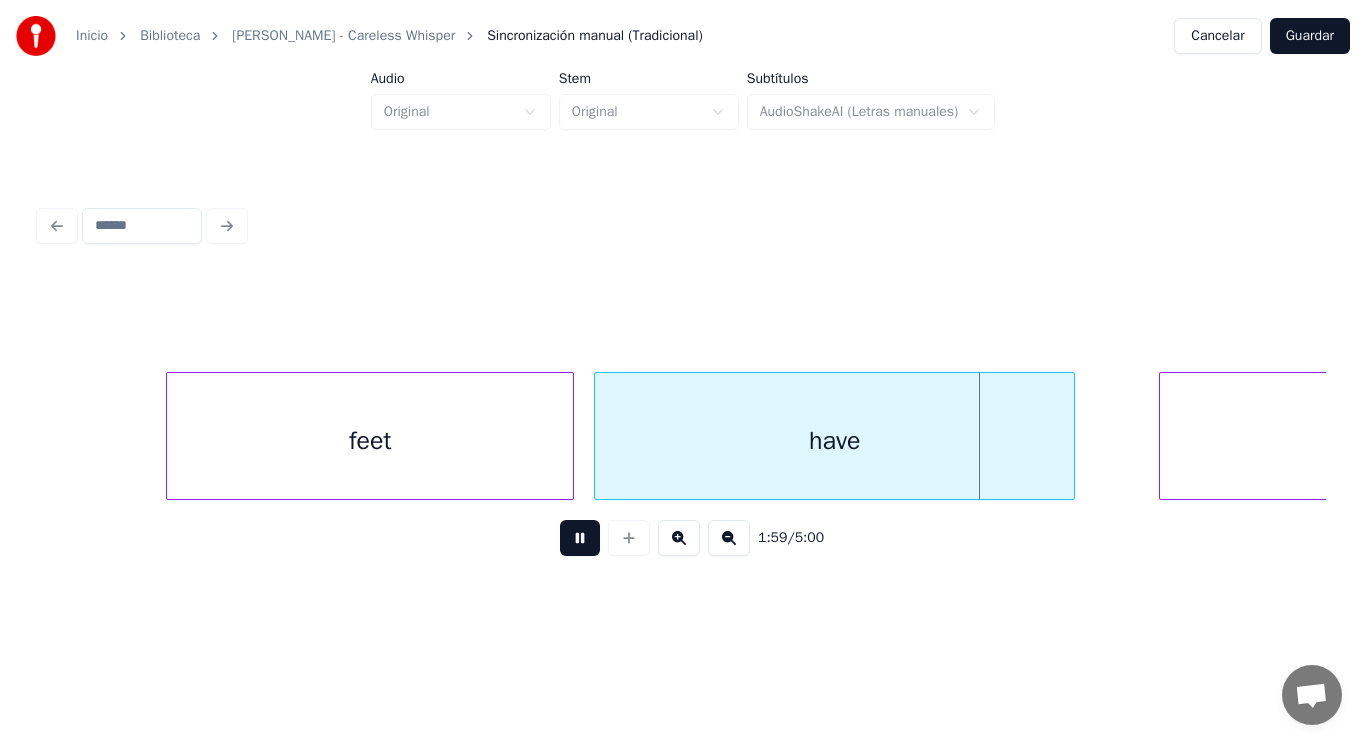 click at bounding box center [580, 538] 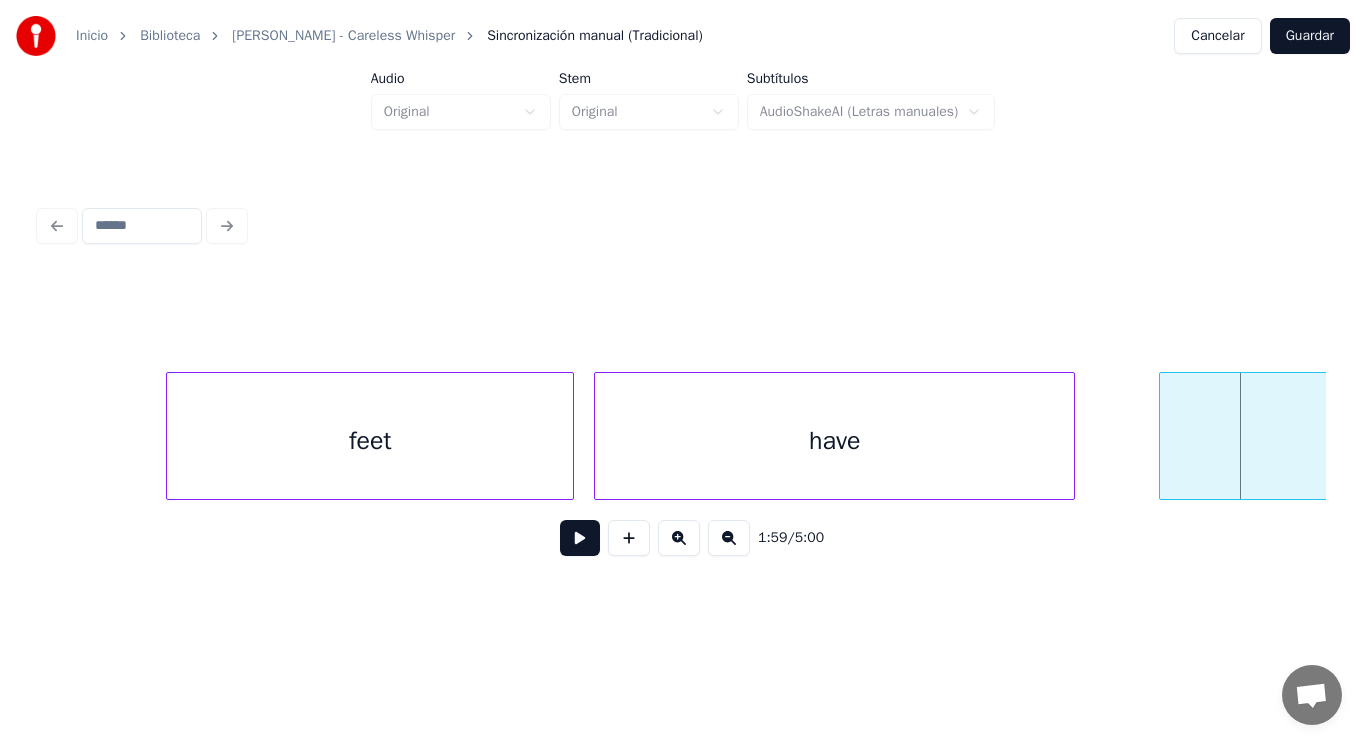 click on "have" at bounding box center [834, 441] 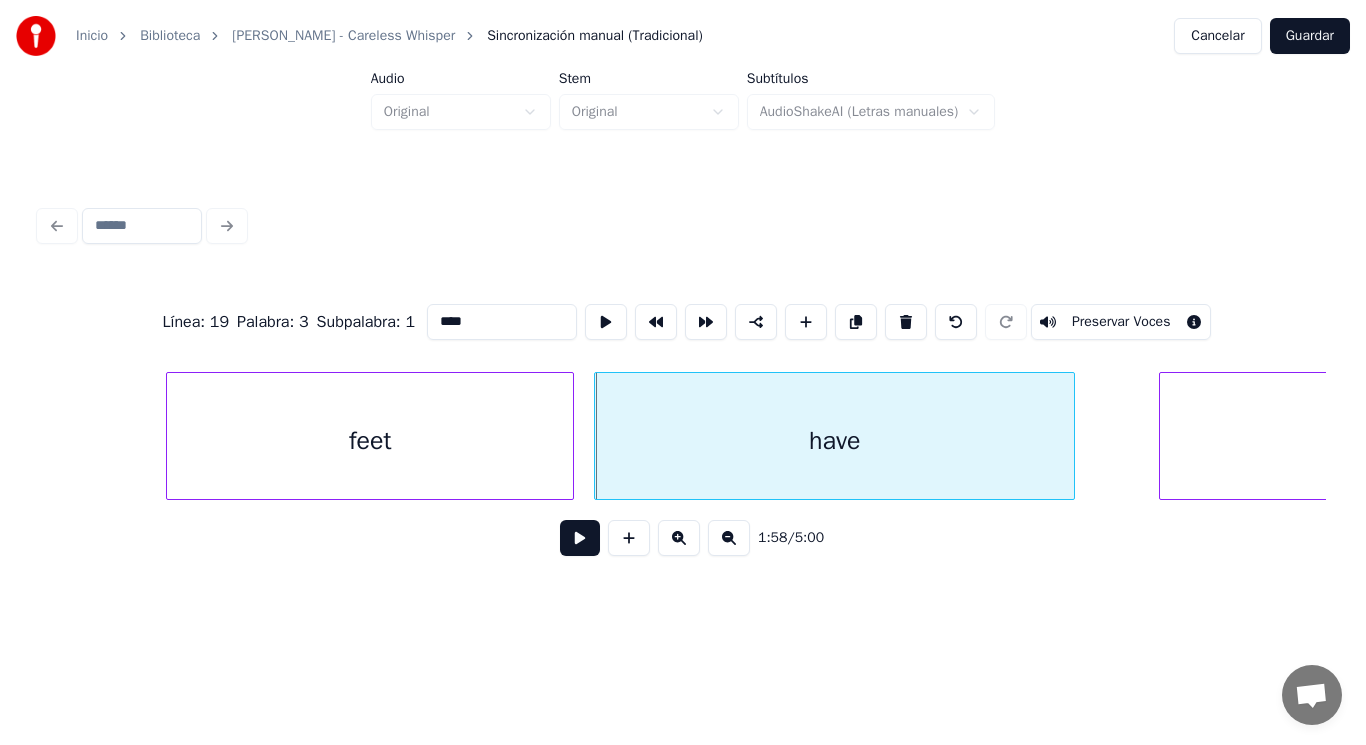 click at bounding box center (580, 538) 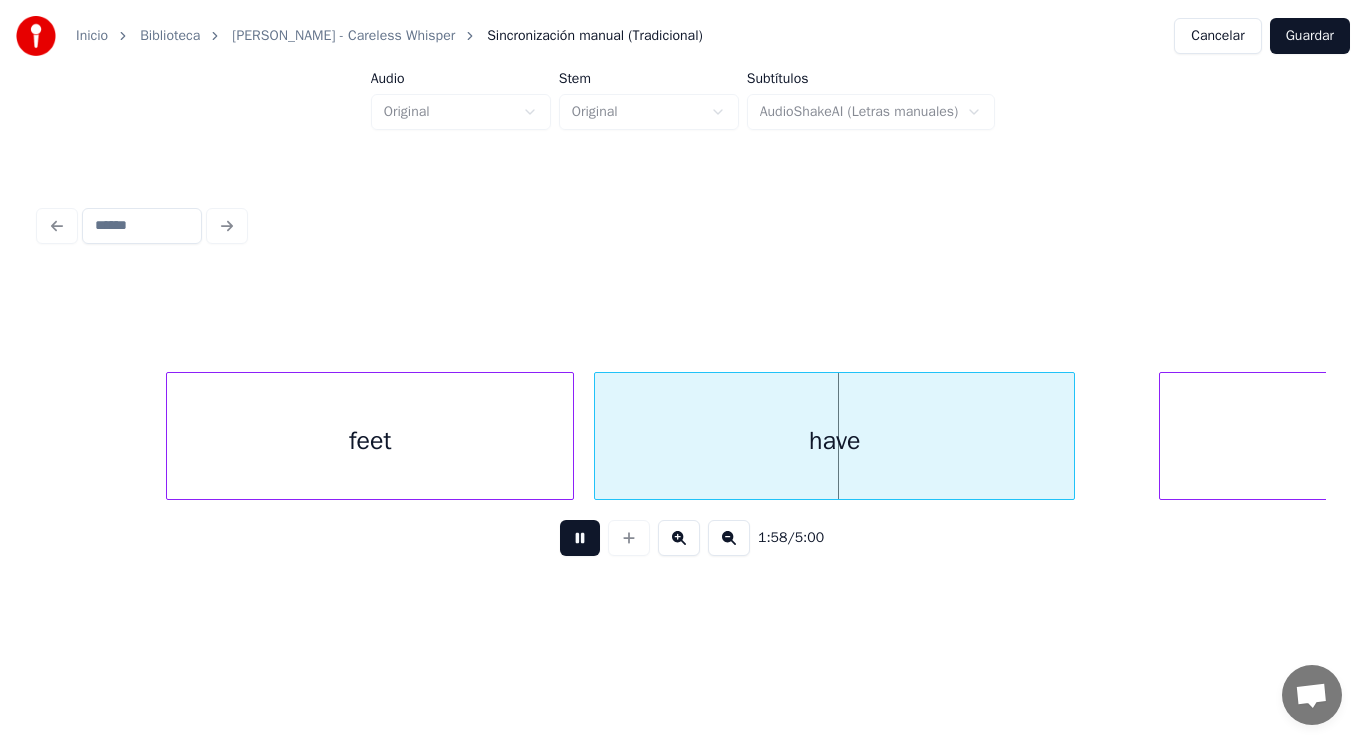 click at bounding box center (580, 538) 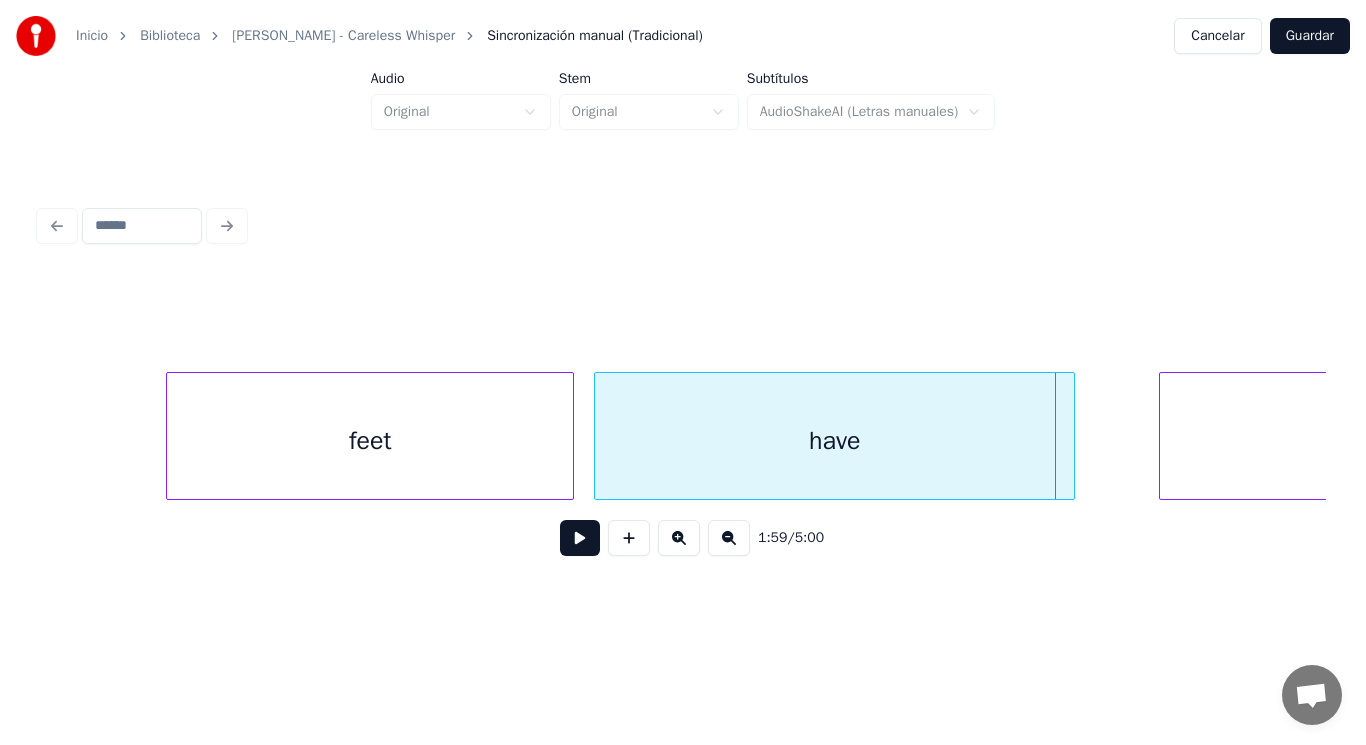 click at bounding box center (598, 436) 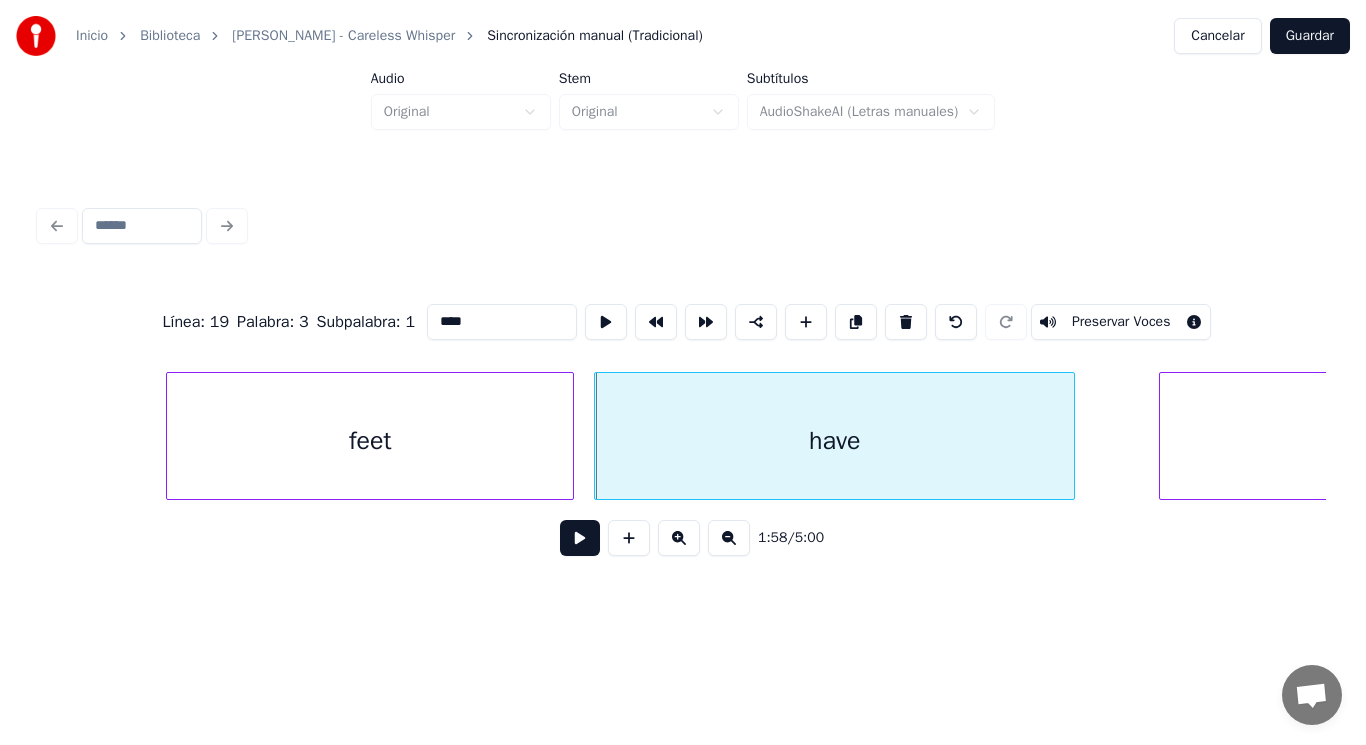 click at bounding box center [580, 538] 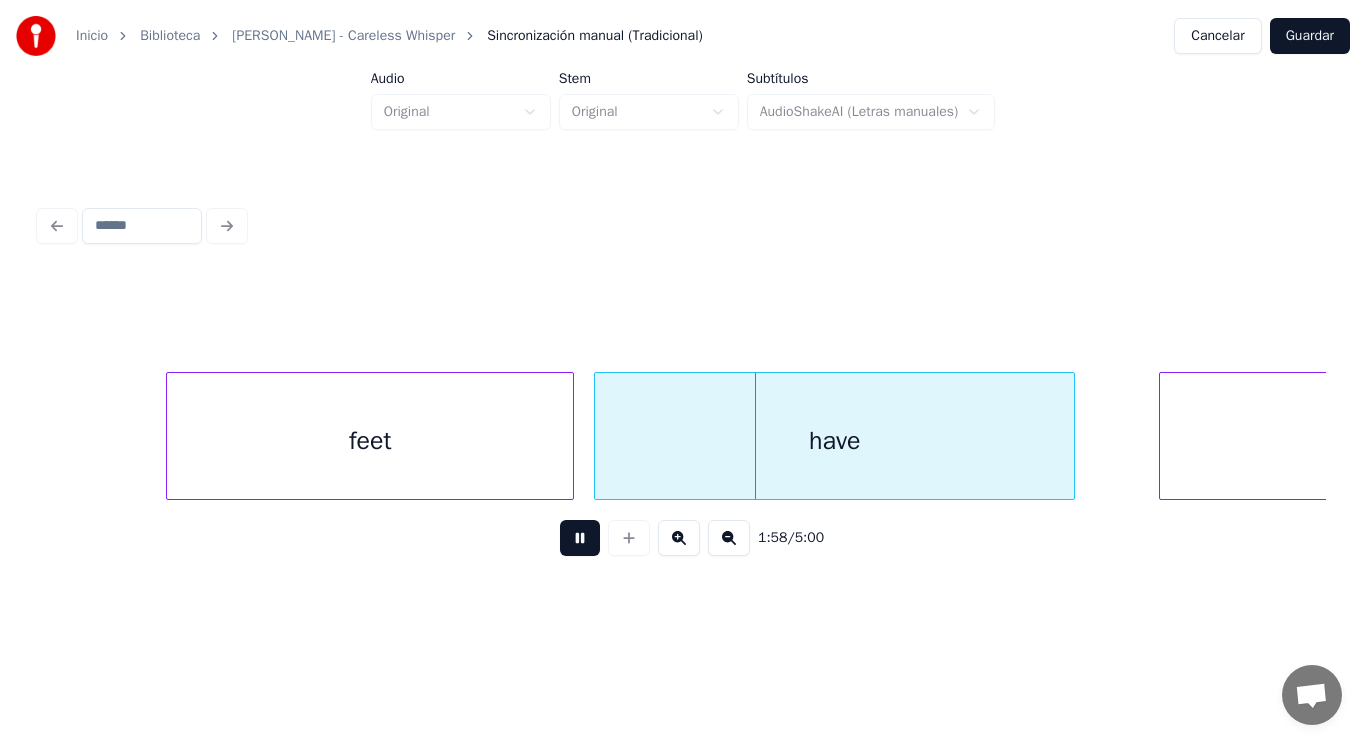 click at bounding box center [580, 538] 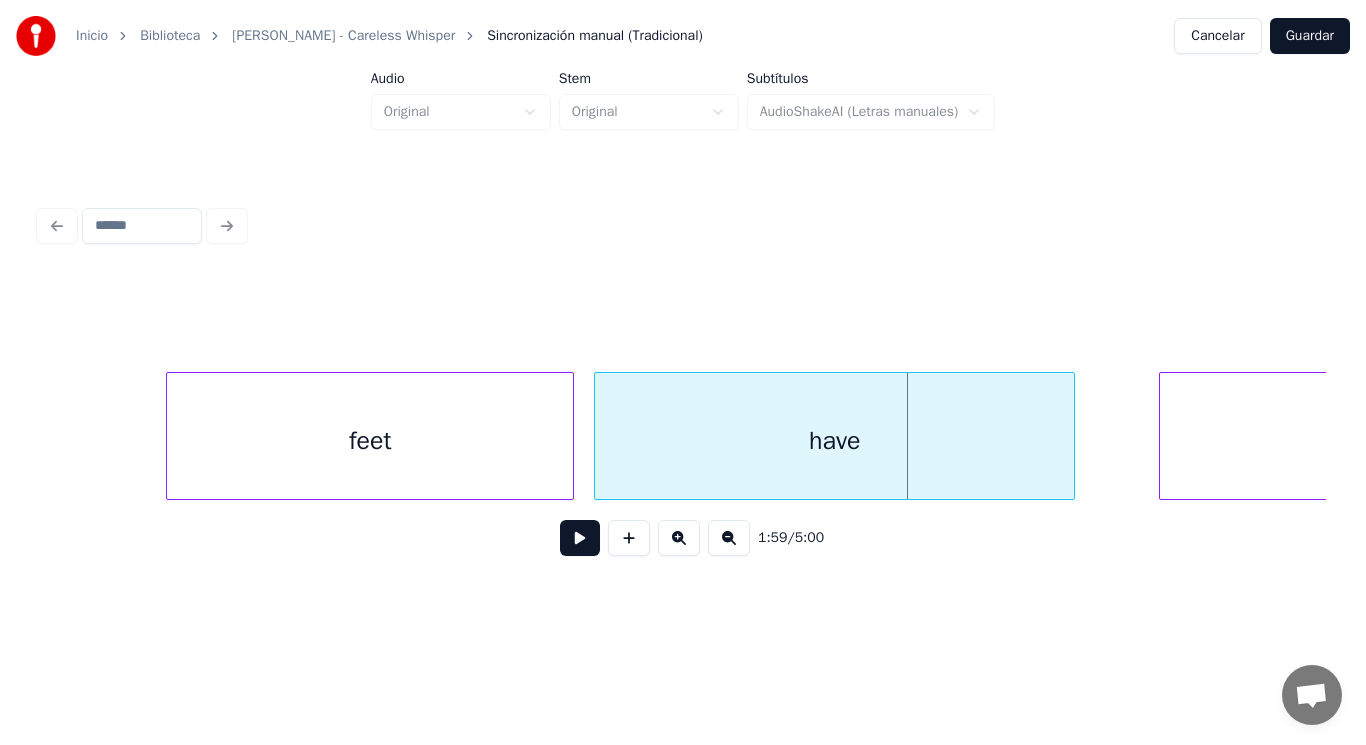click on "feet" at bounding box center (370, 441) 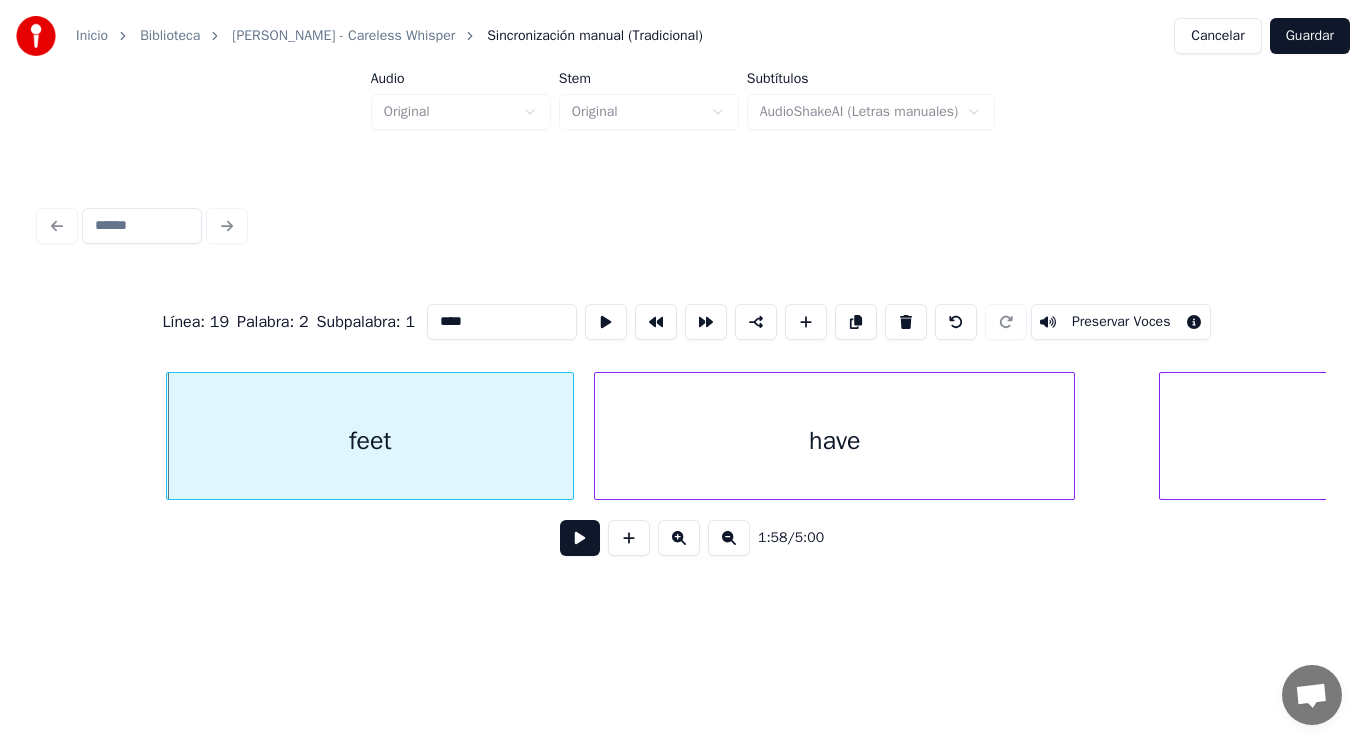 click at bounding box center (580, 538) 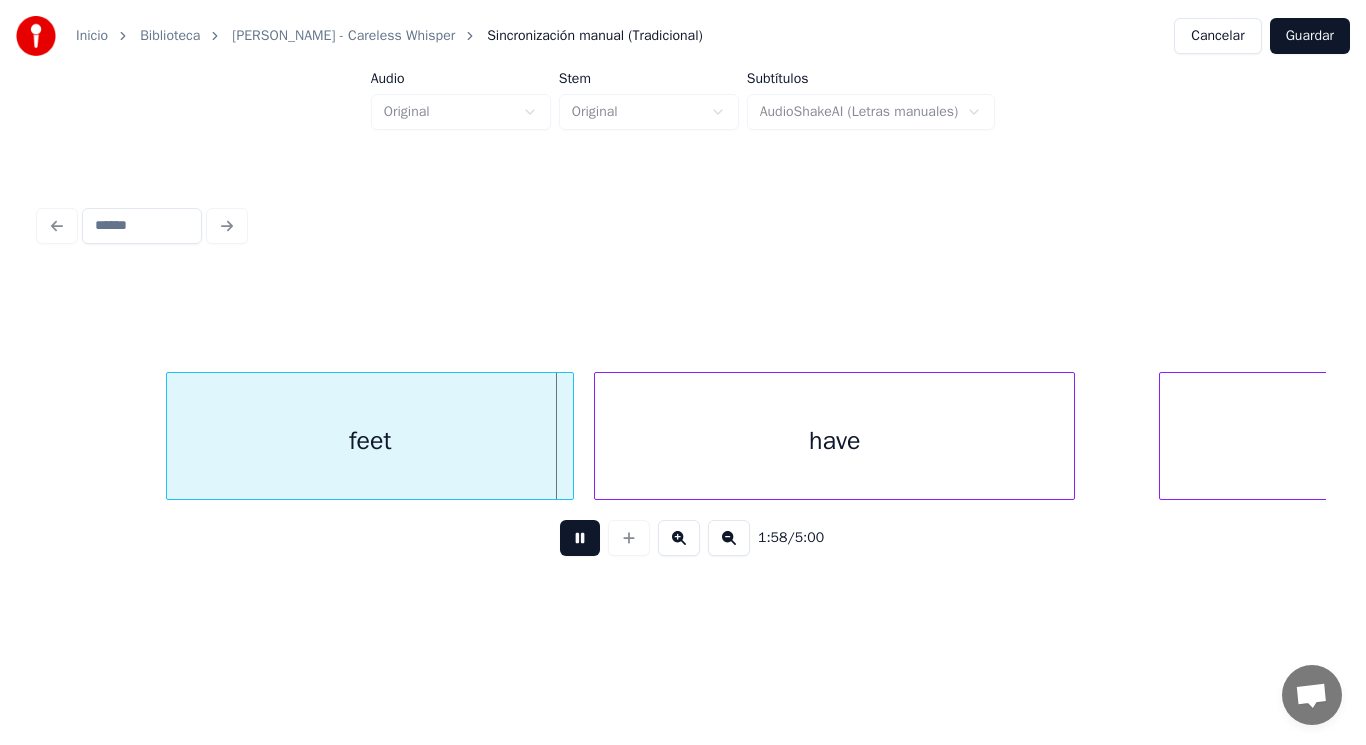 click at bounding box center (580, 538) 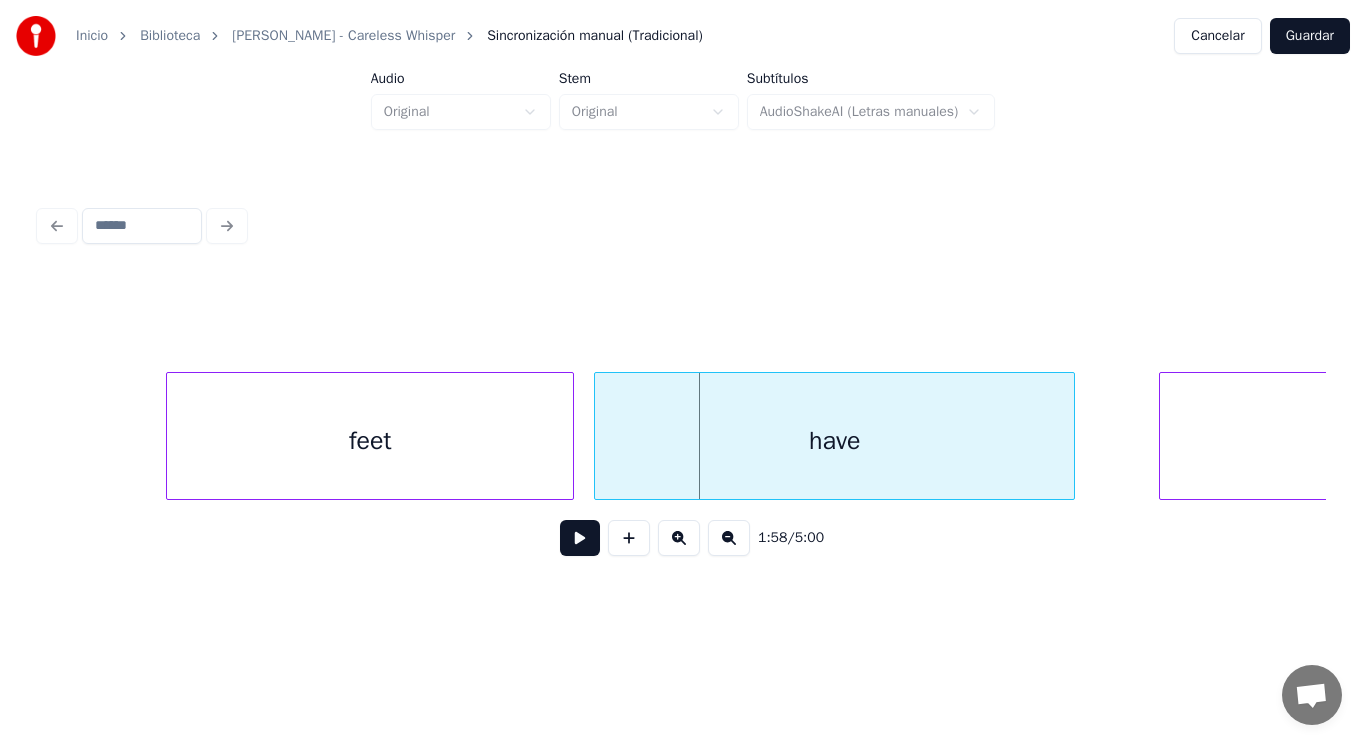 click on "have" at bounding box center [834, 441] 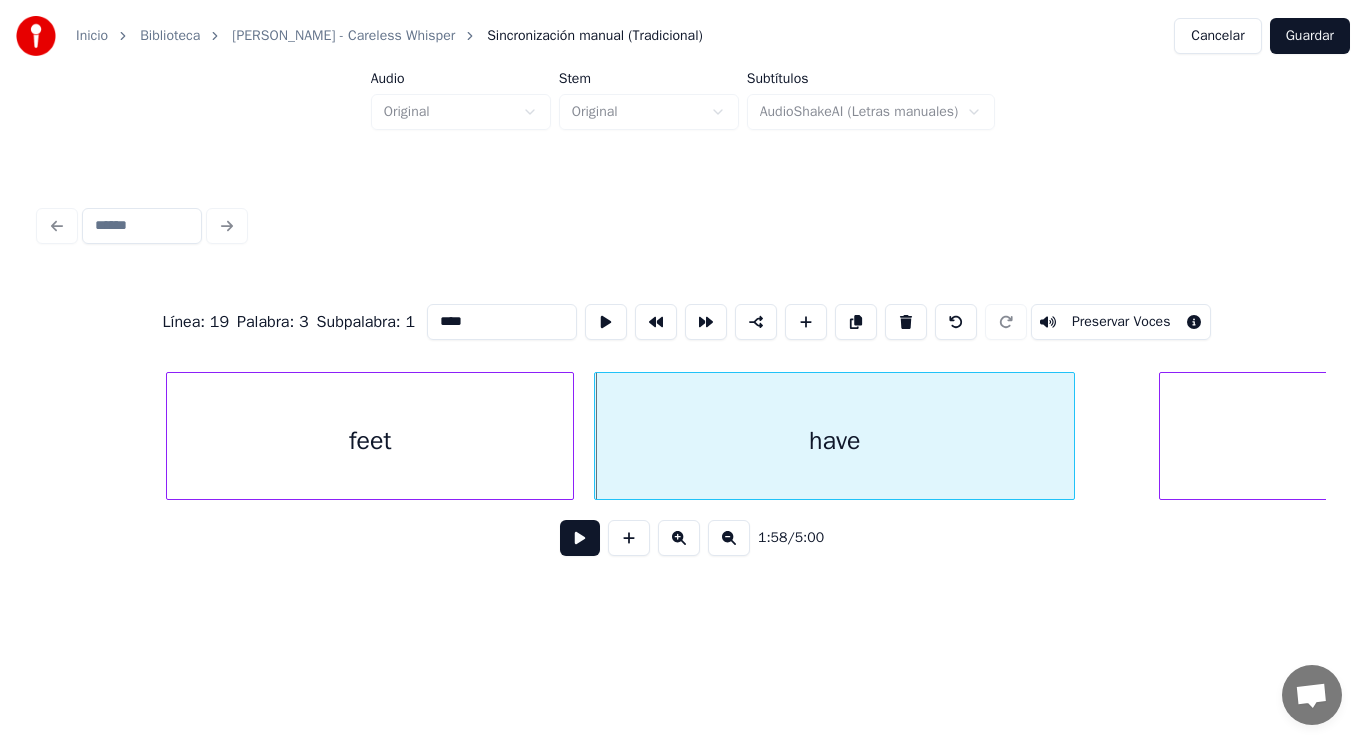click at bounding box center [580, 538] 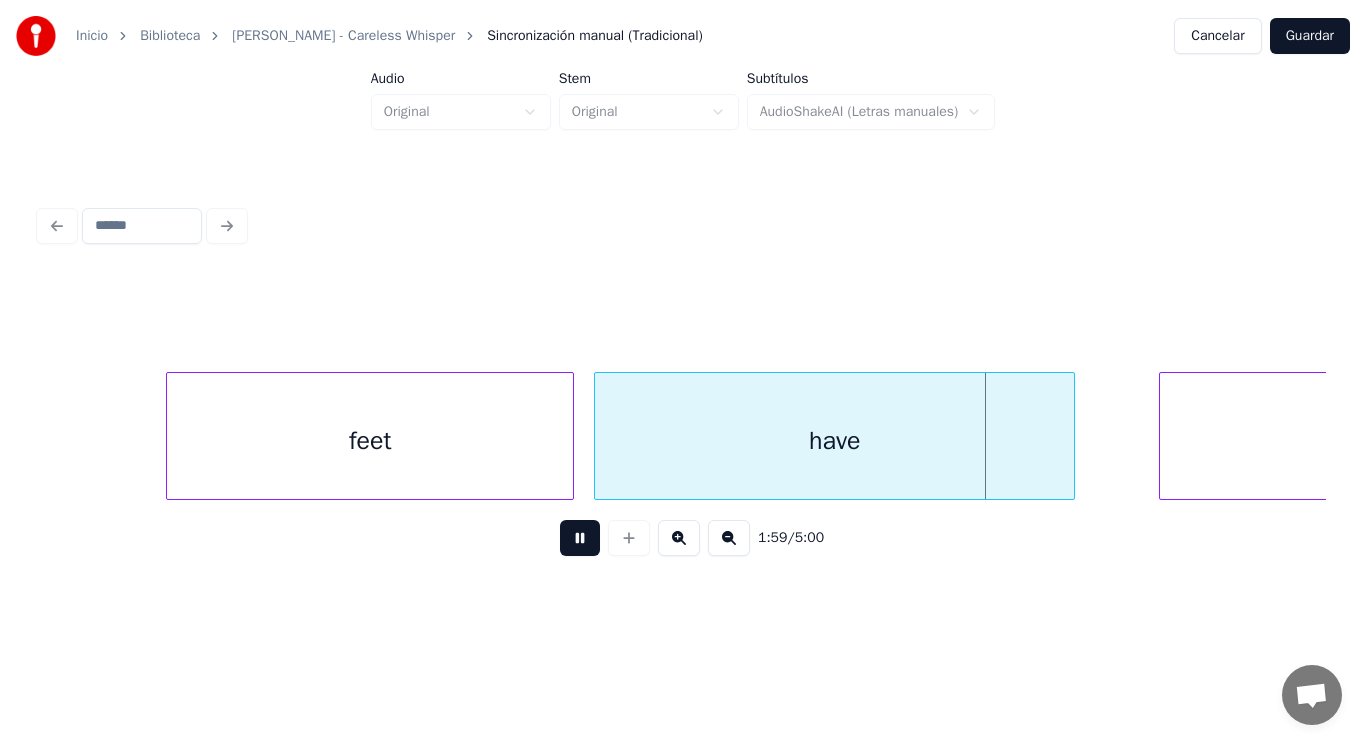 click at bounding box center [580, 538] 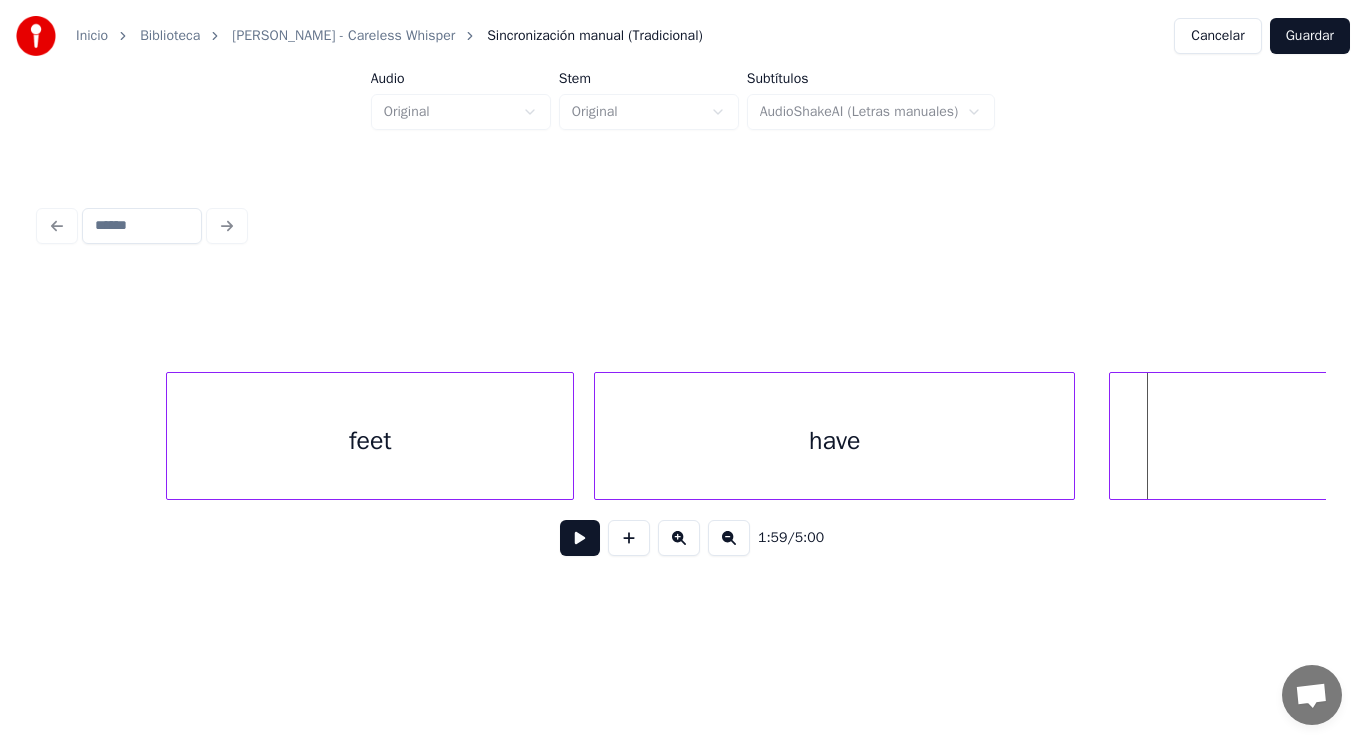 click at bounding box center [1113, 436] 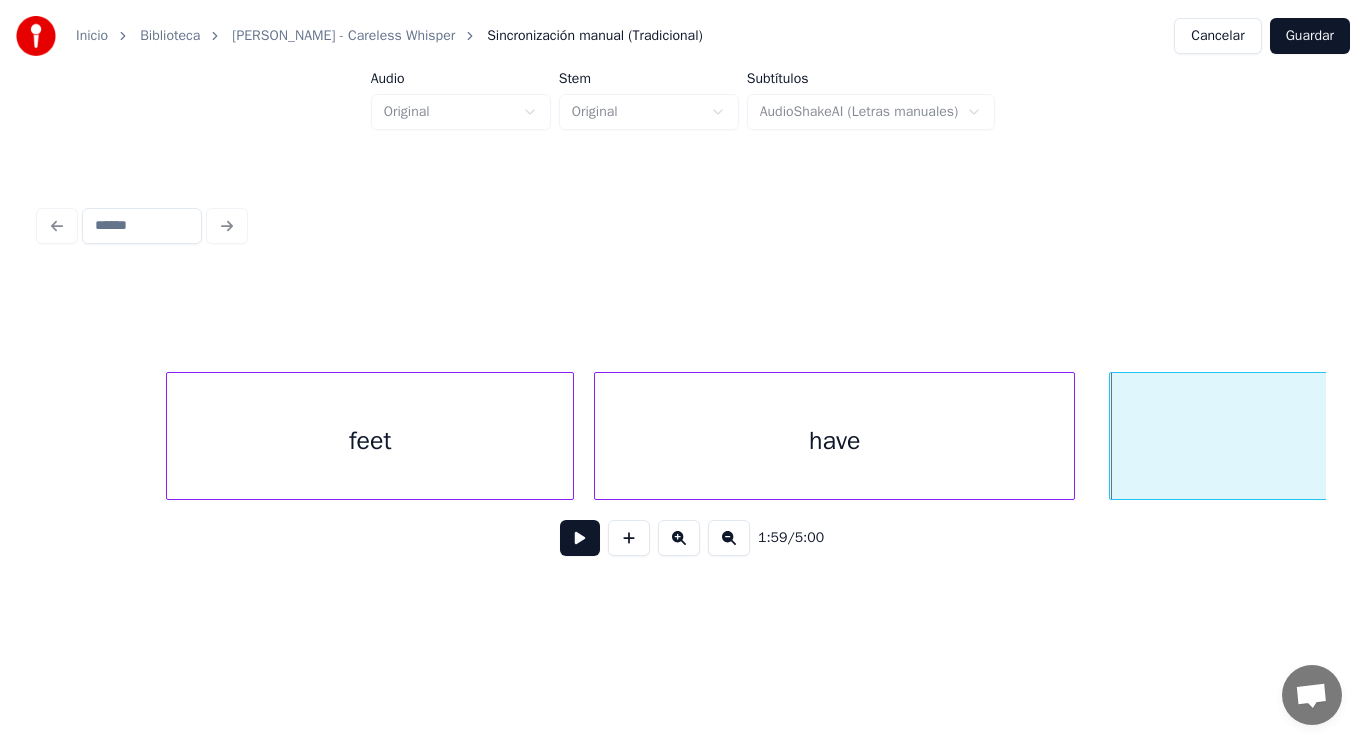 click at bounding box center [580, 538] 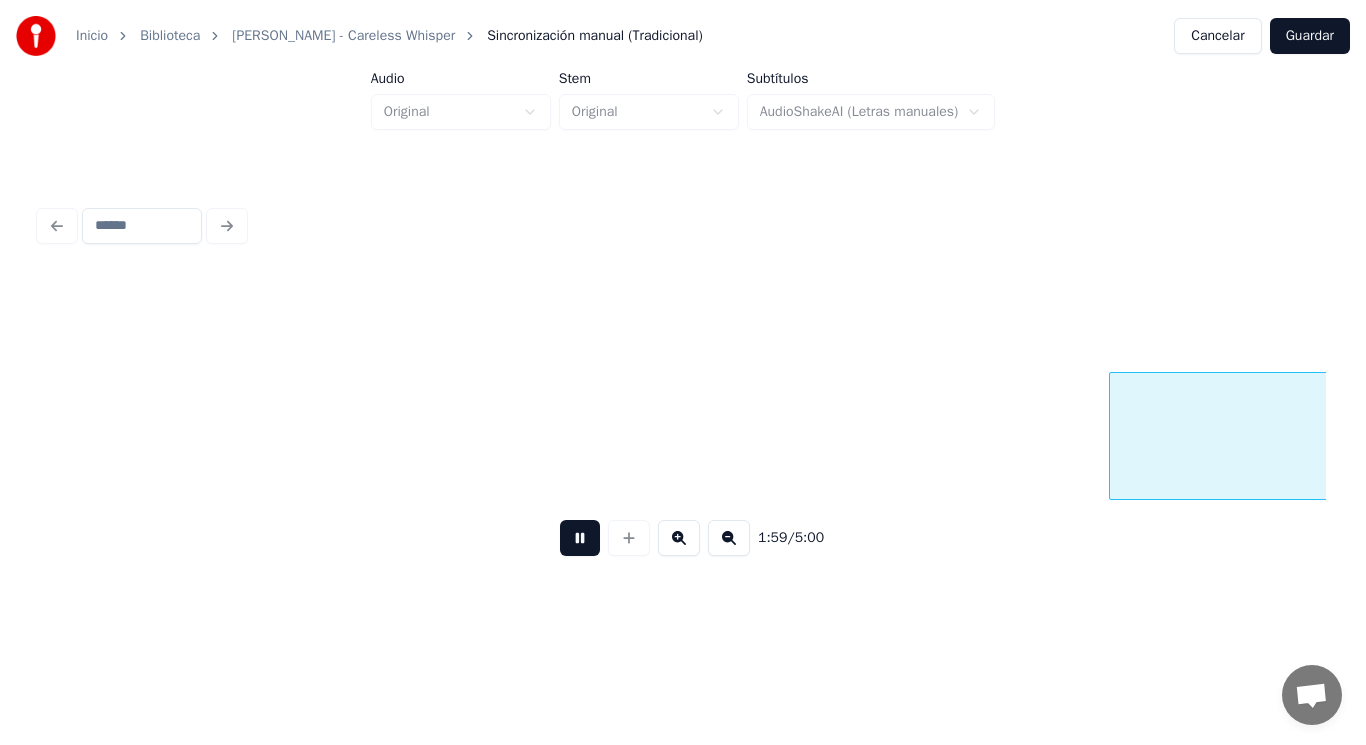 scroll, scrollTop: 0, scrollLeft: 167093, axis: horizontal 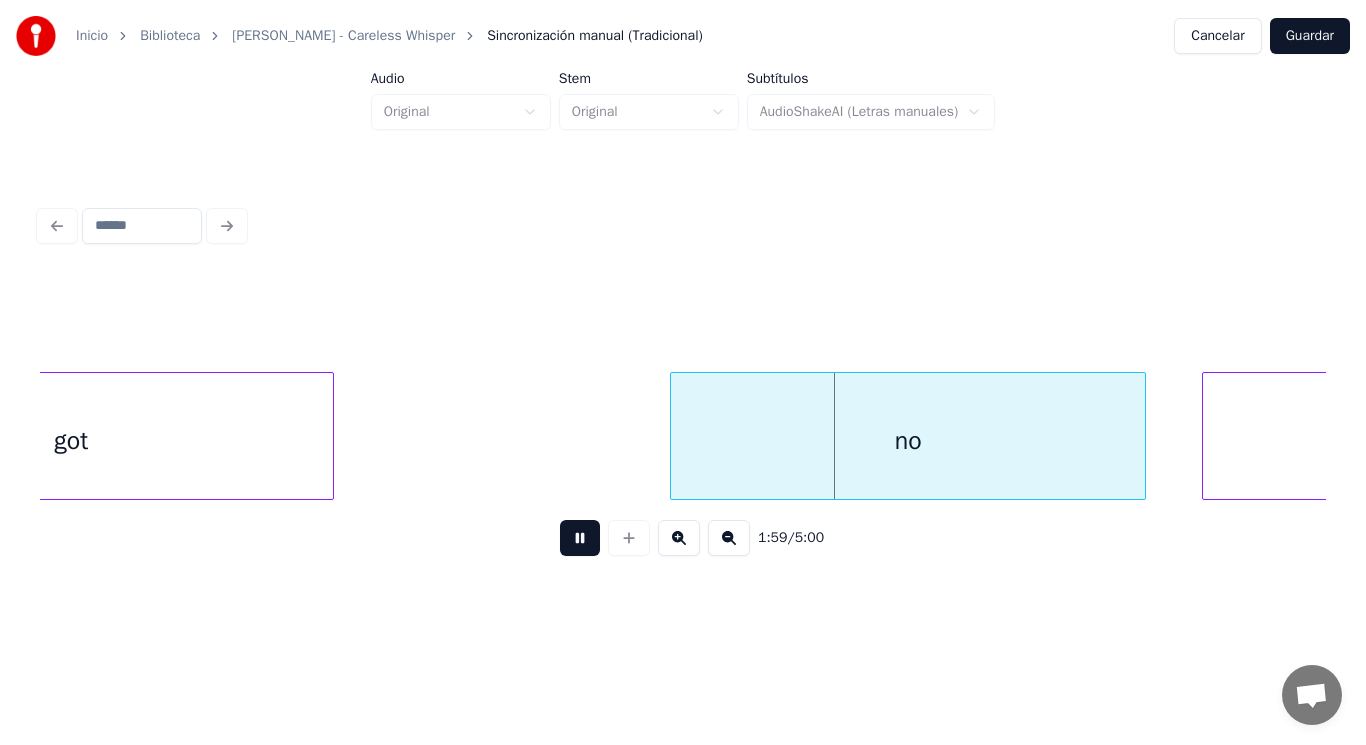 click at bounding box center [580, 538] 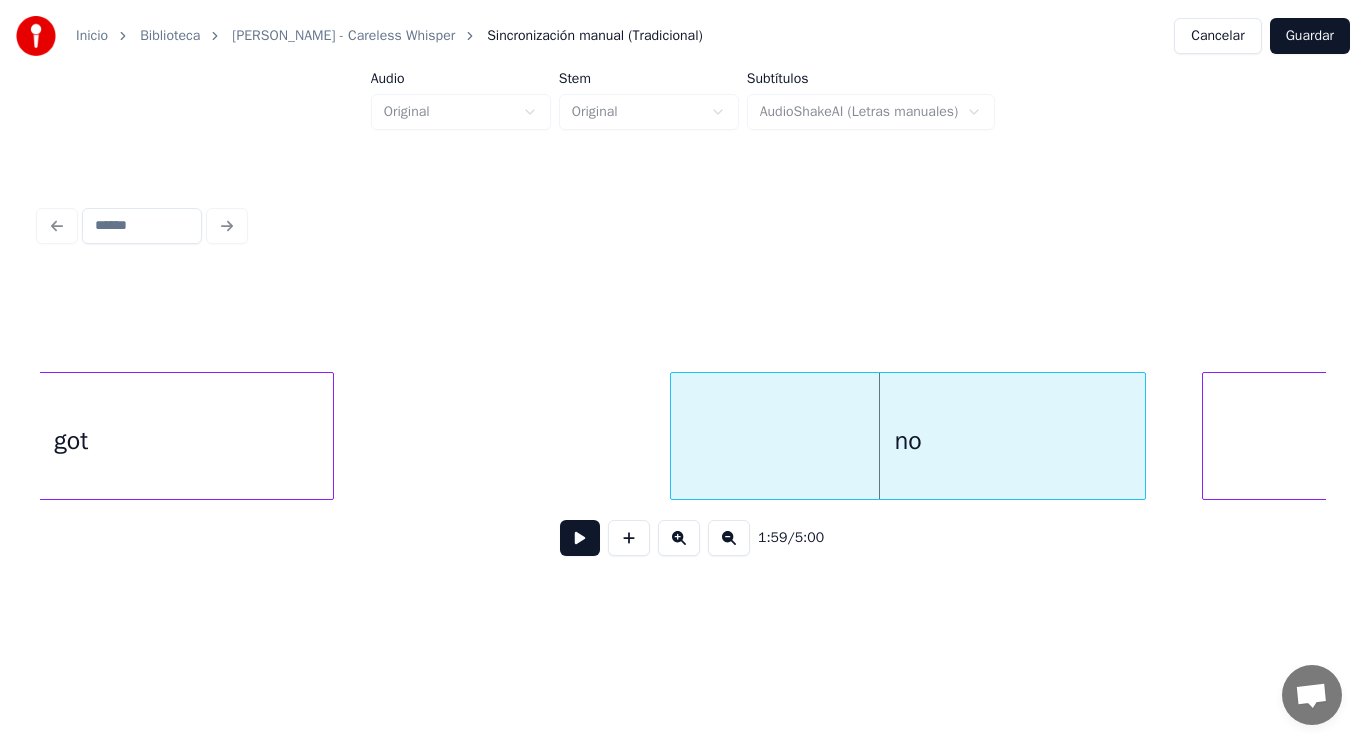 click on "got" at bounding box center [71, 441] 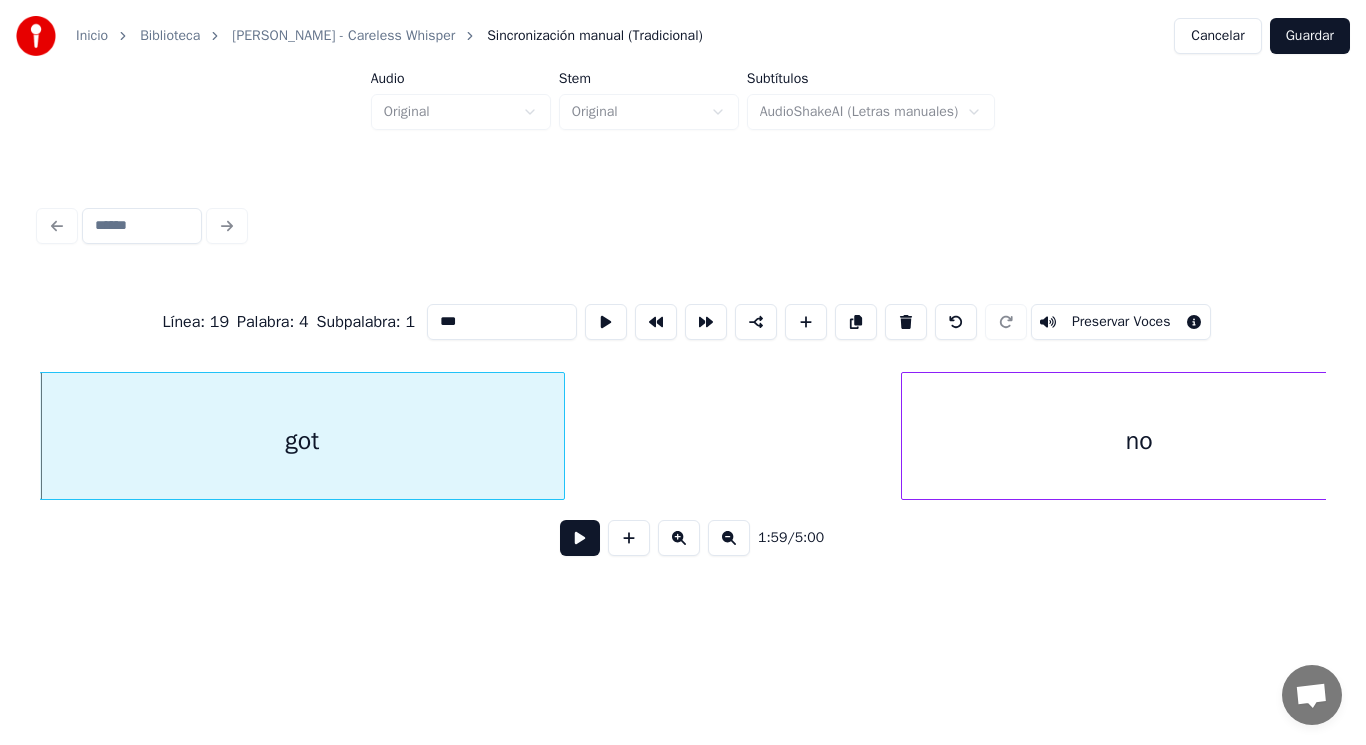 click at bounding box center [580, 538] 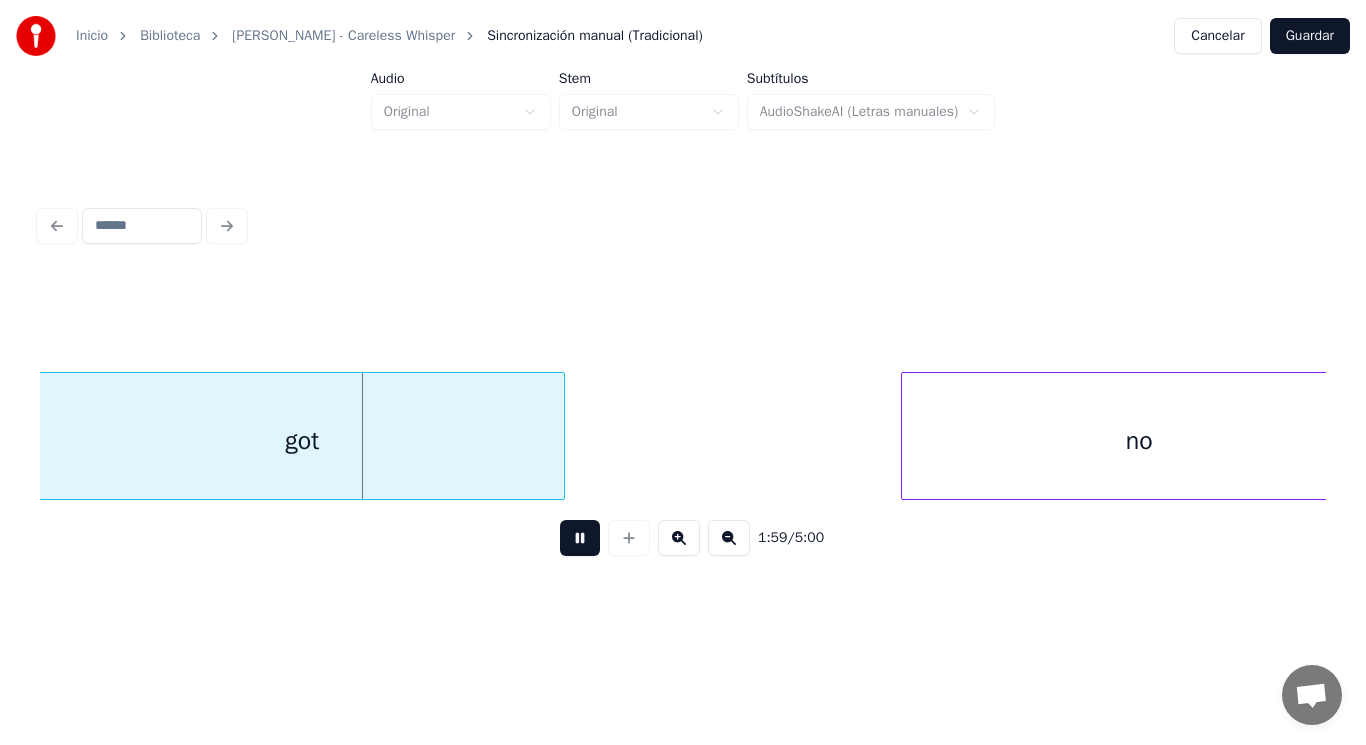 click at bounding box center [580, 538] 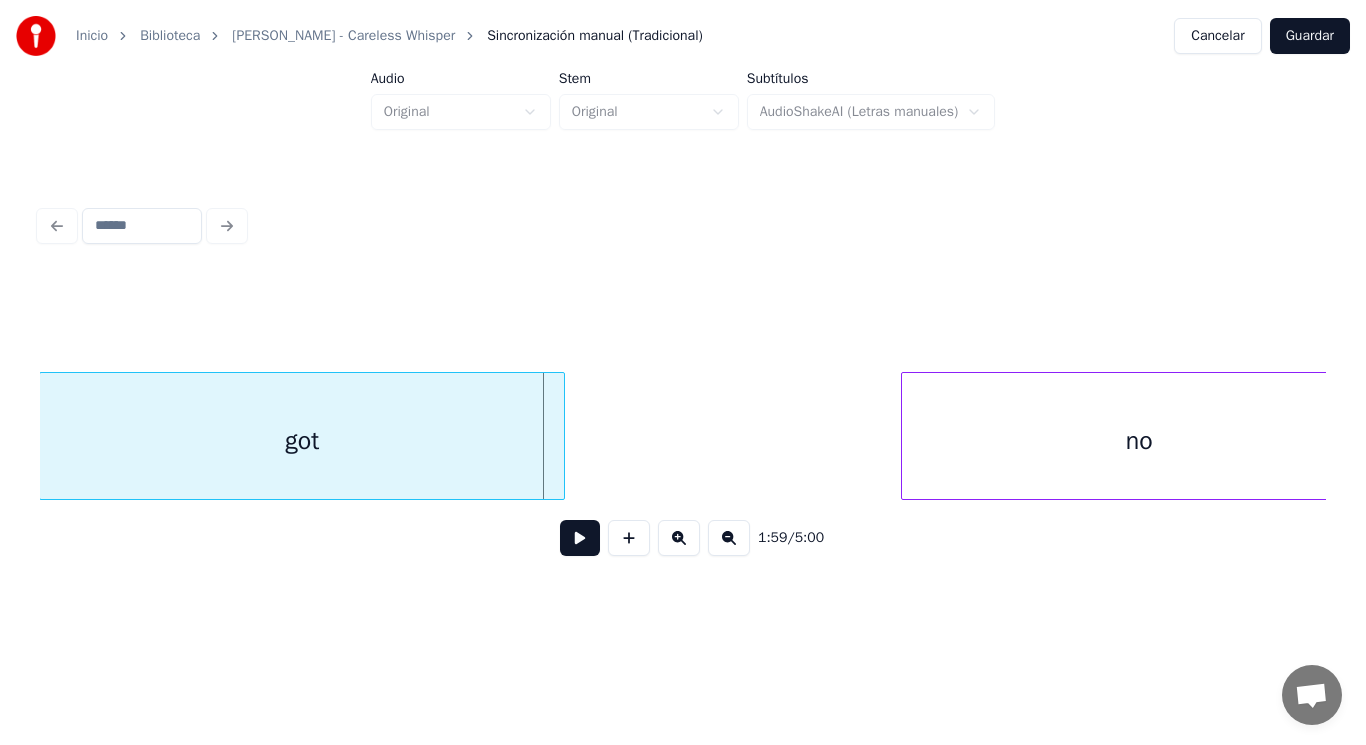 click on "got" at bounding box center (302, 441) 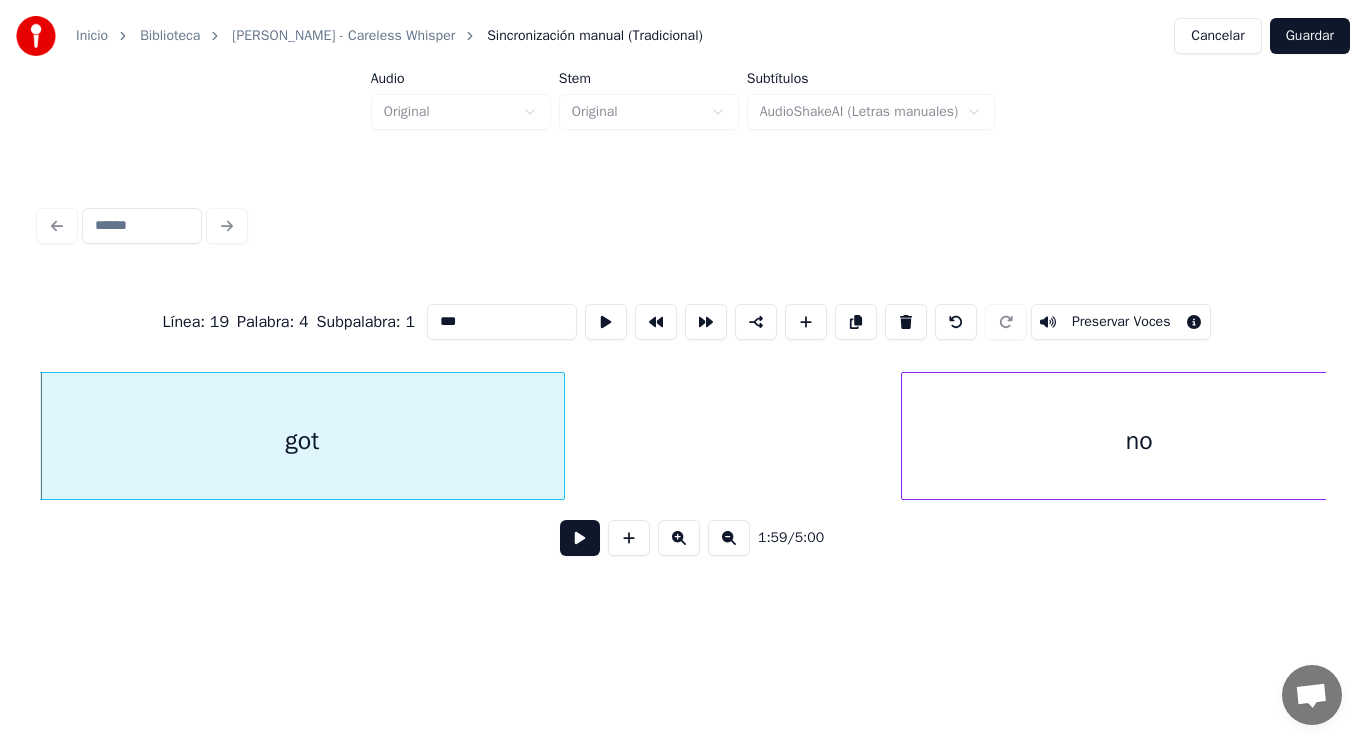 click on "1:59  /  5:00" at bounding box center (683, 538) 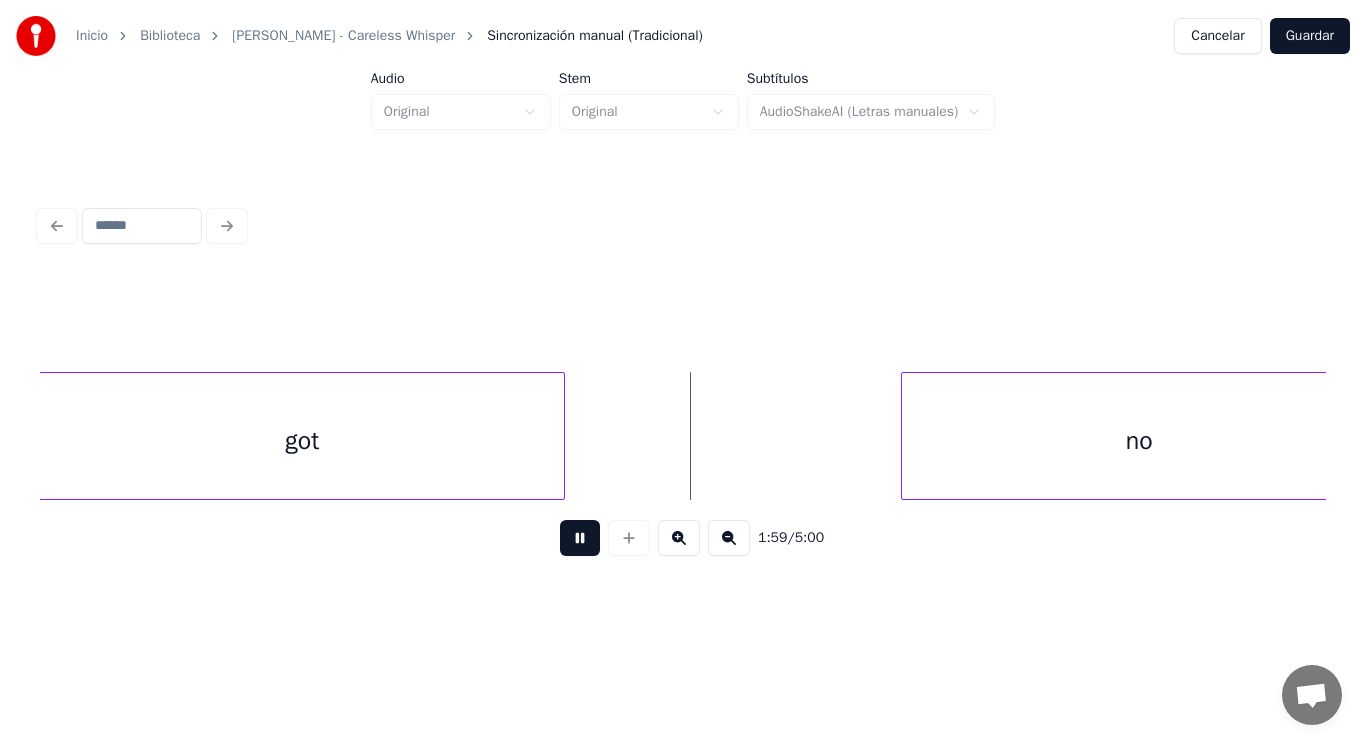 click at bounding box center [580, 538] 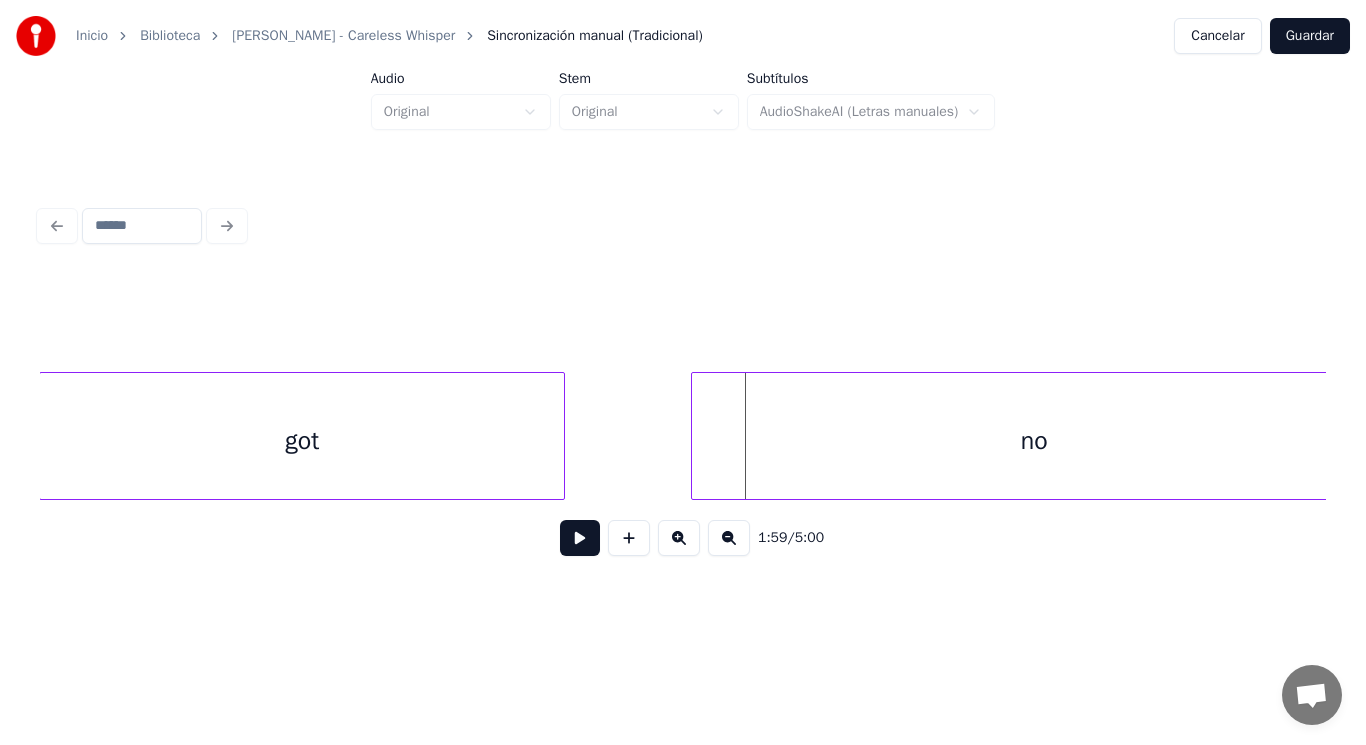 click at bounding box center (695, 436) 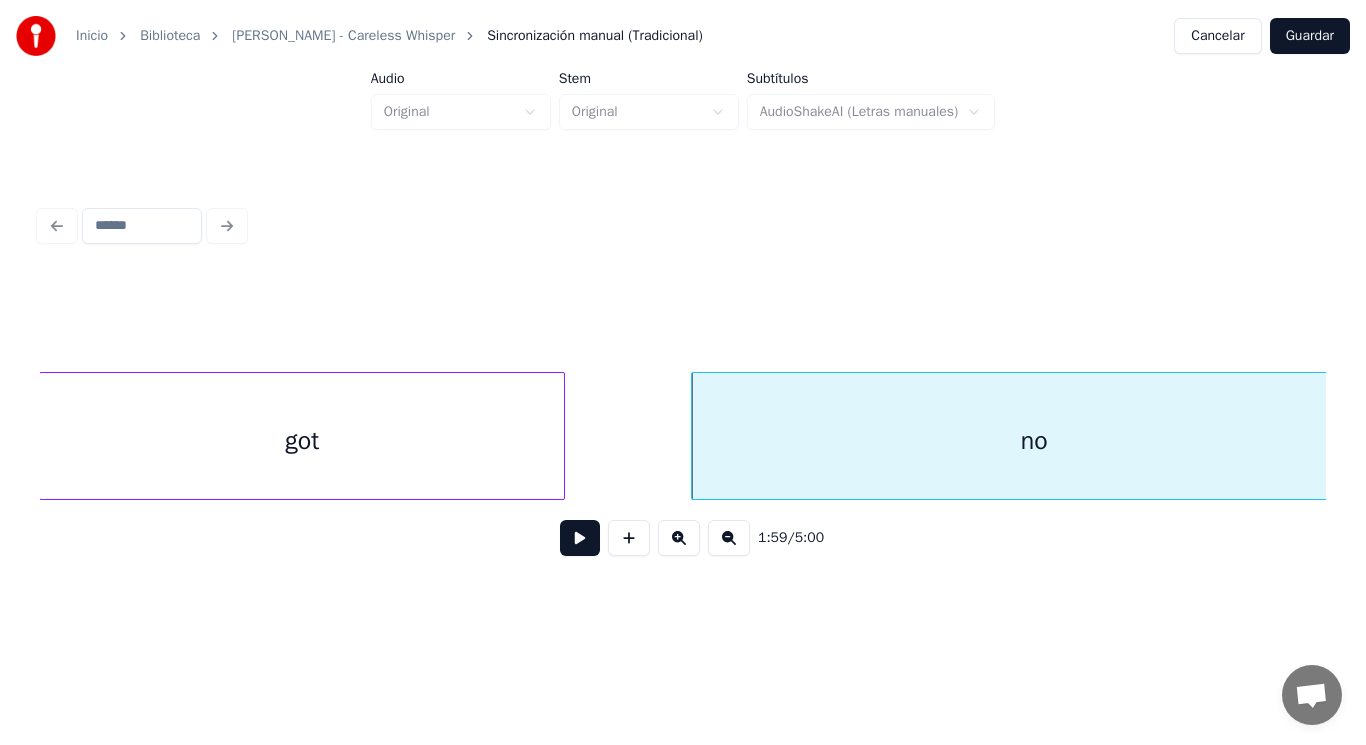 click at bounding box center [580, 538] 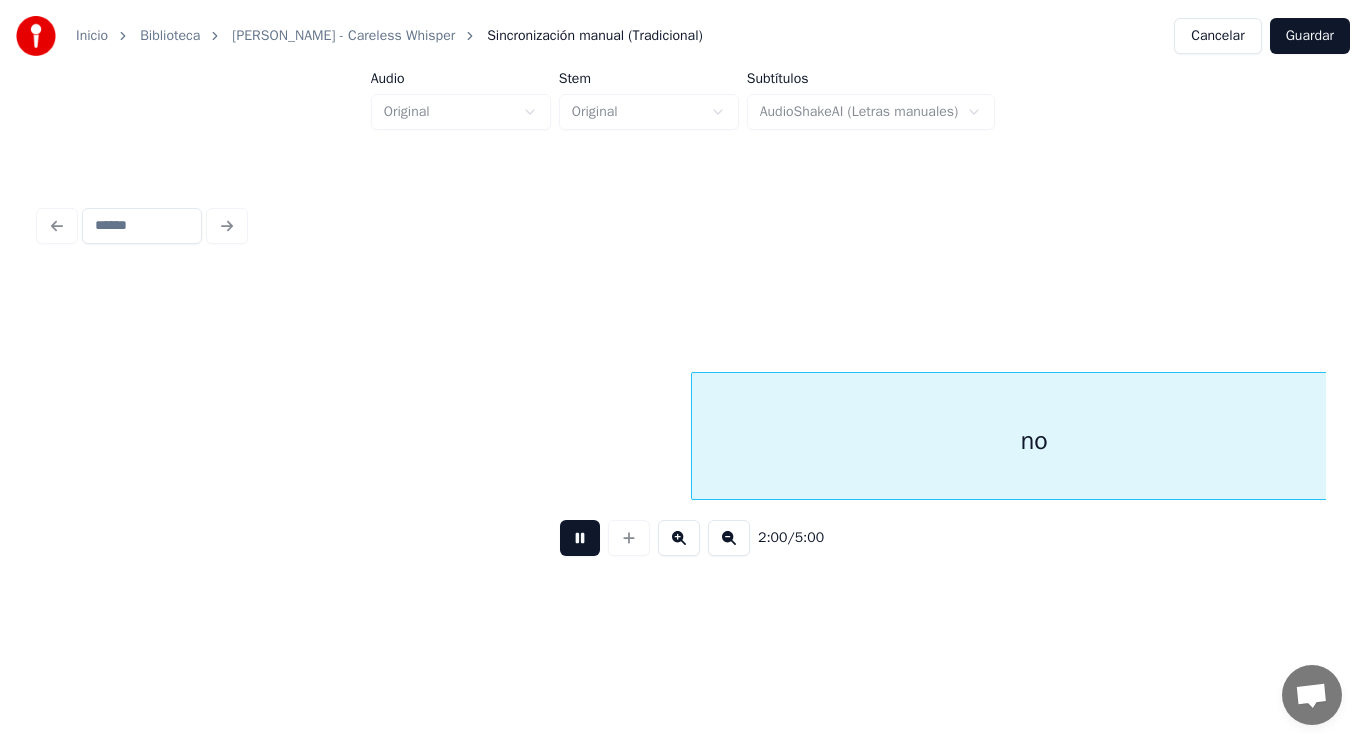 click at bounding box center [580, 538] 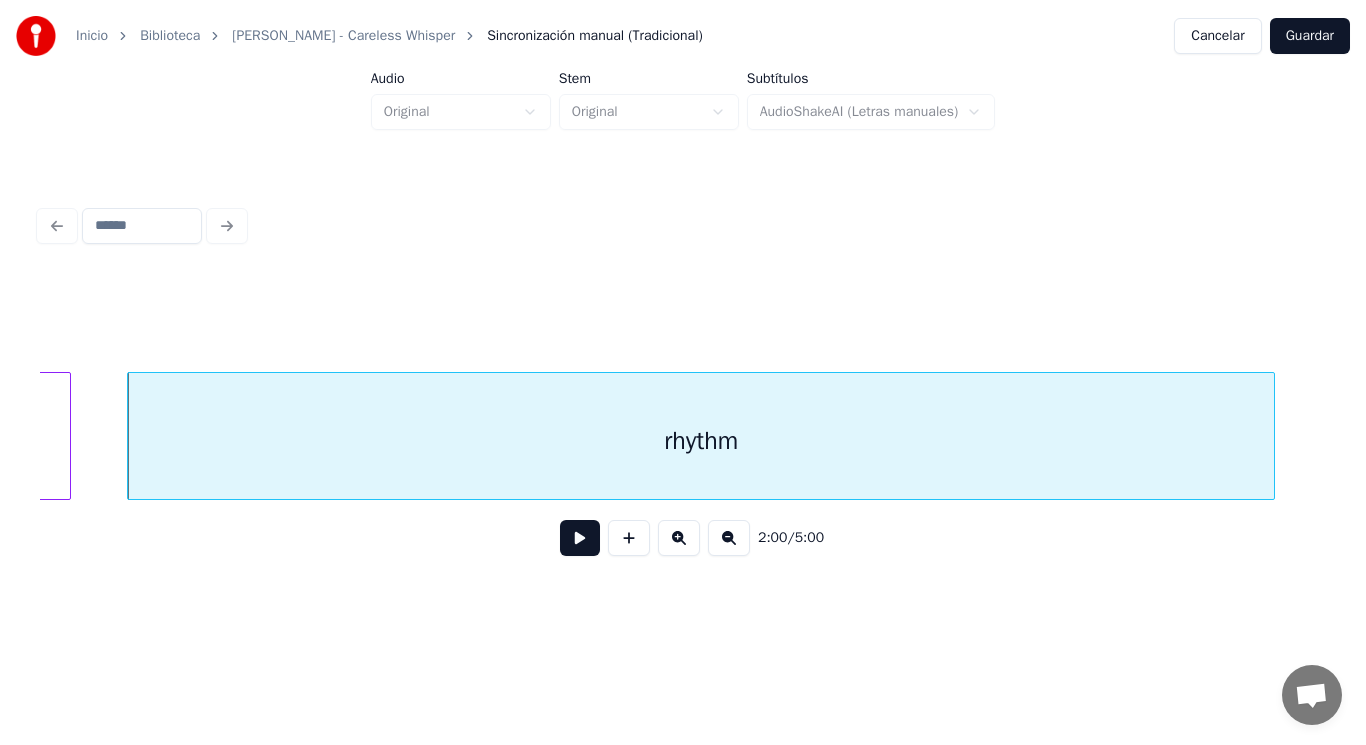 click on "no" at bounding box center [-272, 441] 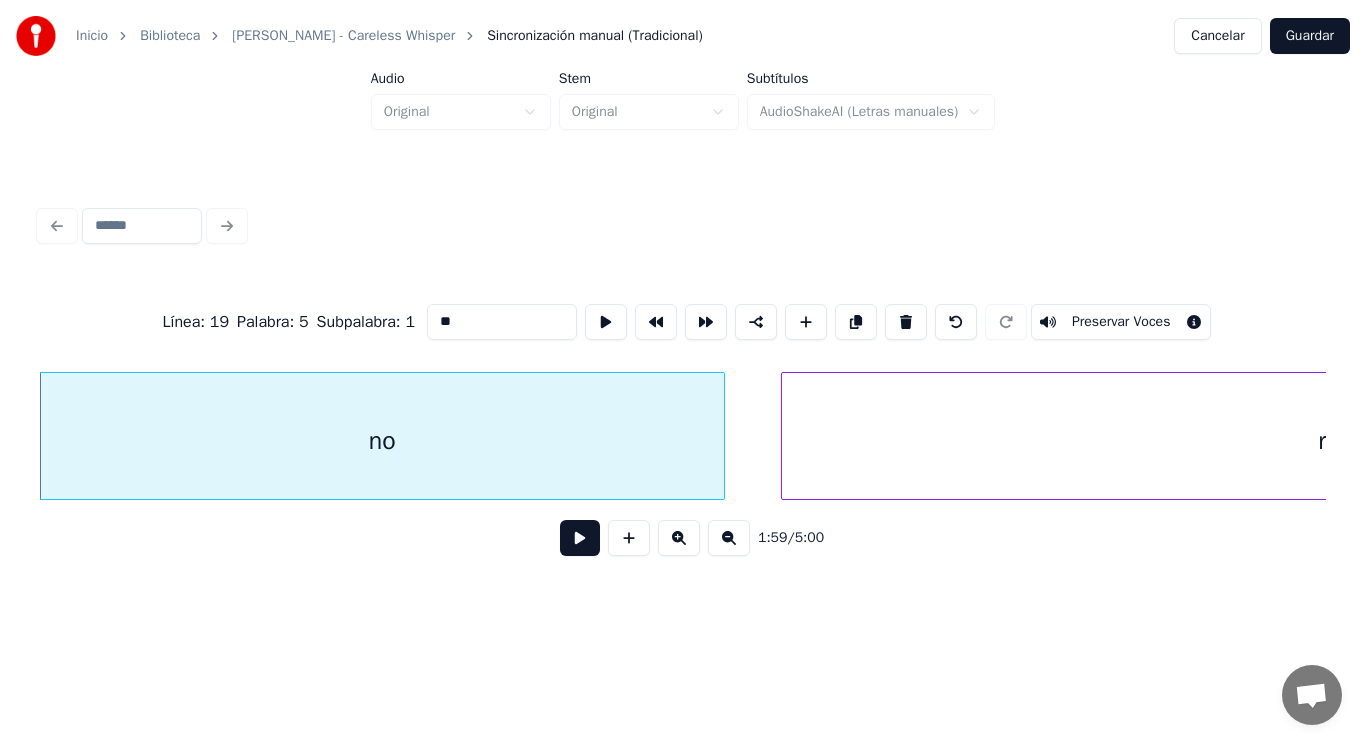 click at bounding box center [580, 538] 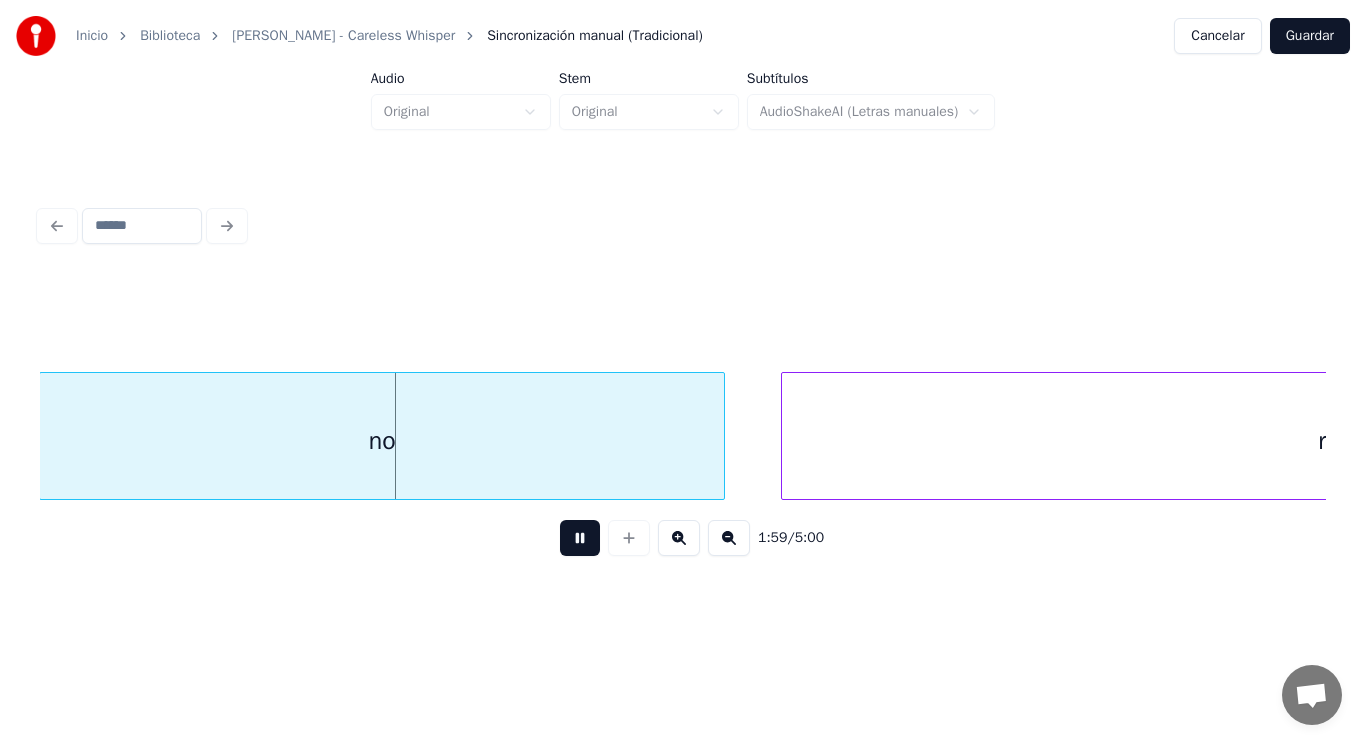 click at bounding box center [580, 538] 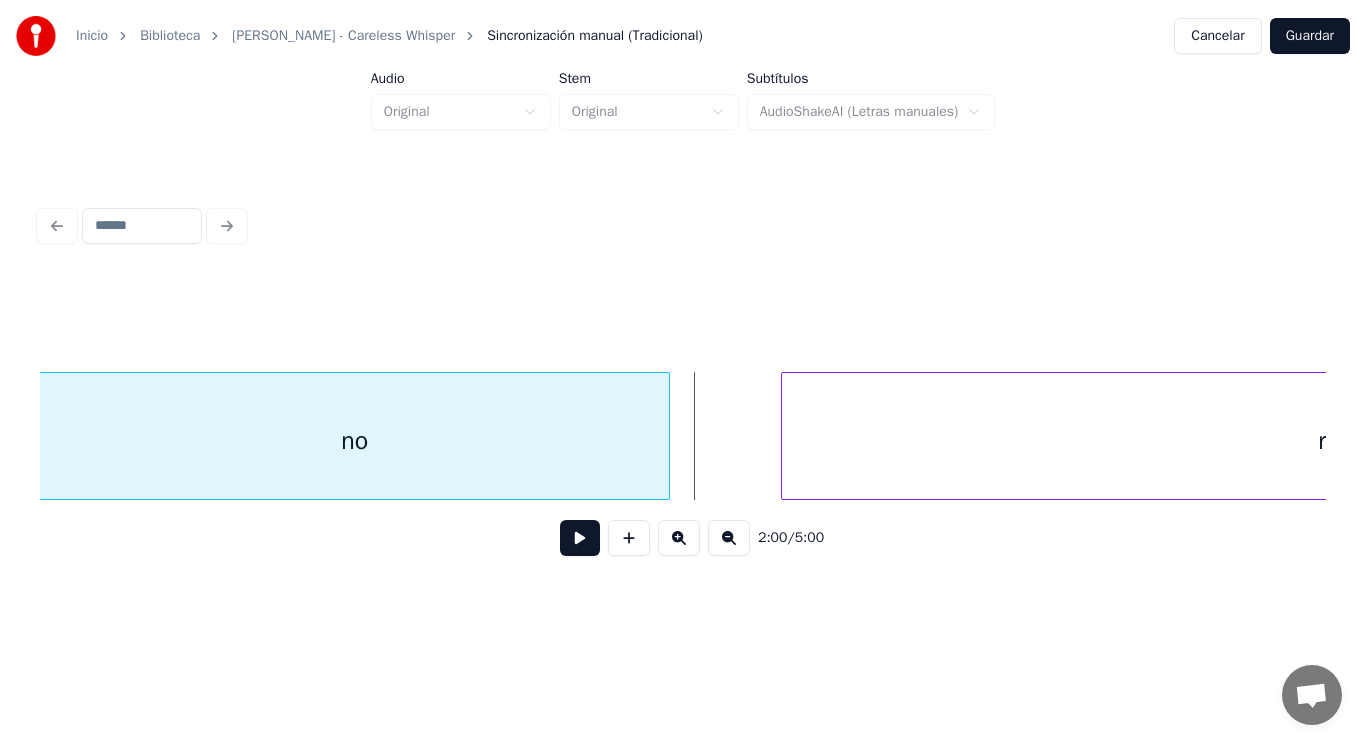 click at bounding box center (666, 436) 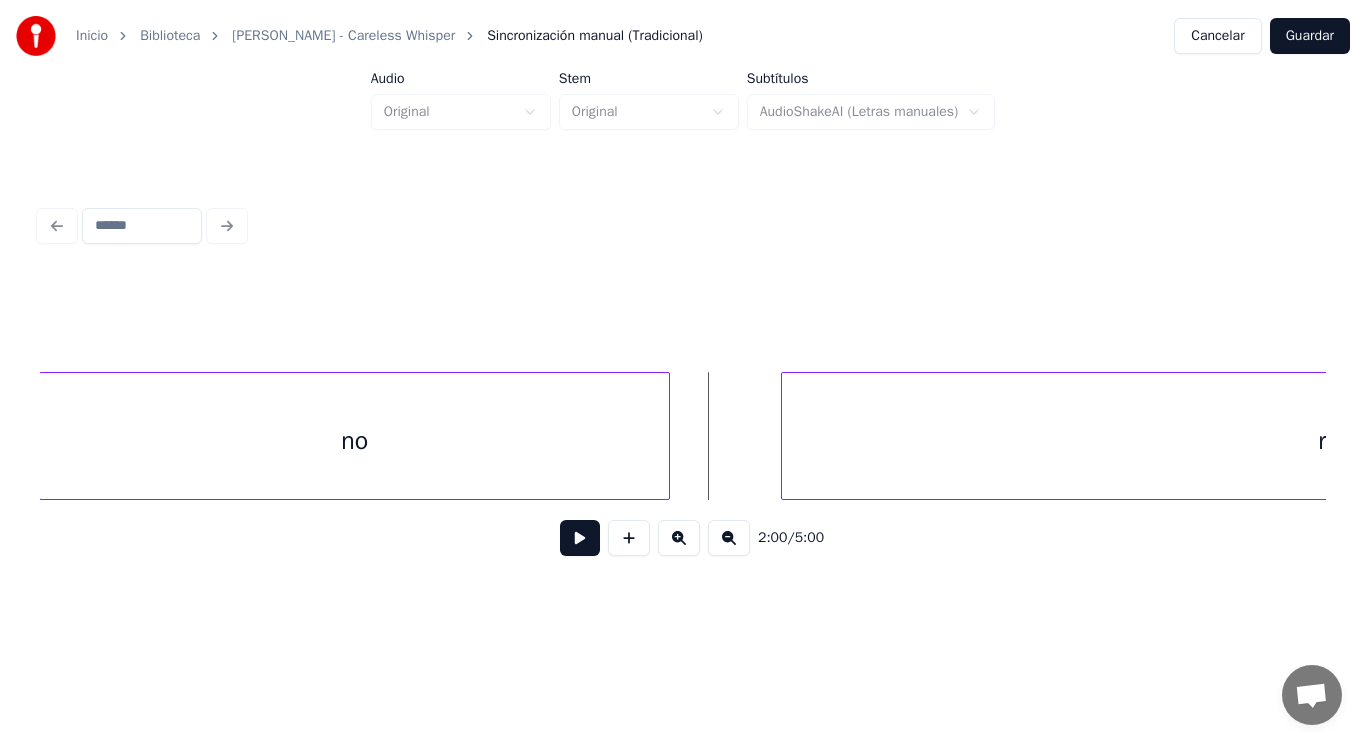 click at bounding box center [580, 538] 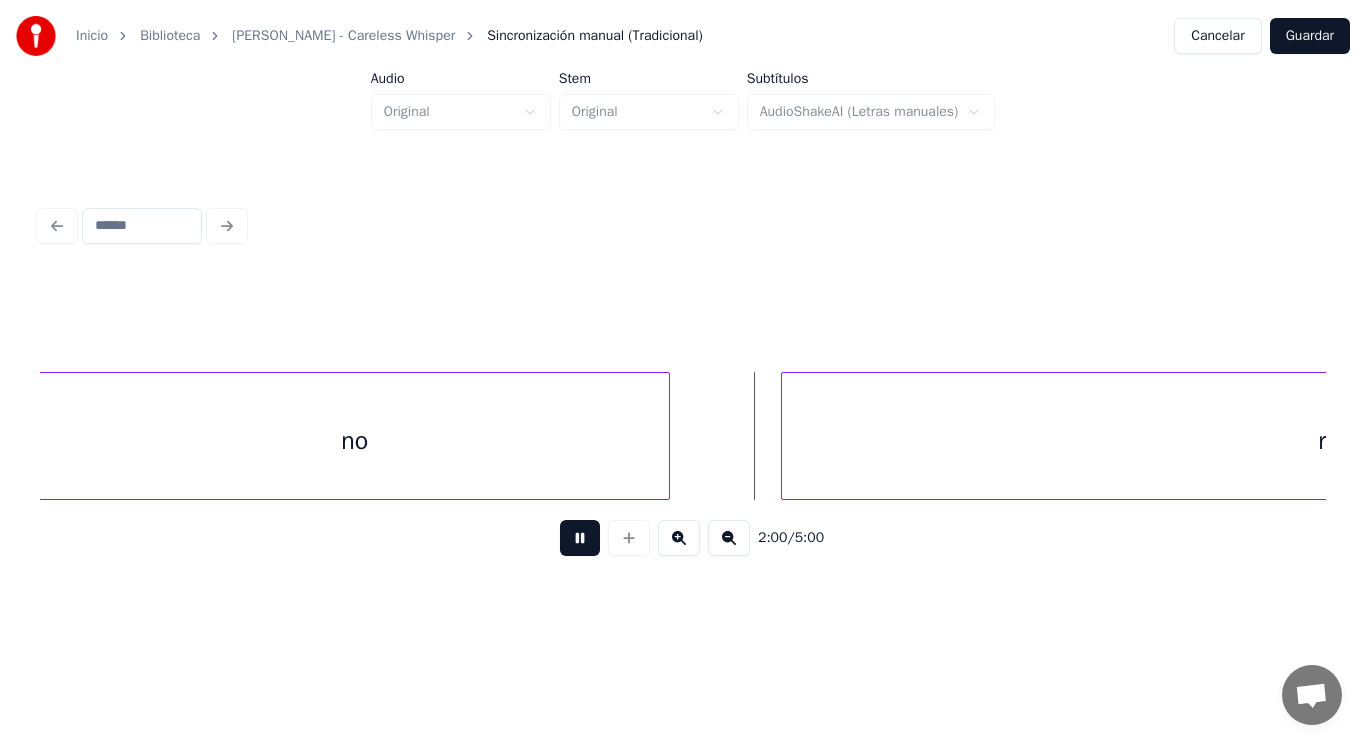 click at bounding box center (580, 538) 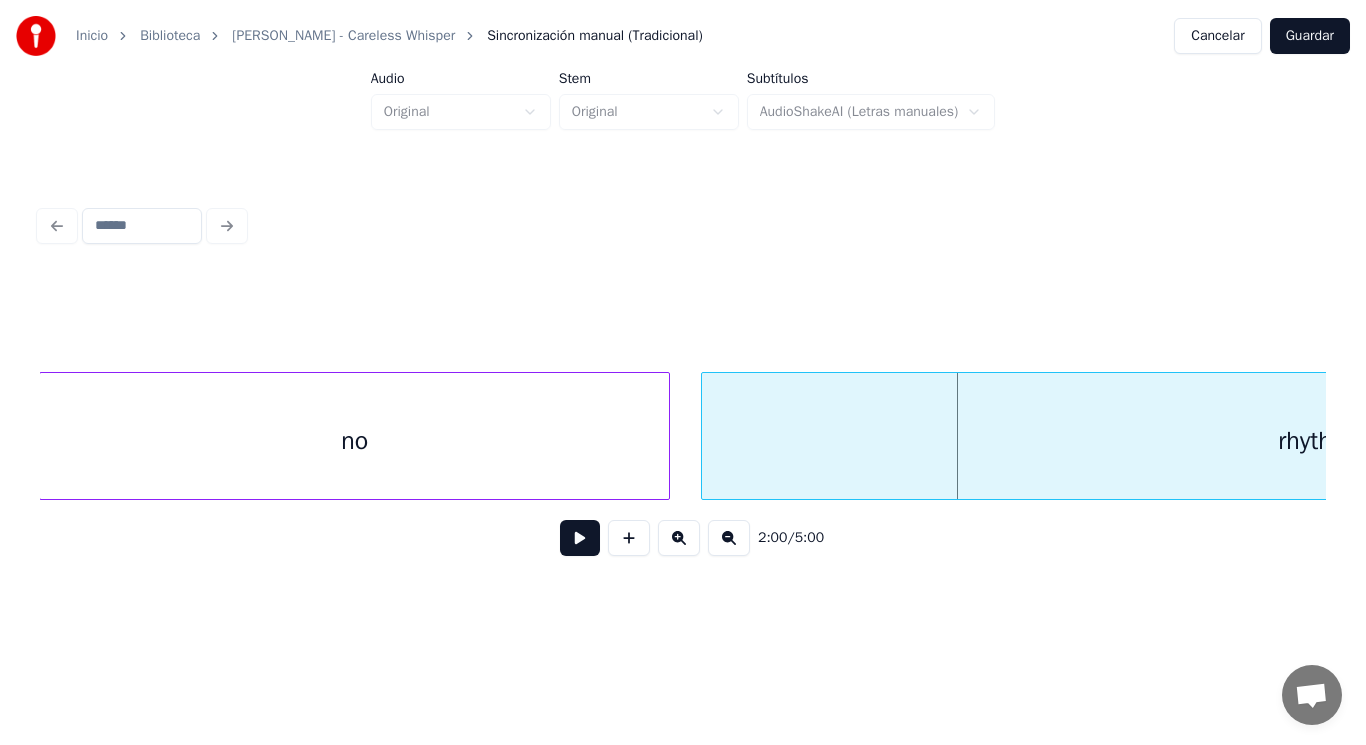click at bounding box center (705, 436) 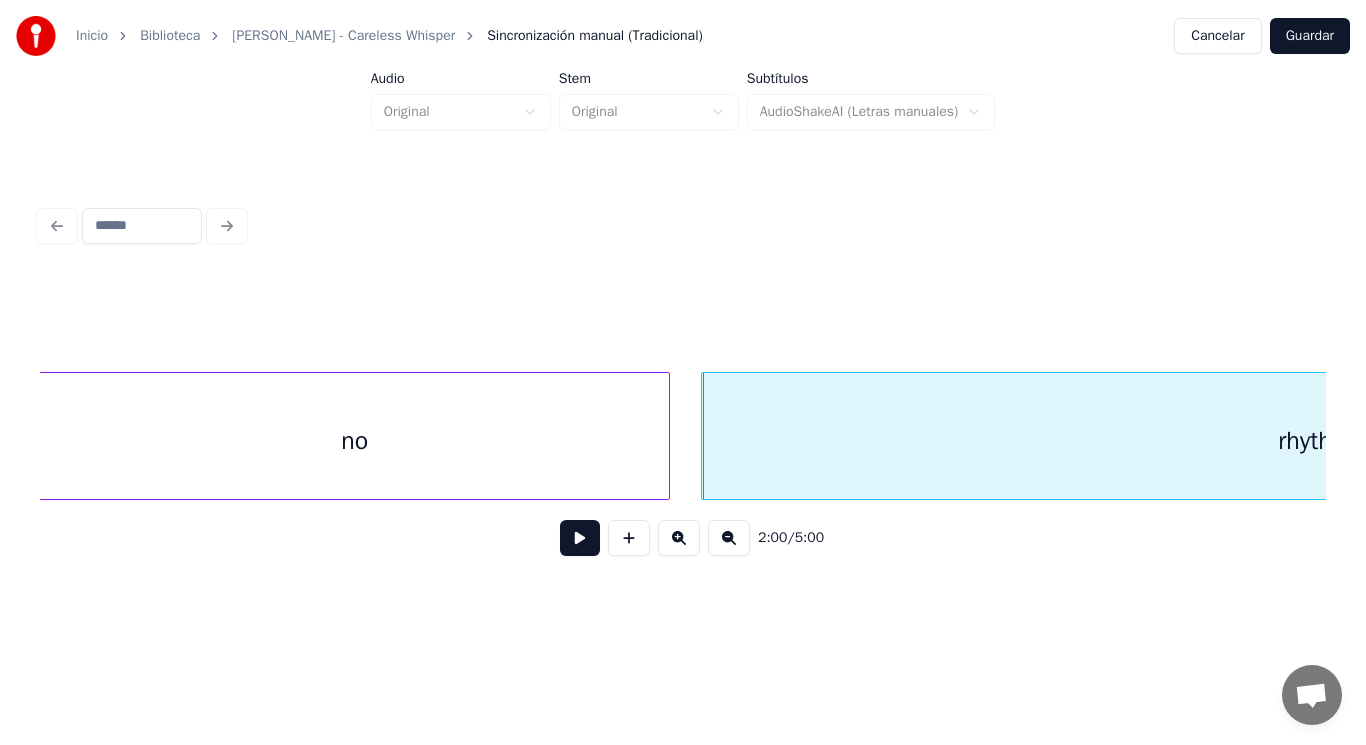 click on "no" at bounding box center (354, 441) 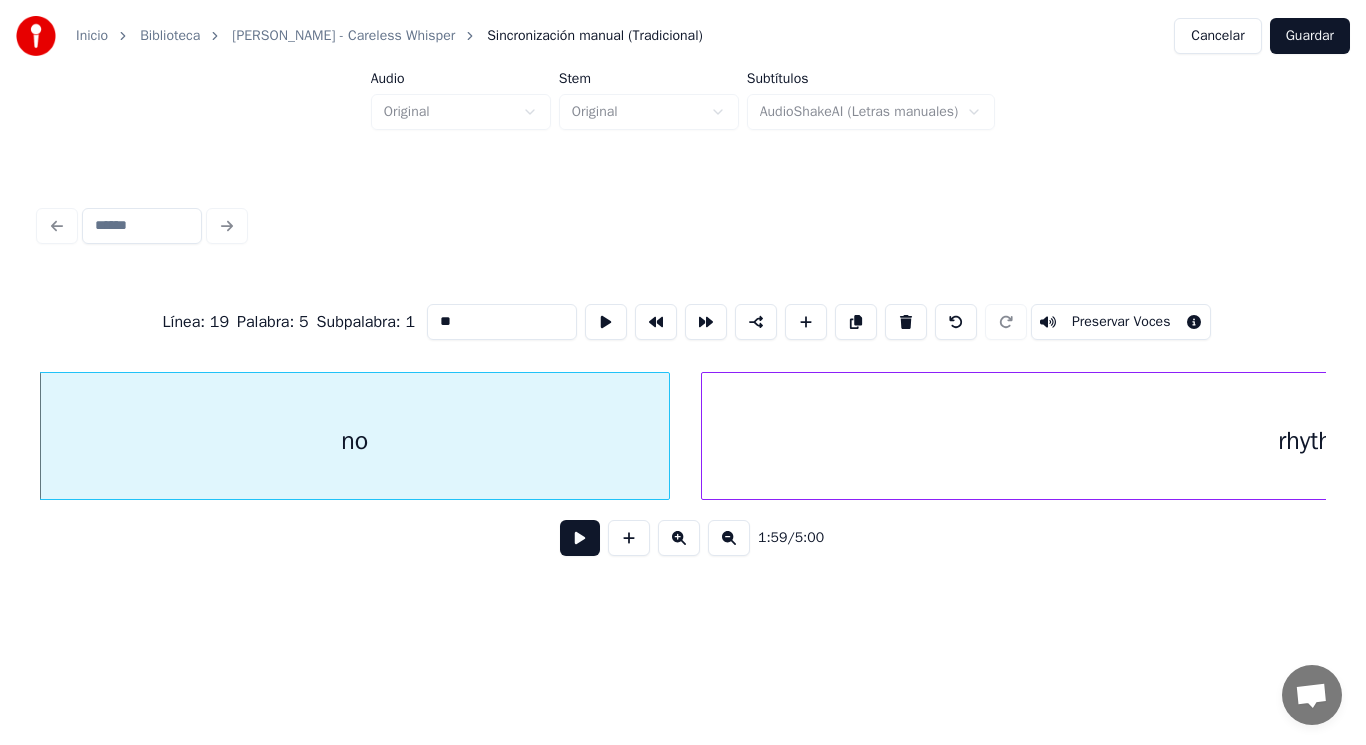 click at bounding box center (580, 538) 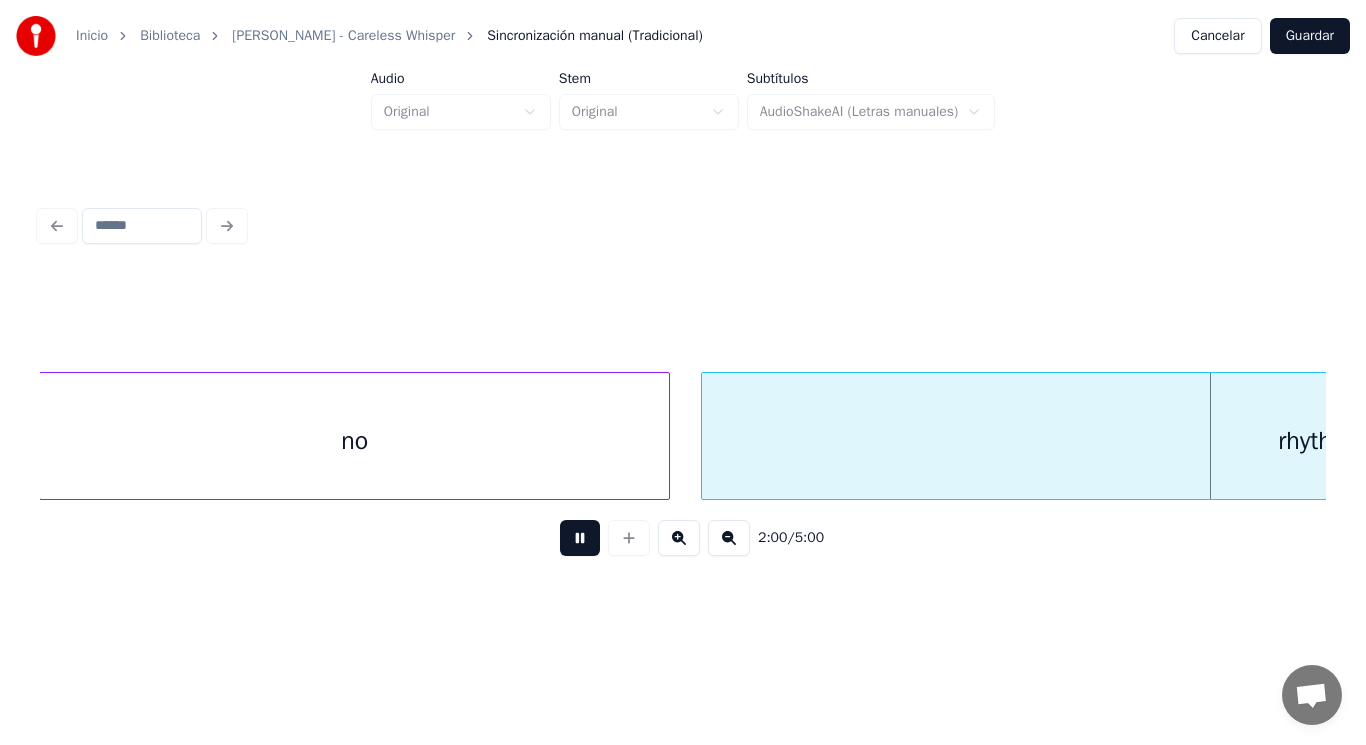 scroll, scrollTop: 0, scrollLeft: 168802, axis: horizontal 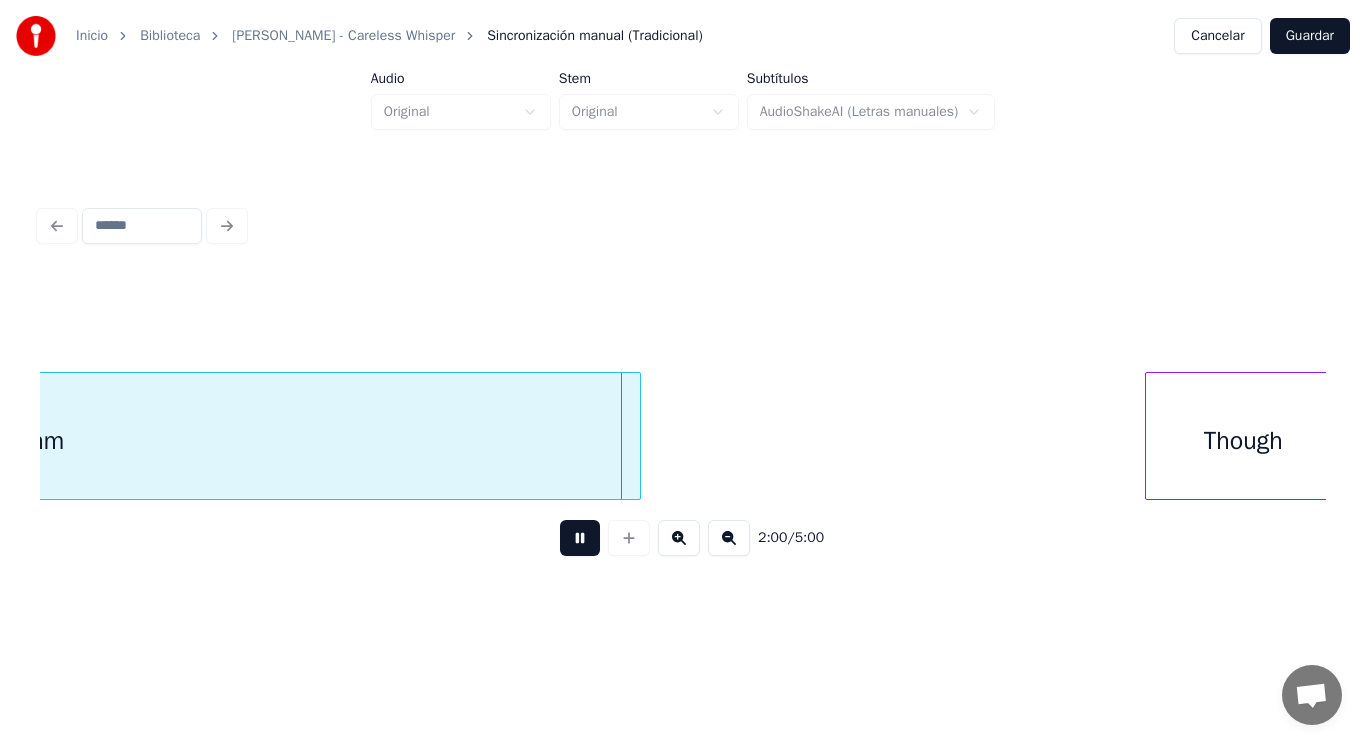 click at bounding box center [580, 538] 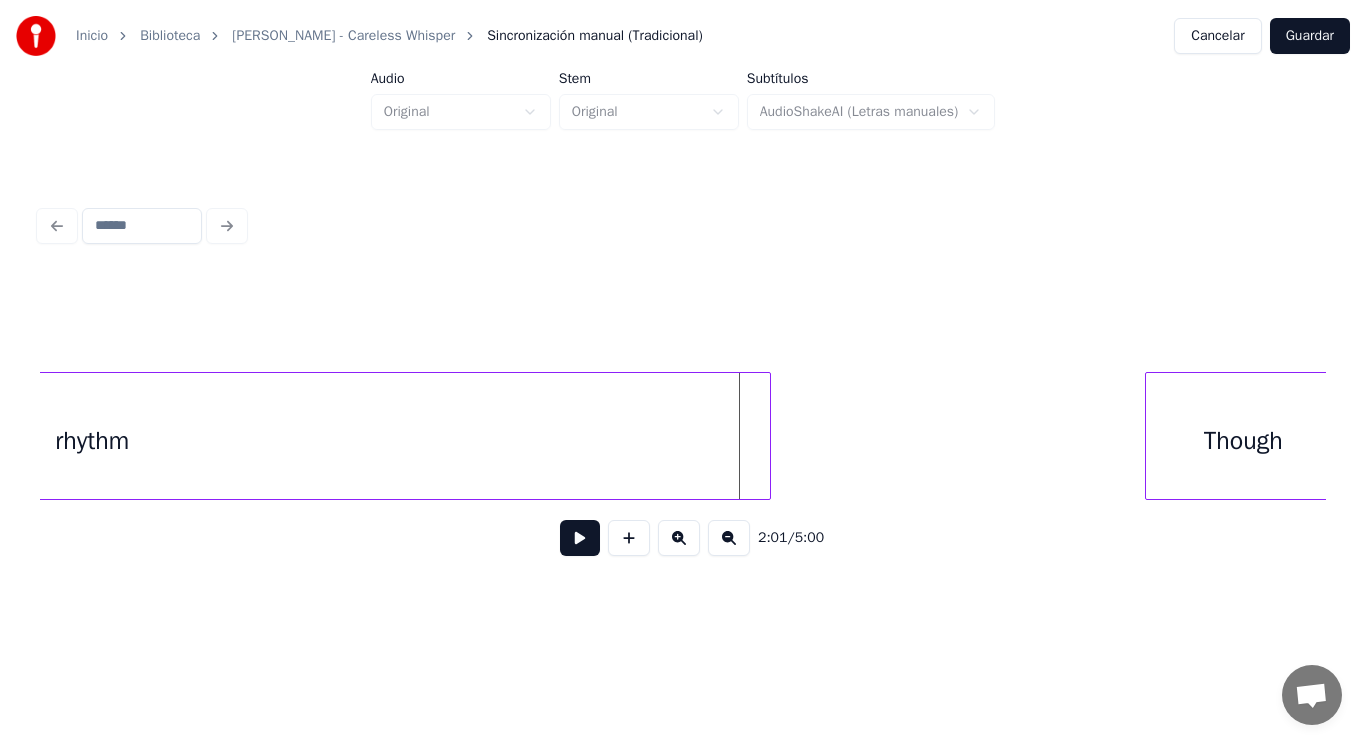 click at bounding box center (767, 436) 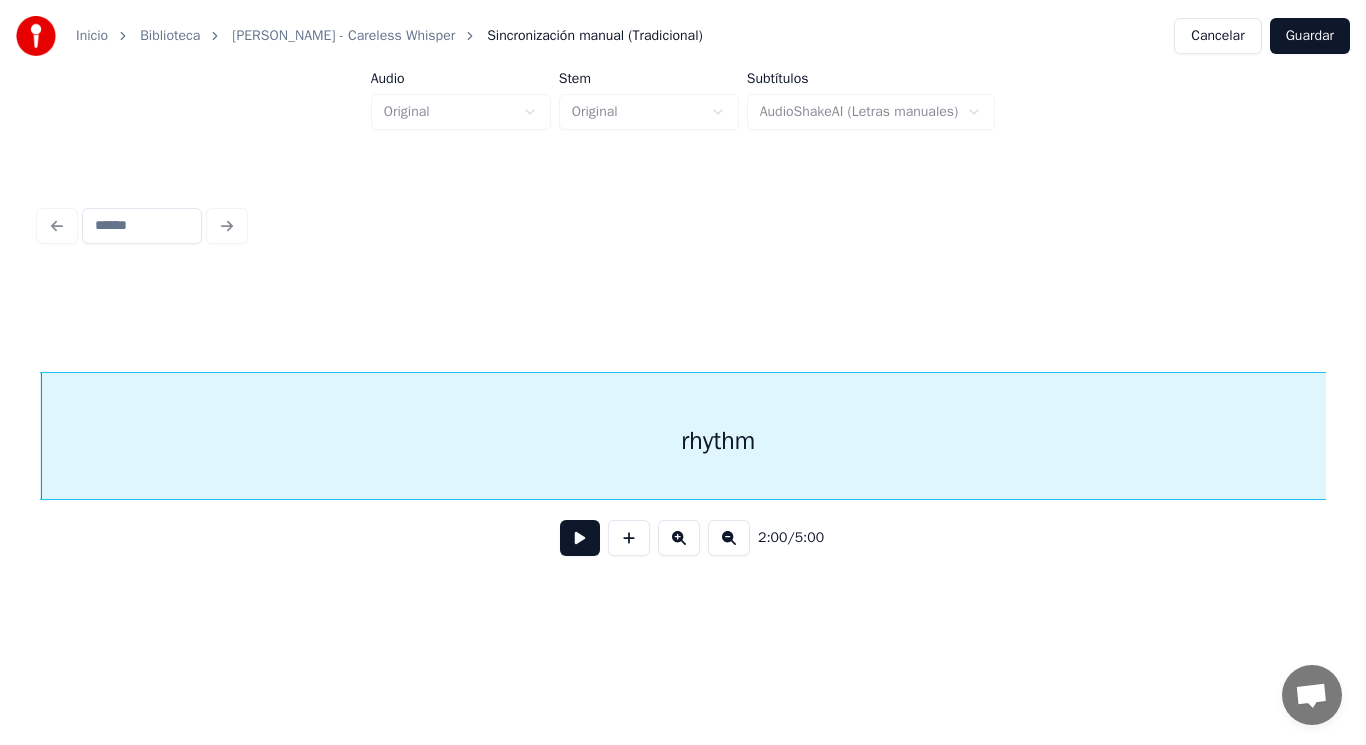 click at bounding box center (580, 538) 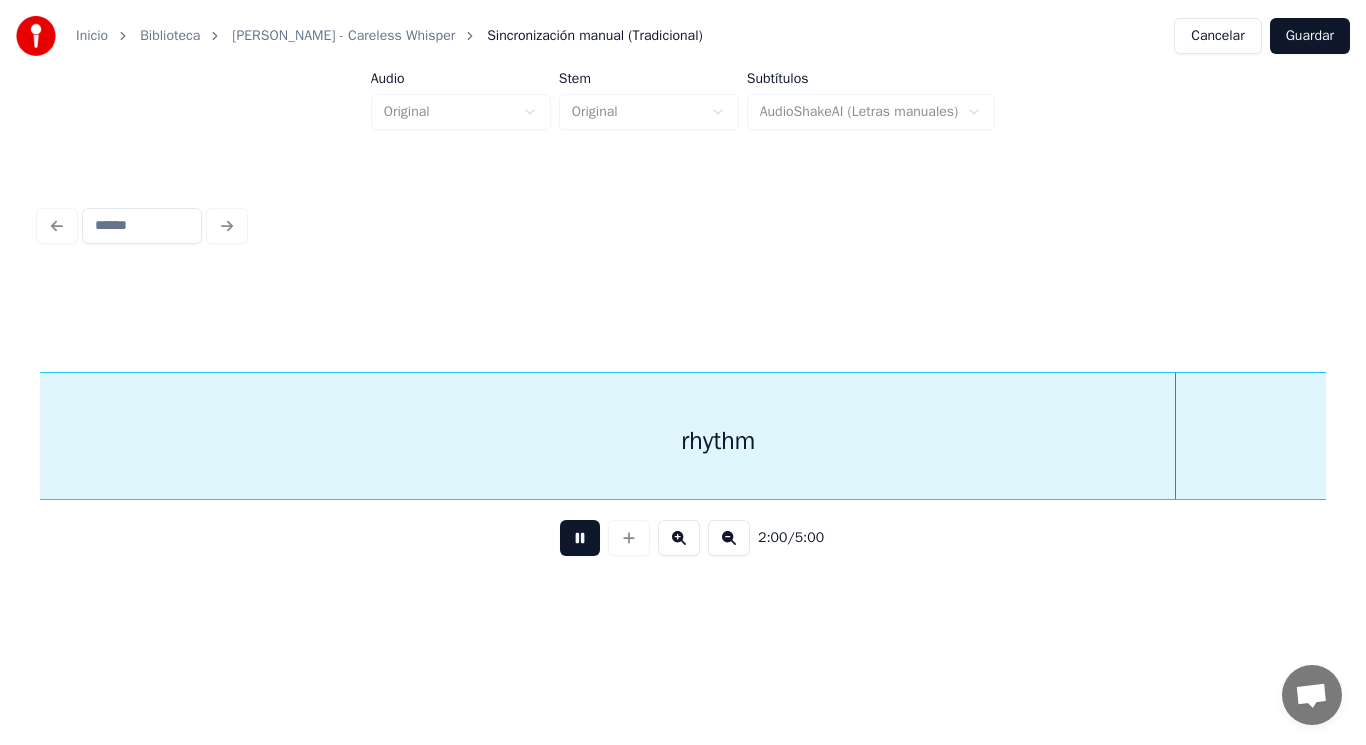 scroll, scrollTop: 0, scrollLeft: 169469, axis: horizontal 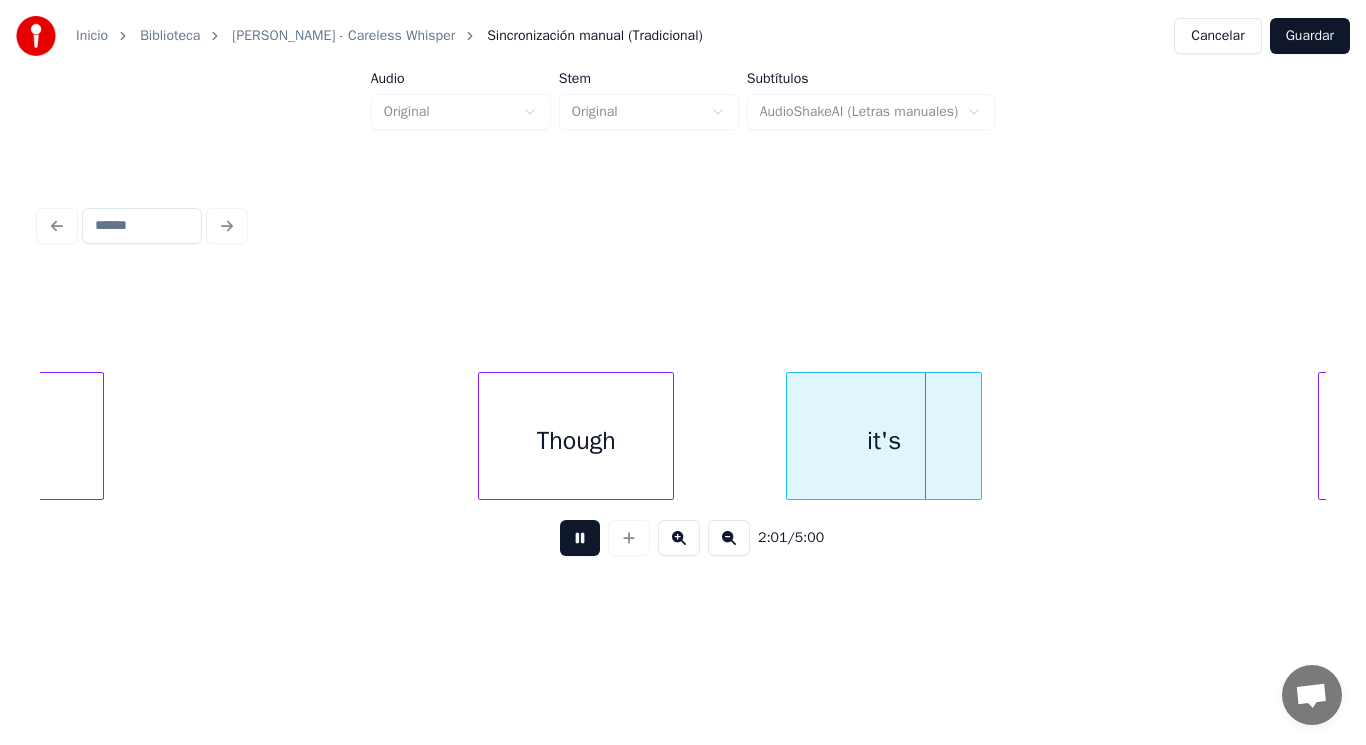 click at bounding box center [580, 538] 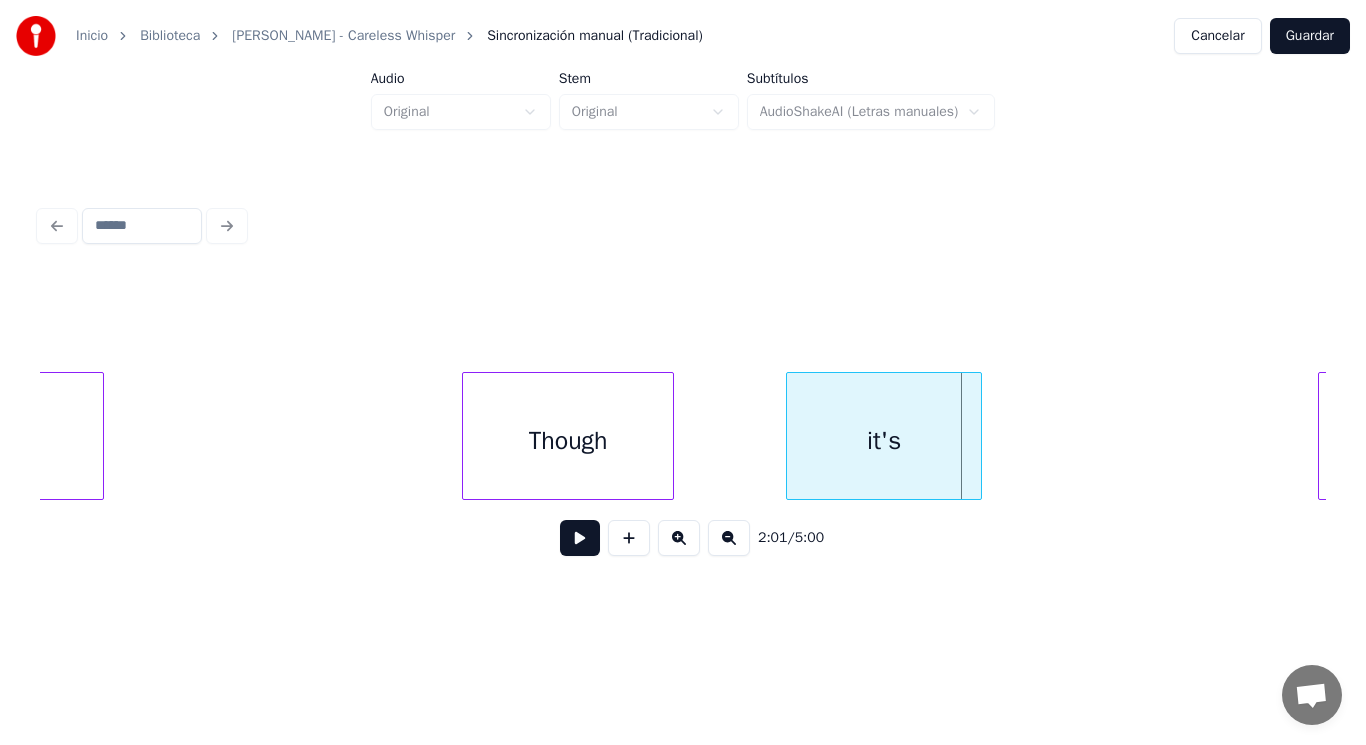 click at bounding box center (466, 436) 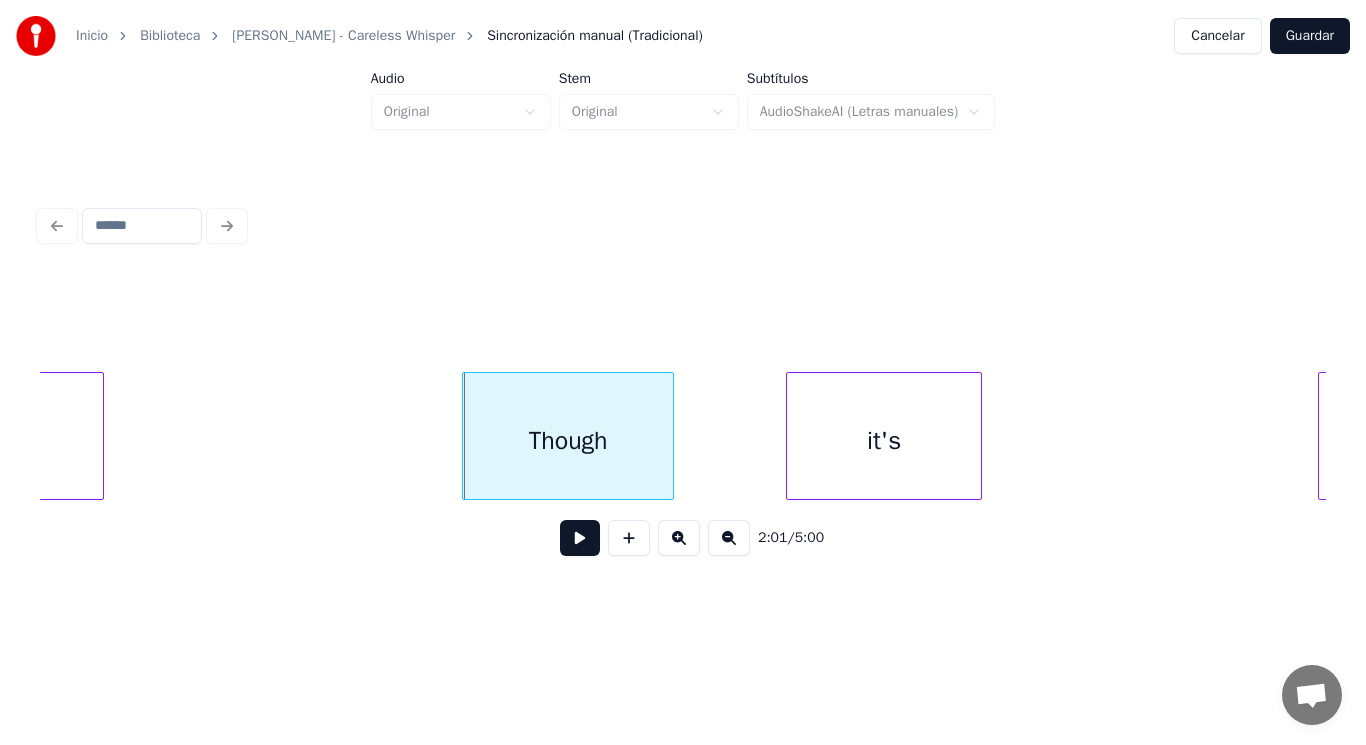 click at bounding box center [580, 538] 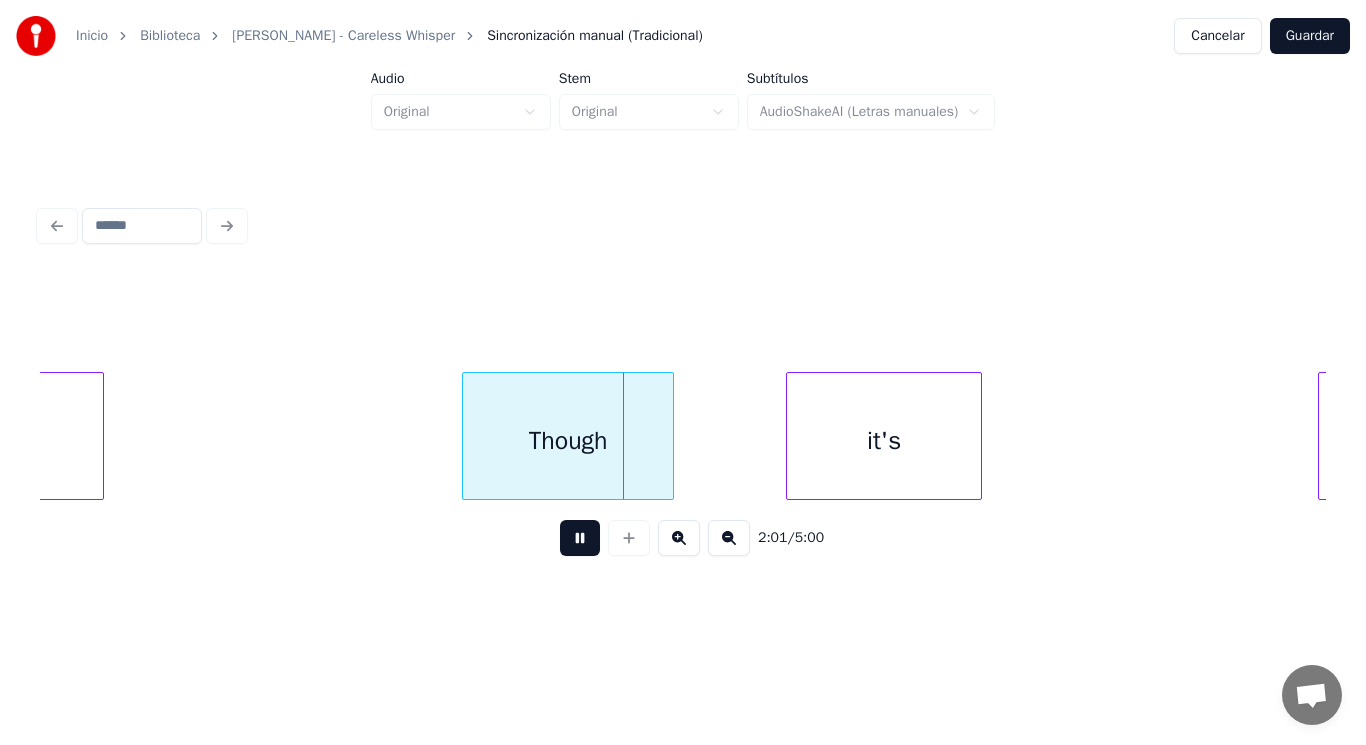 click at bounding box center [580, 538] 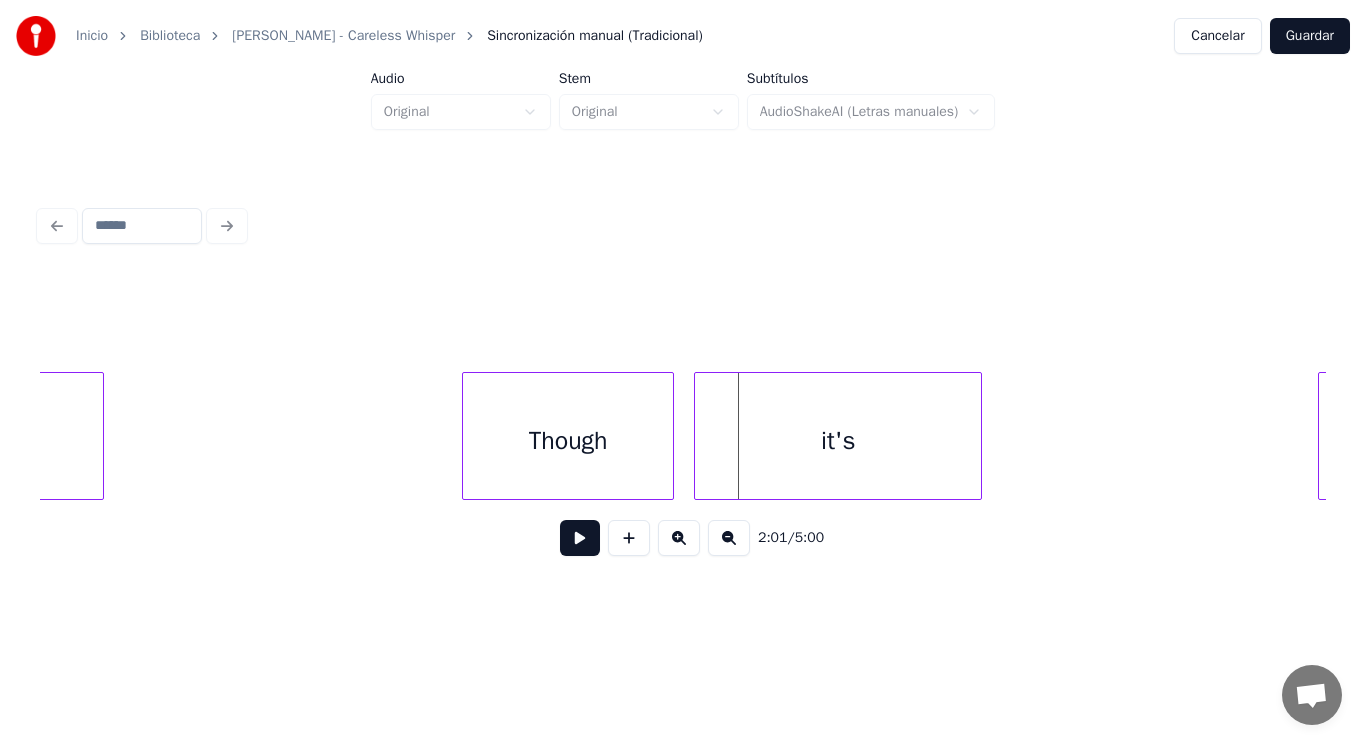 click at bounding box center (698, 436) 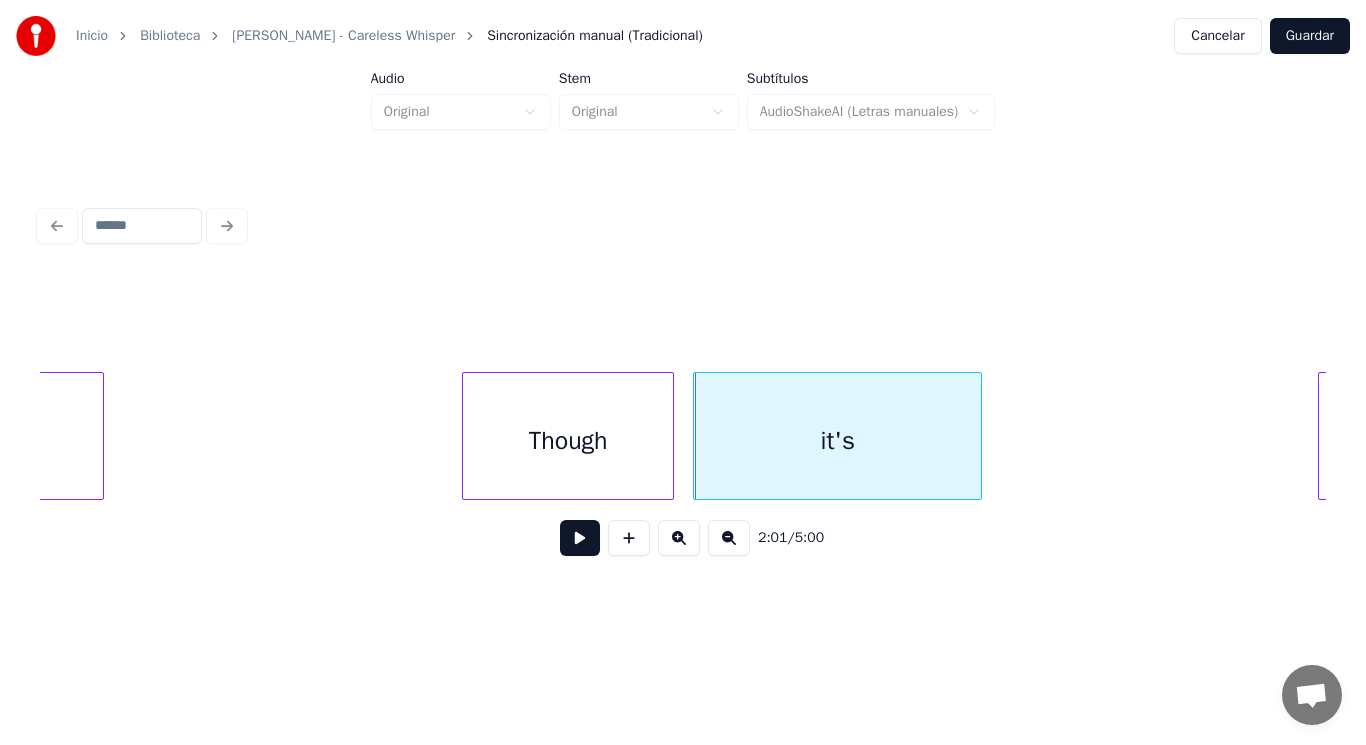 click at bounding box center (580, 538) 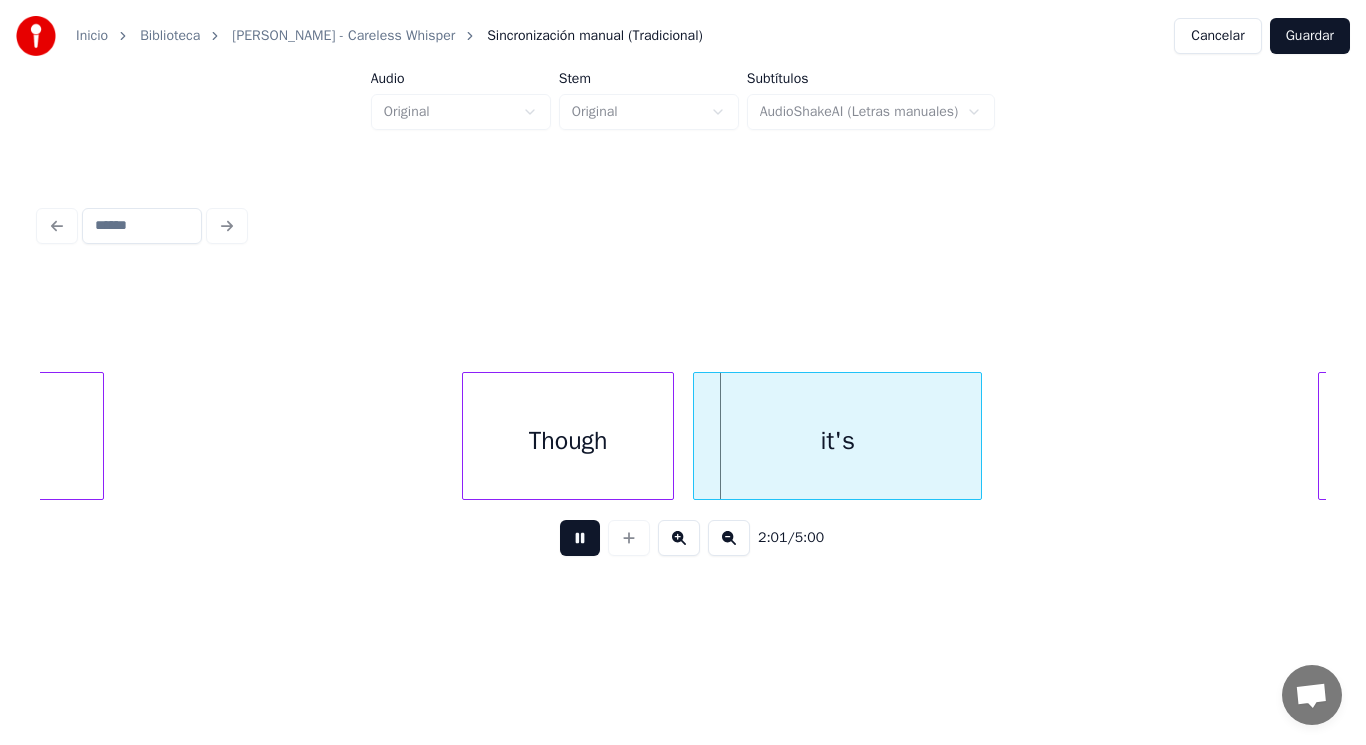 click at bounding box center [580, 538] 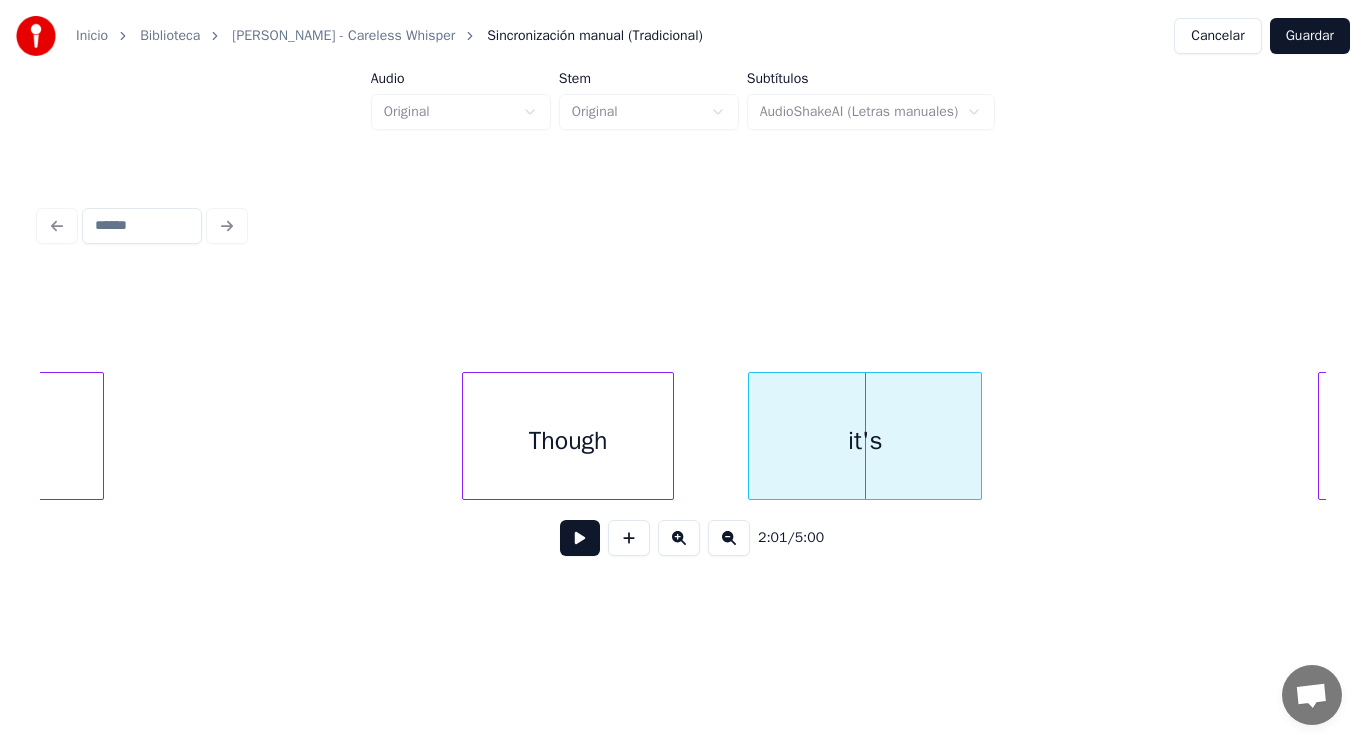 click at bounding box center (752, 436) 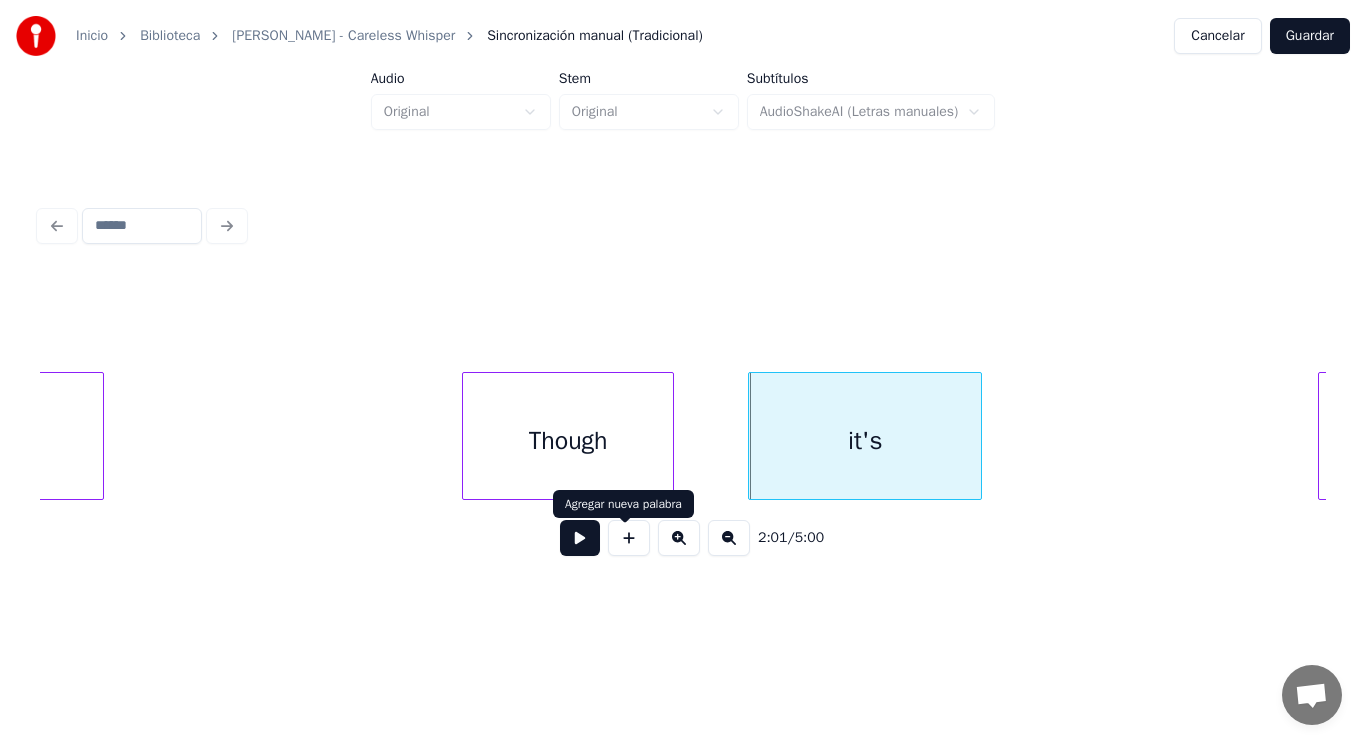 click at bounding box center (580, 538) 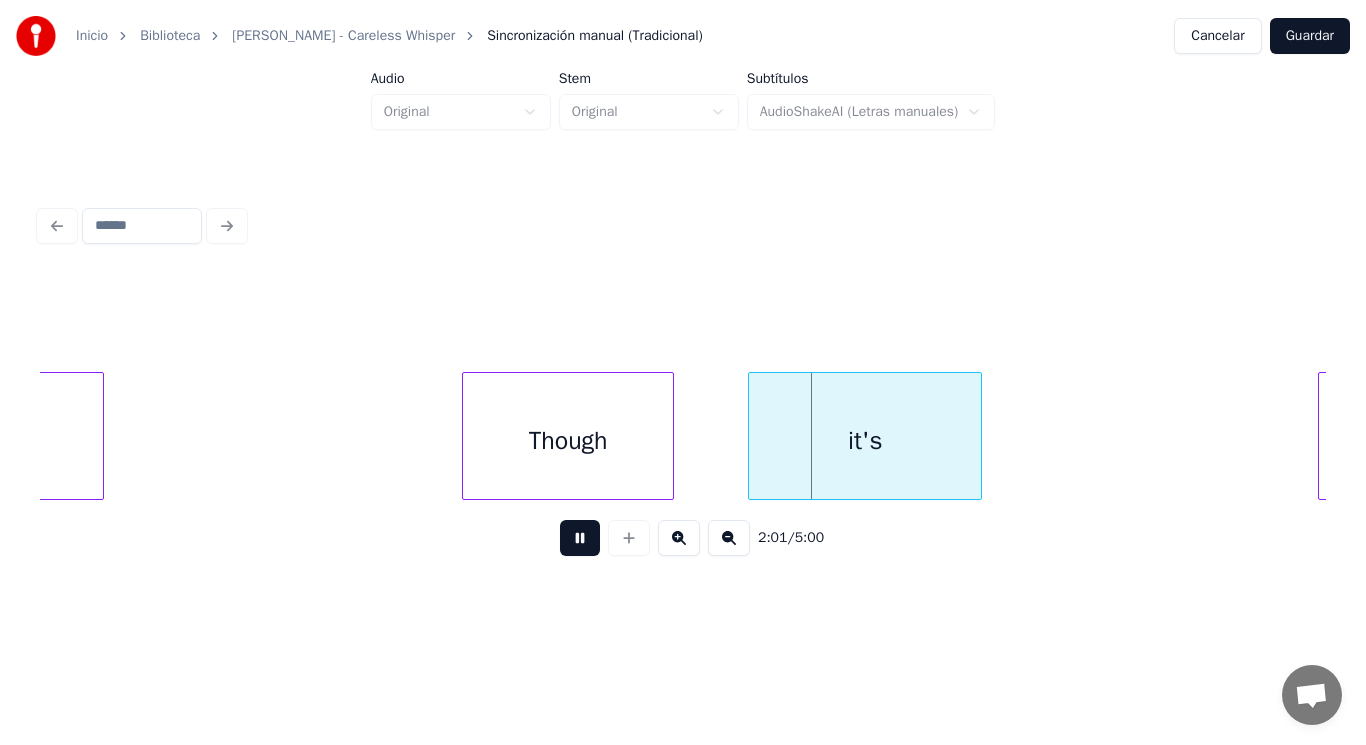 click at bounding box center (580, 538) 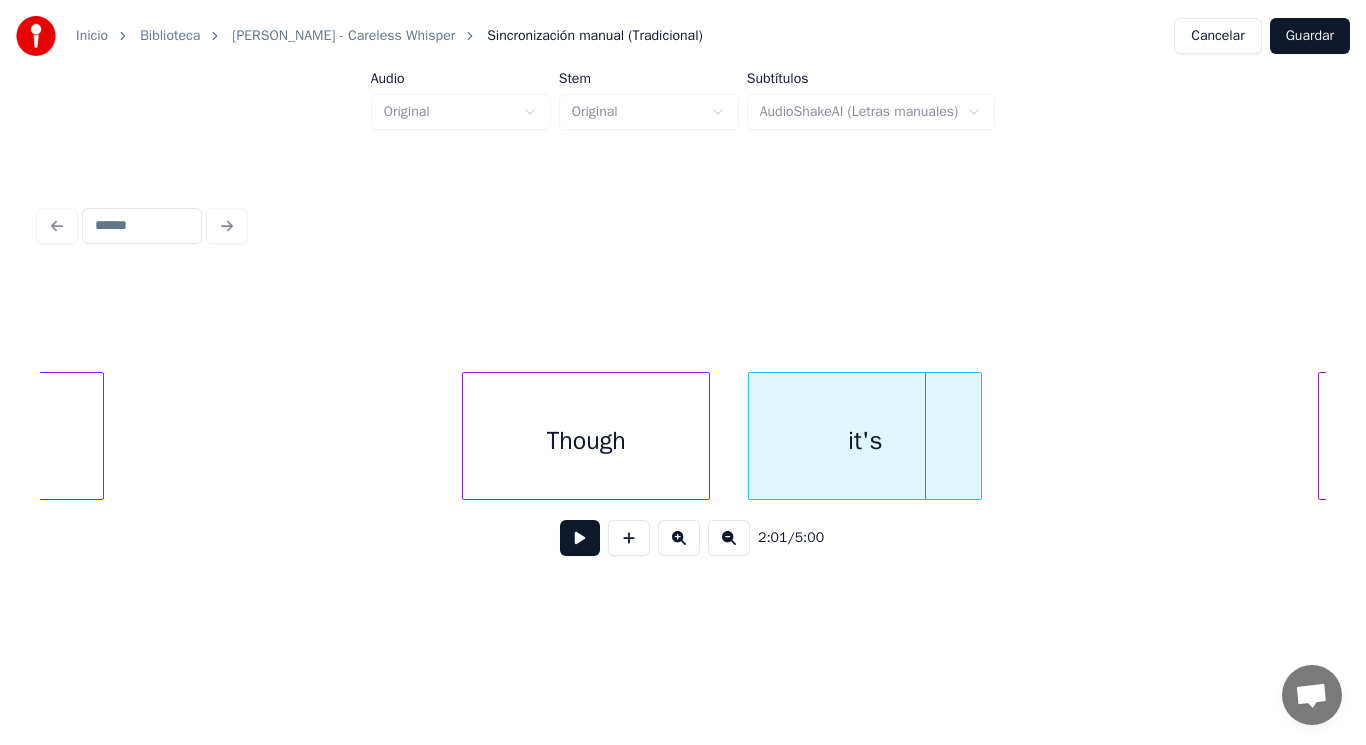 click at bounding box center (706, 436) 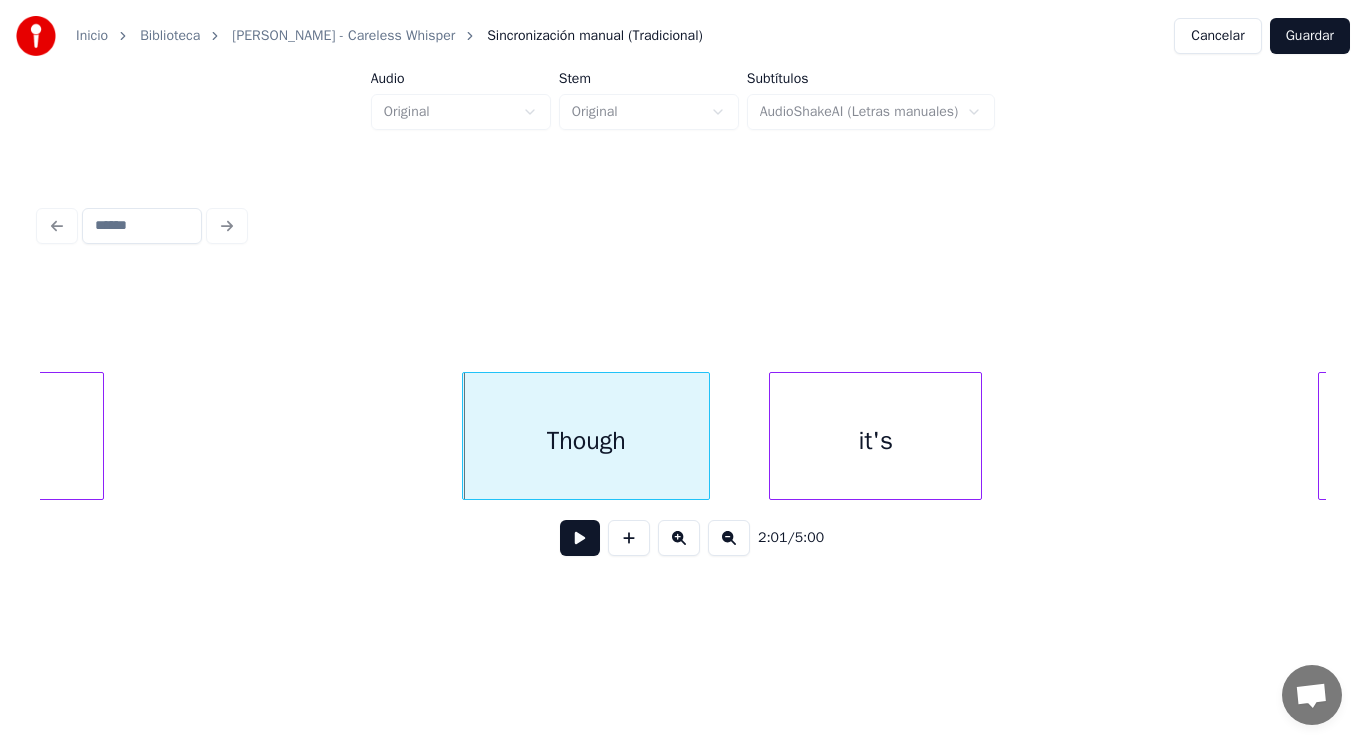 click at bounding box center [773, 436] 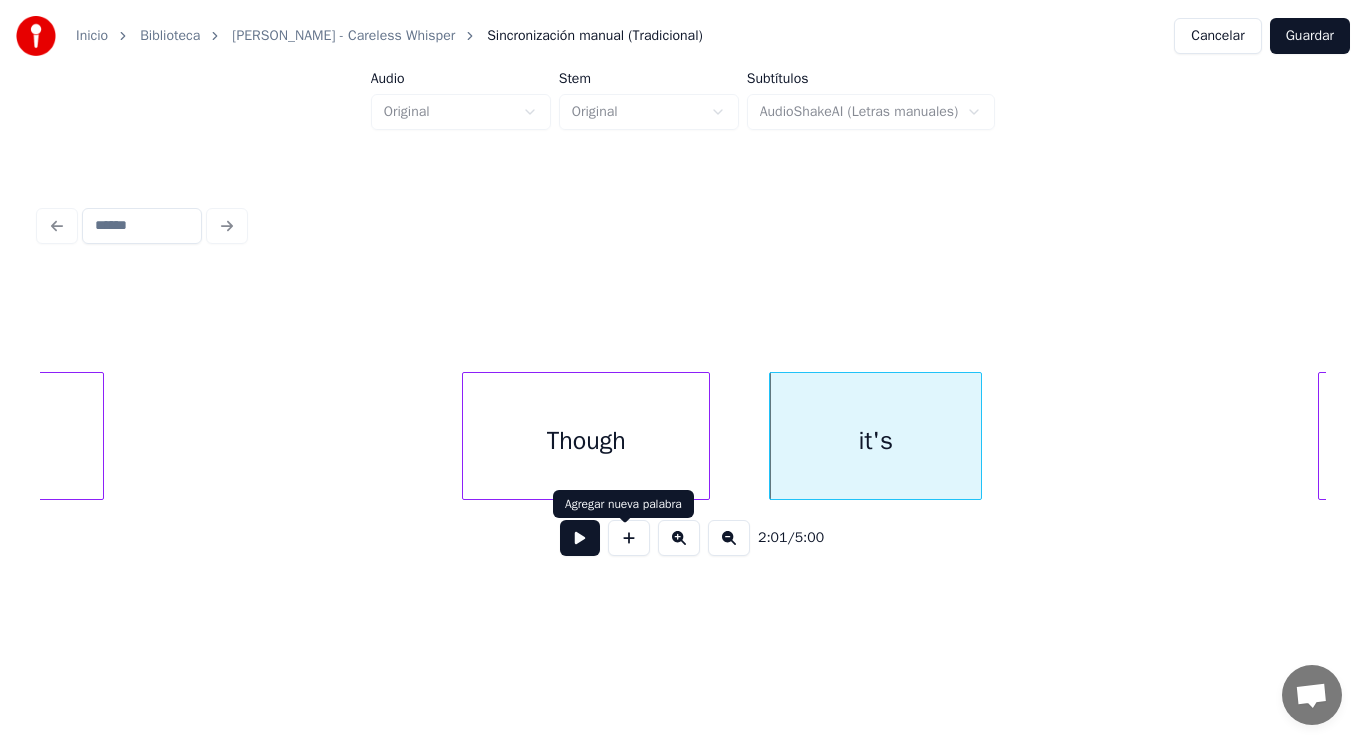 click at bounding box center [580, 538] 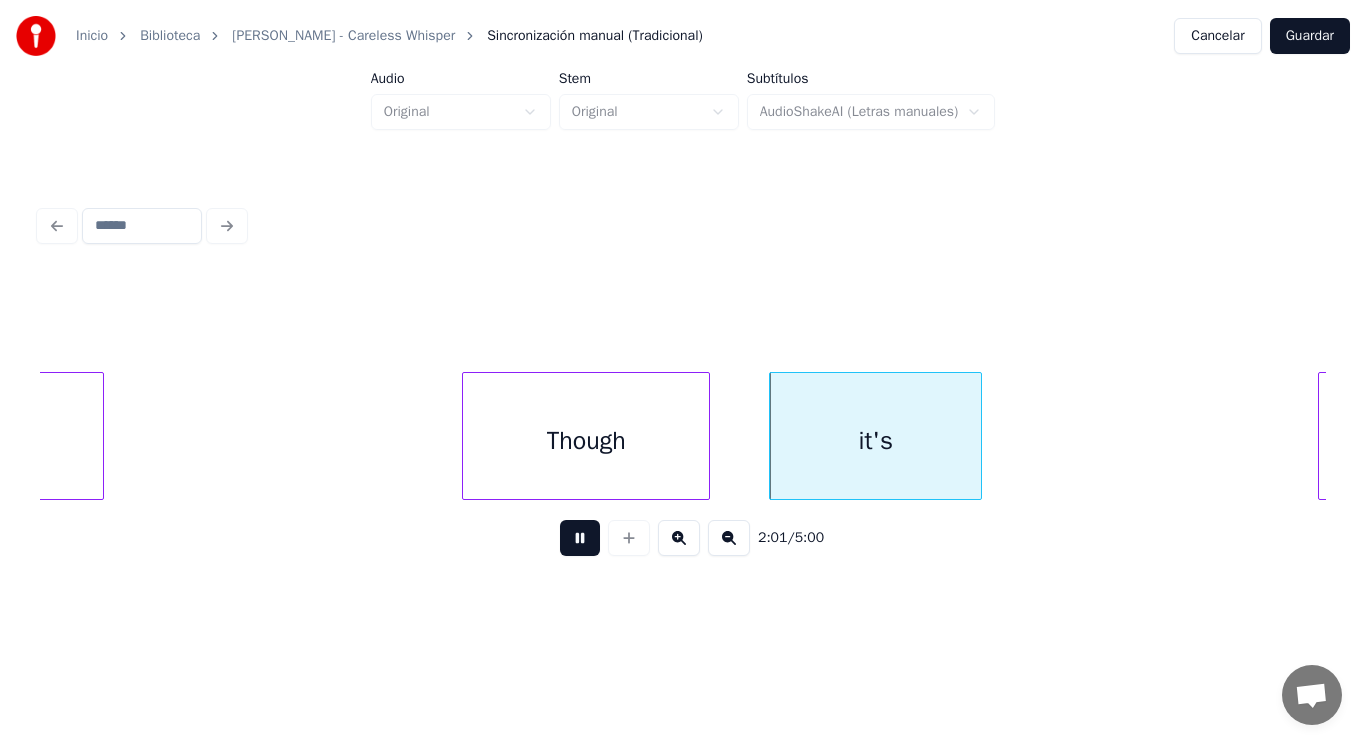 click at bounding box center (580, 538) 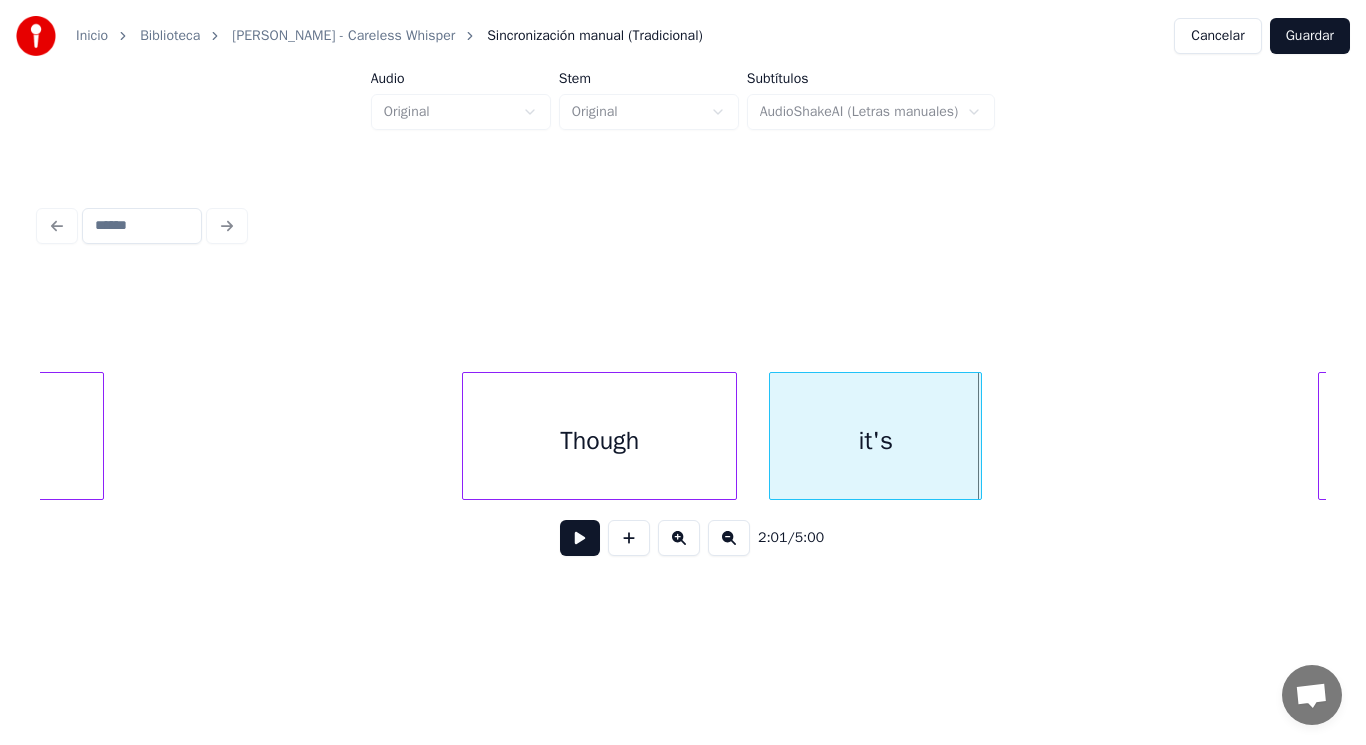 click at bounding box center [733, 436] 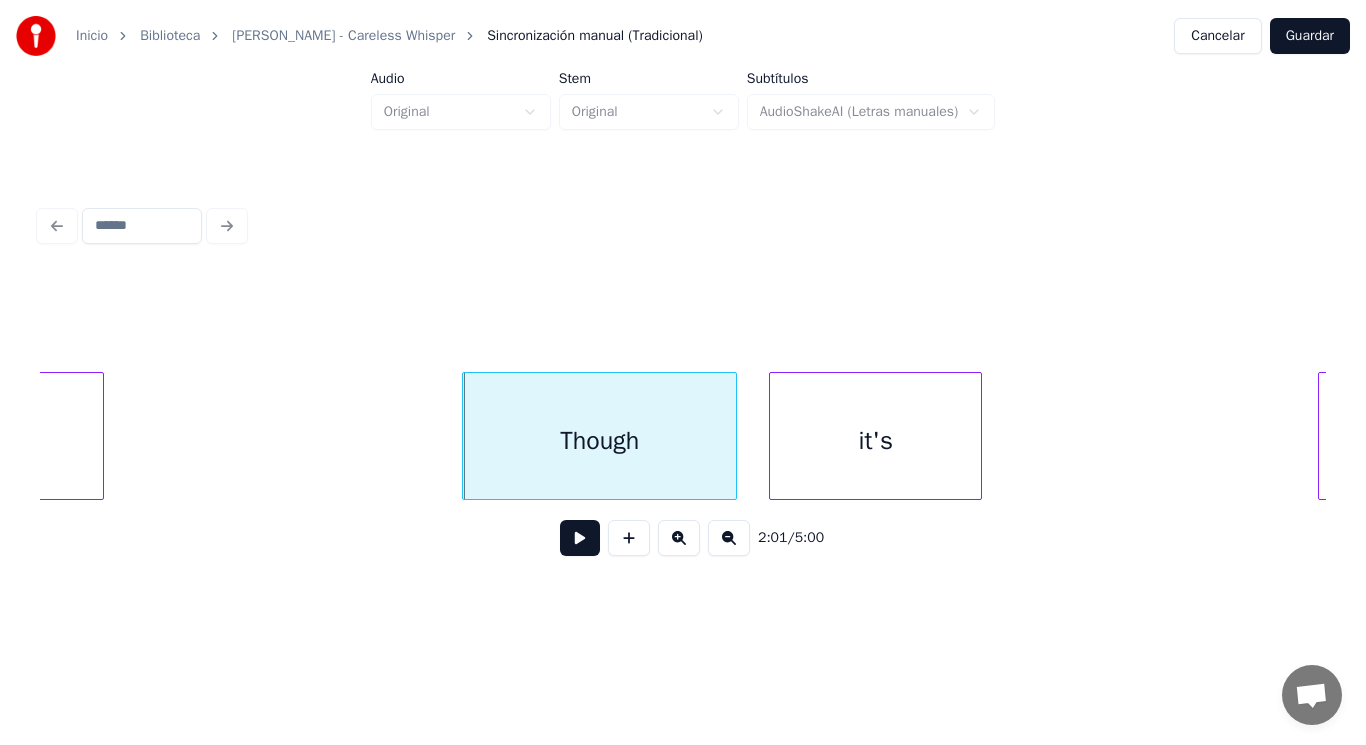 click at bounding box center (580, 538) 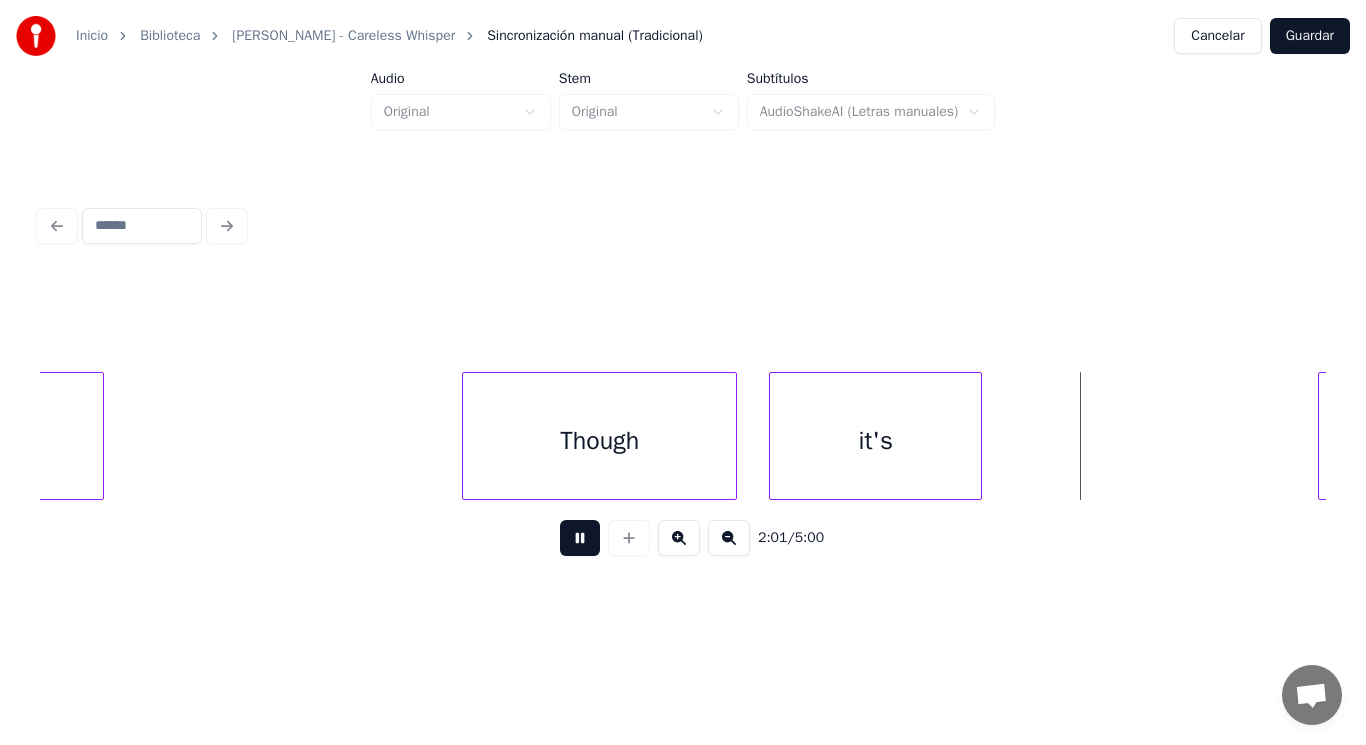 click at bounding box center (580, 538) 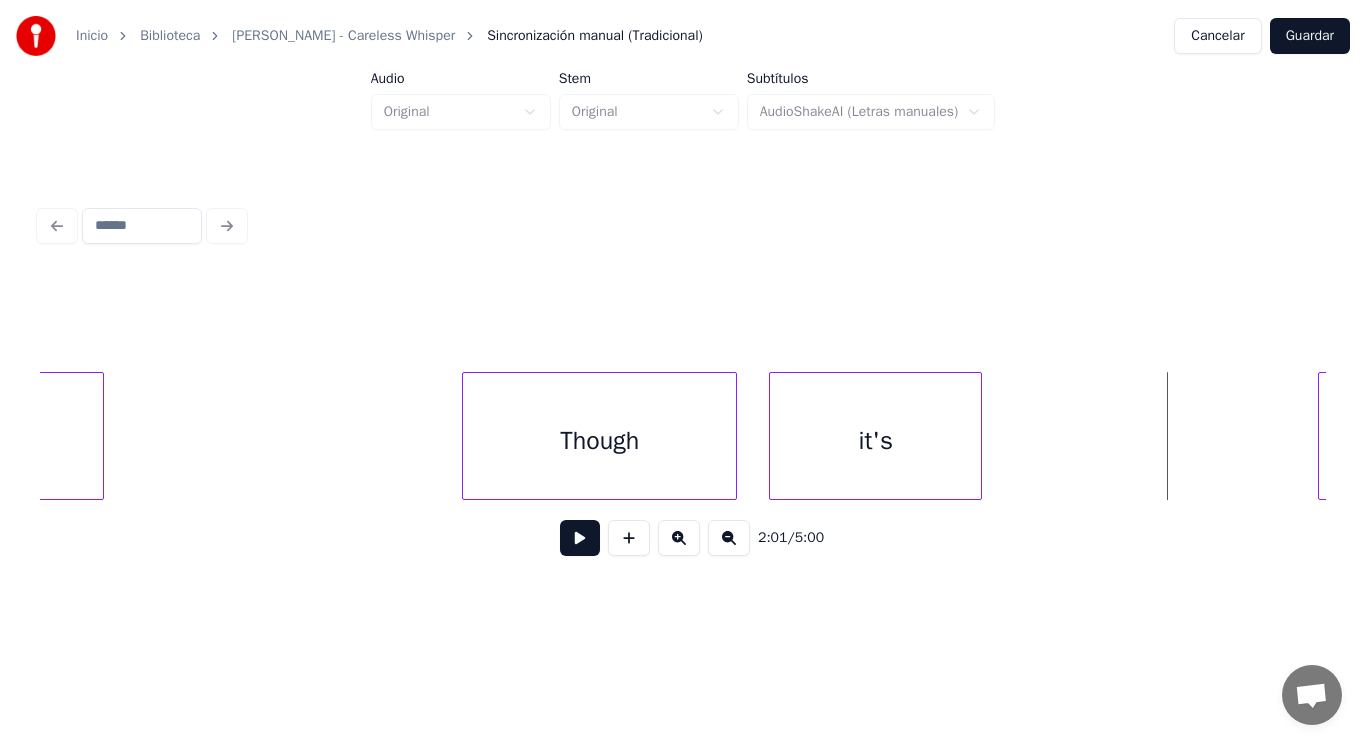 click on "rhythm Though it's easy" at bounding box center [41093, 436] 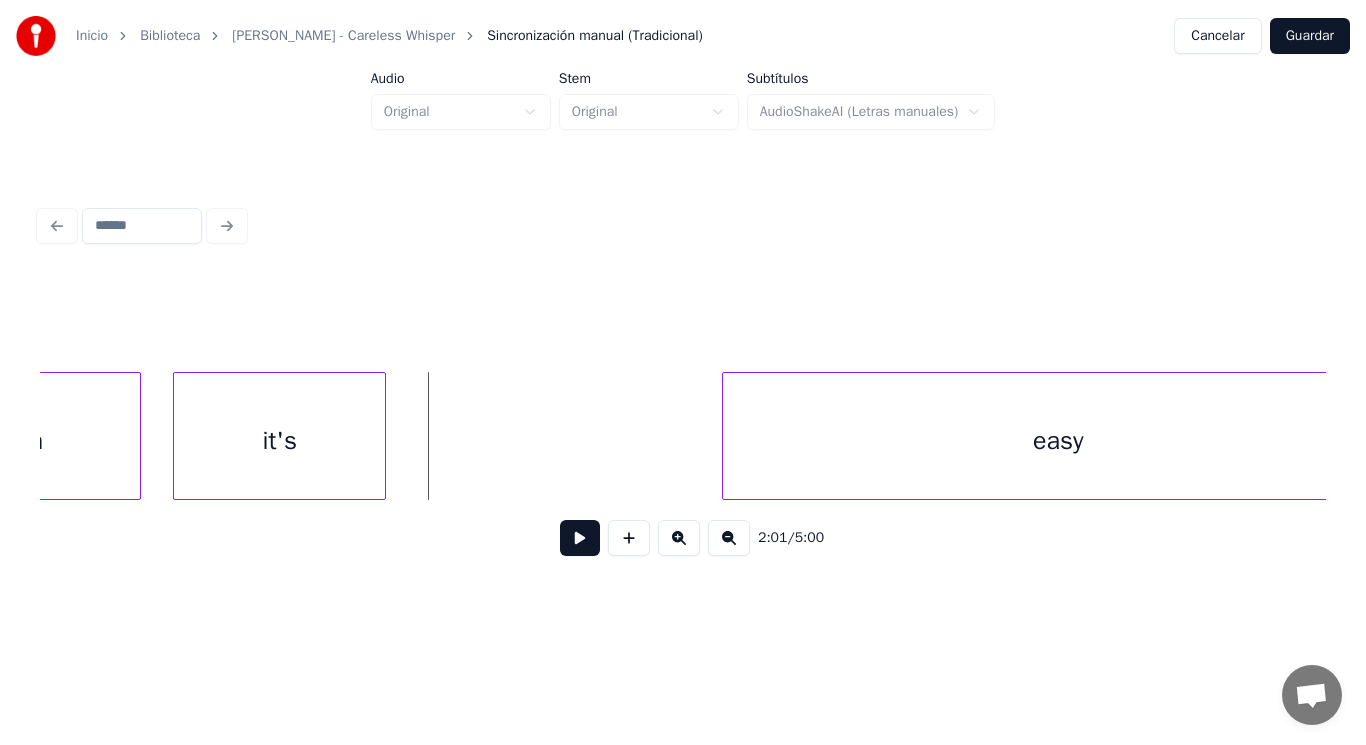 scroll, scrollTop: 0, scrollLeft: 170069, axis: horizontal 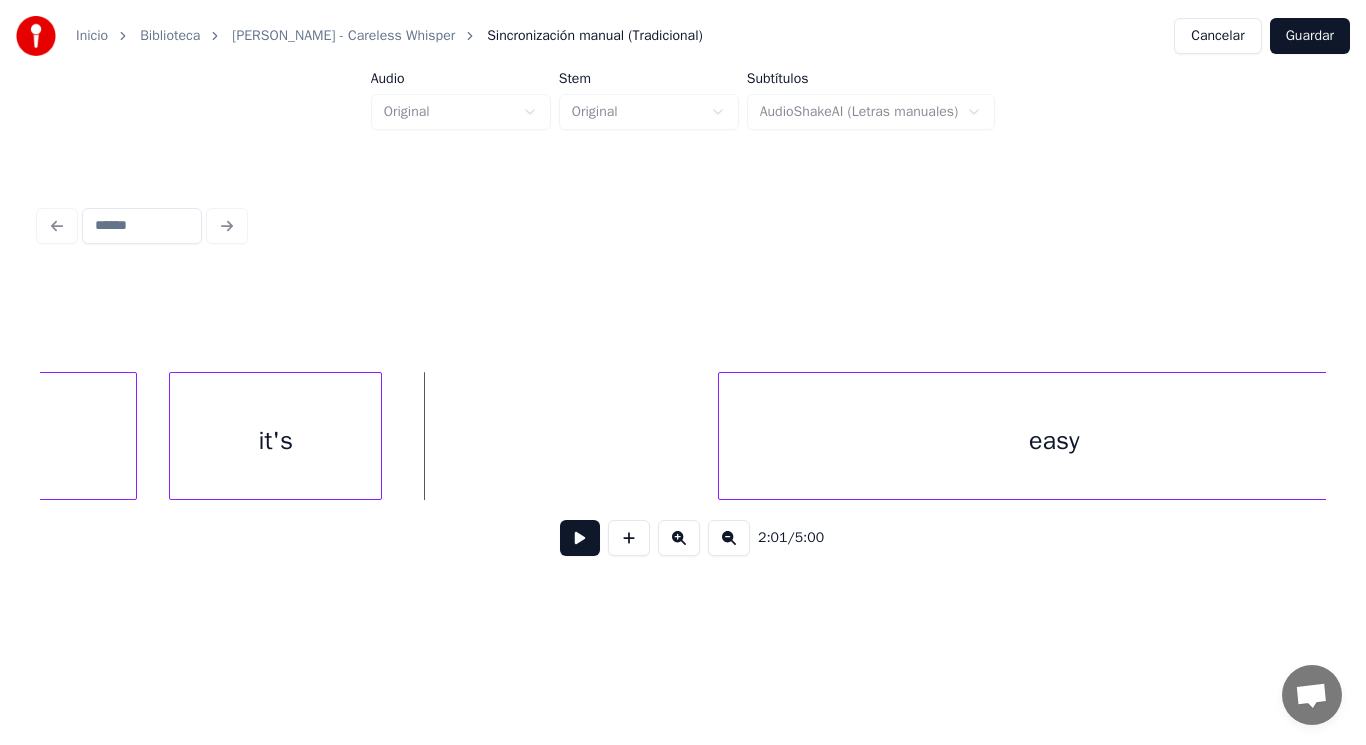 click at bounding box center (580, 538) 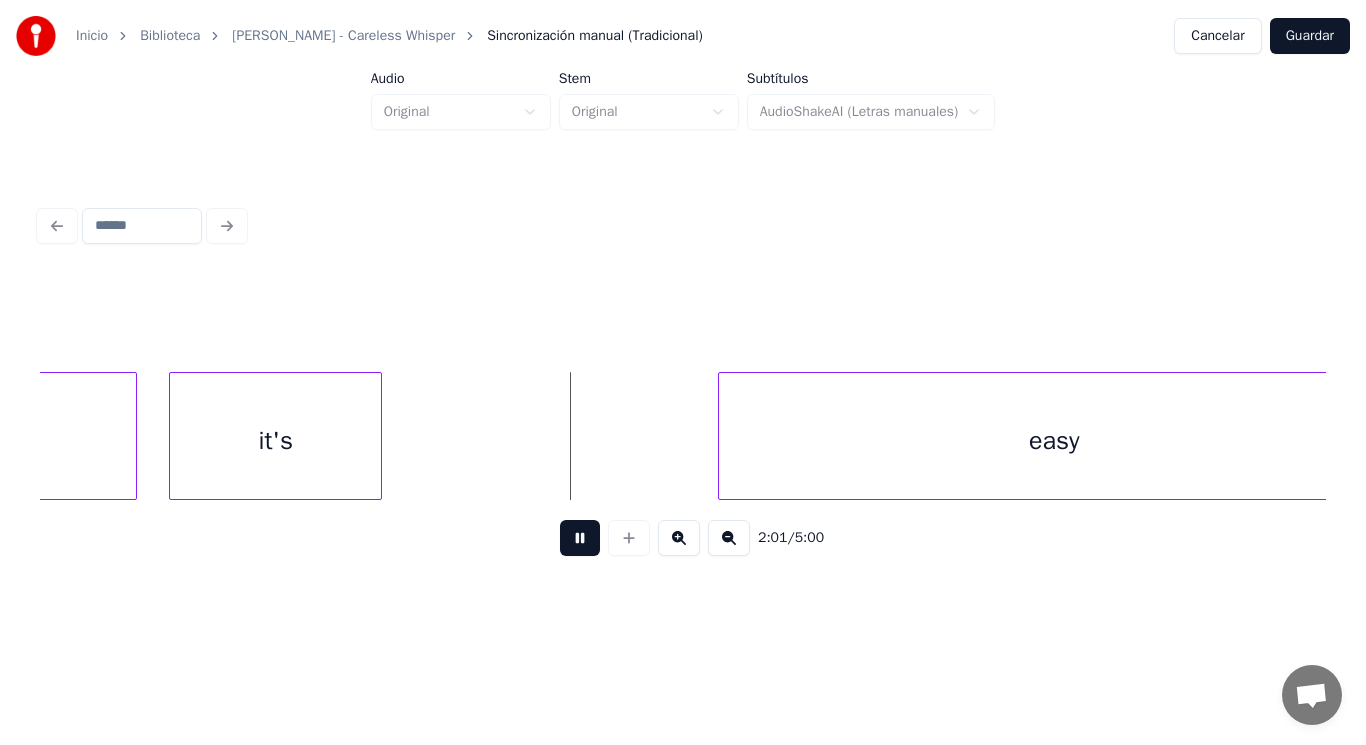 click at bounding box center (580, 538) 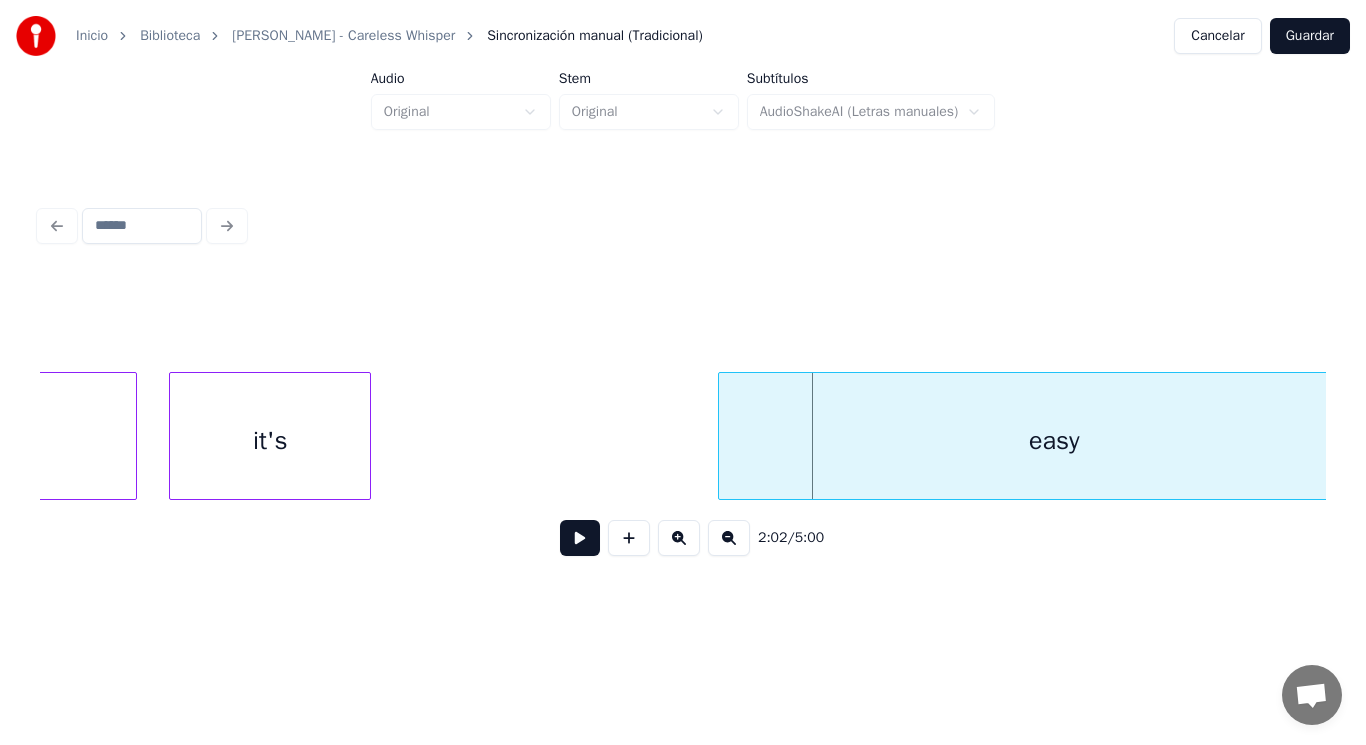 click at bounding box center (367, 436) 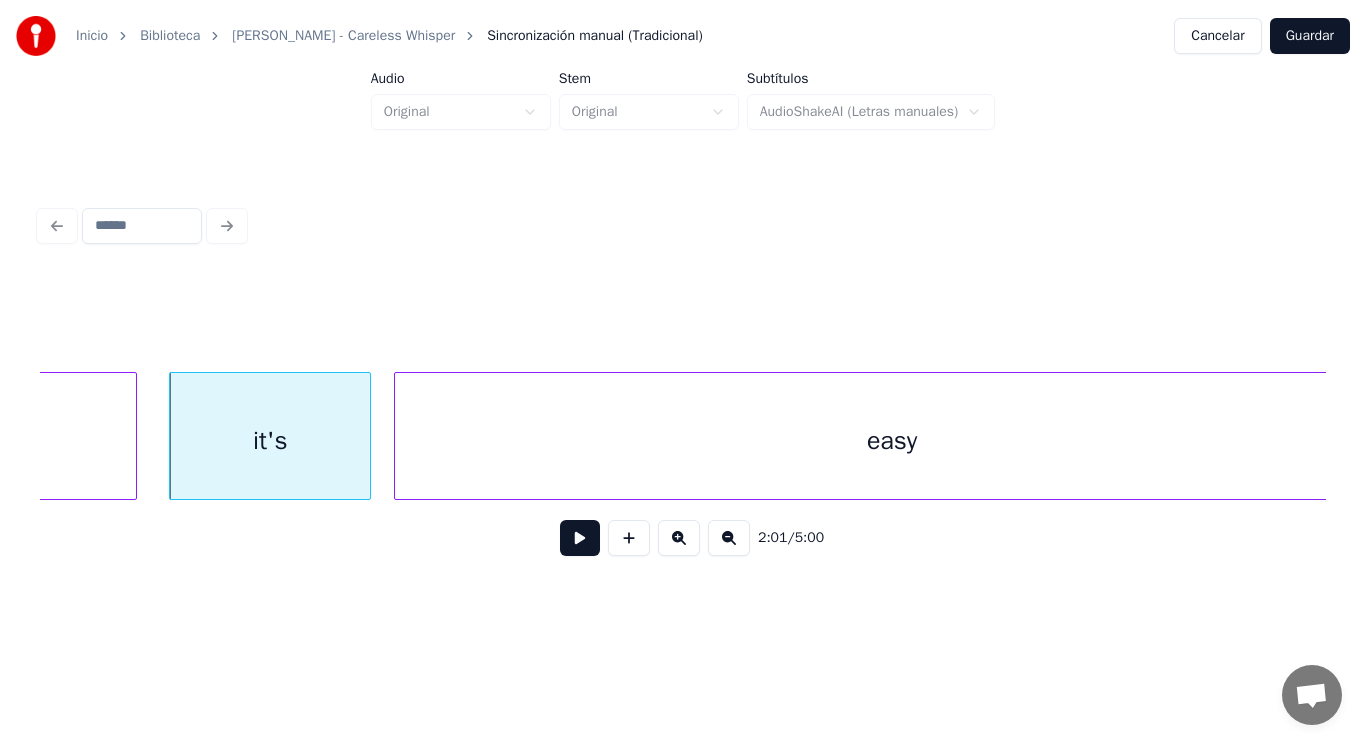 click at bounding box center (398, 436) 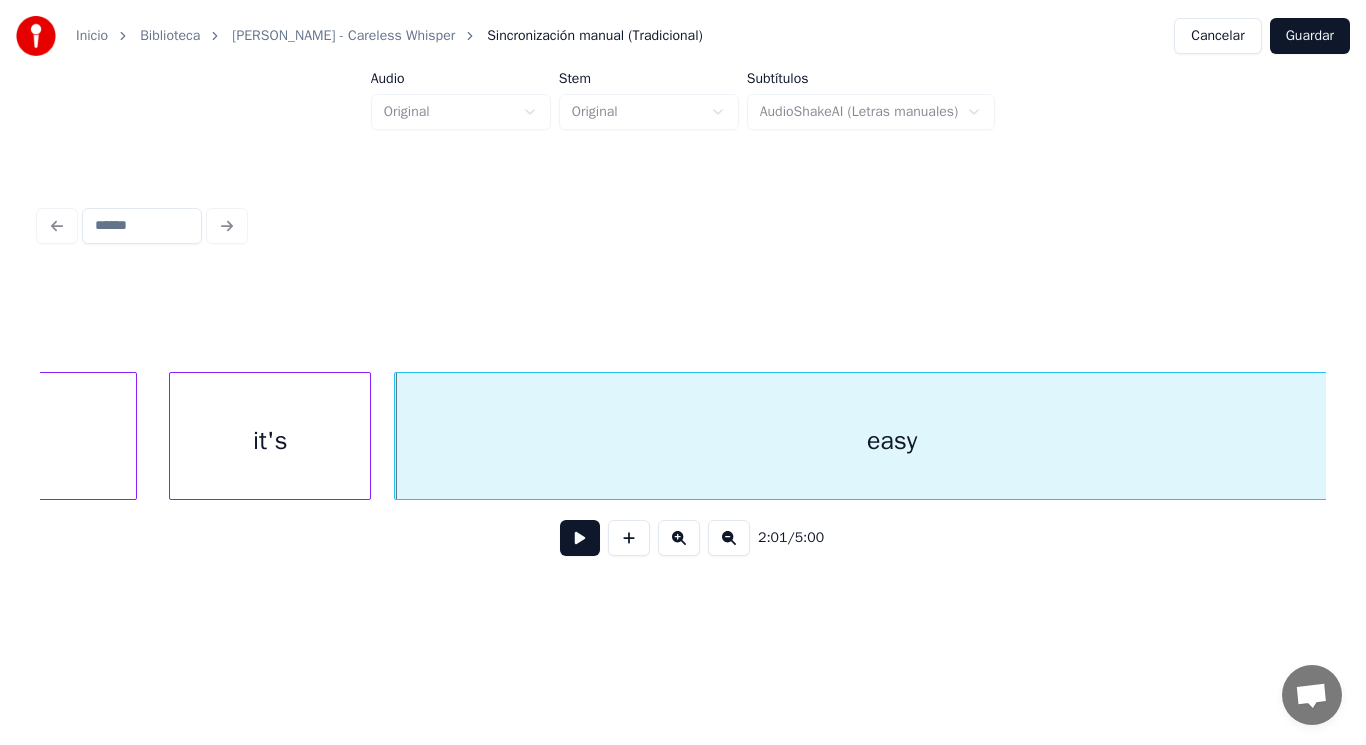 click at bounding box center (580, 538) 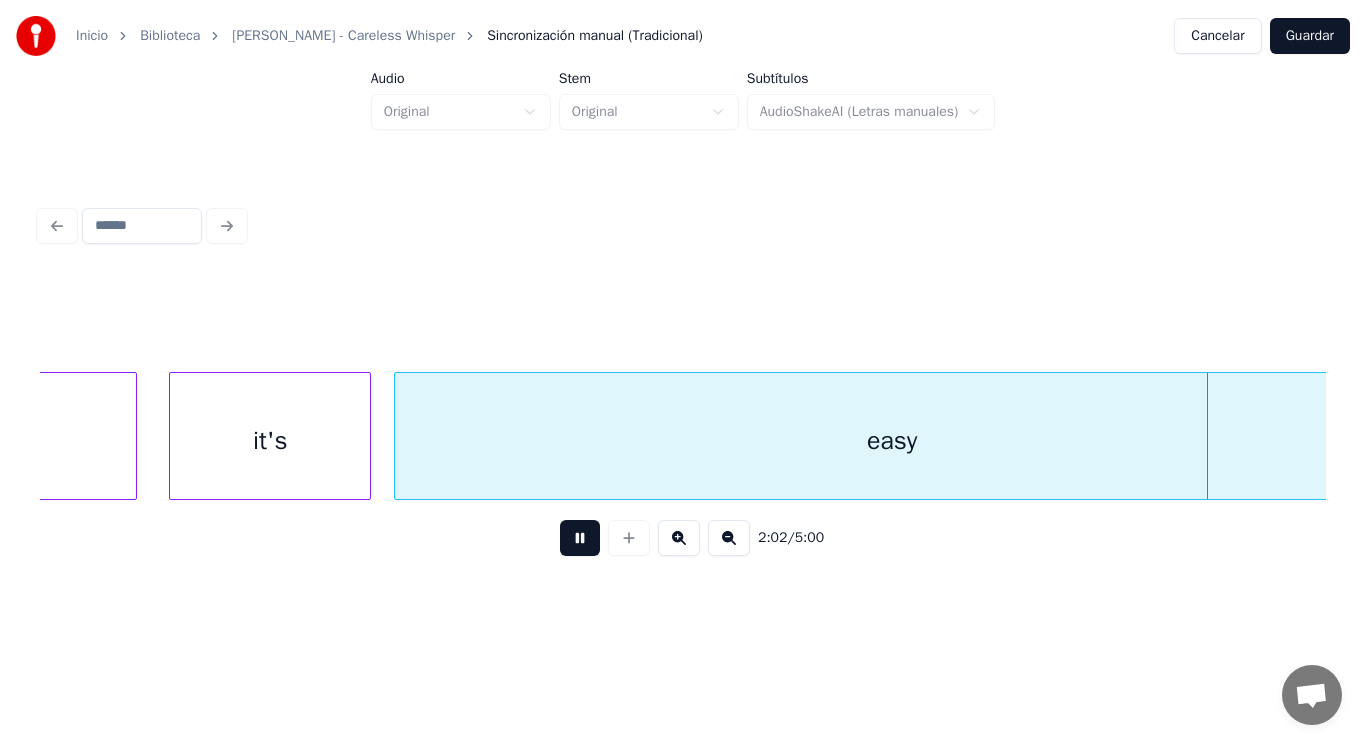 scroll, scrollTop: 0, scrollLeft: 171382, axis: horizontal 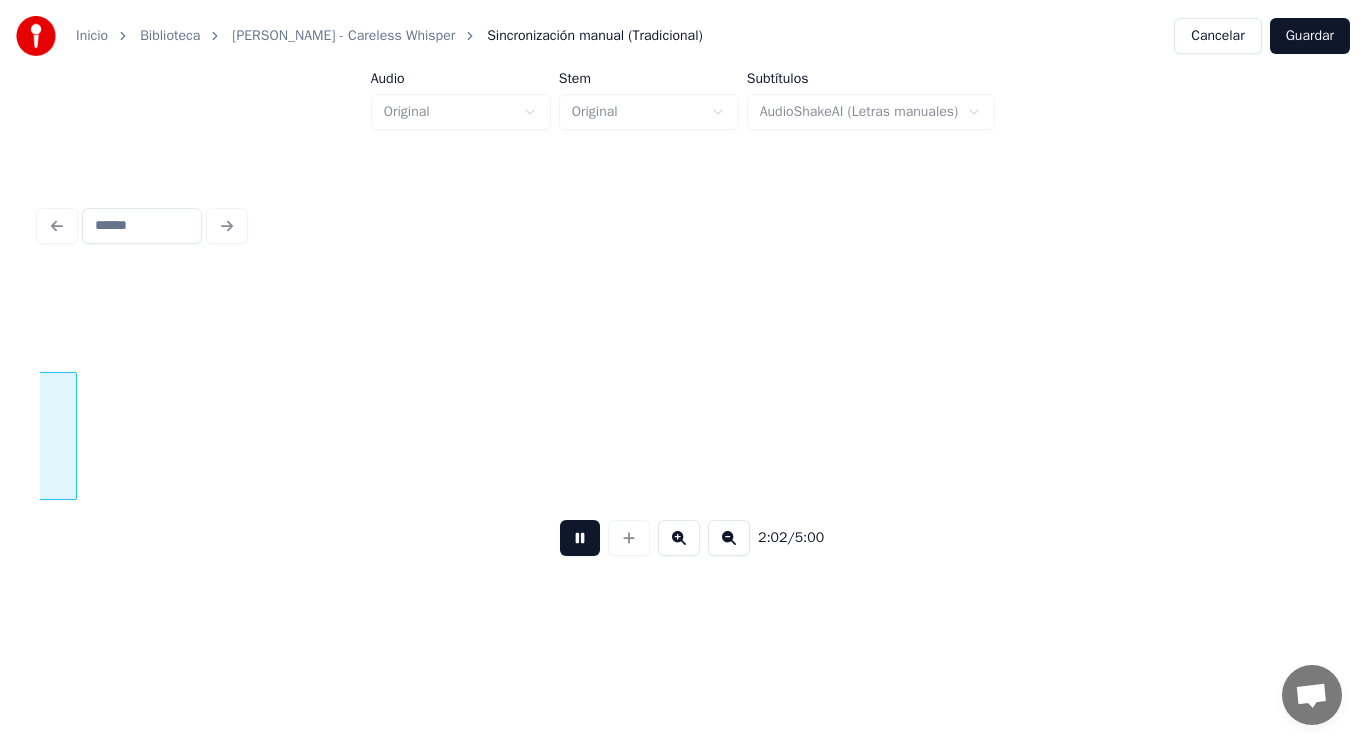 click at bounding box center [580, 538] 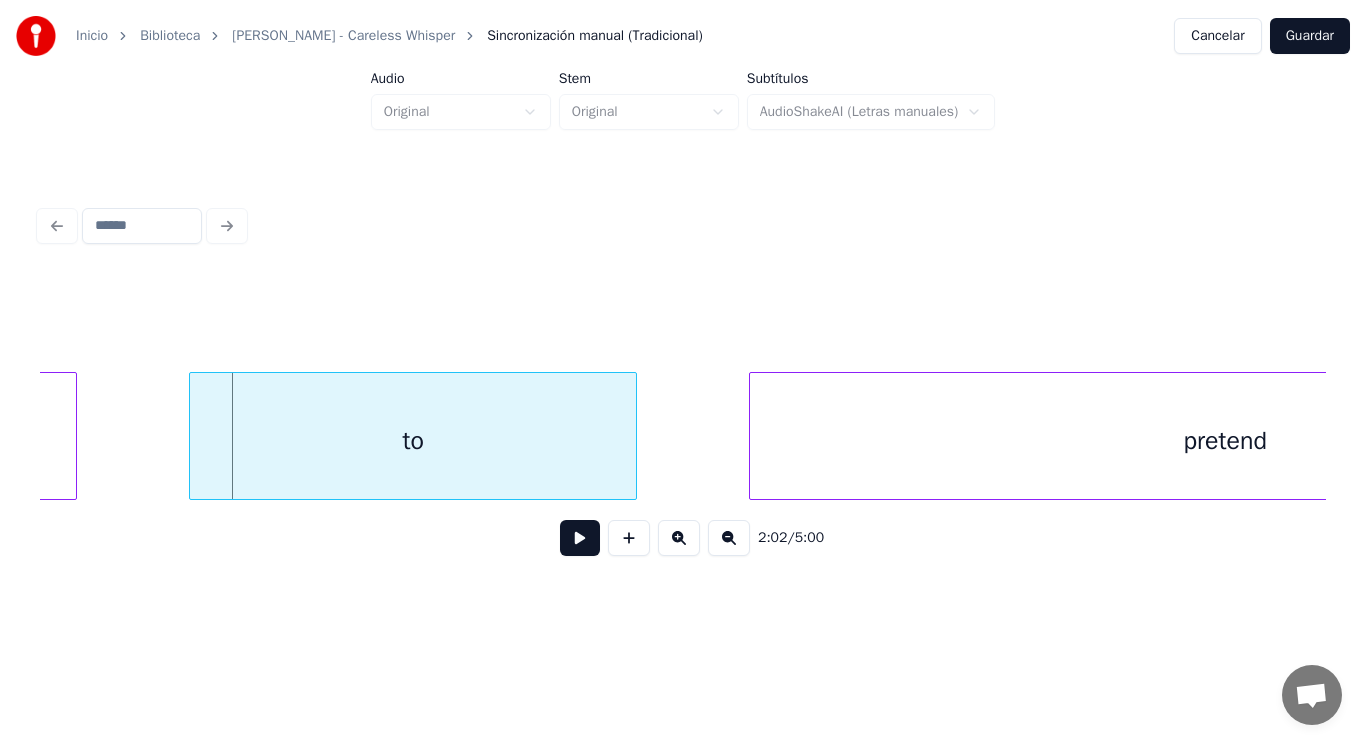 click at bounding box center (193, 436) 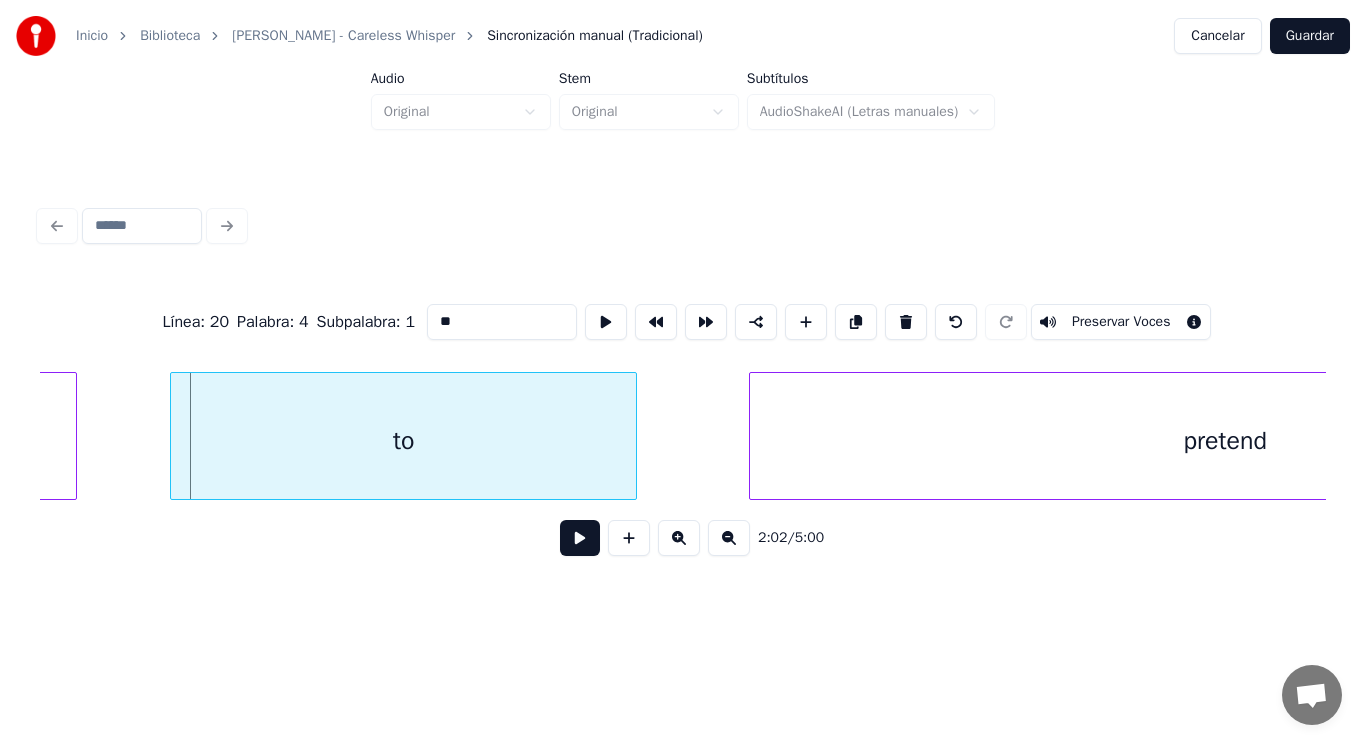 click at bounding box center (174, 436) 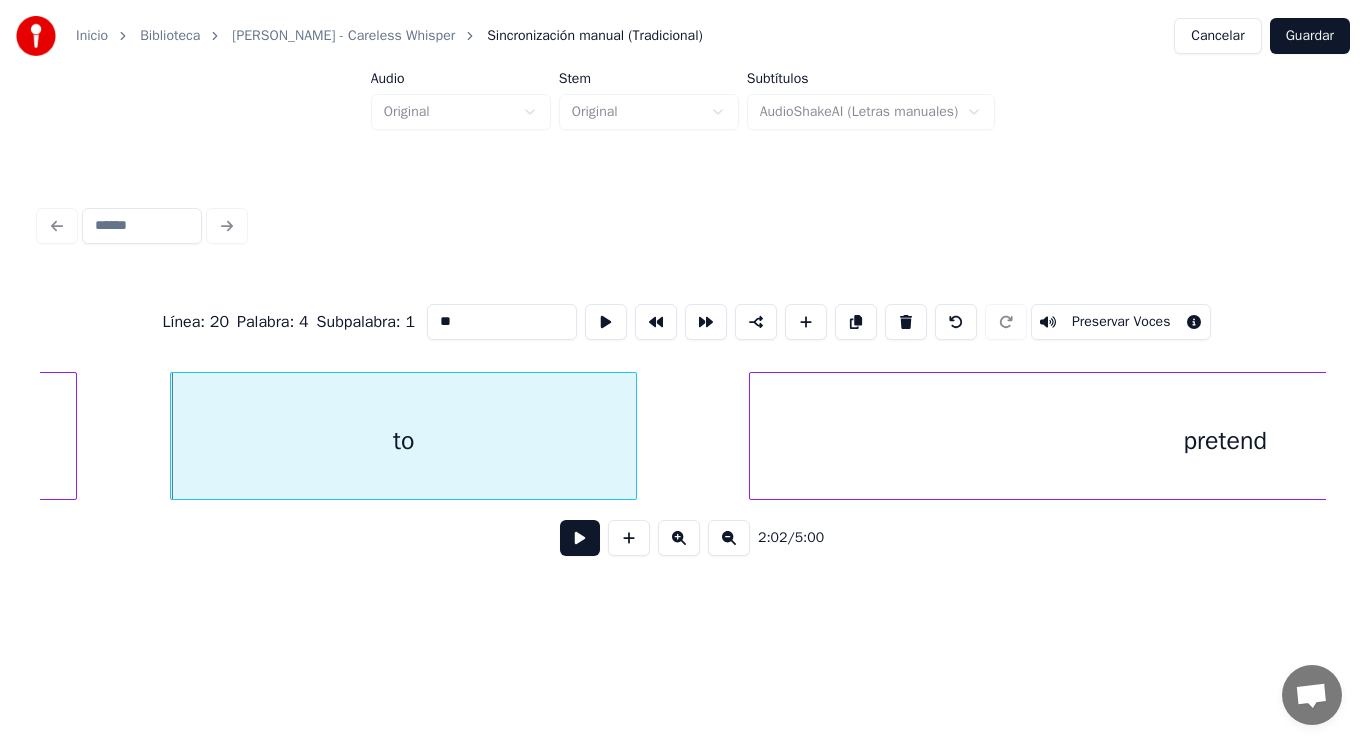 click at bounding box center (580, 538) 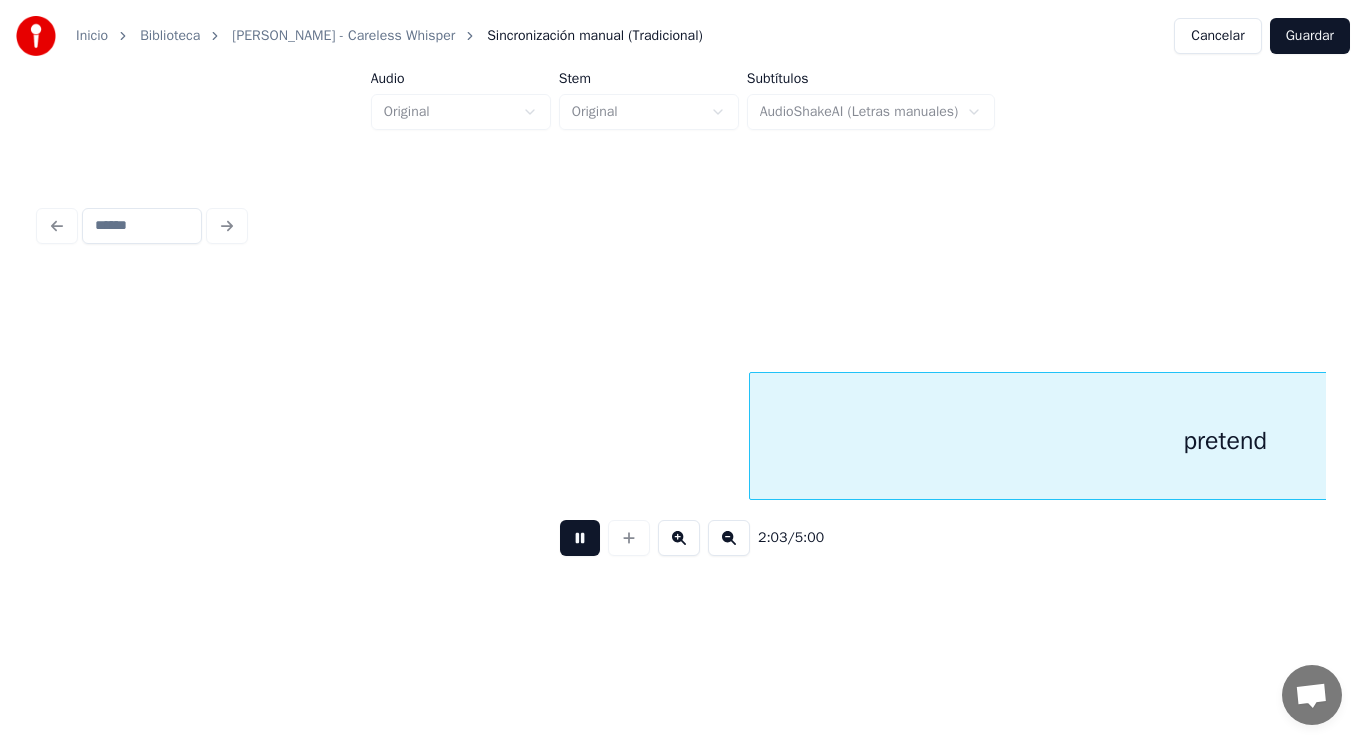 scroll, scrollTop: 0, scrollLeft: 172671, axis: horizontal 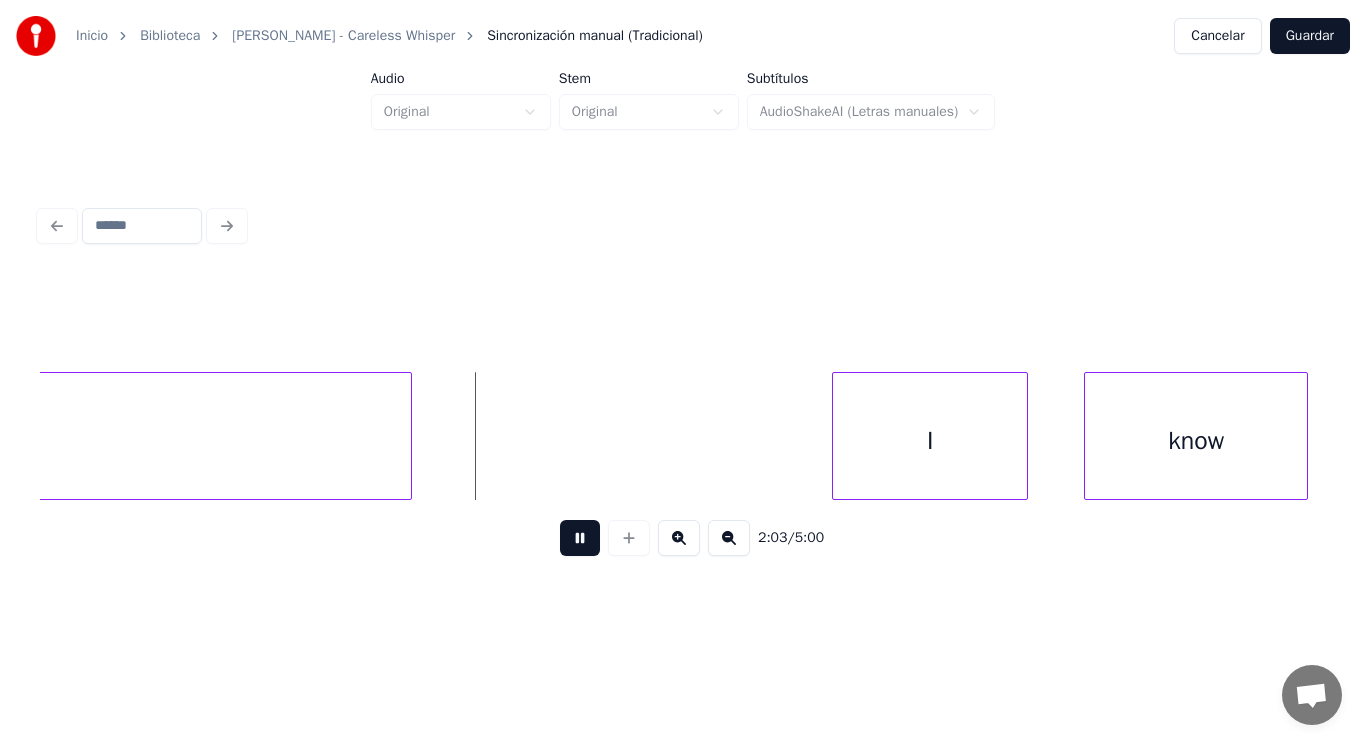 click at bounding box center [580, 538] 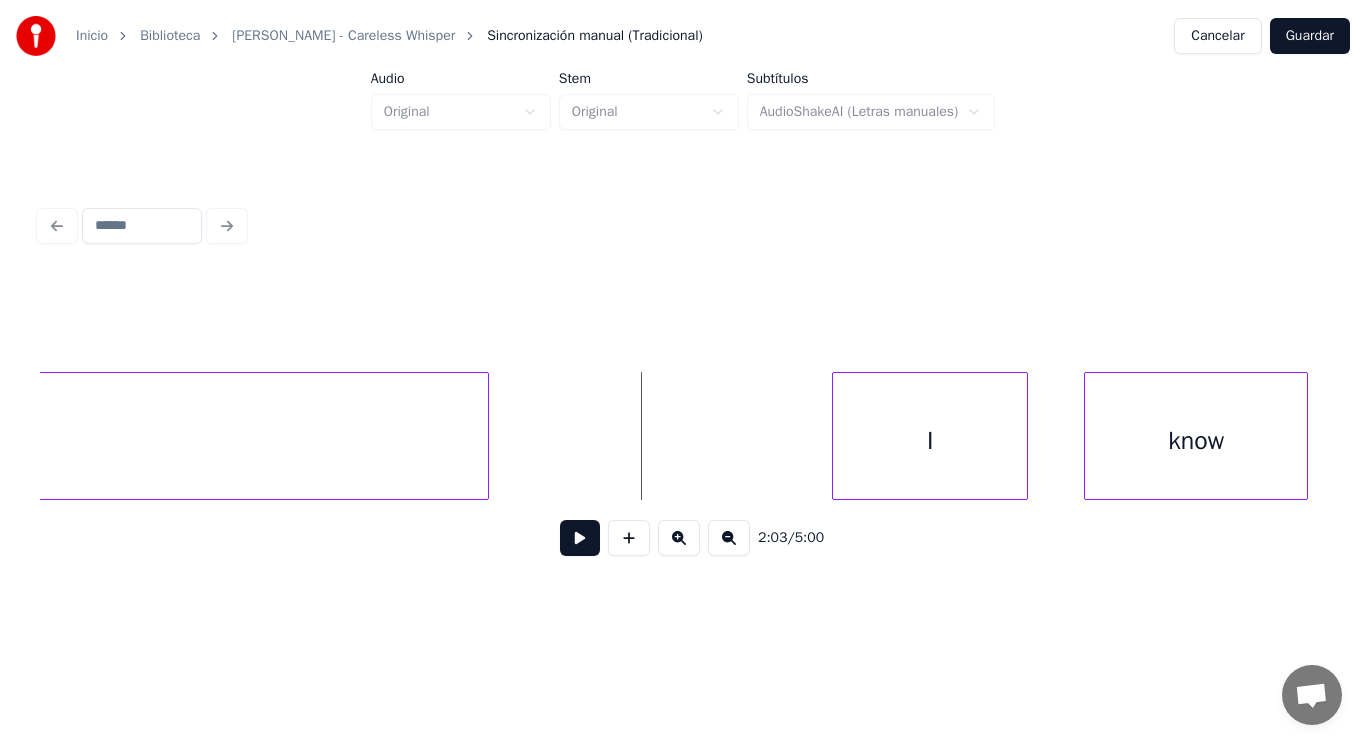 click at bounding box center (485, 436) 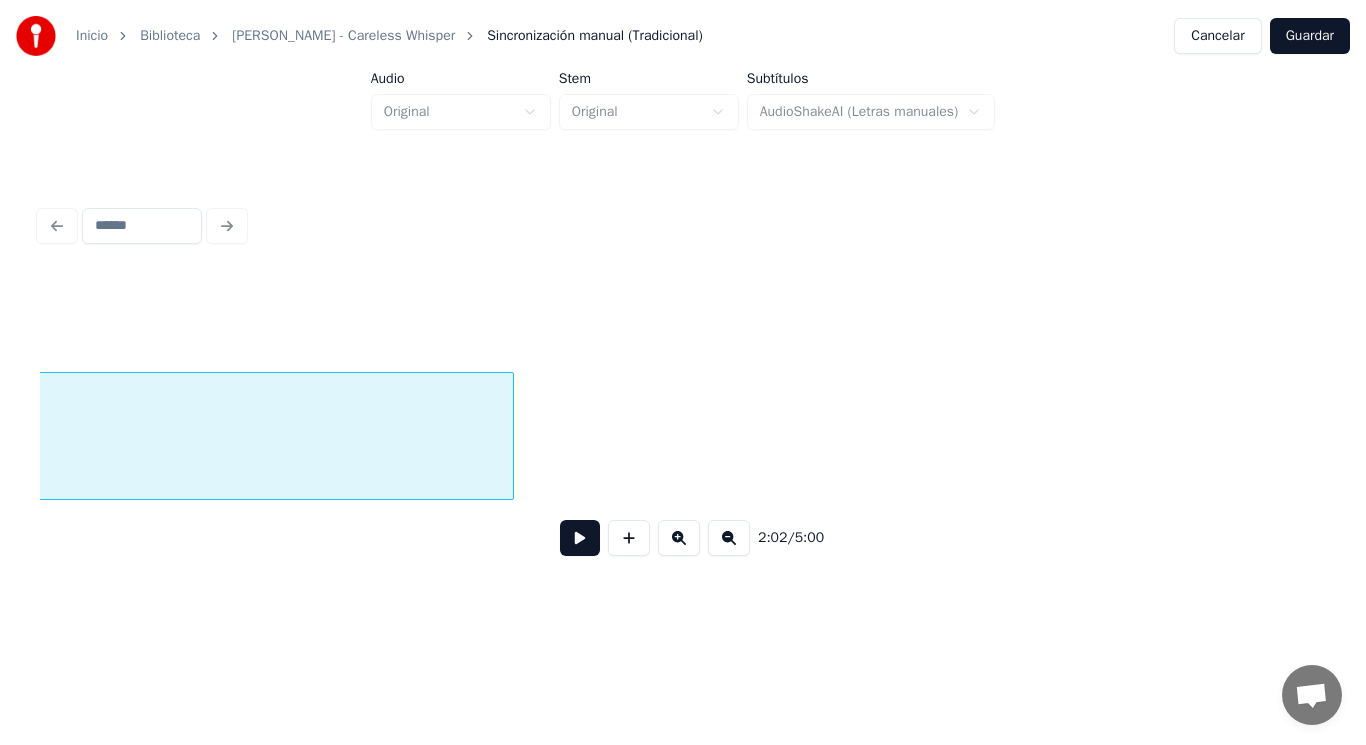 scroll, scrollTop: 0, scrollLeft: 172092, axis: horizontal 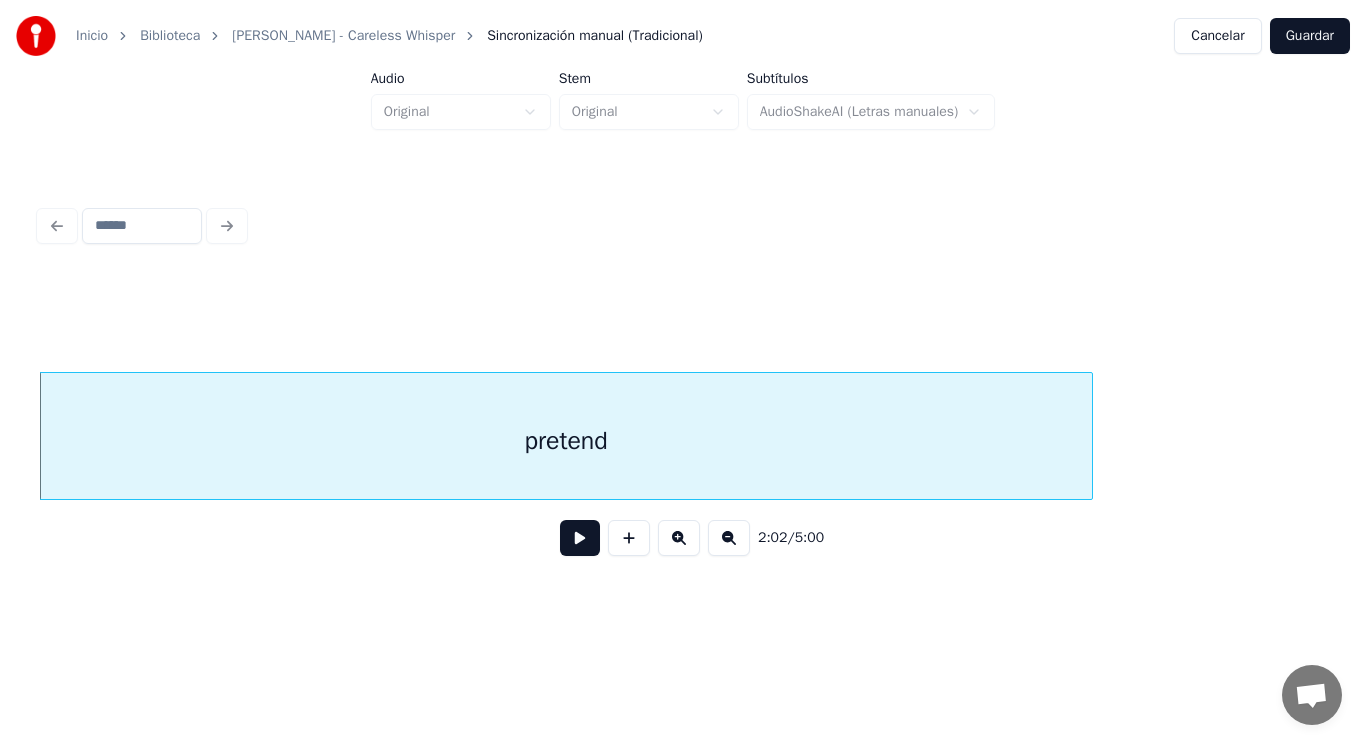 click at bounding box center [580, 538] 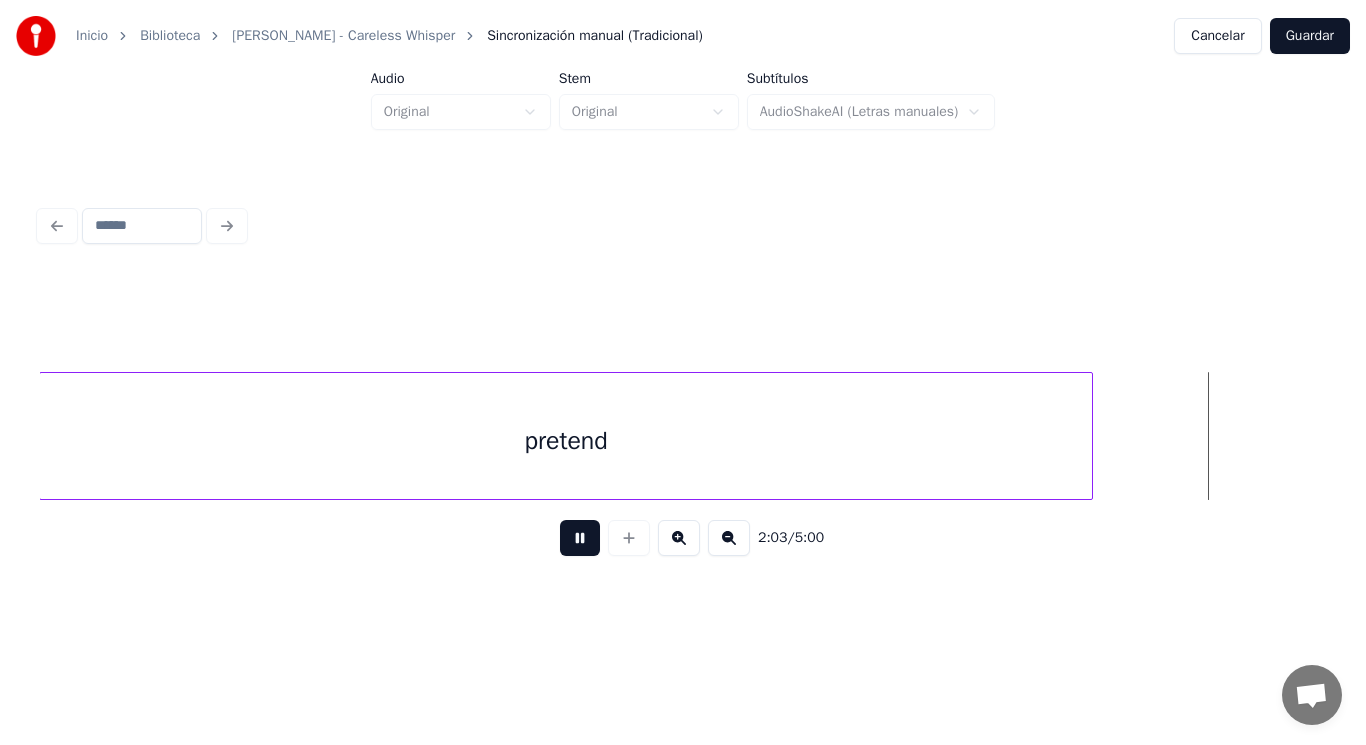 scroll, scrollTop: 0, scrollLeft: 173390, axis: horizontal 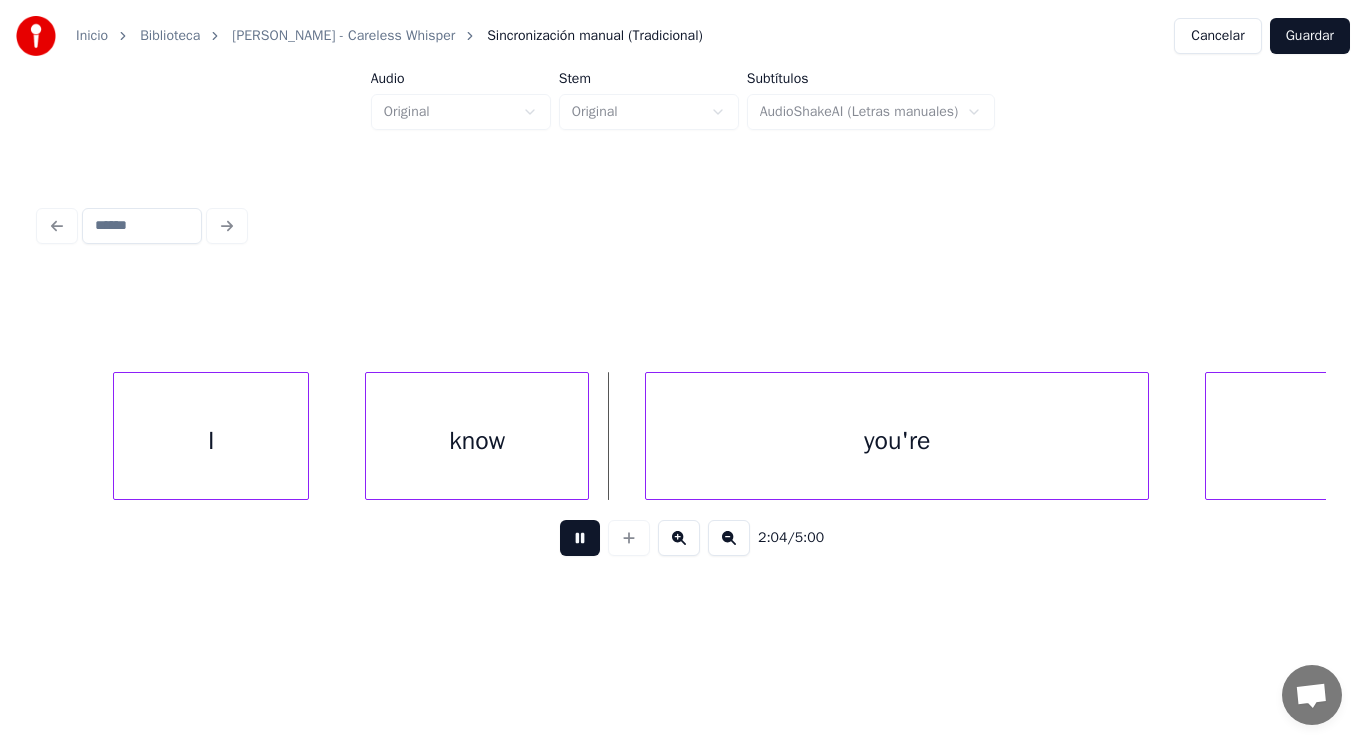 click at bounding box center (580, 538) 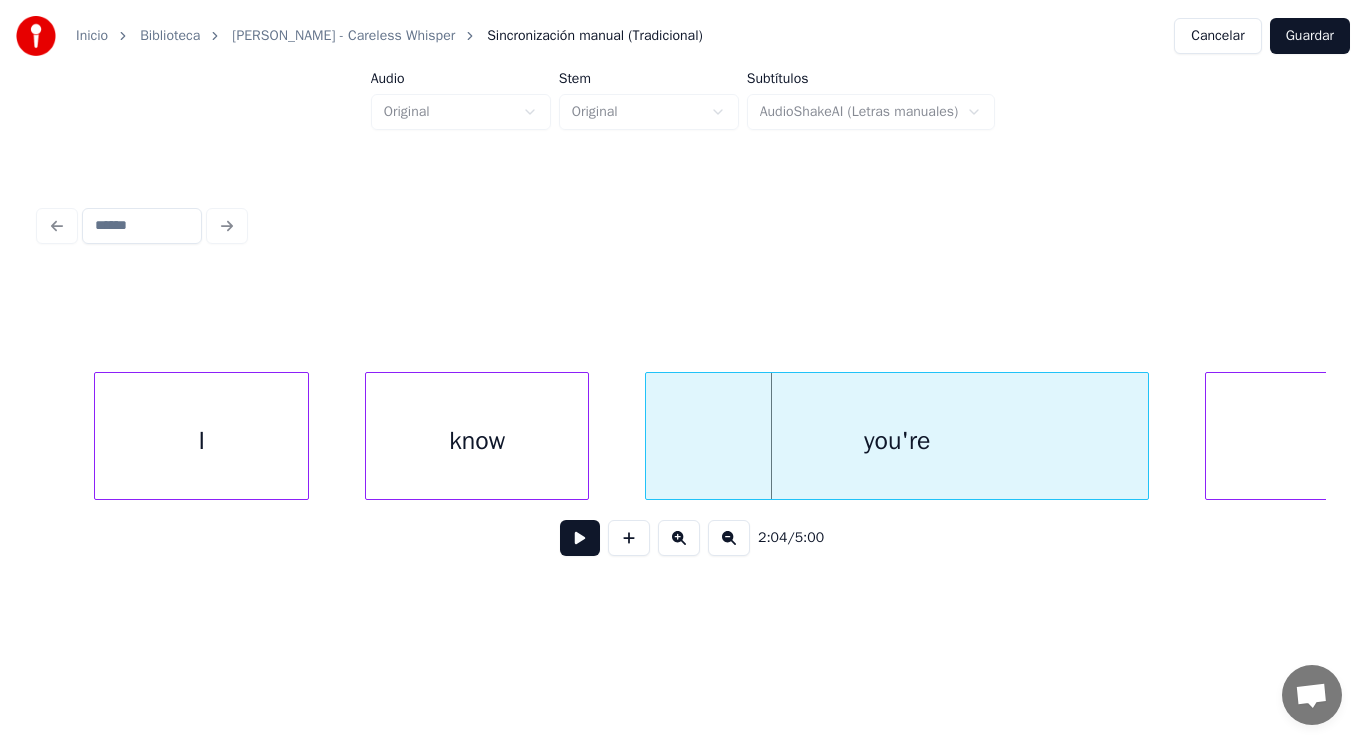 click at bounding box center (98, 436) 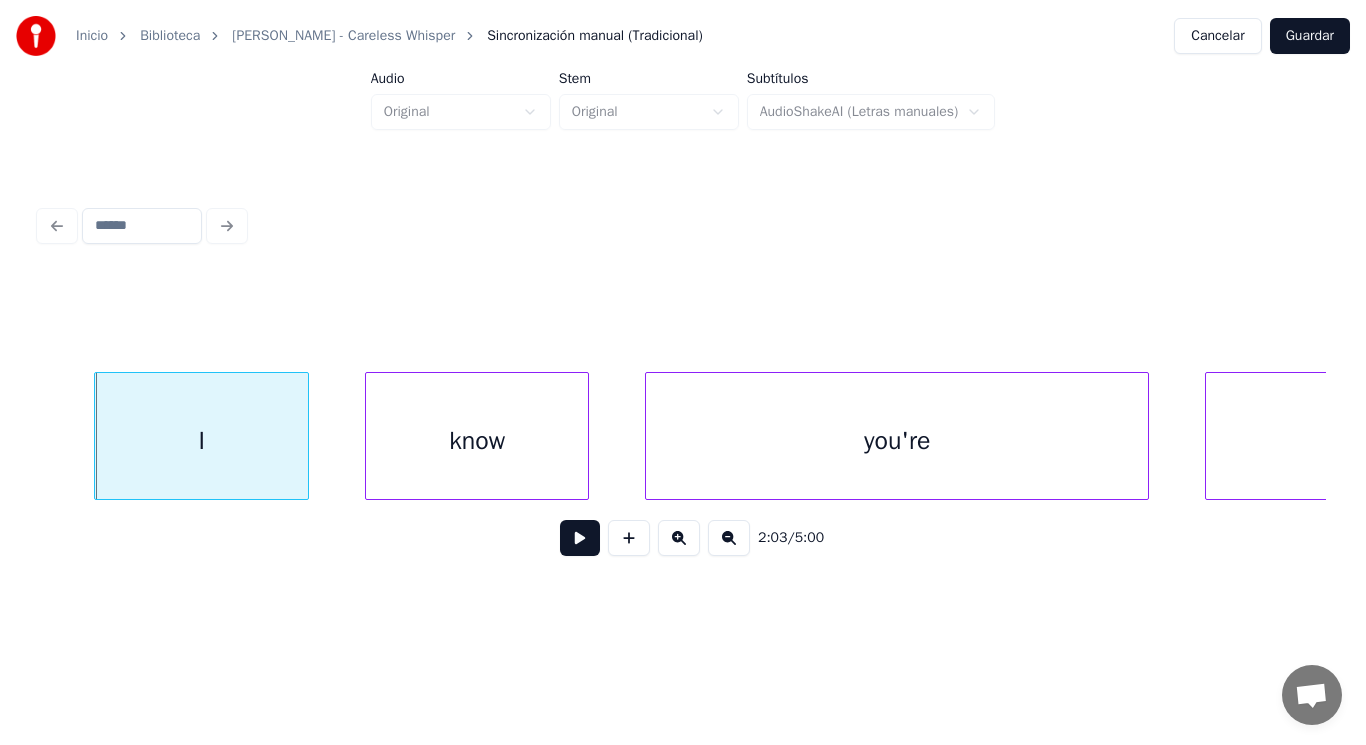 click at bounding box center (580, 538) 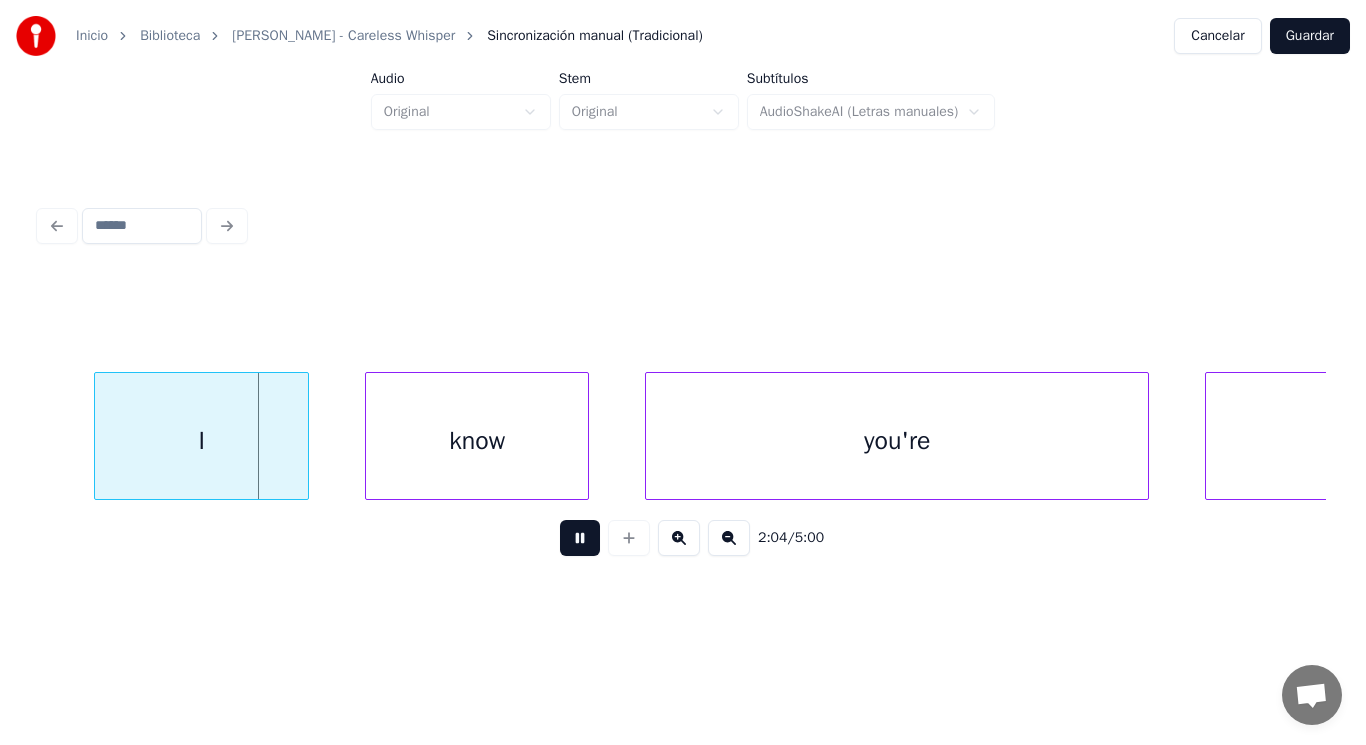 click at bounding box center (580, 538) 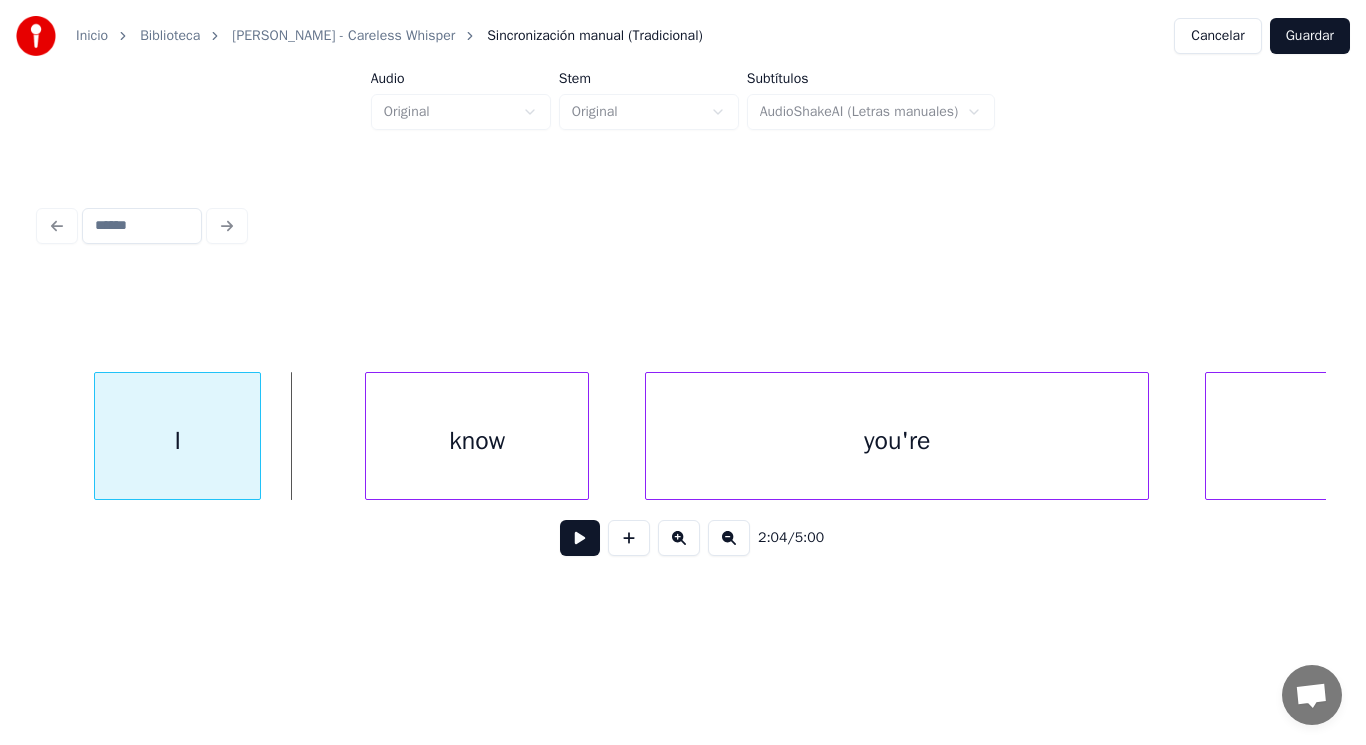 click at bounding box center [257, 436] 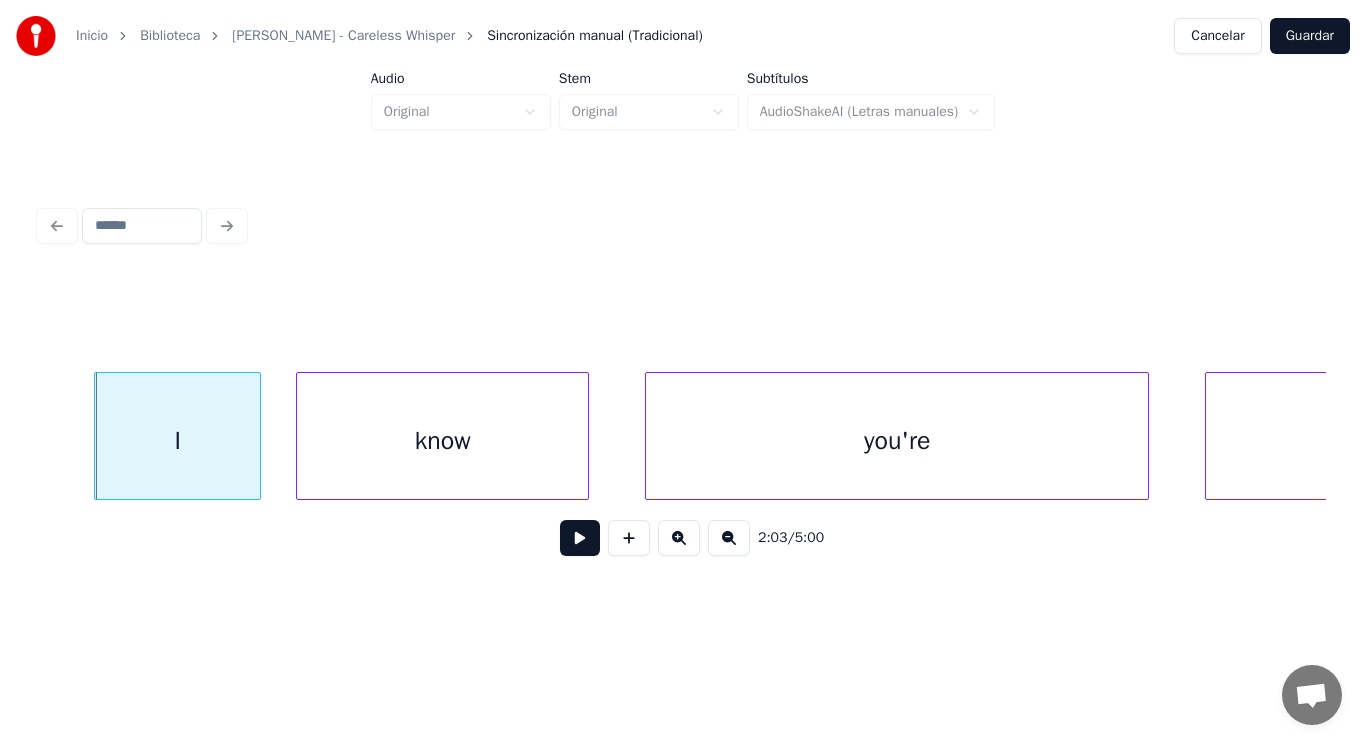 click at bounding box center [300, 436] 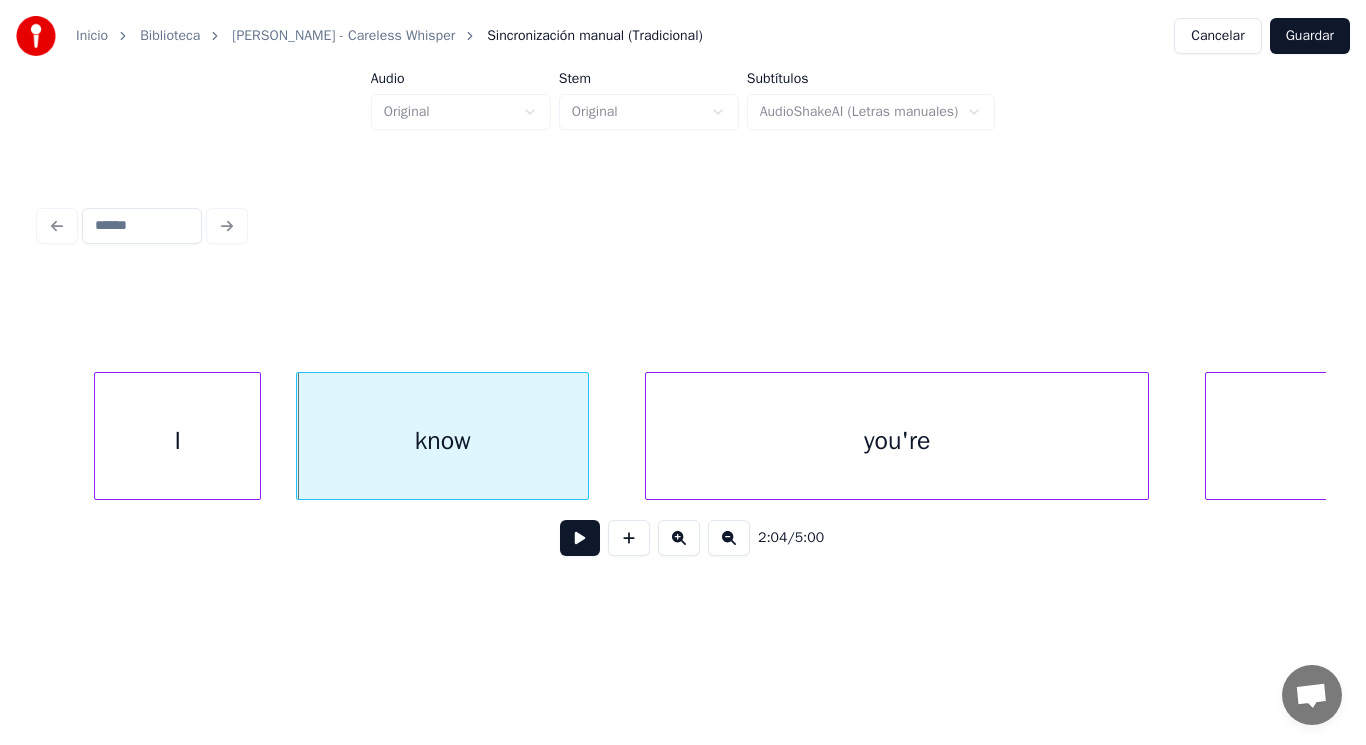 click at bounding box center (580, 538) 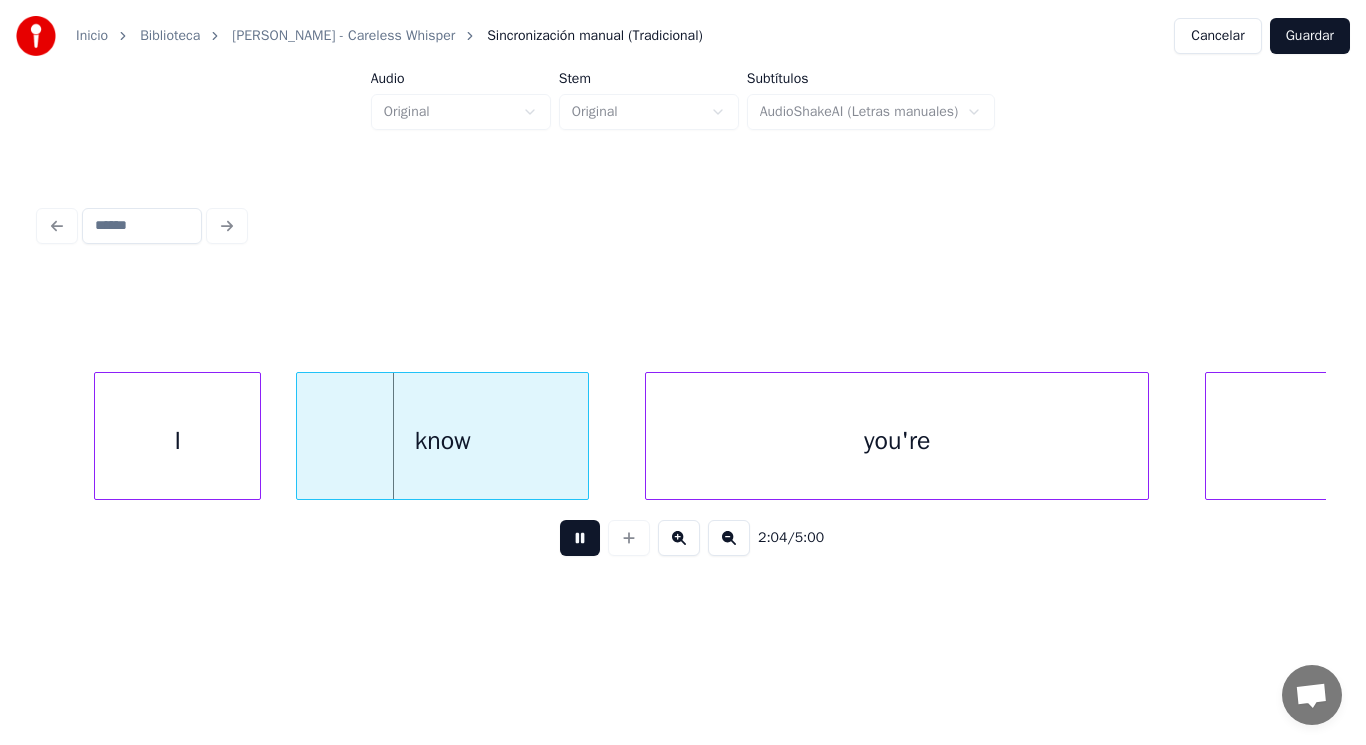 click at bounding box center (580, 538) 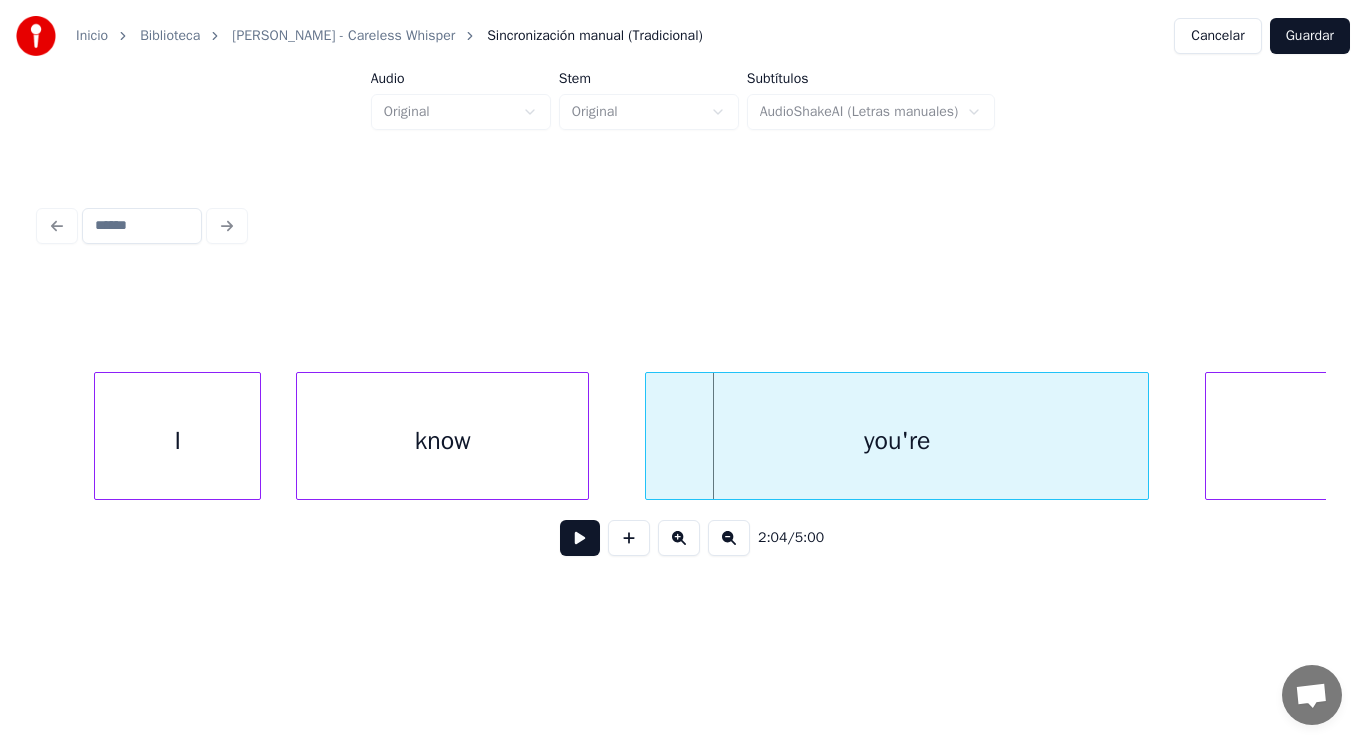 click on "know" at bounding box center [442, 441] 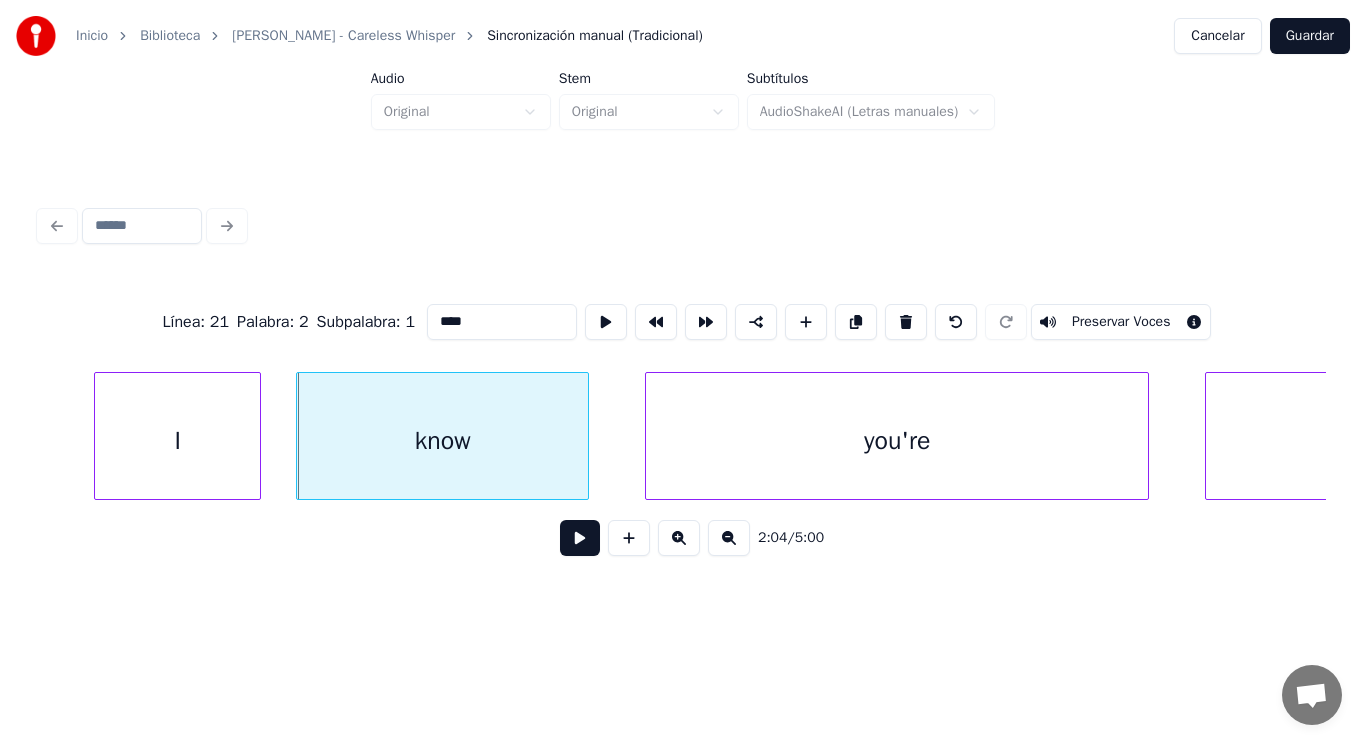 click at bounding box center [580, 538] 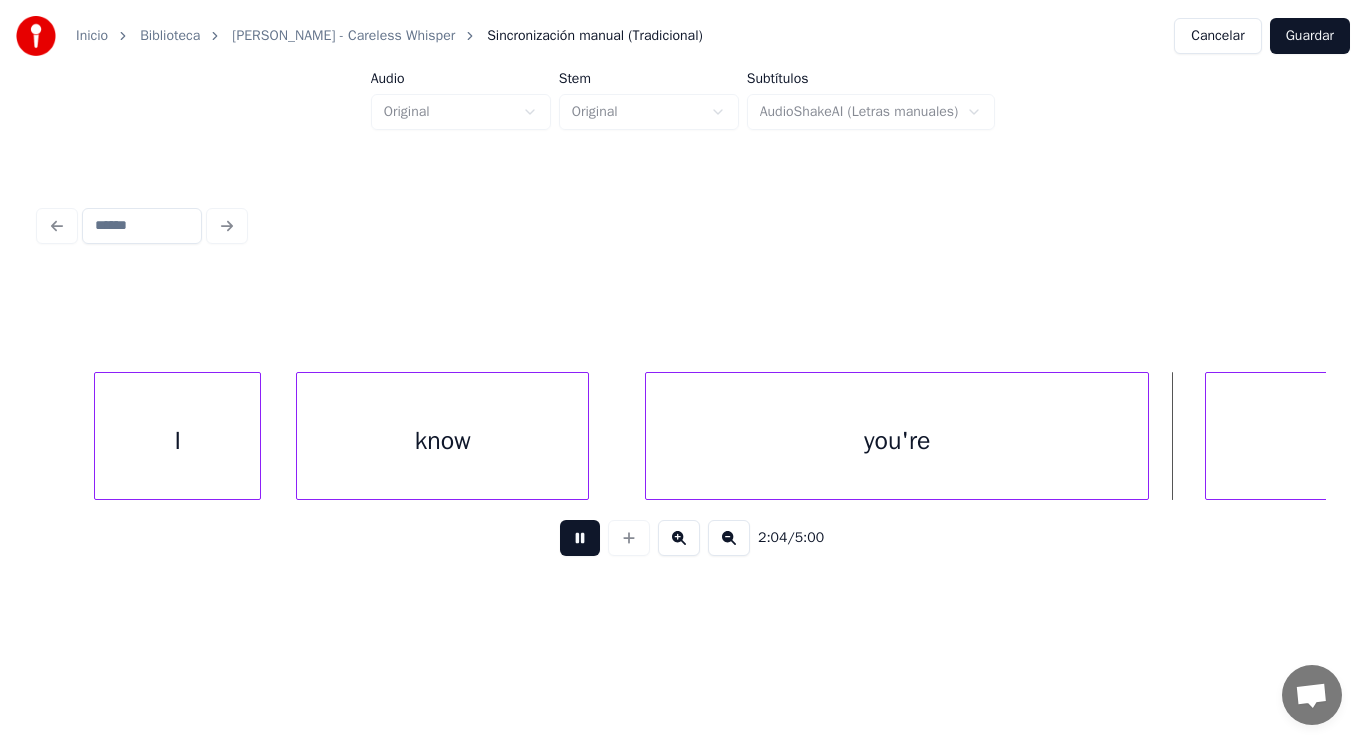 scroll, scrollTop: 0, scrollLeft: 174690, axis: horizontal 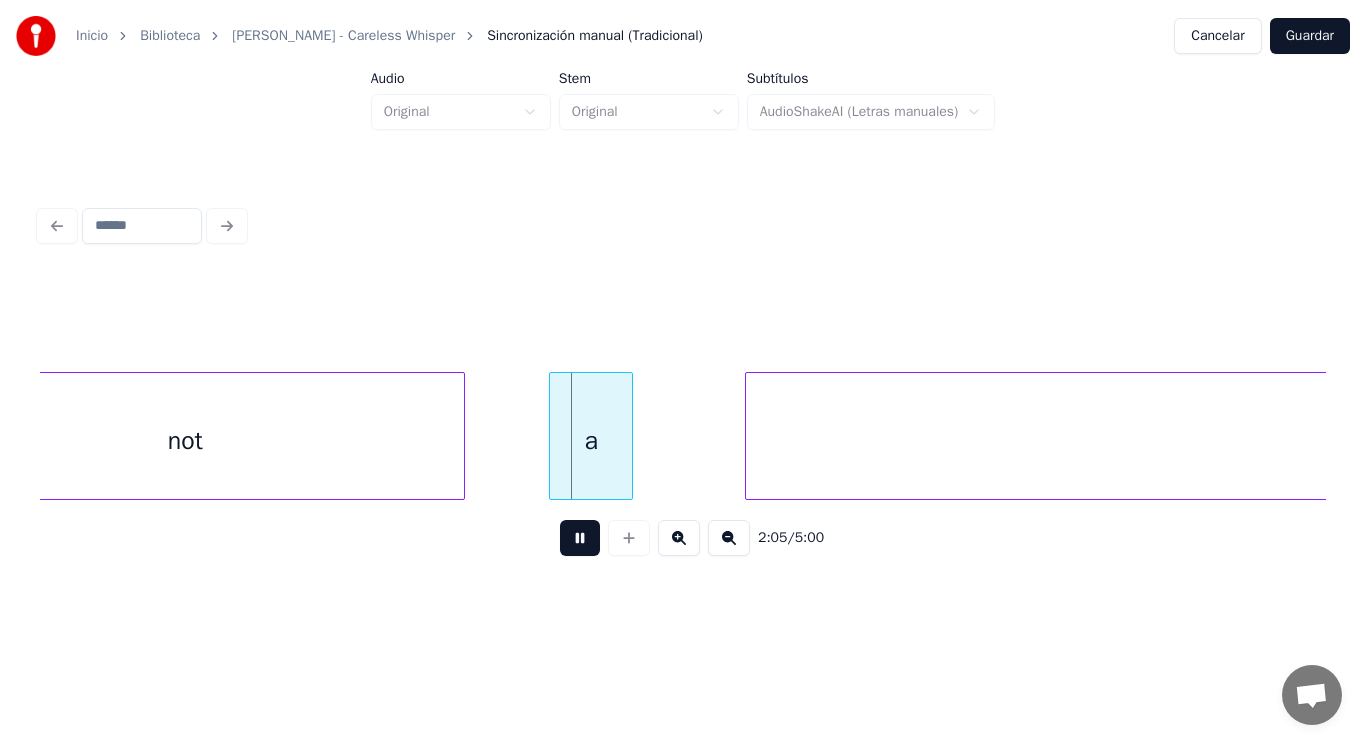 click at bounding box center [580, 538] 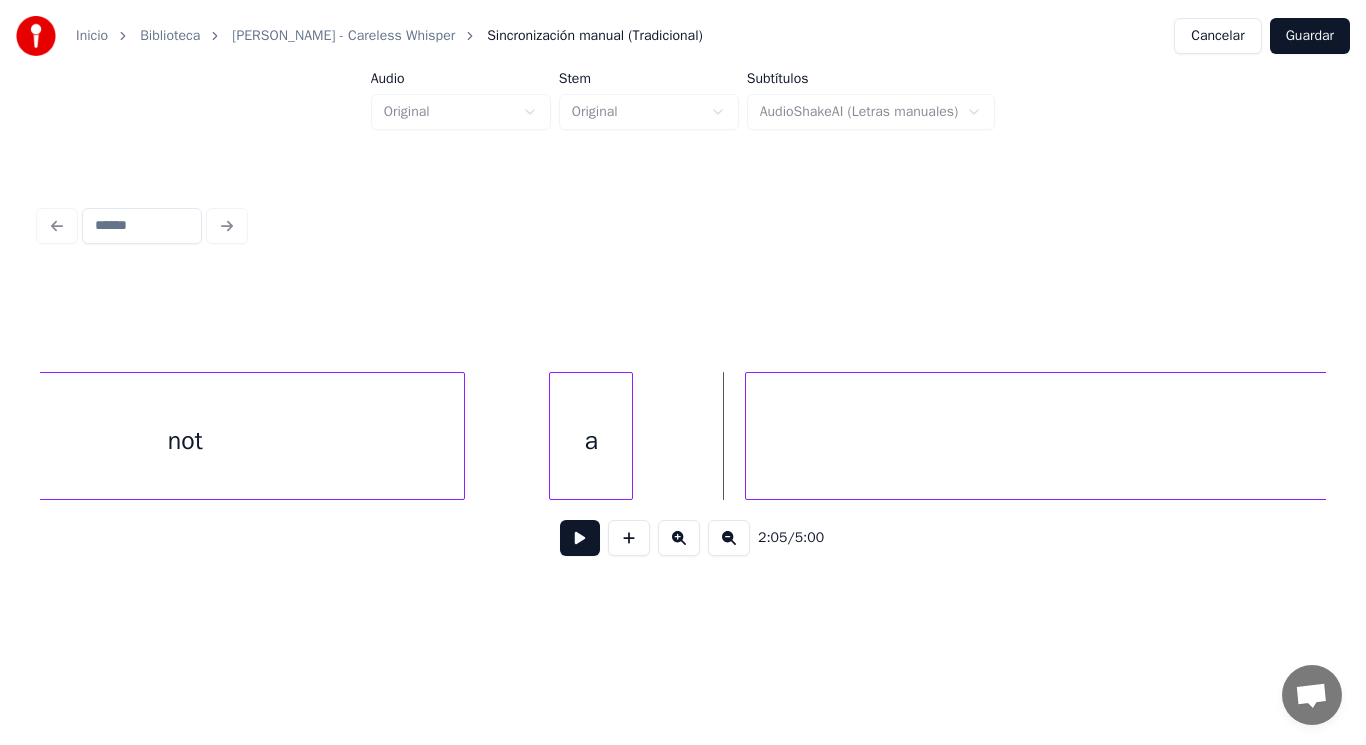 click on "not" at bounding box center (185, 441) 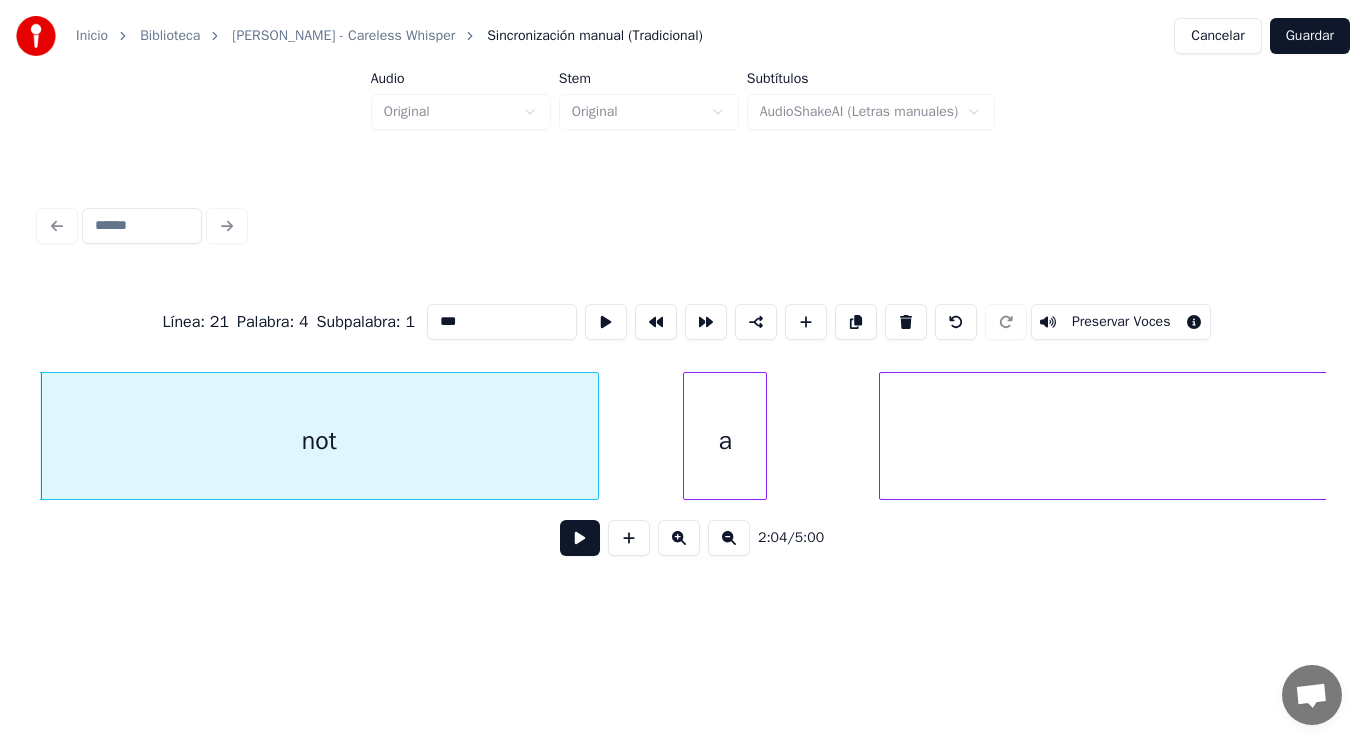 click at bounding box center [580, 538] 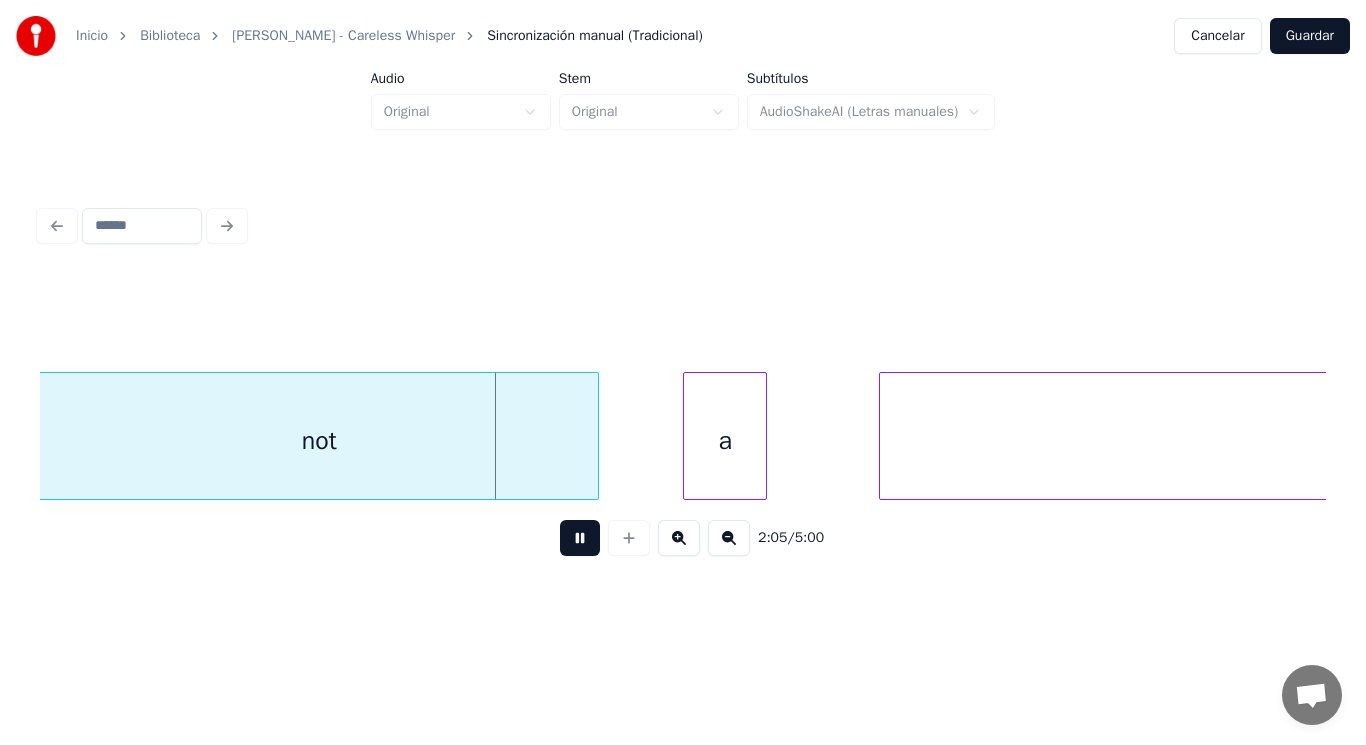 click at bounding box center (580, 538) 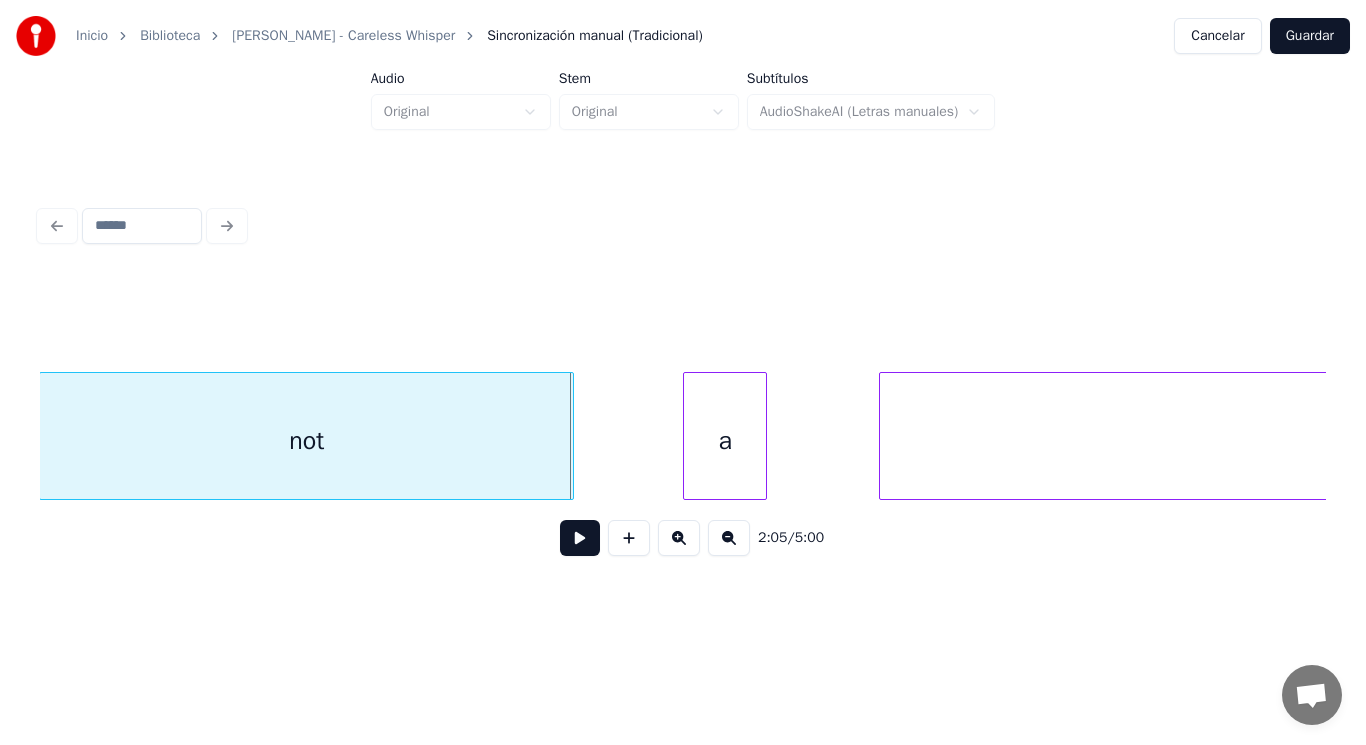 click at bounding box center [570, 436] 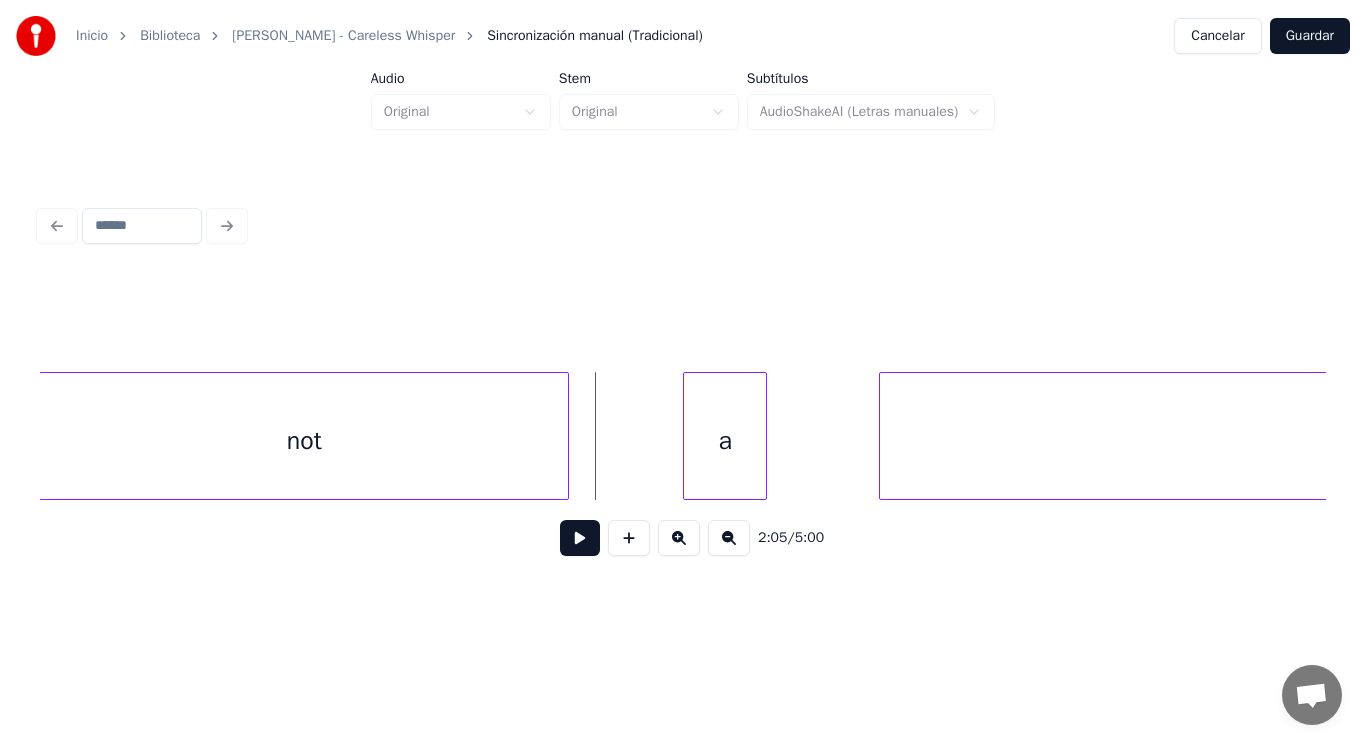 click 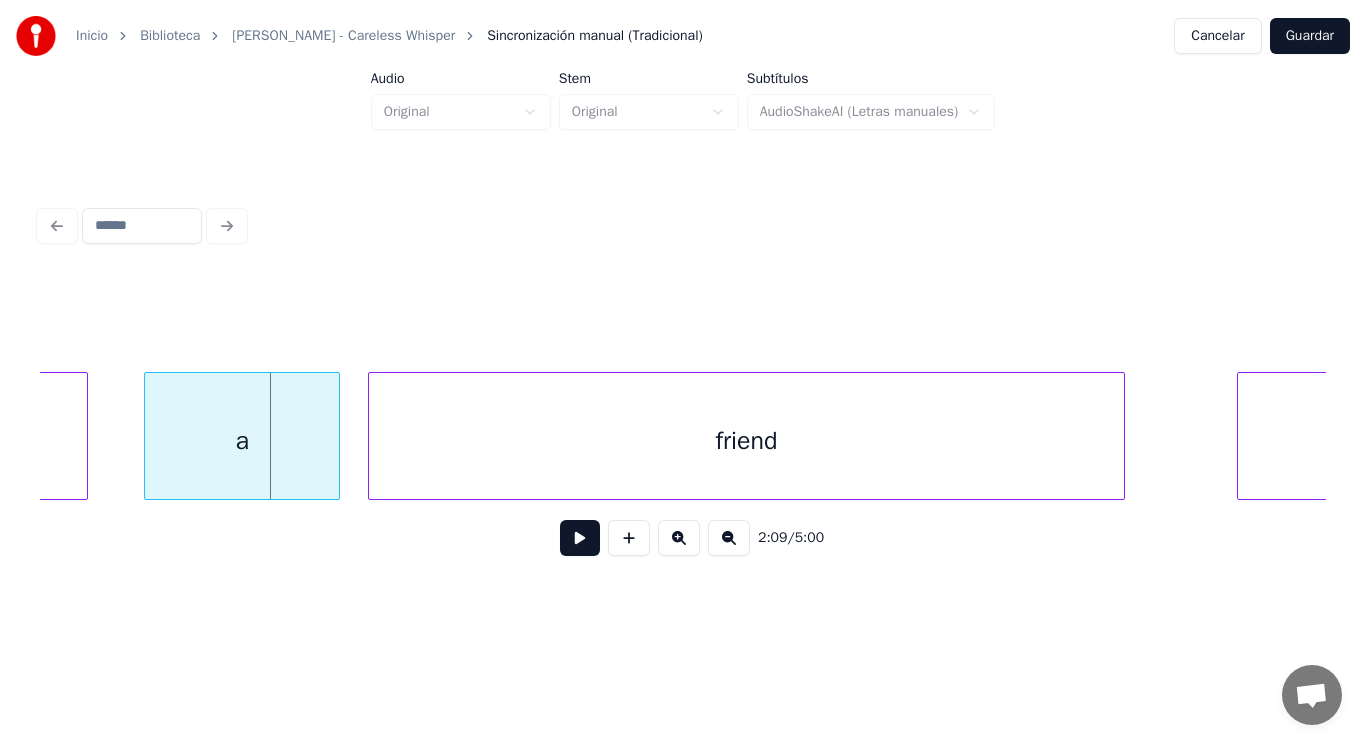 scroll, scrollTop: 0, scrollLeft: 180258, axis: horizontal 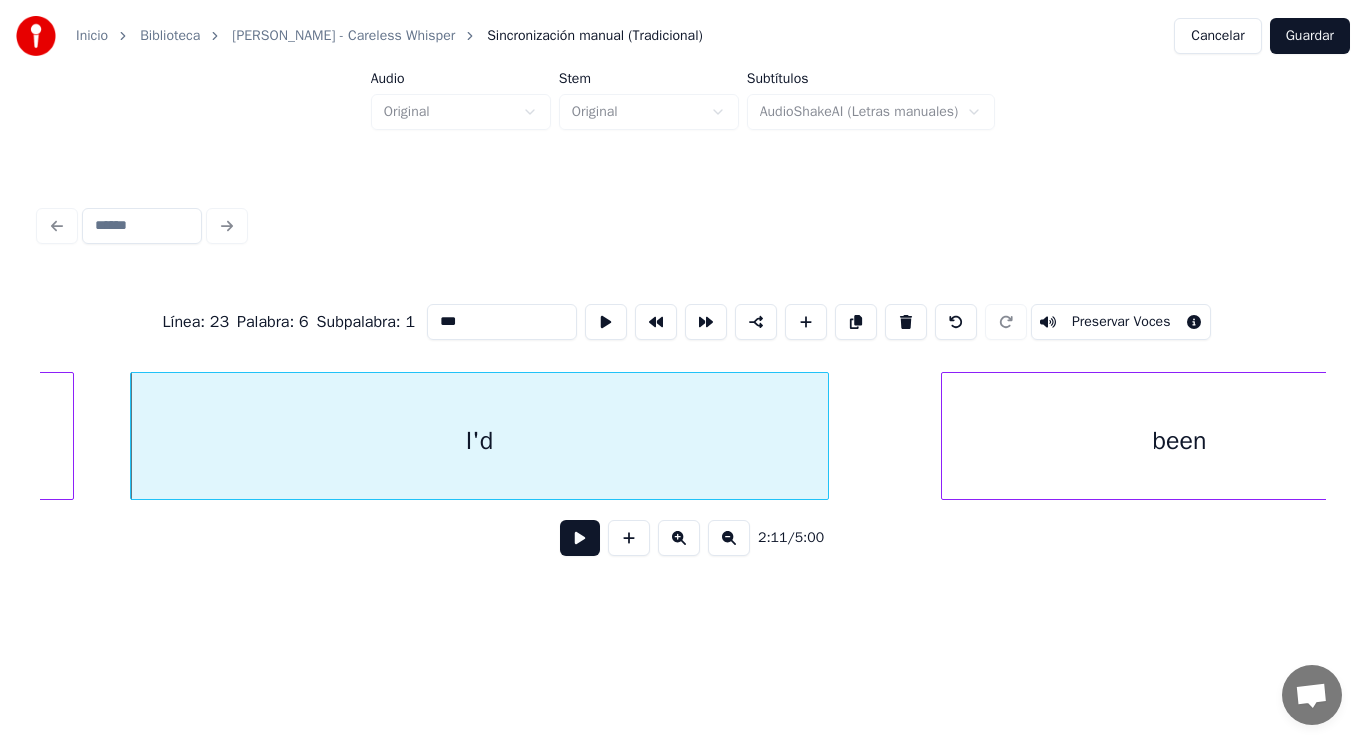 type on "****" 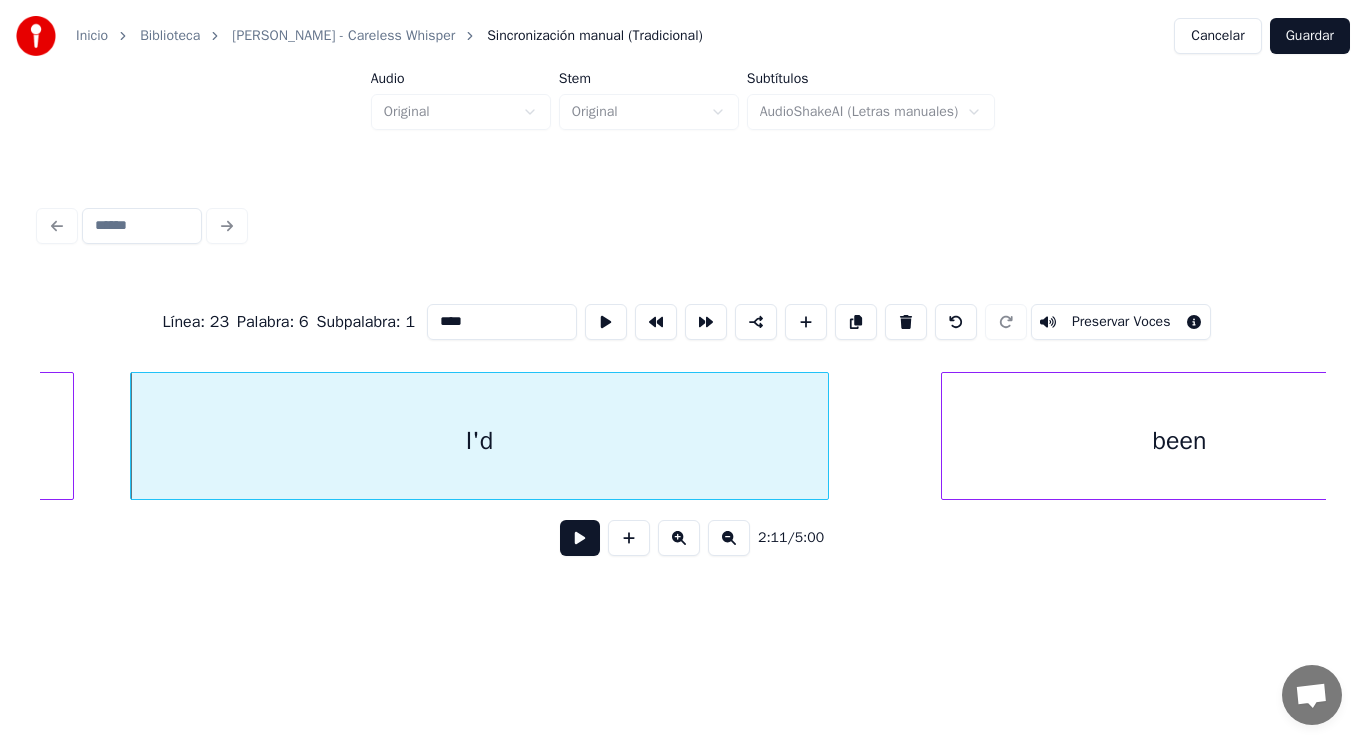 scroll, scrollTop: 0, scrollLeft: 184160, axis: horizontal 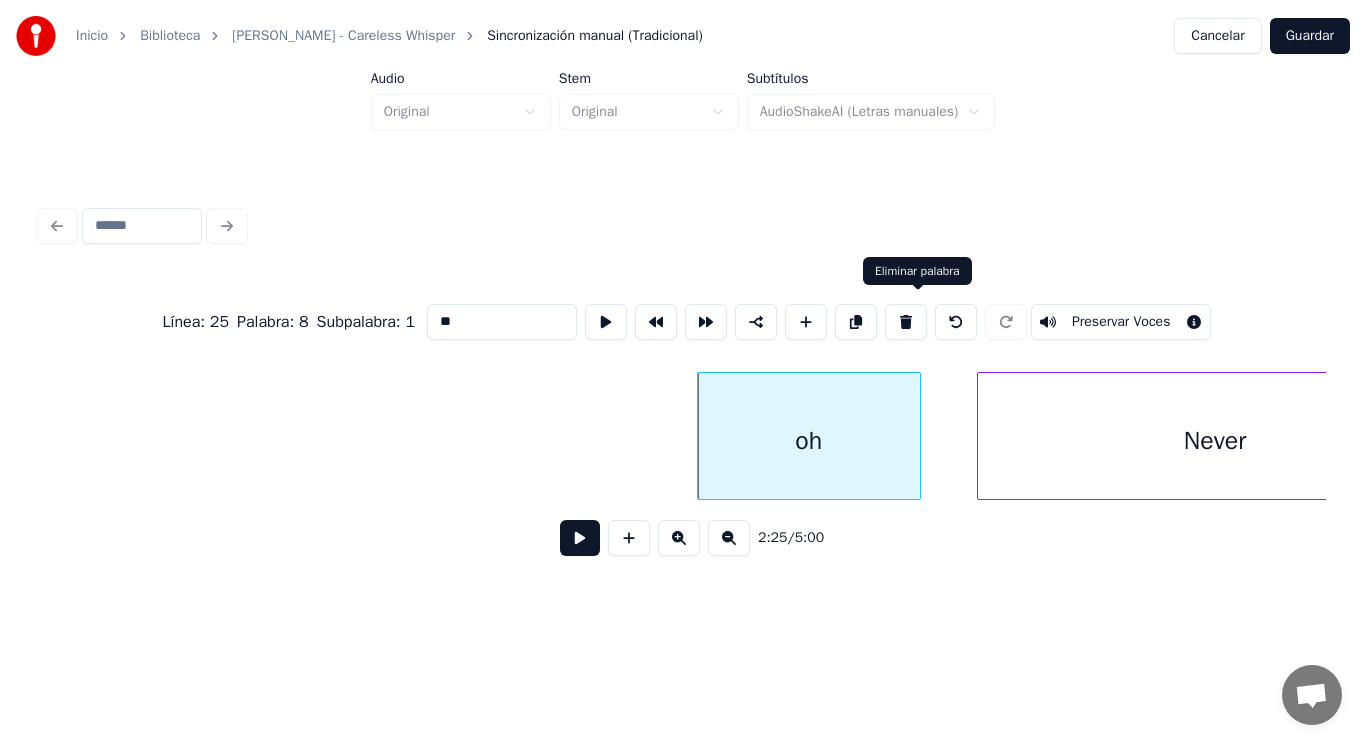 type on "*****" 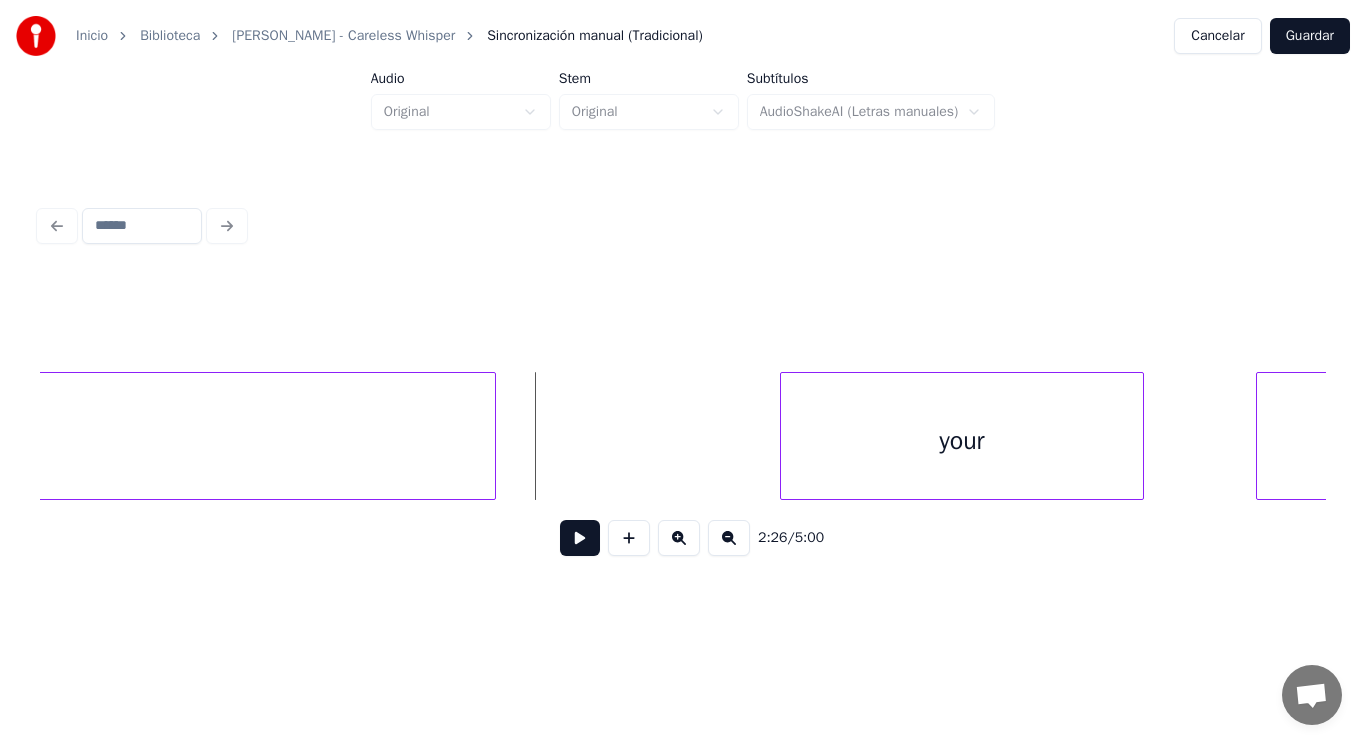 scroll, scrollTop: 0, scrollLeft: 204681, axis: horizontal 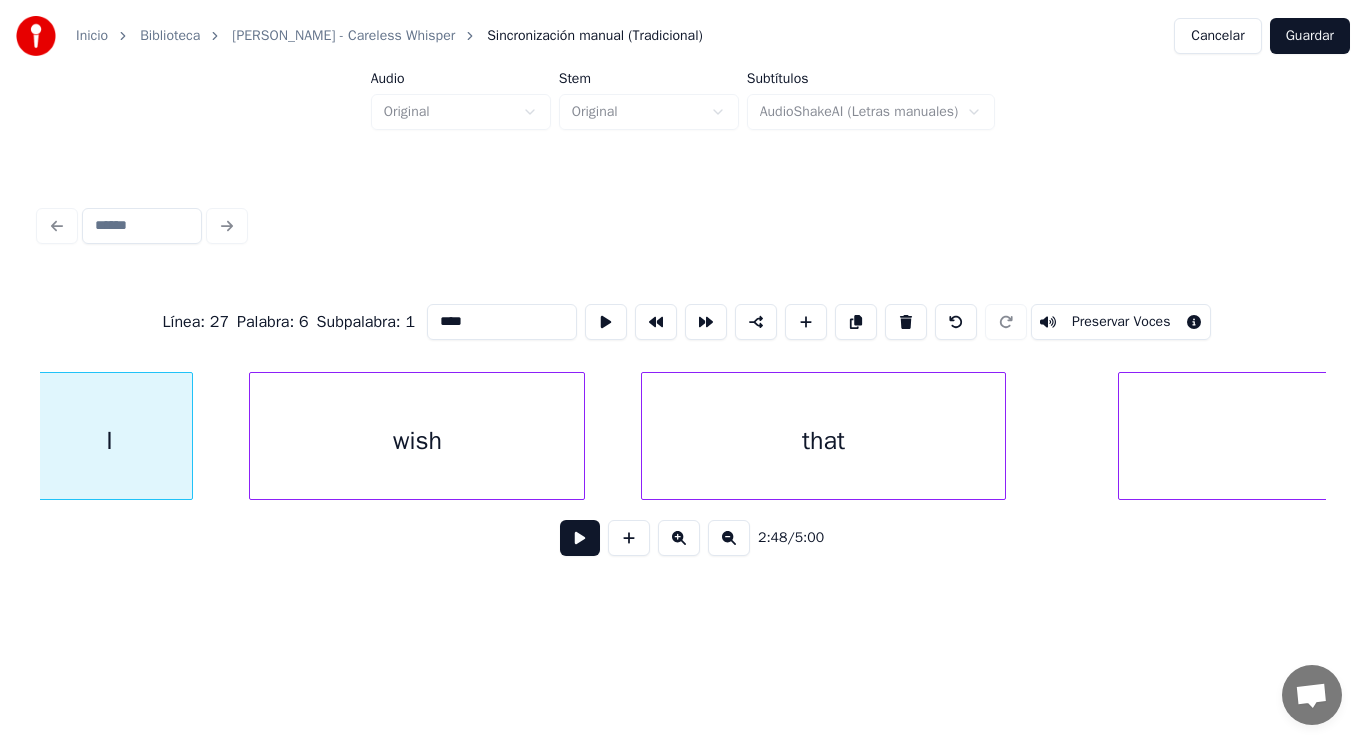 type on "*" 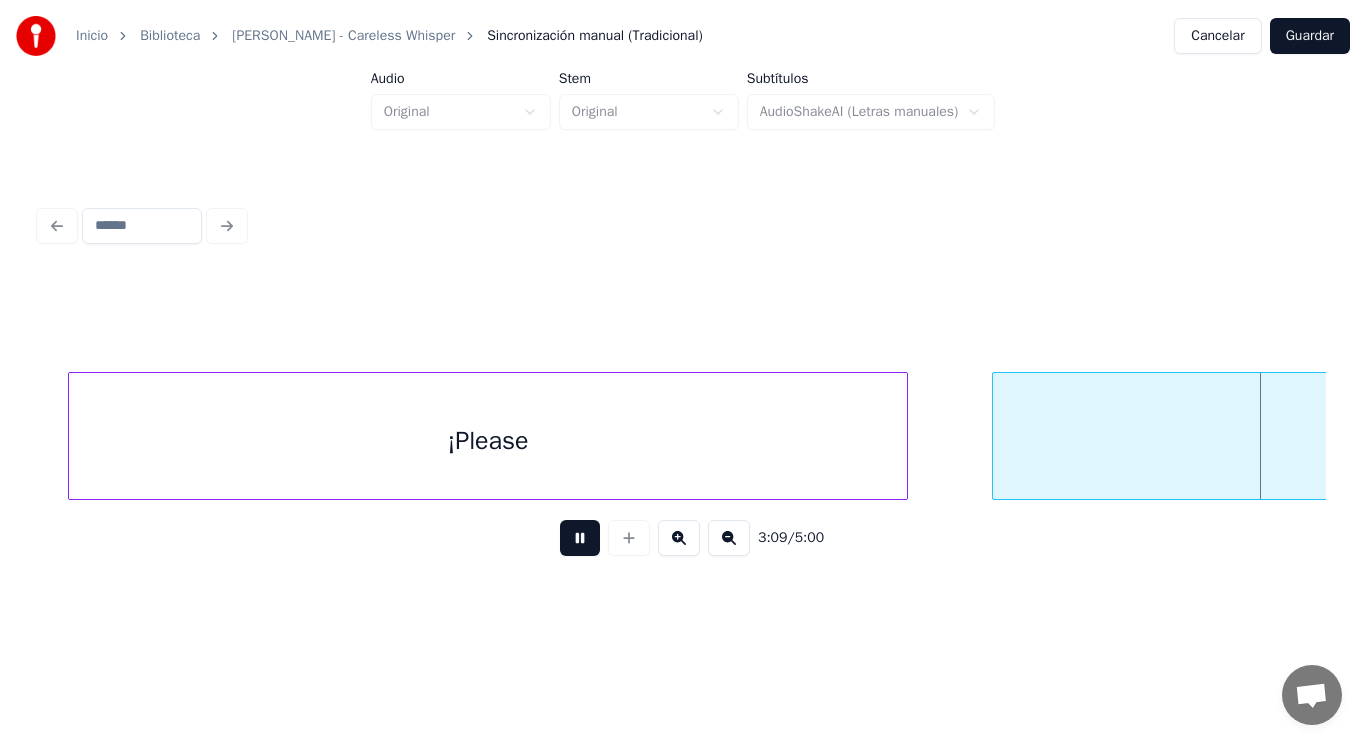 scroll, scrollTop: 0, scrollLeft: 265663, axis: horizontal 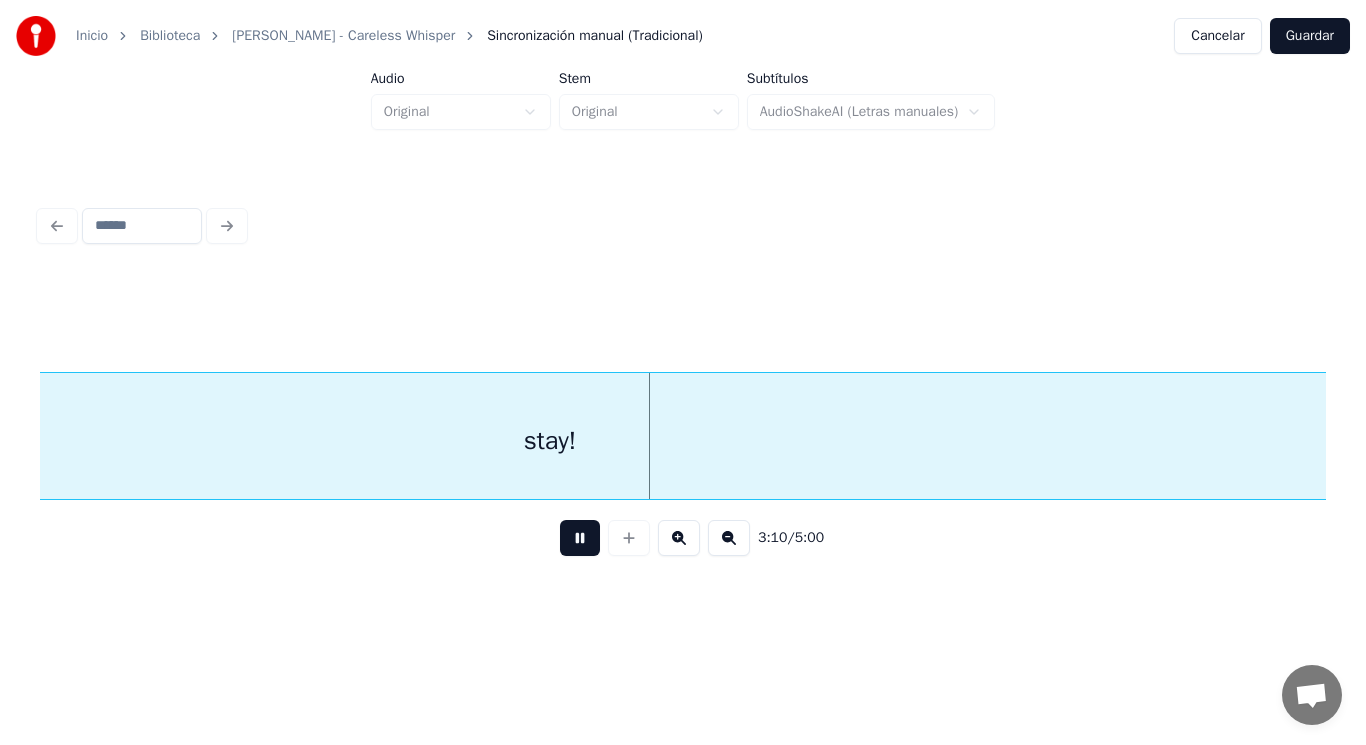 drag, startPoint x: 564, startPoint y: 549, endPoint x: 557, endPoint y: 504, distance: 45.54119 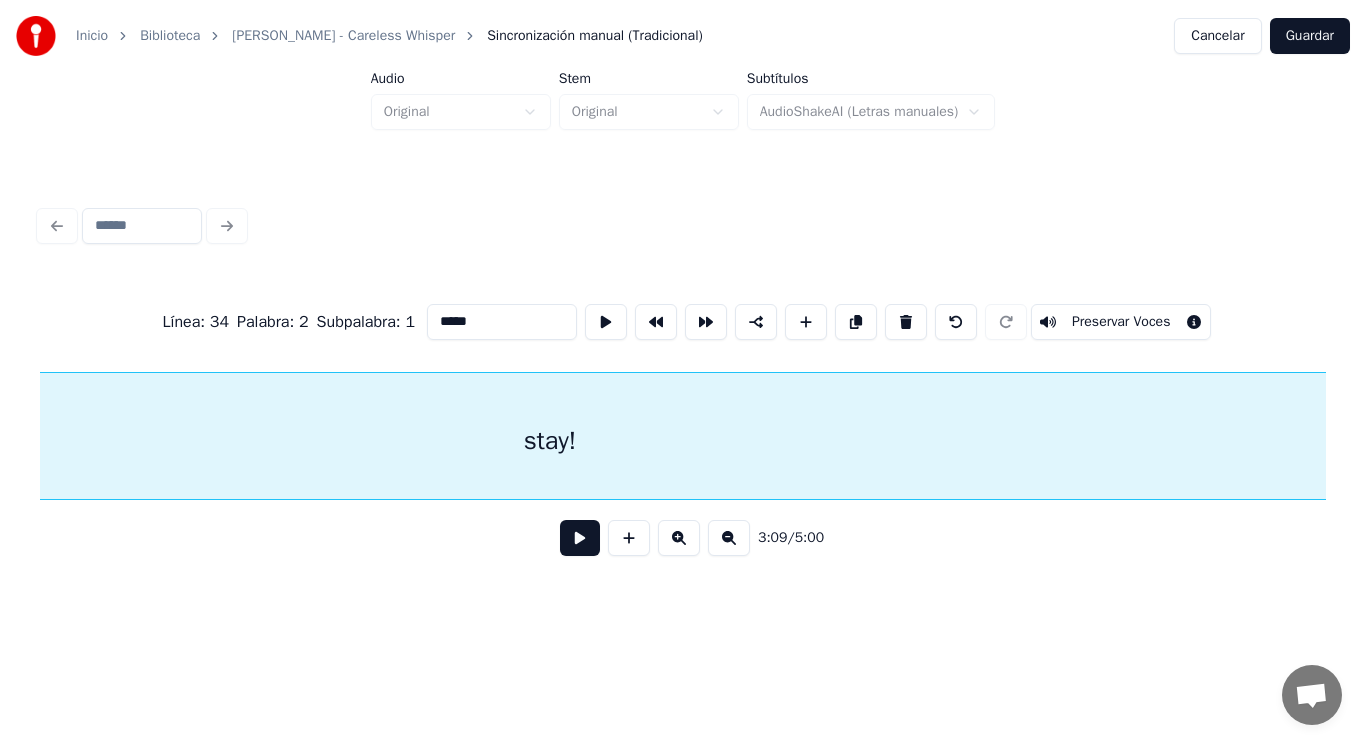 scroll, scrollTop: 0, scrollLeft: 265306, axis: horizontal 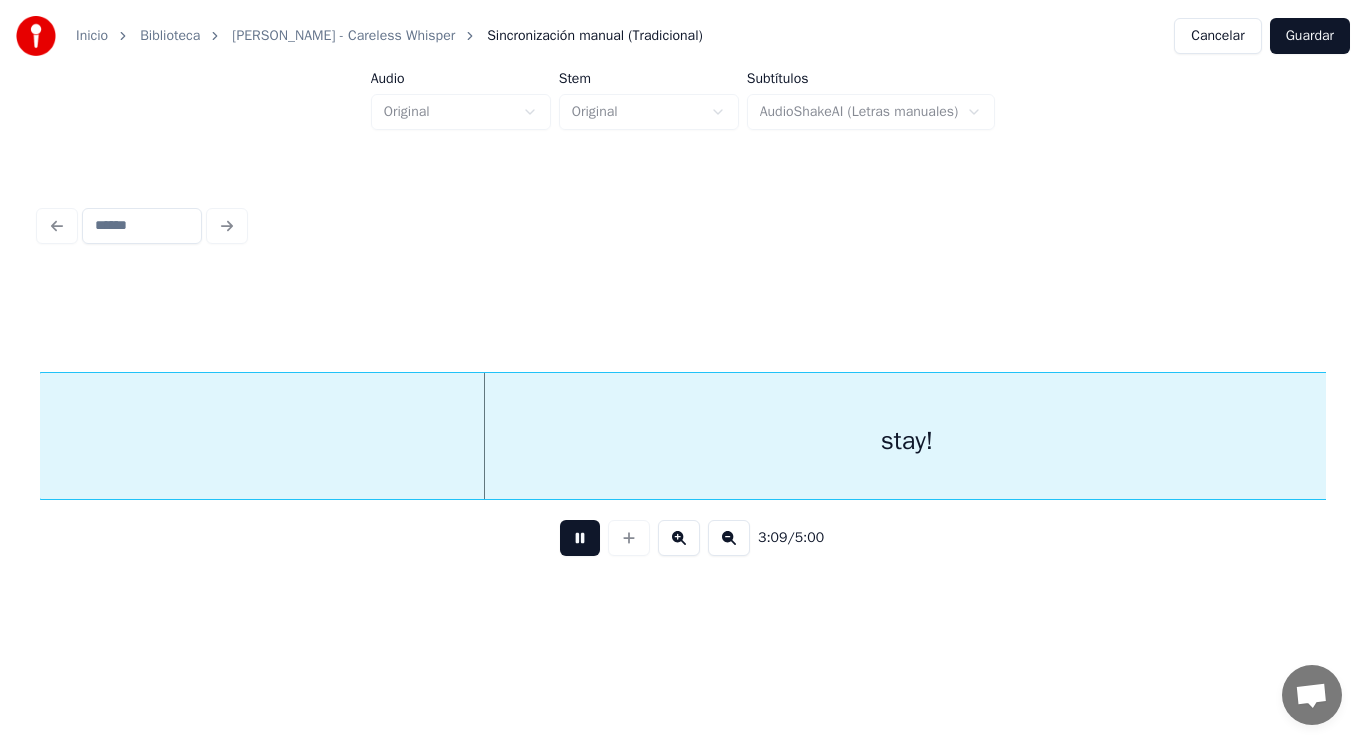drag, startPoint x: 566, startPoint y: 552, endPoint x: 104, endPoint y: 497, distance: 465.2623 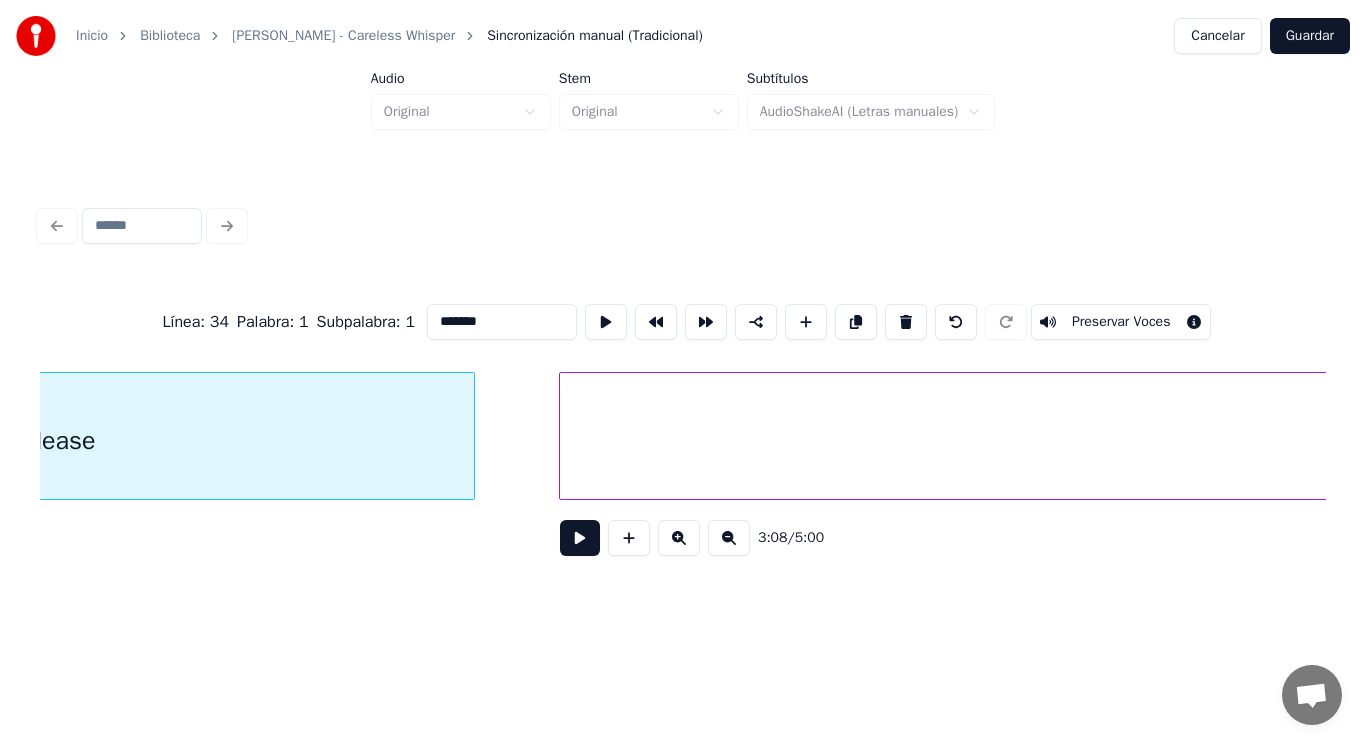 scroll, scrollTop: 0, scrollLeft: 264382, axis: horizontal 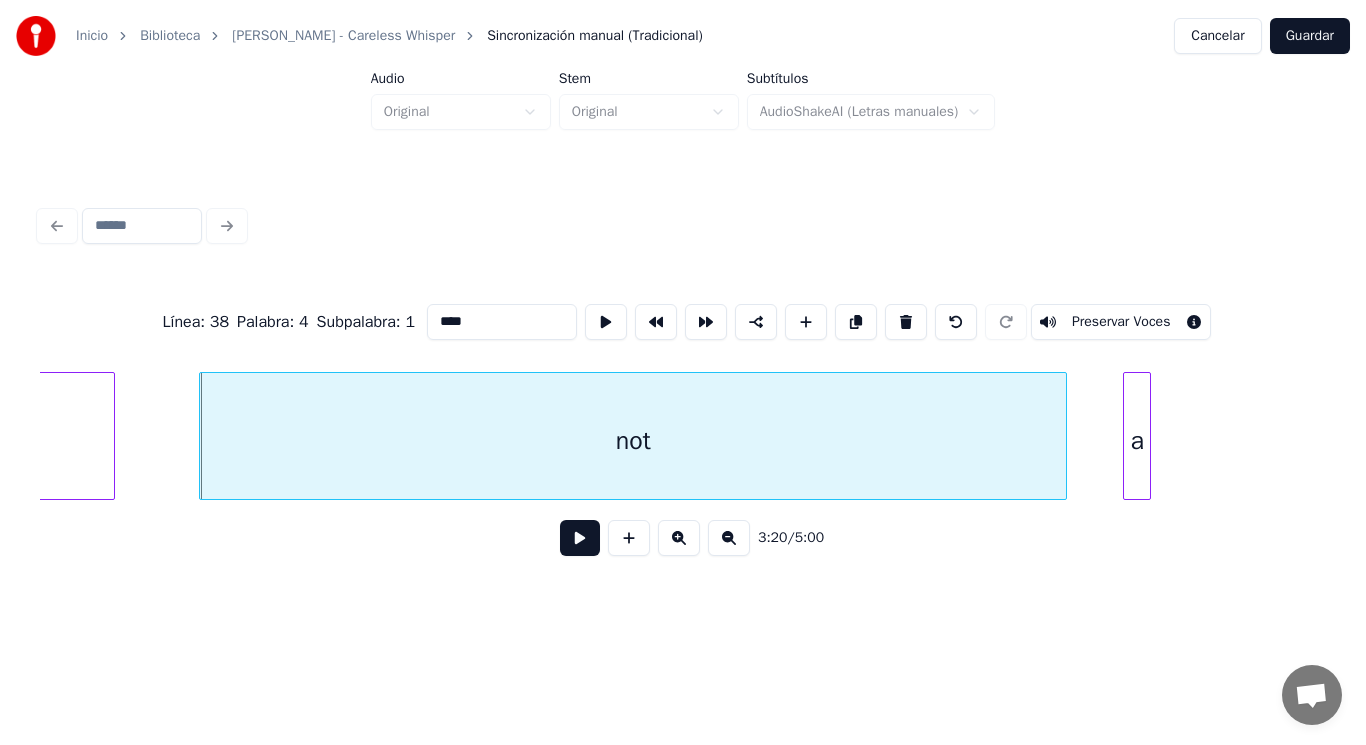type on "***" 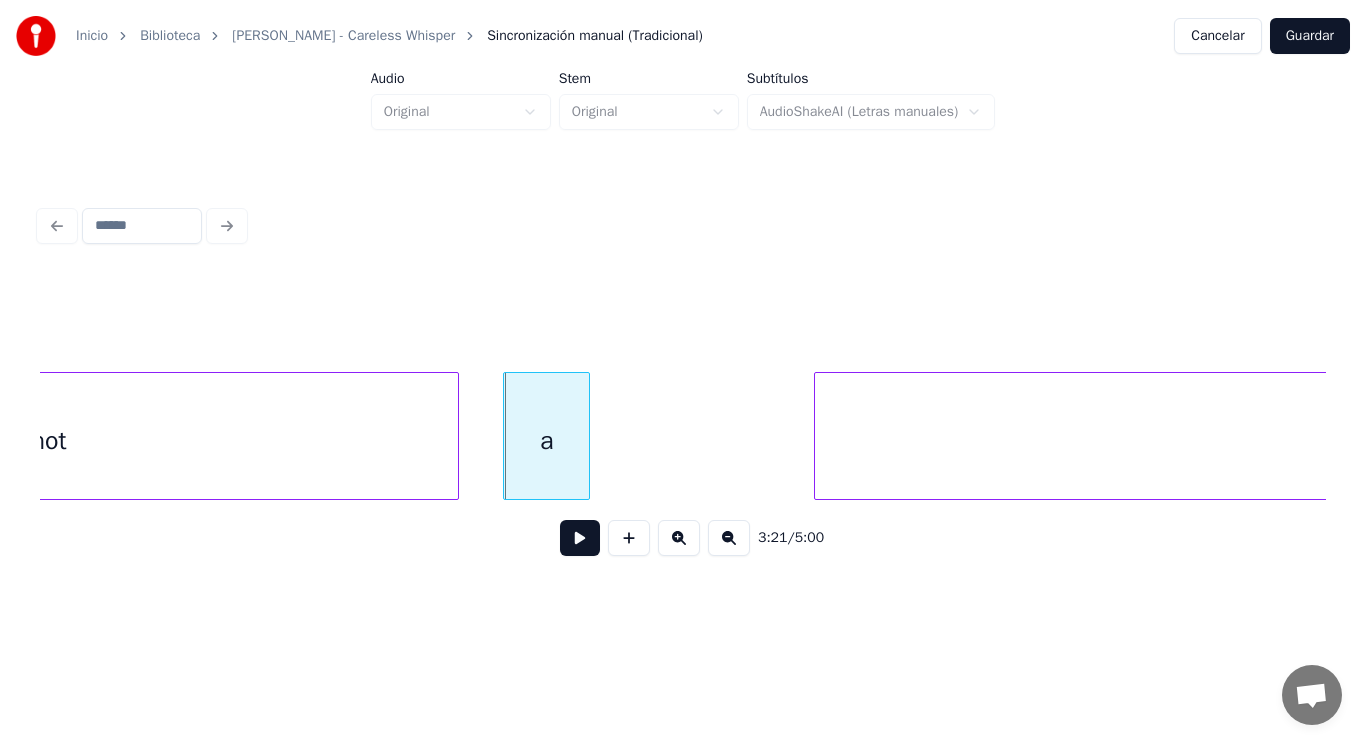 scroll, scrollTop: 0, scrollLeft: 281258, axis: horizontal 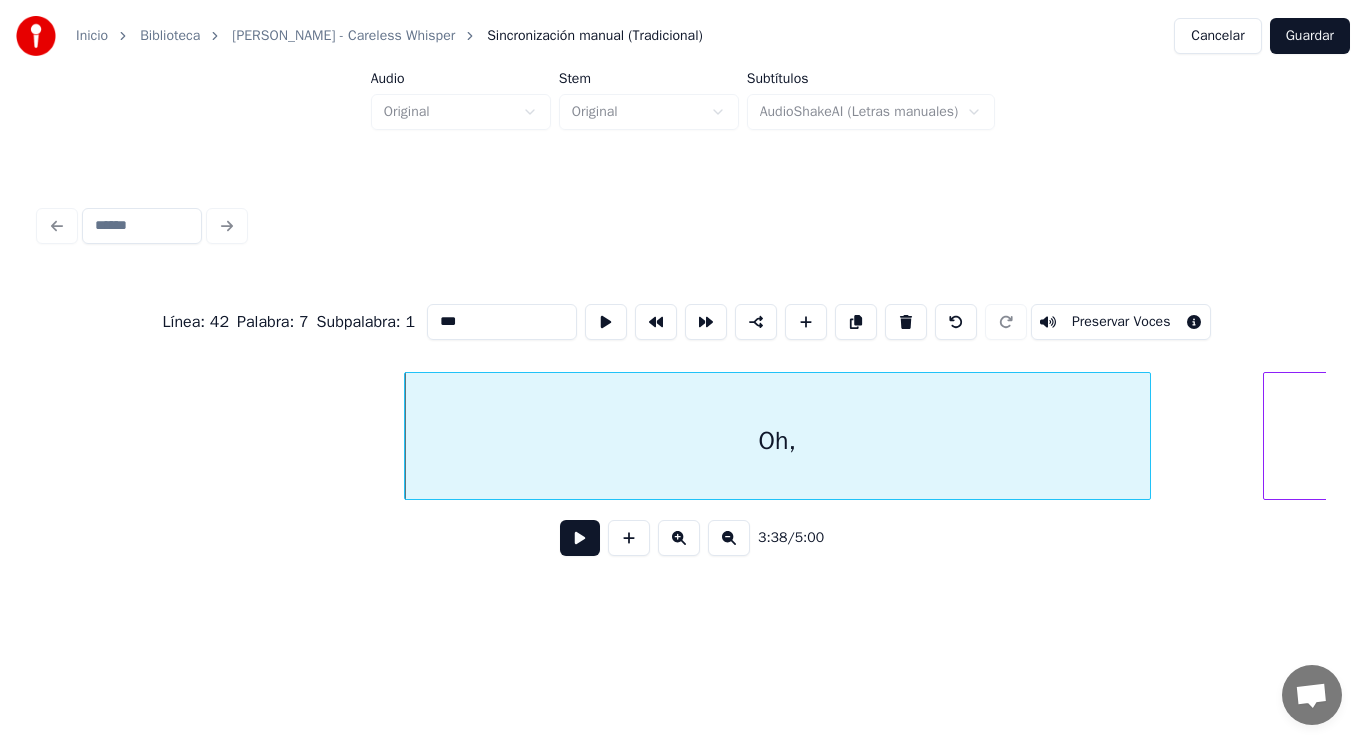type on "***" 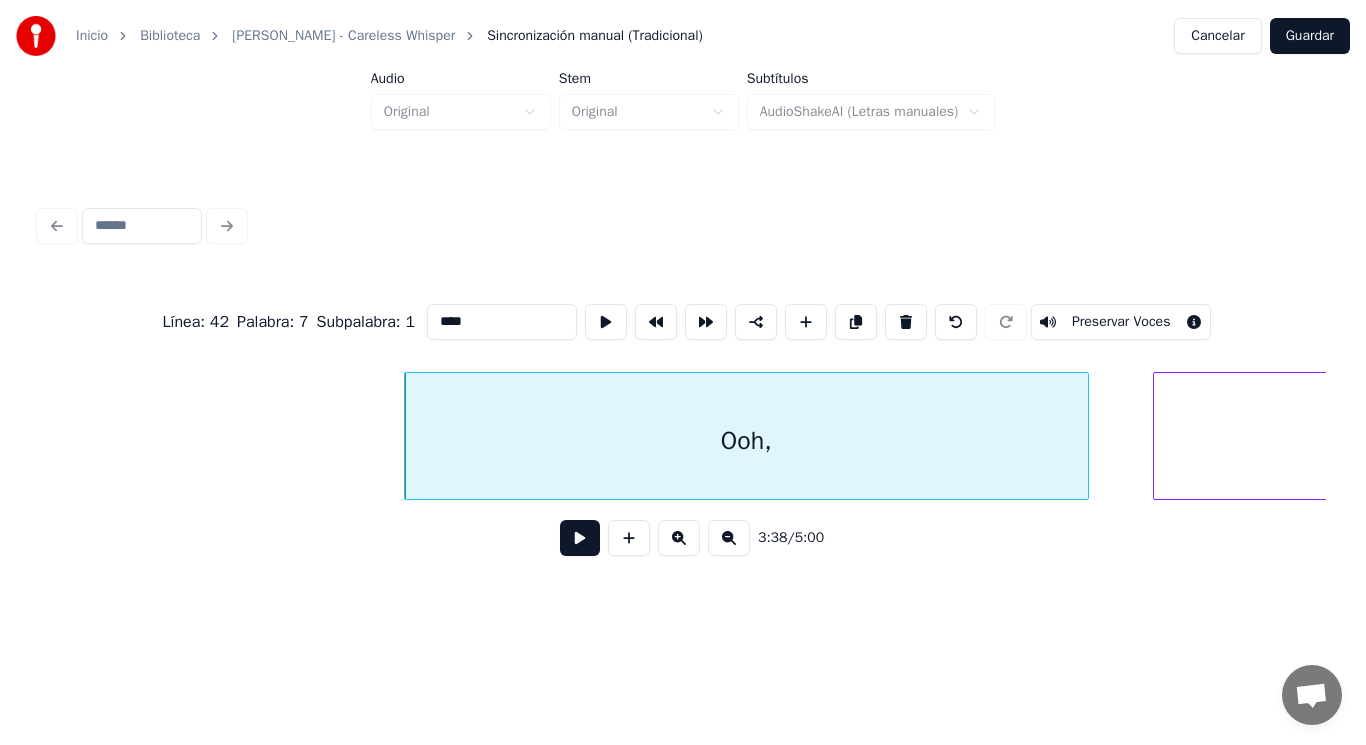 type on "****" 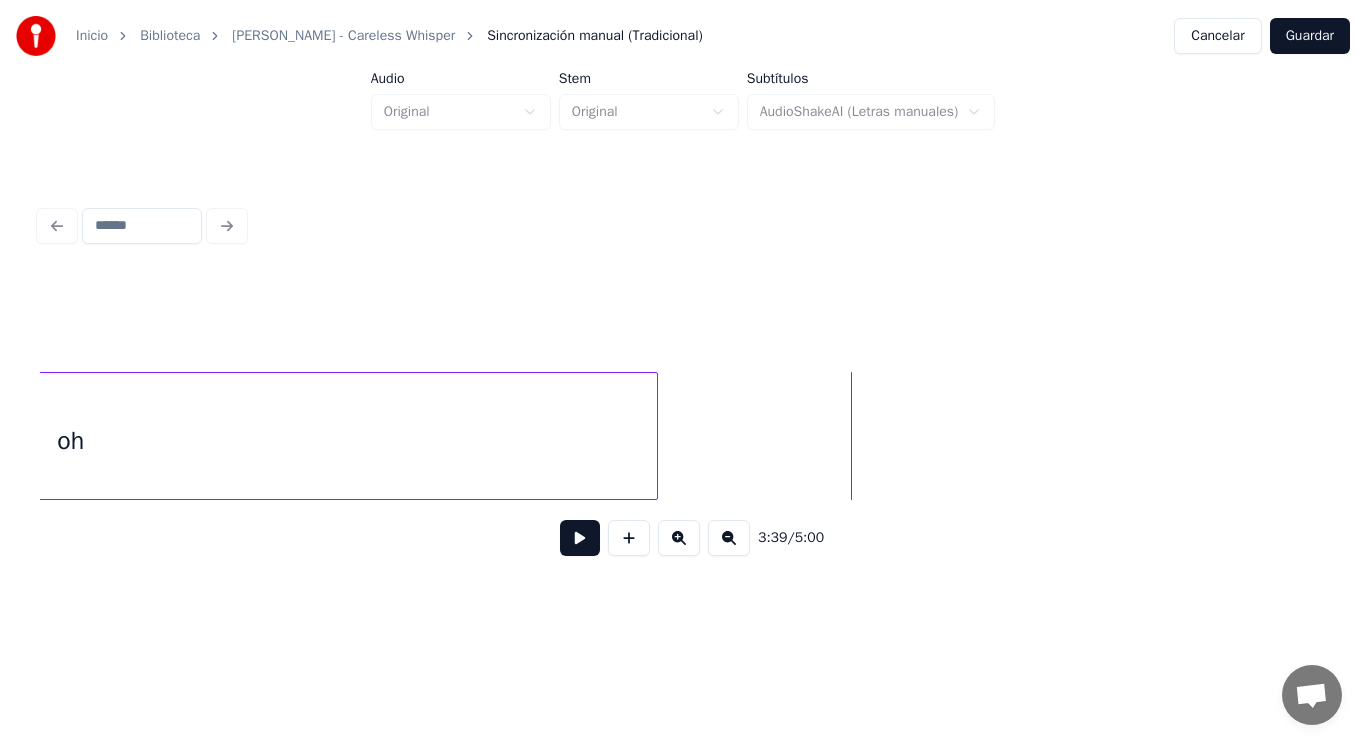 scroll, scrollTop: 0, scrollLeft: 306077, axis: horizontal 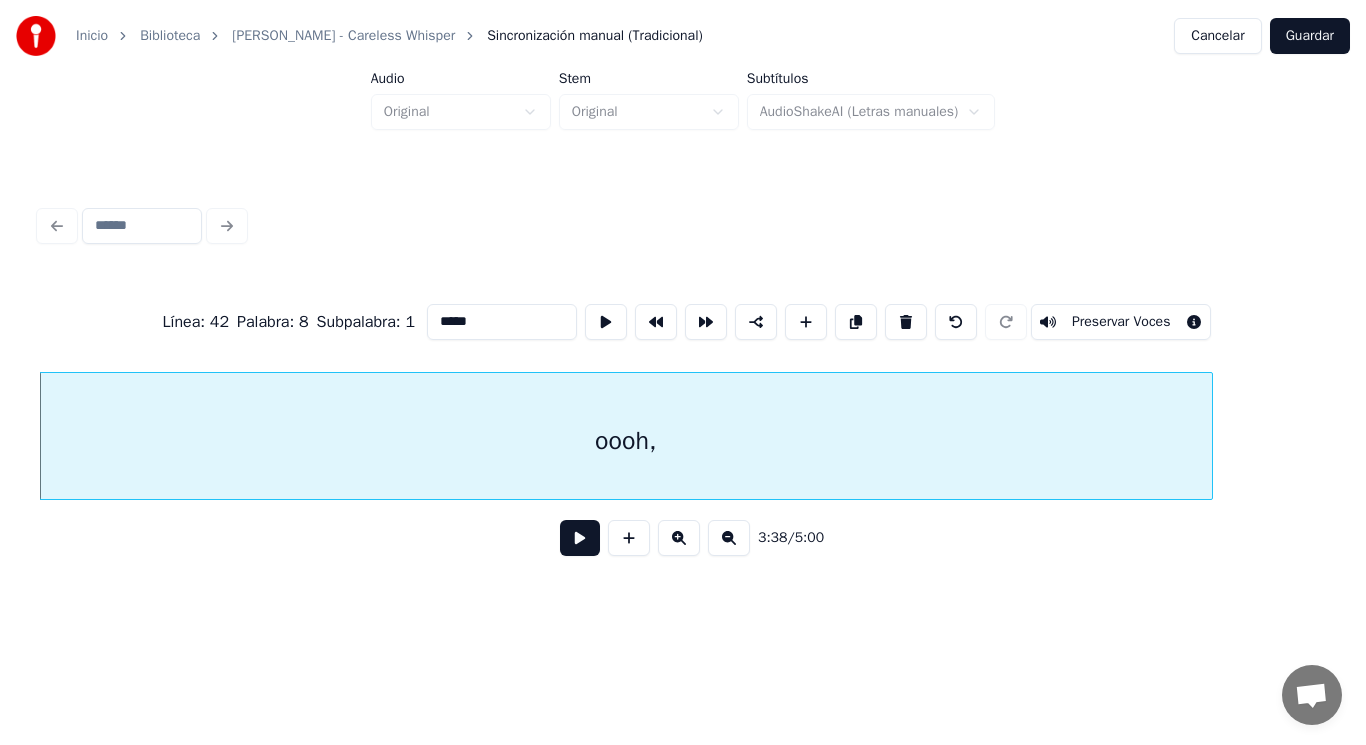 type on "*****" 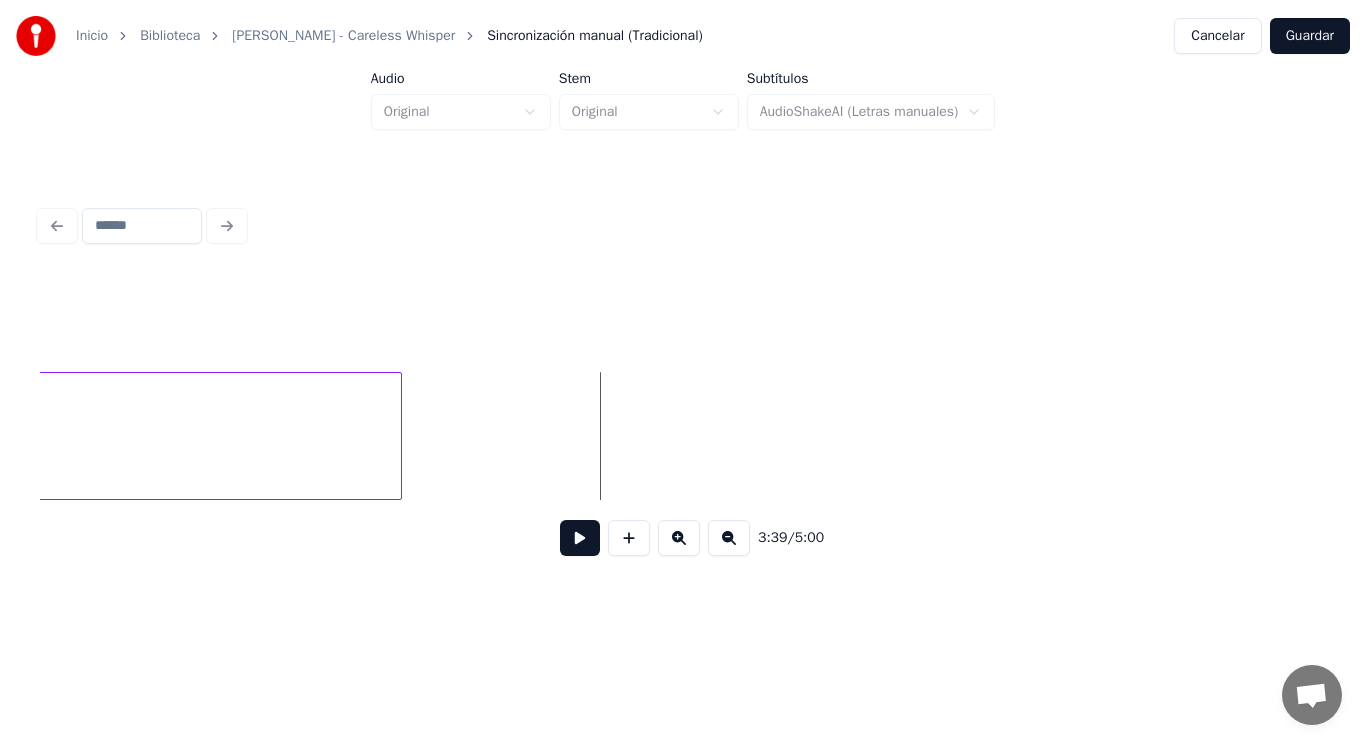 scroll, scrollTop: 0, scrollLeft: 306077, axis: horizontal 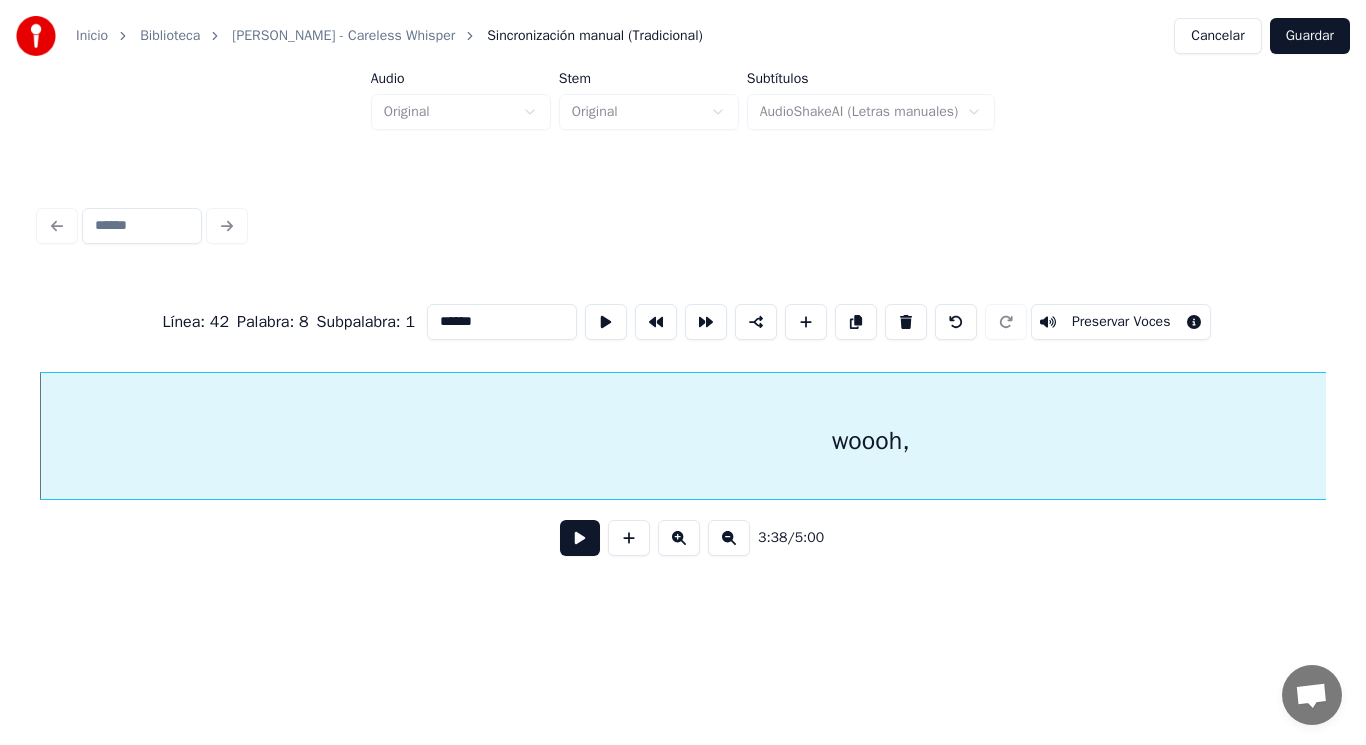 type on "******" 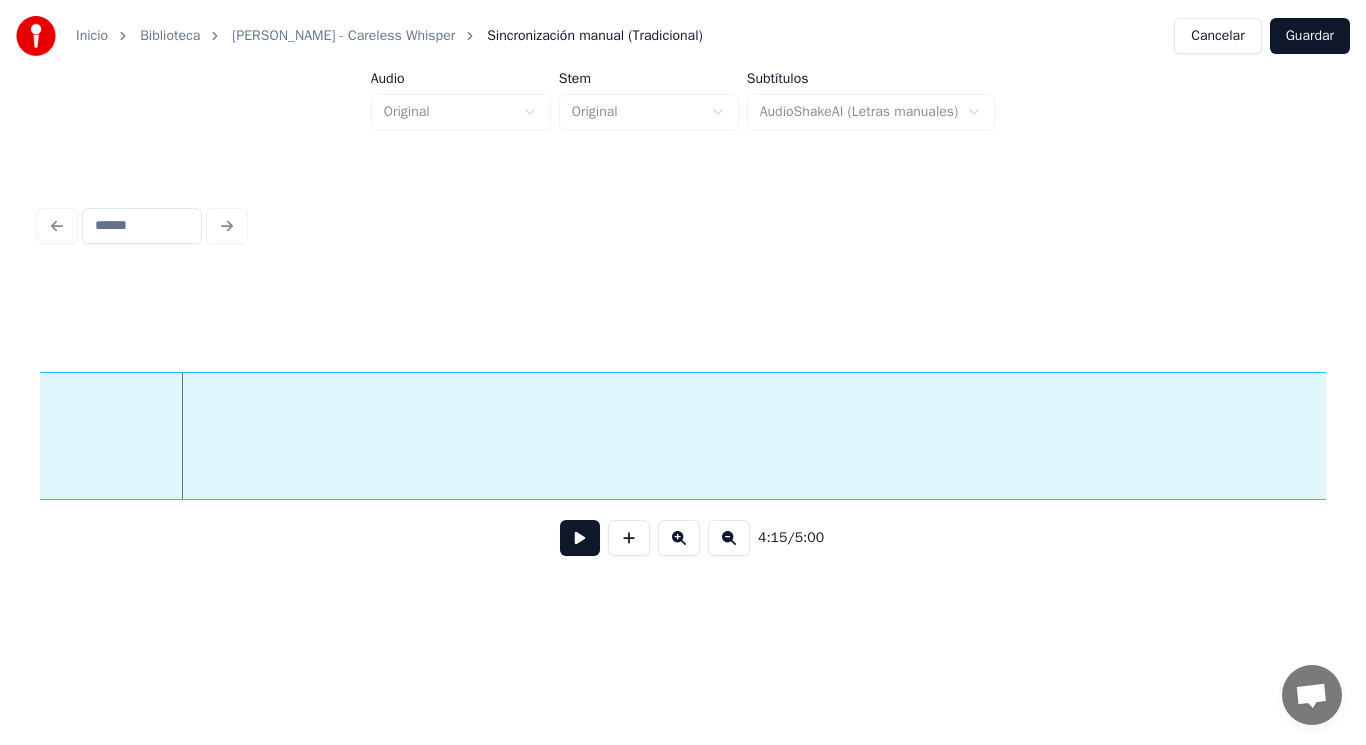scroll, scrollTop: 0, scrollLeft: 352472, axis: horizontal 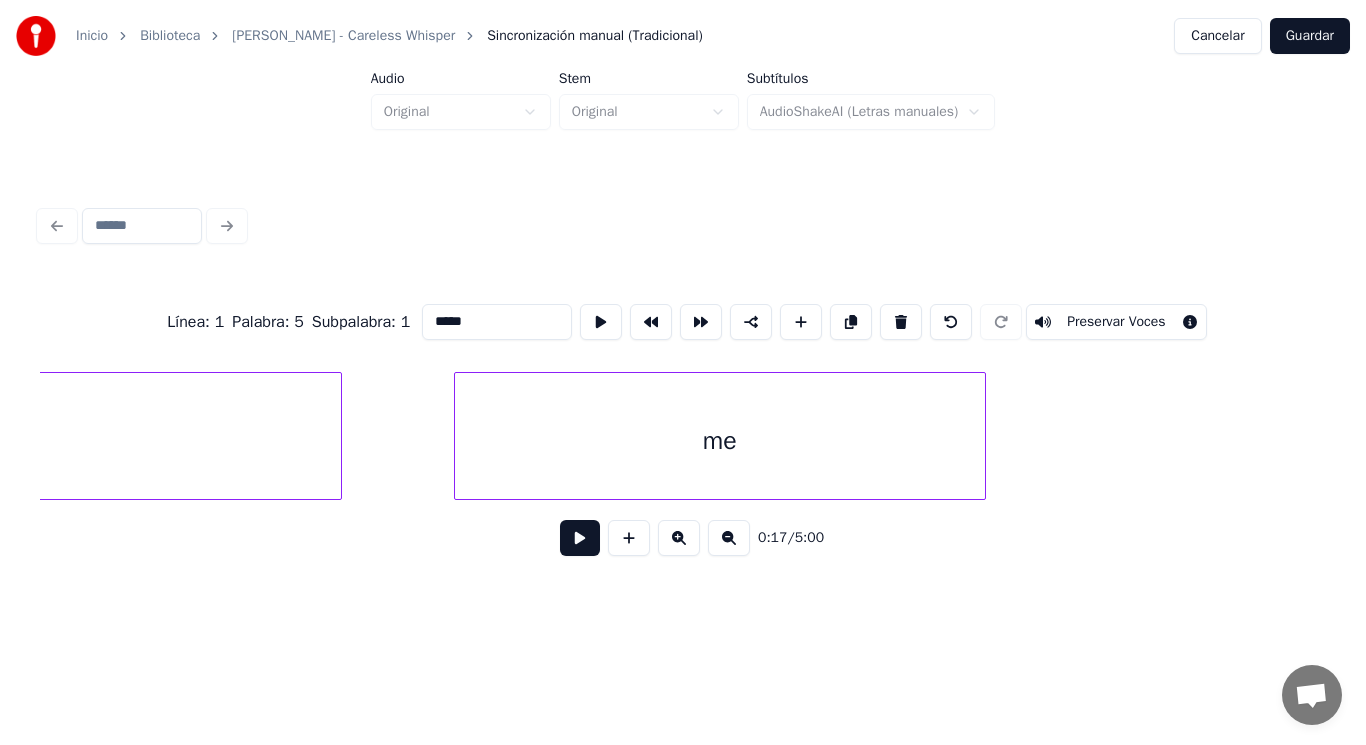 type on "**" 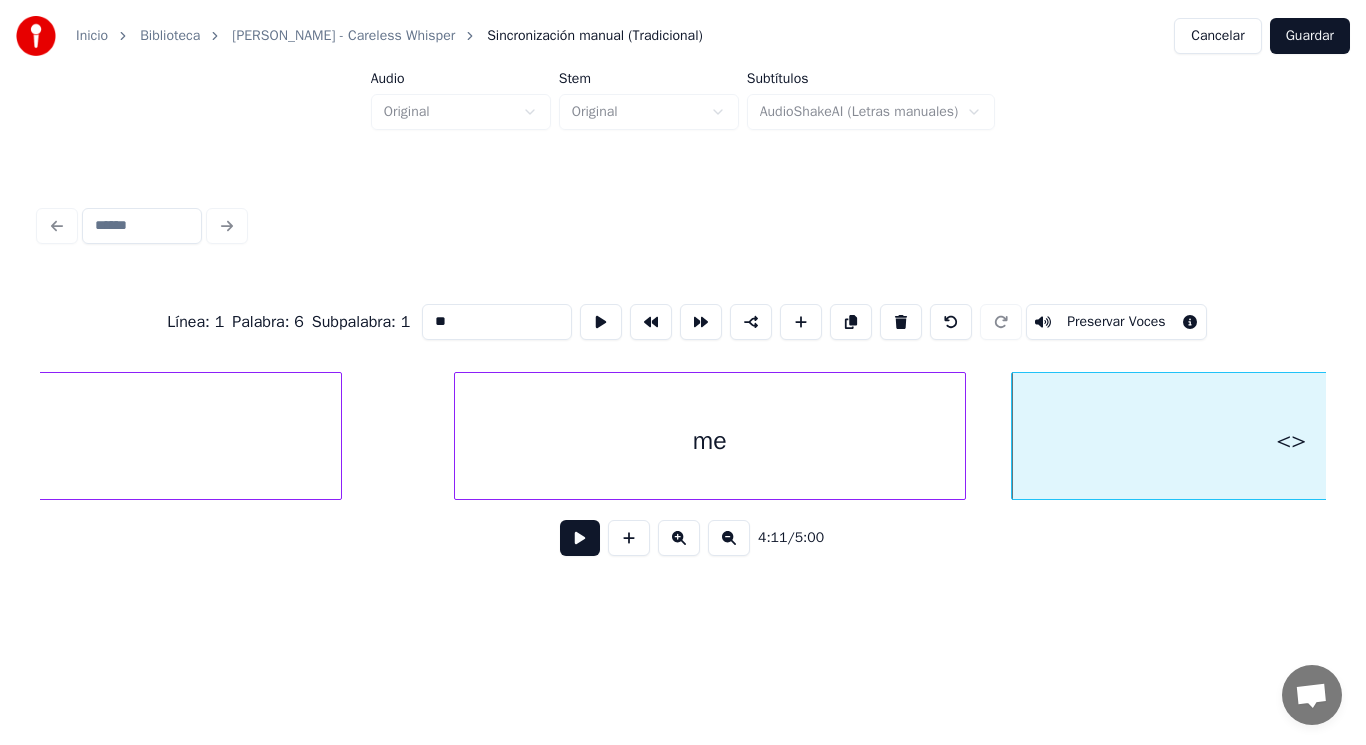 type on "*" 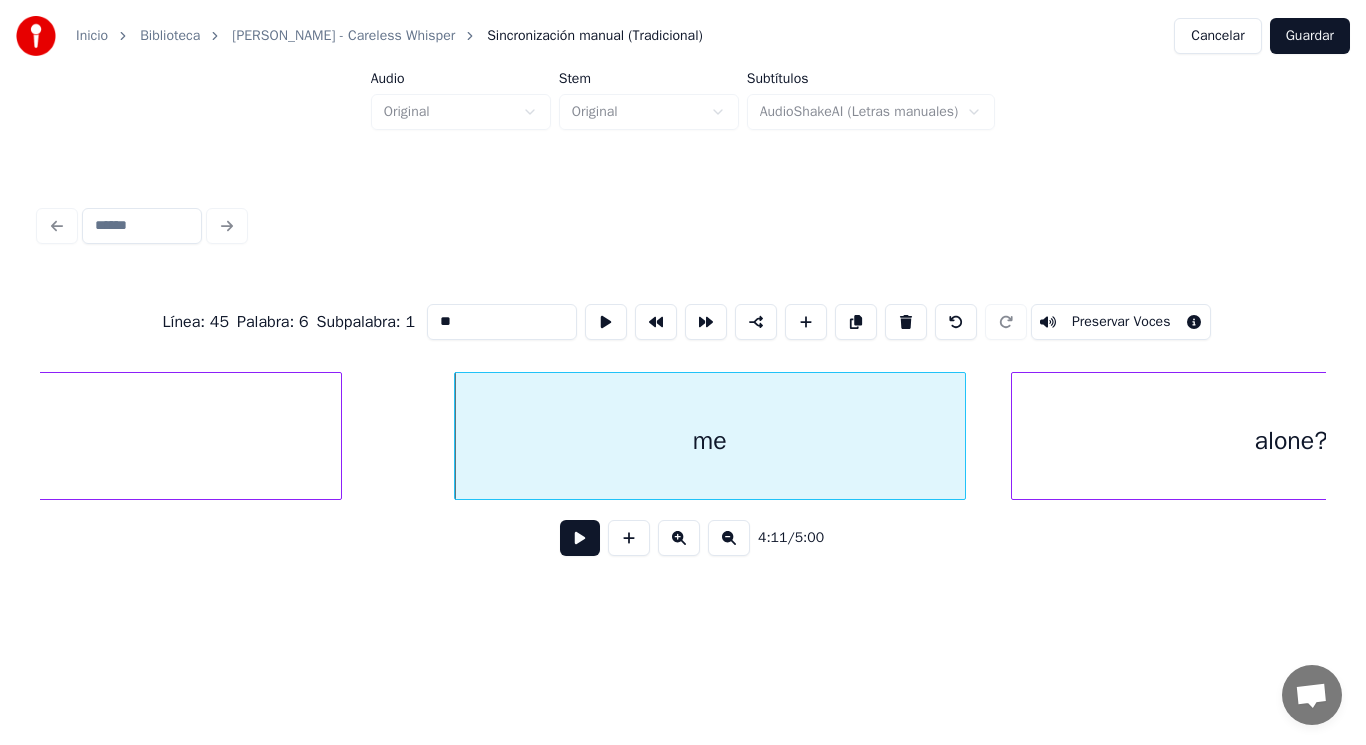 type on "**" 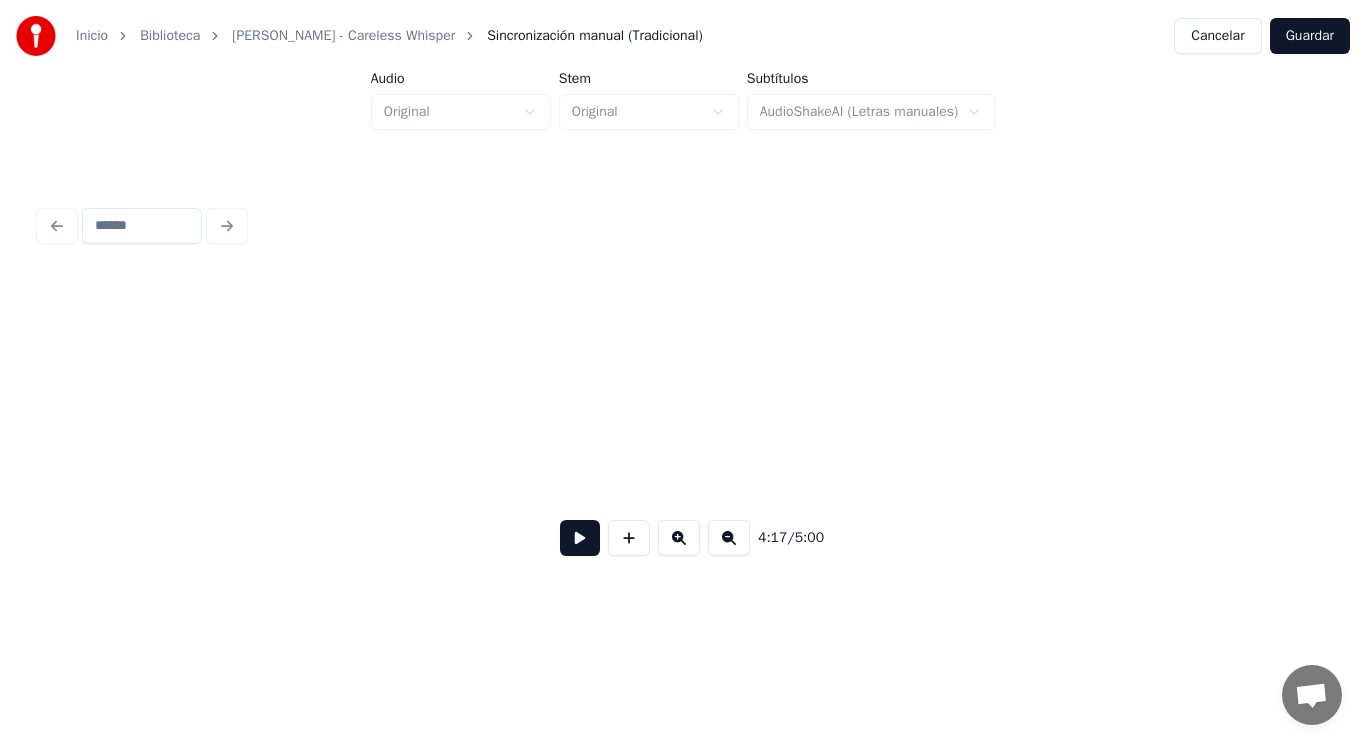 scroll, scrollTop: 0, scrollLeft: 415339, axis: horizontal 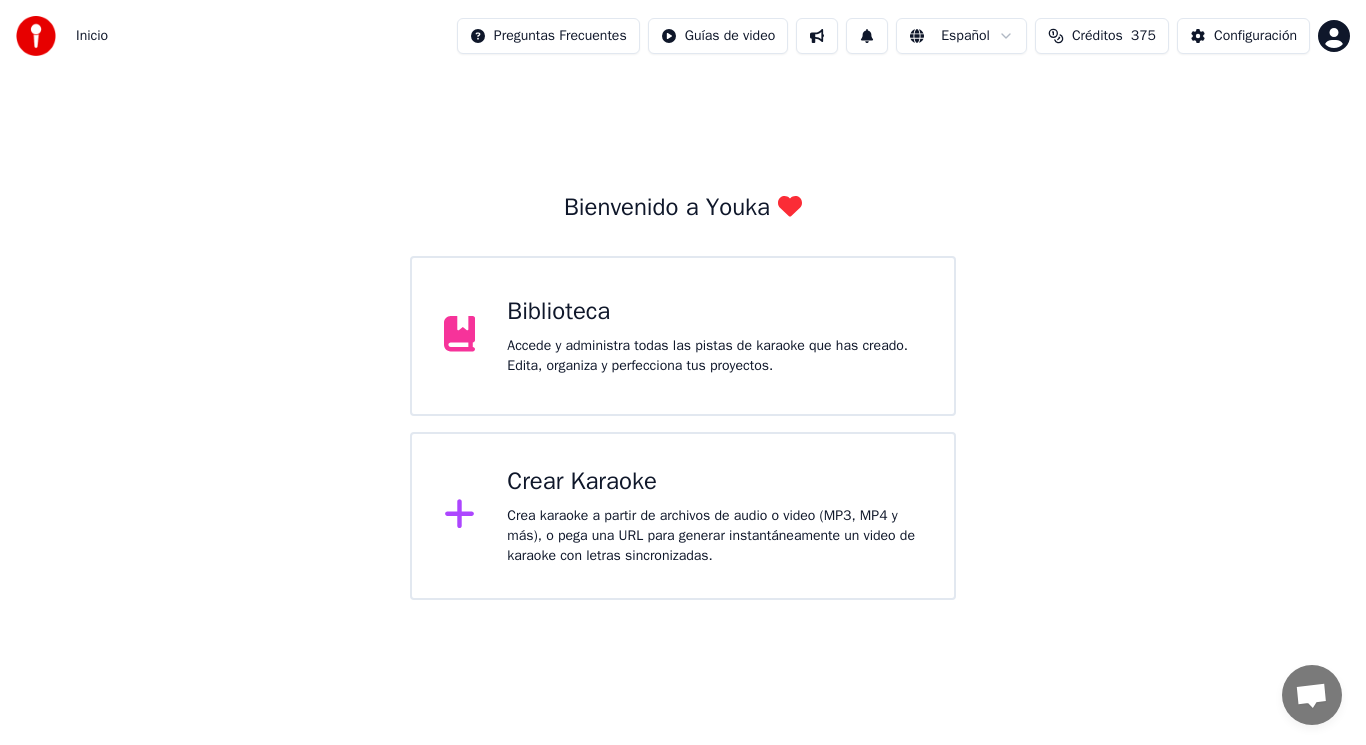 click on "Accede y administra todas las pistas de karaoke que has creado. Edita, organiza y perfecciona tus proyectos." at bounding box center [714, 356] 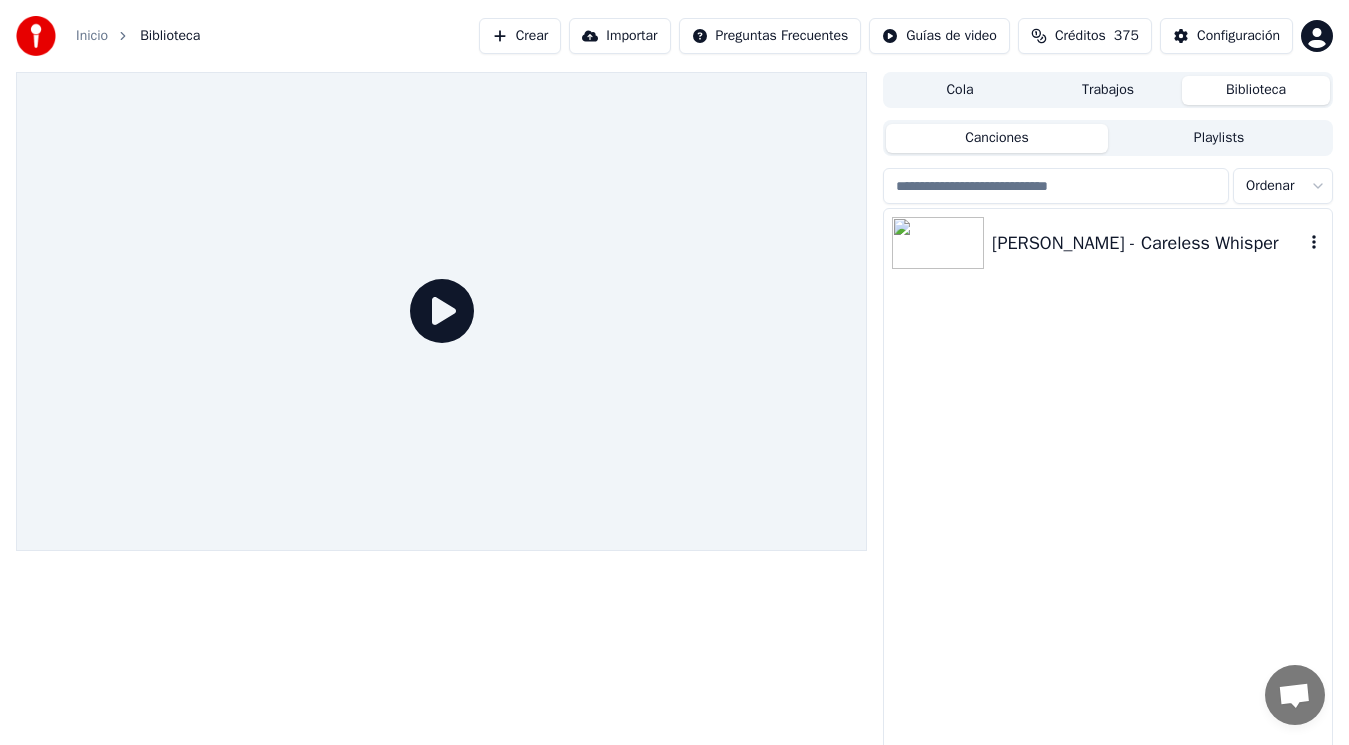 click on "[PERSON_NAME] - Careless Whisper" at bounding box center (1148, 243) 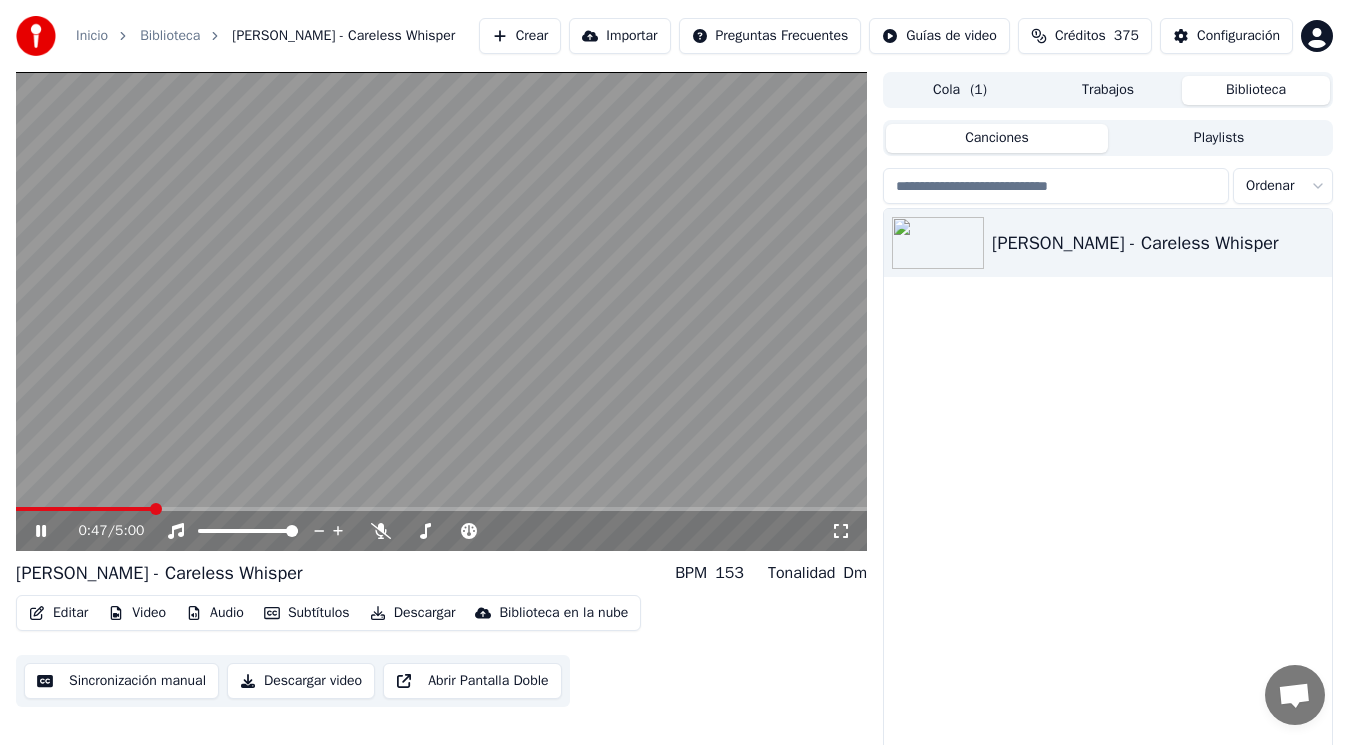 click 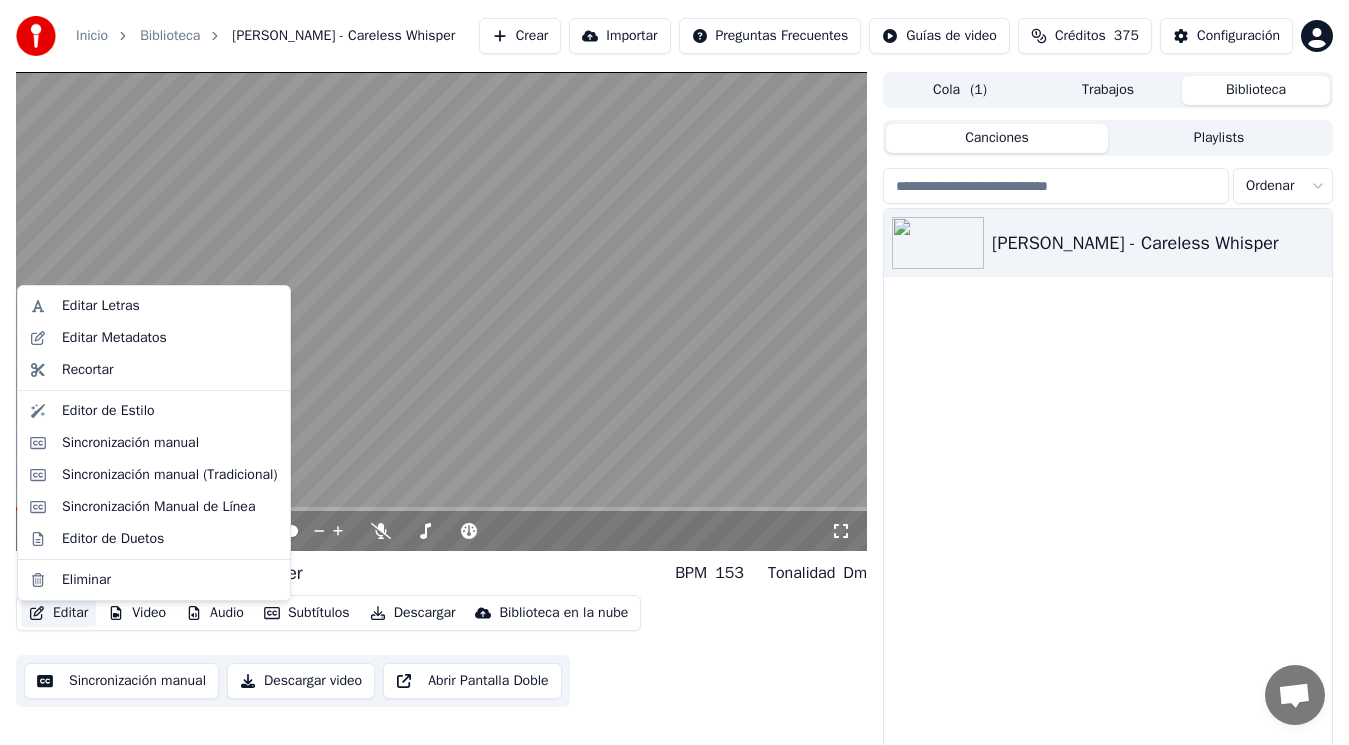 click on "Editar" at bounding box center [58, 613] 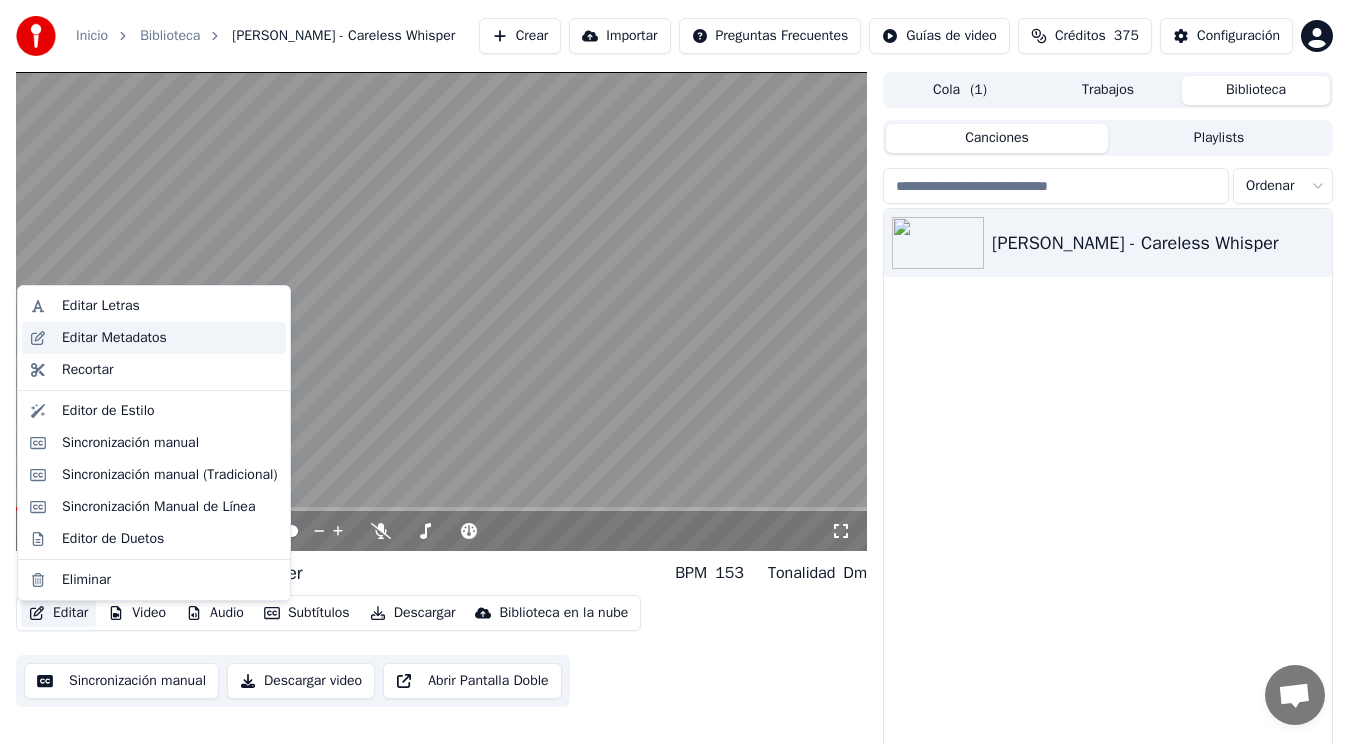 click on "Editar Metadatos" at bounding box center (114, 338) 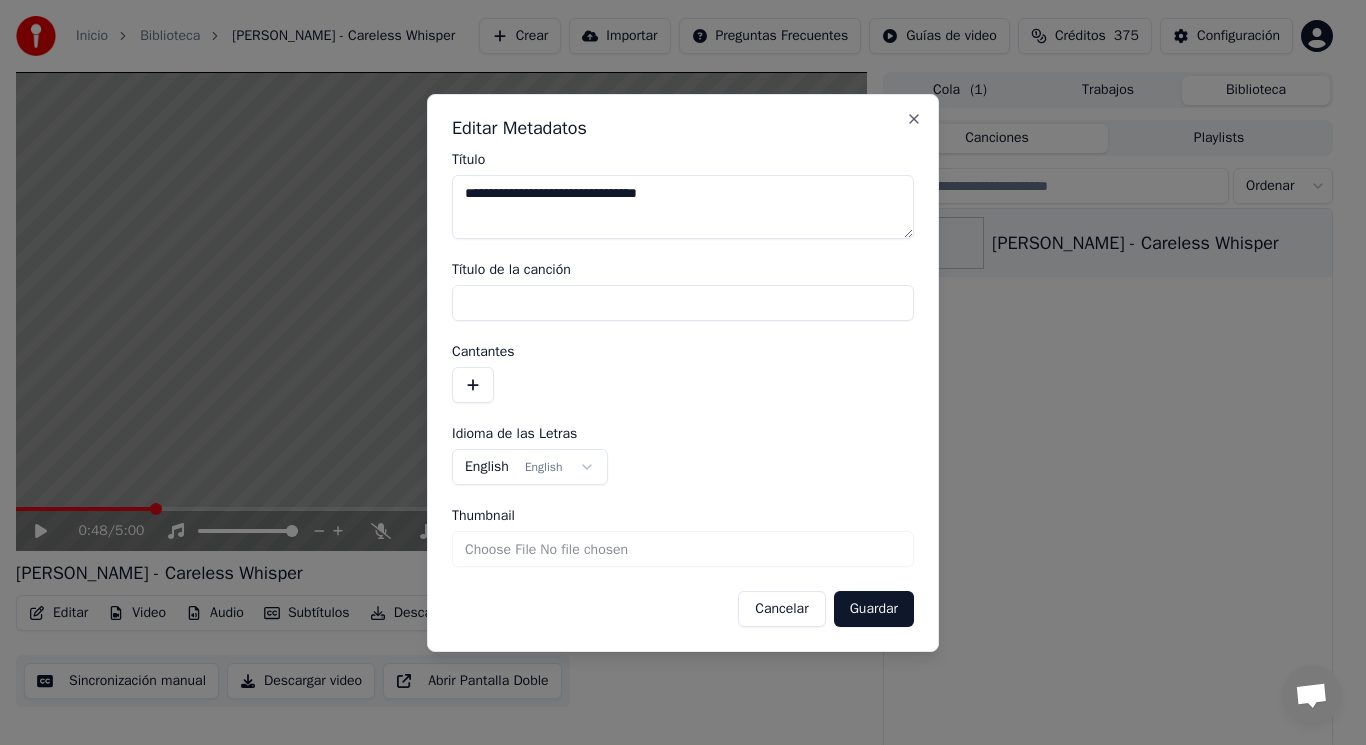 click on "Cancelar" at bounding box center (781, 609) 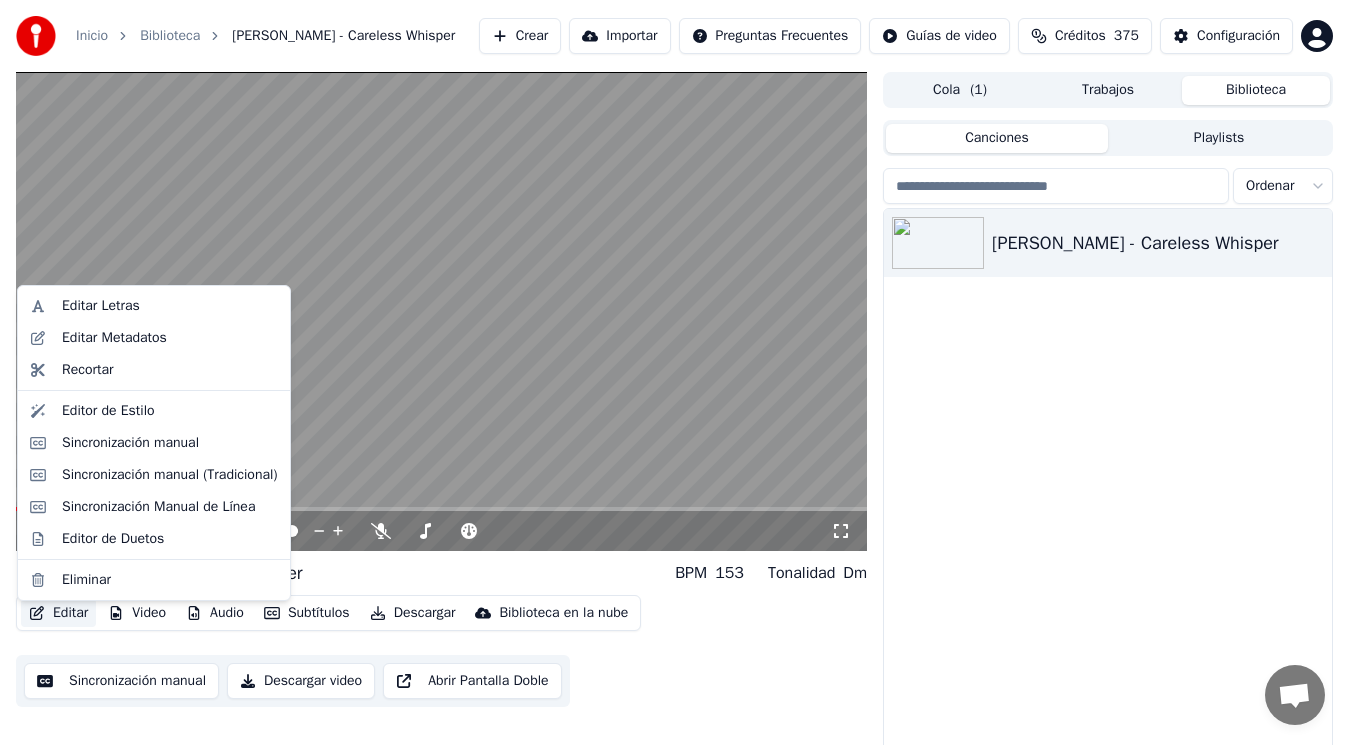 click on "Editar" at bounding box center [58, 613] 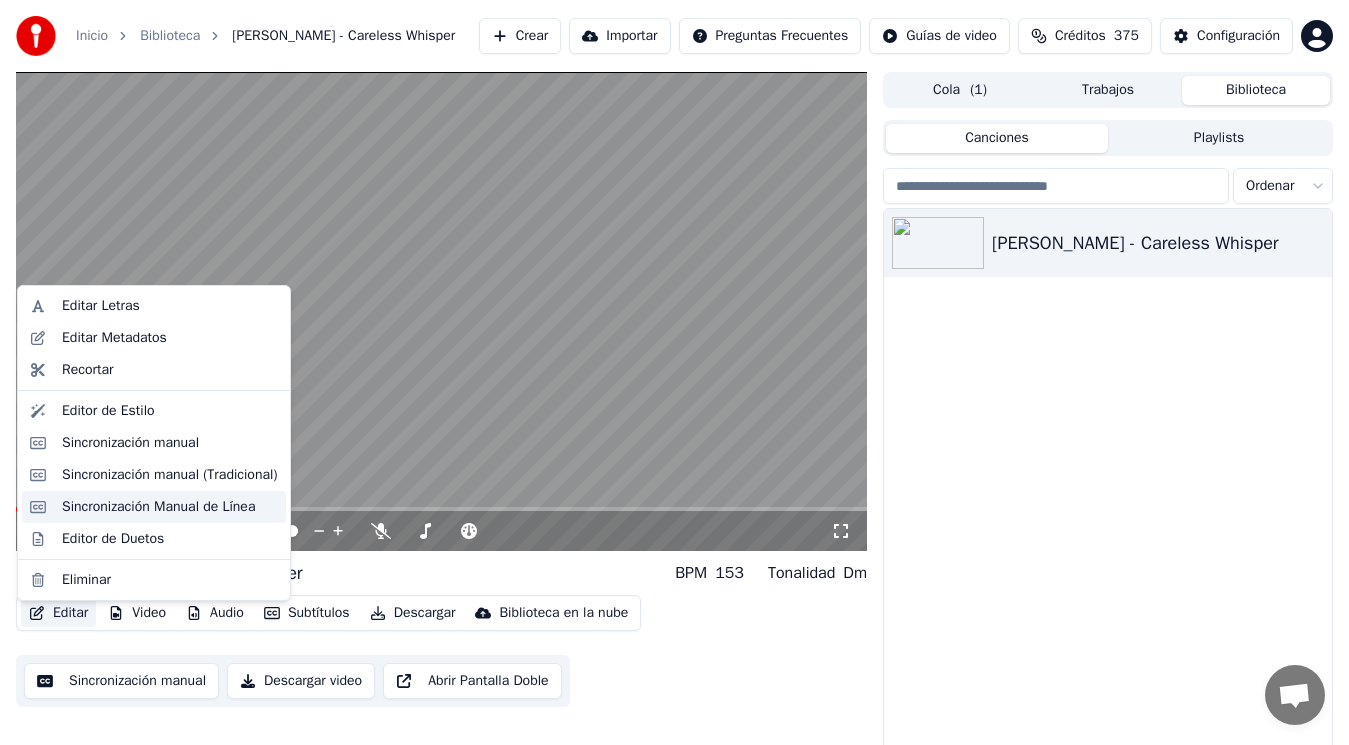 click on "Sincronización Manual de Línea" at bounding box center (158, 507) 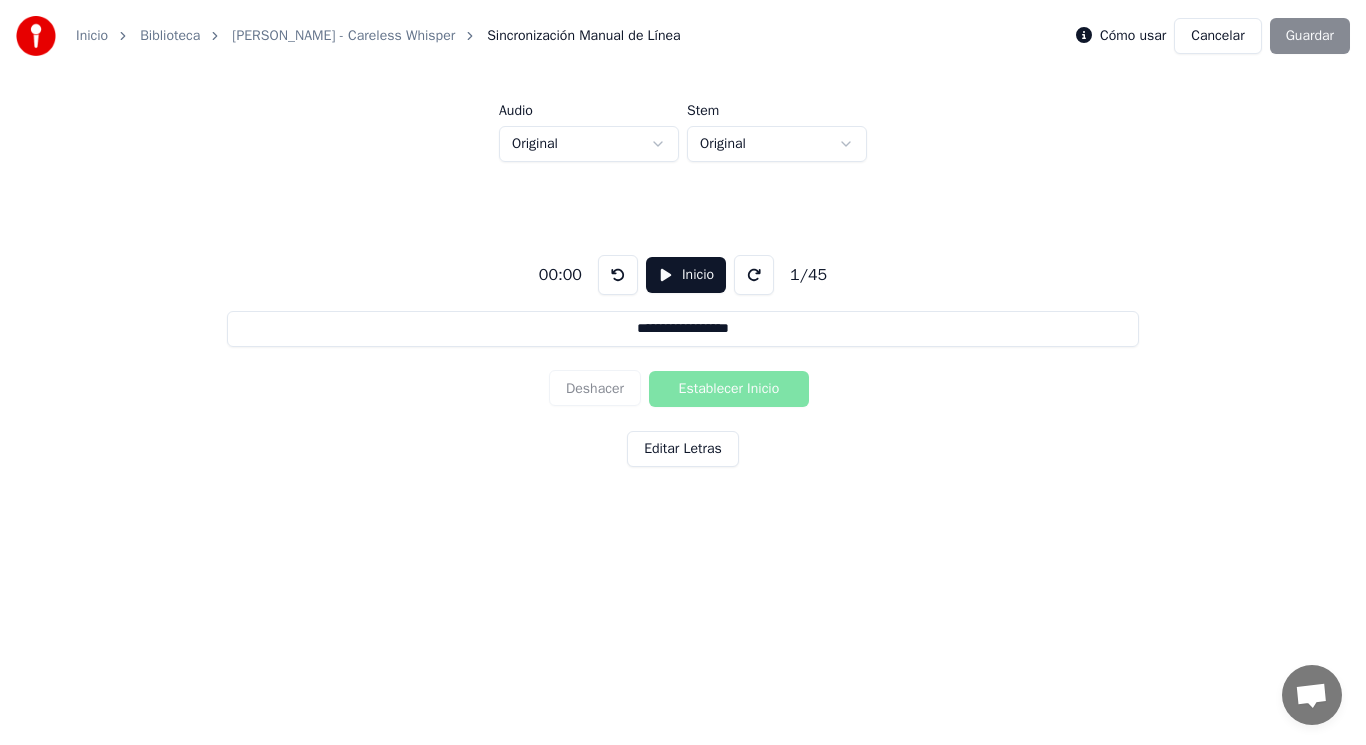 click on "Cancelar" at bounding box center [1217, 36] 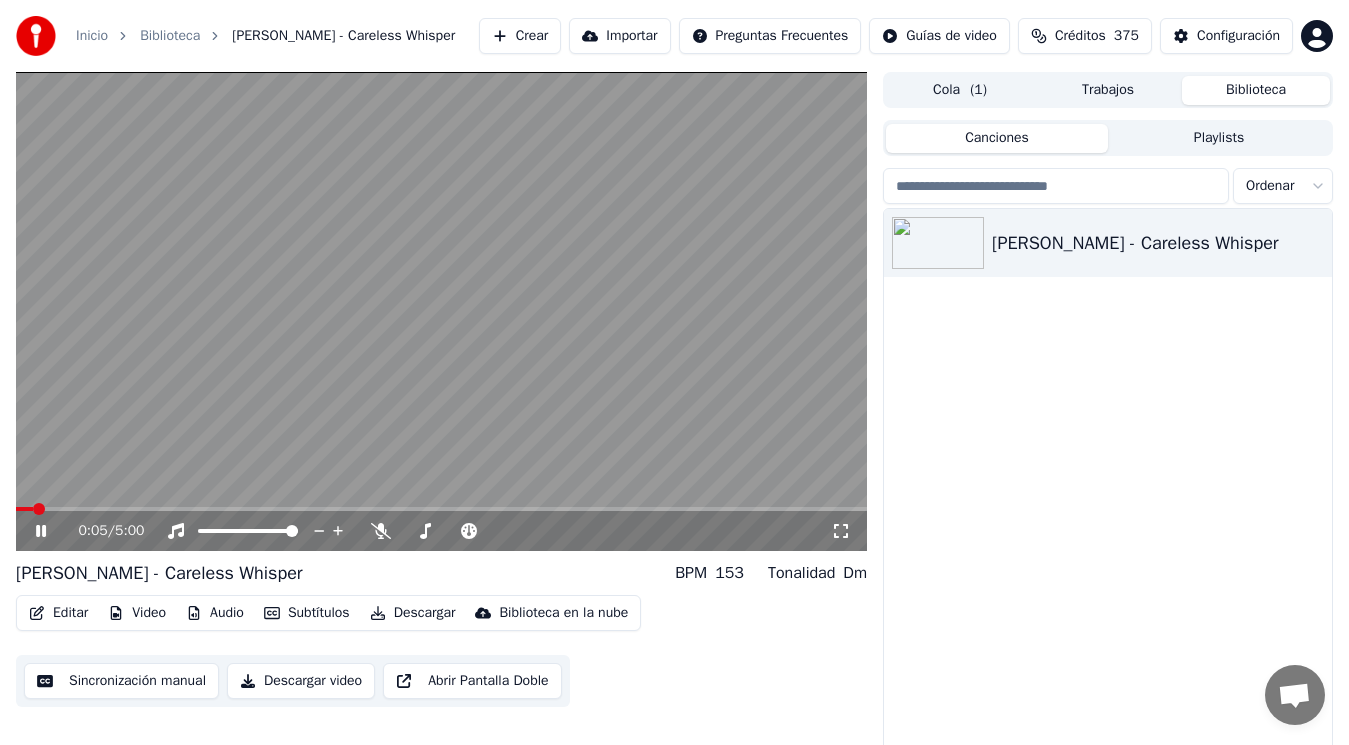 click at bounding box center [441, 311] 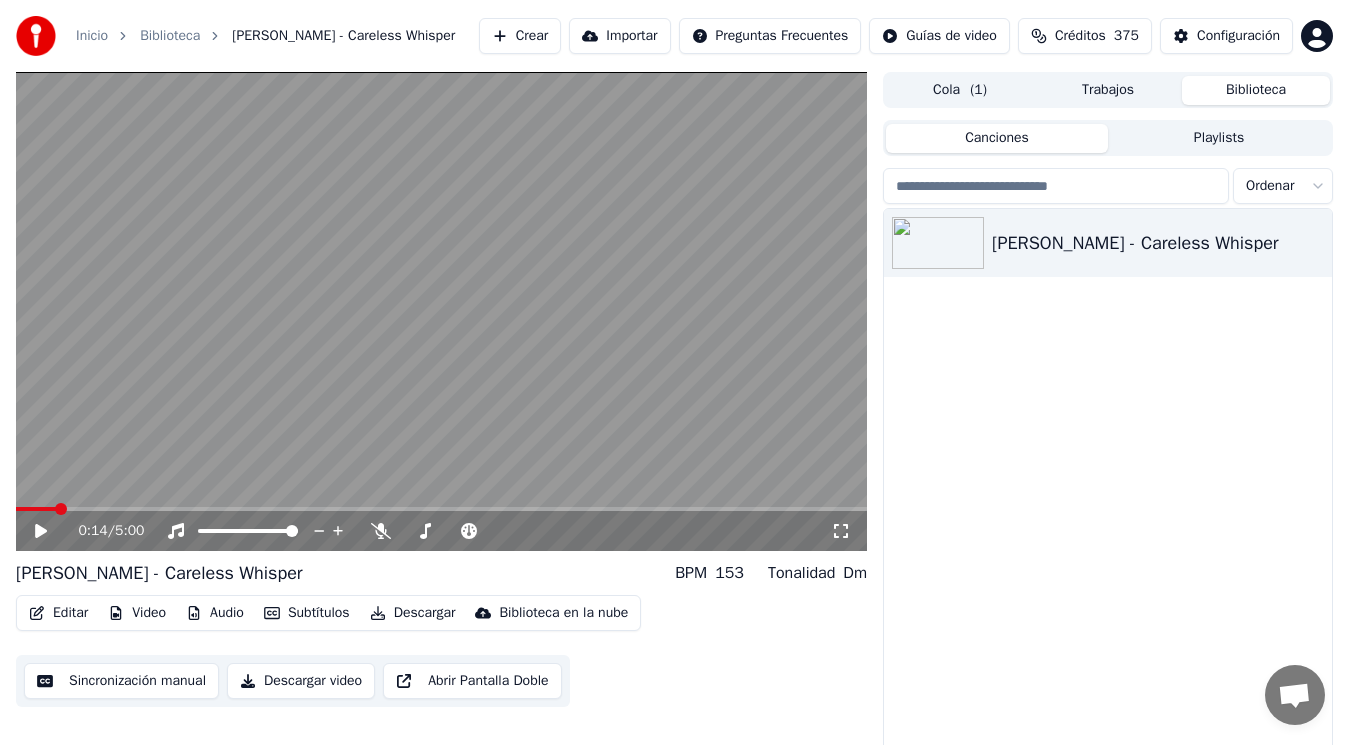 click at bounding box center (61, 509) 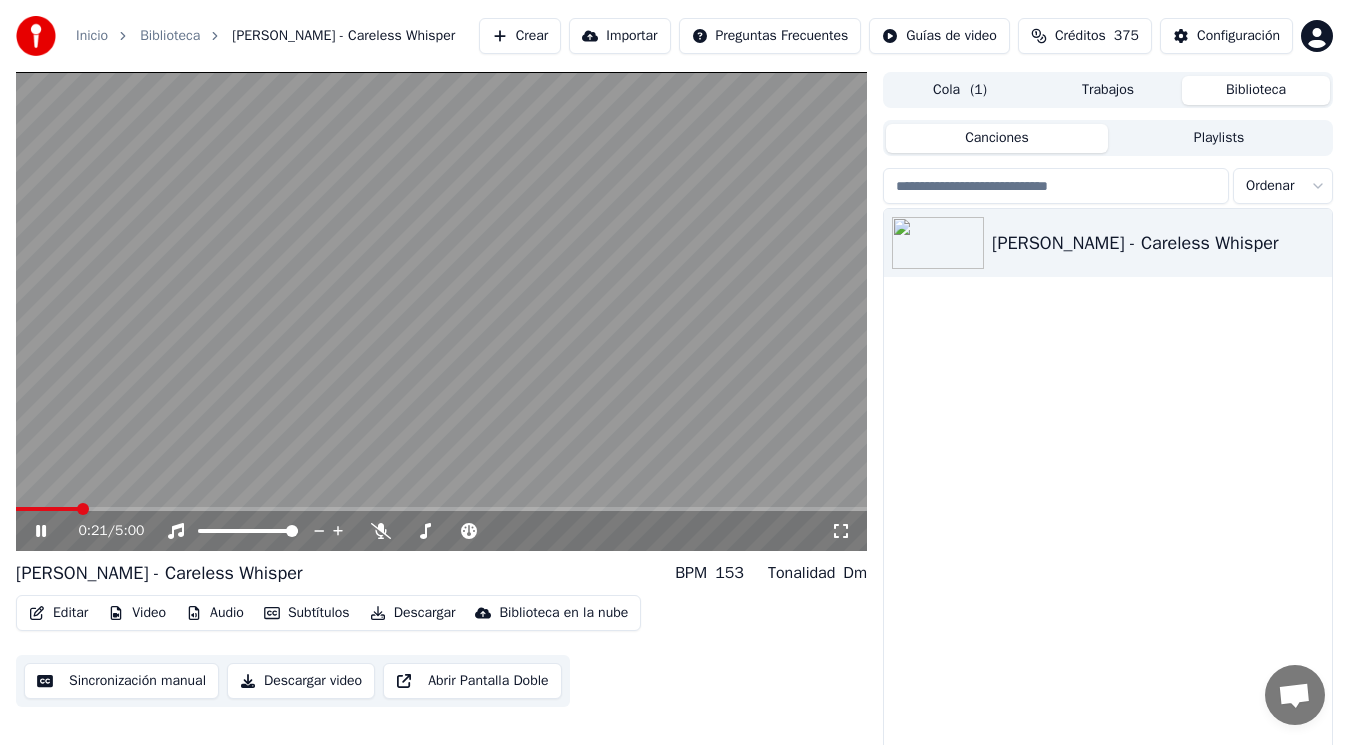 click at bounding box center (441, 311) 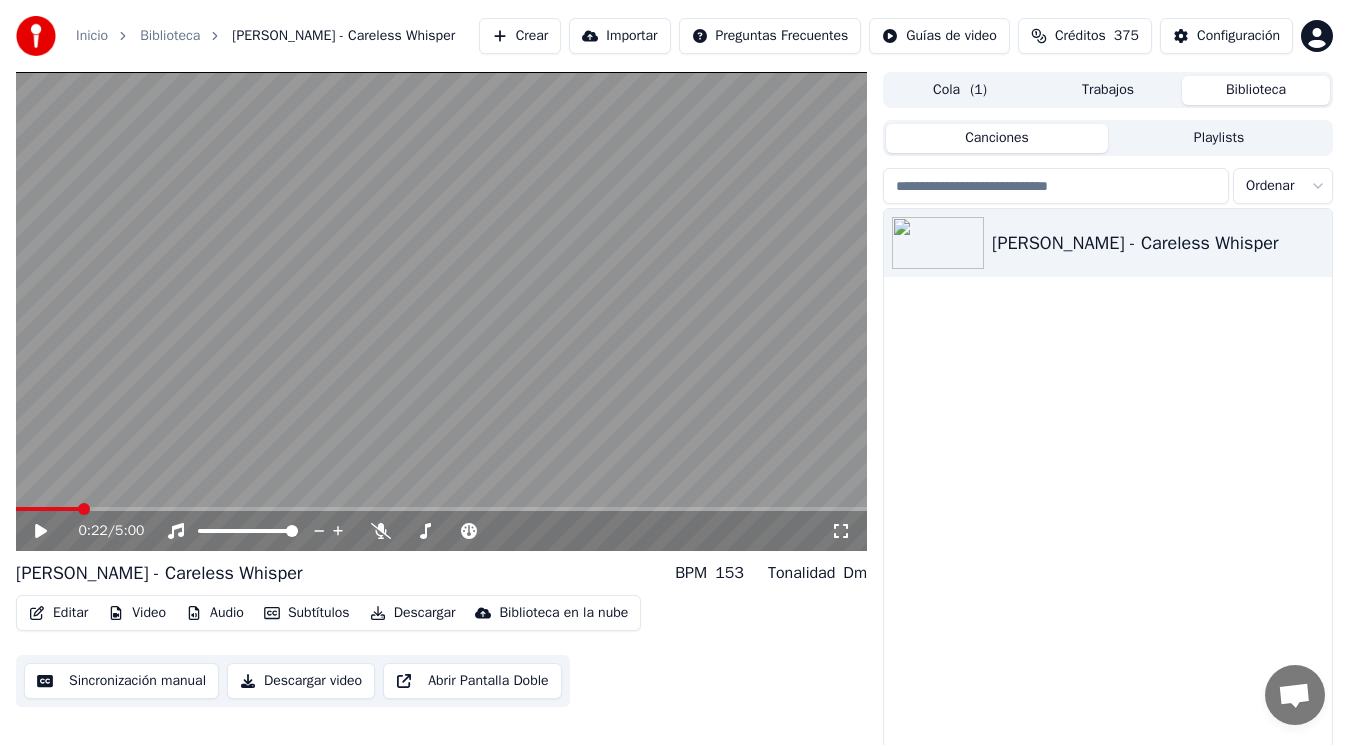 click at bounding box center (441, 311) 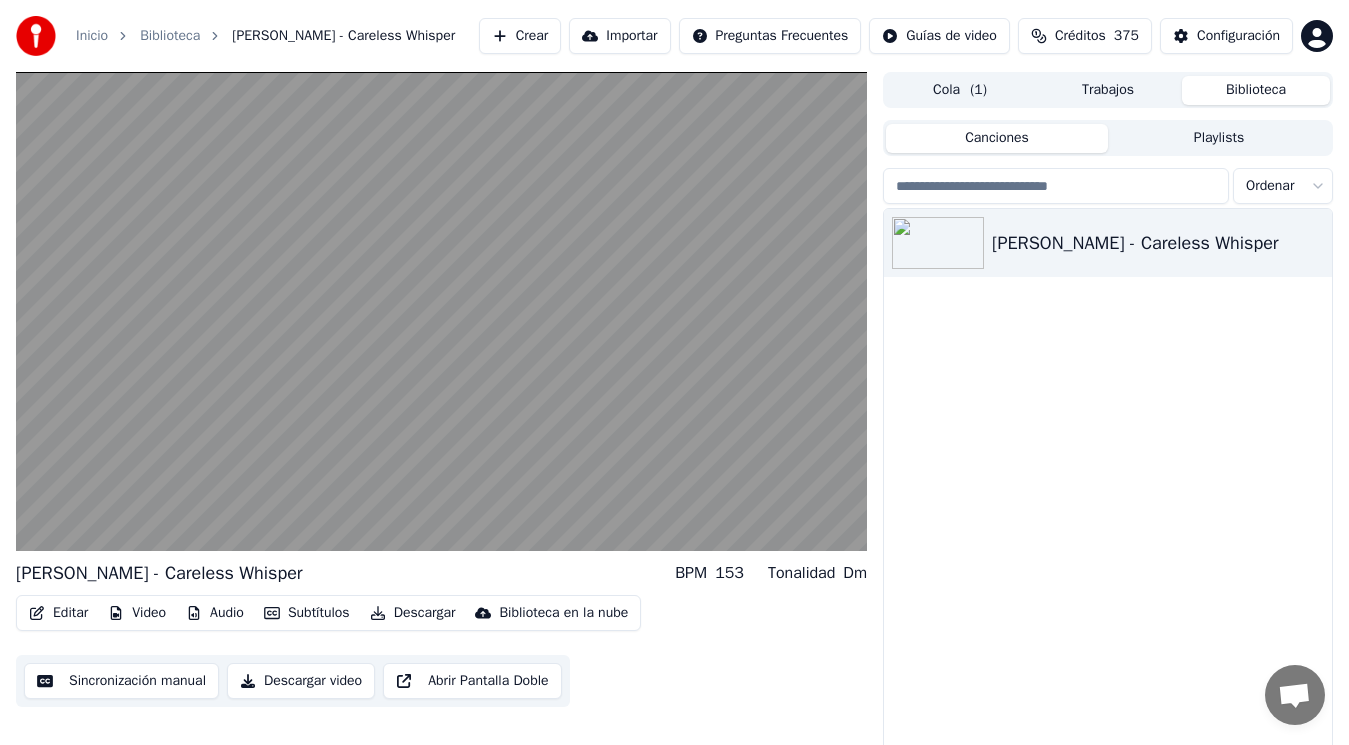 click at bounding box center (441, 311) 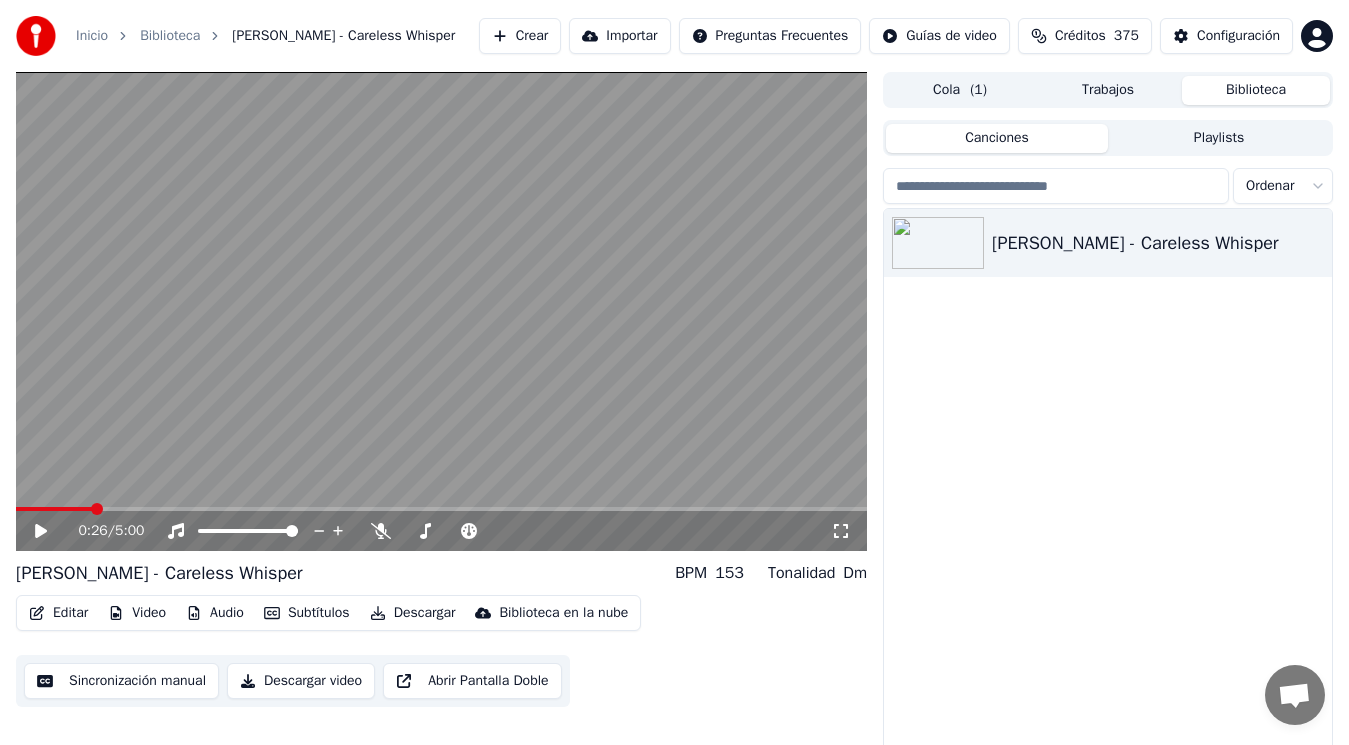 click on "Sincronización manual" at bounding box center (121, 681) 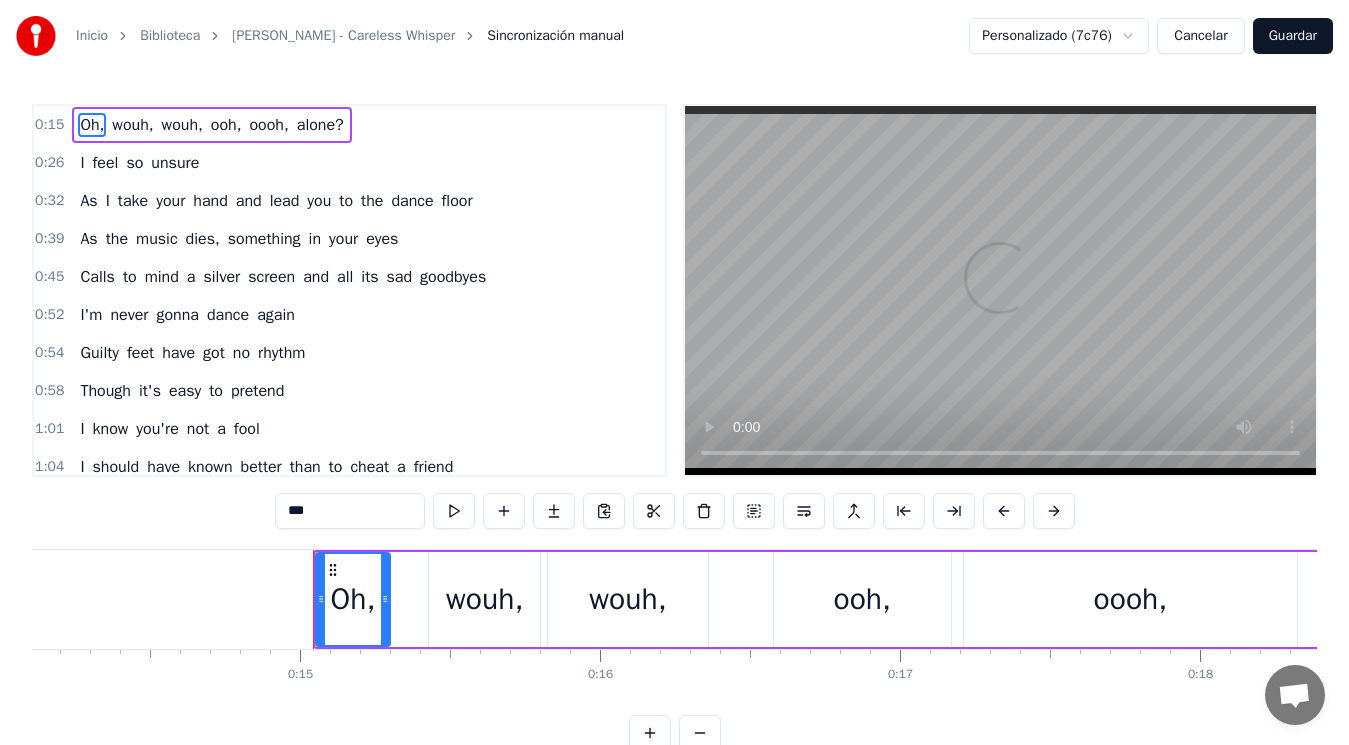 scroll, scrollTop: 0, scrollLeft: 4413, axis: horizontal 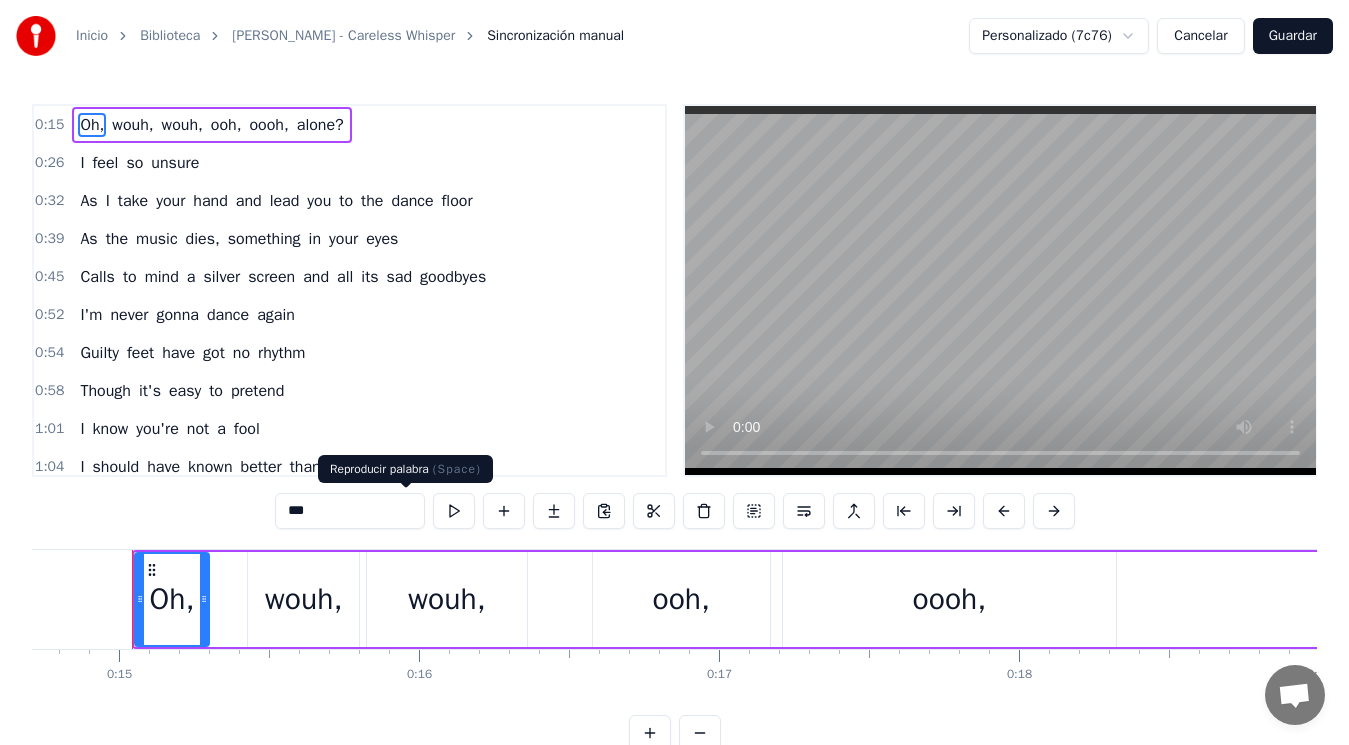 click at bounding box center [454, 511] 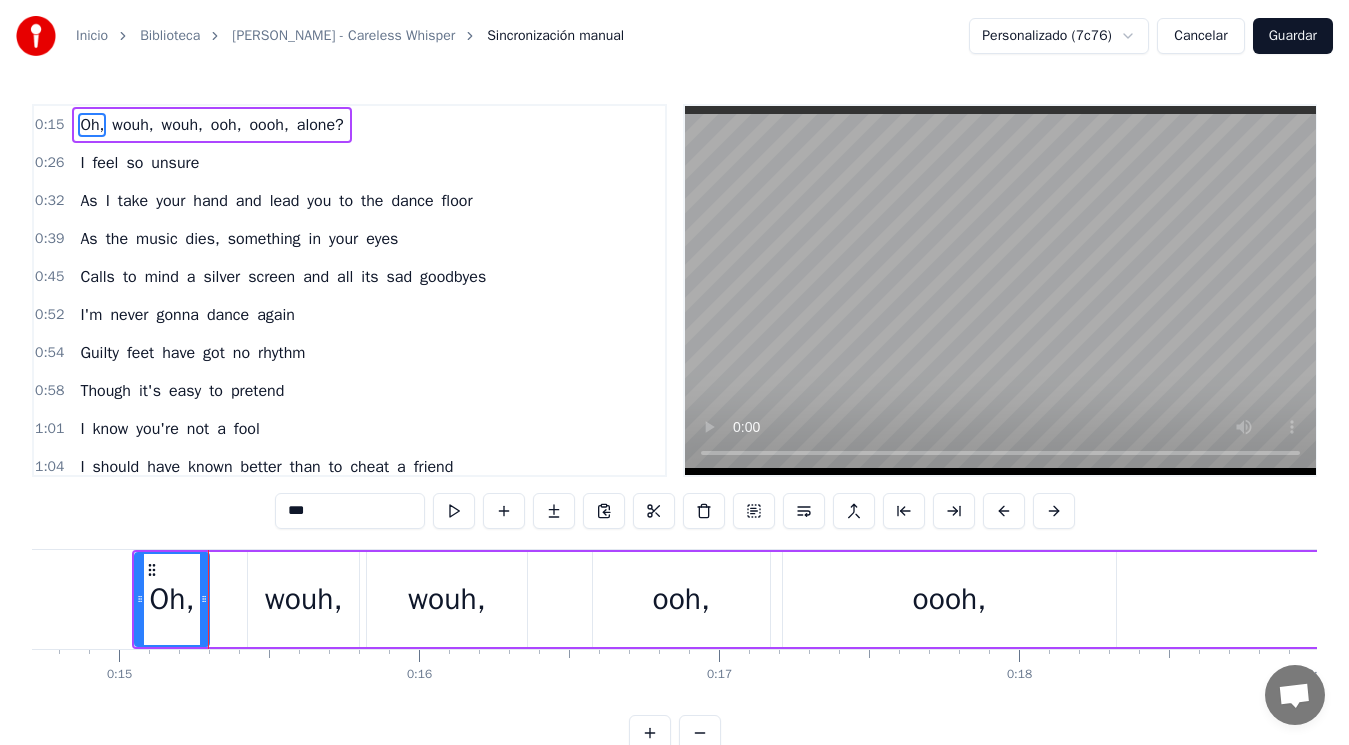 click at bounding box center (454, 511) 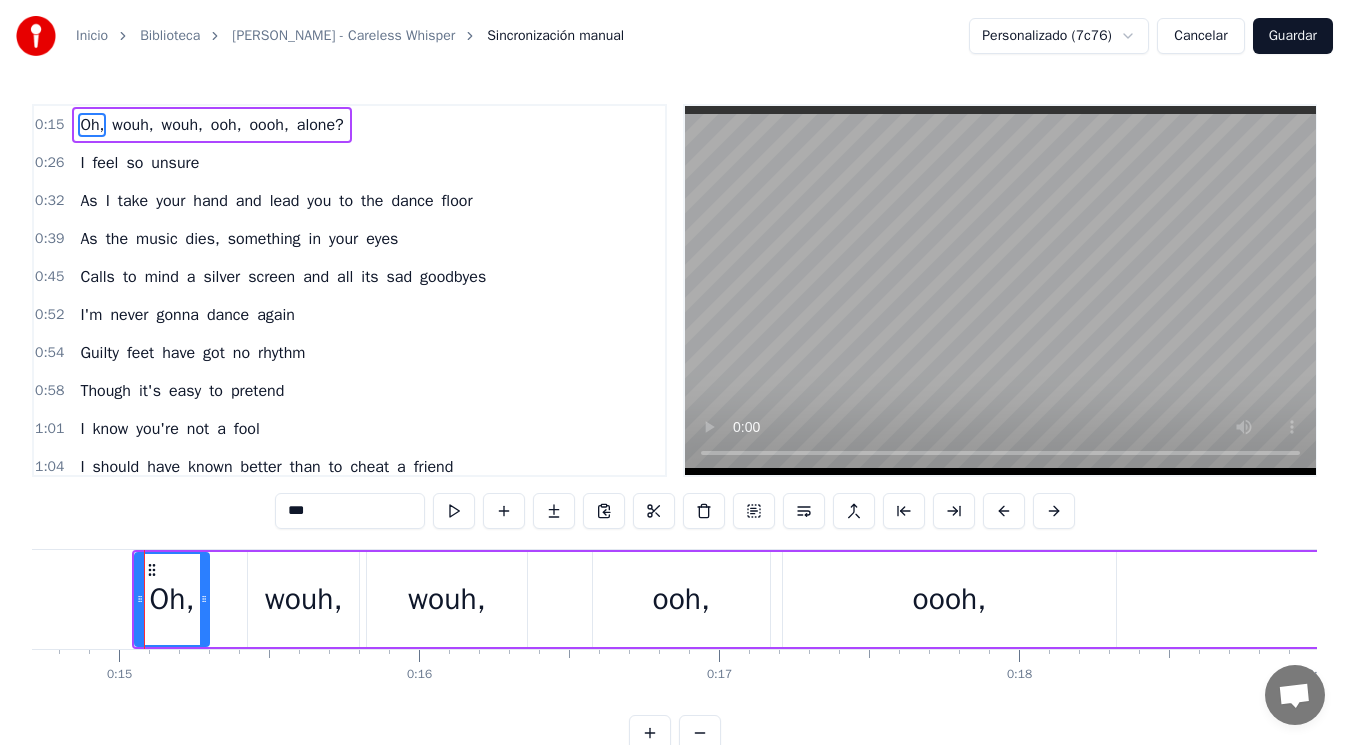 click on "feel" at bounding box center (106, 163) 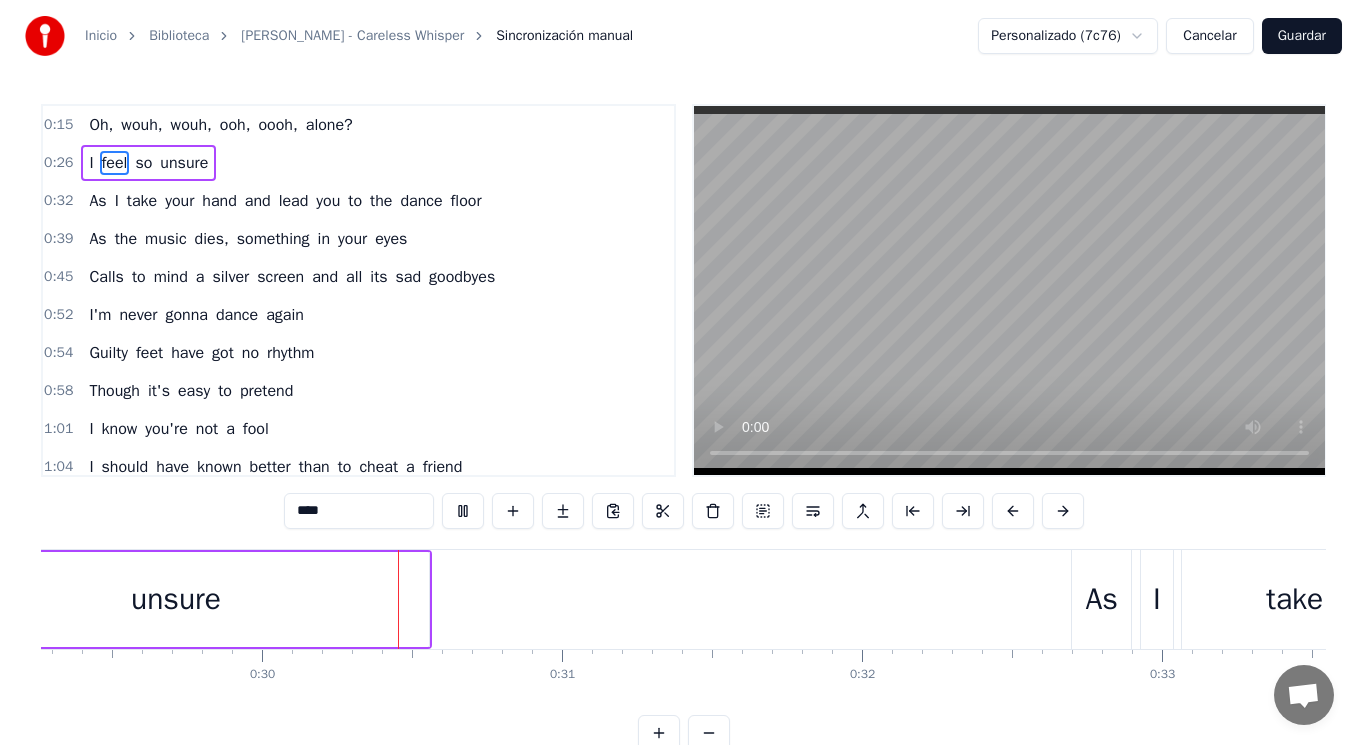 scroll, scrollTop: 0, scrollLeft: 8864, axis: horizontal 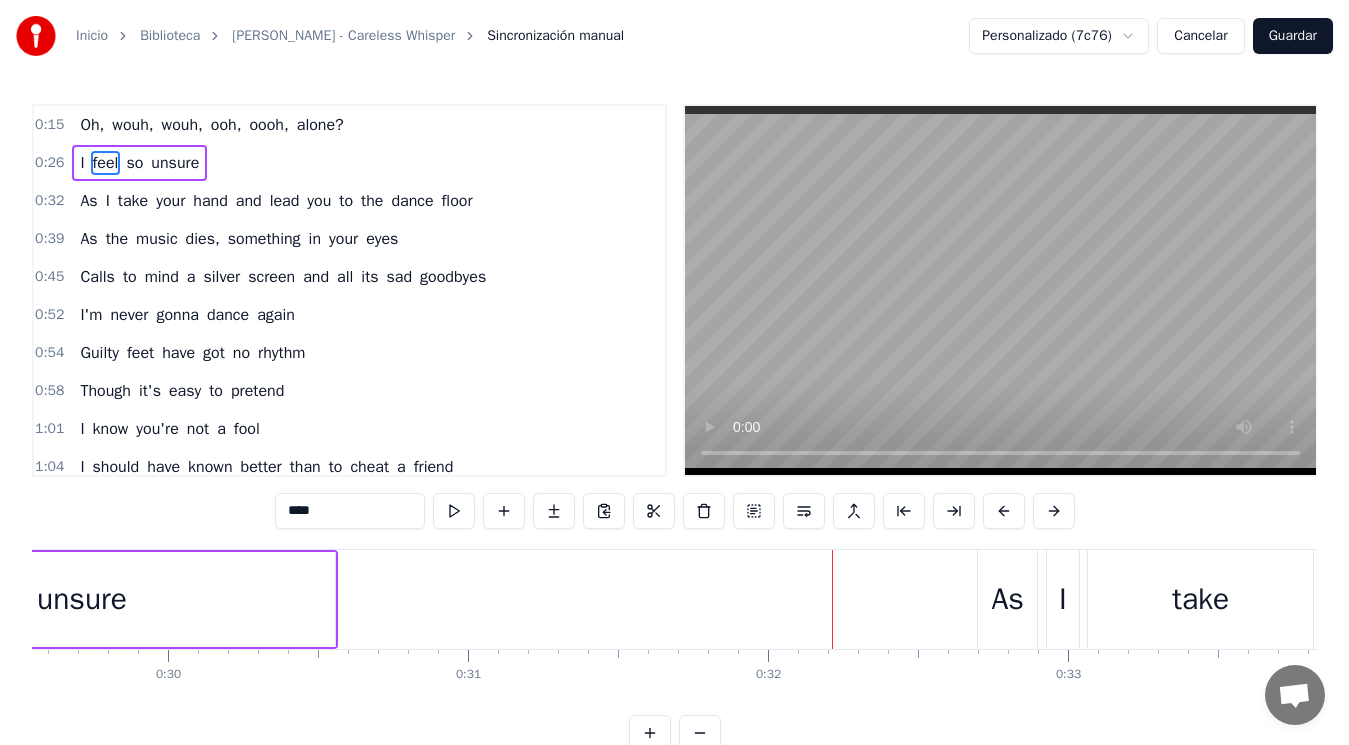 click at bounding box center [1000, 290] 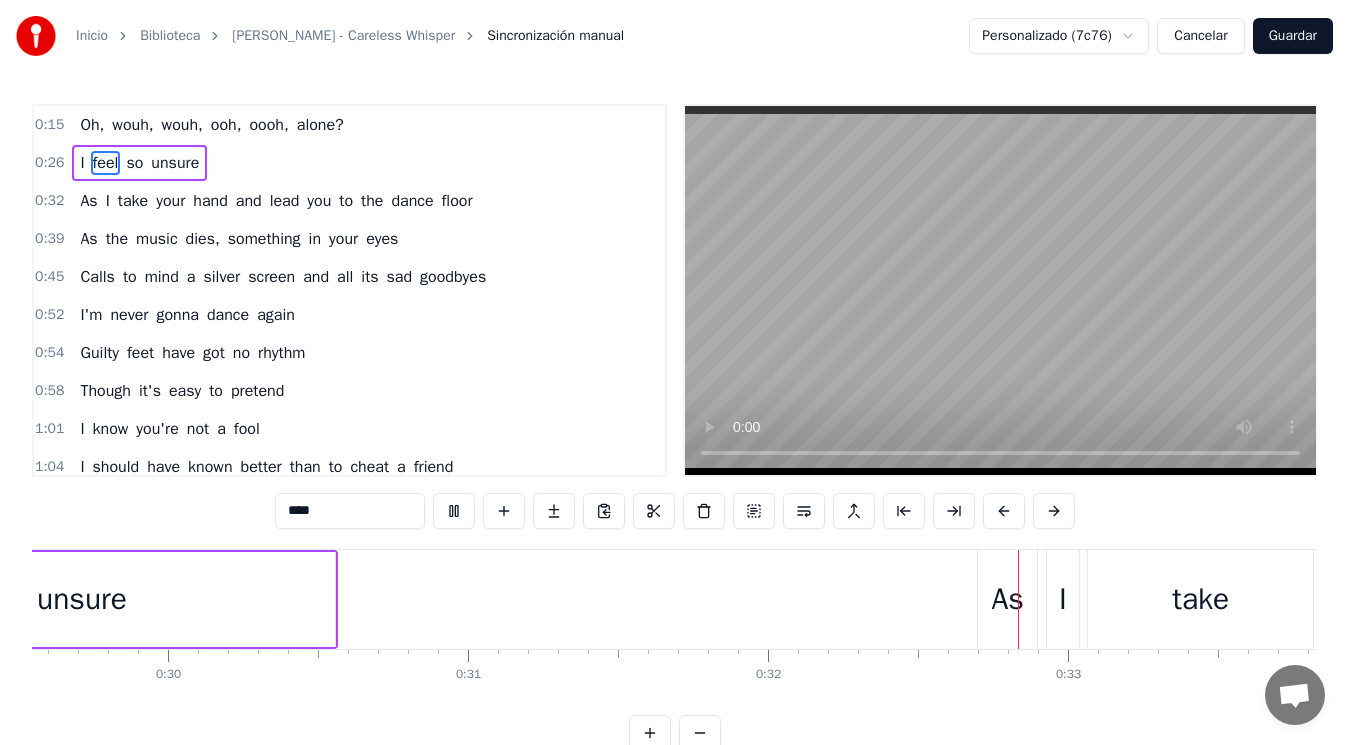 click at bounding box center (1000, 290) 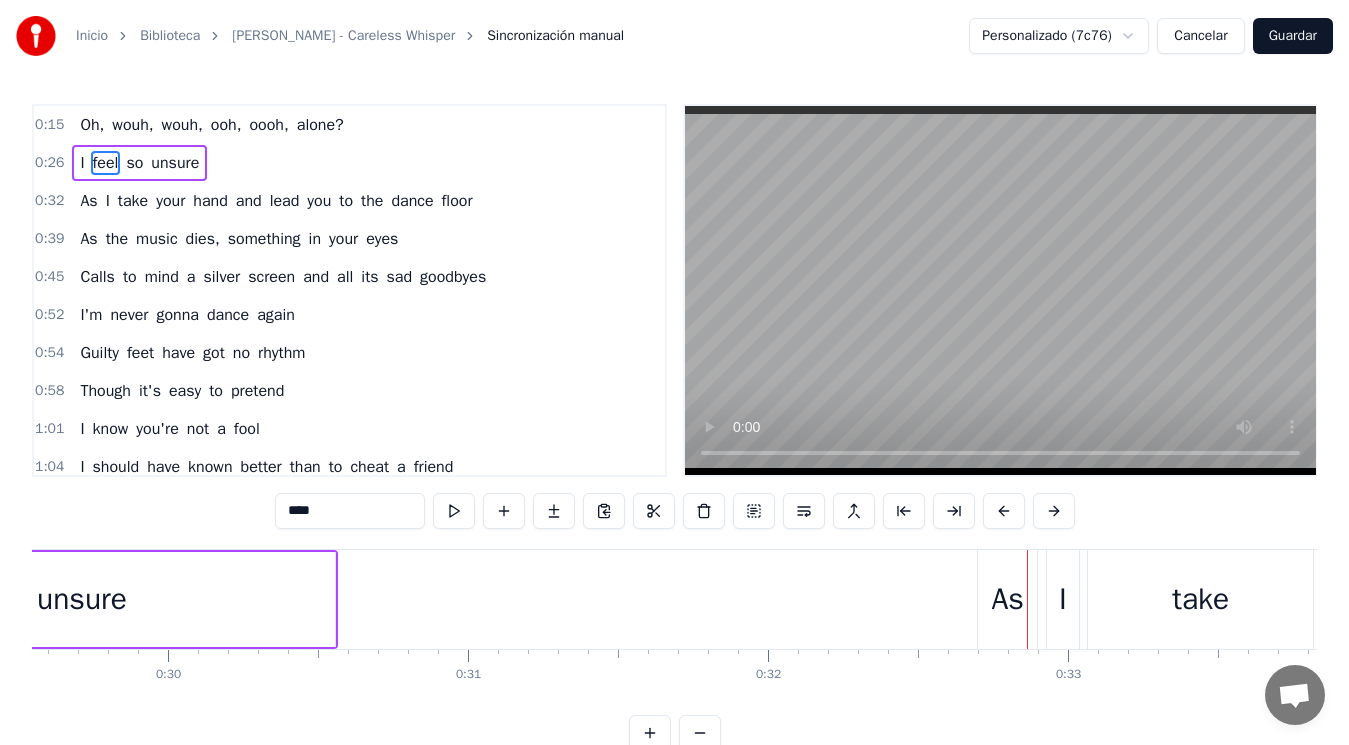 click on "Cancelar" at bounding box center [1200, 36] 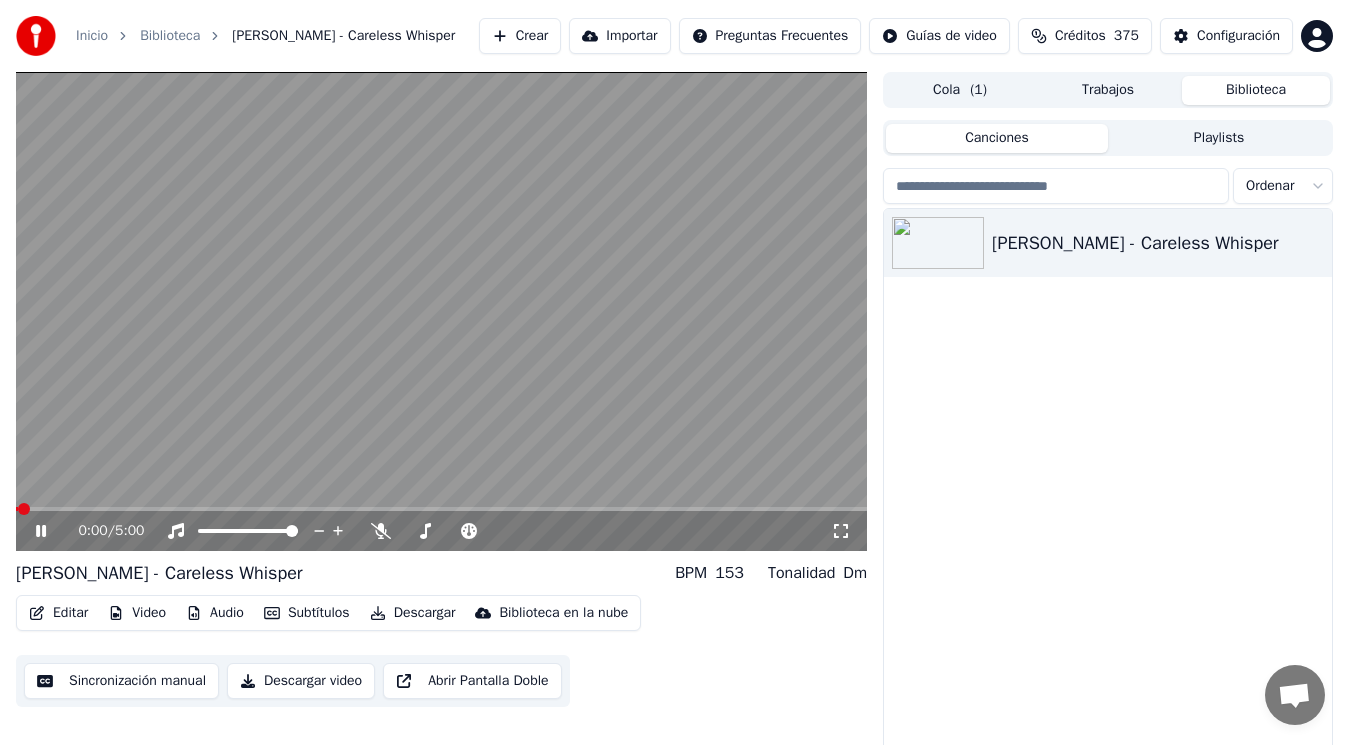 click 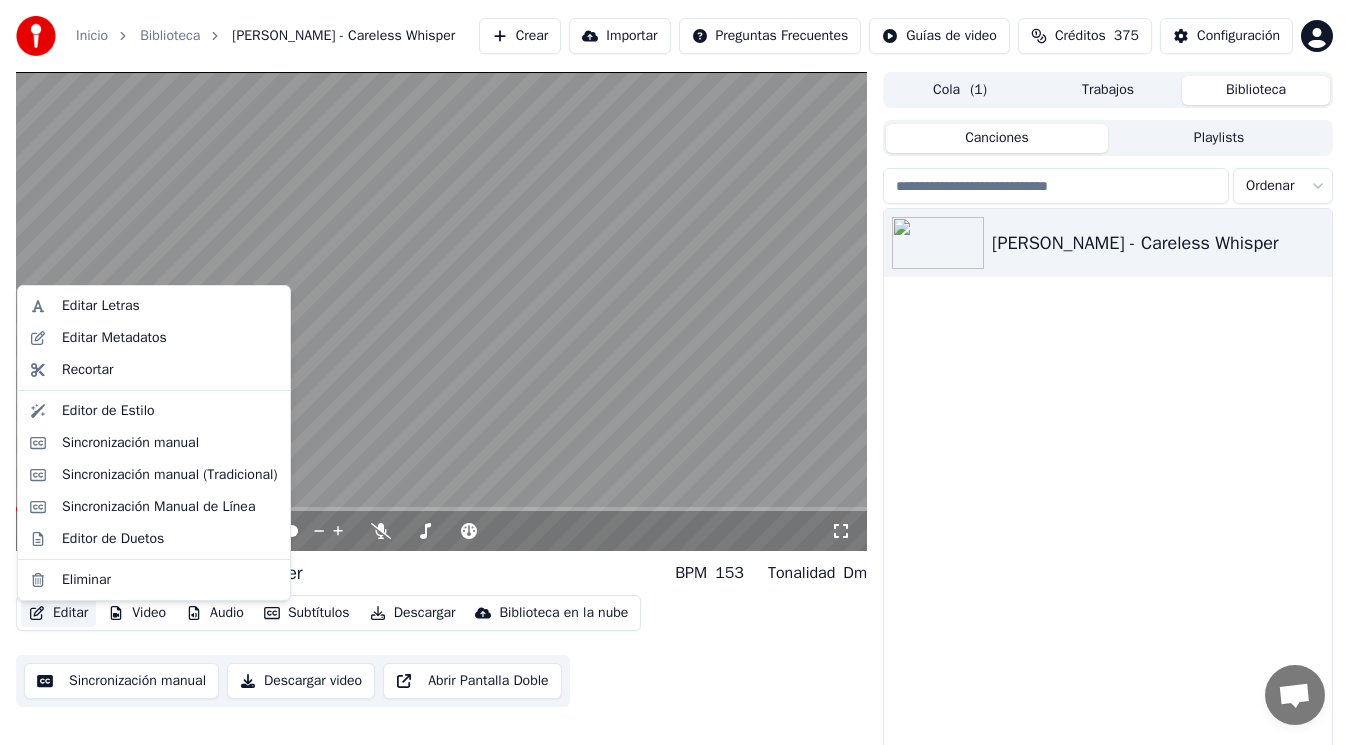 click on "Editar" at bounding box center (58, 613) 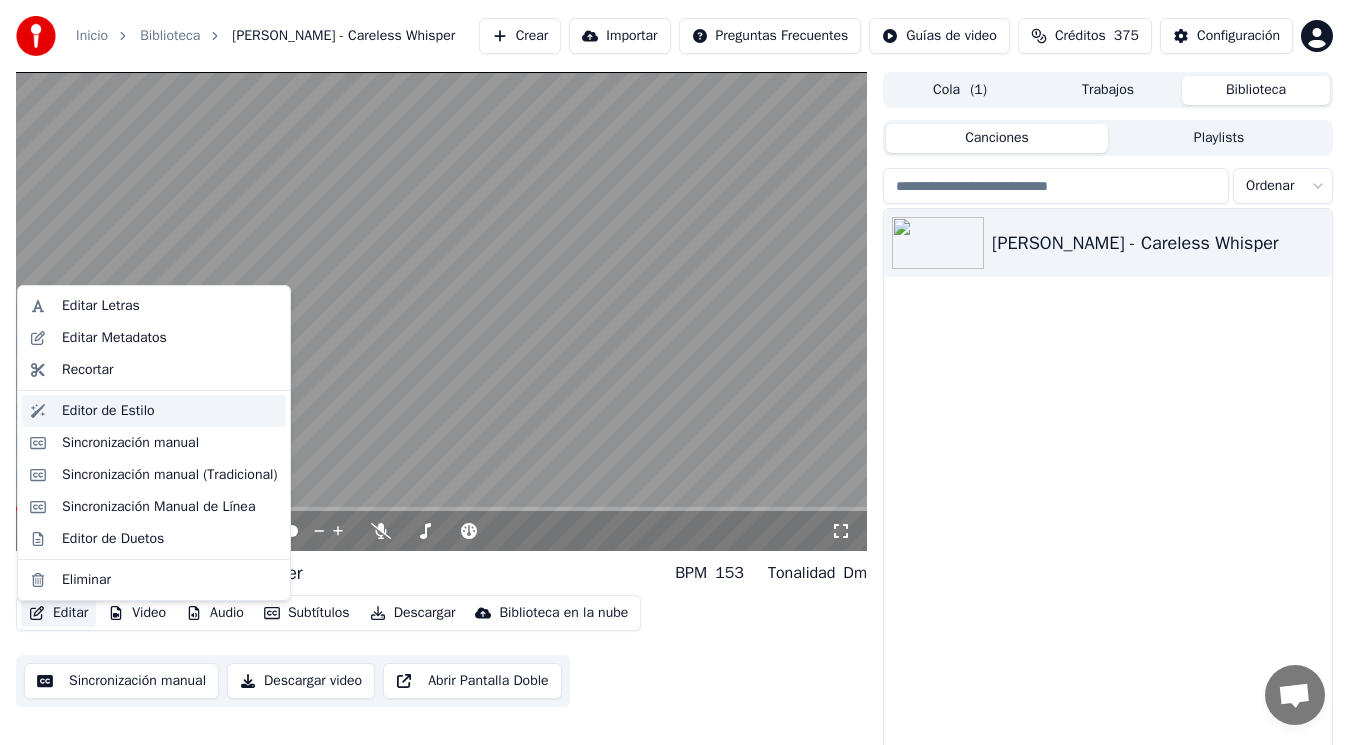 click on "Editor de Estilo" at bounding box center [154, 411] 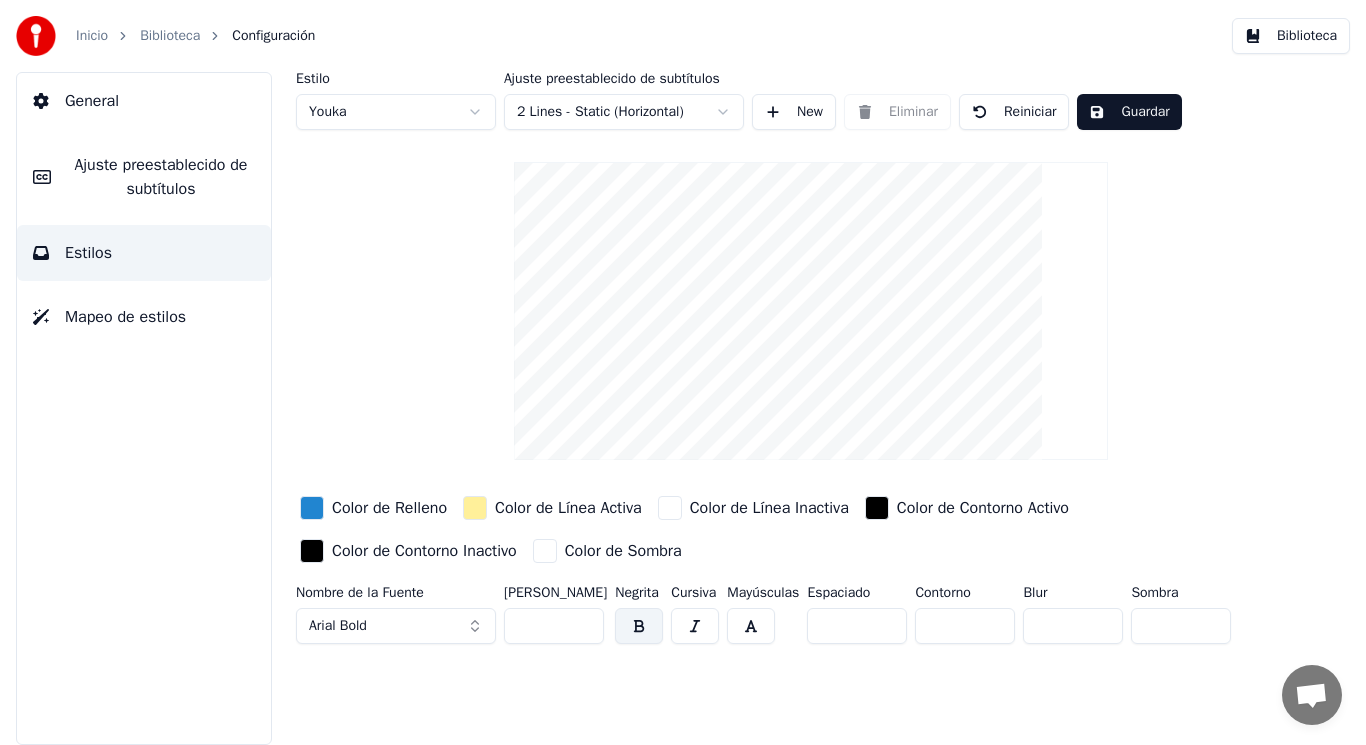 click on "Ajuste preestablecido de subtítulos" at bounding box center (161, 177) 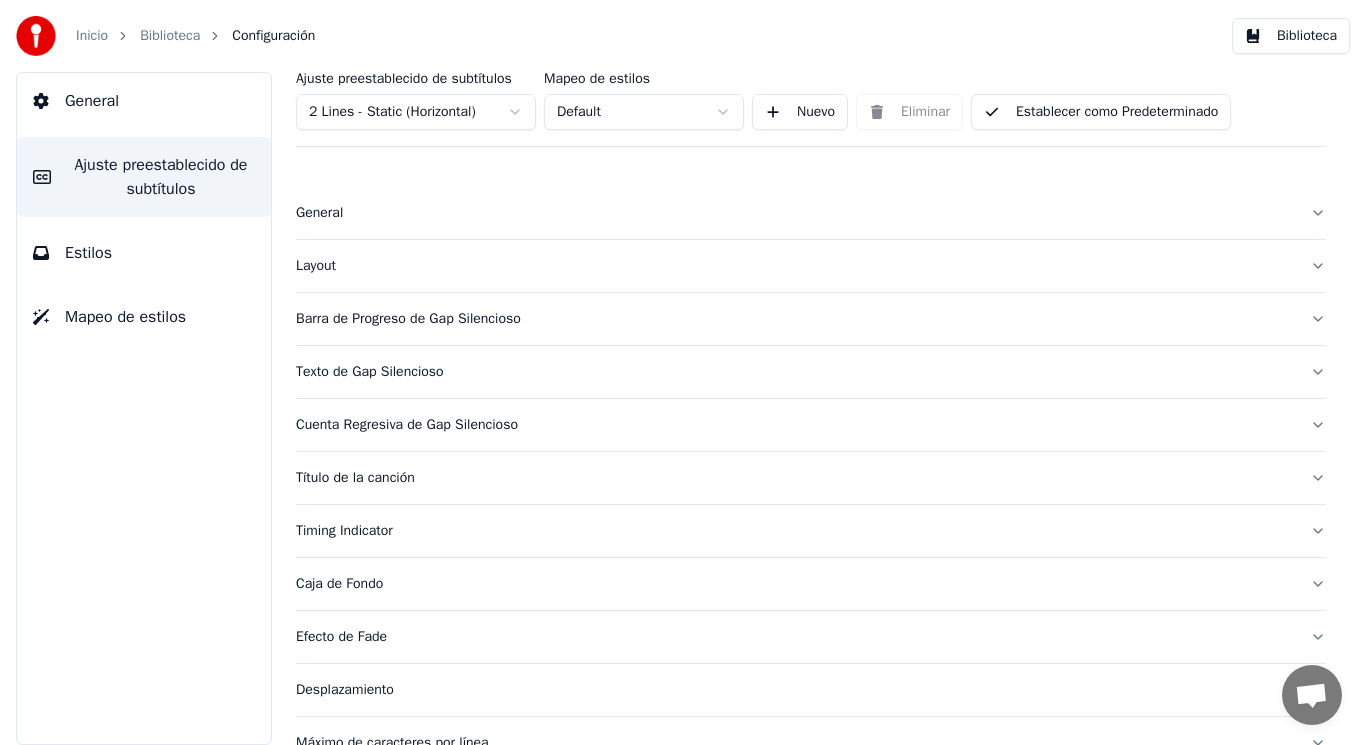 click on "General" at bounding box center (811, 213) 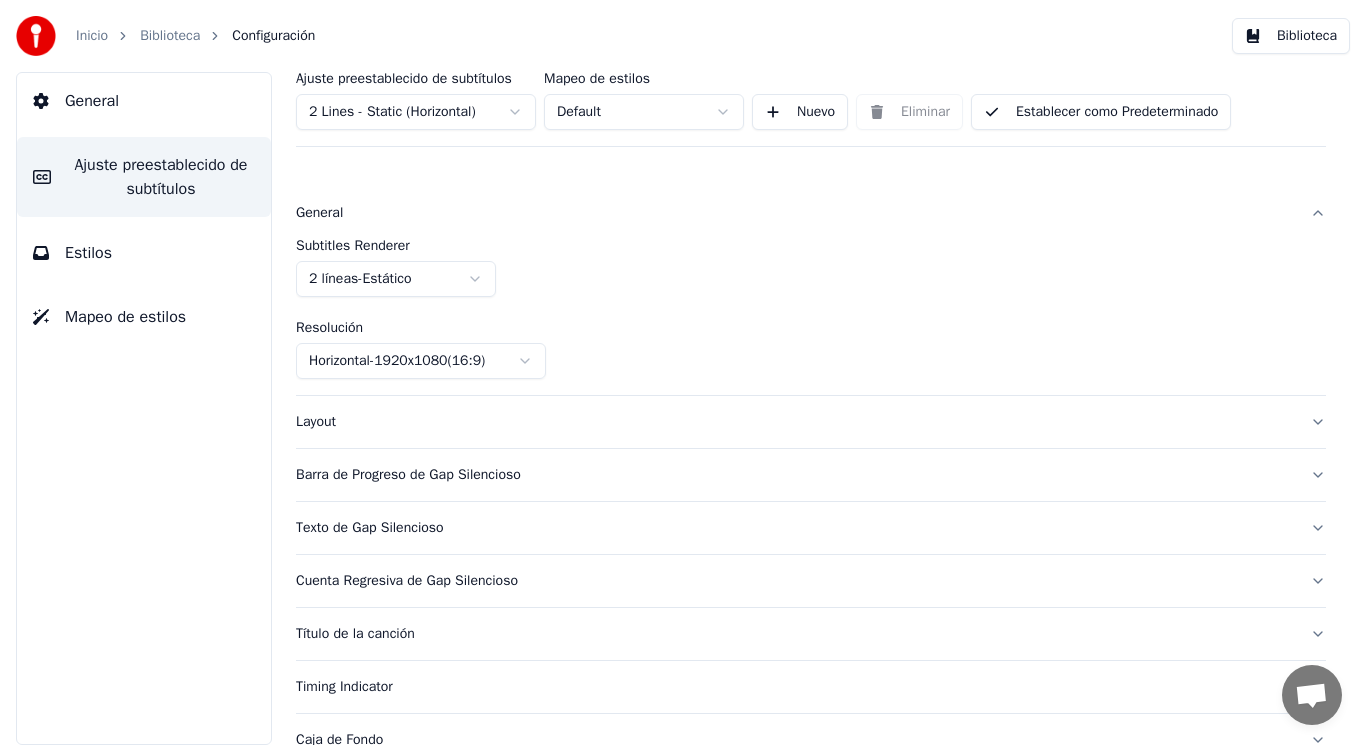 click on "General" at bounding box center [811, 213] 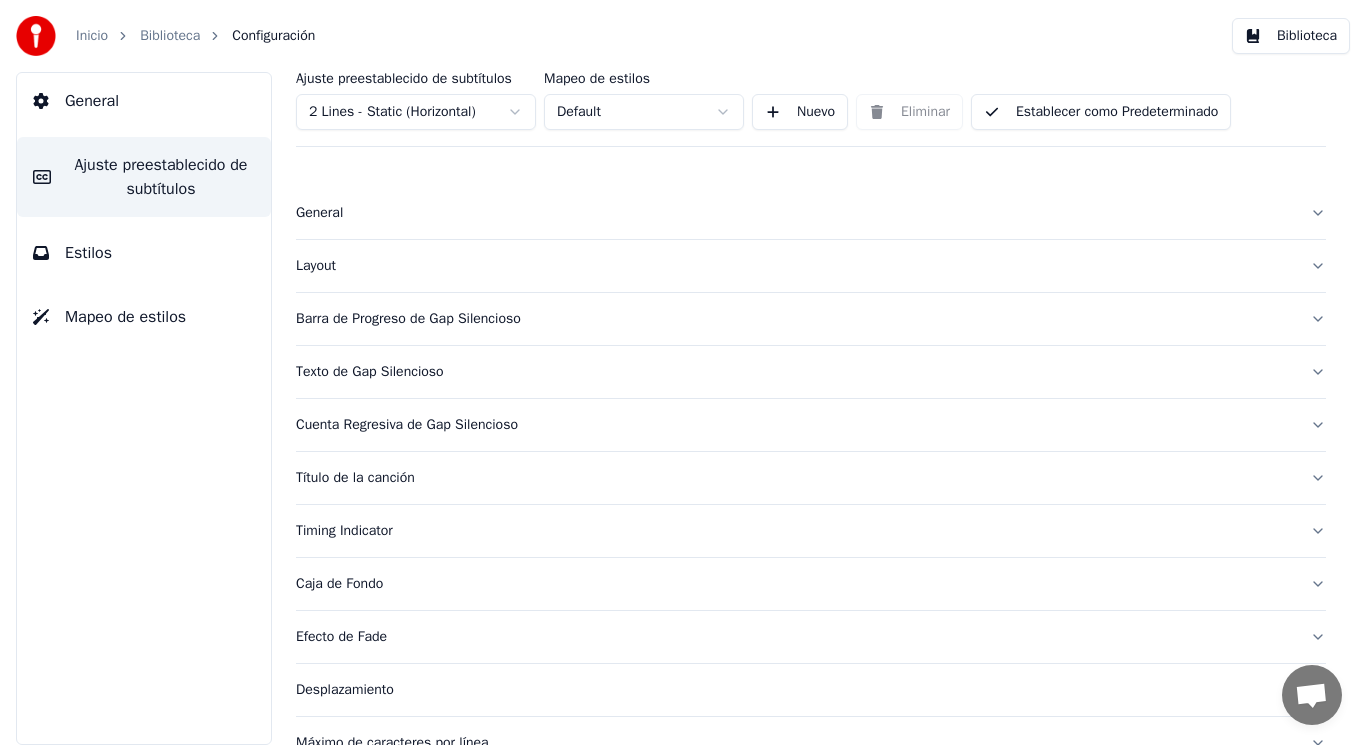 click on "General" at bounding box center [92, 101] 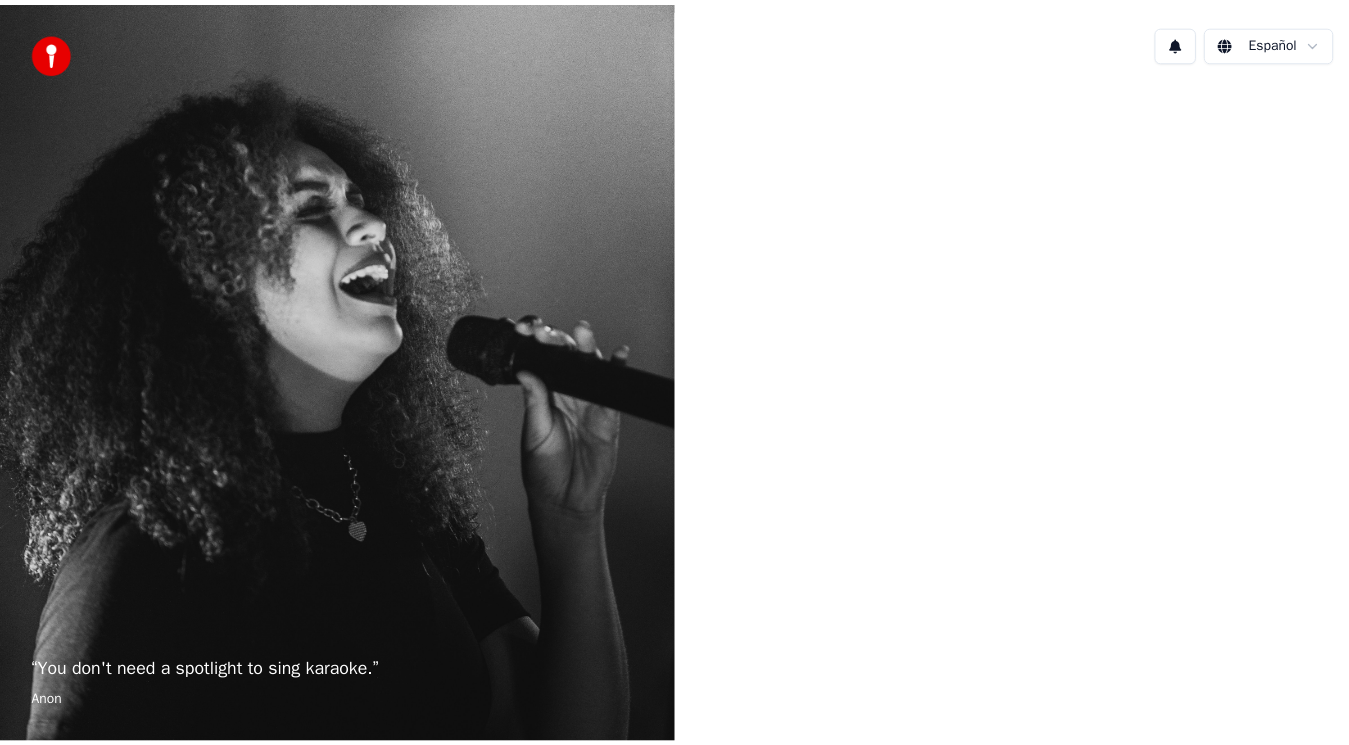 scroll, scrollTop: 0, scrollLeft: 0, axis: both 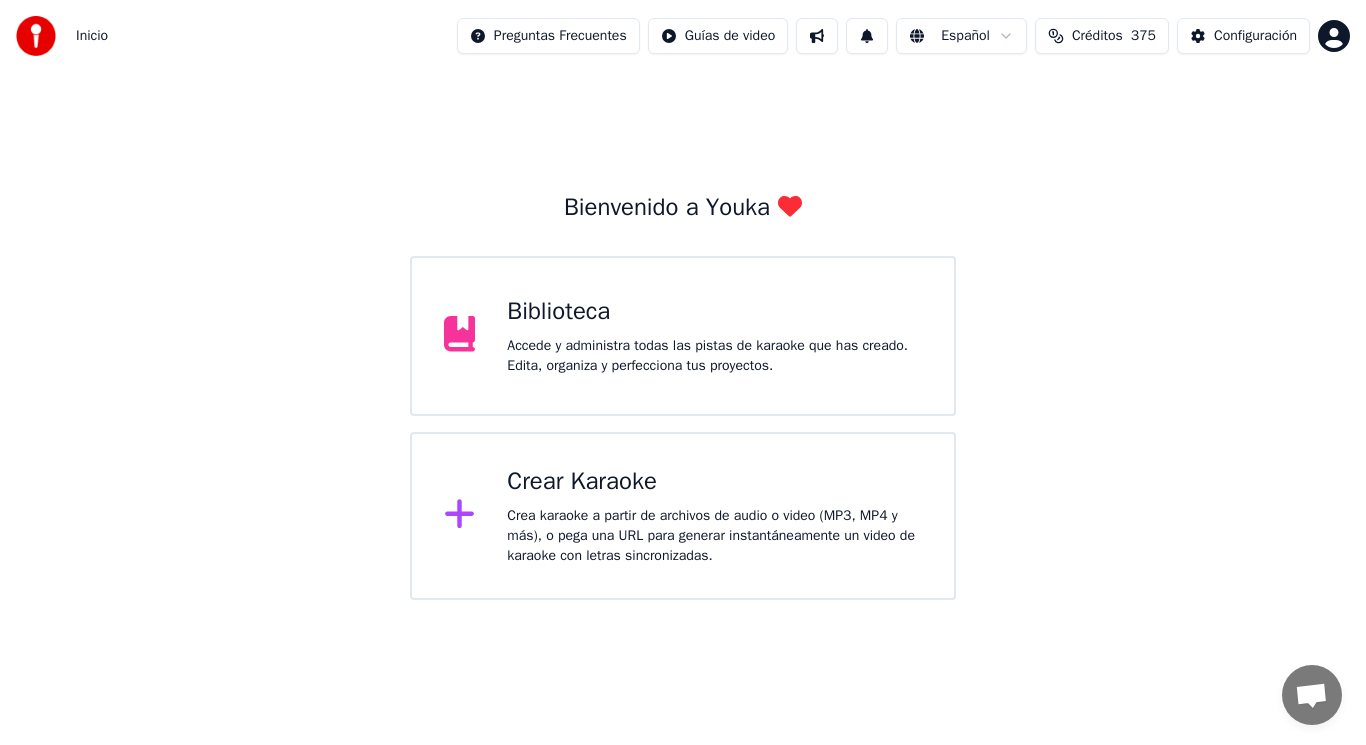 click on "Accede y administra todas las pistas de karaoke que has creado. Edita, organiza y perfecciona tus proyectos." at bounding box center (714, 356) 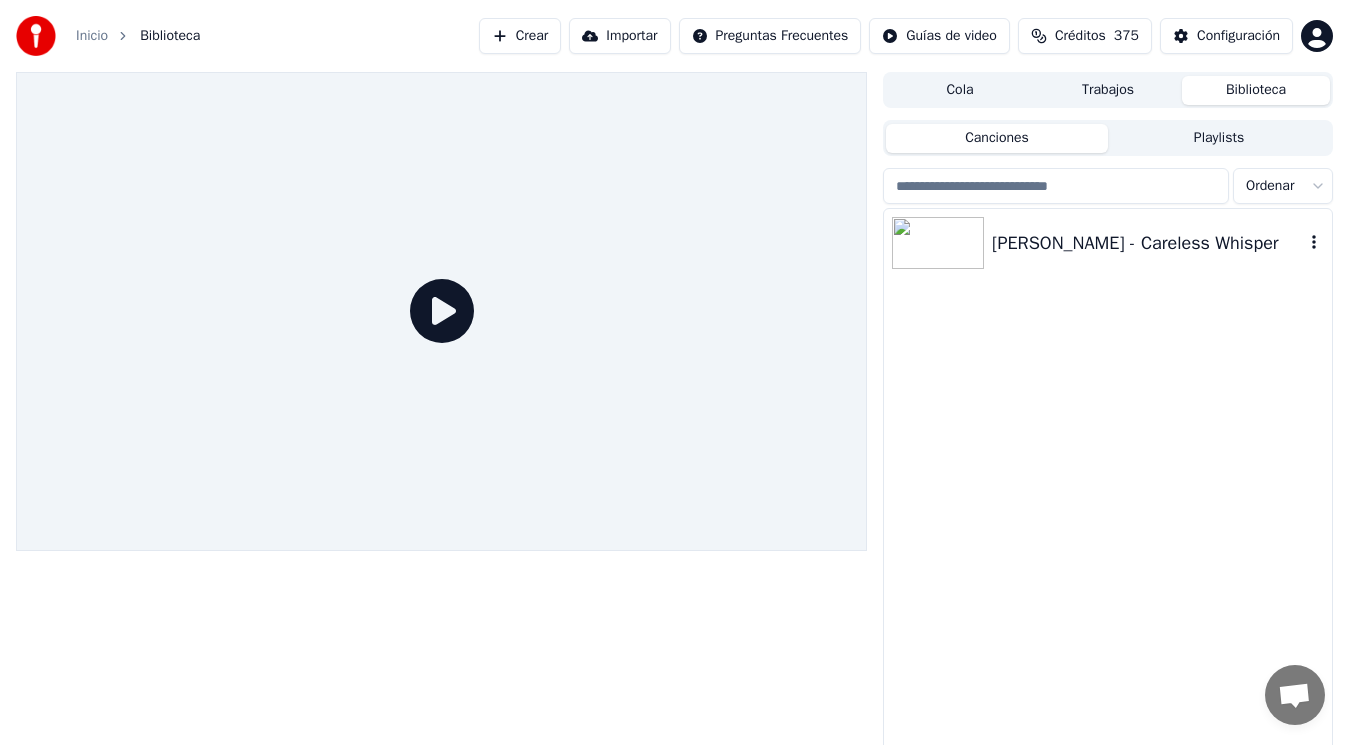 click 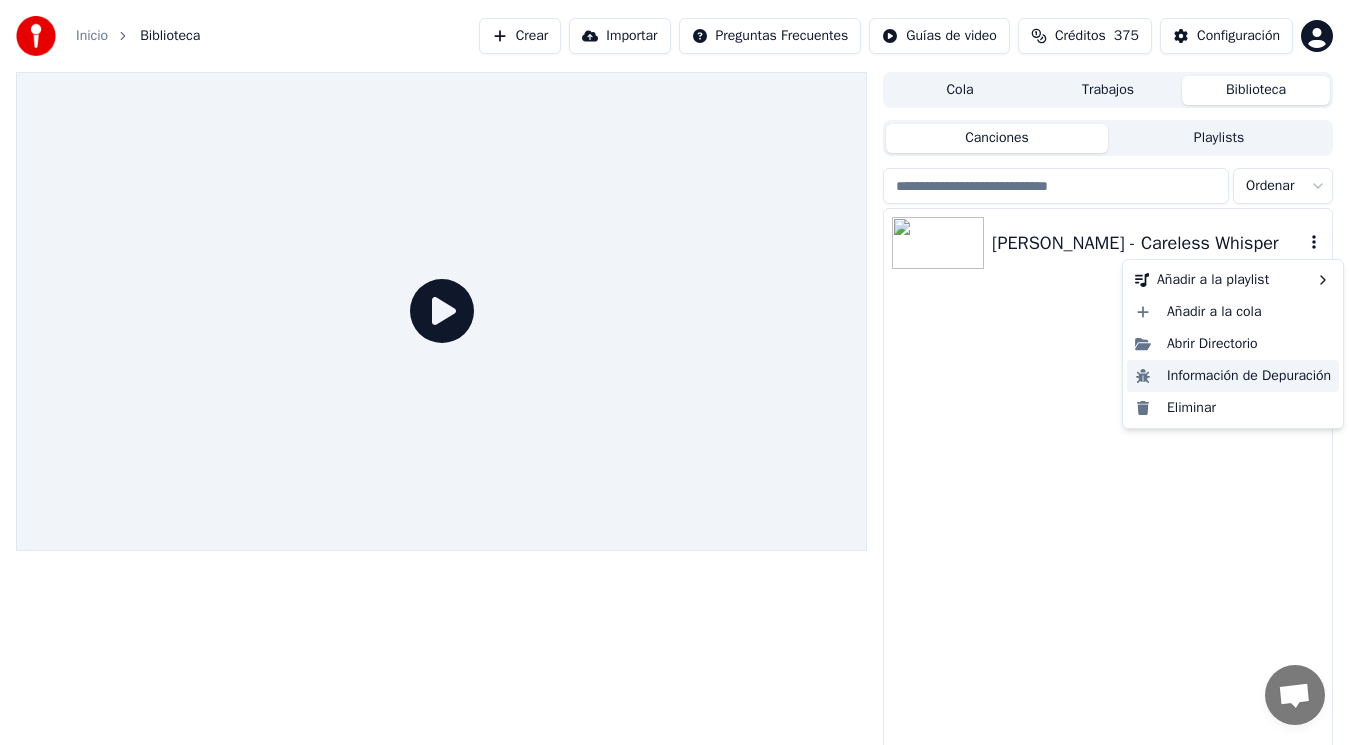 click on "Información de Depuración" at bounding box center [1233, 376] 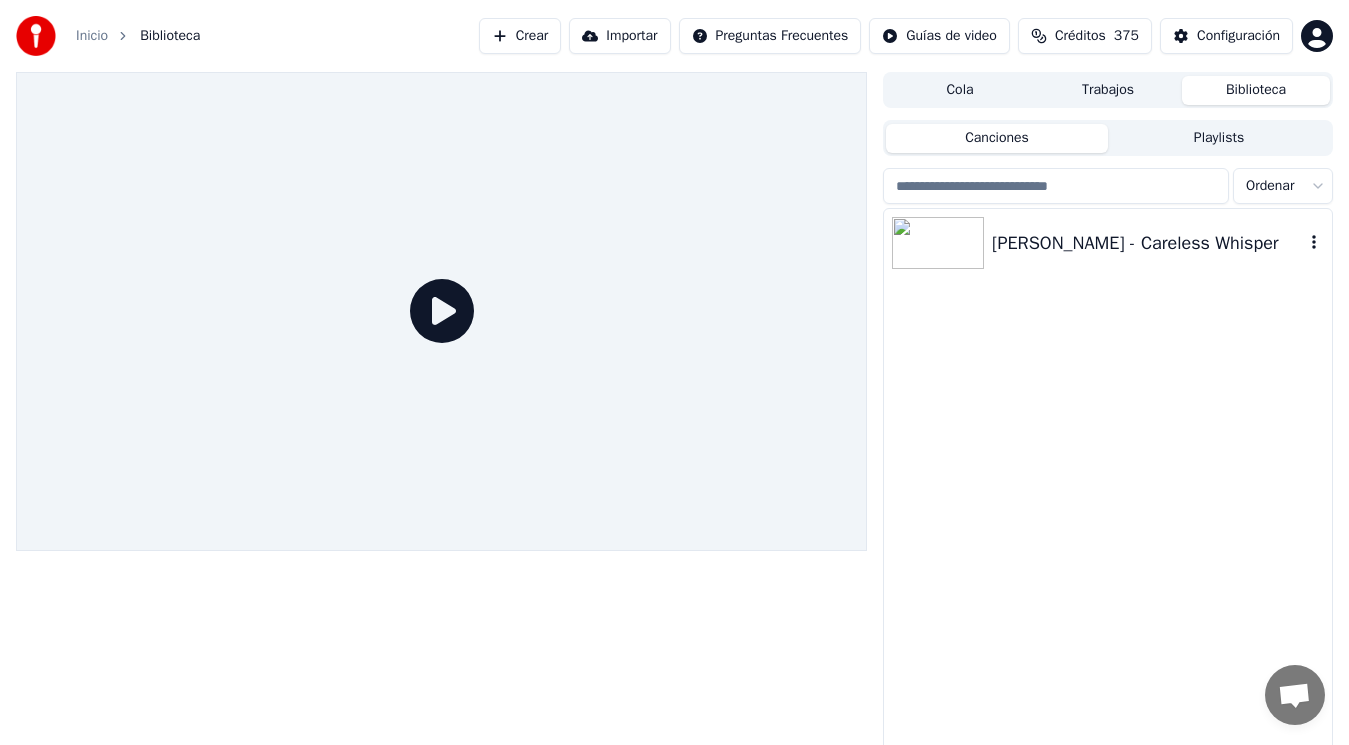 click on "[PERSON_NAME] - Careless Whisper" at bounding box center [1148, 243] 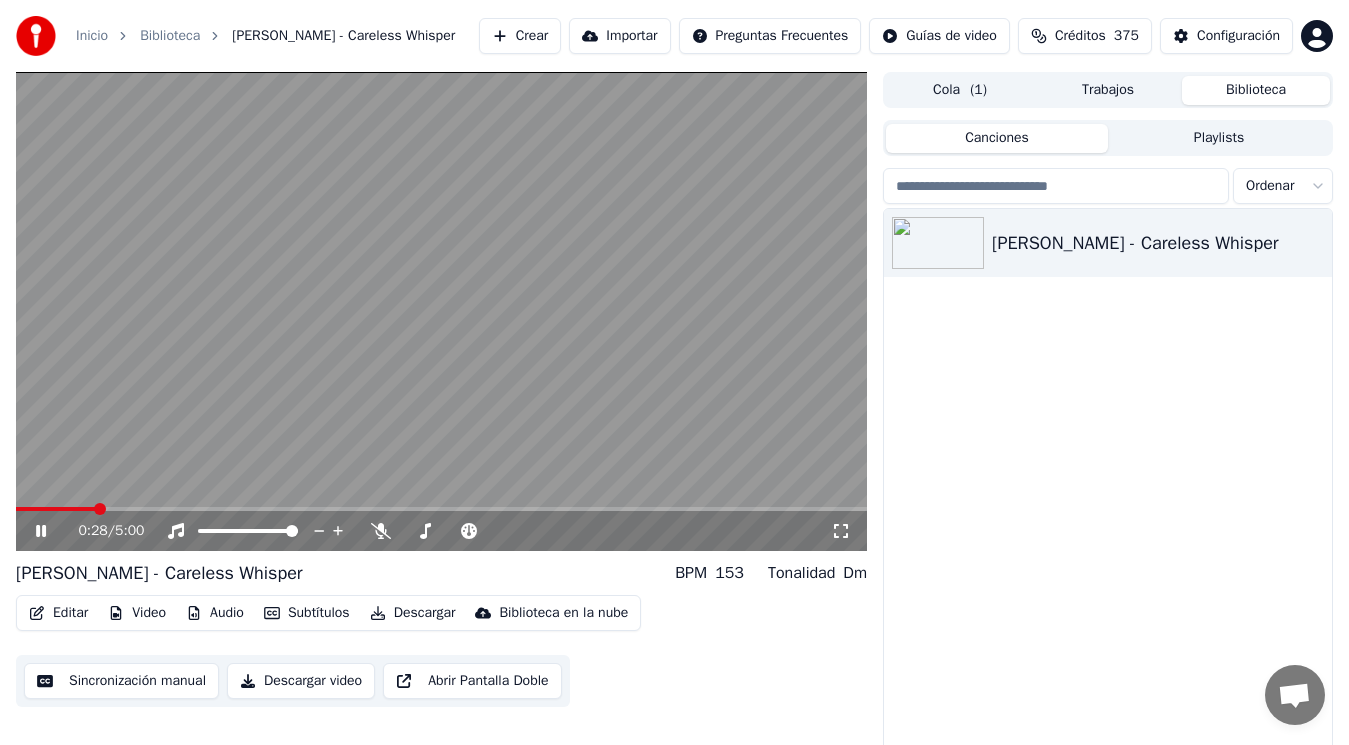 click 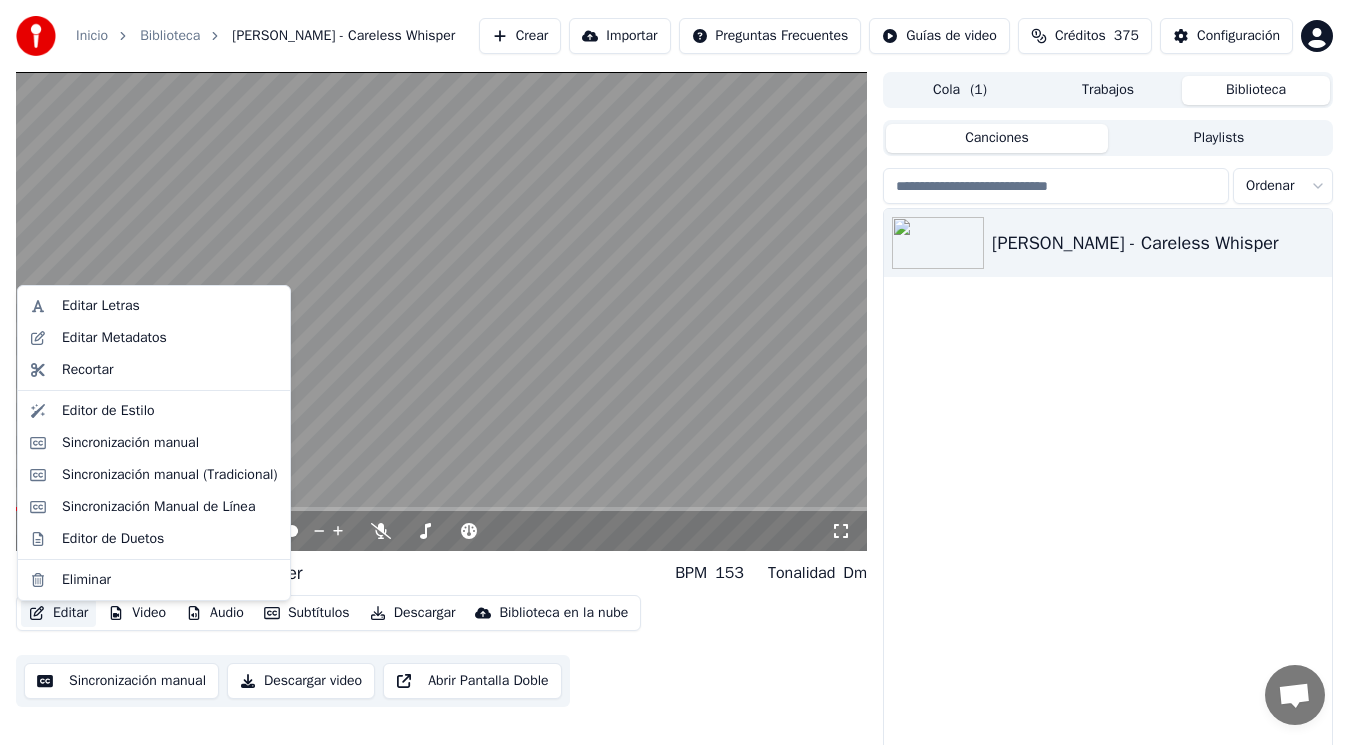 click on "Editar" at bounding box center [58, 613] 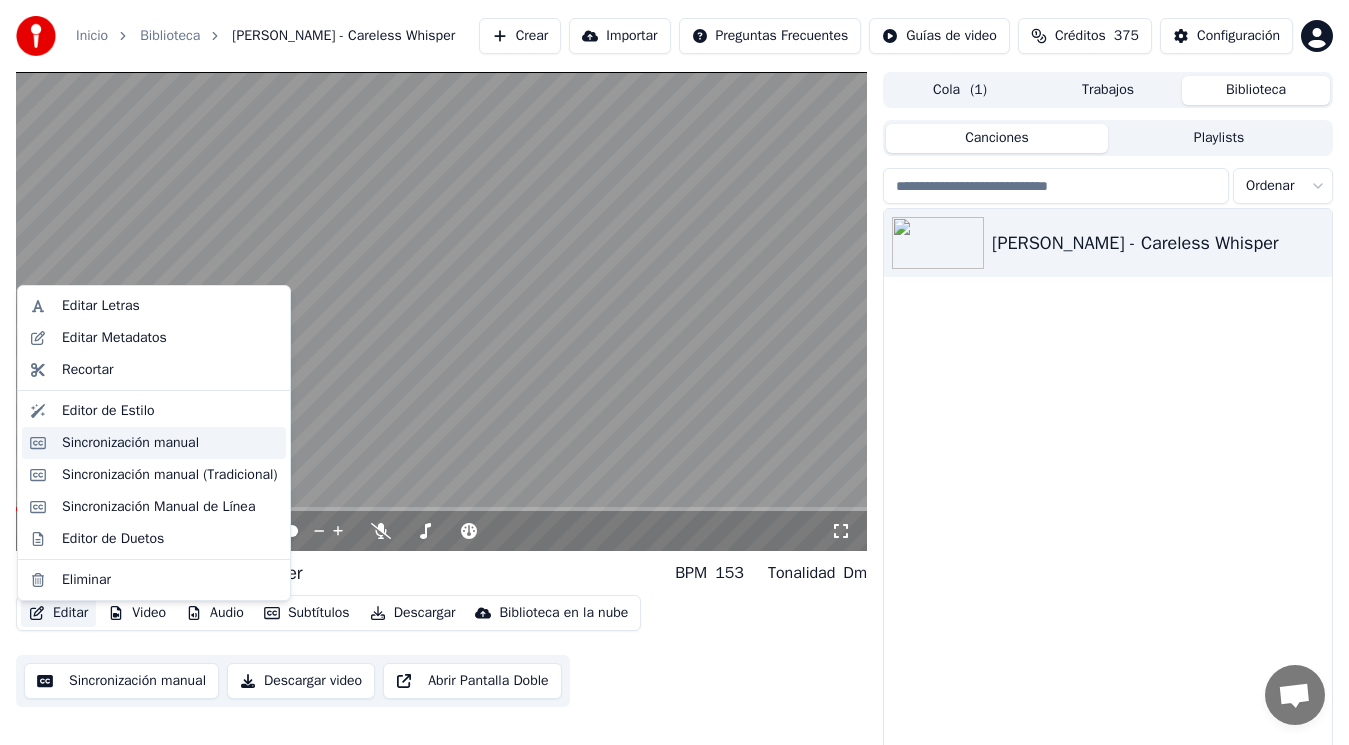 click on "Sincronización manual" at bounding box center (130, 443) 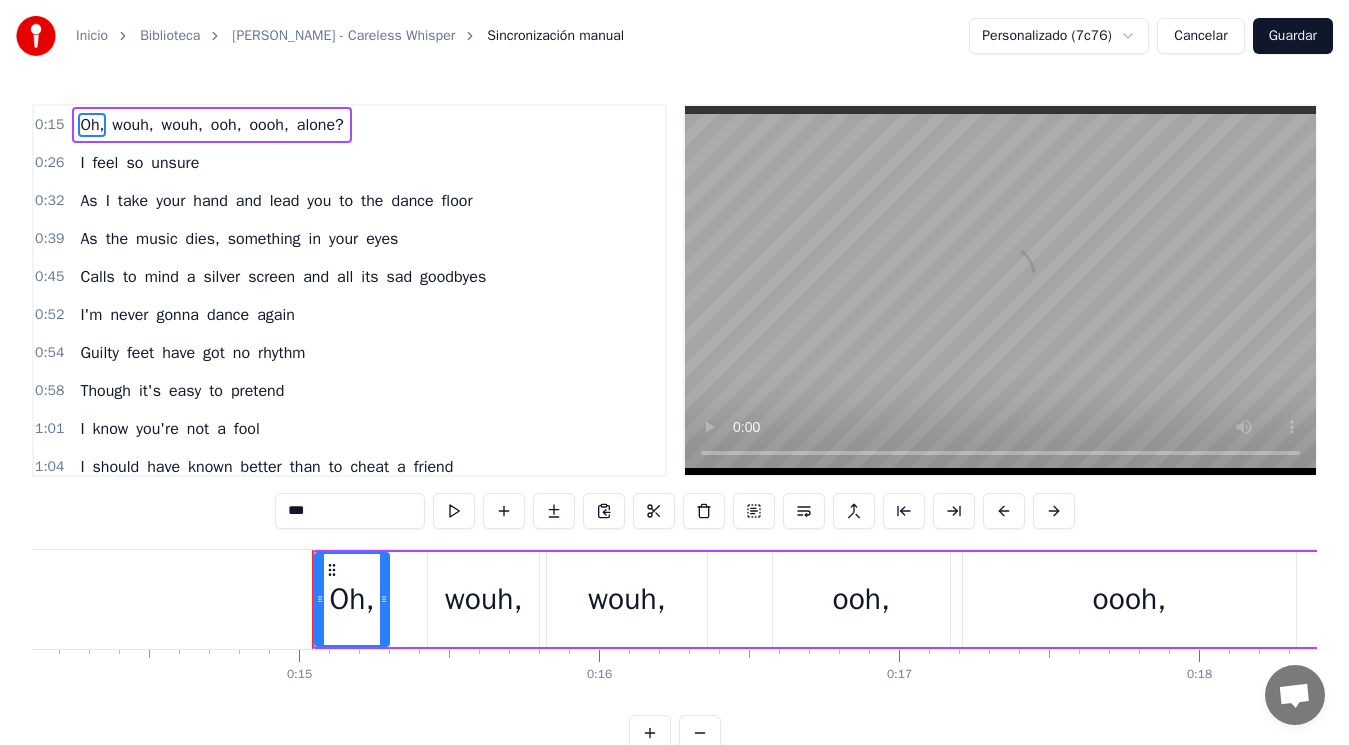 scroll, scrollTop: 0, scrollLeft: 4413, axis: horizontal 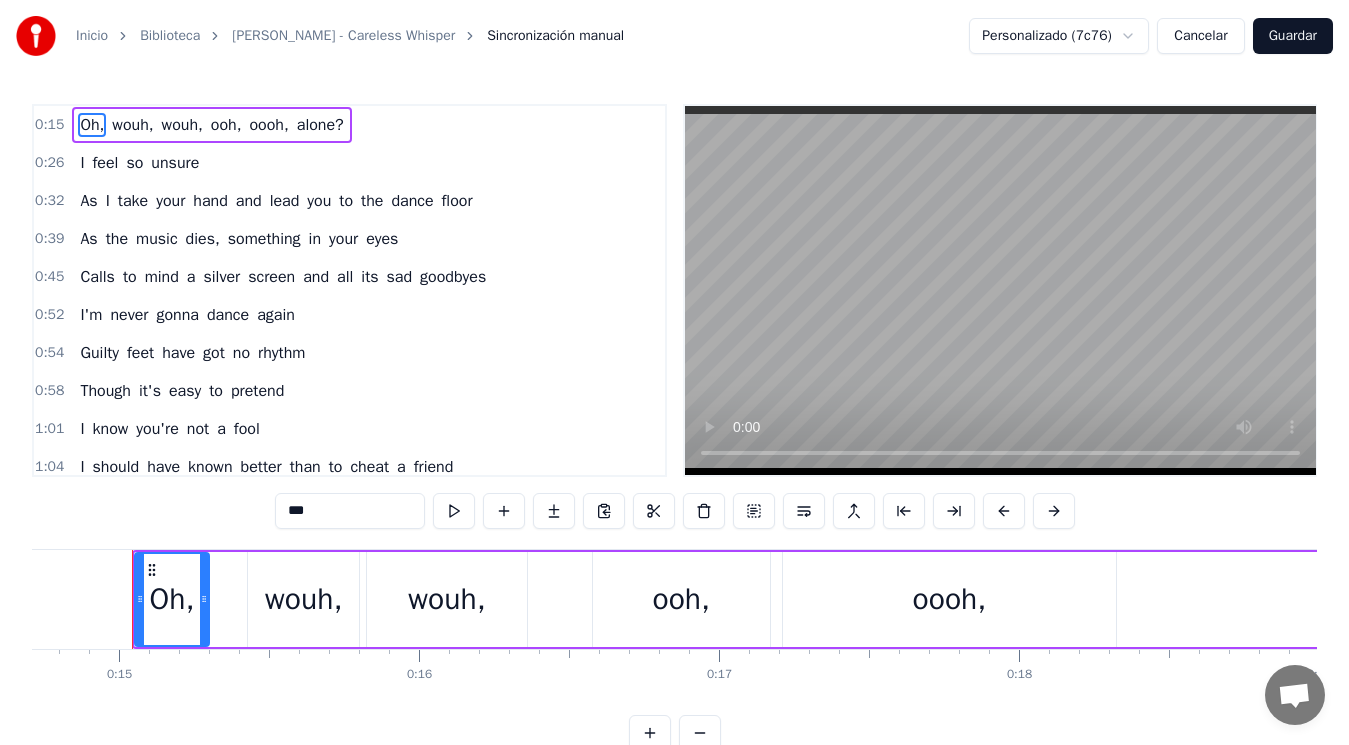 click on "Inicio Biblioteca George Michael - Careless Whisper  Sincronización manual Personalizado (7c76) Cancelar Guardar 0:15 Oh, wouh, wouh, ooh, oooh, alone? 0:26 I feel so unsure 0:32 As I take your hand and lead you to the dance floor 0:39 As the music dies, something in your eyes 0:45 Calls to mind a silver screen and all its sad goodbyes 0:52 I'm never gonna dance again 0:54 Guilty feet have got no rhythm 0:58 Though it's easy to pretend 1:01 I know you're not a fool 1:04 I should have known better than to cheat a friend 1:07 And waste the chance that I'd been given 1:11 So I'm never gonna dance again 1:13 The way I danced with you, Oh, oh, oooh... 1:29 Time can never mend 1:35 The careless whispers of a good friend 1:42 To the heart and mind, ignorance is kind 1:48 There's no comfort in the truth, pain is all you'll find 1:55 I'm never gonna dance again 1:57 Guilty feet have got no rhythm 2:01 Though it's easy to pretend 2:03 I know you're not a fool 2:06 I should have known better than to cheat a friend 2:10" at bounding box center [674, 391] 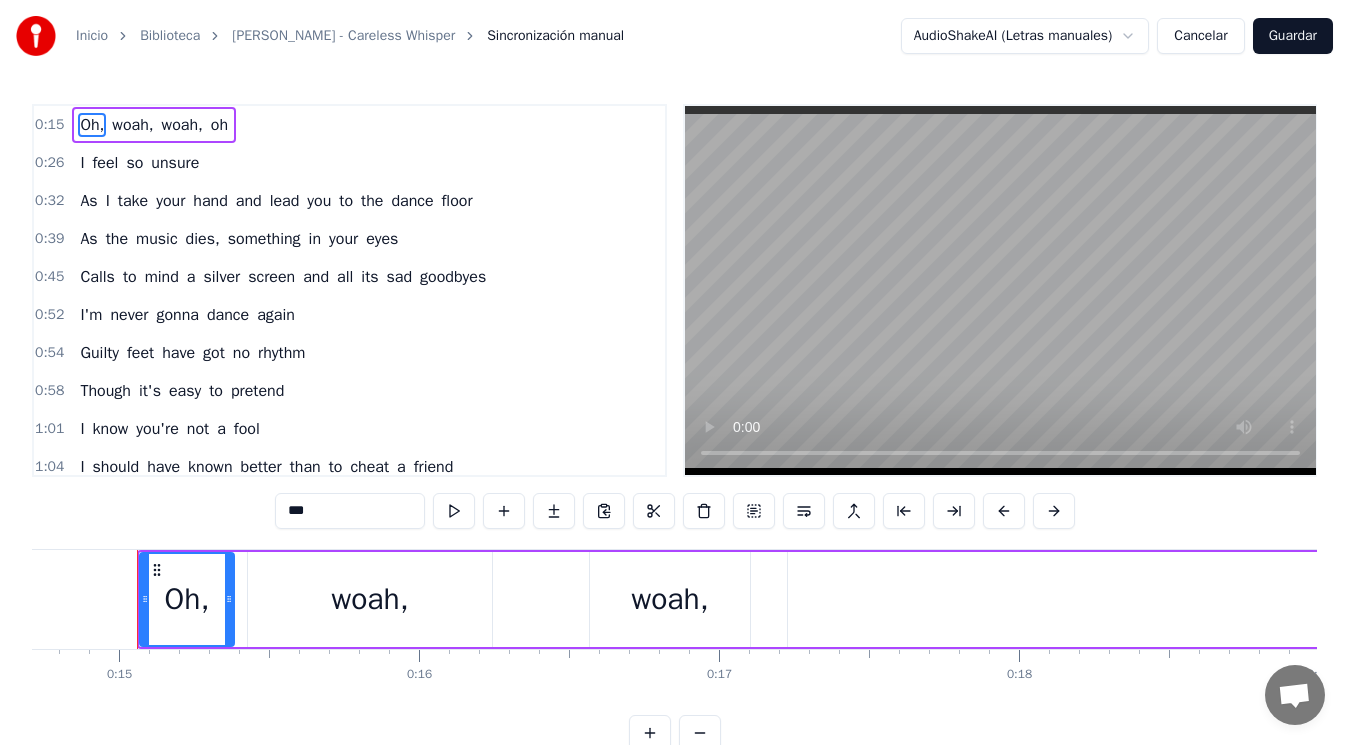 click on "Guardar" at bounding box center (1293, 36) 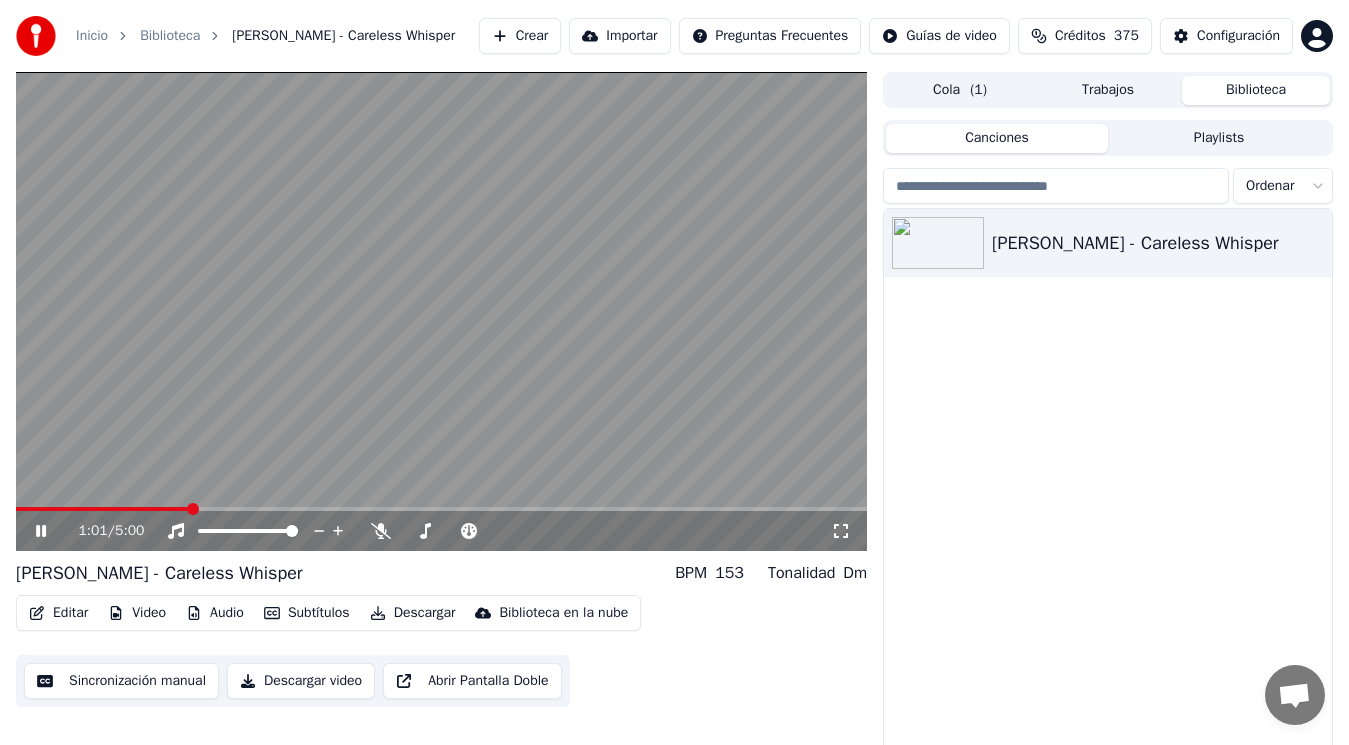 click 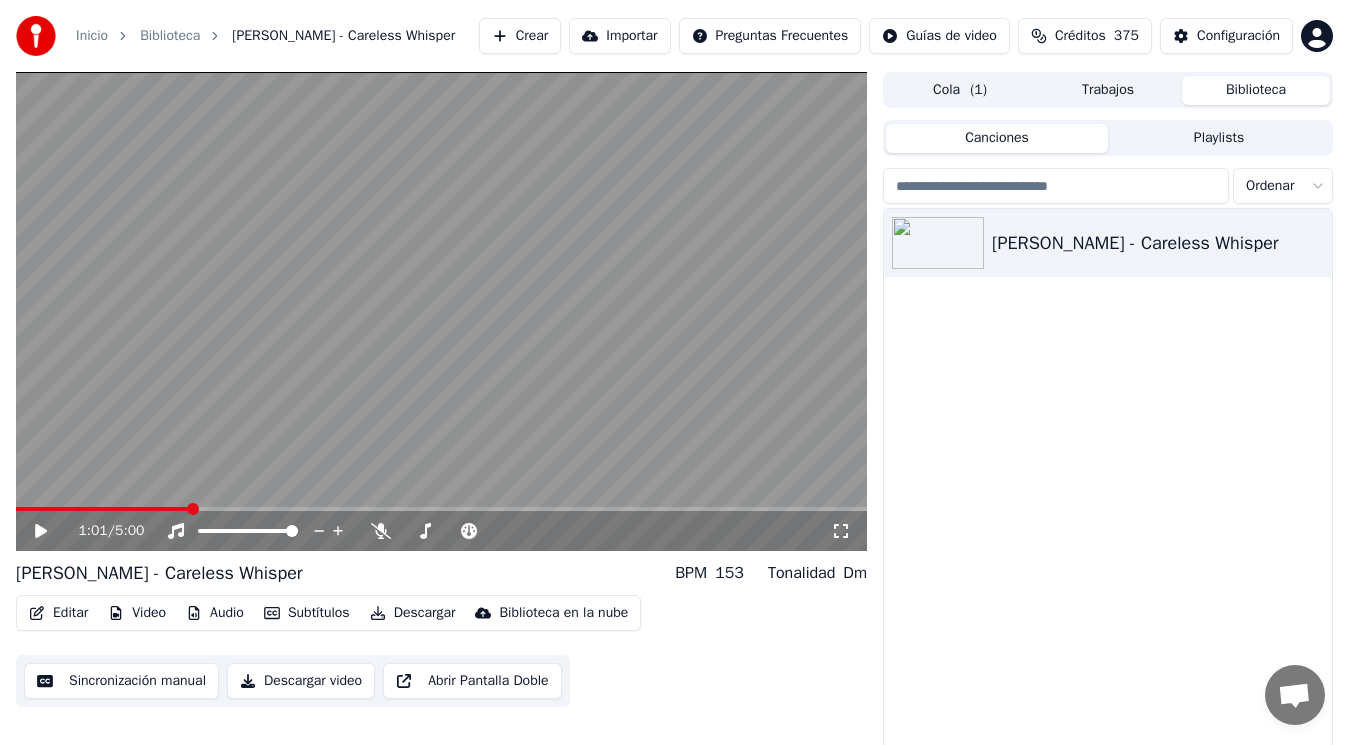 click on "Sincronización manual" at bounding box center [121, 681] 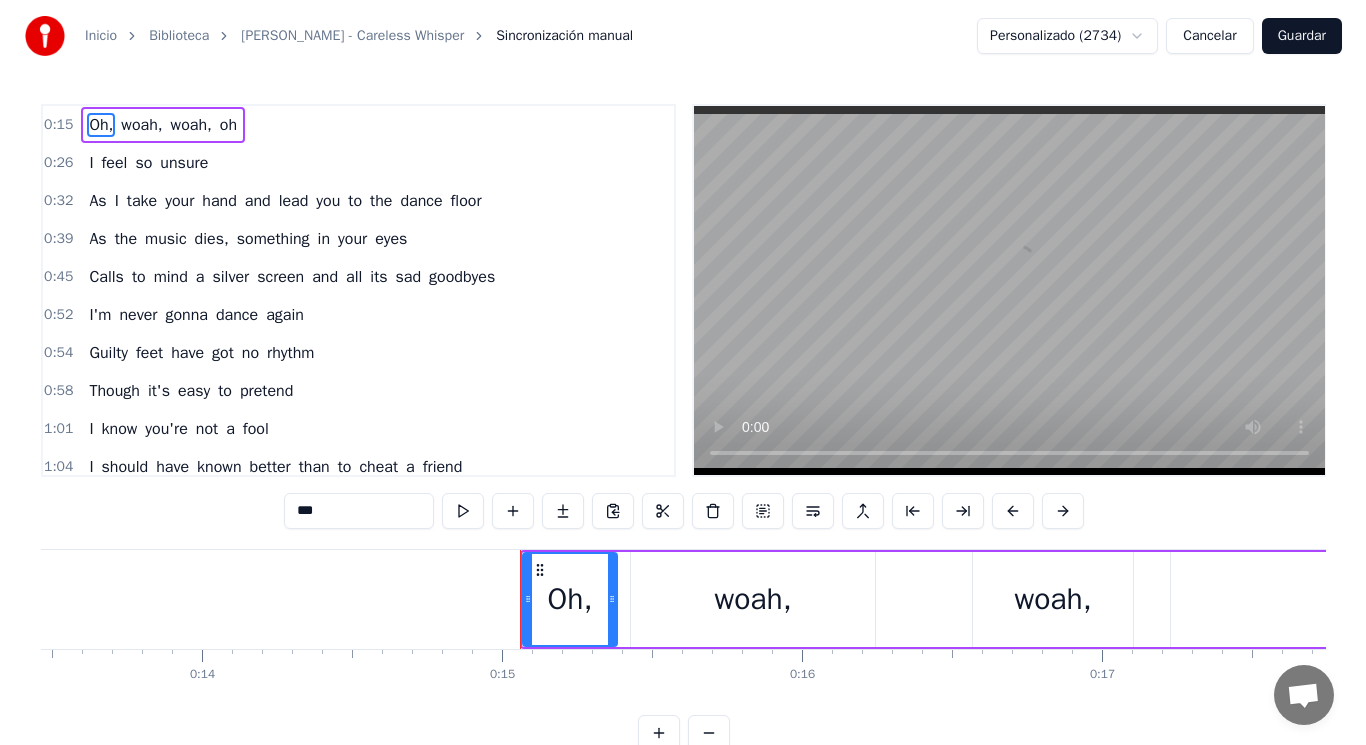 scroll, scrollTop: 0, scrollLeft: 4418, axis: horizontal 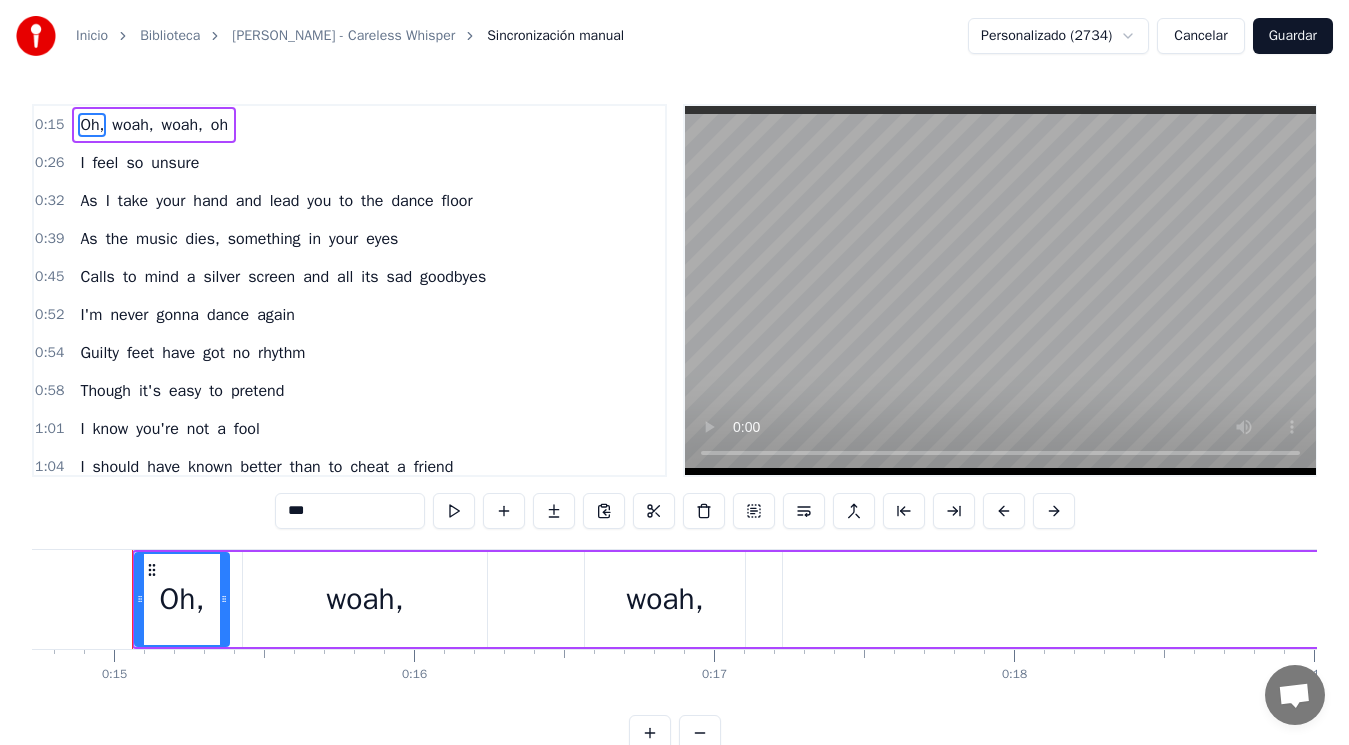click on "Cancelar" at bounding box center [1200, 36] 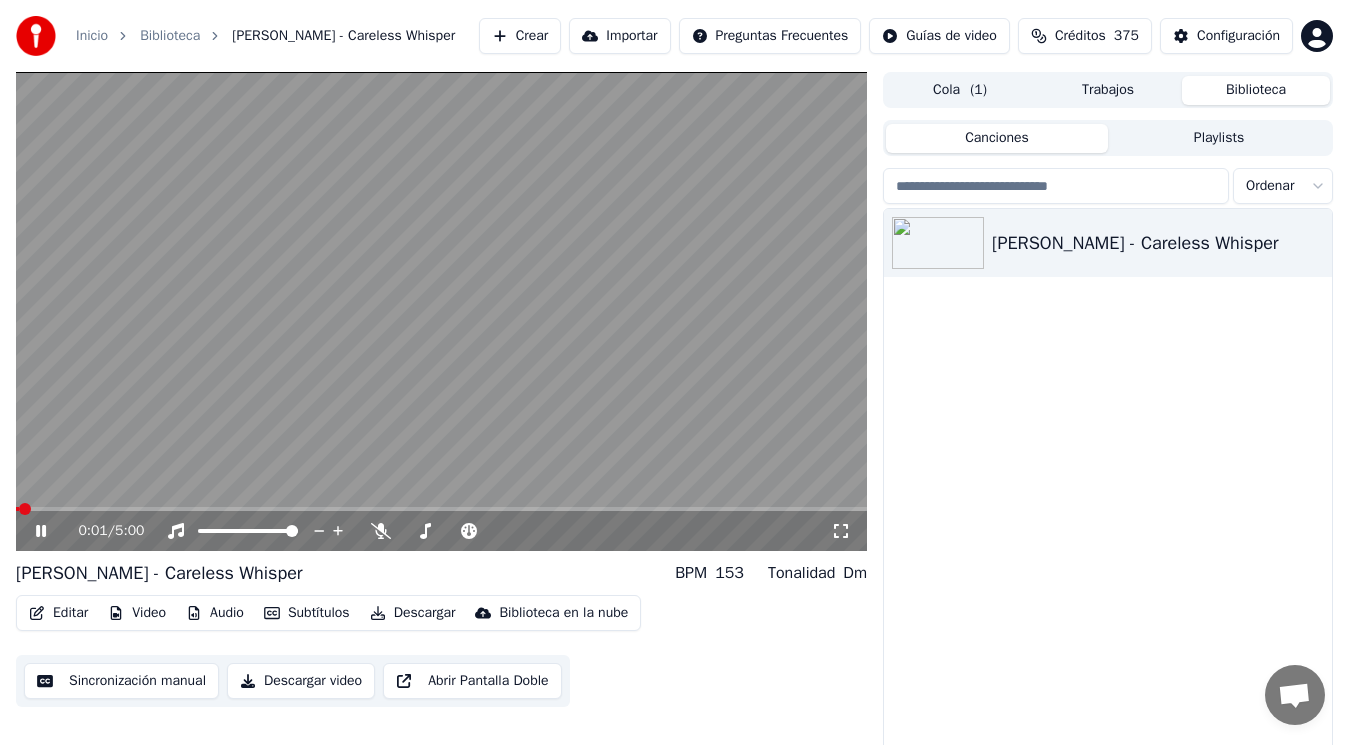 click 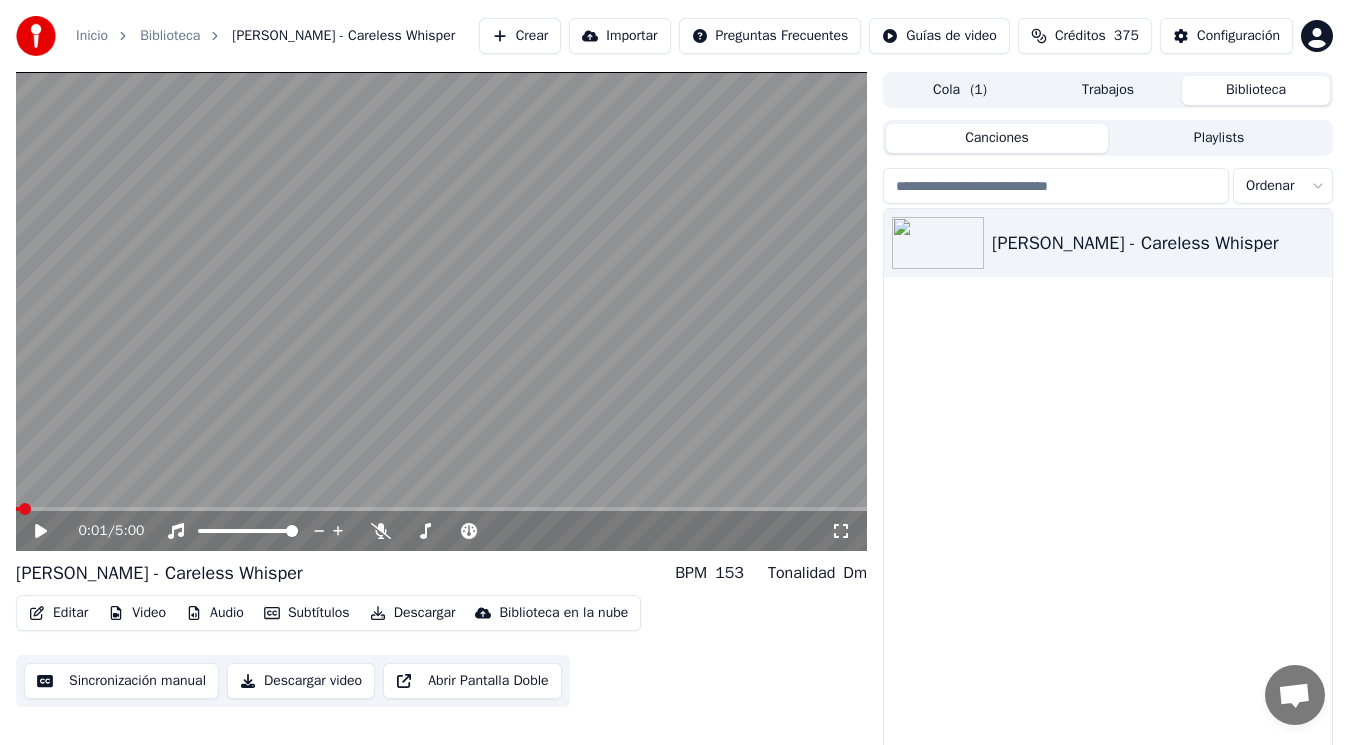 click on "Editar" at bounding box center [58, 613] 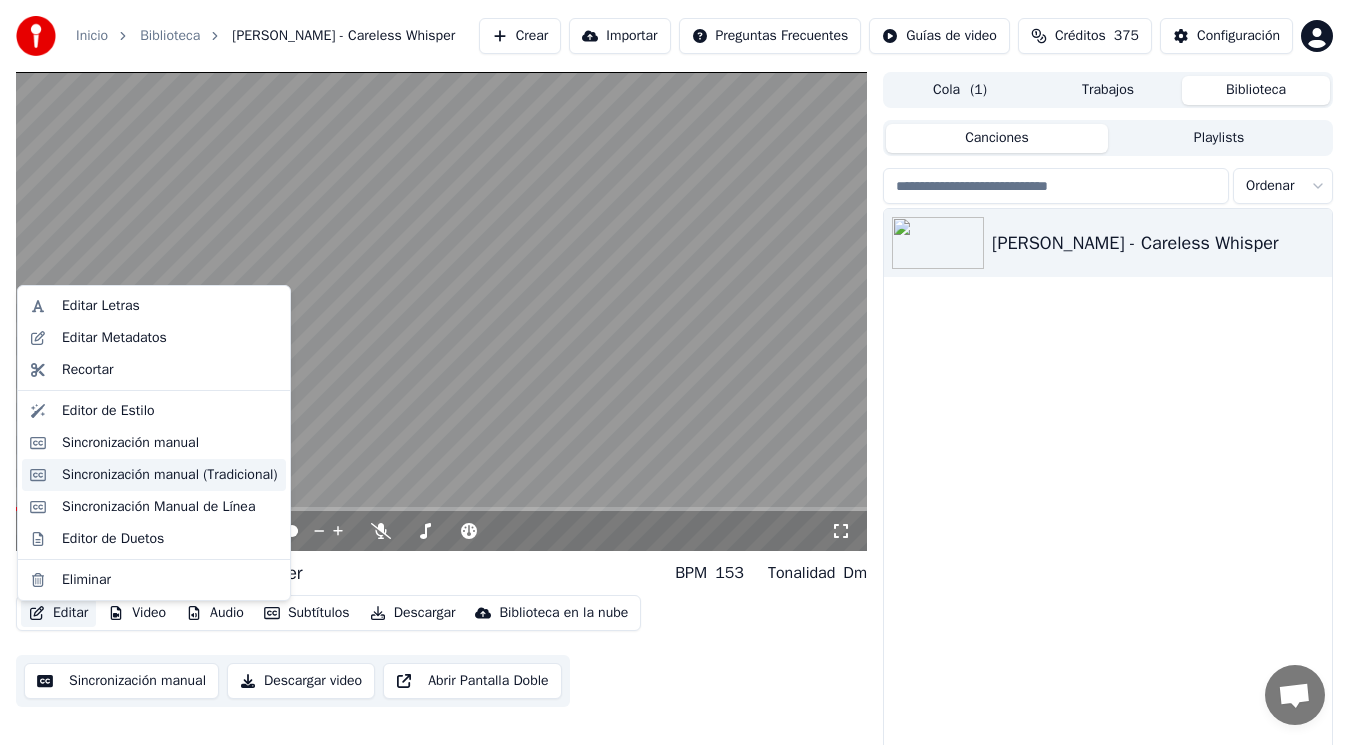 click on "Sincronización manual (Tradicional)" at bounding box center [170, 475] 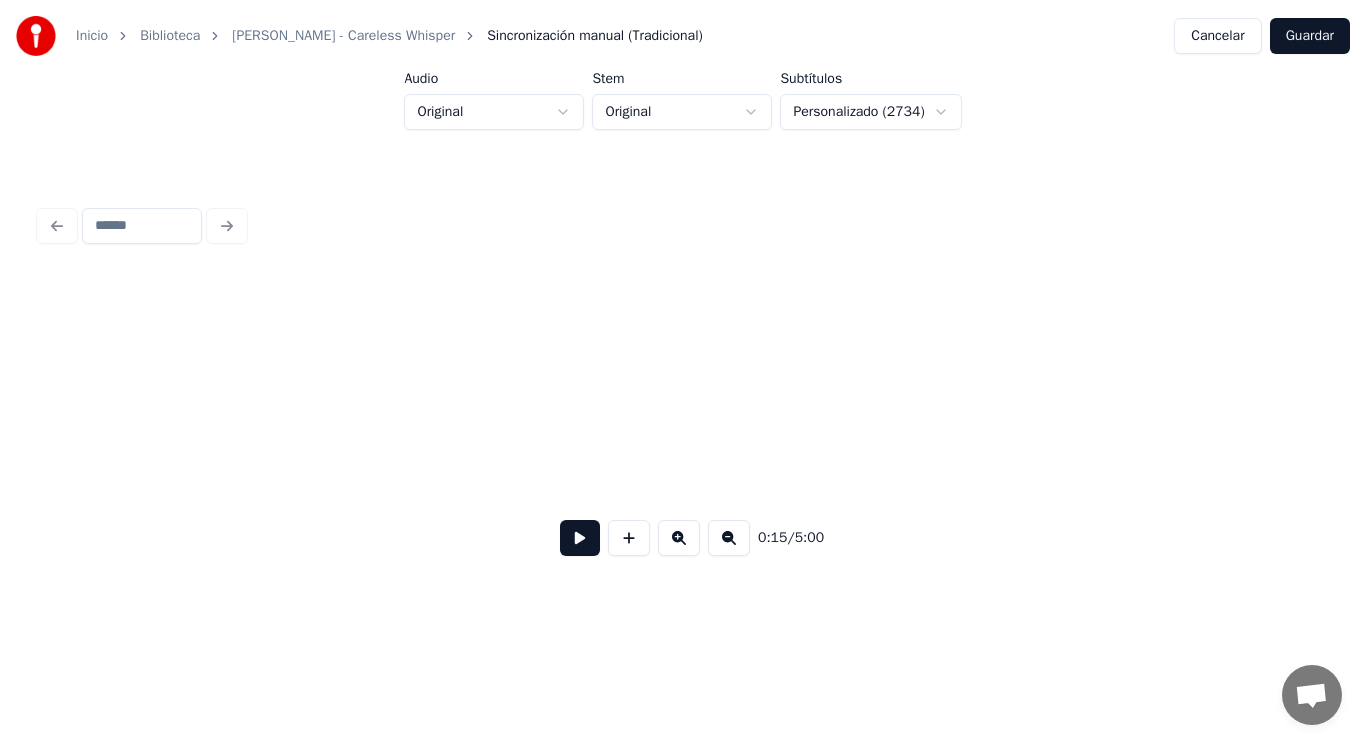 scroll, scrollTop: 0, scrollLeft: 21084, axis: horizontal 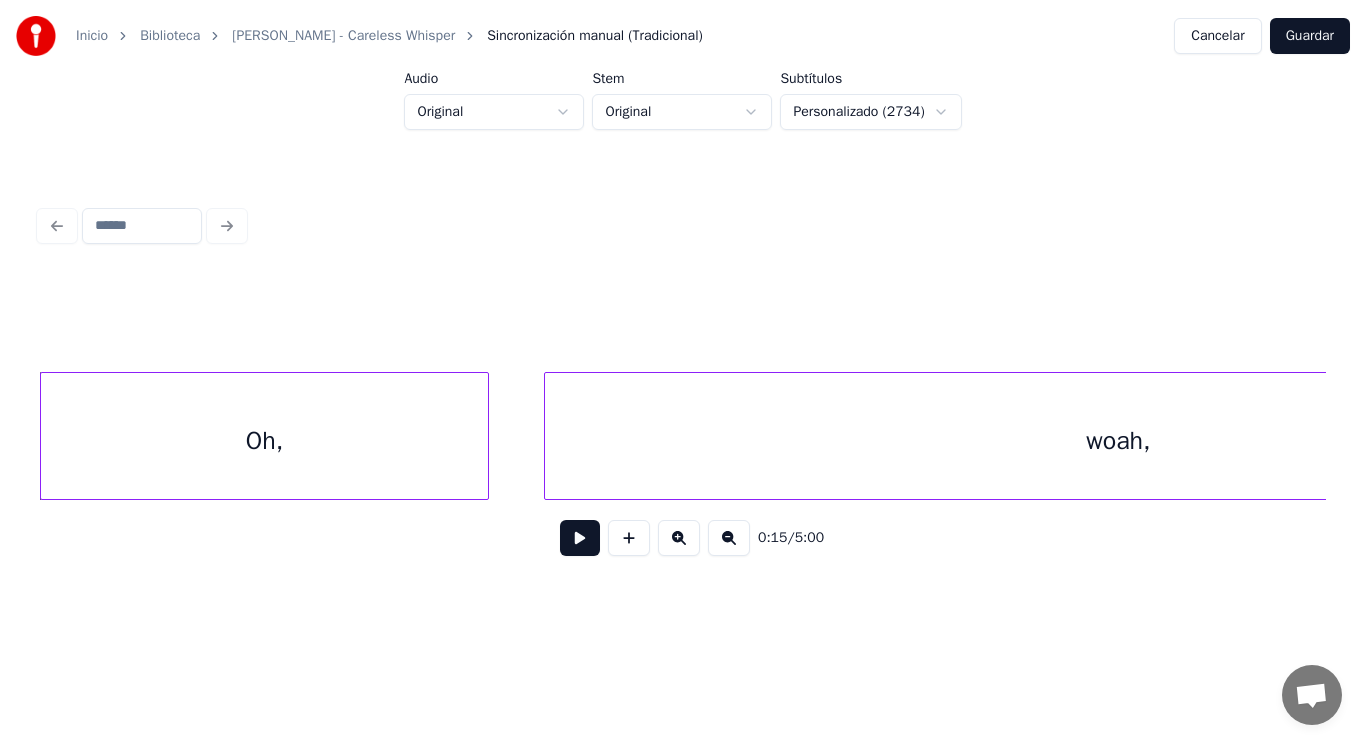click on "Oh," at bounding box center [264, 441] 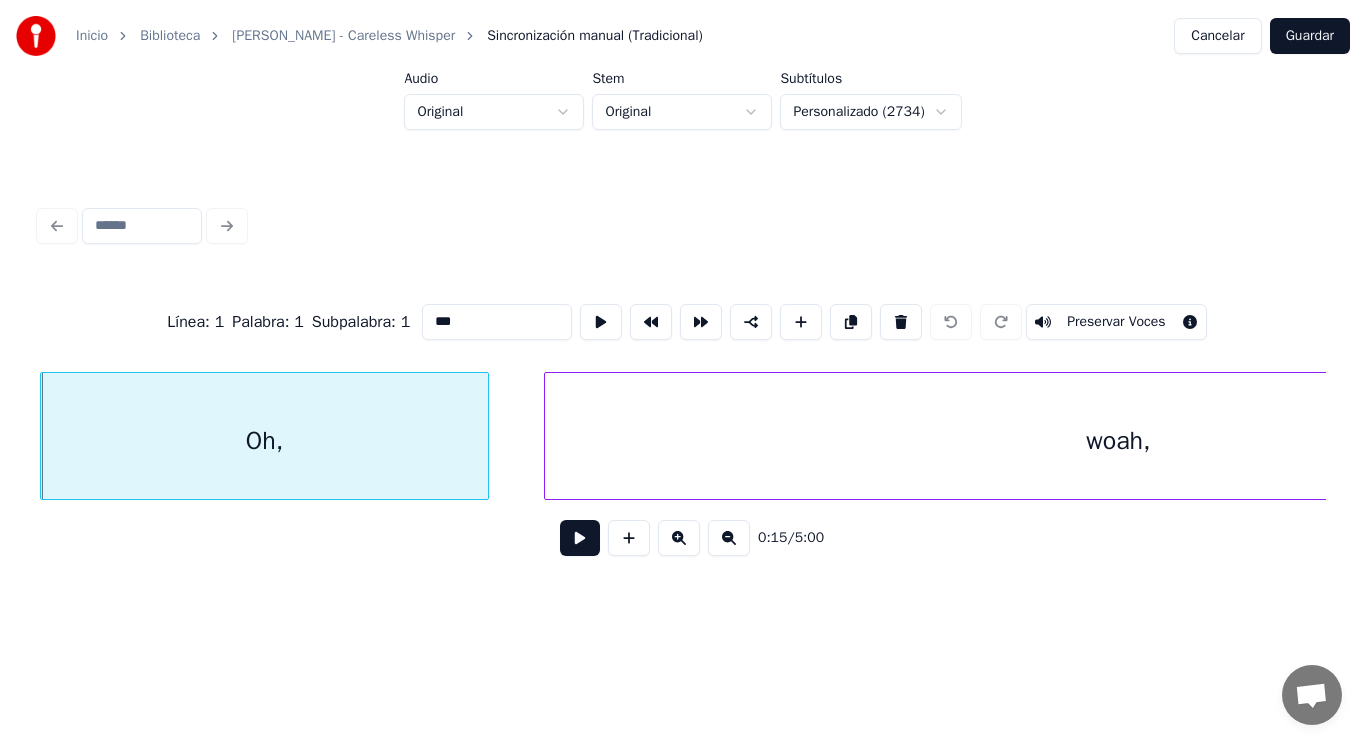click at bounding box center (580, 538) 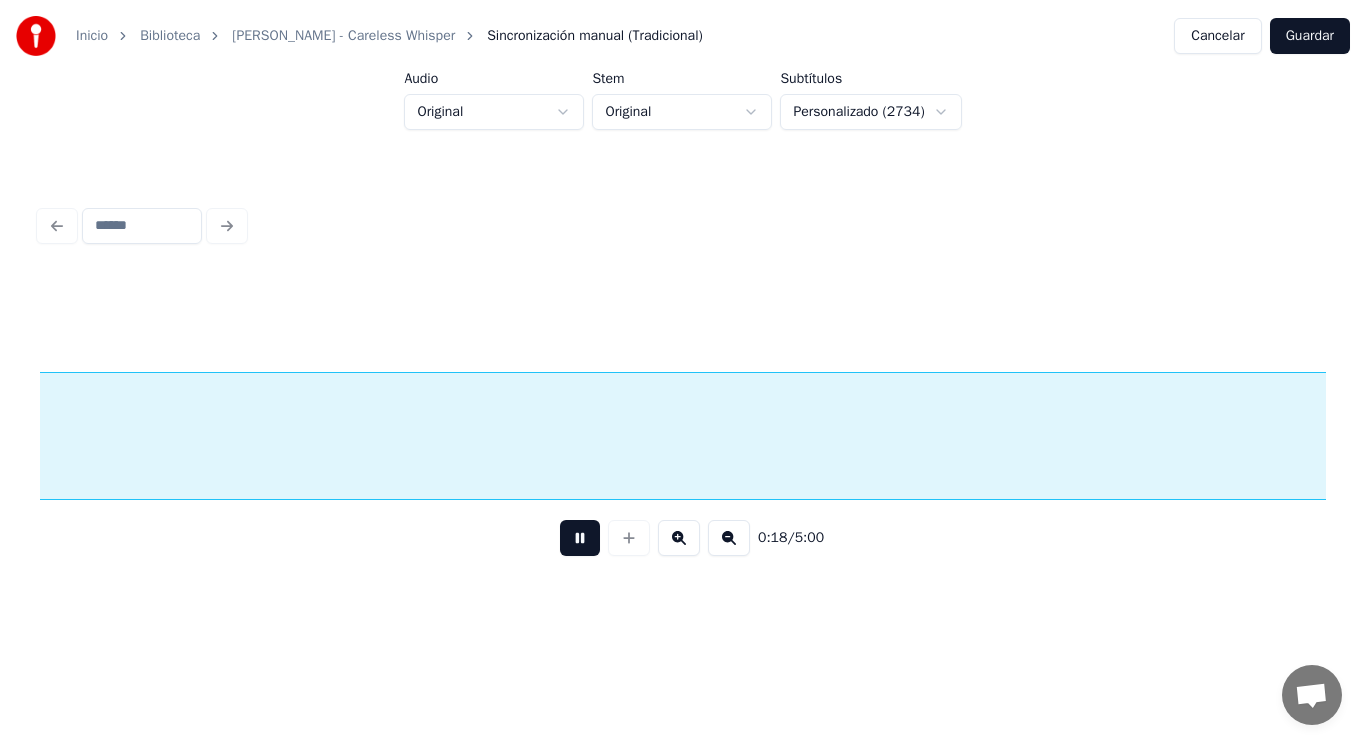 scroll, scrollTop: 0, scrollLeft: 26282, axis: horizontal 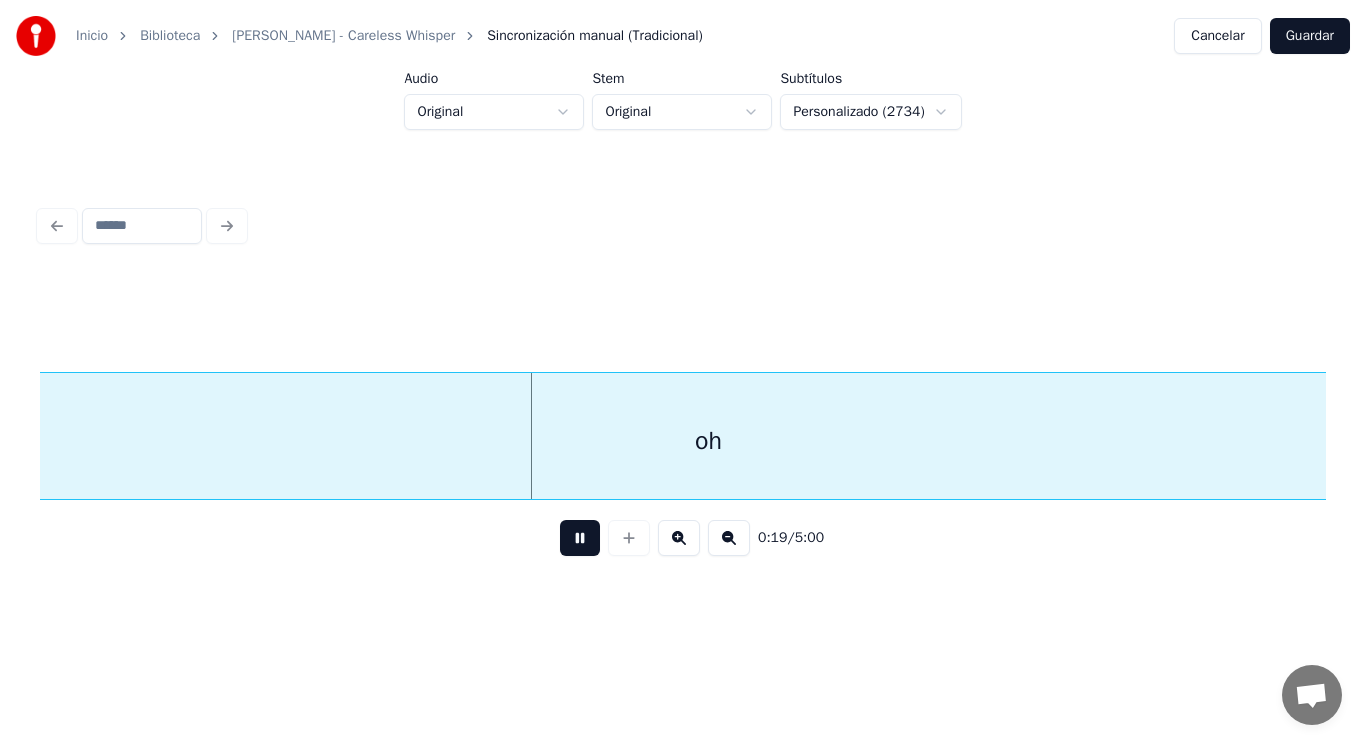 click at bounding box center [580, 538] 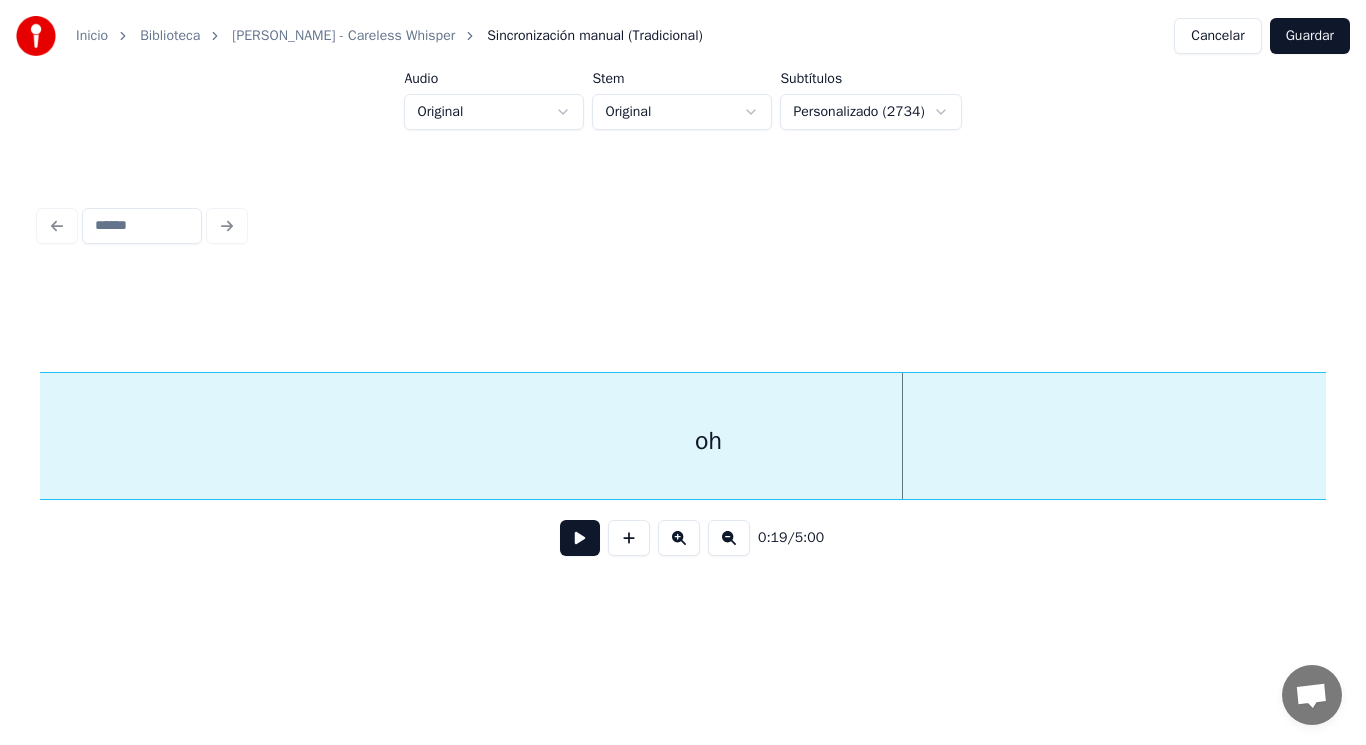 click on "oh" at bounding box center [708, 441] 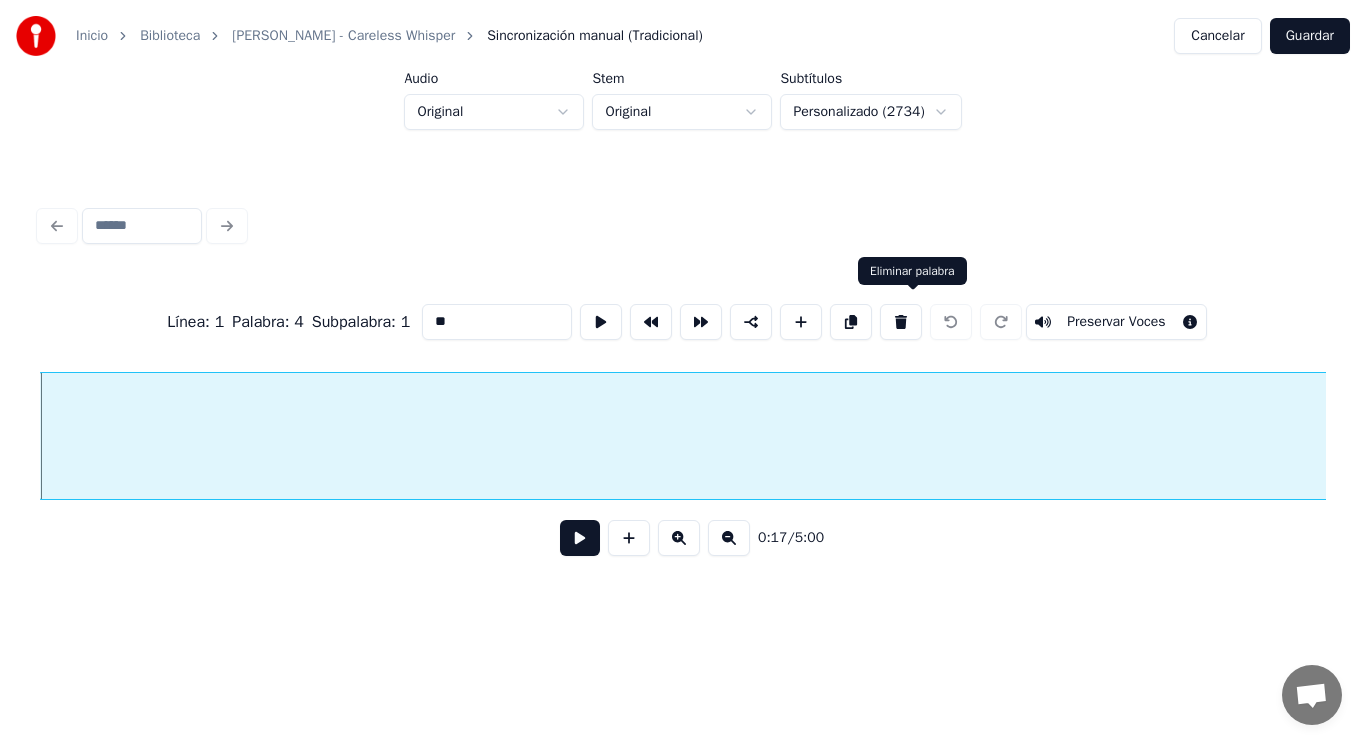 click at bounding box center [901, 322] 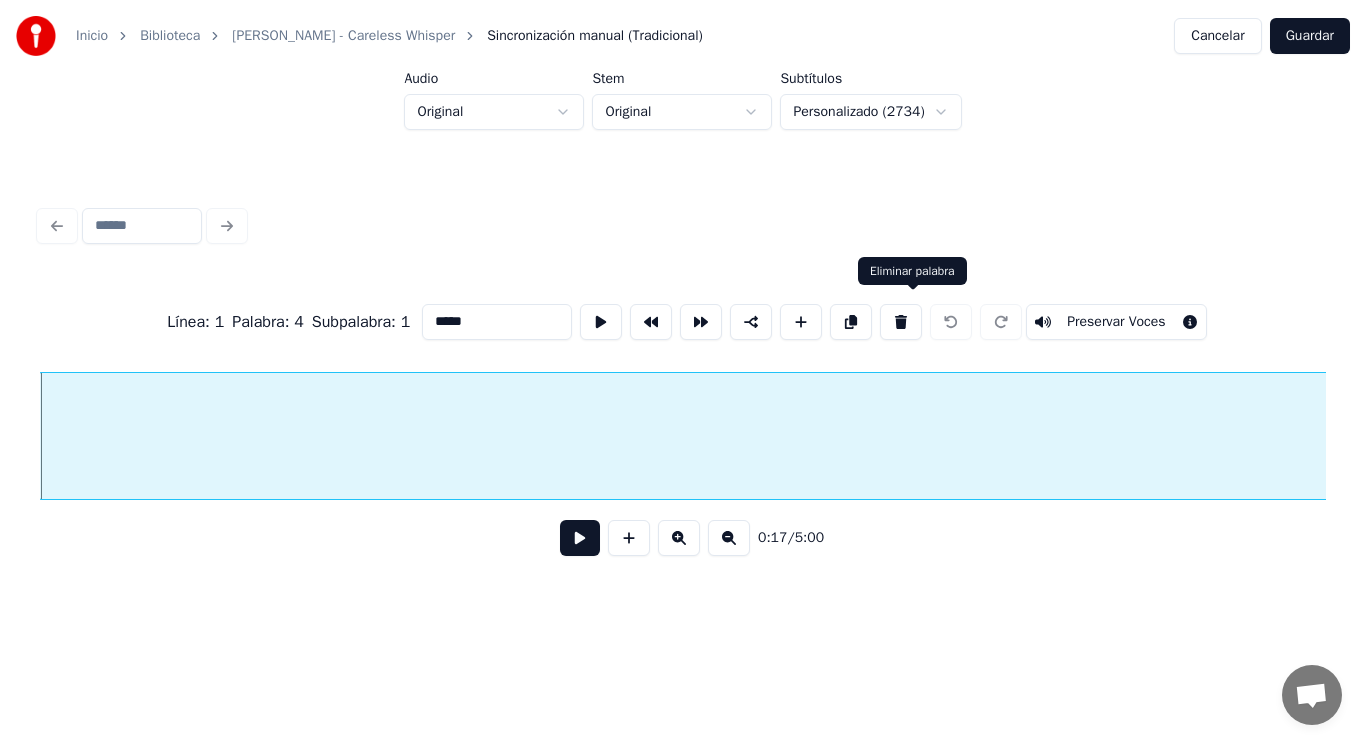 scroll, scrollTop: 0, scrollLeft: 23185, axis: horizontal 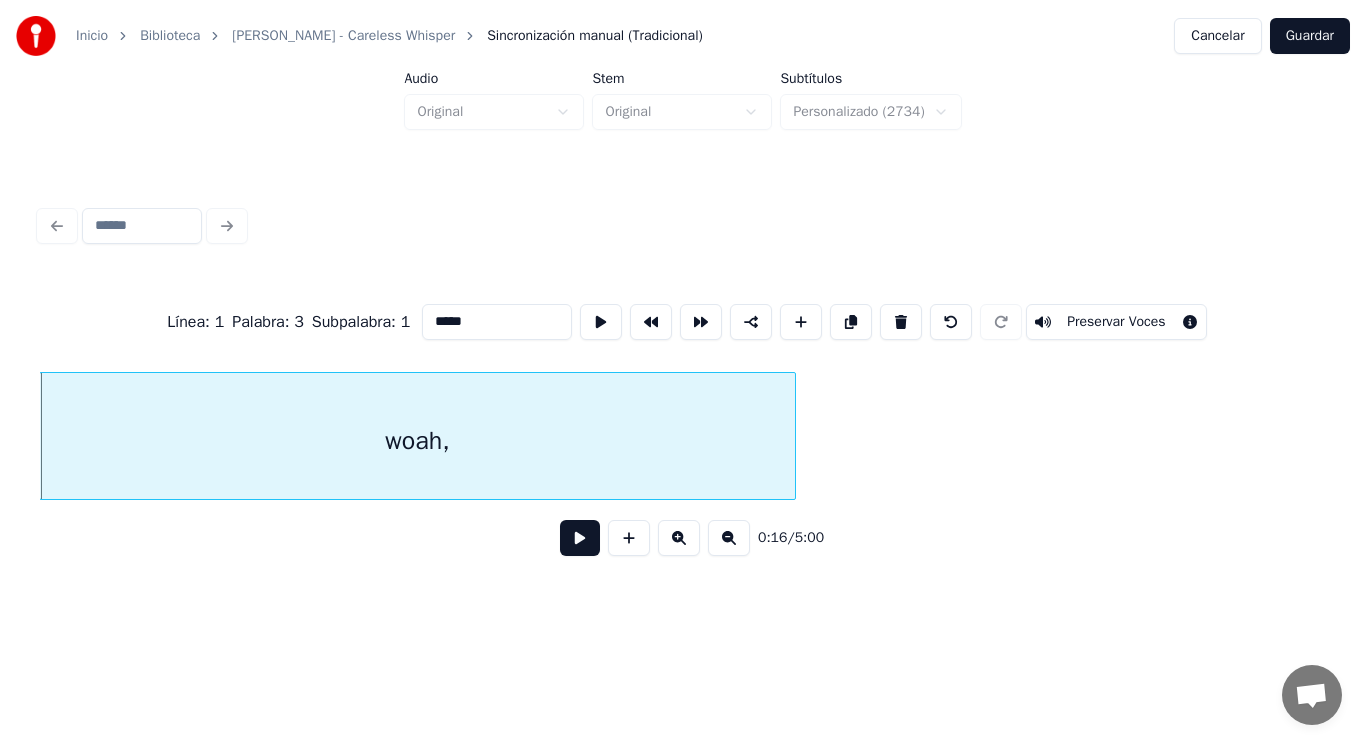 click at bounding box center (580, 538) 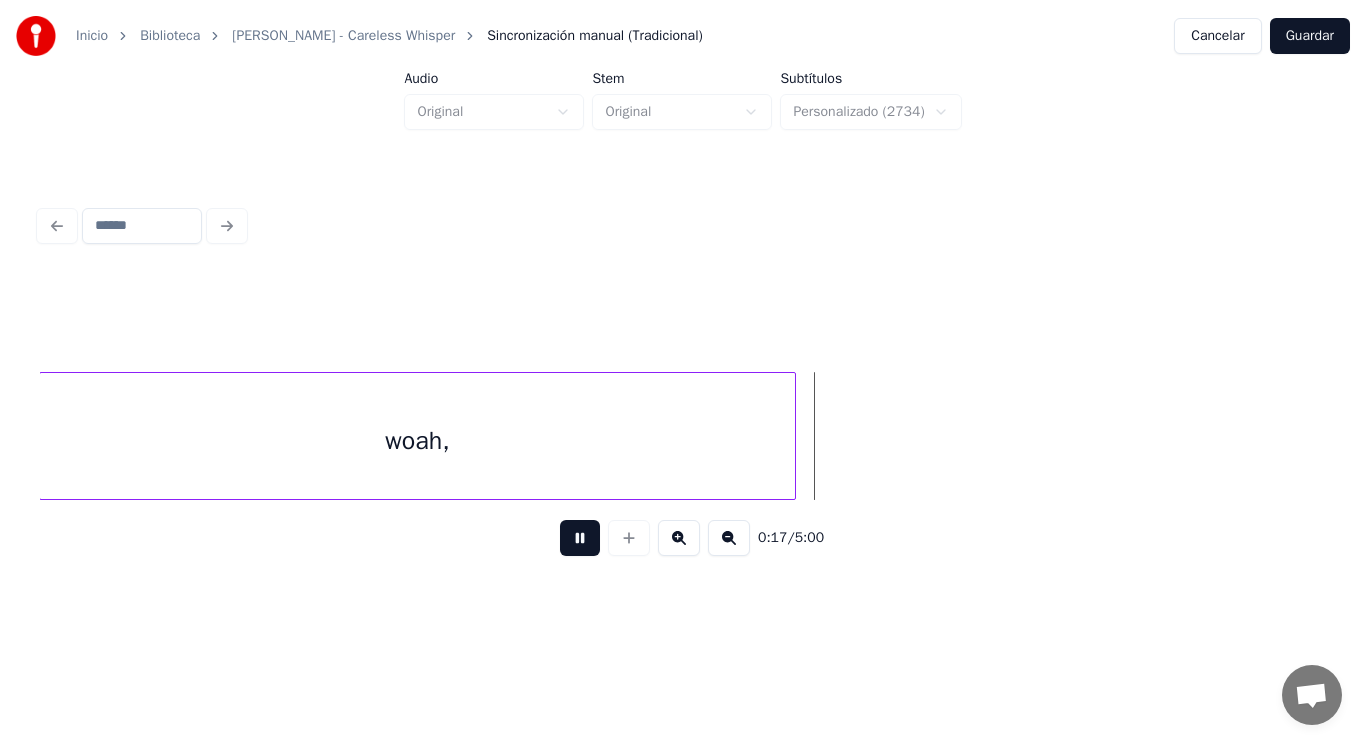 click at bounding box center [580, 538] 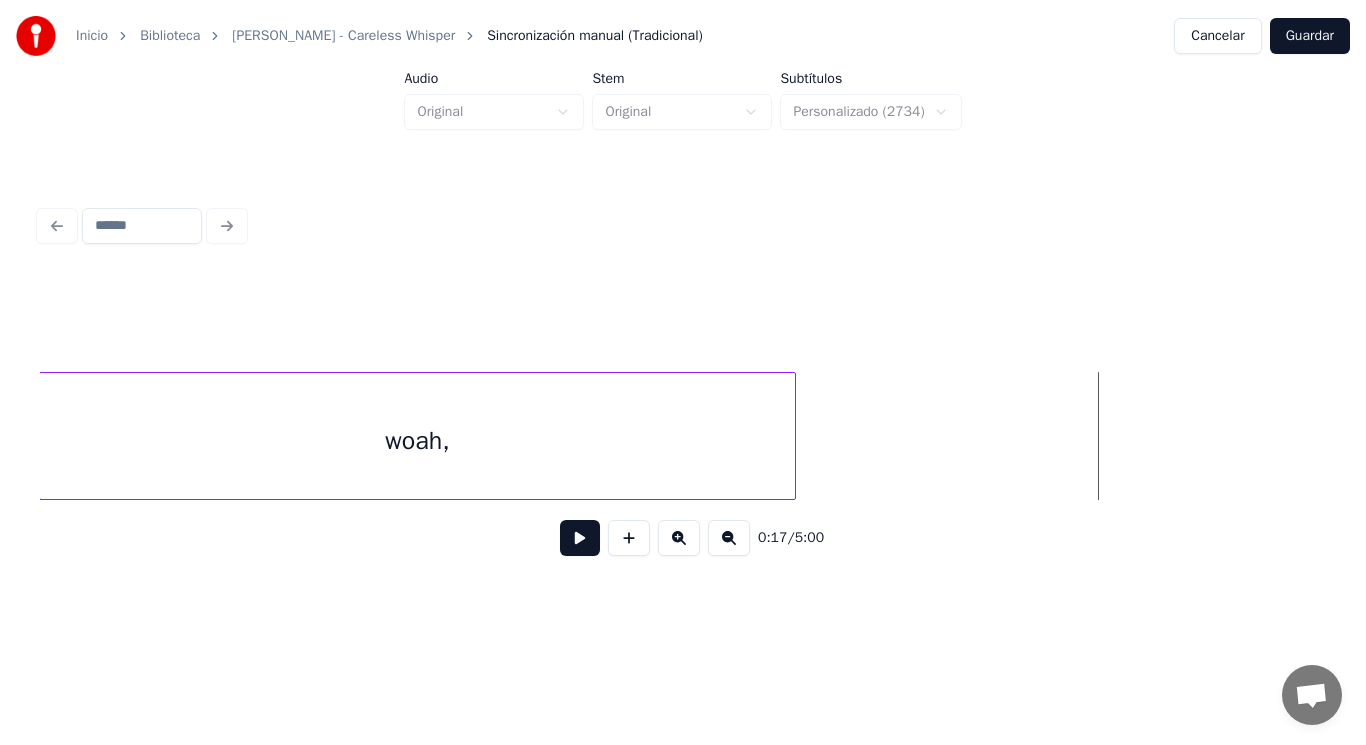 click on "woah," at bounding box center (187377, 436) 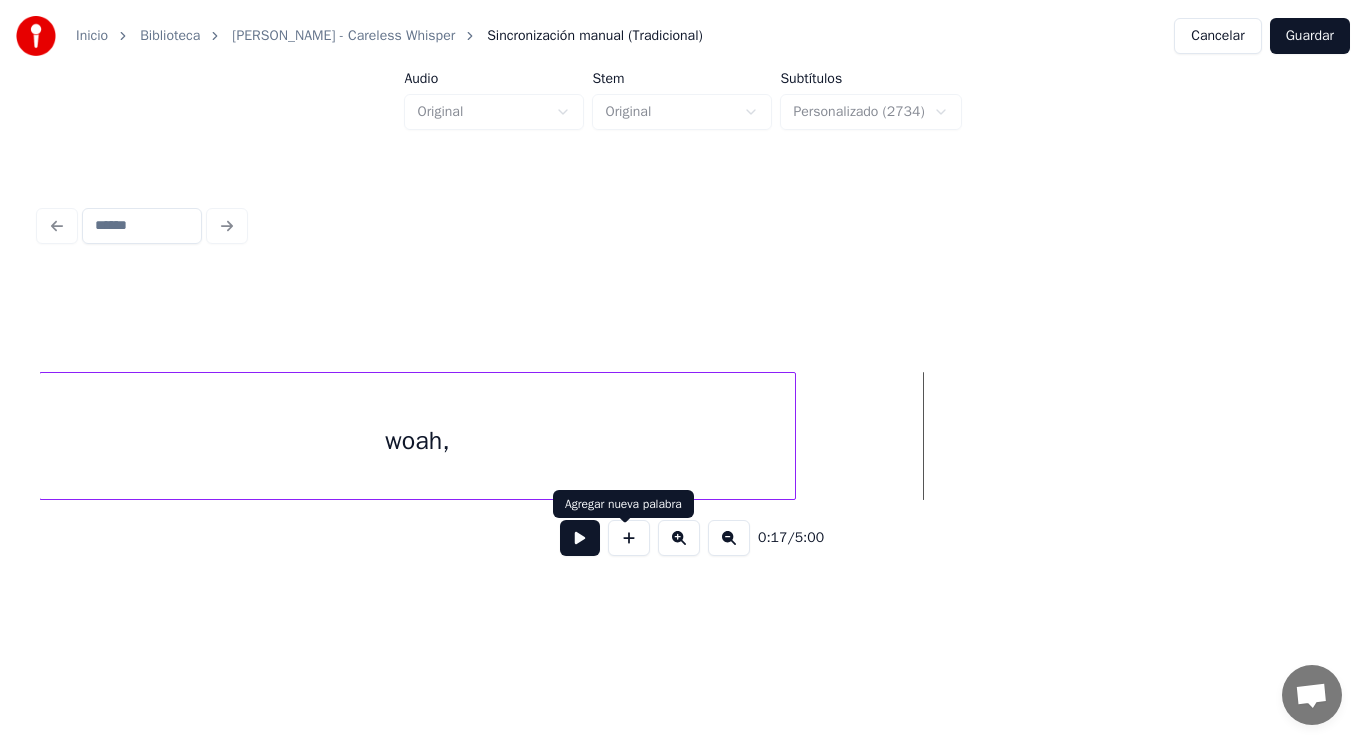click at bounding box center [629, 538] 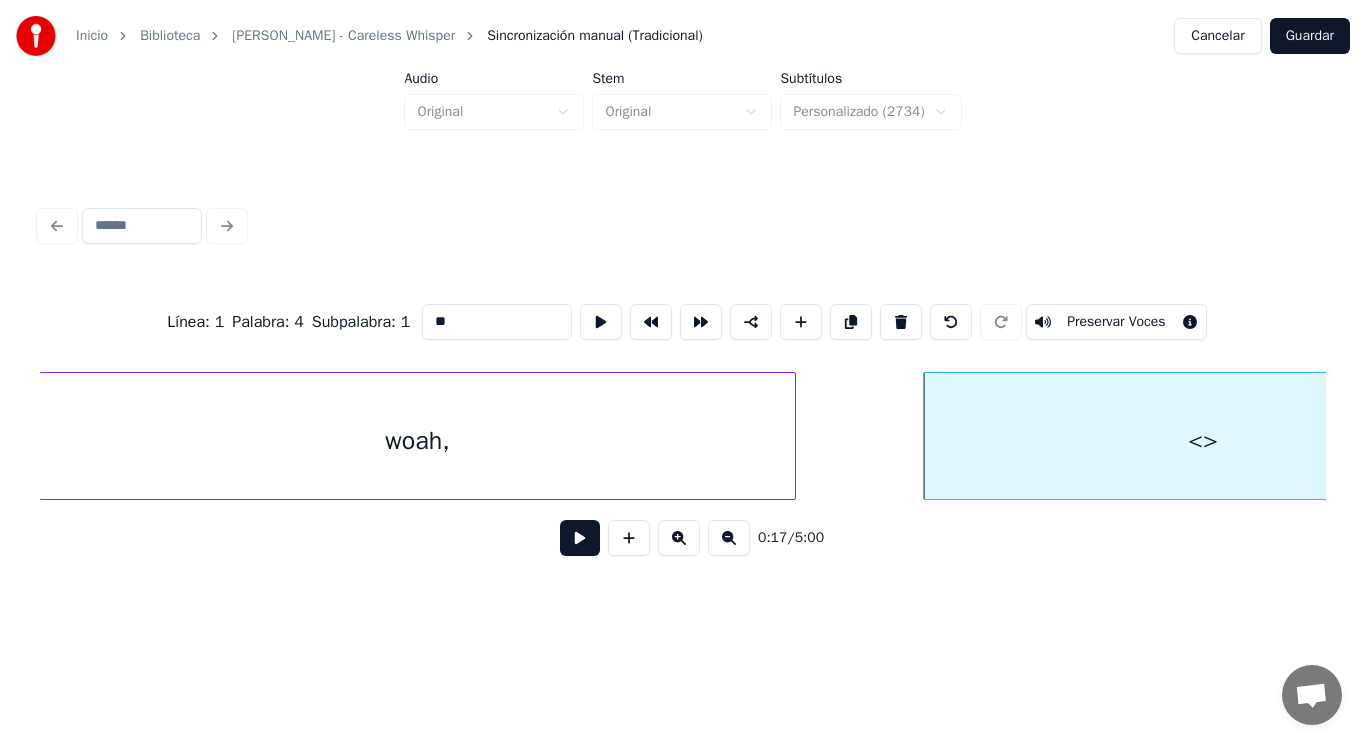 drag, startPoint x: 431, startPoint y: 315, endPoint x: 304, endPoint y: 306, distance: 127.3185 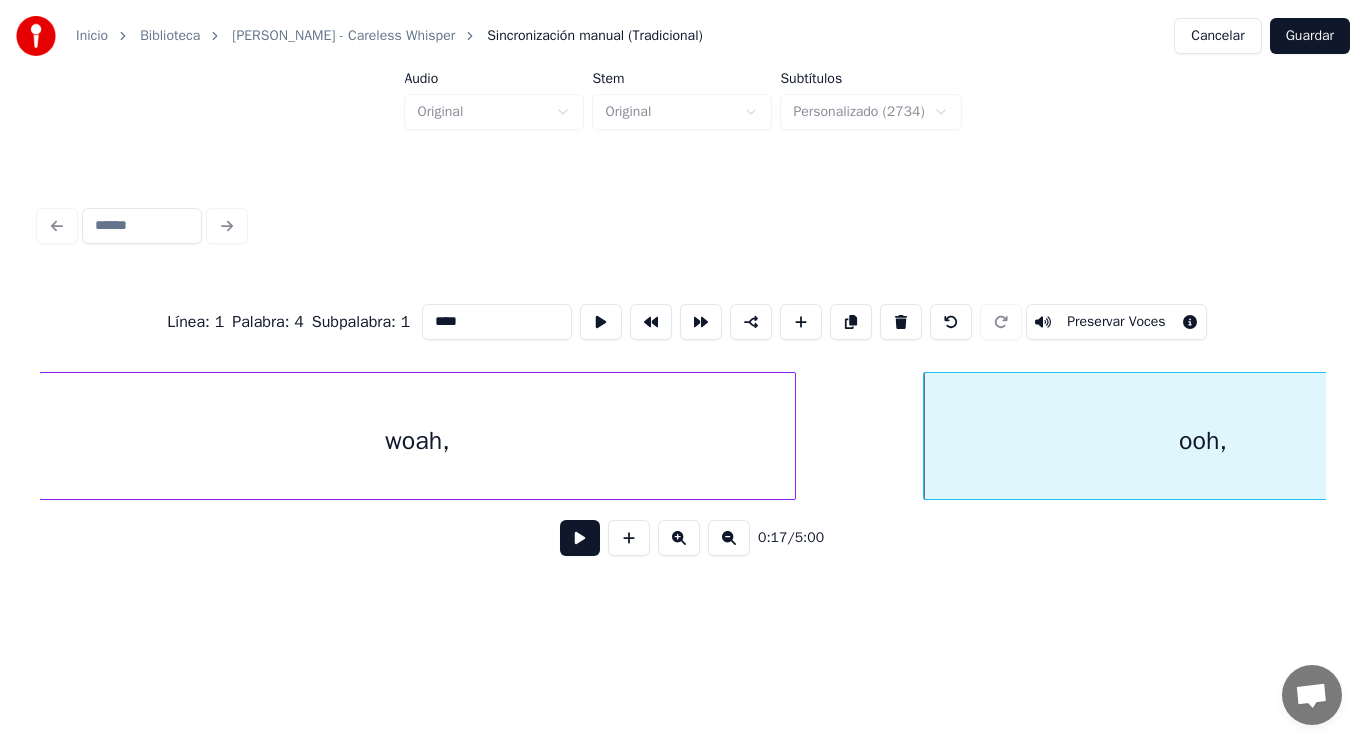 click on "woah," at bounding box center (417, 441) 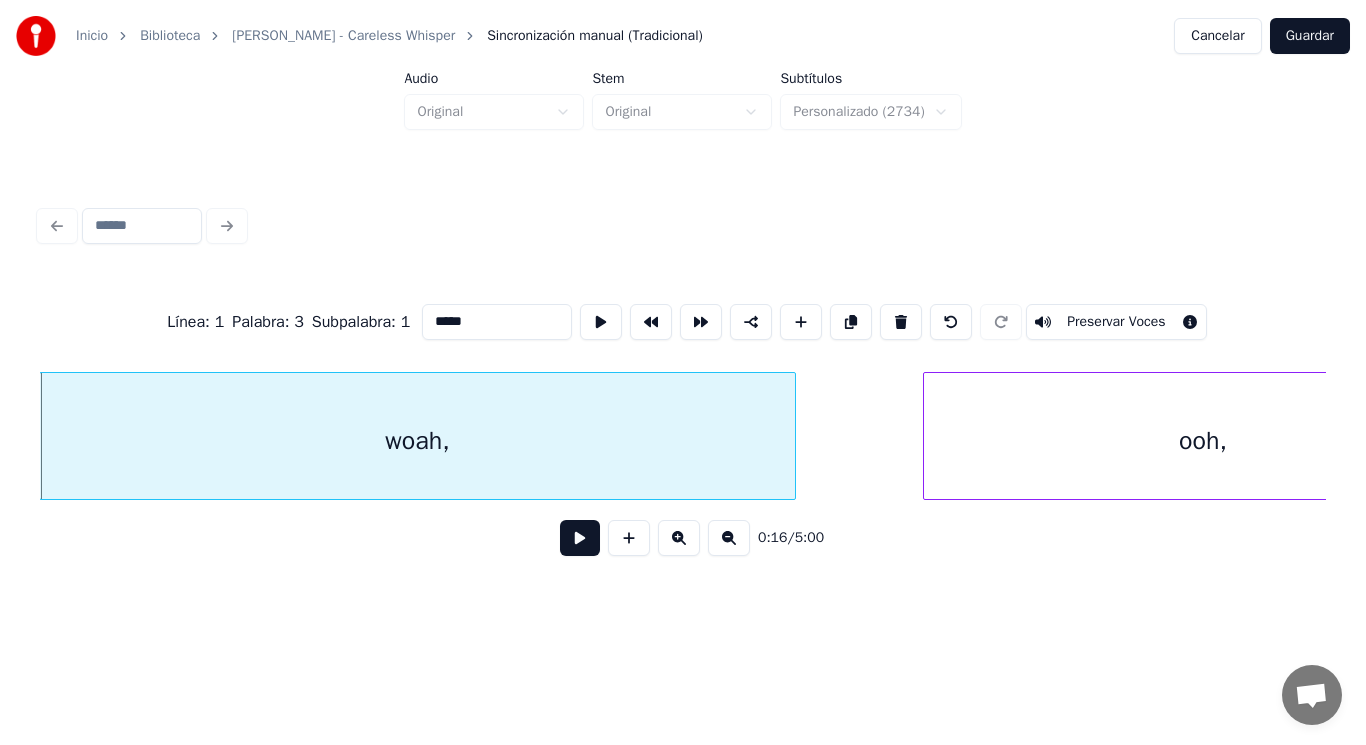 type on "*****" 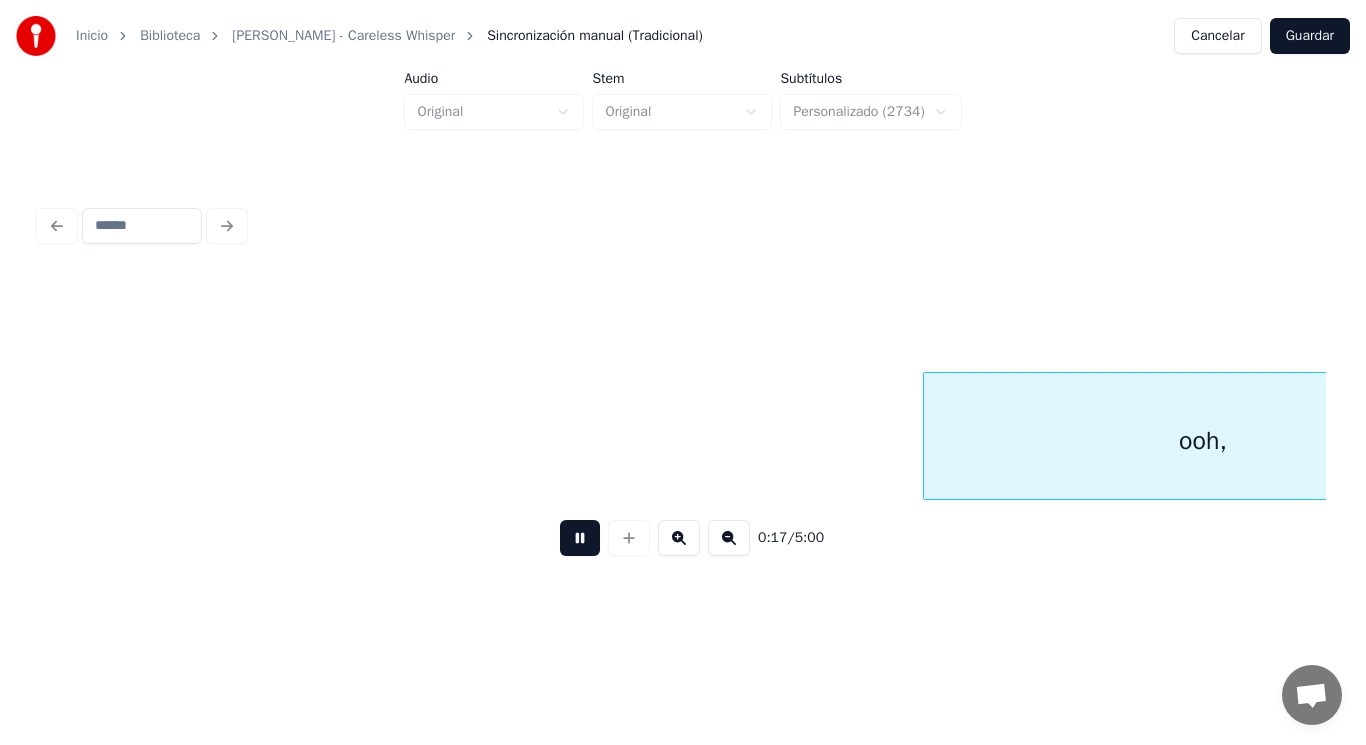 scroll, scrollTop: 0, scrollLeft: 24491, axis: horizontal 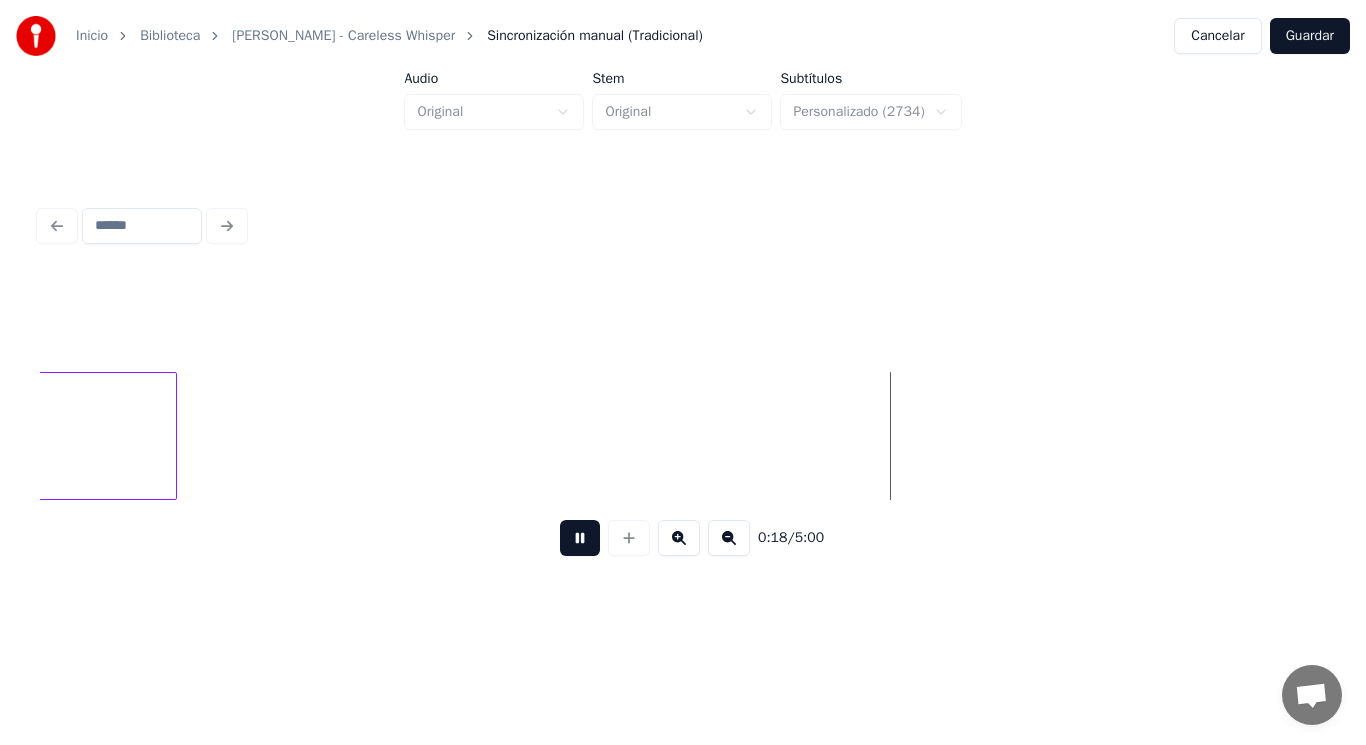 drag, startPoint x: 563, startPoint y: 556, endPoint x: 256, endPoint y: 445, distance: 326.45062 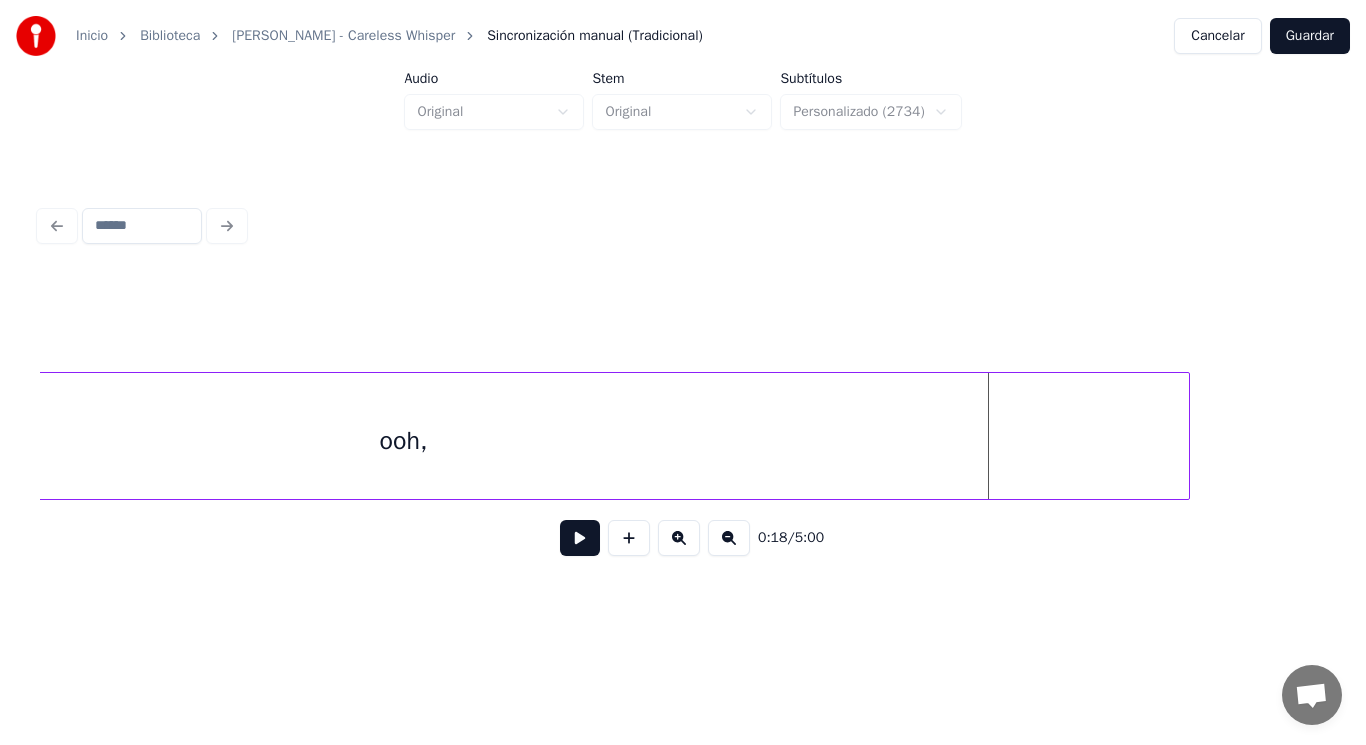 click at bounding box center (1186, 436) 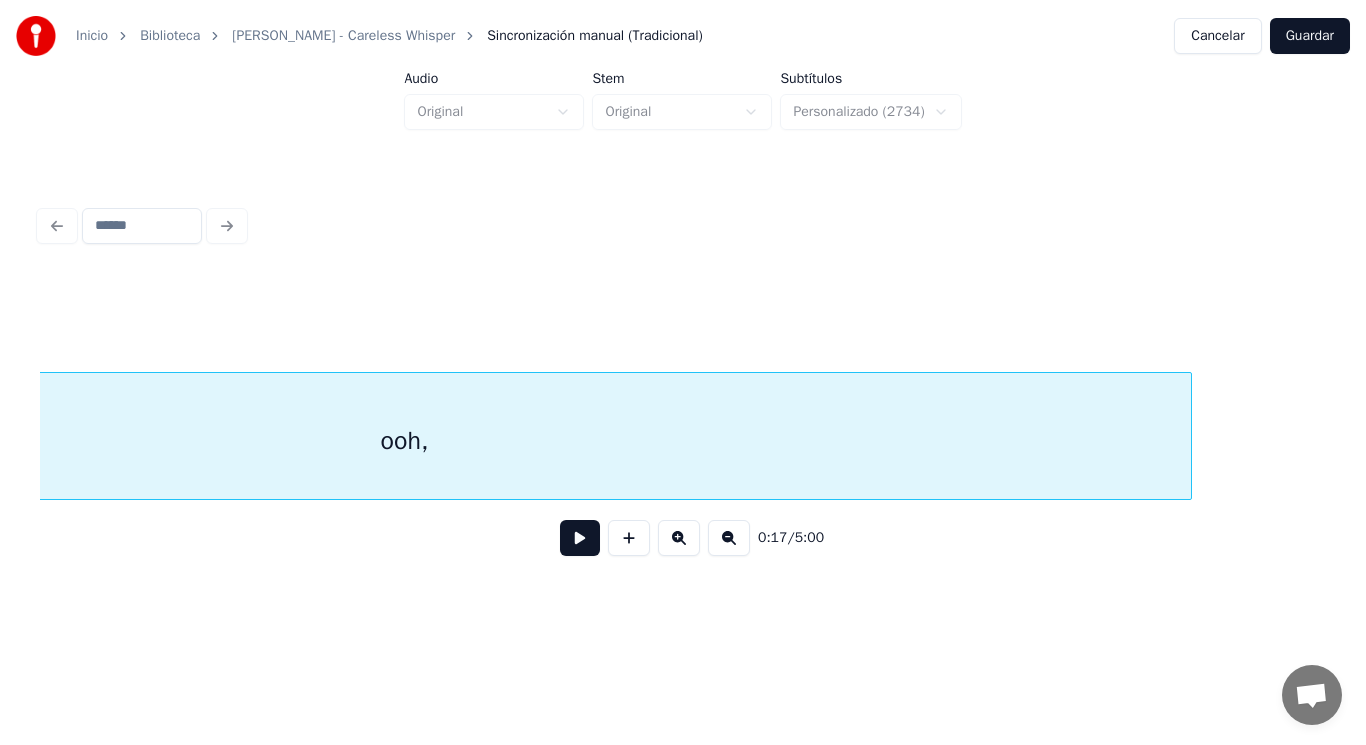 scroll, scrollTop: 0, scrollLeft: 24069, axis: horizontal 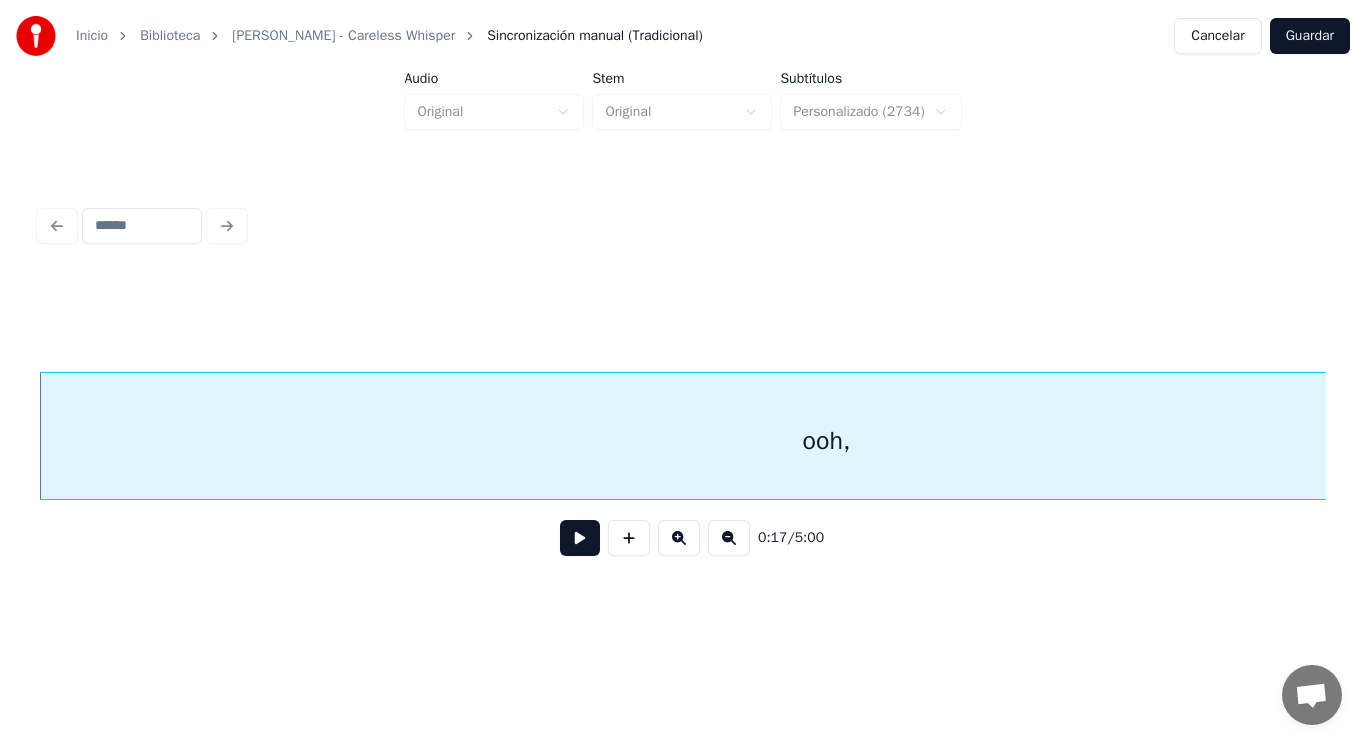 click at bounding box center [580, 538] 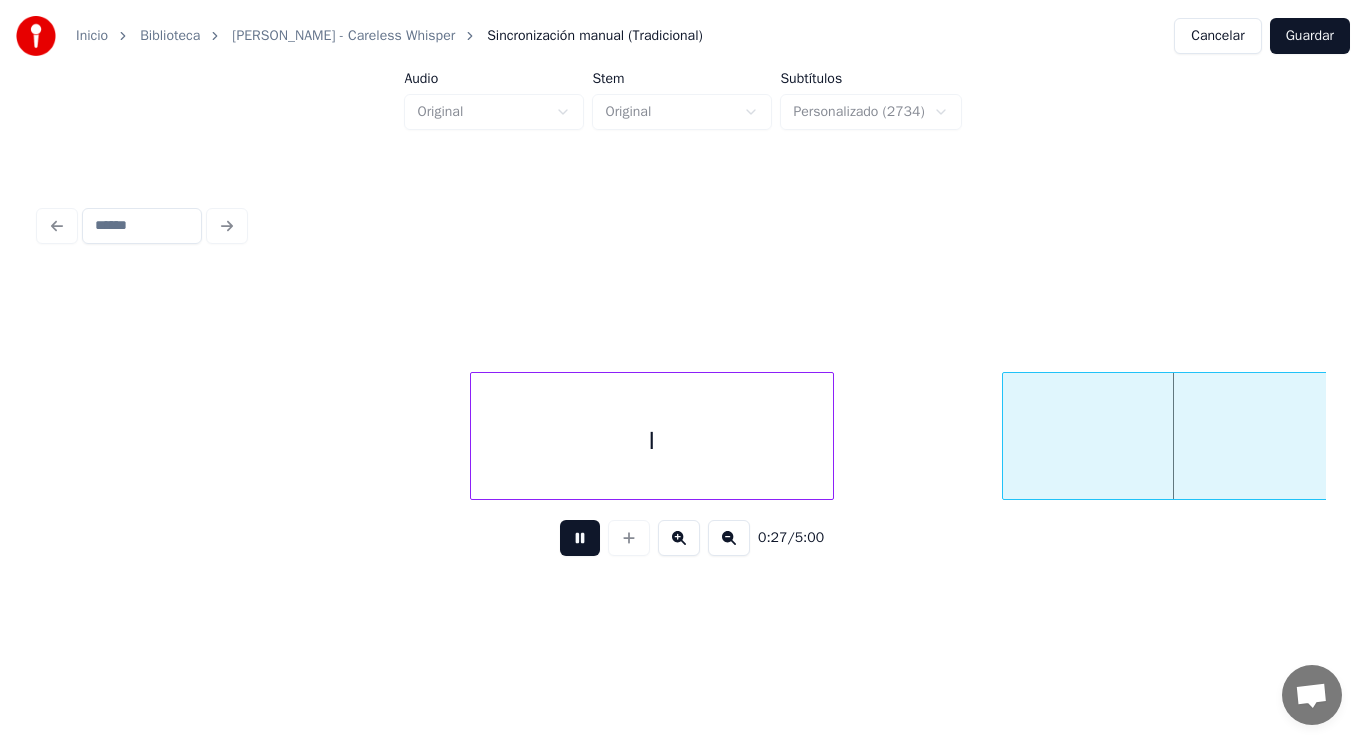 scroll, scrollTop: 0, scrollLeft: 38422, axis: horizontal 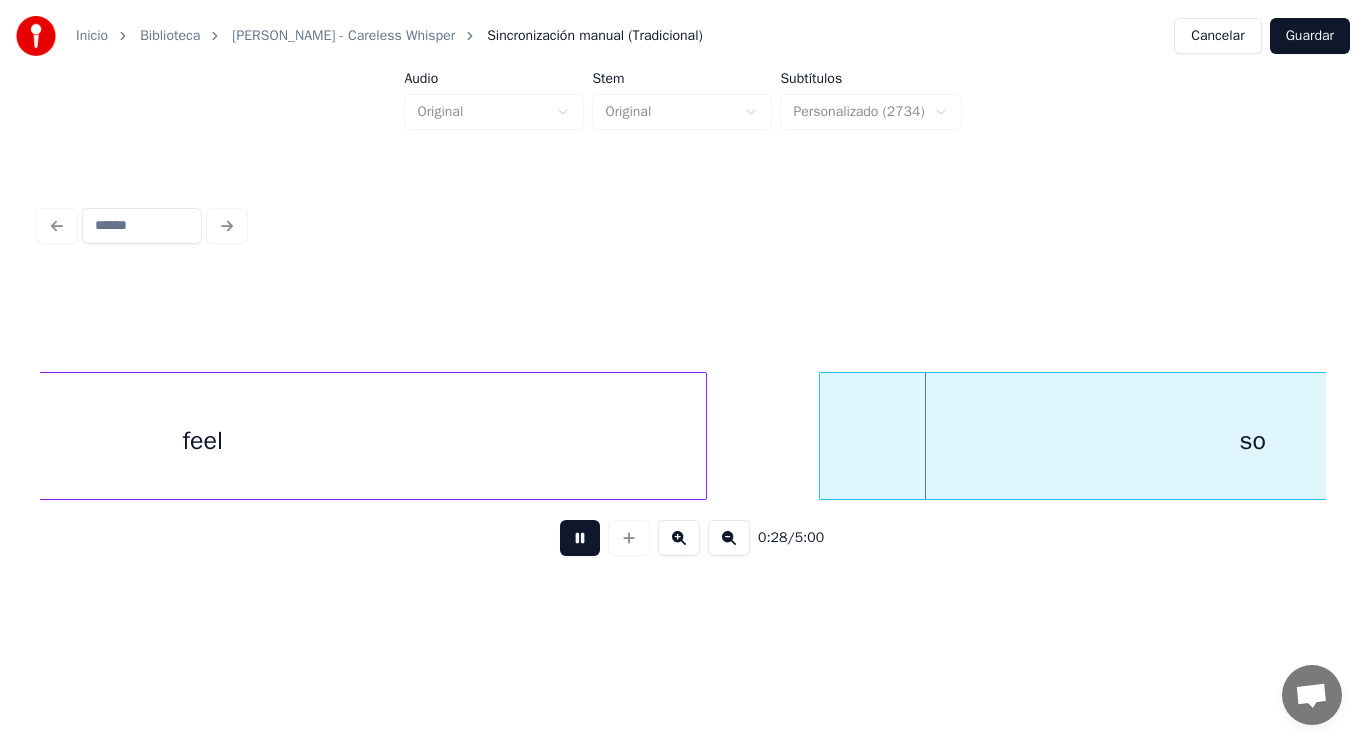 click at bounding box center [580, 538] 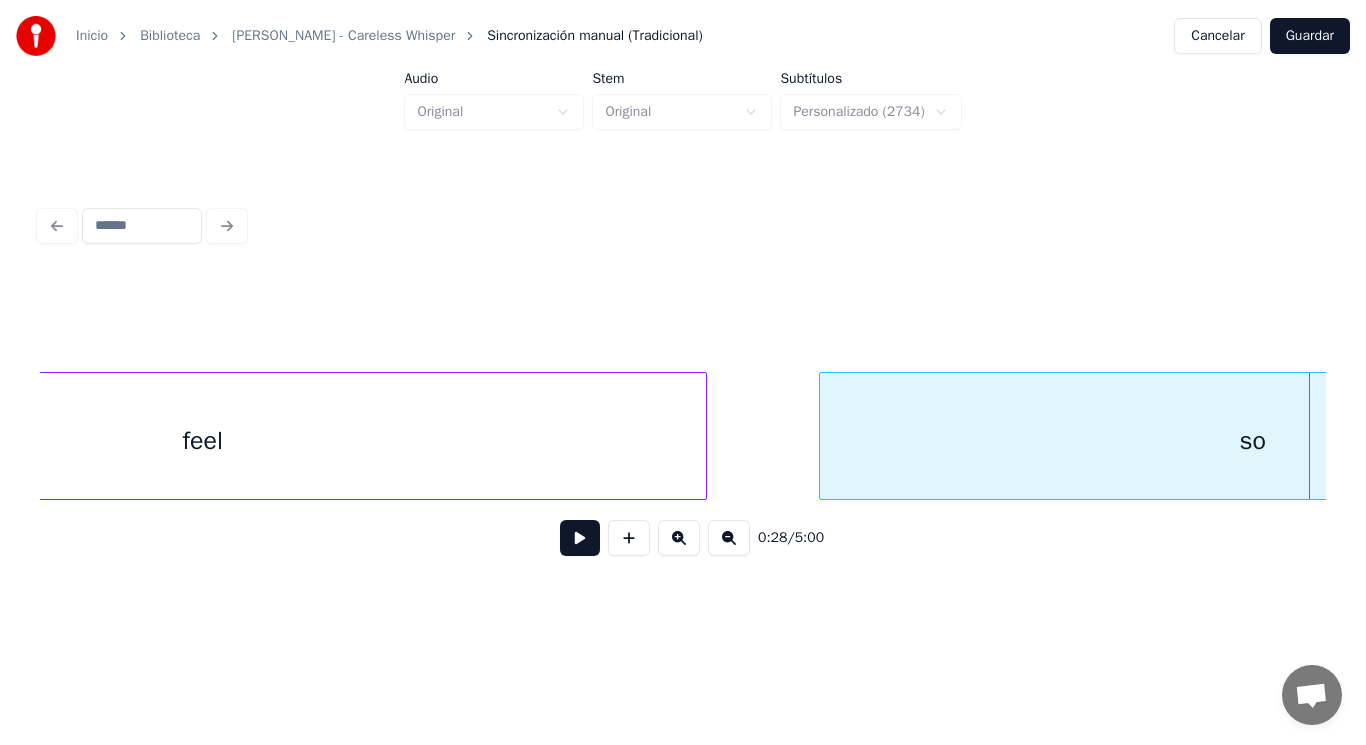 click on "feel" at bounding box center (203, 441) 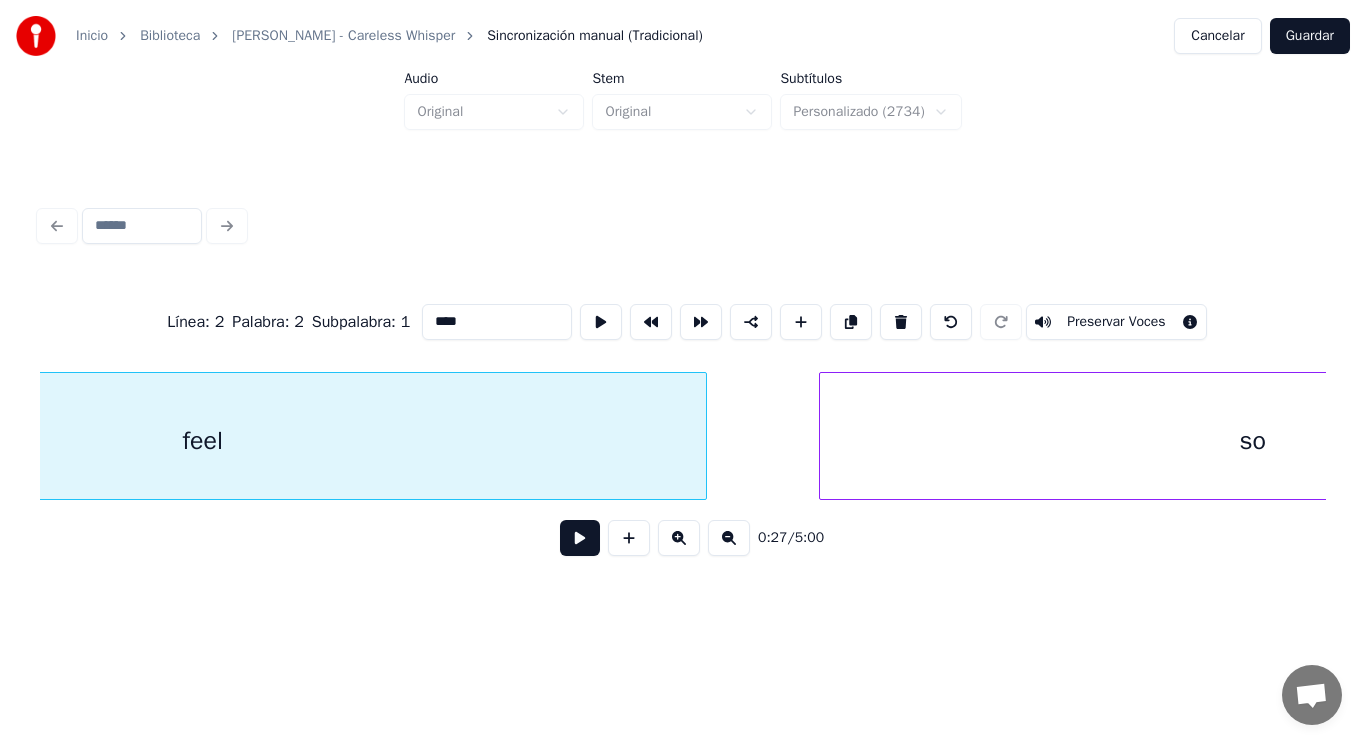scroll, scrollTop: 0, scrollLeft: 38082, axis: horizontal 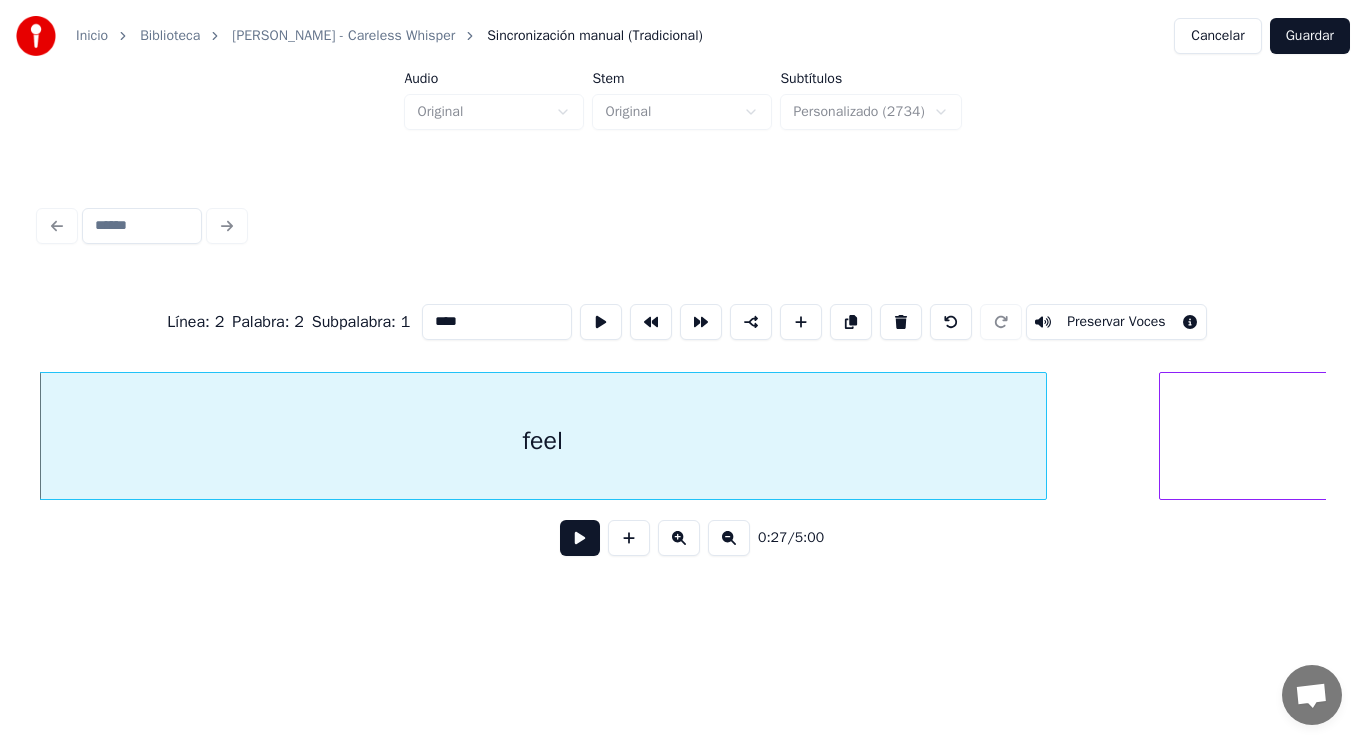 click at bounding box center (580, 538) 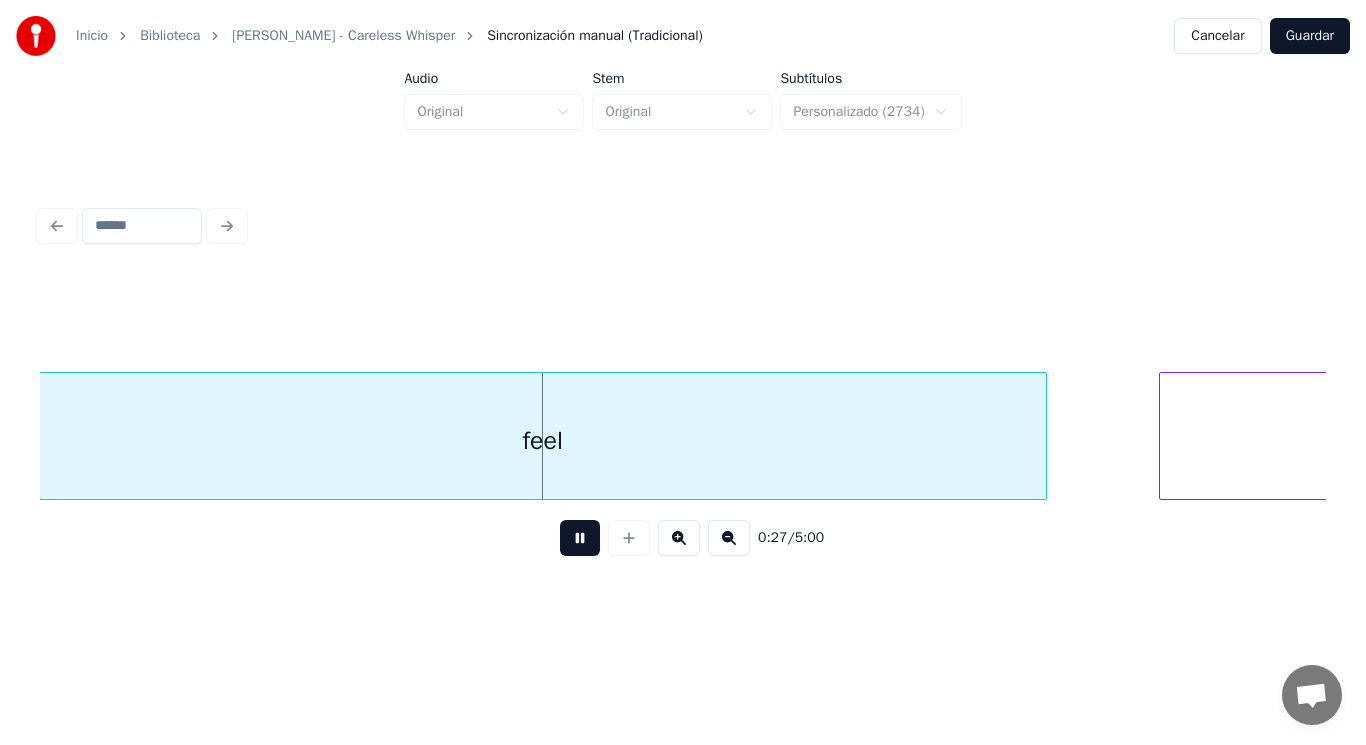 click at bounding box center [580, 538] 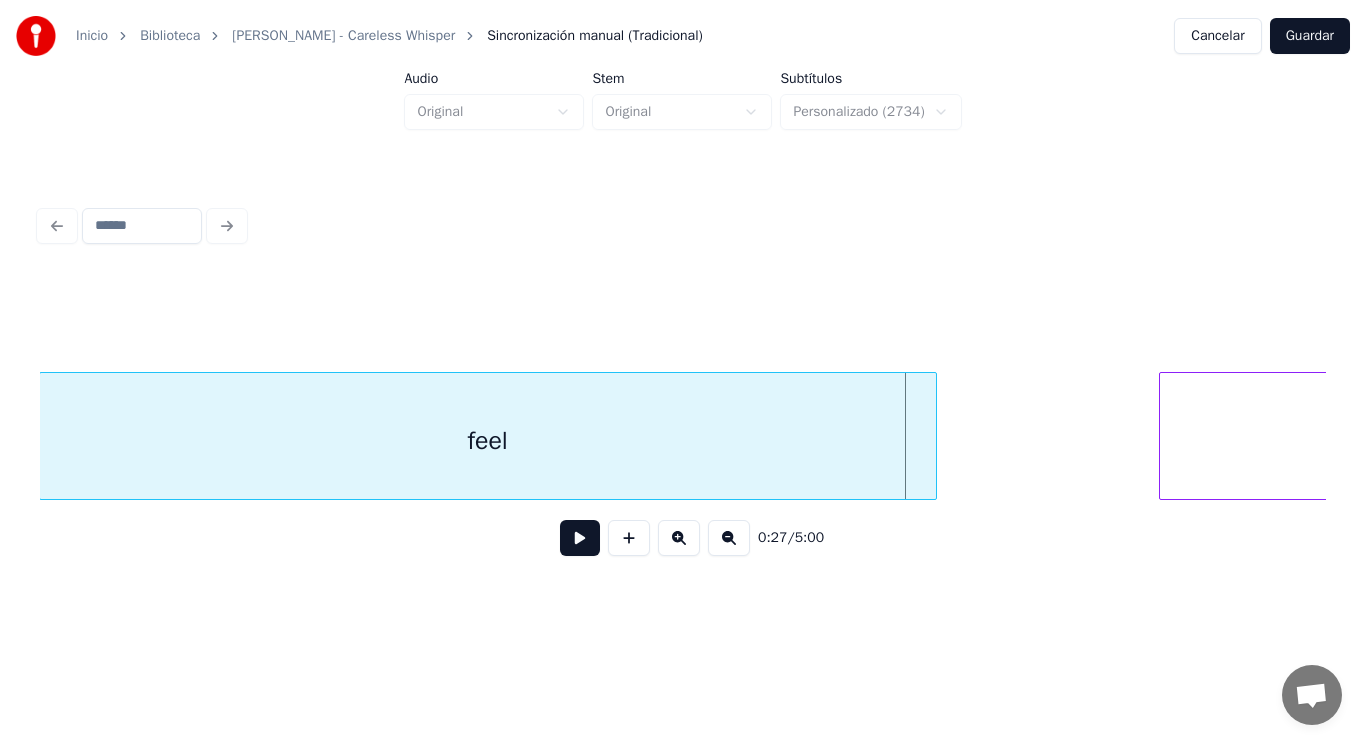 click at bounding box center (933, 436) 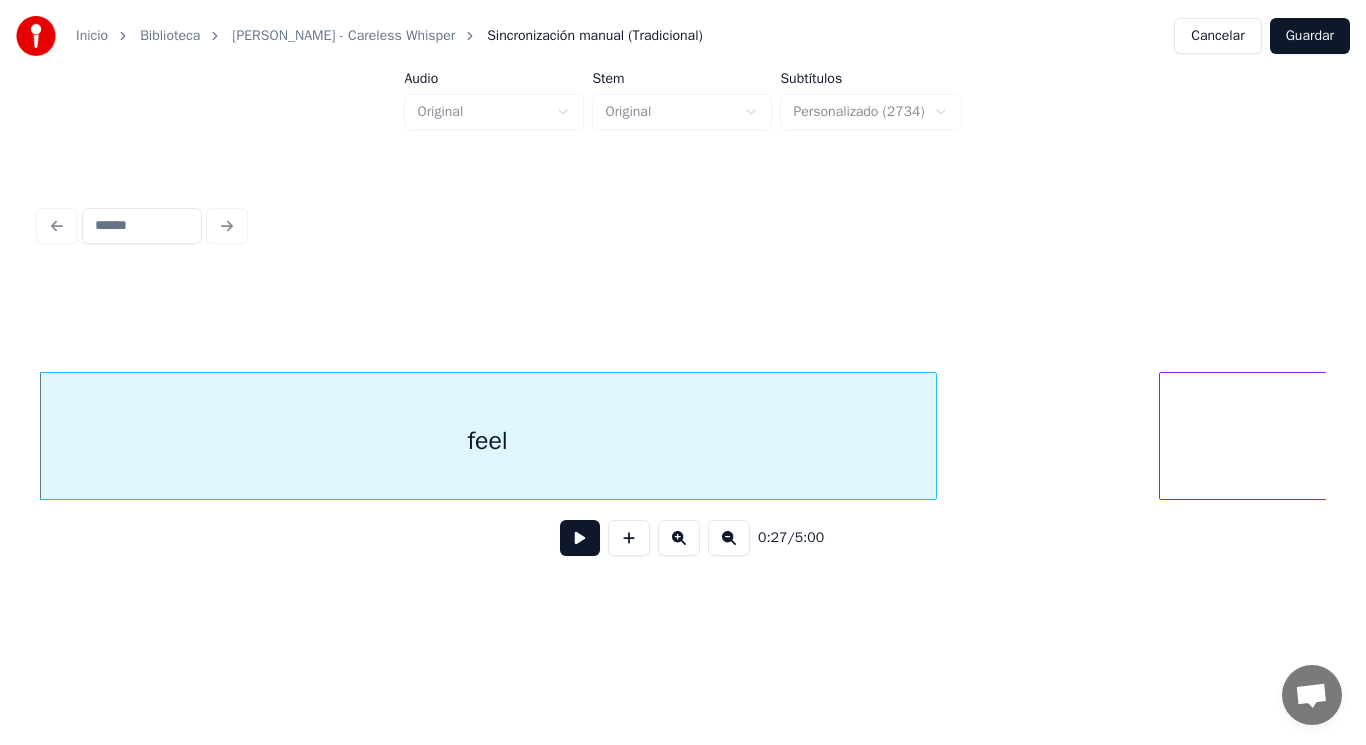 click at bounding box center [580, 538] 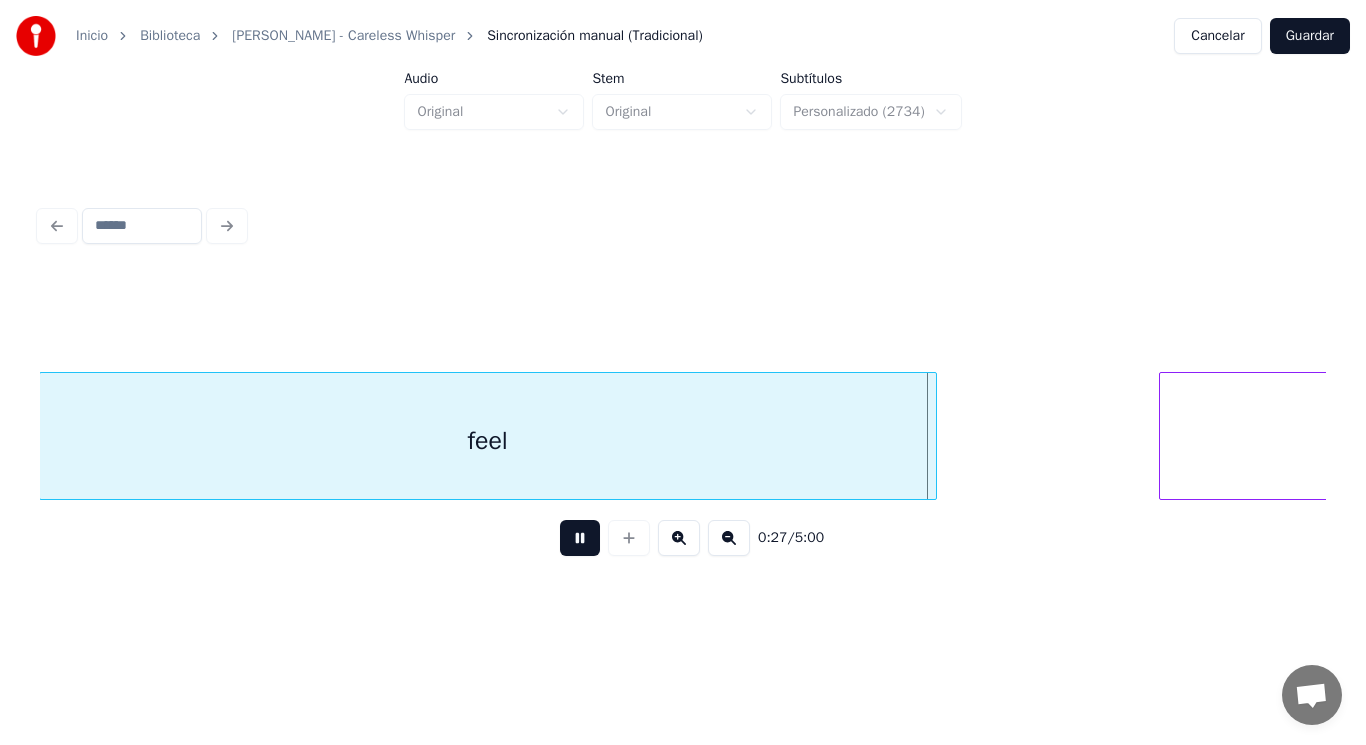 click at bounding box center [580, 538] 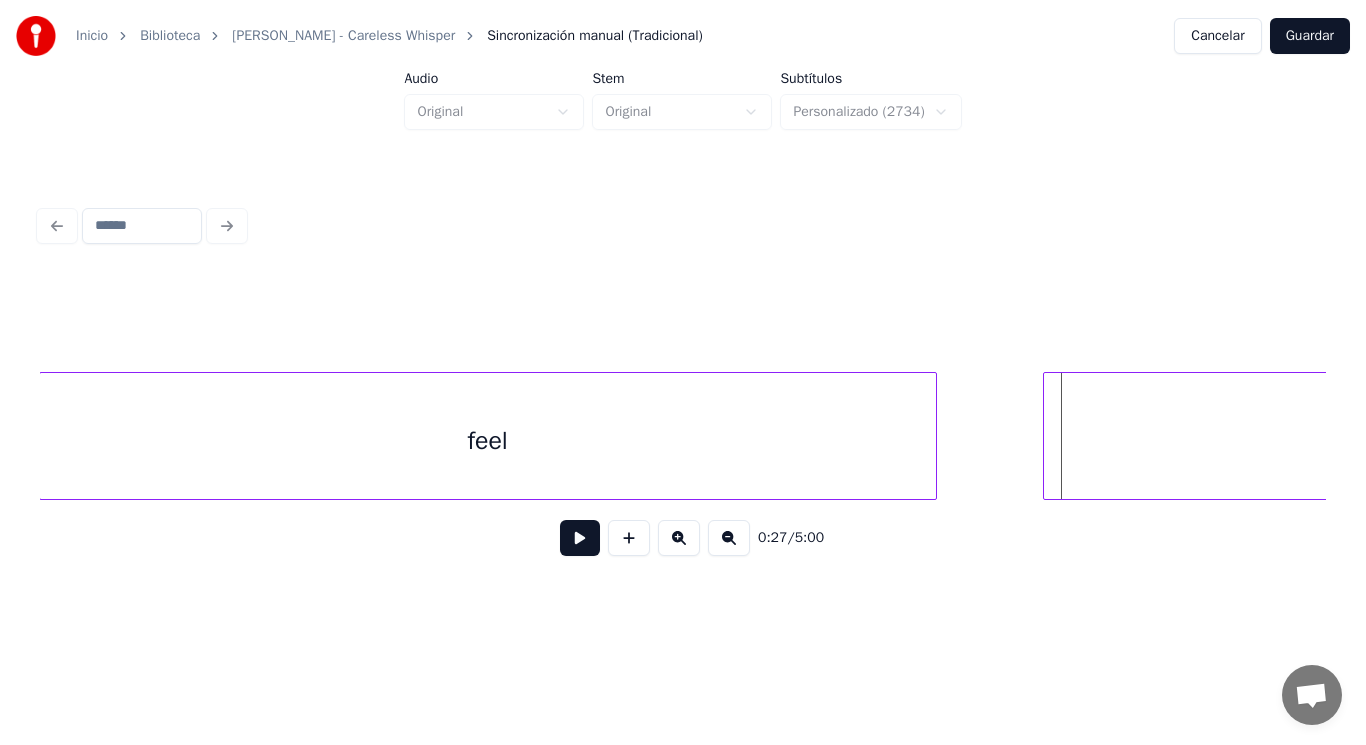 click at bounding box center [1047, 436] 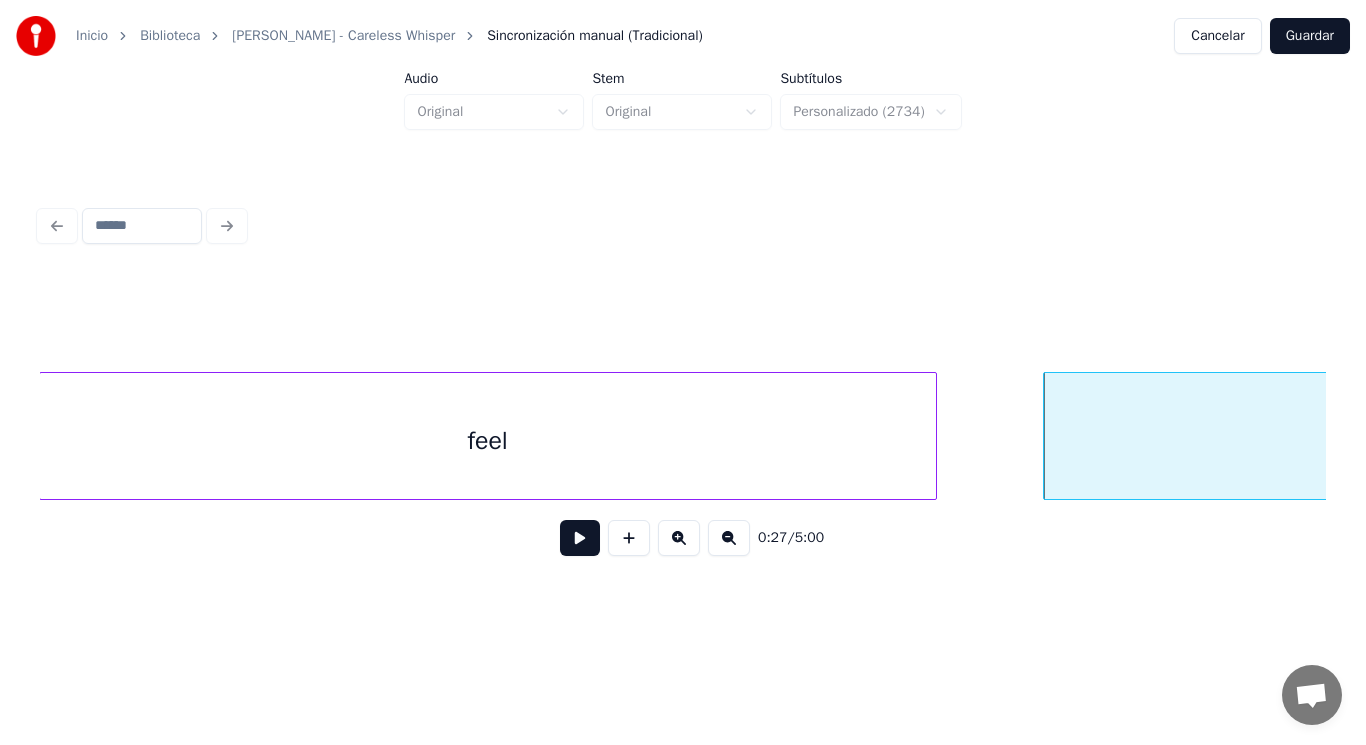 click at bounding box center [580, 538] 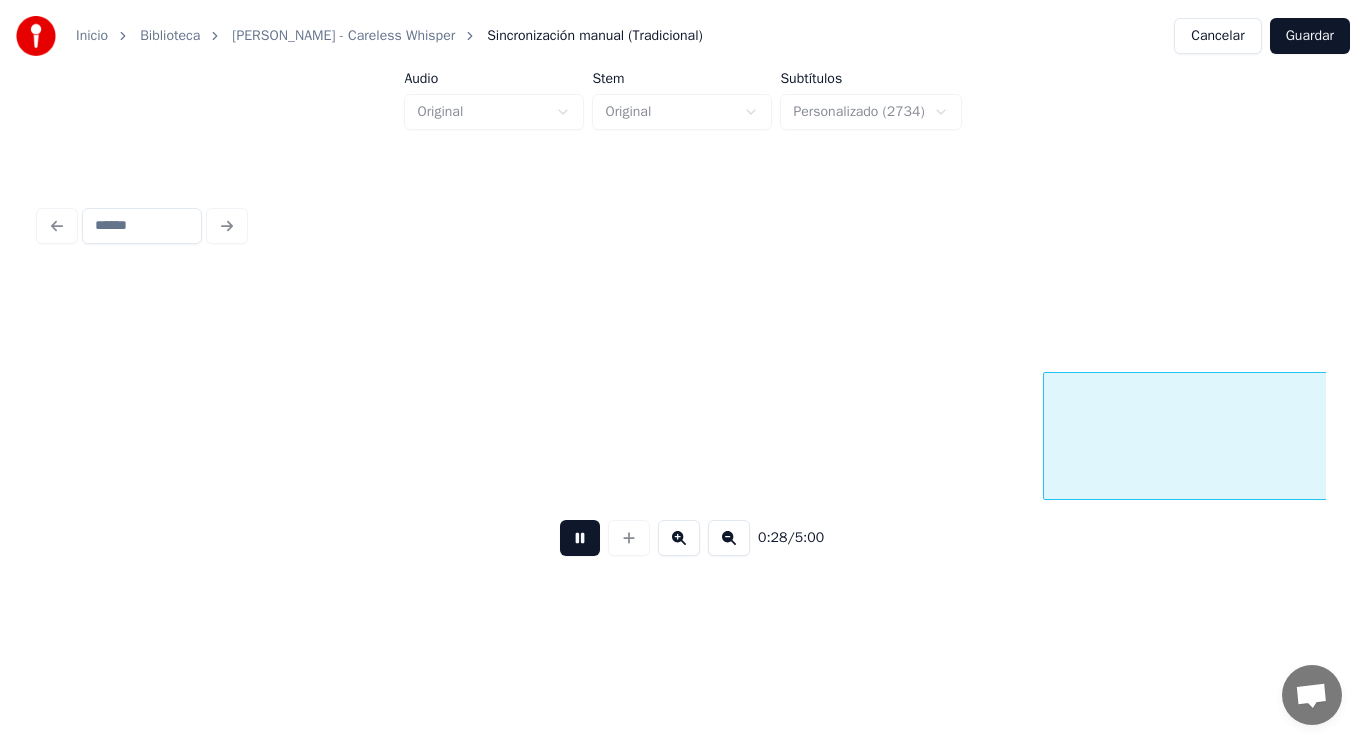 scroll, scrollTop: 0, scrollLeft: 39368, axis: horizontal 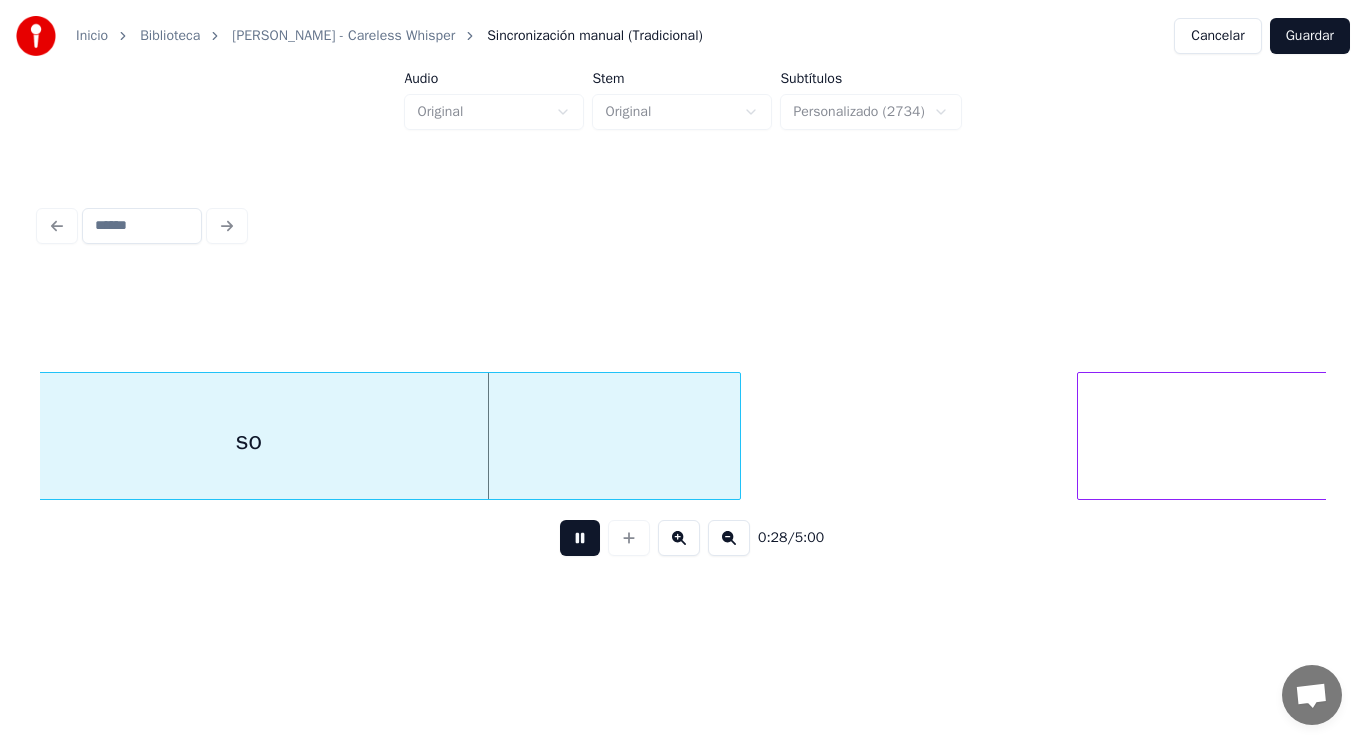 click at bounding box center [580, 538] 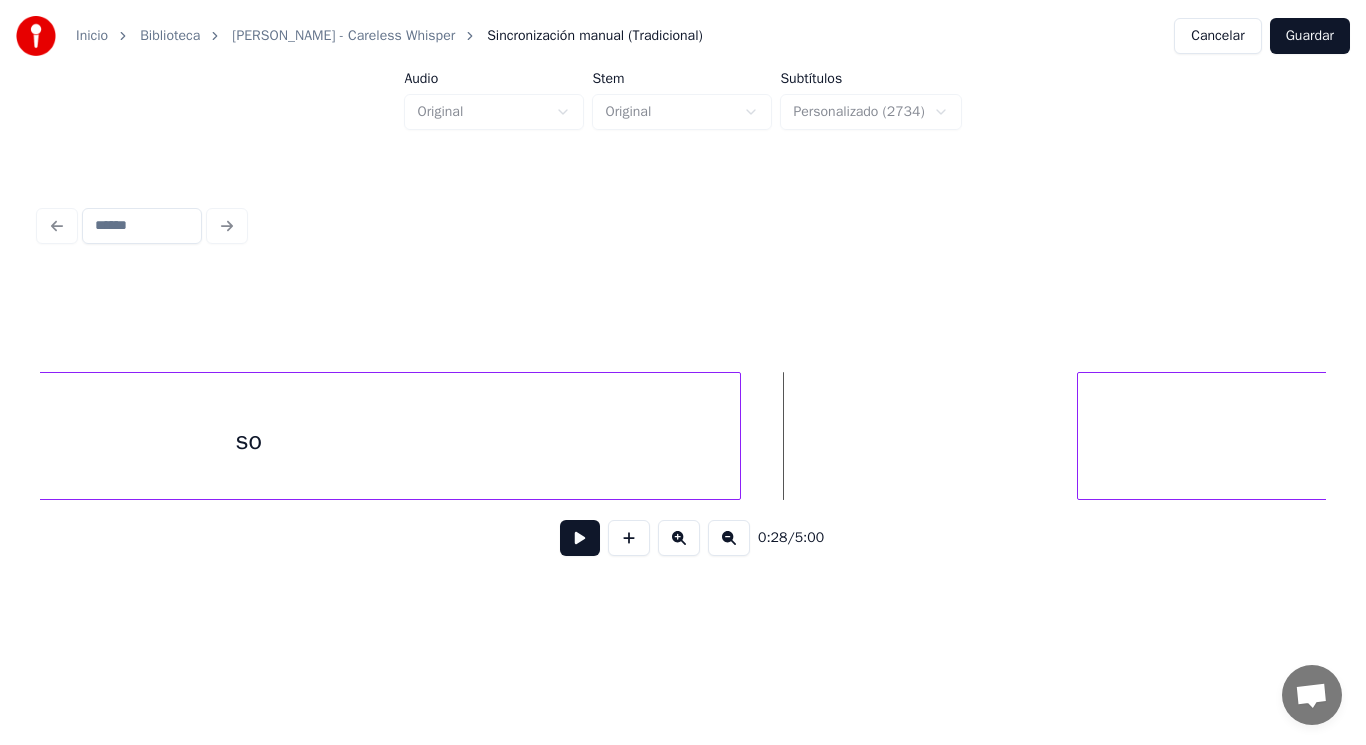 click at bounding box center [580, 538] 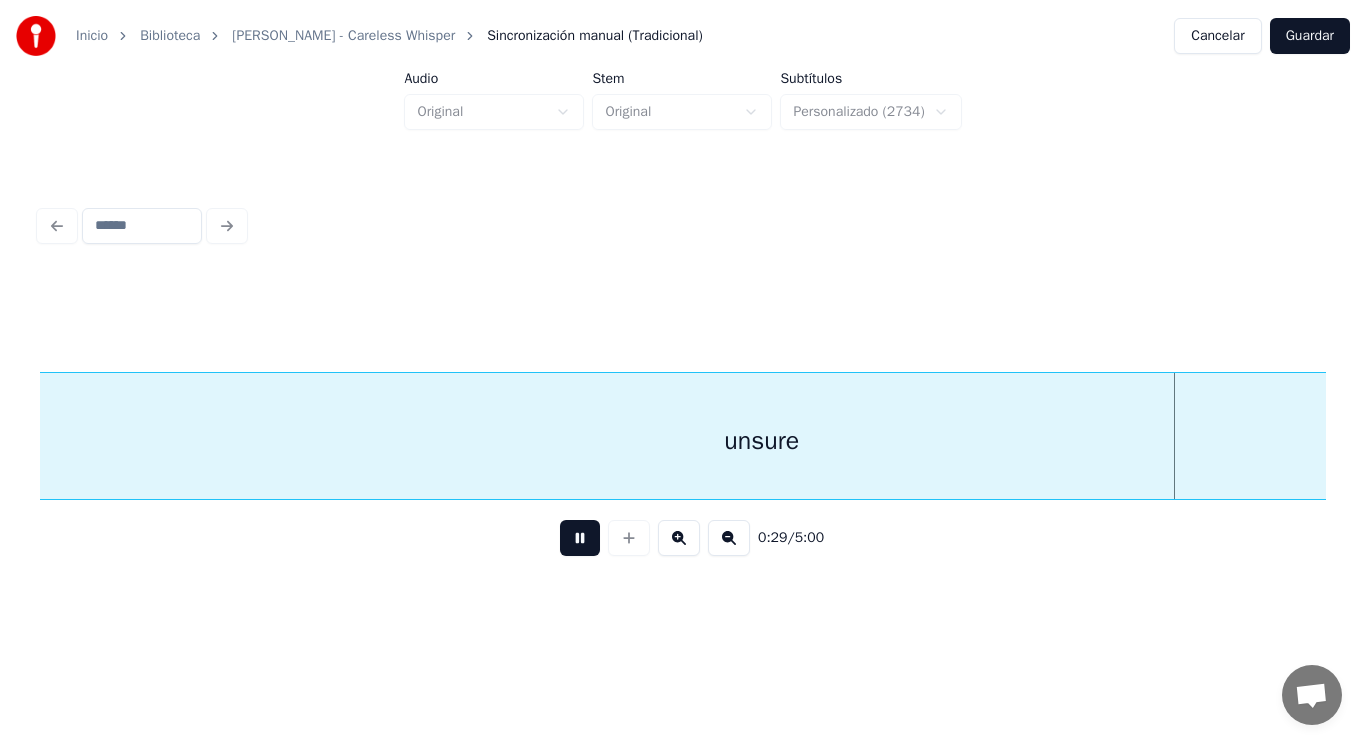 scroll, scrollTop: 0, scrollLeft: 41970, axis: horizontal 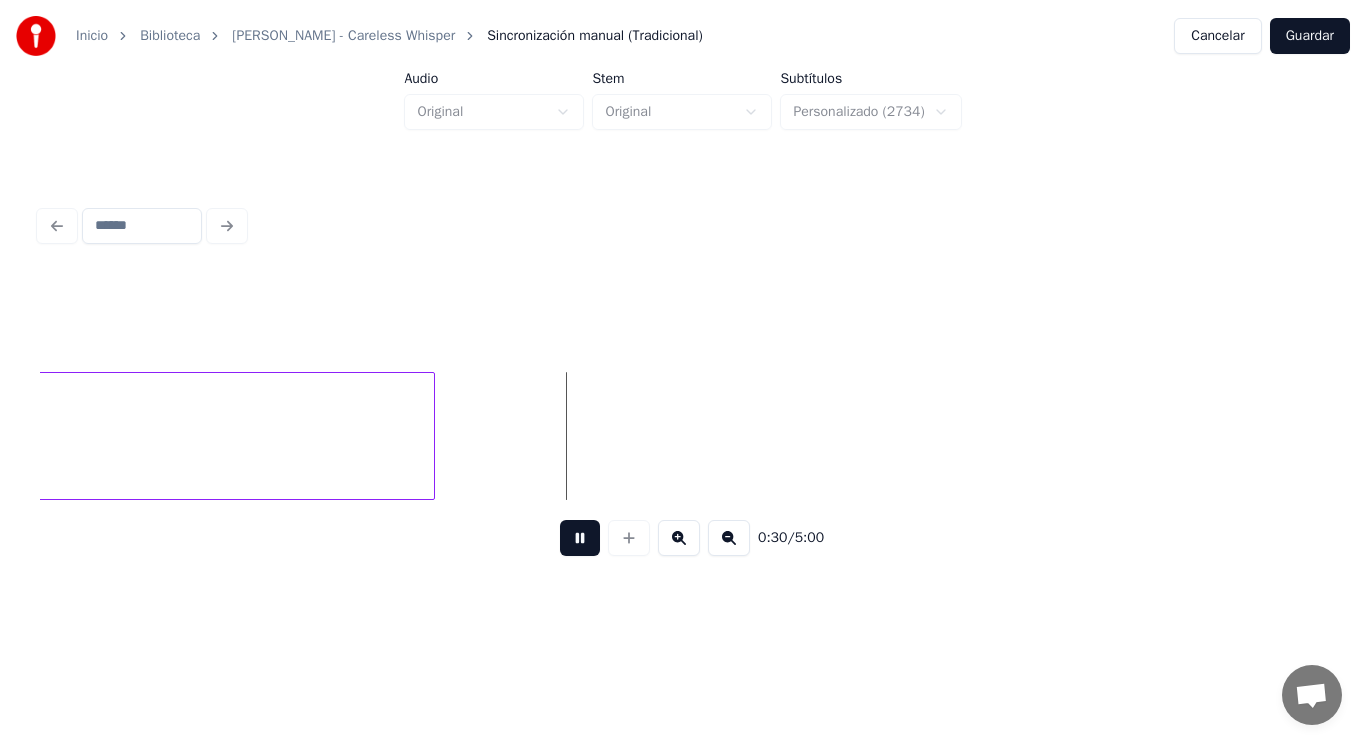 click at bounding box center (580, 538) 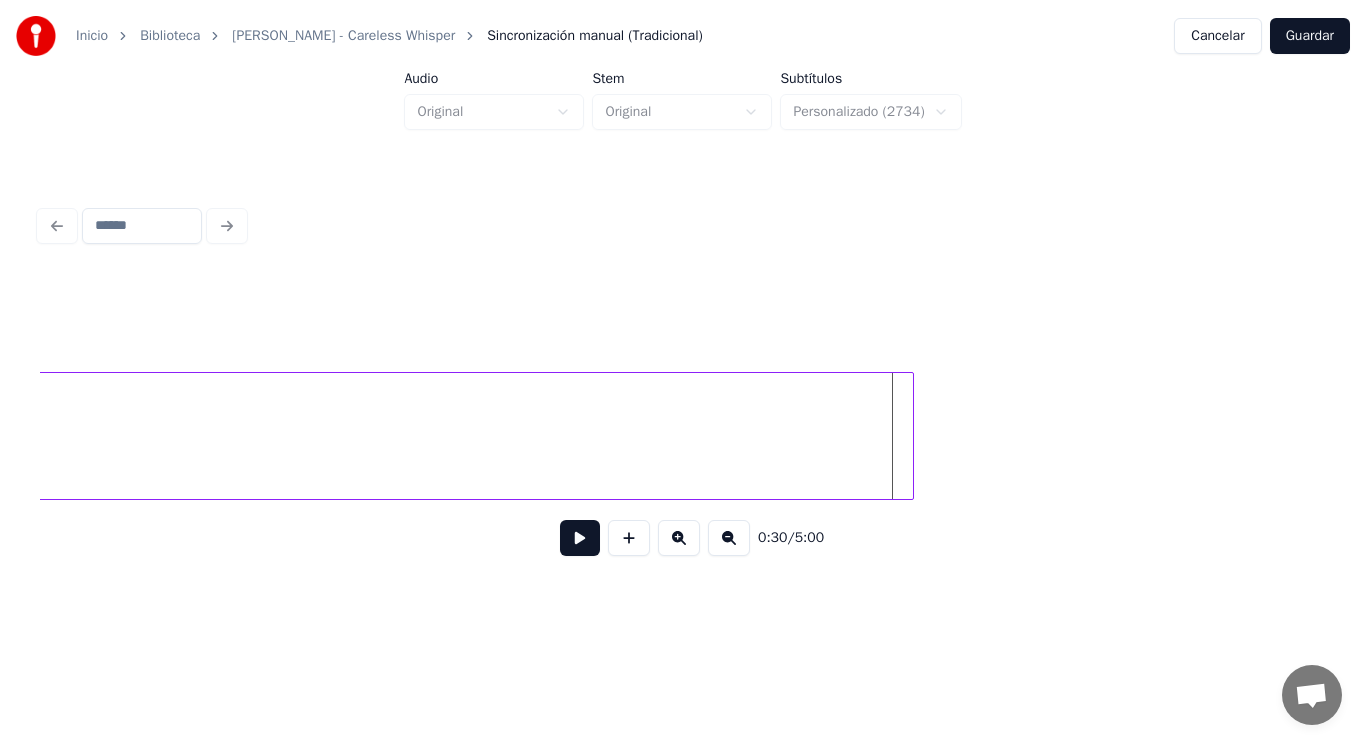 click at bounding box center (910, 436) 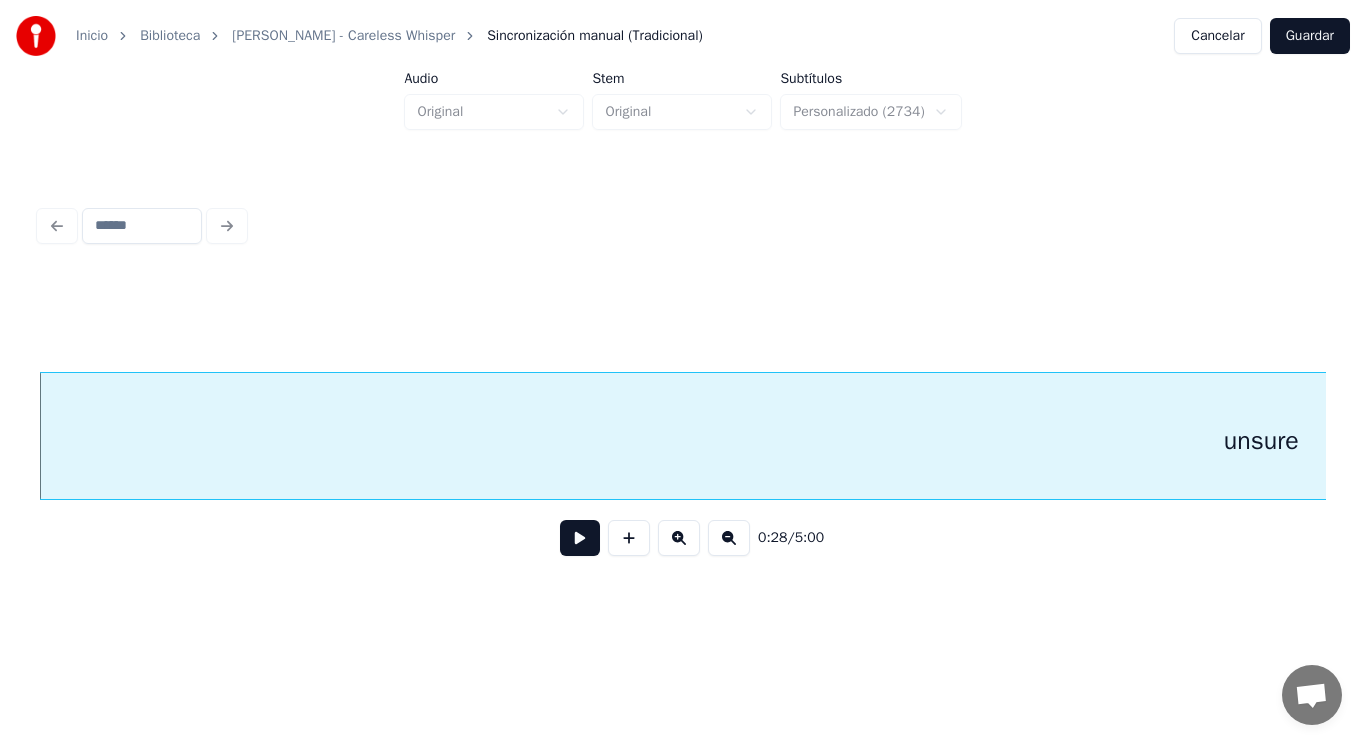 click at bounding box center (580, 538) 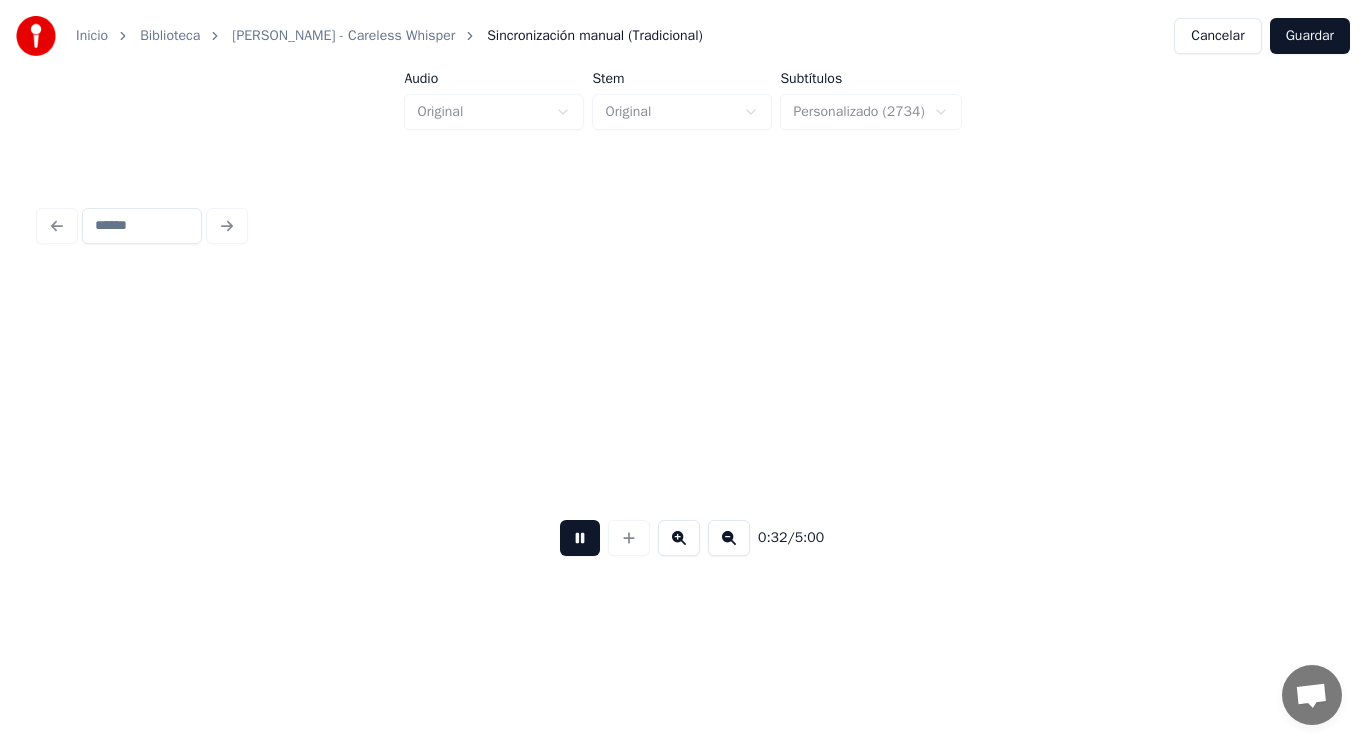 scroll, scrollTop: 0, scrollLeft: 45598, axis: horizontal 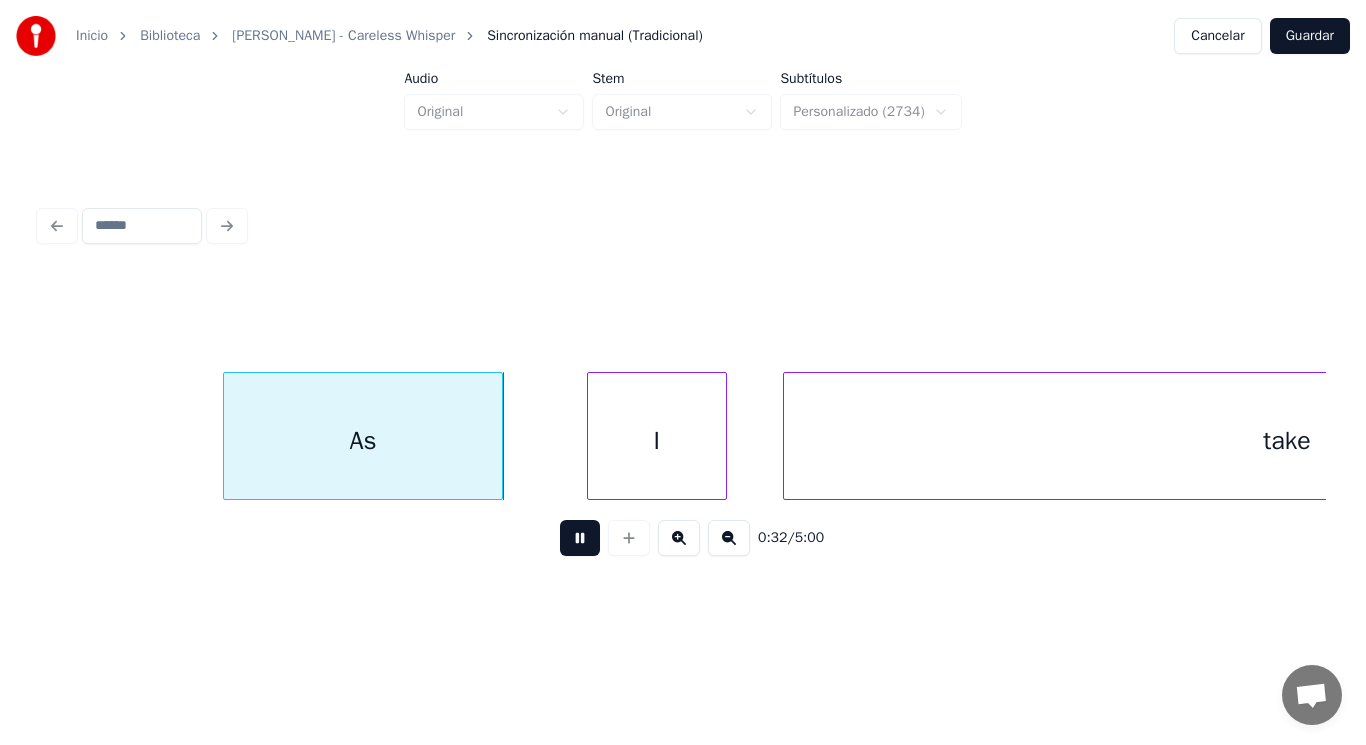 click at bounding box center (580, 538) 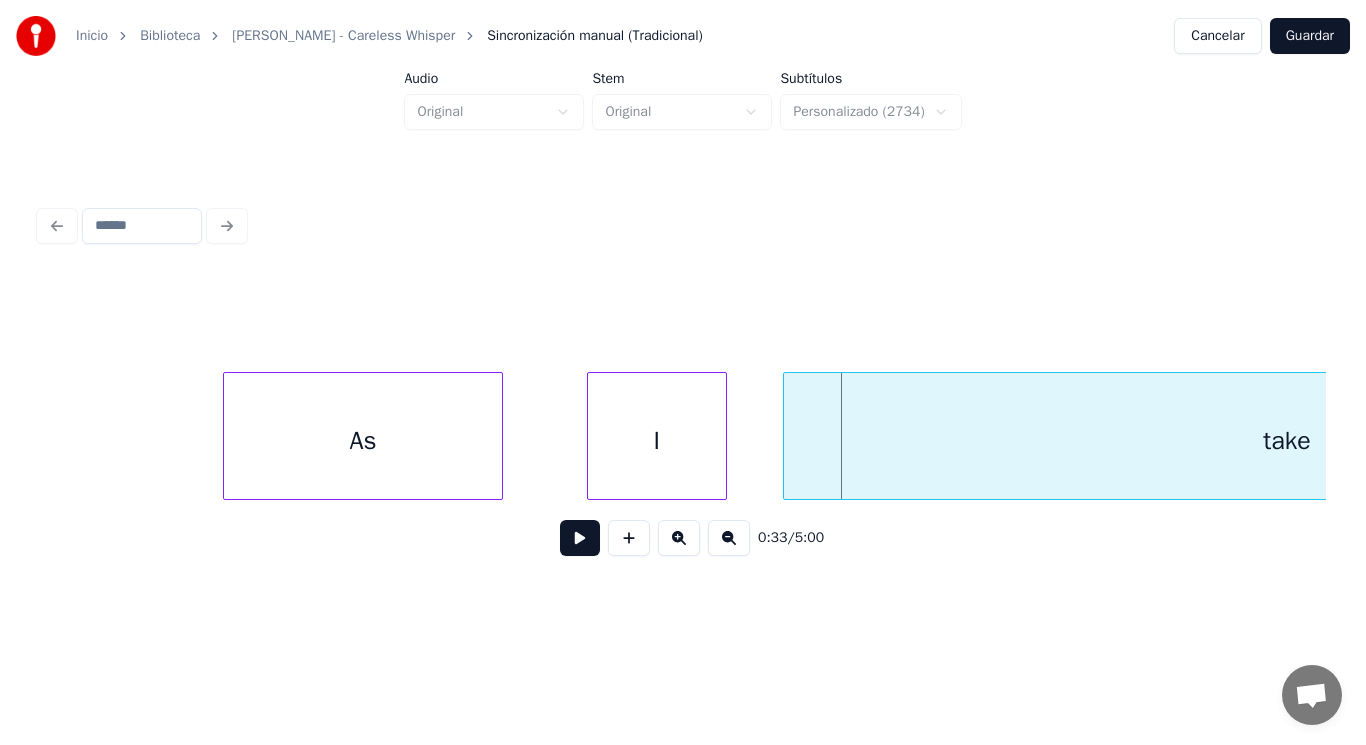 click on "As" at bounding box center (363, 441) 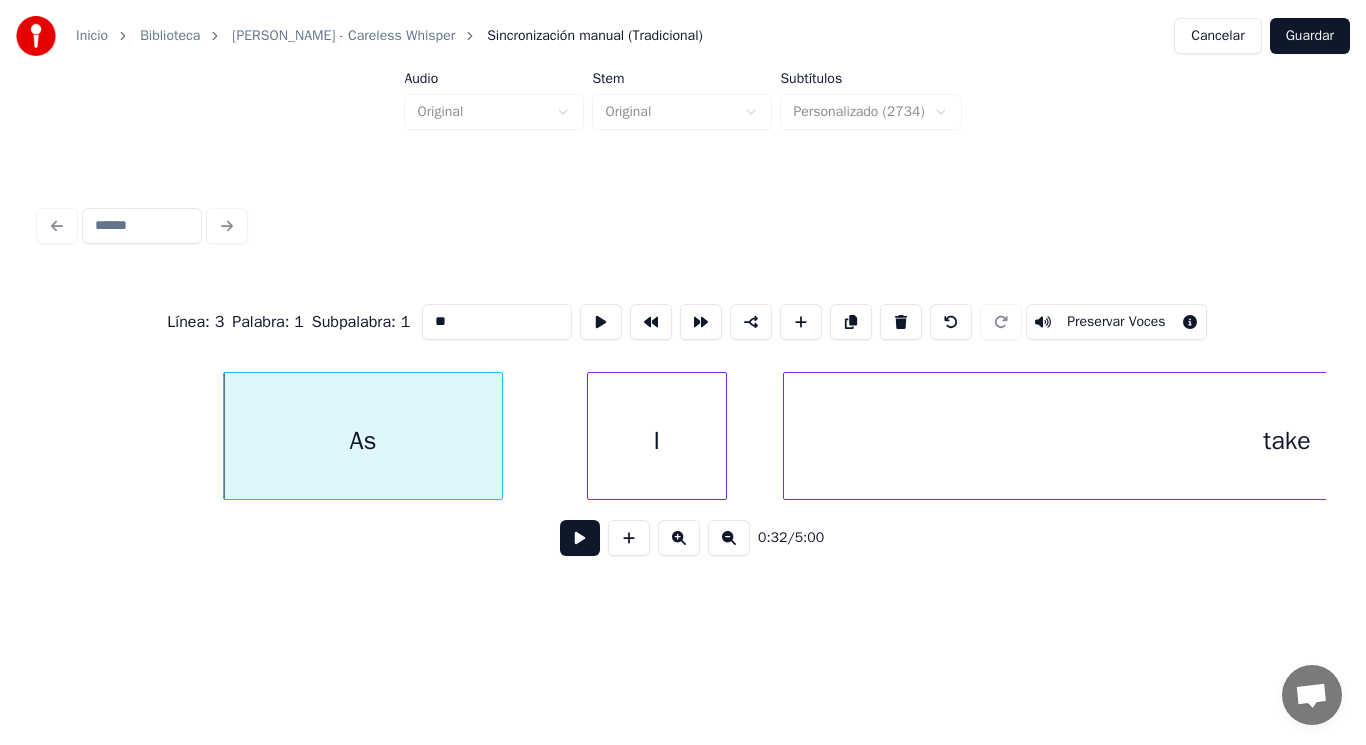 click at bounding box center [580, 538] 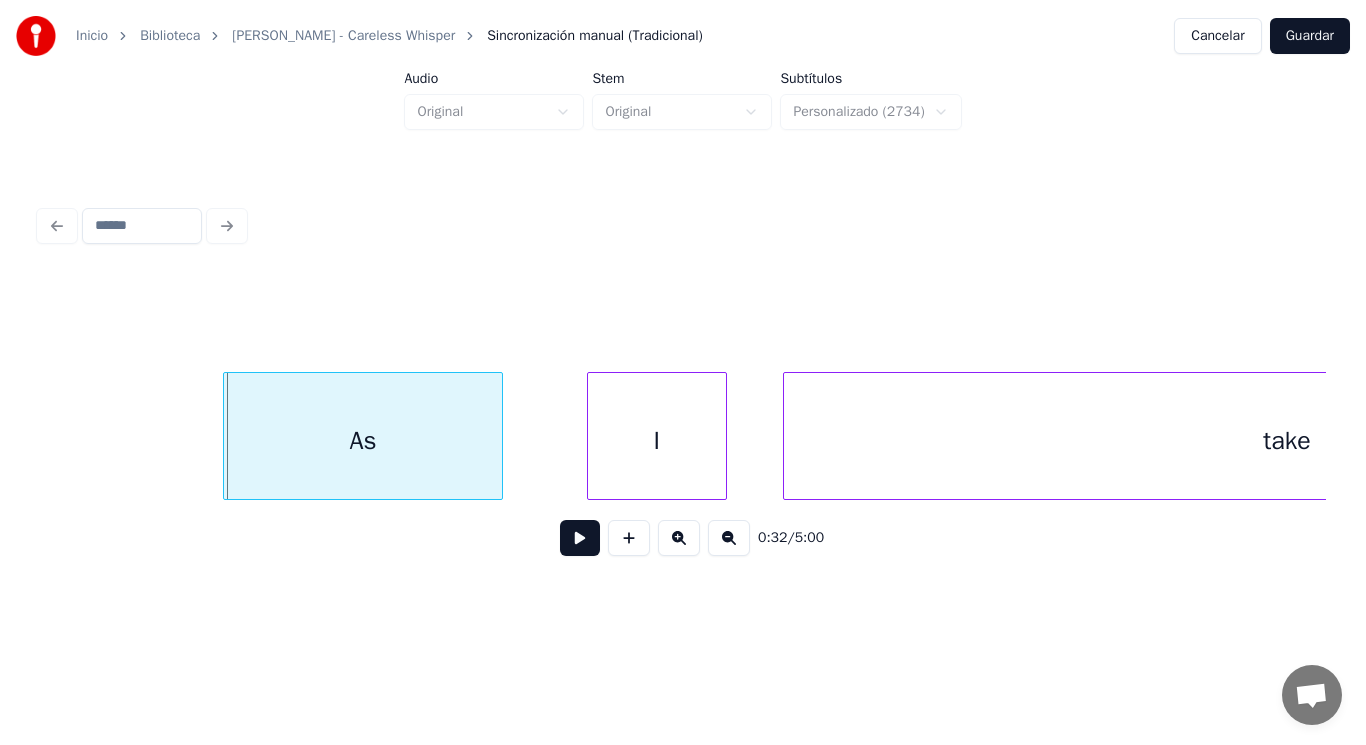 click at bounding box center [580, 538] 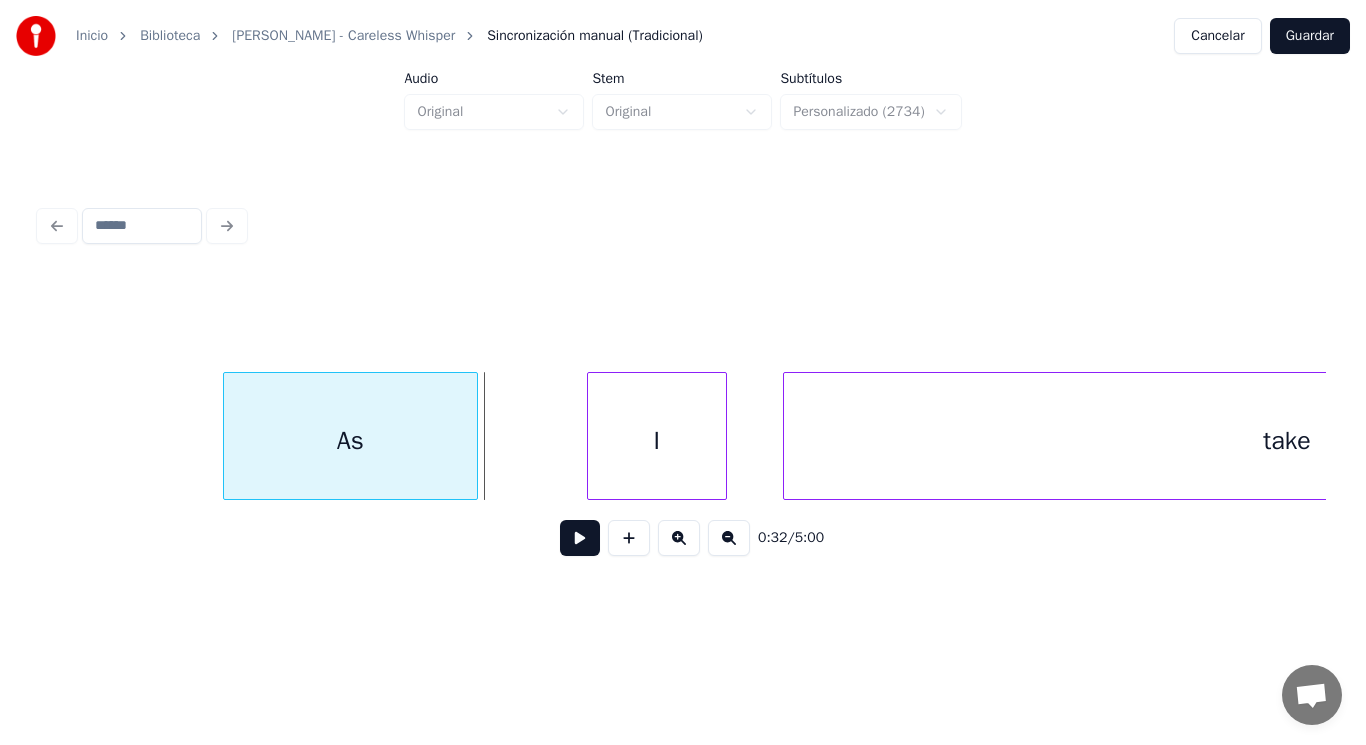 click at bounding box center [474, 436] 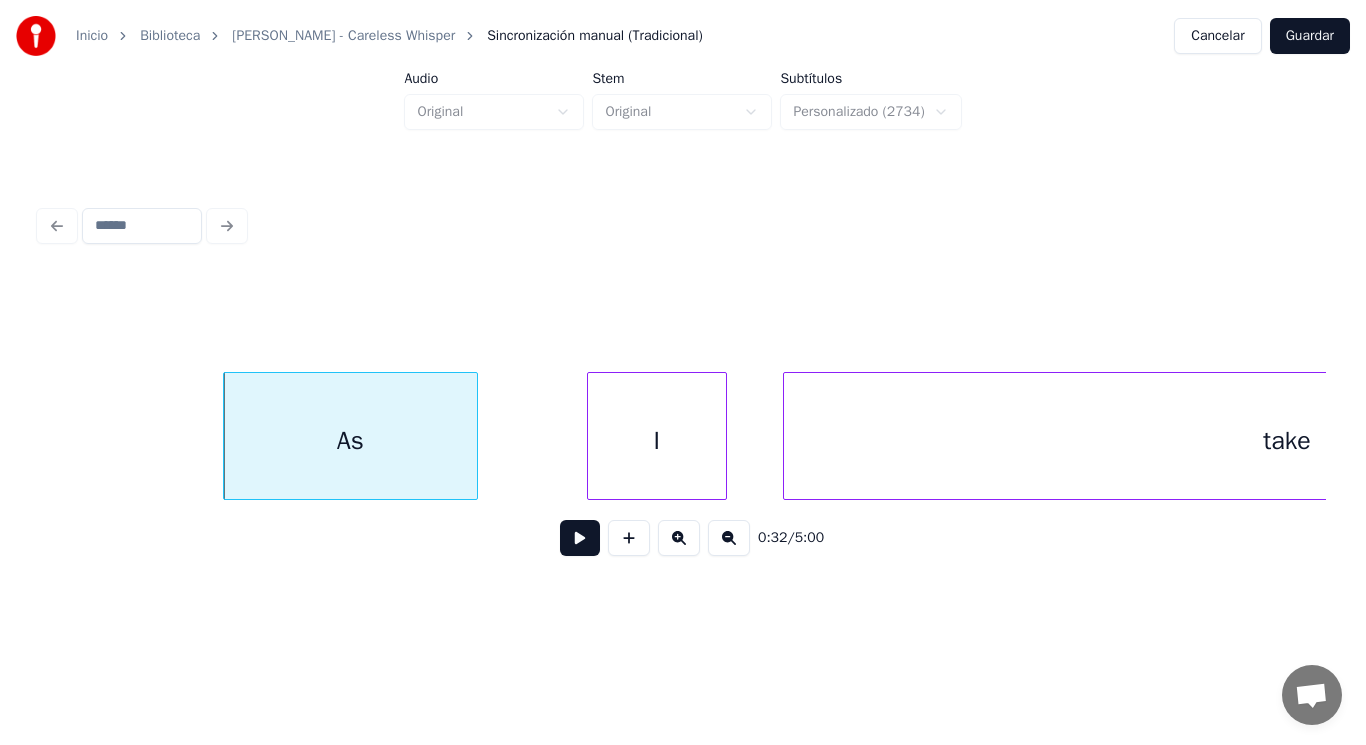 click at bounding box center (580, 538) 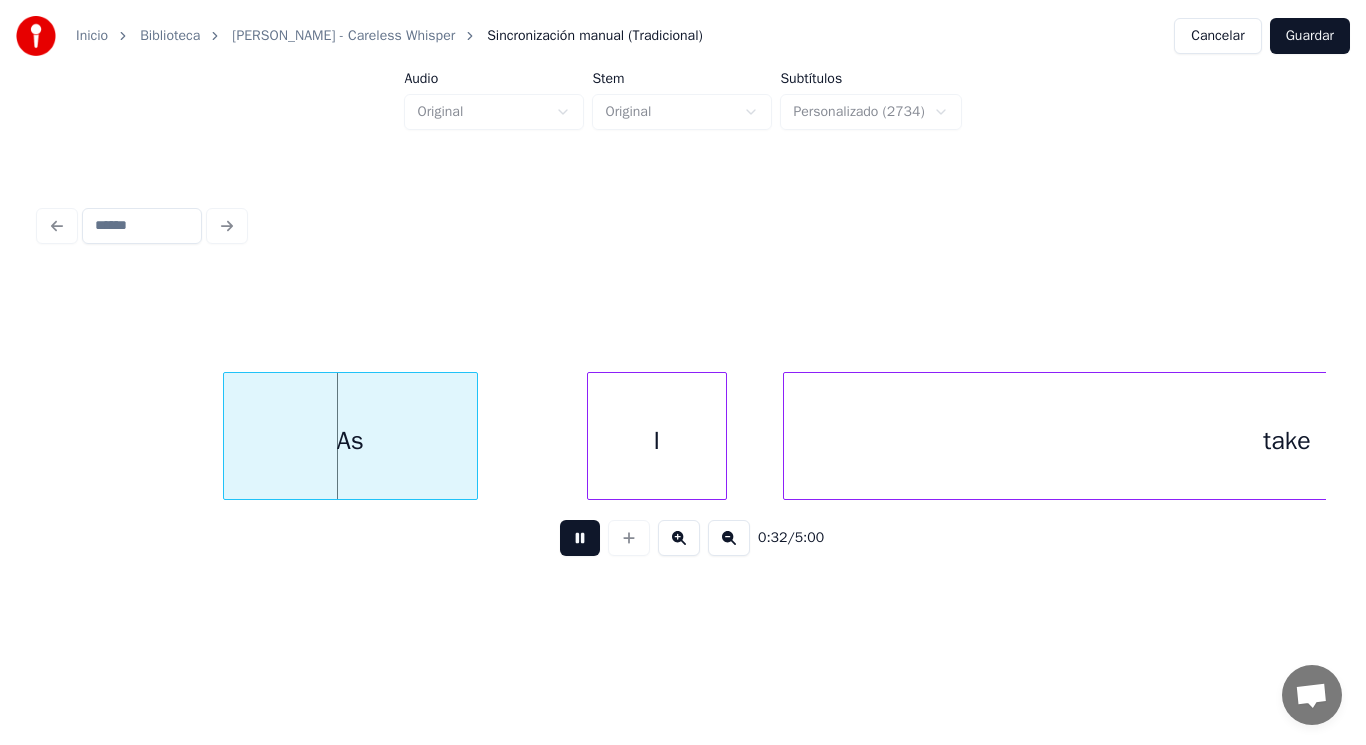 click at bounding box center [580, 538] 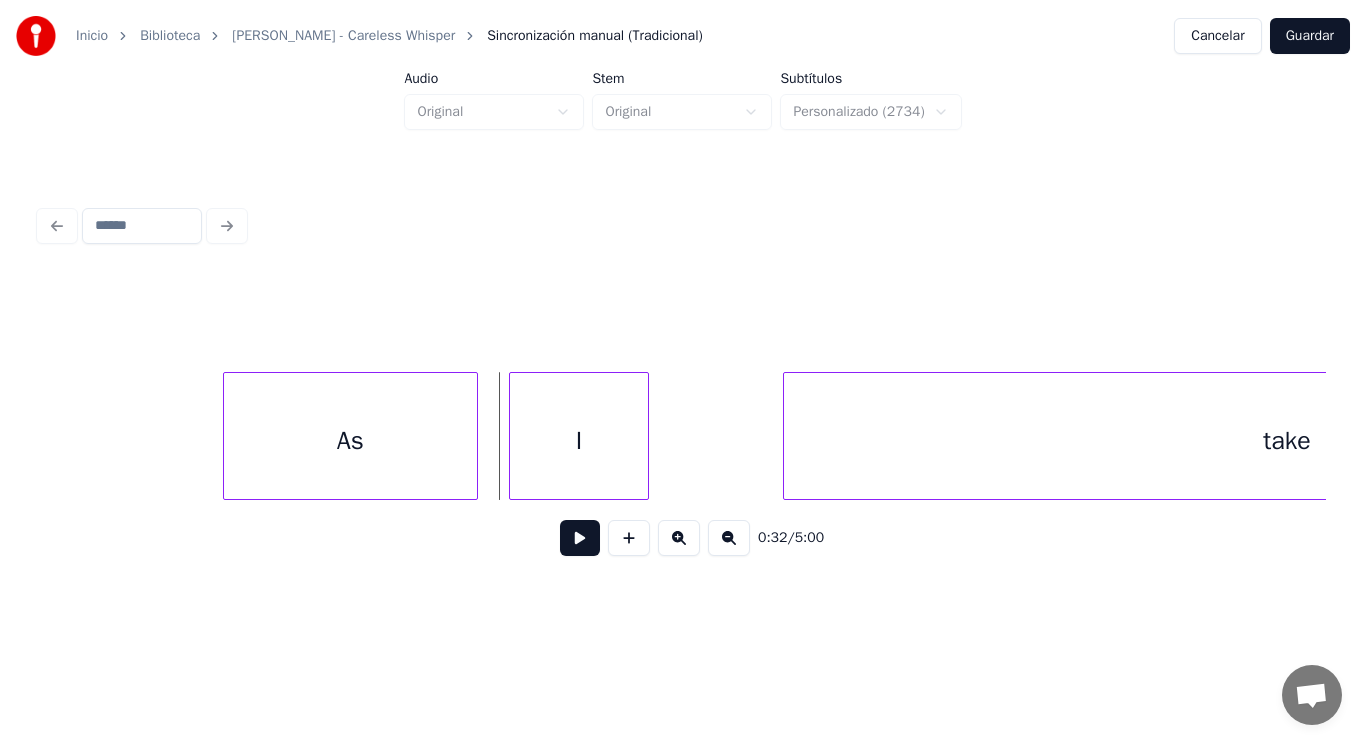 click on "I" at bounding box center [579, 441] 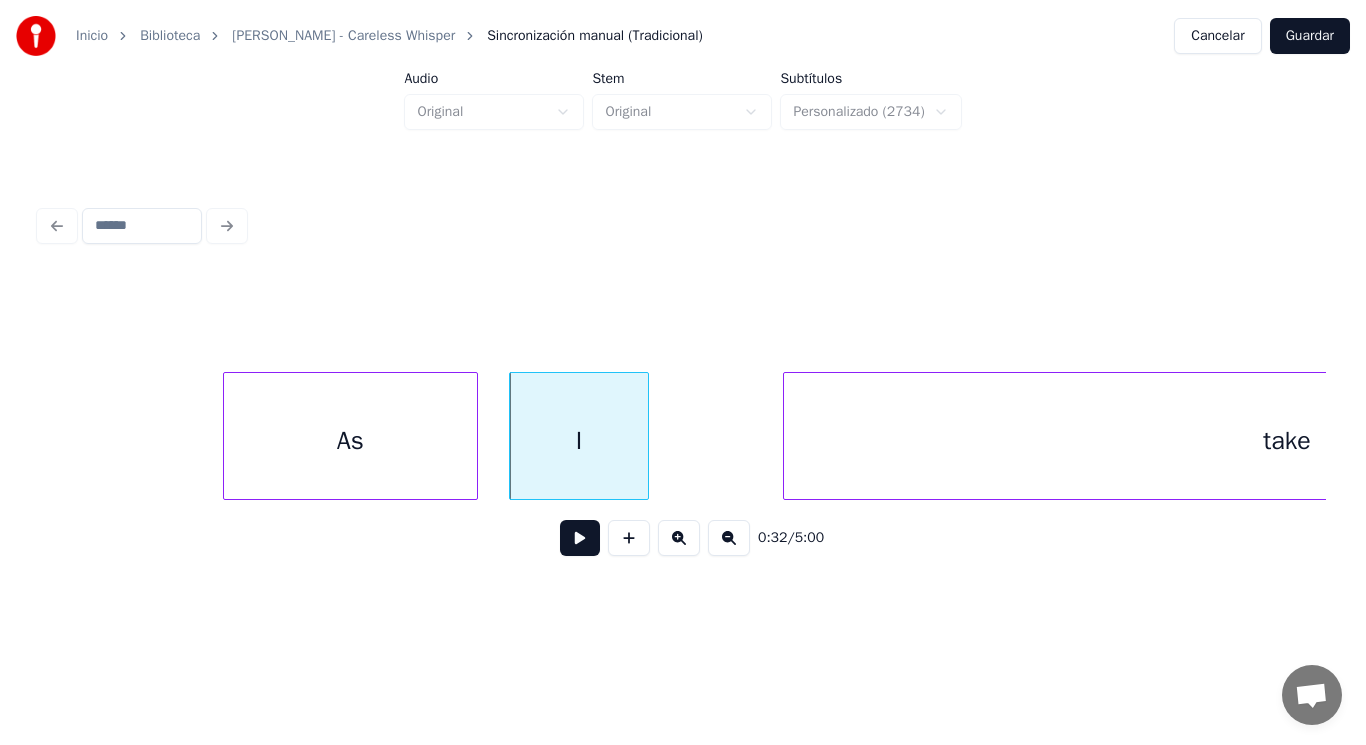 click at bounding box center (580, 538) 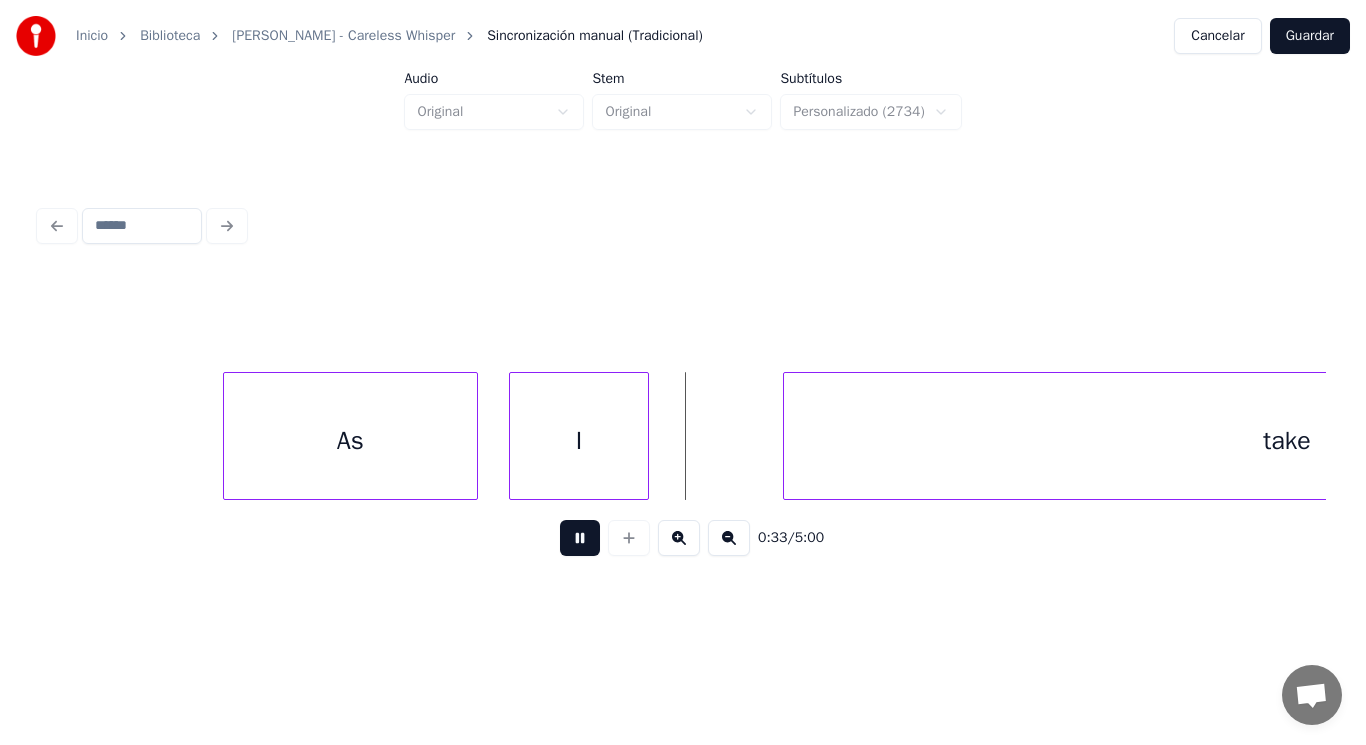 click at bounding box center (580, 538) 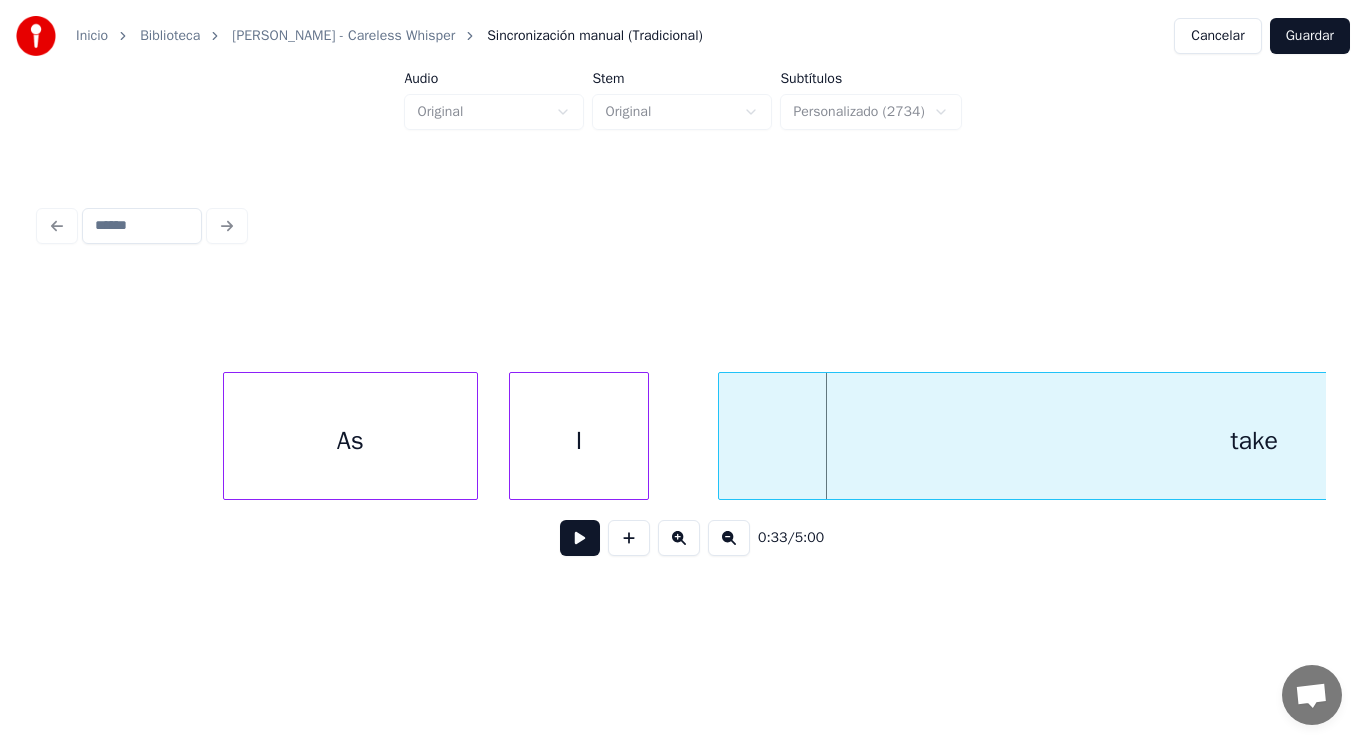 click at bounding box center (722, 436) 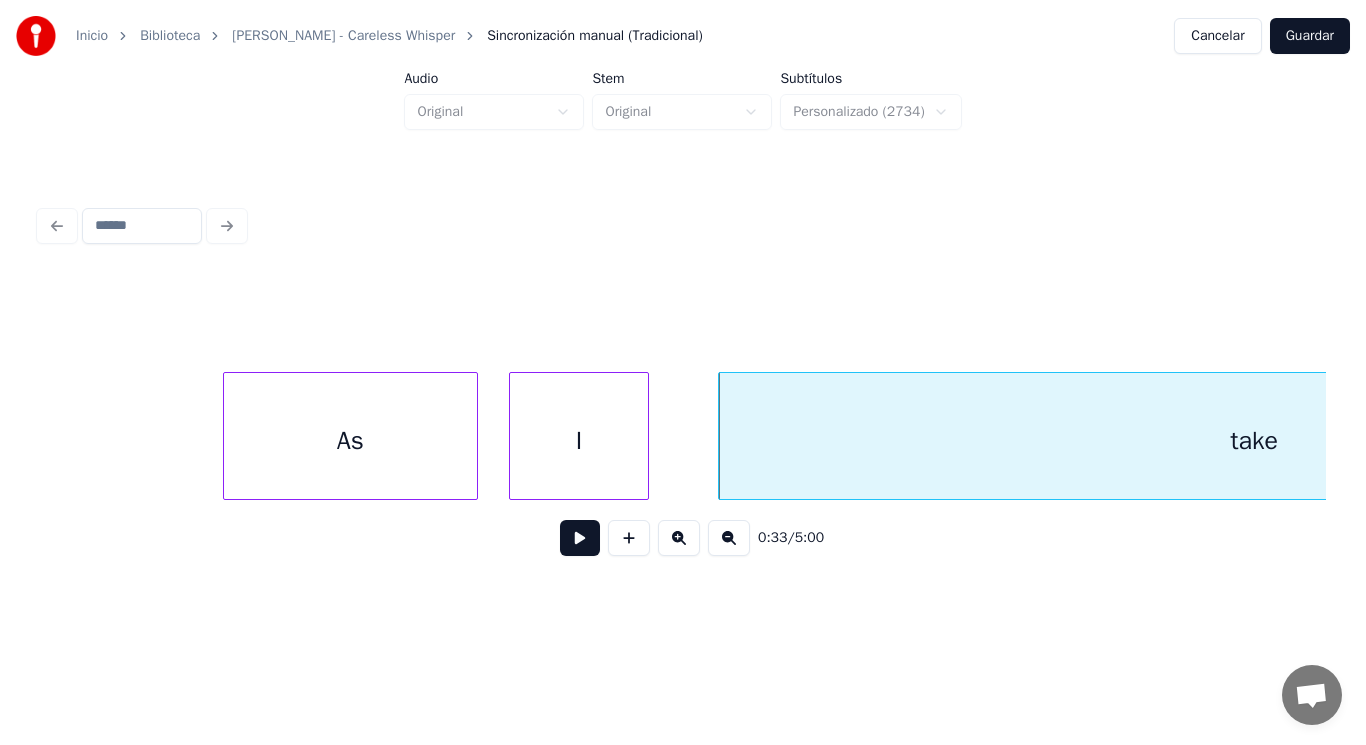 click at bounding box center (580, 538) 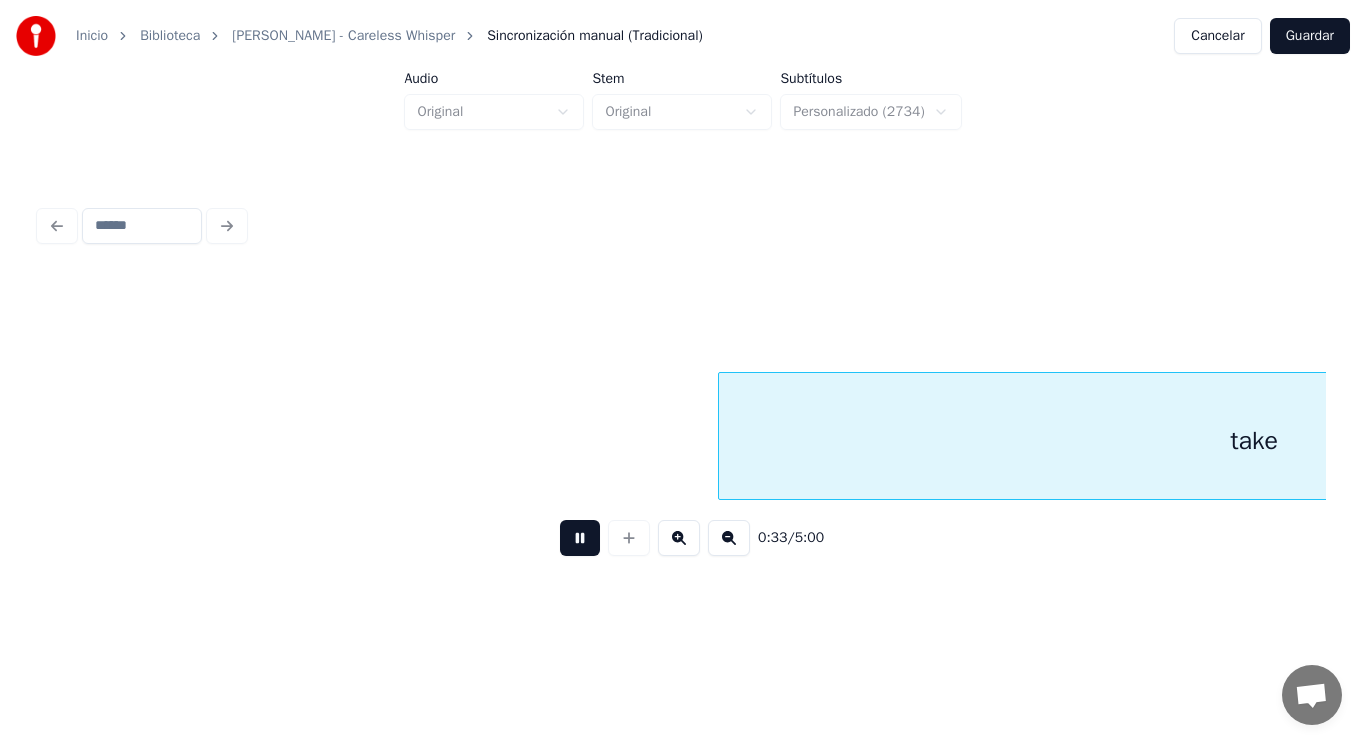 scroll, scrollTop: 0, scrollLeft: 46907, axis: horizontal 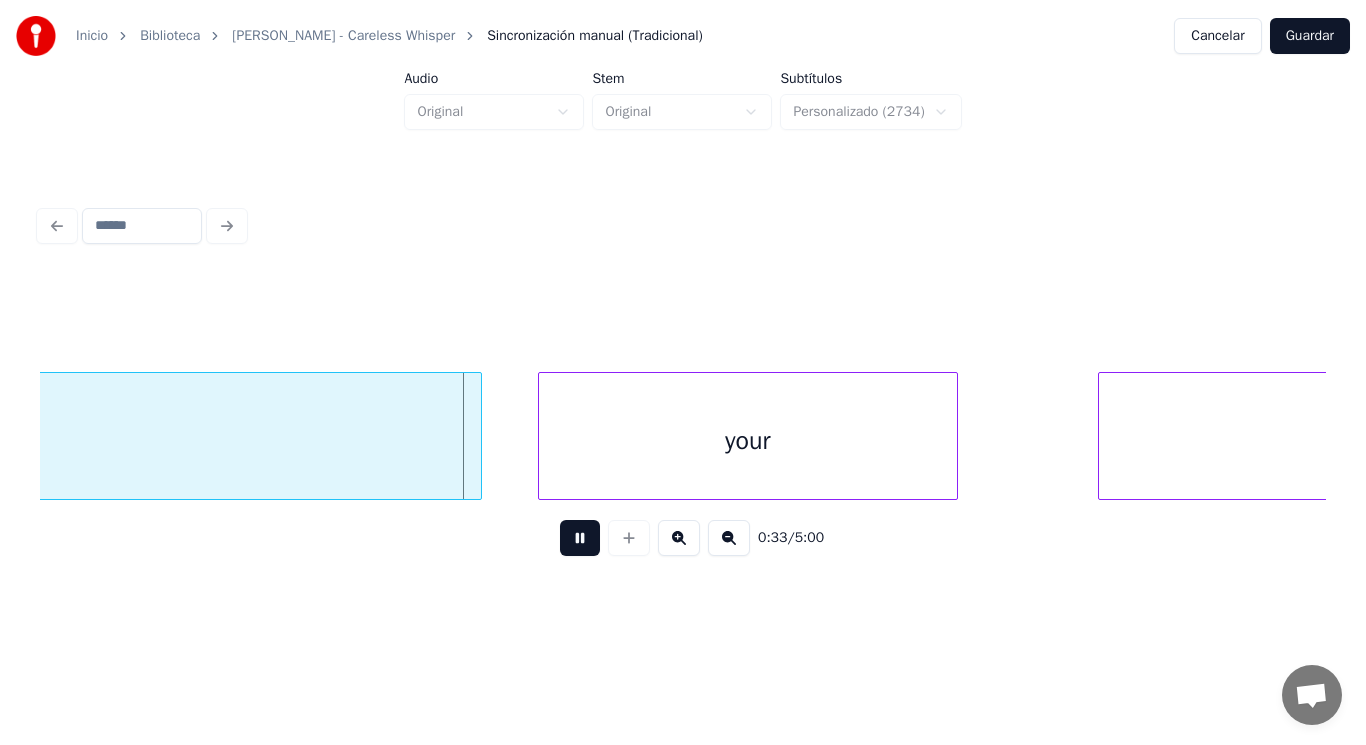 click at bounding box center (580, 538) 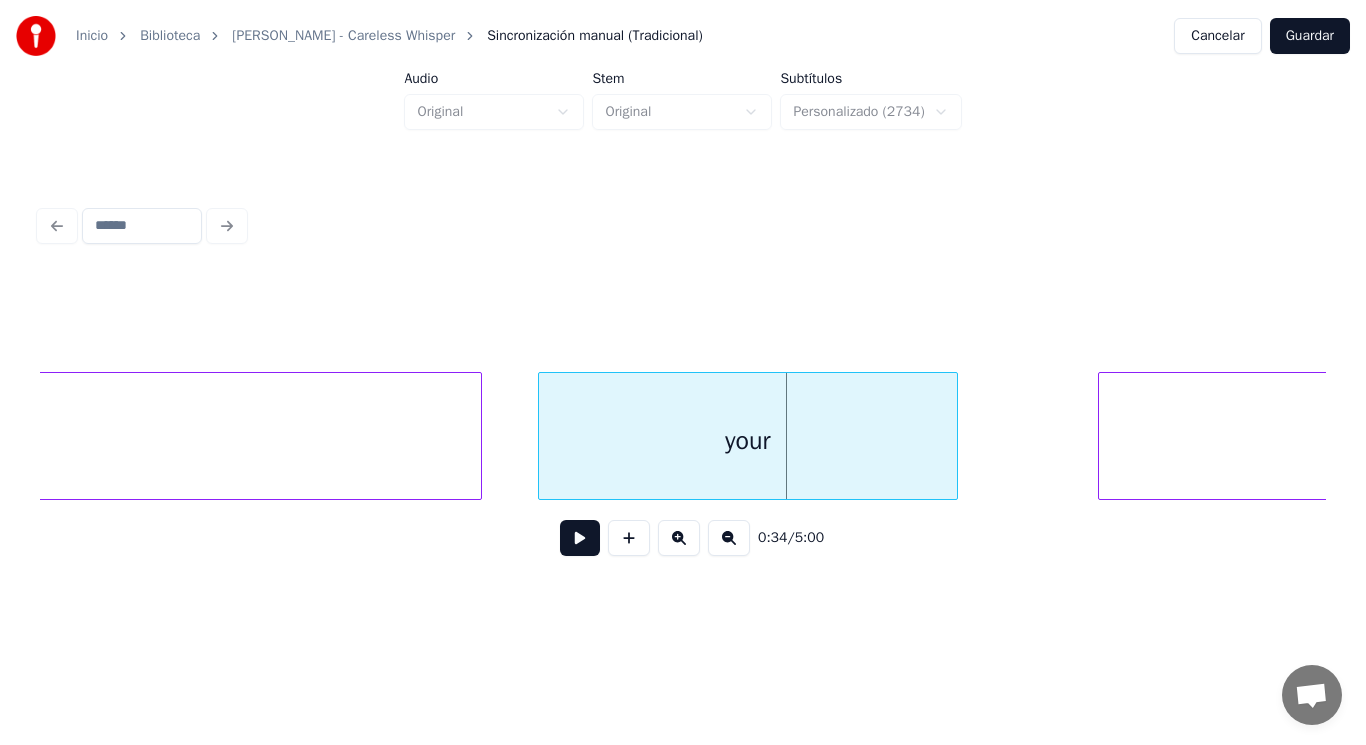 click at bounding box center [580, 538] 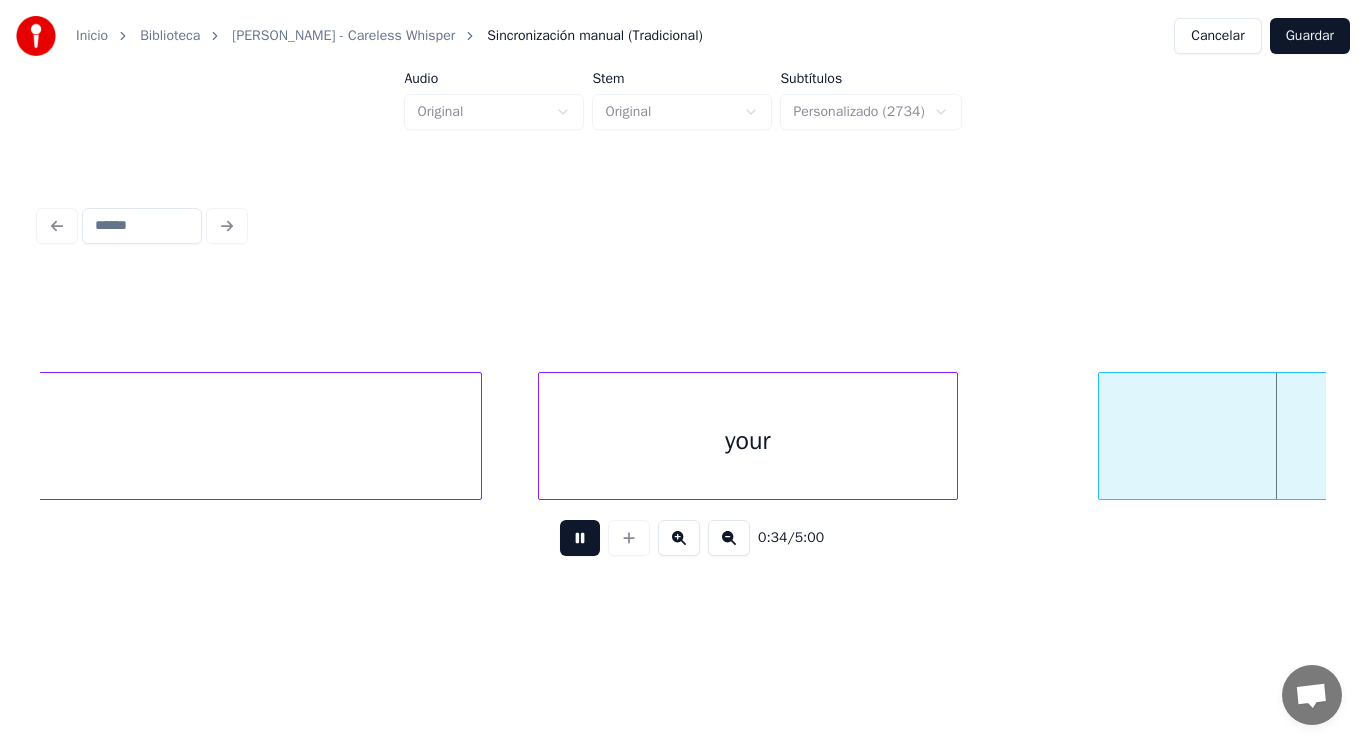 scroll, scrollTop: 0, scrollLeft: 48198, axis: horizontal 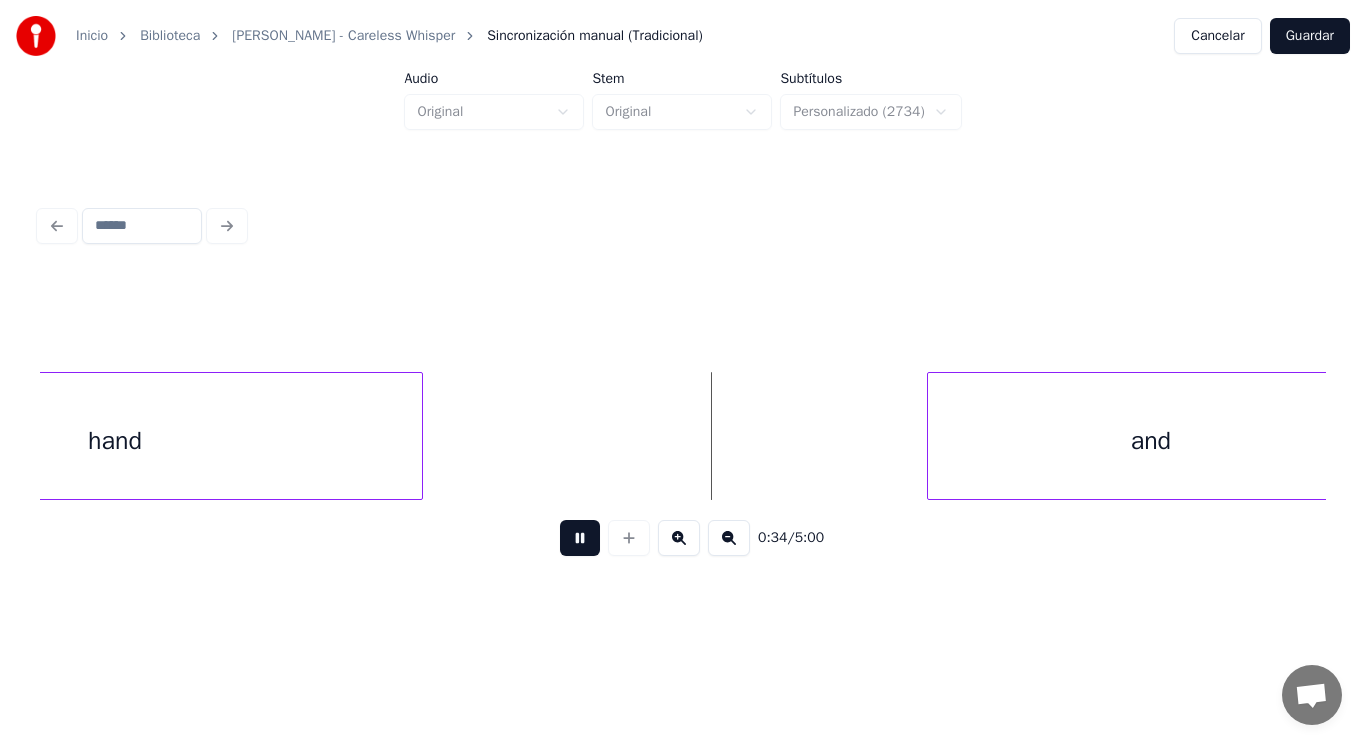 click at bounding box center (580, 538) 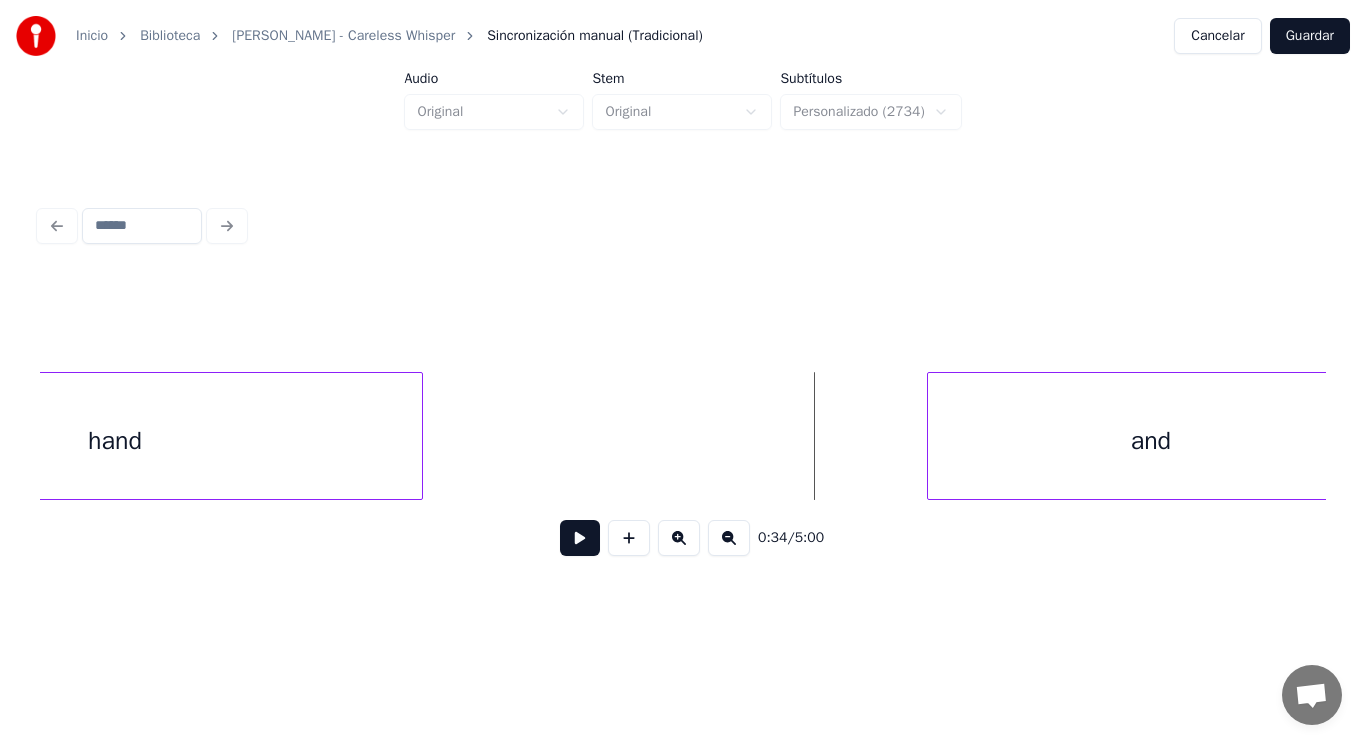 click on "hand" at bounding box center (115, 441) 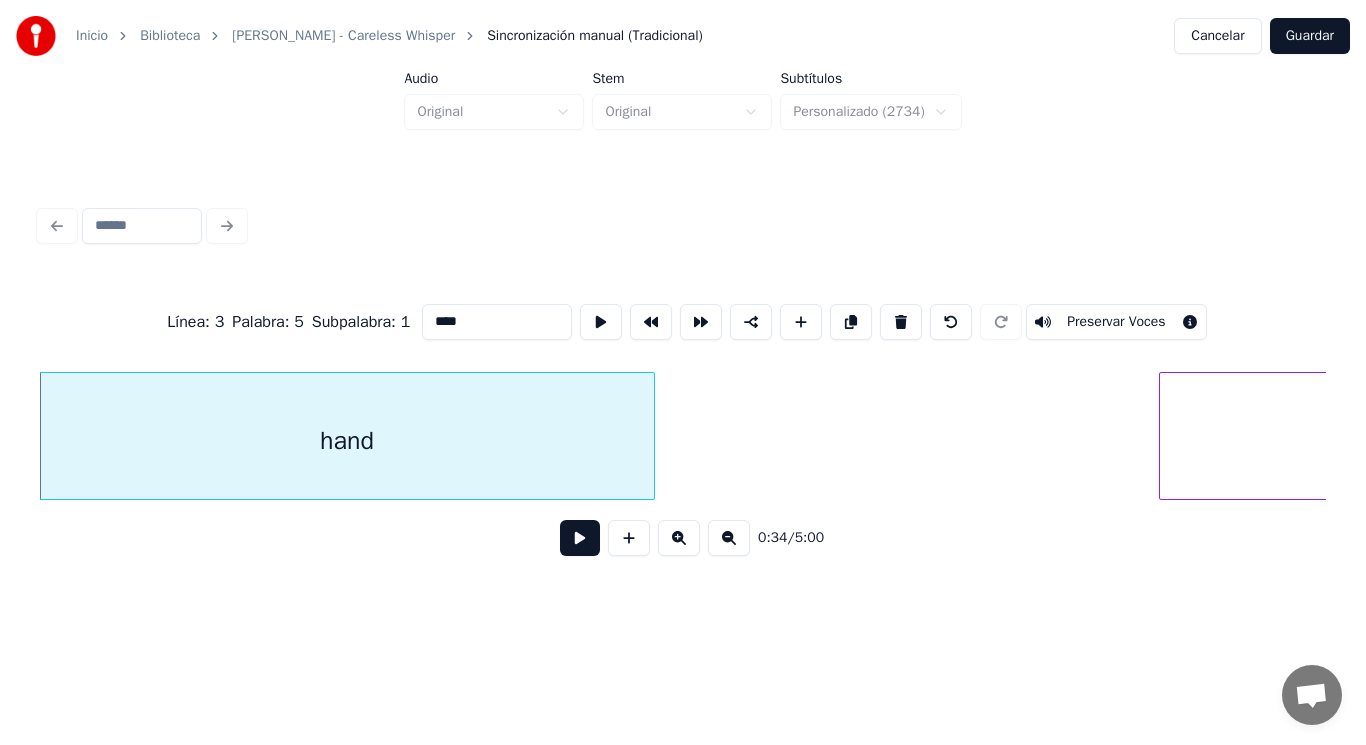 click at bounding box center (580, 538) 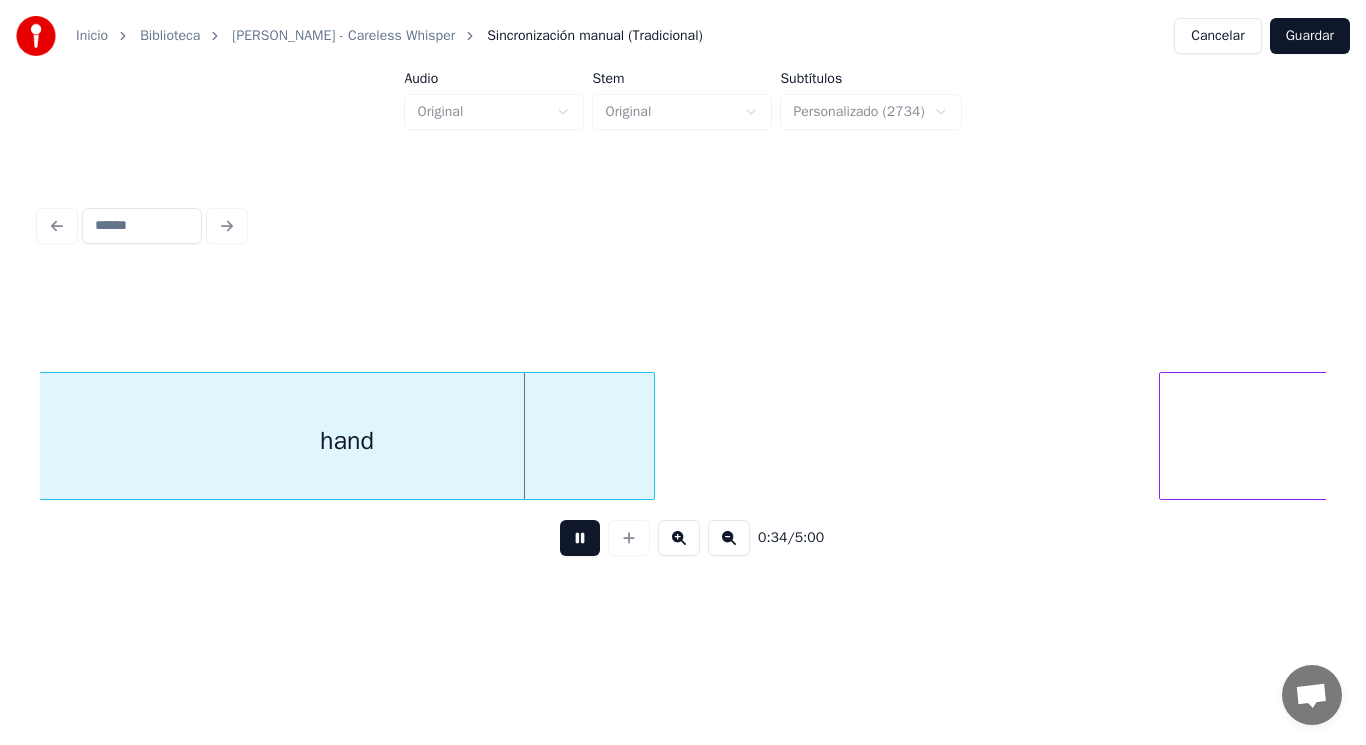 click at bounding box center (580, 538) 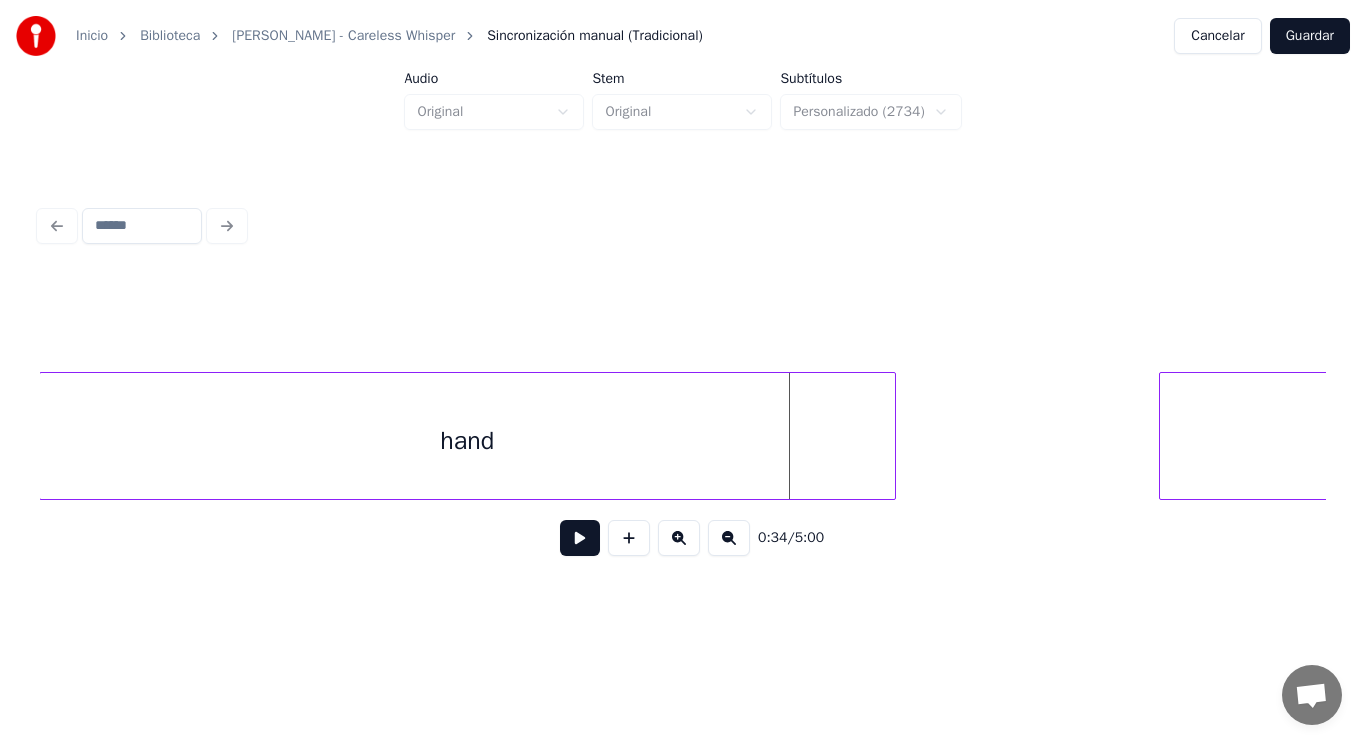 click at bounding box center [892, 436] 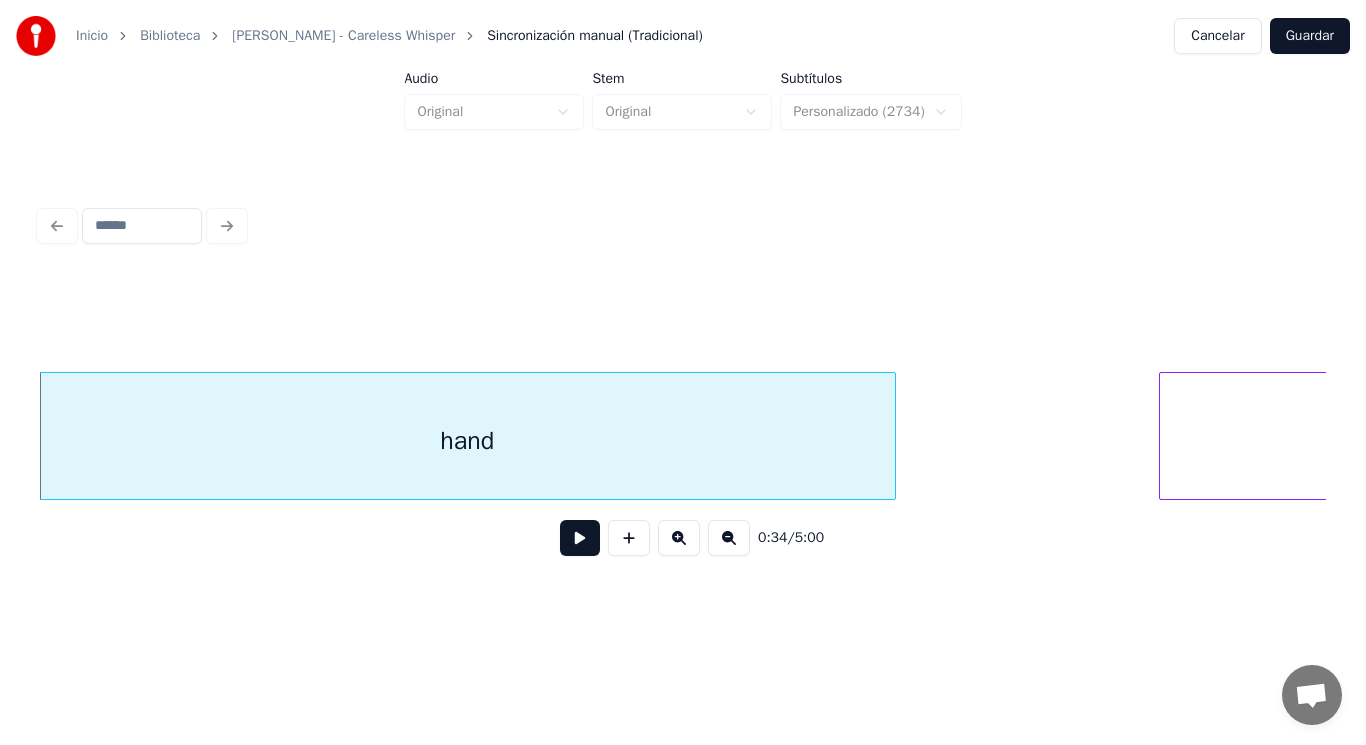 click at bounding box center (580, 538) 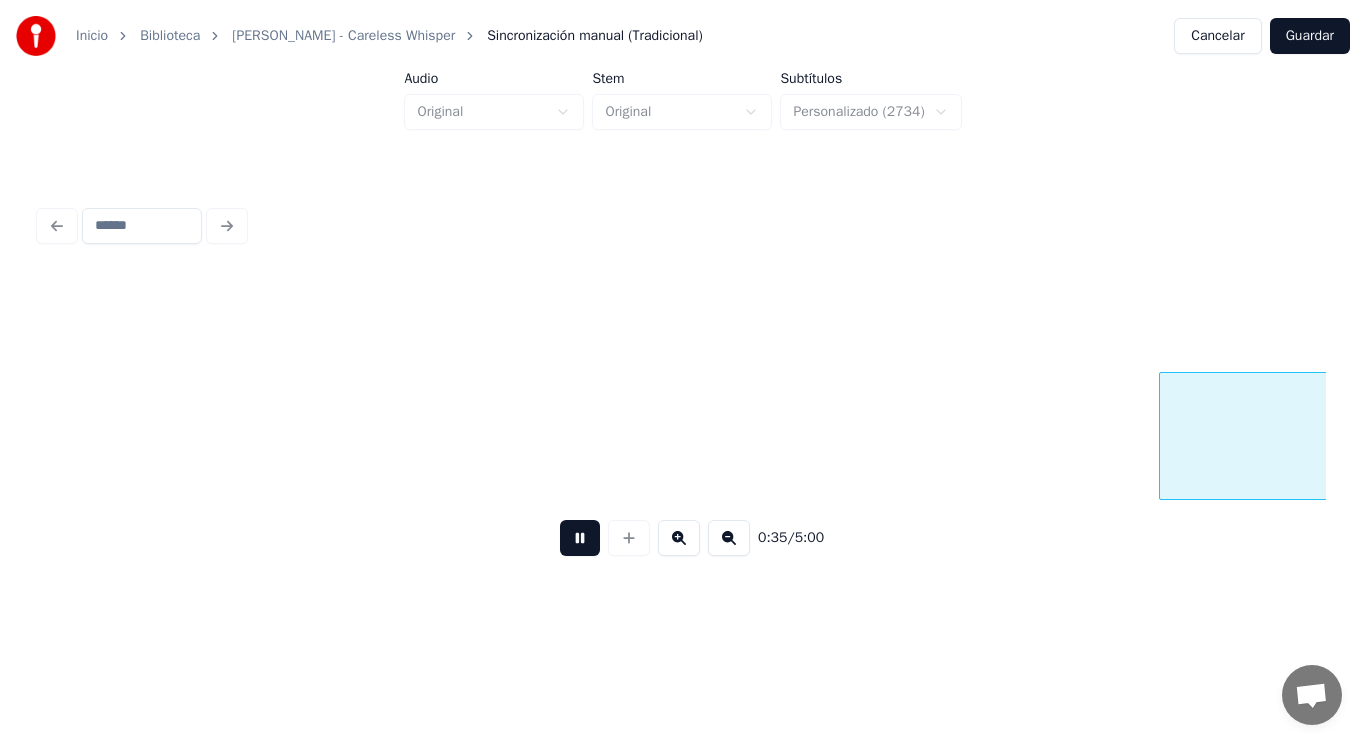scroll, scrollTop: 0, scrollLeft: 49262, axis: horizontal 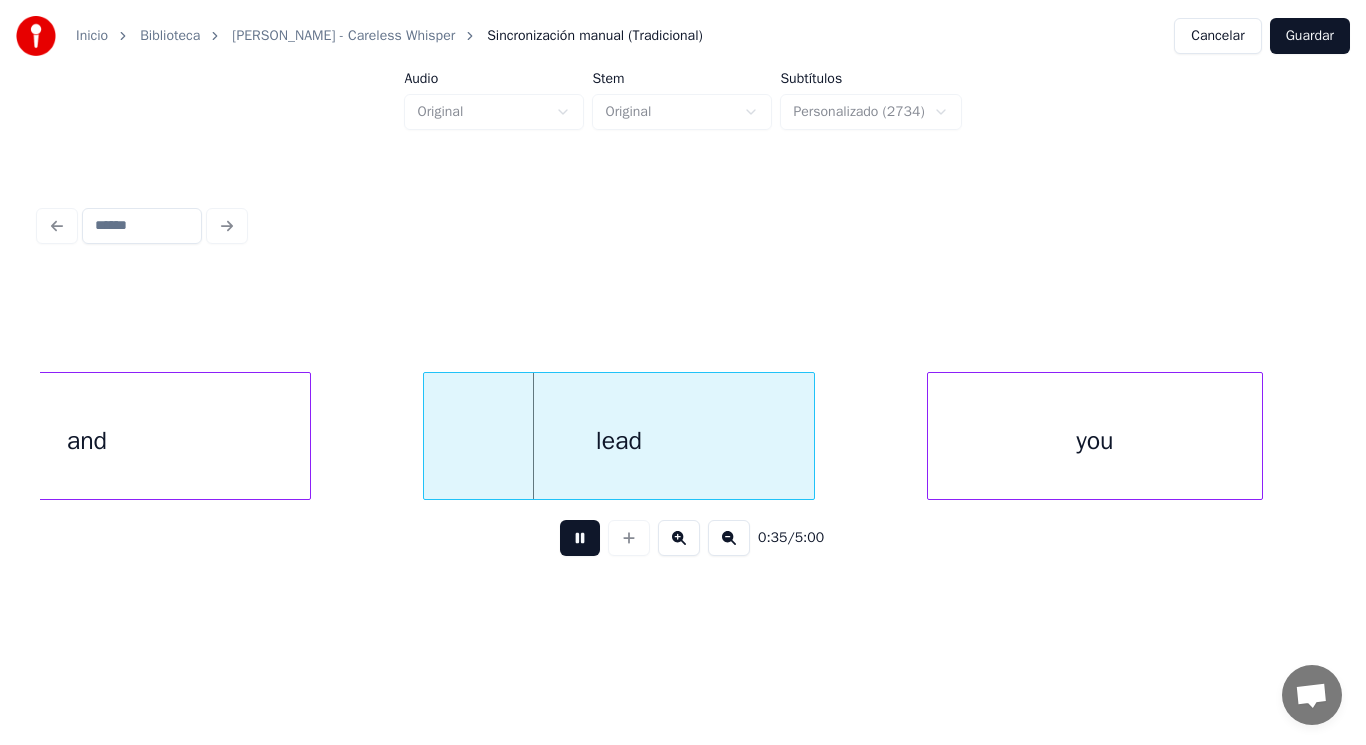 click at bounding box center (580, 538) 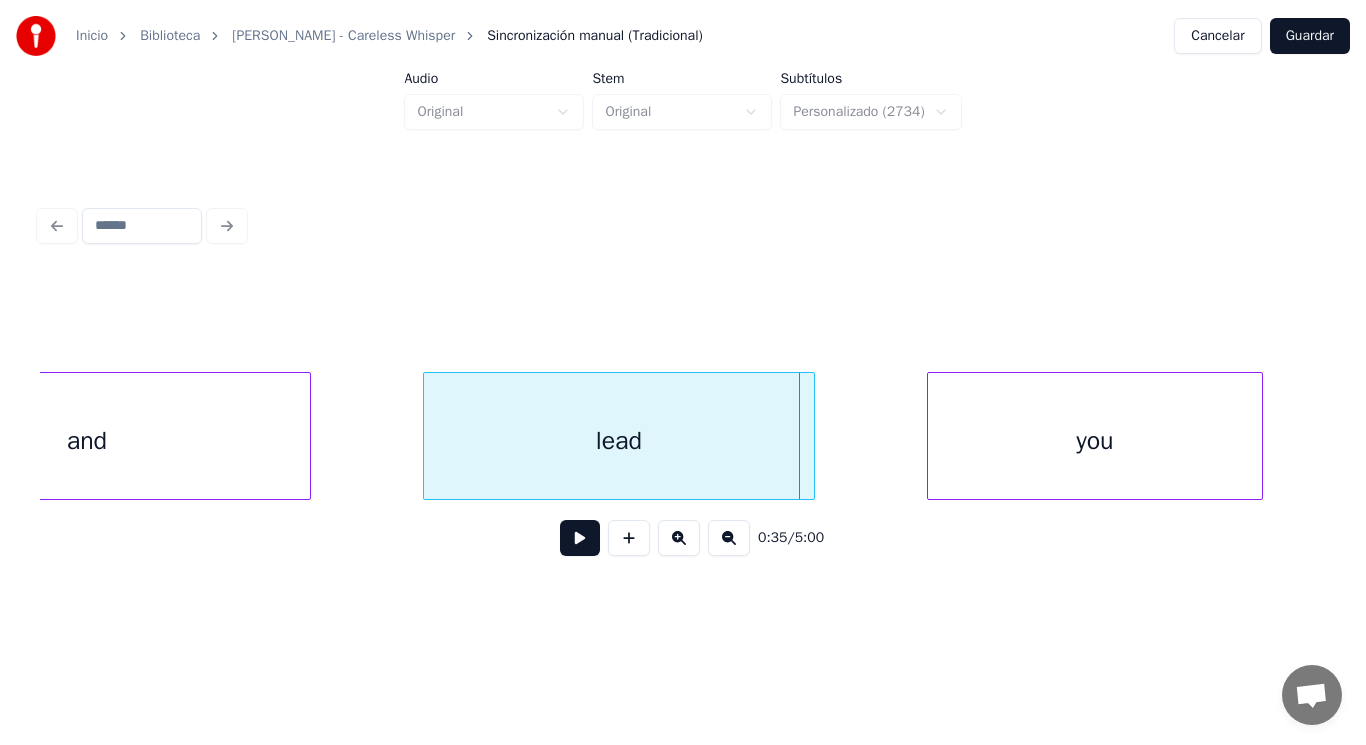 click on "lead" at bounding box center [619, 441] 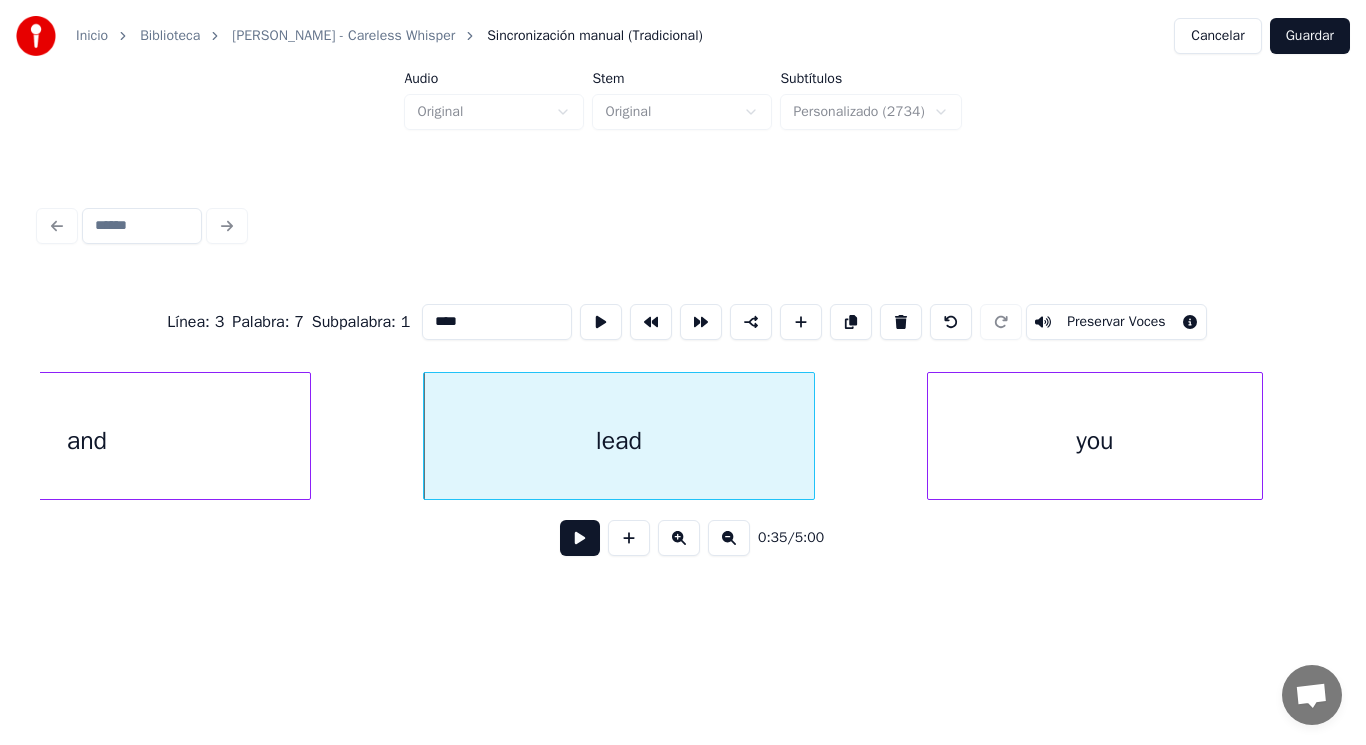 click at bounding box center [580, 538] 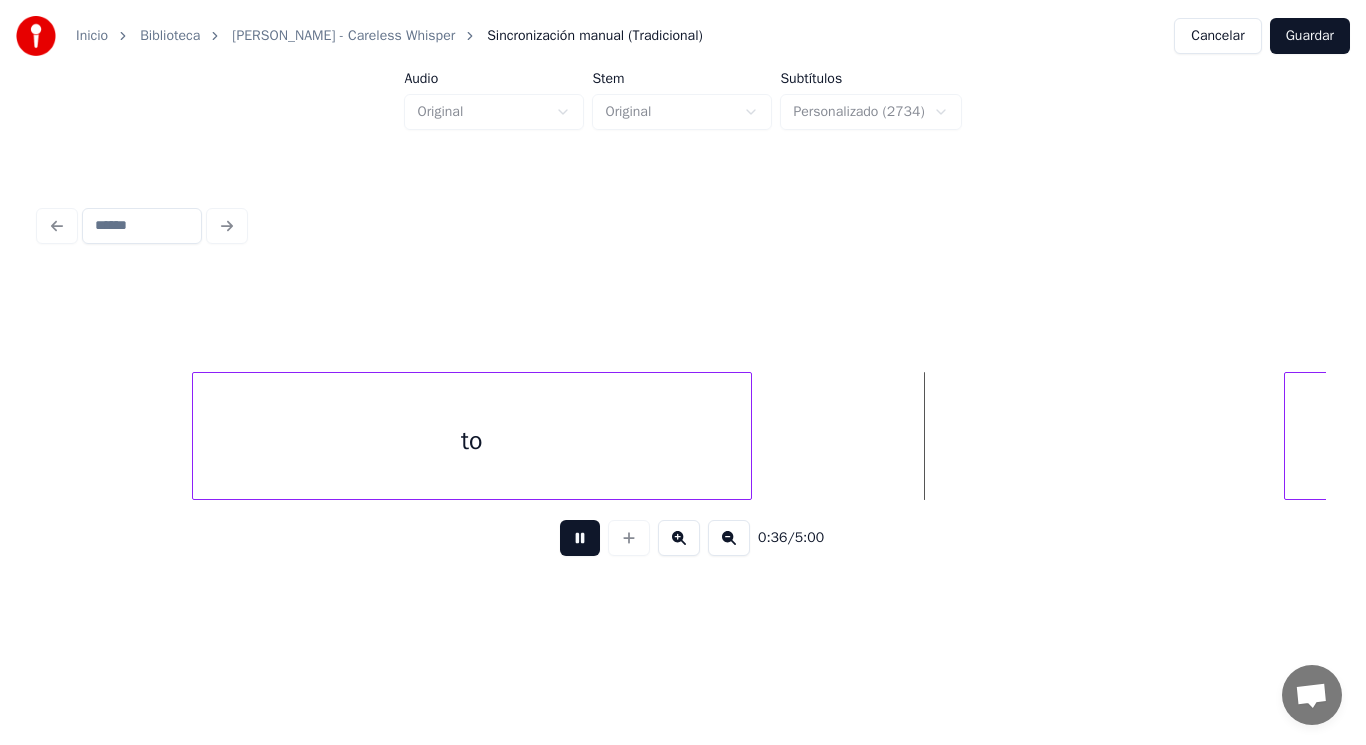 drag, startPoint x: 565, startPoint y: 556, endPoint x: 212, endPoint y: 493, distance: 358.57776 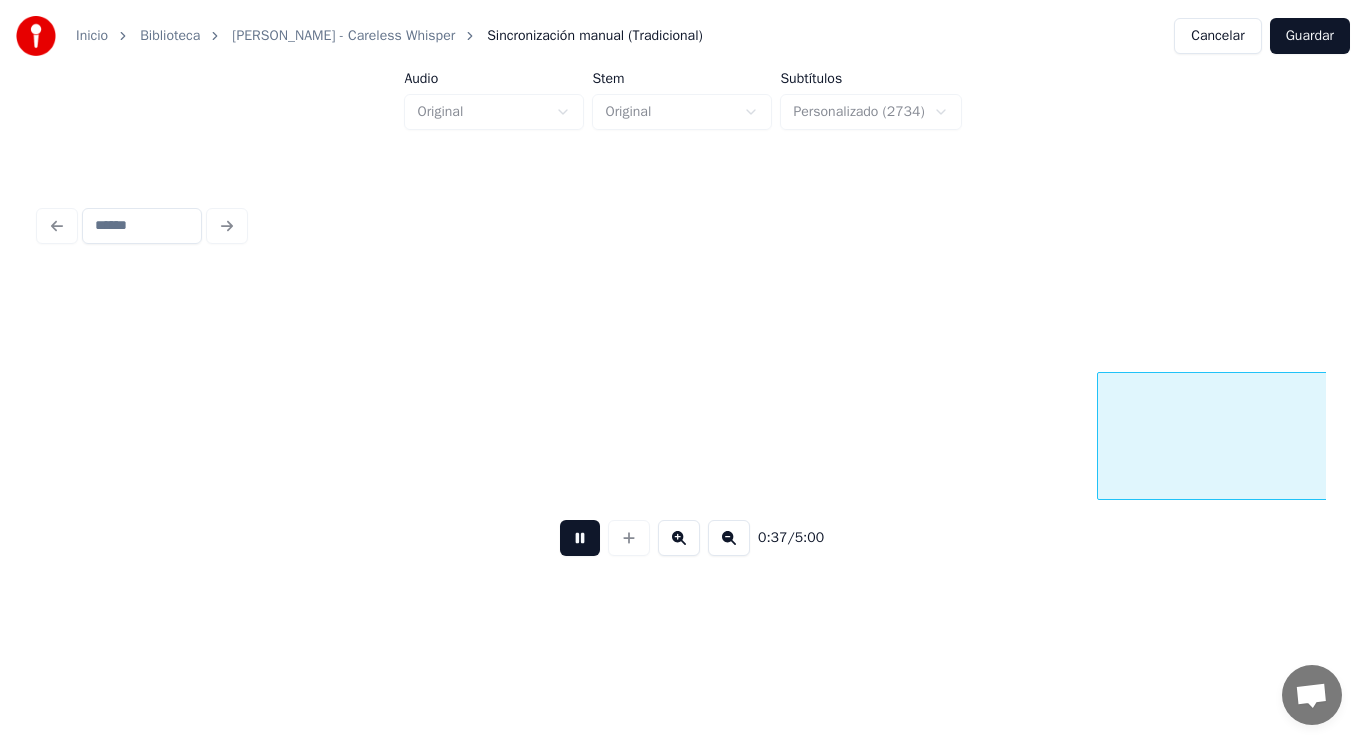 scroll, scrollTop: 0, scrollLeft: 53172, axis: horizontal 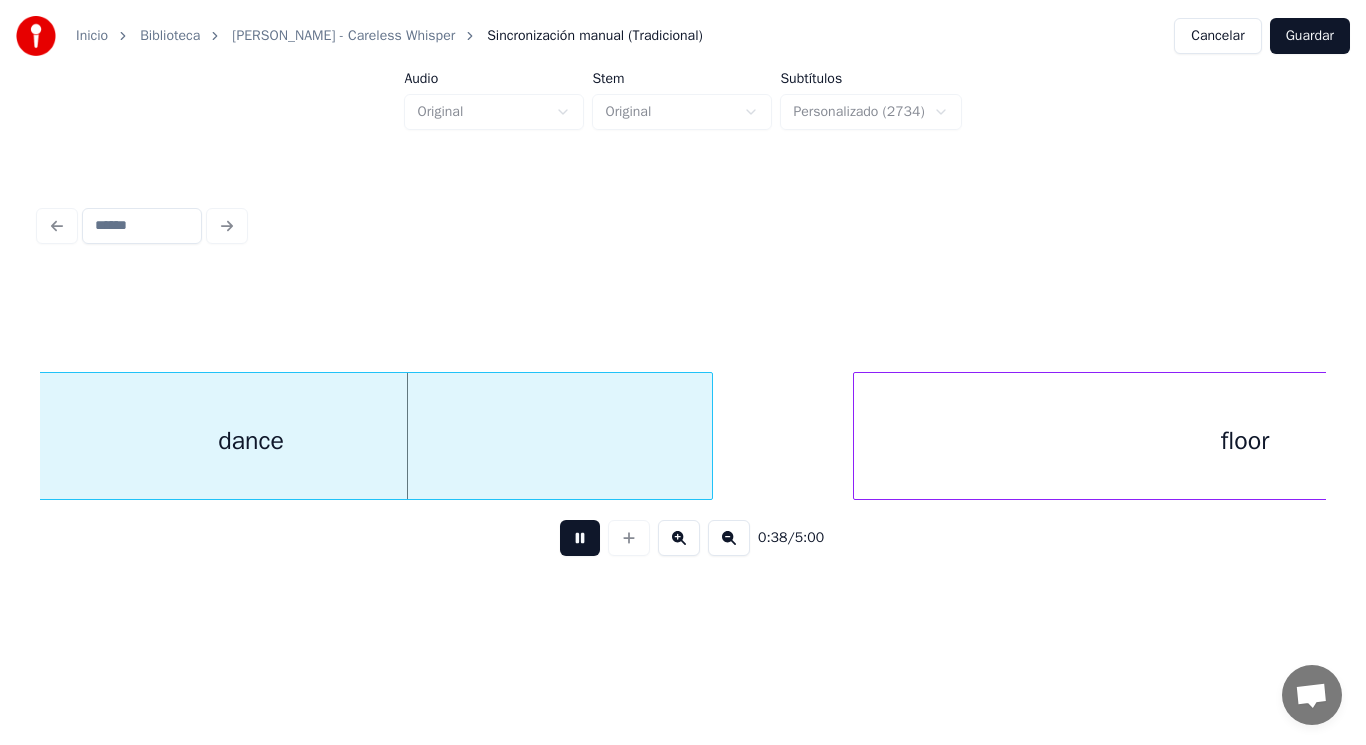 click at bounding box center (580, 538) 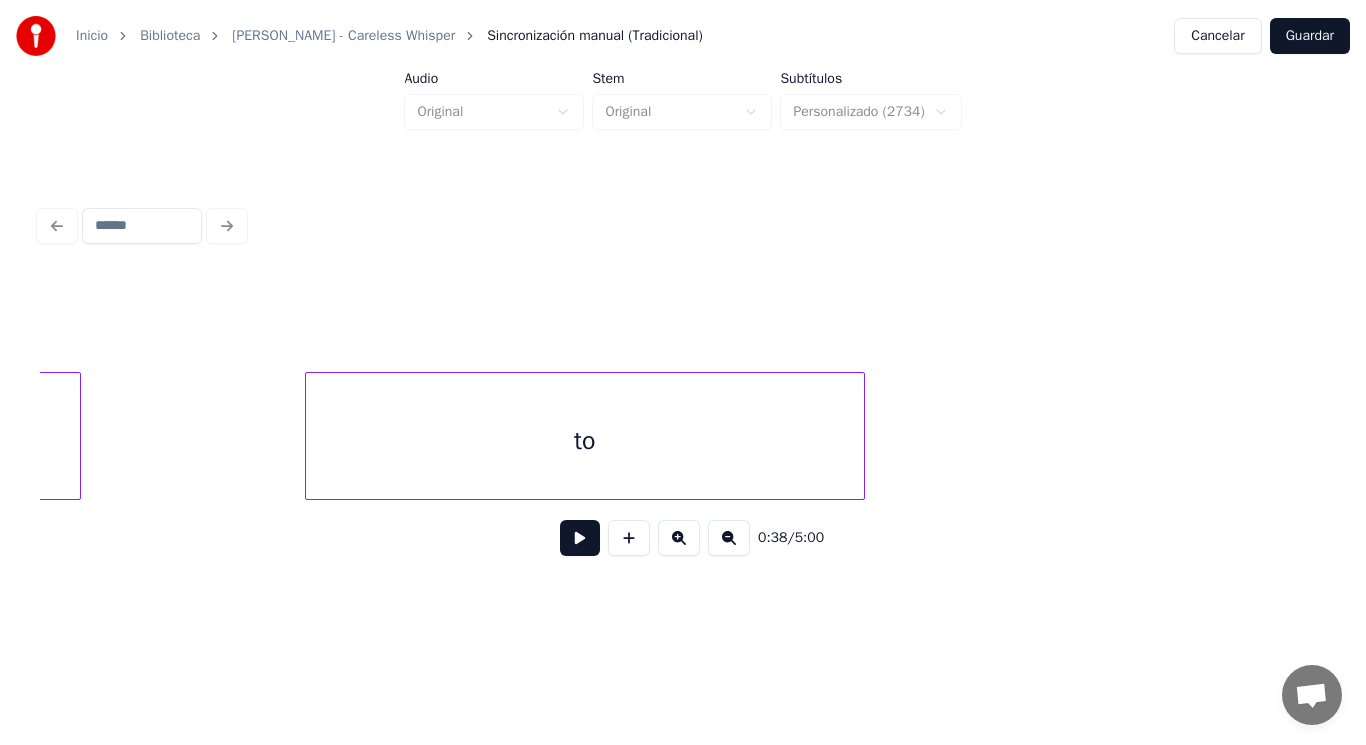 scroll, scrollTop: 0, scrollLeft: 50322, axis: horizontal 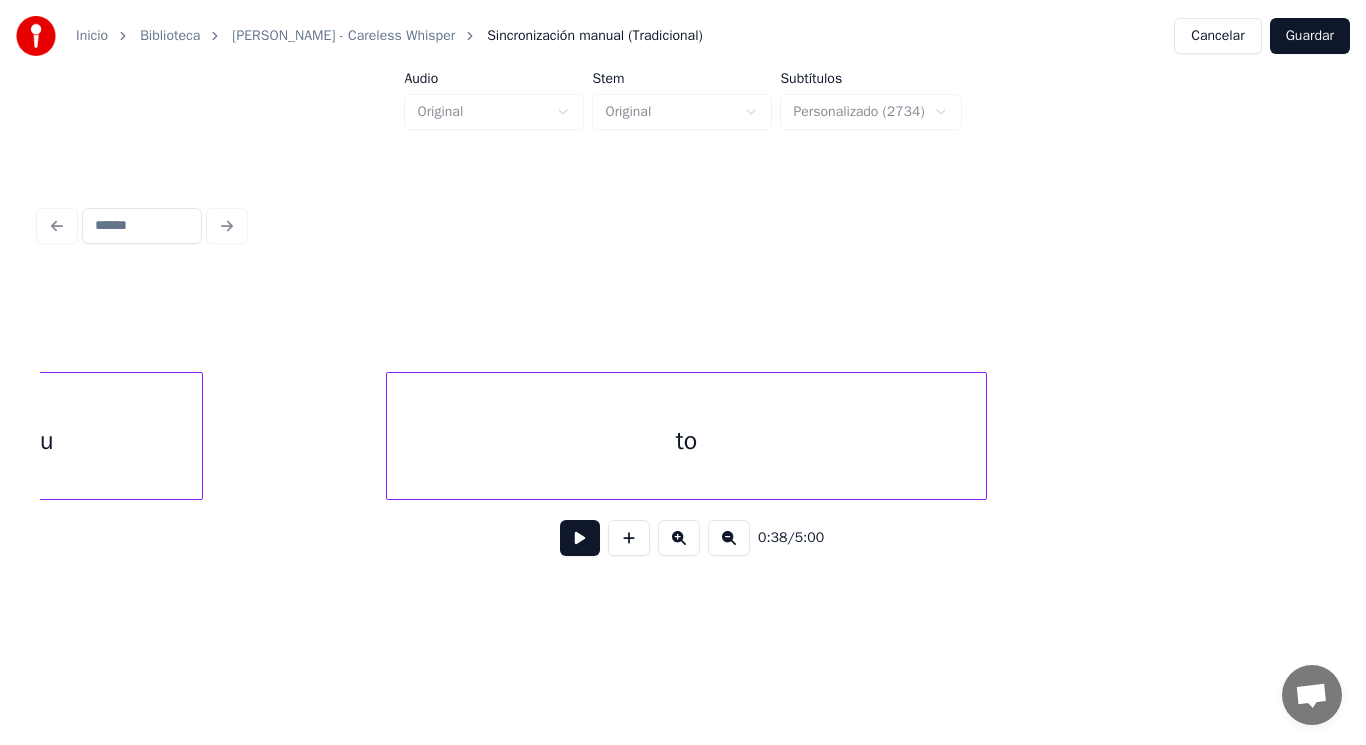 click at bounding box center (390, 436) 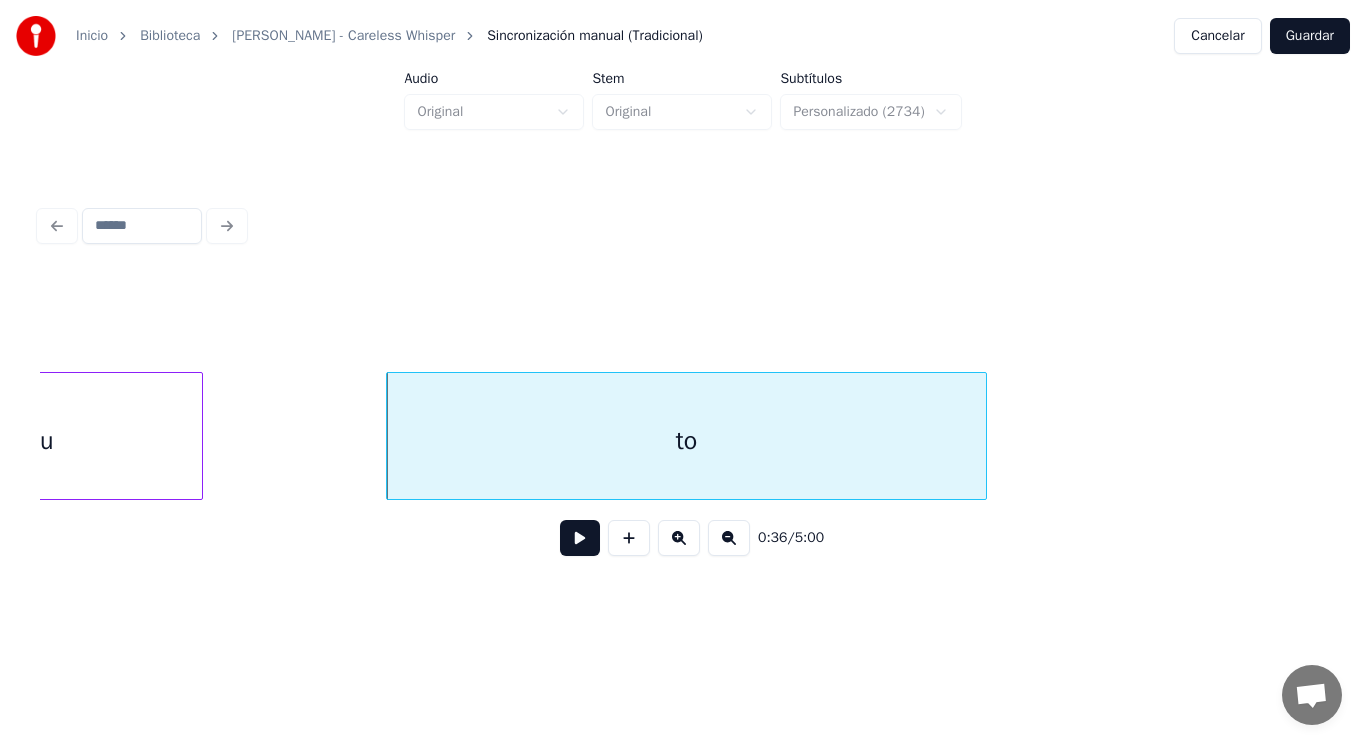 click at bounding box center [580, 538] 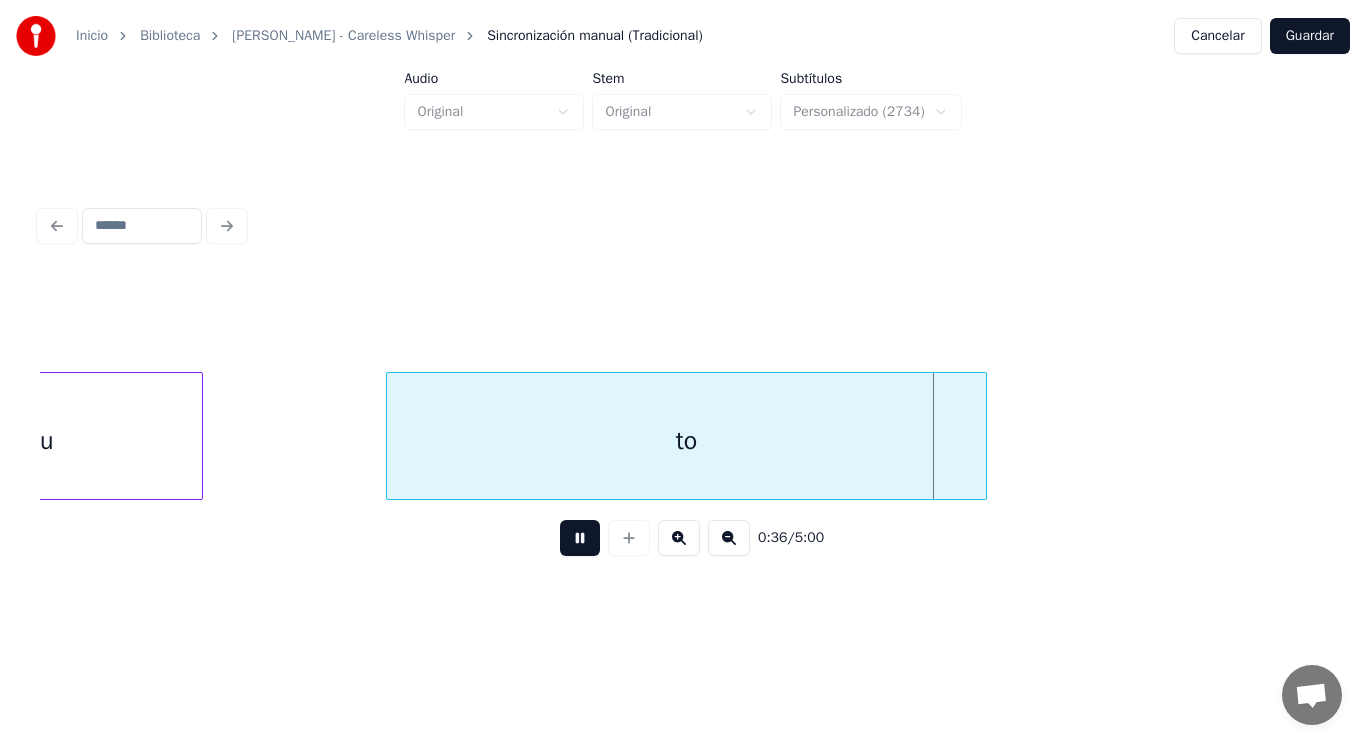 click at bounding box center [580, 538] 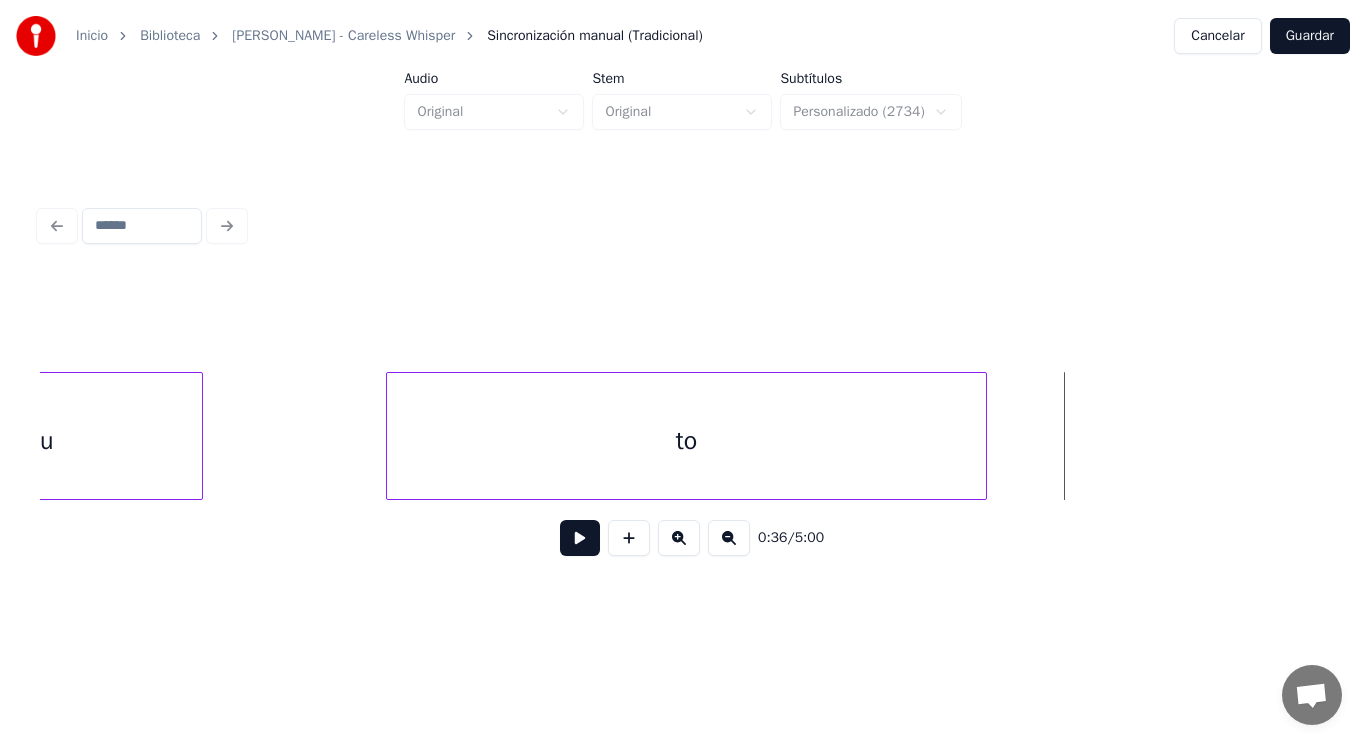 click on "to" at bounding box center [686, 441] 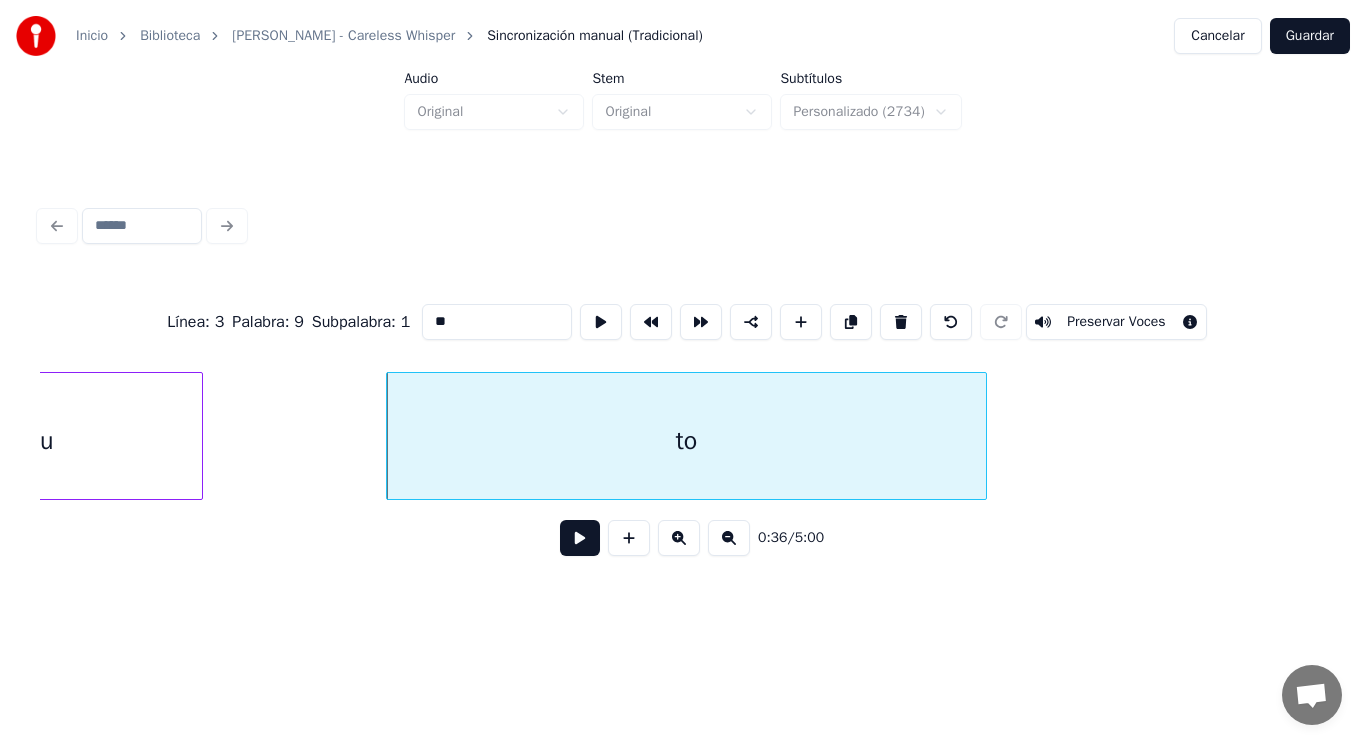 click at bounding box center [580, 538] 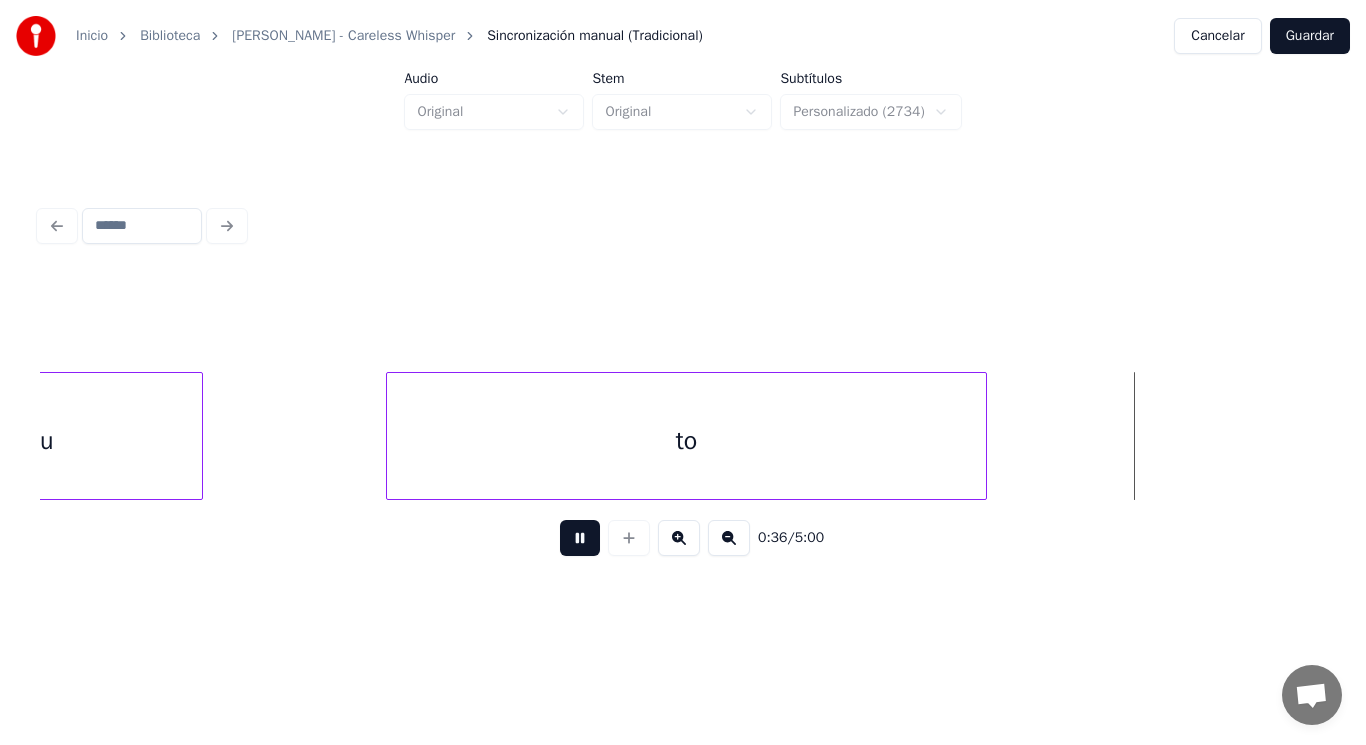 scroll, scrollTop: 0, scrollLeft: 51613, axis: horizontal 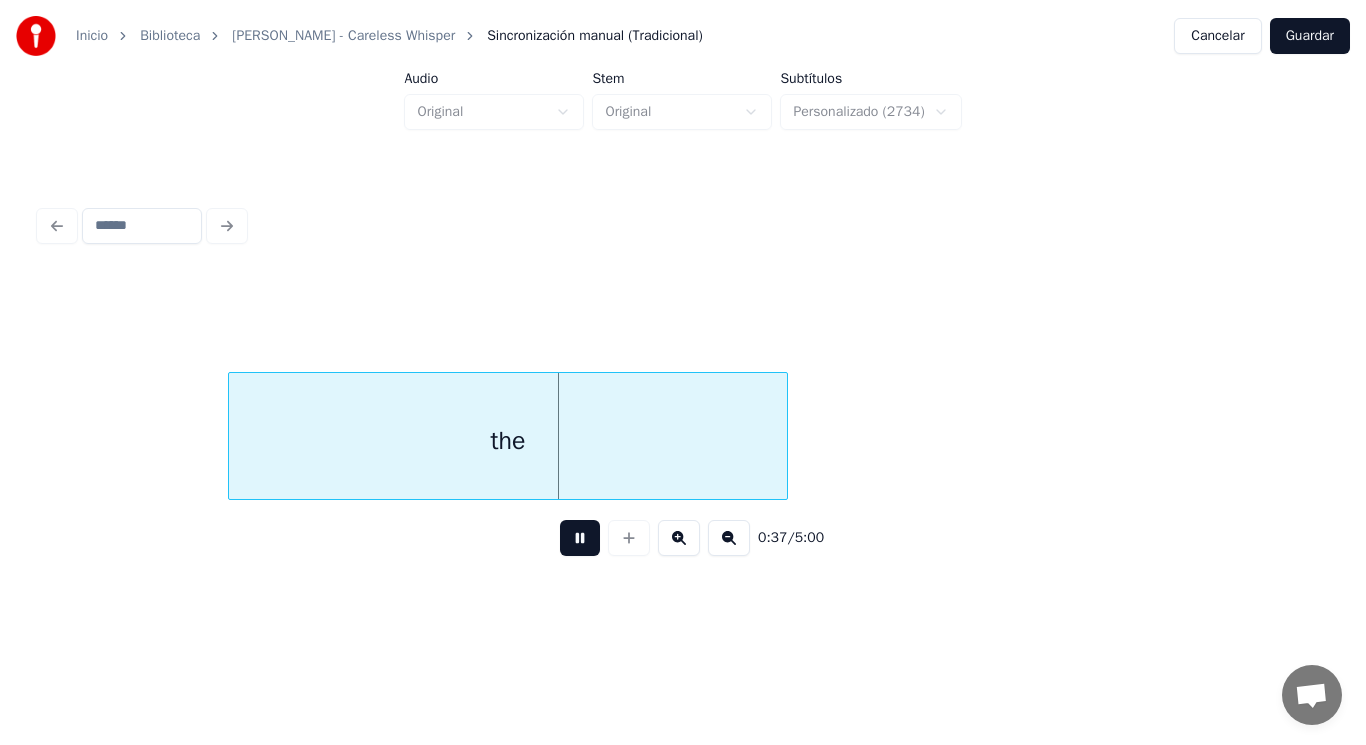 click at bounding box center [580, 538] 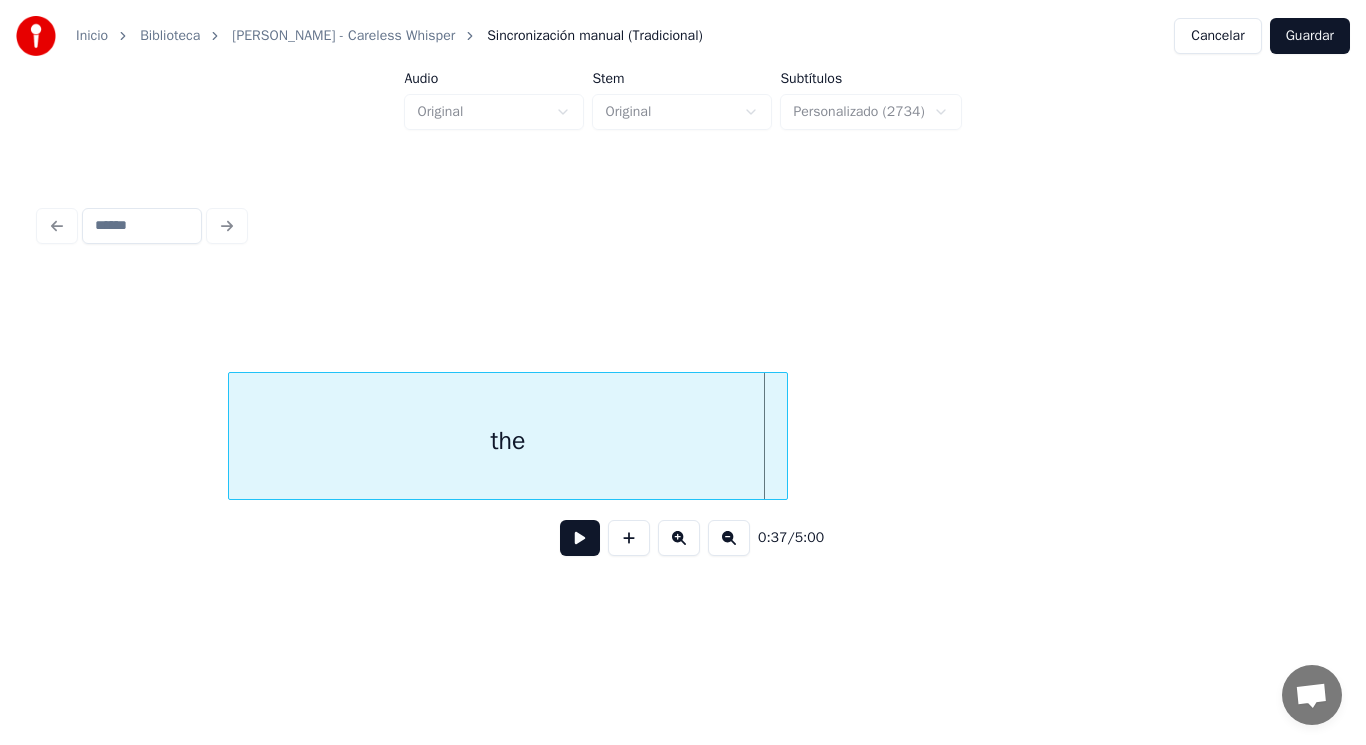 click at bounding box center (580, 538) 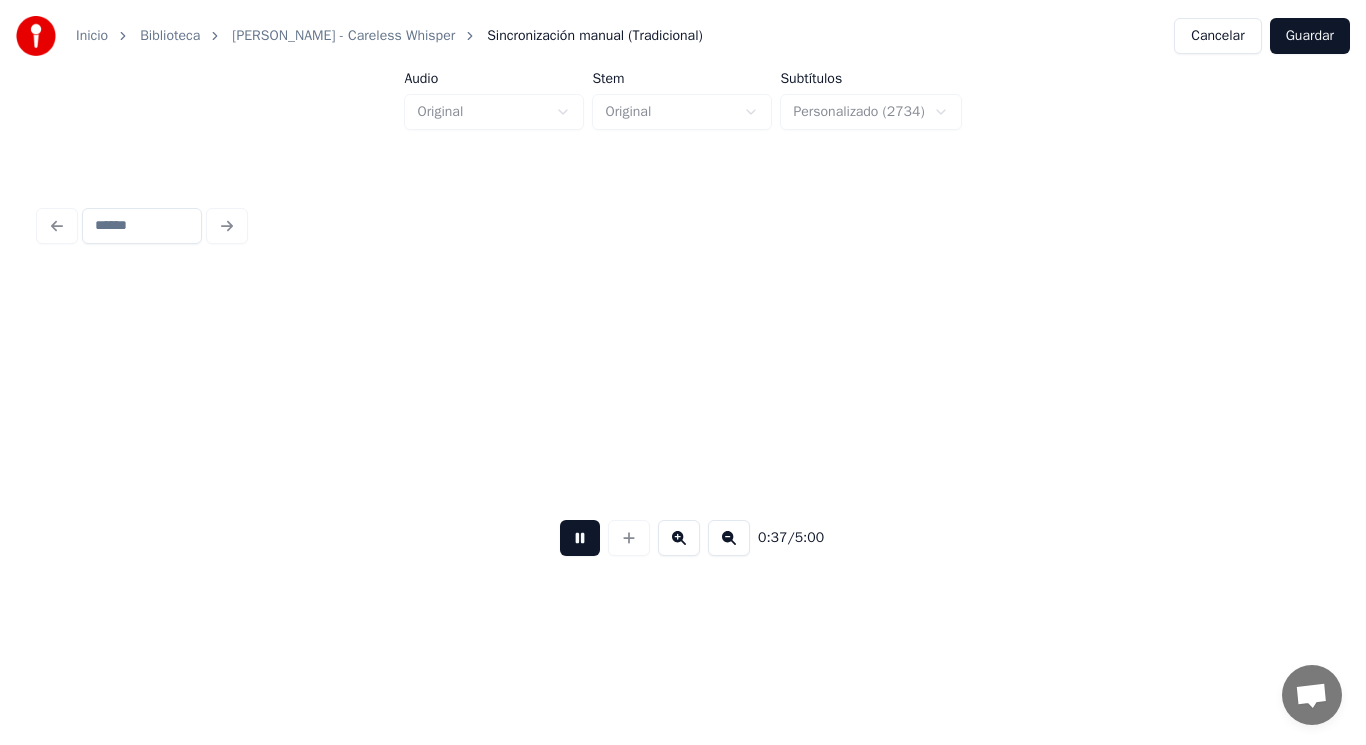 scroll, scrollTop: 0, scrollLeft: 52920, axis: horizontal 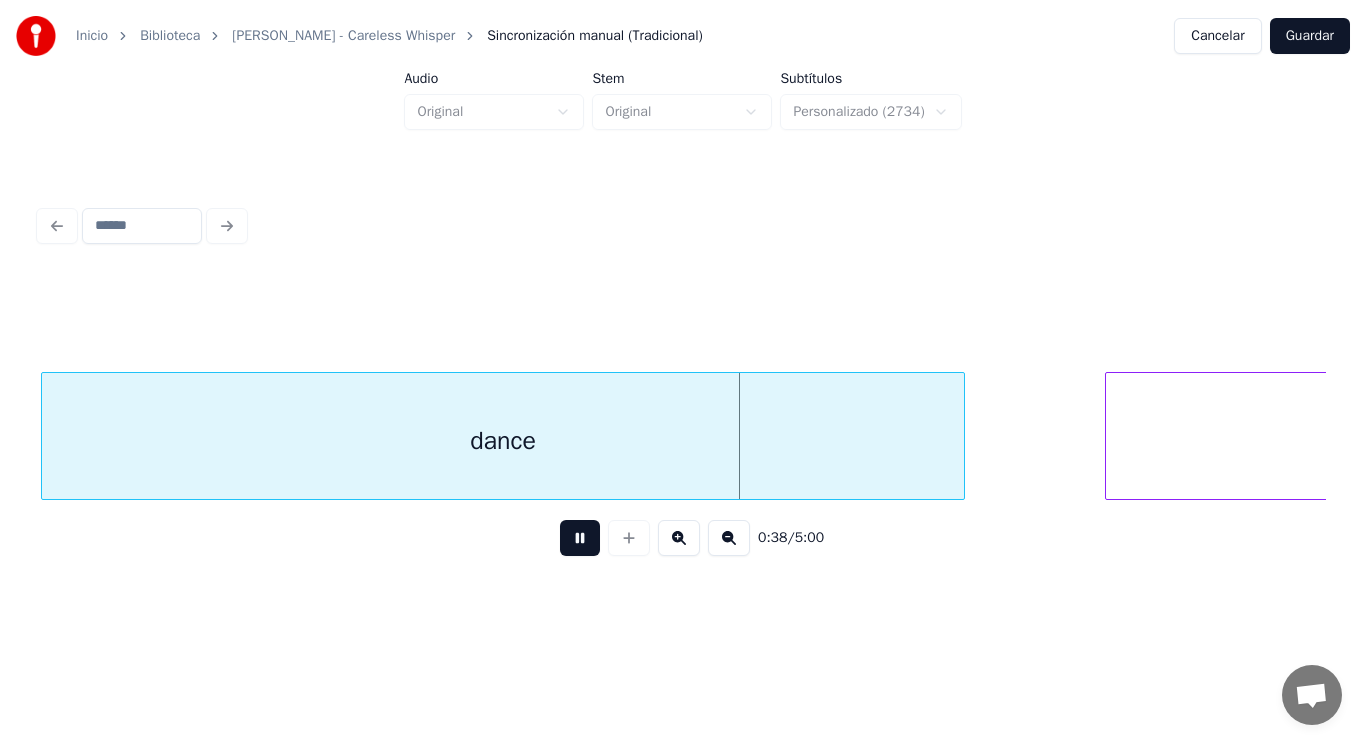 click at bounding box center [580, 538] 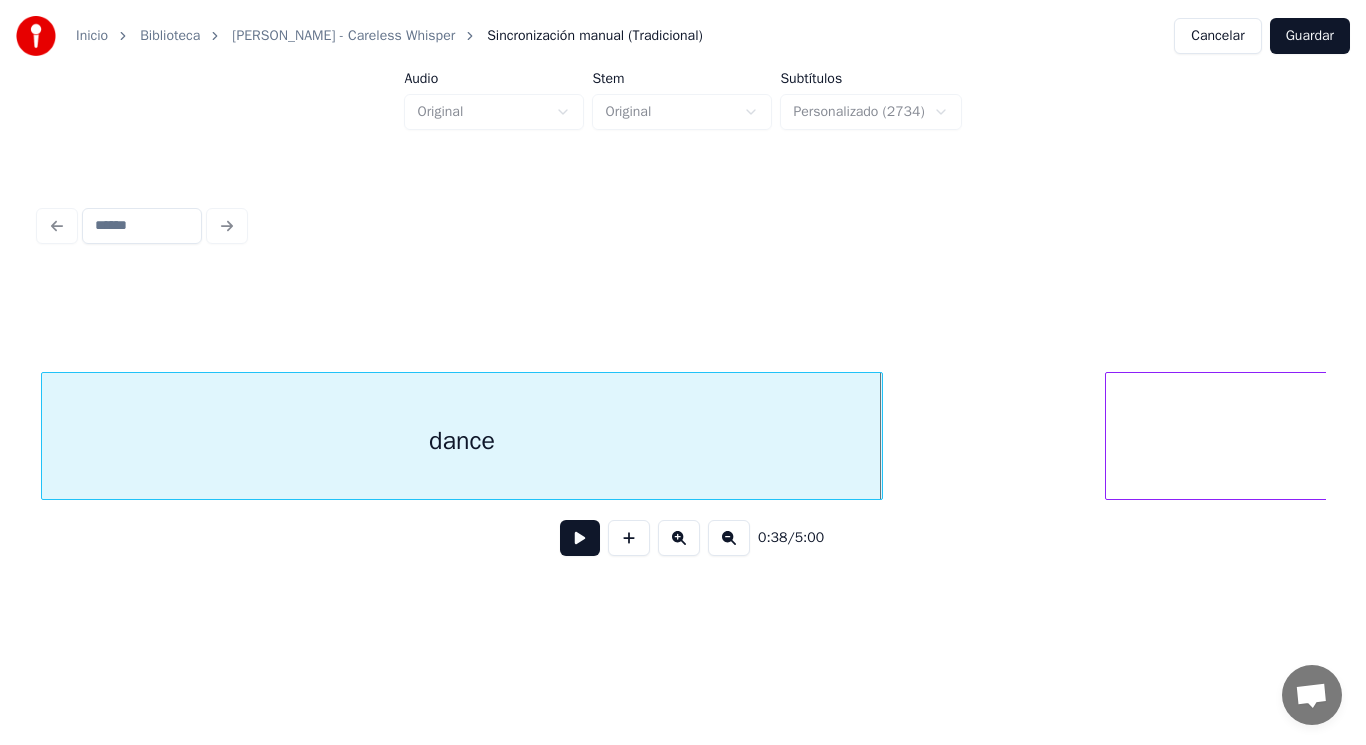 click at bounding box center [879, 436] 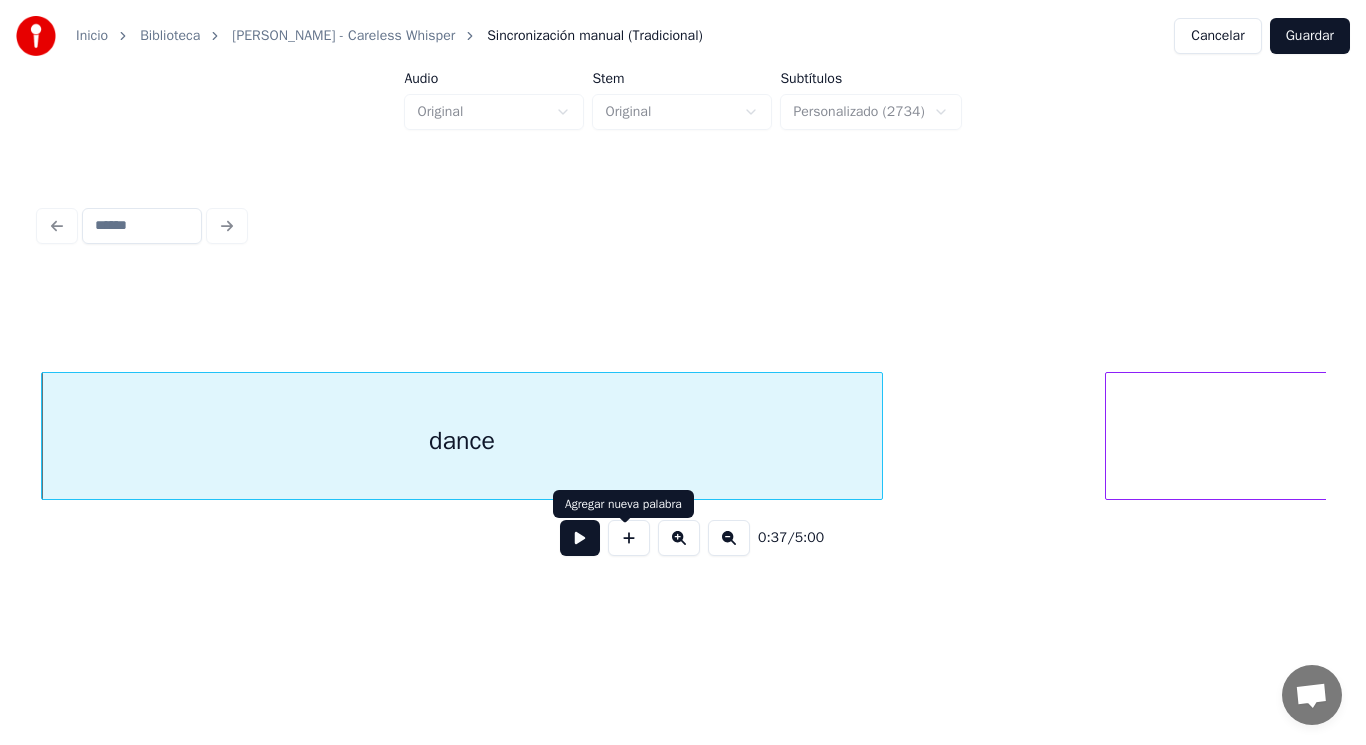 click at bounding box center (580, 538) 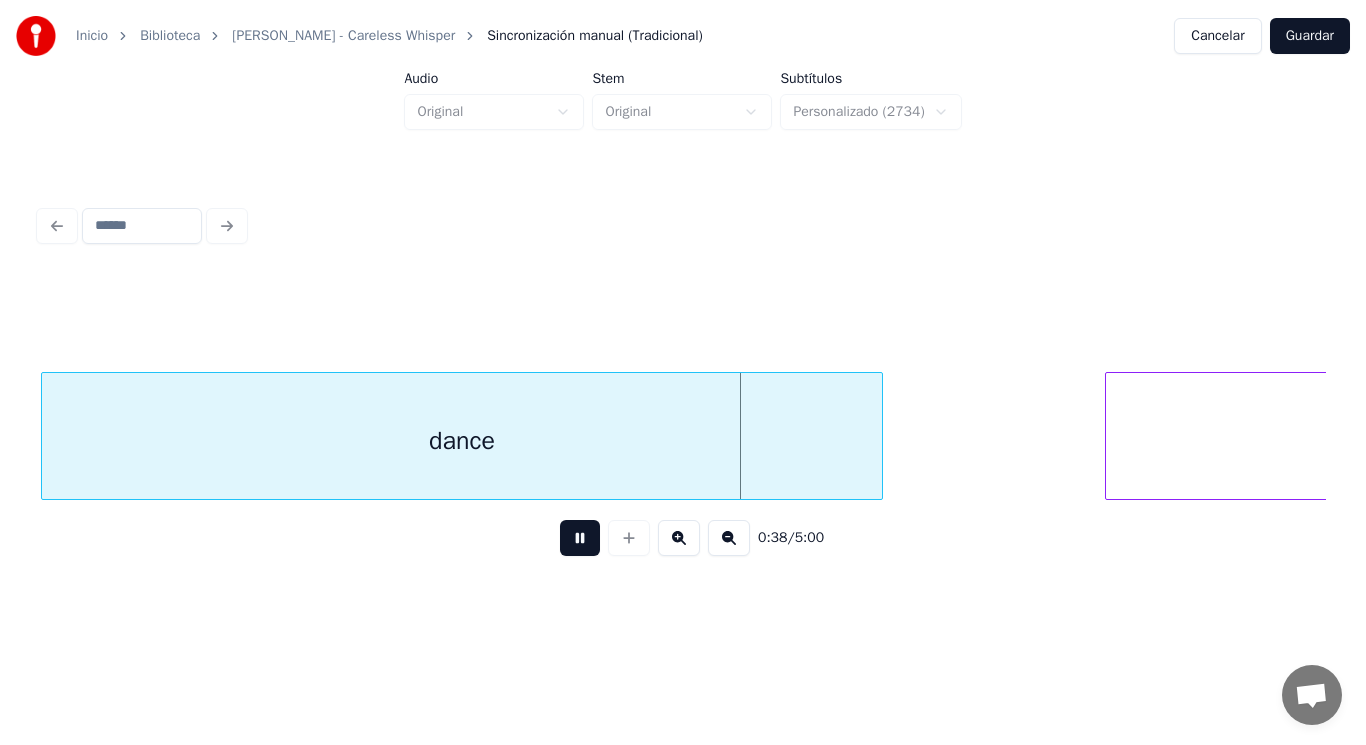 click at bounding box center [580, 538] 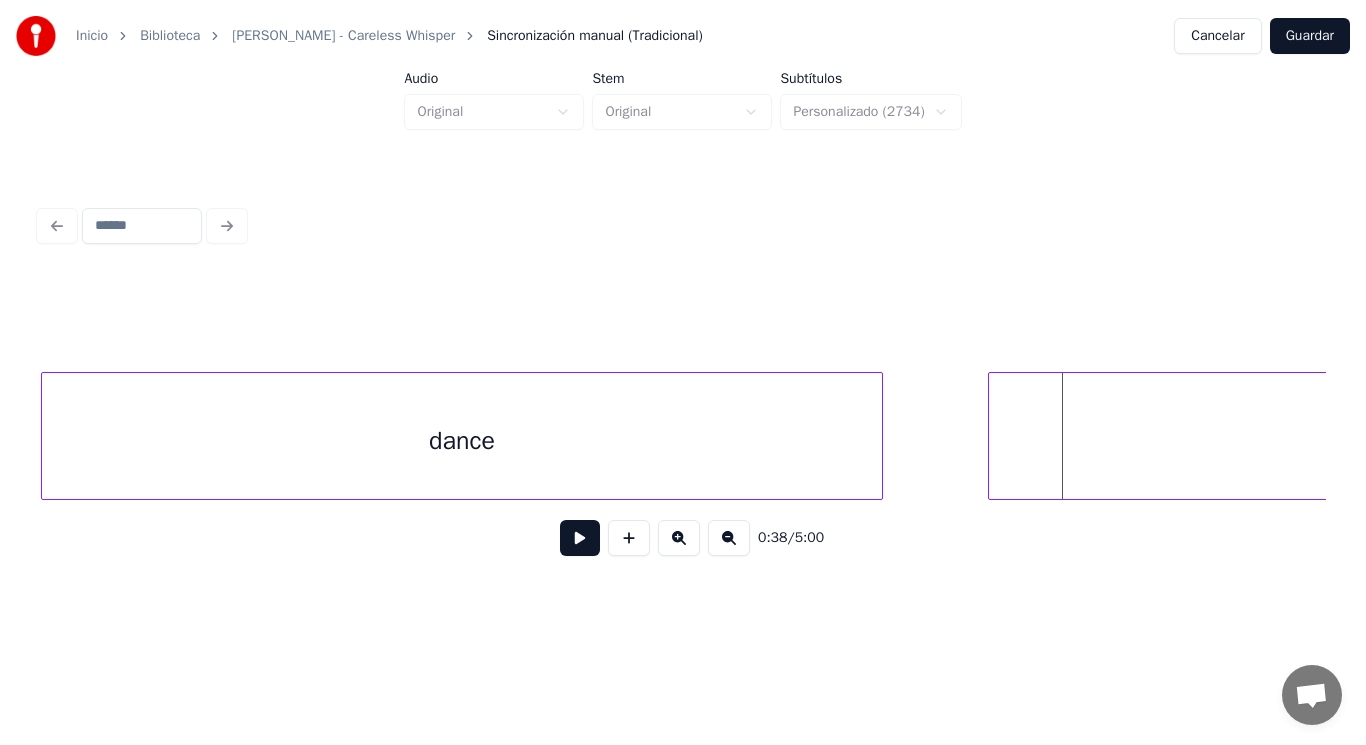 click at bounding box center (992, 436) 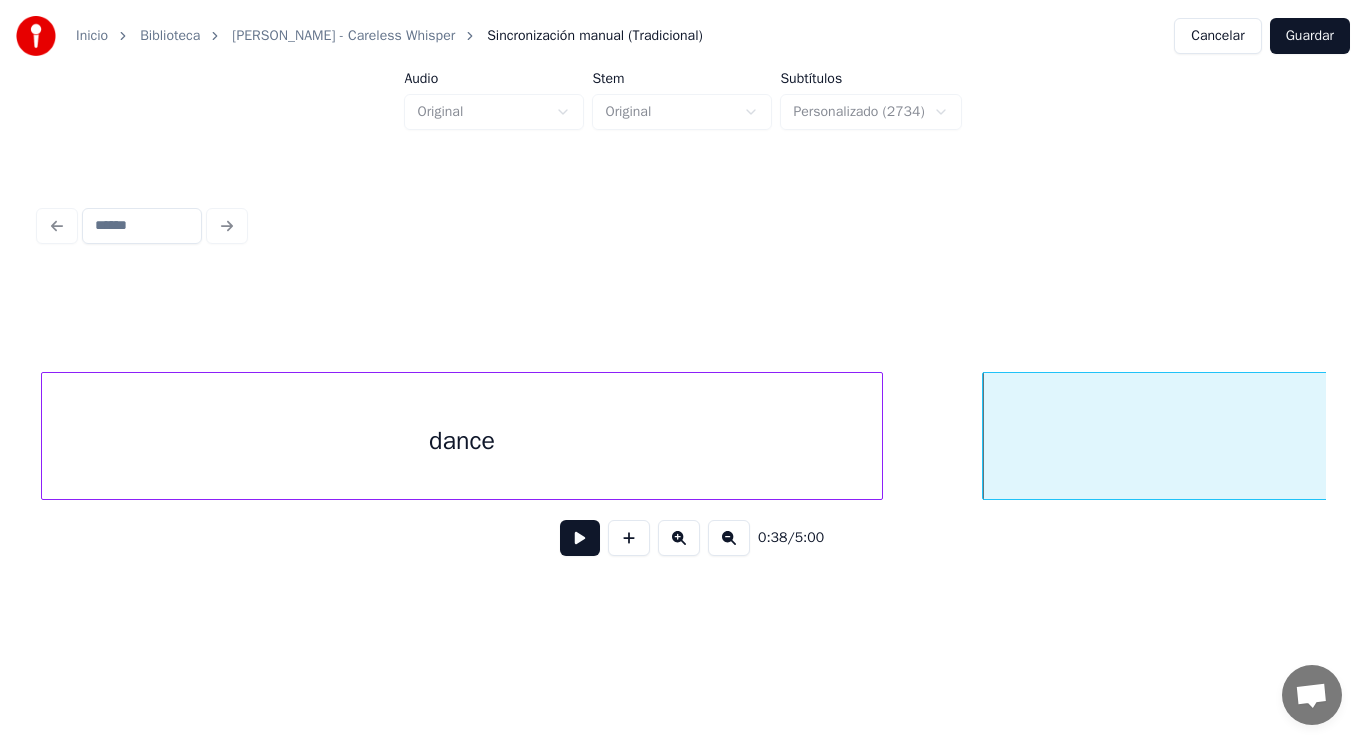 click at bounding box center (580, 538) 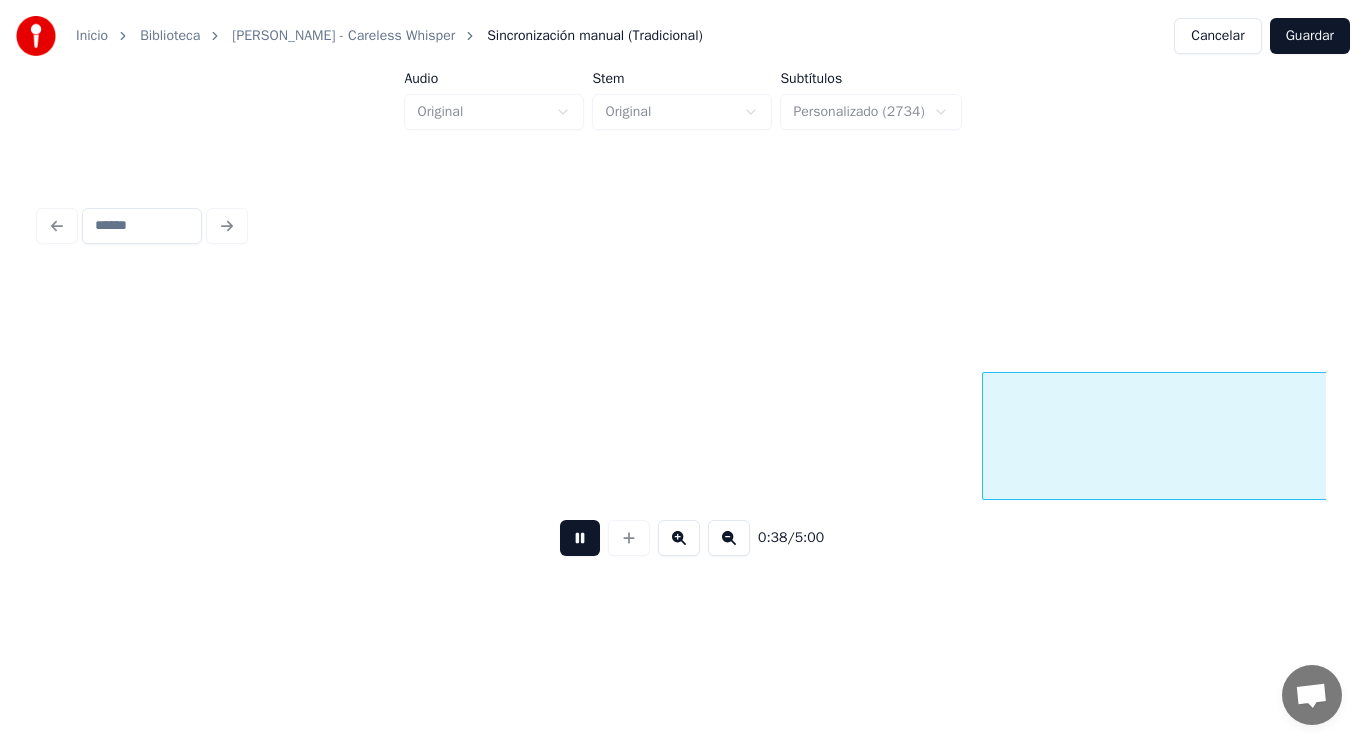 scroll, scrollTop: 0, scrollLeft: 54222, axis: horizontal 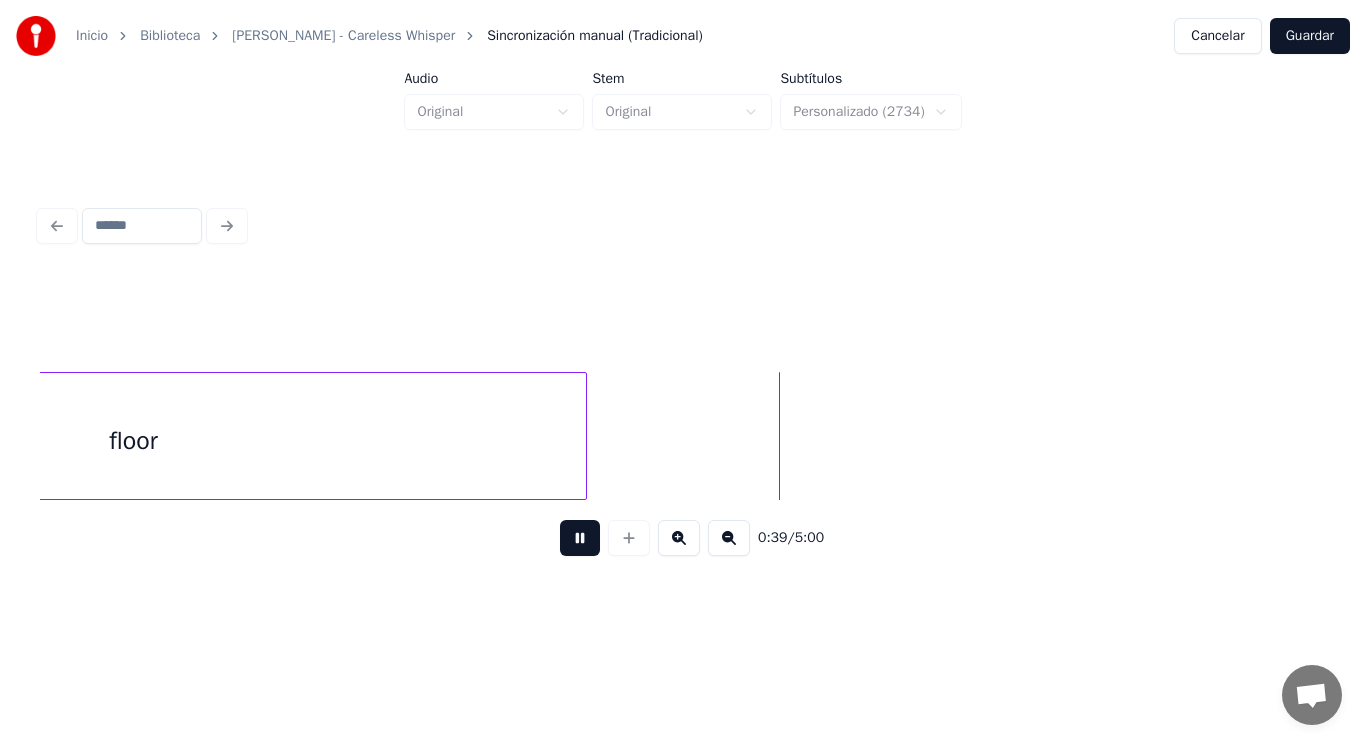 click at bounding box center (580, 538) 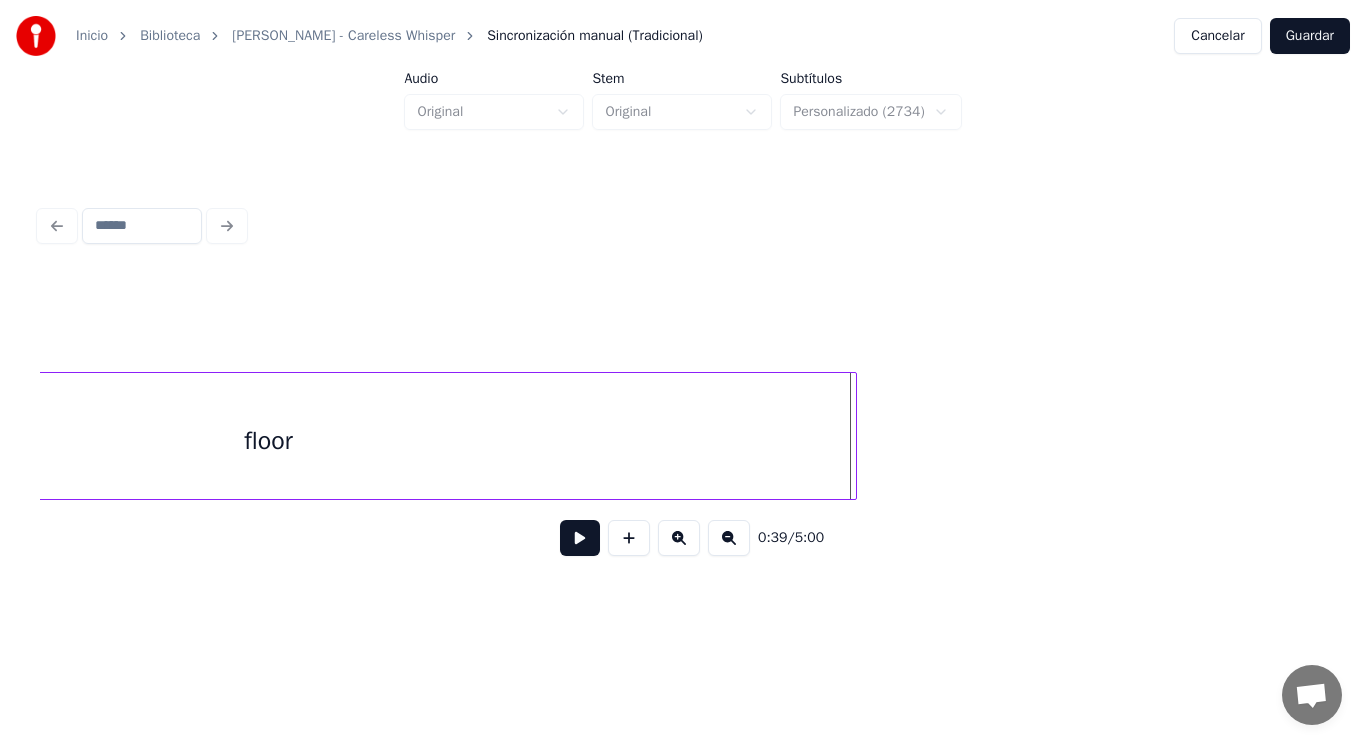 click at bounding box center [853, 436] 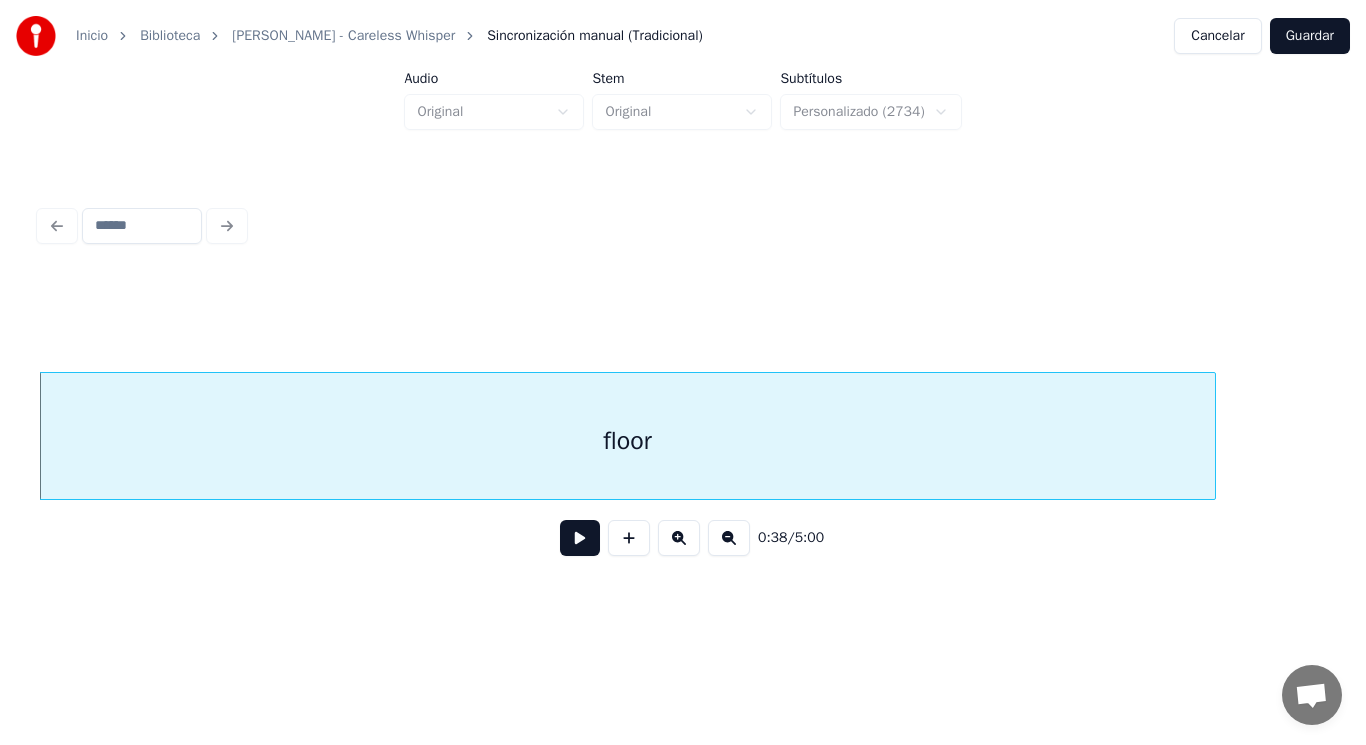 click at bounding box center [580, 538] 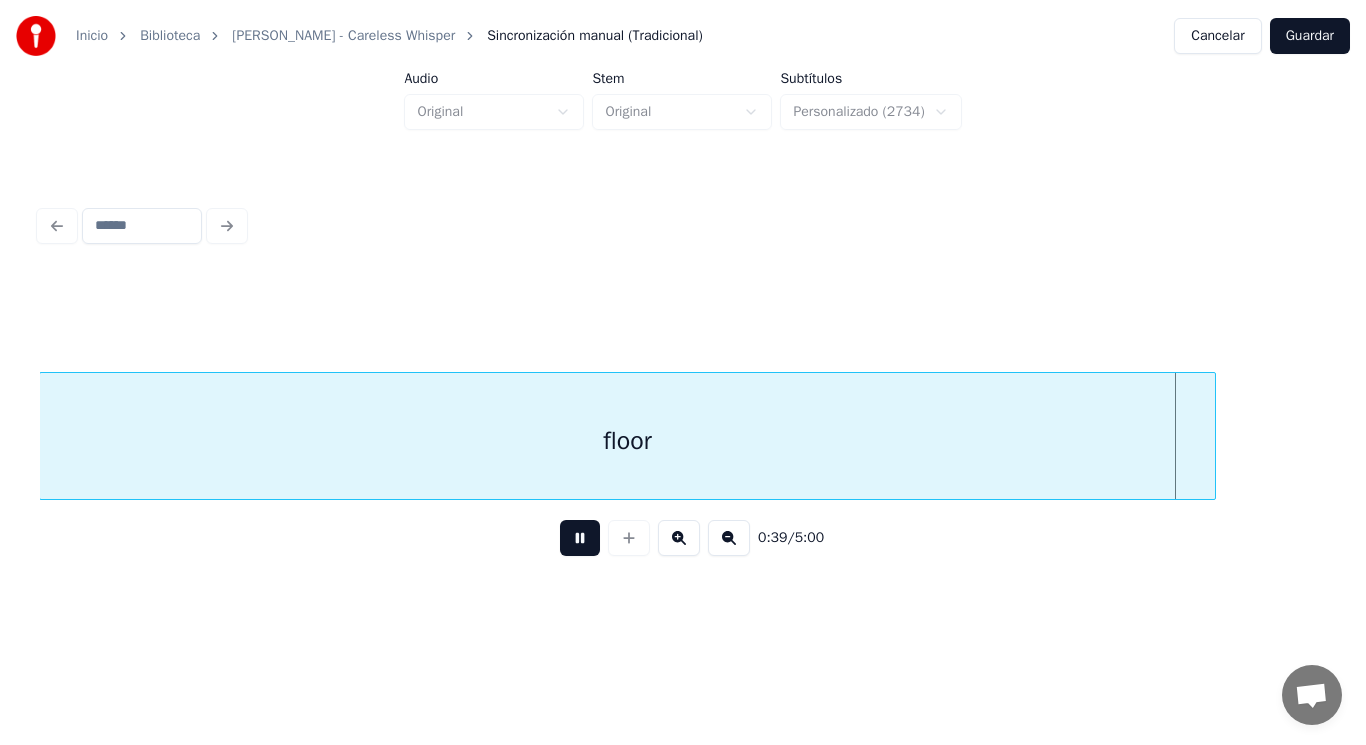 scroll, scrollTop: 0, scrollLeft: 55155, axis: horizontal 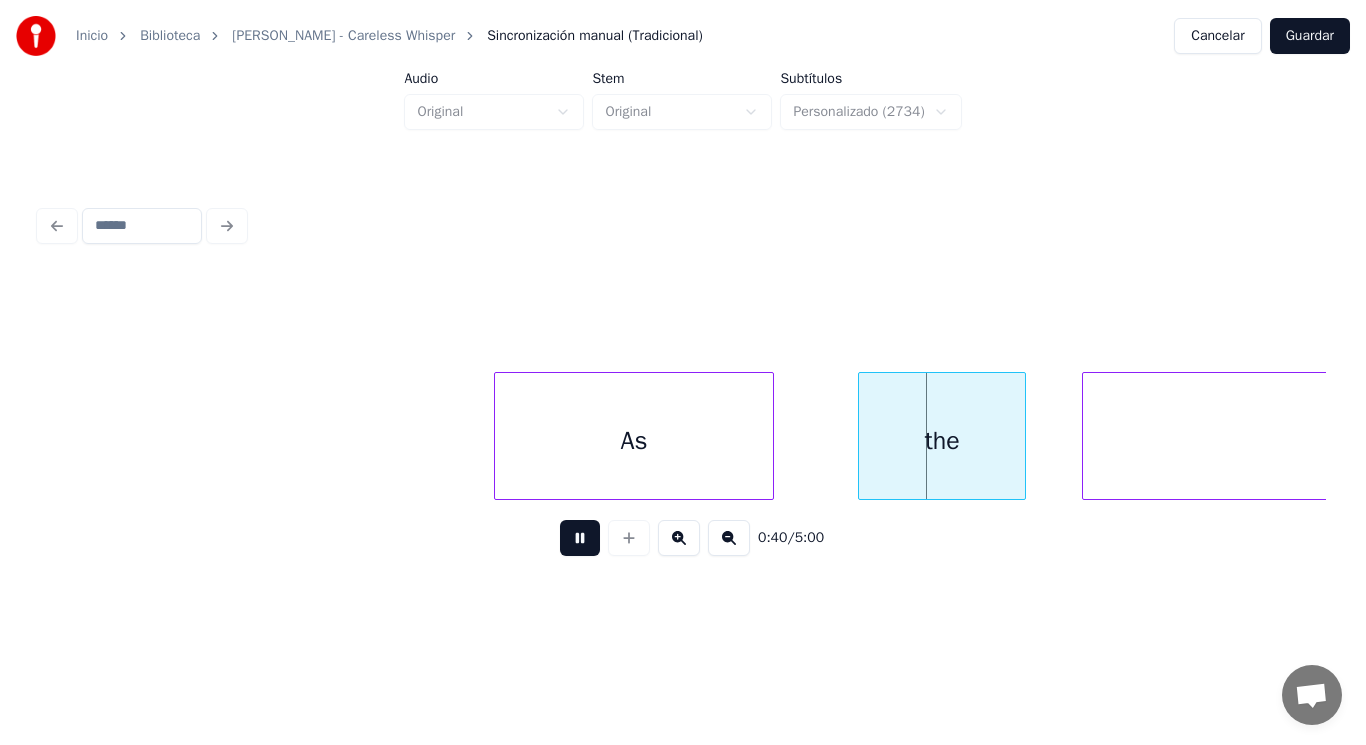 click at bounding box center (580, 538) 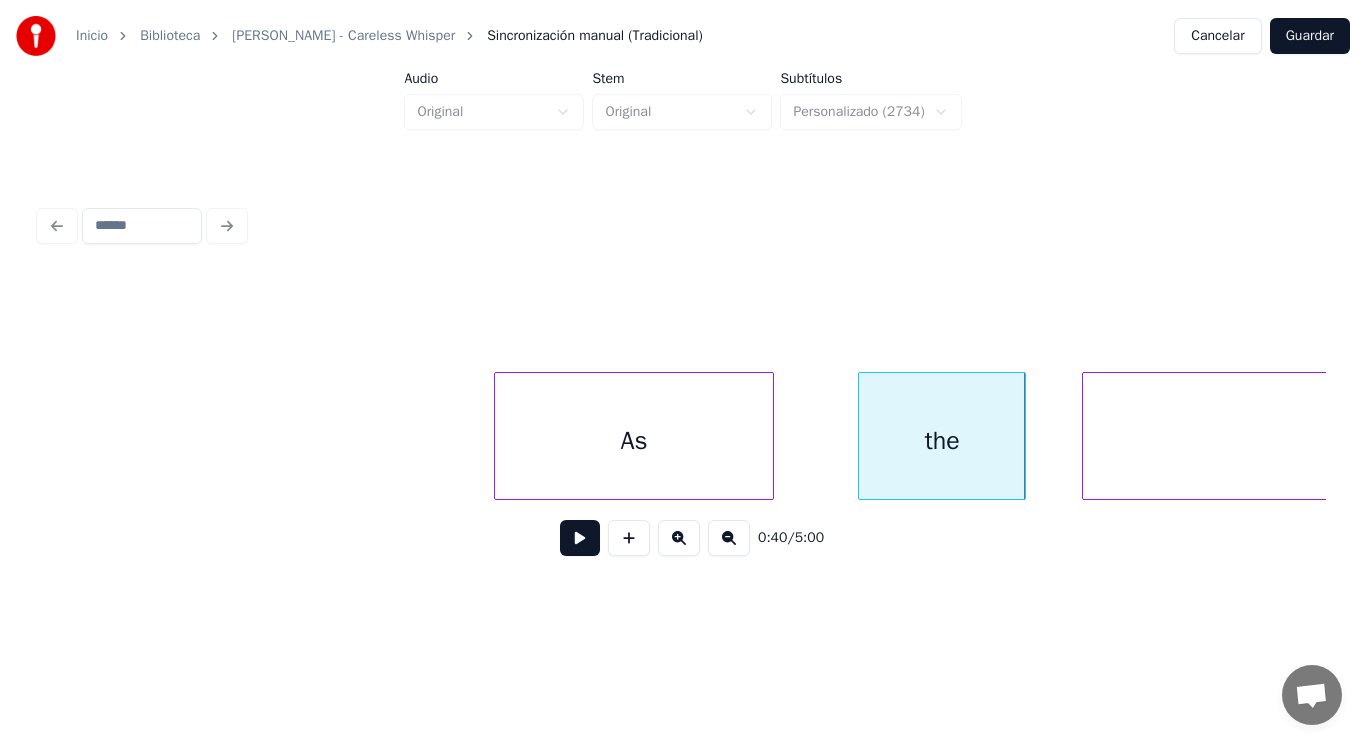 click on "As" at bounding box center [634, 441] 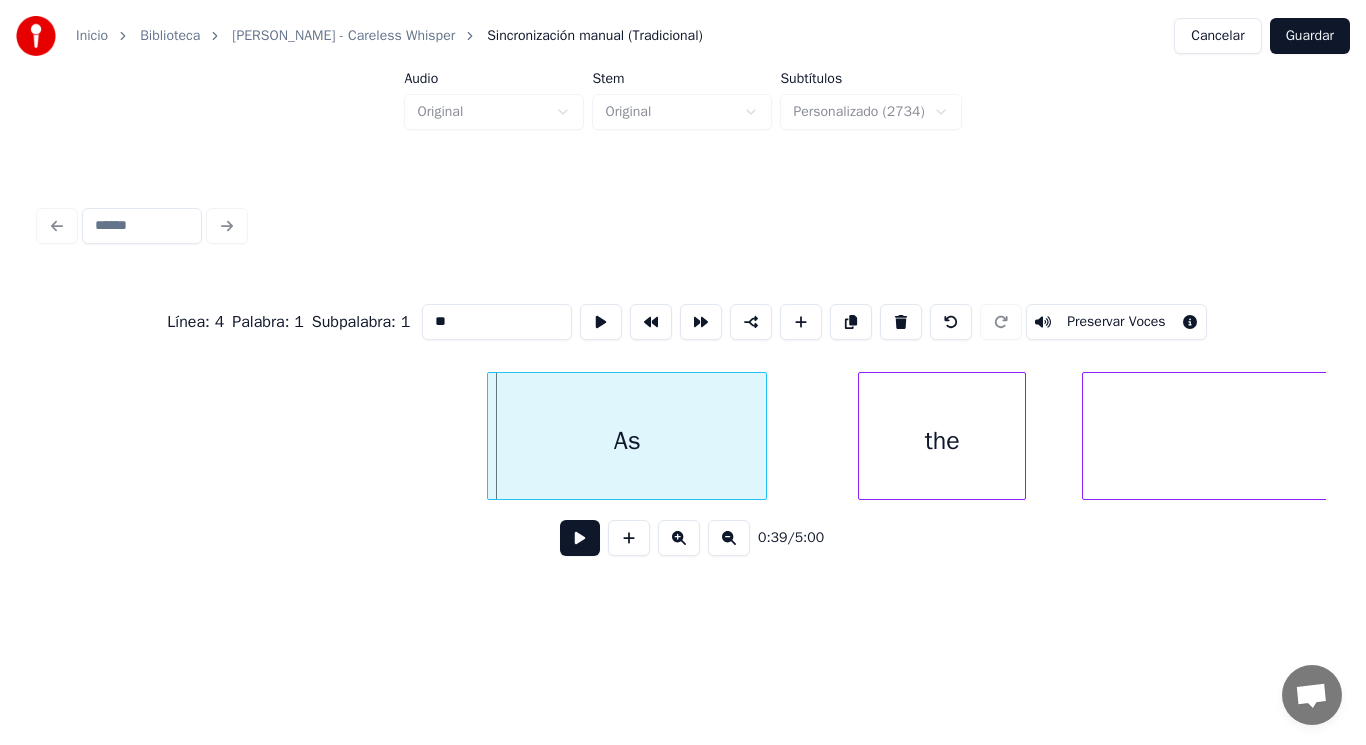 click on "As" at bounding box center [627, 441] 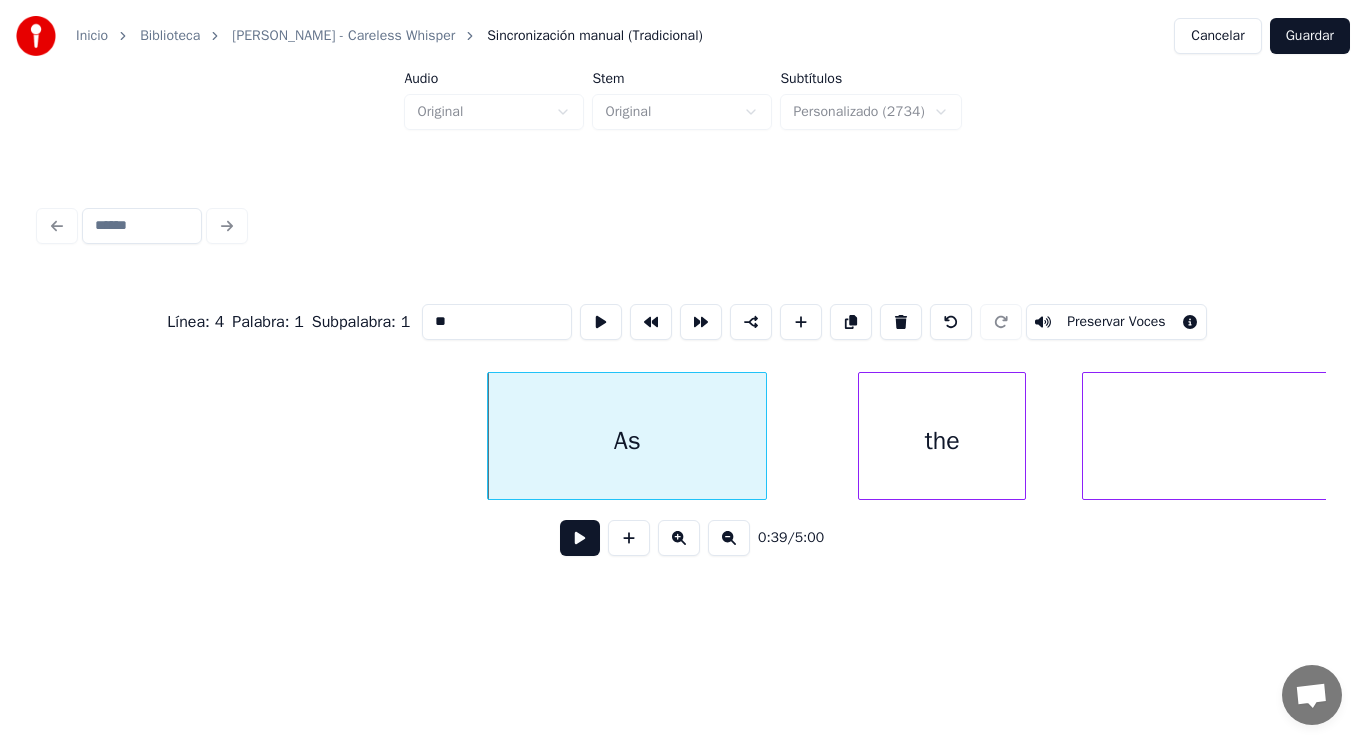 click at bounding box center (580, 538) 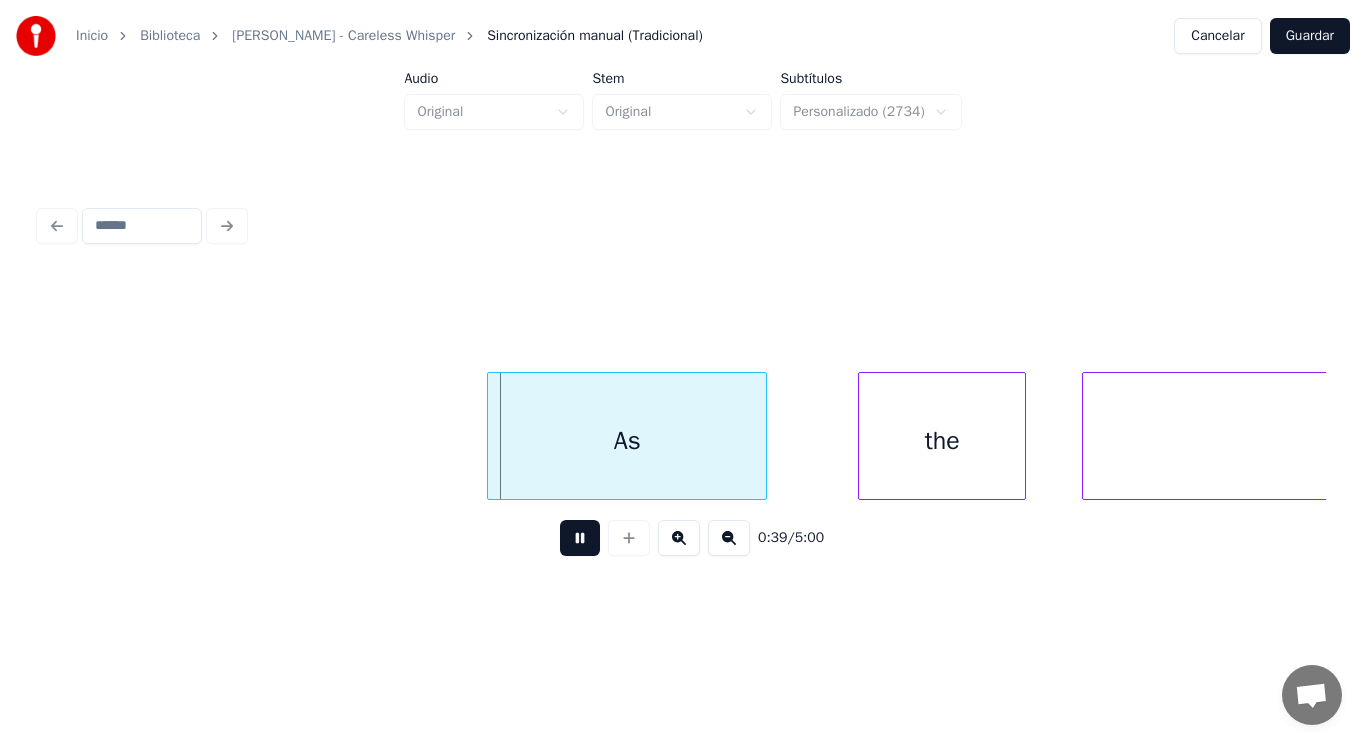 click at bounding box center (580, 538) 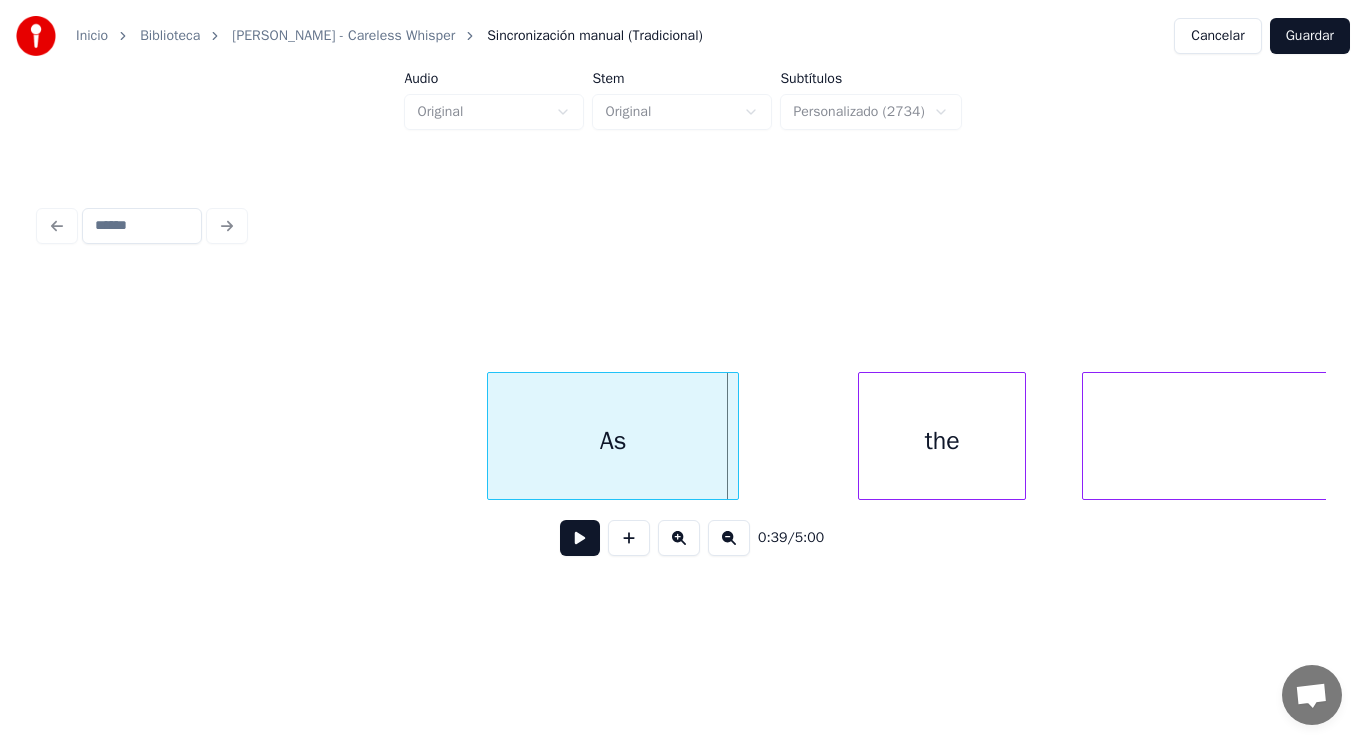 click at bounding box center (735, 436) 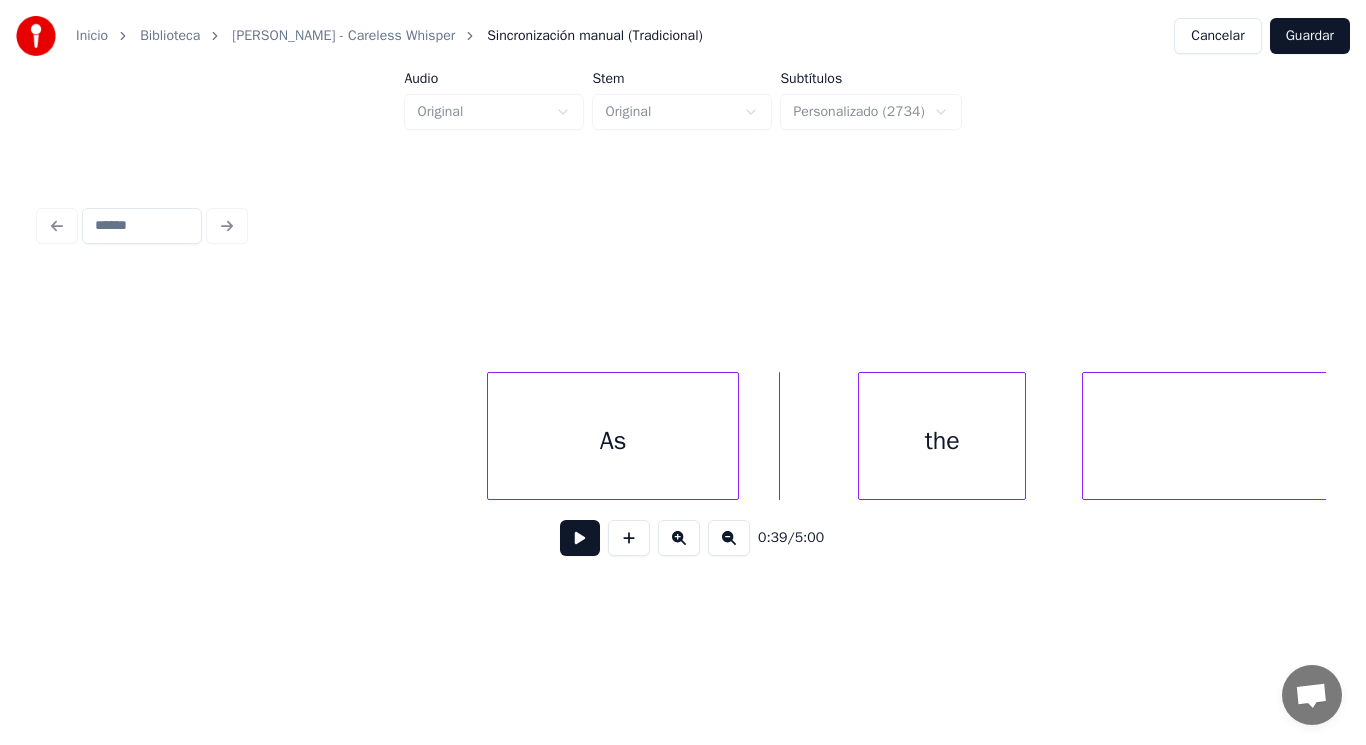click at bounding box center [580, 538] 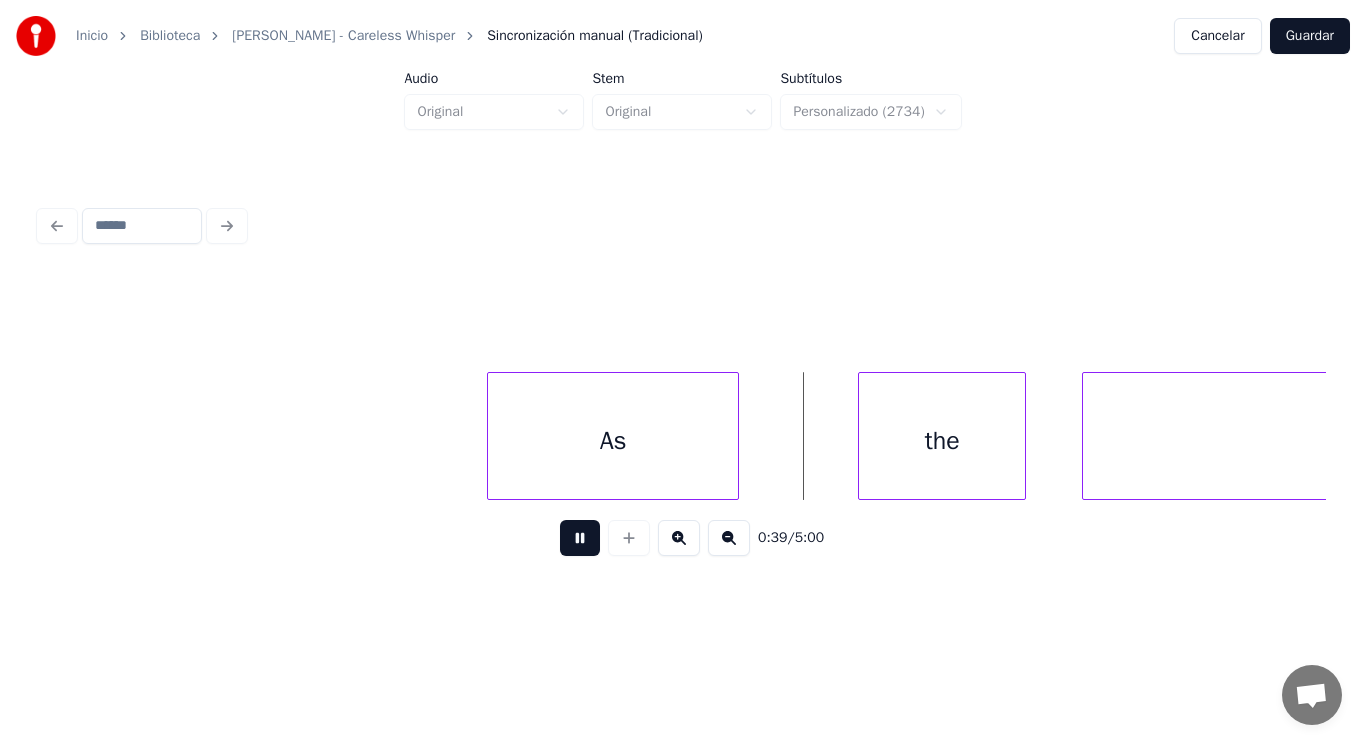 click at bounding box center [580, 538] 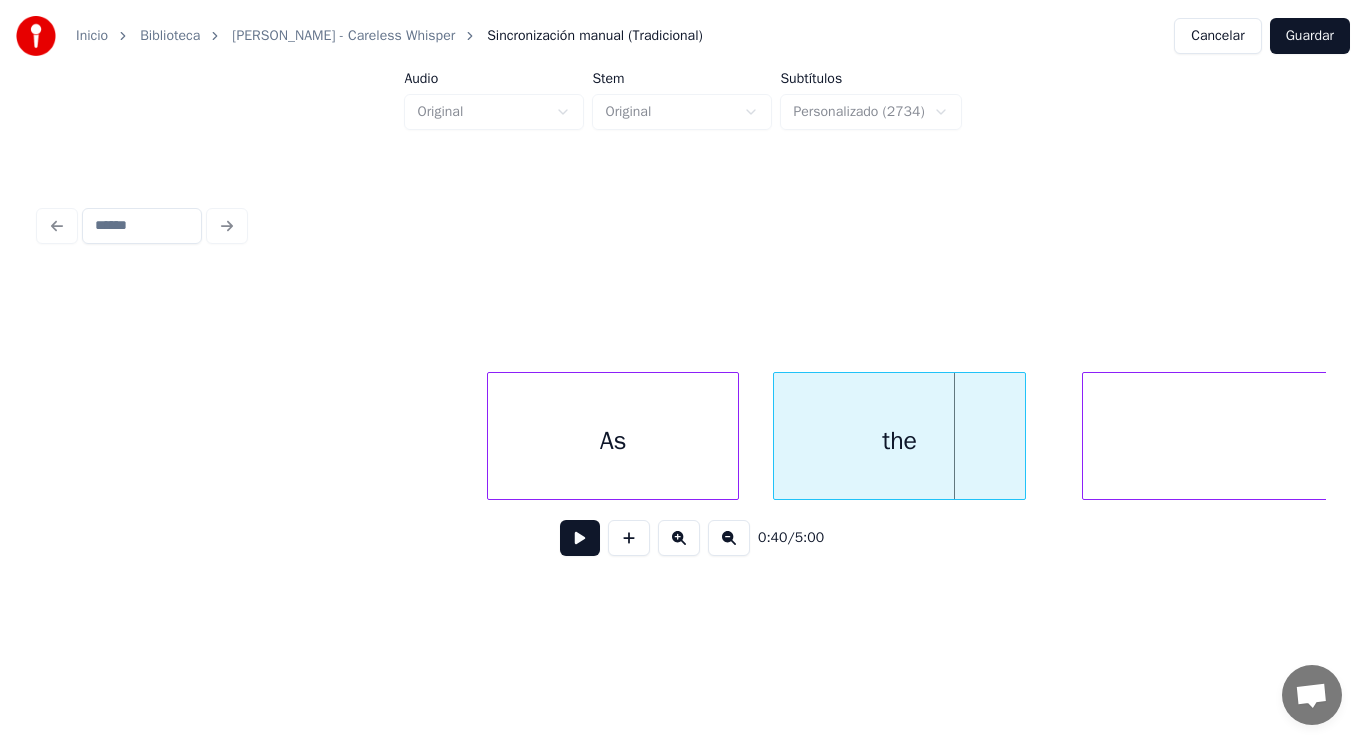 click at bounding box center [777, 436] 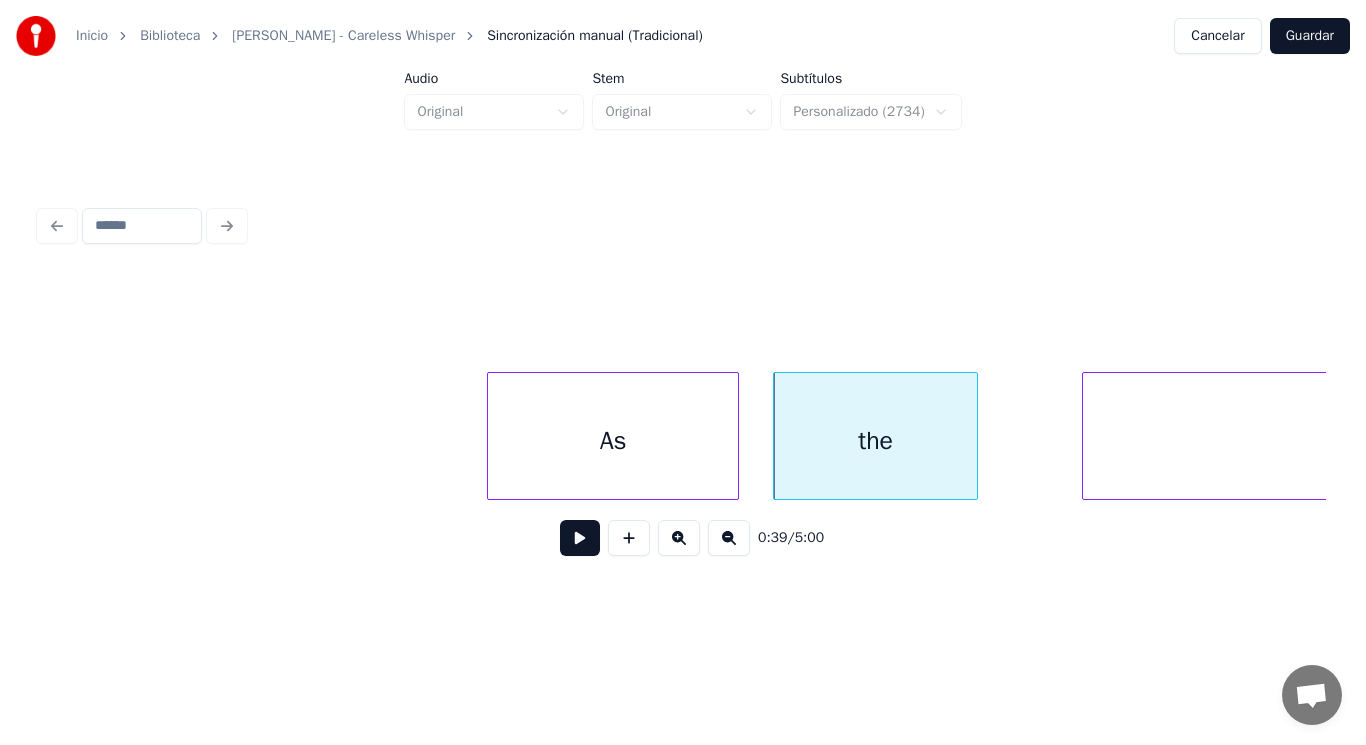 click at bounding box center [974, 436] 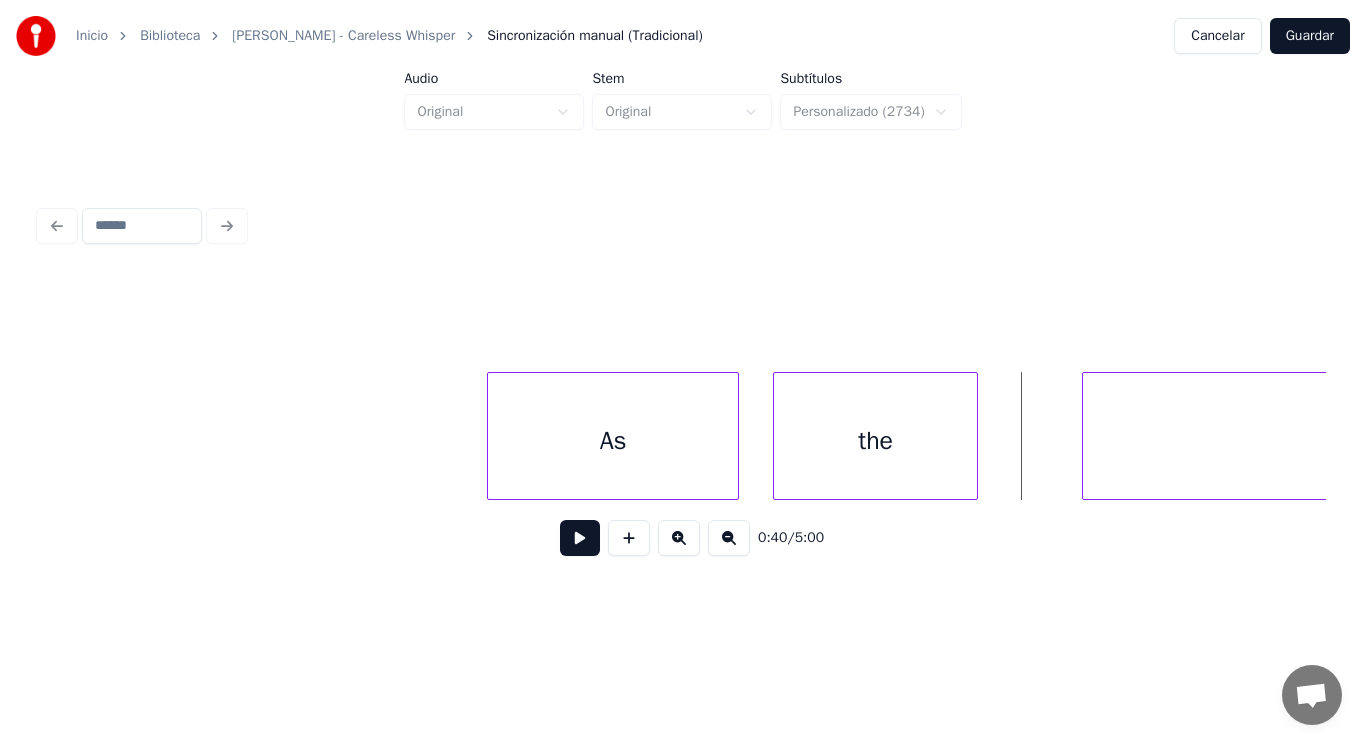 click at bounding box center (580, 538) 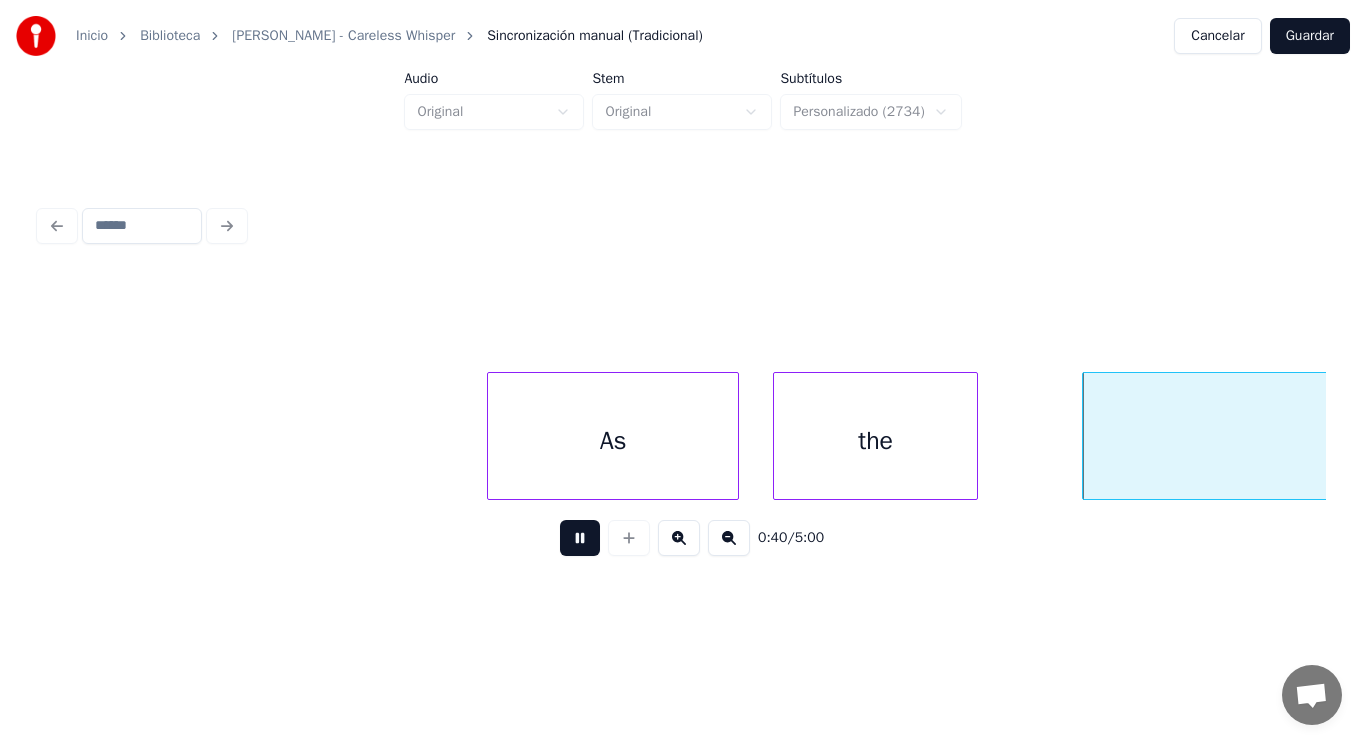 drag, startPoint x: 560, startPoint y: 546, endPoint x: 905, endPoint y: 486, distance: 350.17853 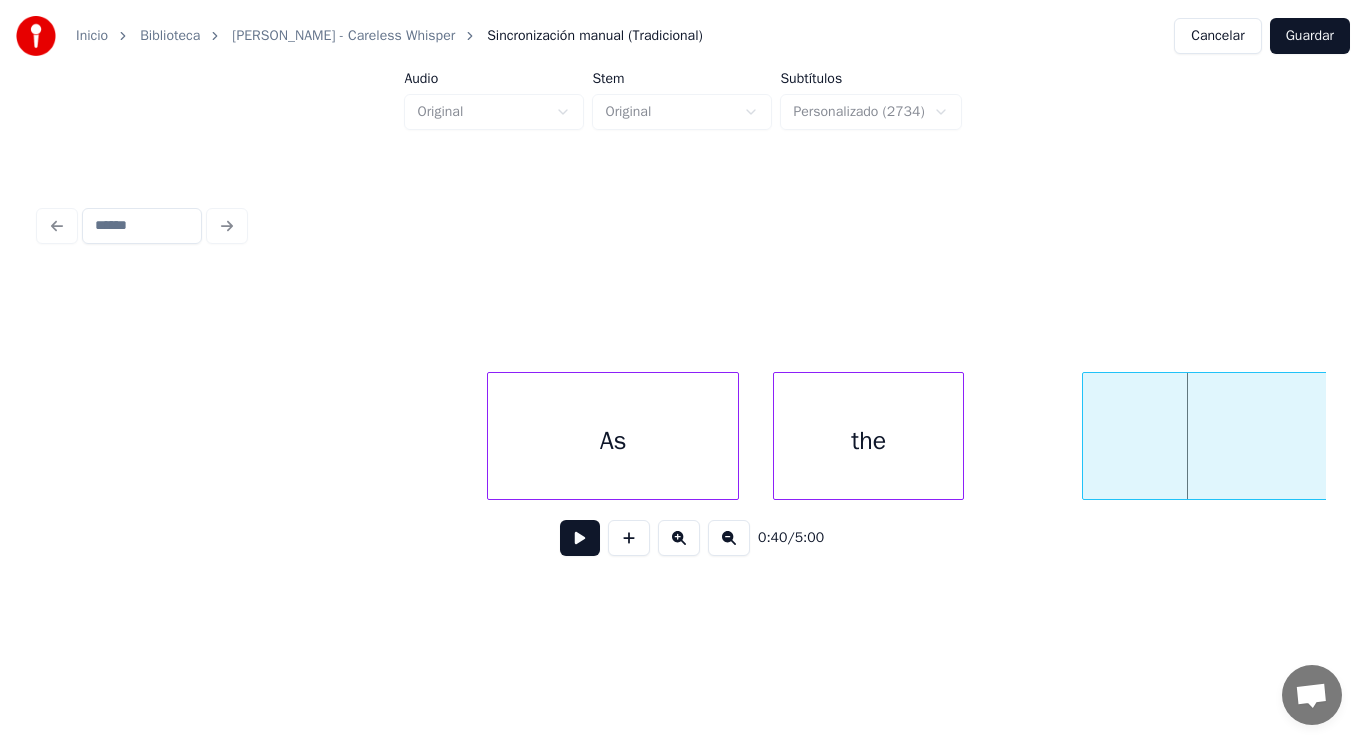 click at bounding box center (960, 436) 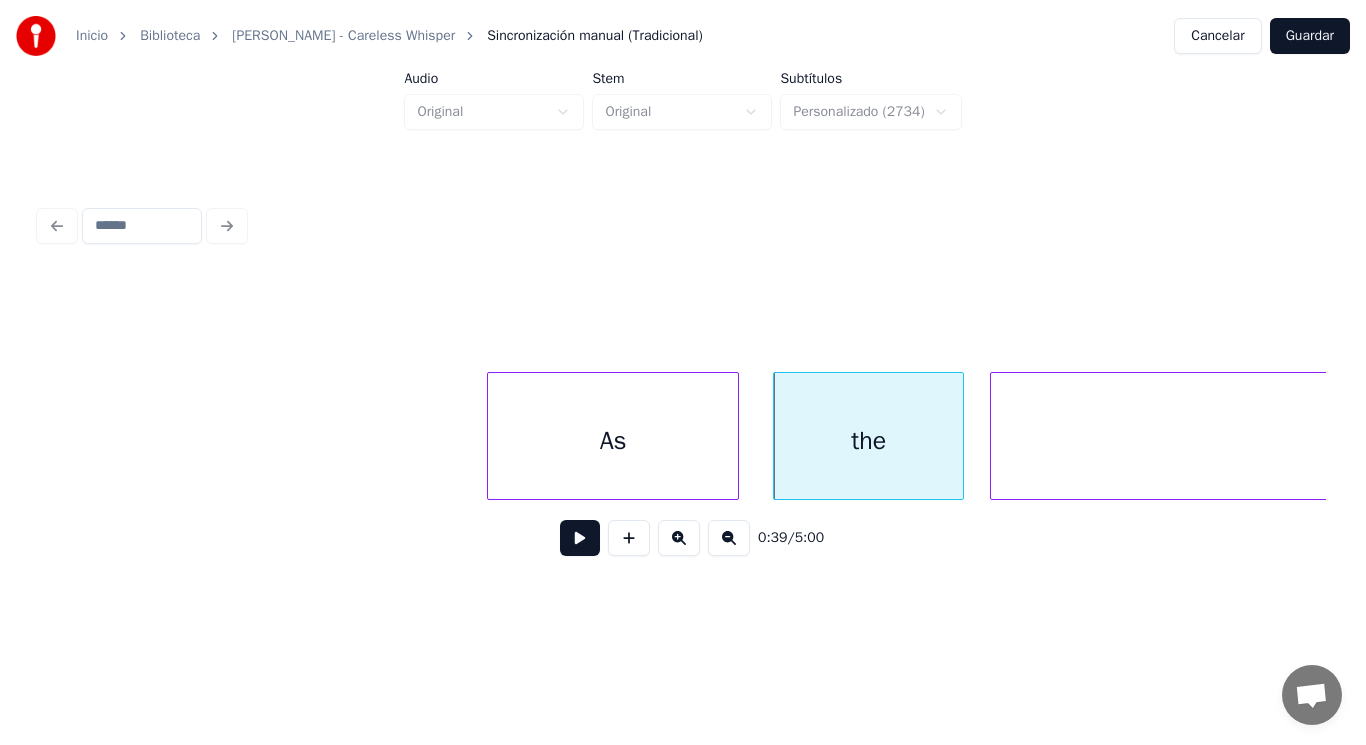 click at bounding box center (994, 436) 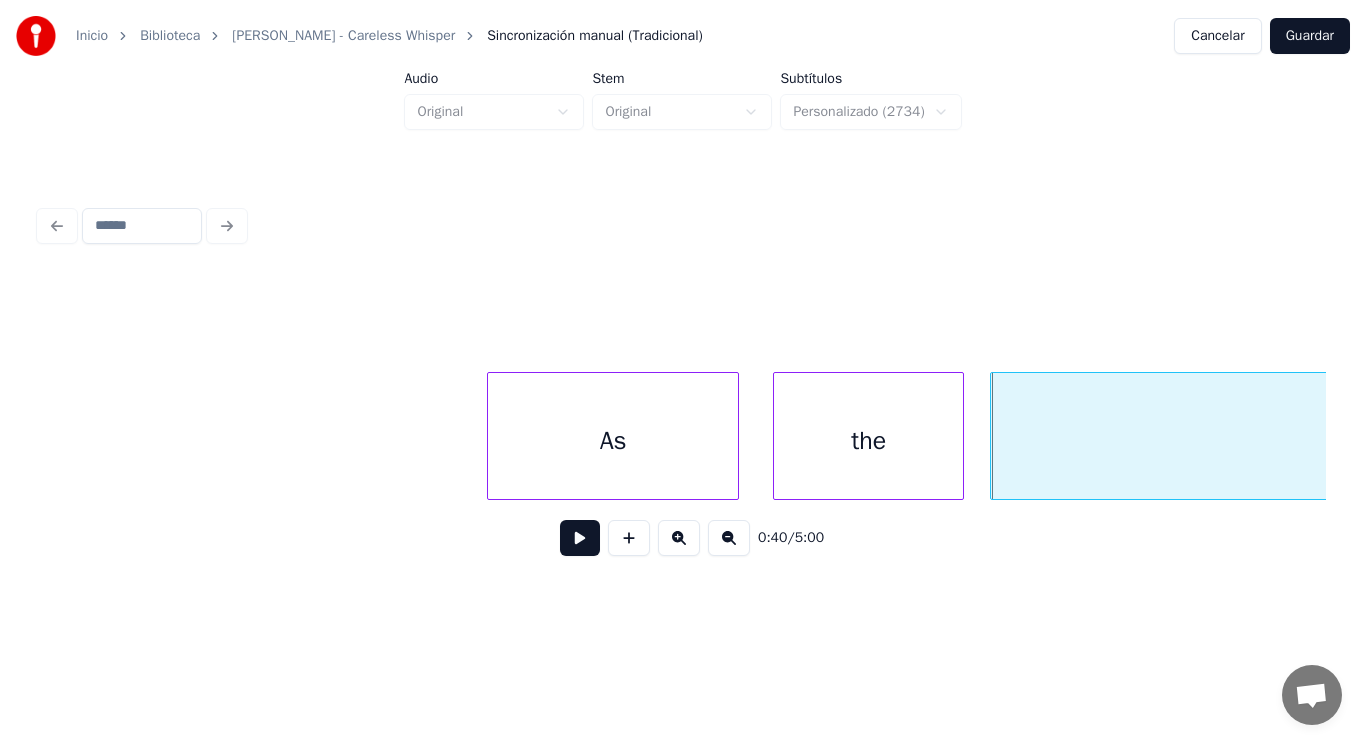 click at bounding box center [580, 538] 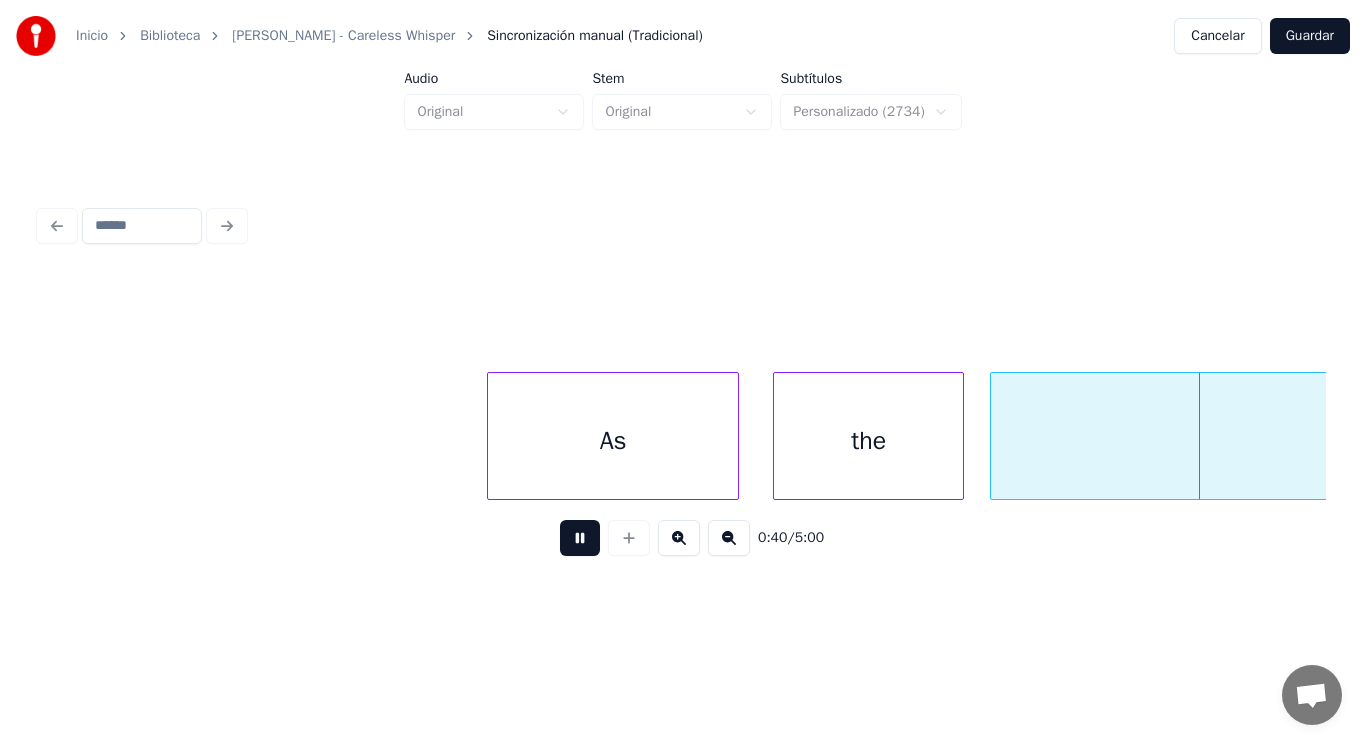 scroll, scrollTop: 0, scrollLeft: 56459, axis: horizontal 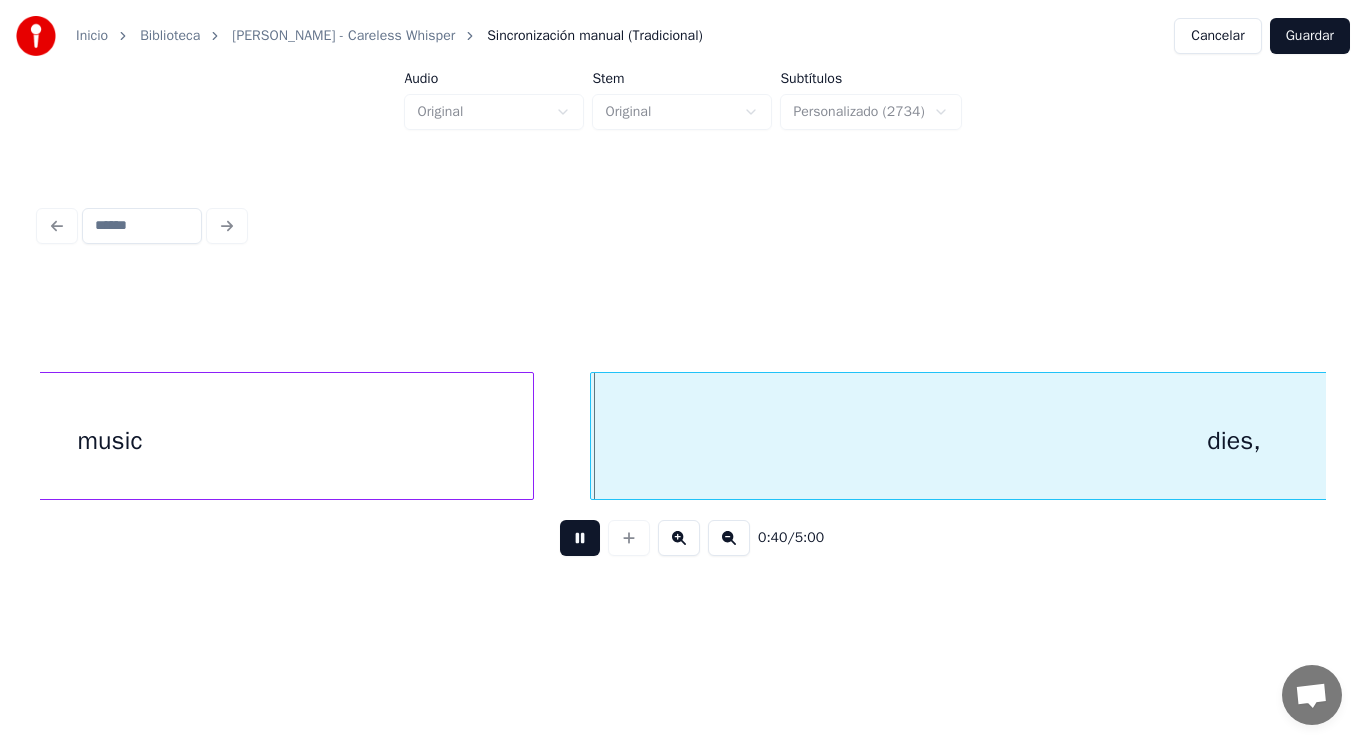 click at bounding box center (580, 538) 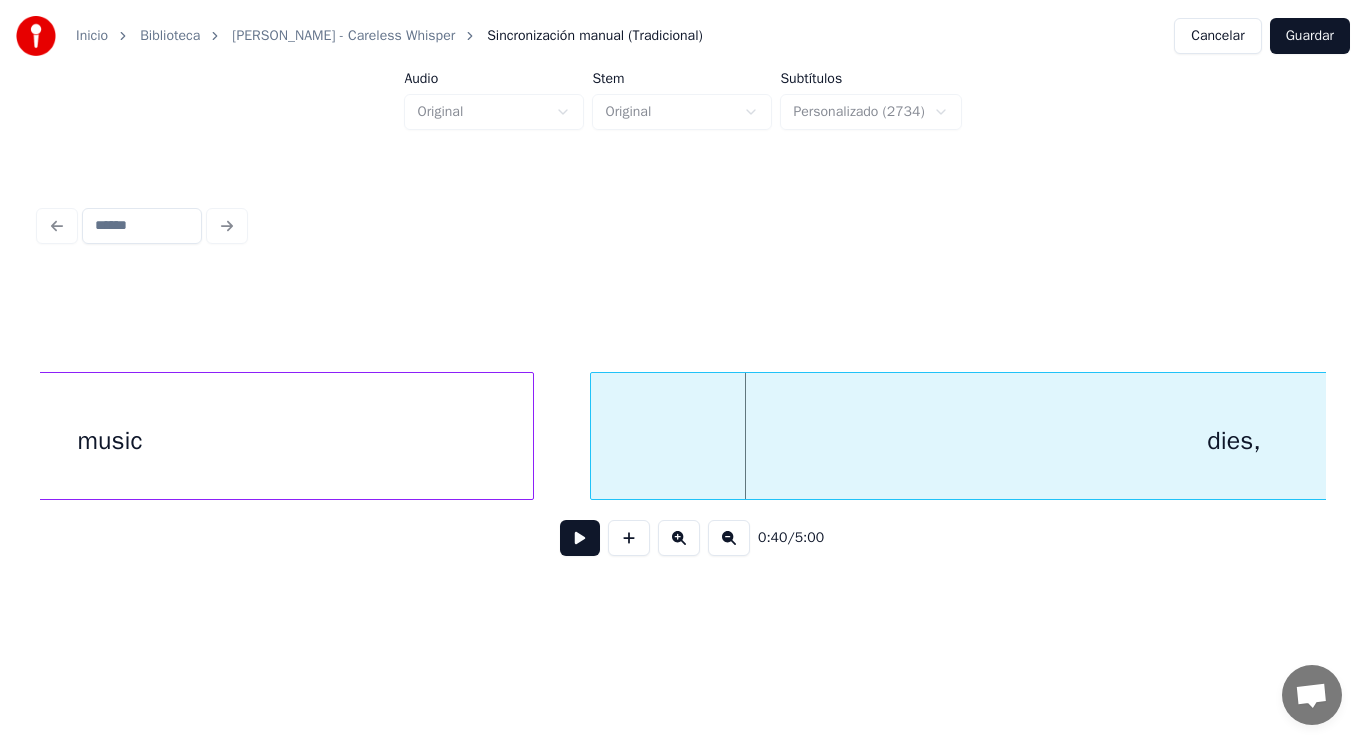 click on "music" at bounding box center (110, 441) 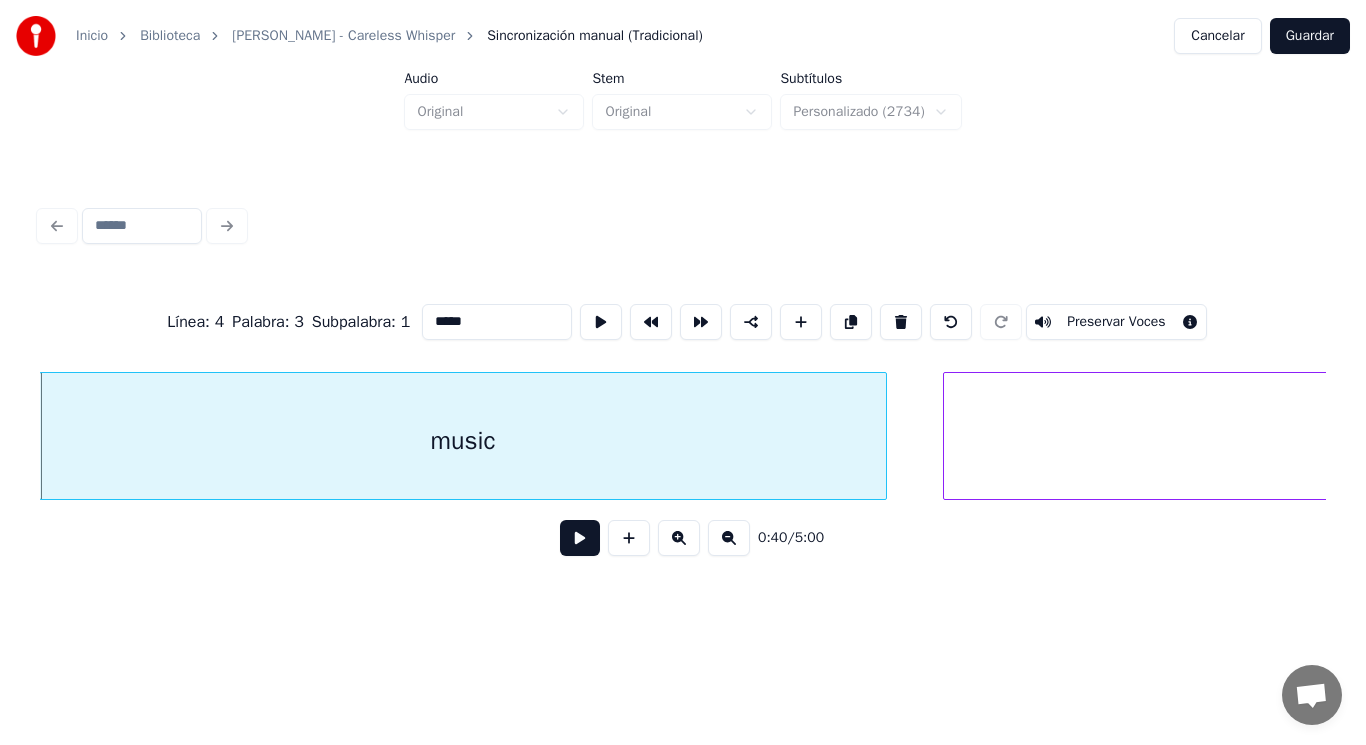 click at bounding box center [580, 538] 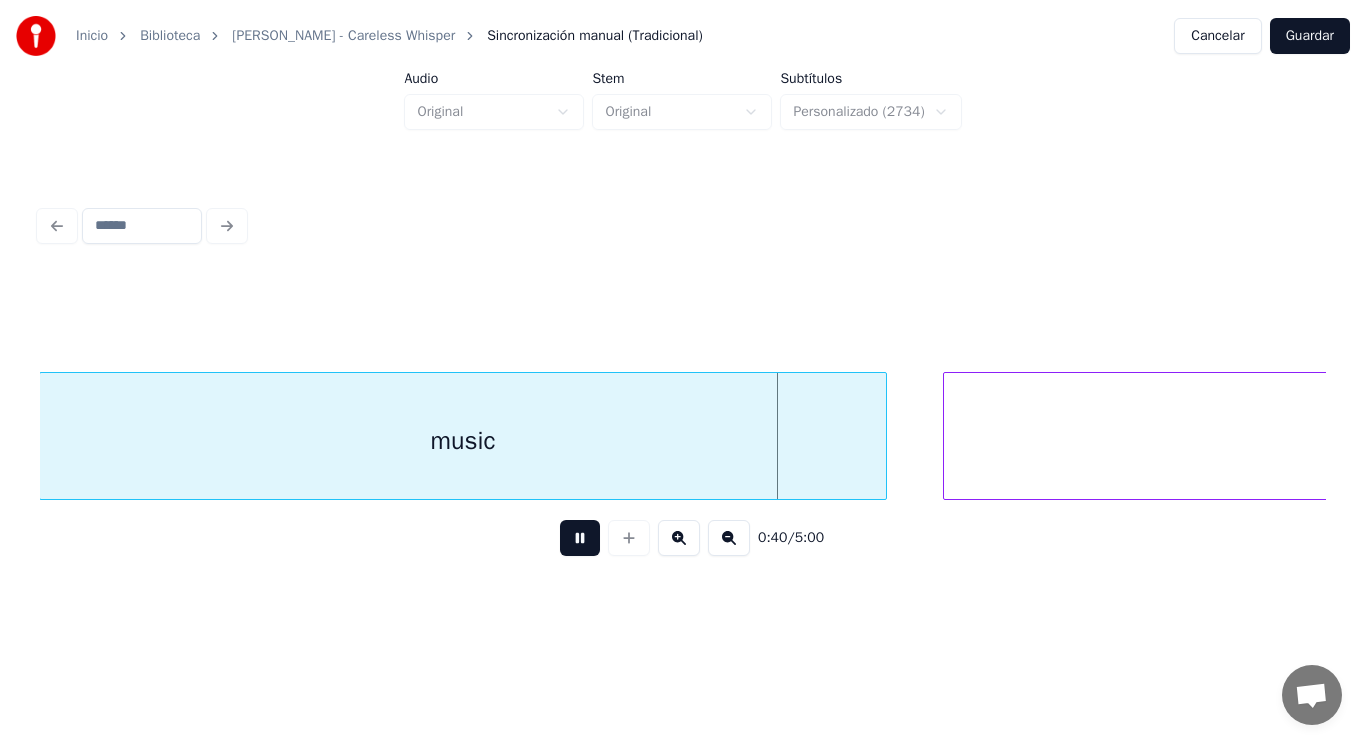 click at bounding box center [580, 538] 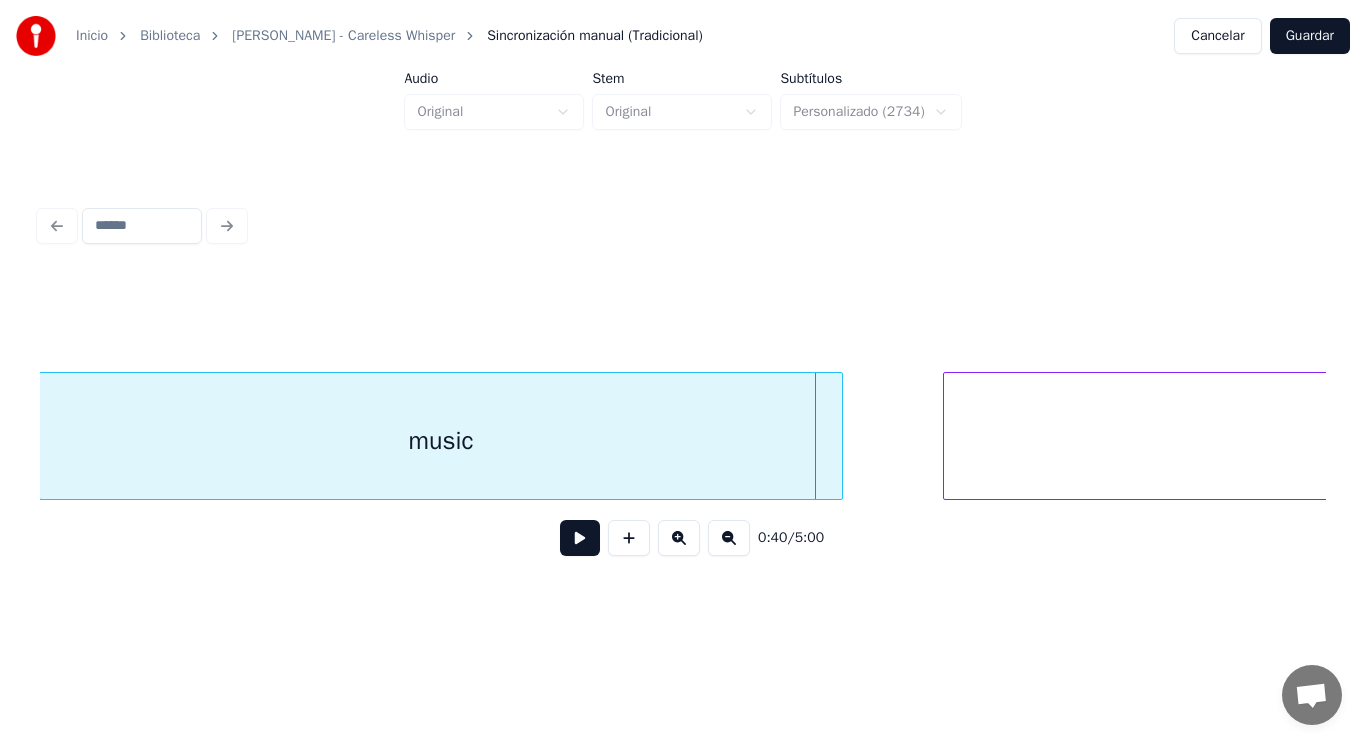 click at bounding box center (839, 436) 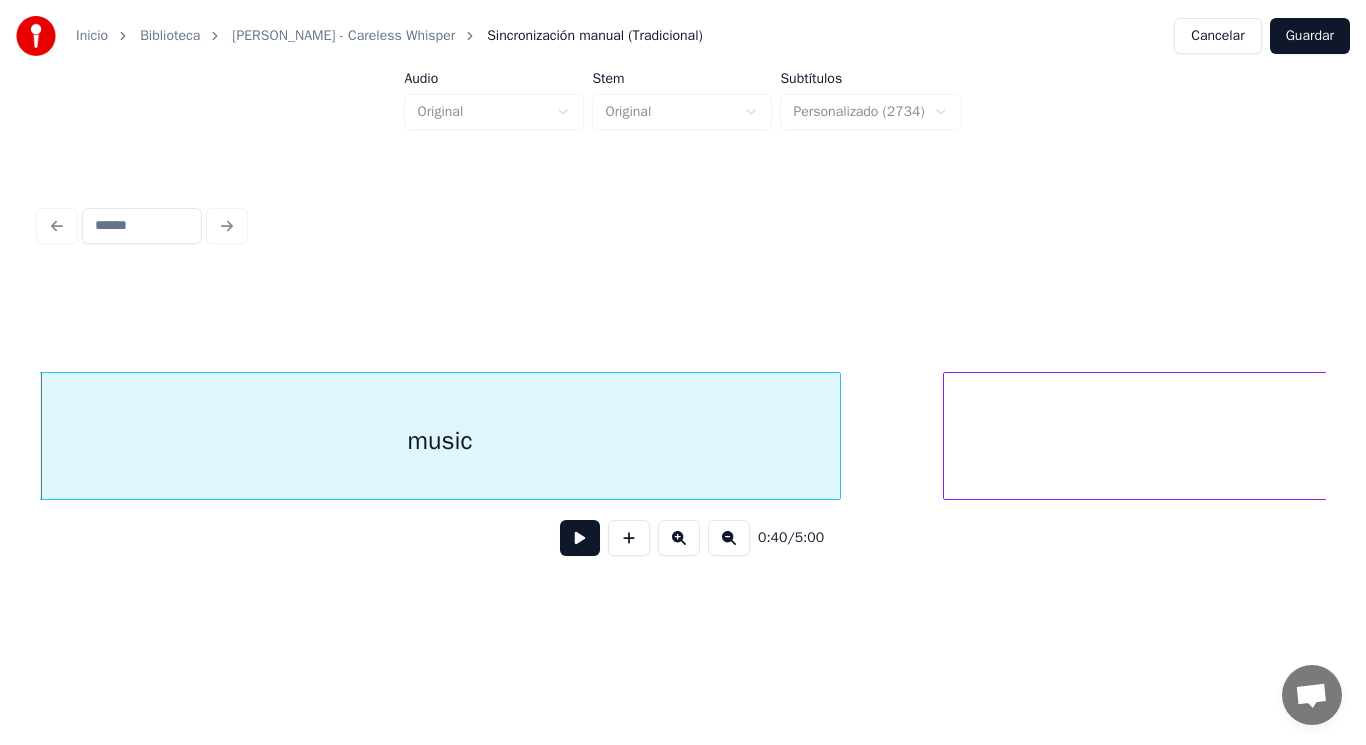 click at bounding box center [580, 538] 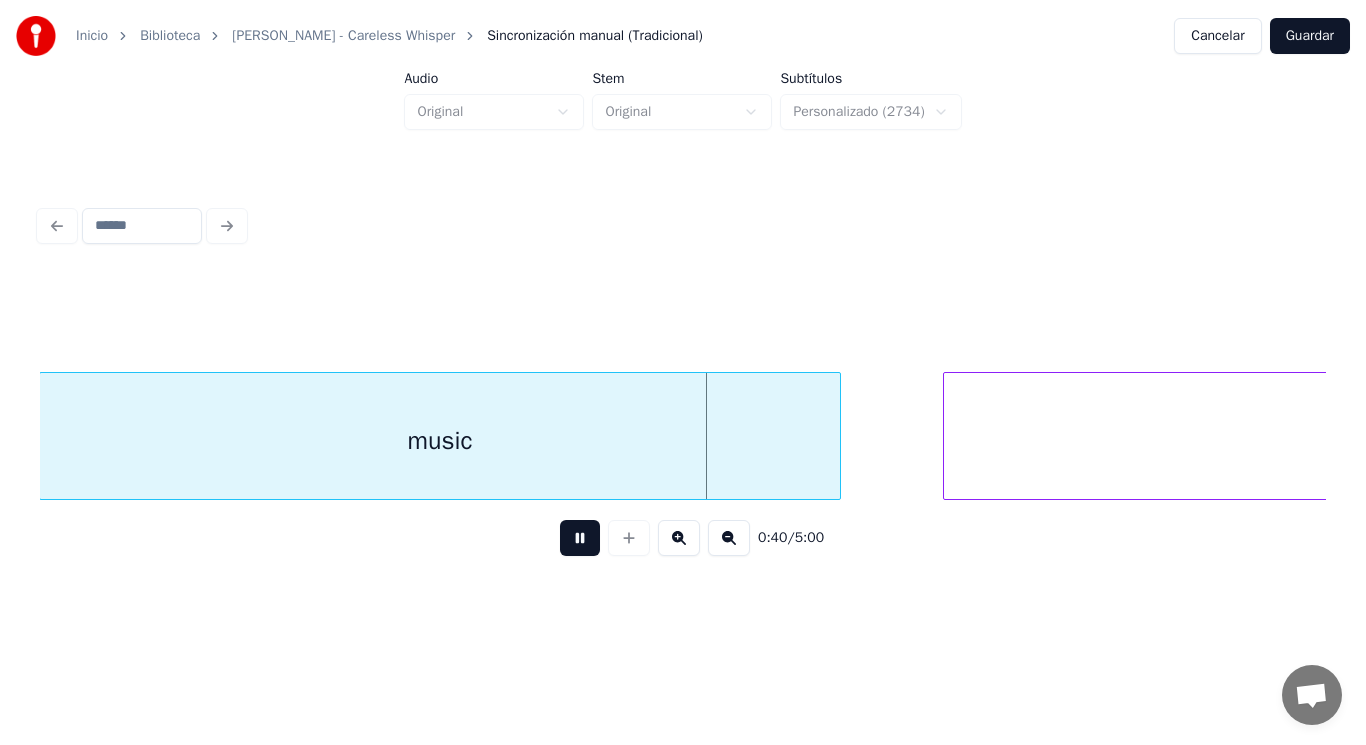 click at bounding box center (580, 538) 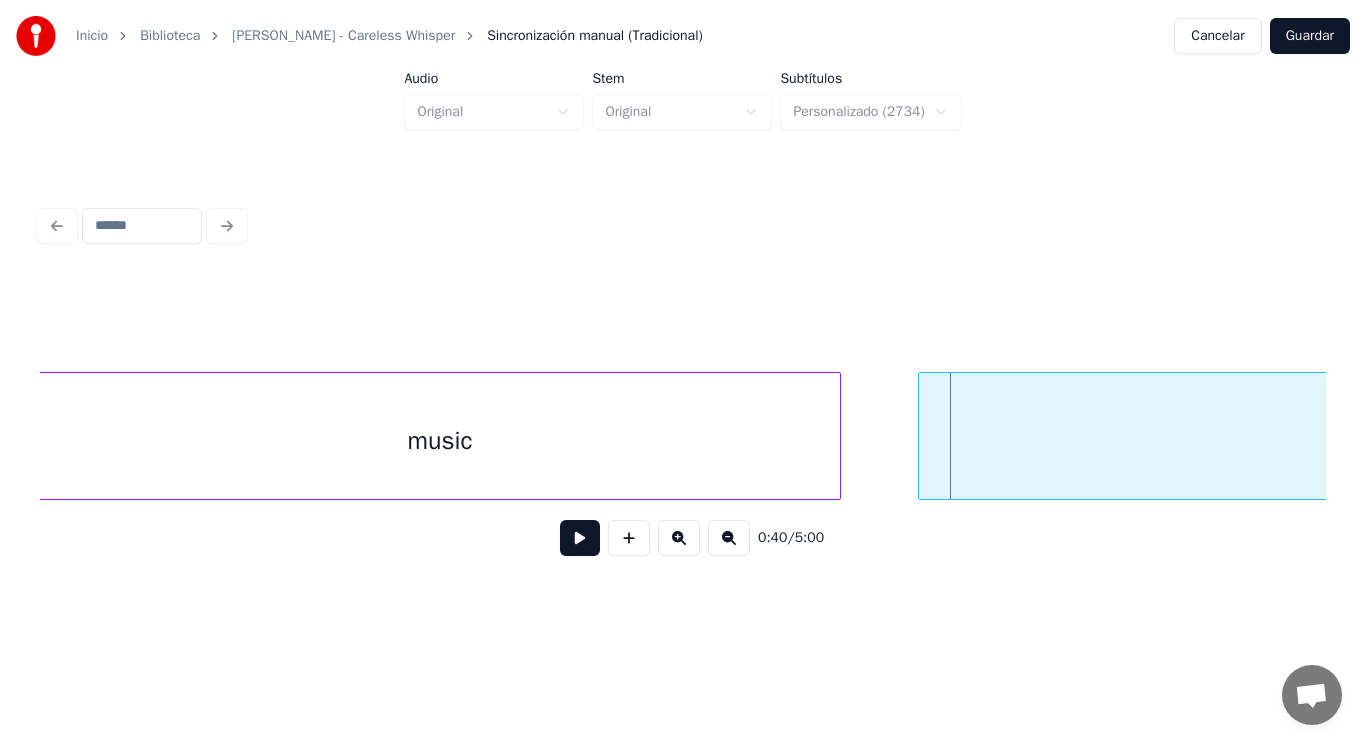 click at bounding box center [922, 436] 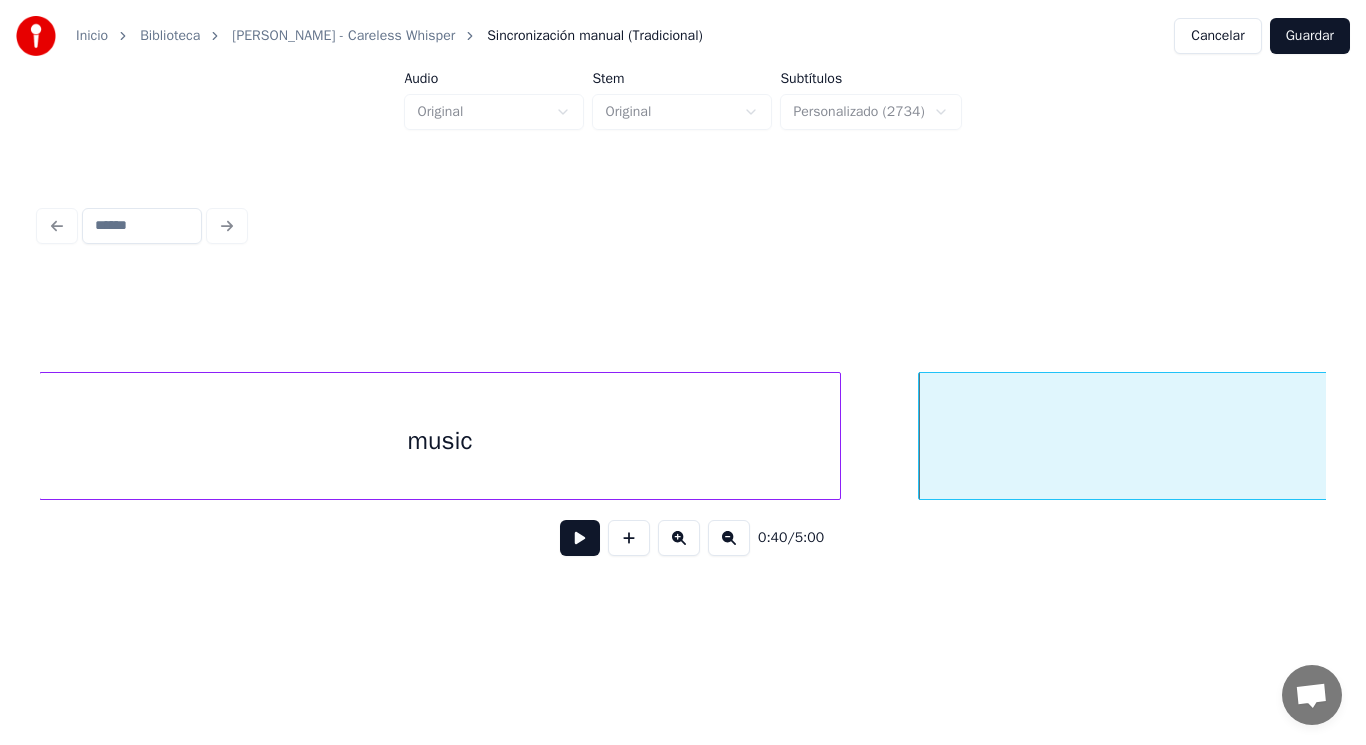 click at bounding box center [580, 538] 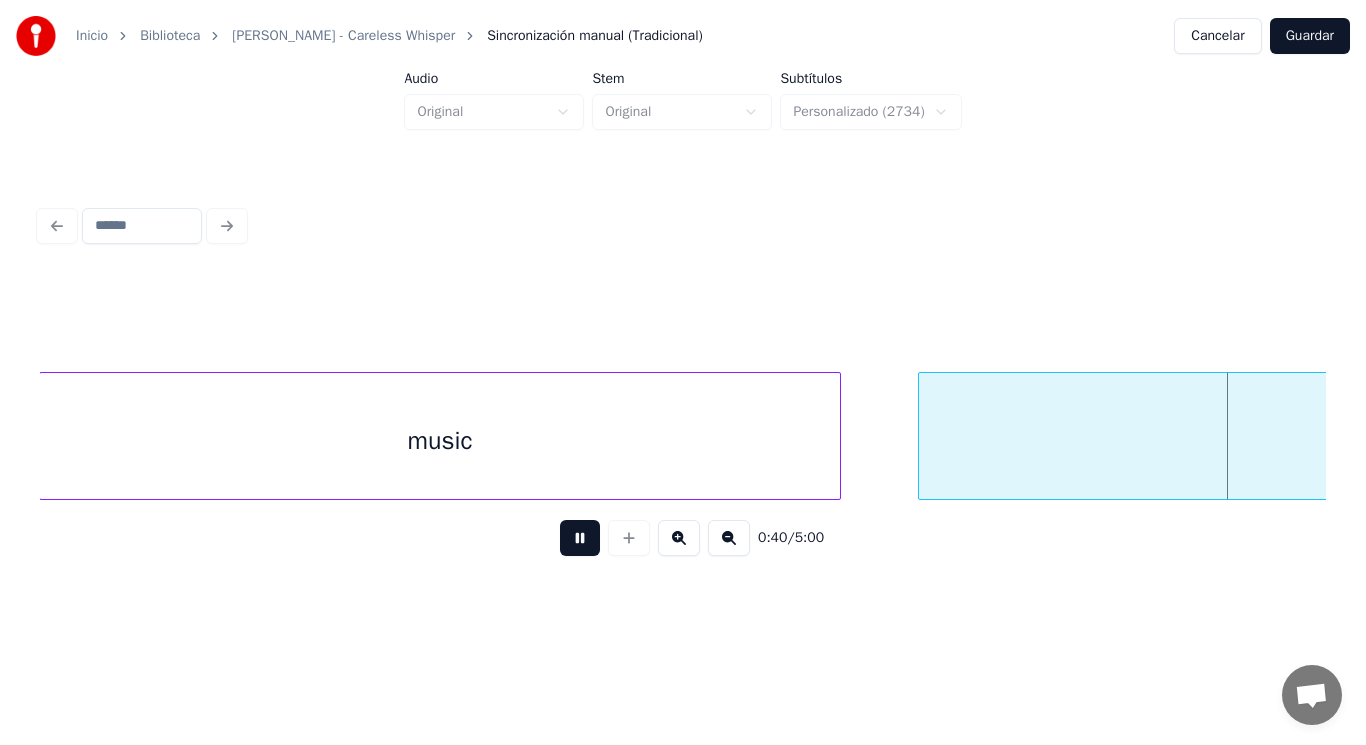 scroll, scrollTop: 0, scrollLeft: 57411, axis: horizontal 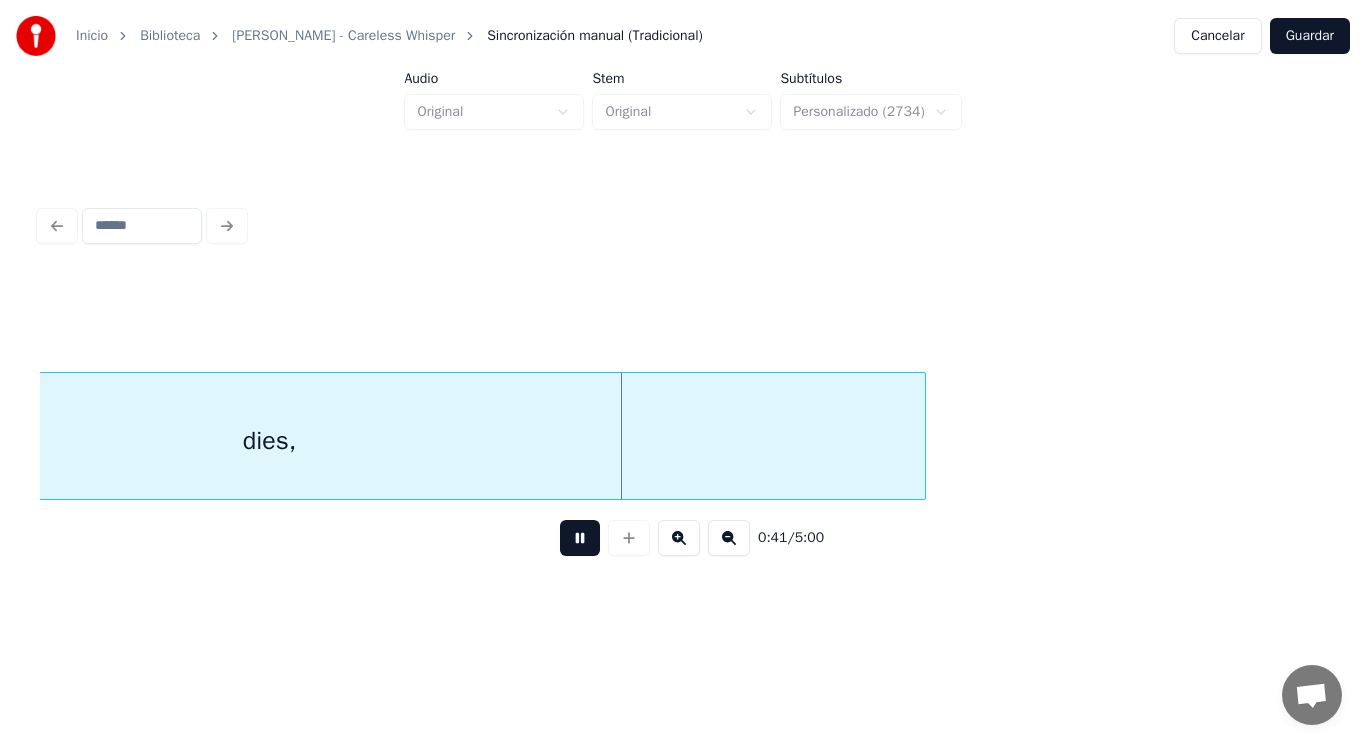 click at bounding box center [580, 538] 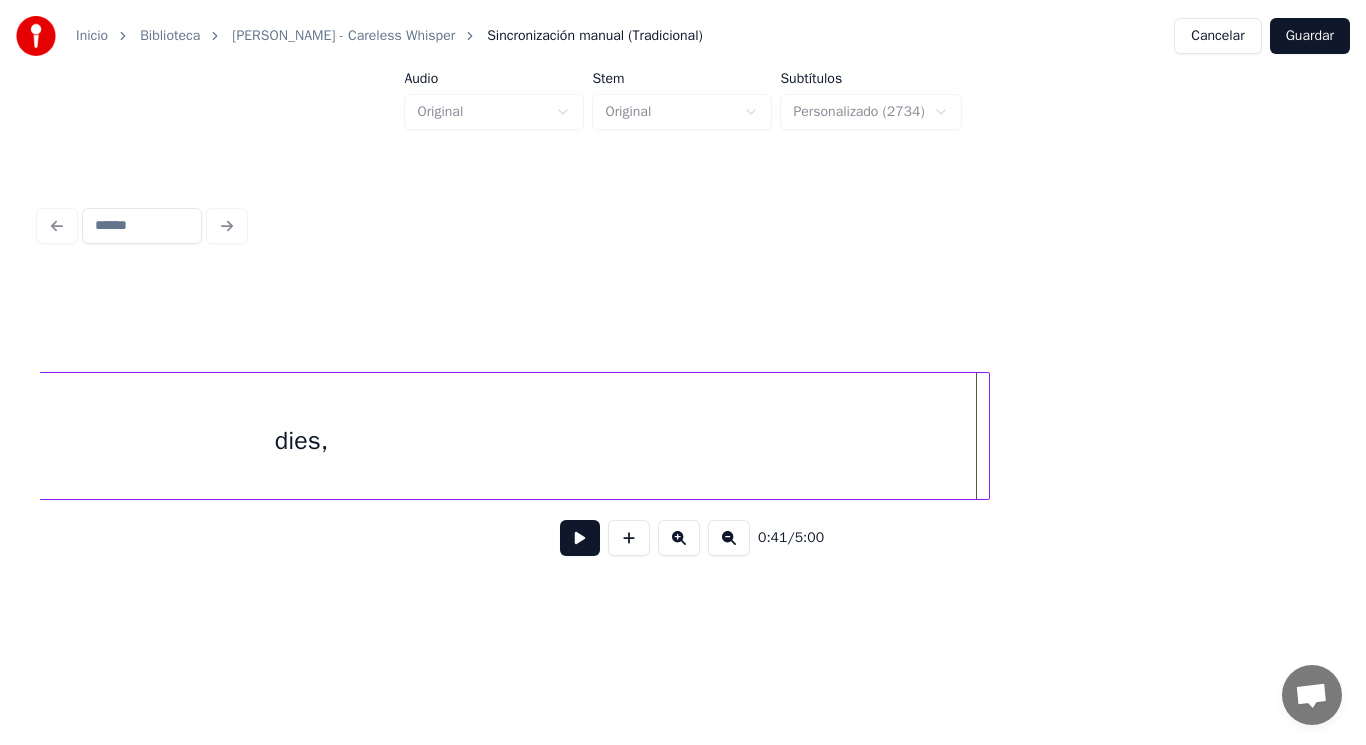 click at bounding box center (986, 436) 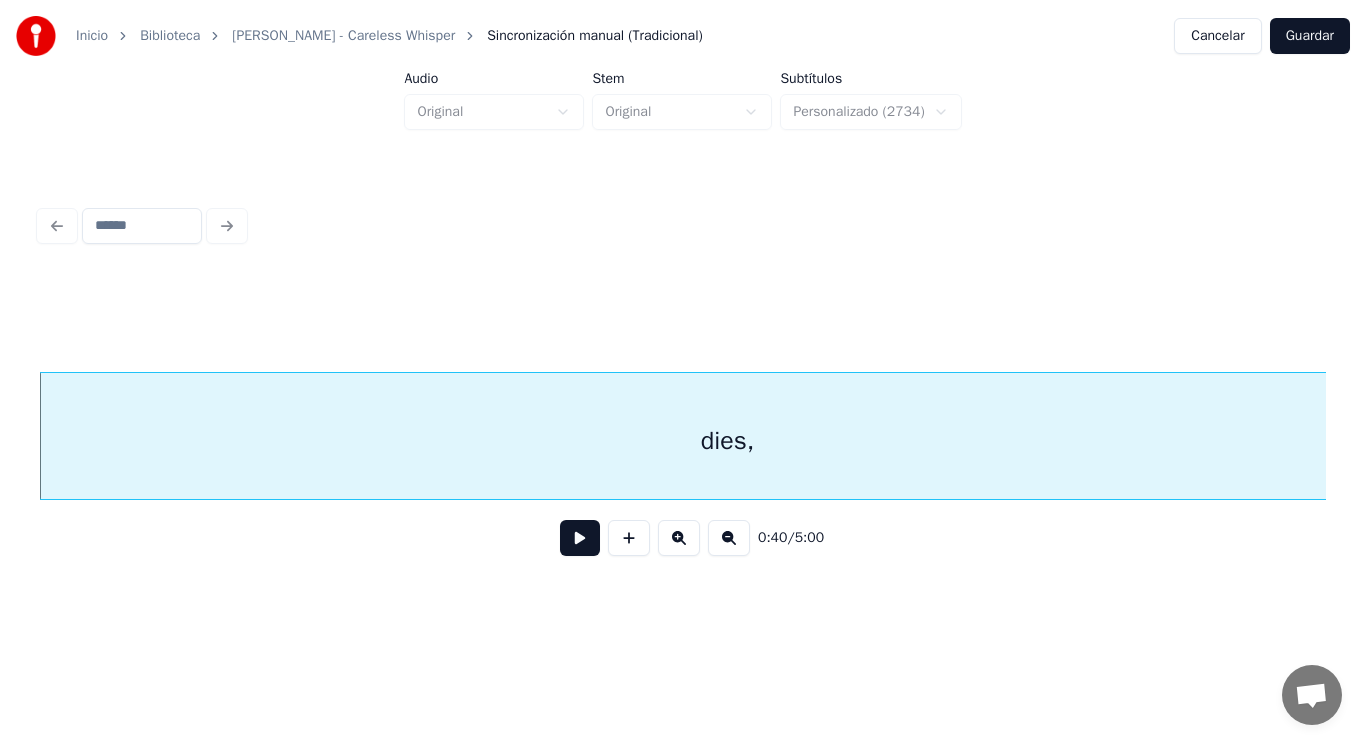 click at bounding box center (580, 538) 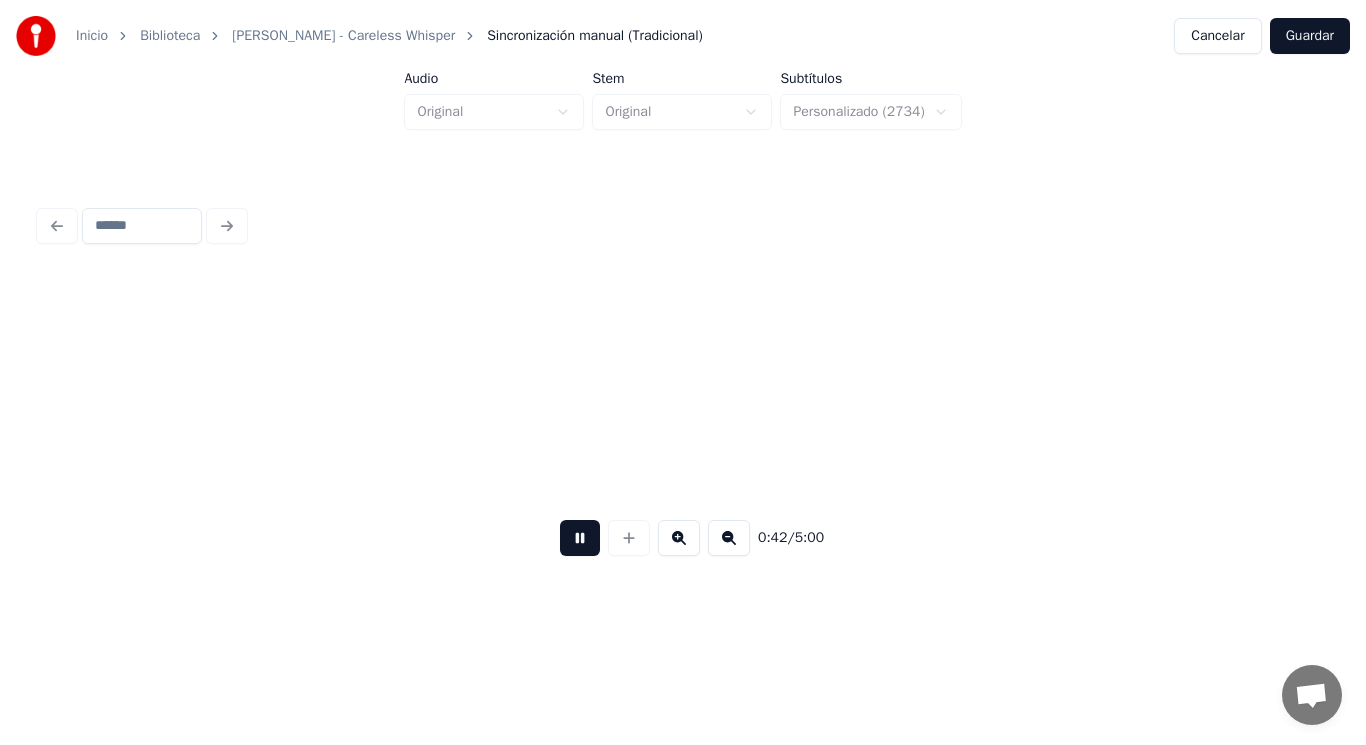 scroll, scrollTop: 0, scrollLeft: 59579, axis: horizontal 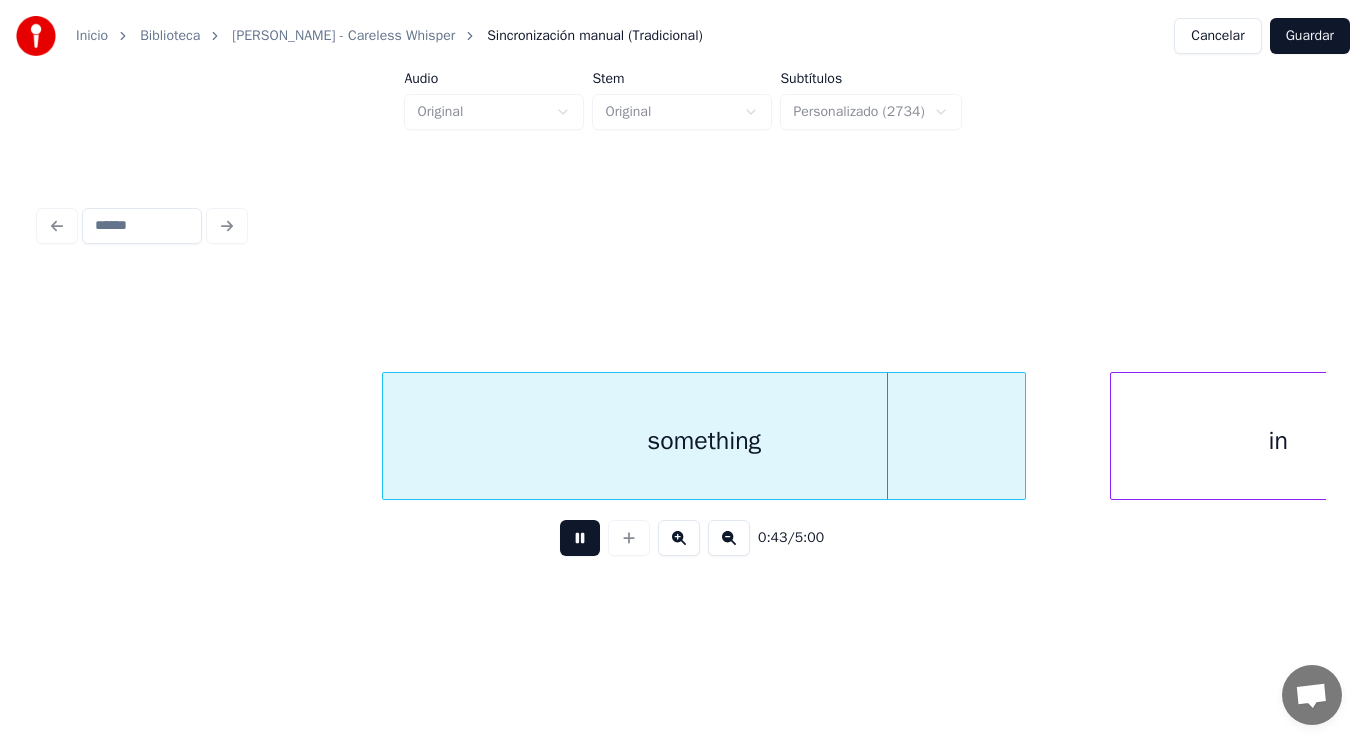 click at bounding box center (580, 538) 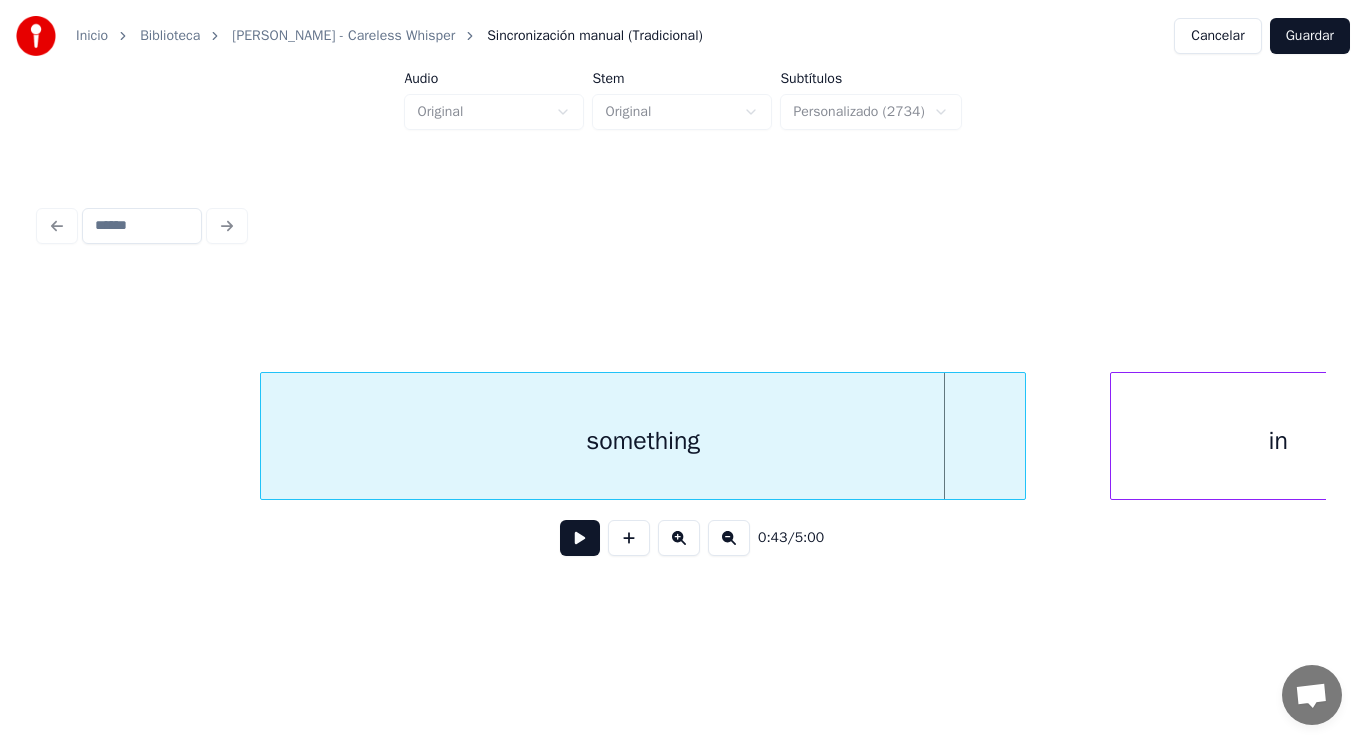 click at bounding box center [264, 436] 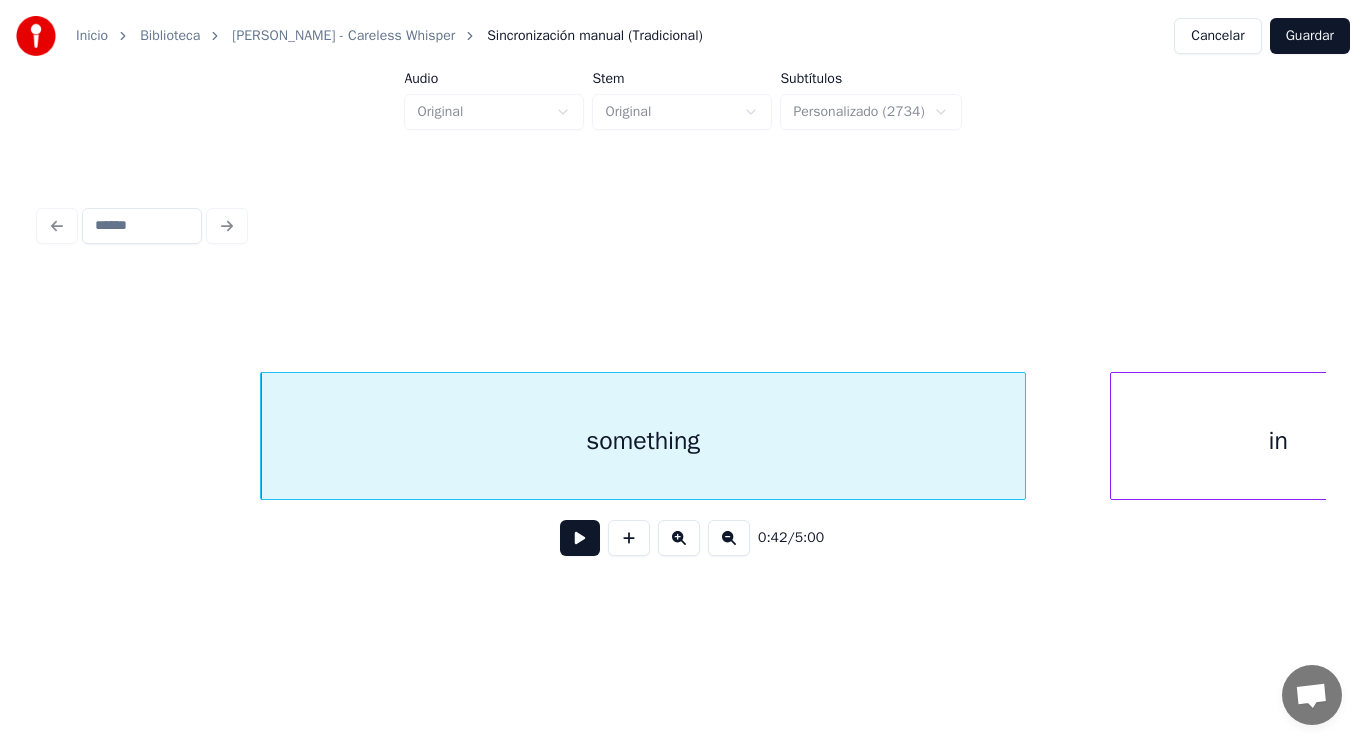 click at bounding box center [580, 538] 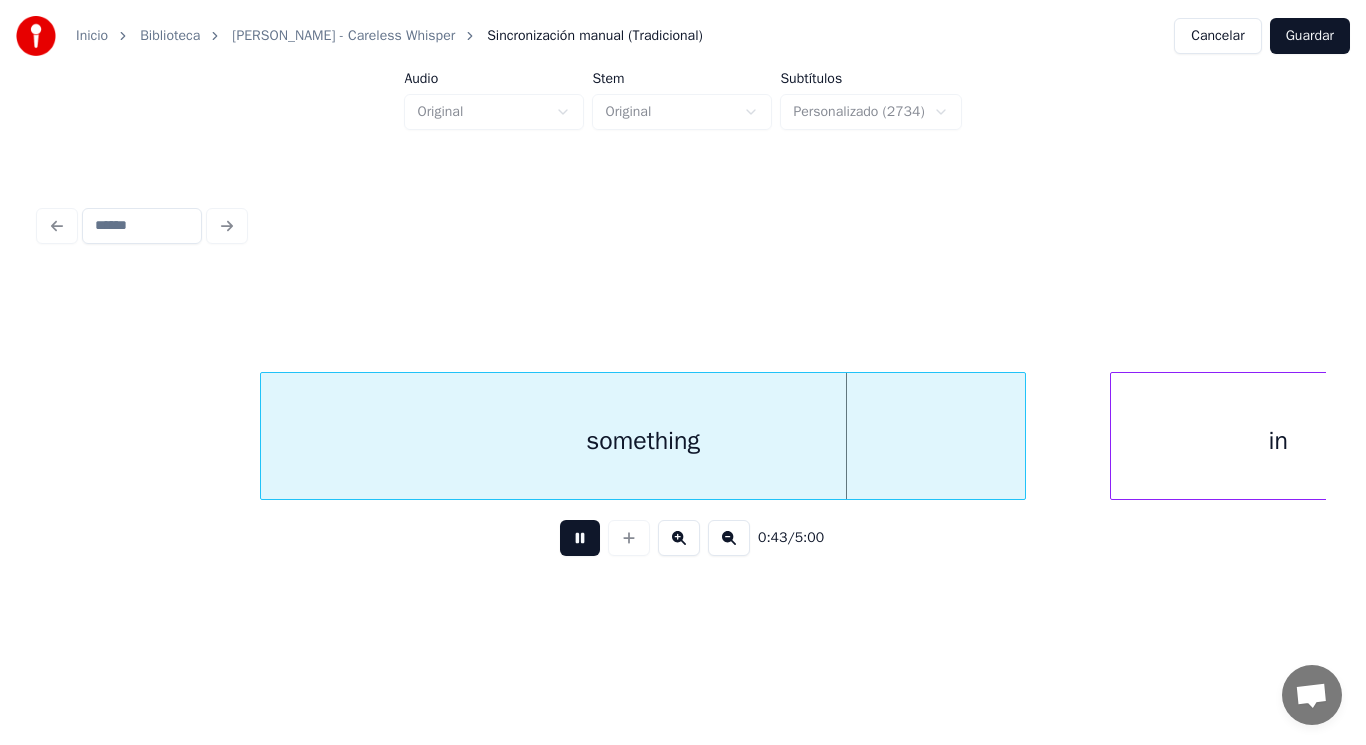 click at bounding box center (580, 538) 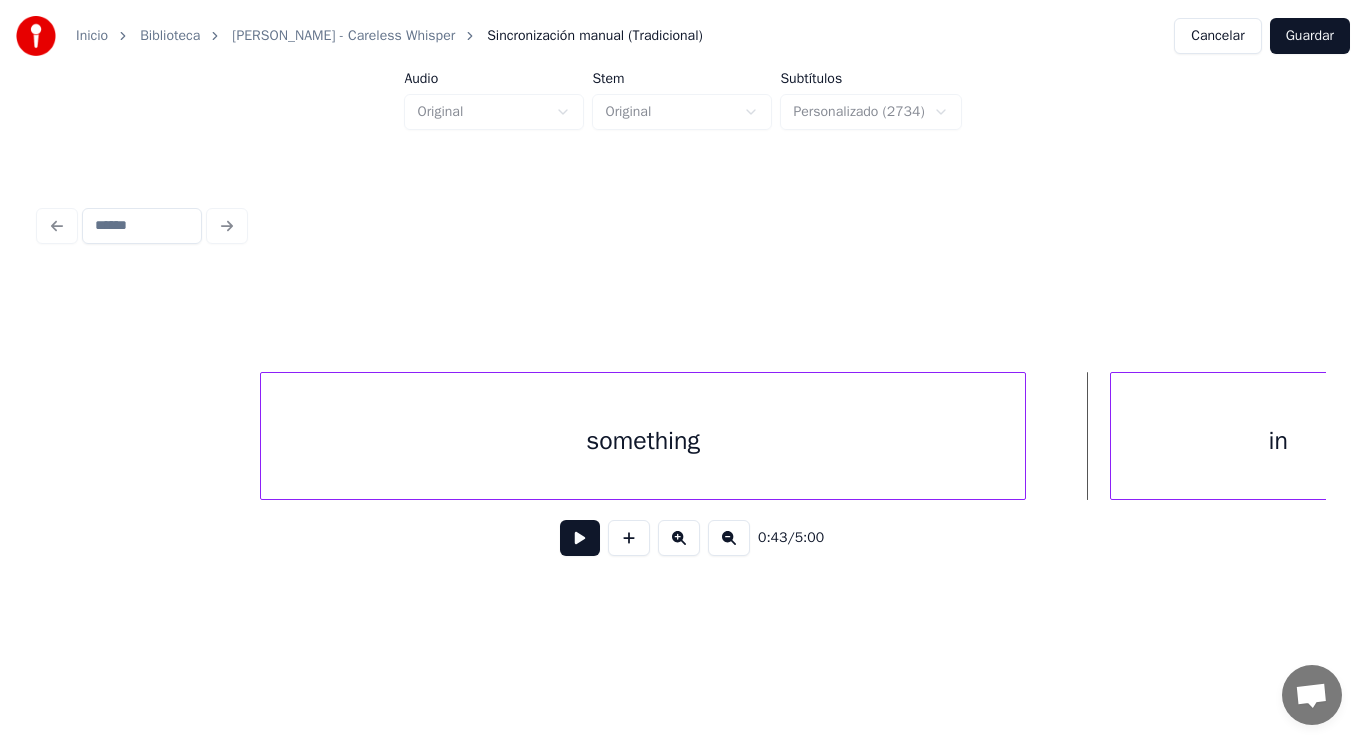 click on "something" at bounding box center [643, 441] 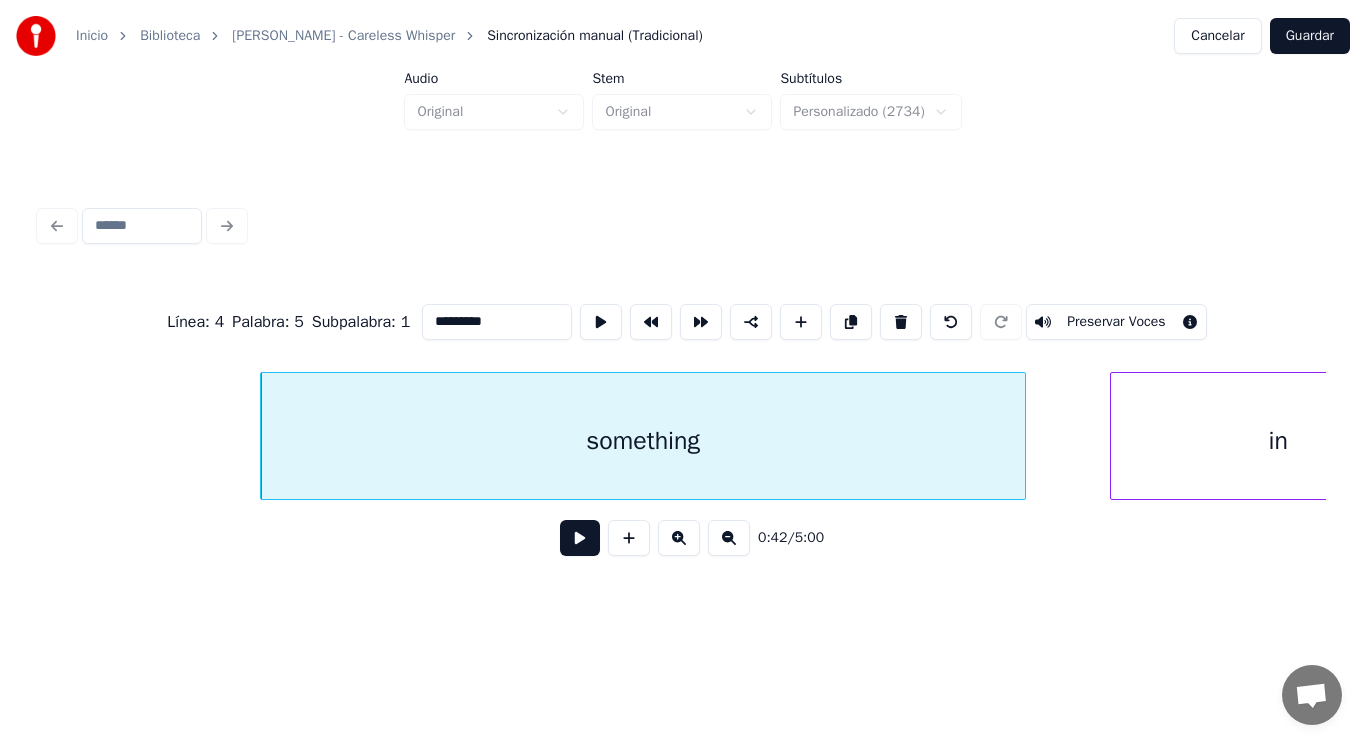 click at bounding box center (580, 538) 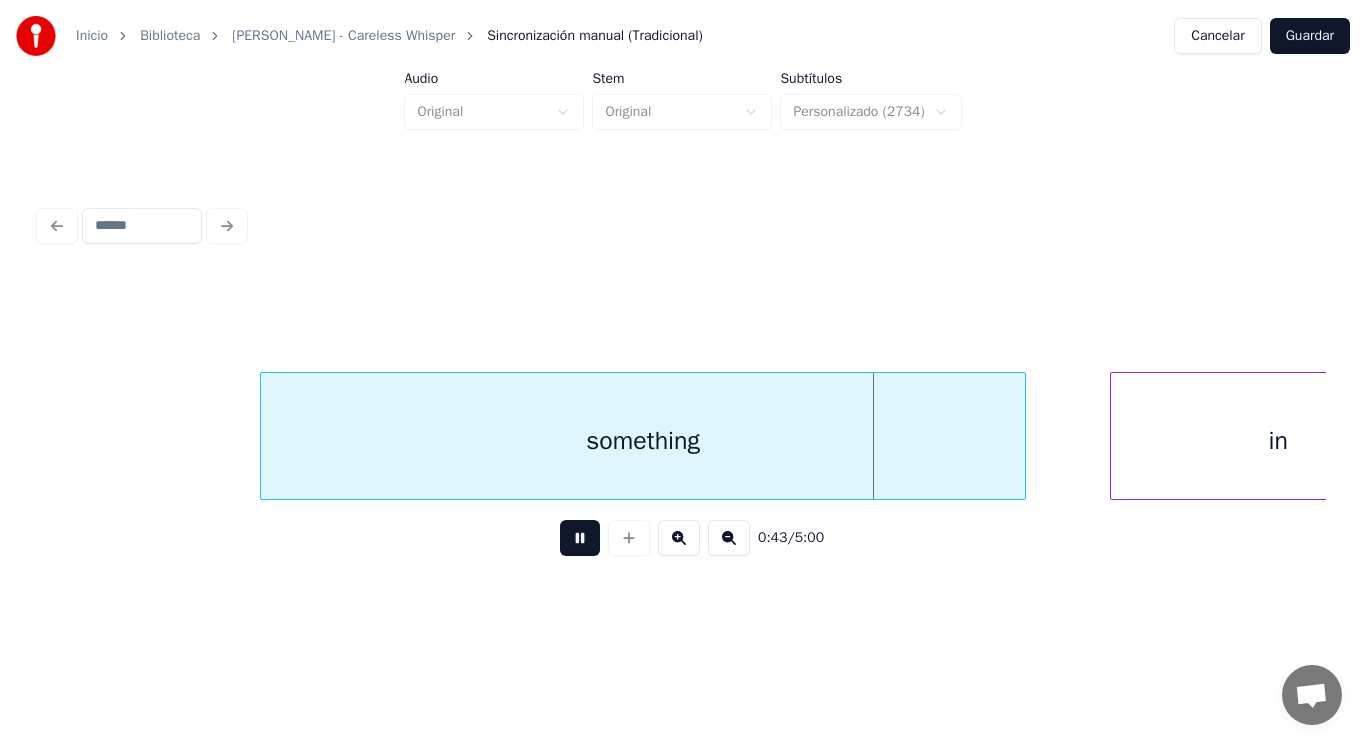 click at bounding box center (580, 538) 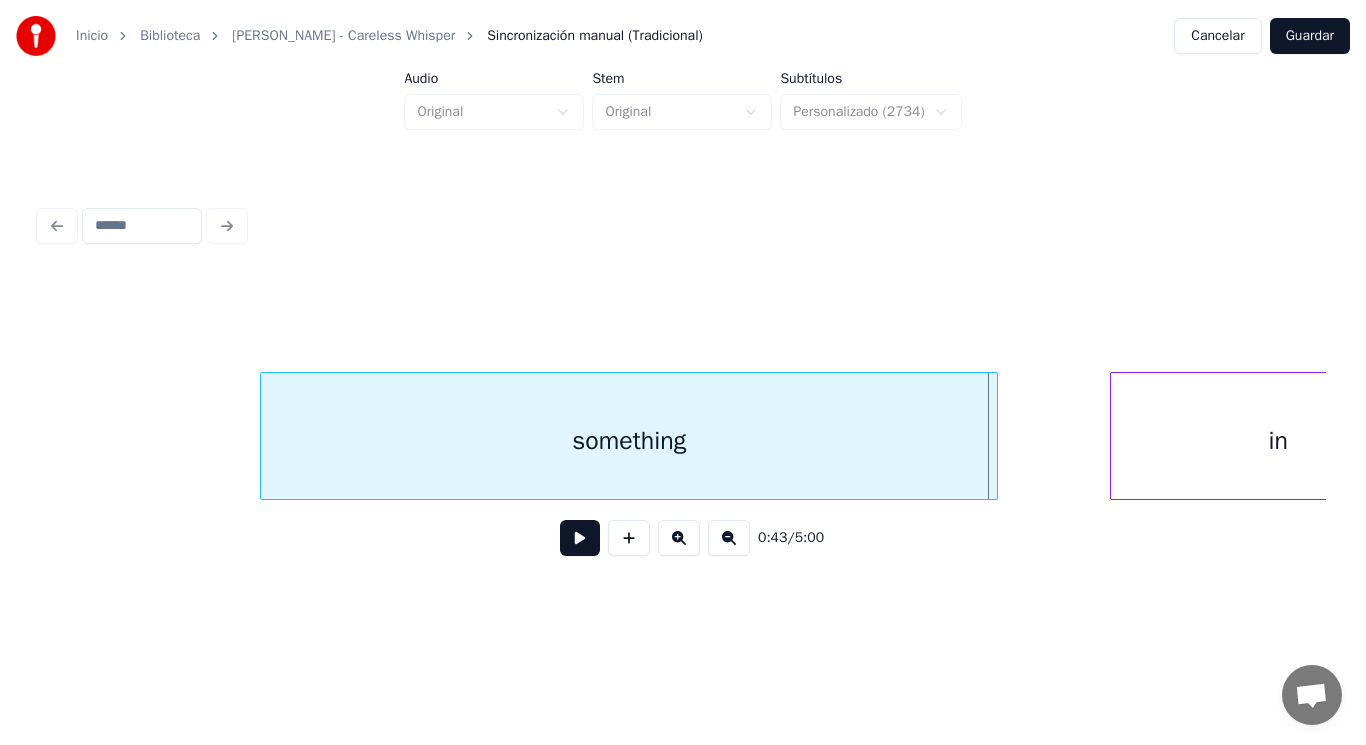 click at bounding box center [994, 436] 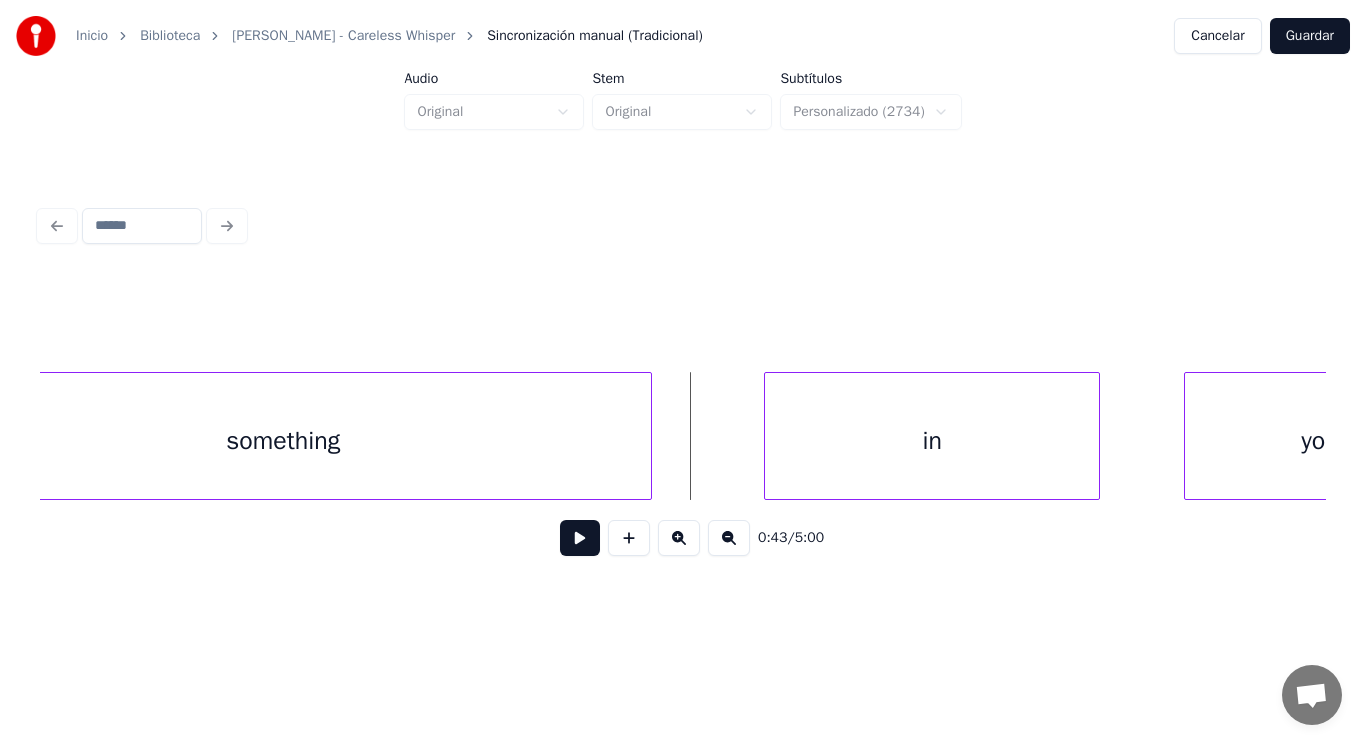 scroll, scrollTop: 0, scrollLeft: 59939, axis: horizontal 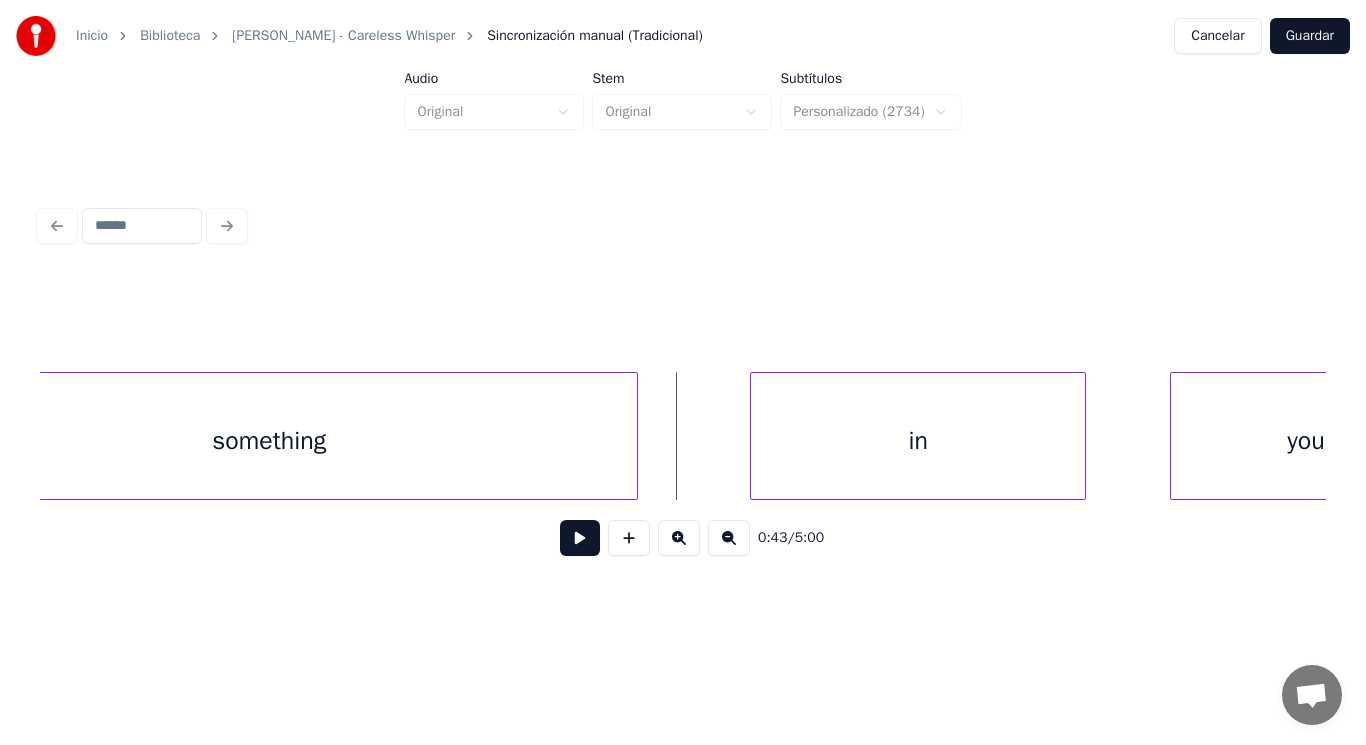 click at bounding box center [580, 538] 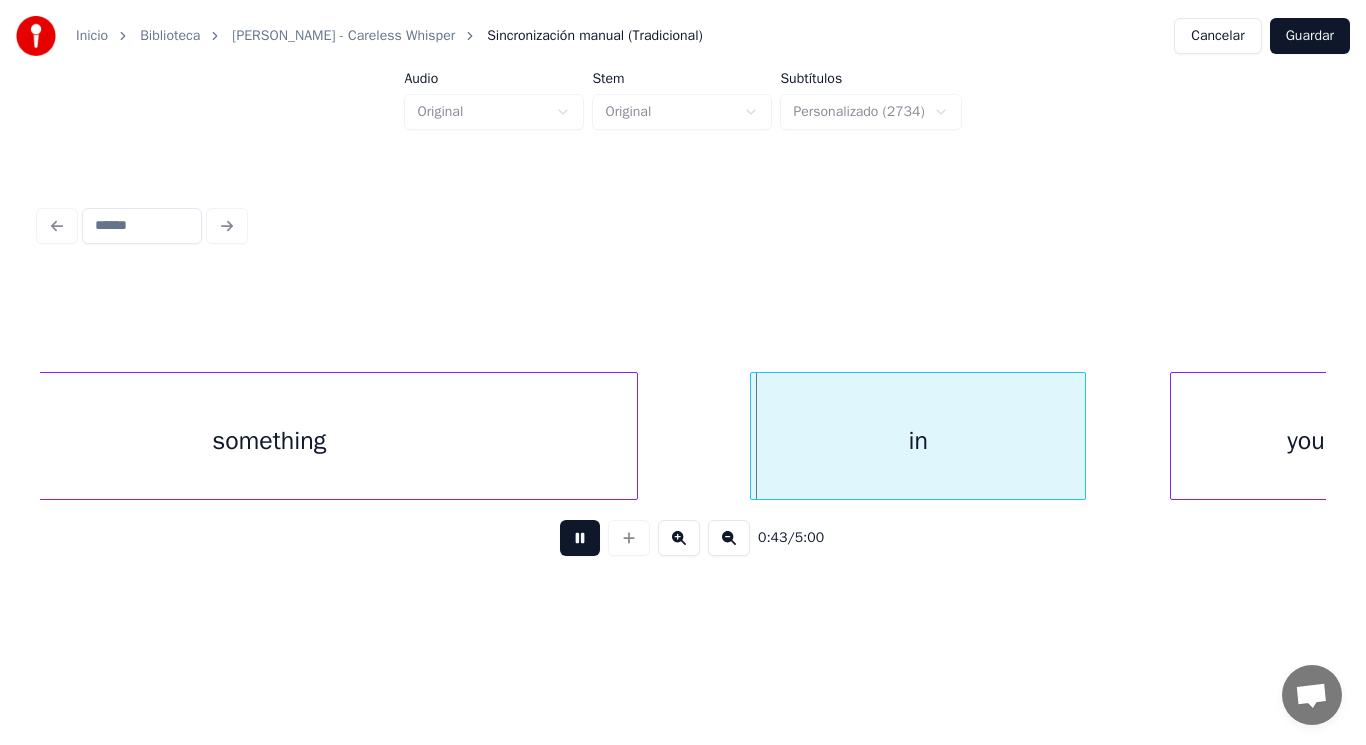 click at bounding box center (580, 538) 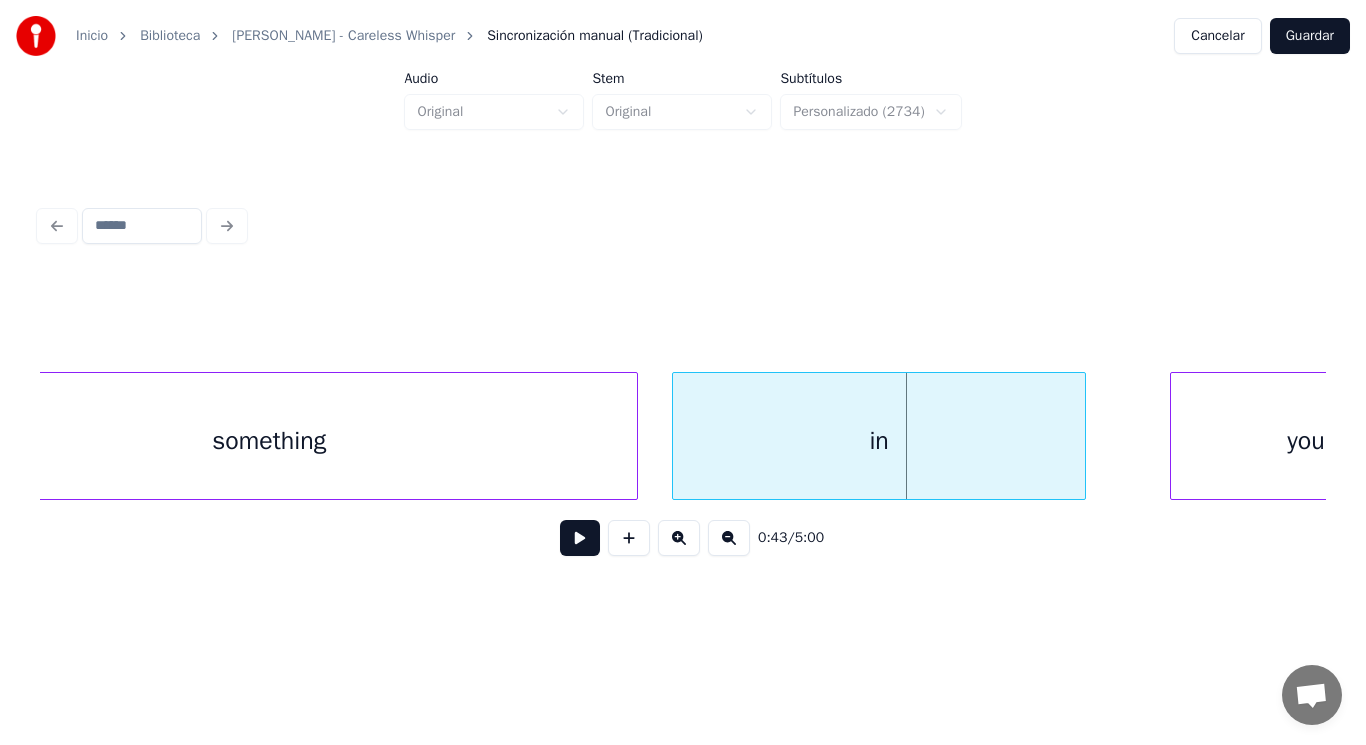 click at bounding box center (676, 436) 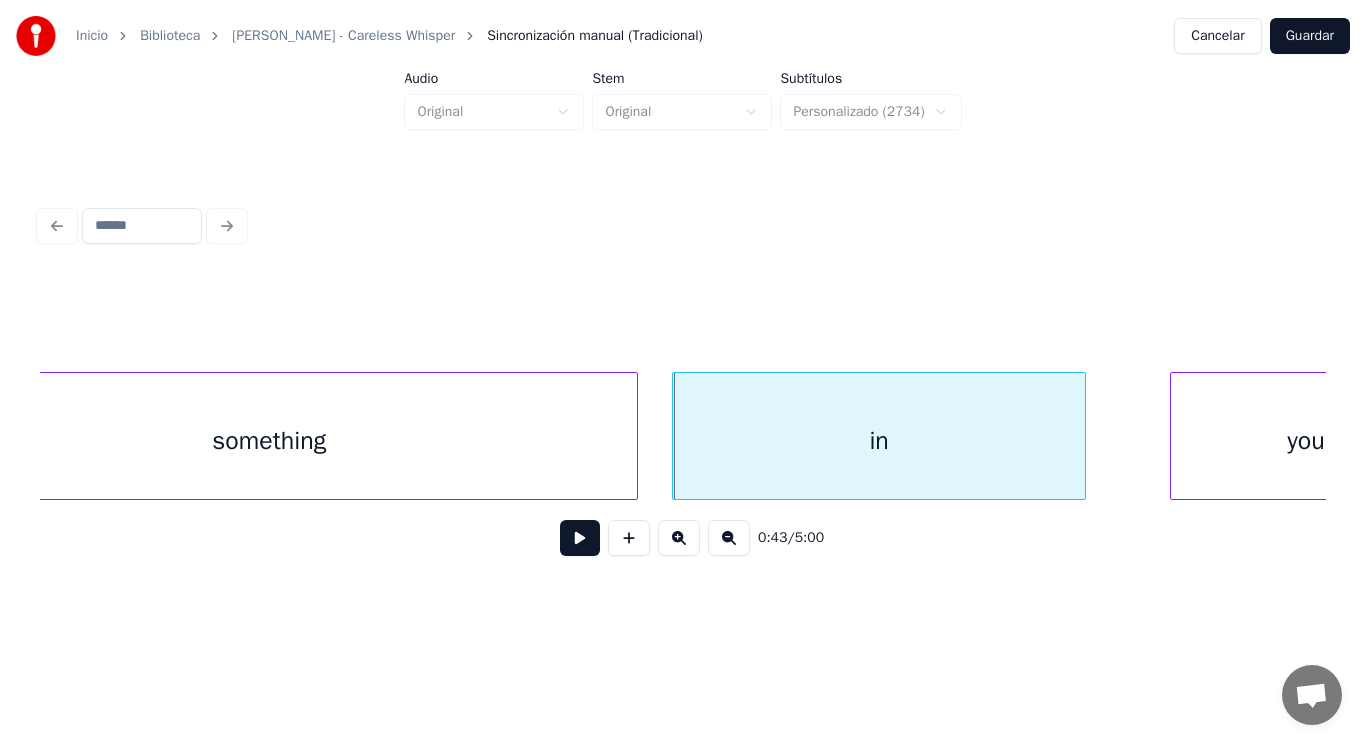 click at bounding box center [580, 538] 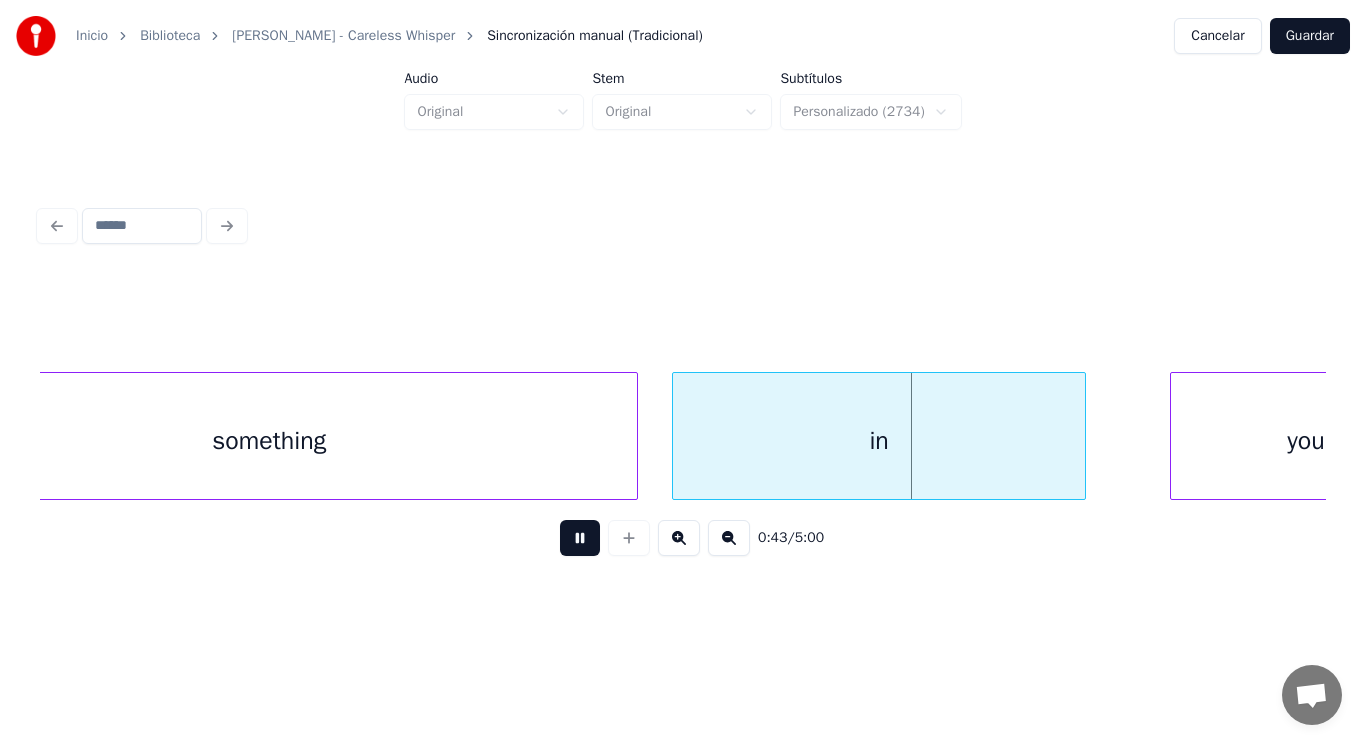 click at bounding box center [580, 538] 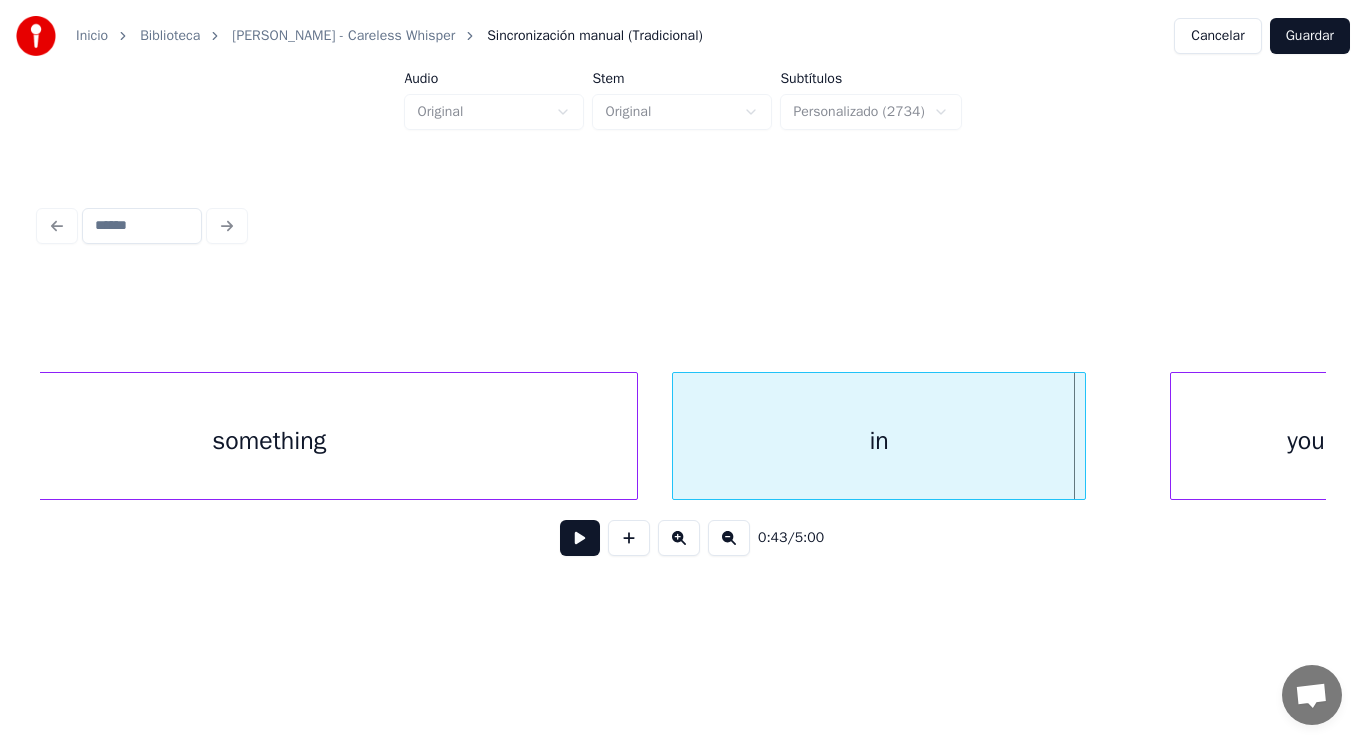 click at bounding box center [580, 538] 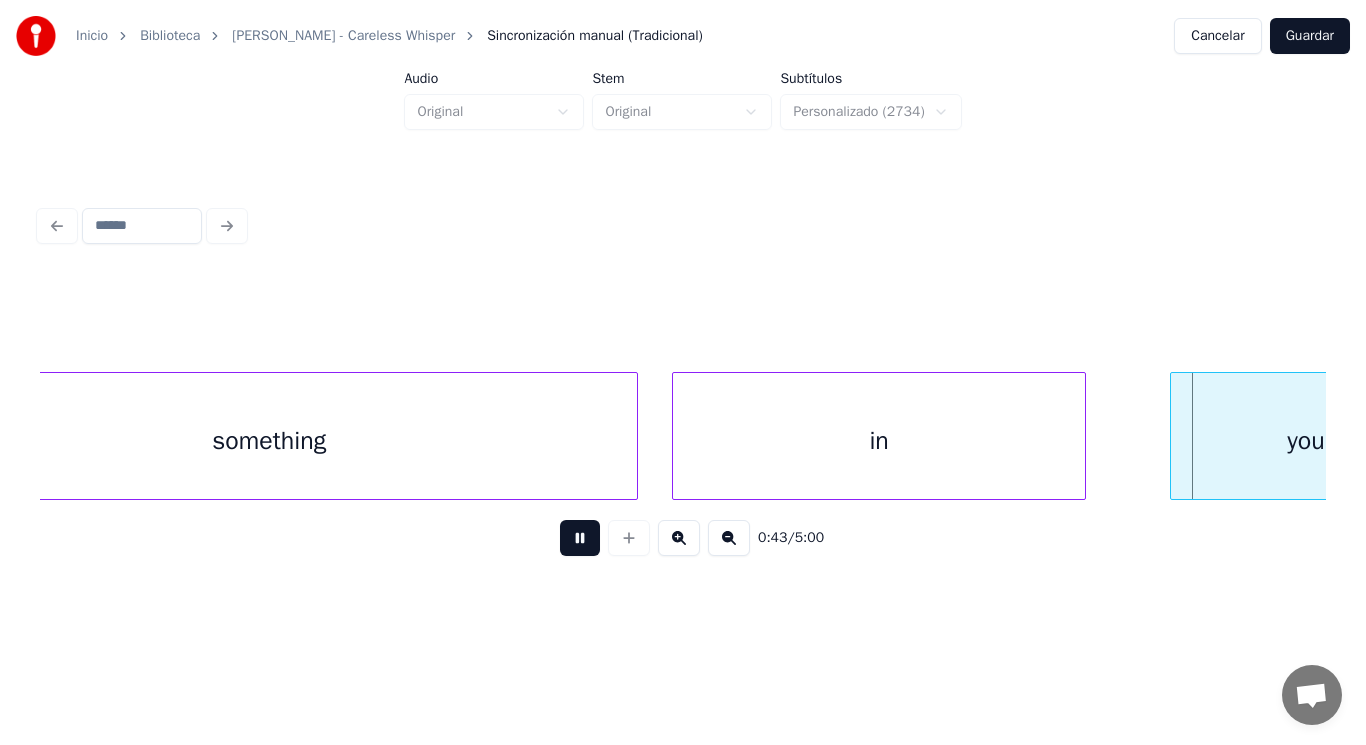 scroll, scrollTop: 0, scrollLeft: 61248, axis: horizontal 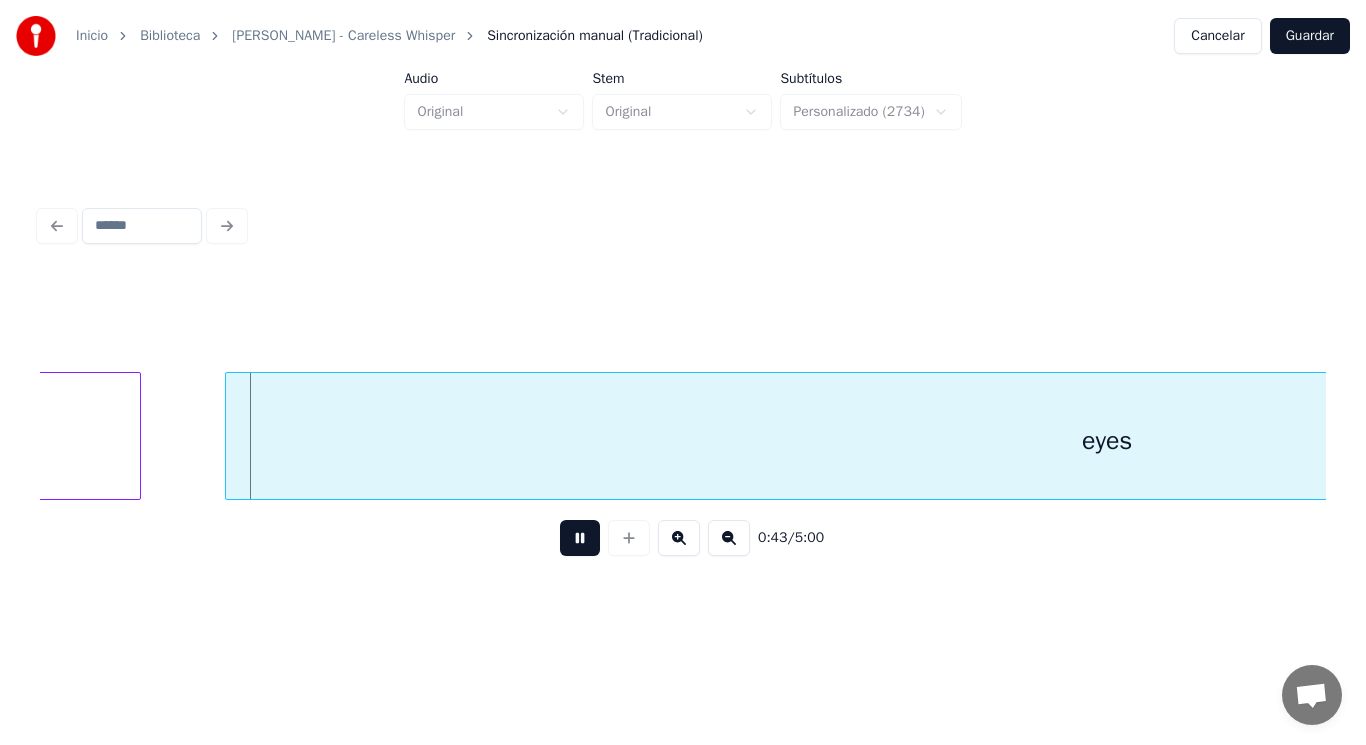 click at bounding box center [580, 538] 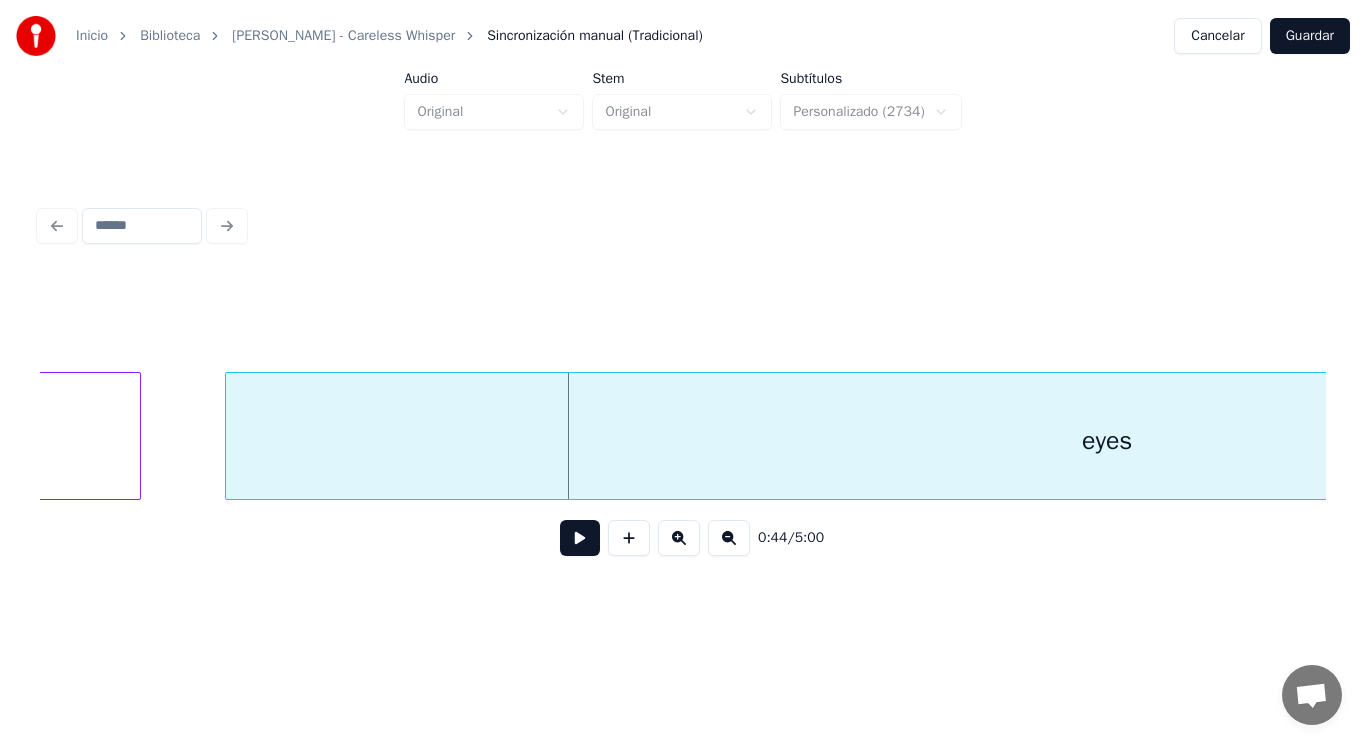 click on "eyes" at bounding box center [1107, 441] 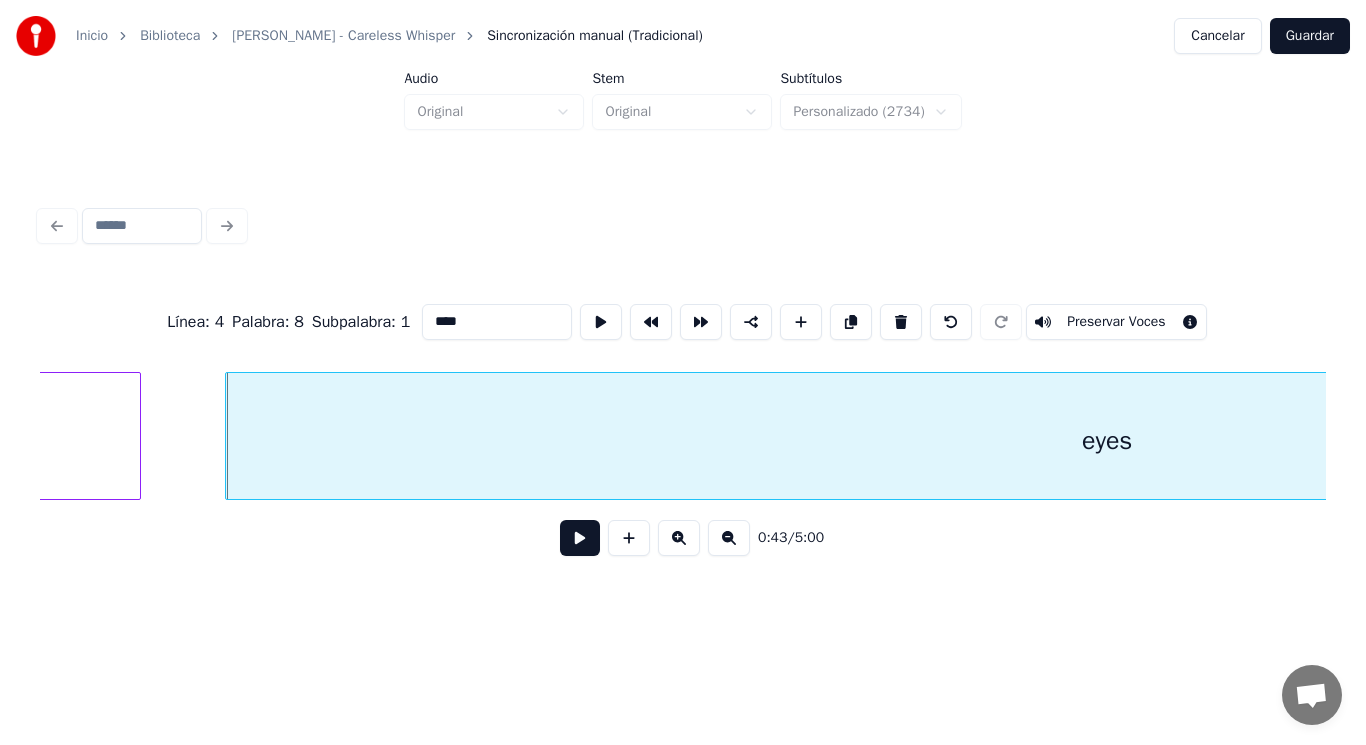 click on "your" at bounding box center (1, 441) 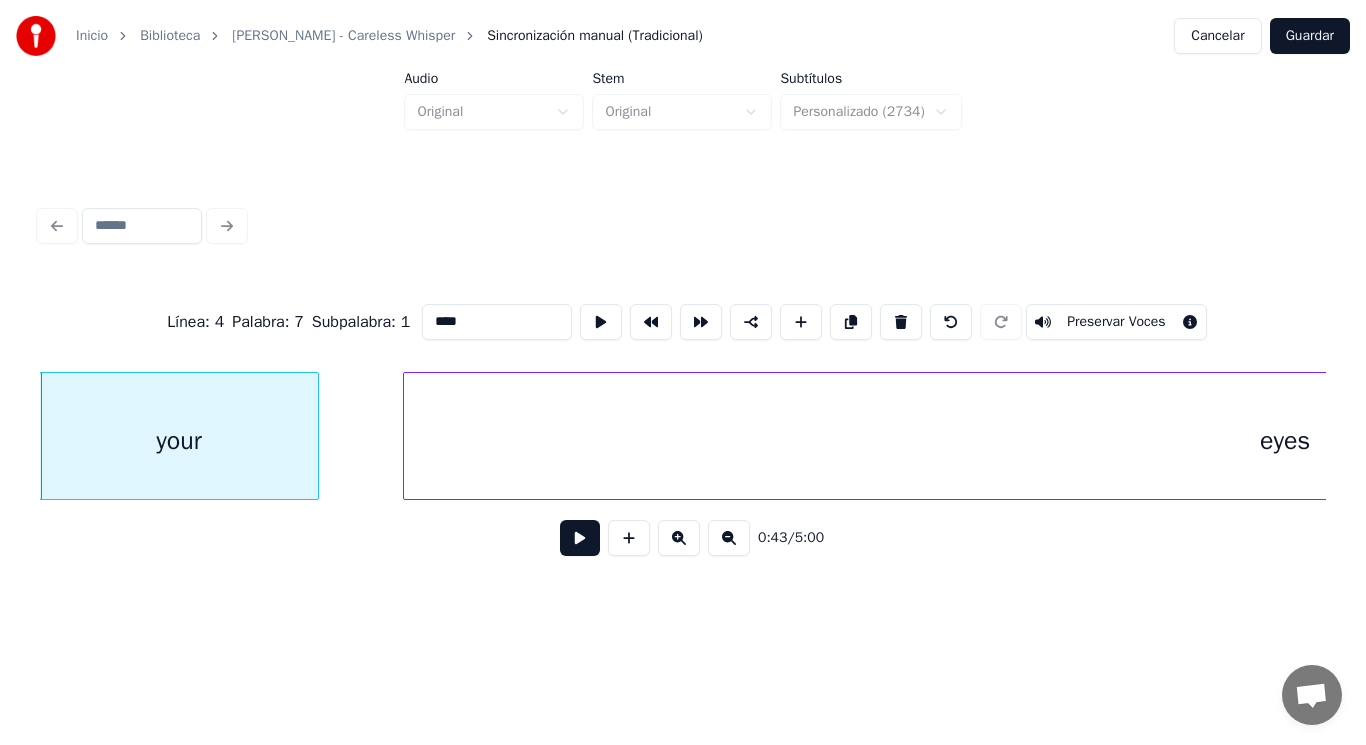 click at bounding box center [580, 538] 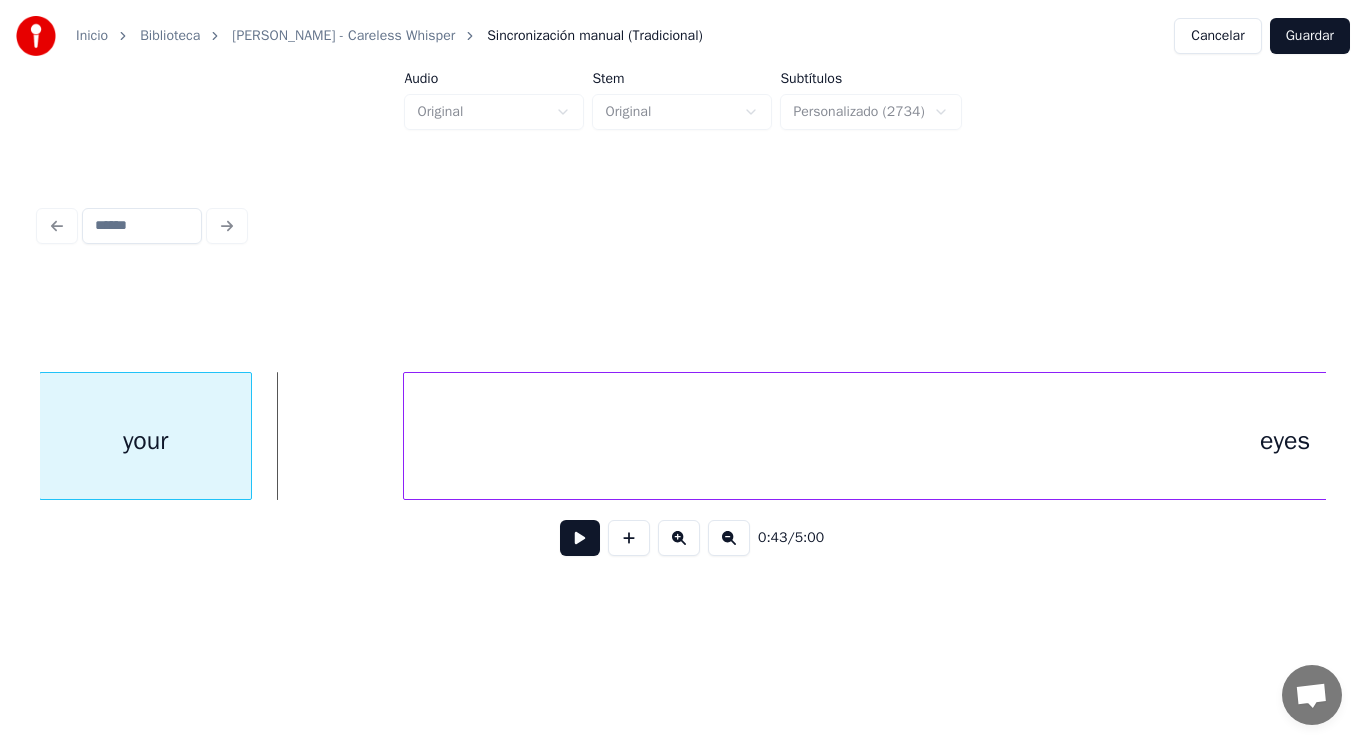 click at bounding box center (248, 436) 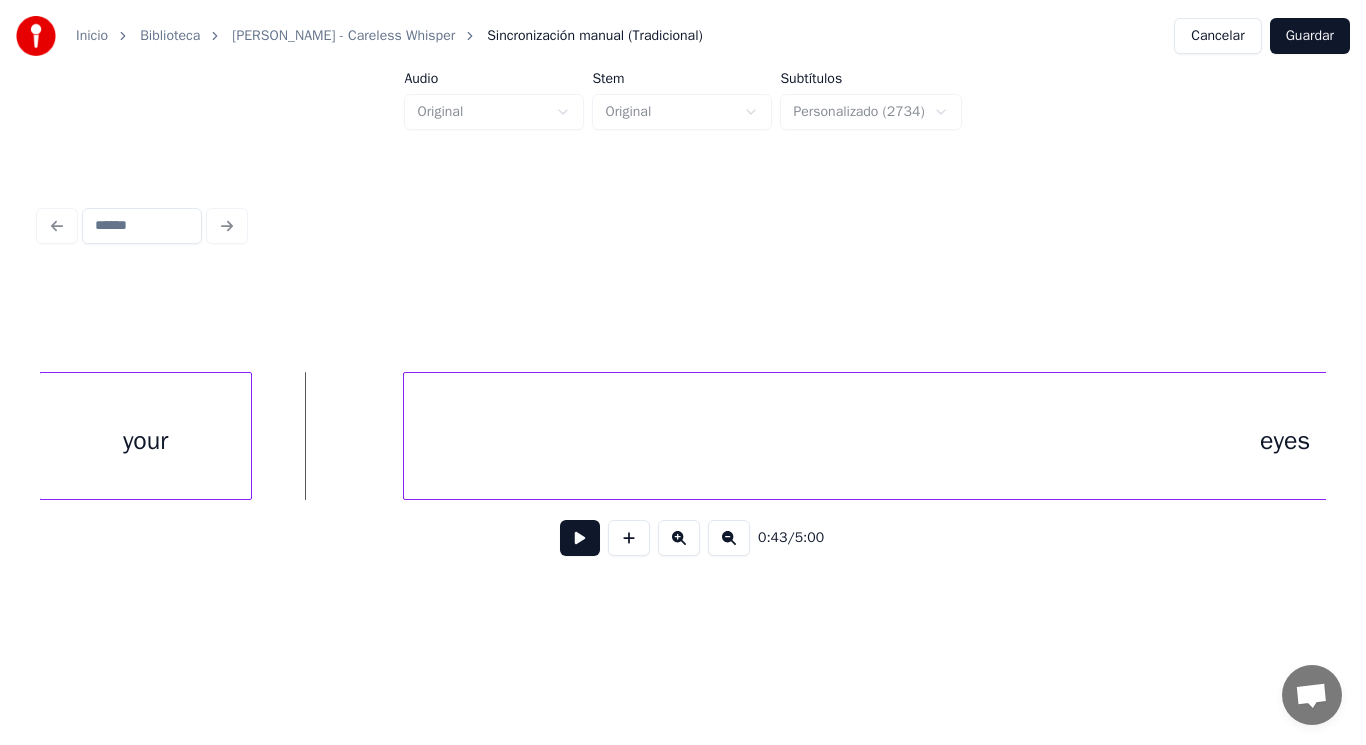 click at bounding box center [580, 538] 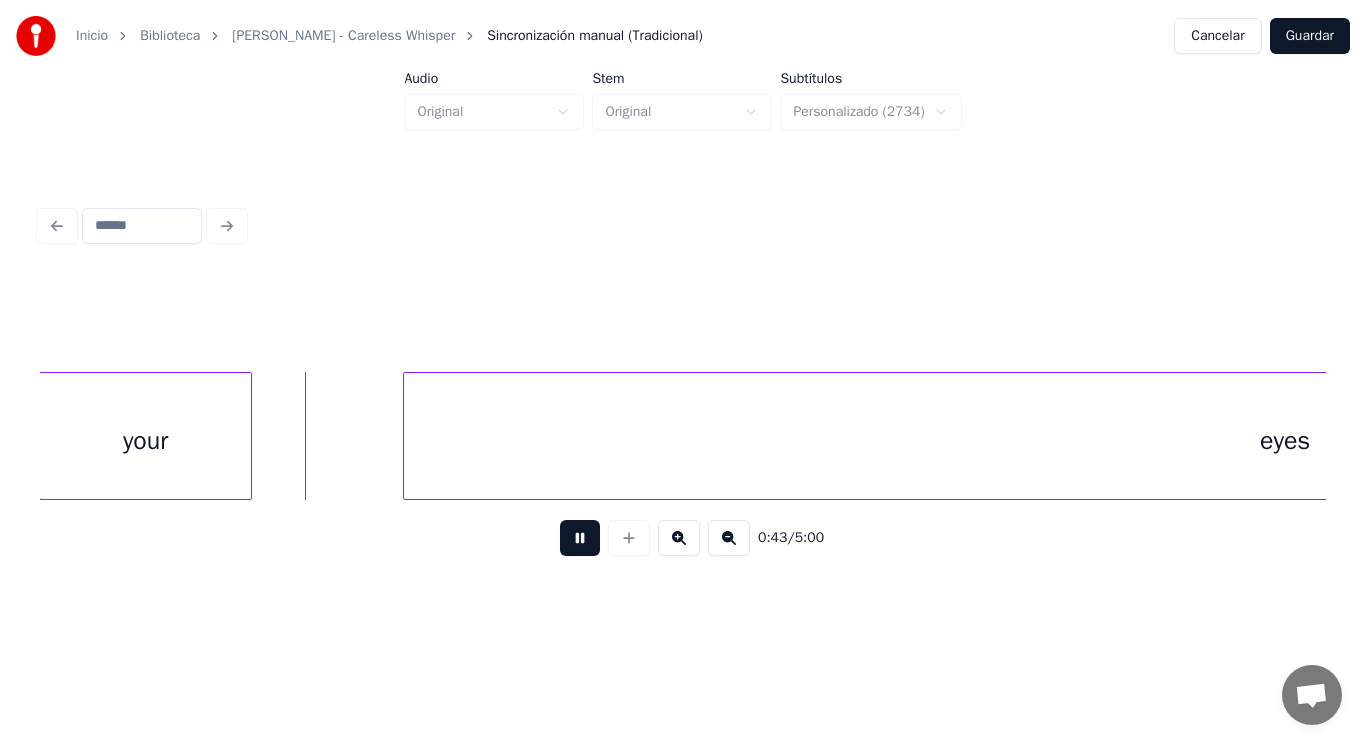 click at bounding box center [580, 538] 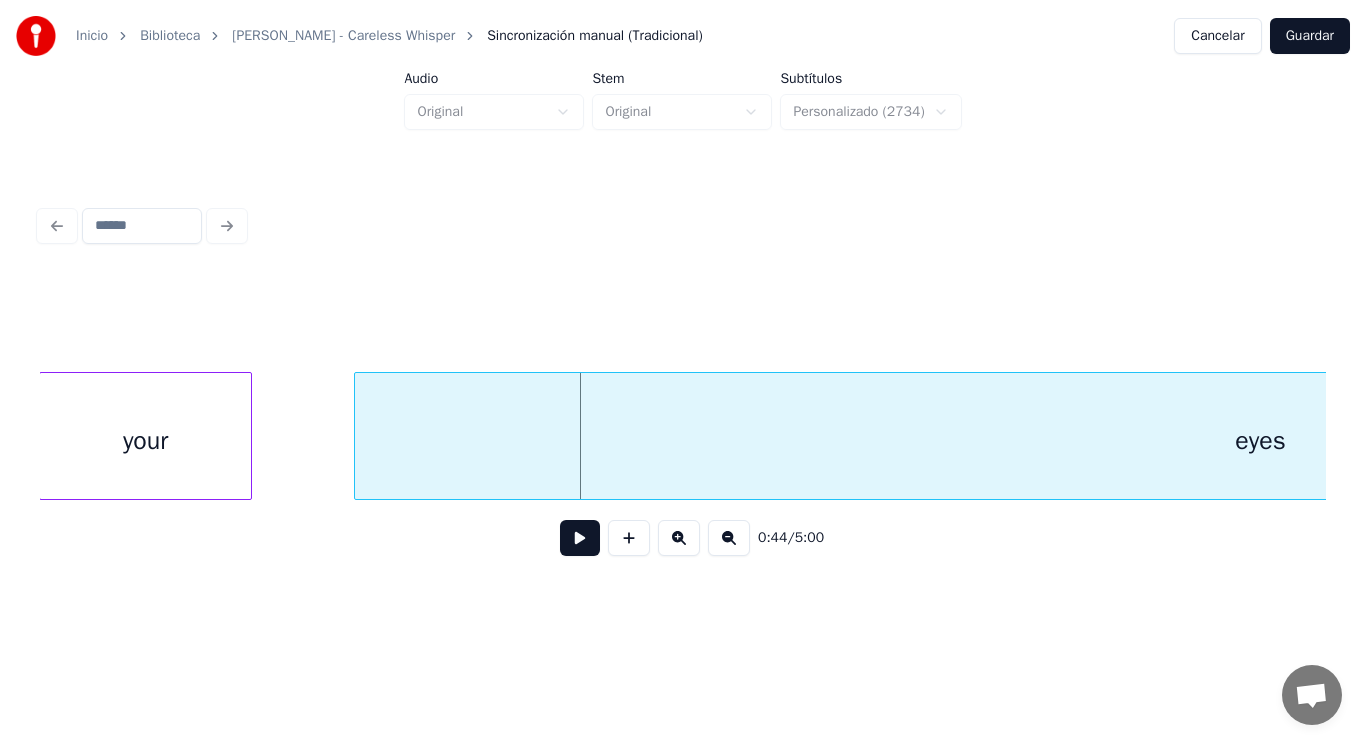 click at bounding box center [358, 436] 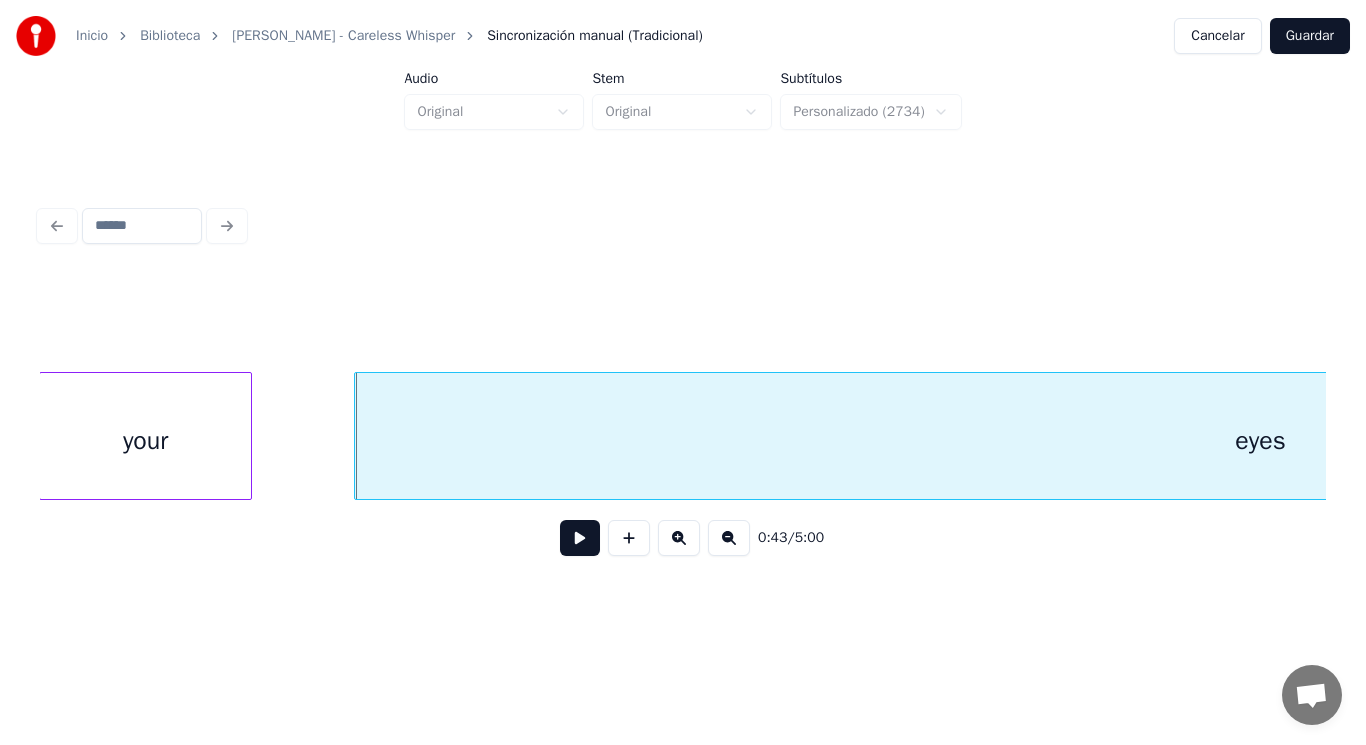 click on "your" at bounding box center (145, 441) 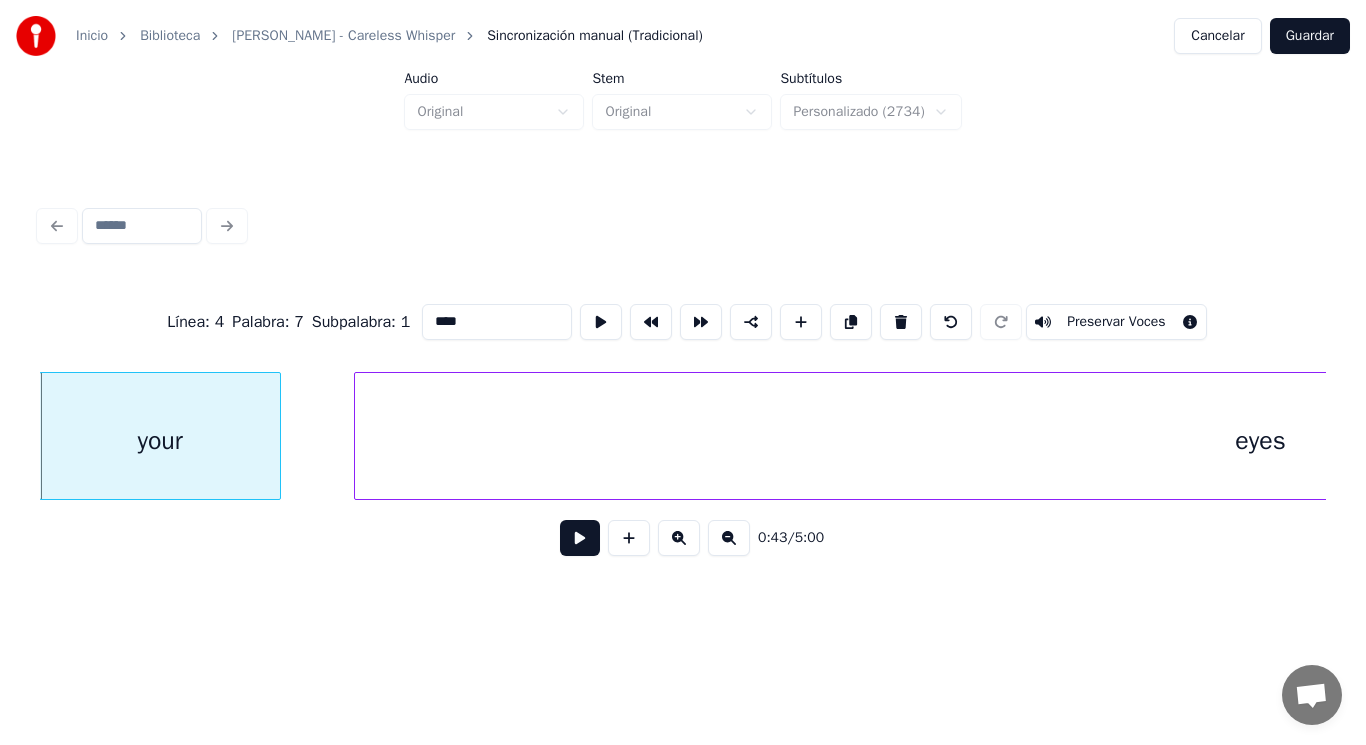 click at bounding box center (277, 436) 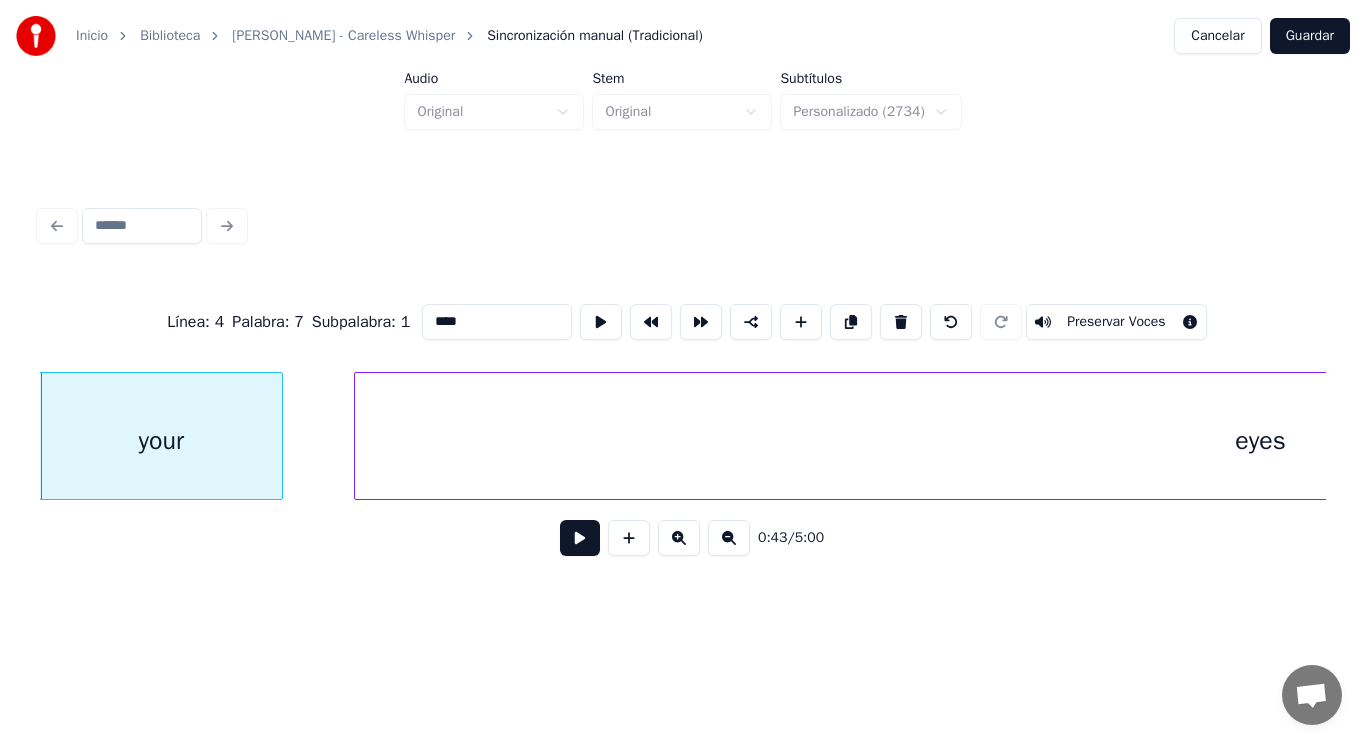 click at bounding box center [580, 538] 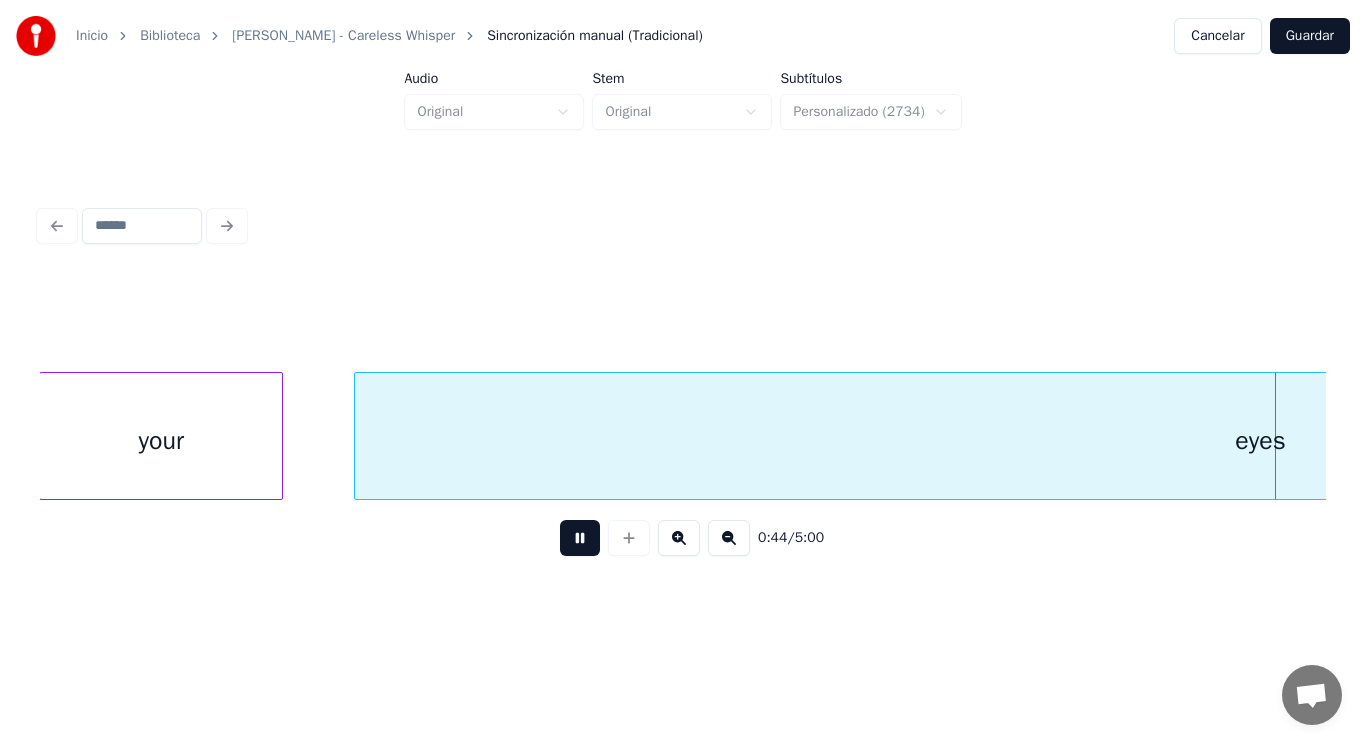 scroll, scrollTop: 0, scrollLeft: 62367, axis: horizontal 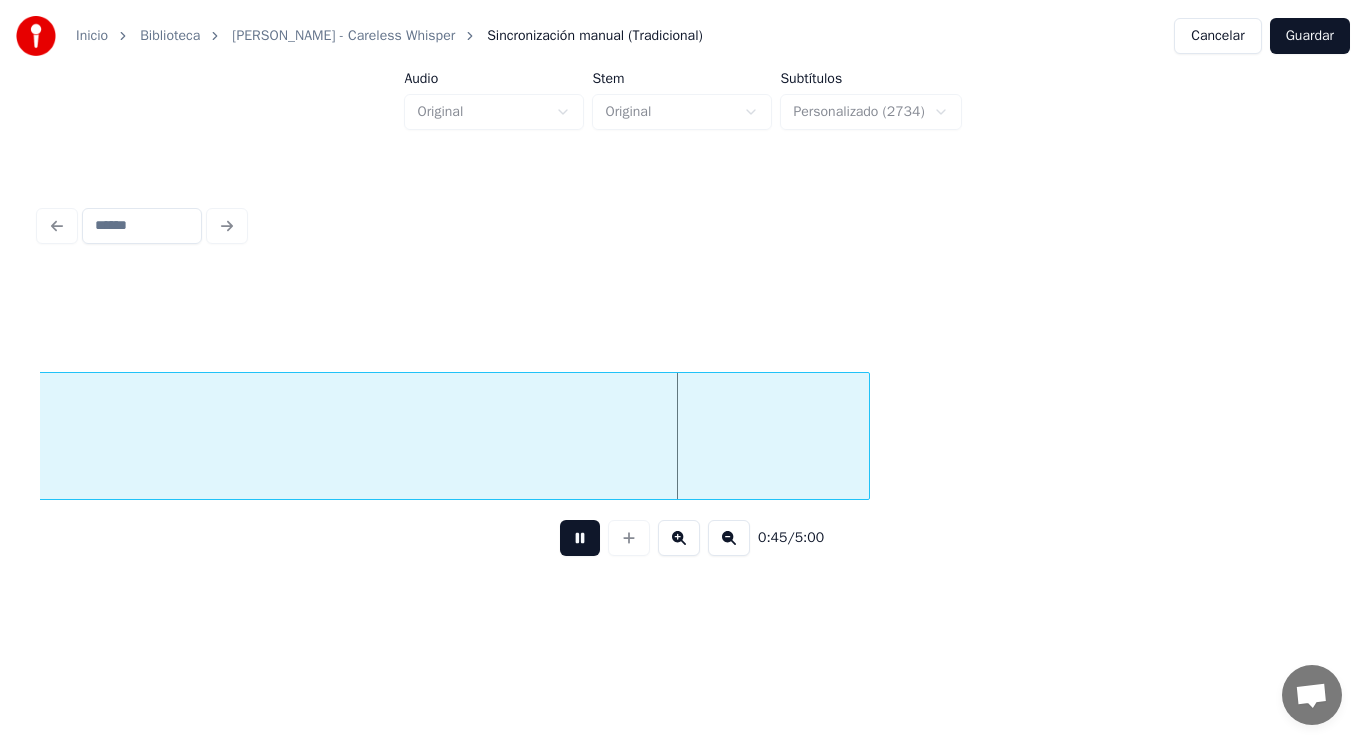 click at bounding box center (580, 538) 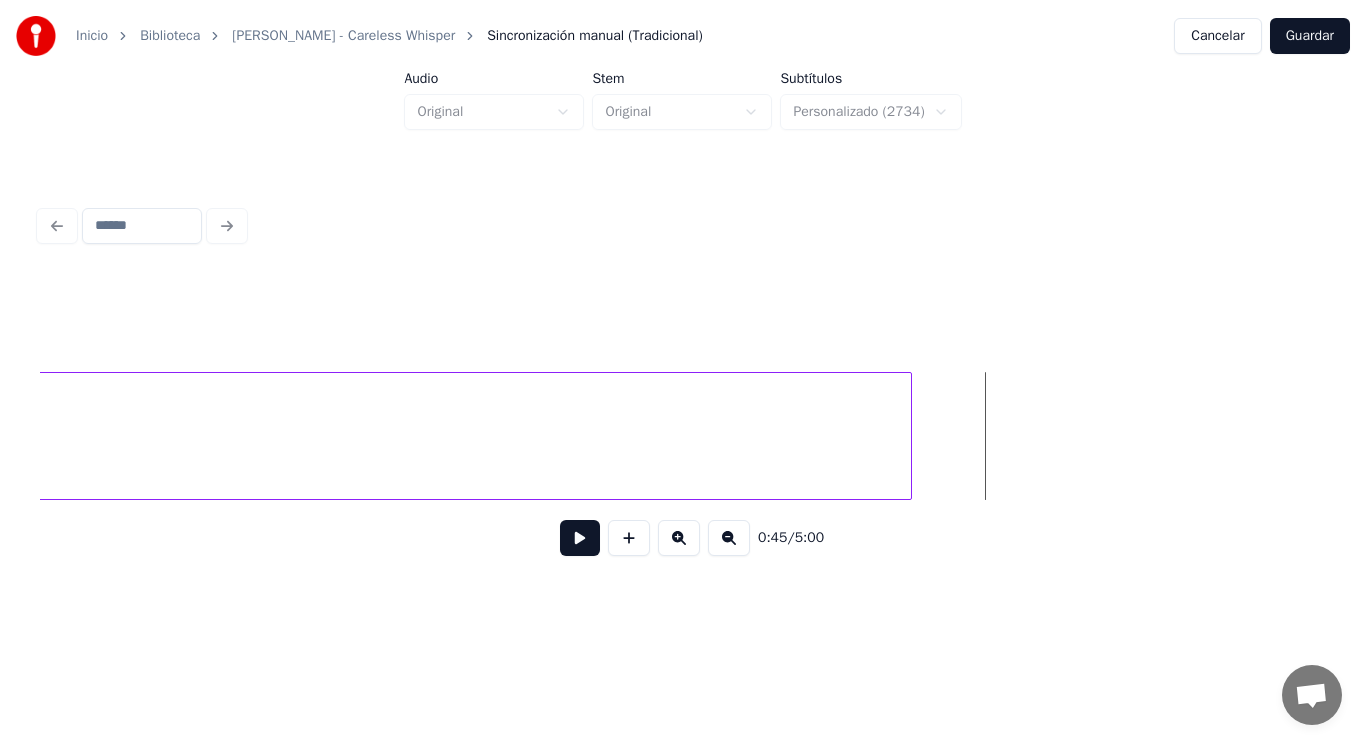 click at bounding box center (908, 436) 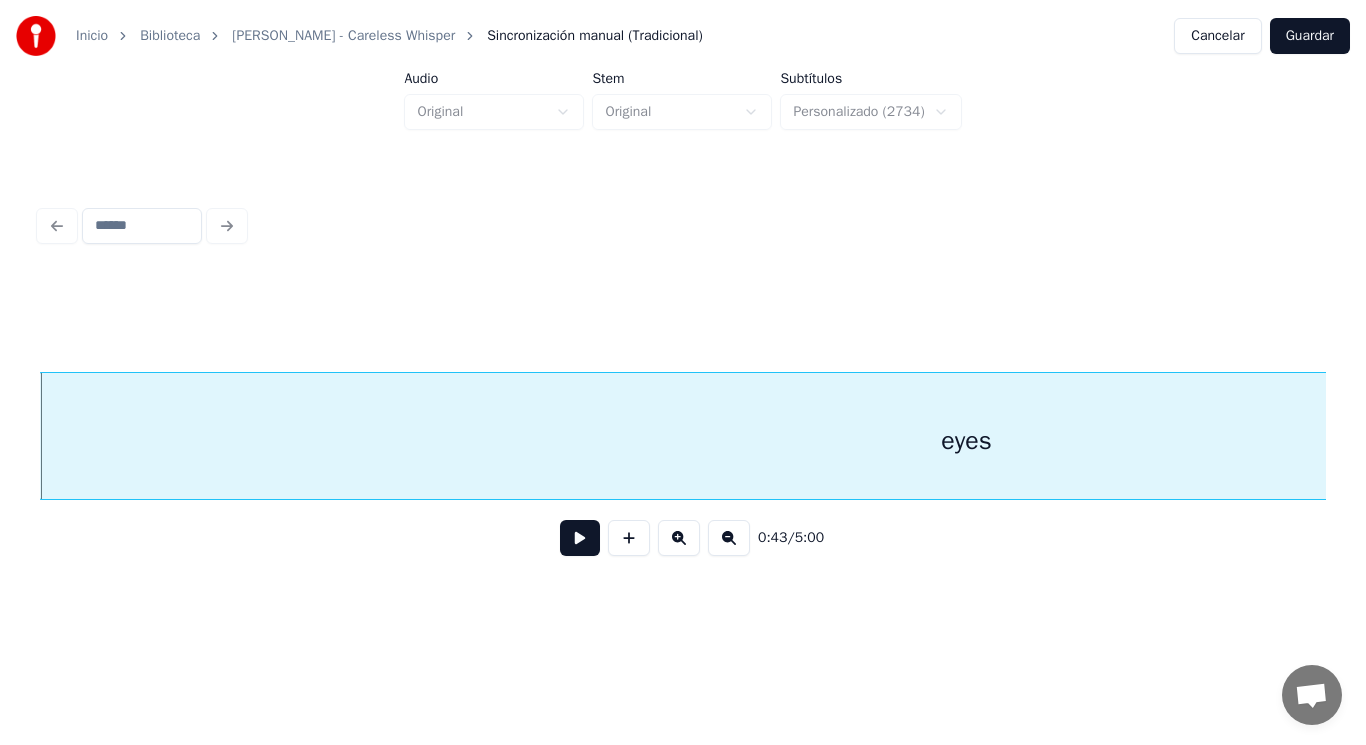 click at bounding box center [580, 538] 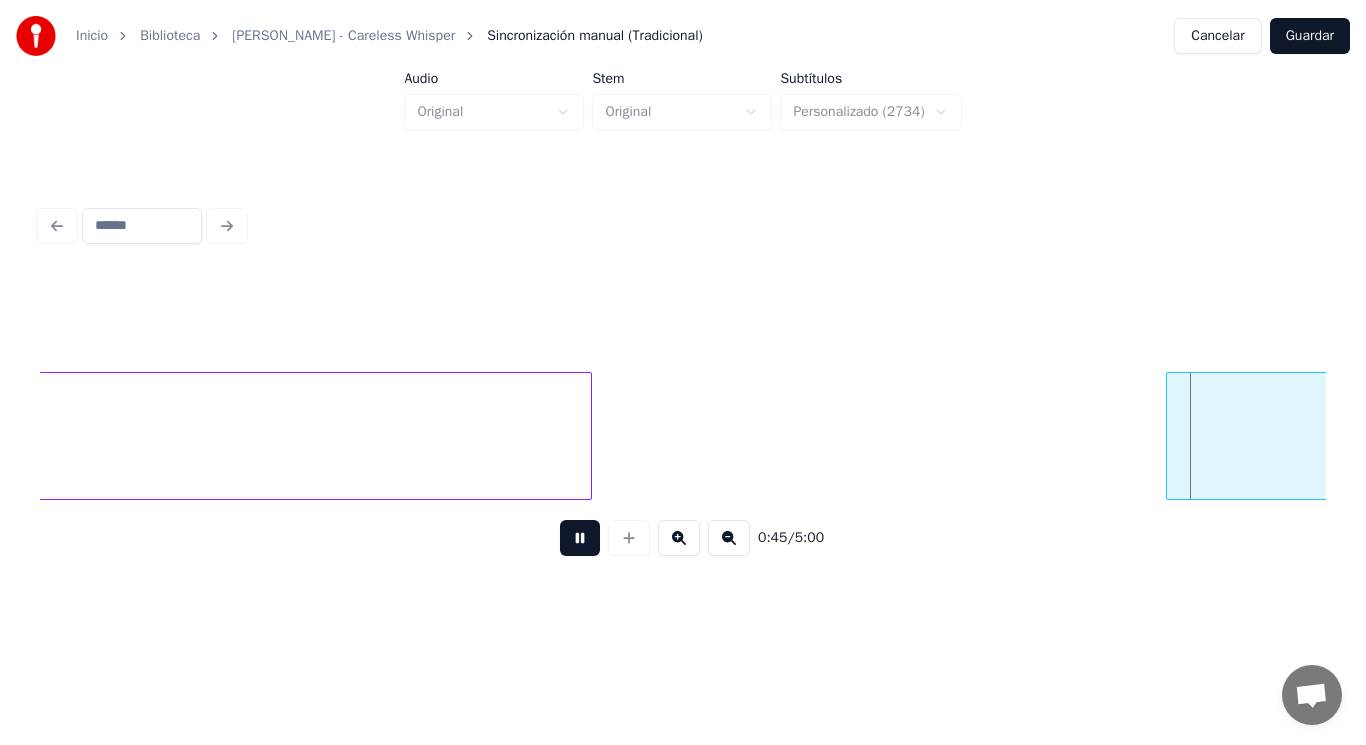 scroll, scrollTop: 0, scrollLeft: 63994, axis: horizontal 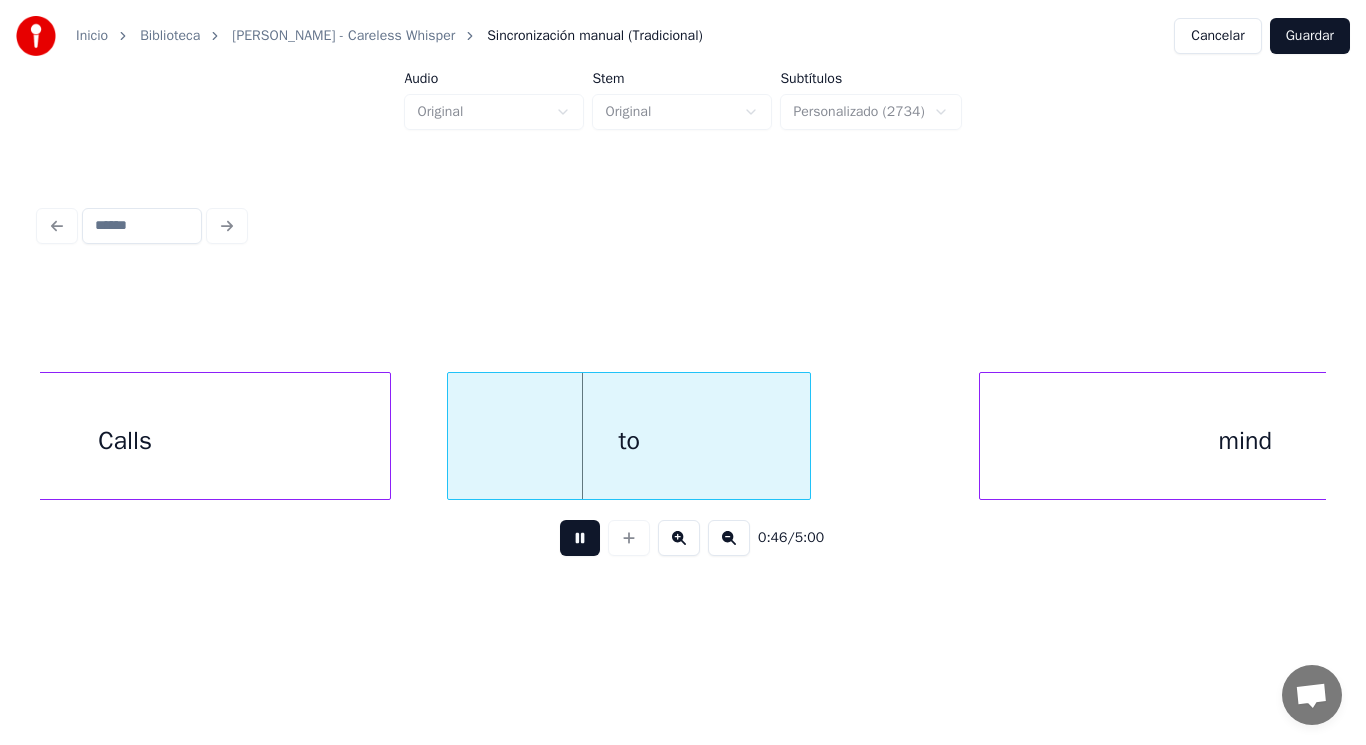 click at bounding box center (580, 538) 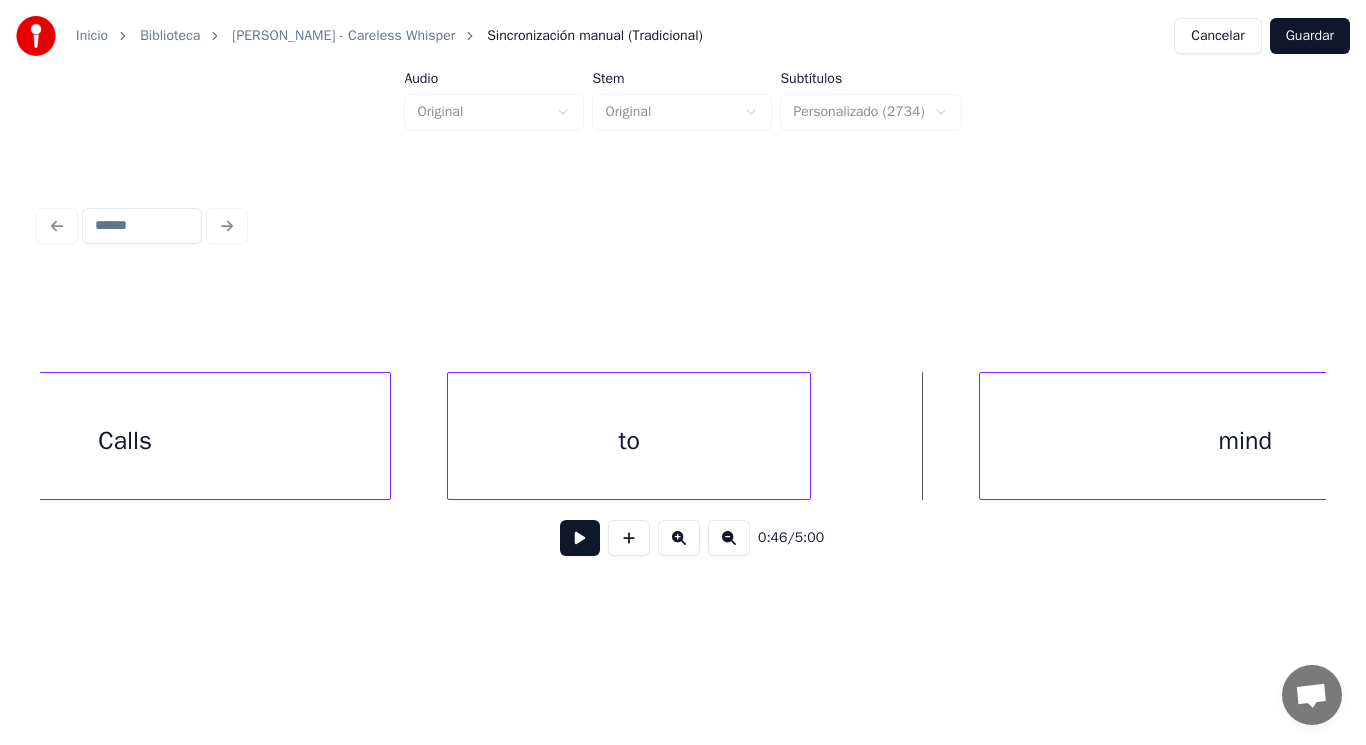 click on "Calls" at bounding box center (125, 441) 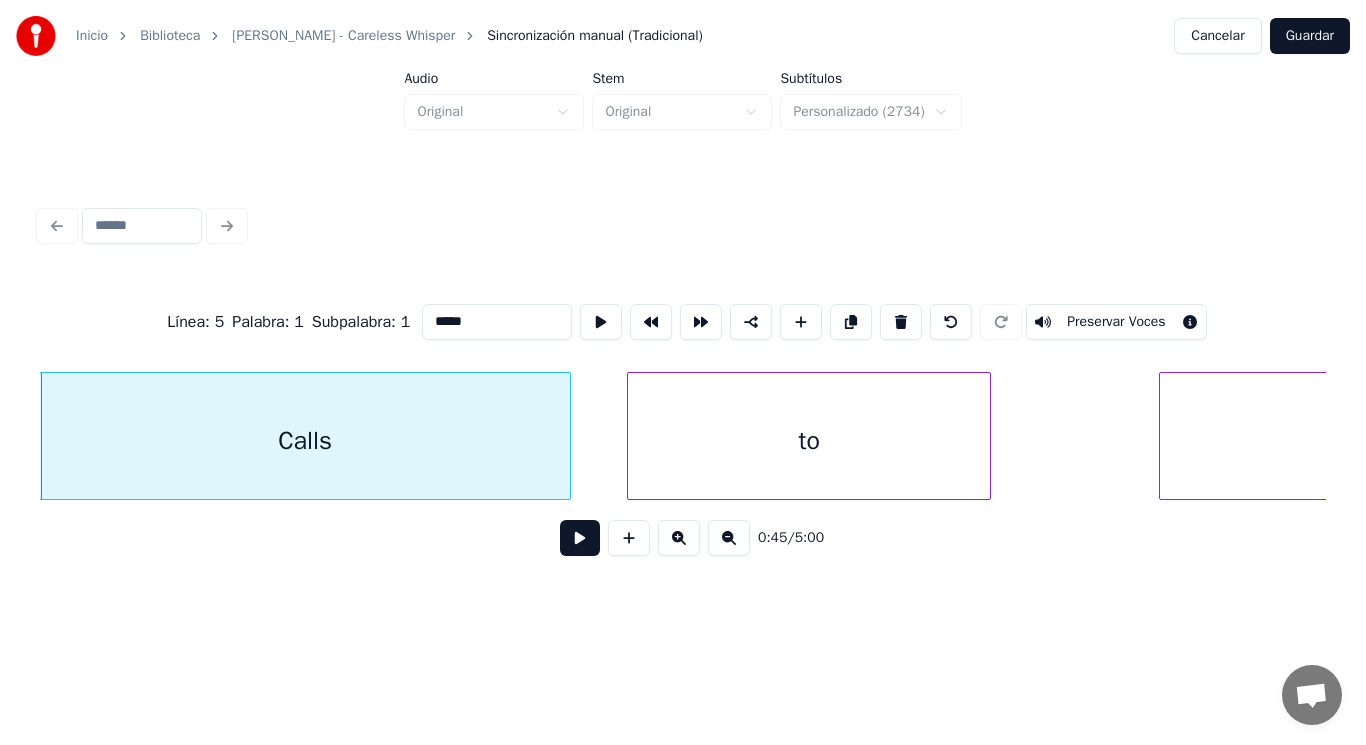 click at bounding box center (580, 538) 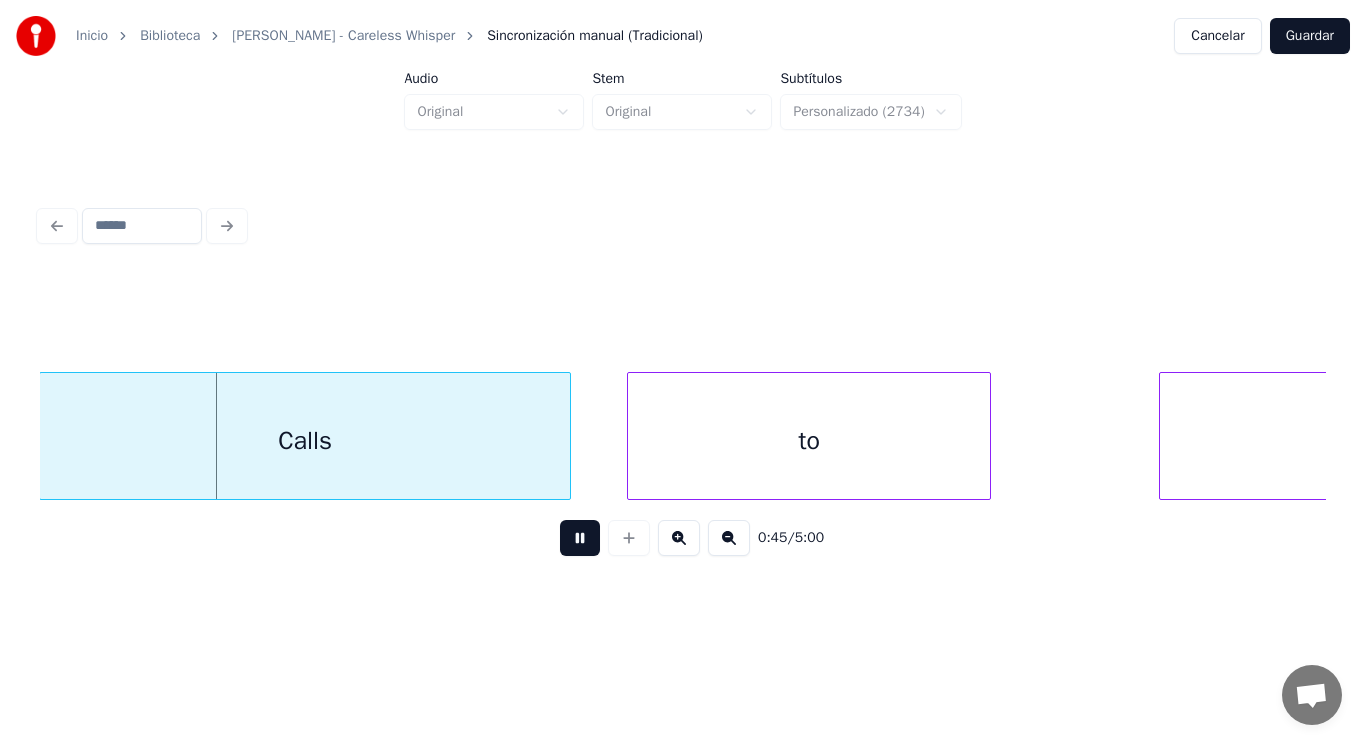 click at bounding box center (580, 538) 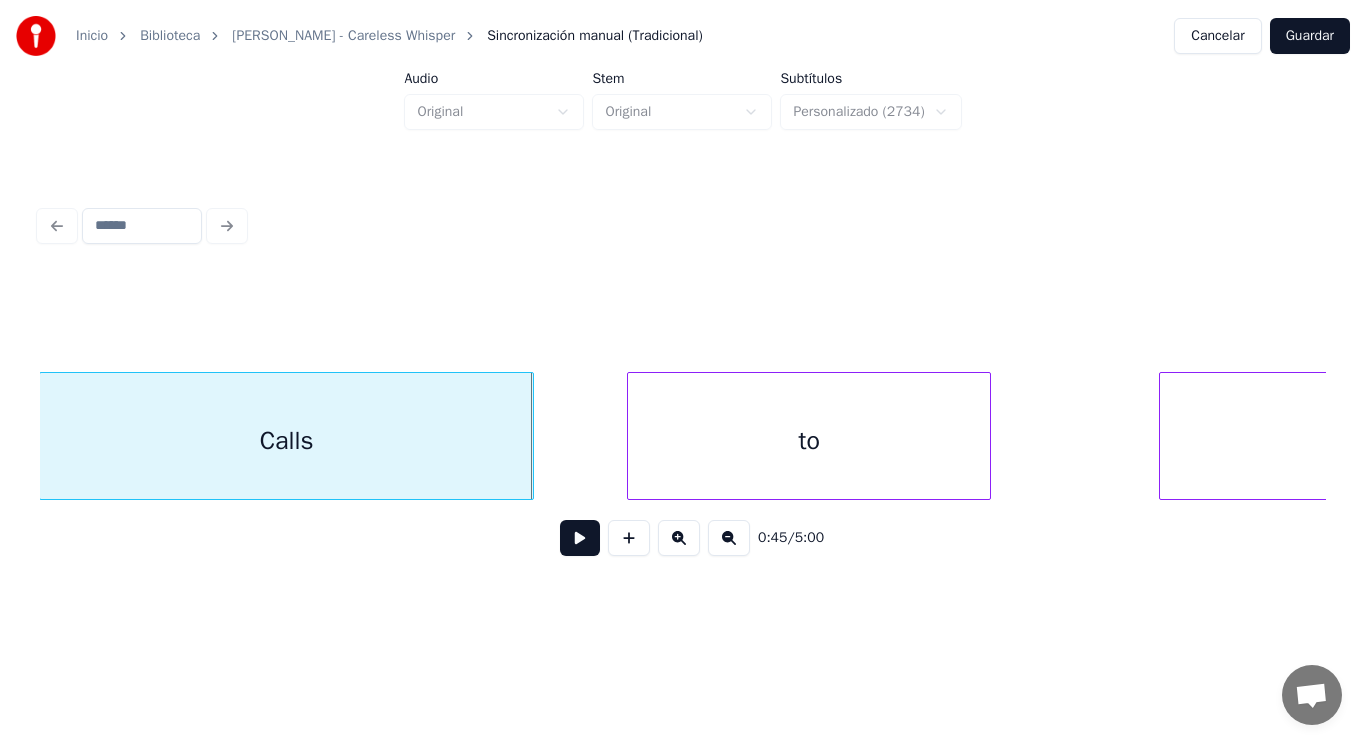 click at bounding box center (530, 436) 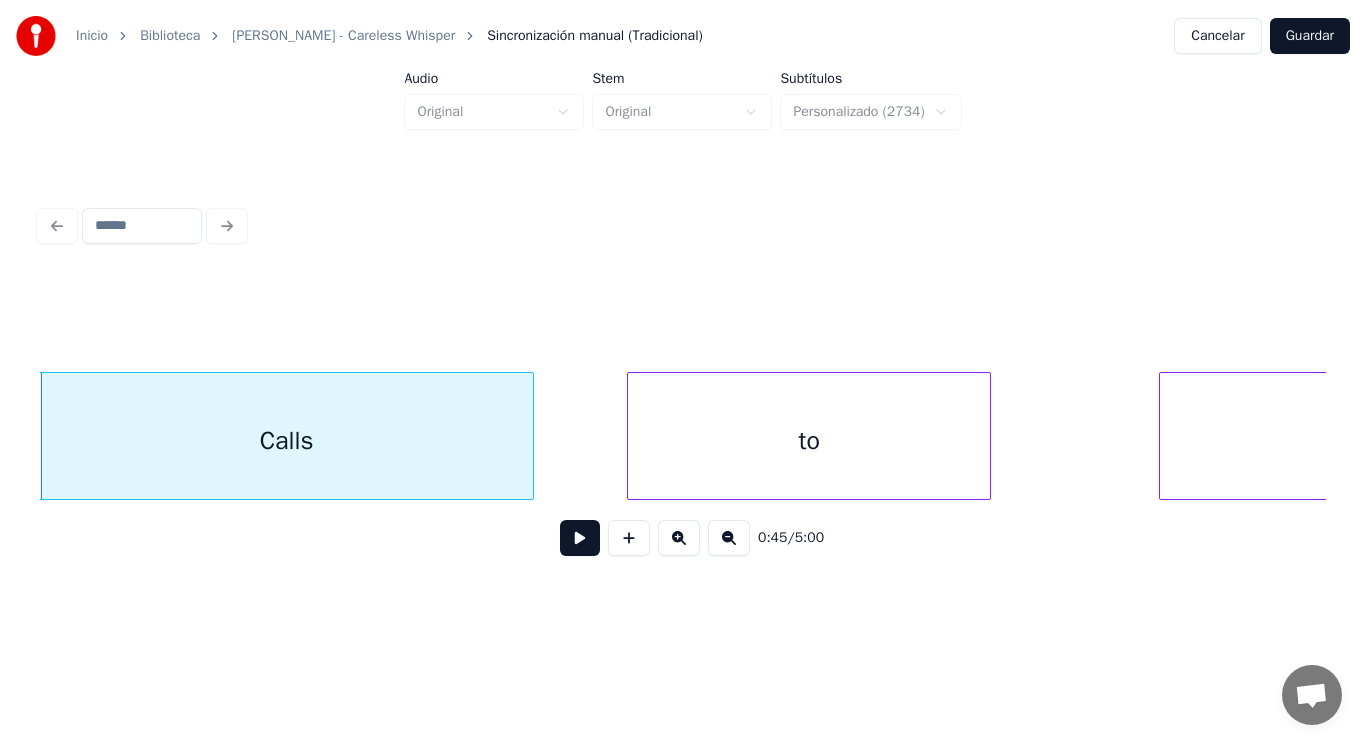 click at bounding box center [580, 538] 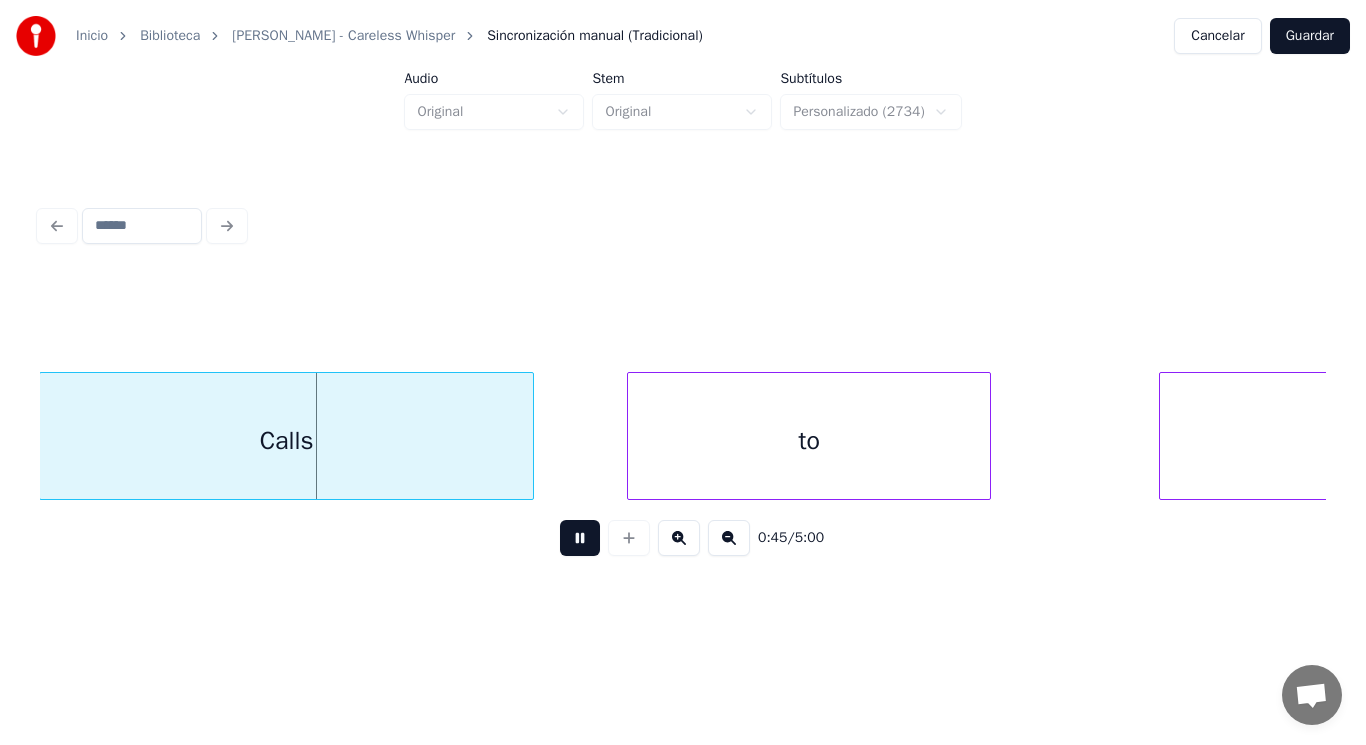 click at bounding box center [580, 538] 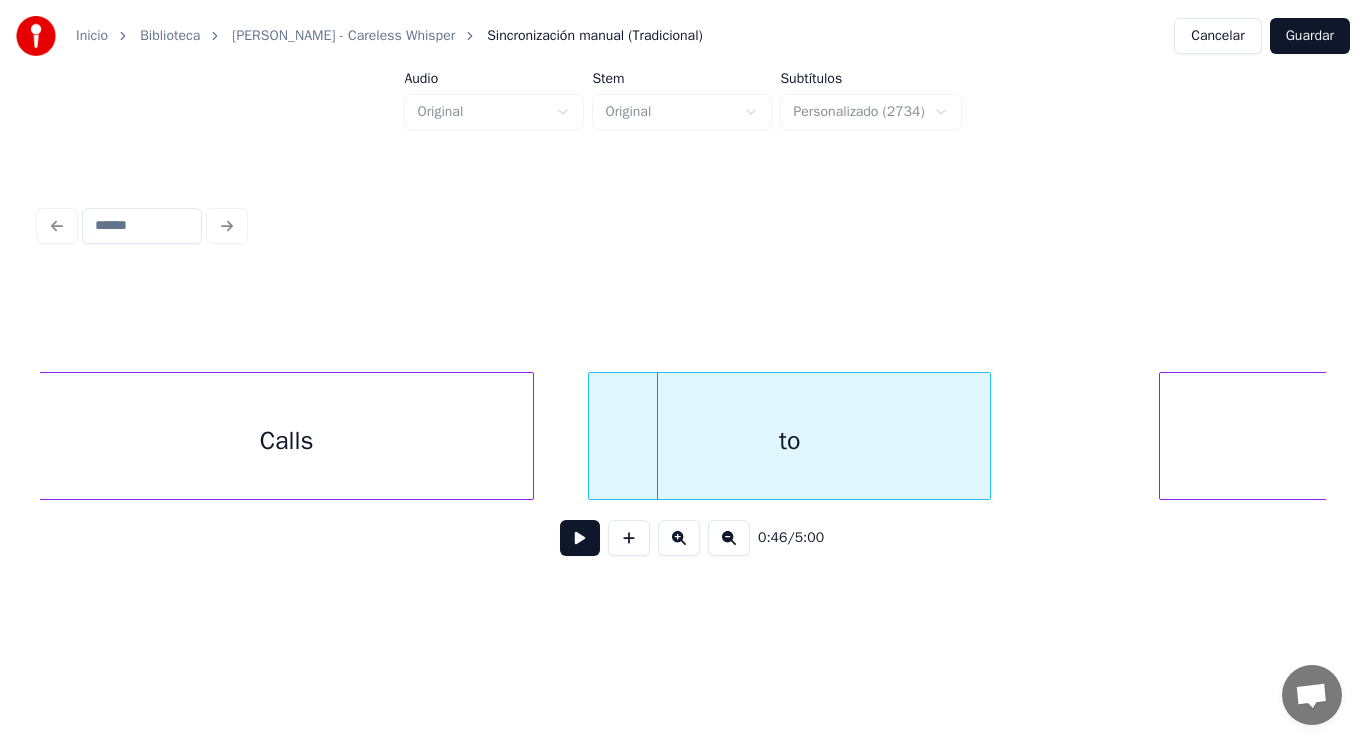click at bounding box center [592, 436] 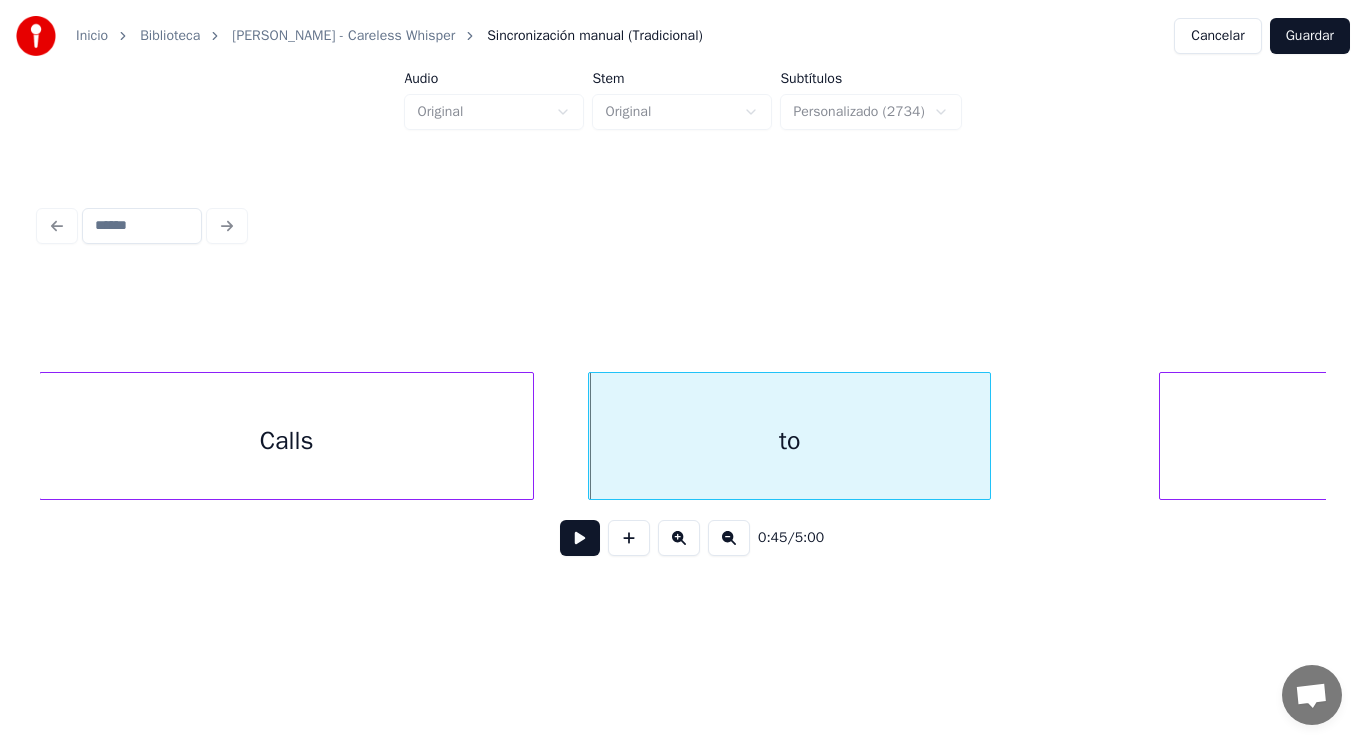 click at bounding box center (580, 538) 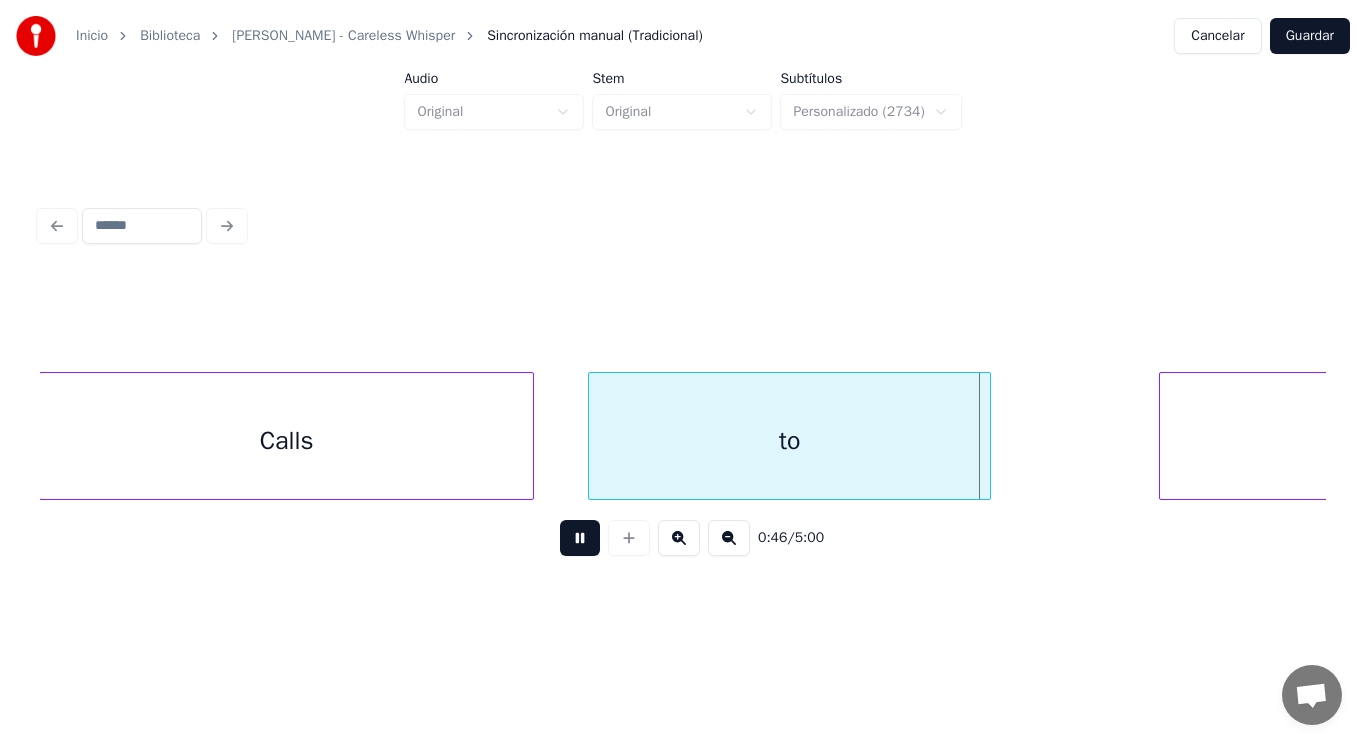 click at bounding box center [580, 538] 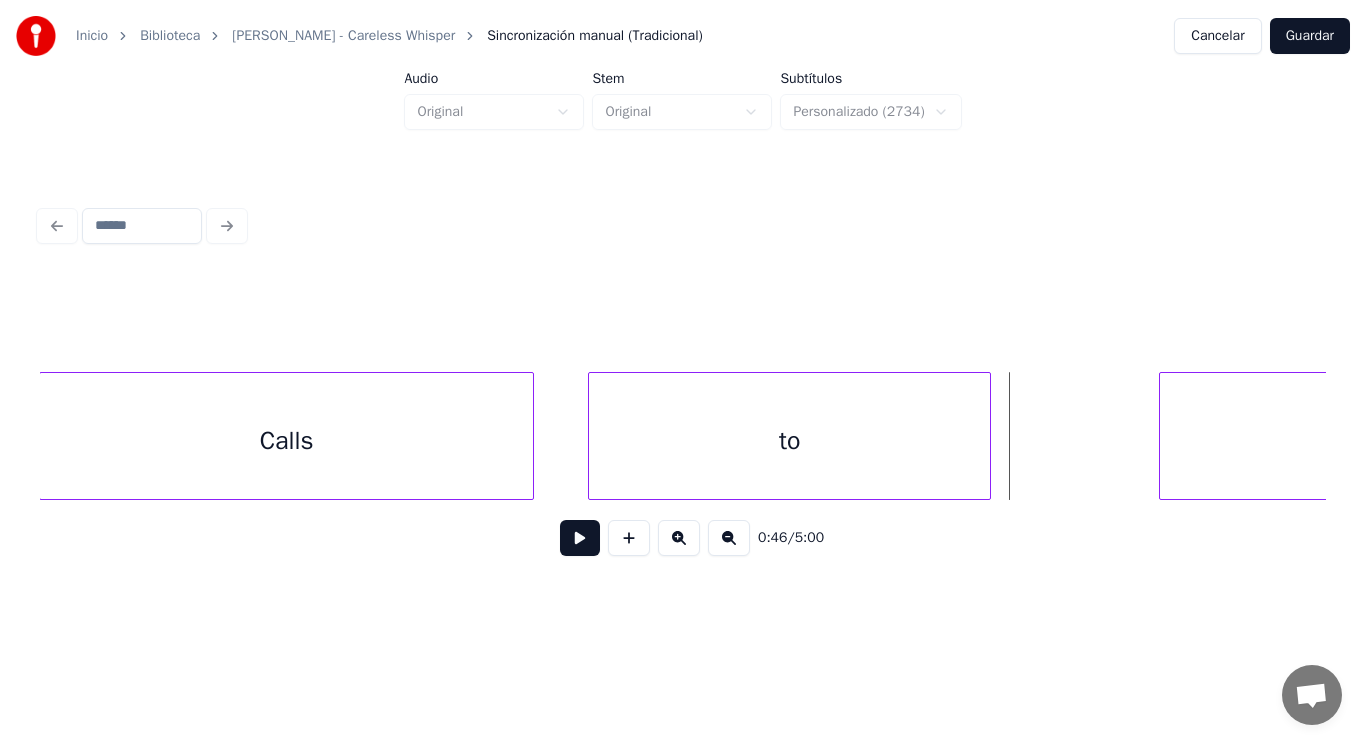 click on "to" at bounding box center [789, 441] 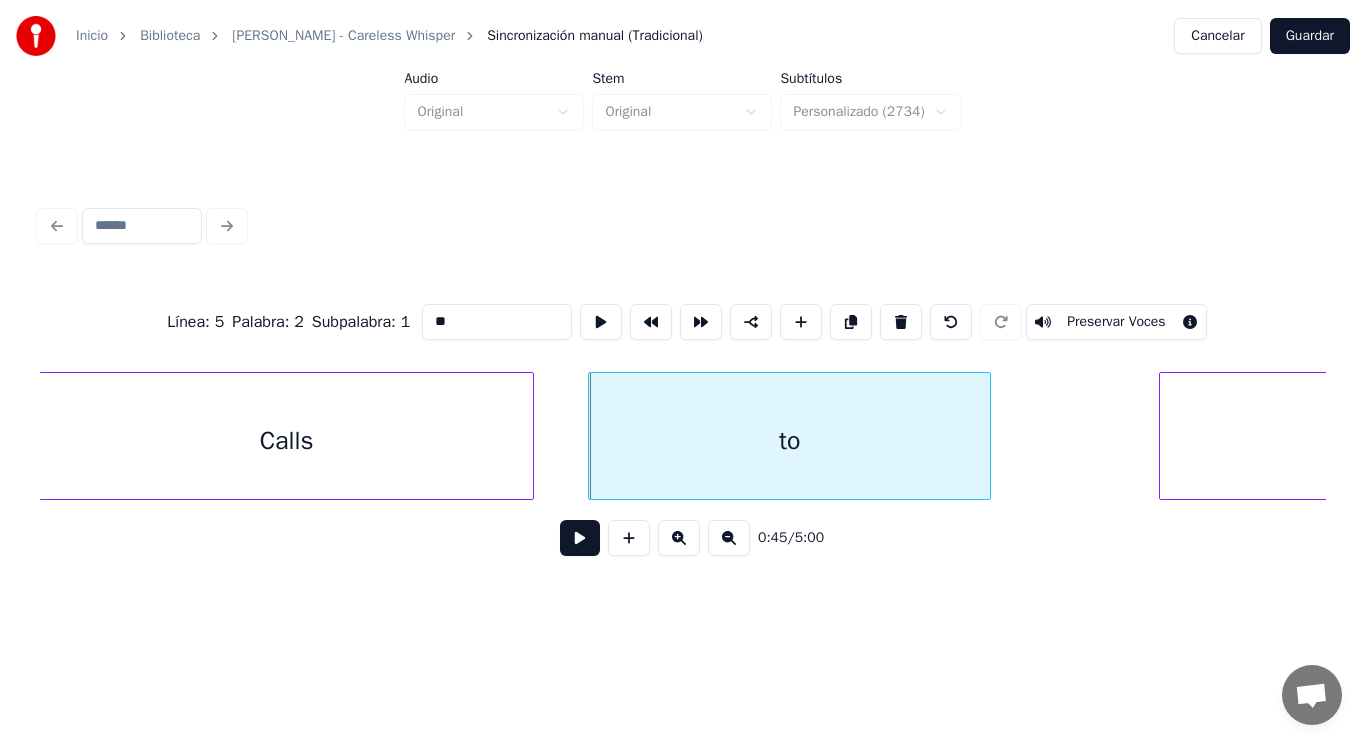 click at bounding box center (580, 538) 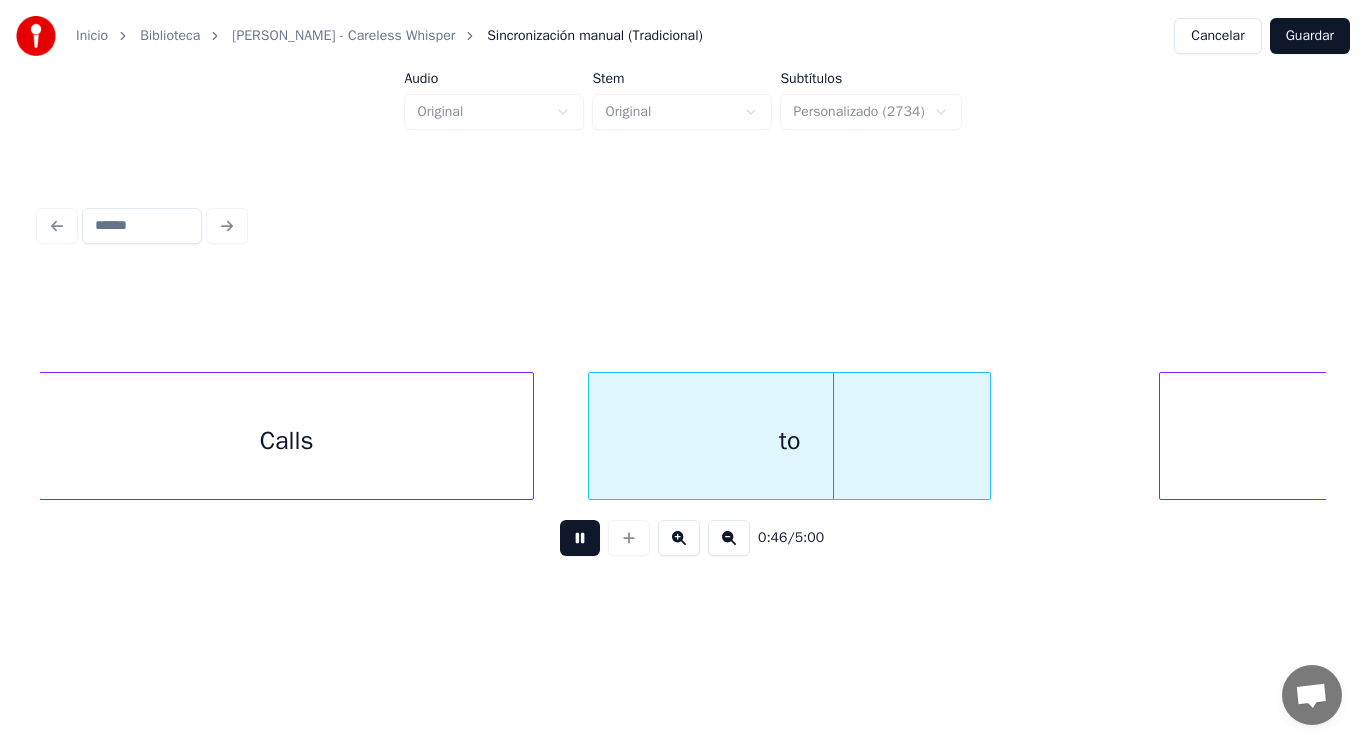 click at bounding box center [580, 538] 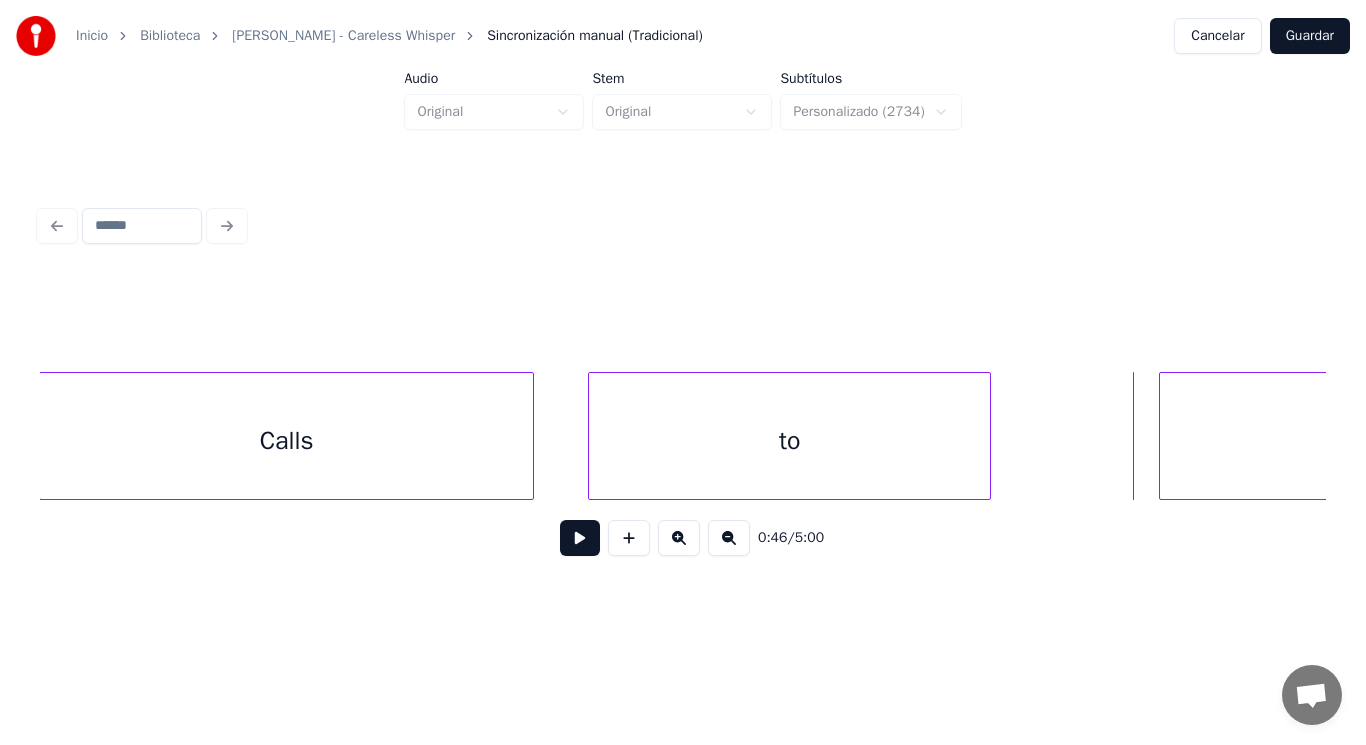 click on "mind" at bounding box center [1425, 441] 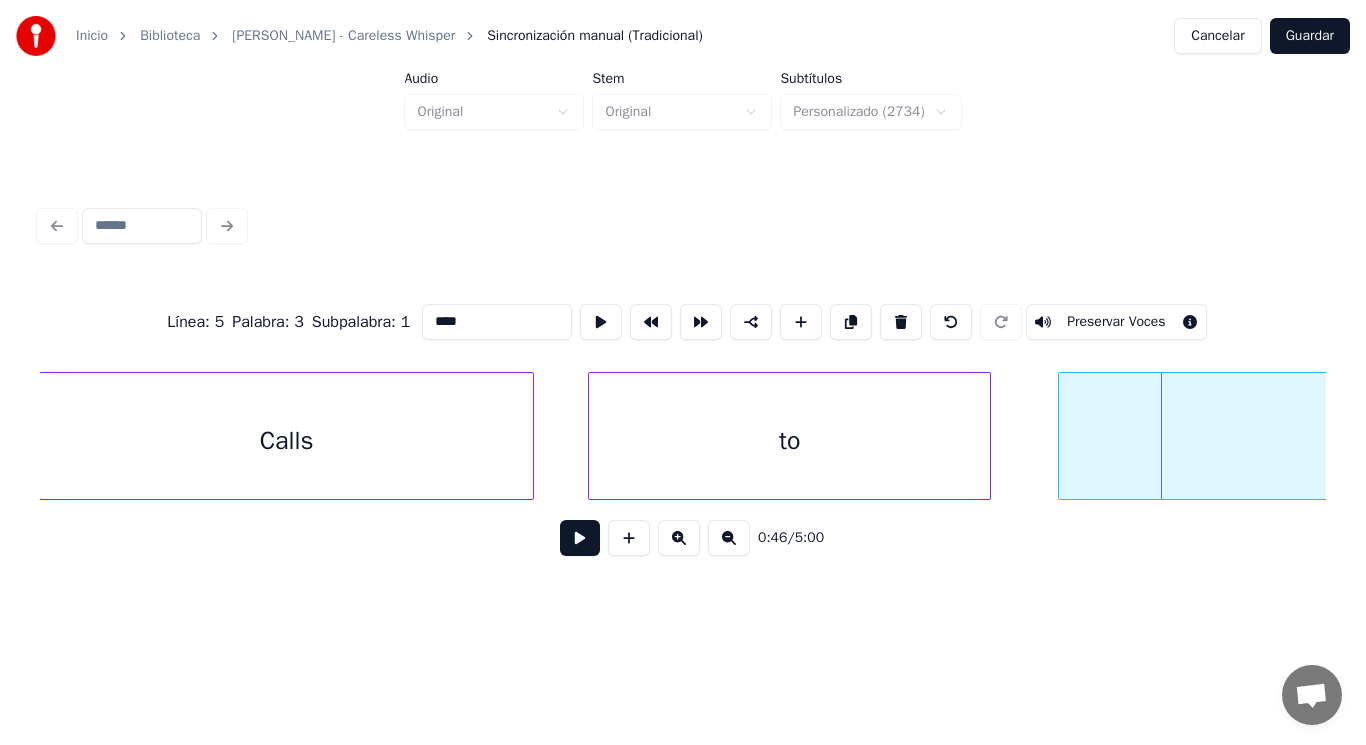 click at bounding box center [1062, 436] 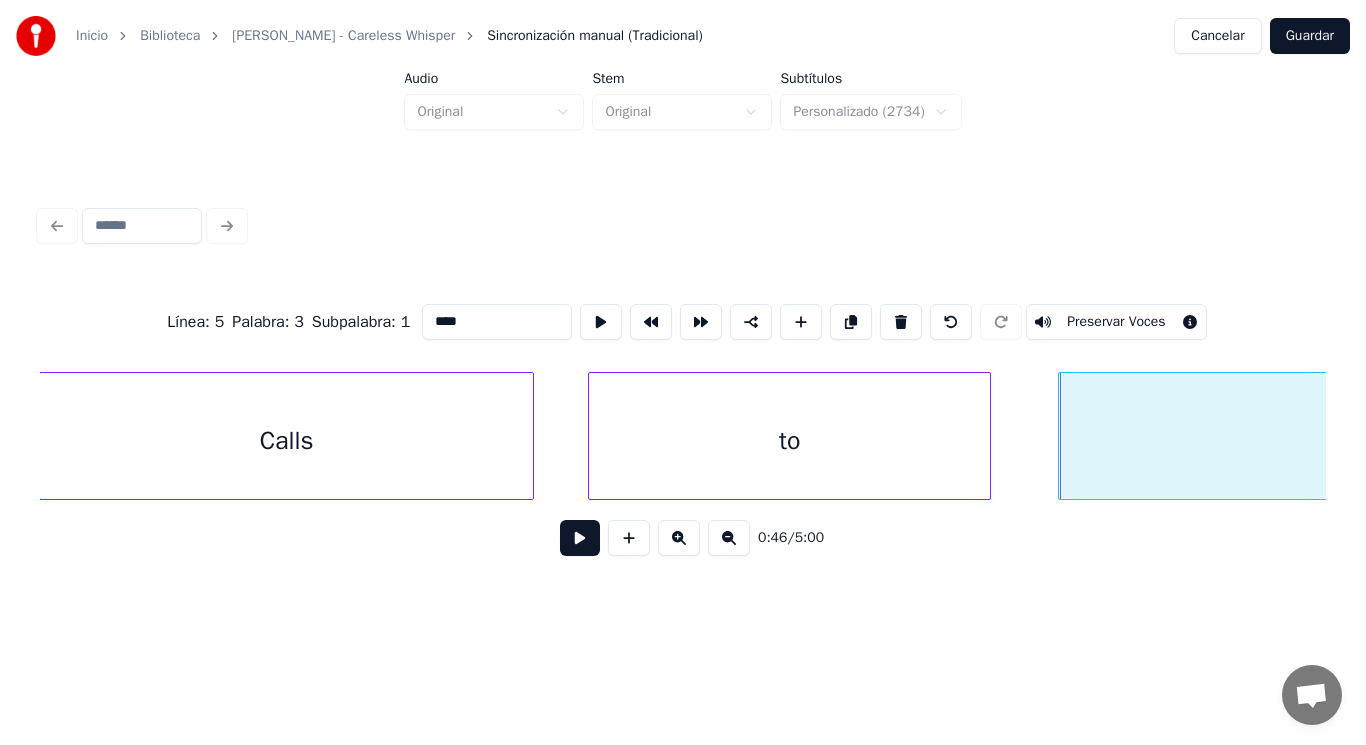 click at bounding box center (580, 538) 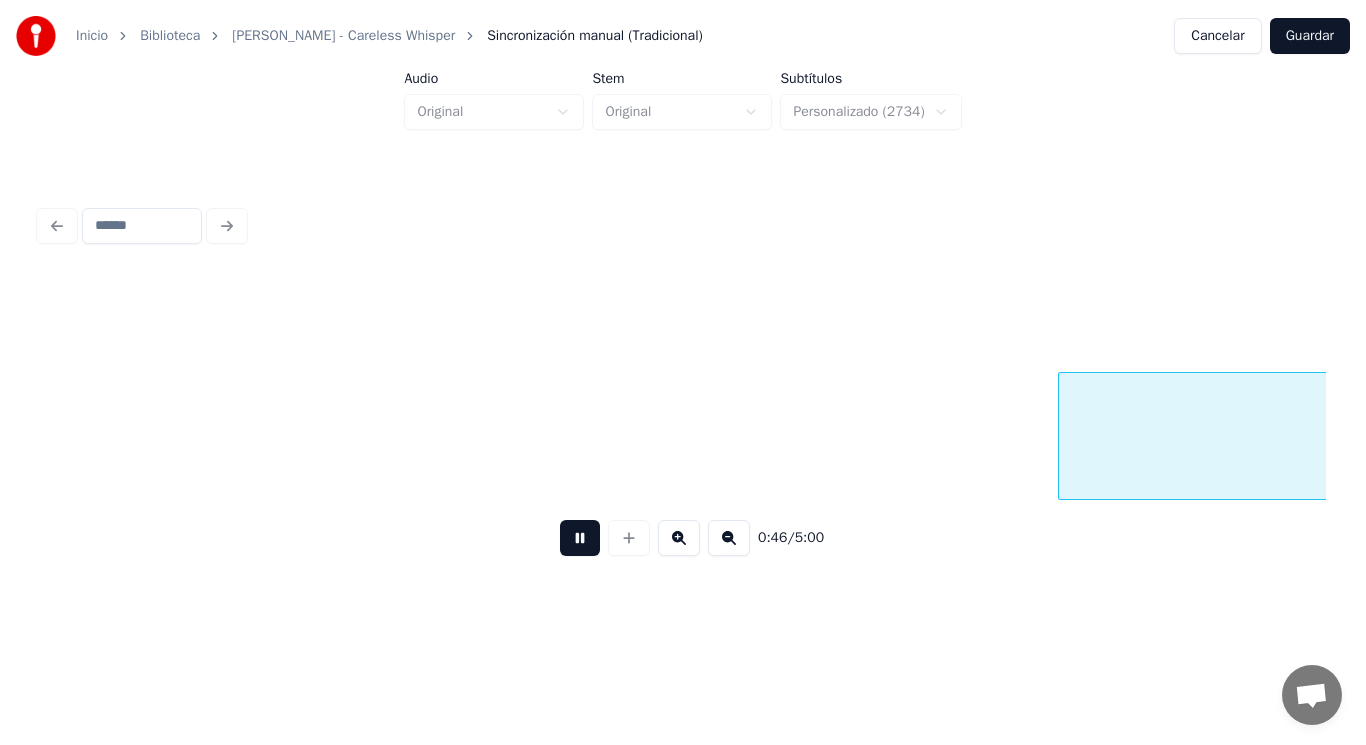 scroll, scrollTop: 0, scrollLeft: 65108, axis: horizontal 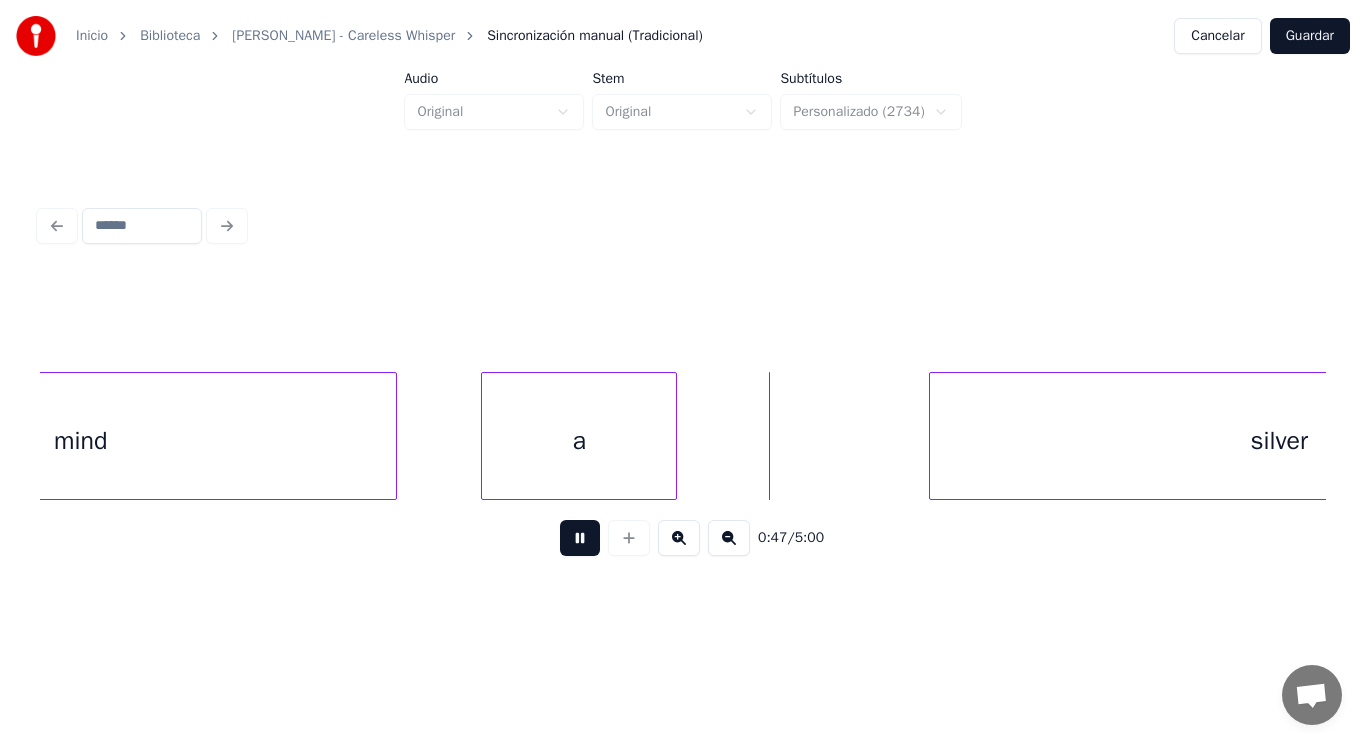 click at bounding box center (580, 538) 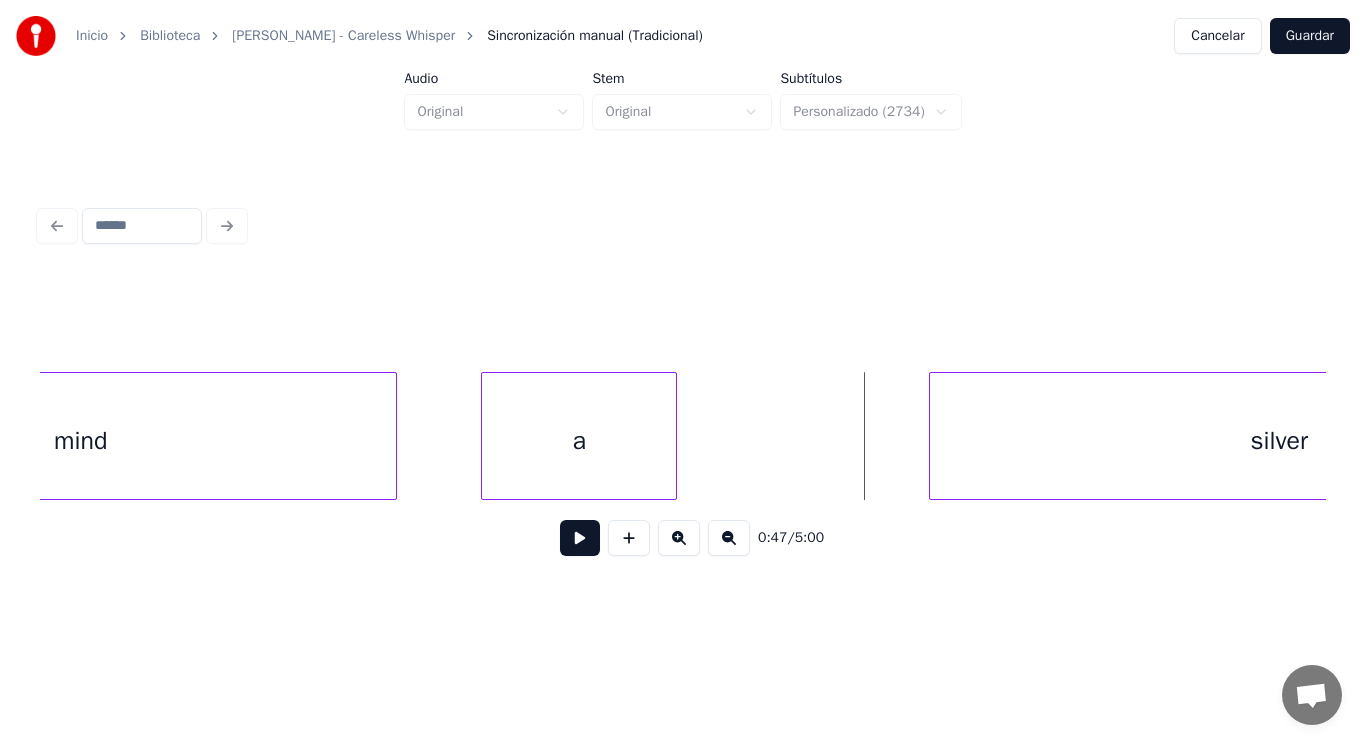 click on "mind" at bounding box center [80, 441] 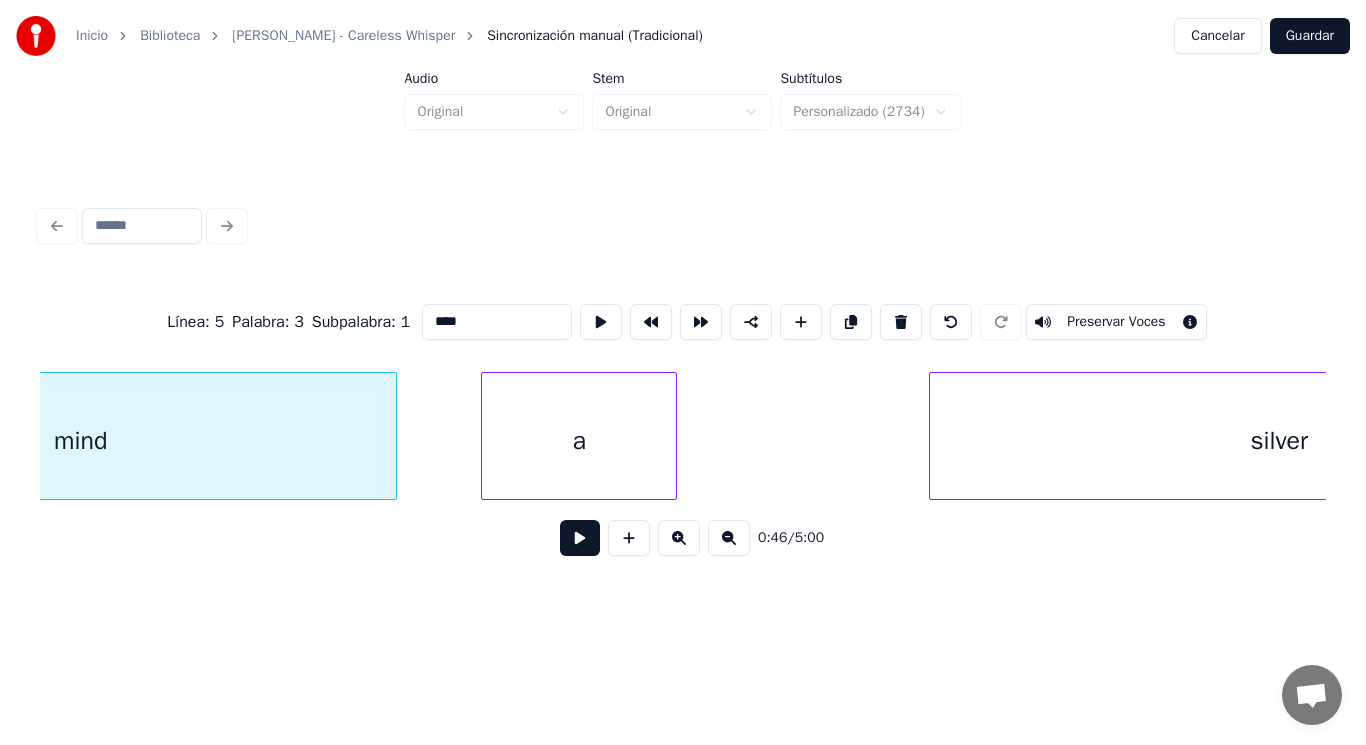 scroll, scrollTop: 0, scrollLeft: 64833, axis: horizontal 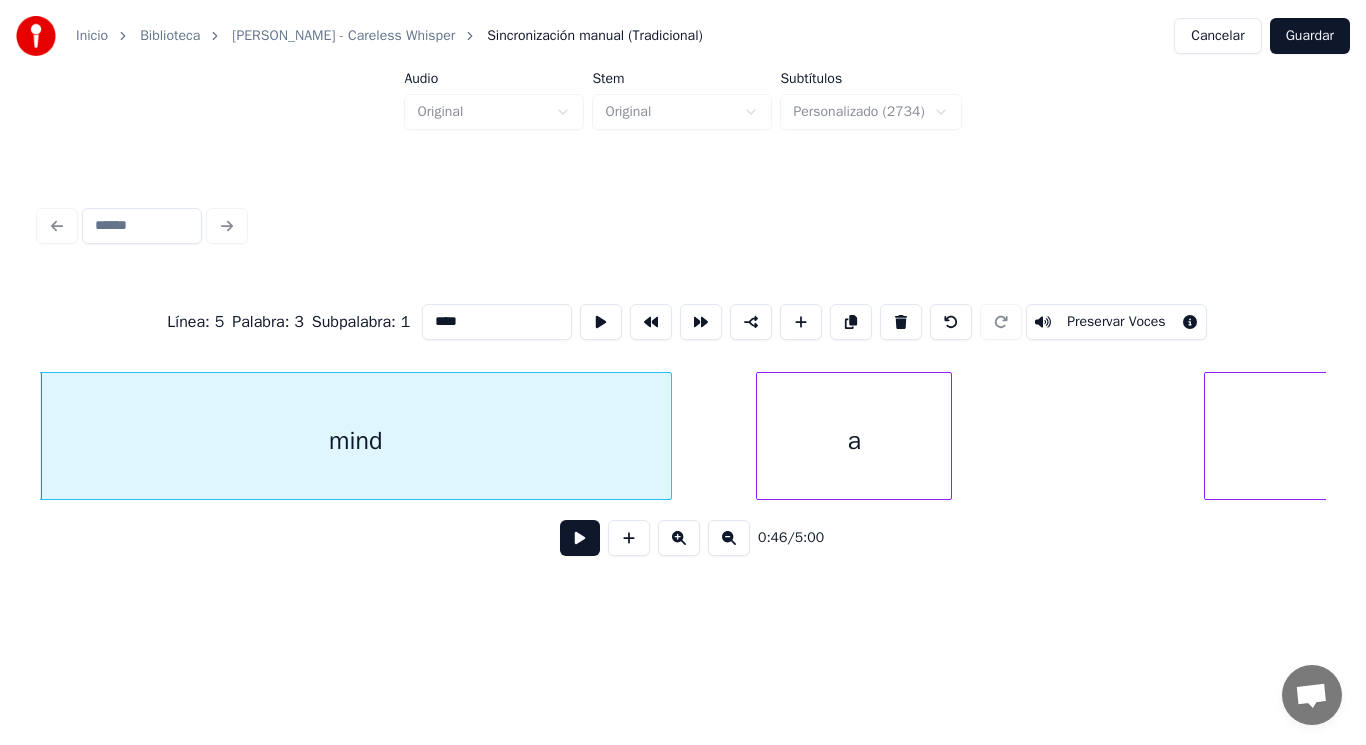 click at bounding box center (580, 538) 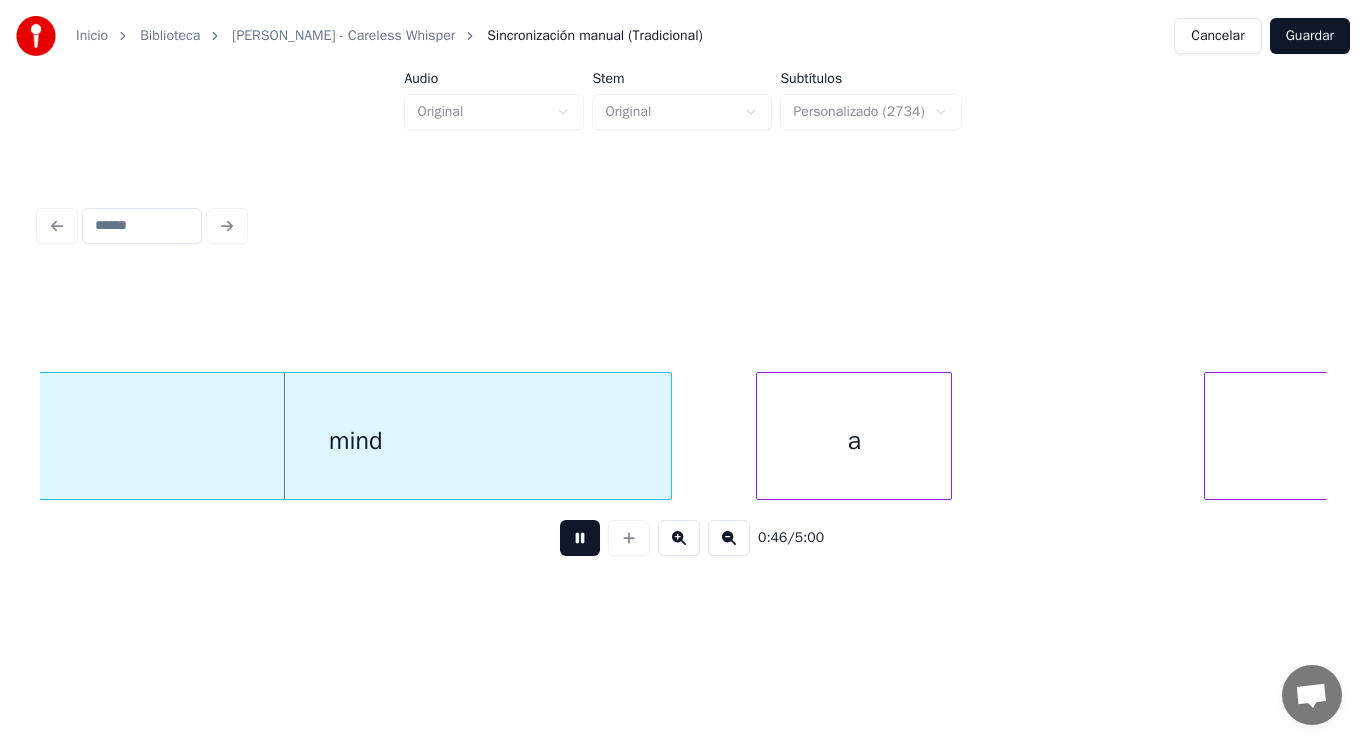 click at bounding box center (580, 538) 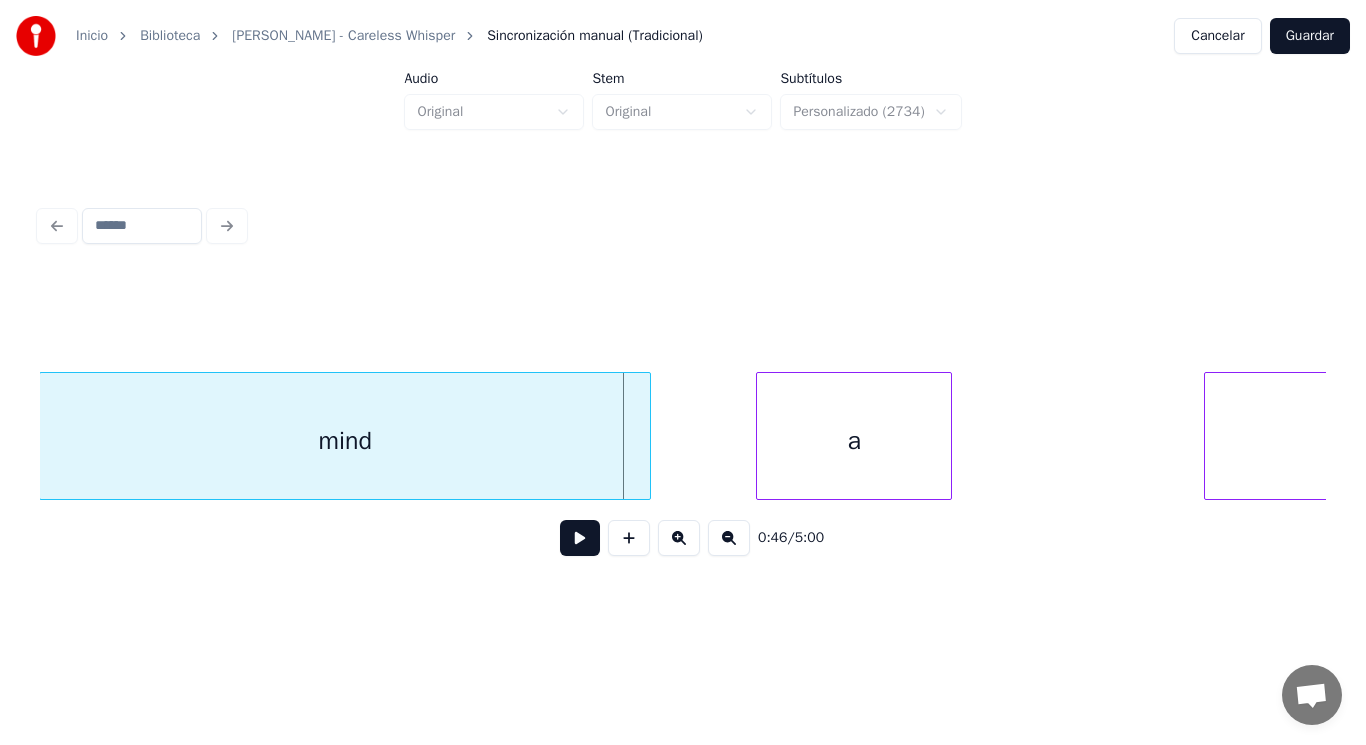 click at bounding box center [647, 436] 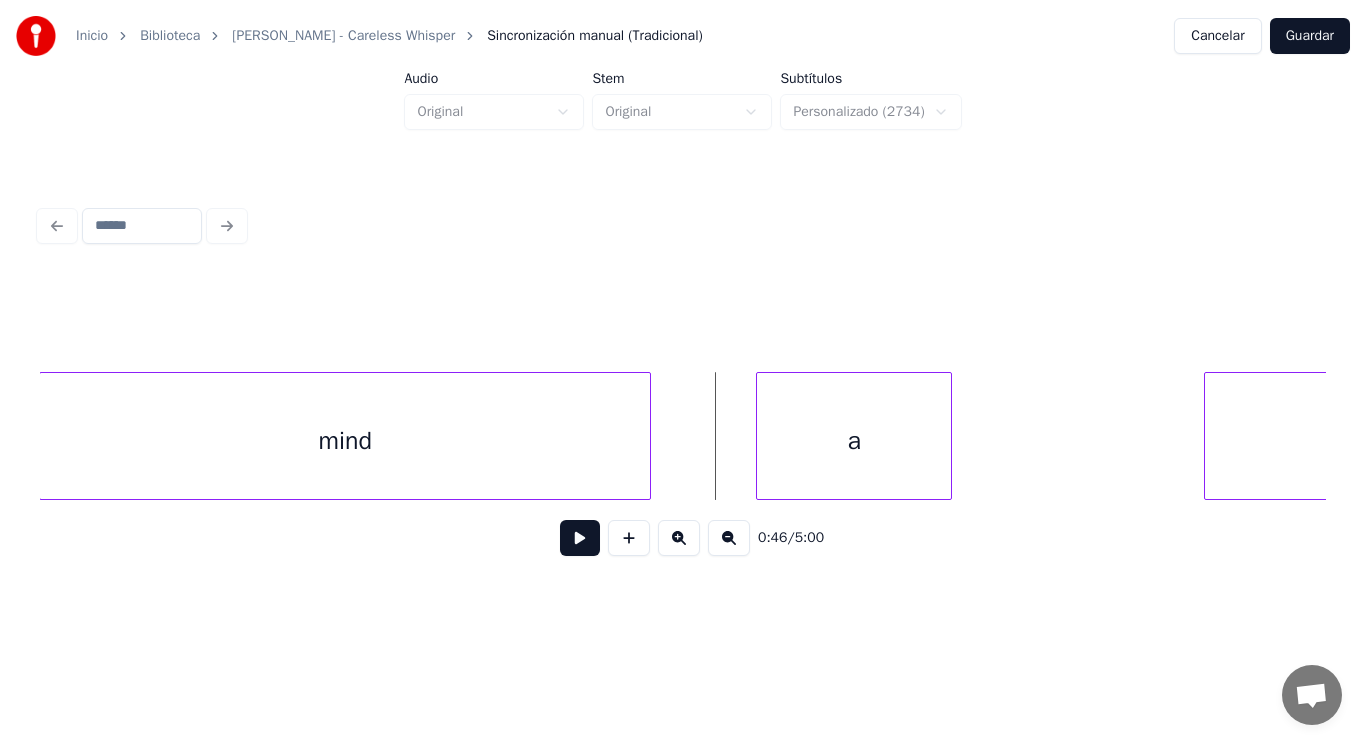 click at bounding box center (580, 538) 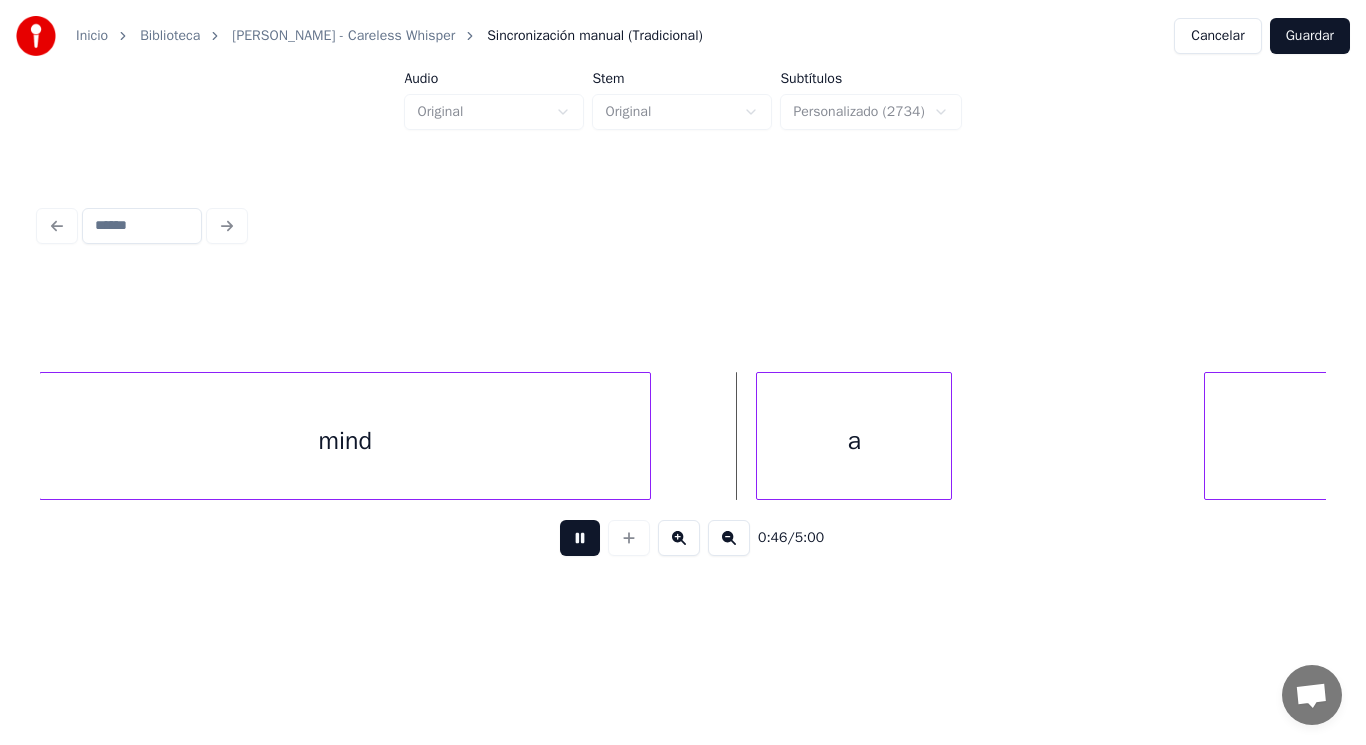 click at bounding box center [580, 538] 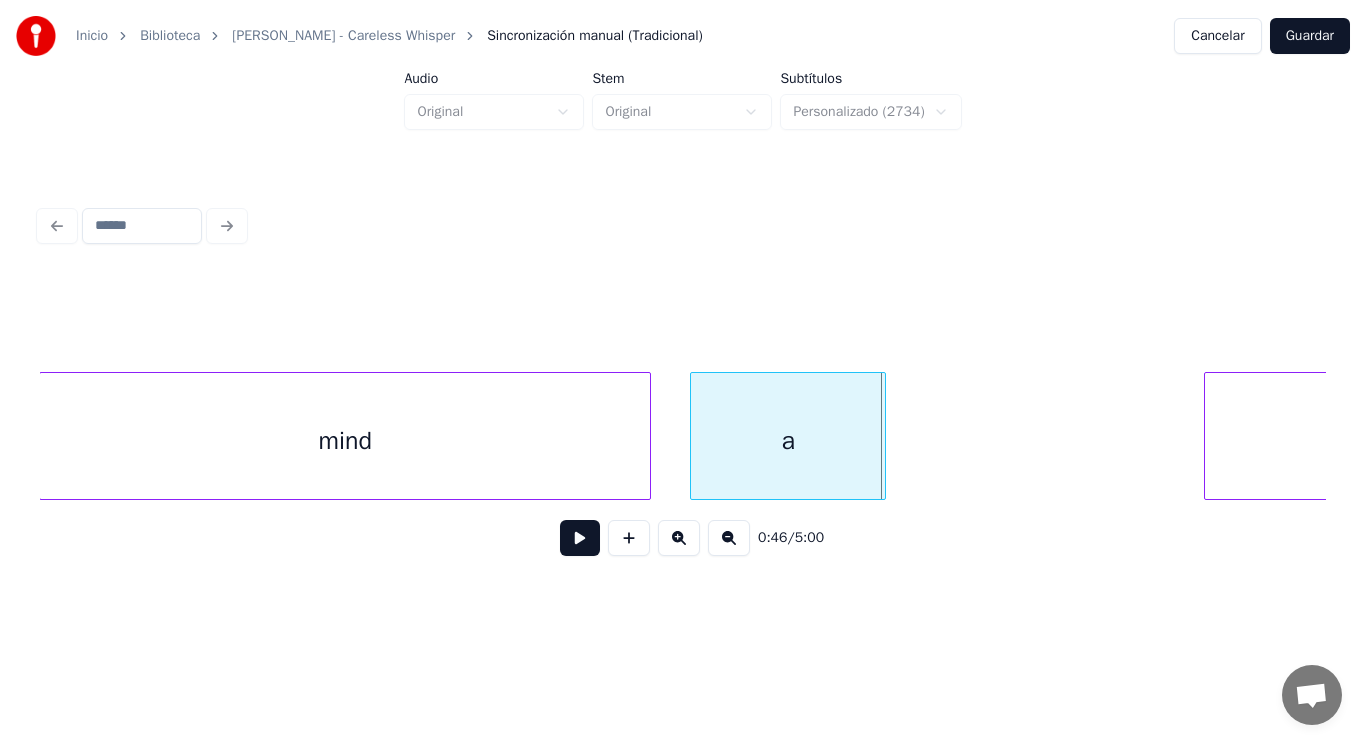 click on "a" at bounding box center (788, 441) 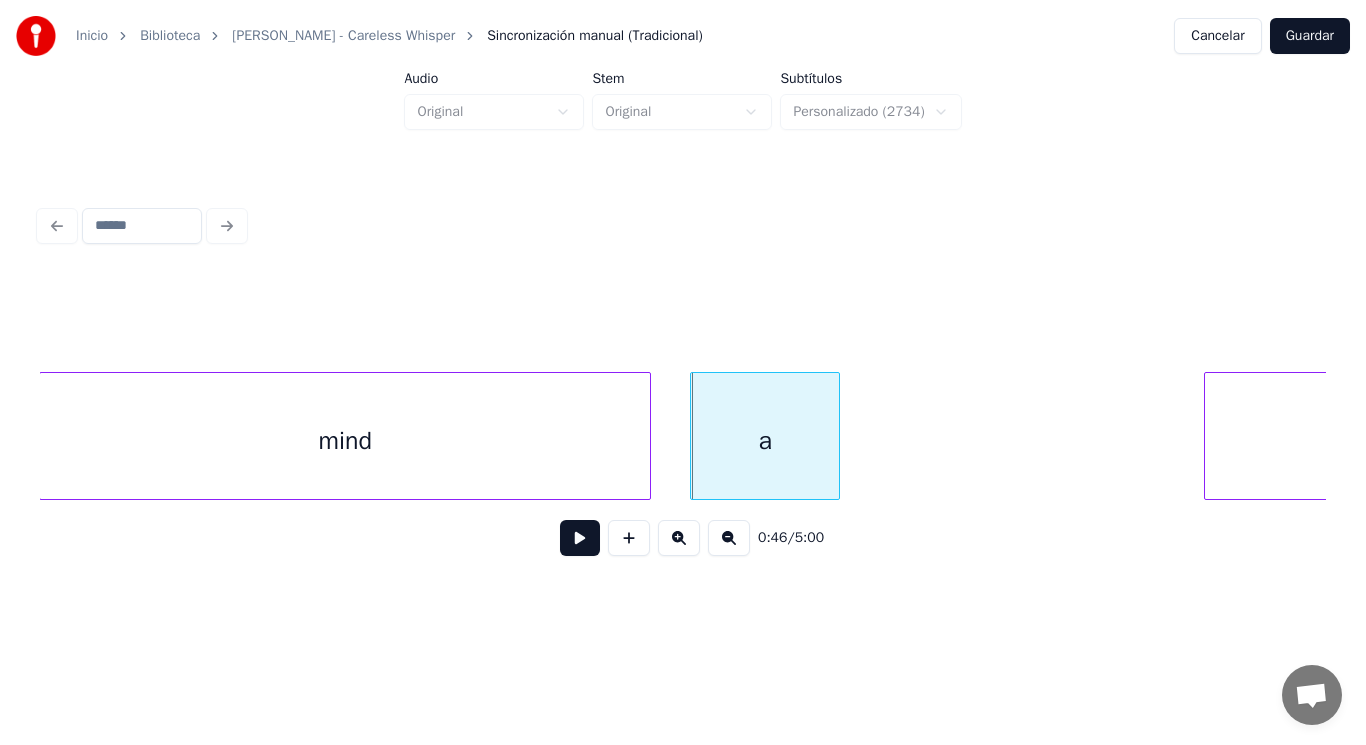 click at bounding box center (836, 436) 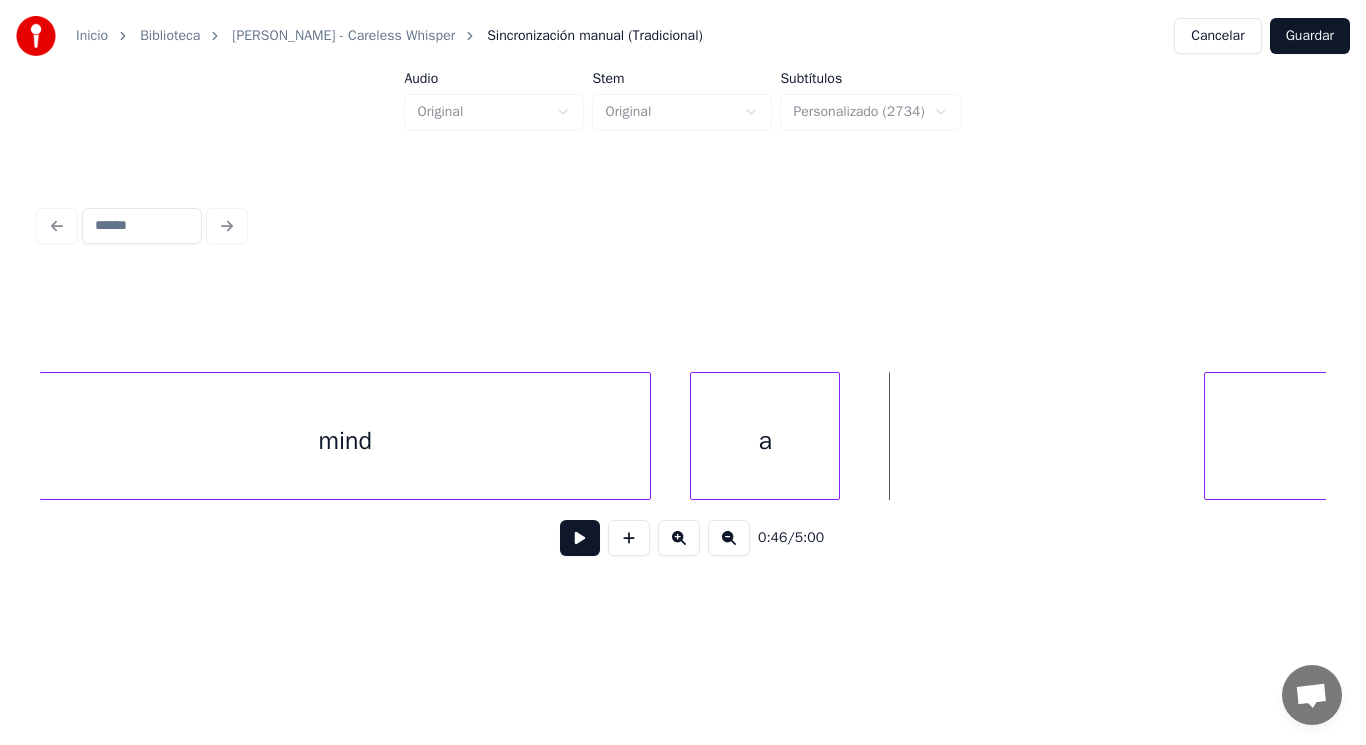 click at bounding box center (580, 538) 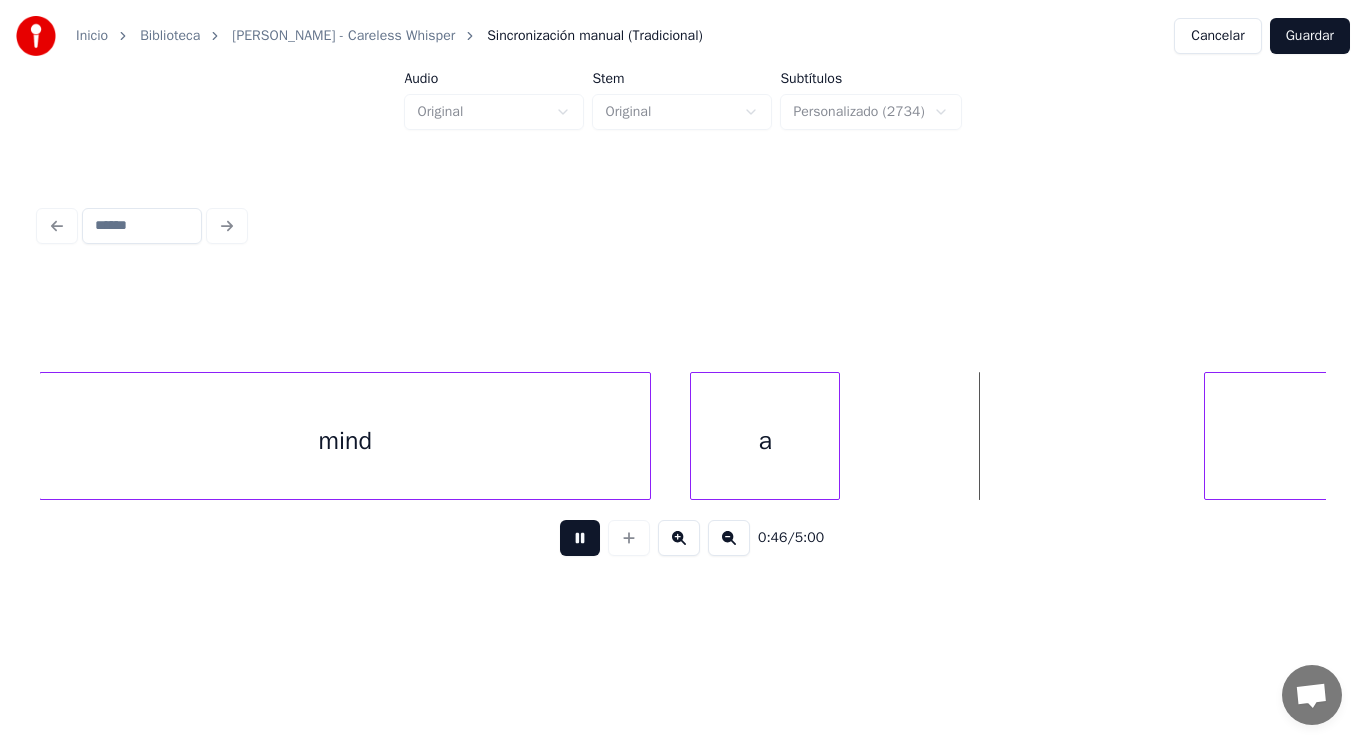 click at bounding box center (580, 538) 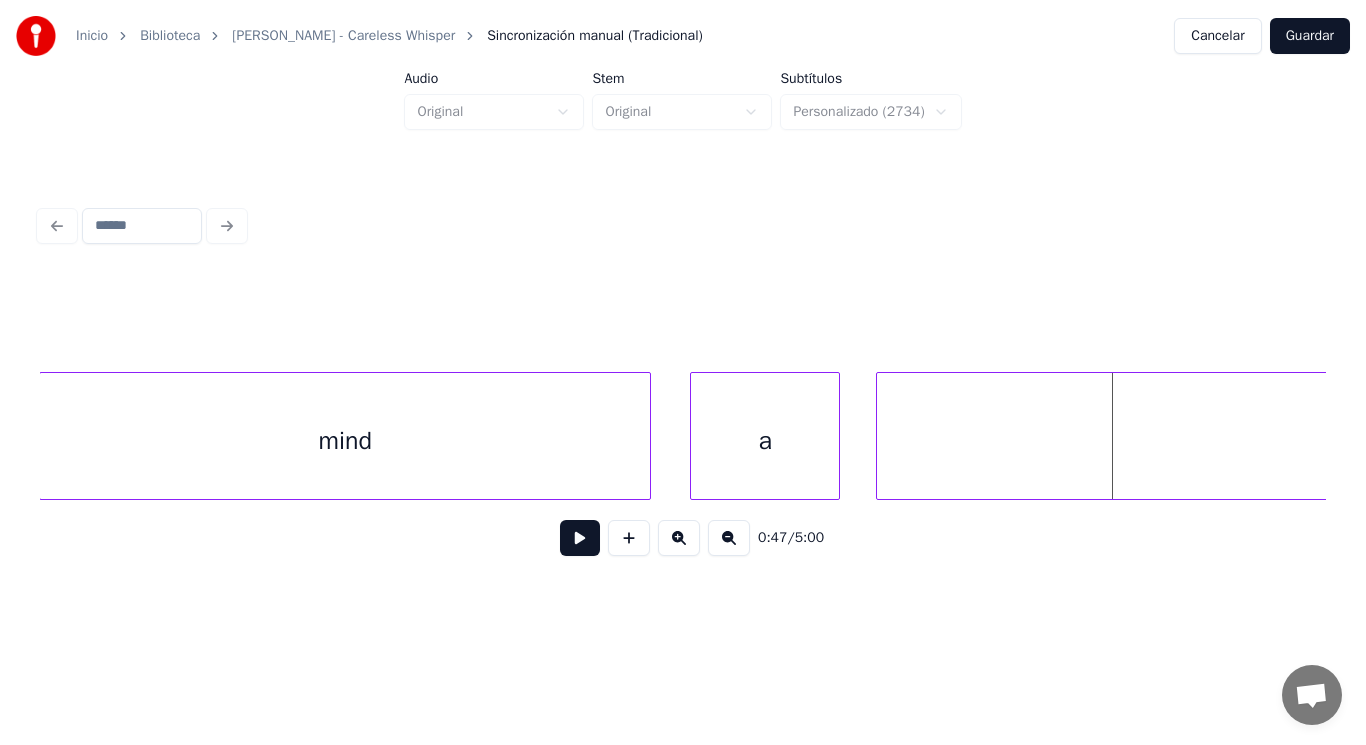 click at bounding box center [880, 436] 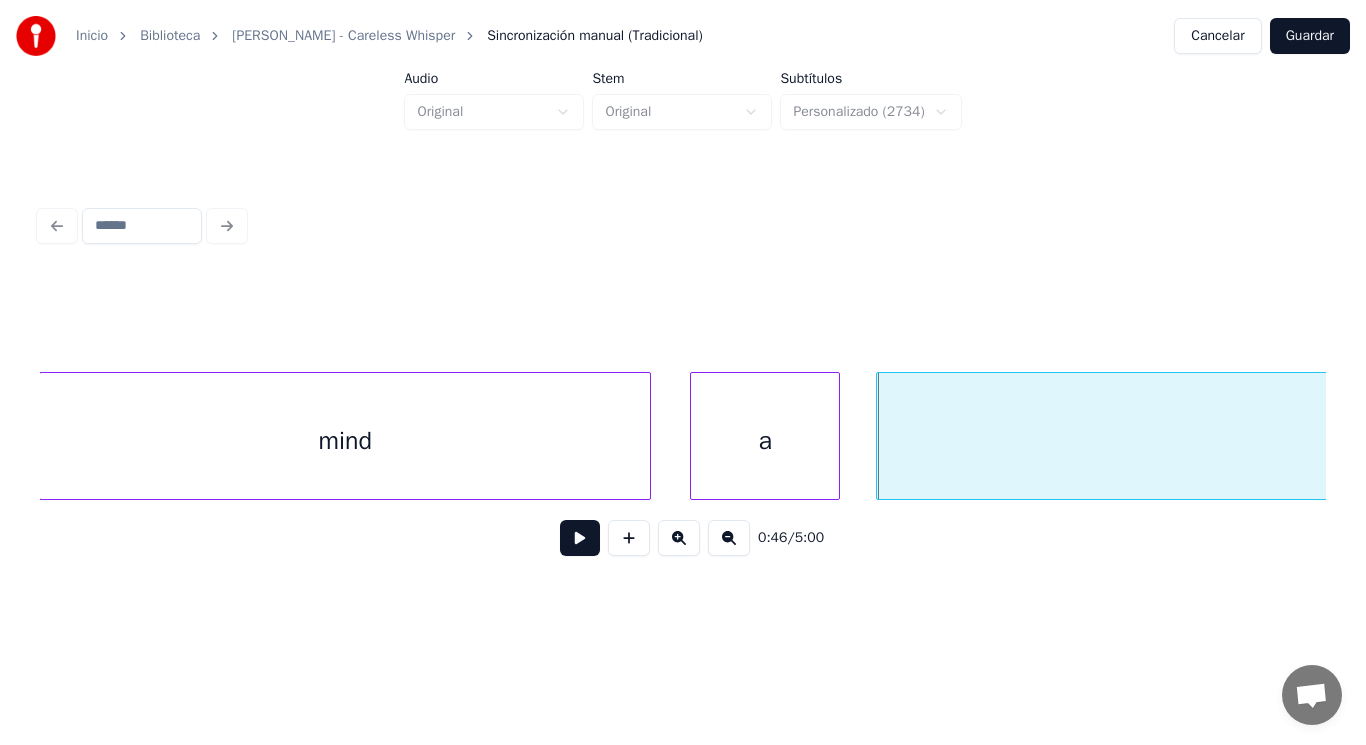 click at bounding box center [580, 538] 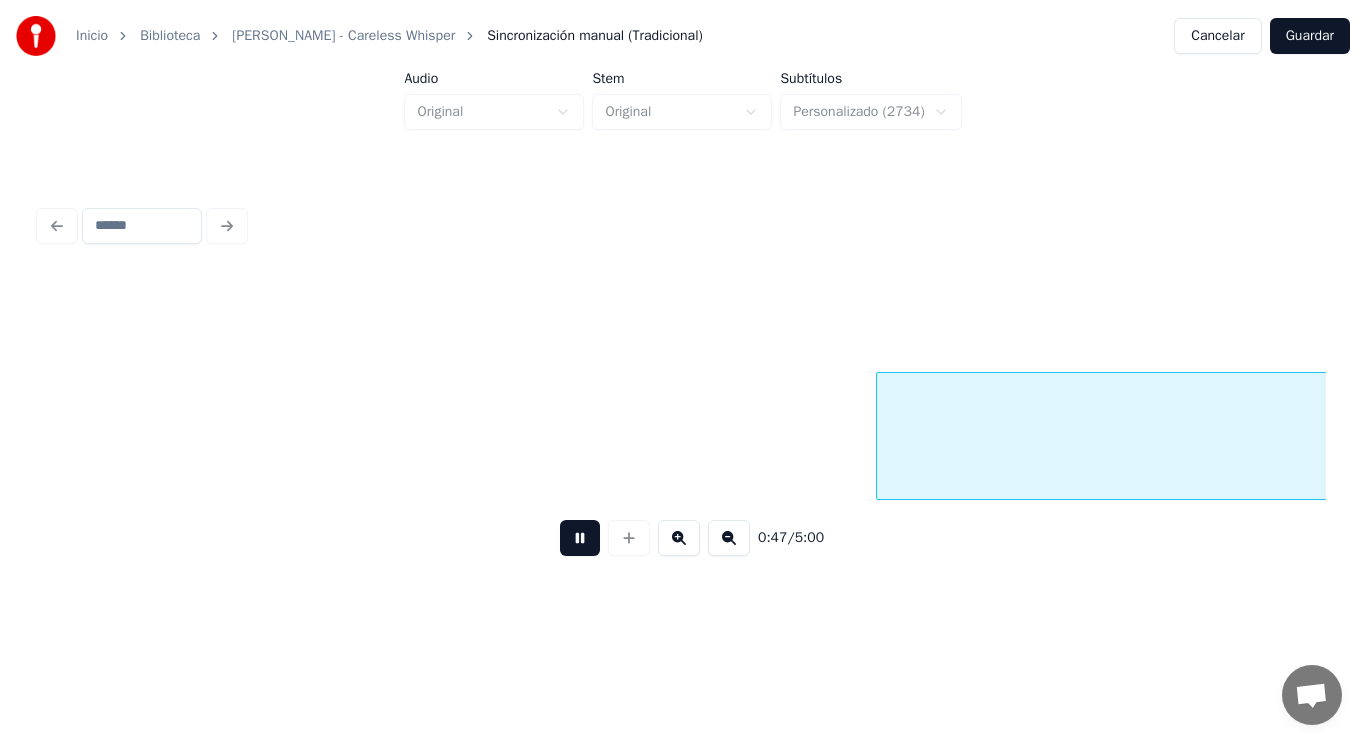 scroll, scrollTop: 0, scrollLeft: 66134, axis: horizontal 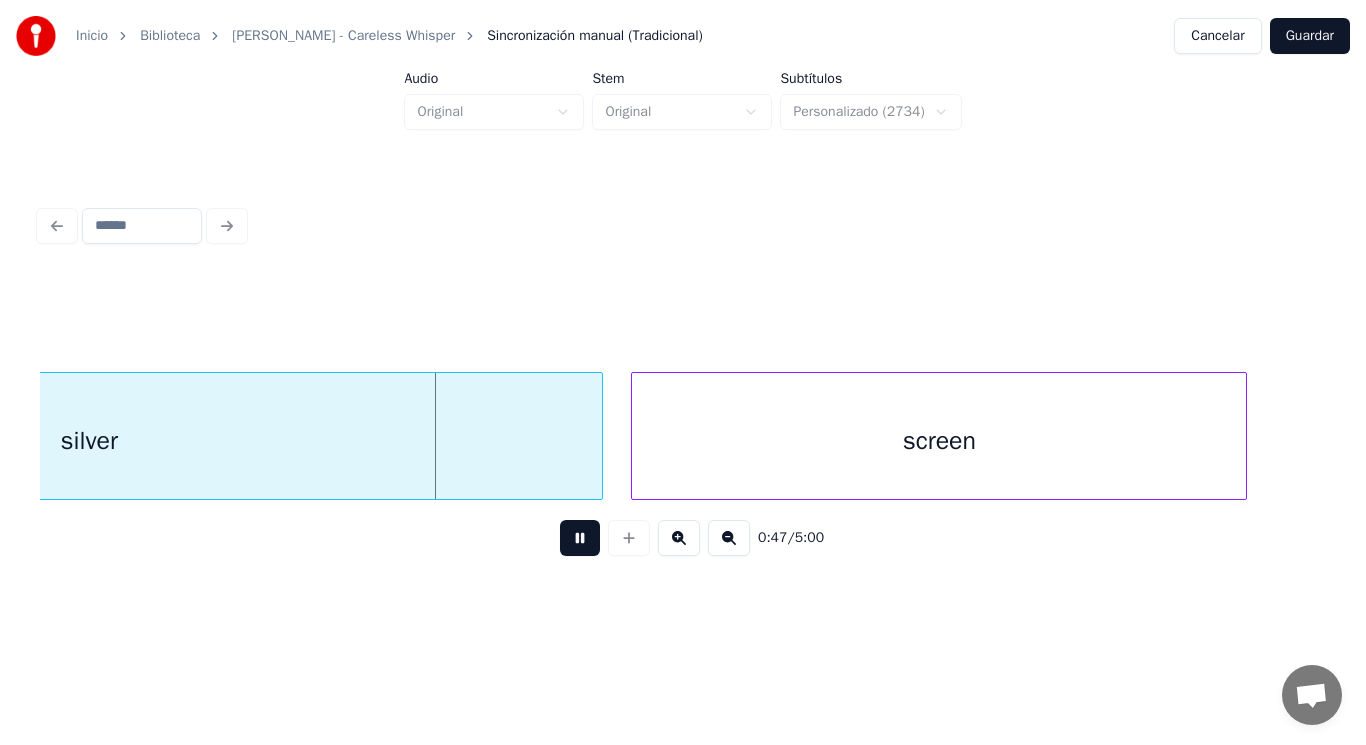 click at bounding box center (580, 538) 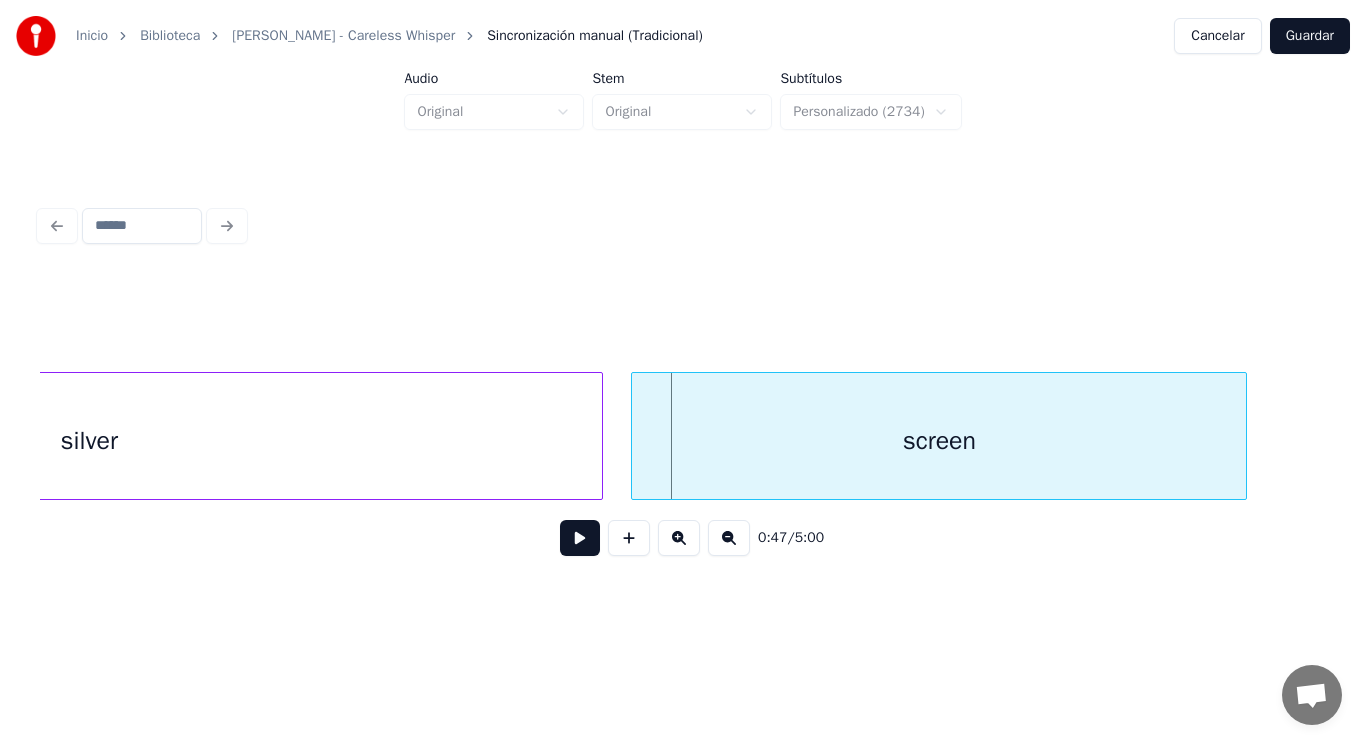 click on "silver" at bounding box center [89, 441] 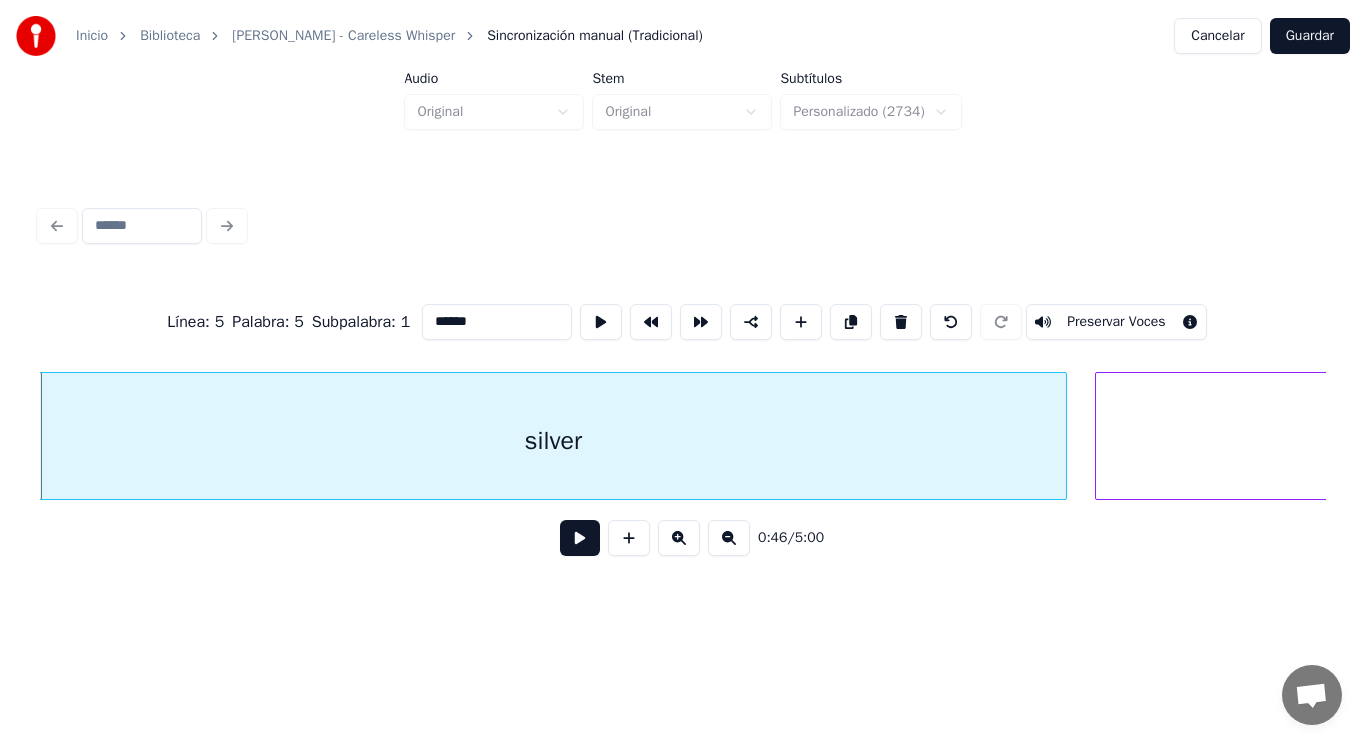 click at bounding box center [580, 538] 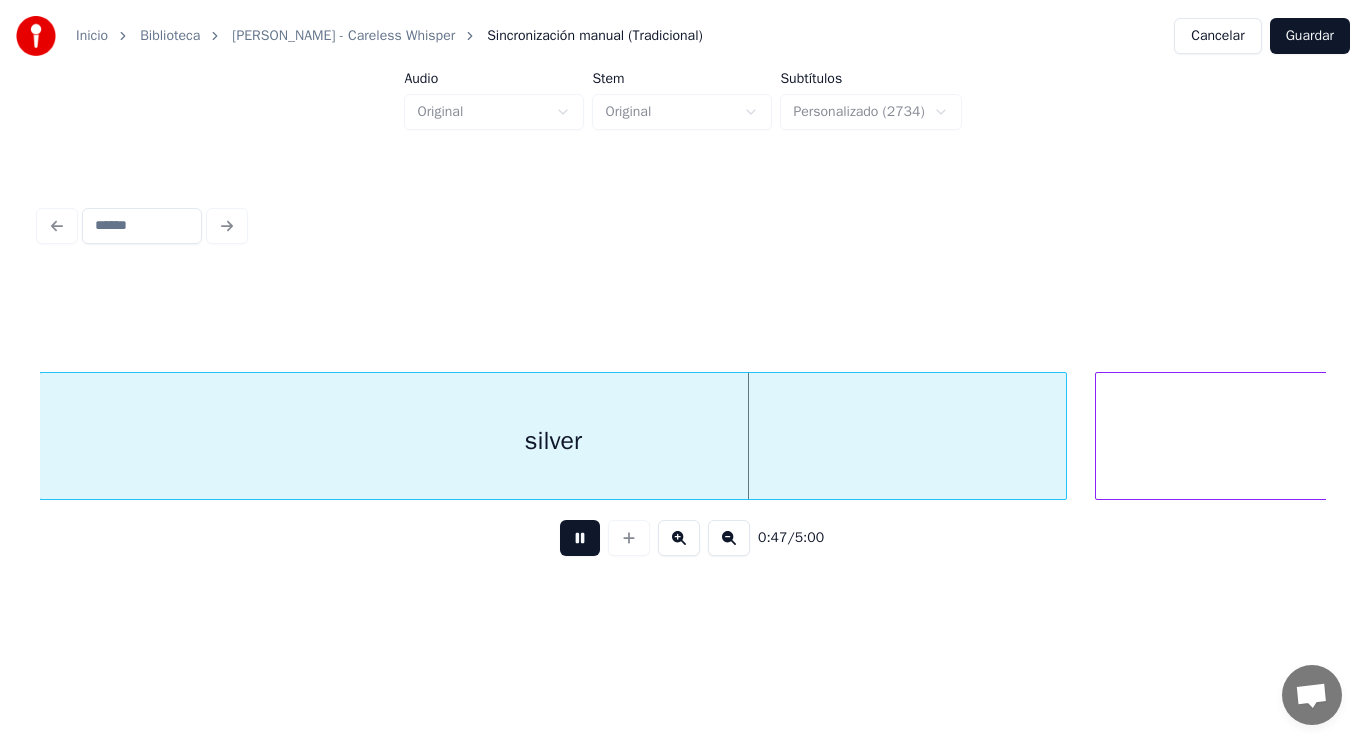 click at bounding box center (580, 538) 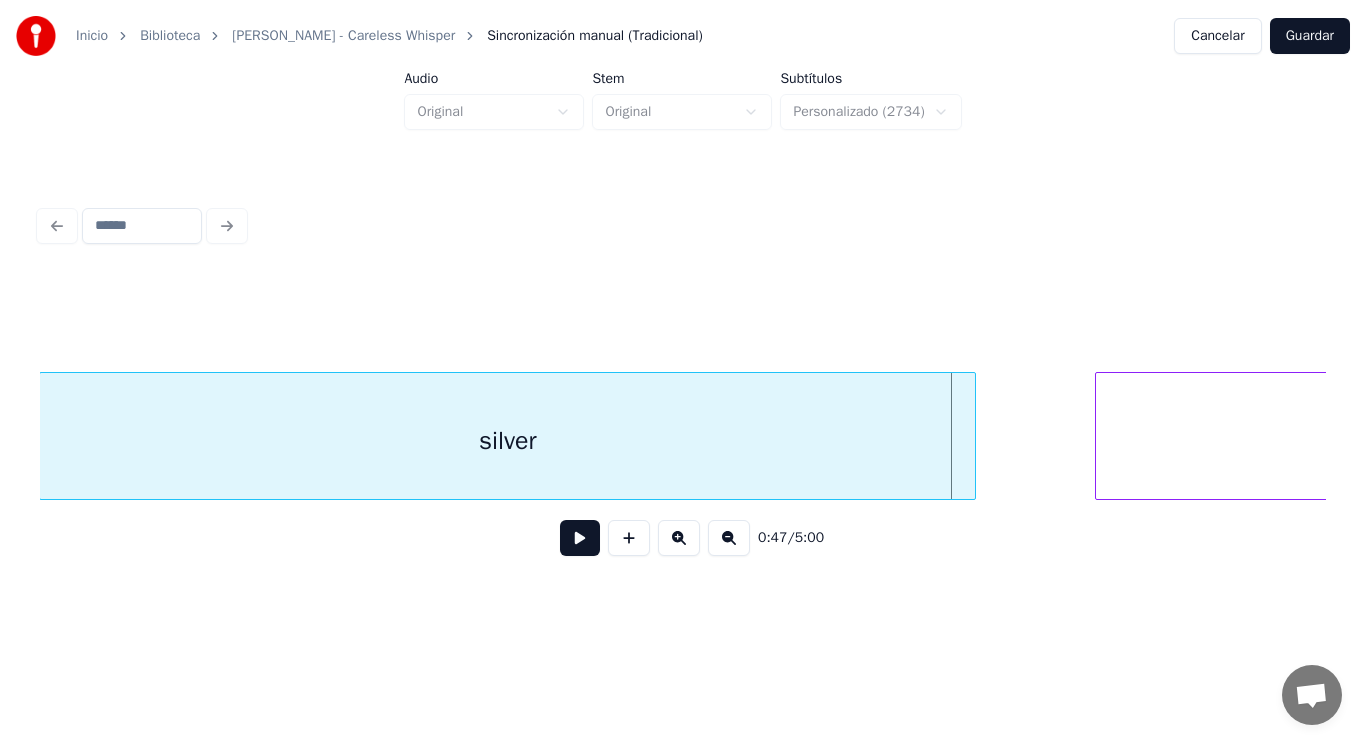 click at bounding box center [972, 436] 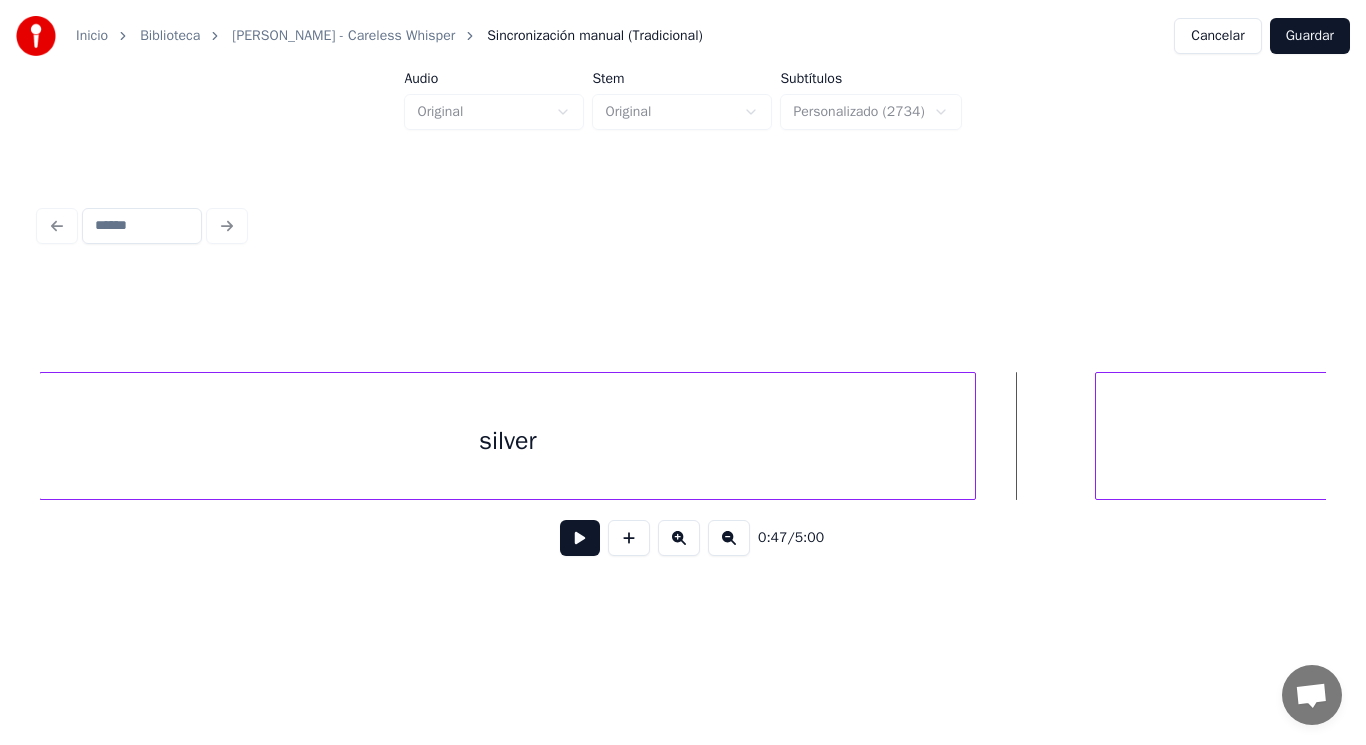 click at bounding box center [580, 538] 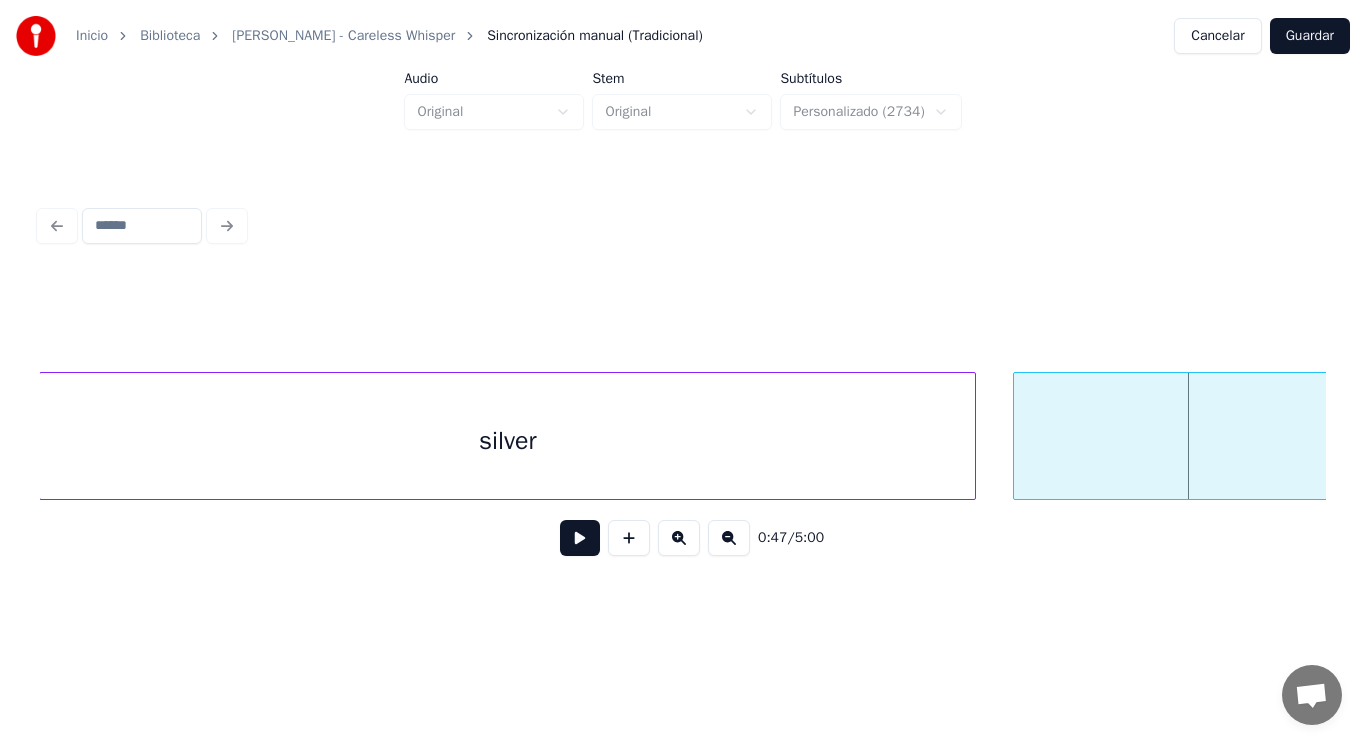 click at bounding box center (1017, 436) 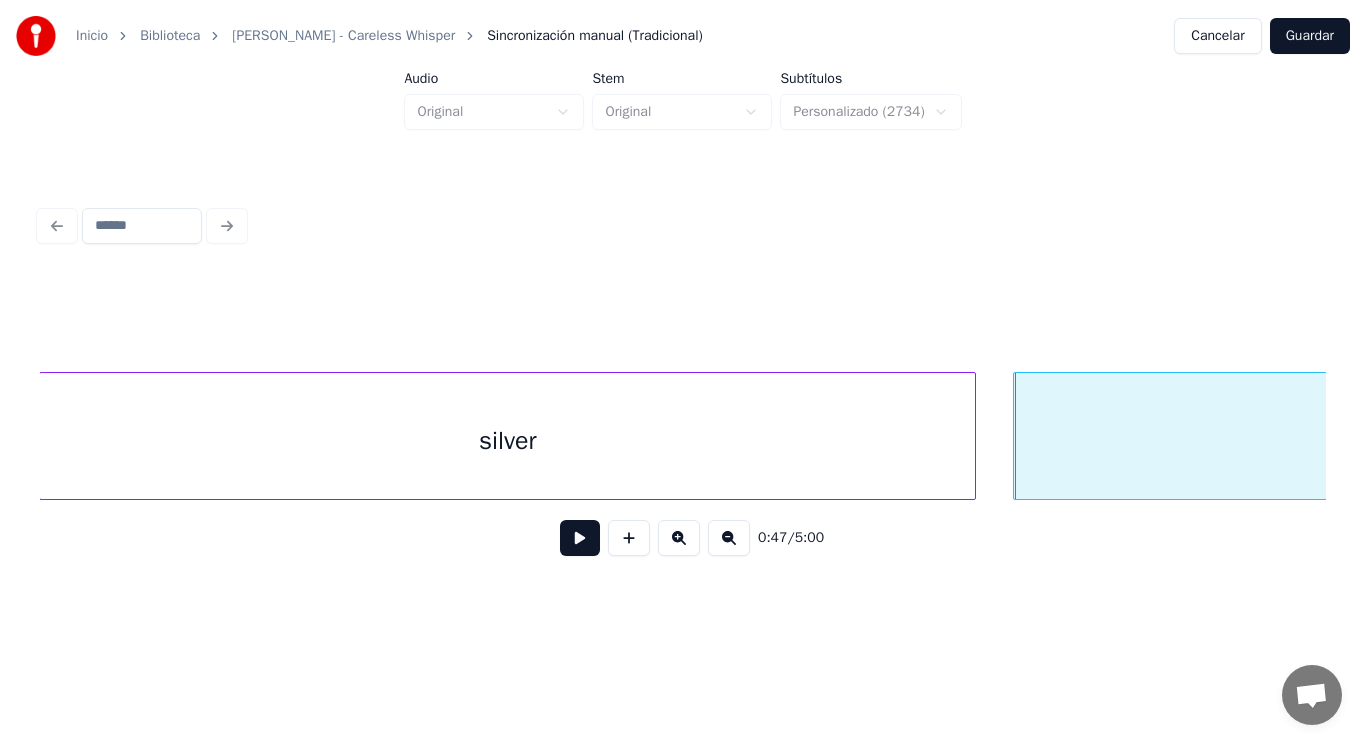 click at bounding box center [580, 538] 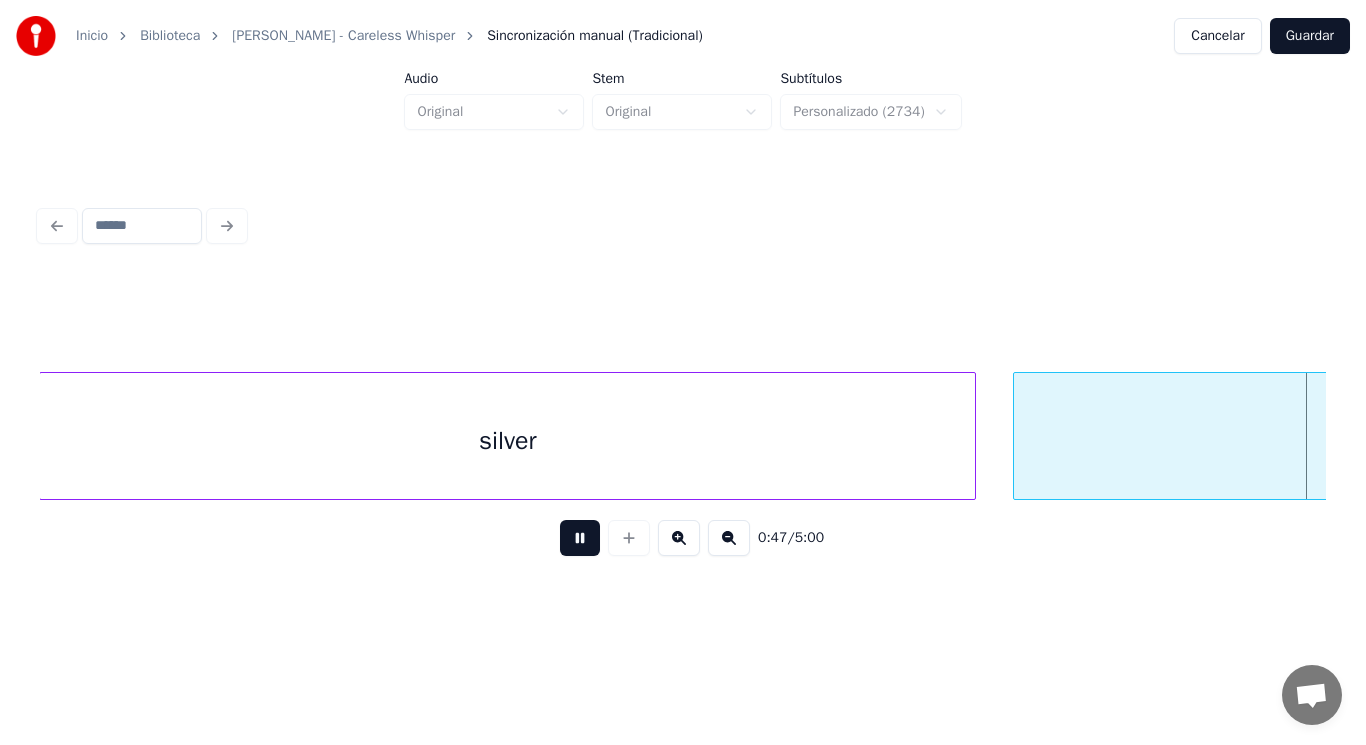 scroll, scrollTop: 0, scrollLeft: 66961, axis: horizontal 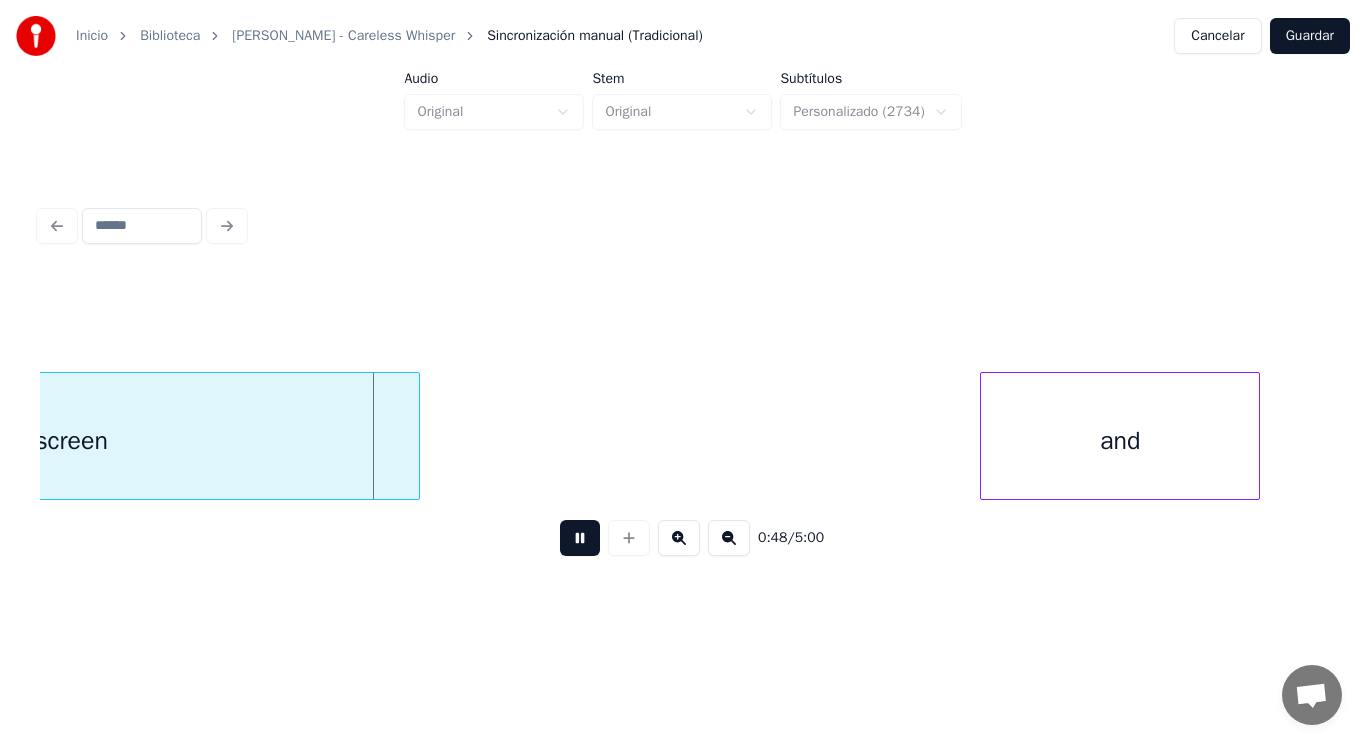click at bounding box center (580, 538) 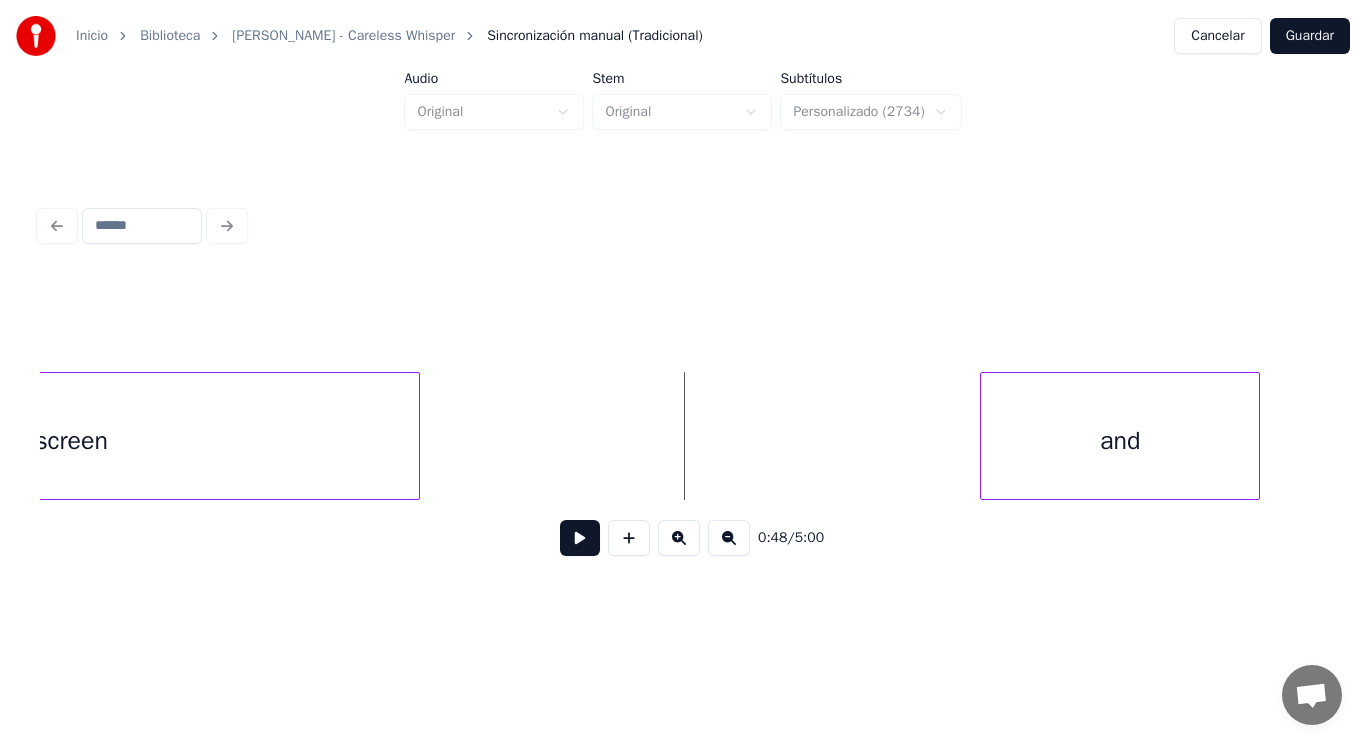 click on "screen" at bounding box center (71, 441) 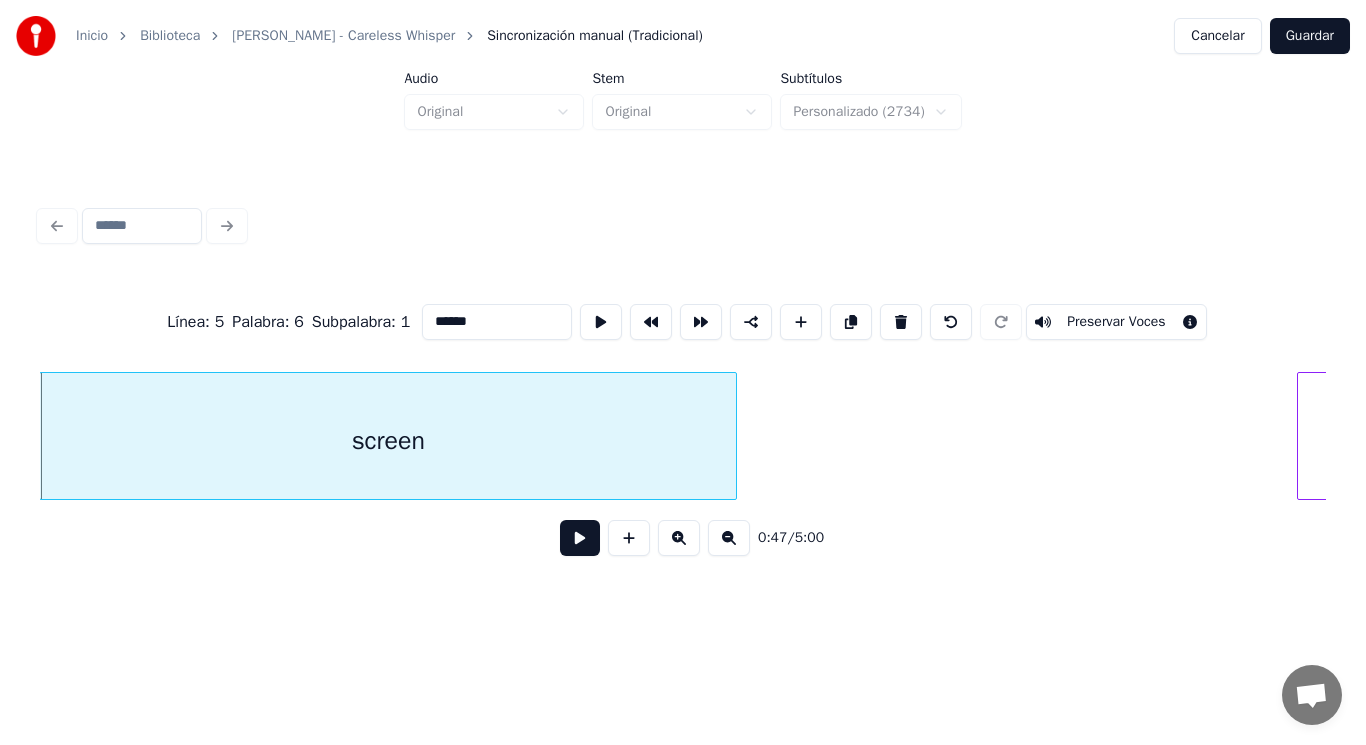 click at bounding box center (580, 538) 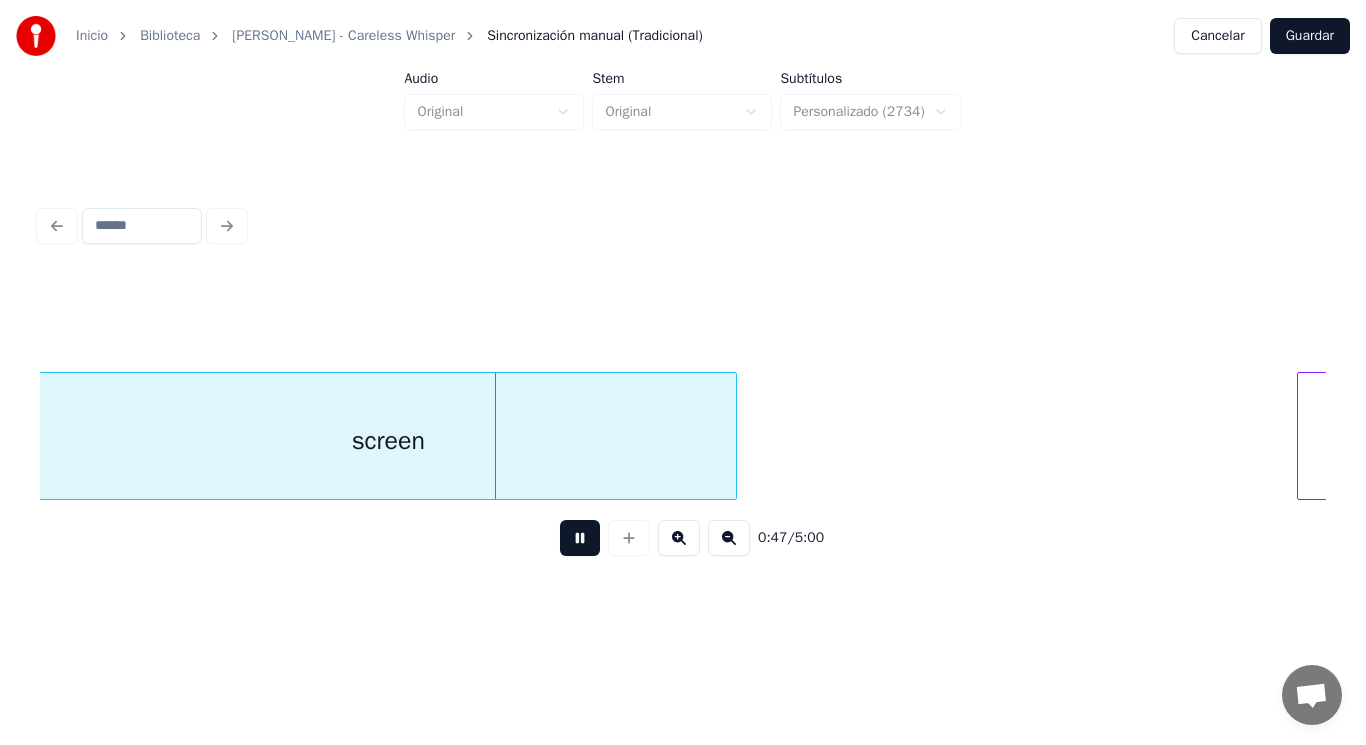 click at bounding box center [580, 538] 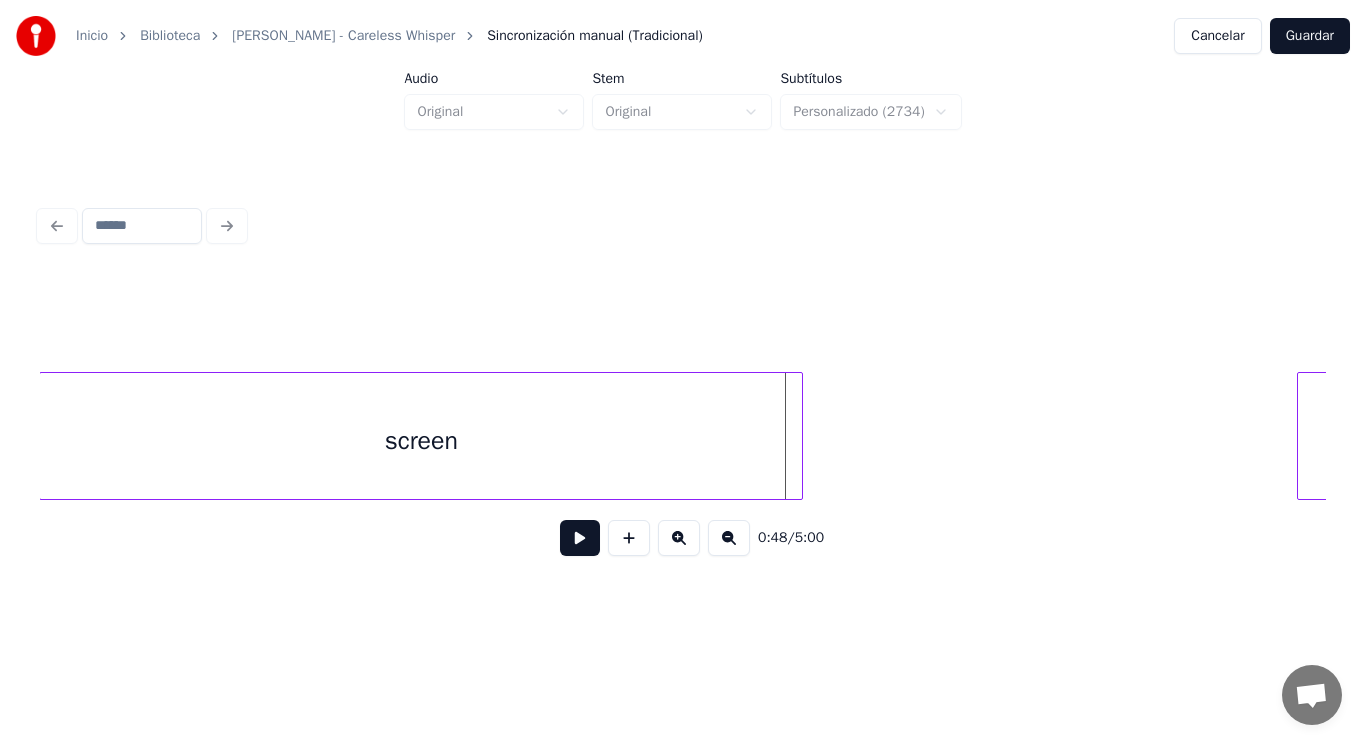 click at bounding box center (799, 436) 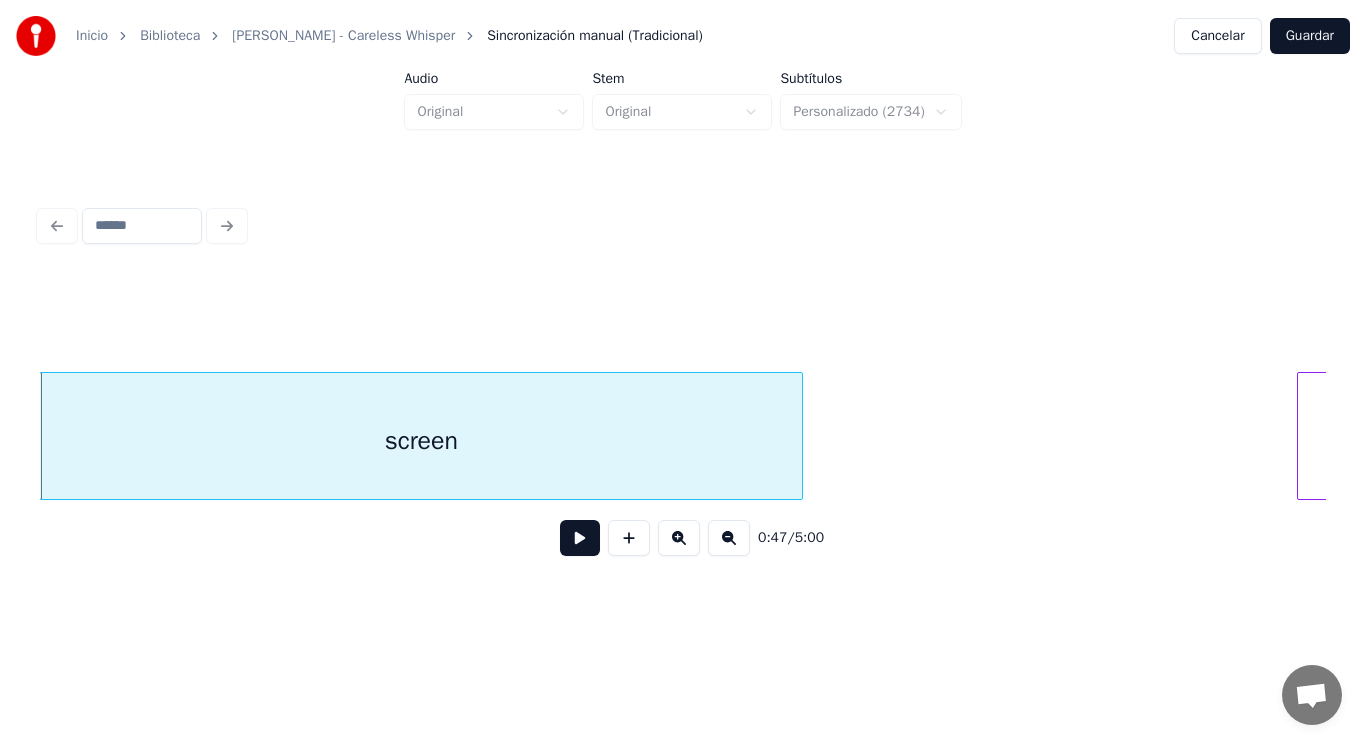 click at bounding box center (580, 538) 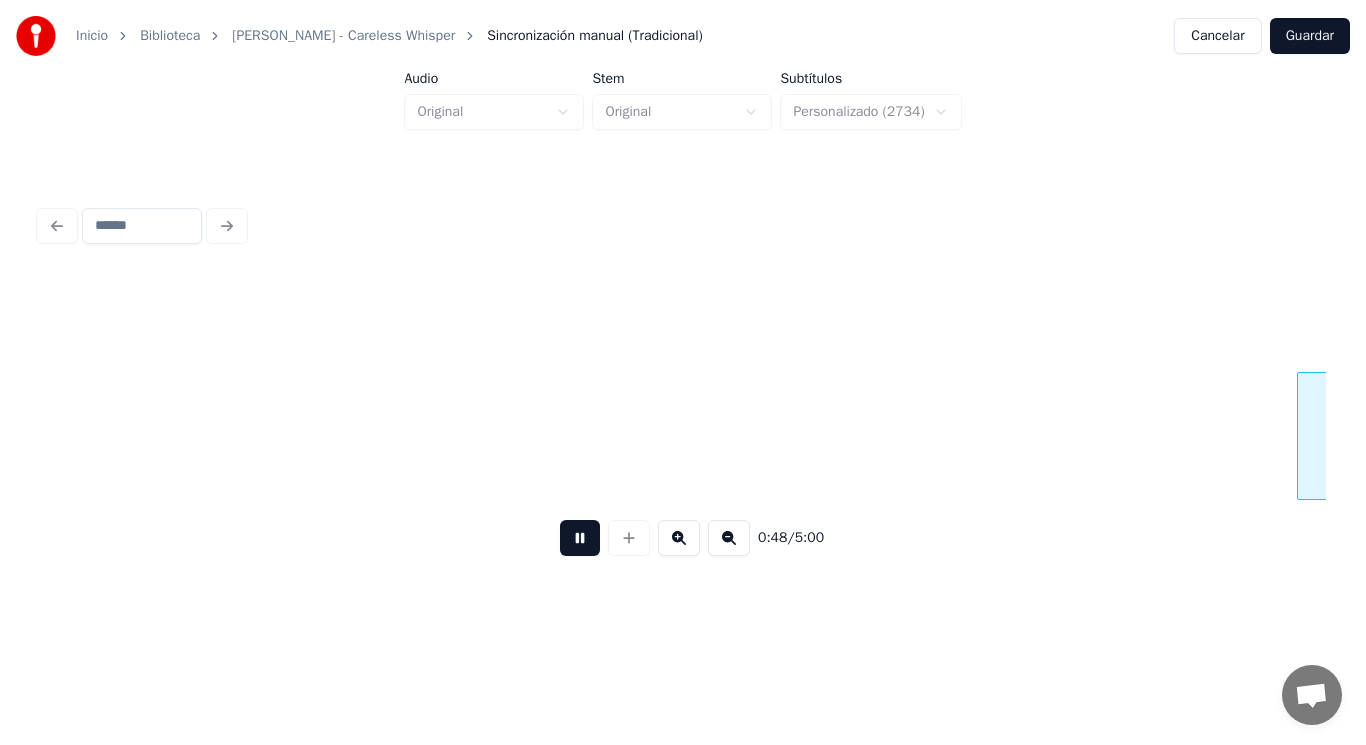 scroll, scrollTop: 0, scrollLeft: 67956, axis: horizontal 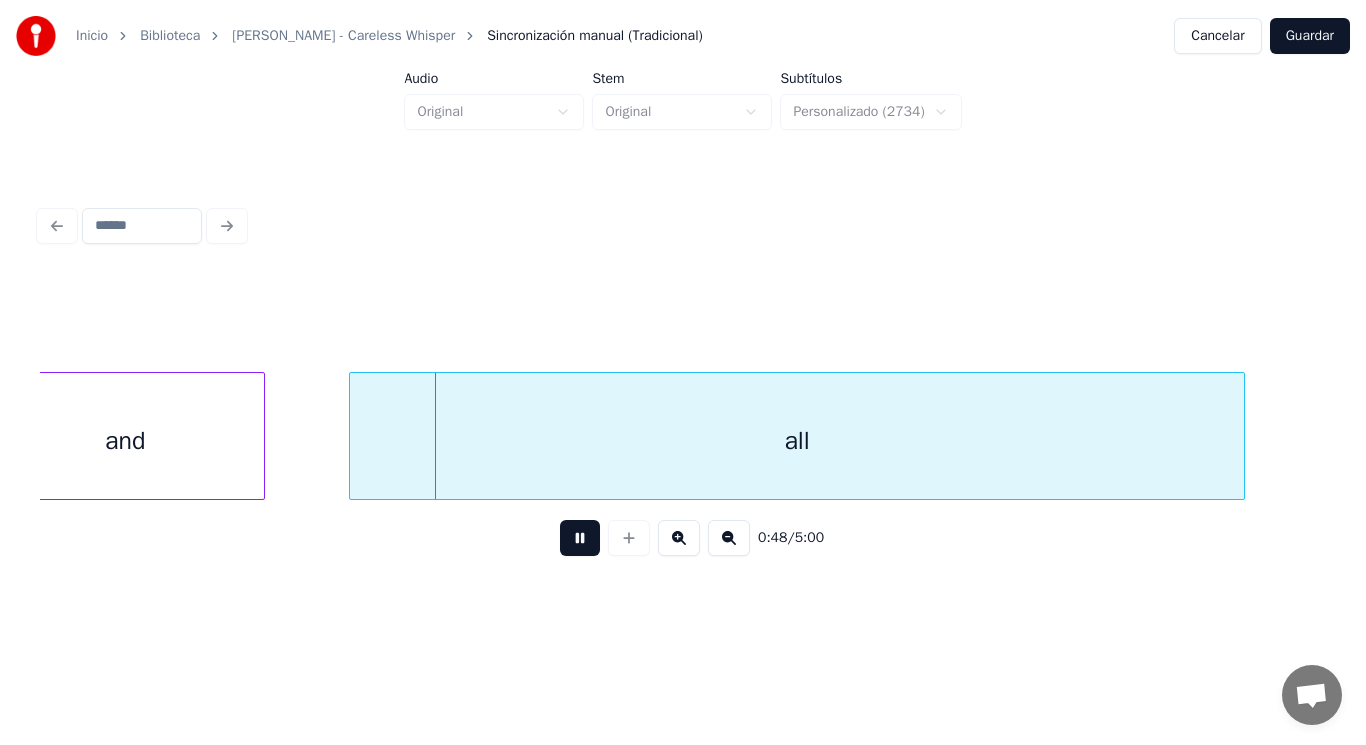 click at bounding box center (580, 538) 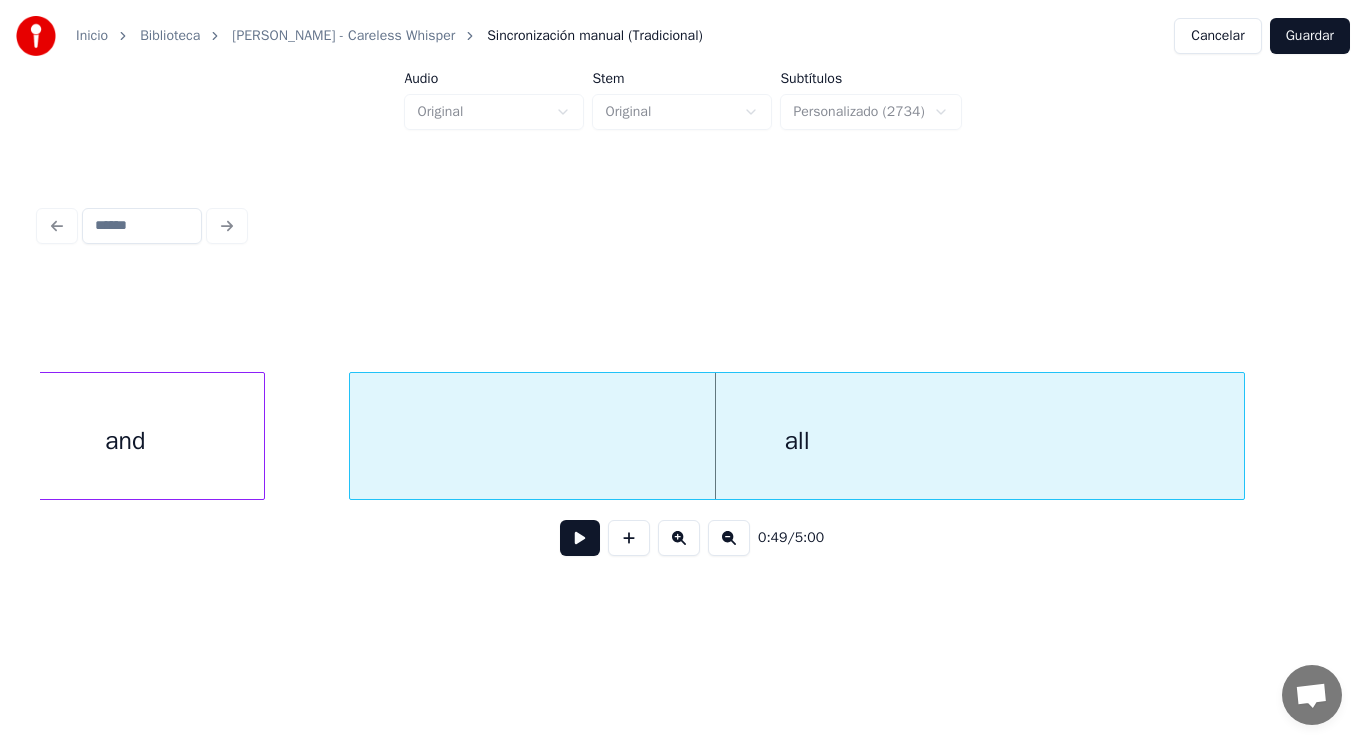 click on "and" at bounding box center (125, 441) 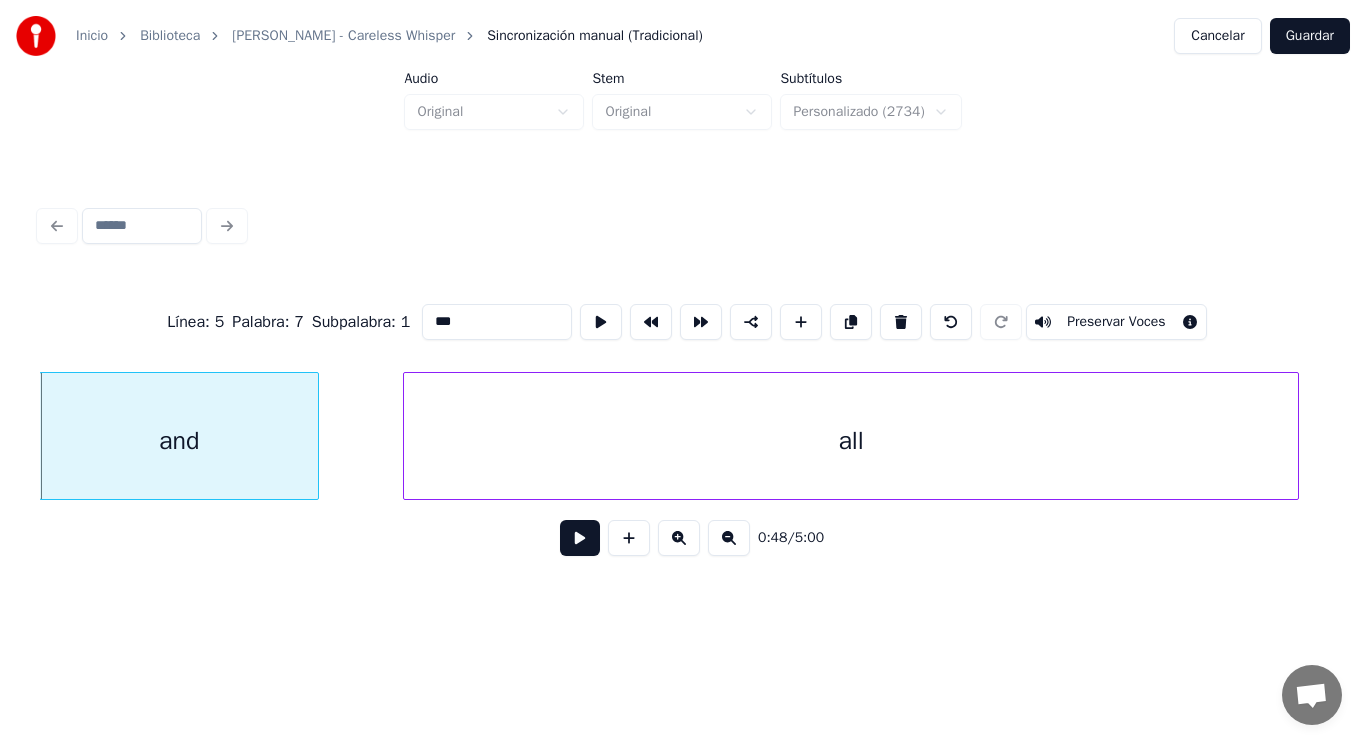 click at bounding box center [580, 538] 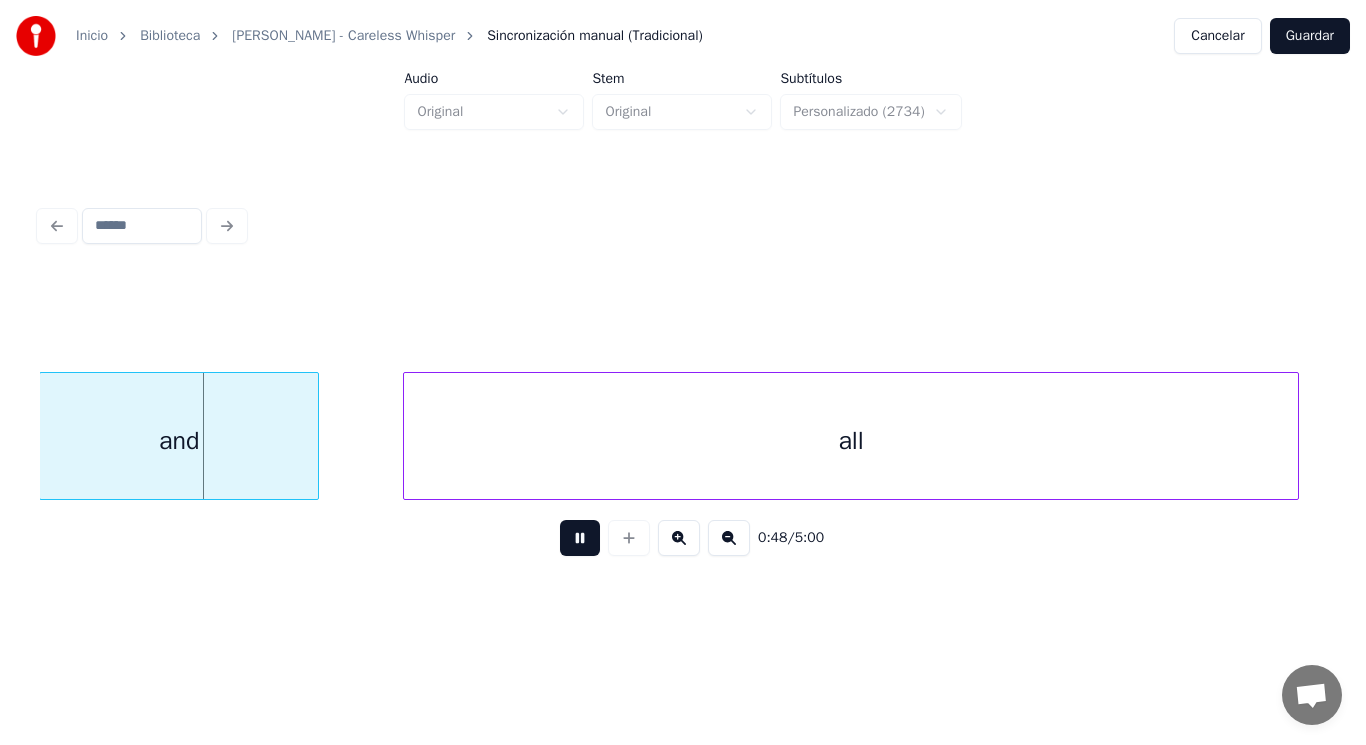 click at bounding box center (580, 538) 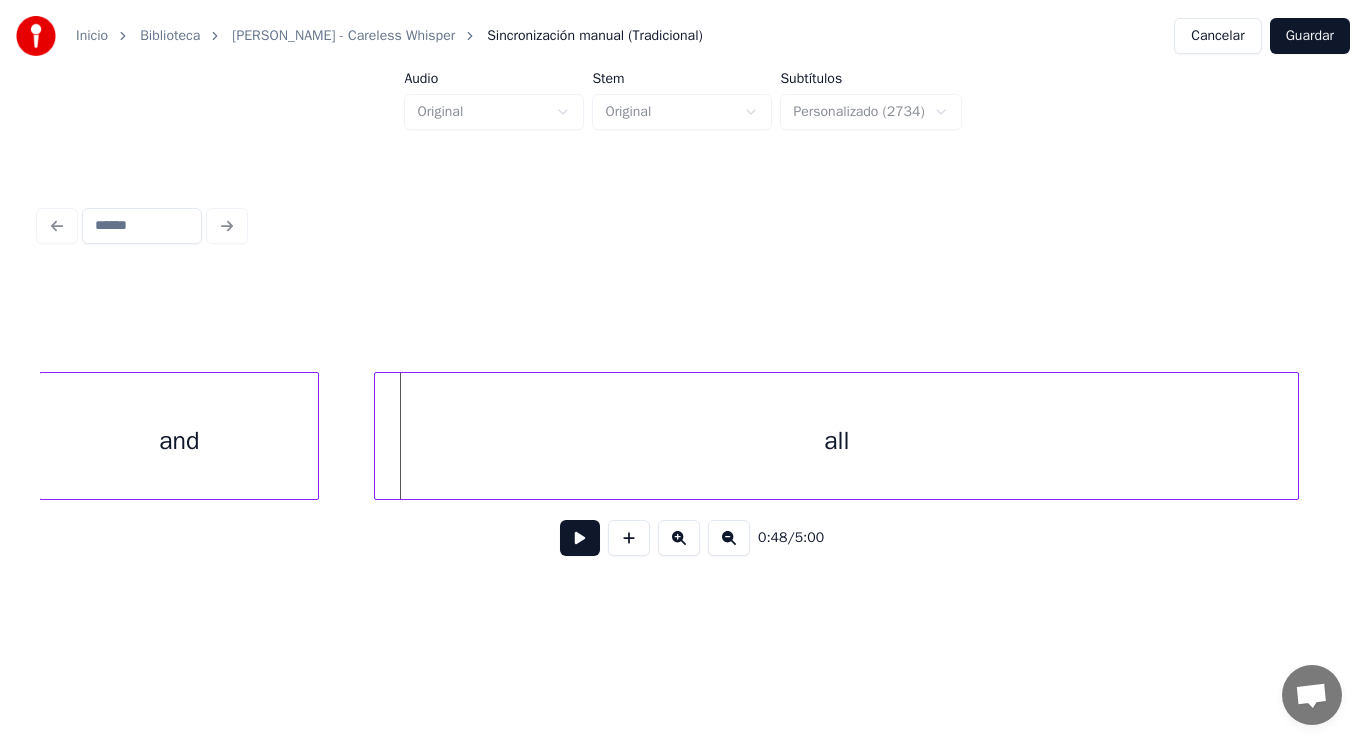 click at bounding box center [378, 436] 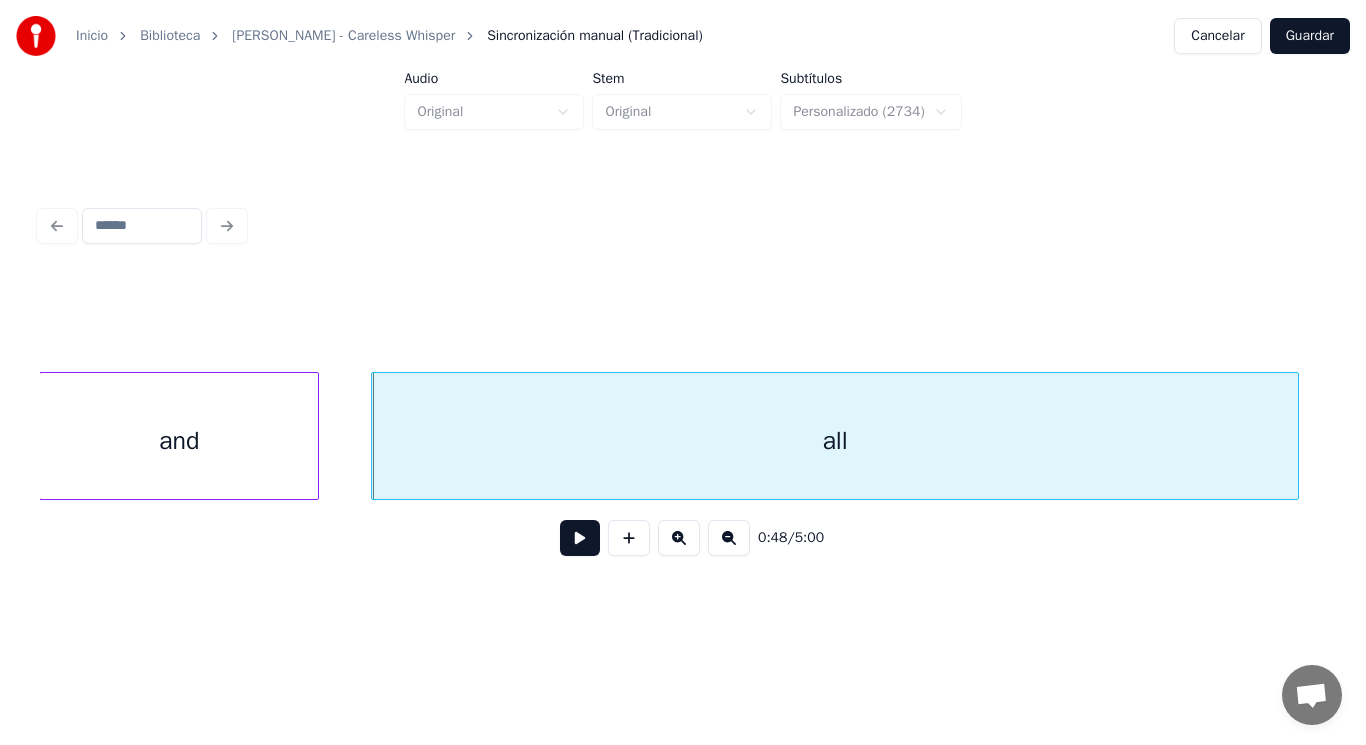 click at bounding box center [580, 538] 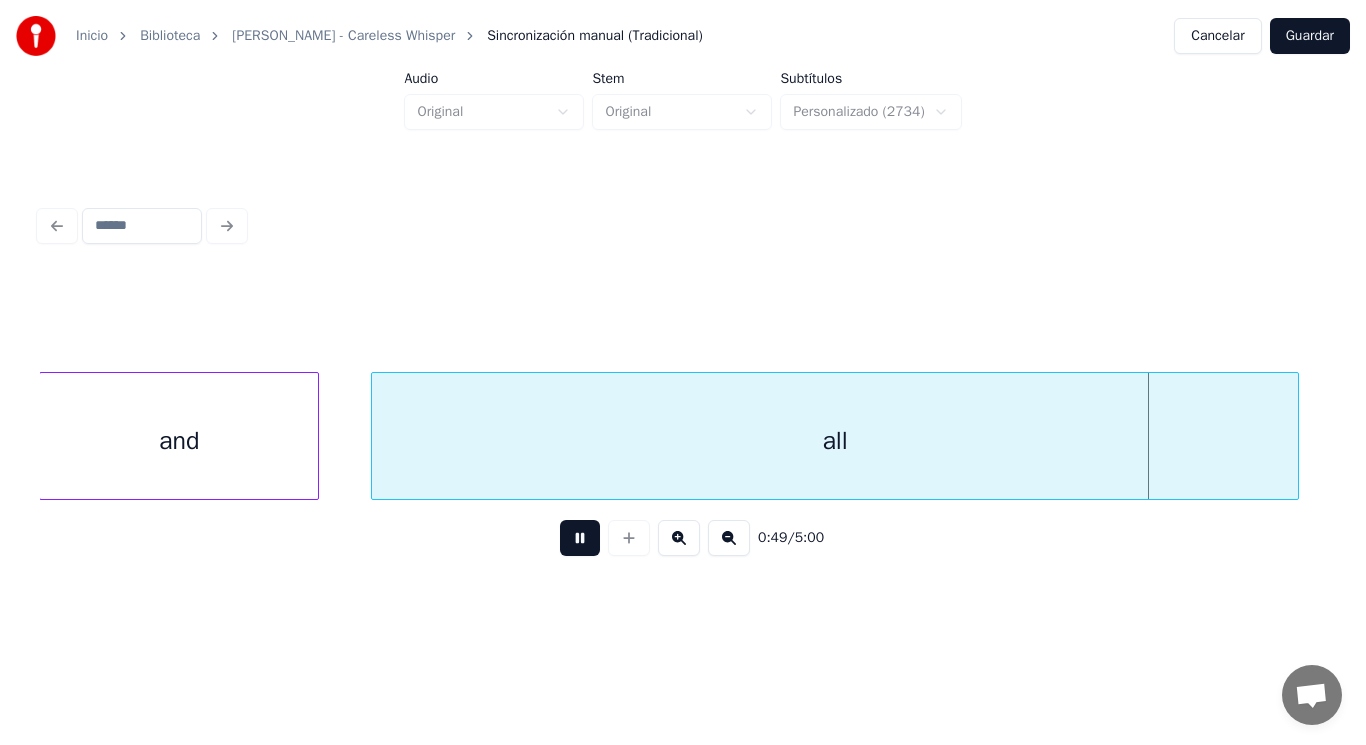 click at bounding box center [580, 538] 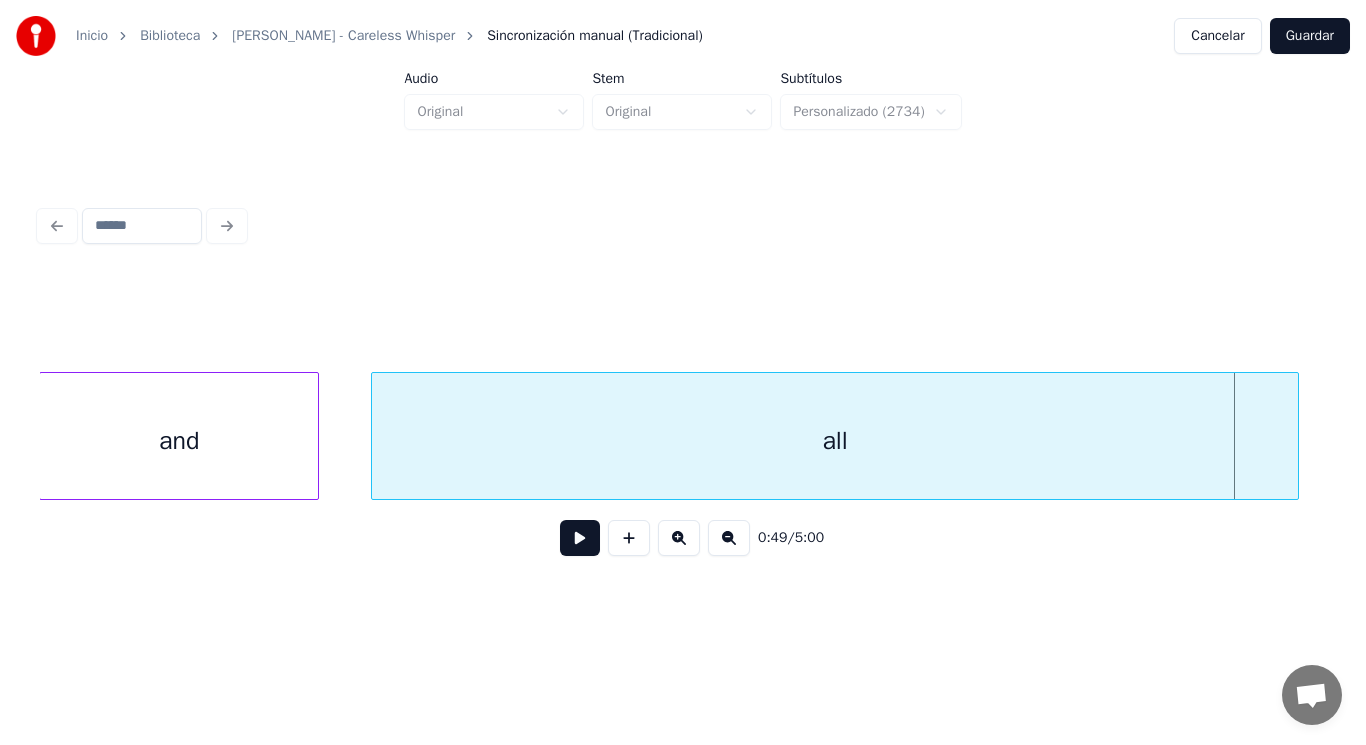 click on "all" at bounding box center (835, 441) 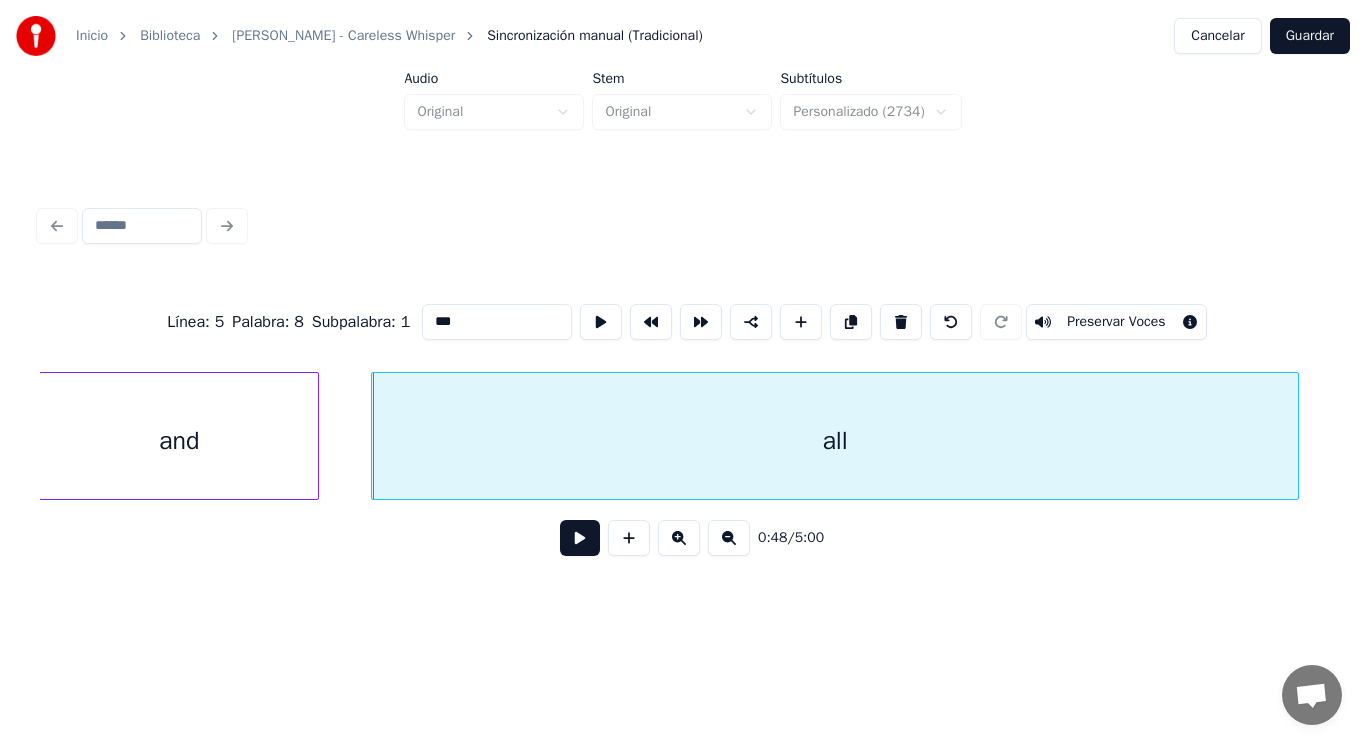 click at bounding box center (580, 538) 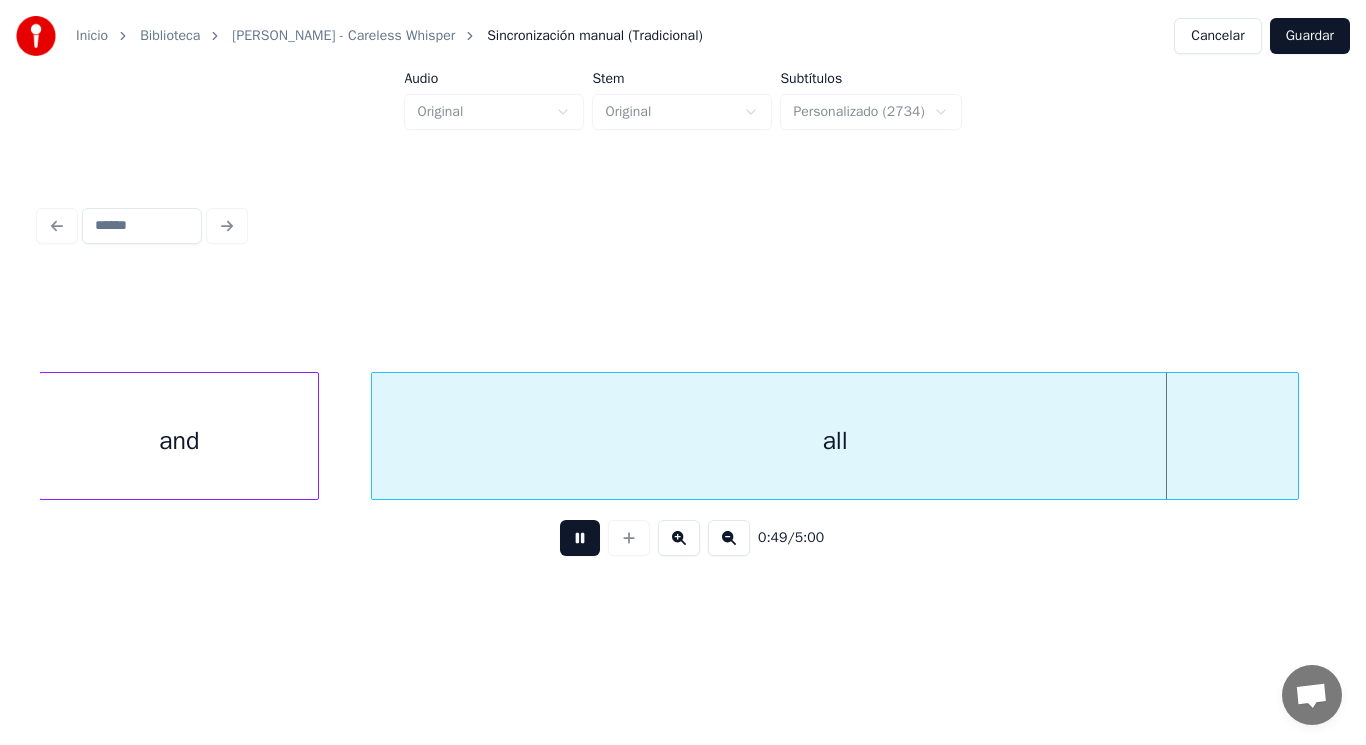 scroll, scrollTop: 0, scrollLeft: 69202, axis: horizontal 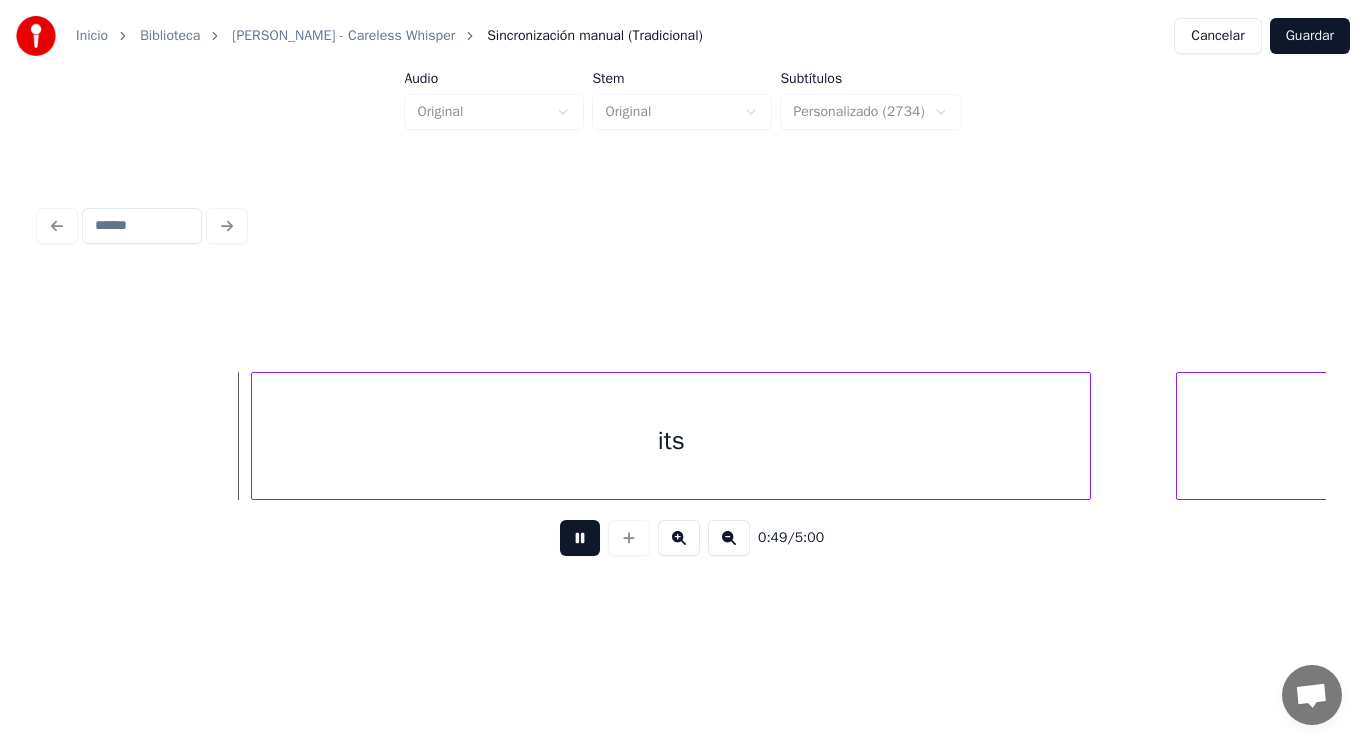 click at bounding box center (580, 538) 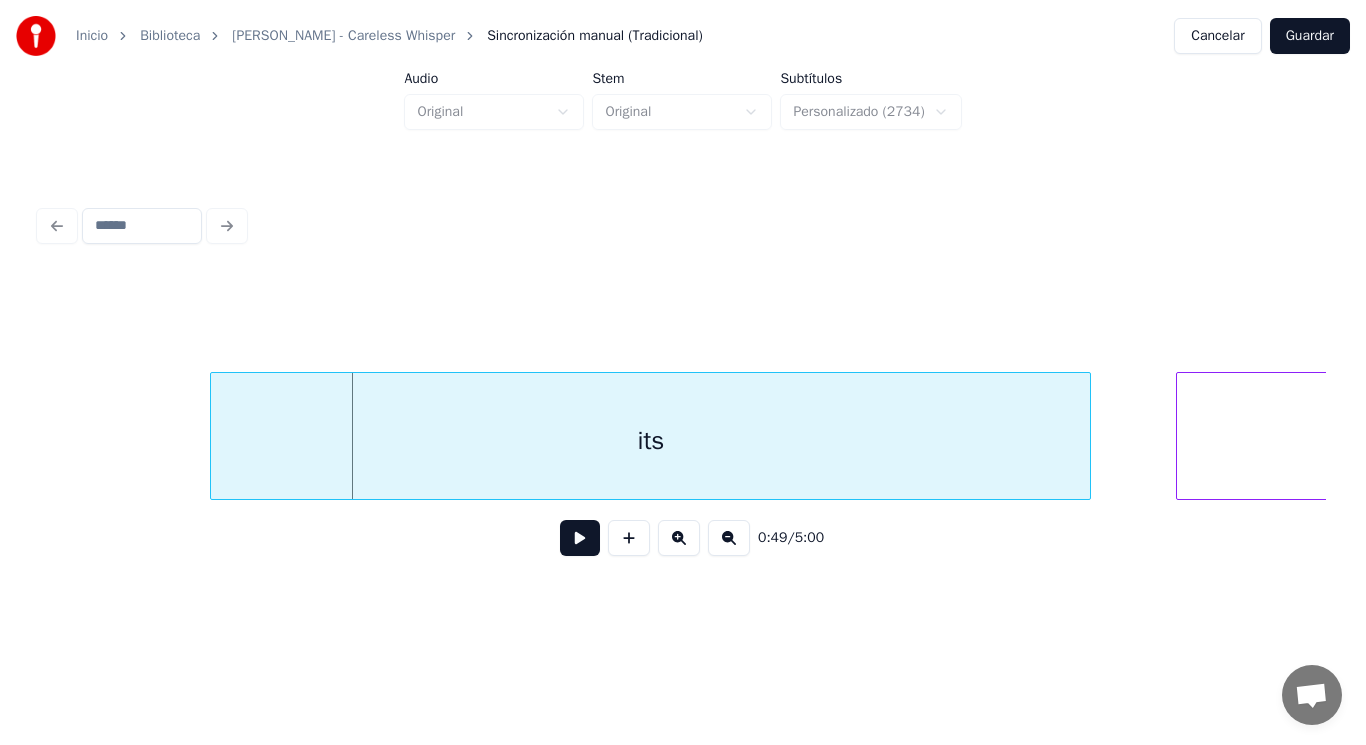 click at bounding box center (214, 436) 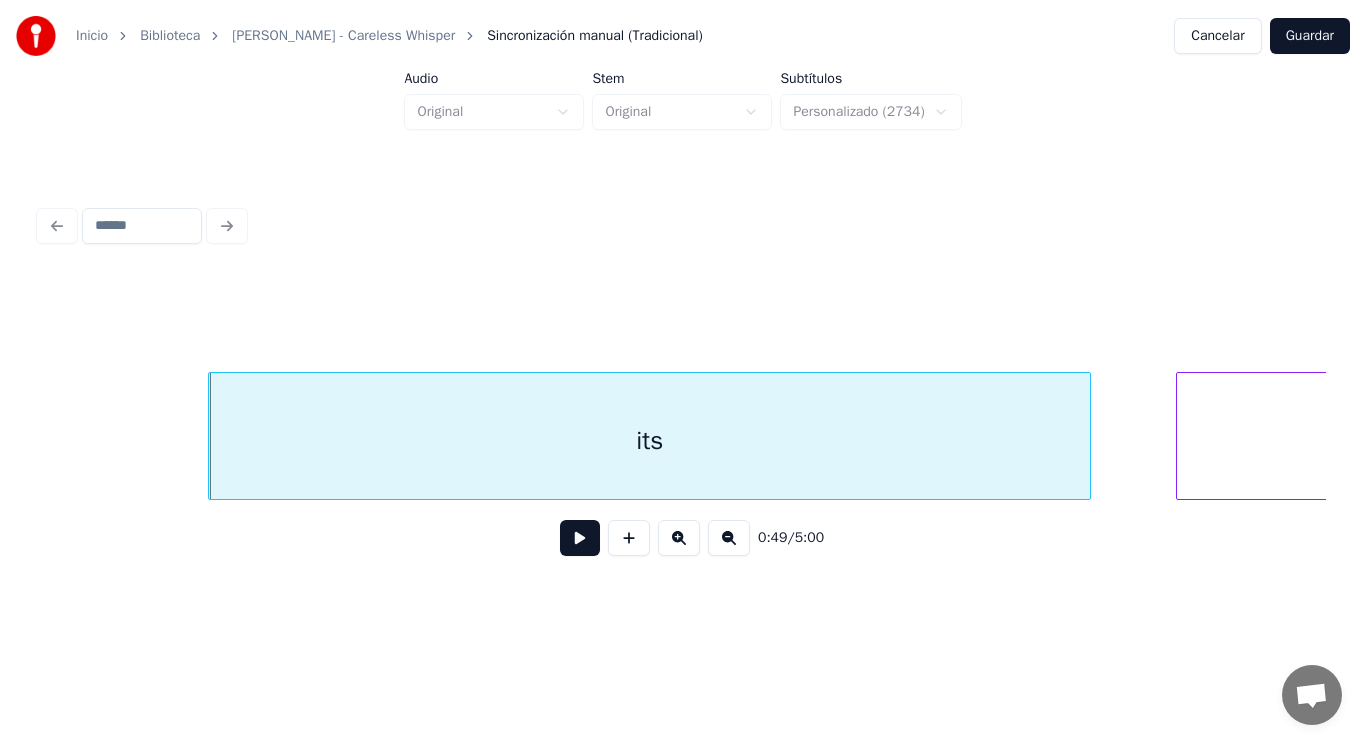 click at bounding box center (580, 538) 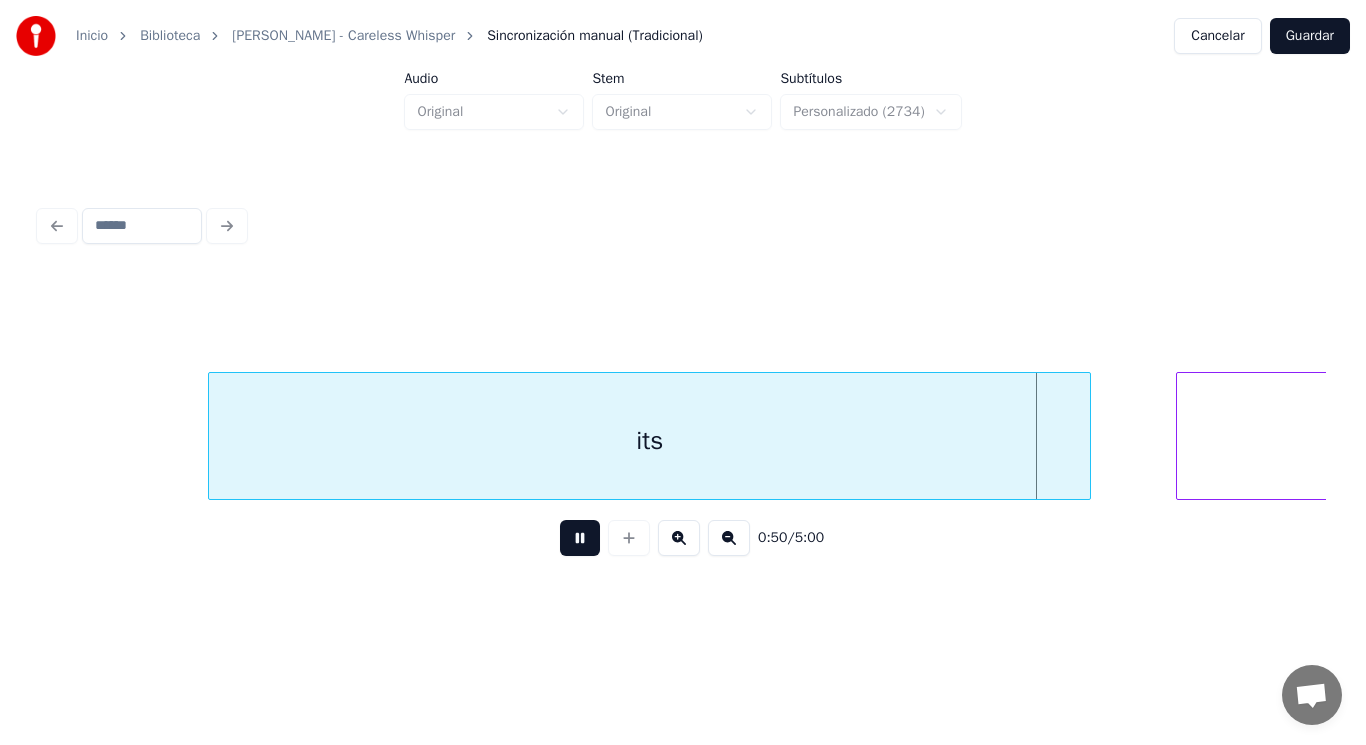 click at bounding box center (580, 538) 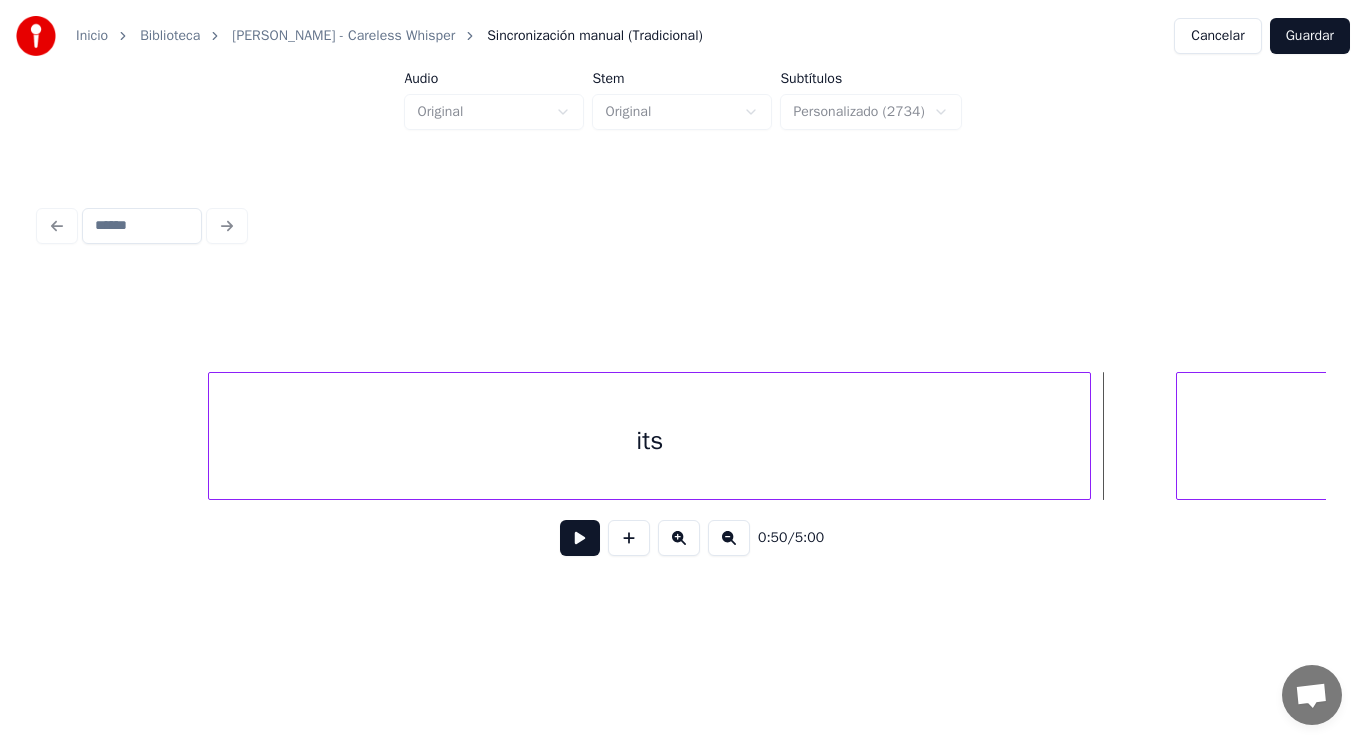 click on "its" at bounding box center (649, 441) 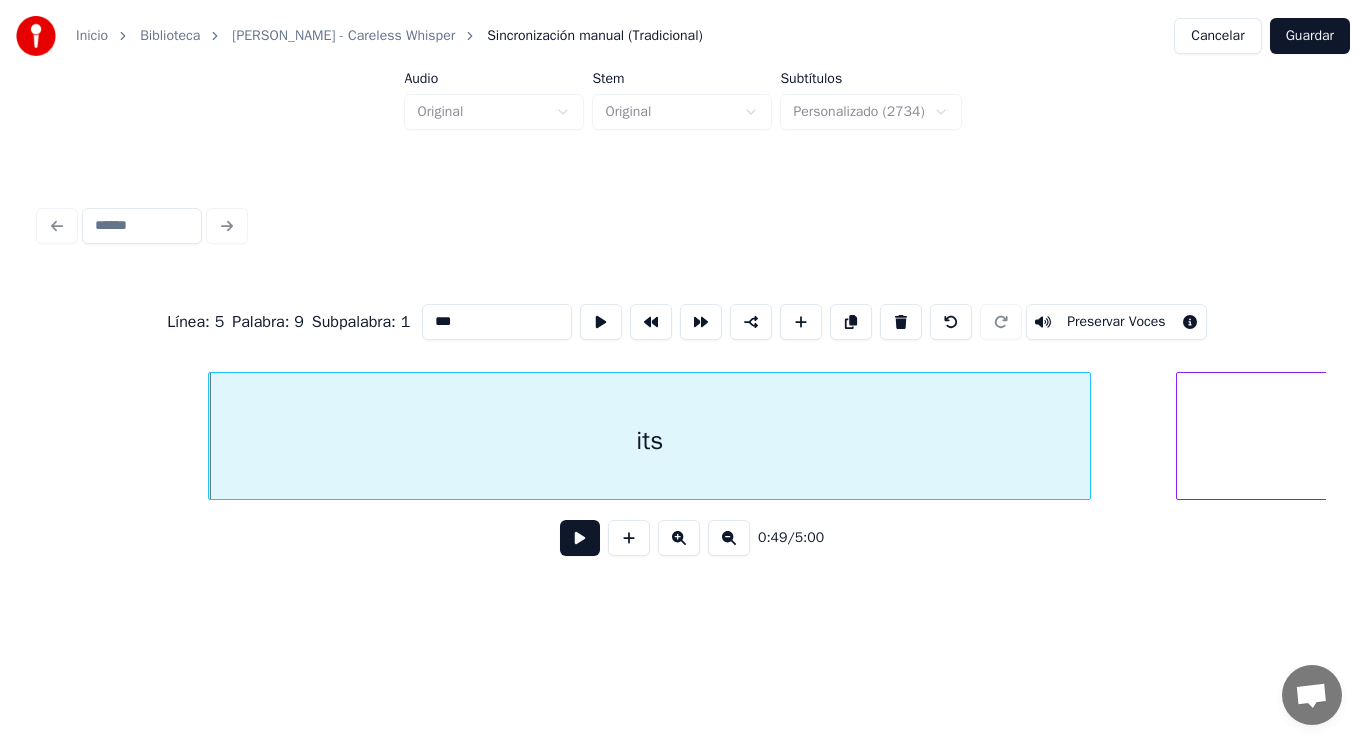 click at bounding box center (580, 538) 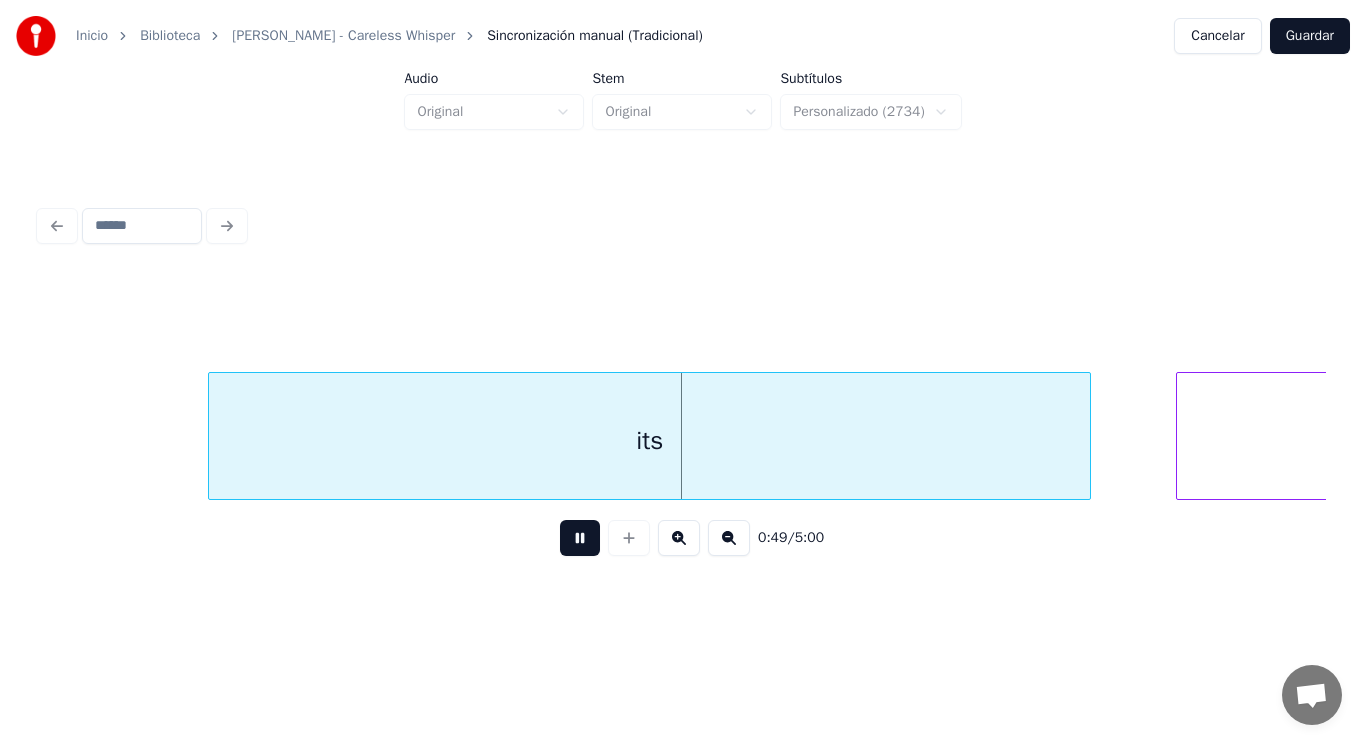 click at bounding box center (580, 538) 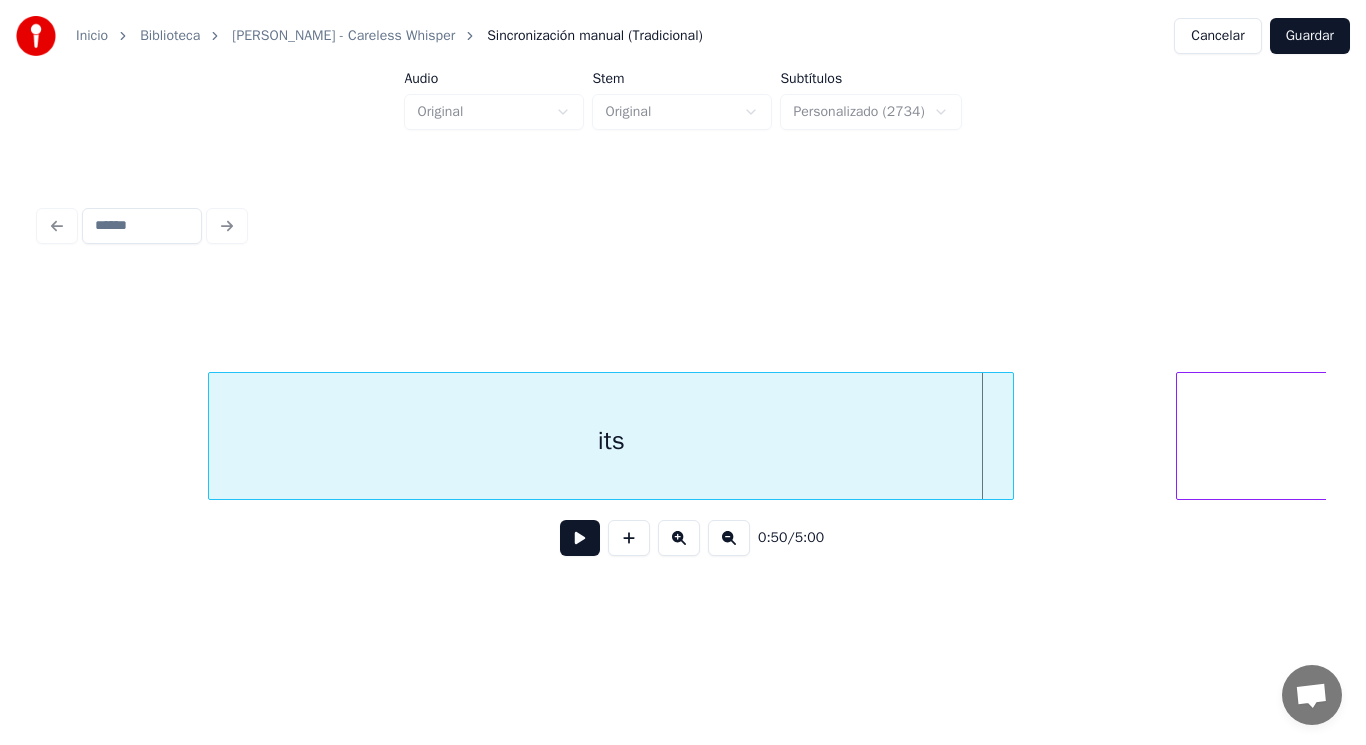 click at bounding box center [1010, 436] 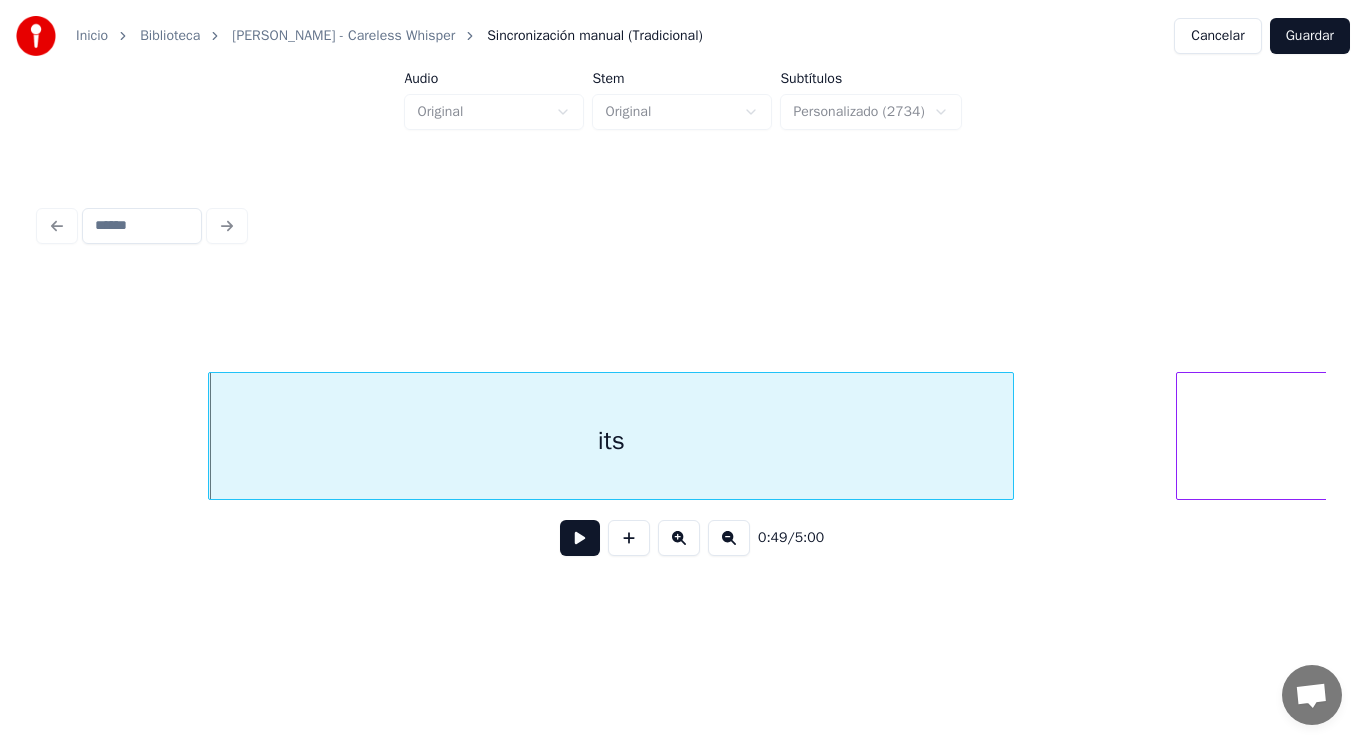 click on "sad" at bounding box center (1582, 441) 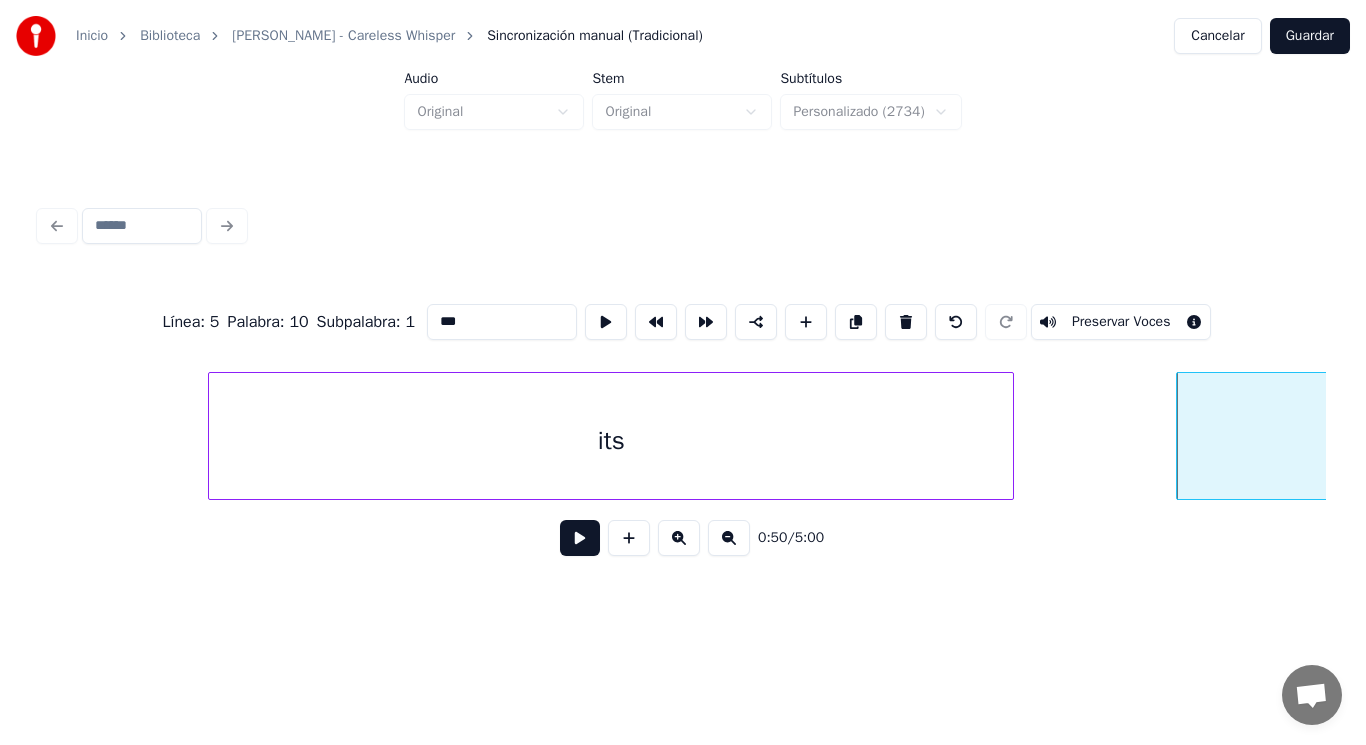 click on "its sad" at bounding box center [141360, 436] 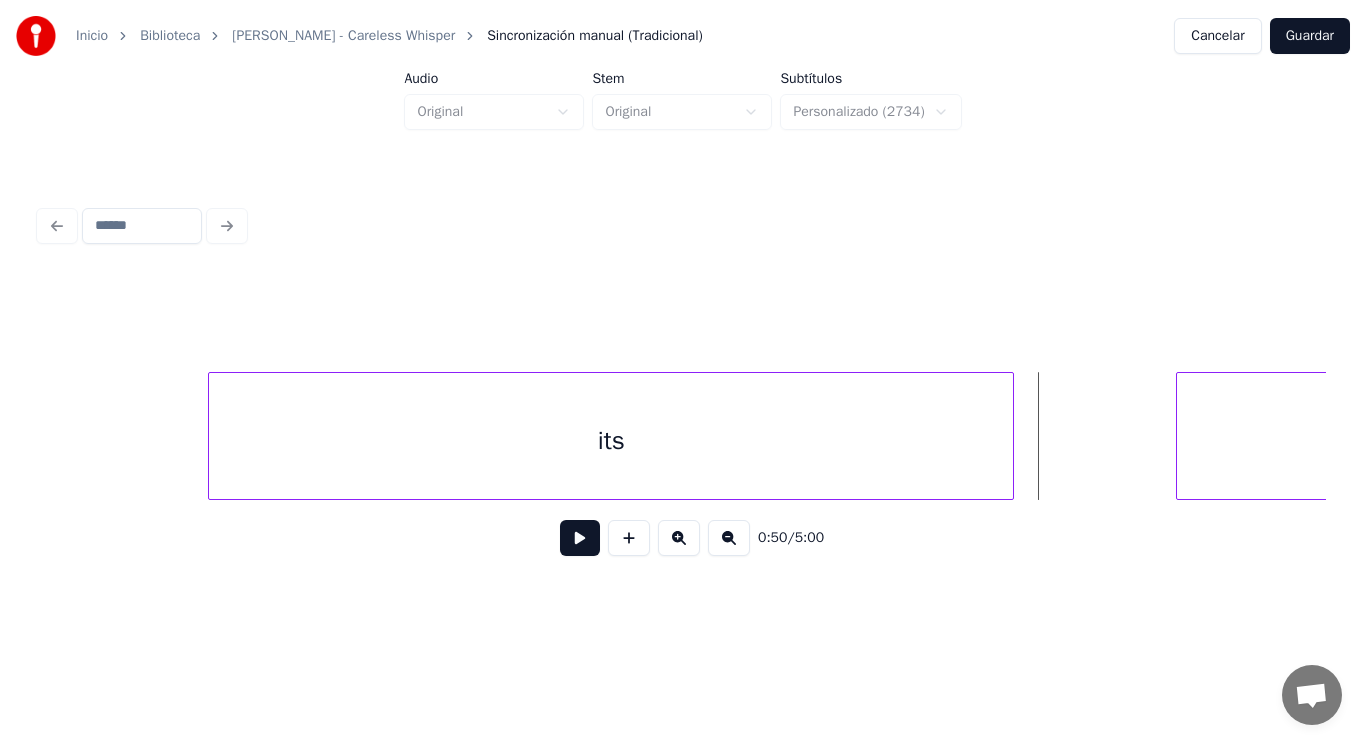 click at bounding box center [580, 538] 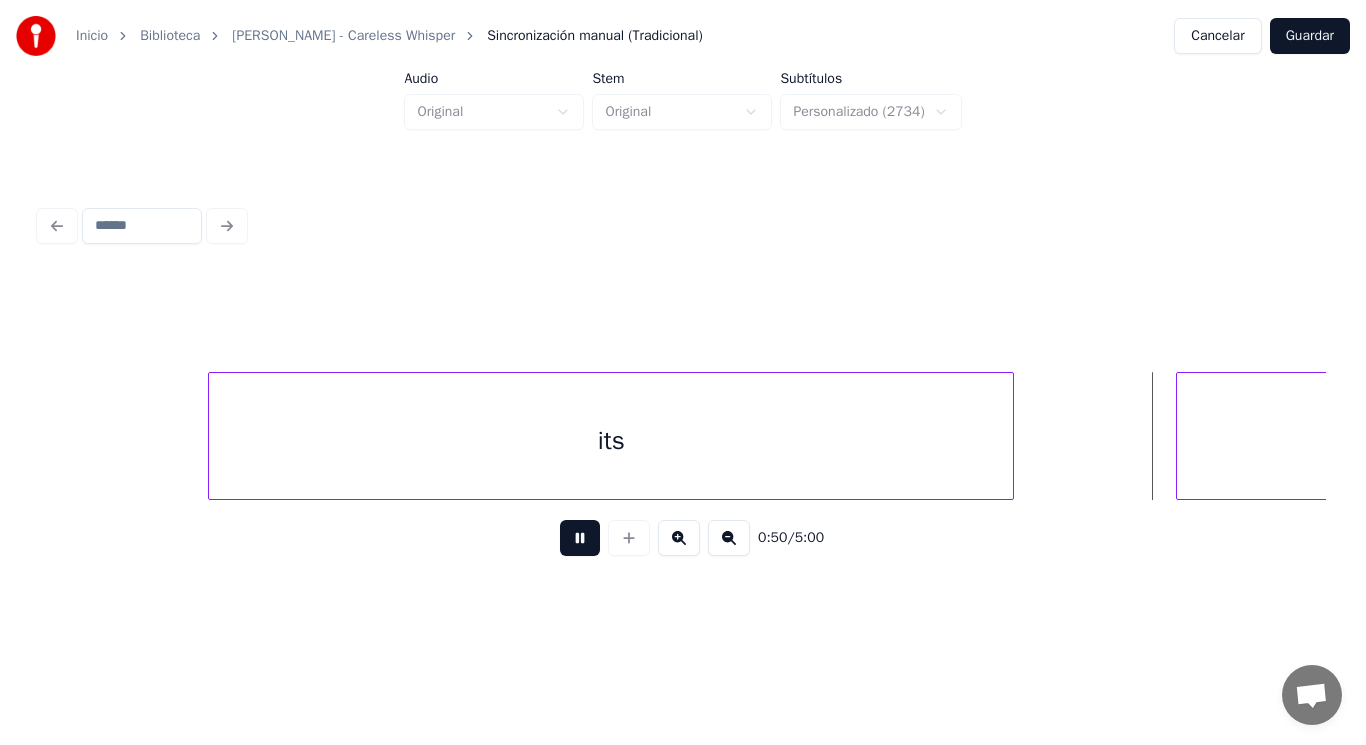 click at bounding box center [580, 538] 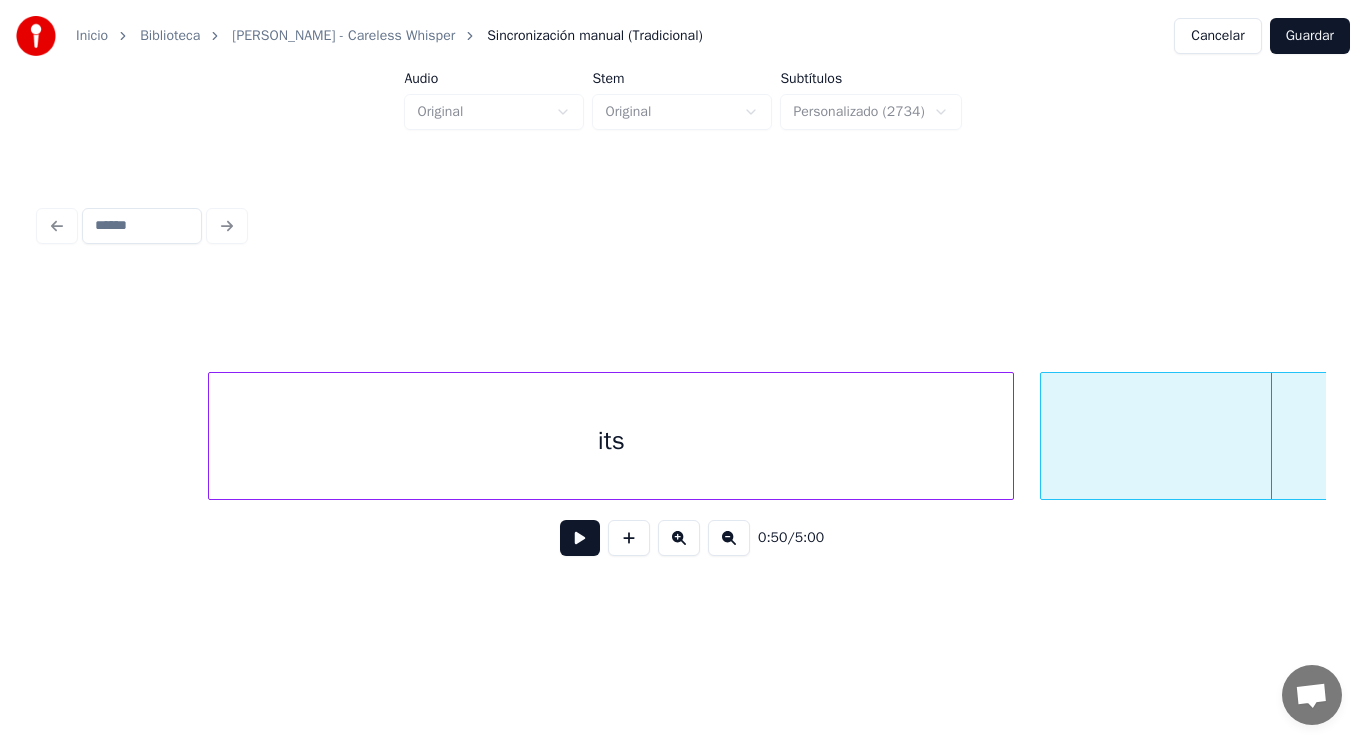 click at bounding box center (1044, 436) 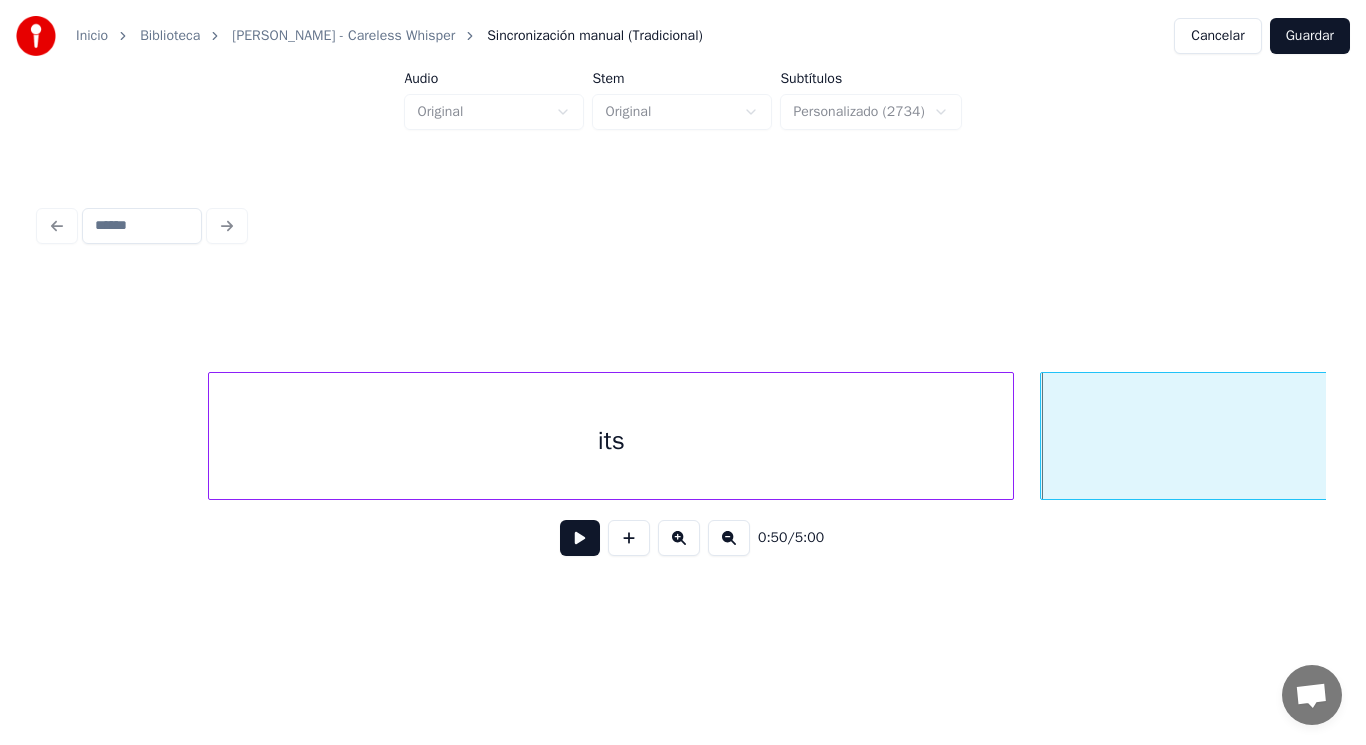 click at bounding box center (580, 538) 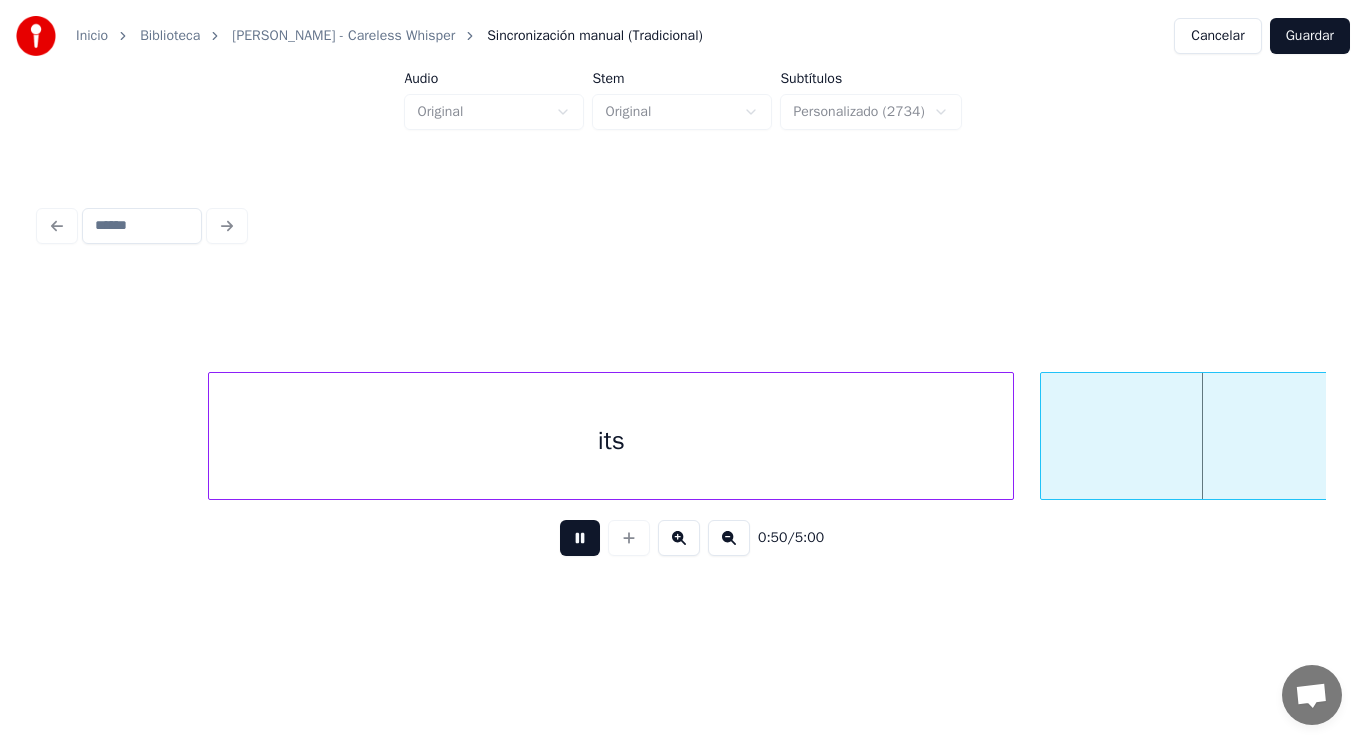 scroll, scrollTop: 0, scrollLeft: 70493, axis: horizontal 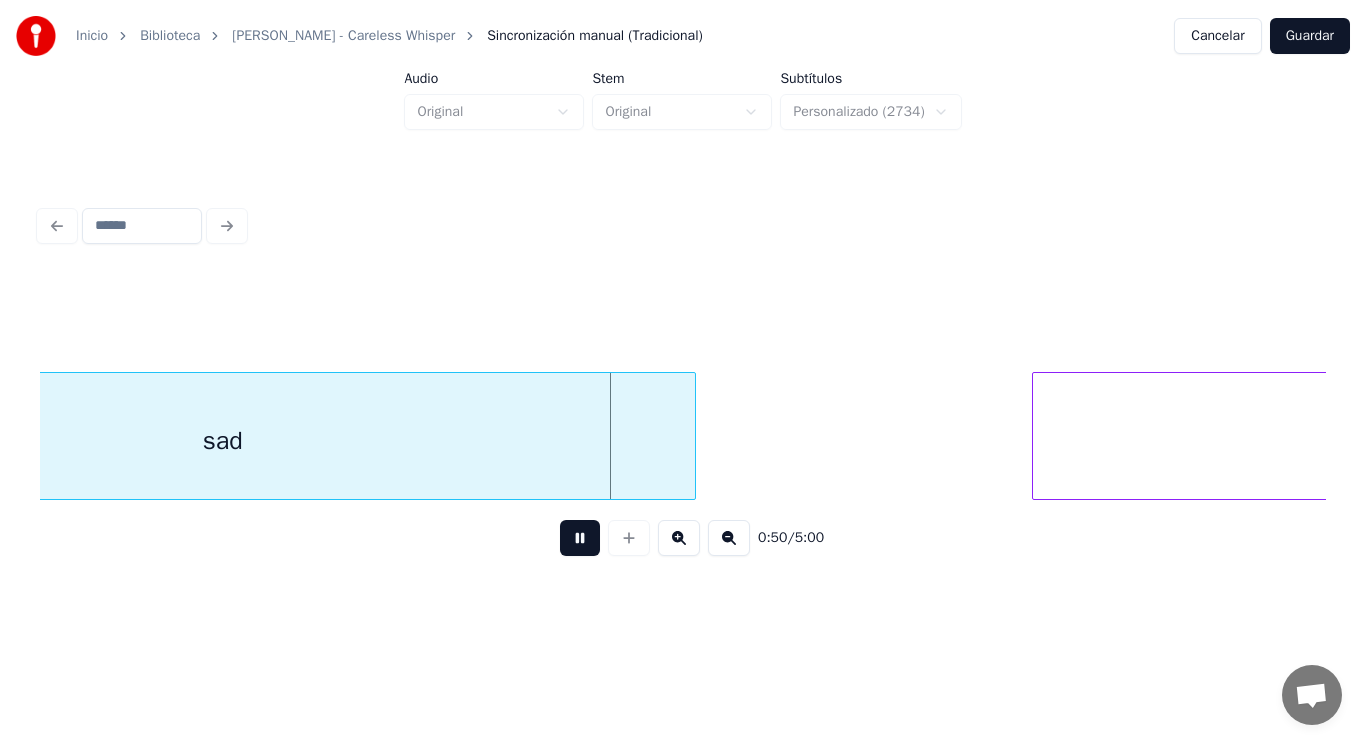 click at bounding box center (580, 538) 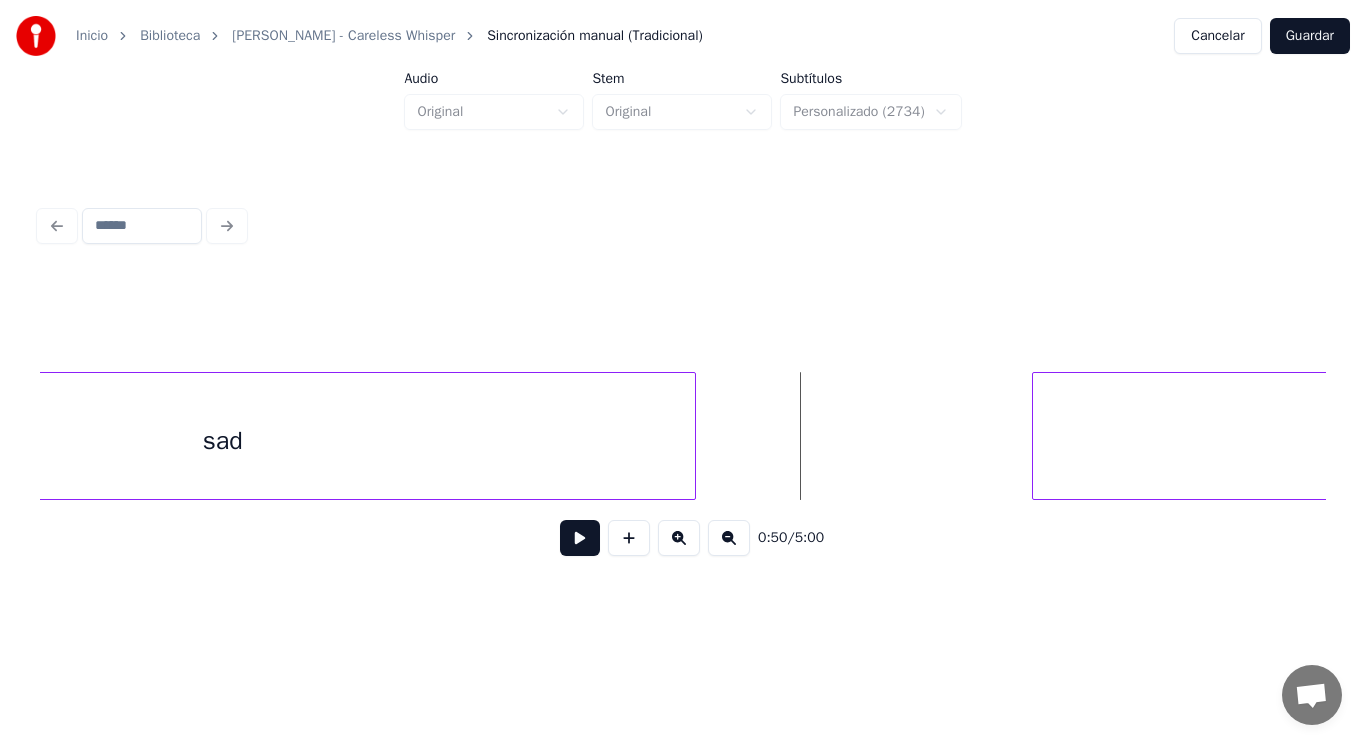 click on "sad" at bounding box center [222, 441] 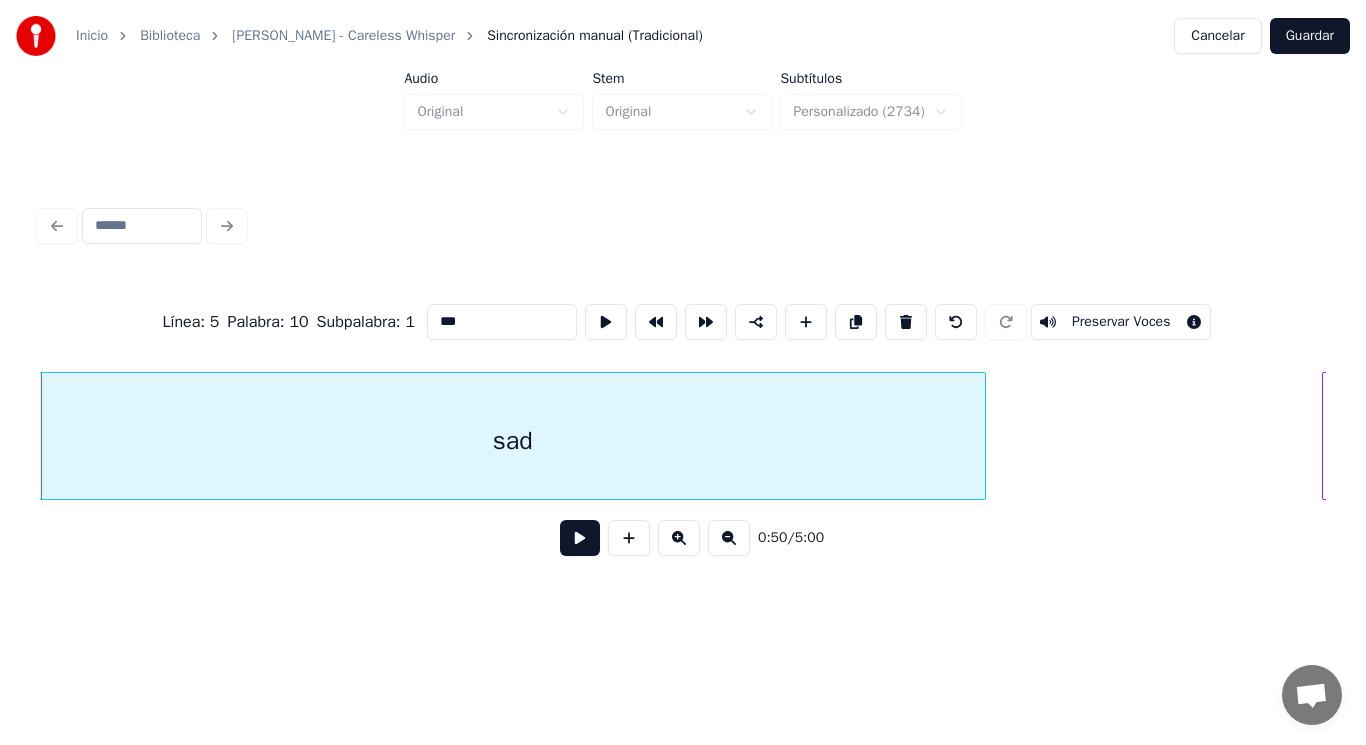 click at bounding box center (580, 538) 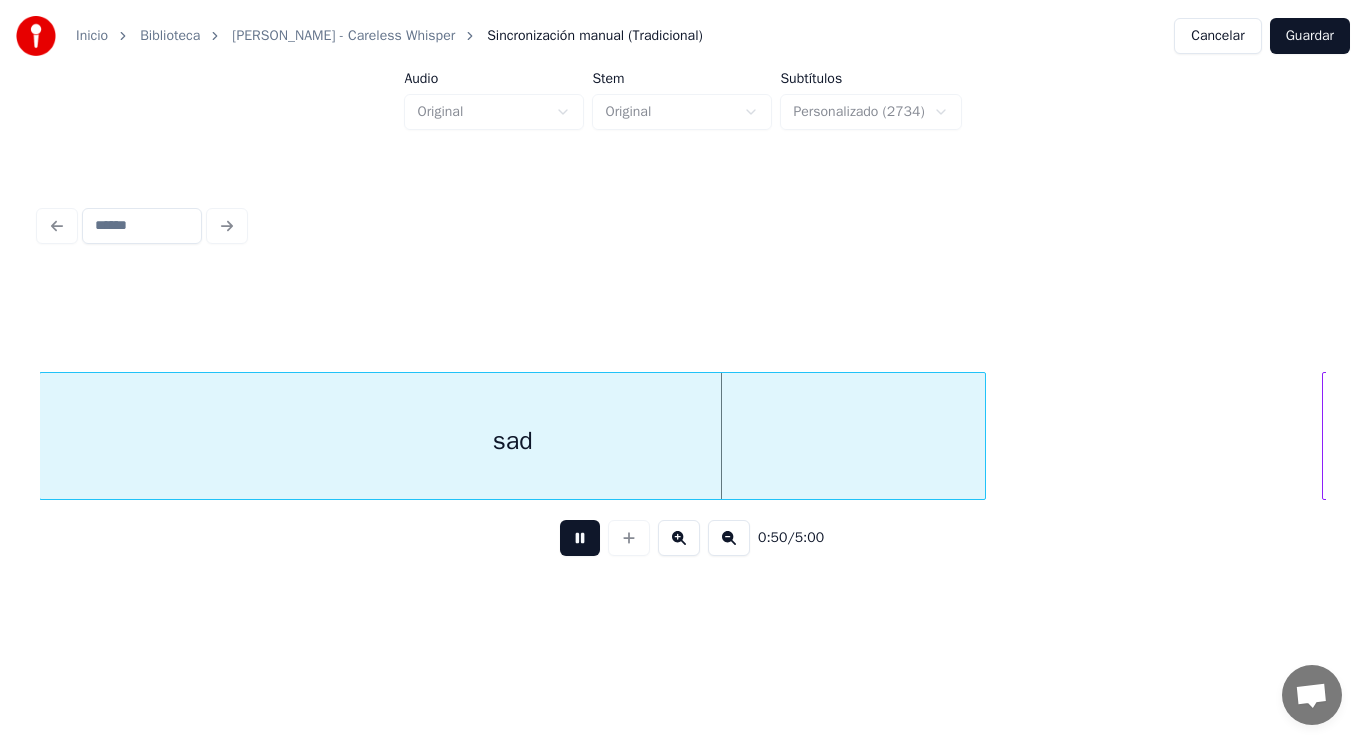 click at bounding box center (580, 538) 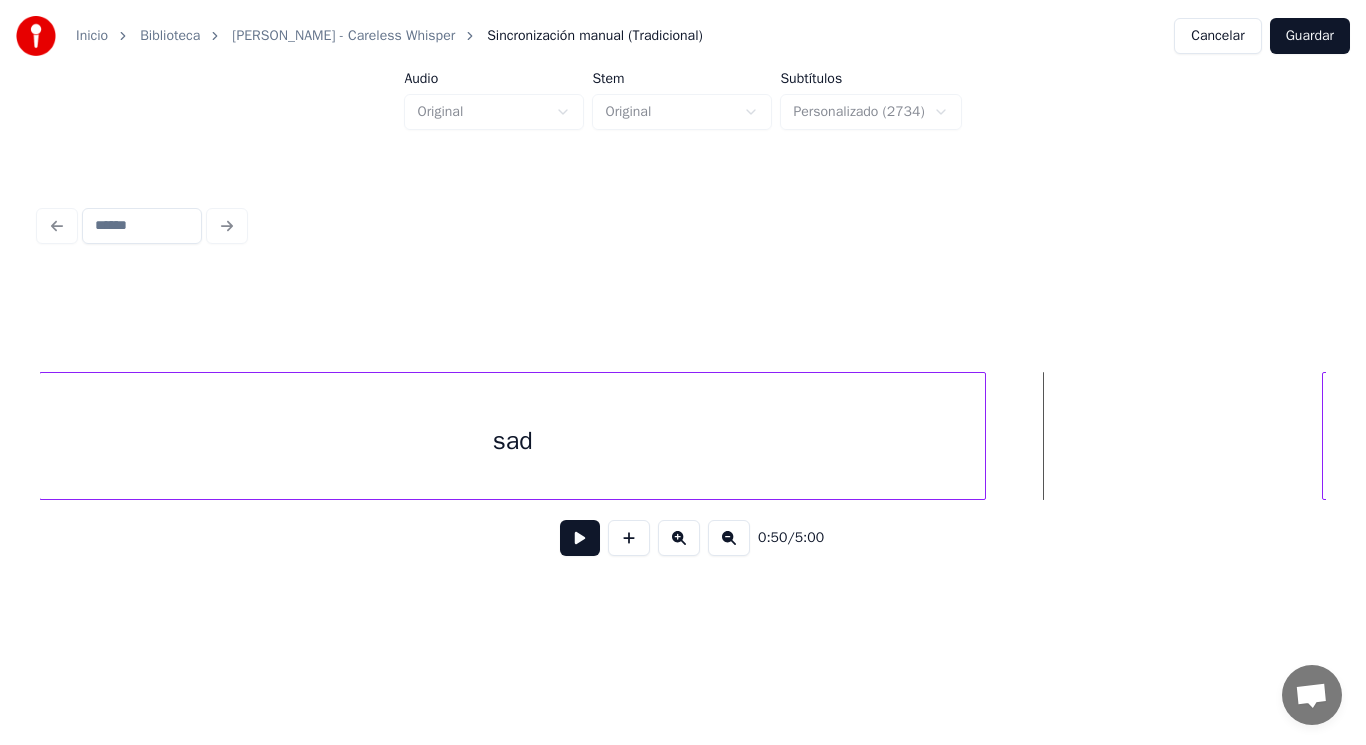 click on "sad" at bounding box center [512, 441] 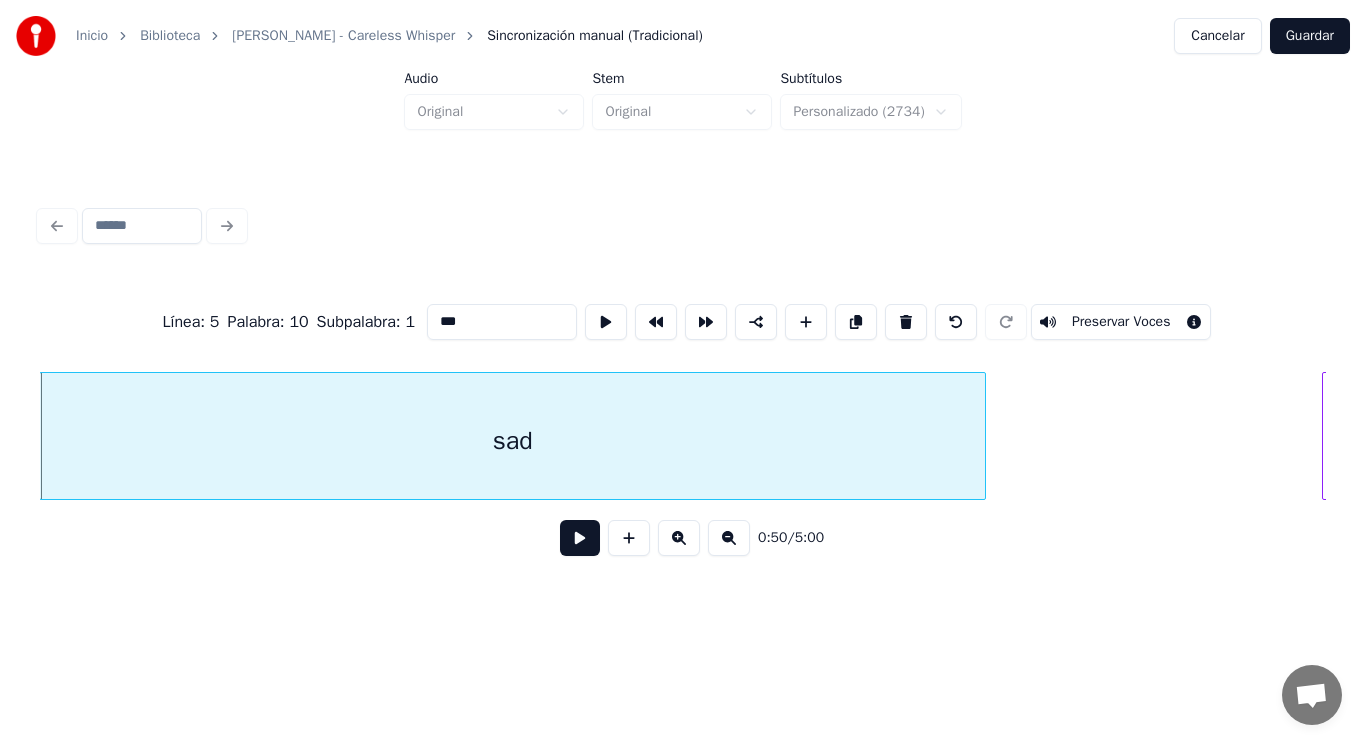 click at bounding box center (580, 538) 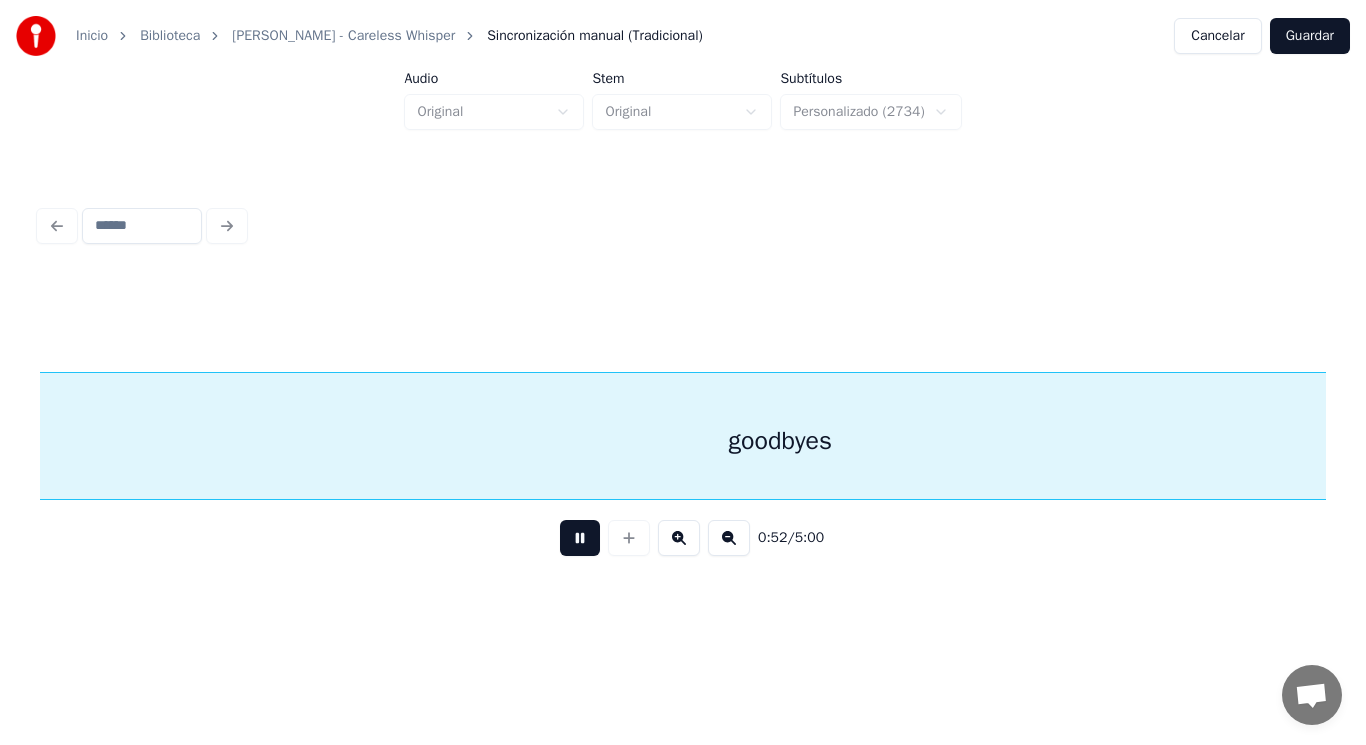 scroll, scrollTop: 0, scrollLeft: 72808, axis: horizontal 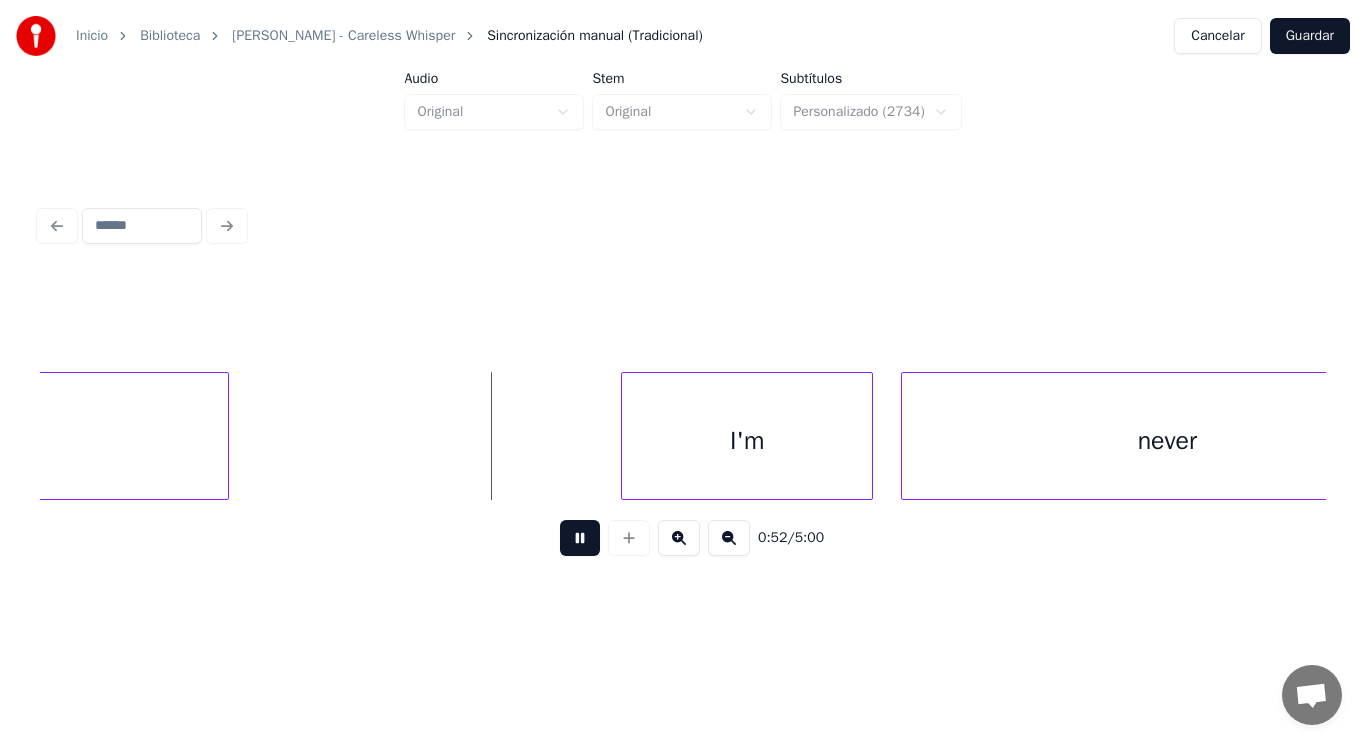 click at bounding box center [580, 538] 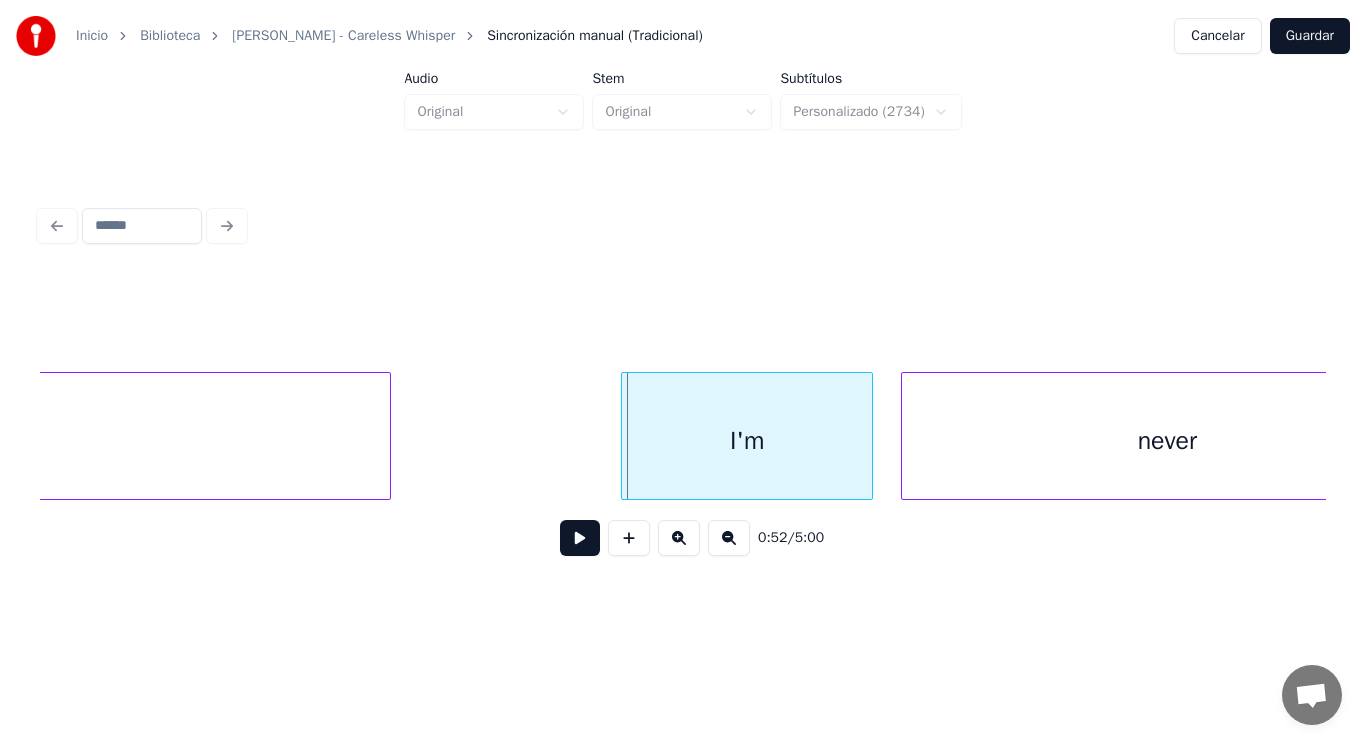 click at bounding box center [387, 436] 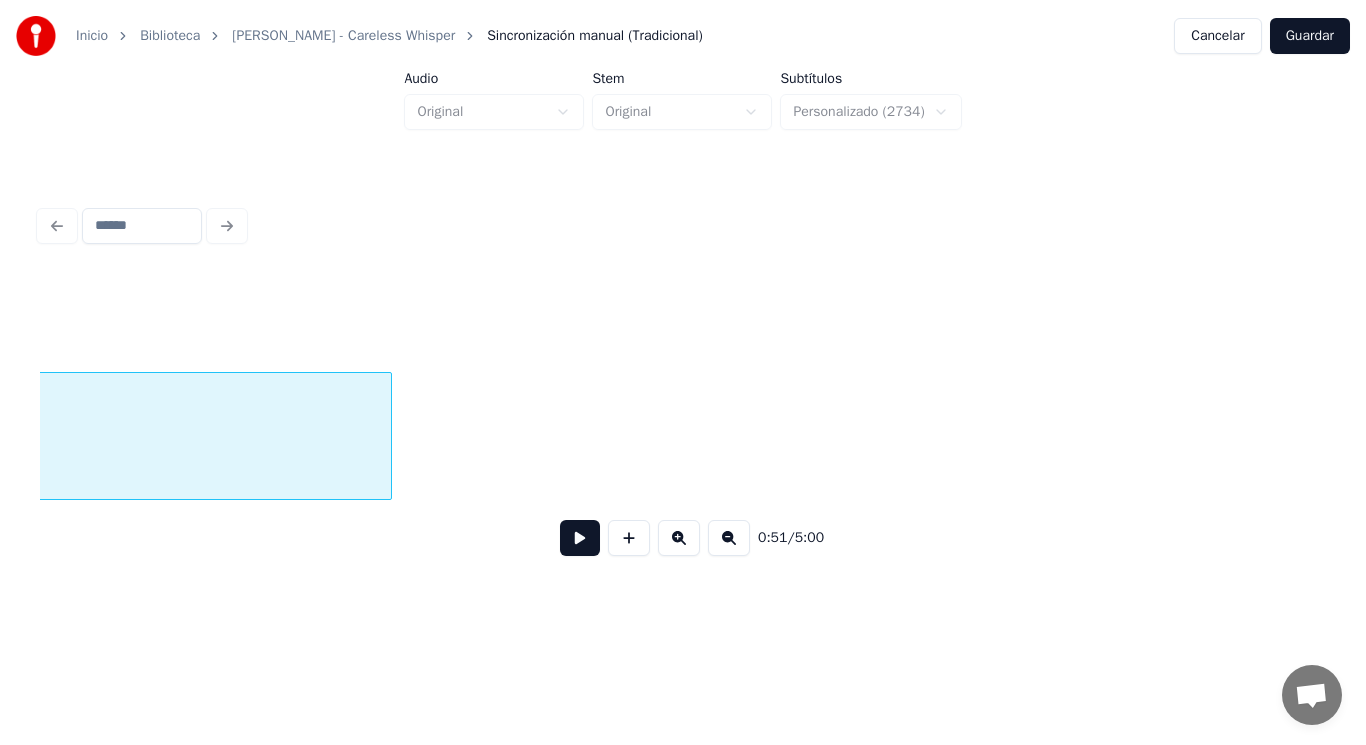 scroll, scrollTop: 0, scrollLeft: 71486, axis: horizontal 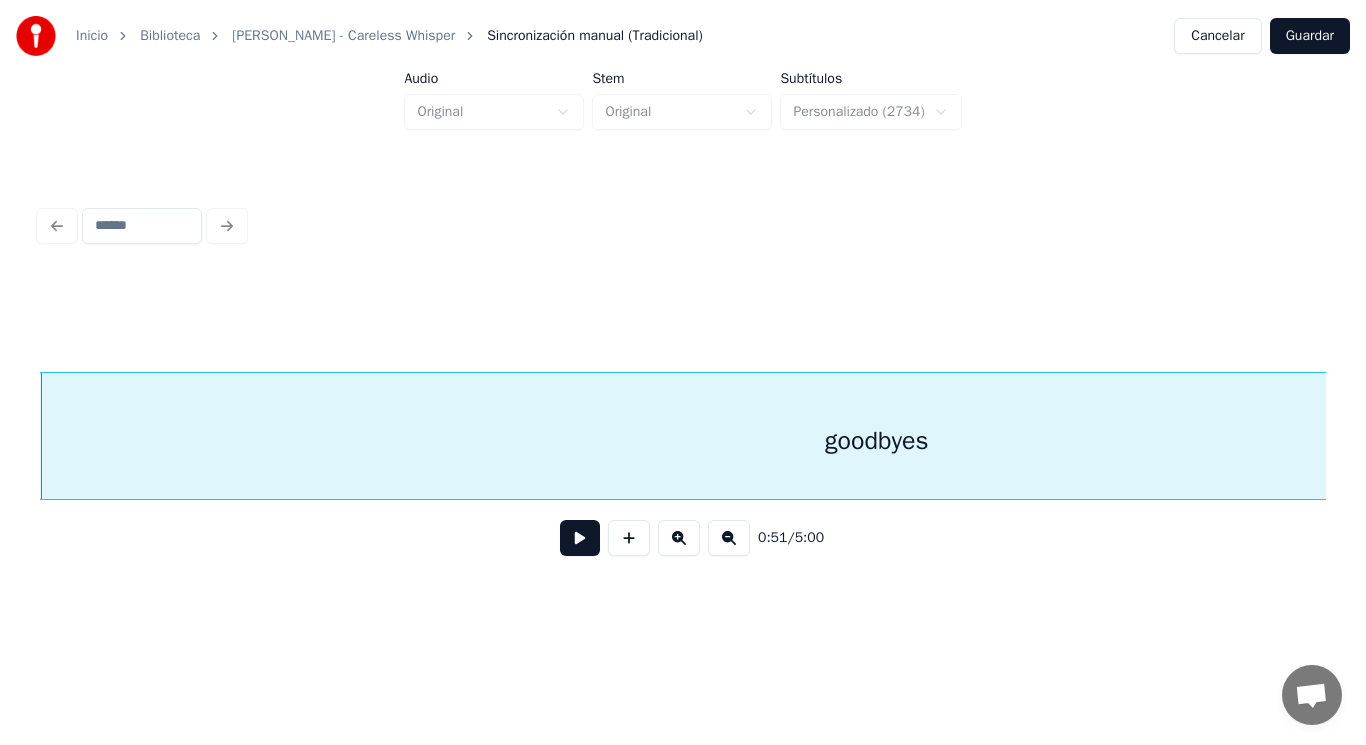 click at bounding box center (580, 538) 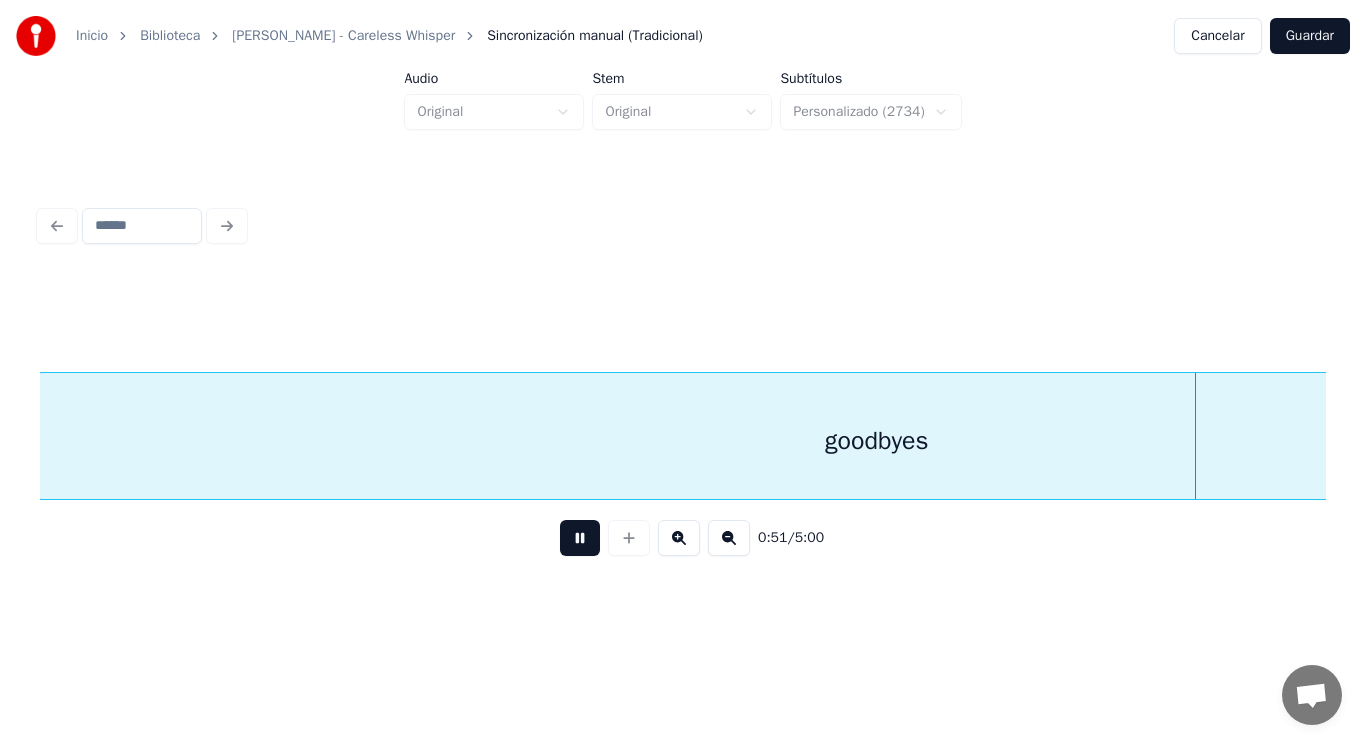 scroll, scrollTop: 0, scrollLeft: 72798, axis: horizontal 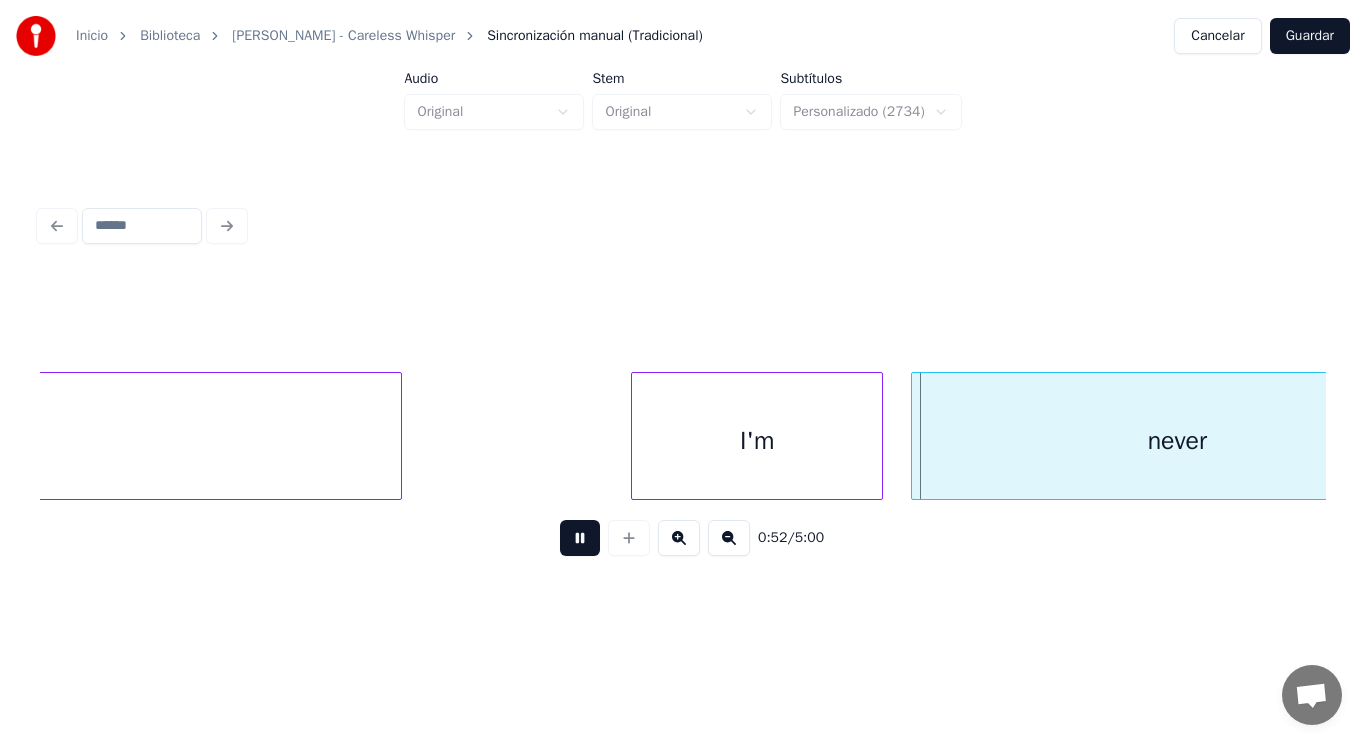 click at bounding box center (580, 538) 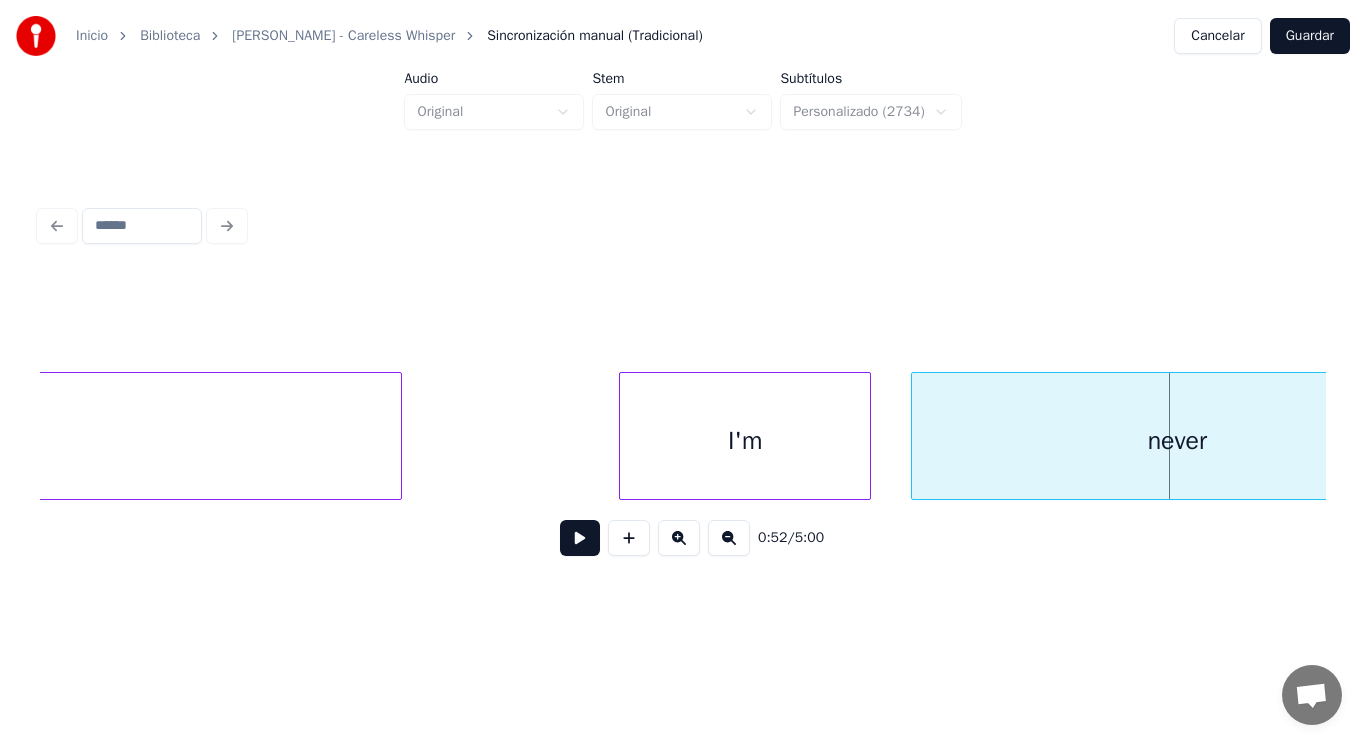 click on "I'm" at bounding box center (745, 441) 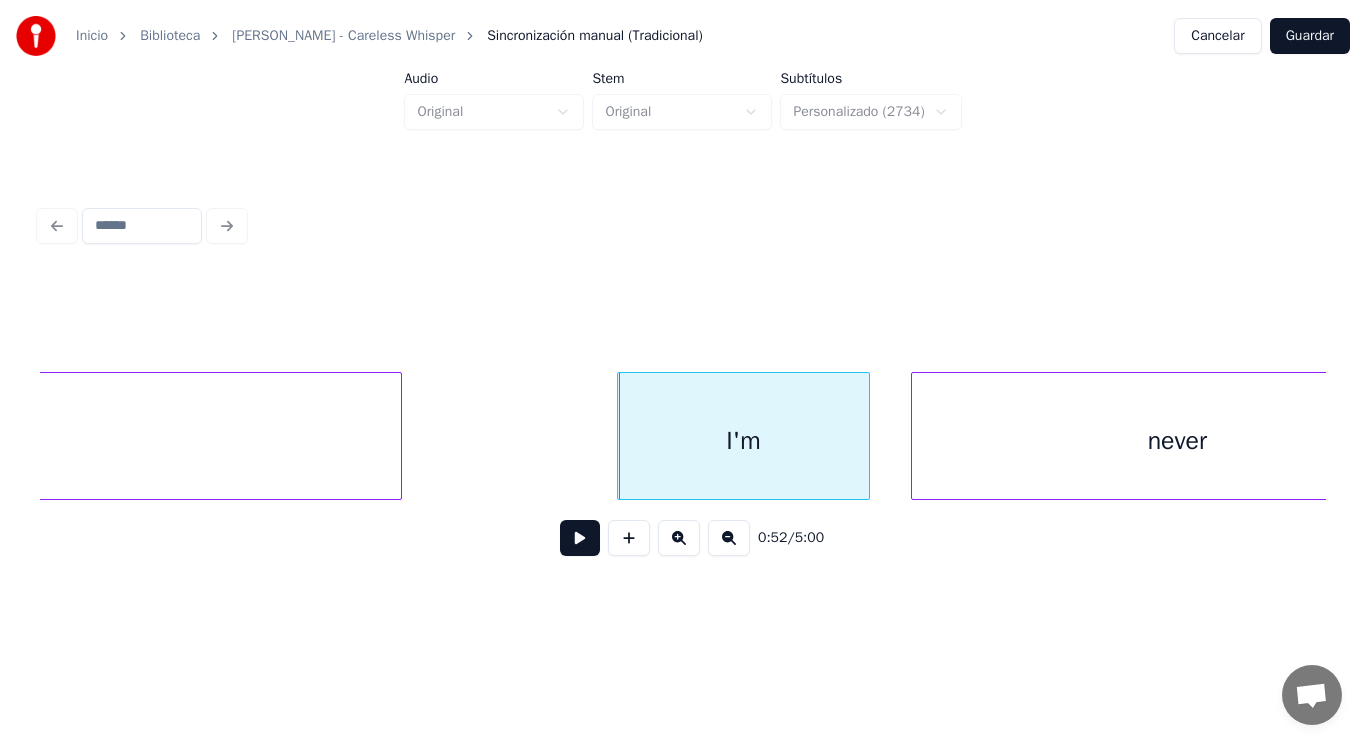 click at bounding box center [580, 538] 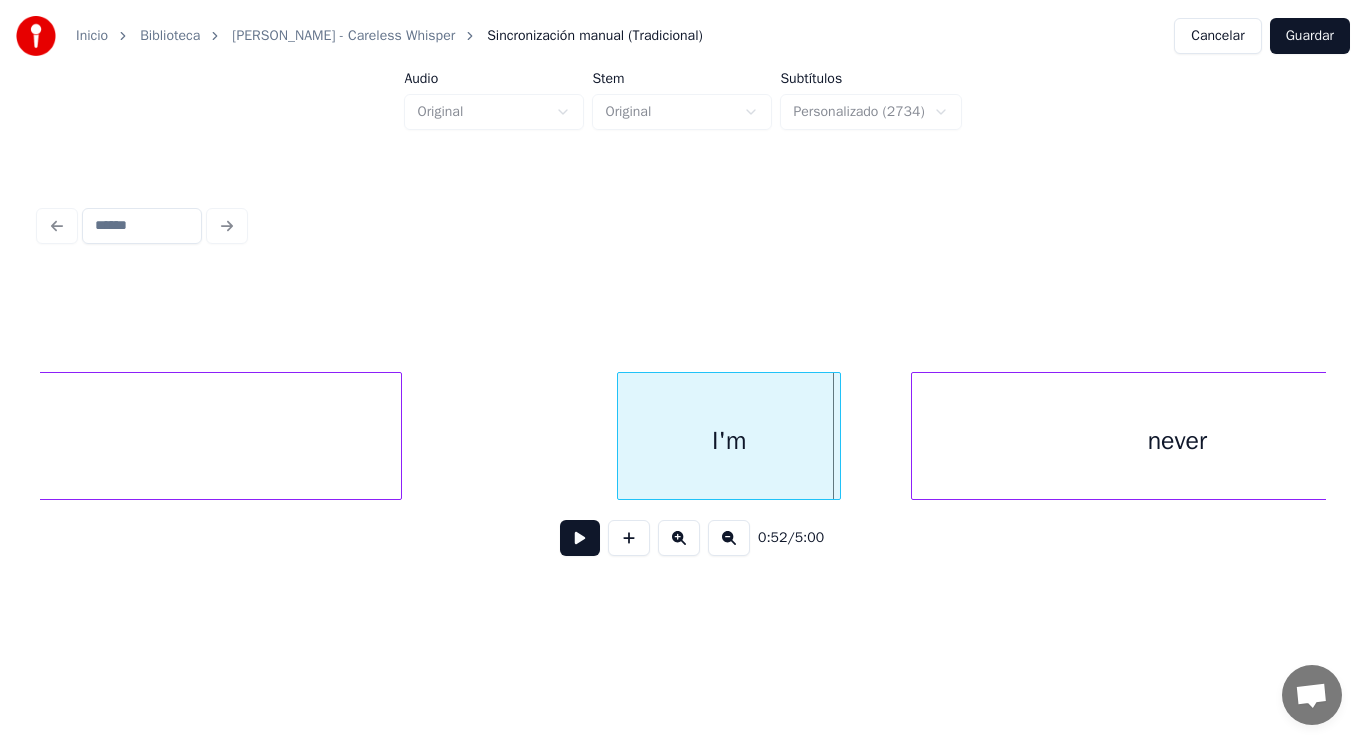 click at bounding box center [837, 436] 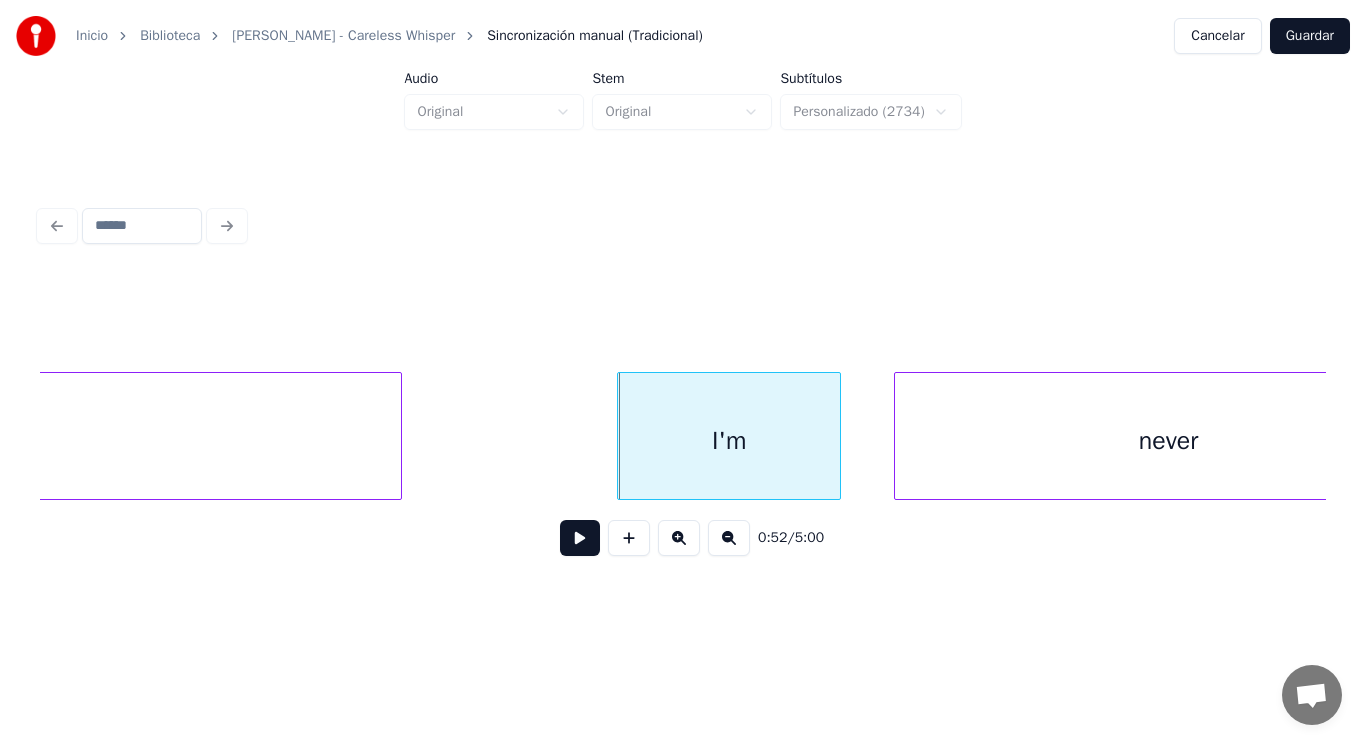 click at bounding box center [898, 436] 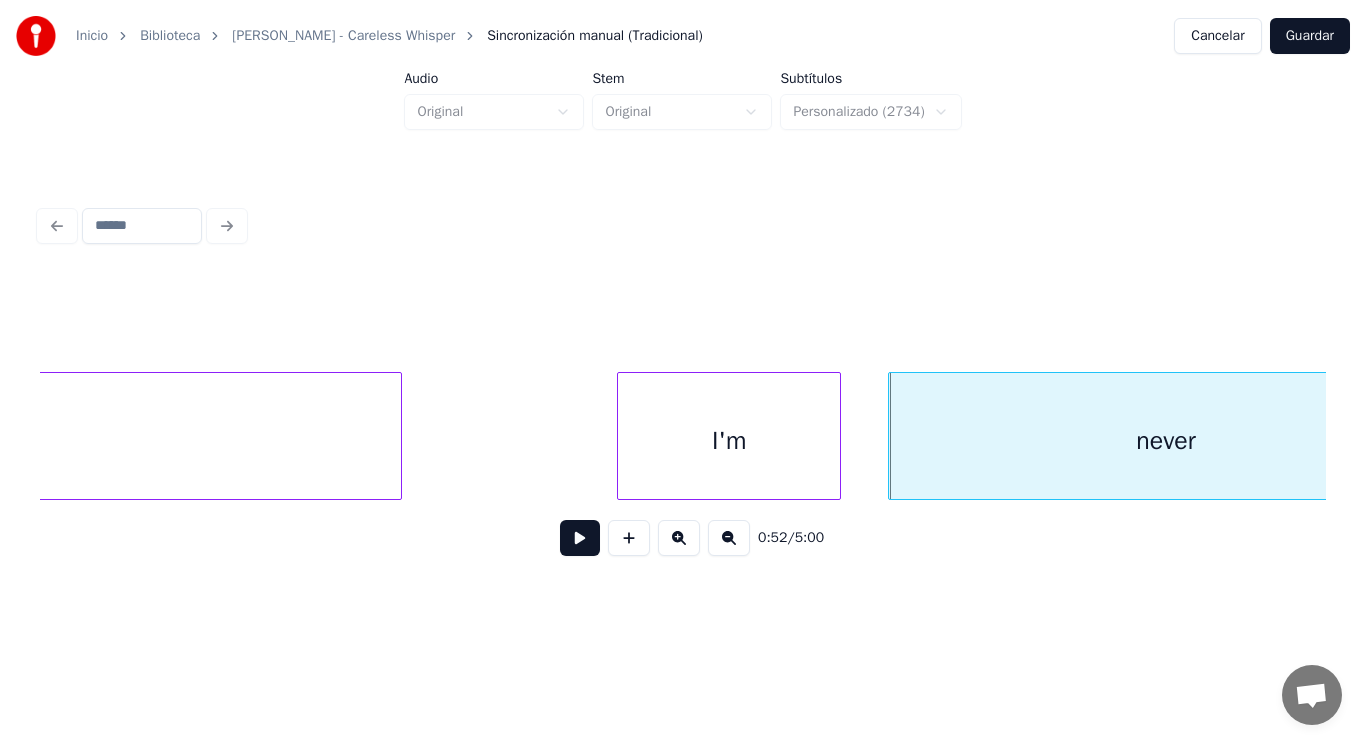 click at bounding box center (580, 538) 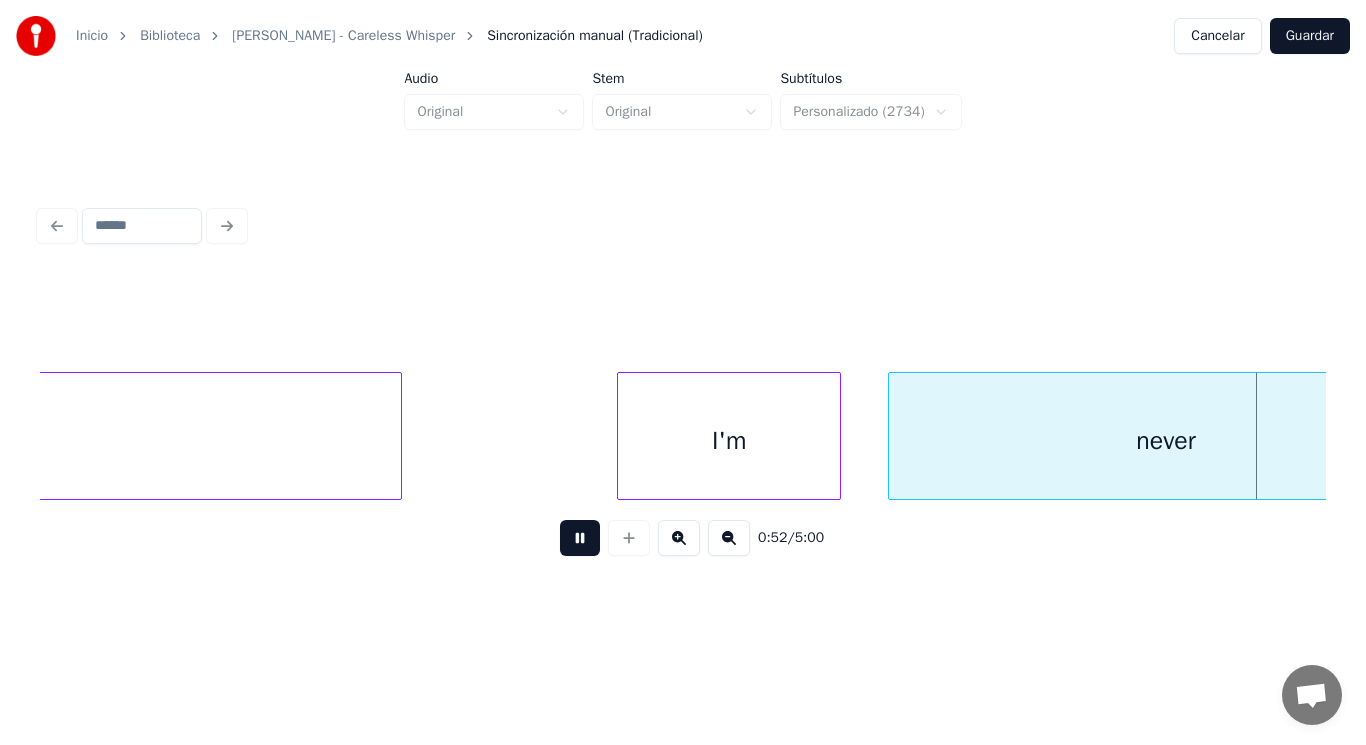 scroll, scrollTop: 0, scrollLeft: 74097, axis: horizontal 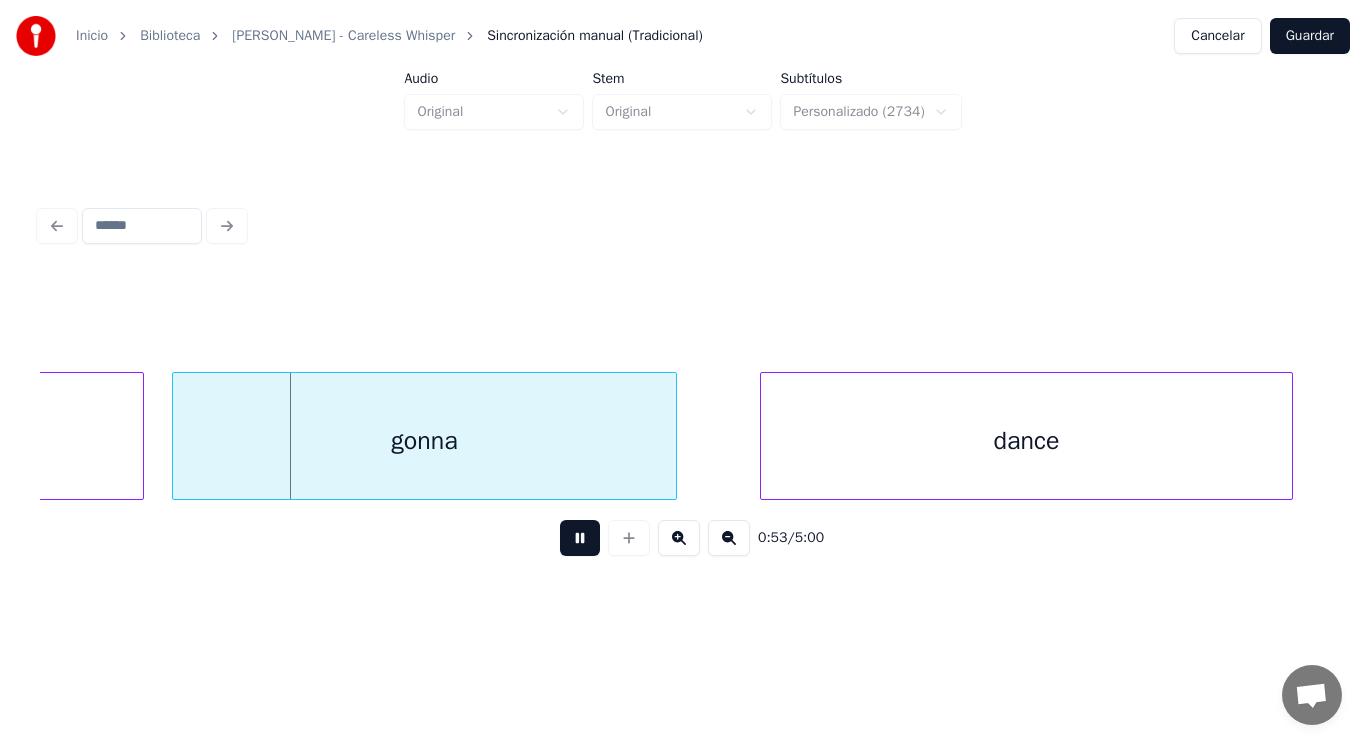 click at bounding box center (580, 538) 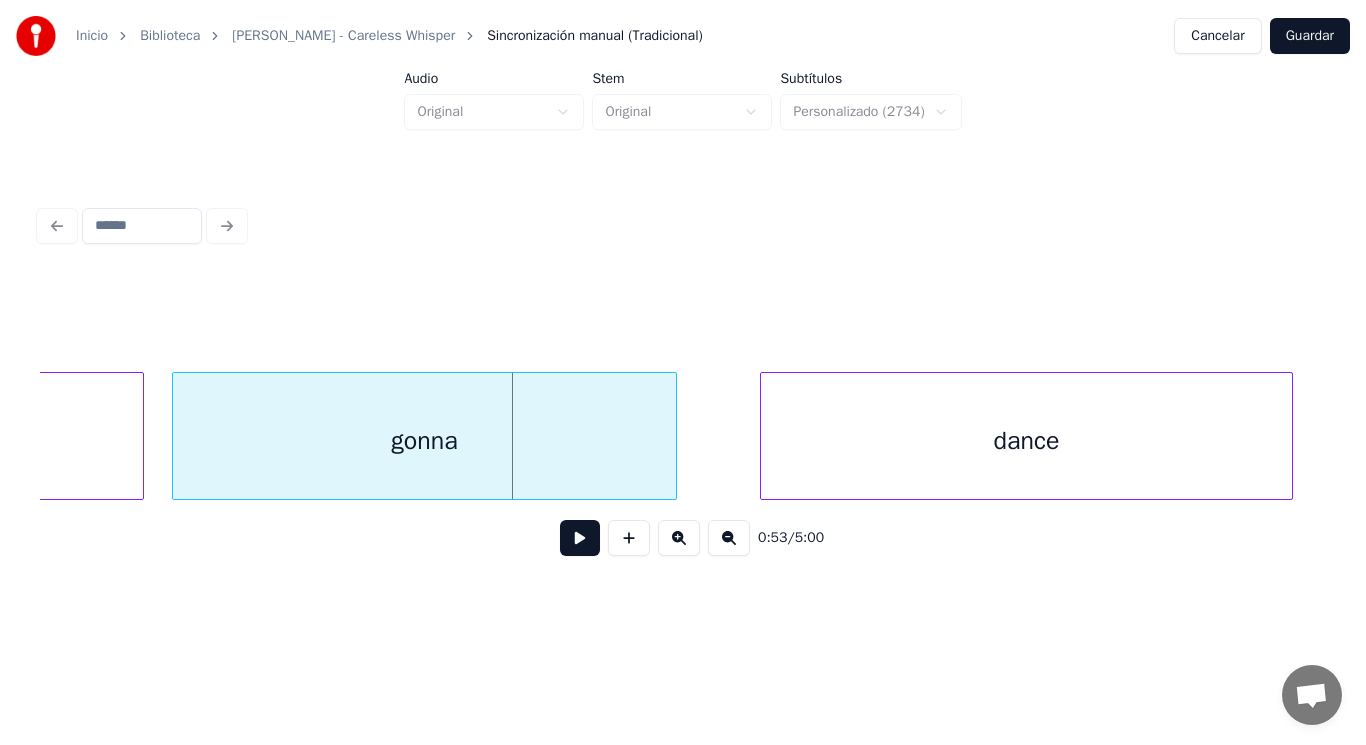 click on "gonna" at bounding box center [424, 441] 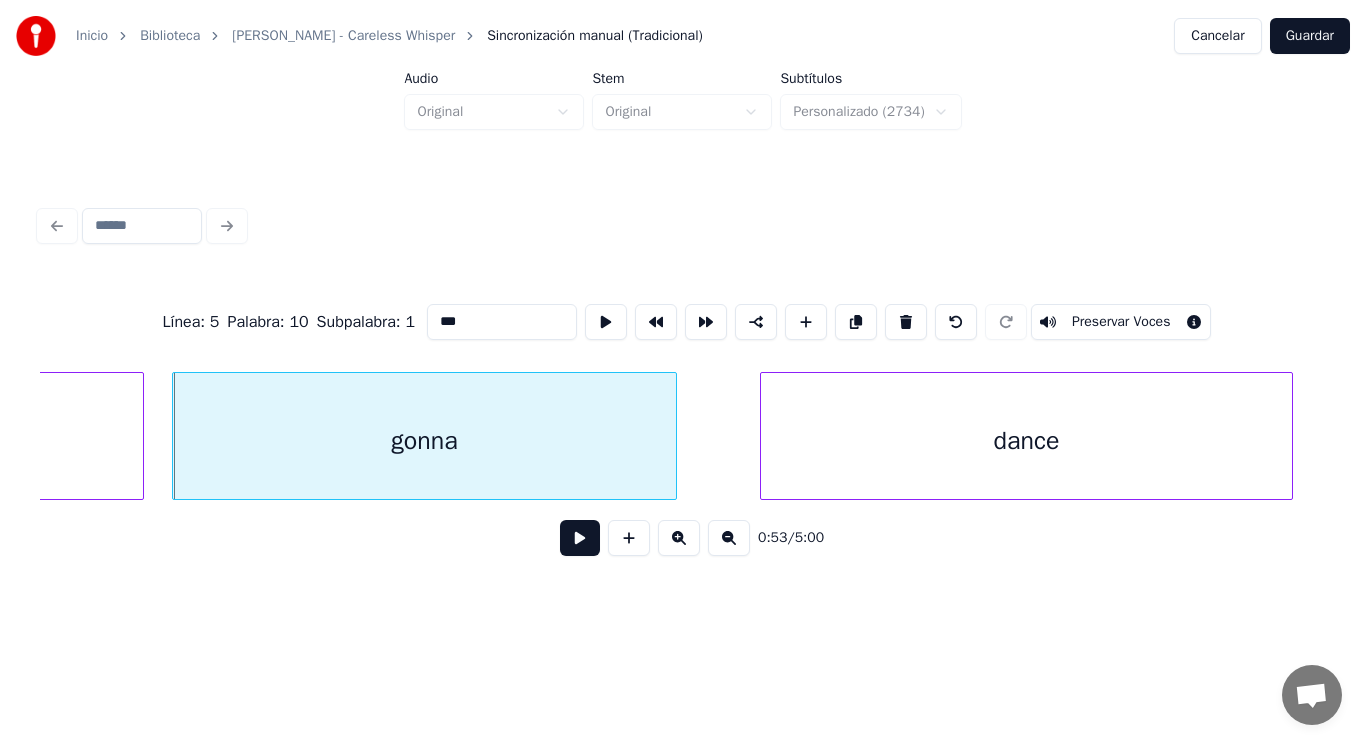 type on "*****" 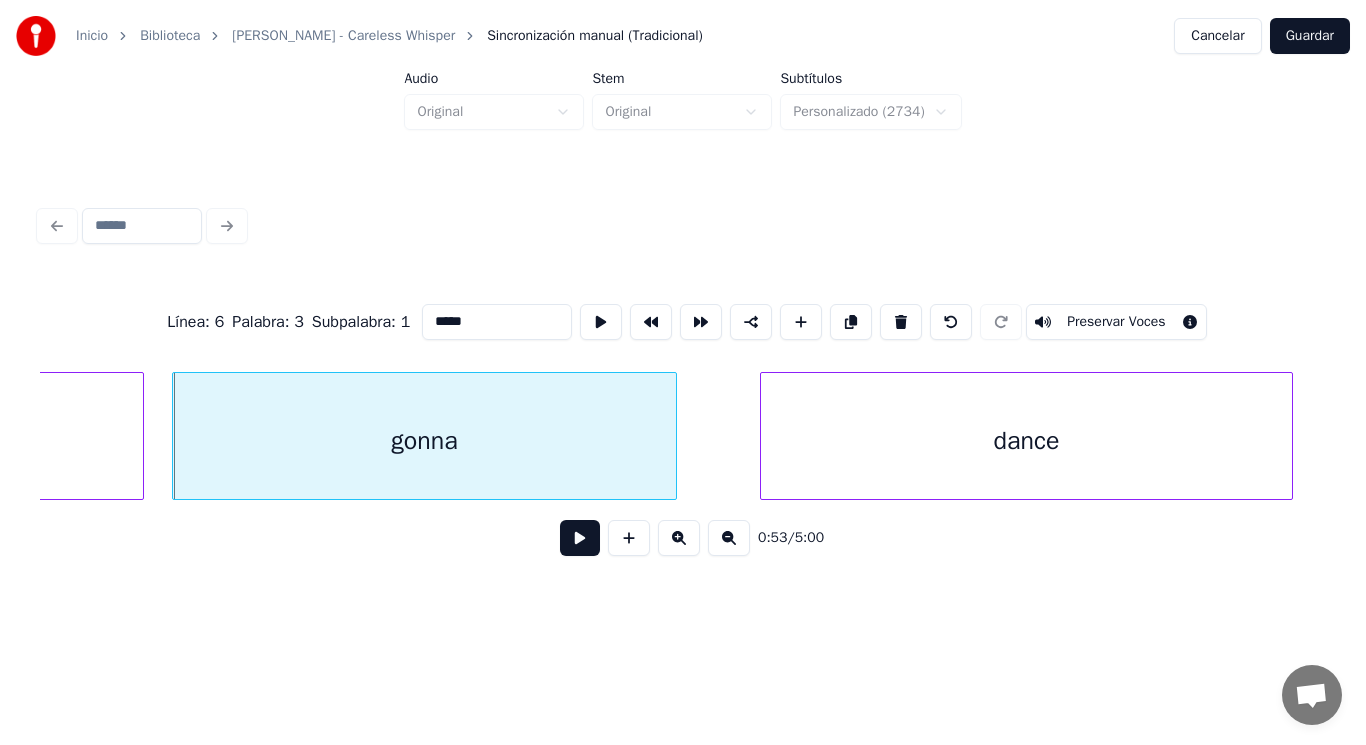 click at bounding box center (580, 538) 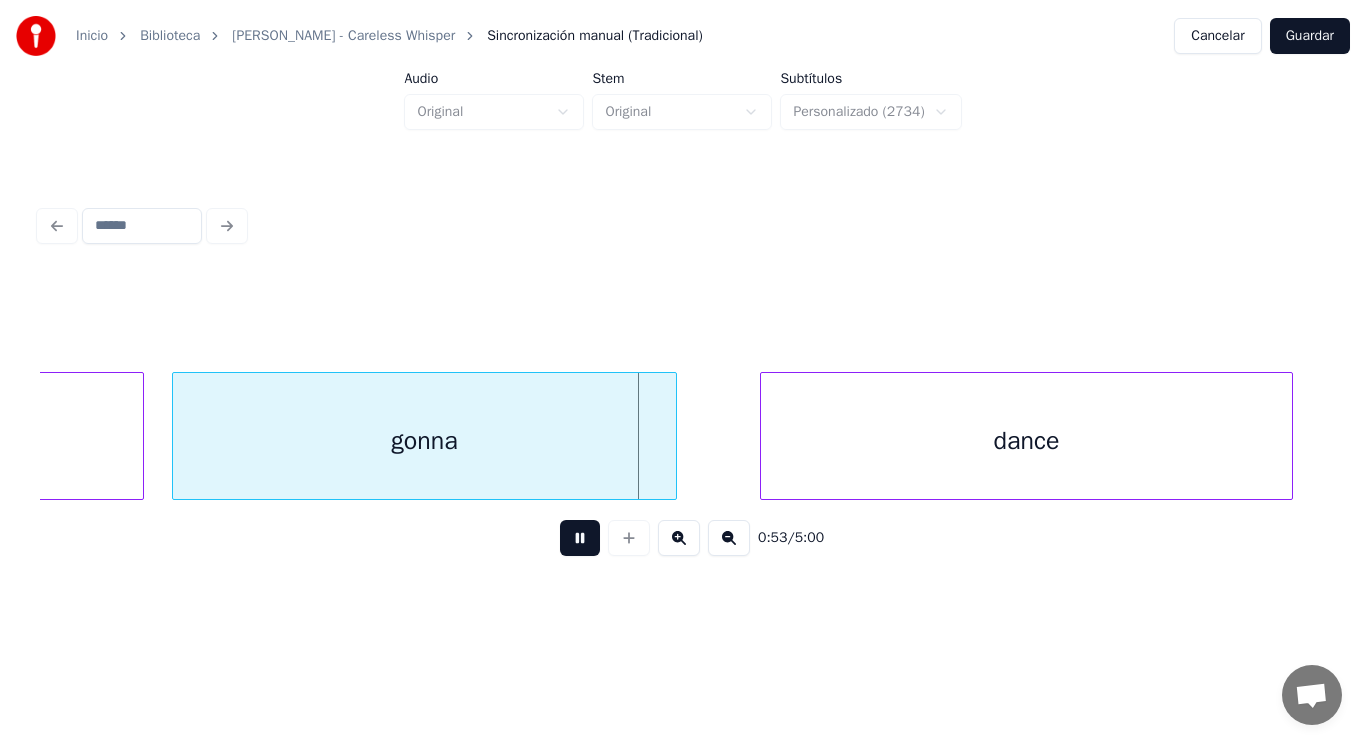 click at bounding box center [580, 538] 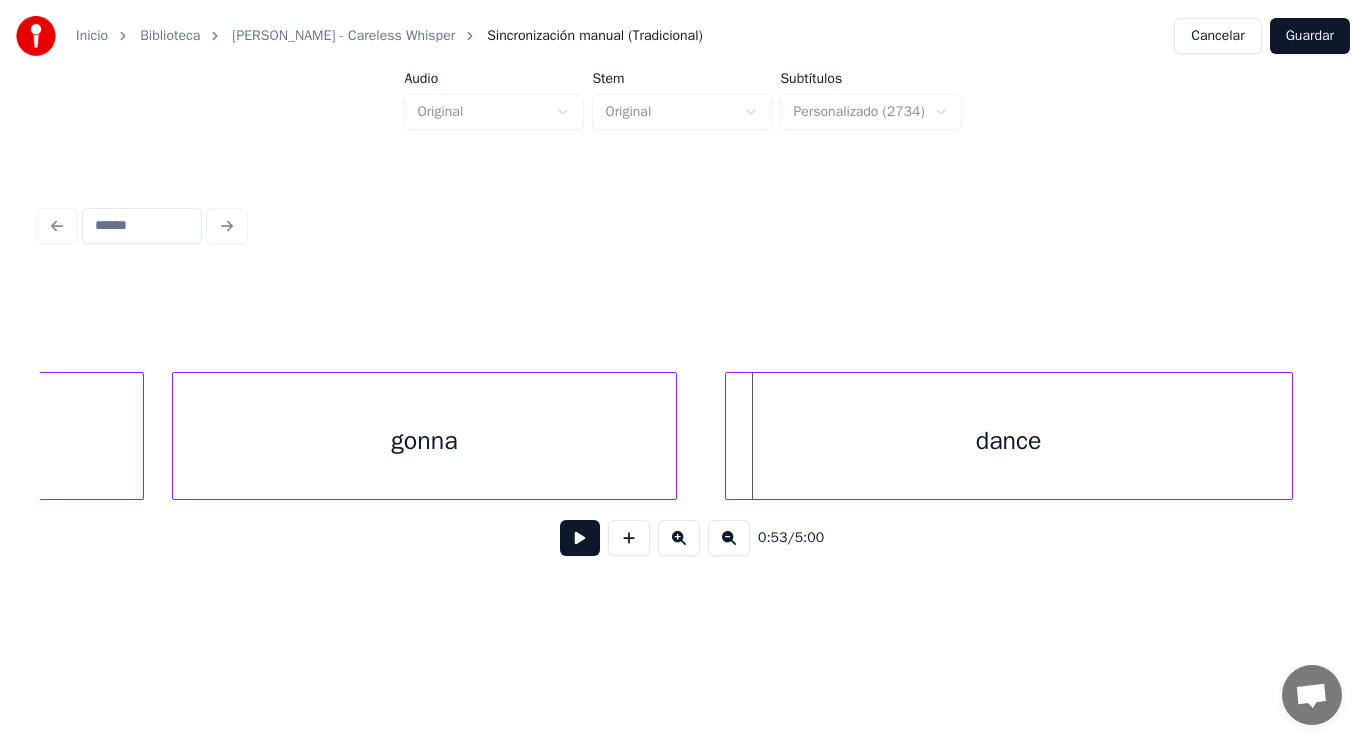 click at bounding box center (729, 436) 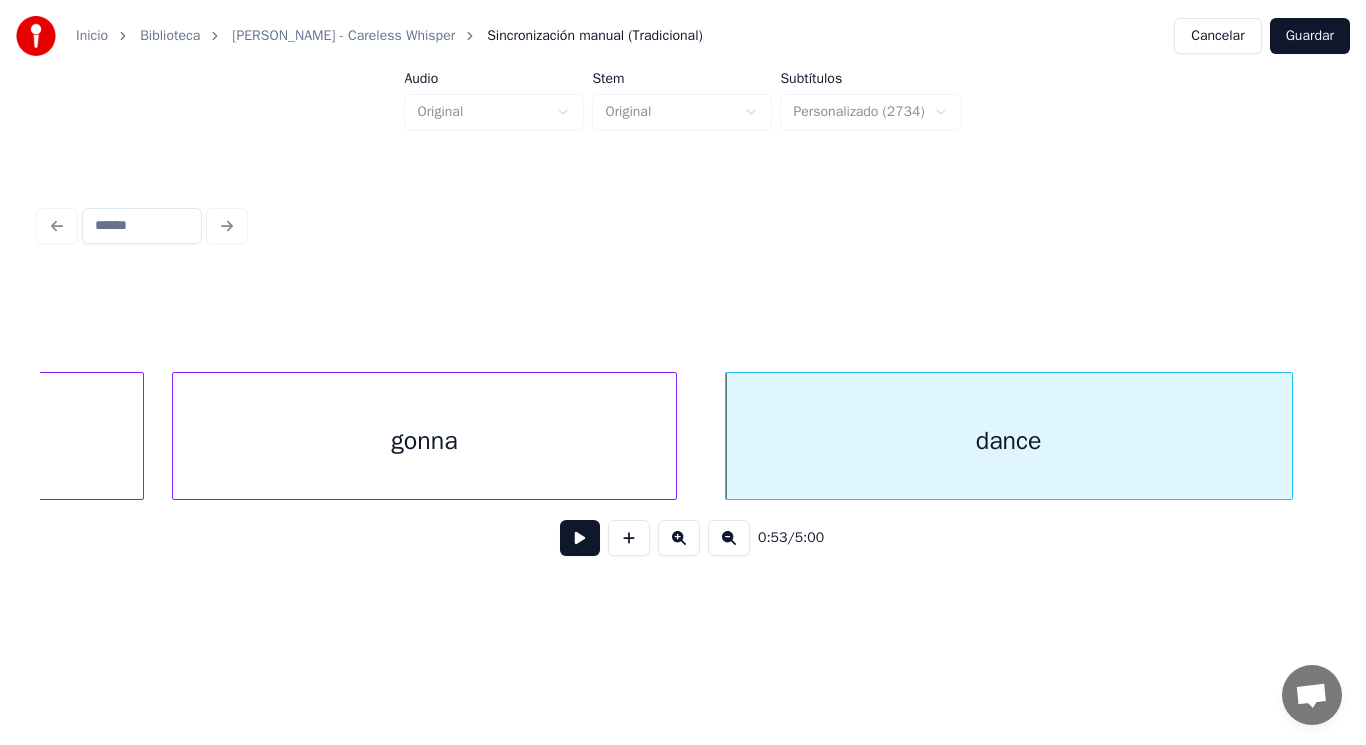 click at bounding box center [580, 538] 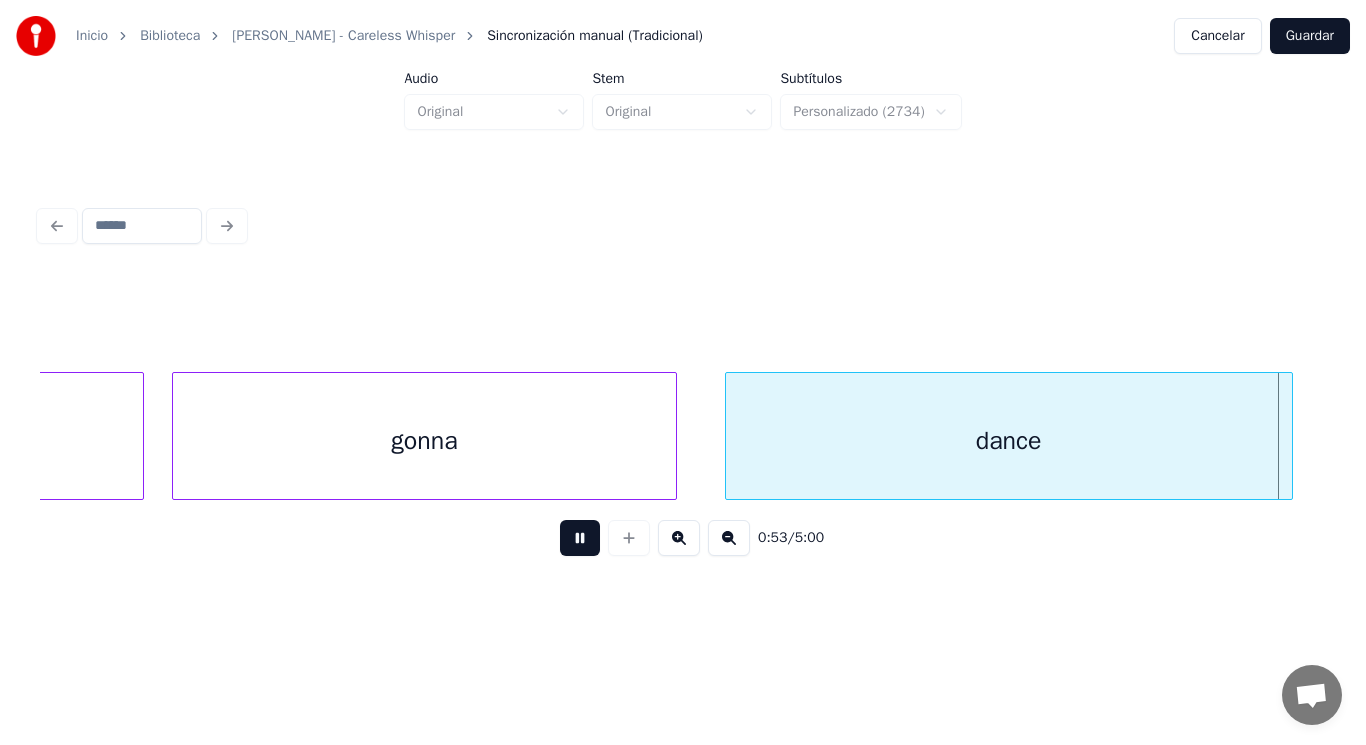 click at bounding box center (580, 538) 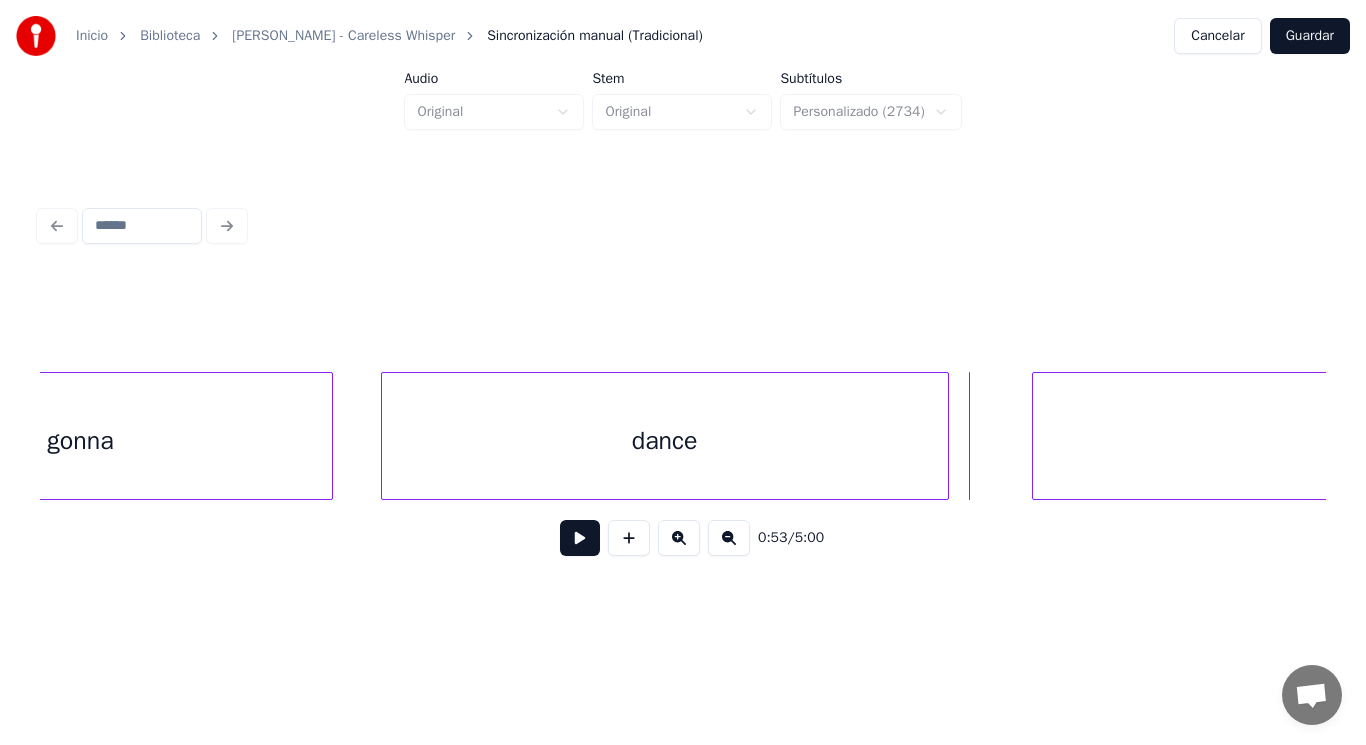scroll, scrollTop: 0, scrollLeft: 74497, axis: horizontal 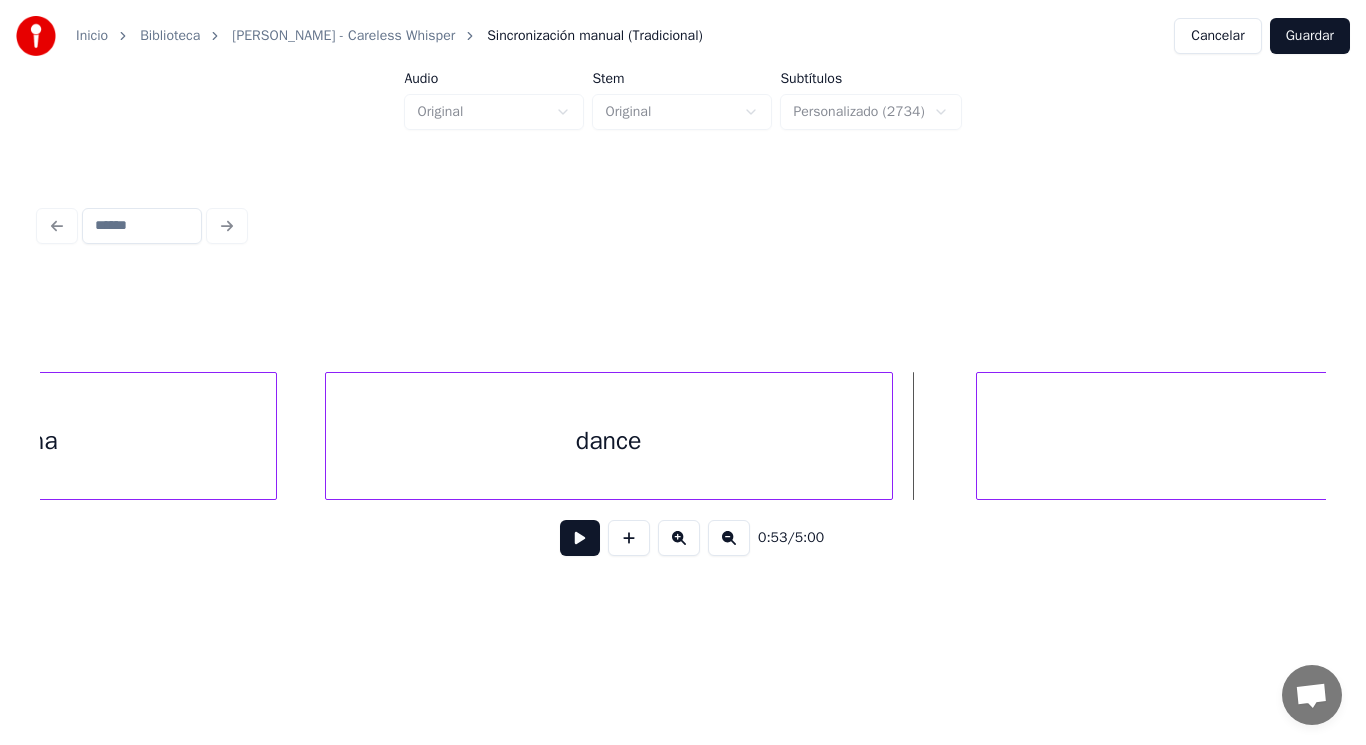 click on "dance" at bounding box center [609, 441] 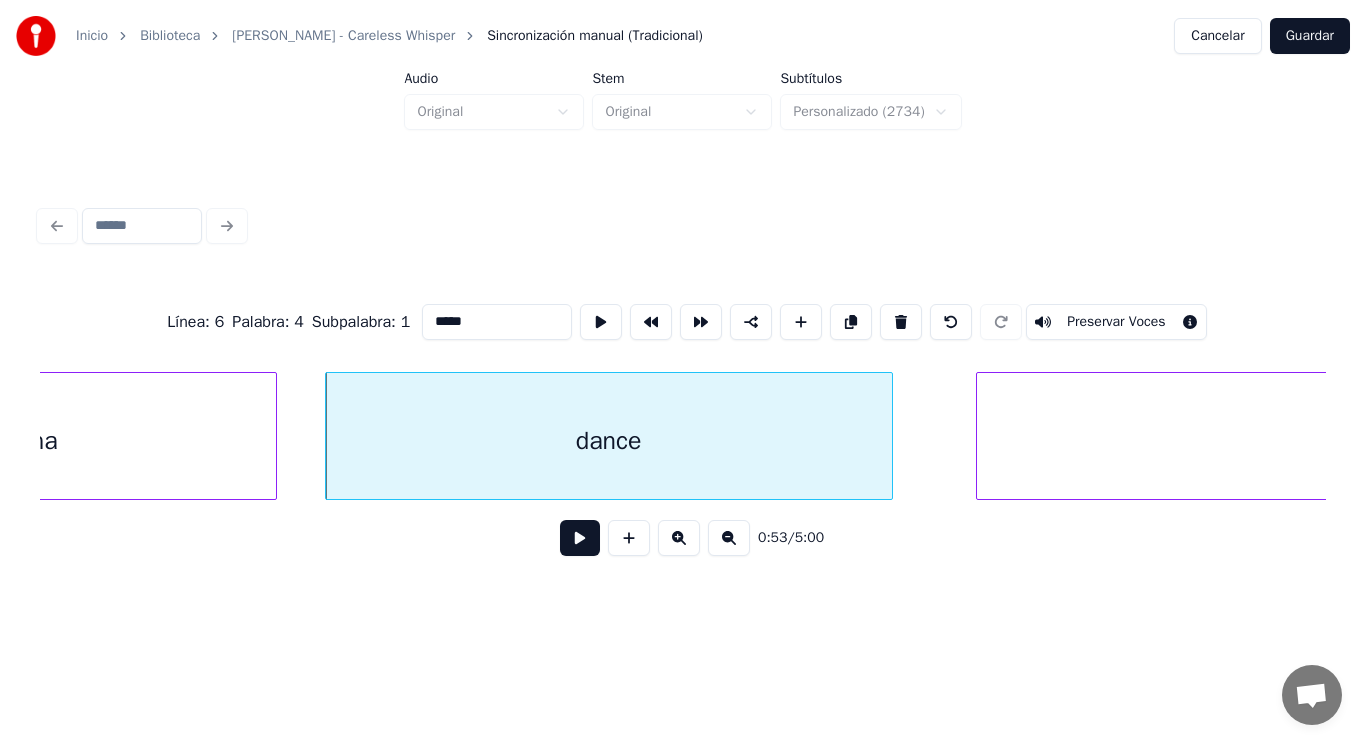 click at bounding box center [580, 538] 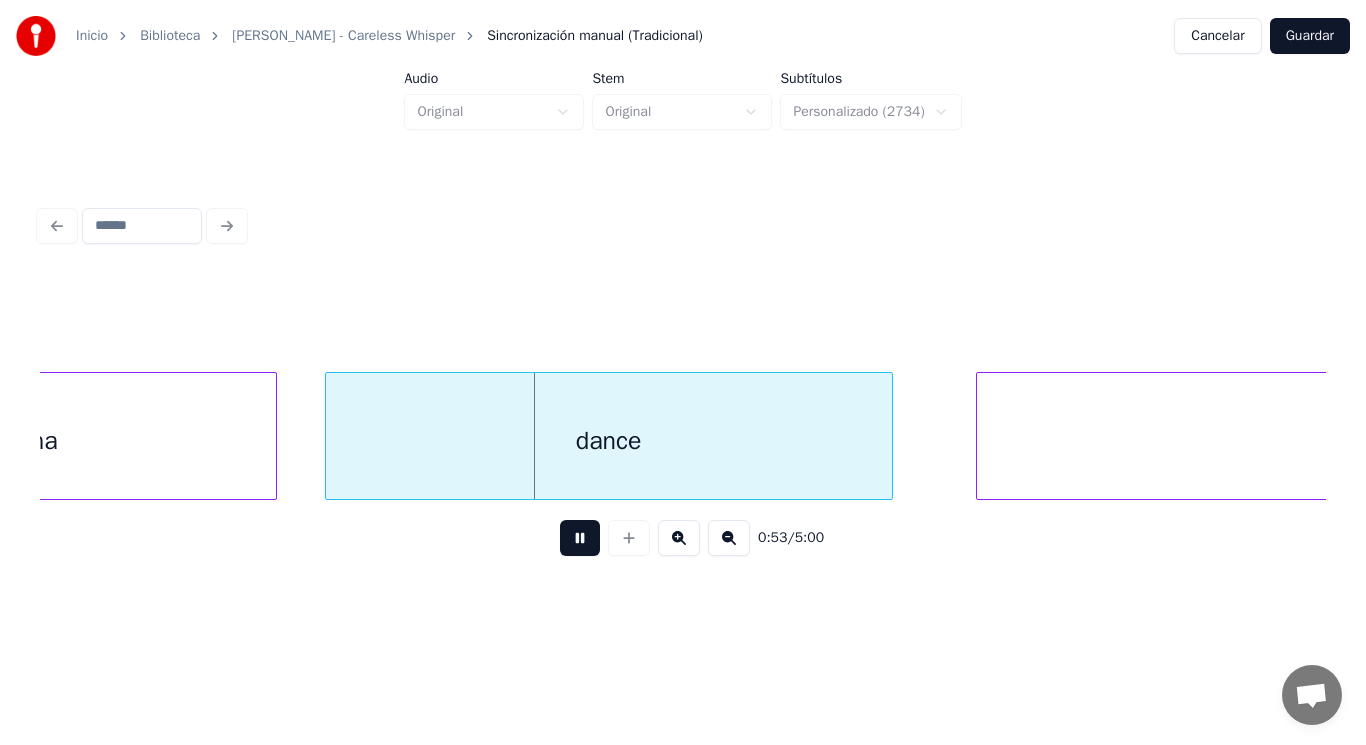 click at bounding box center (580, 538) 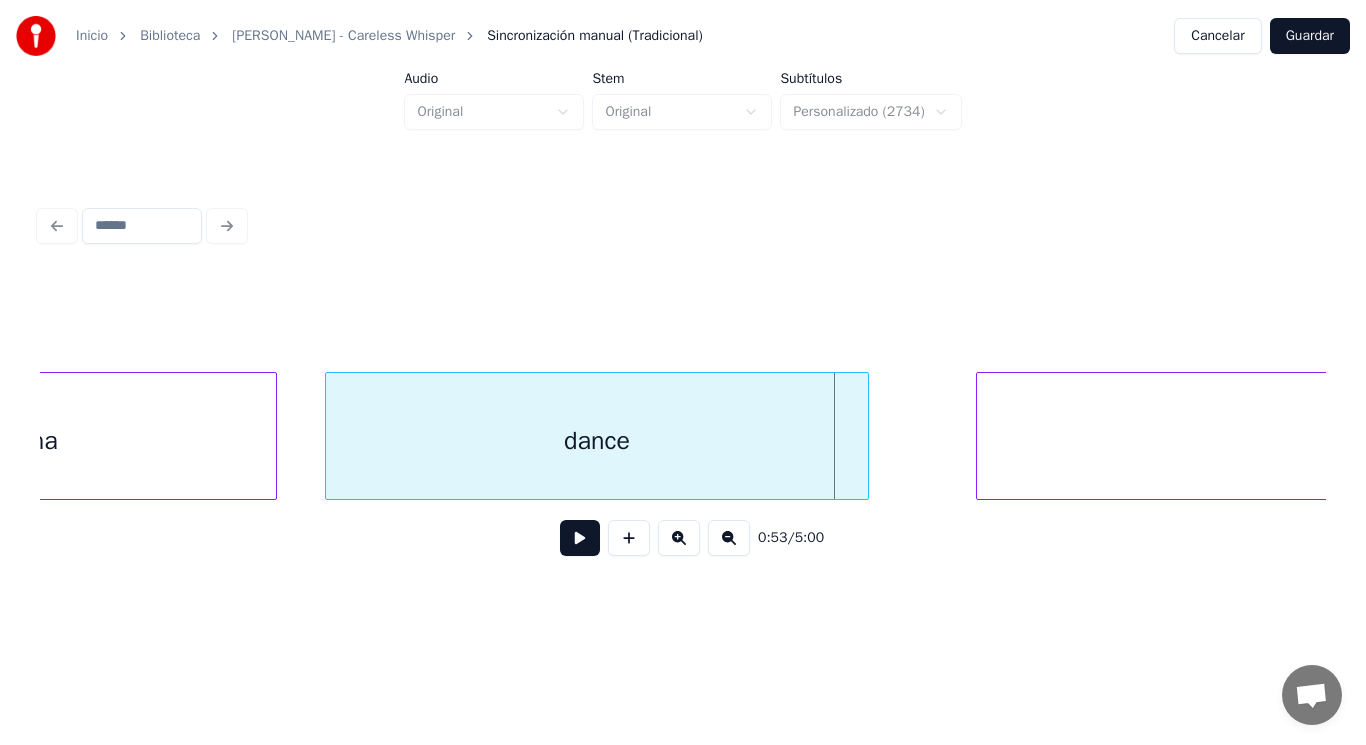 click at bounding box center [865, 436] 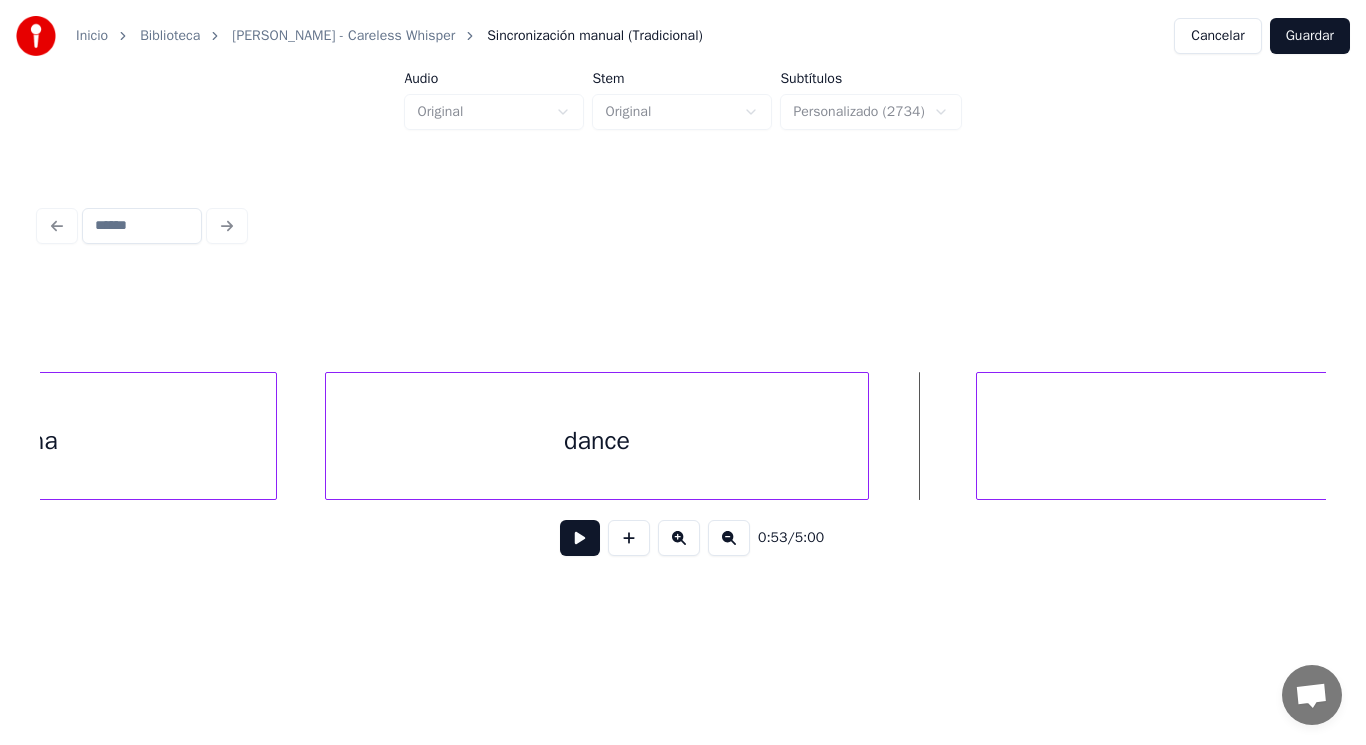 click at bounding box center (580, 538) 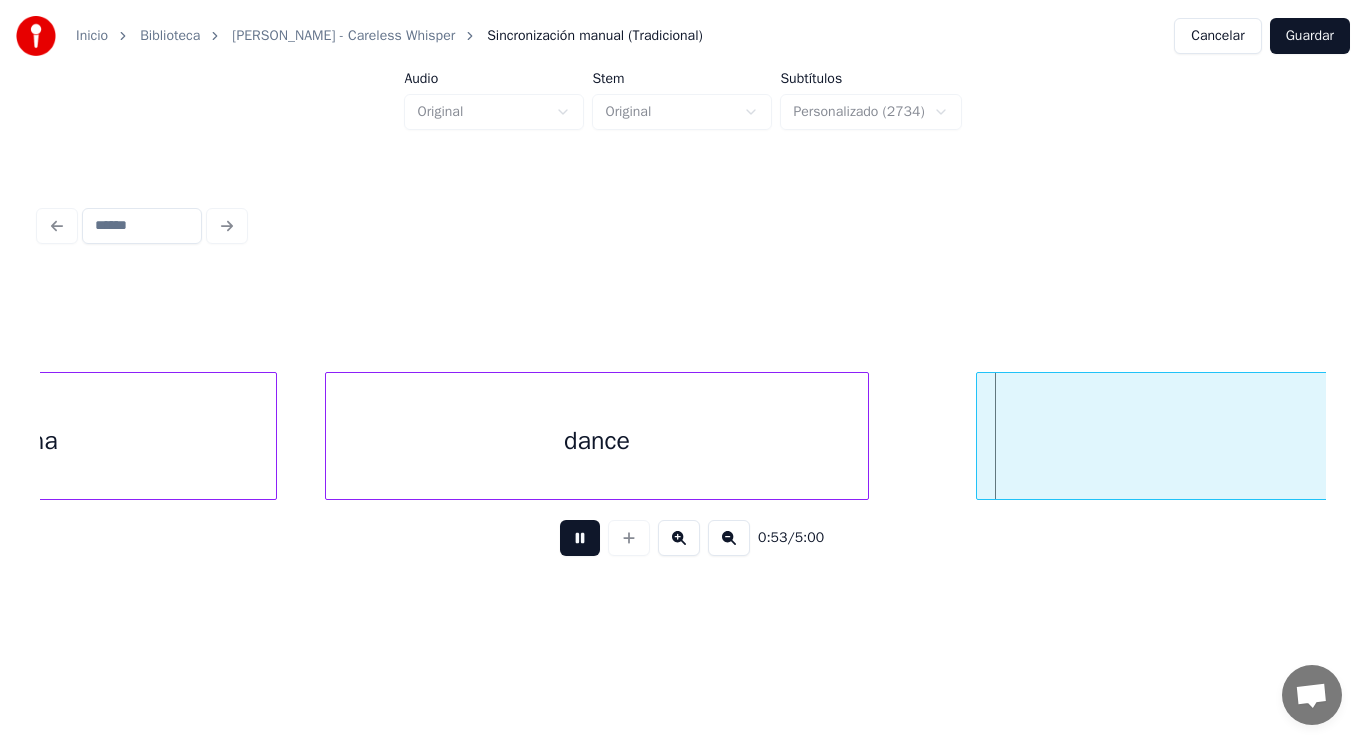 click at bounding box center [580, 538] 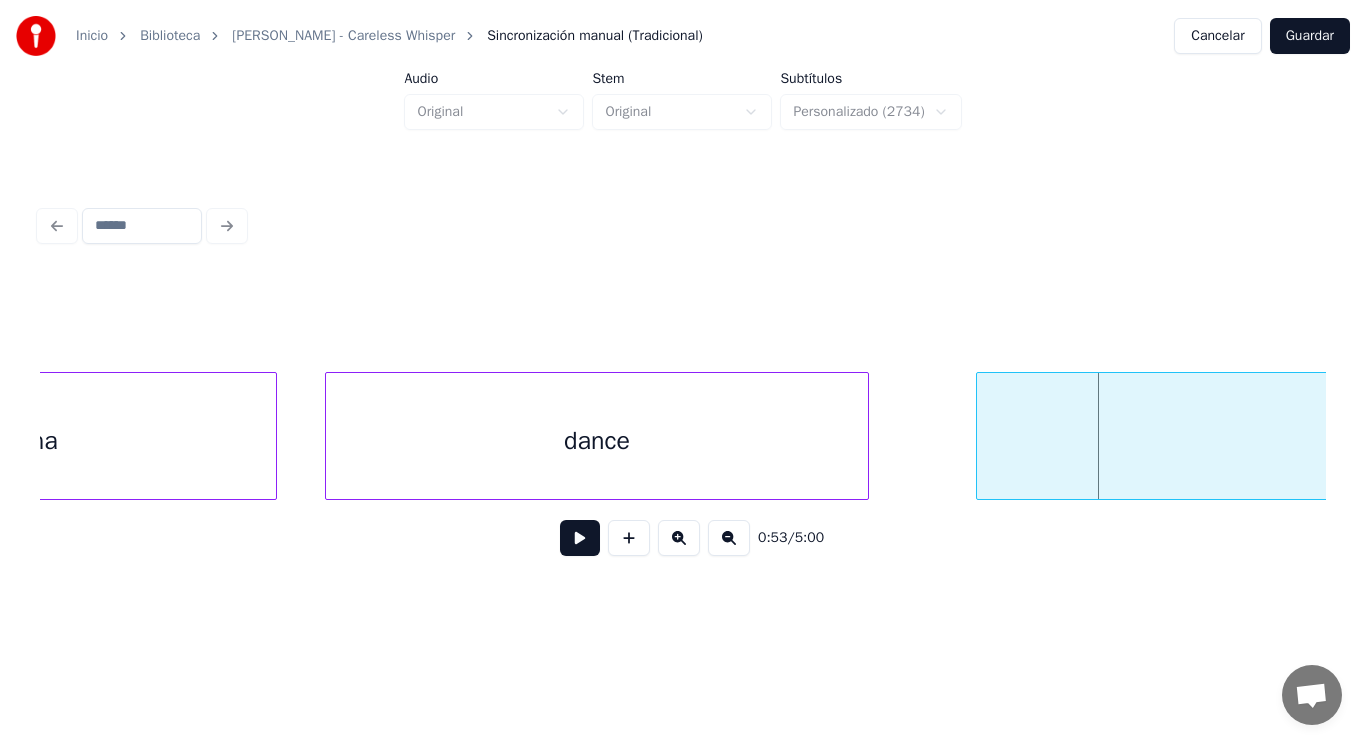 click on "gonna dance again" at bounding box center [136065, 436] 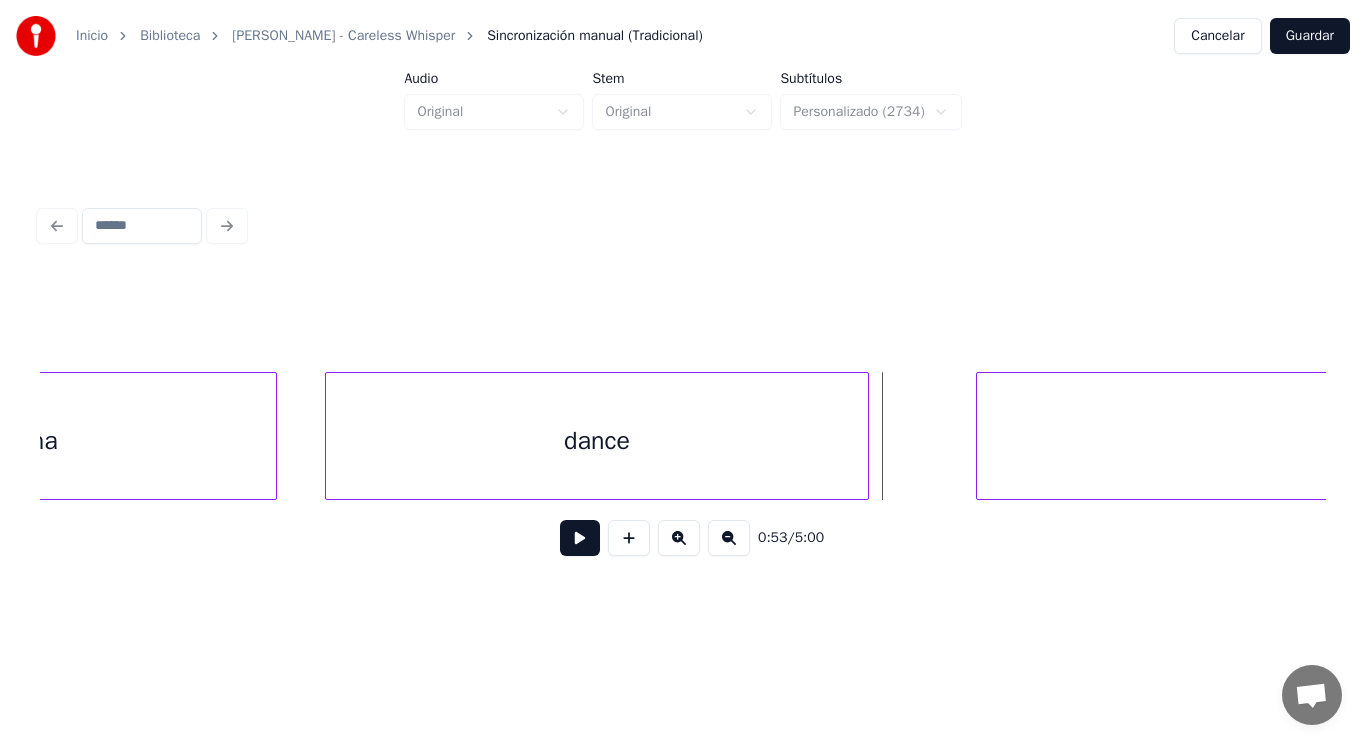 click at bounding box center (580, 538) 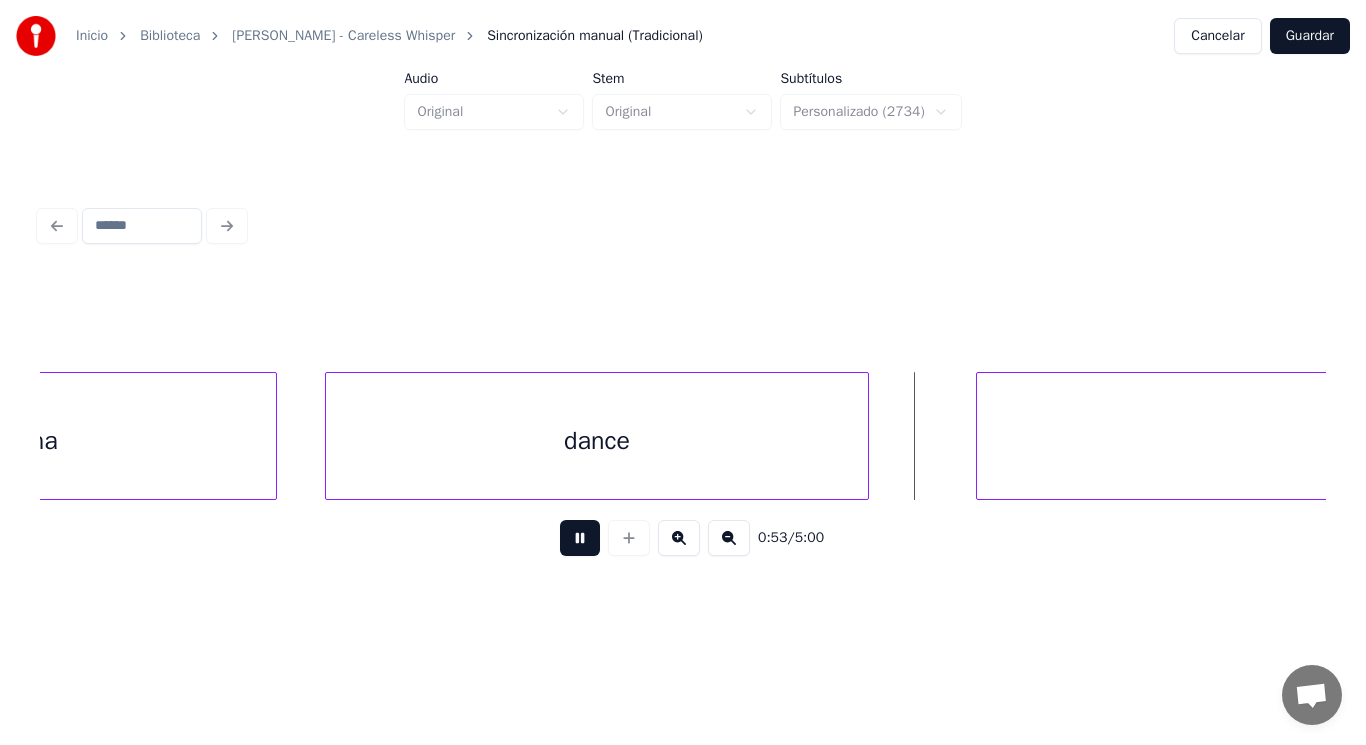 click at bounding box center [580, 538] 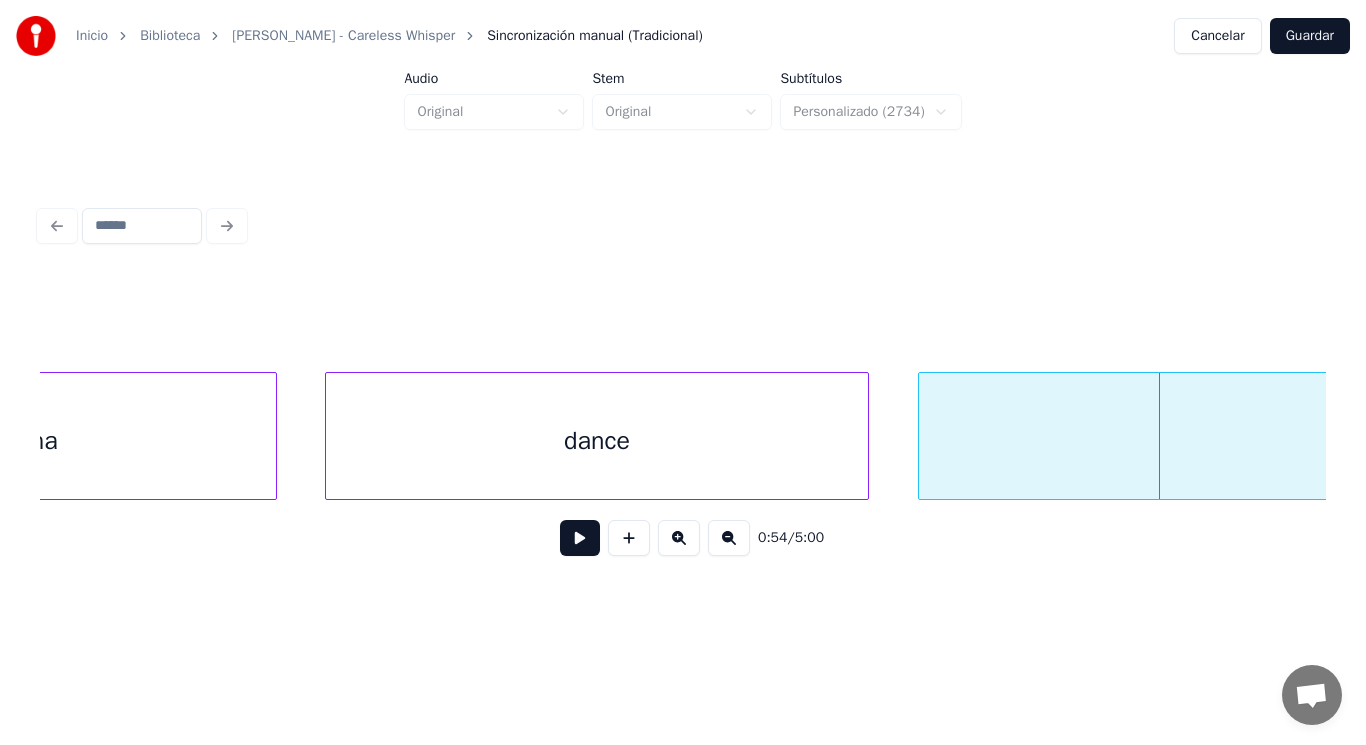 click at bounding box center [922, 436] 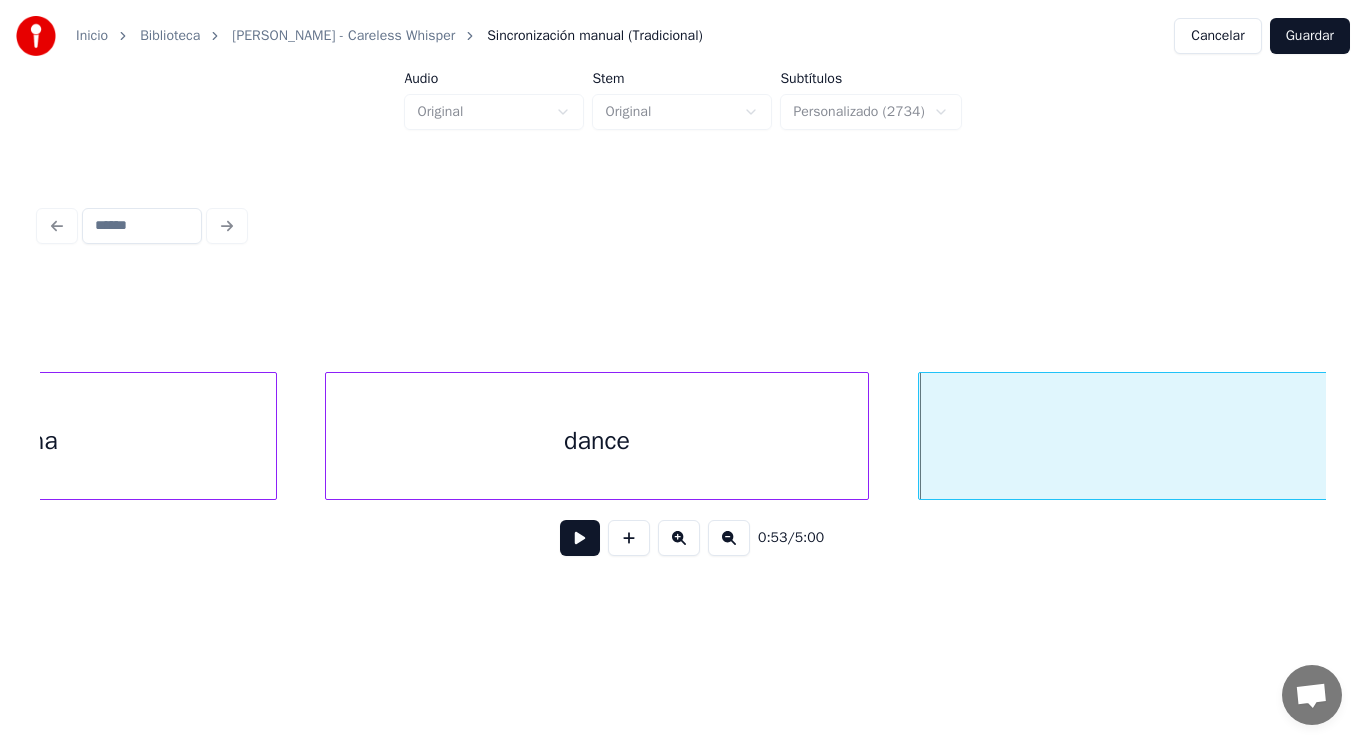 click on "dance" at bounding box center (597, 441) 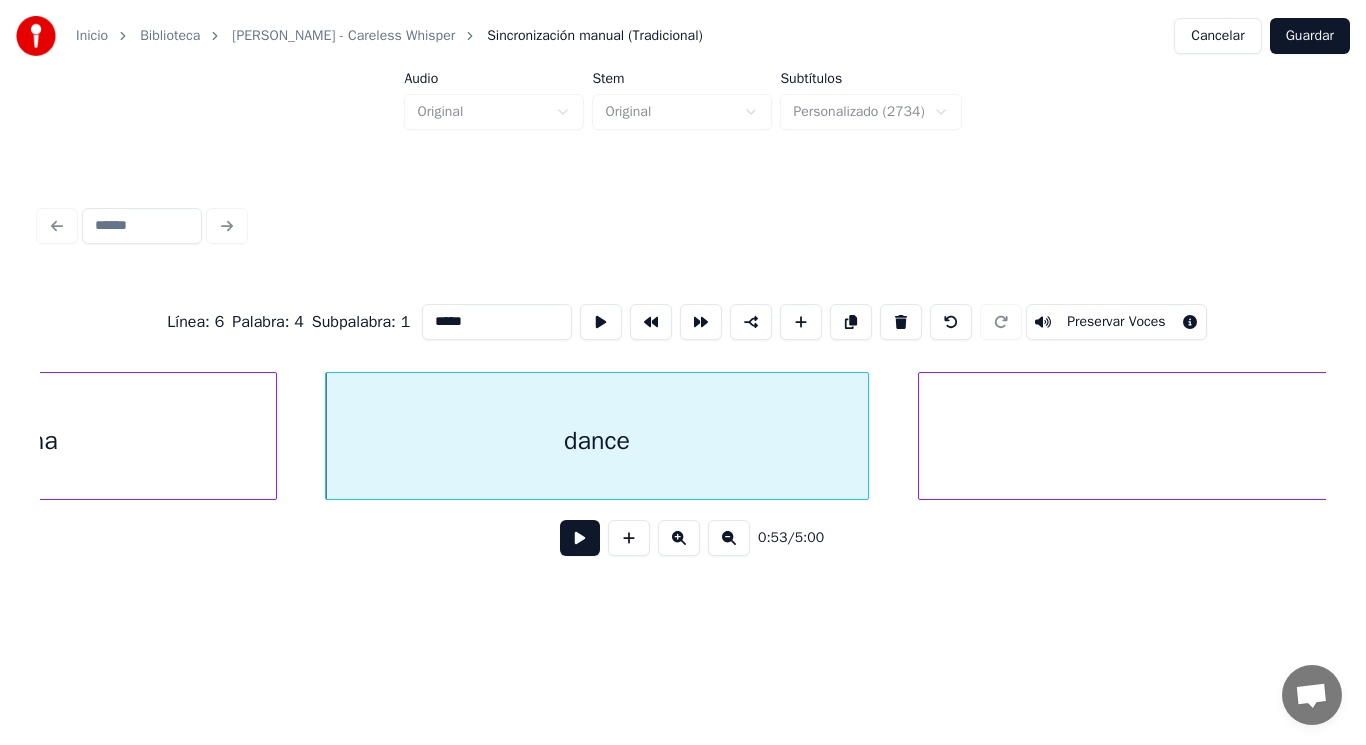 click at bounding box center [580, 538] 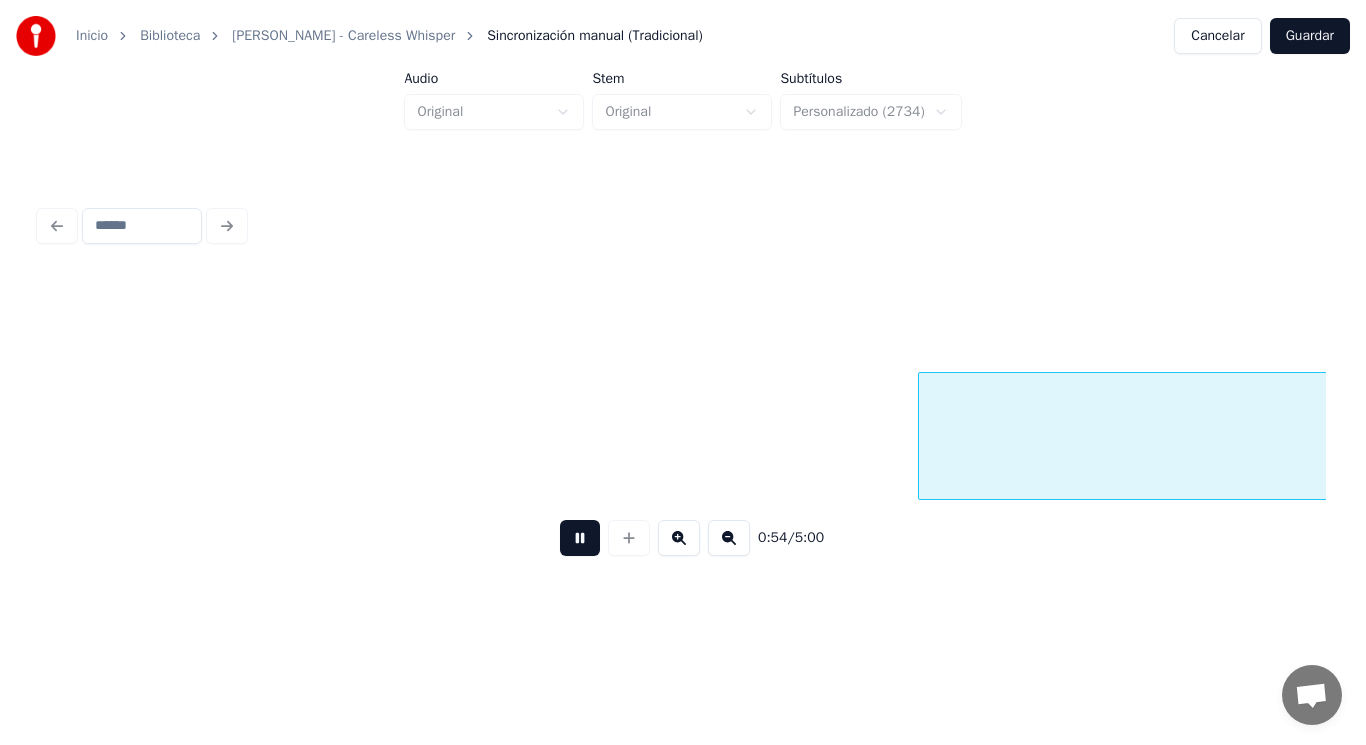 scroll, scrollTop: 0, scrollLeft: 75799, axis: horizontal 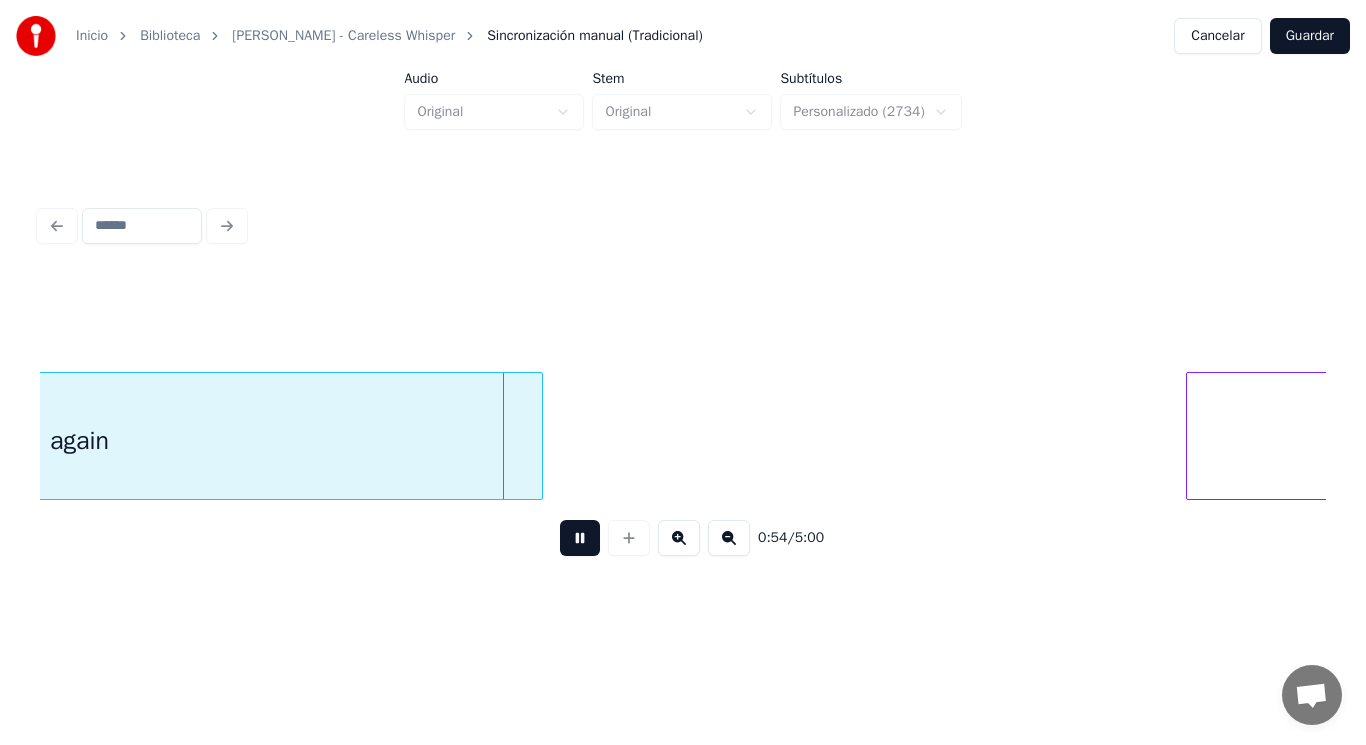 click at bounding box center [580, 538] 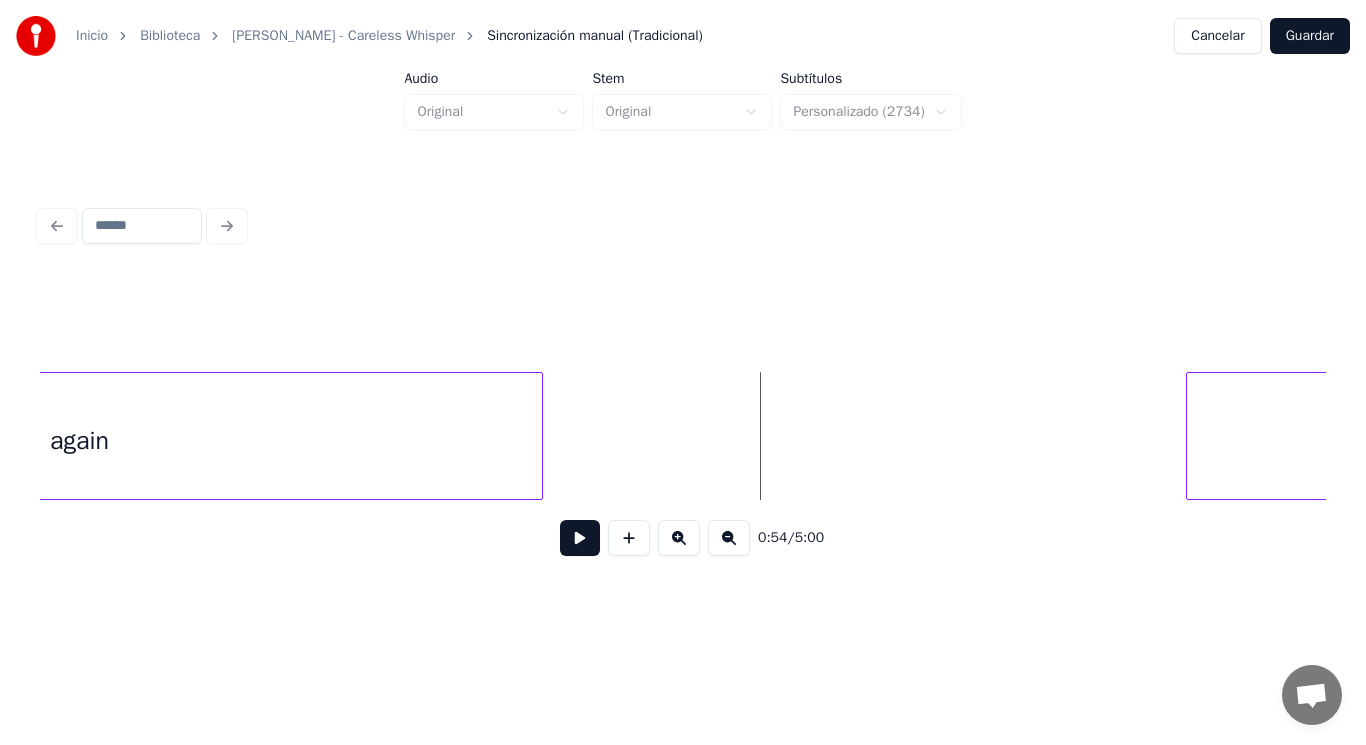 click on "again" at bounding box center [79, 441] 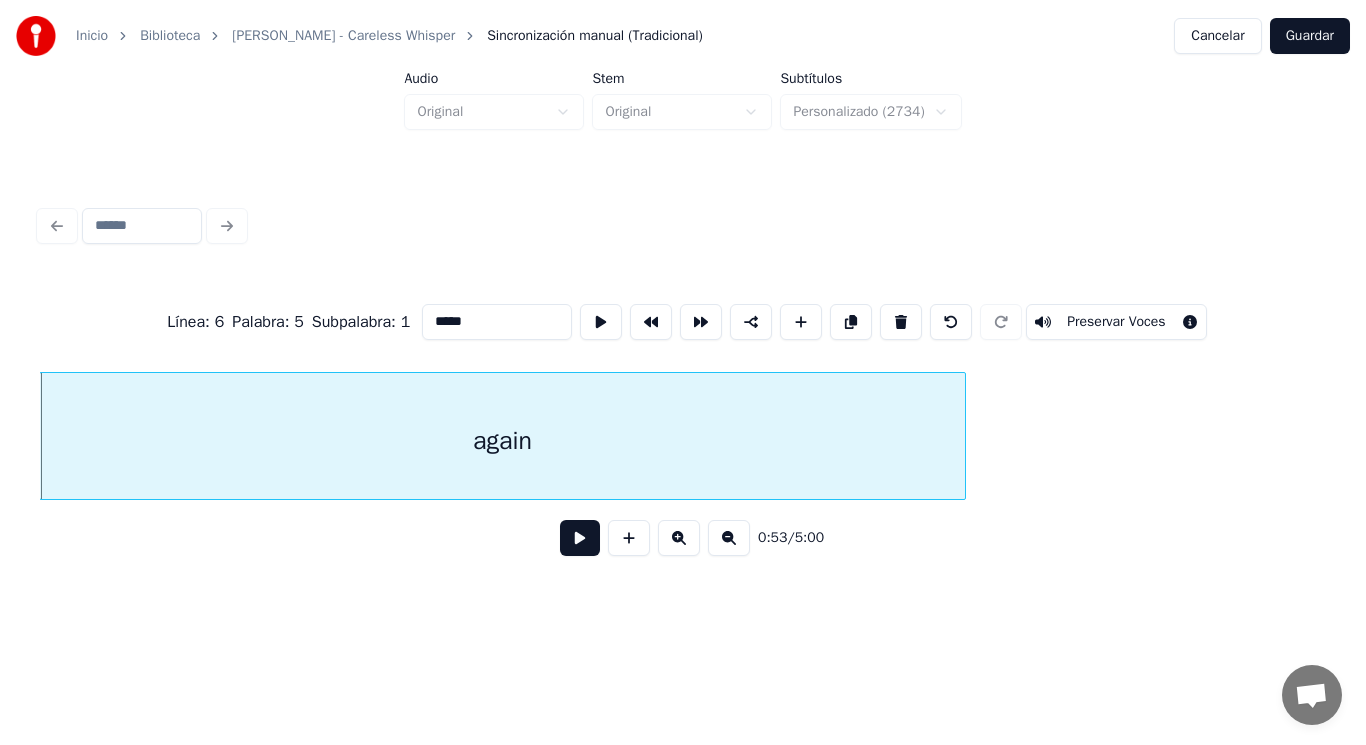 click at bounding box center [580, 538] 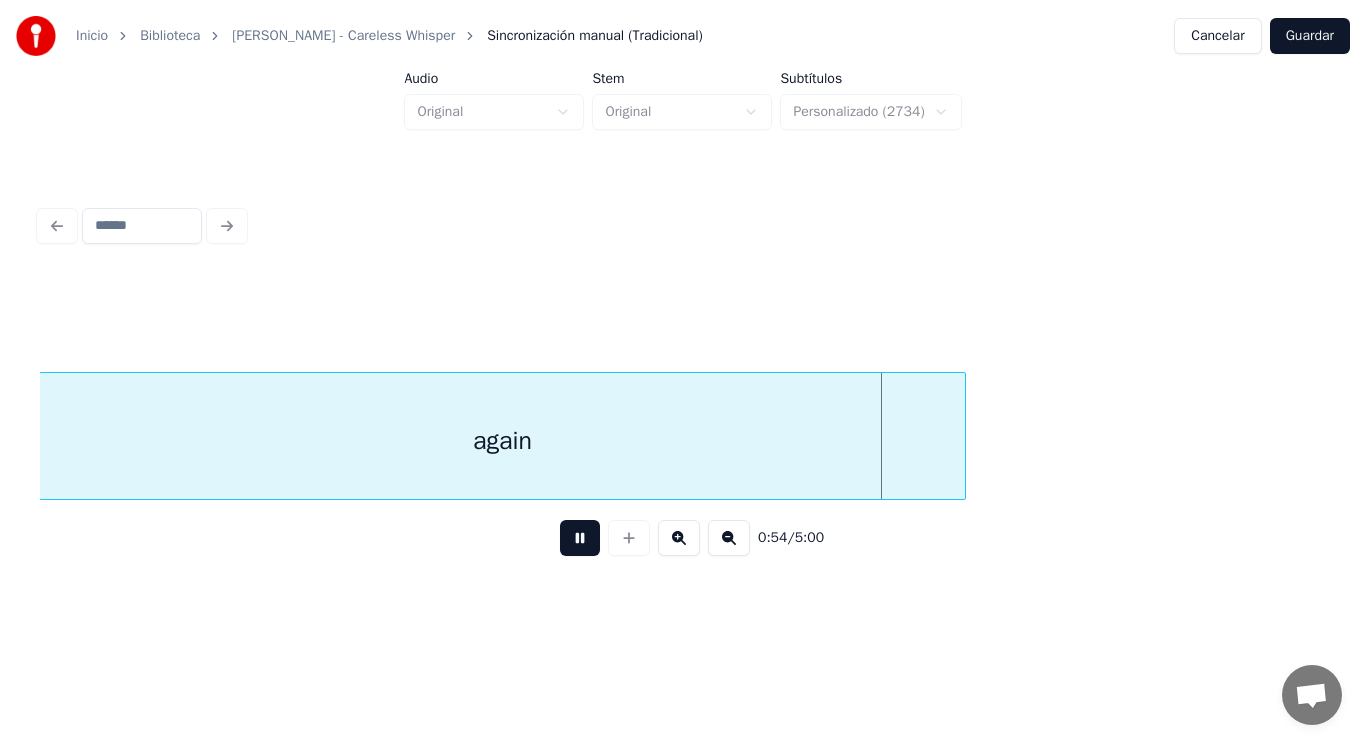 click at bounding box center [580, 538] 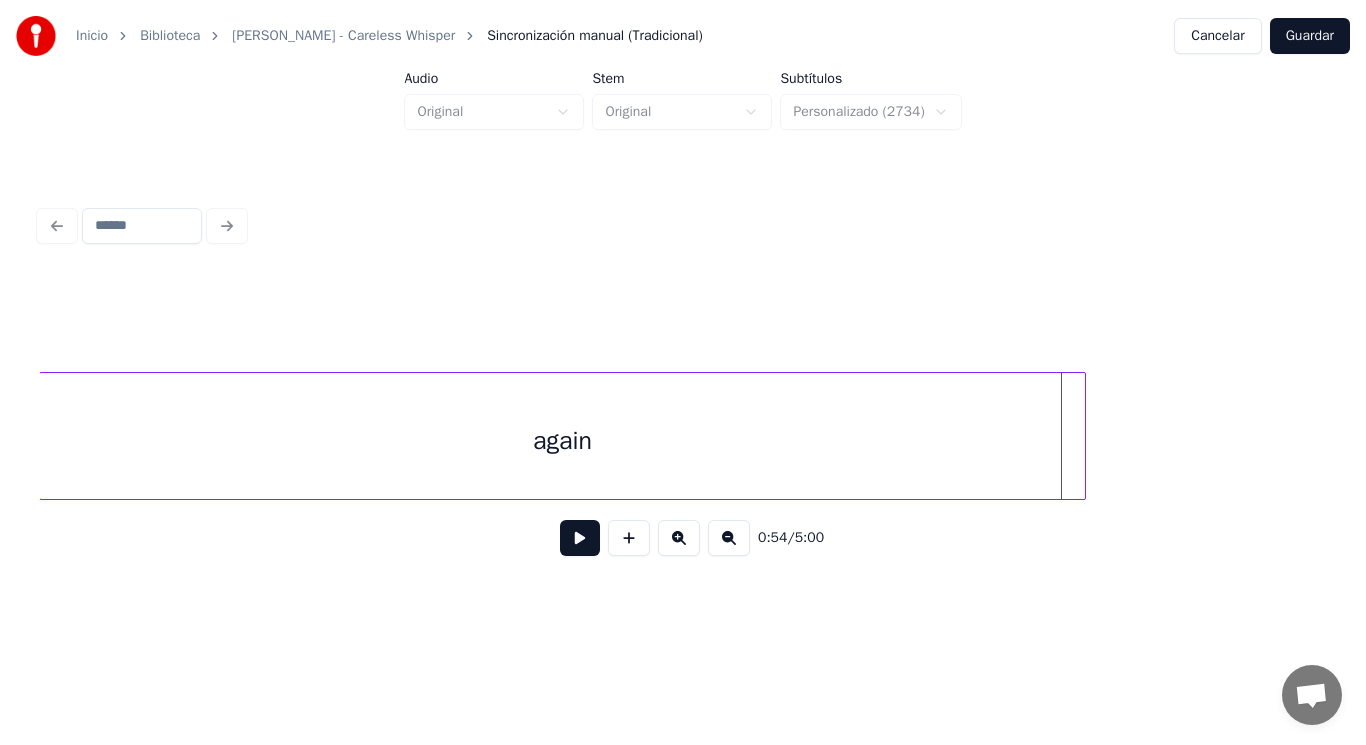 click at bounding box center (1082, 436) 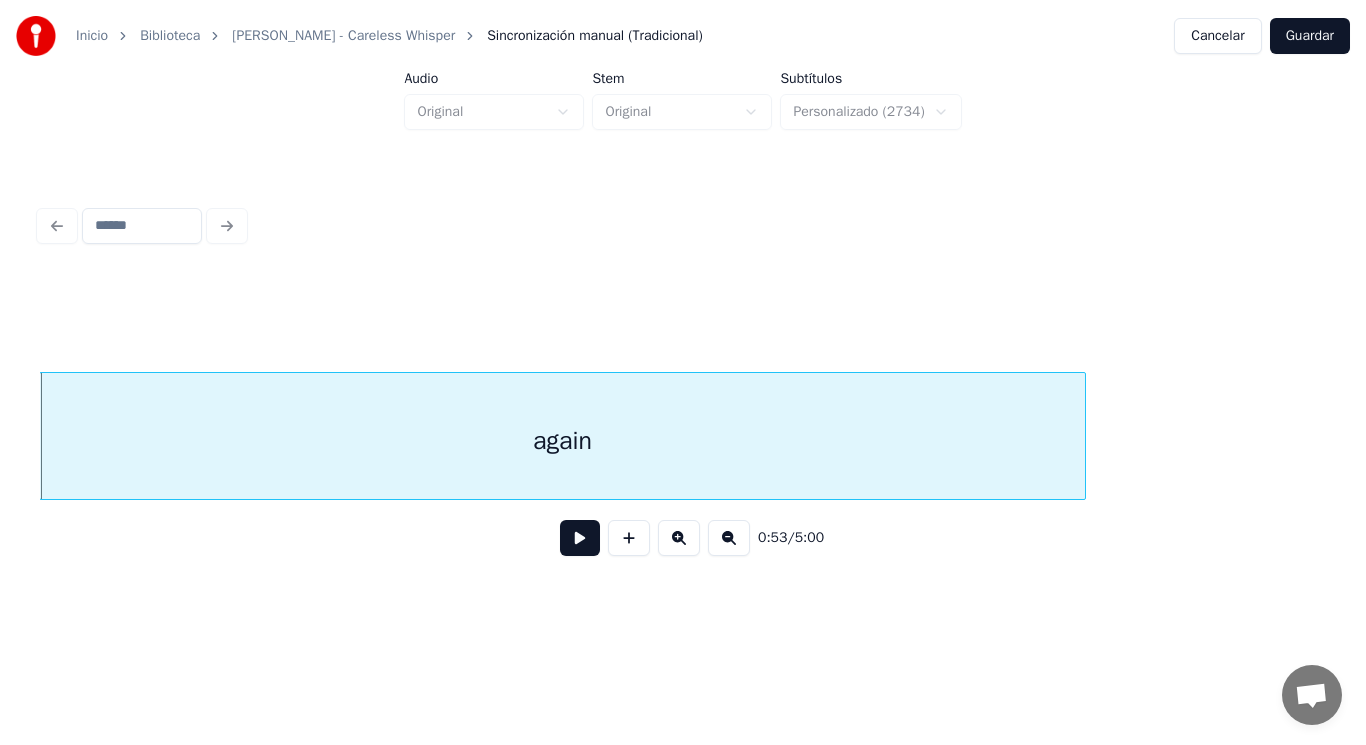 click at bounding box center (580, 538) 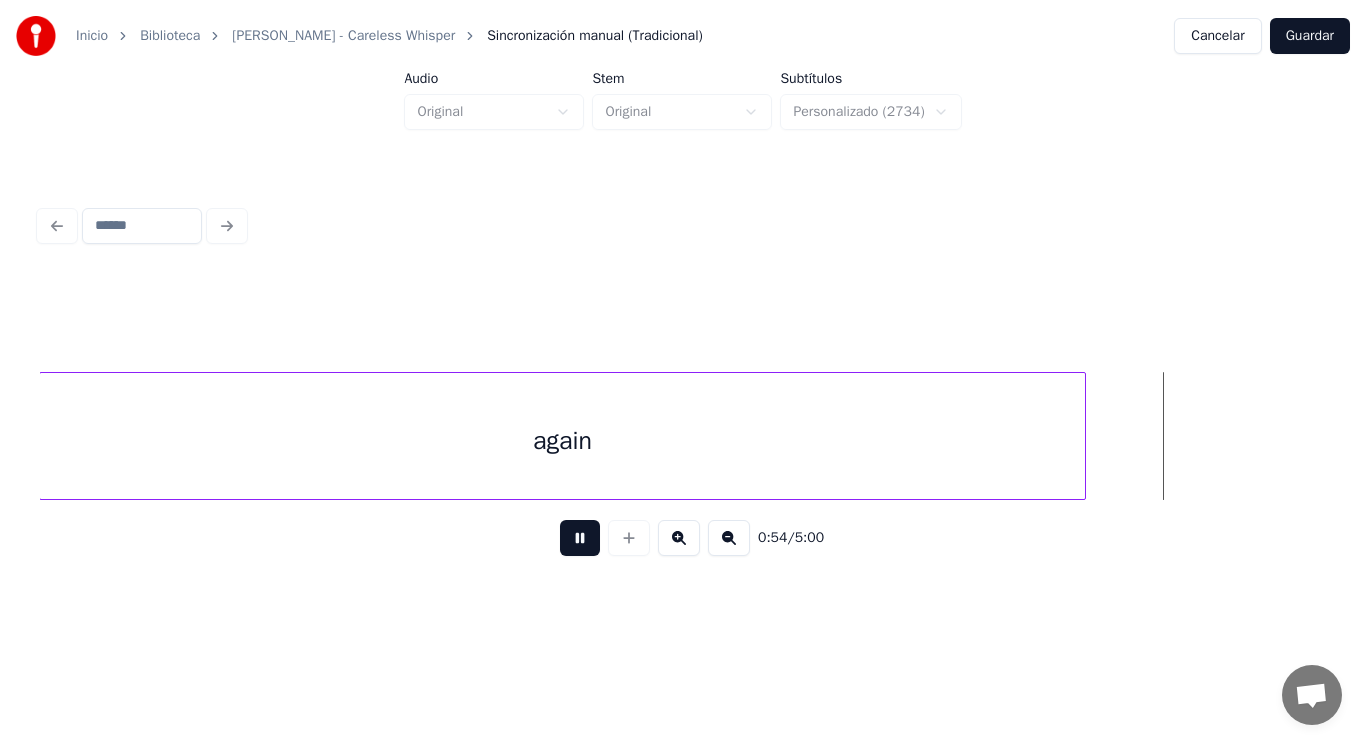 scroll, scrollTop: 0, scrollLeft: 76679, axis: horizontal 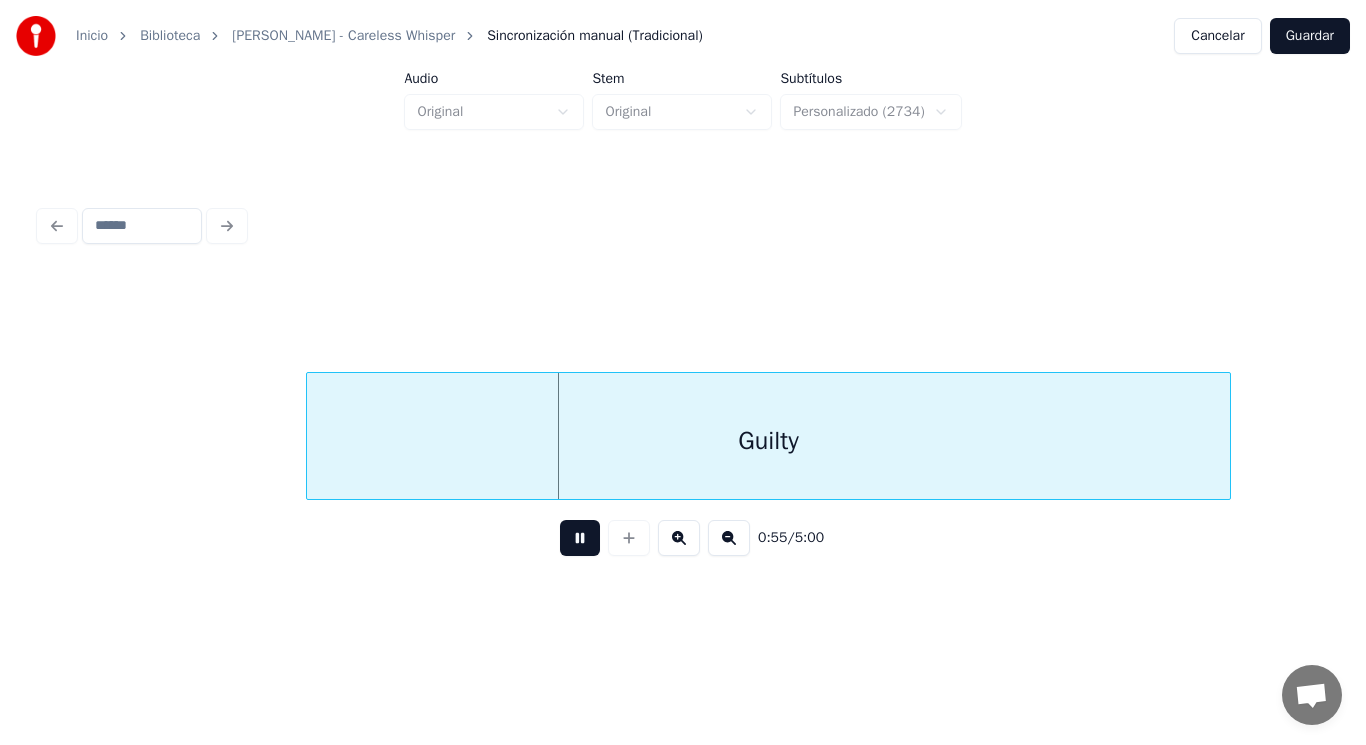 click at bounding box center (580, 538) 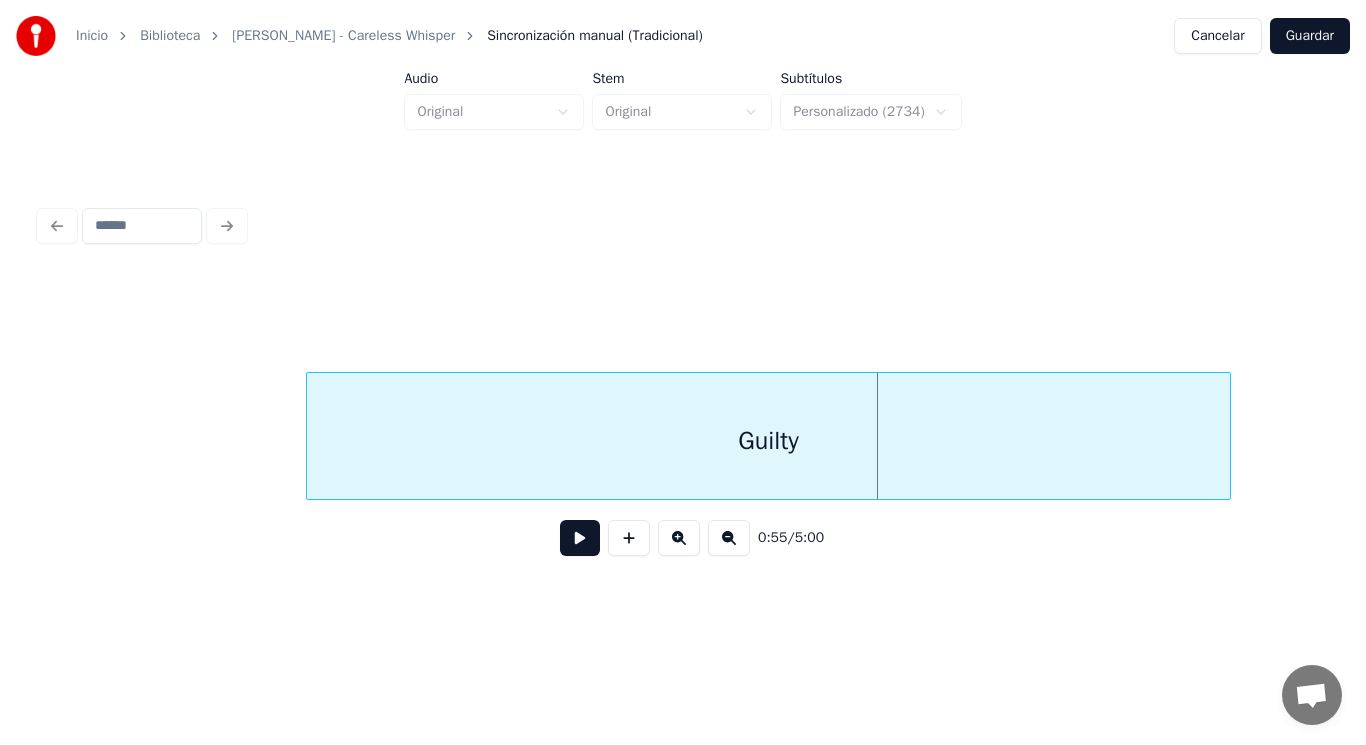 click on "Guilty" at bounding box center (768, 441) 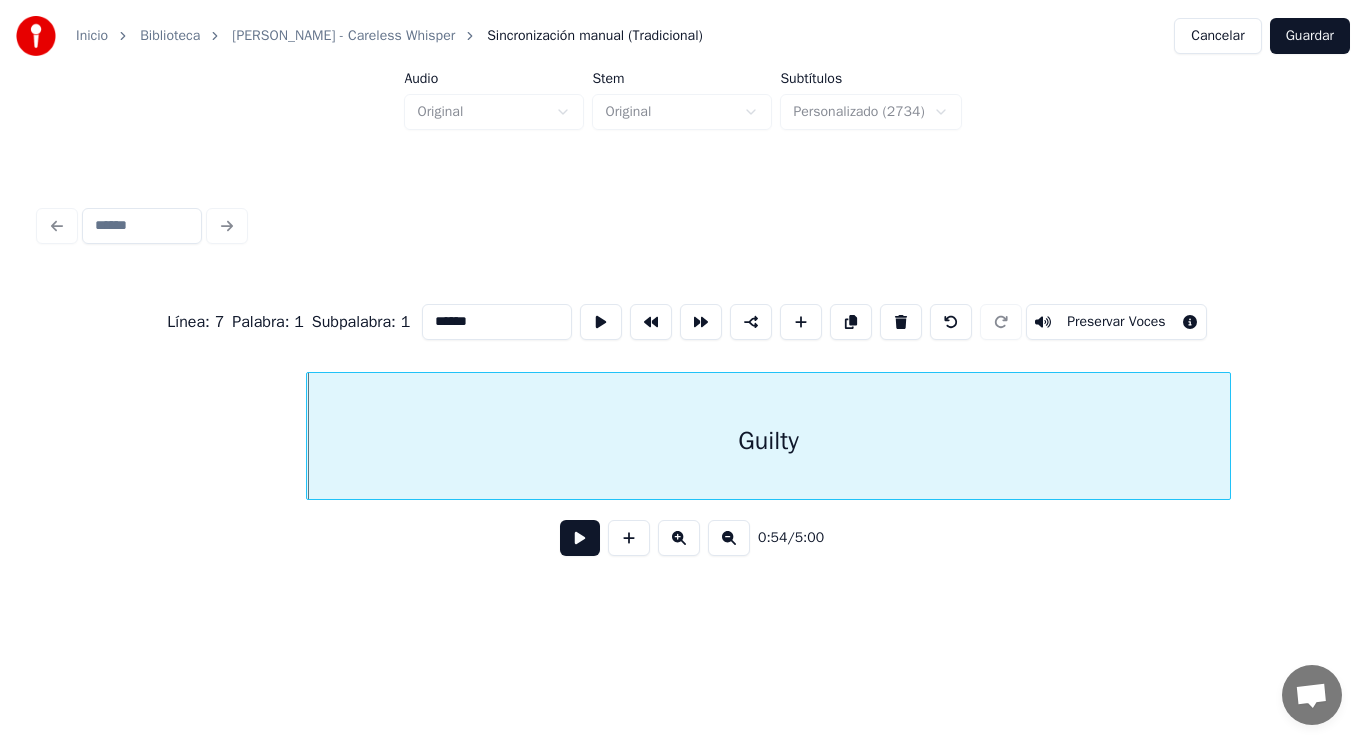 click at bounding box center [580, 538] 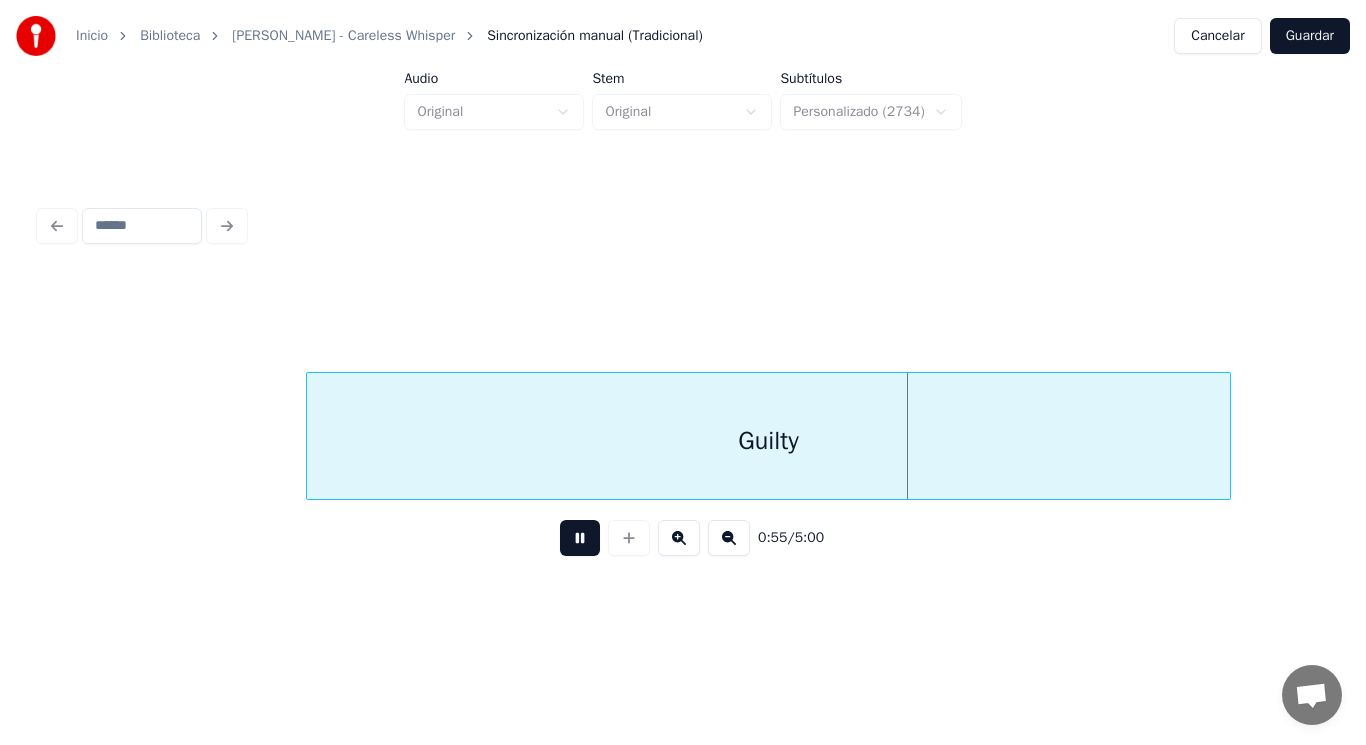 click at bounding box center (580, 538) 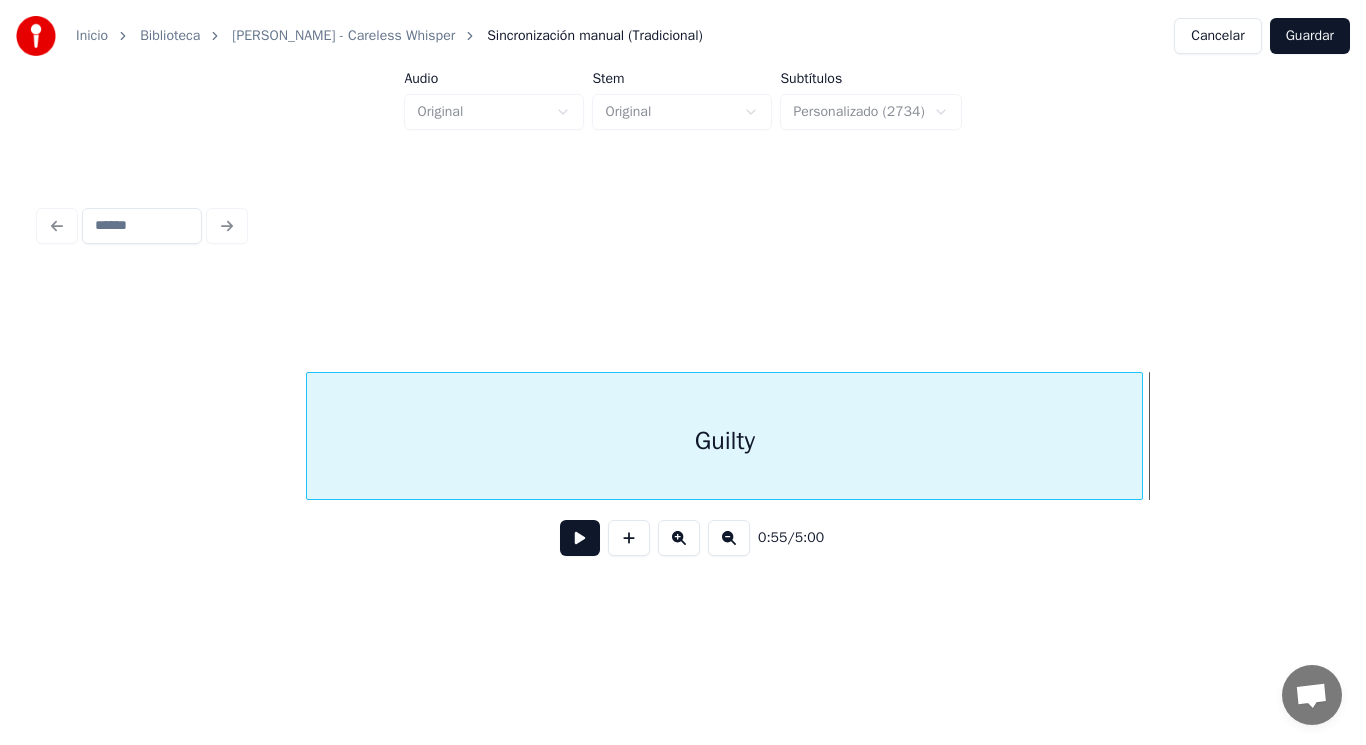 click at bounding box center [1139, 436] 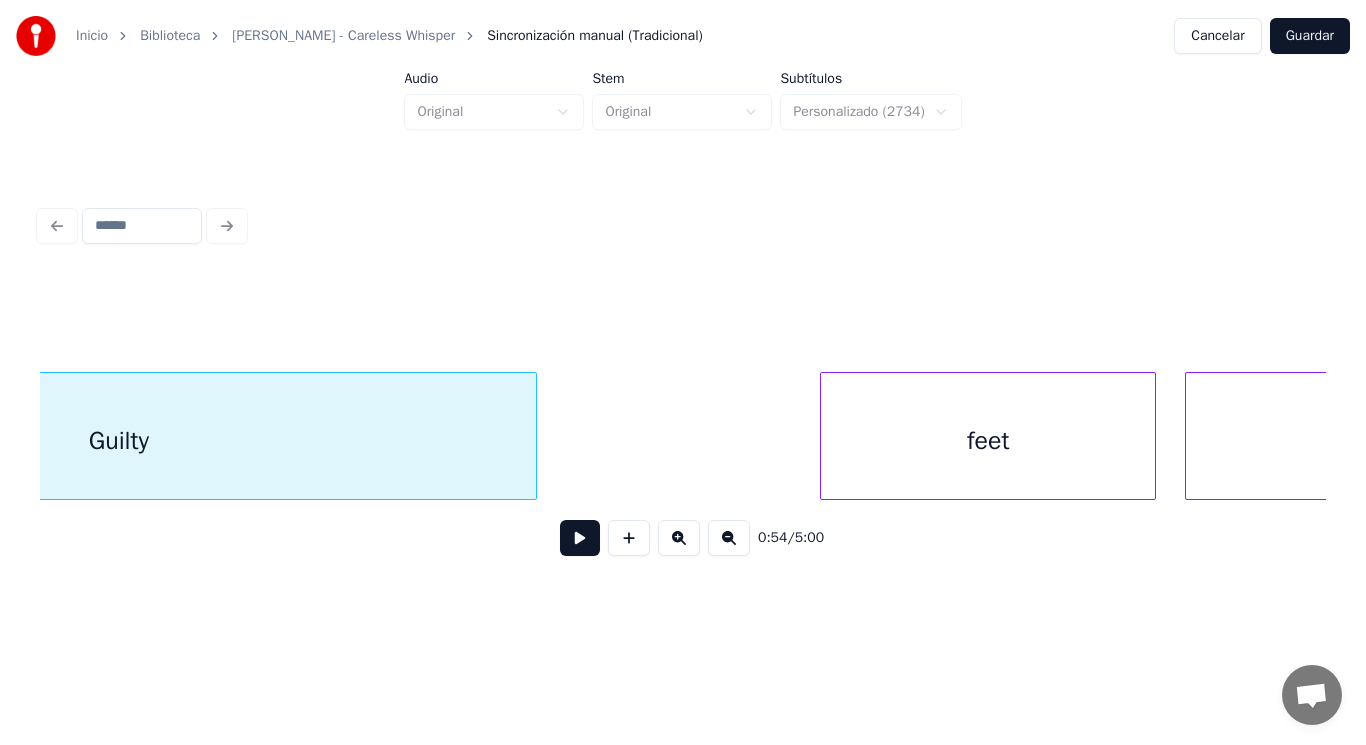 scroll, scrollTop: 0, scrollLeft: 77319, axis: horizontal 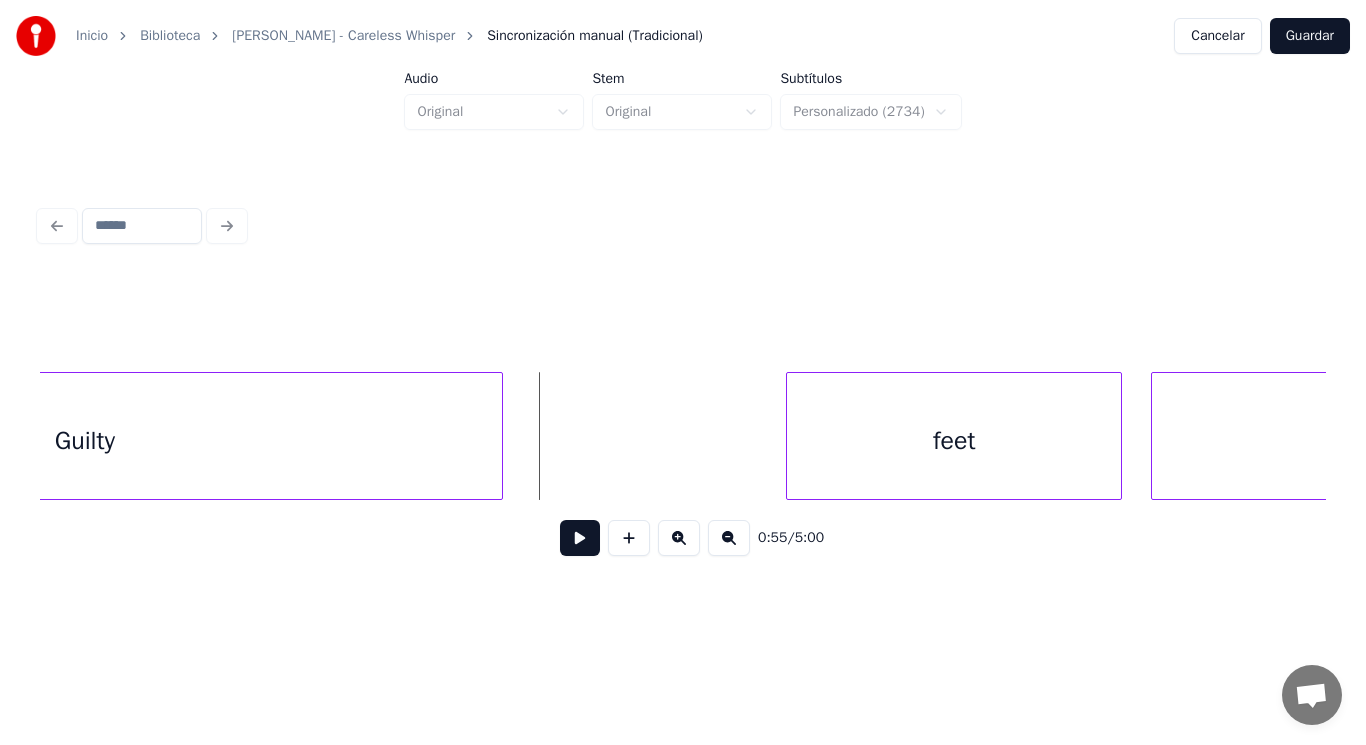 click at bounding box center (580, 538) 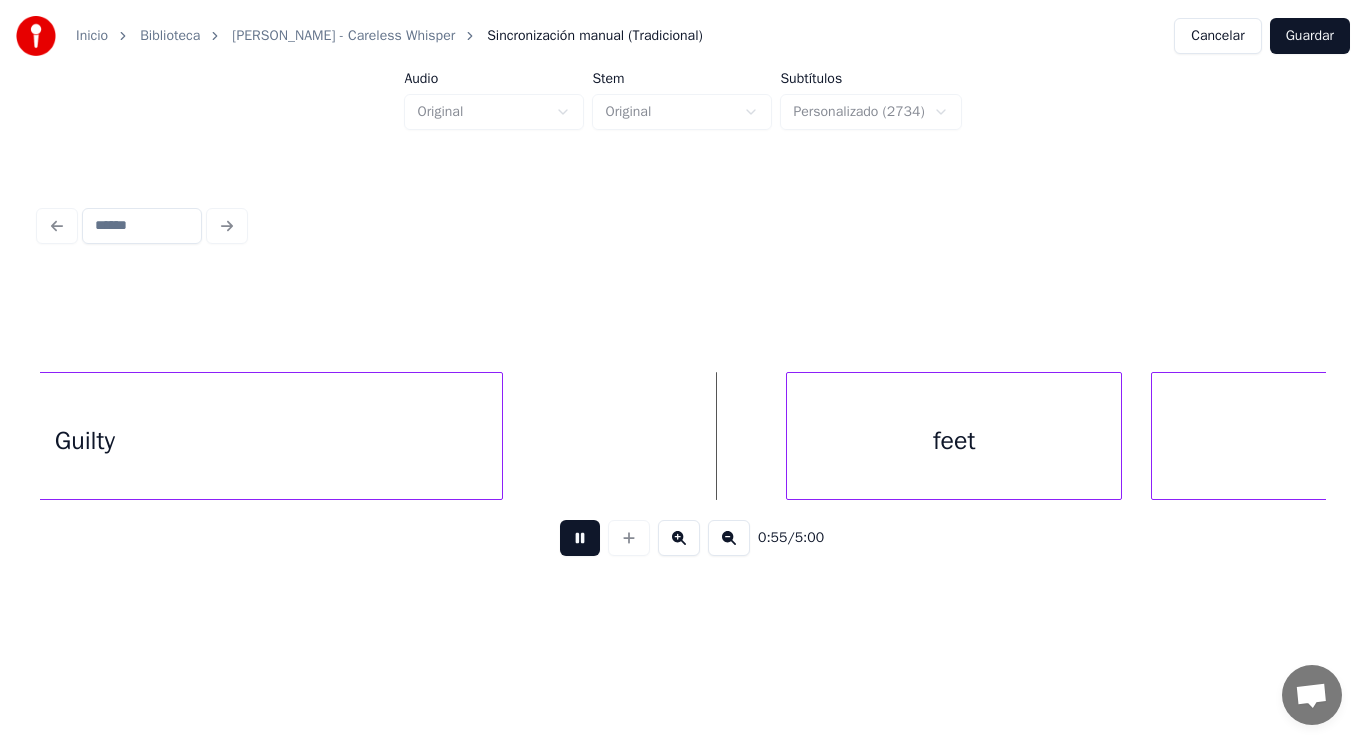 click at bounding box center (580, 538) 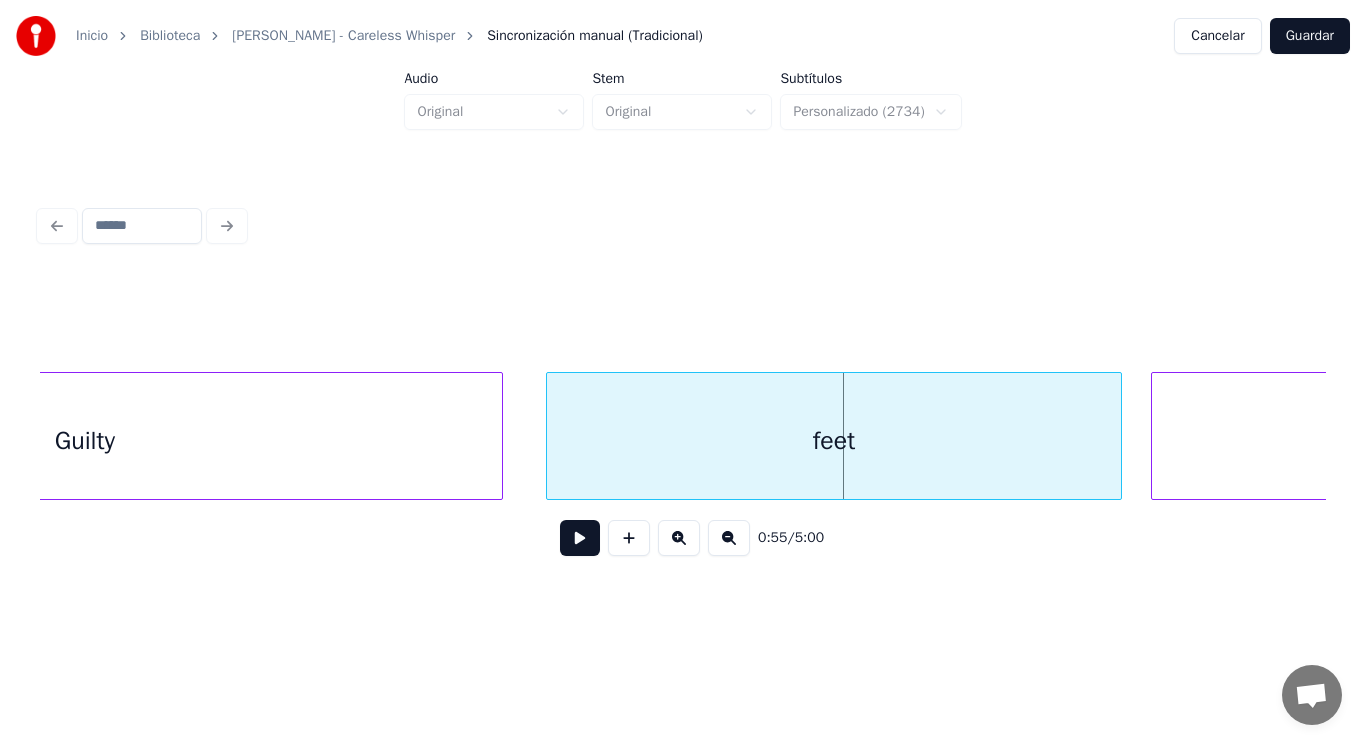 click at bounding box center (550, 436) 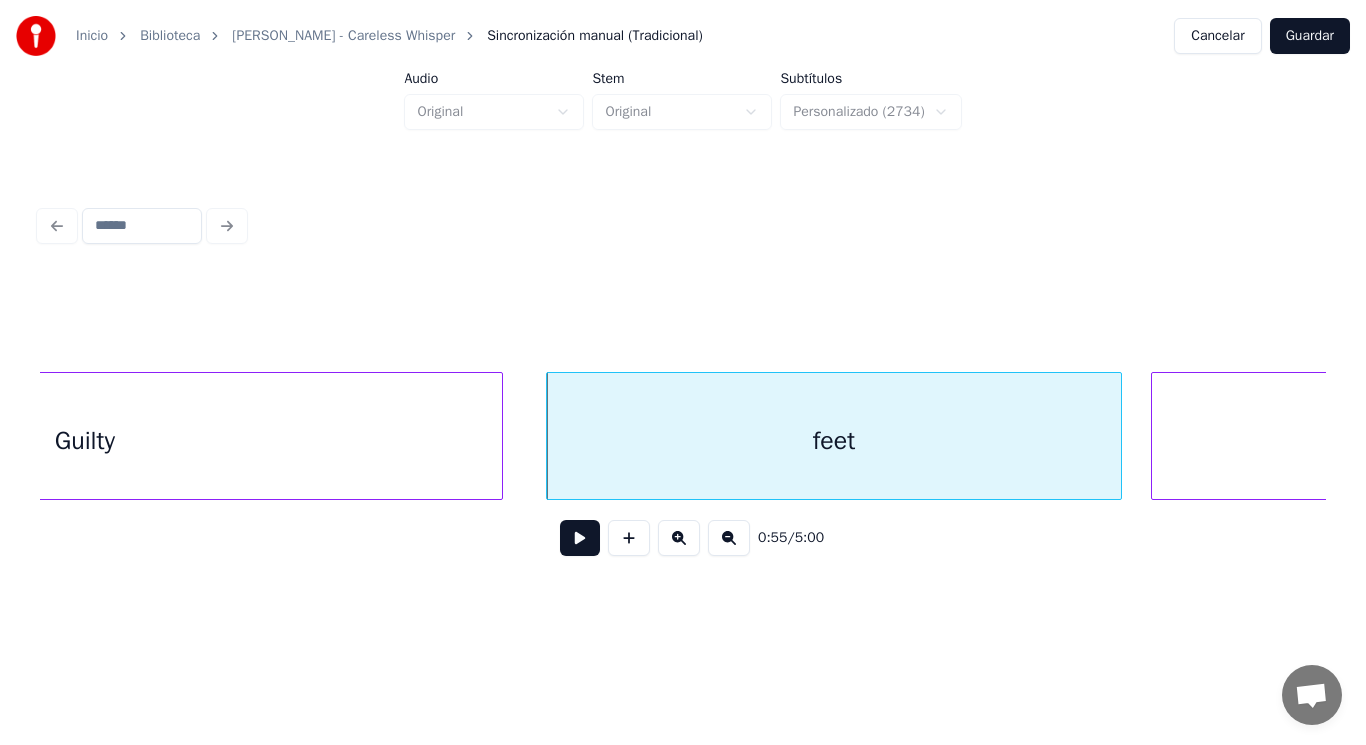 click at bounding box center (580, 538) 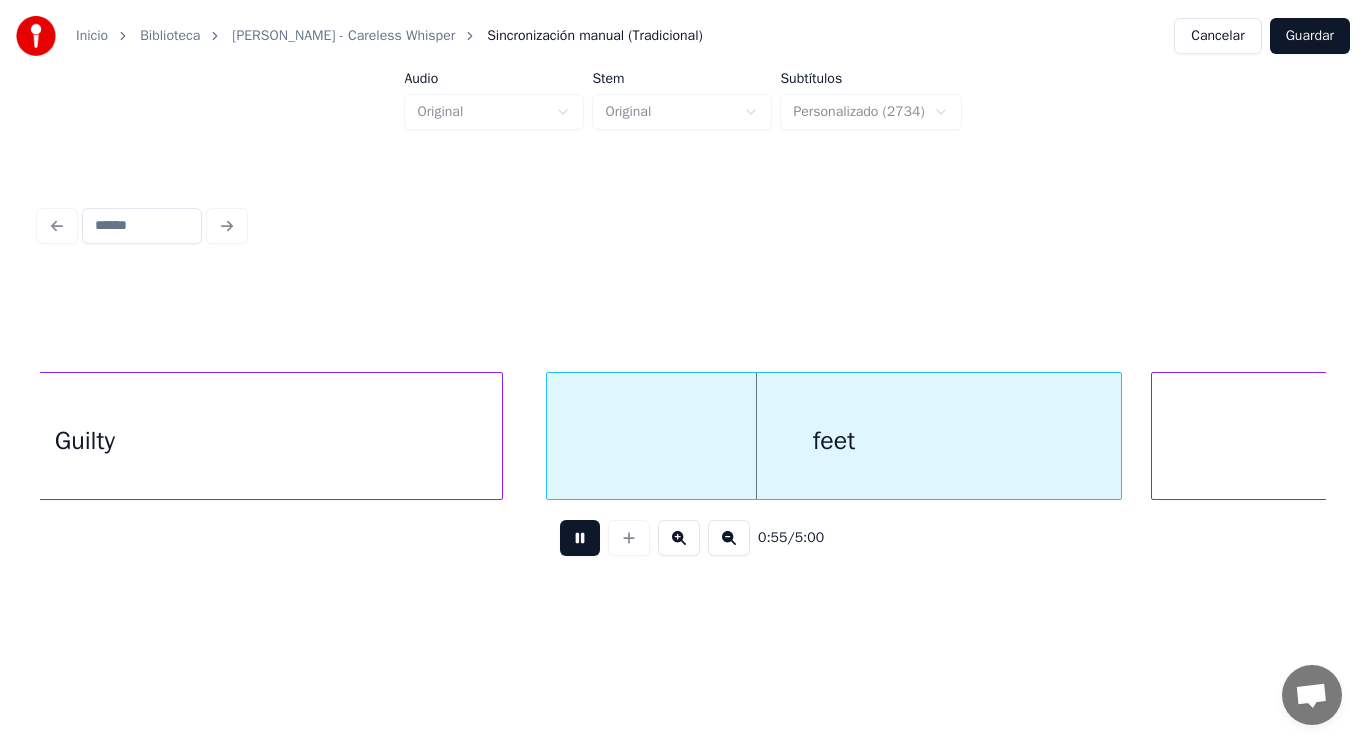 click at bounding box center (580, 538) 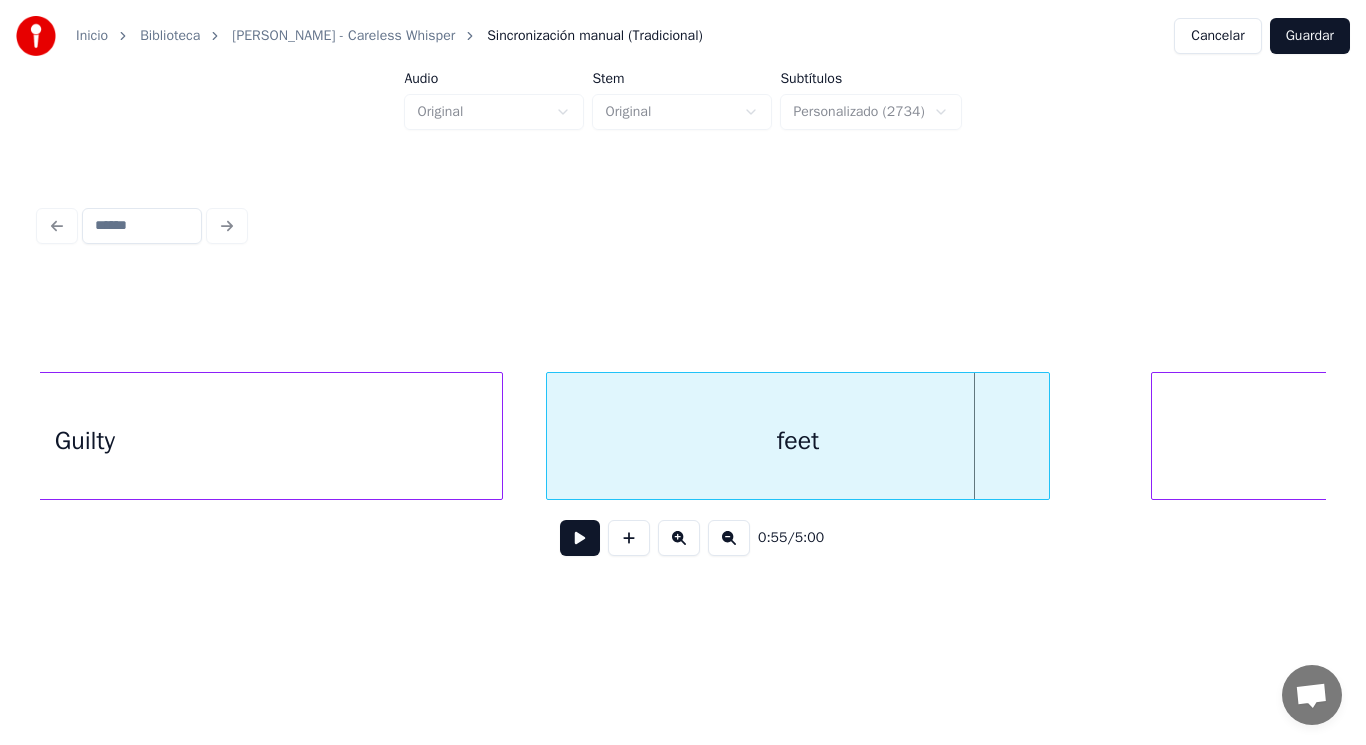 click at bounding box center (1046, 436) 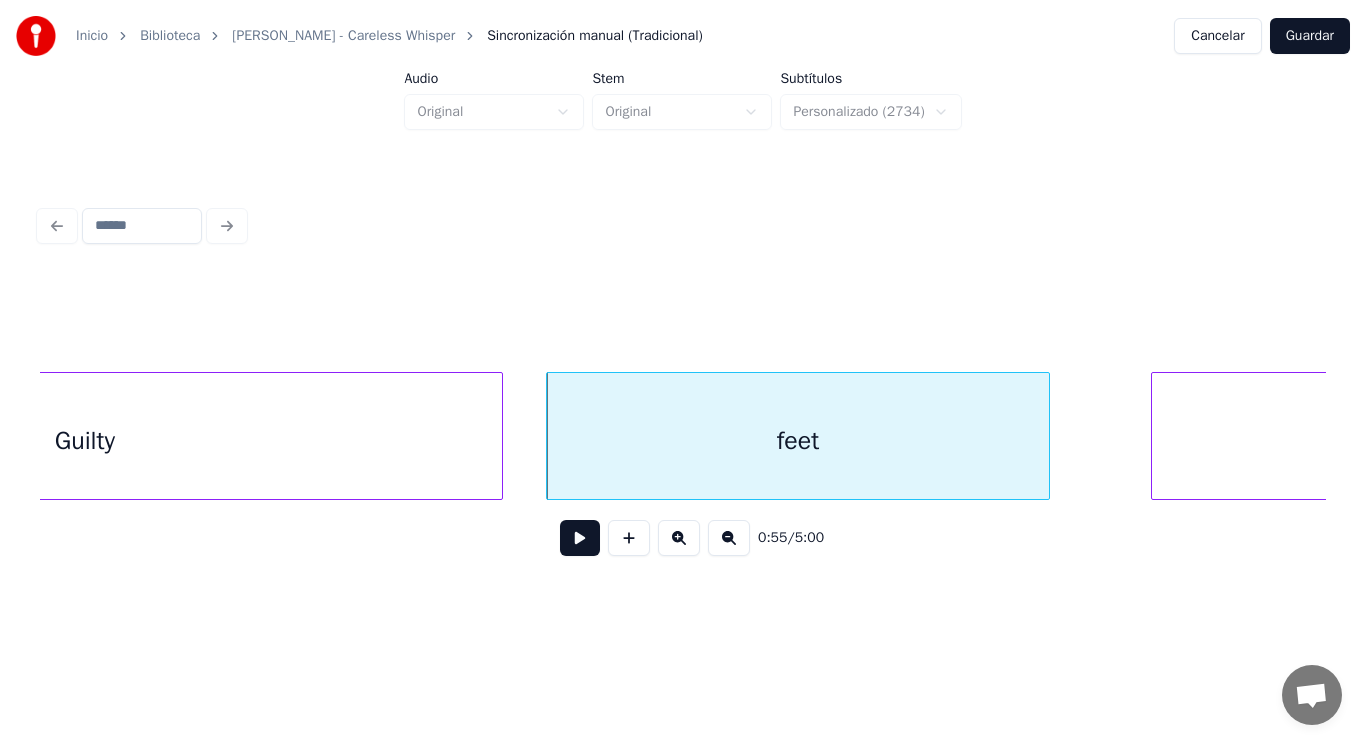 click at bounding box center [580, 538] 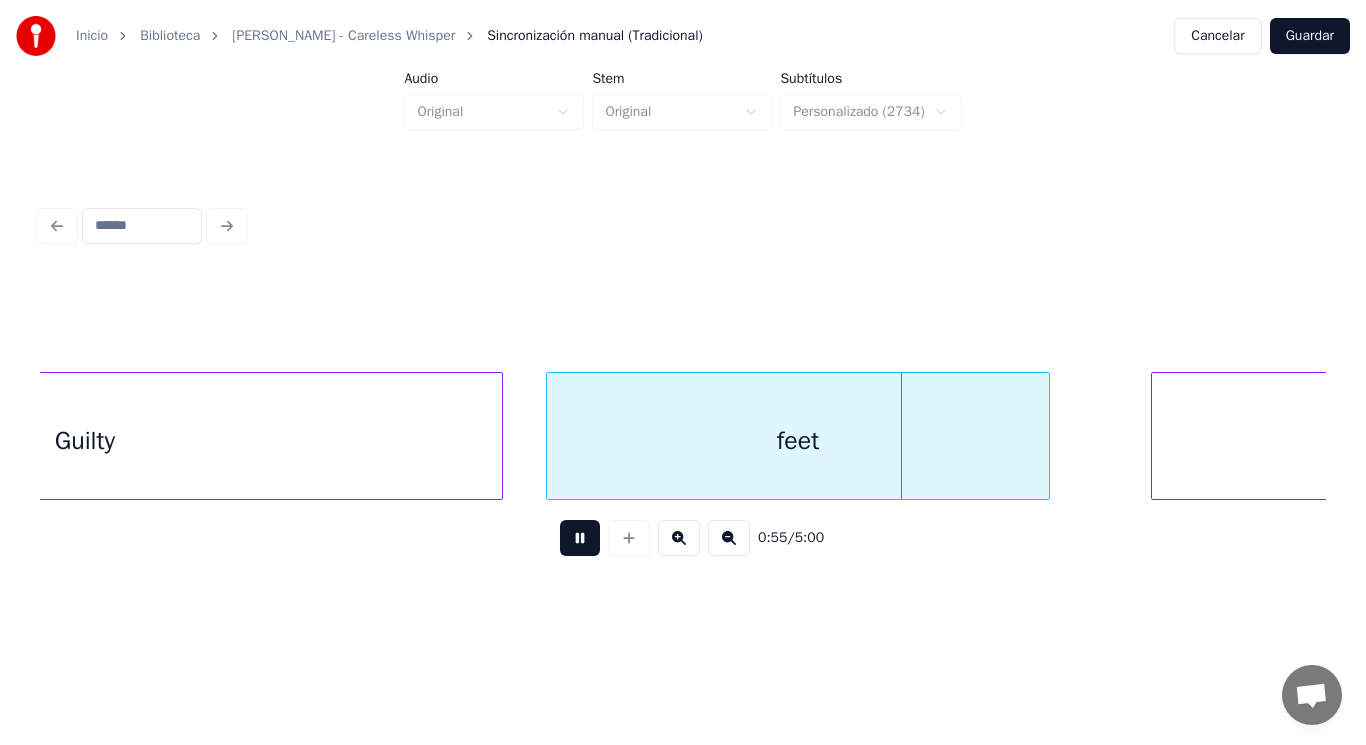 click at bounding box center [580, 538] 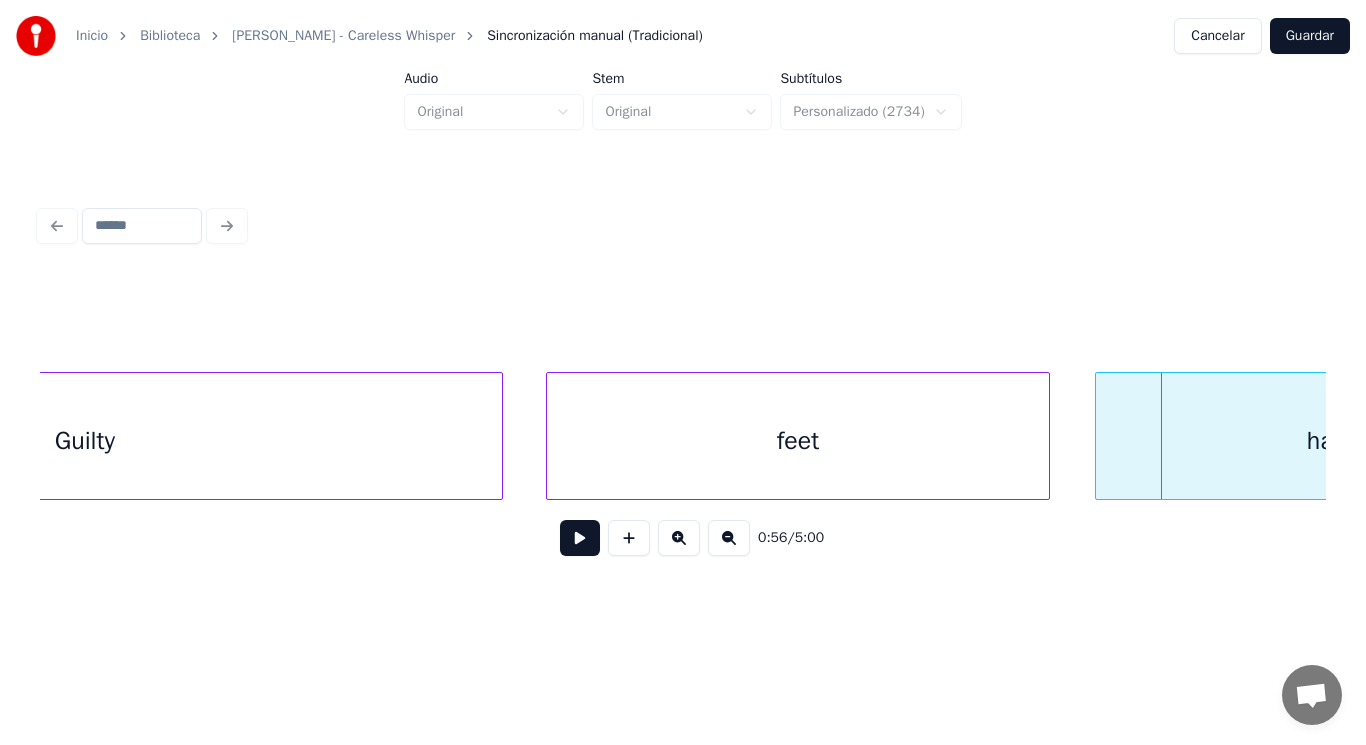 click at bounding box center [1099, 436] 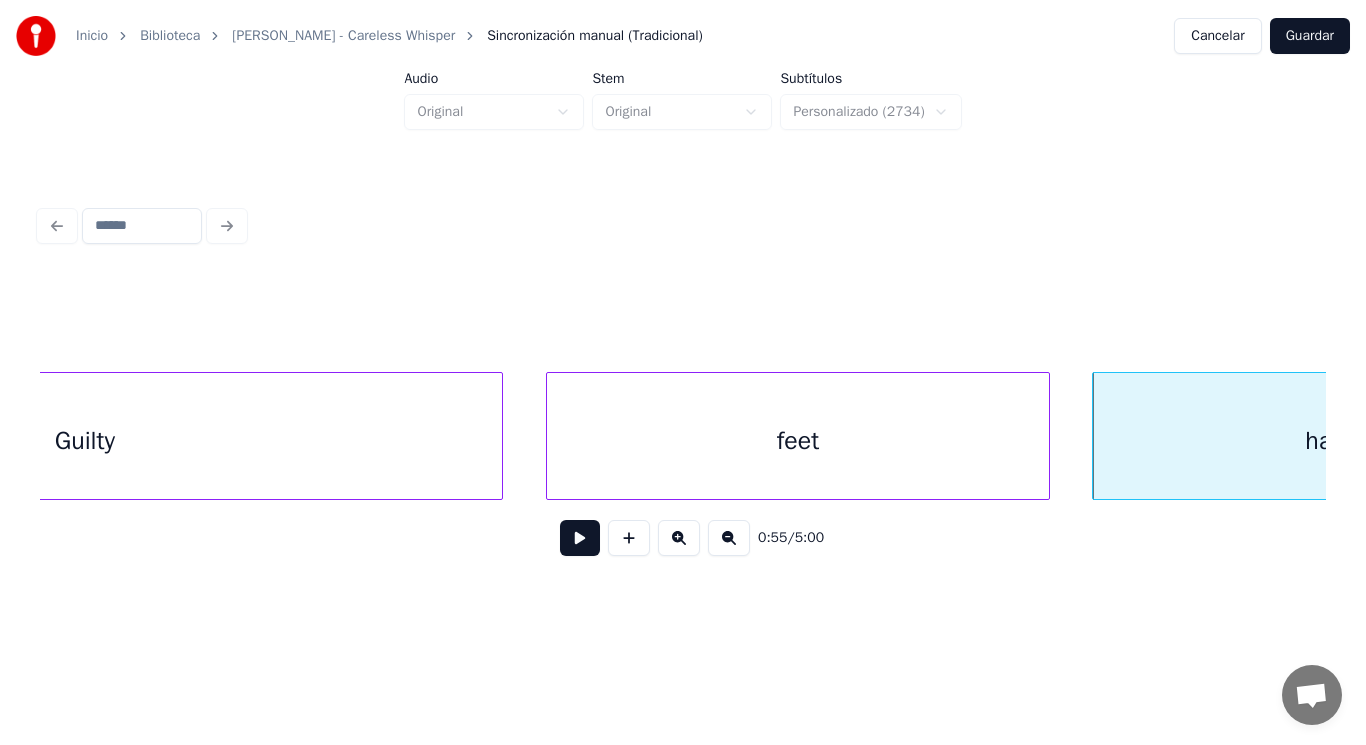 click at bounding box center (580, 538) 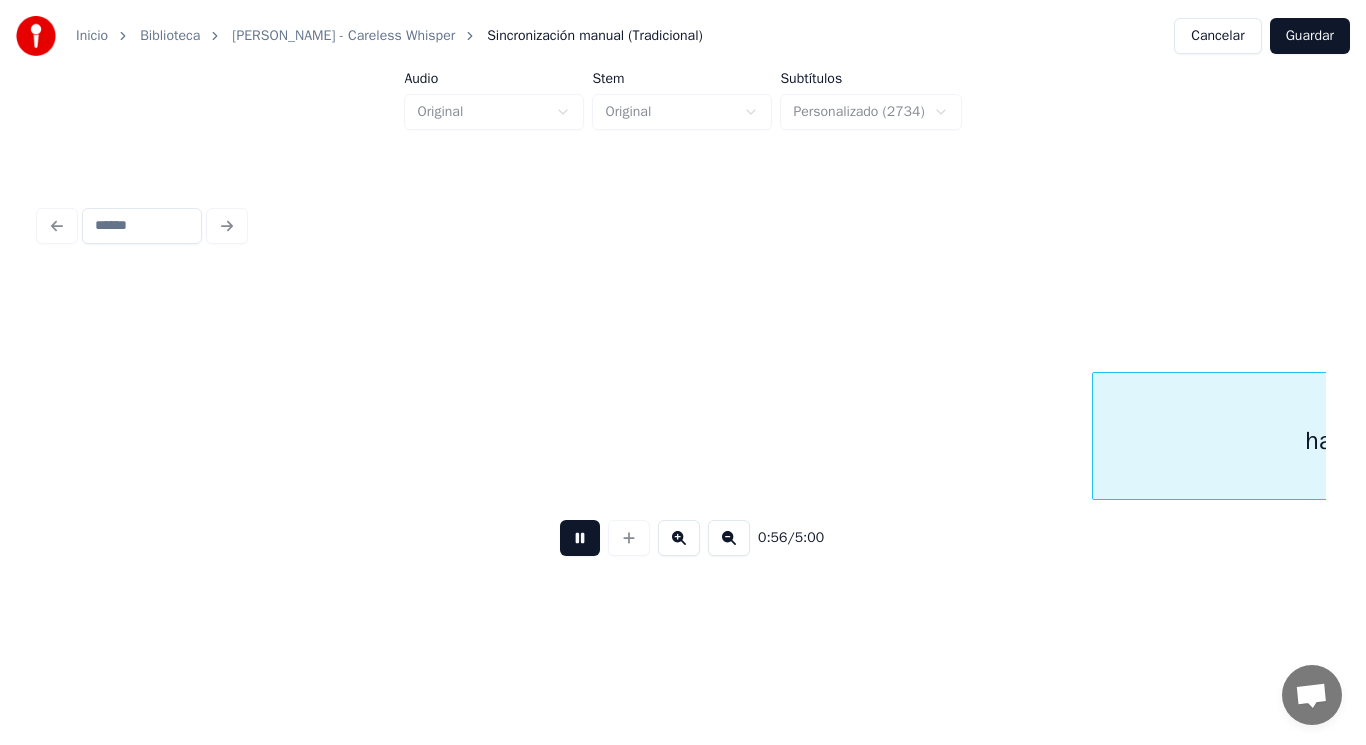 click at bounding box center [580, 538] 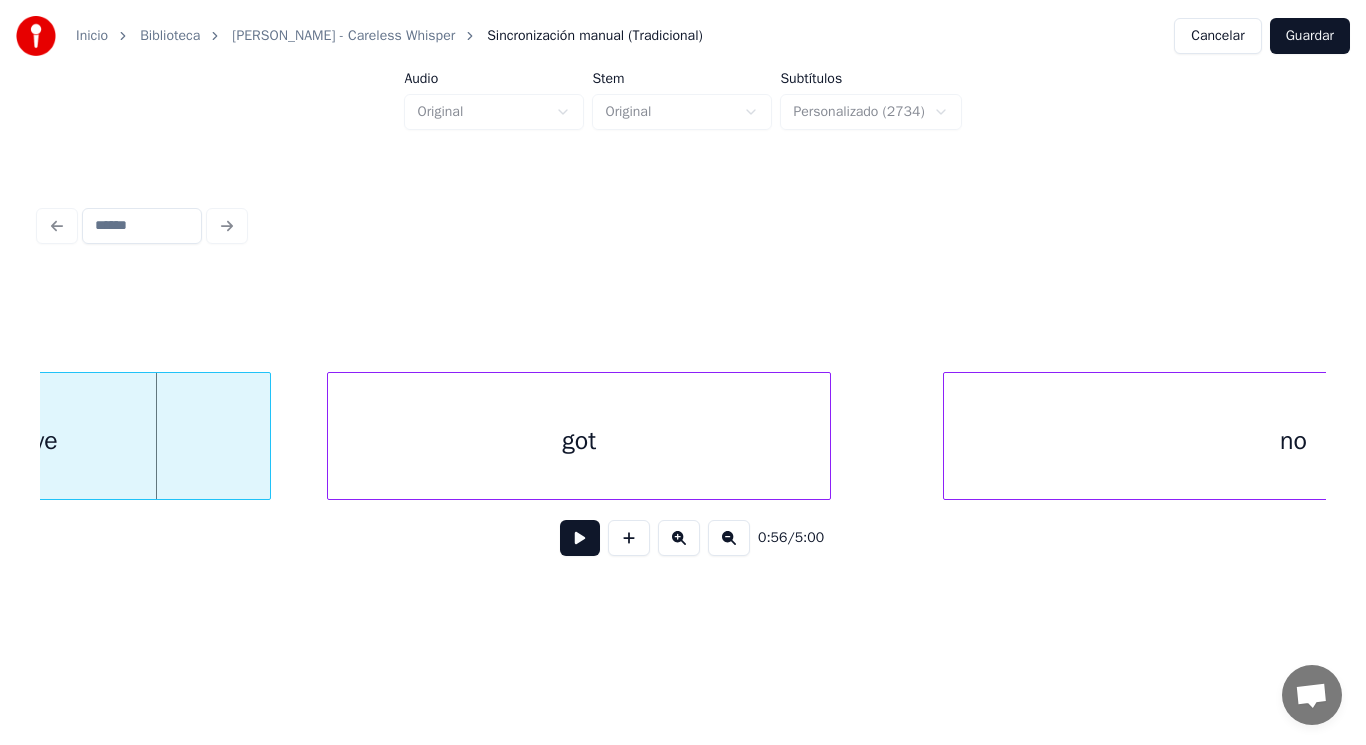 scroll, scrollTop: 0, scrollLeft: 77493, axis: horizontal 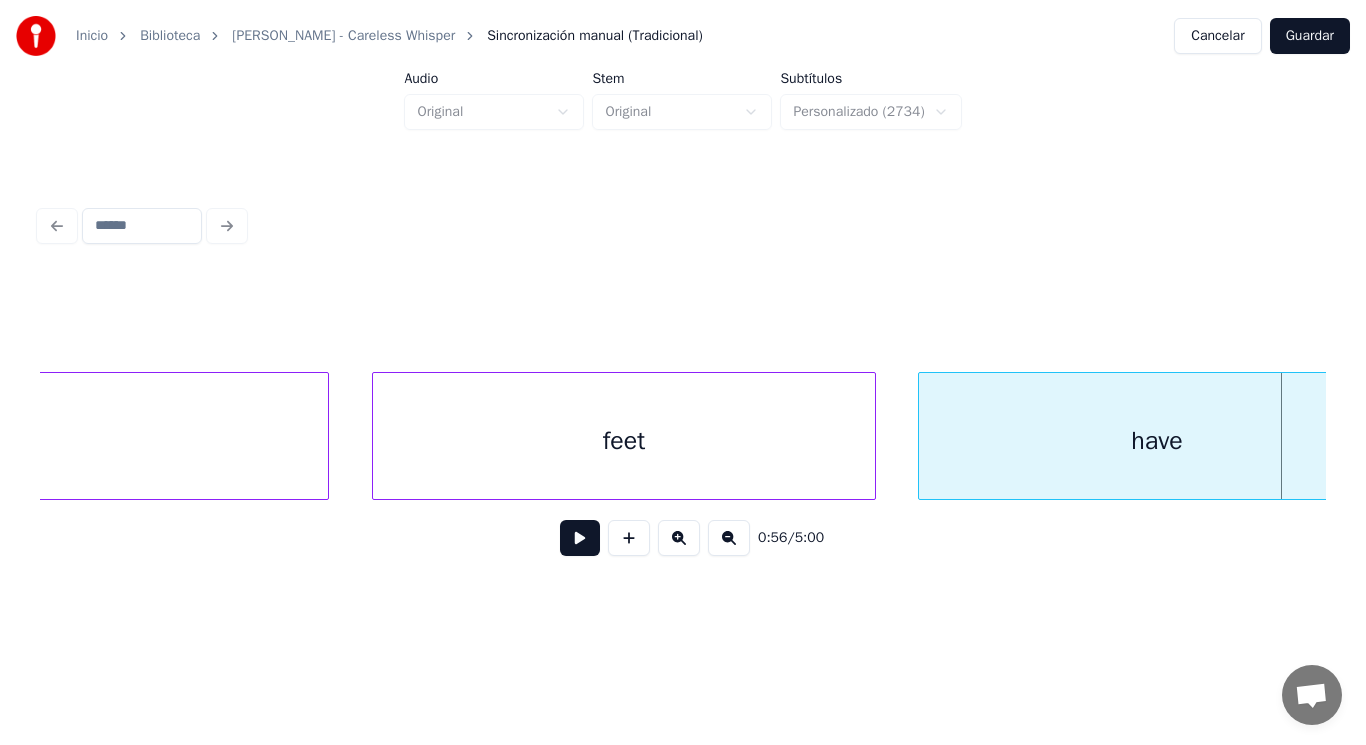 click on "feet" at bounding box center [624, 441] 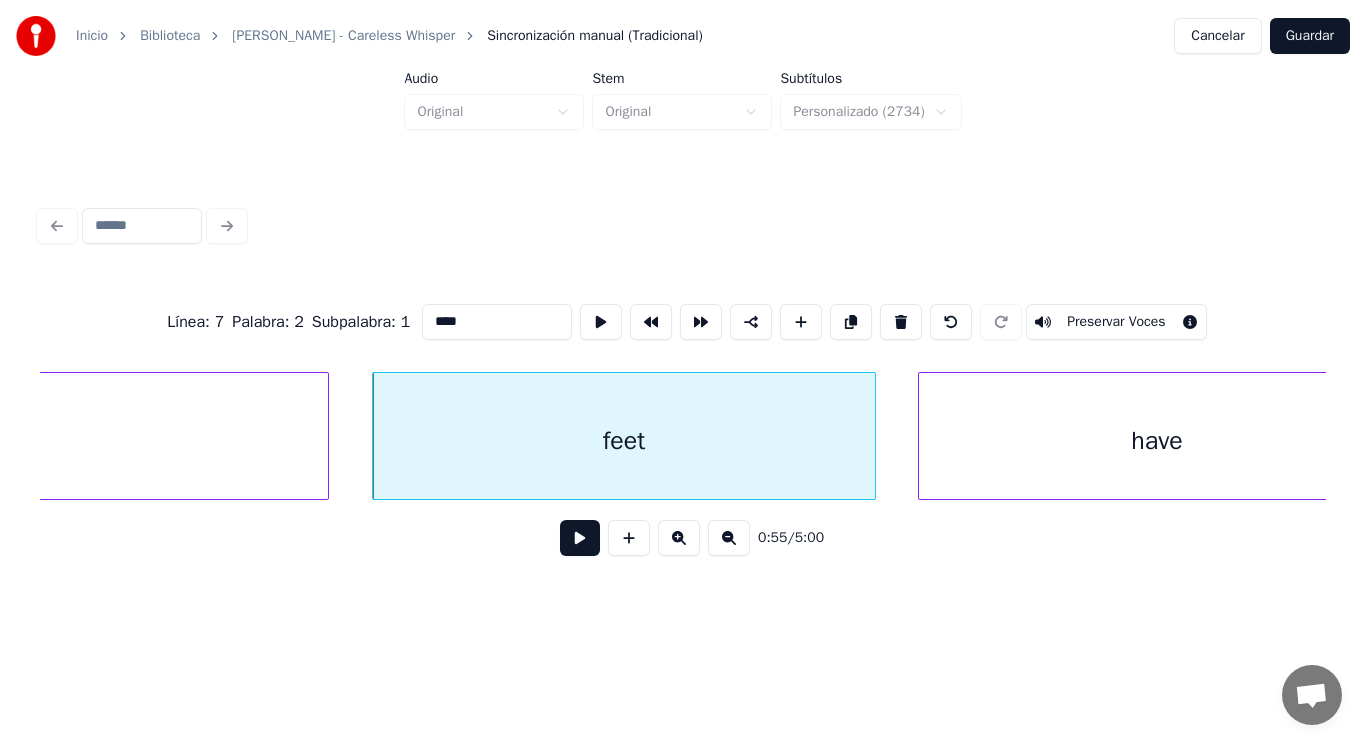 click at bounding box center [580, 538] 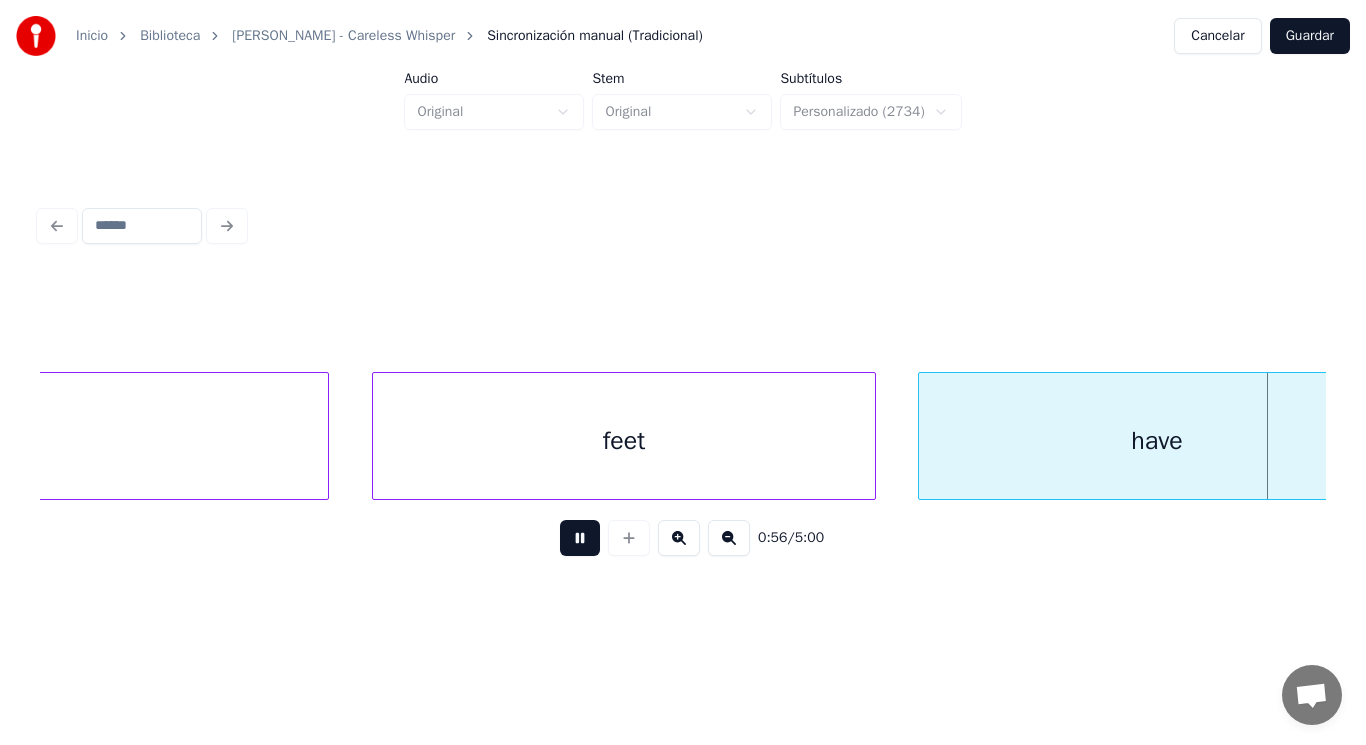 scroll, scrollTop: 0, scrollLeft: 78798, axis: horizontal 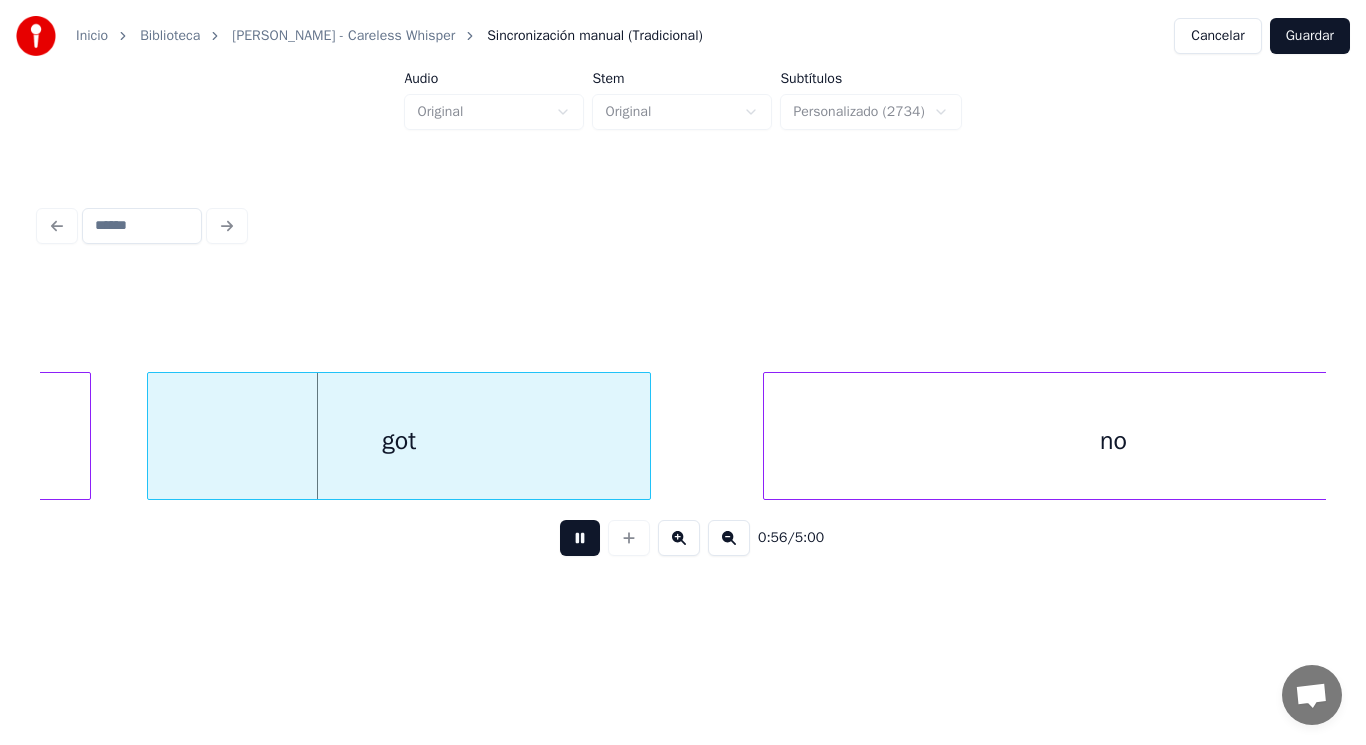 click at bounding box center (580, 538) 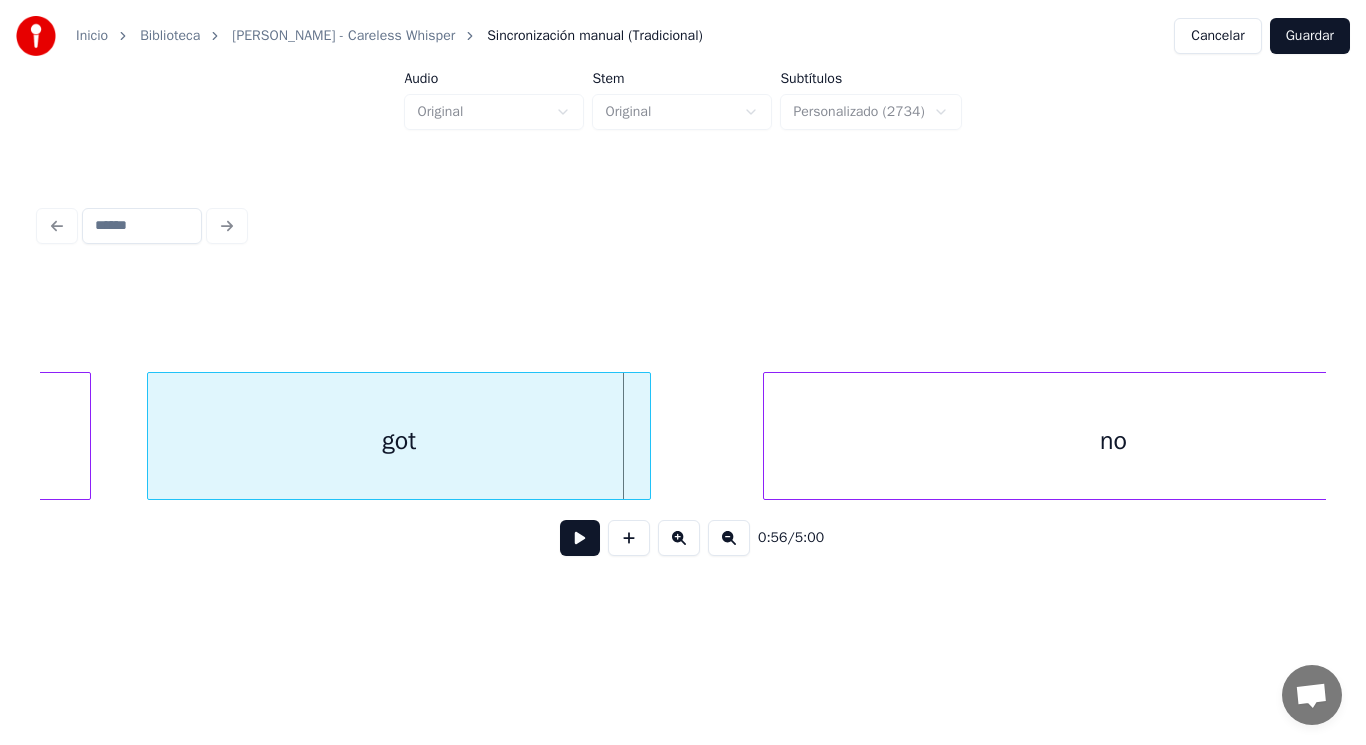 click on "got" at bounding box center [399, 441] 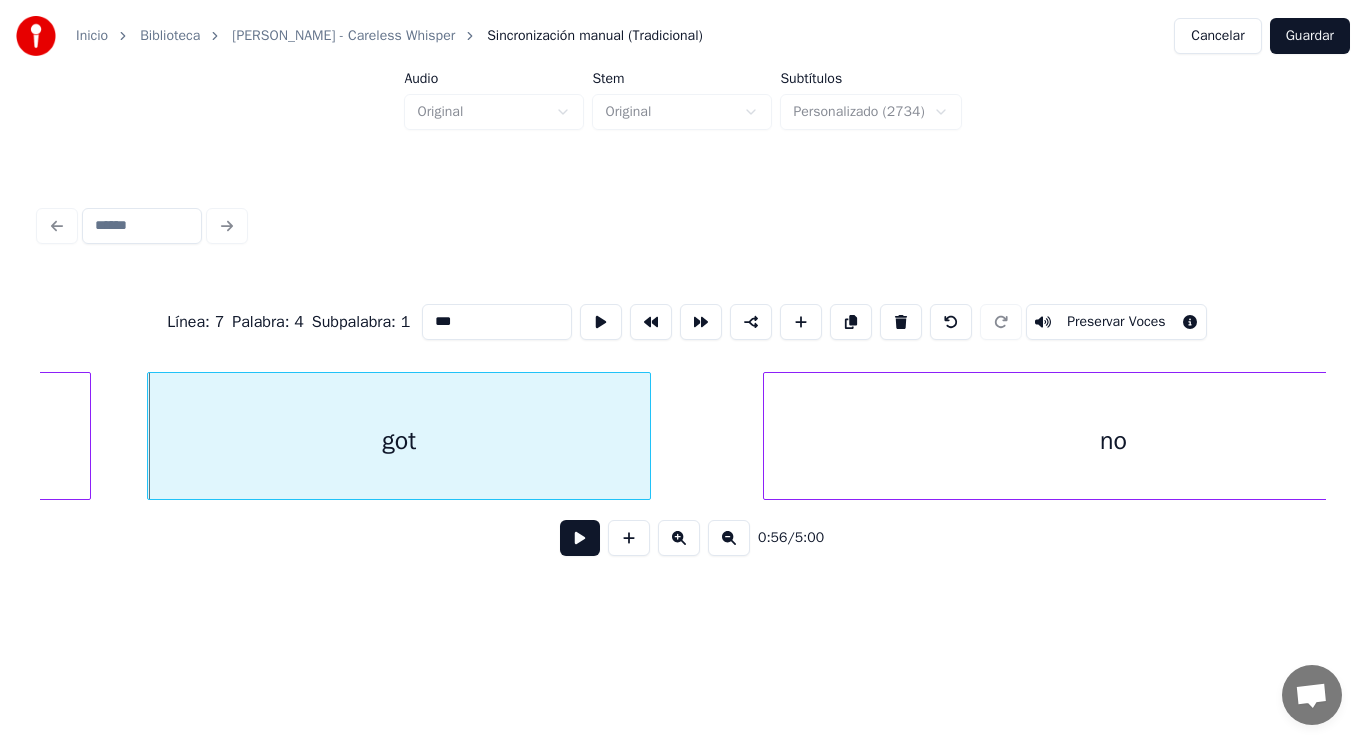 click at bounding box center [580, 538] 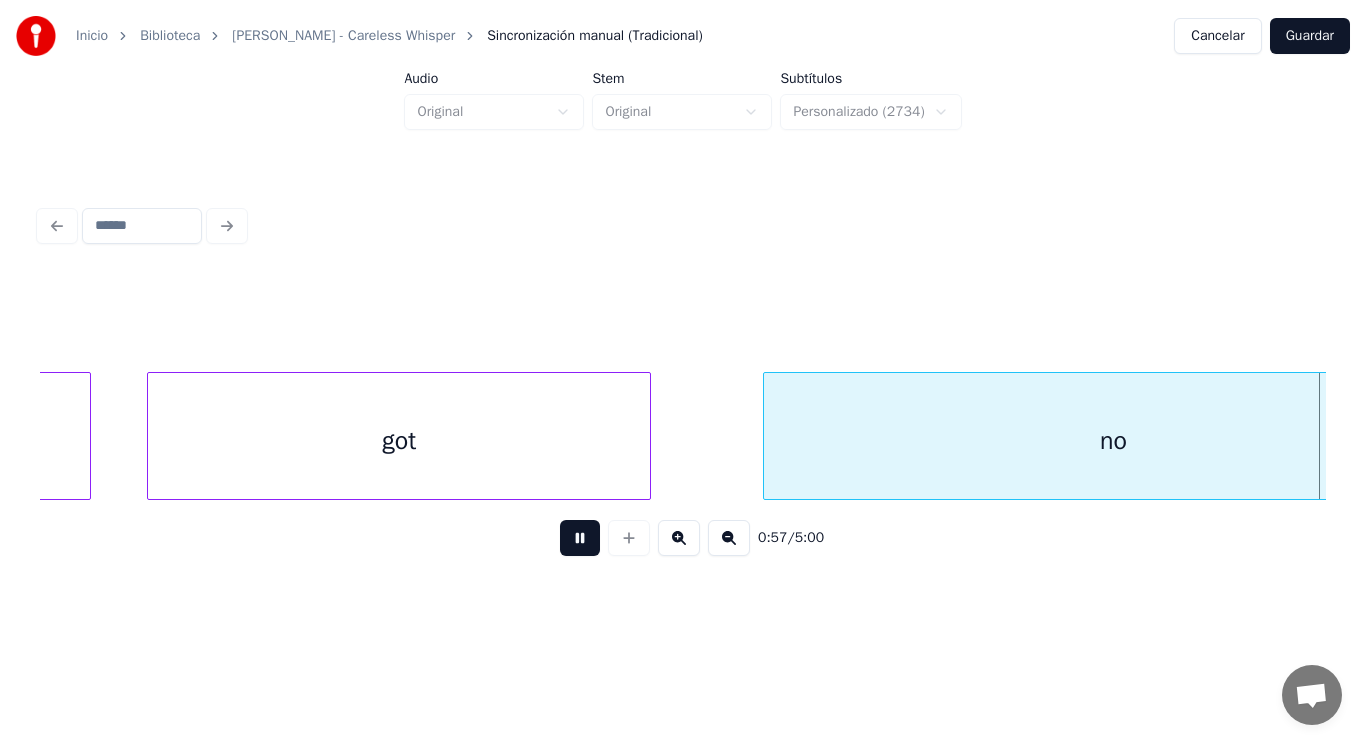 scroll, scrollTop: 0, scrollLeft: 80106, axis: horizontal 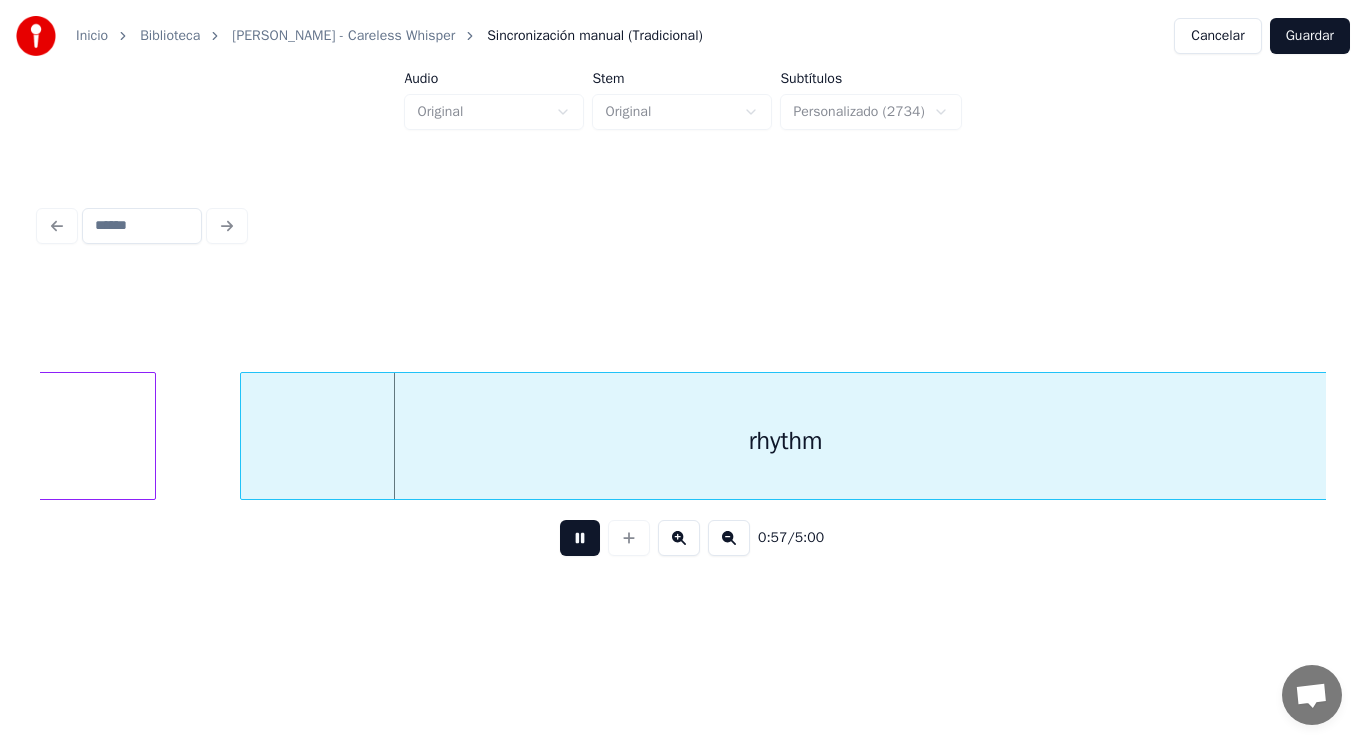 click at bounding box center [580, 538] 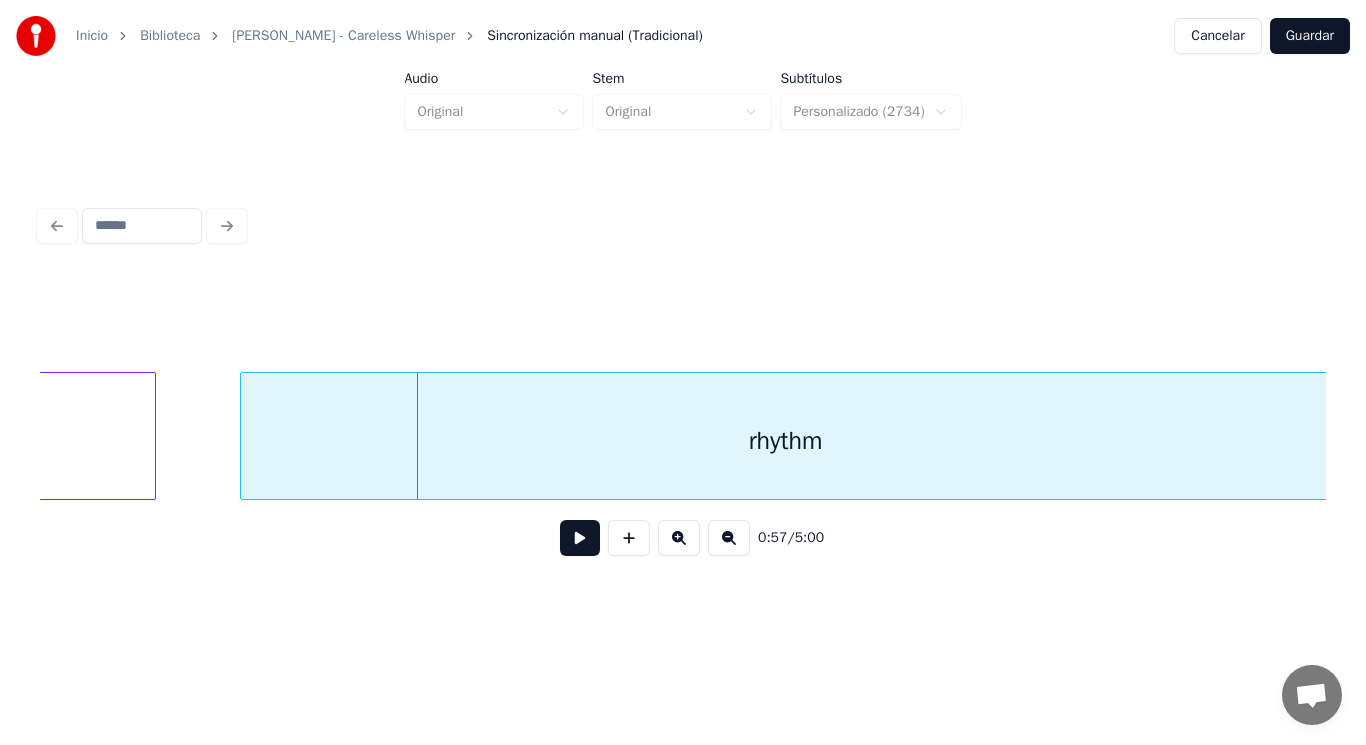 click on "rhythm" at bounding box center [786, 441] 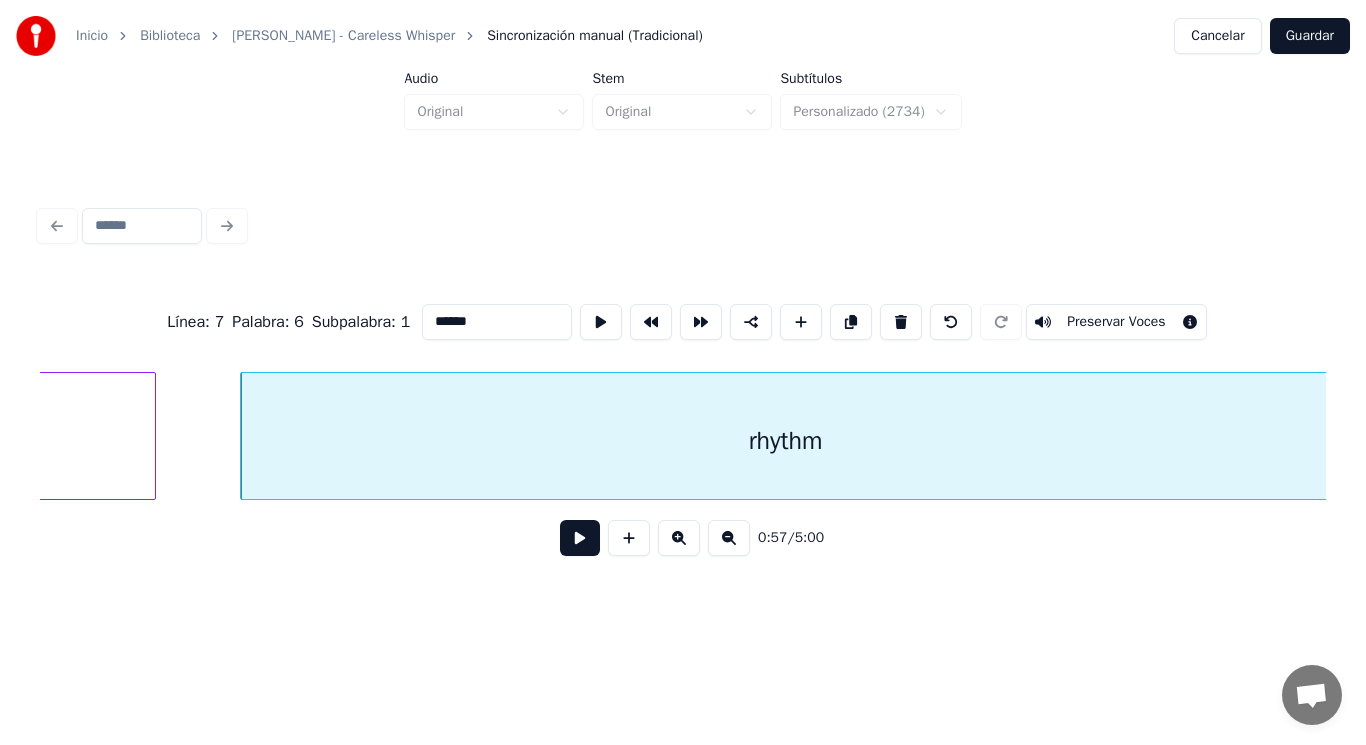 click on "Línea :   7 Palabra :   6 Subpalabra :   1 ****** Preservar Voces 0:57  /  5:00" at bounding box center [683, 386] 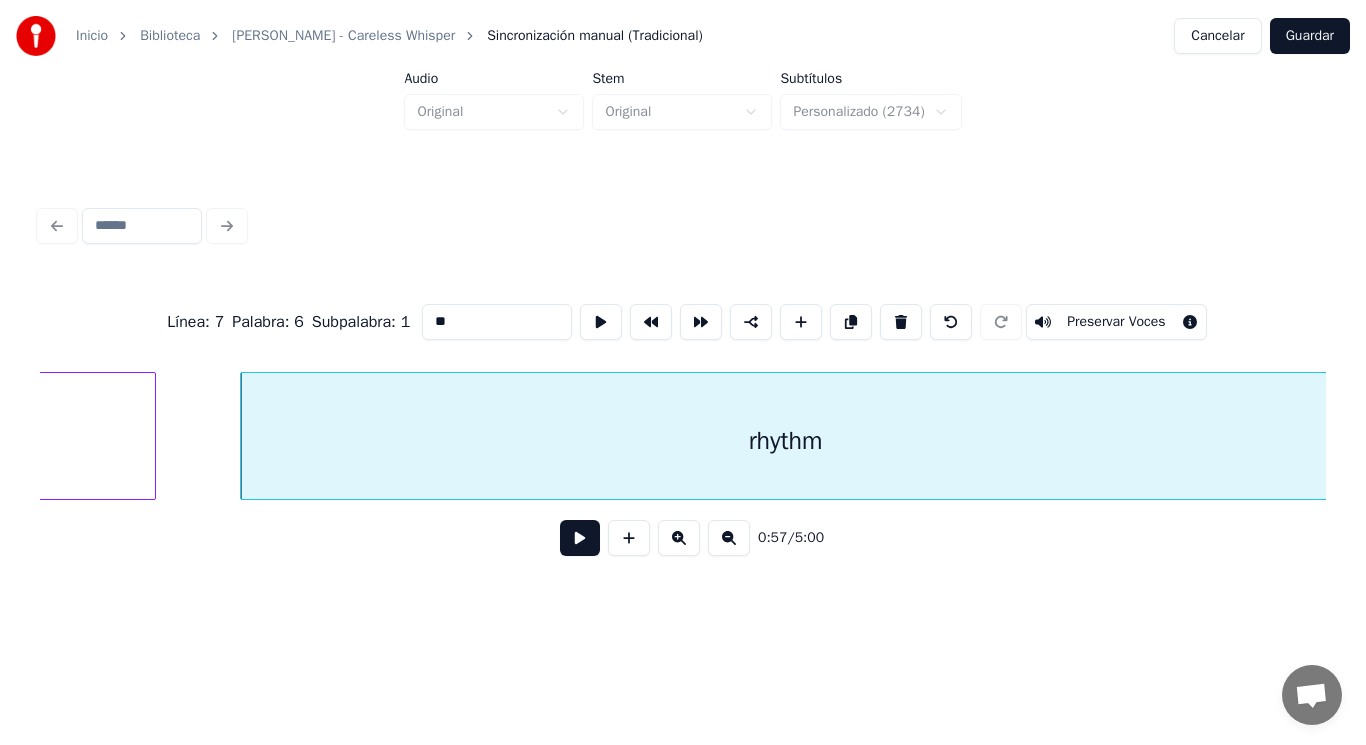 scroll, scrollTop: 0, scrollLeft: 79522, axis: horizontal 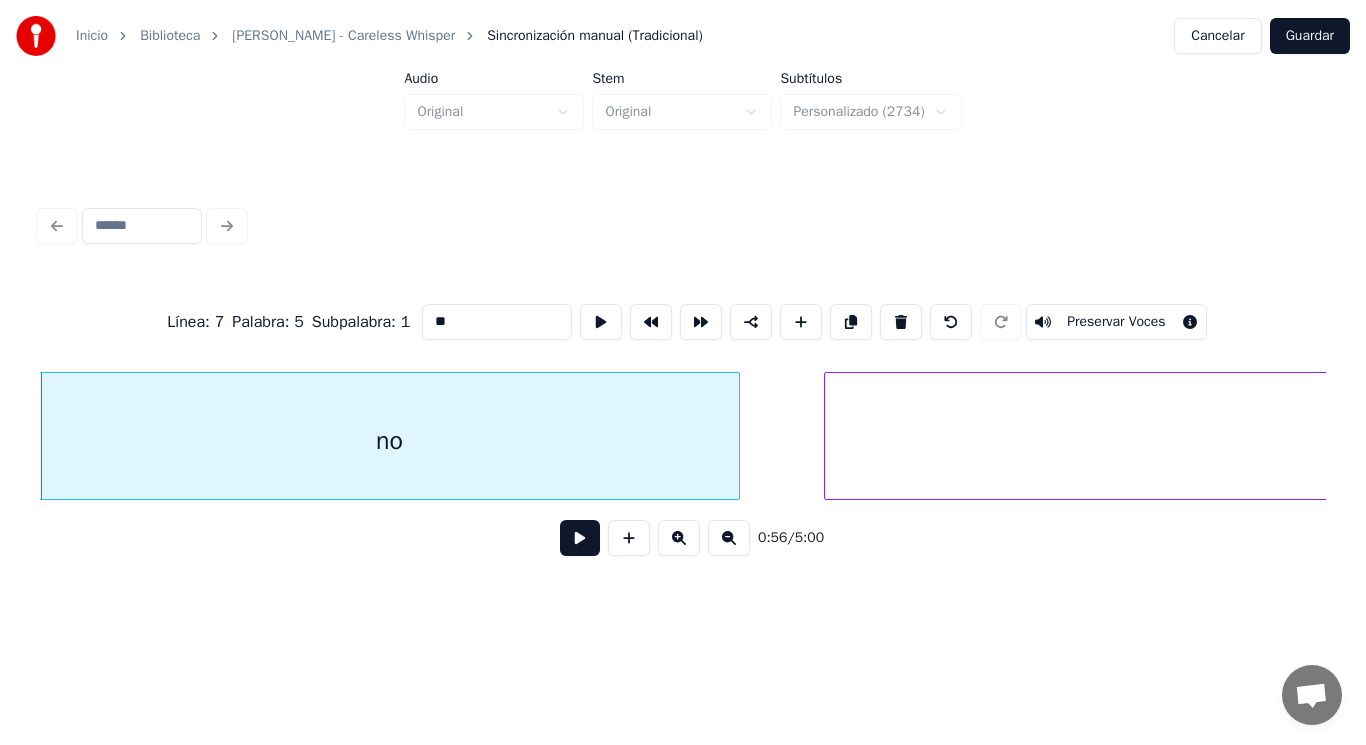 click at bounding box center (580, 538) 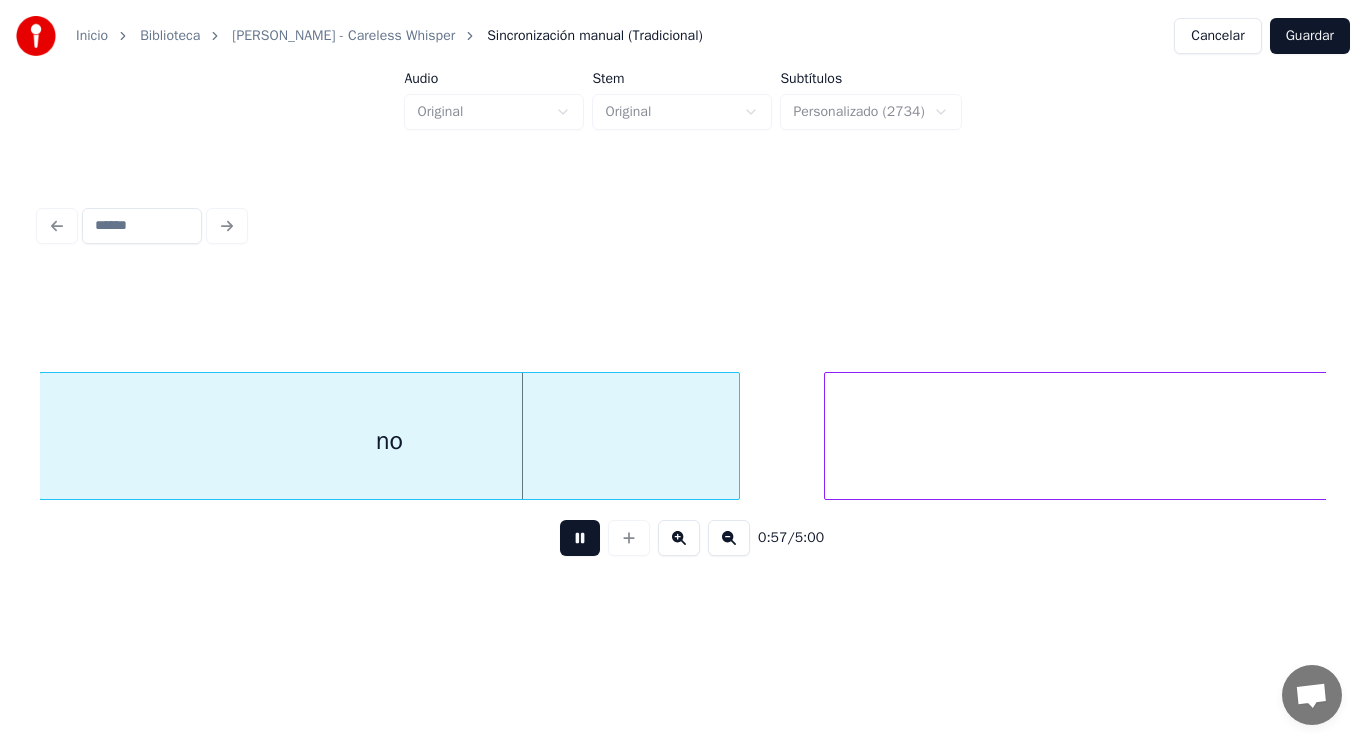 click at bounding box center [580, 538] 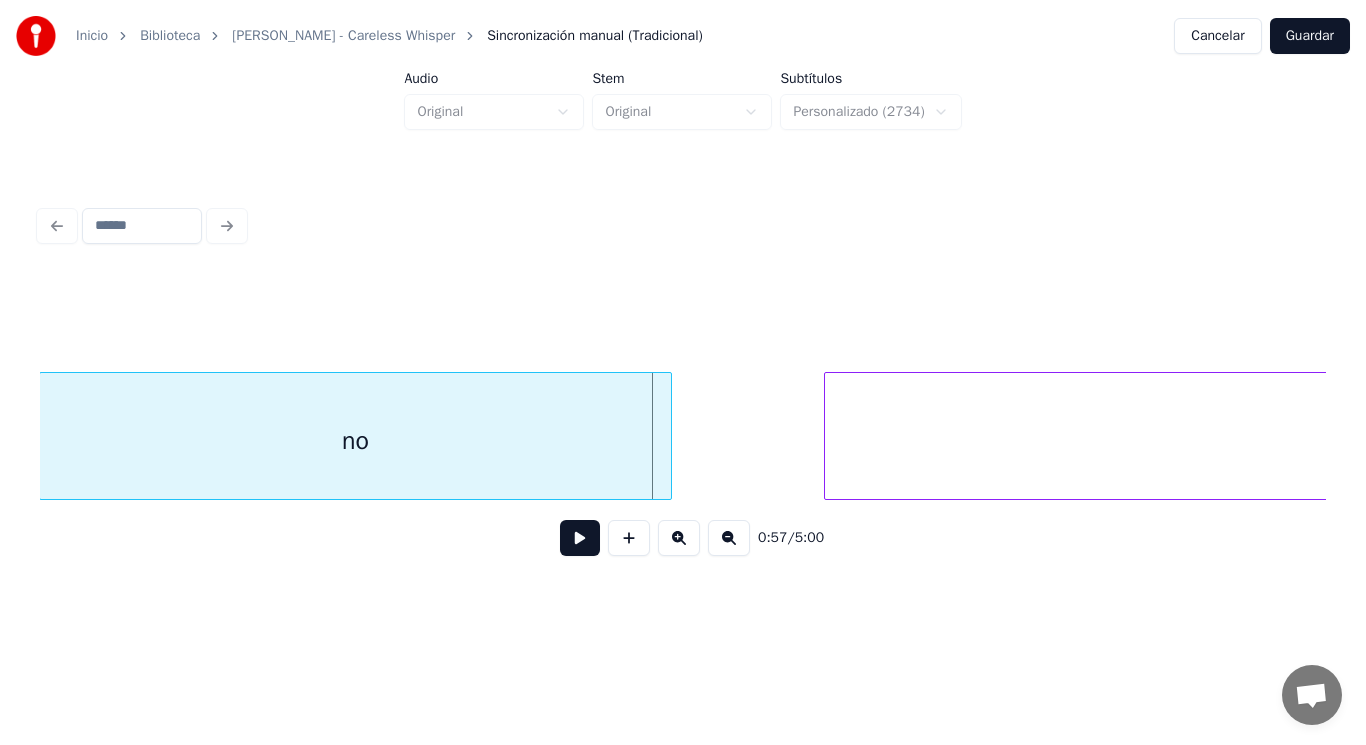 click at bounding box center [668, 436] 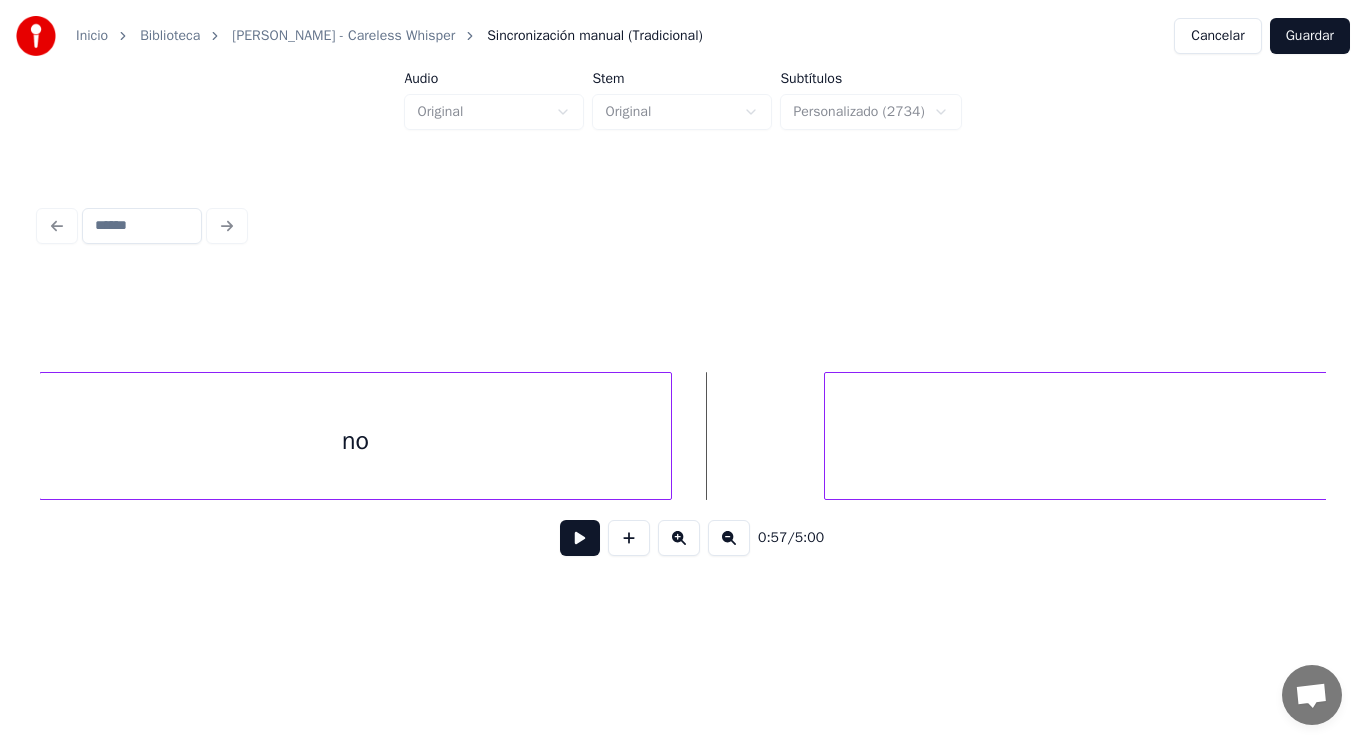 click at bounding box center (580, 538) 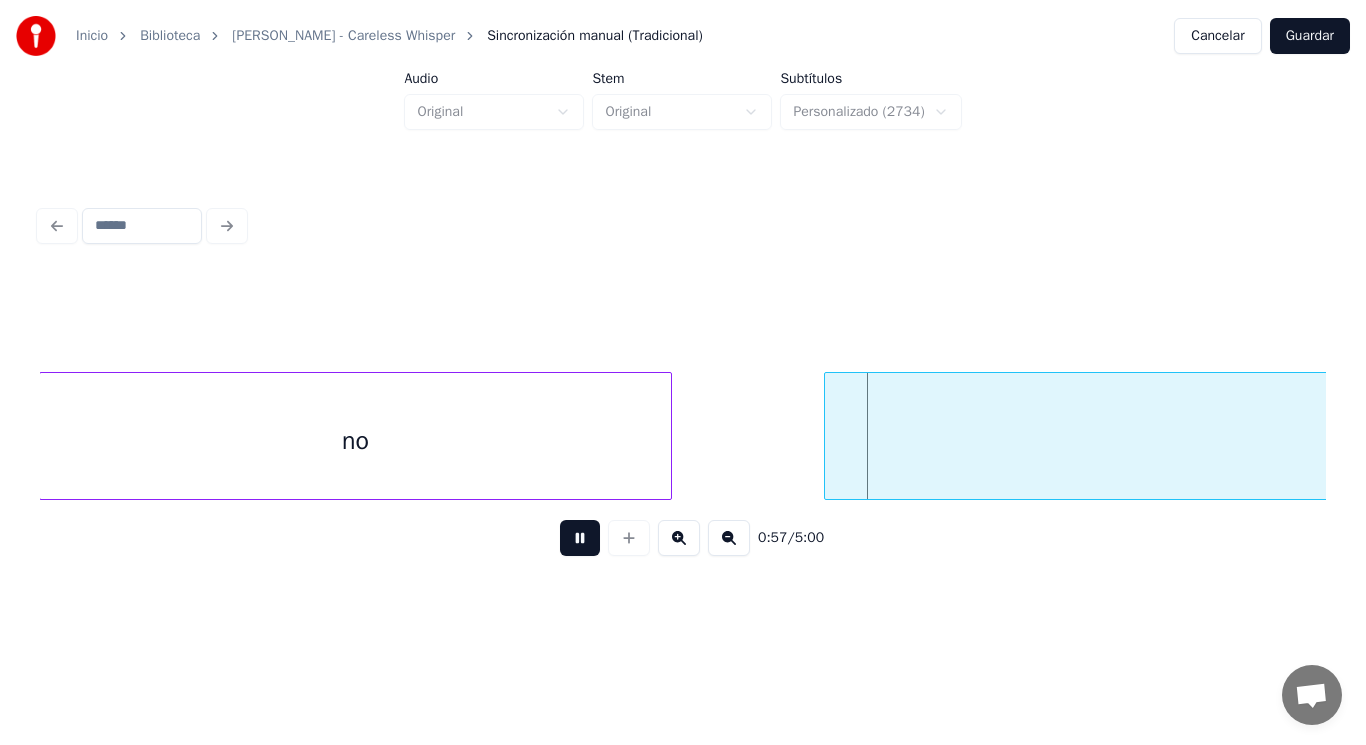 click at bounding box center [580, 538] 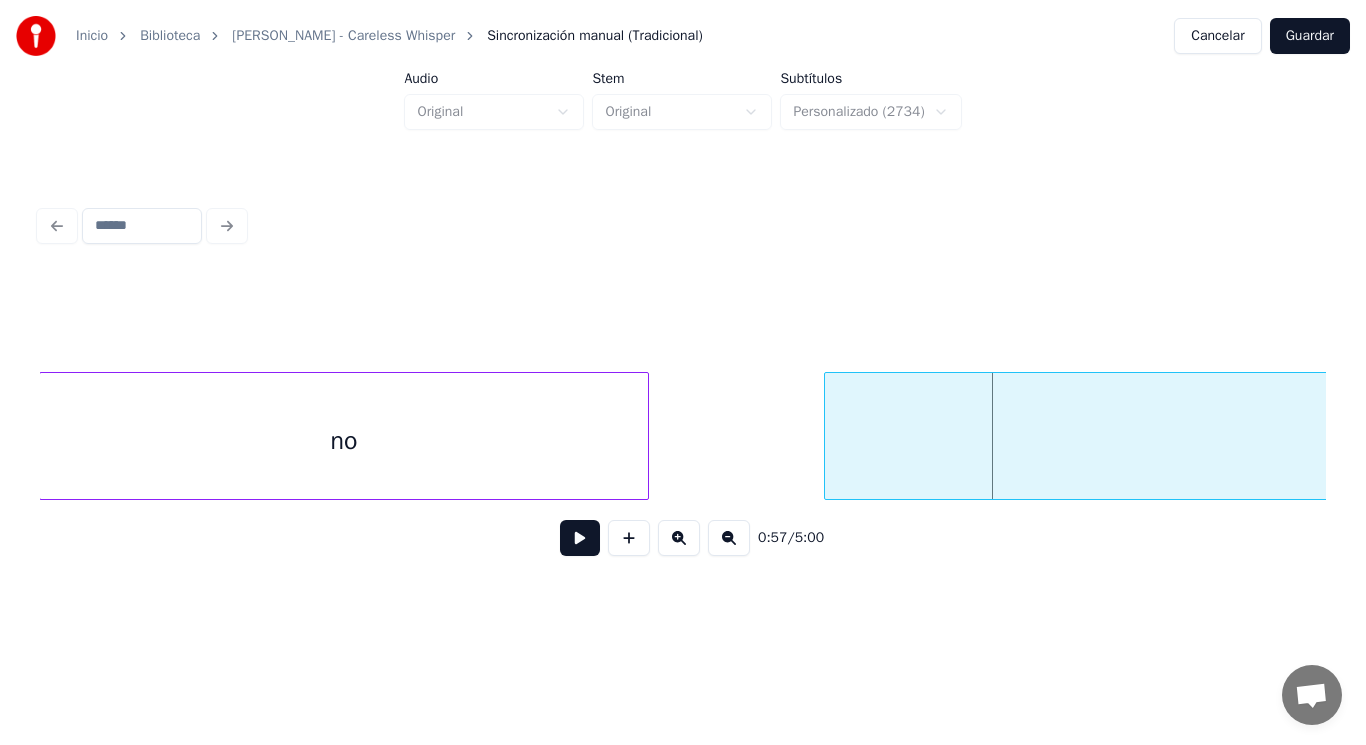 click at bounding box center (645, 436) 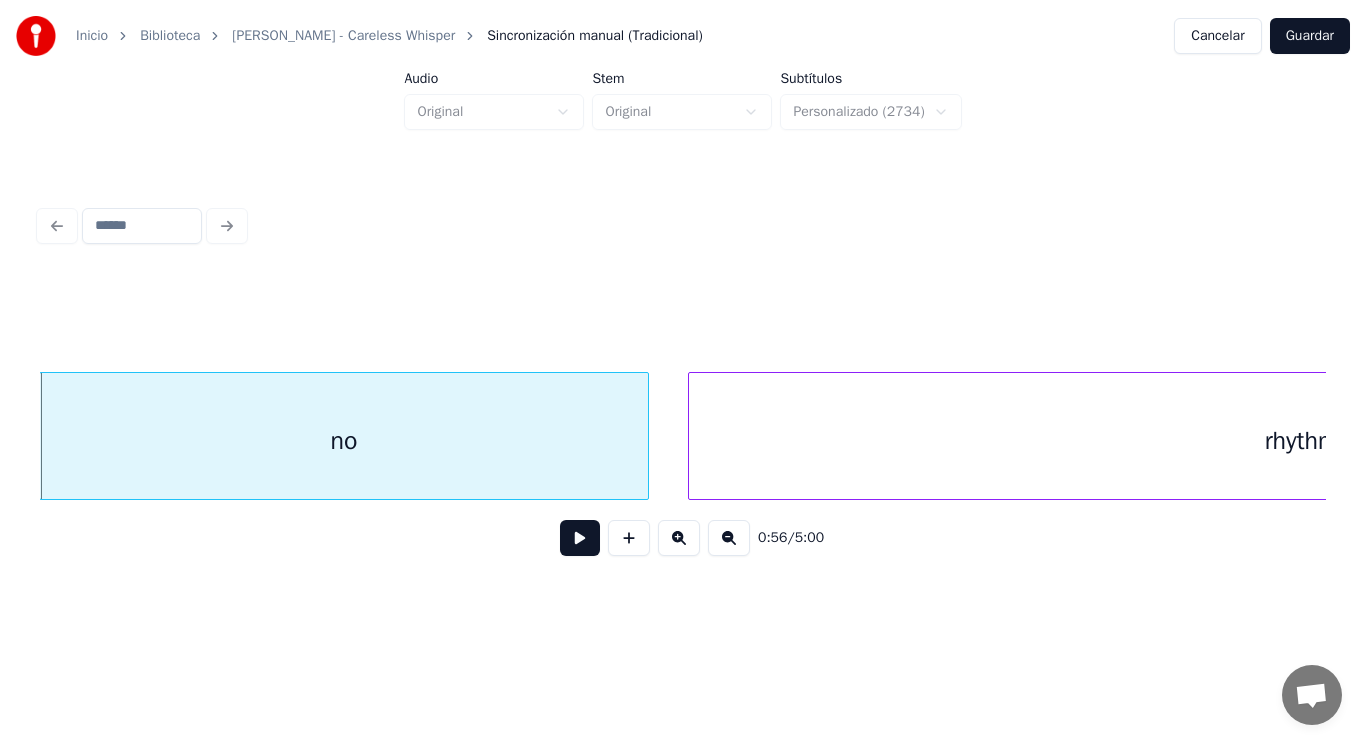 click at bounding box center [692, 436] 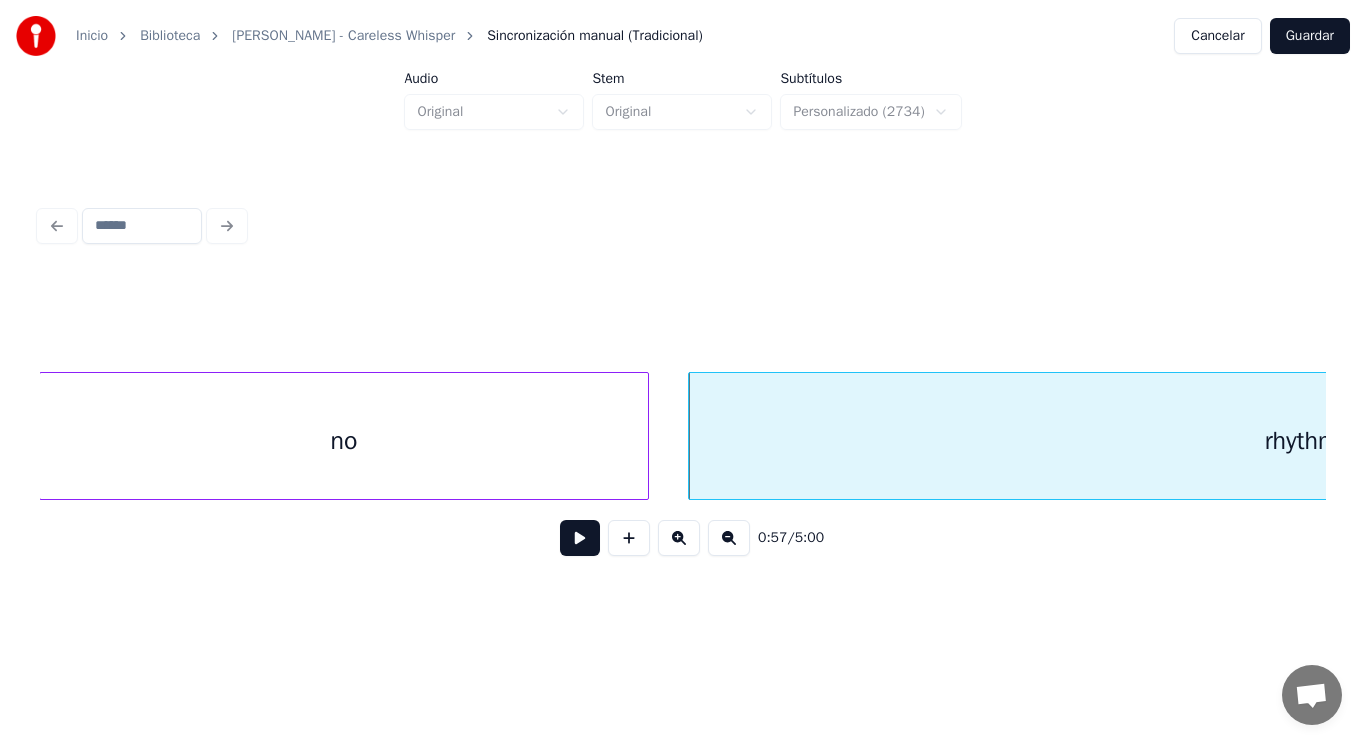click at bounding box center (580, 538) 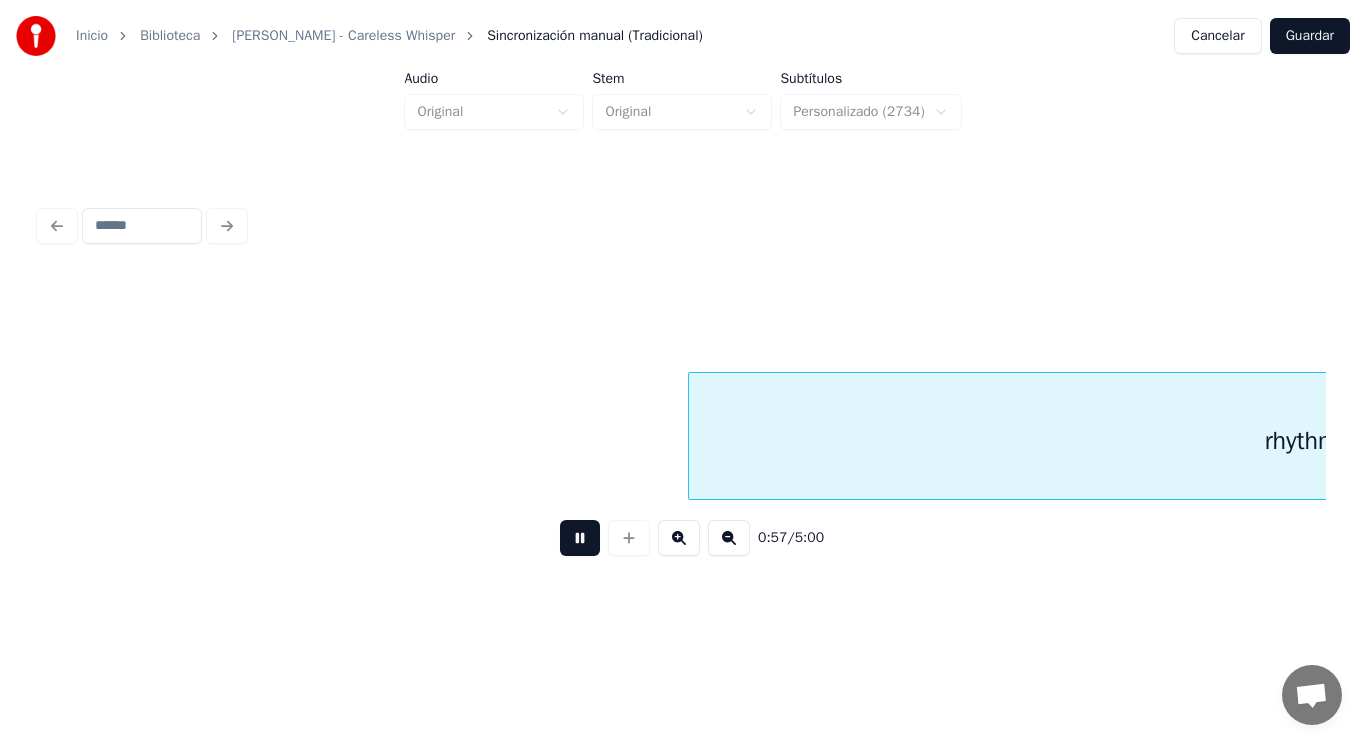 scroll, scrollTop: 0, scrollLeft: 80820, axis: horizontal 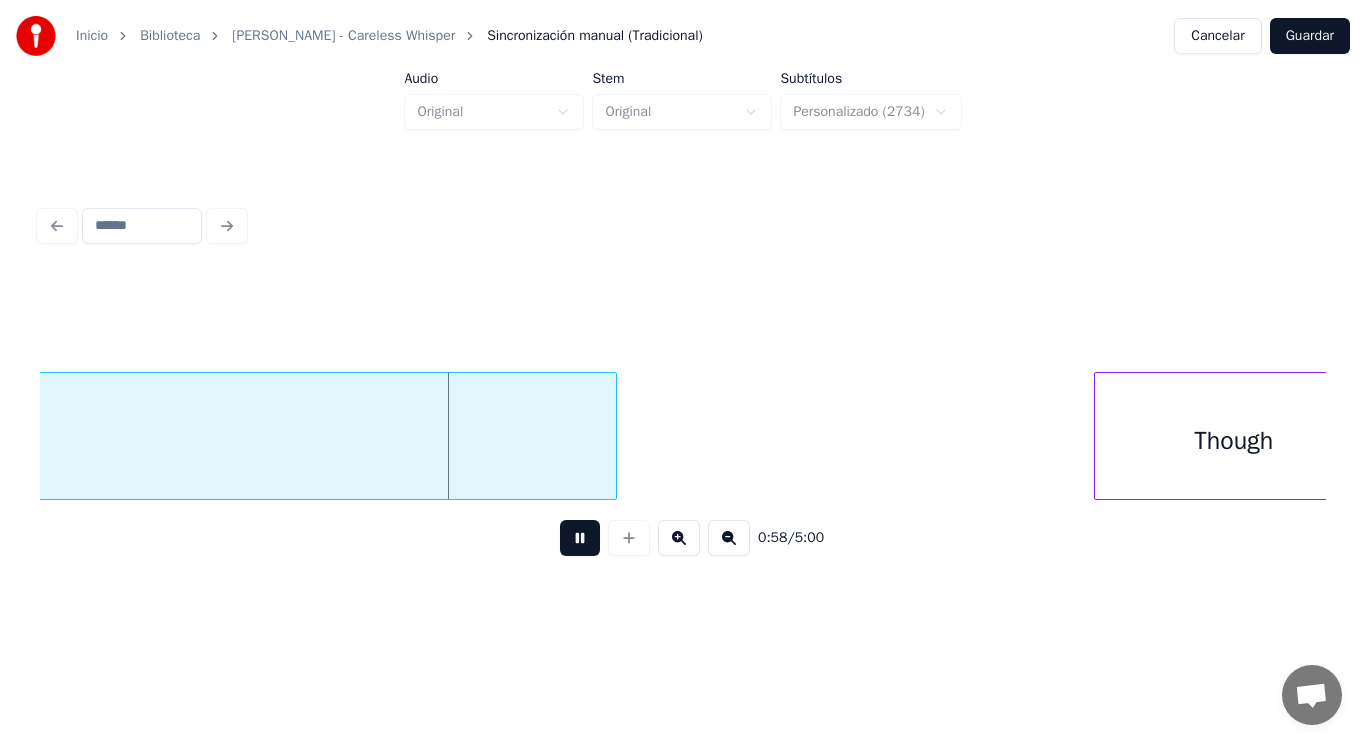 click at bounding box center (580, 538) 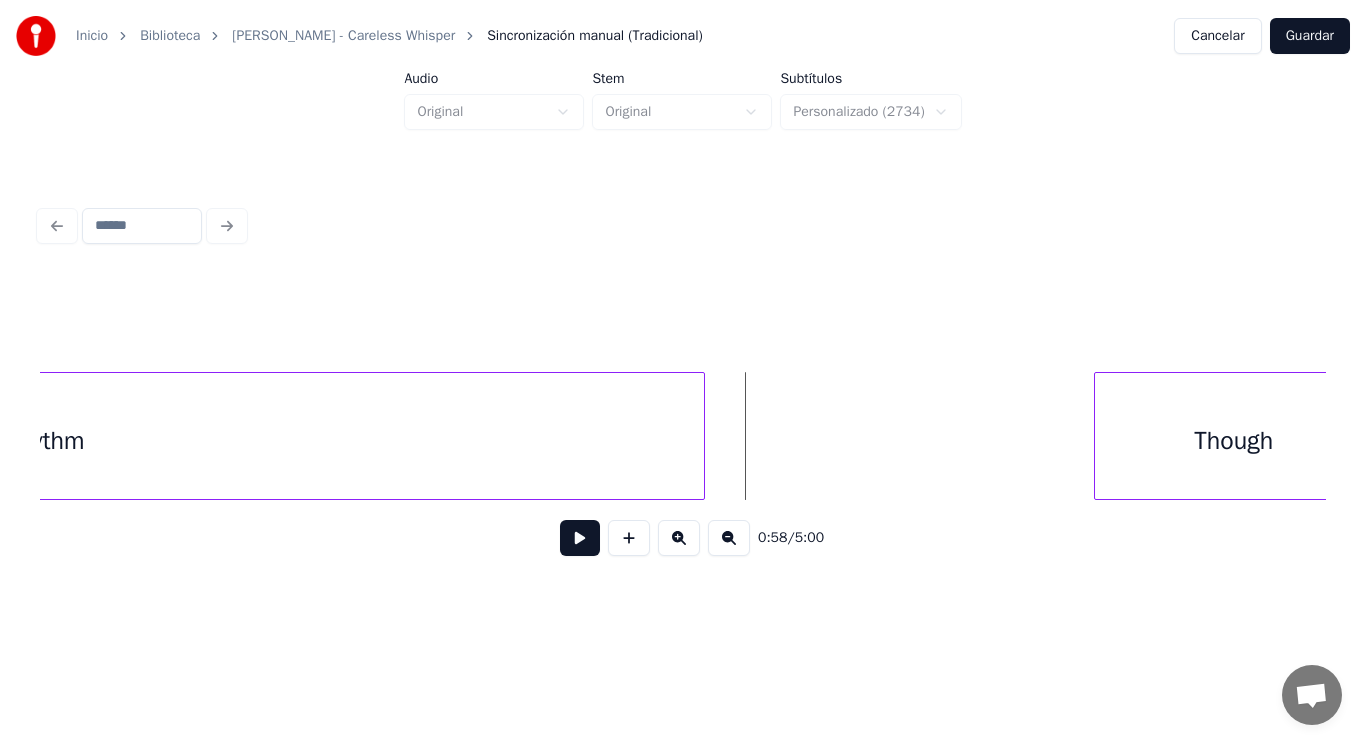click at bounding box center [701, 436] 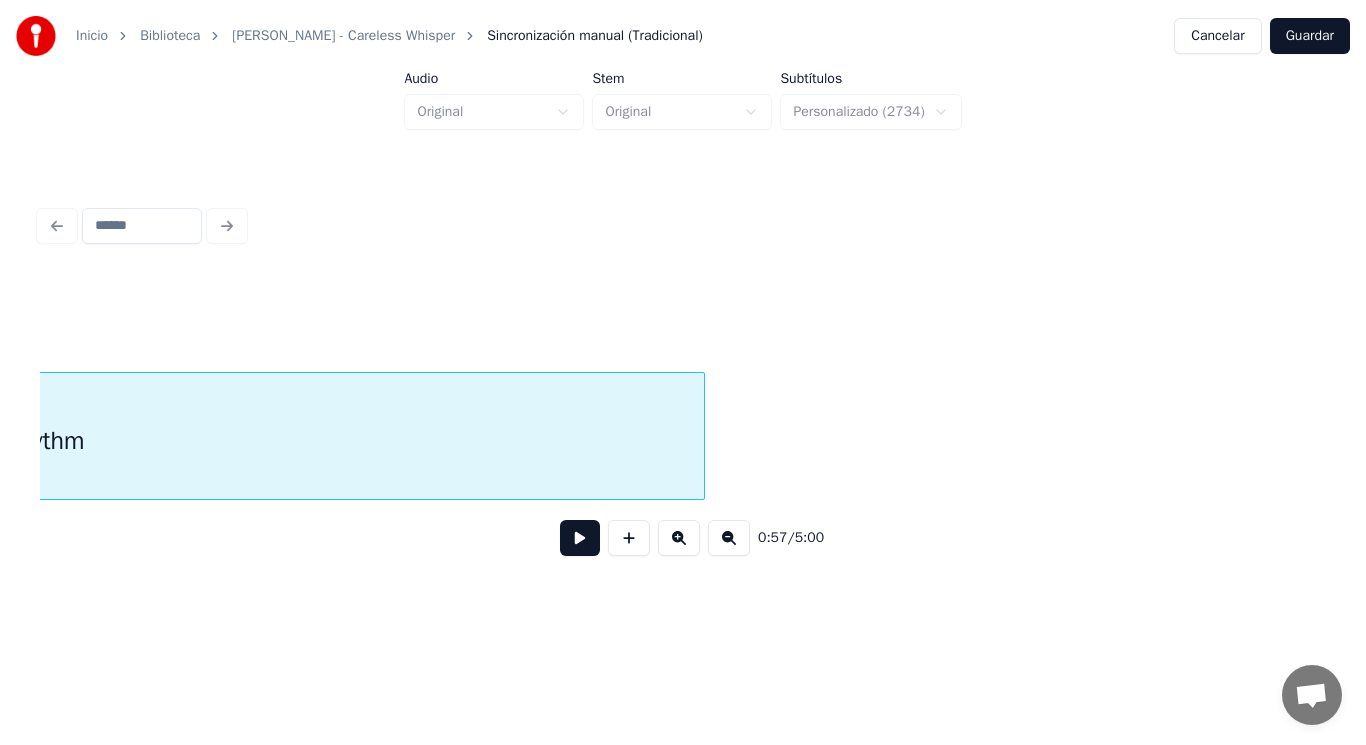scroll, scrollTop: 0, scrollLeft: 80170, axis: horizontal 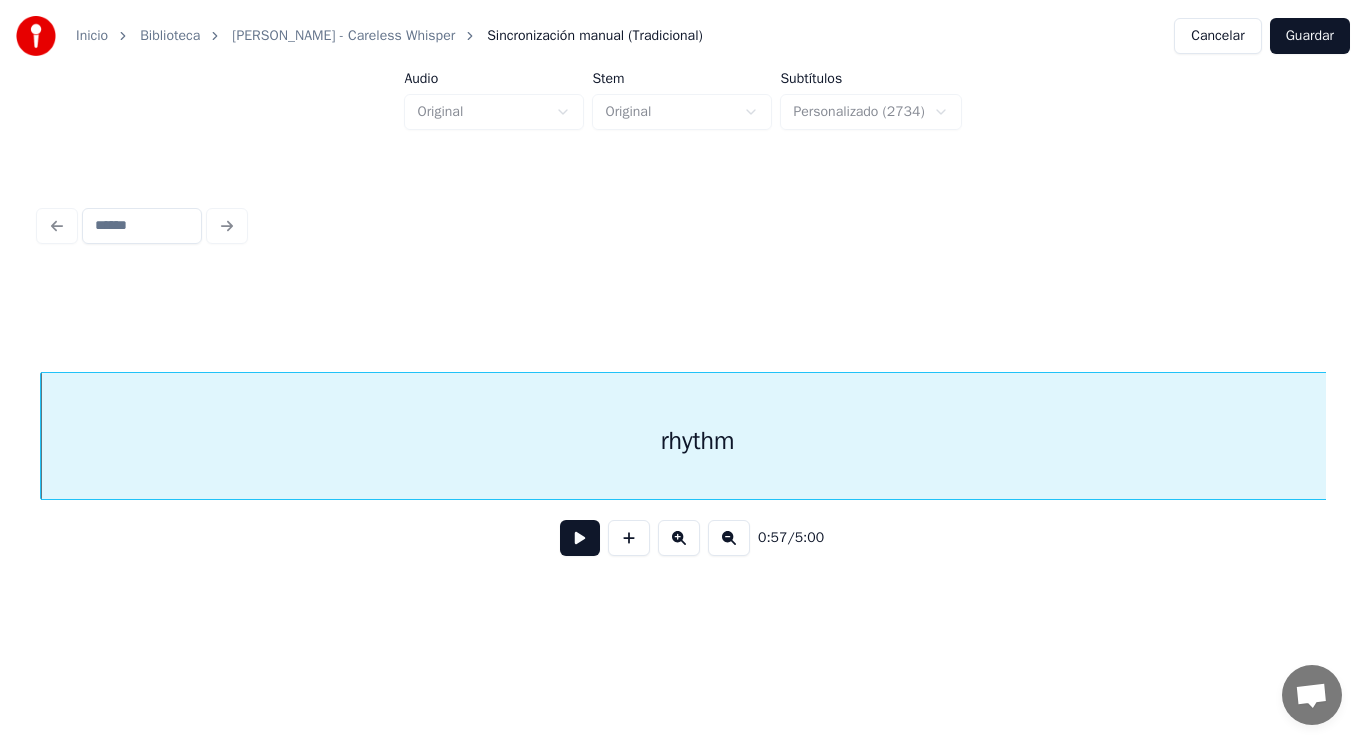 click at bounding box center [580, 538] 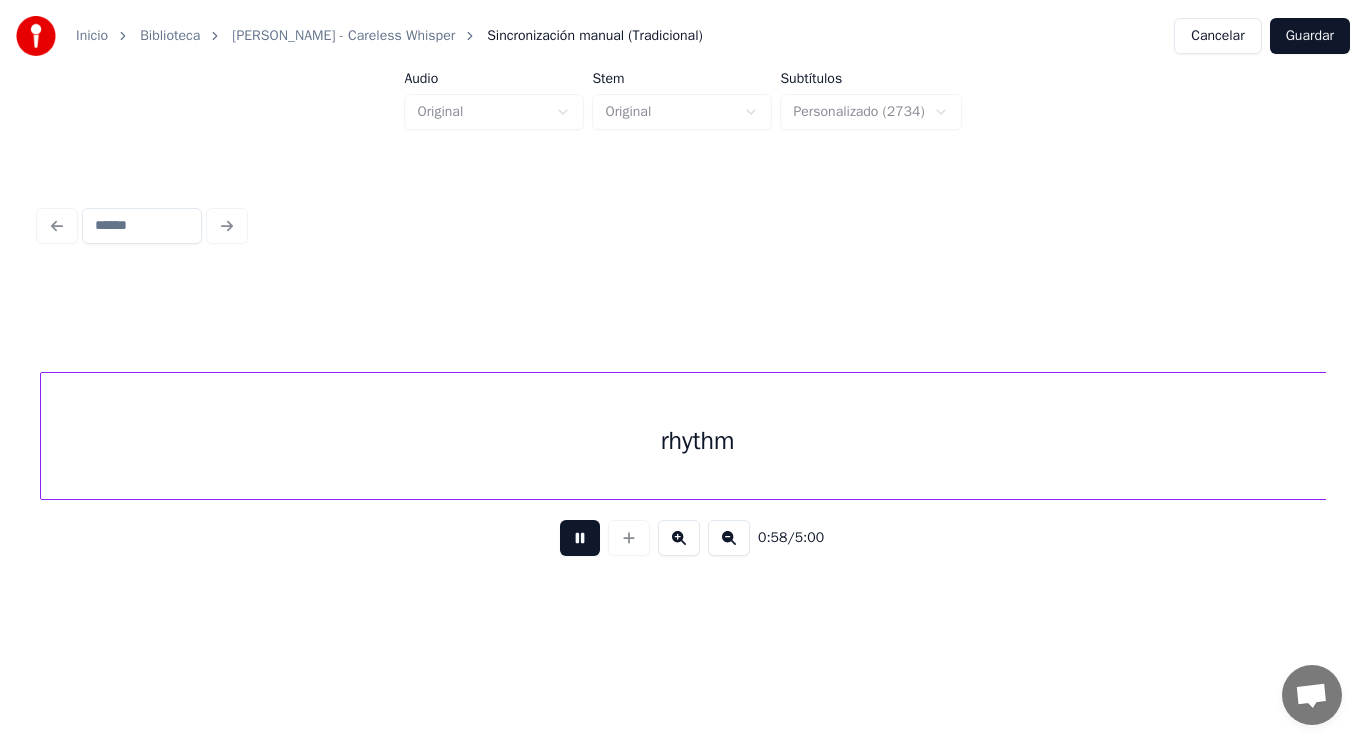 scroll, scrollTop: 0, scrollLeft: 81484, axis: horizontal 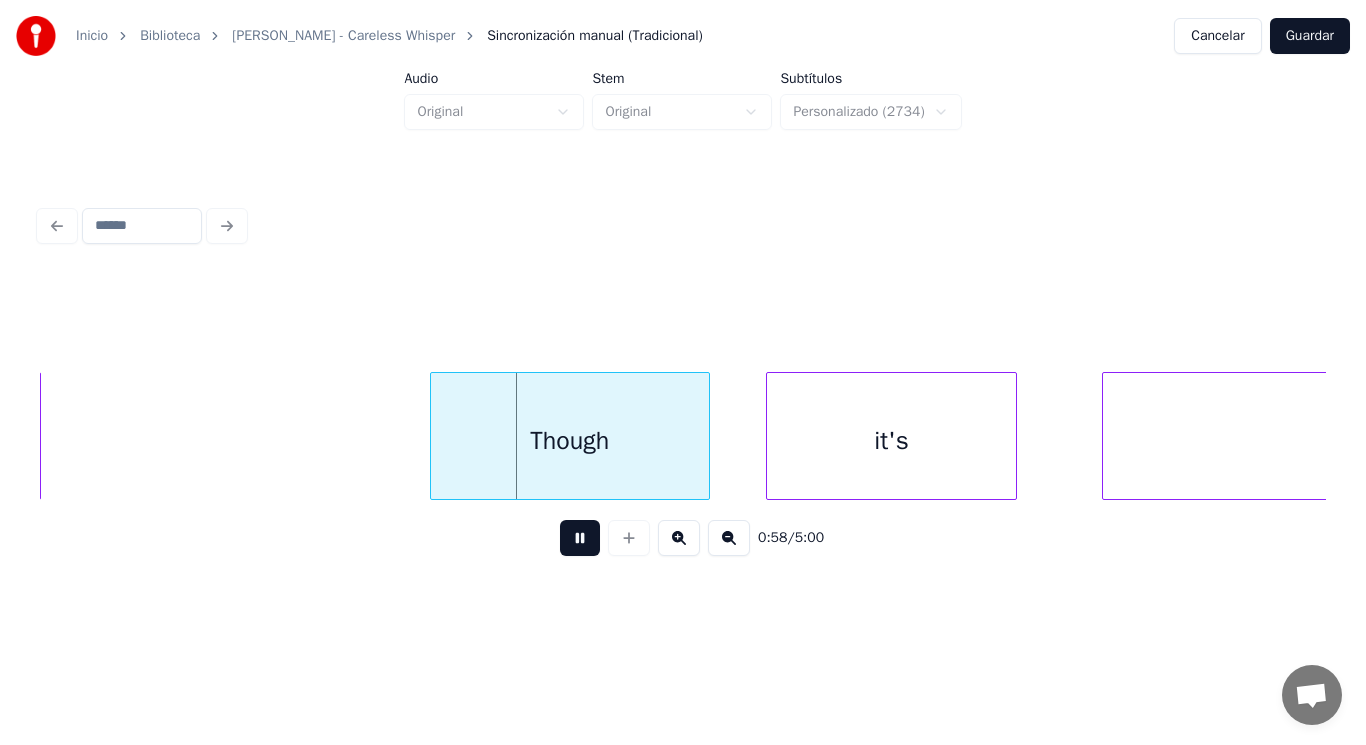click at bounding box center [580, 538] 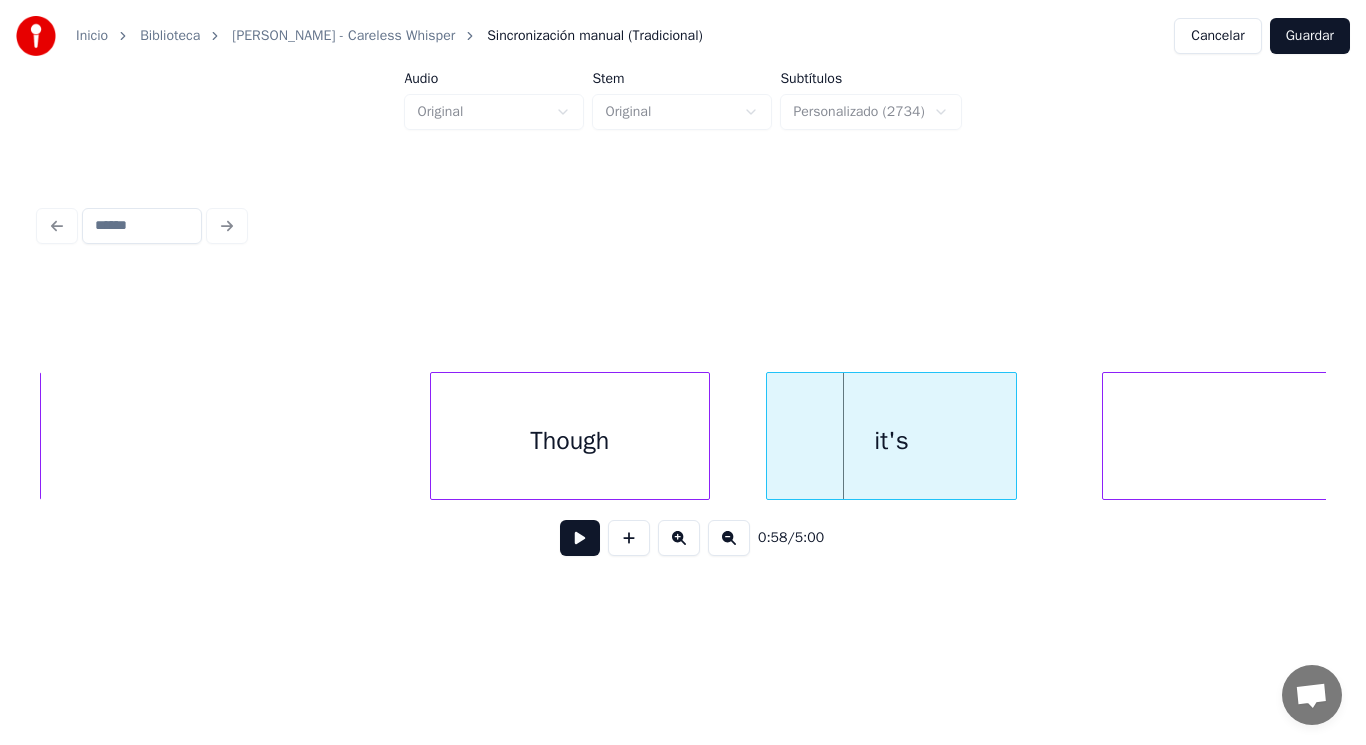 click on "Though" at bounding box center (570, 441) 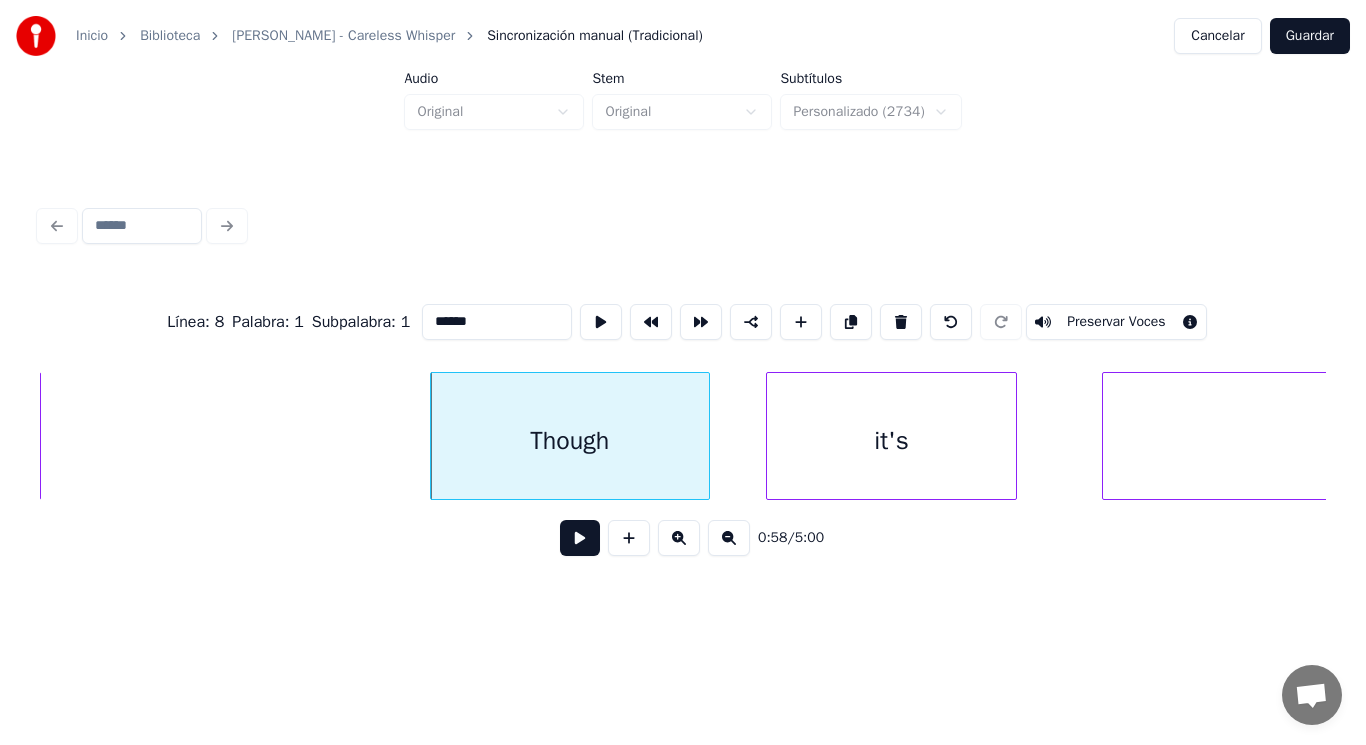 click at bounding box center [580, 538] 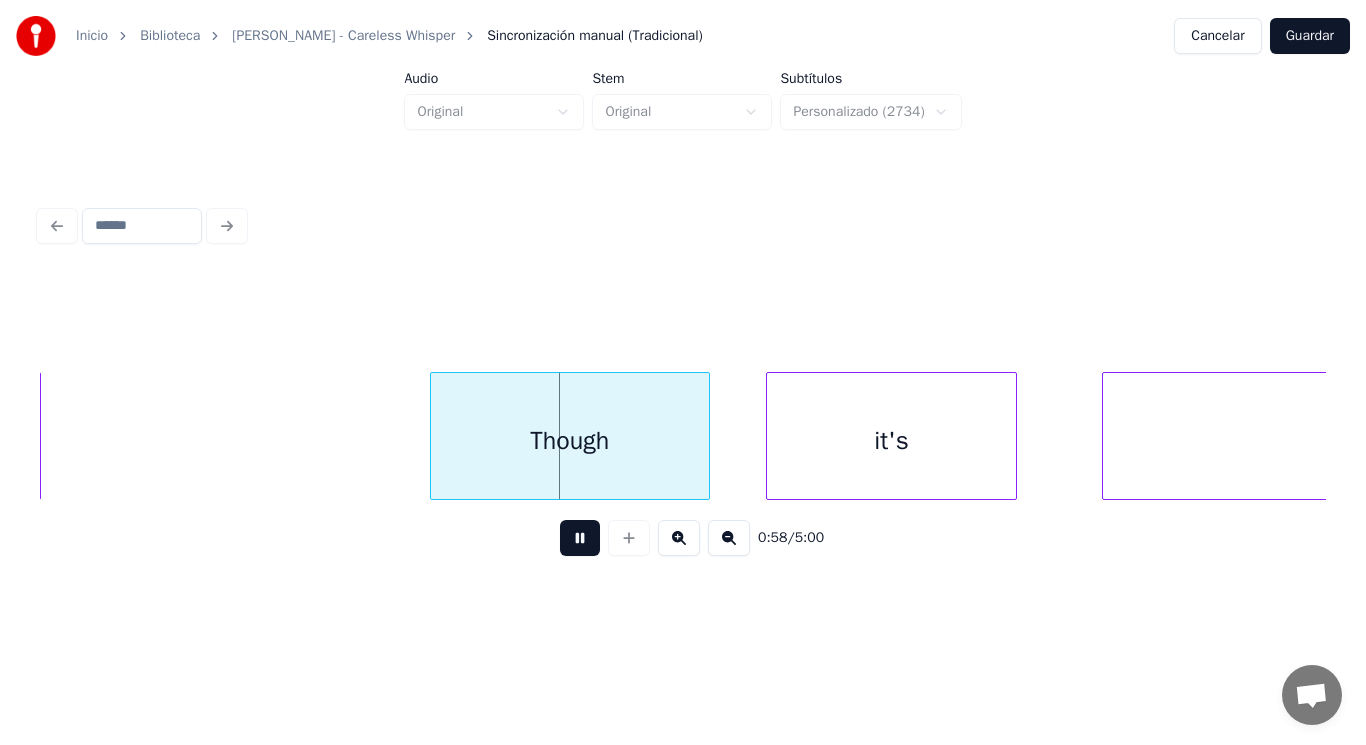 click at bounding box center [580, 538] 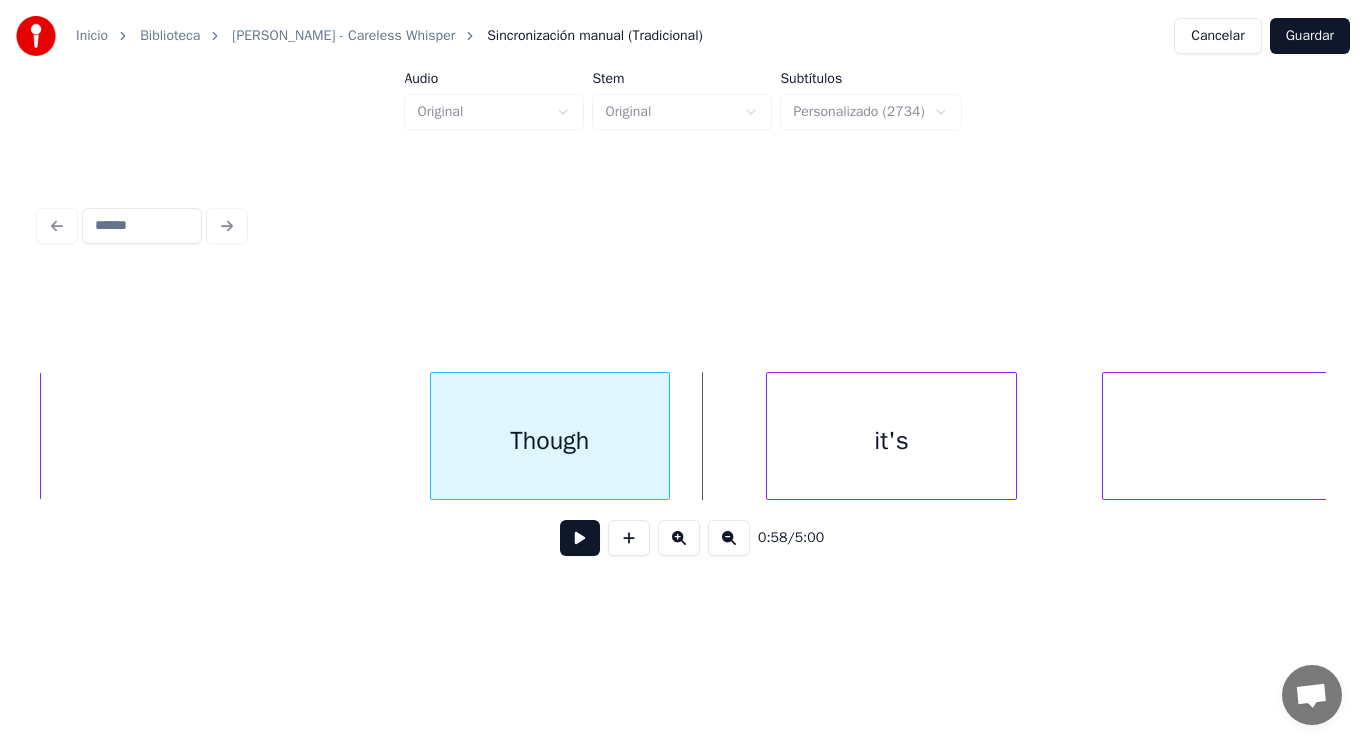 click at bounding box center [666, 436] 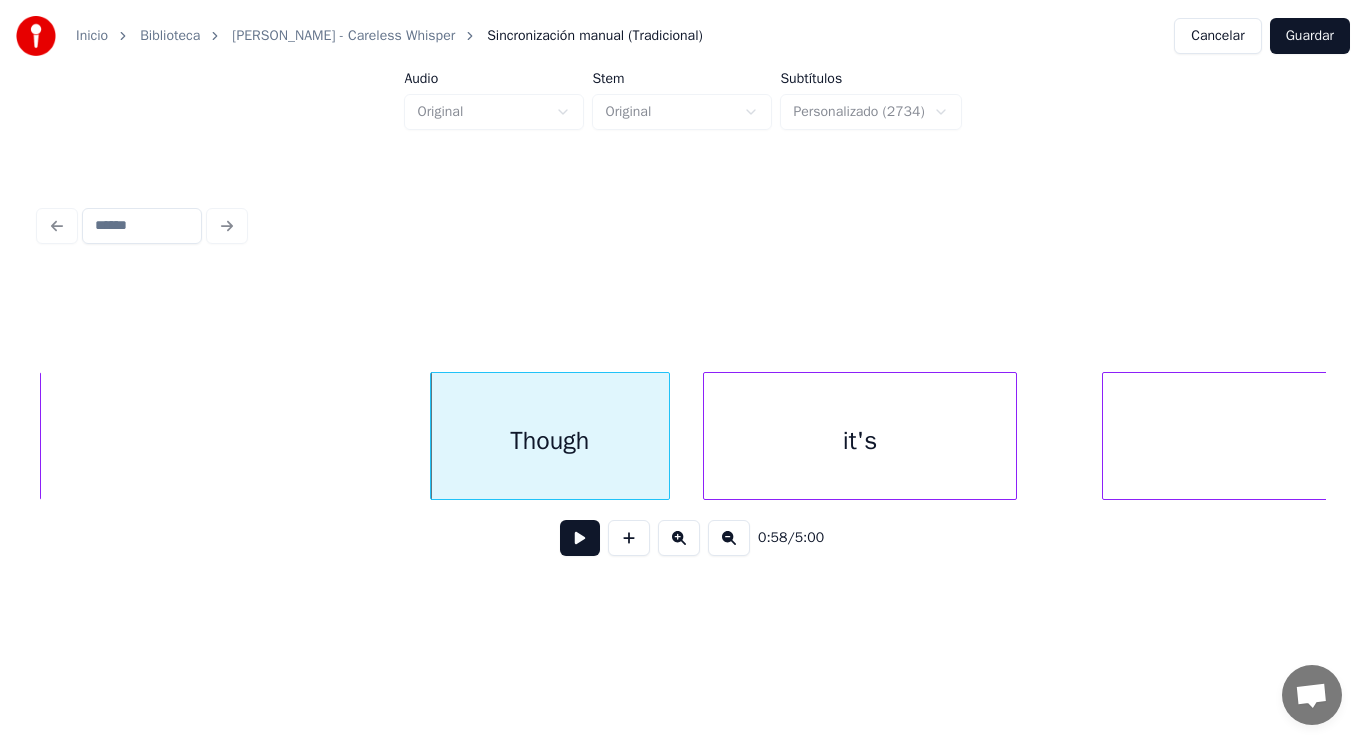 click at bounding box center [707, 436] 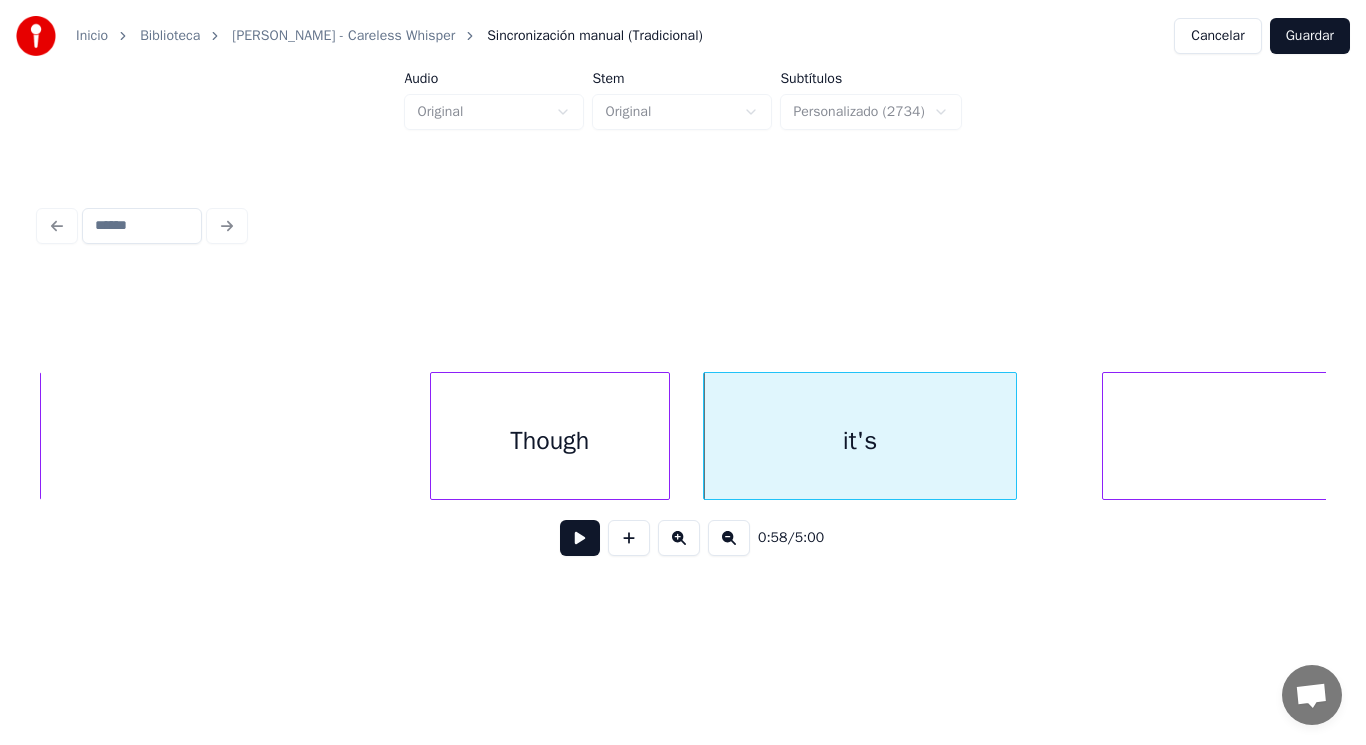 click at bounding box center (580, 538) 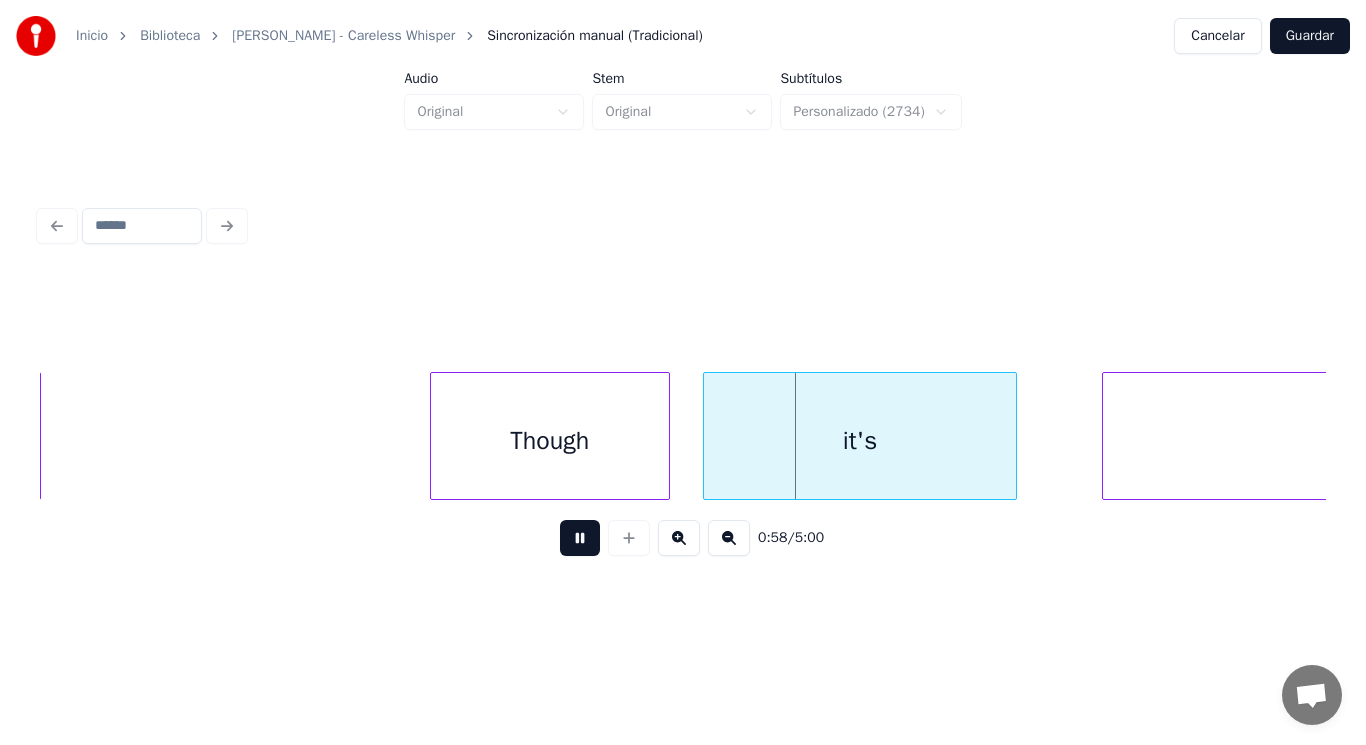 click at bounding box center (580, 538) 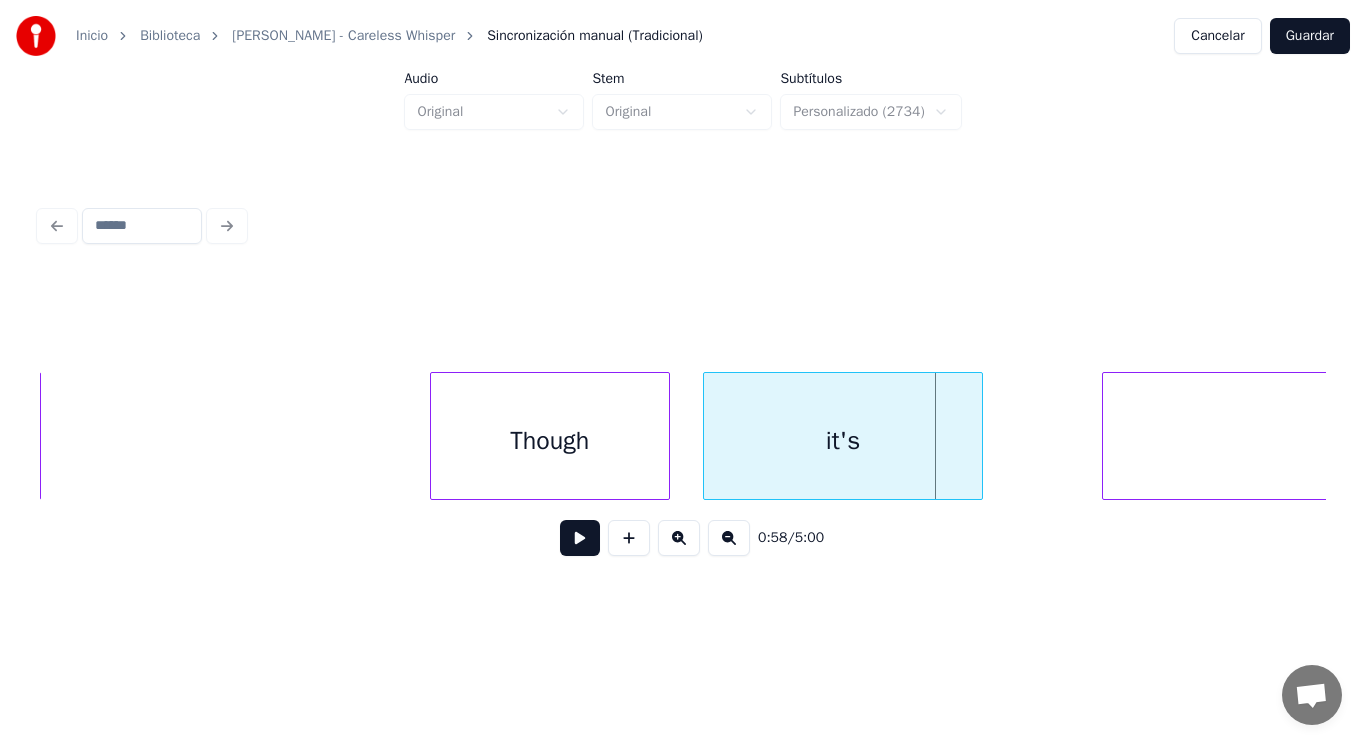 click at bounding box center (979, 436) 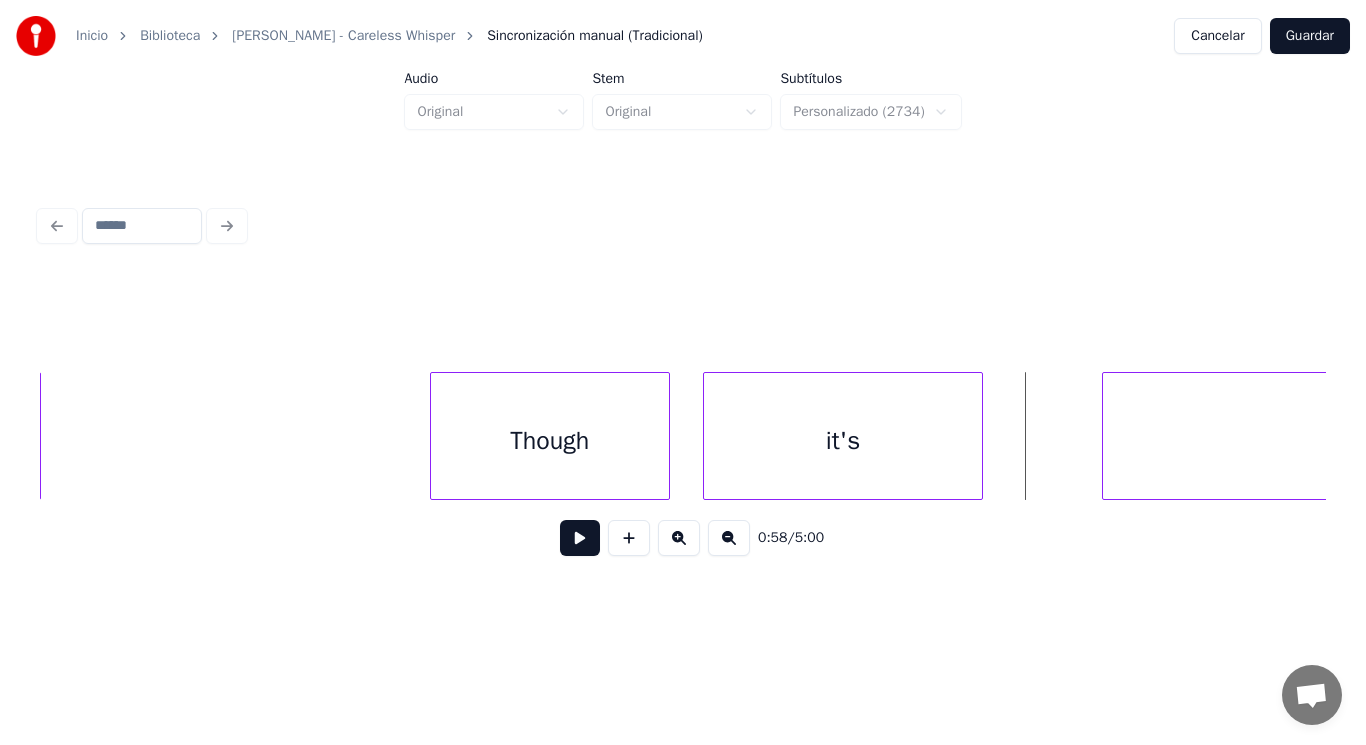 click at bounding box center [580, 538] 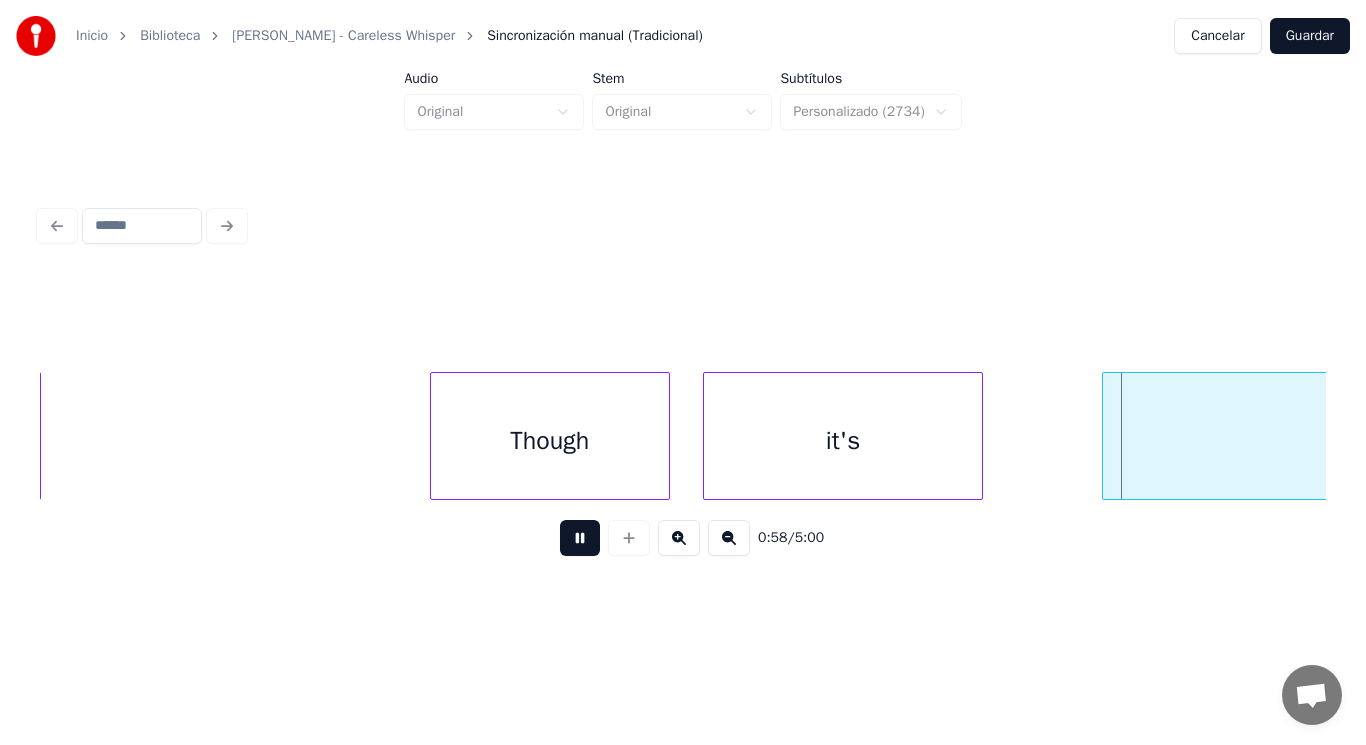 click at bounding box center [580, 538] 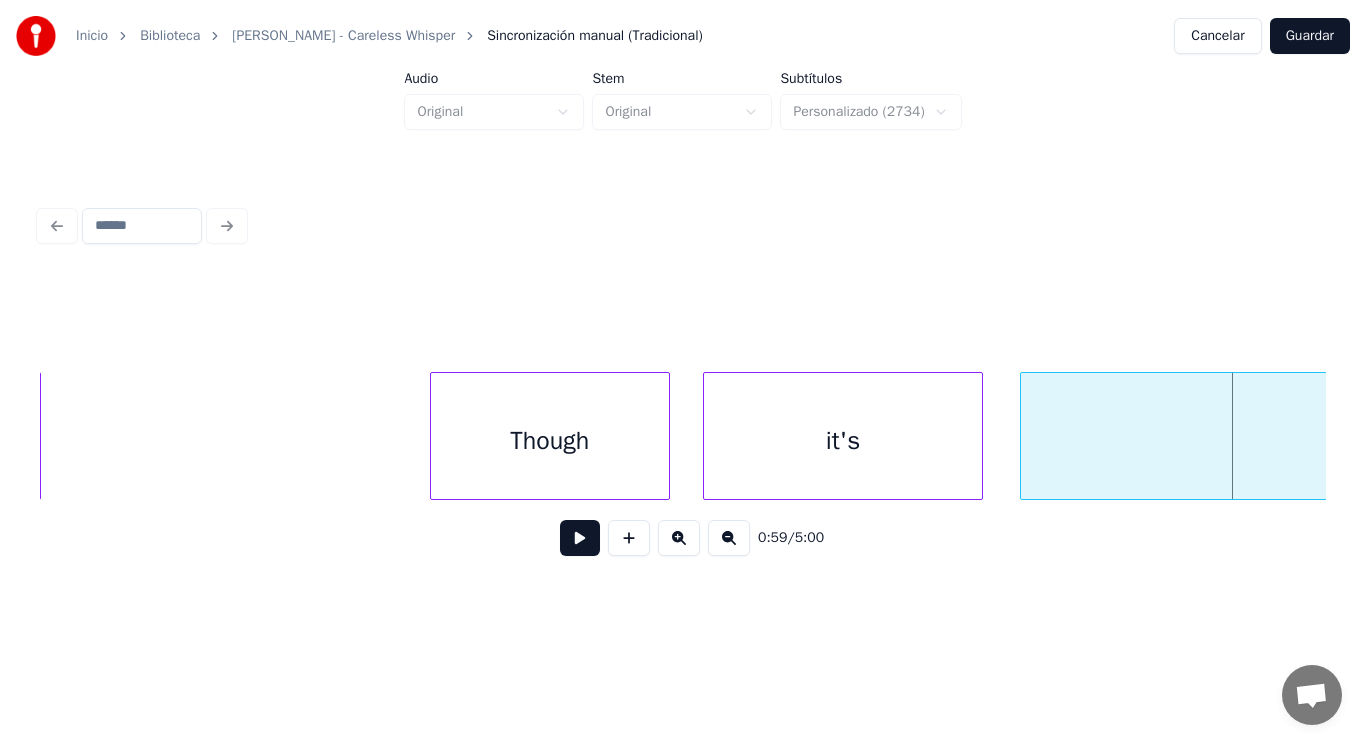 click at bounding box center [1024, 436] 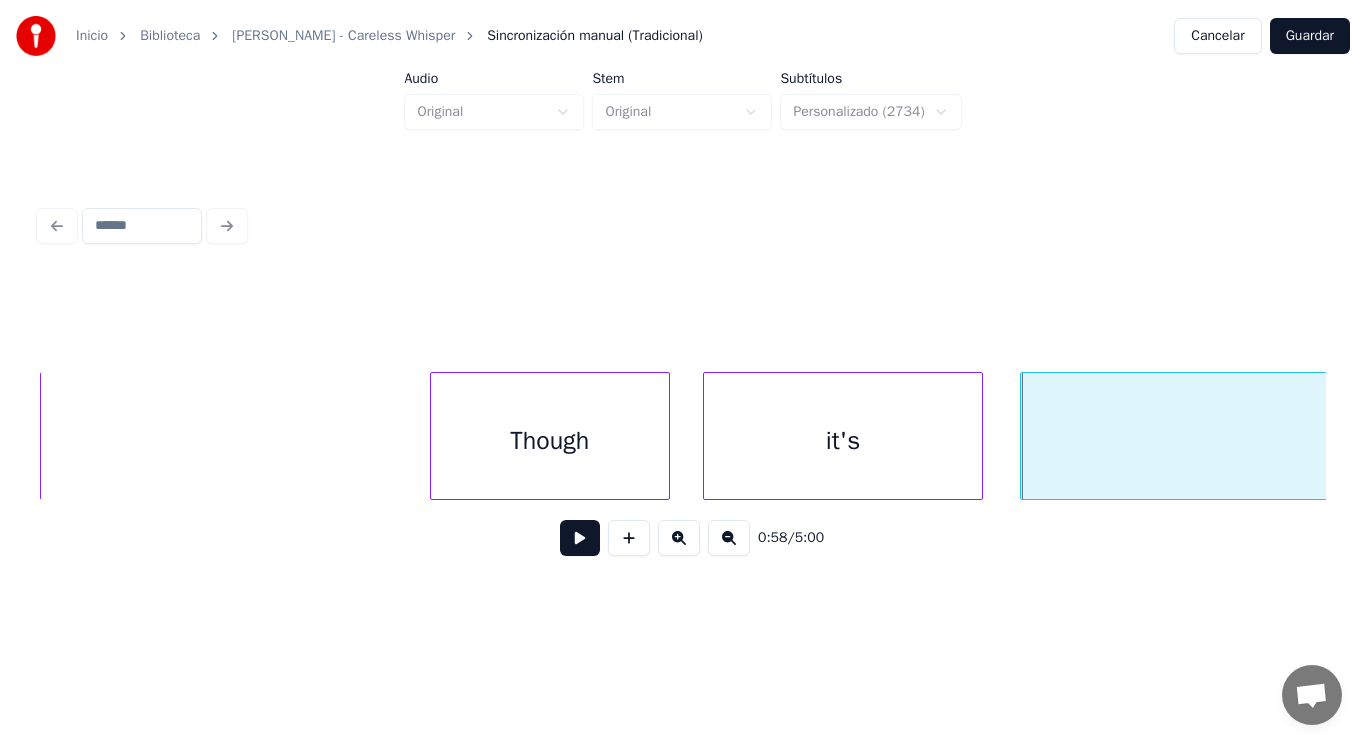 click at bounding box center (580, 538) 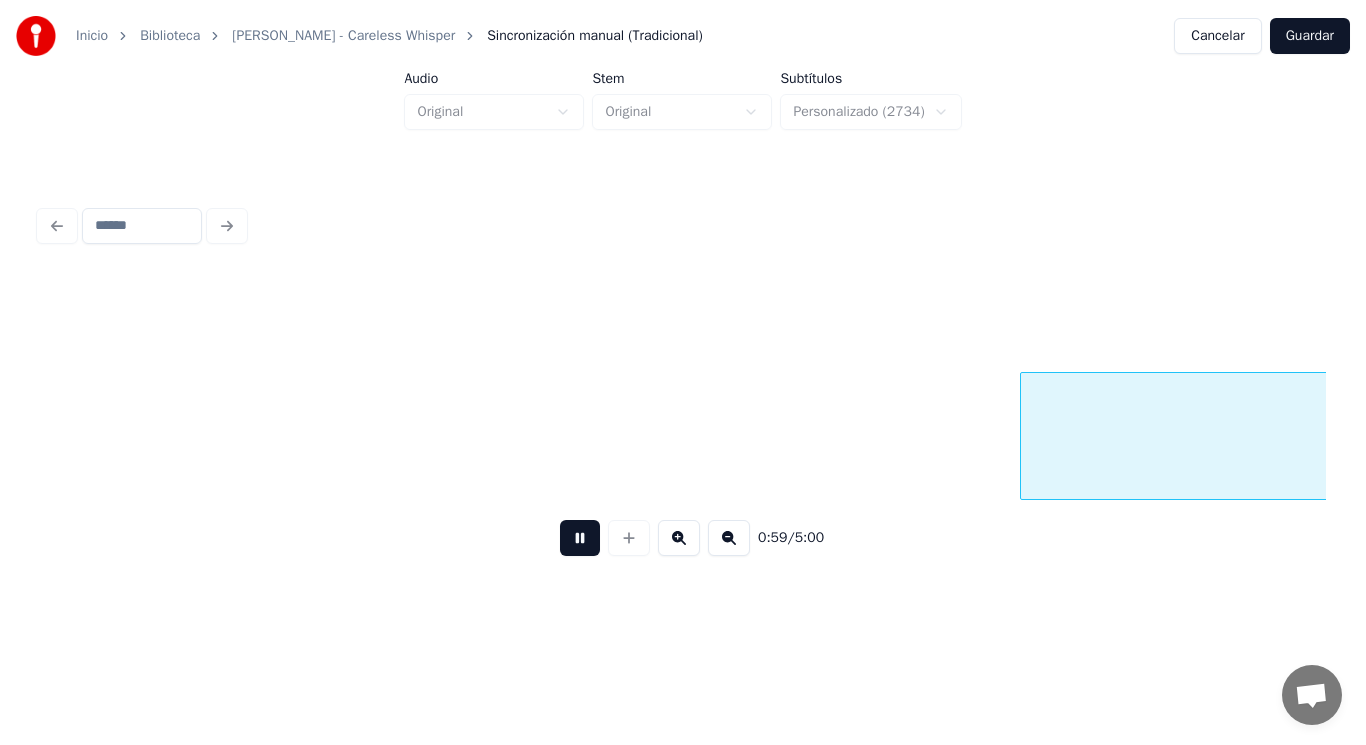 scroll, scrollTop: 0, scrollLeft: 82789, axis: horizontal 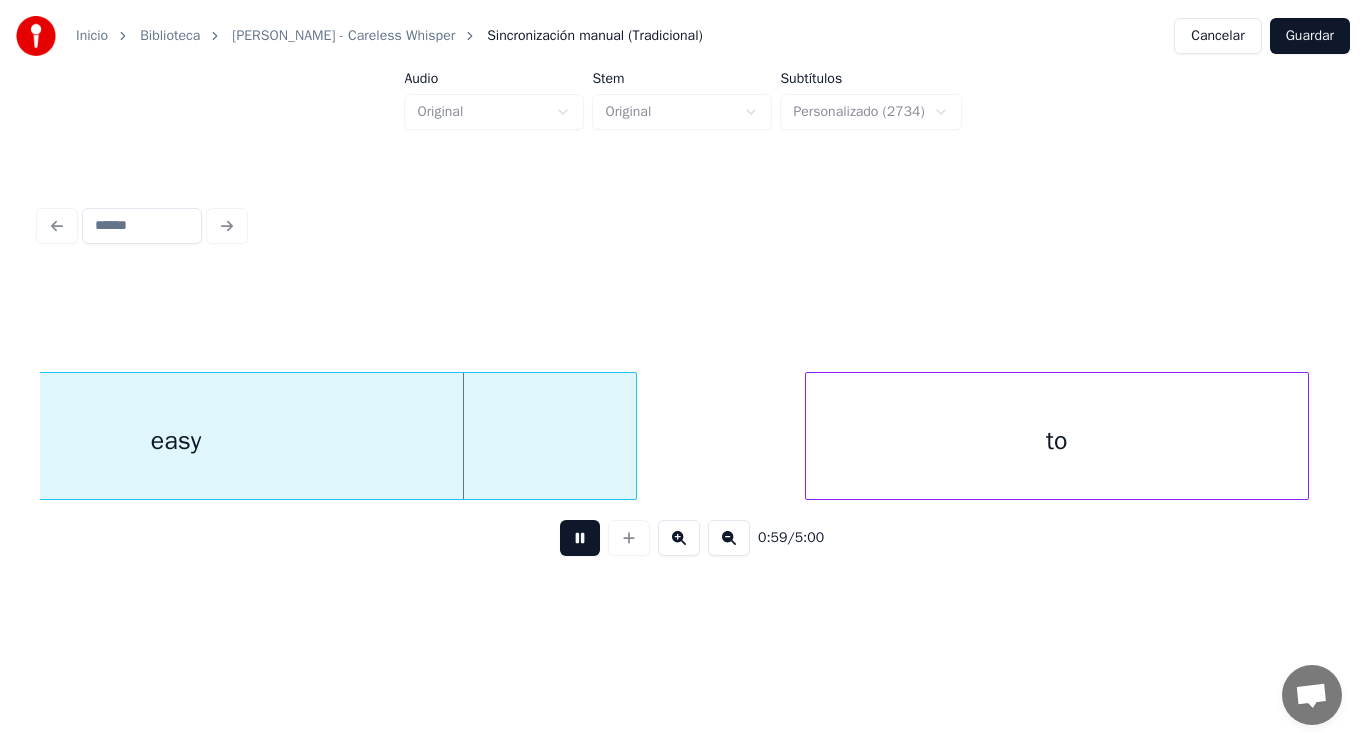 click at bounding box center (580, 538) 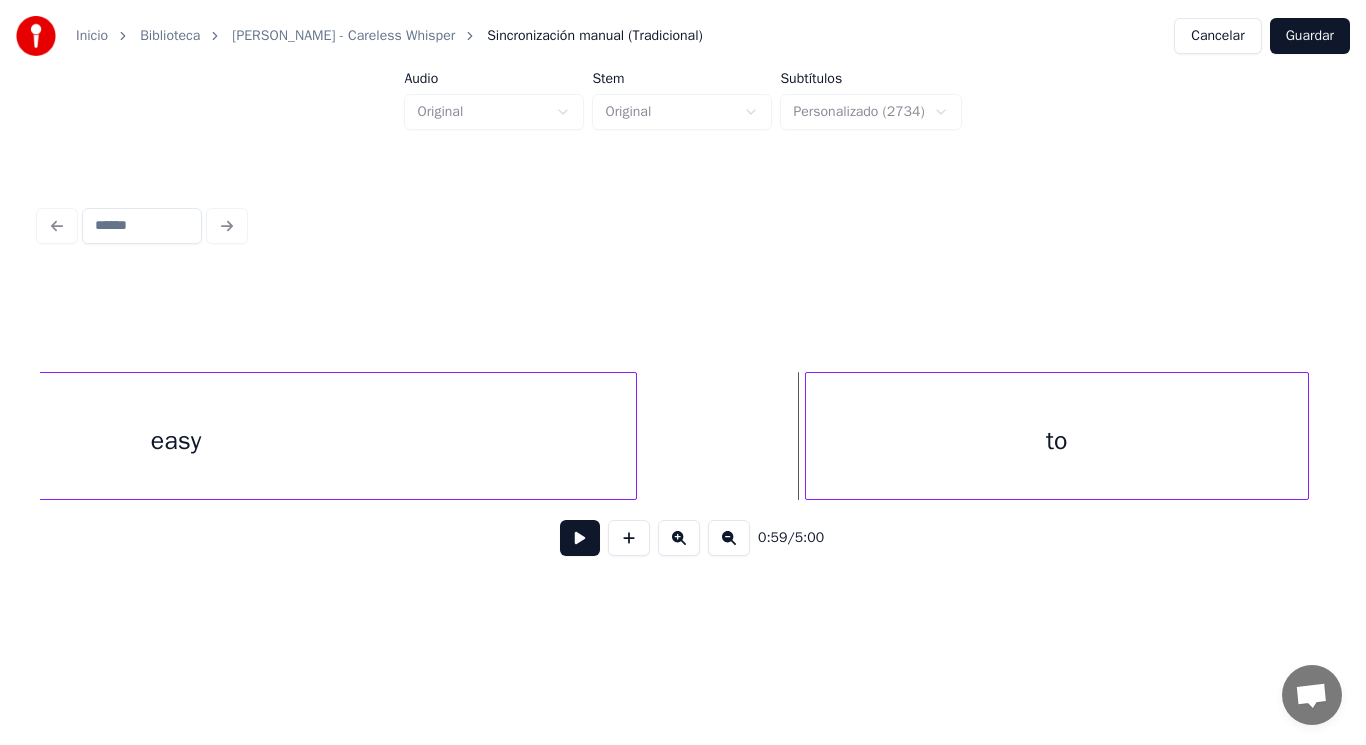 click on "easy" at bounding box center (175, 441) 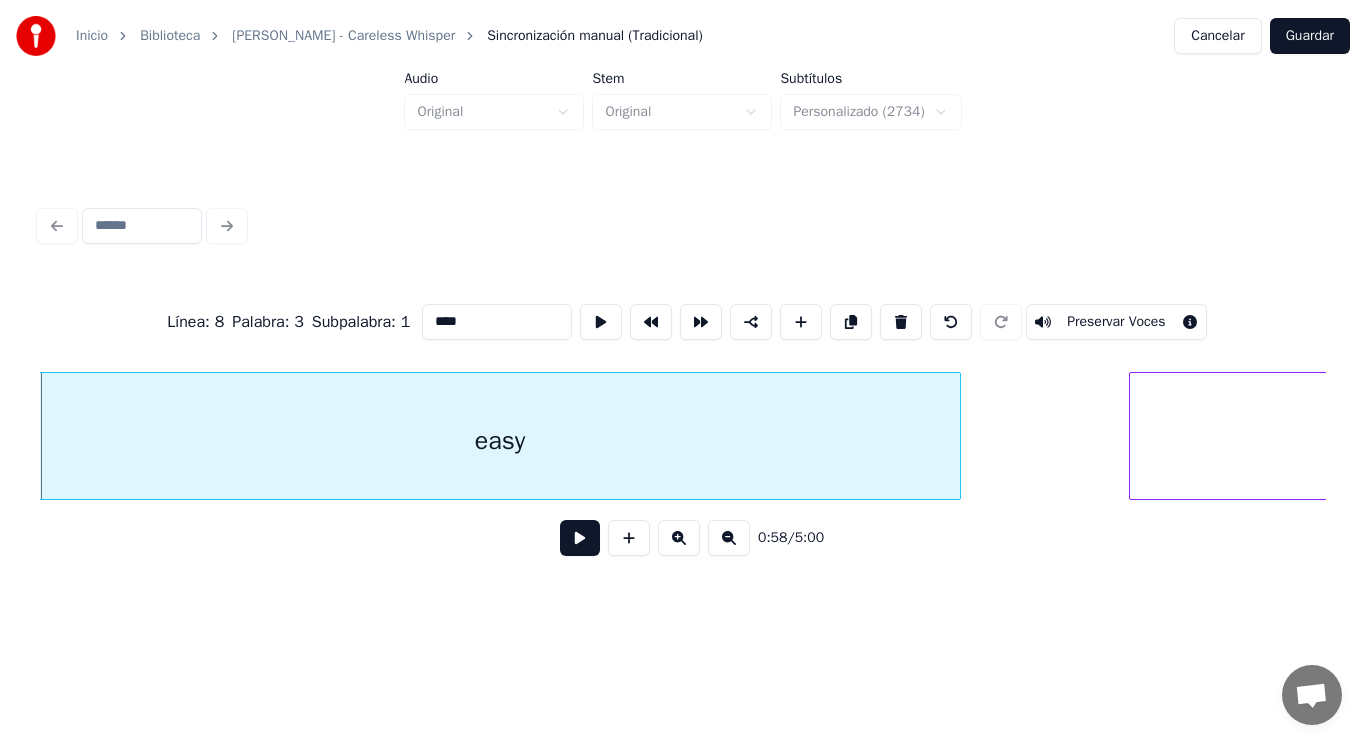 click at bounding box center (580, 538) 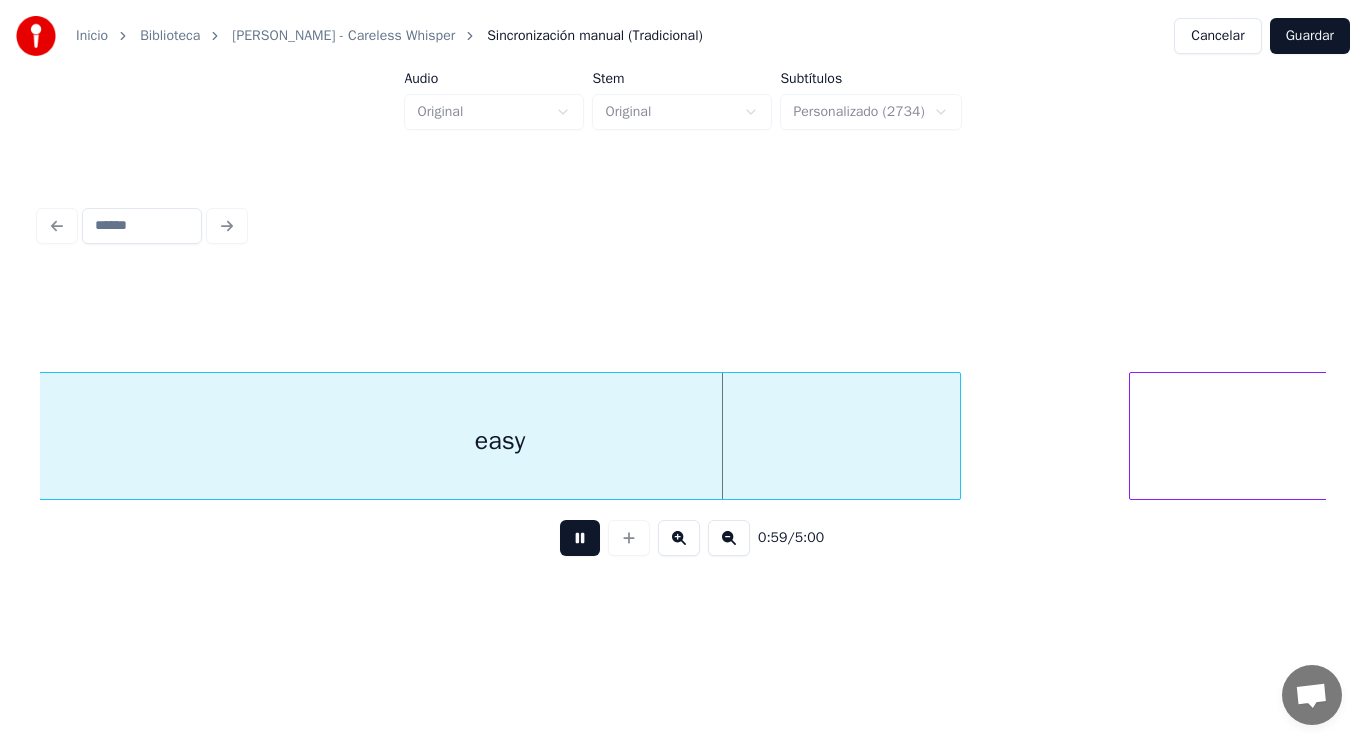click at bounding box center (580, 538) 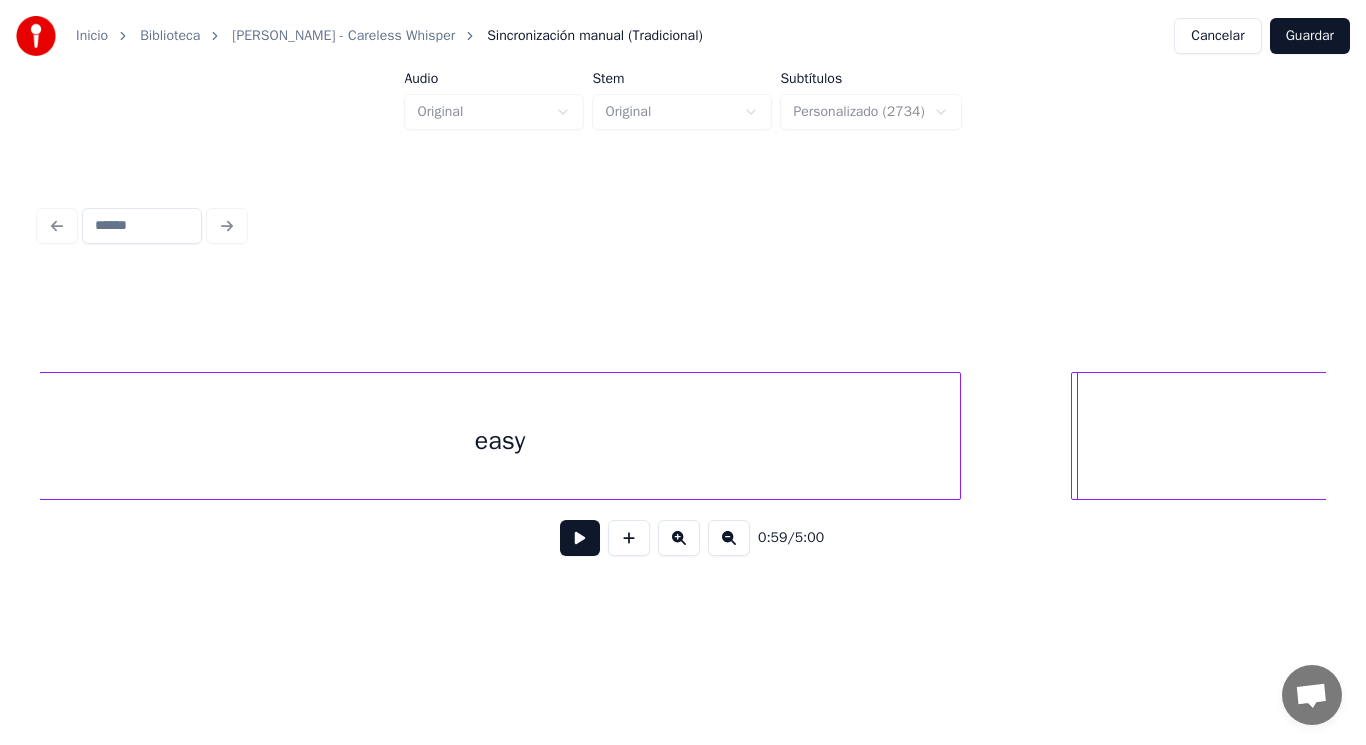 click at bounding box center [1075, 436] 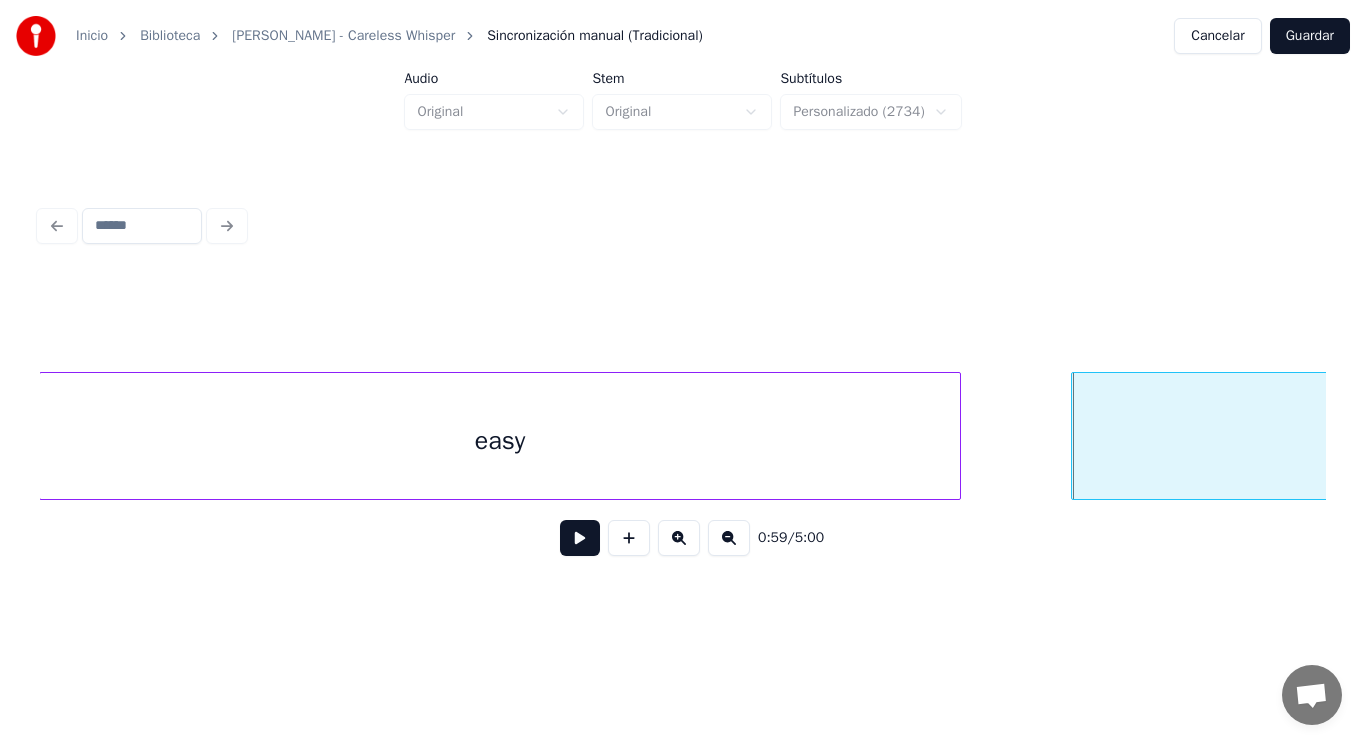 click at bounding box center [580, 538] 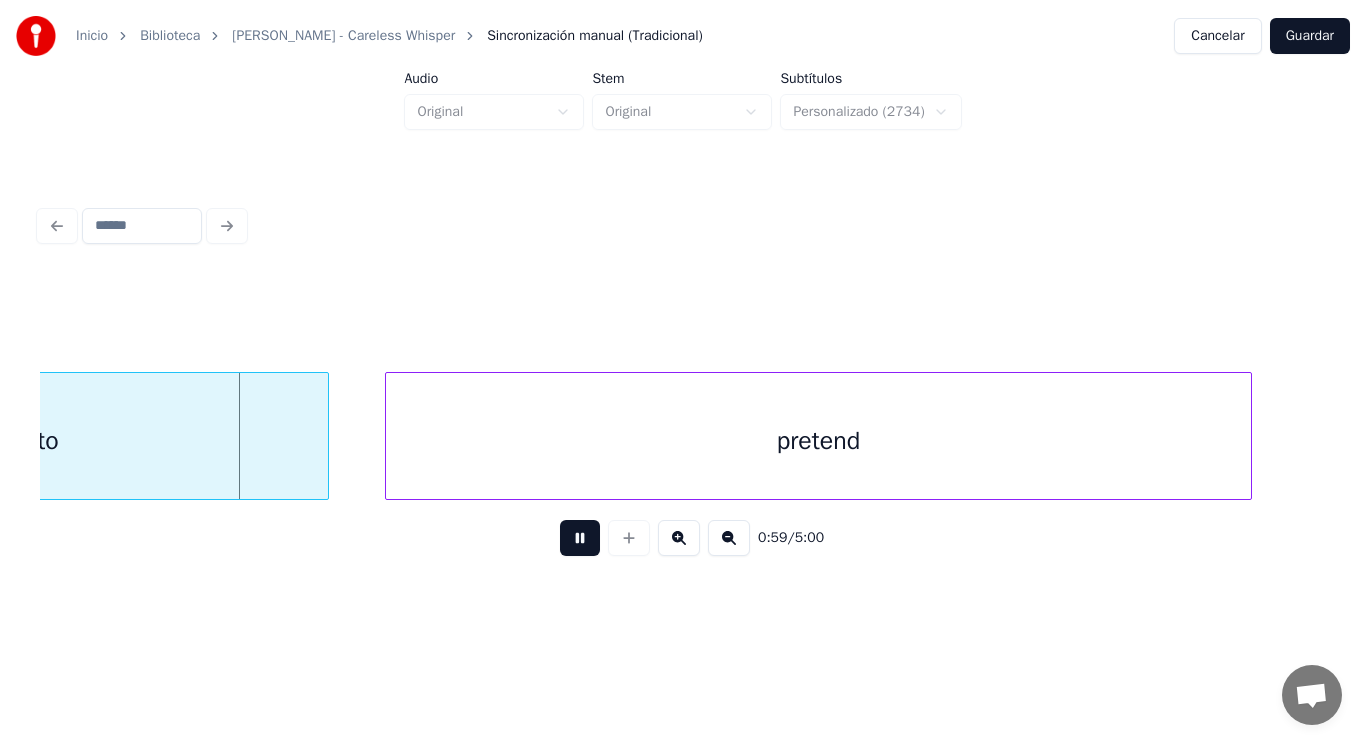 click at bounding box center [580, 538] 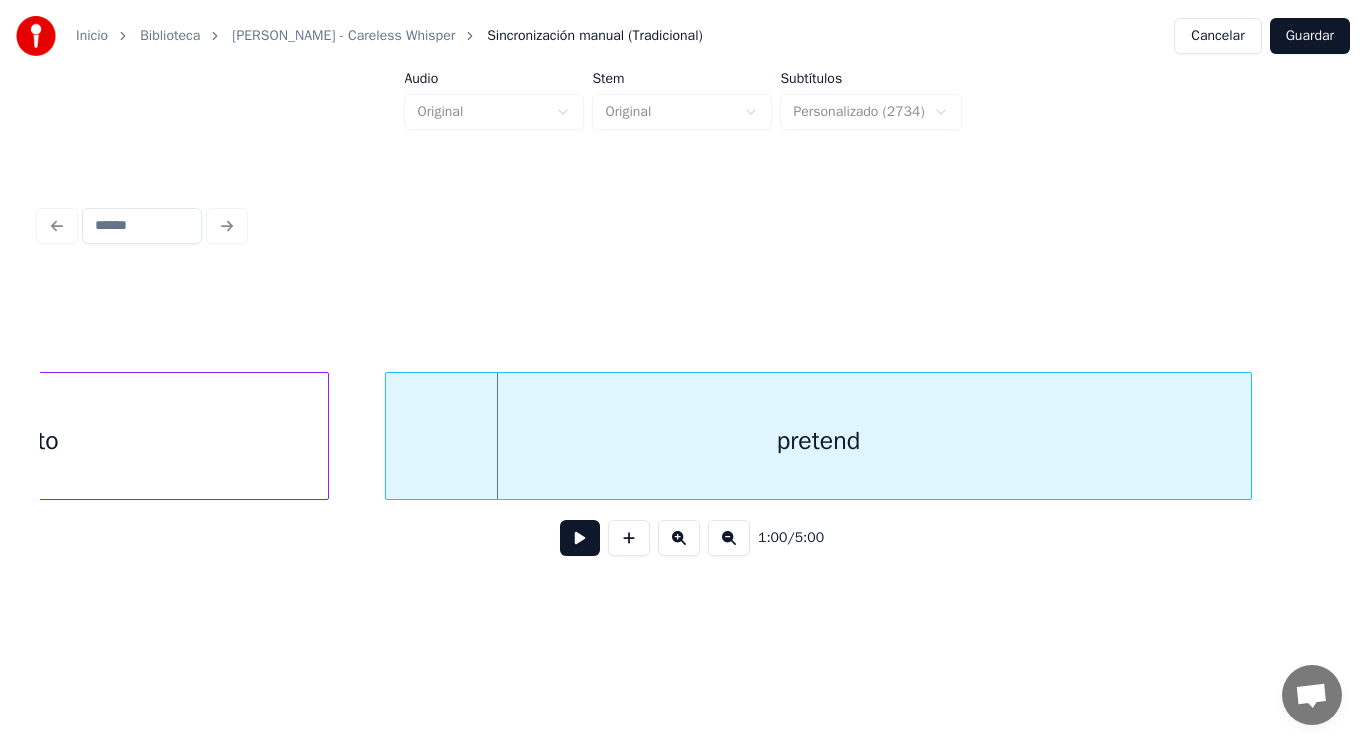 click on "to" at bounding box center [47, 441] 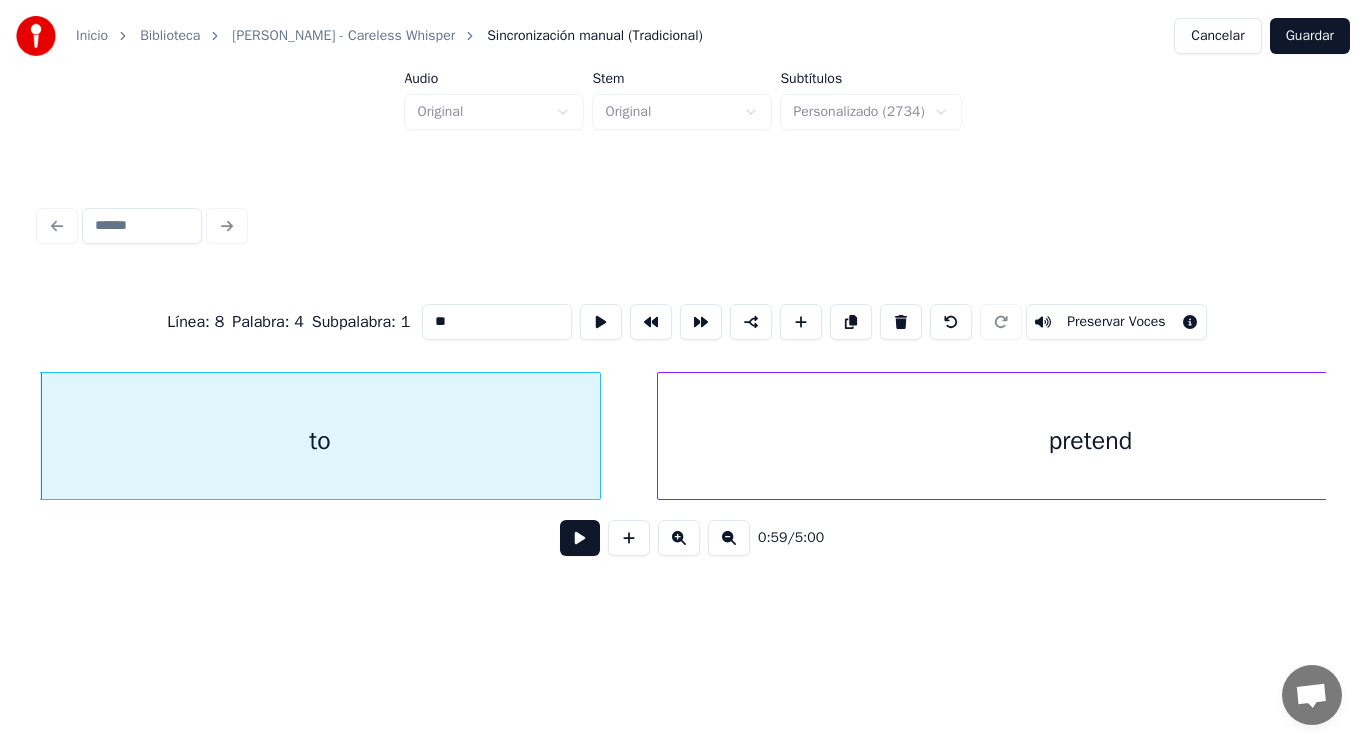 click at bounding box center [580, 538] 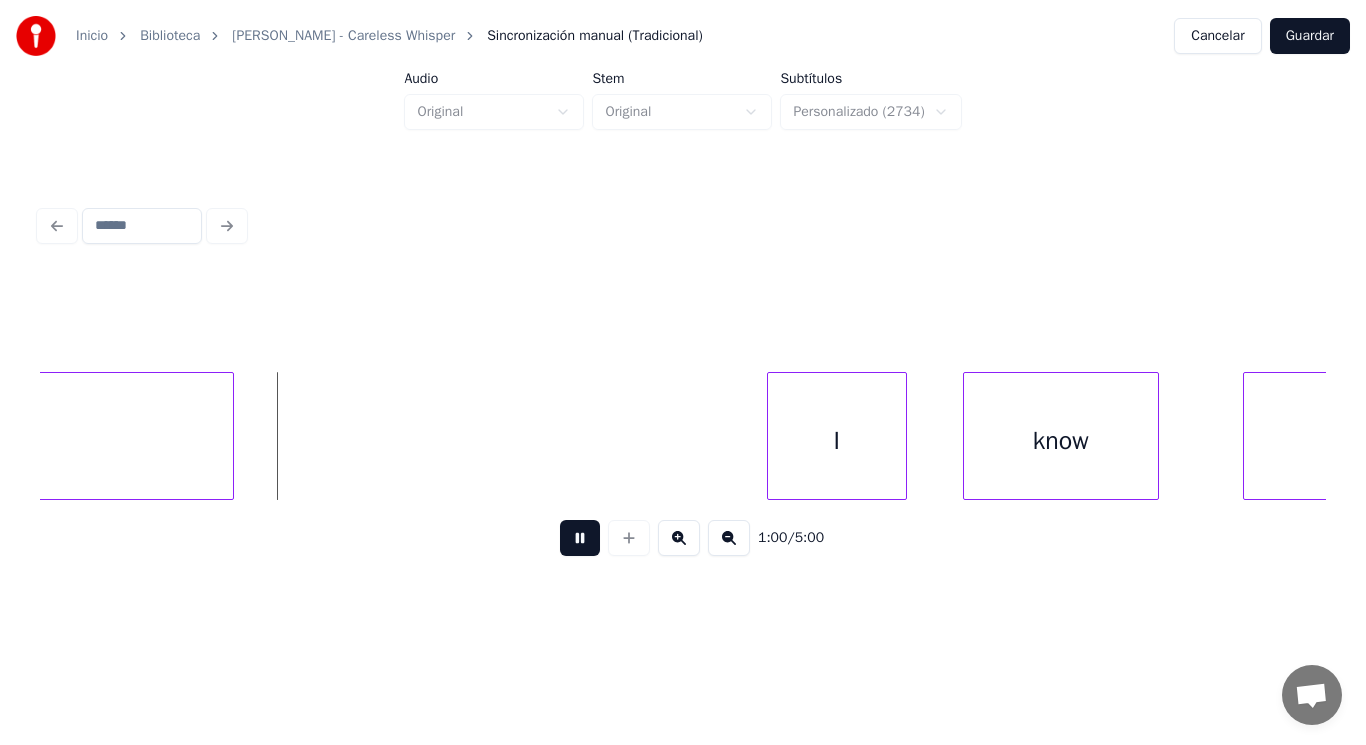 click at bounding box center (580, 538) 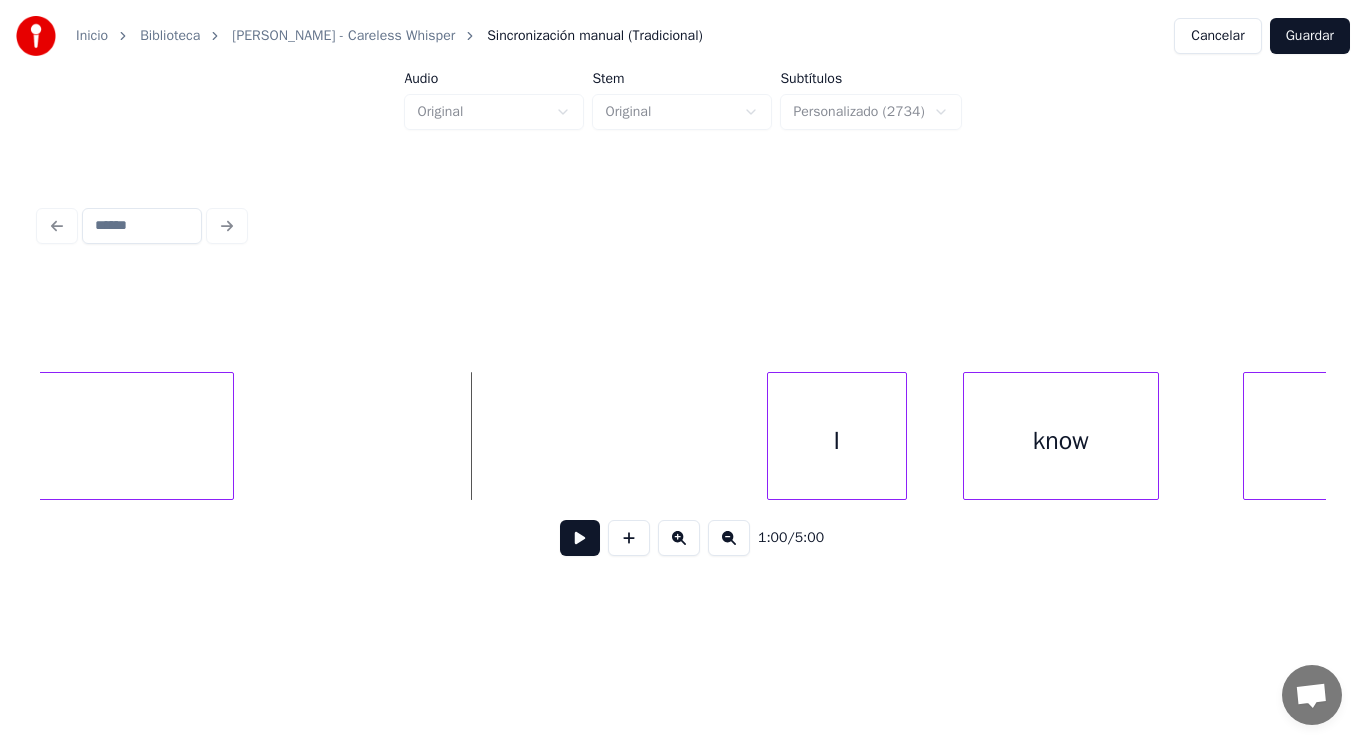 click on "pretend" at bounding box center (-199, 441) 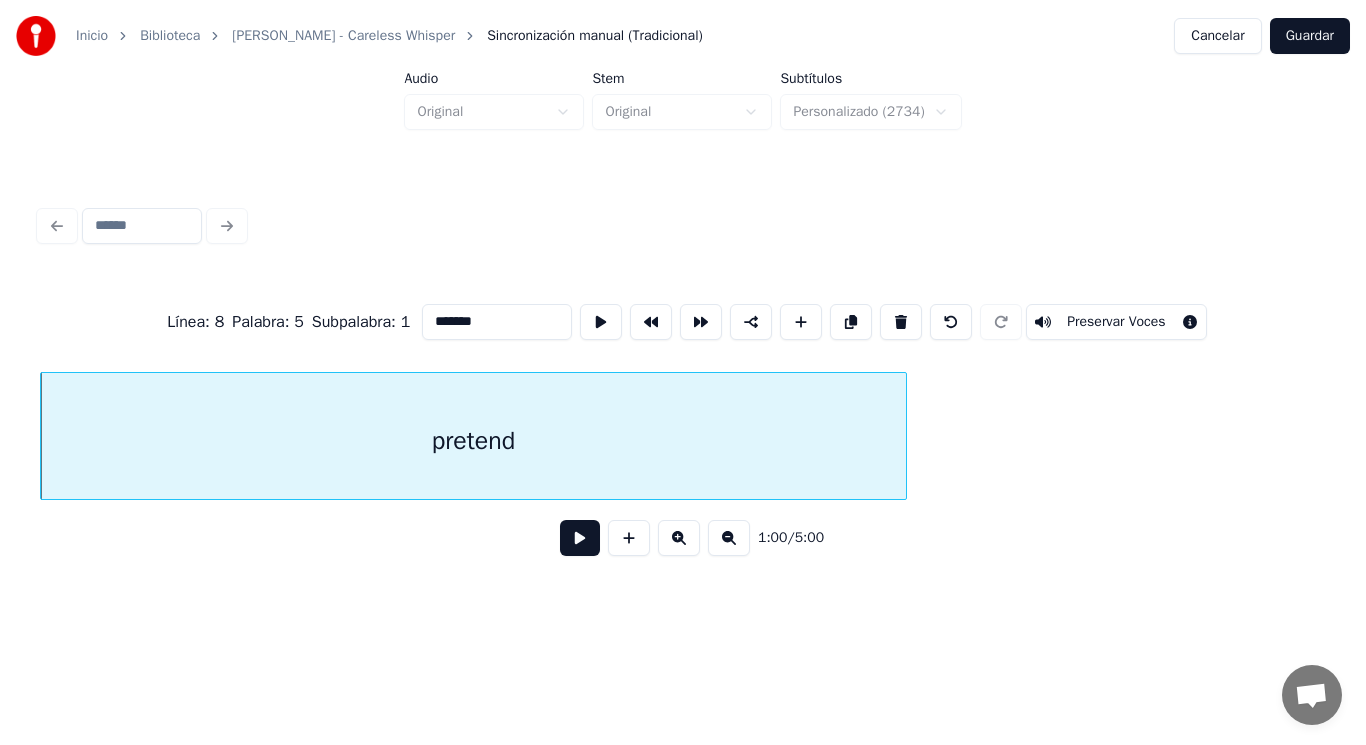 click at bounding box center (580, 538) 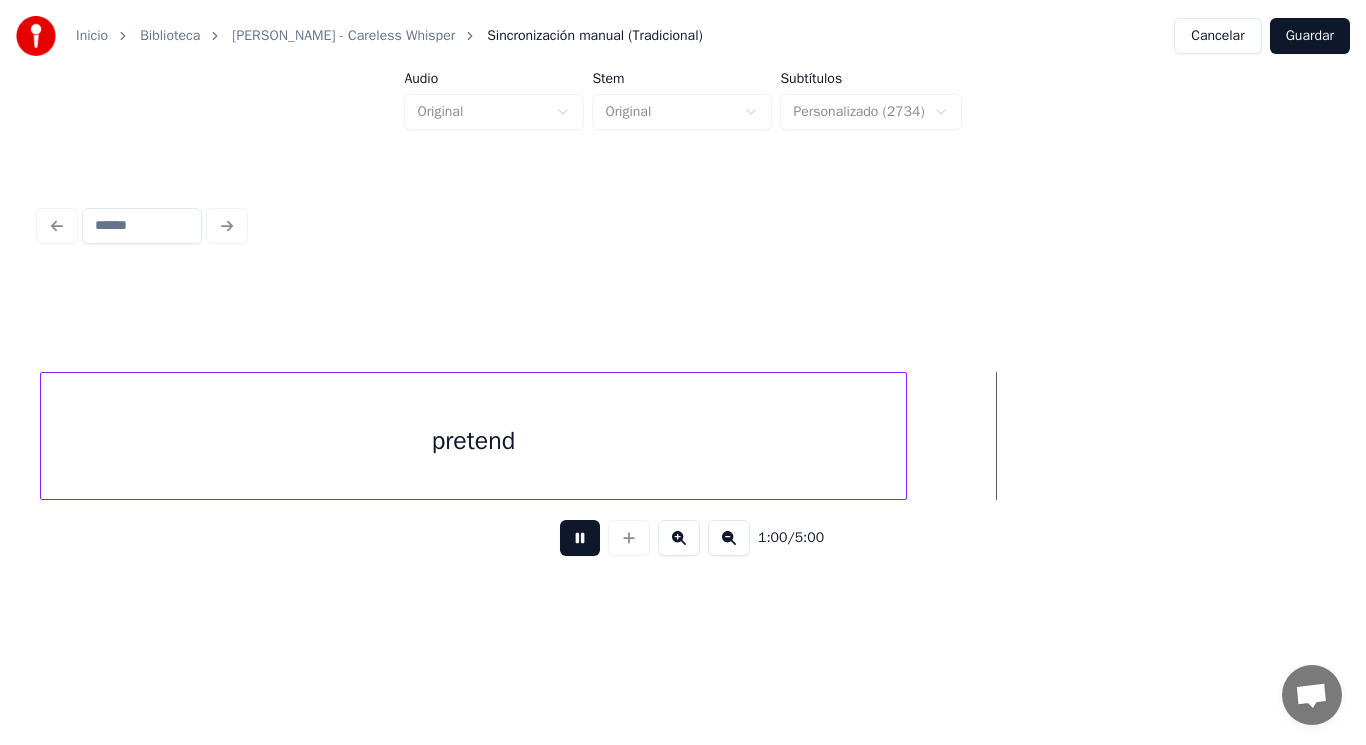 click at bounding box center (580, 538) 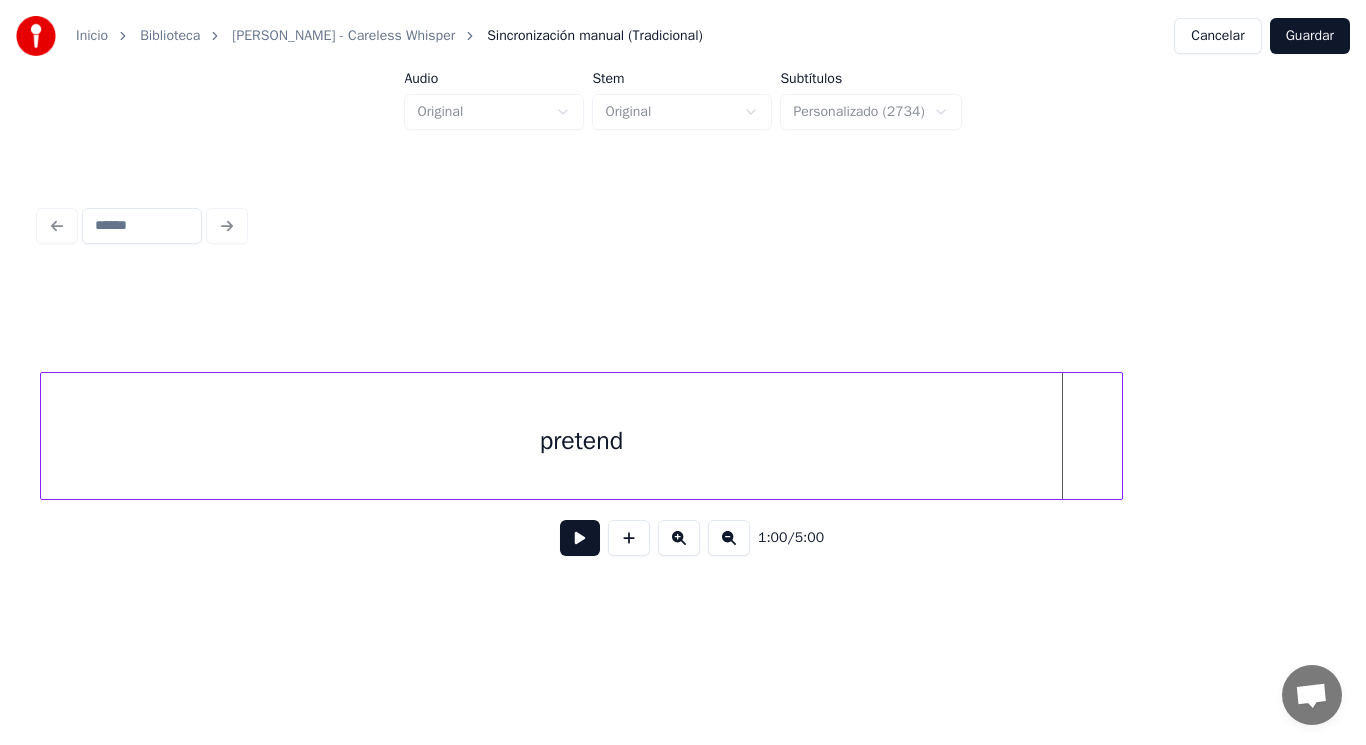 click at bounding box center (1119, 436) 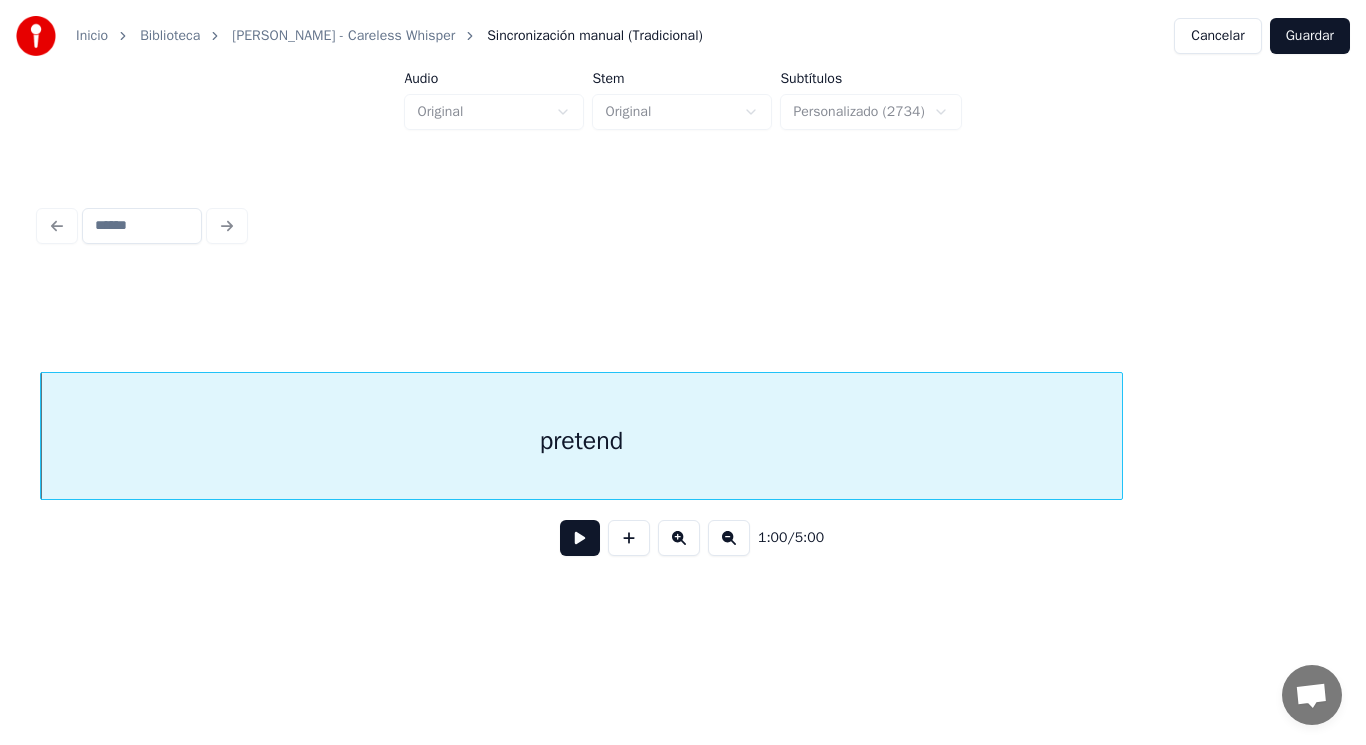 click at bounding box center (580, 538) 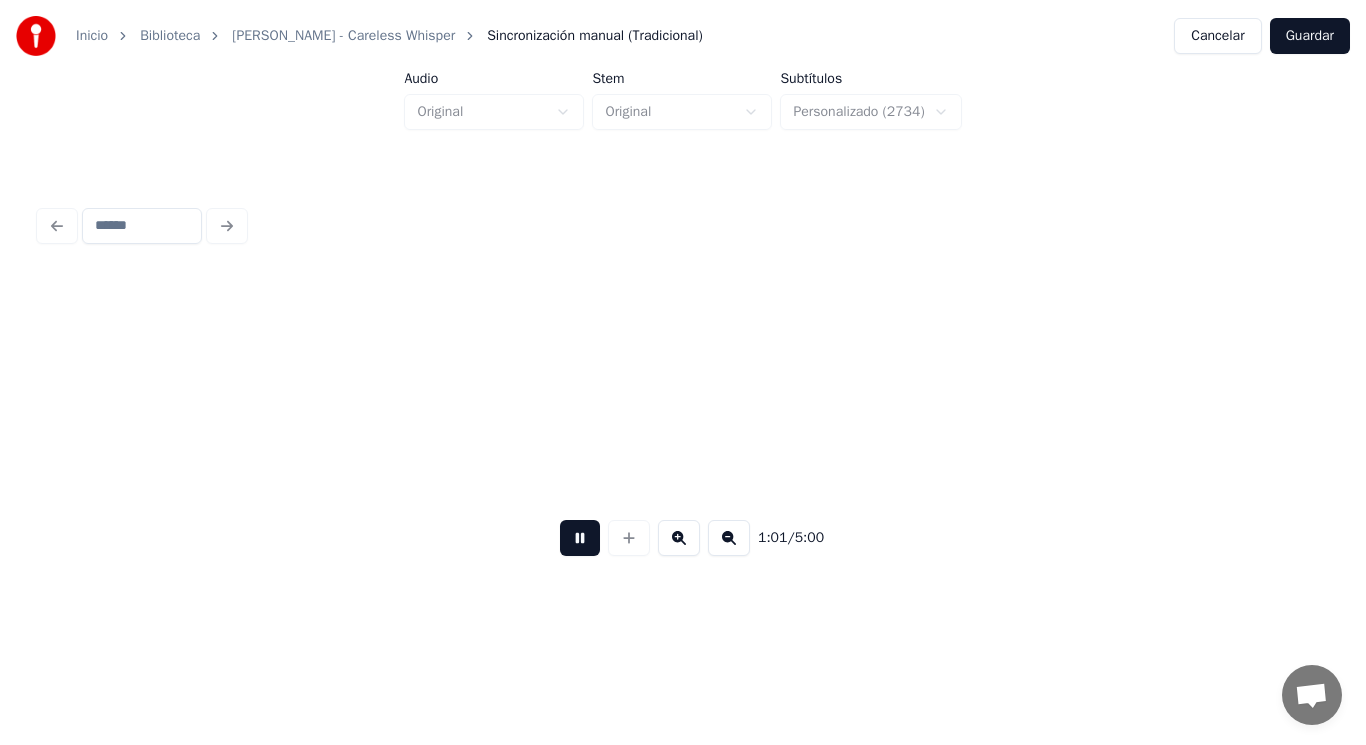 scroll, scrollTop: 0, scrollLeft: 85427, axis: horizontal 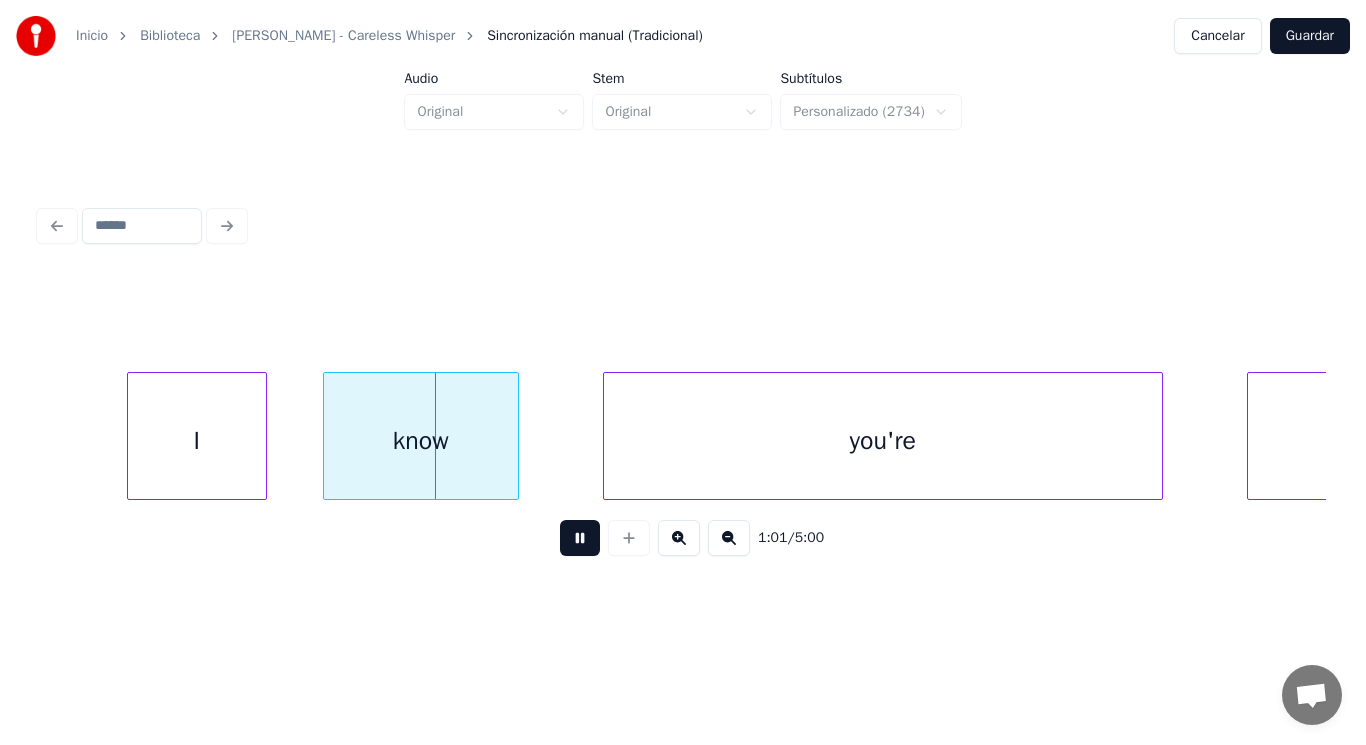 click at bounding box center (580, 538) 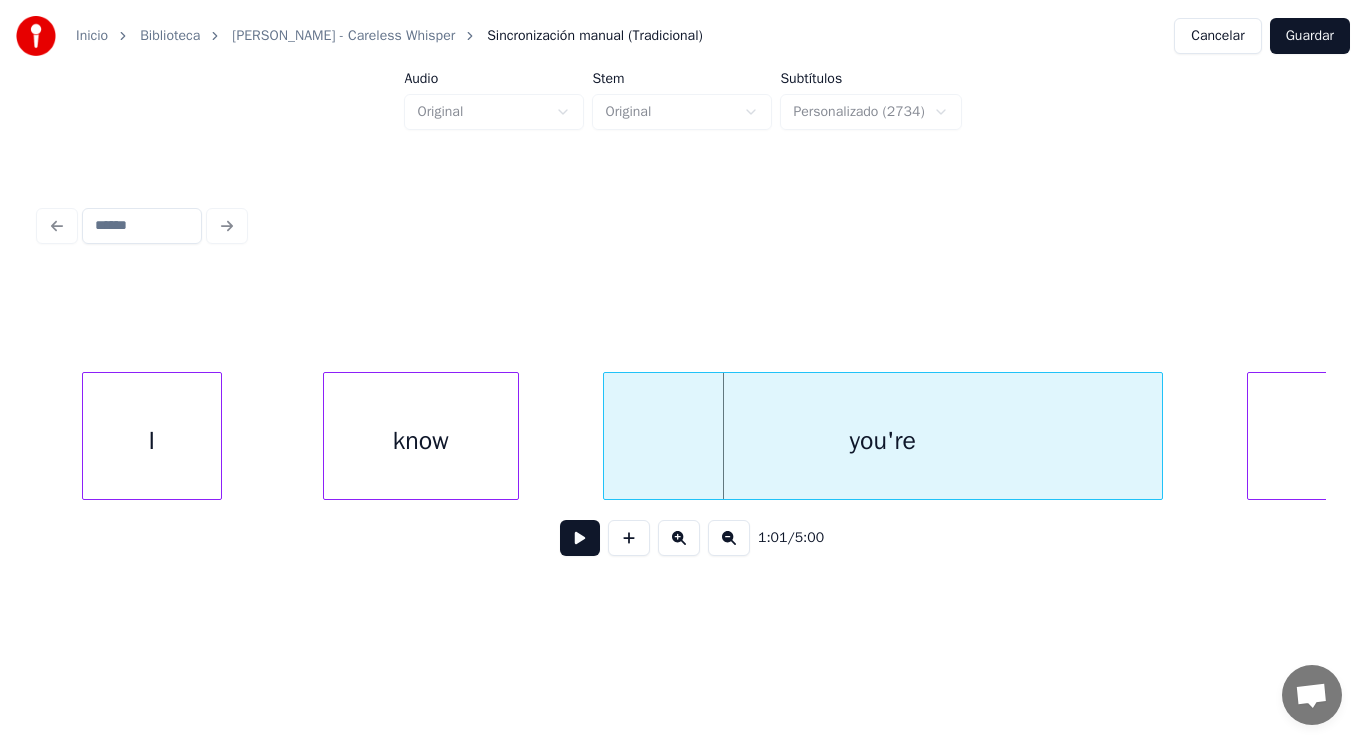 click on "I" at bounding box center [152, 441] 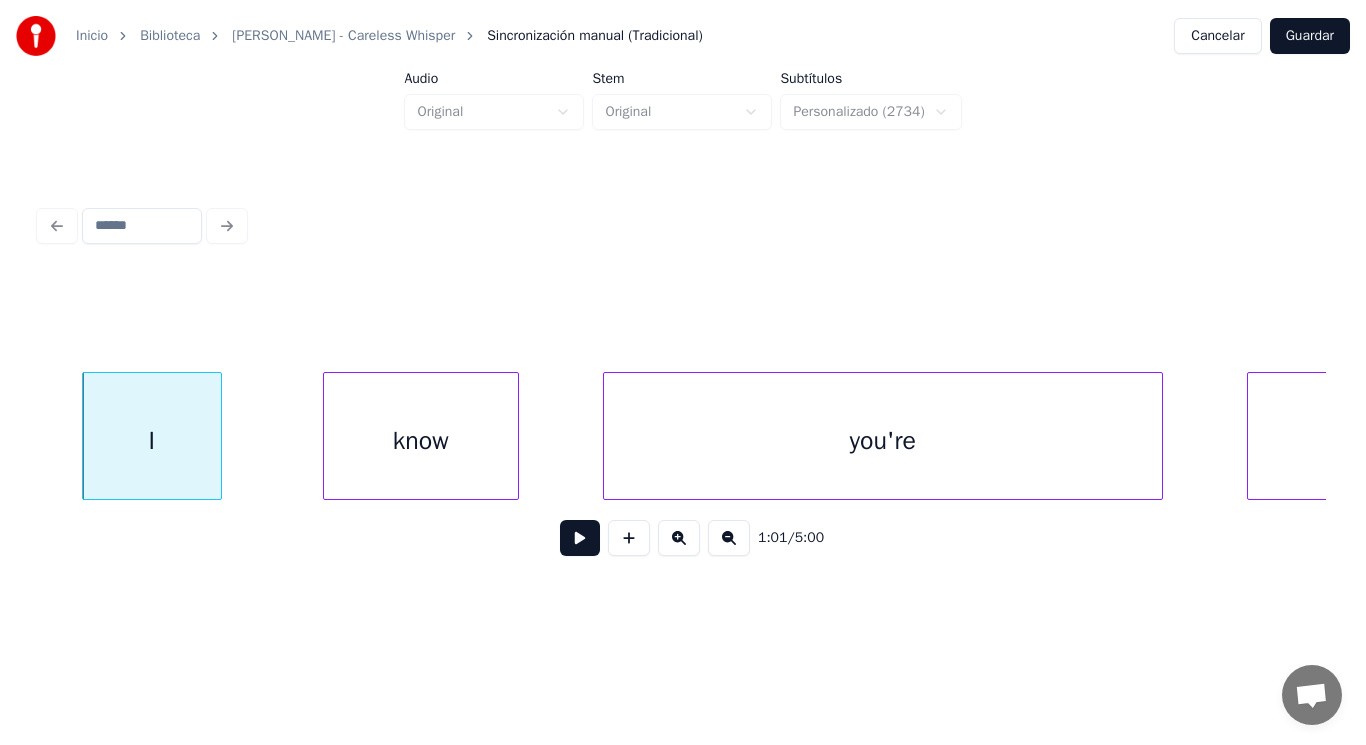 click at bounding box center [580, 538] 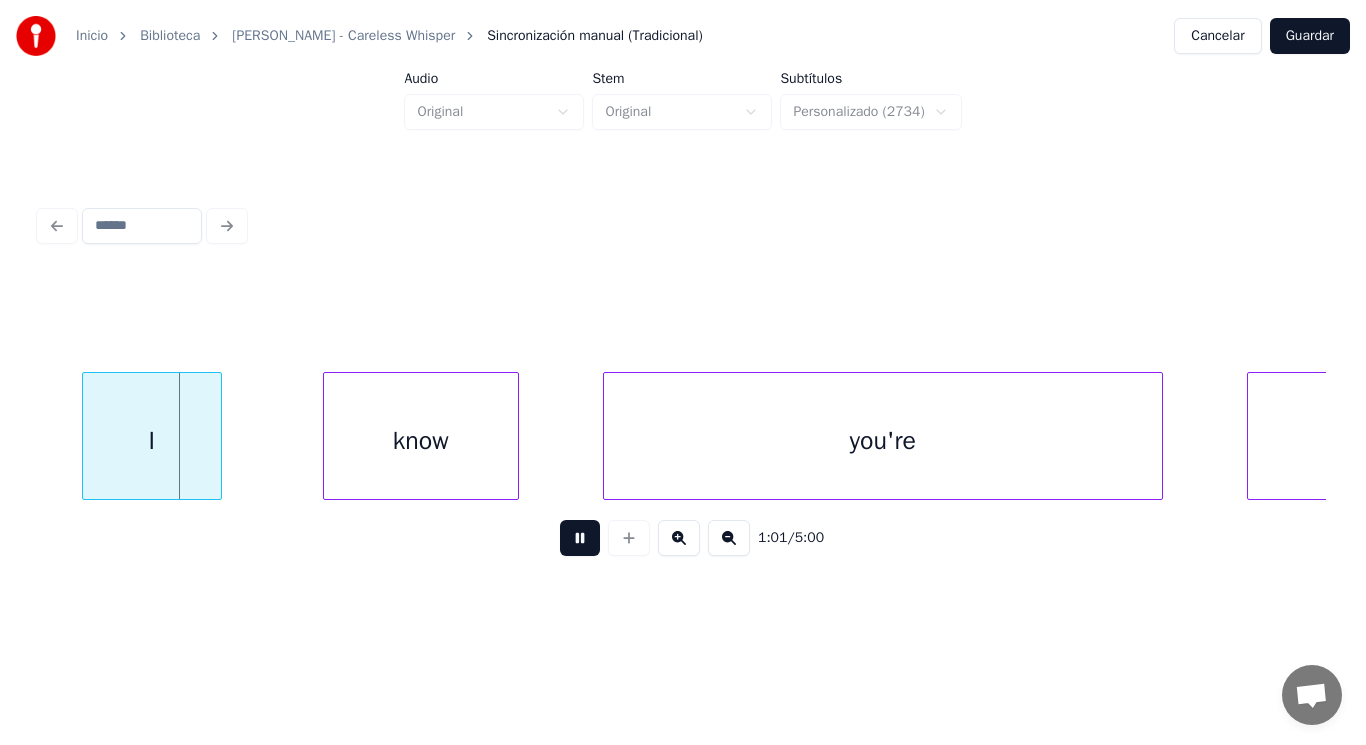 click at bounding box center (580, 538) 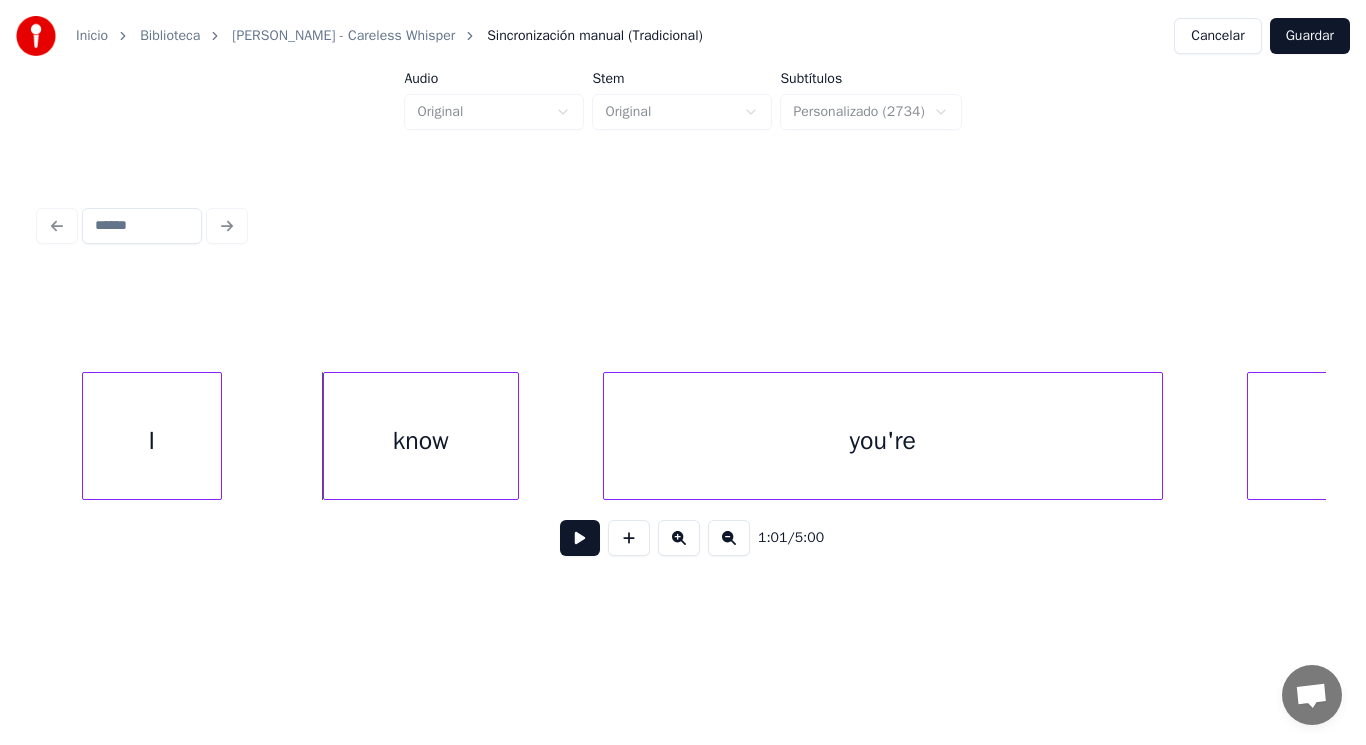 click on "I" at bounding box center [152, 441] 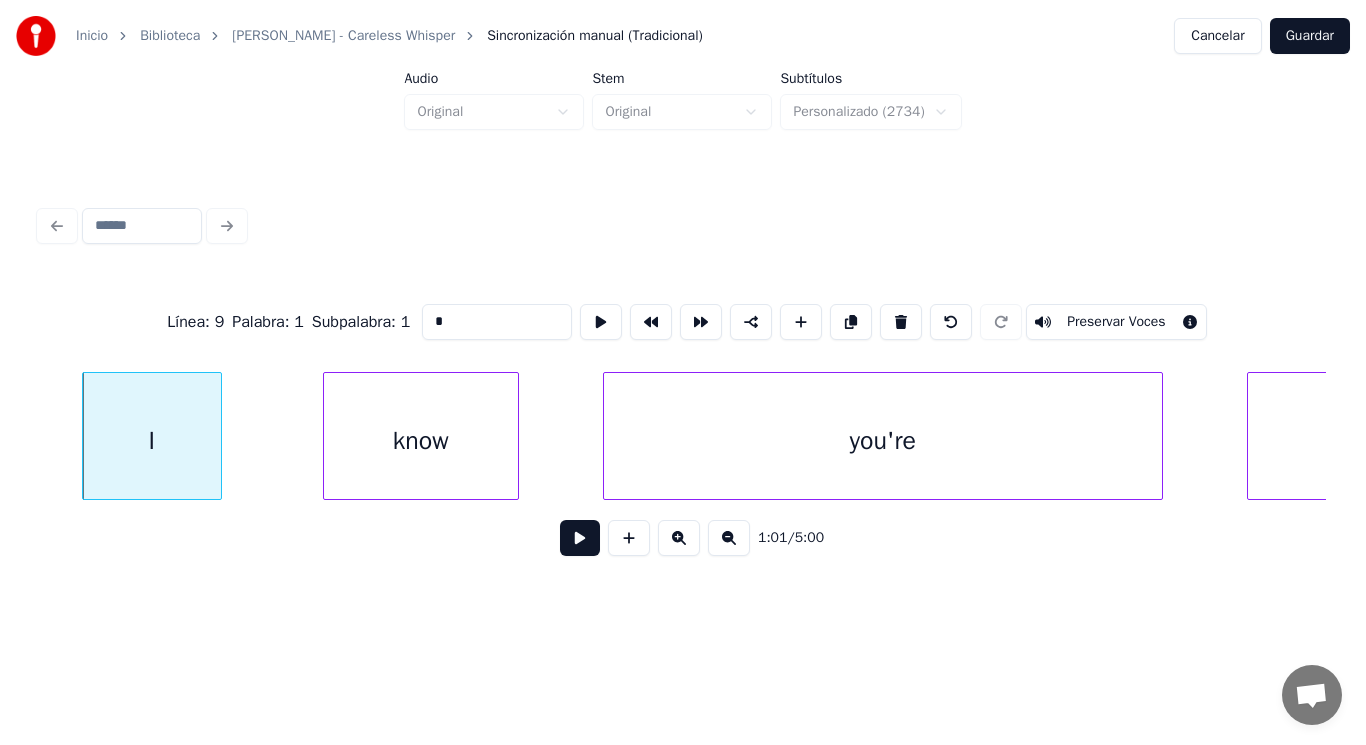 click at bounding box center [580, 538] 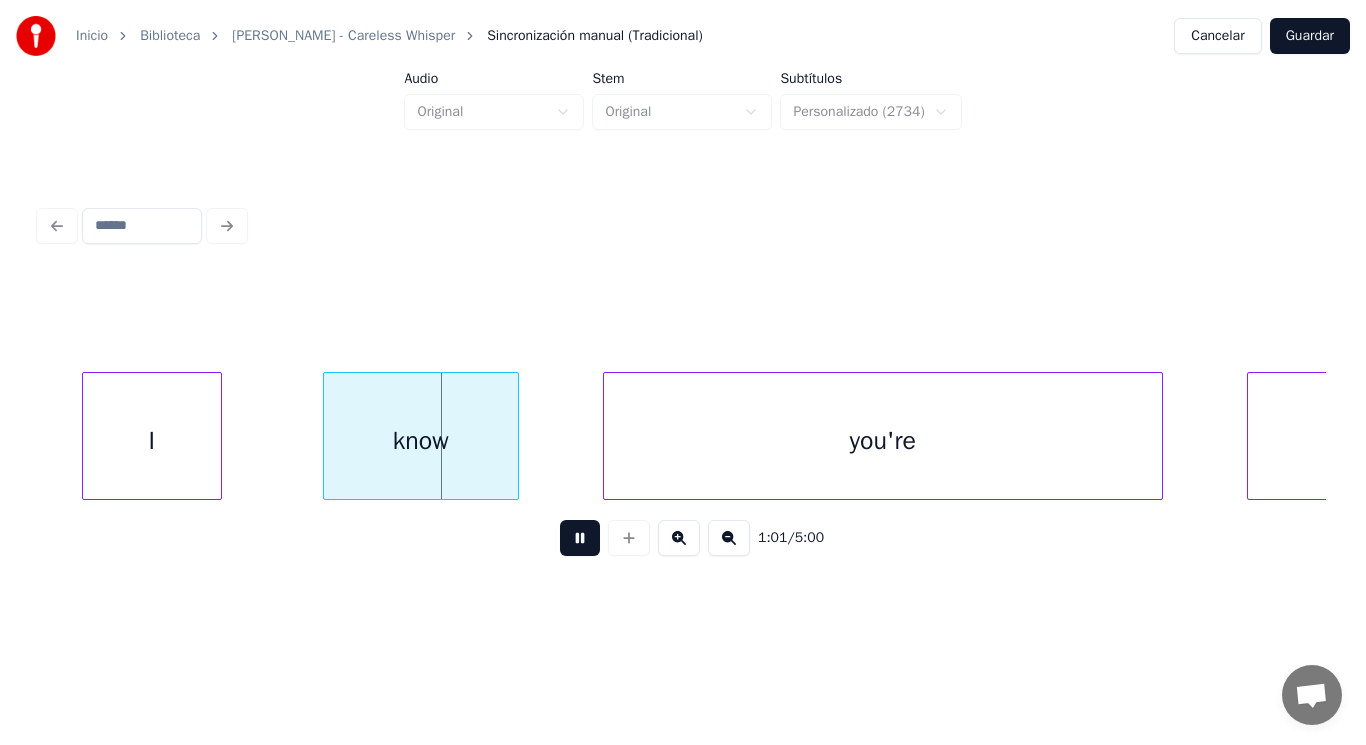 click at bounding box center (580, 538) 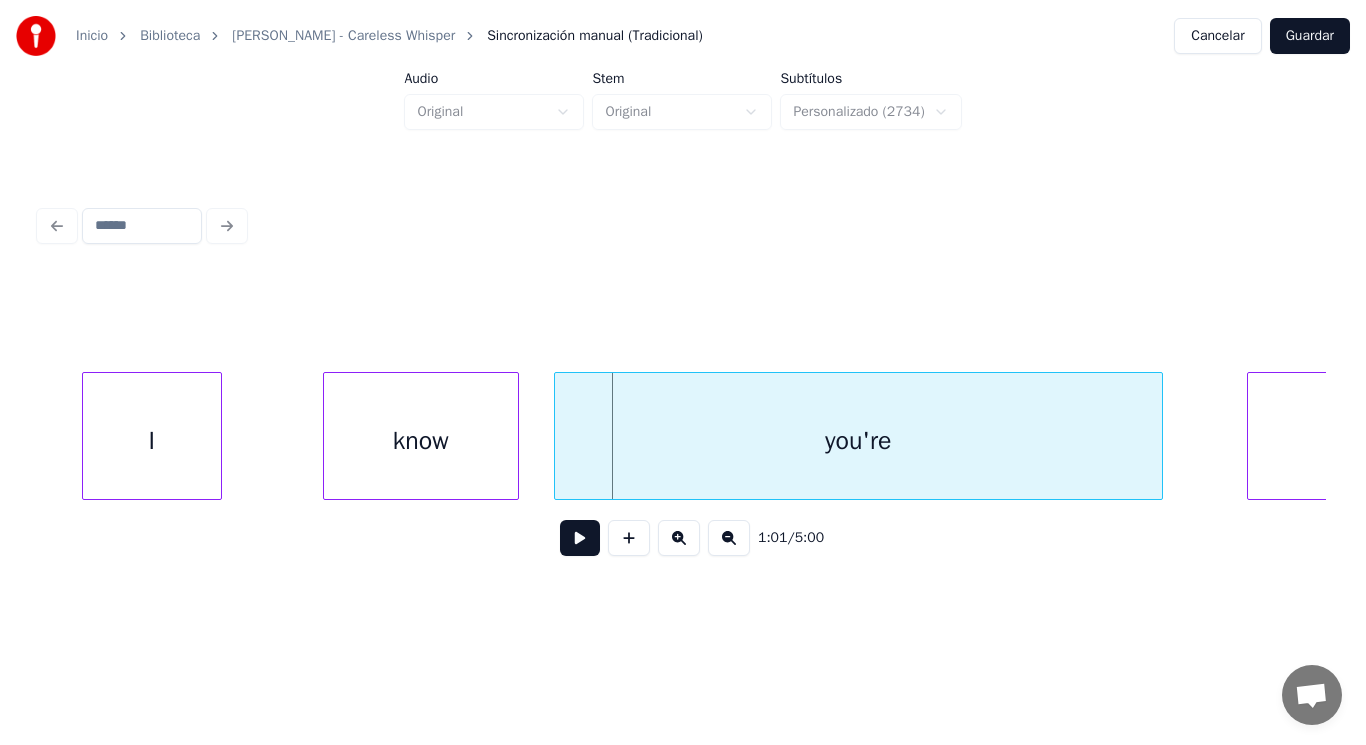 click at bounding box center (558, 436) 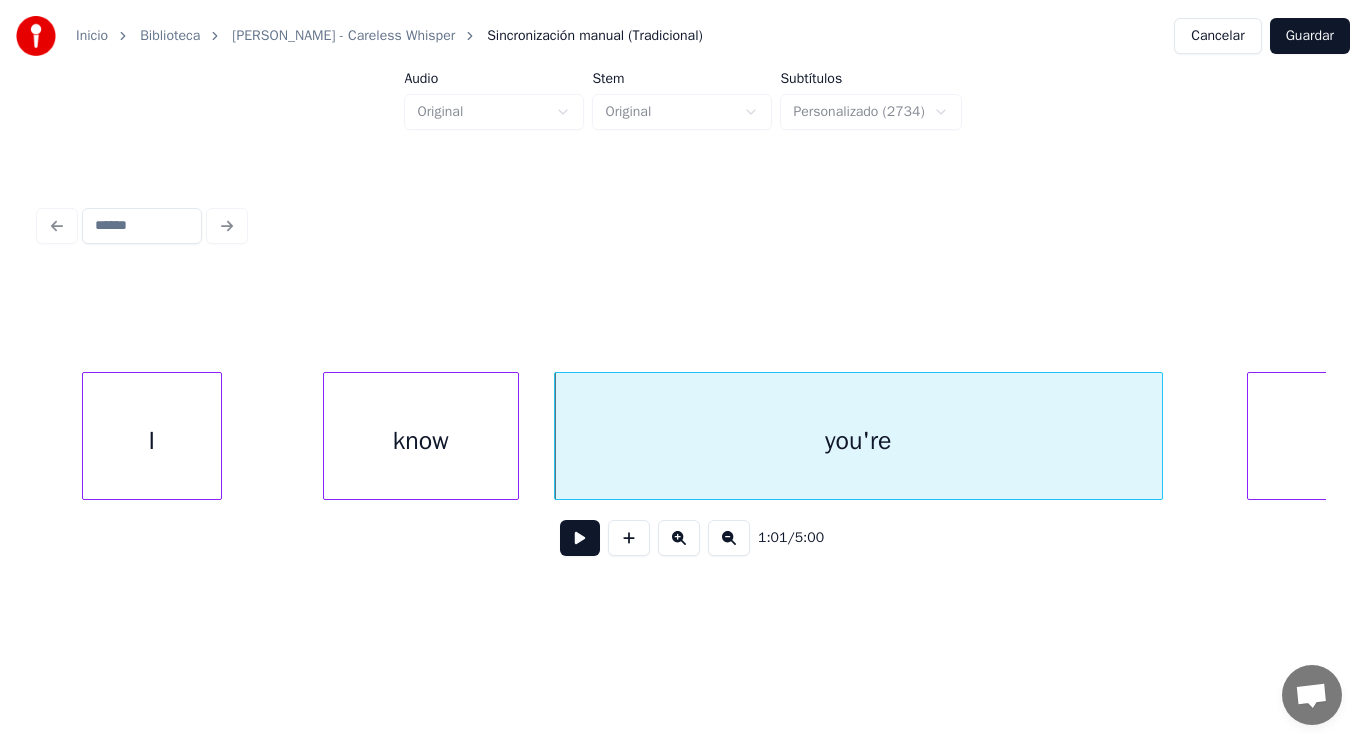 click at bounding box center [580, 538] 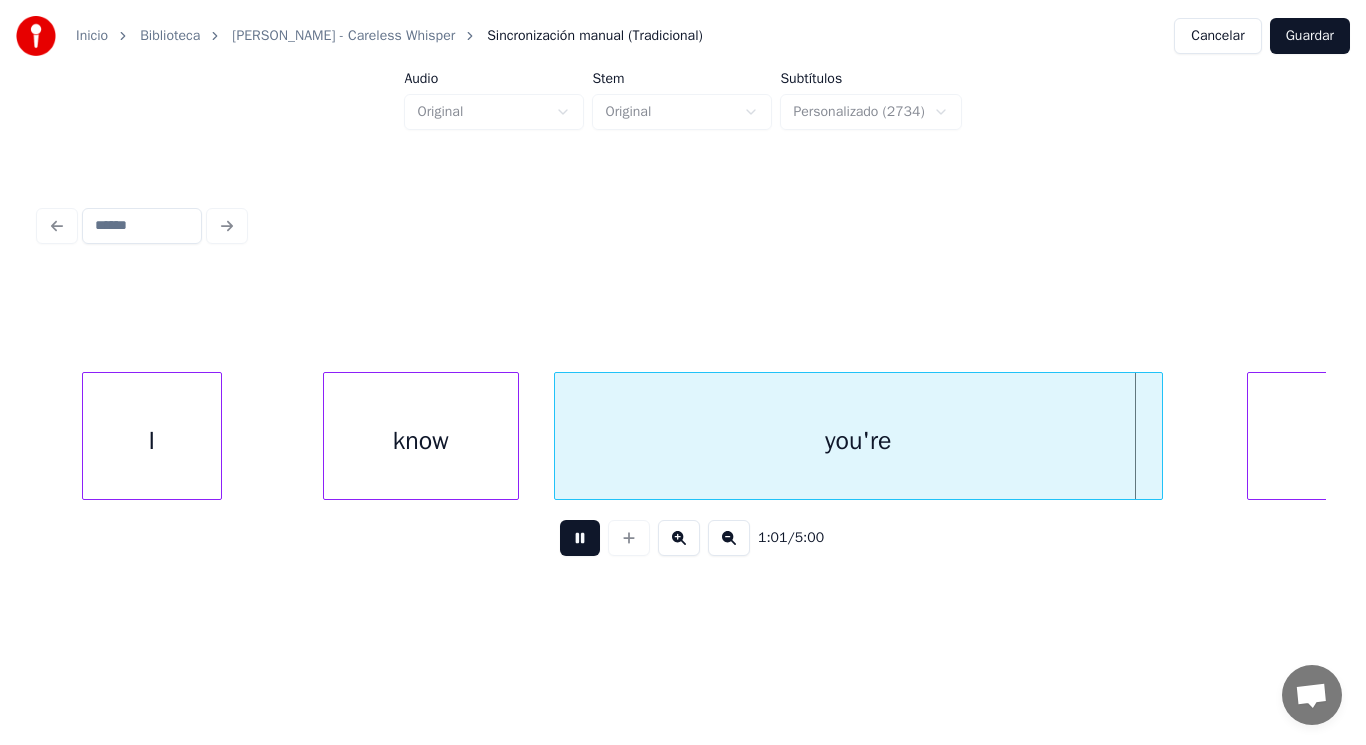 click at bounding box center [580, 538] 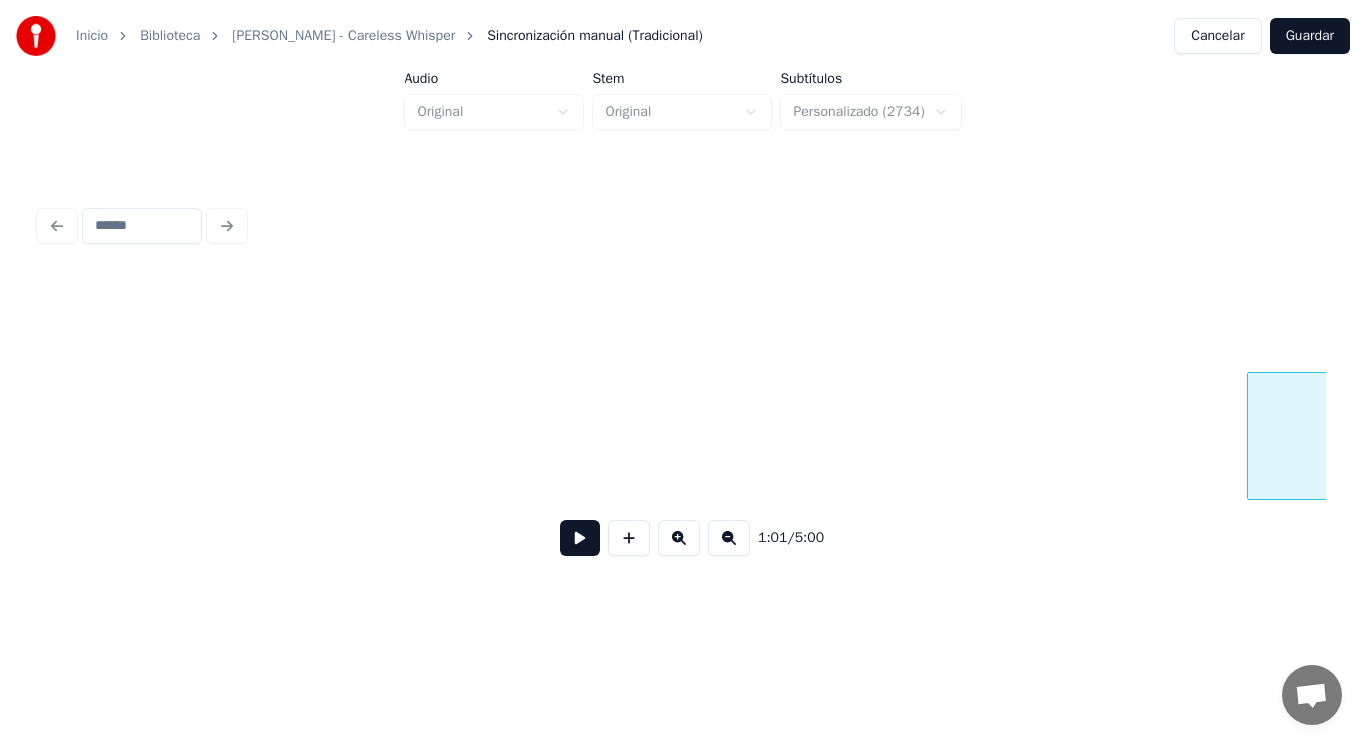 scroll, scrollTop: 0, scrollLeft: 86732, axis: horizontal 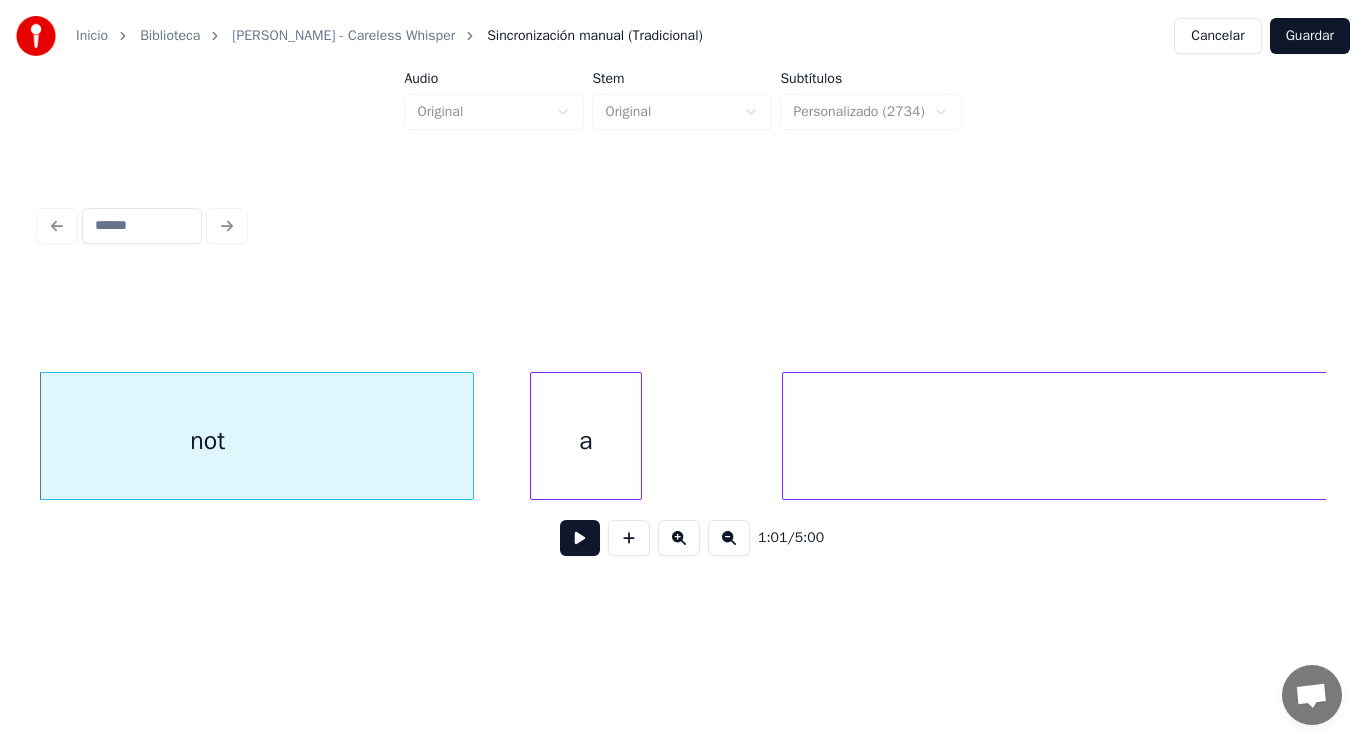 click on "not" at bounding box center [208, 441] 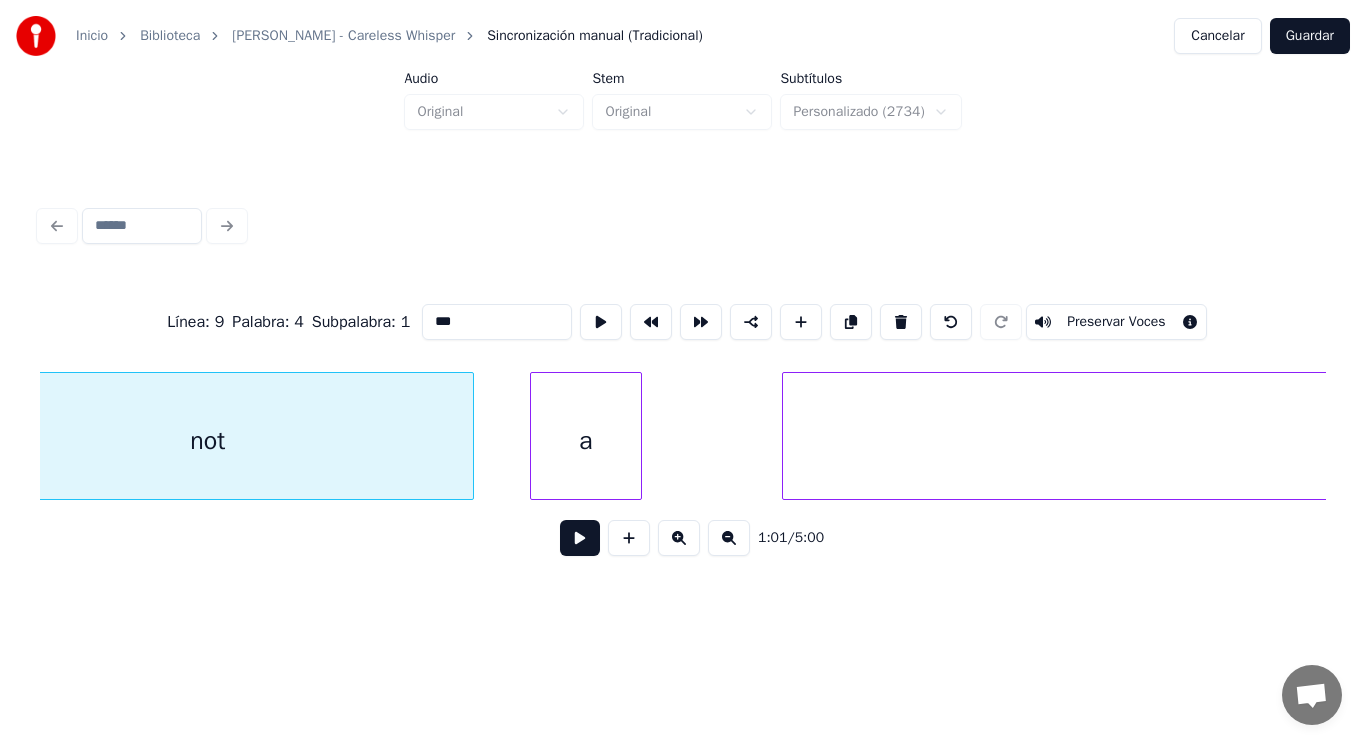 scroll, scrollTop: 0, scrollLeft: 86635, axis: horizontal 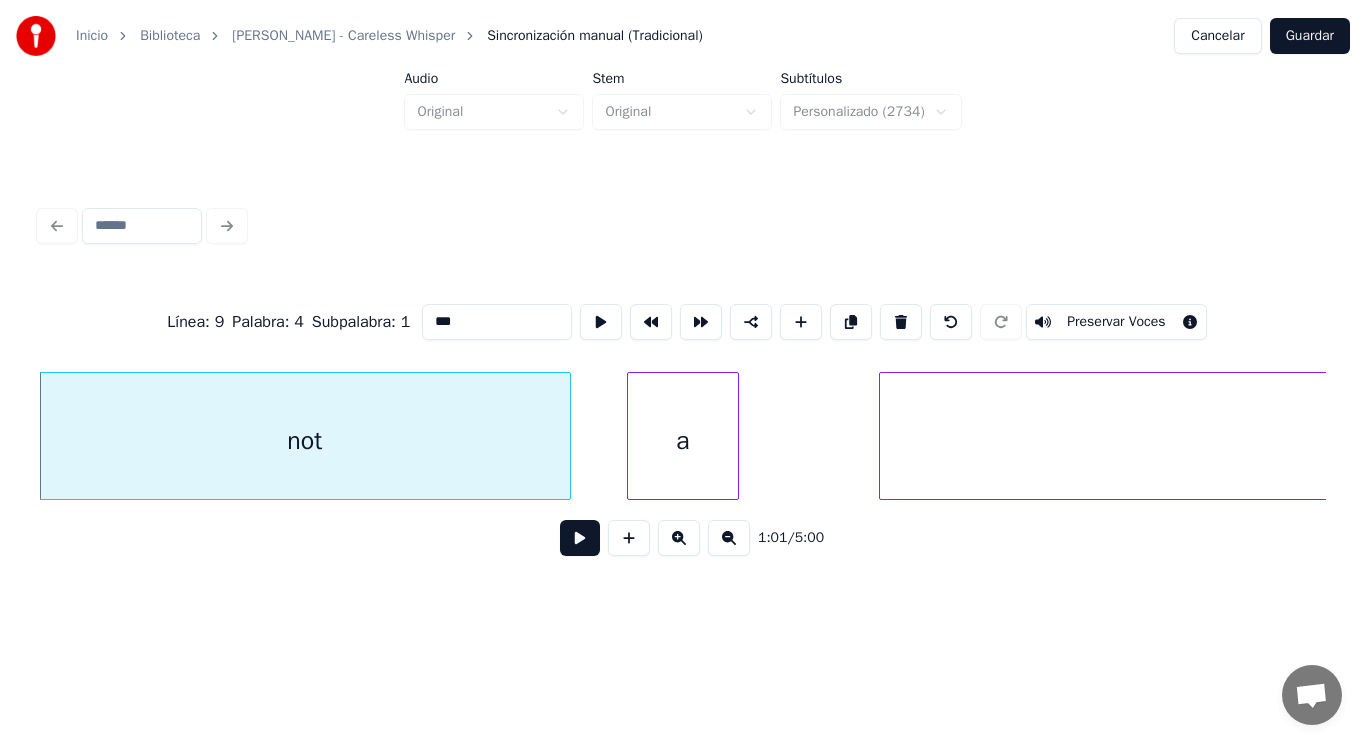 click at bounding box center [580, 538] 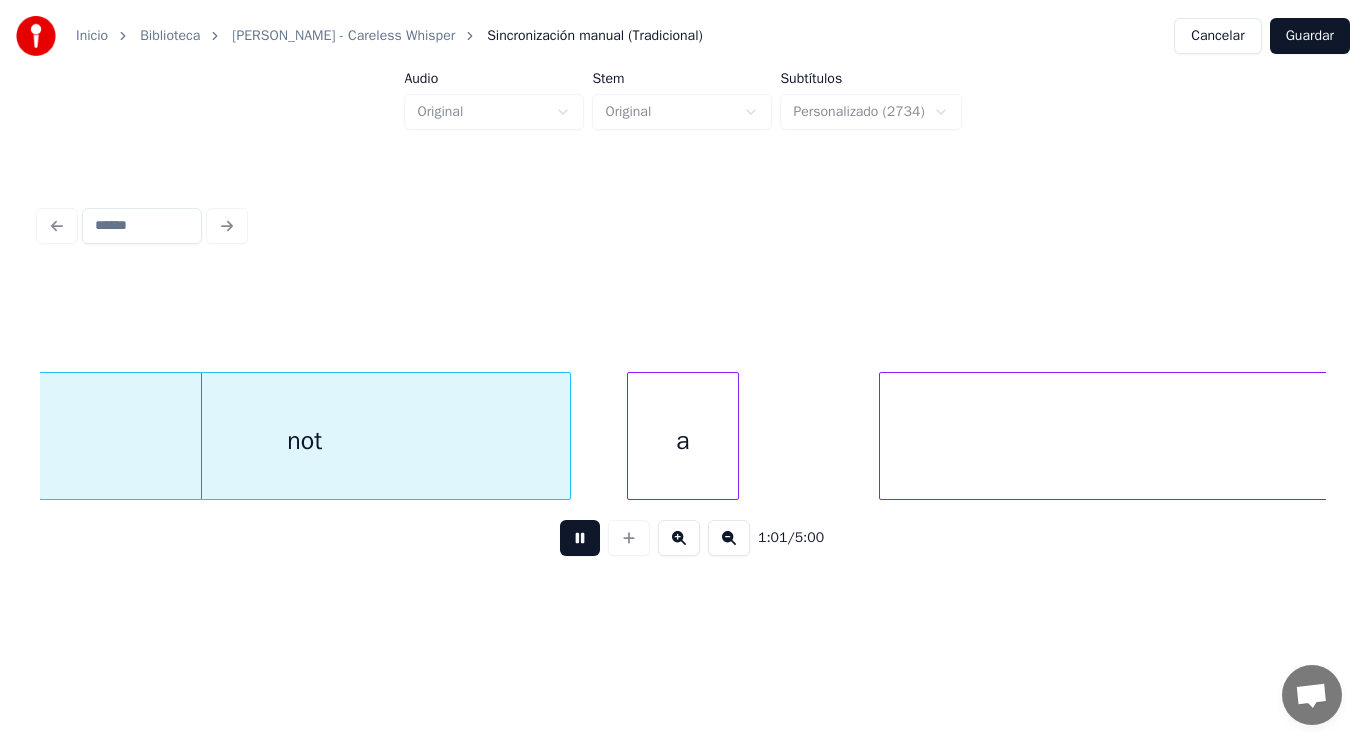 click at bounding box center [580, 538] 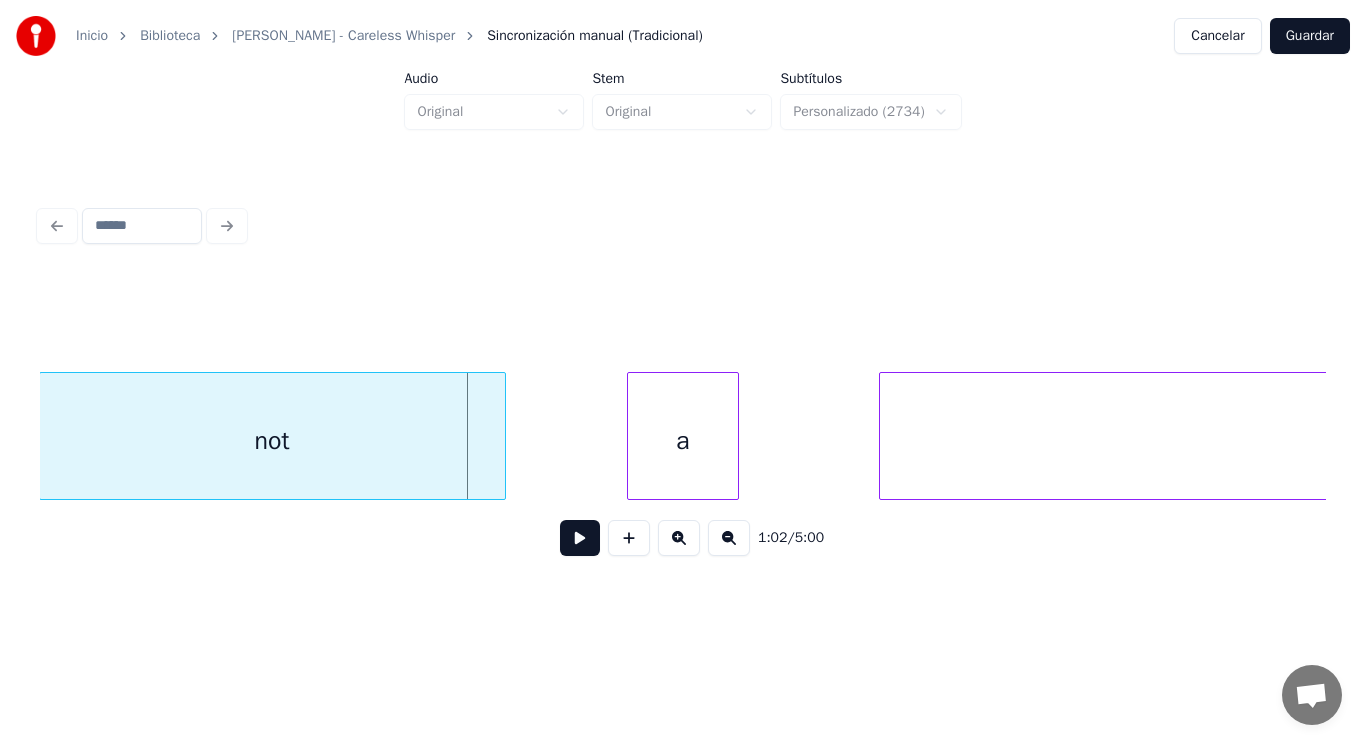 click at bounding box center [502, 436] 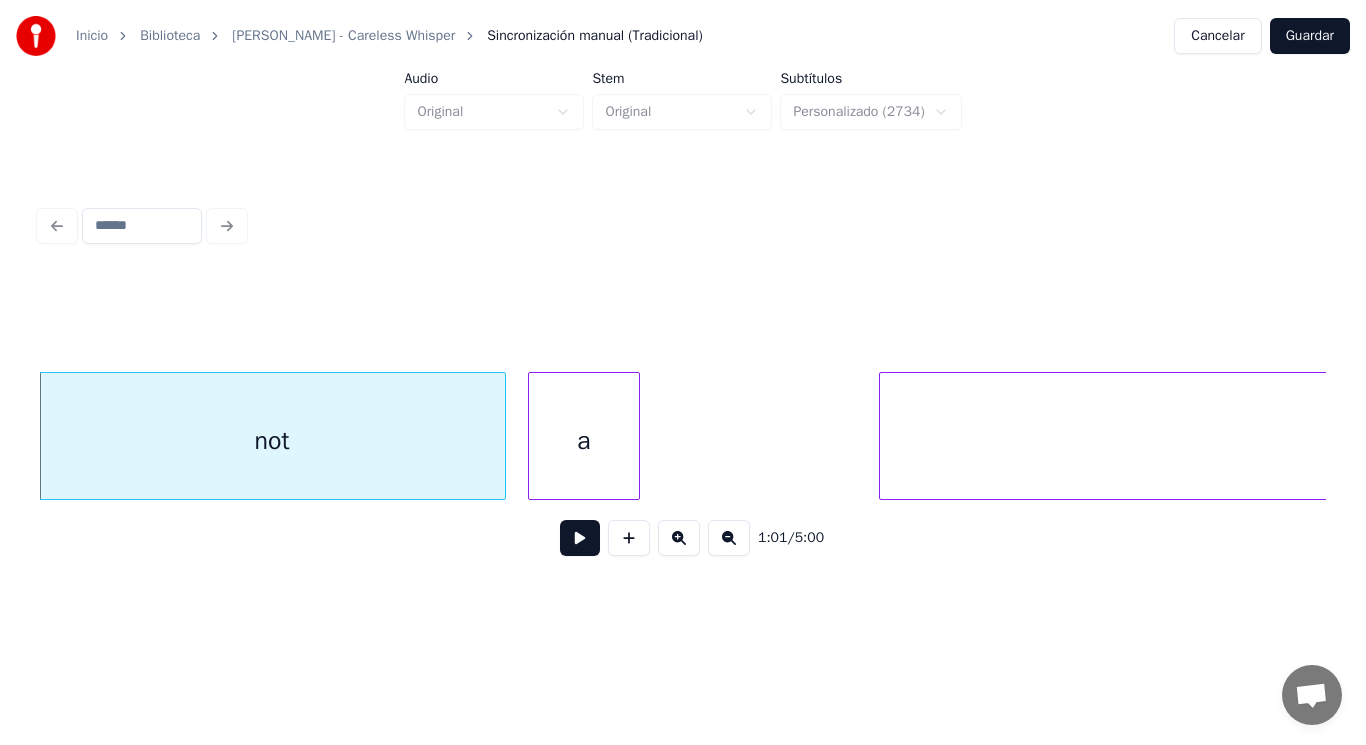 click on "a" at bounding box center [584, 441] 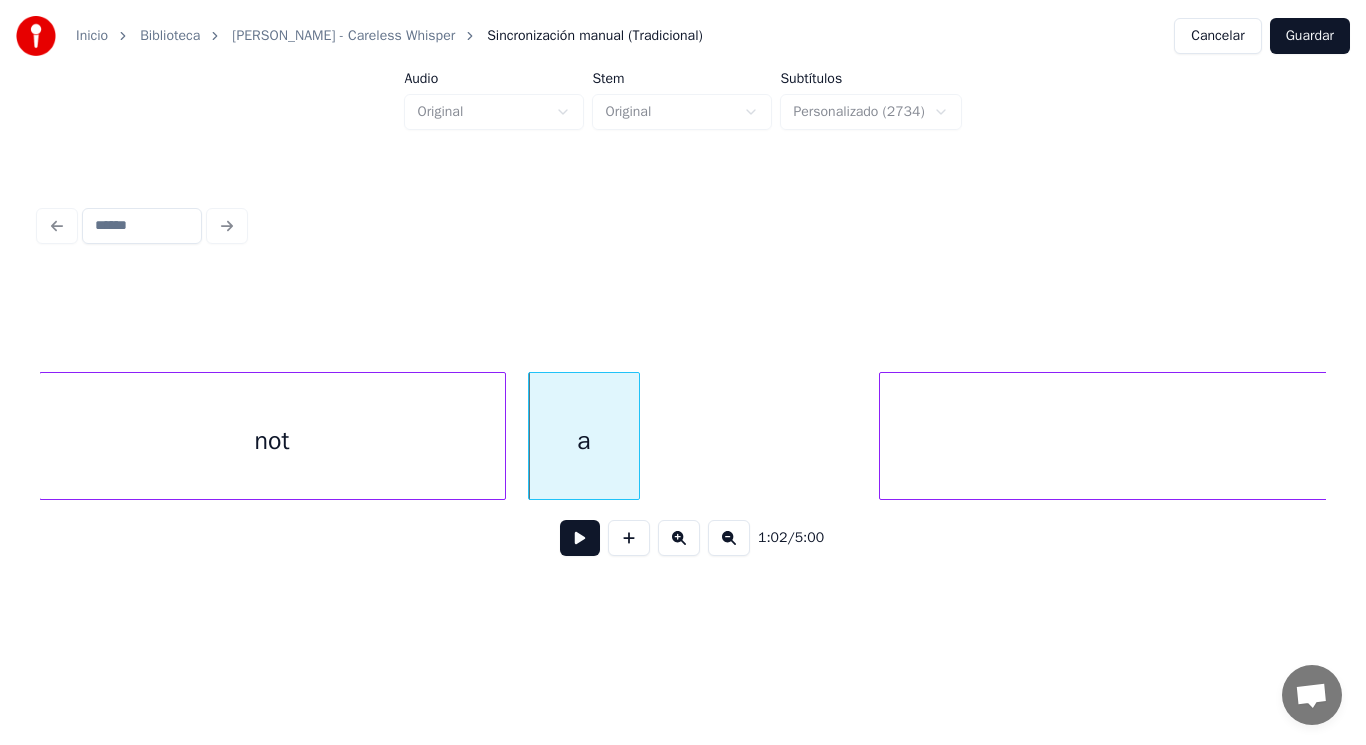 click at bounding box center (580, 538) 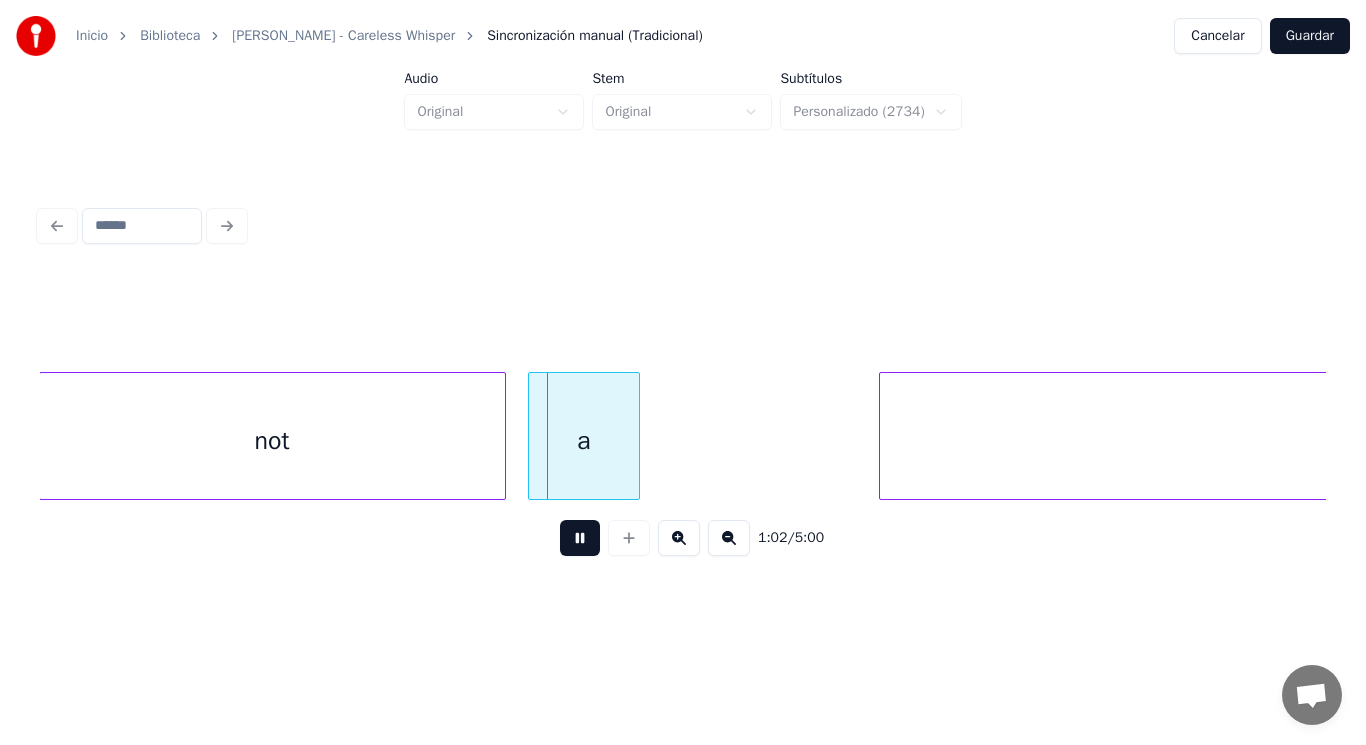 click at bounding box center [580, 538] 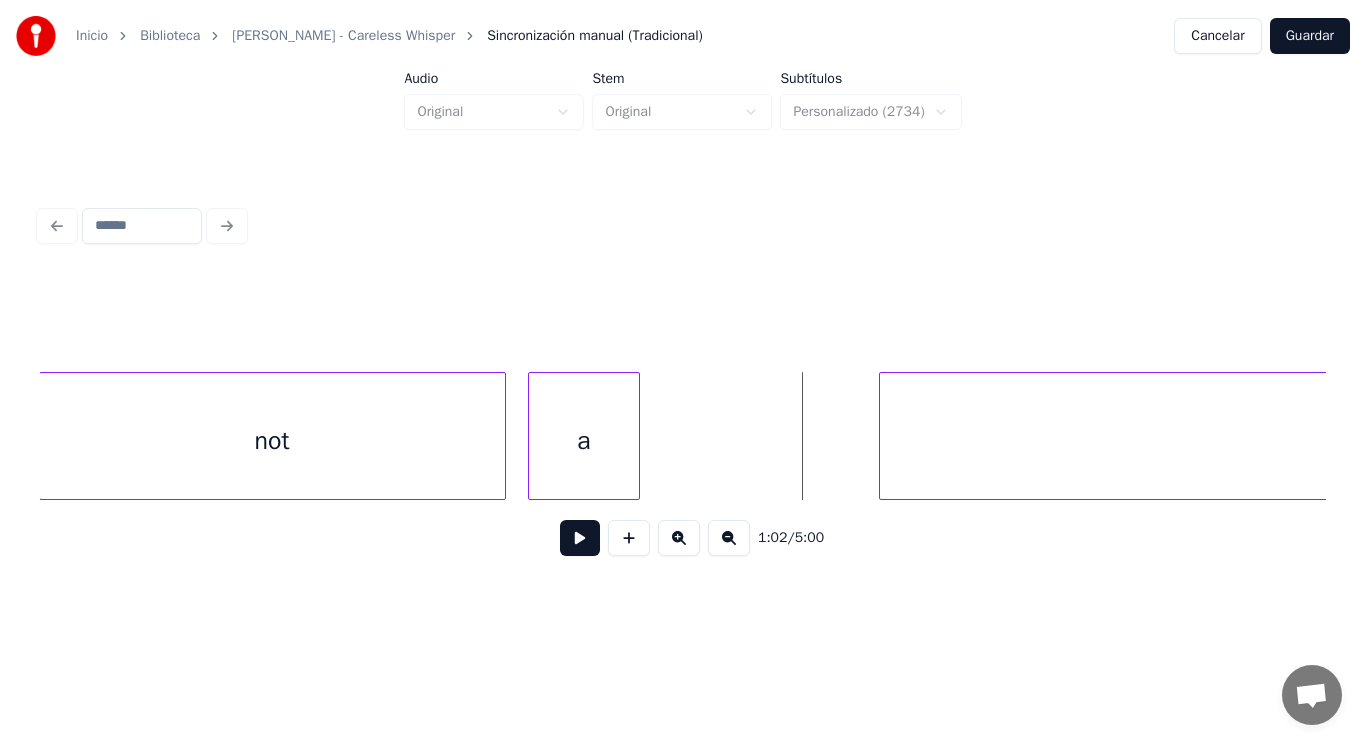 click on "not a fool" at bounding box center [123927, 436] 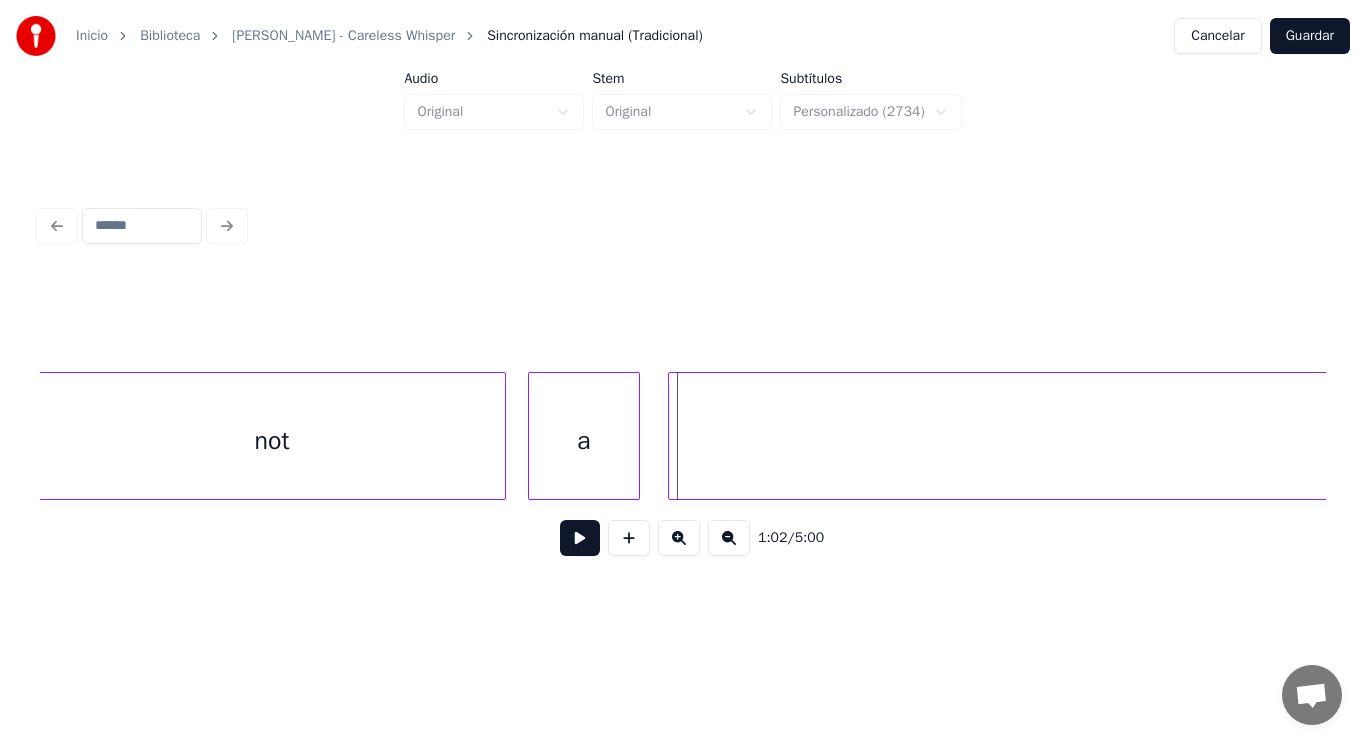 click at bounding box center (672, 436) 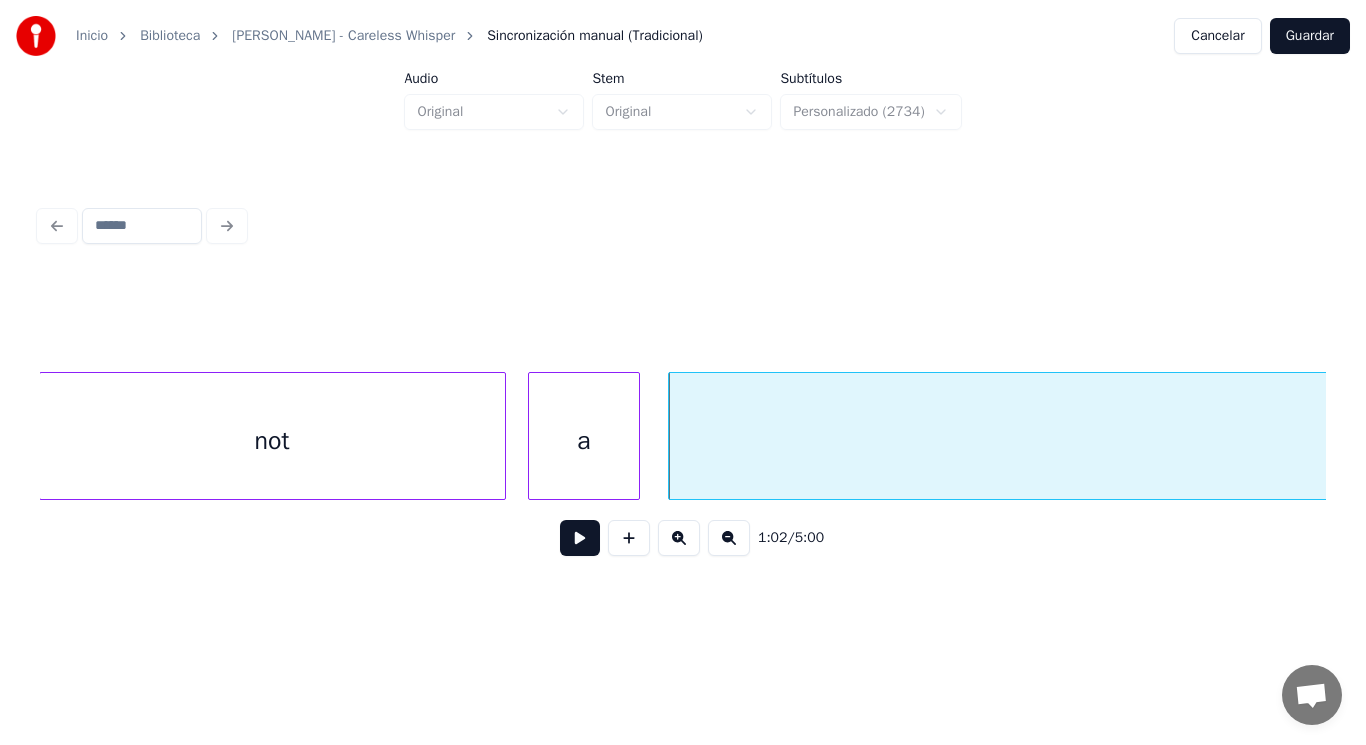 click at bounding box center (580, 538) 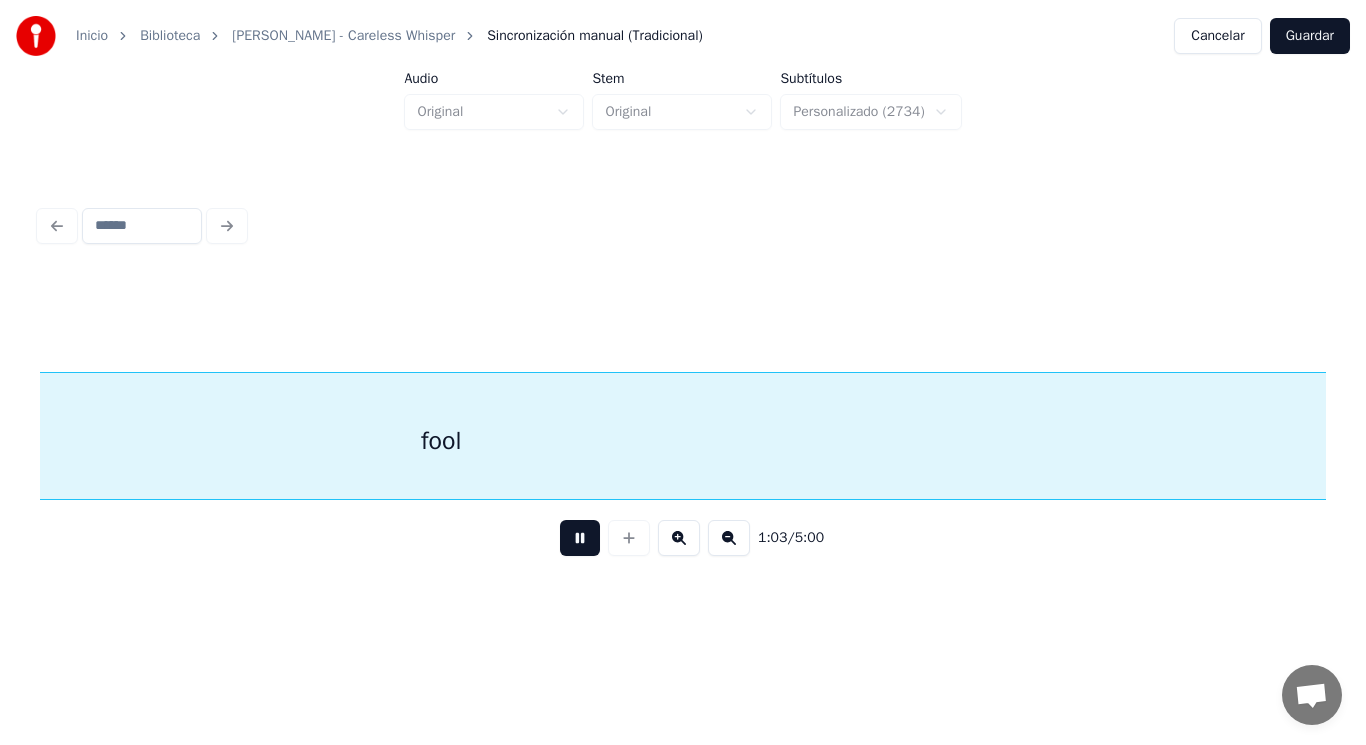 scroll, scrollTop: 0, scrollLeft: 89226, axis: horizontal 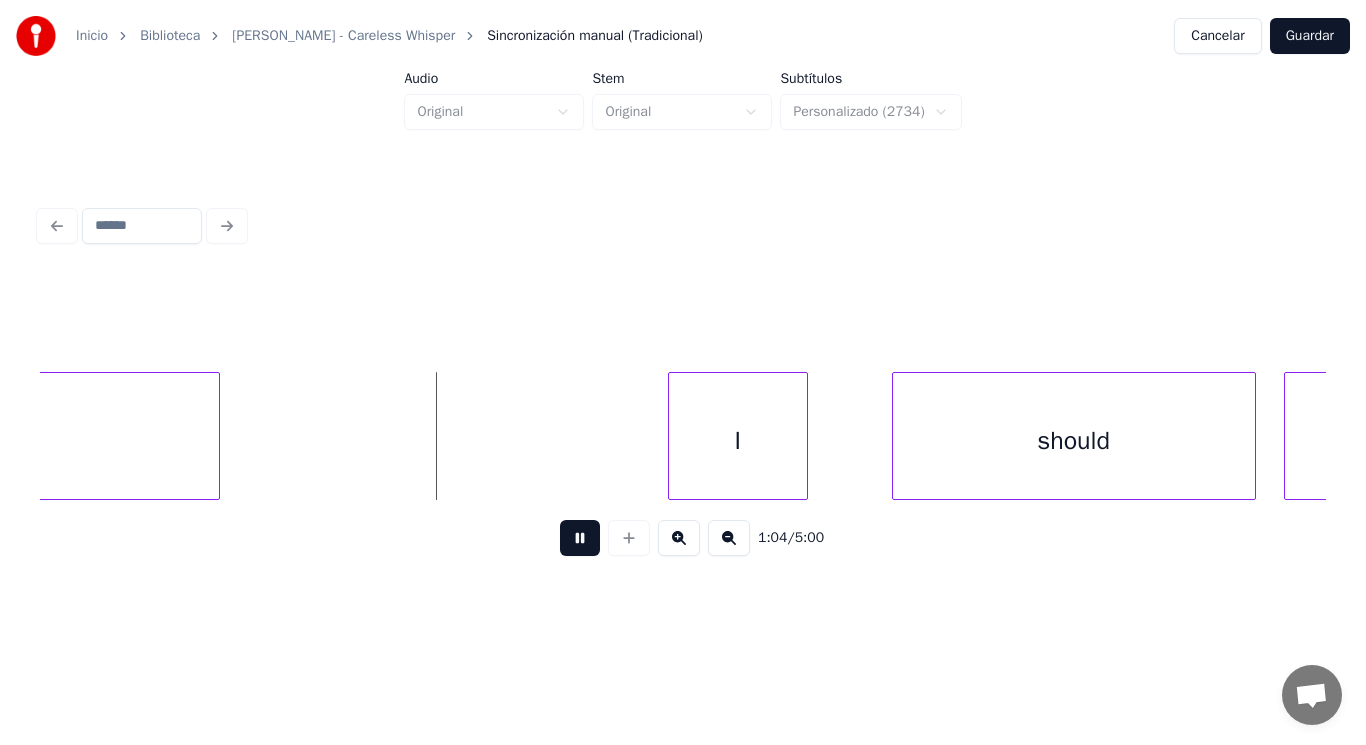 click at bounding box center [580, 538] 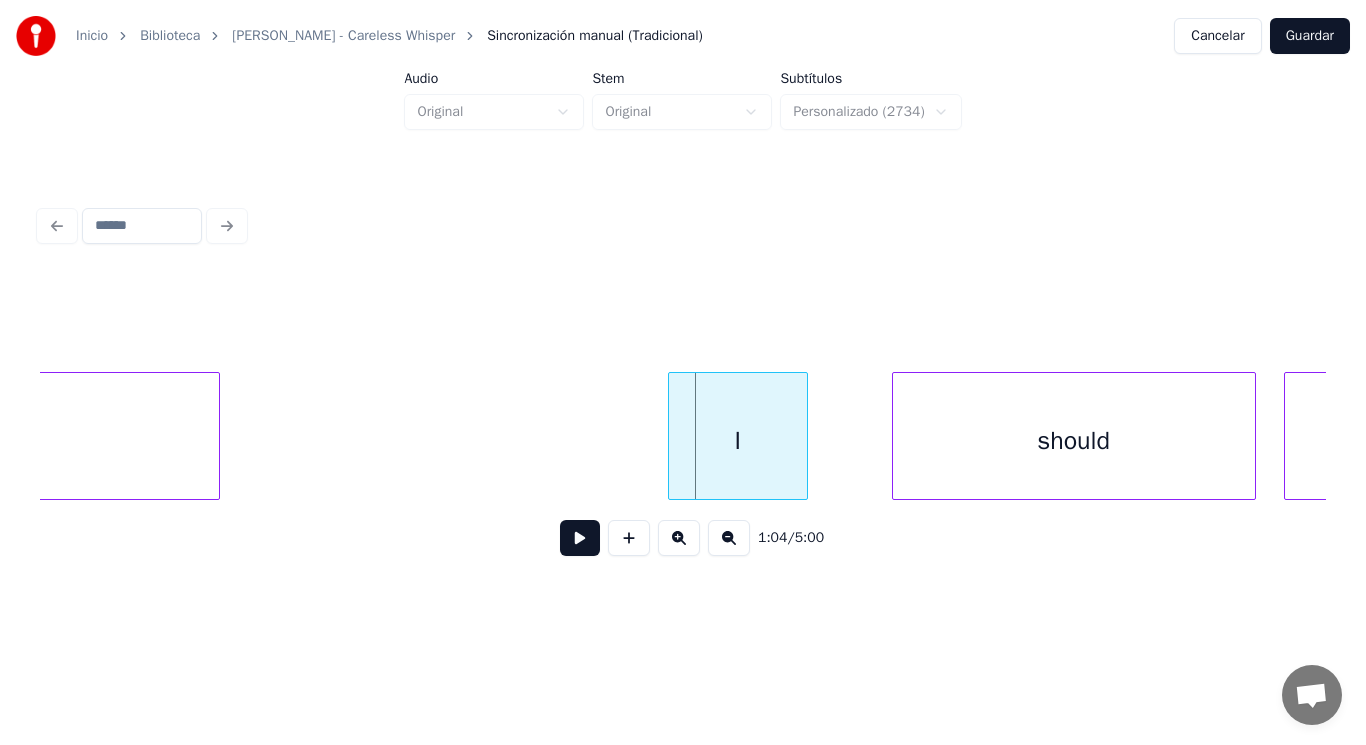 click at bounding box center [804, 436] 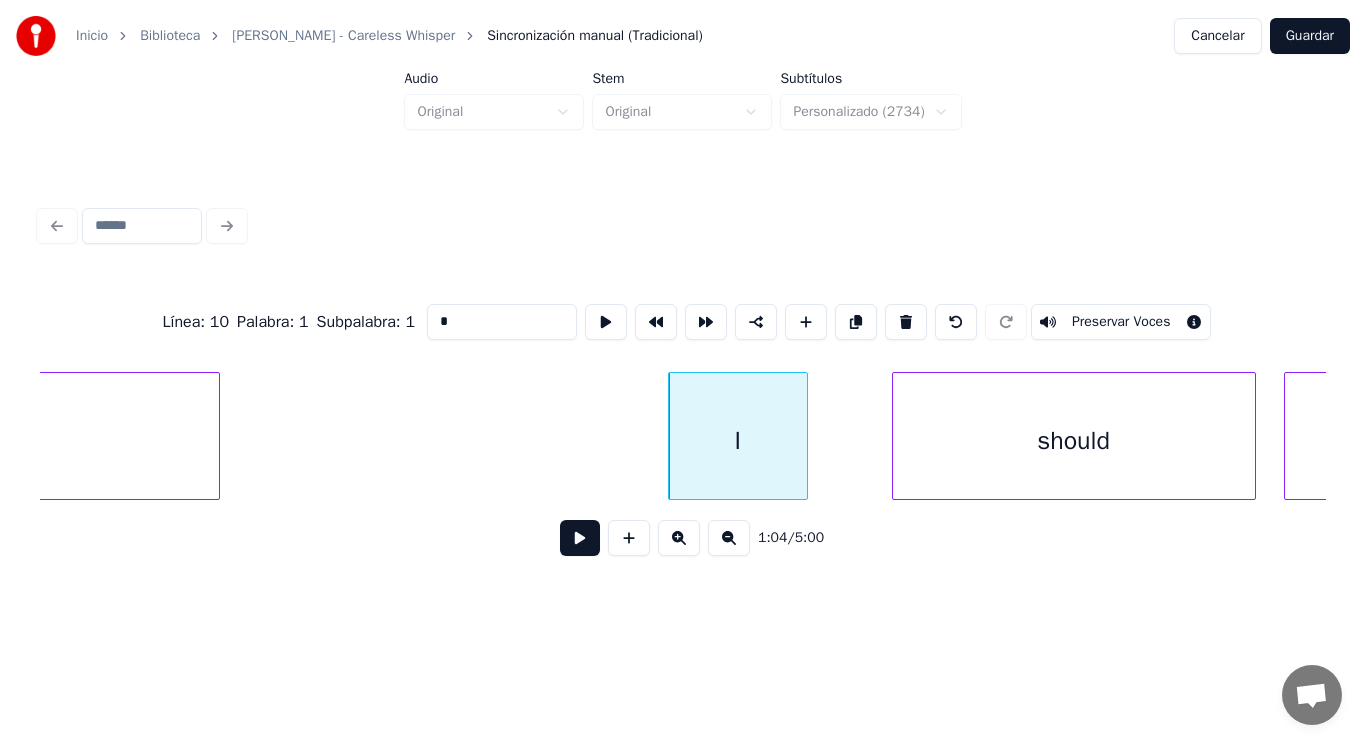 click on "I" at bounding box center [738, 436] 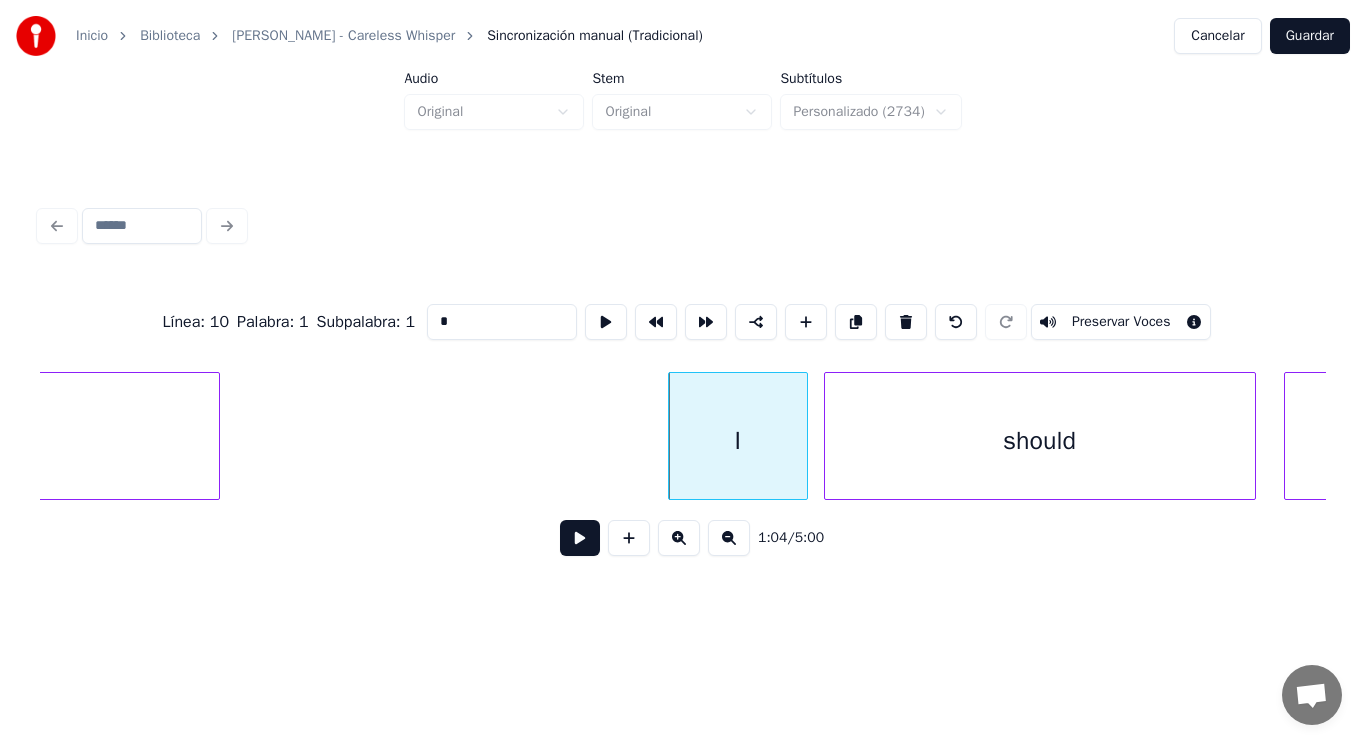click at bounding box center [828, 436] 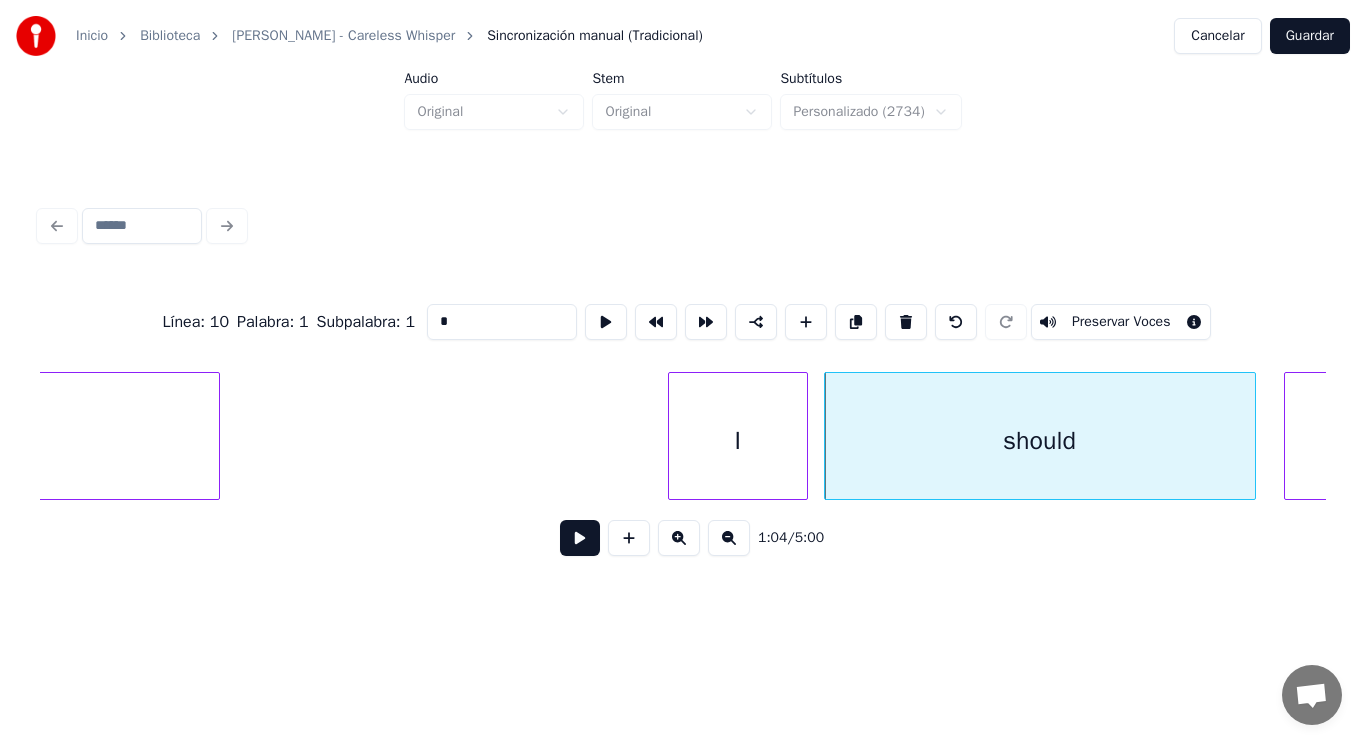 click on "I" at bounding box center [738, 441] 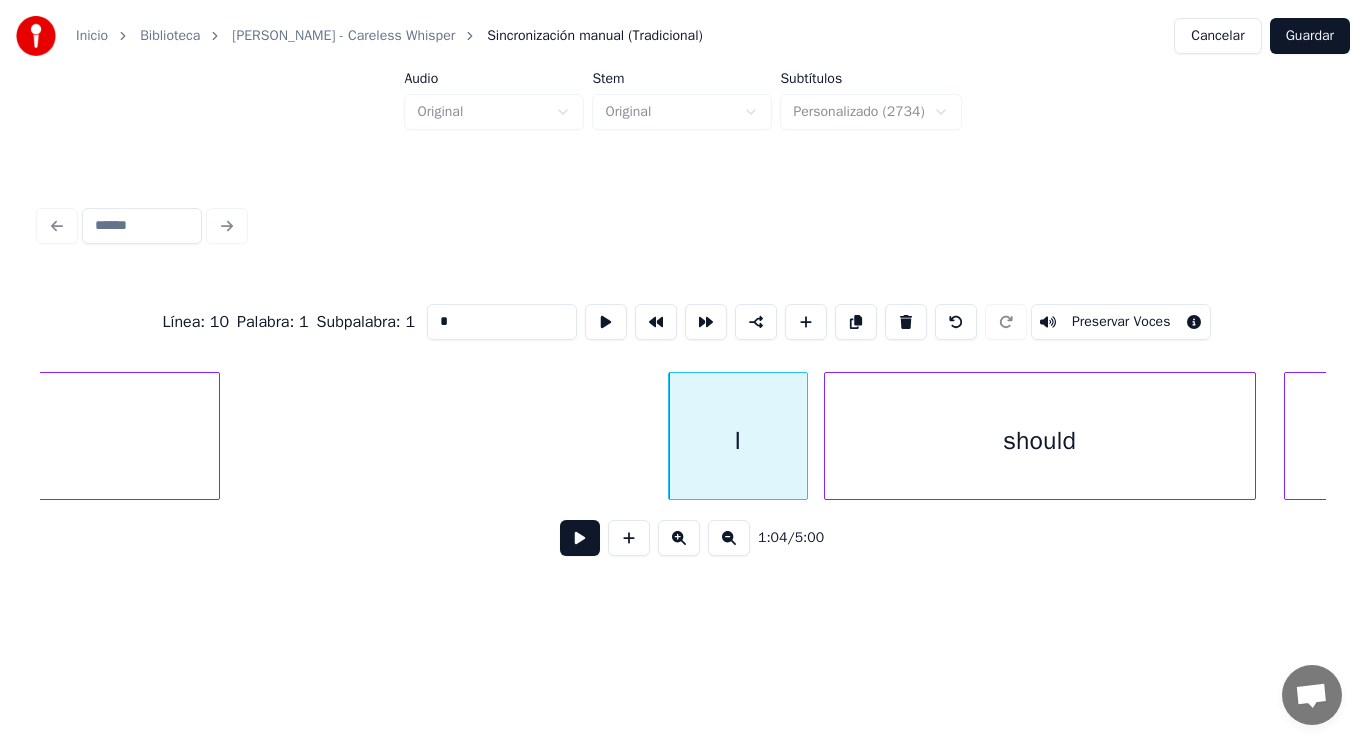 click at bounding box center [580, 538] 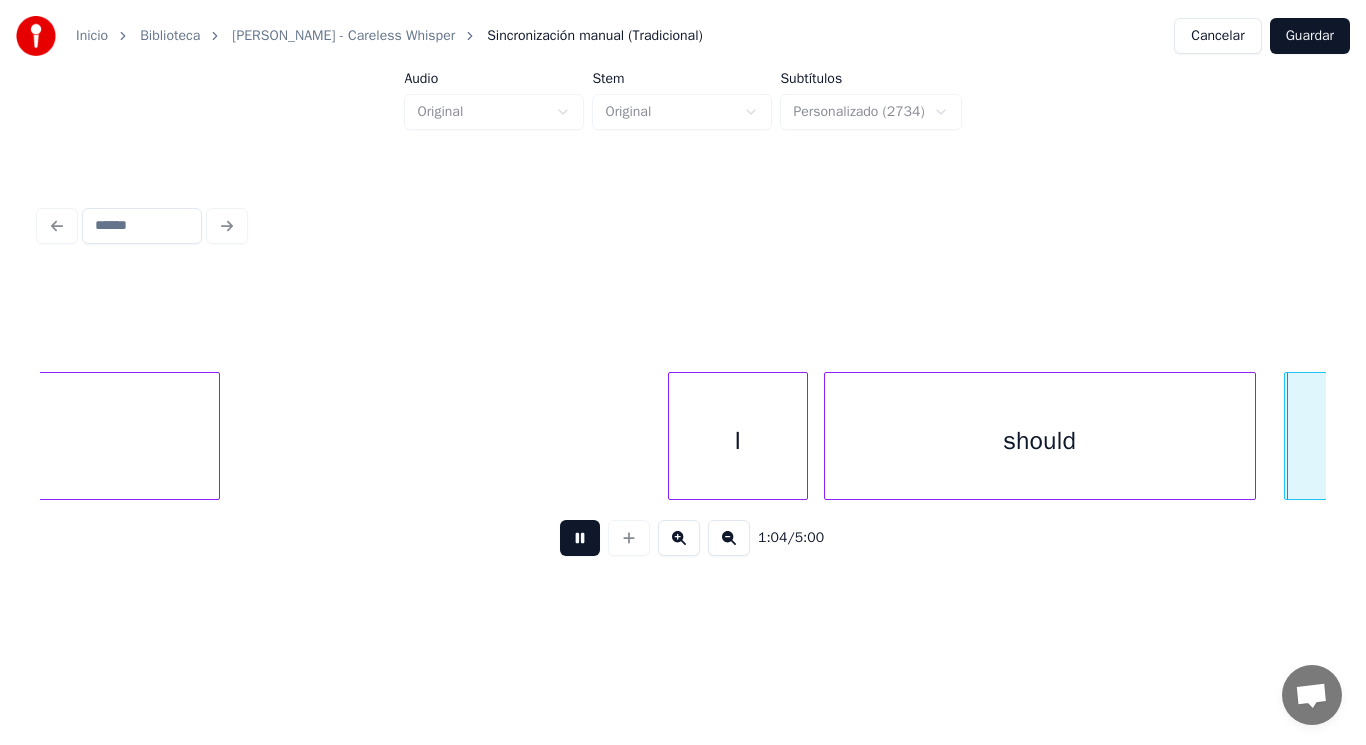 scroll, scrollTop: 0, scrollLeft: 90521, axis: horizontal 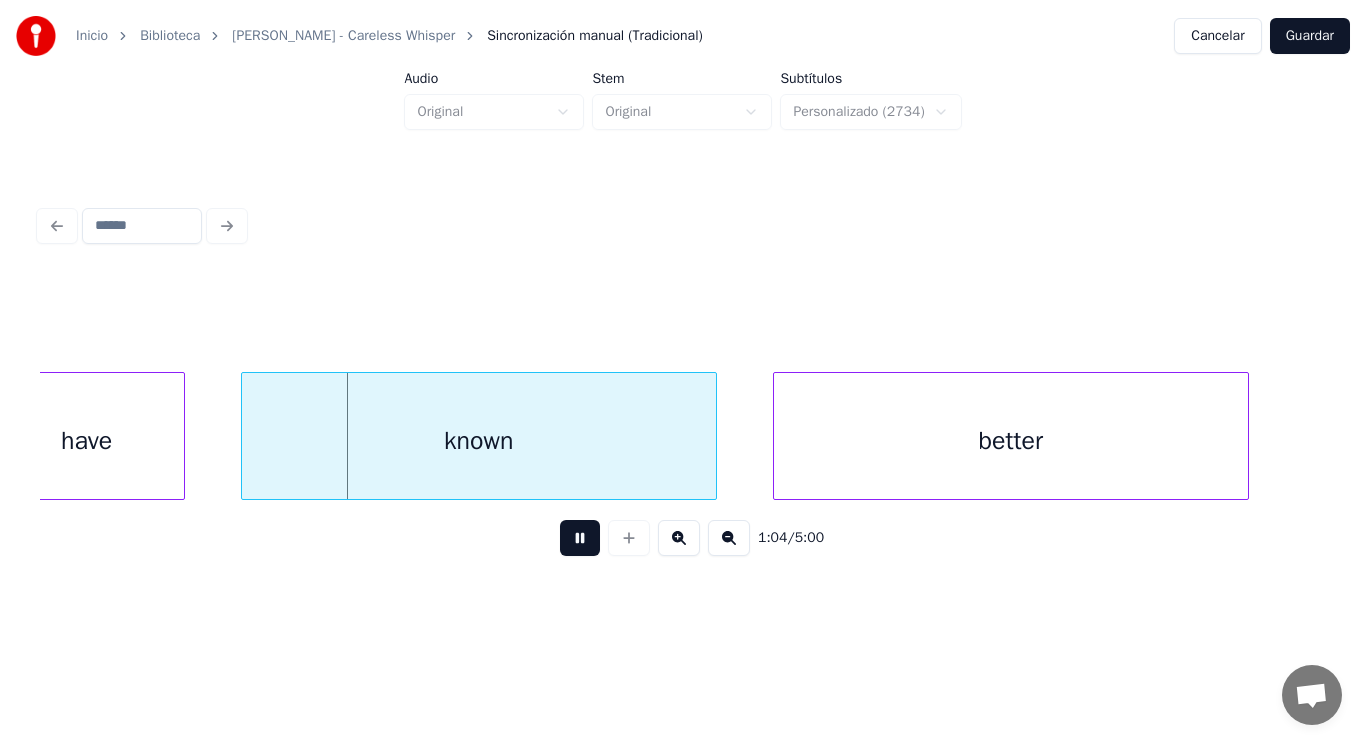 click at bounding box center [580, 538] 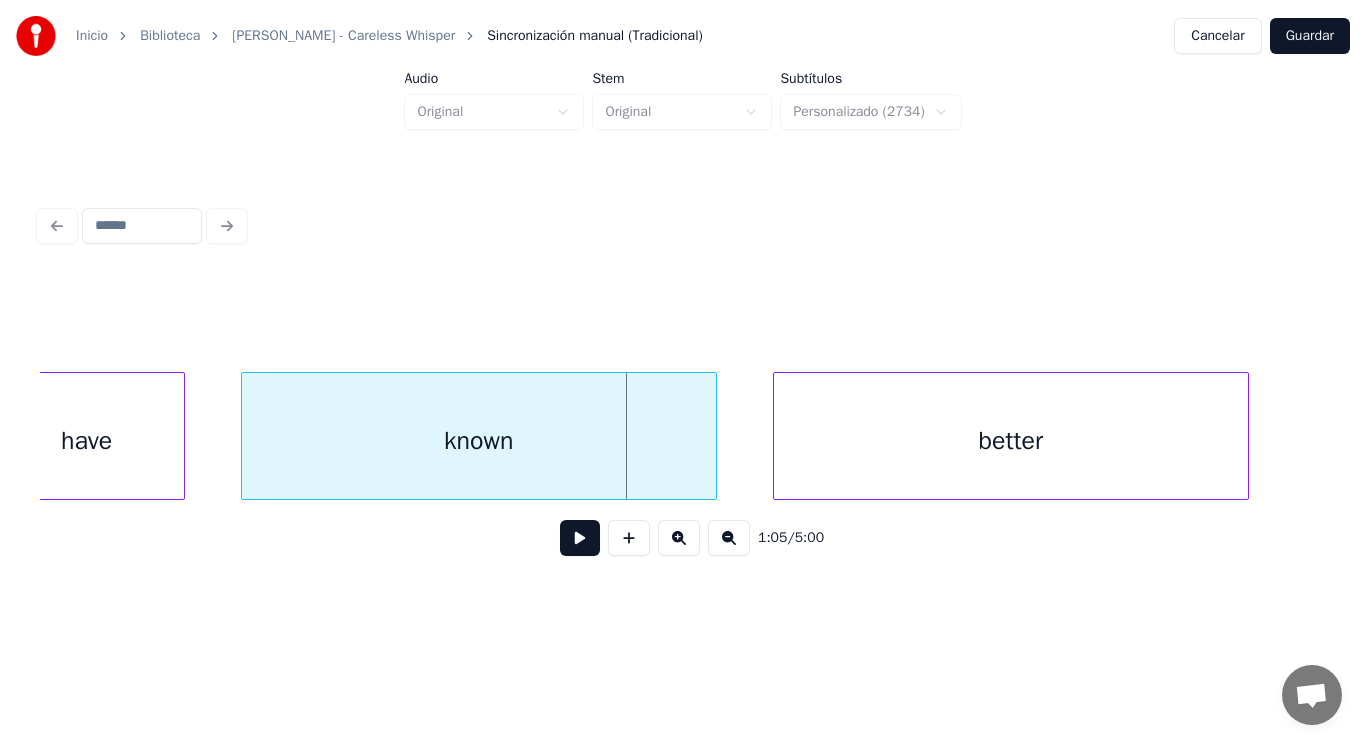 click at bounding box center (580, 538) 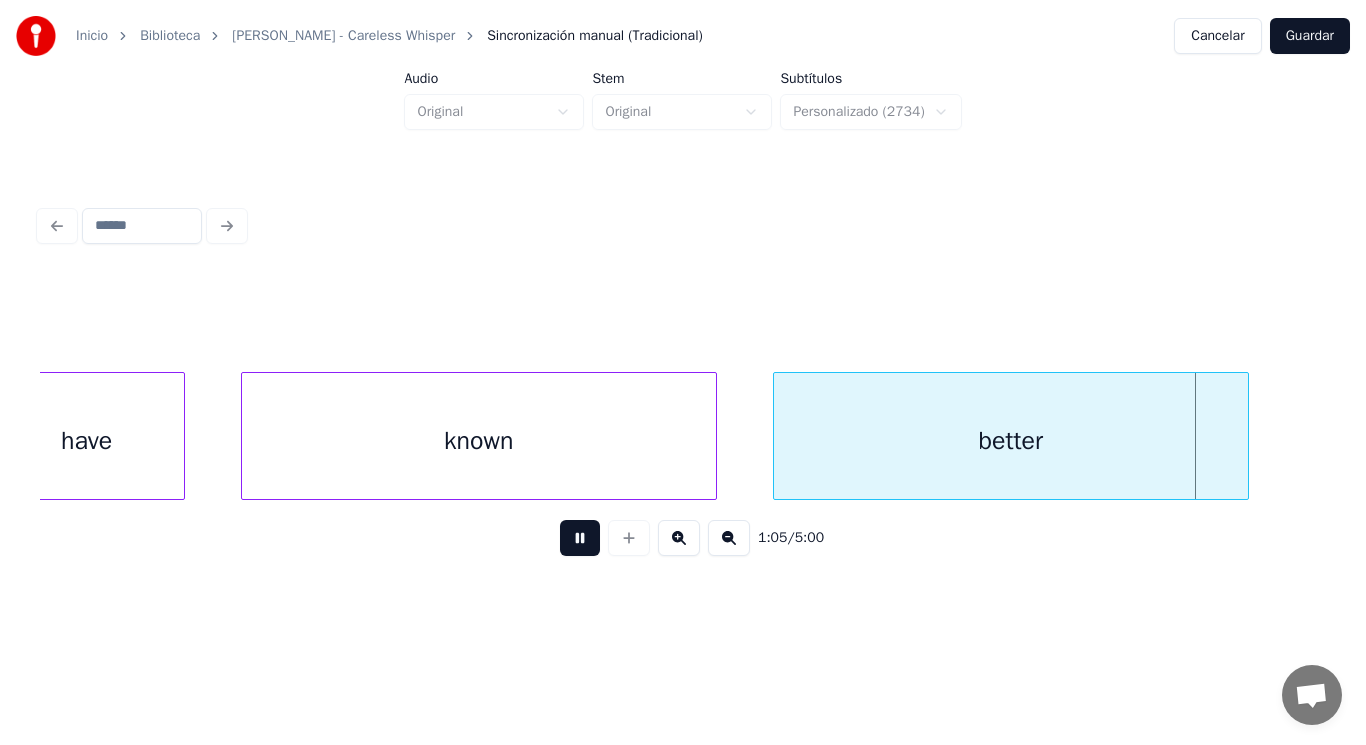 click at bounding box center (580, 538) 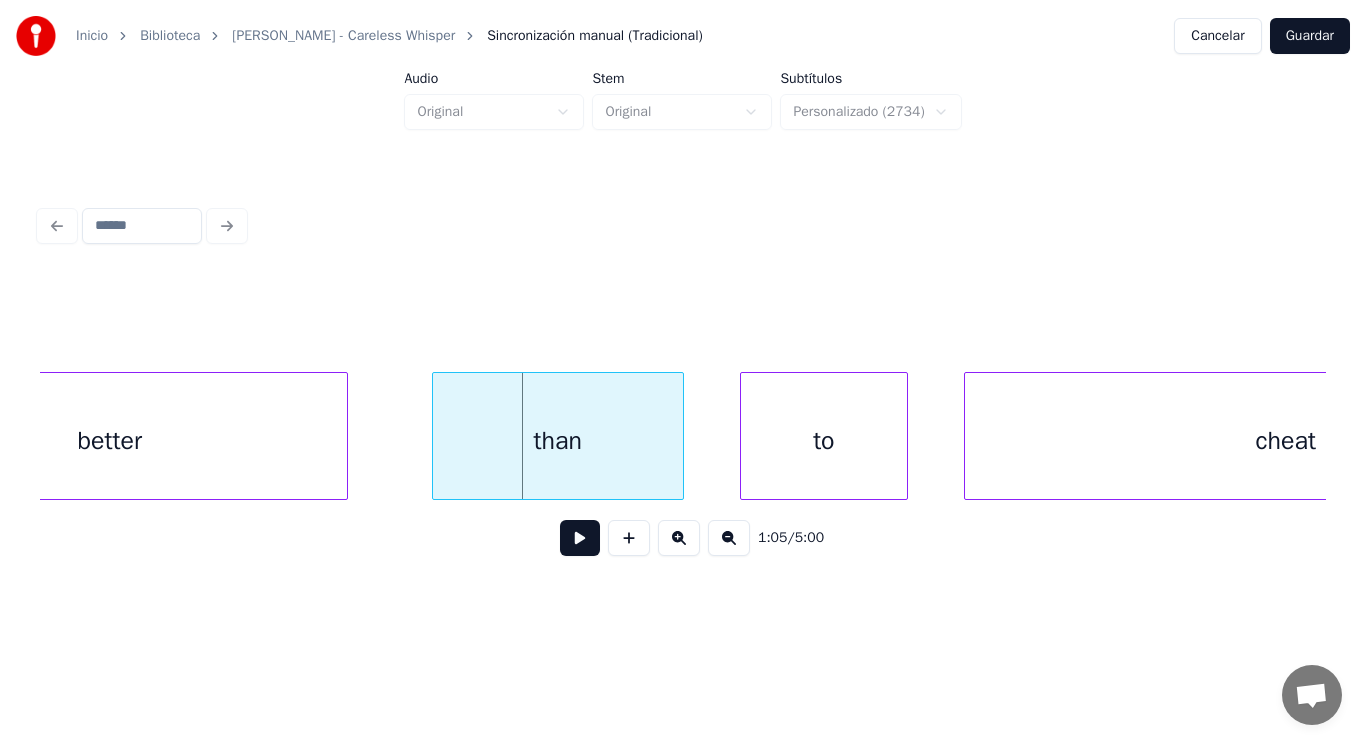 click on "better" at bounding box center [110, 441] 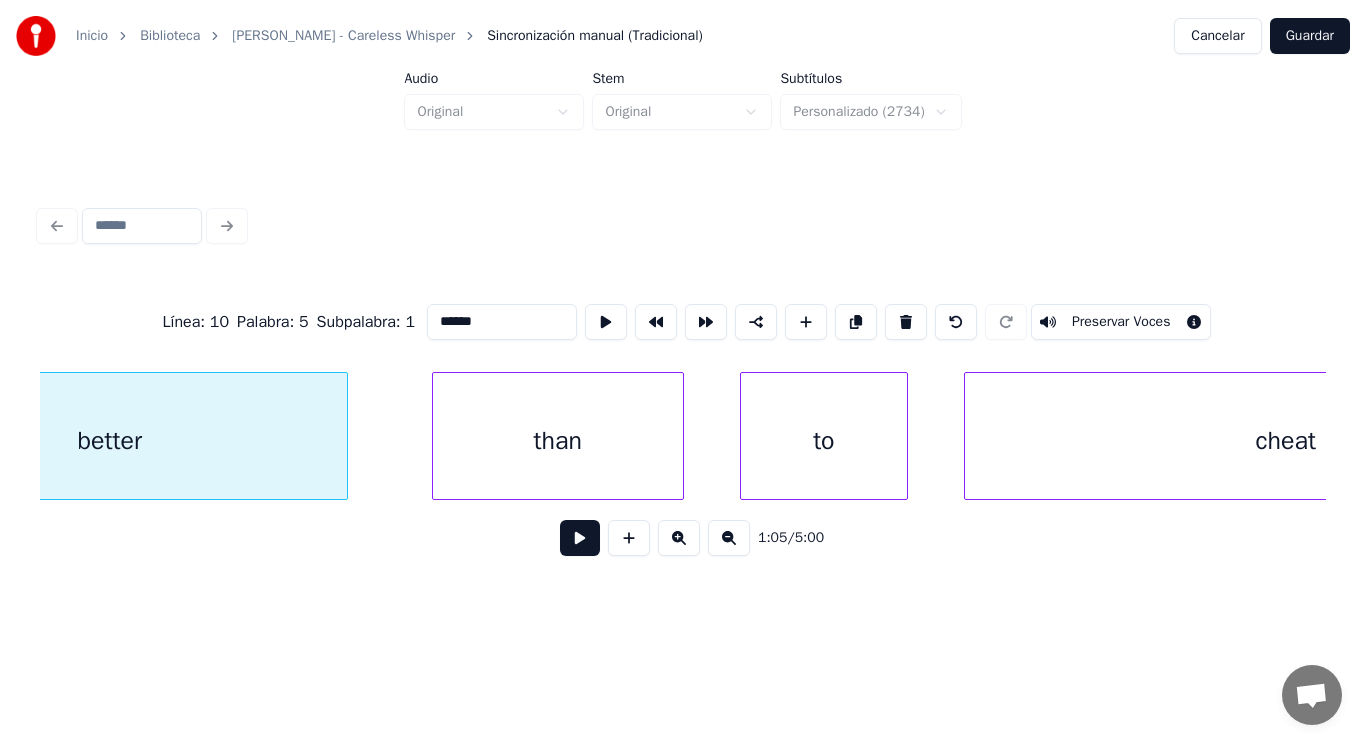 scroll, scrollTop: 0, scrollLeft: 91255, axis: horizontal 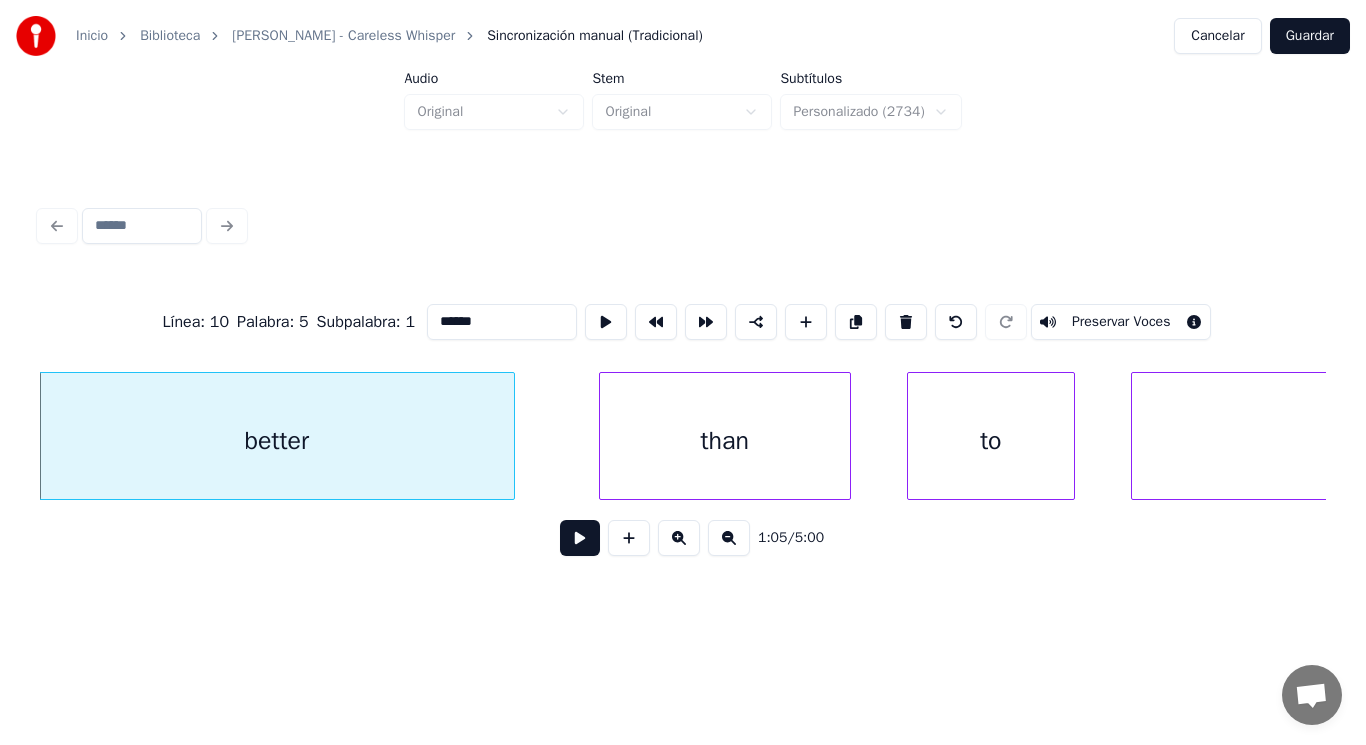 click at bounding box center (580, 538) 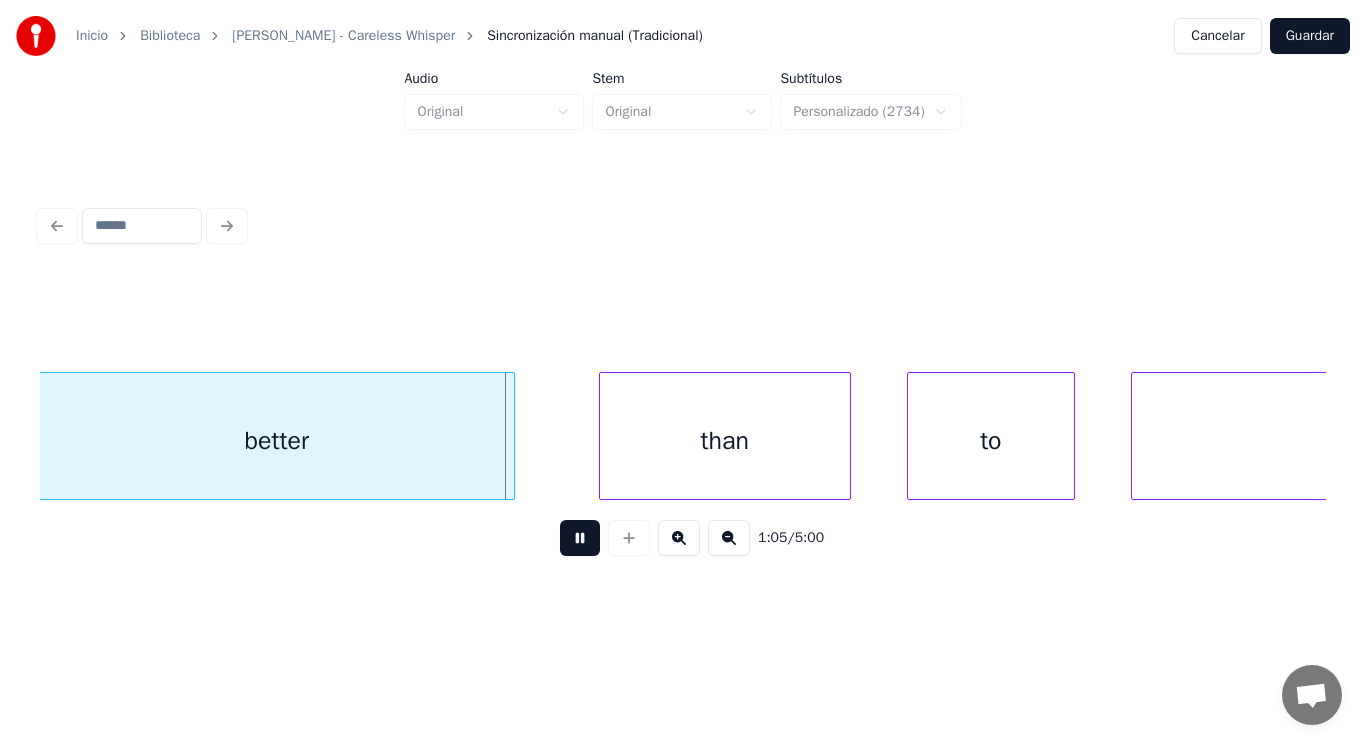 click at bounding box center [580, 538] 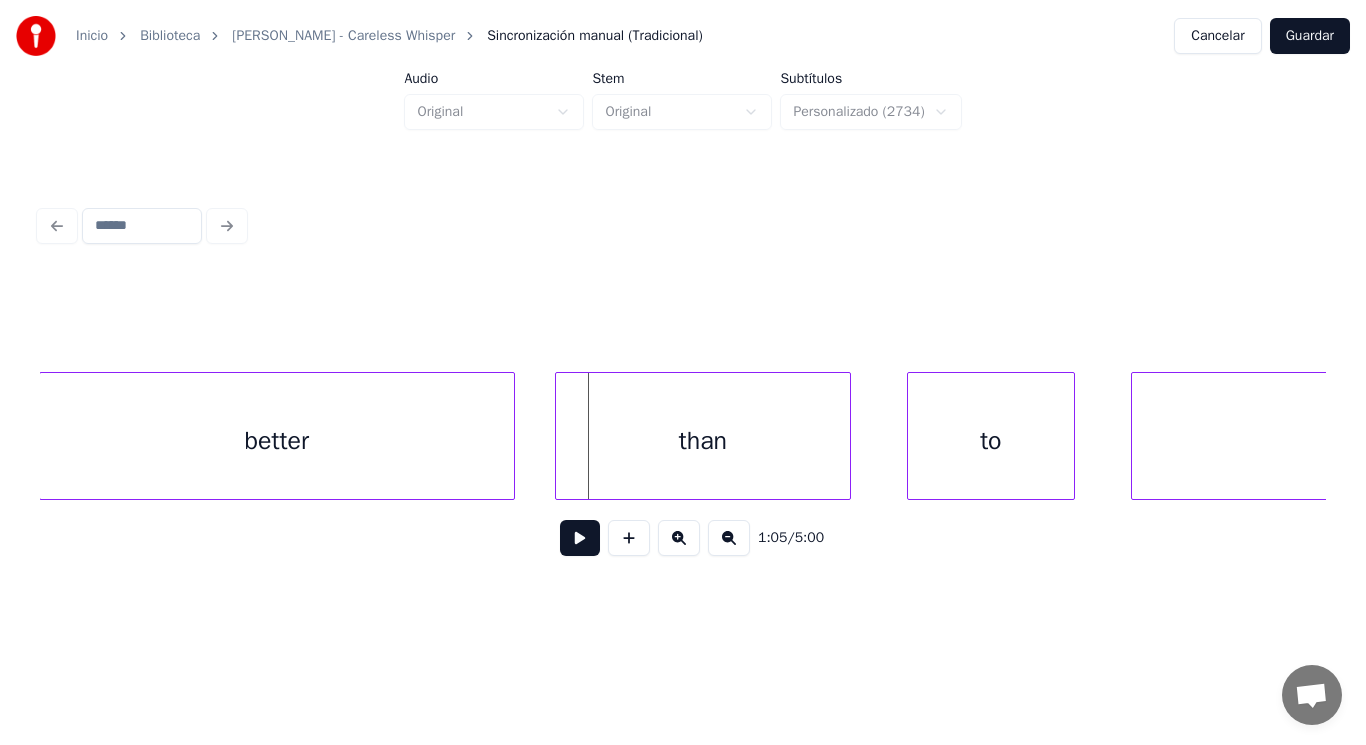 click at bounding box center [559, 436] 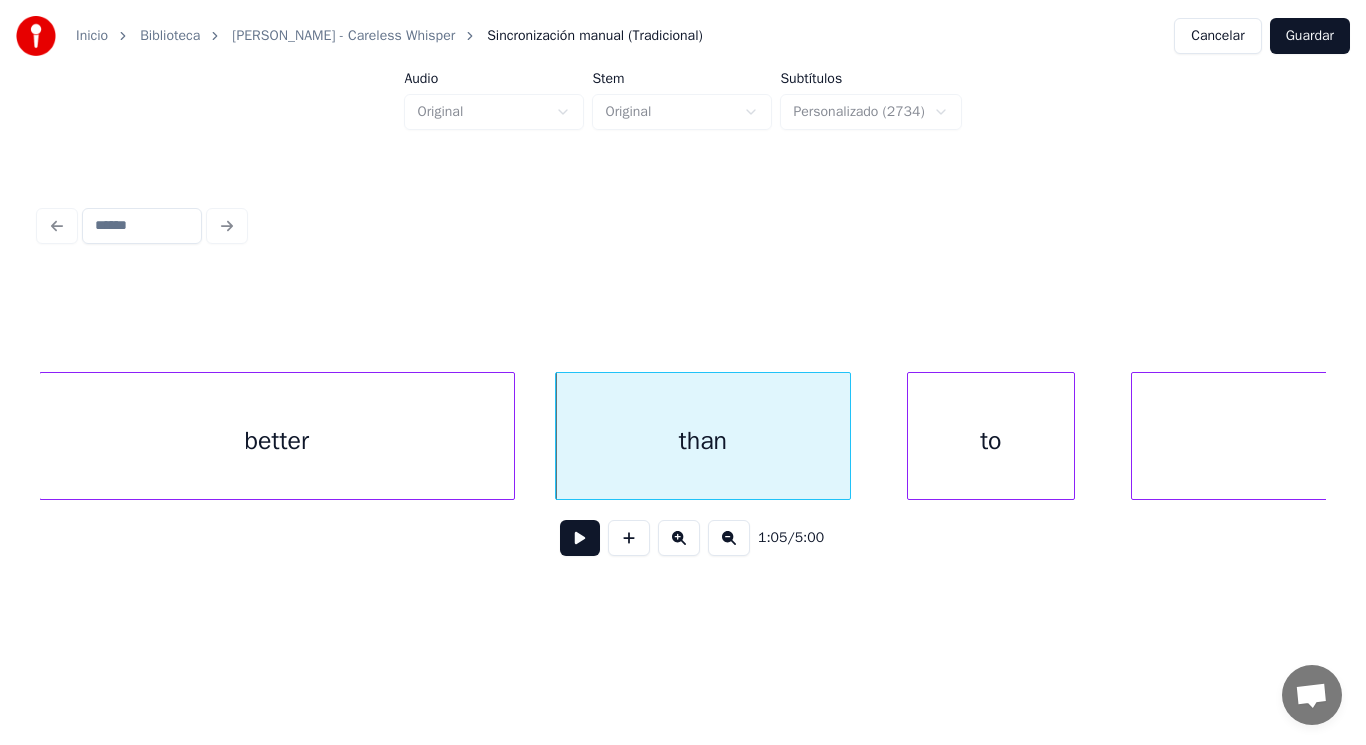 click at bounding box center [580, 538] 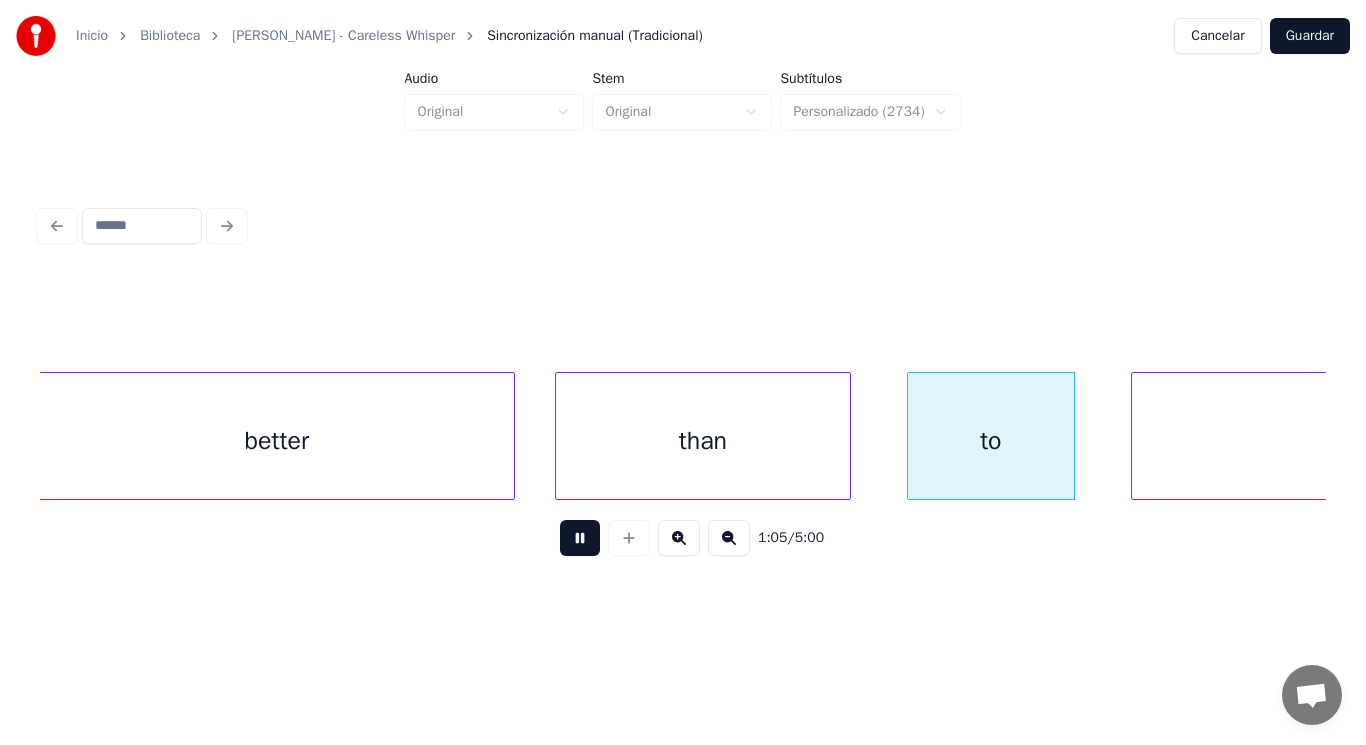 click at bounding box center [580, 538] 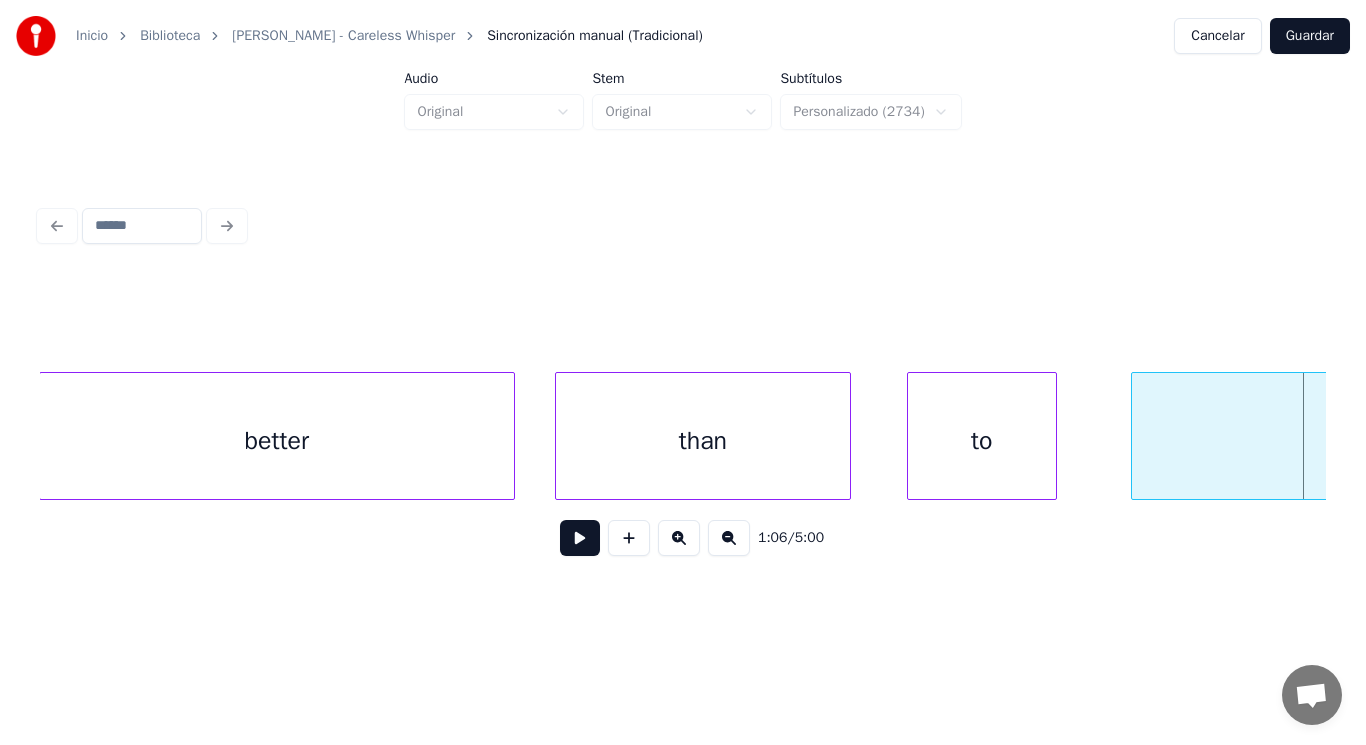 click at bounding box center (1053, 436) 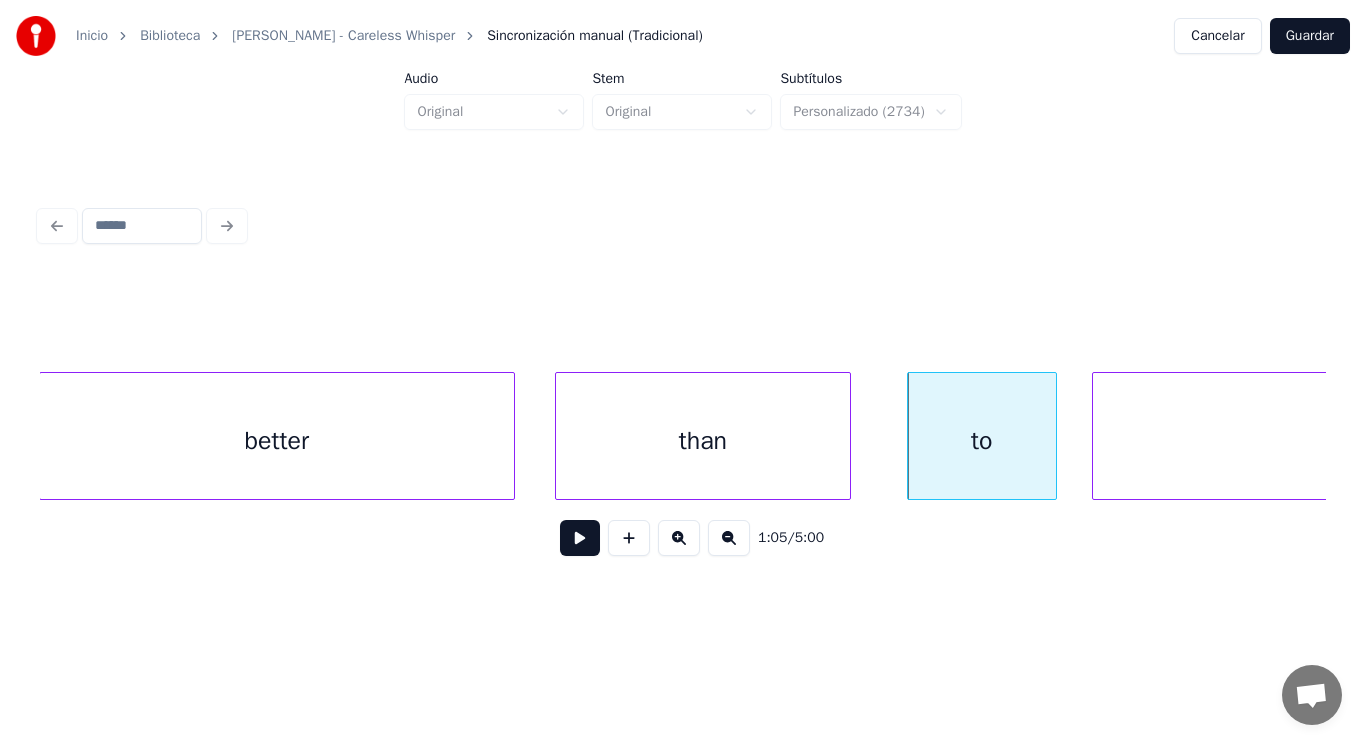 click at bounding box center [1096, 436] 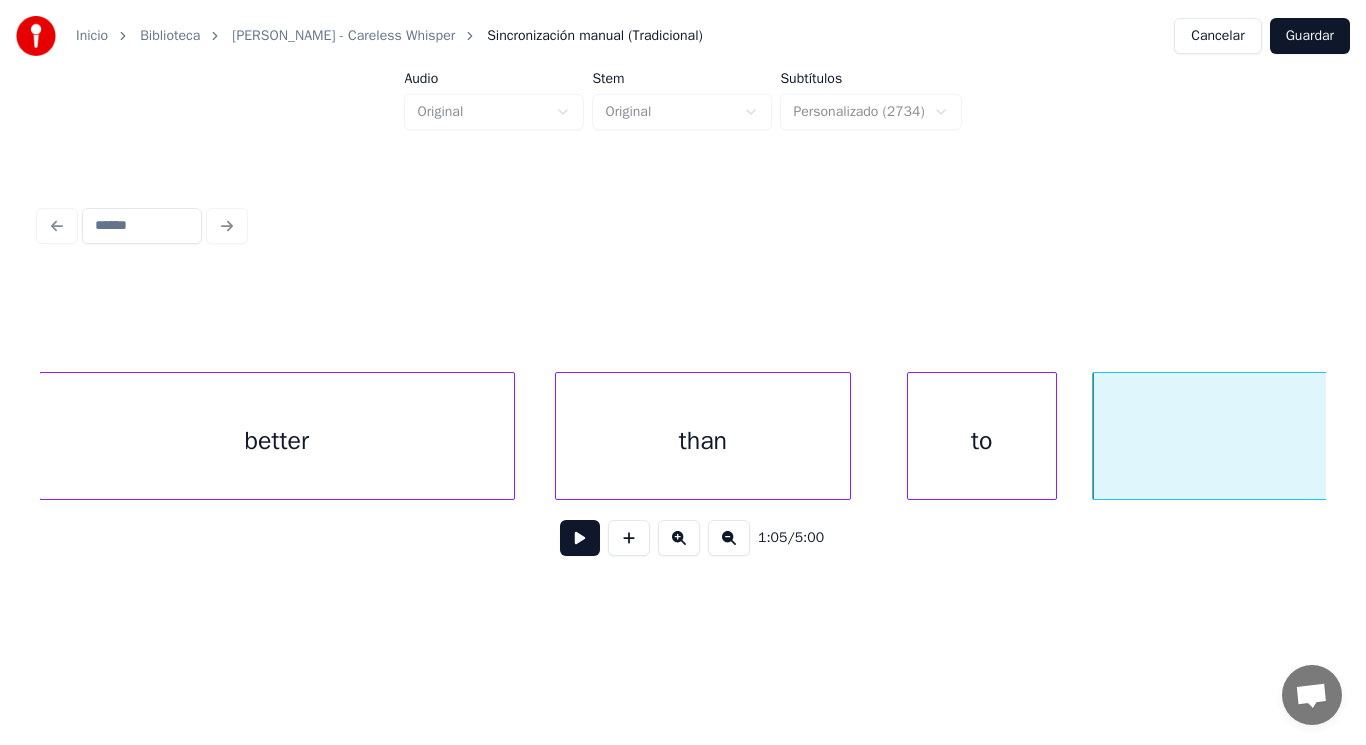 click at bounding box center [580, 538] 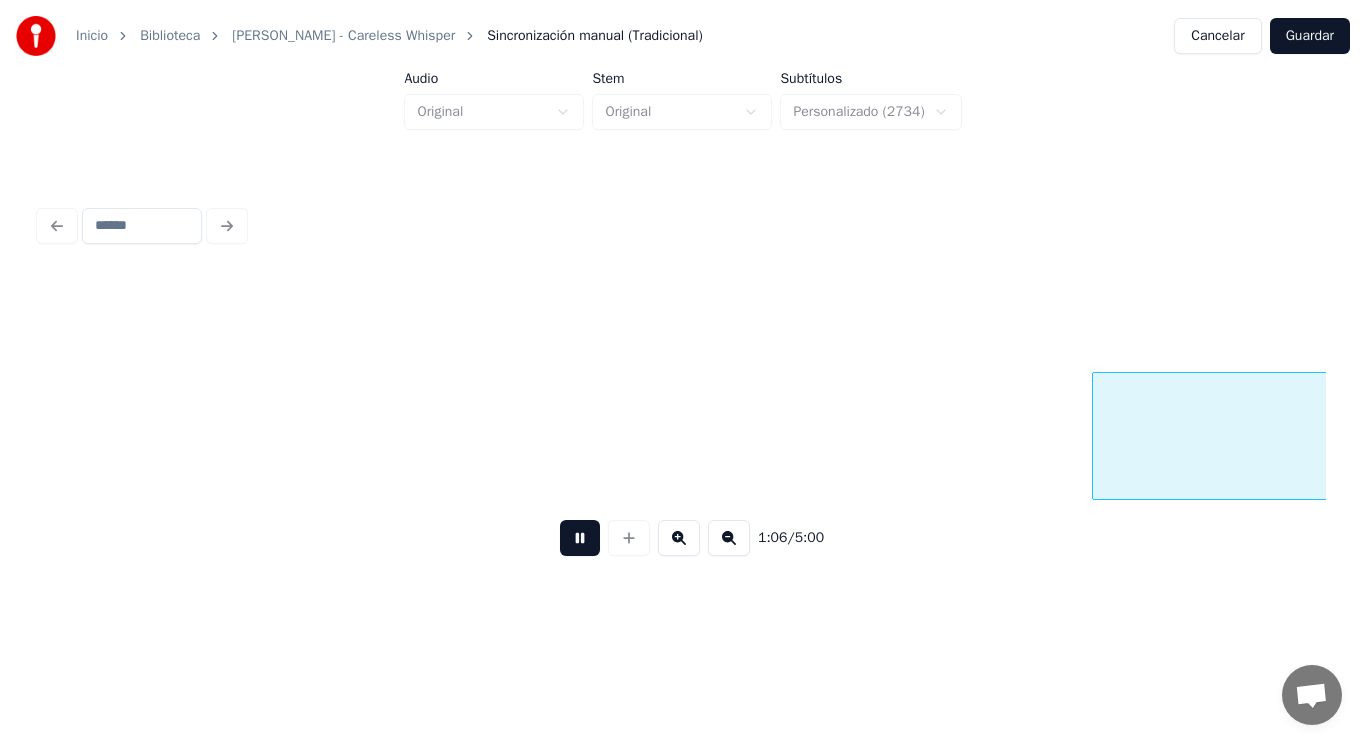 scroll, scrollTop: 0, scrollLeft: 92545, axis: horizontal 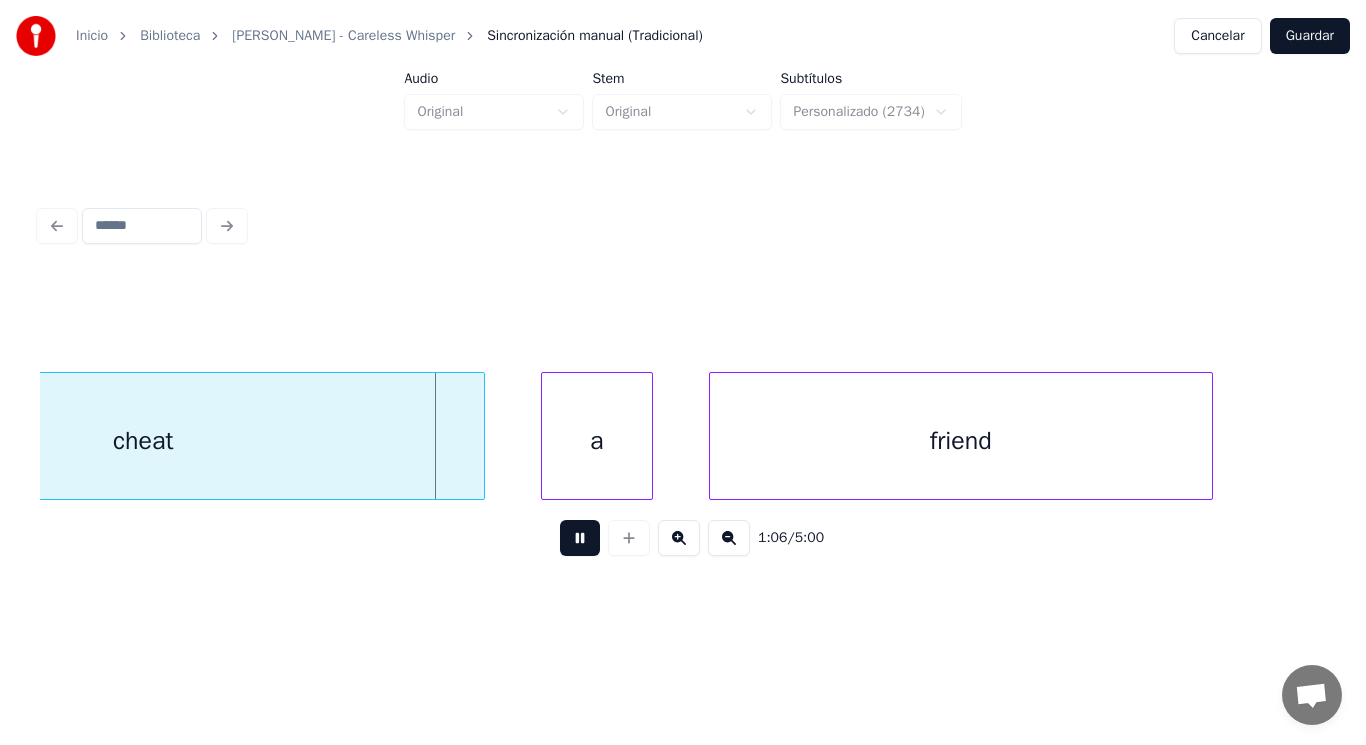 click at bounding box center (580, 538) 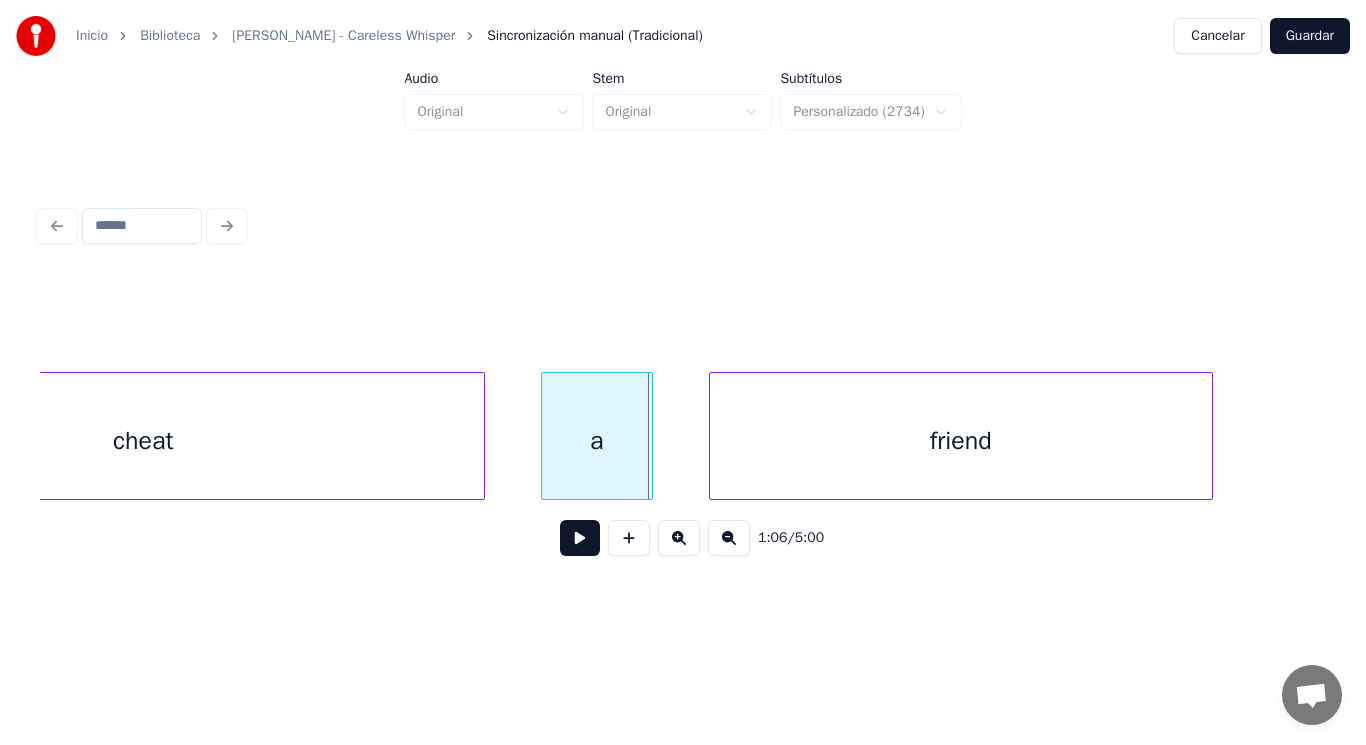 click at bounding box center [481, 436] 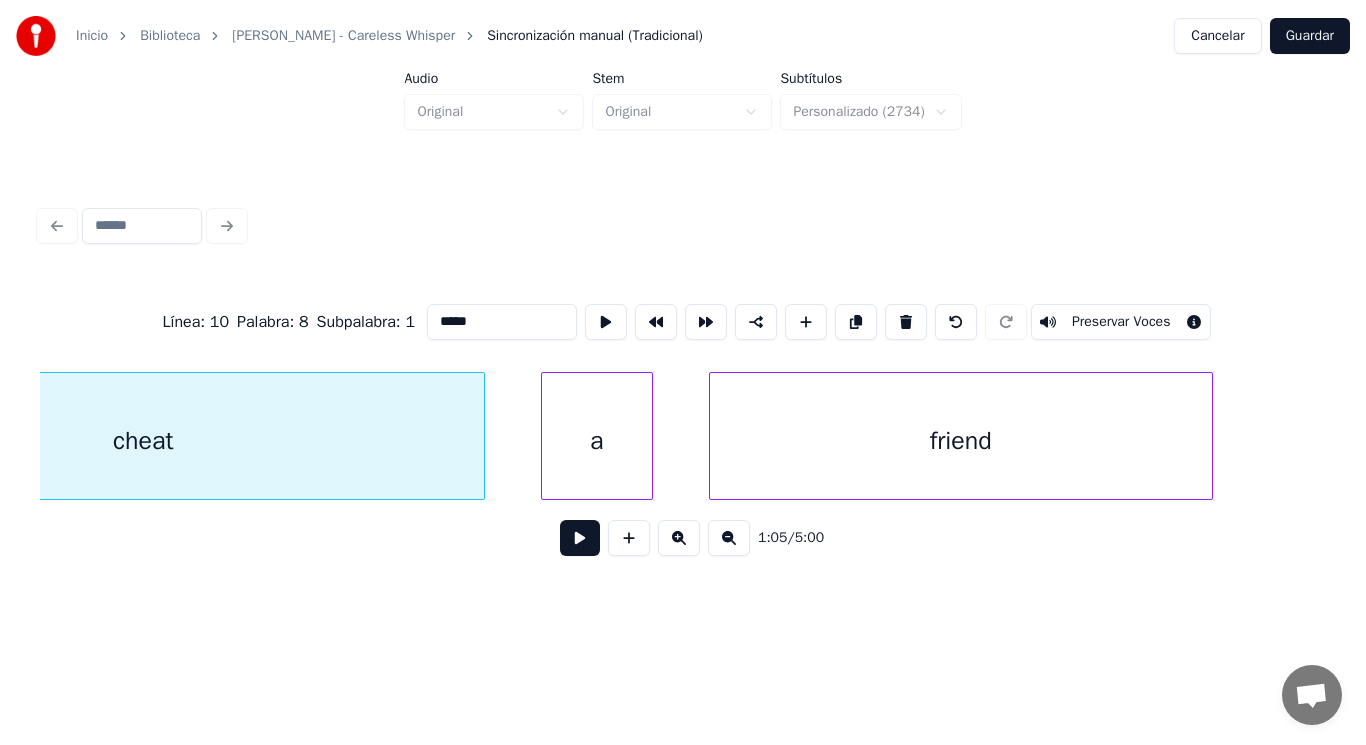 scroll, scrollTop: 0, scrollLeft: 92308, axis: horizontal 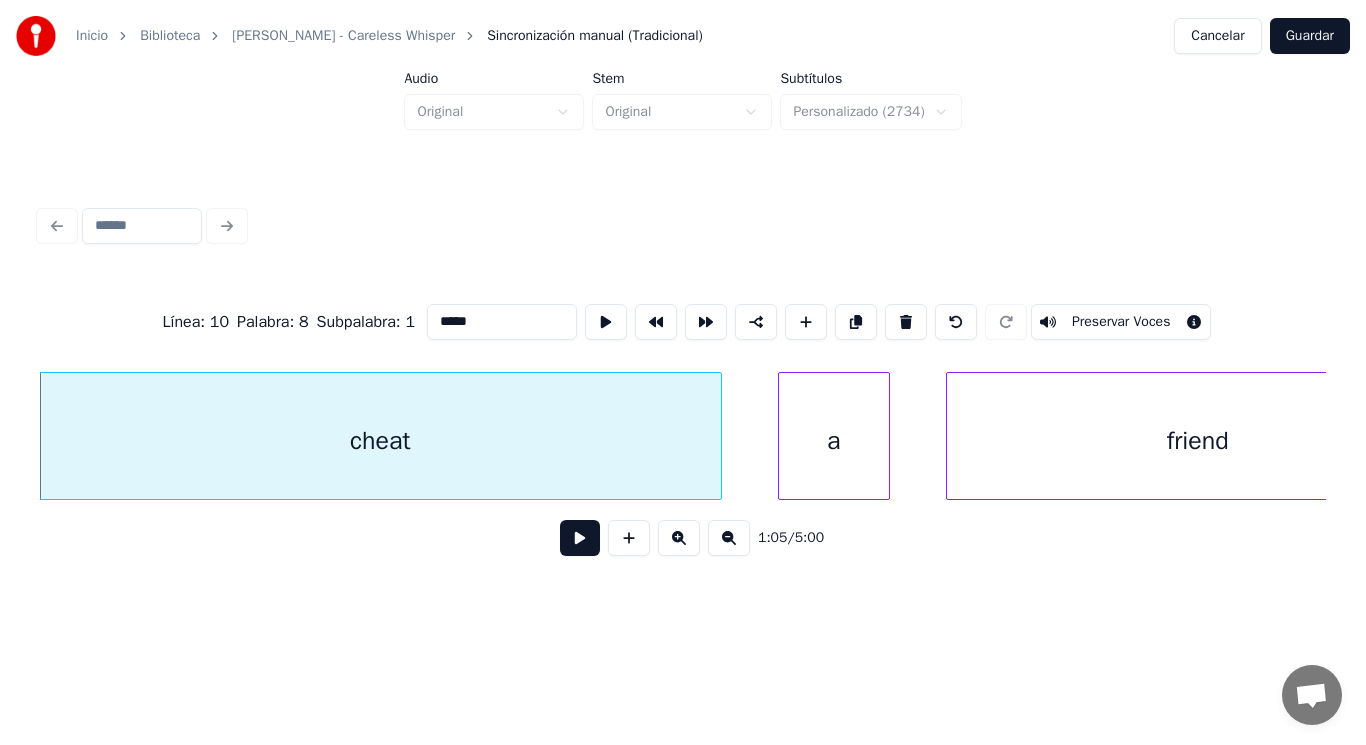 click at bounding box center (580, 538) 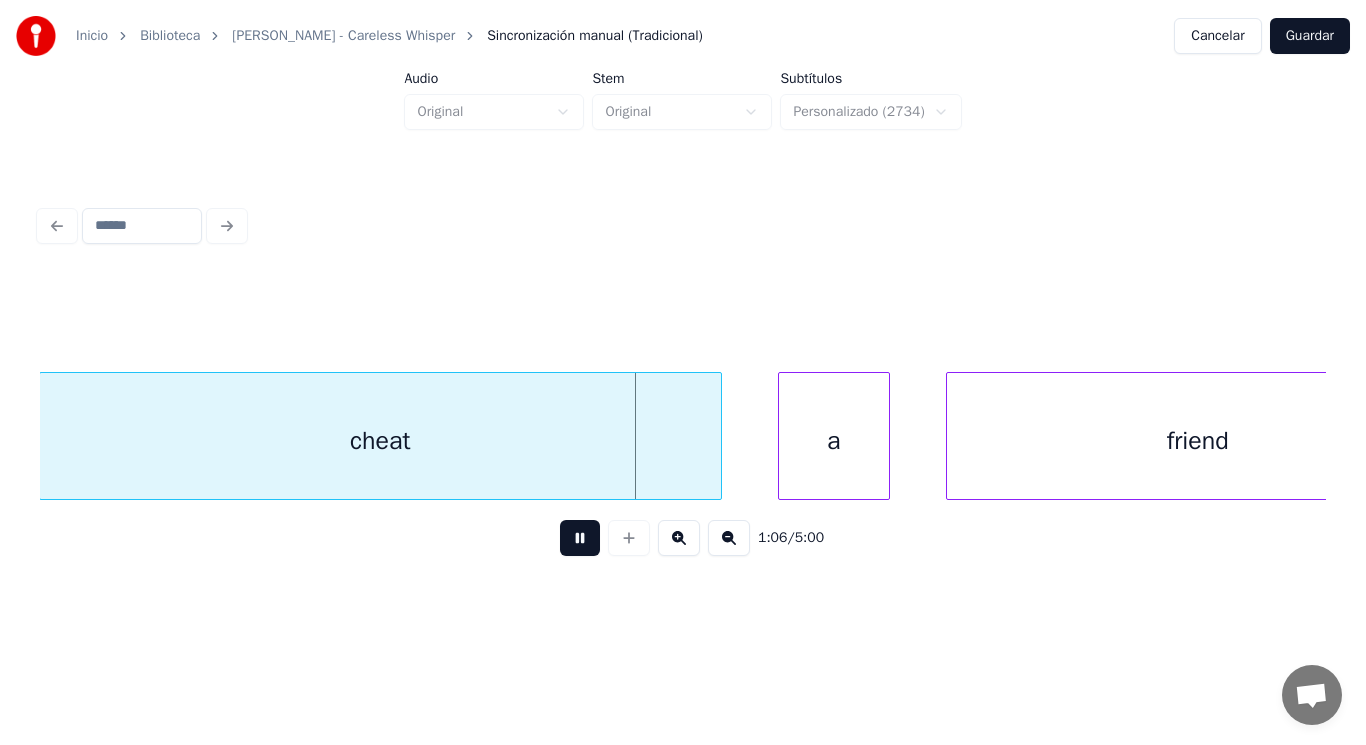 click at bounding box center (580, 538) 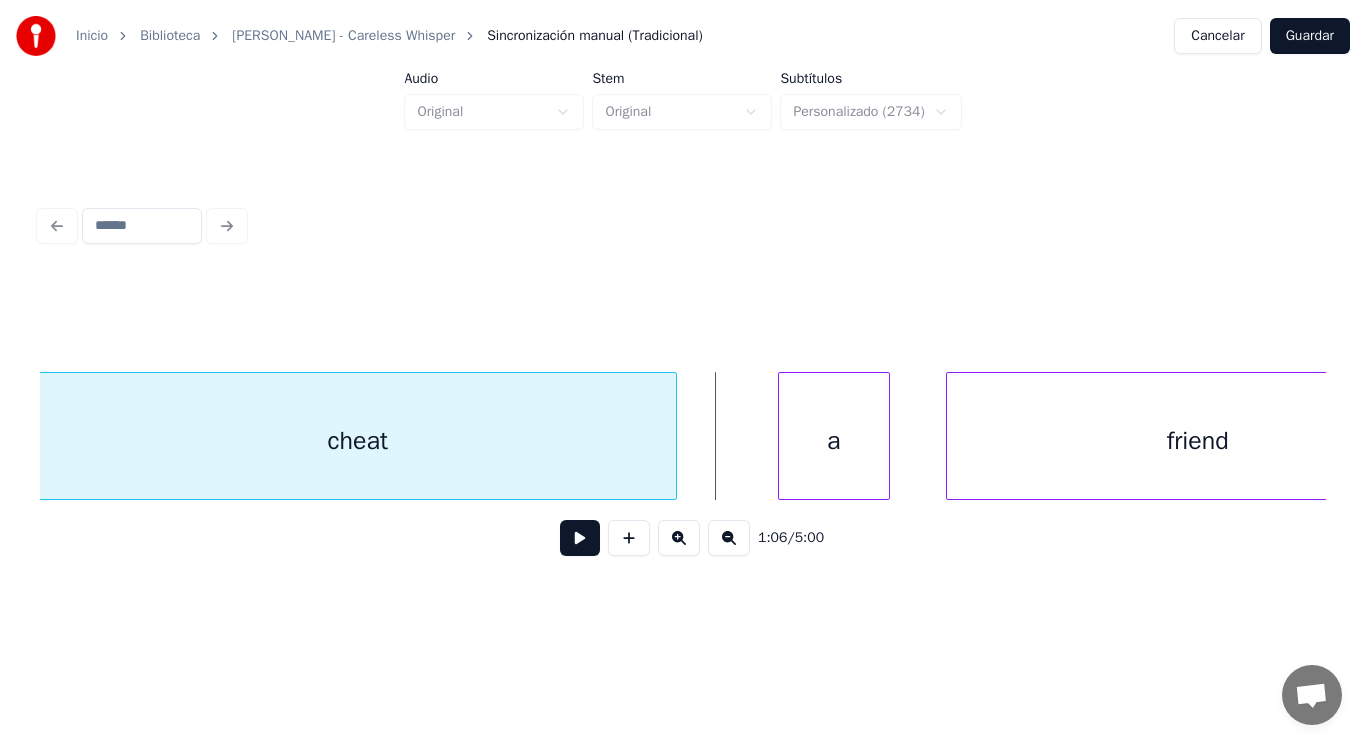 click at bounding box center [673, 436] 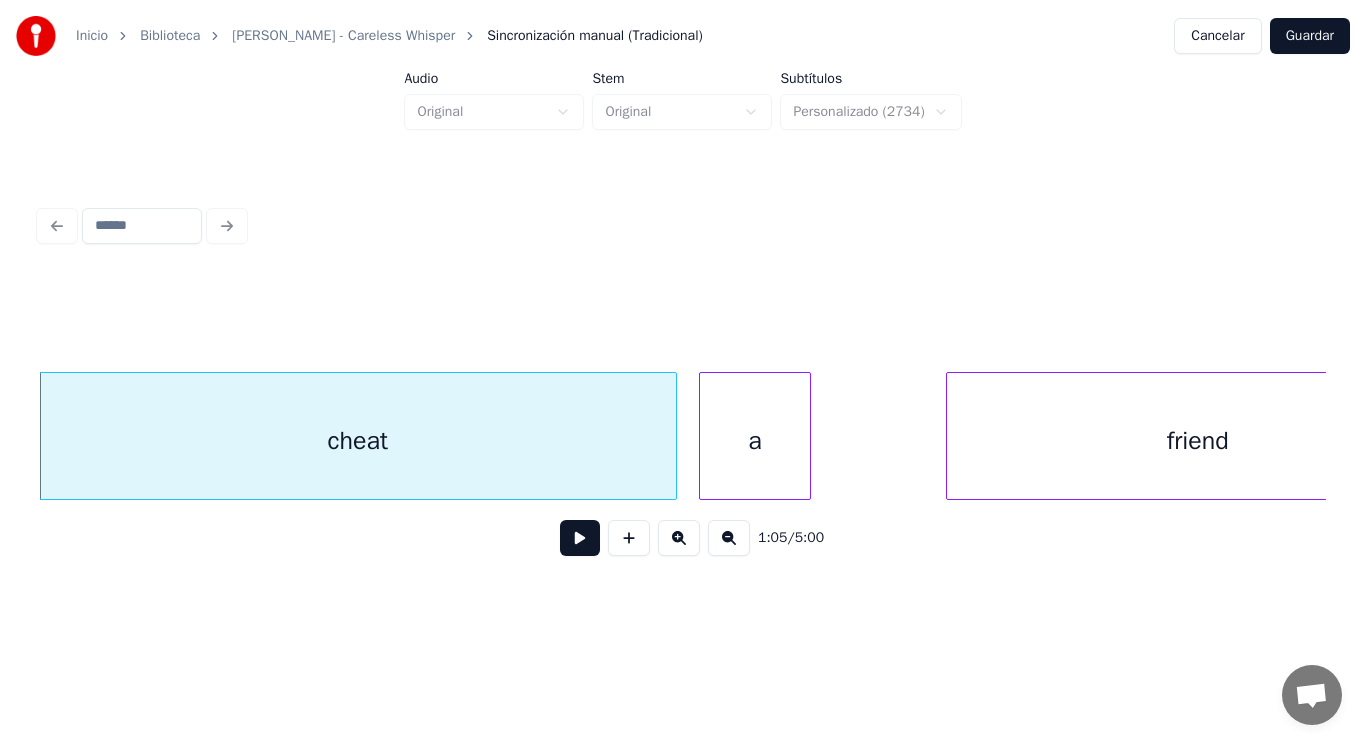 click on "a" at bounding box center (755, 441) 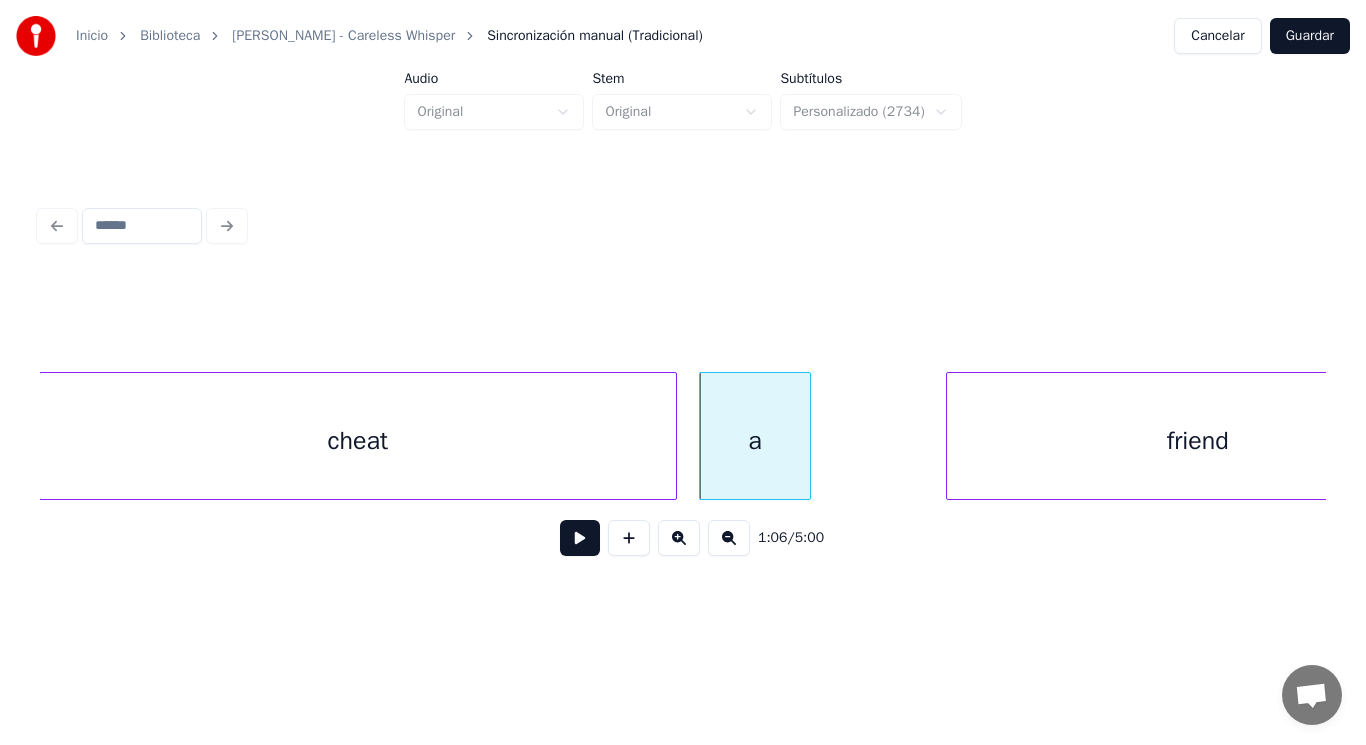 click at bounding box center (580, 538) 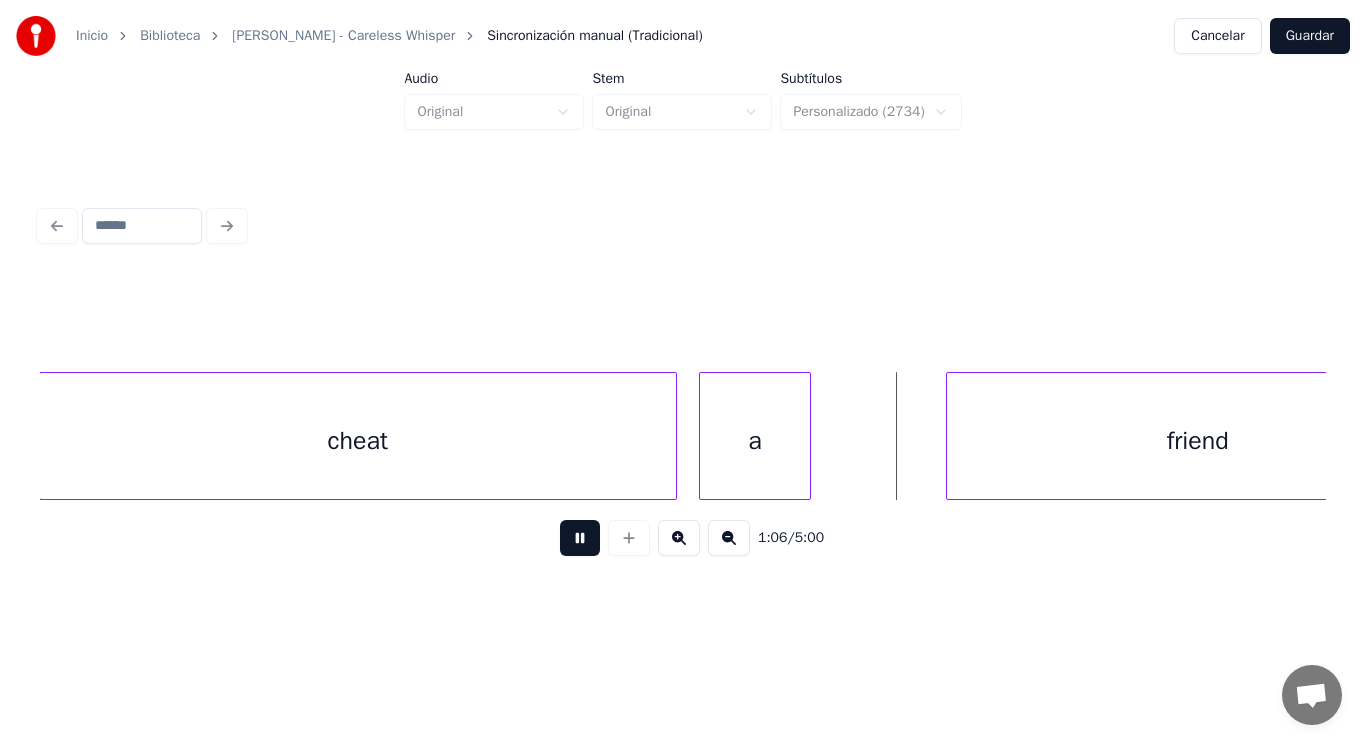 click at bounding box center (580, 538) 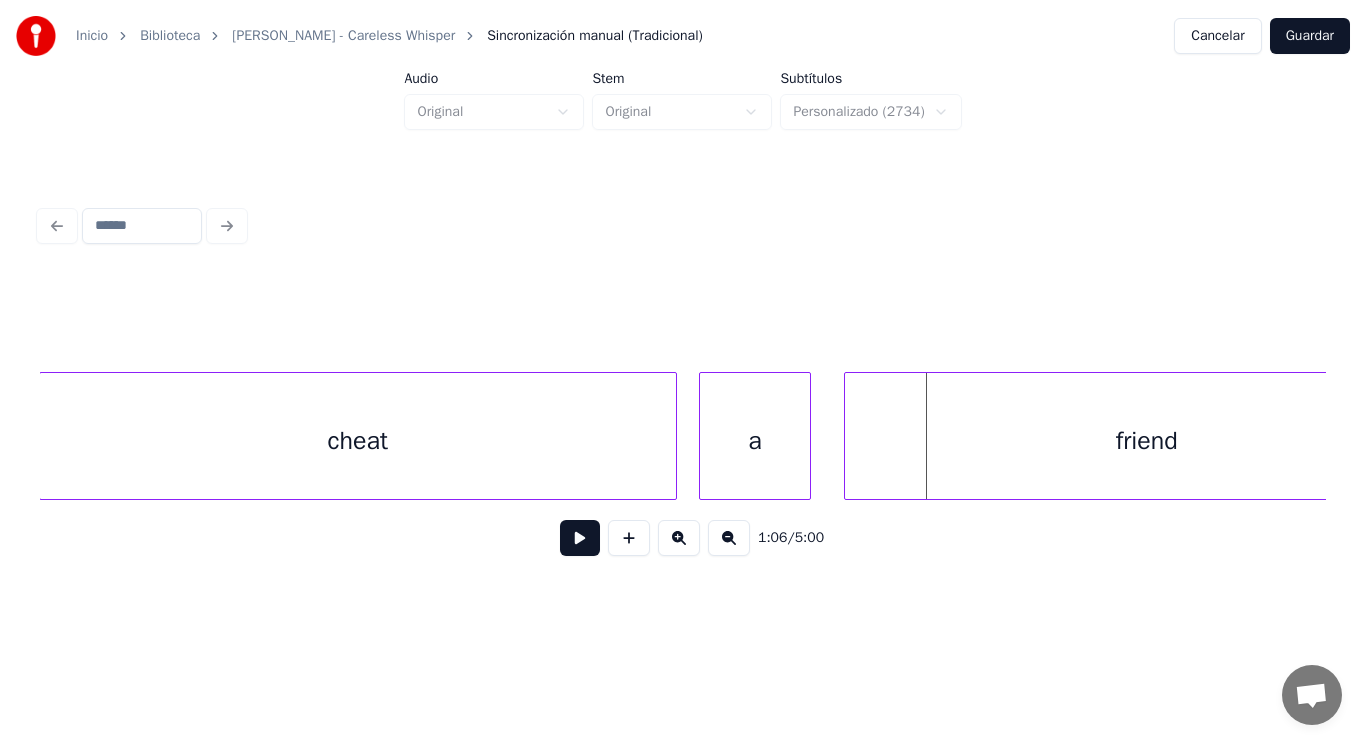 click at bounding box center [848, 436] 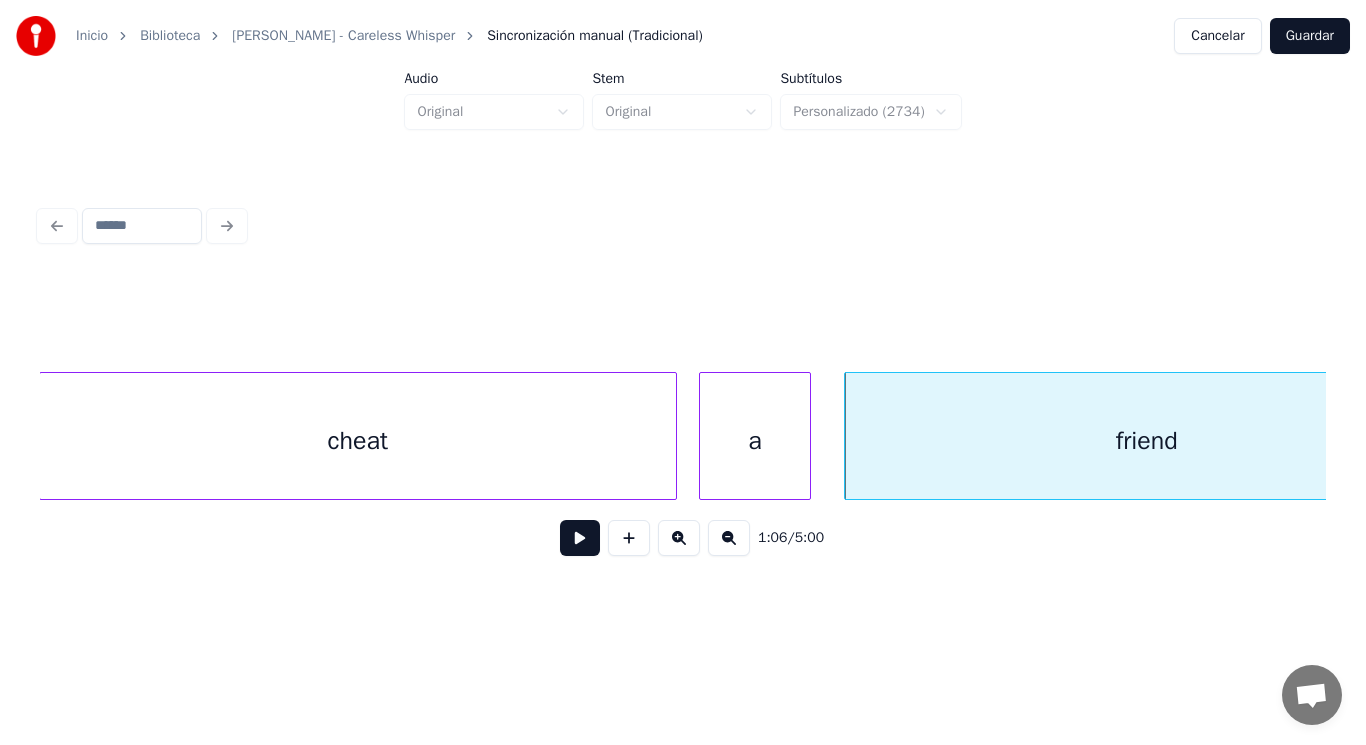 click at bounding box center (580, 538) 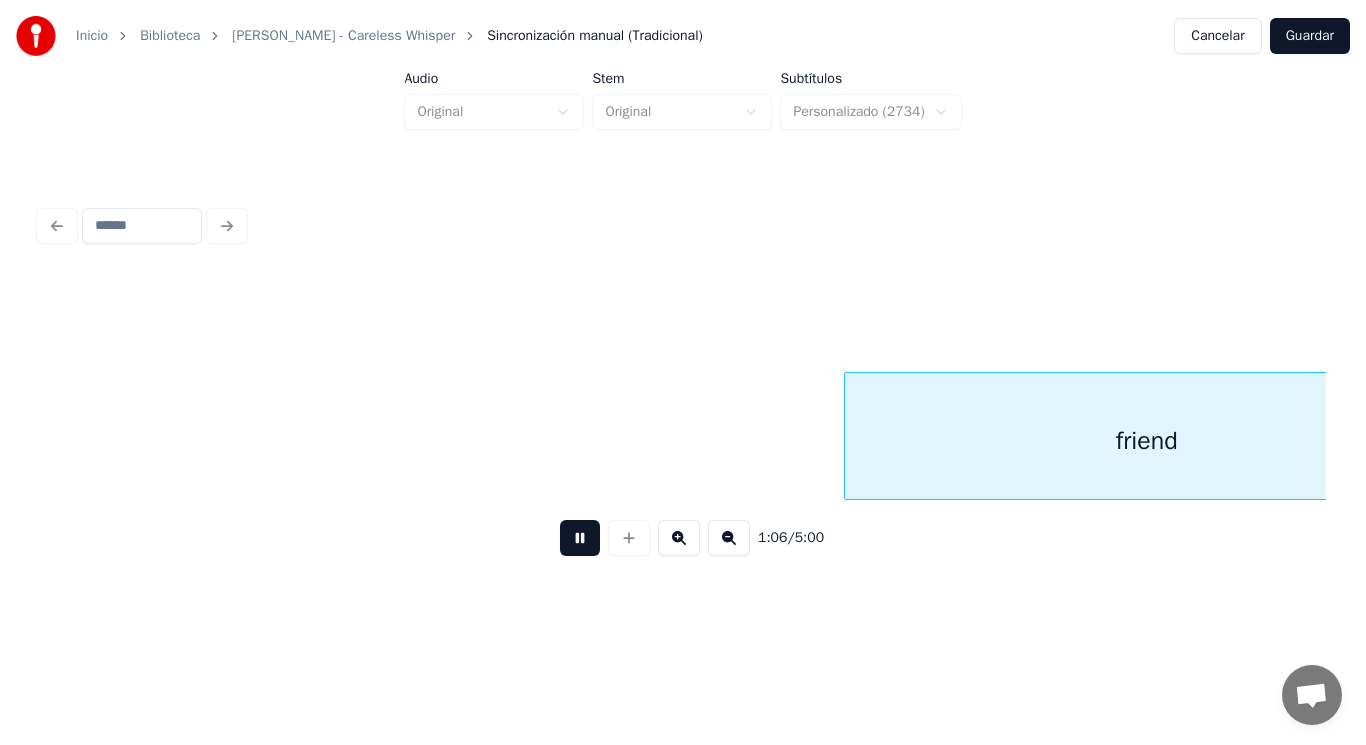 scroll, scrollTop: 0, scrollLeft: 93594, axis: horizontal 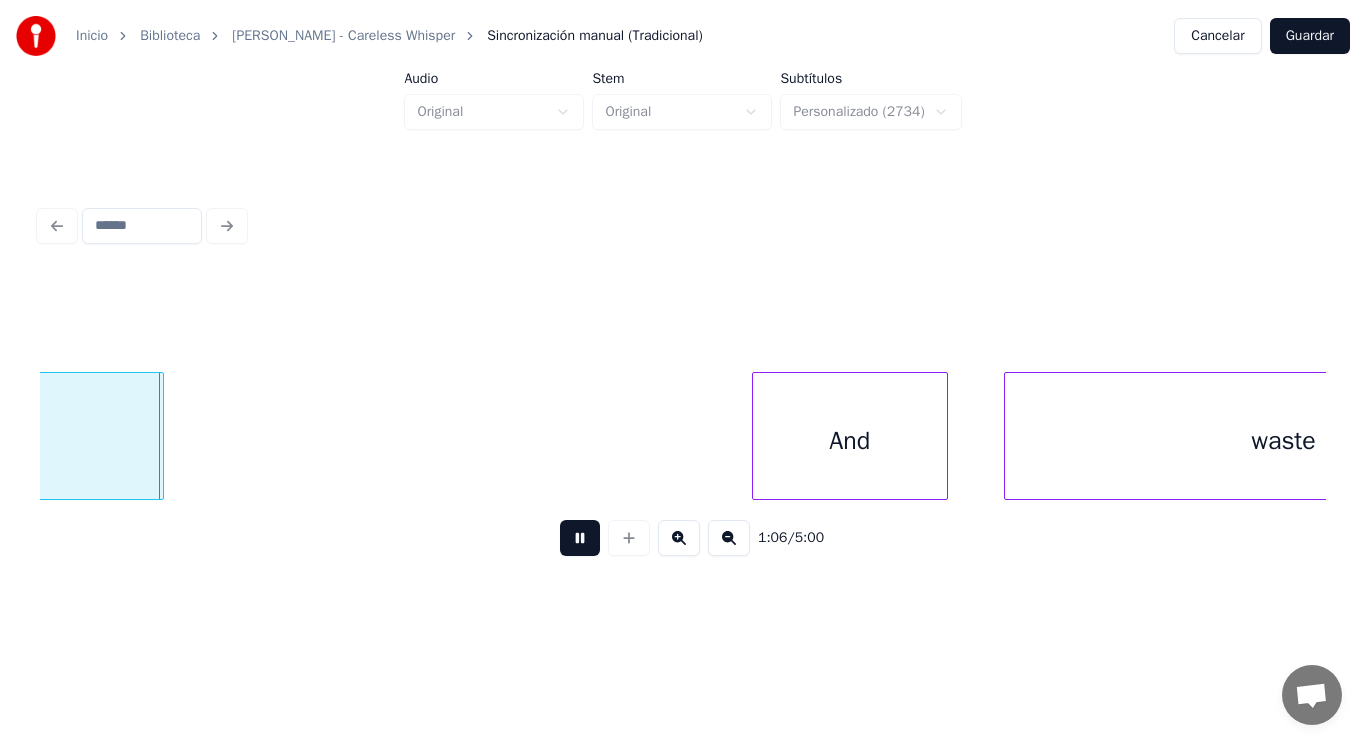 click at bounding box center (580, 538) 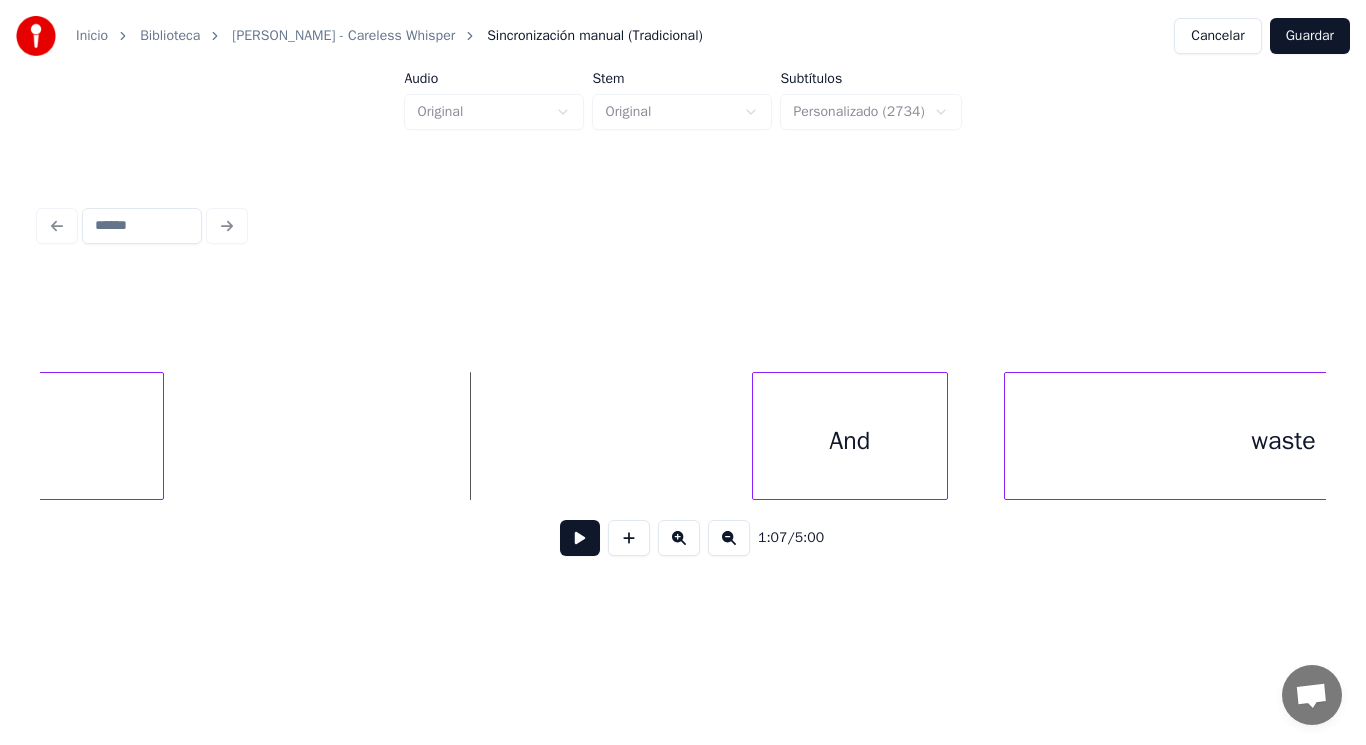 click on "friend" at bounding box center (-139, 441) 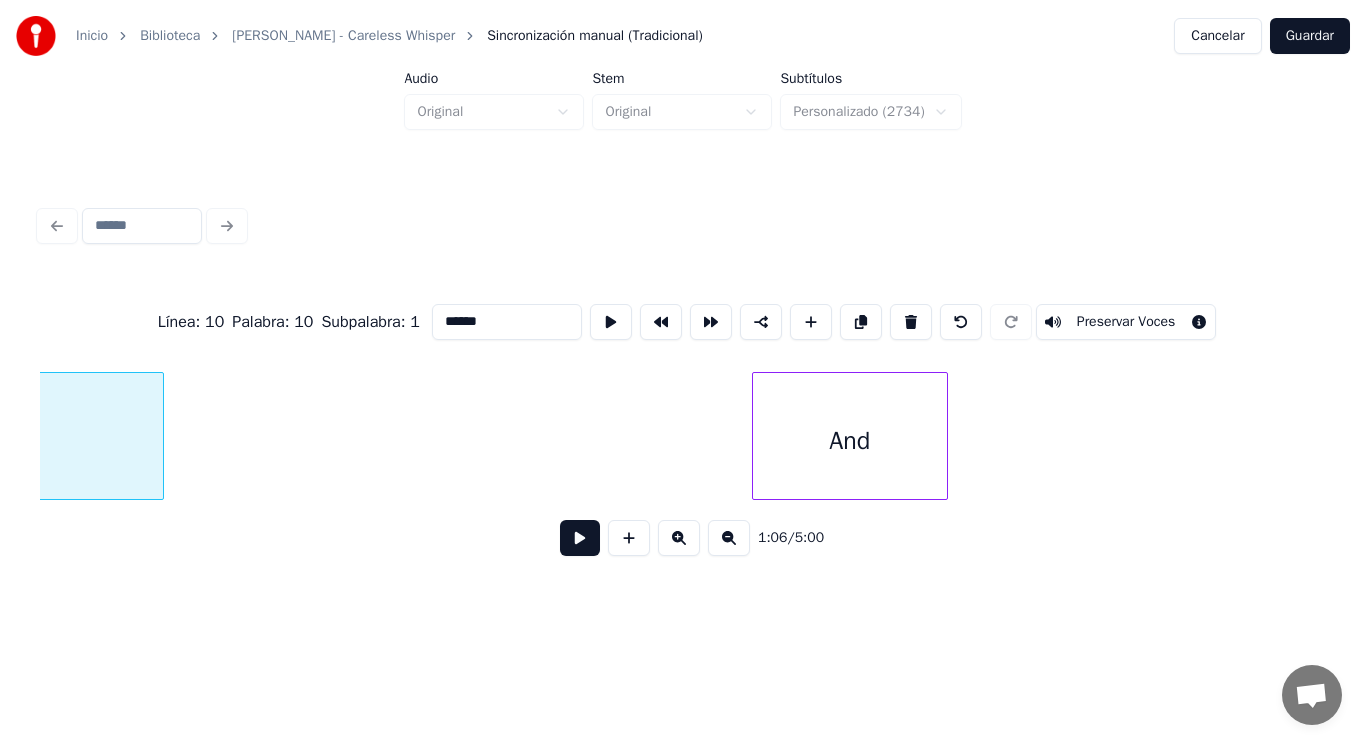 scroll, scrollTop: 0, scrollLeft: 93113, axis: horizontal 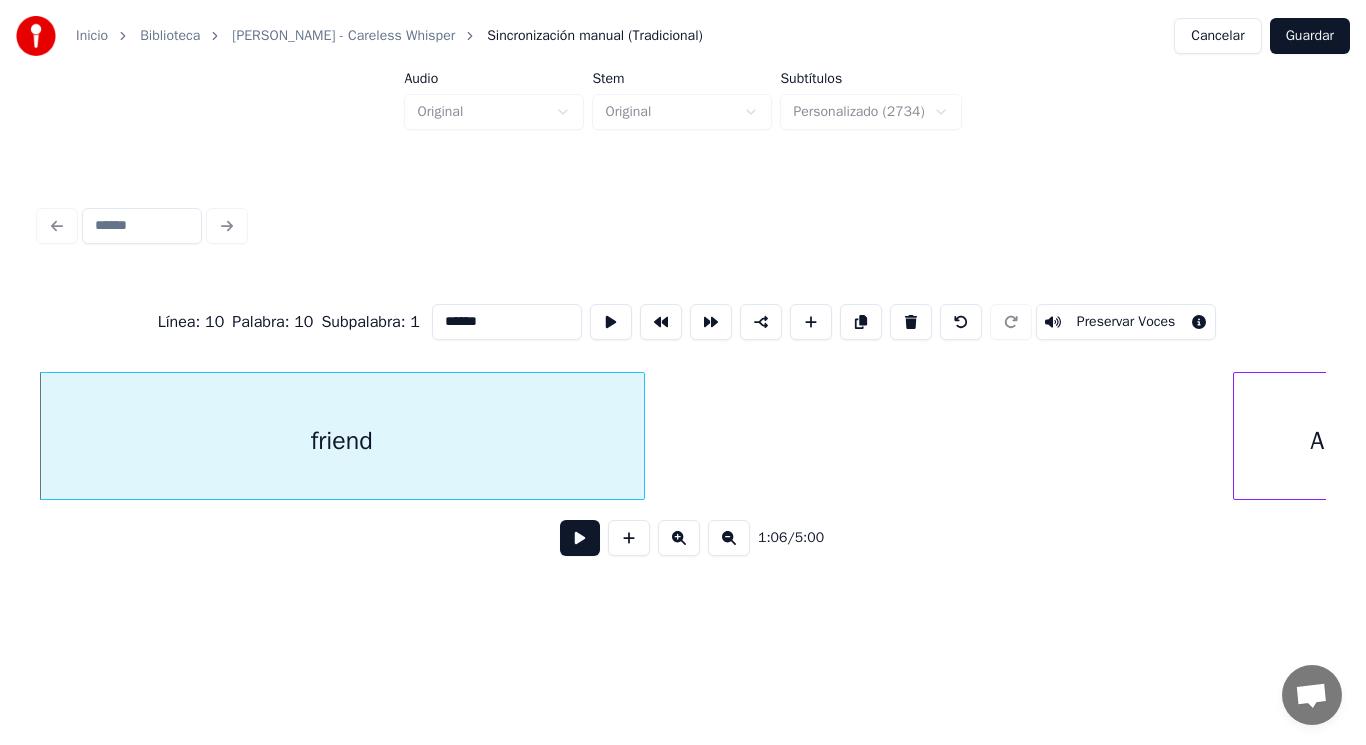 click at bounding box center [580, 538] 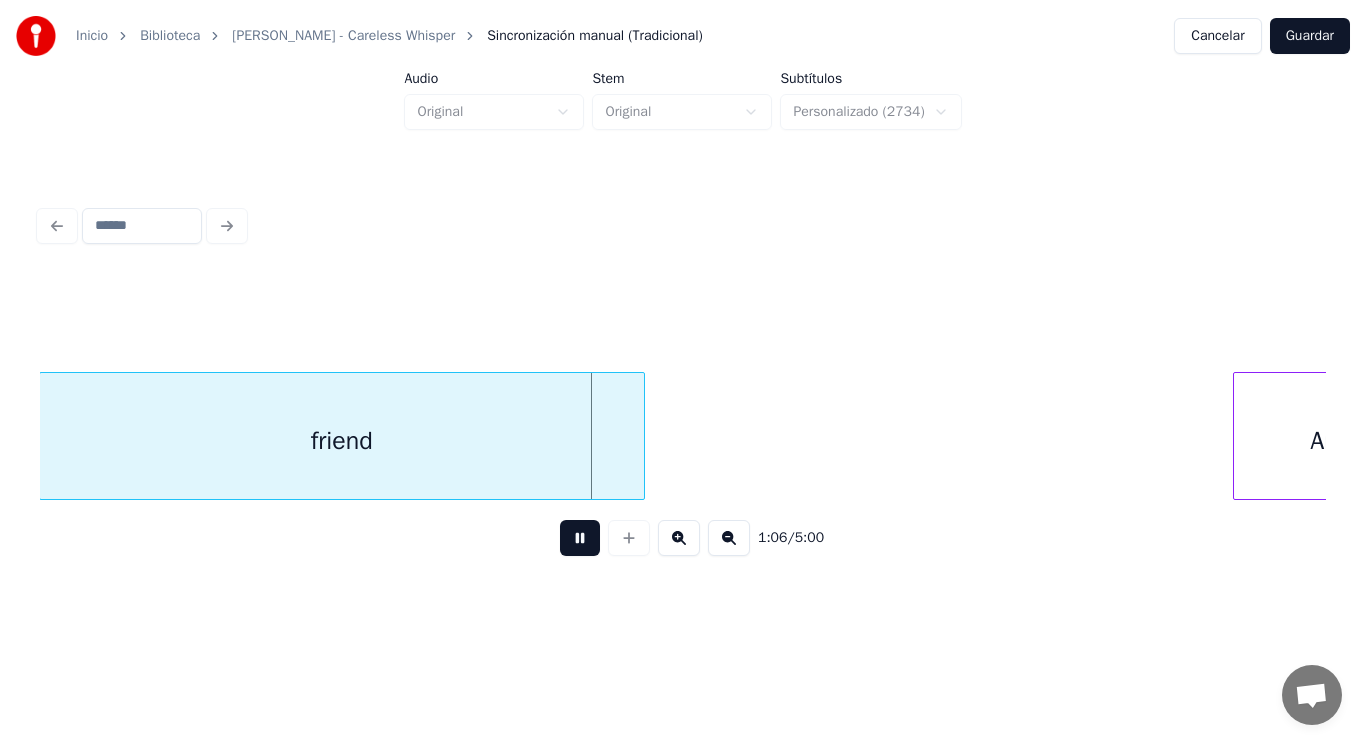 click at bounding box center (580, 538) 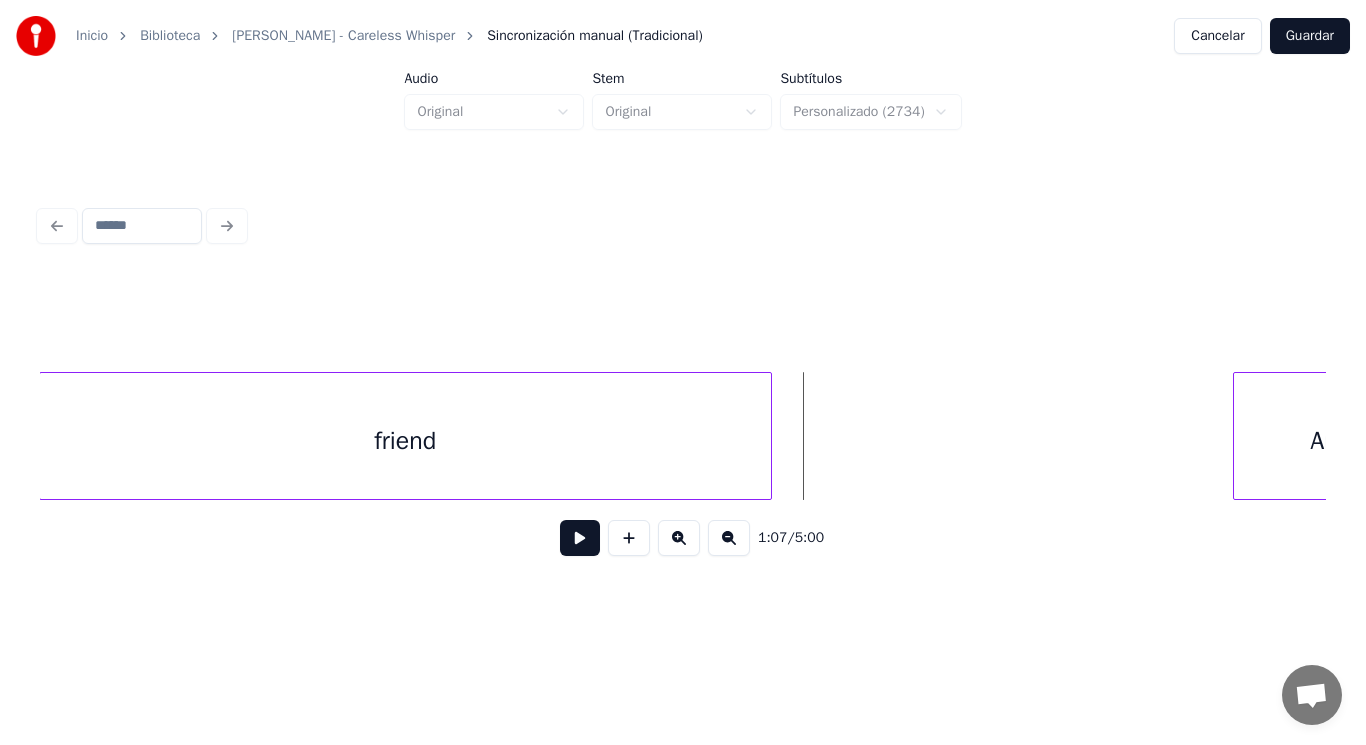 click at bounding box center (768, 436) 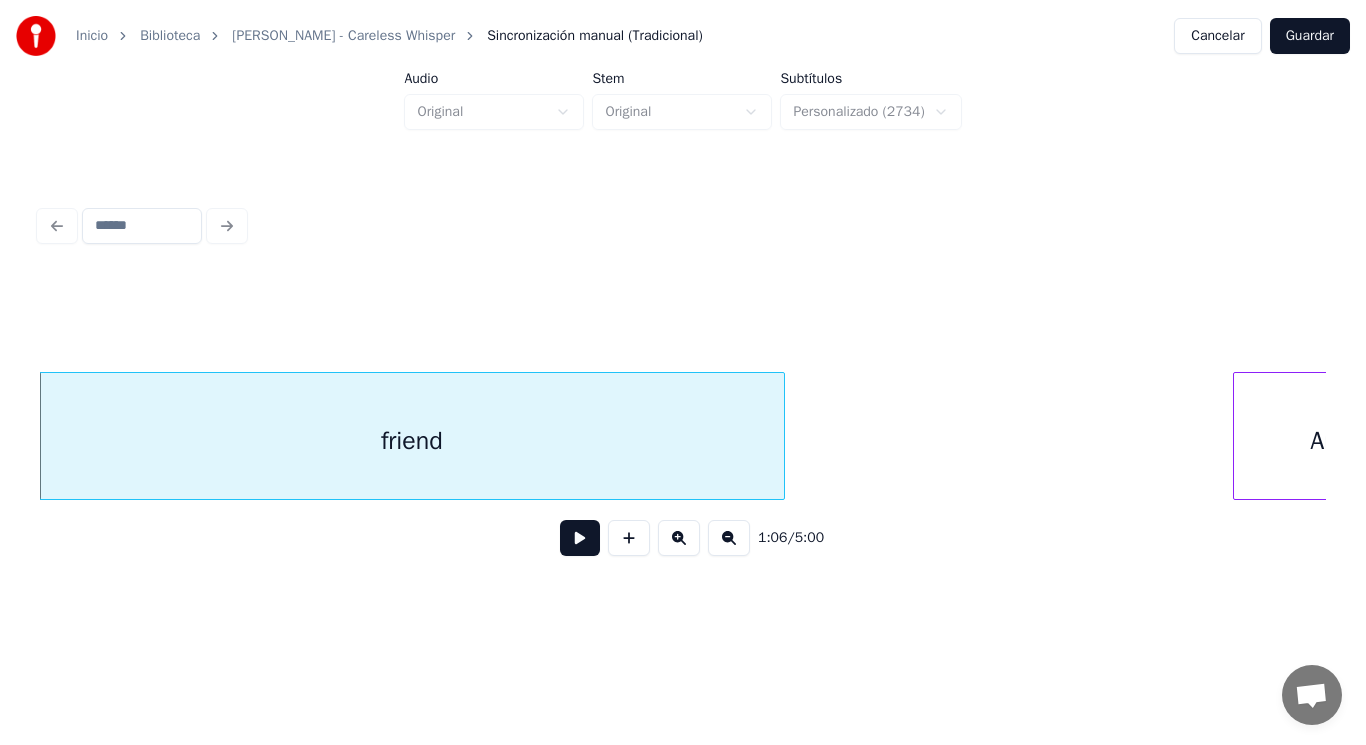 click at bounding box center [580, 538] 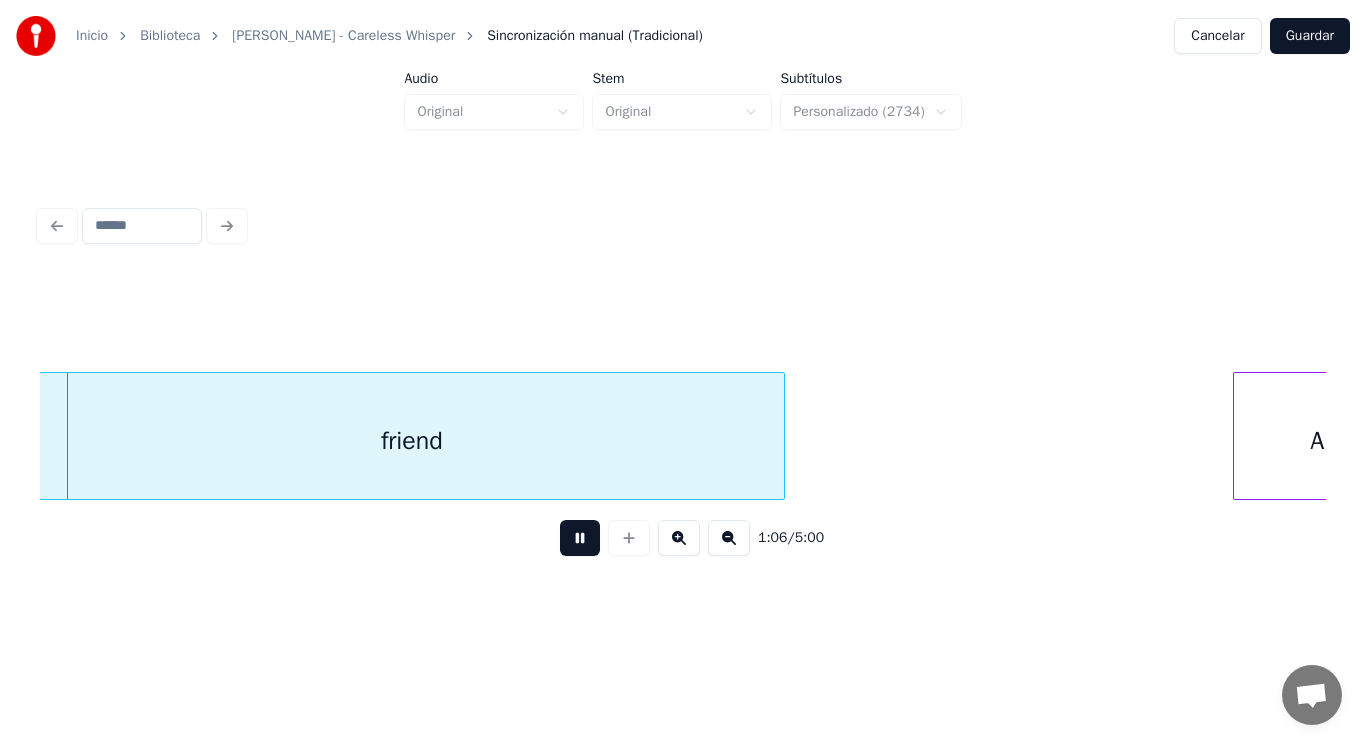 click at bounding box center (580, 538) 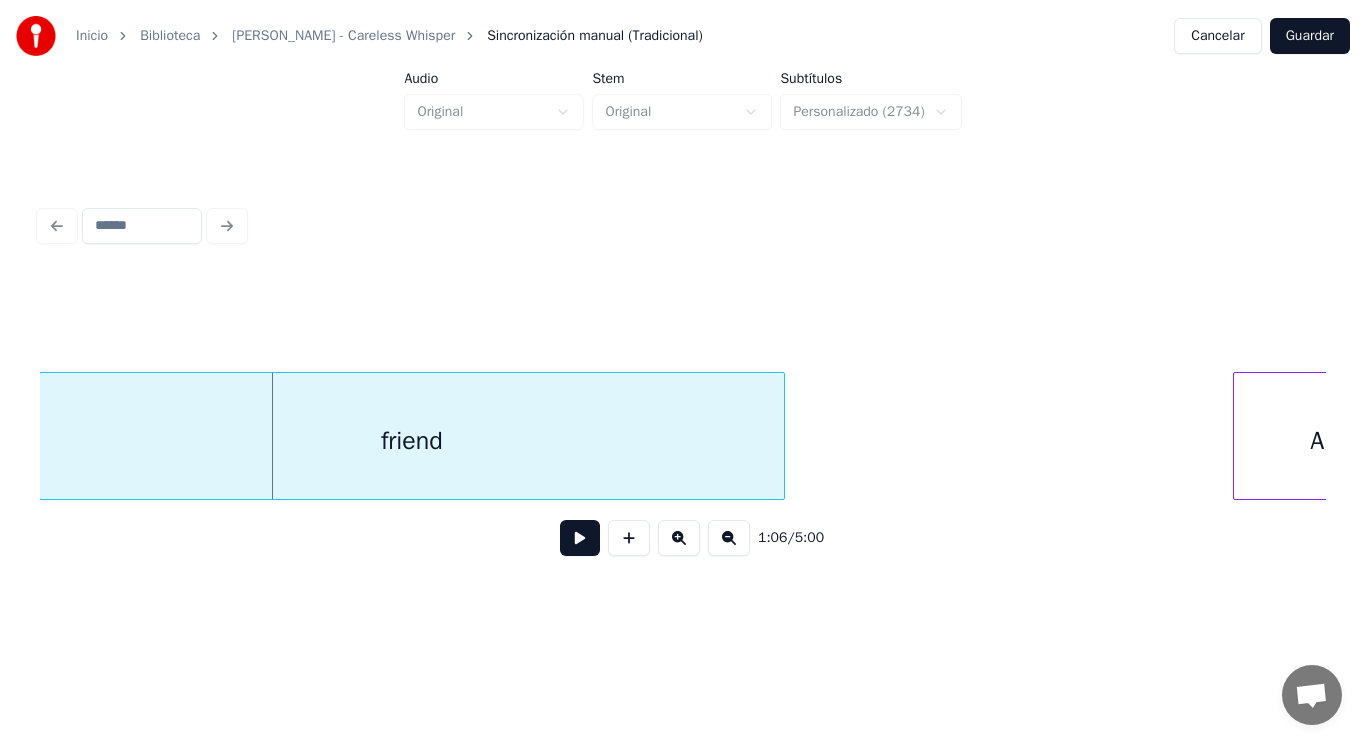click on "friend" at bounding box center [412, 441] 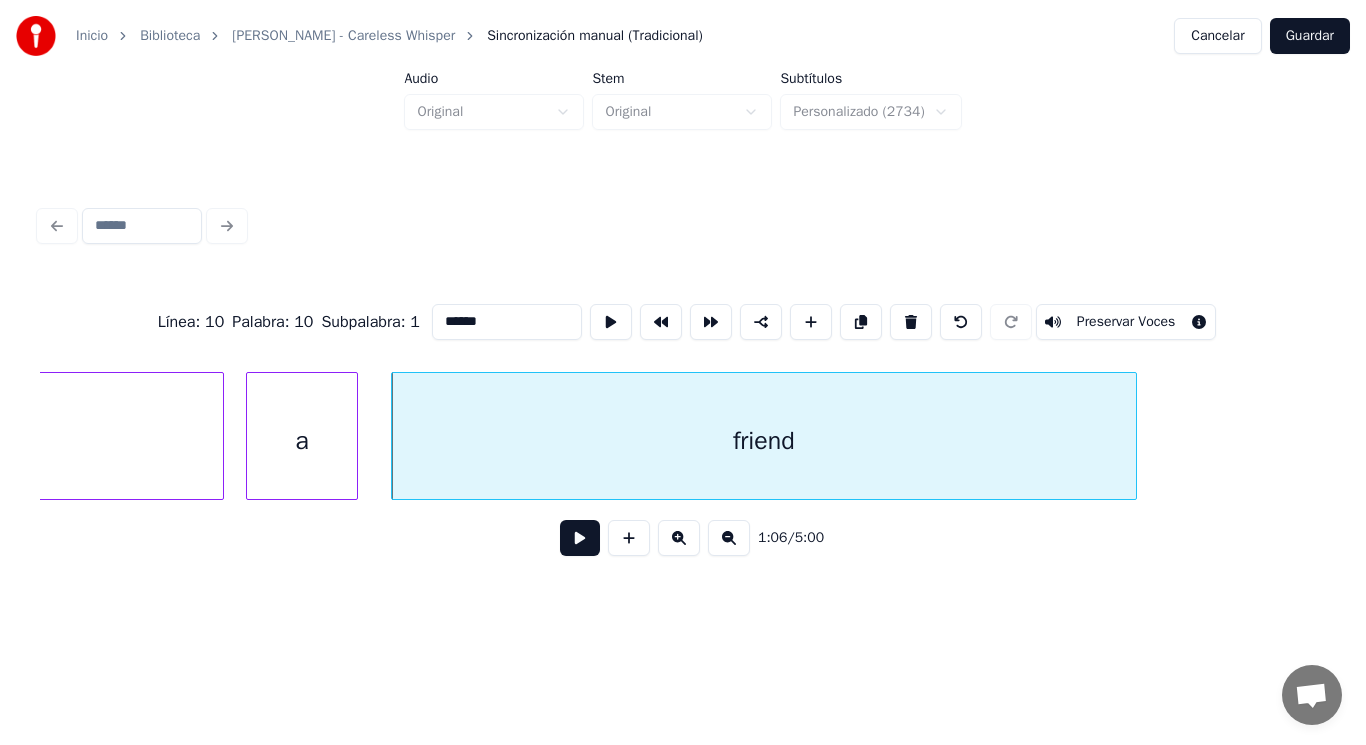scroll, scrollTop: 0, scrollLeft: 92753, axis: horizontal 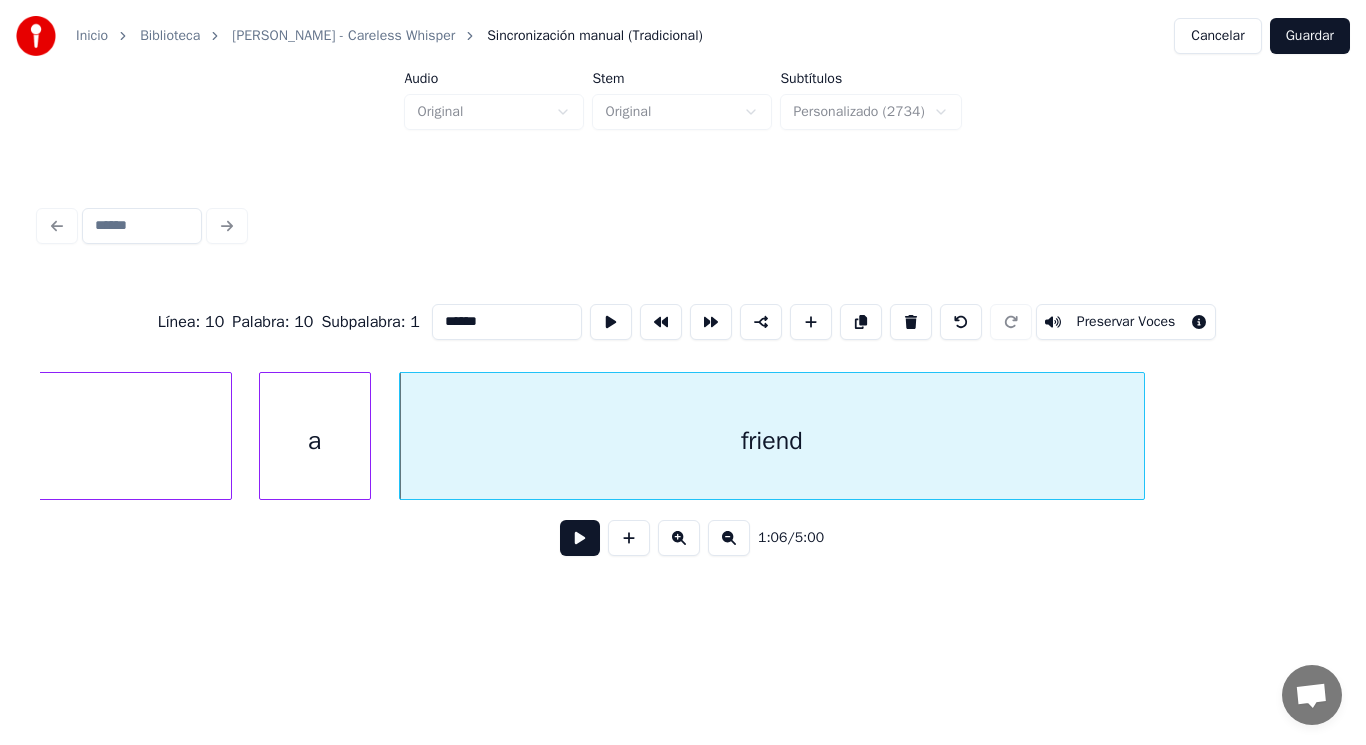 click on "a" at bounding box center (315, 441) 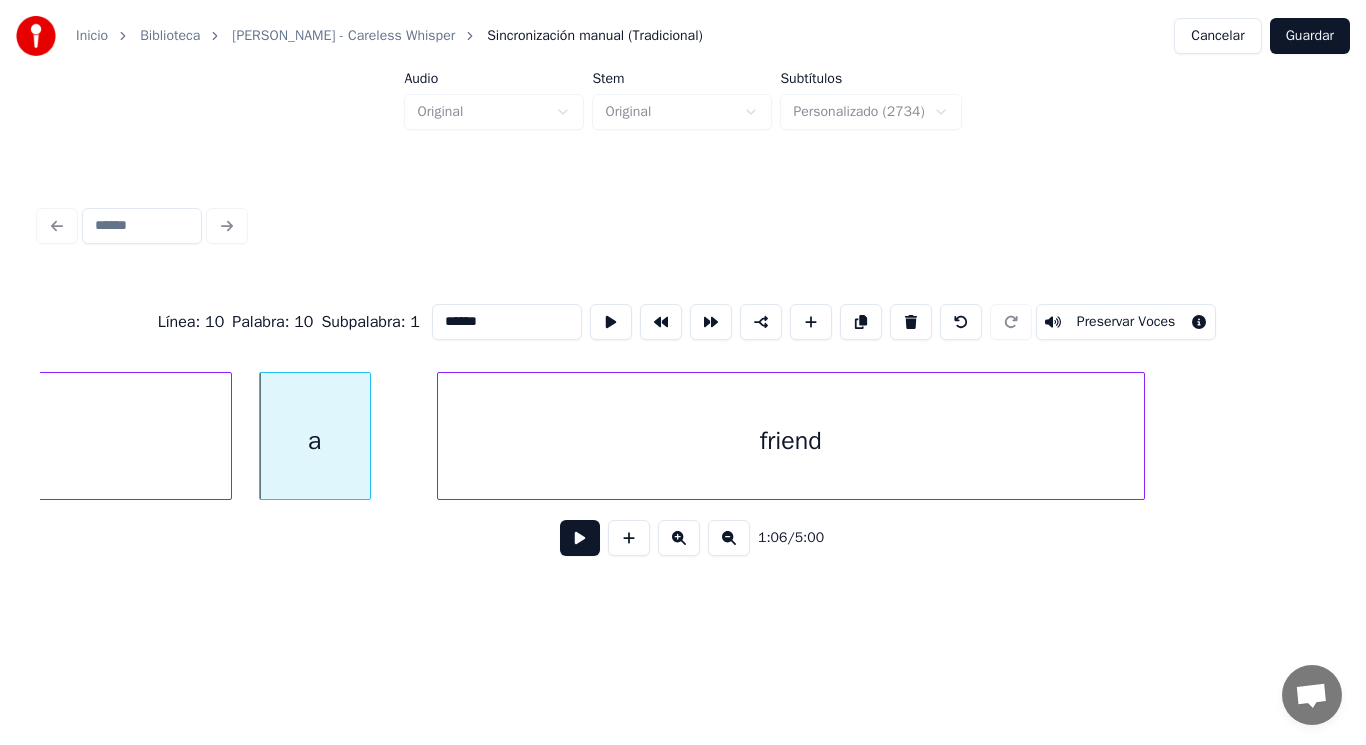 click at bounding box center (441, 436) 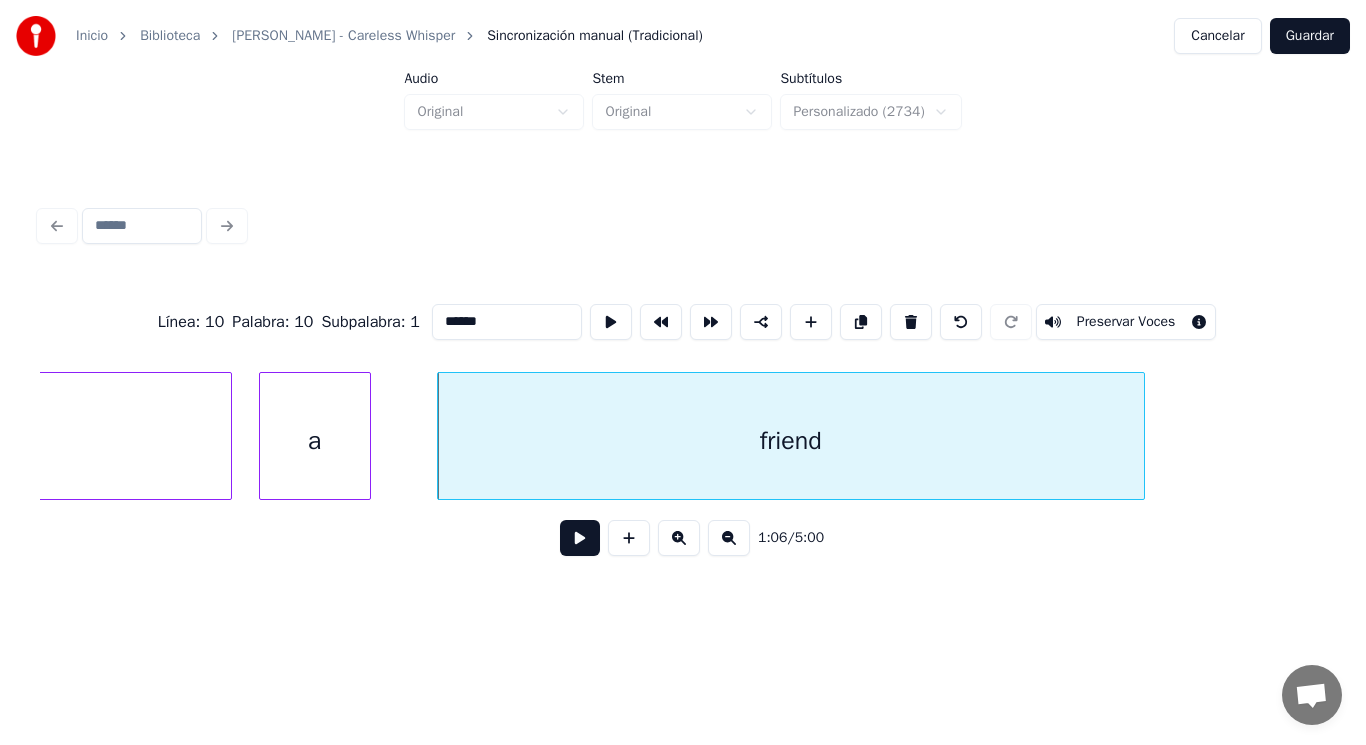 click at bounding box center (580, 538) 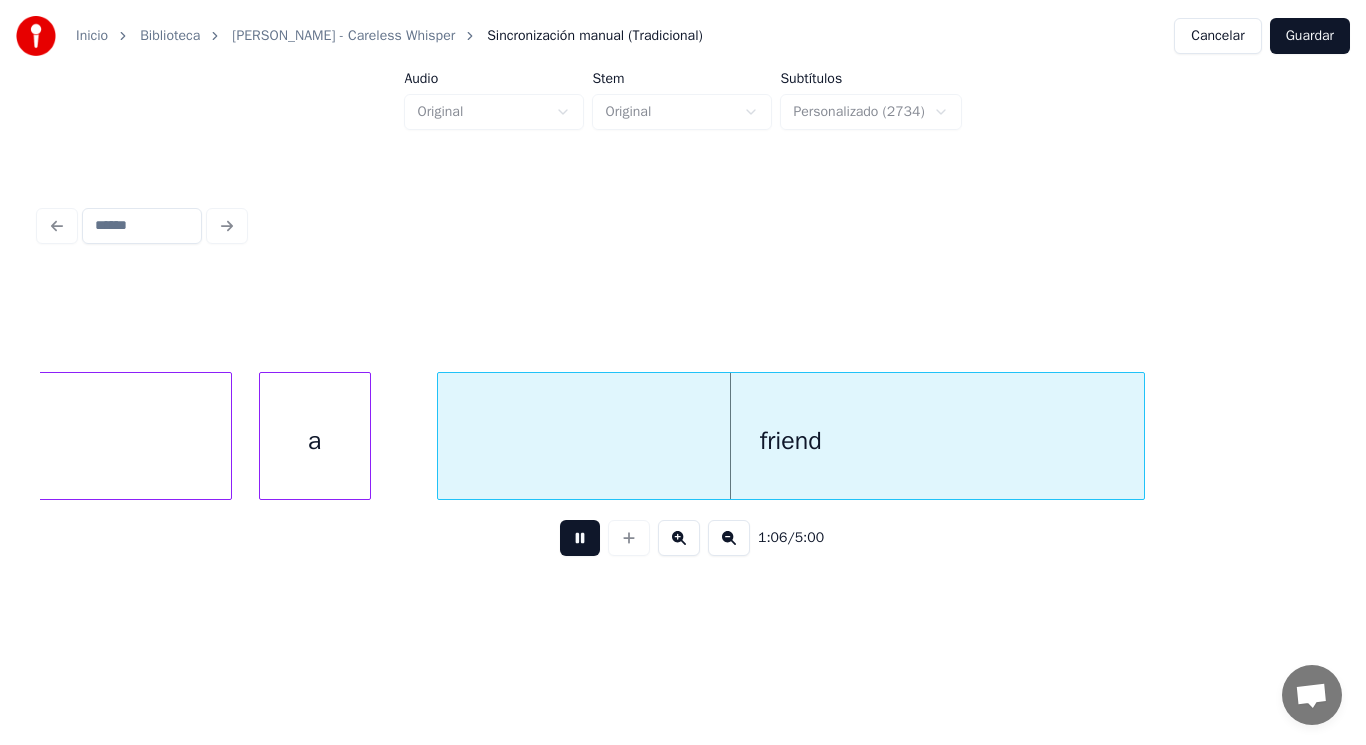 click at bounding box center [580, 538] 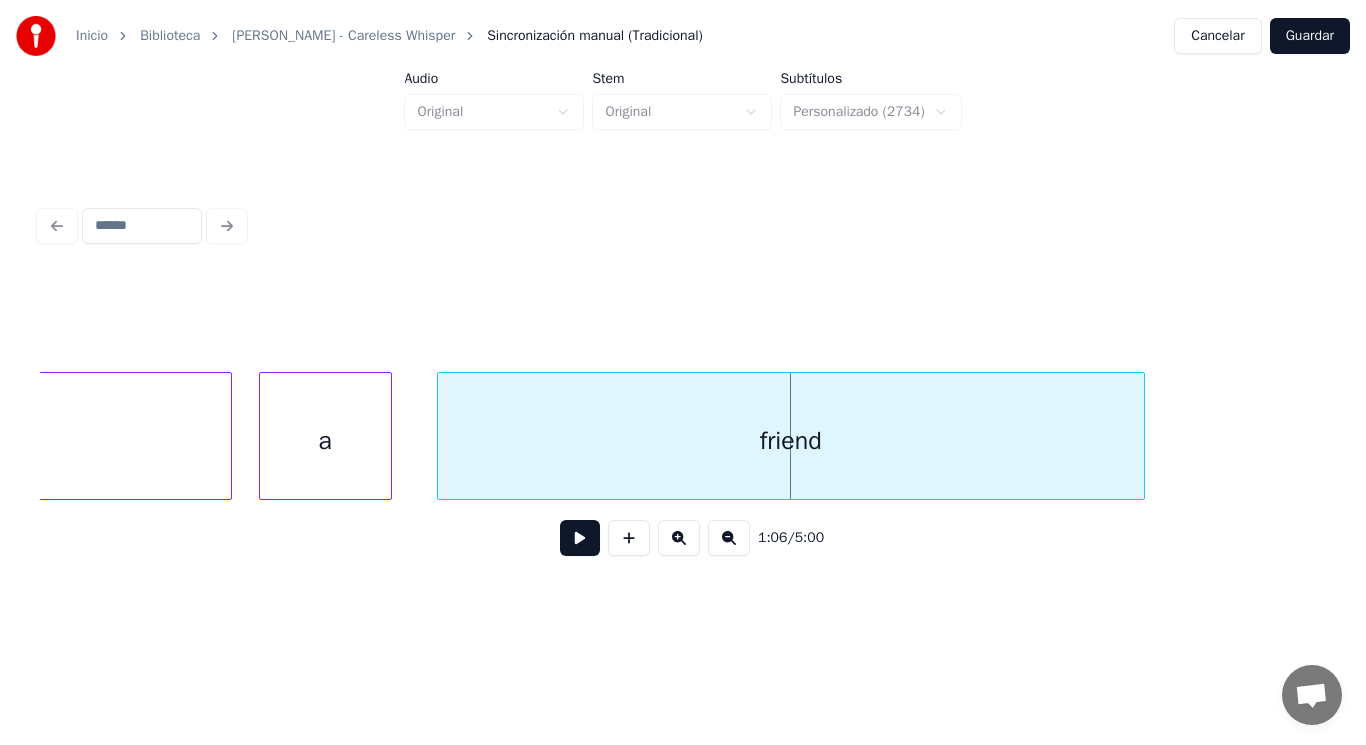 click at bounding box center [388, 436] 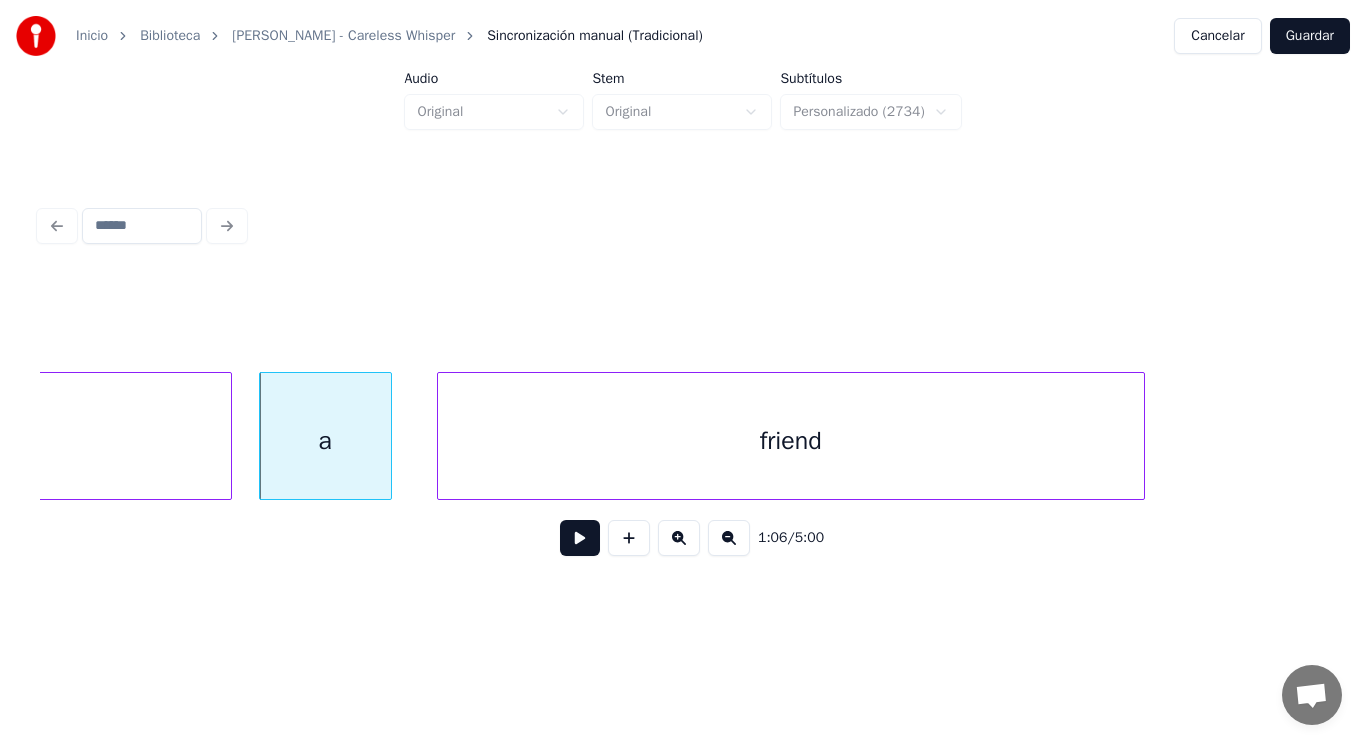 click at bounding box center [580, 538] 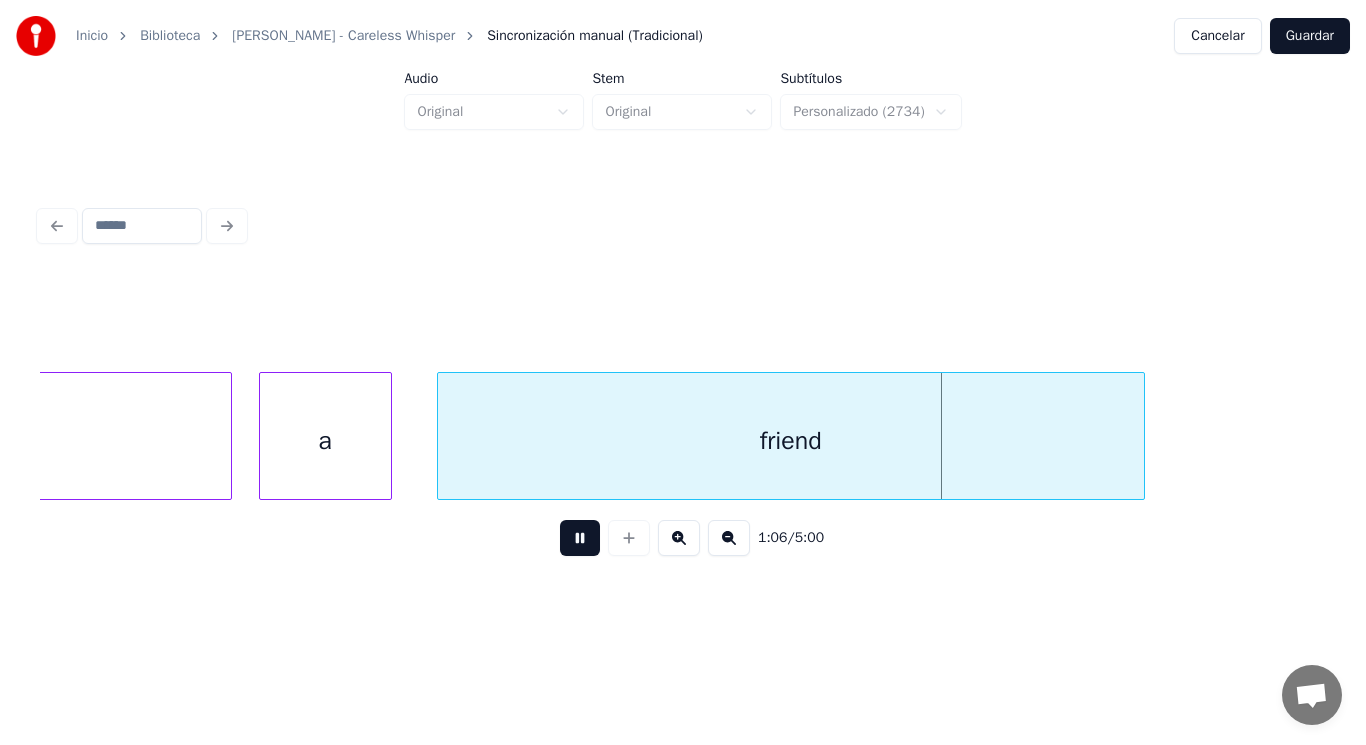 click at bounding box center [580, 538] 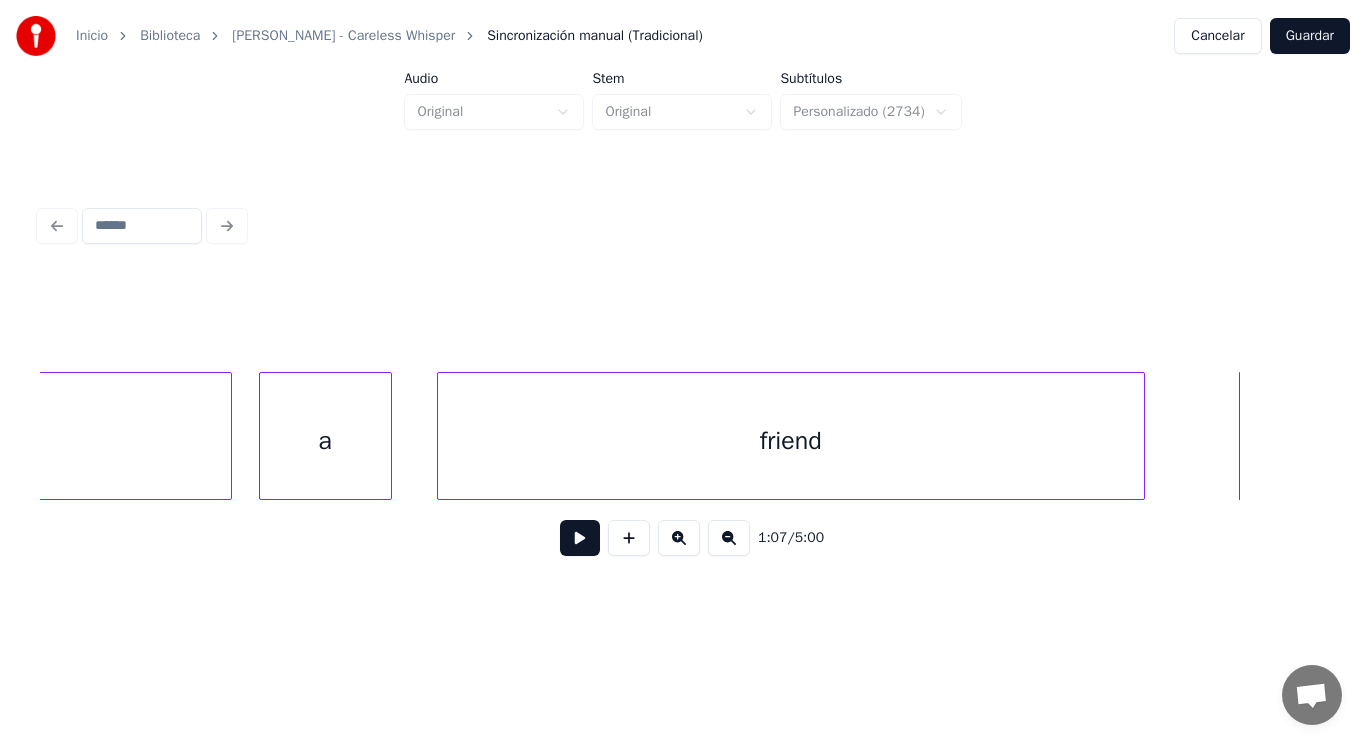 click on "friend" at bounding box center [791, 441] 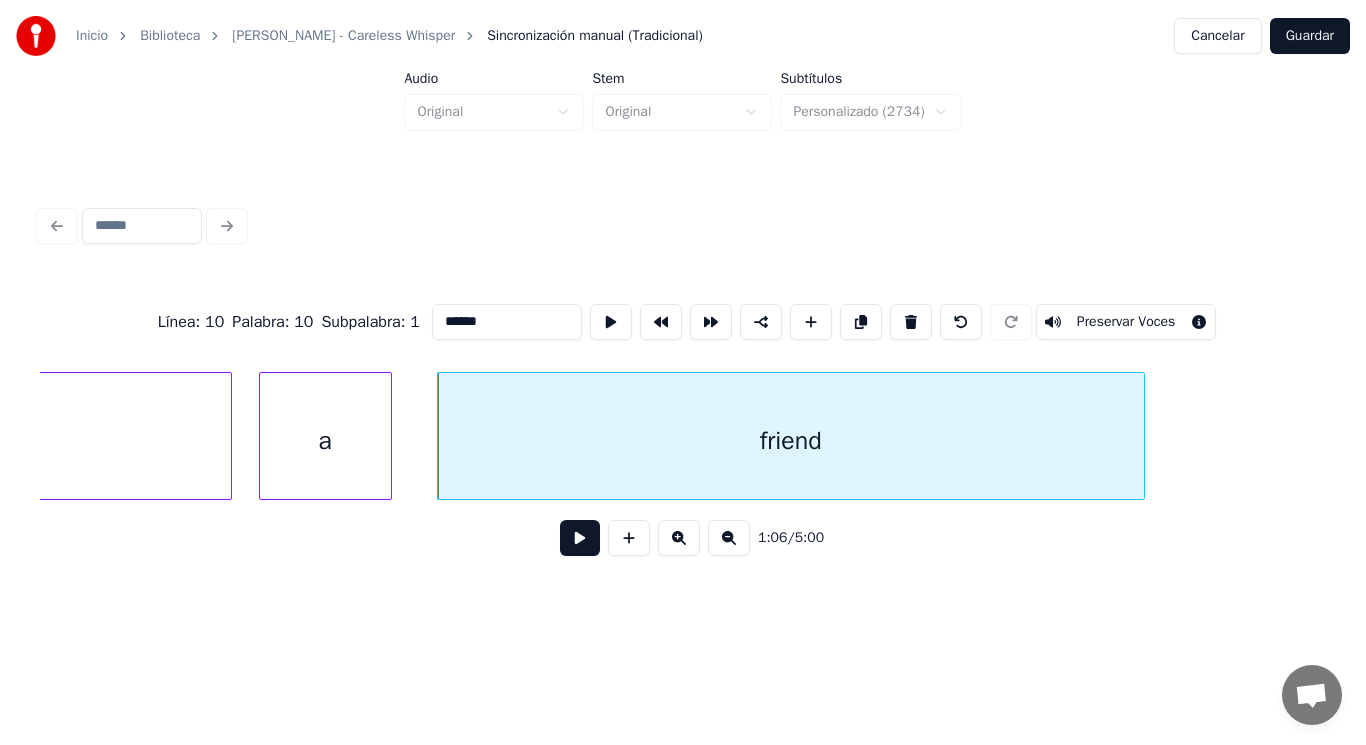 click at bounding box center (580, 538) 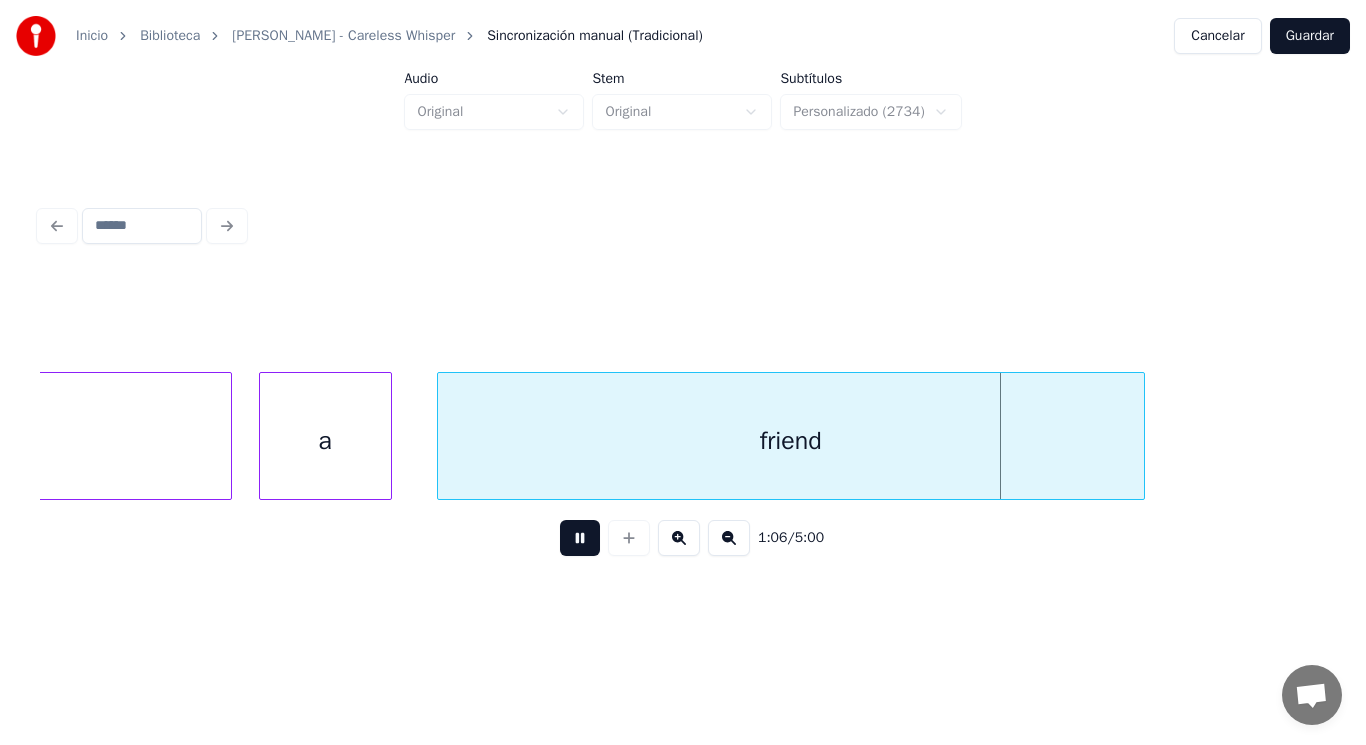 click at bounding box center (580, 538) 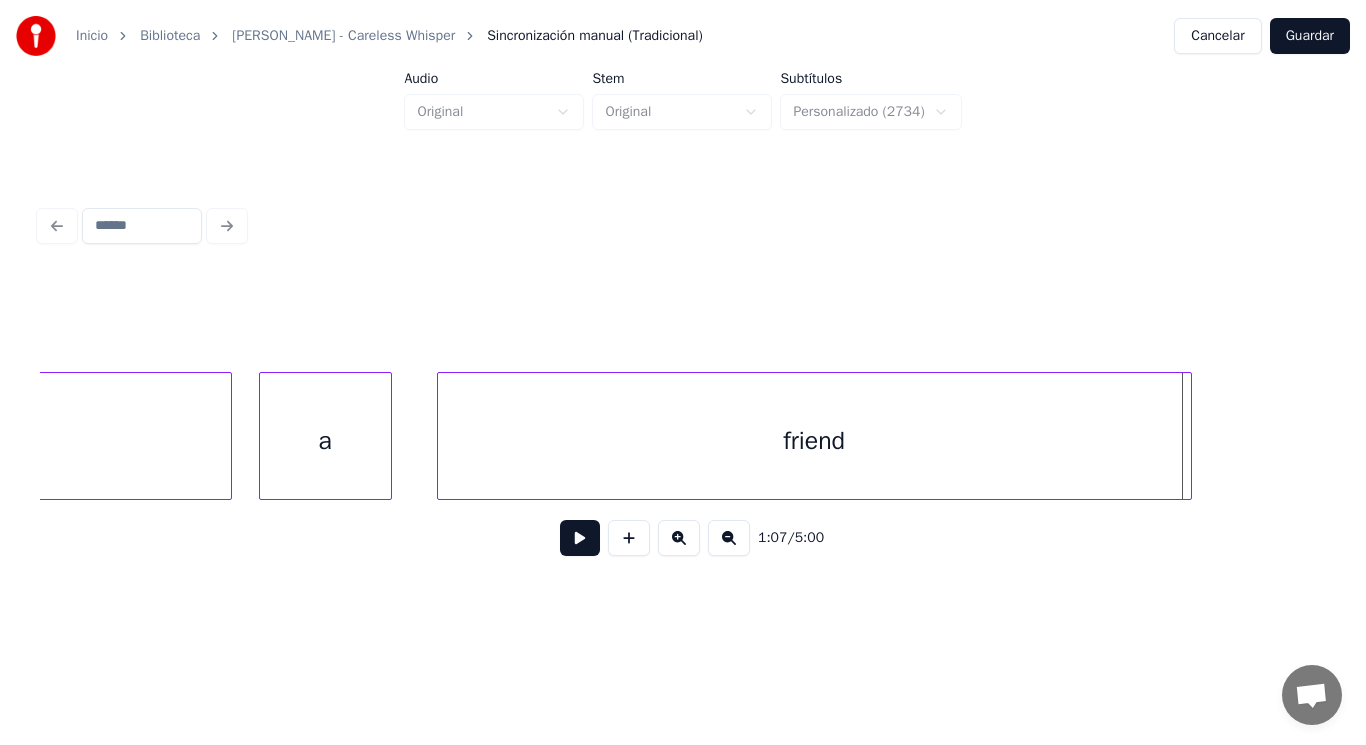 click at bounding box center (1188, 436) 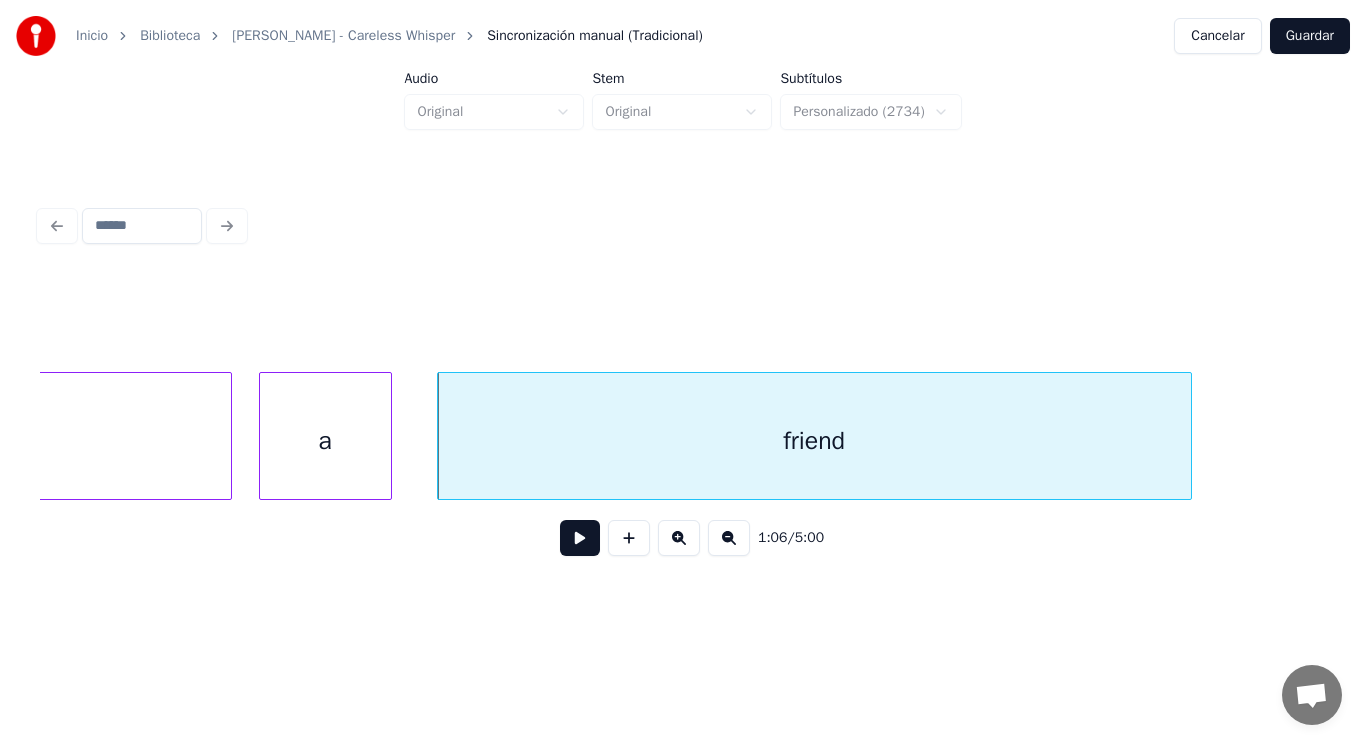 click at bounding box center (580, 538) 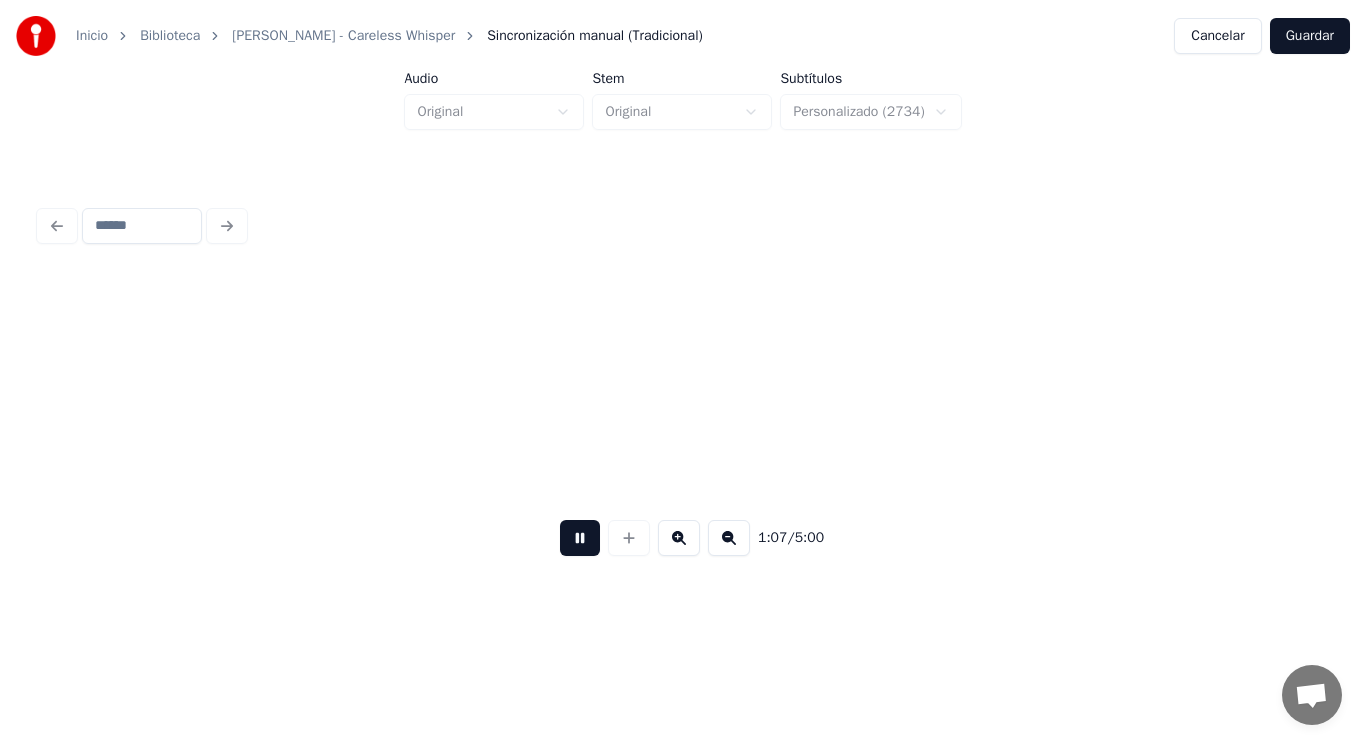 scroll, scrollTop: 0, scrollLeft: 94055, axis: horizontal 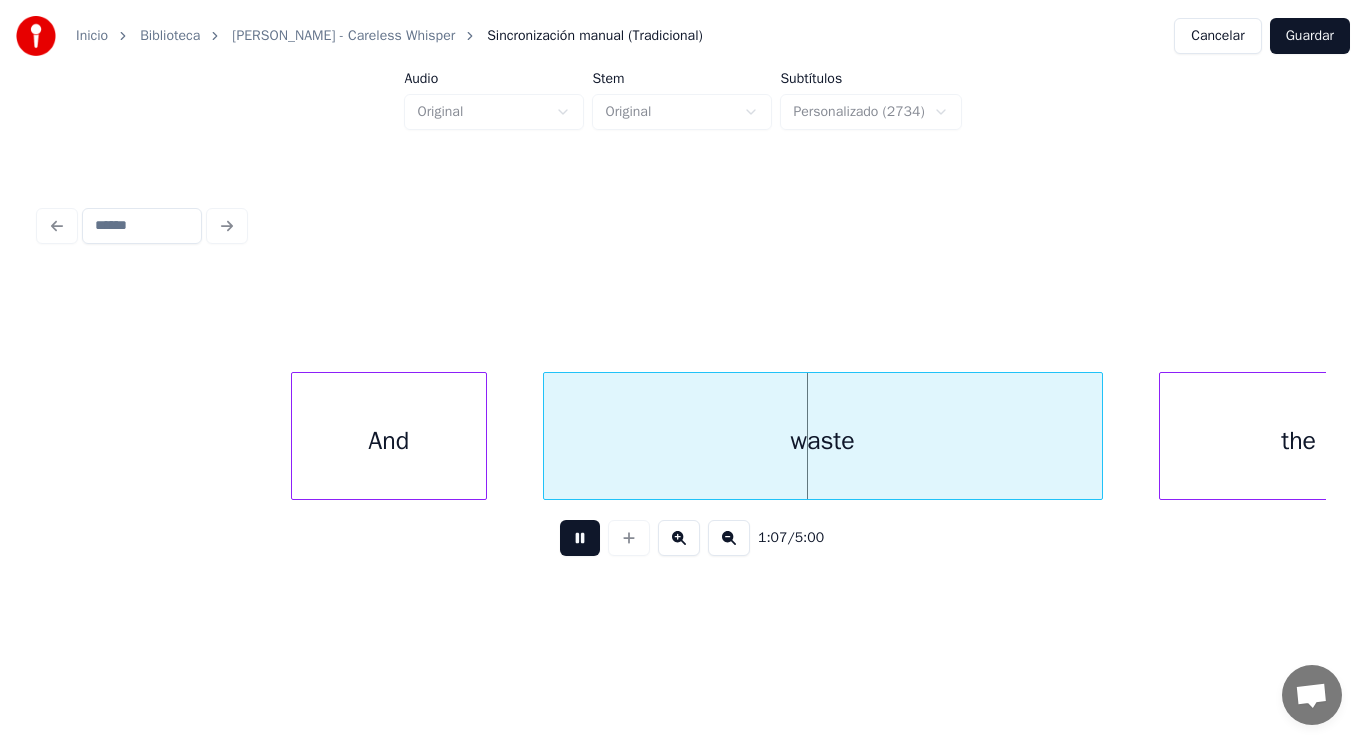 click at bounding box center [580, 538] 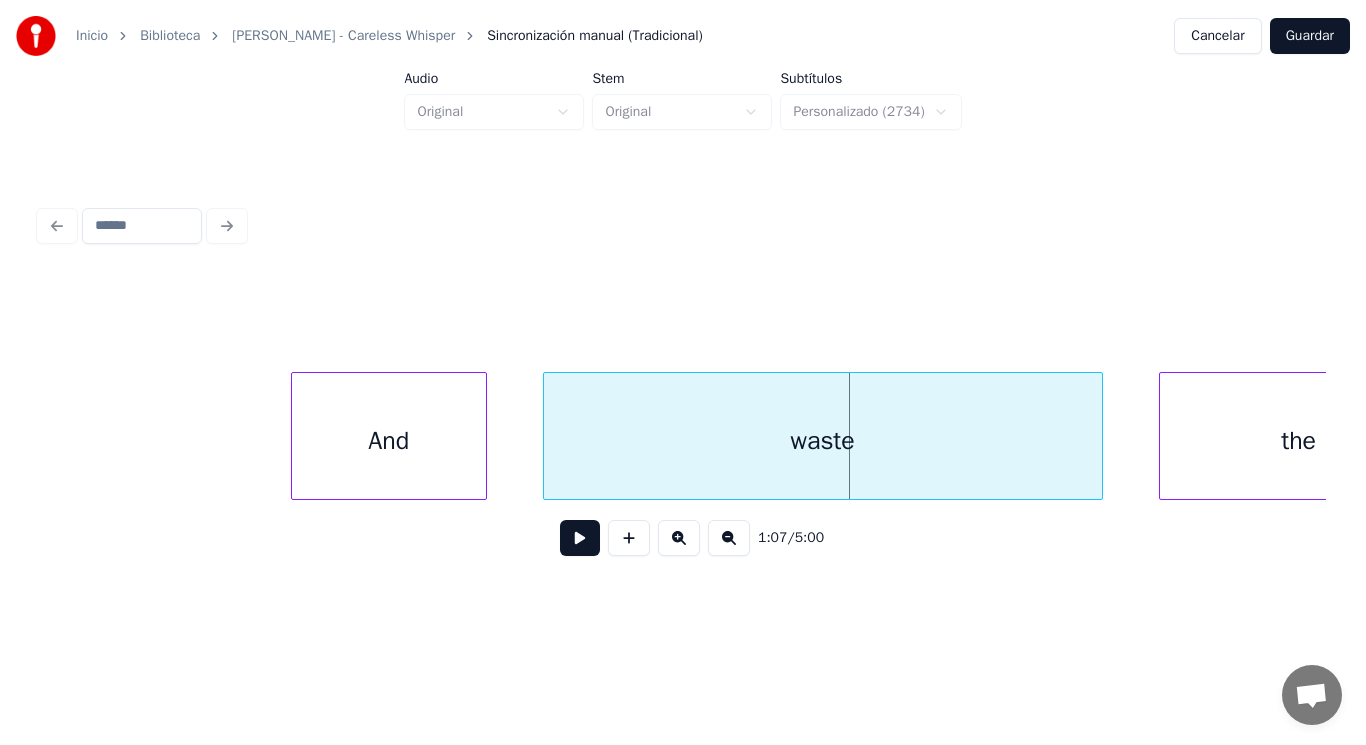click on "waste" at bounding box center [823, 441] 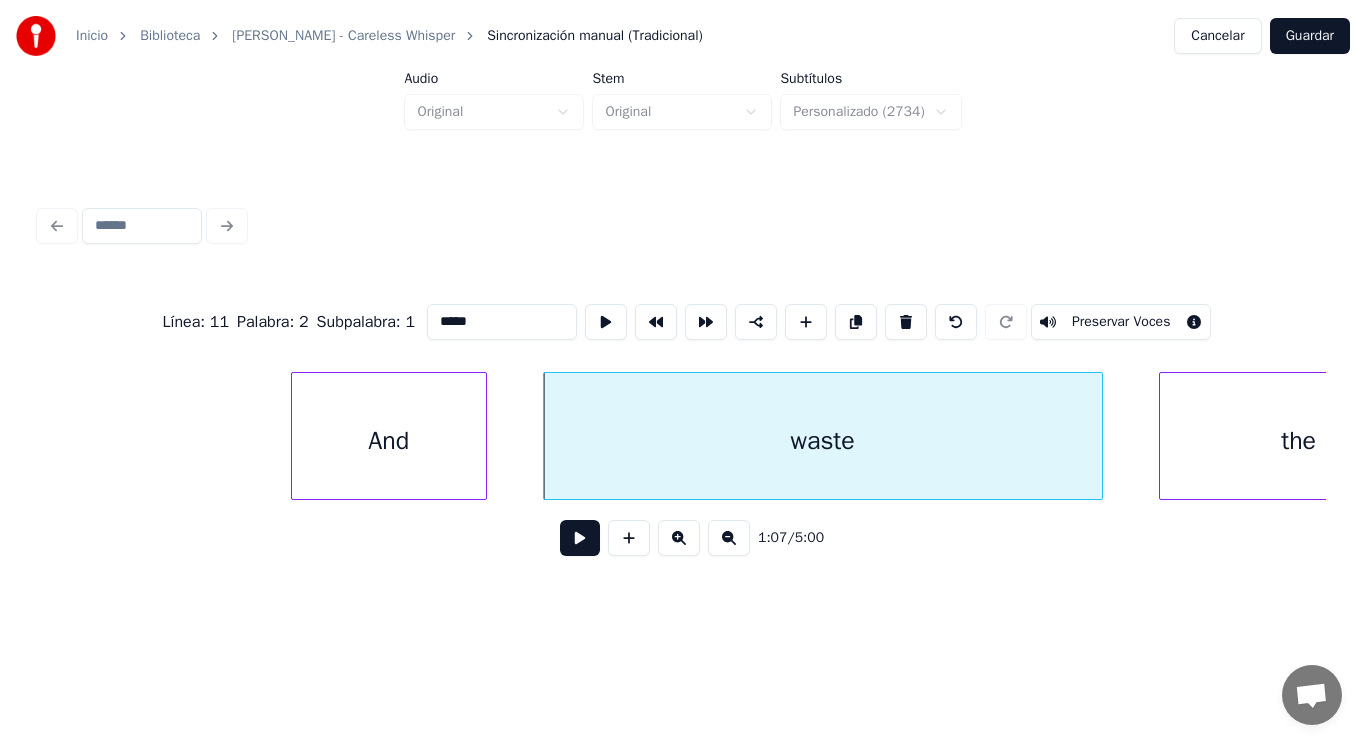 click on "1:07  /  5:00" at bounding box center (683, 538) 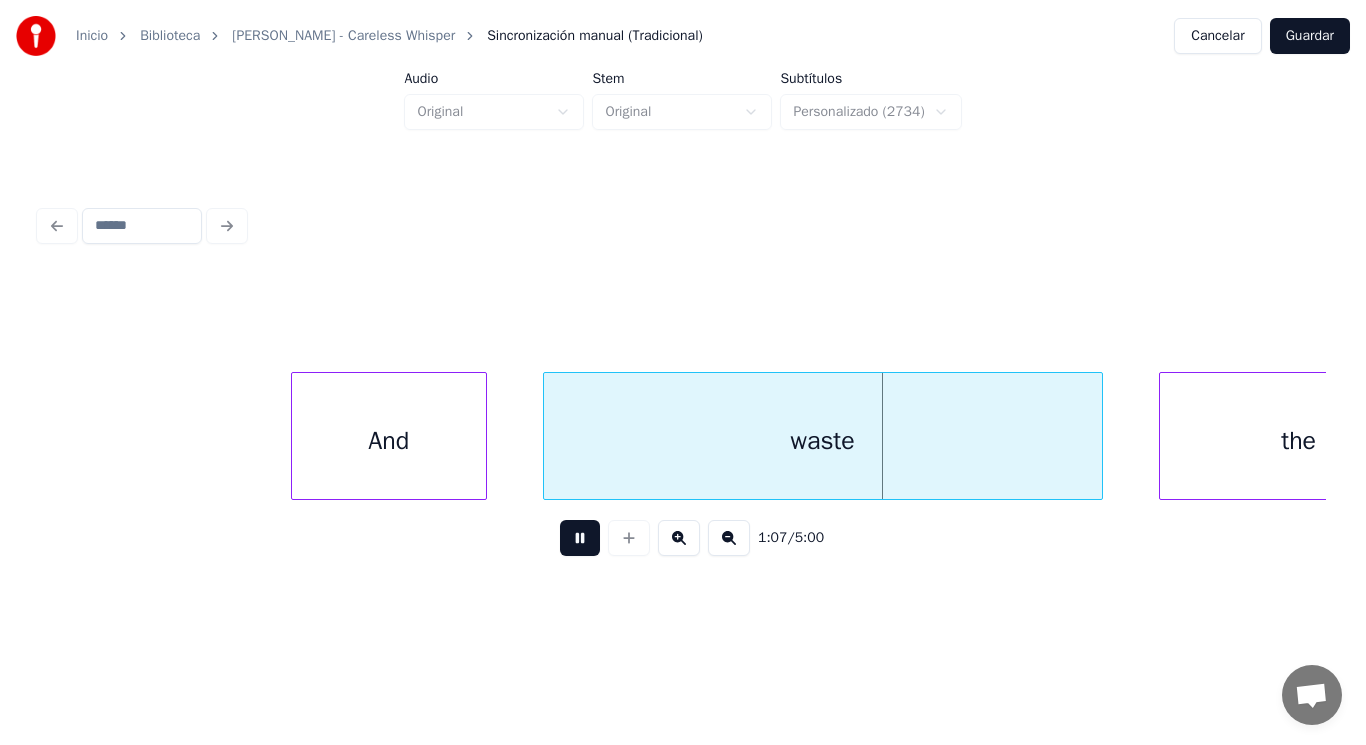 click at bounding box center (580, 538) 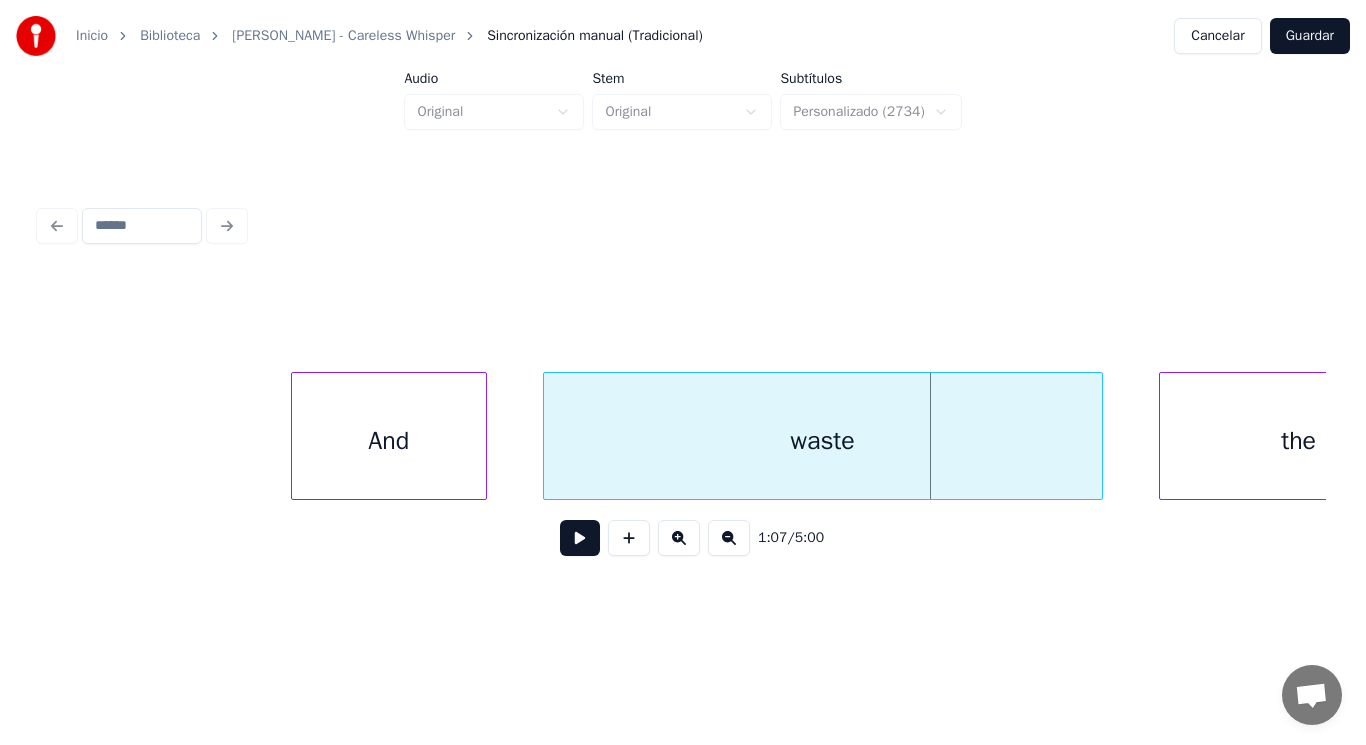 click on "And" at bounding box center [389, 441] 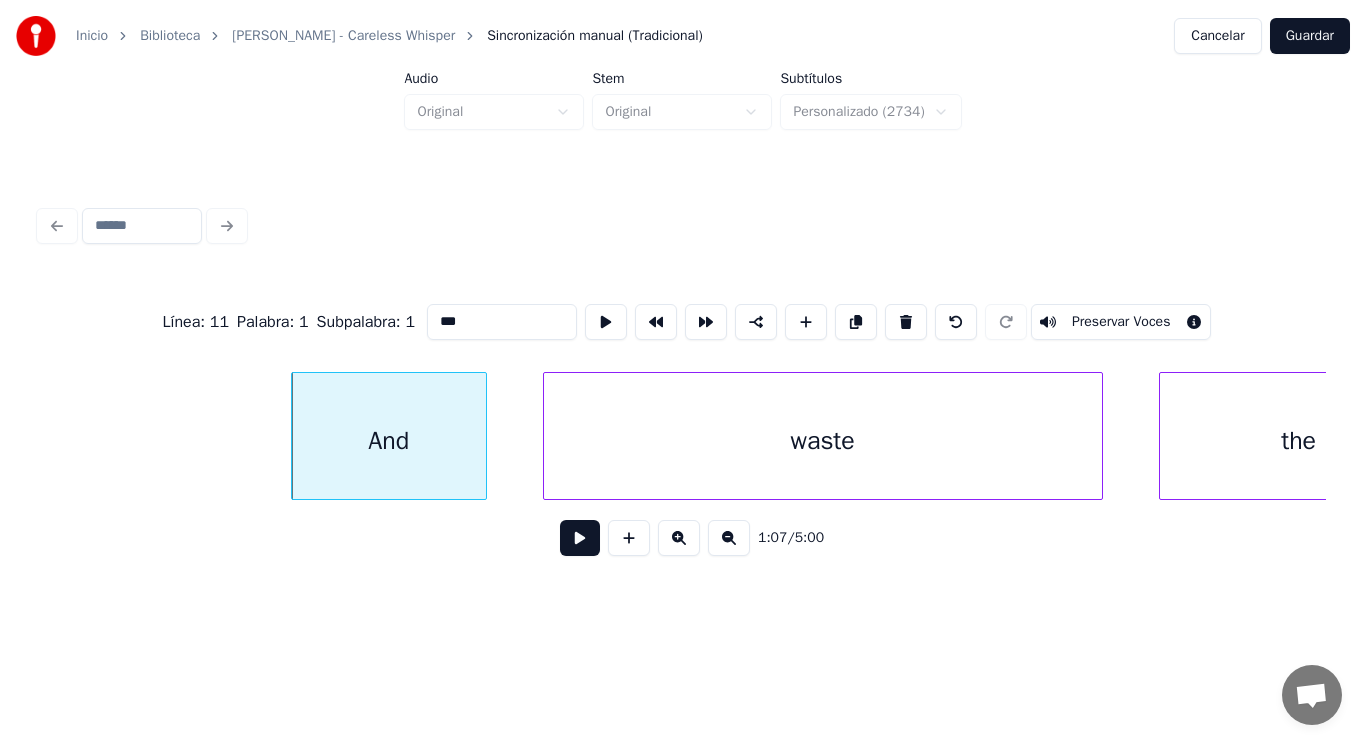 click at bounding box center [580, 538] 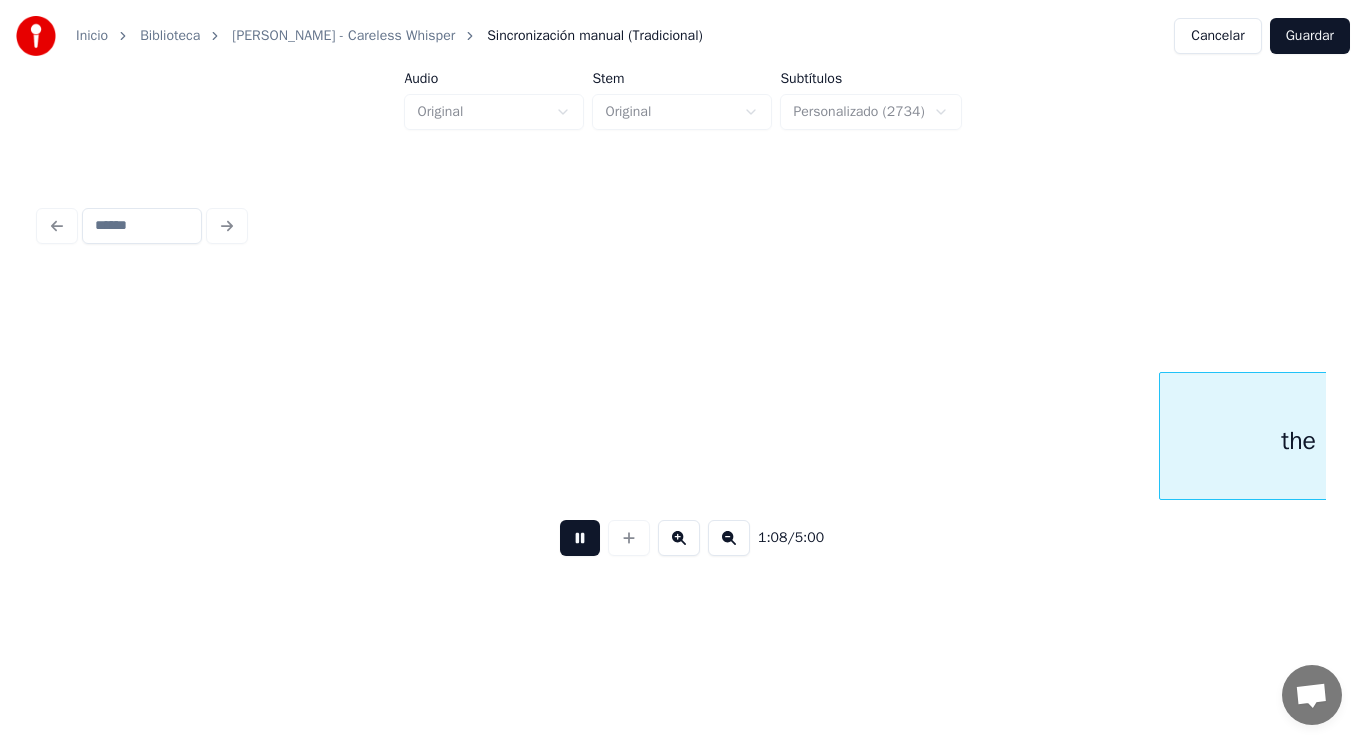 scroll, scrollTop: 0, scrollLeft: 95342, axis: horizontal 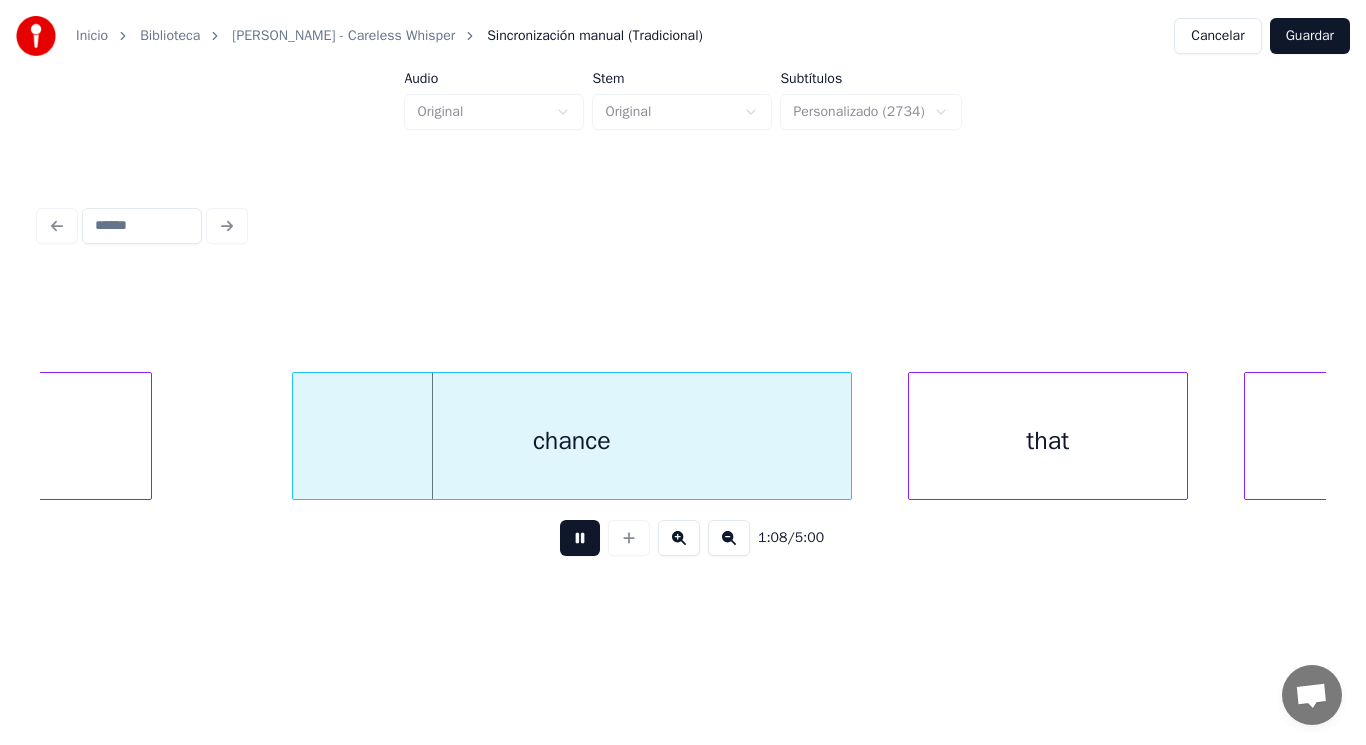 click at bounding box center (580, 538) 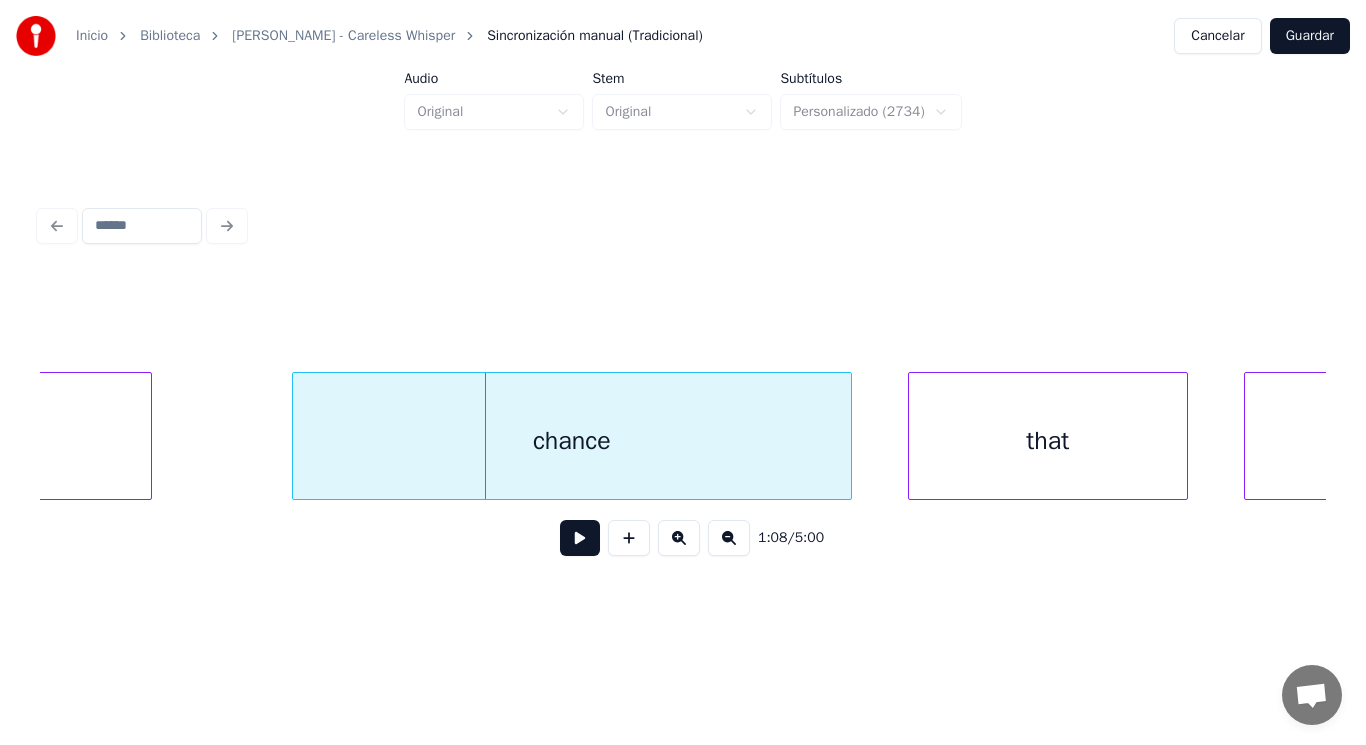 click on "the" at bounding box center (12, 441) 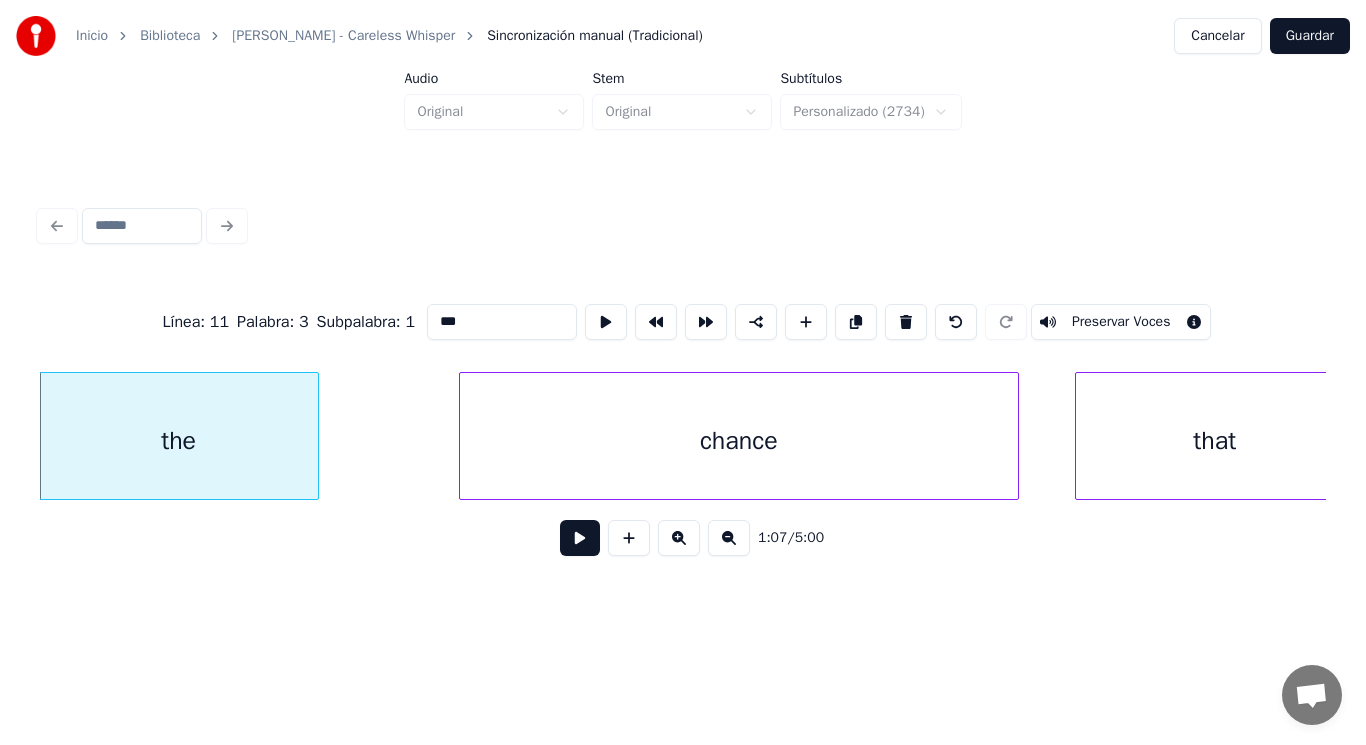 click at bounding box center [580, 538] 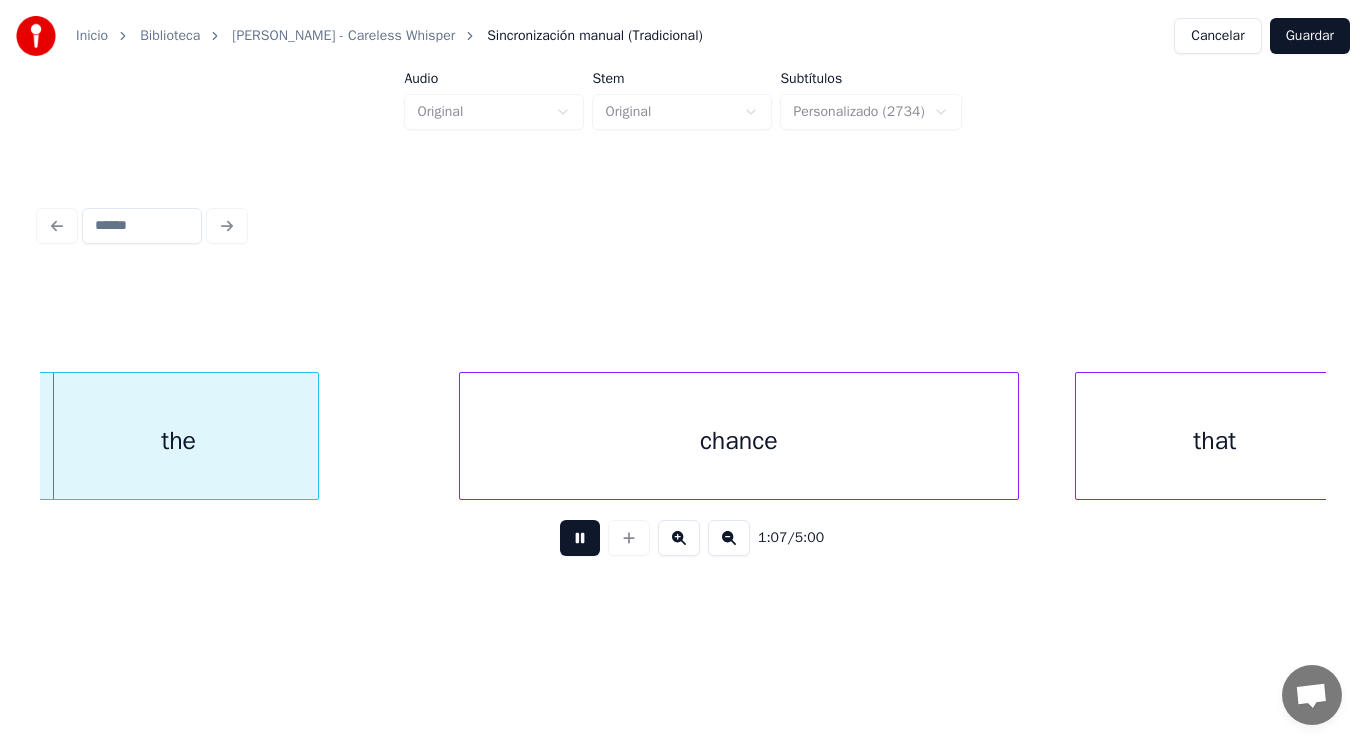 click at bounding box center (580, 538) 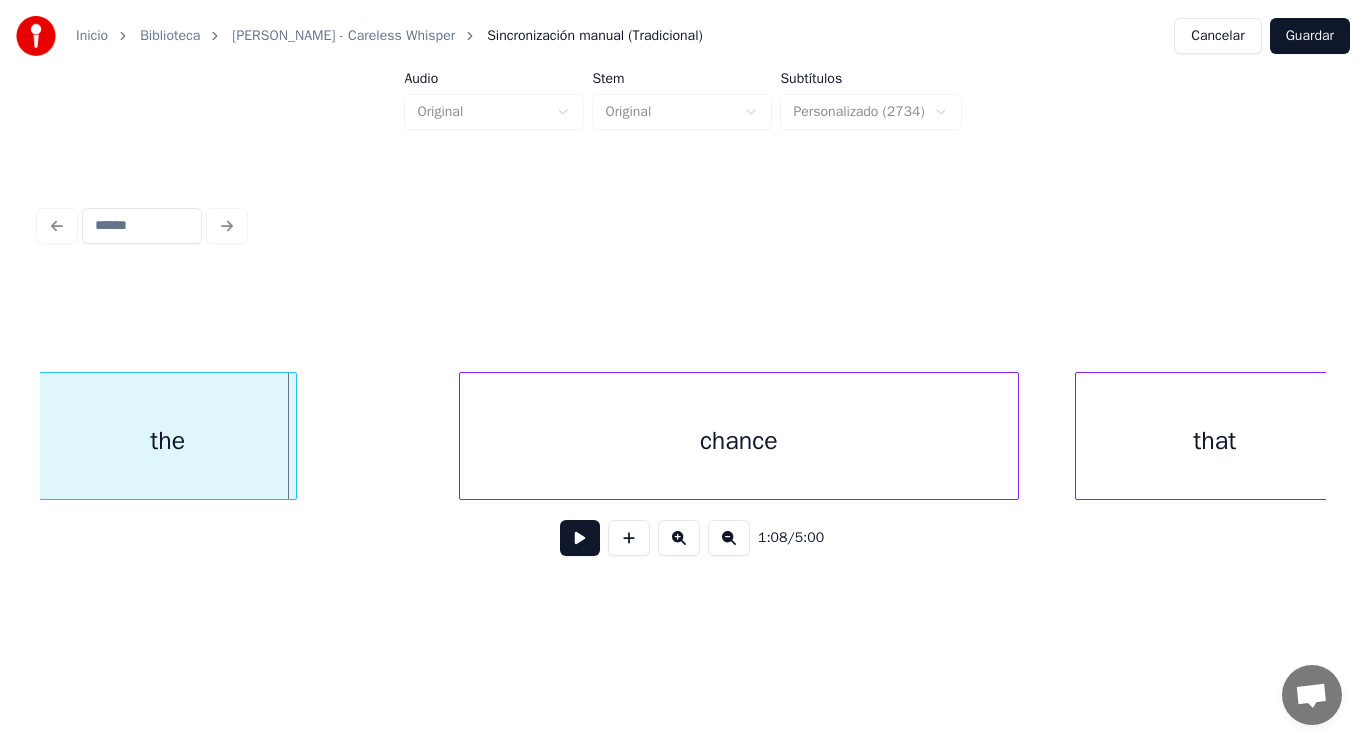 click at bounding box center (293, 436) 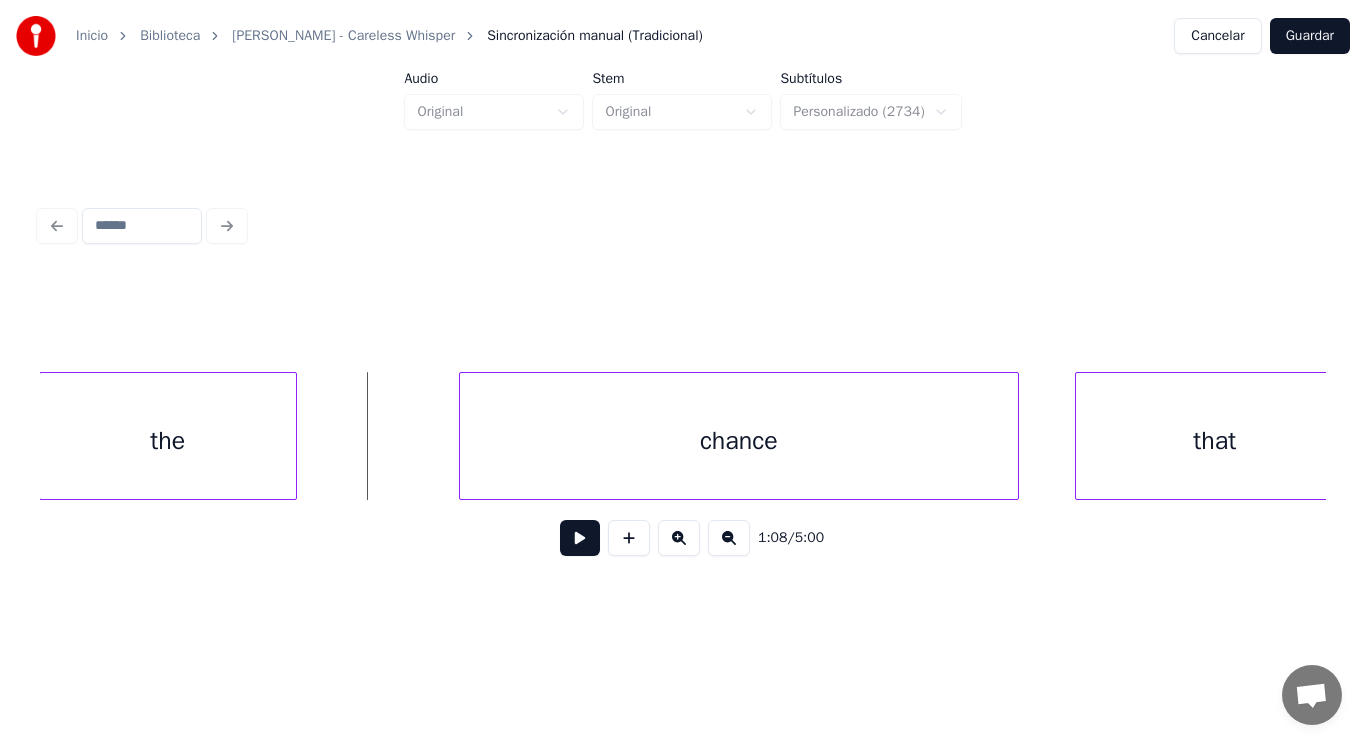 click at bounding box center [580, 538] 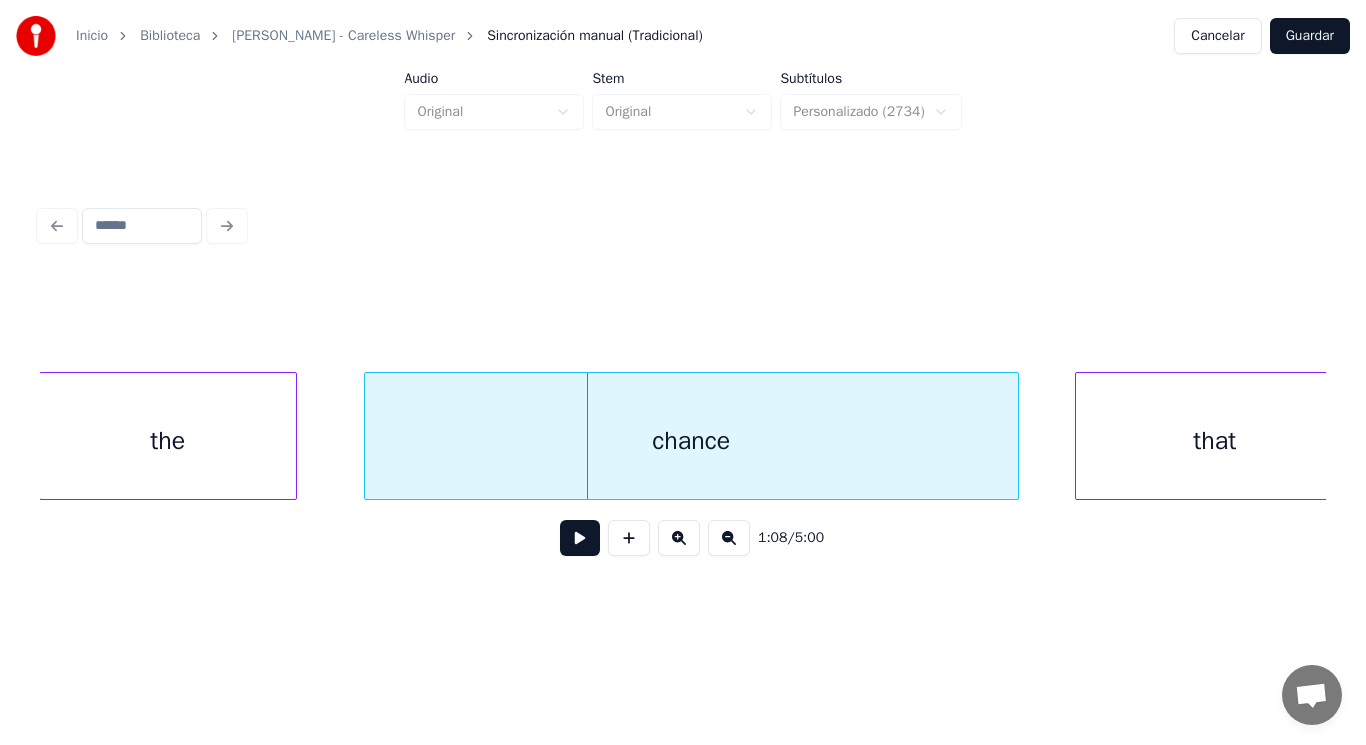 click at bounding box center [368, 436] 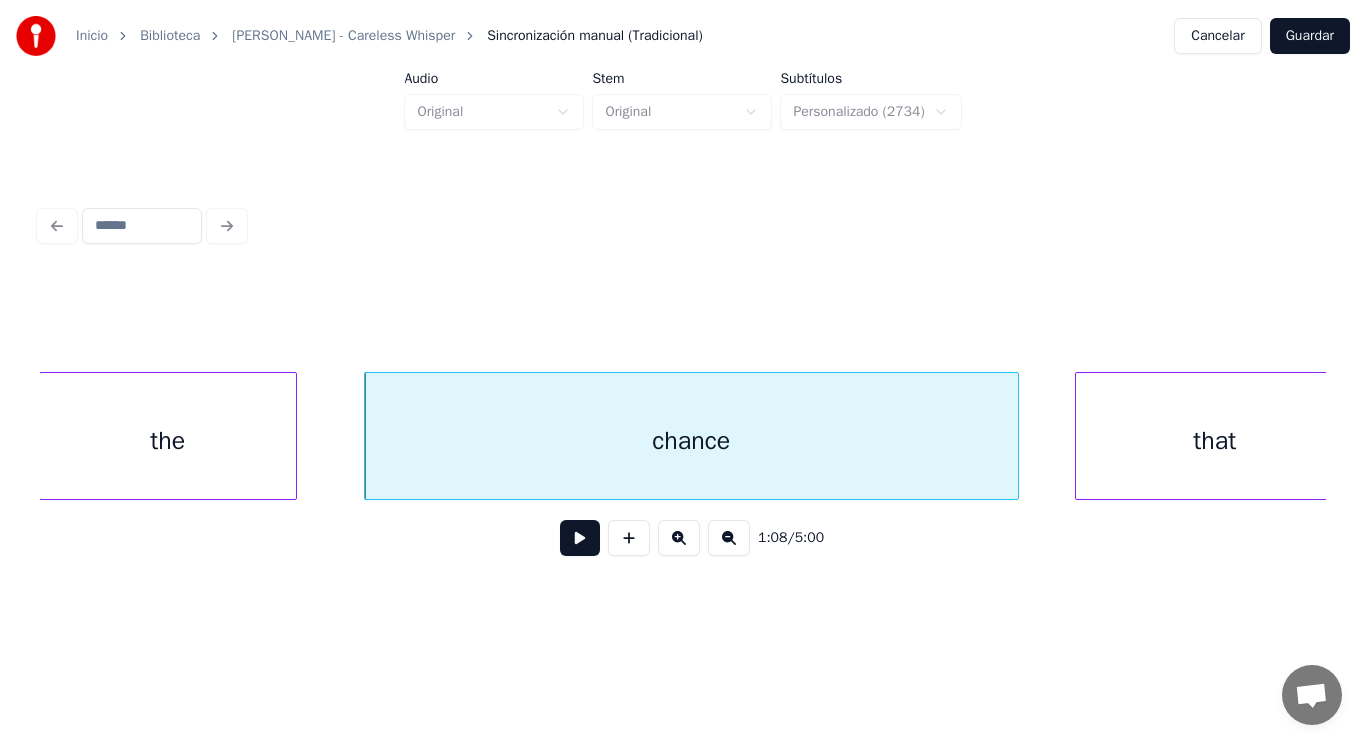 click at bounding box center [580, 538] 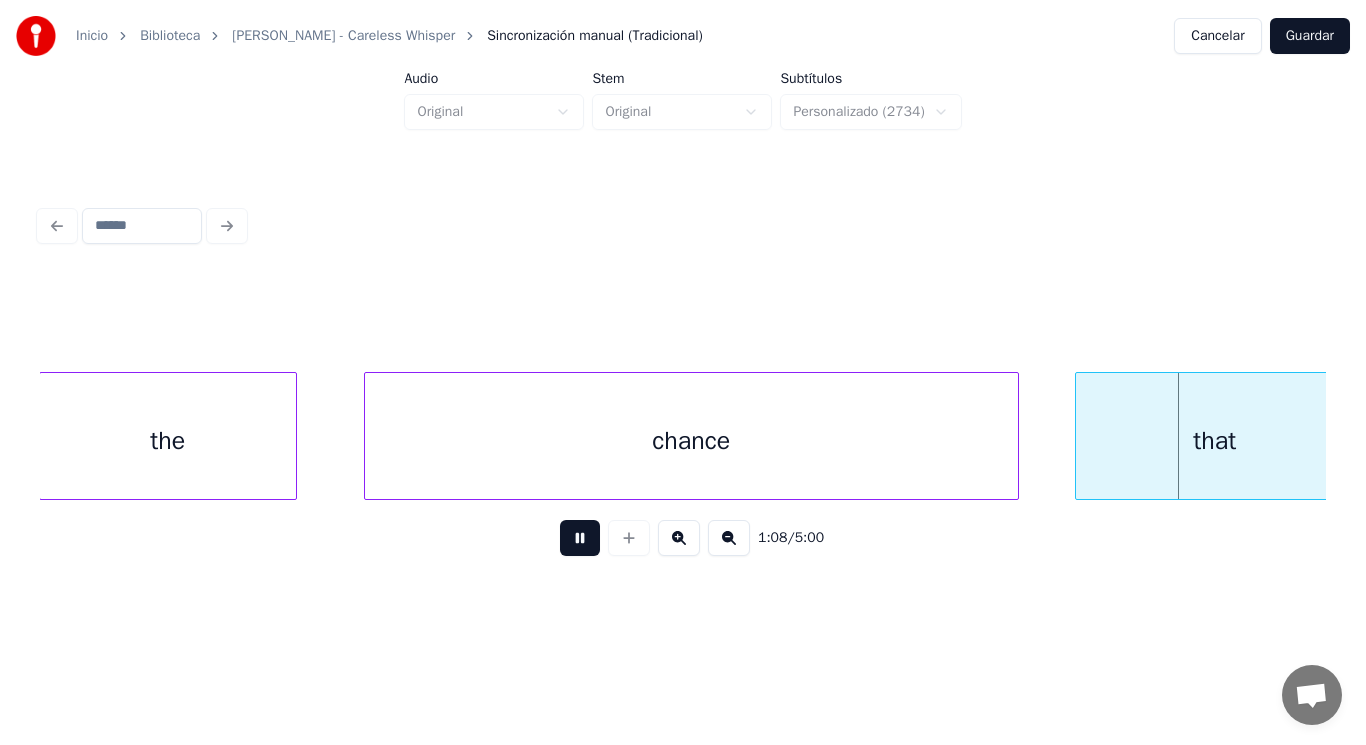 scroll, scrollTop: 0, scrollLeft: 96471, axis: horizontal 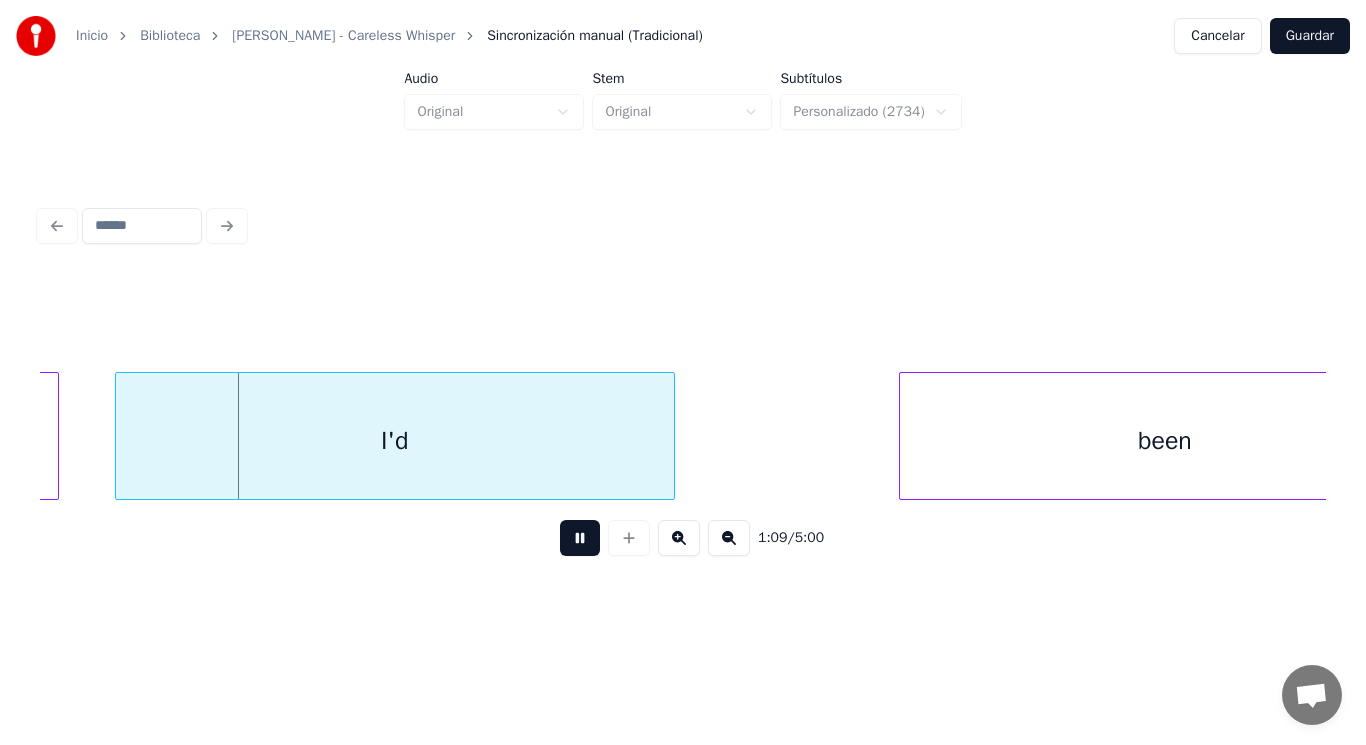 click at bounding box center (580, 538) 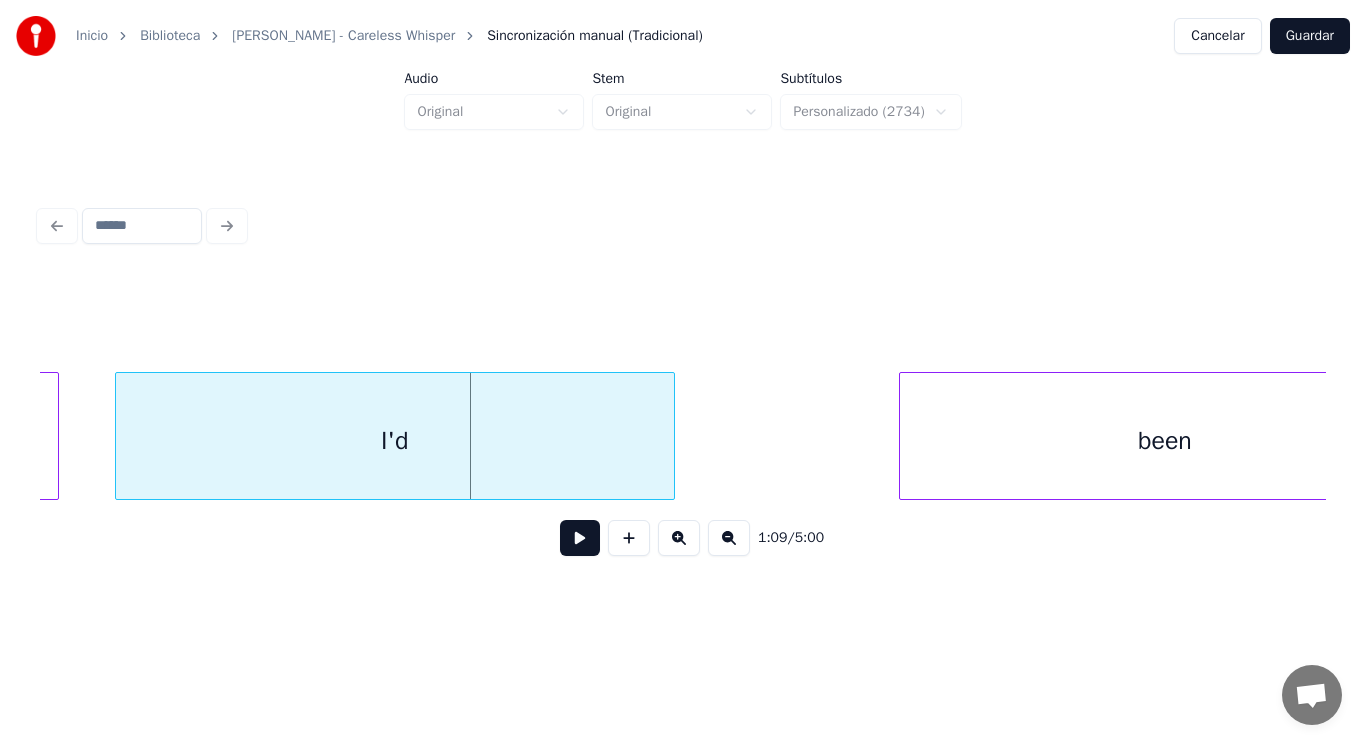 click on "I'd" at bounding box center (395, 441) 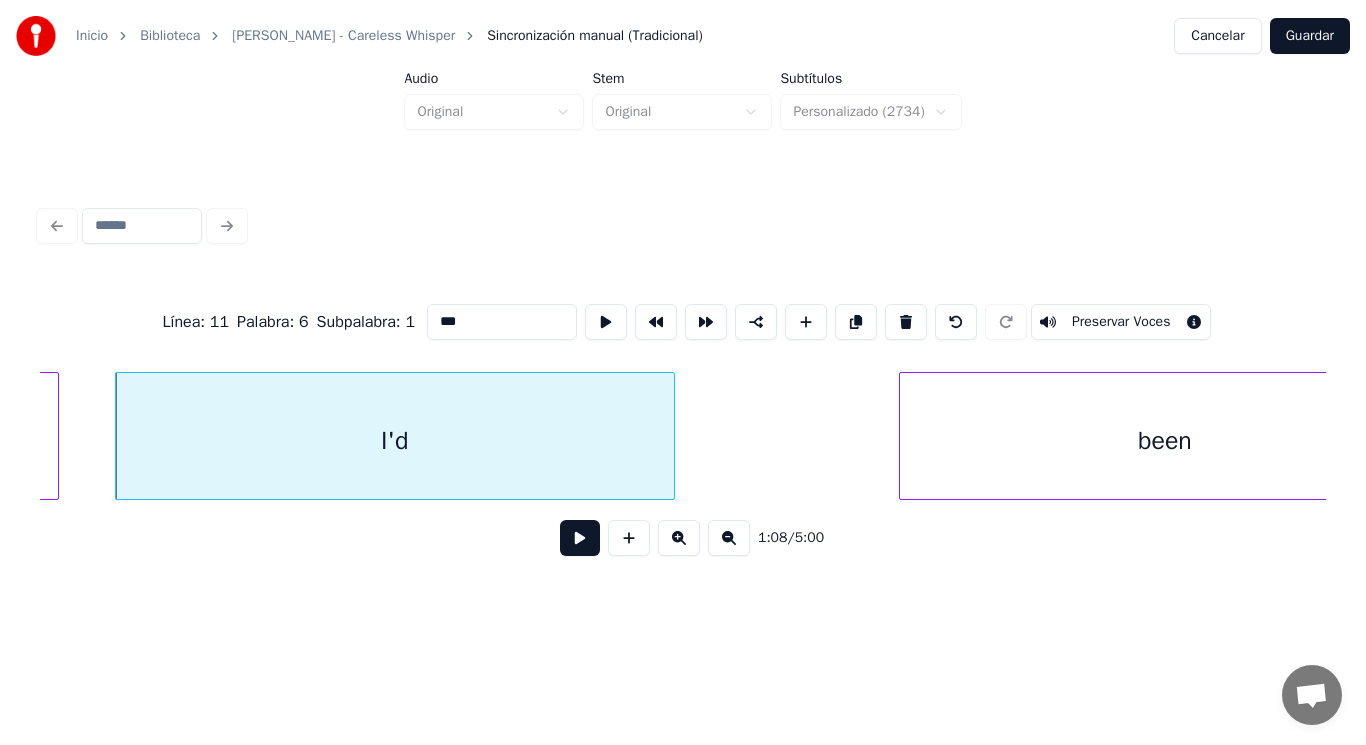 click at bounding box center [580, 538] 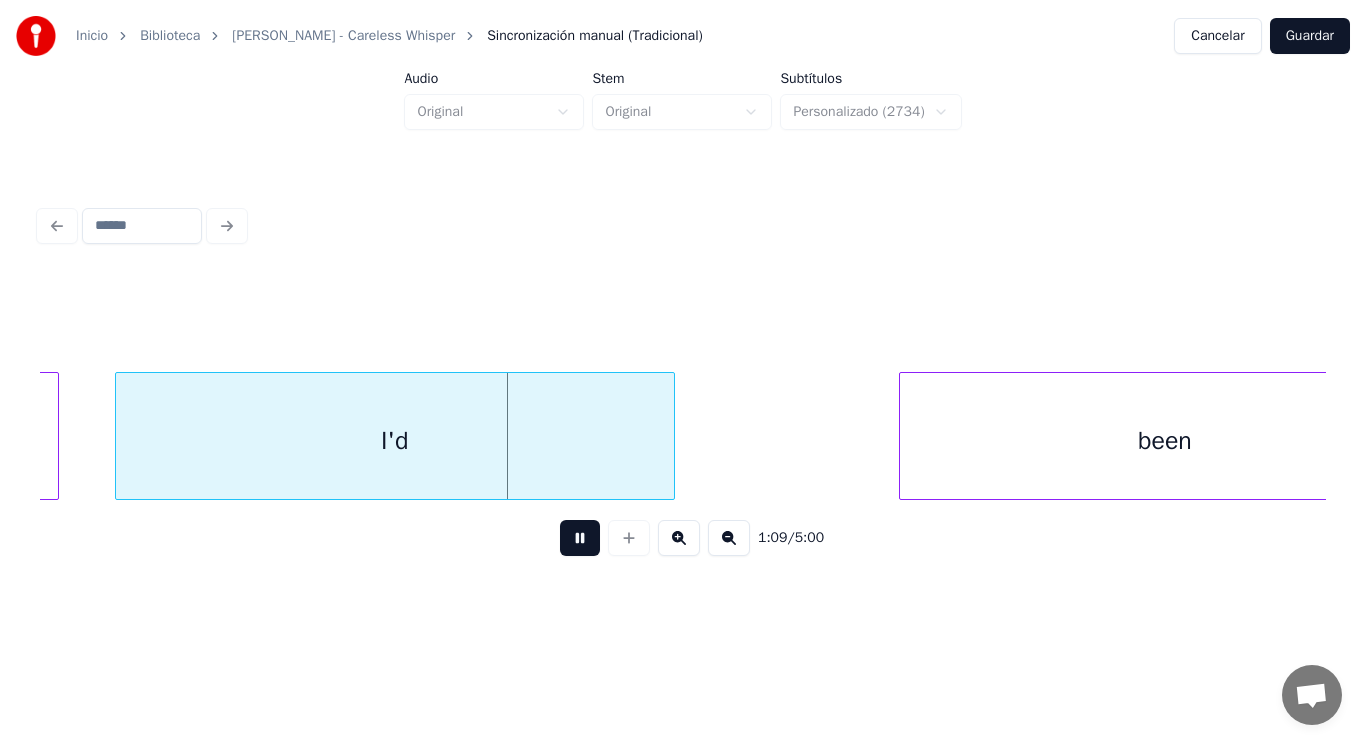 click at bounding box center [580, 538] 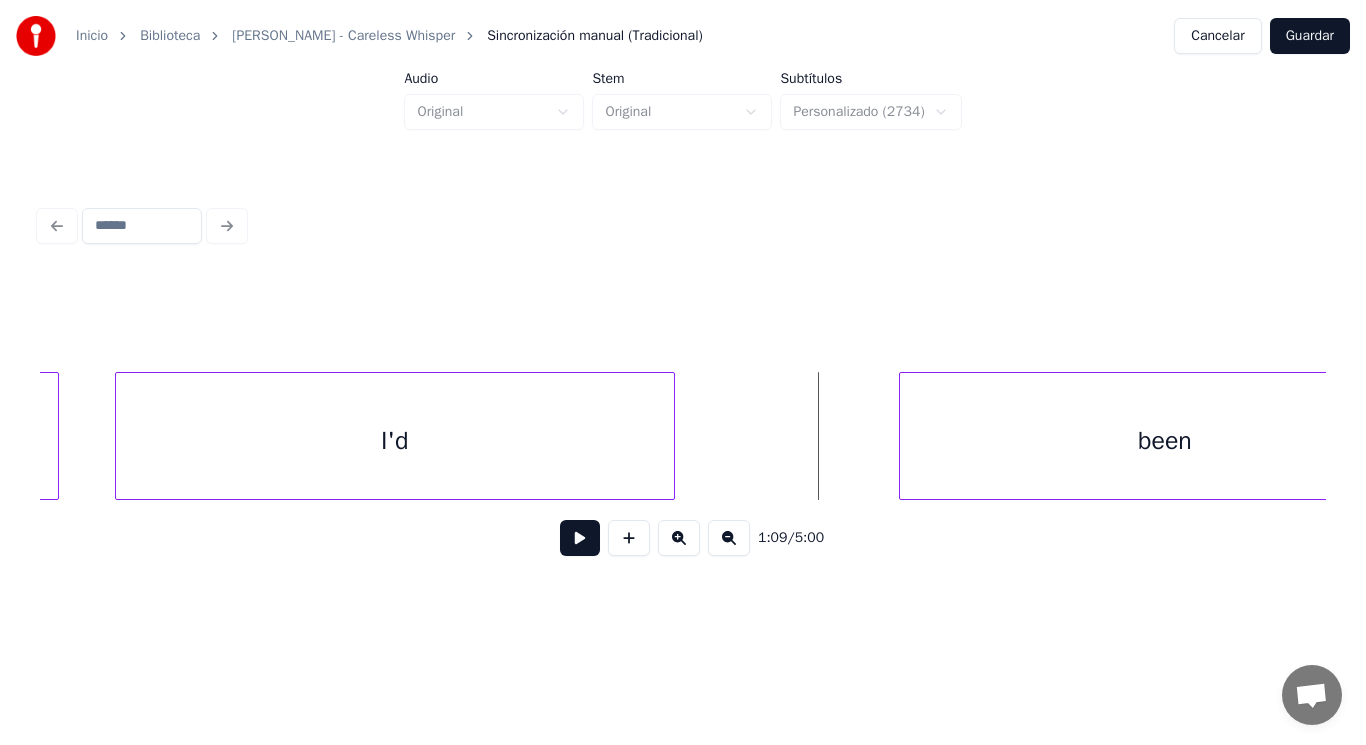 click at bounding box center [580, 538] 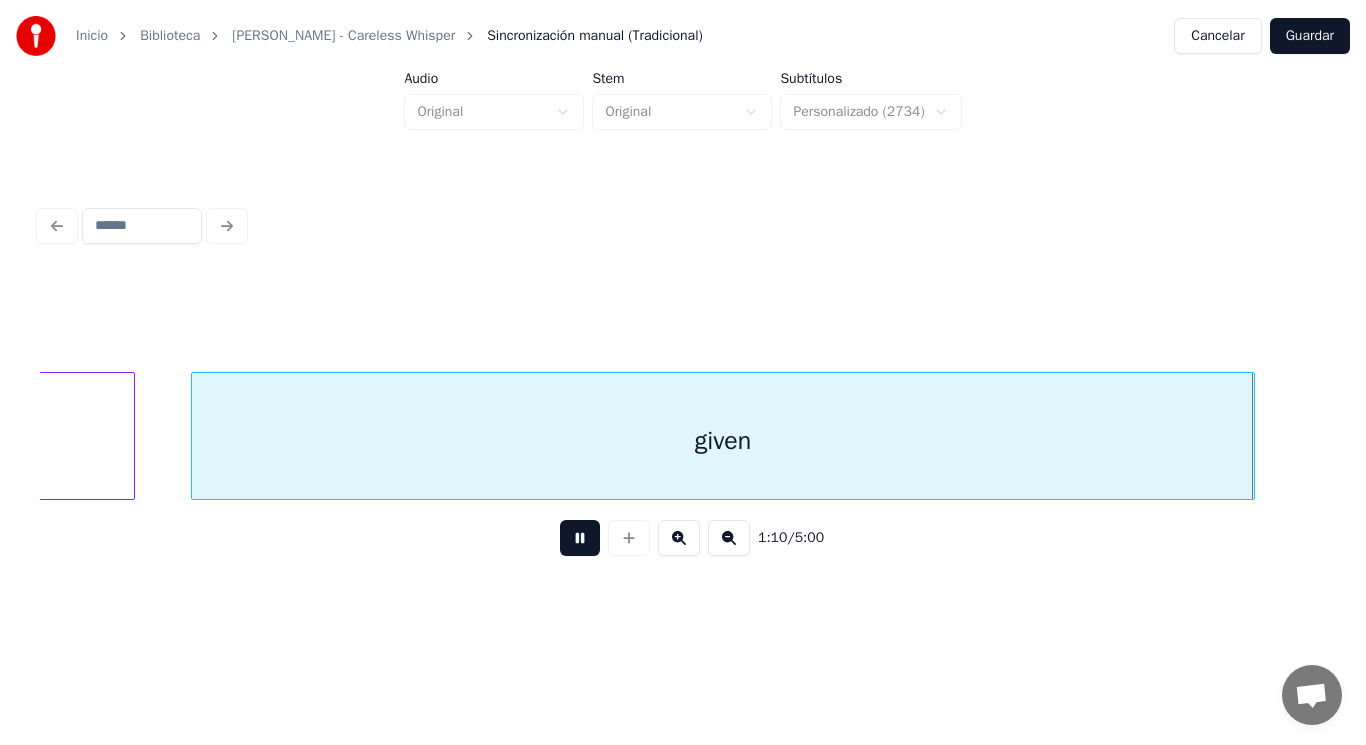 click at bounding box center (580, 538) 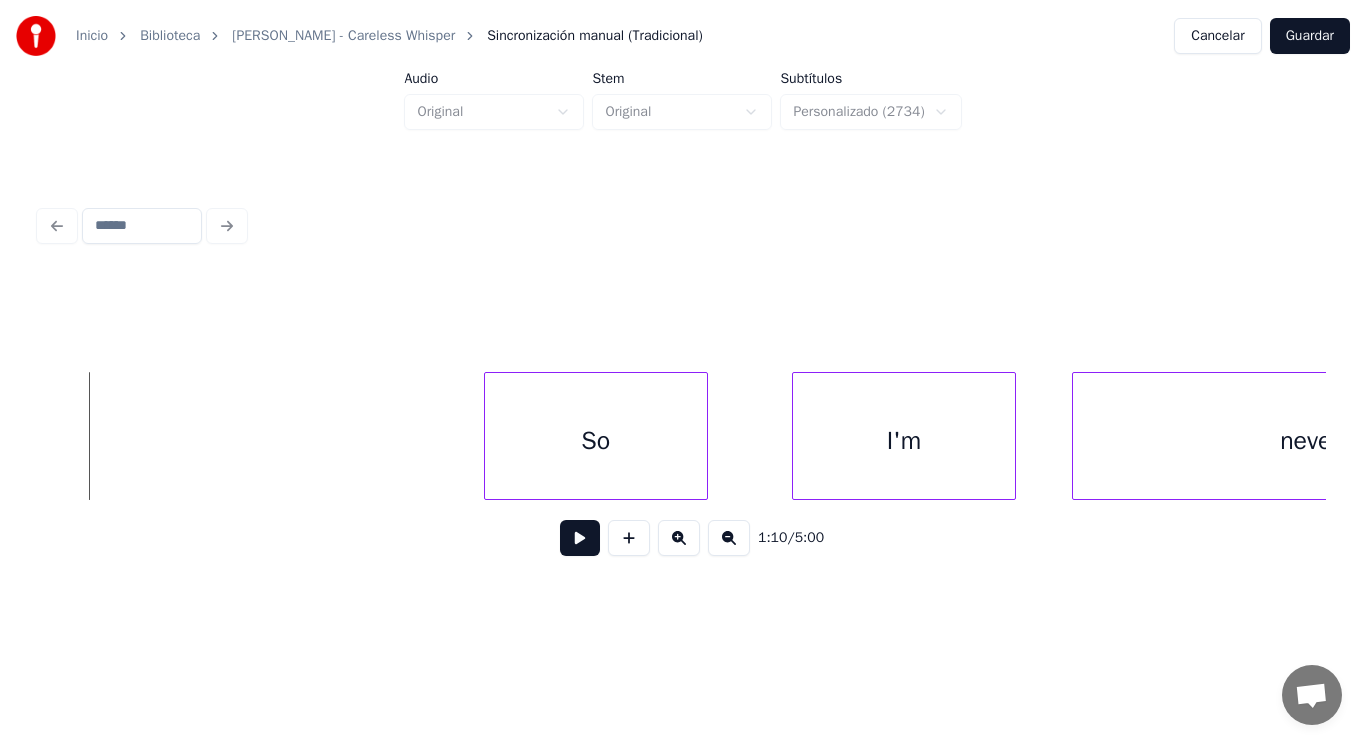 click on "So I'm never" at bounding box center [111492, 436] 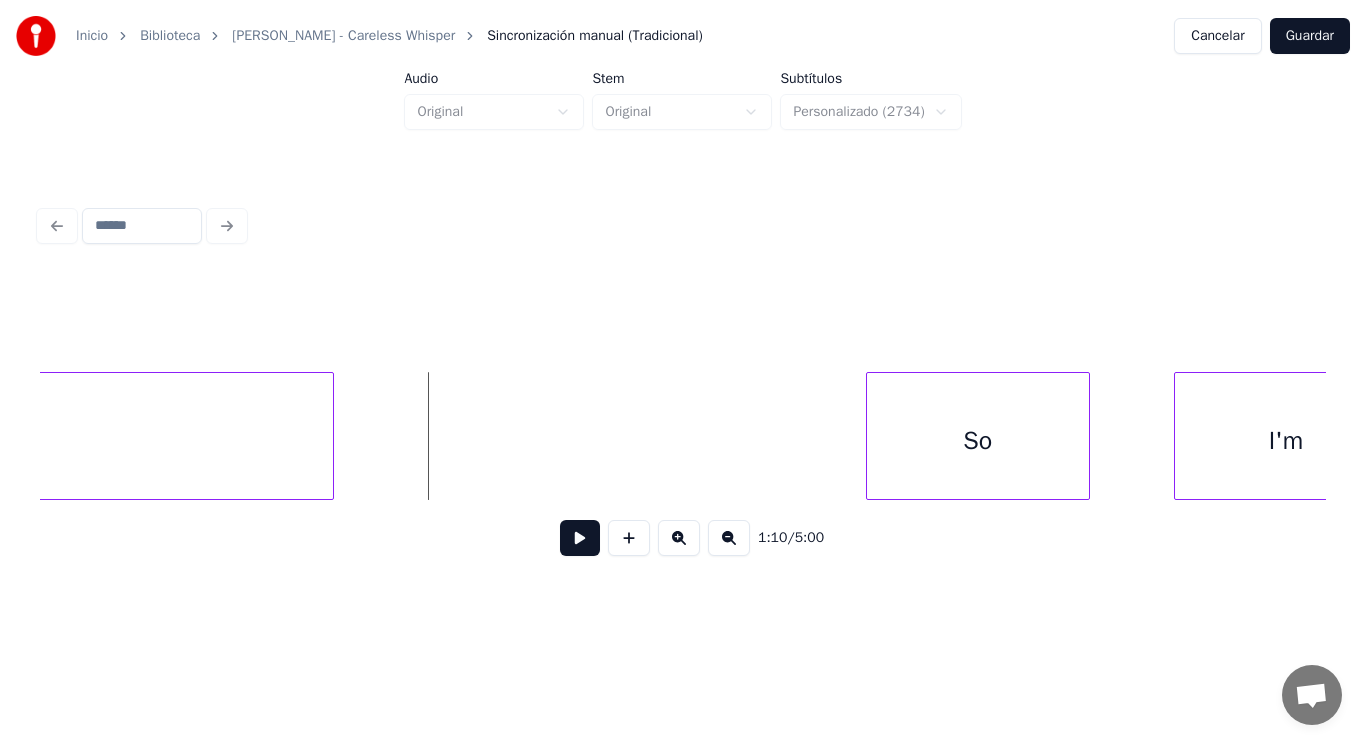 scroll, scrollTop: 0, scrollLeft: 98630, axis: horizontal 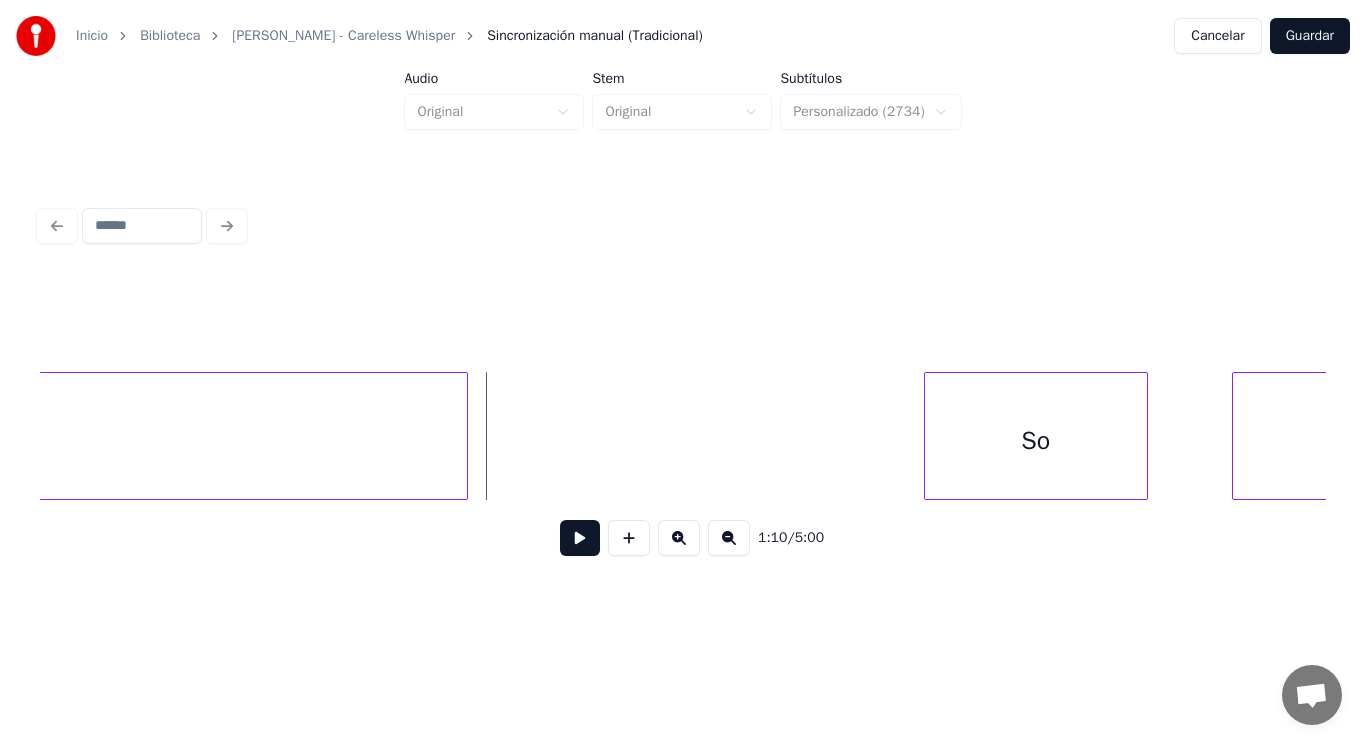 click at bounding box center (464, 436) 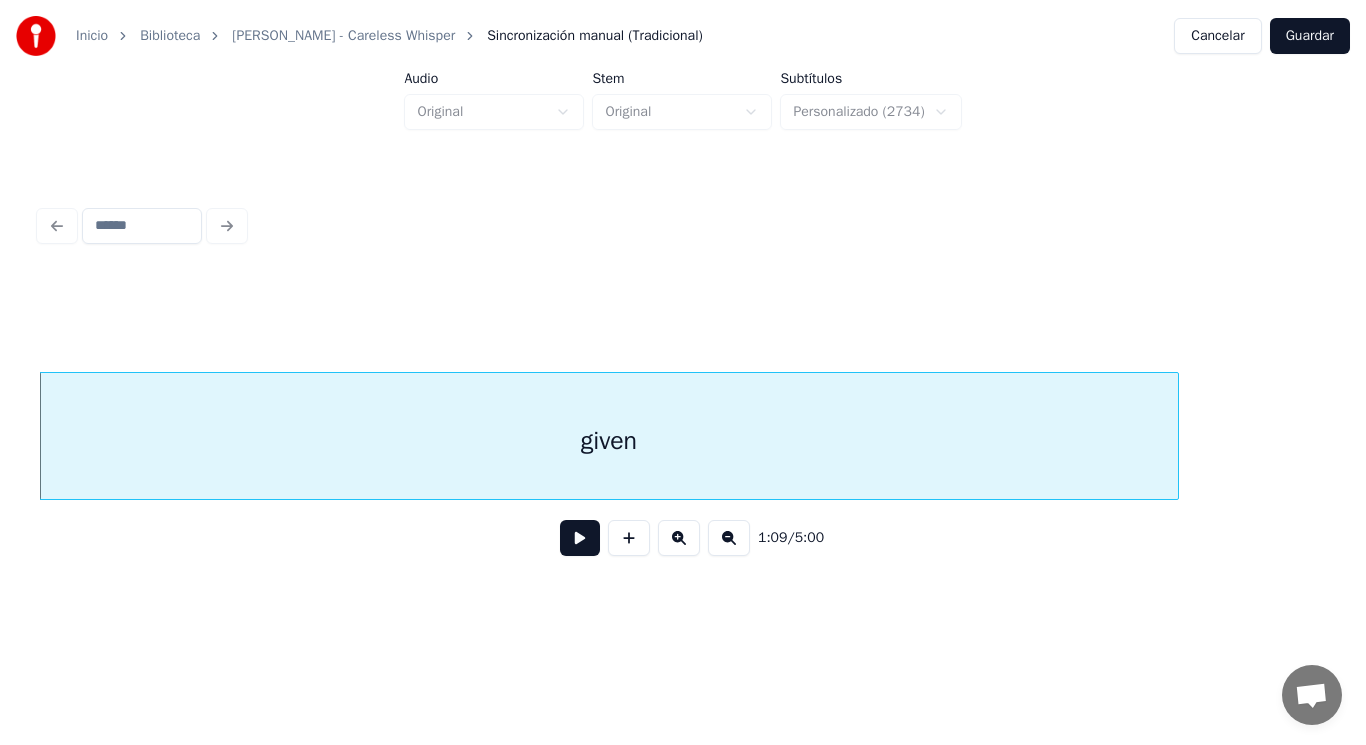 click at bounding box center [580, 538] 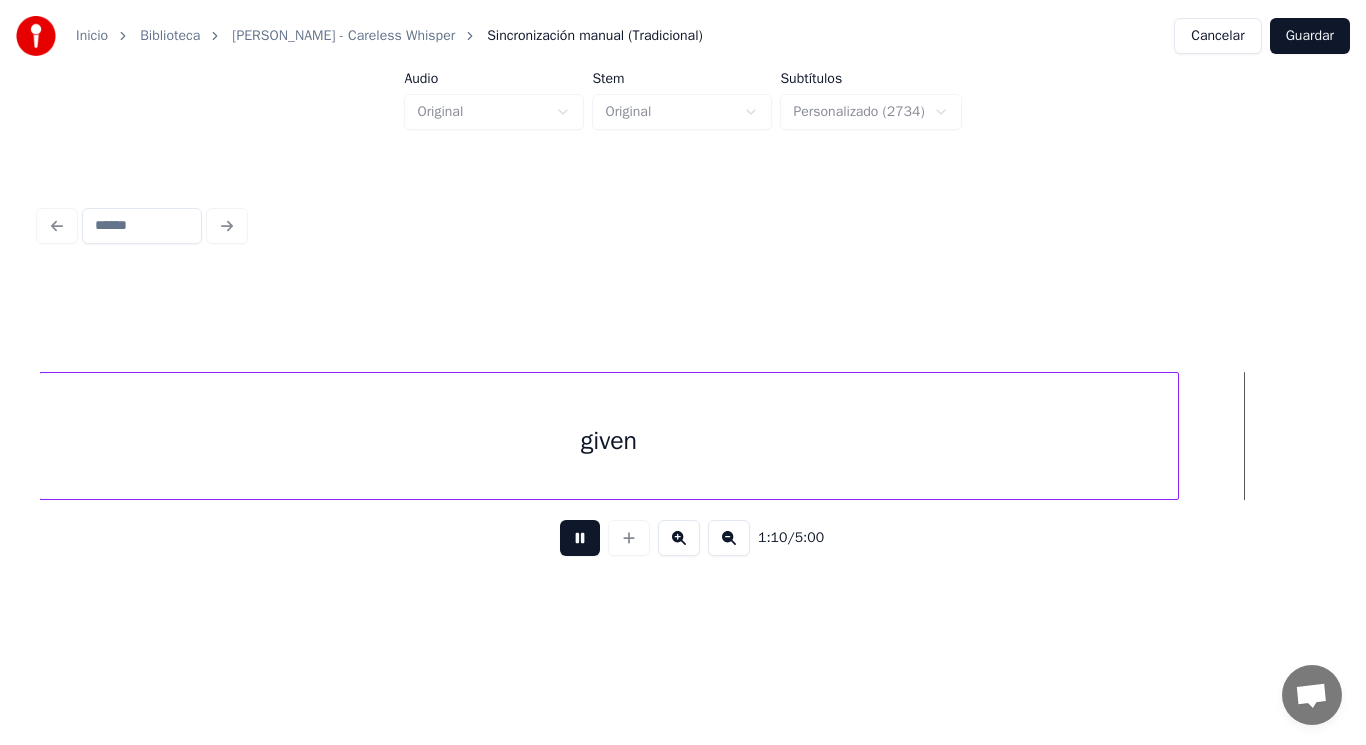 scroll, scrollTop: 0, scrollLeft: 99213, axis: horizontal 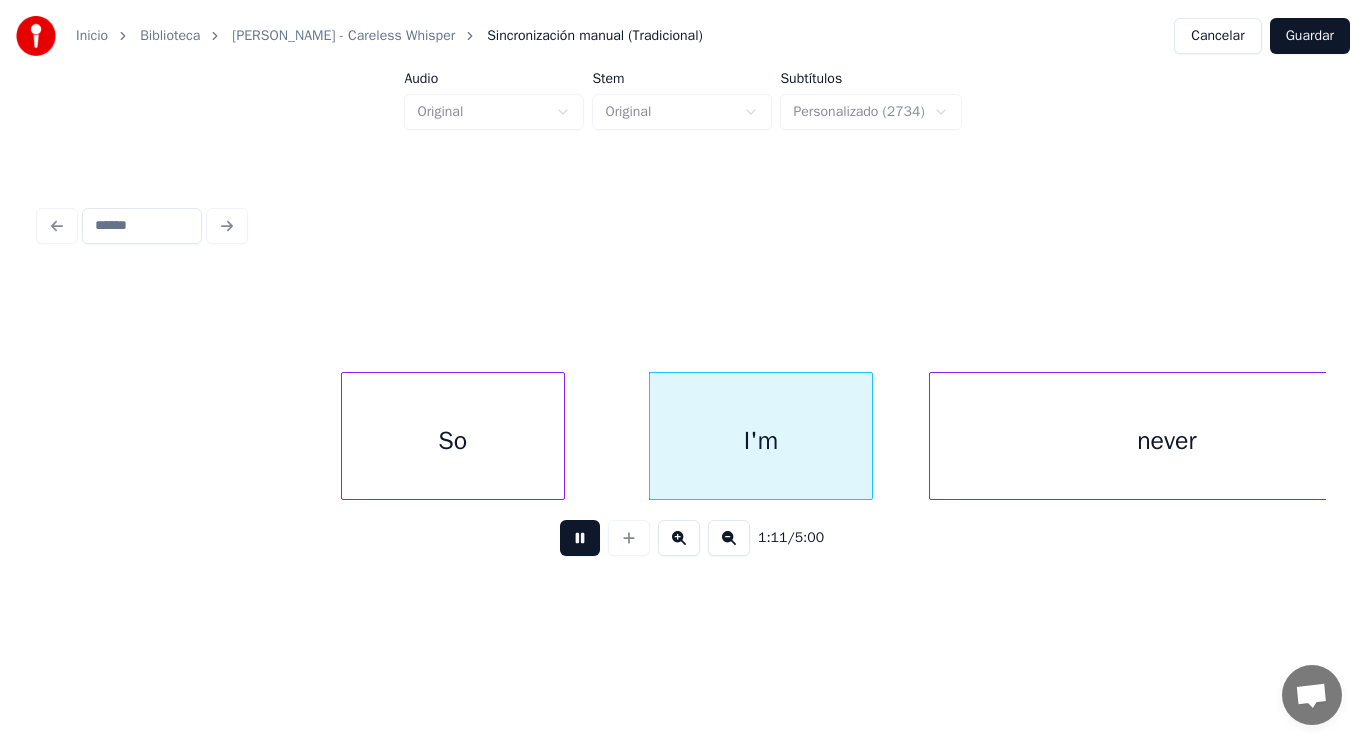 click at bounding box center [580, 538] 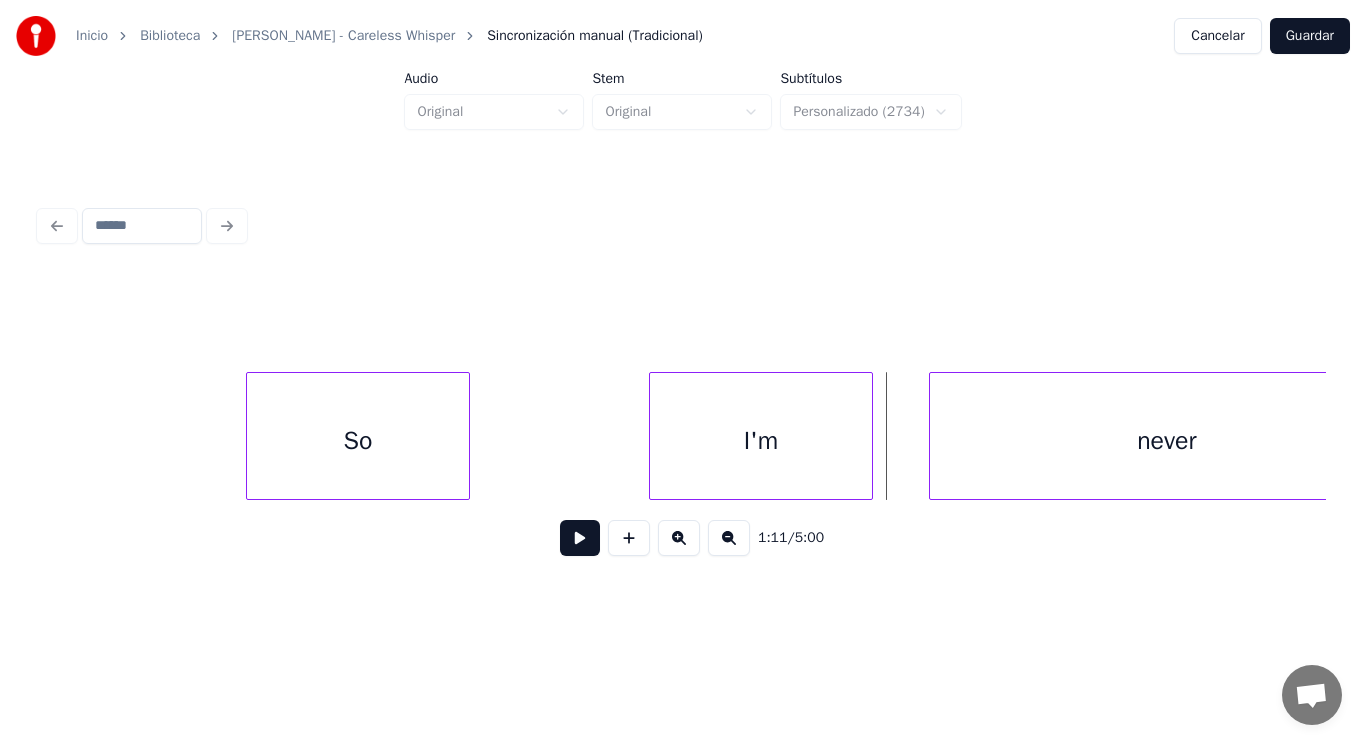 click on "So" at bounding box center [358, 441] 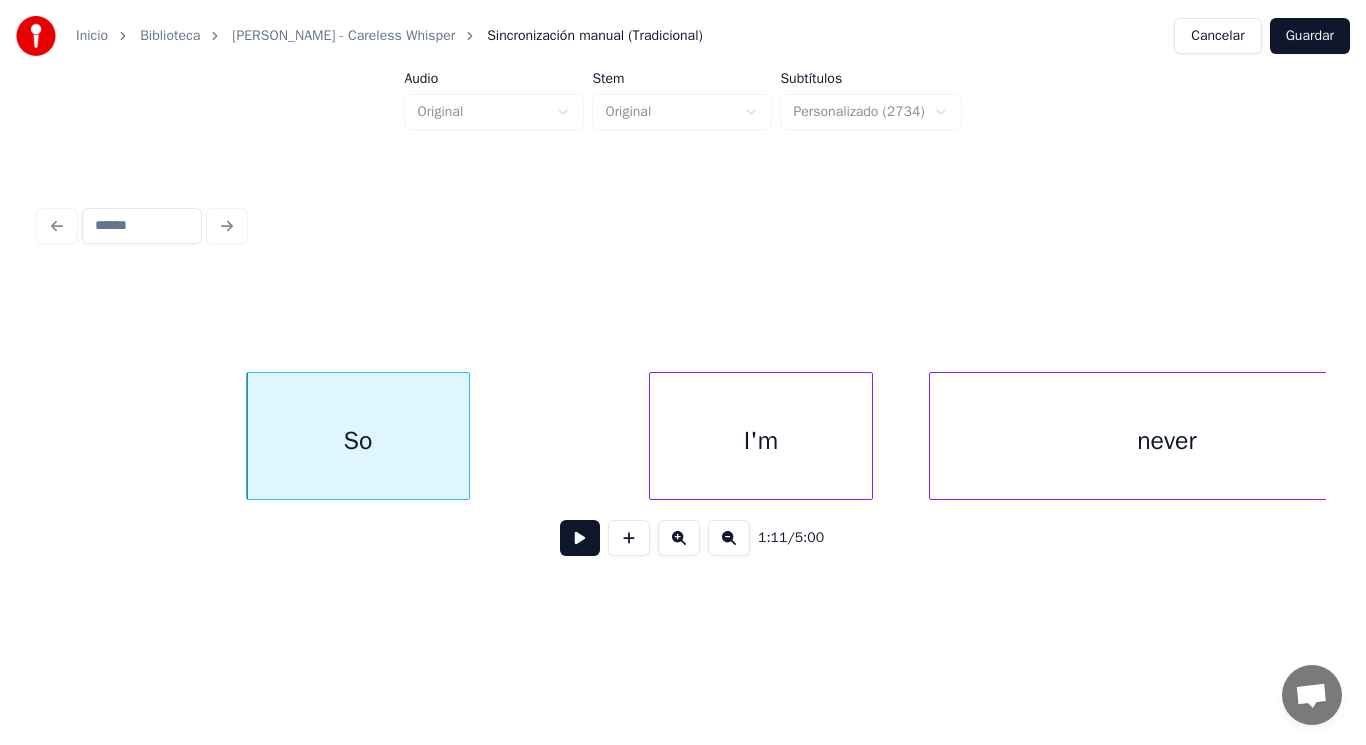 click at bounding box center (580, 538) 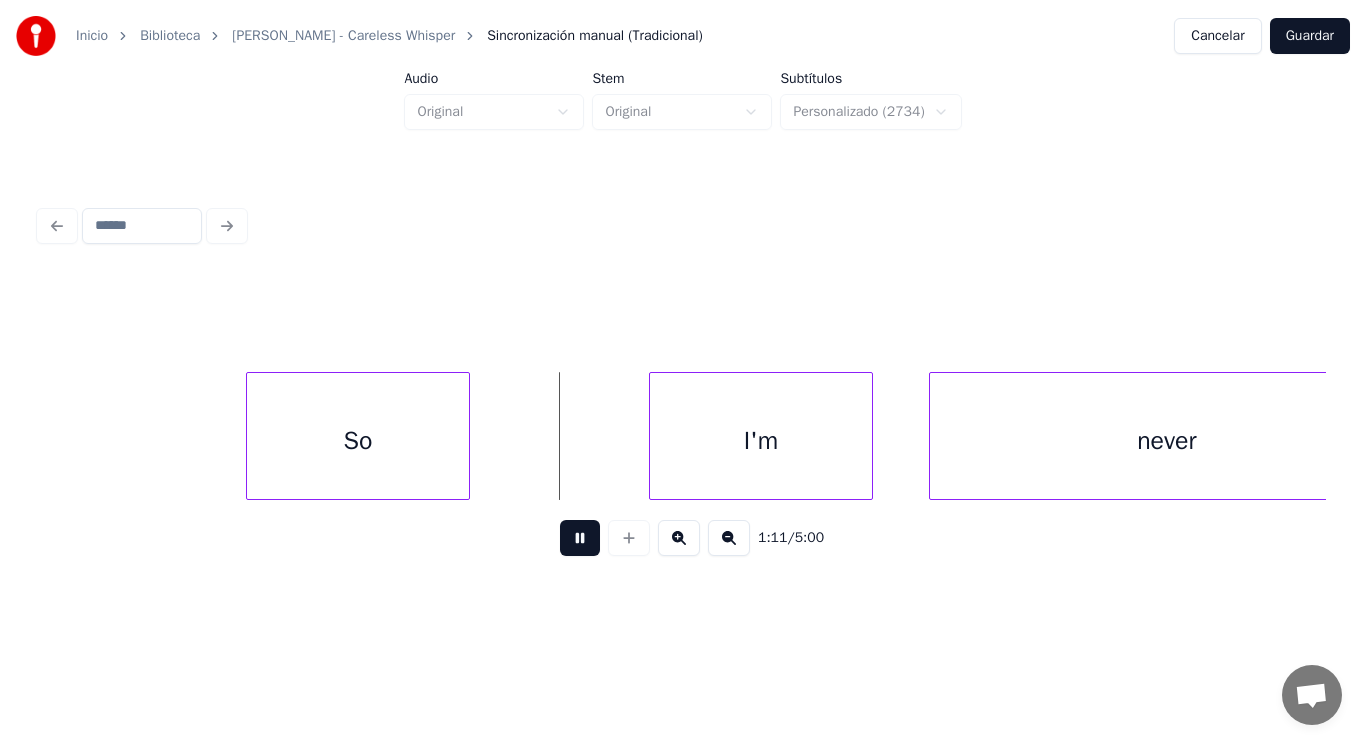 click at bounding box center [580, 538] 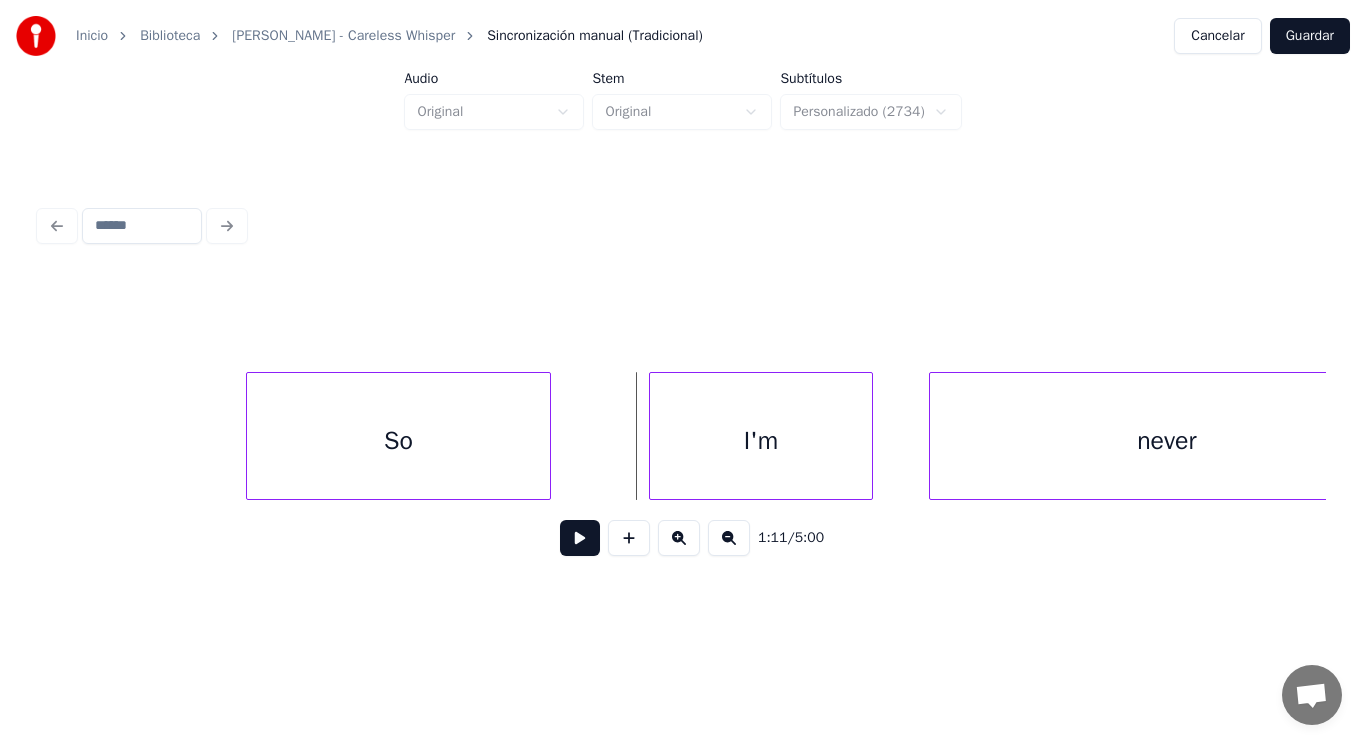 click at bounding box center (547, 436) 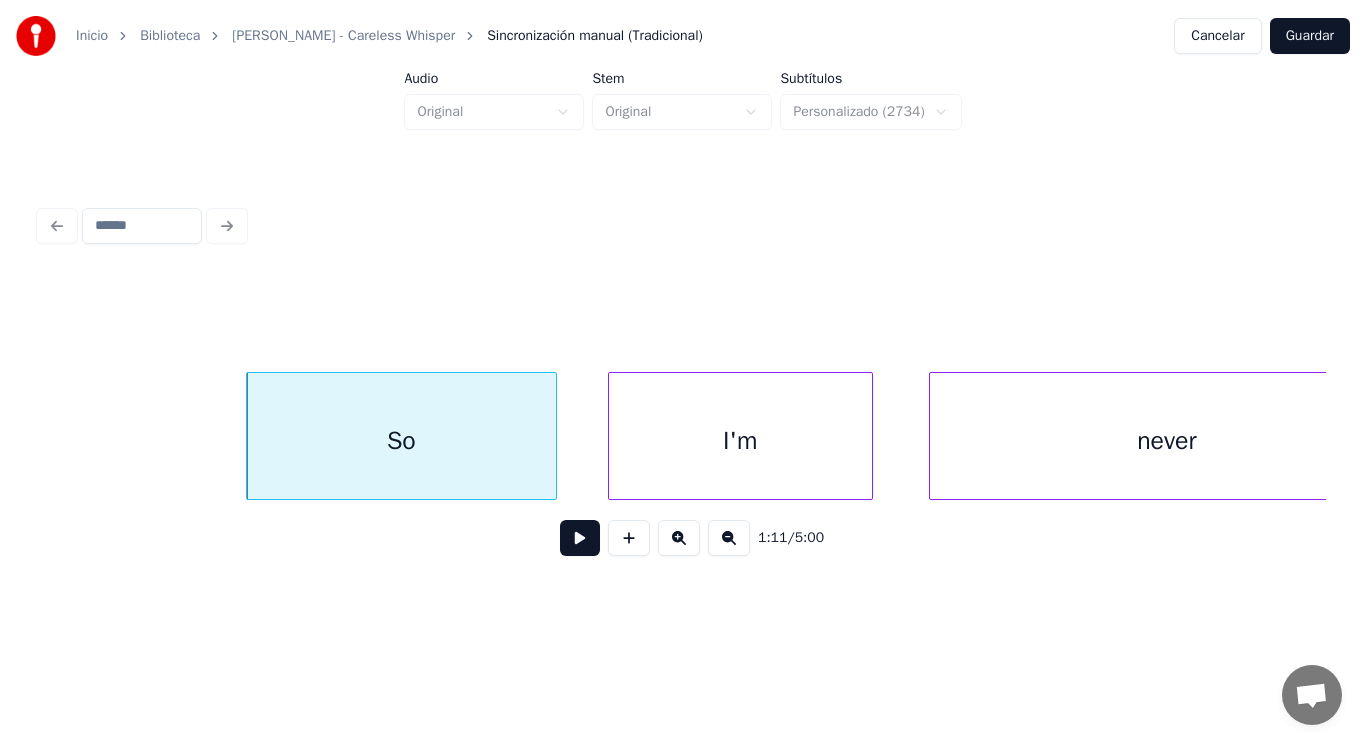 click at bounding box center (612, 436) 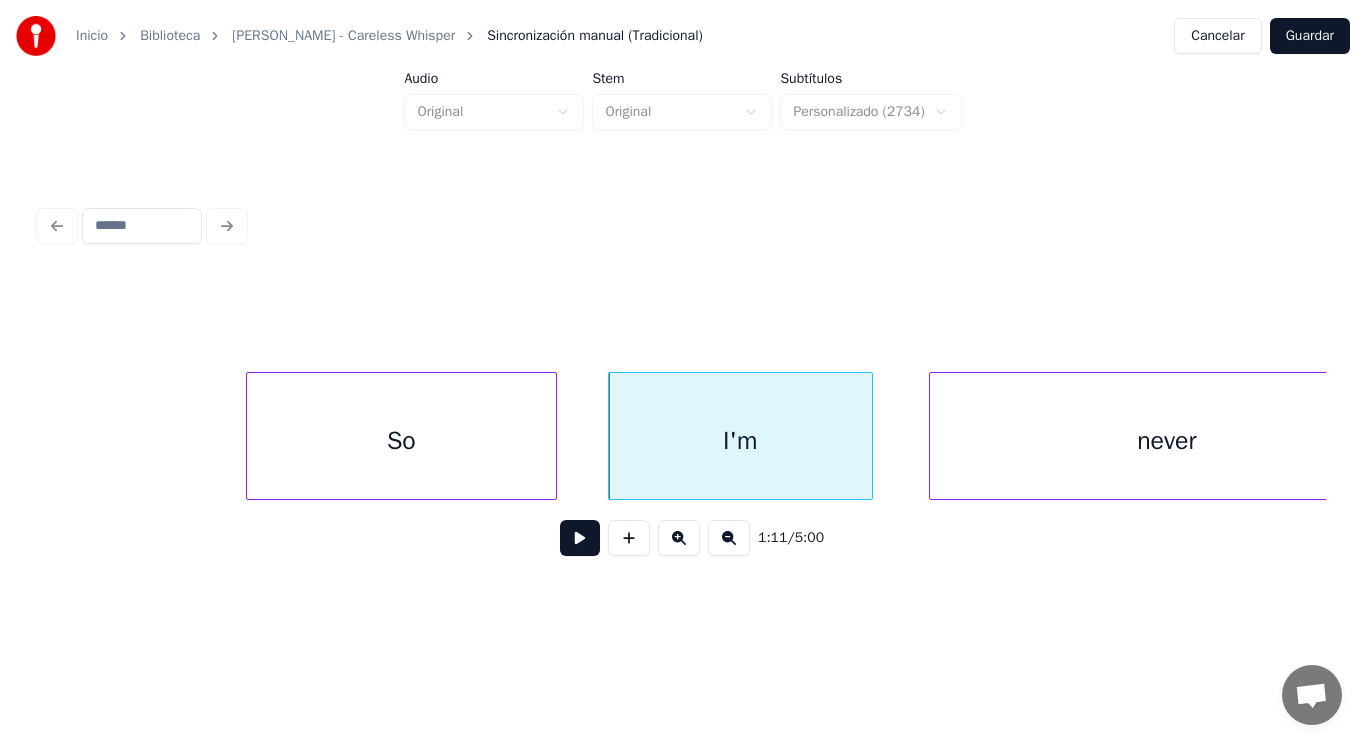 click at bounding box center (580, 538) 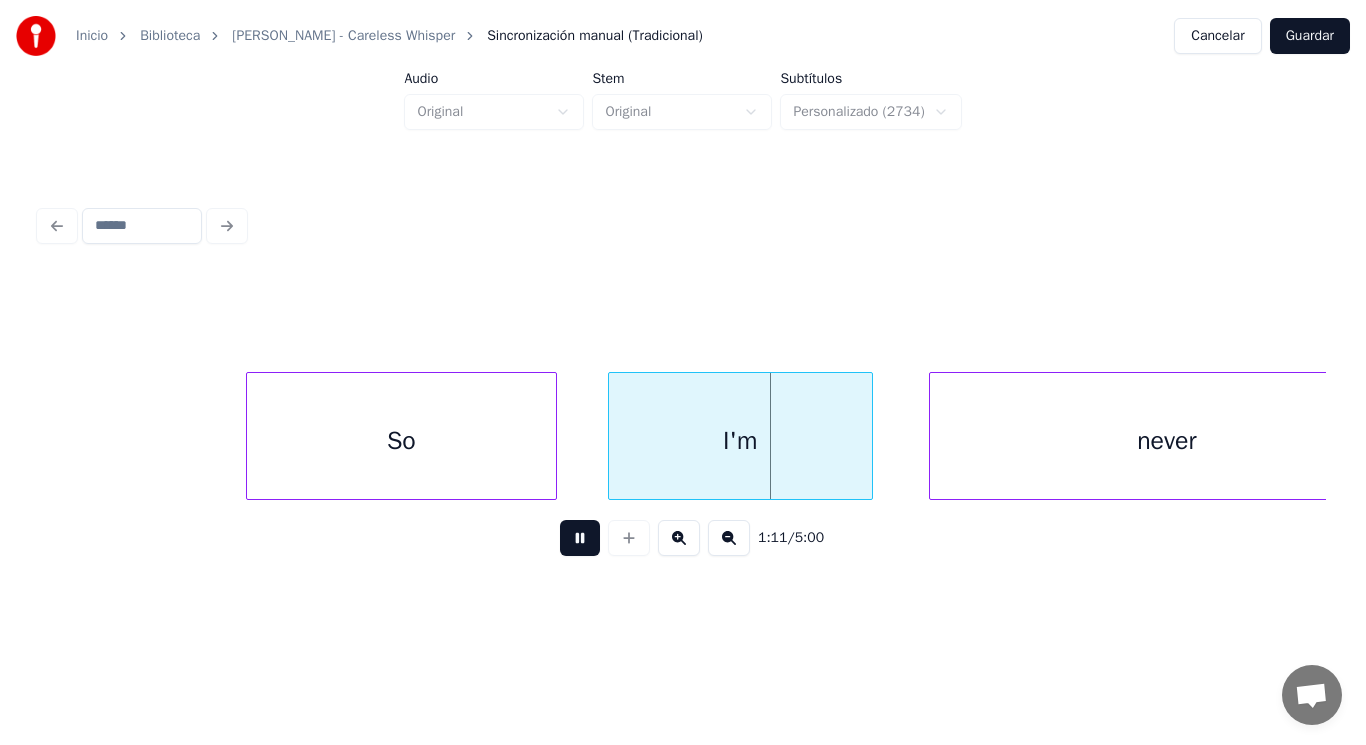 click at bounding box center [580, 538] 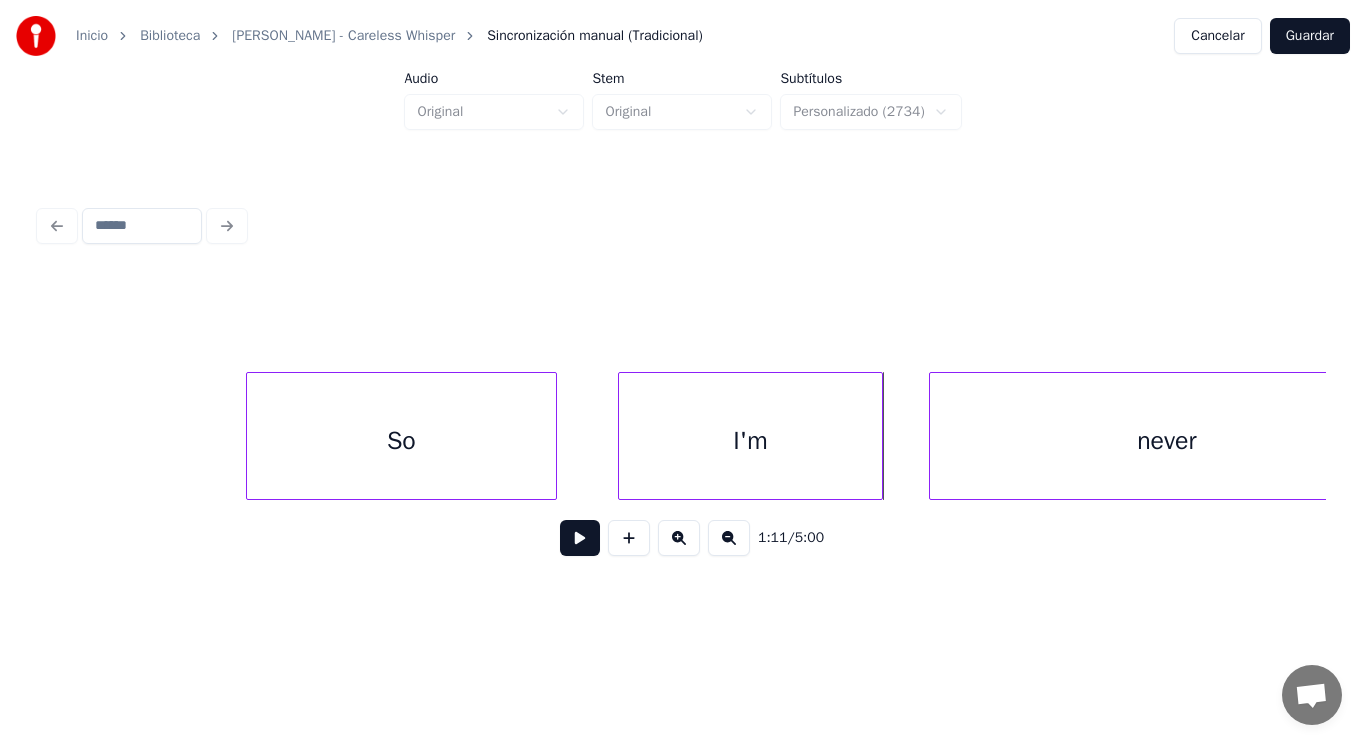 click on "I'm" at bounding box center [750, 436] 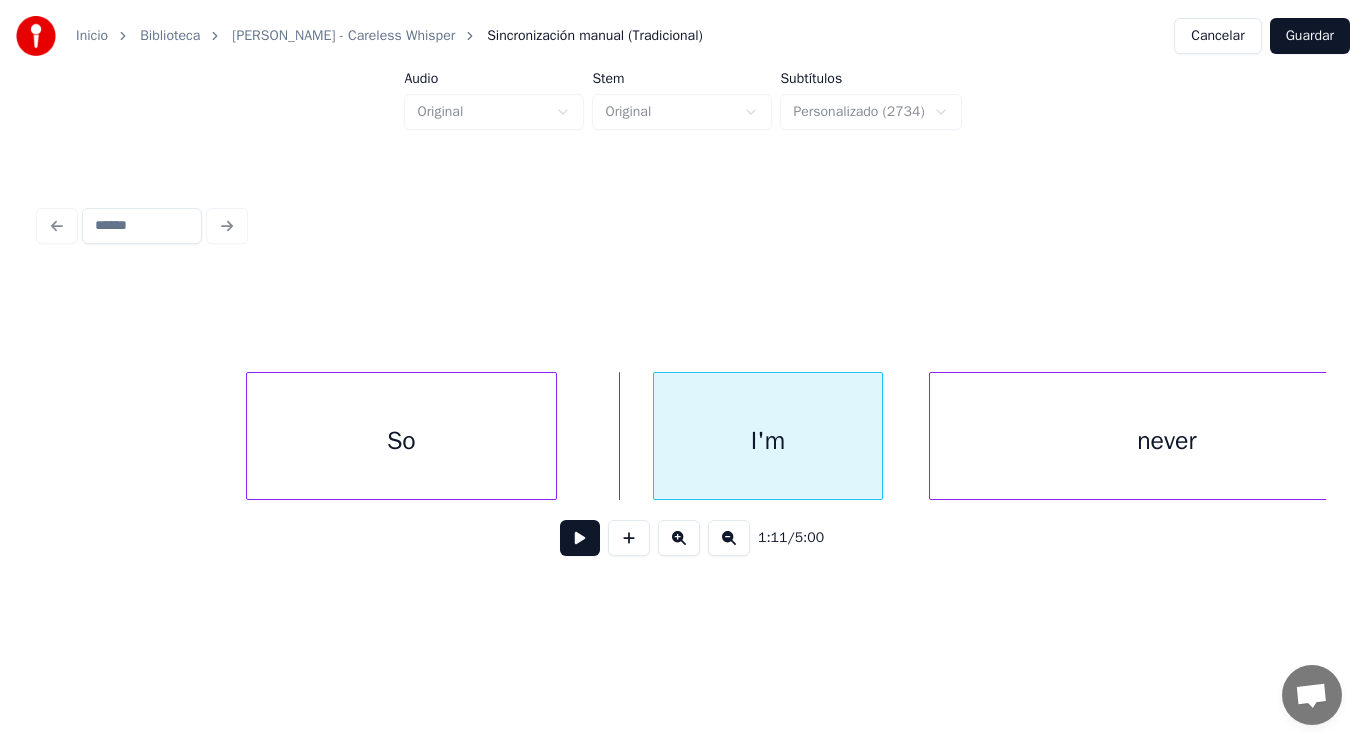 click at bounding box center [657, 436] 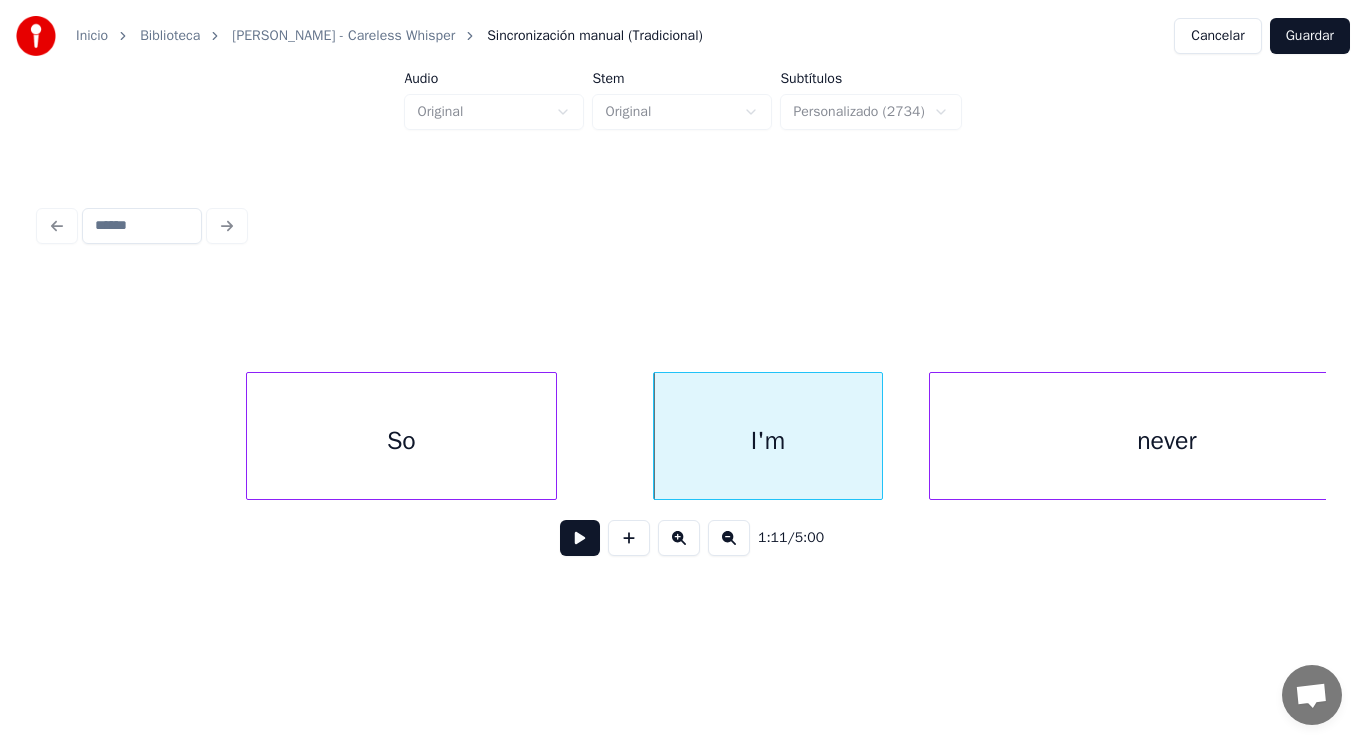 click at bounding box center [580, 538] 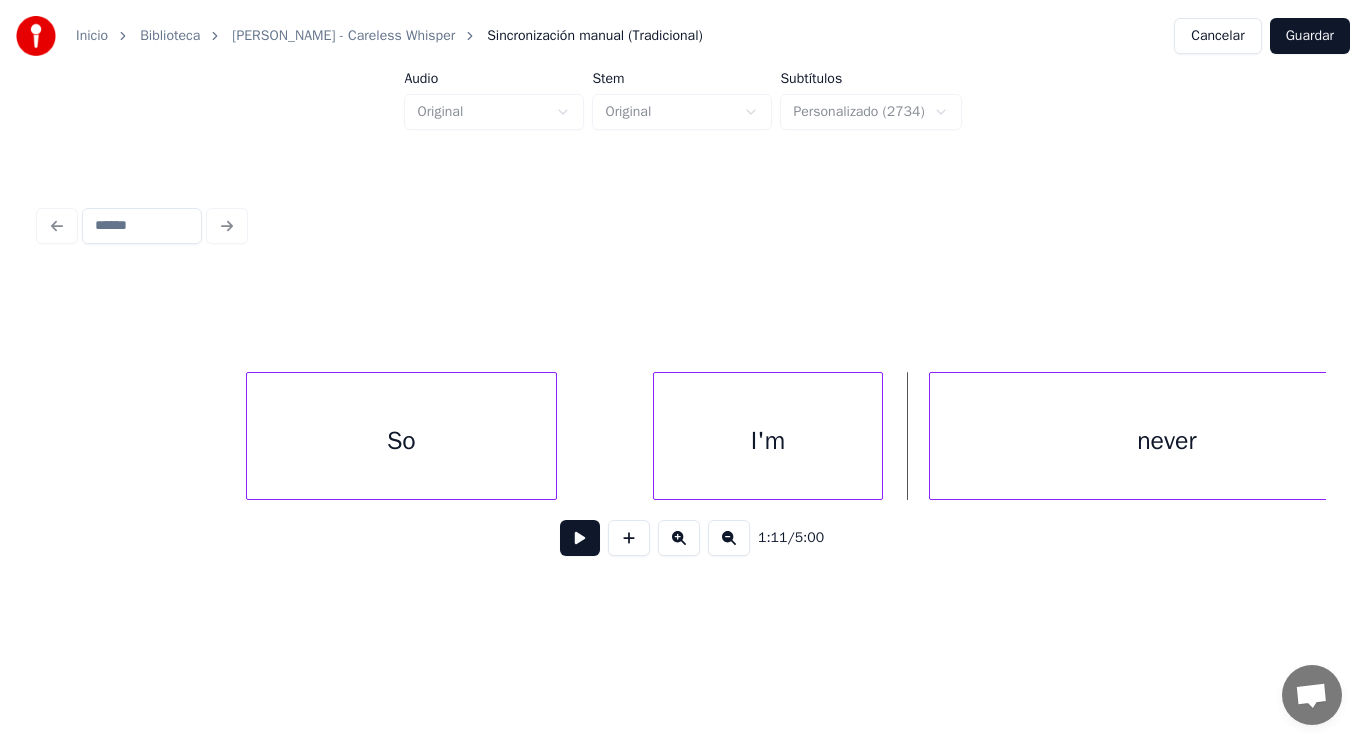 click on "So" at bounding box center [401, 441] 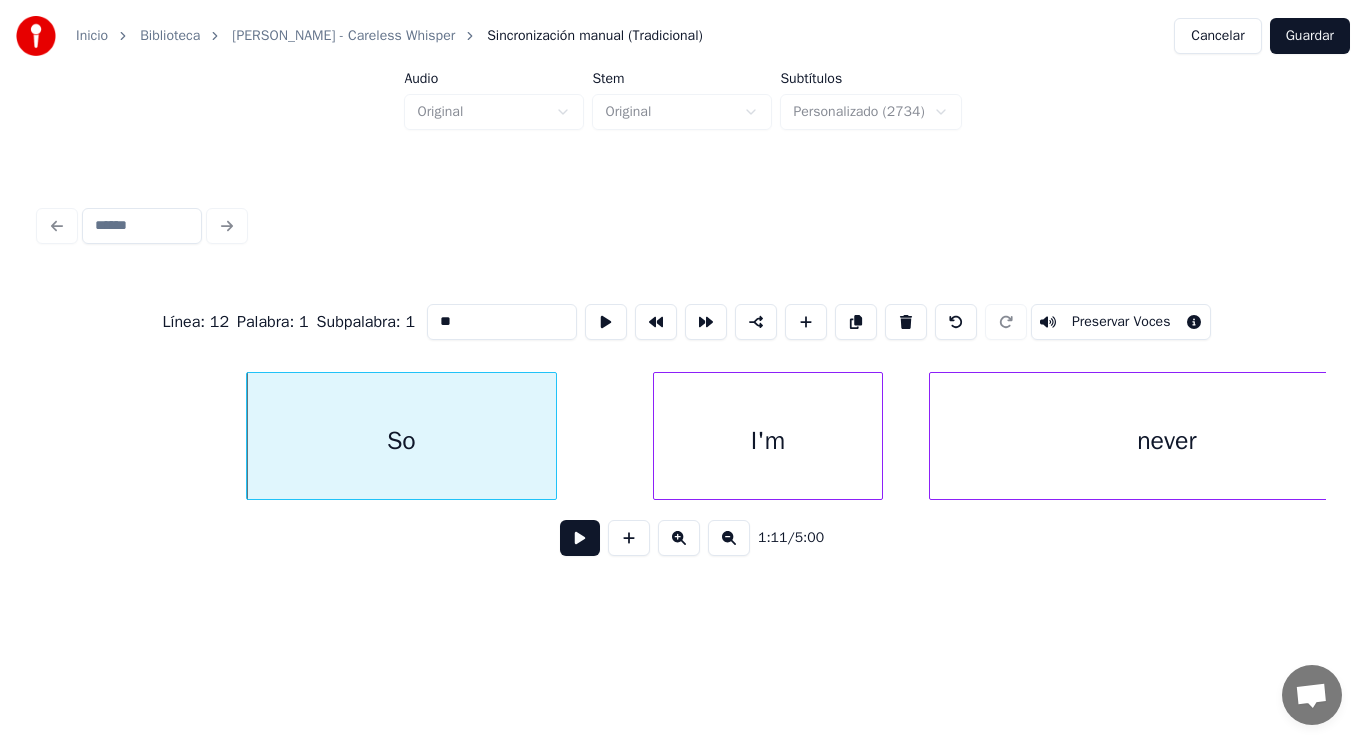 click at bounding box center [580, 538] 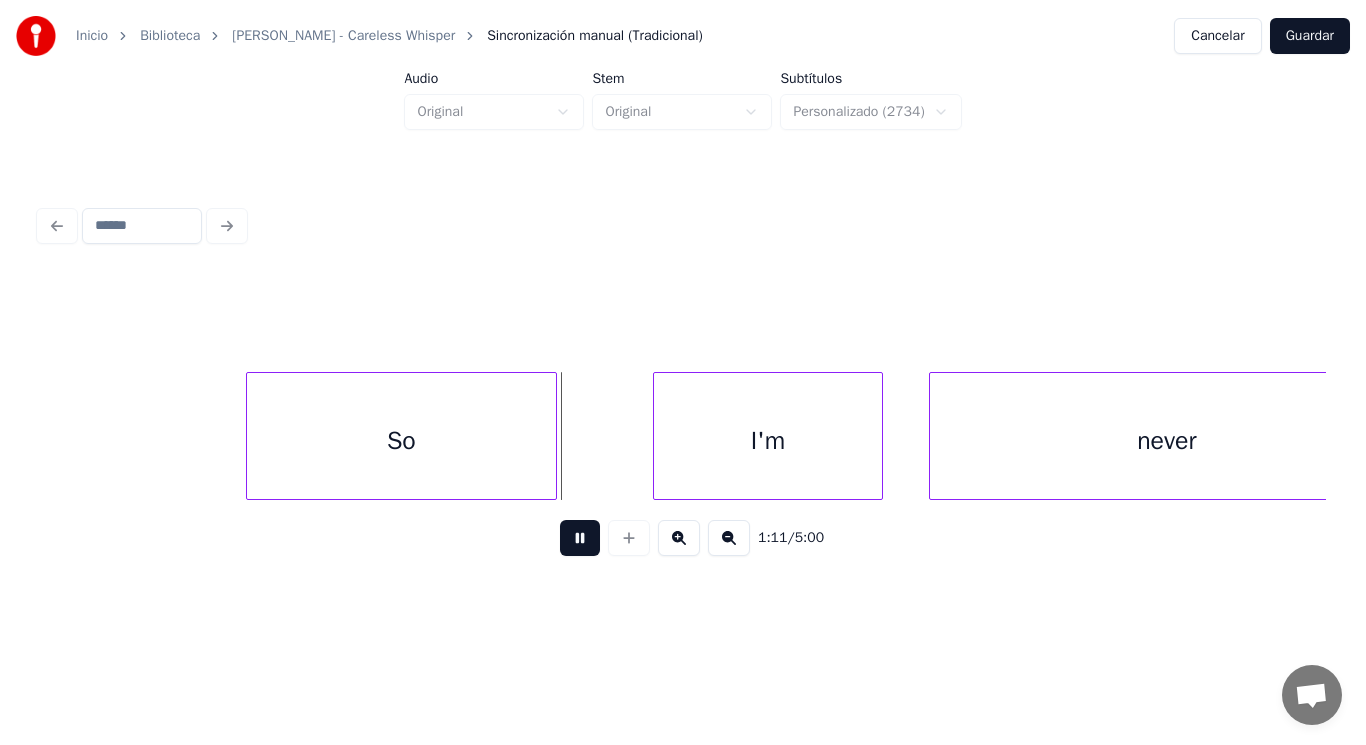 click at bounding box center [580, 538] 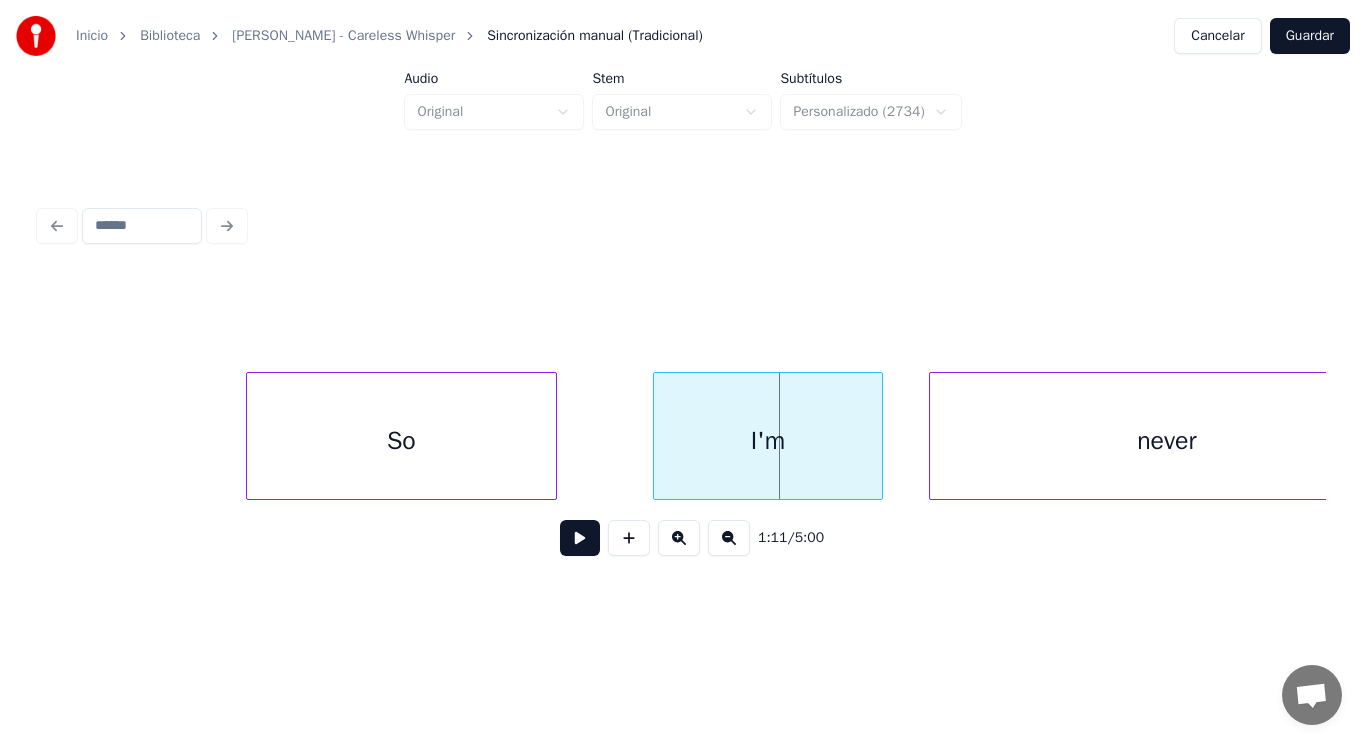 click on "So" at bounding box center (401, 441) 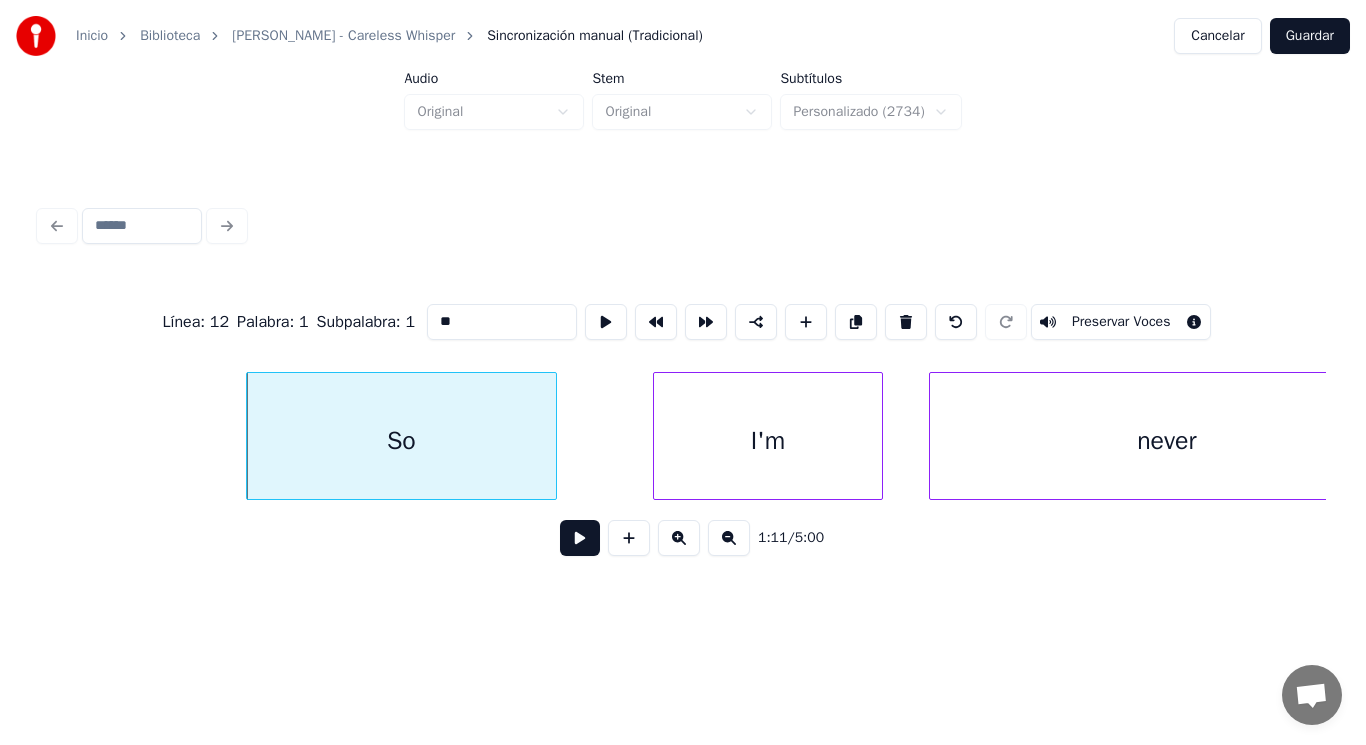 click at bounding box center (580, 538) 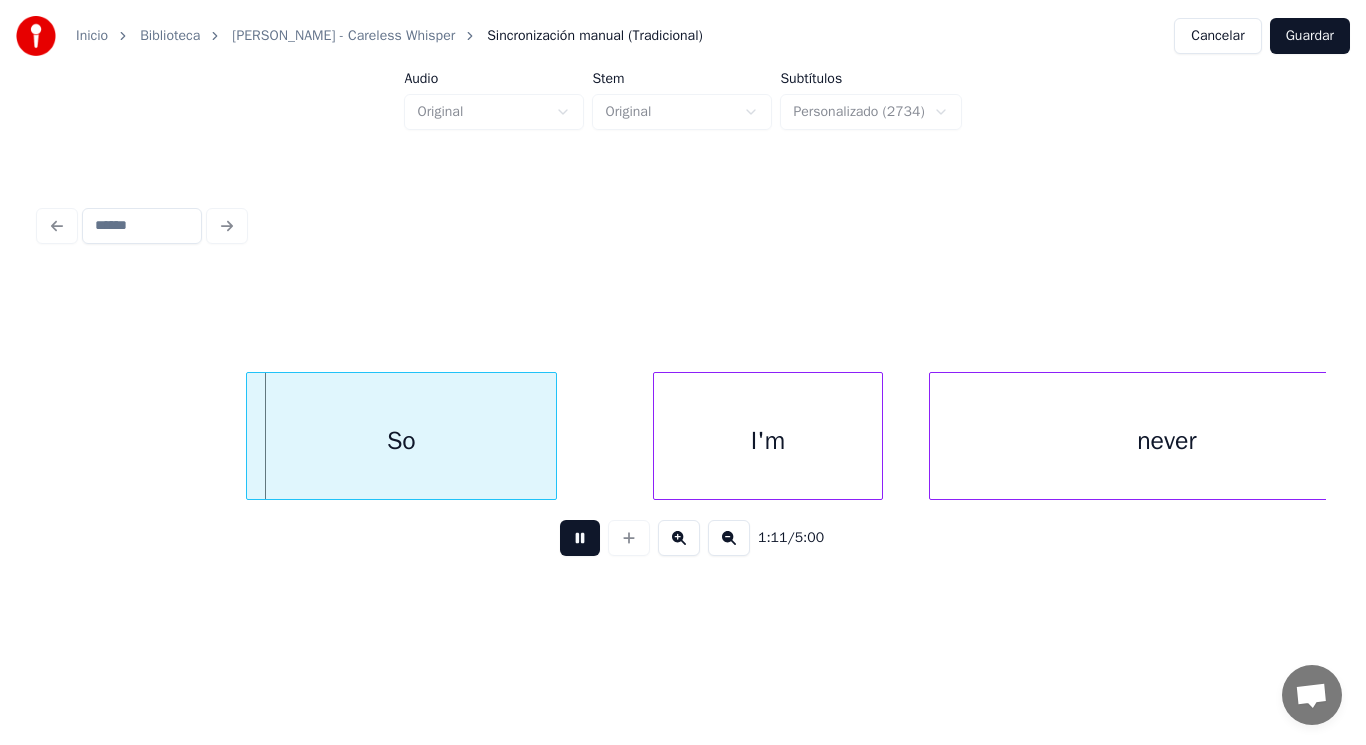 click at bounding box center [580, 538] 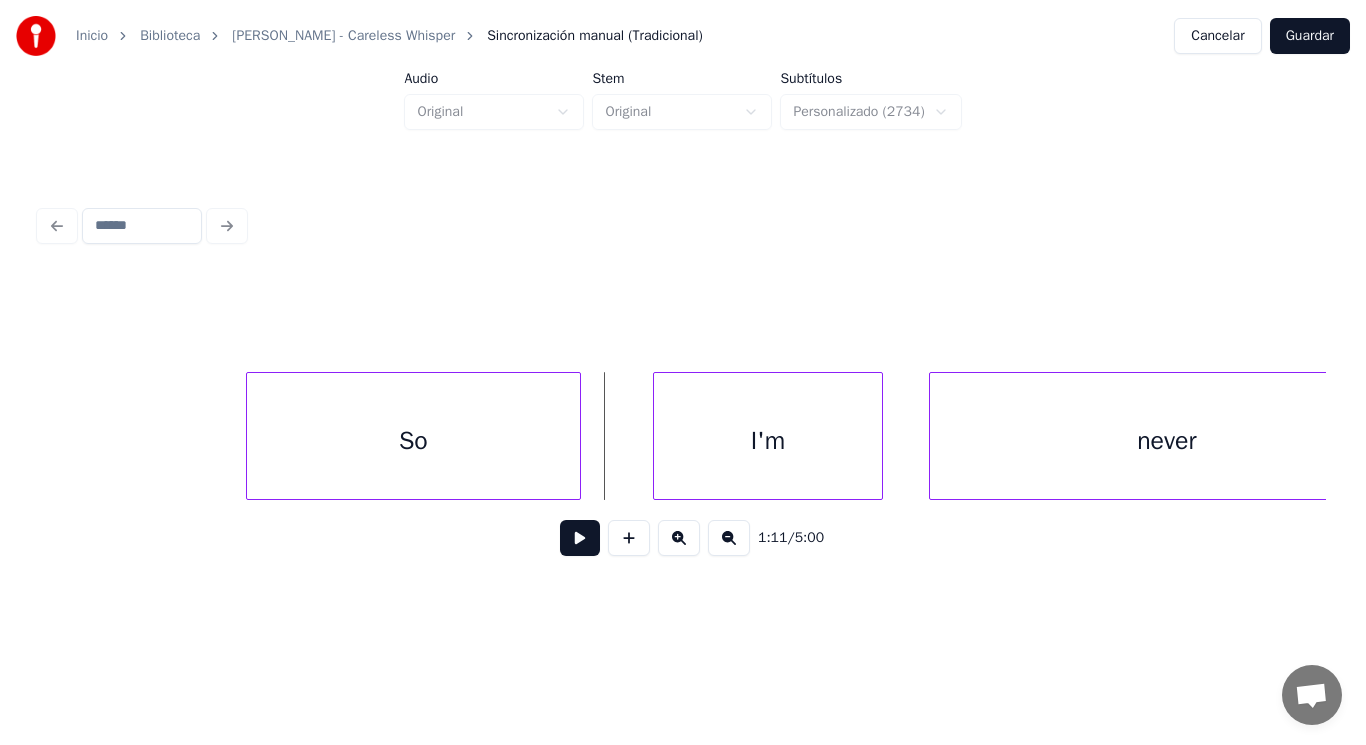 click at bounding box center [577, 436] 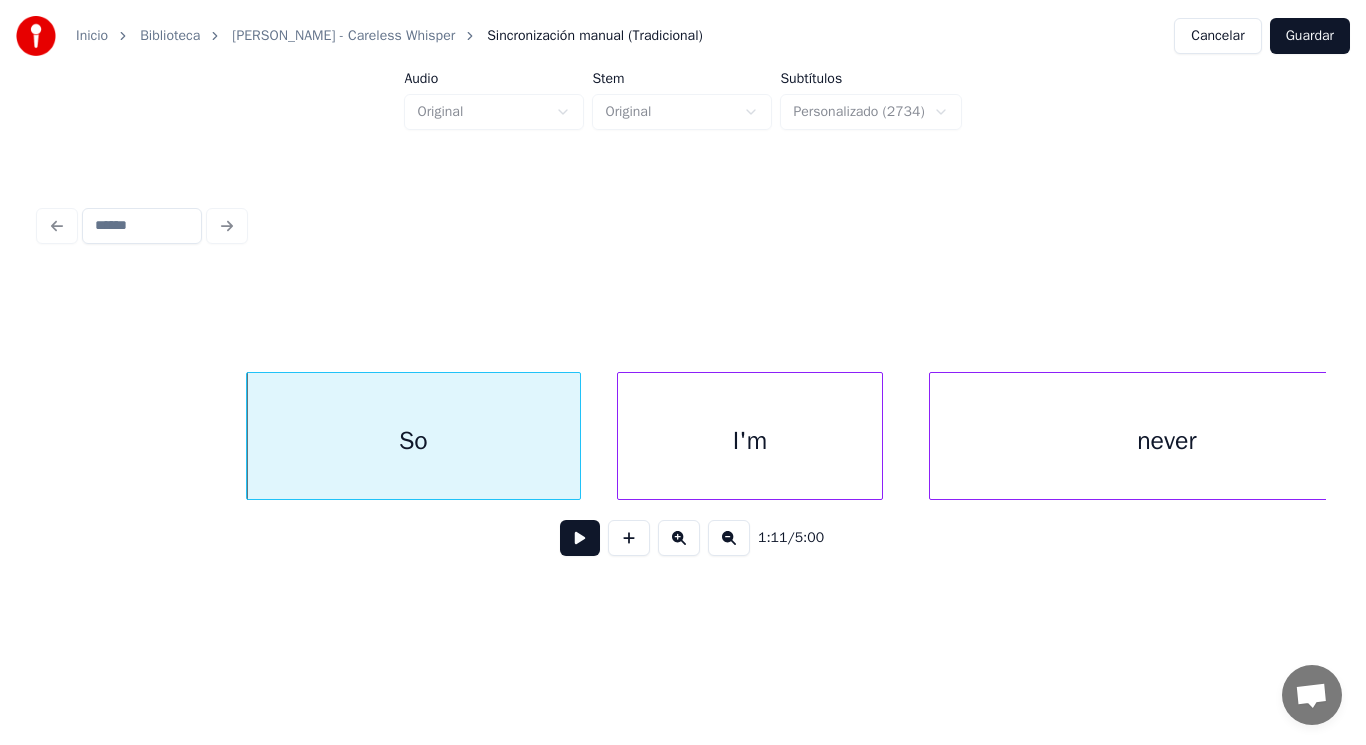 click at bounding box center (621, 436) 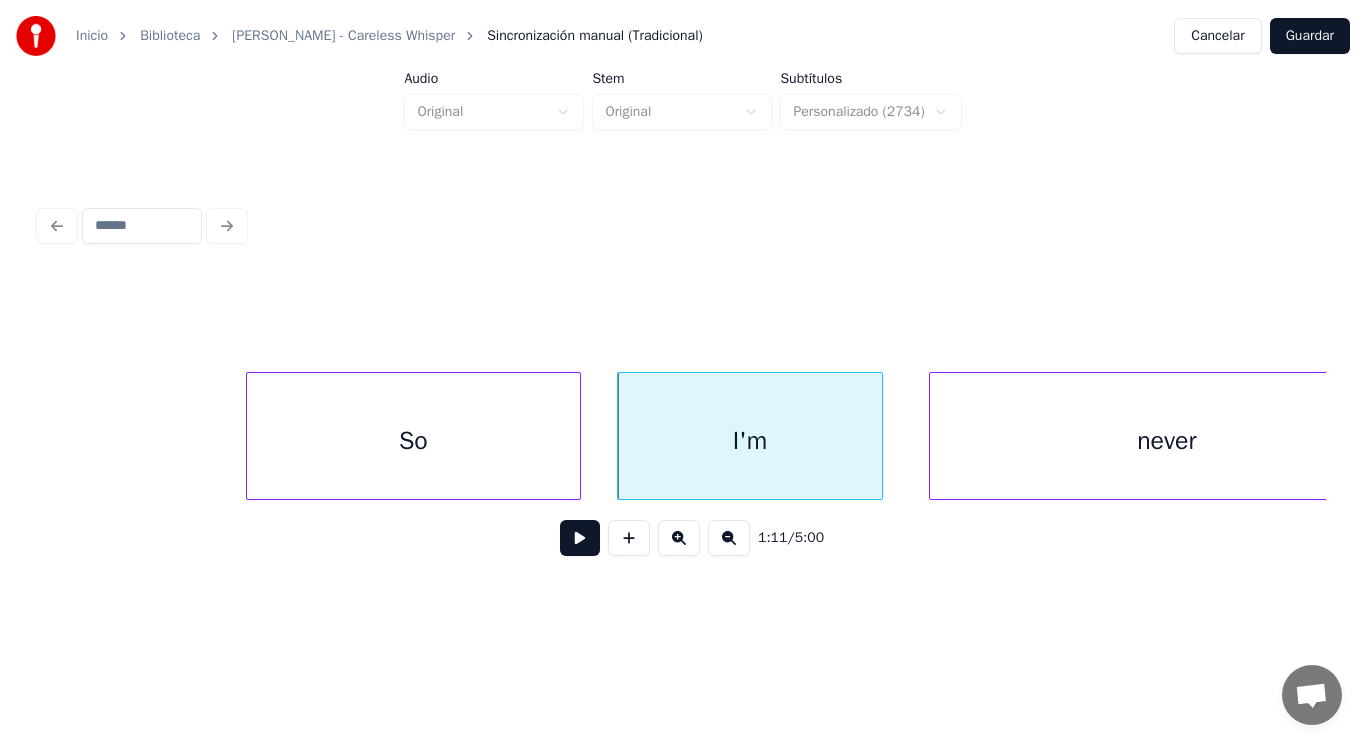 click on "So" at bounding box center [413, 441] 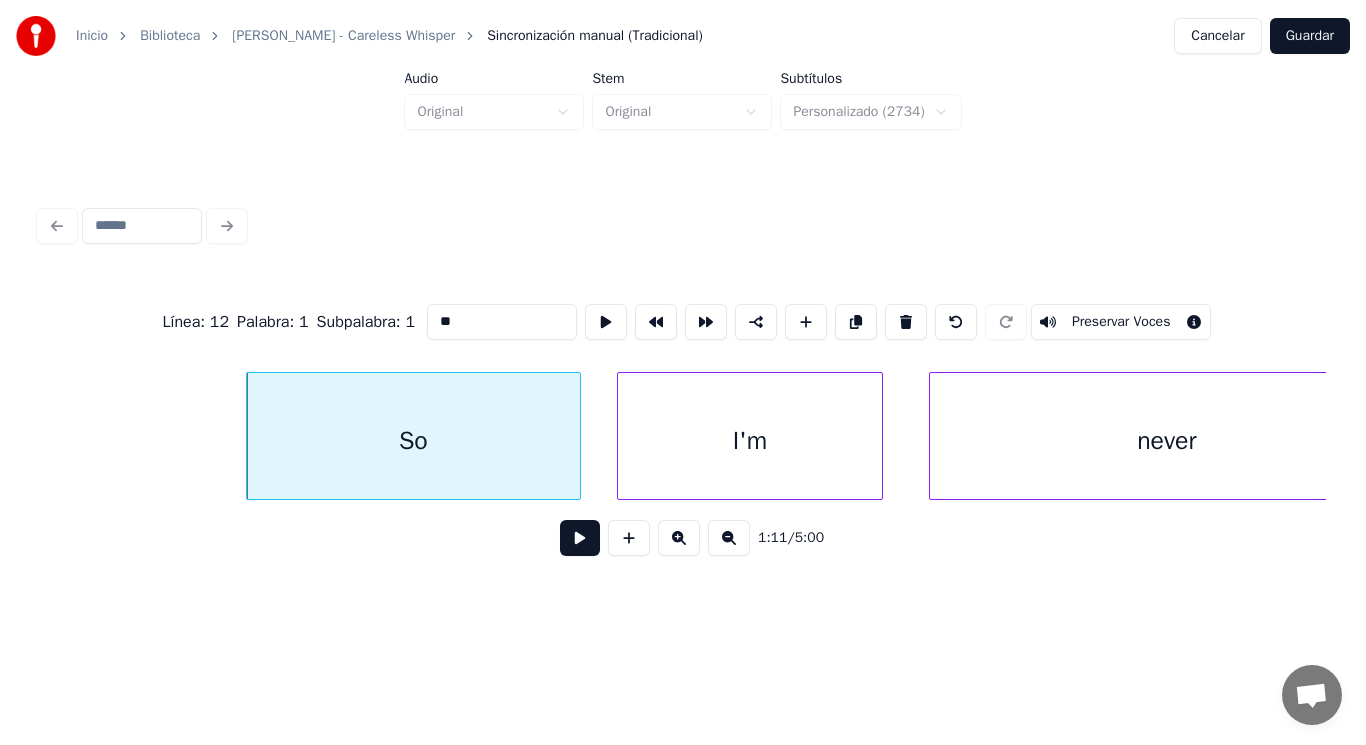 click at bounding box center (580, 538) 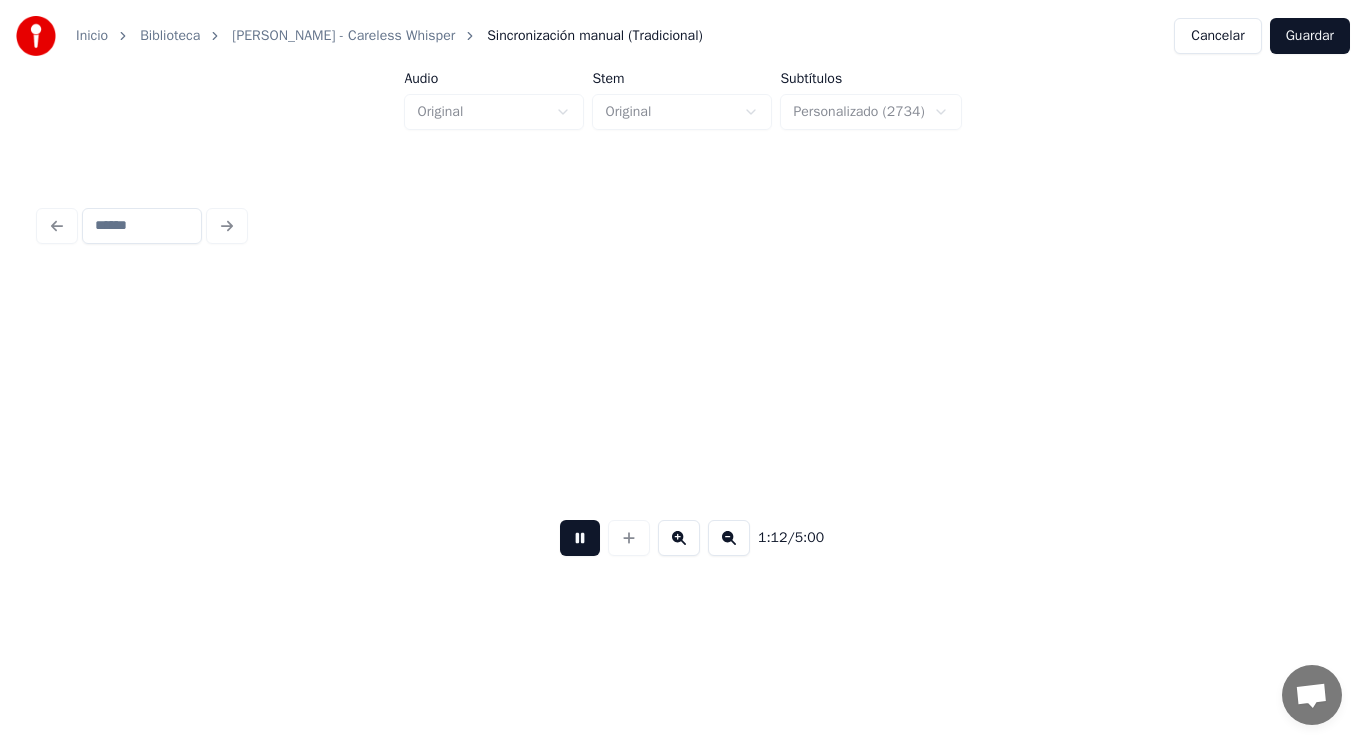 scroll, scrollTop: 0, scrollLeft: 101827, axis: horizontal 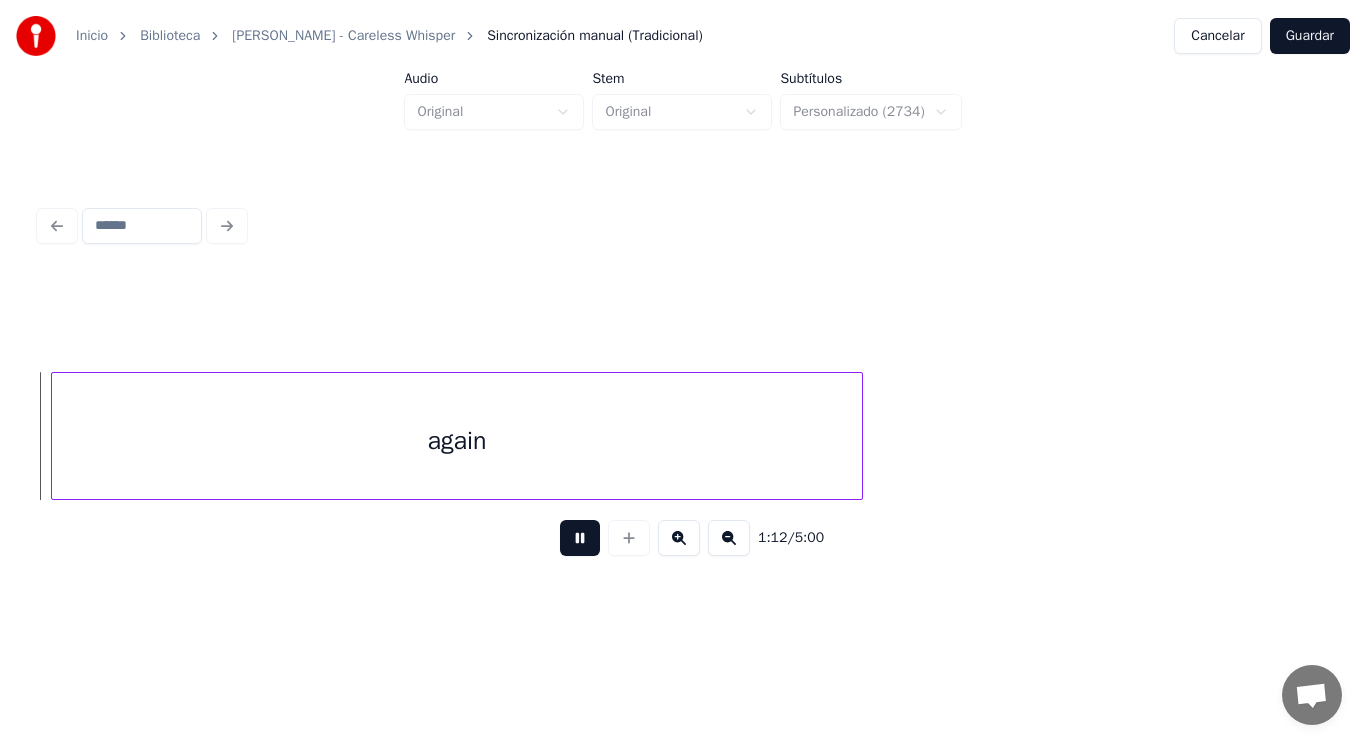 click at bounding box center [580, 538] 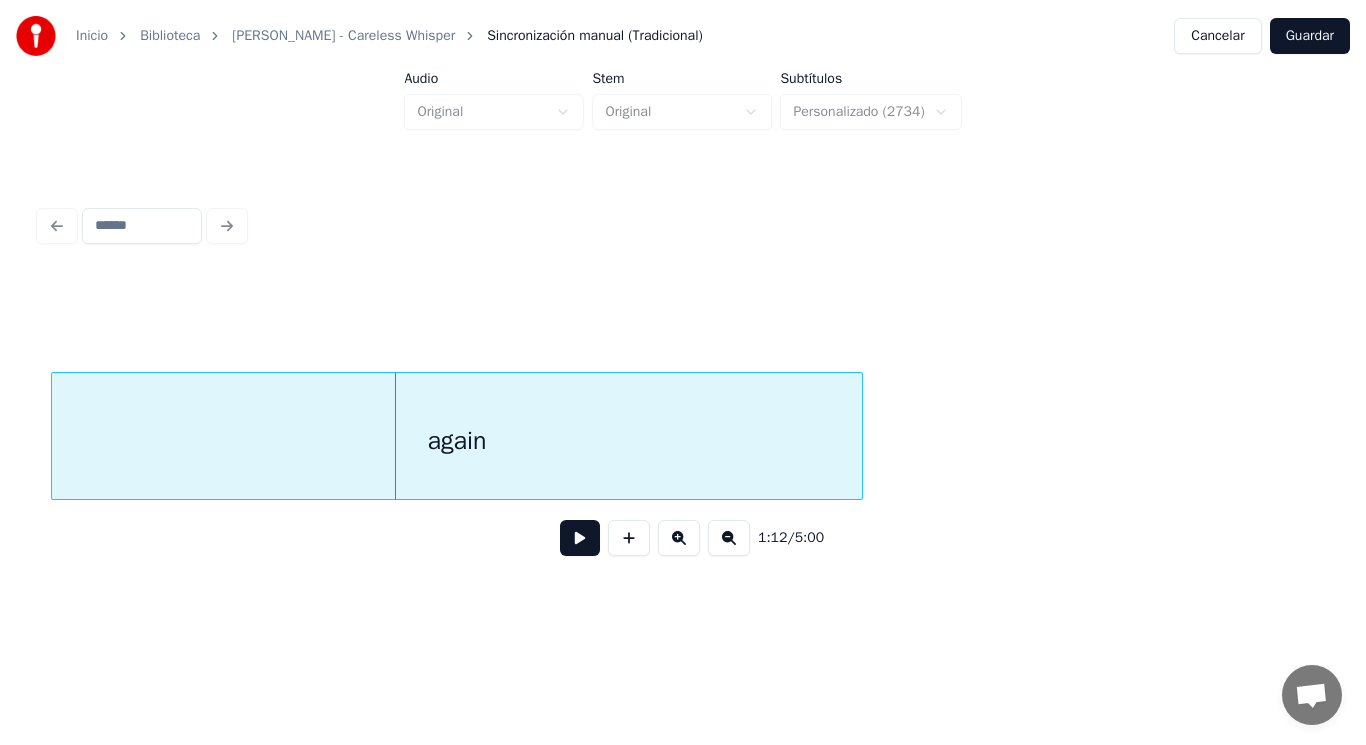 click on "again" at bounding box center [457, 441] 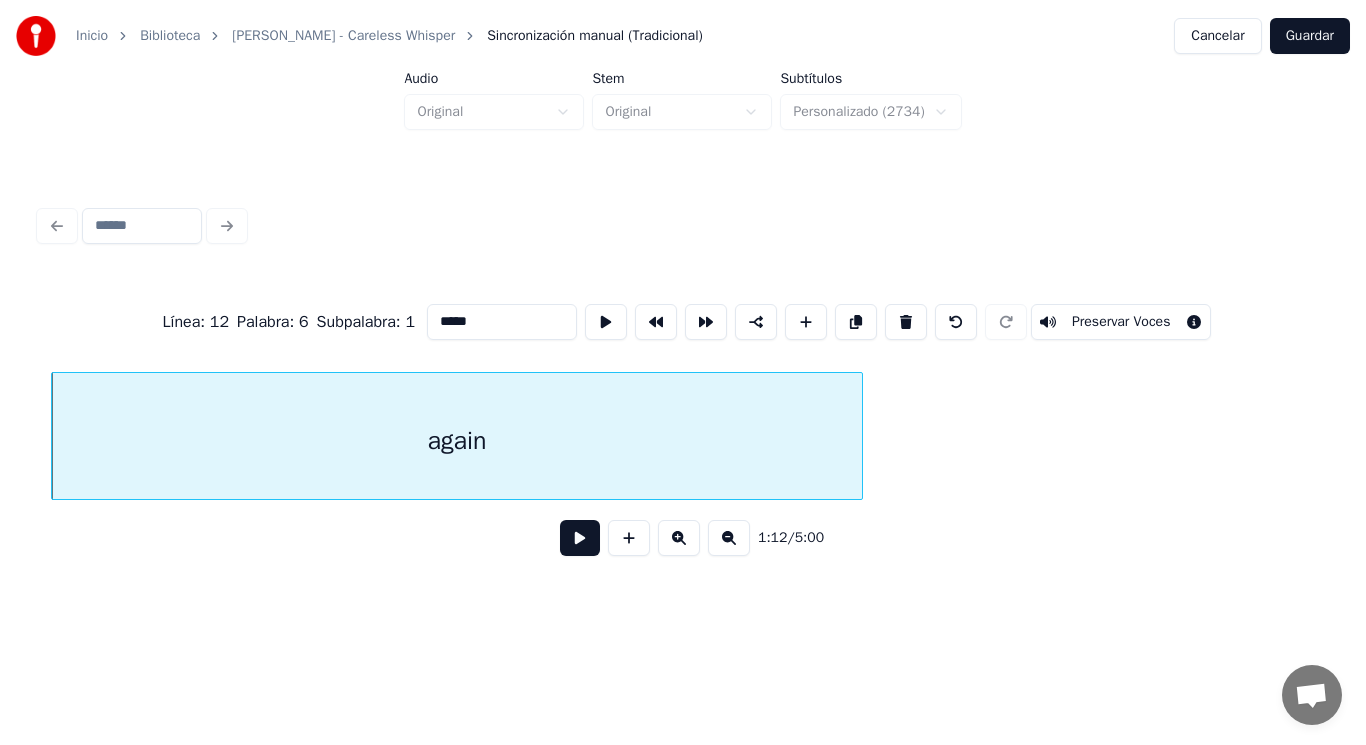 click at bounding box center (580, 538) 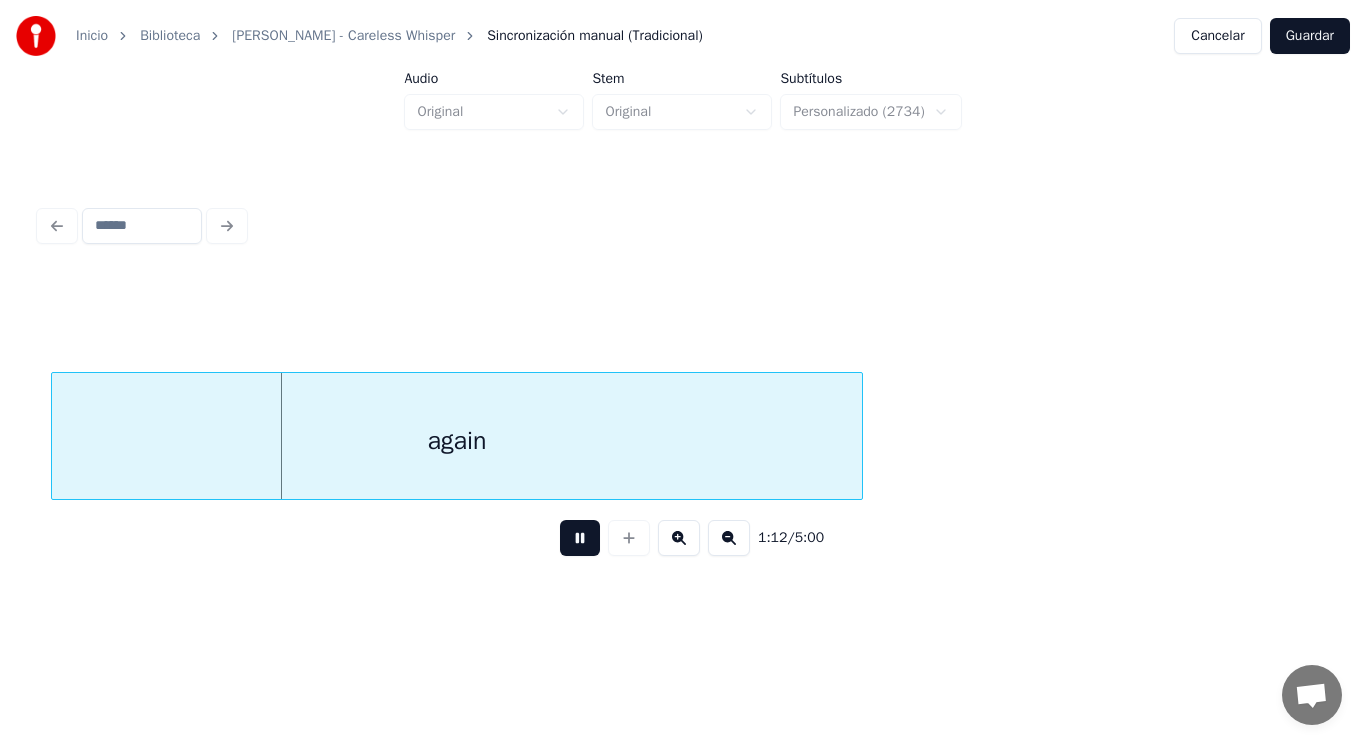 click at bounding box center [580, 538] 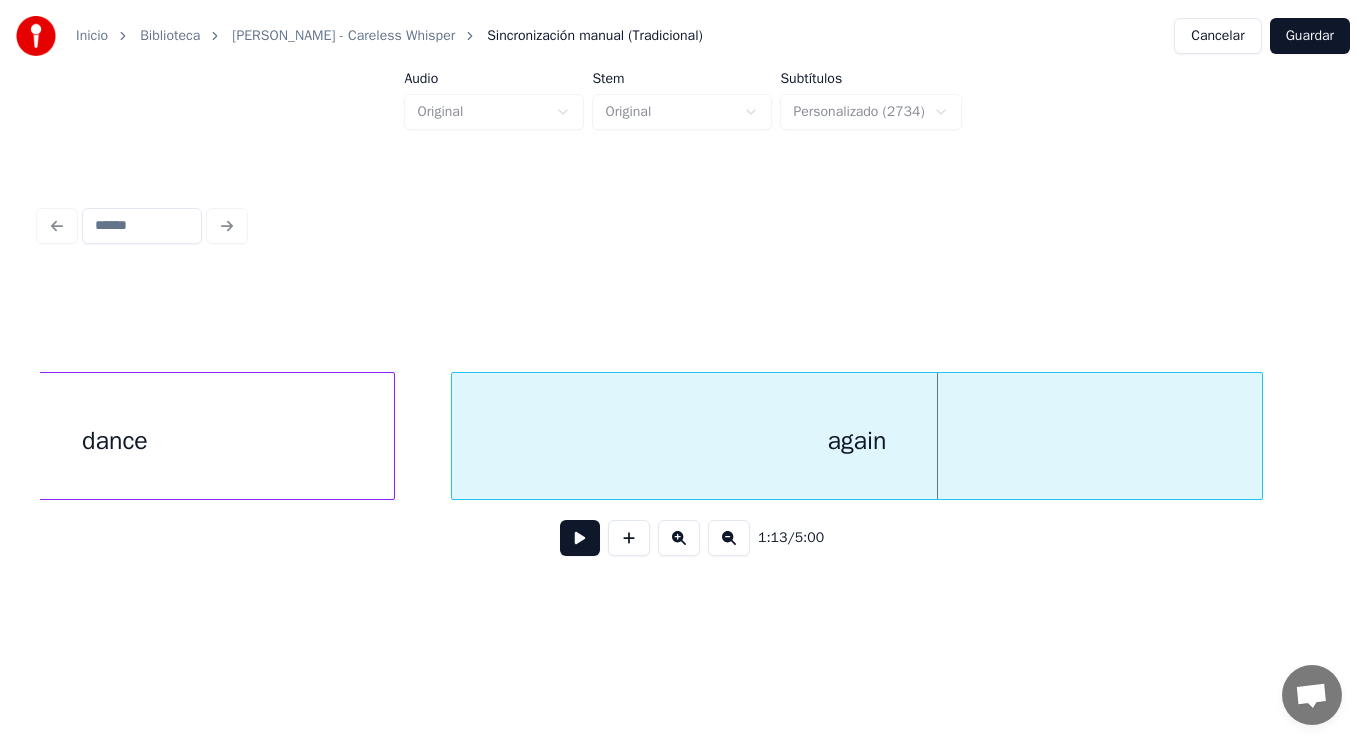 click on "dance" at bounding box center (115, 441) 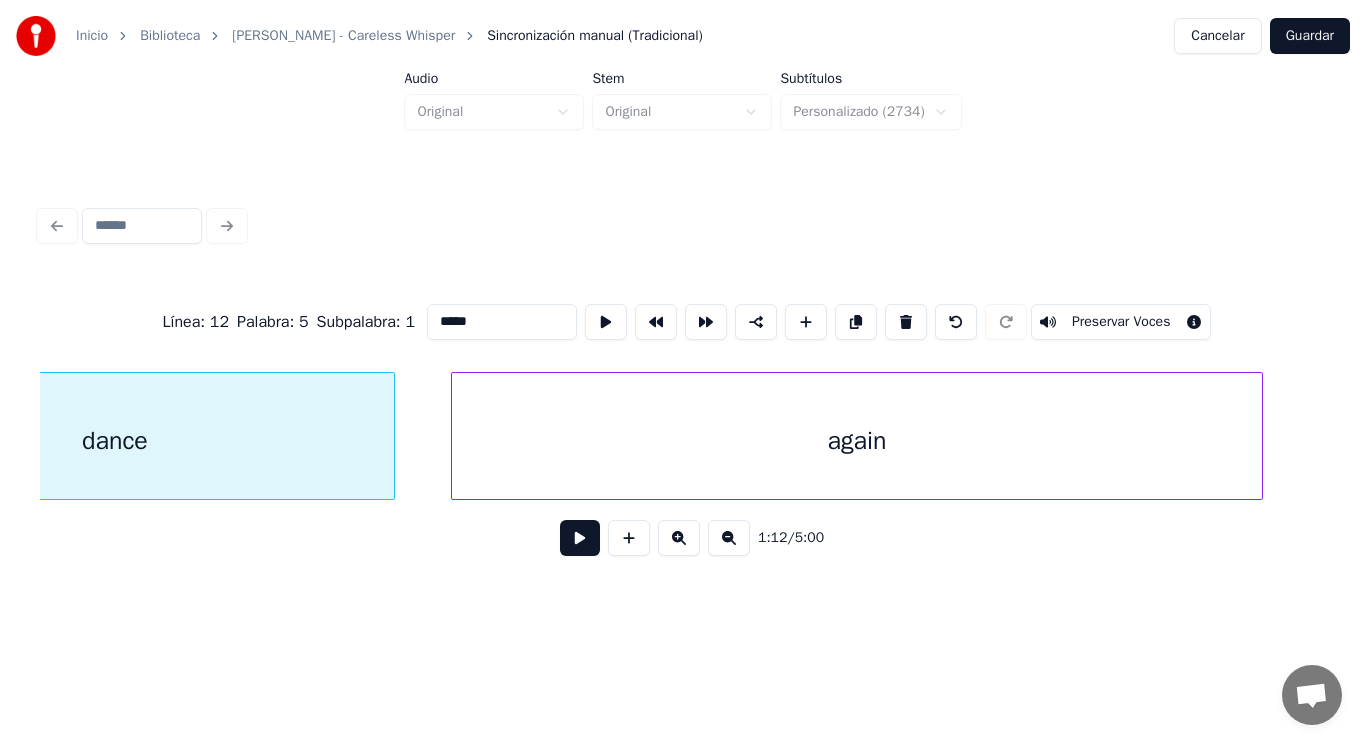 scroll, scrollTop: 0, scrollLeft: 101223, axis: horizontal 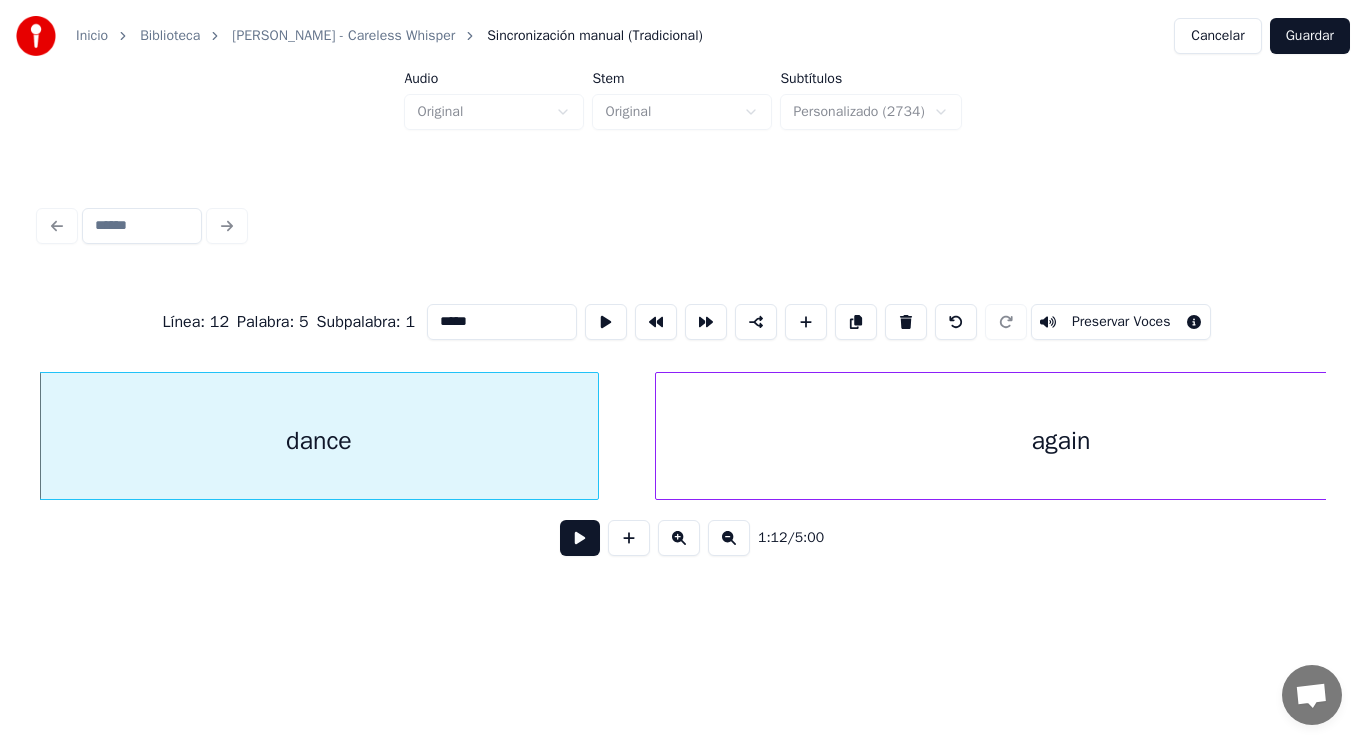 click at bounding box center [580, 538] 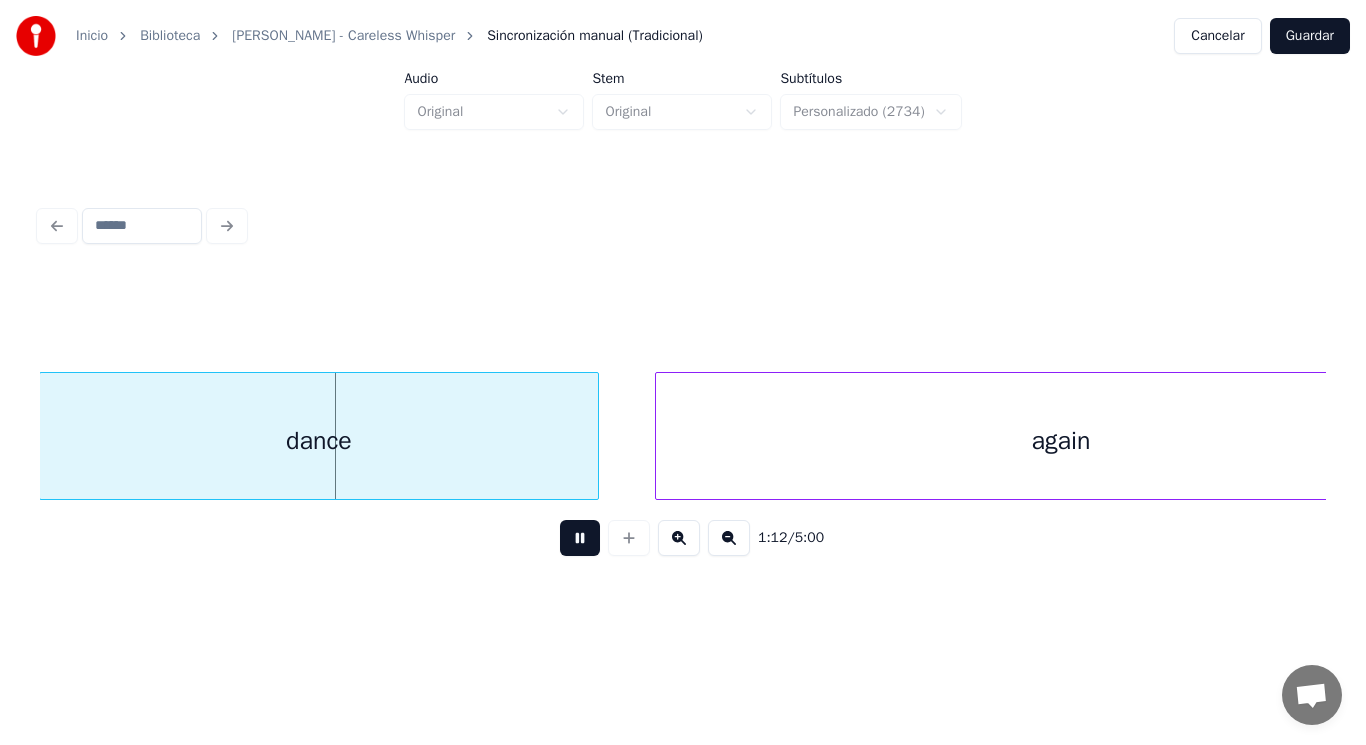 click at bounding box center (580, 538) 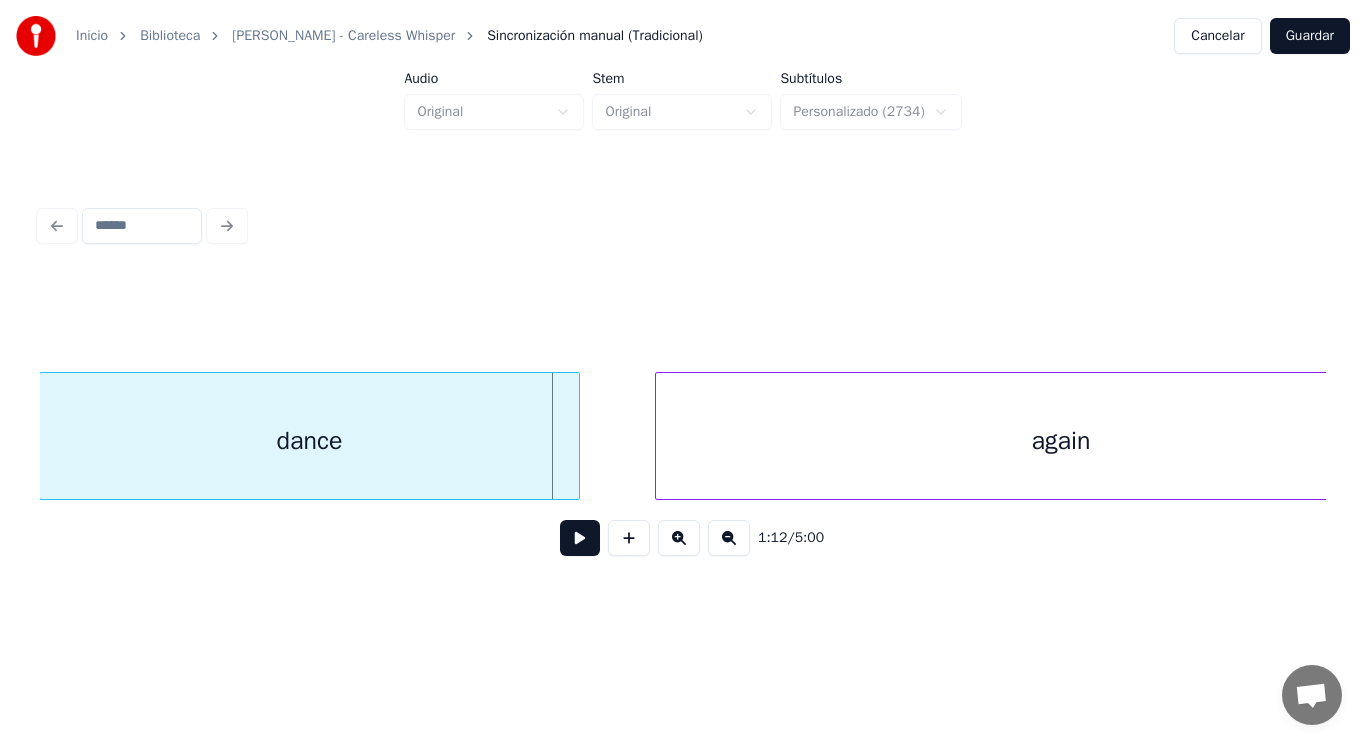 click at bounding box center (576, 436) 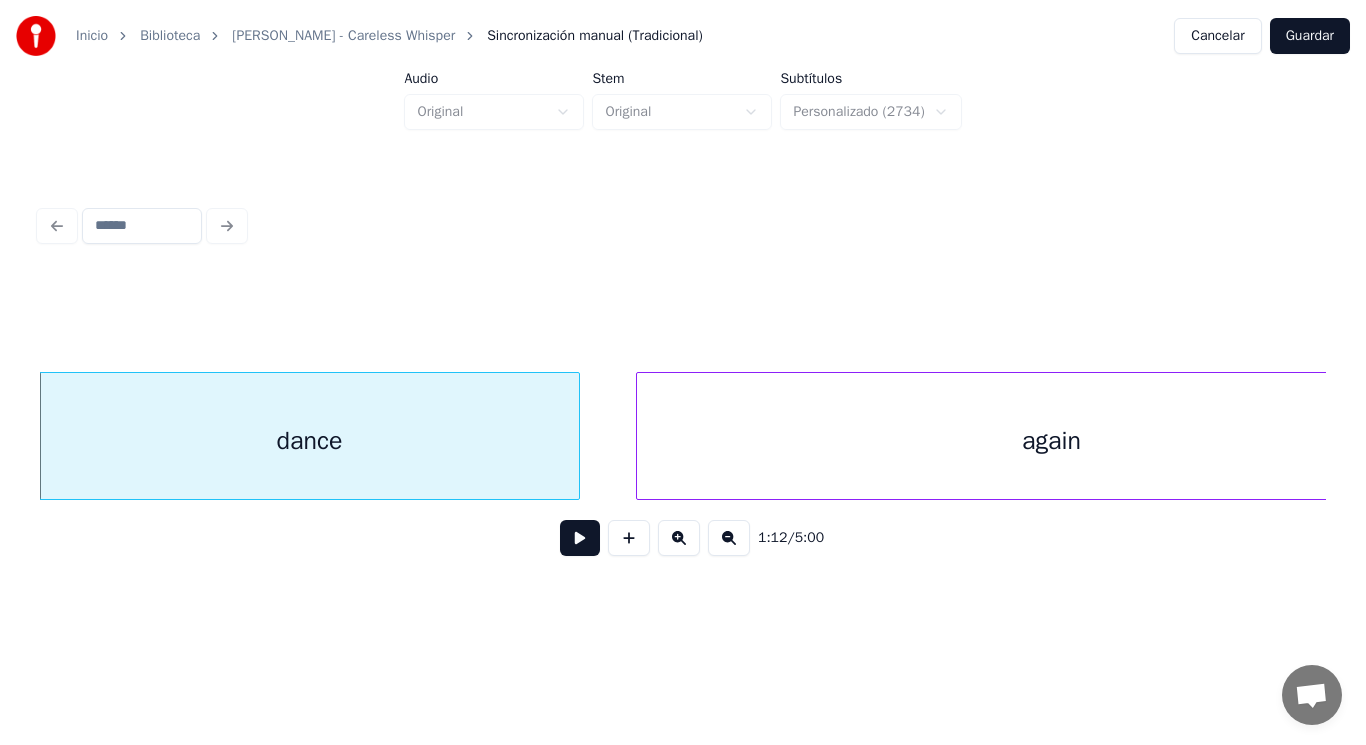 click at bounding box center [640, 436] 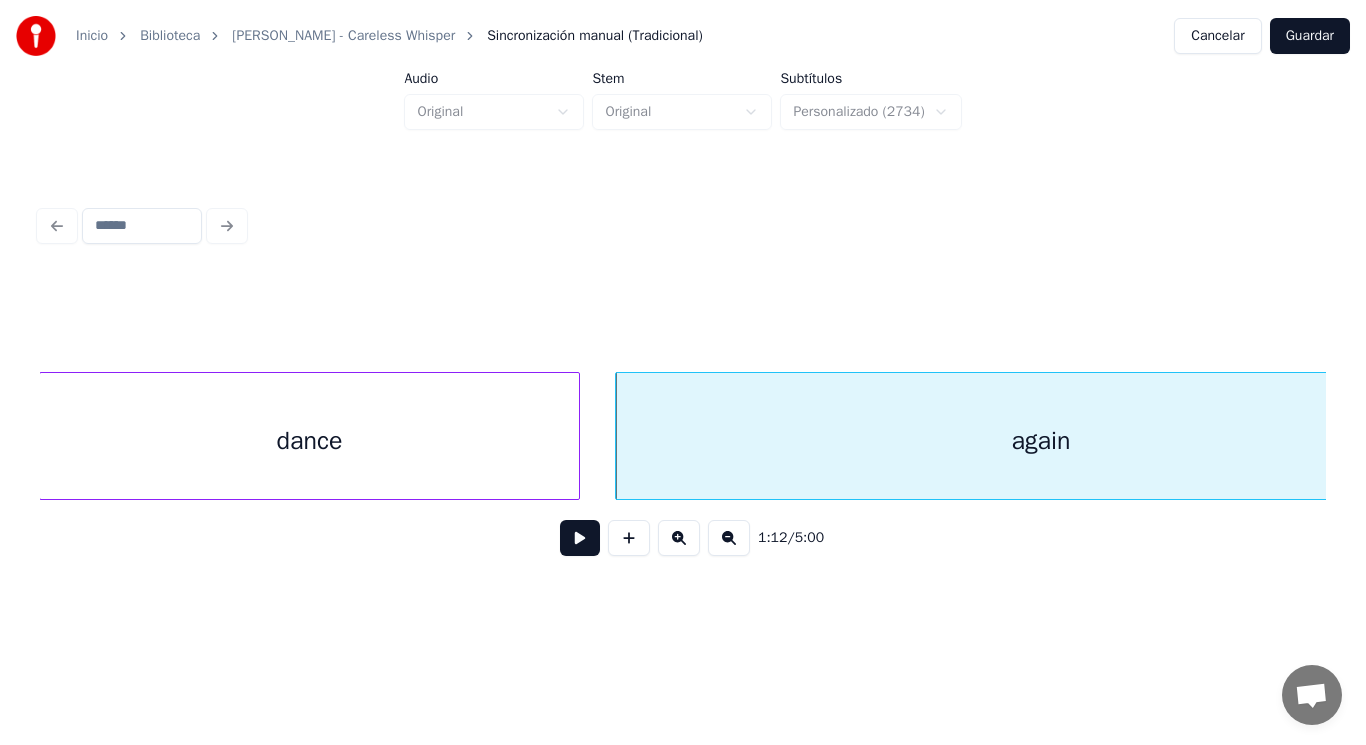 click at bounding box center [580, 538] 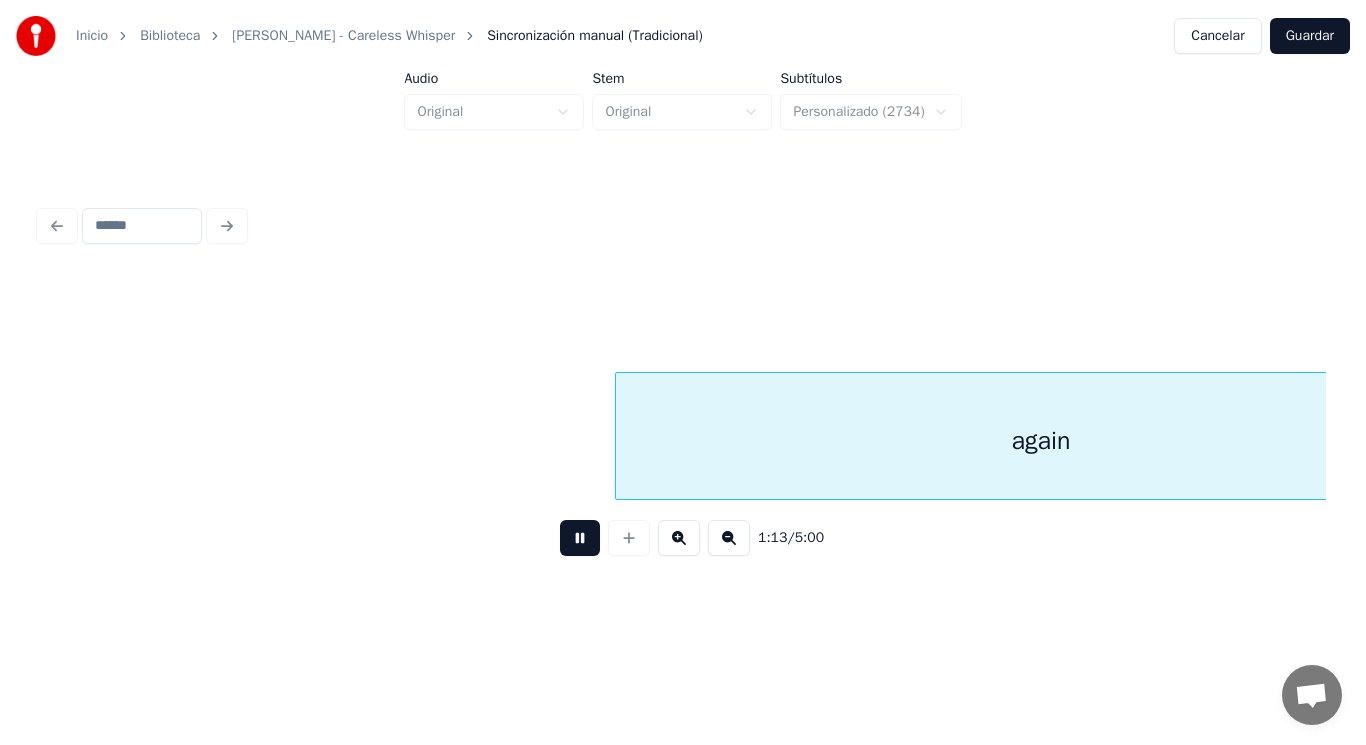scroll, scrollTop: 0, scrollLeft: 102537, axis: horizontal 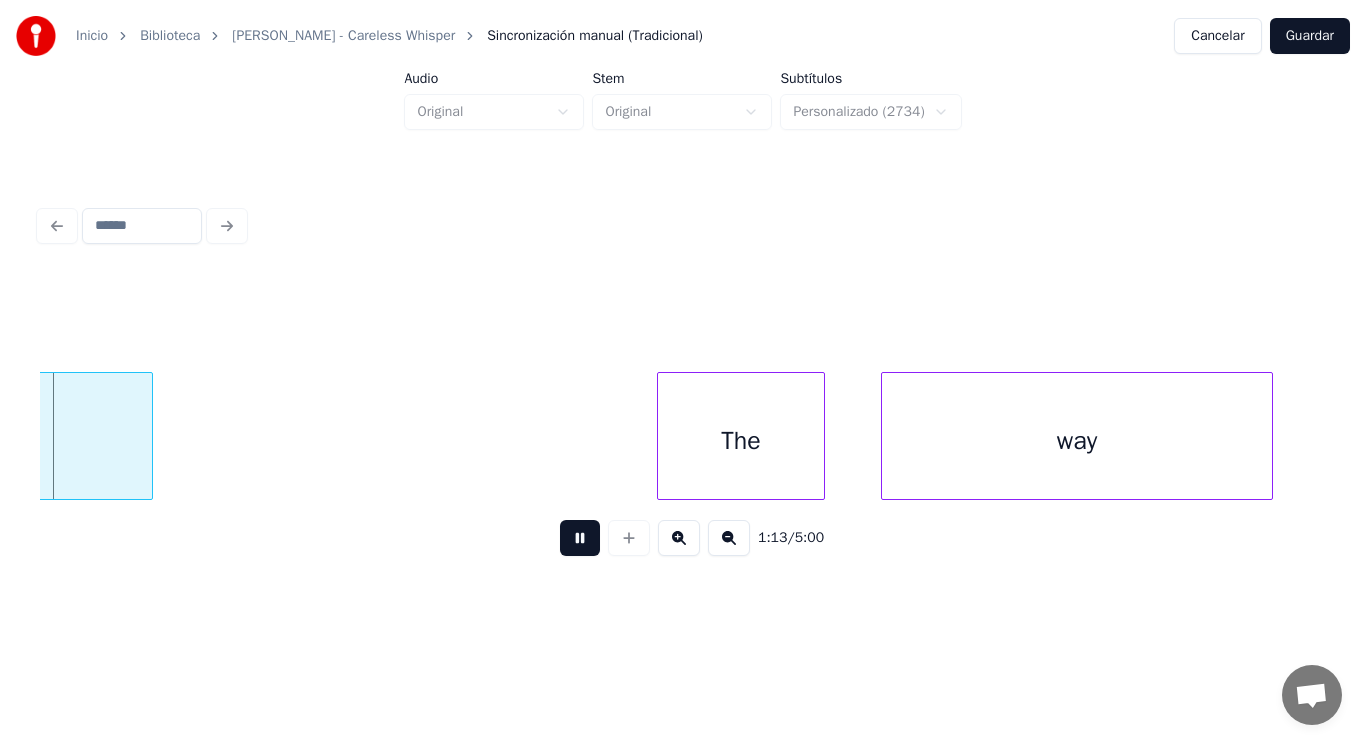 click at bounding box center [580, 538] 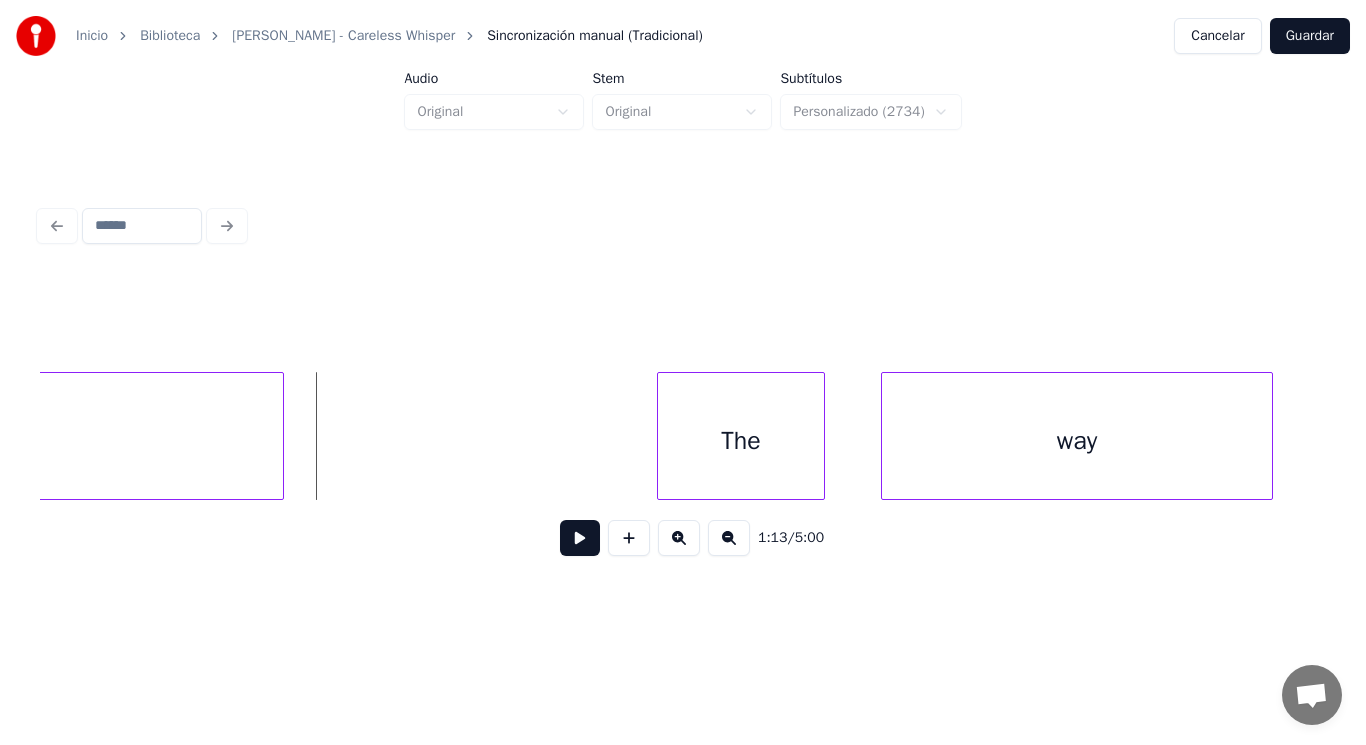 click at bounding box center (280, 436) 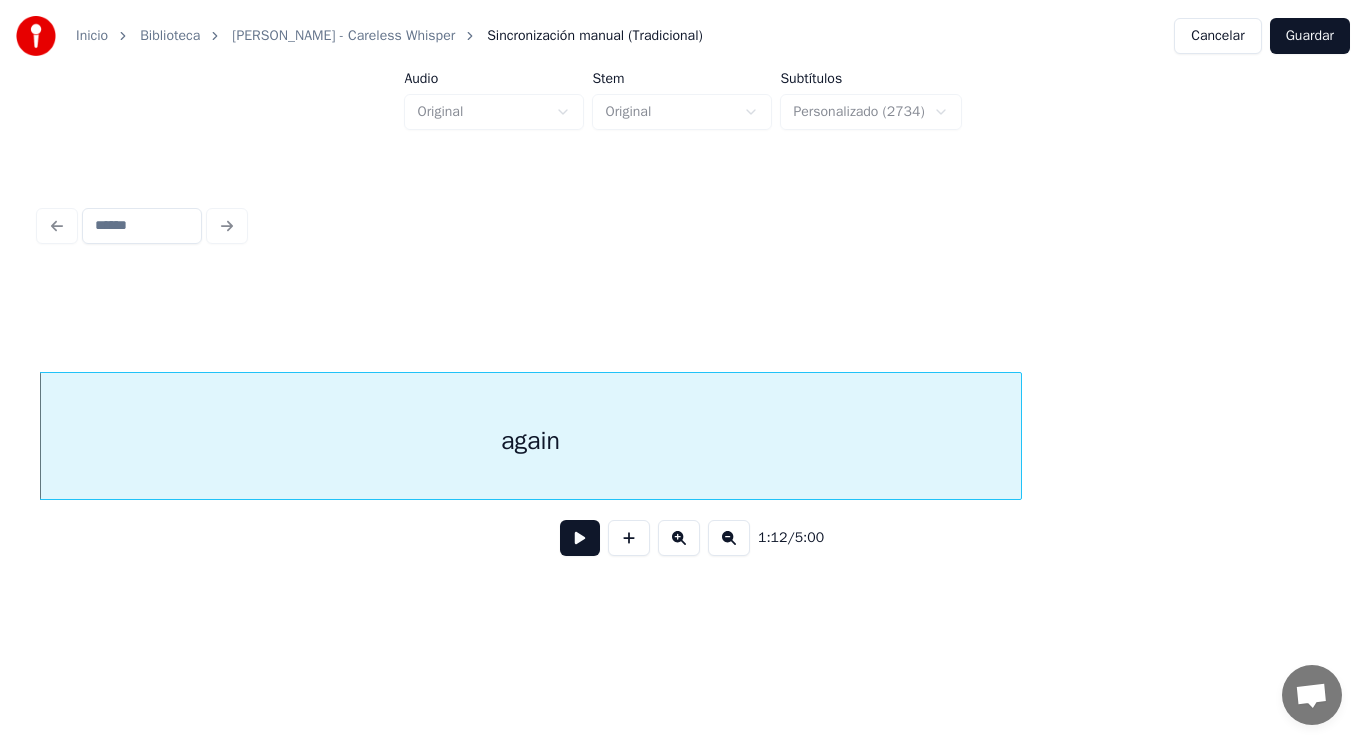 click at bounding box center [580, 538] 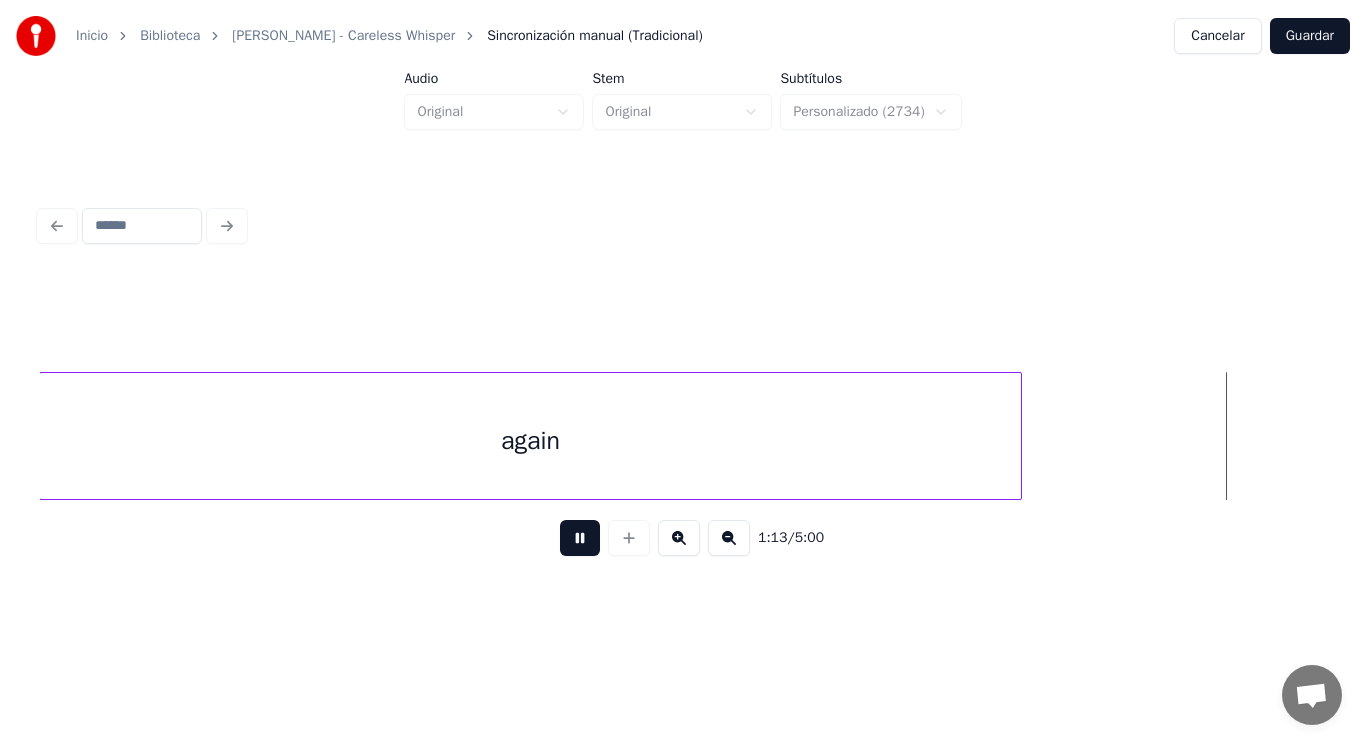 scroll, scrollTop: 0, scrollLeft: 103107, axis: horizontal 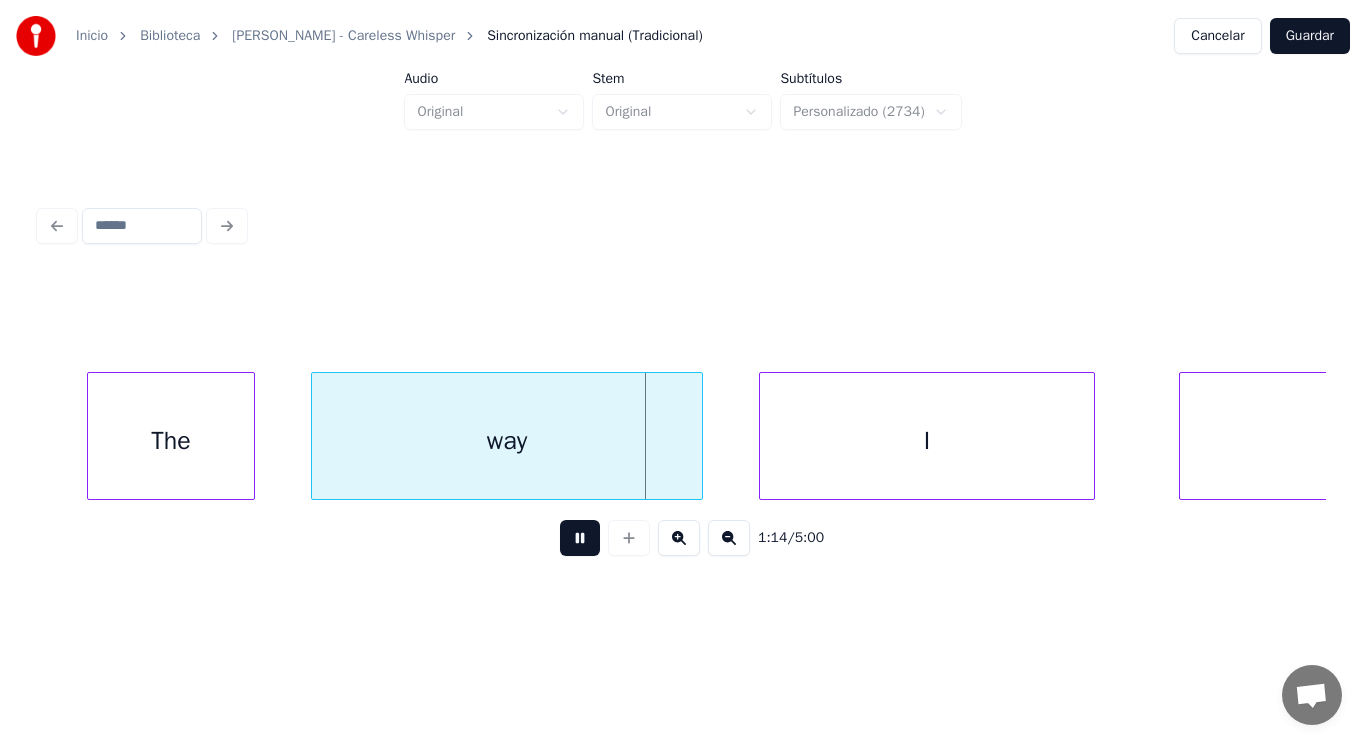 click at bounding box center (580, 538) 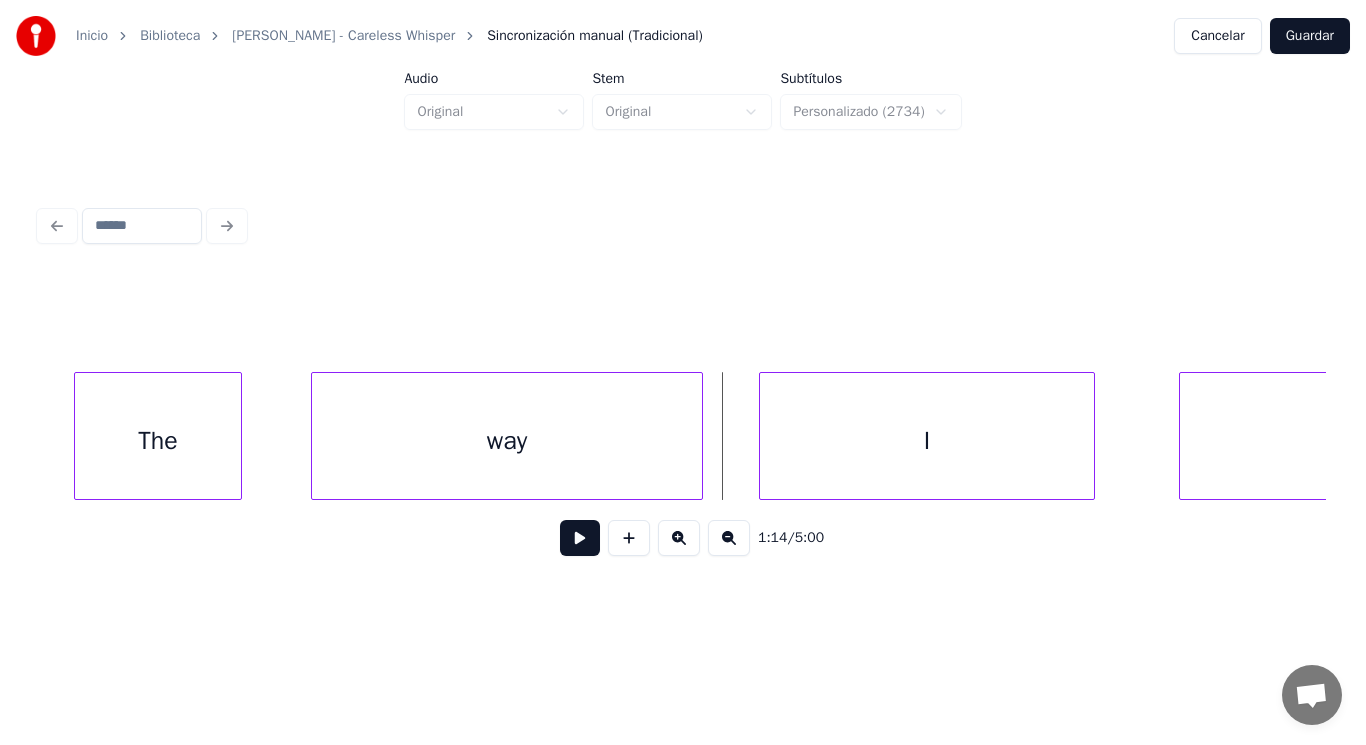 click on "The" at bounding box center (158, 441) 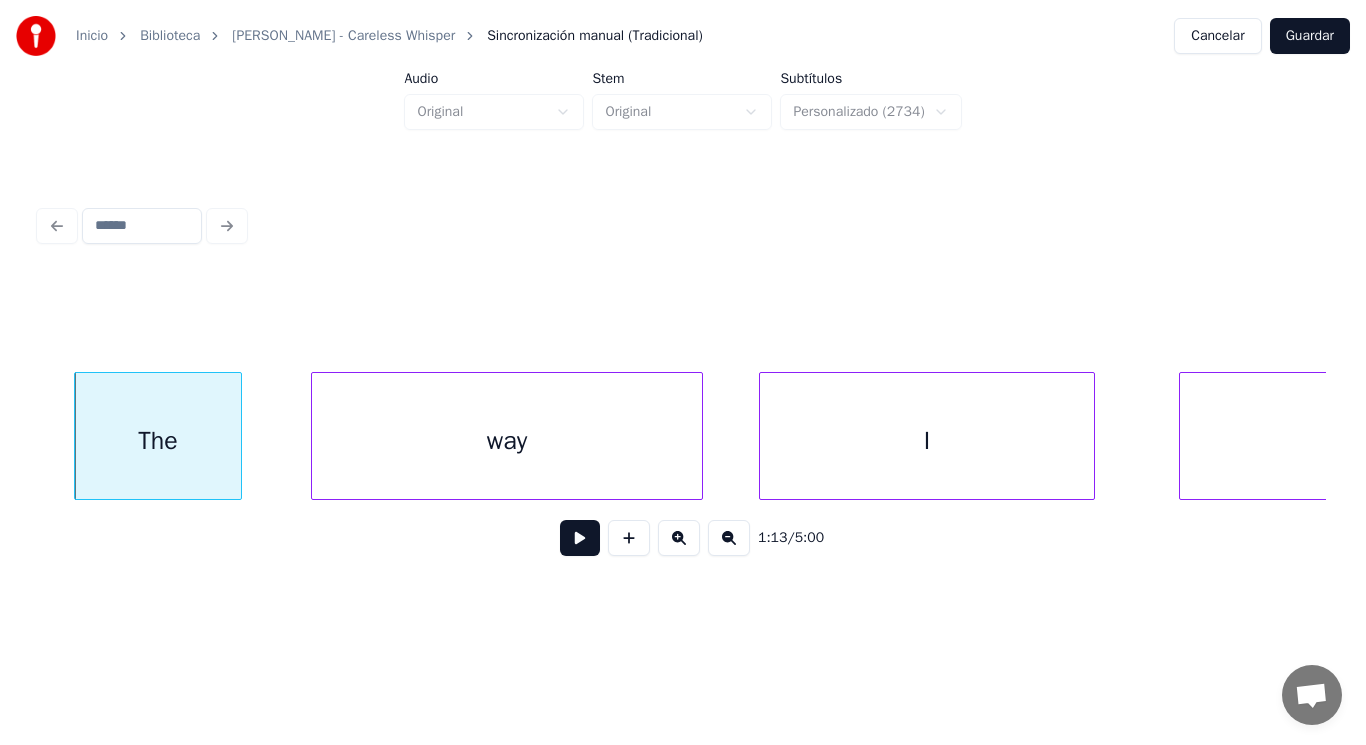 click at bounding box center (580, 538) 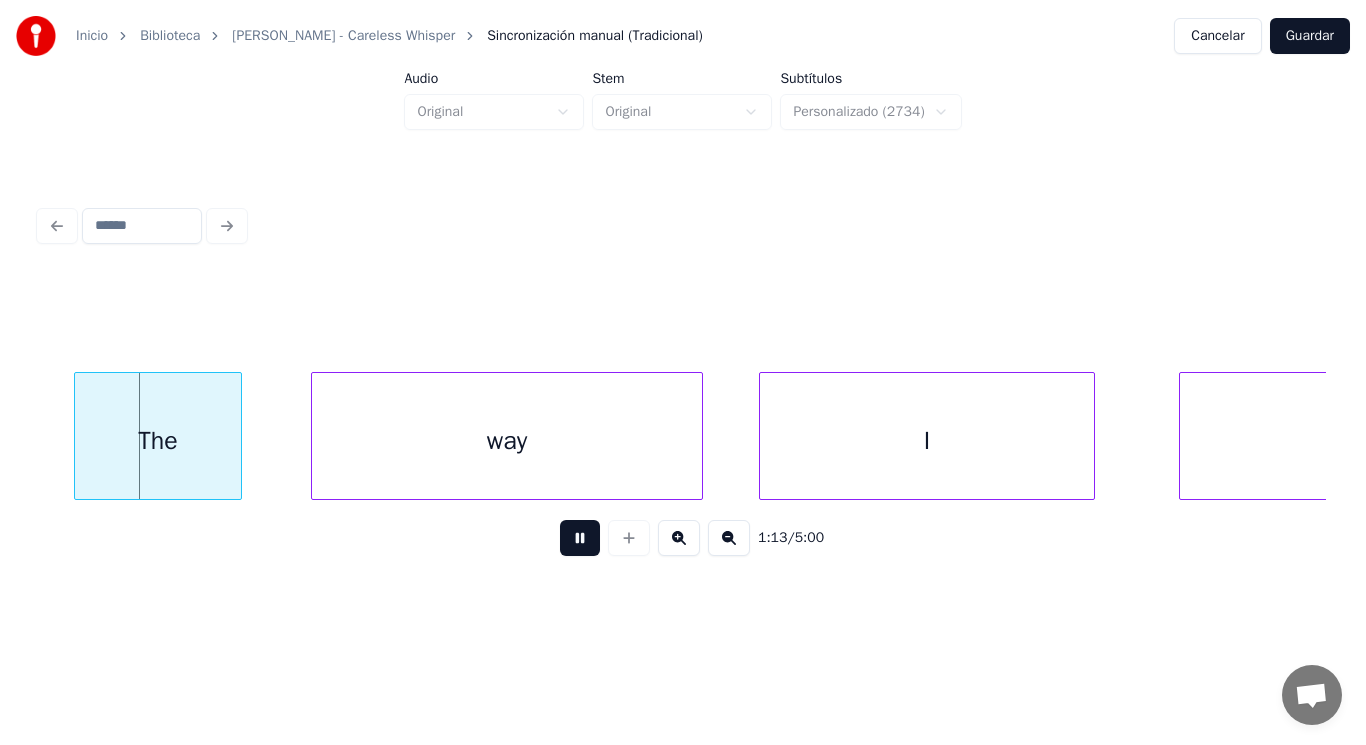 click at bounding box center (580, 538) 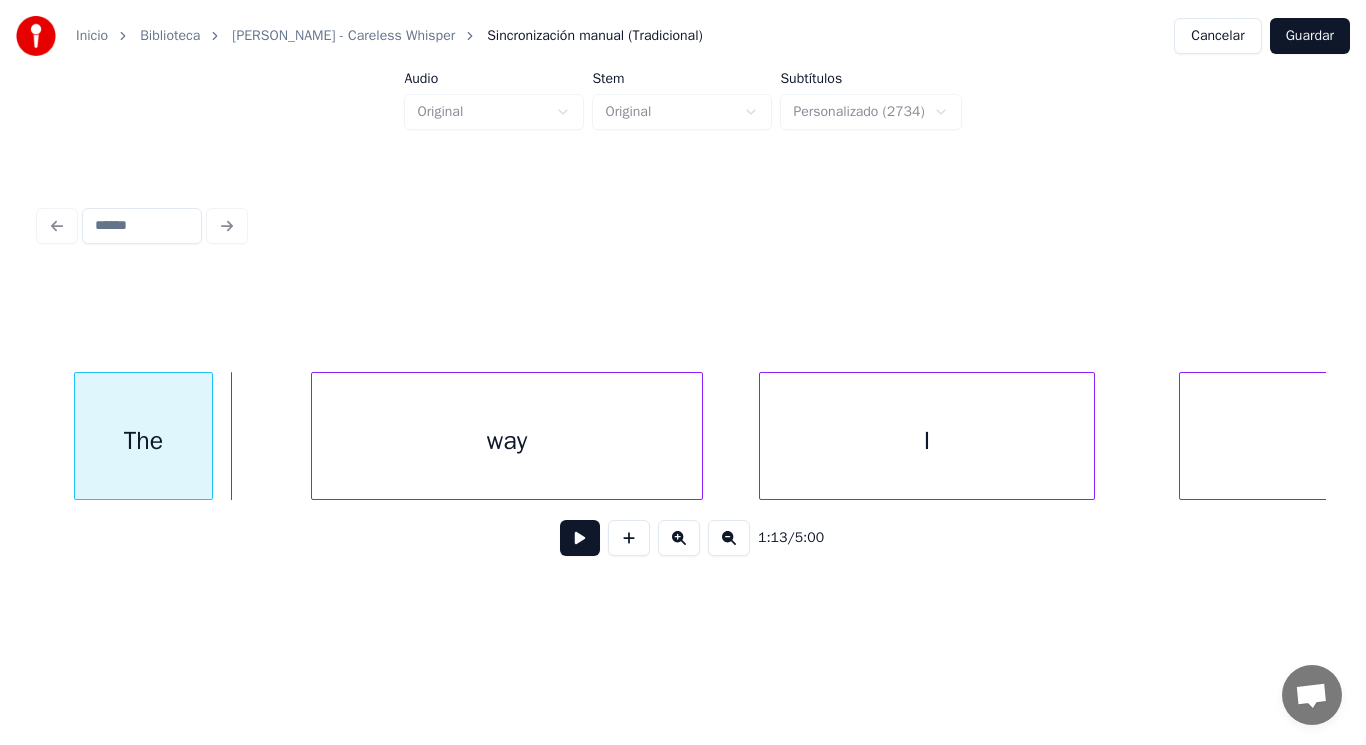 click at bounding box center (209, 436) 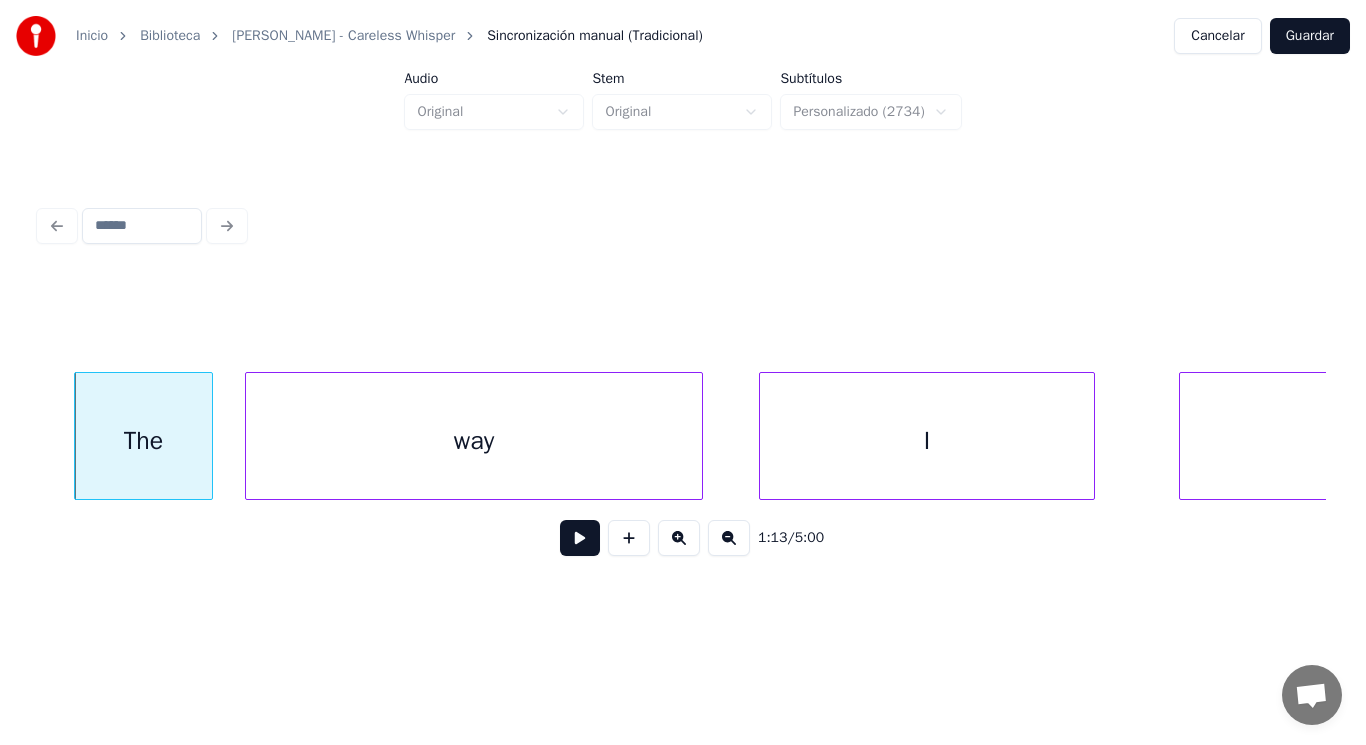 click at bounding box center (249, 436) 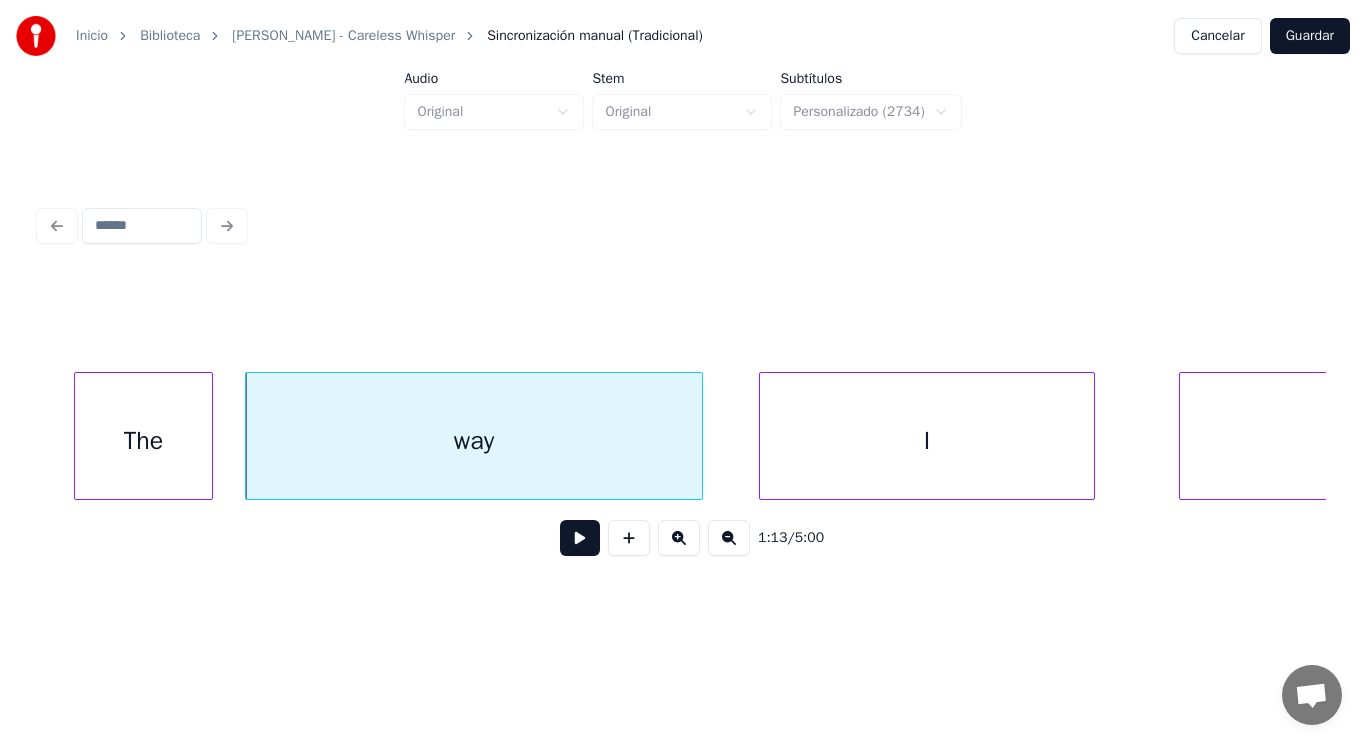 click at bounding box center (580, 538) 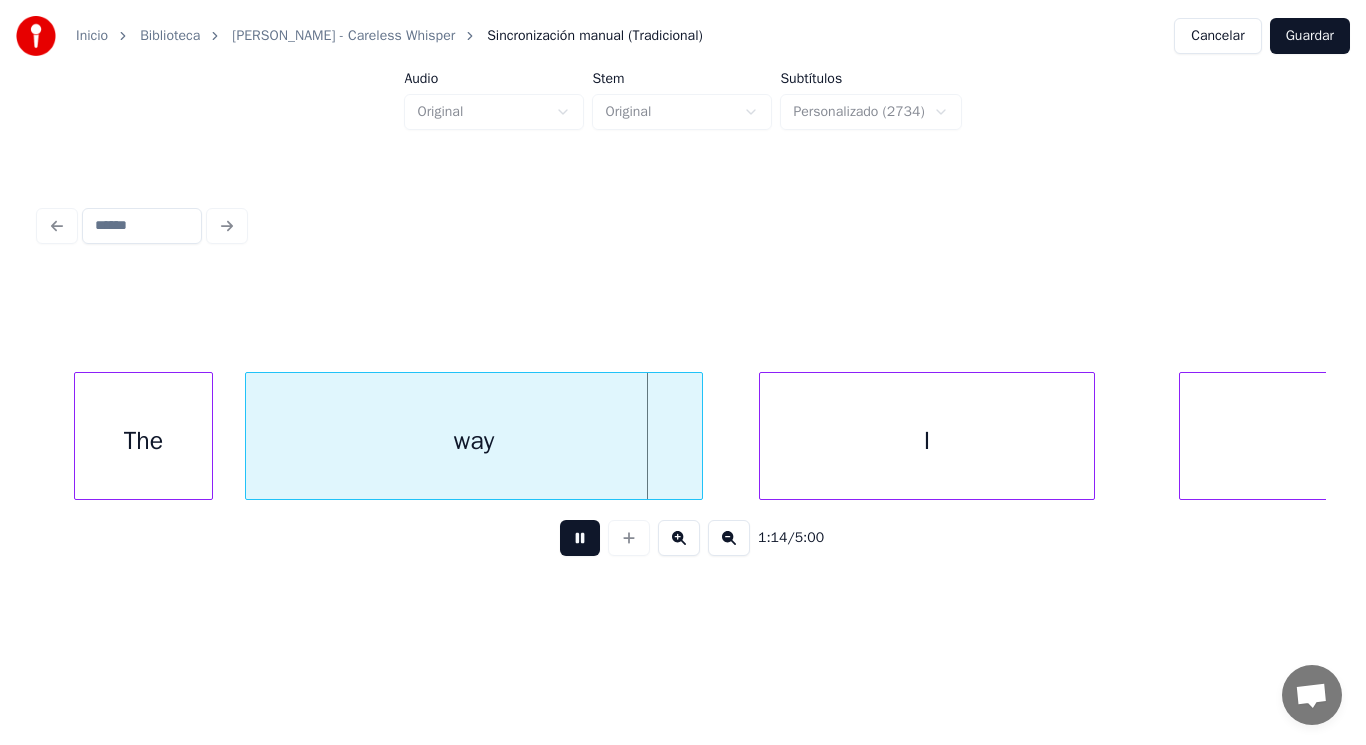 click at bounding box center (580, 538) 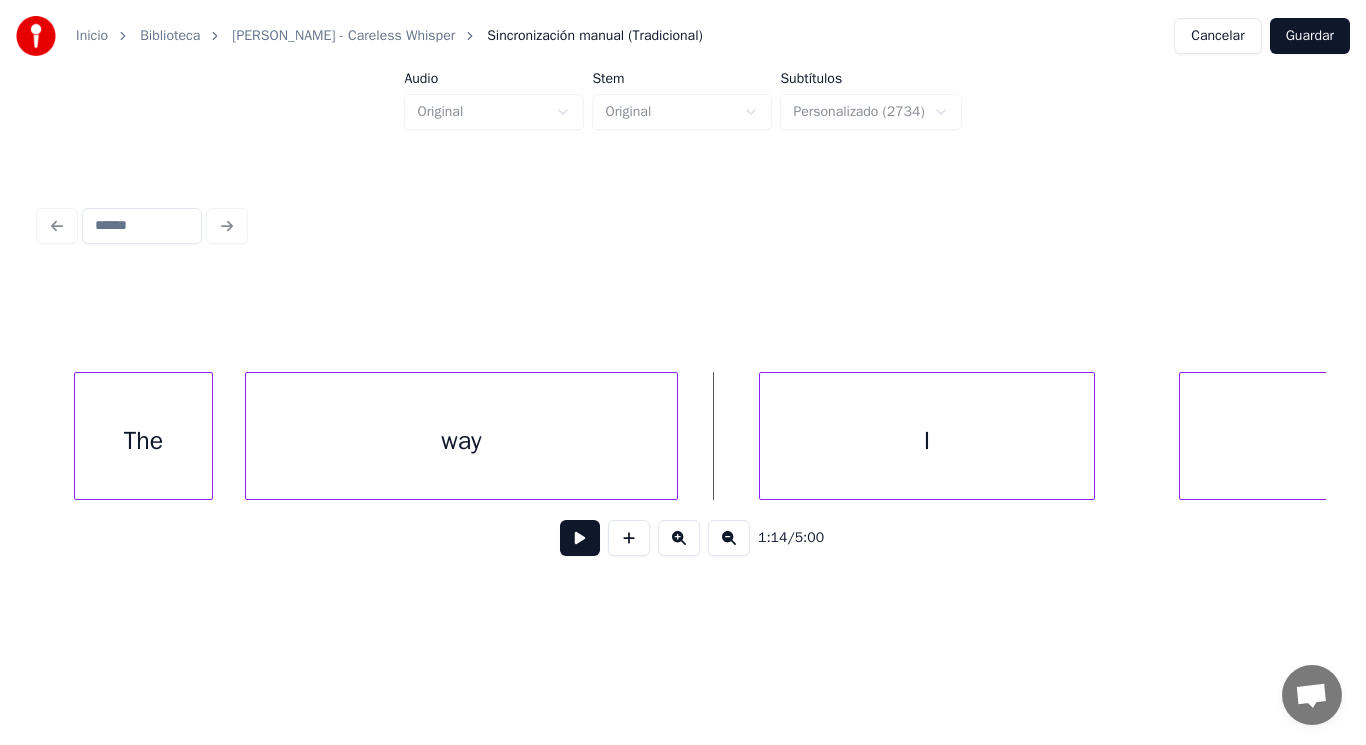 click at bounding box center [674, 436] 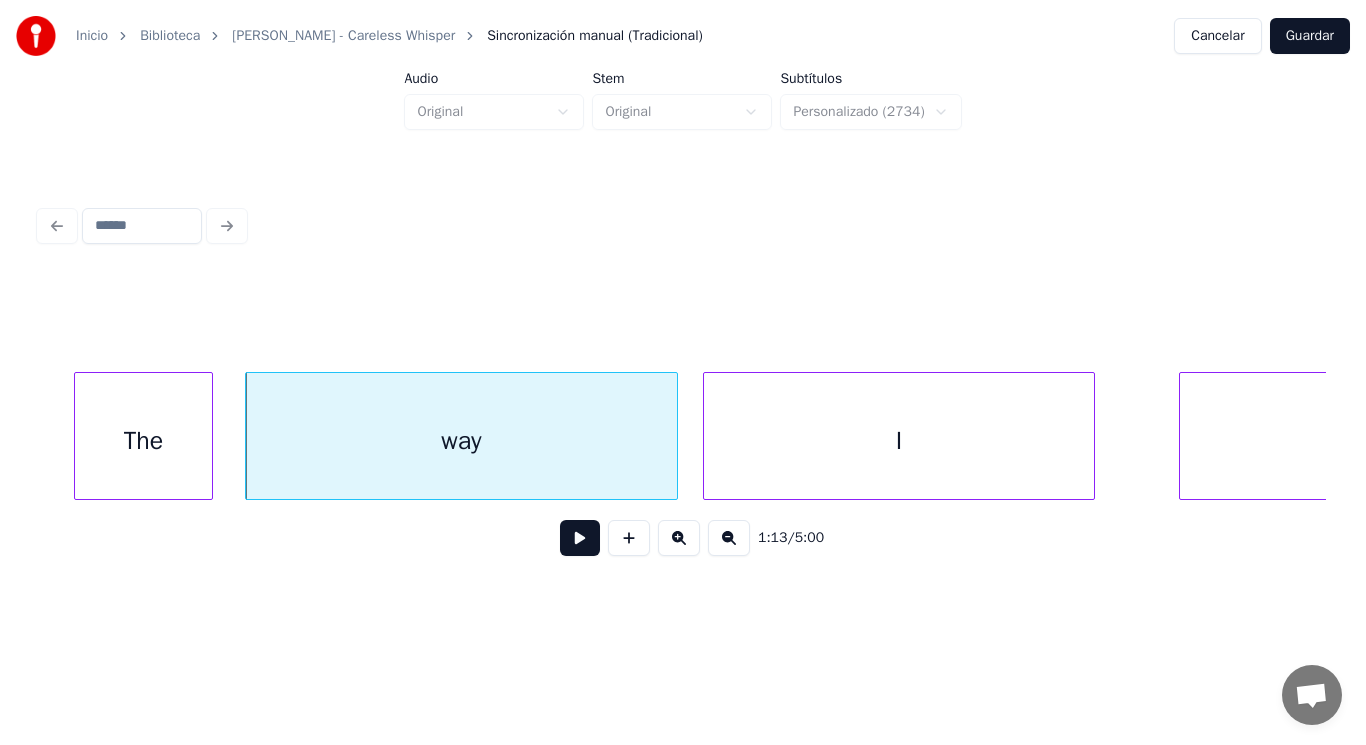 click at bounding box center [707, 436] 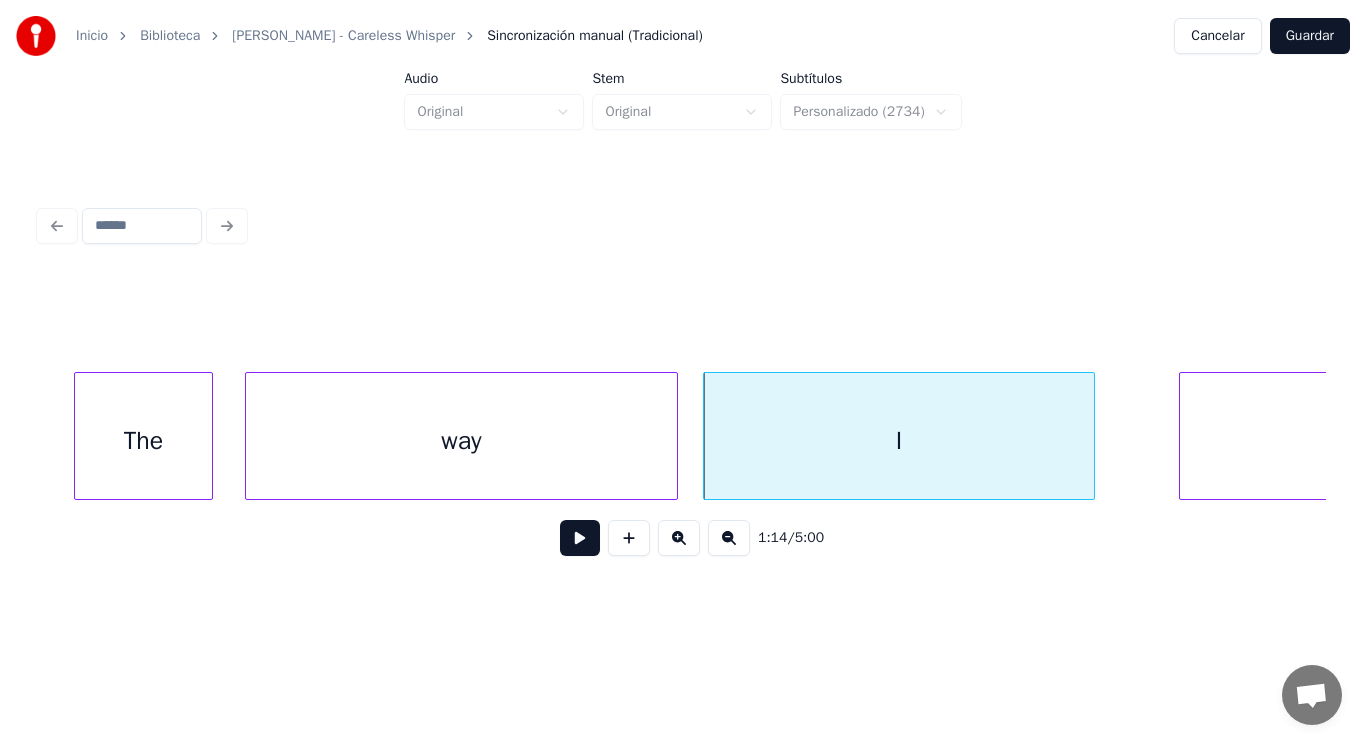click on "way" at bounding box center (461, 441) 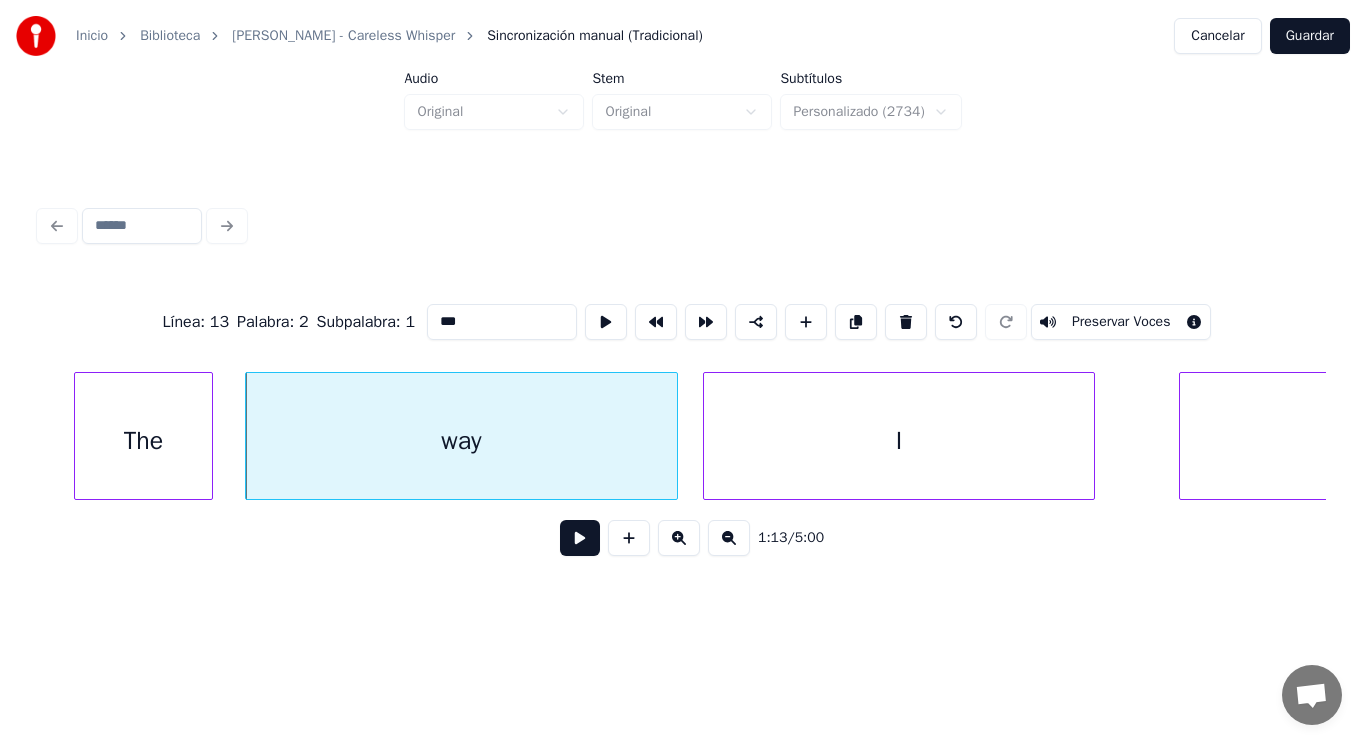 click at bounding box center [580, 538] 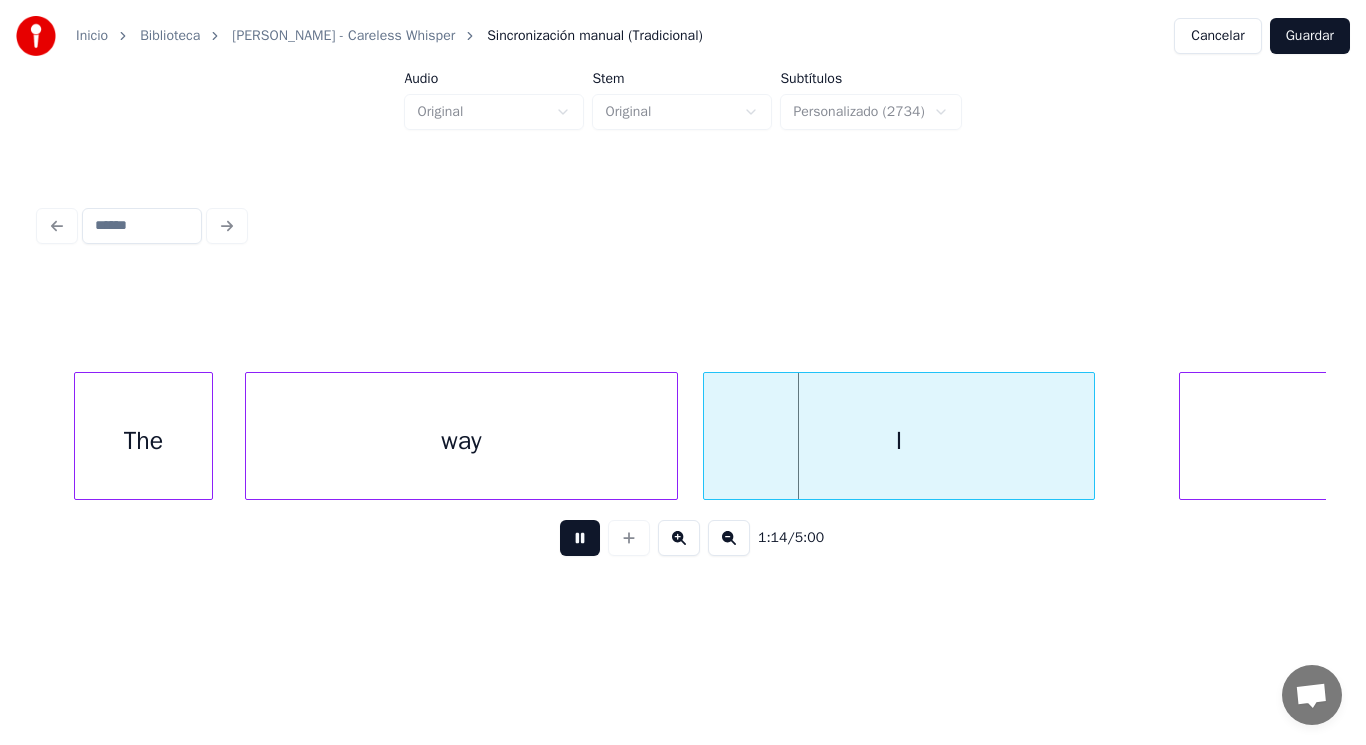 click at bounding box center [580, 538] 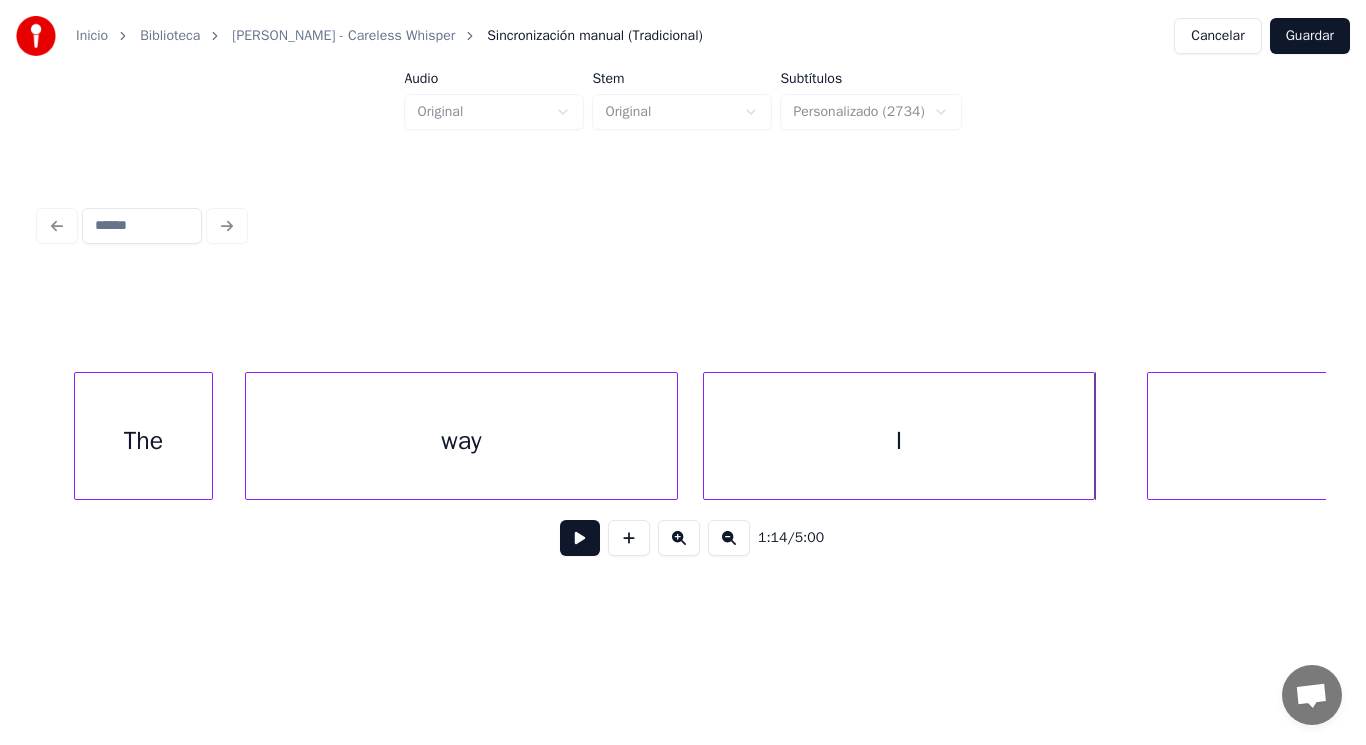 click at bounding box center (1151, 436) 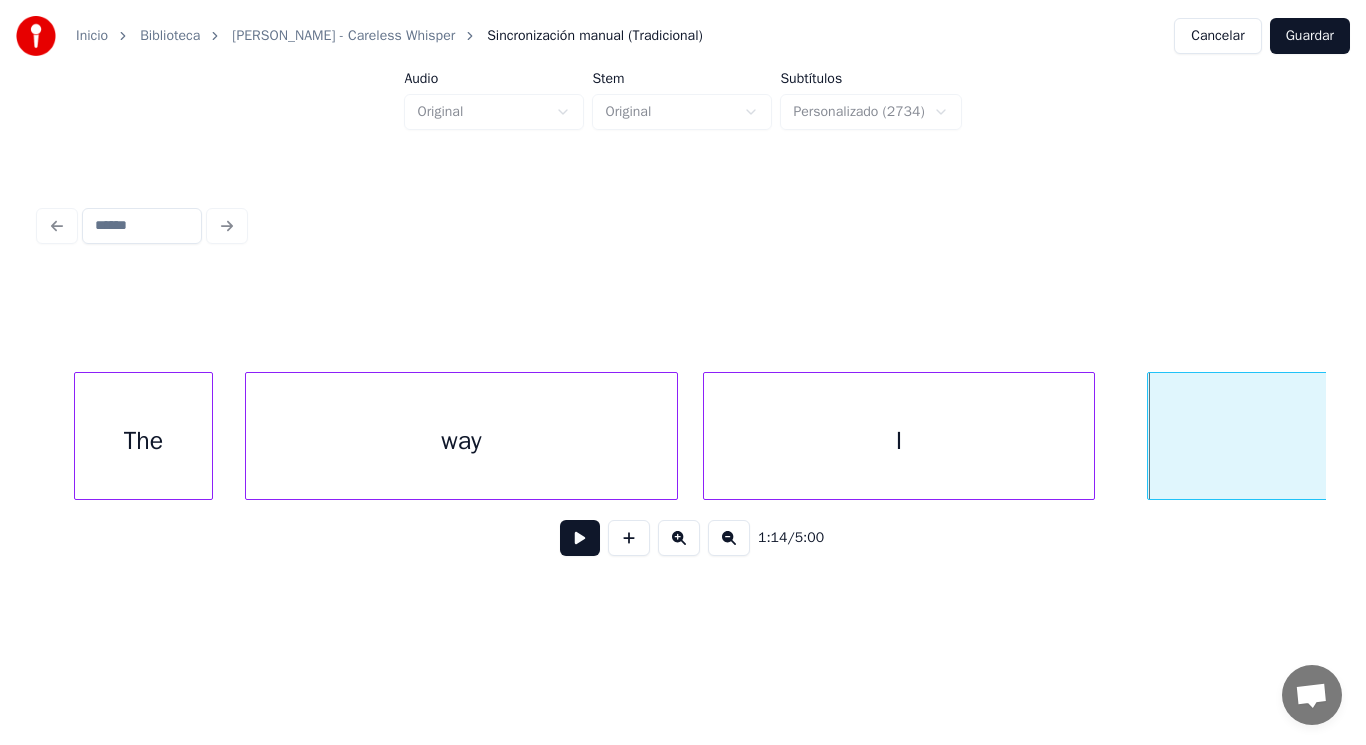 click at bounding box center [580, 538] 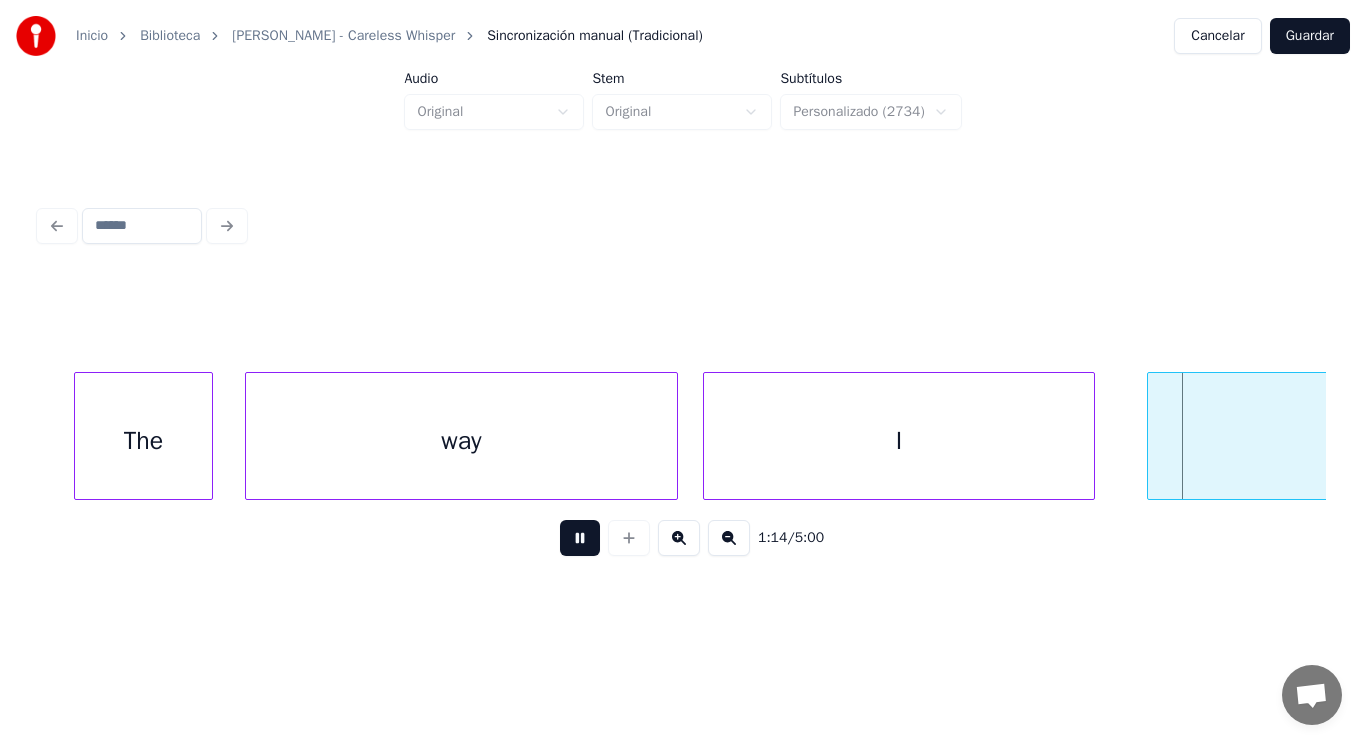 scroll, scrollTop: 0, scrollLeft: 104407, axis: horizontal 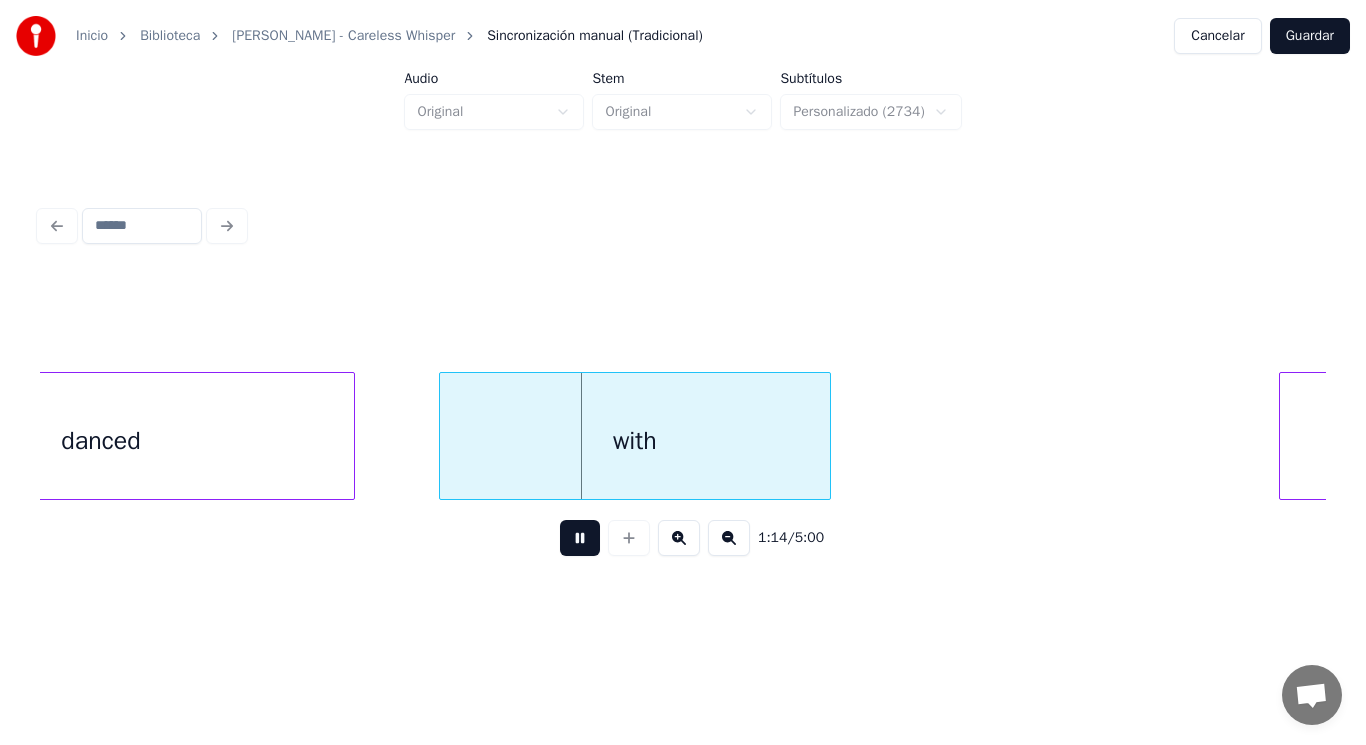 click at bounding box center (580, 538) 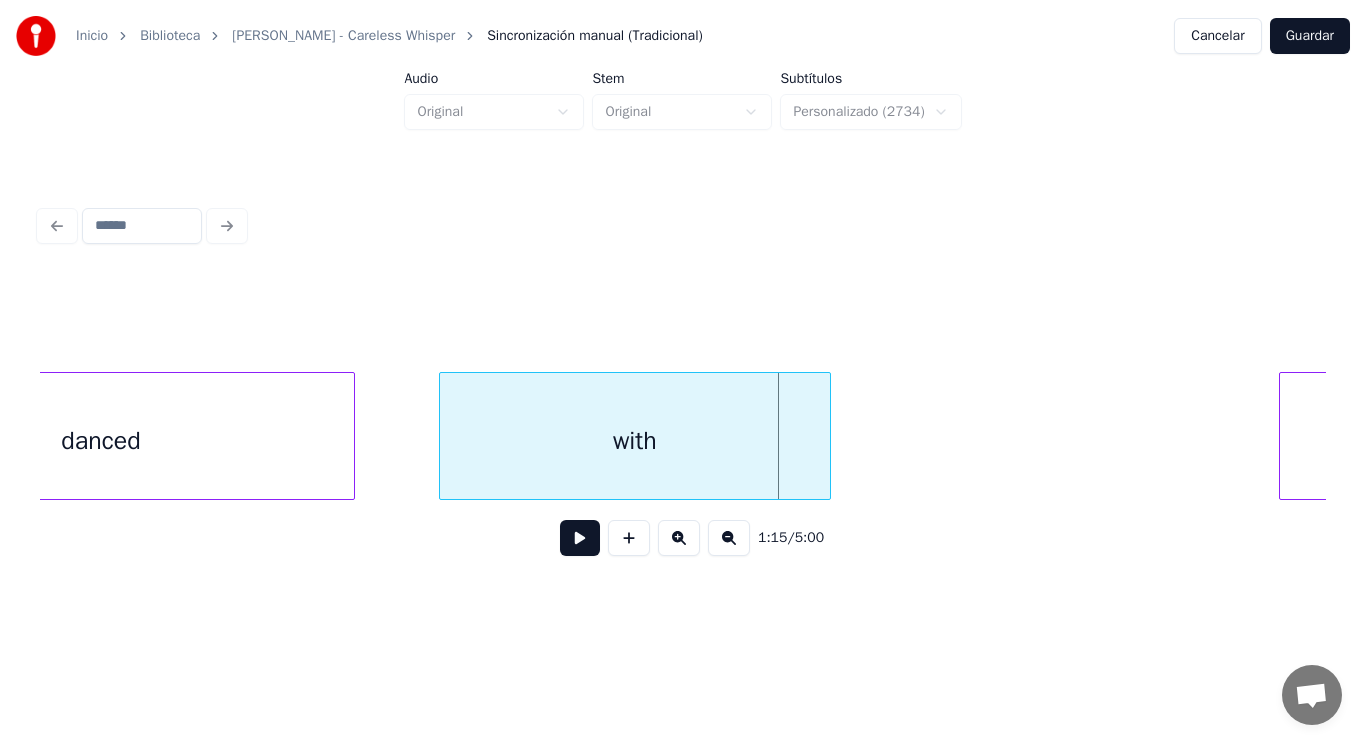 click on "with" at bounding box center [635, 441] 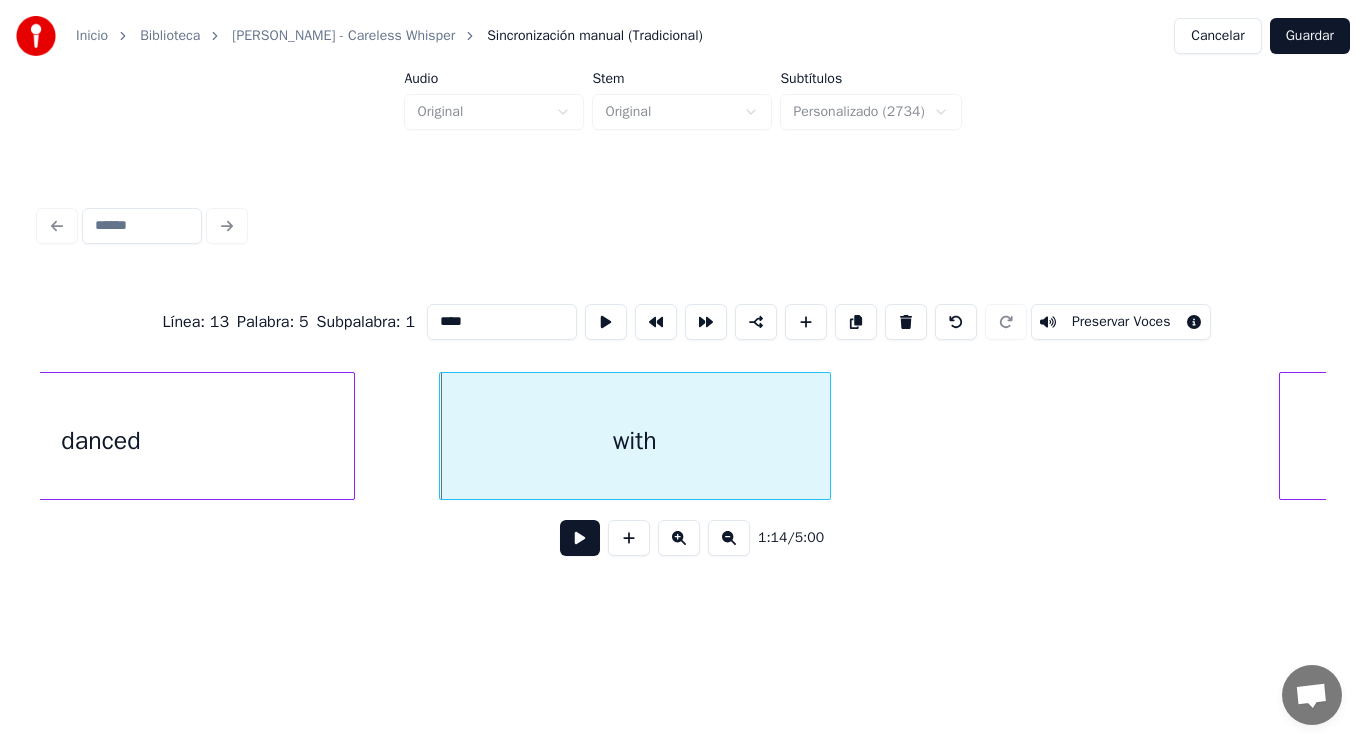 click at bounding box center [580, 538] 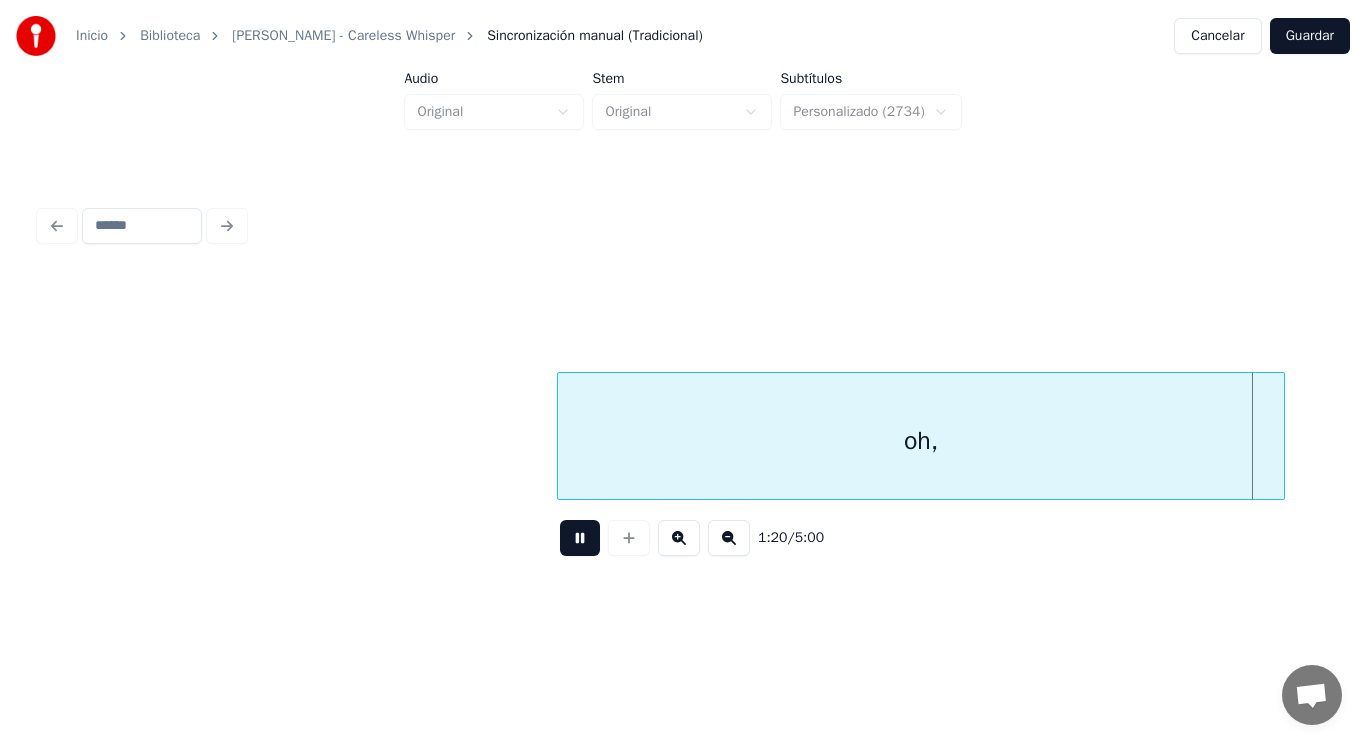 click at bounding box center (580, 538) 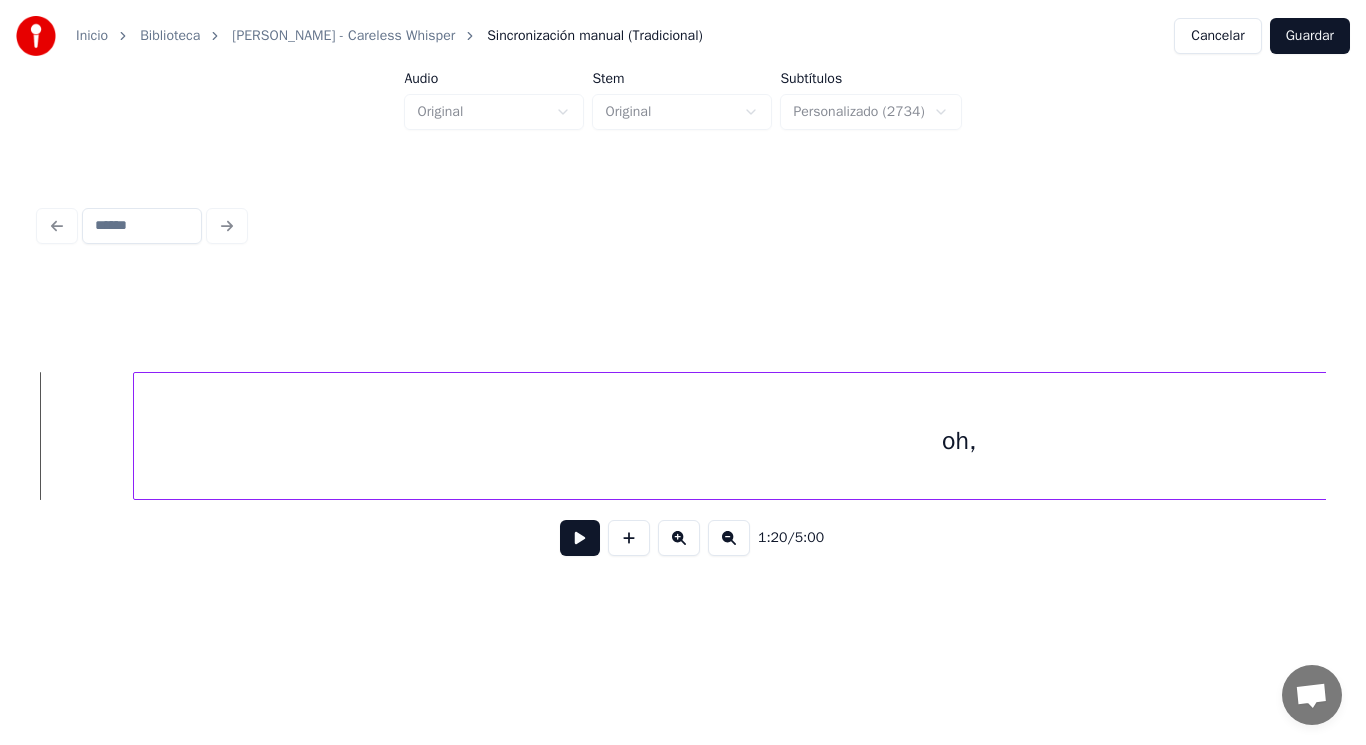 click on "oh," at bounding box center (959, 441) 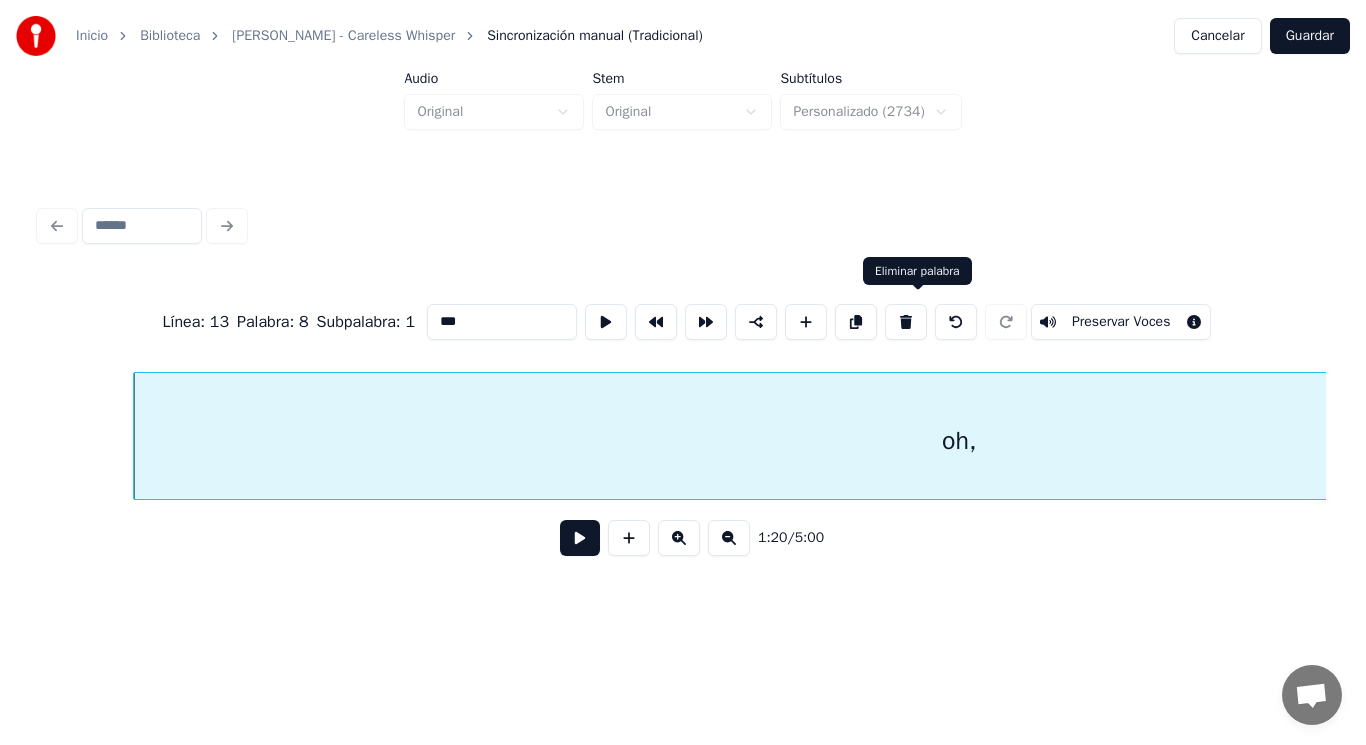 click at bounding box center (906, 322) 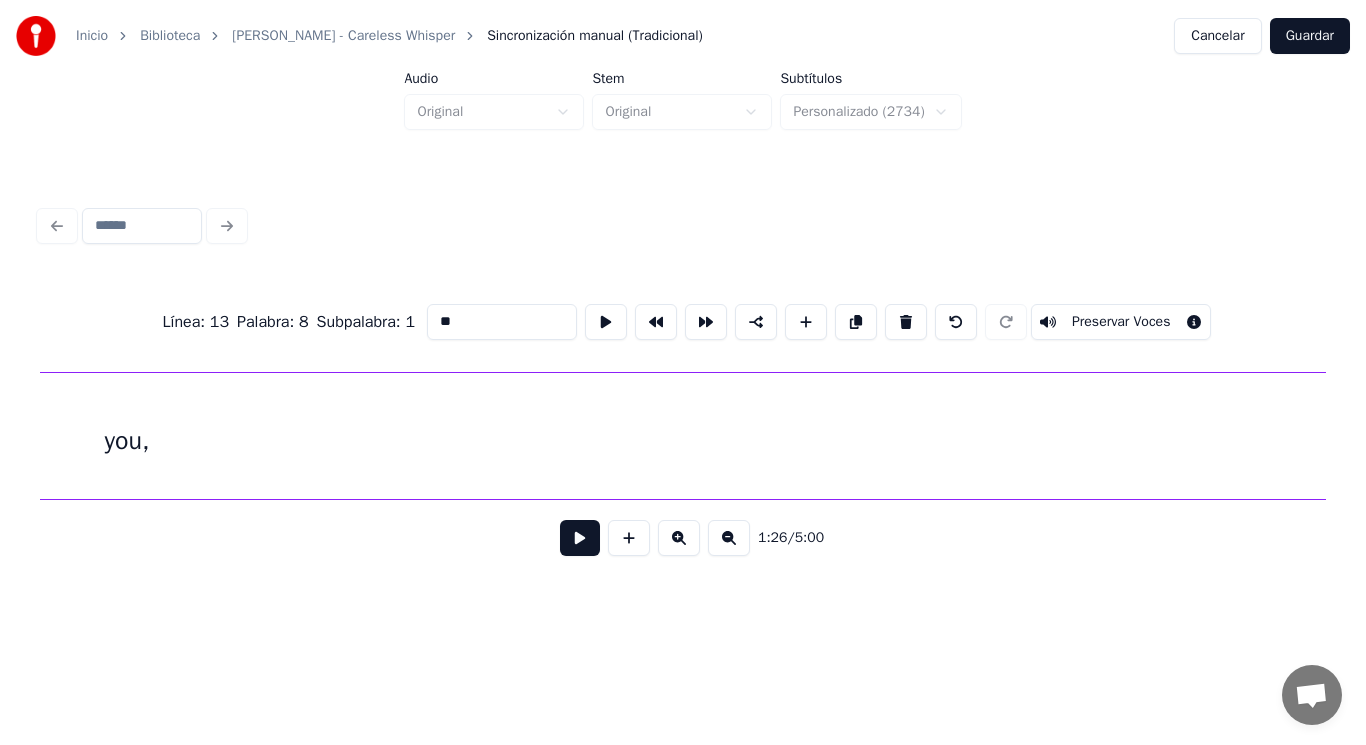scroll, scrollTop: 0, scrollLeft: 107063, axis: horizontal 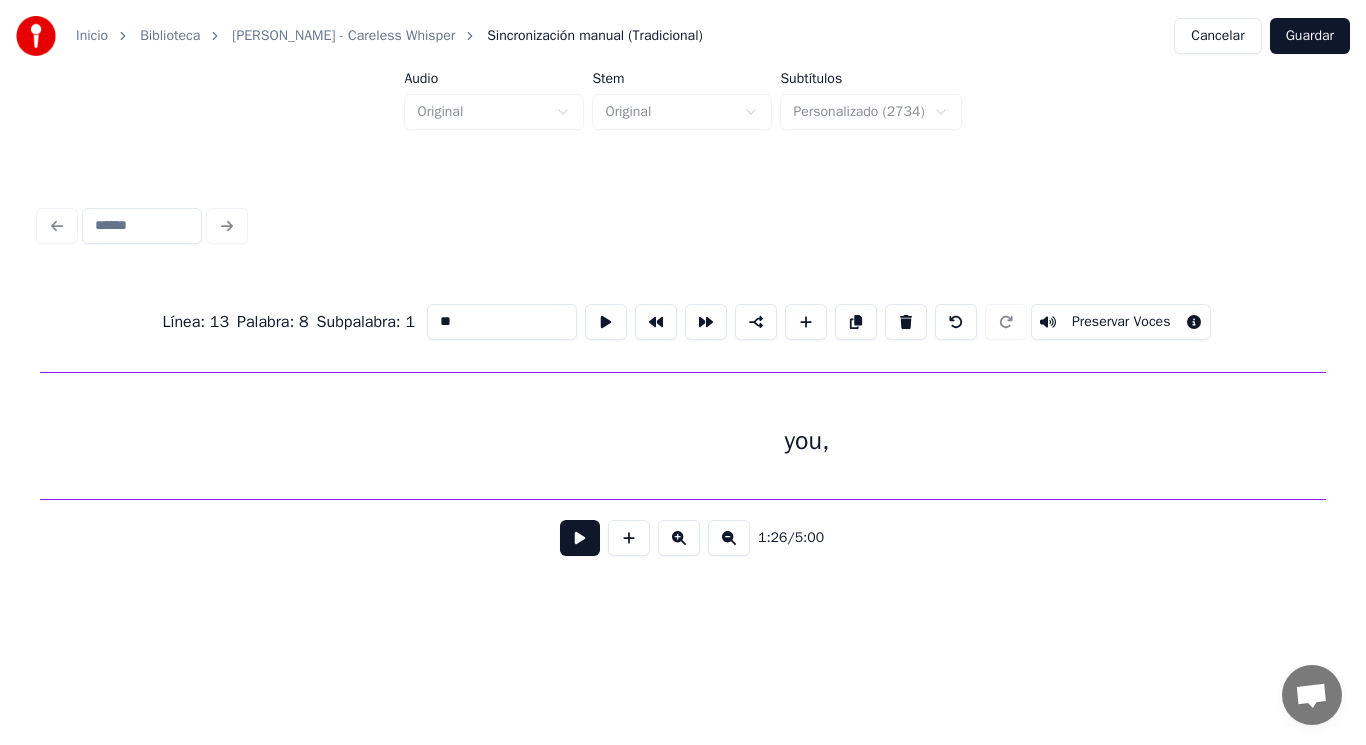 click on "you," at bounding box center [807, 441] 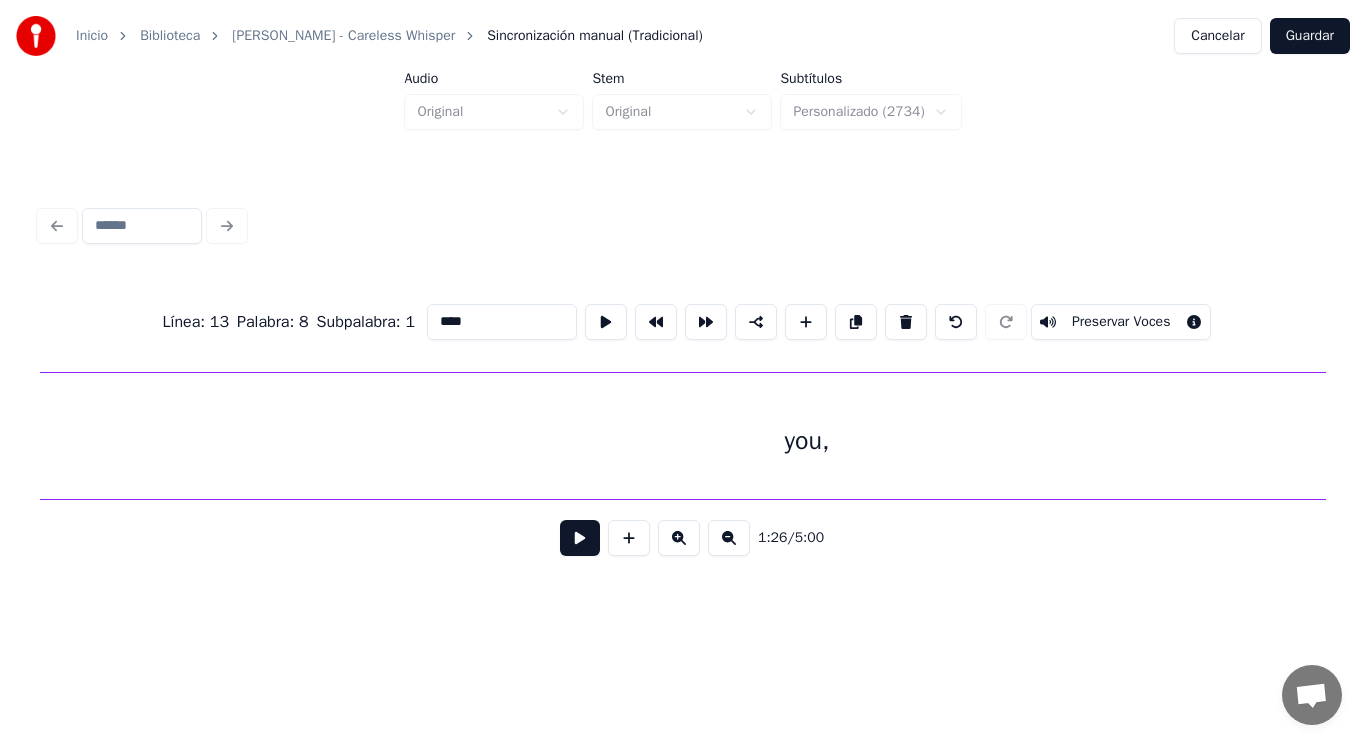 scroll, scrollTop: 0, scrollLeft: 105647, axis: horizontal 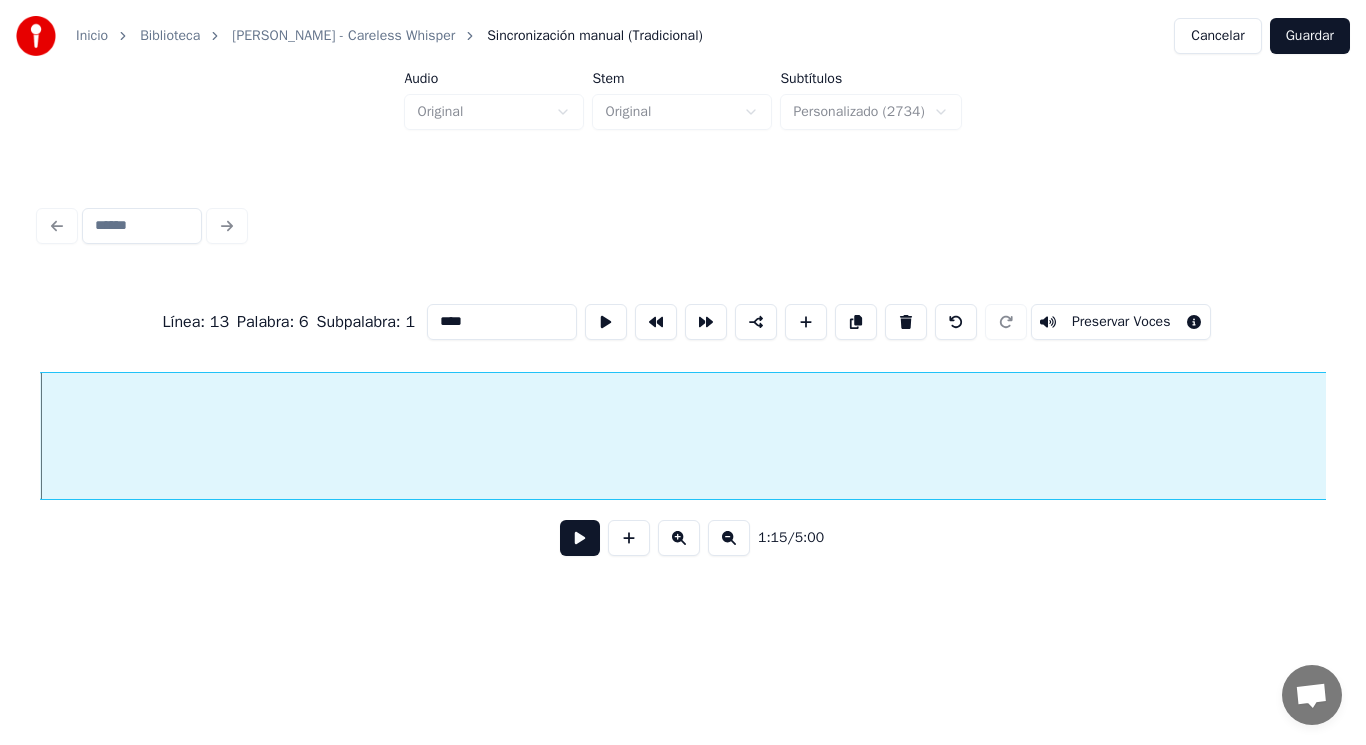 click at bounding box center [580, 538] 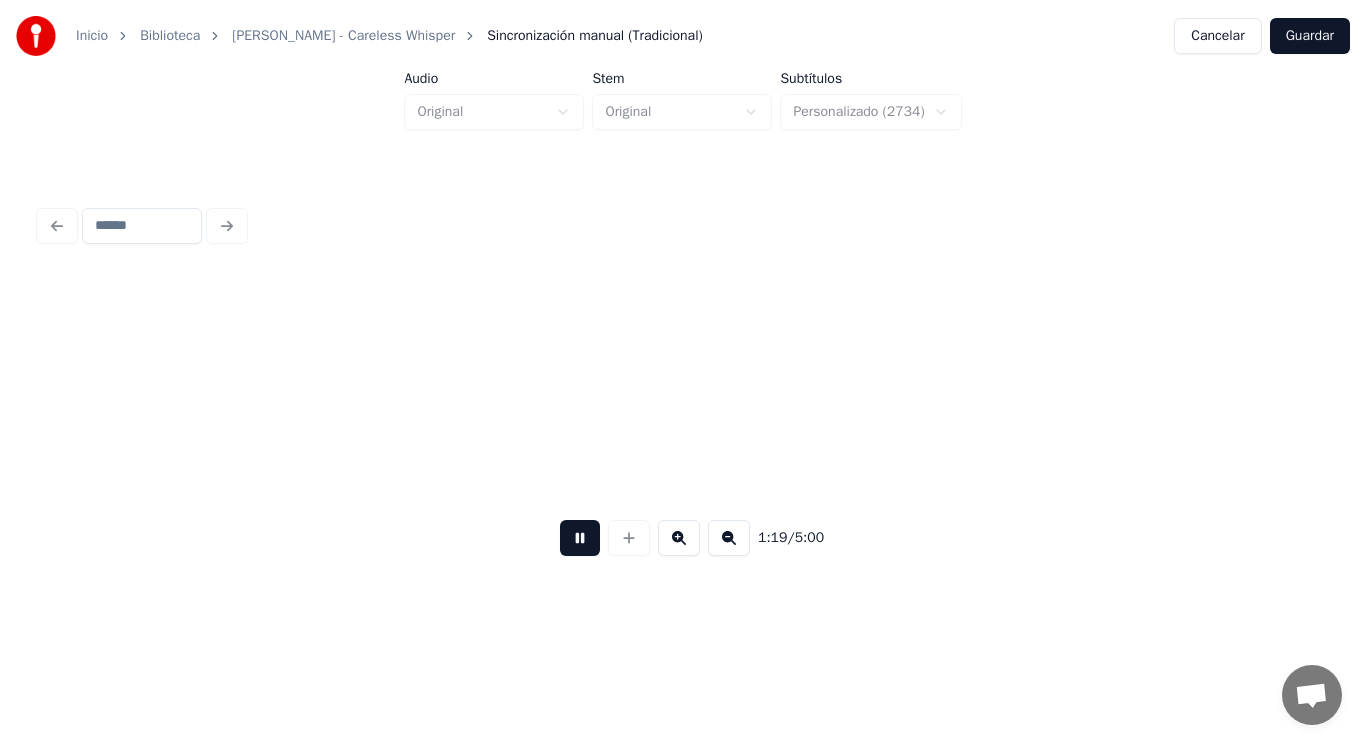 scroll, scrollTop: 0, scrollLeft: 110876, axis: horizontal 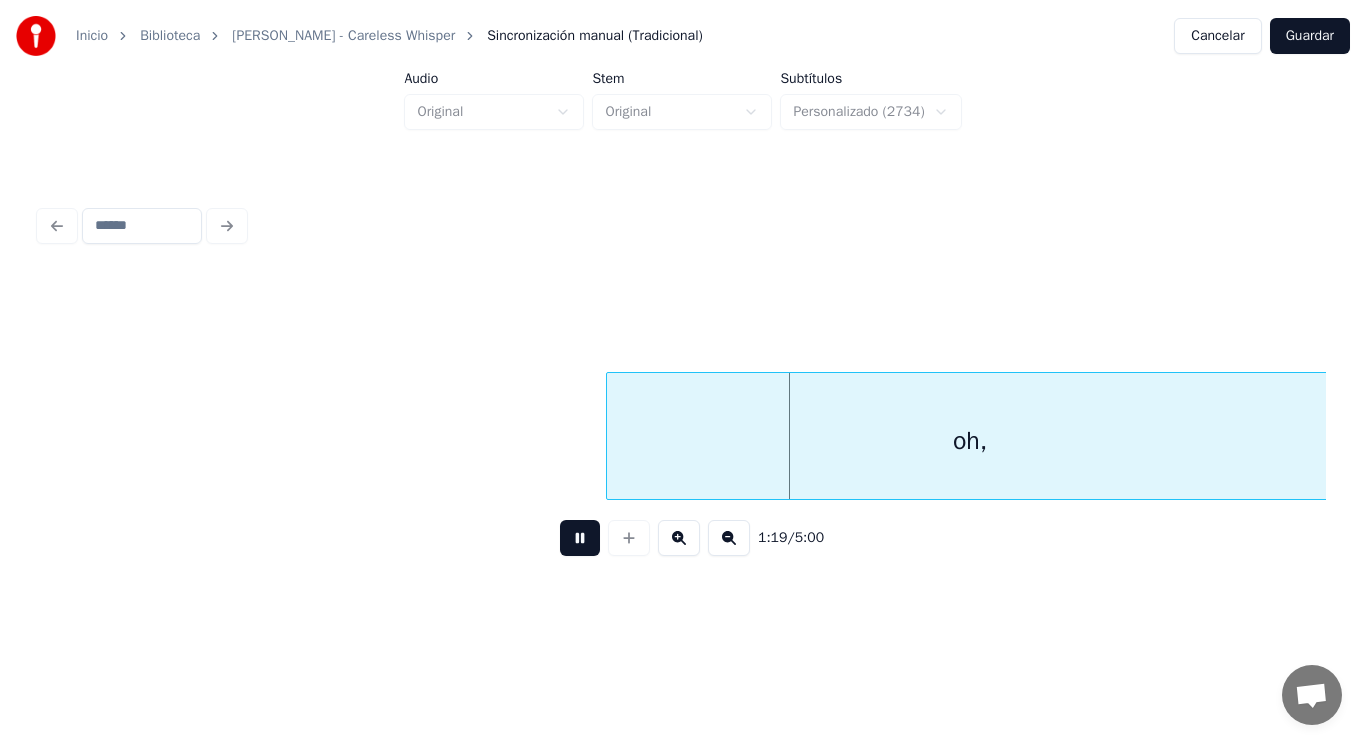click at bounding box center (580, 538) 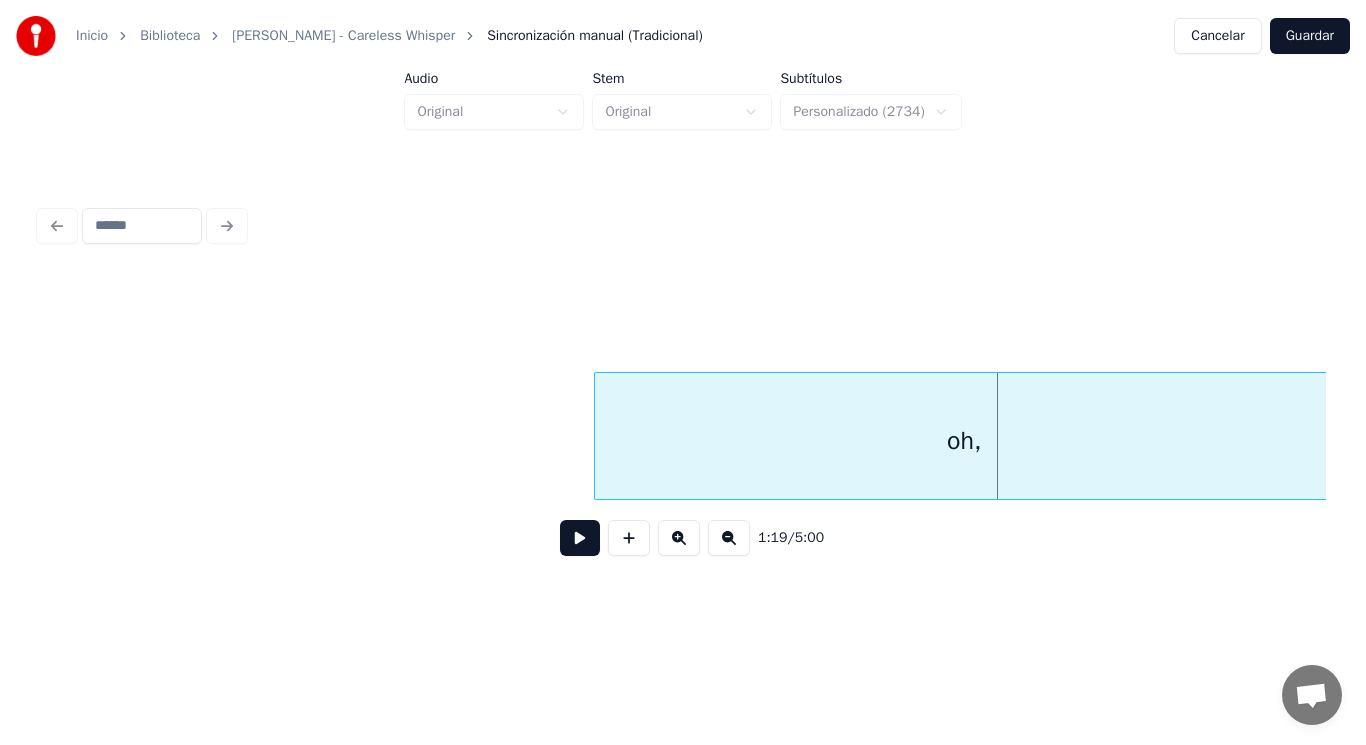 click at bounding box center (598, 436) 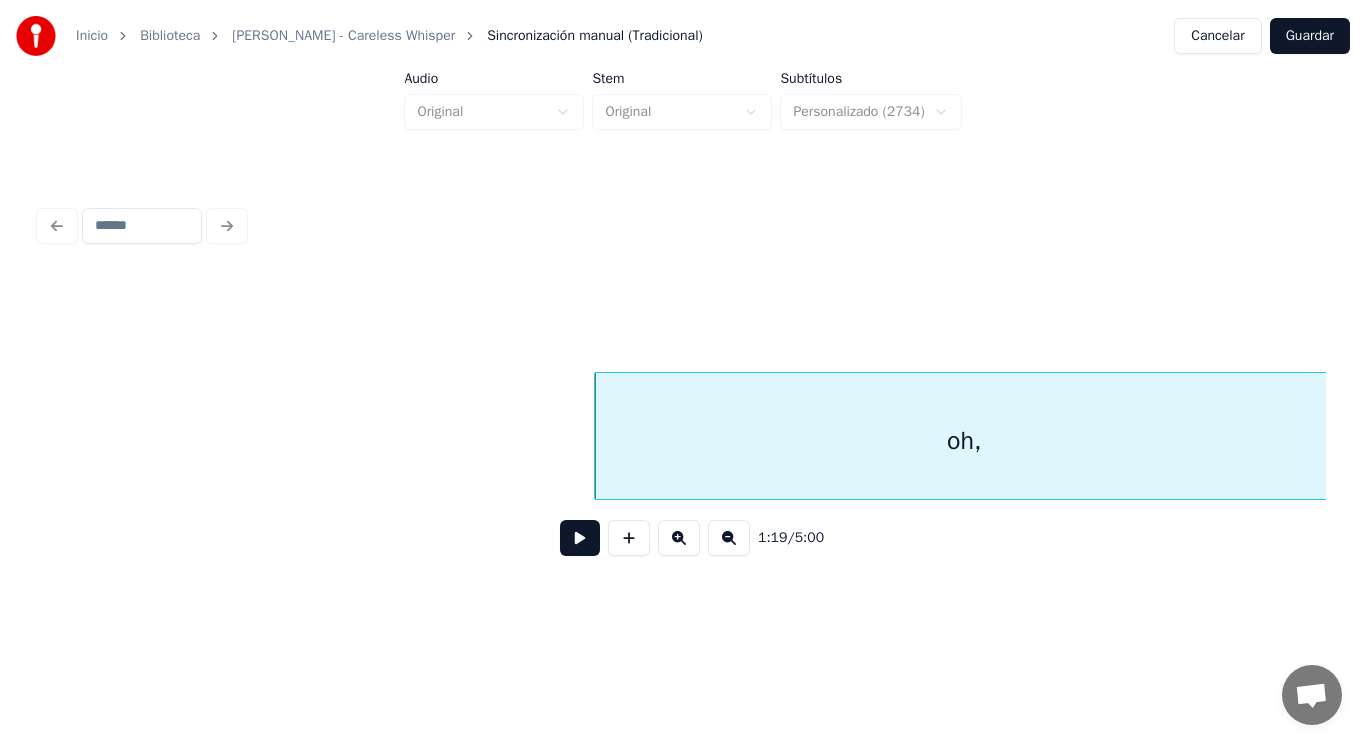 click on "oh," at bounding box center [964, 441] 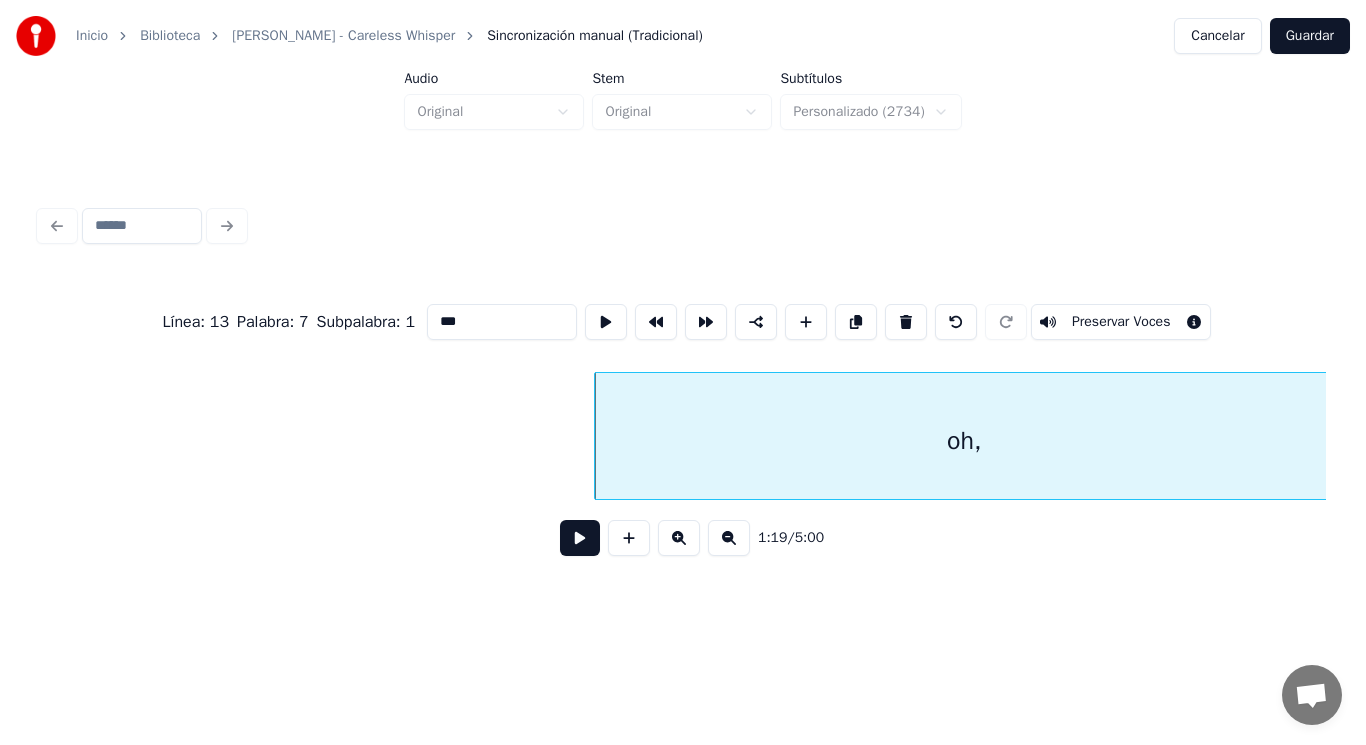 click on "***" at bounding box center (502, 322) 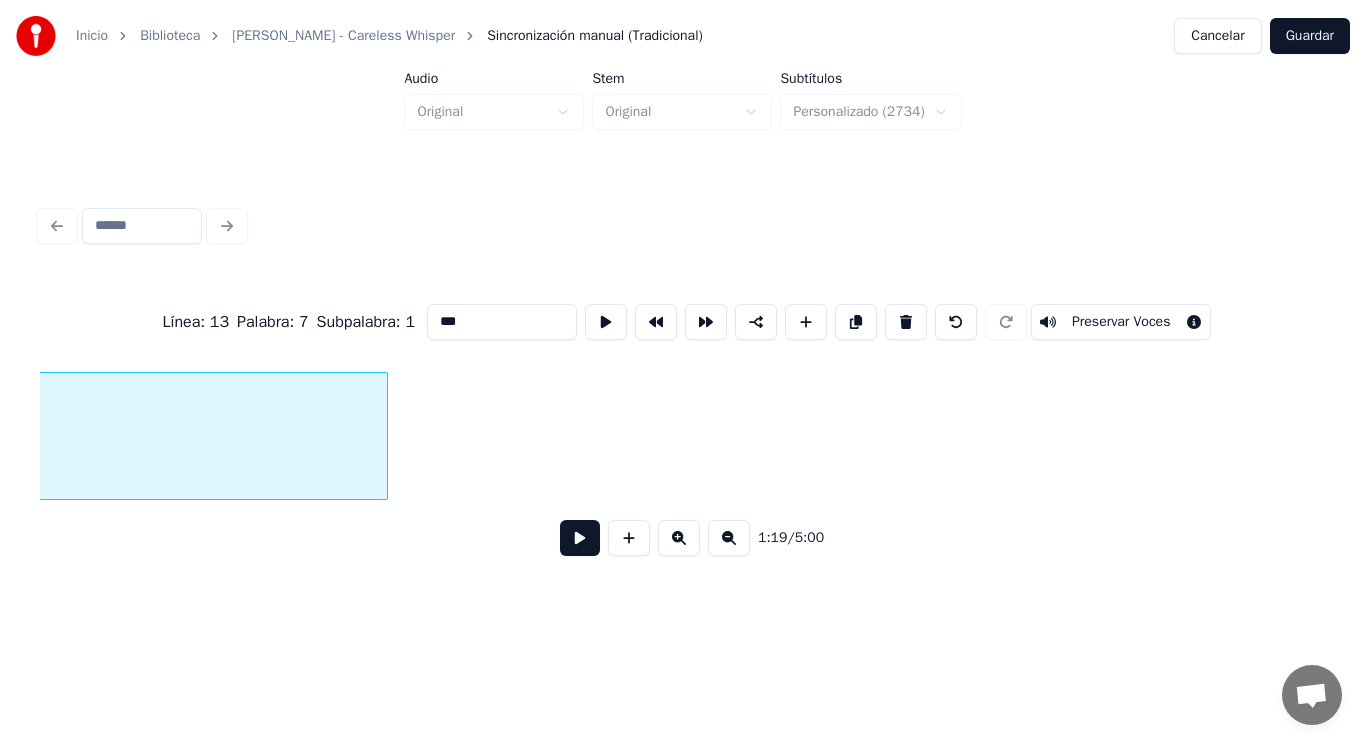 scroll, scrollTop: 0, scrollLeft: 111142, axis: horizontal 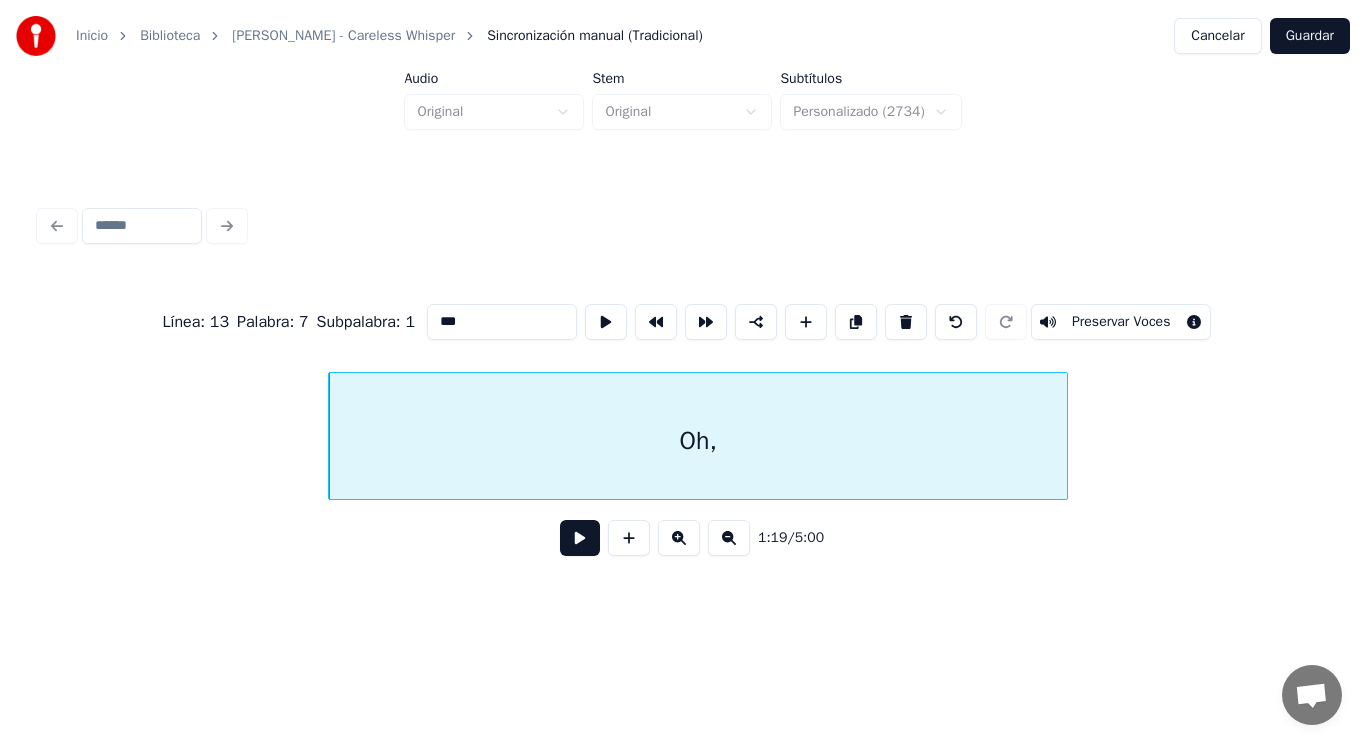 click on "Oh," at bounding box center [698, 441] 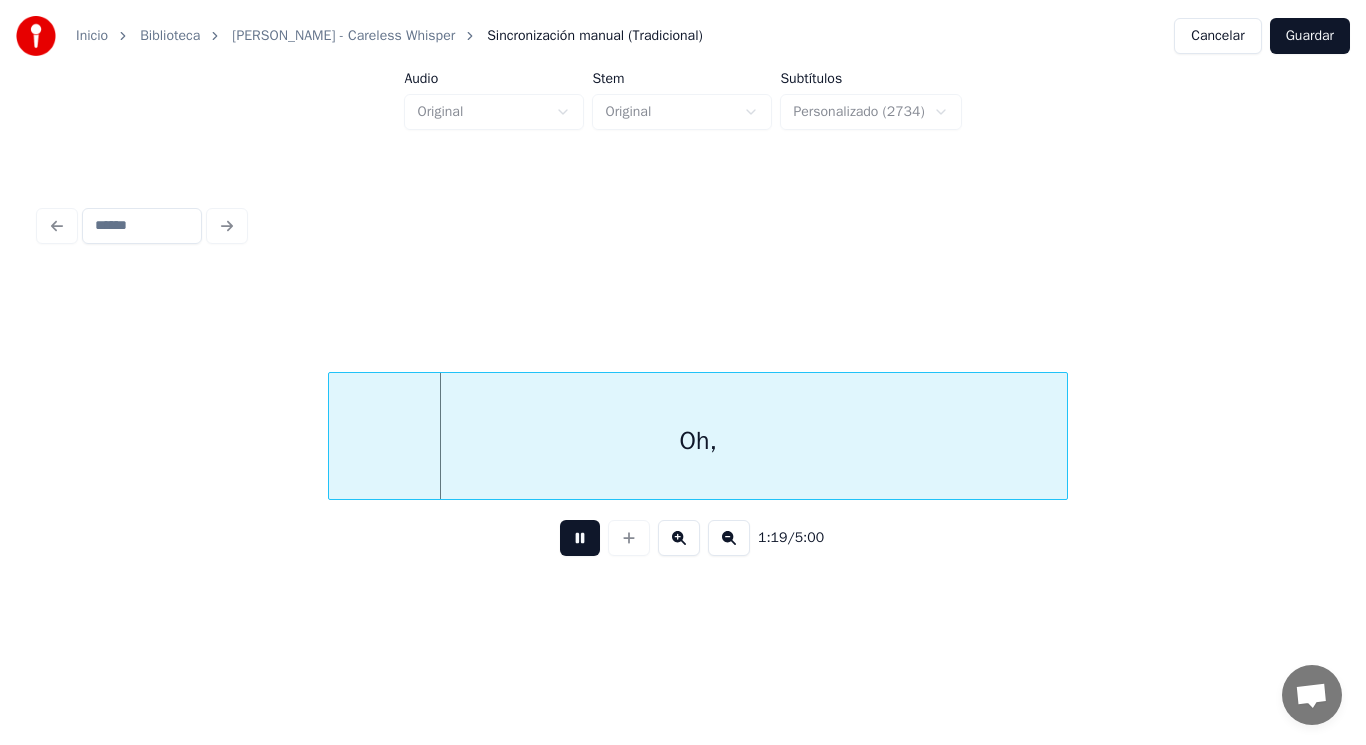 click at bounding box center [580, 538] 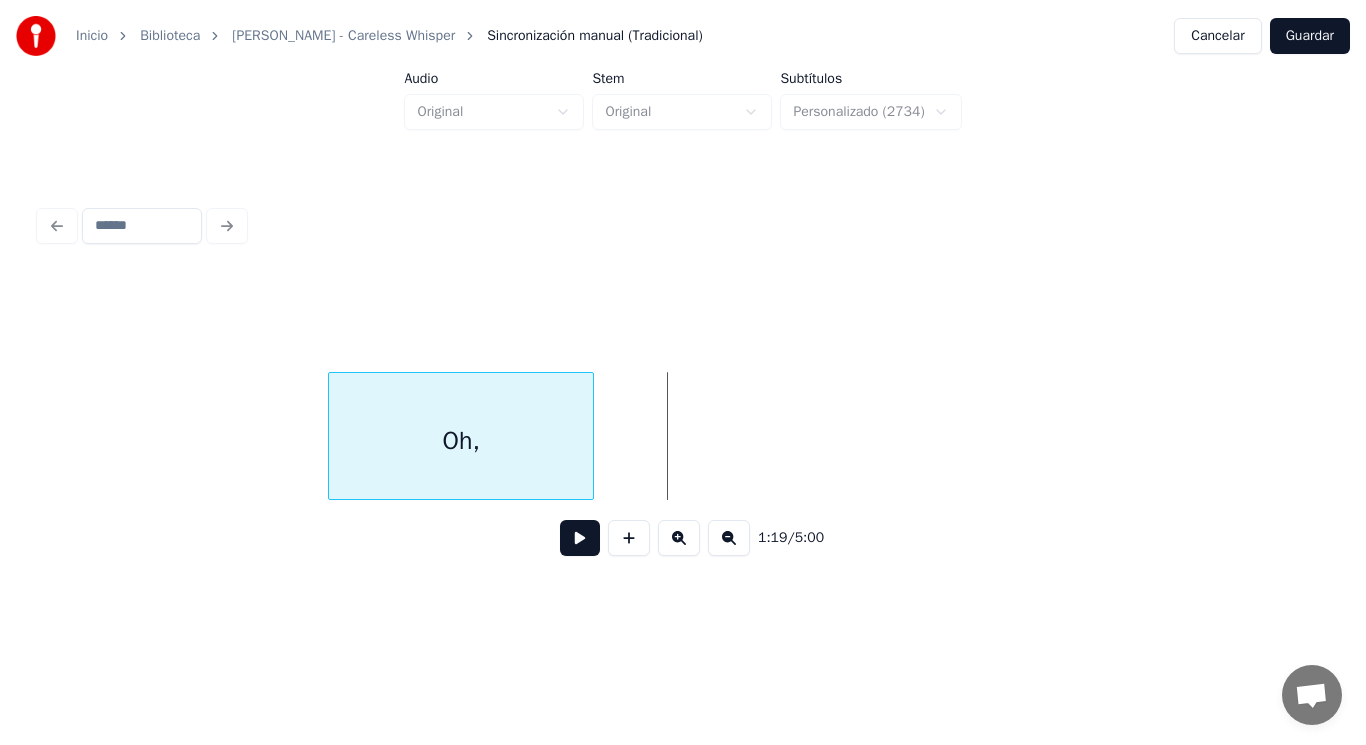 click at bounding box center (590, 436) 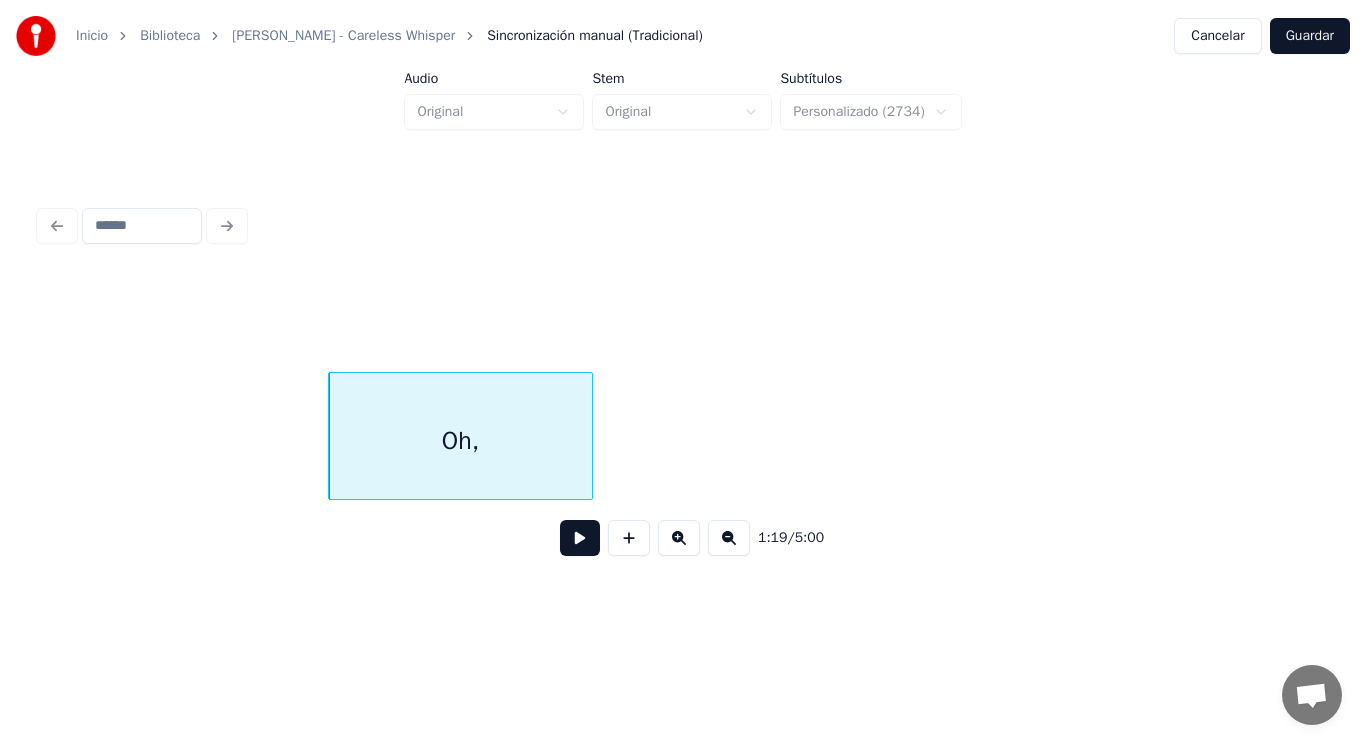 click at bounding box center (580, 538) 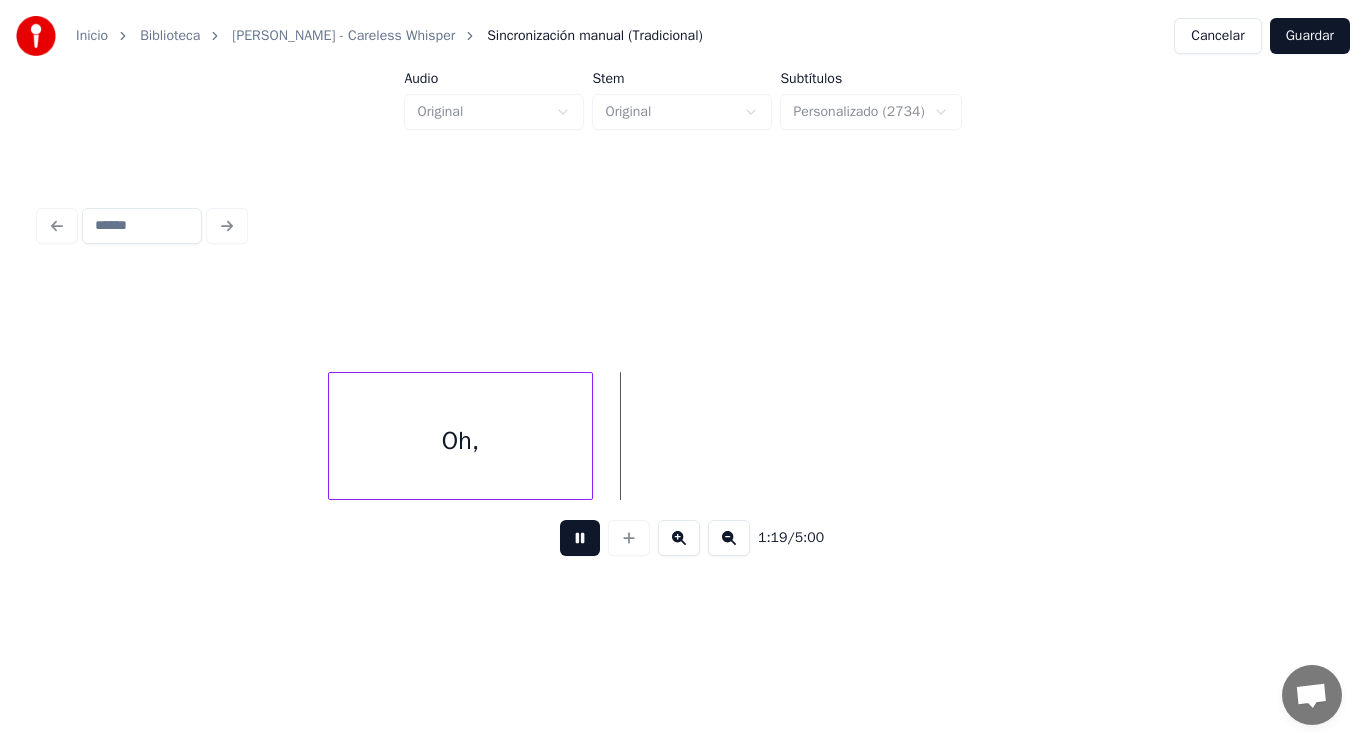 click at bounding box center [580, 538] 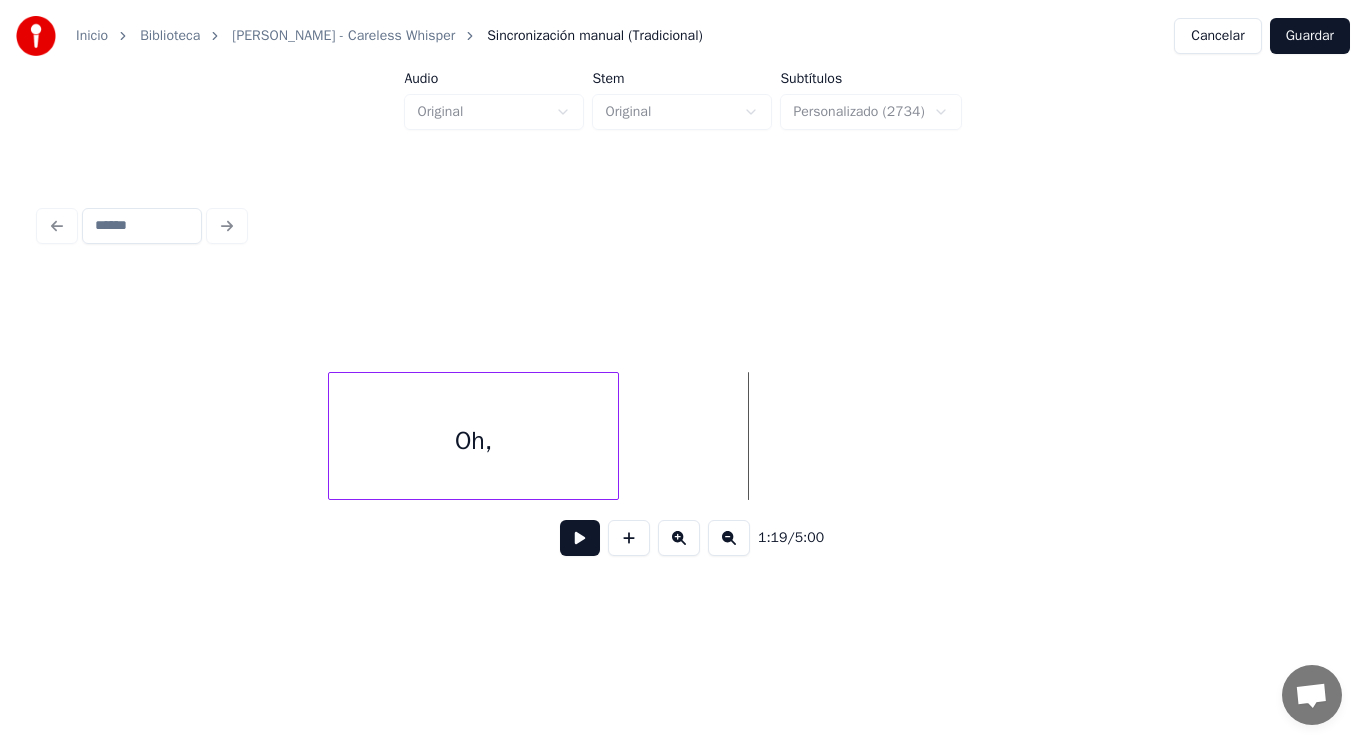 click at bounding box center [615, 436] 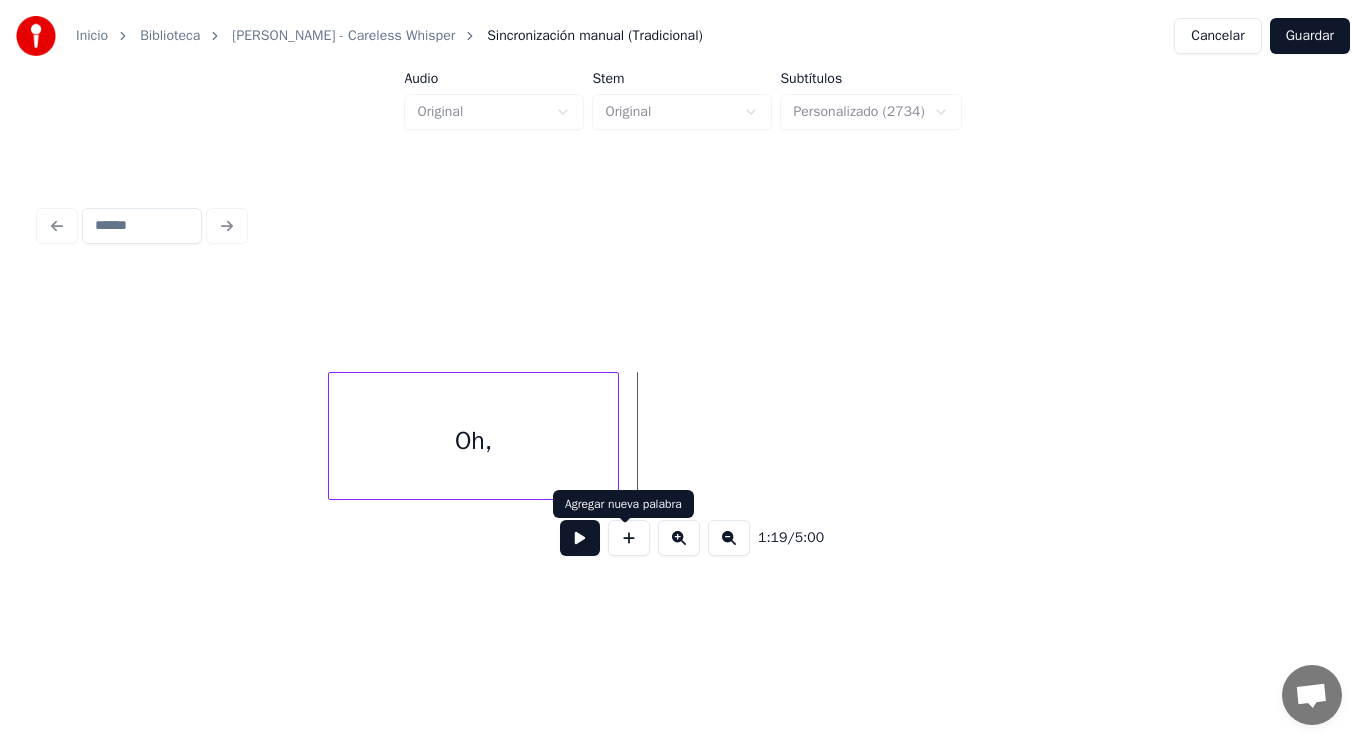 click at bounding box center (629, 538) 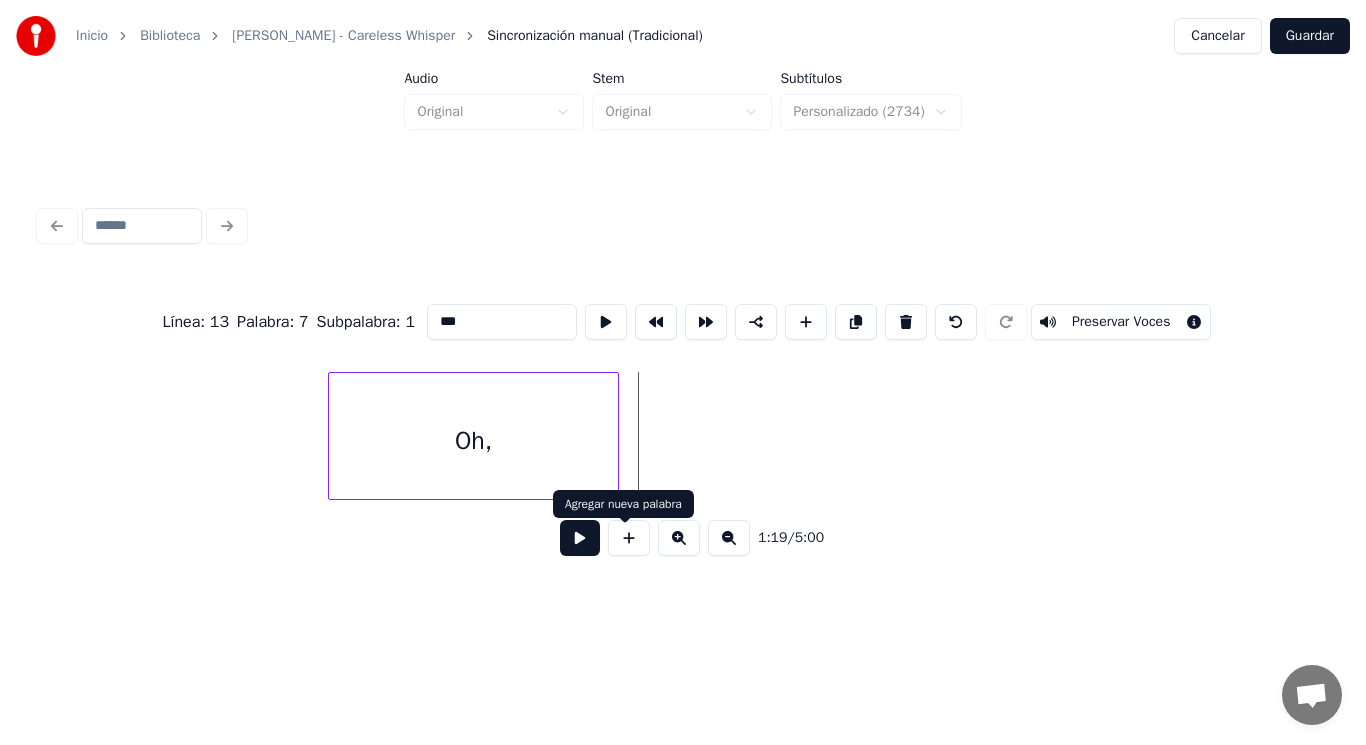 type on "**" 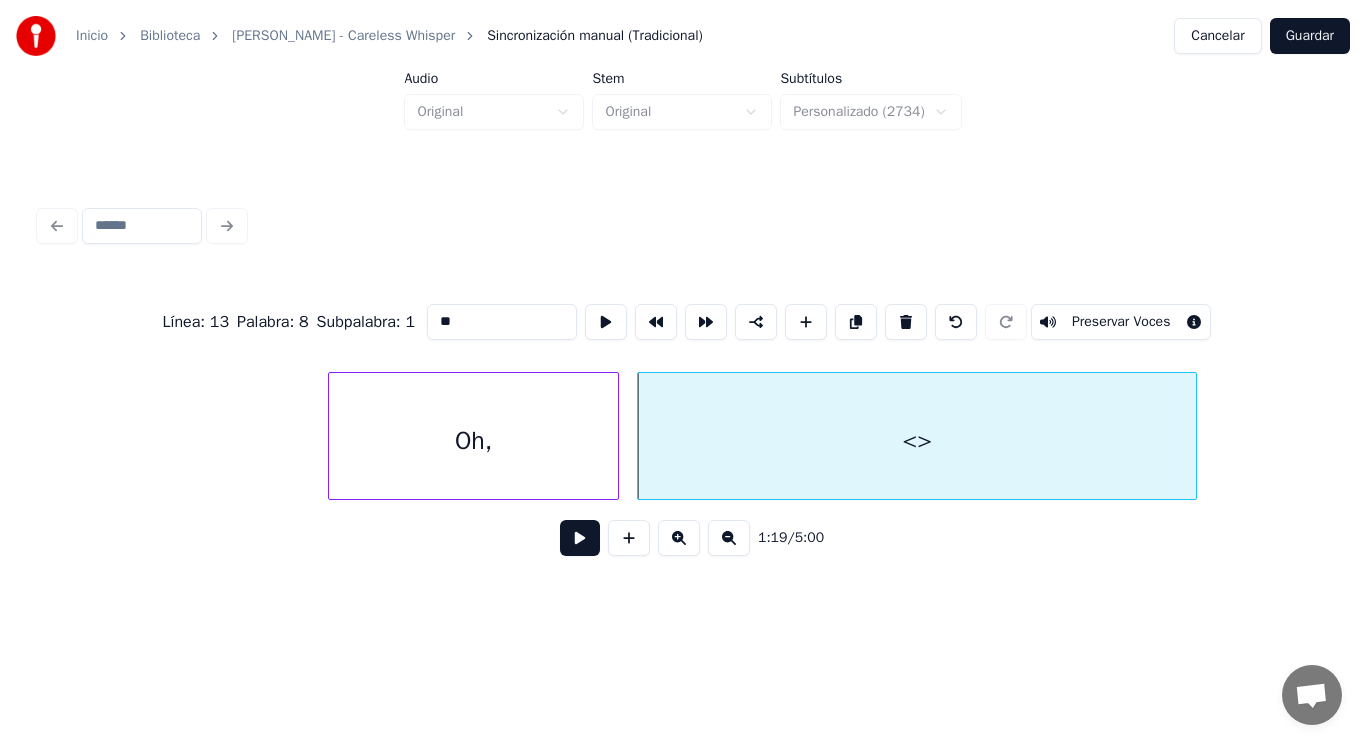 drag, startPoint x: 432, startPoint y: 311, endPoint x: 292, endPoint y: 306, distance: 140.08926 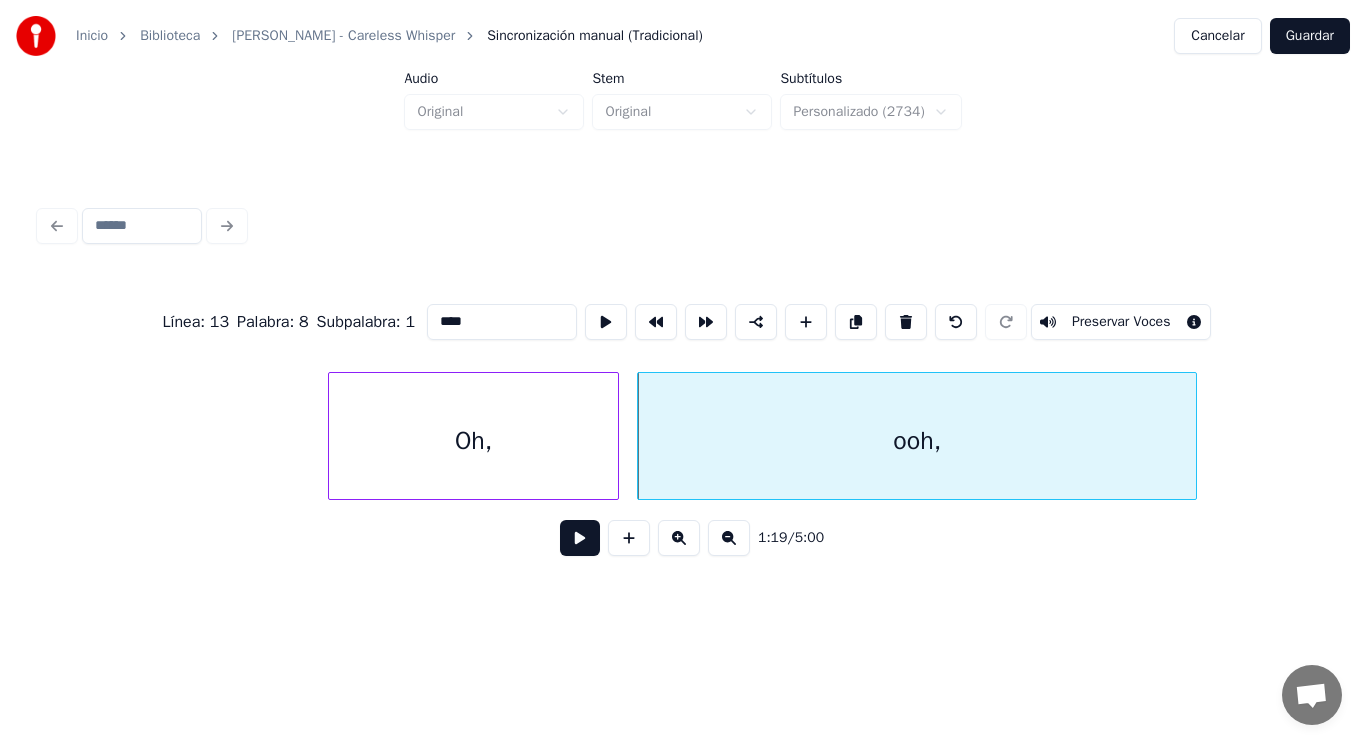 click on "Oh," at bounding box center [473, 441] 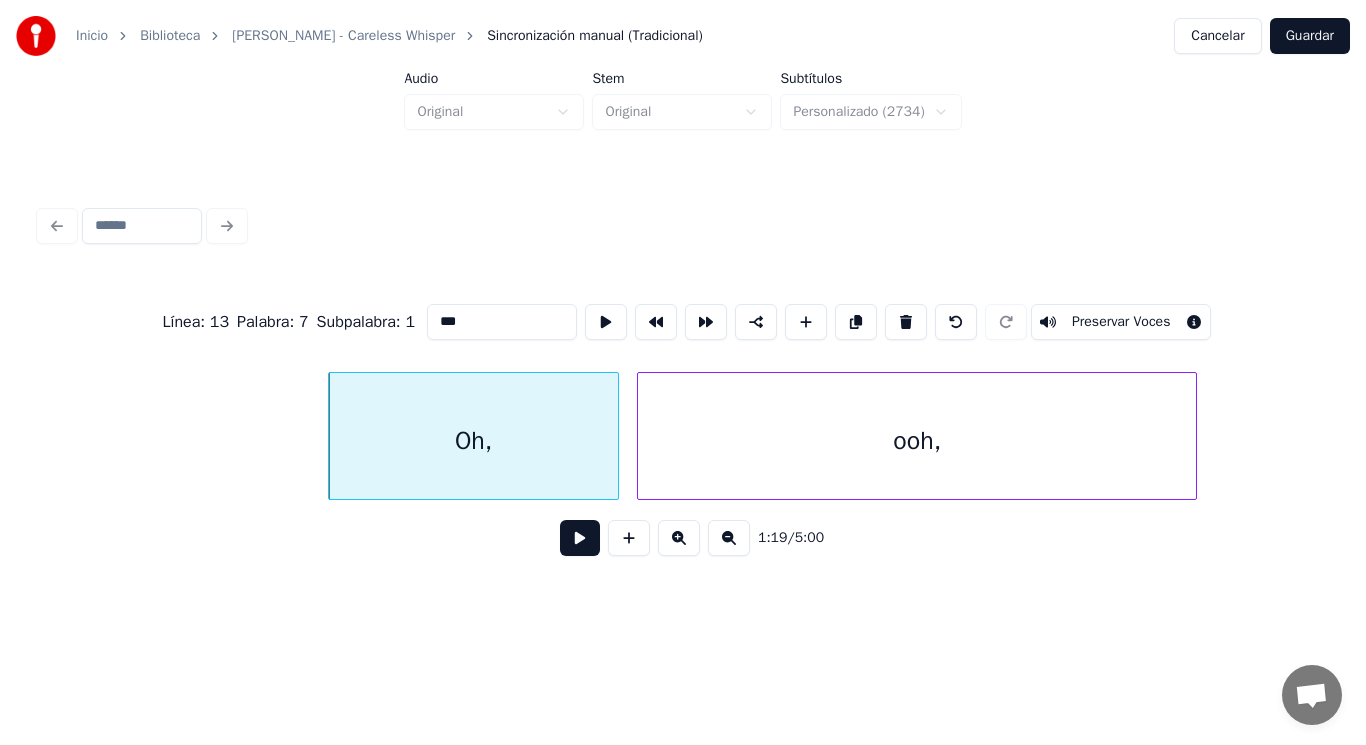 type on "***" 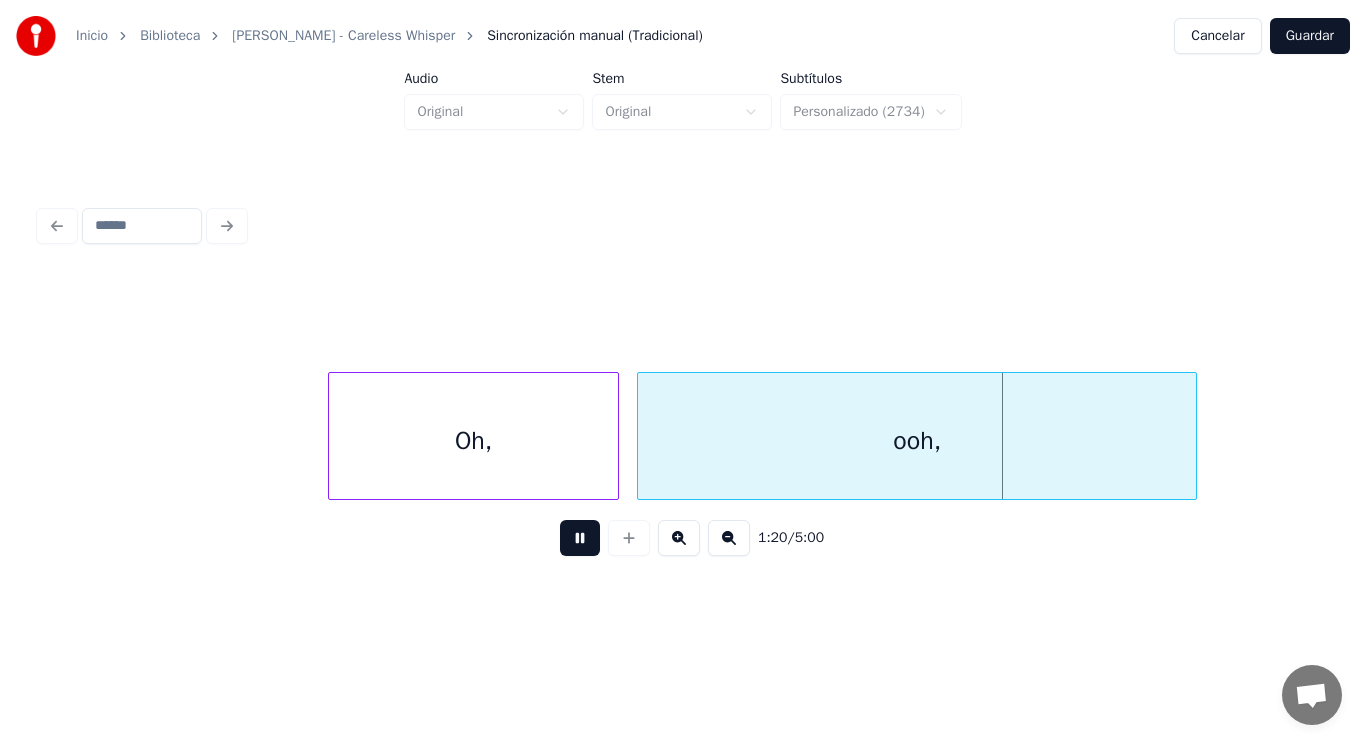 click at bounding box center (580, 538) 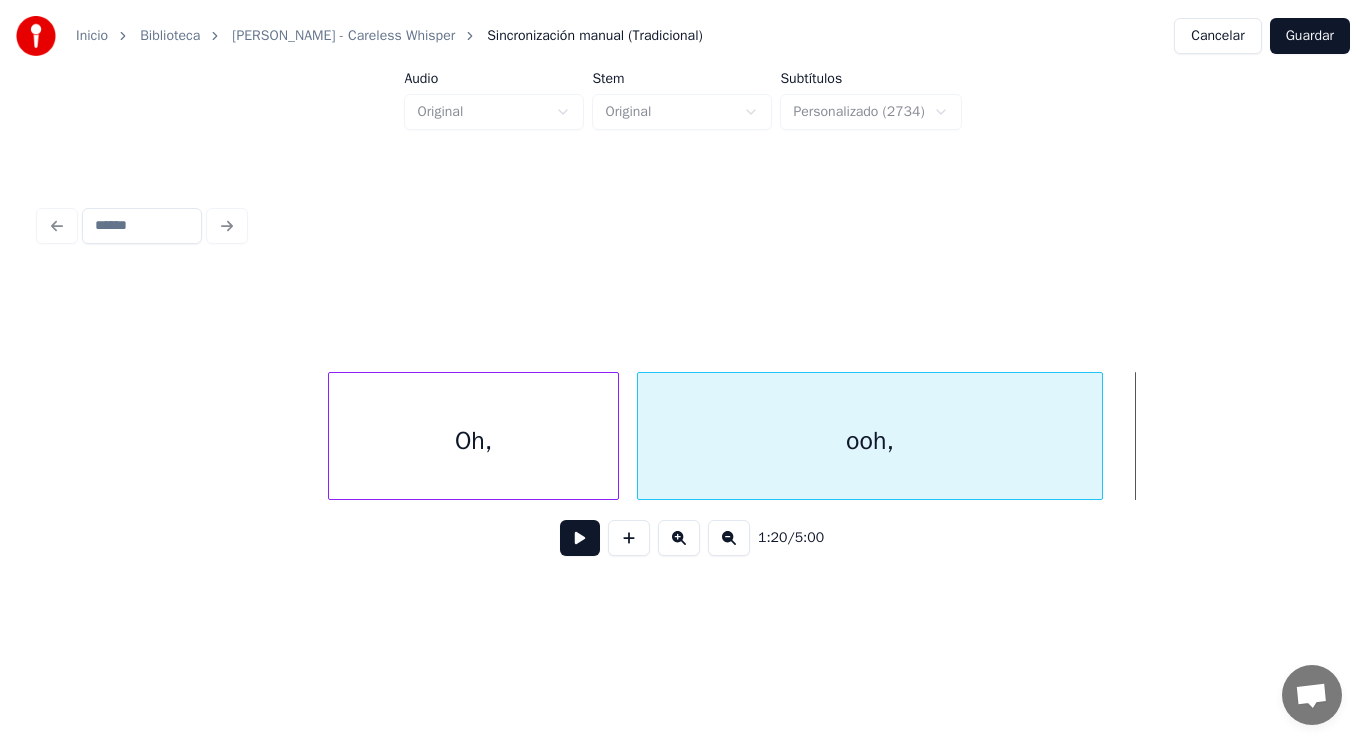 click at bounding box center (1099, 436) 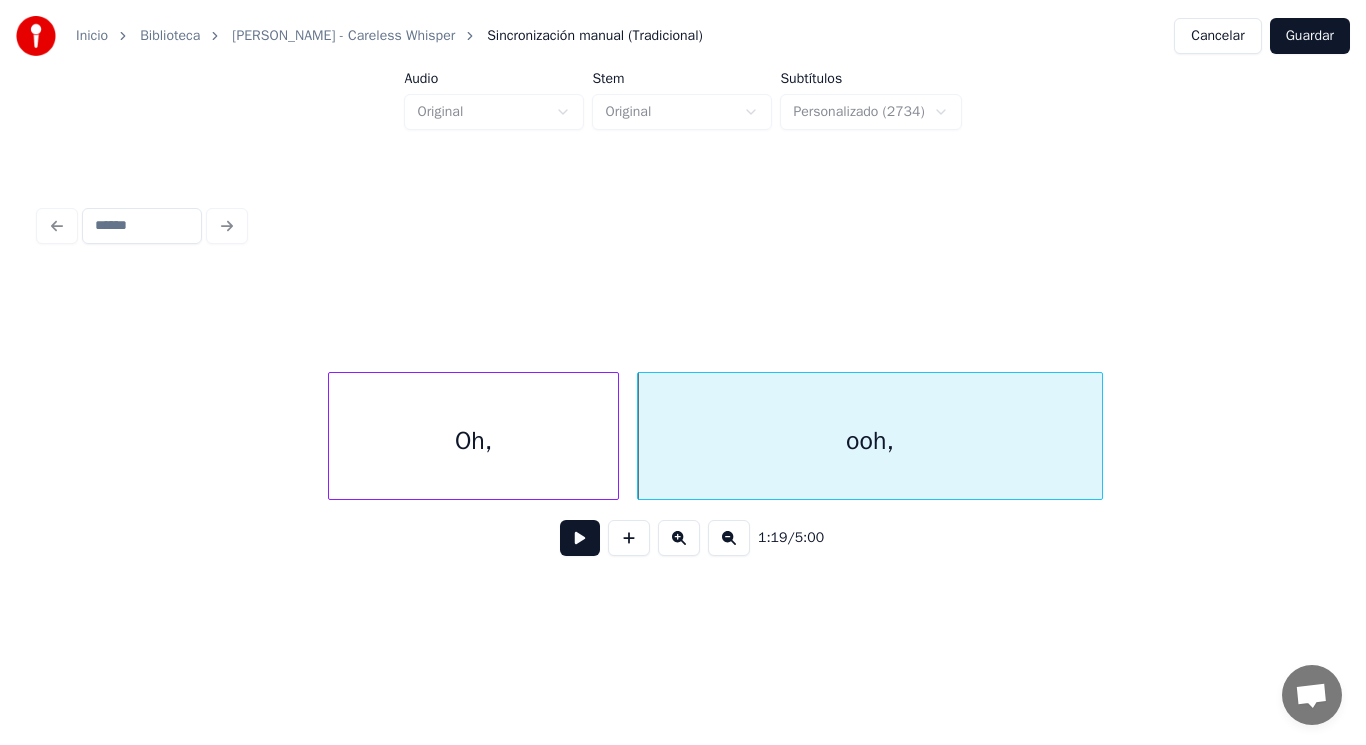 click at bounding box center (580, 538) 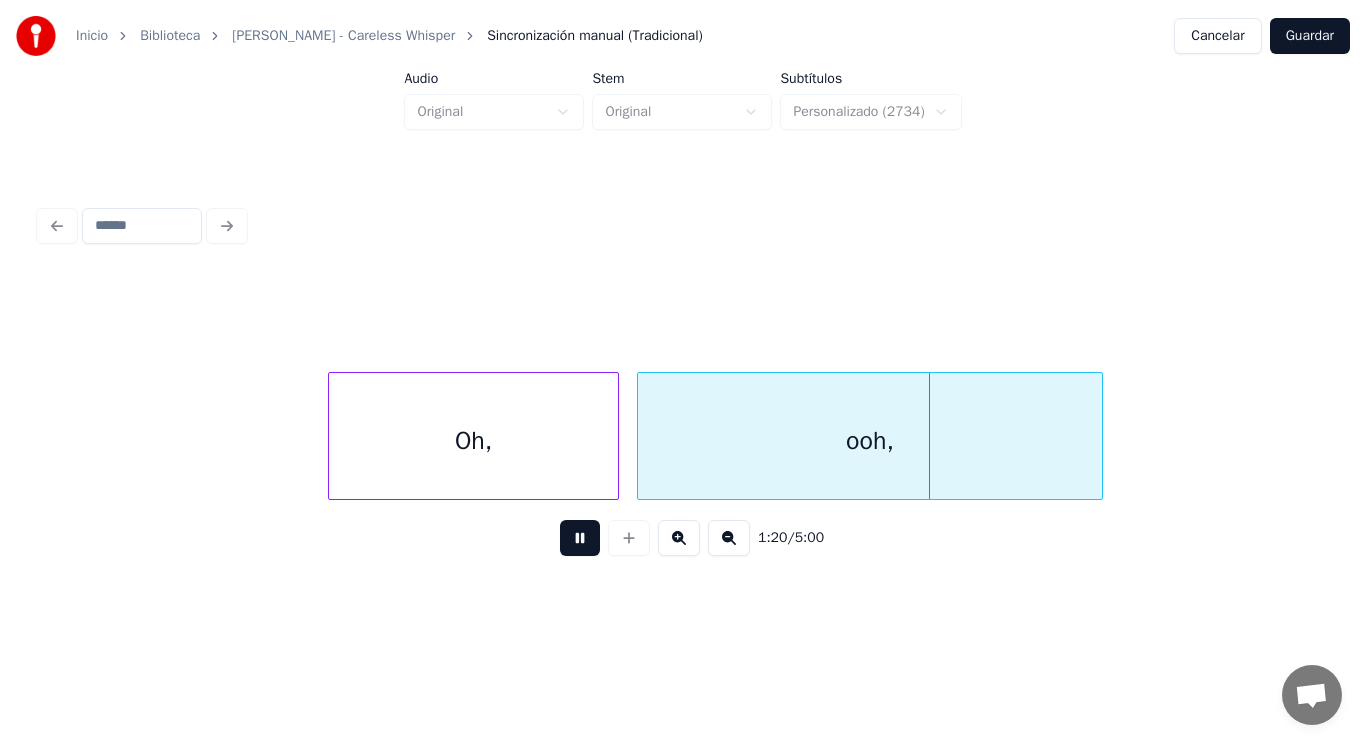 click at bounding box center [580, 538] 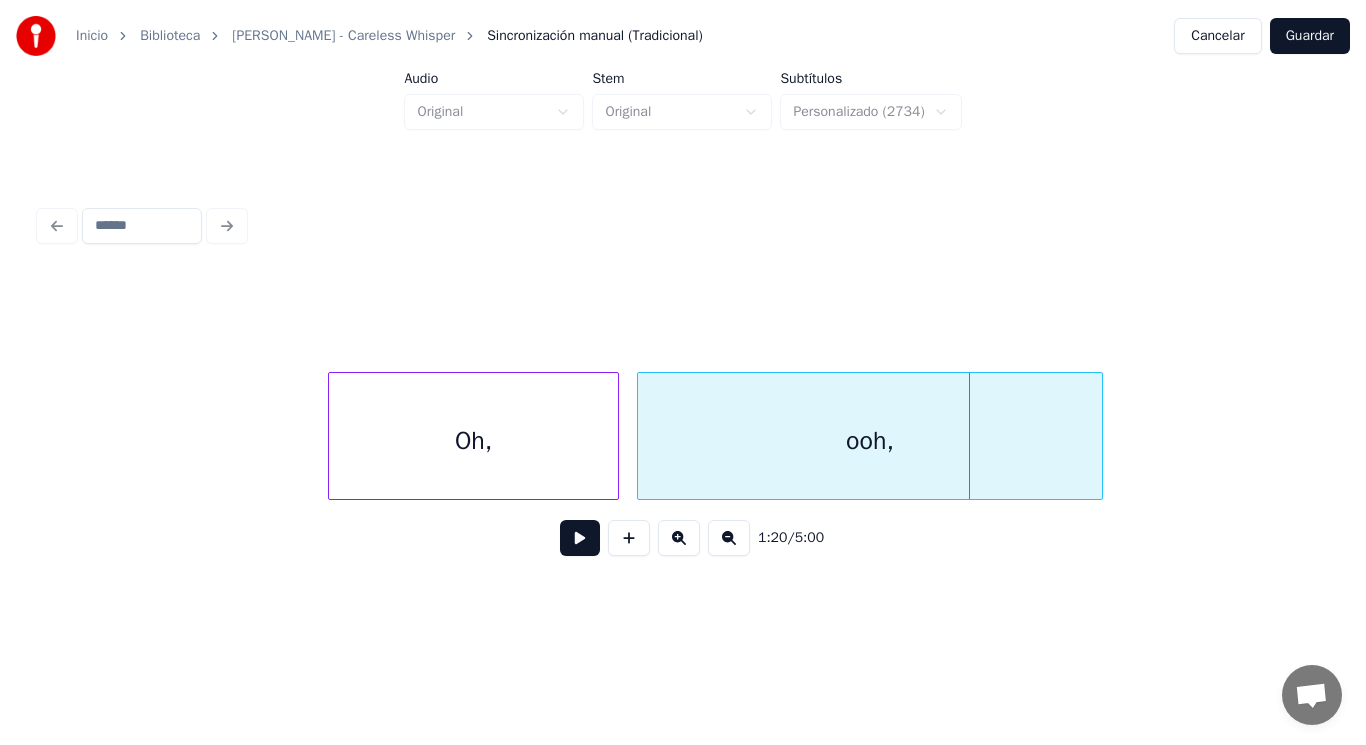 click on "ooh," at bounding box center [870, 441] 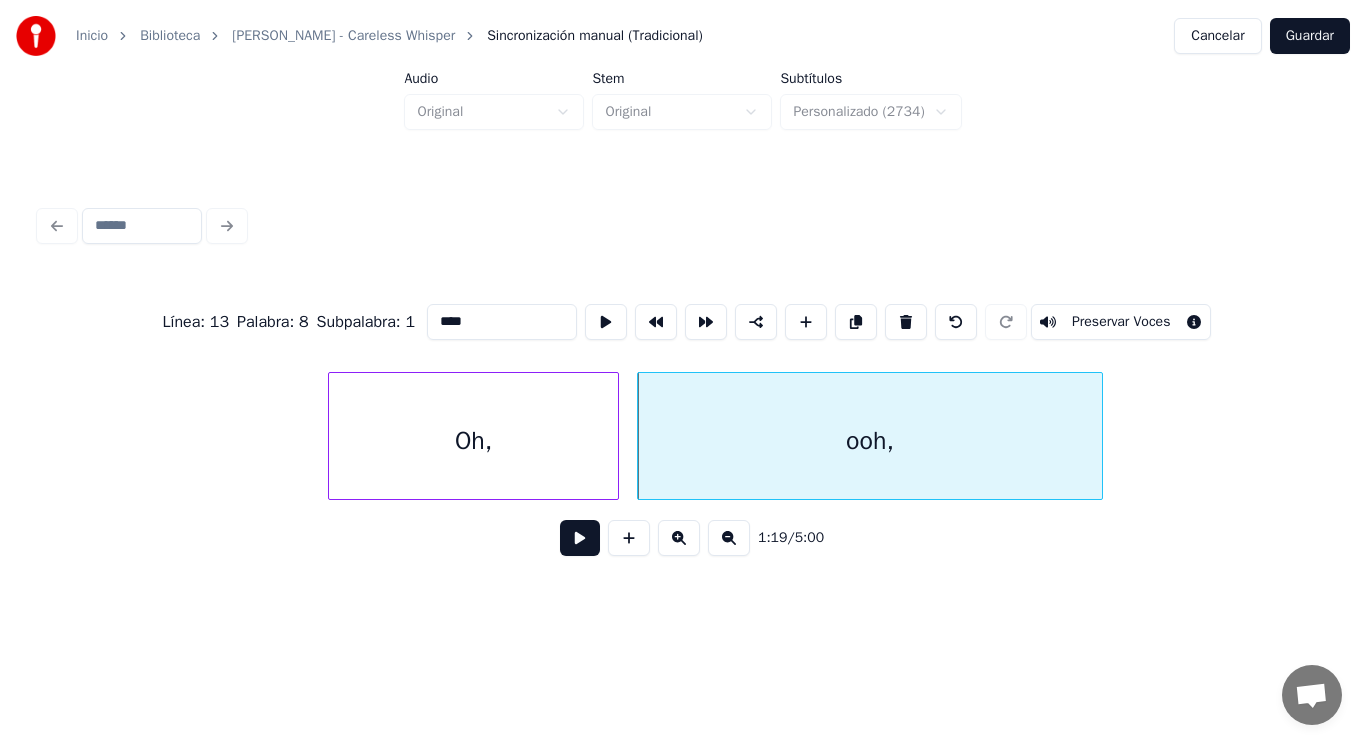 click on "****" at bounding box center [502, 322] 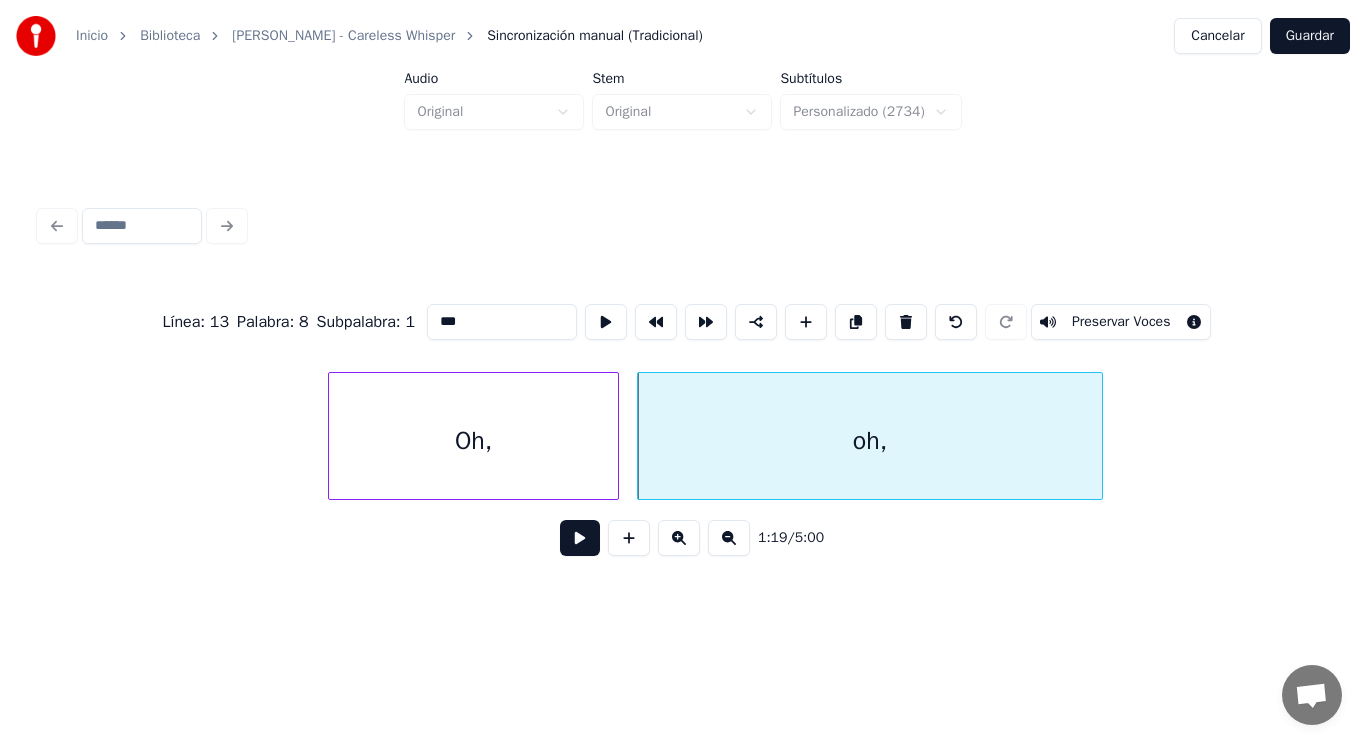 click on "Oh," at bounding box center [473, 441] 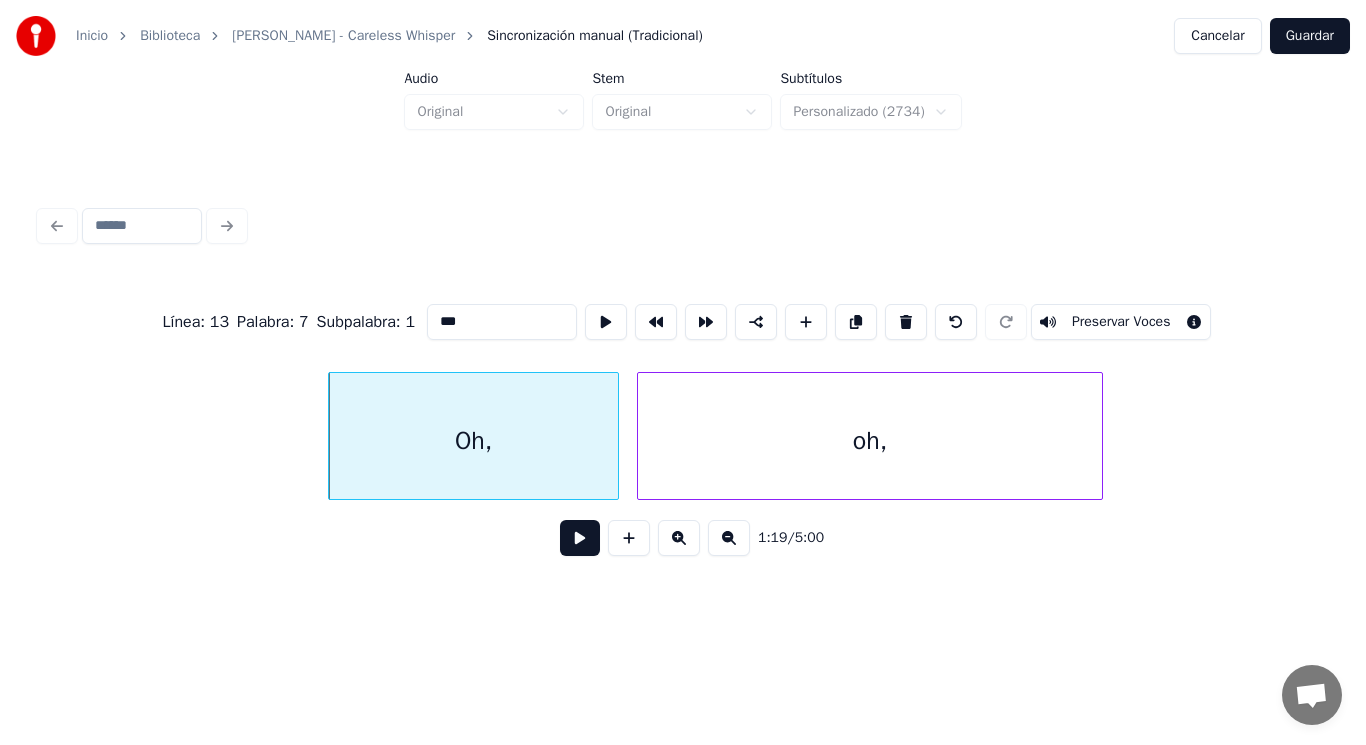 type on "***" 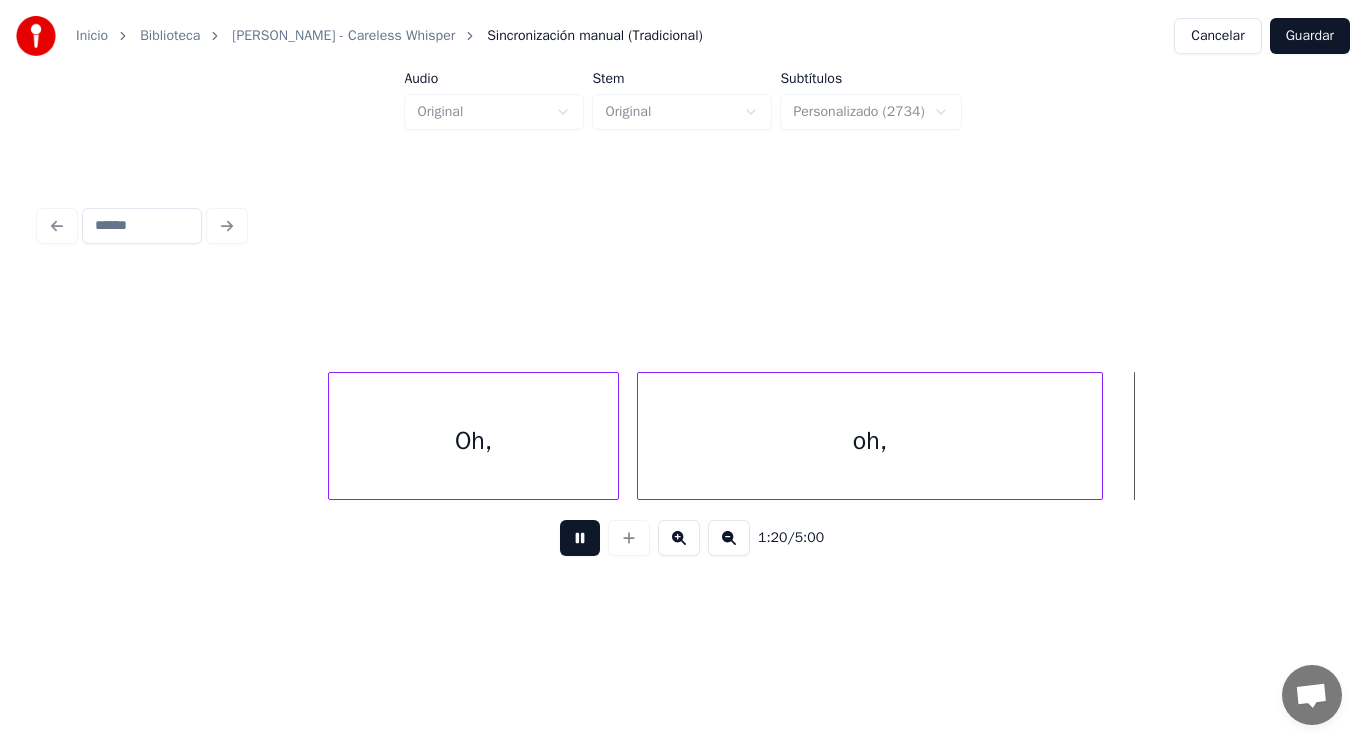 click at bounding box center [580, 538] 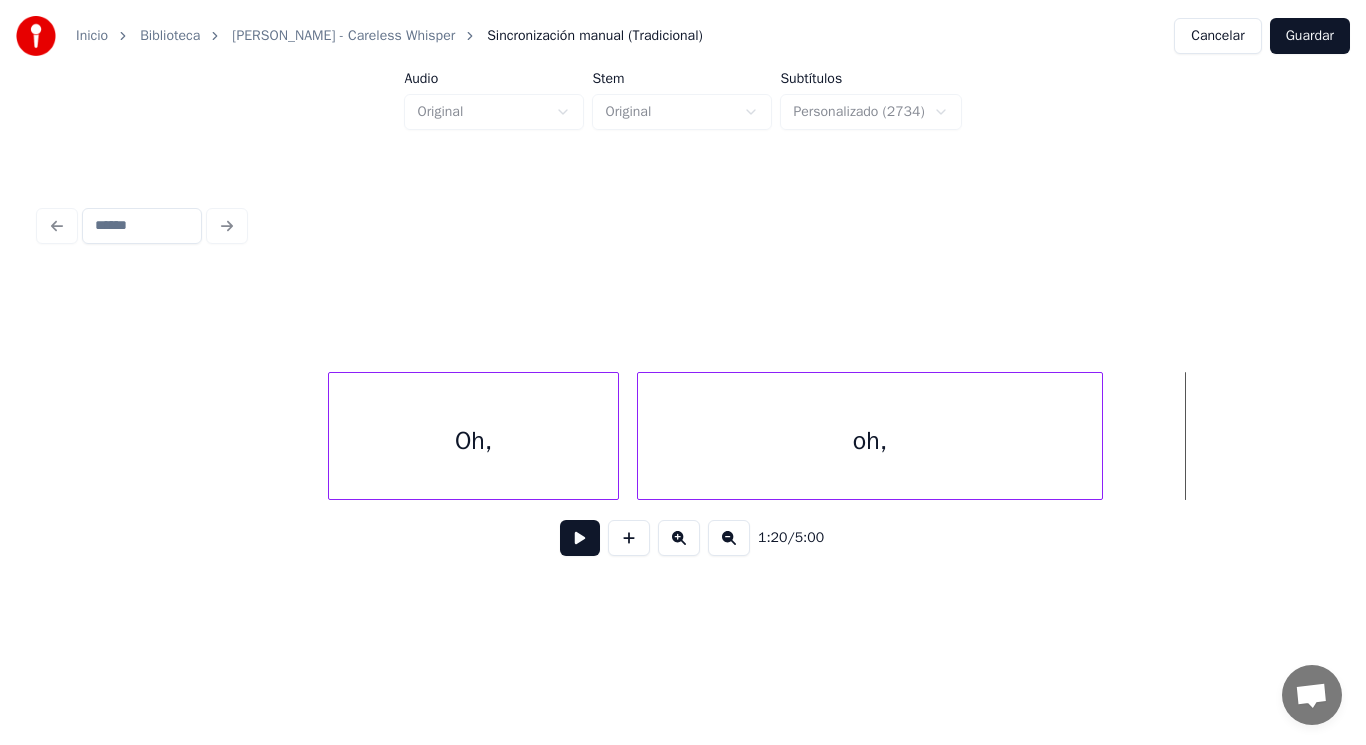 click on "Oh, oh," at bounding box center (99420, 436) 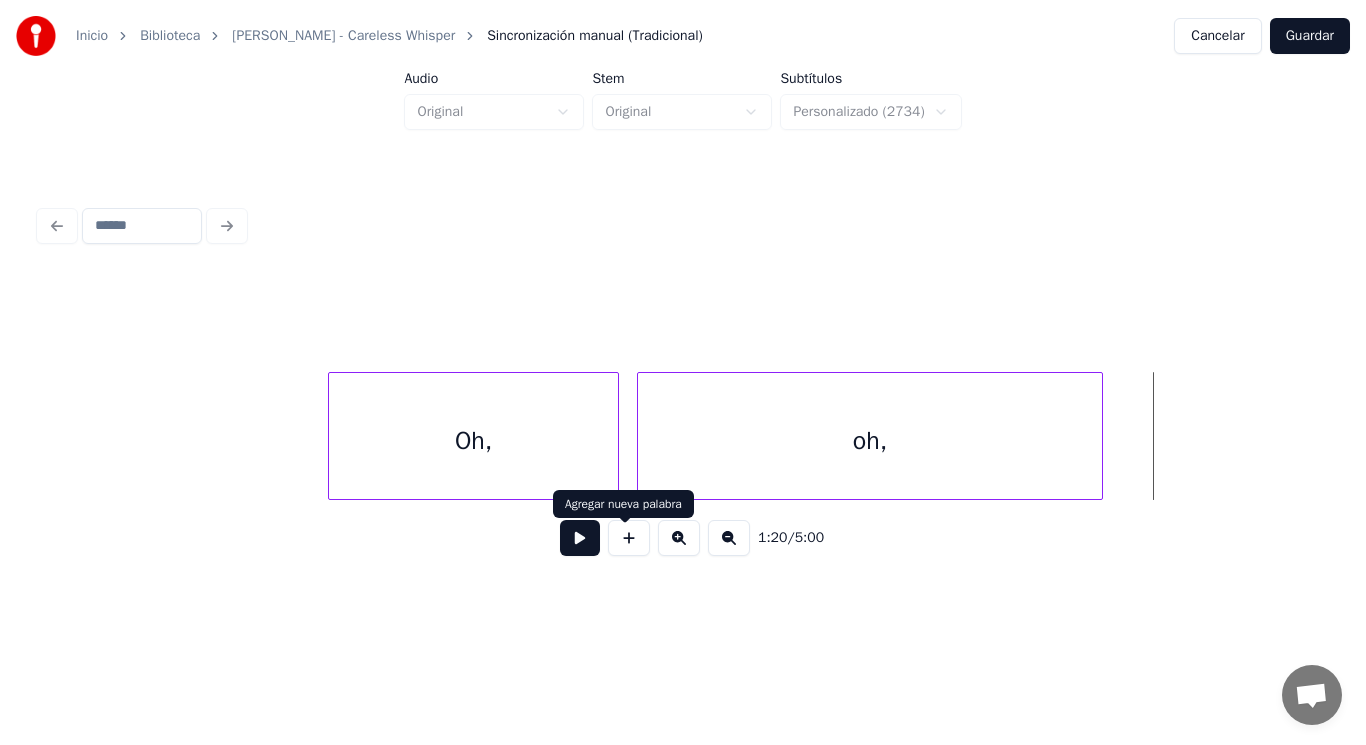 click at bounding box center [629, 538] 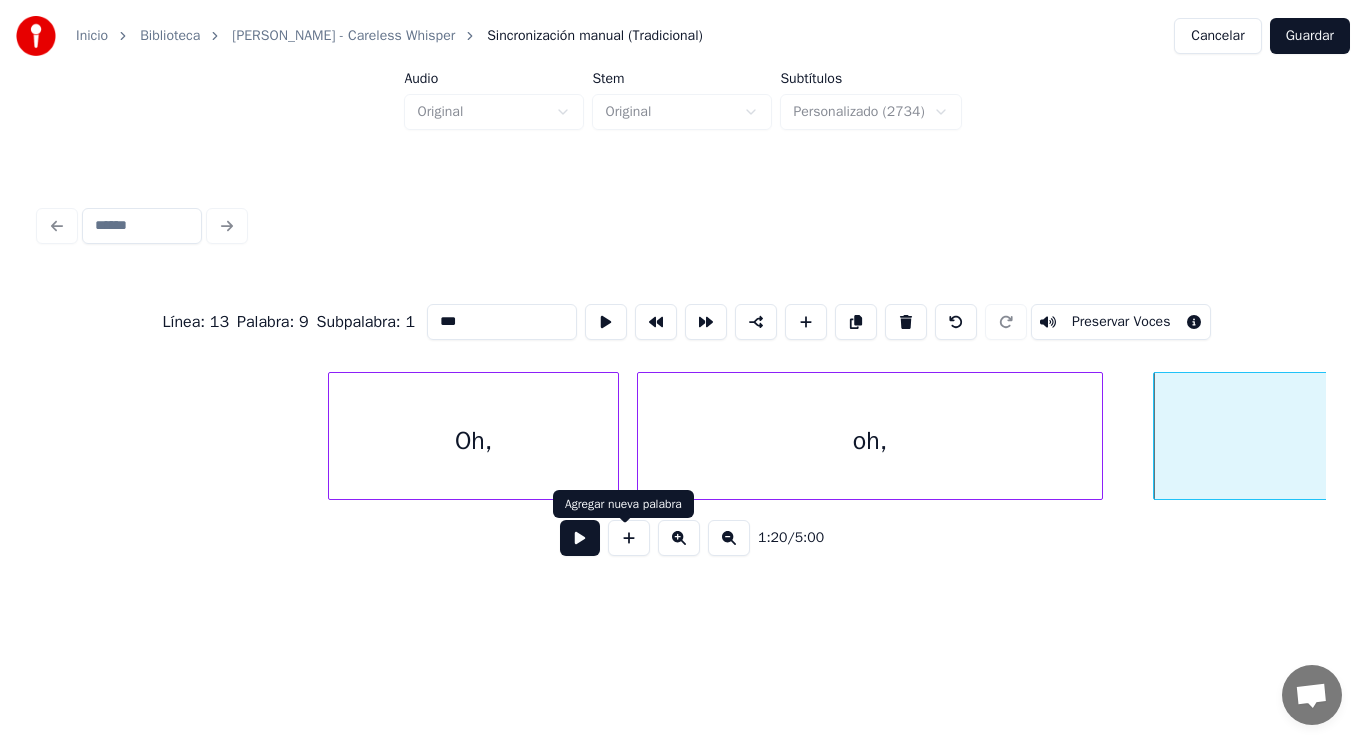 type on "**" 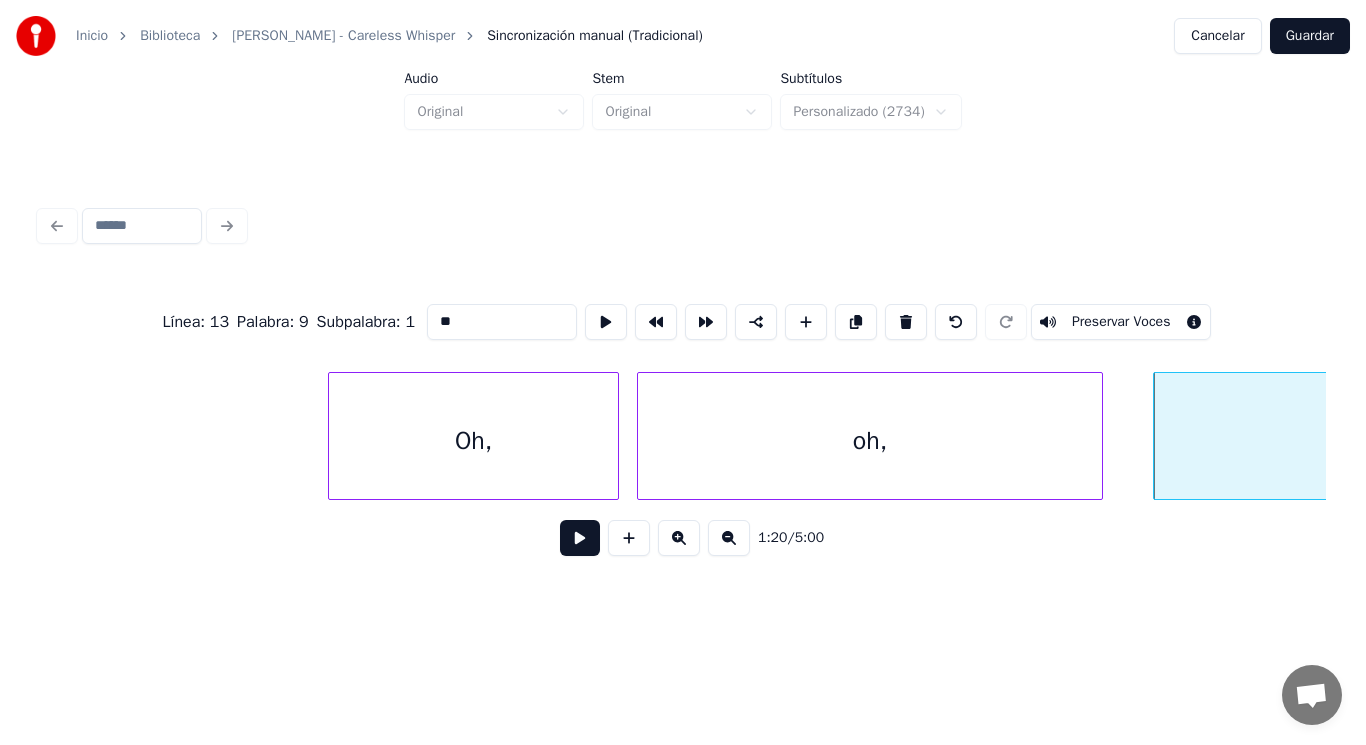 drag, startPoint x: 432, startPoint y: 312, endPoint x: 329, endPoint y: 316, distance: 103.077644 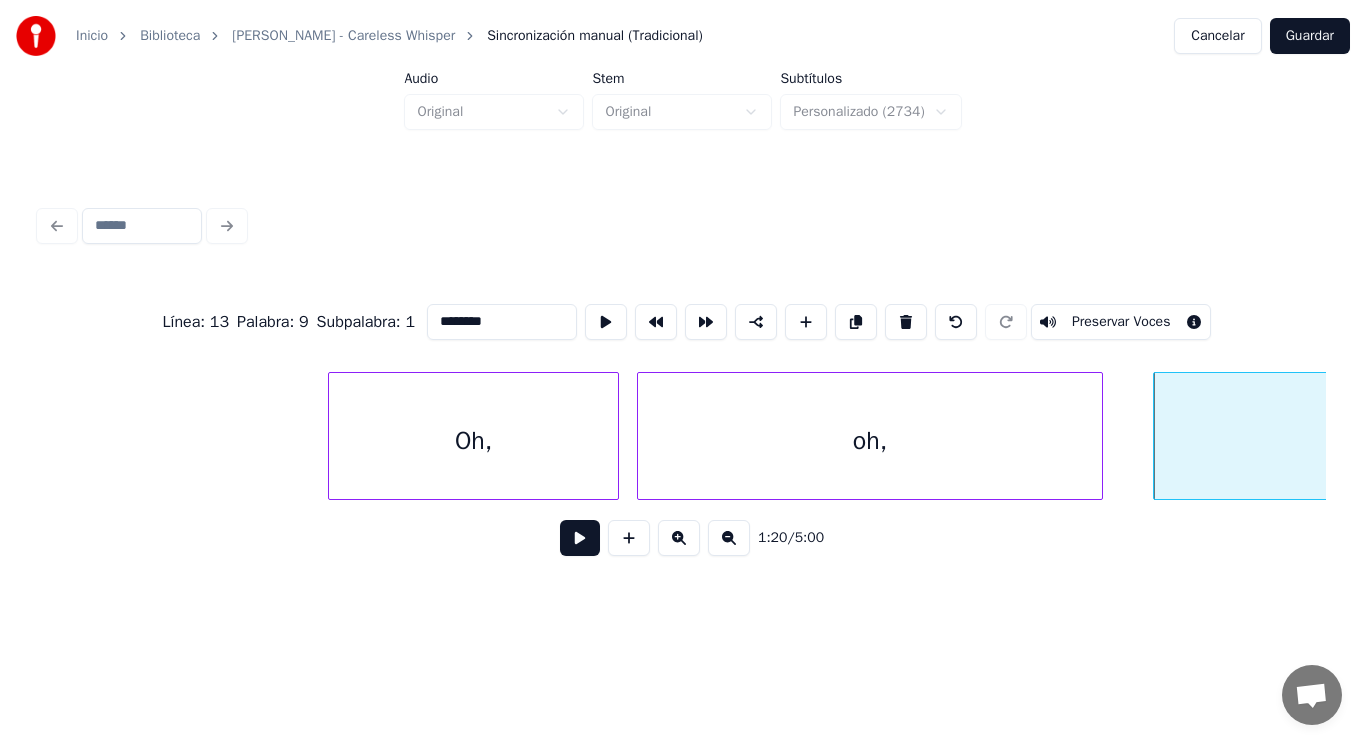 click on "Oh," at bounding box center (473, 441) 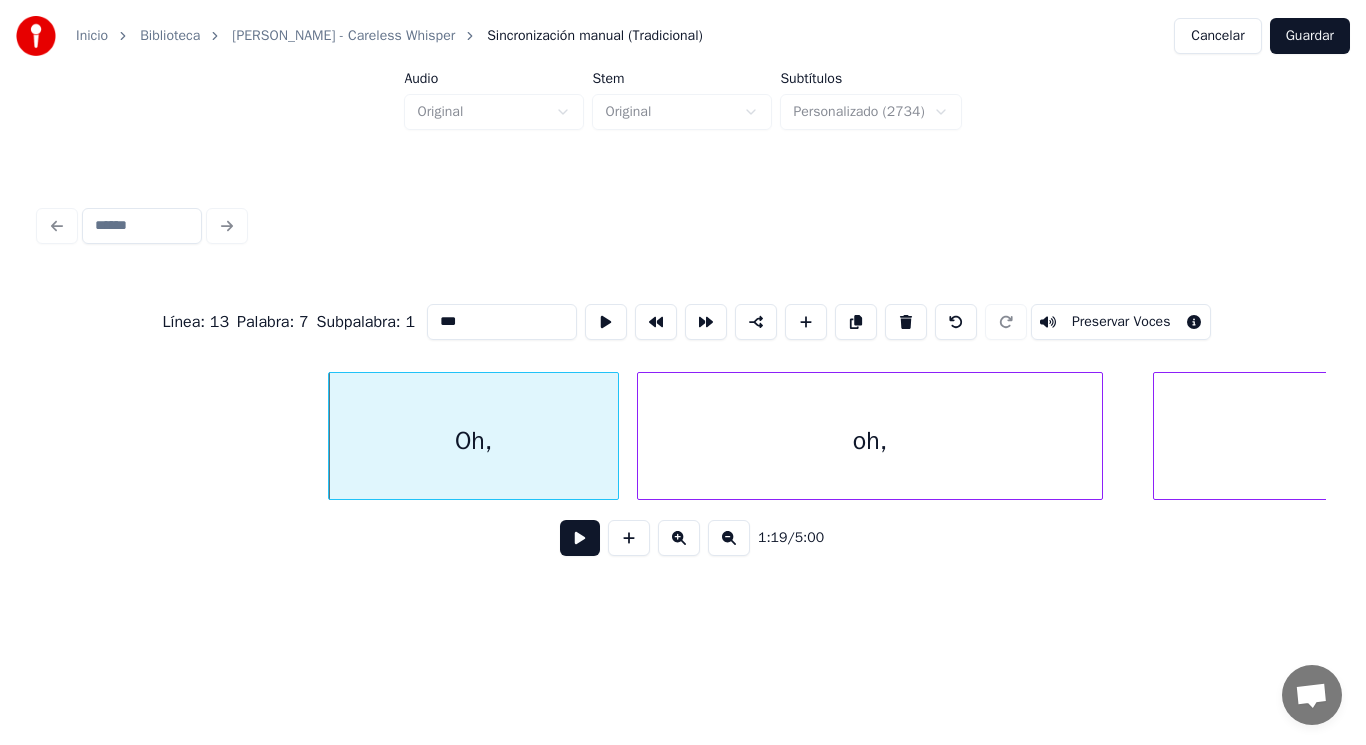 type on "***" 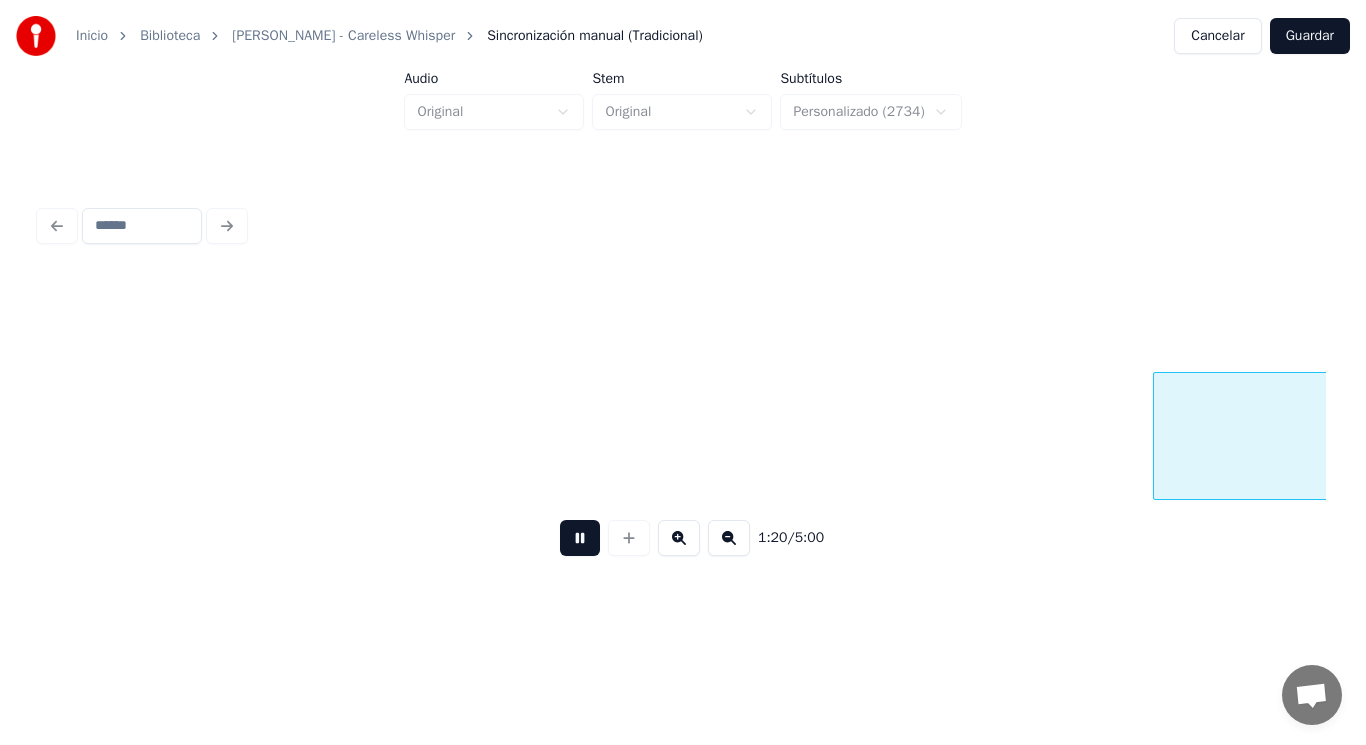 scroll, scrollTop: 0, scrollLeft: 112449, axis: horizontal 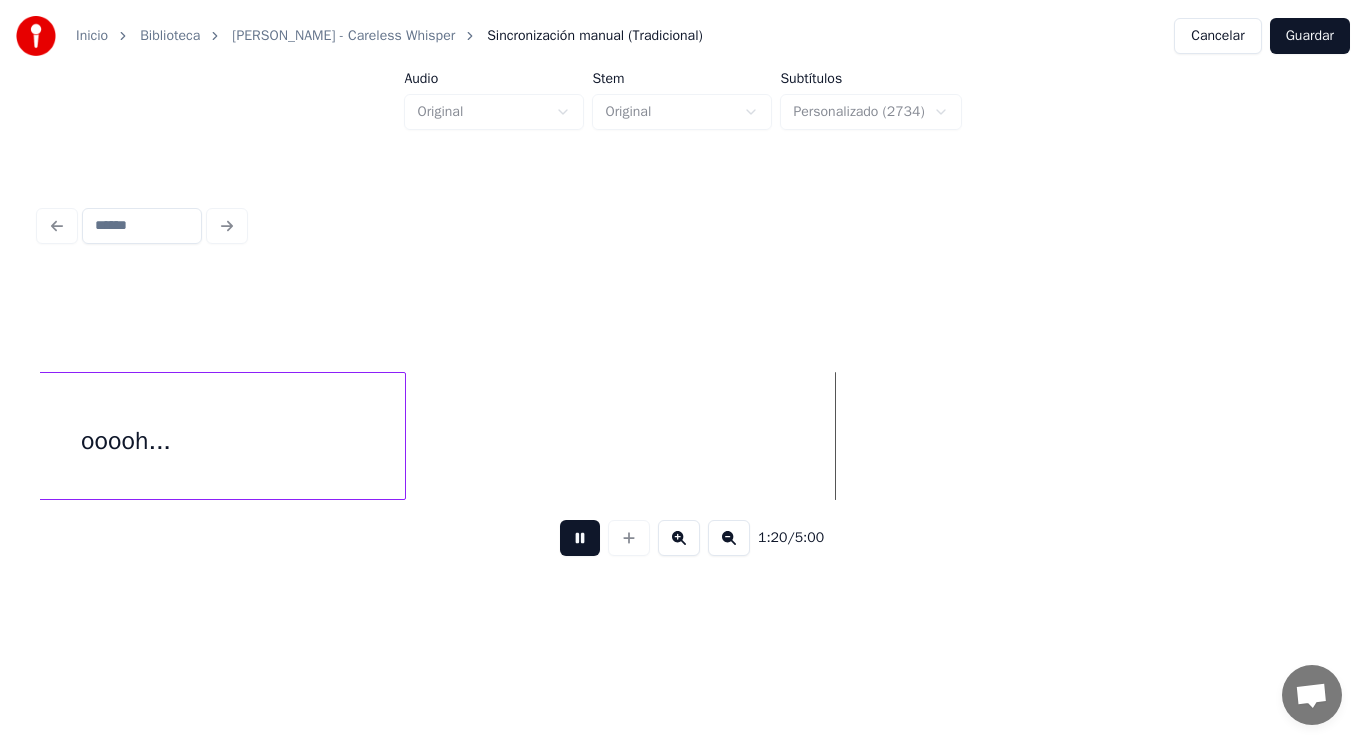 click at bounding box center [580, 538] 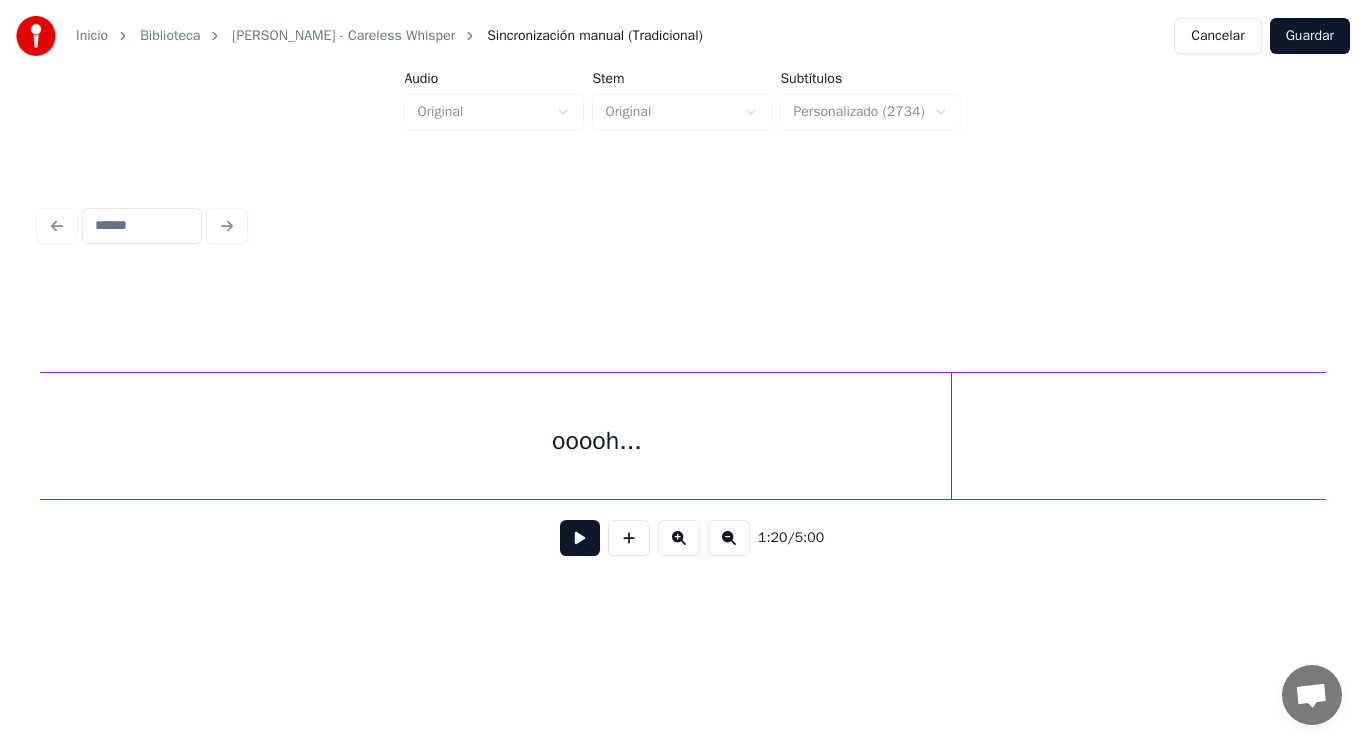 click on "Inicio Biblioteca George Michael - Careless Whisper  Sincronización manual (Tradicional) Cancelar Guardar Audio Original Stem Original Subtítulos Personalizado (2734) 1:20  /  5:00" at bounding box center [683, 304] 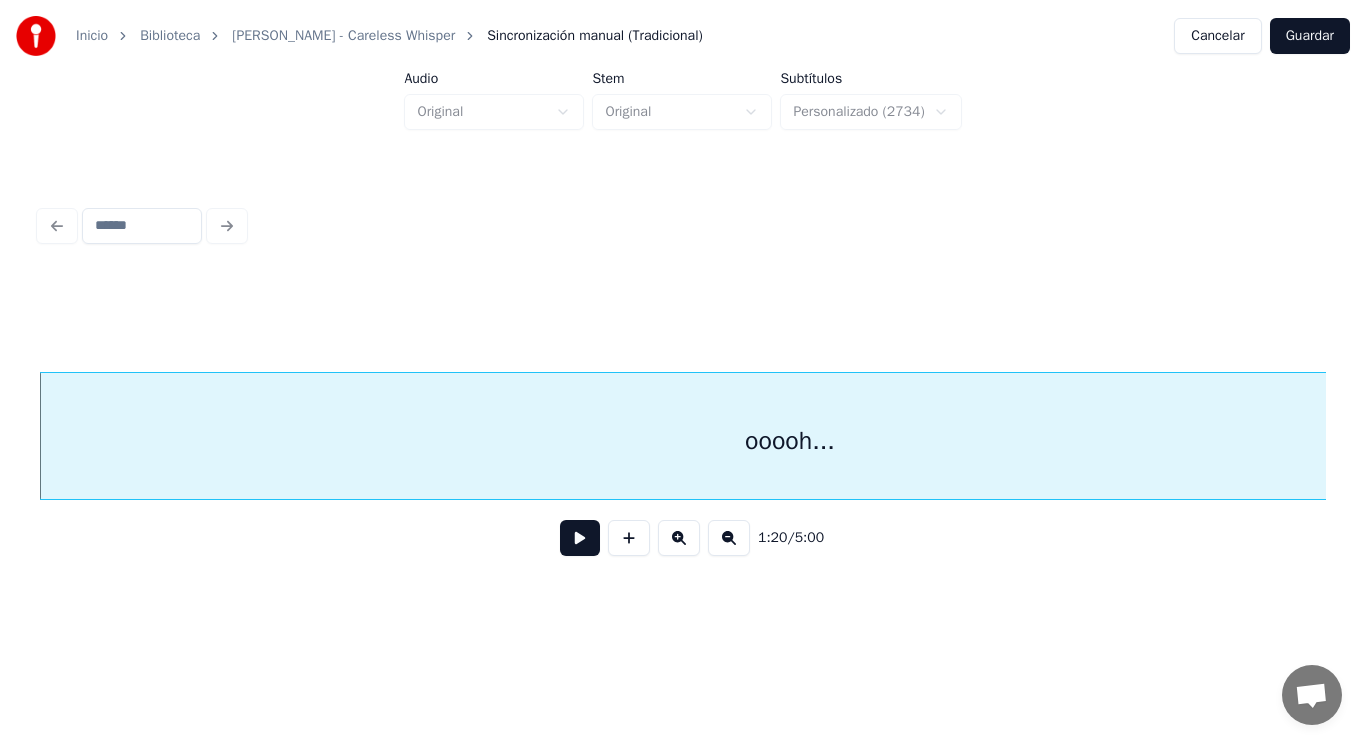 click at bounding box center [580, 538] 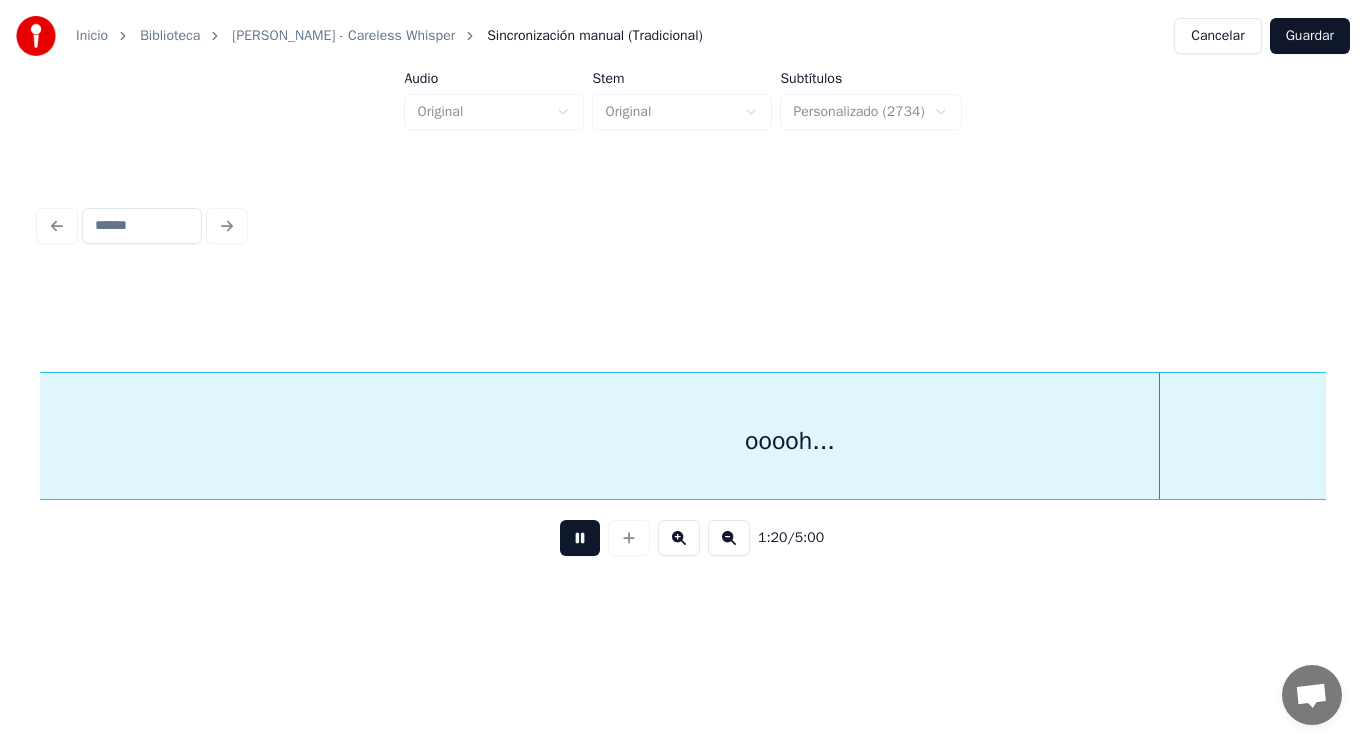 scroll, scrollTop: 0, scrollLeft: 113560, axis: horizontal 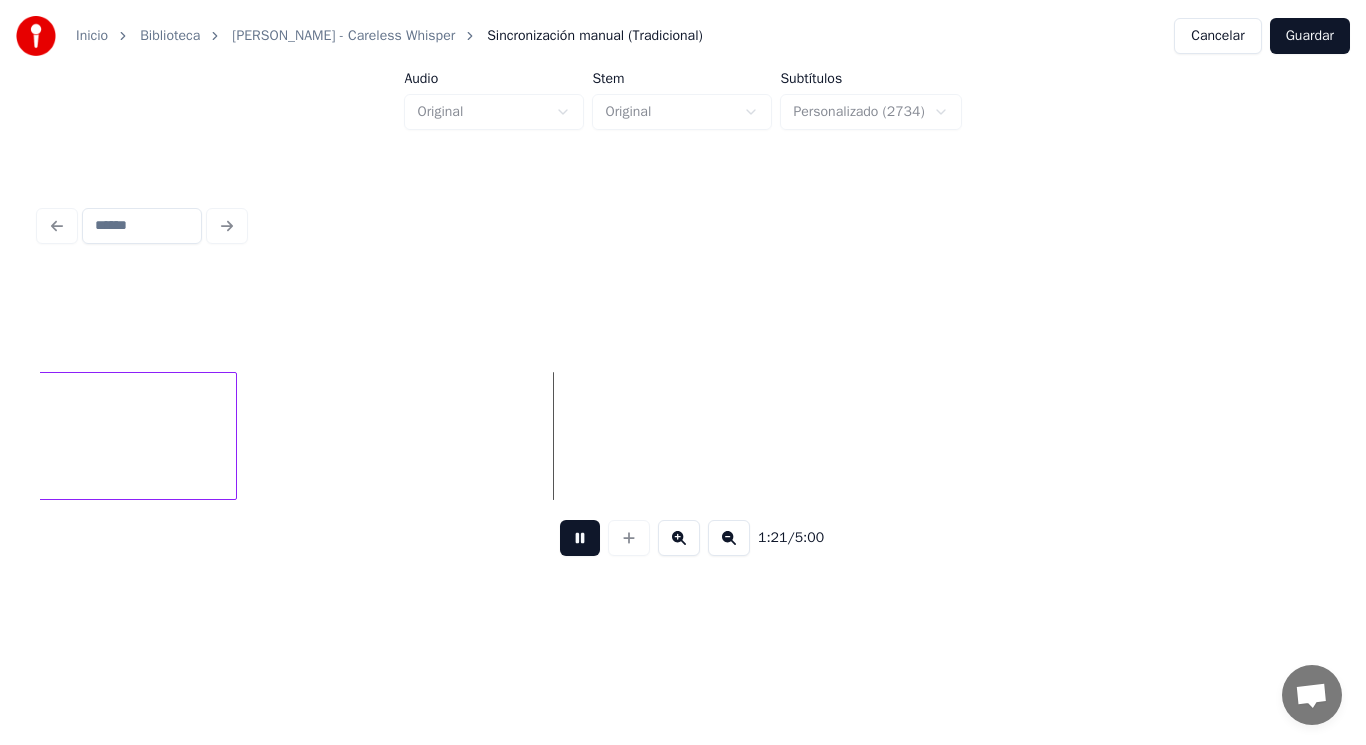 drag, startPoint x: 573, startPoint y: 549, endPoint x: 316, endPoint y: 460, distance: 271.97427 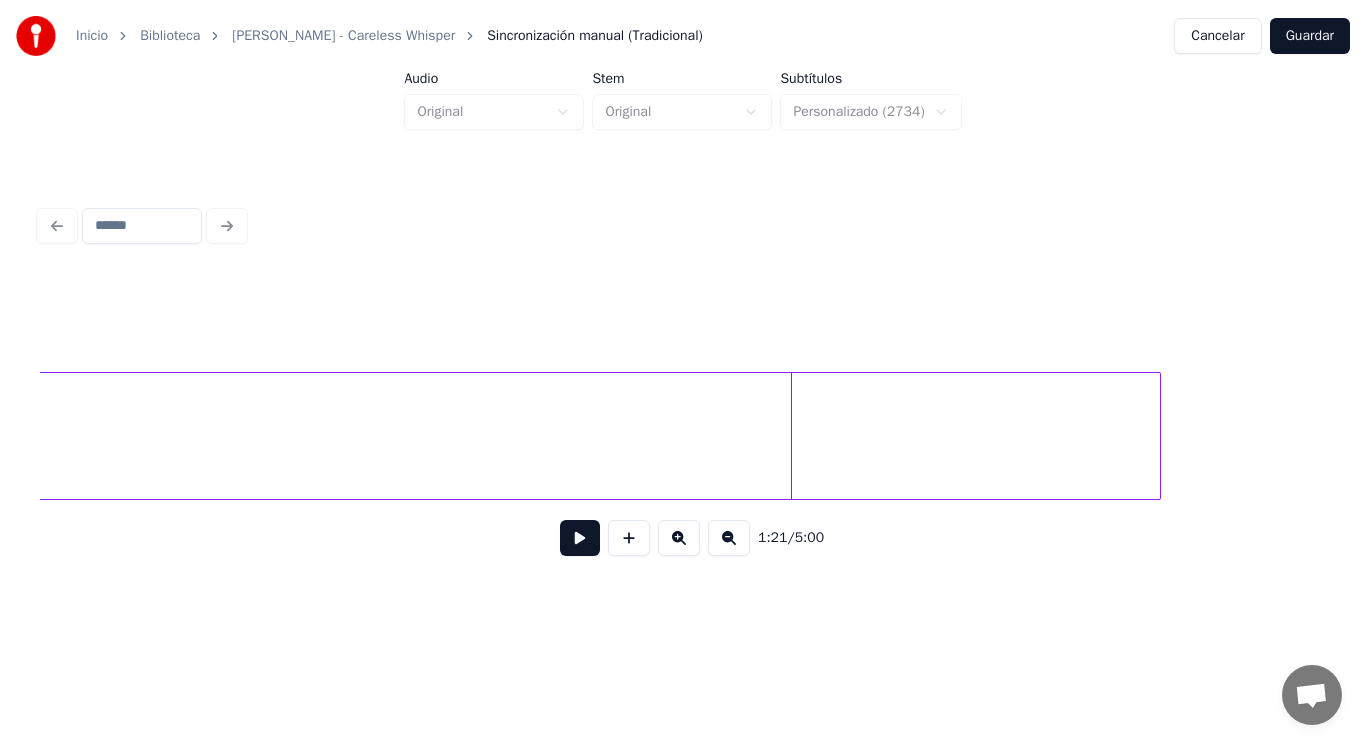 click at bounding box center [1157, 436] 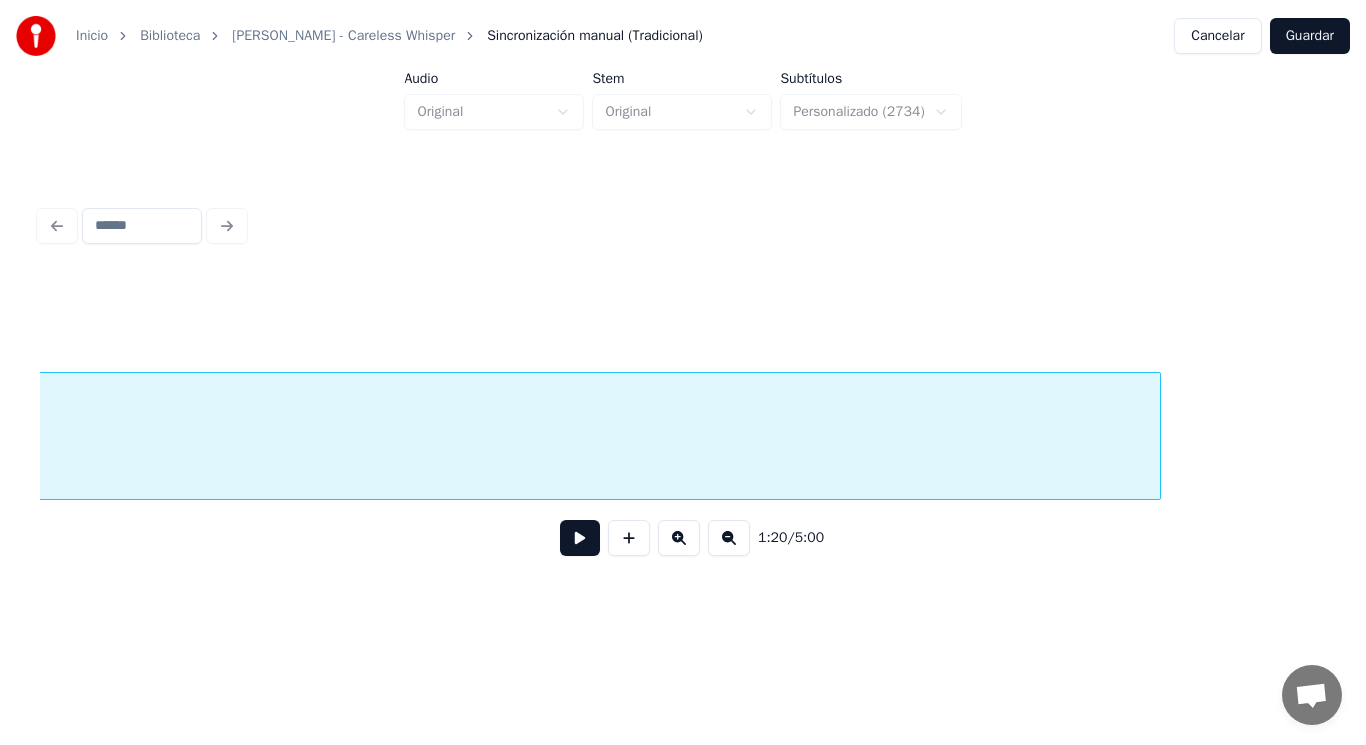 scroll, scrollTop: 0, scrollLeft: 112256, axis: horizontal 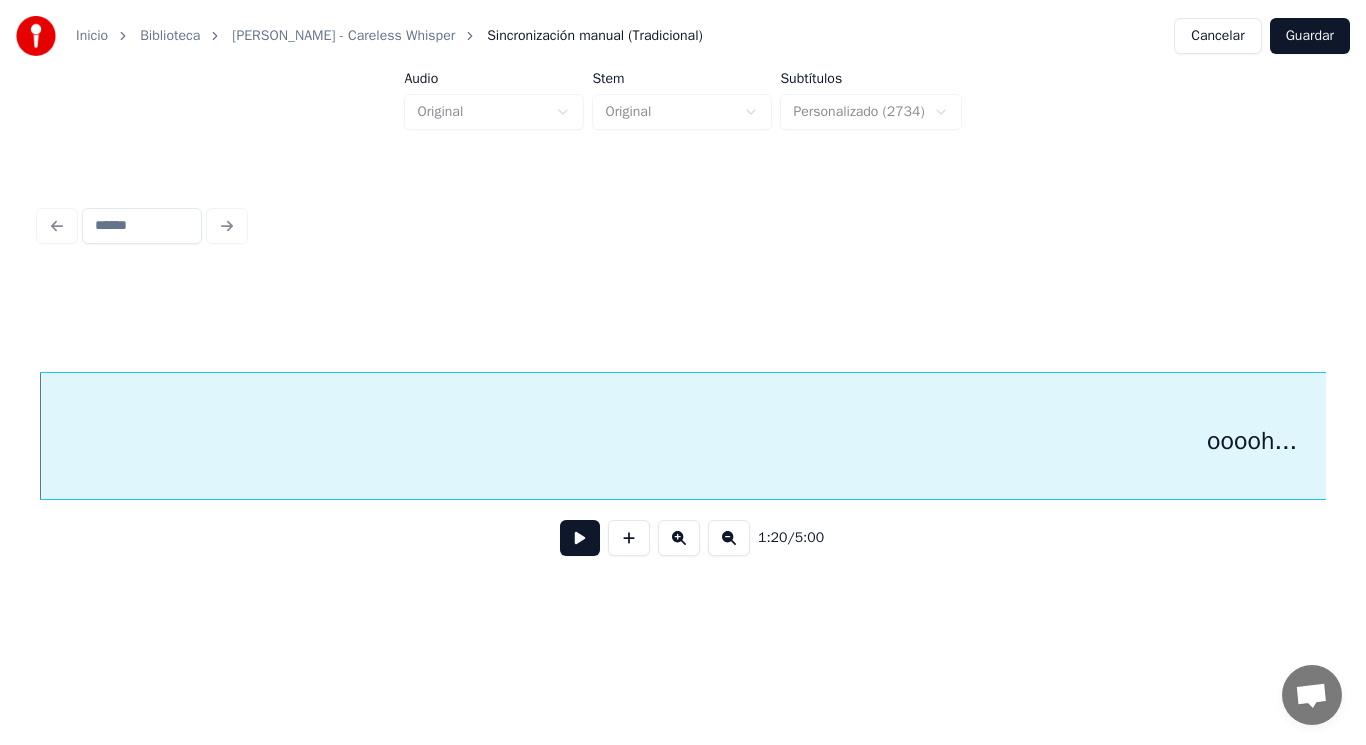 click at bounding box center (580, 538) 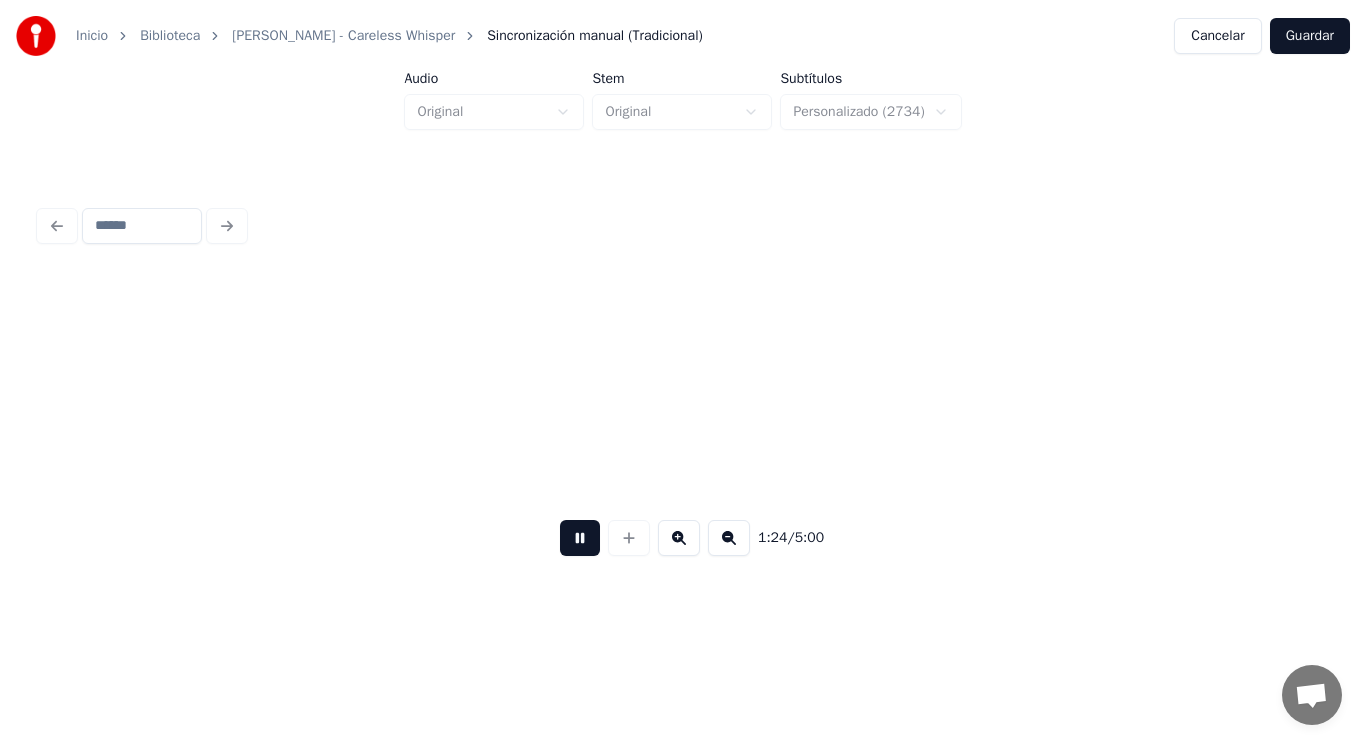 click at bounding box center [580, 538] 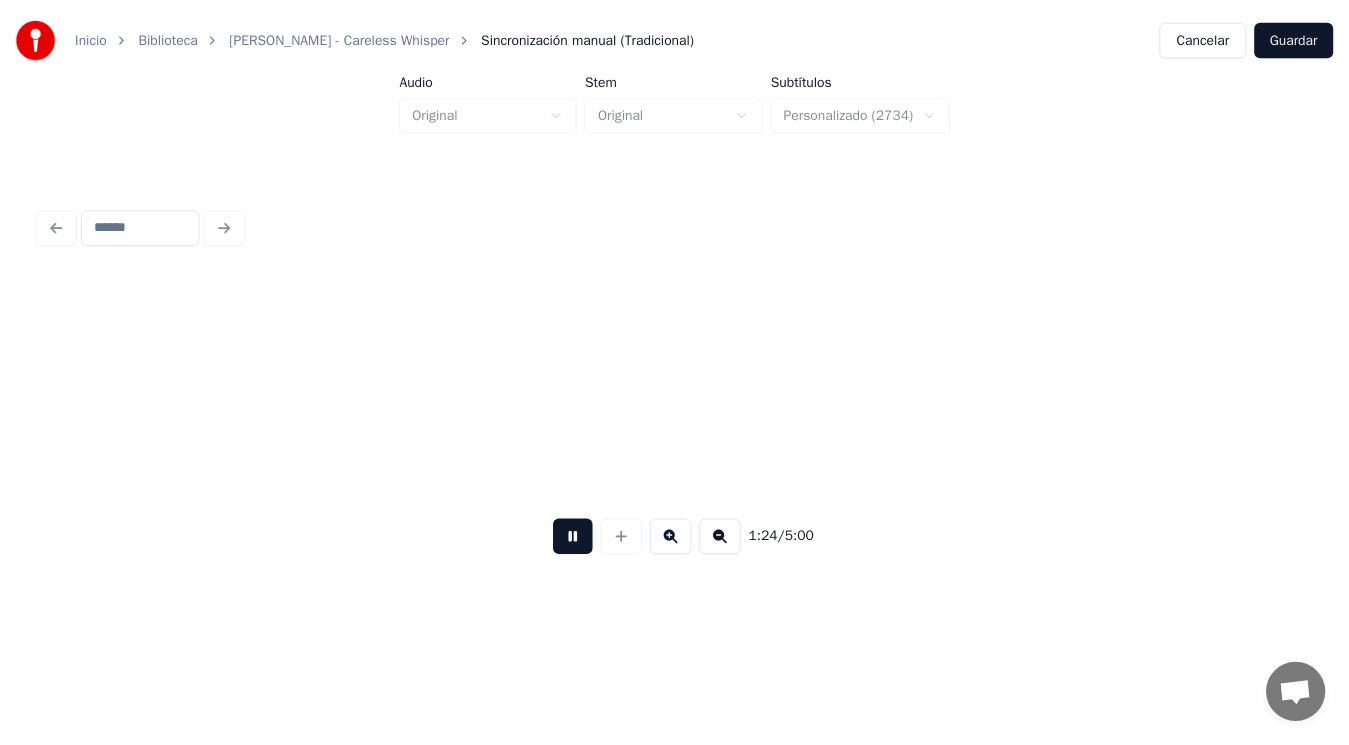scroll, scrollTop: 0, scrollLeft: 117481, axis: horizontal 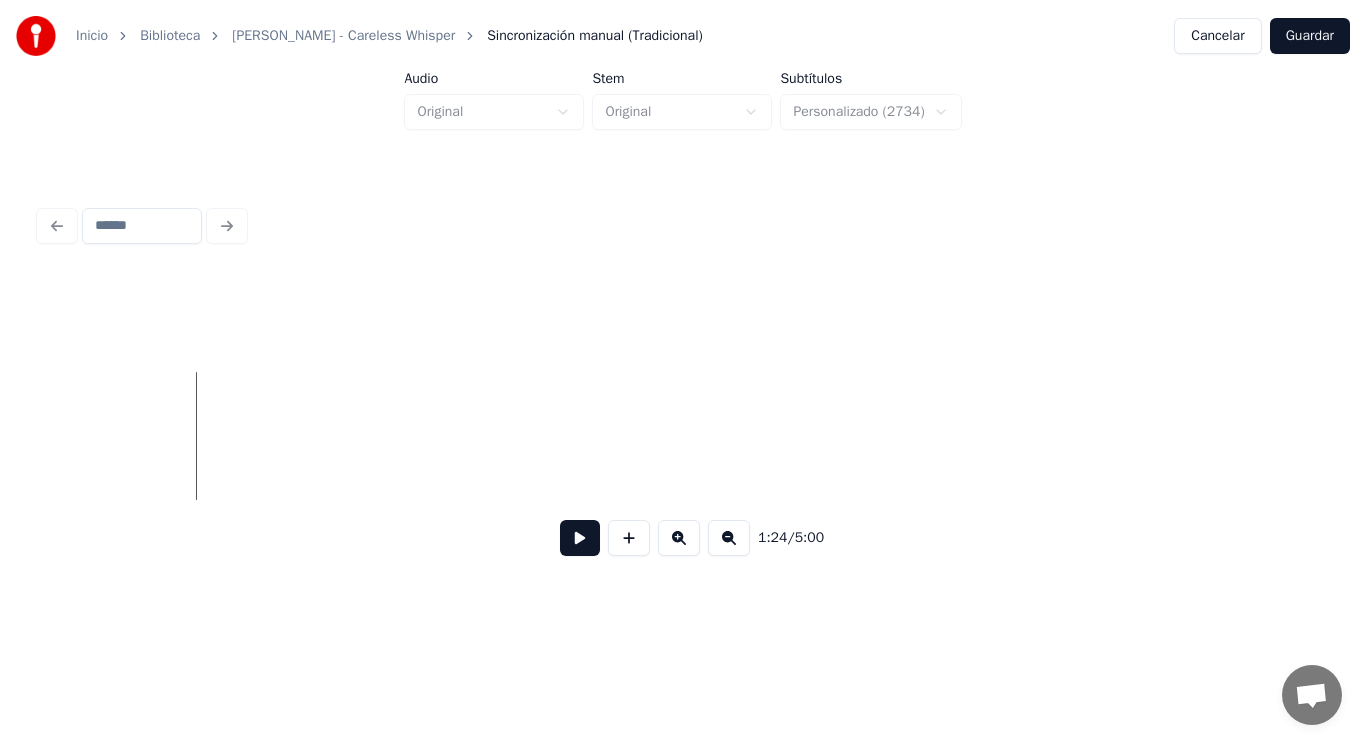 click on "Guardar" at bounding box center [1310, 36] 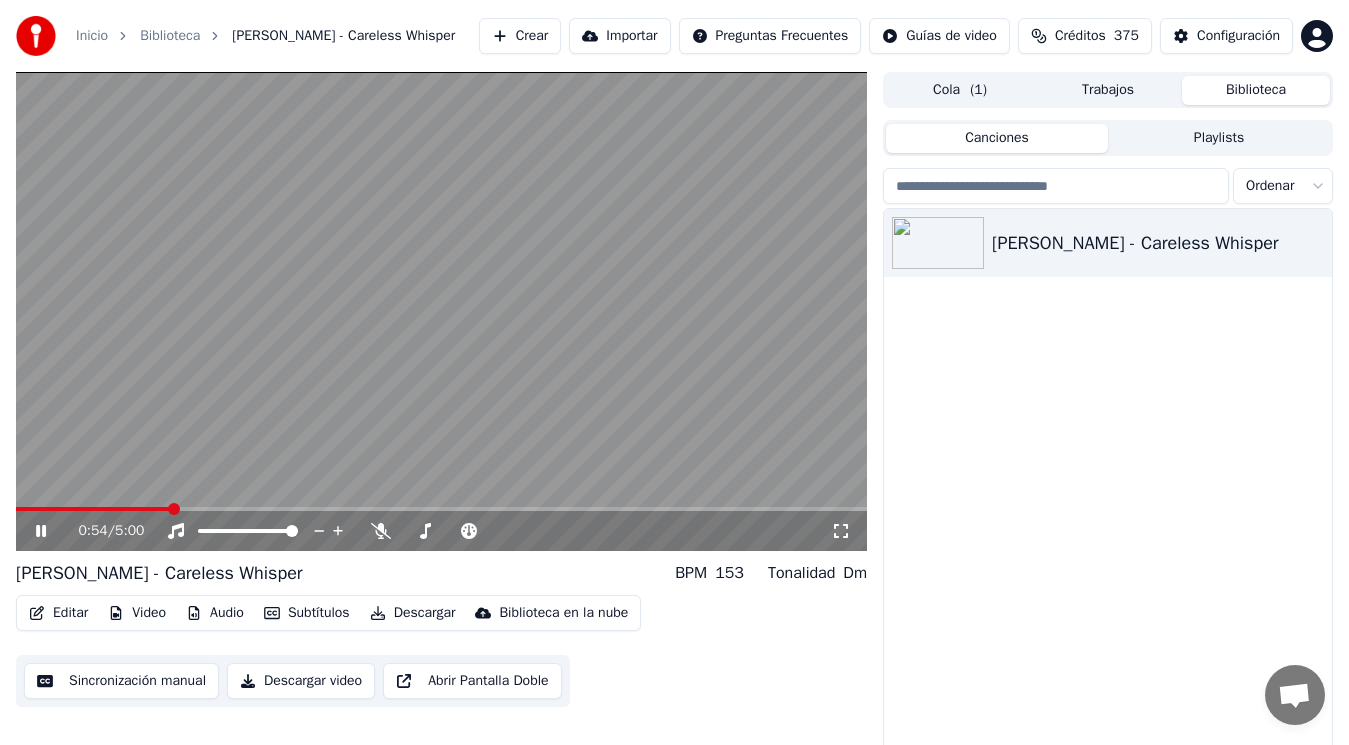 click 